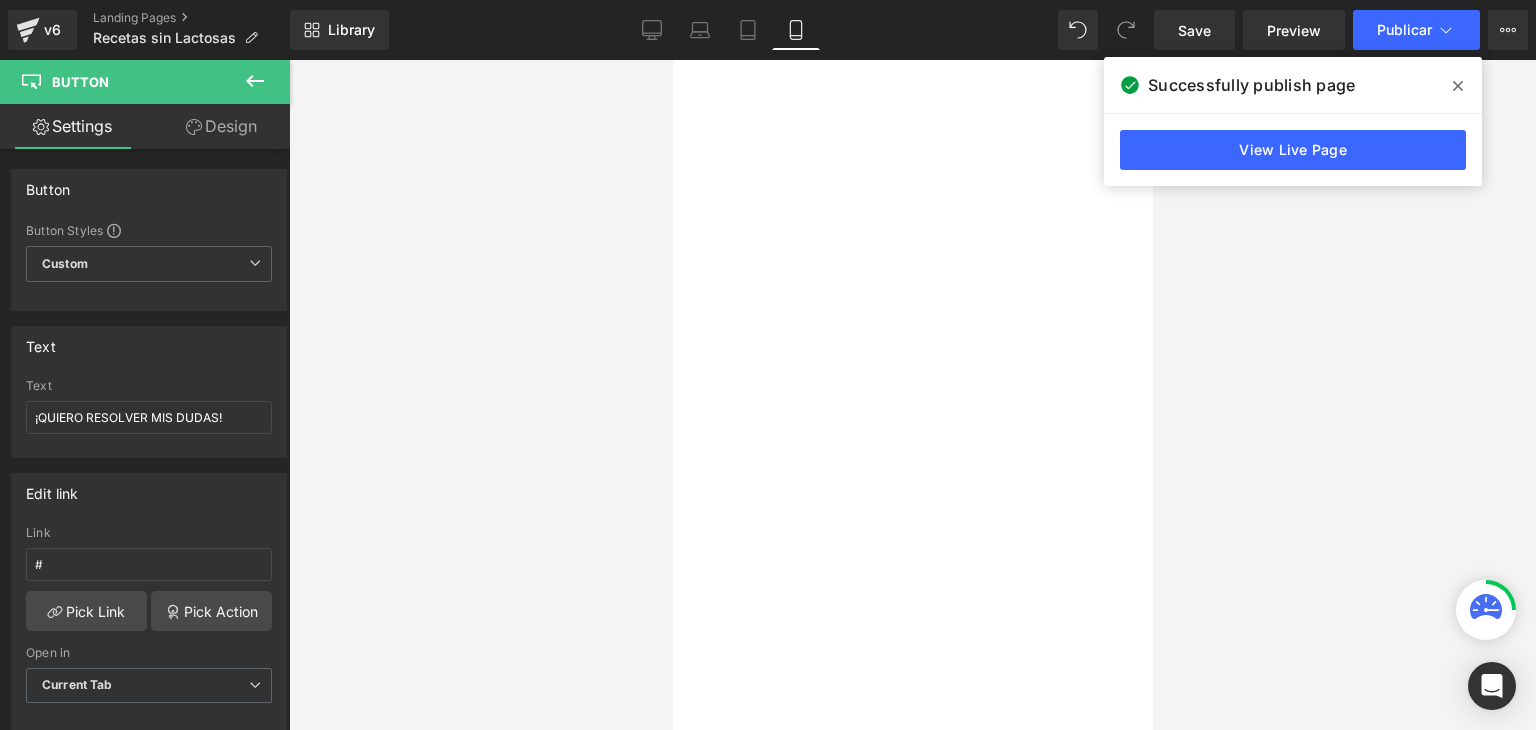 scroll, scrollTop: 0, scrollLeft: 0, axis: both 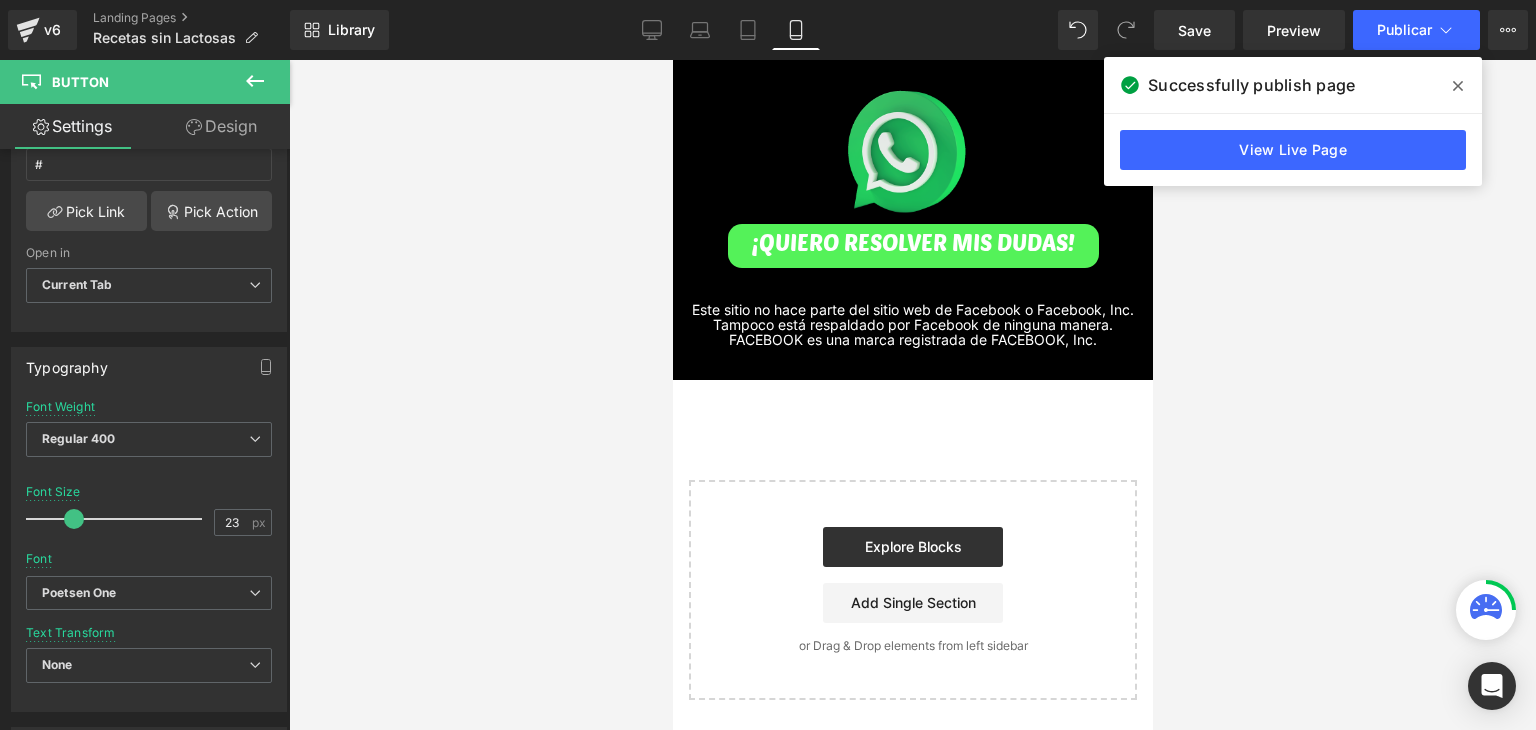 click at bounding box center (1458, 86) 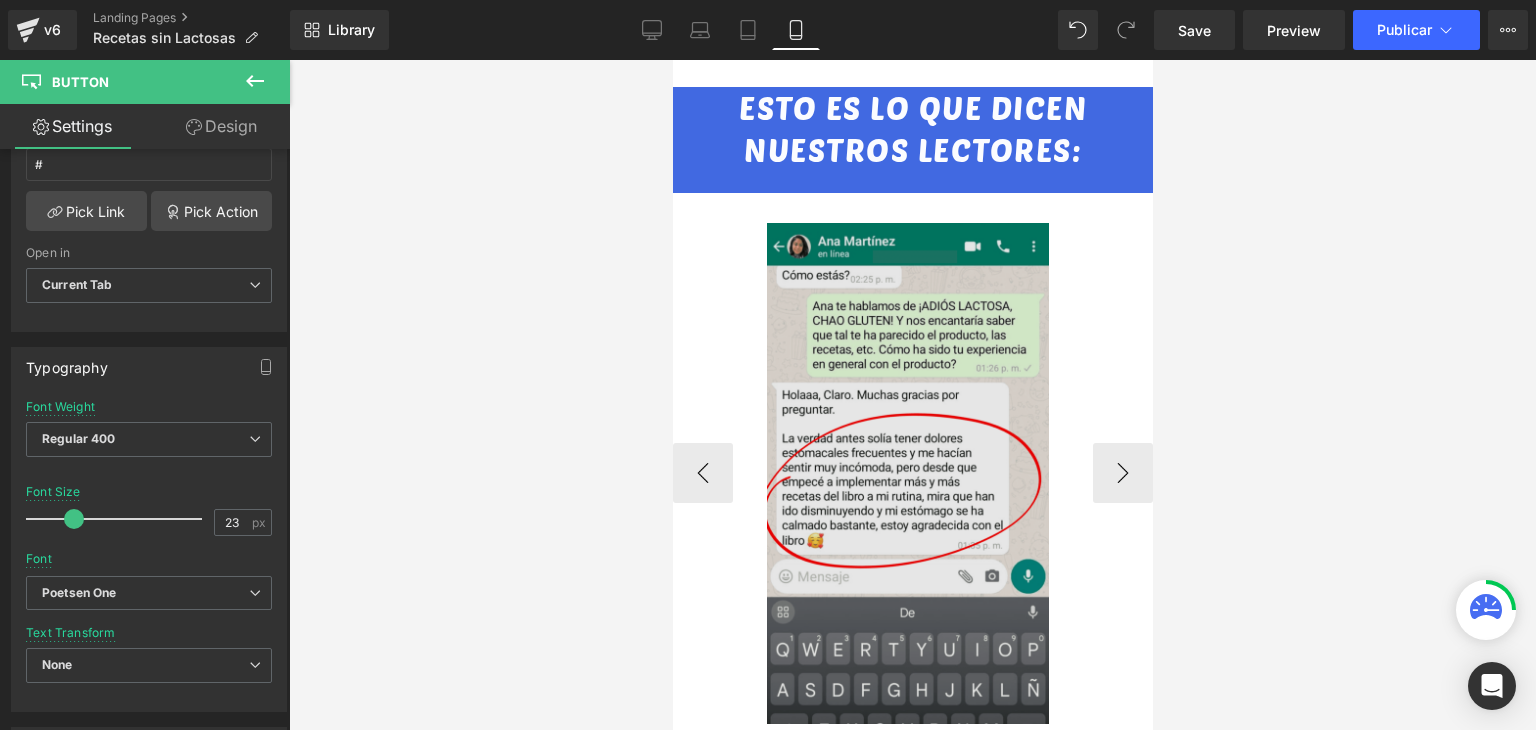scroll, scrollTop: 4363, scrollLeft: 0, axis: vertical 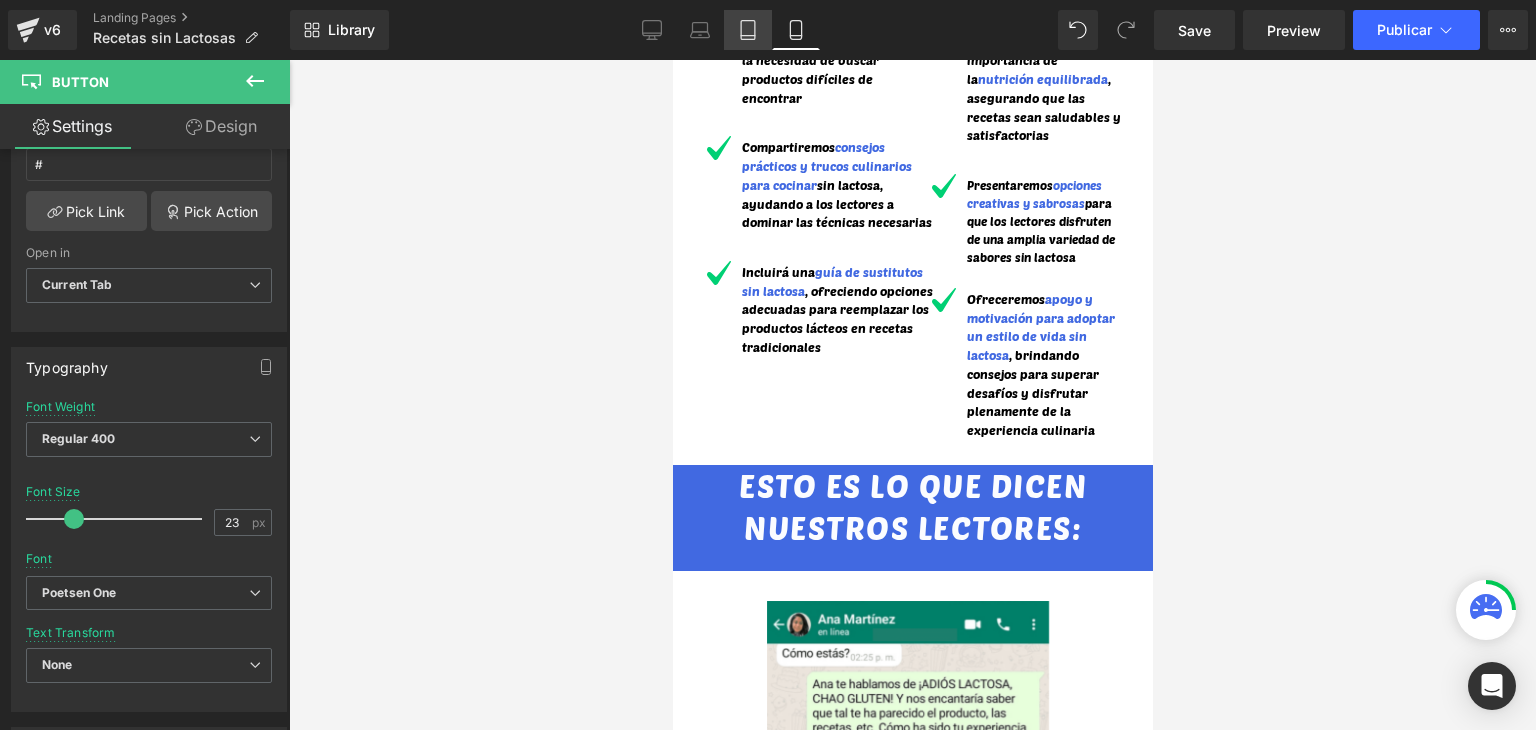 click on "Tablet" at bounding box center (748, 30) 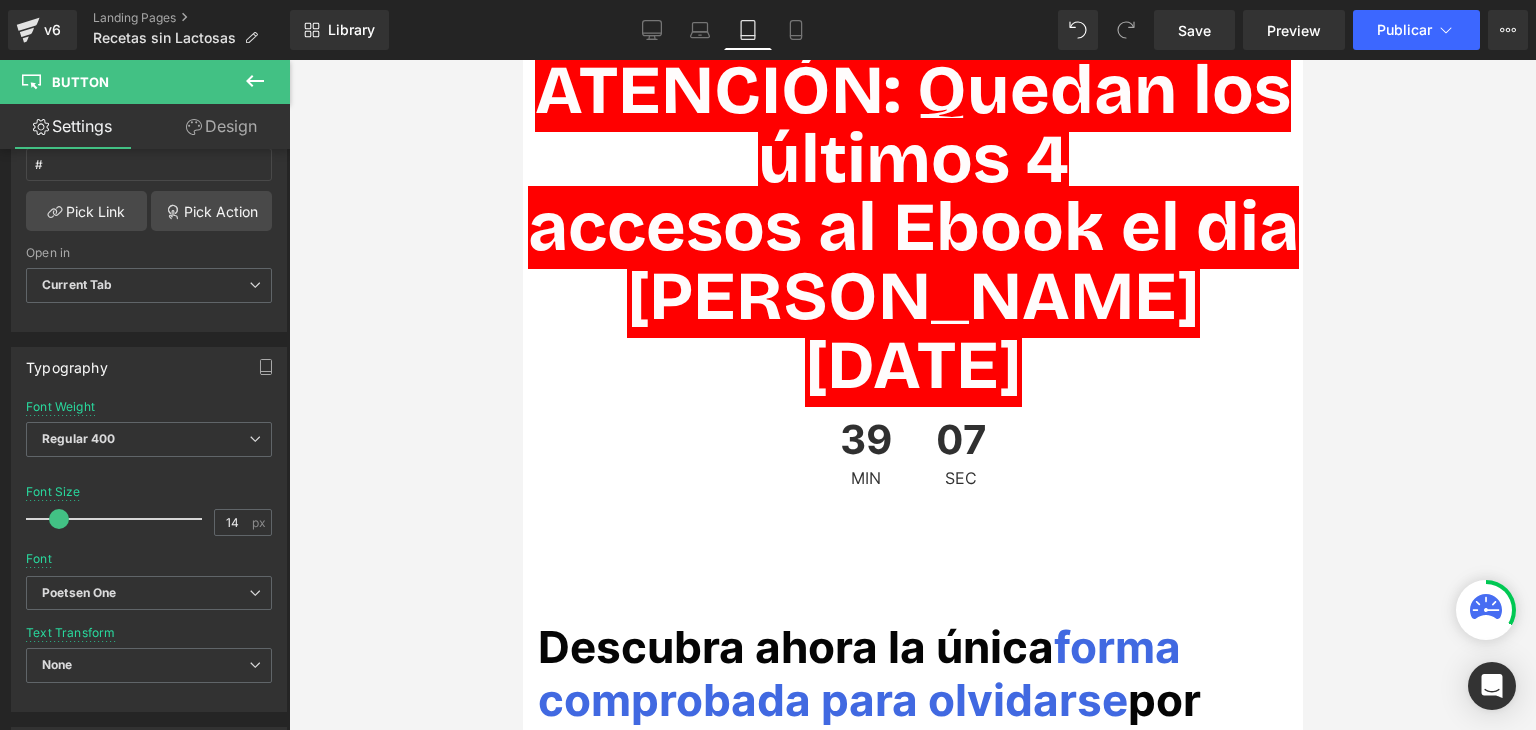 scroll, scrollTop: 0, scrollLeft: 0, axis: both 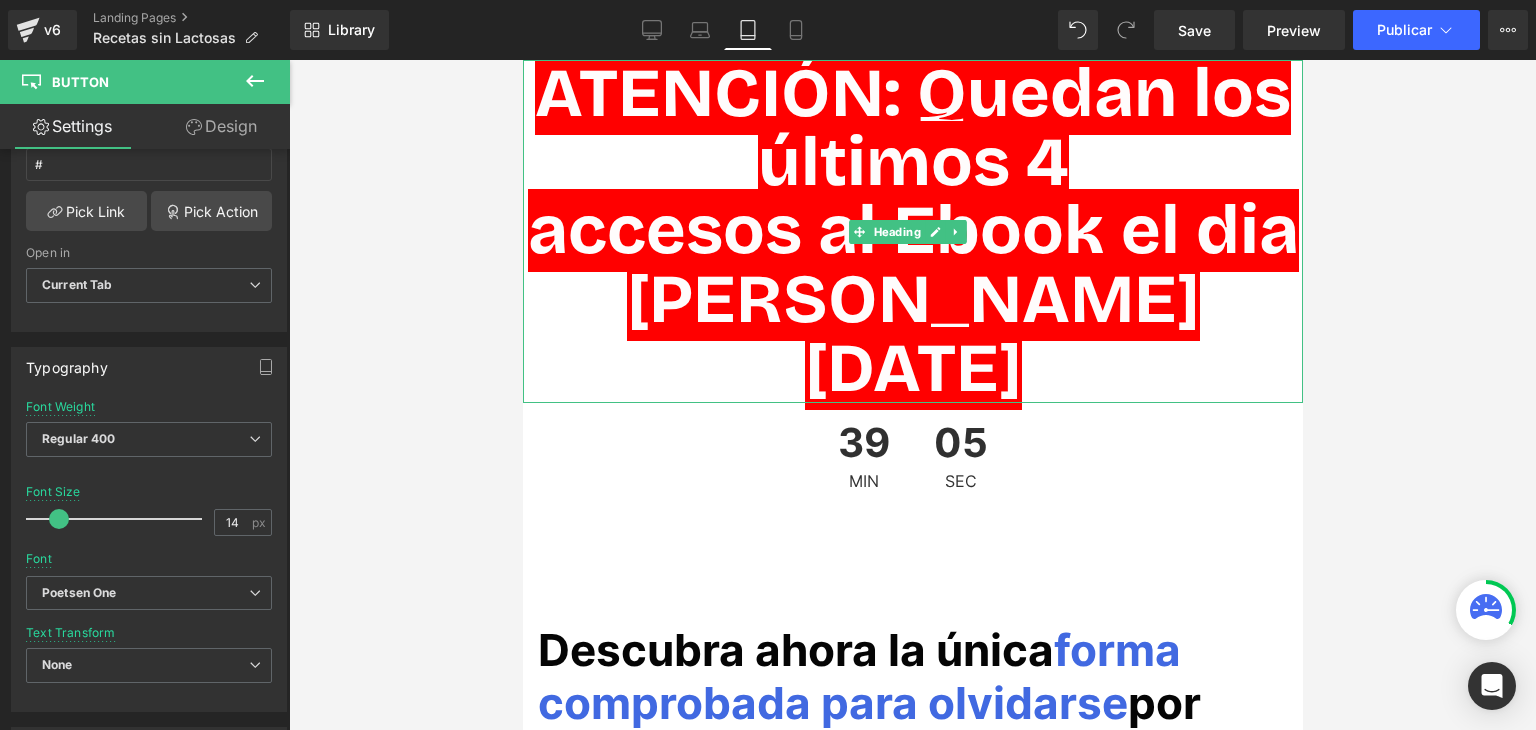 click on "accesos al Ebook el dia [PERSON_NAME][DATE]" at bounding box center [912, 299] 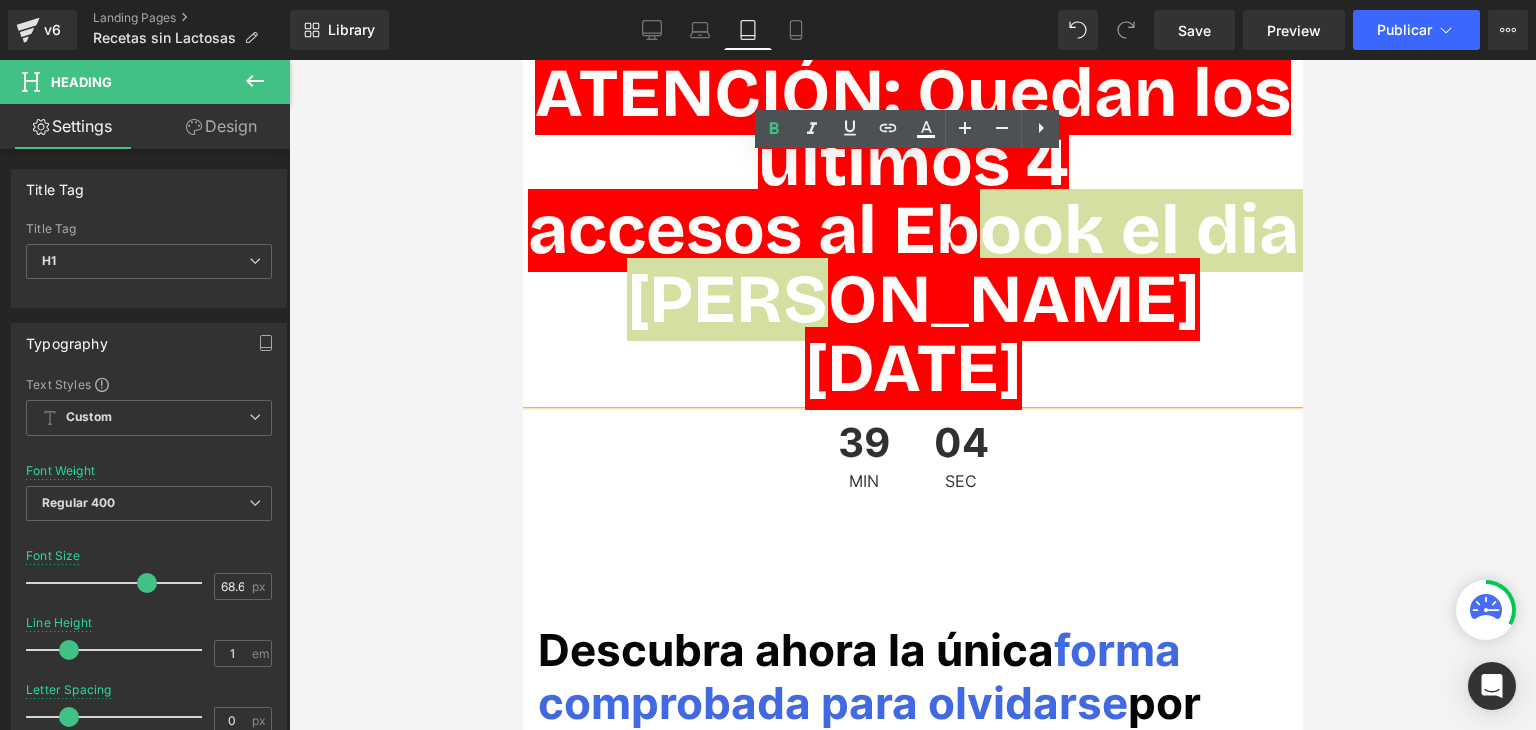 click at bounding box center [912, 395] 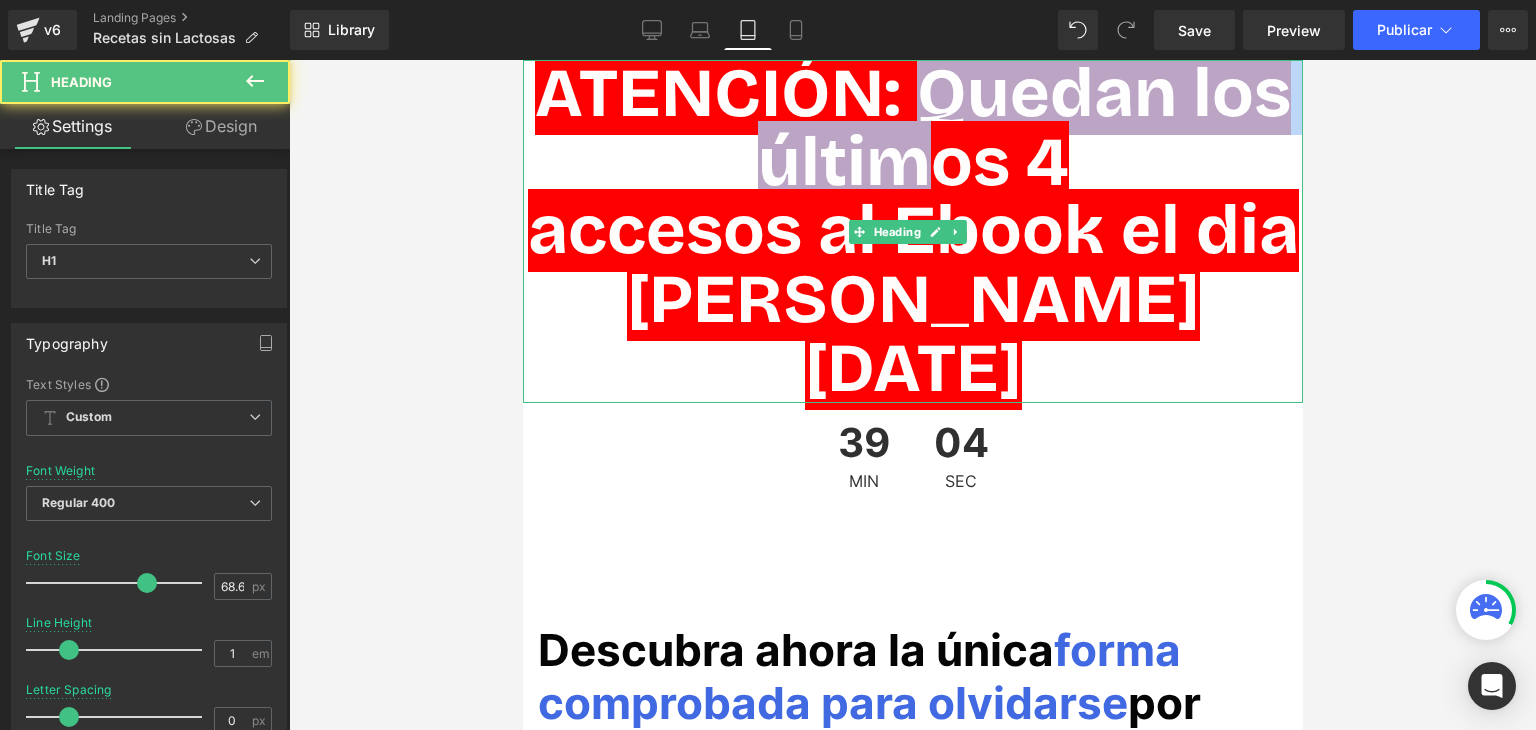 click on "ATENCIÓN: Quedan los últimos 4" at bounding box center [912, 128] 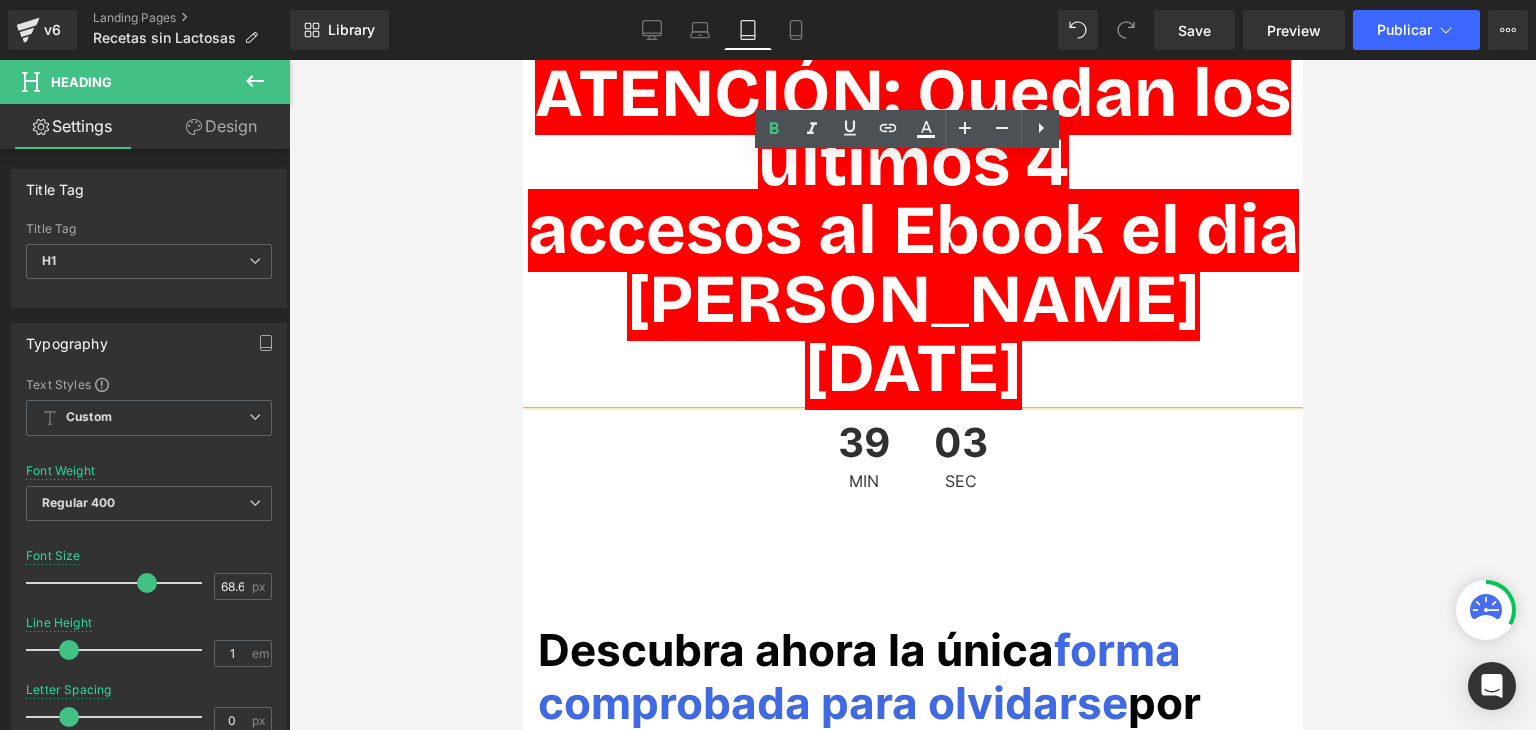 click on "ATENCIÓN: Quedan los últimos 4" at bounding box center [912, 128] 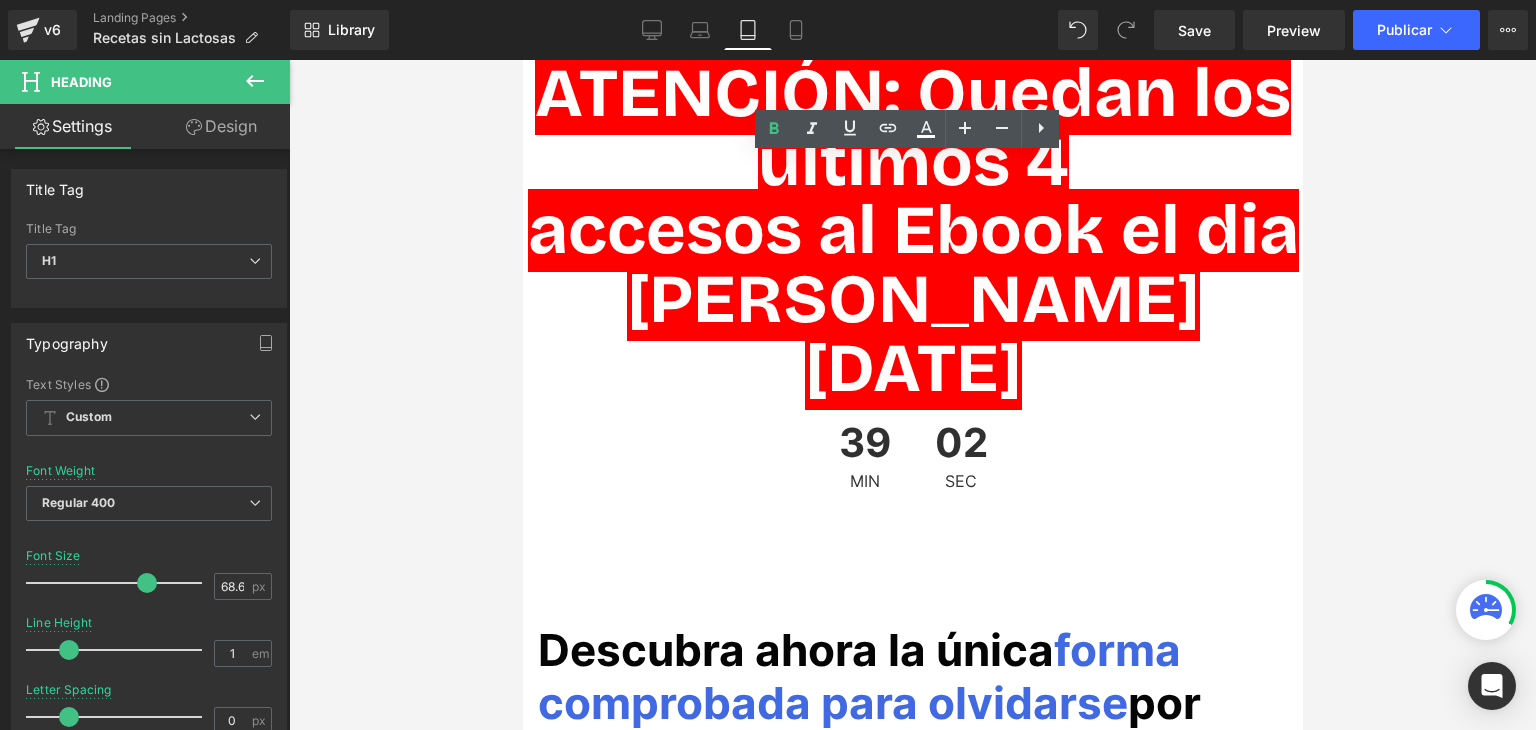 click at bounding box center (912, 395) 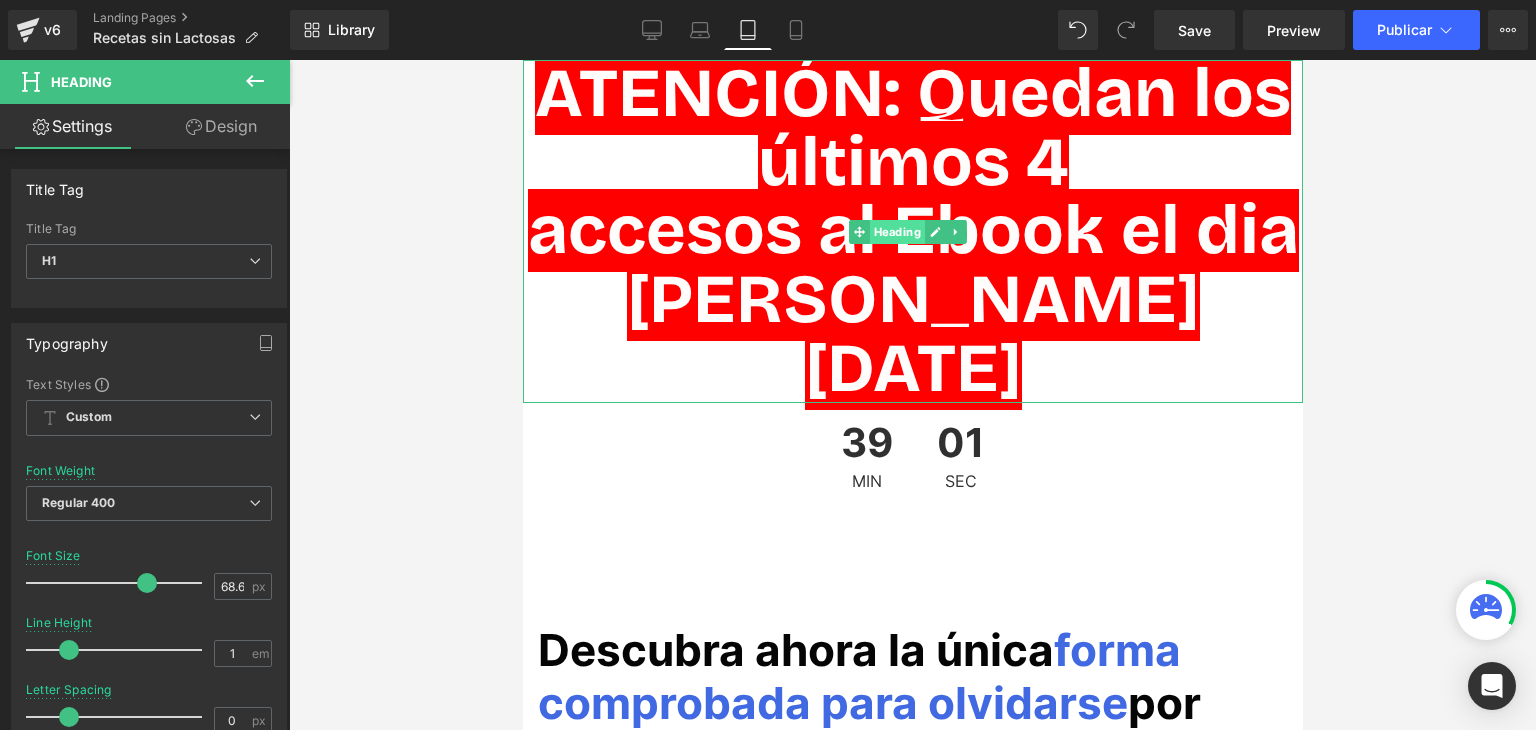 click on "Heading" at bounding box center (896, 232) 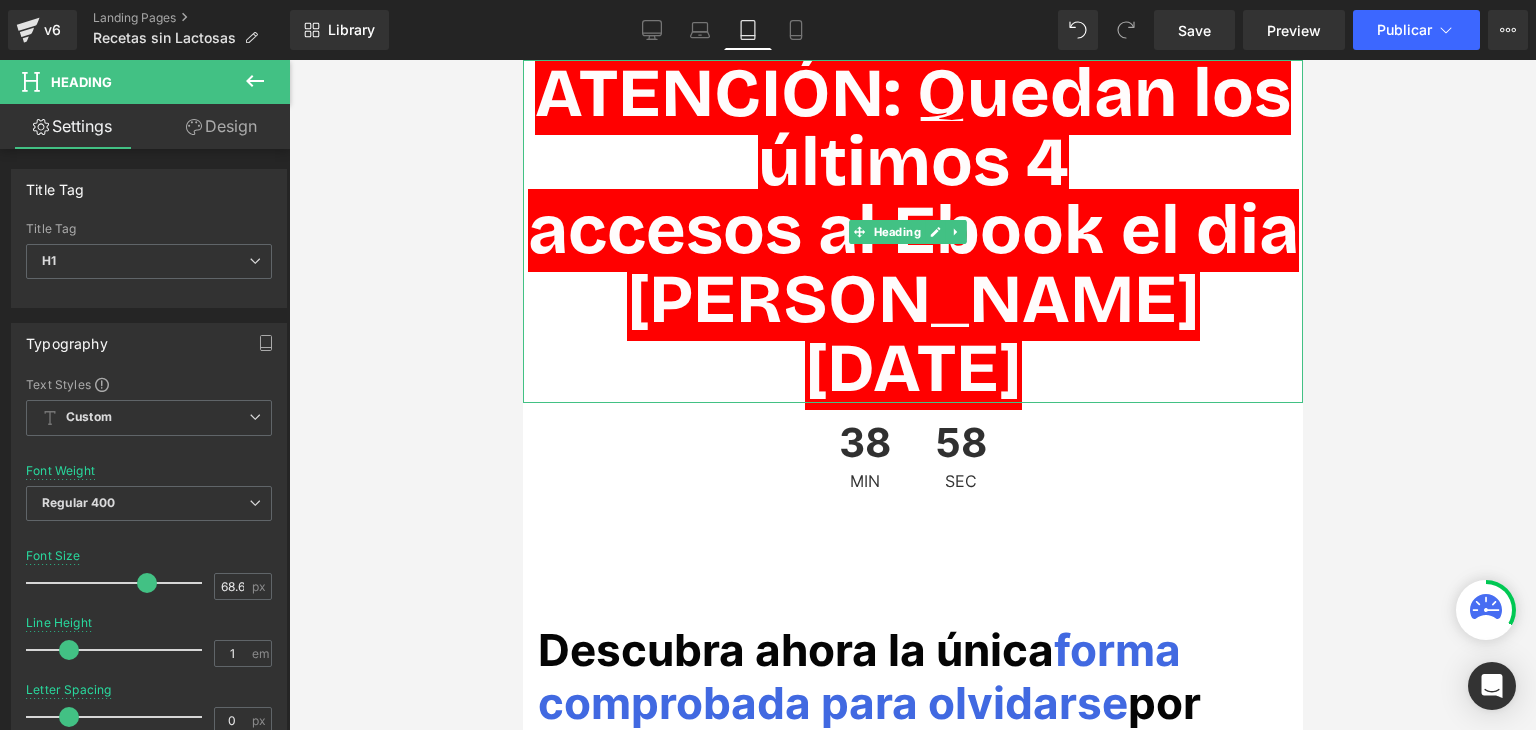 drag, startPoint x: 945, startPoint y: 201, endPoint x: 924, endPoint y: 208, distance: 22.135944 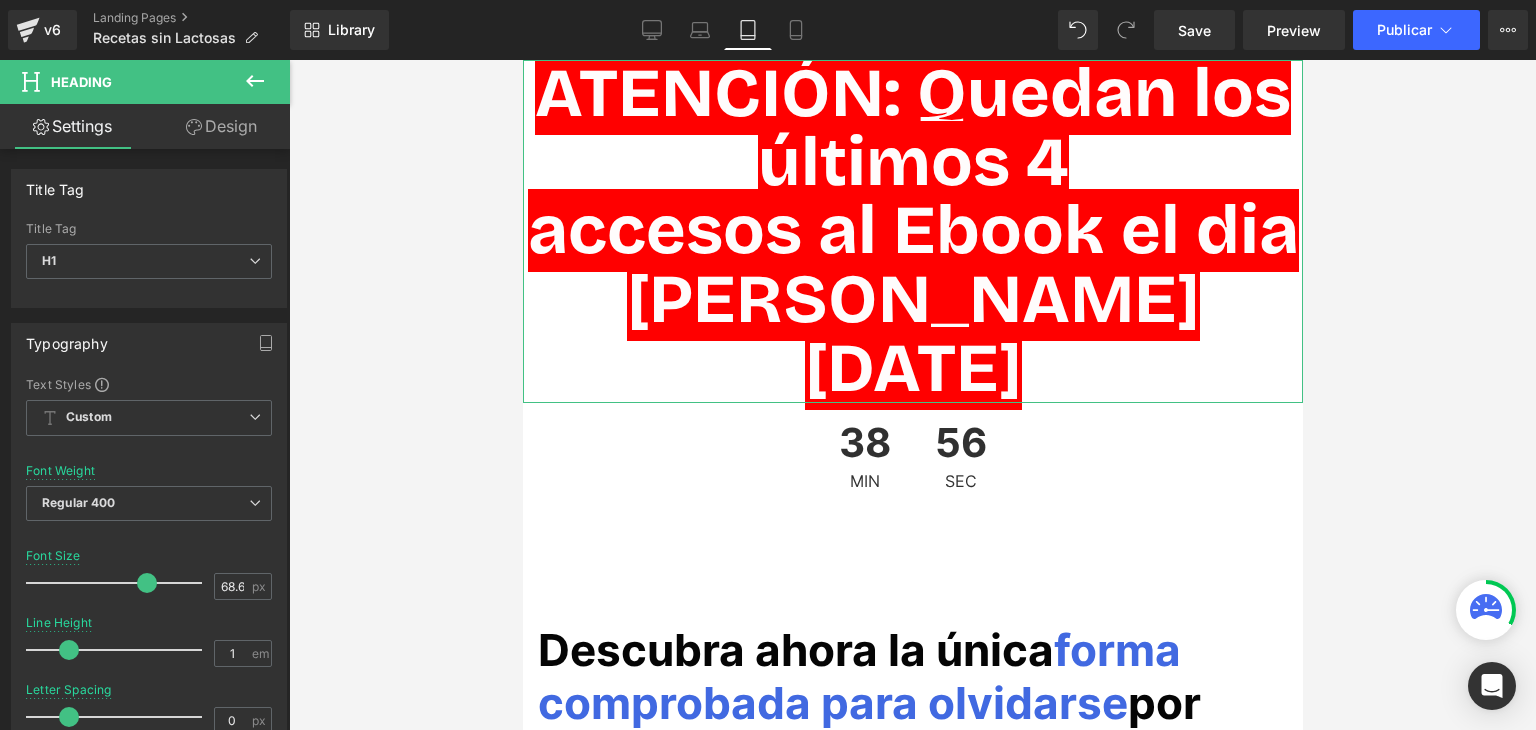 click on "Design" at bounding box center (221, 126) 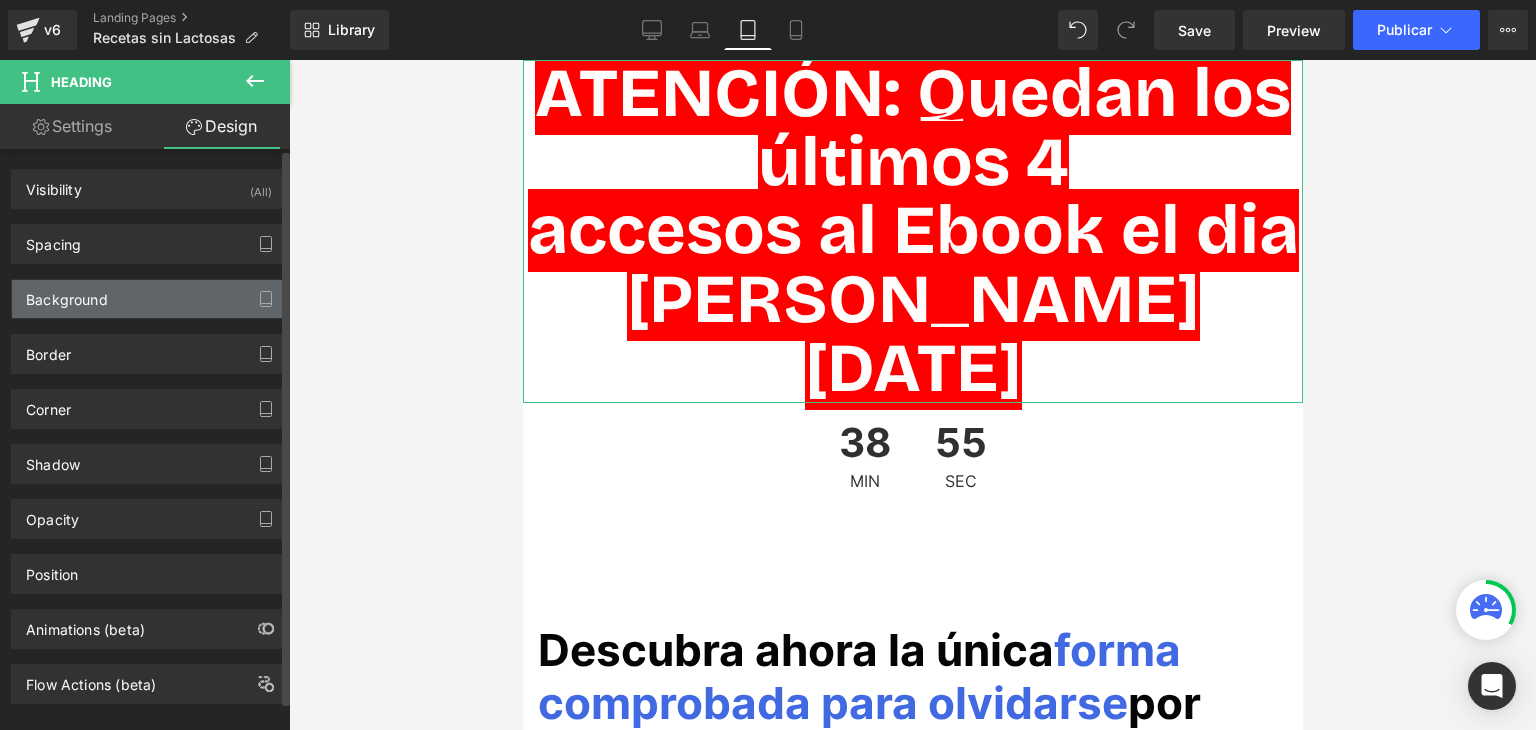 click on "Background" at bounding box center [149, 299] 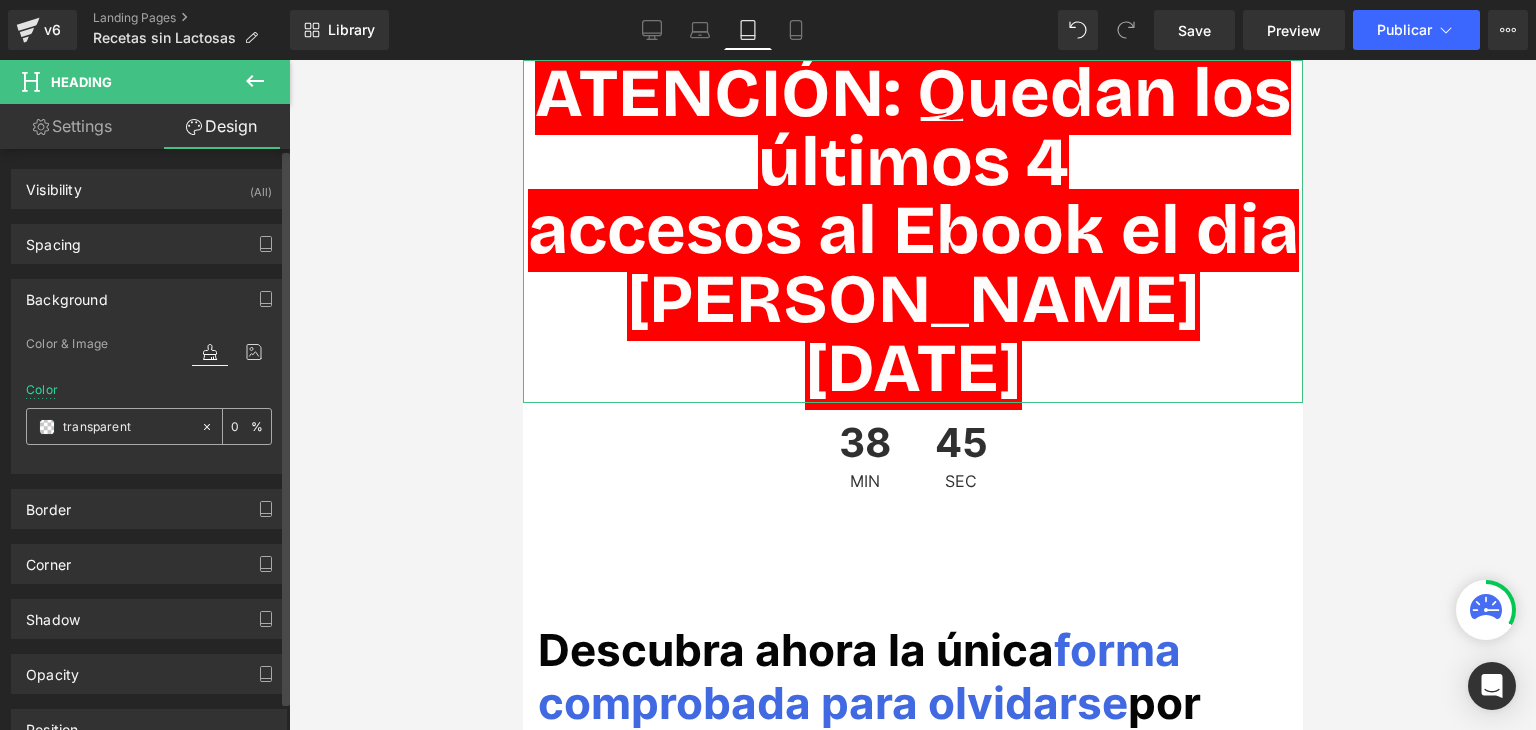 click on "transparent" at bounding box center (127, 427) 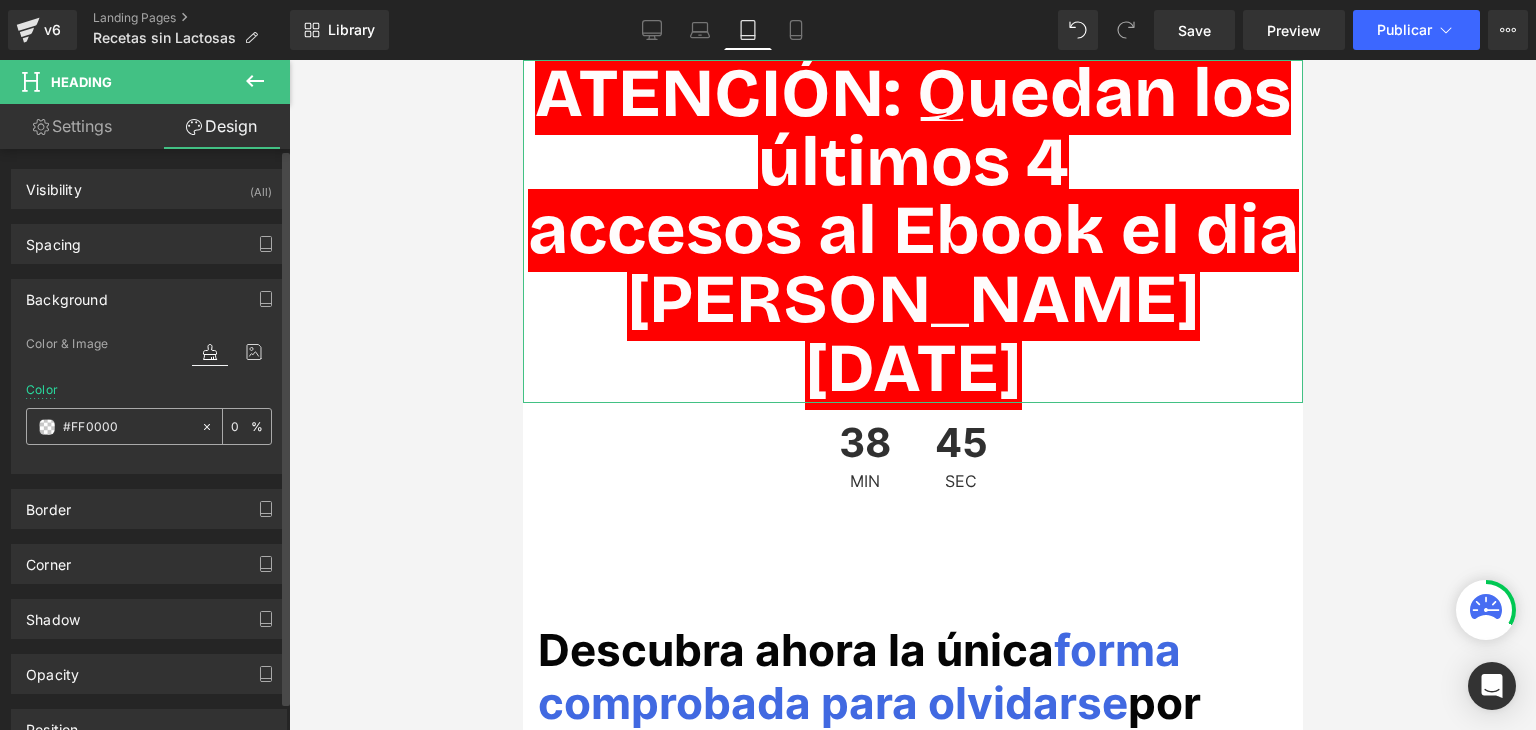 type on "100" 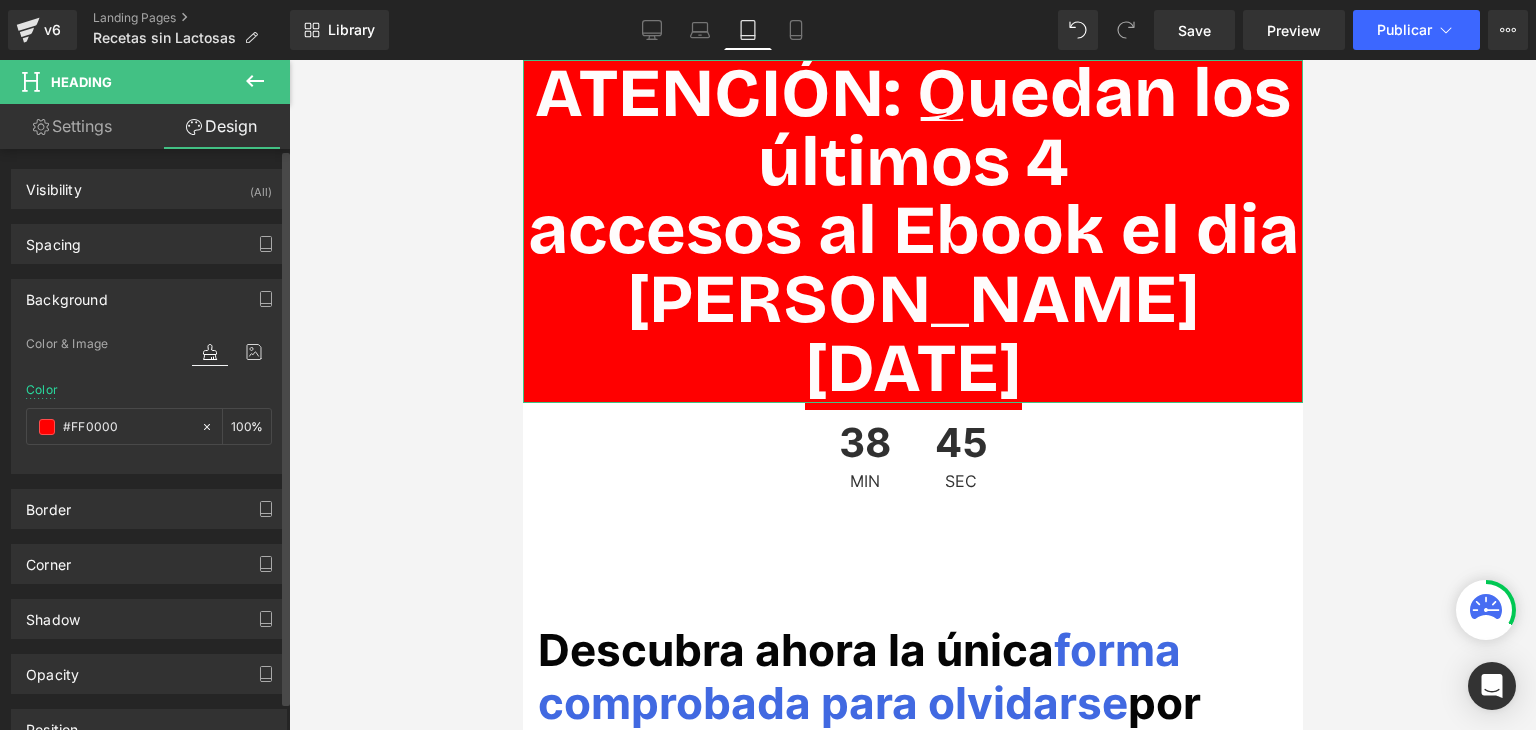 type on "#ff0000" 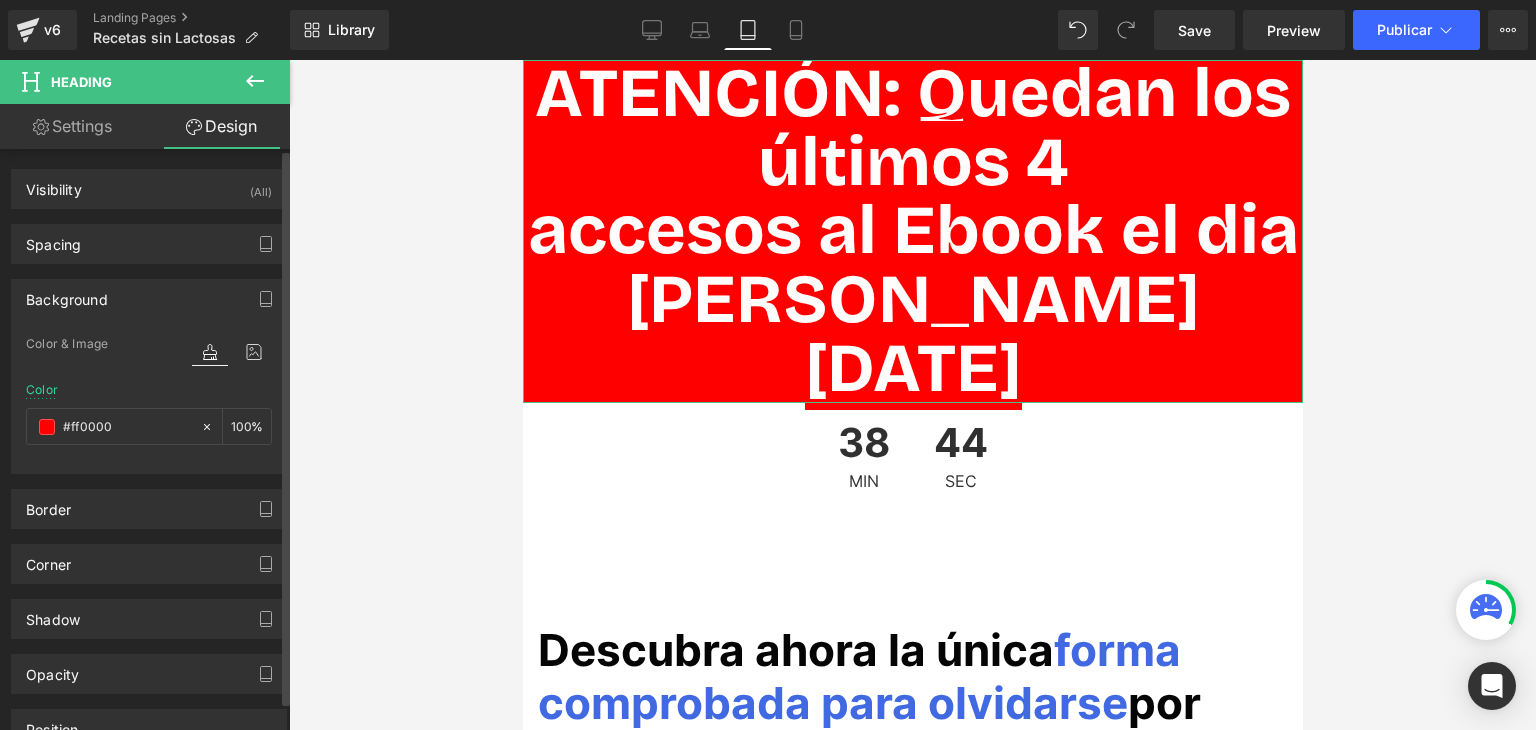click on "Color #ff0000 100 %" at bounding box center (149, 425) 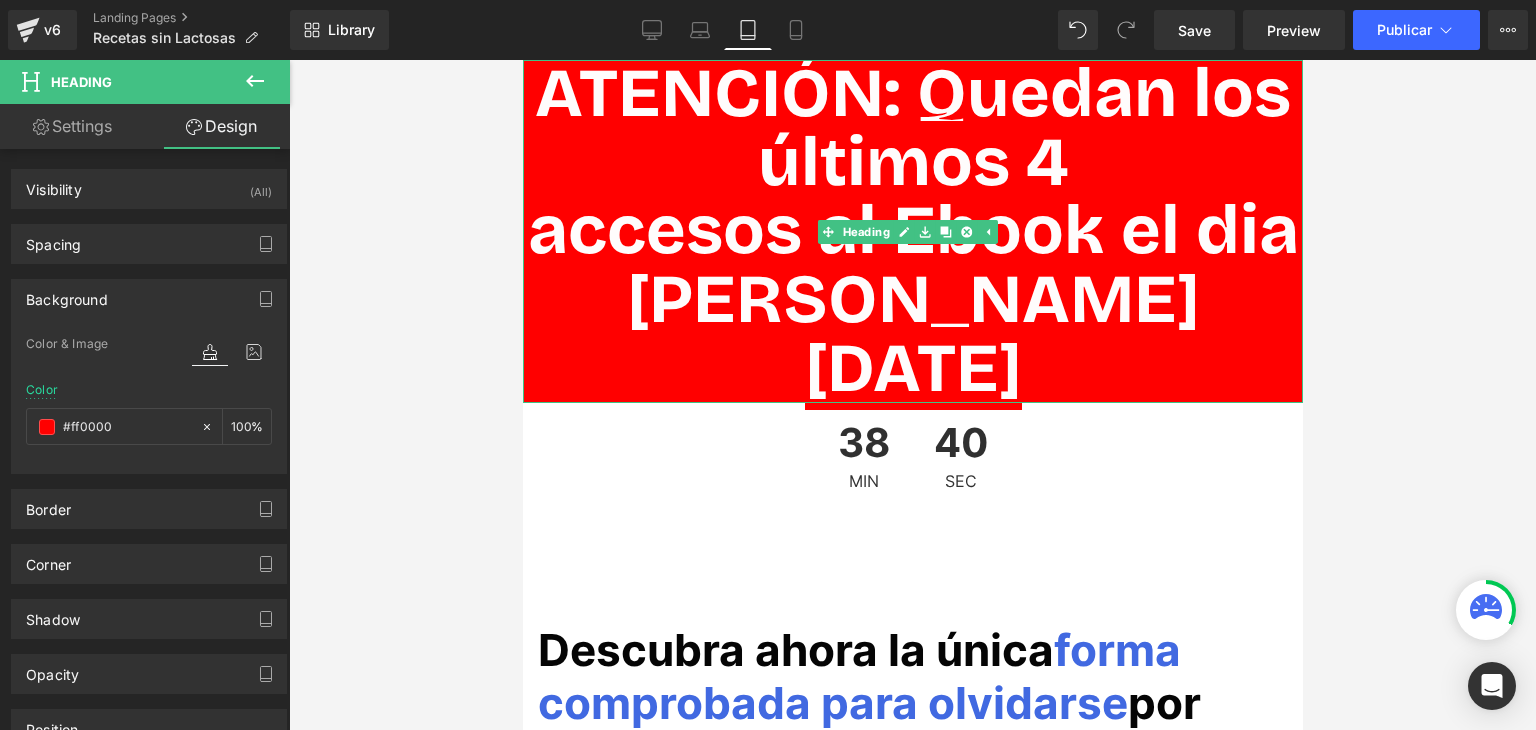 click on "ATENCIÓN: Quedan los últimos 4" at bounding box center (912, 128) 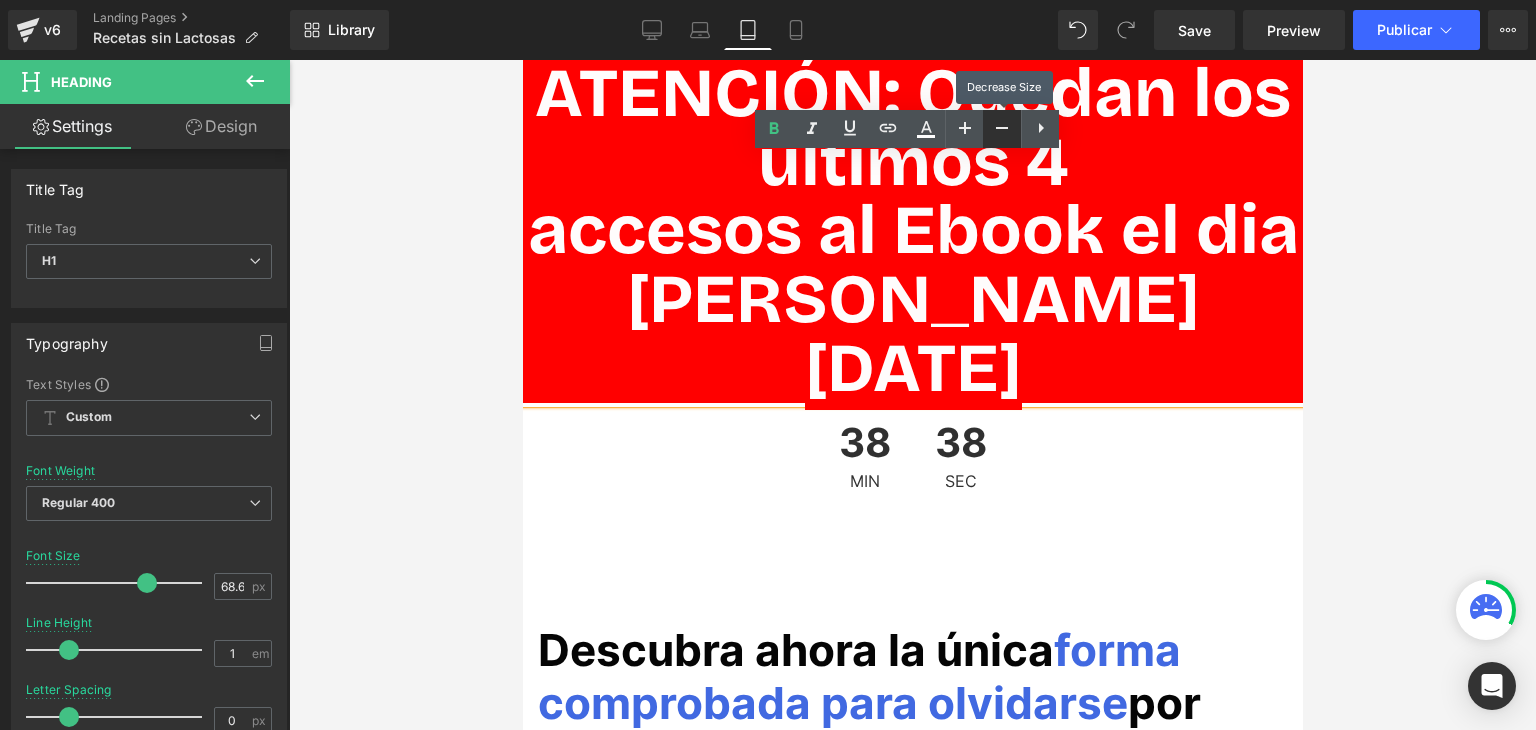 click 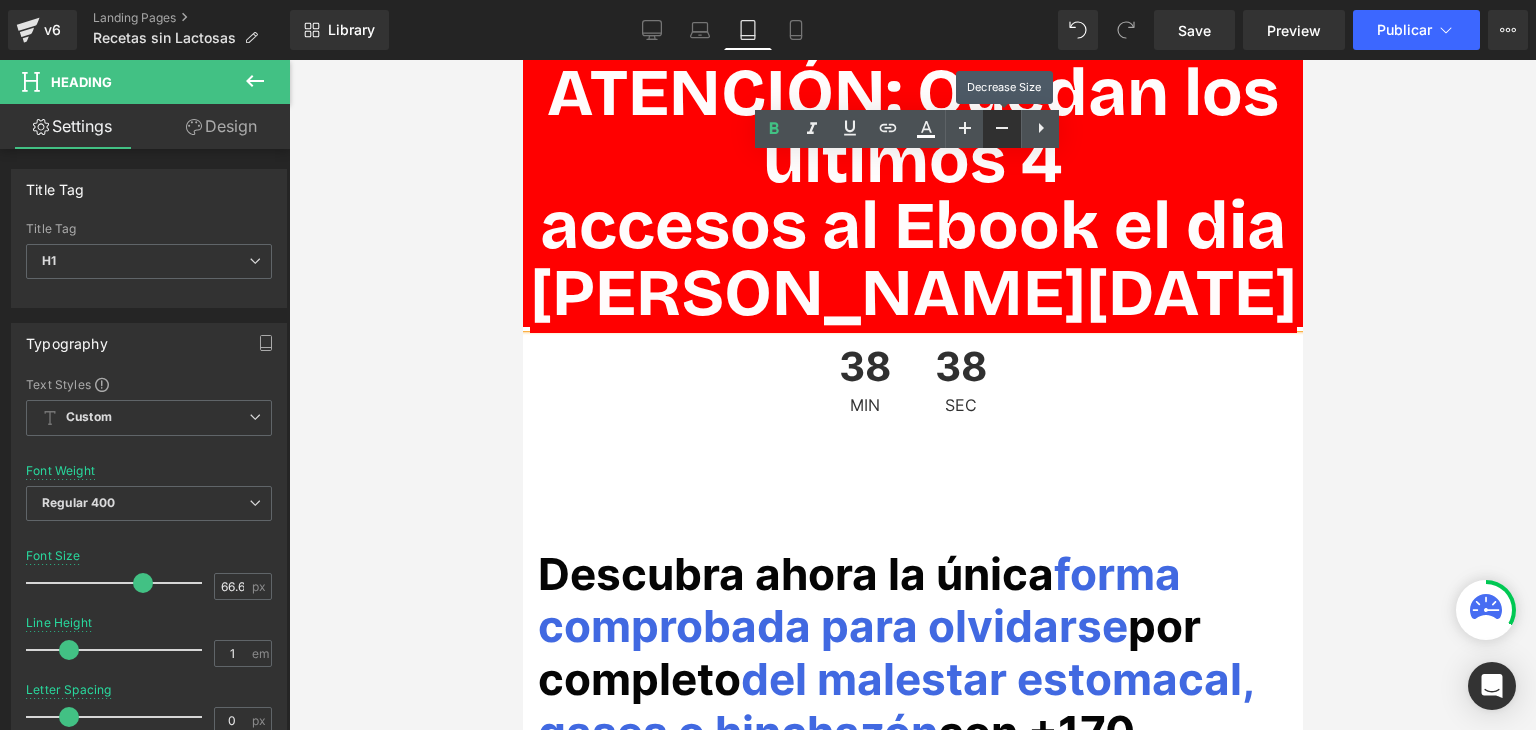 click 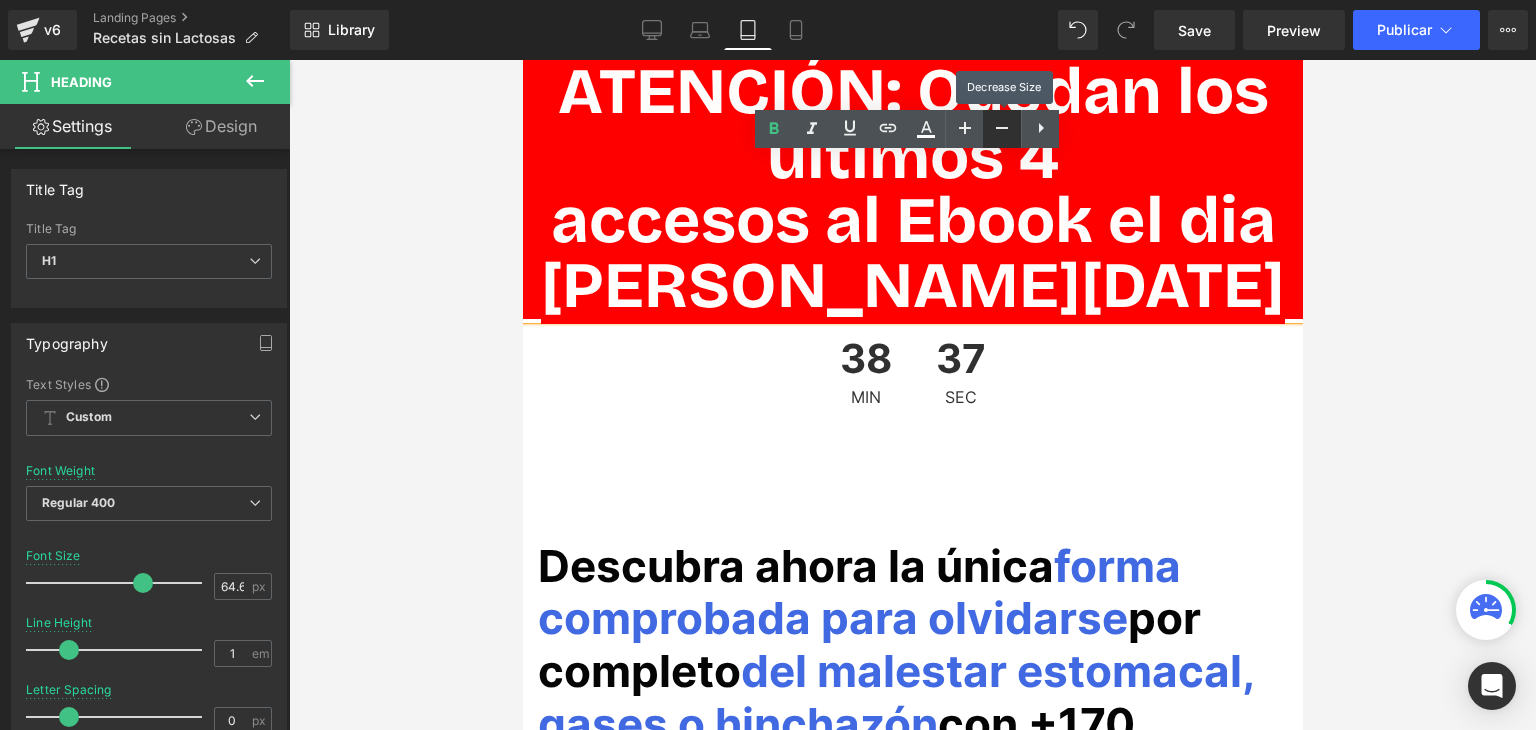 click 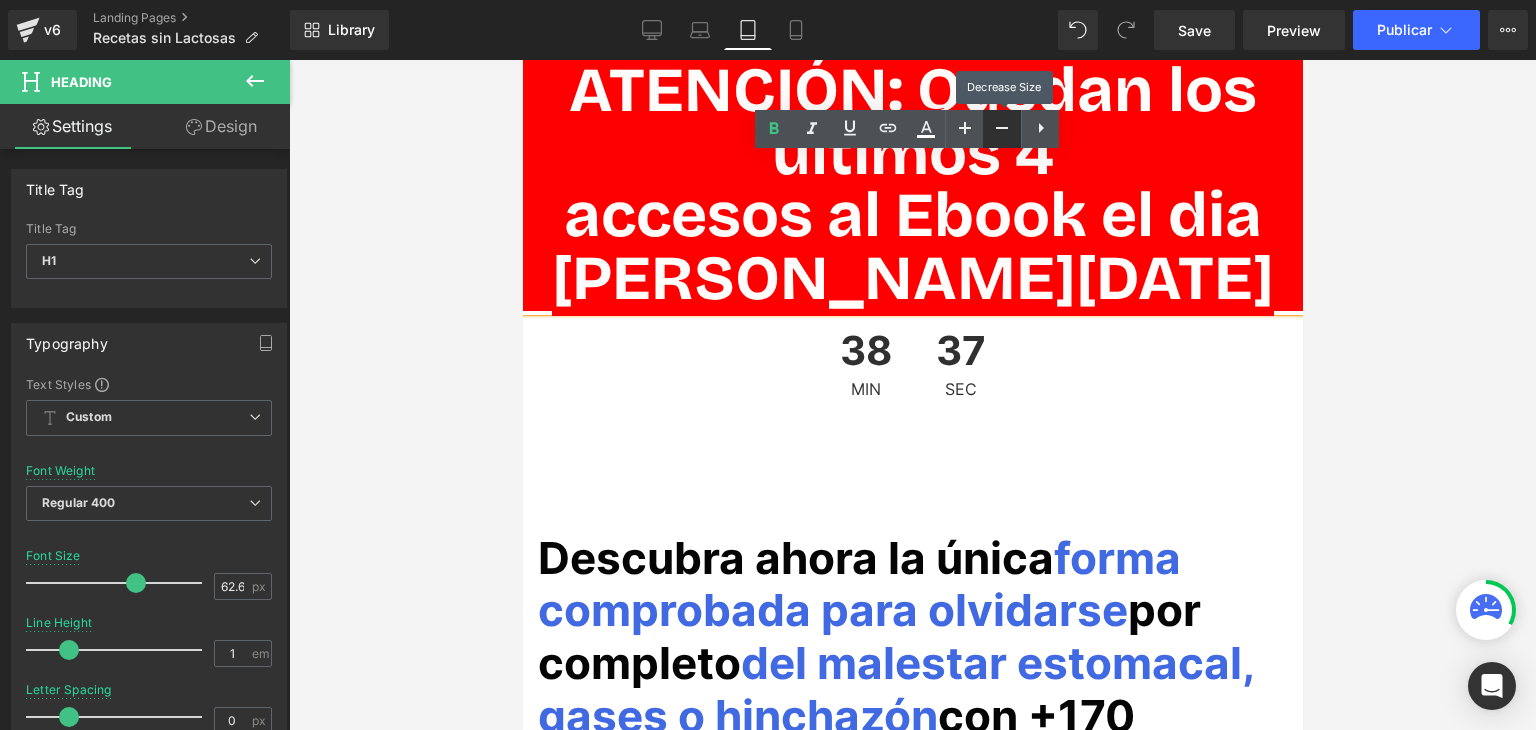 click 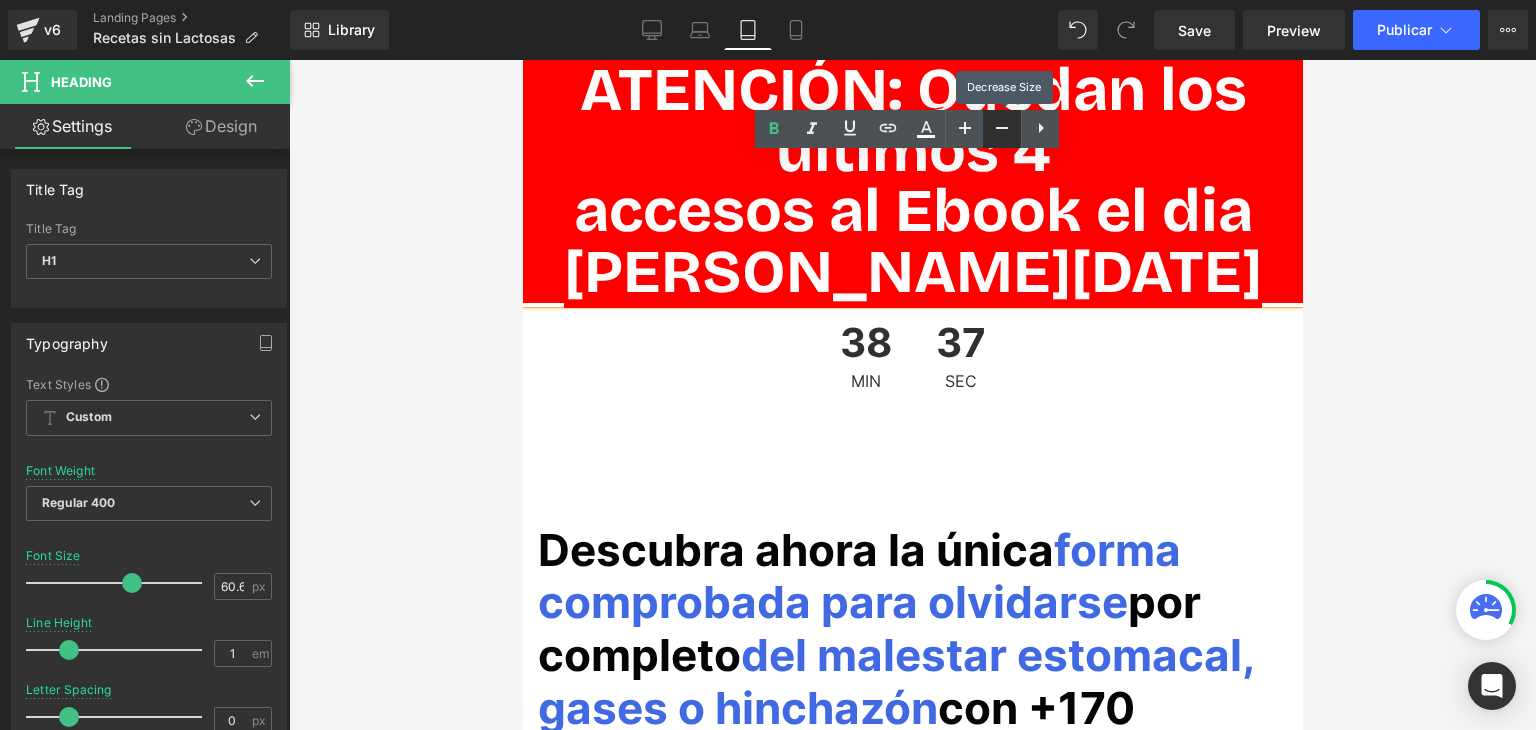 click 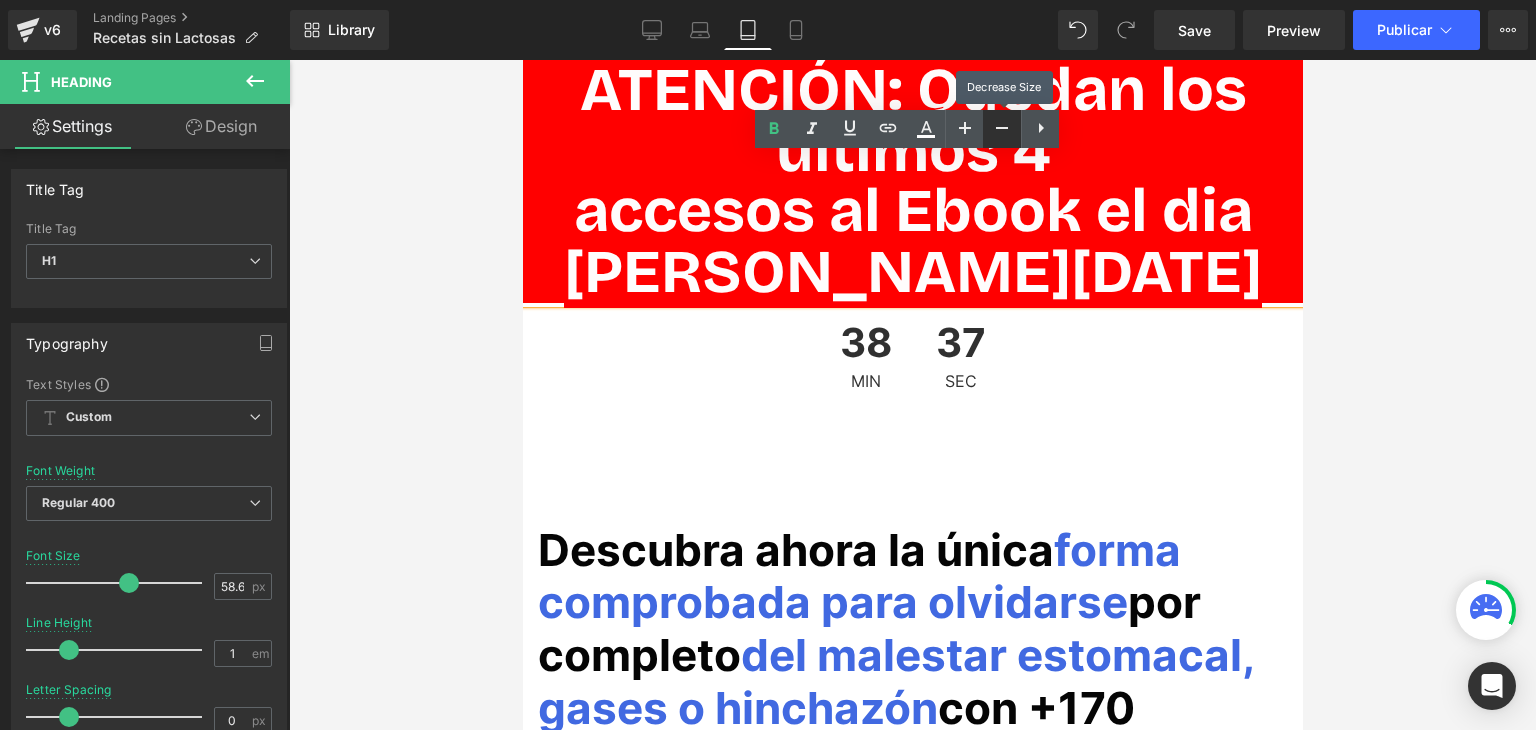 click 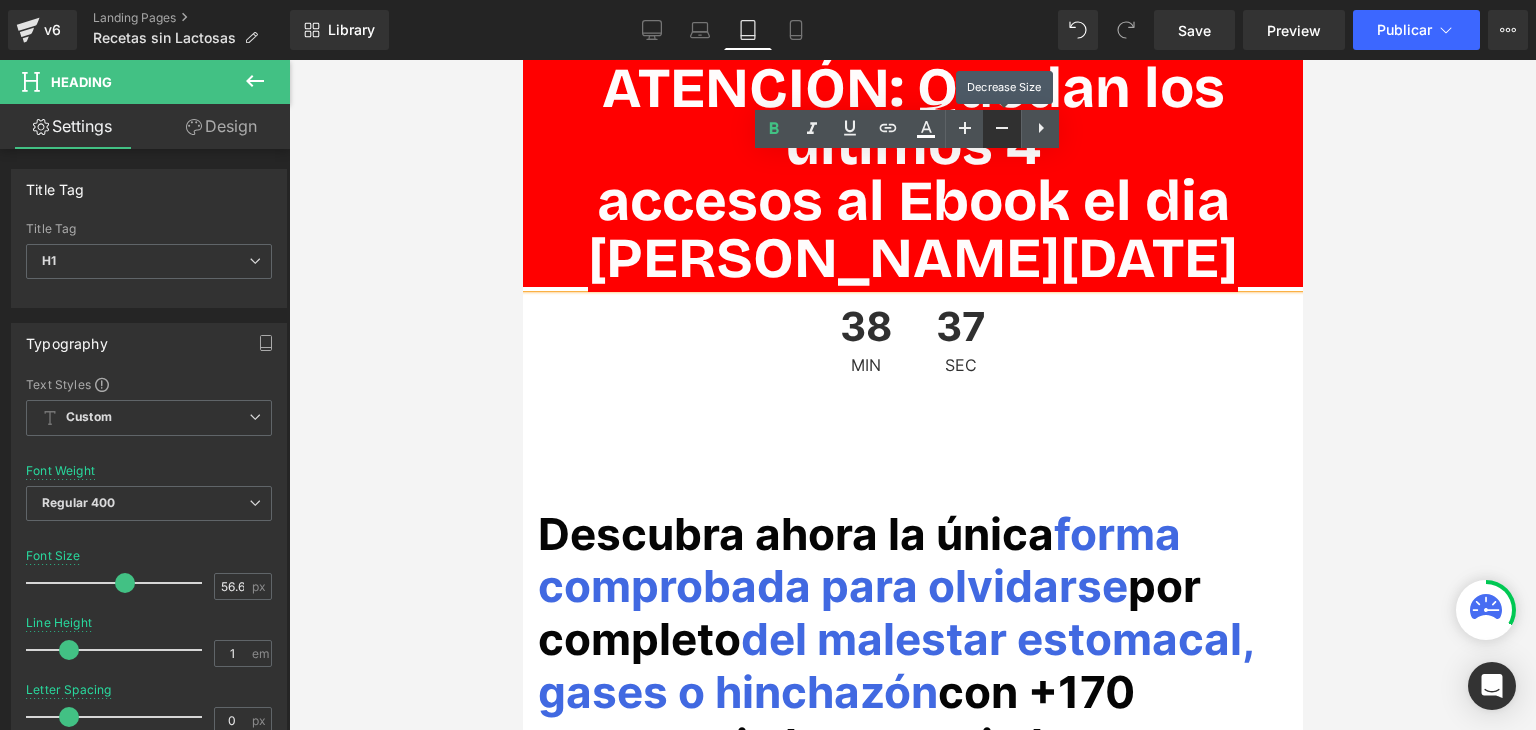 click 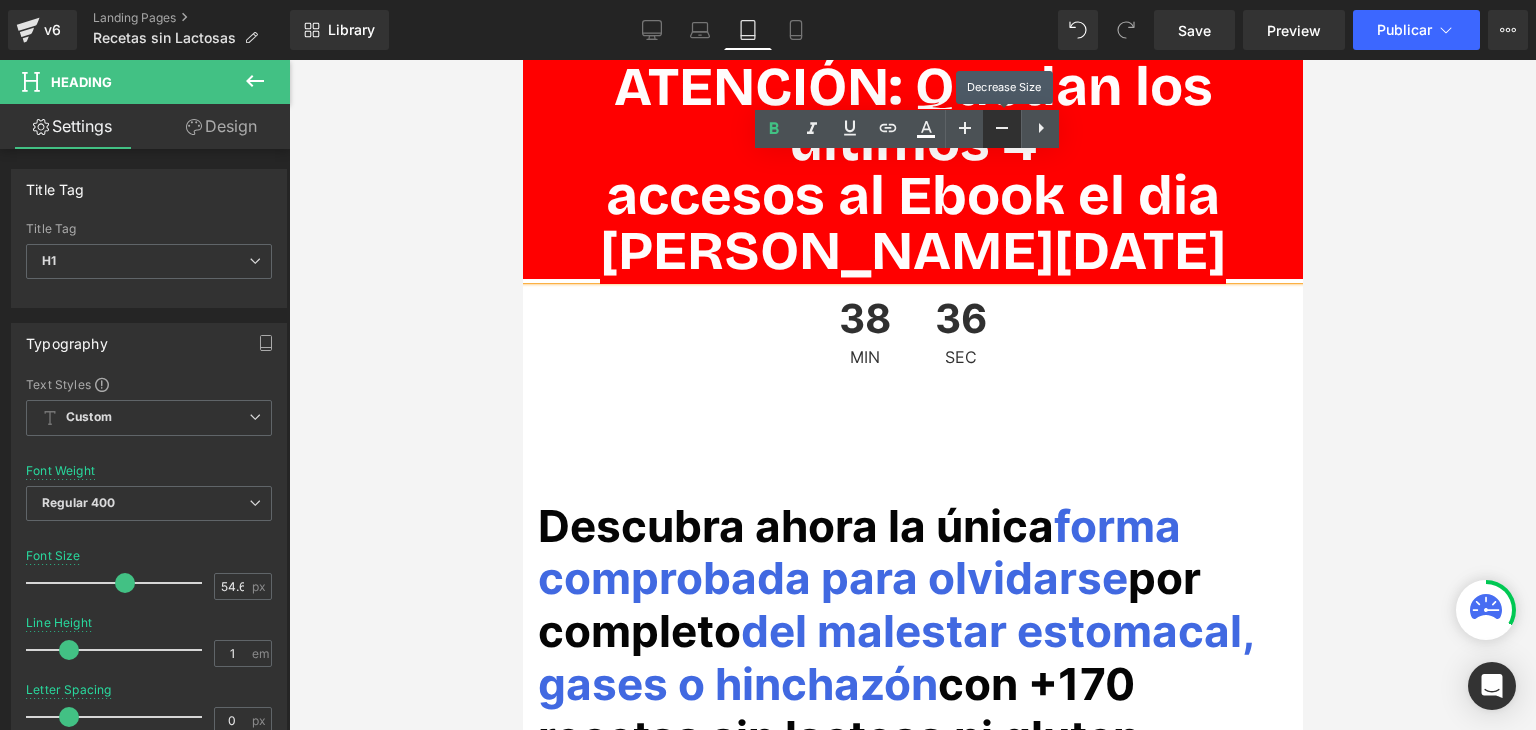 click 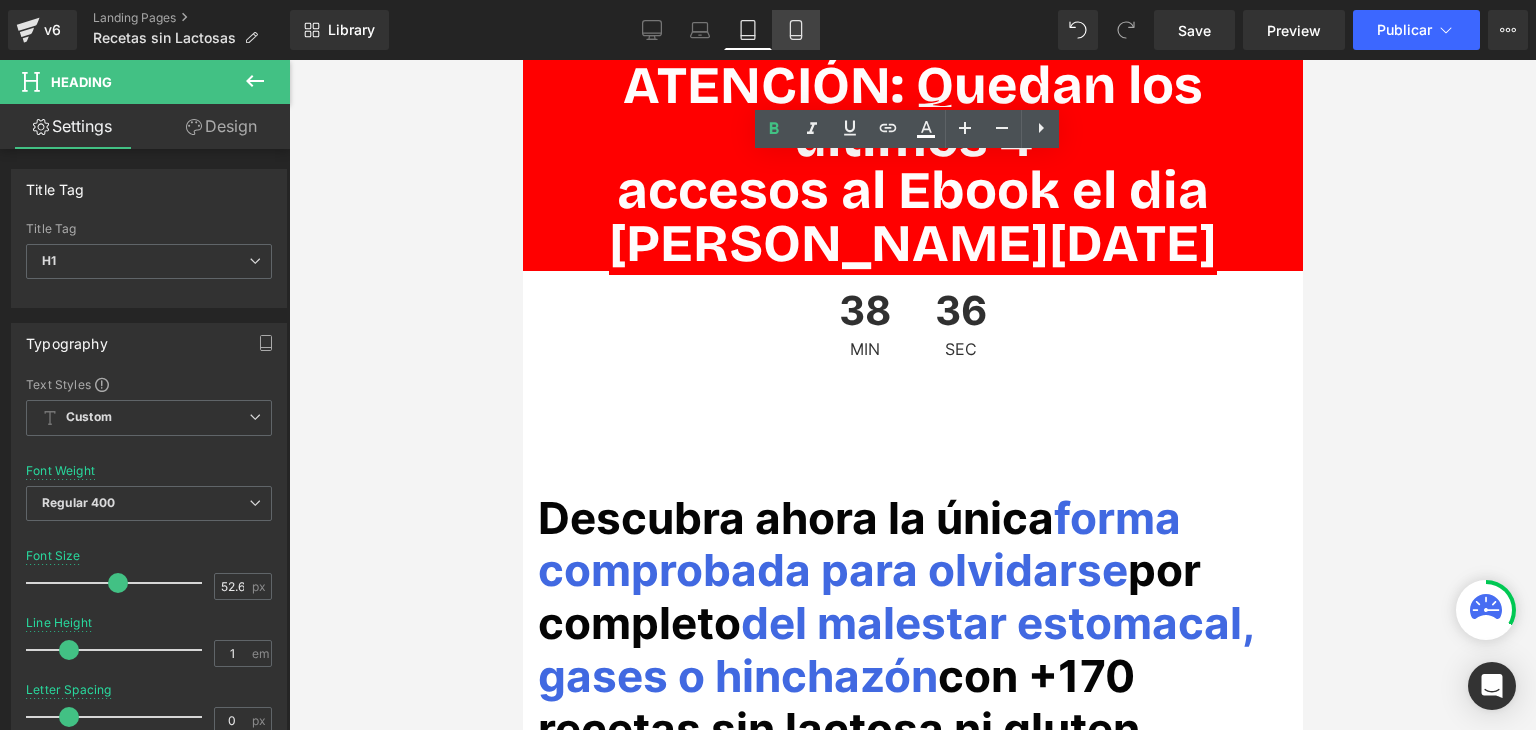 click on "Mobile" at bounding box center (796, 30) 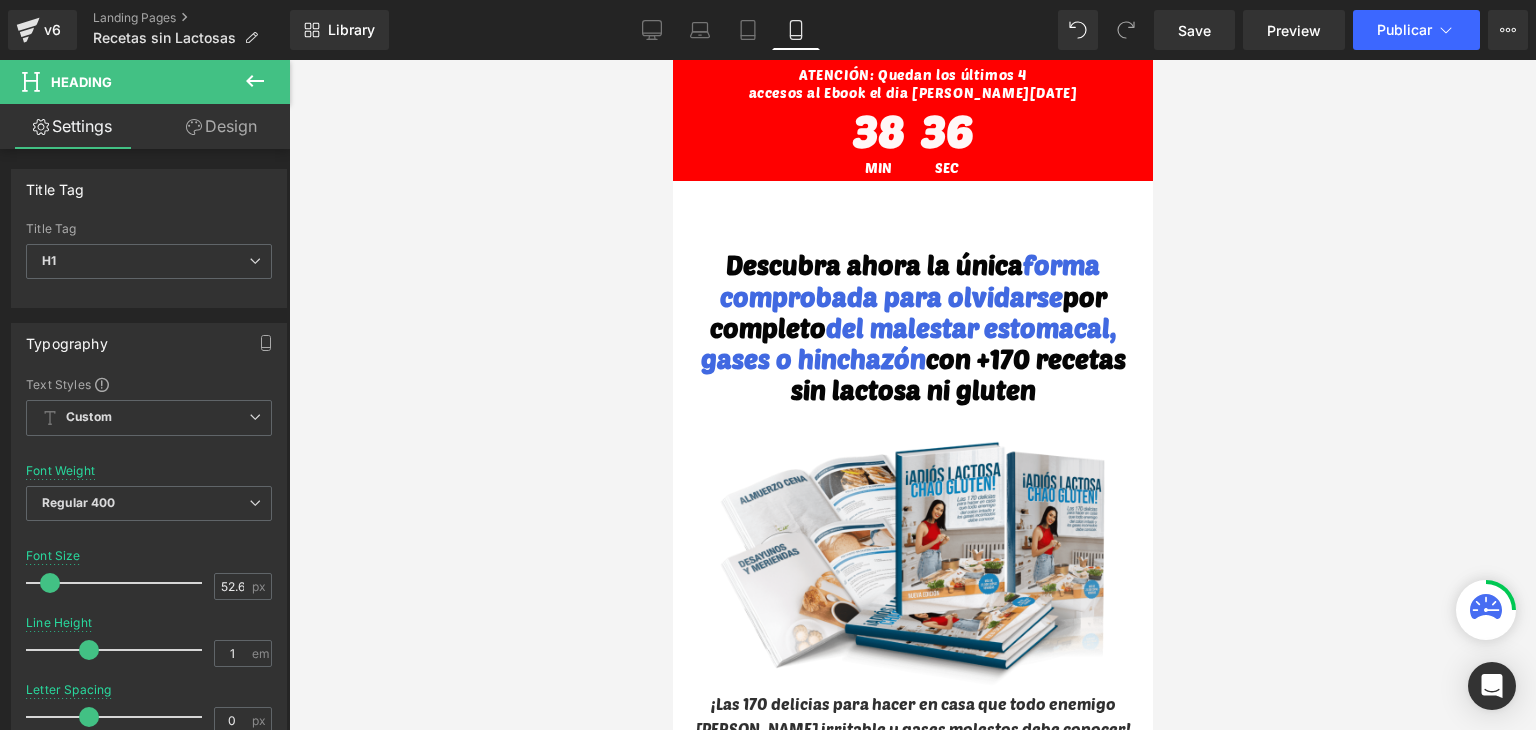 type on "14" 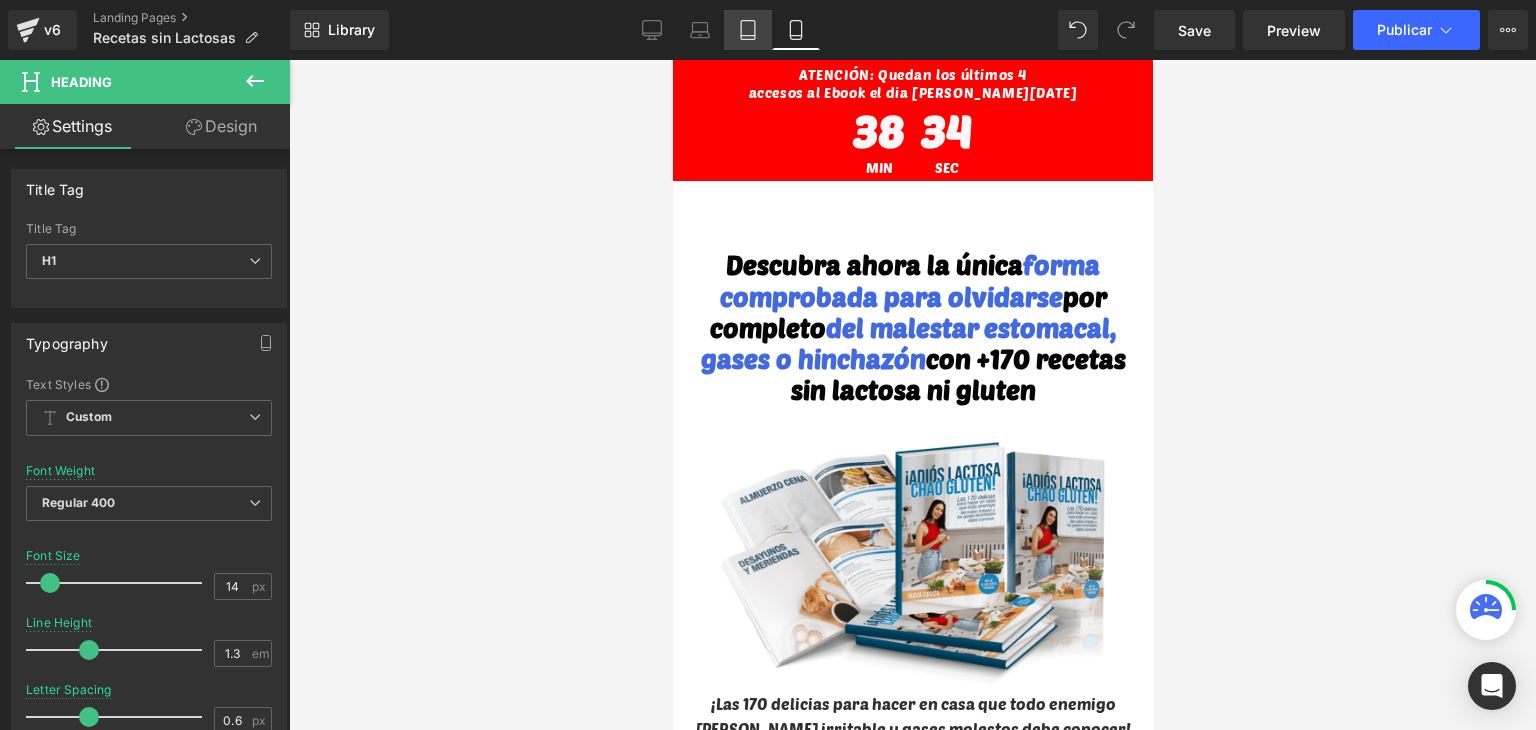 click on "Tablet" at bounding box center [748, 30] 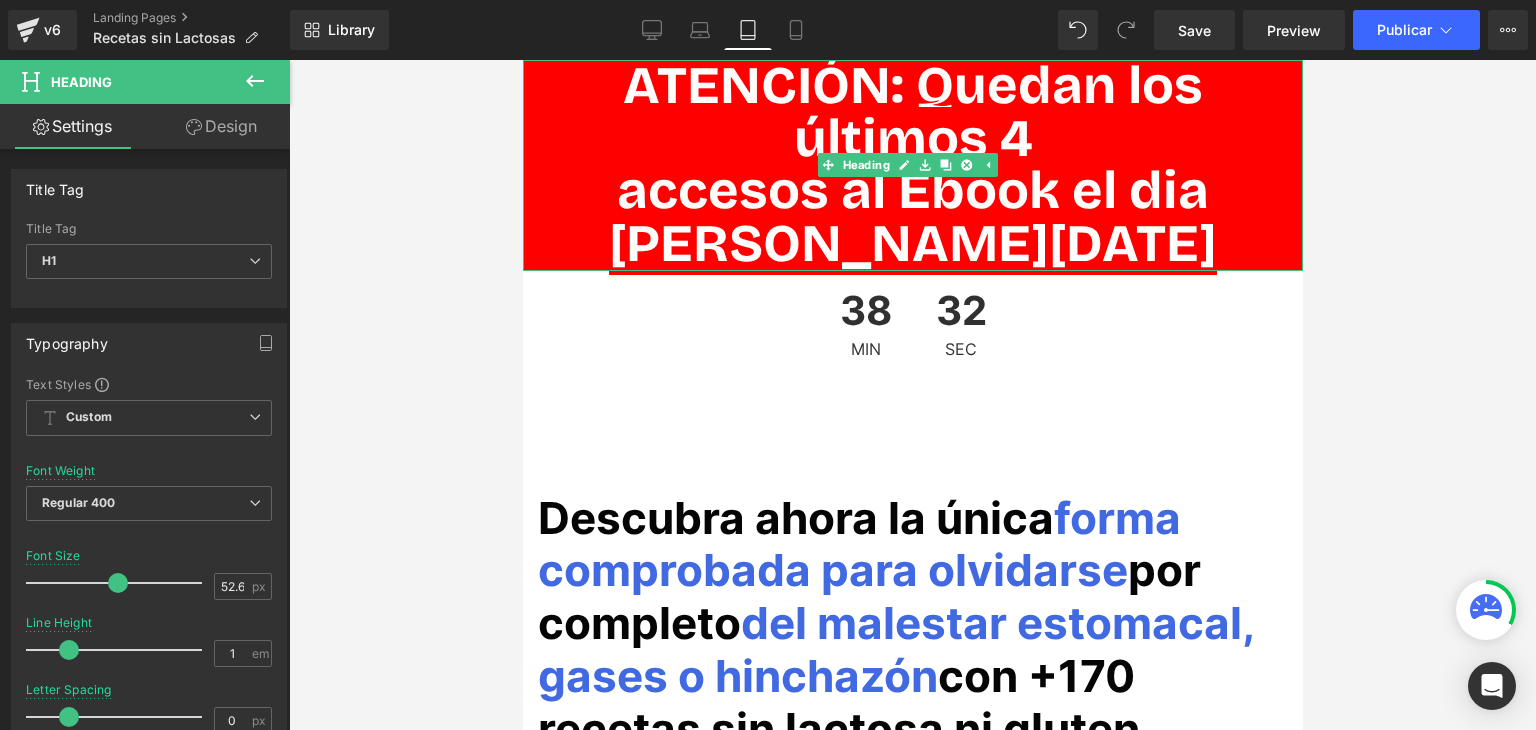 click on "ATENCIÓN: Quedan los últimos 4" at bounding box center (912, 112) 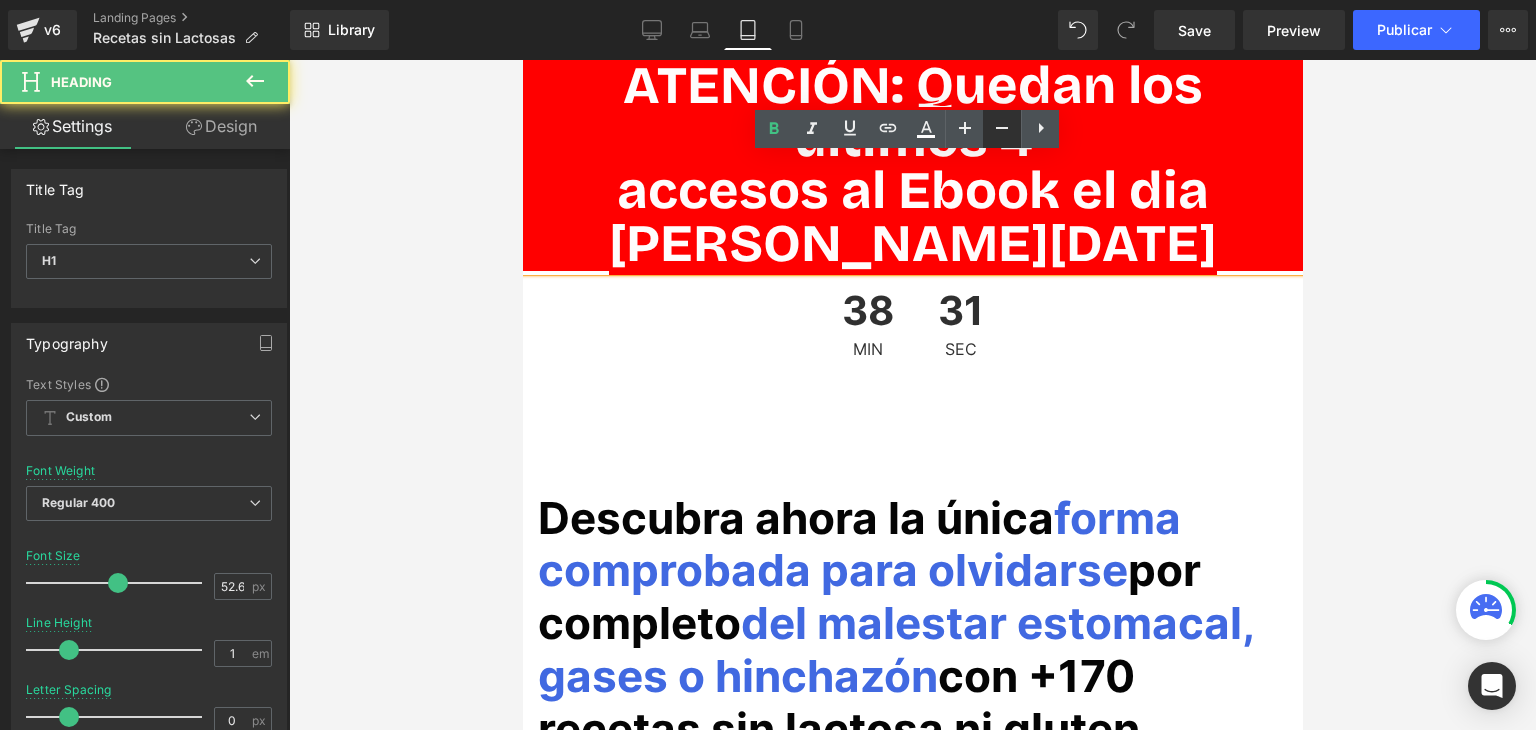 click 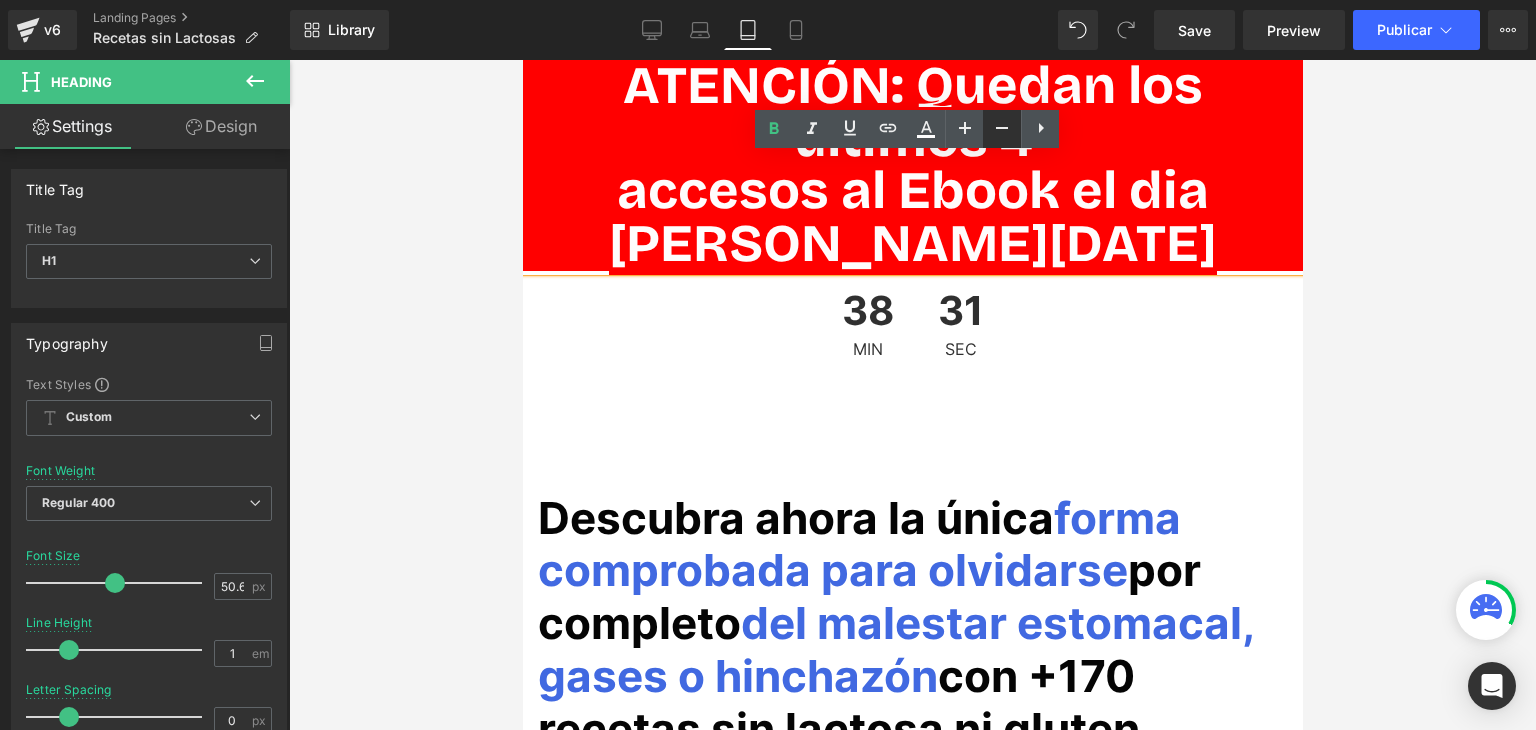 click 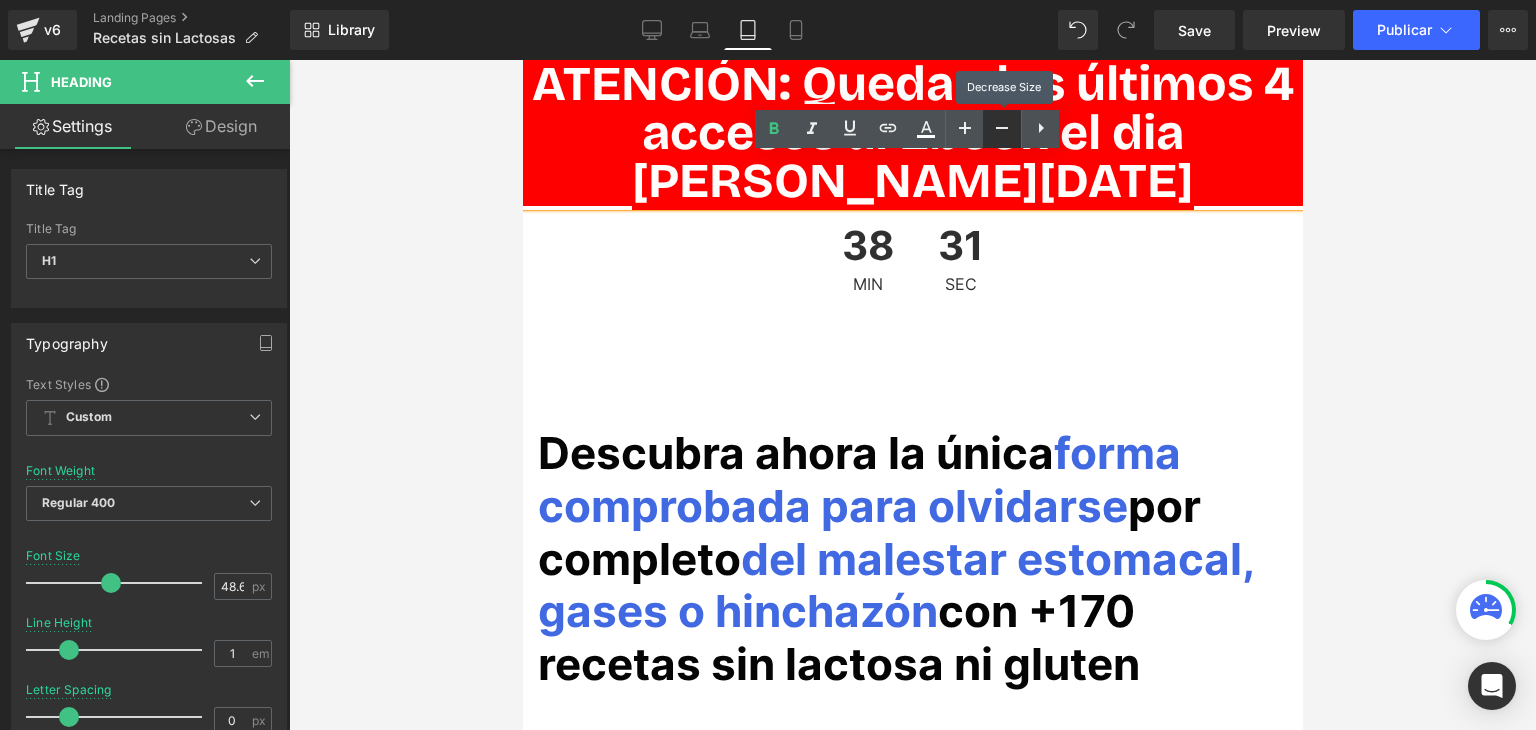 click 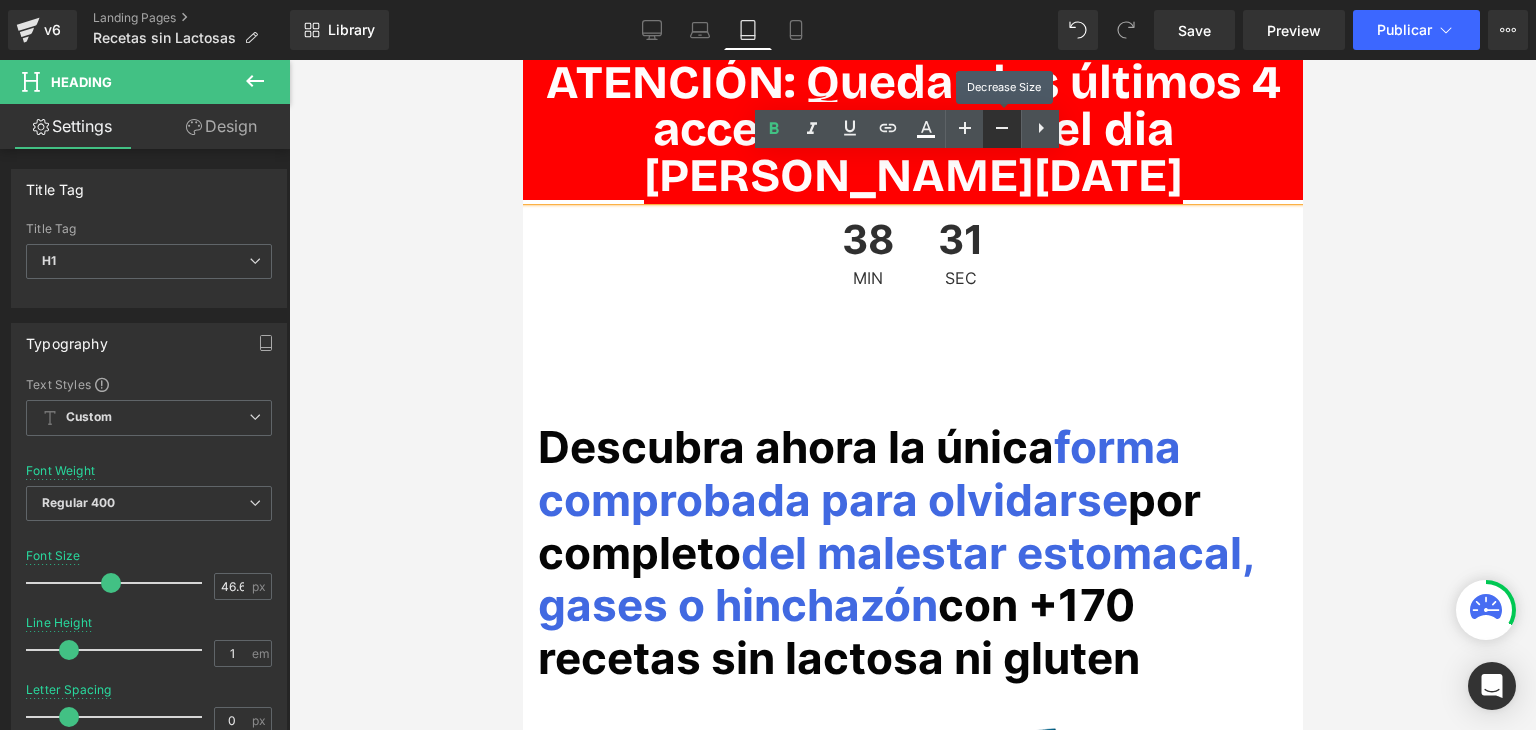 click 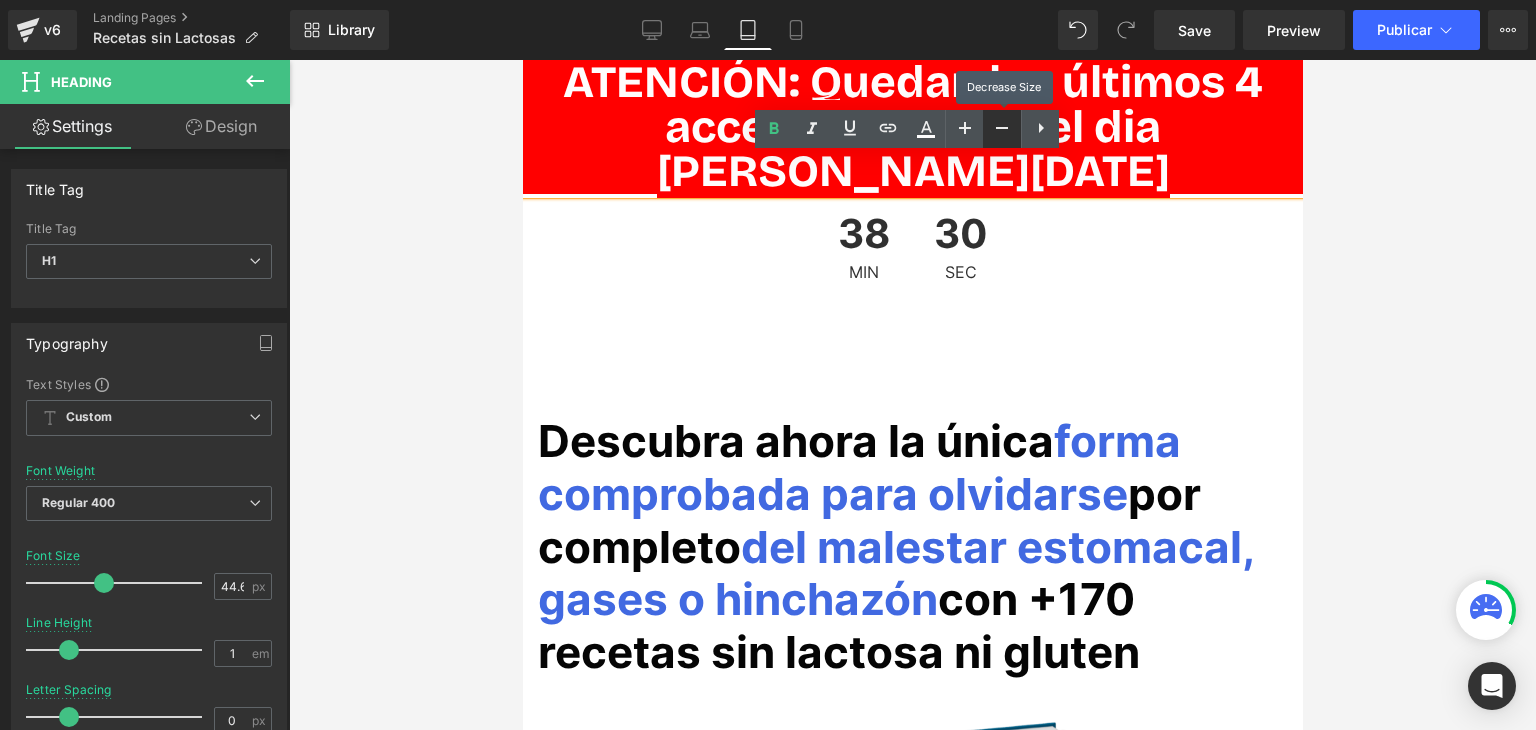click 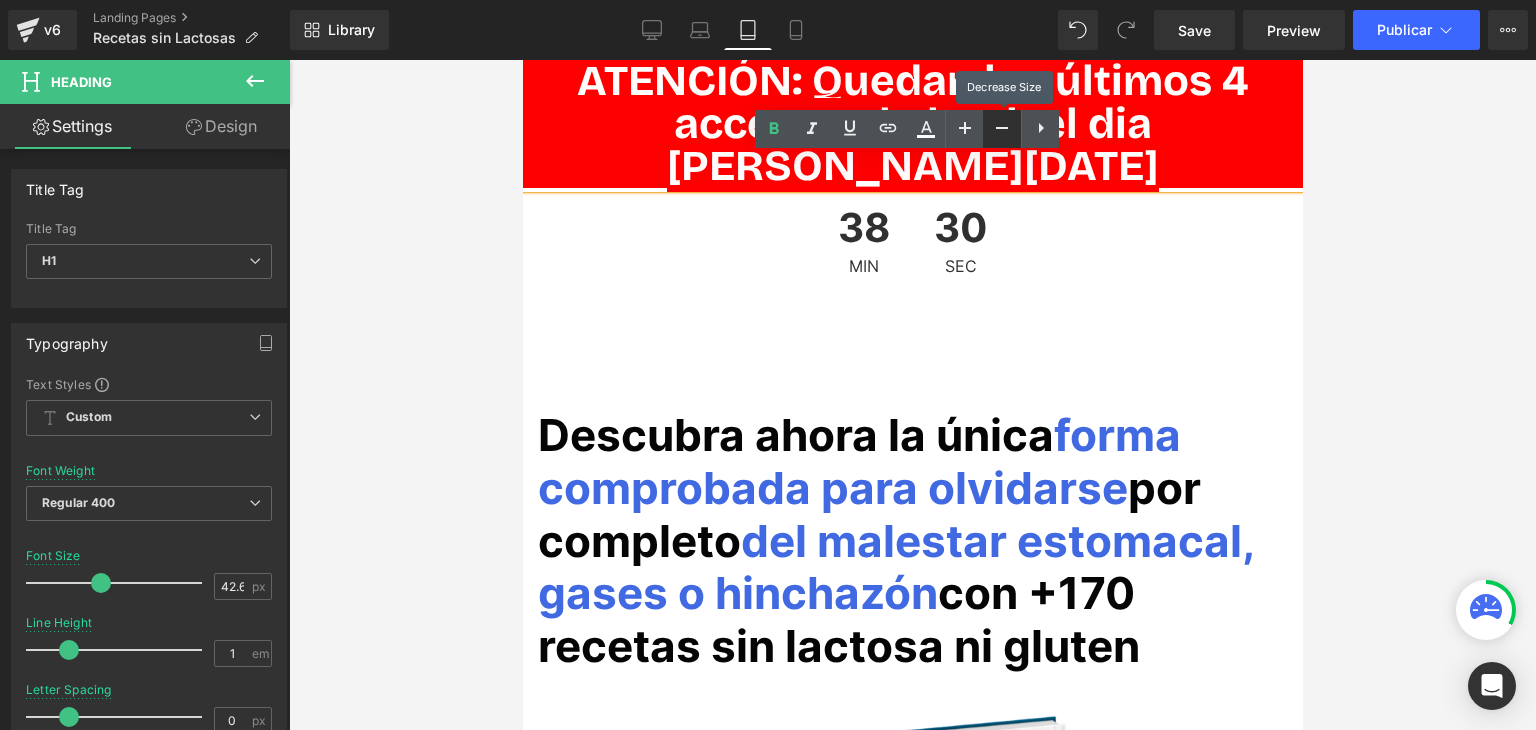 click 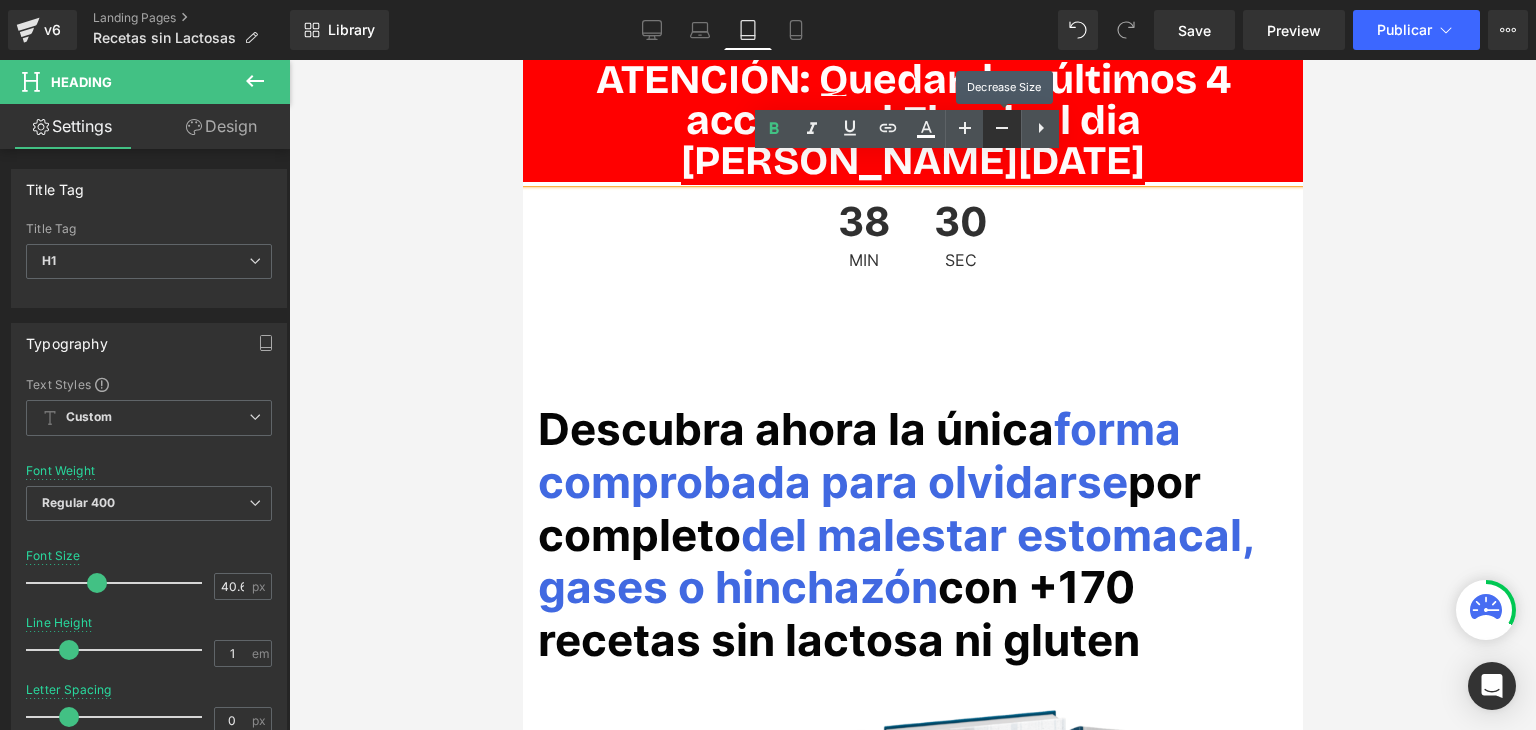 click 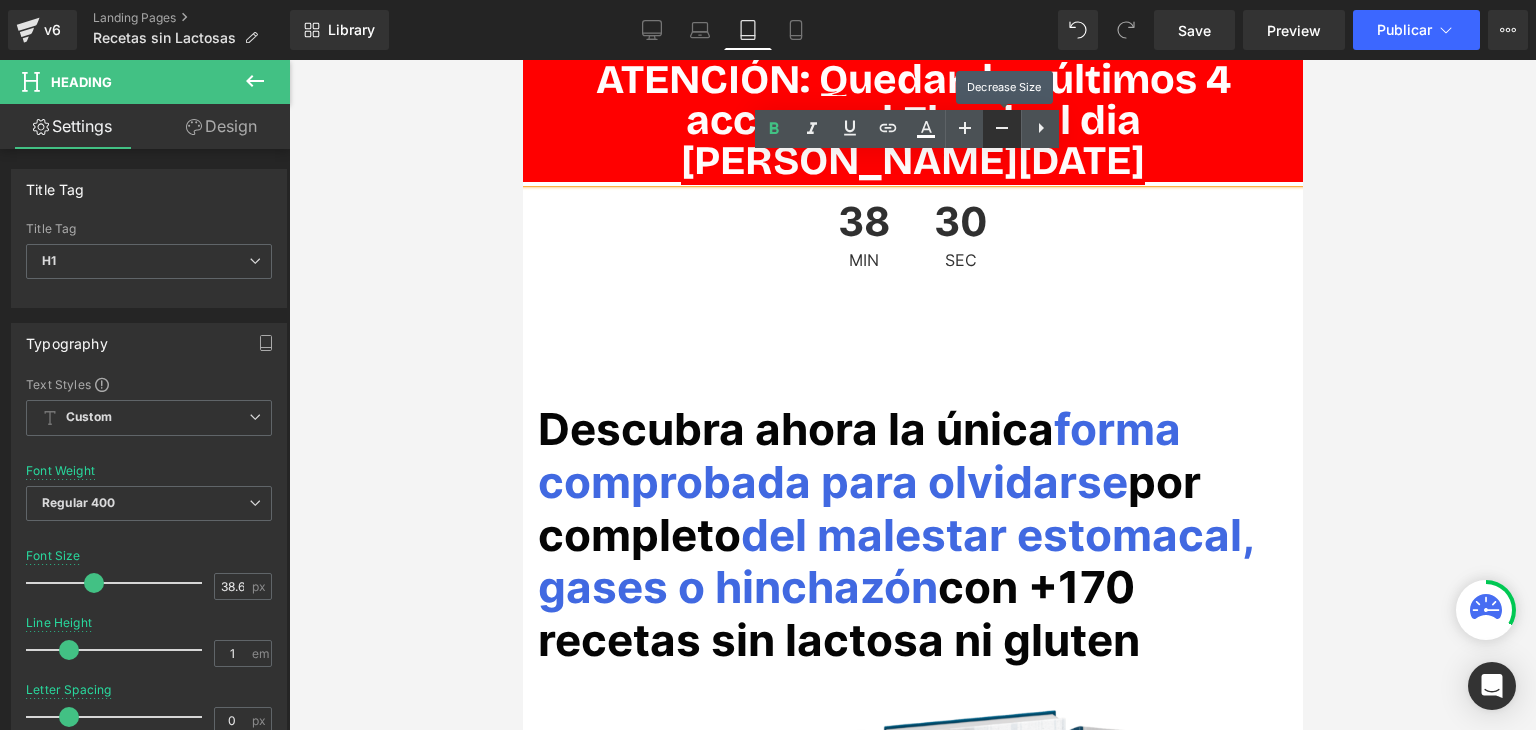 click 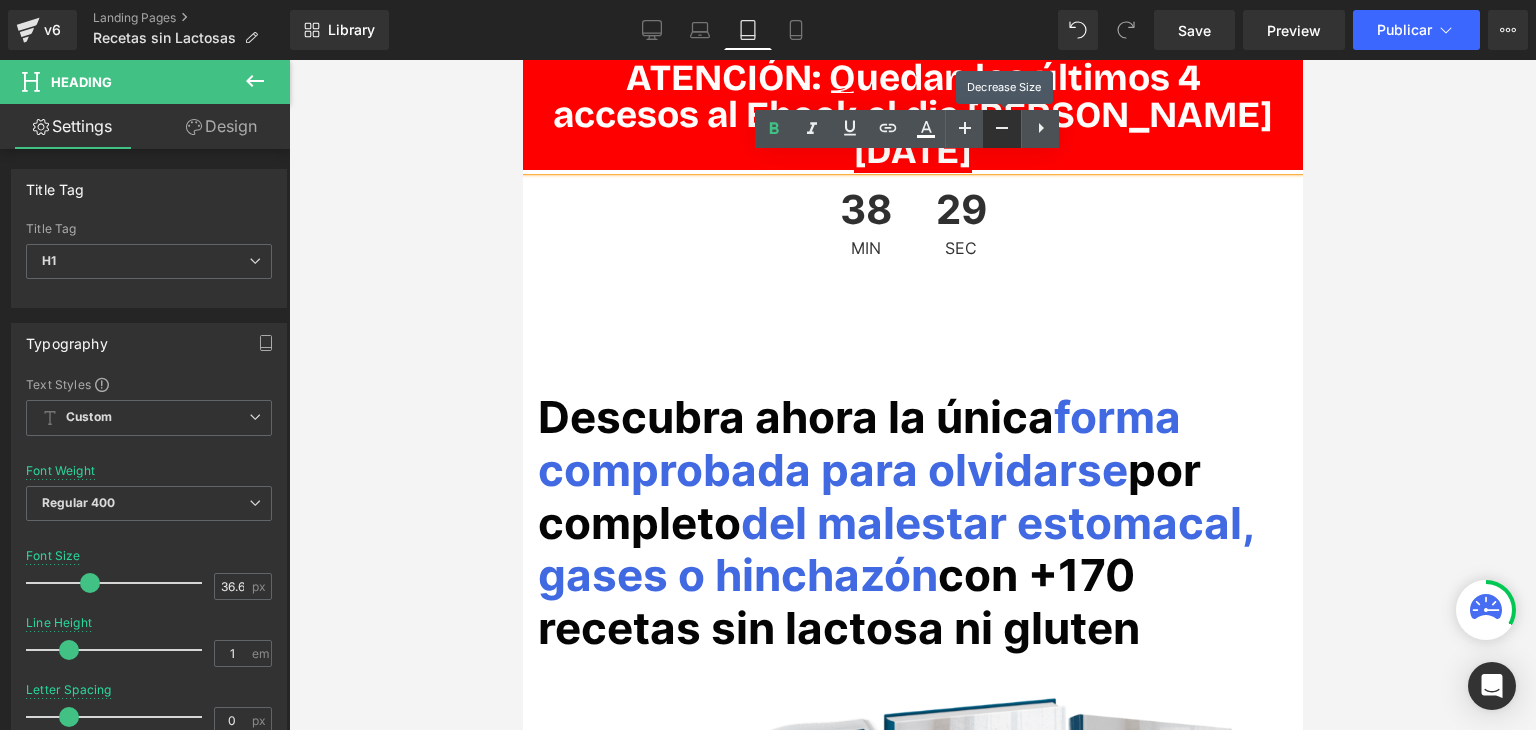 click 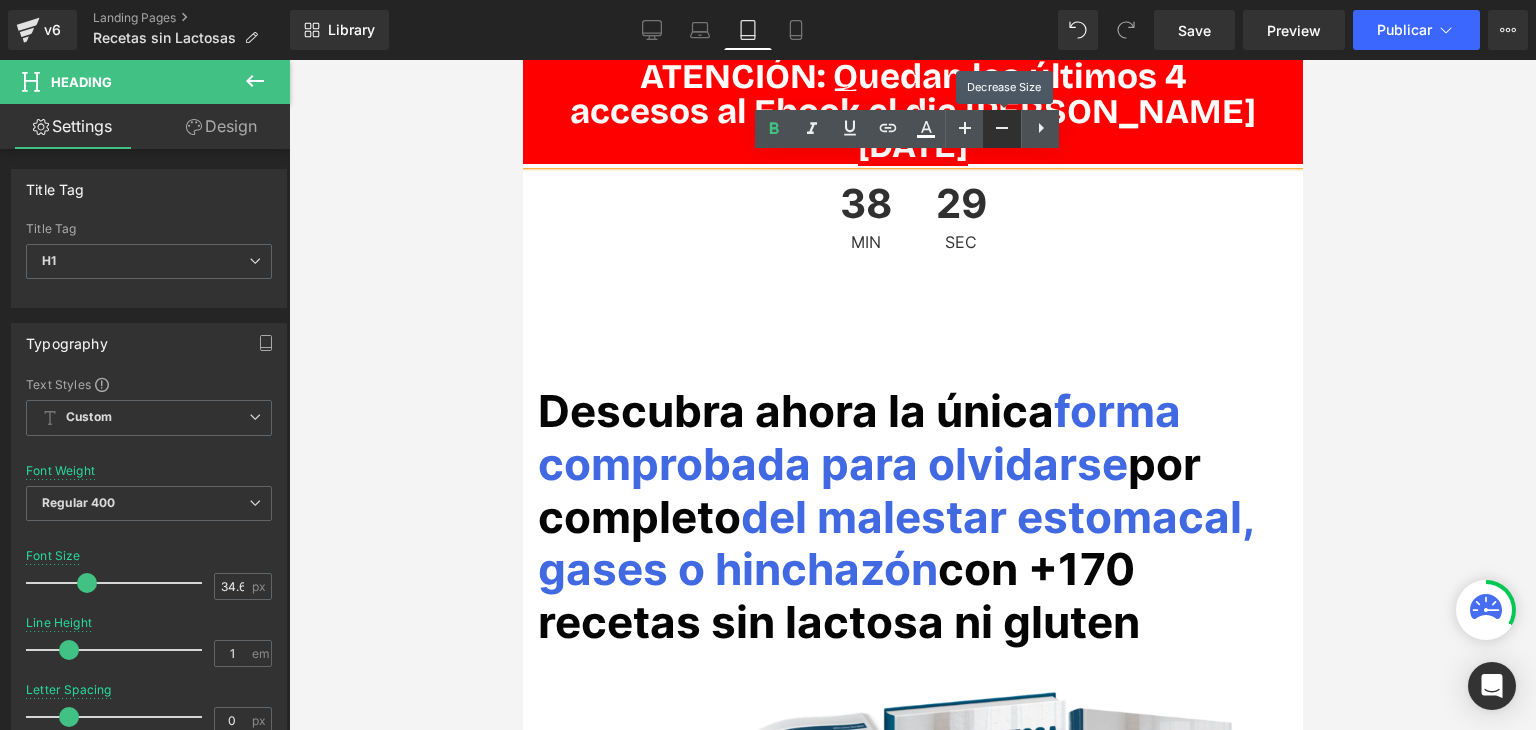 click 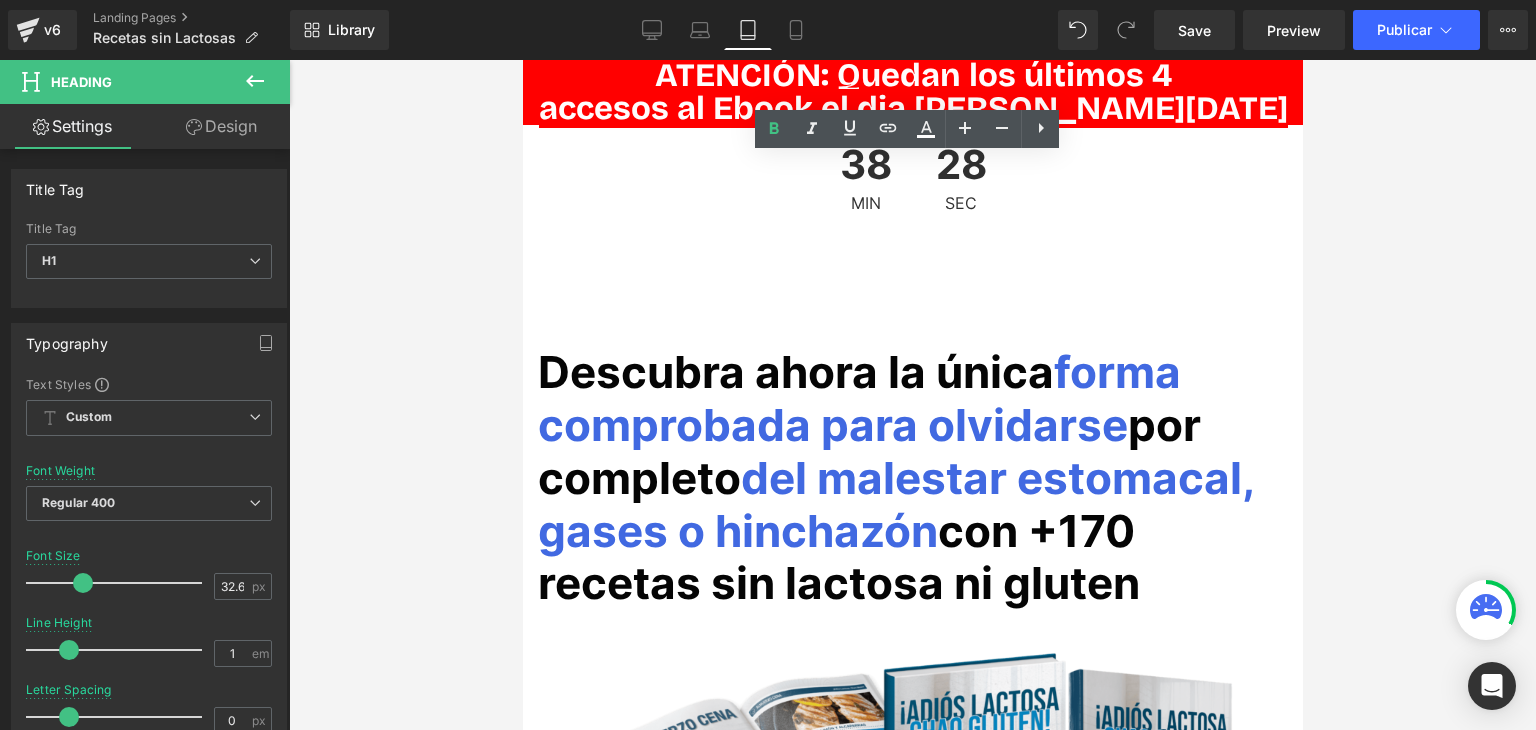 click at bounding box center (912, 395) 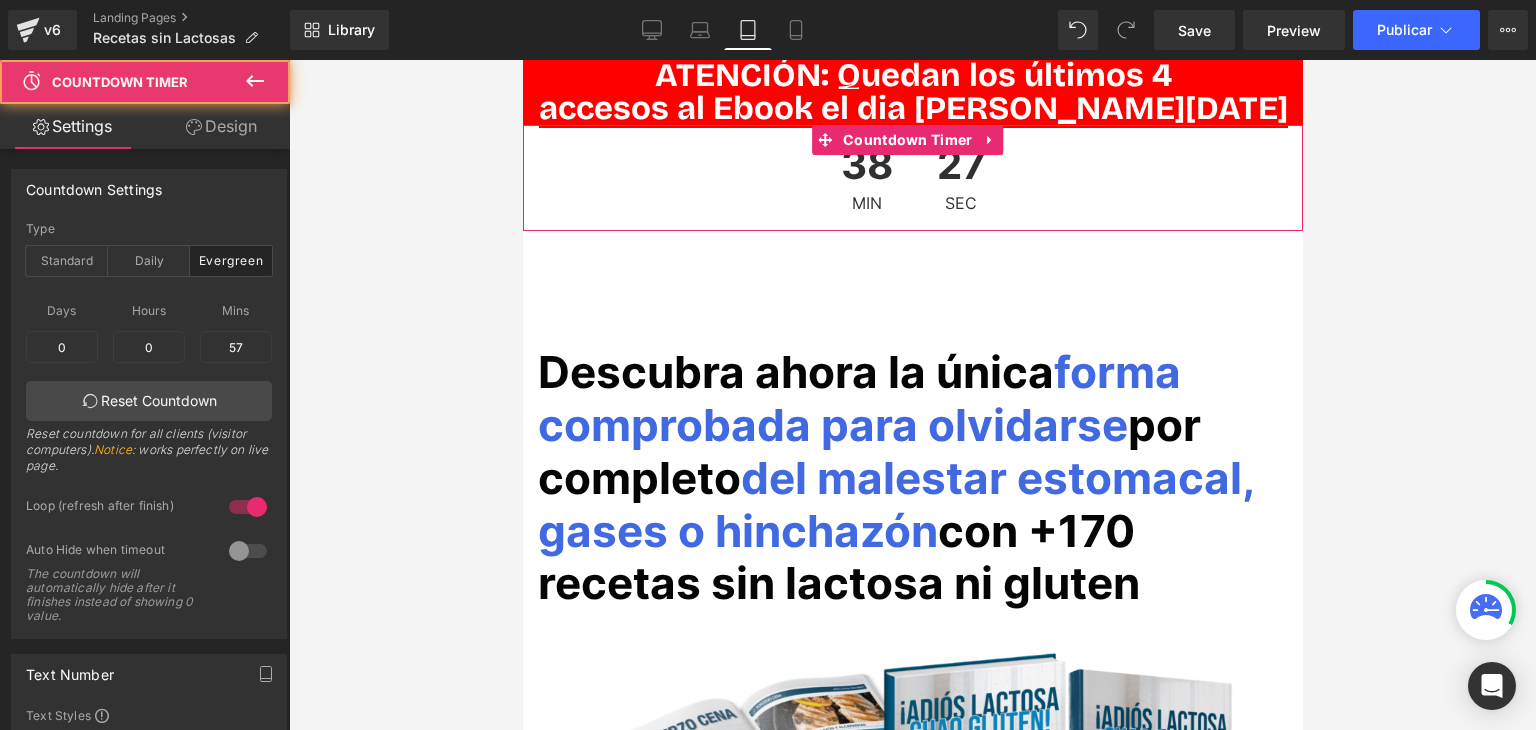 click on "38 Min
27 Sec" at bounding box center (912, 178) 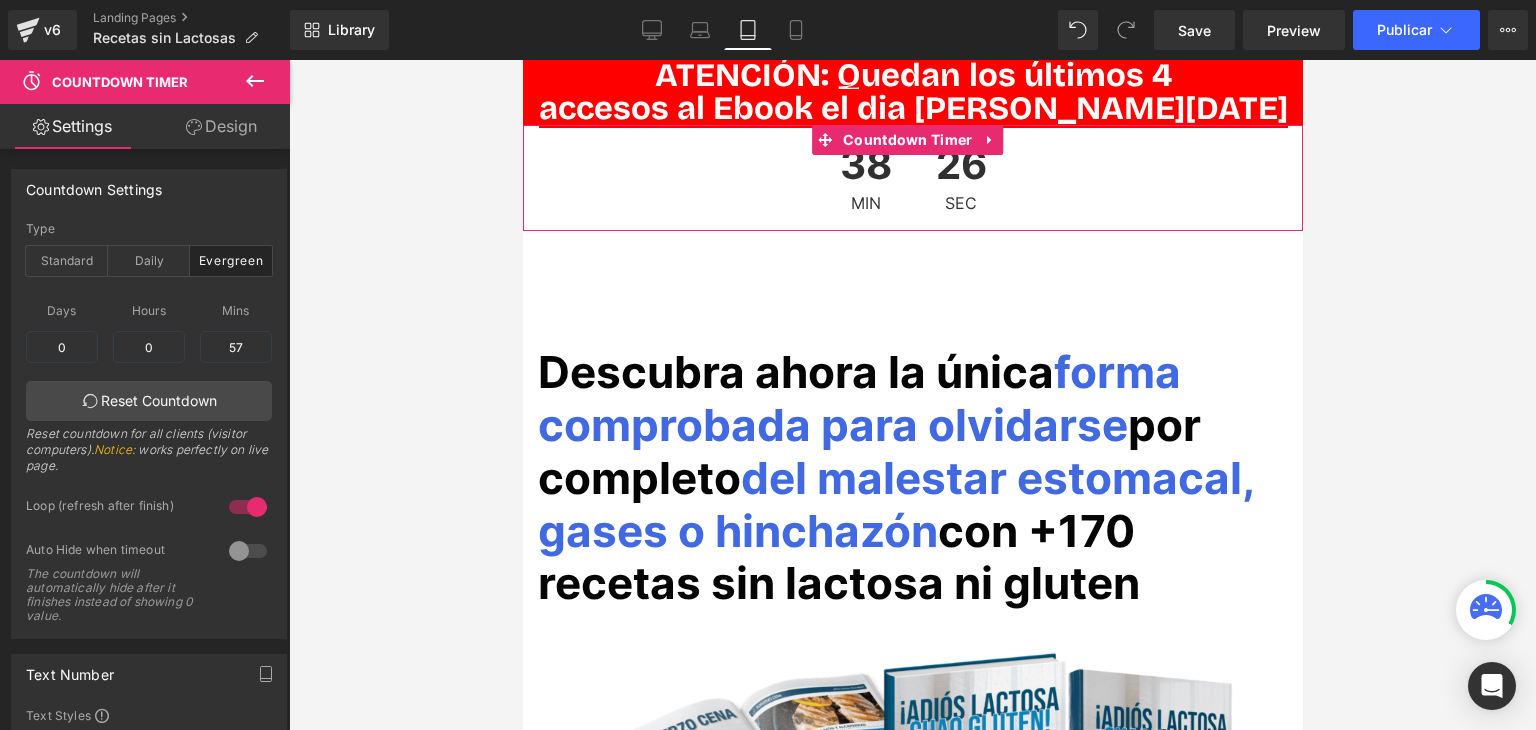 click on "Design" at bounding box center (221, 126) 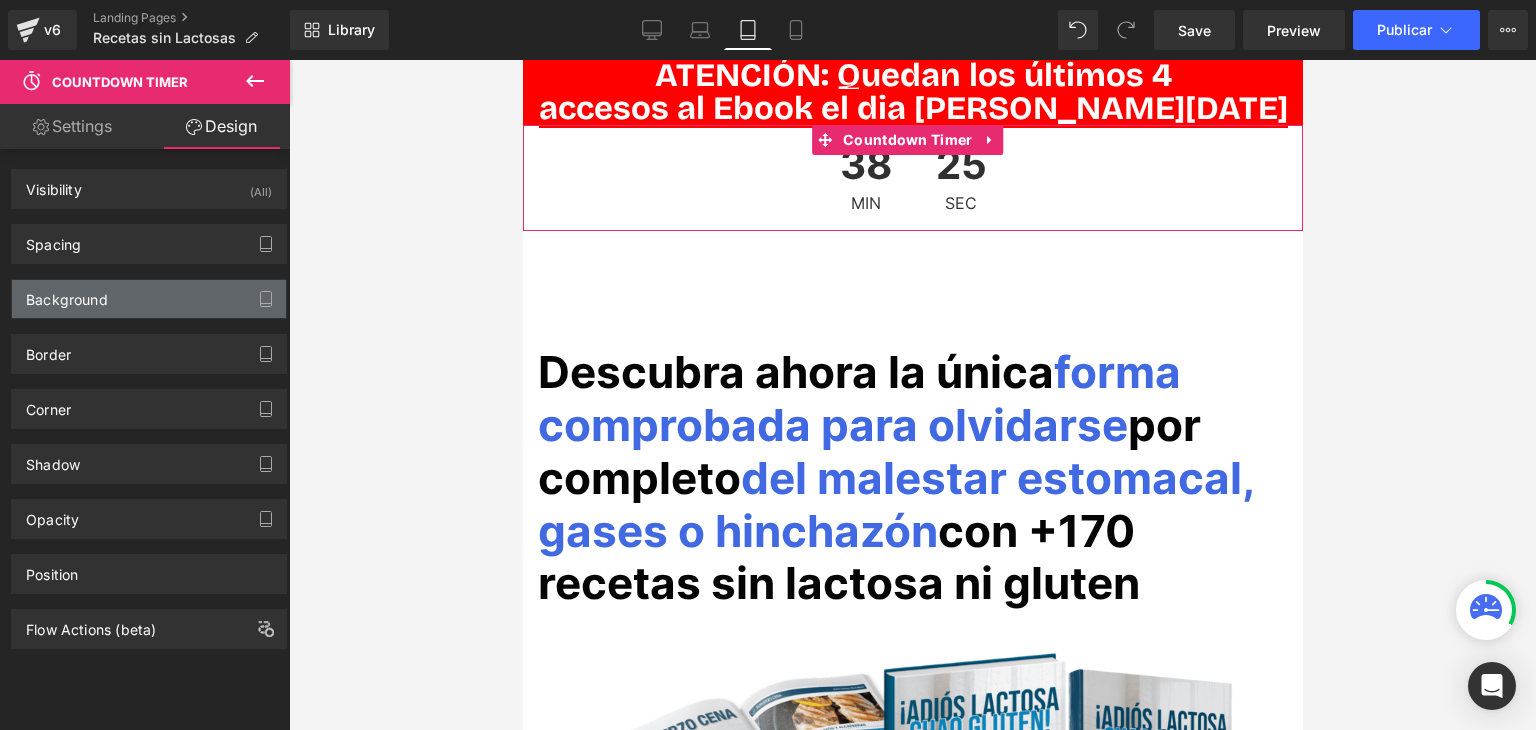 click on "Background" at bounding box center (149, 299) 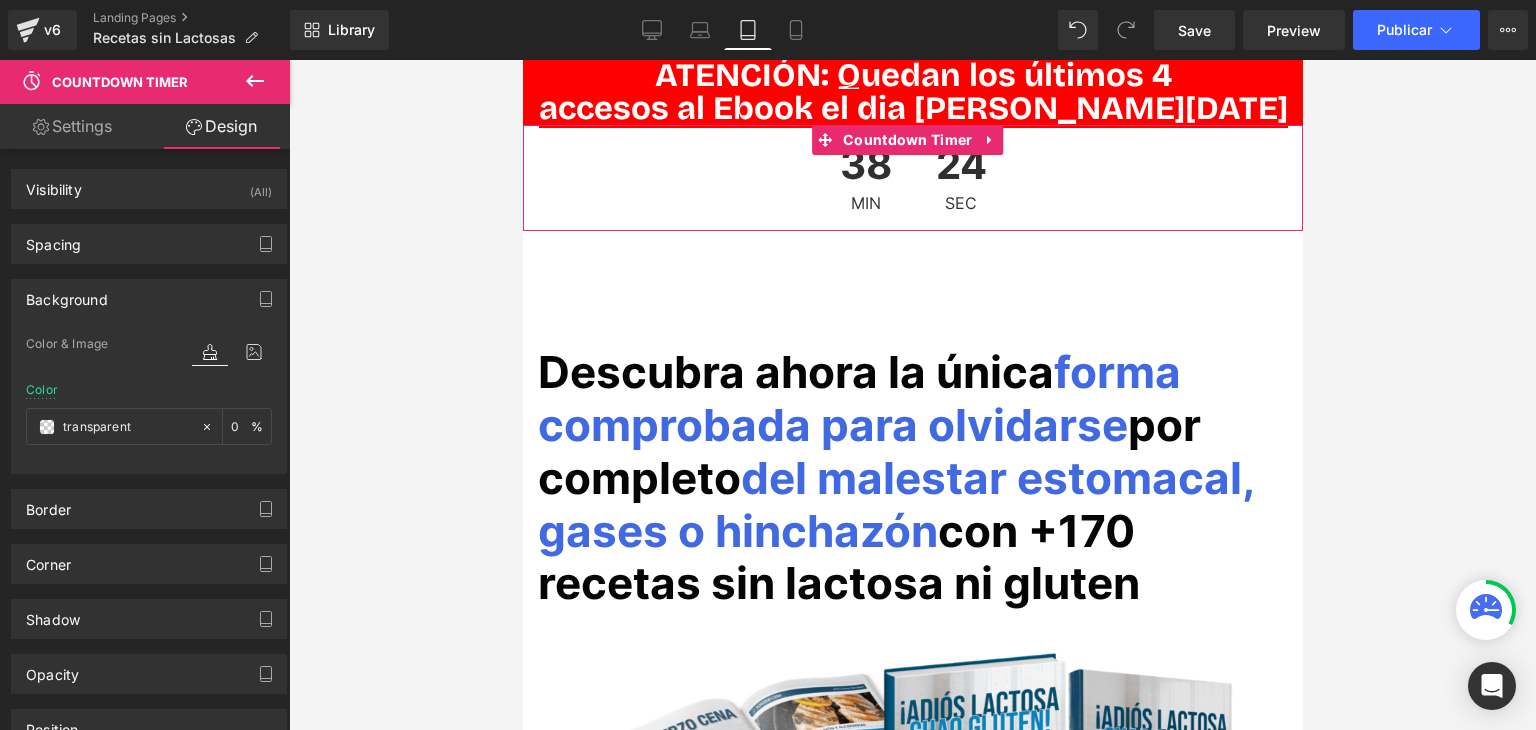 paste on "#FF0000" 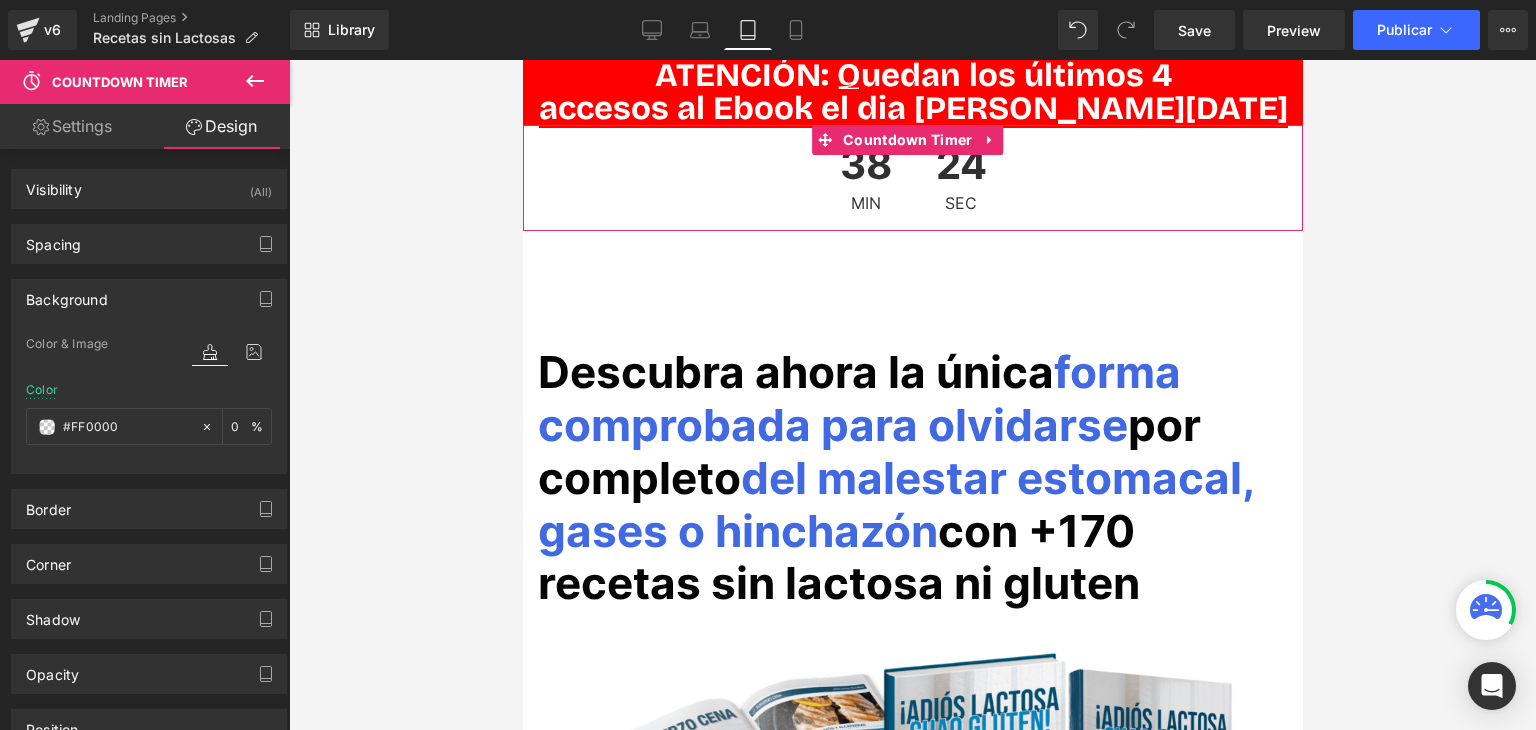 type on "100" 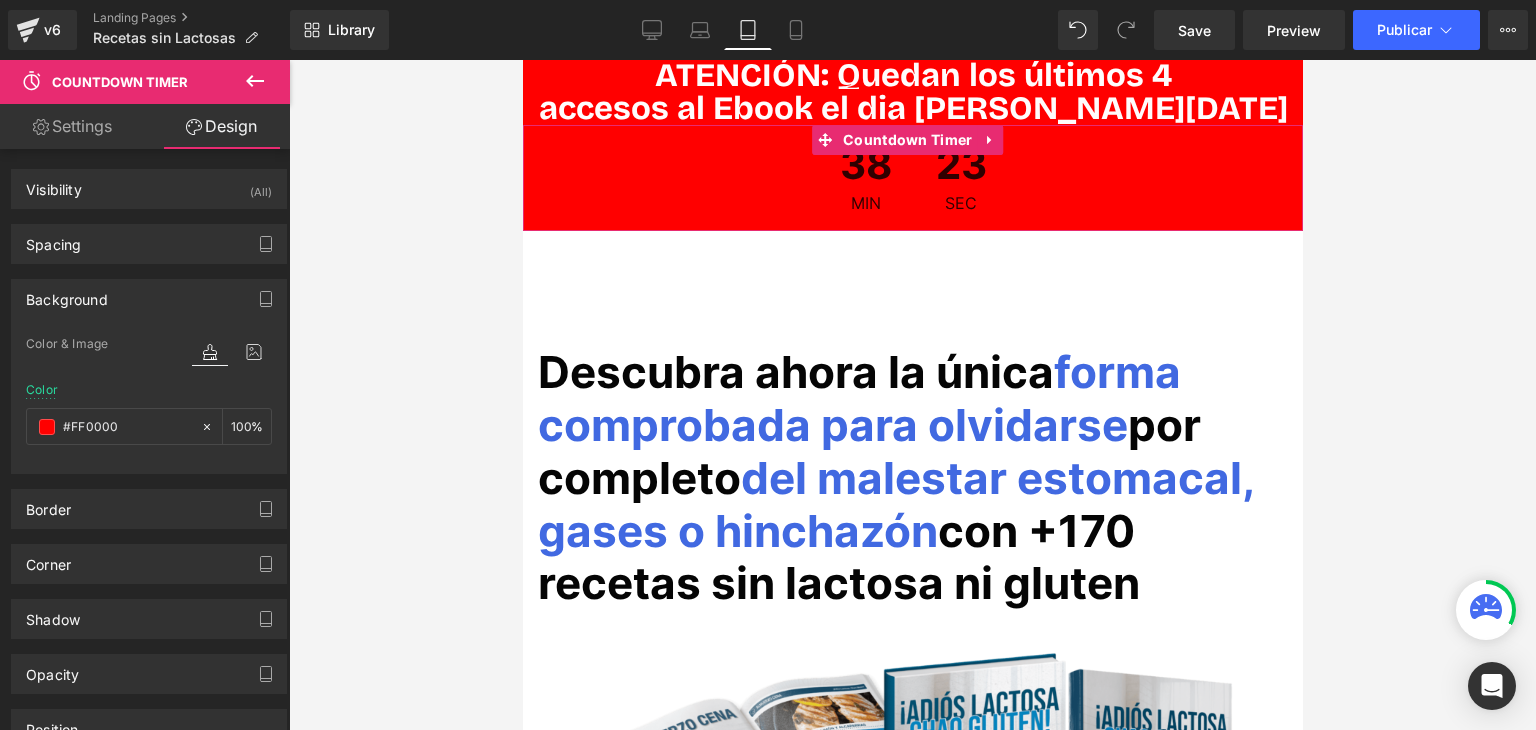 type on "#ff0000" 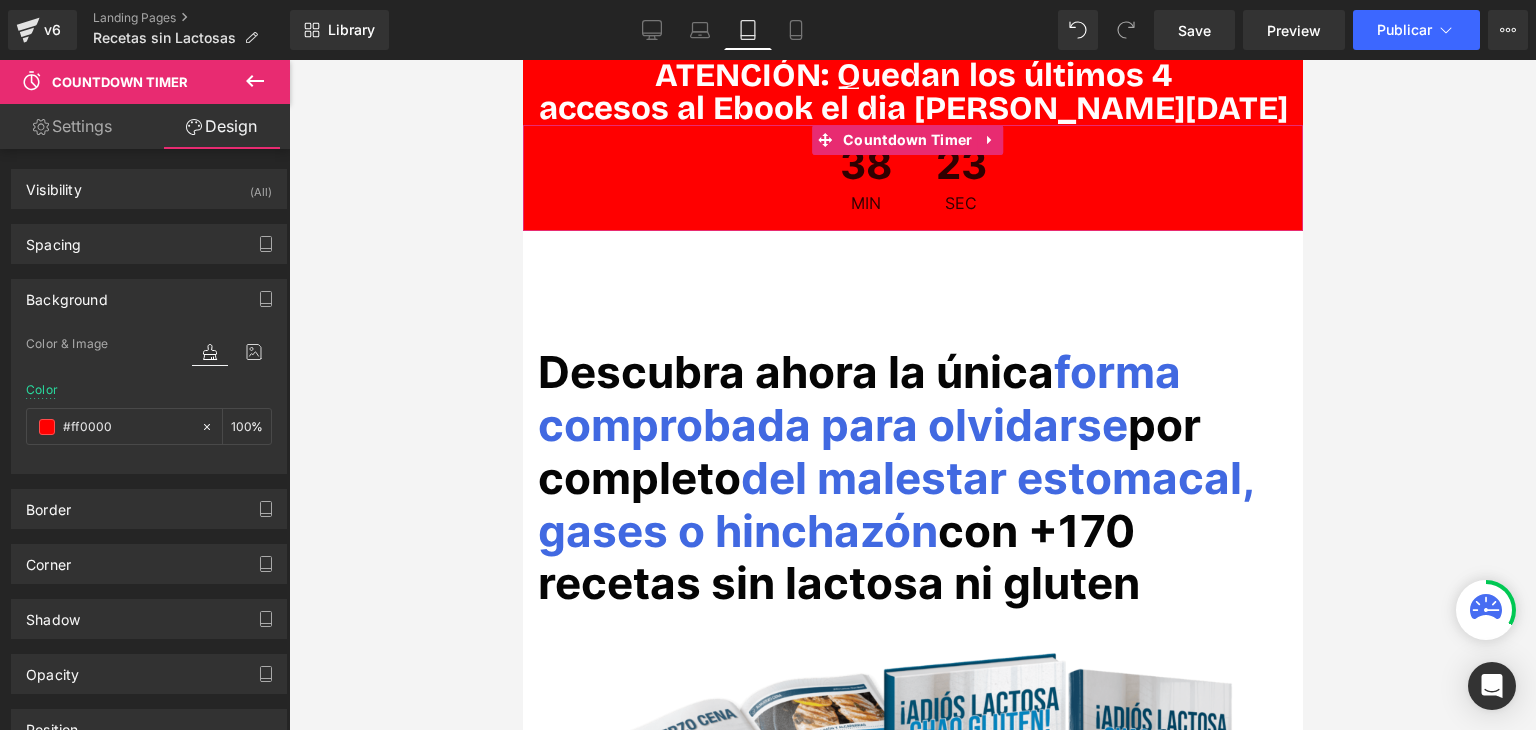 click on "Color #ff0000 100 %" at bounding box center (149, 425) 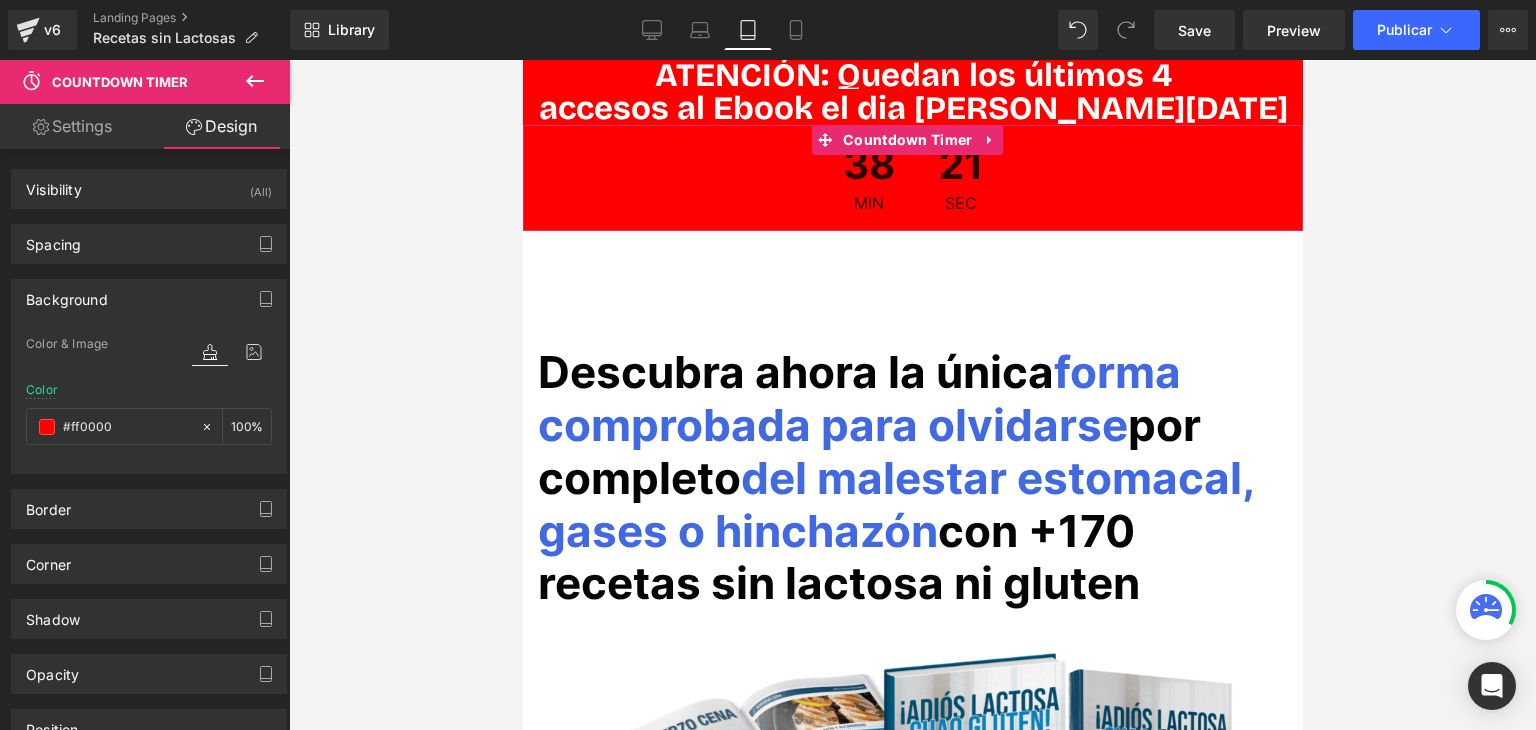 click on "Settings" at bounding box center [72, 126] 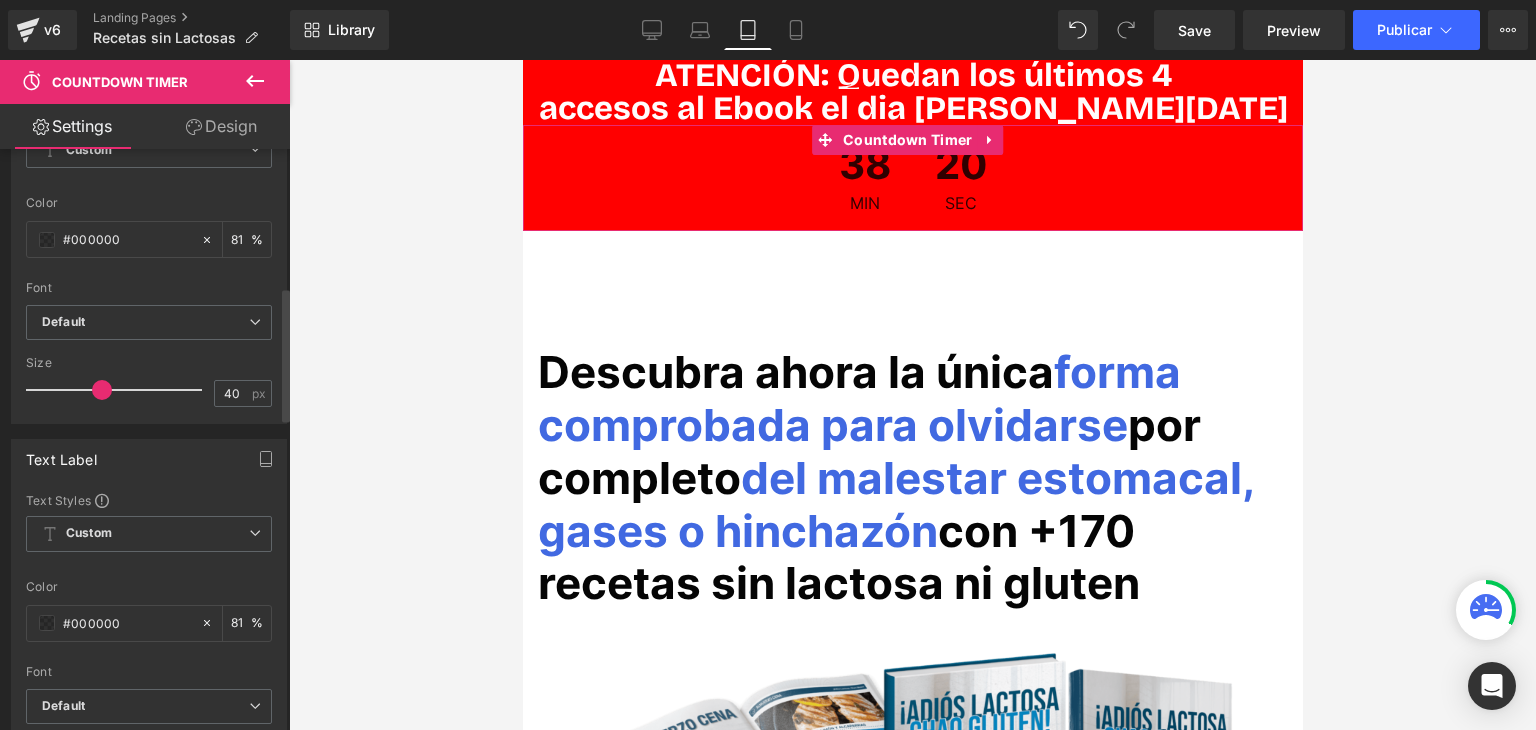 scroll, scrollTop: 600, scrollLeft: 0, axis: vertical 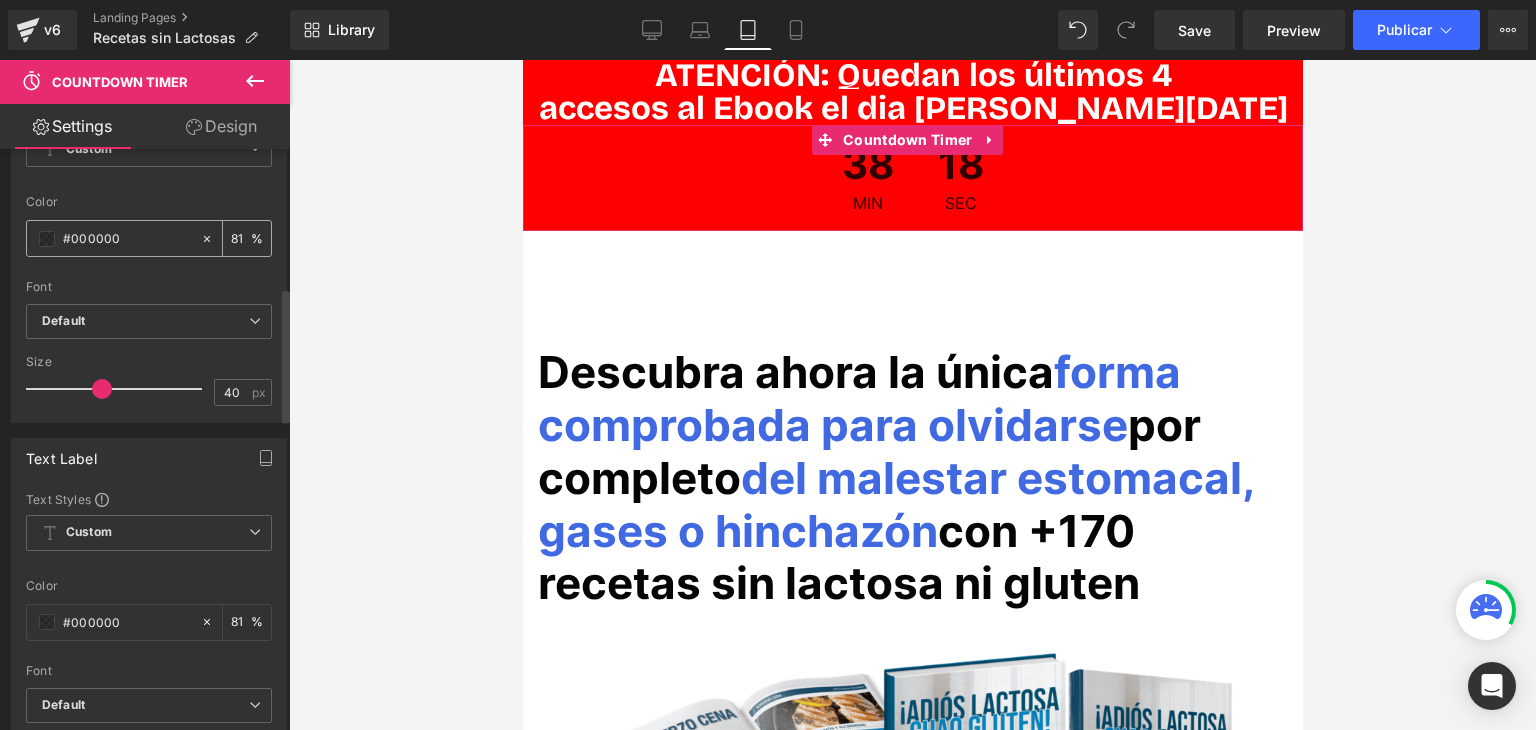 click at bounding box center (47, 239) 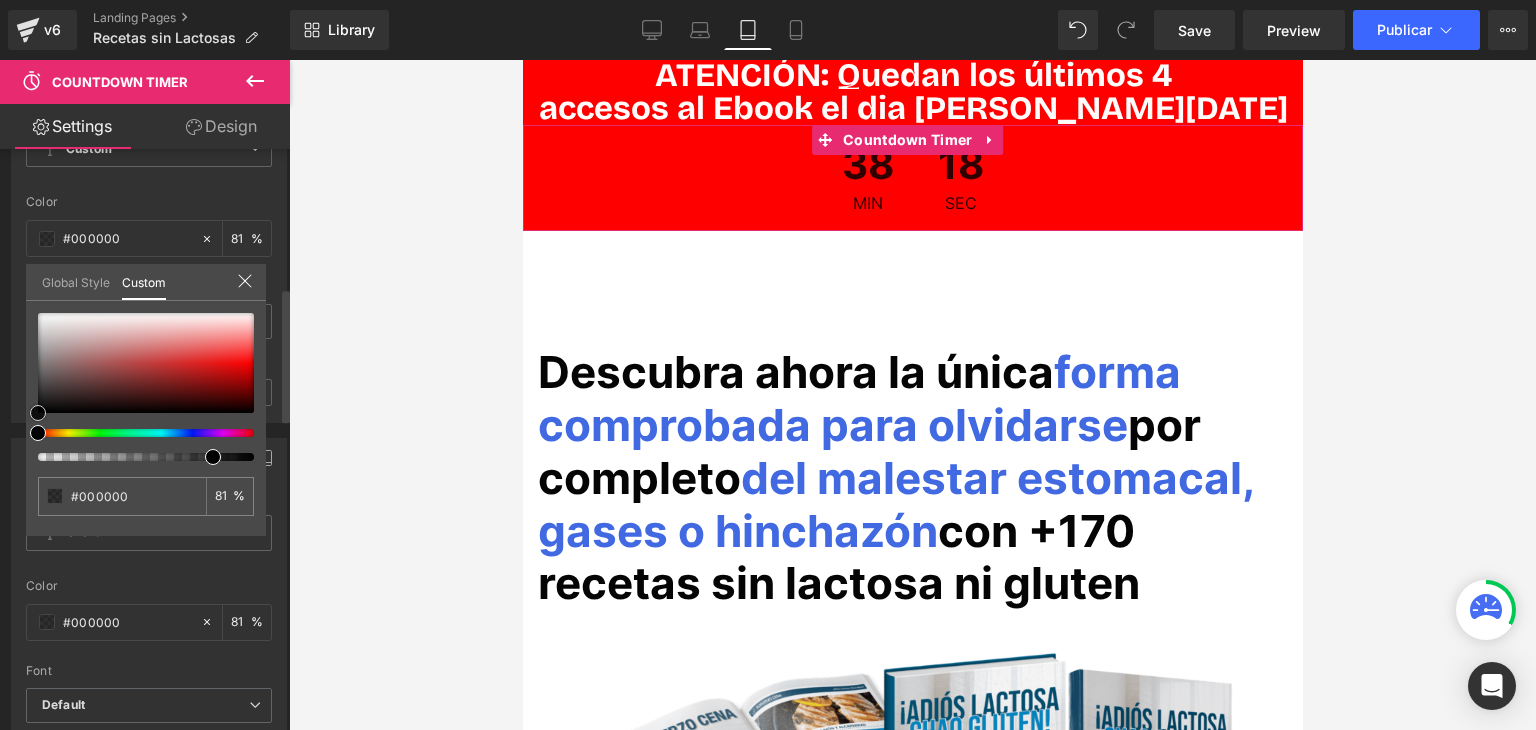 type on "#a17272" 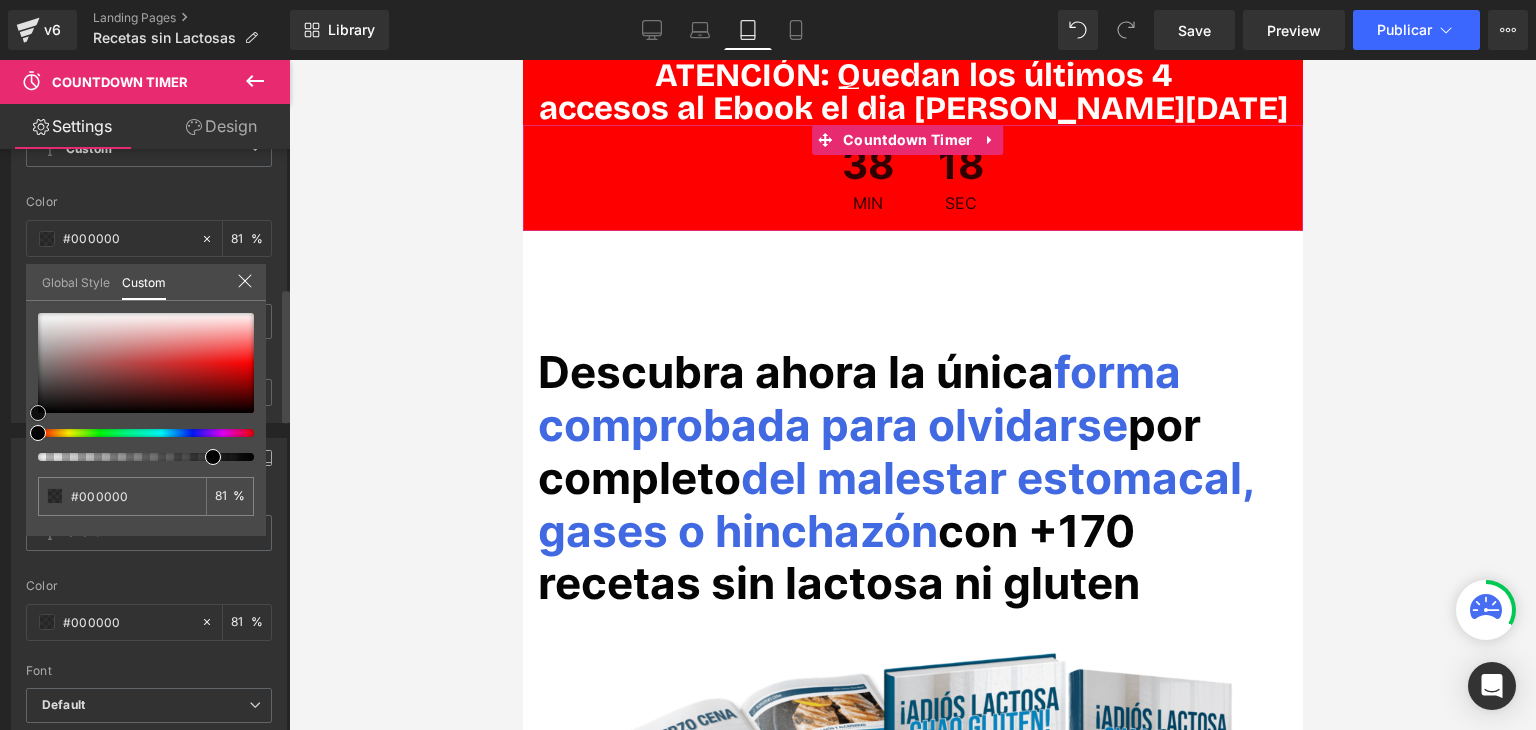 type on "#a17272" 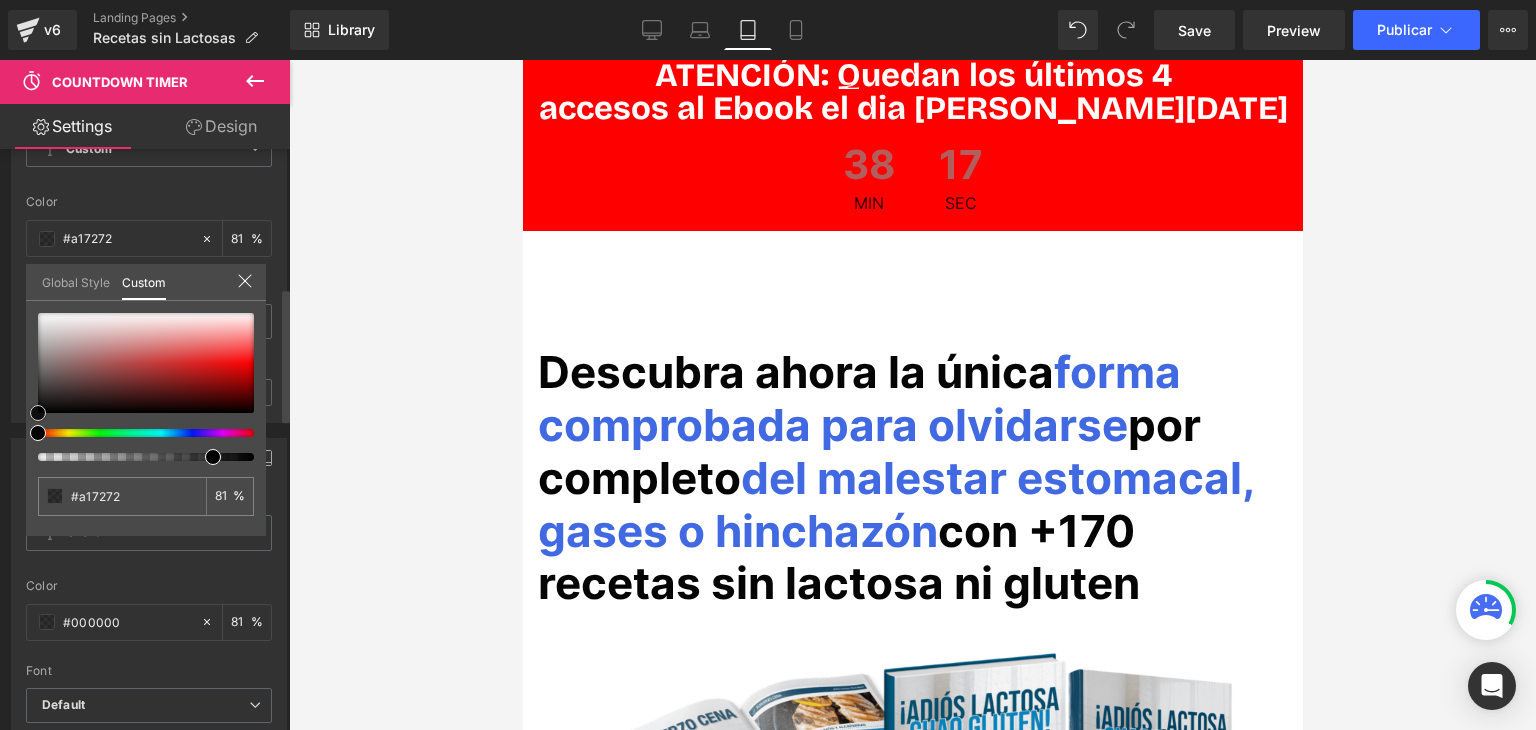 type on "#a27676" 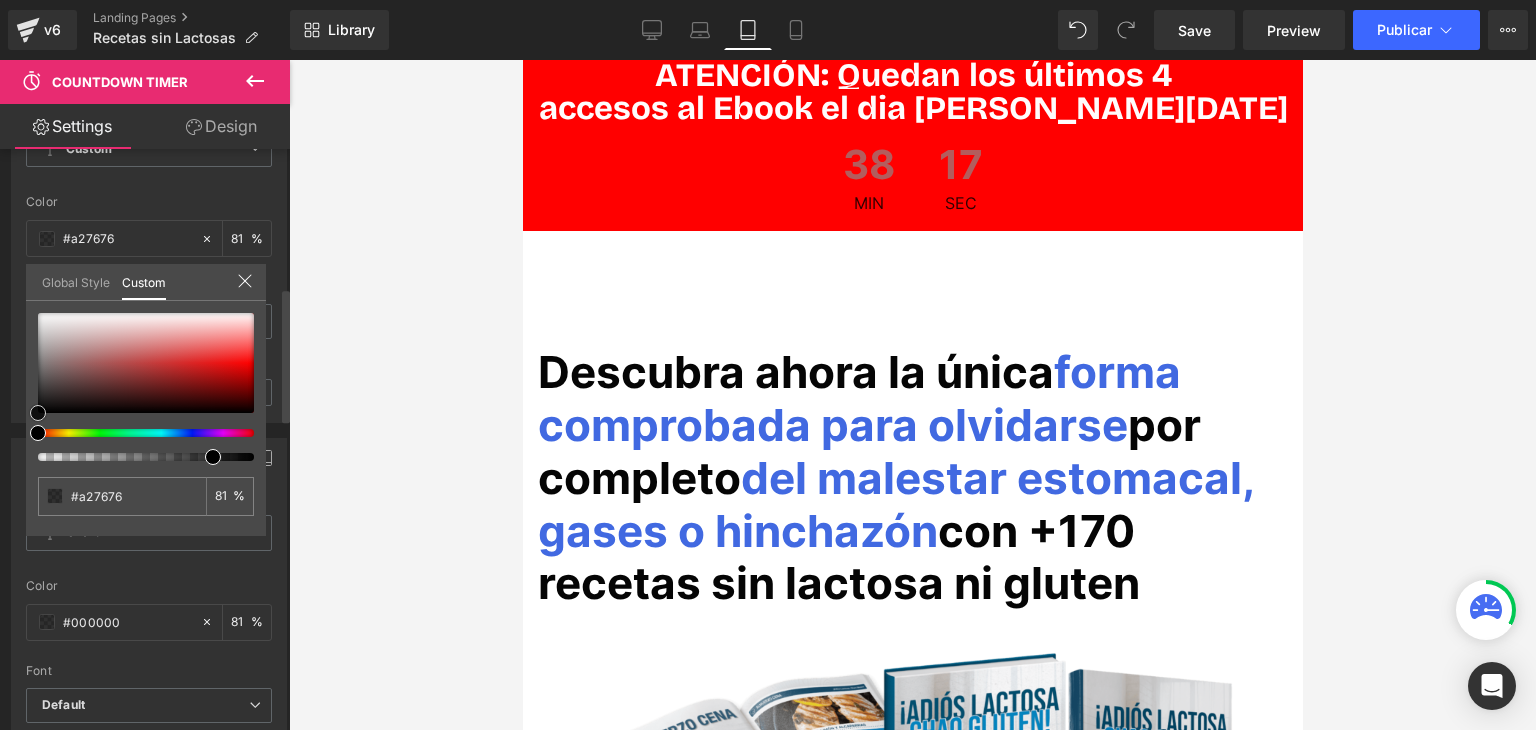 type on "#a57d7d" 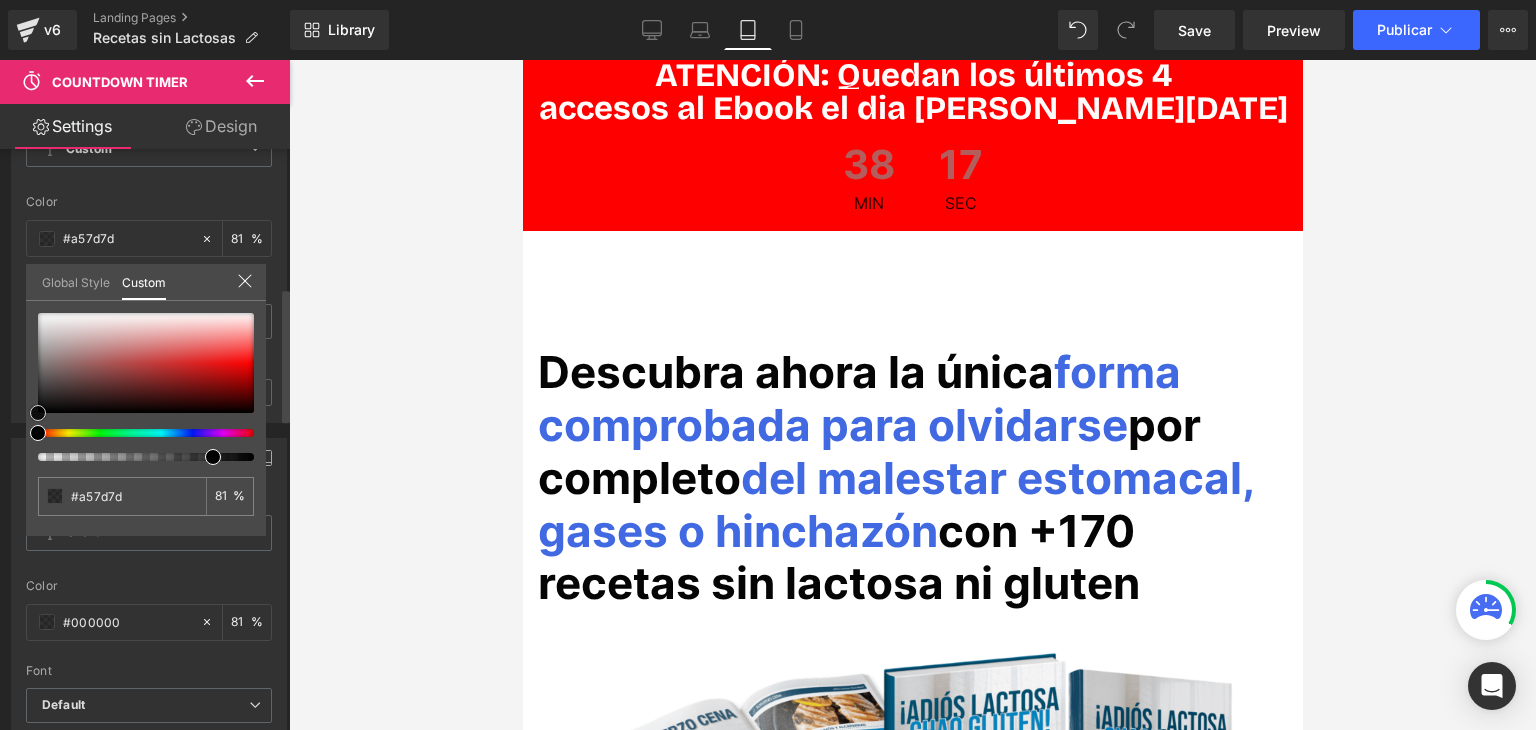 type on "#b19494" 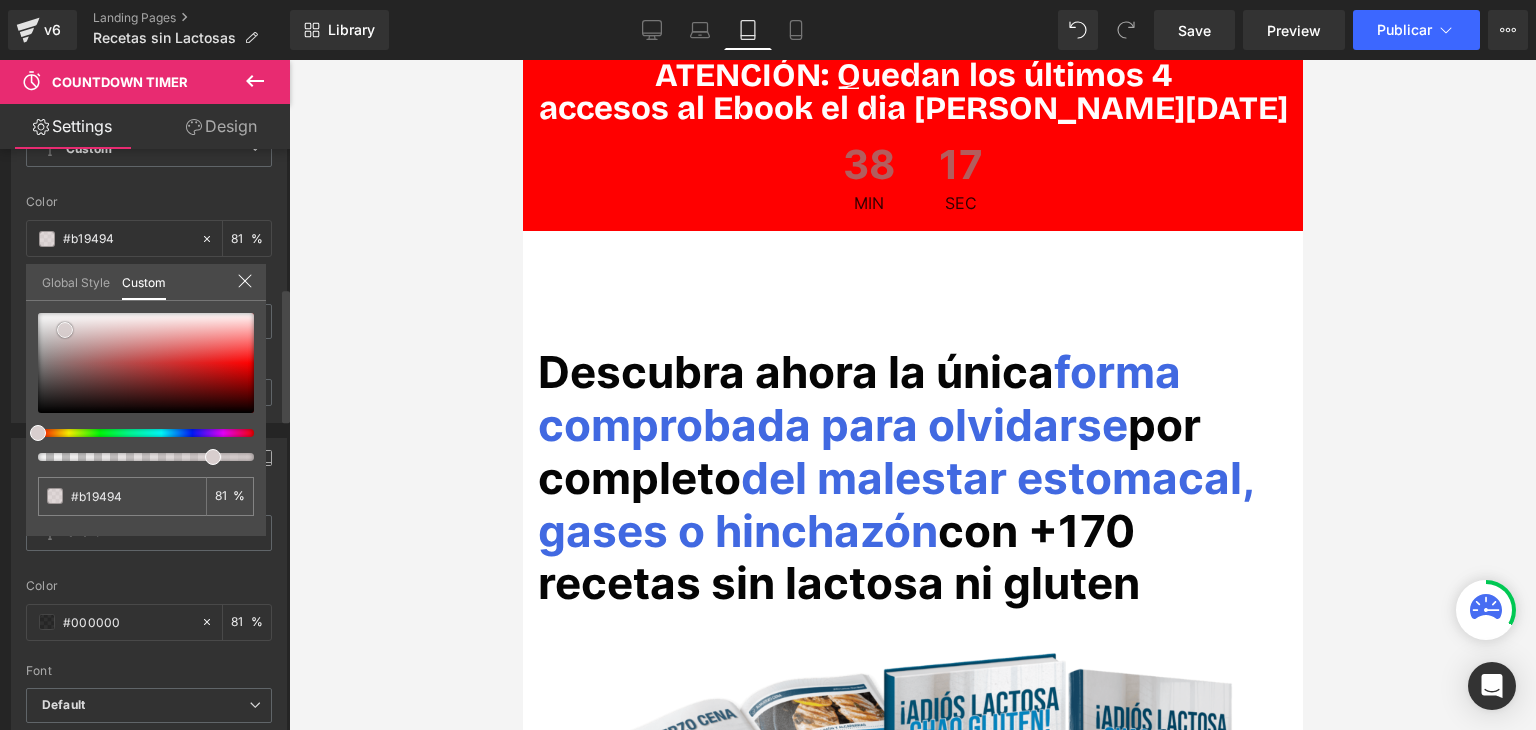 type on "#c8b6b6" 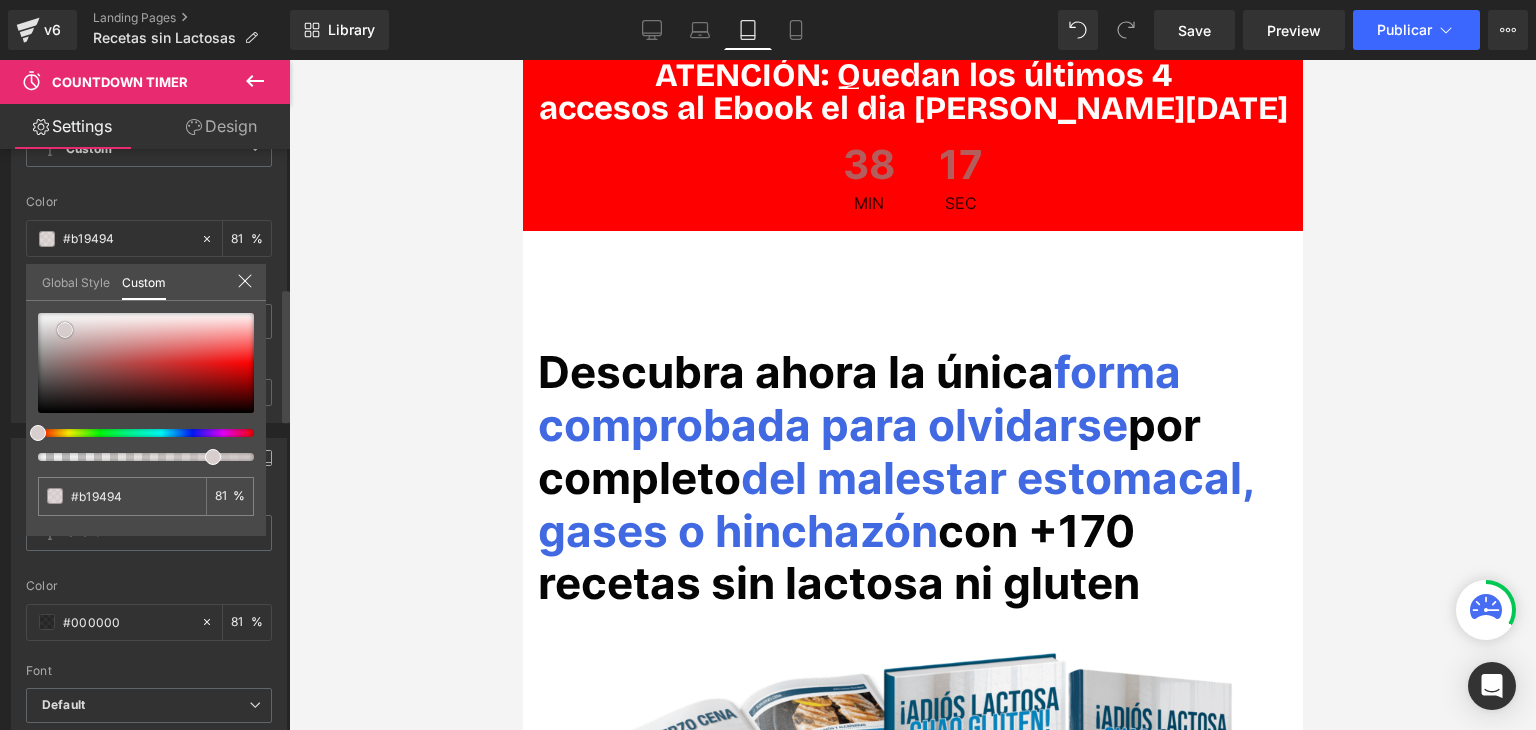 type on "#c8b6b6" 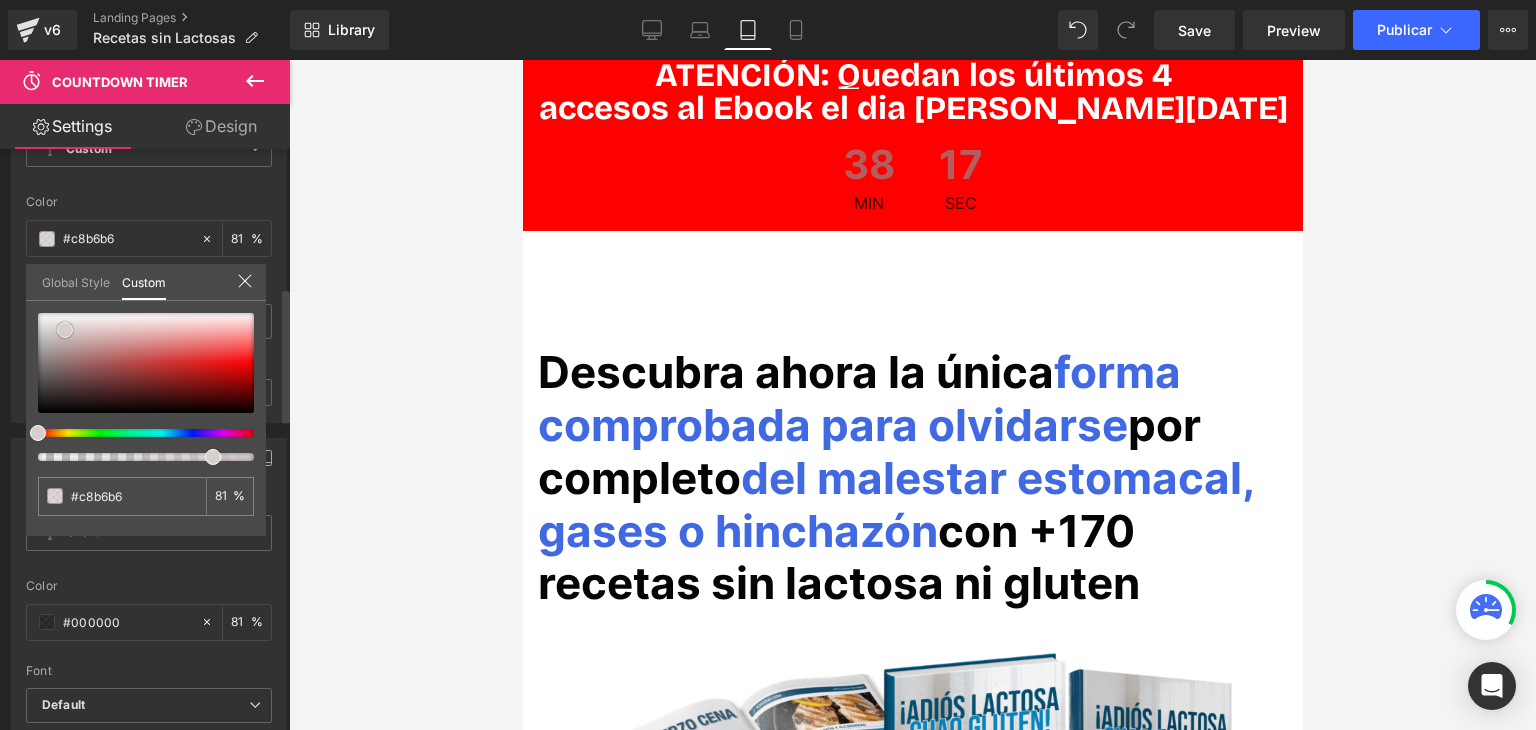 type on "#d8cece" 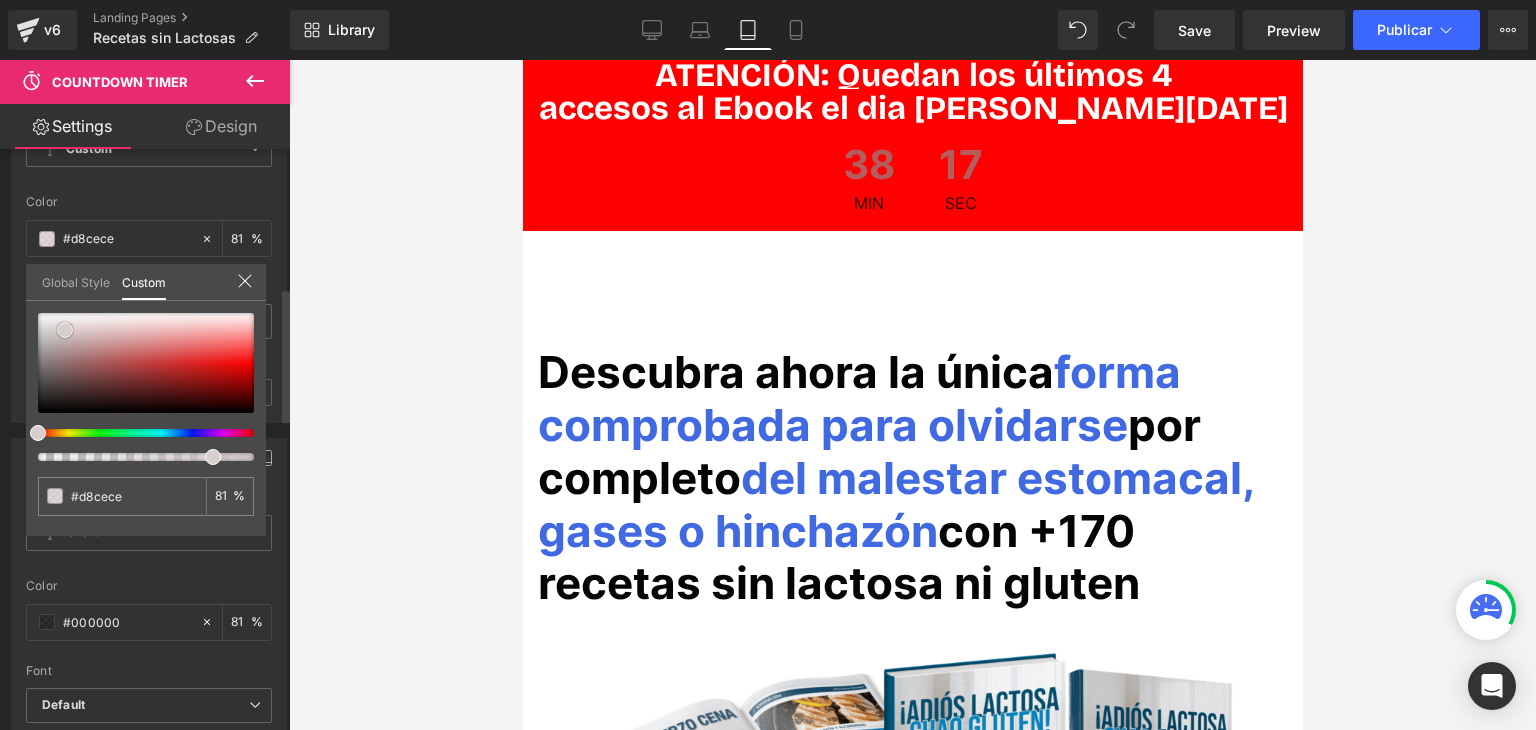 type on "#e4dcdc" 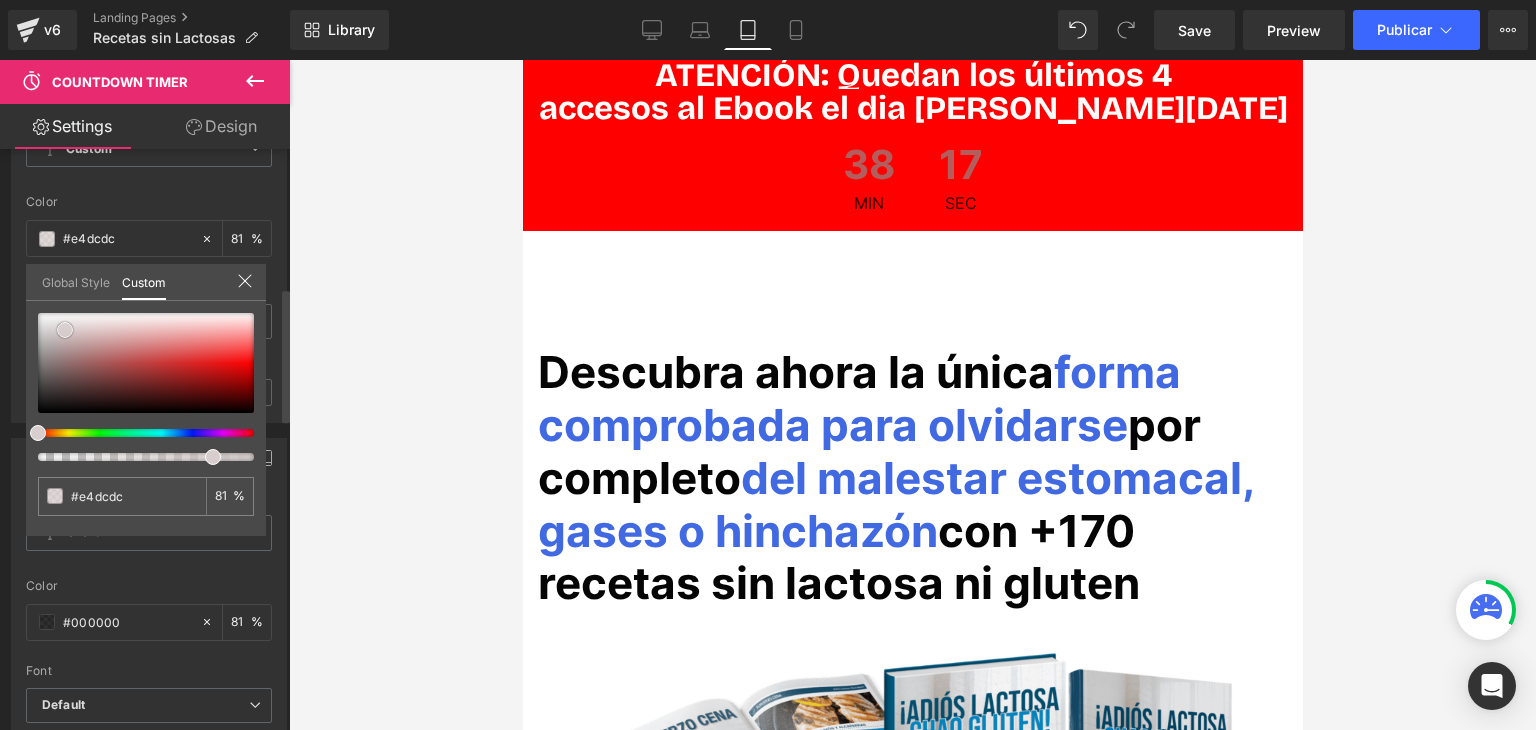 type on "#f8f6f6" 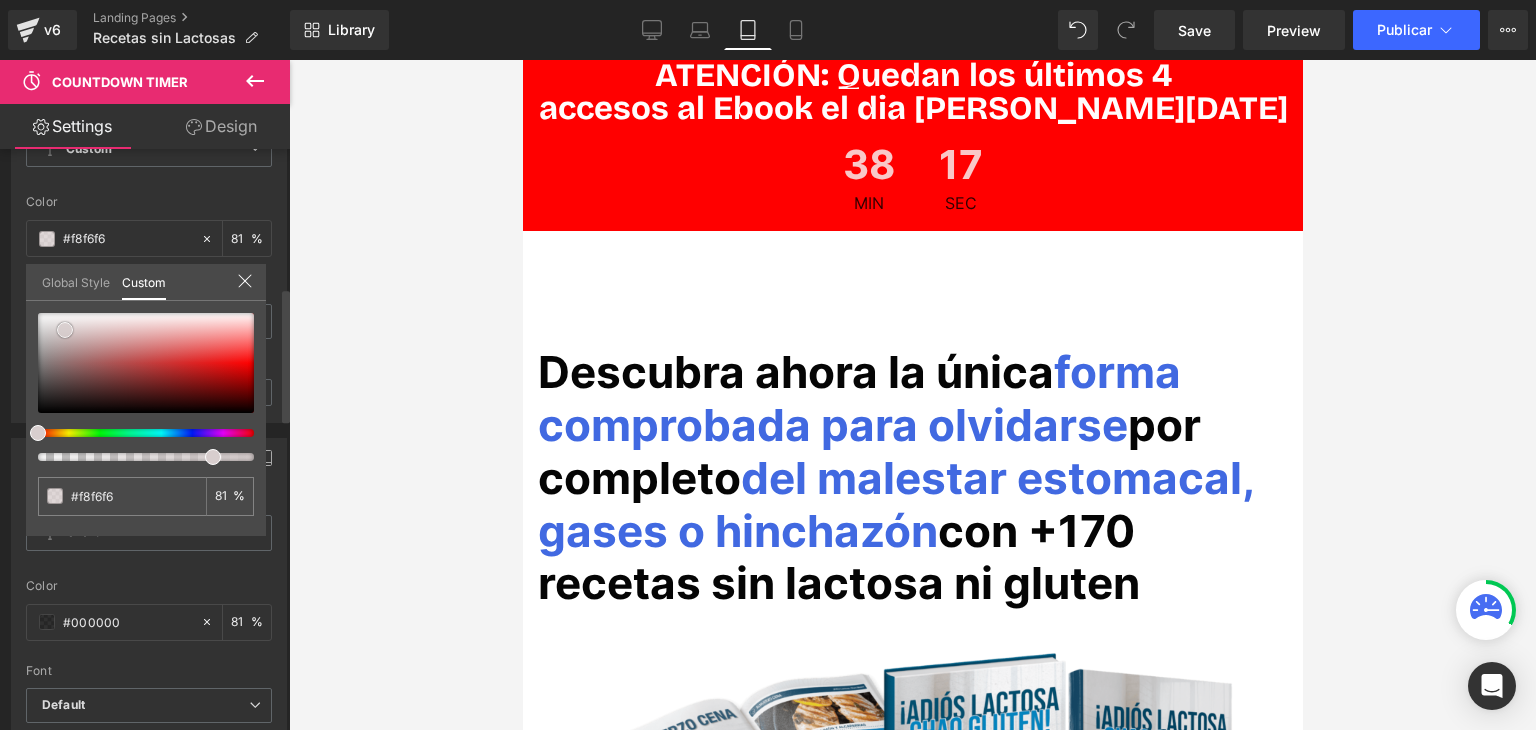 type on "#fcfcfc" 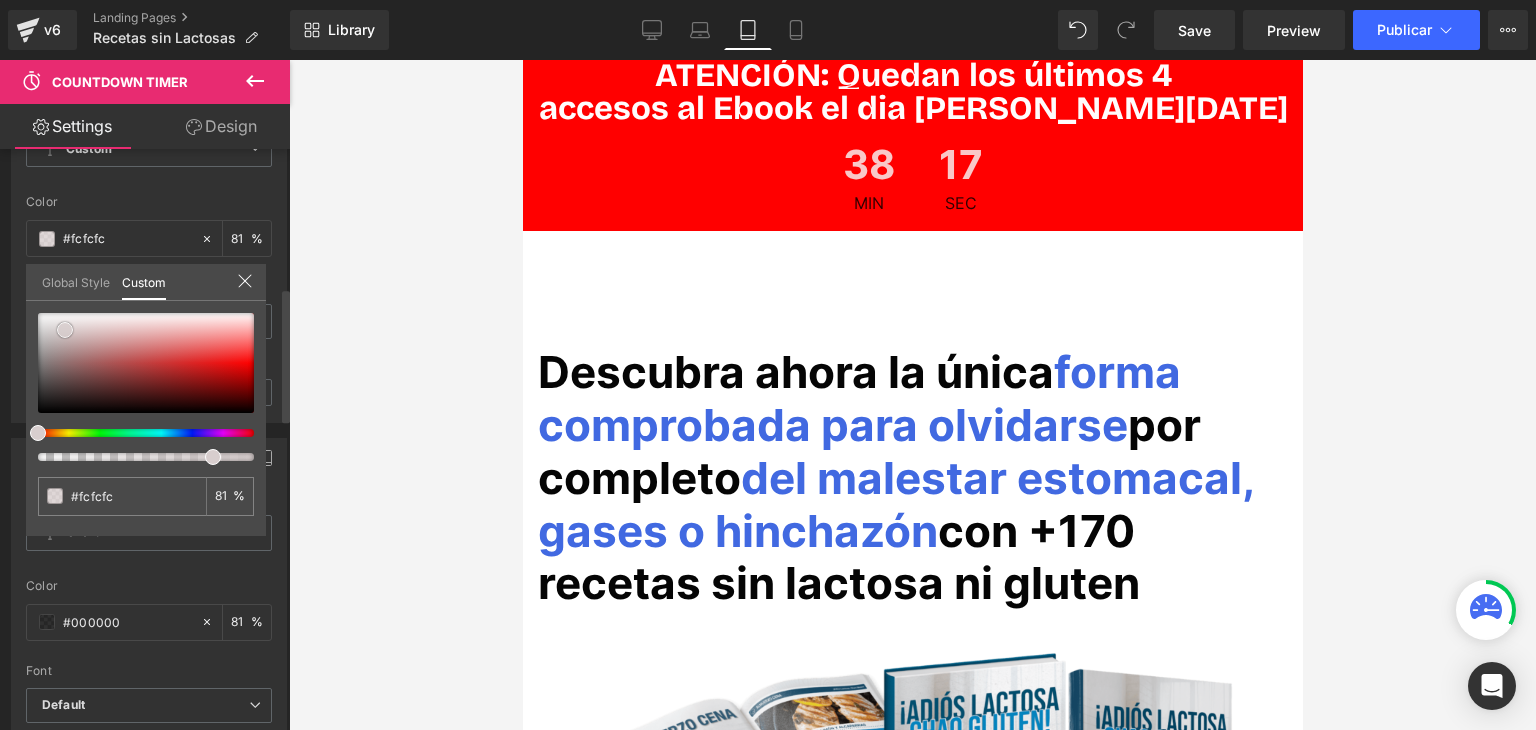 type on "#ffffff" 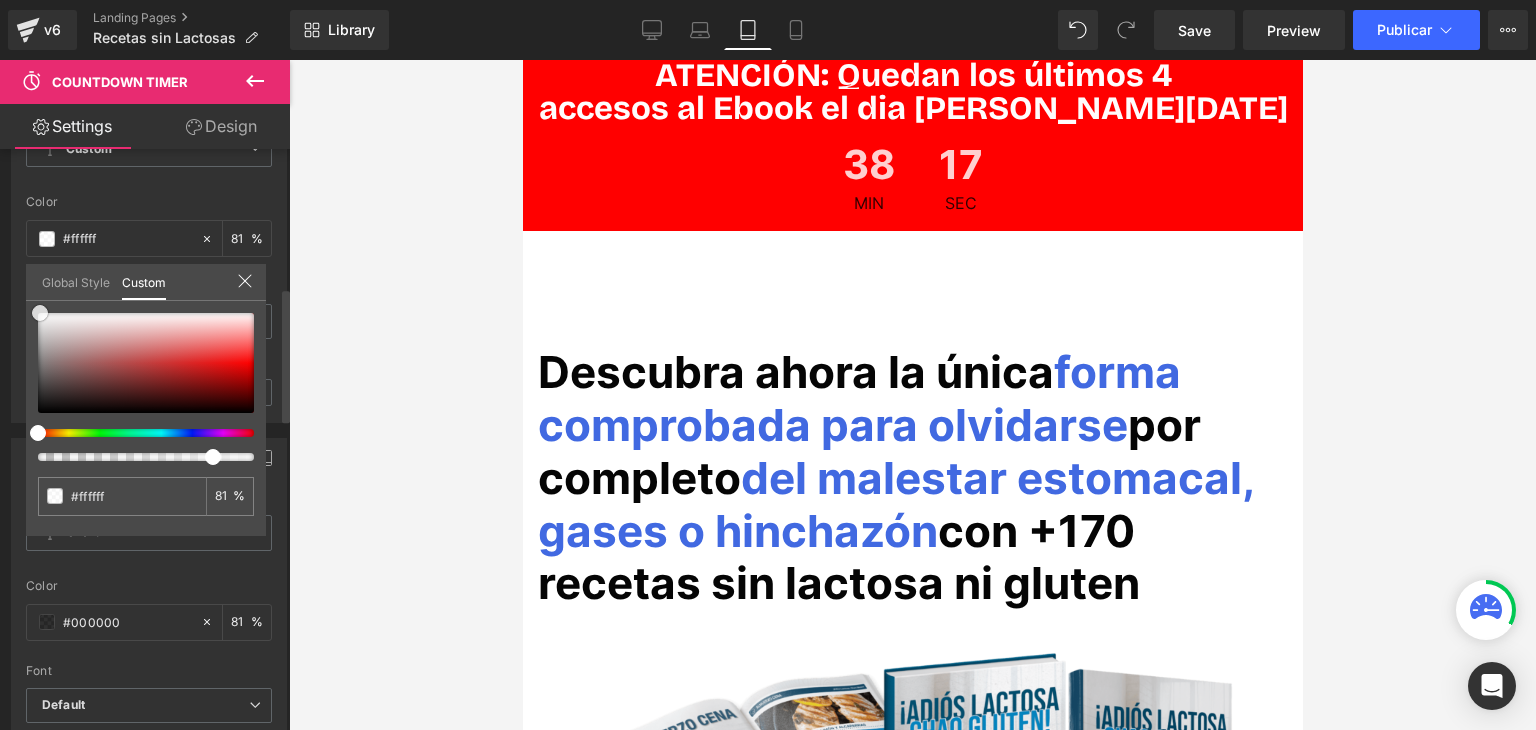 drag, startPoint x: 81, startPoint y: 358, endPoint x: 36, endPoint y: 283, distance: 87.46428 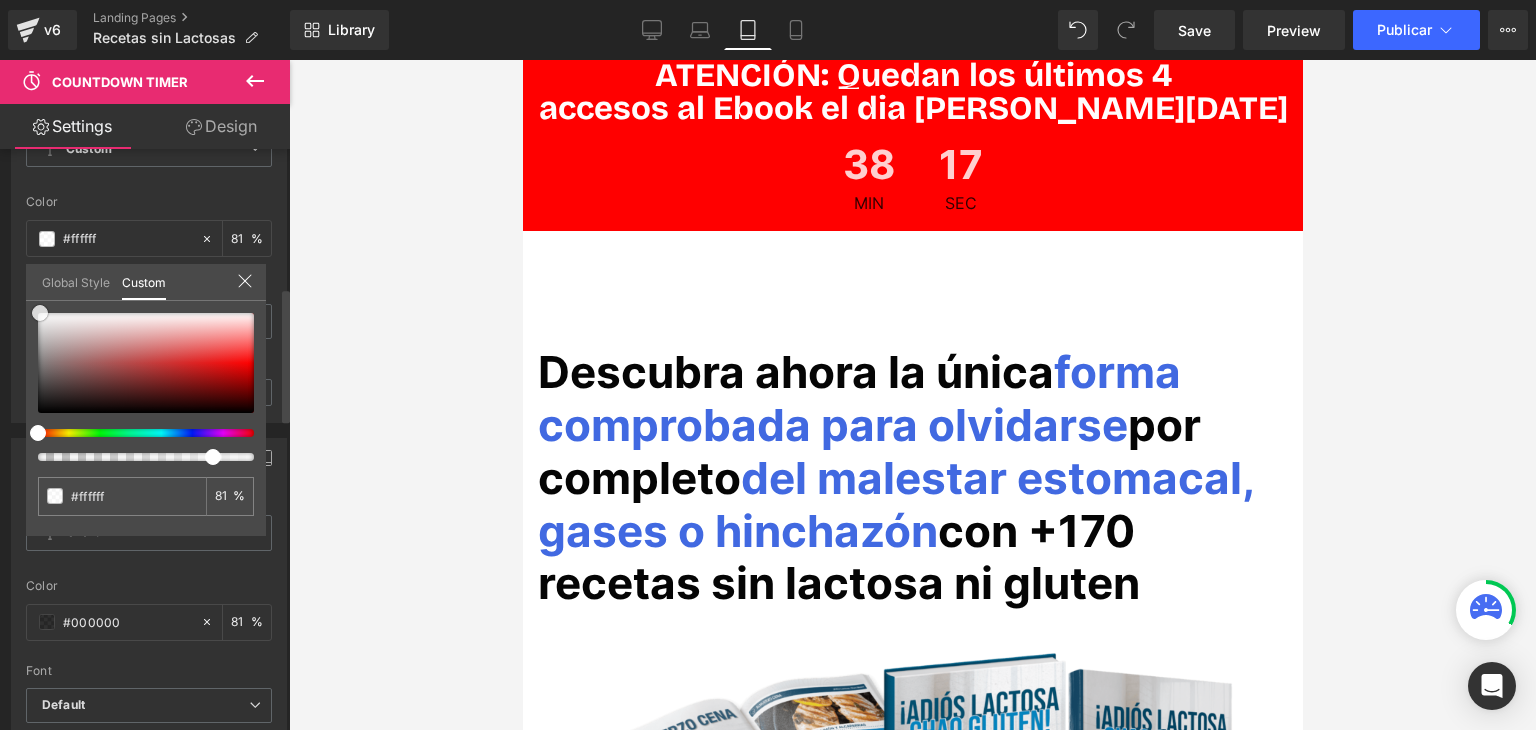 click on "Global Style Custom Setup Global Style #ffffff 81 %" at bounding box center (146, 294) 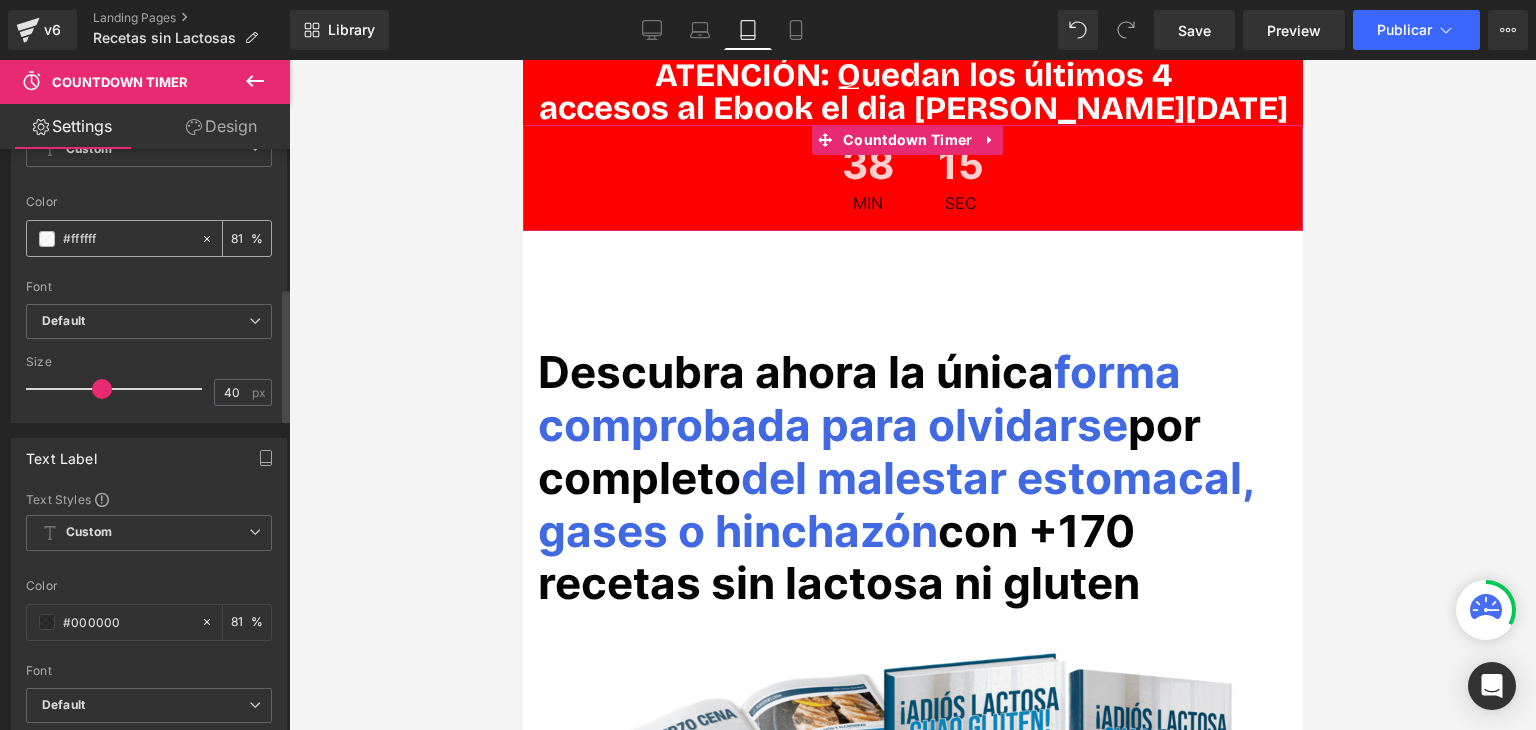 click at bounding box center [47, 239] 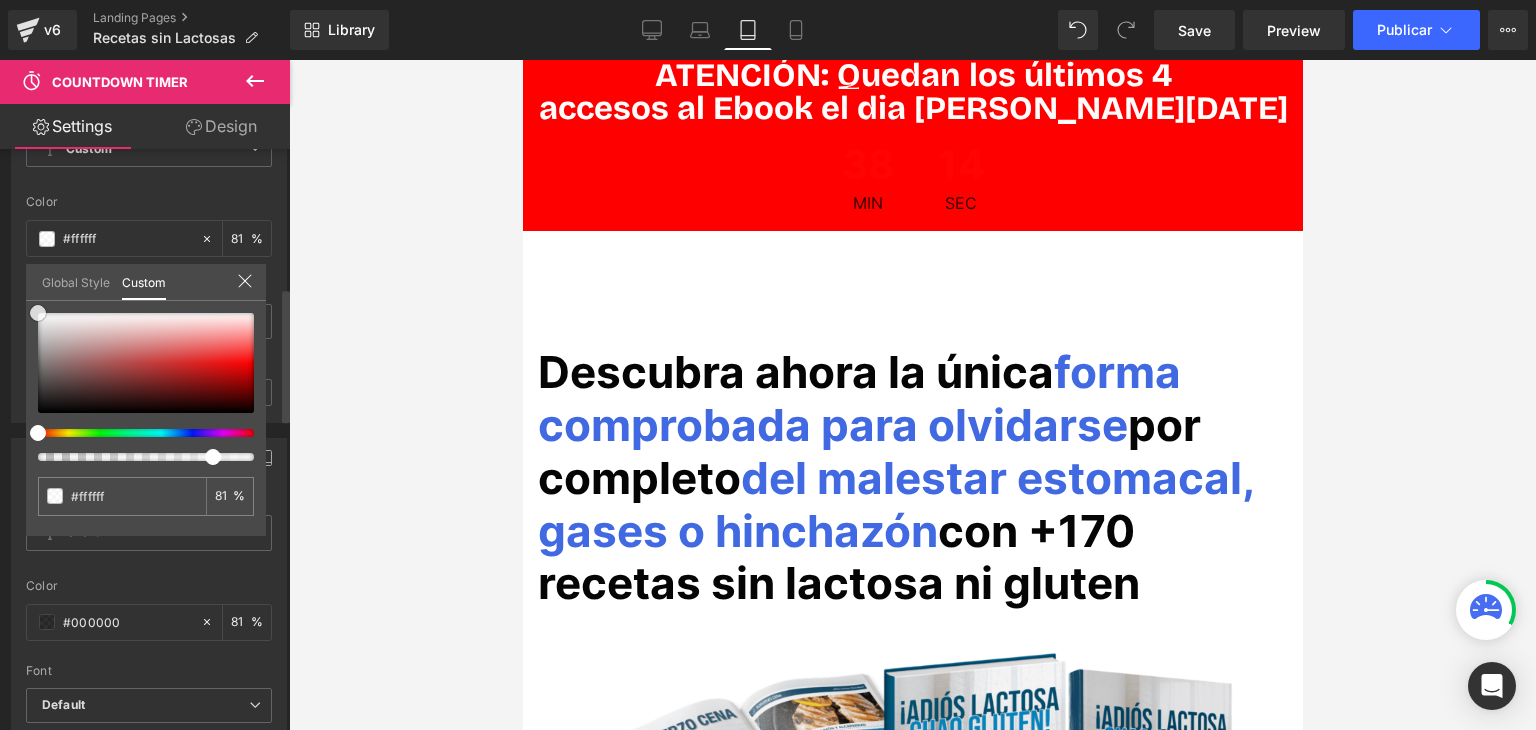 type on "#ff0505" 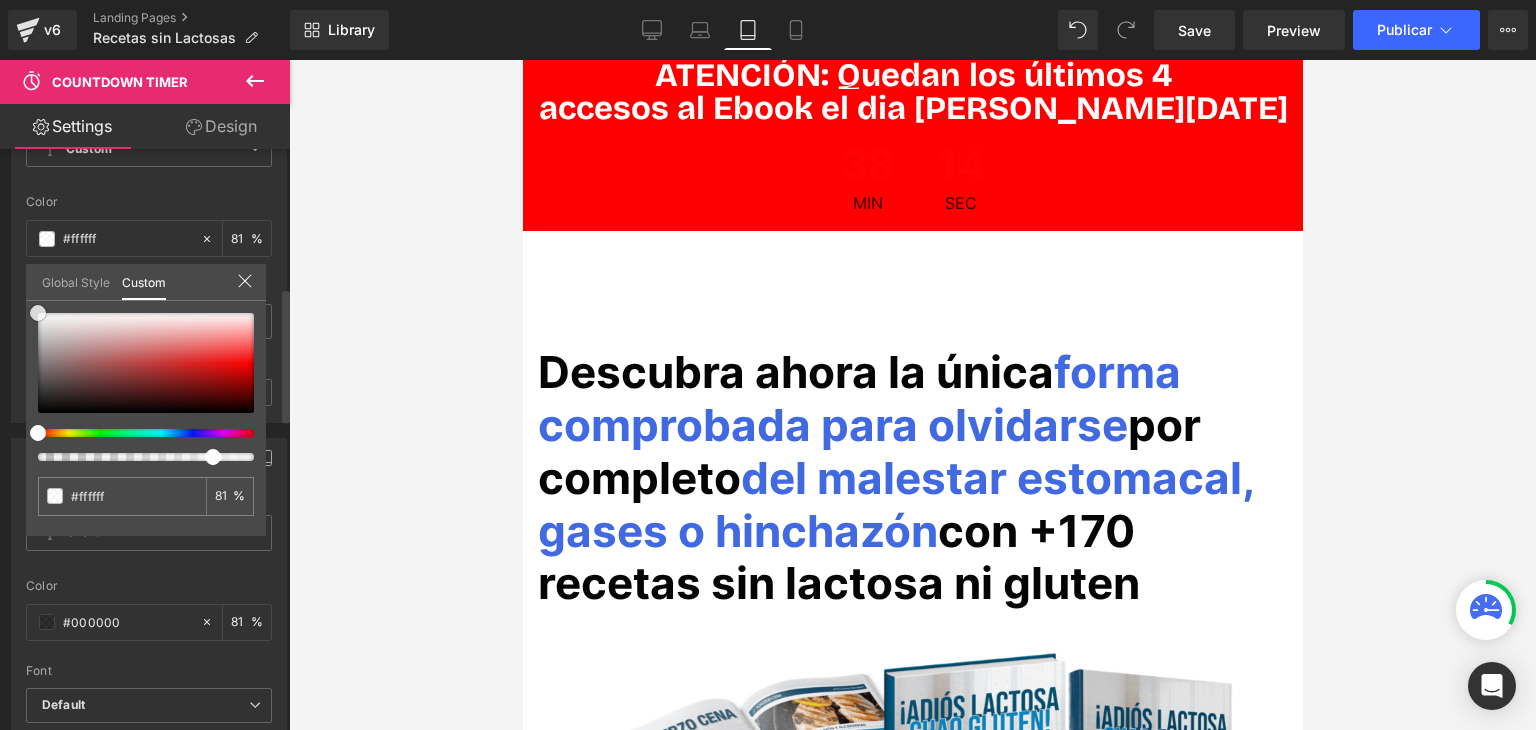 type on "#ff0505" 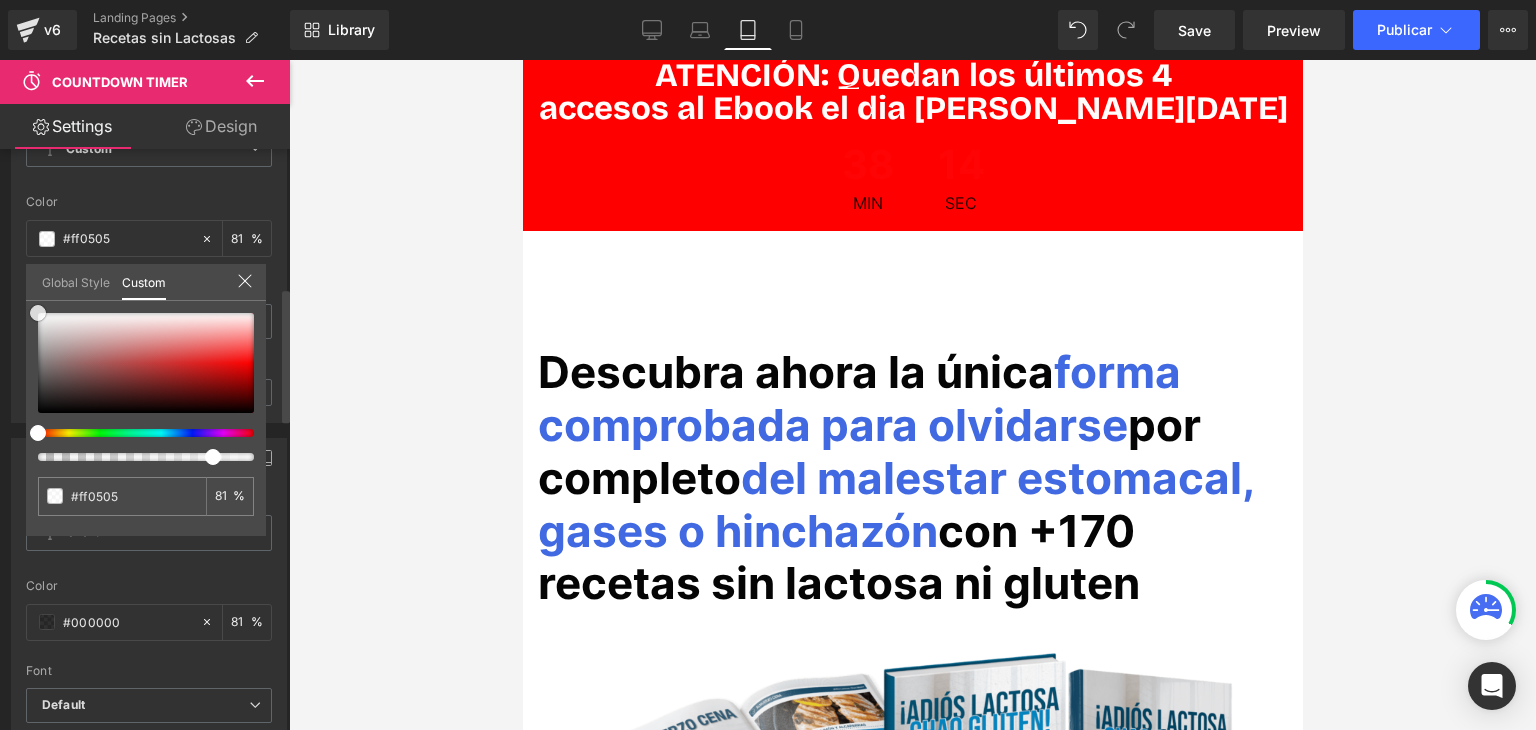 type on "#9b7d7d" 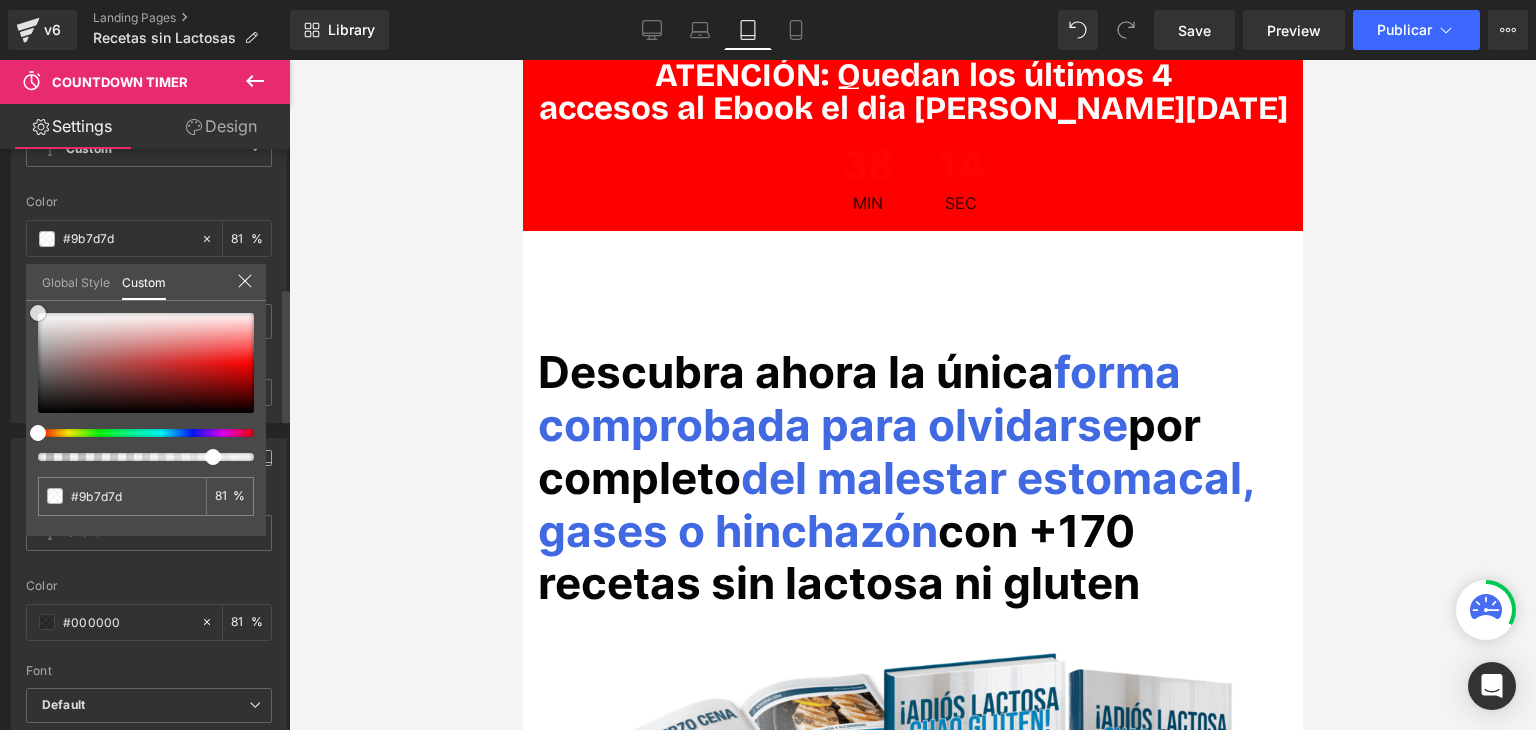 type on "#afa5a5" 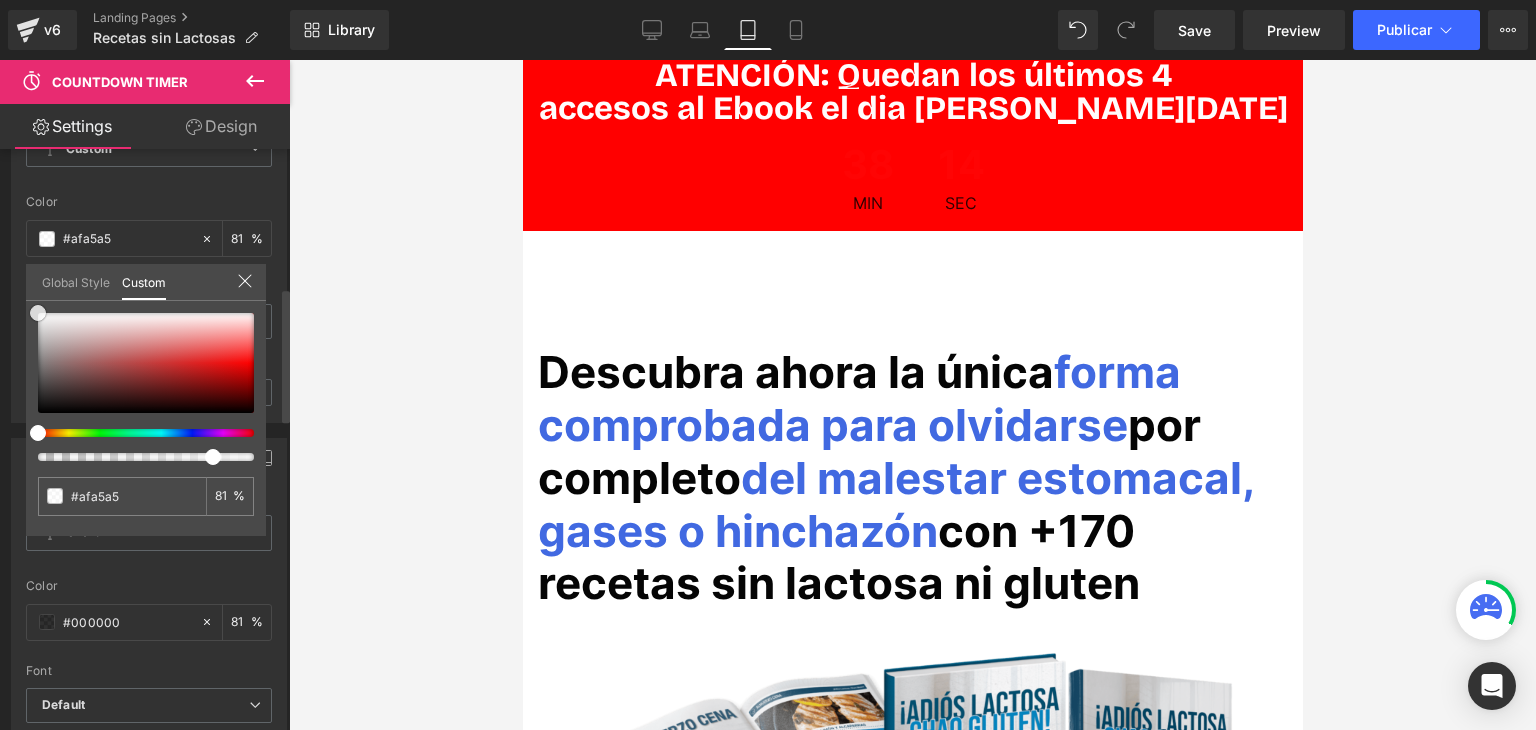 type on "#c1bdbd" 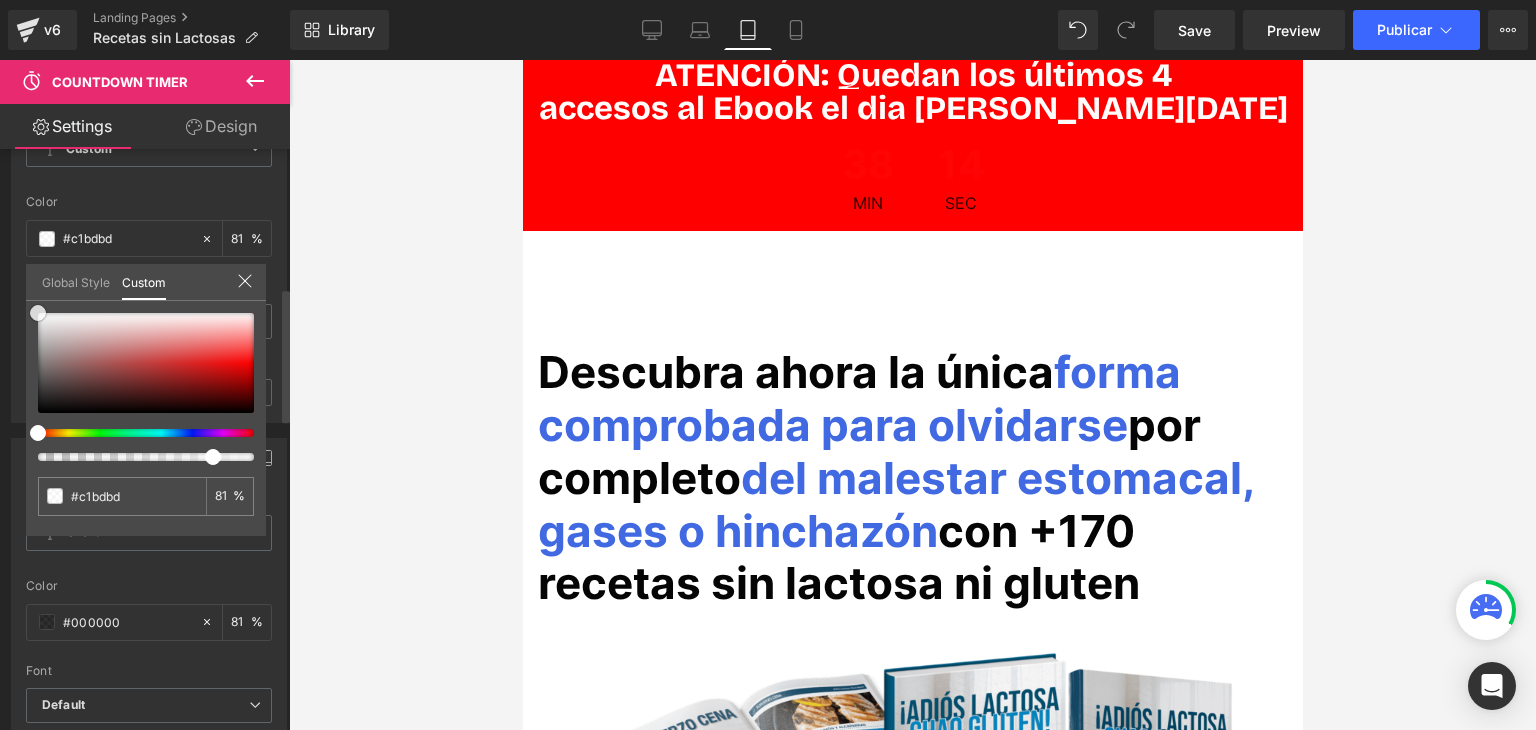 type on "#e5e5e5" 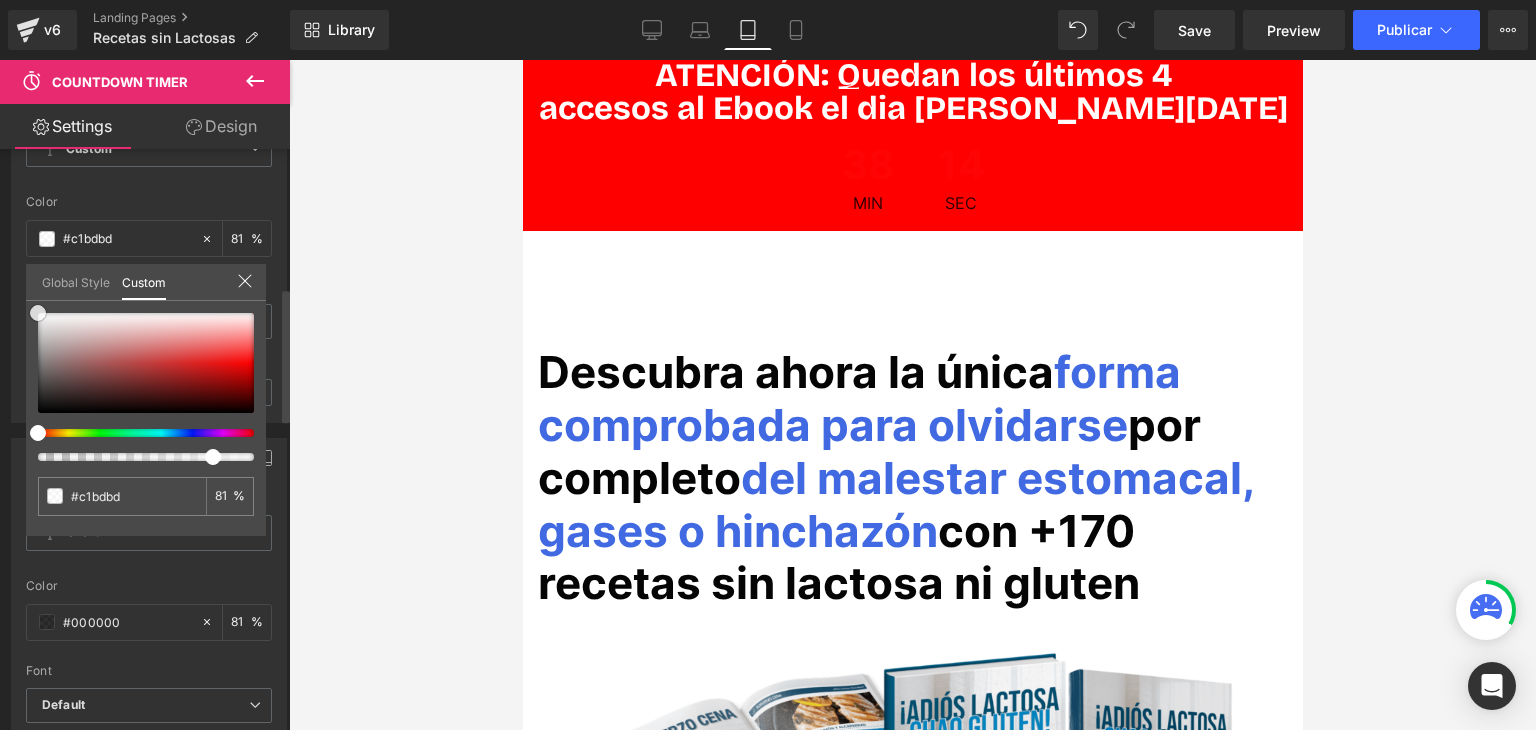 type on "#e5e5e5" 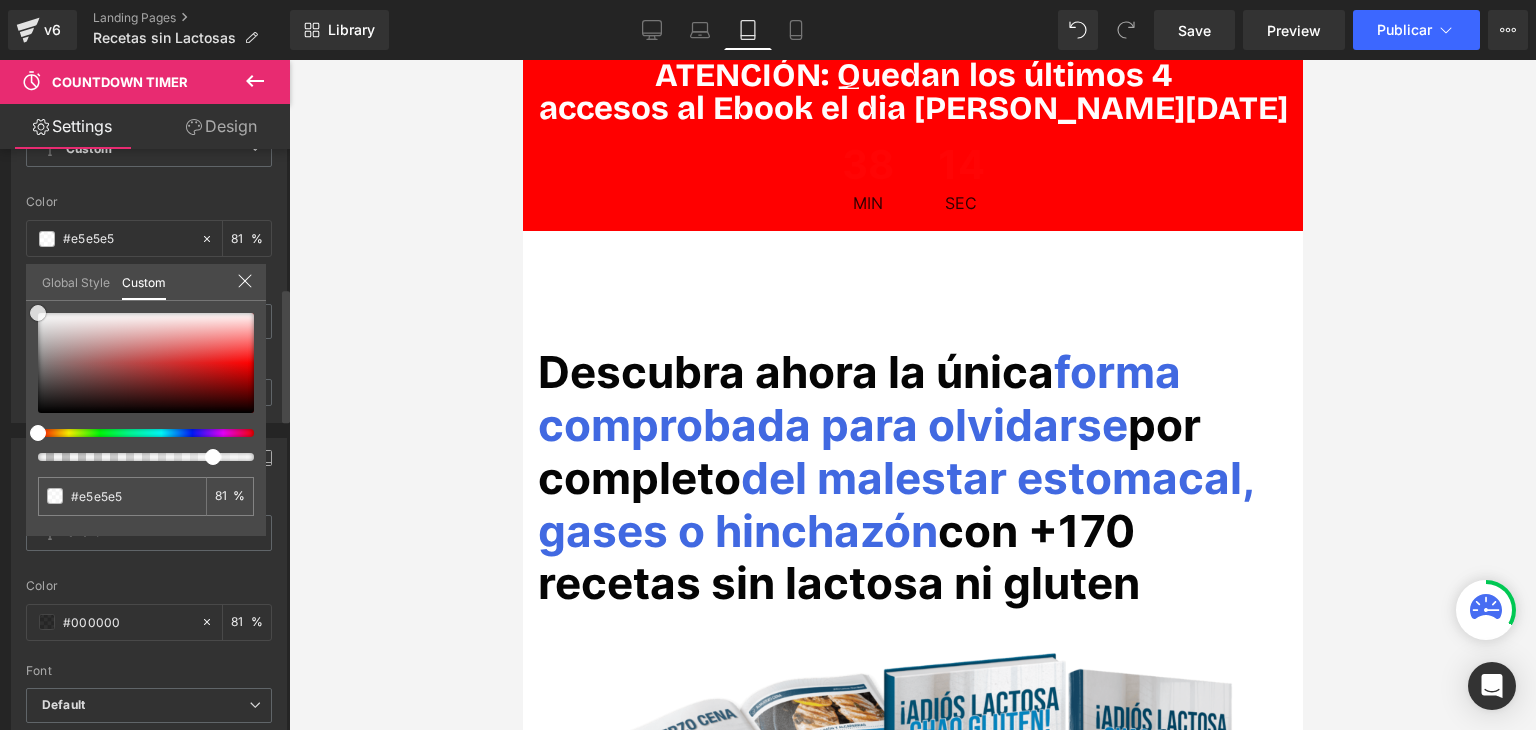 type on "#ffffff" 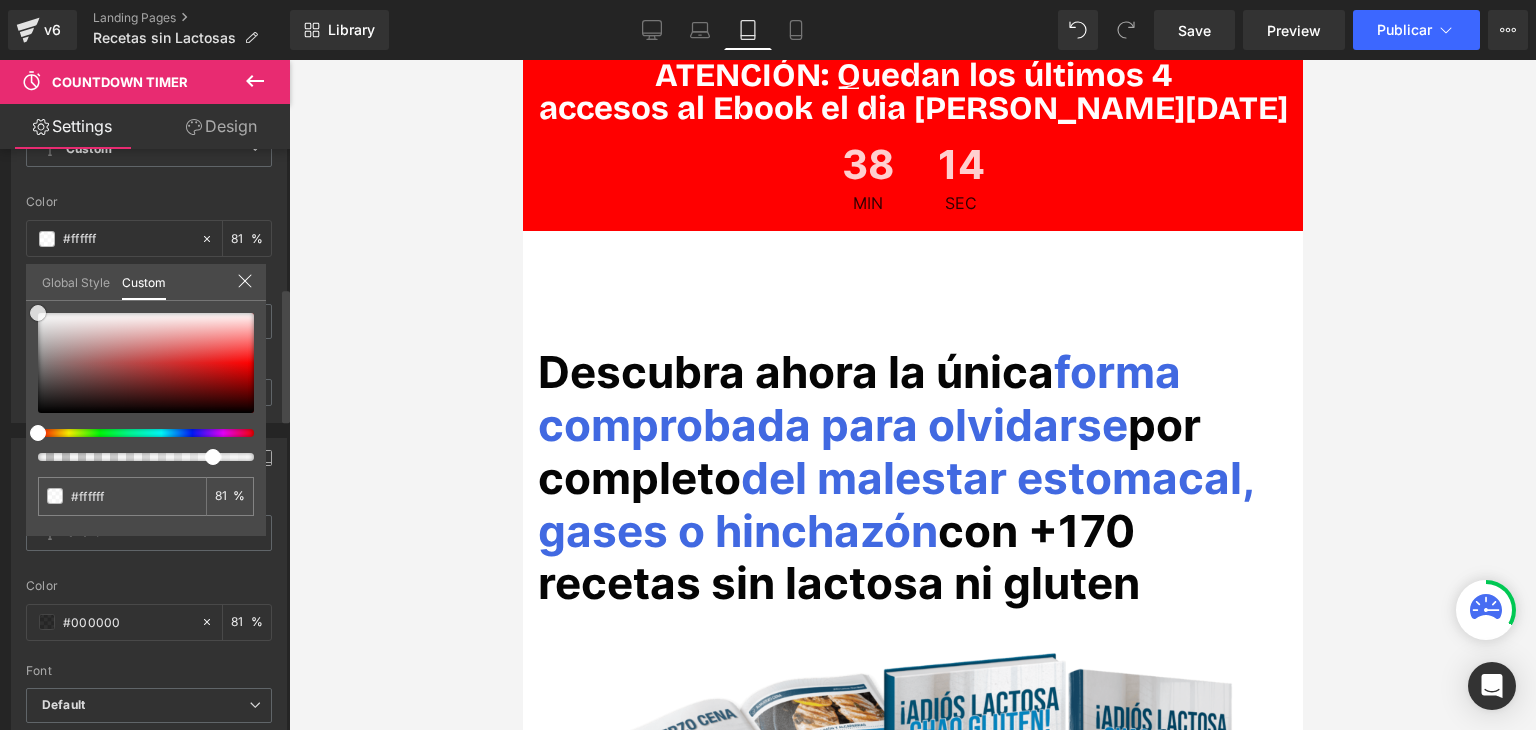 drag, startPoint x: 75, startPoint y: 361, endPoint x: 25, endPoint y: 302, distance: 77.33692 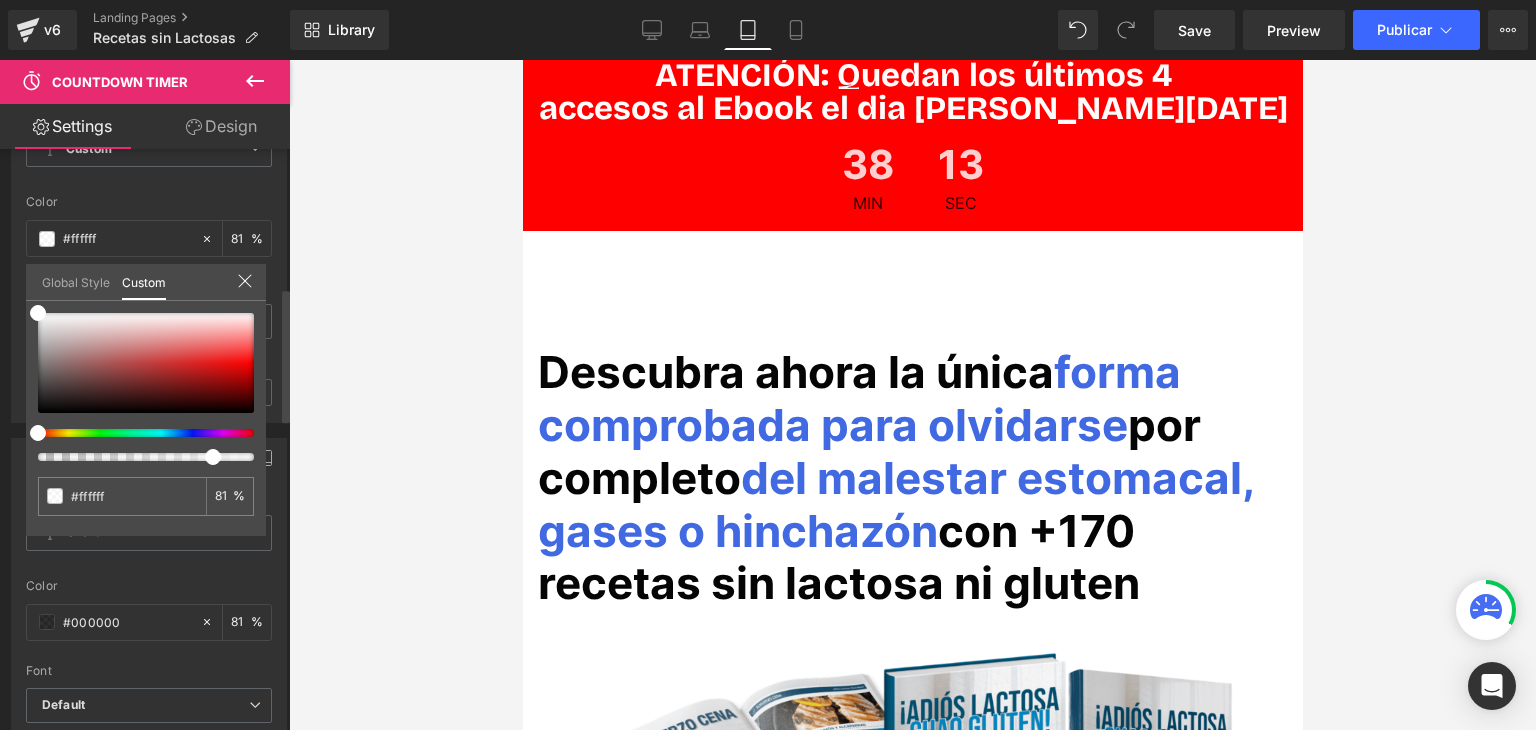 type on "84" 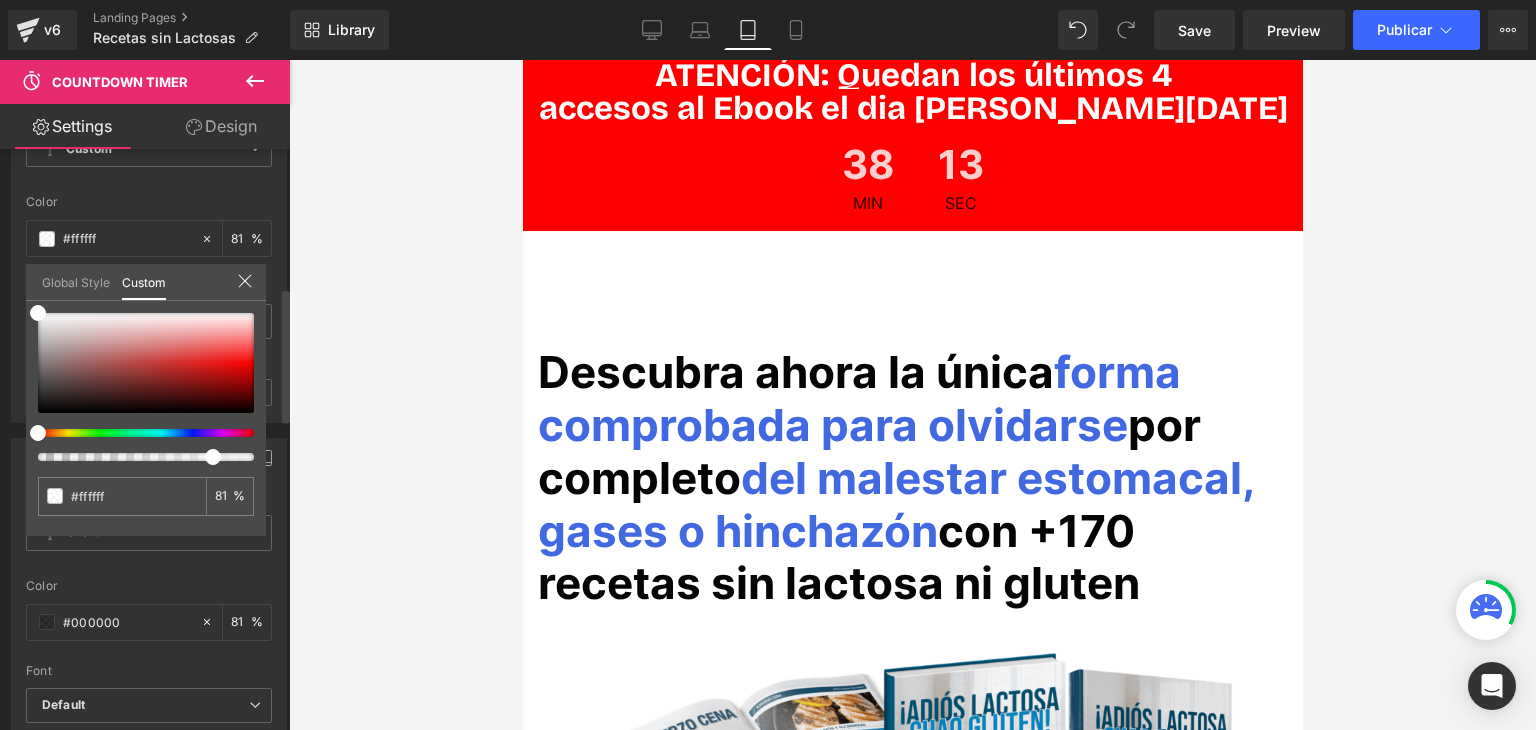 type on "84" 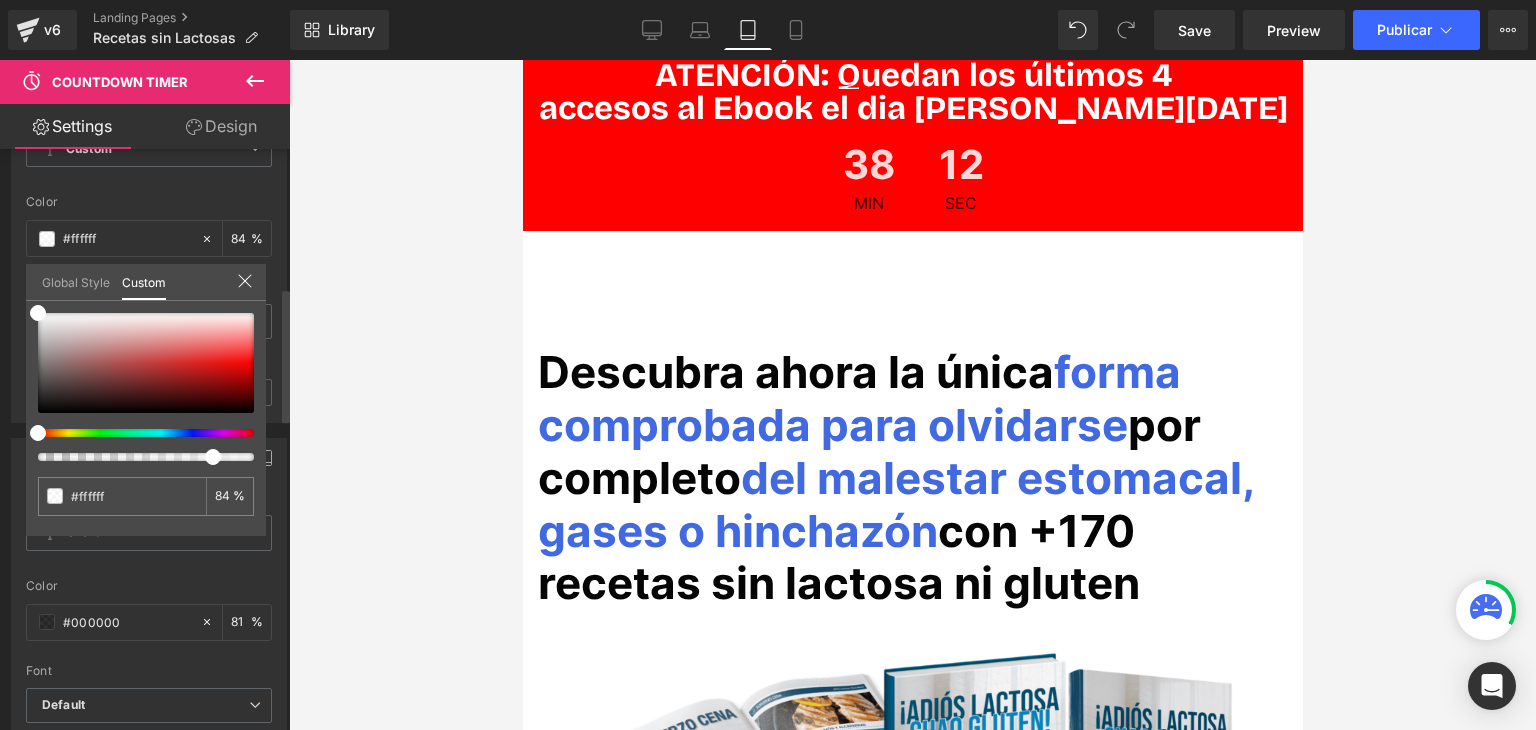 type on "85" 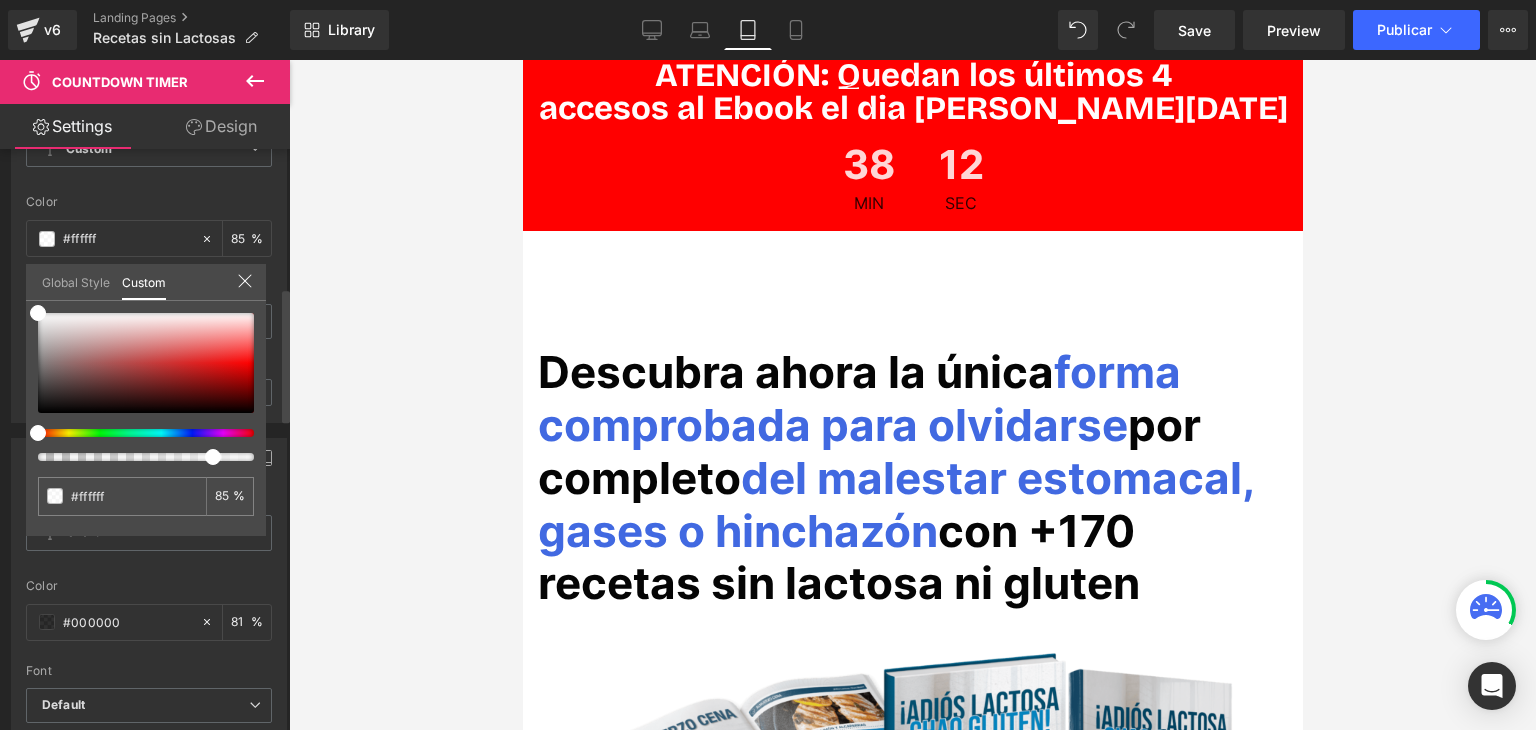type on "87" 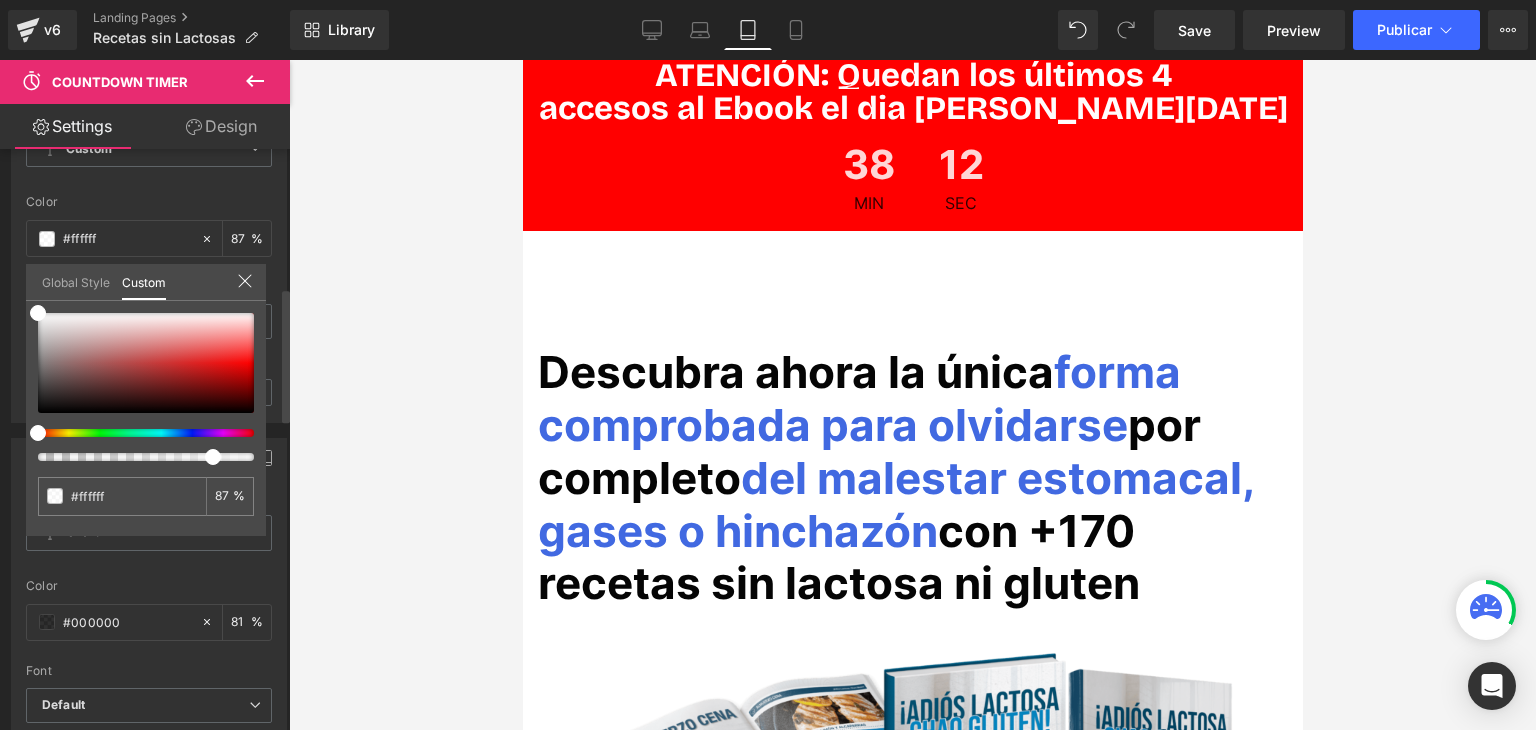 type on "93" 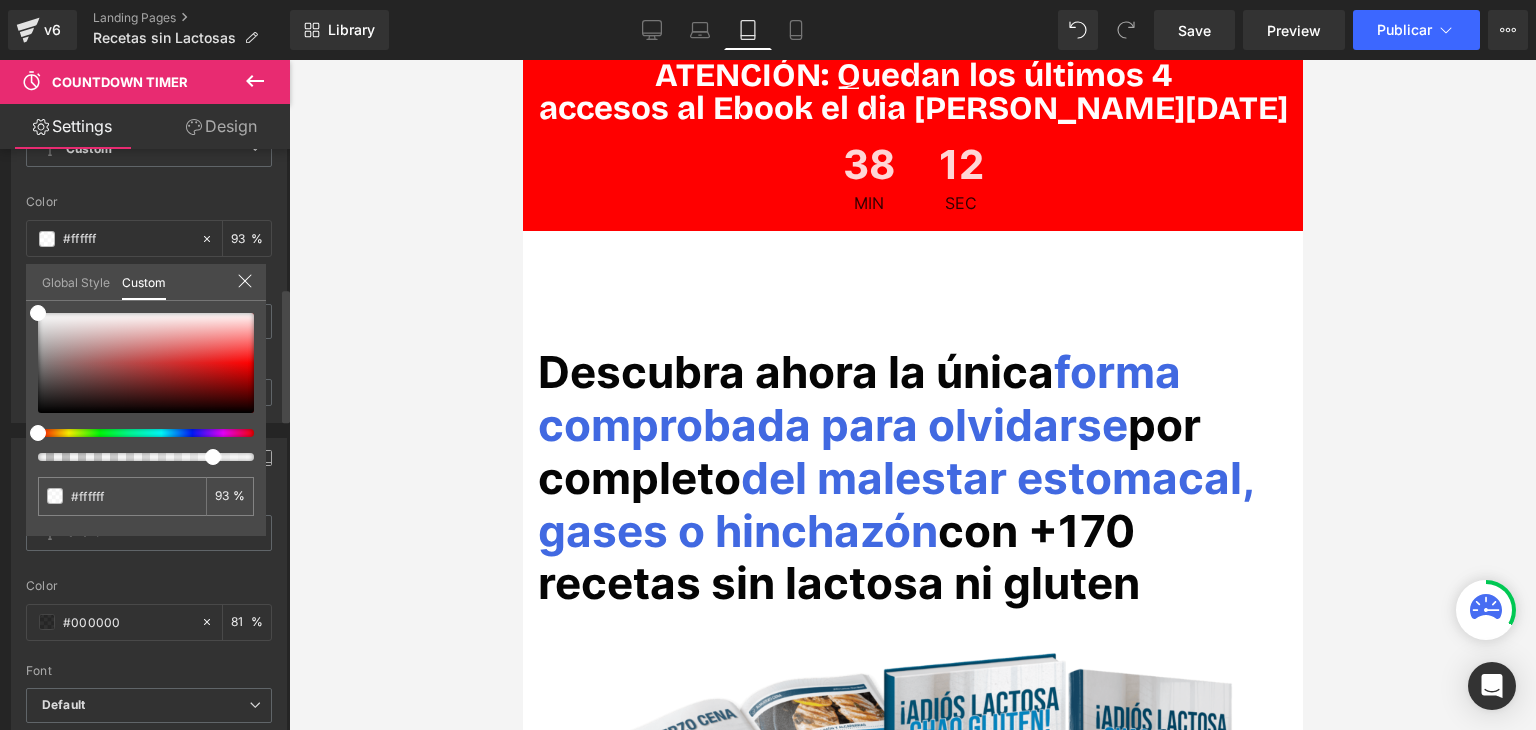 type on "100" 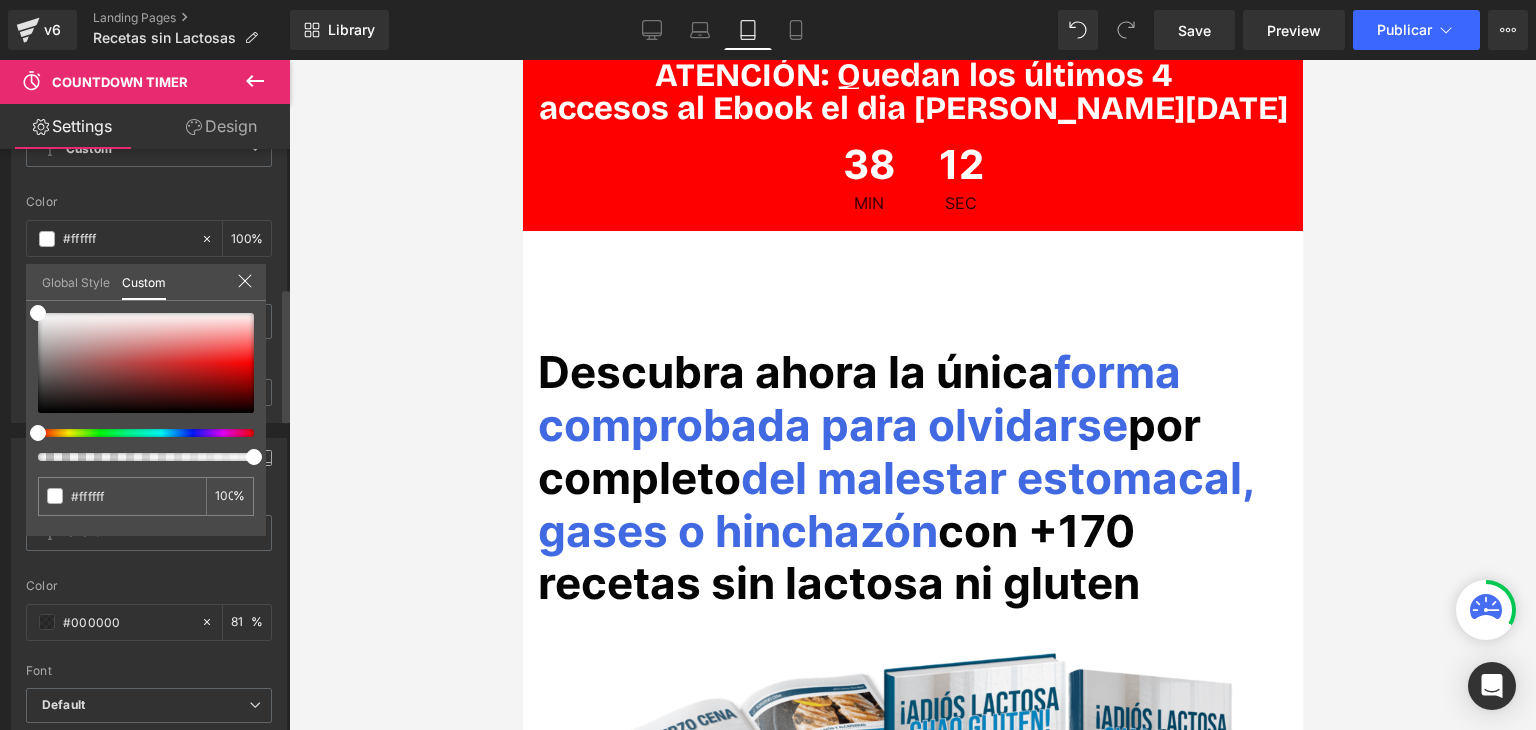 drag, startPoint x: 223, startPoint y: 458, endPoint x: 269, endPoint y: 460, distance: 46.043457 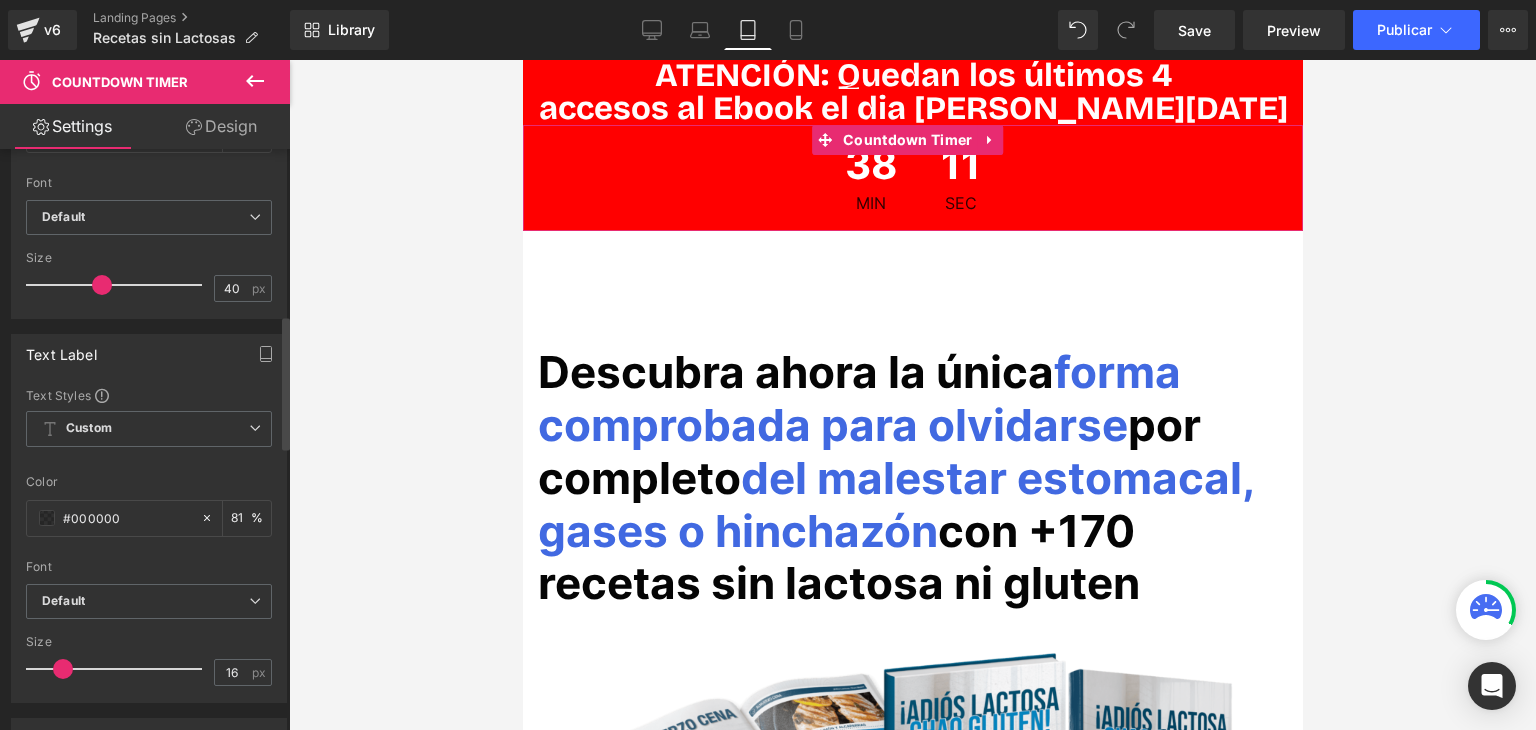scroll, scrollTop: 800, scrollLeft: 0, axis: vertical 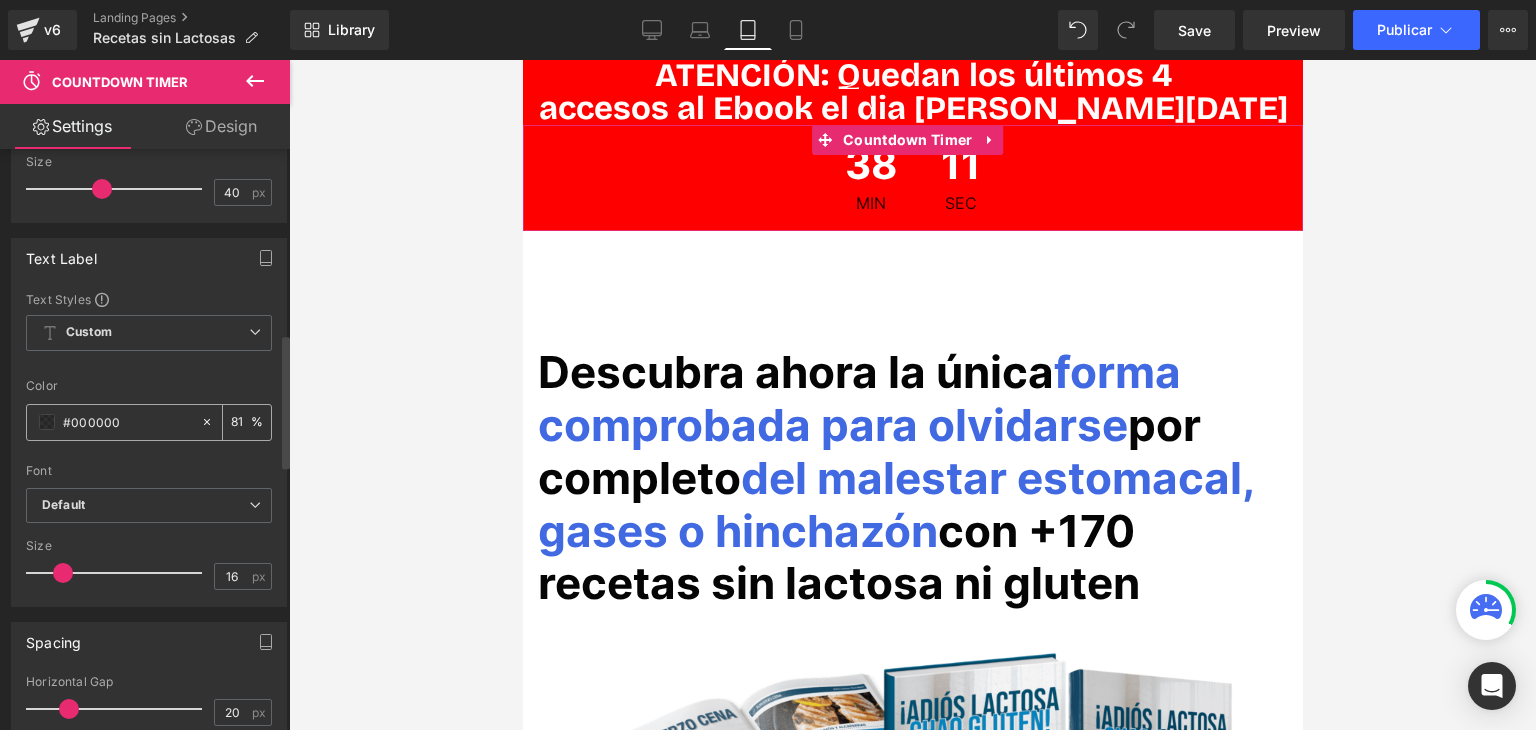 click on "#000000" at bounding box center [127, 422] 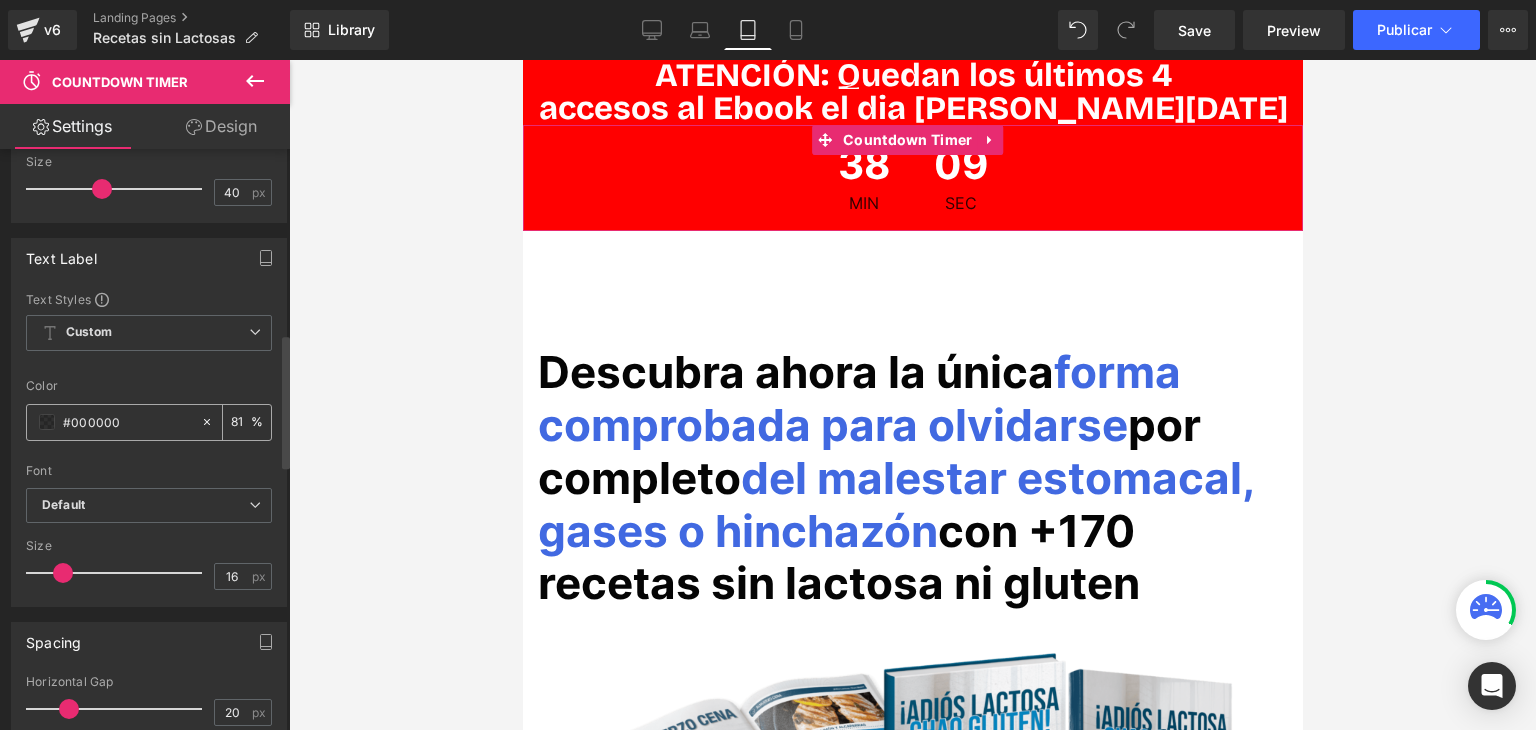 click at bounding box center (47, 422) 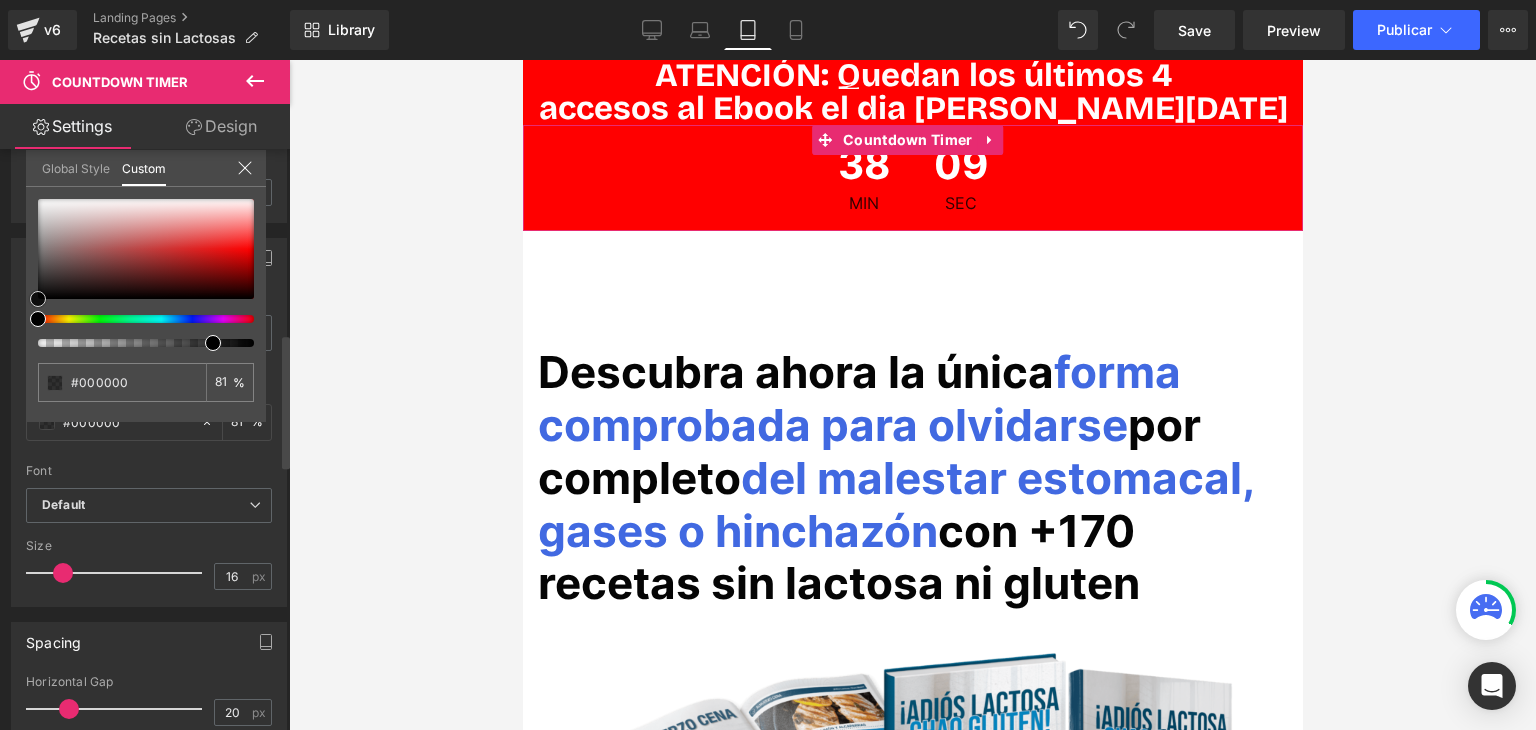 type on "#1d1010" 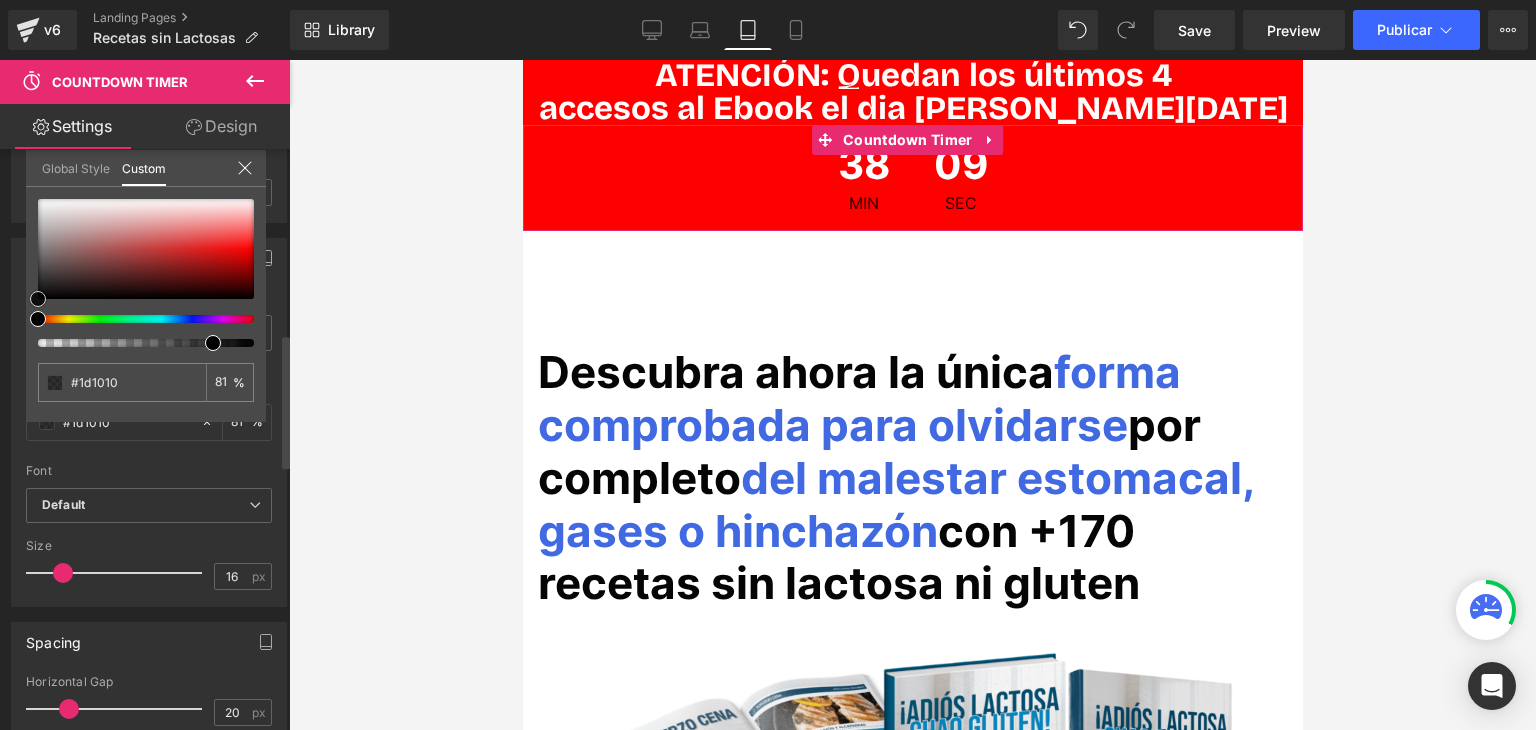type on "#201212" 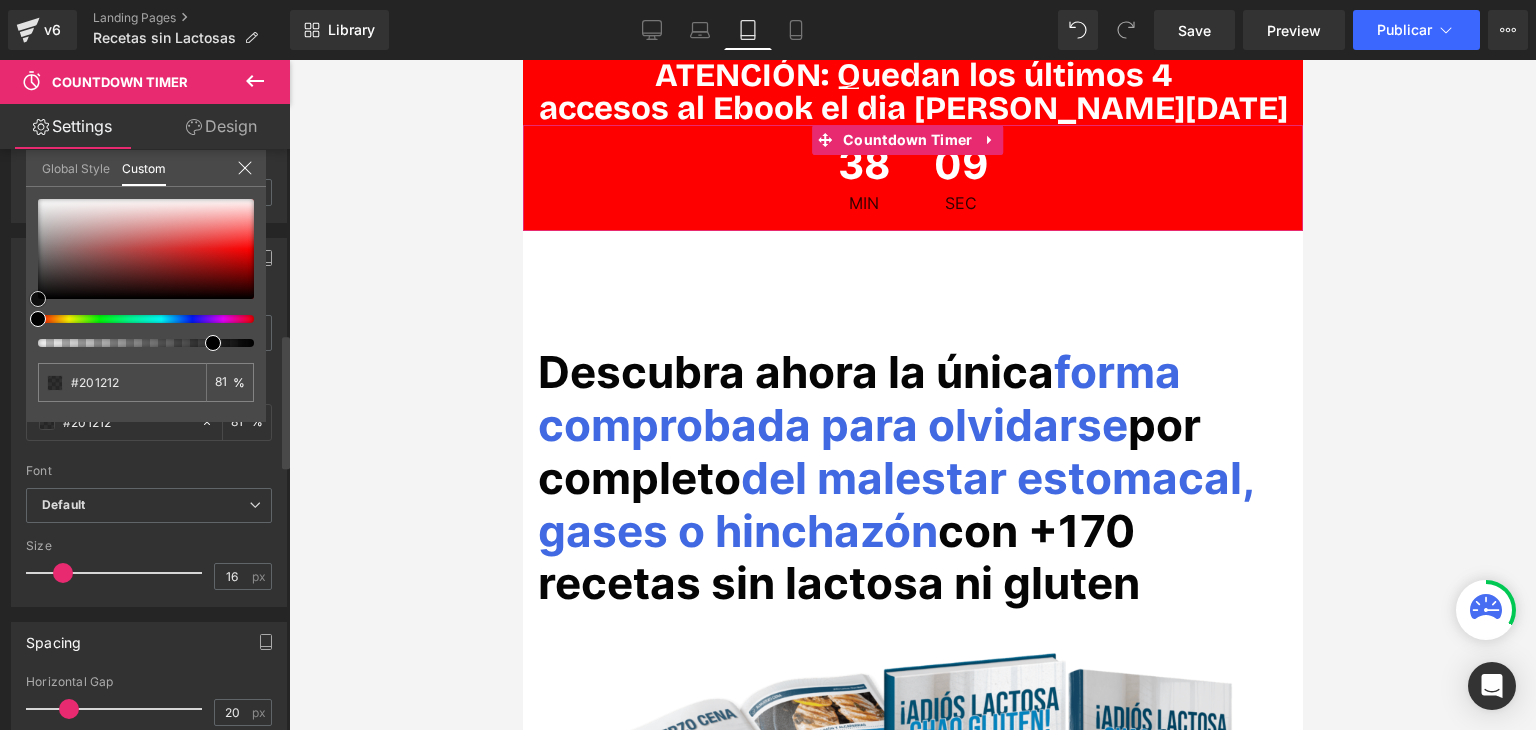 type on "#362020" 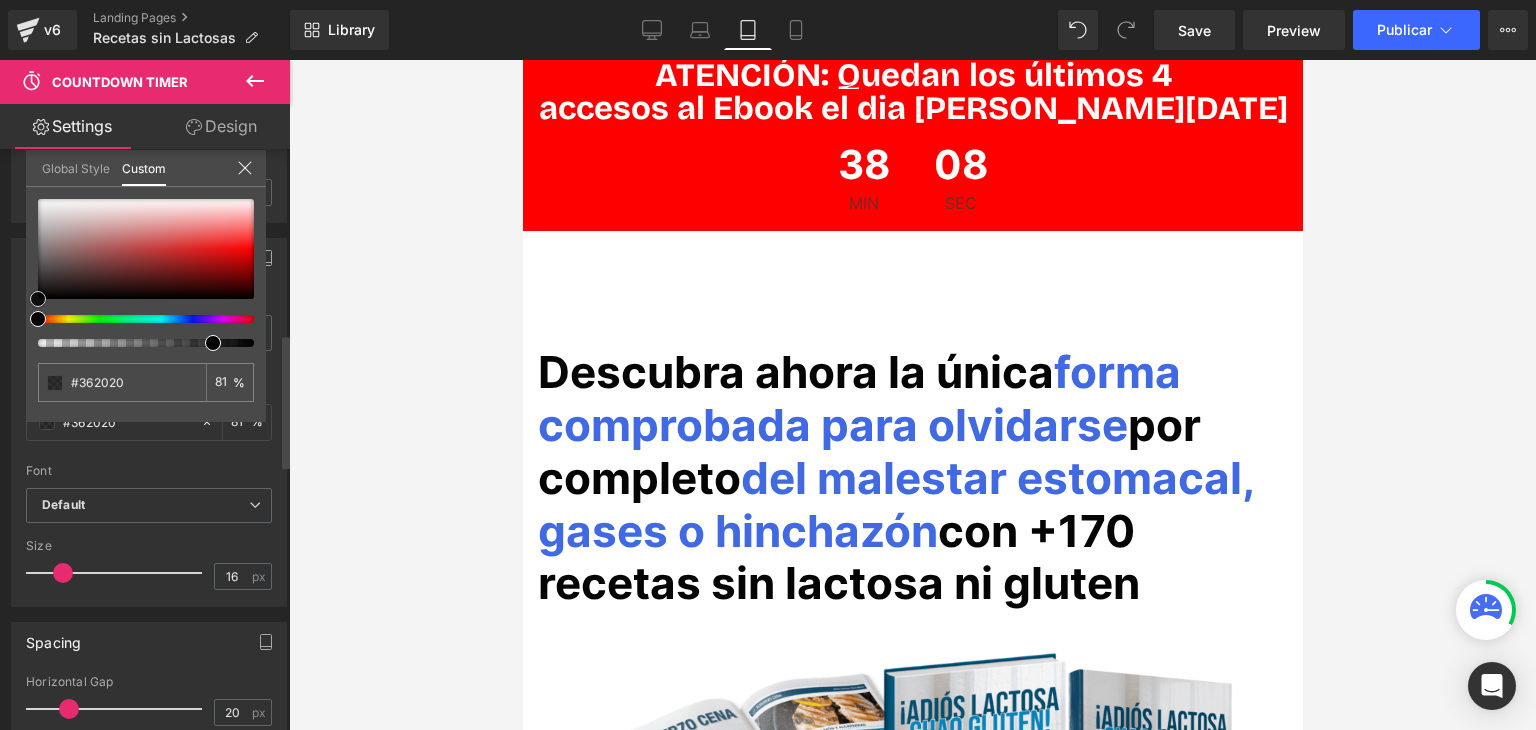 type on "#523232" 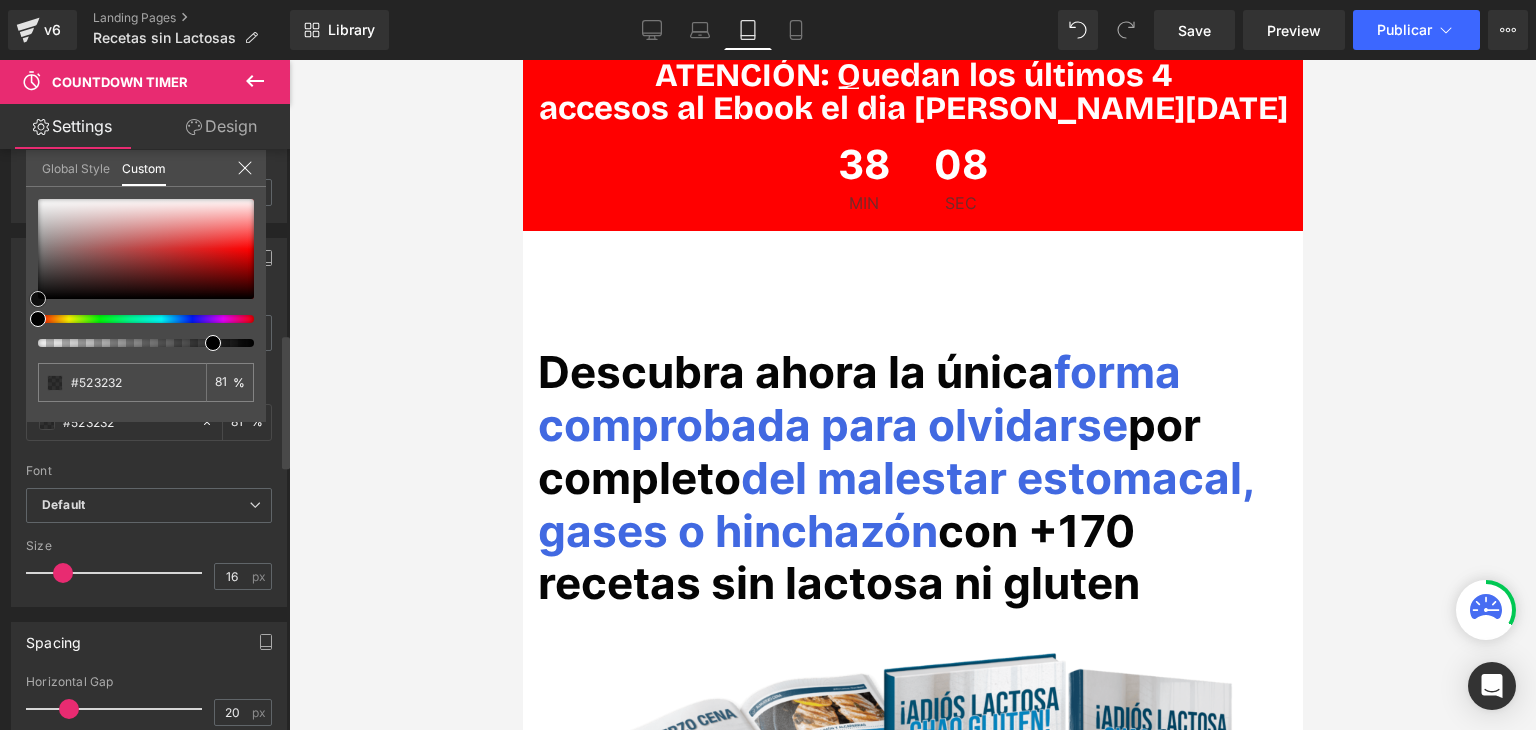 type on "#744d4d" 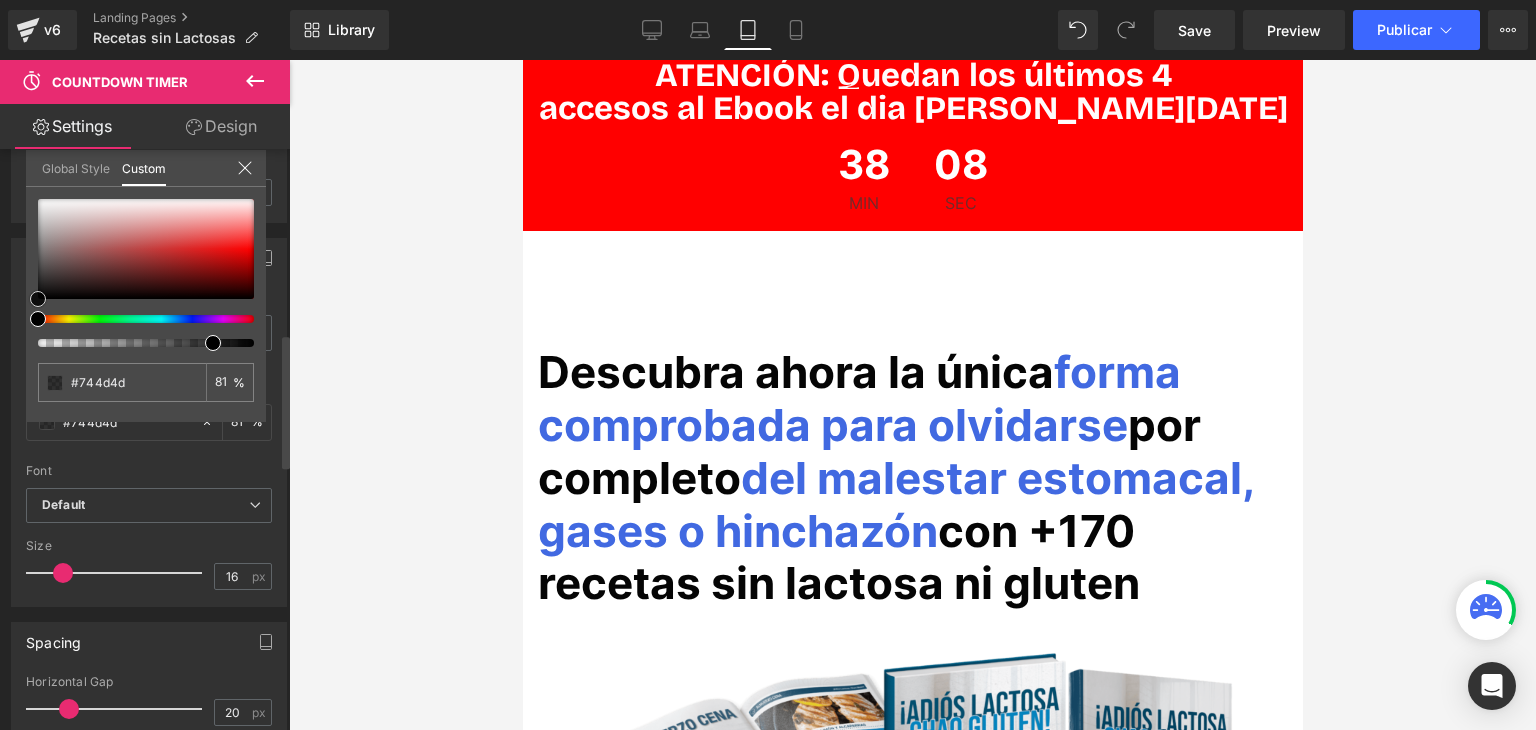 type on "#997575" 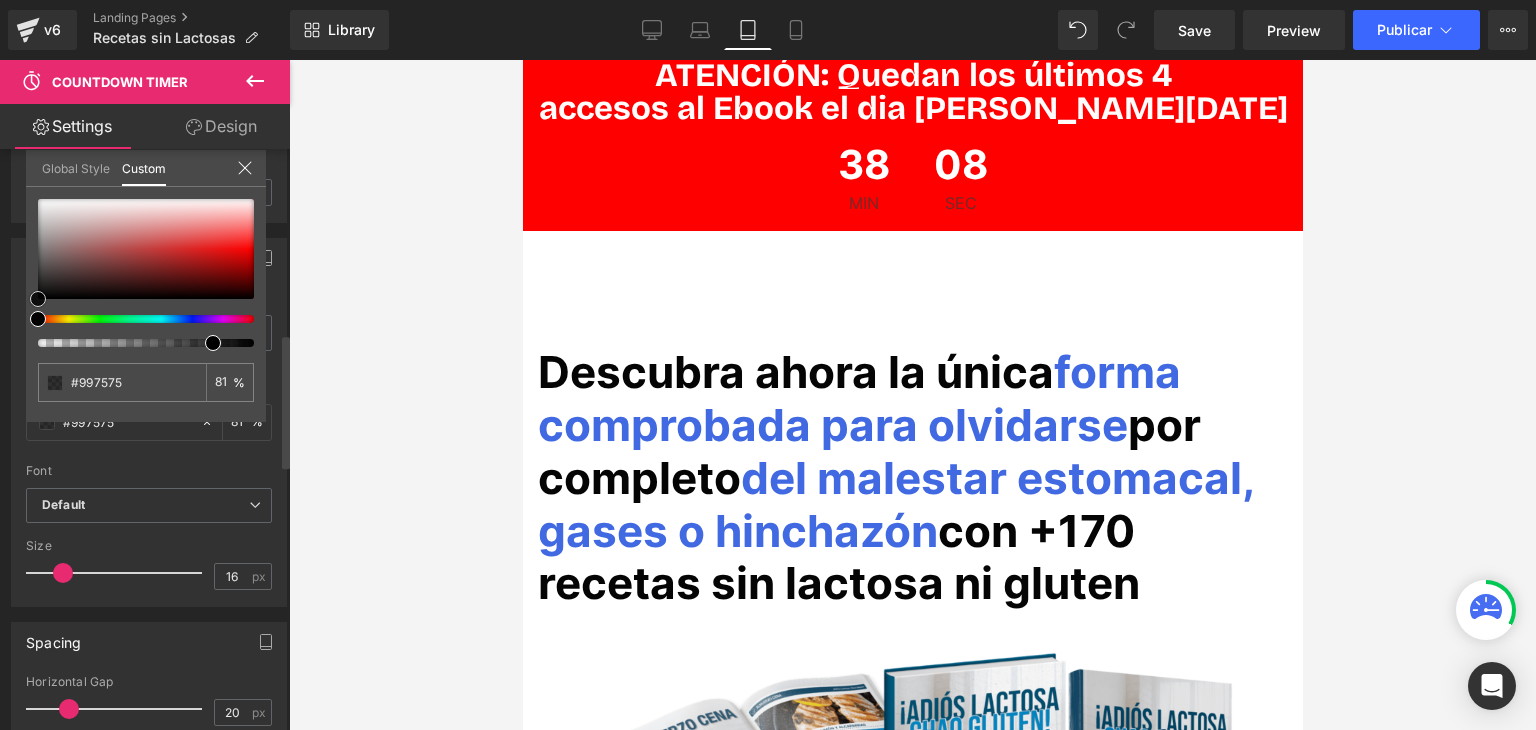 type on "#ac9e9e" 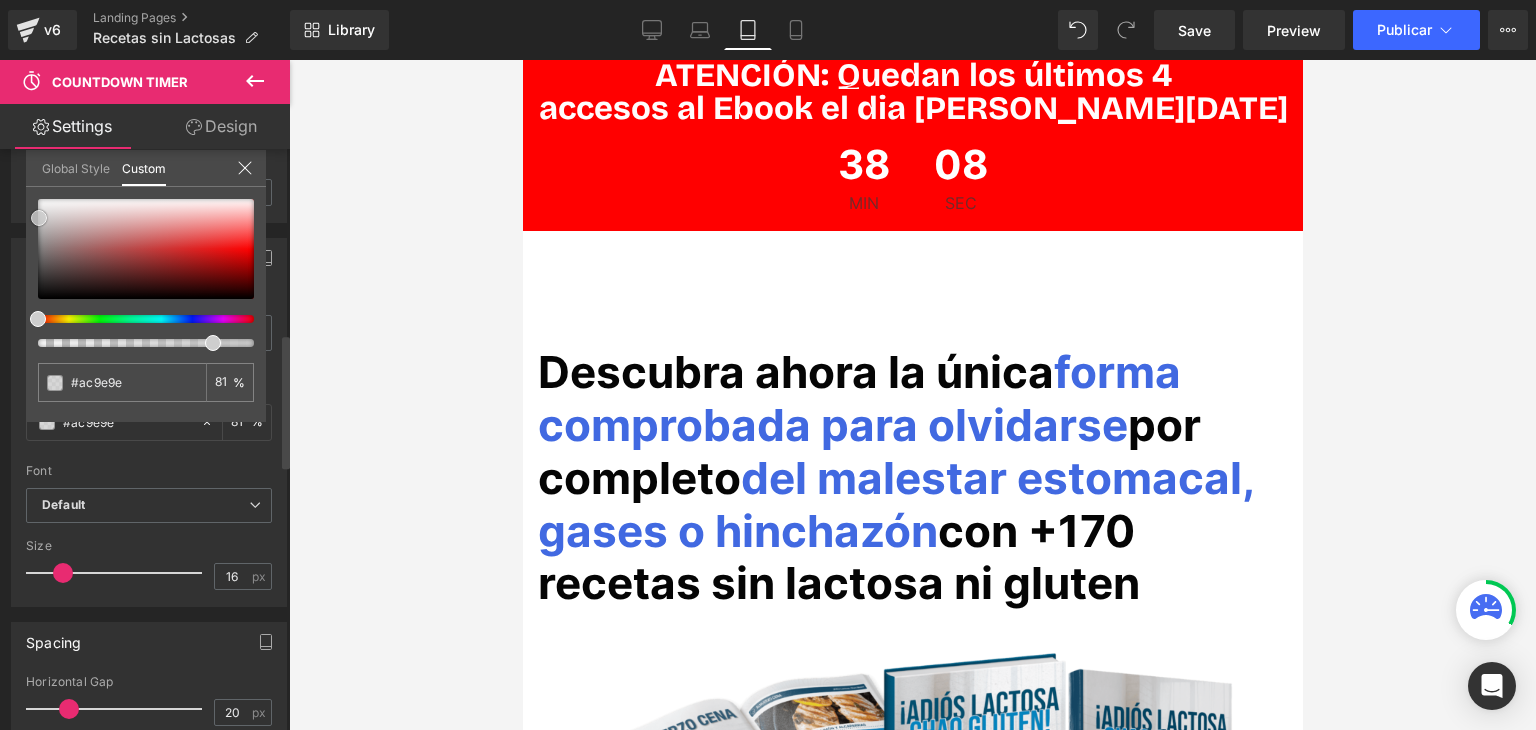 type on "#c1bcbc" 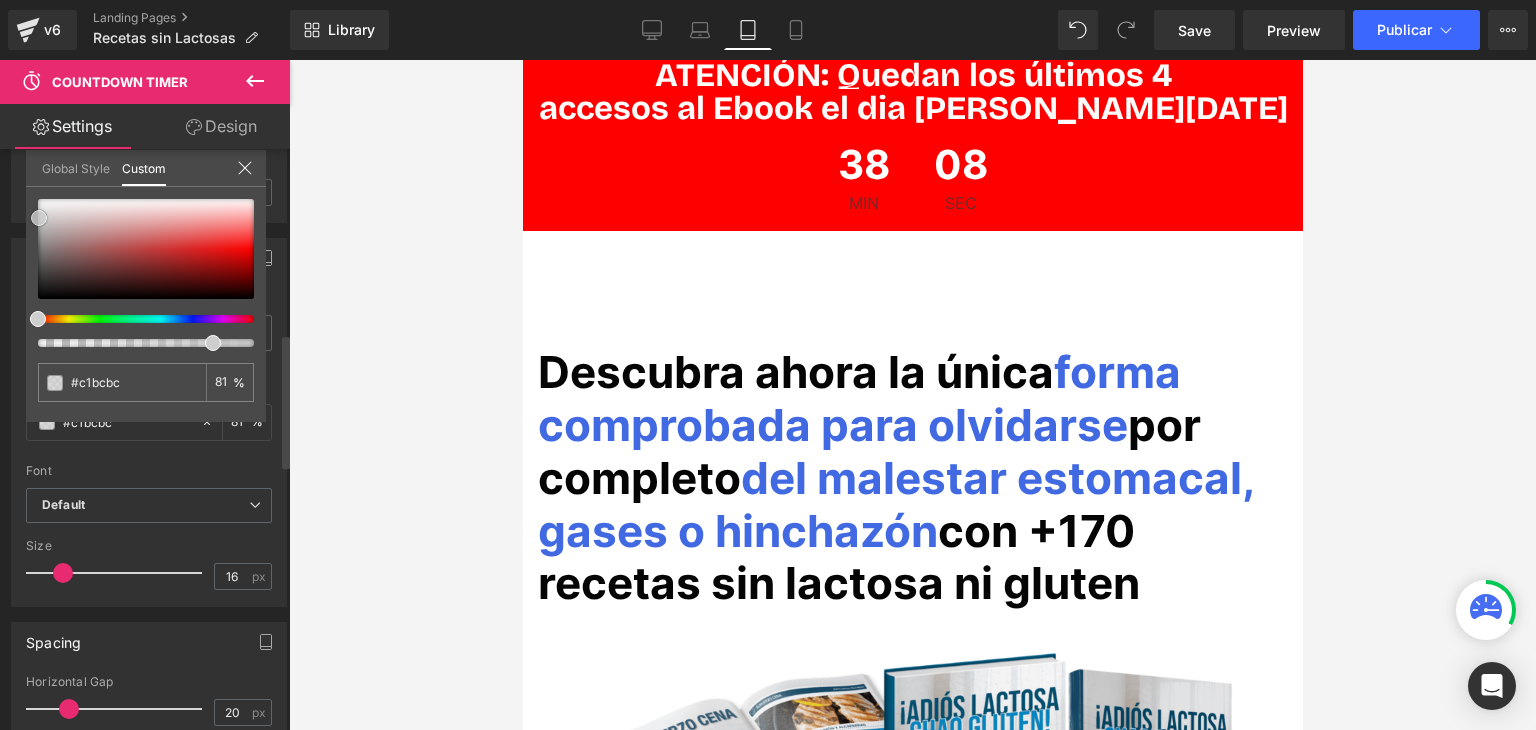 type on "#cecece" 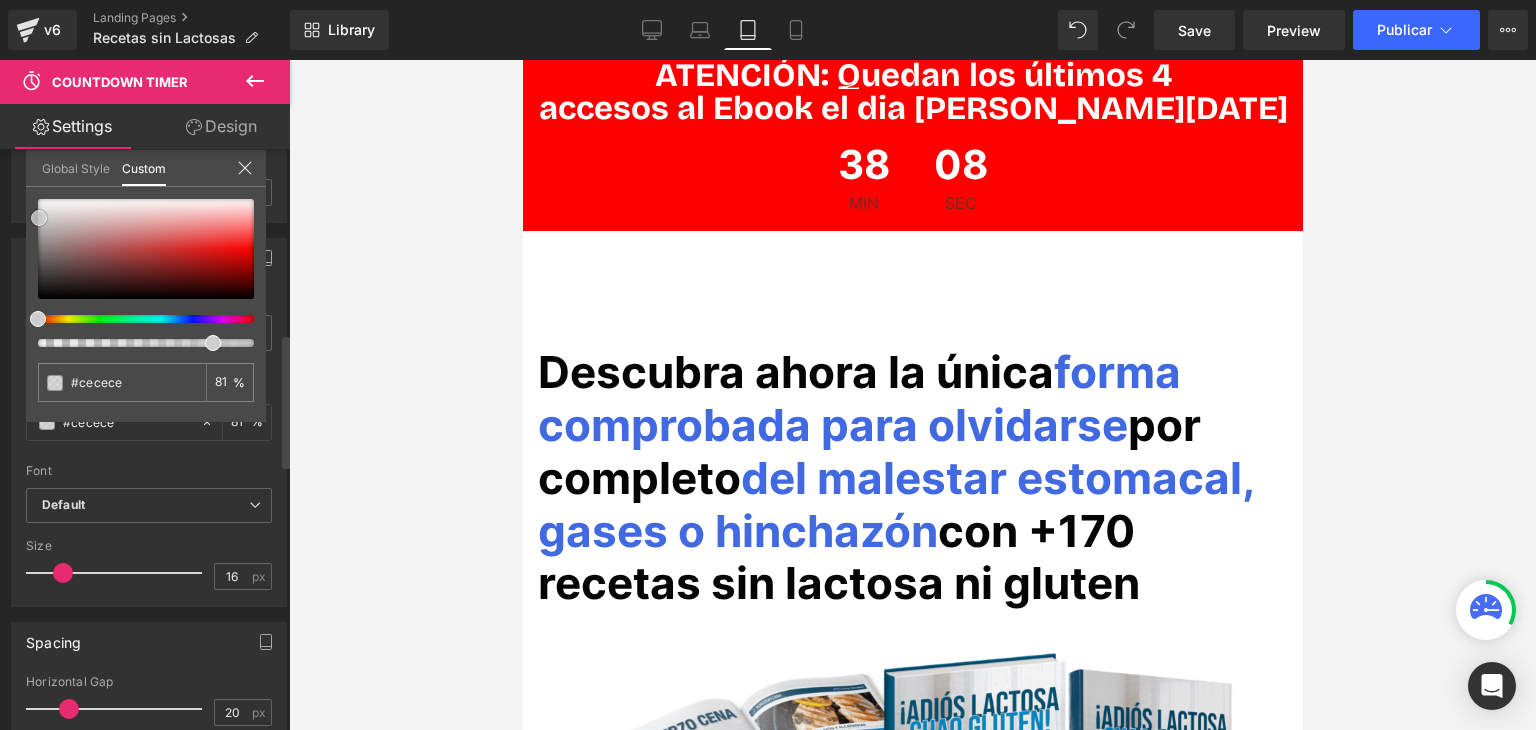 type on "#d3d3d3" 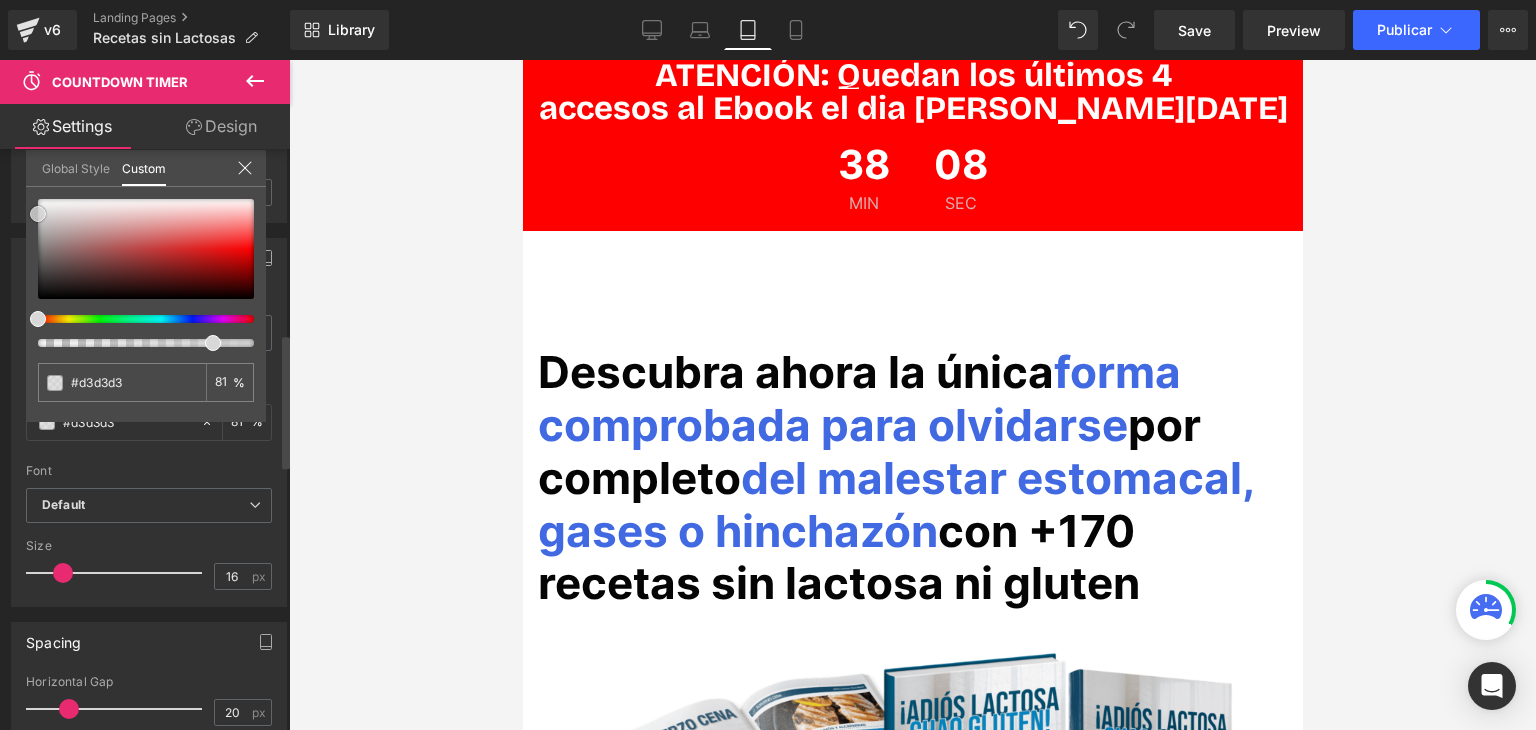 type on "#d8d8d8" 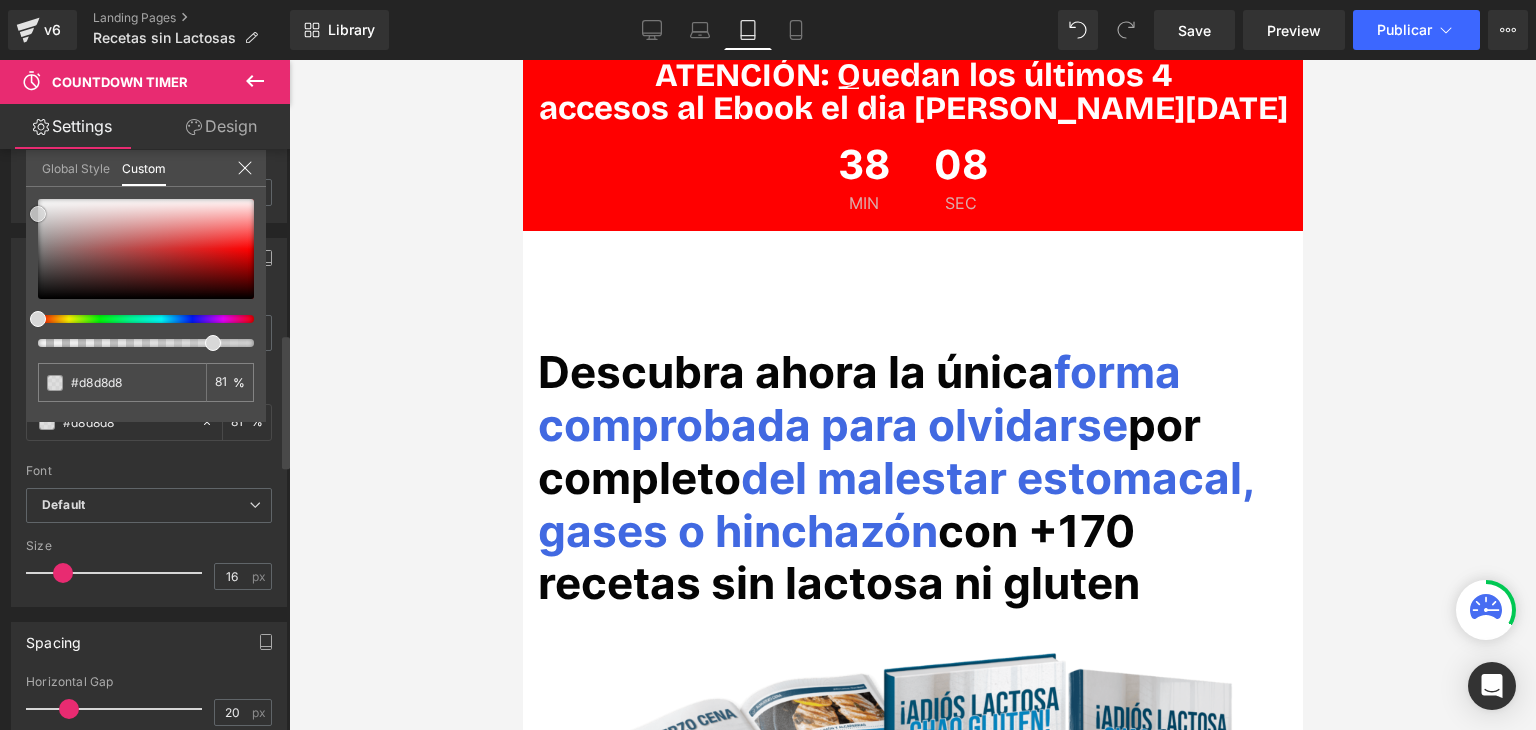 type on "#ededed" 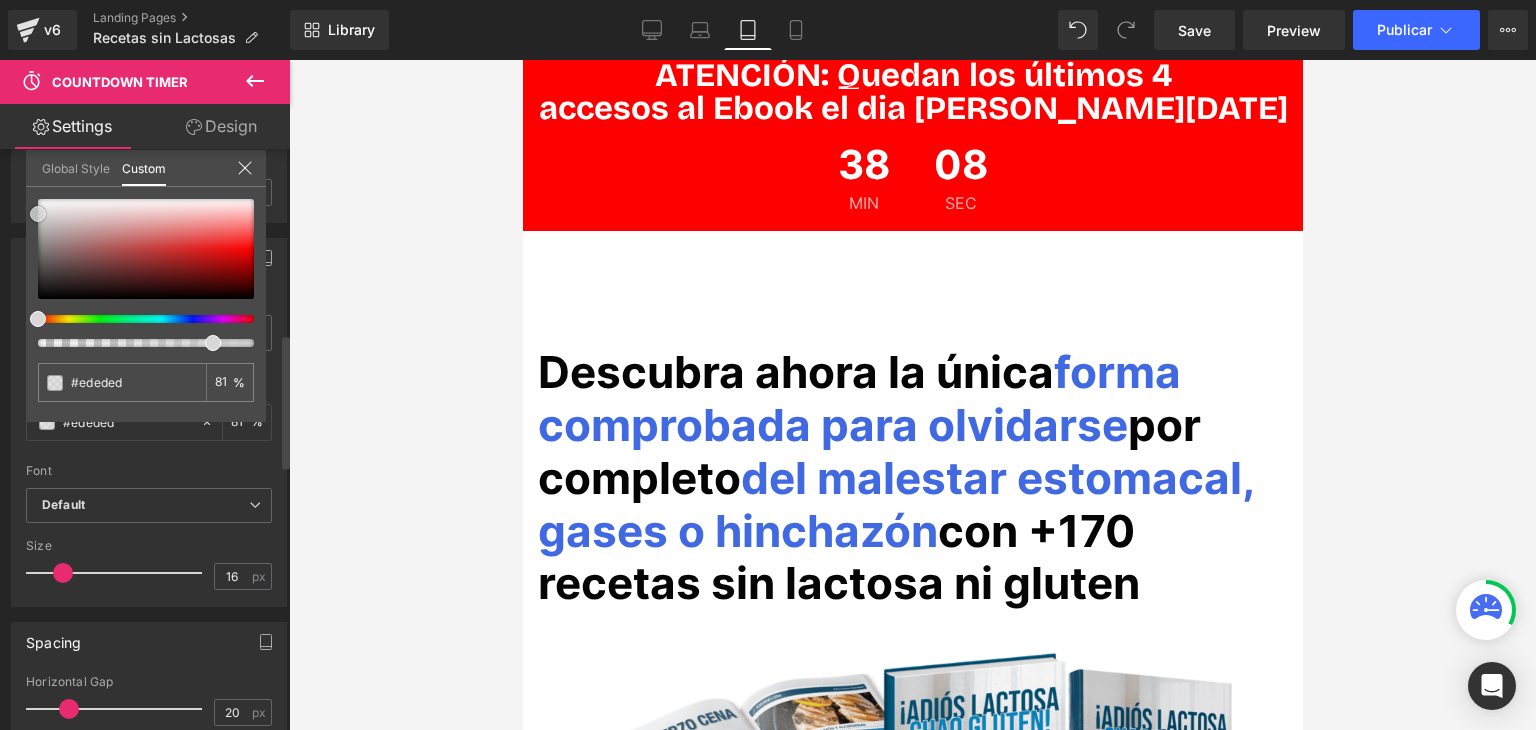 type on "#ffffff" 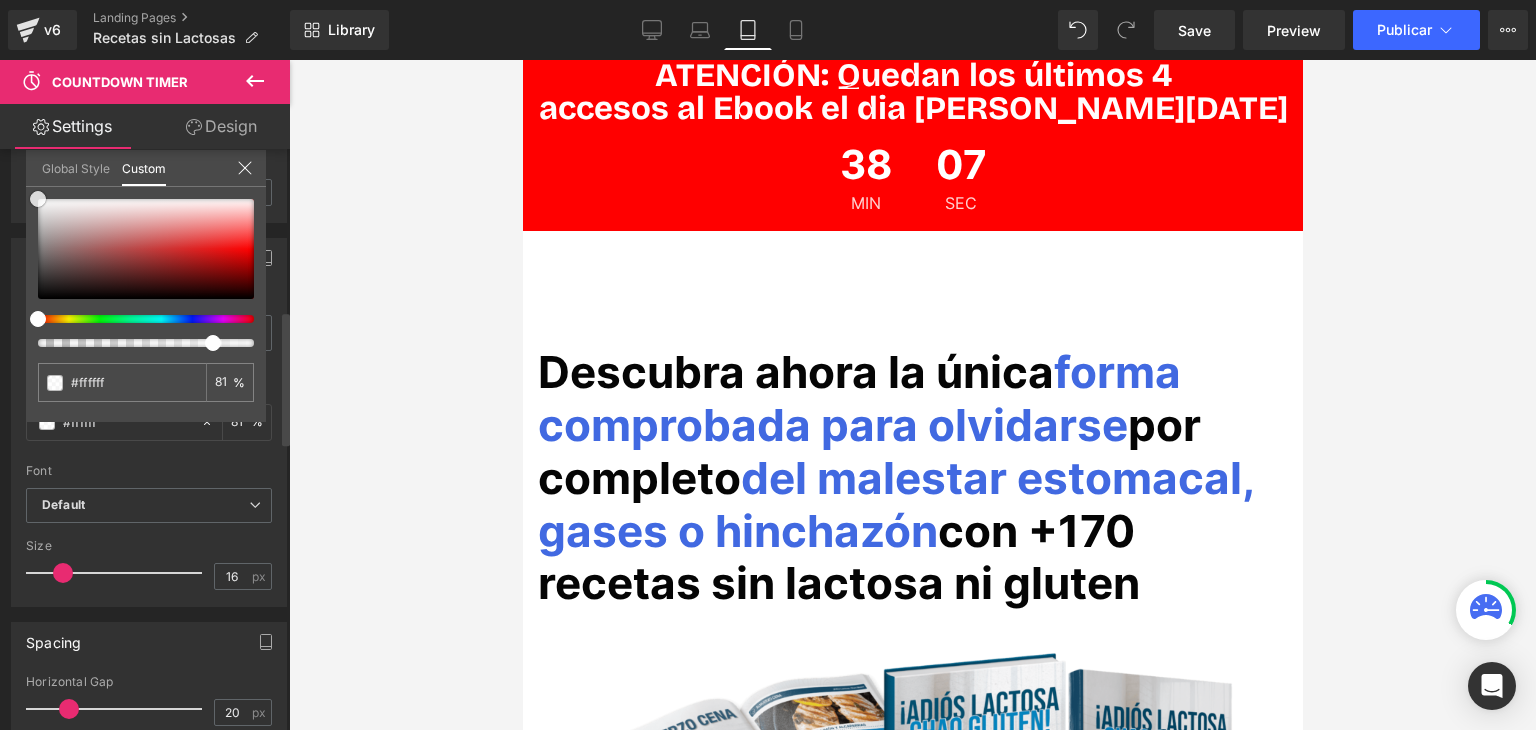 scroll, scrollTop: 640, scrollLeft: 0, axis: vertical 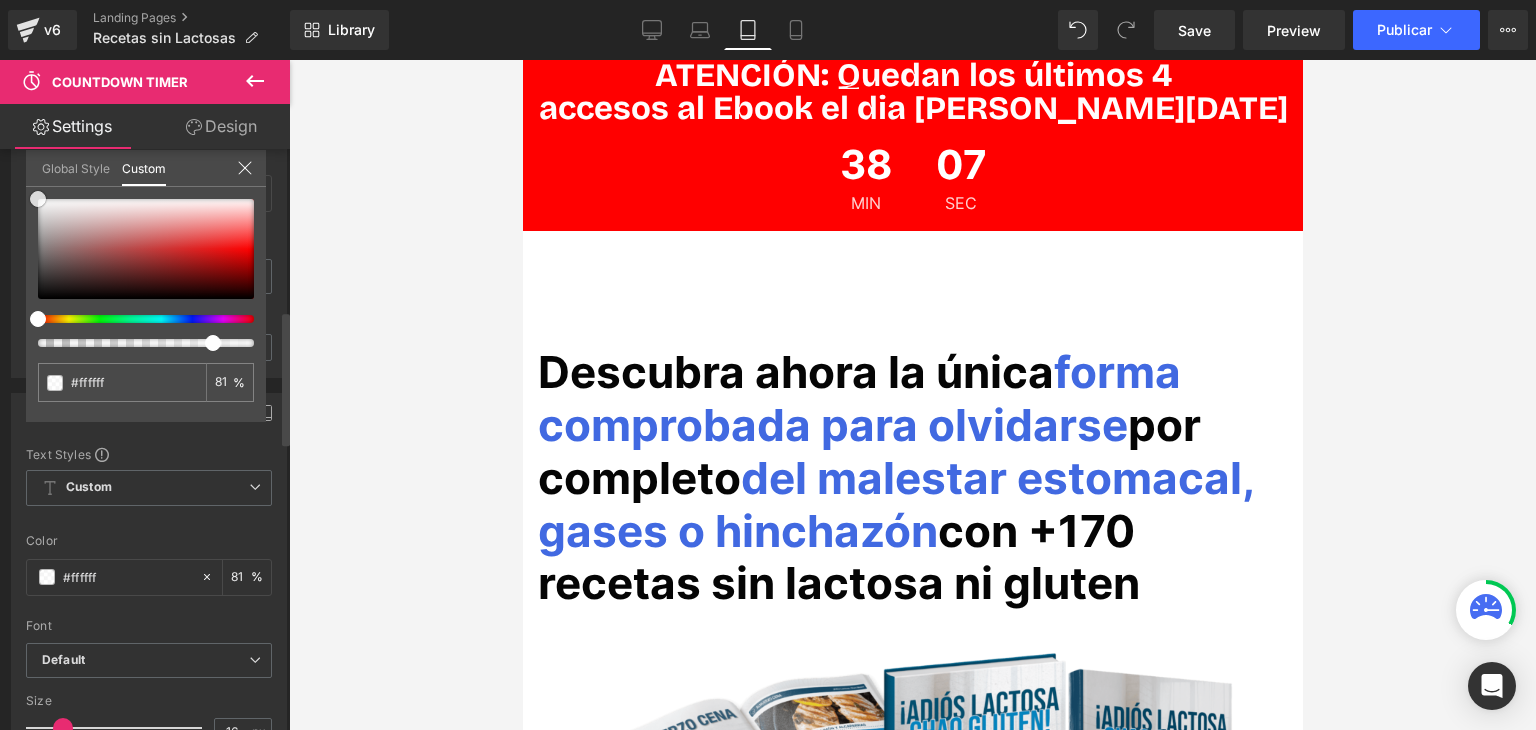 drag, startPoint x: 96, startPoint y: 289, endPoint x: 0, endPoint y: 161, distance: 160 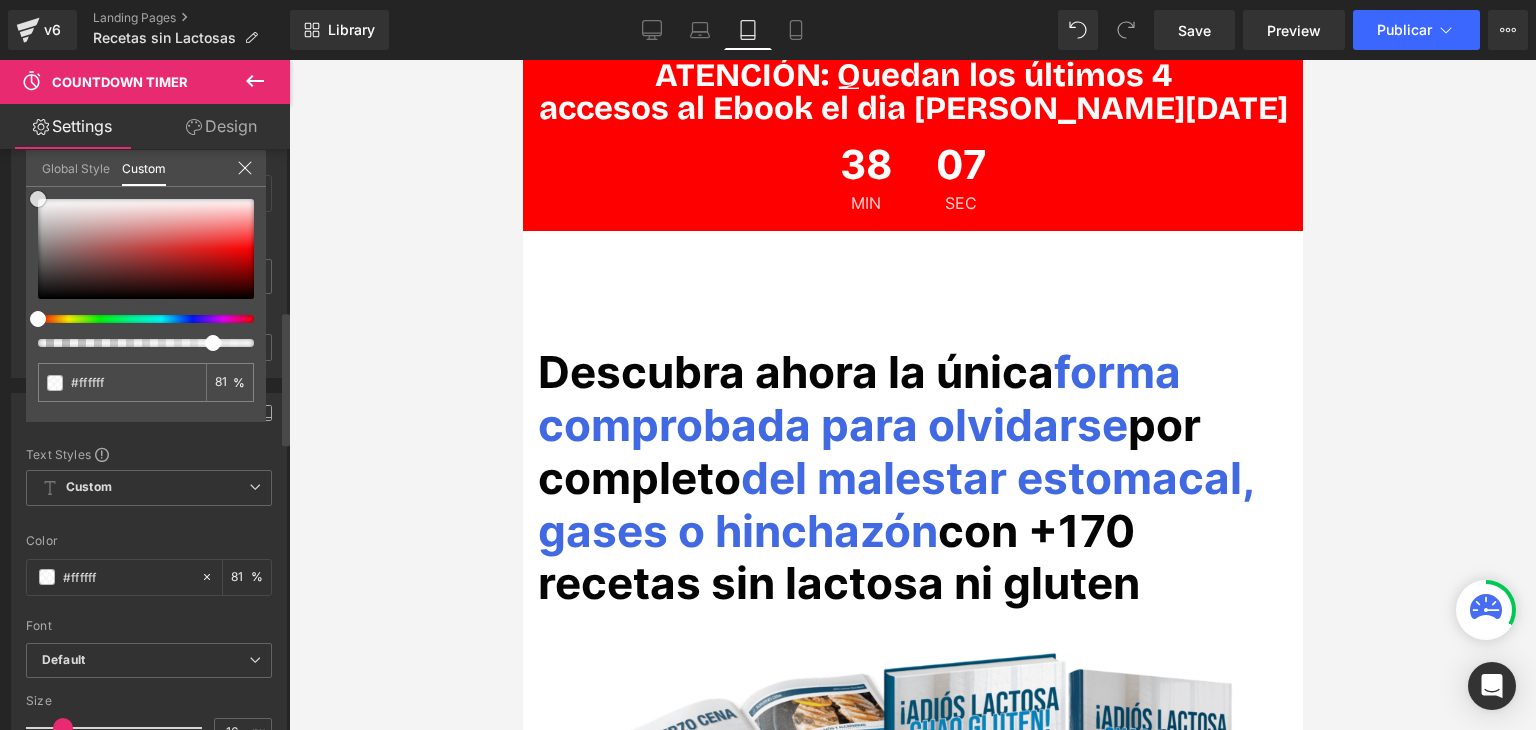 click on "Text Label Text Styles Custom
Custom
Setup Global Style
Custom
Setup Global Style
rgba(255, 255, 255, 0.81) Color #ffffff 81 %
Font
Default
Poetsen One
AR One Sans
Alumni Sans Collegiate One
Anton SC
Default
Default
Poetsen One
AR One Sans" at bounding box center [149, 570] 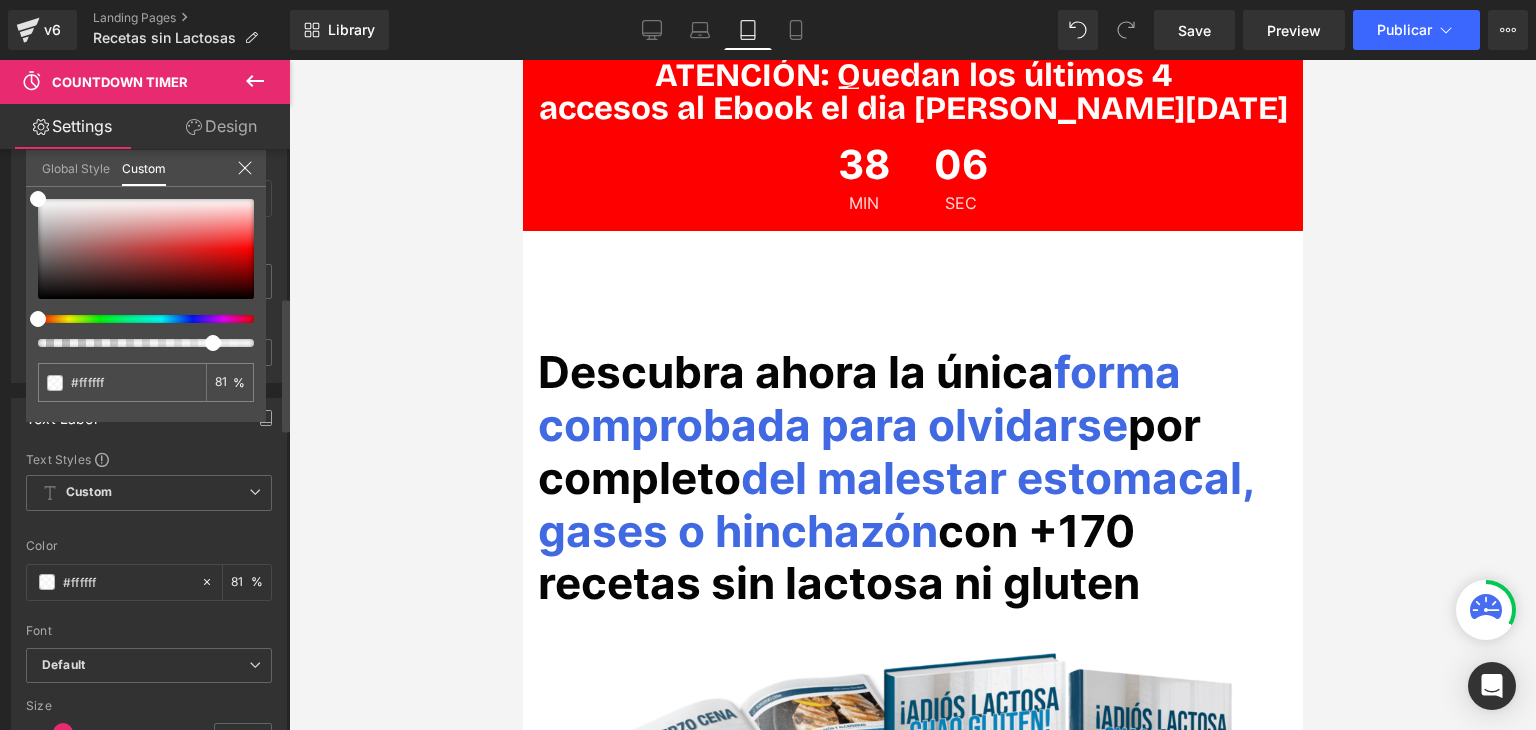 type on "84" 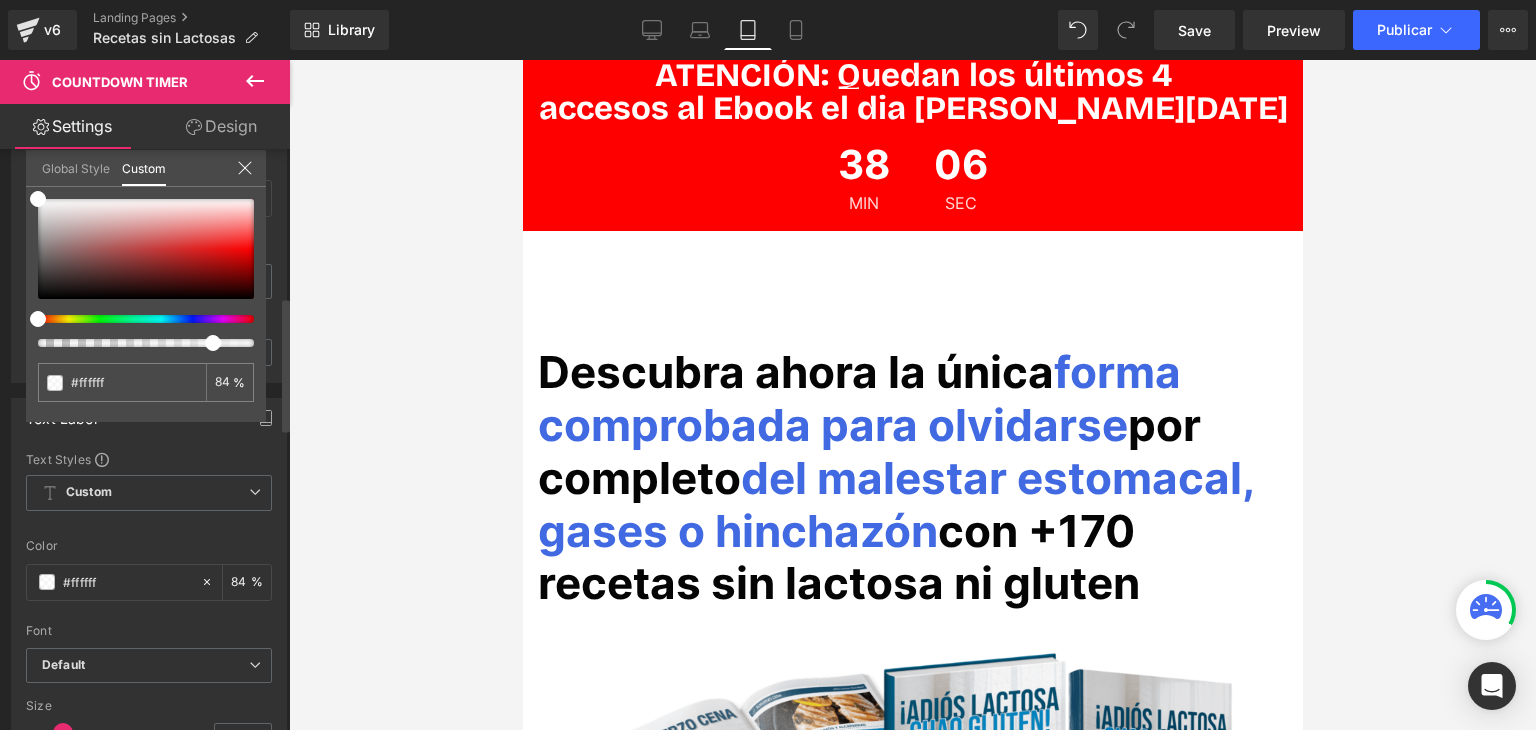type on "85" 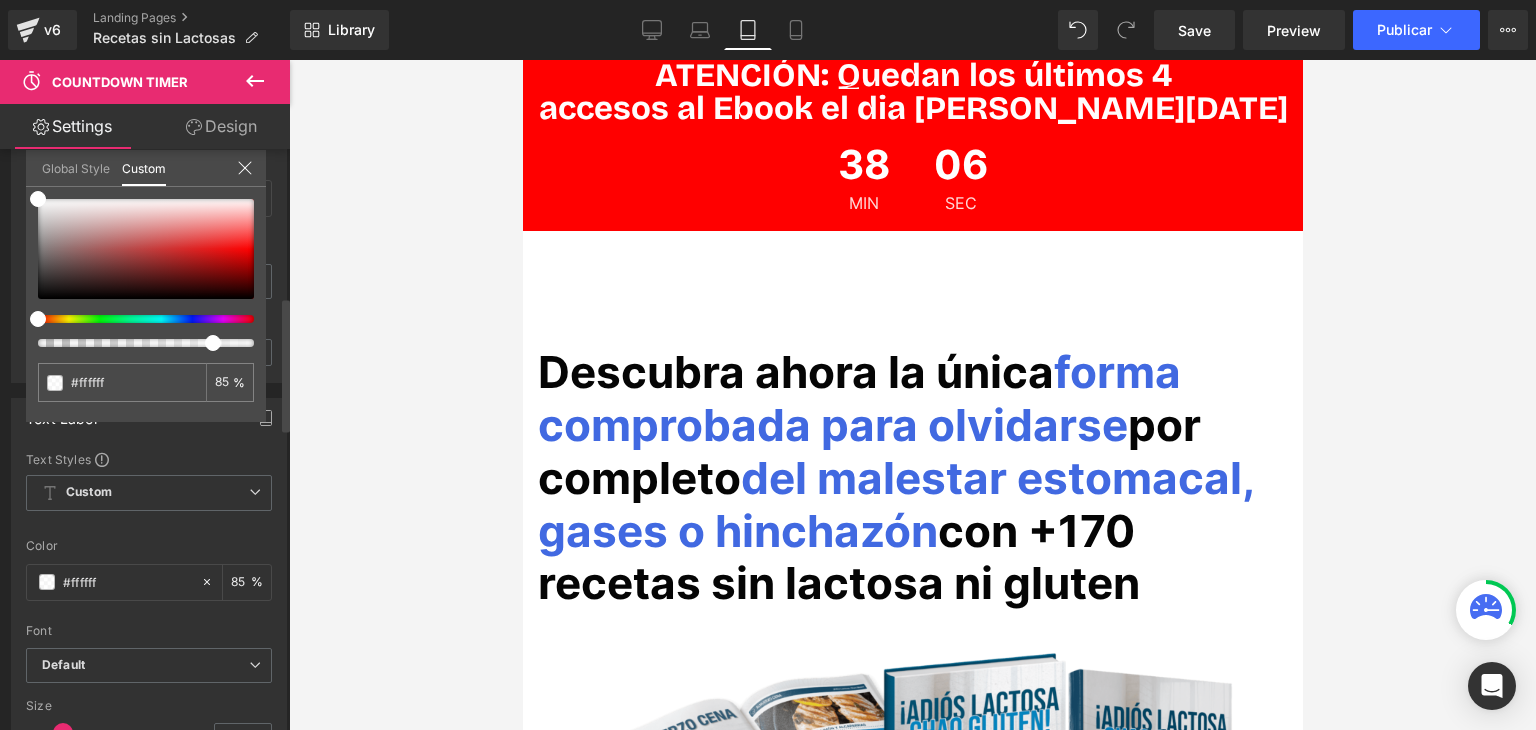 type on "86" 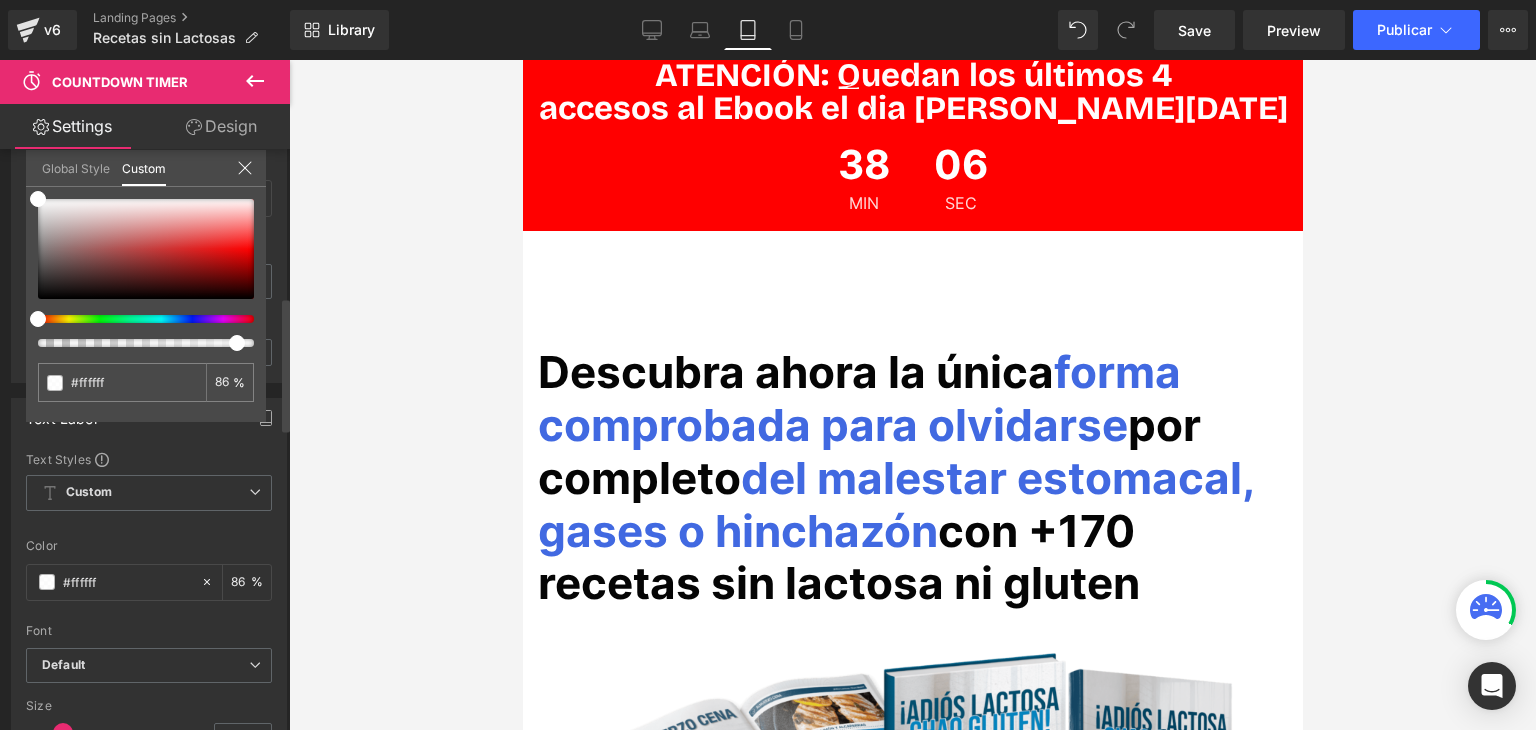 type on "88" 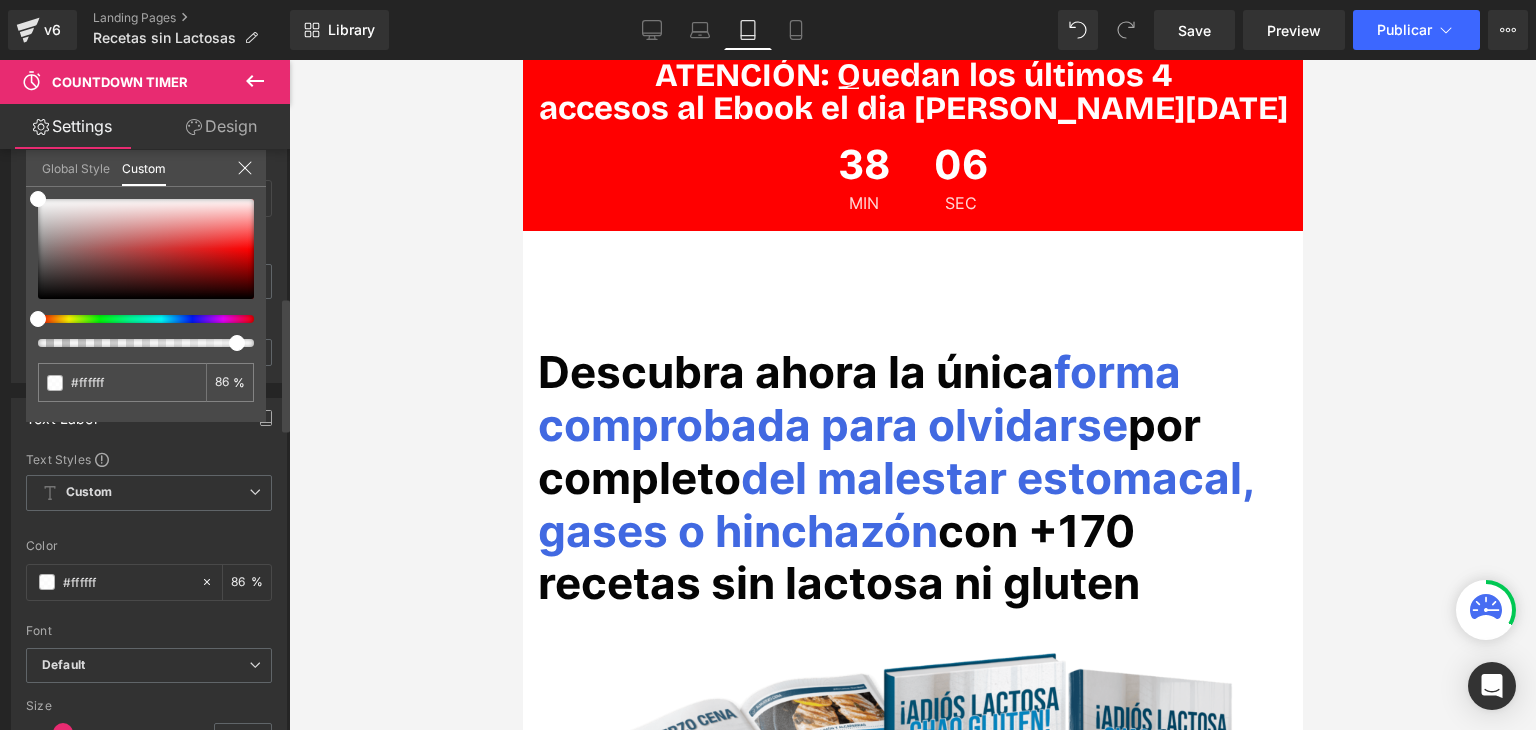 type on "88" 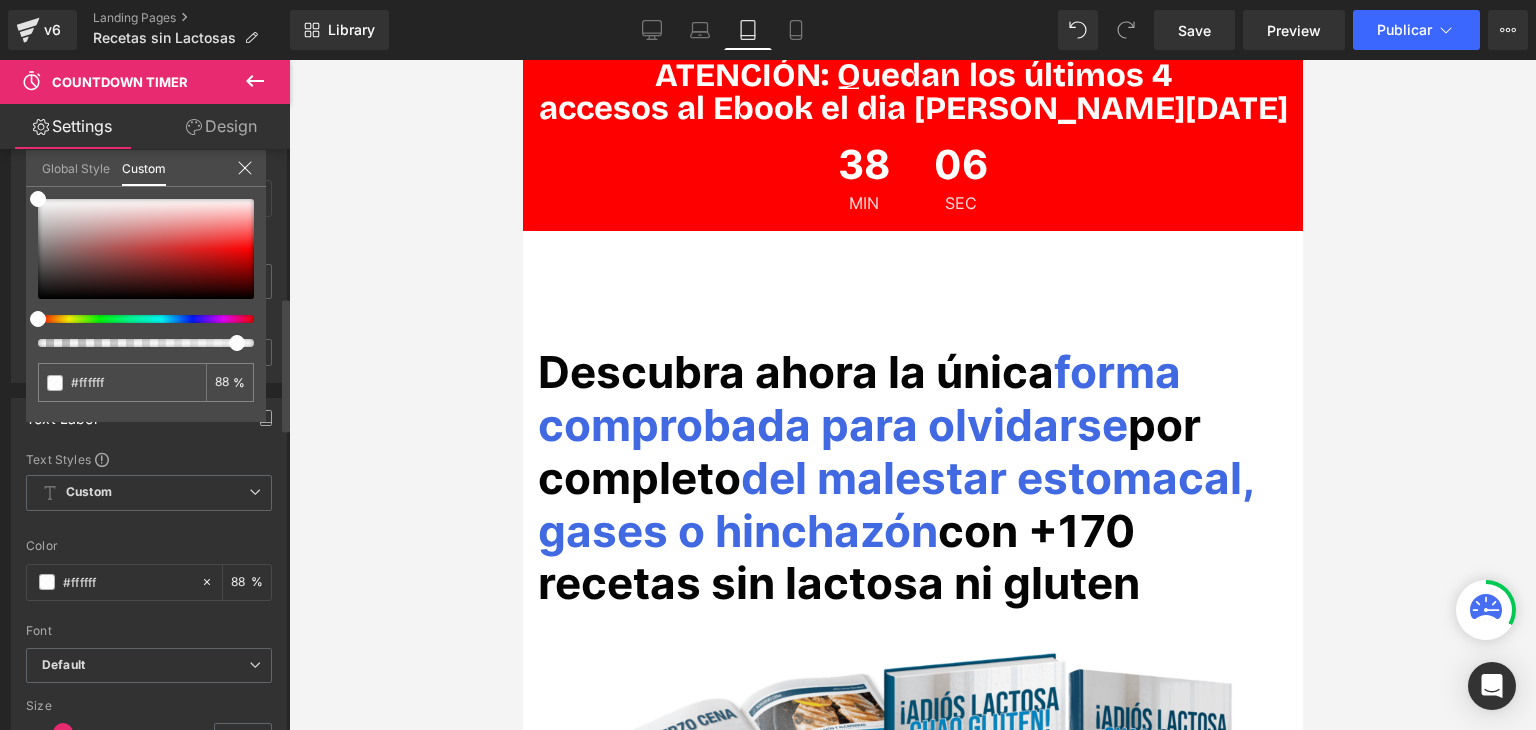 type on "91" 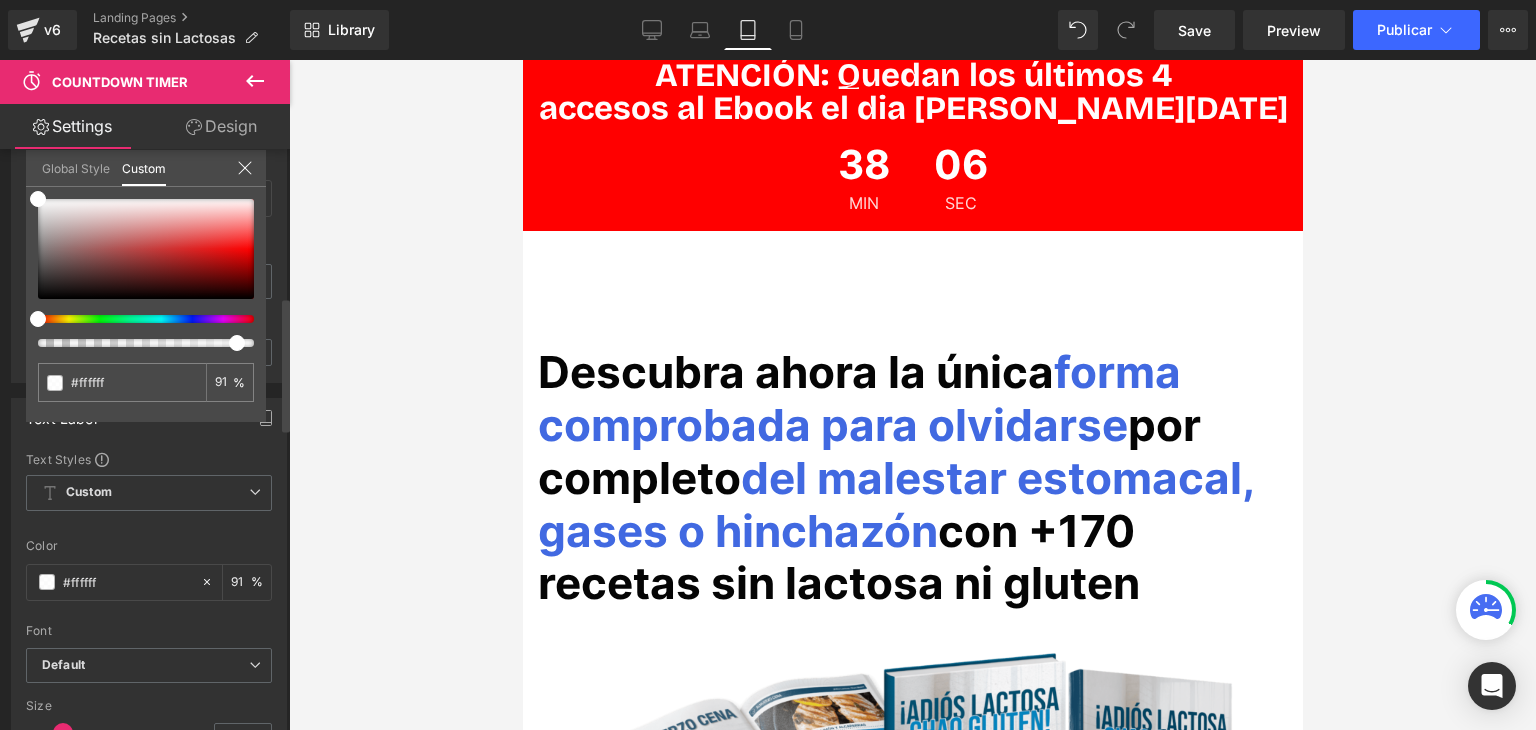 type on "95" 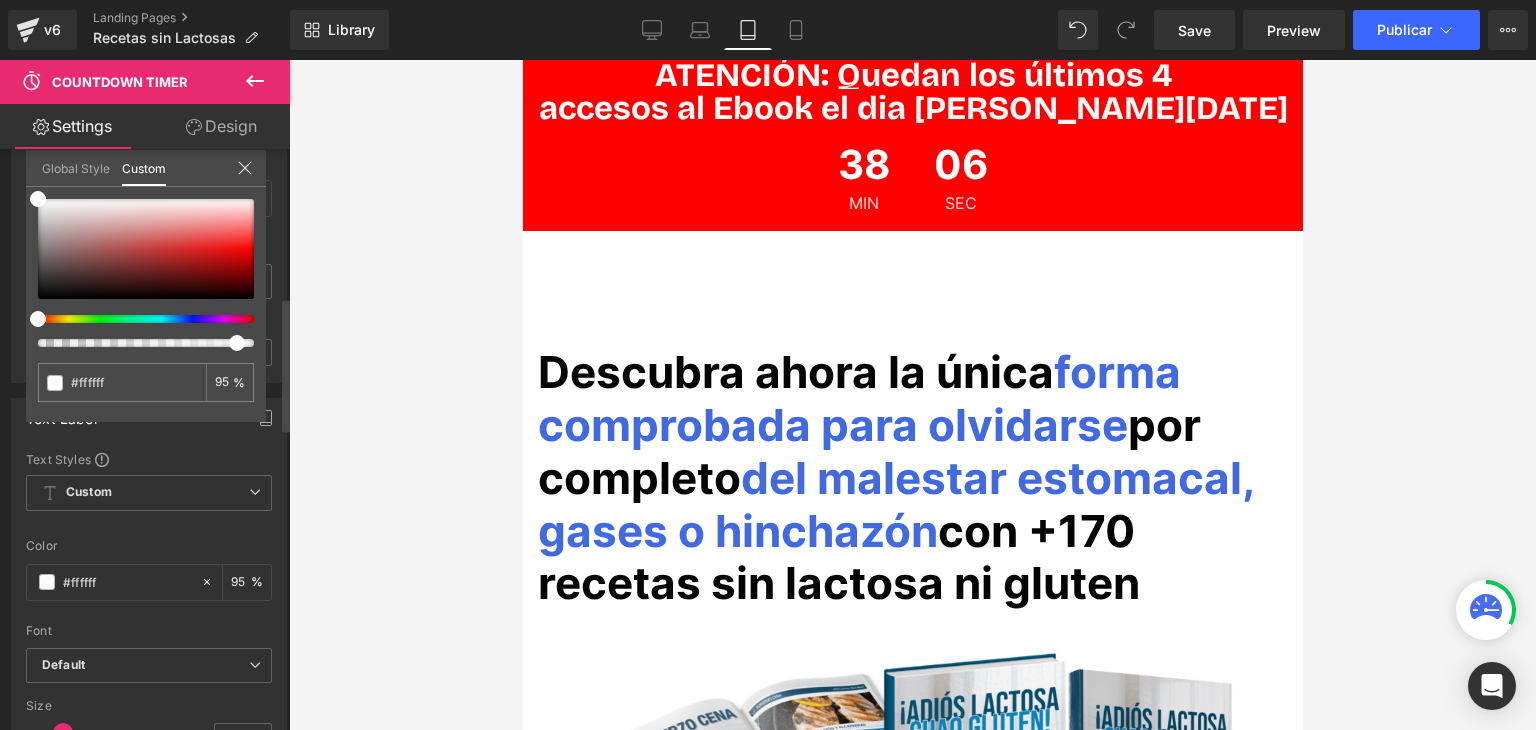 type on "99" 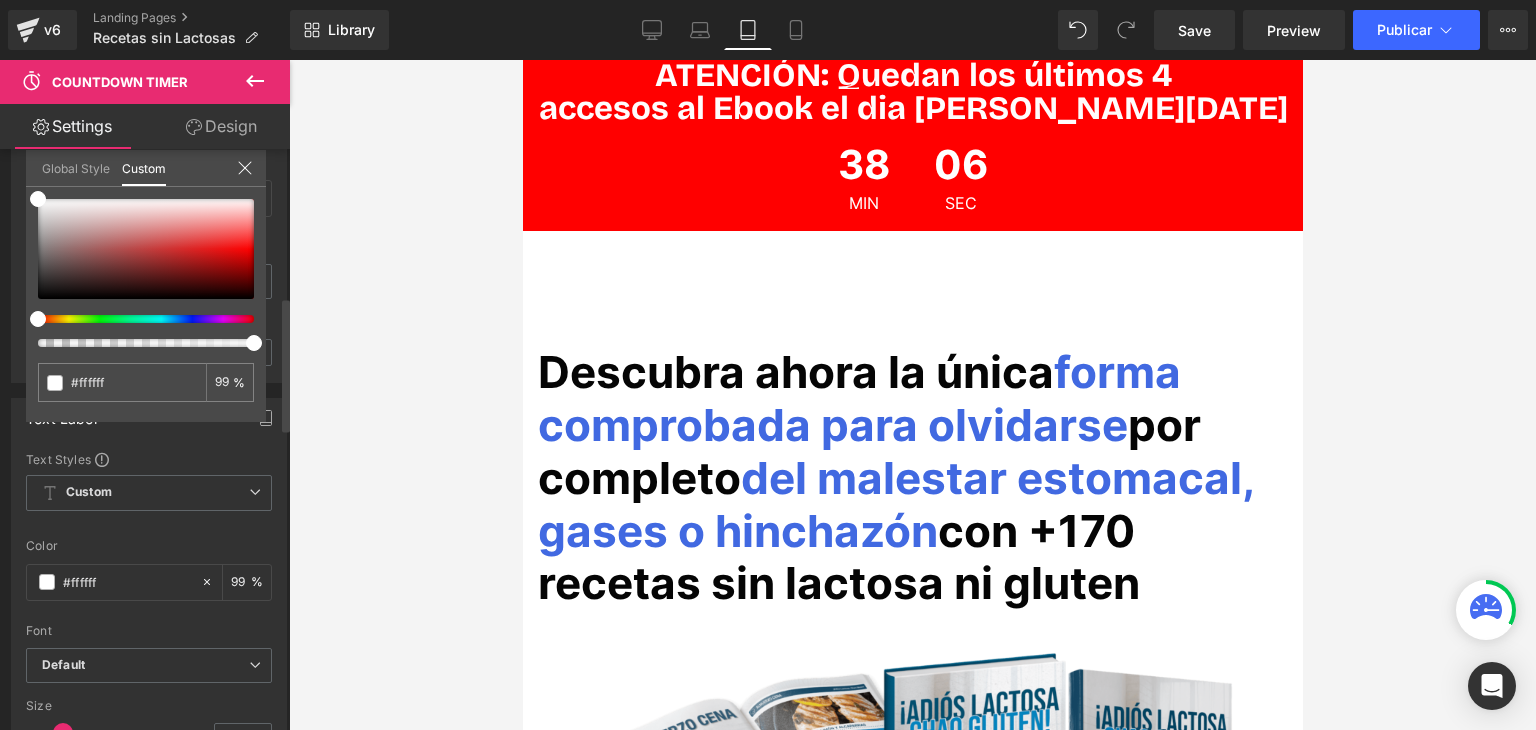 drag, startPoint x: 228, startPoint y: 347, endPoint x: 268, endPoint y: 349, distance: 40.04997 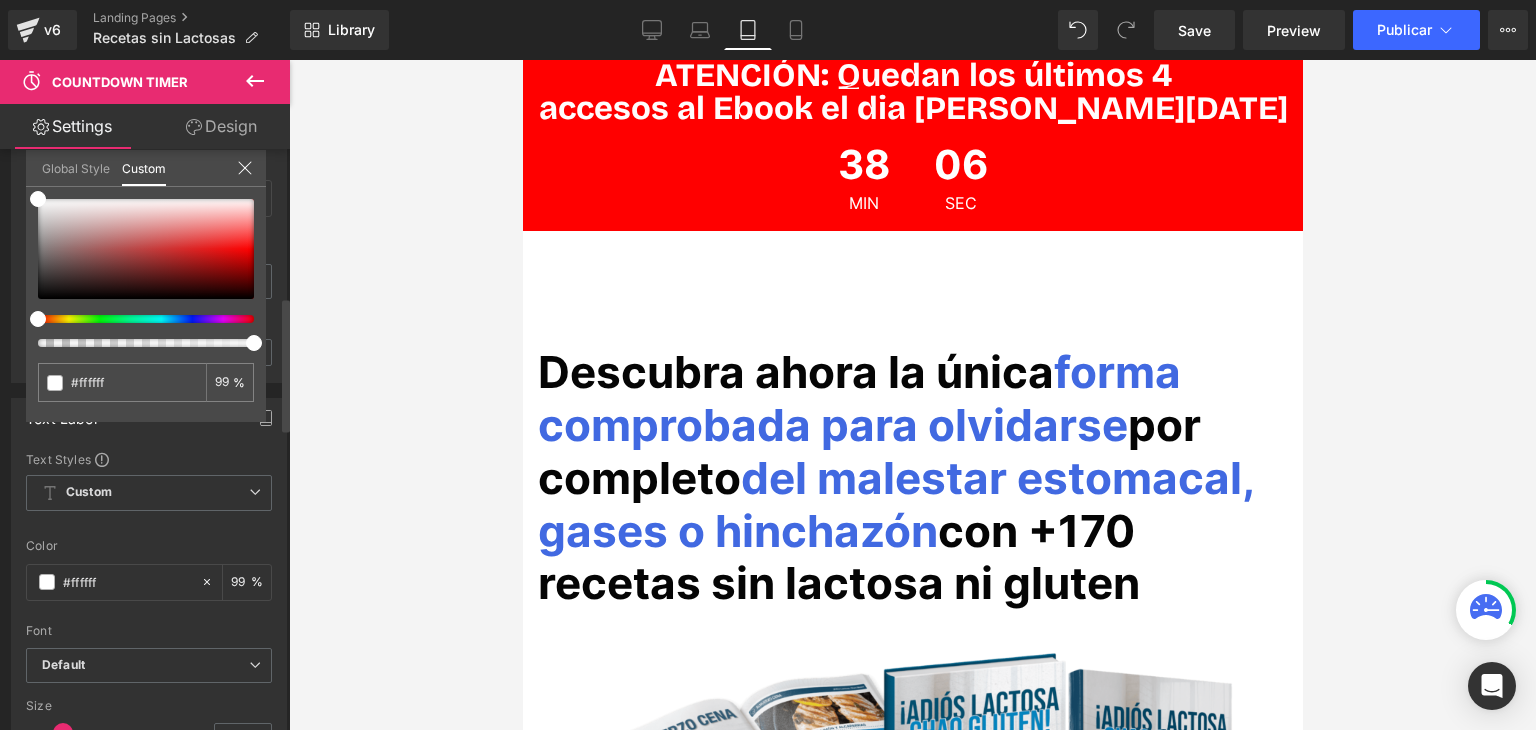 click on "Text Label Text Styles Custom
Custom
Setup Global Style
Custom
Setup Global Style
rgba(255, 255, 255, 0.99) Color #ffffff 99 %
Font
Default
Poetsen One
AR One Sans
Alumni Sans Collegiate One
Anton SC
Default
Default
Poetsen One
AR One Sans" at bounding box center [149, 575] 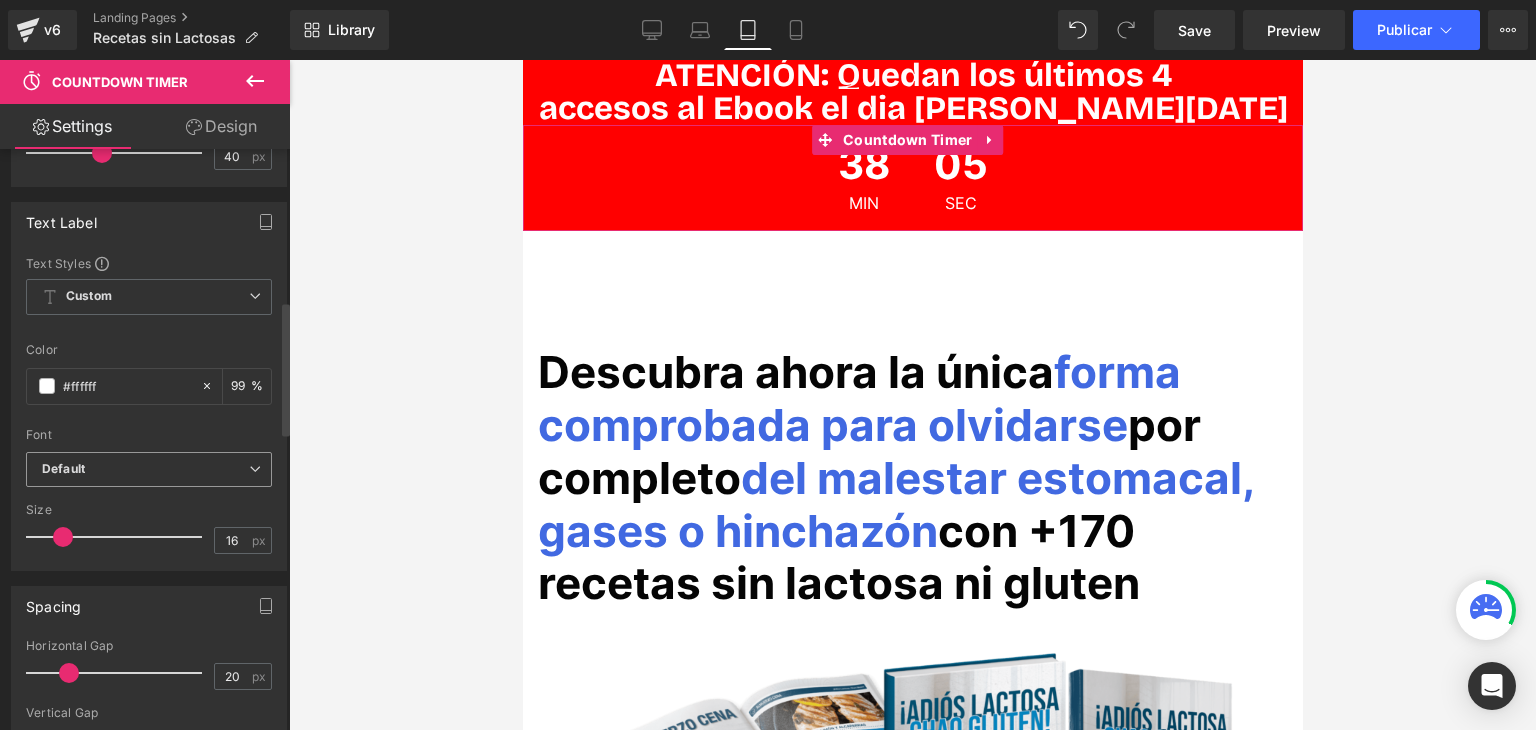 scroll, scrollTop: 840, scrollLeft: 0, axis: vertical 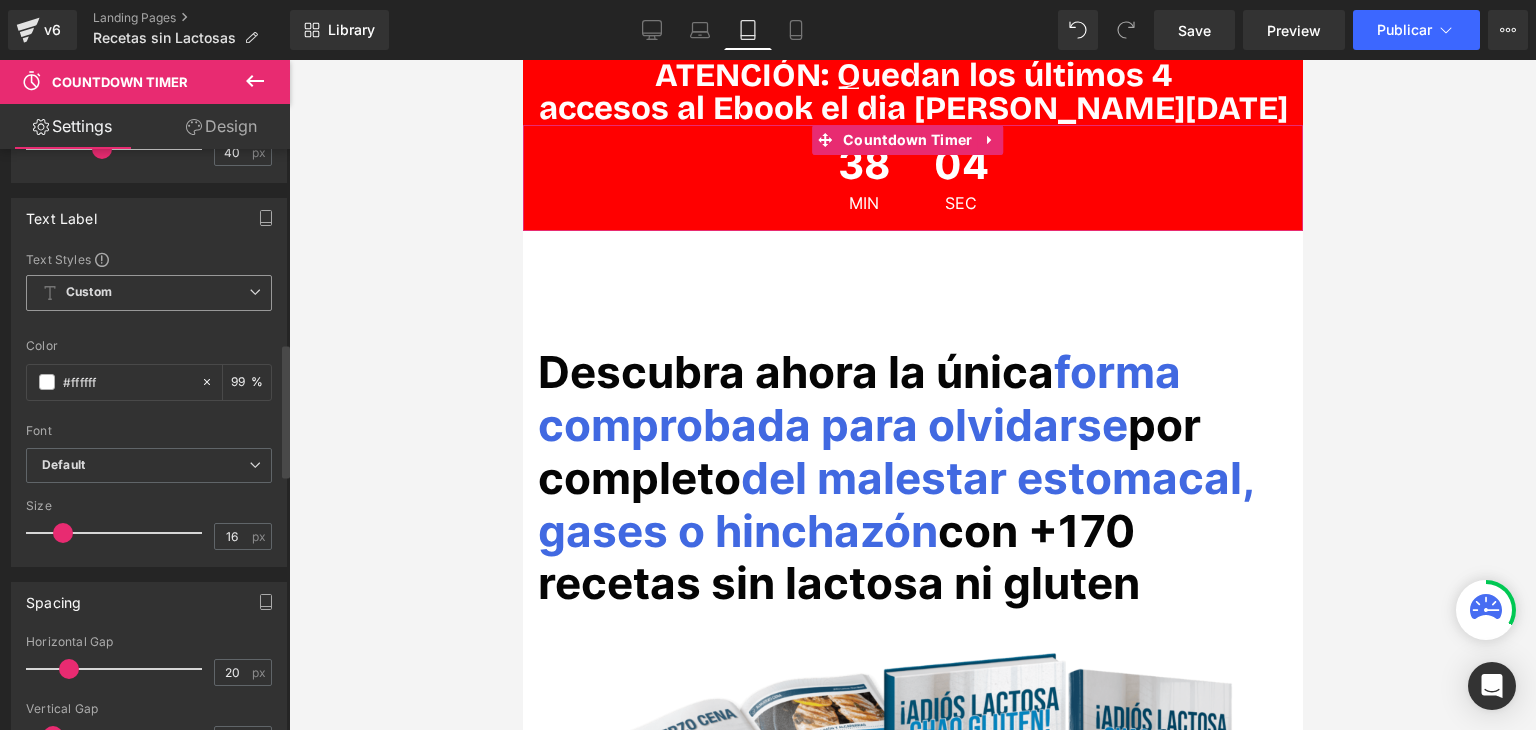 click on "Custom
Setup Global Style" at bounding box center [149, 293] 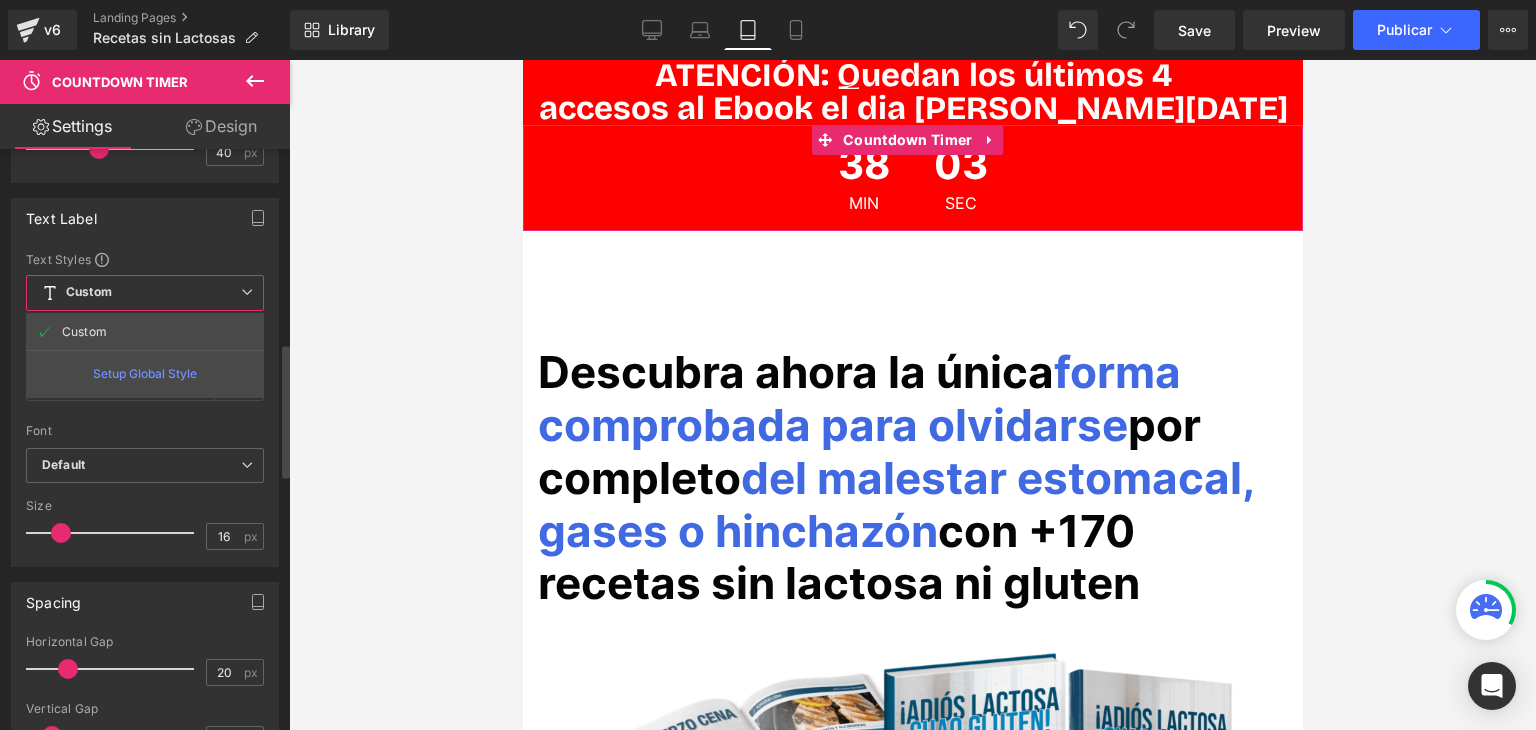 click on "Custom
Setup Global Style" at bounding box center [145, 293] 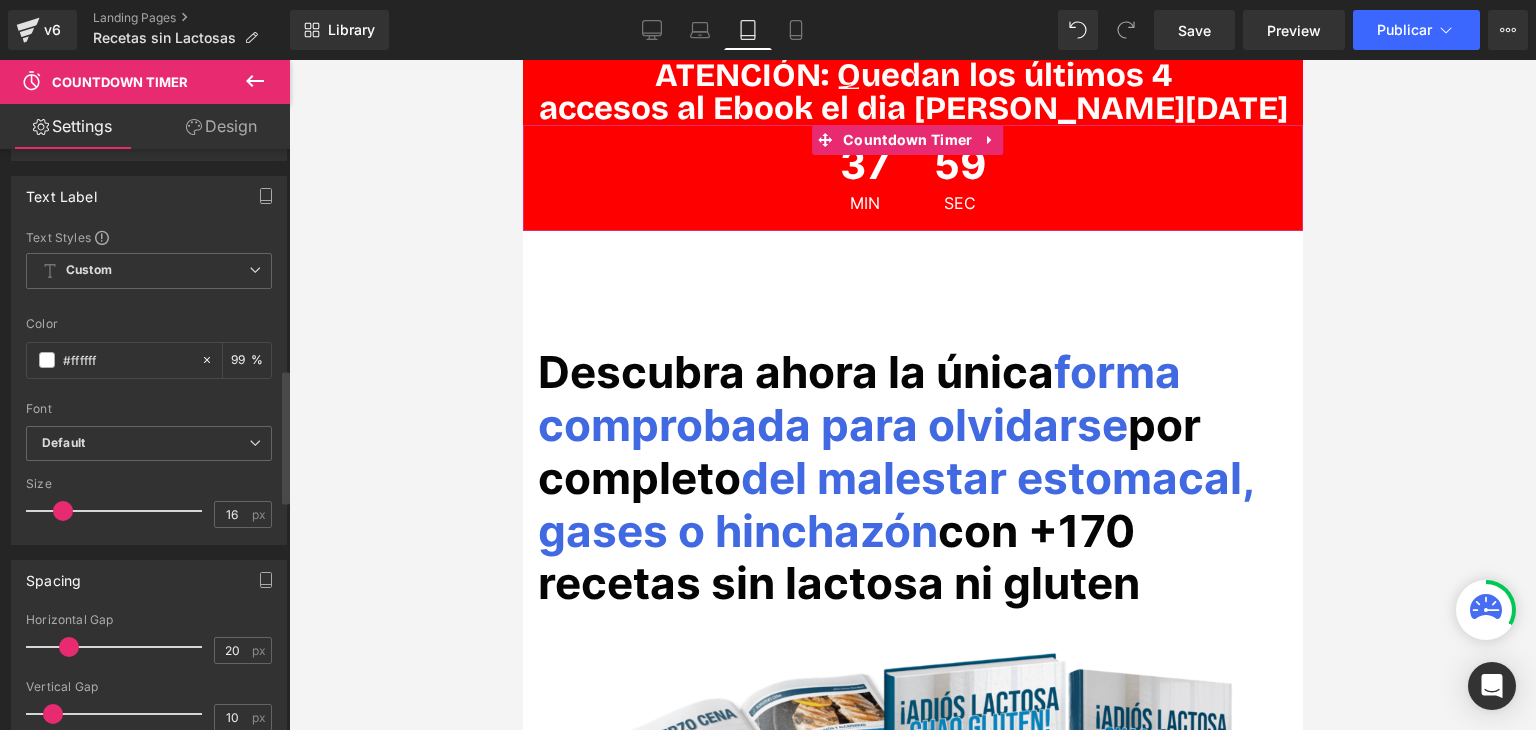 scroll, scrollTop: 752, scrollLeft: 0, axis: vertical 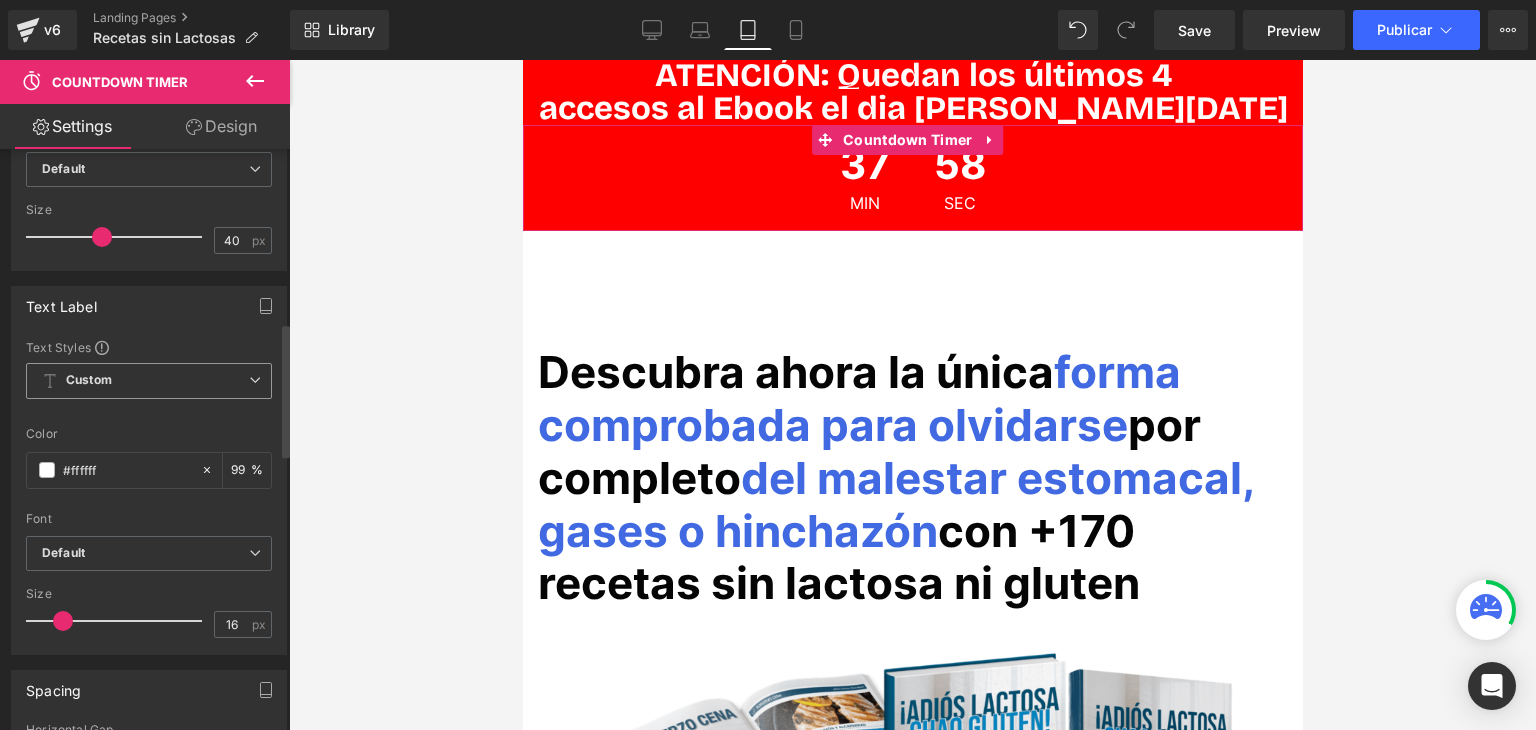 click on "Custom" at bounding box center (89, 380) 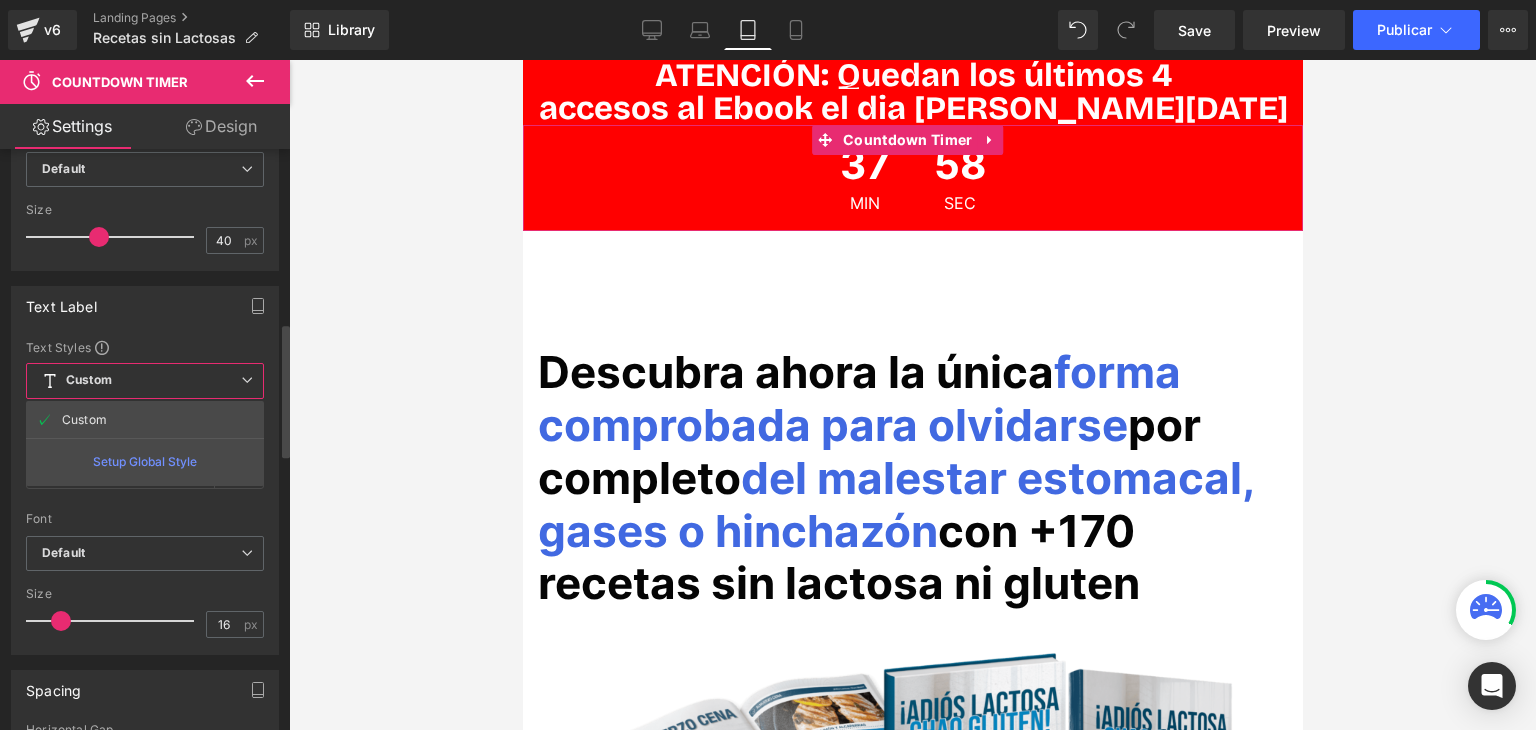 click on "Custom" at bounding box center (89, 380) 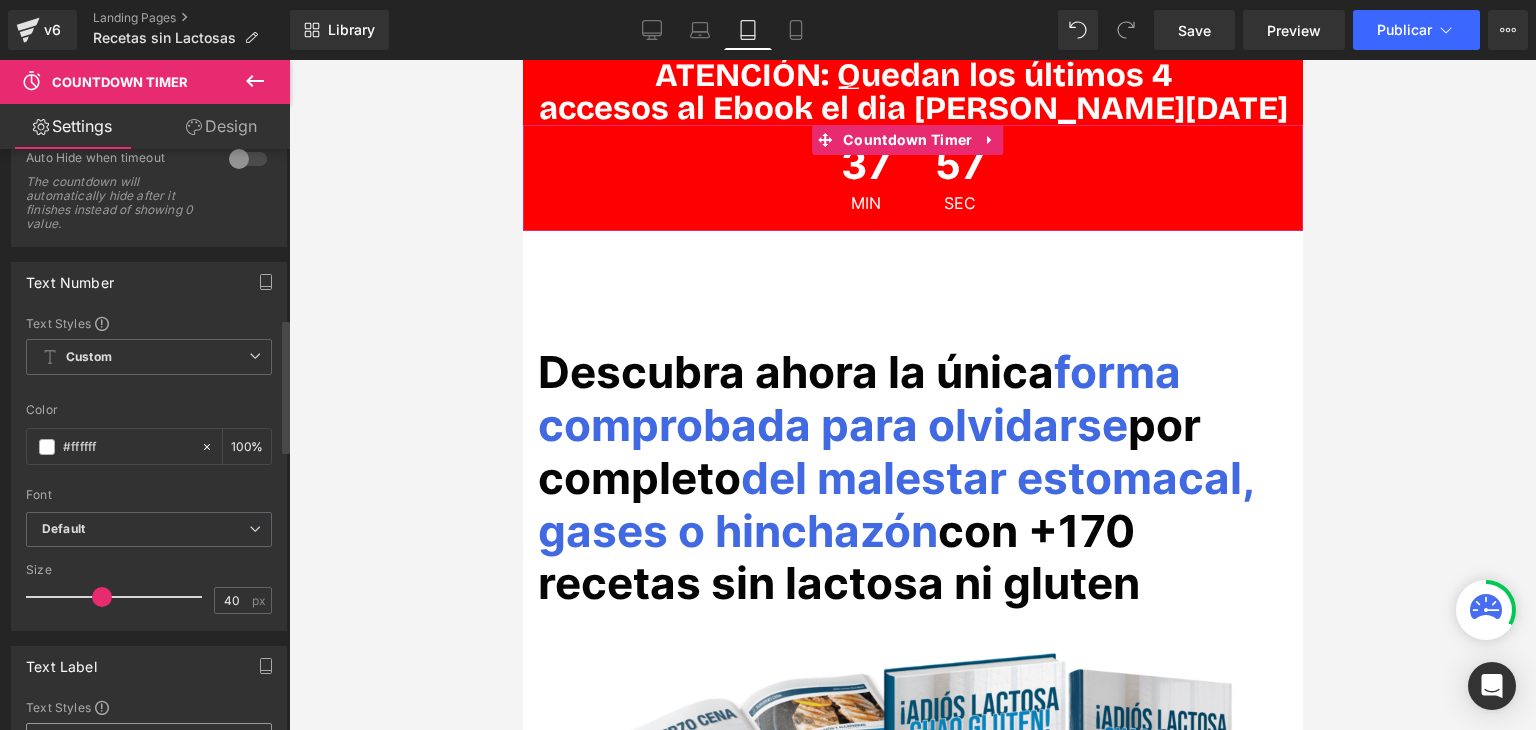 scroll, scrollTop: 352, scrollLeft: 0, axis: vertical 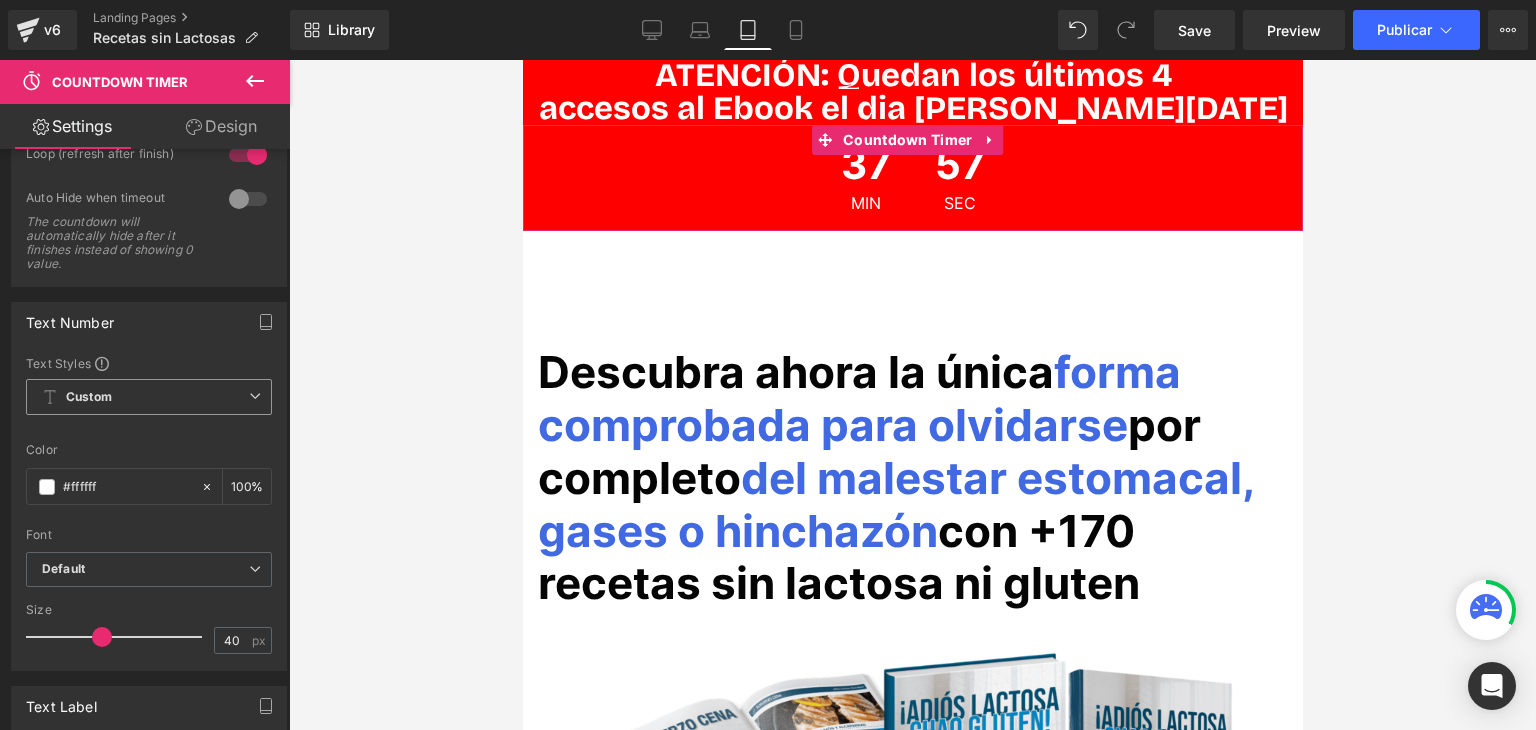 click on "Custom" at bounding box center (89, 397) 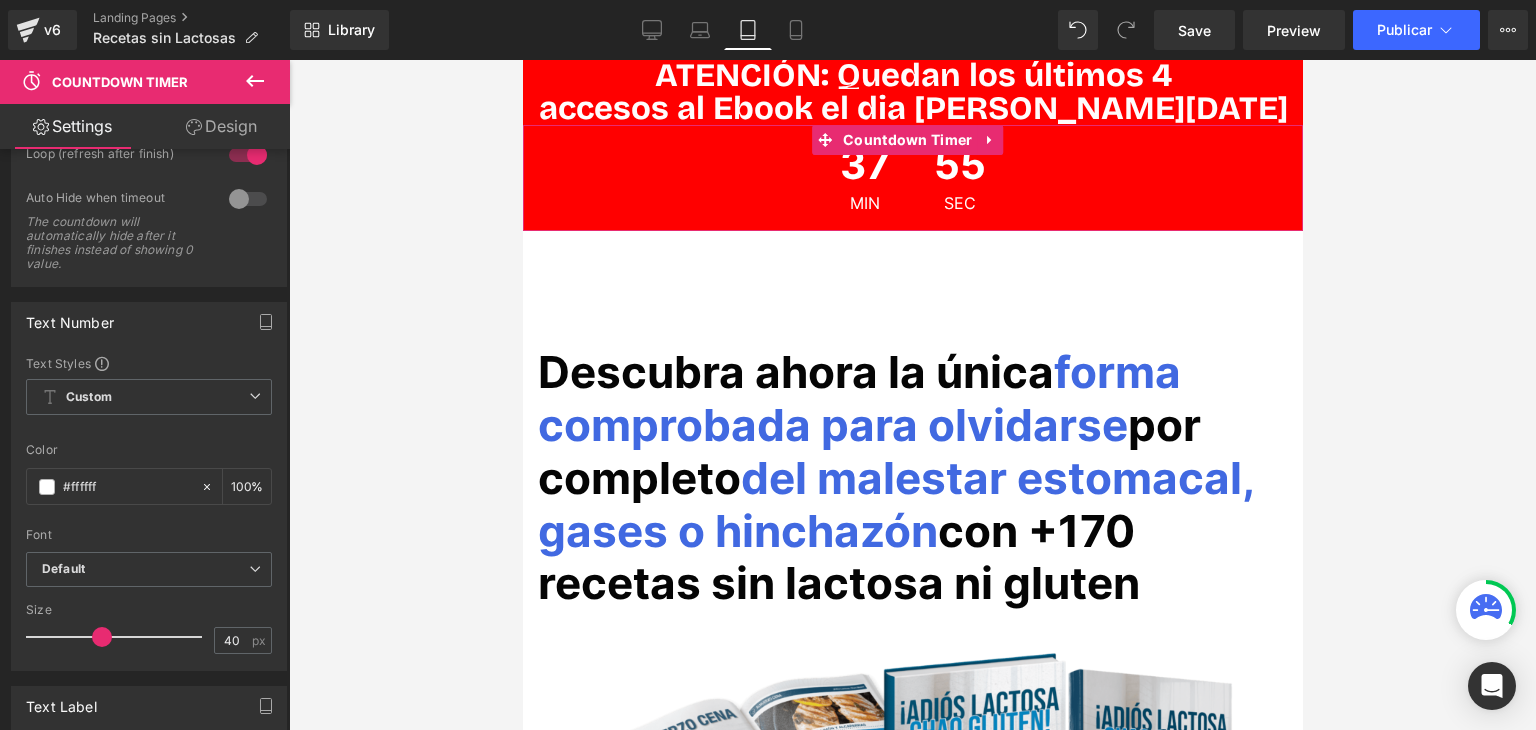 click on "Text Number" at bounding box center (149, 322) 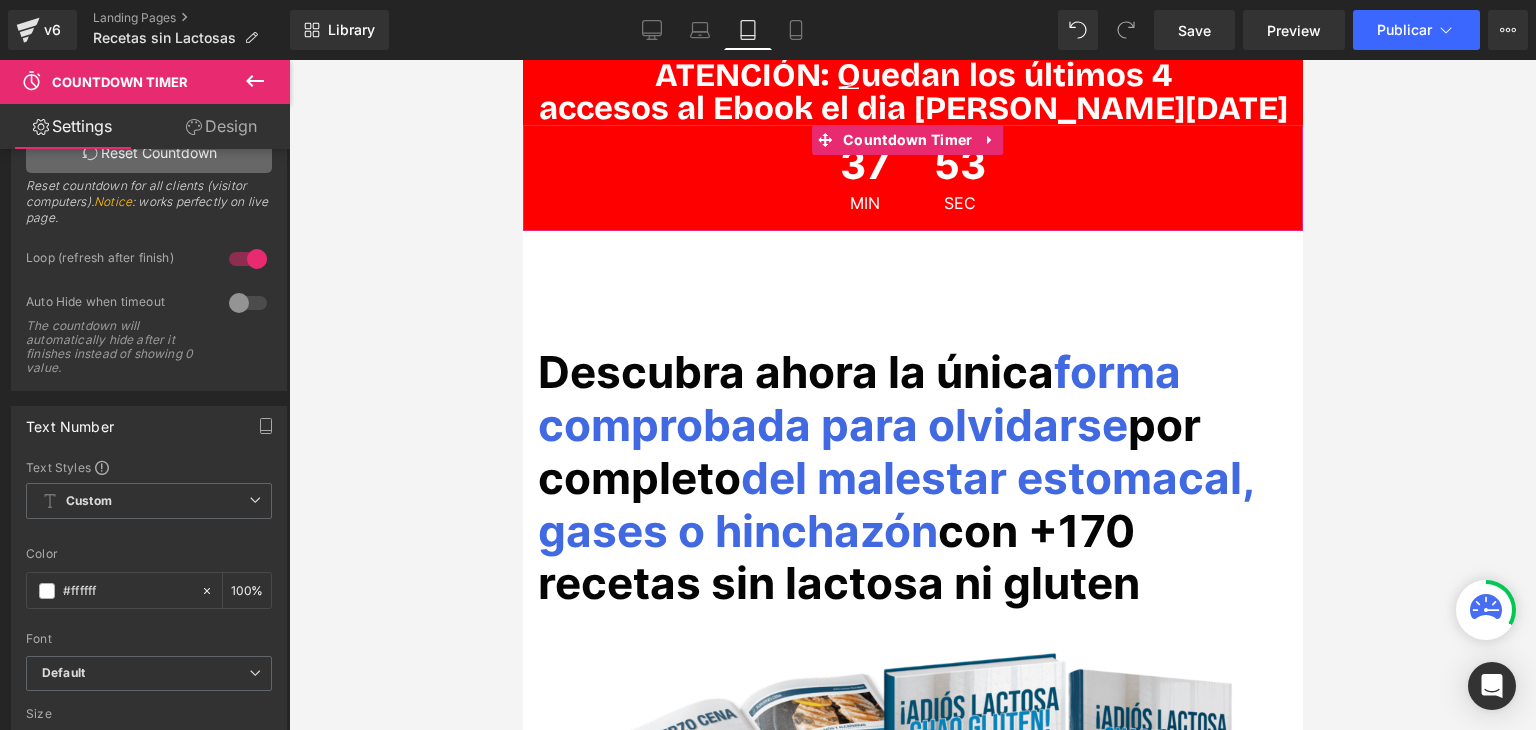 scroll, scrollTop: 400, scrollLeft: 0, axis: vertical 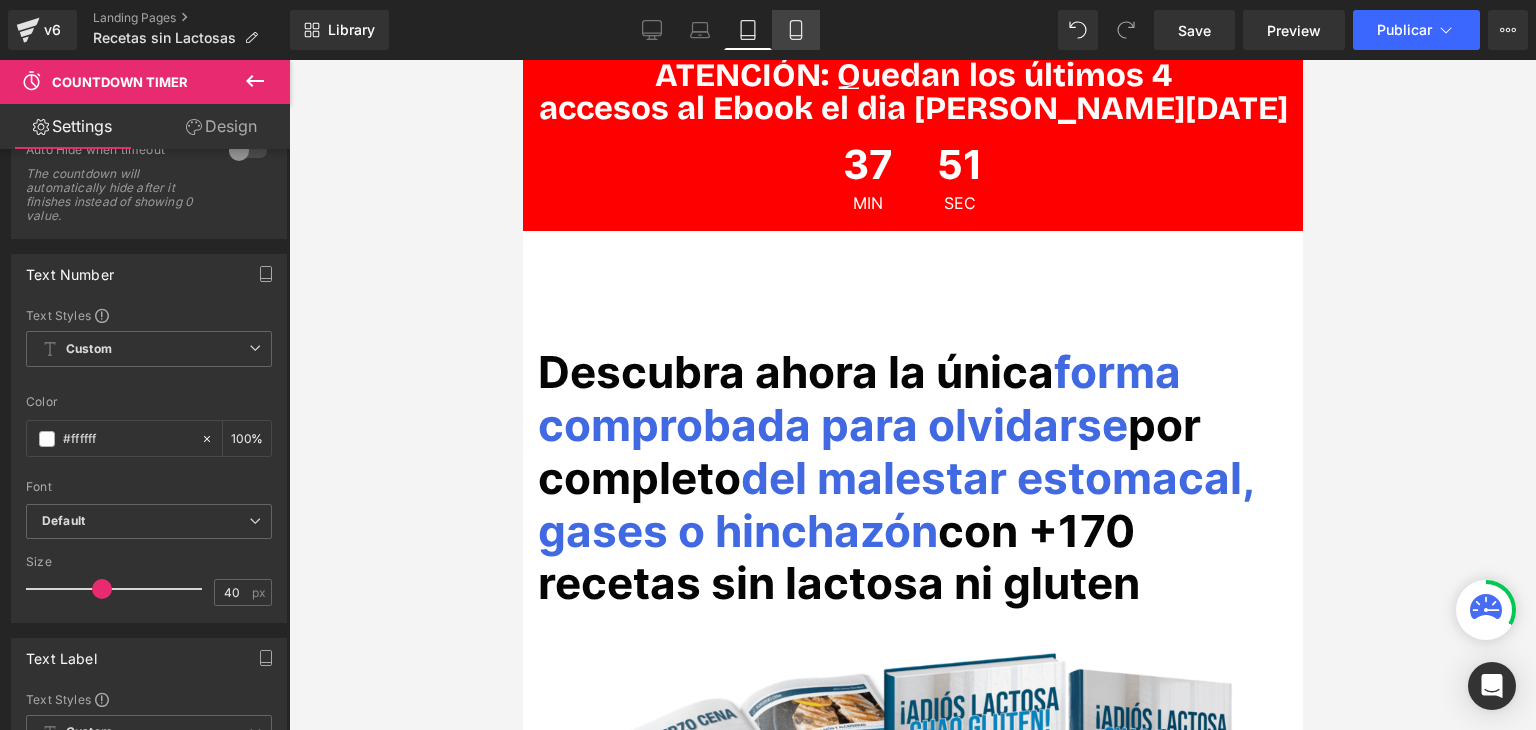 click on "Mobile" at bounding box center [796, 30] 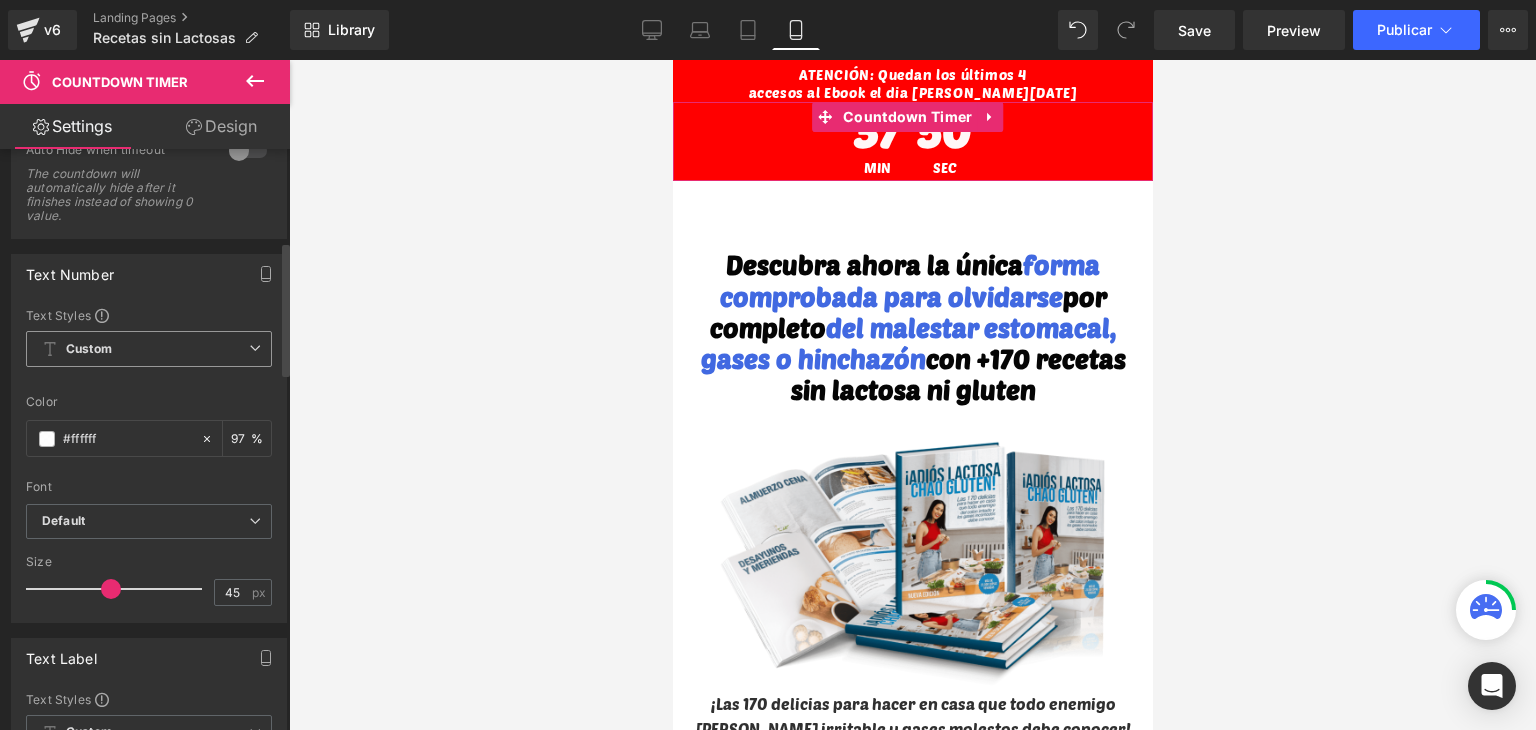 click on "Custom
Setup Global Style" at bounding box center [149, 349] 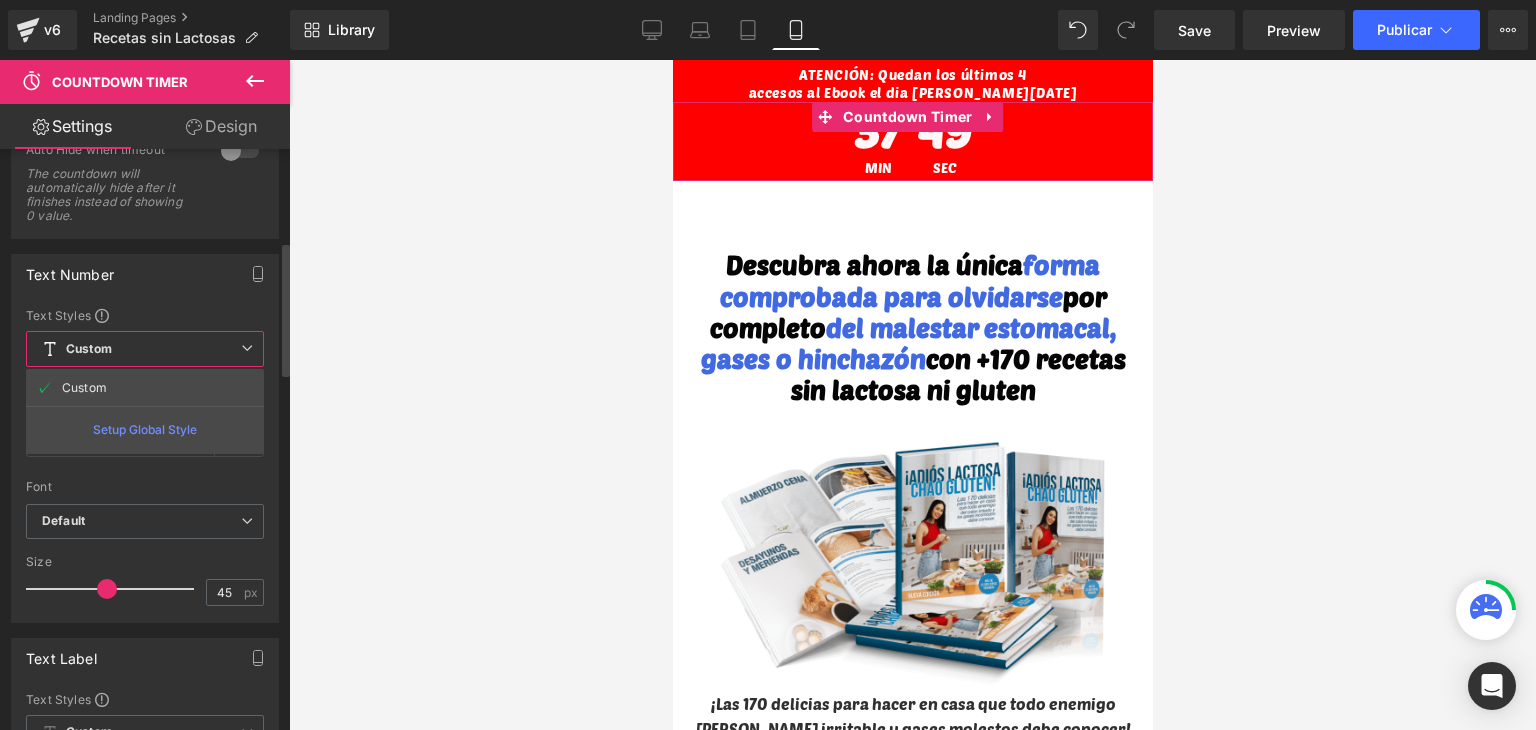 click on "Custom
Setup Global Style" at bounding box center [145, 349] 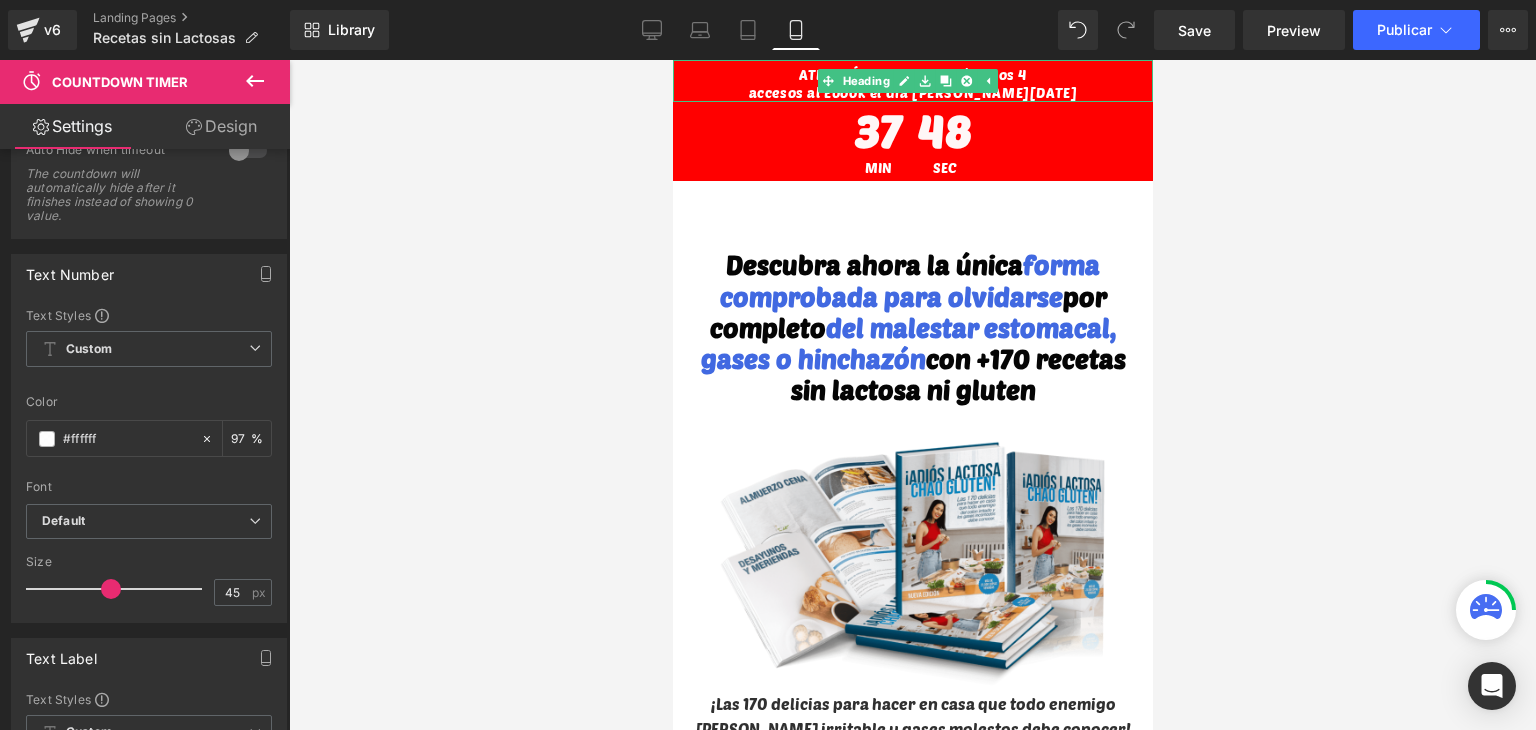 click on "ATENCIÓN: Quedan los últimos 4  accesos al Ebook el dia de hoy Heading
37 Min
48 Sec
Countdown Timer
Descubra ahora la única  forma comprobada para olvidarse  por completo  del malestar estomacal, gases o hinchazón  con +170 recetas sin lactosa ni gluten Heading         Image         ¡Las 170 delicias para hacer en casa que todo enemigo del colon irritable y gases molestos debe conocer! Text Block
ESTE PRODUCTO  ES PARA TI SI...
Heading
Image
Eres  intolerante a la lactosa   y buscas opciones de comida deliciosa que  no te causen ningún tipo de malestar
Text Block
Image" at bounding box center (912, 4163) 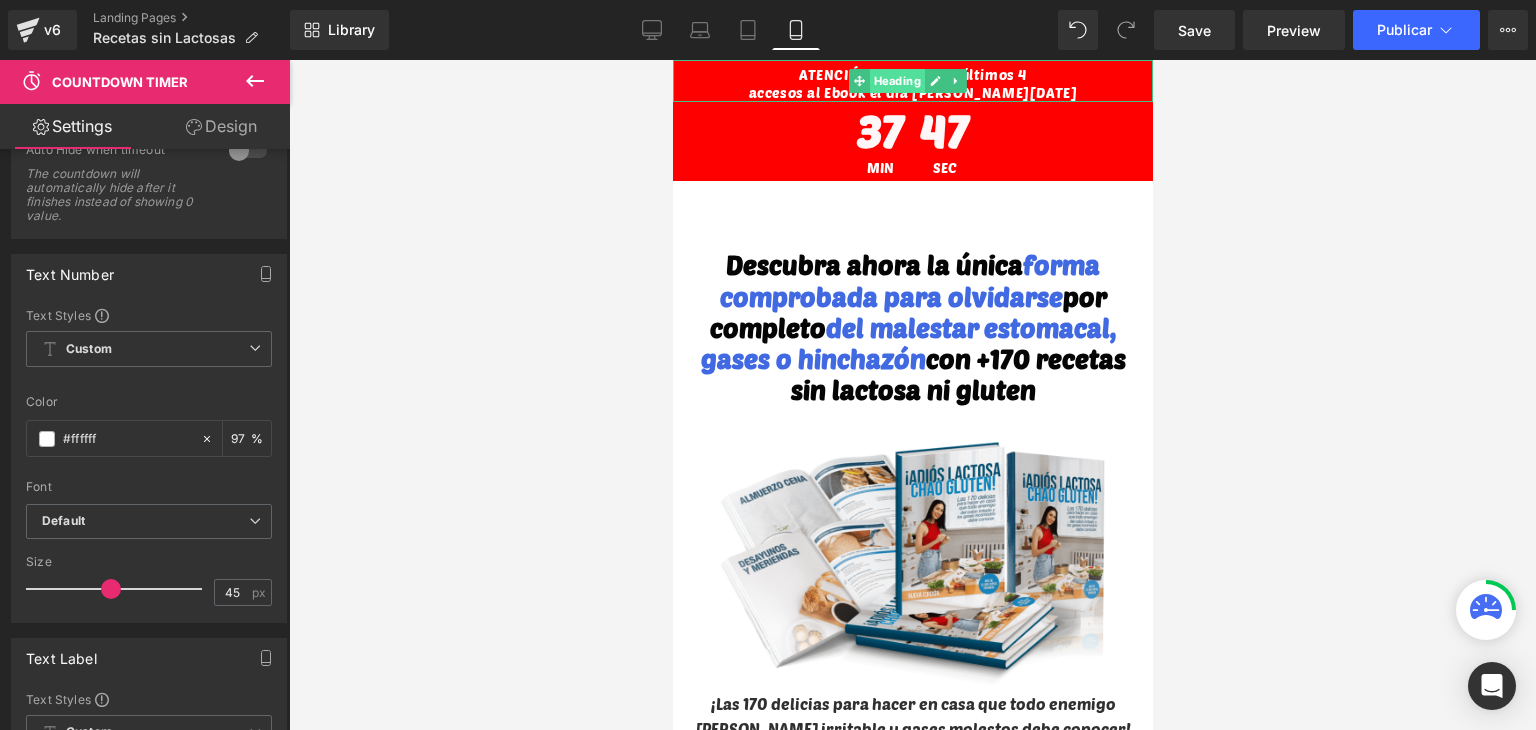 click on "Heading" at bounding box center (896, 81) 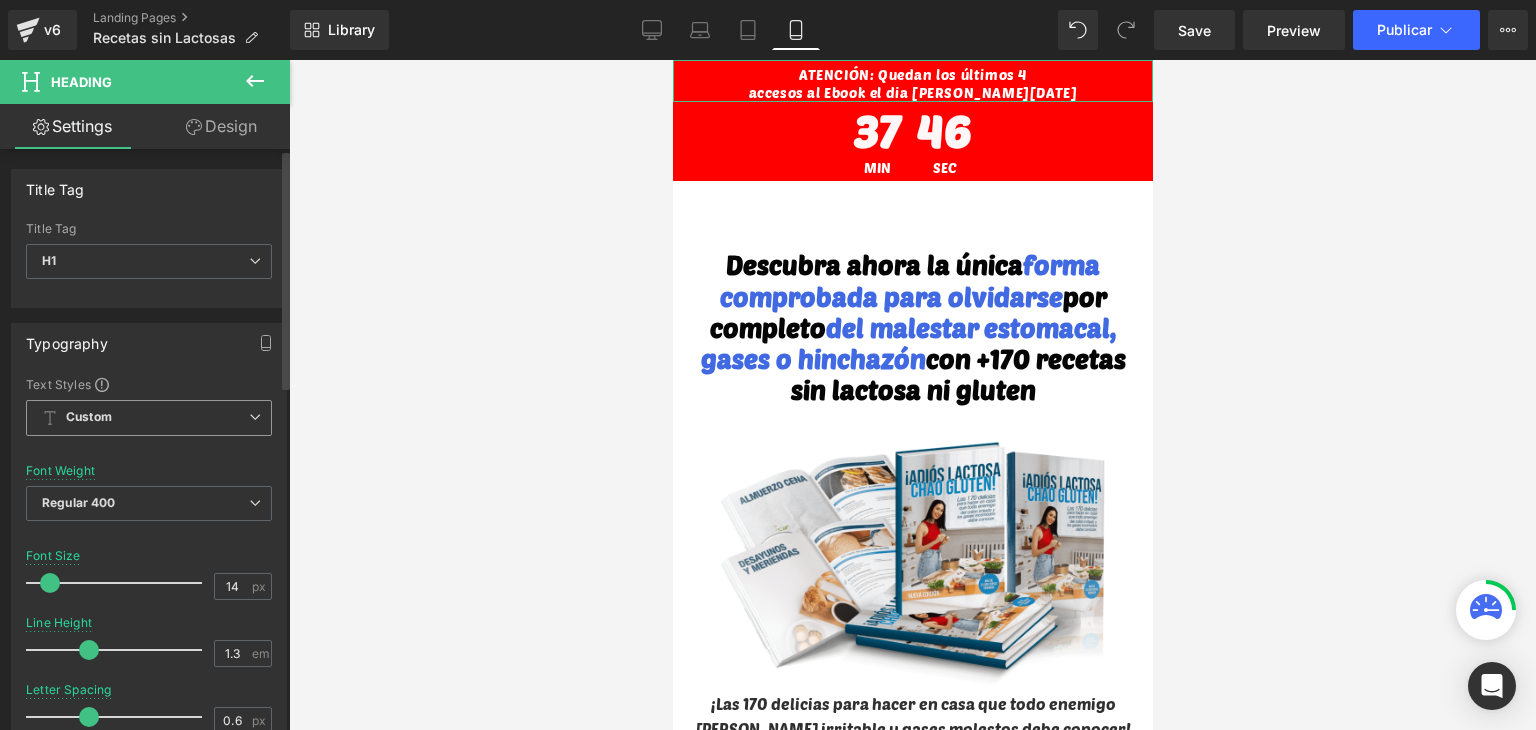 click on "Custom
Setup Global Style" at bounding box center [149, 418] 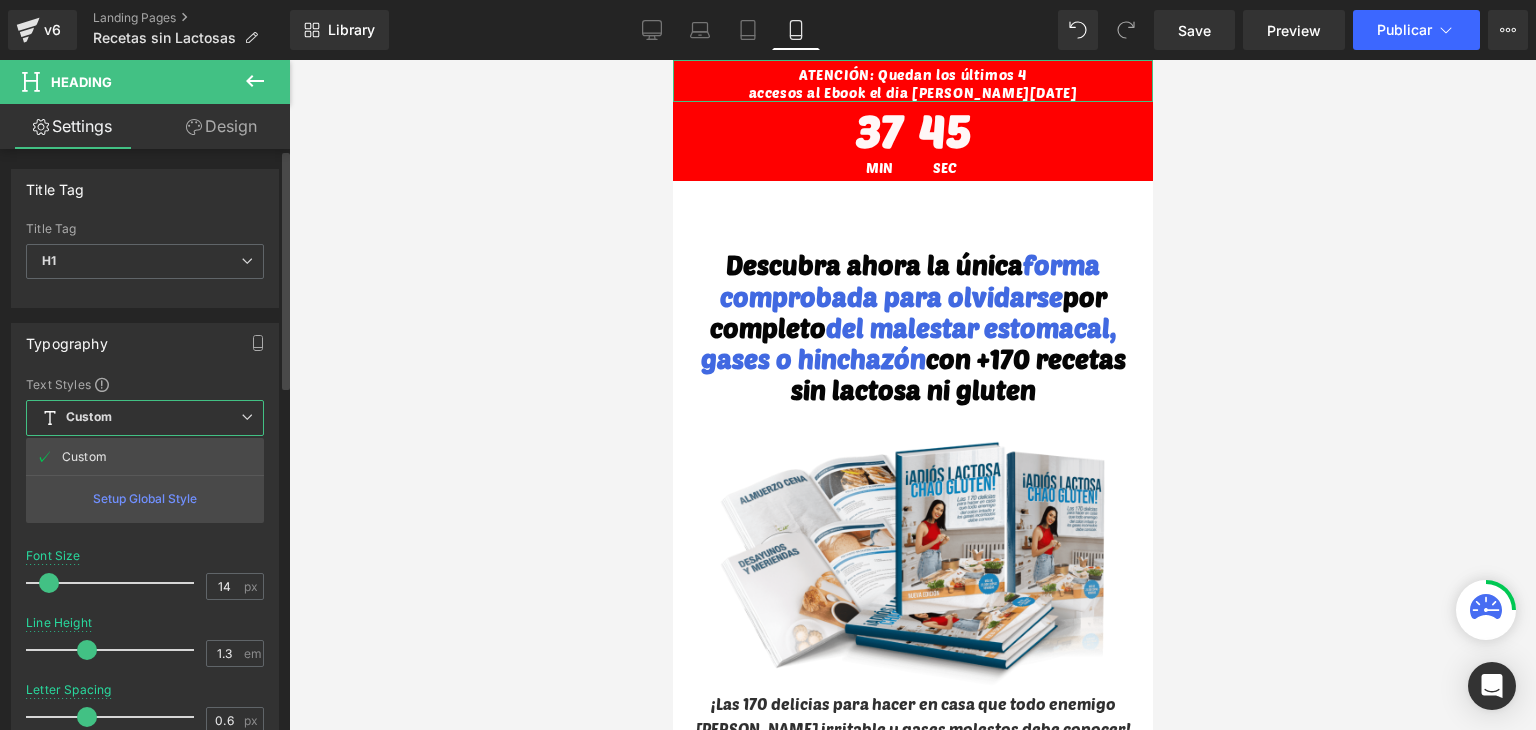 click on "Custom
Setup Global Style" at bounding box center [145, 418] 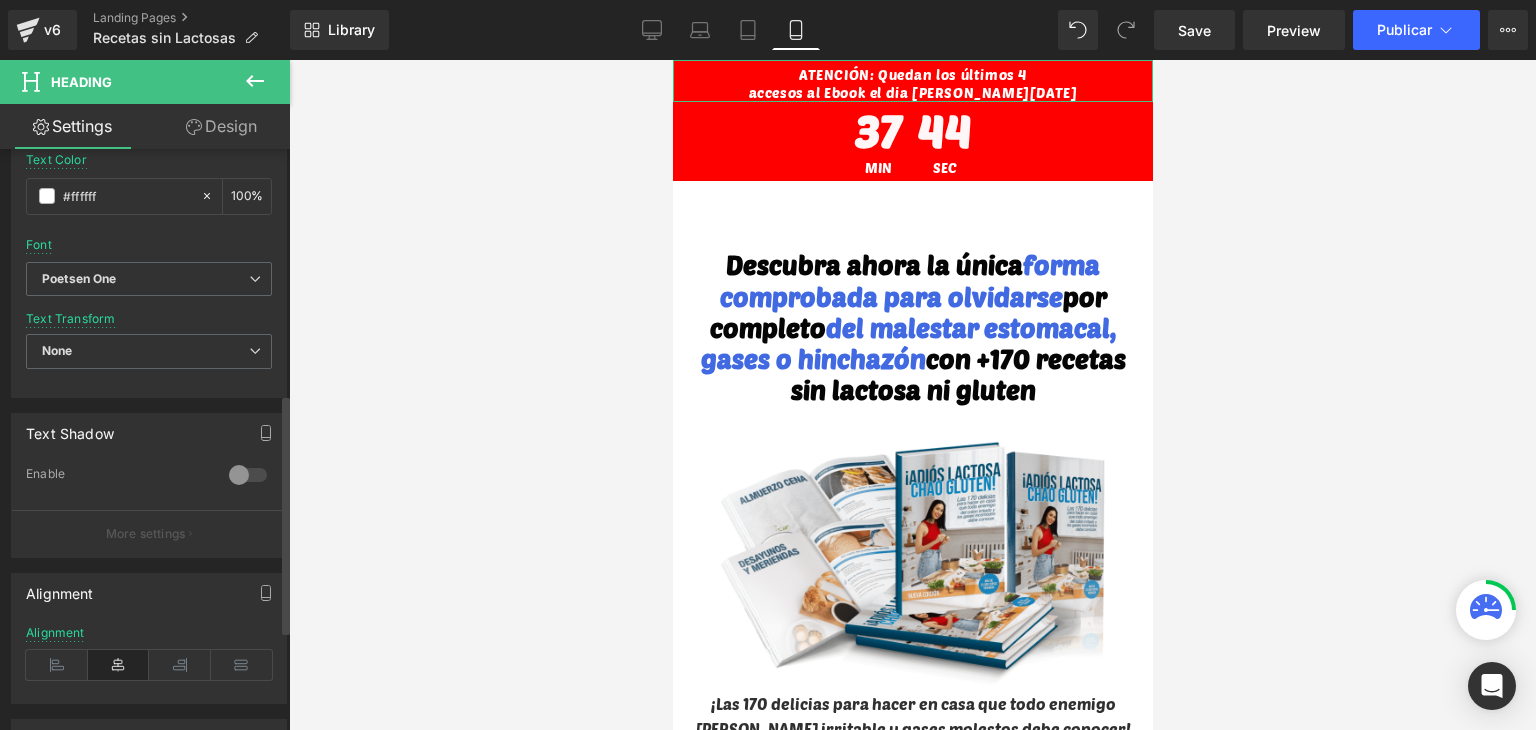 scroll, scrollTop: 600, scrollLeft: 0, axis: vertical 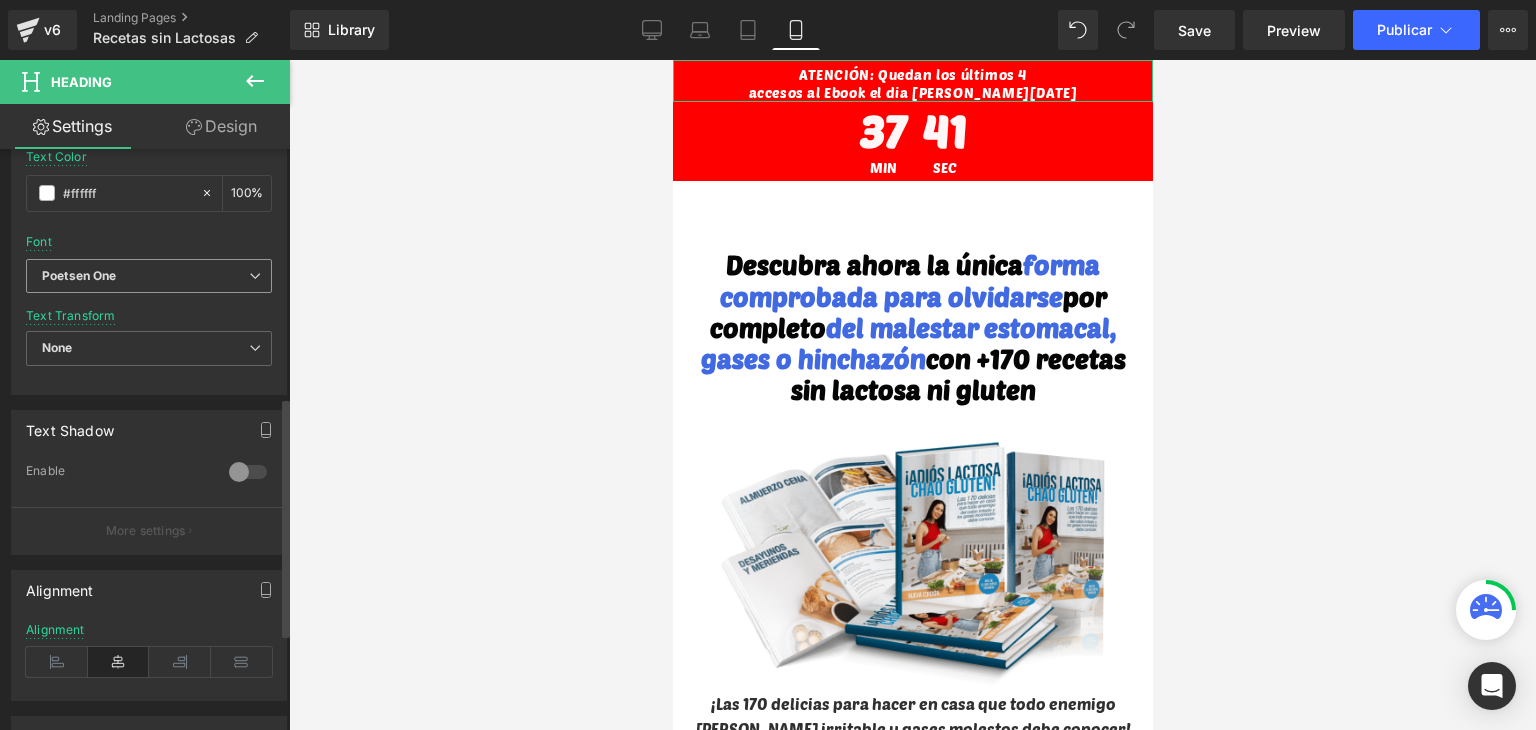 click on "Poetsen One" at bounding box center (149, 276) 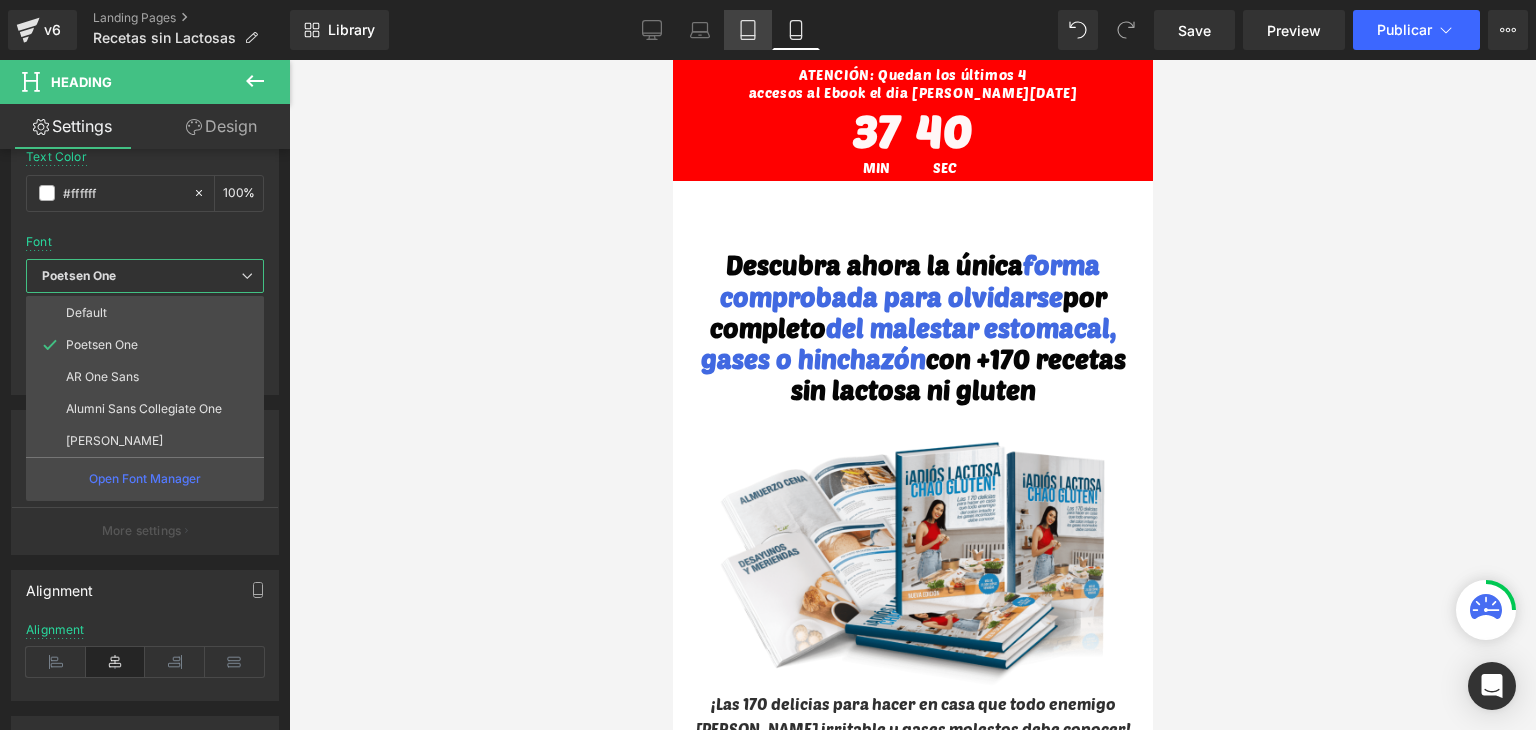 click on "Tablet" at bounding box center (748, 30) 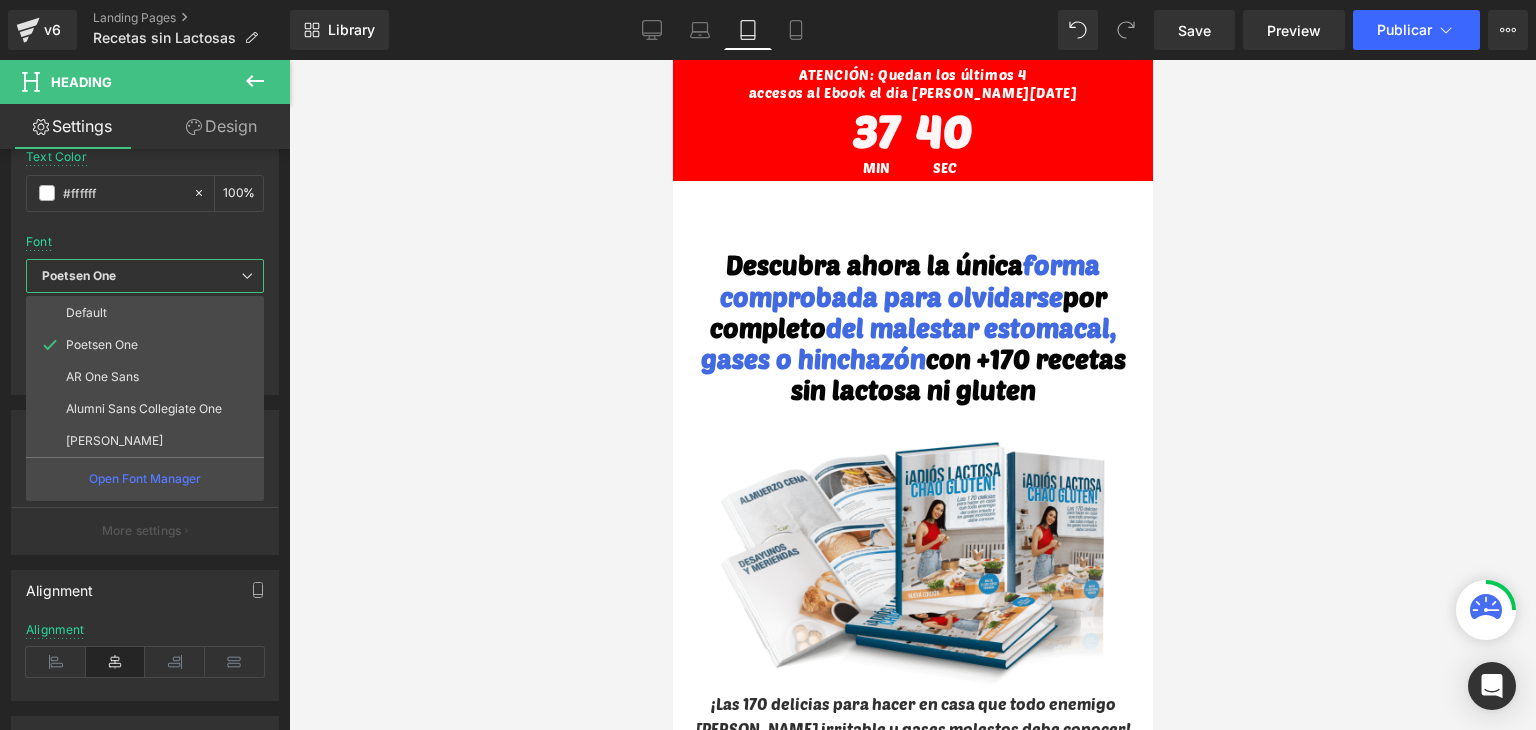 type on "32.64" 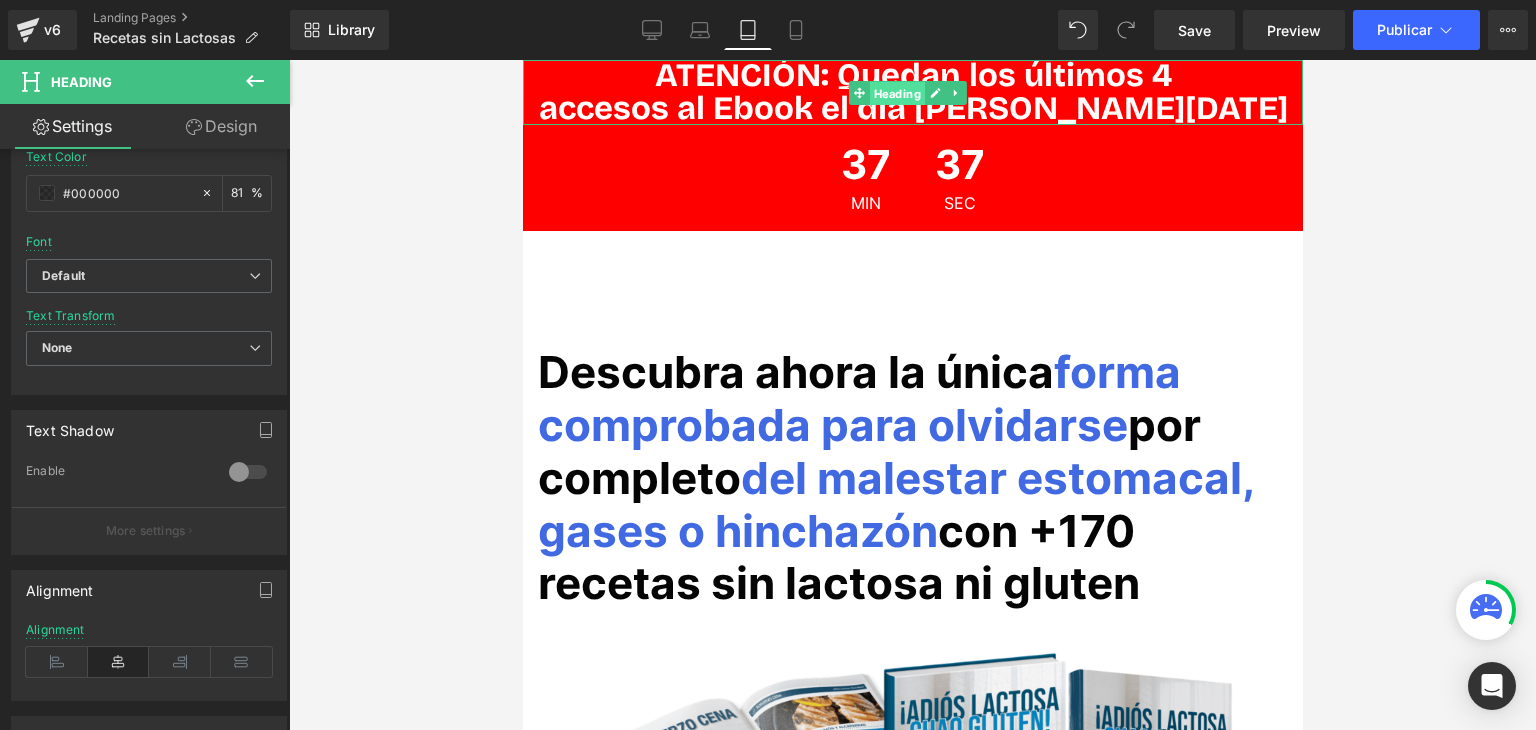 click on "Heading" at bounding box center [896, 93] 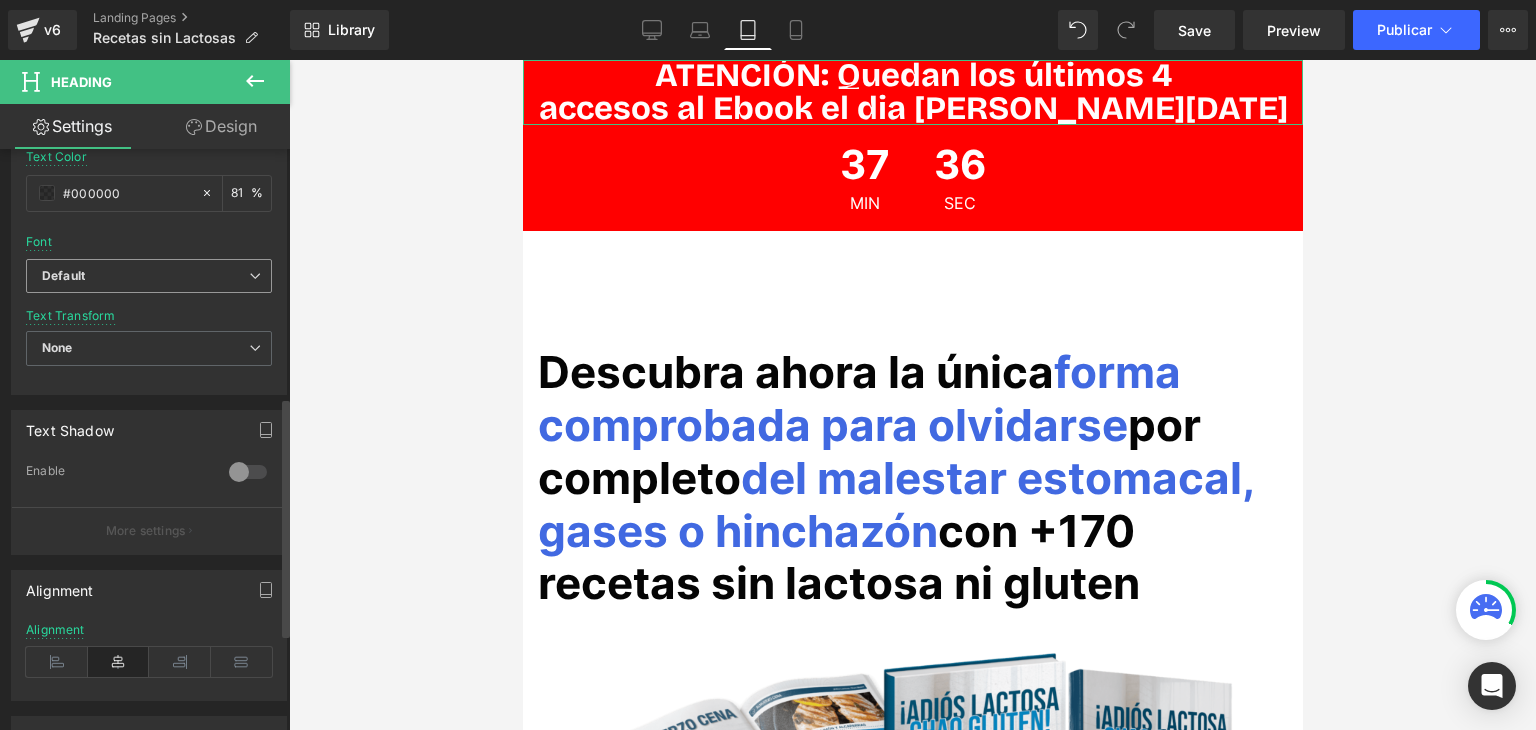 click on "Default" at bounding box center [145, 276] 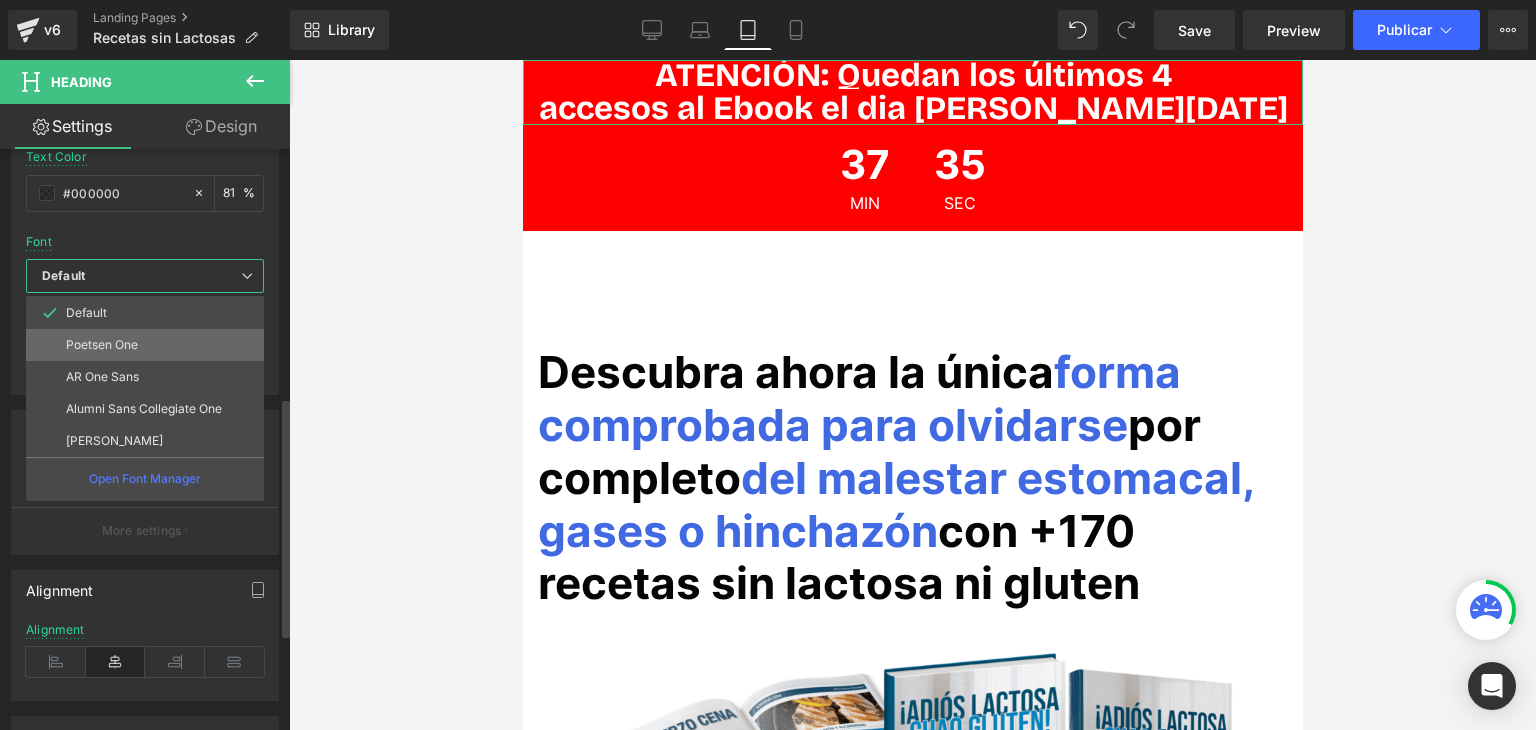 click on "Poetsen One" at bounding box center [102, 345] 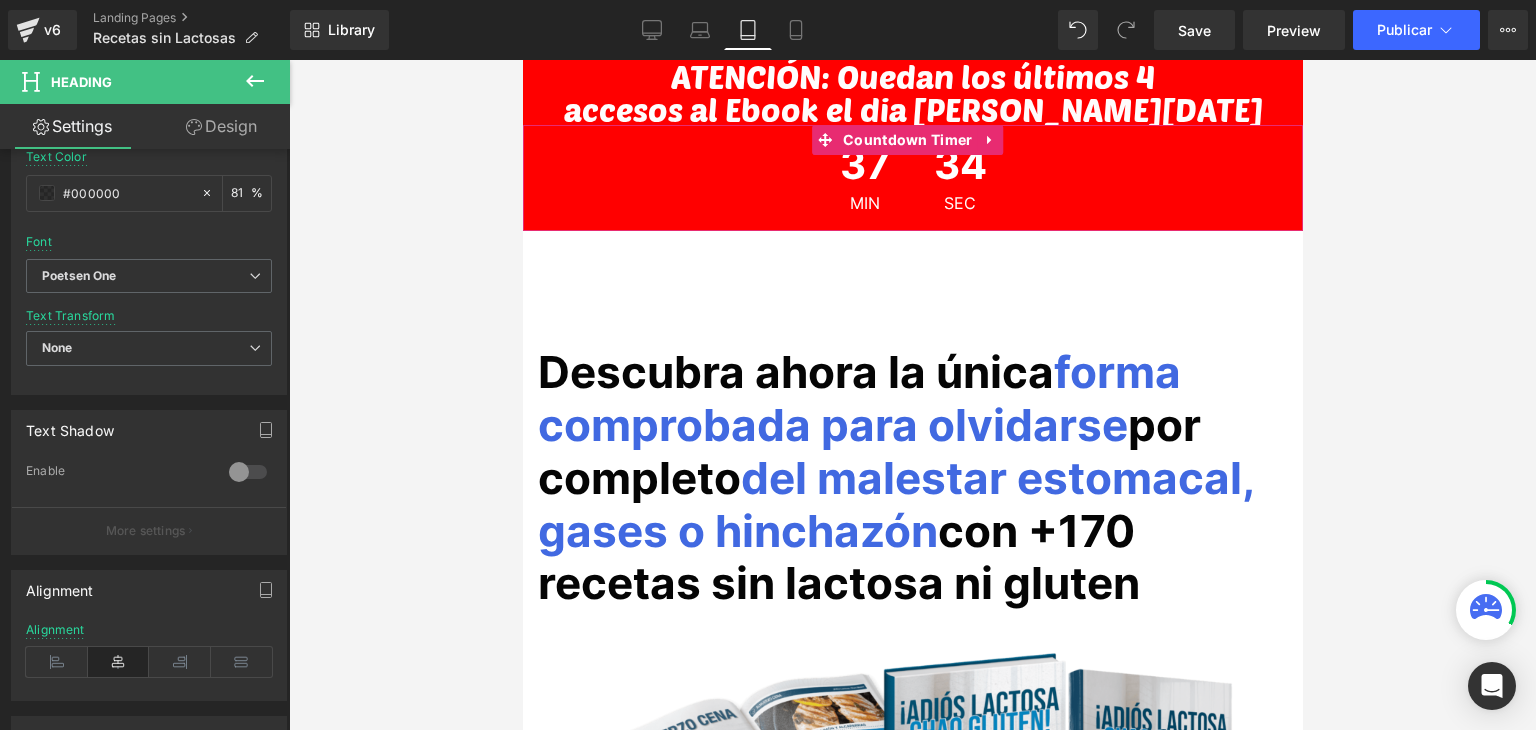 click on "37" at bounding box center (864, 170) 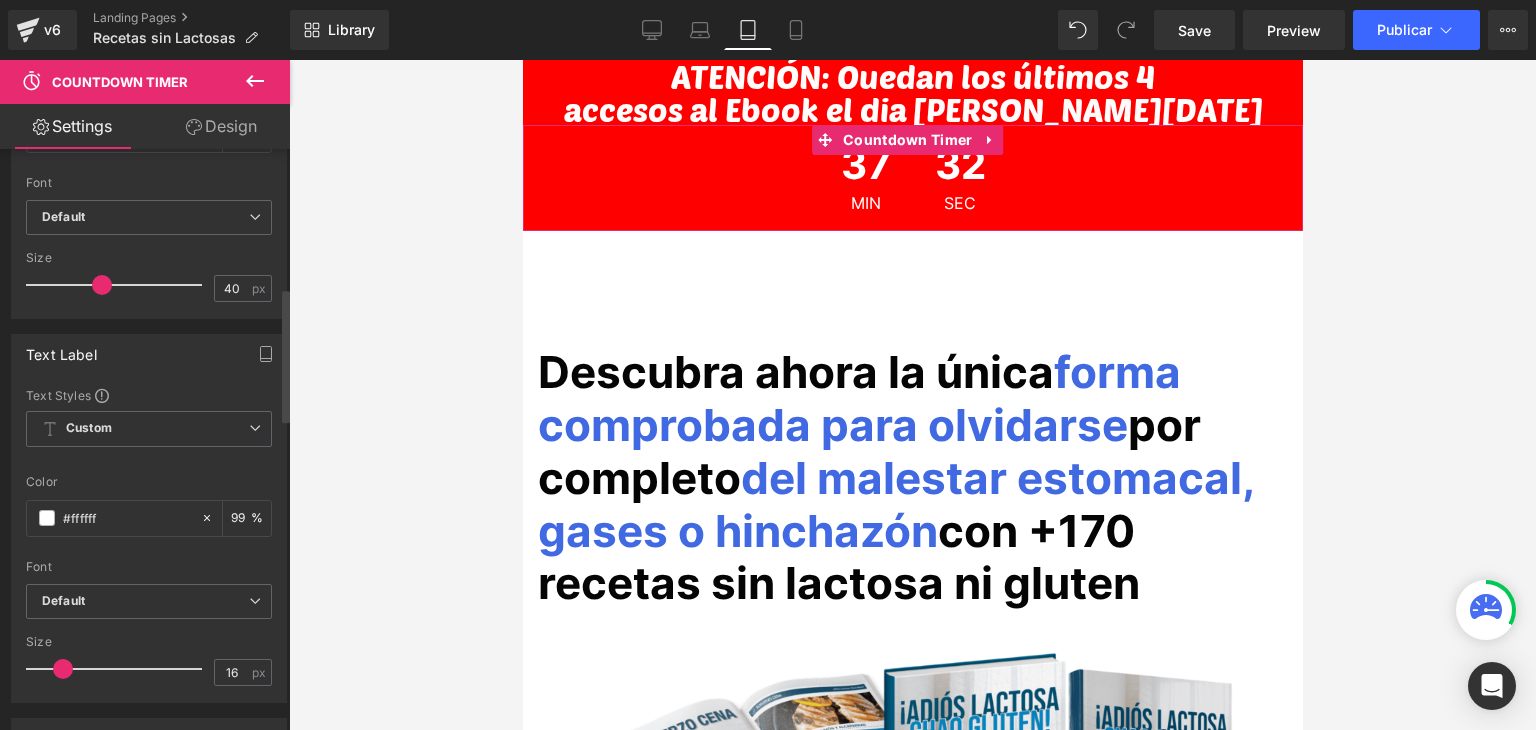 scroll, scrollTop: 800, scrollLeft: 0, axis: vertical 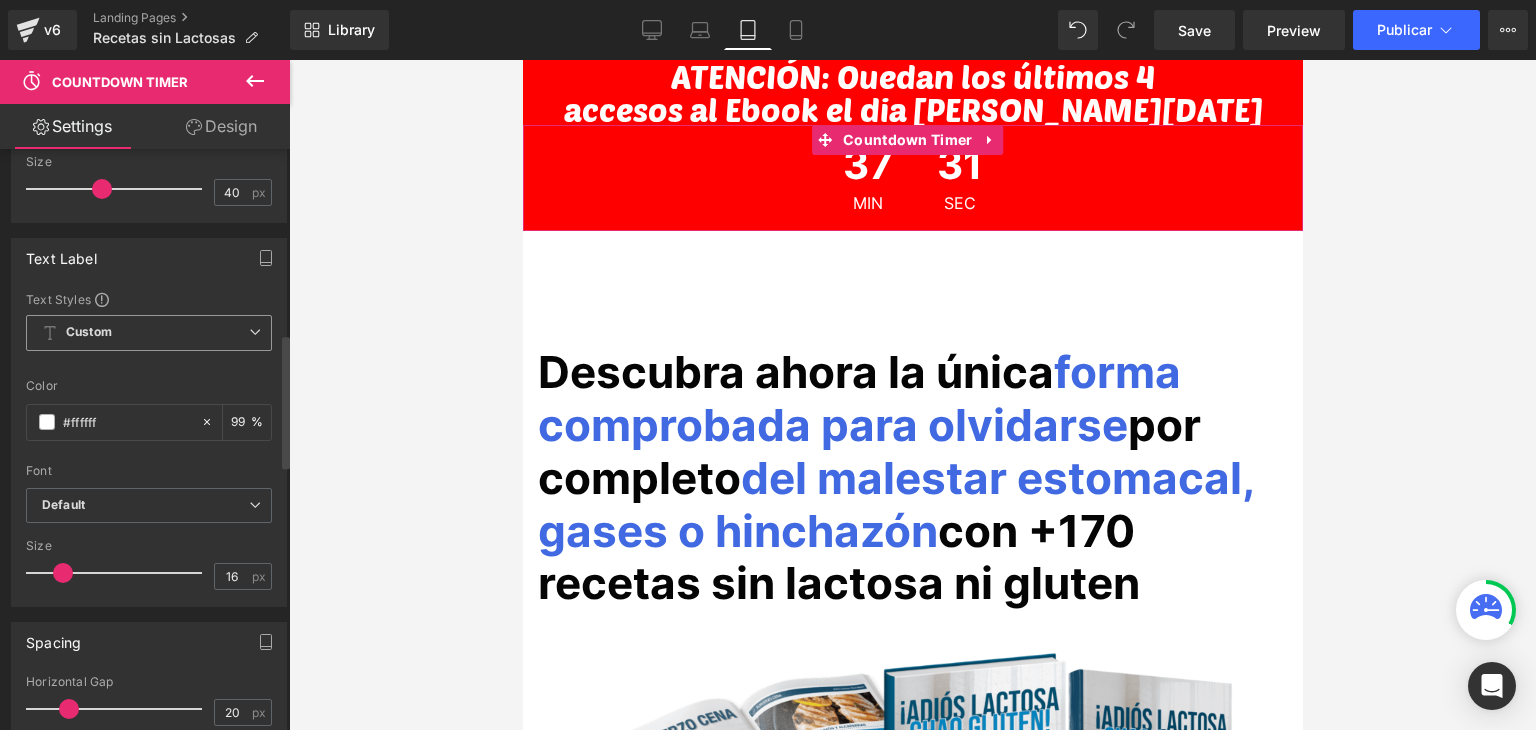 click on "Custom" at bounding box center (89, 332) 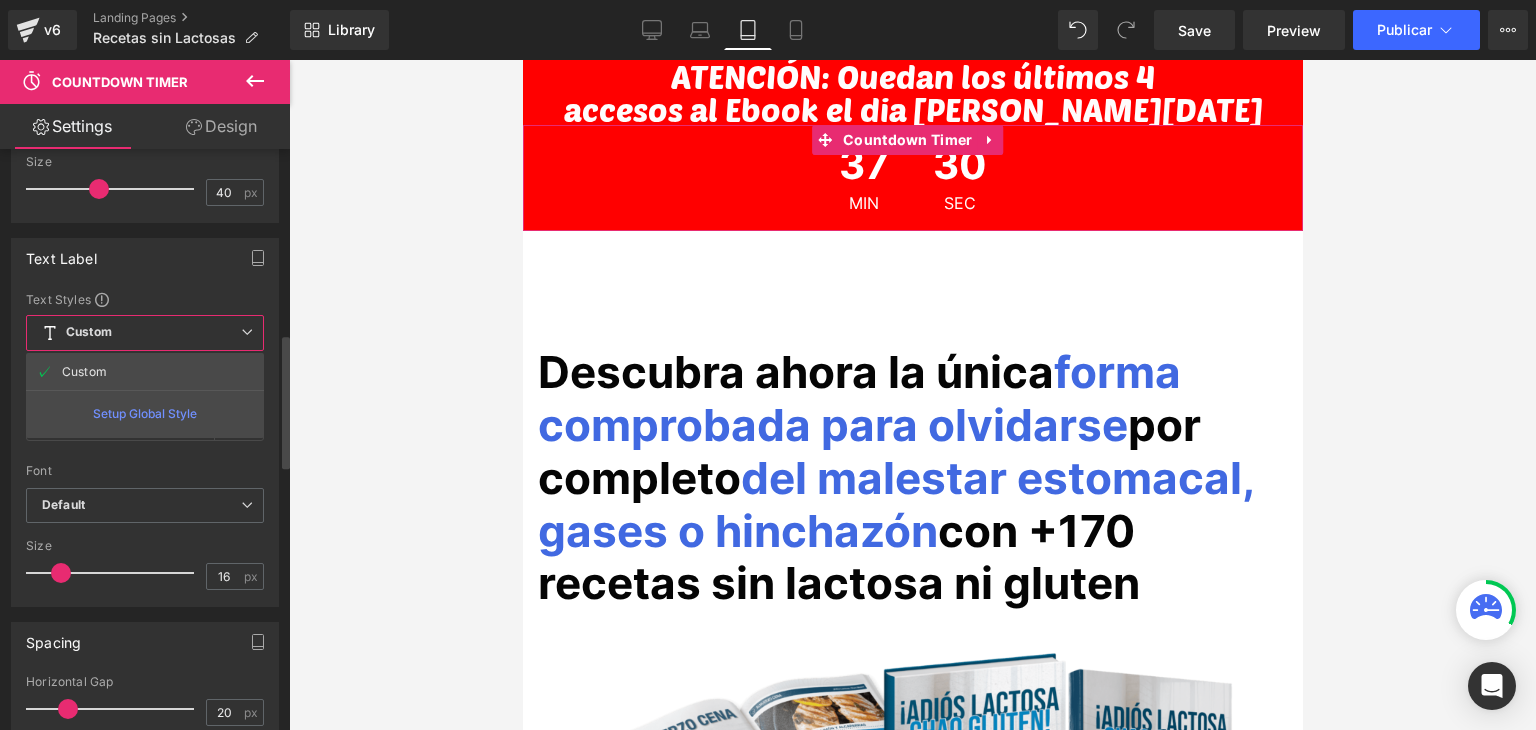 click on "Custom" at bounding box center (89, 332) 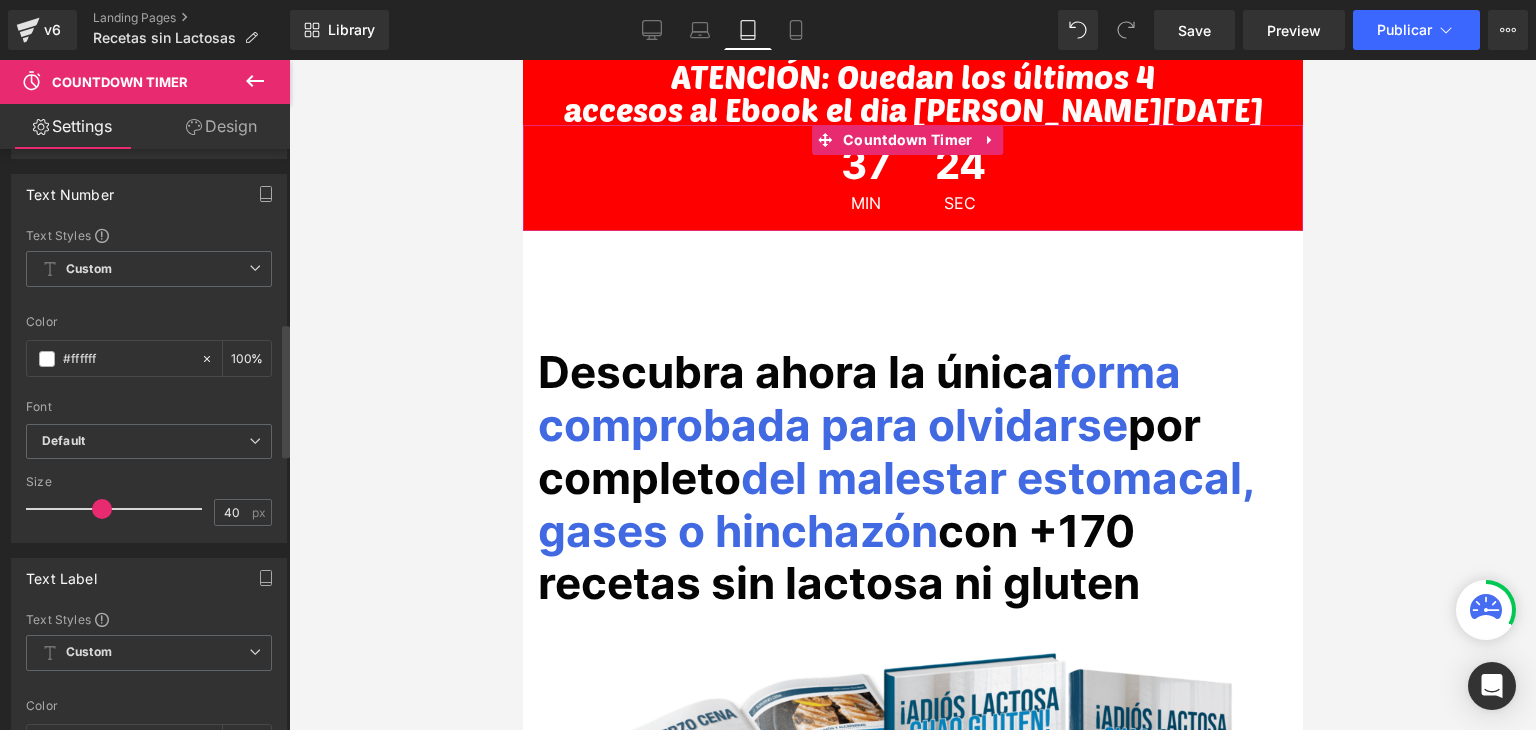 scroll, scrollTop: 352, scrollLeft: 0, axis: vertical 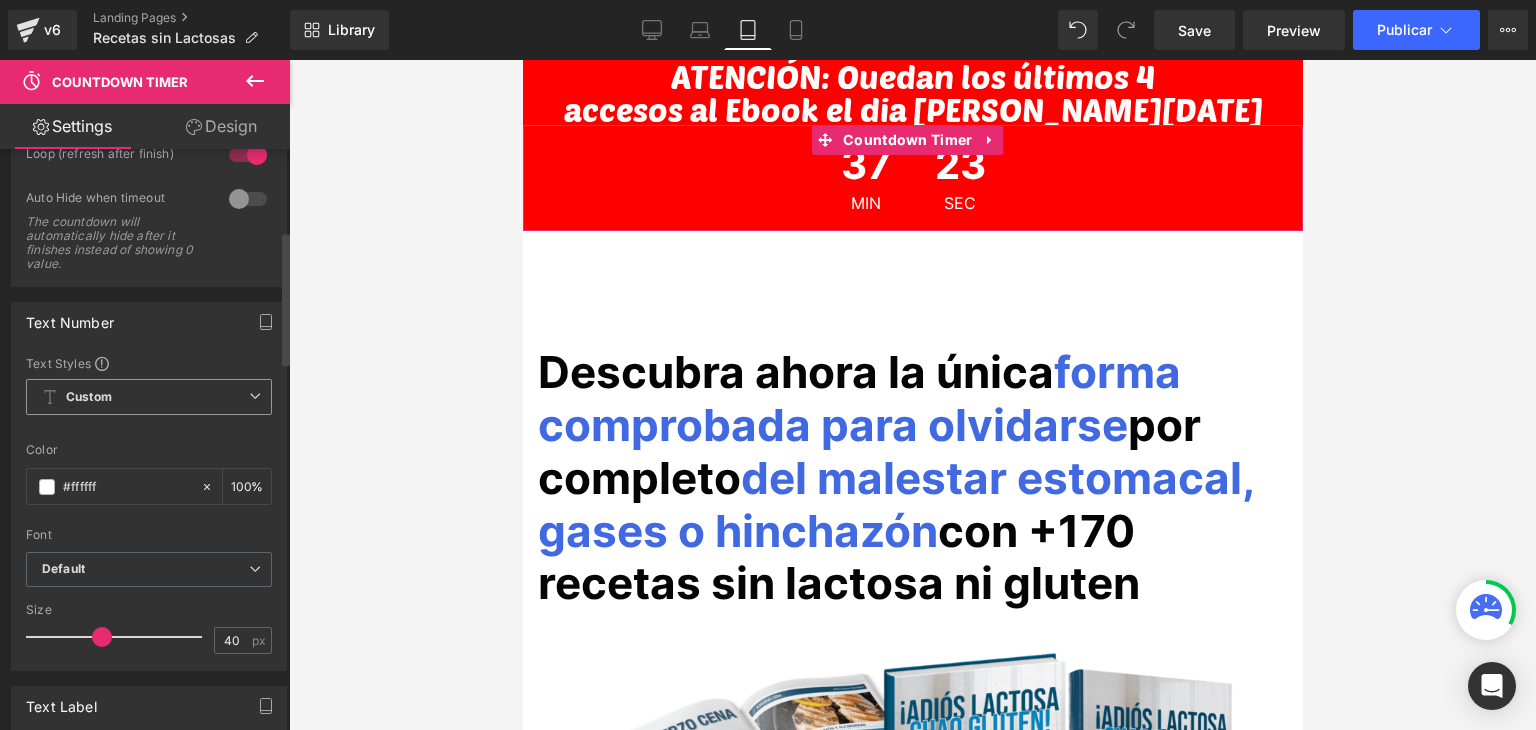 click on "Custom
Setup Global Style" at bounding box center [149, 397] 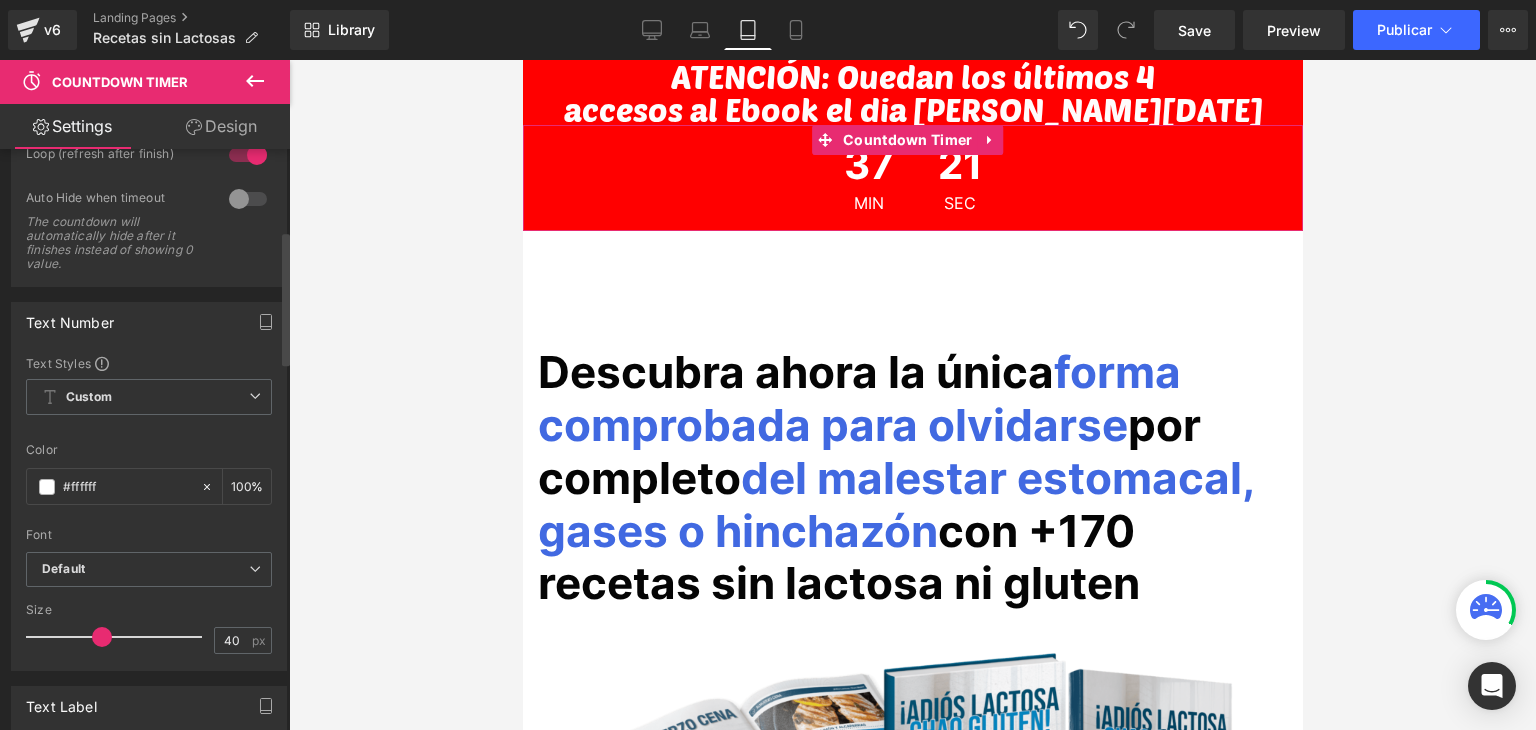 click on "Text Number" at bounding box center [149, 322] 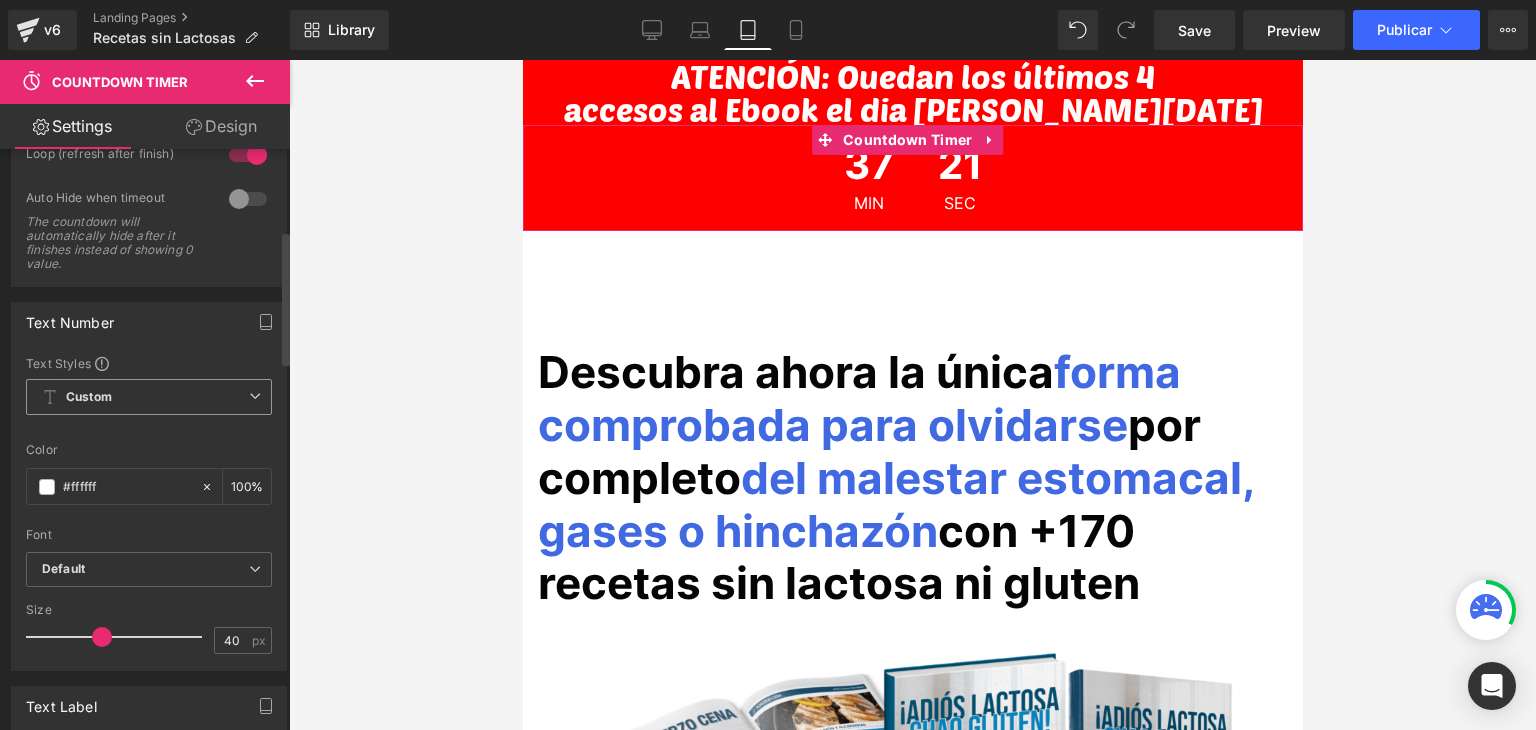 click on "Custom
Setup Global Style" at bounding box center (149, 397) 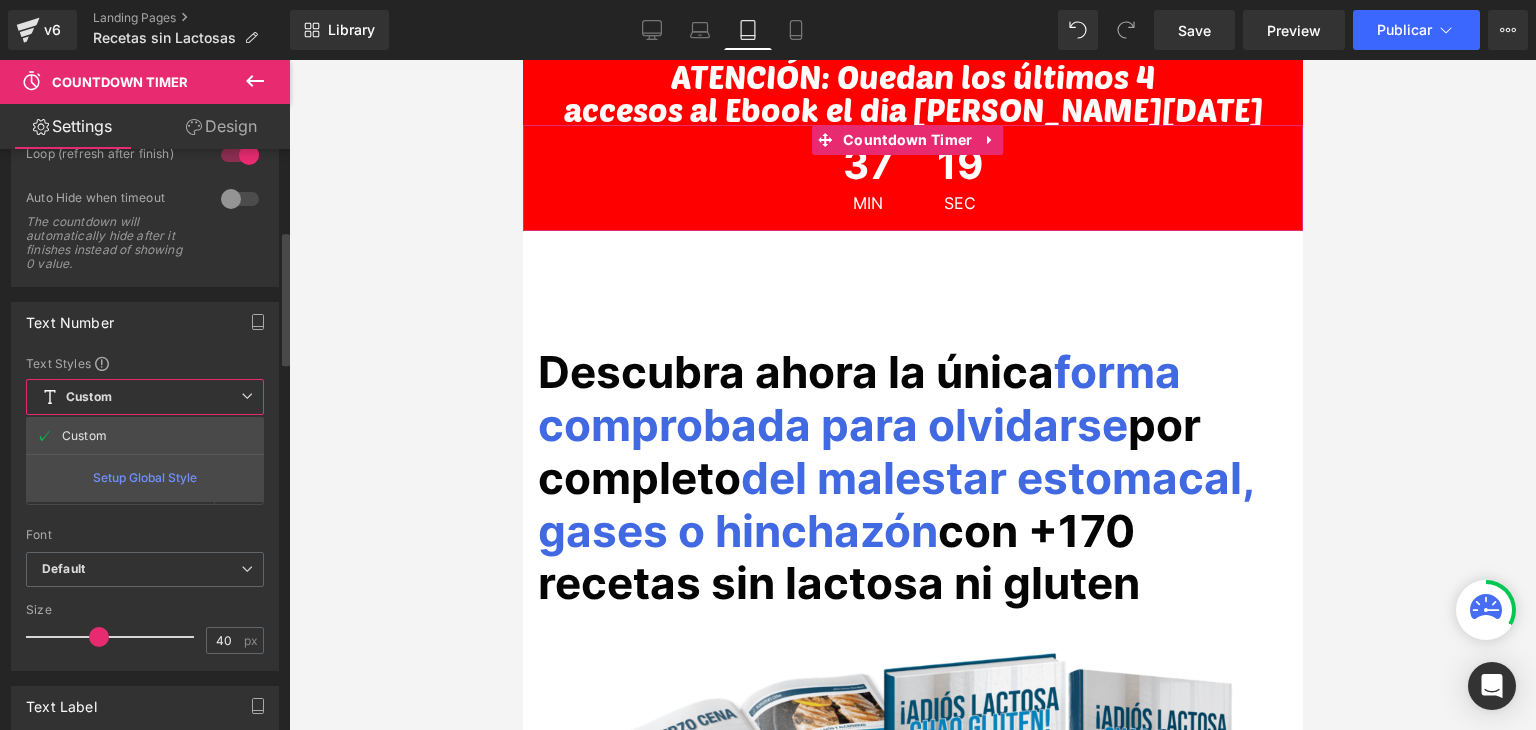 click on "Setup Global Style" at bounding box center [145, 477] 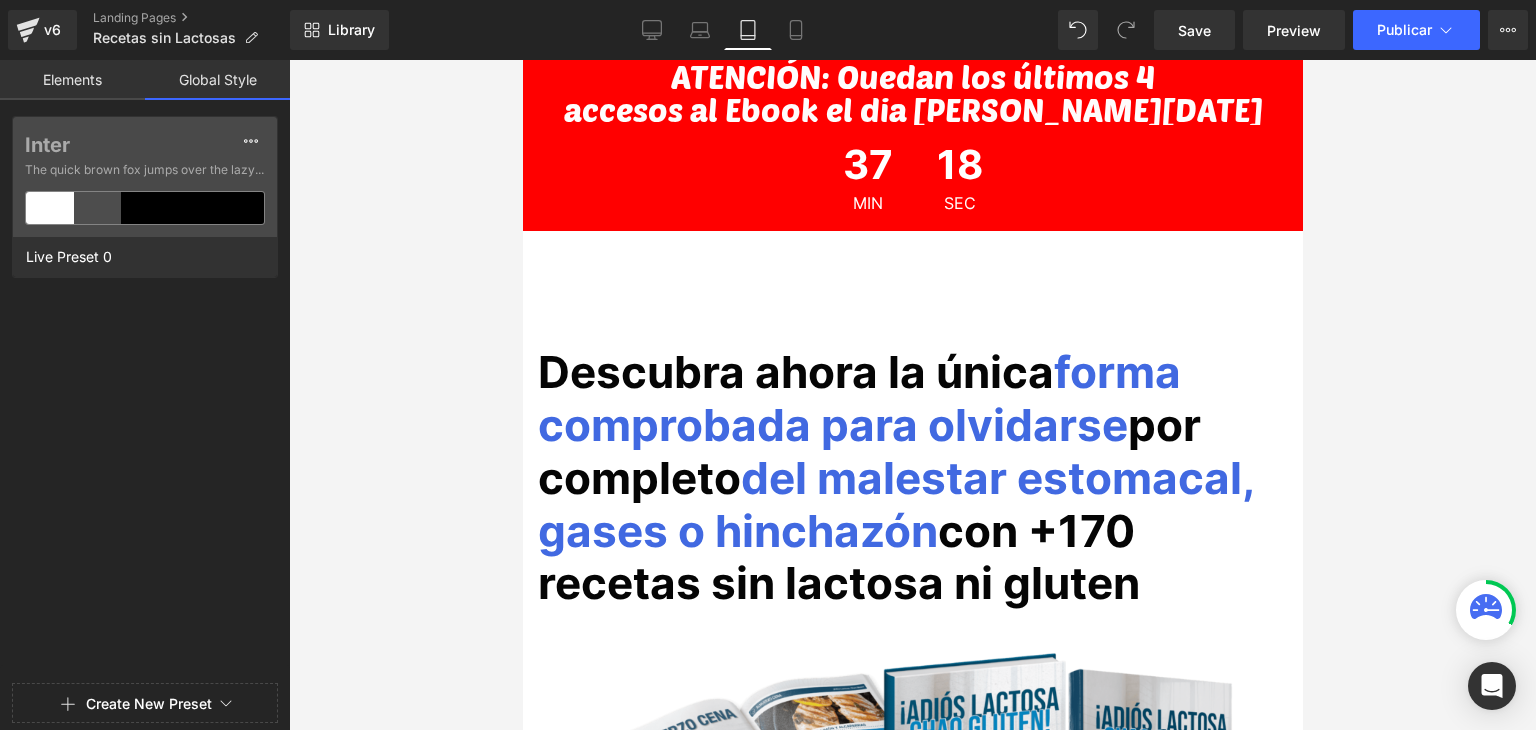 click on "Elements" at bounding box center [72, 80] 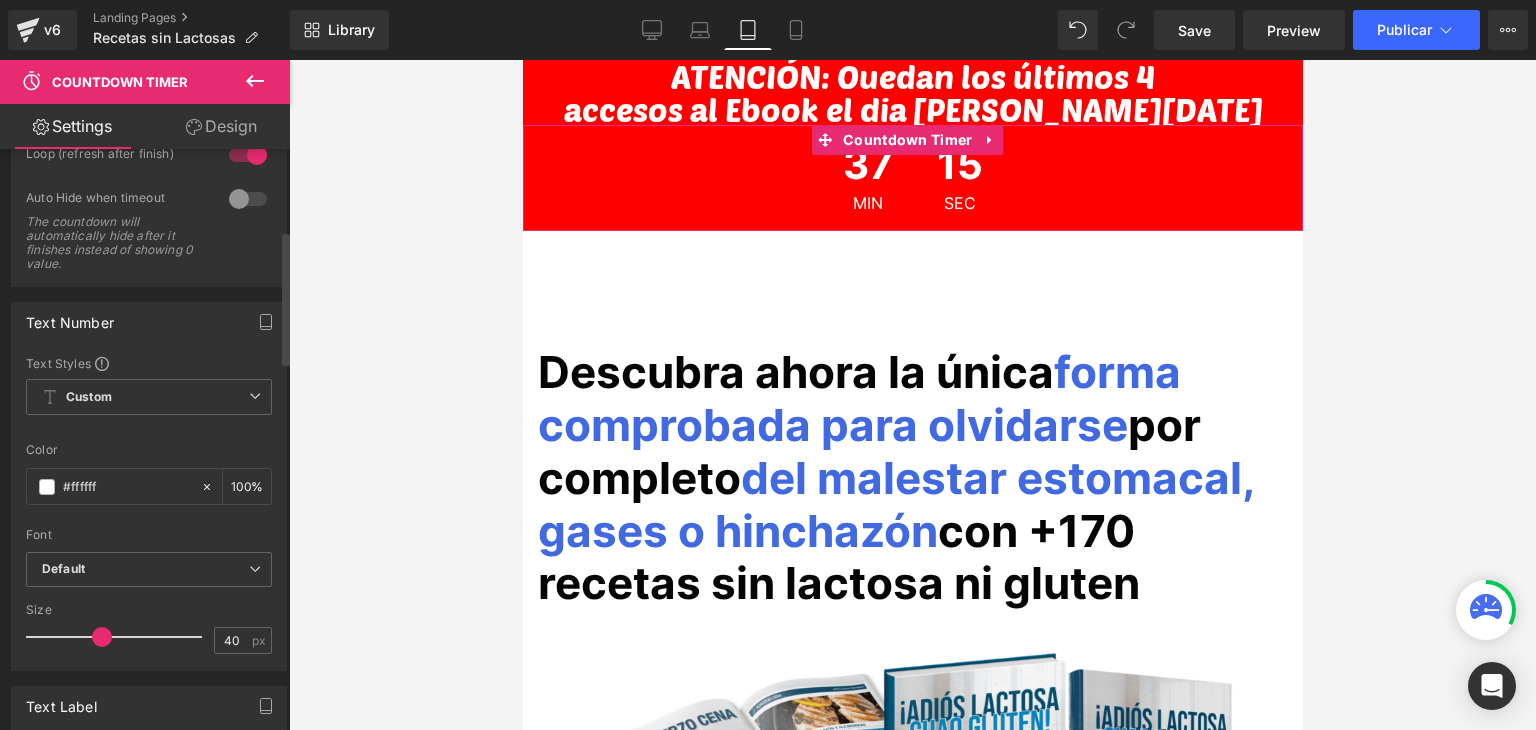drag, startPoint x: 136, startPoint y: 435, endPoint x: 138, endPoint y: 425, distance: 10.198039 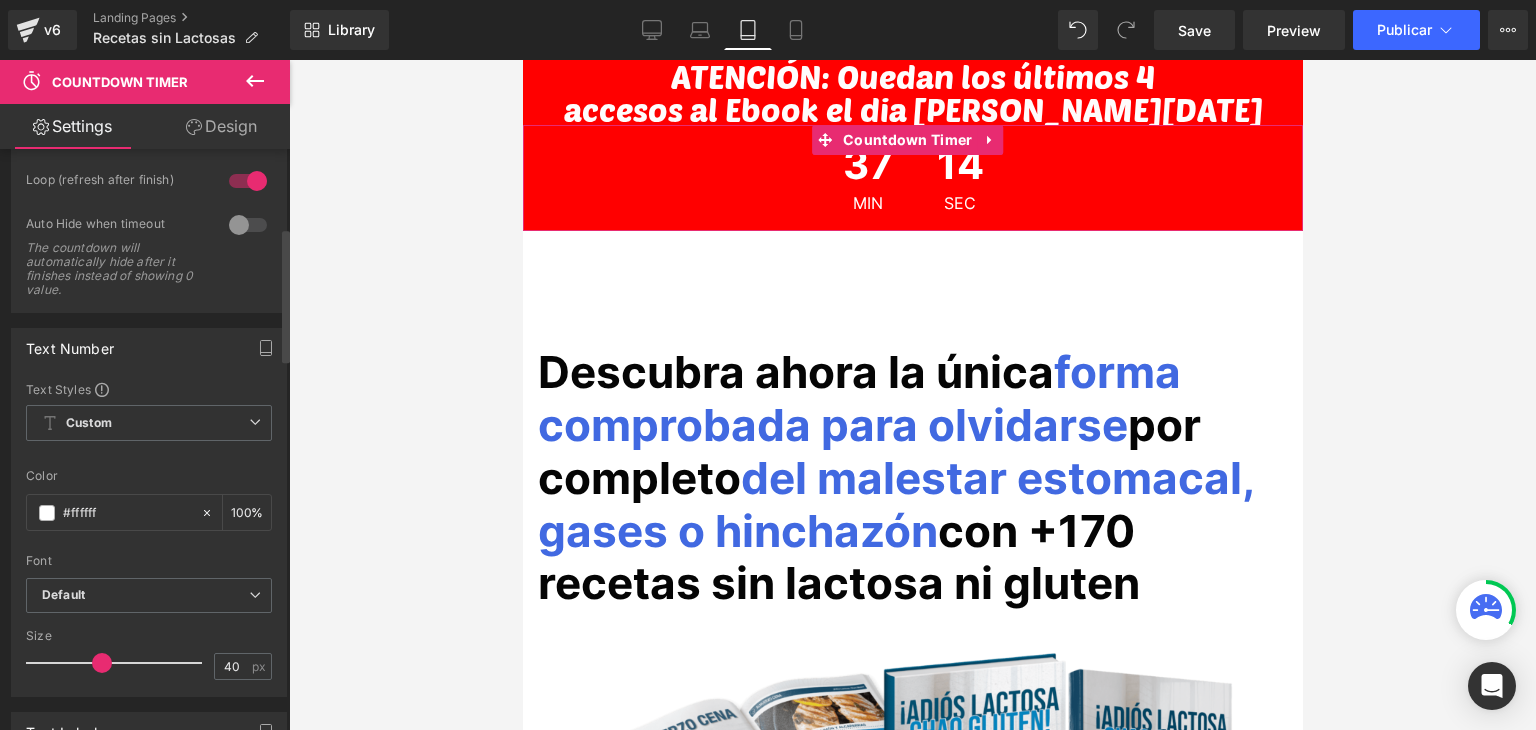 scroll, scrollTop: 301, scrollLeft: 0, axis: vertical 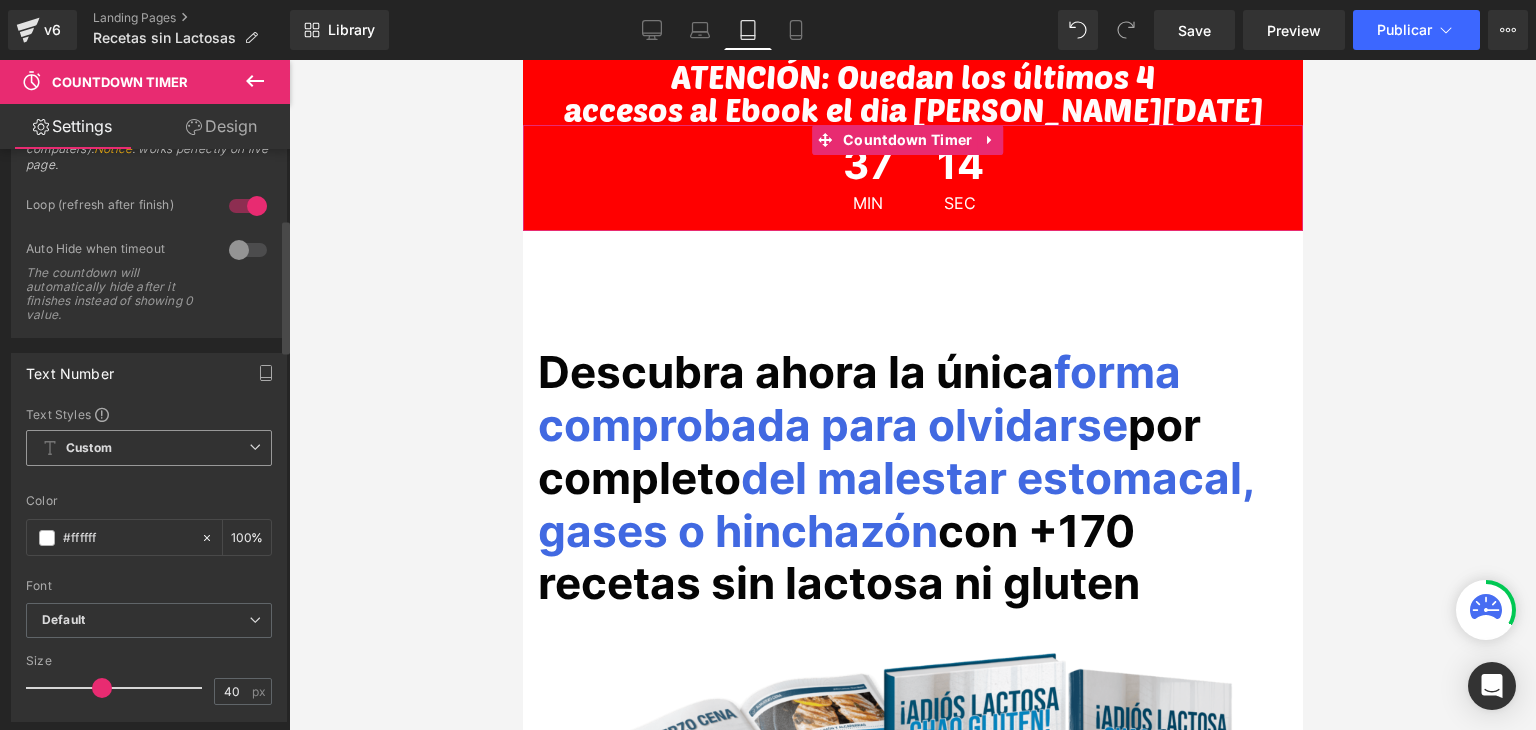 click 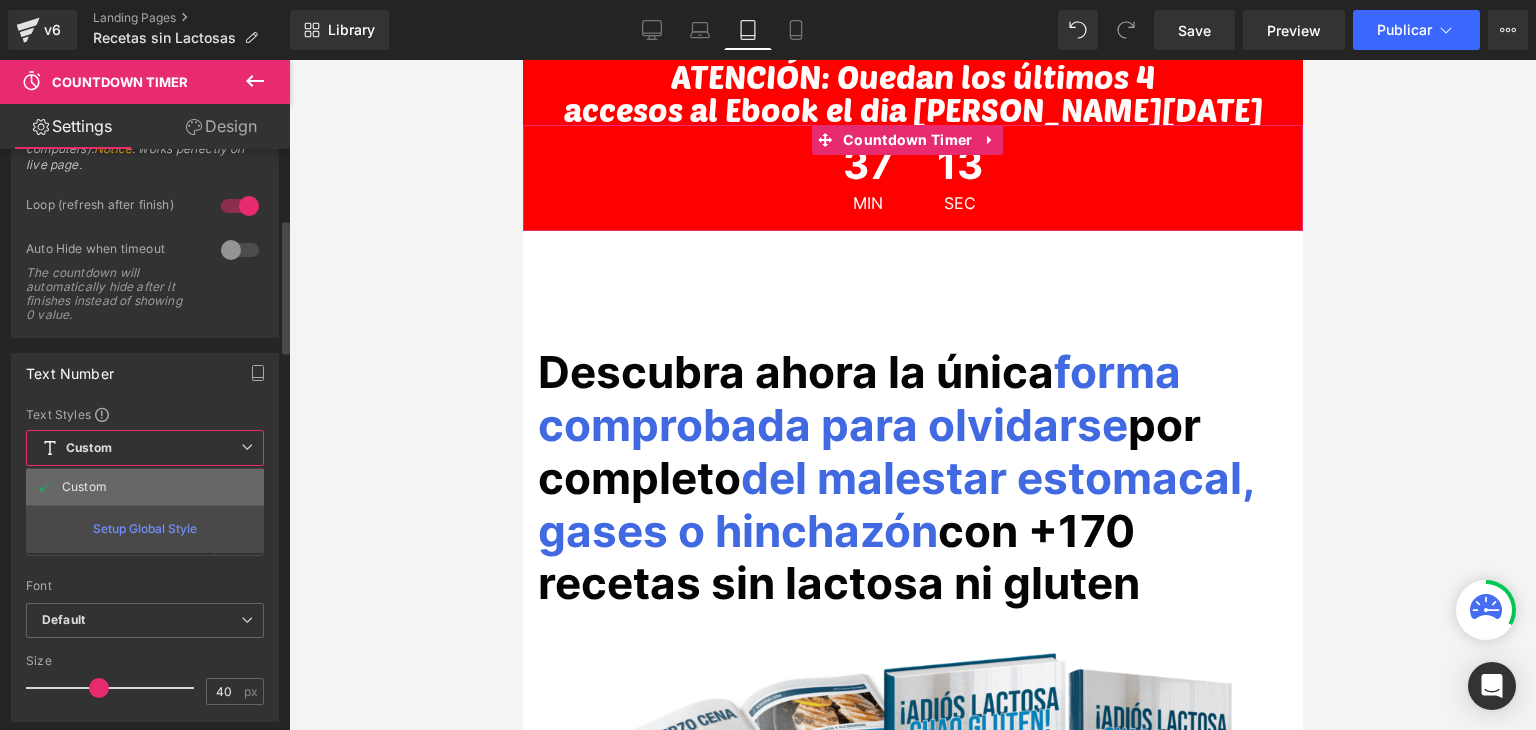 click on "Custom" at bounding box center (145, 487) 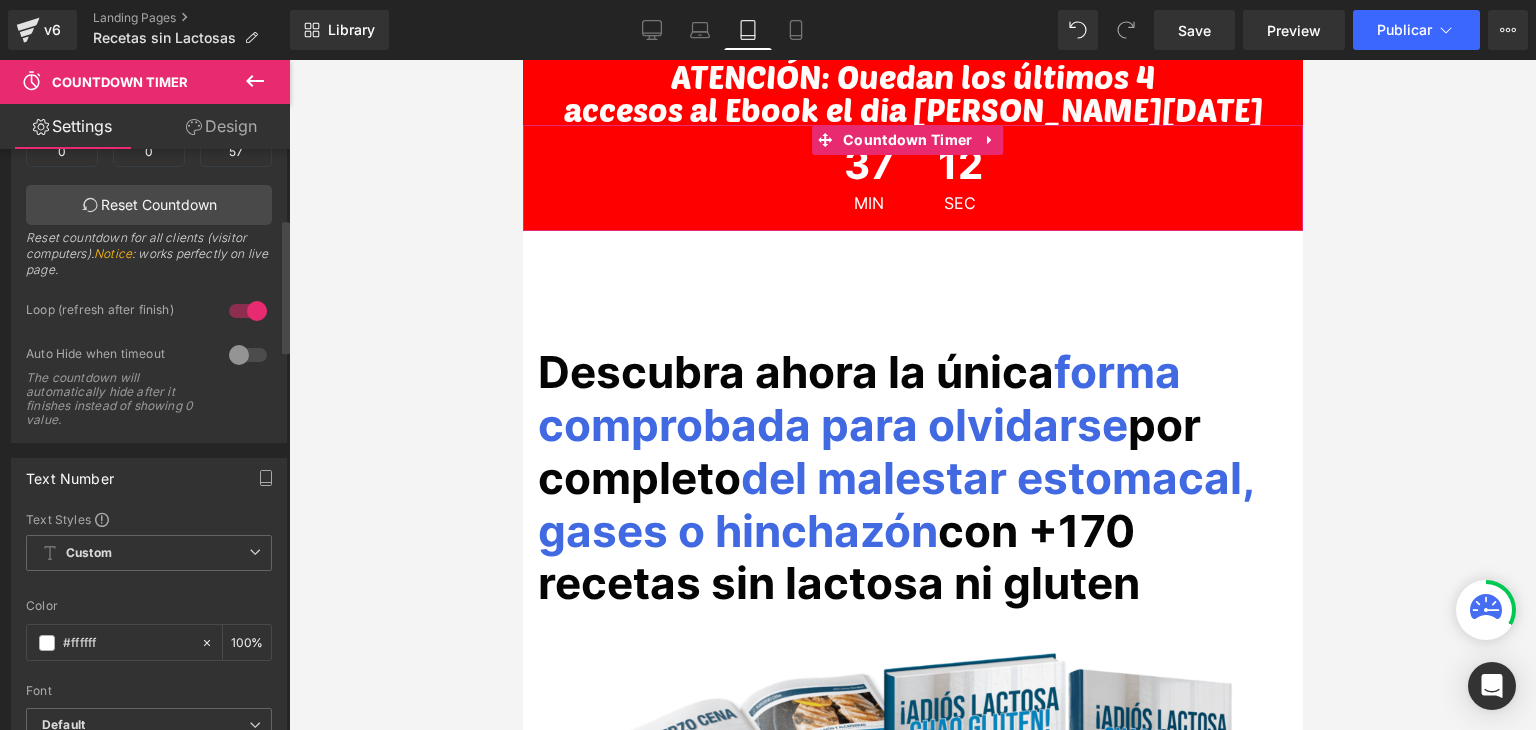 scroll, scrollTop: 0, scrollLeft: 0, axis: both 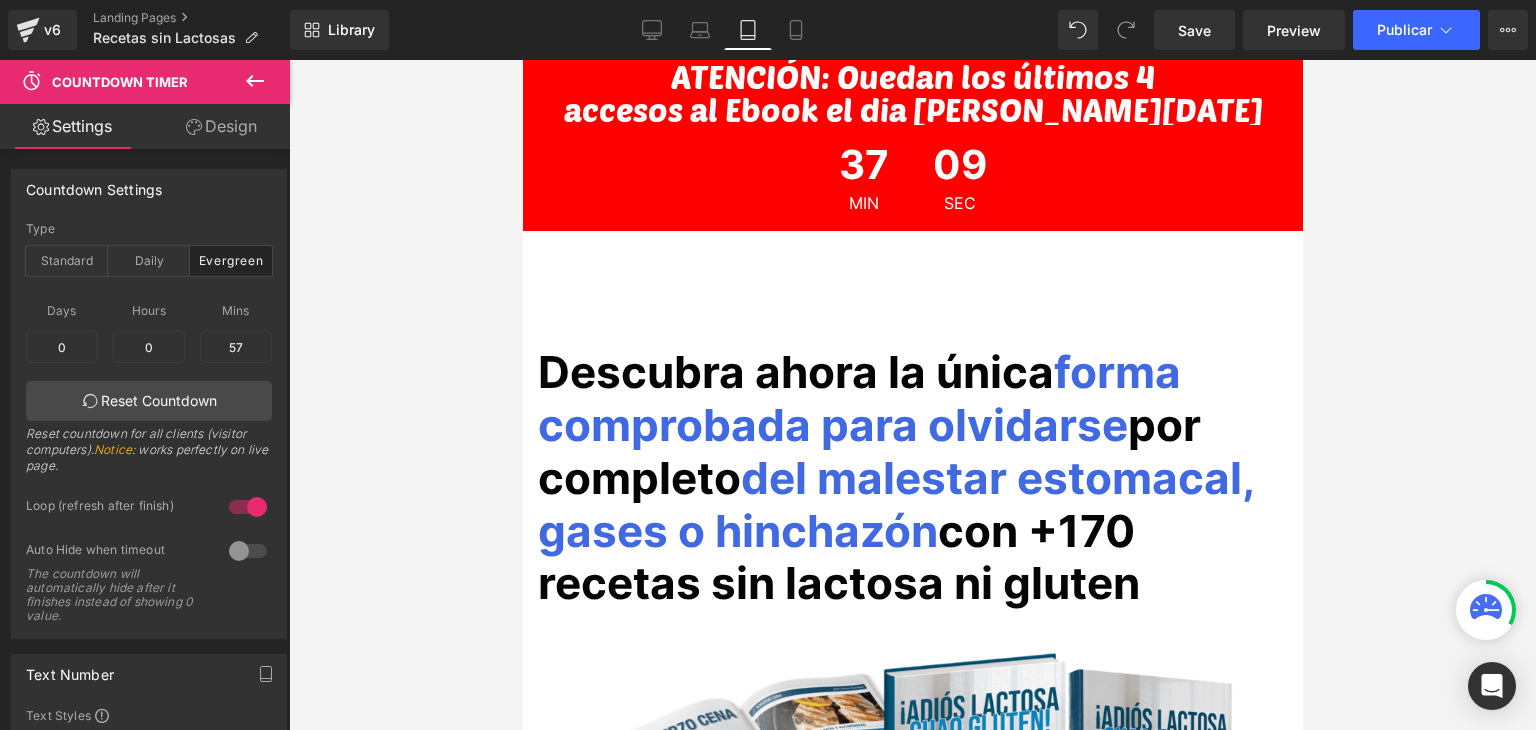 click at bounding box center [912, 395] 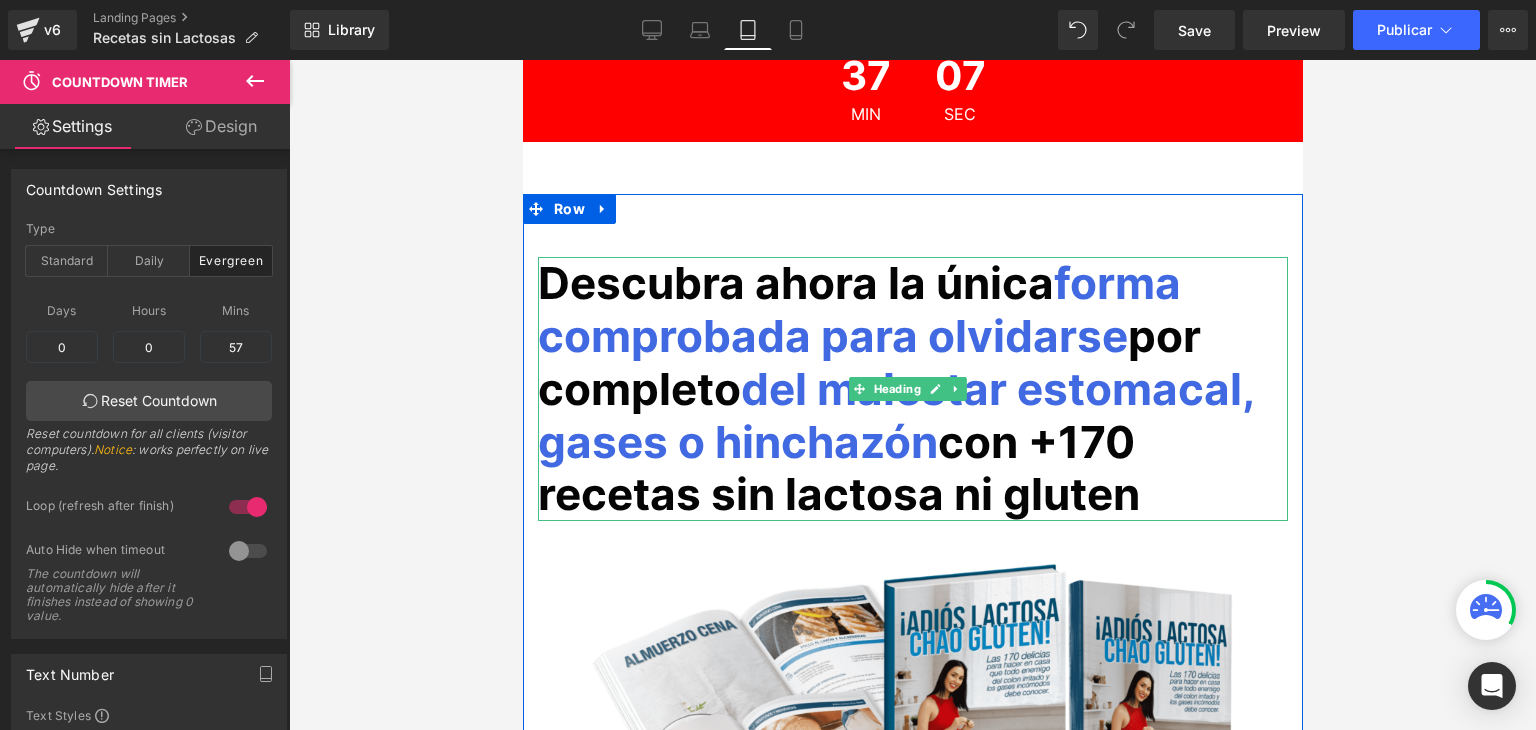 scroll, scrollTop: 200, scrollLeft: 0, axis: vertical 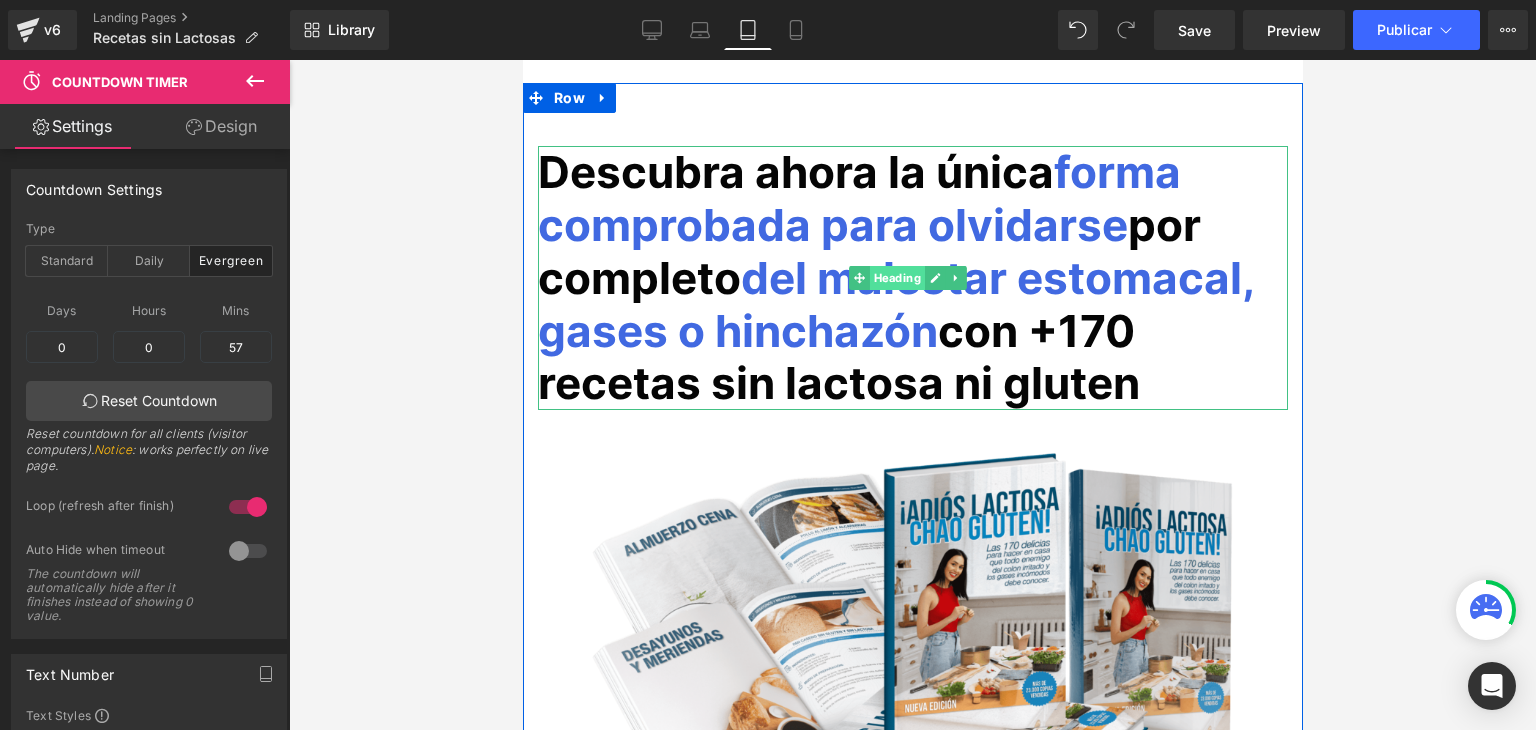 click on "Heading" at bounding box center (896, 278) 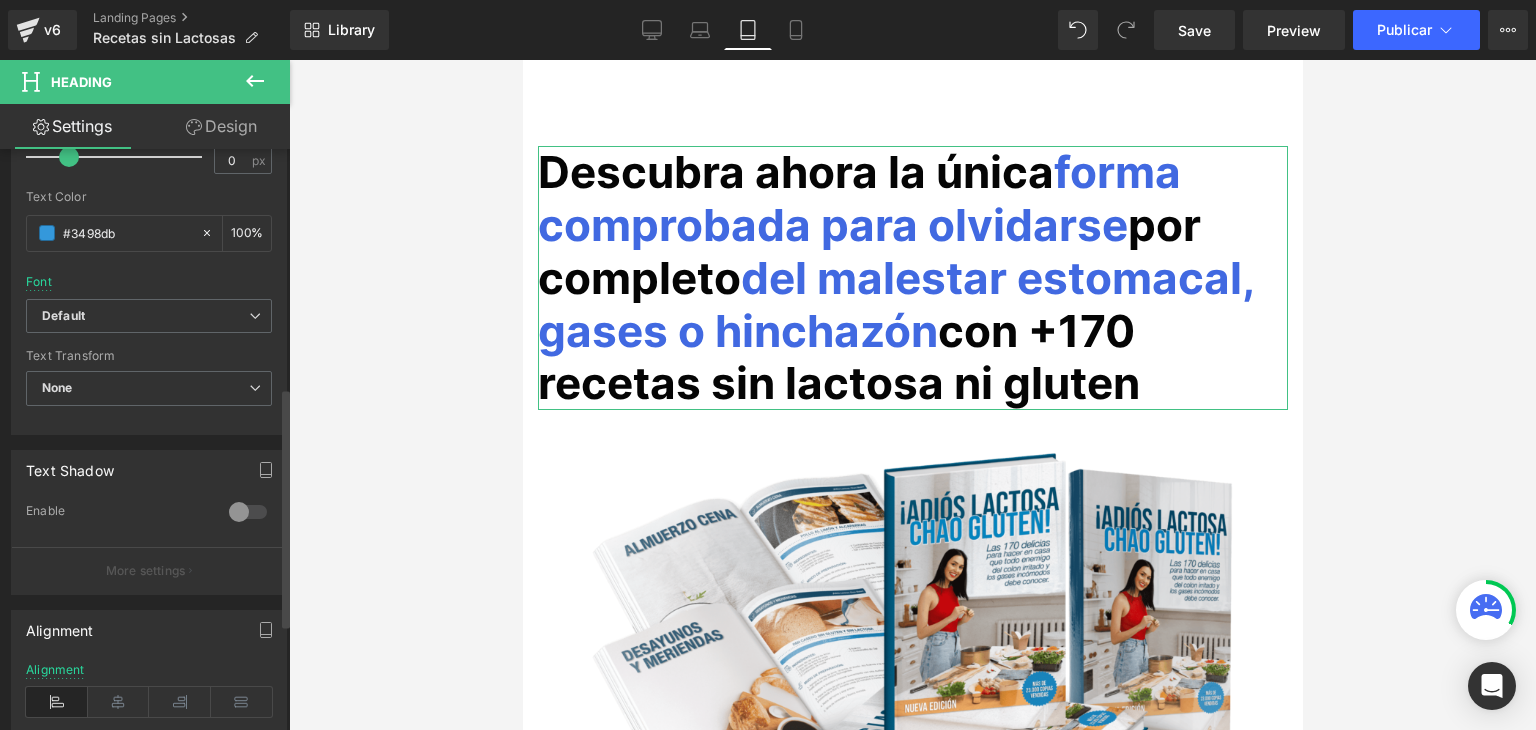 scroll, scrollTop: 600, scrollLeft: 0, axis: vertical 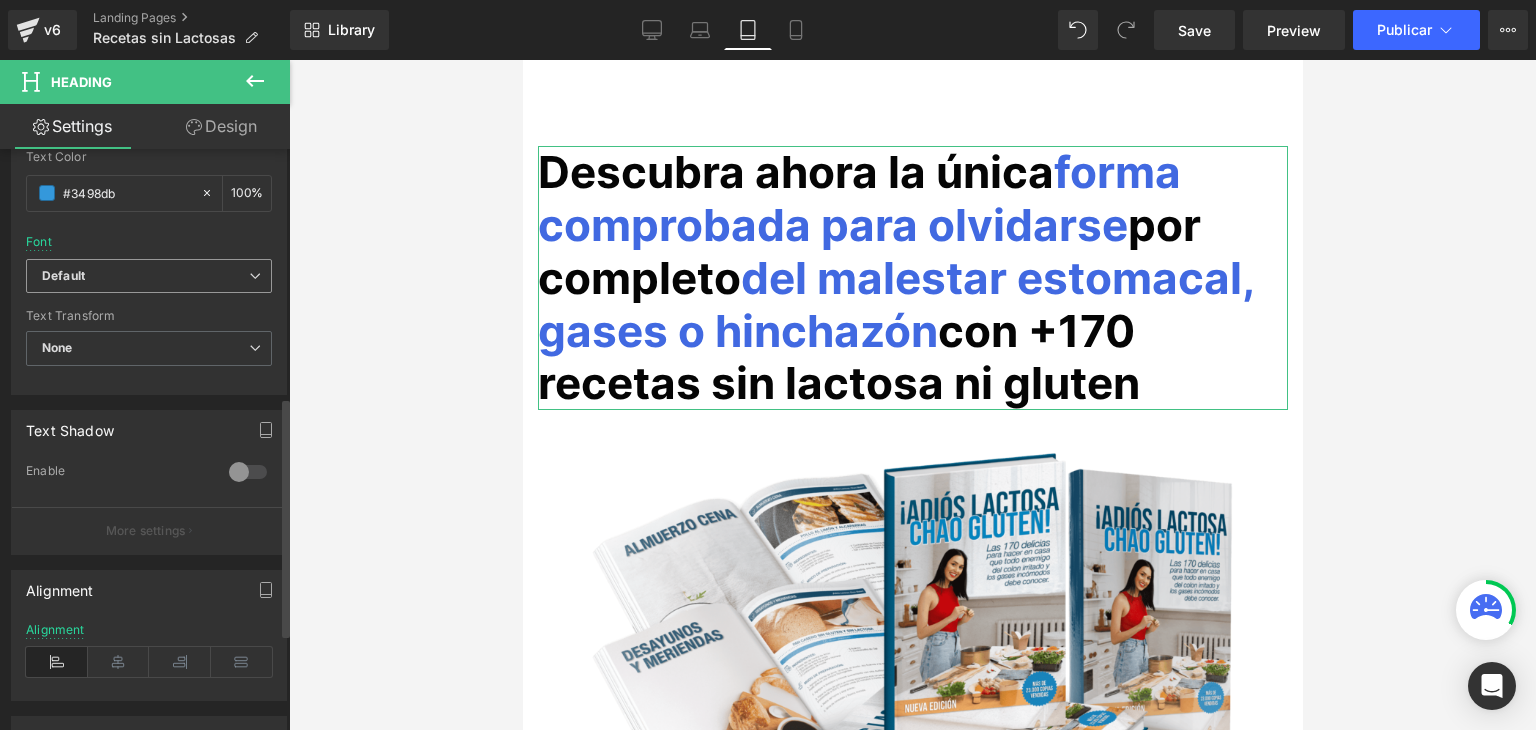 click on "Default" at bounding box center (145, 276) 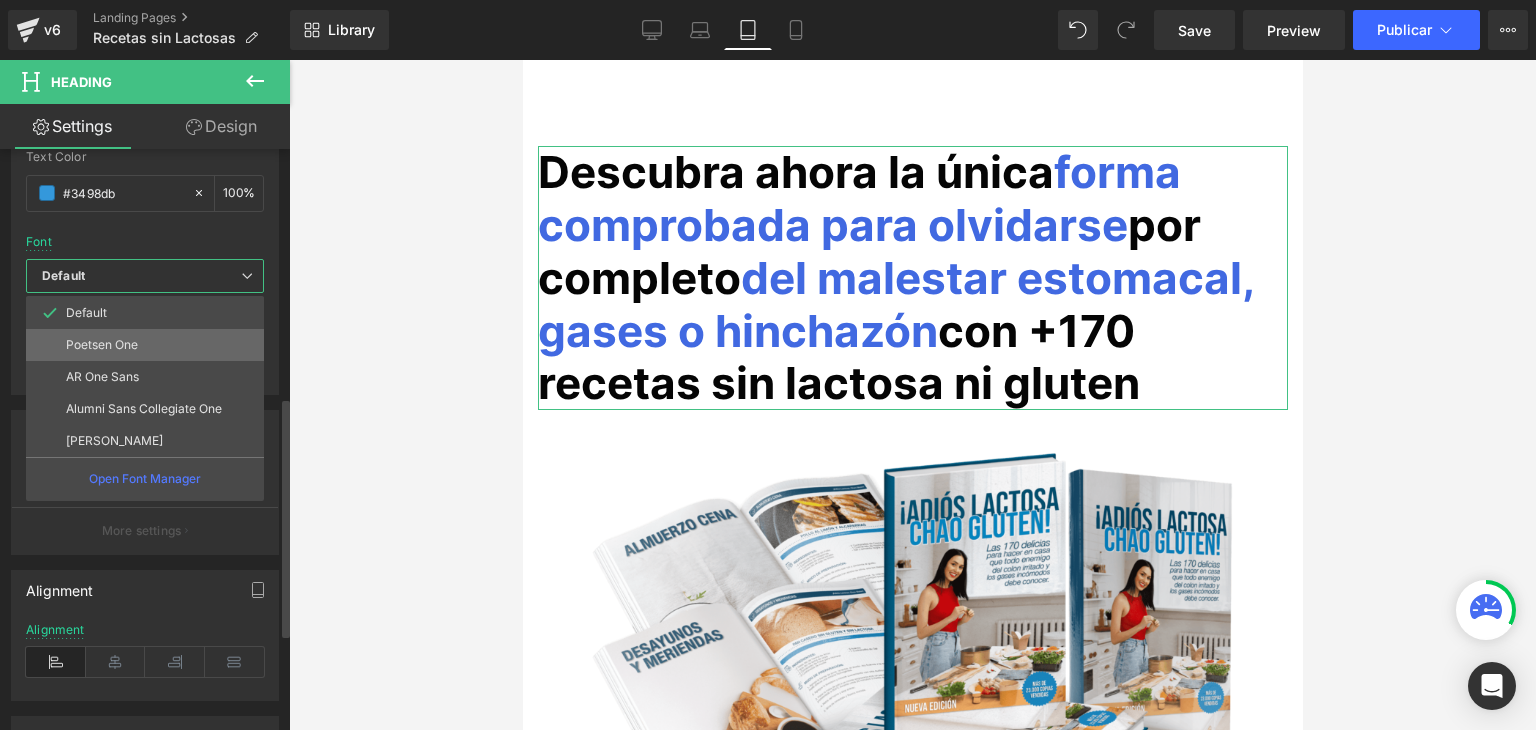 click on "Poetsen One" at bounding box center (102, 345) 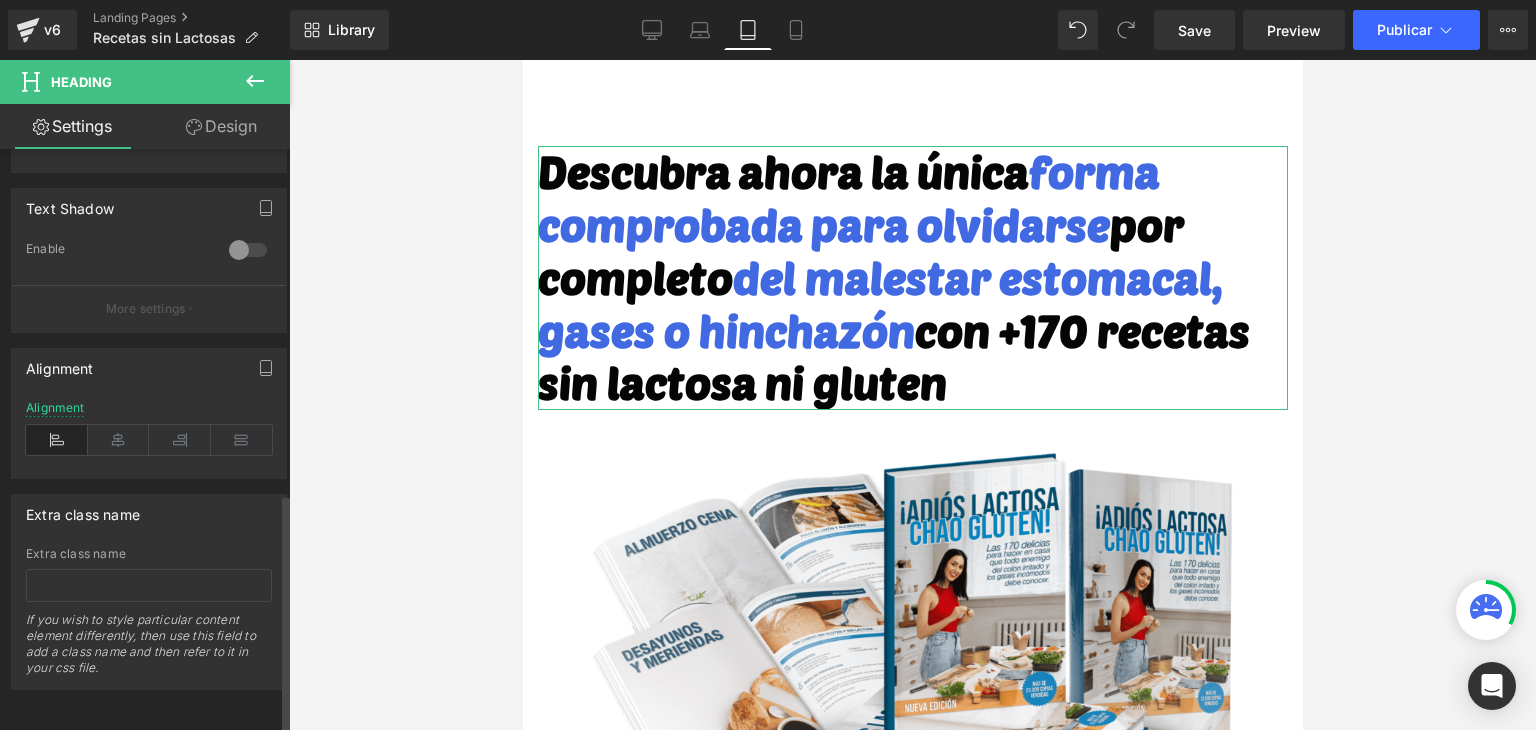scroll, scrollTop: 834, scrollLeft: 0, axis: vertical 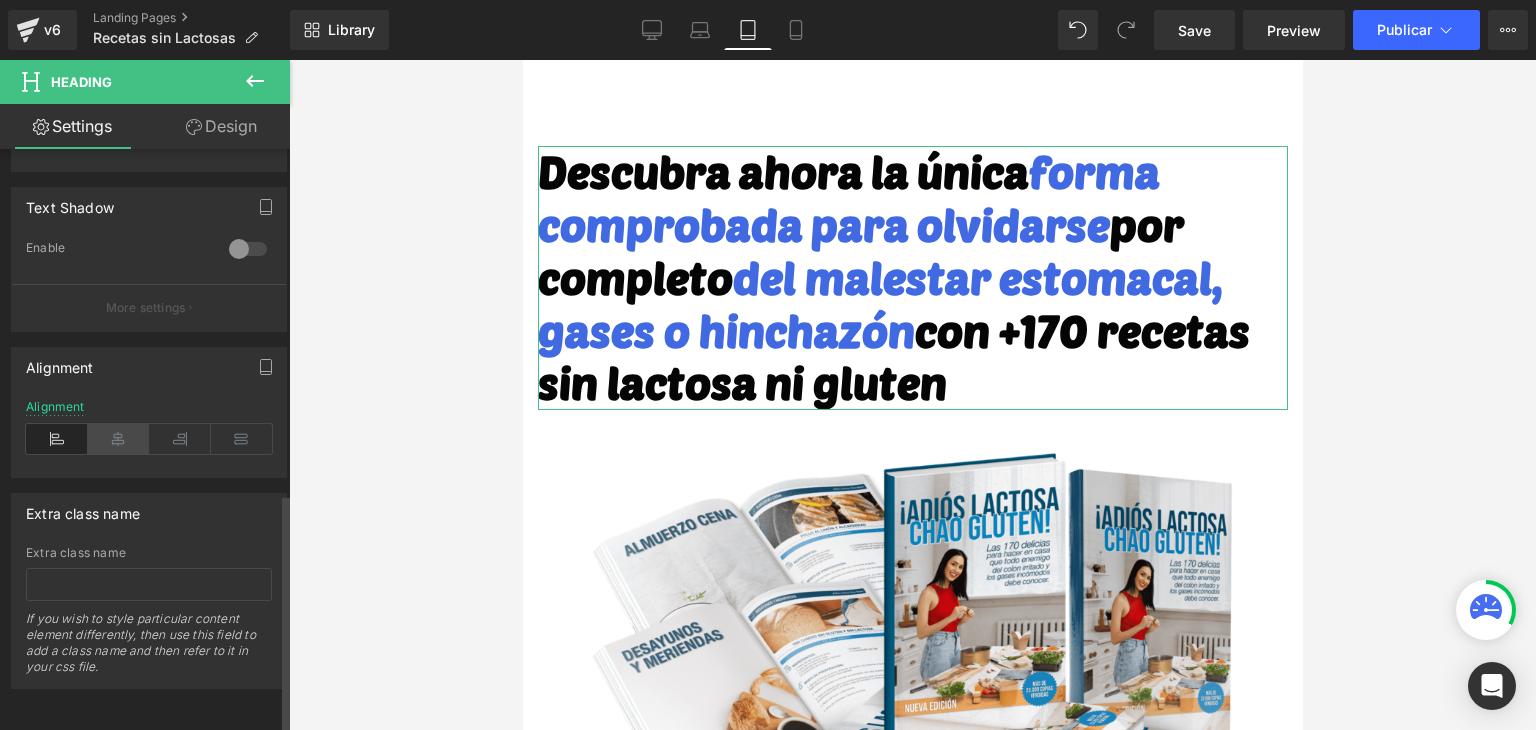 click at bounding box center [119, 439] 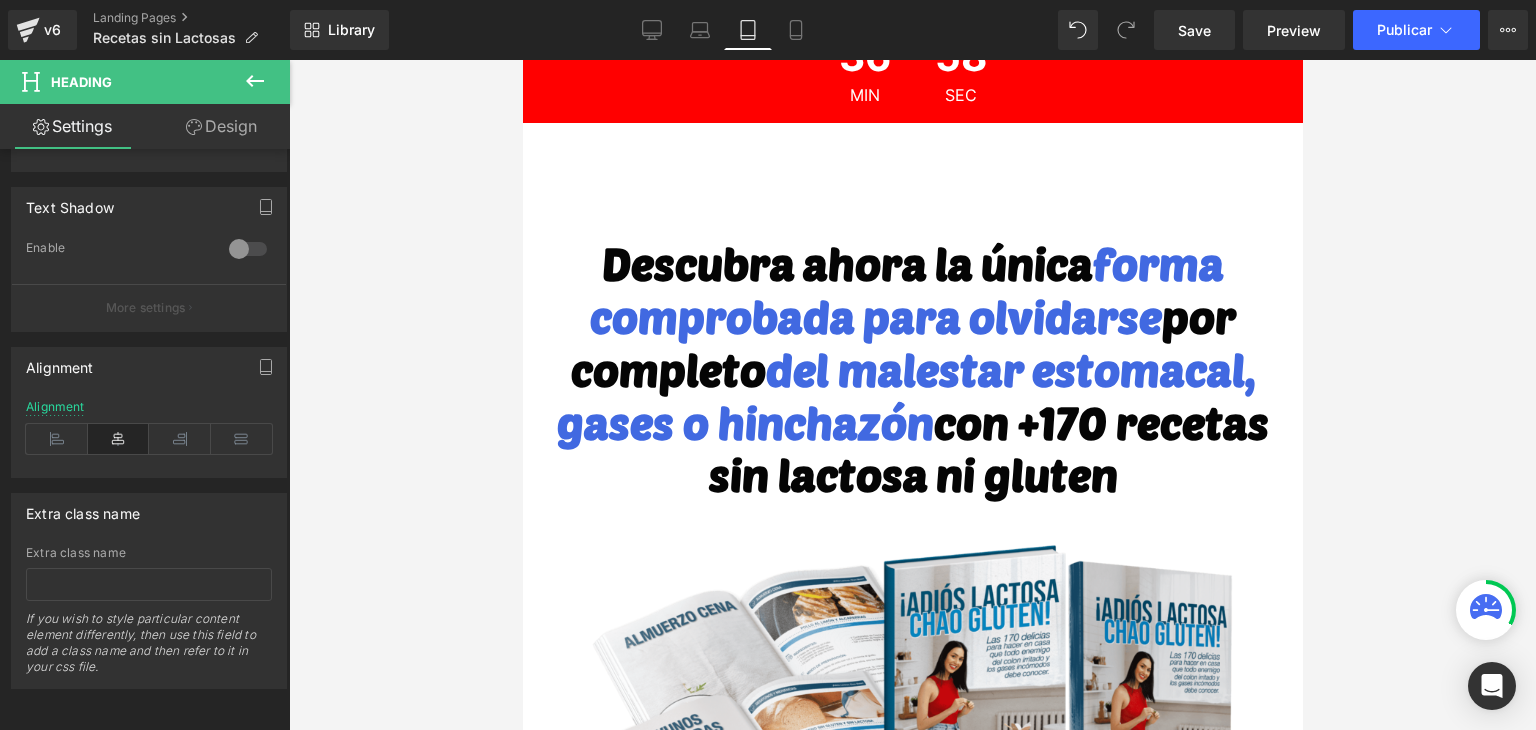 scroll, scrollTop: 0, scrollLeft: 0, axis: both 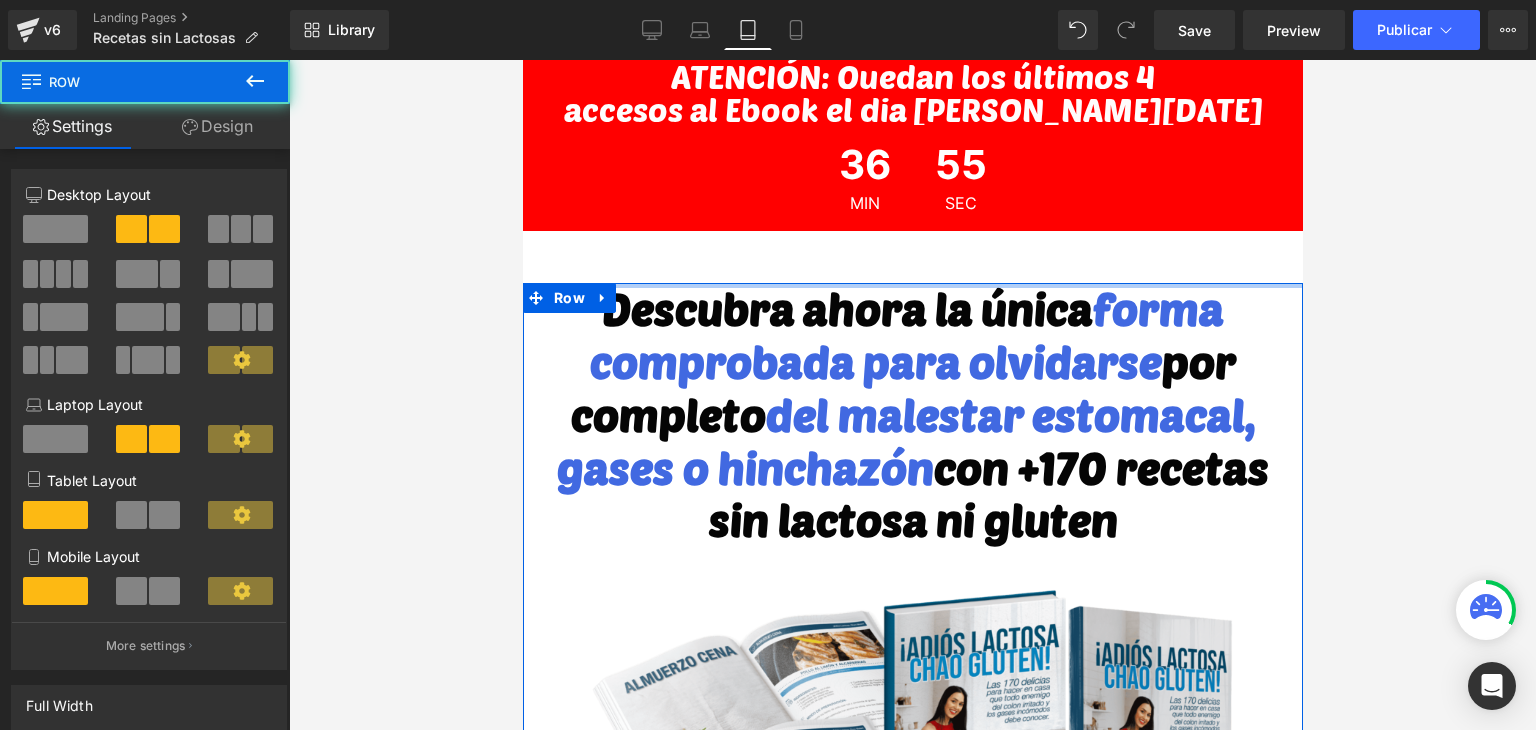 drag, startPoint x: 709, startPoint y: 289, endPoint x: 711, endPoint y: 210, distance: 79.025314 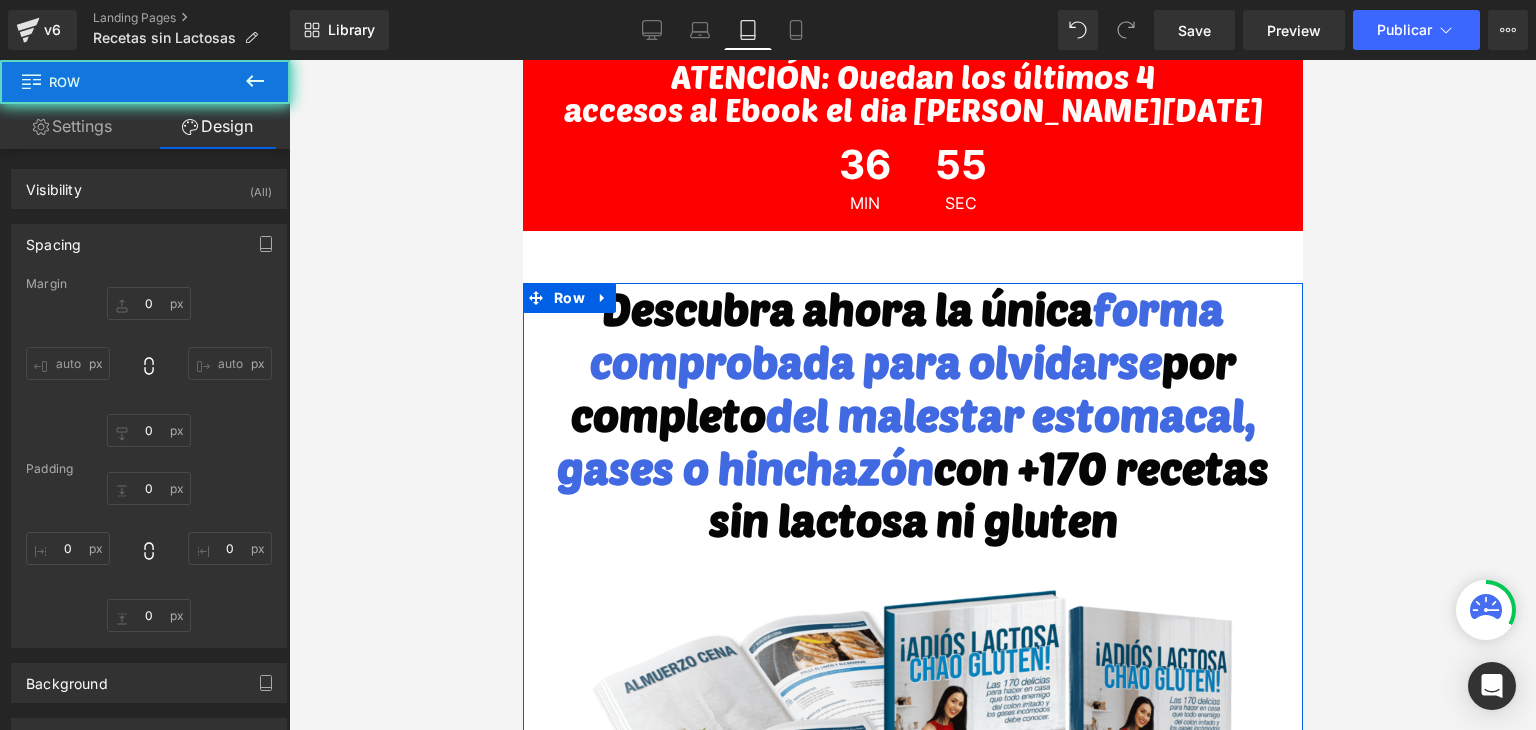 type on "52" 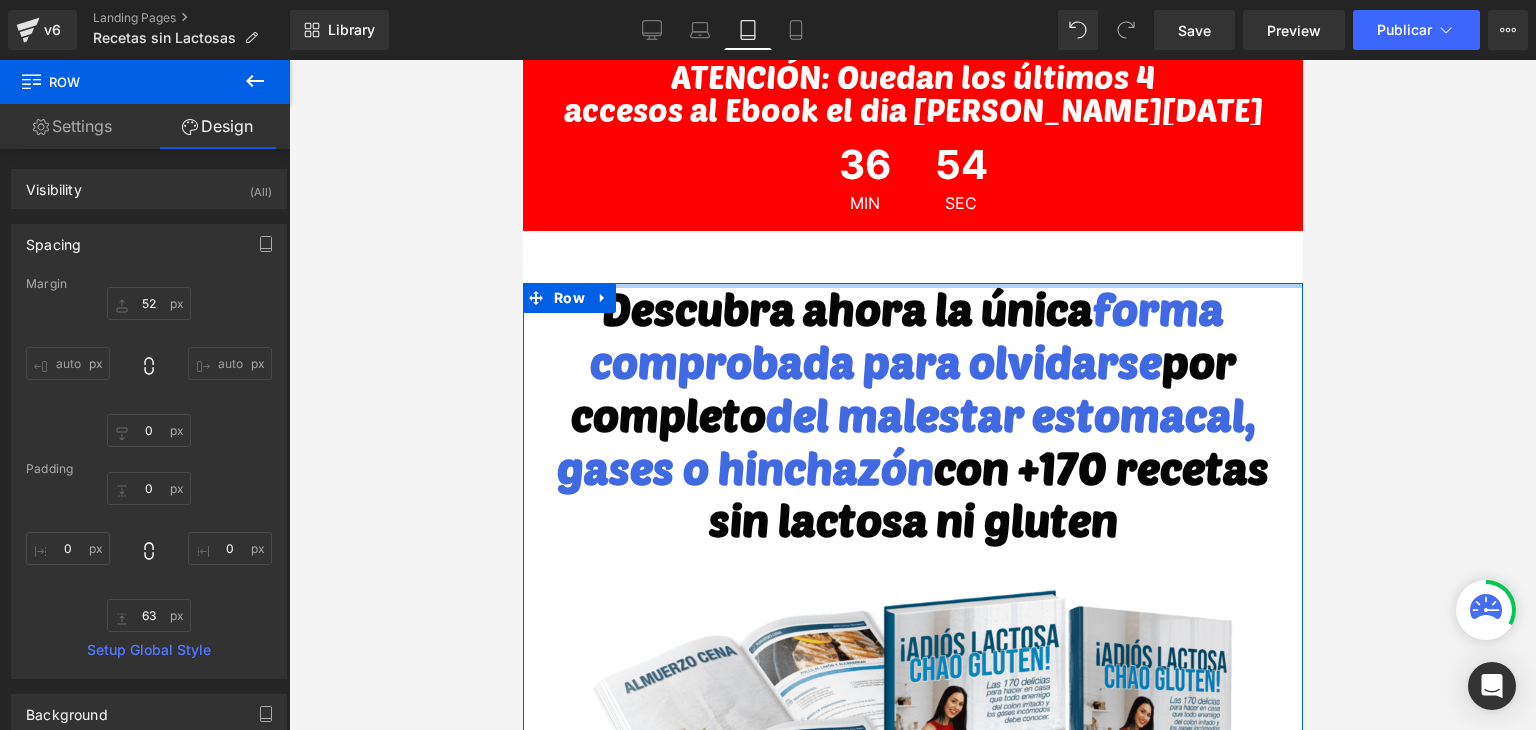 type on "0px" 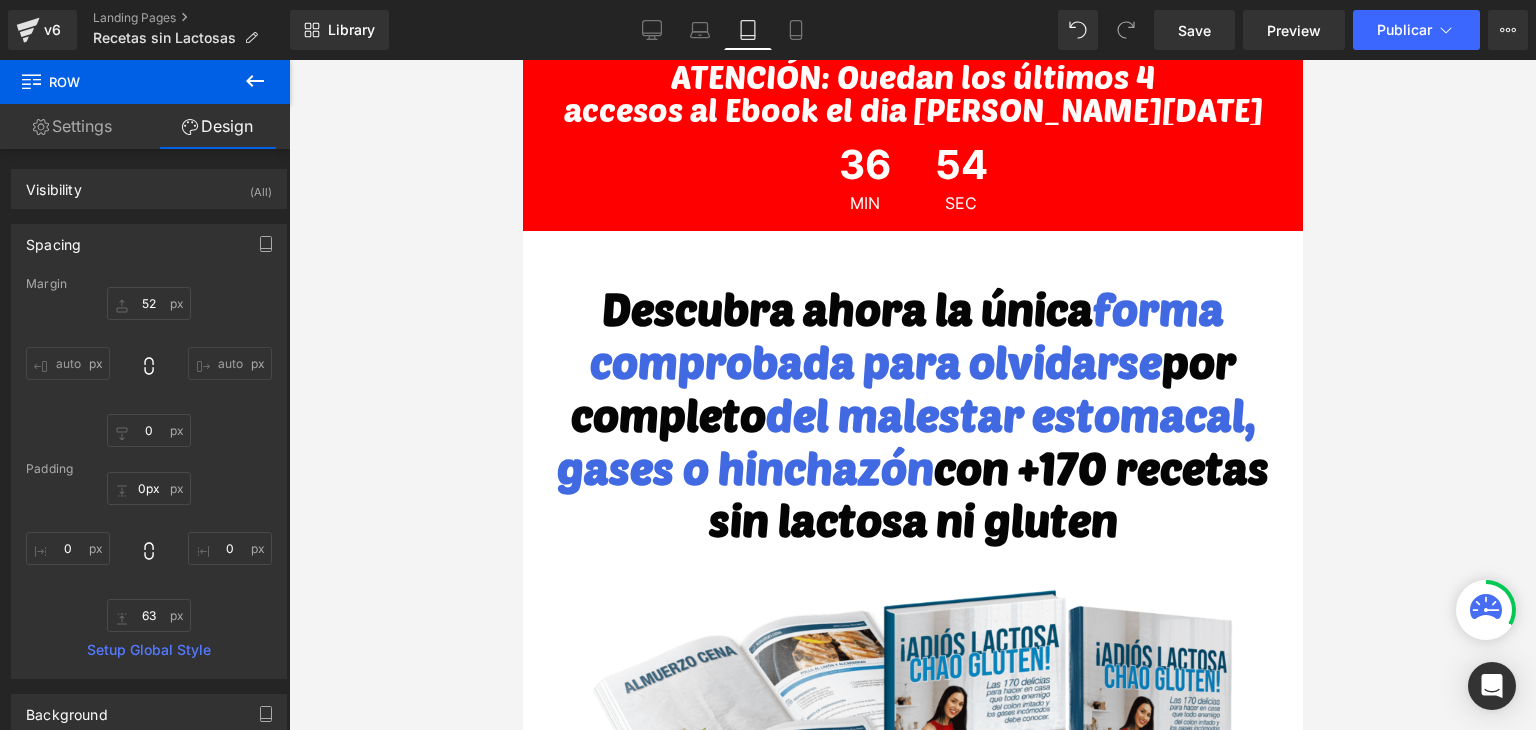 drag, startPoint x: 698, startPoint y: 285, endPoint x: 698, endPoint y: 245, distance: 40 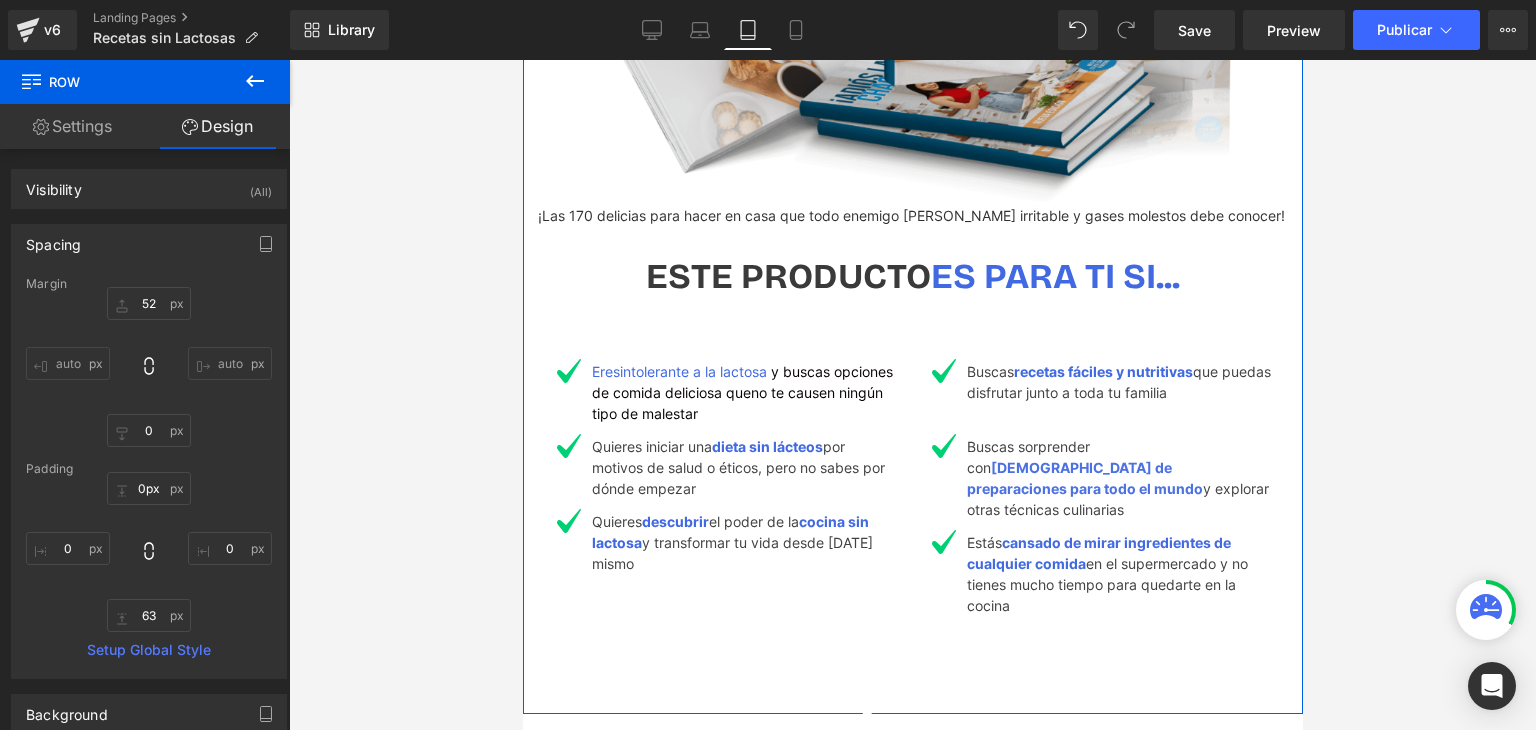scroll, scrollTop: 800, scrollLeft: 0, axis: vertical 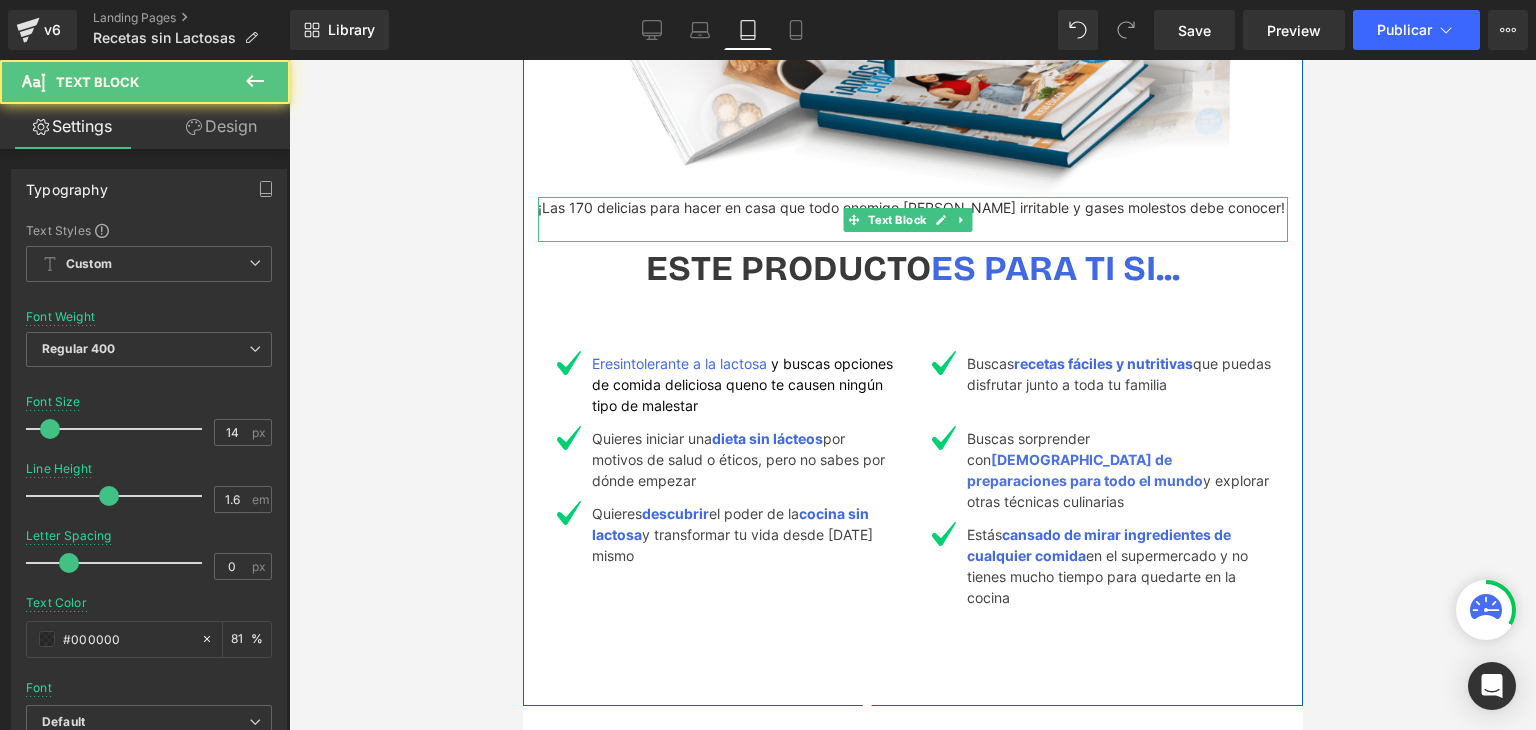 click on "¡Las 170 delicias para hacer en casa que todo enemigo [PERSON_NAME] irritable y gases molestos debe conocer!" at bounding box center (912, 208) 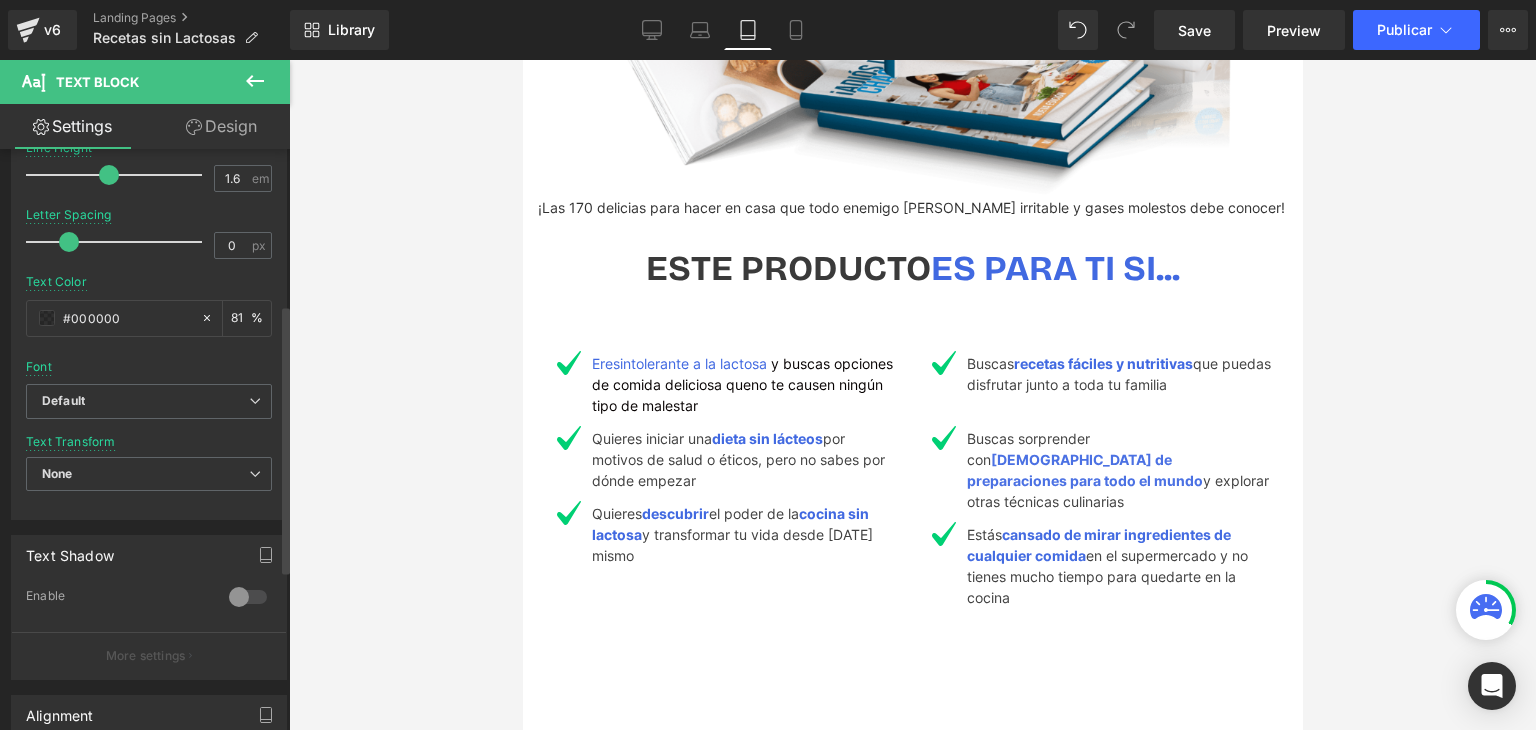 scroll, scrollTop: 400, scrollLeft: 0, axis: vertical 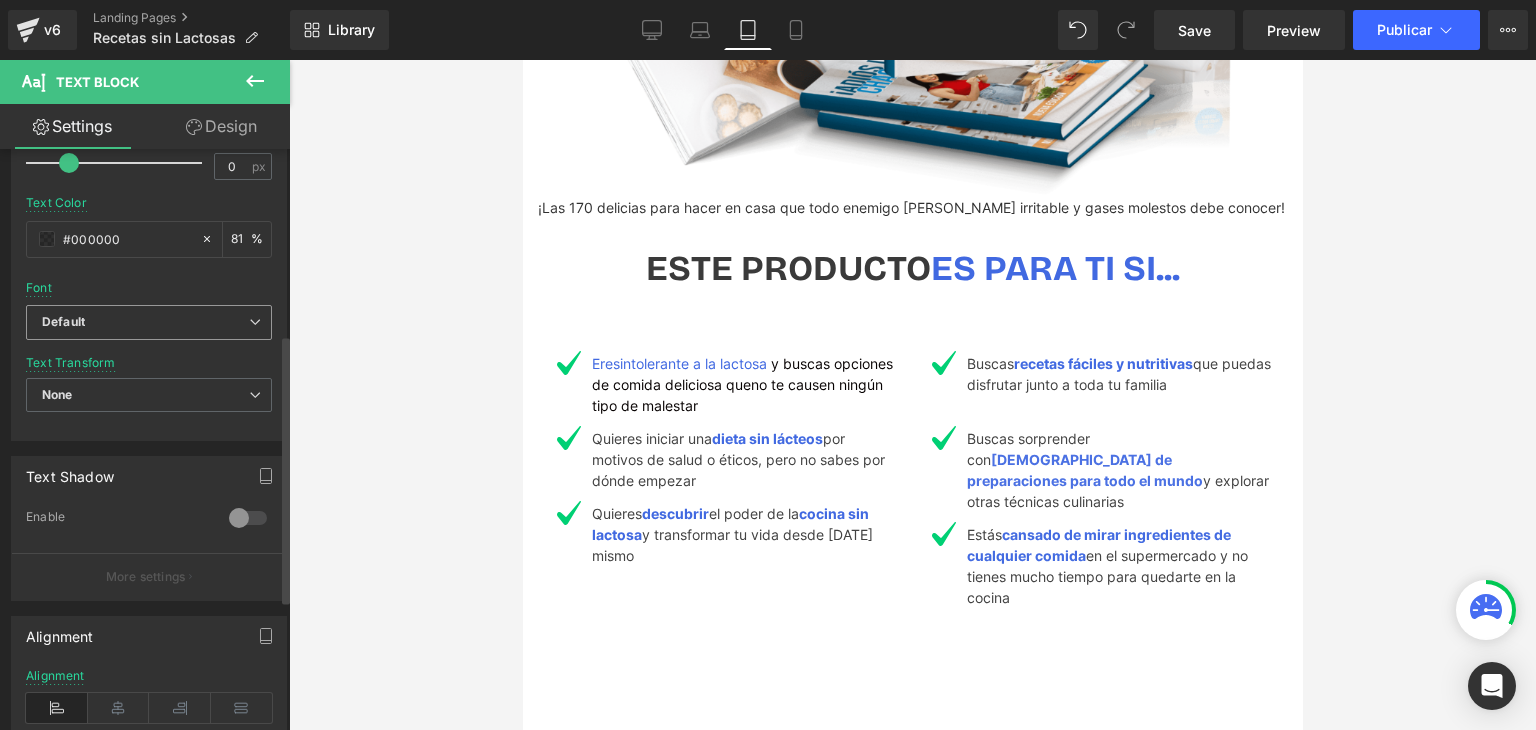 click on "Default" at bounding box center [149, 322] 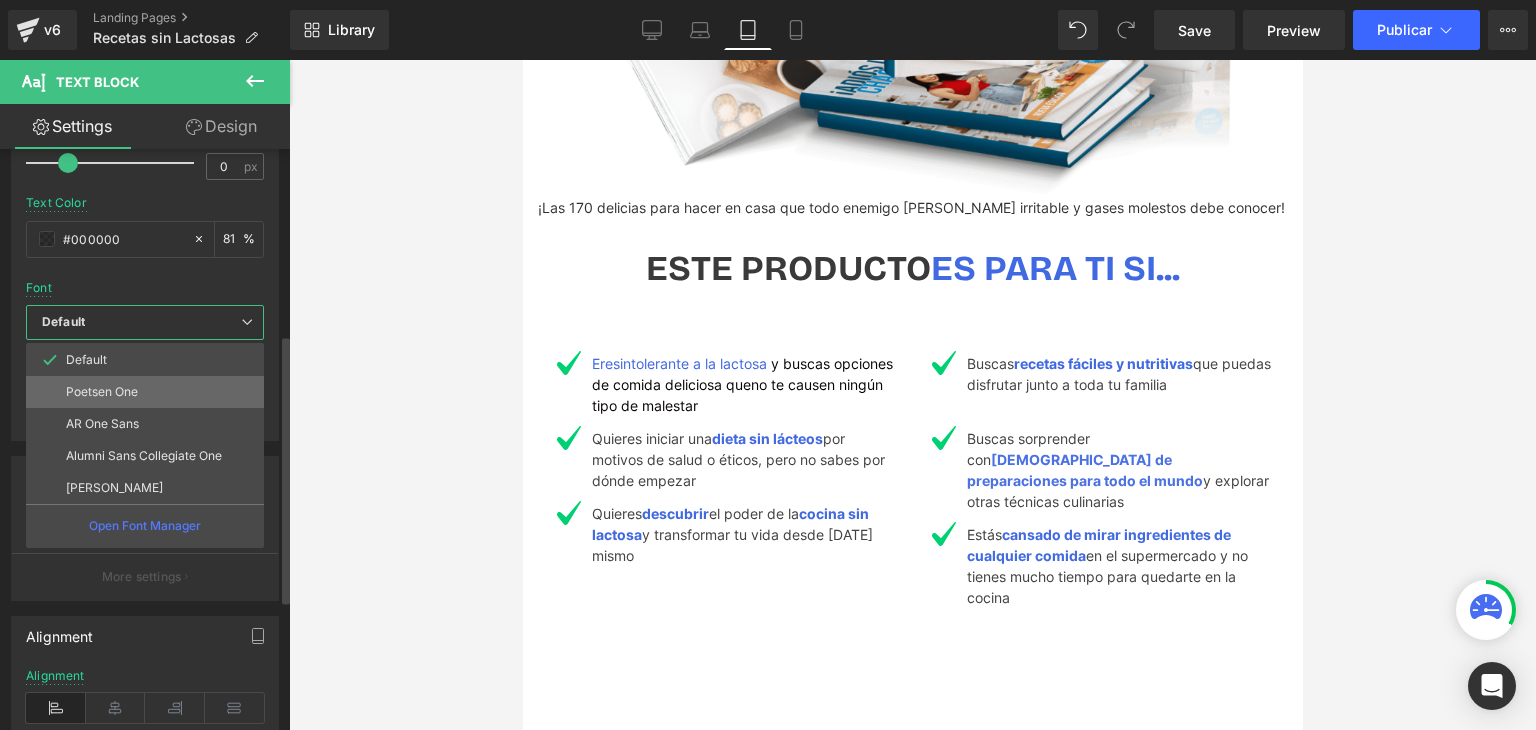 click on "Poetsen One" at bounding box center [102, 392] 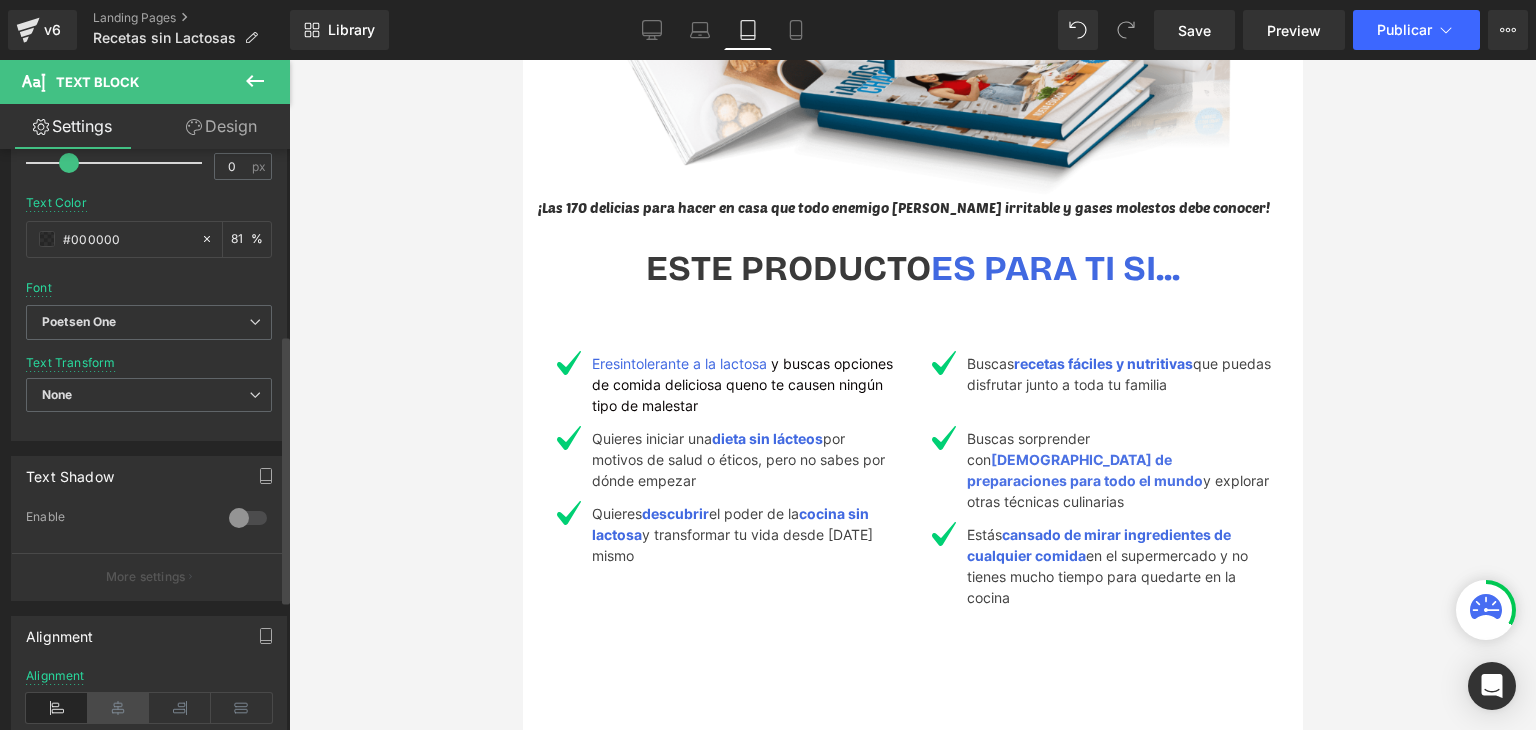 click at bounding box center [119, 708] 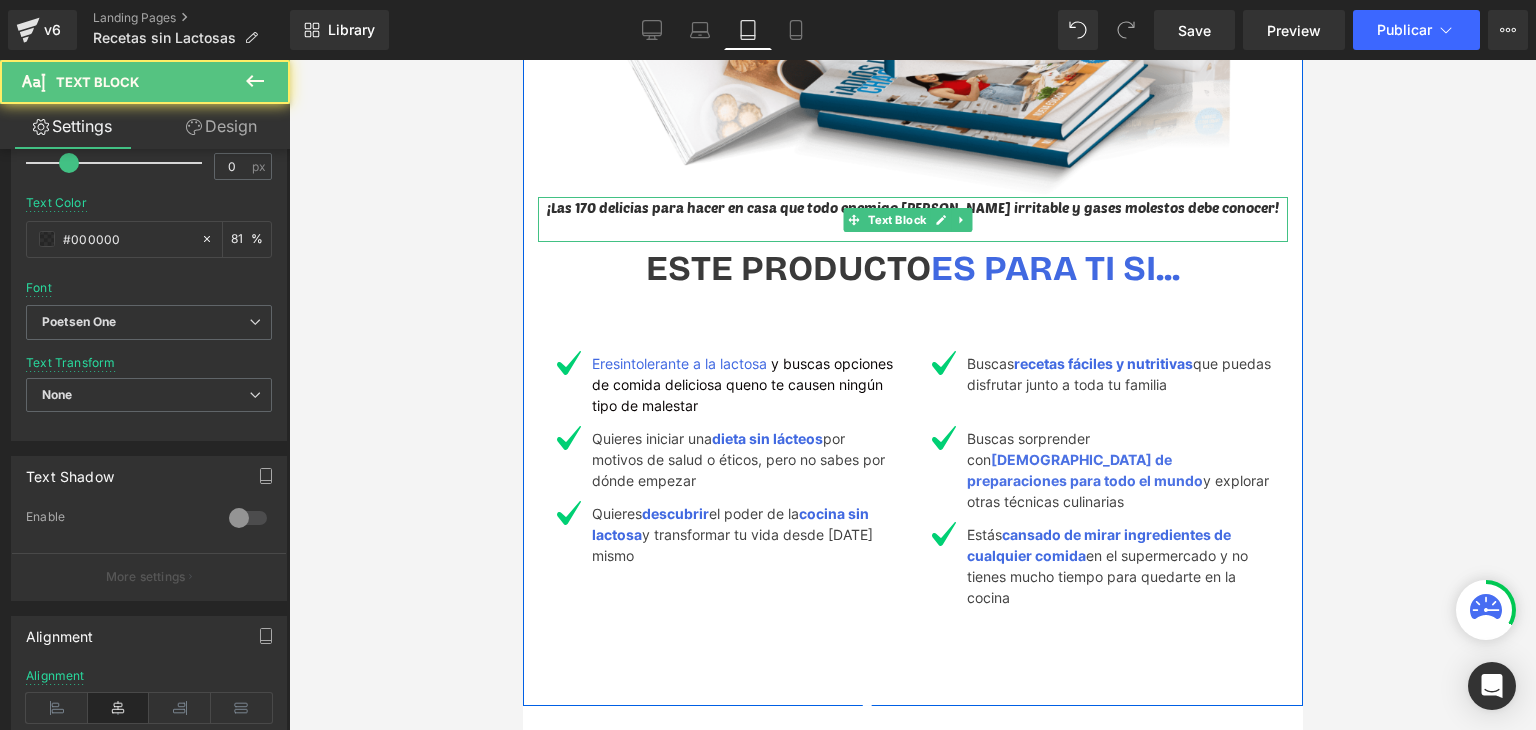 click on "¡Las 170 delicias para hacer en casa que todo enemigo [PERSON_NAME] irritable y gases molestos debe conocer!" at bounding box center [912, 208] 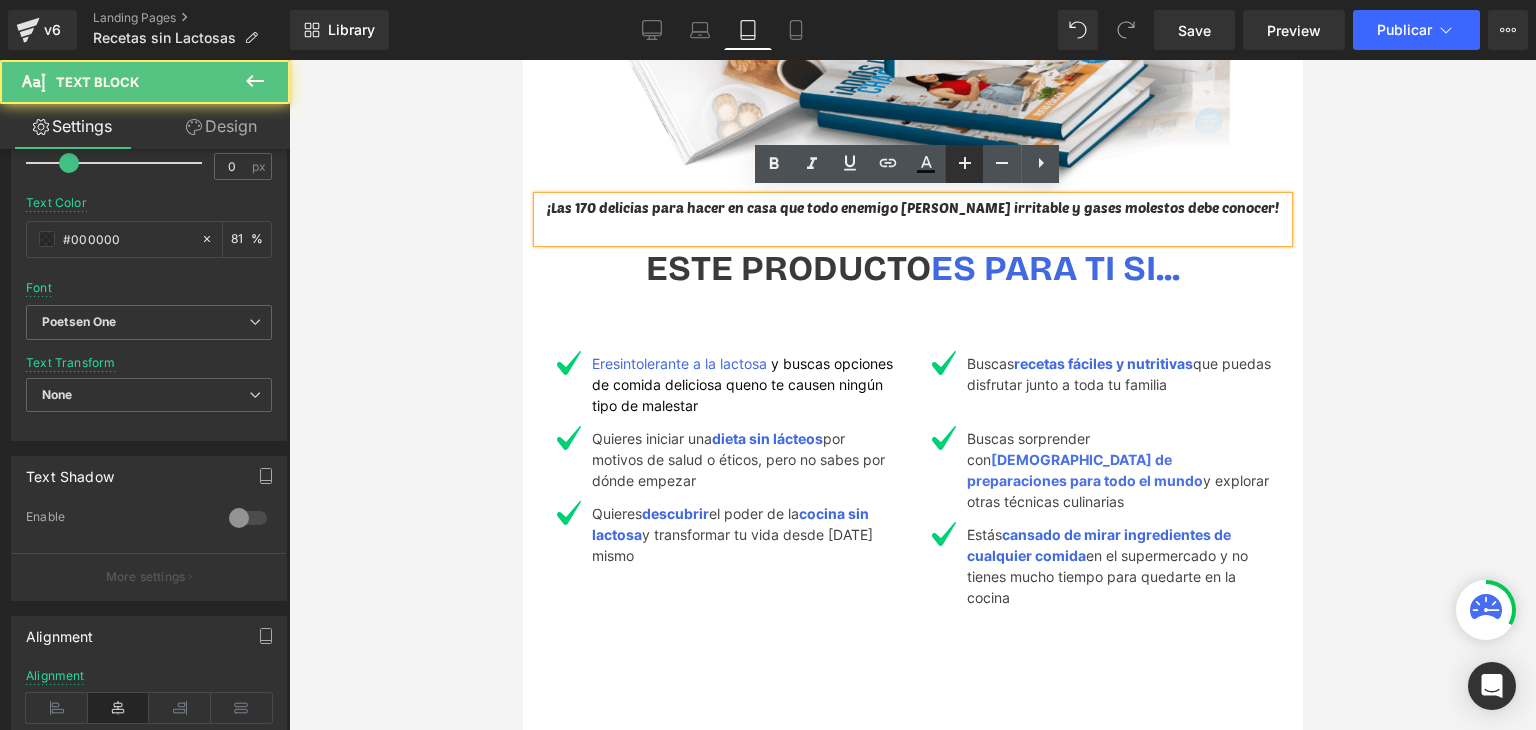 click 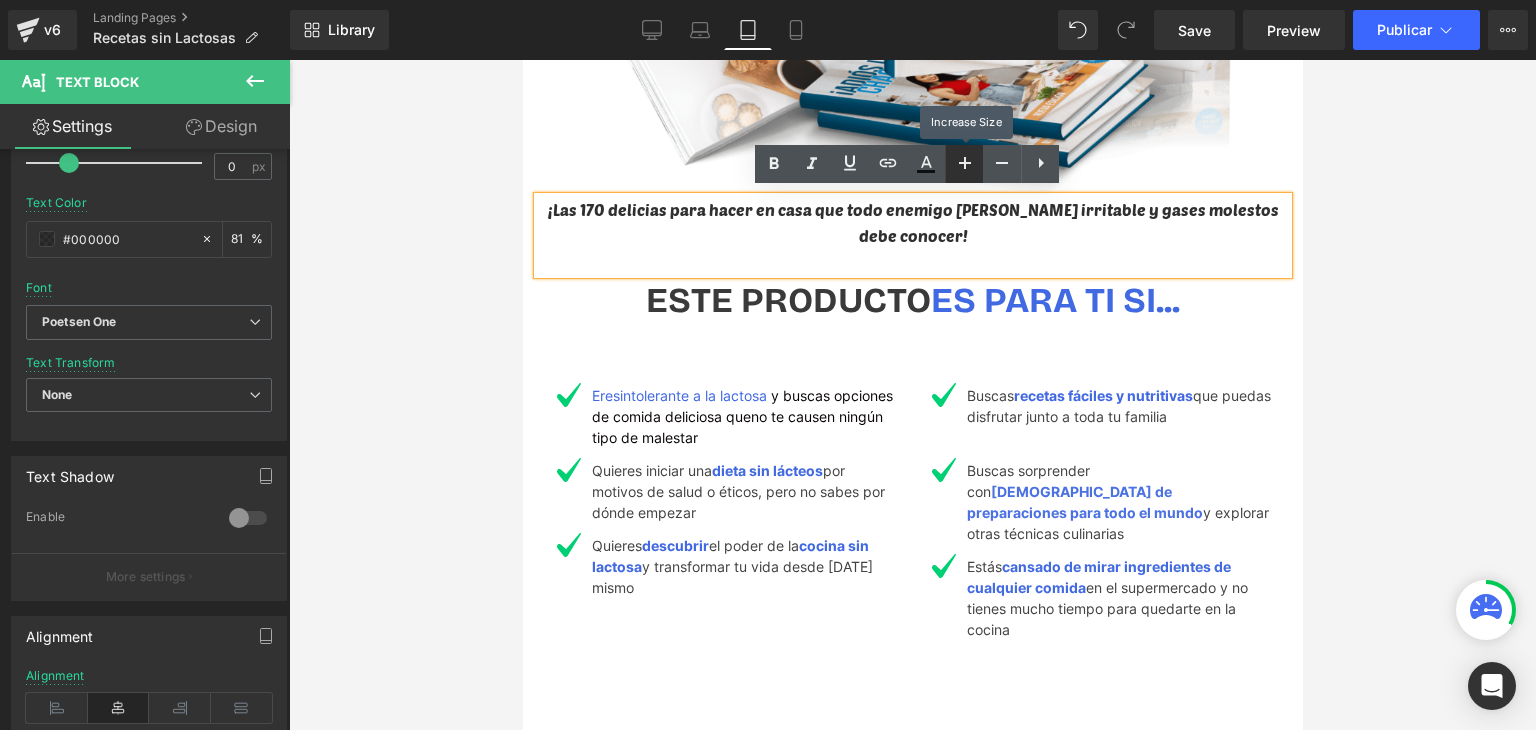 click 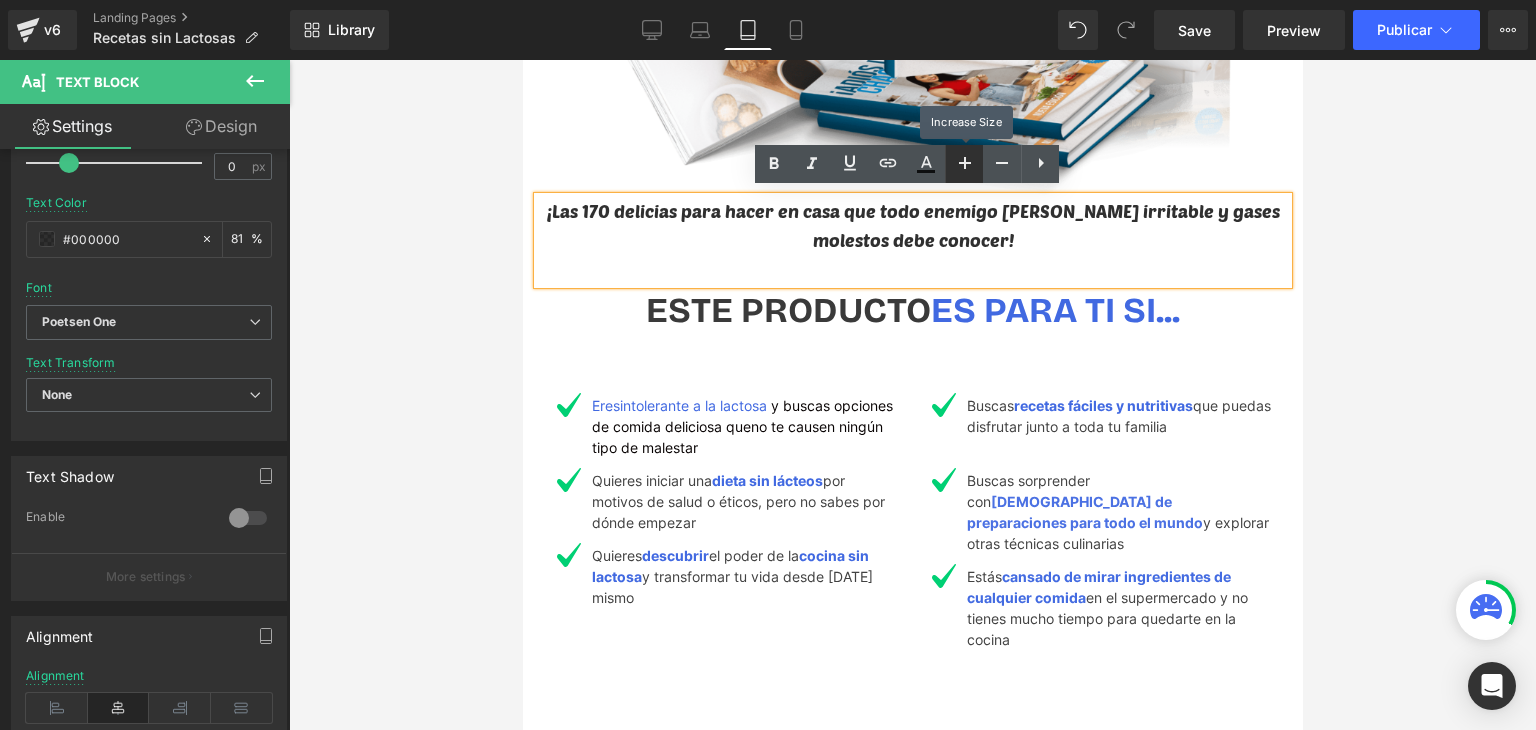 click 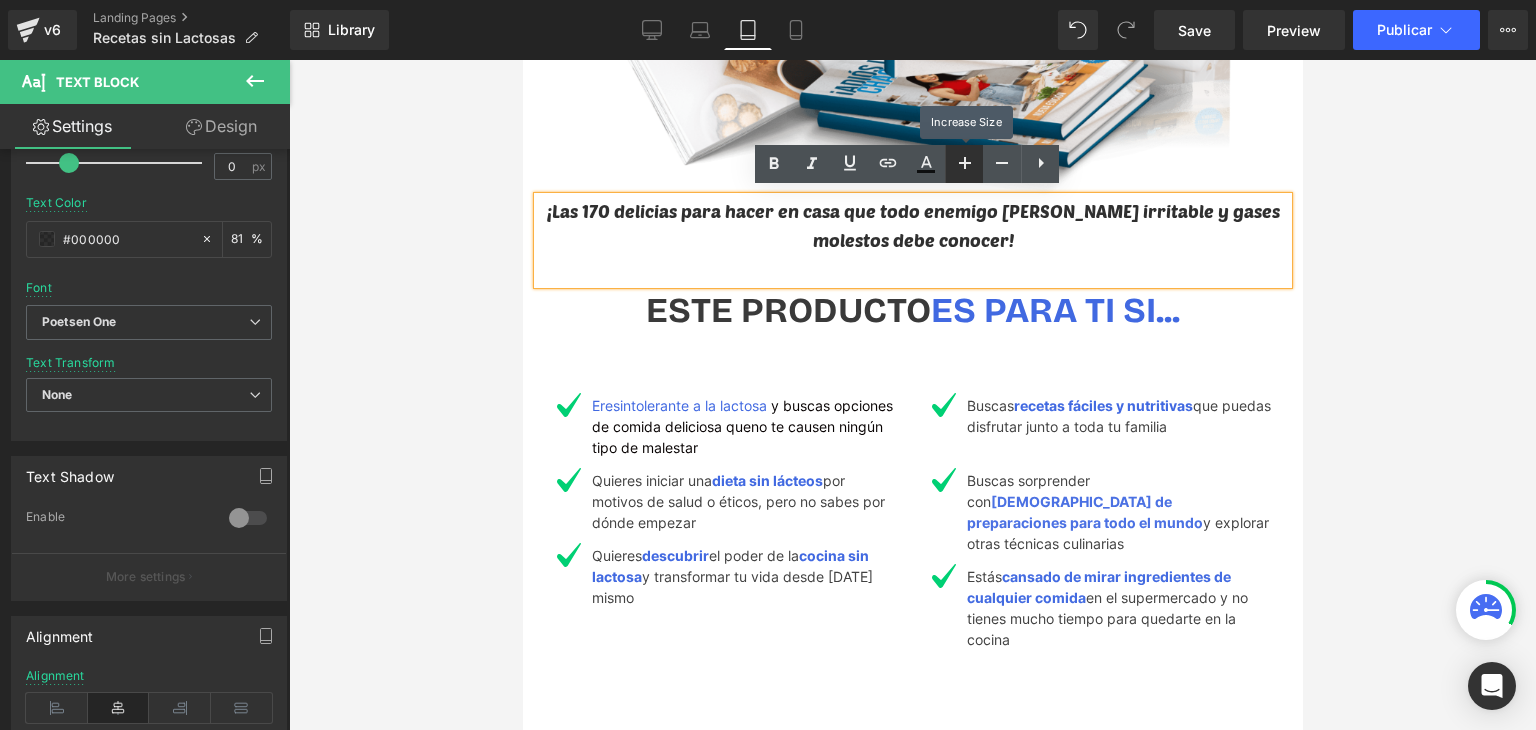 type on "20" 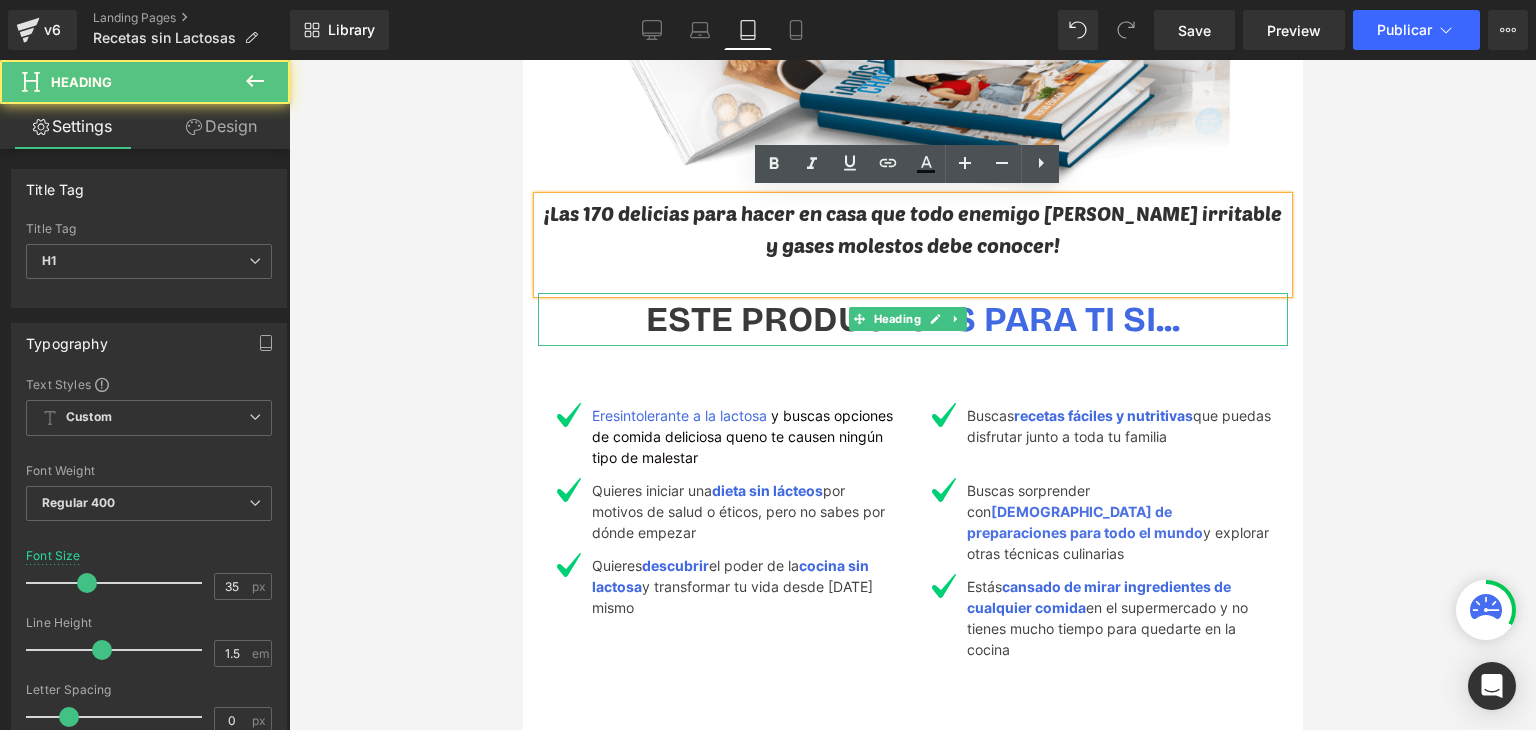 click on "ESTE PRODUCTO  ES PARA TI SI..." at bounding box center [912, 319] 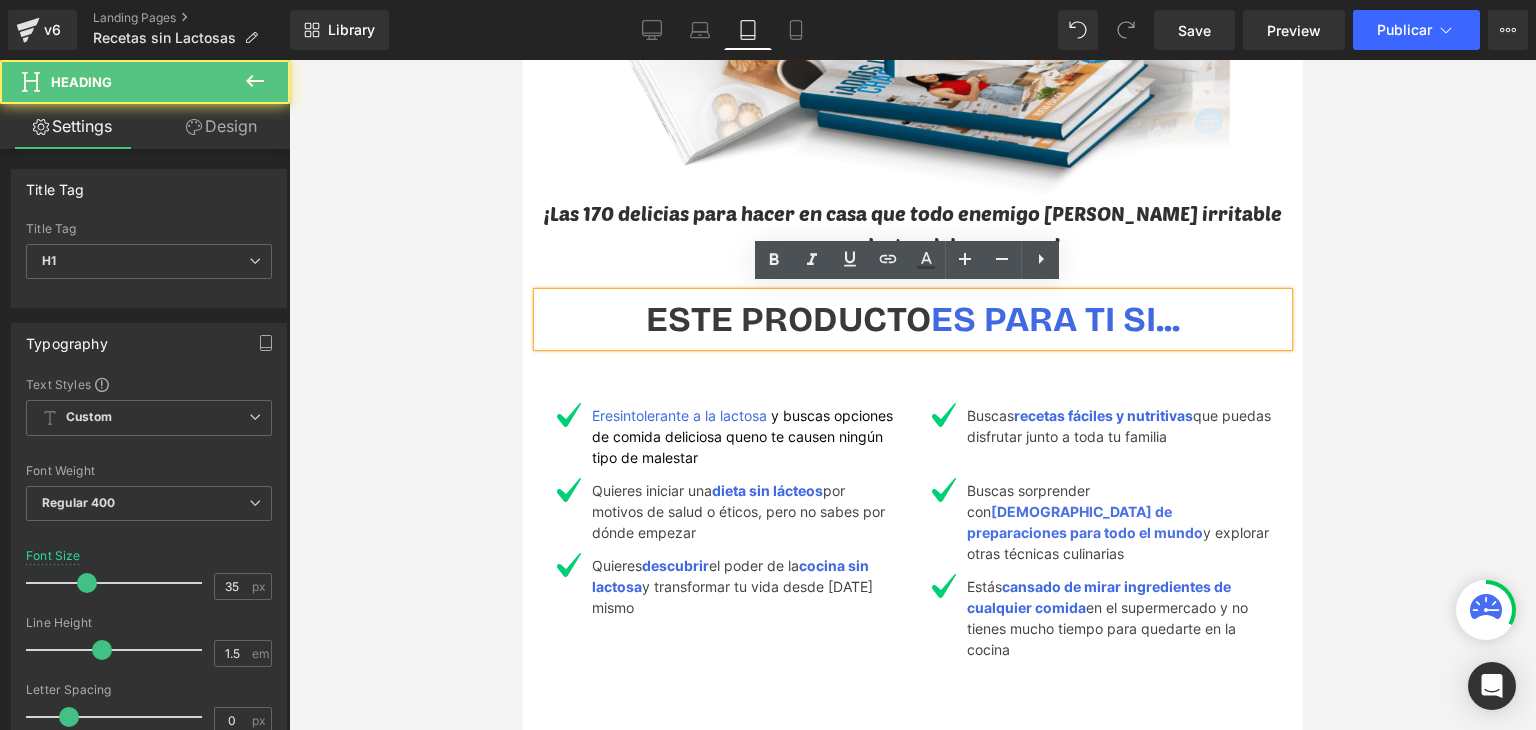 click on "ES PARA TI SI..." at bounding box center [1054, 319] 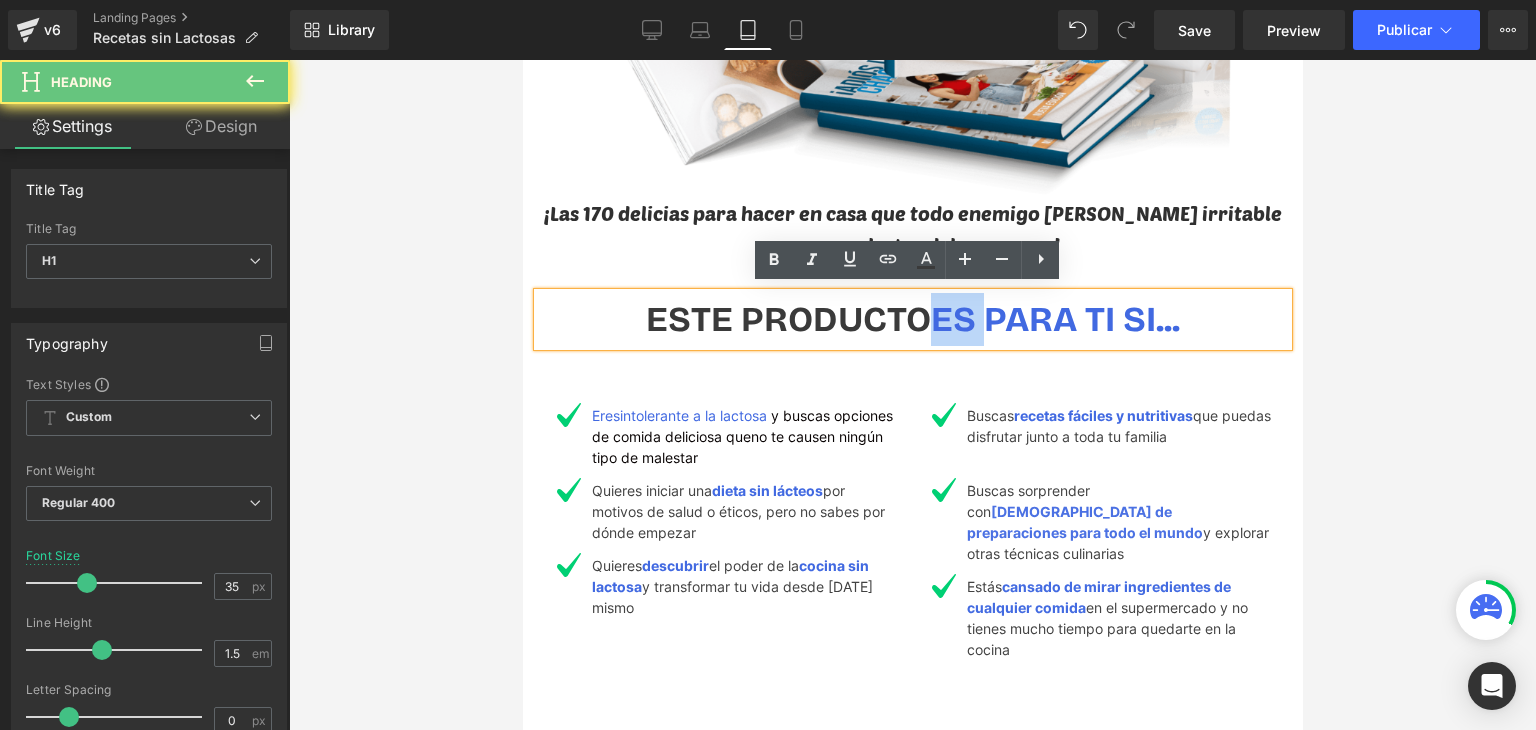 click on "ES PARA TI SI..." at bounding box center (1054, 319) 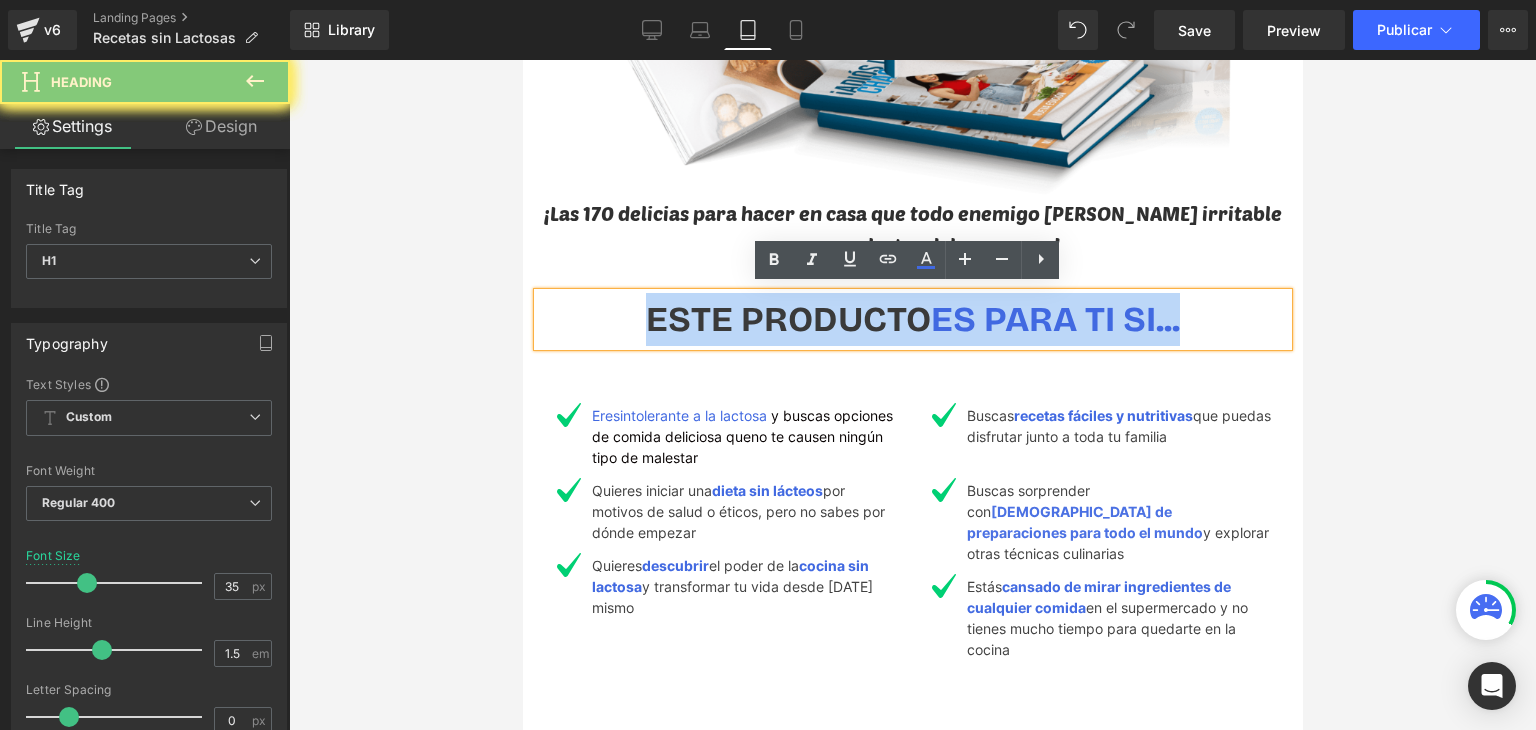 click on "ES PARA TI SI..." at bounding box center (1054, 319) 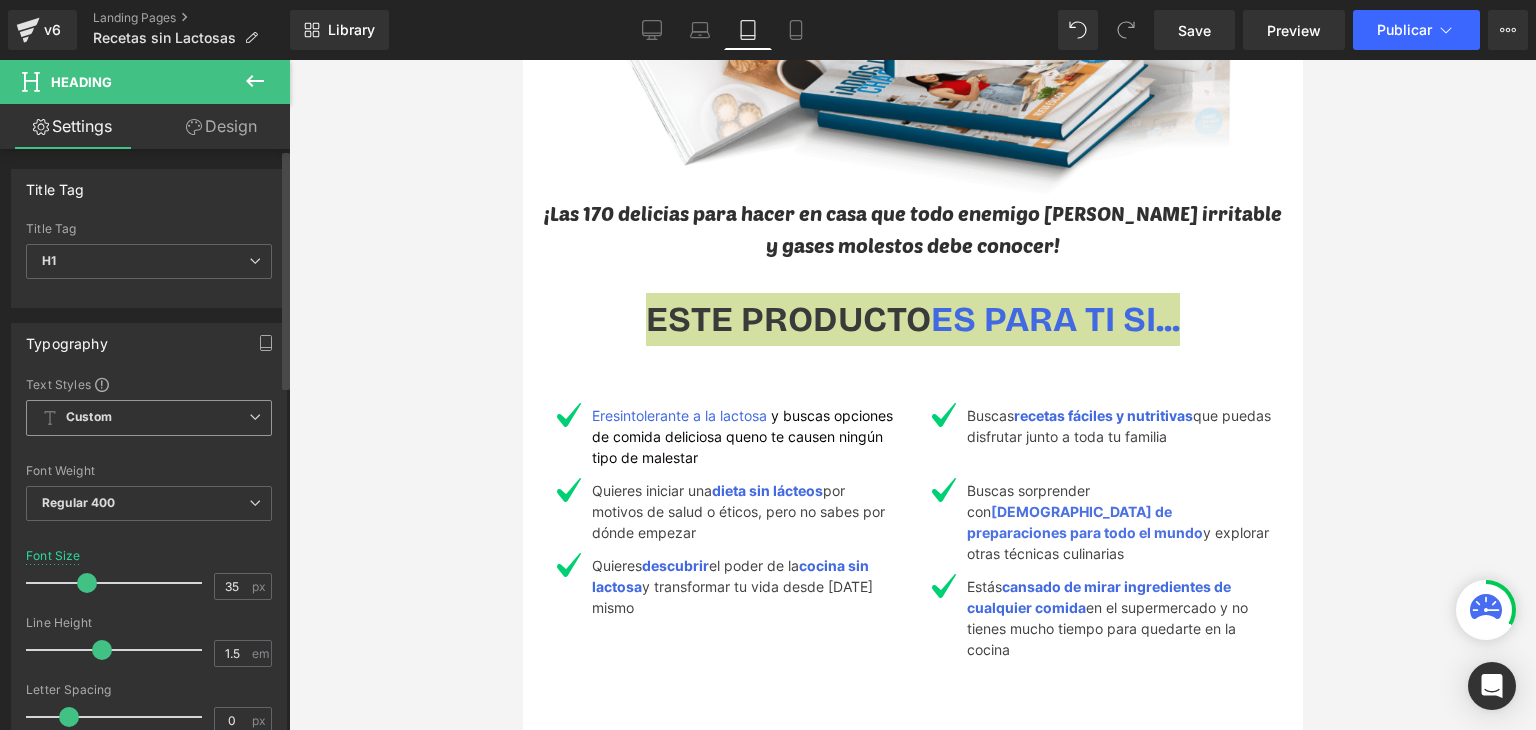click on "Custom
Setup Global Style" at bounding box center [149, 418] 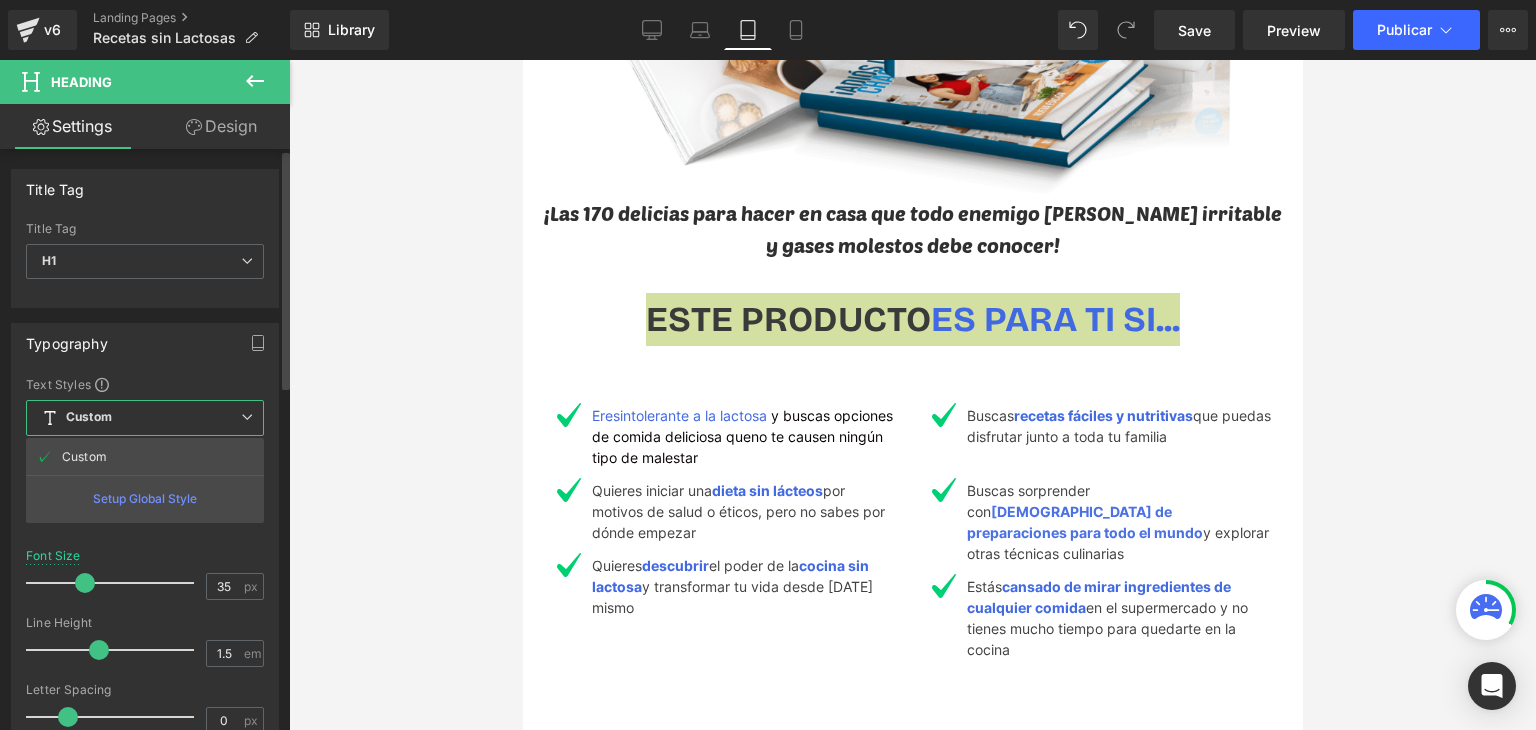 click on "Text Styles" at bounding box center (145, 384) 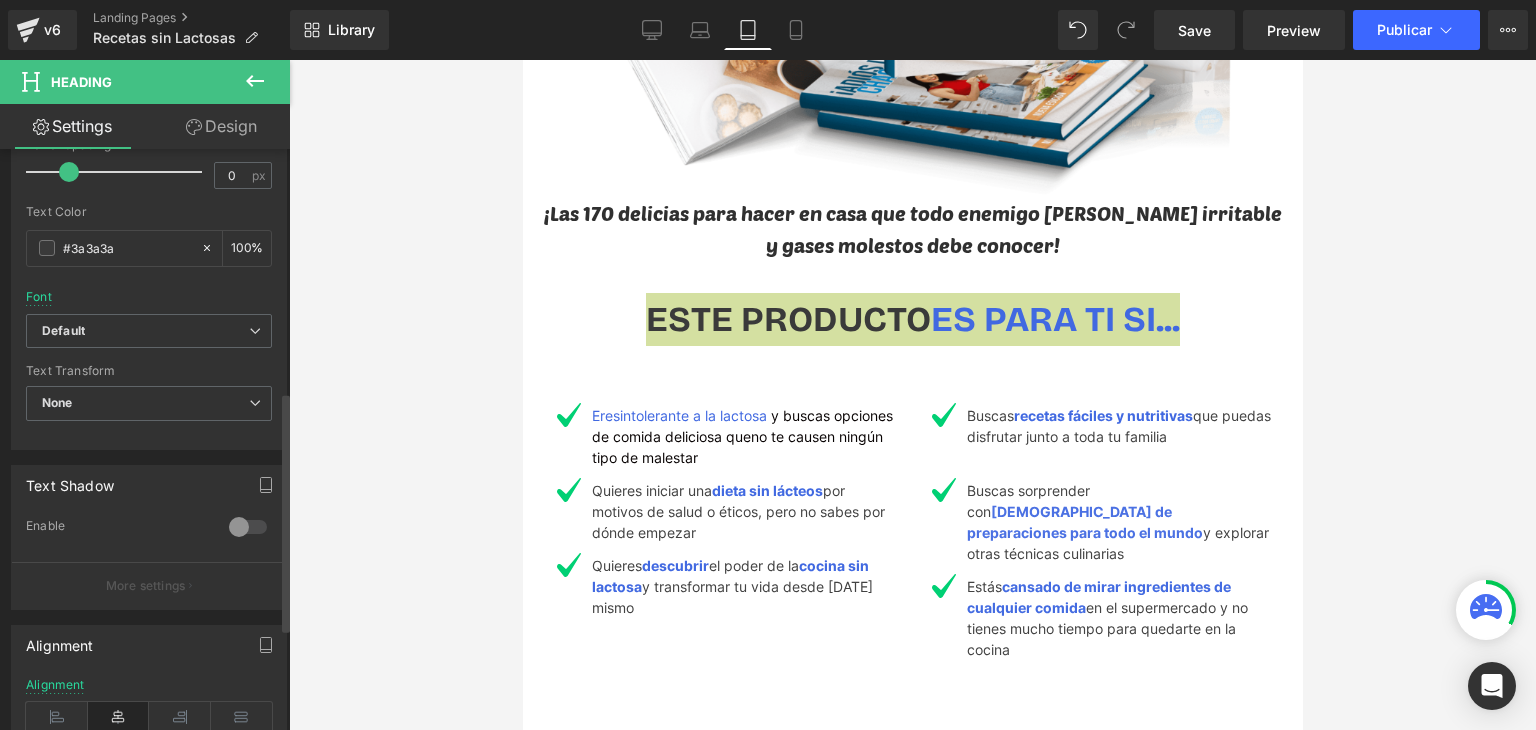 scroll, scrollTop: 600, scrollLeft: 0, axis: vertical 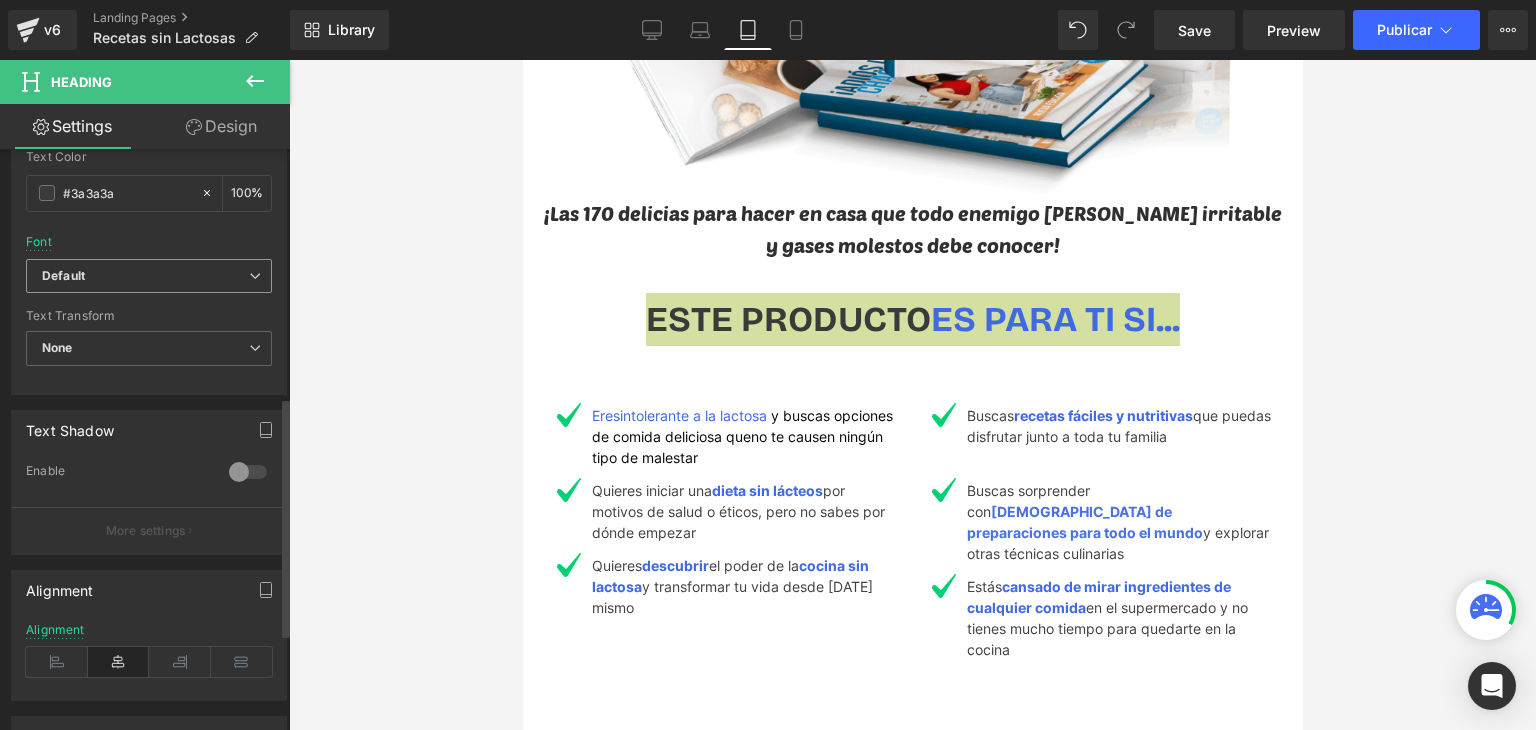 click on "Default" at bounding box center [149, 276] 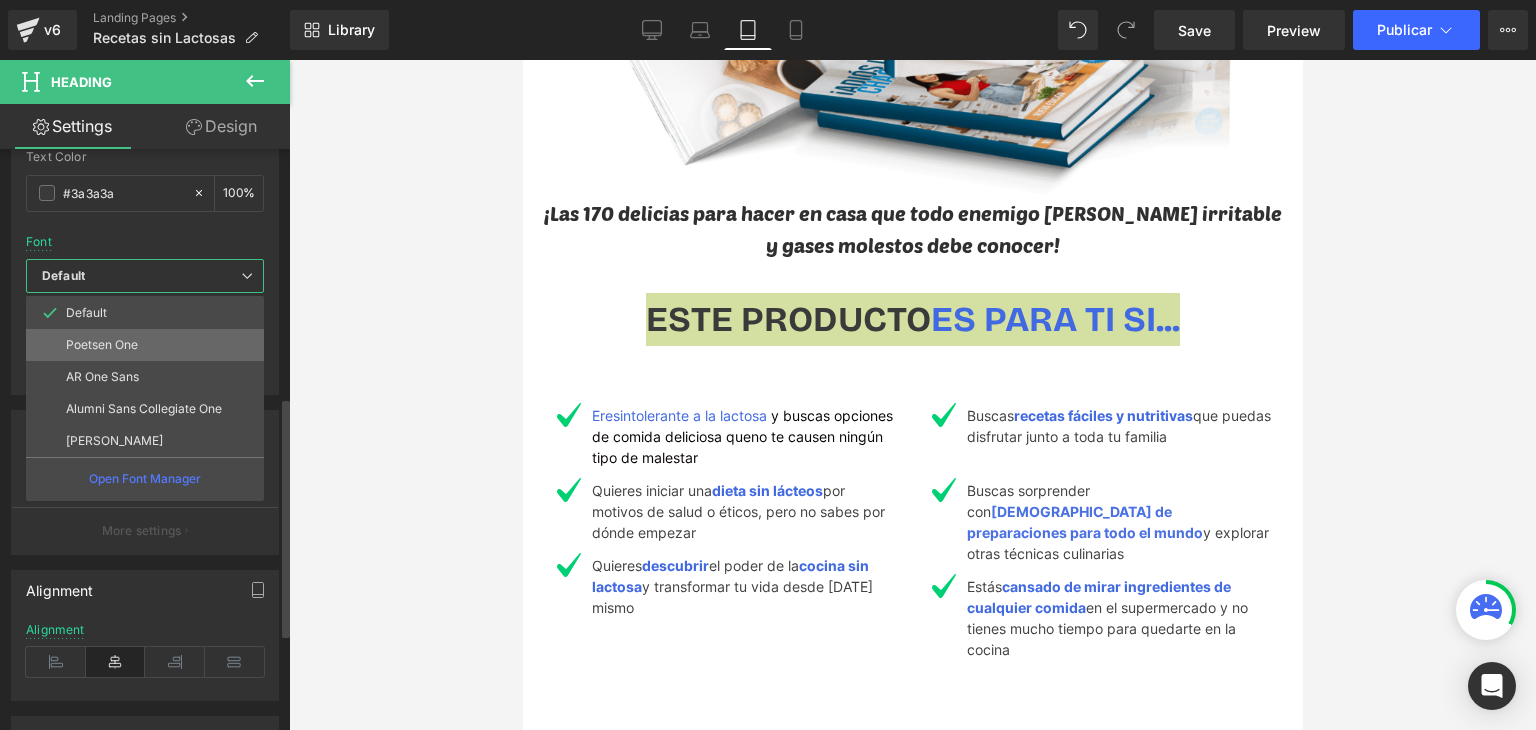 click on "Poetsen One" at bounding box center [145, 345] 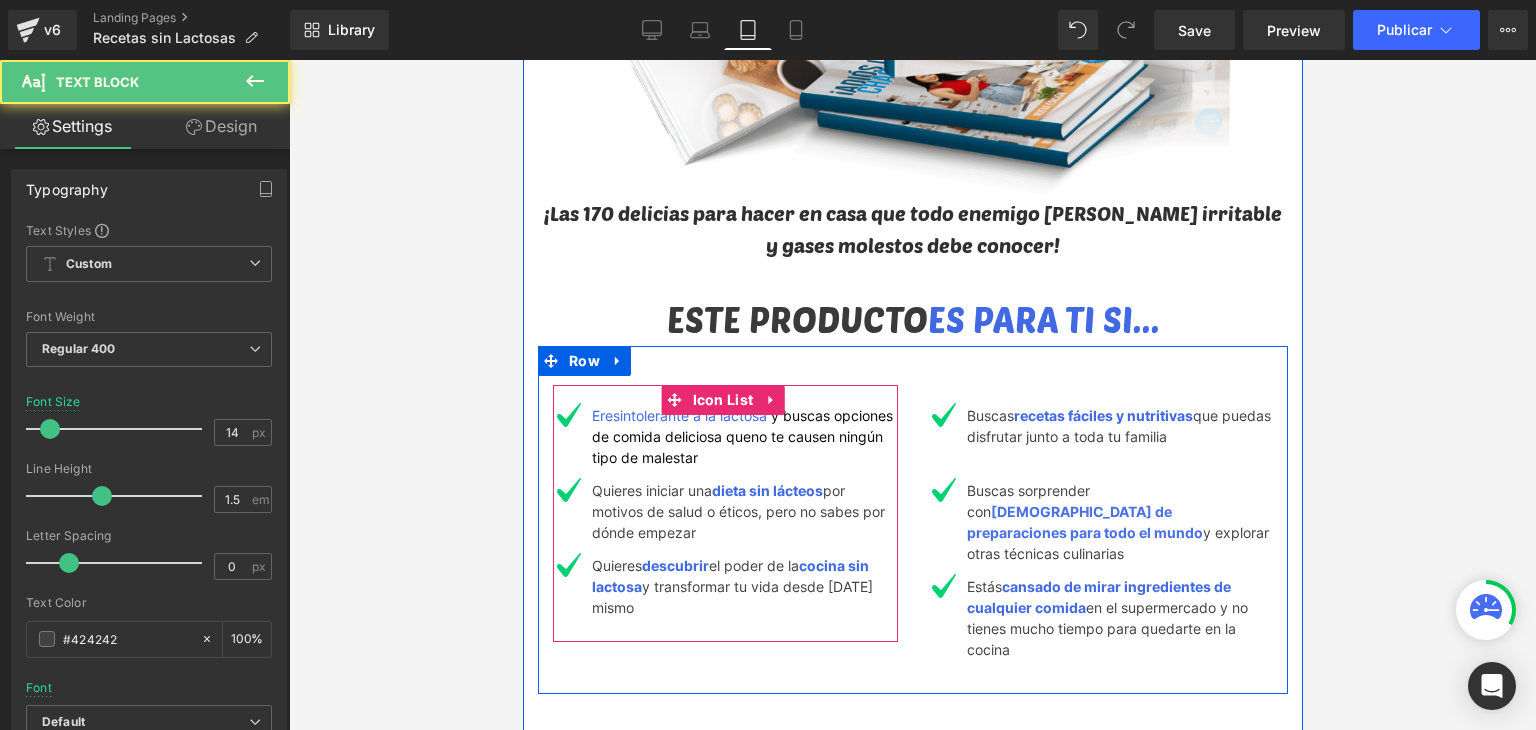 click on "Eres  intolerante a la lactosa   y buscas opciones de comida deliciosa que  no te causen ningún tipo de malestar
Text Block" at bounding box center (740, 436) 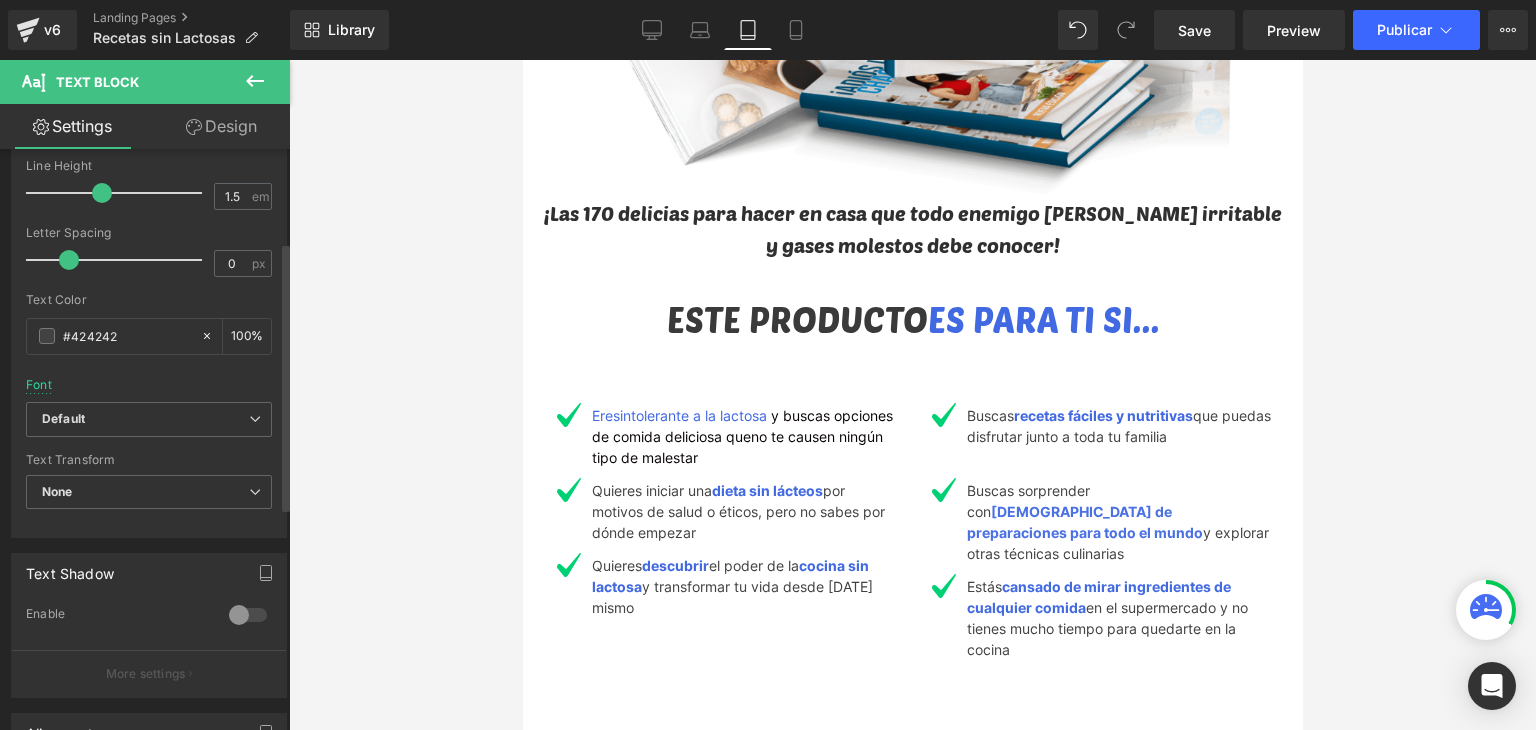 scroll, scrollTop: 400, scrollLeft: 0, axis: vertical 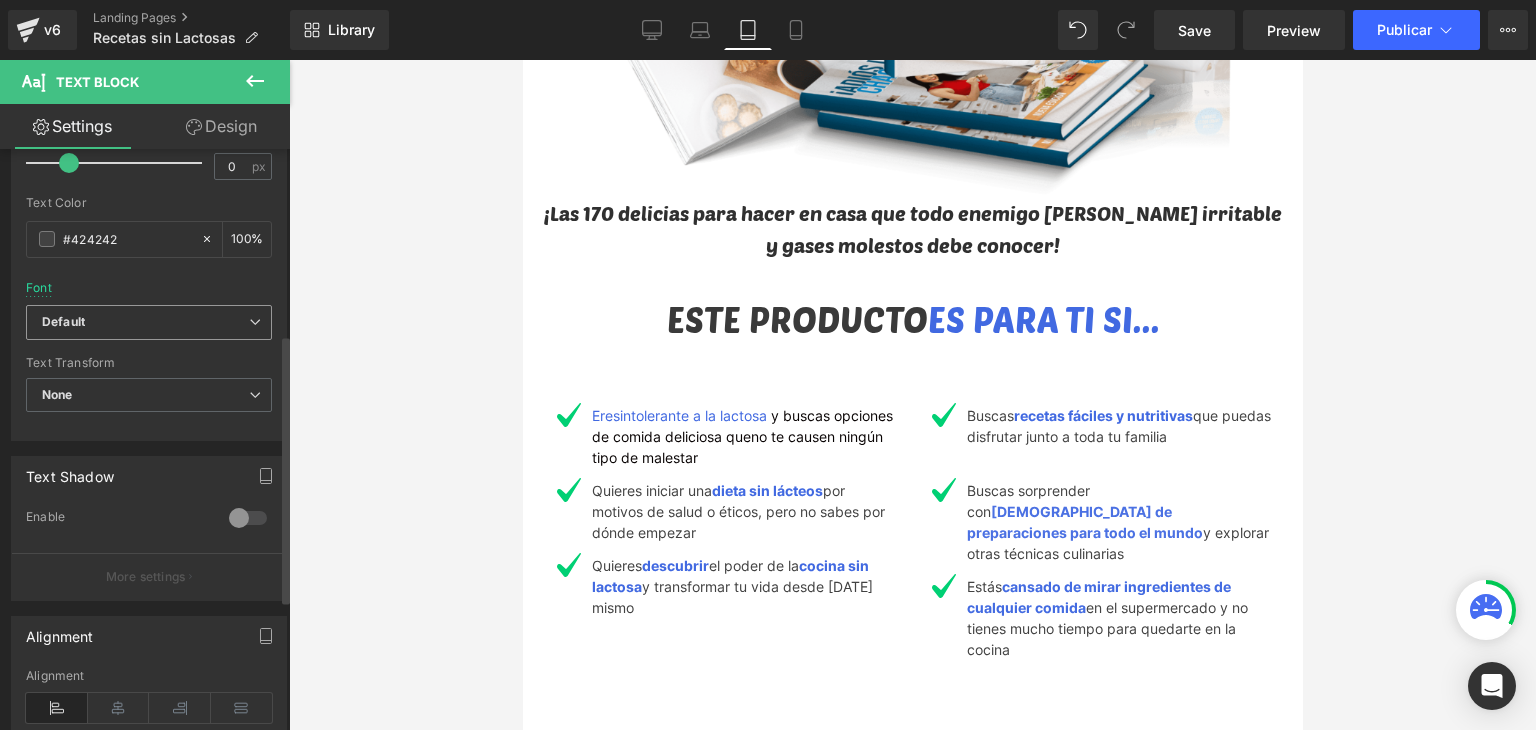 click on "Default" at bounding box center [149, 322] 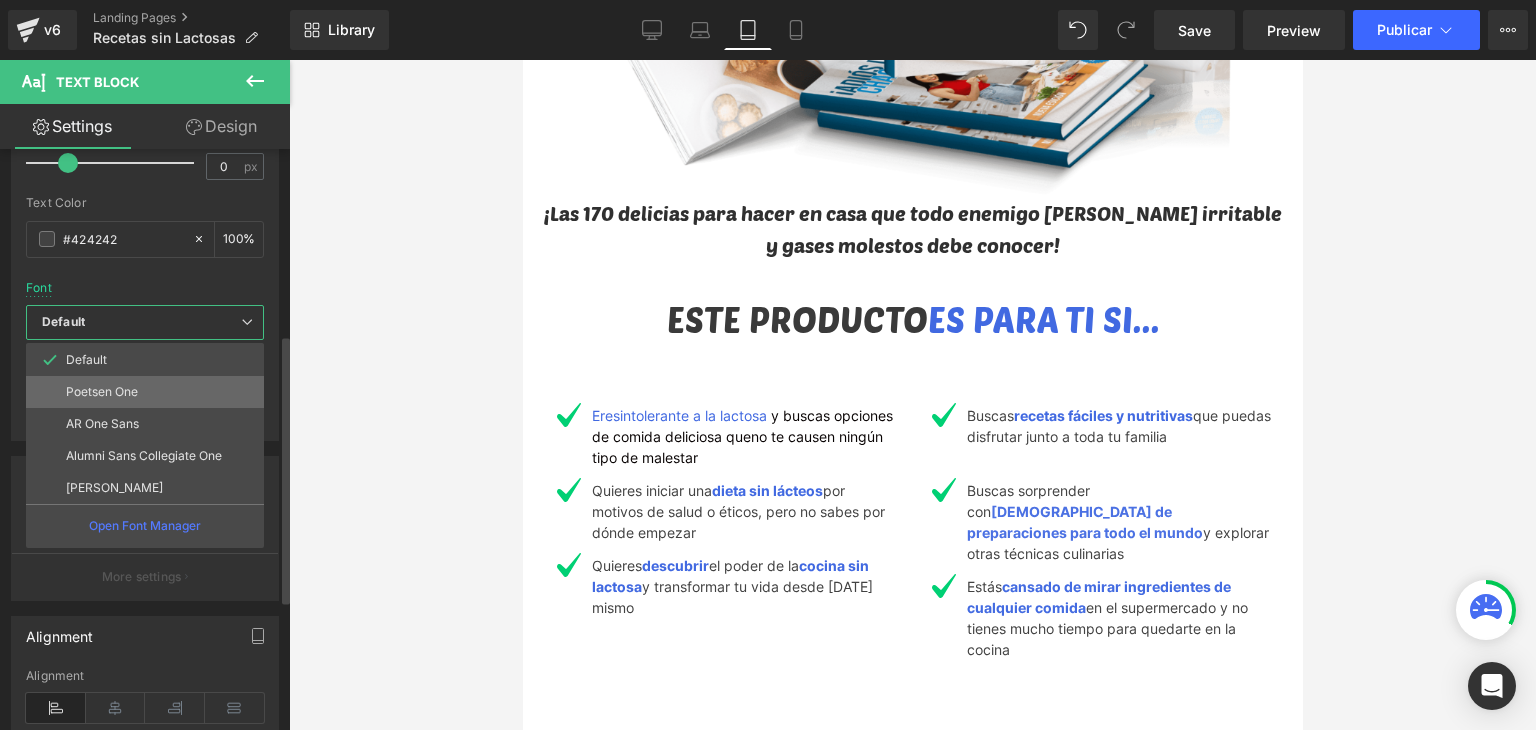 click on "Poetsen One" at bounding box center (145, 392) 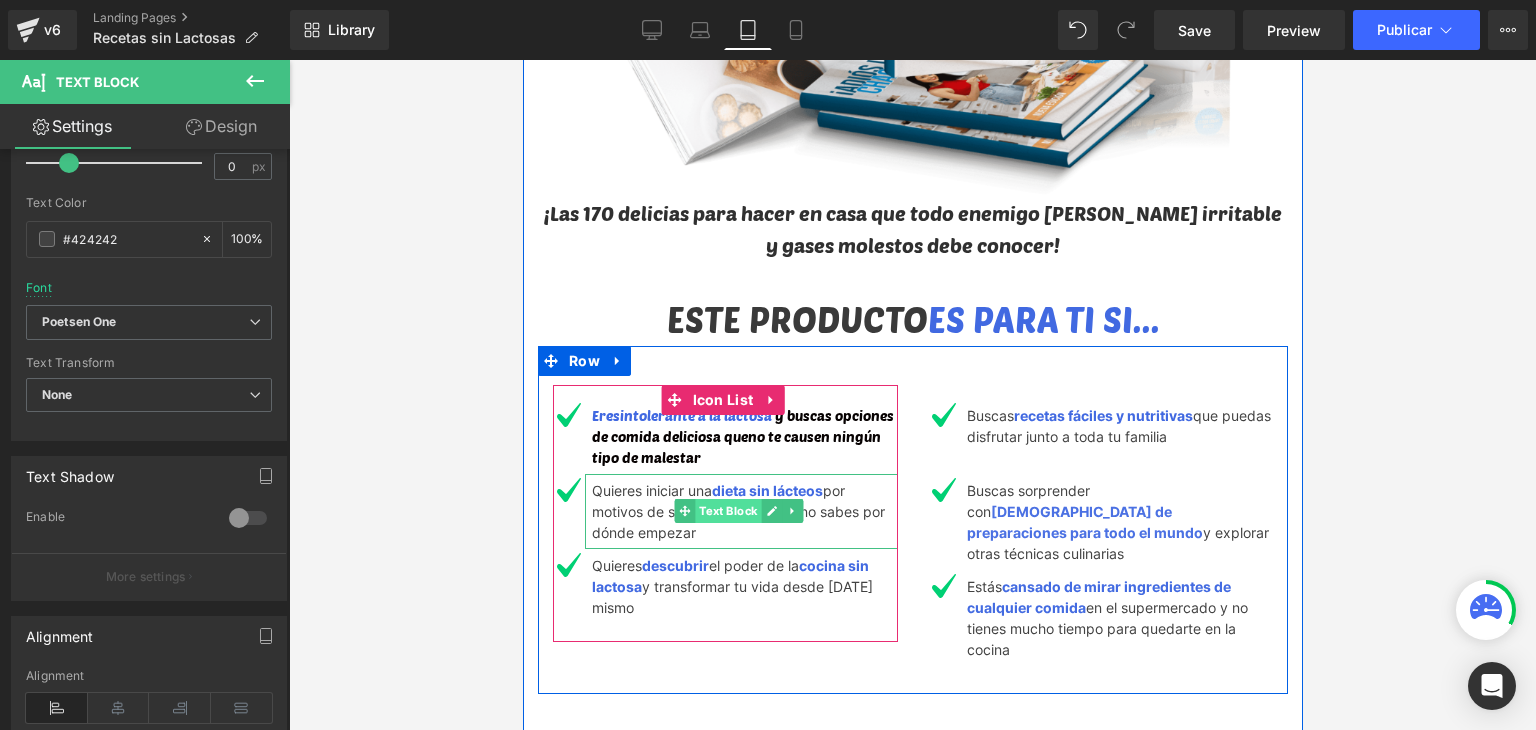 click on "Text Block" at bounding box center [727, 511] 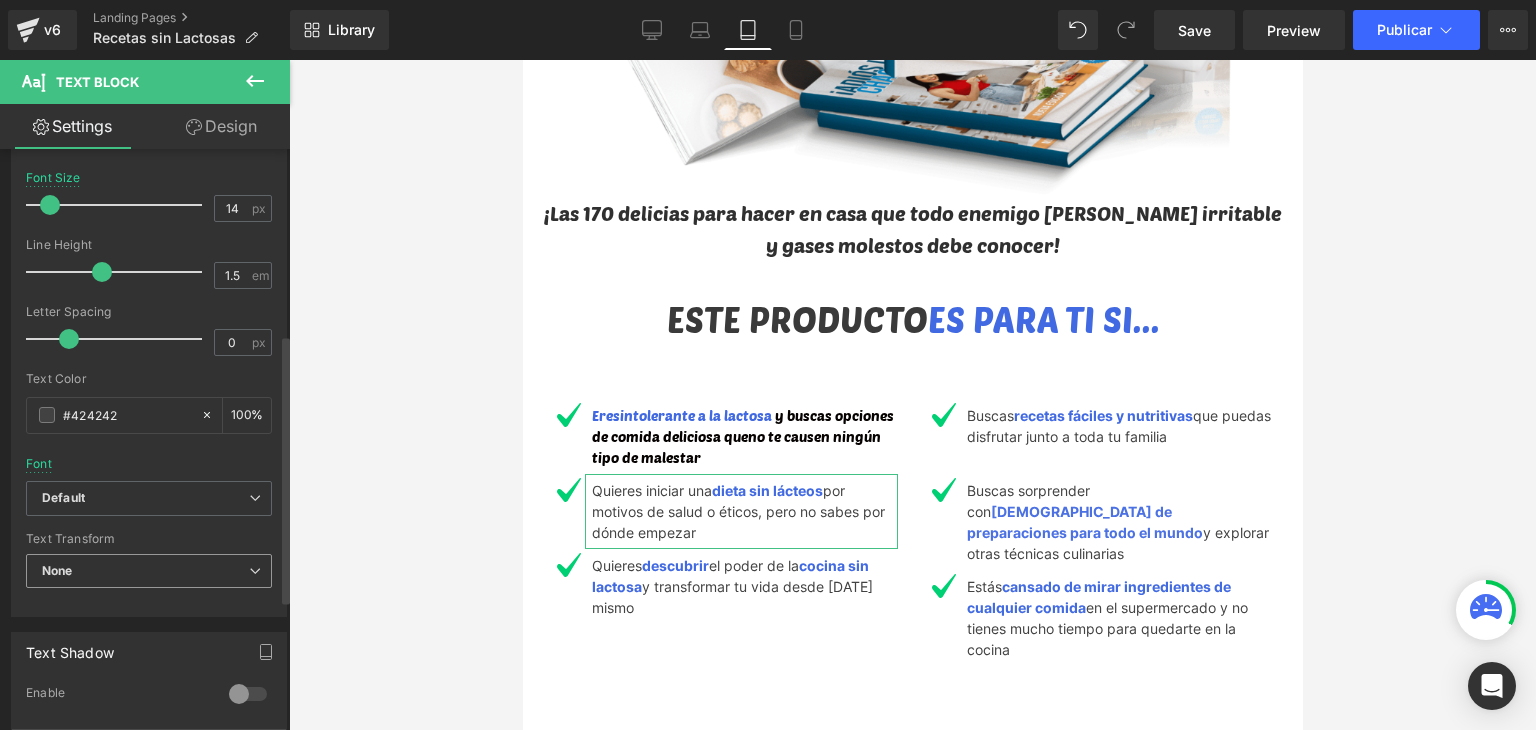 scroll, scrollTop: 400, scrollLeft: 0, axis: vertical 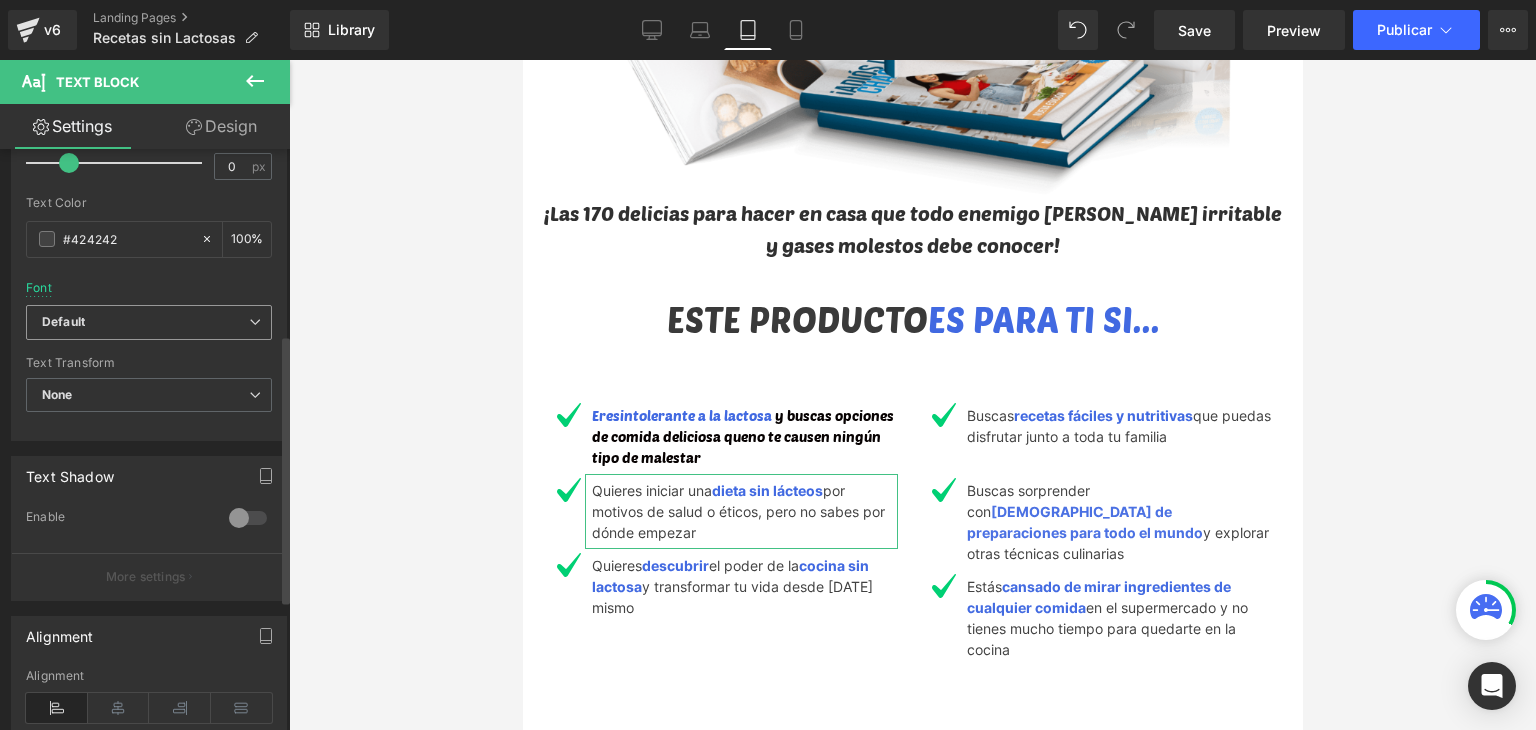 click on "Default" at bounding box center (145, 322) 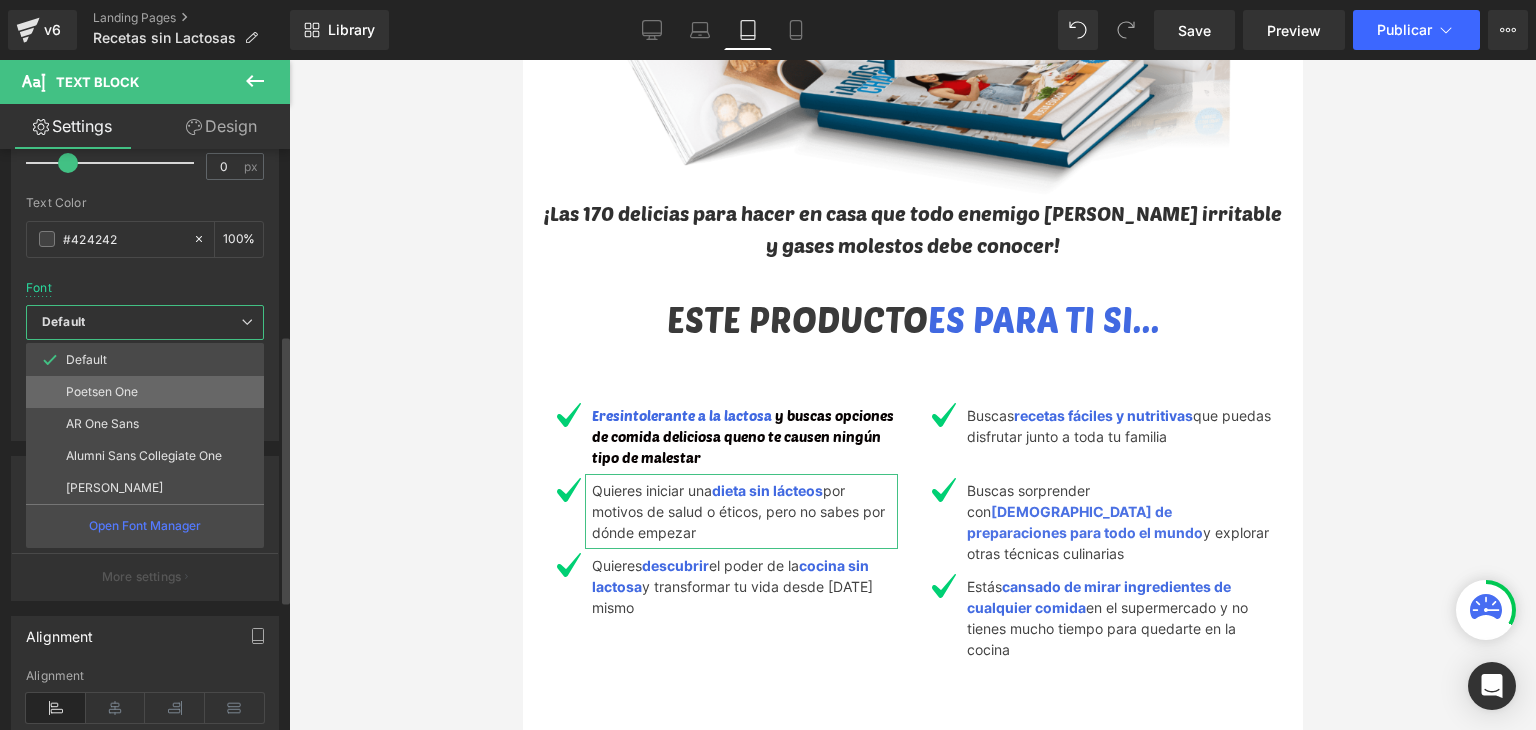 click on "Poetsen One" at bounding box center [145, 392] 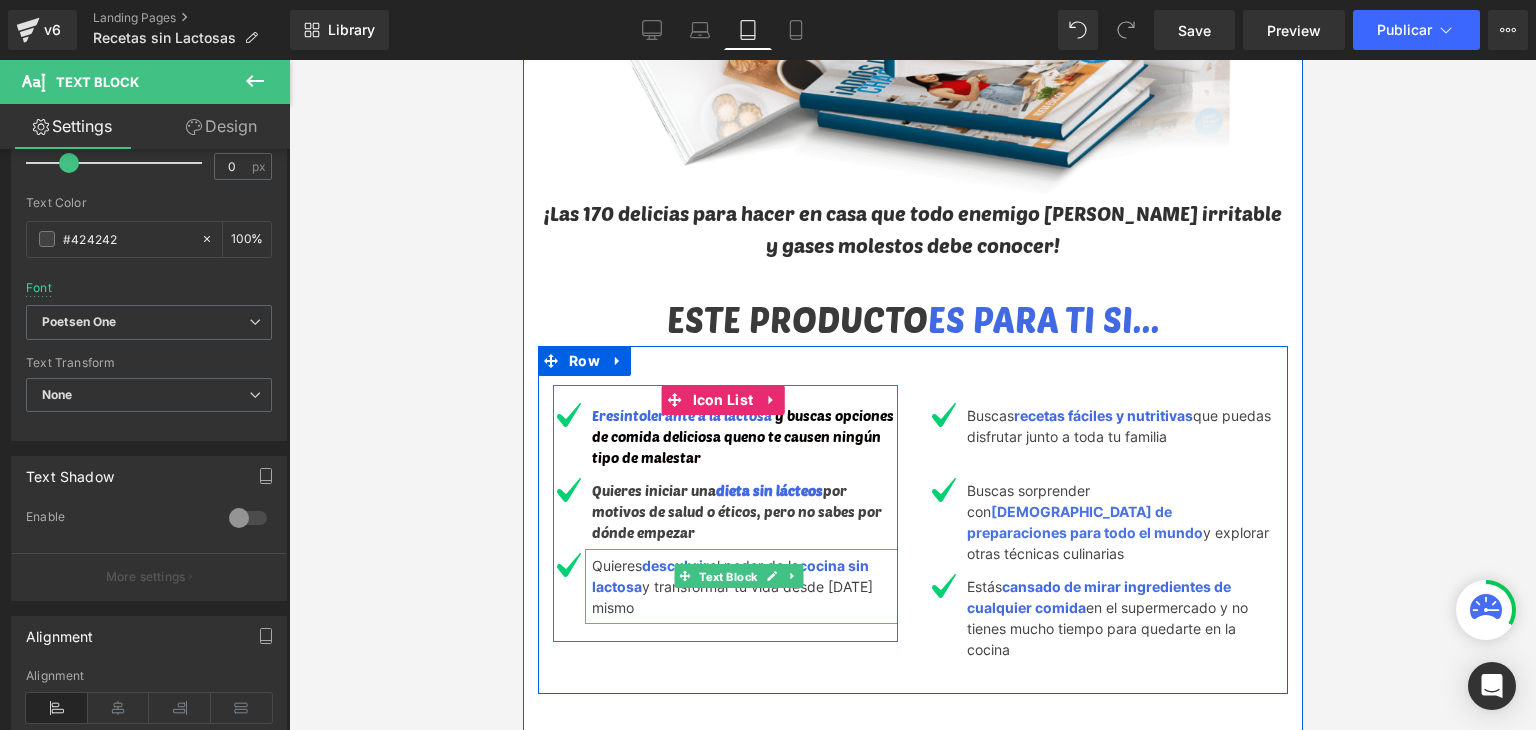 click on "Text Block" at bounding box center (727, 576) 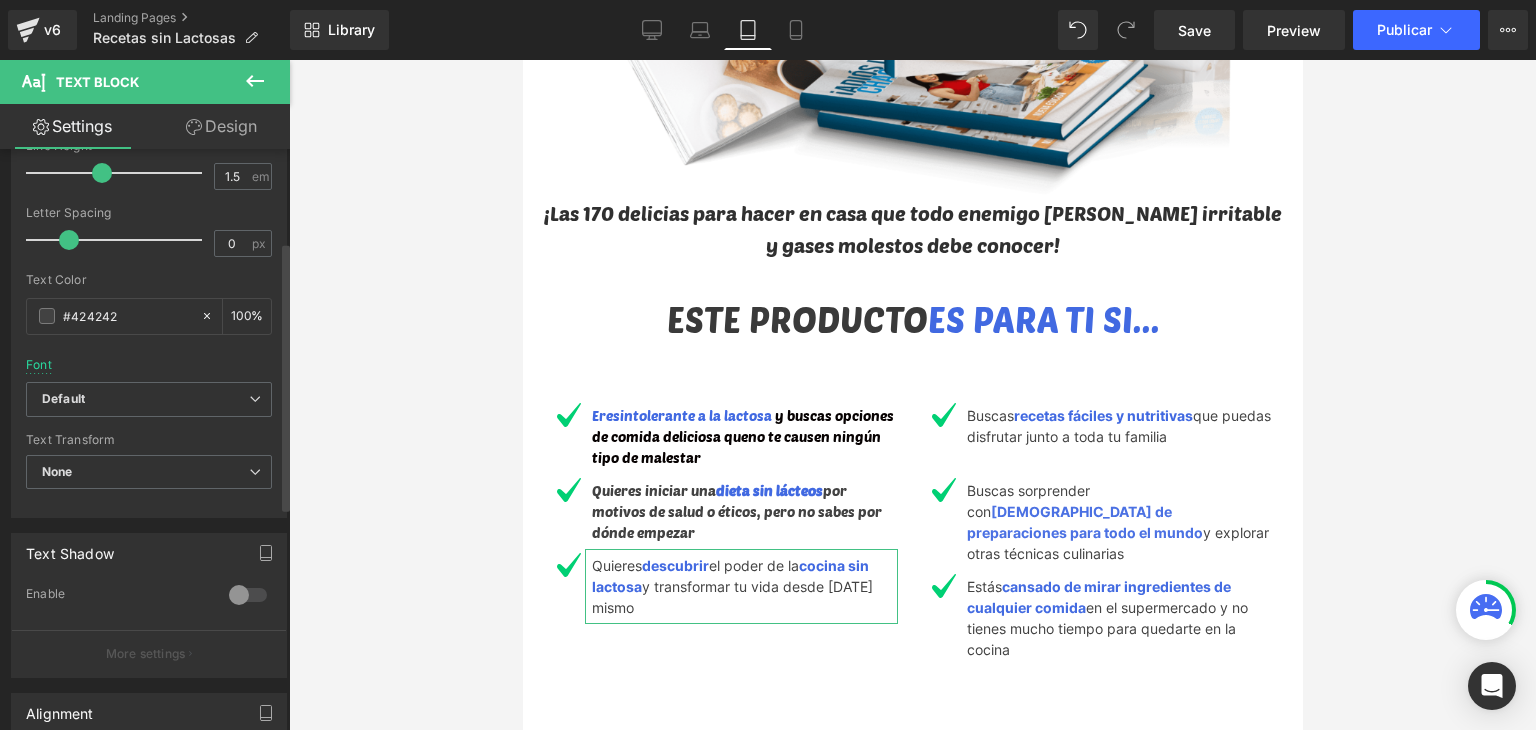 scroll, scrollTop: 400, scrollLeft: 0, axis: vertical 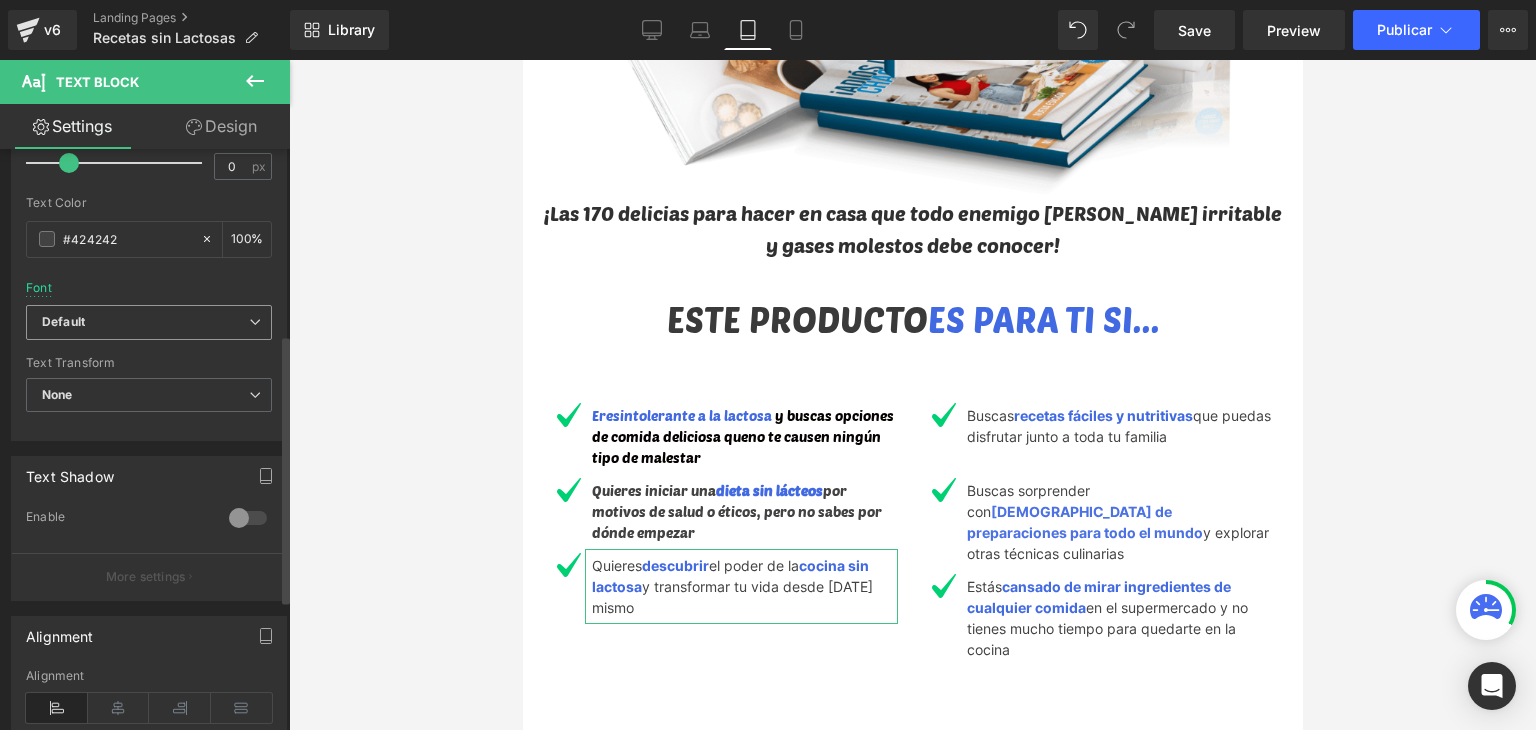click on "Default" at bounding box center (149, 322) 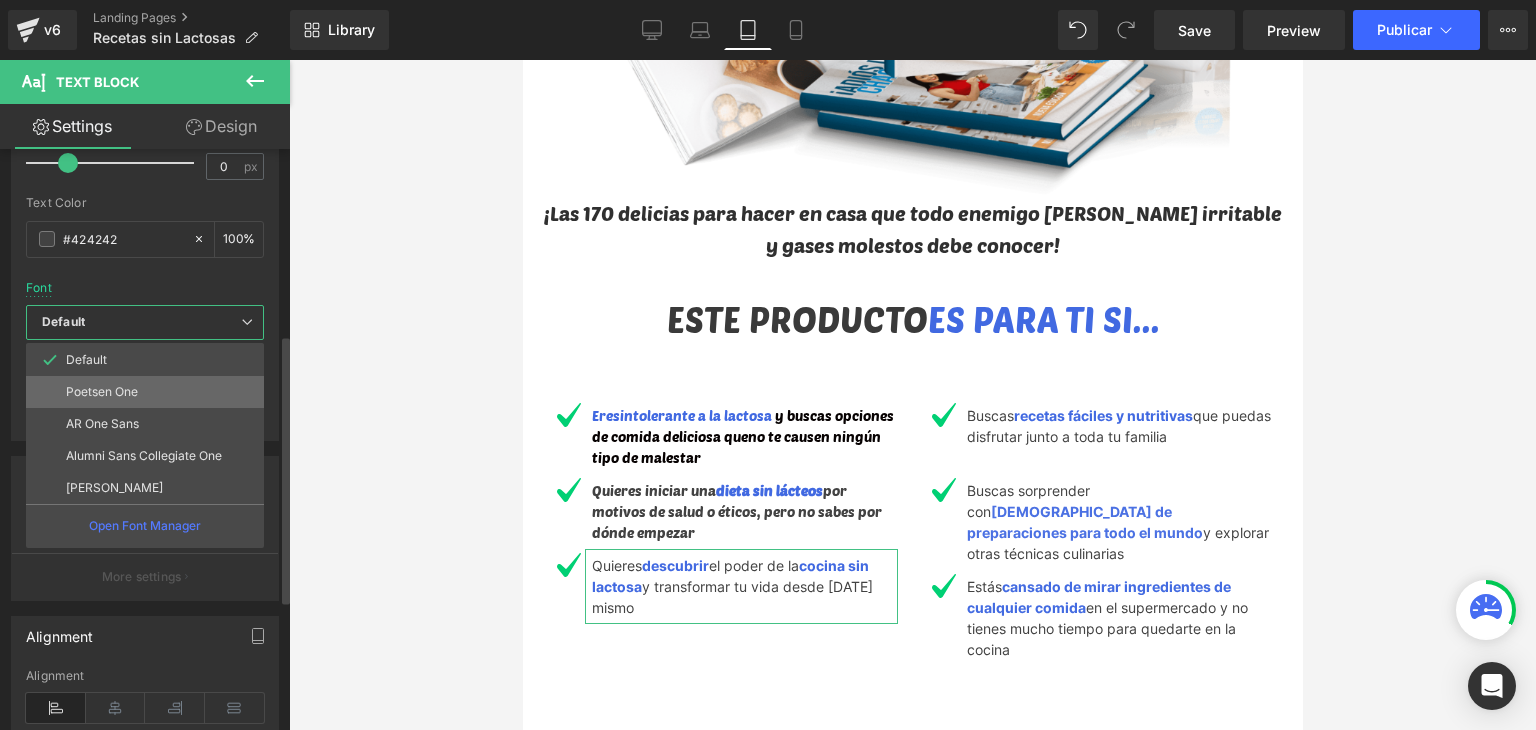 click on "Poetsen One" at bounding box center [145, 392] 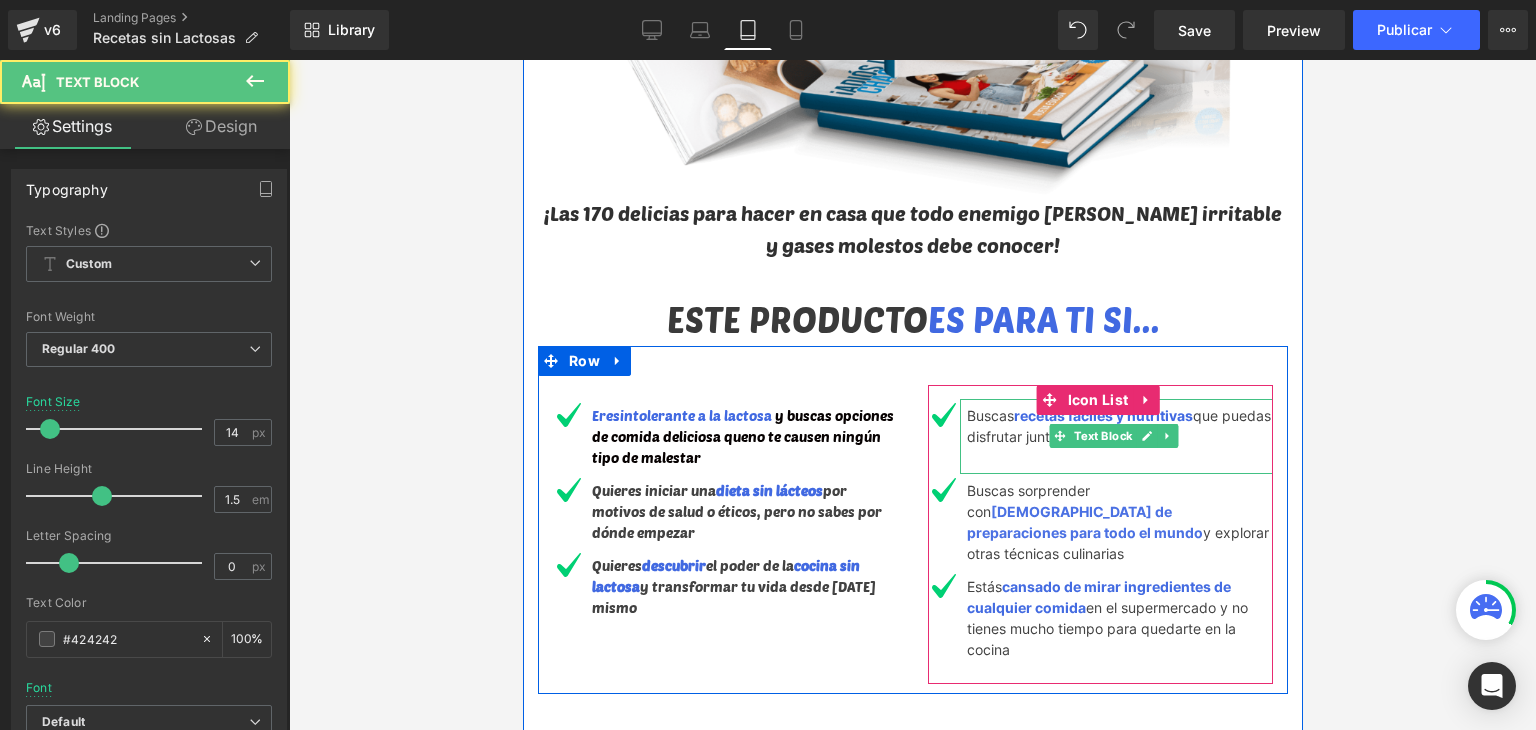 click at bounding box center [1119, 457] 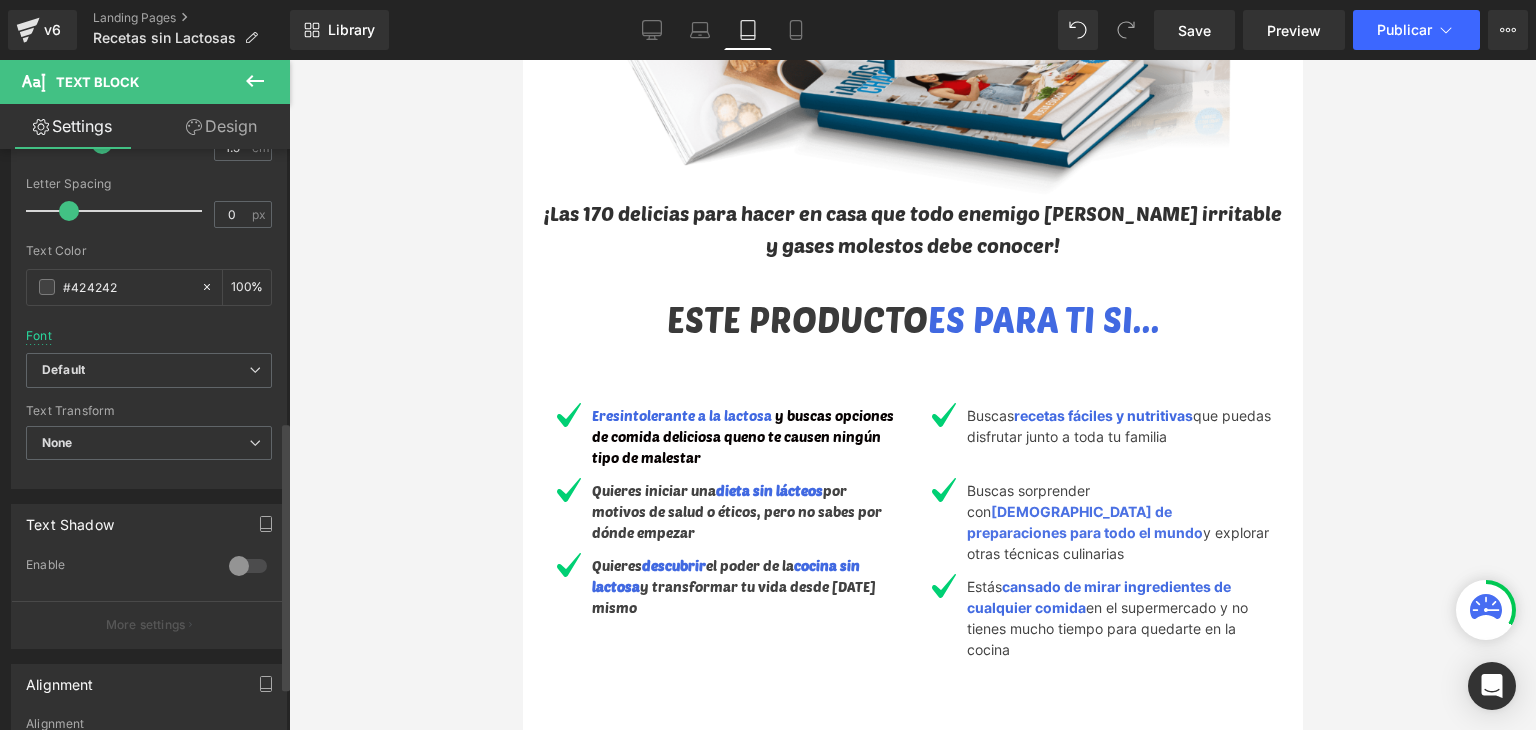 scroll, scrollTop: 200, scrollLeft: 0, axis: vertical 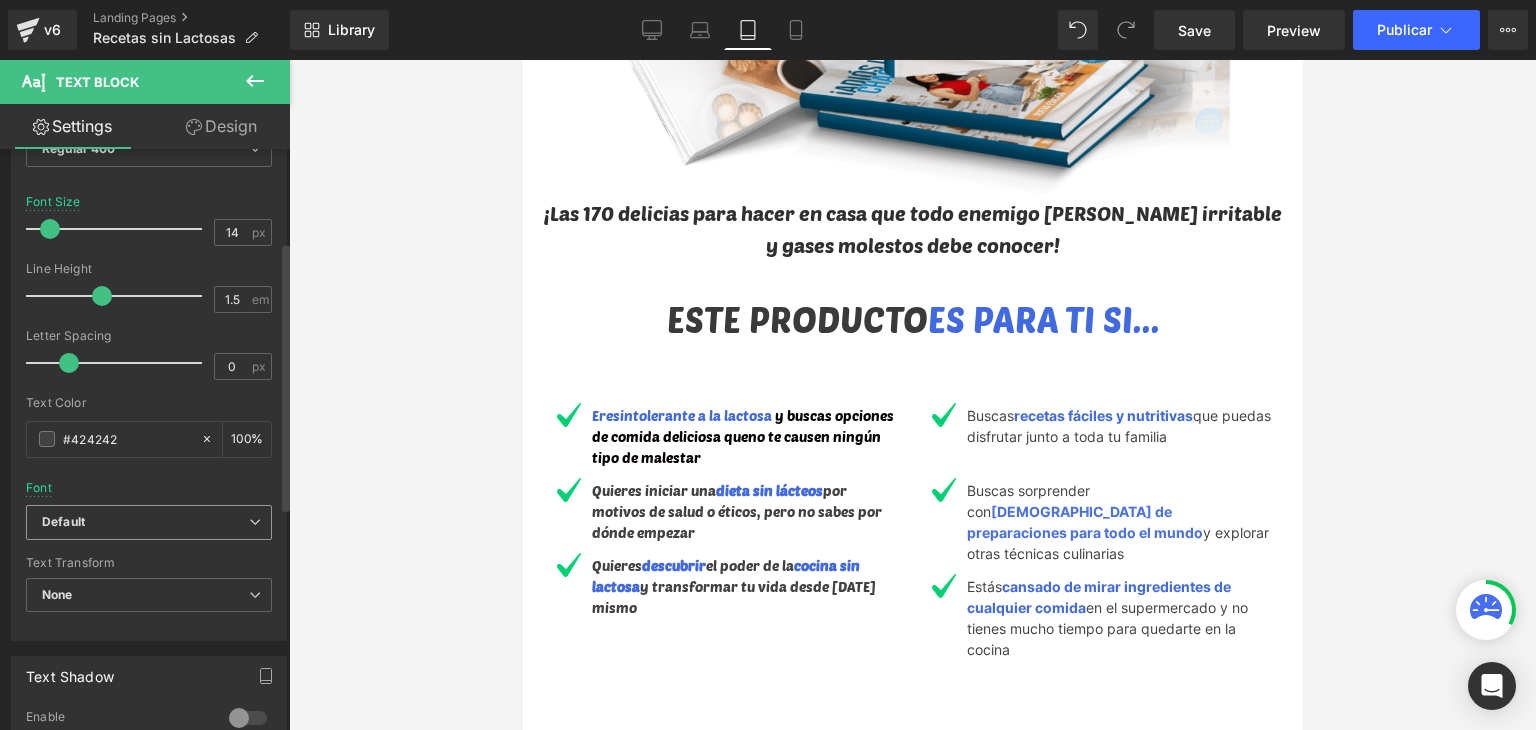 click on "Default" at bounding box center (145, 522) 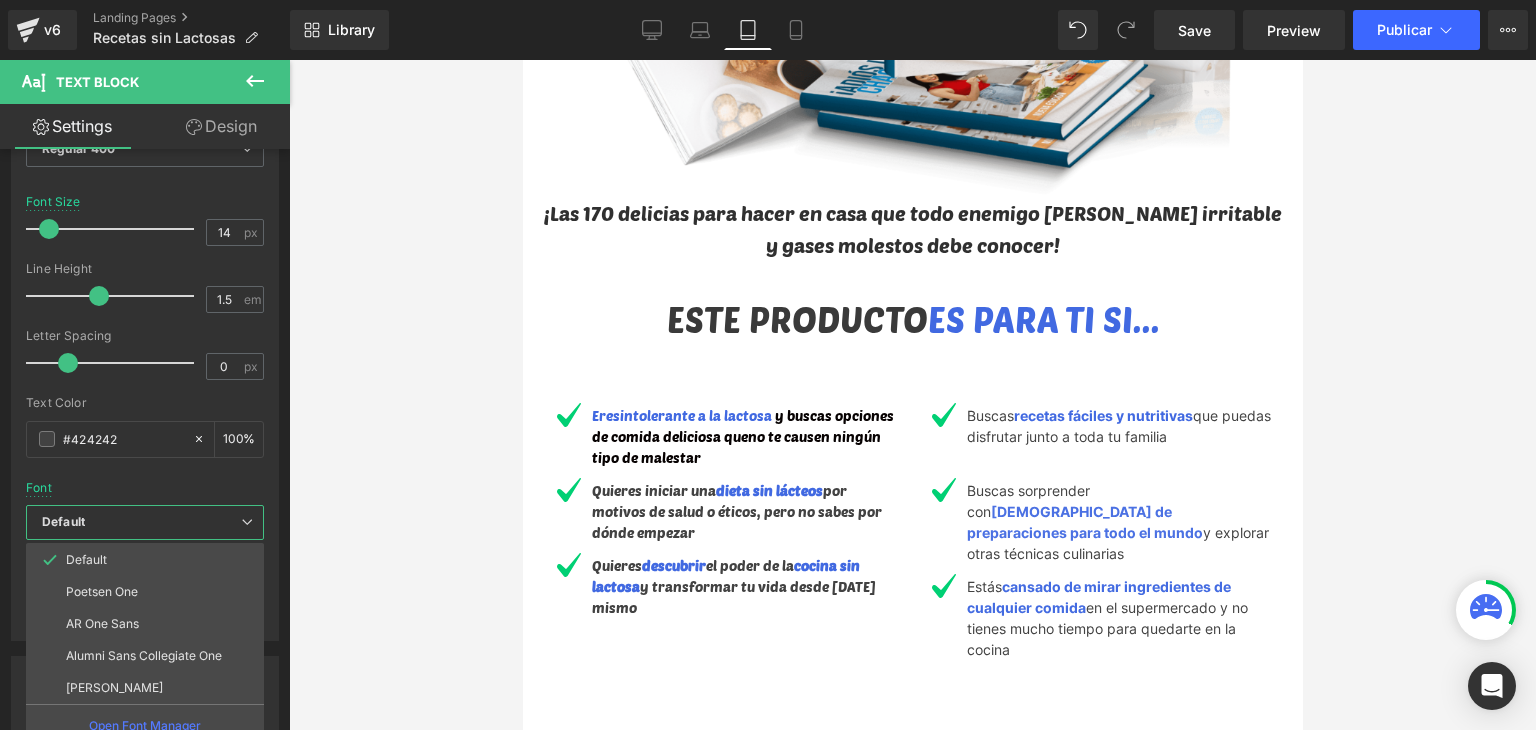 drag, startPoint x: 142, startPoint y: 593, endPoint x: 501, endPoint y: 609, distance: 359.35638 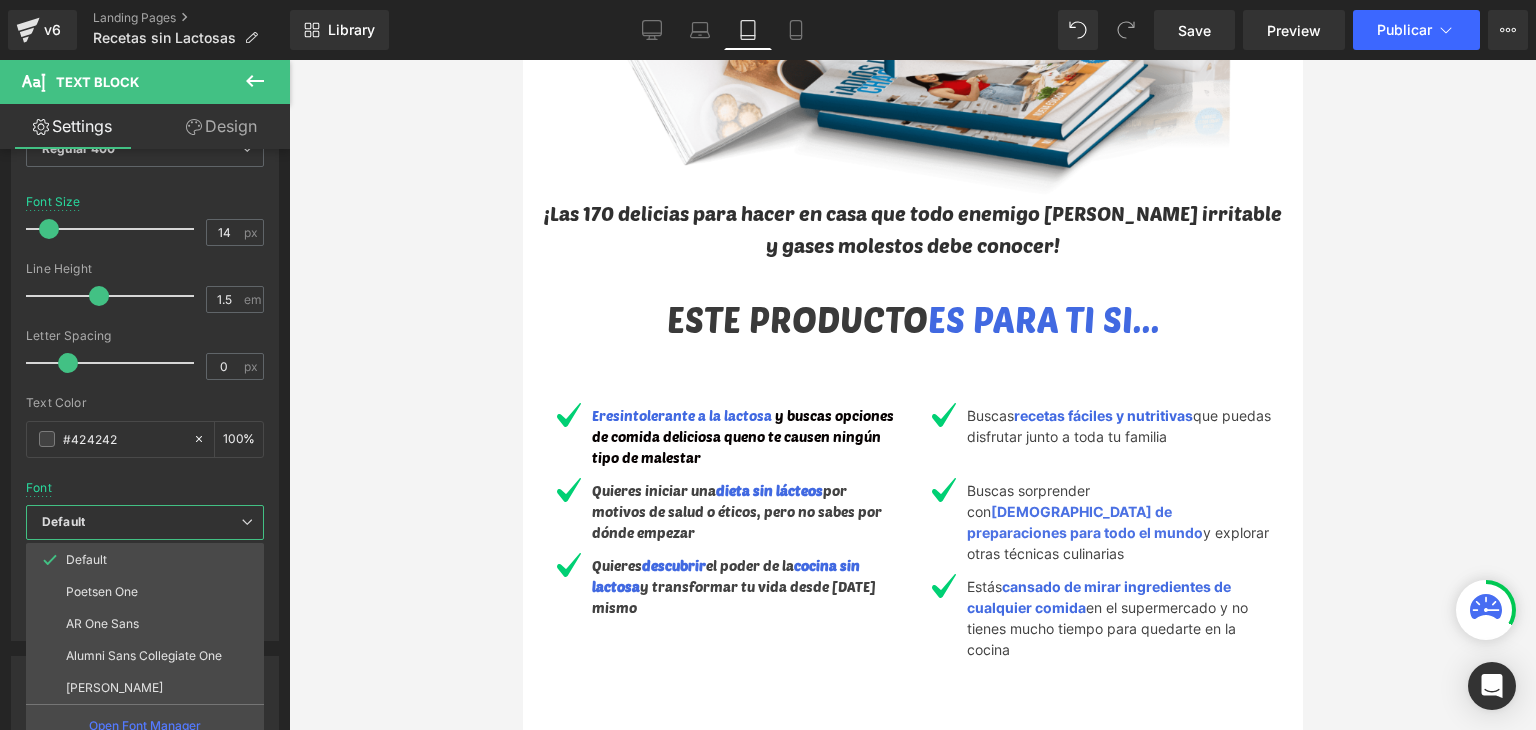 click on "Poetsen One" at bounding box center [145, 592] 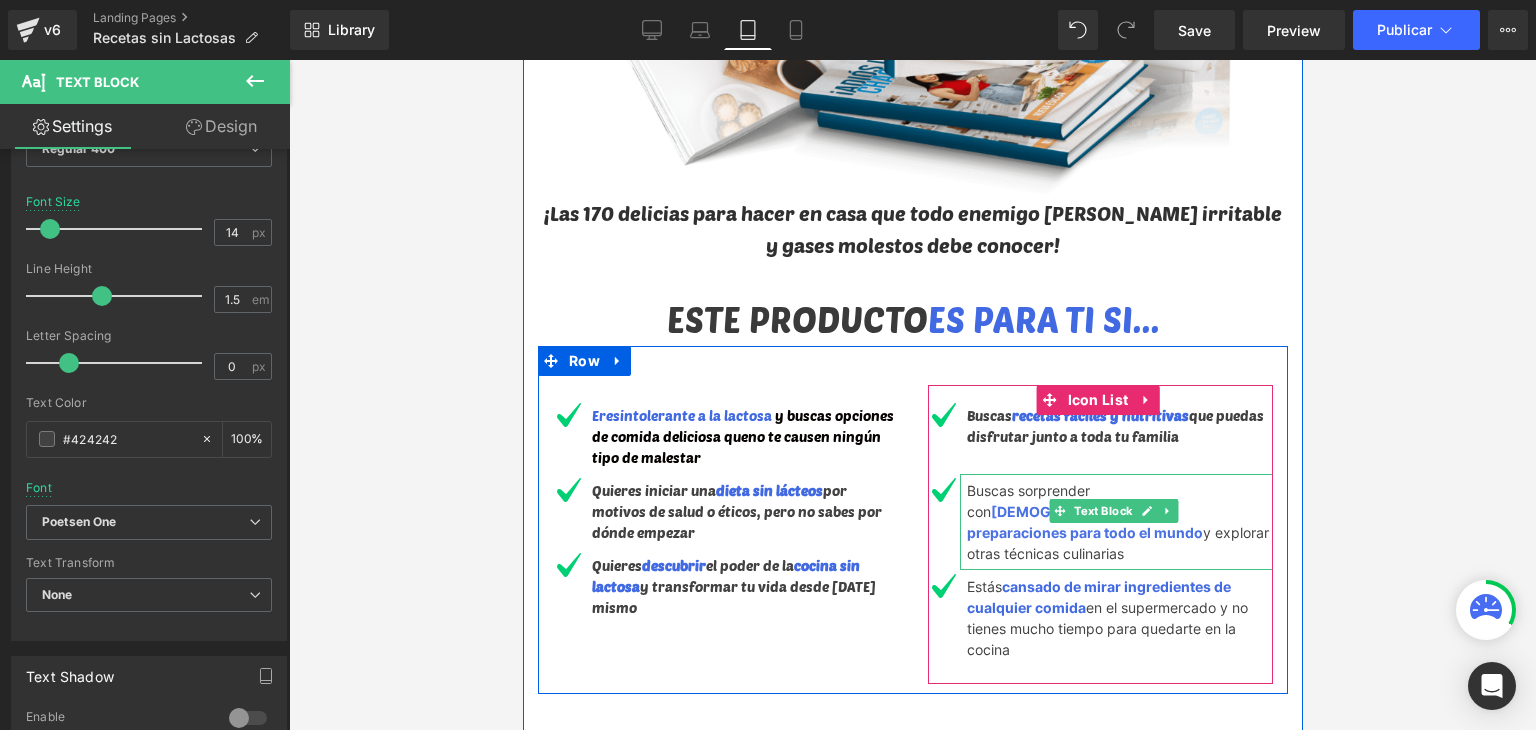 click on "[DEMOGRAPHIC_DATA] de preparaciones para todo el mundo" at bounding box center (1084, 522) 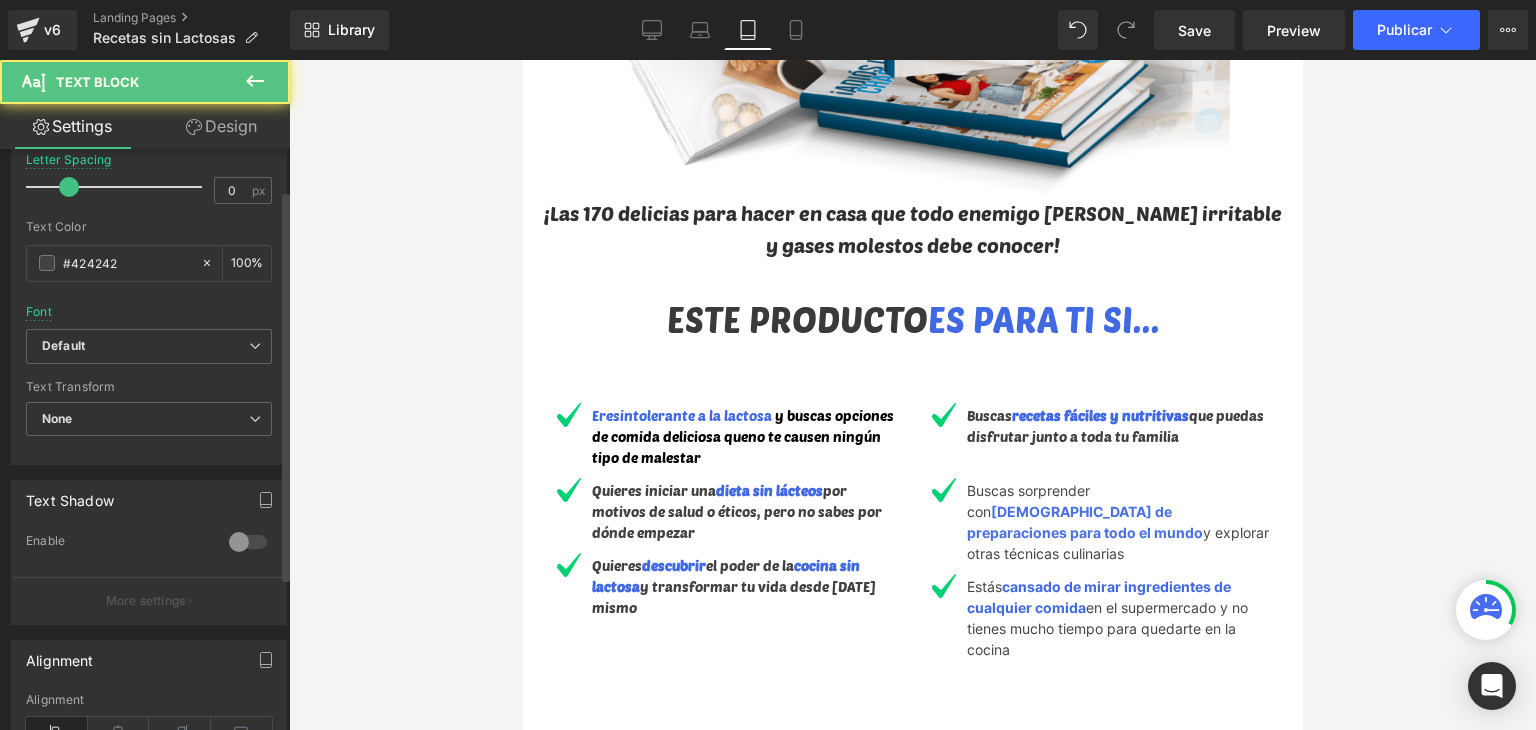 scroll, scrollTop: 400, scrollLeft: 0, axis: vertical 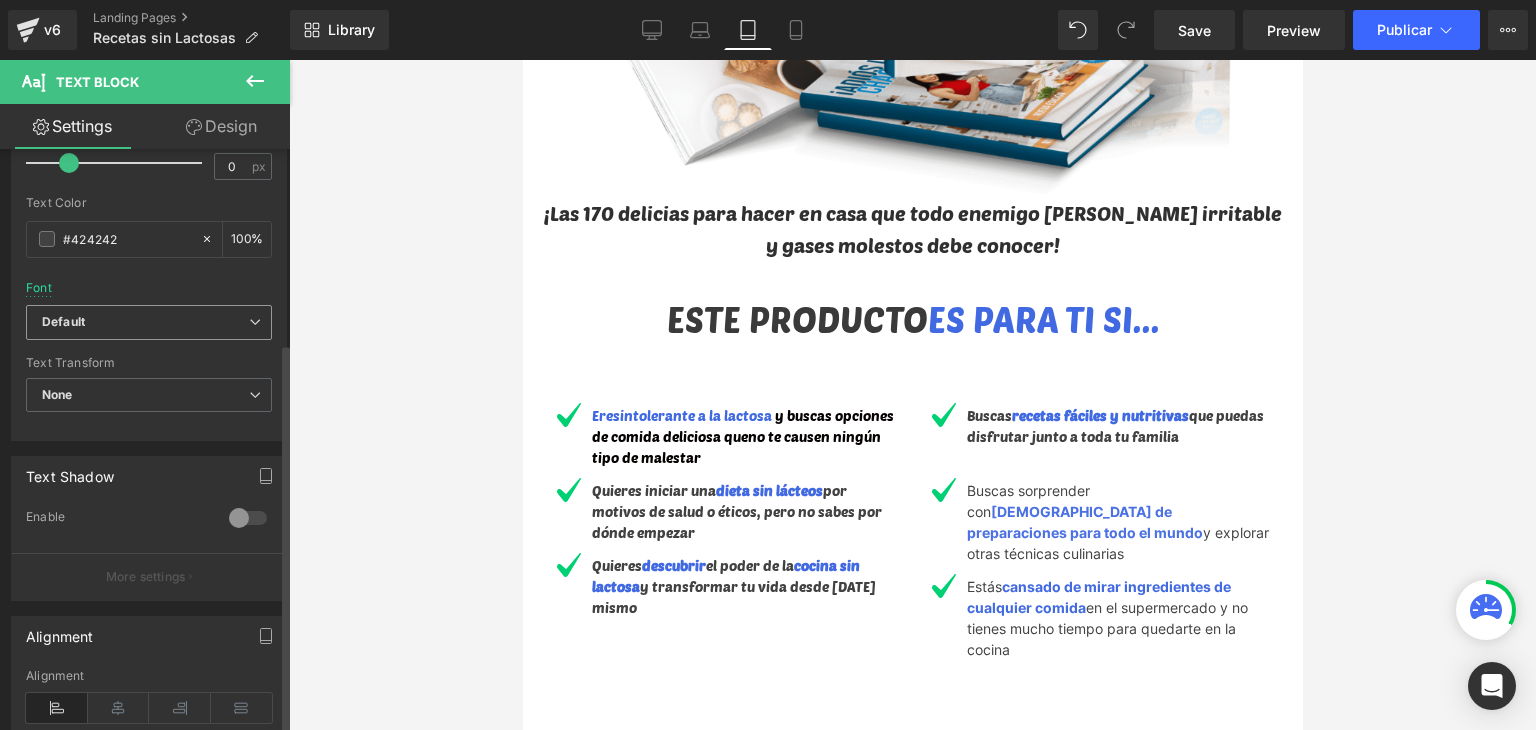 click on "Default" at bounding box center [149, 322] 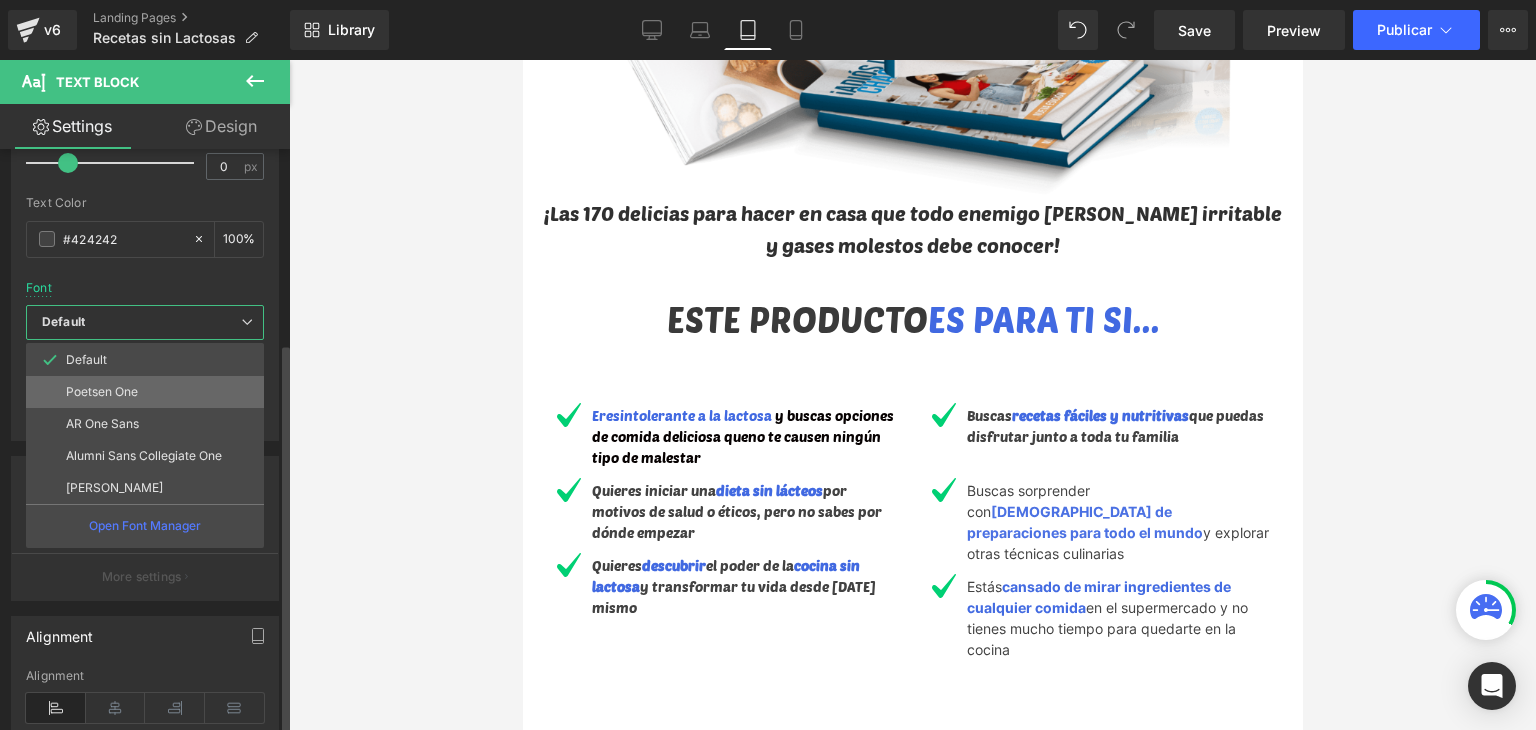 click on "Poetsen One" at bounding box center (102, 392) 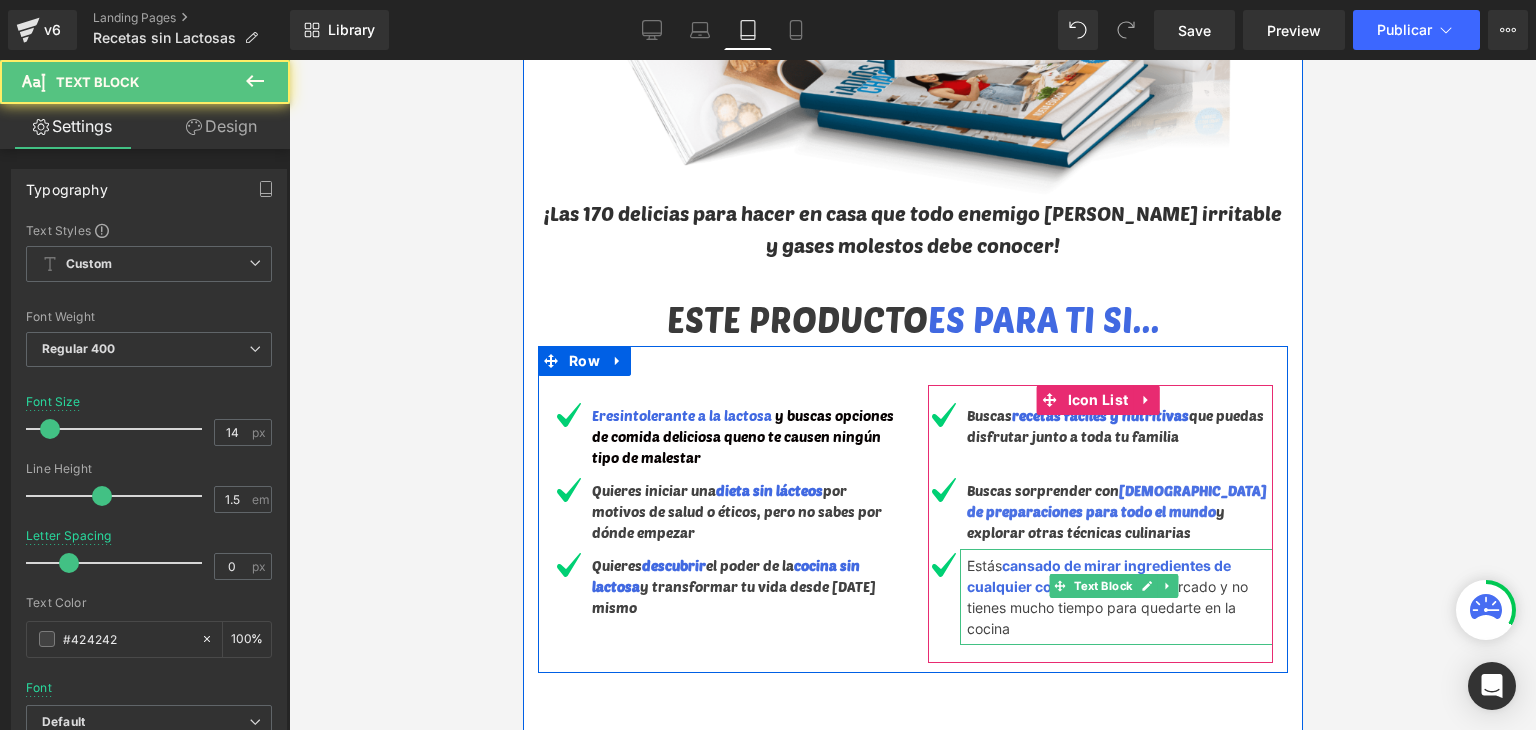 click on "Estás  cansado de mirar ingredientes de cualquier comida  en el supermercado y no tienes mucho tiempo para quedarte en la cocina" at bounding box center (1115, 597) 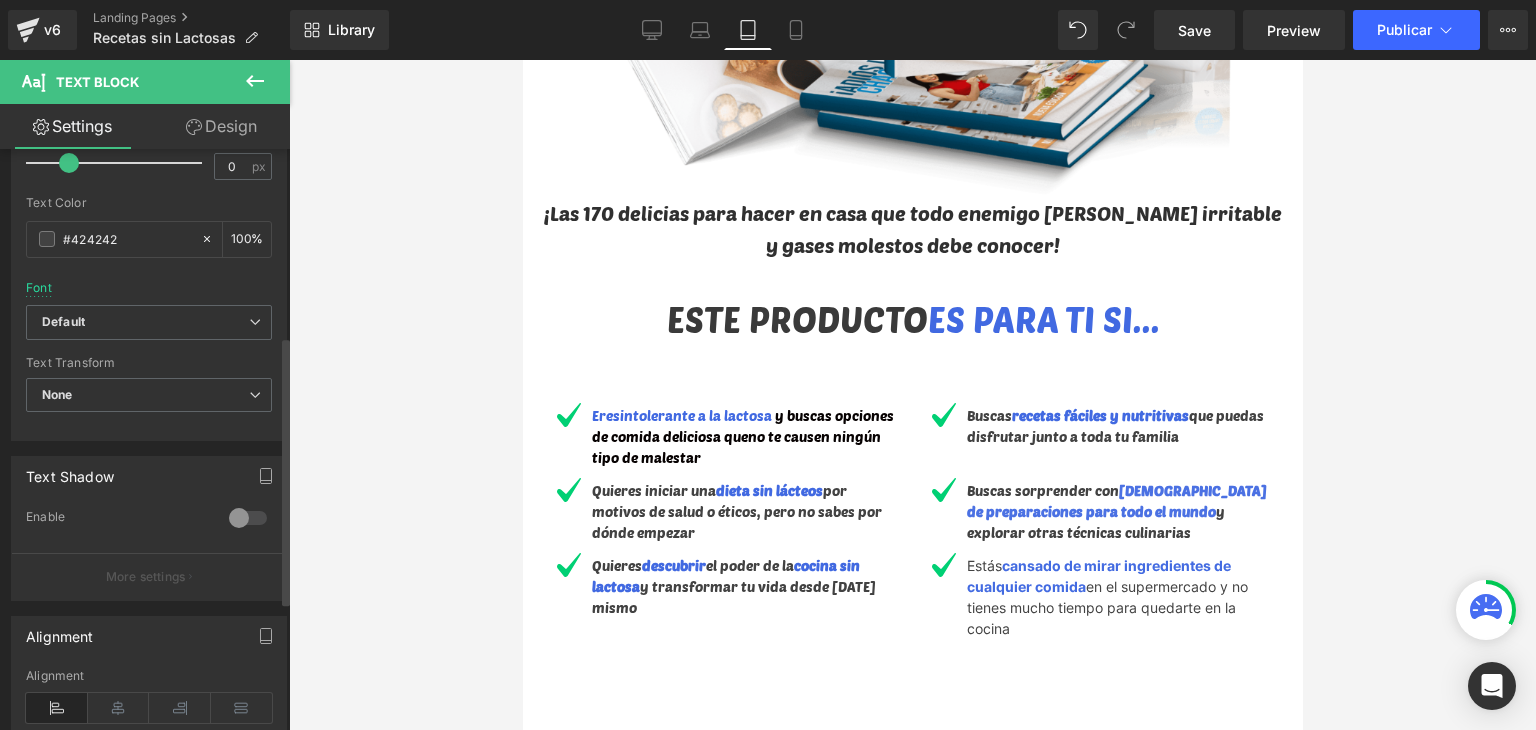 scroll, scrollTop: 400, scrollLeft: 0, axis: vertical 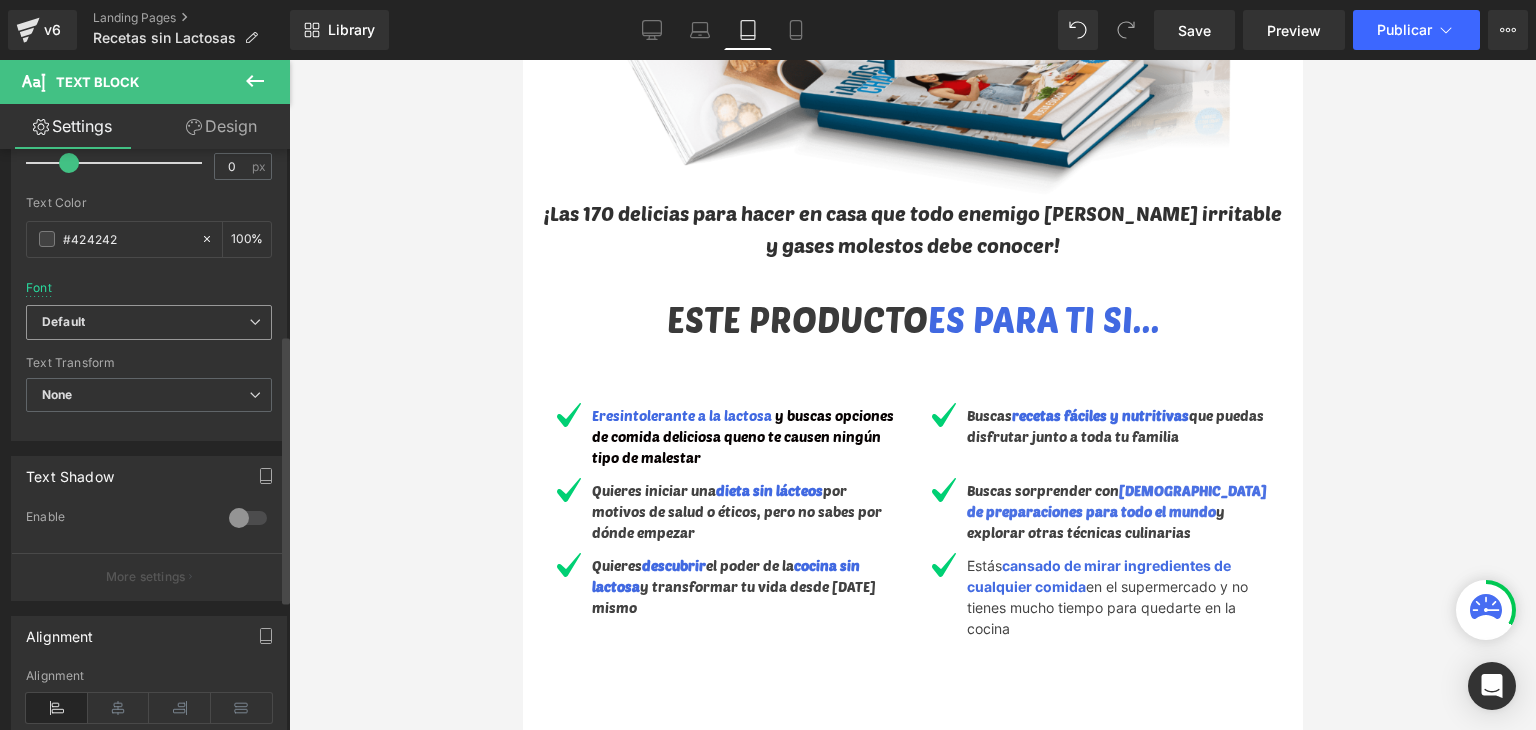 click on "Default" at bounding box center [145, 322] 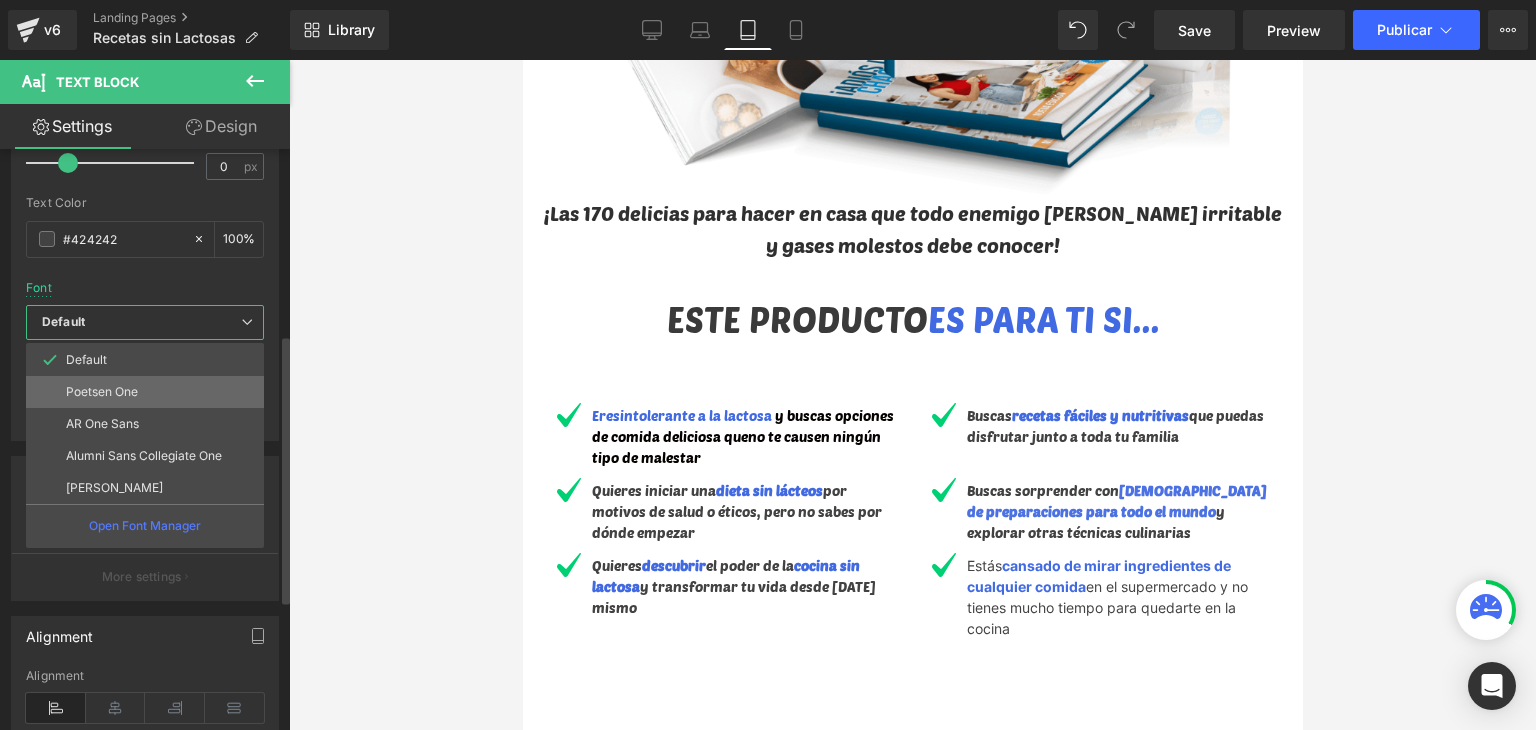click on "Poetsen One" at bounding box center [102, 392] 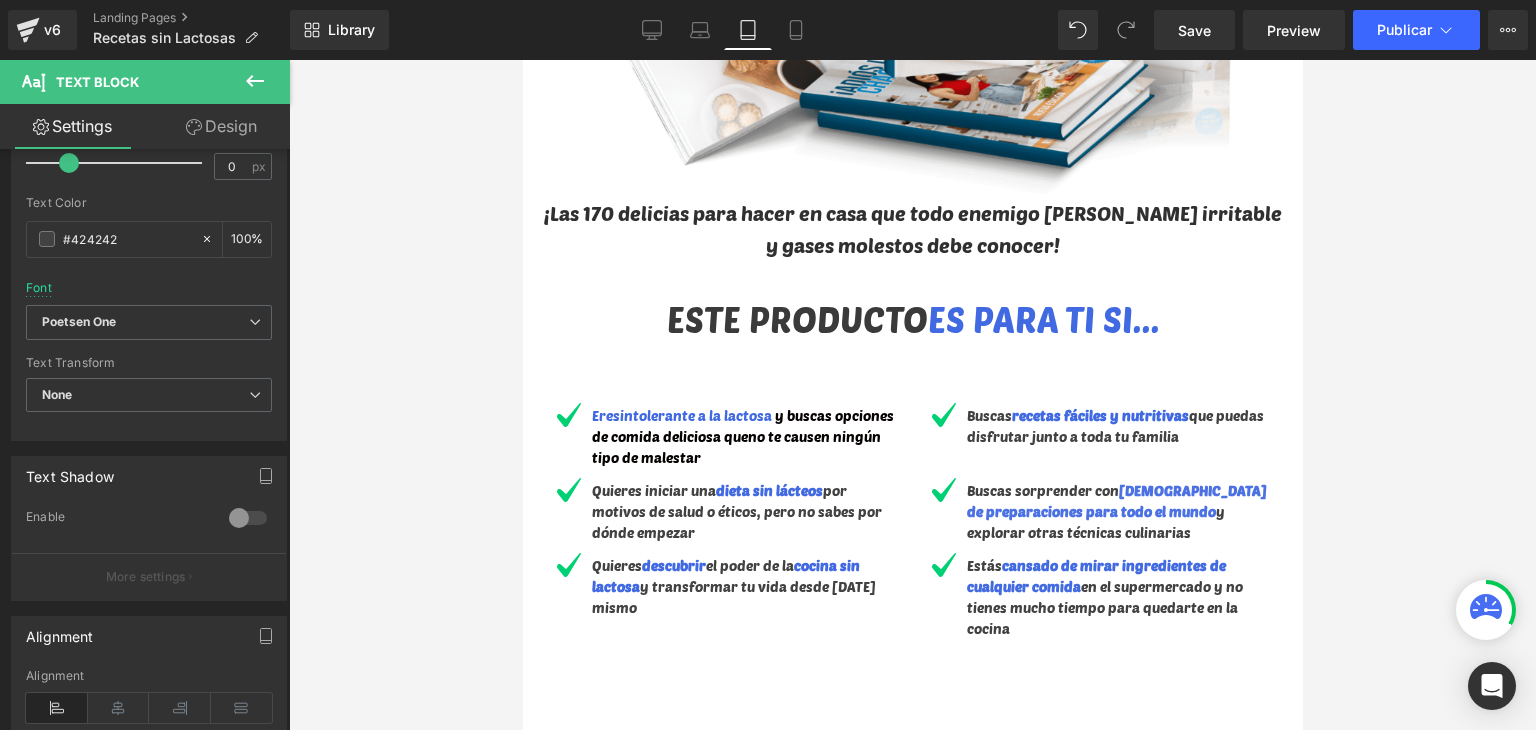 click at bounding box center (912, 395) 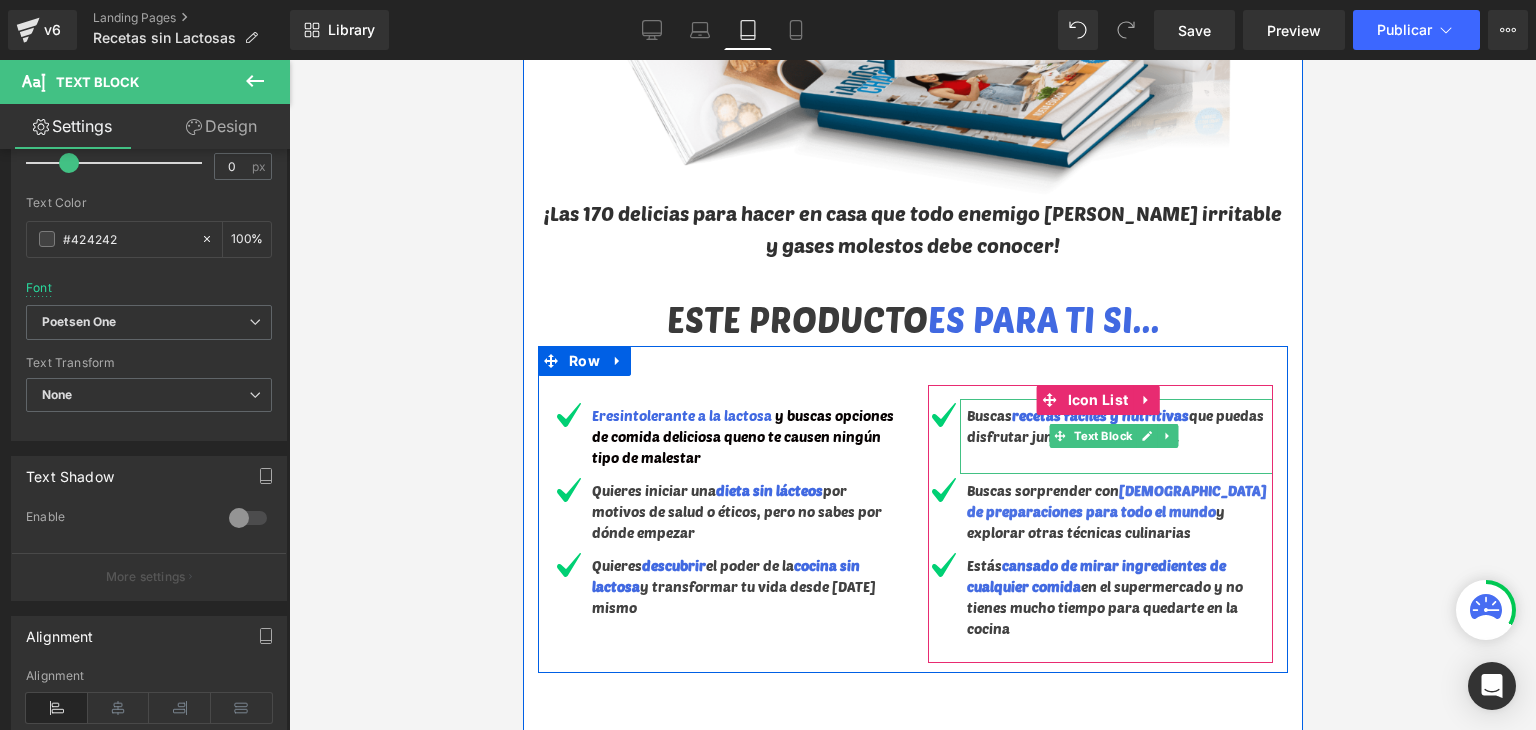 click on "recetas fáciles y nutritivas" at bounding box center [1099, 415] 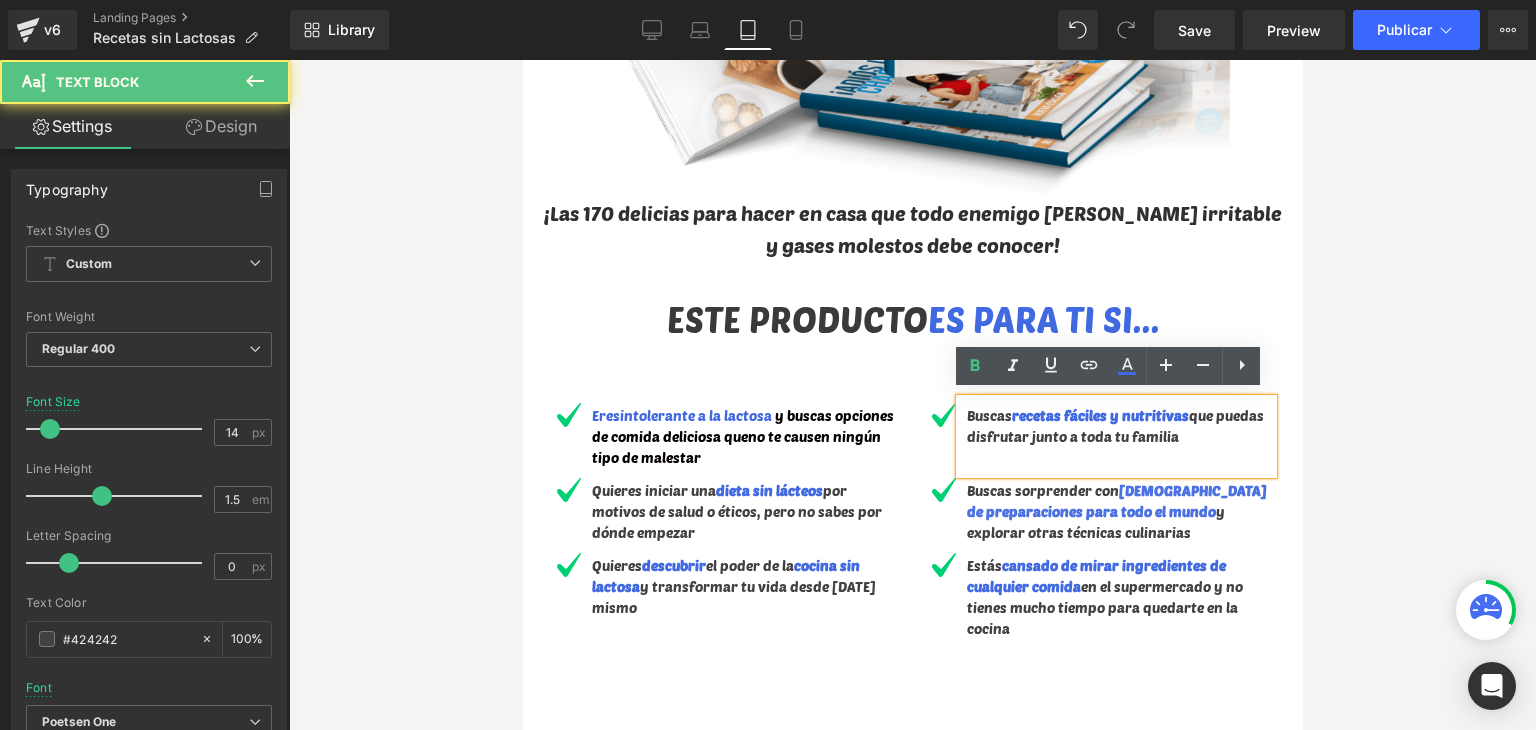 type 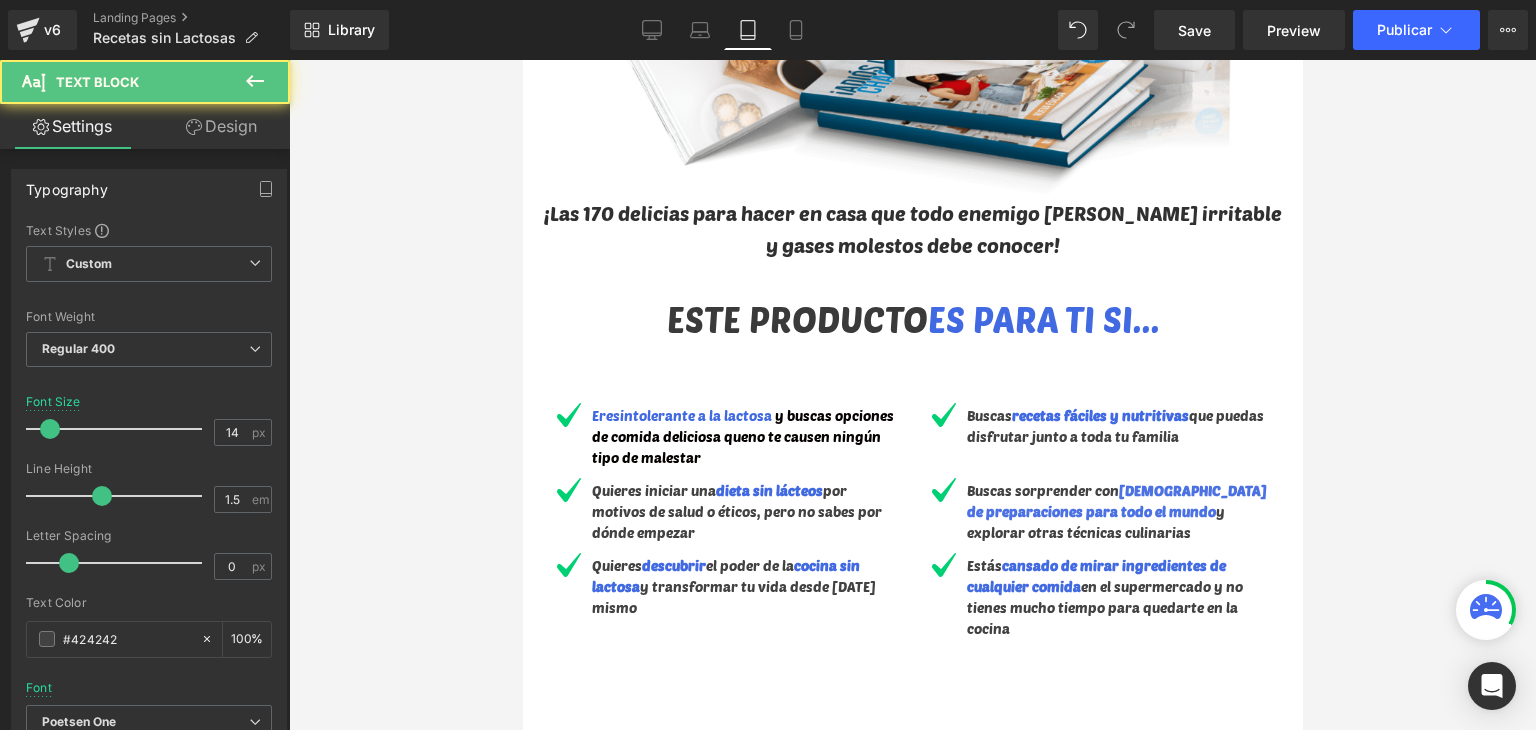 click at bounding box center [912, 395] 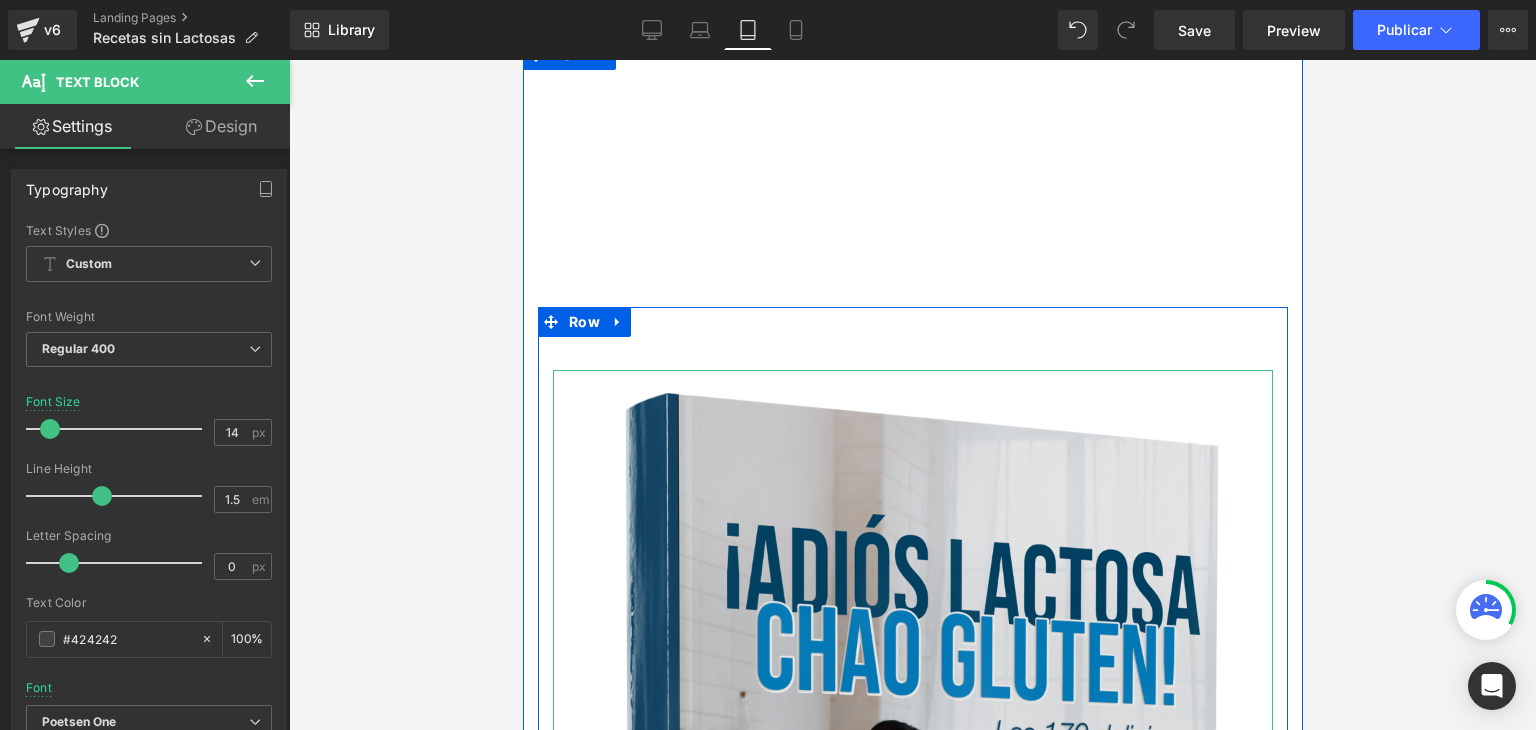 scroll, scrollTop: 1400, scrollLeft: 0, axis: vertical 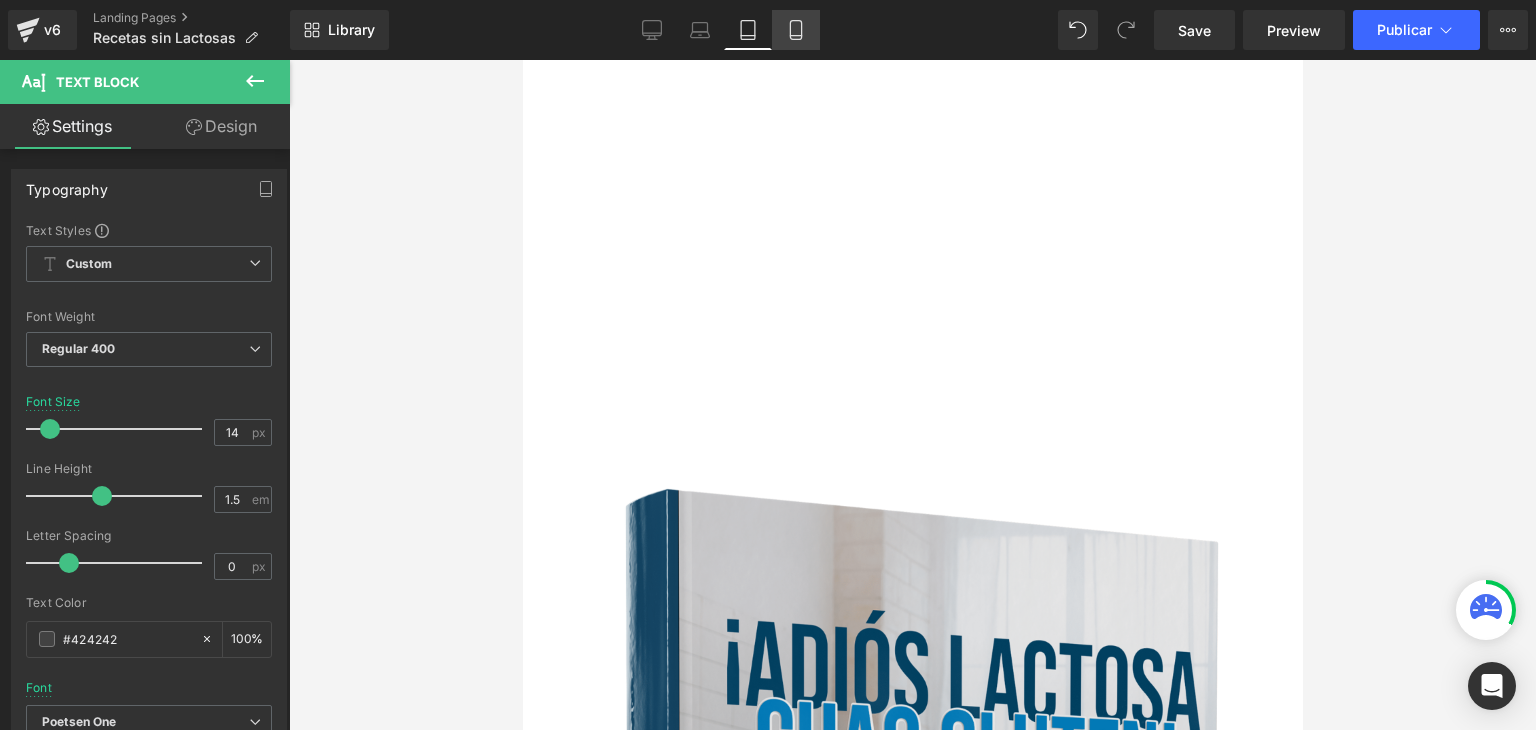 click on "Mobile" at bounding box center (796, 30) 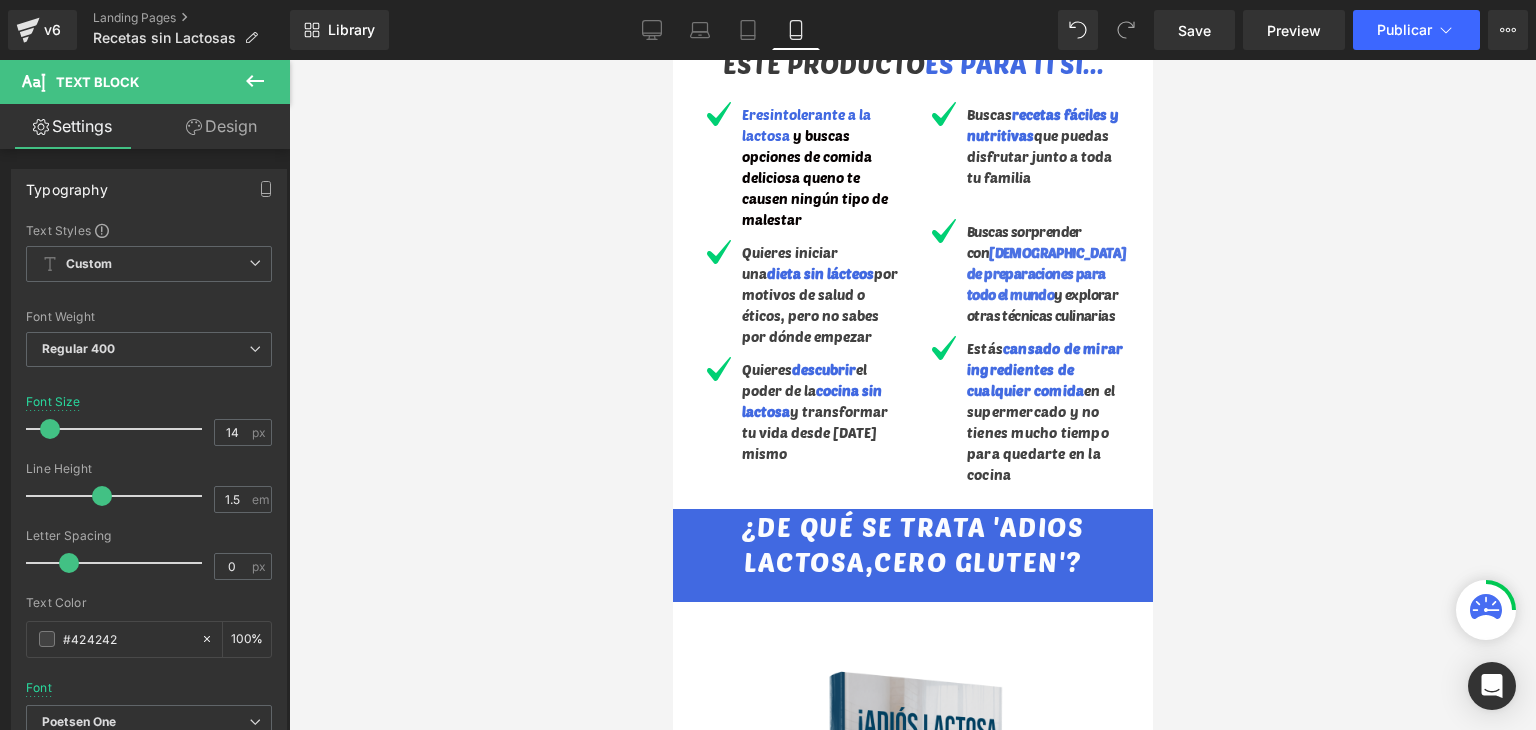 scroll, scrollTop: 1129, scrollLeft: 0, axis: vertical 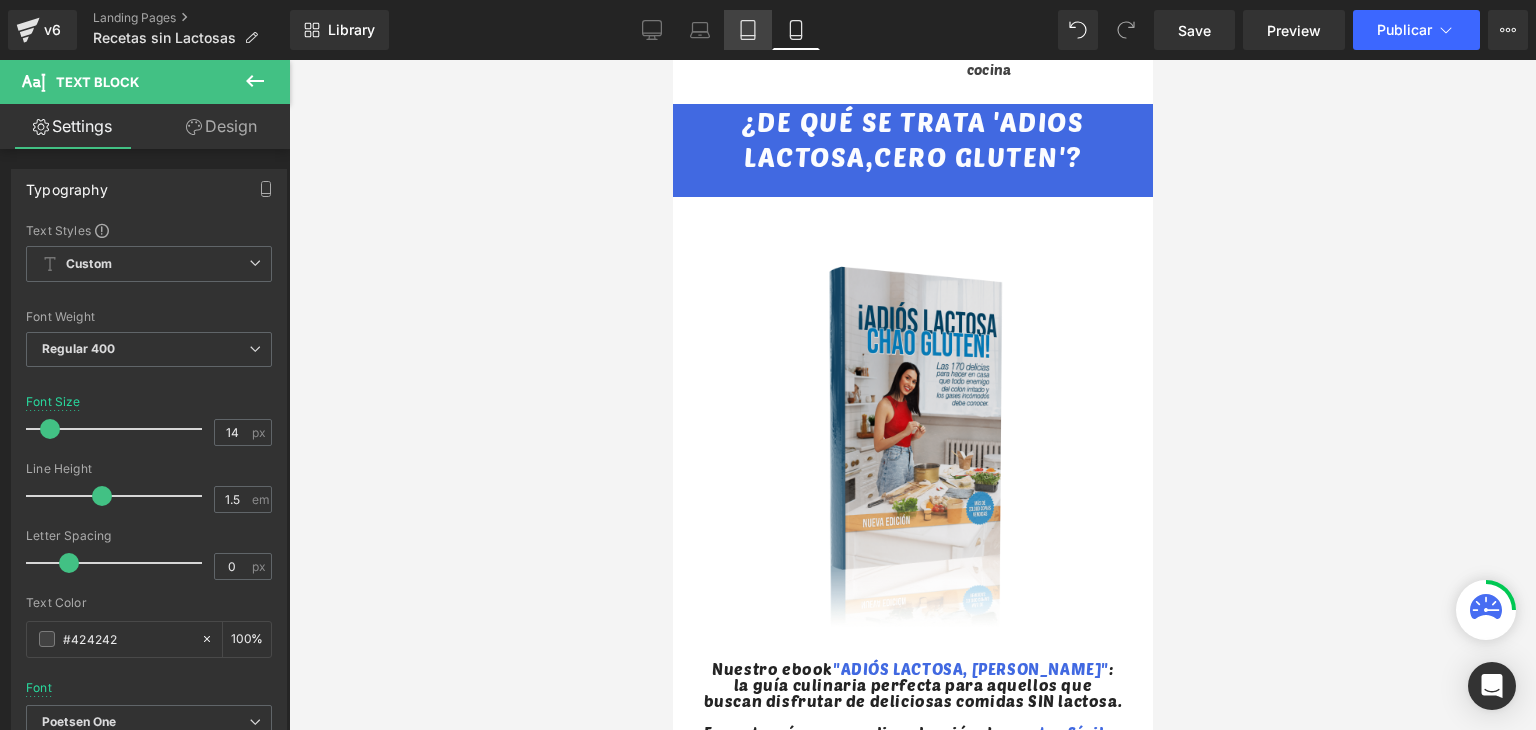 click 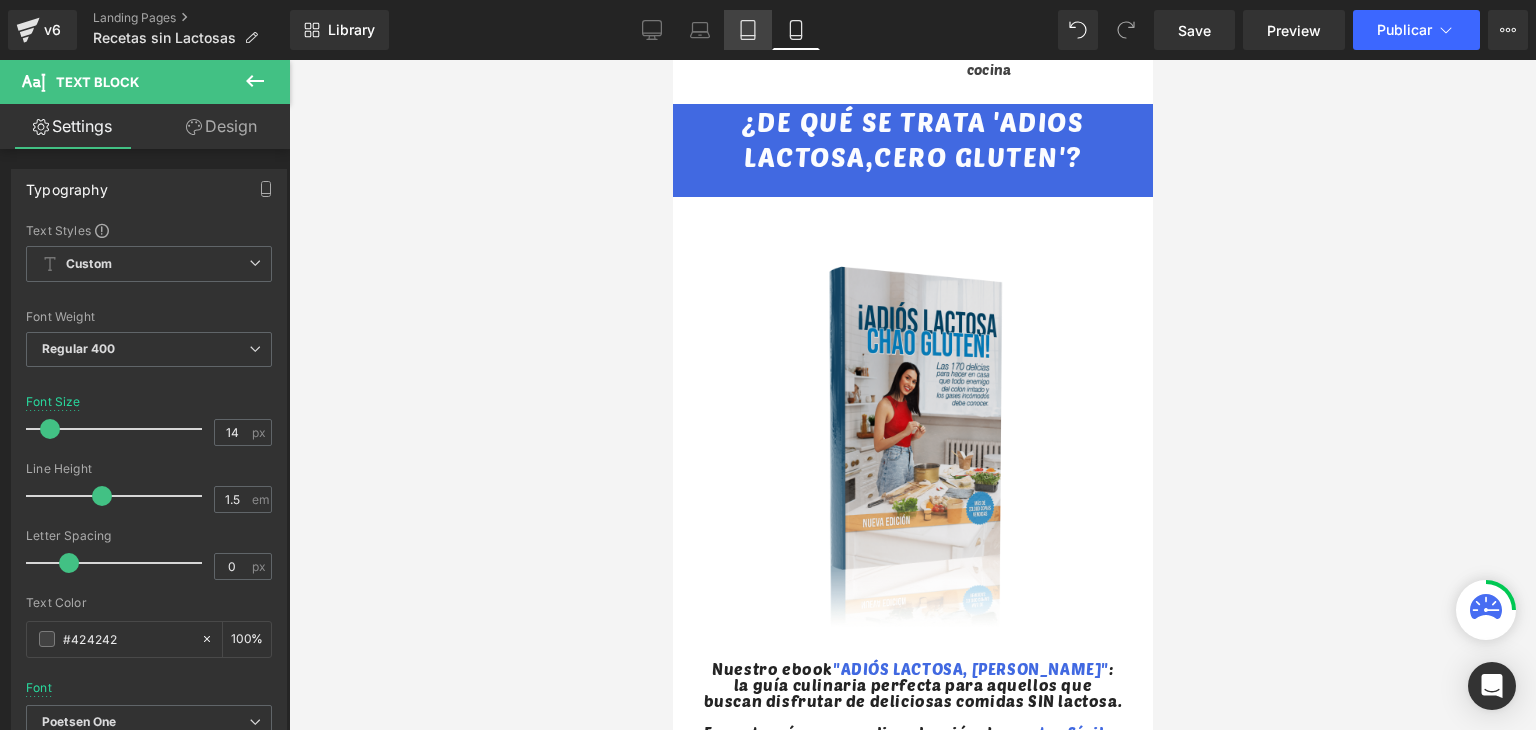 type on "100" 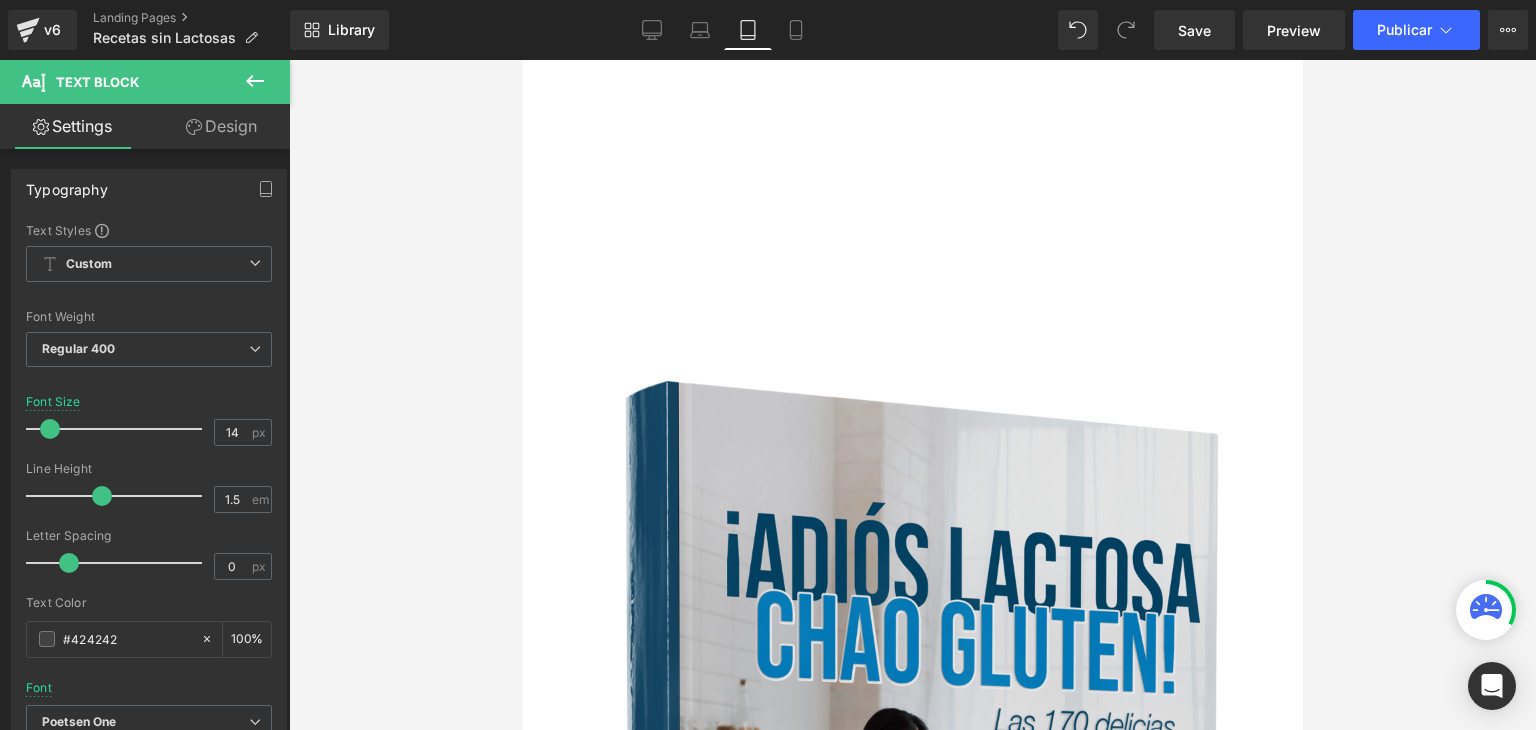 scroll, scrollTop: 1506, scrollLeft: 0, axis: vertical 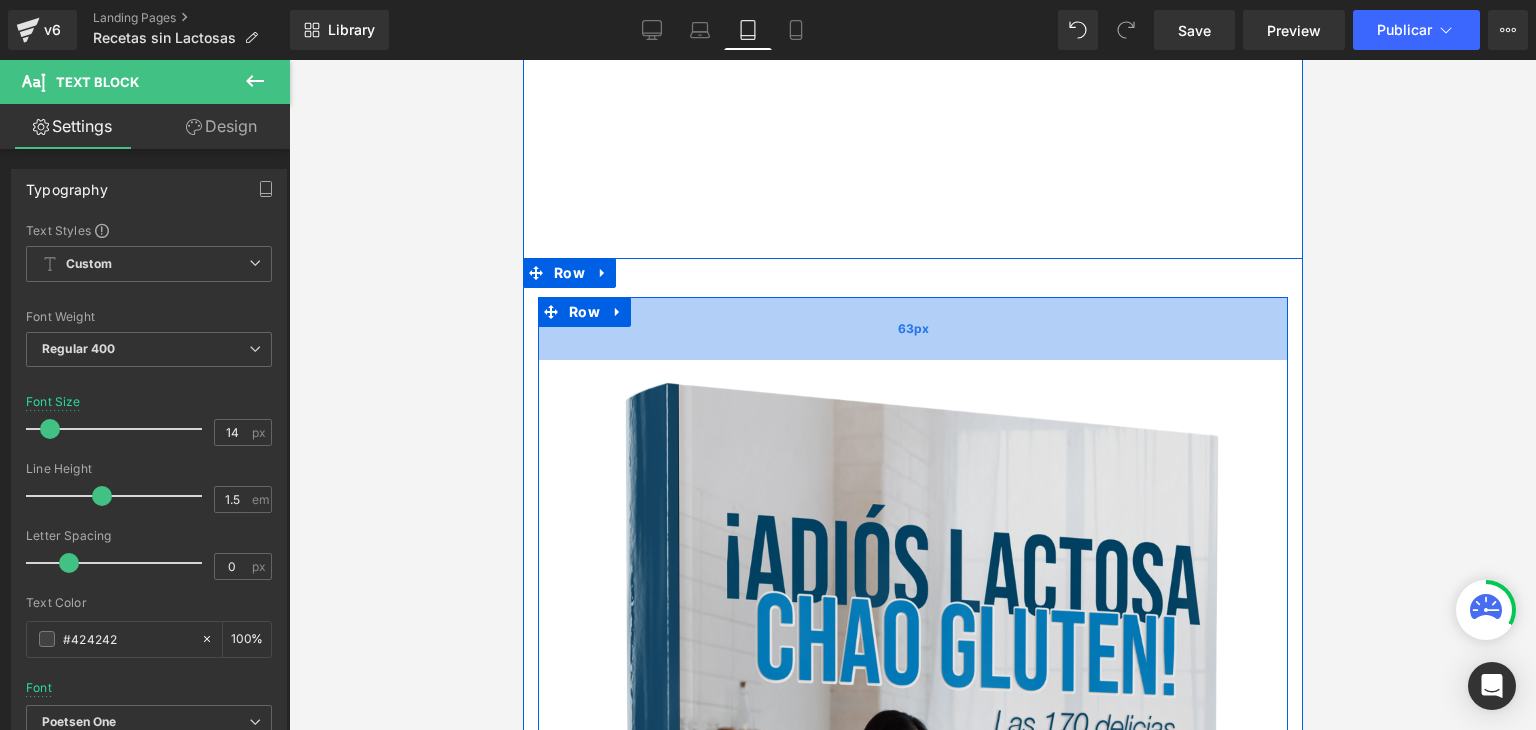 click on "Image         Nuestro ebook  "ADIÓS LACTOSA, CHAO GLUTEN" : la guía culinaria perfecta para aquellos que buscan disfrutar de deliciosas comidas SIN lactosa. Encontrarás una amplia selección de  recetas fáciles de seguir , utilizando ingredientes comunes y accesibles para nada costosos. ¡Dile adiós a la preocupación por la lactosa y saborea la libertad culinaria! Obtén tu copia ahora y dale un festín a tus papilas gustativas. Text Block                   ¡QUIERO SABER MÁS!          Button         Row         Row   63px   37px" at bounding box center (912, 1242) 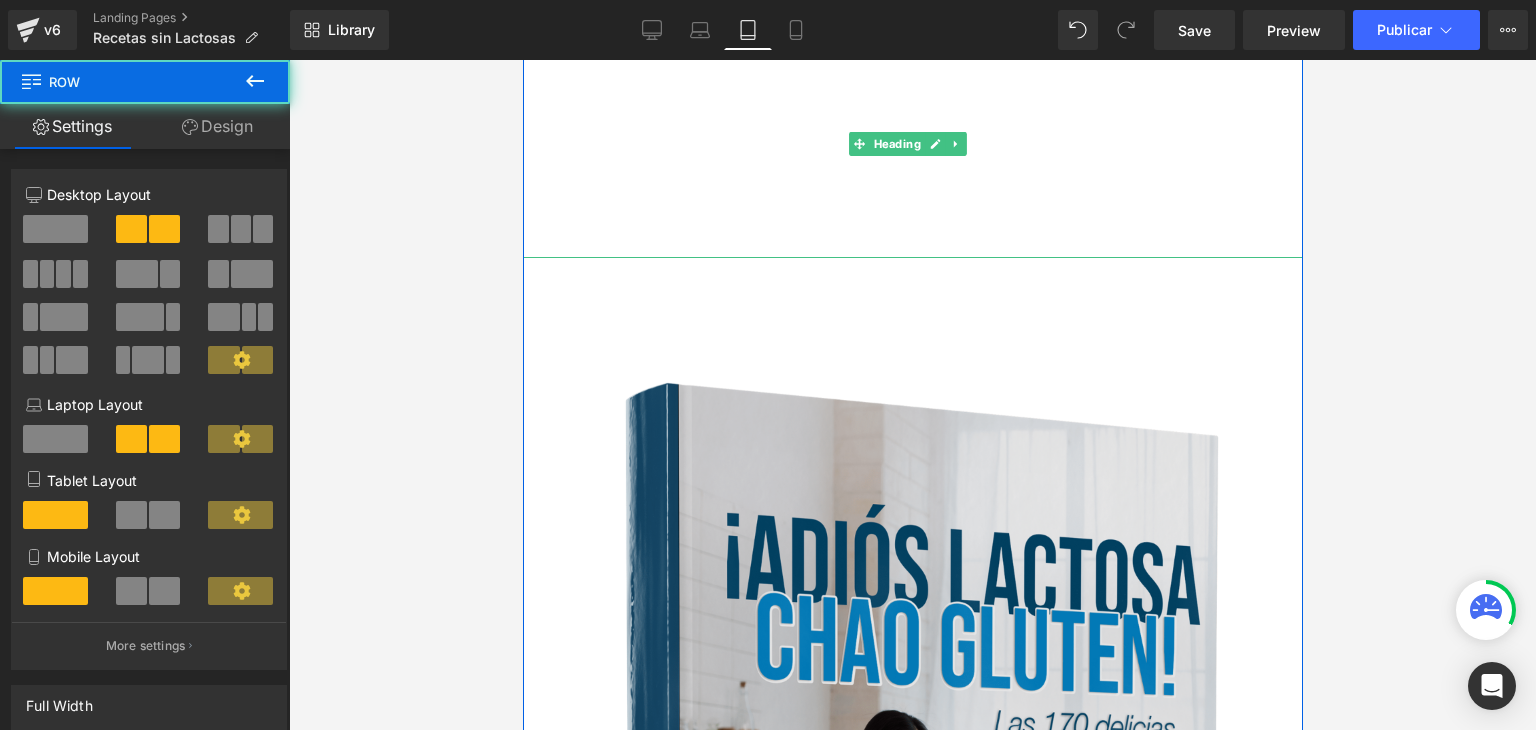 click on "¿DE QUÉ SE TRATA 'ADIOS LACTOSA,CERO GLUTEN'?" at bounding box center [912, 132] 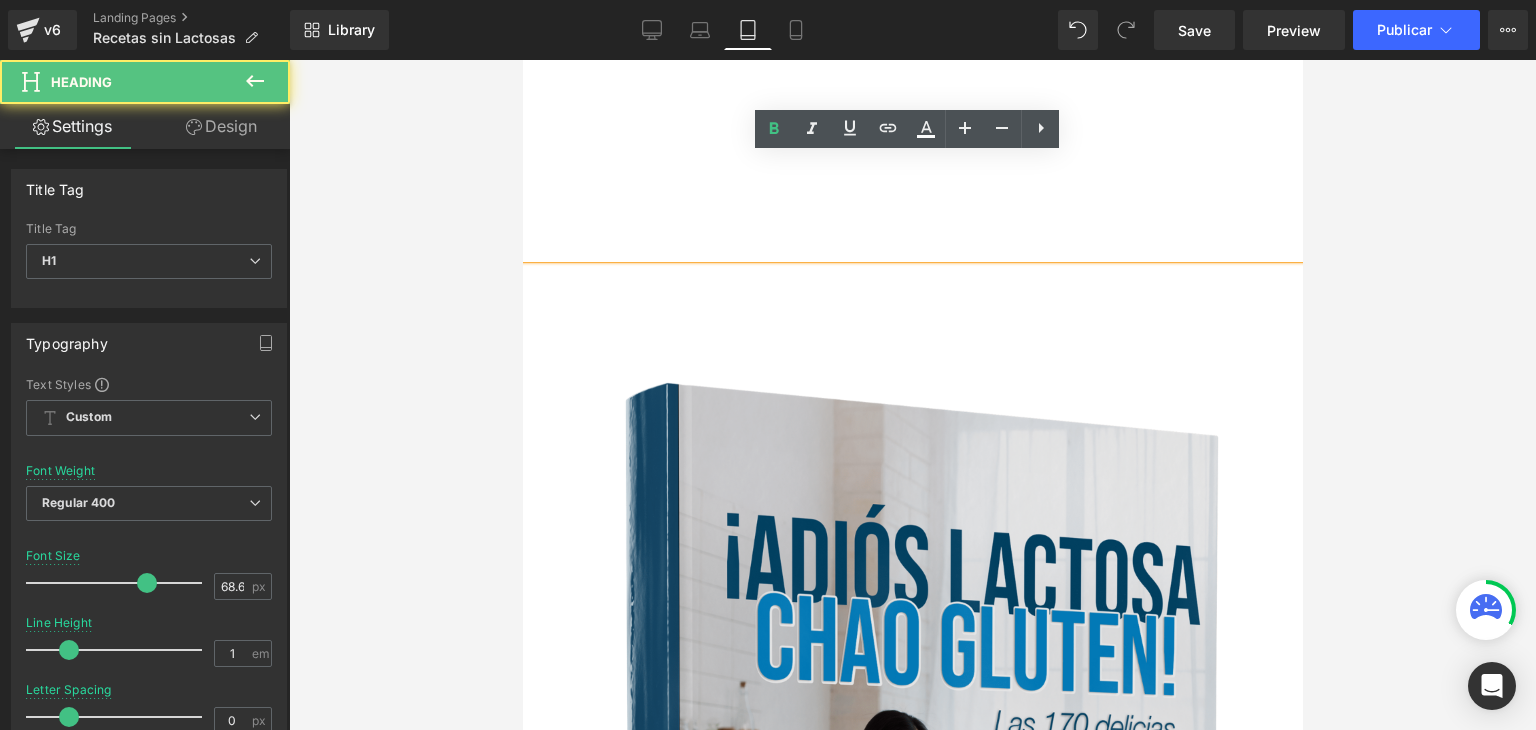 click on "¿DE QUÉ SE TRATA 'ADIOS LACTOSA,CERO GLUTEN'?" at bounding box center (912, 132) 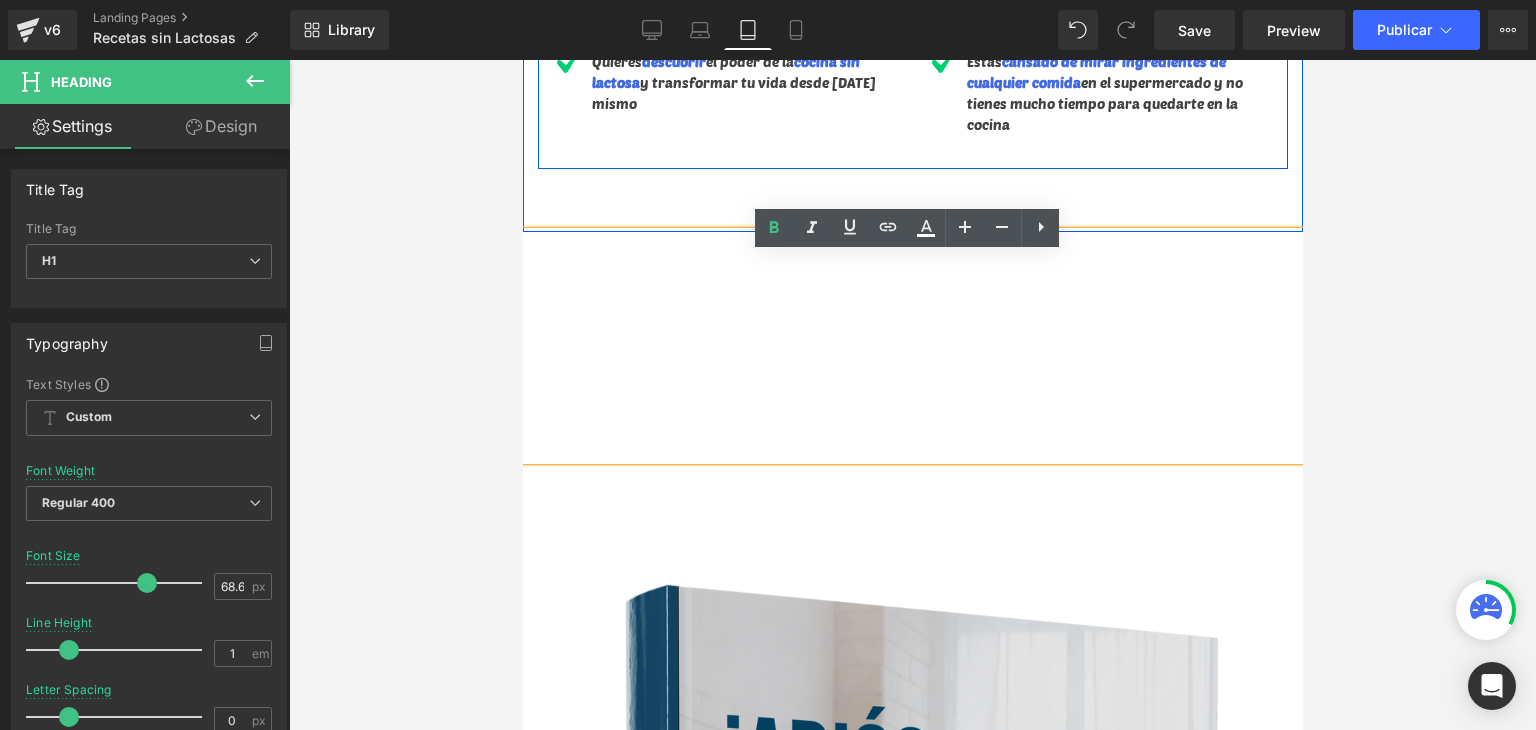 scroll, scrollTop: 1306, scrollLeft: 0, axis: vertical 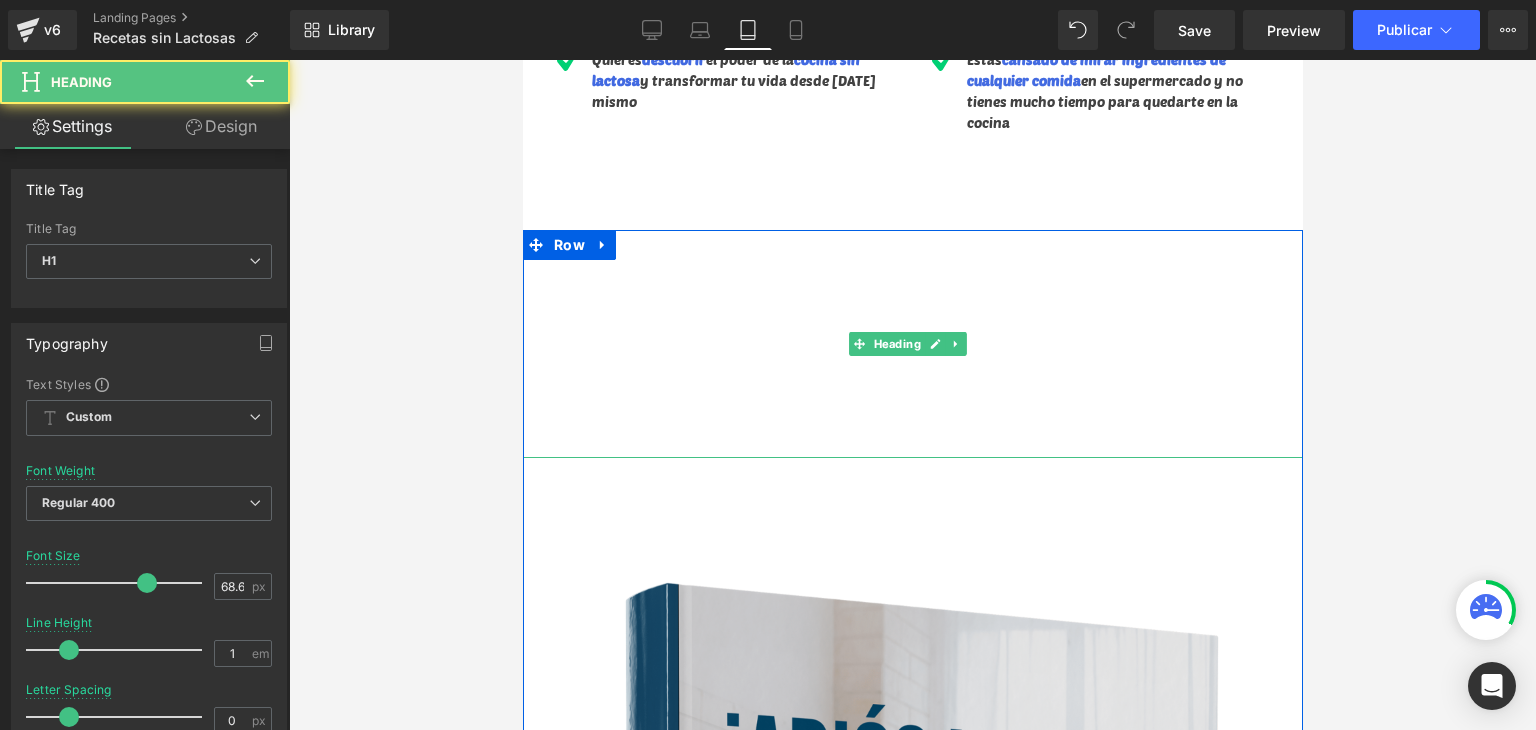 click on "¿DE QUÉ SE TRATA 'ADIOS LACTOSA,CERO GLUTEN'?" at bounding box center [912, 332] 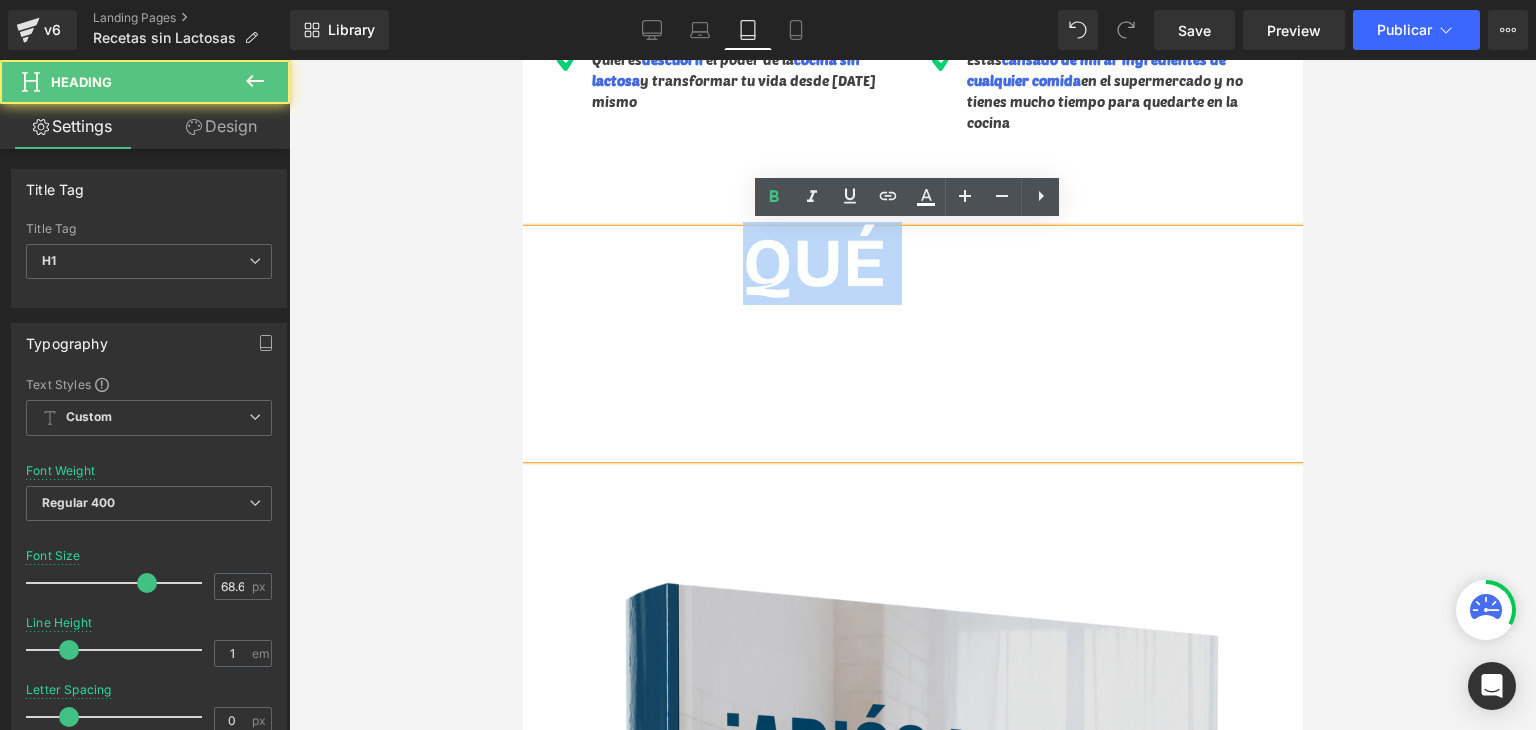 click on "¿DE QUÉ SE TRATA 'ADIOS LACTOSA,CERO GLUTEN'?" at bounding box center [912, 332] 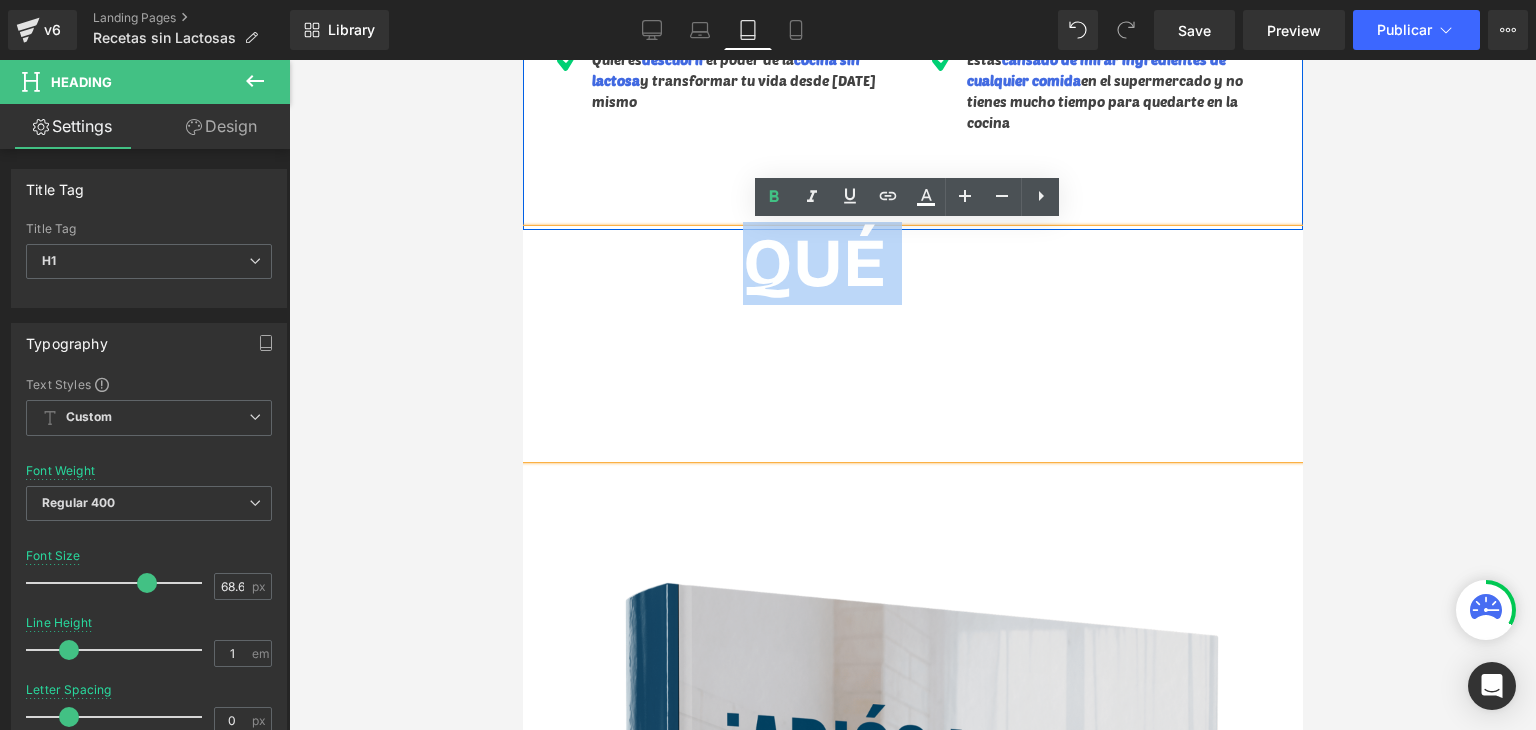 click on "Descubra ahora la única  forma comprobada para olvidarse  por completo  del malestar estomacal, gases o hinchazón  con +170 recetas sin lactosa ni gluten Heading         Image         ¡Las 170 delicias para hacer en casa que todo enemigo [PERSON_NAME] irritable y gases molestos debe conocer! Text Block
ESTE PRODUCTO  ES PARA TI SI...
Heading
Image
Eres  intolerante a la lactosa   y buscas opciones de comida deliciosa que  no te causen ningún tipo de malestar
Text Block
Image
Quieres iniciar una  dieta sin lácteos Text Block" at bounding box center [912, -397] 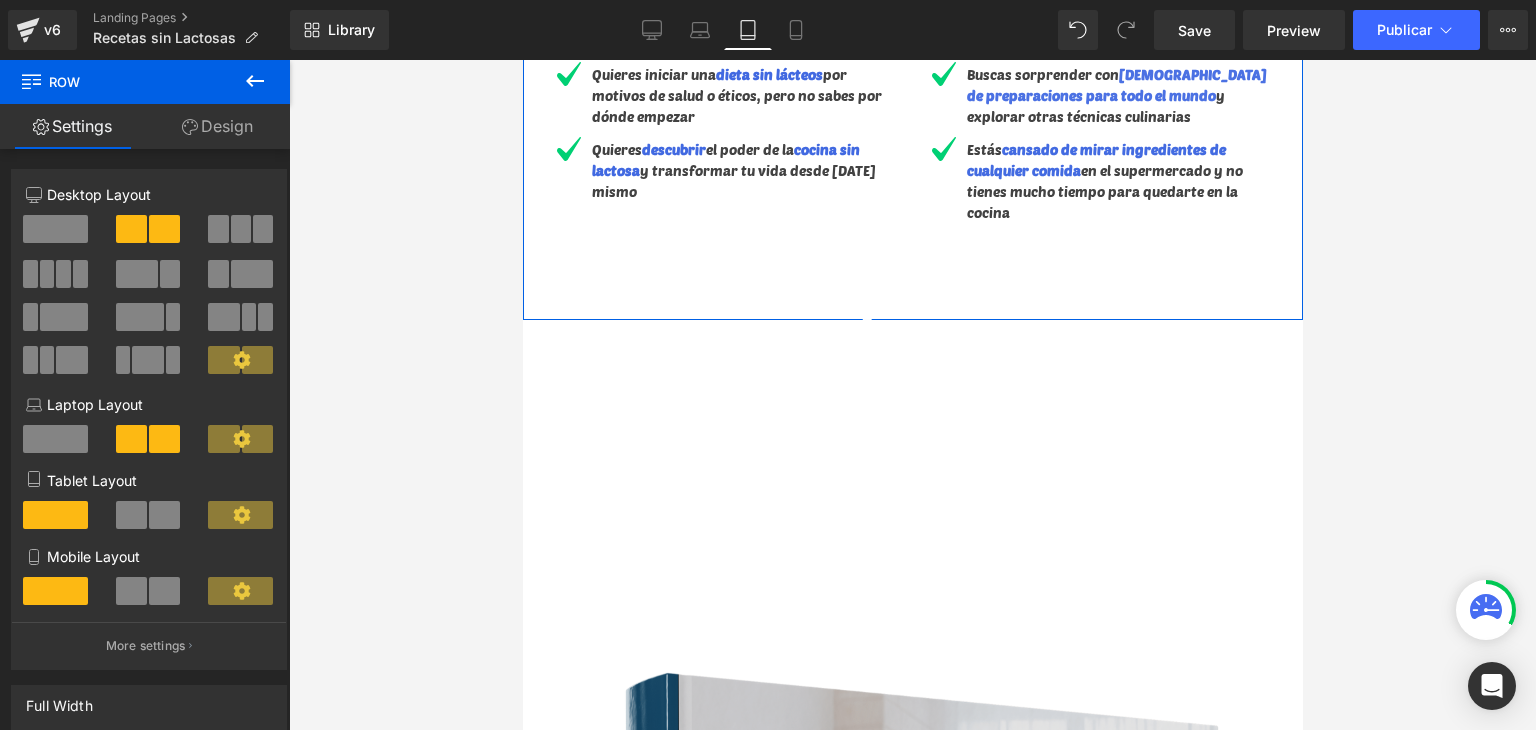 scroll, scrollTop: 1106, scrollLeft: 0, axis: vertical 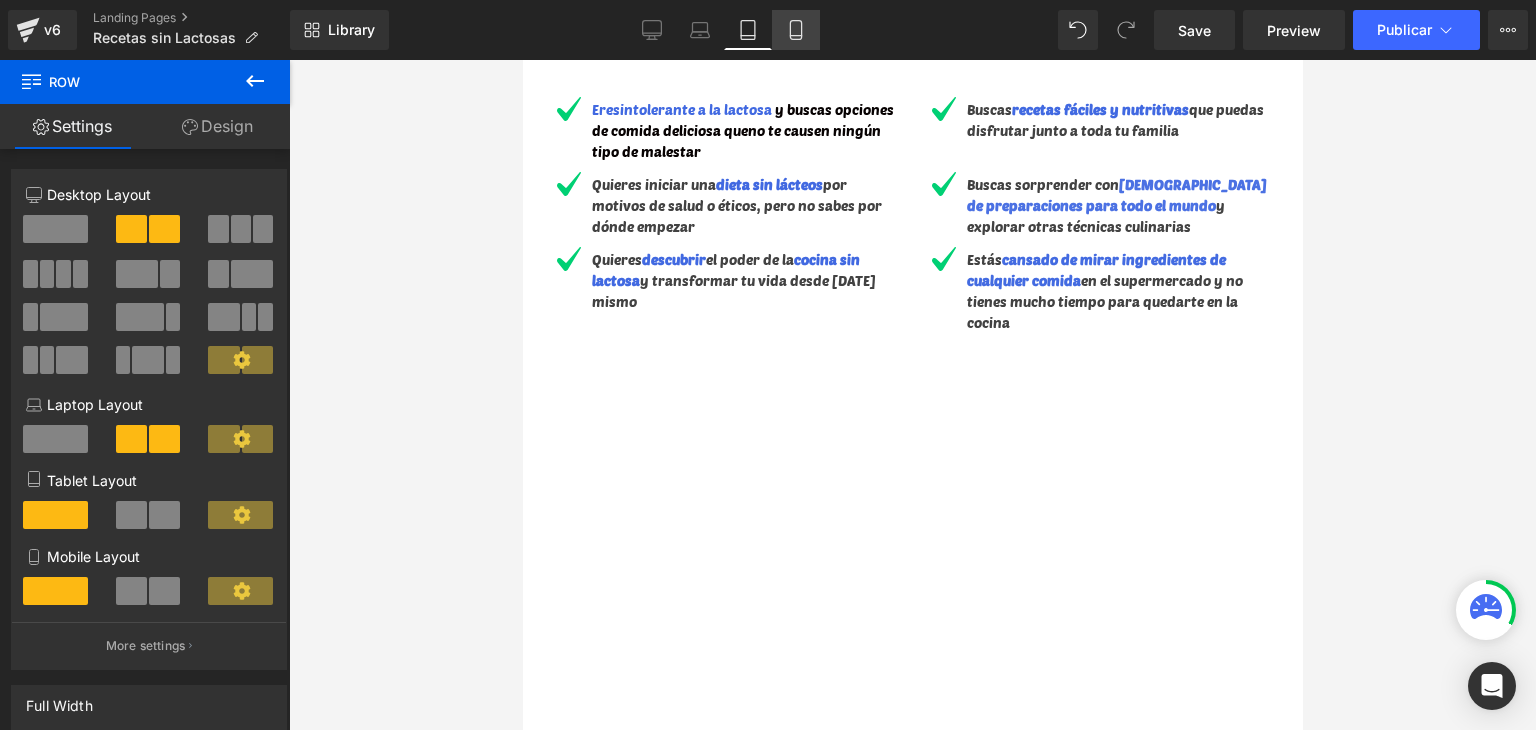 click 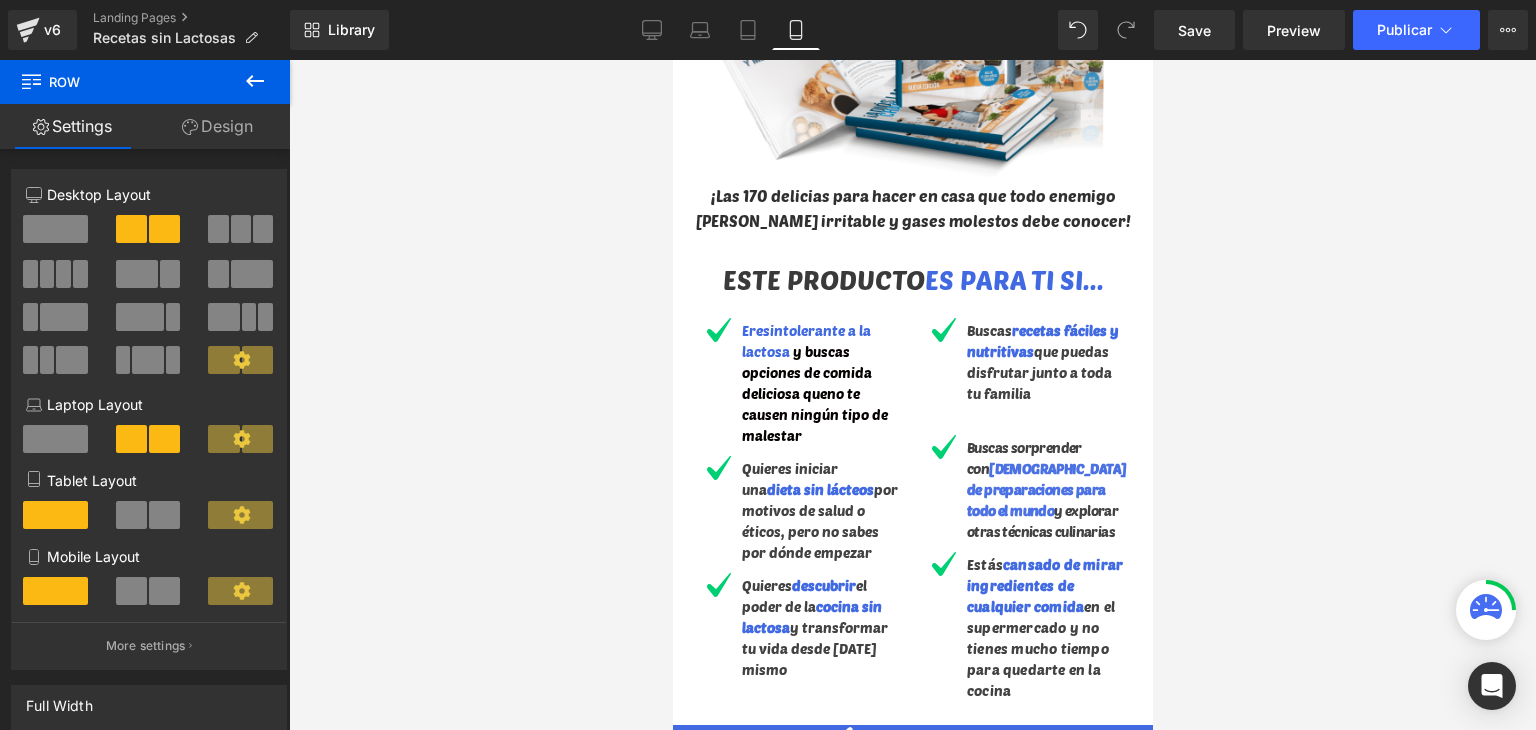 scroll, scrollTop: 800, scrollLeft: 0, axis: vertical 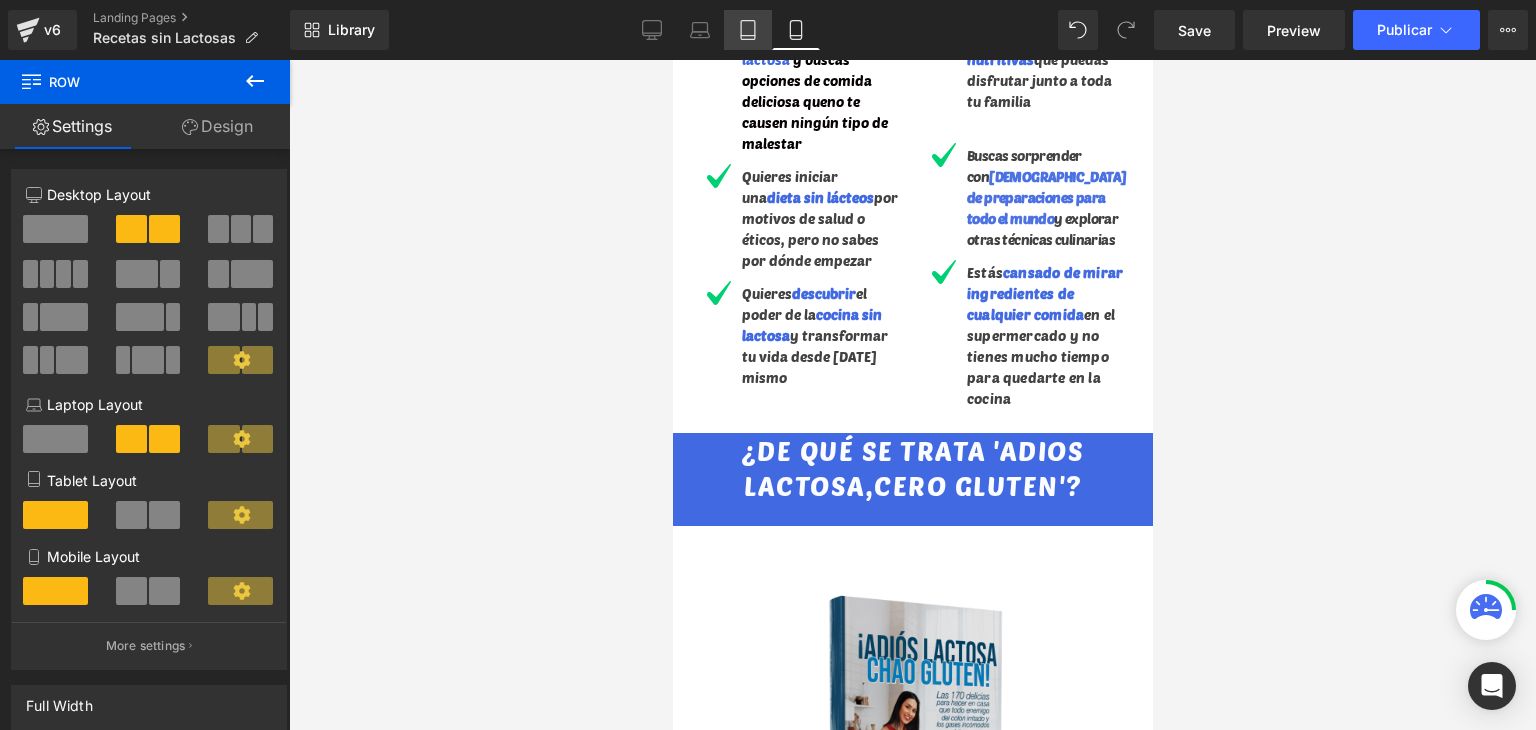 click on "Tablet" at bounding box center (748, 30) 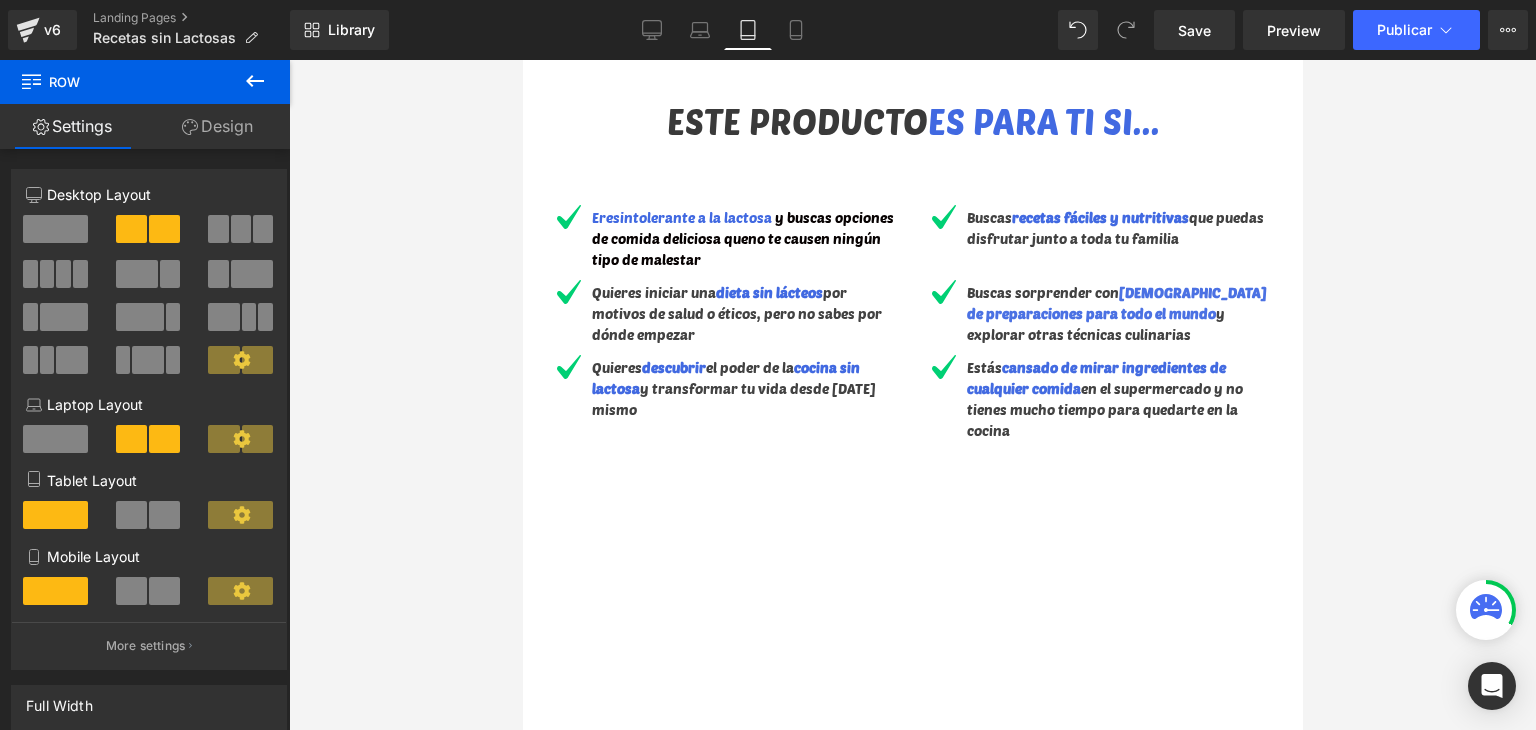 scroll, scrollTop: 1000, scrollLeft: 0, axis: vertical 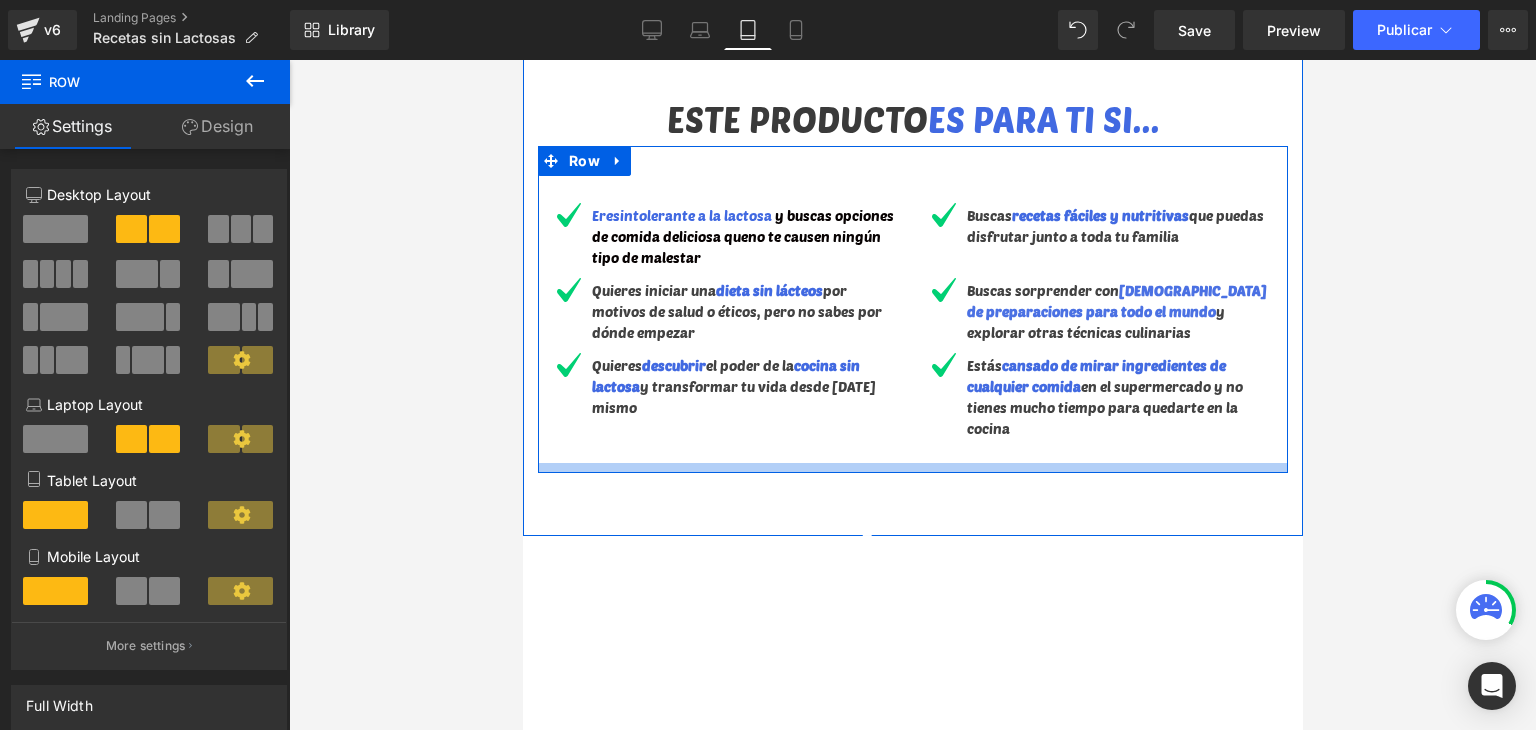 click at bounding box center [912, 468] 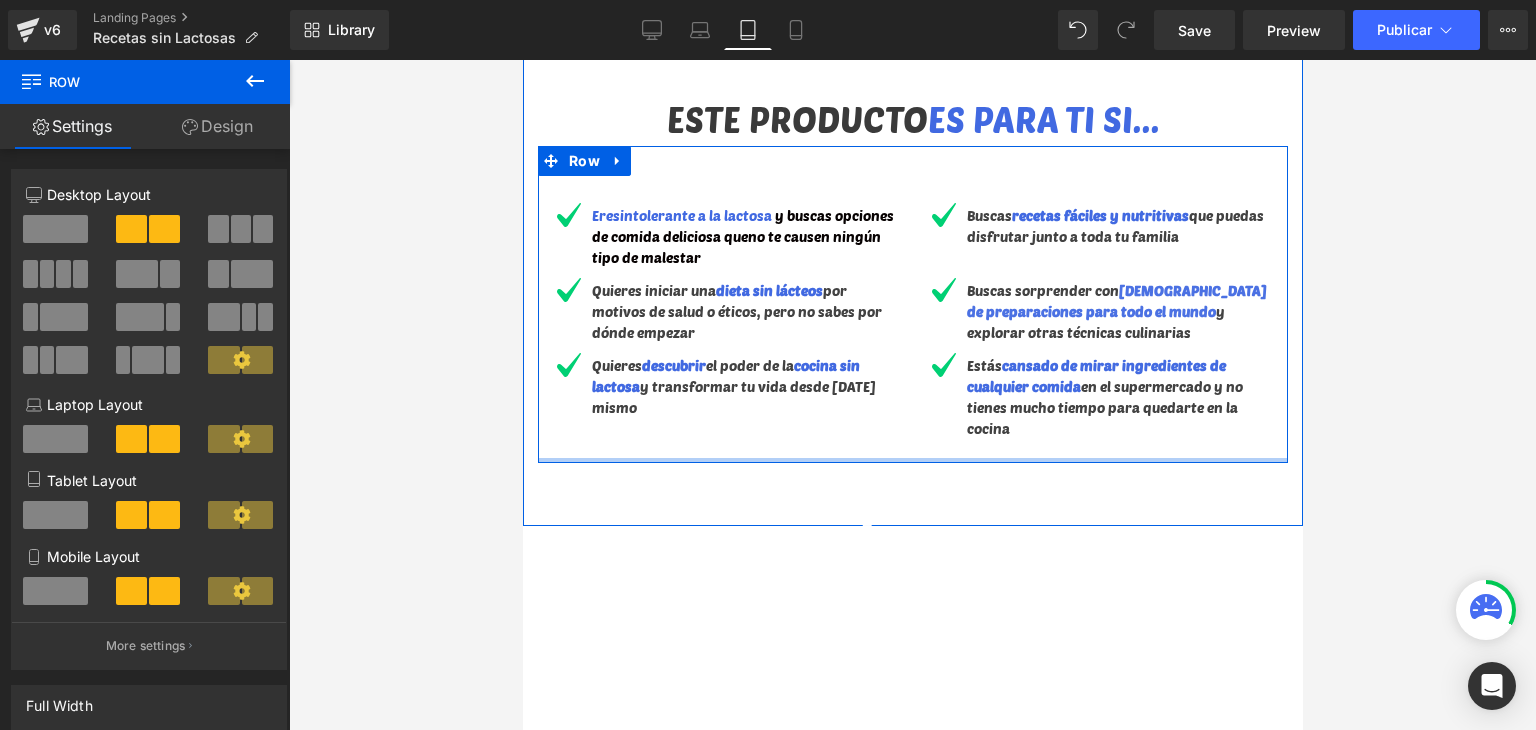 drag, startPoint x: 737, startPoint y: 460, endPoint x: 735, endPoint y: 418, distance: 42.047592 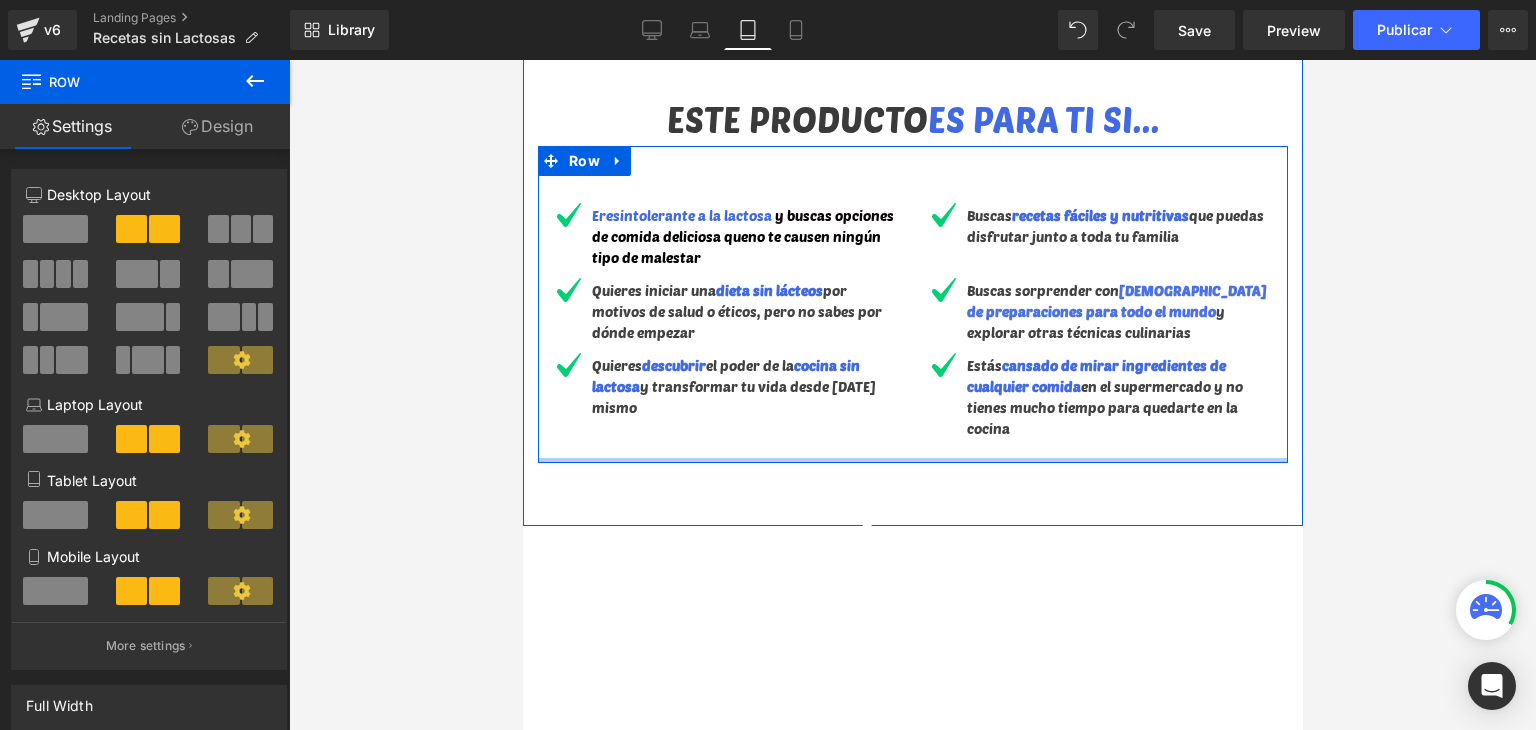 click on "Image
Eres  intolerante a la lactosa   y buscas opciones de comida deliciosa que  no te causen ningún tipo de malestar
Text Block
Image
Quieres iniciar una  dieta sin lácteos por motivos de salud o éticos, pero no sabes por dónde empezar Text Block
Image
Quieres  descubrir  el poder de la  cocina sin lactosa y transformar tu vida desde hoy mismo Text Block" at bounding box center [912, 304] 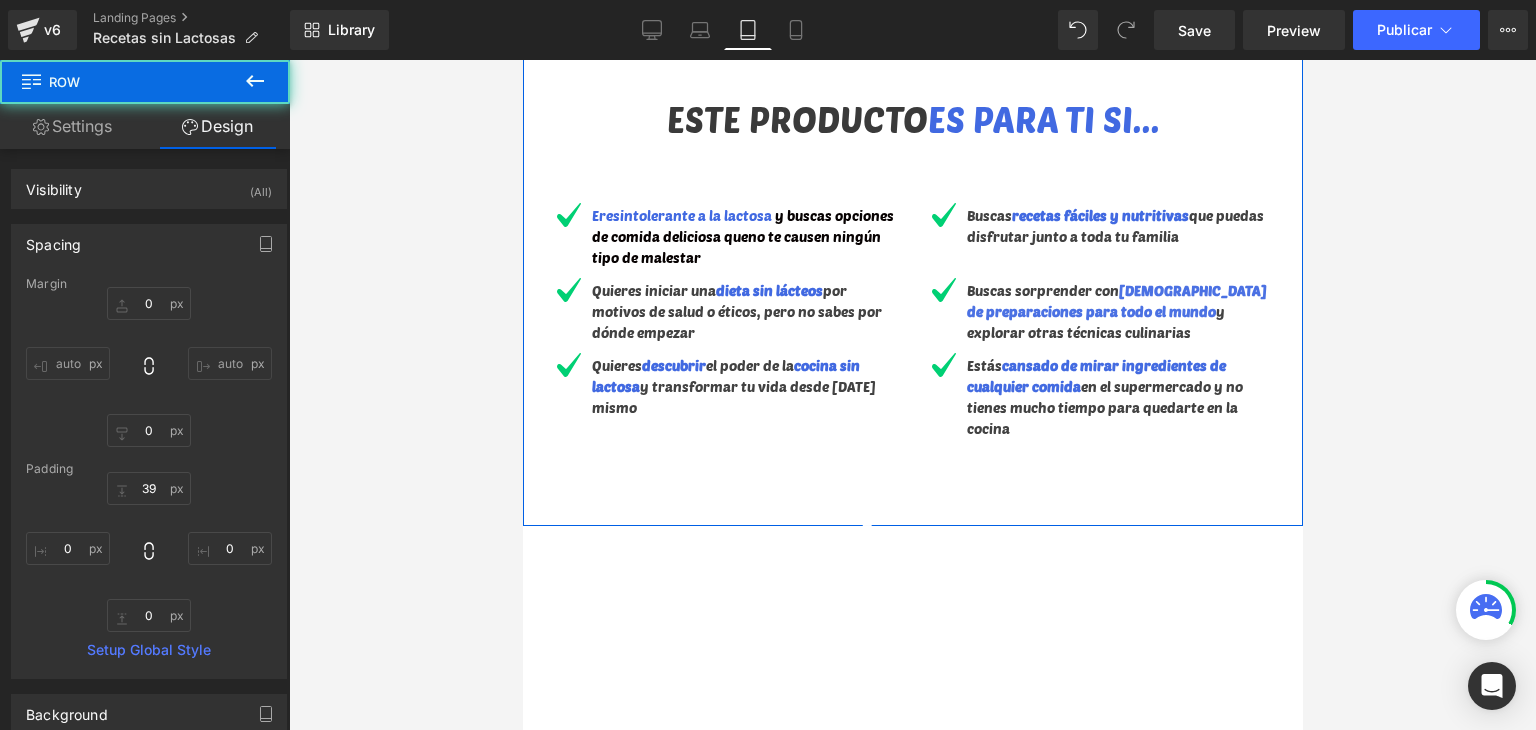 click on "Descubra ahora la única  forma comprobada para olvidarse  por completo  del malestar estomacal, gases o hinchazón  con +170 recetas sin lactosa ni gluten Heading         Image         ¡Las 170 delicias para hacer en casa que todo enemigo [PERSON_NAME] irritable y gases molestos debe conocer! Text Block
ESTE PRODUCTO  ES PARA TI SI...
Heading
Image
Eres  intolerante a la lactosa   y buscas opciones de comida deliciosa que  no te causen ningún tipo de malestar
Text Block
Image
Quieres iniciar una  dieta sin lácteos Text Block" at bounding box center [912, -96] 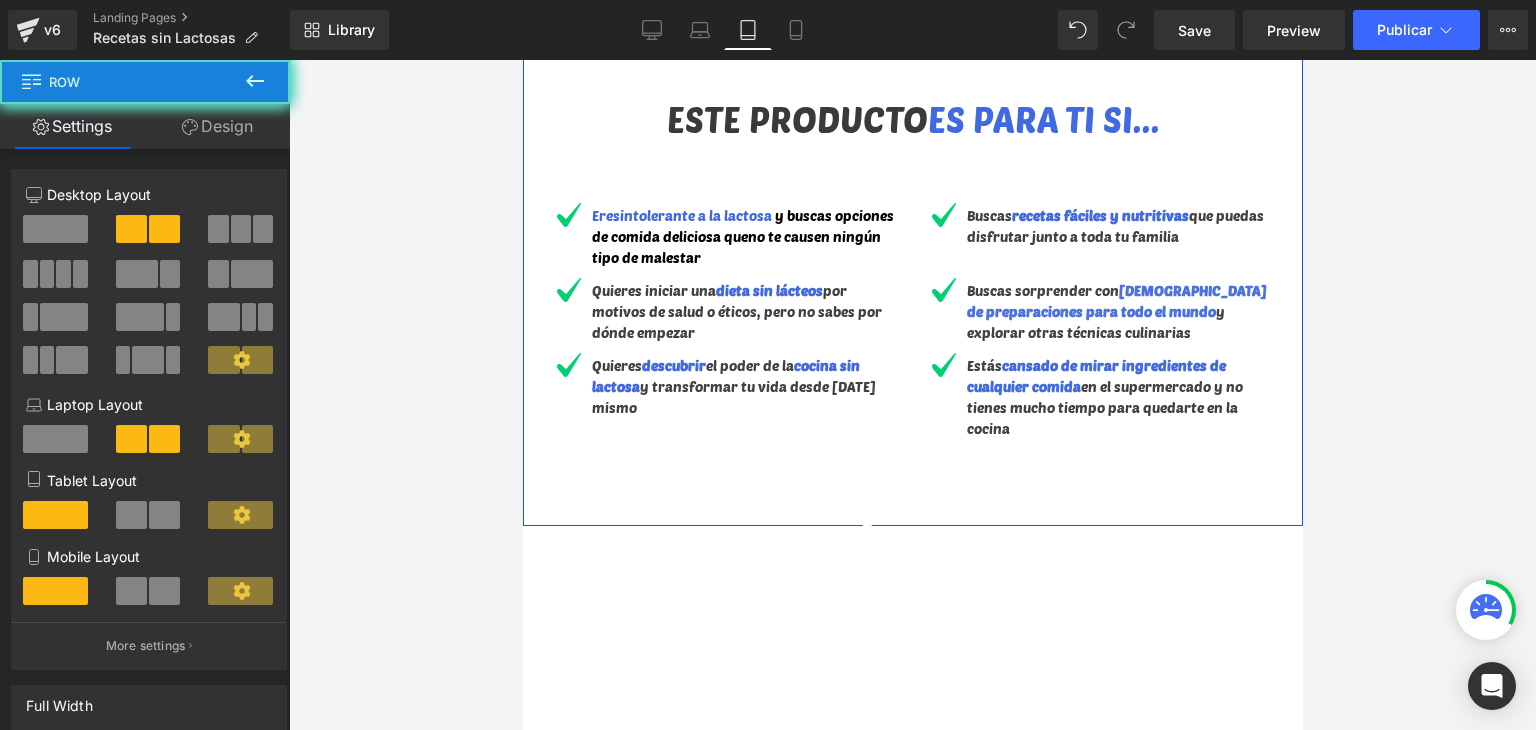 click on "Descubra ahora la única  forma comprobada para olvidarse  por completo  del malestar estomacal, gases o hinchazón  con +170 recetas sin lactosa ni gluten Heading         Image         ¡Las 170 delicias para hacer en casa que todo enemigo [PERSON_NAME] irritable y gases molestos debe conocer! Text Block
ESTE PRODUCTO  ES PARA TI SI...
Heading
Image
Eres  intolerante a la lactosa   y buscas opciones de comida deliciosa que  no te causen ningún tipo de malestar
Text Block
Image
Quieres iniciar una  dieta sin lácteos Text Block" at bounding box center [912, -96] 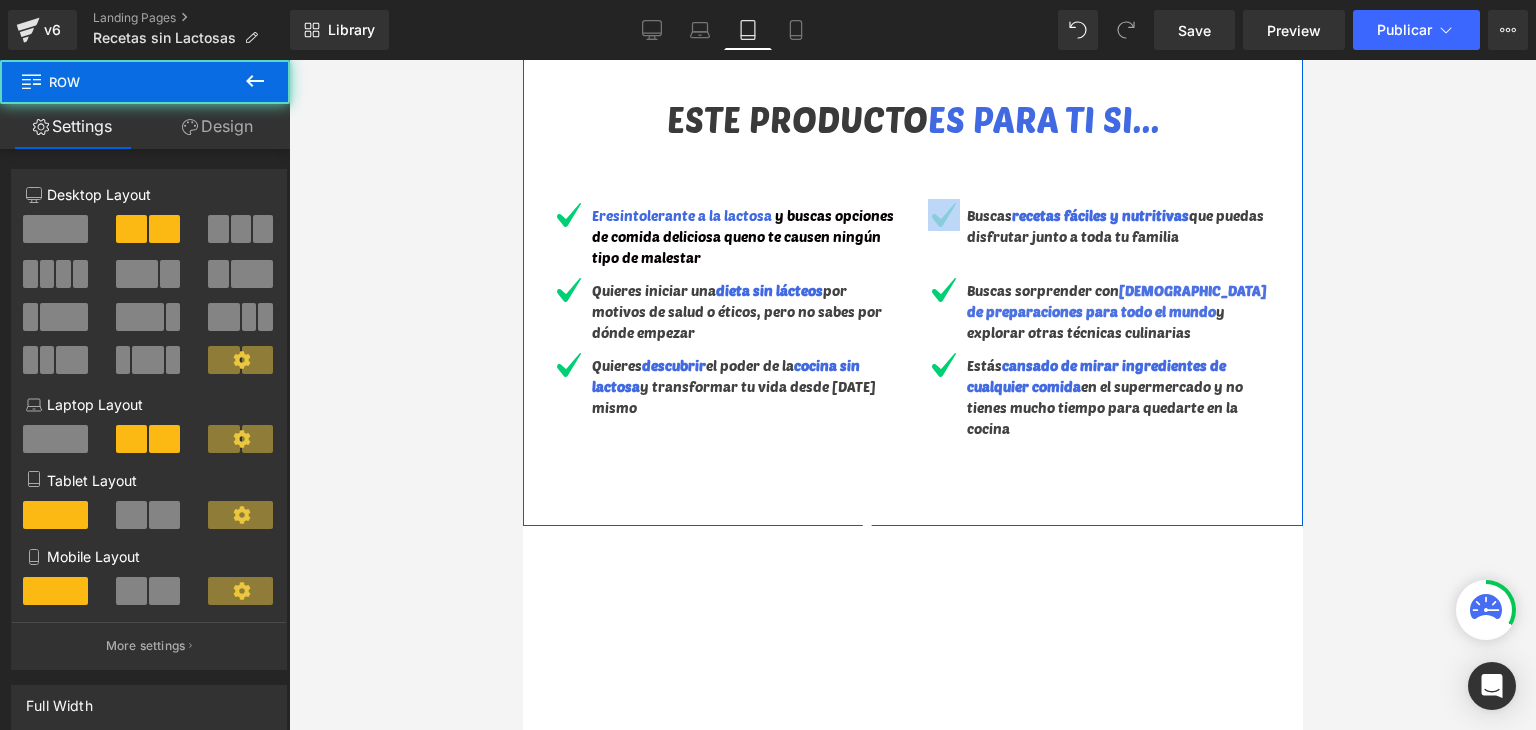 click on "Descubra ahora la única  forma comprobada para olvidarse  por completo  del malestar estomacal, gases o hinchazón  con +170 recetas sin lactosa ni gluten Heading         Image         ¡Las 170 delicias para hacer en casa que todo enemigo [PERSON_NAME] irritable y gases molestos debe conocer! Text Block
ESTE PRODUCTO  ES PARA TI SI...
Heading
Image
Eres  intolerante a la lactosa   y buscas opciones de comida deliciosa que  no te causen ningún tipo de malestar
Text Block
Image
Quieres iniciar una  dieta sin lácteos Text Block" at bounding box center (912, -96) 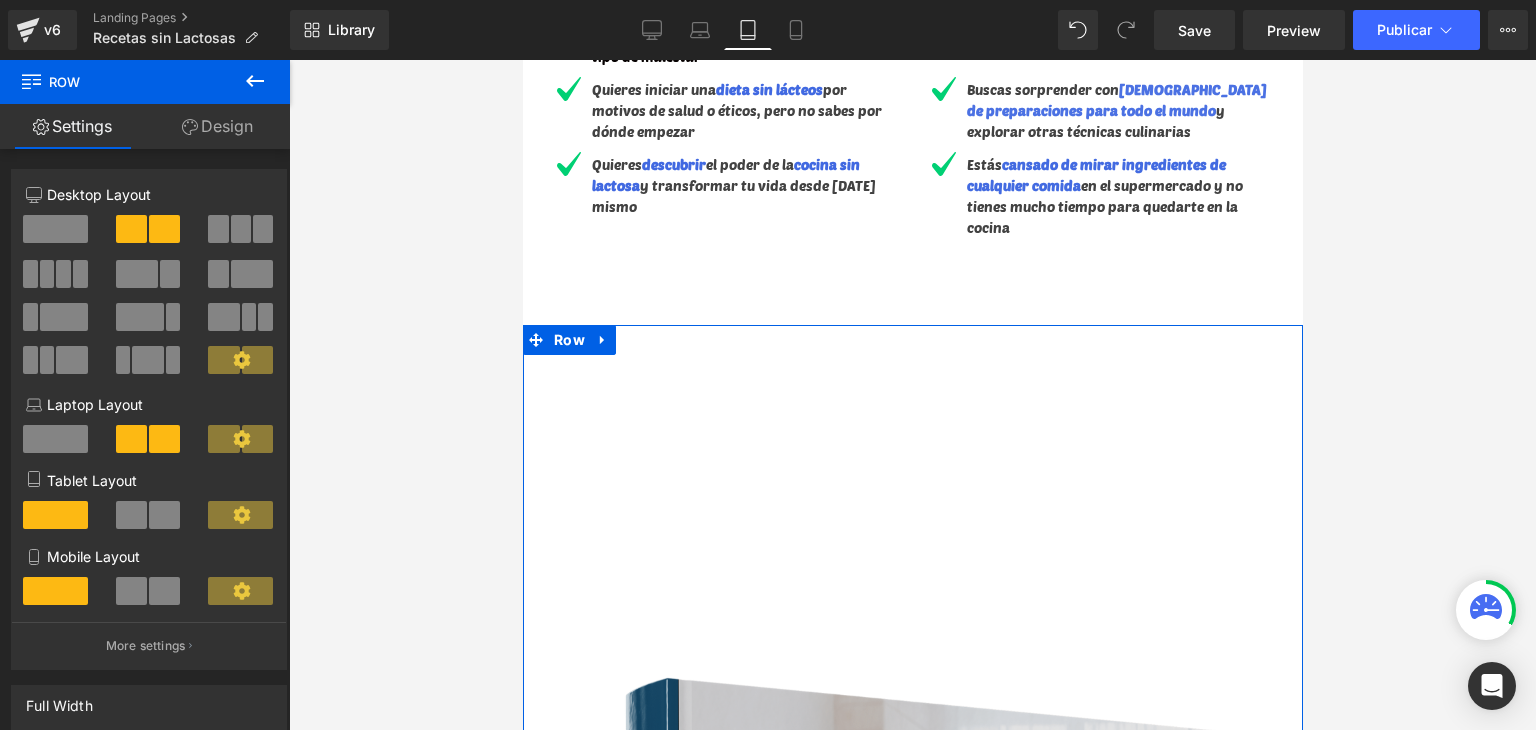 scroll, scrollTop: 1200, scrollLeft: 0, axis: vertical 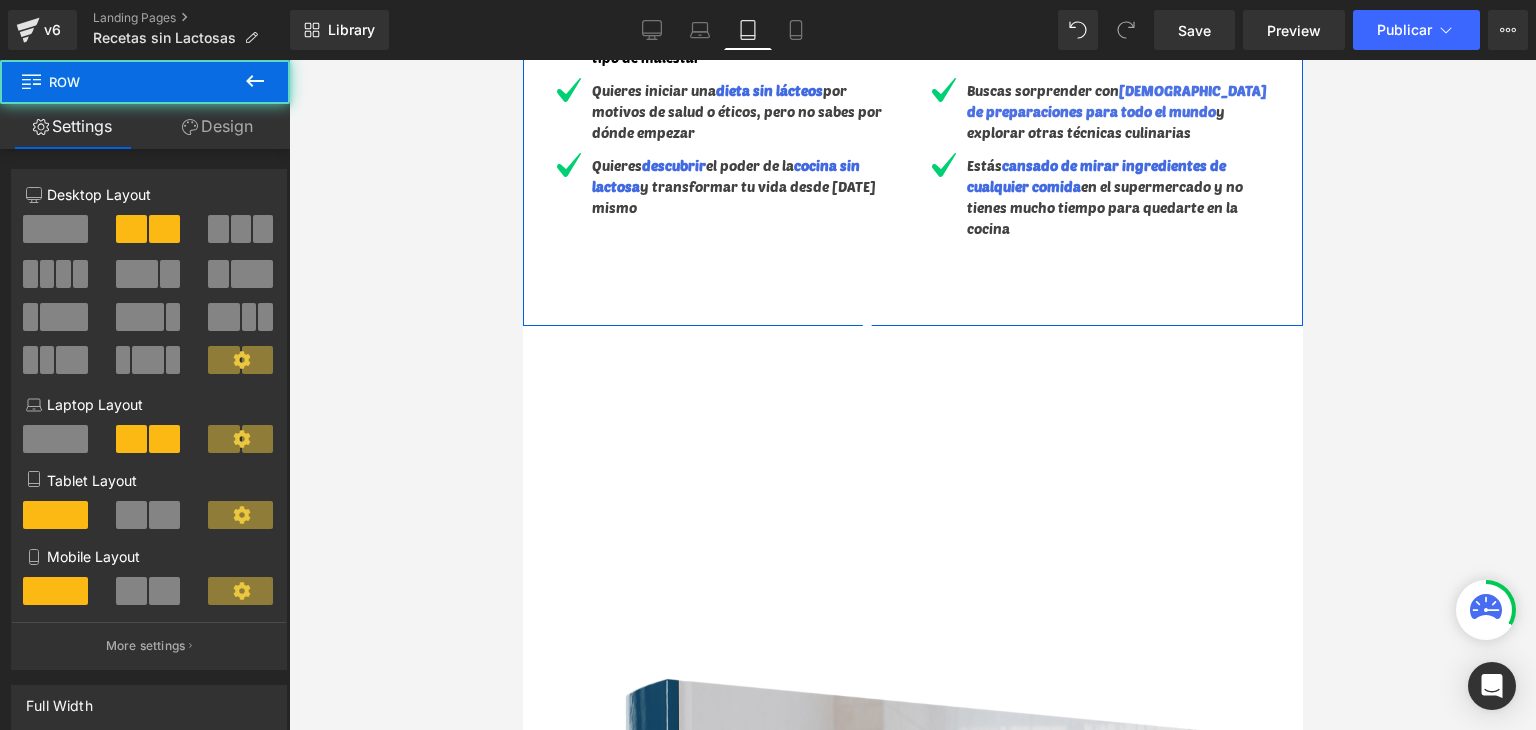 click on "Descubra ahora la única  forma comprobada para olvidarse  por completo  del malestar estomacal, gases o hinchazón  con +170 recetas sin lactosa ni gluten Heading         Image         ¡Las 170 delicias para hacer en casa que todo enemigo [PERSON_NAME] irritable y gases molestos debe conocer! Text Block
ESTE PRODUCTO  ES PARA TI SI...
Heading
Image
Eres  intolerante a la lactosa   y buscas opciones de comida deliciosa que  no te causen ningún tipo de malestar
Text Block
Image
Quieres iniciar una  dieta sin lácteos Text Block" at bounding box center (912, -296) 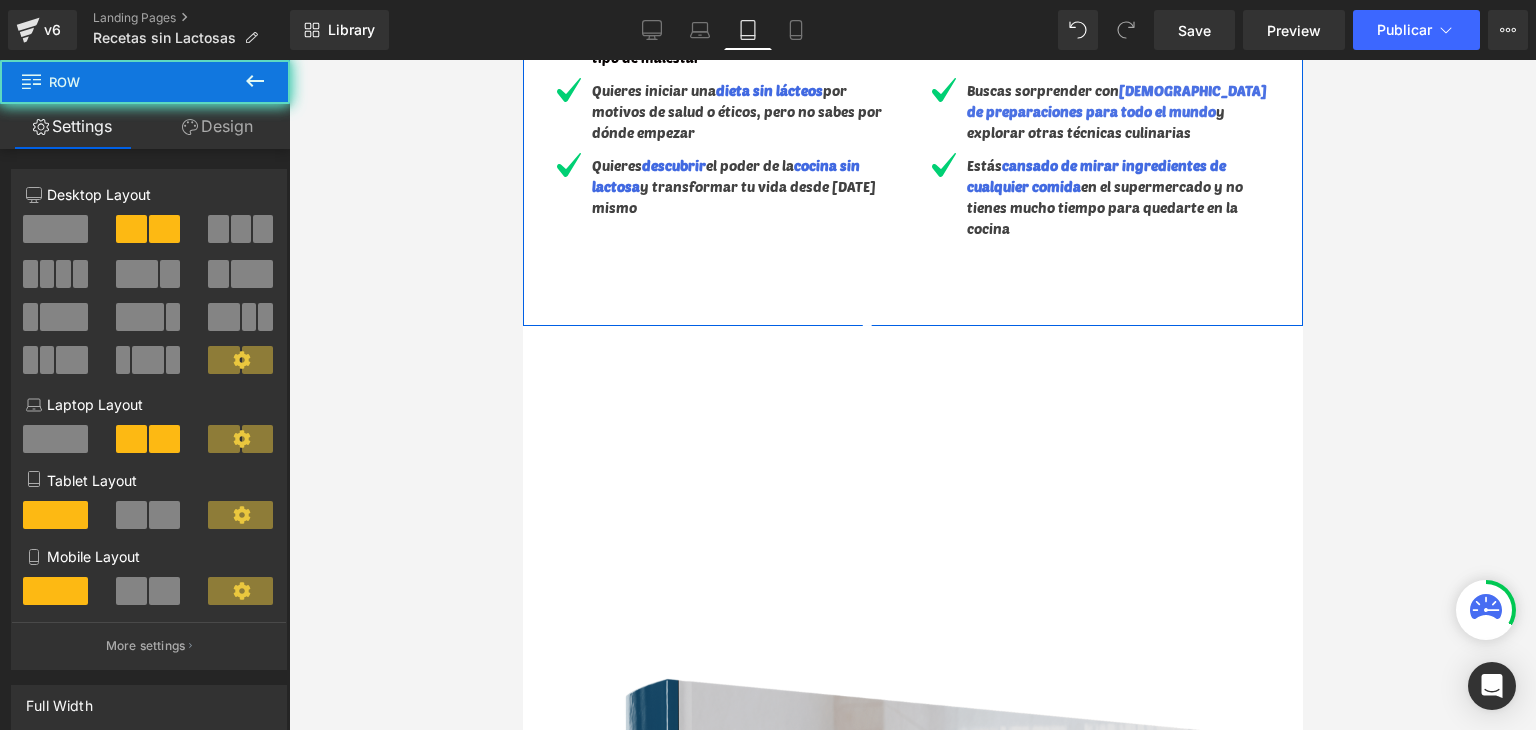 click on "Descubra ahora la única  forma comprobada para olvidarse  por completo  del malestar estomacal, gases o hinchazón  con +170 recetas sin lactosa ni gluten Heading         Image         ¡Las 170 delicias para hacer en casa que todo enemigo [PERSON_NAME] irritable y gases molestos debe conocer! Text Block
ESTE PRODUCTO  ES PARA TI SI...
Heading
Image
Eres  intolerante a la lactosa   y buscas opciones de comida deliciosa que  no te causen ningún tipo de malestar
Text Block
Image
Quieres iniciar una  dieta sin lácteos Text Block" at bounding box center (912, -296) 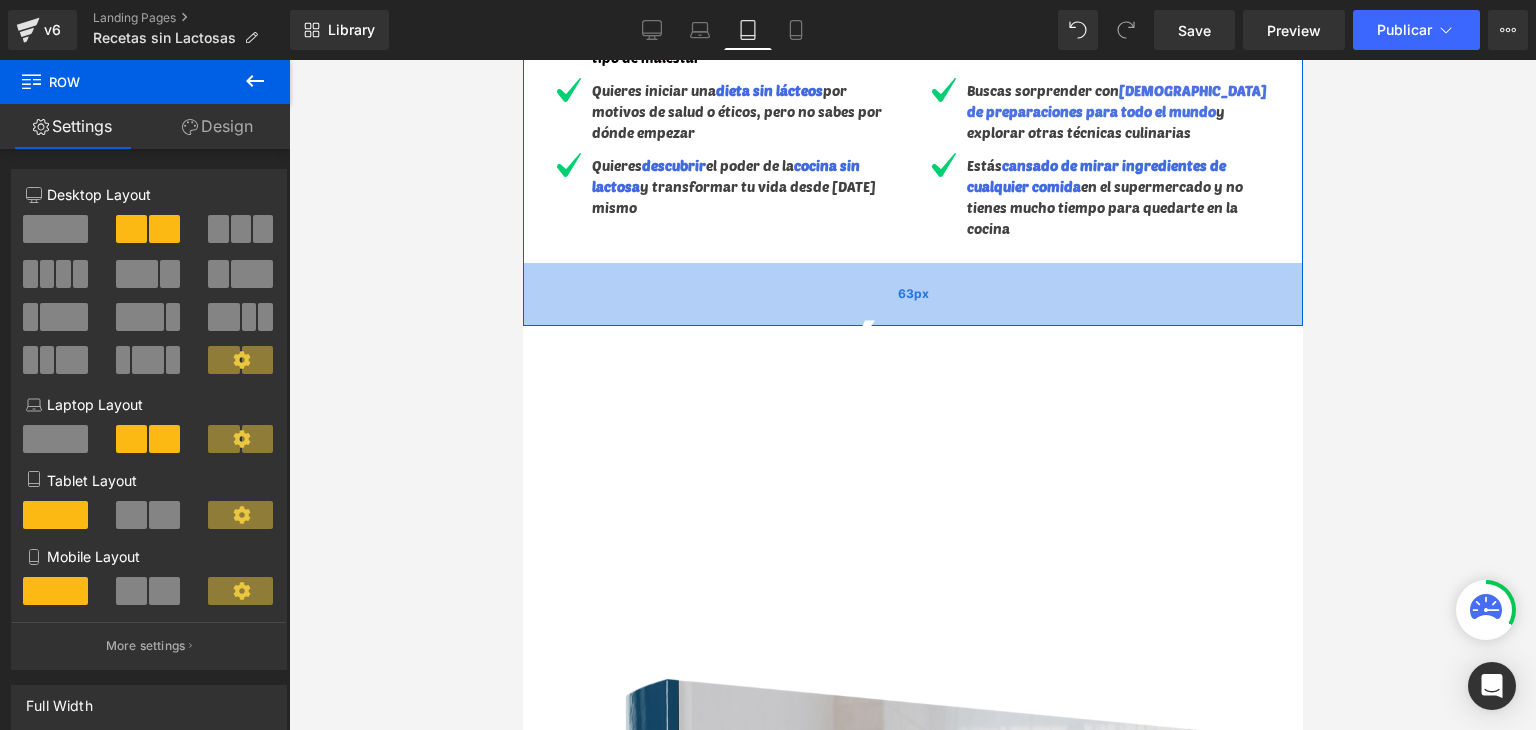click on "63px" at bounding box center (912, 294) 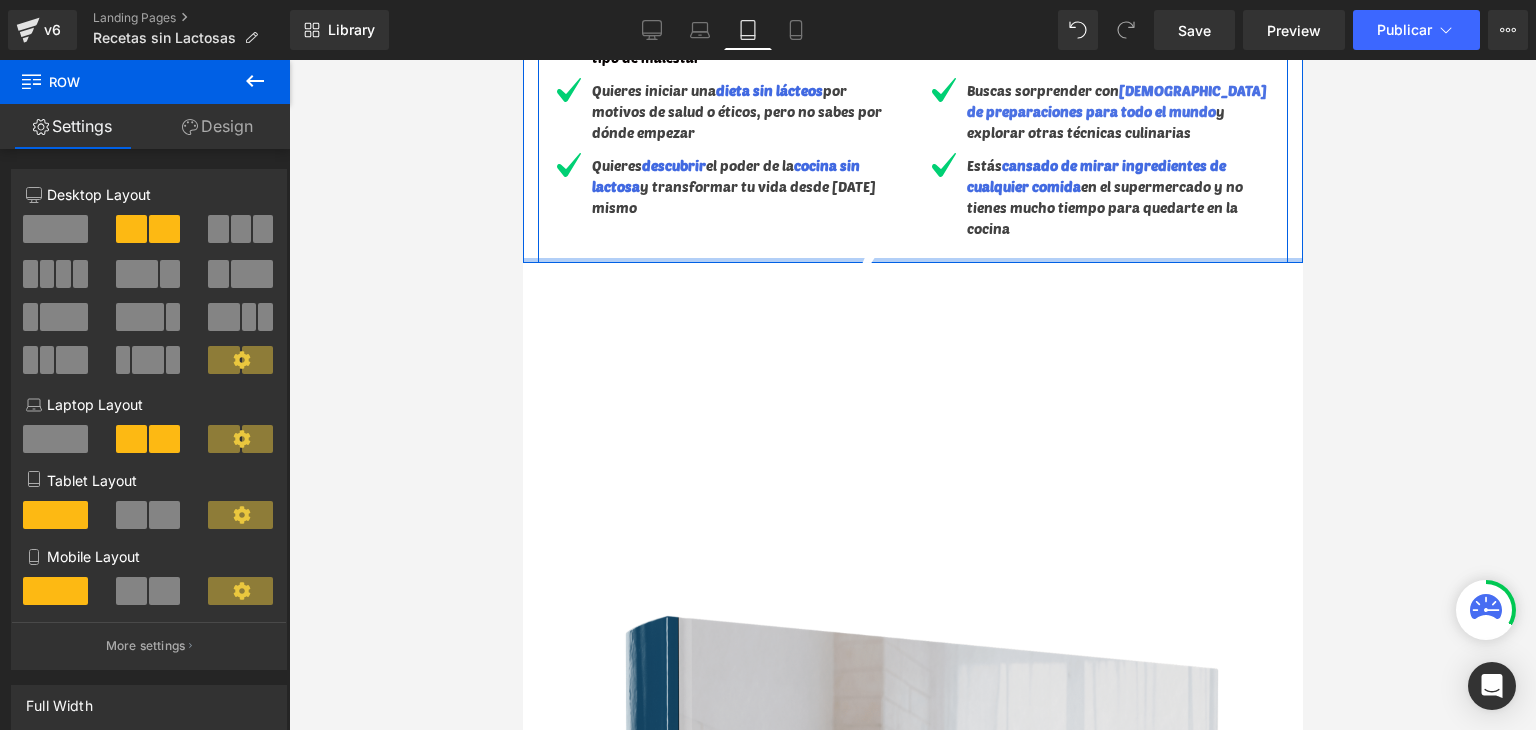 drag, startPoint x: 570, startPoint y: 317, endPoint x: 581, endPoint y: 244, distance: 73.82411 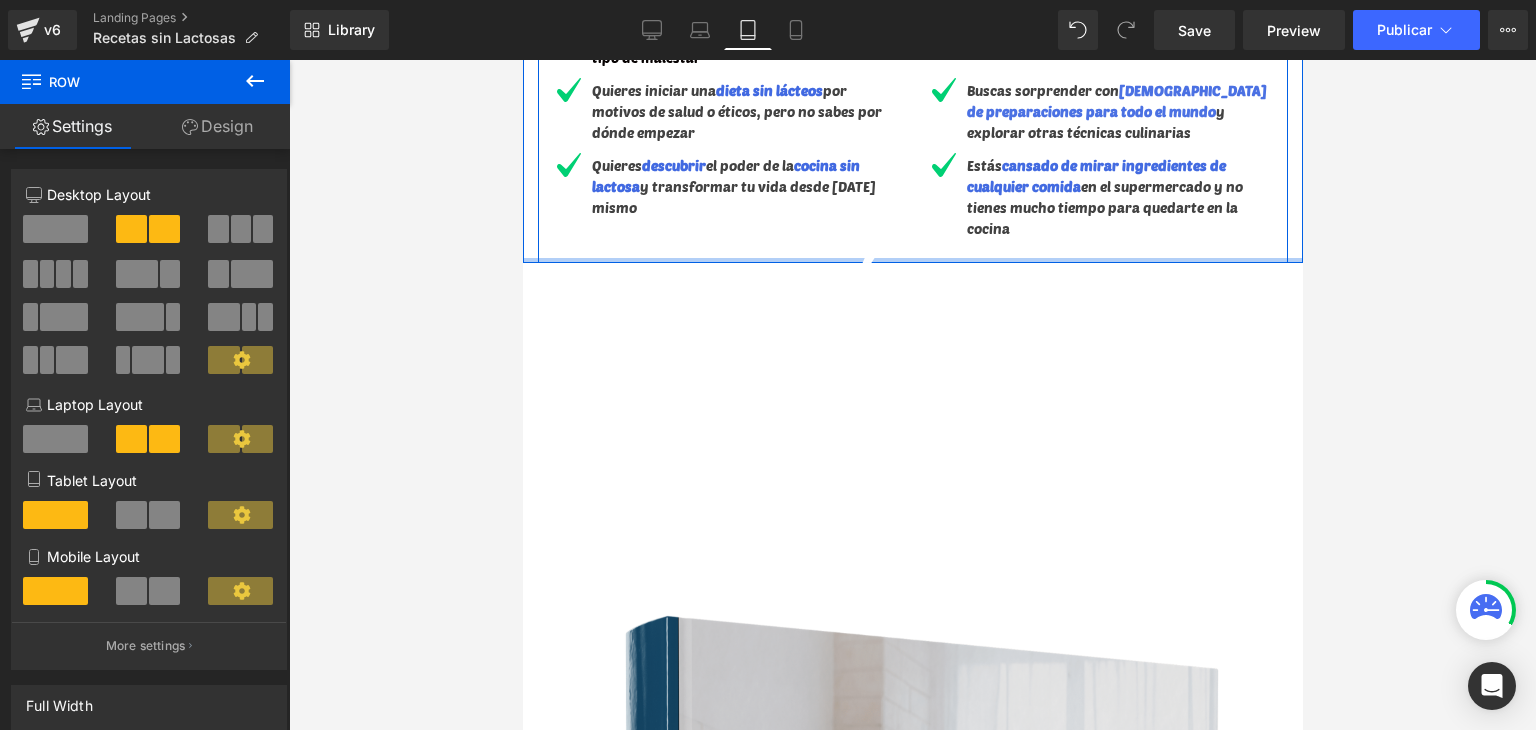 click on "Descubra ahora la única  forma comprobada para olvidarse  por completo  del malestar estomacal, gases o hinchazón  con +170 recetas sin lactosa ni gluten Heading         Image         ¡Las 170 delicias para hacer en casa que todo enemigo [PERSON_NAME] irritable y gases molestos debe conocer! Text Block
ESTE PRODUCTO  ES PARA TI SI...
Heading
Image
Eres  intolerante a la lactosa   y buscas opciones de comida deliciosa que  no te causen ningún tipo de malestar
Text Block
Image
Quieres iniciar una  dieta sin lácteos Text Block" at bounding box center [912, -327] 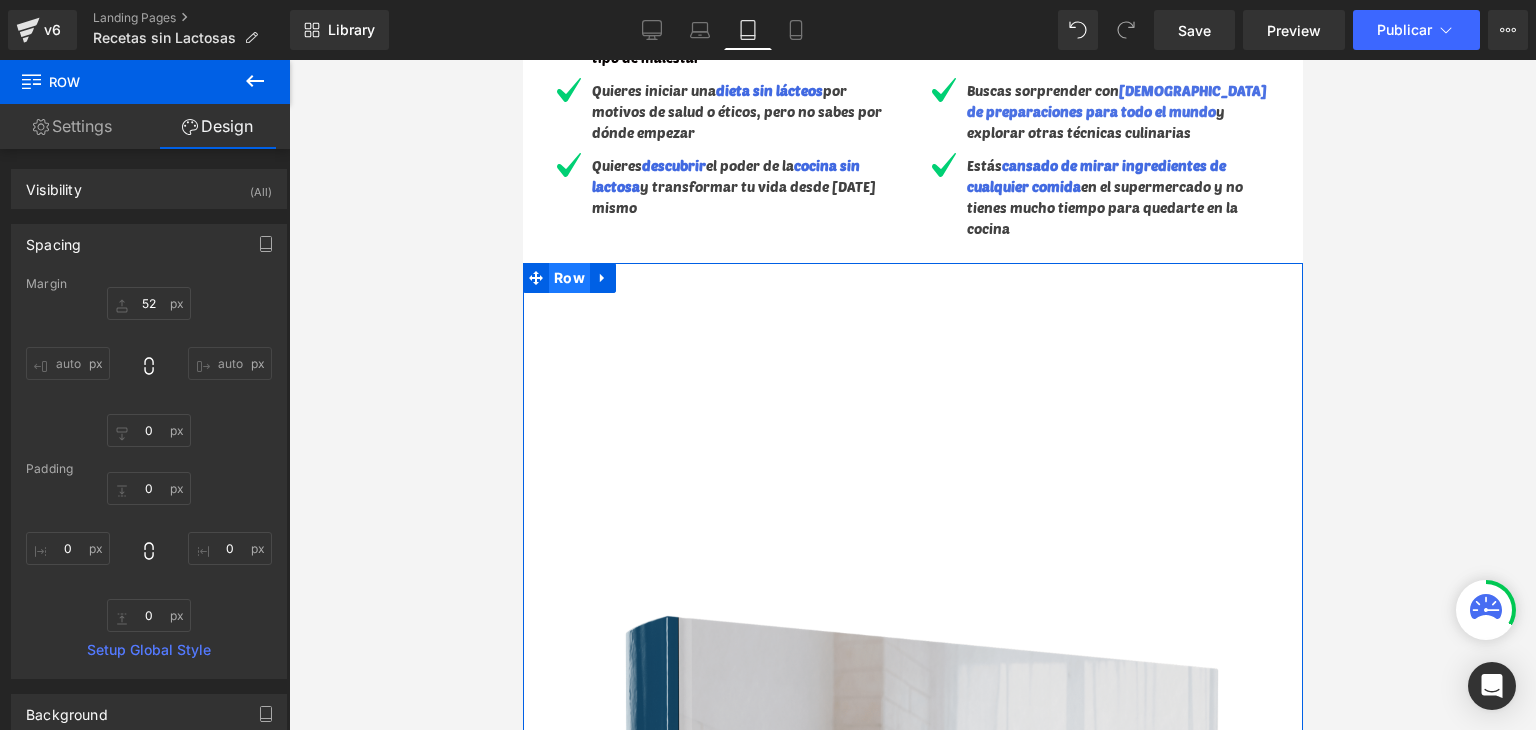 click on "Row" at bounding box center [568, 278] 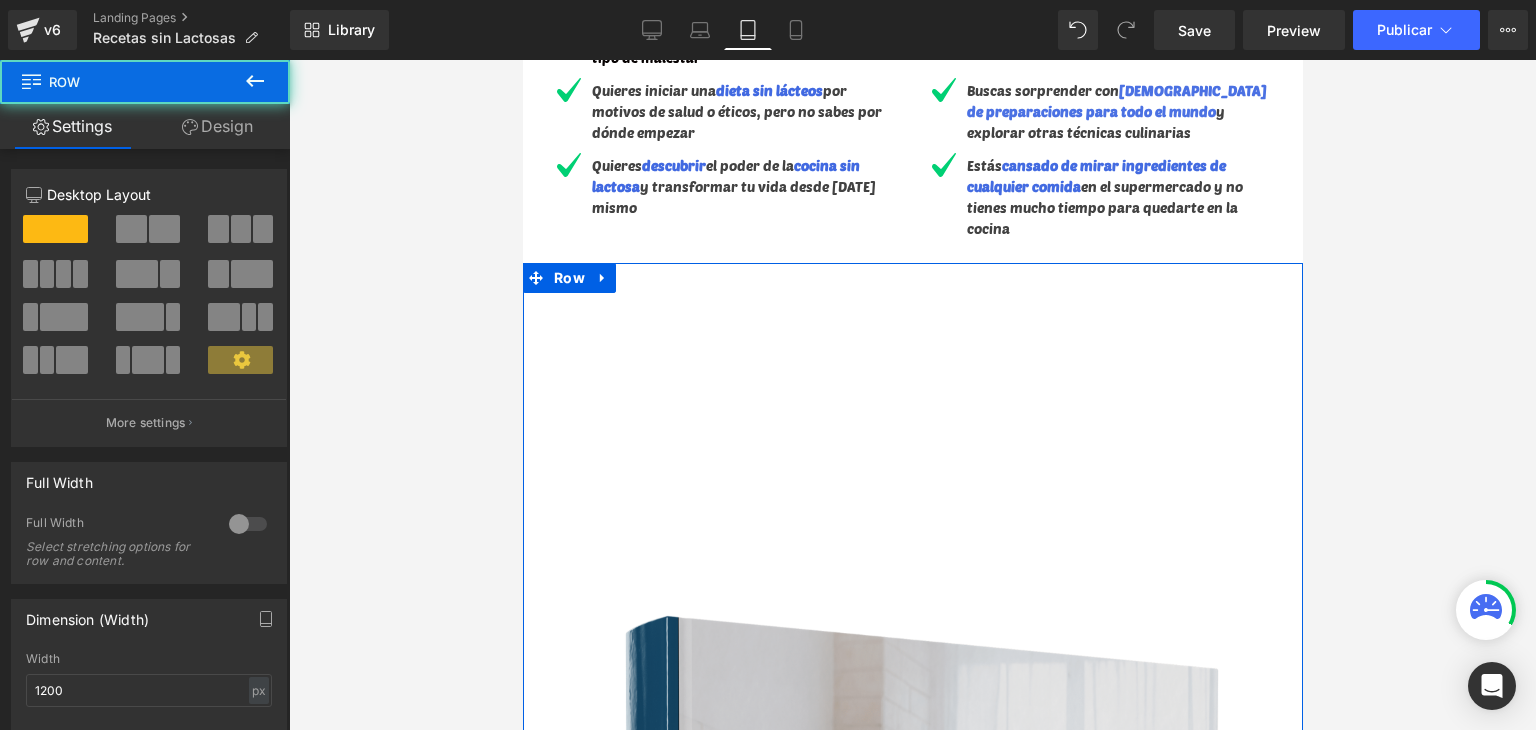 click on "Design" at bounding box center [217, 126] 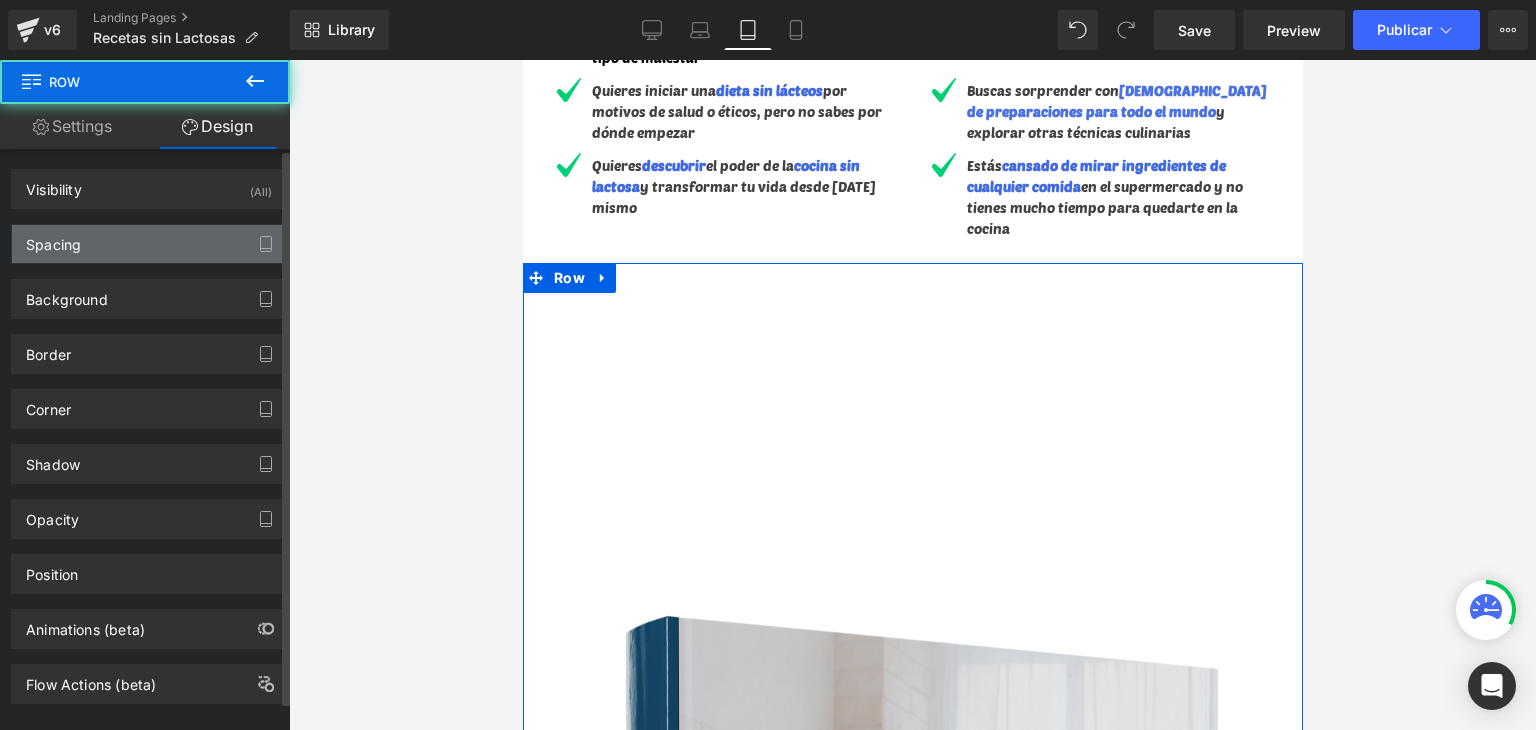 type on "transparent" 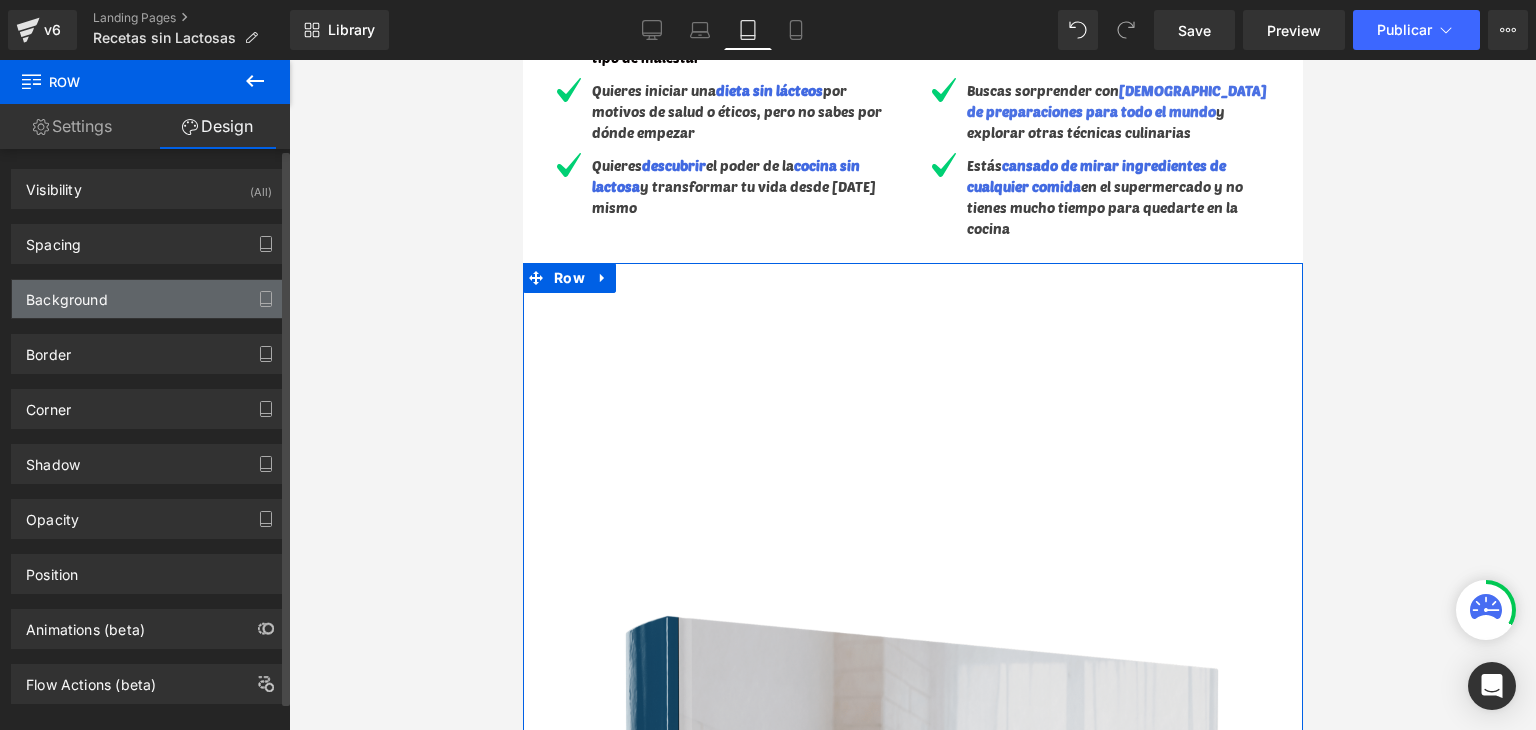 click on "Background" at bounding box center (67, 294) 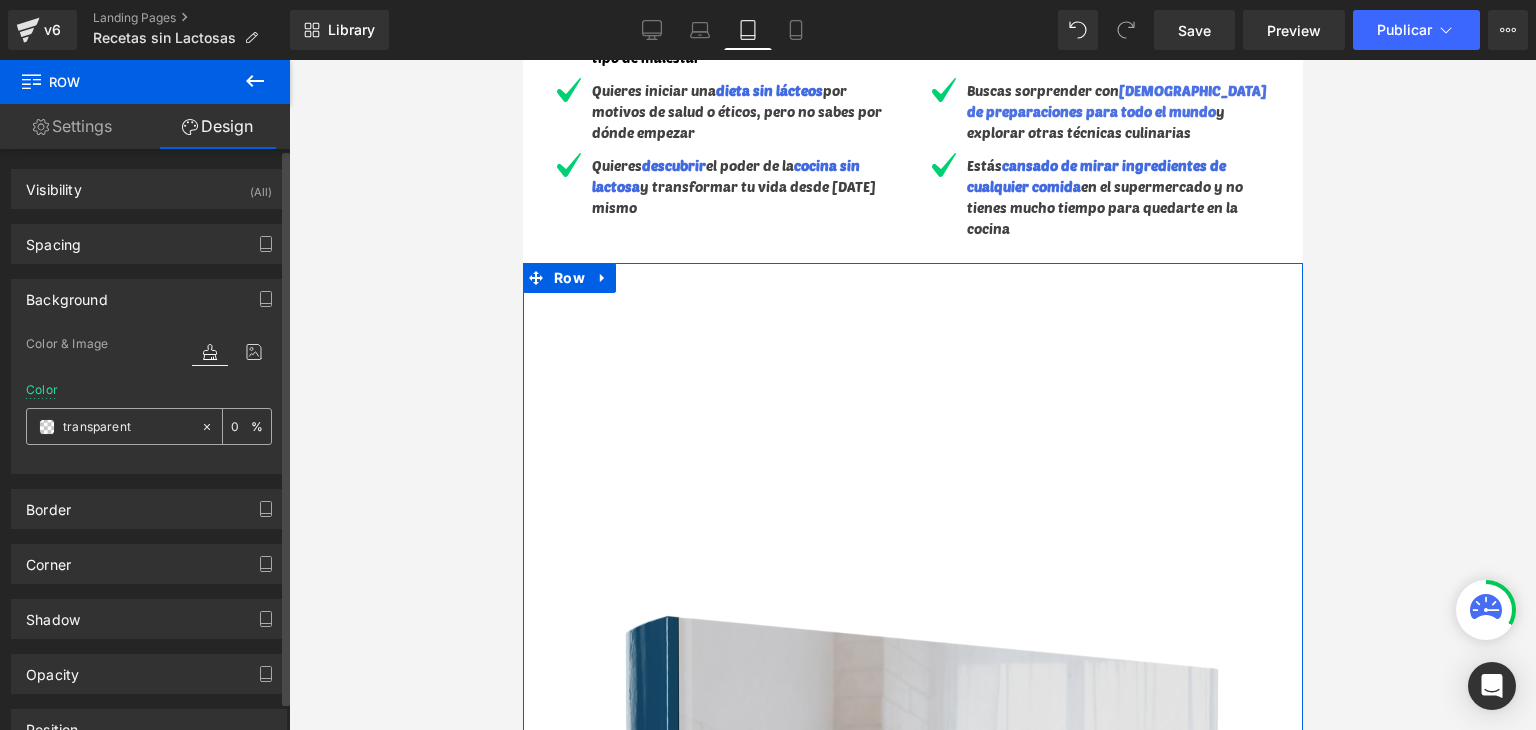 click at bounding box center (47, 427) 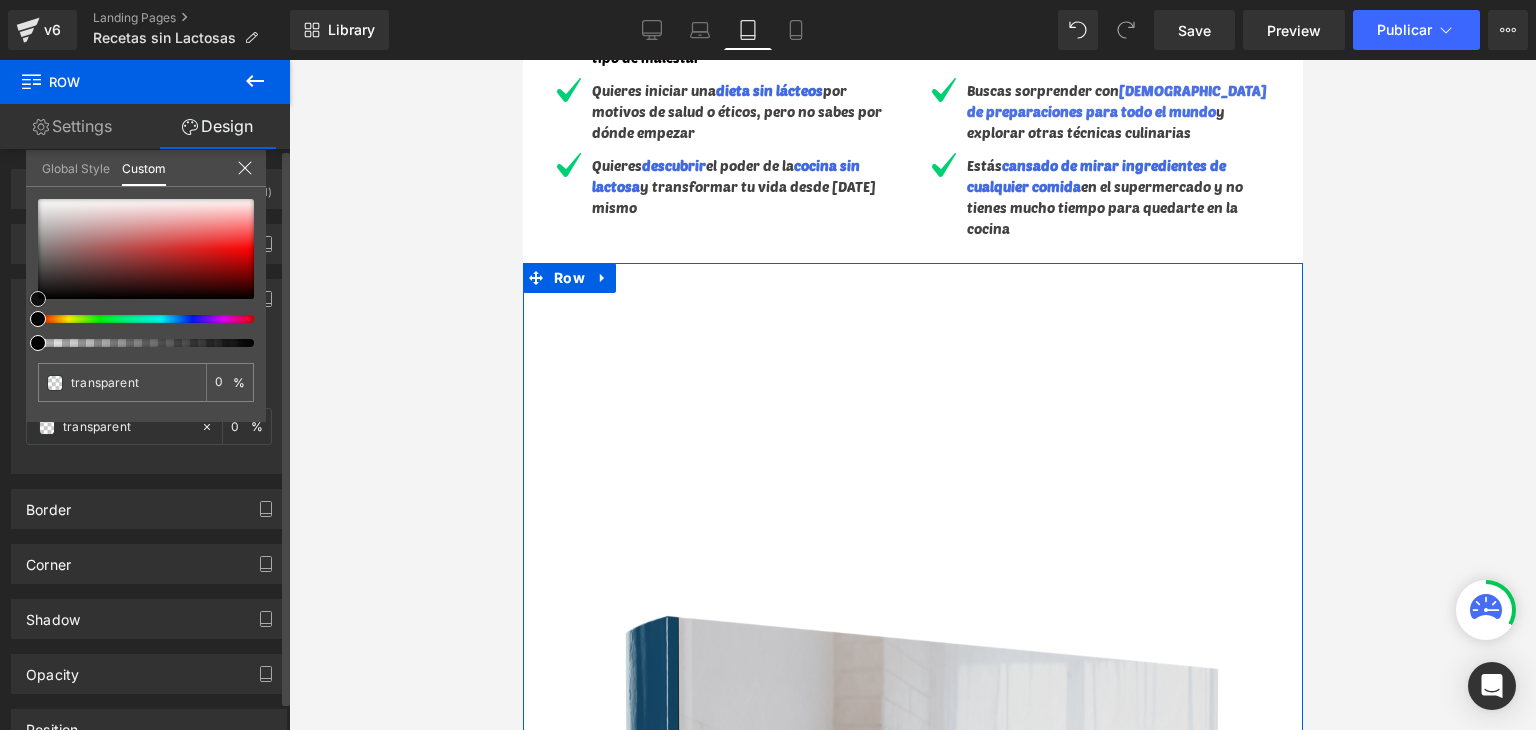 type on "#6e2020" 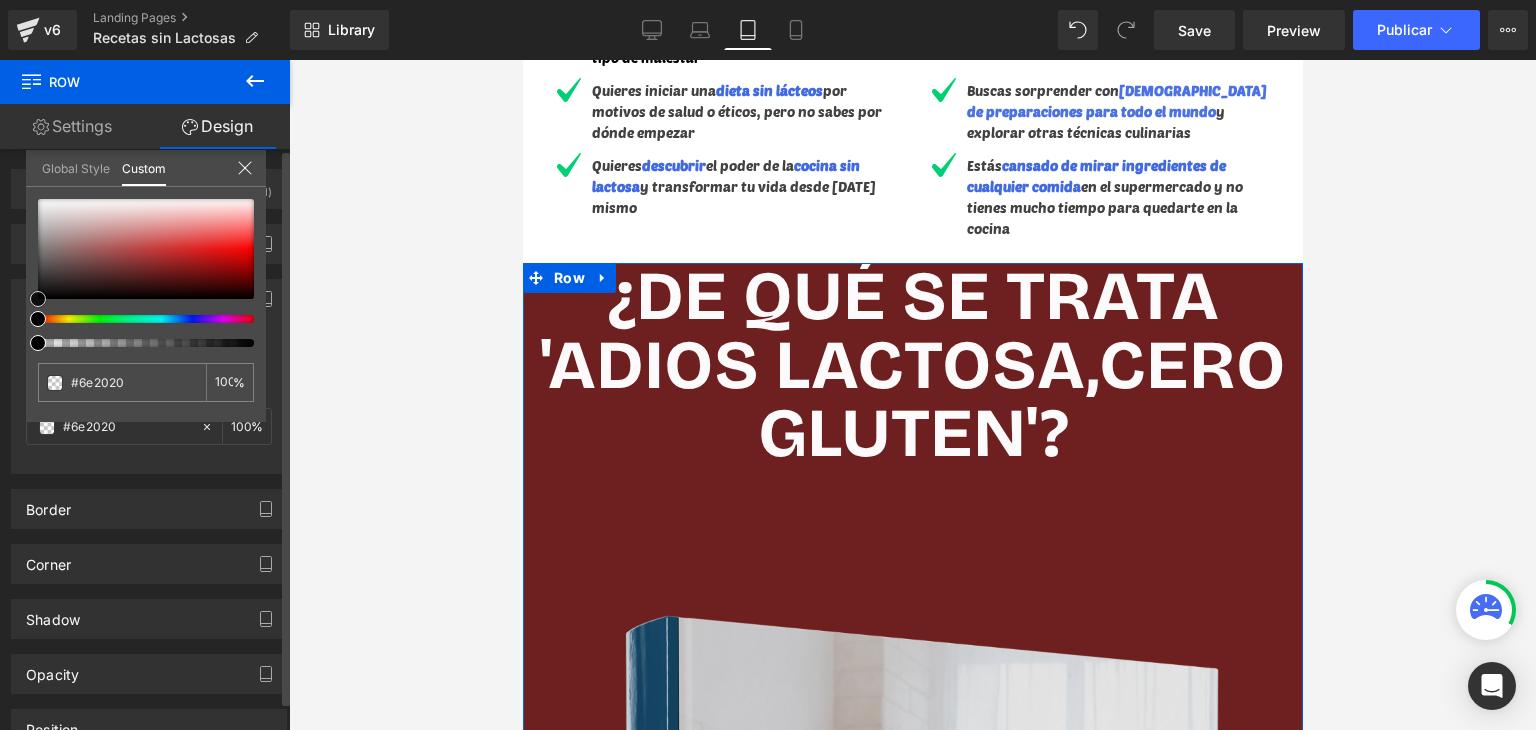 type on "#701d1d" 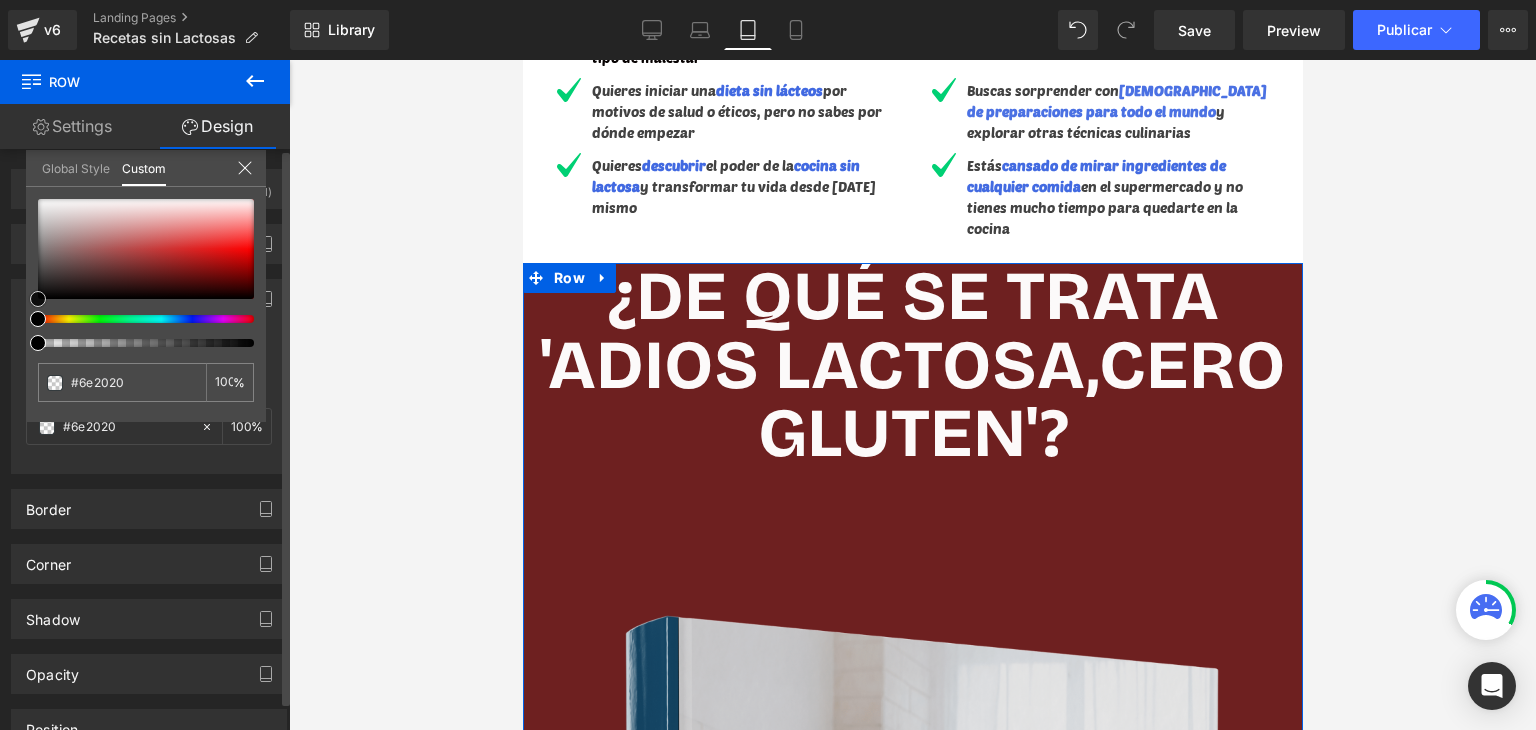 type on "#701d1d" 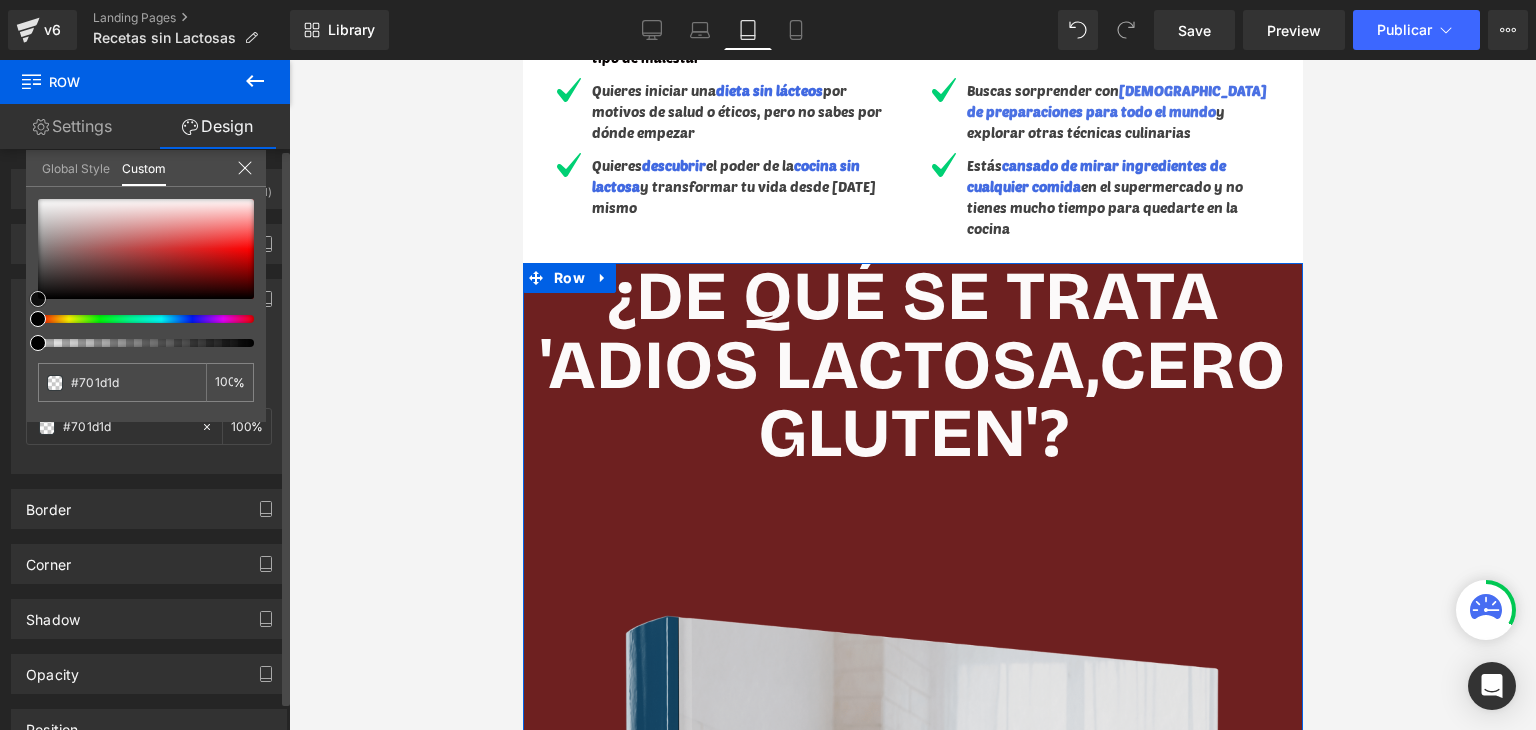 type on "#721b1b" 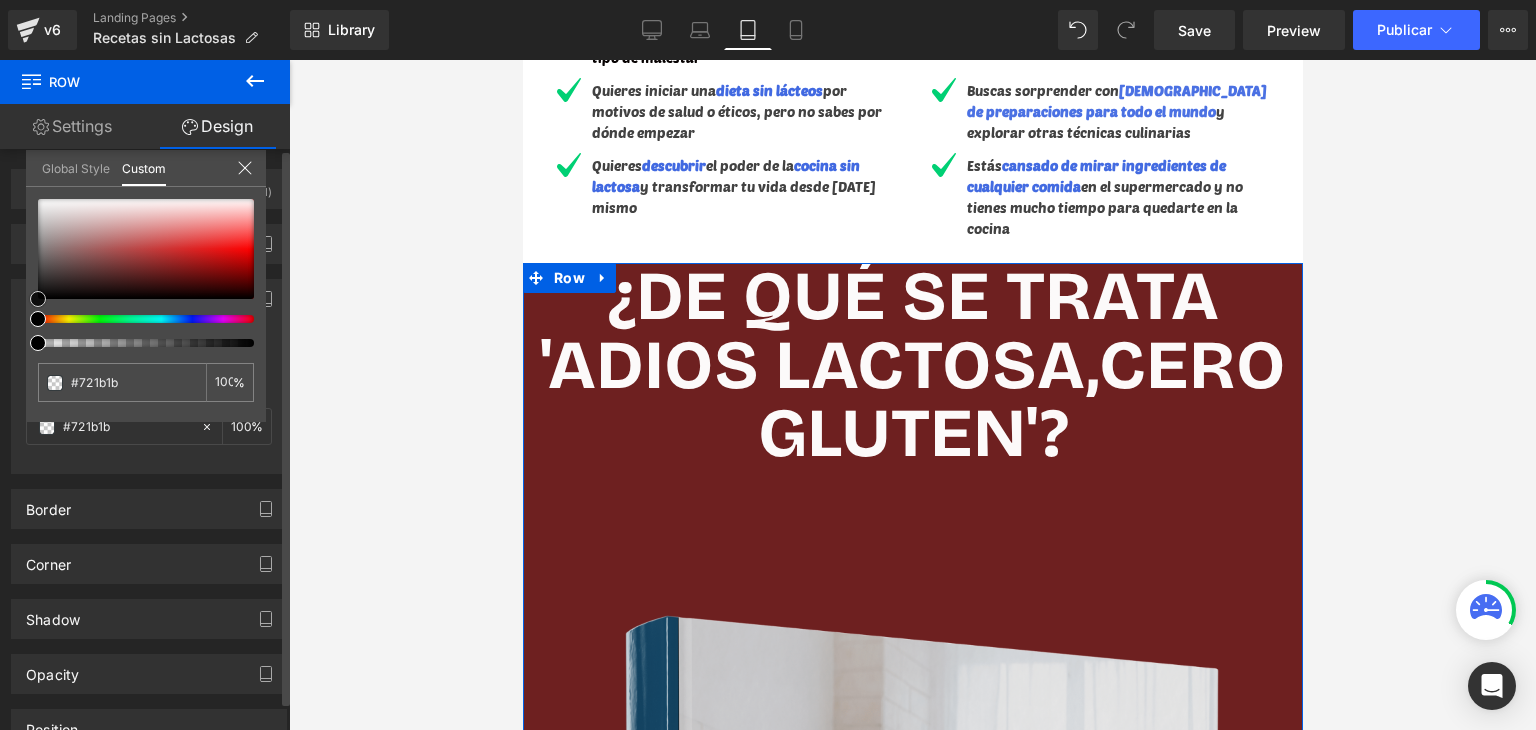 type on "#751818" 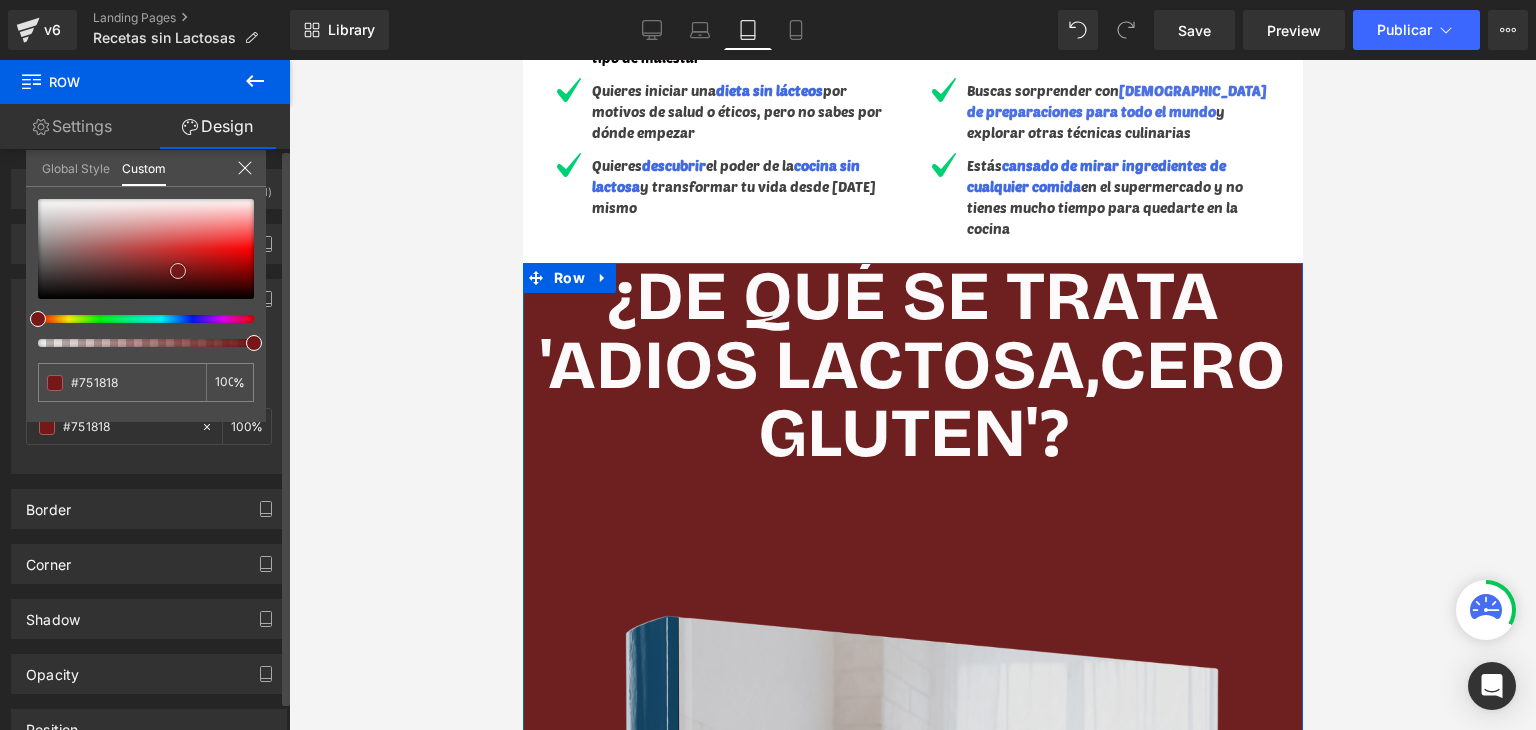 type on "#761818" 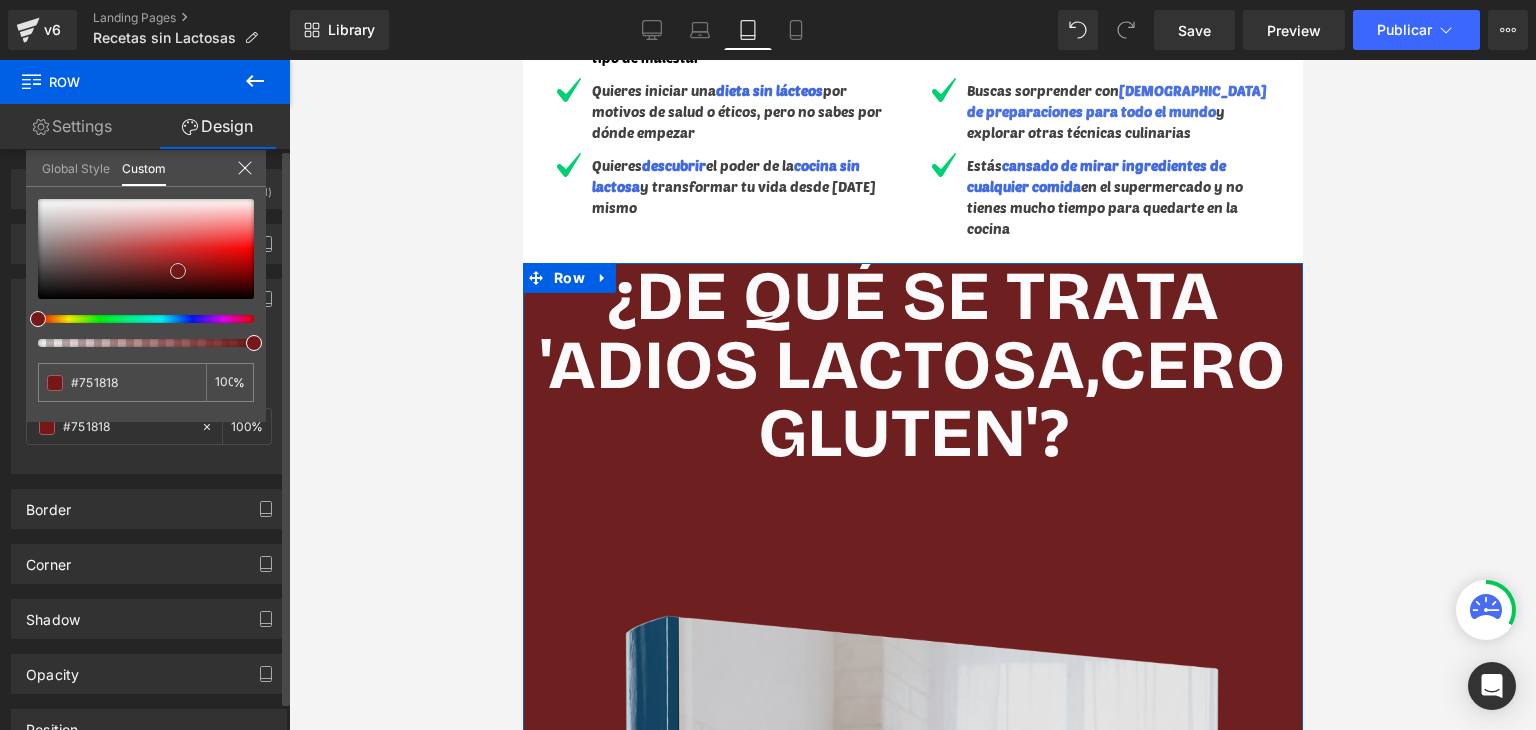 type on "#761818" 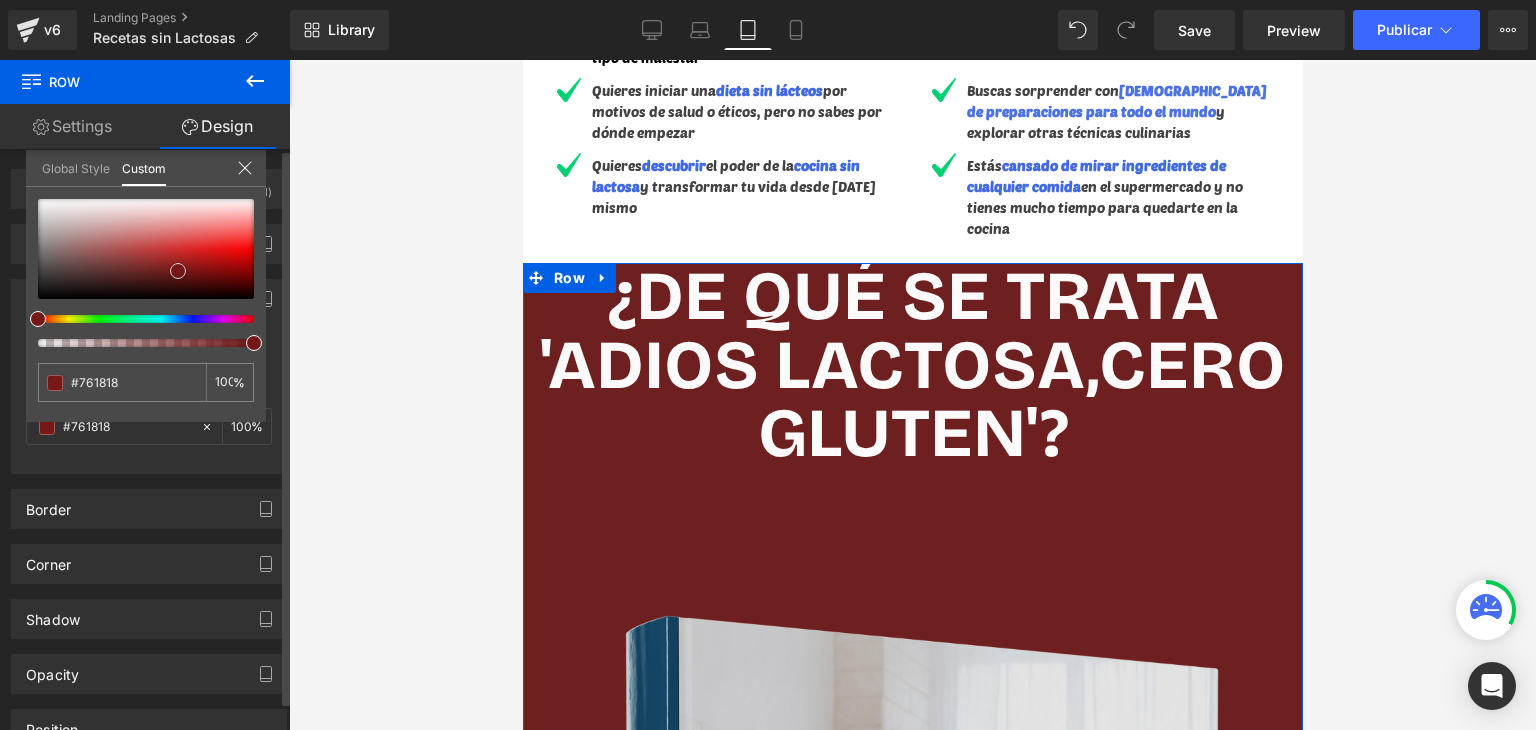 type on "#721717" 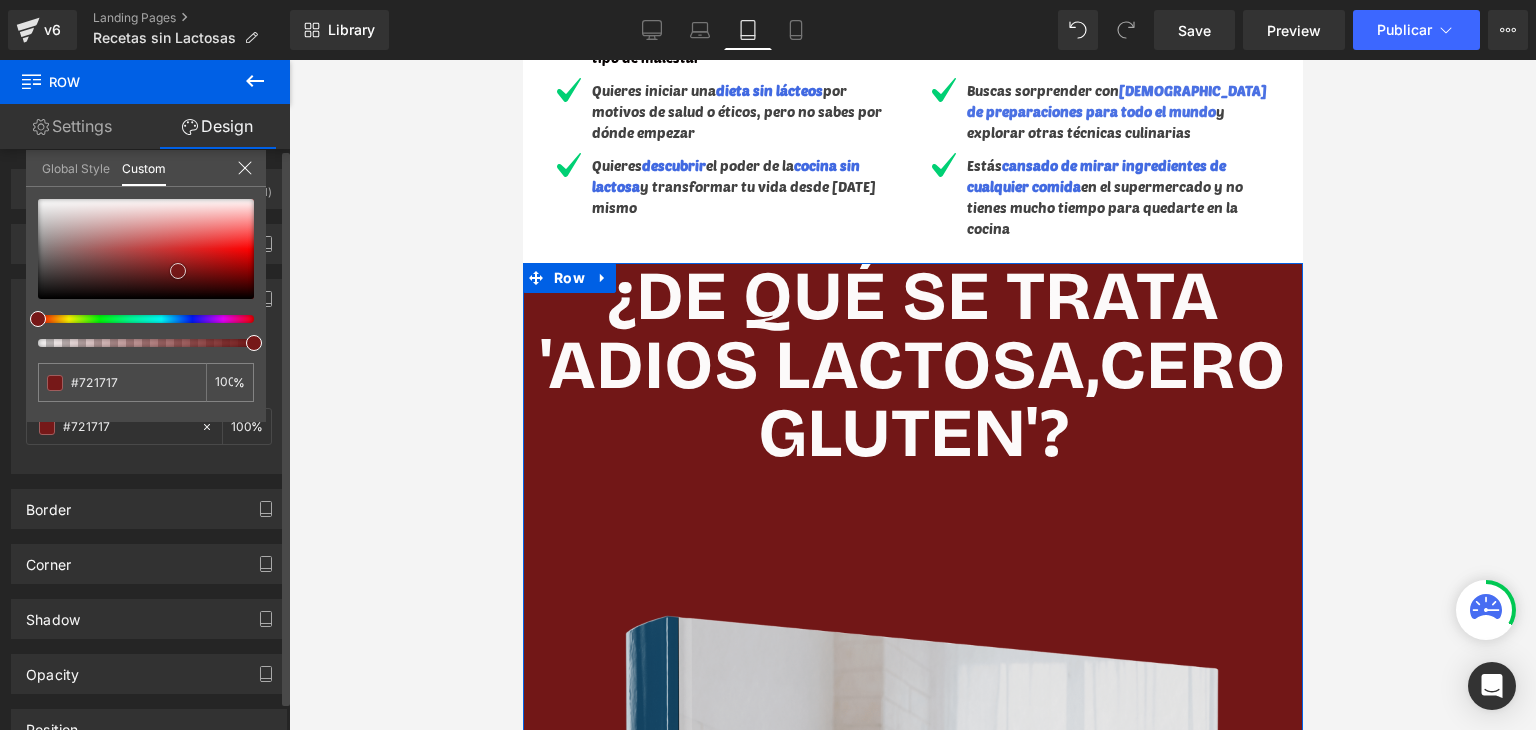 type on "#6d1717" 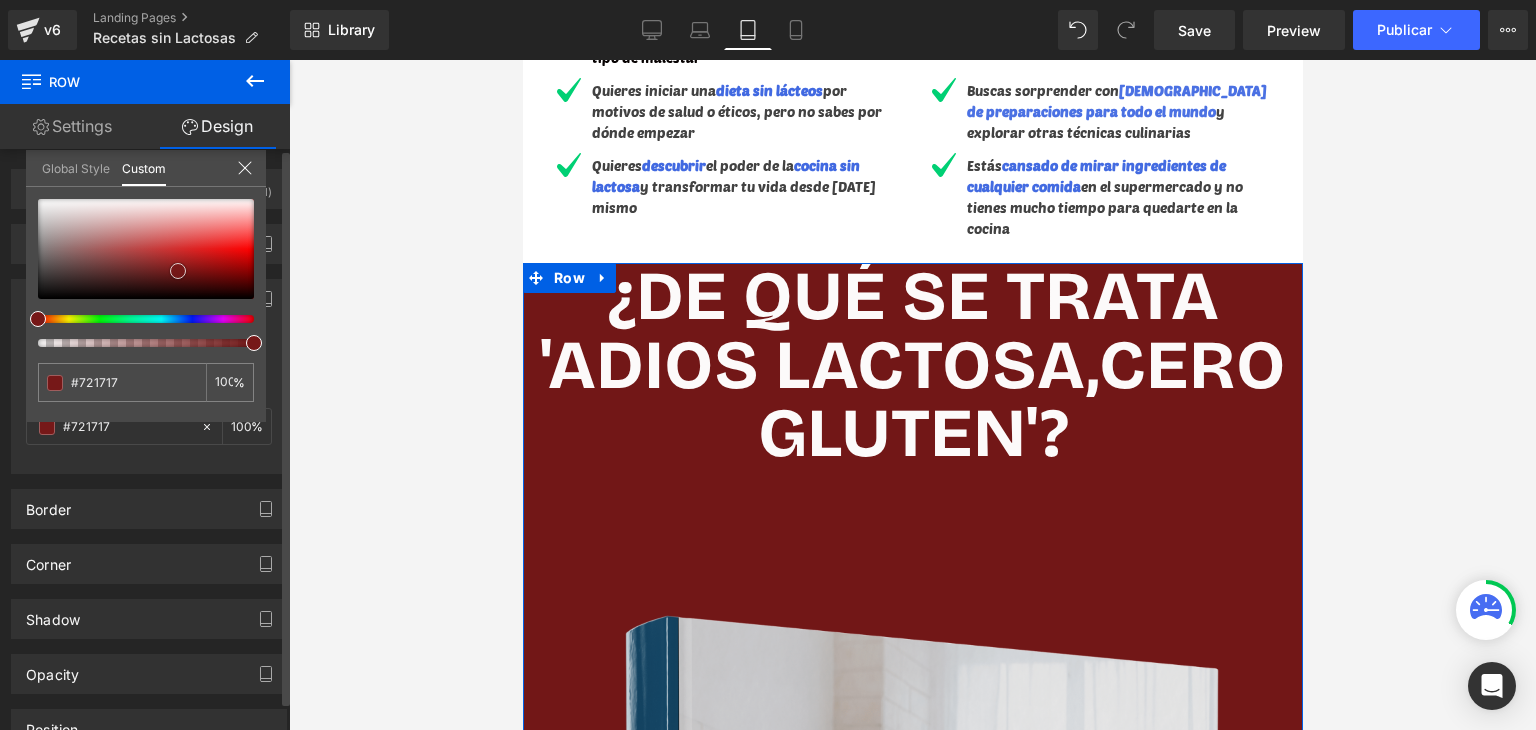 type on "#6d1717" 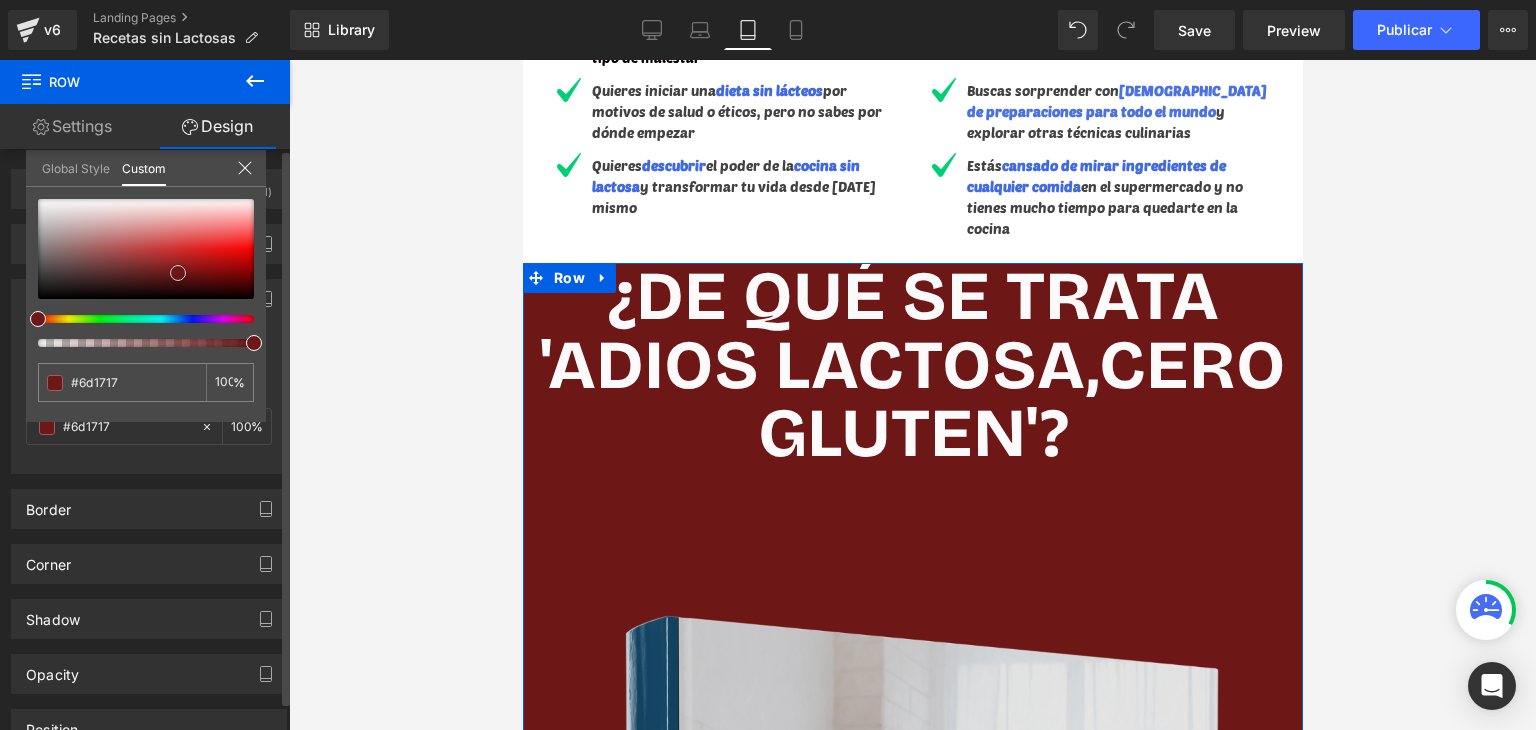 type on "#691616" 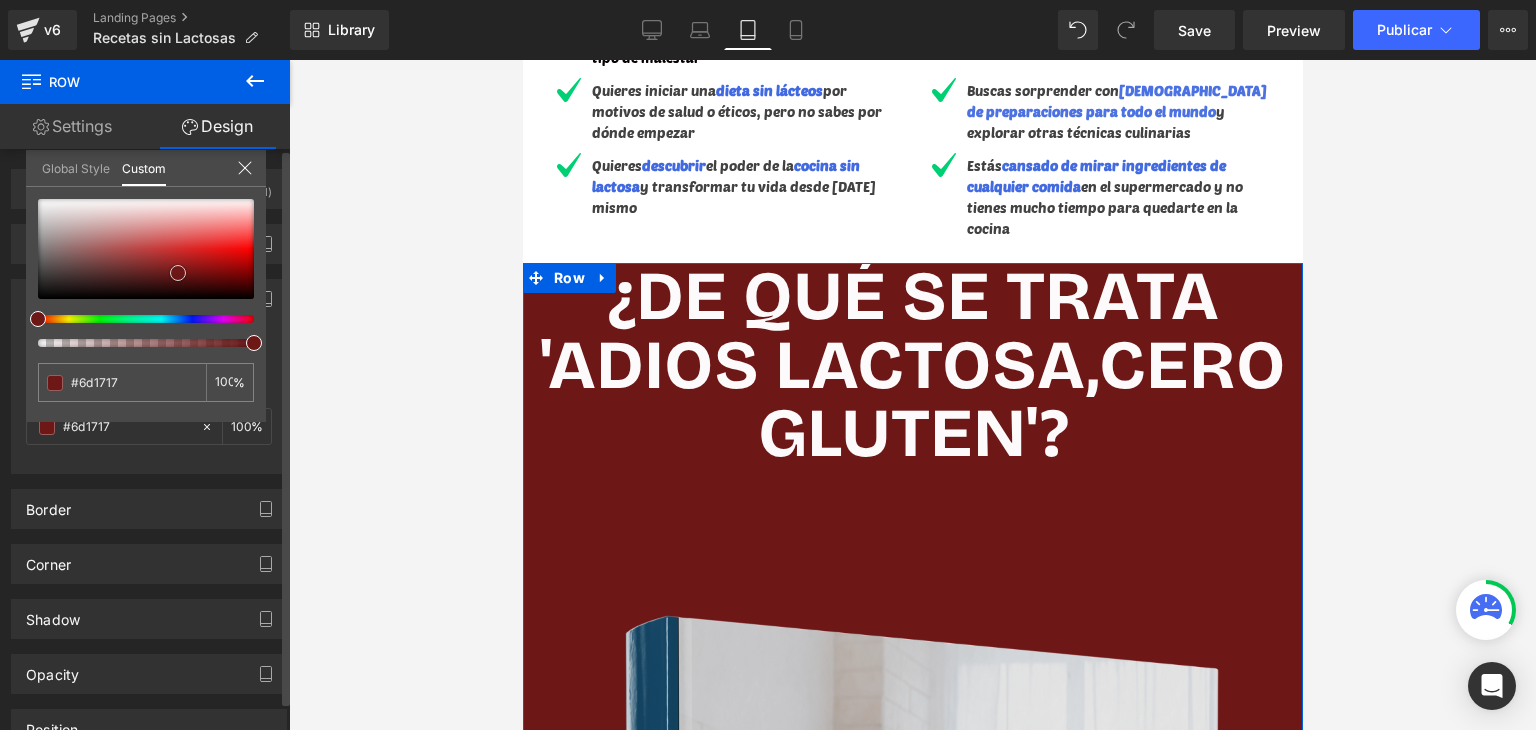 type on "#691616" 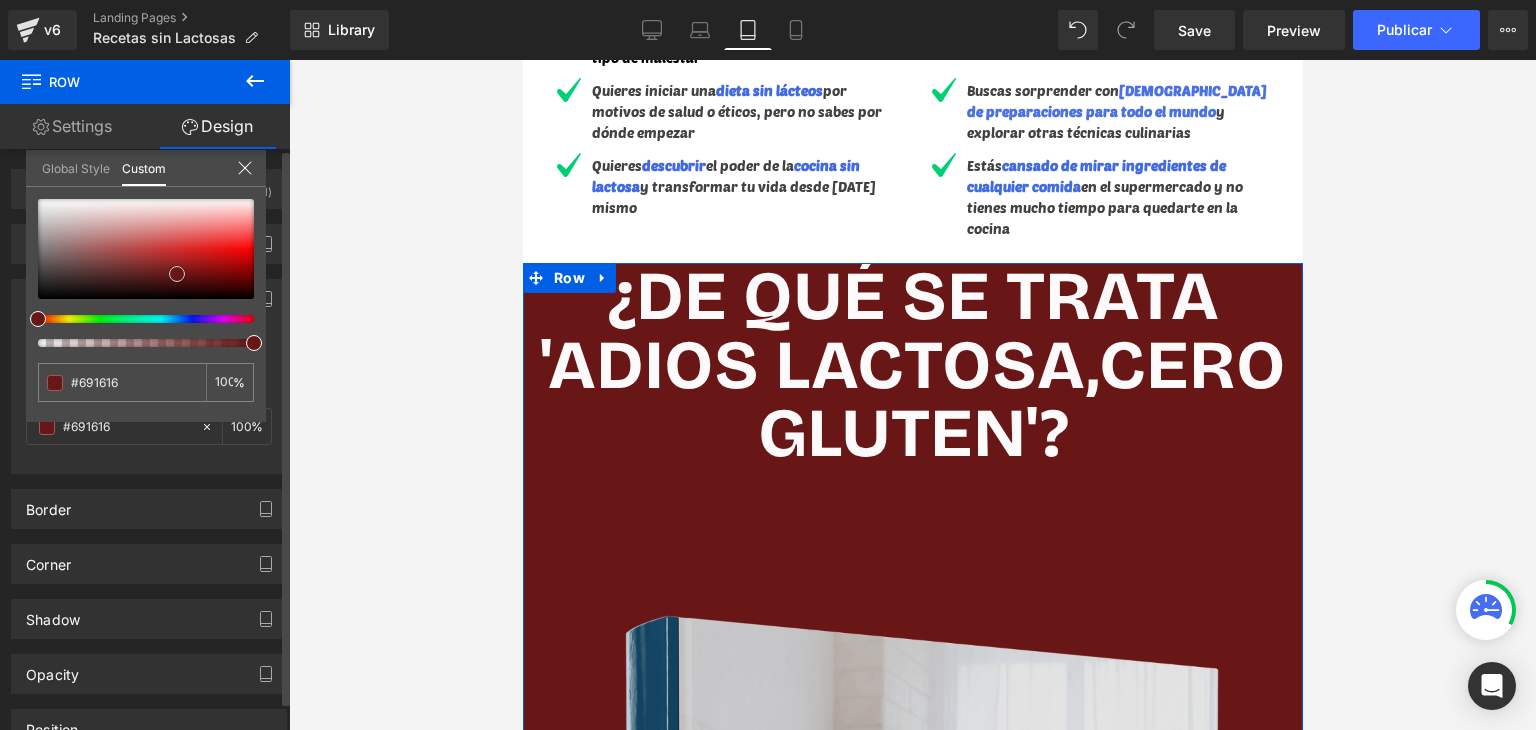 type on "#641515" 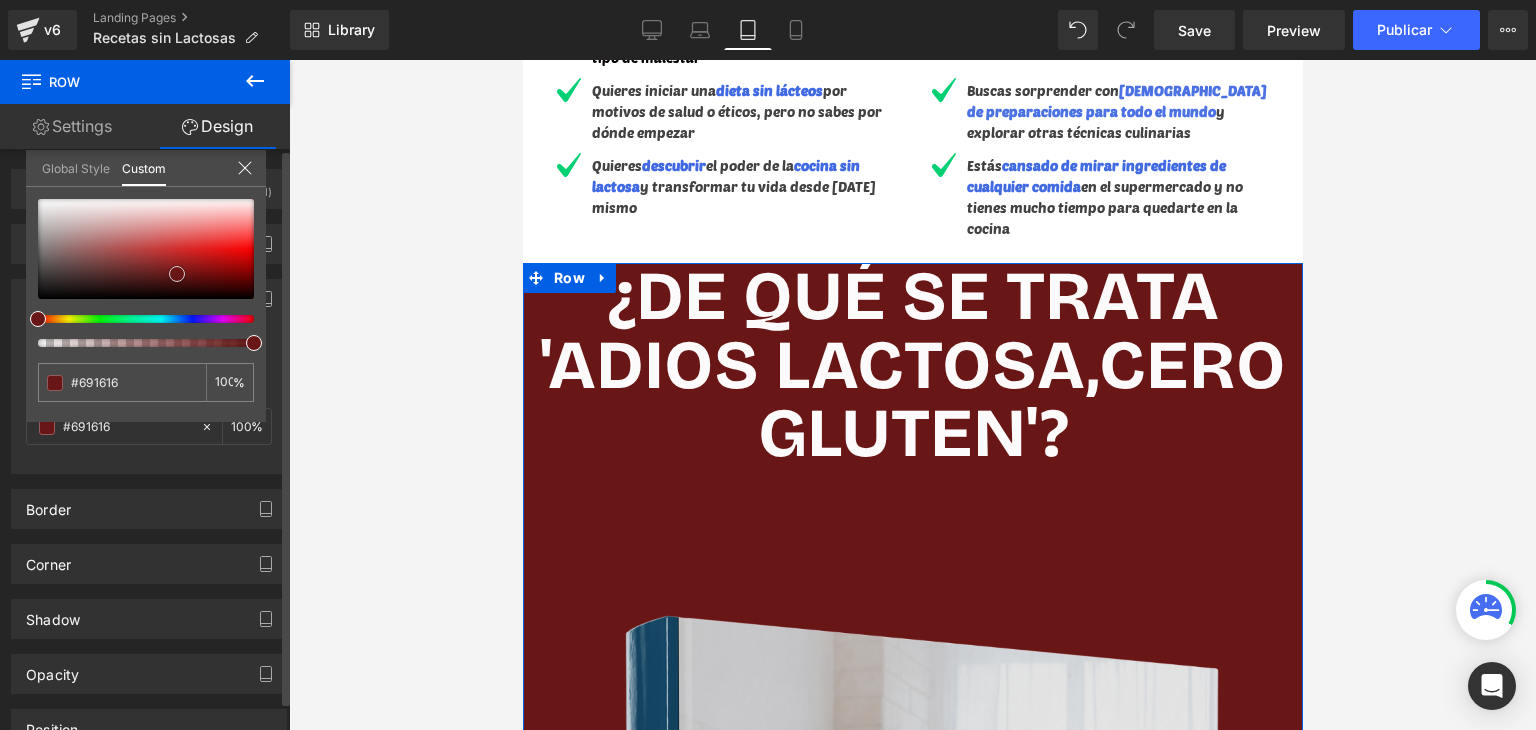 type on "#641515" 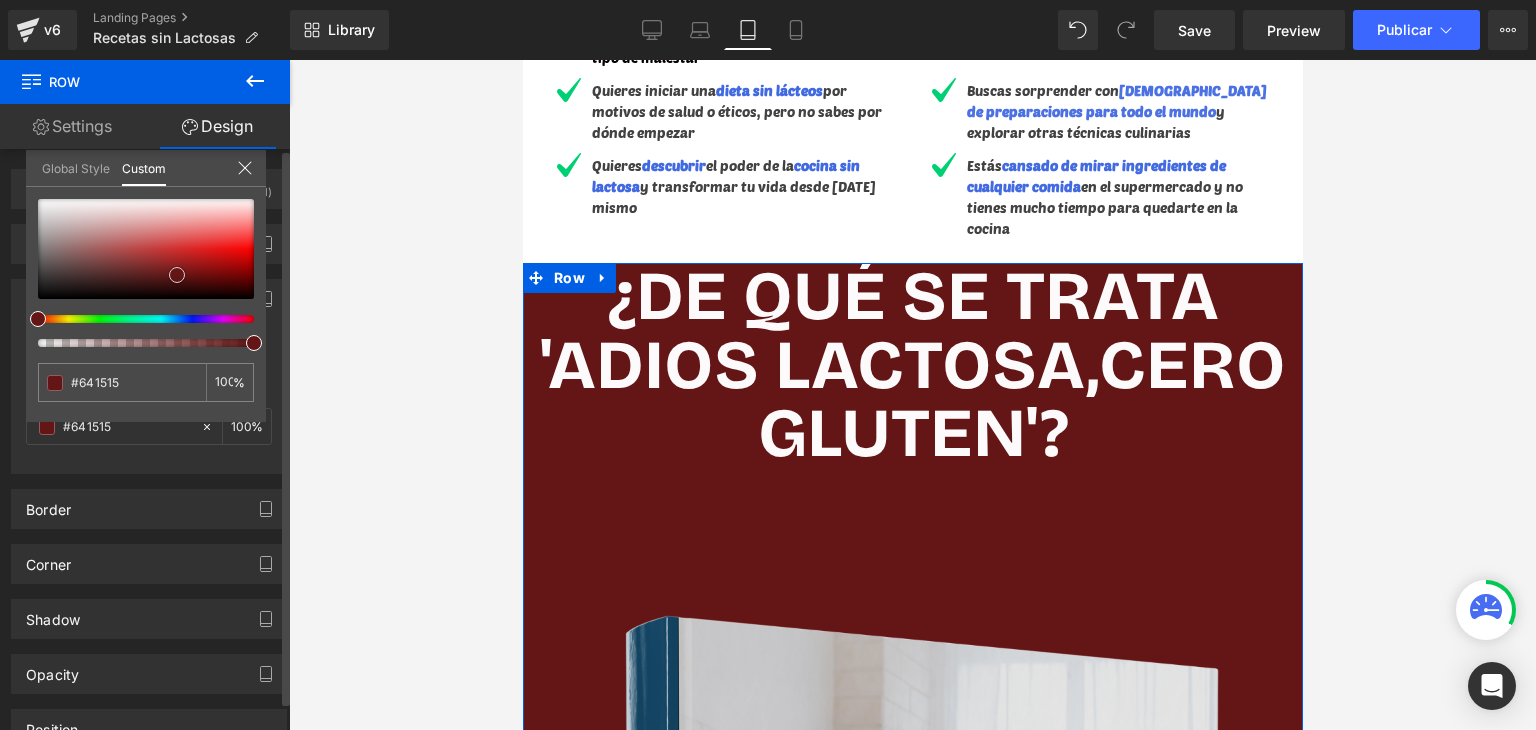 type on "#641616" 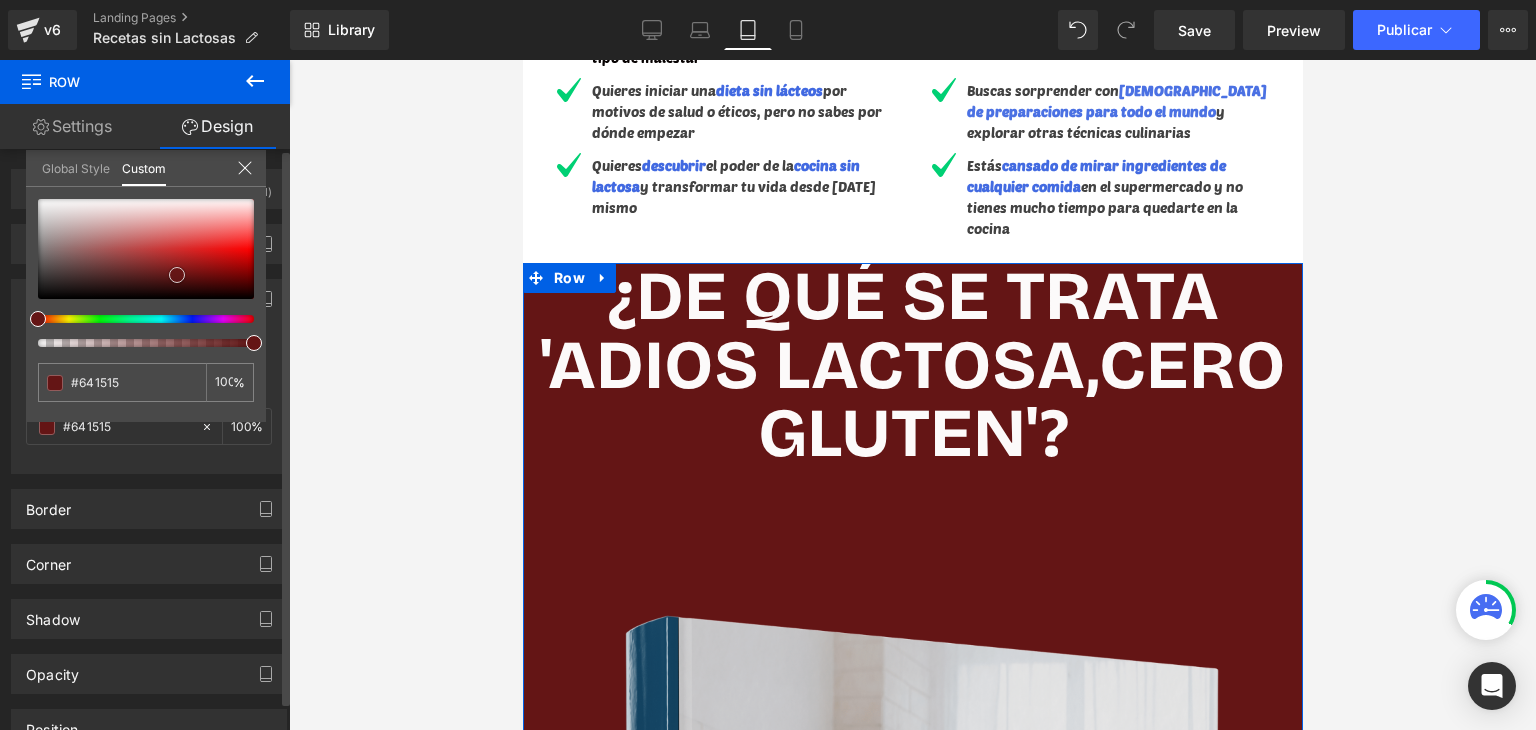 type on "#641616" 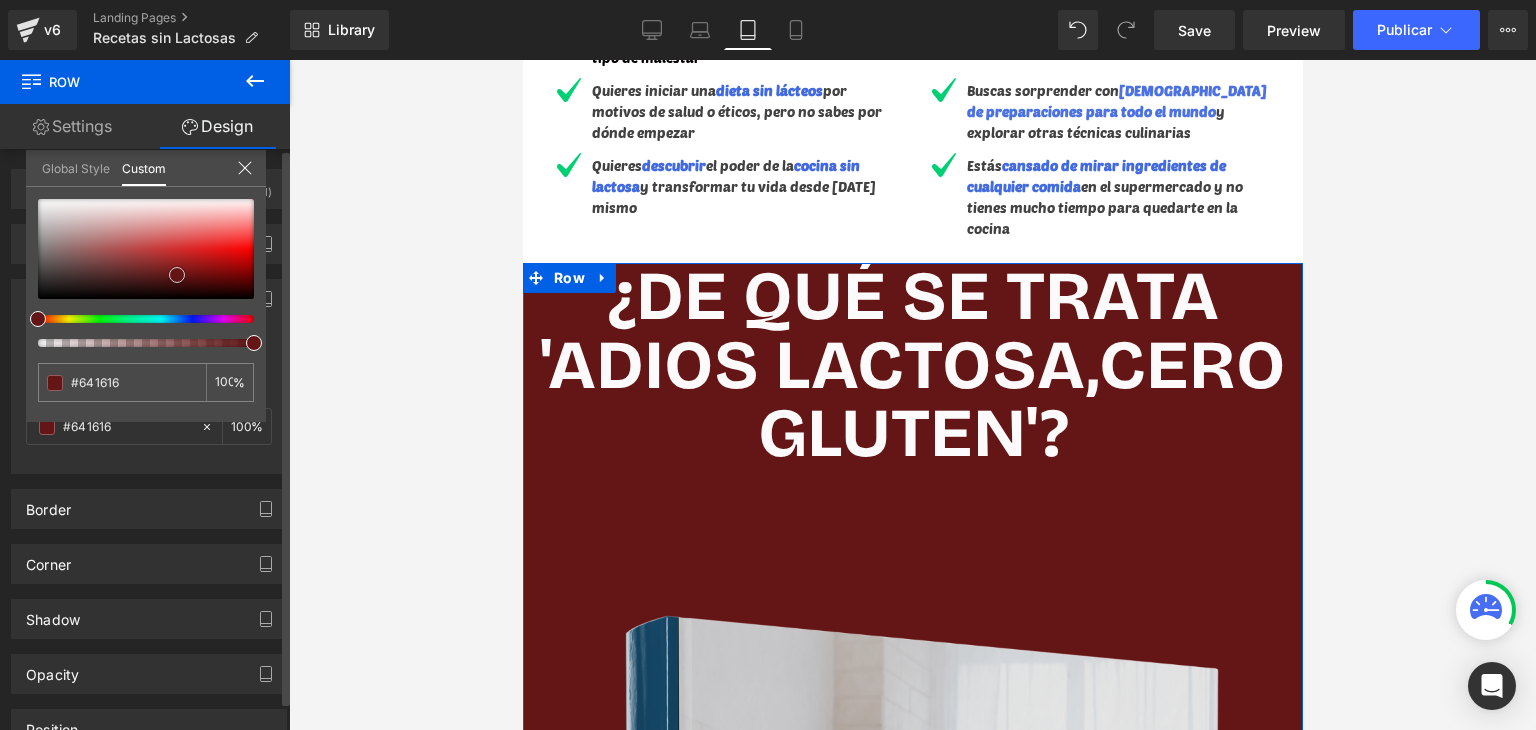 type on "#601515" 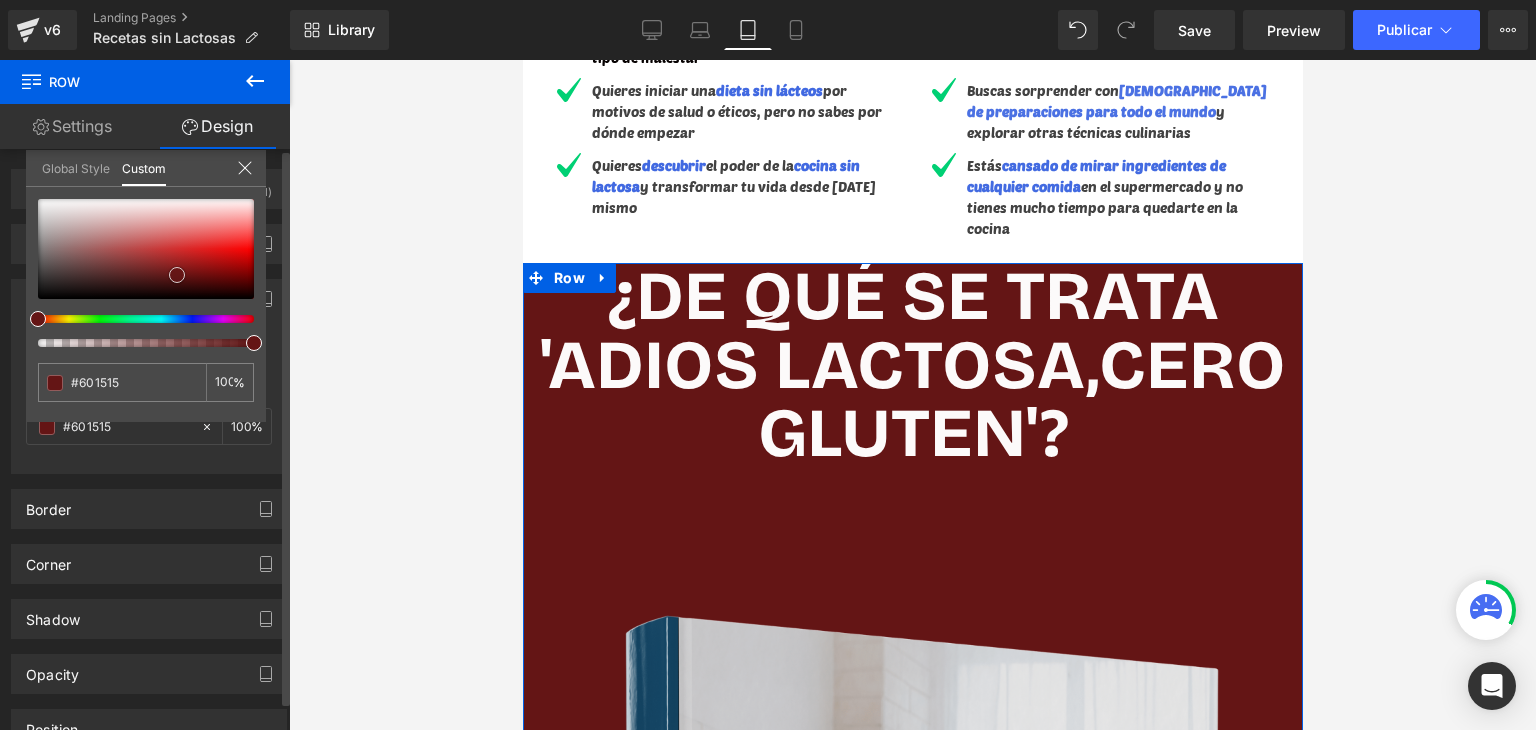 type on "#5a1515" 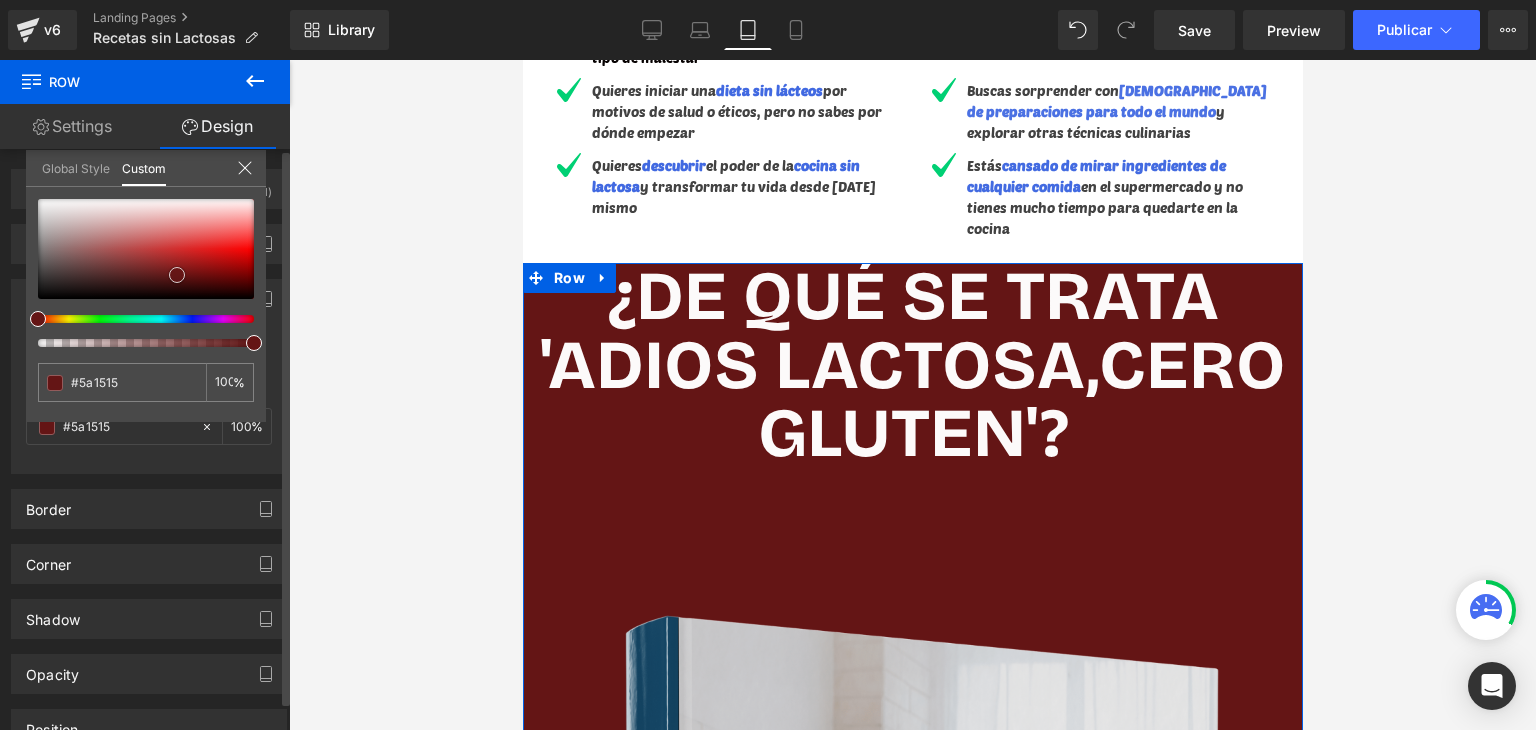 type on "#551515" 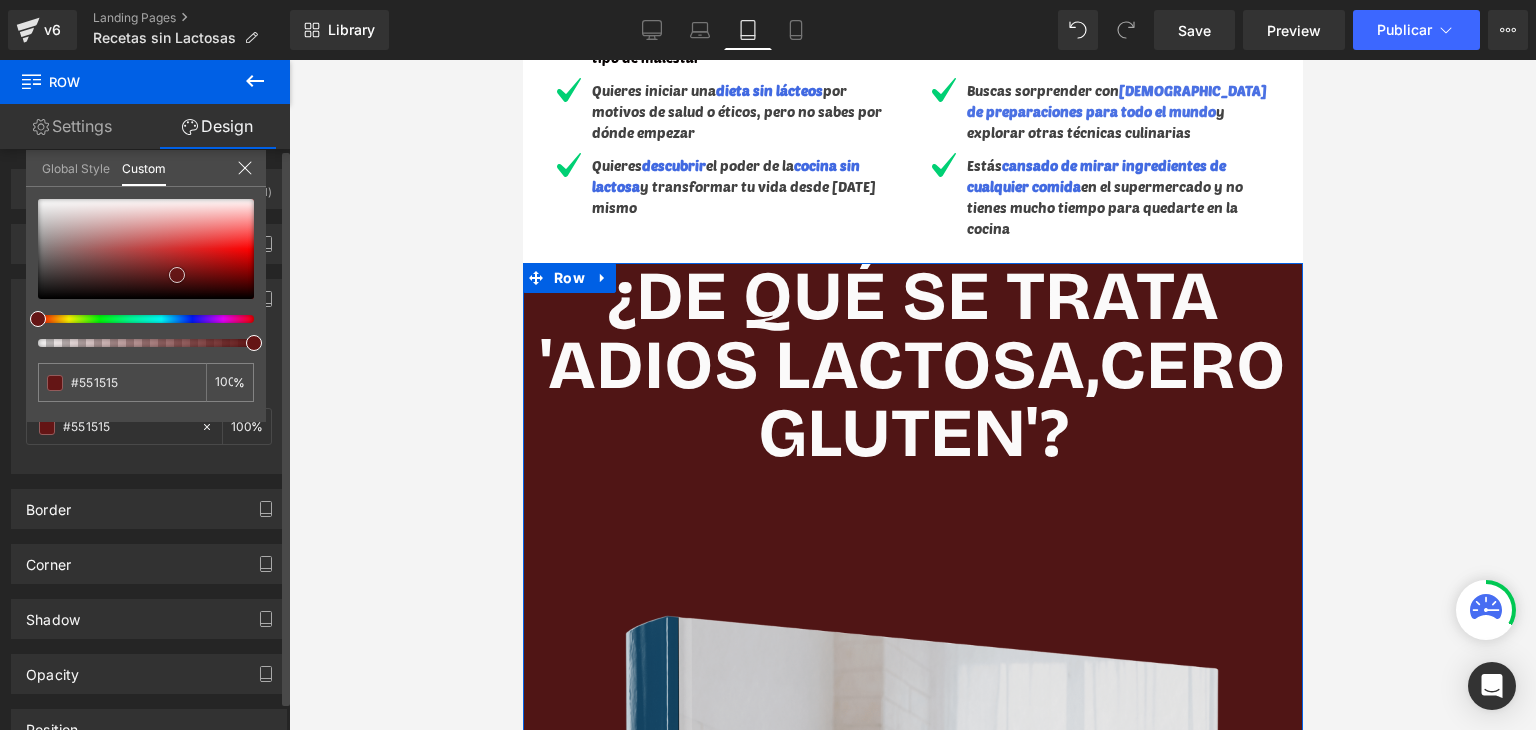 type on "#501515" 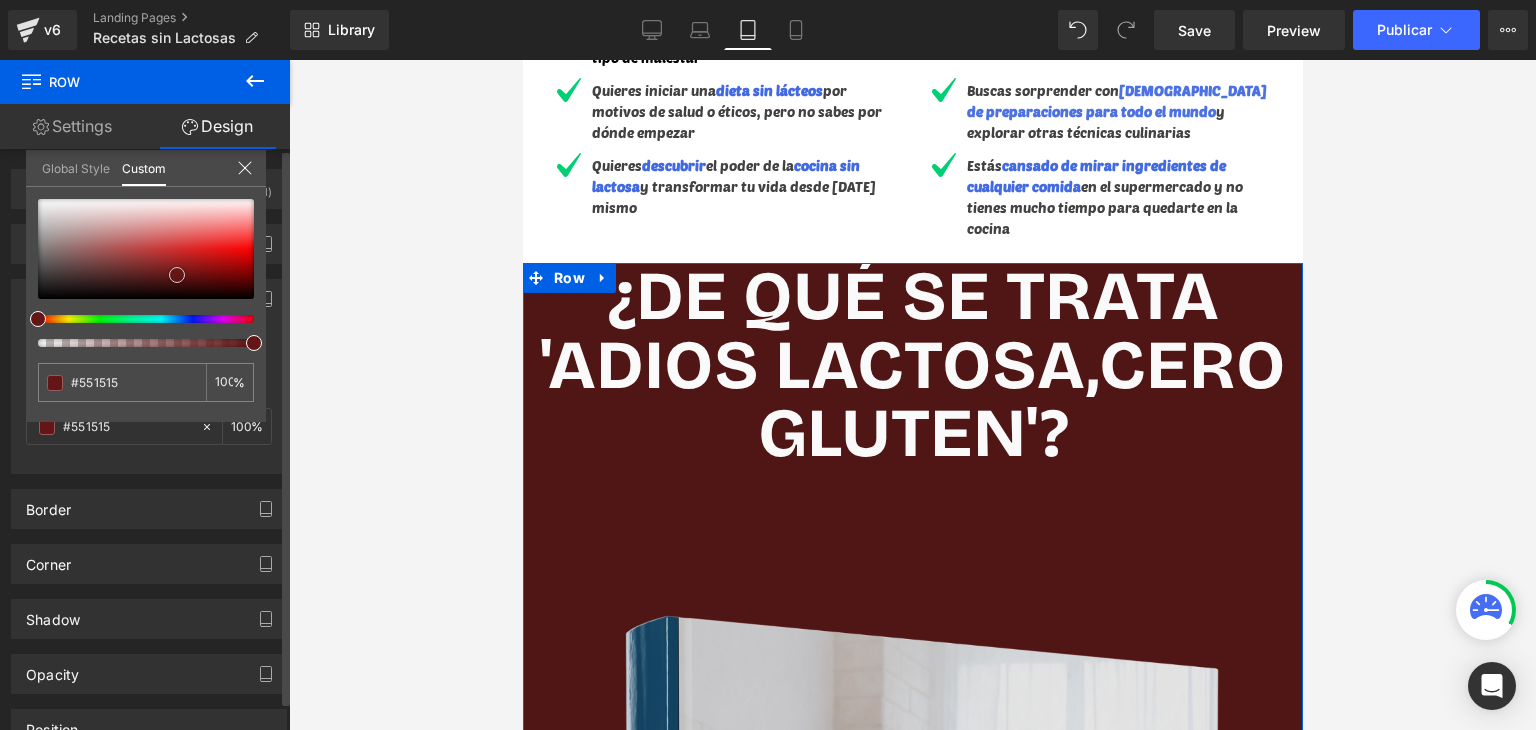 type on "#501515" 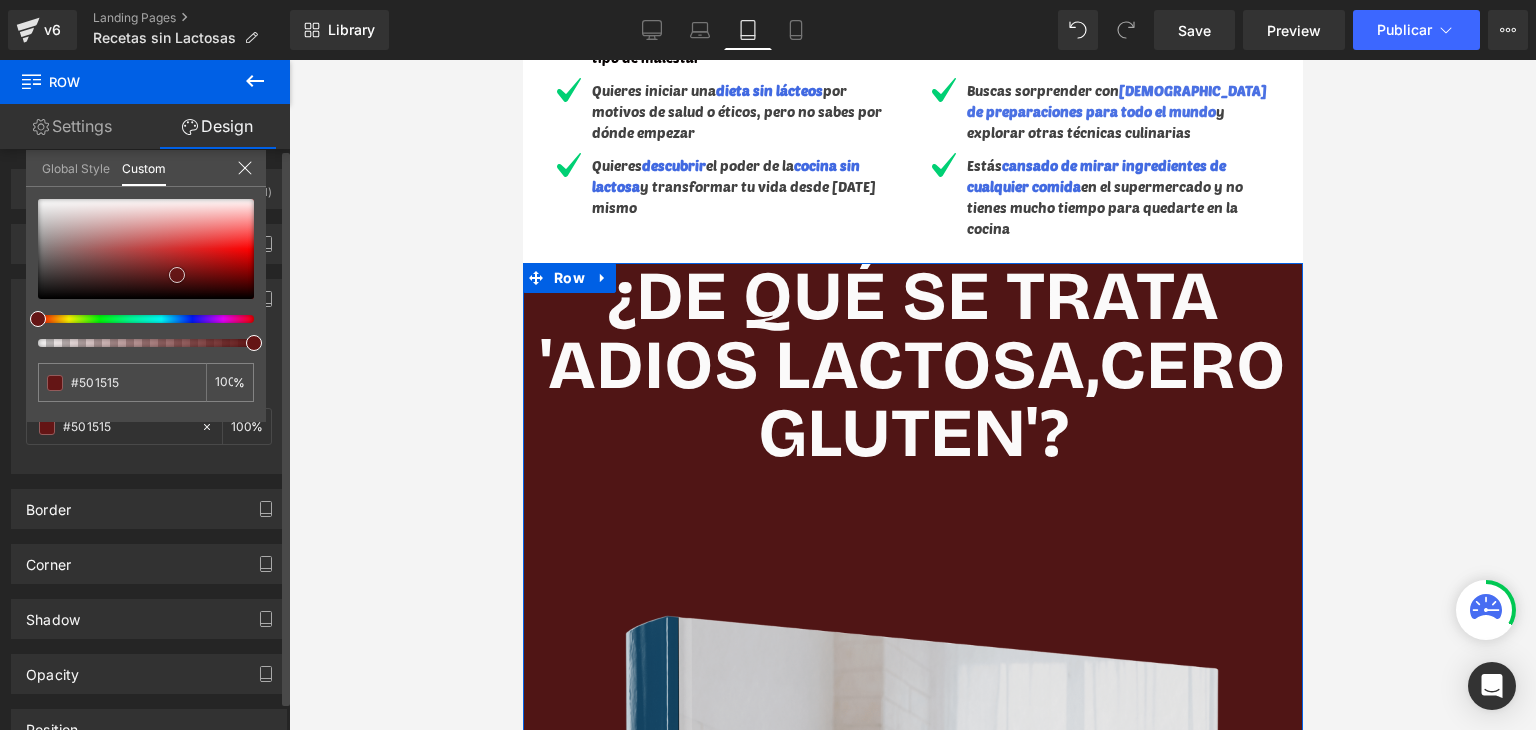 type on "#4b1515" 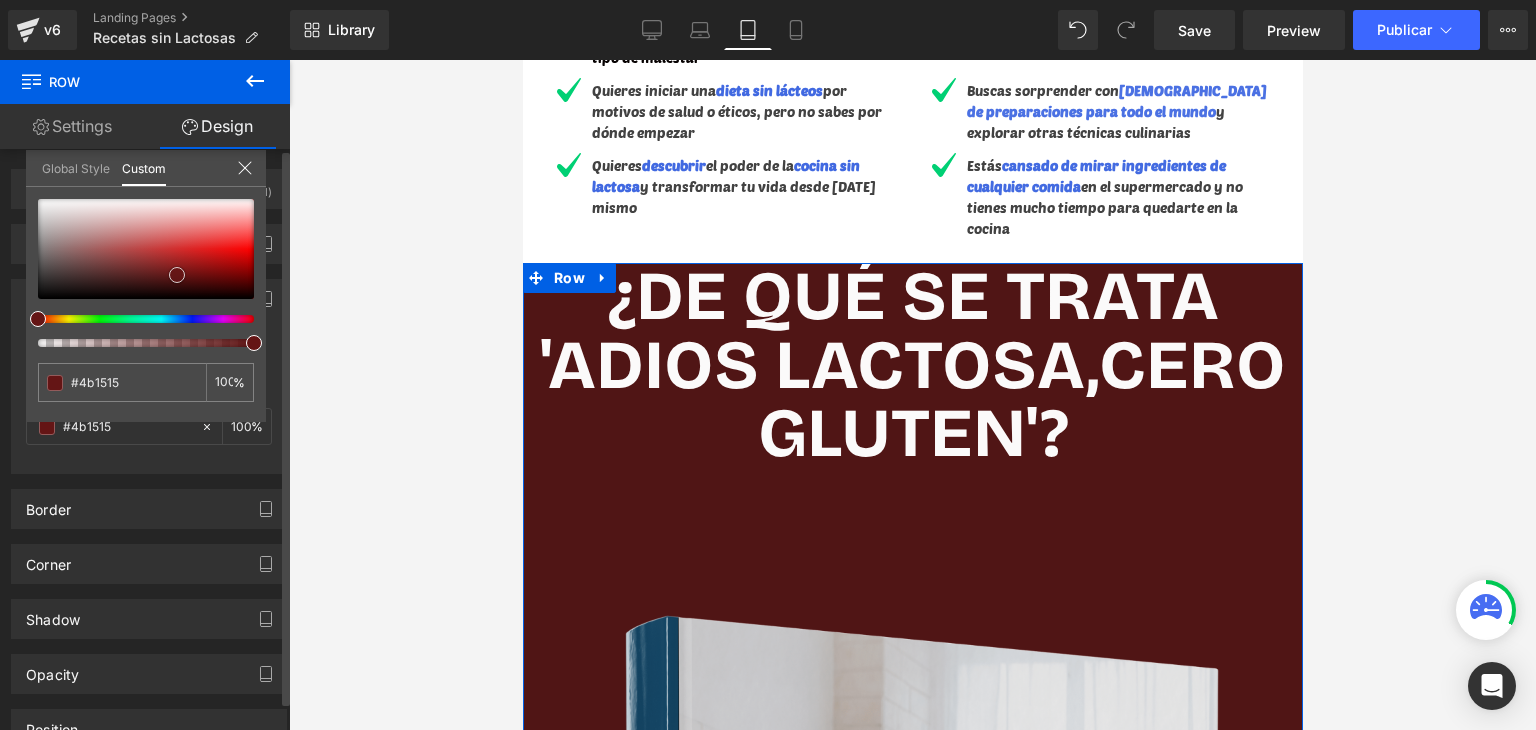 type on "#471414" 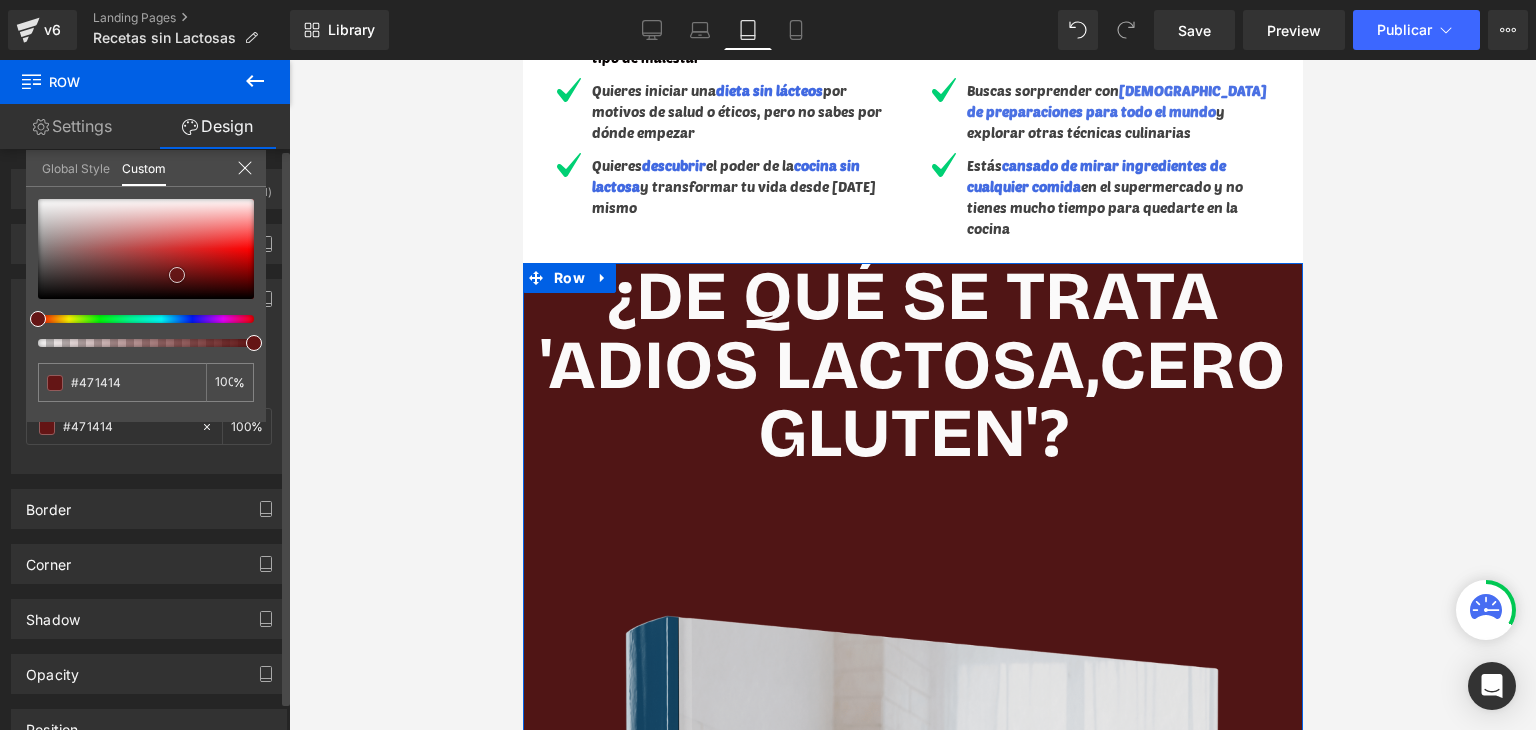 type on "#451616" 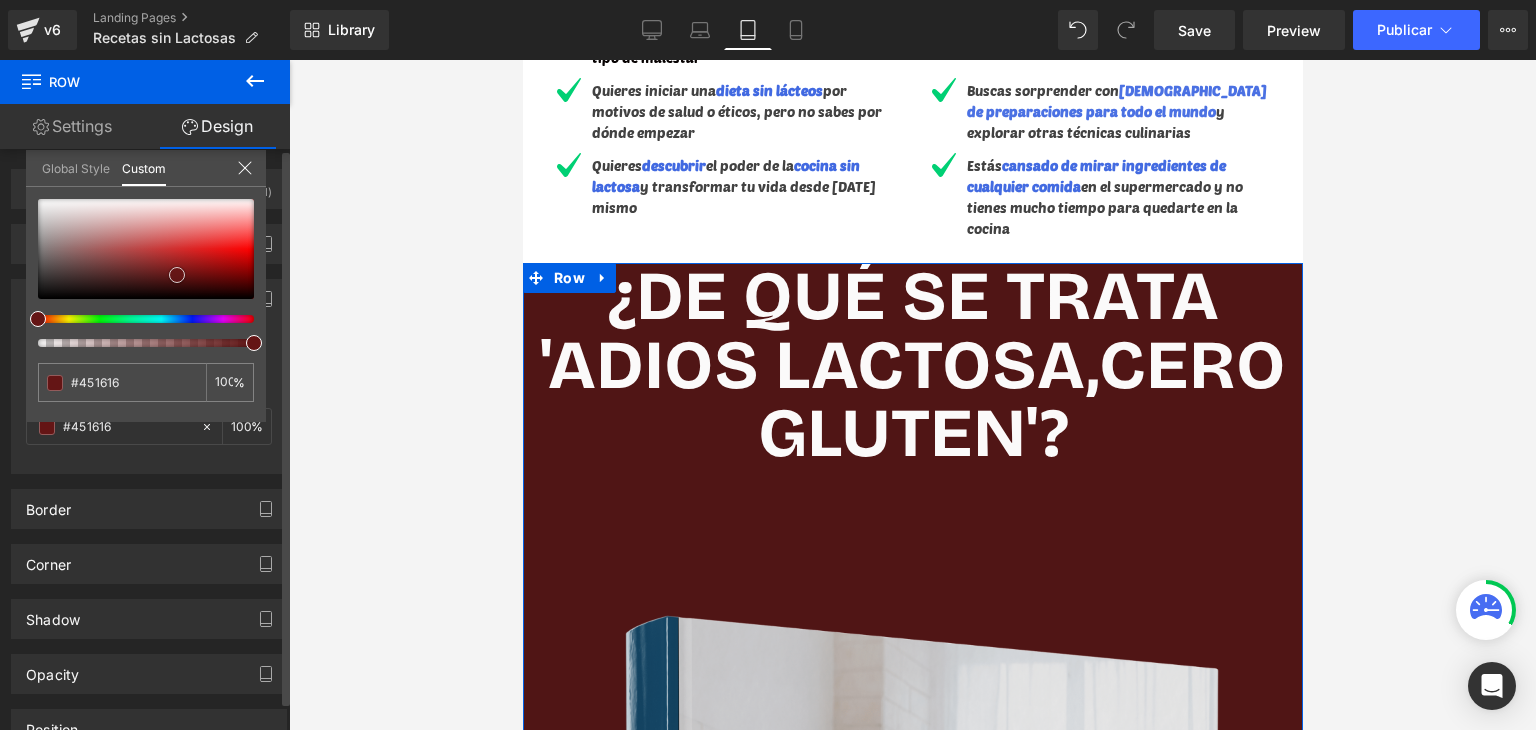 type on "#411515" 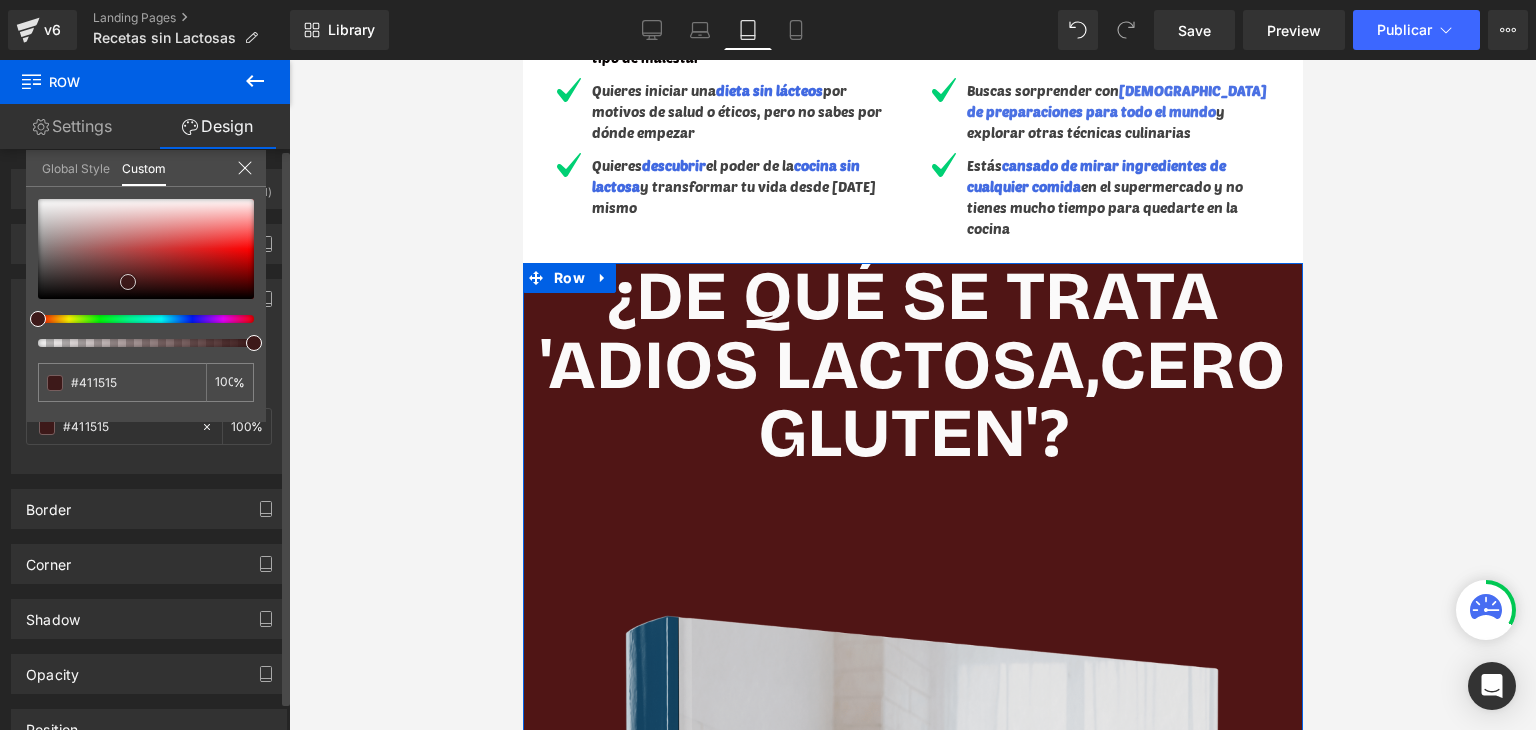 type on "#3f1717" 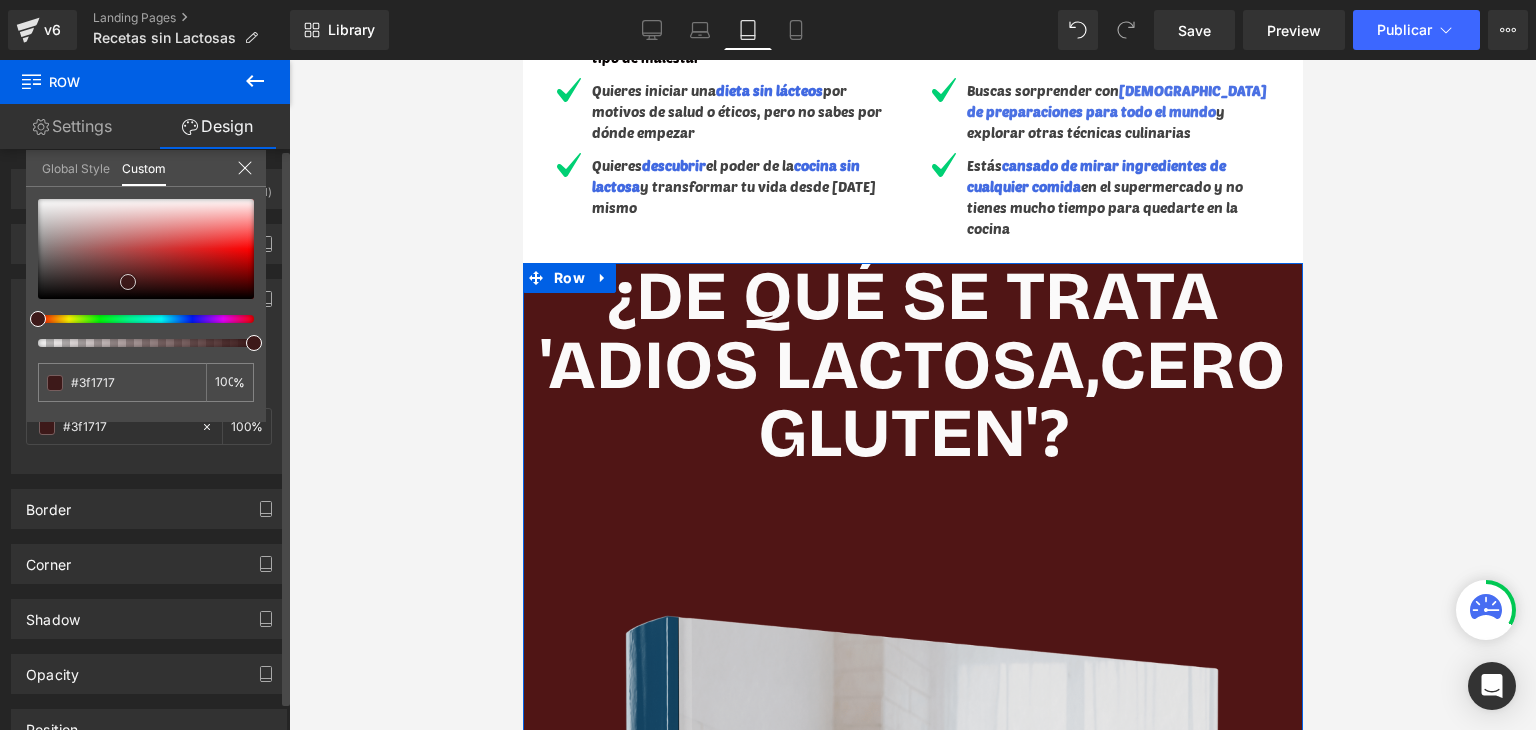 type on "#3c1a1a" 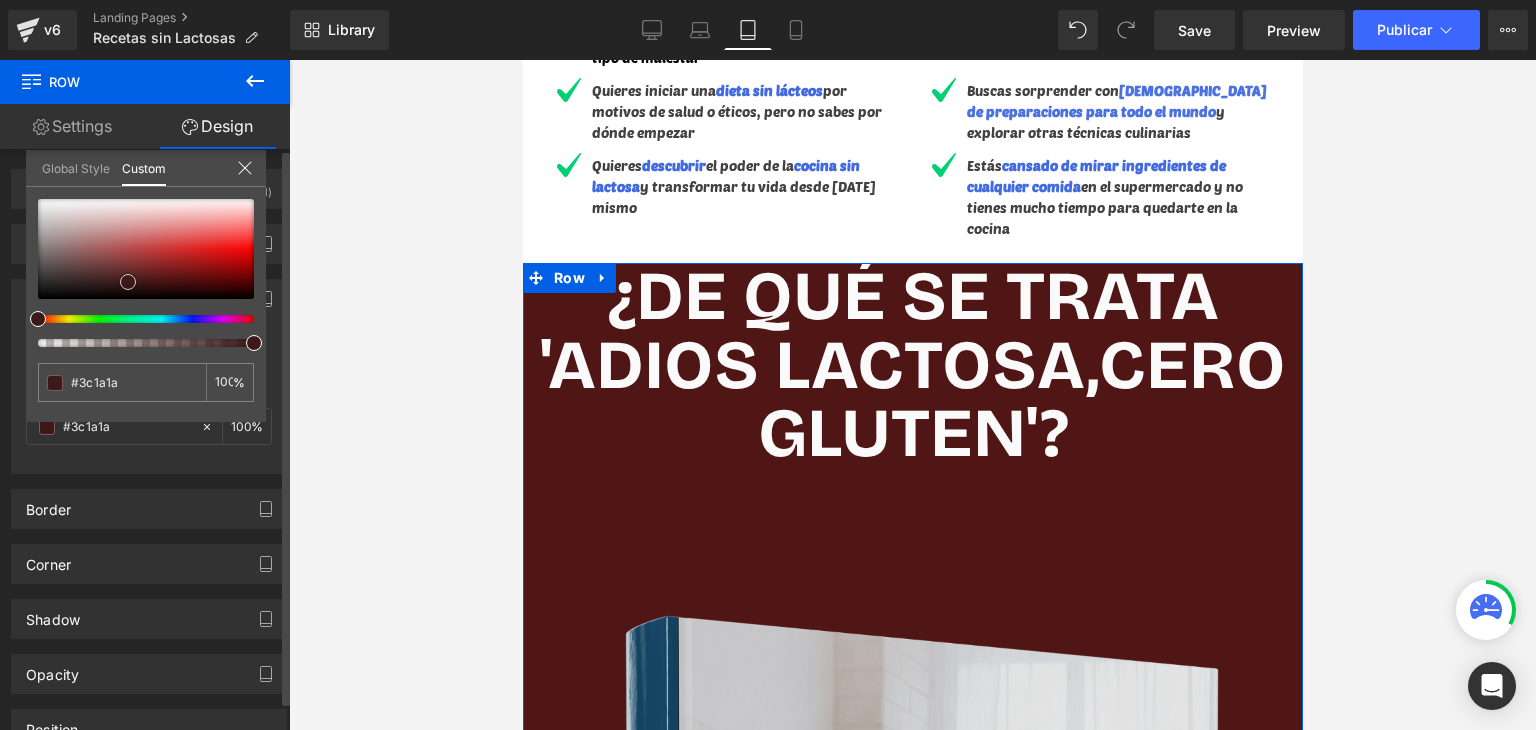 type on "#3b1b1b" 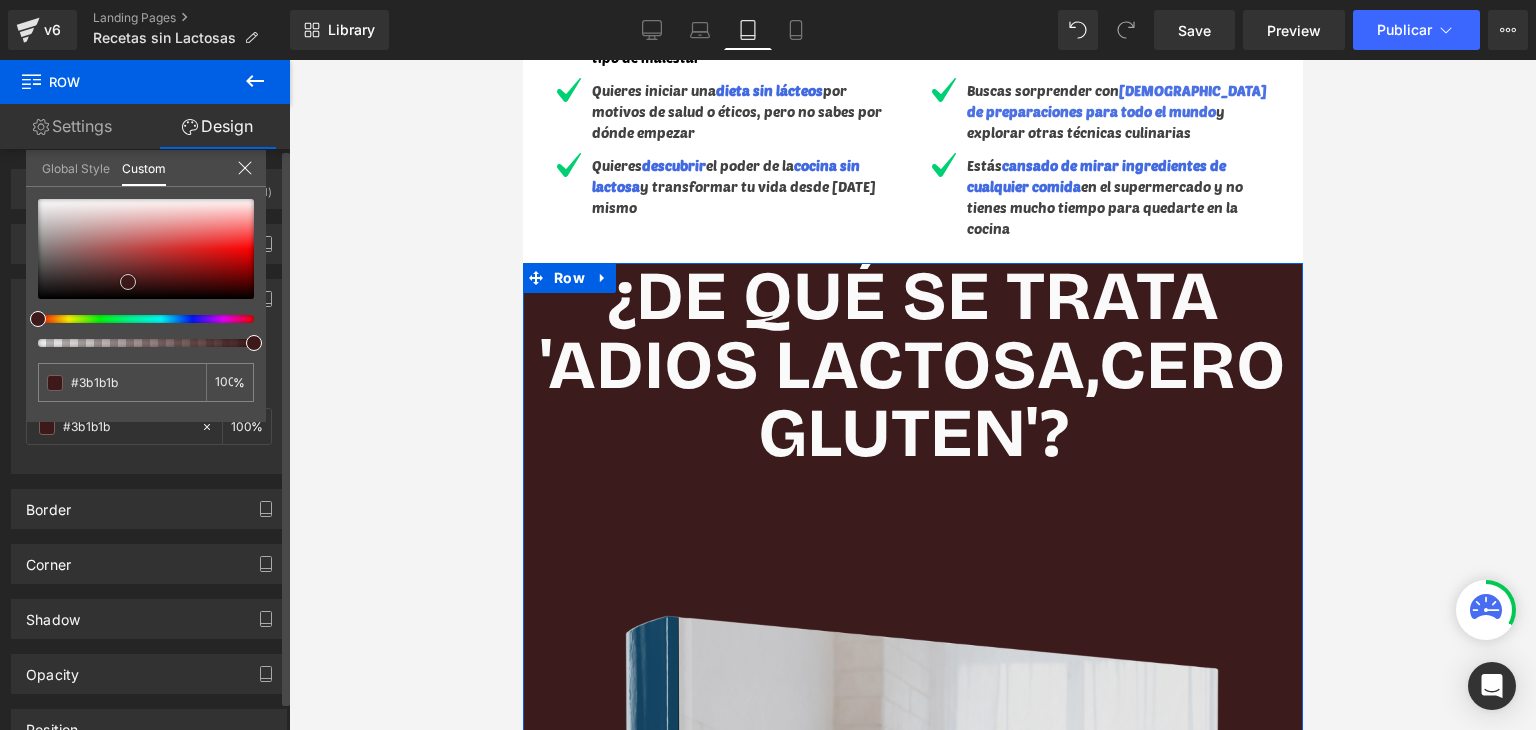 type on "#3a1b1b" 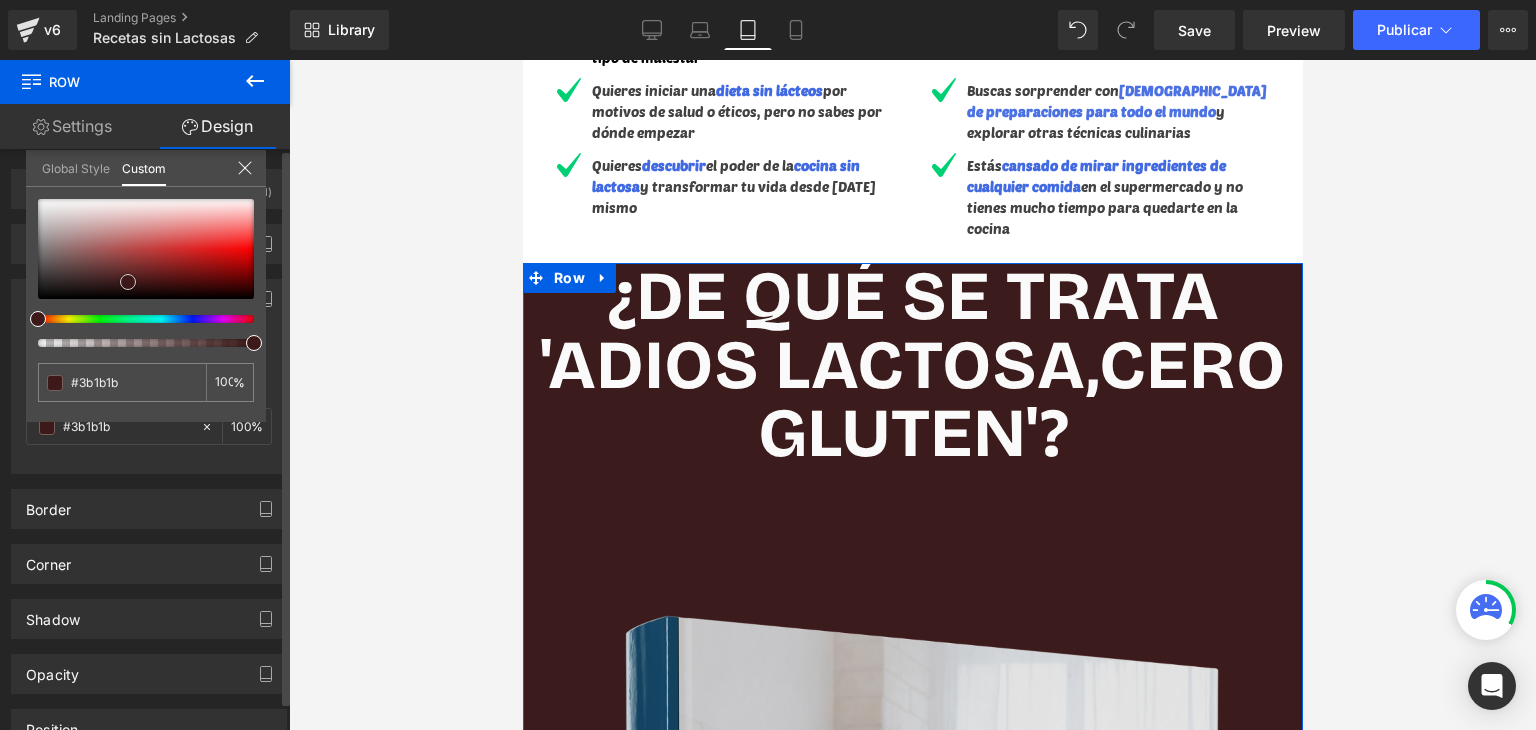 type on "#3a1b1b" 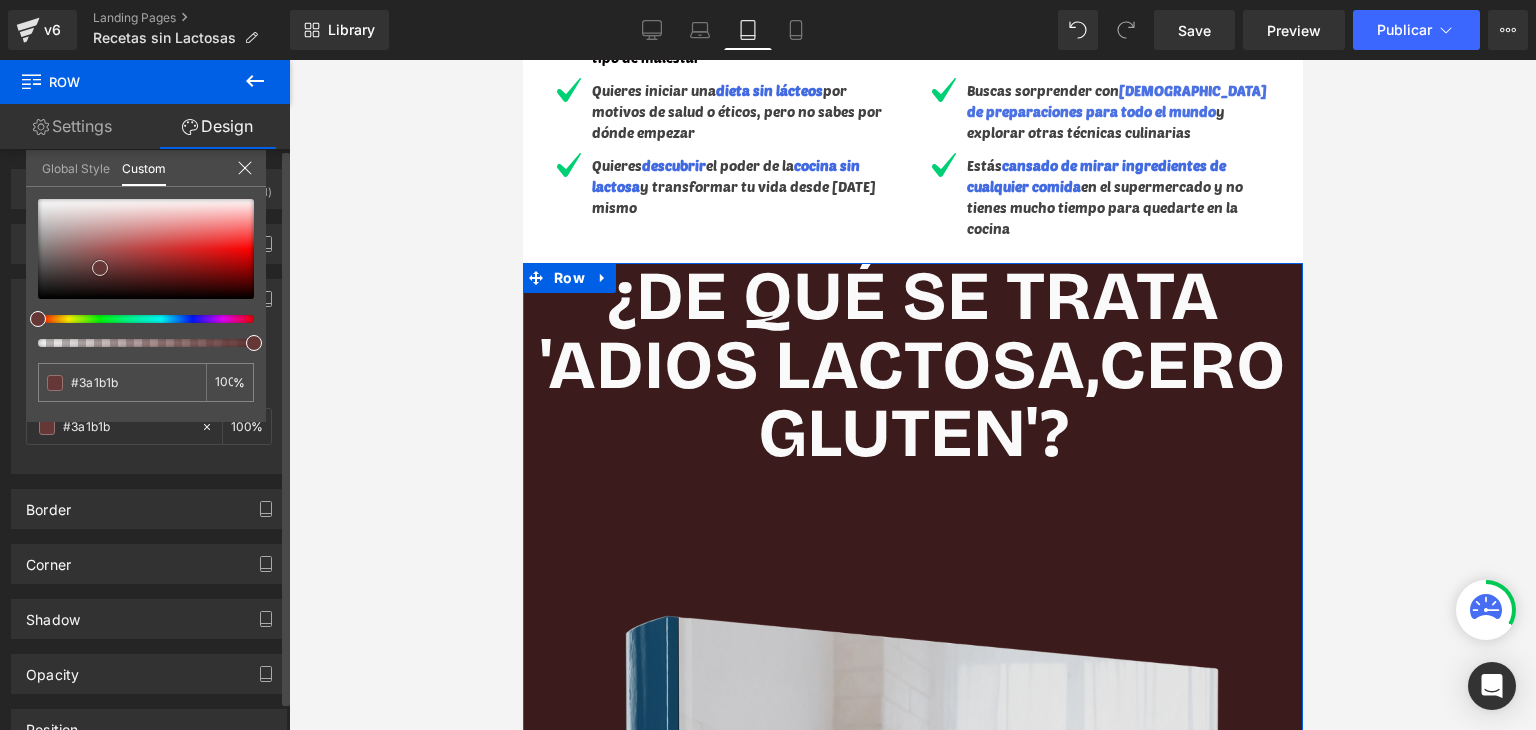 type on "#5d3131" 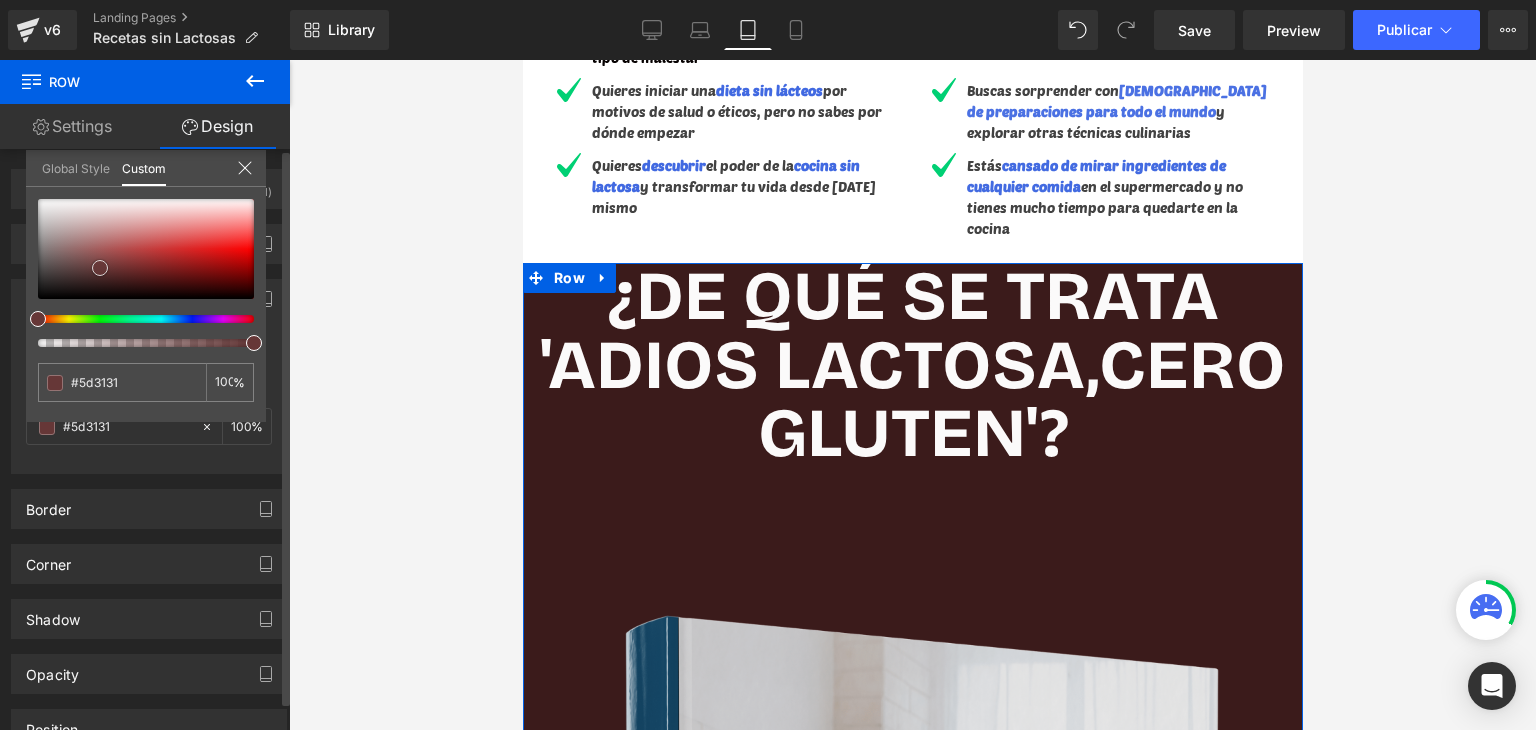 type on "#875858" 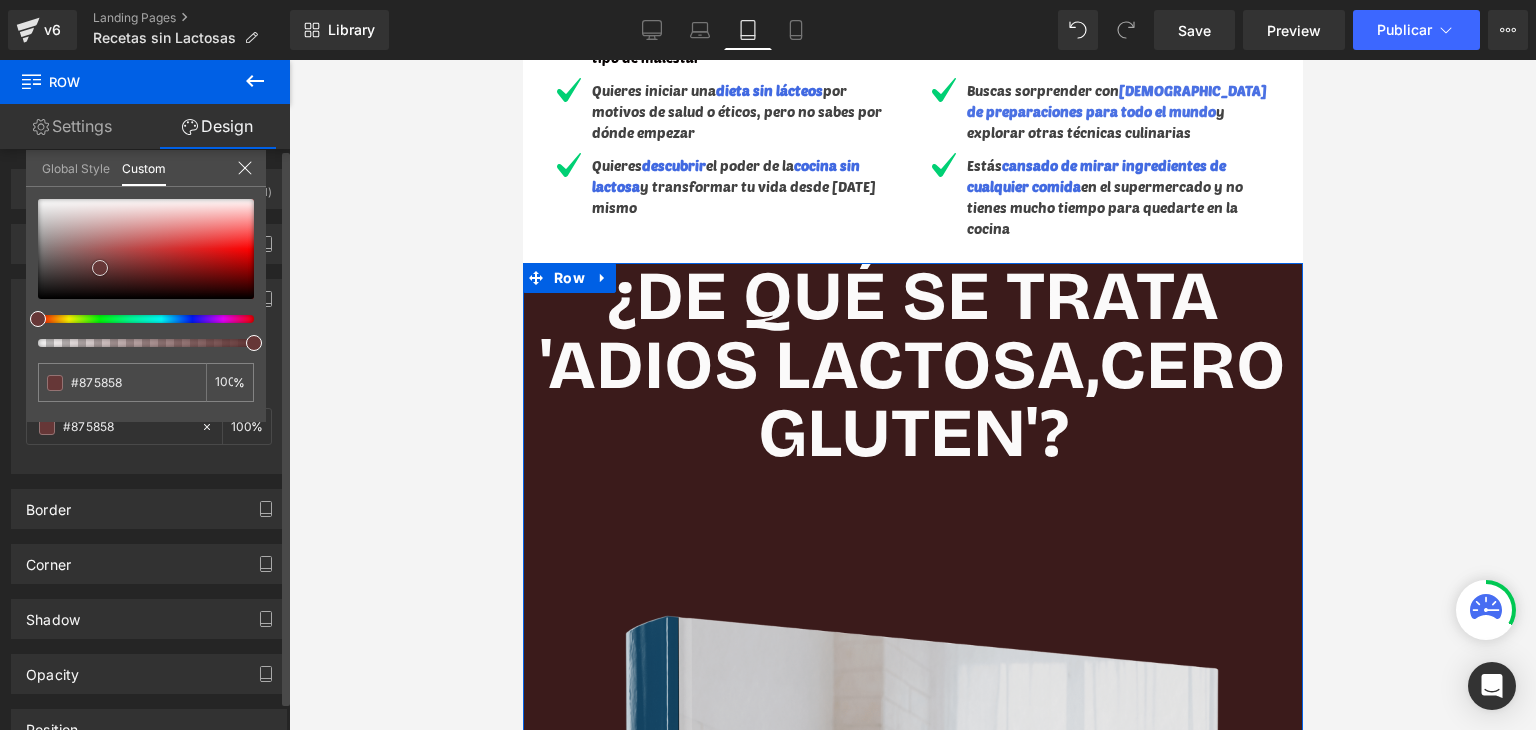 type on "#a18585" 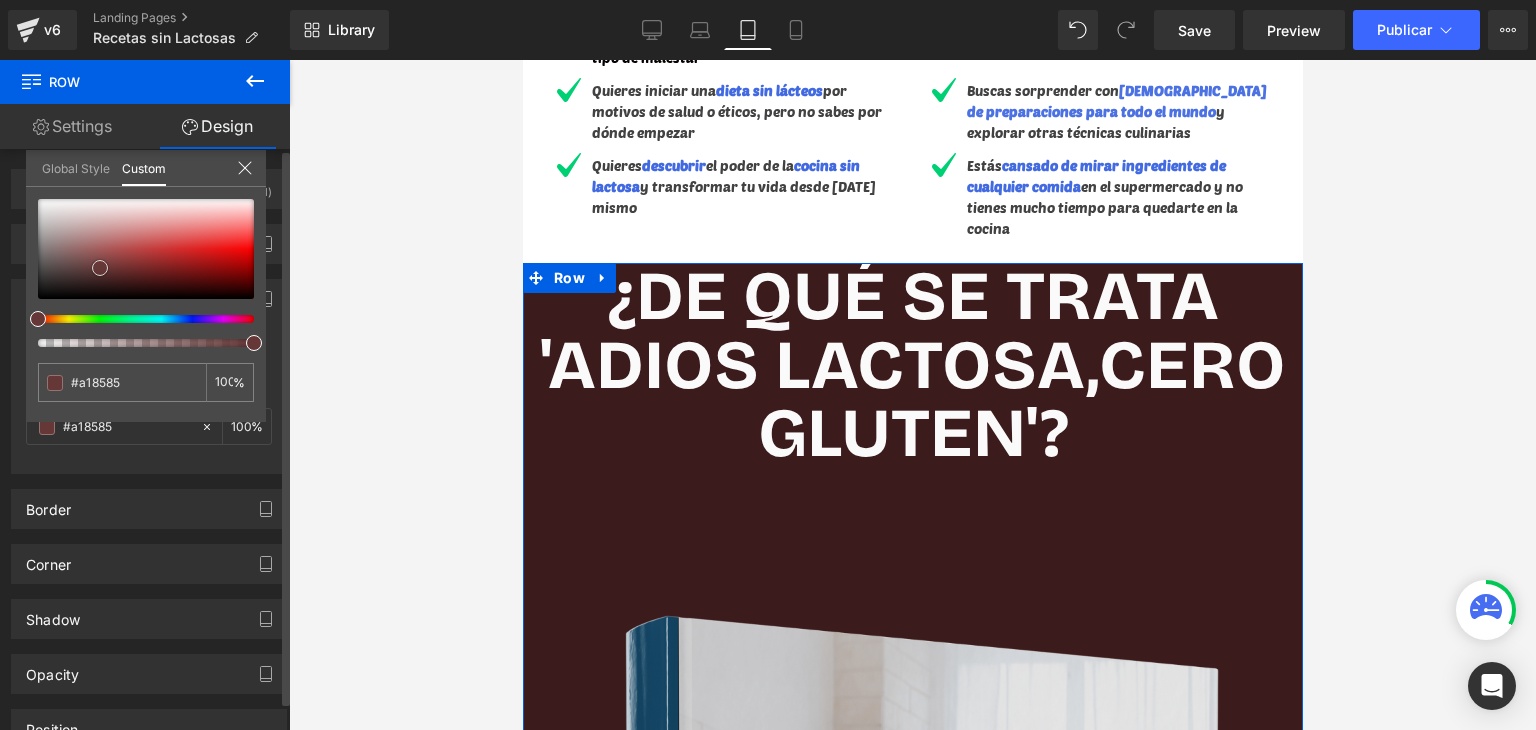 type on "#beb6b6" 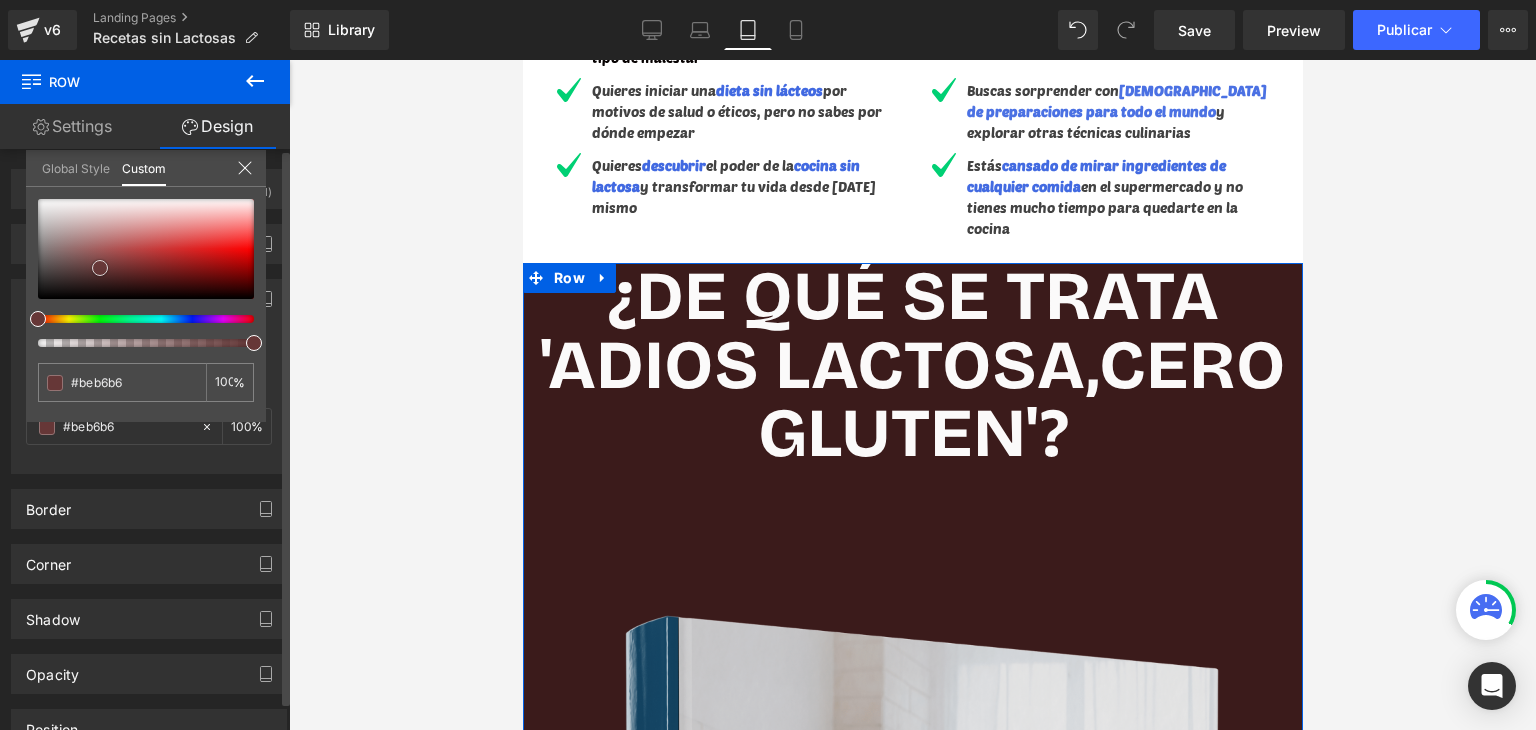 type on "#e2e2e2" 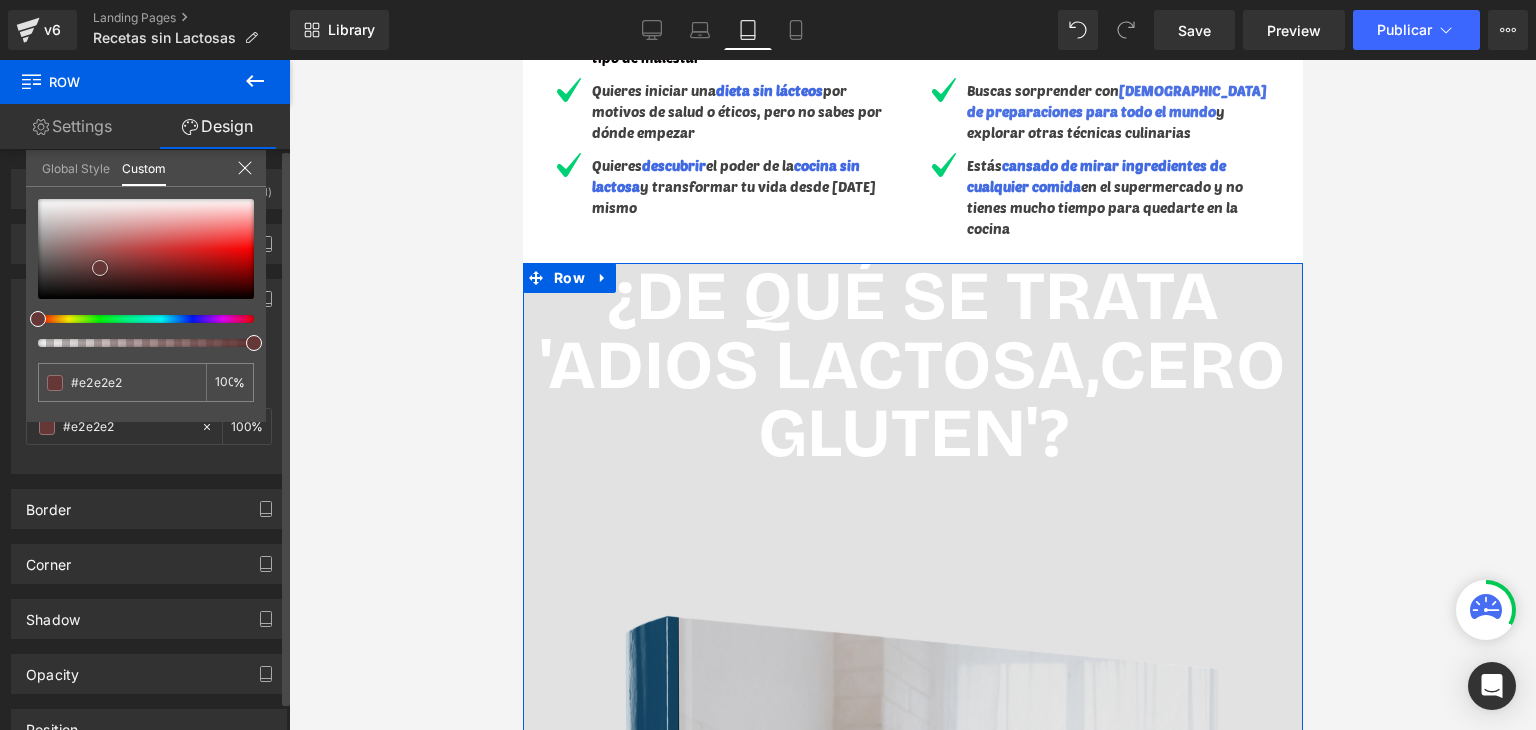 type on "#f2f2f2" 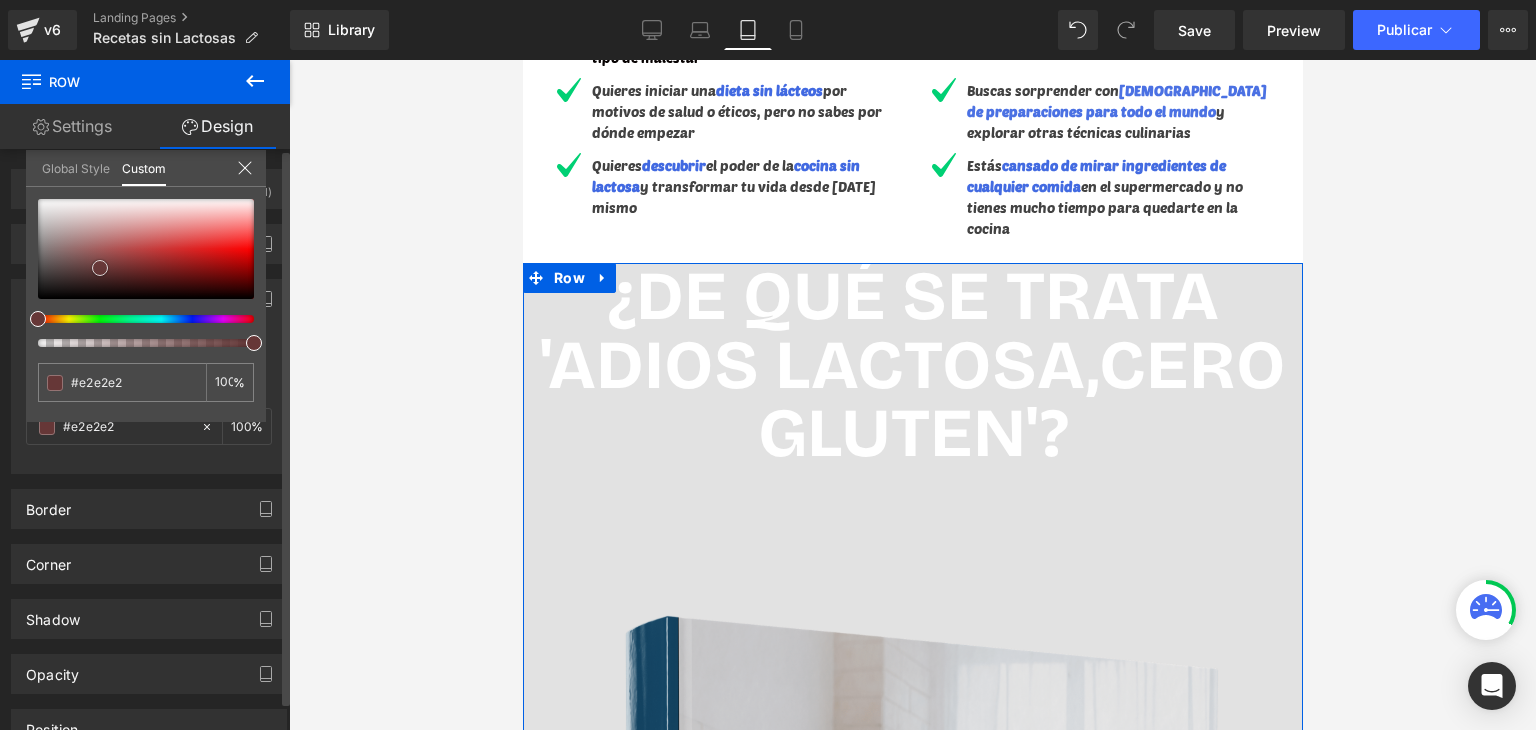 type on "#f2f2f2" 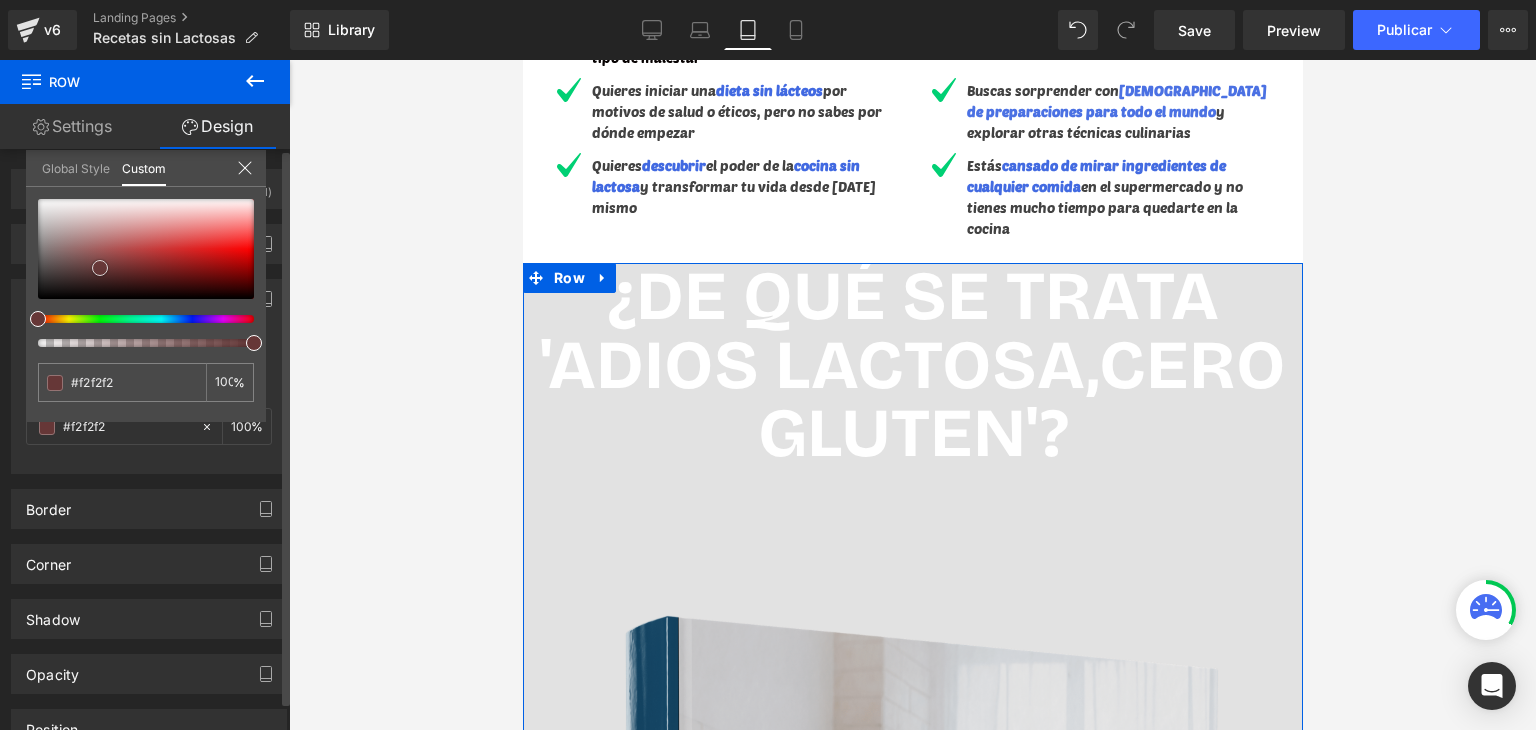 type on "#f7f7f7" 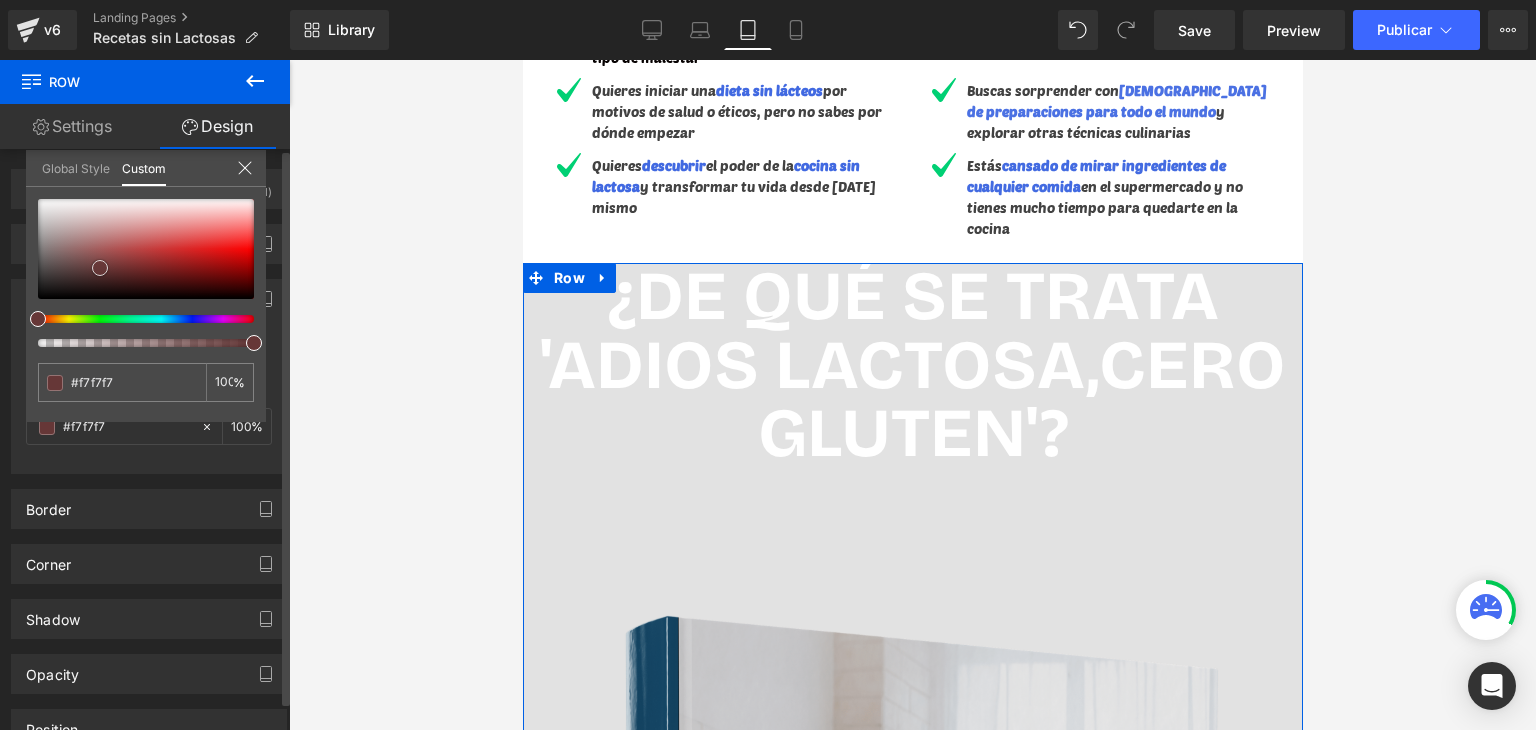 type on "#ffffff" 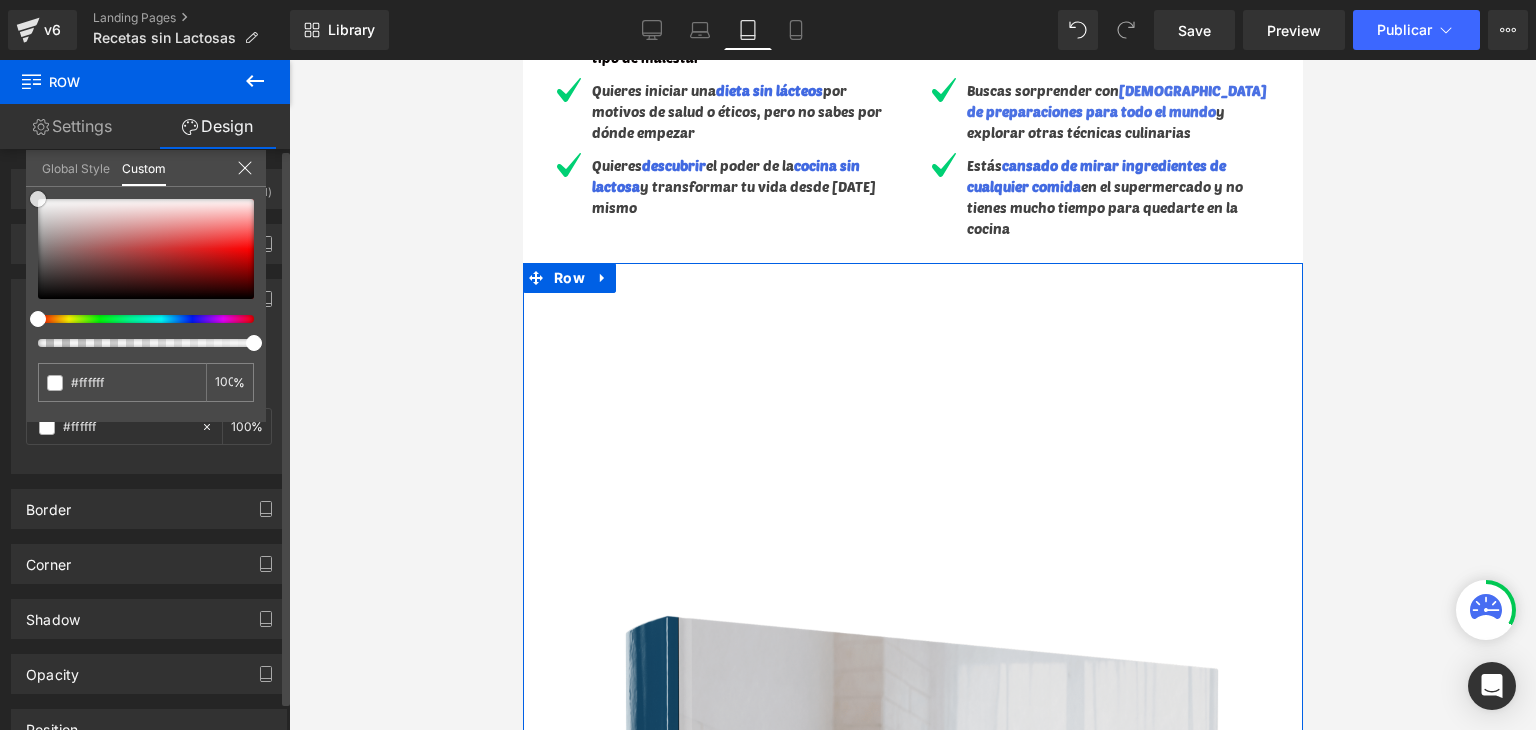 type on "#f4f4f4" 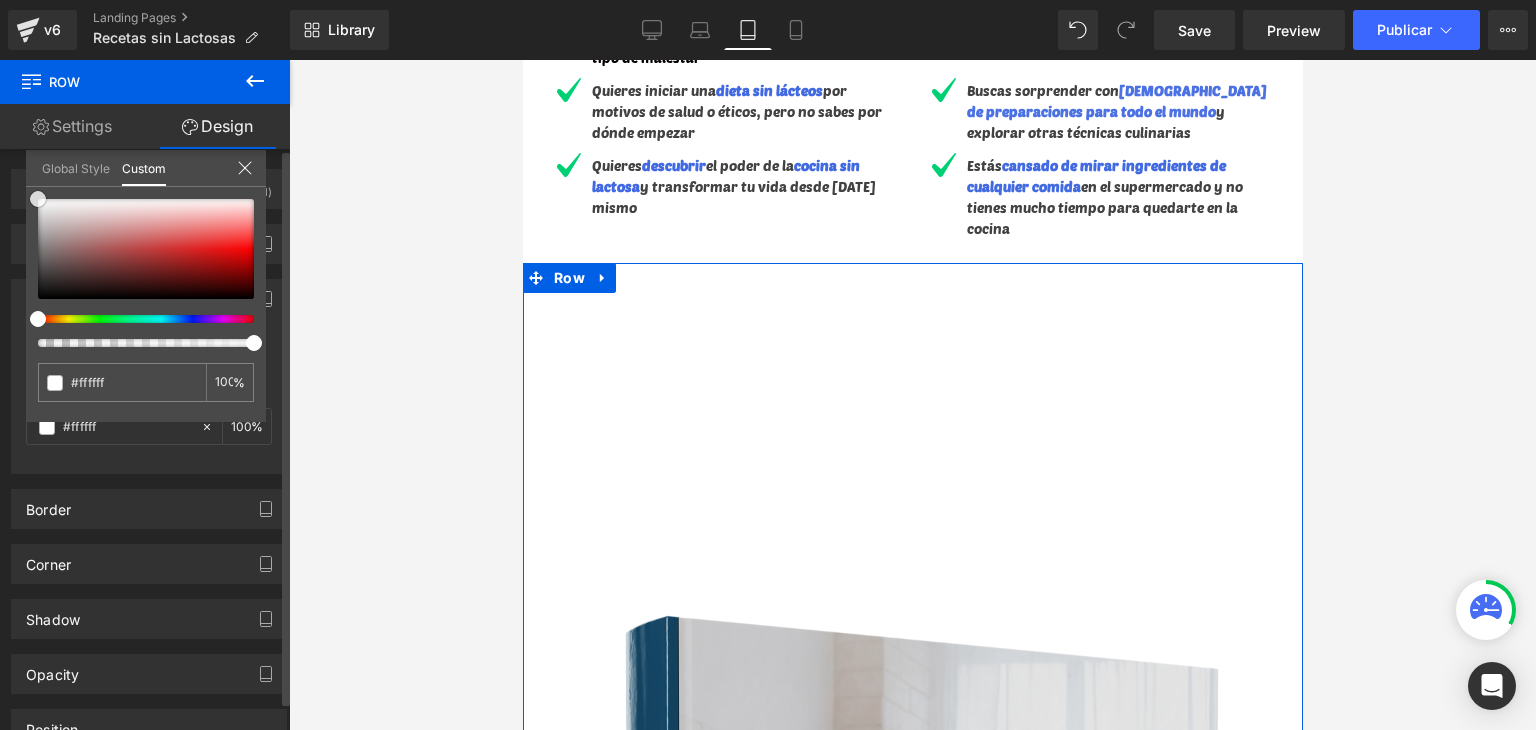 type on "#f4f4f4" 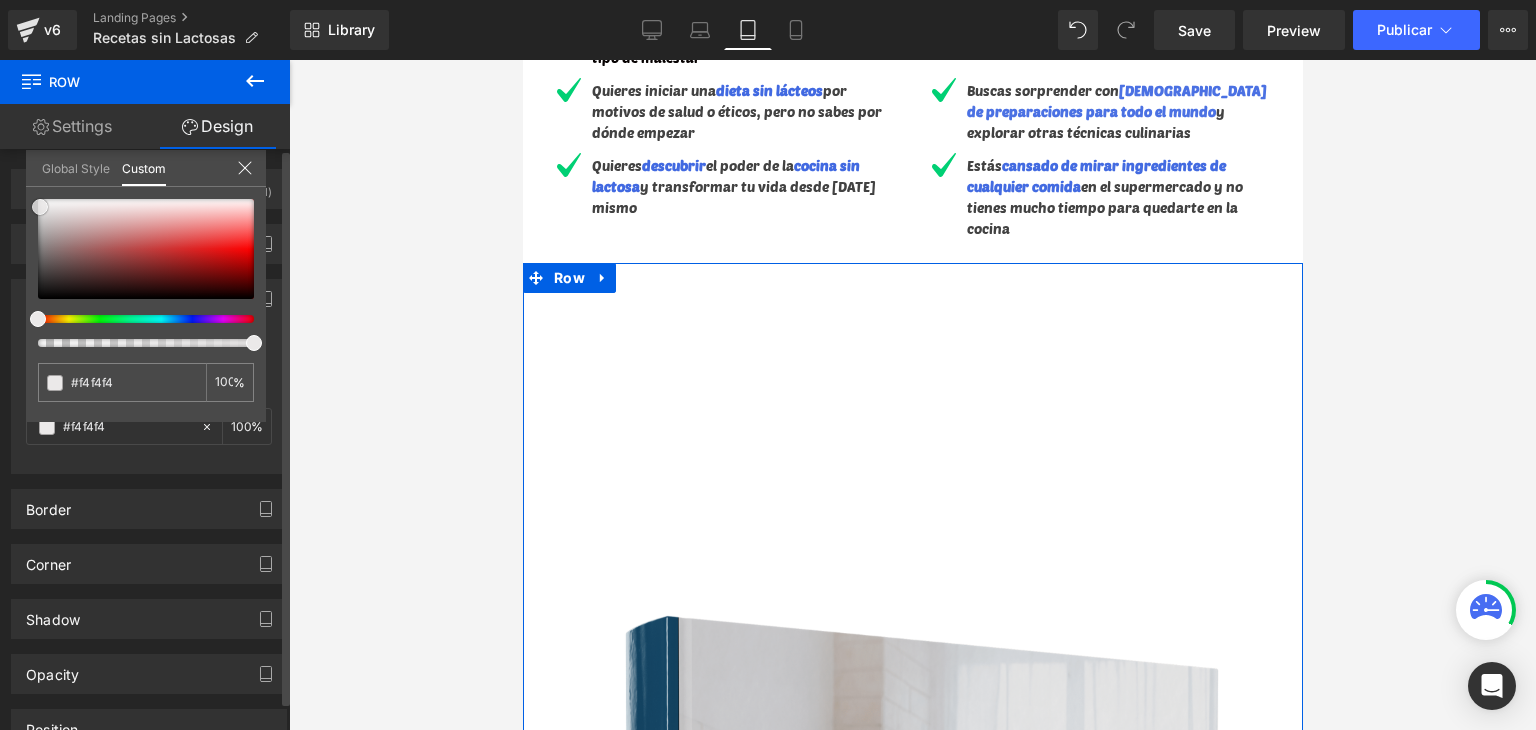 type on "#d0cccc" 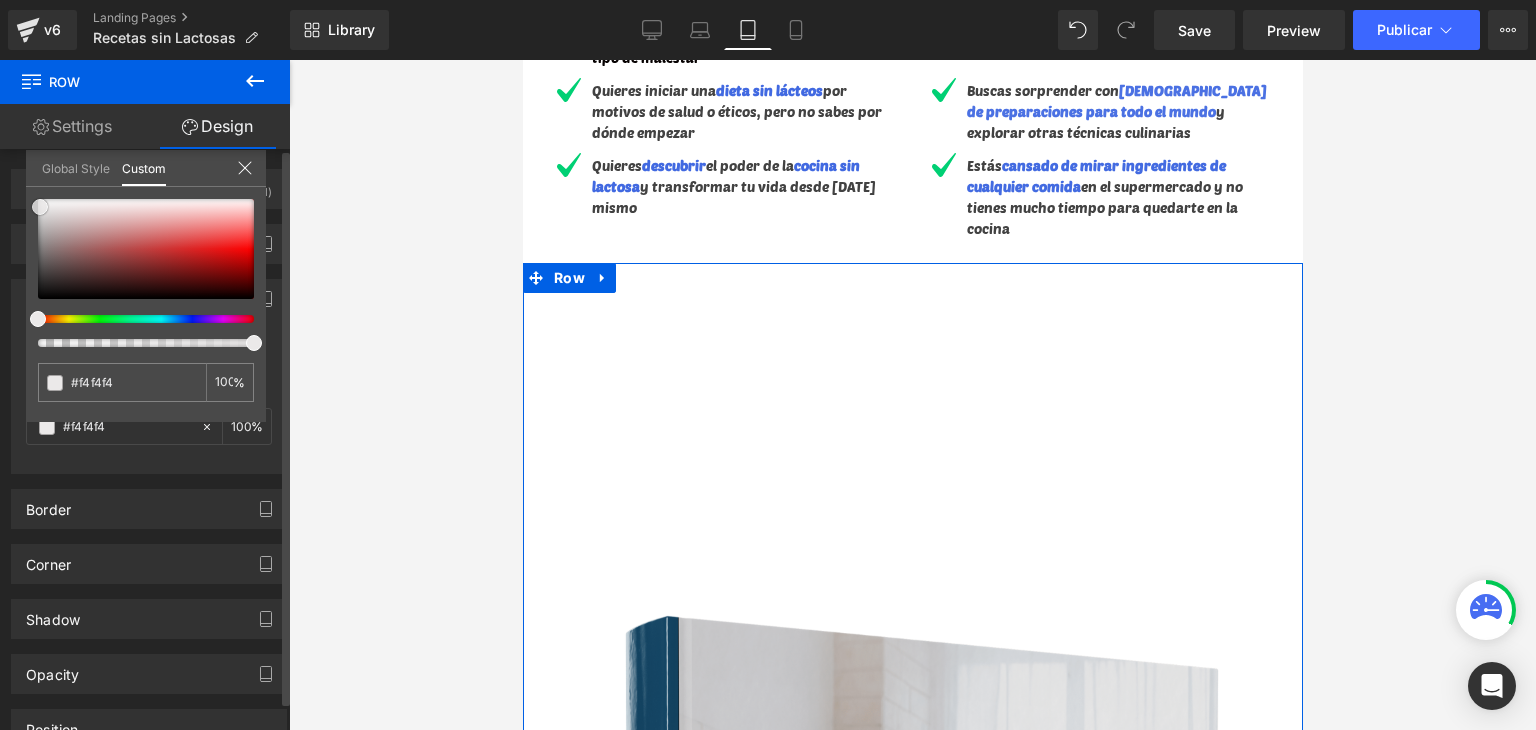 type on "#d0cccc" 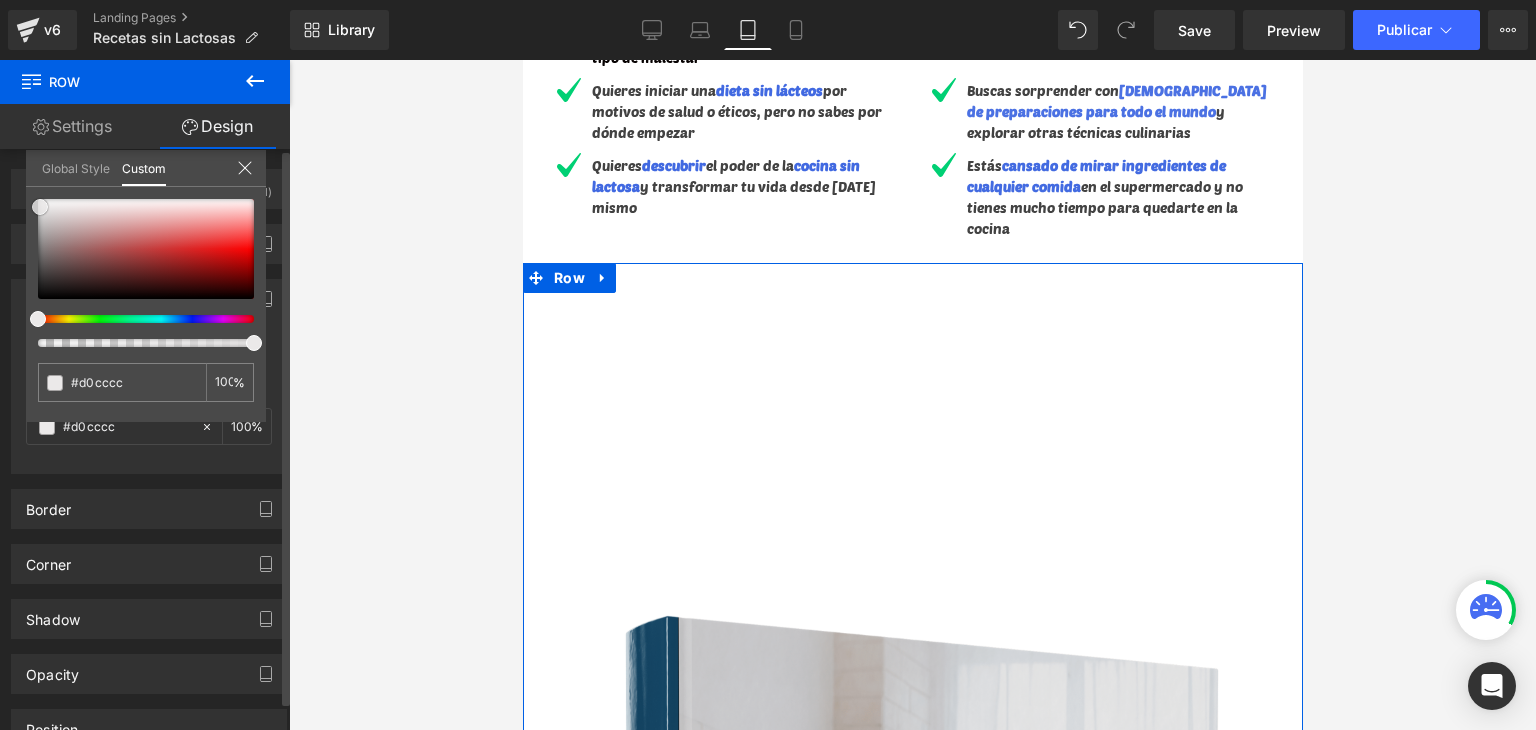 type on "#baaaaa" 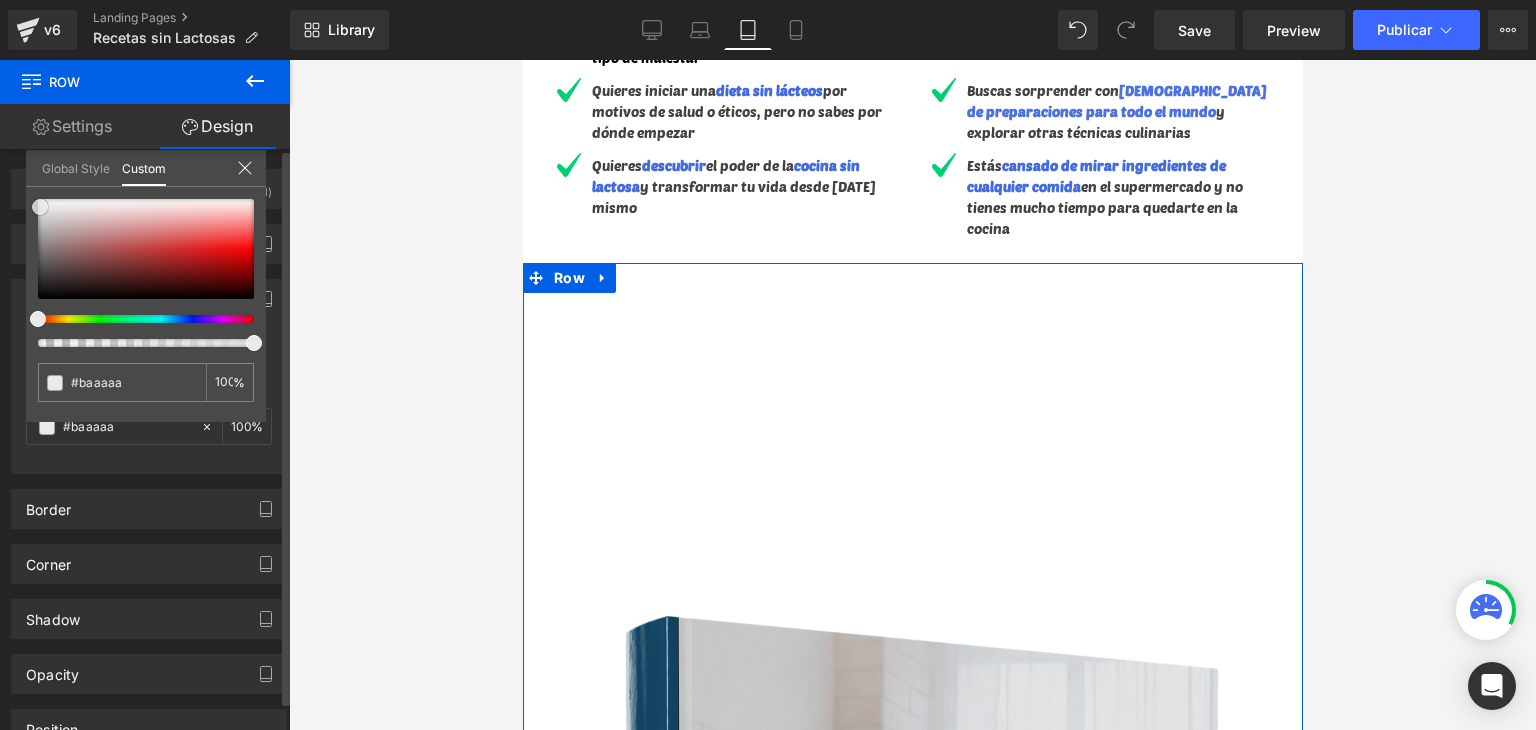 type on "#a98d8d" 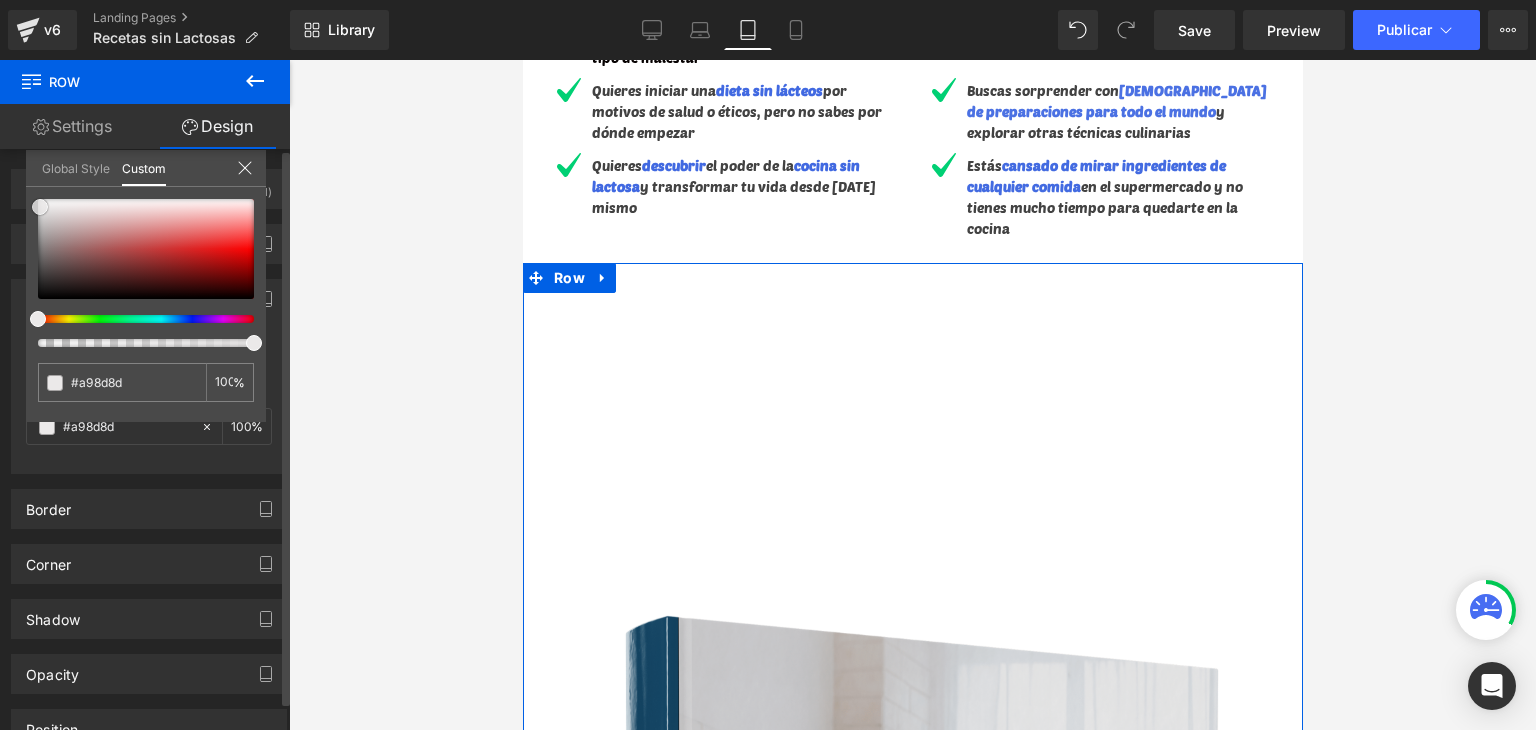 type on "#a27f7f" 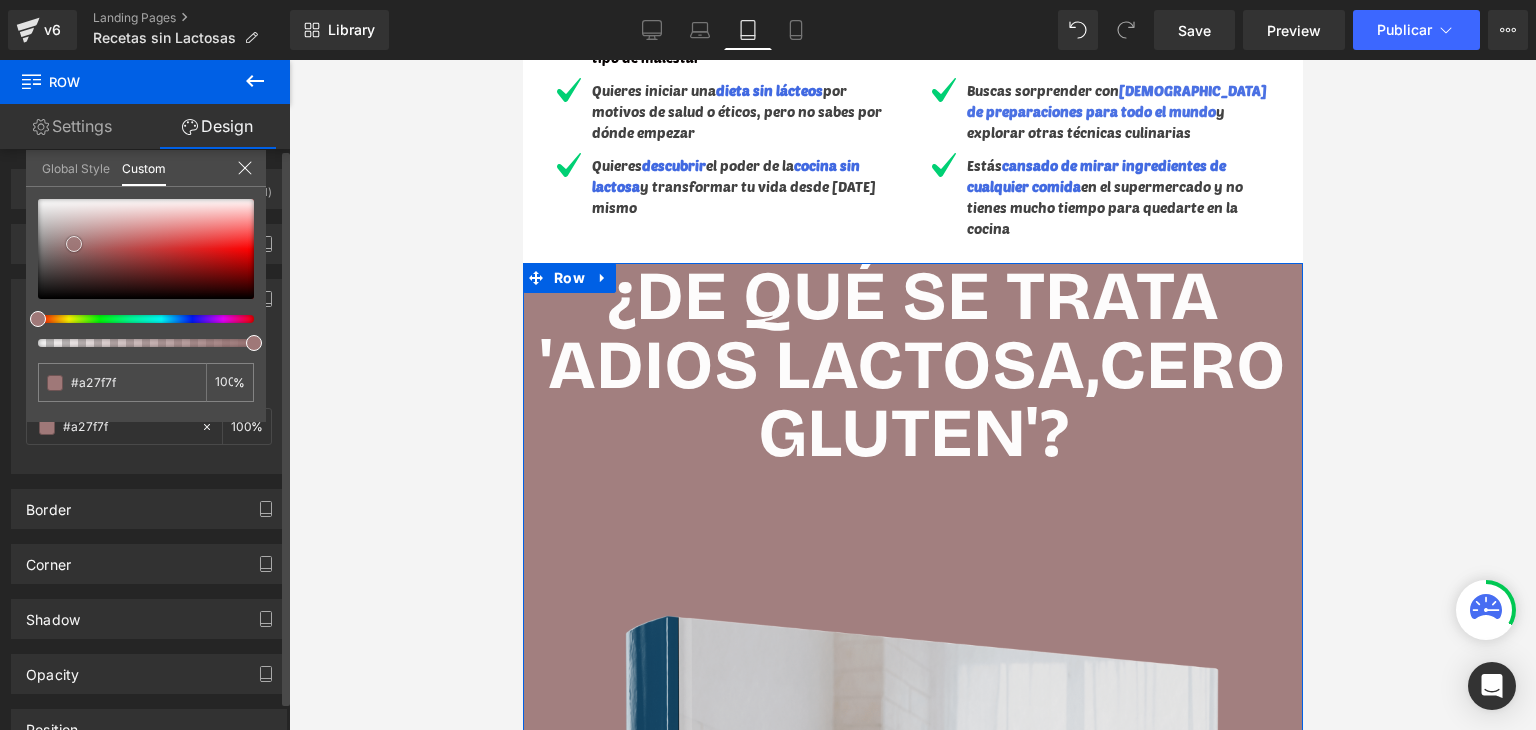 type on "#9f7878" 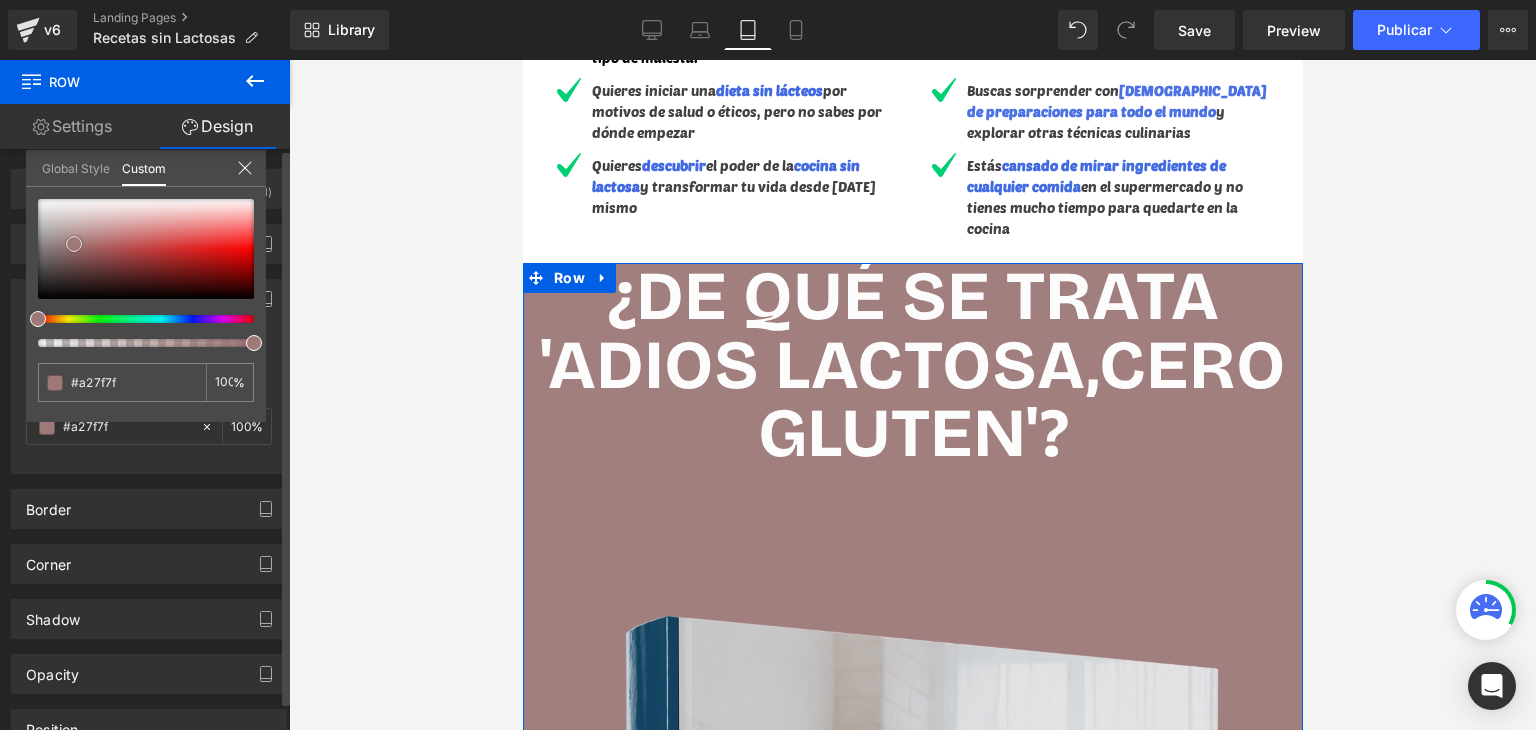 type on "#9f7878" 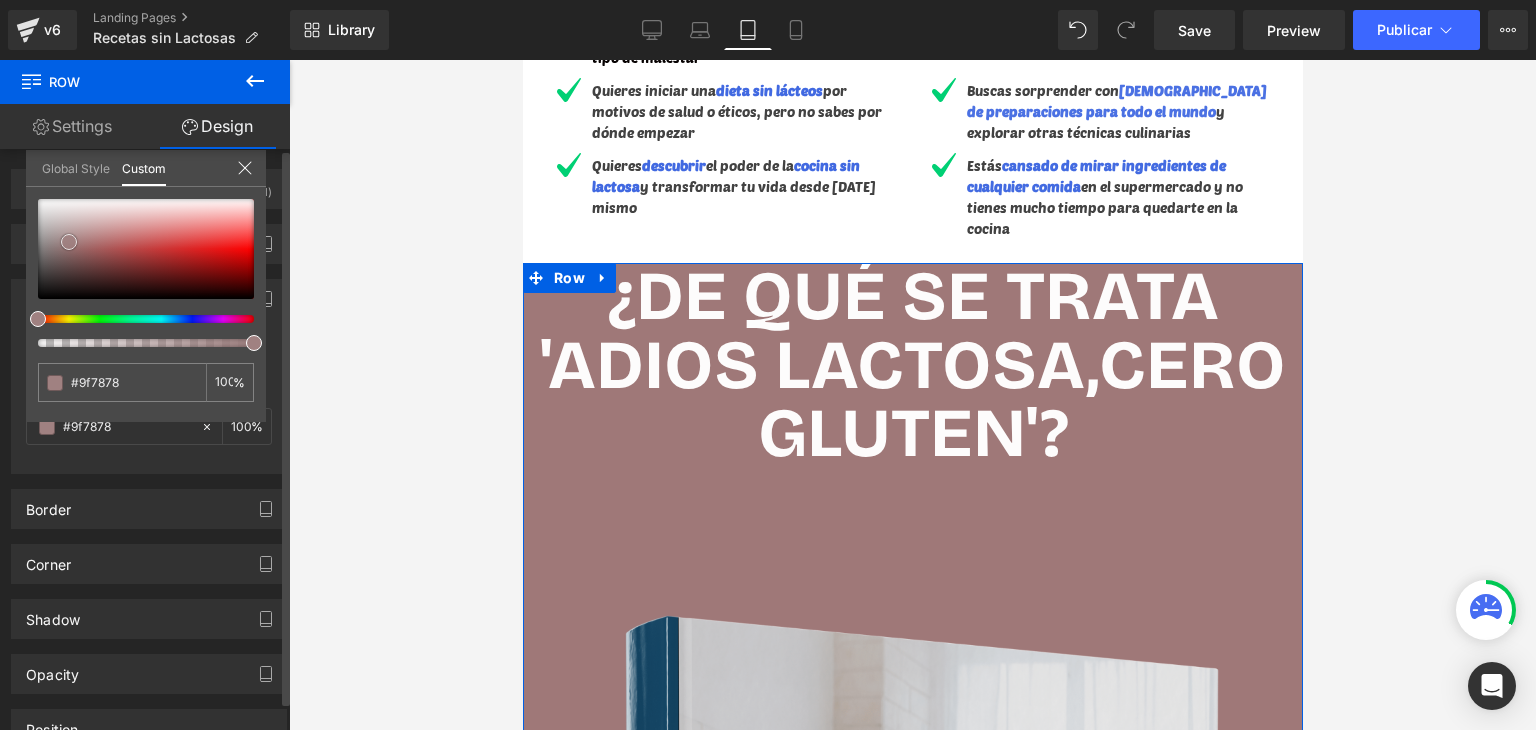 type on "#9e7979" 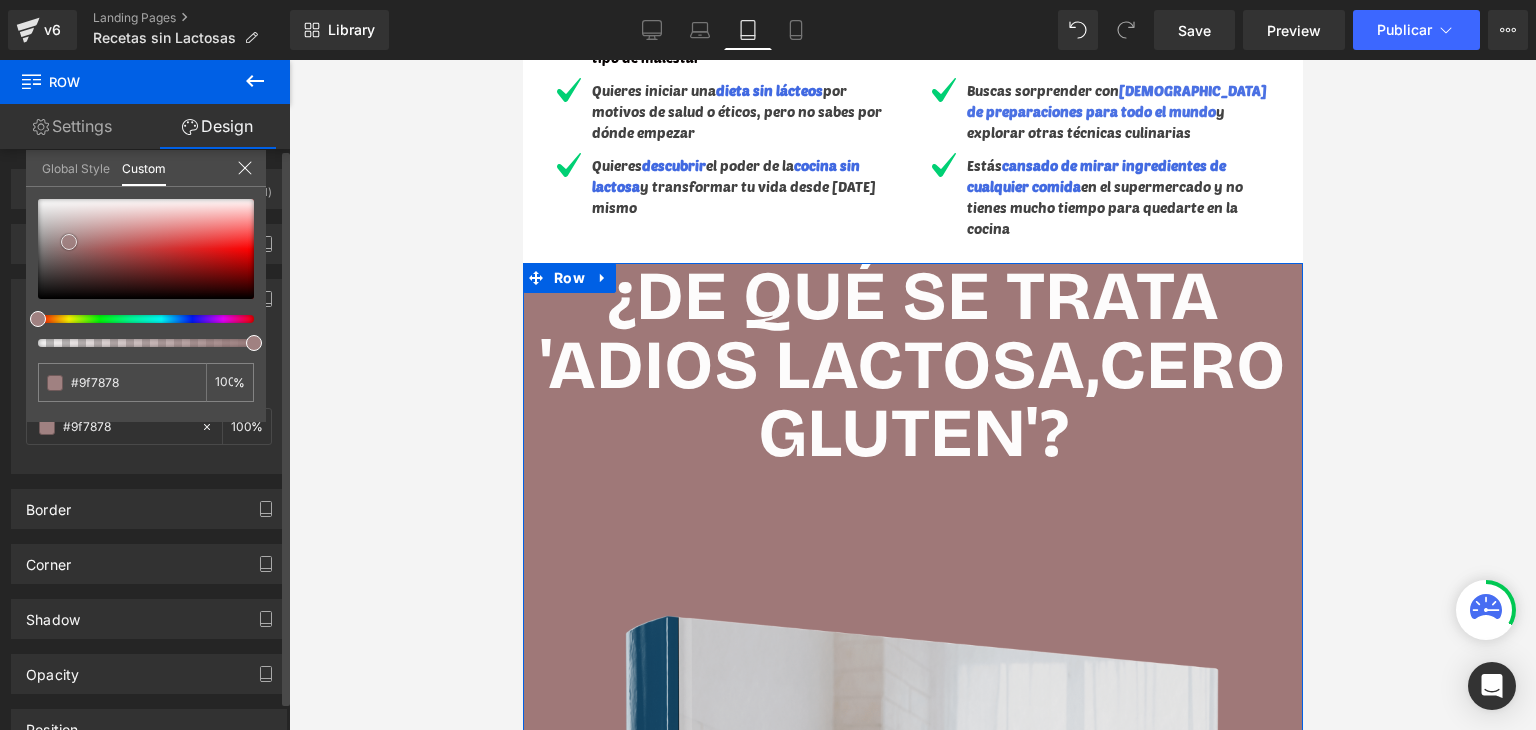 type 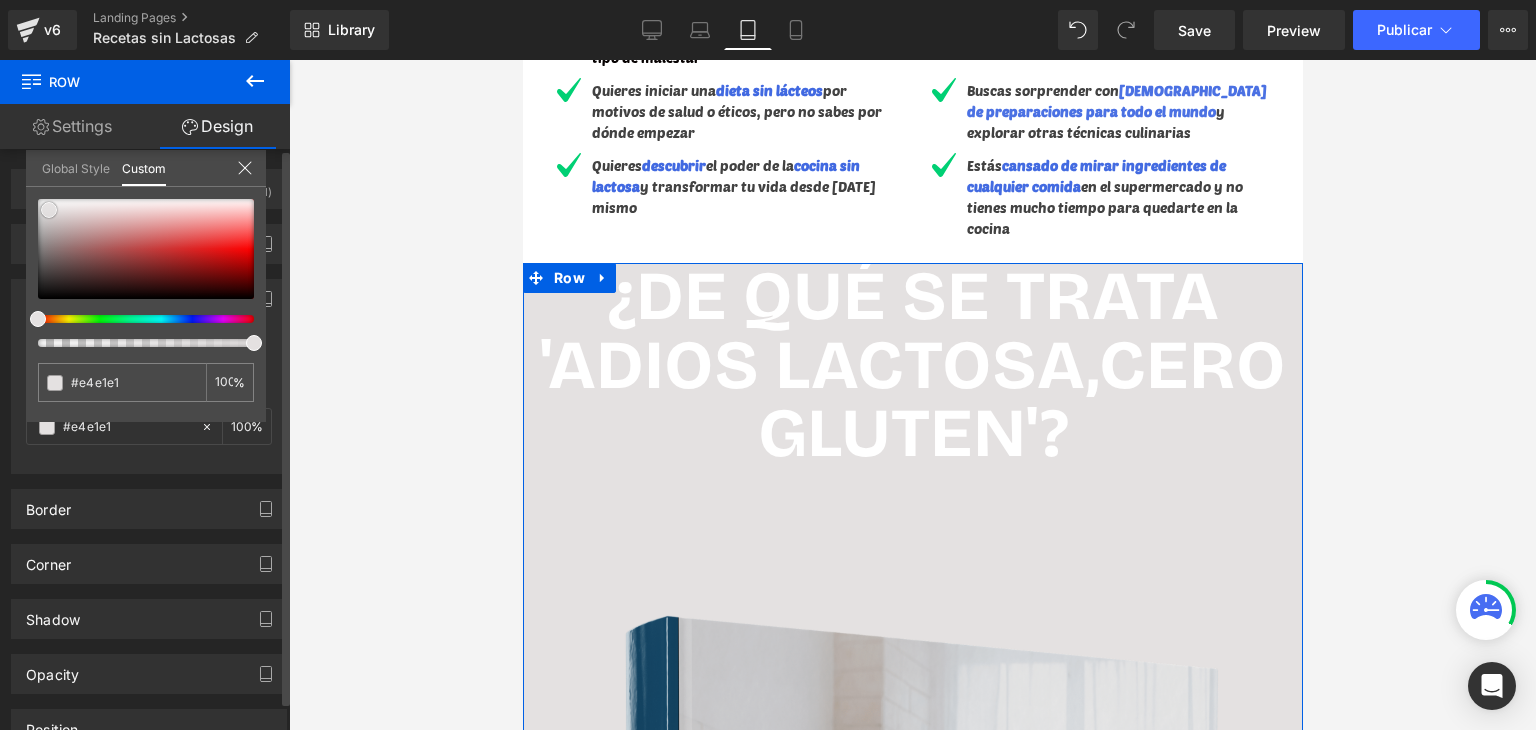 drag, startPoint x: 156, startPoint y: 270, endPoint x: 49, endPoint y: 209, distance: 123.16656 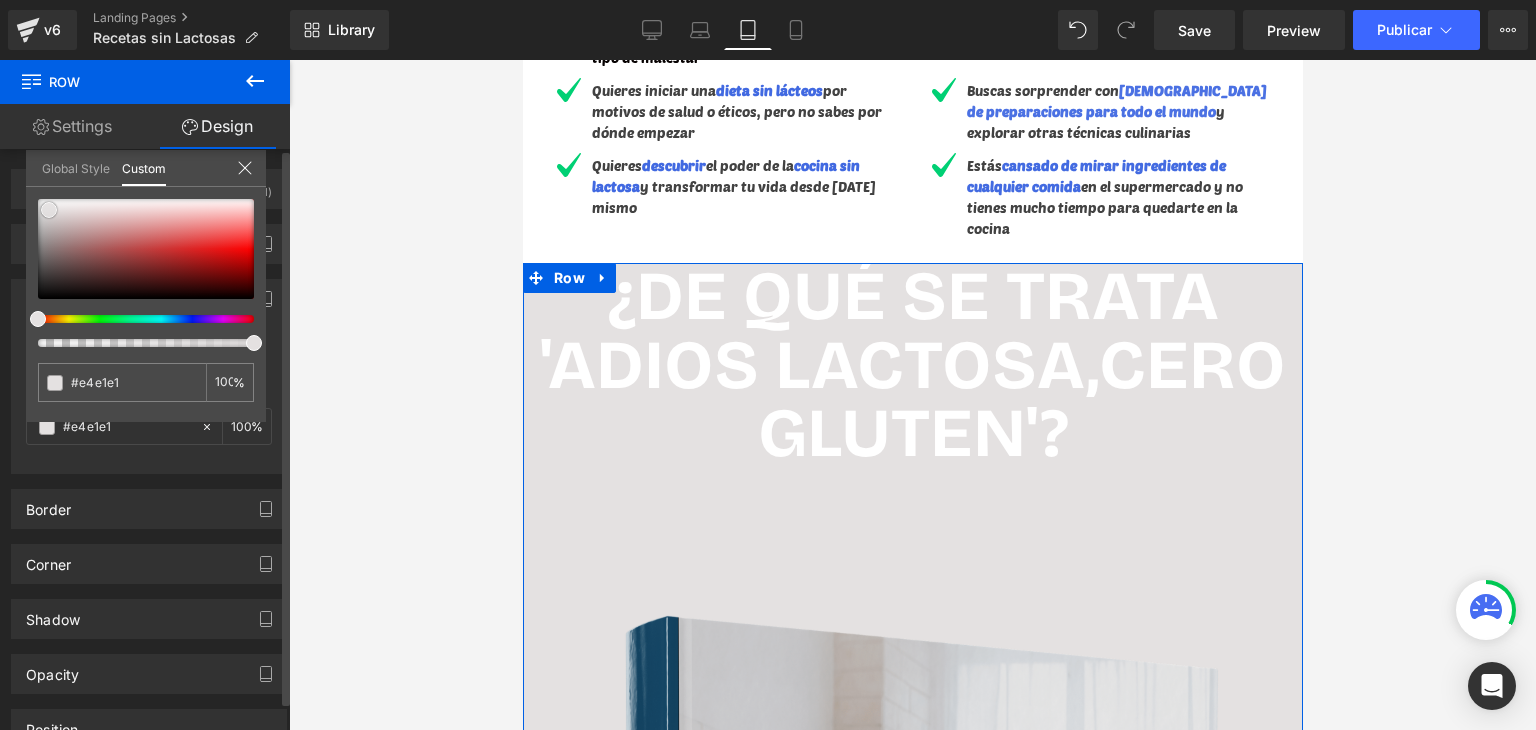 click at bounding box center (146, 249) 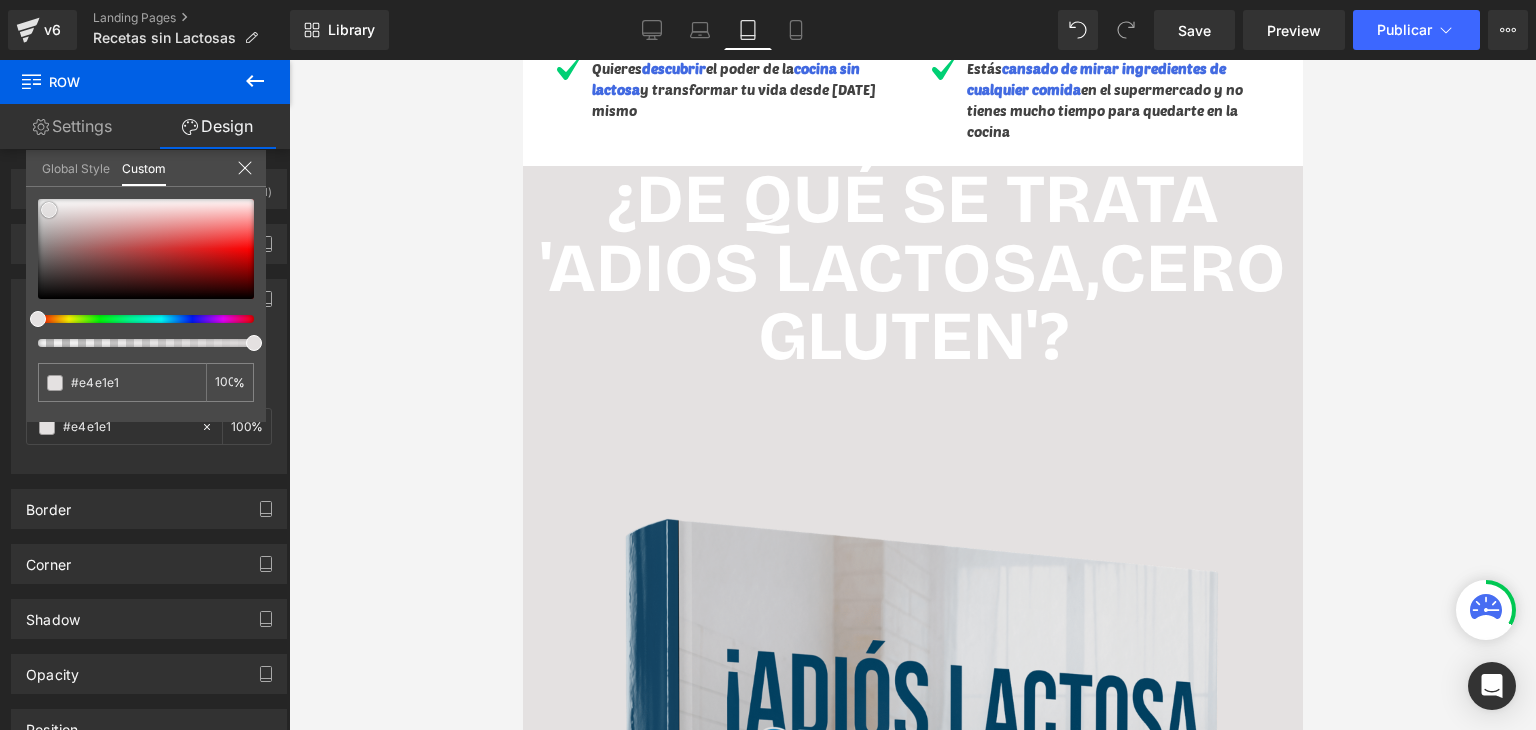 scroll, scrollTop: 1000, scrollLeft: 0, axis: vertical 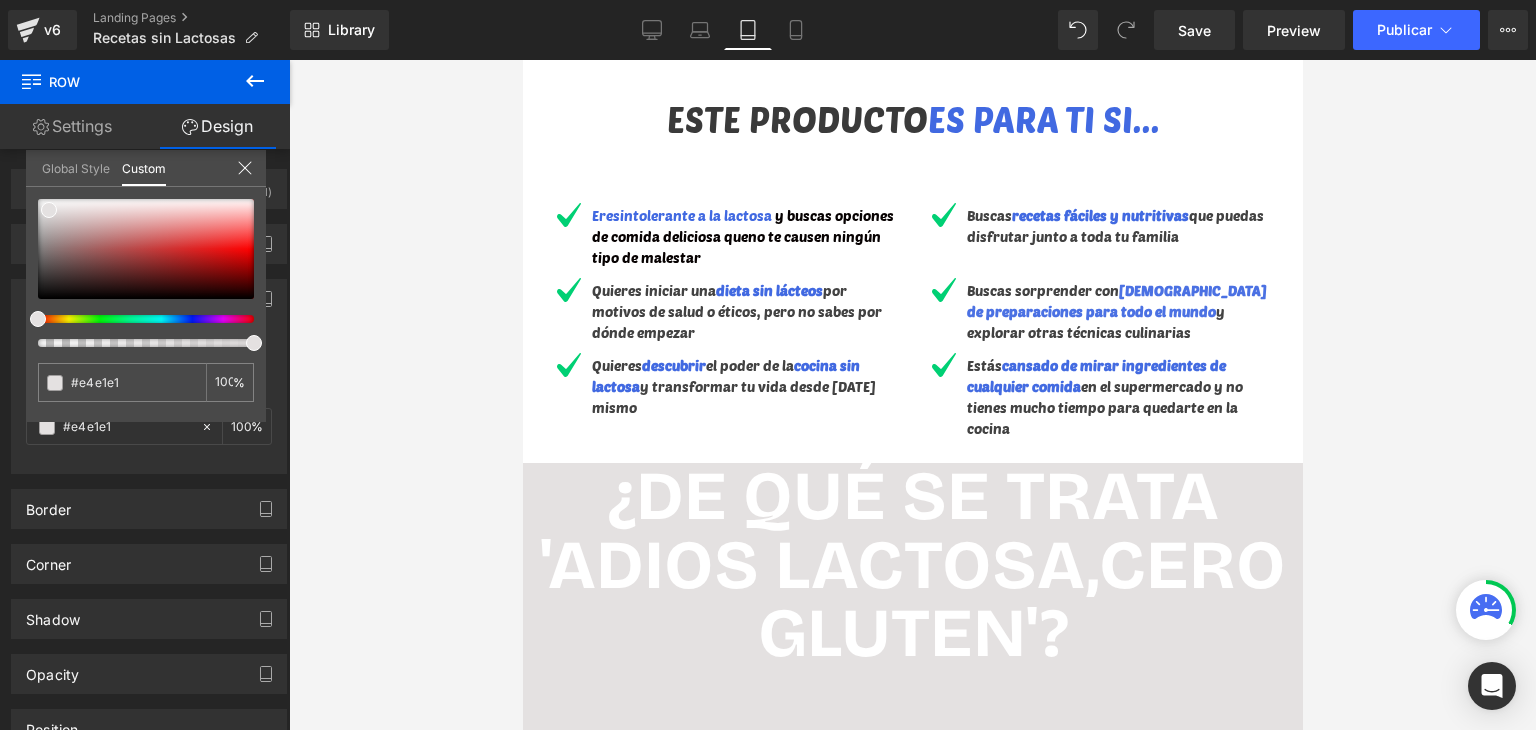 click on "ATENCIÓN: Quedan los últimos 4  accesos al Ebook el dia de hoy Heading
35 Min
12 Sec
Countdown Timer
Descubra ahora la única  forma comprobada para olvidarse  por completo  del malestar estomacal, gases o hinchazón  con +170 recetas sin lactosa ni gluten Heading         Image         ¡Las 170 delicias para hacer en casa que todo enemigo del colon irritable y gases molestos debe conocer! Text Block
ESTE PRODUCTO  ES PARA TI SI...
Heading
Image
Eres  intolerante a la lactosa   y buscas opciones de comida deliciosa que  no te causen ningún tipo de malestar
Text Block
Image" at bounding box center (912, 6073) 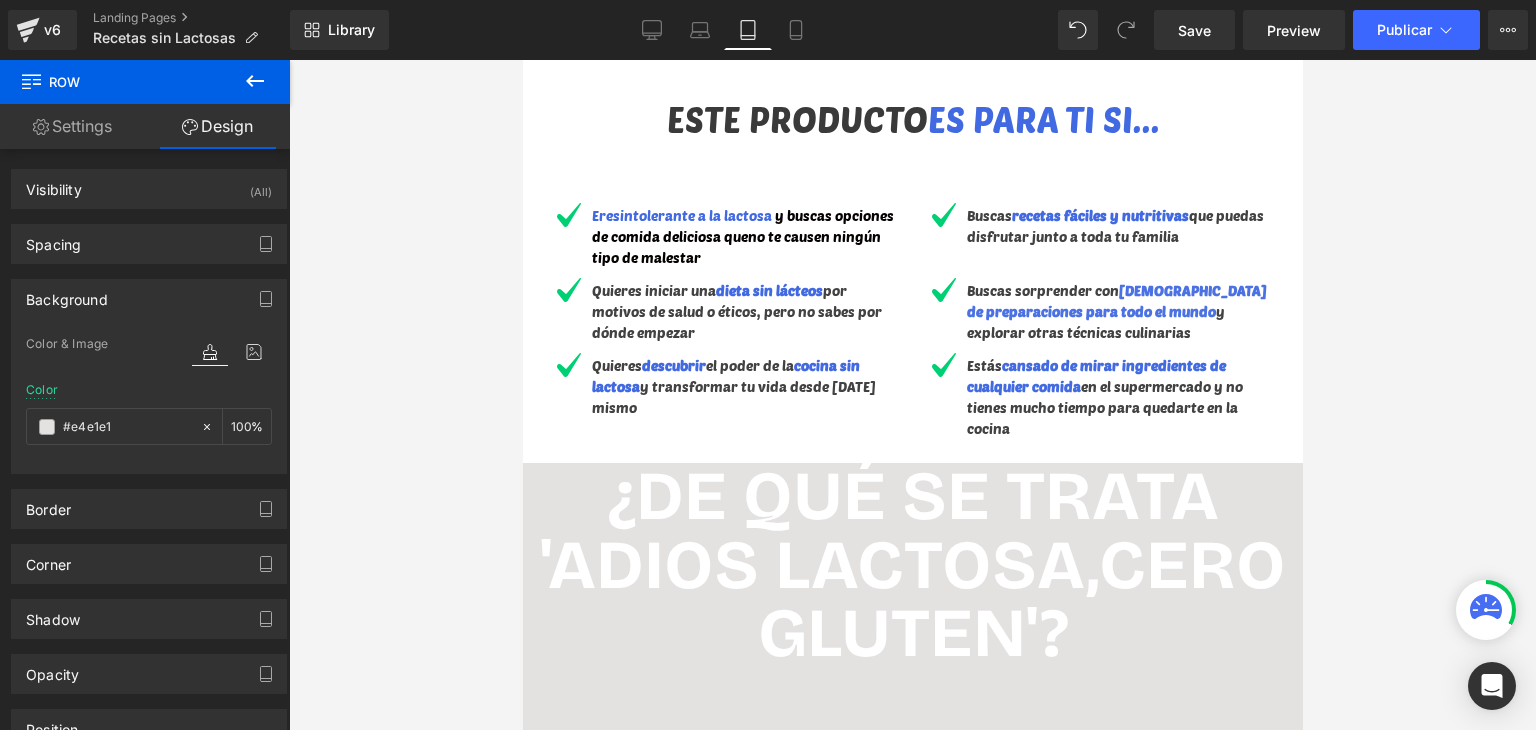 click on "¿DE QUÉ SE TRATA 'ADIOS LACTOSA,CERO GLUTEN'?" at bounding box center [912, 565] 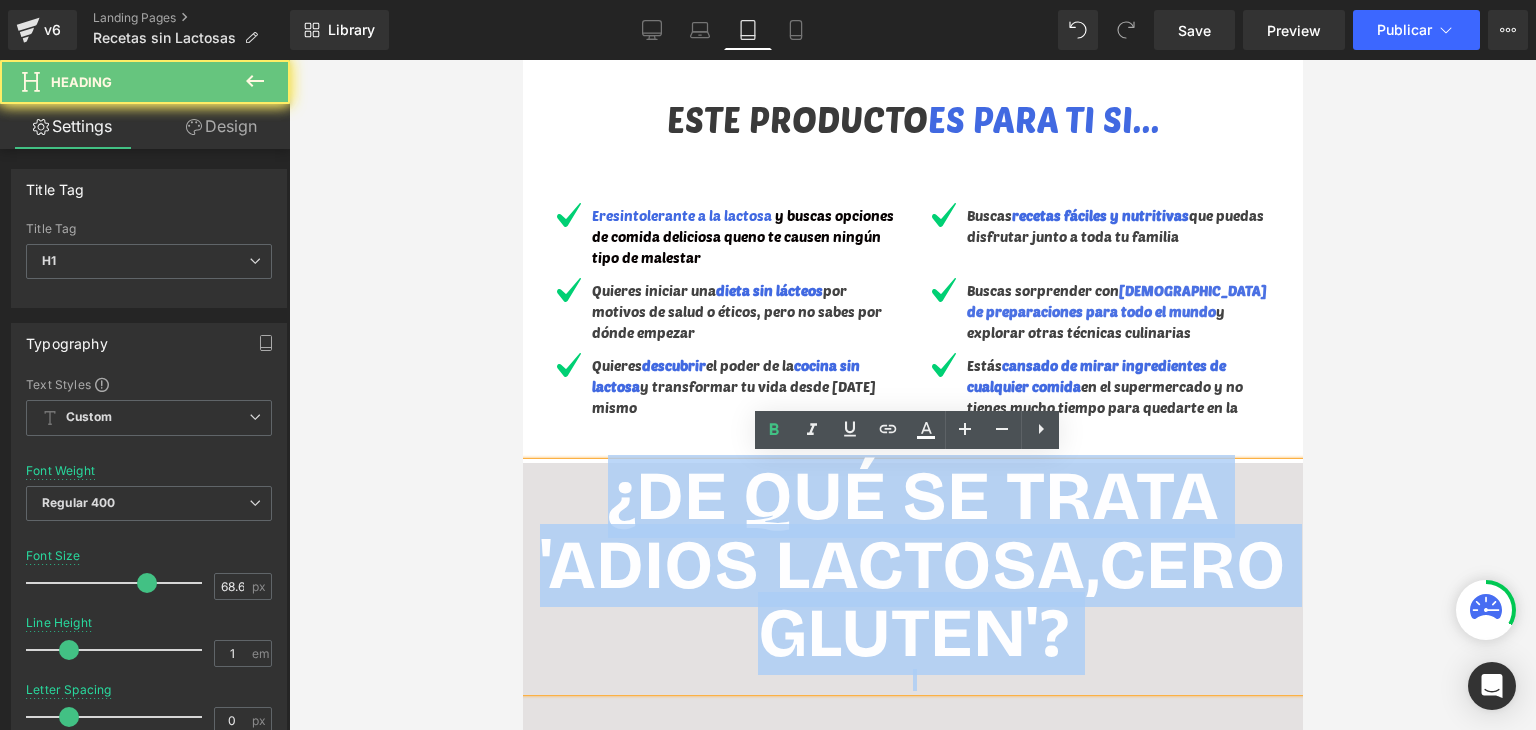 click on "¿DE QUÉ SE TRATA 'ADIOS LACTOSA,CERO GLUTEN'?" at bounding box center (912, 565) 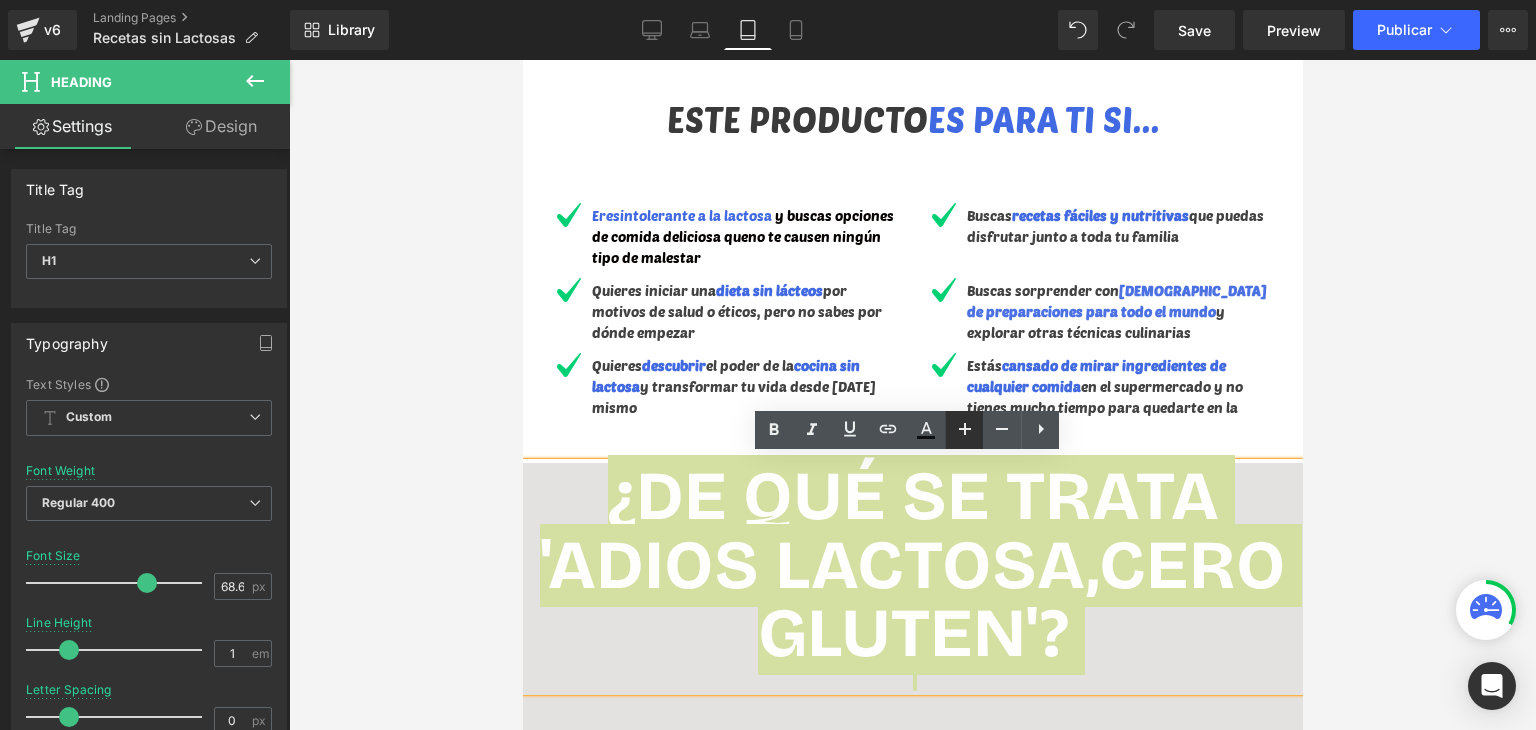 click 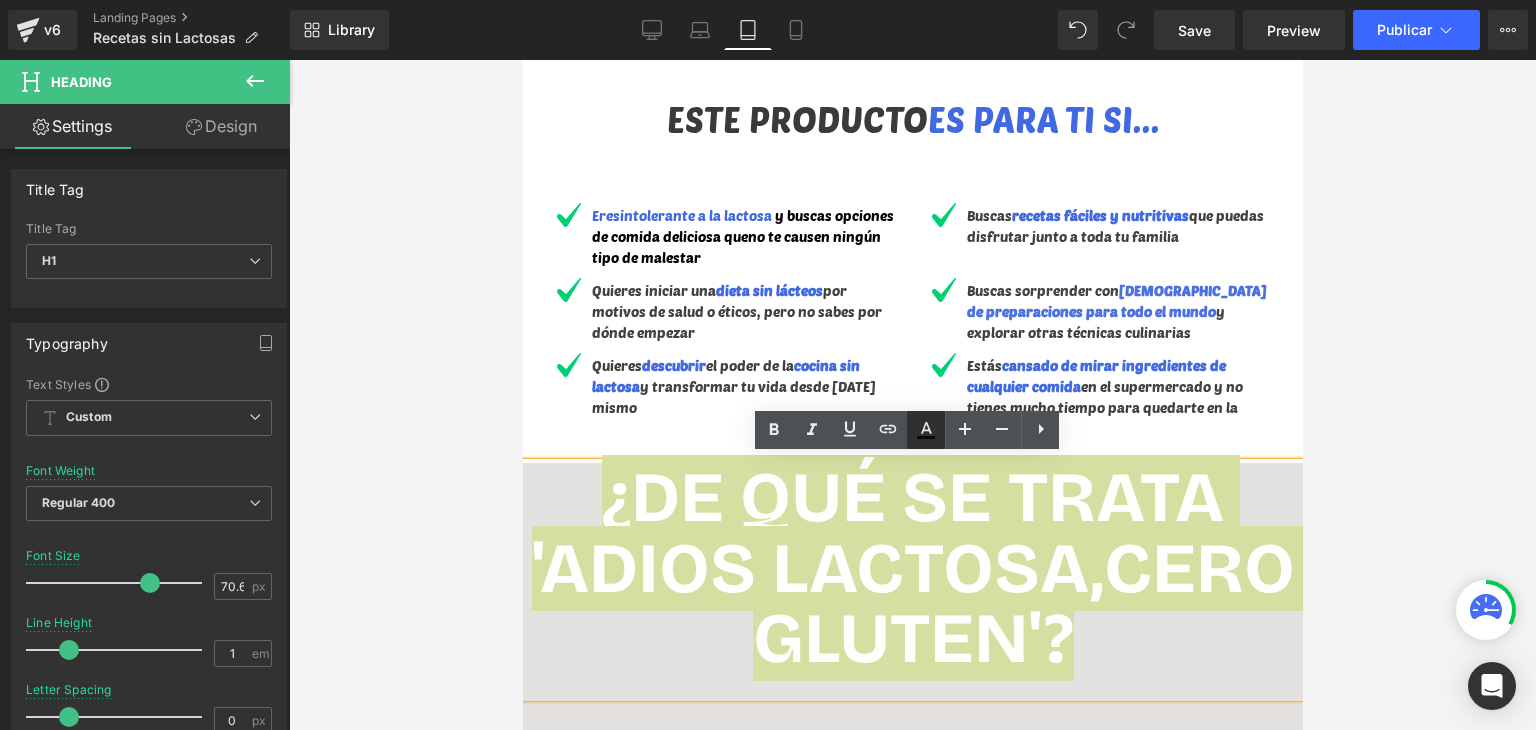 click 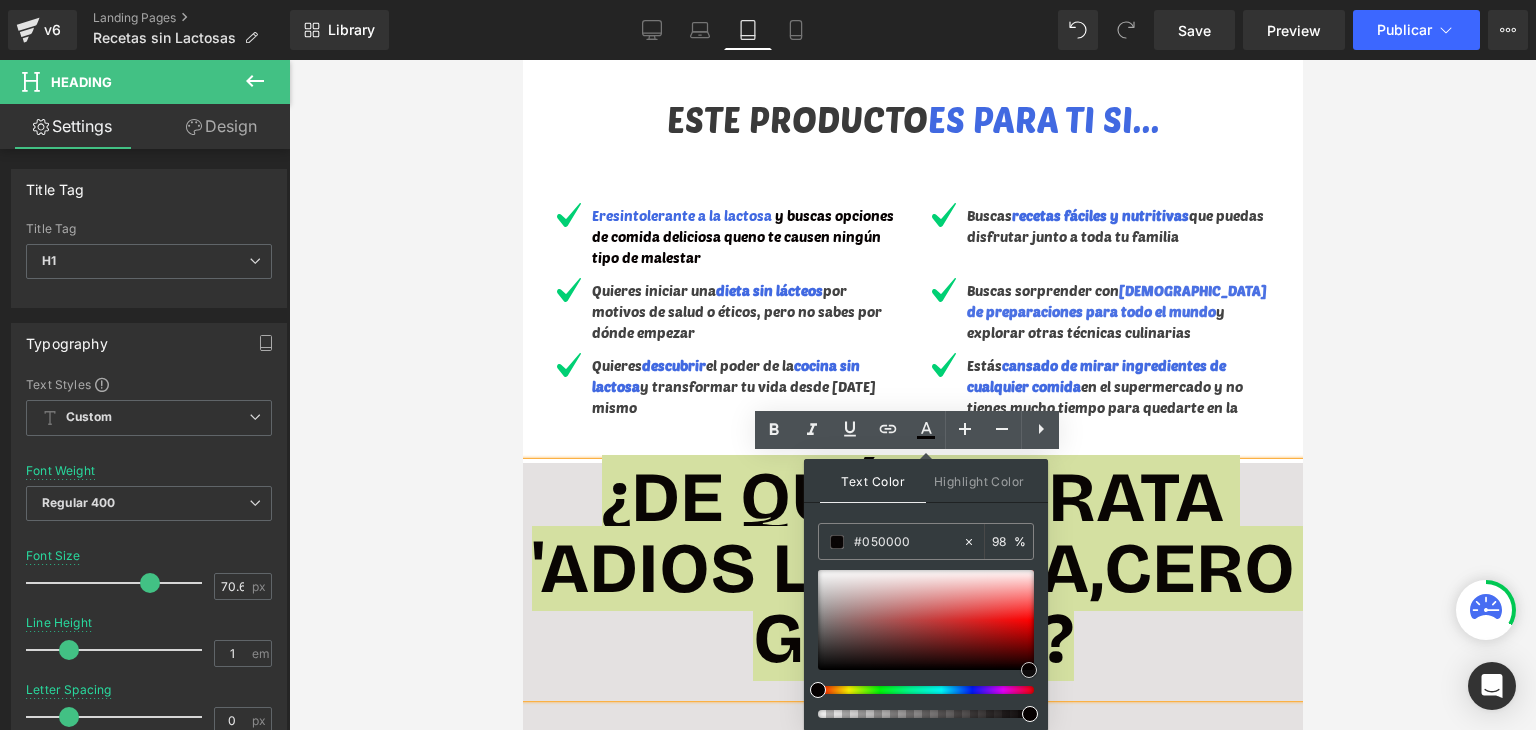 drag, startPoint x: 905, startPoint y: 618, endPoint x: 1029, endPoint y: 669, distance: 134.07834 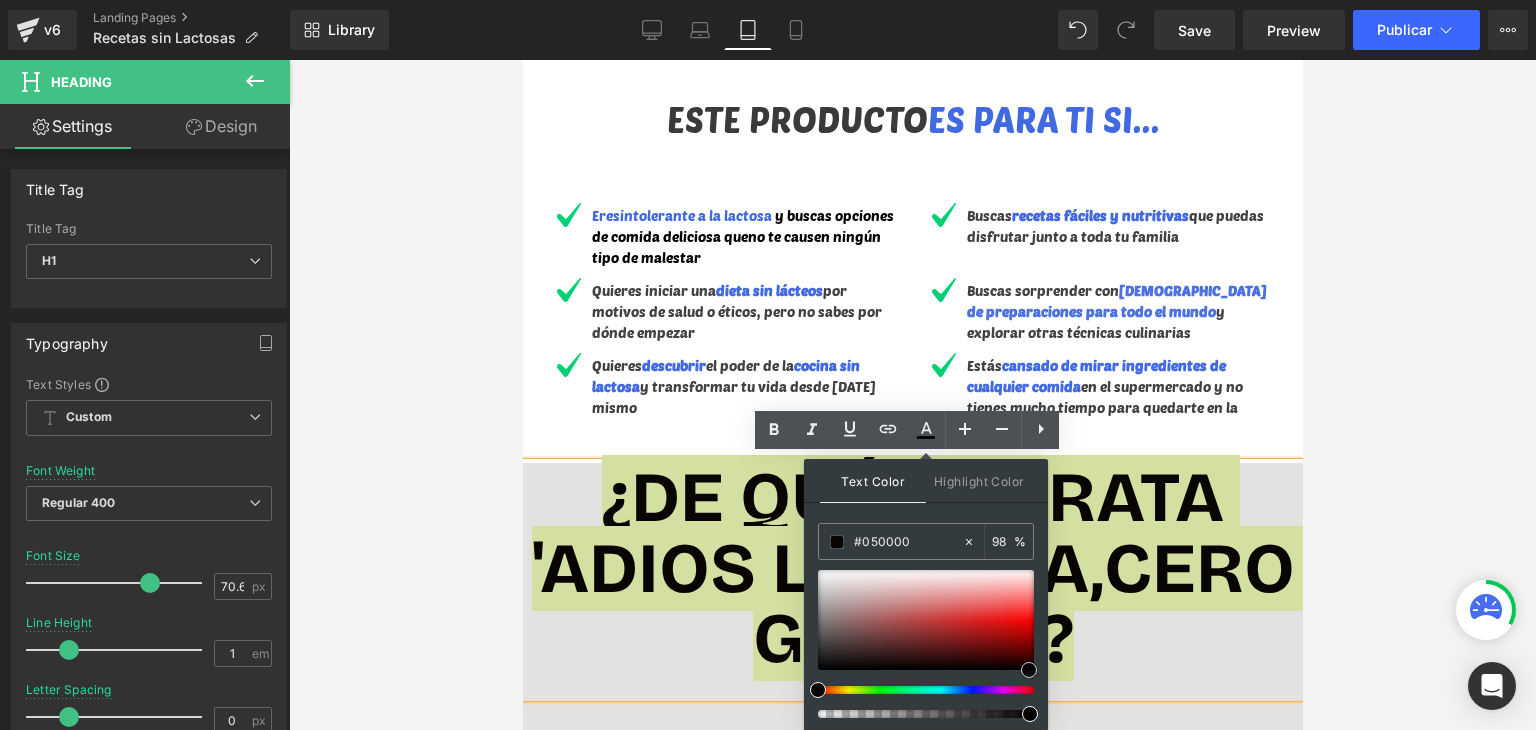 click at bounding box center [926, 620] 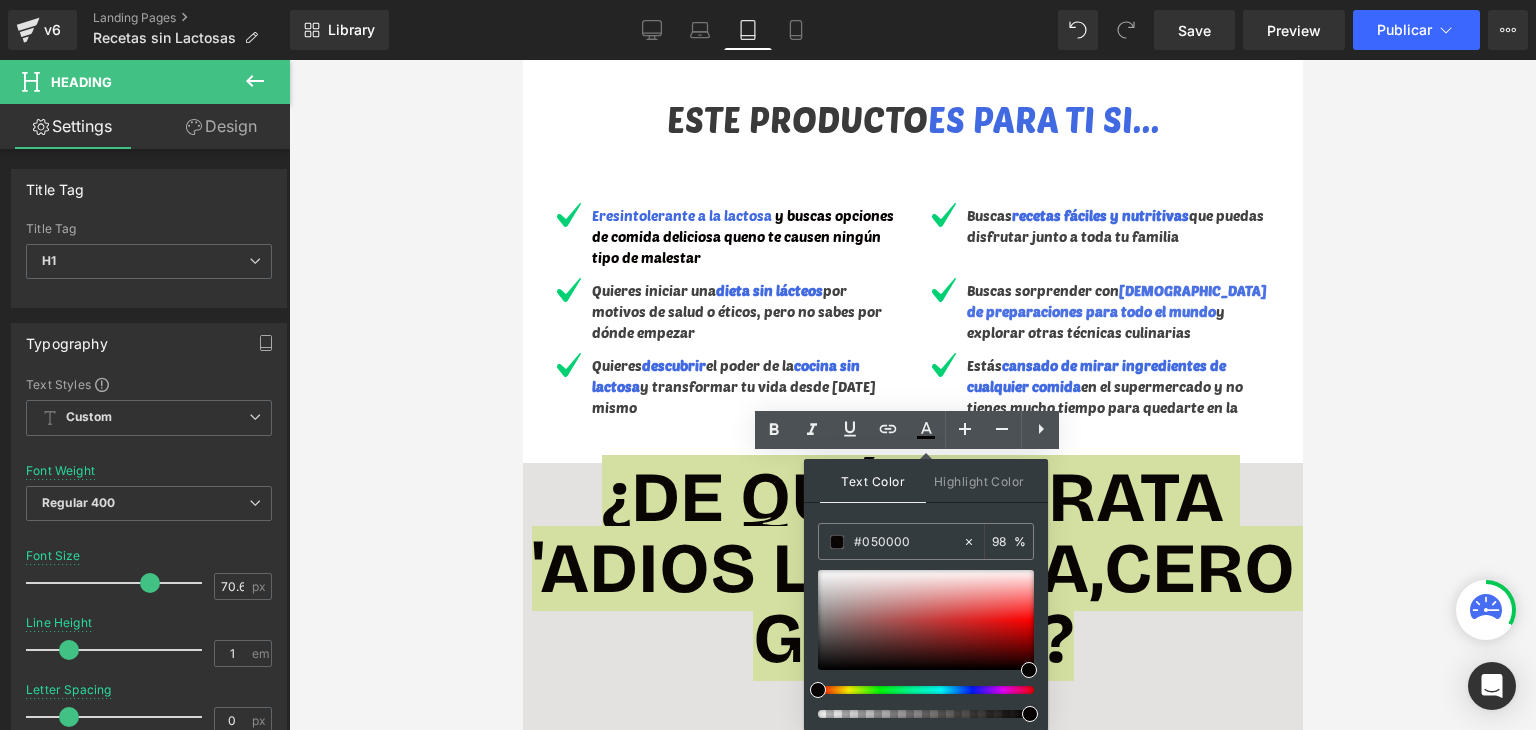 click at bounding box center (912, 395) 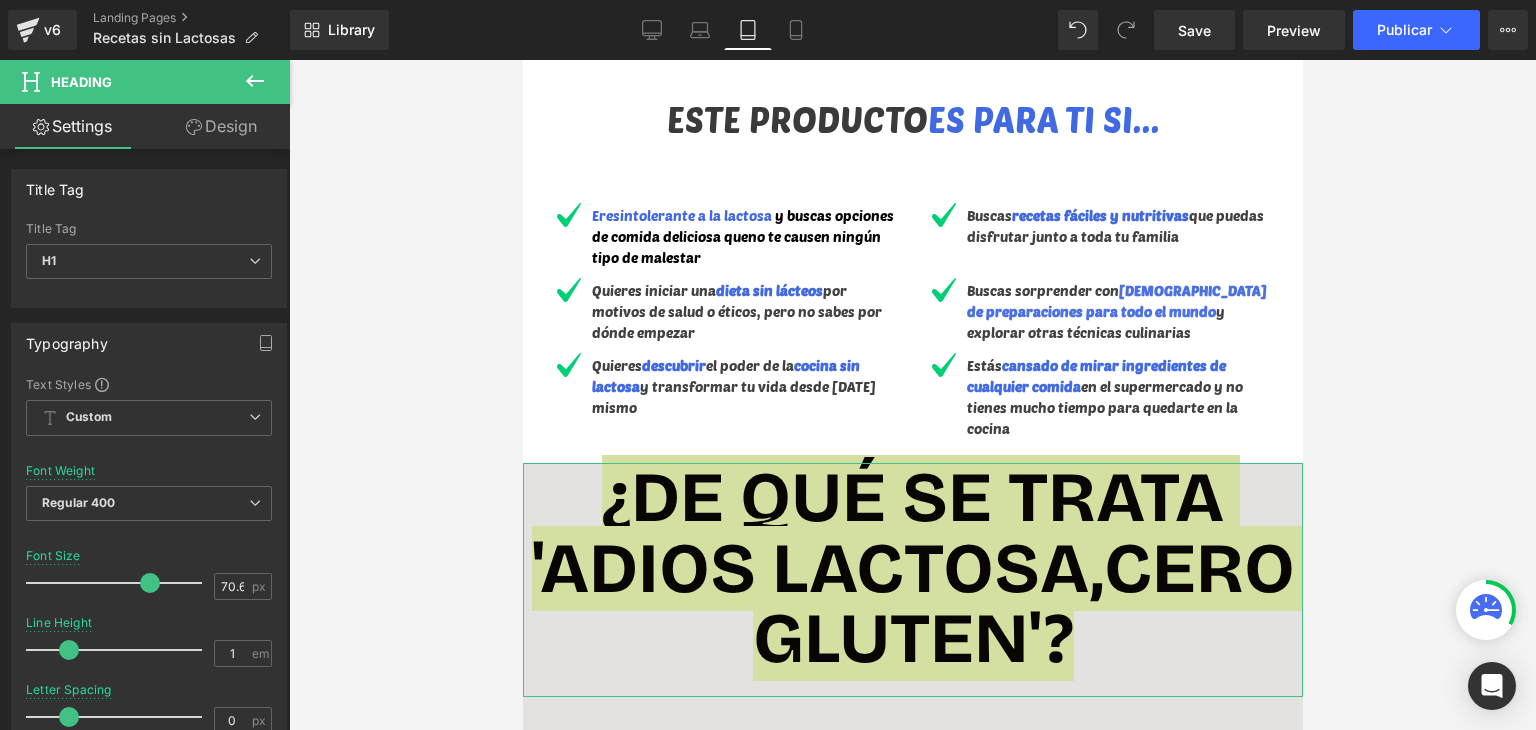 click on "Design" at bounding box center (221, 126) 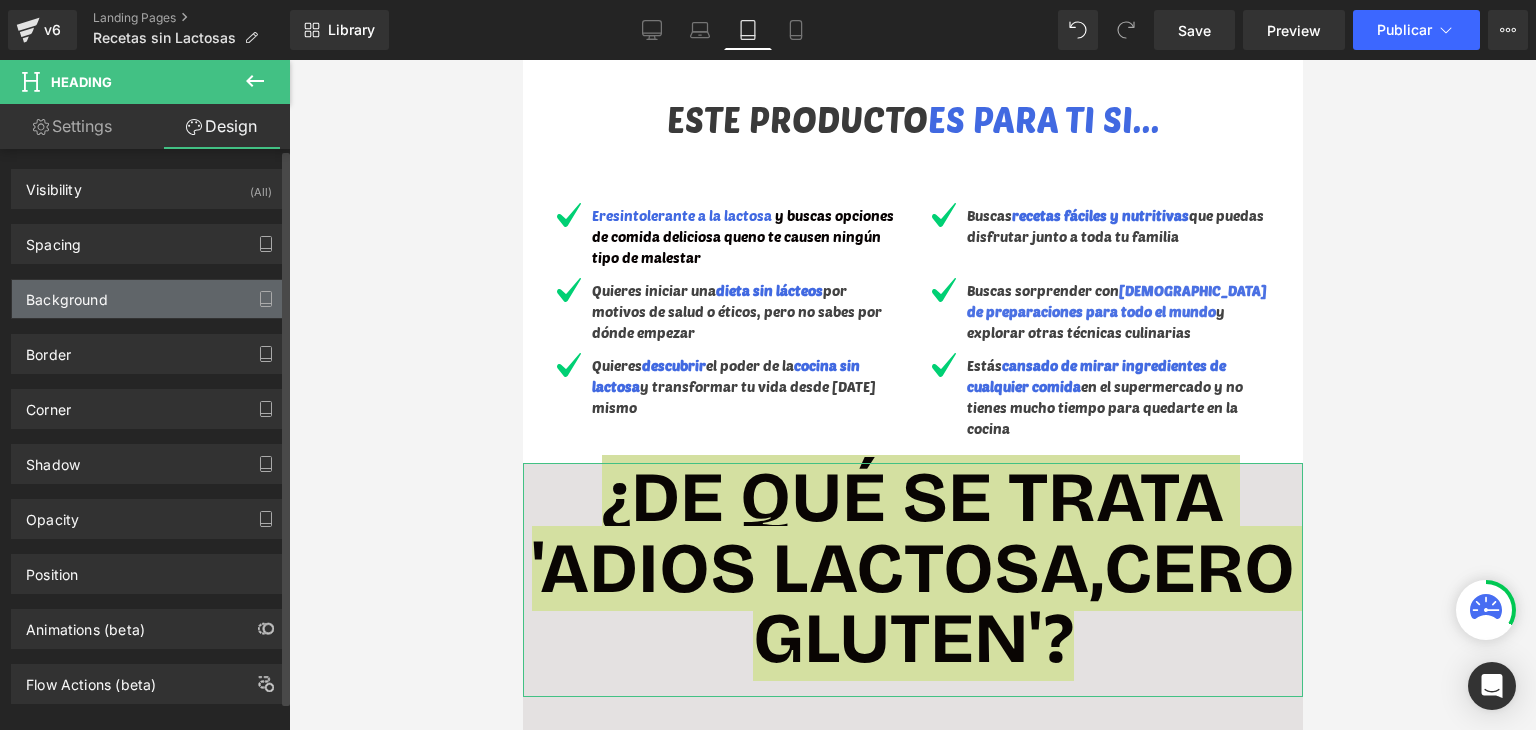 click on "Background" at bounding box center (149, 299) 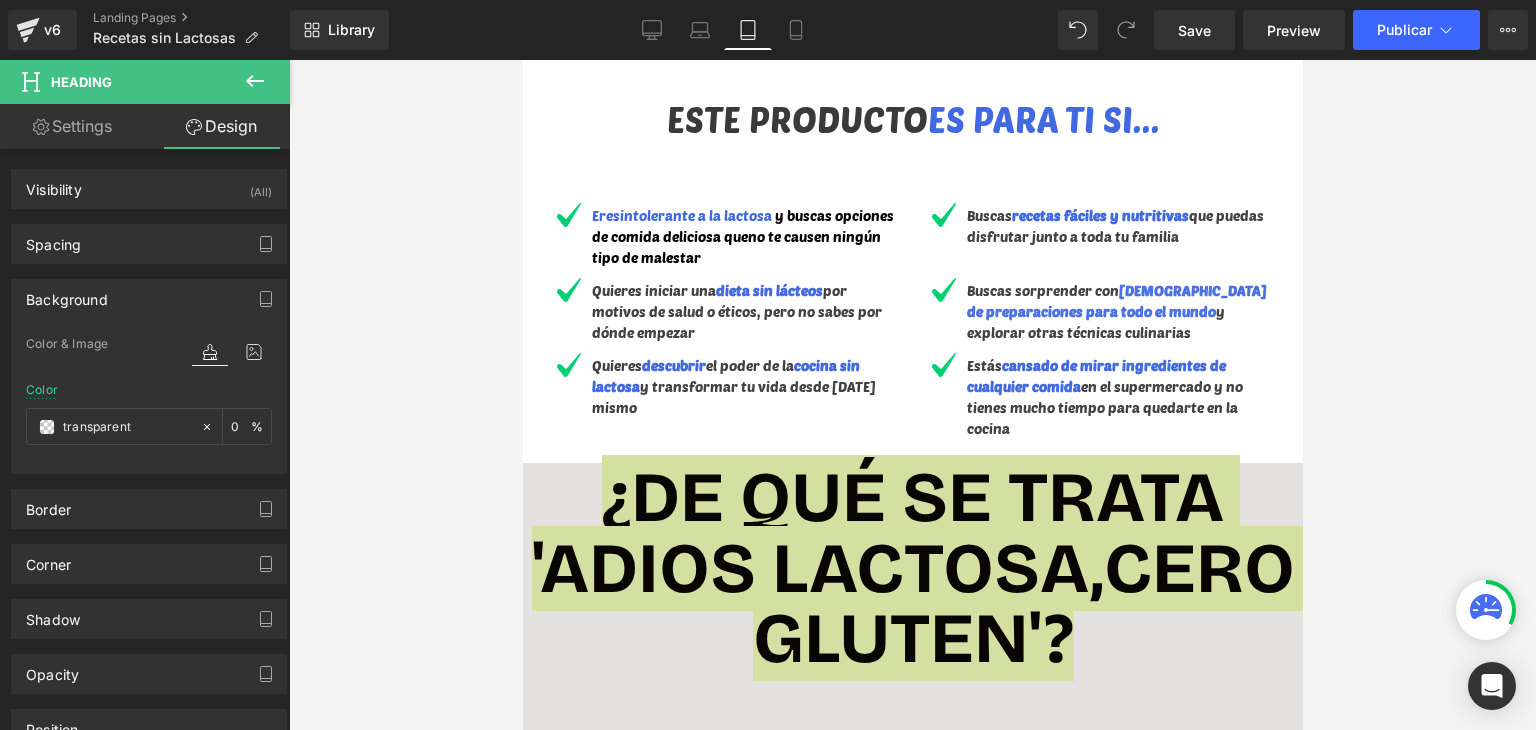 click at bounding box center (912, 395) 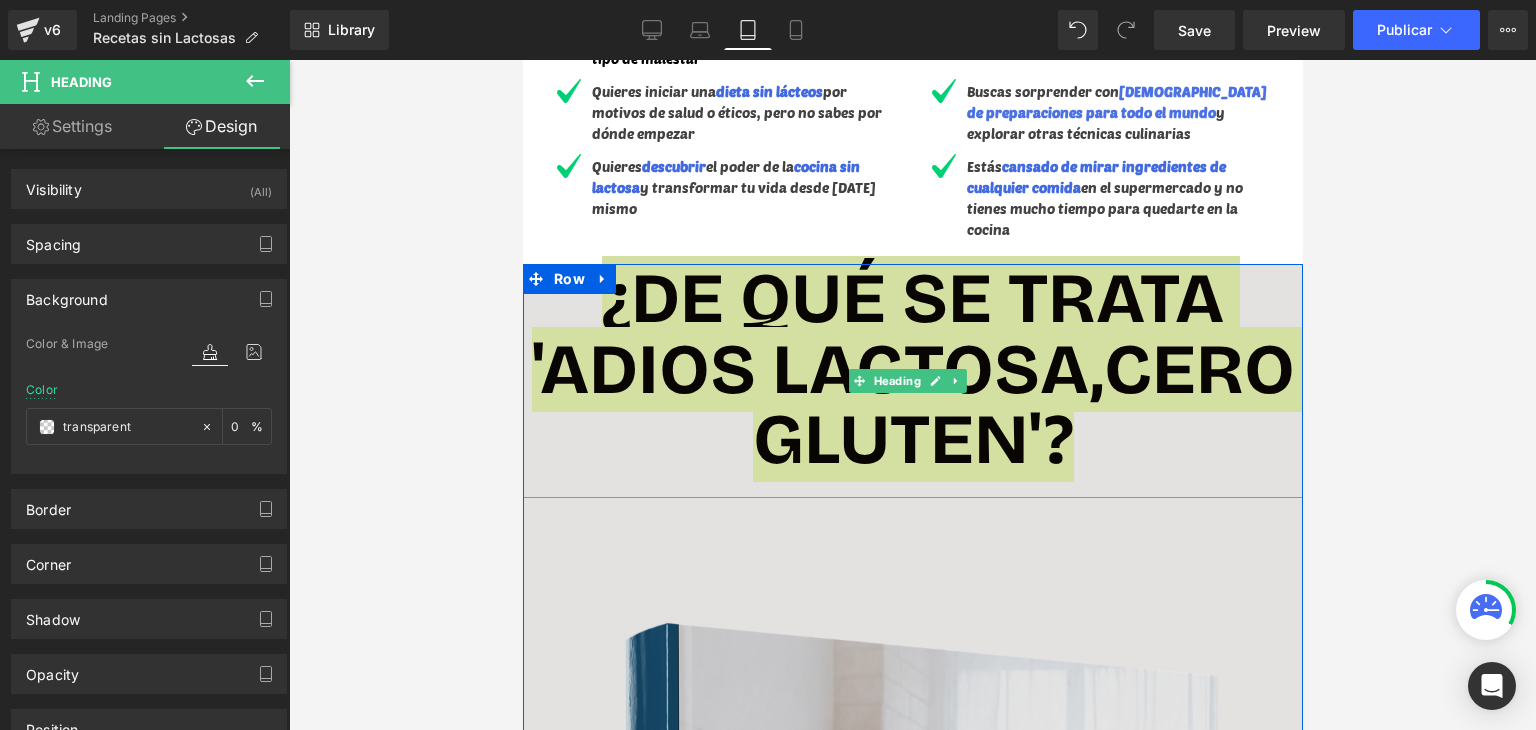 scroll, scrollTop: 1200, scrollLeft: 0, axis: vertical 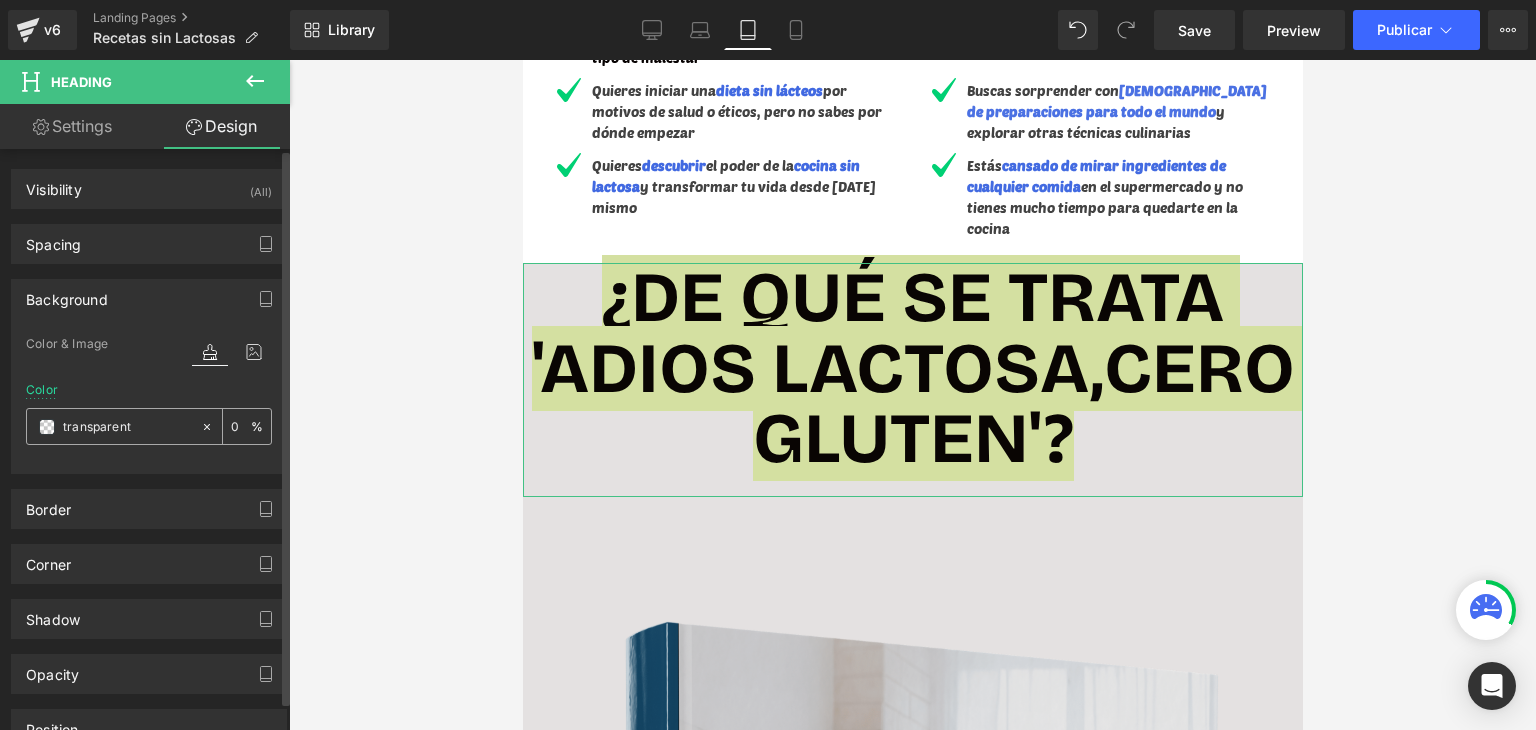 click on "transparent" at bounding box center [127, 427] 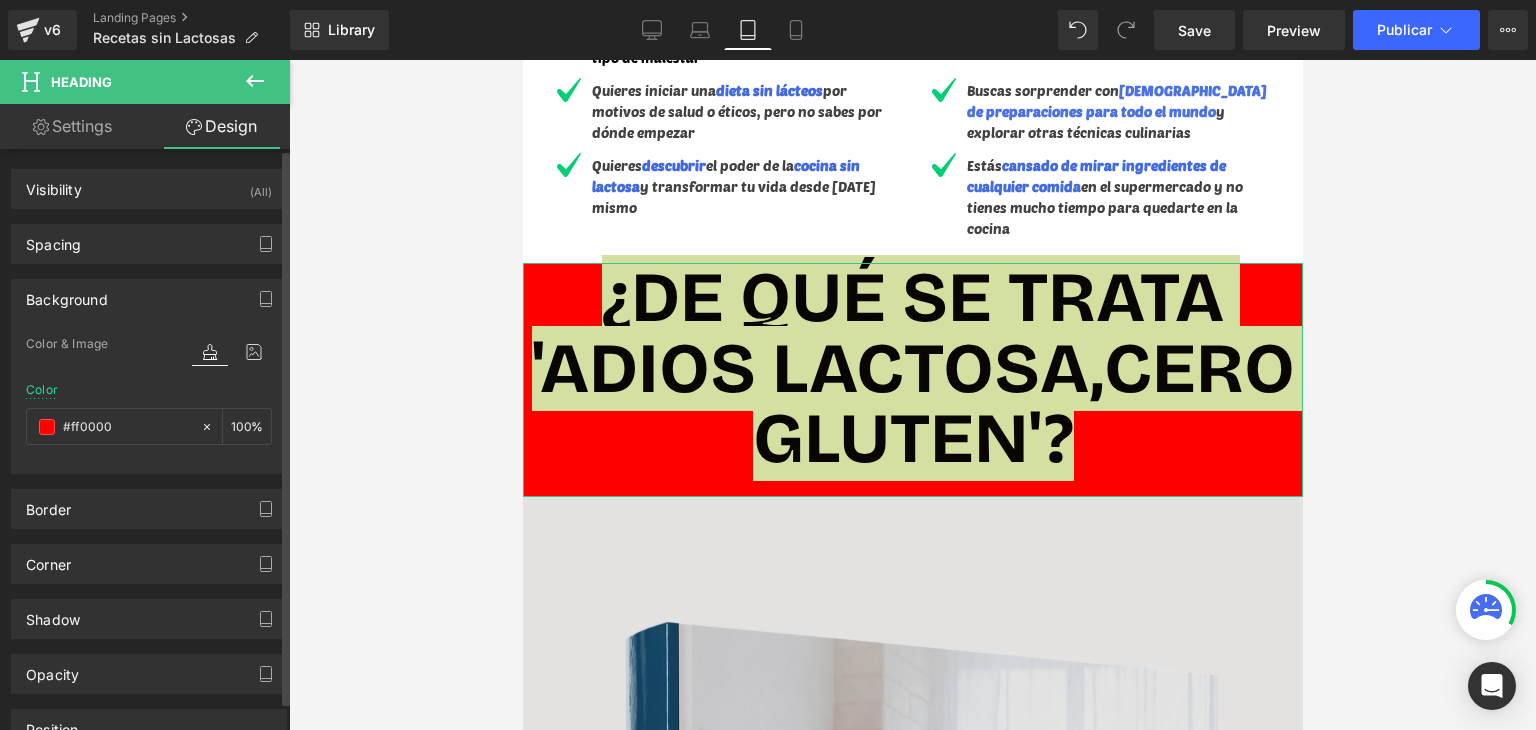 click on "Color #ff0000 100 %" at bounding box center (149, 425) 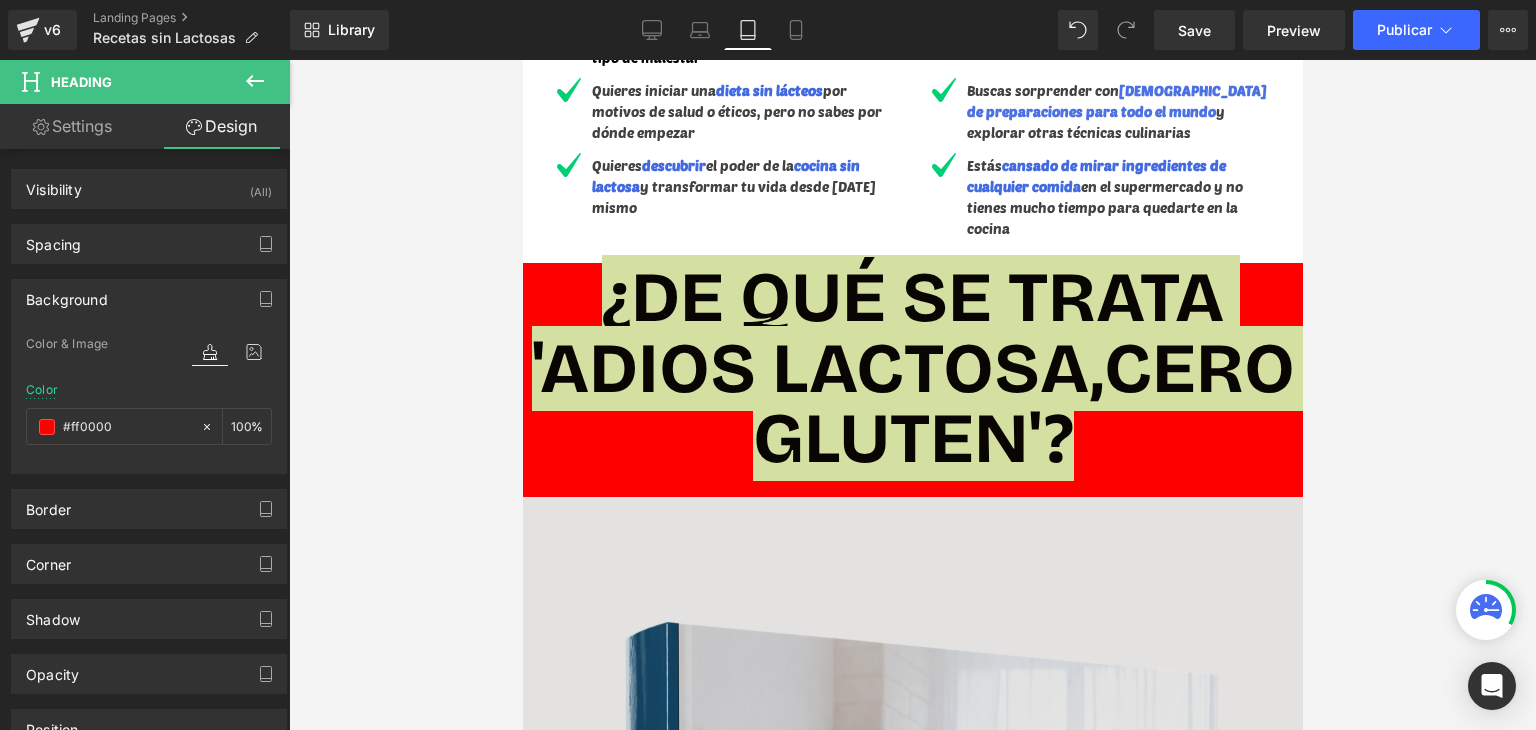 click at bounding box center [912, 395] 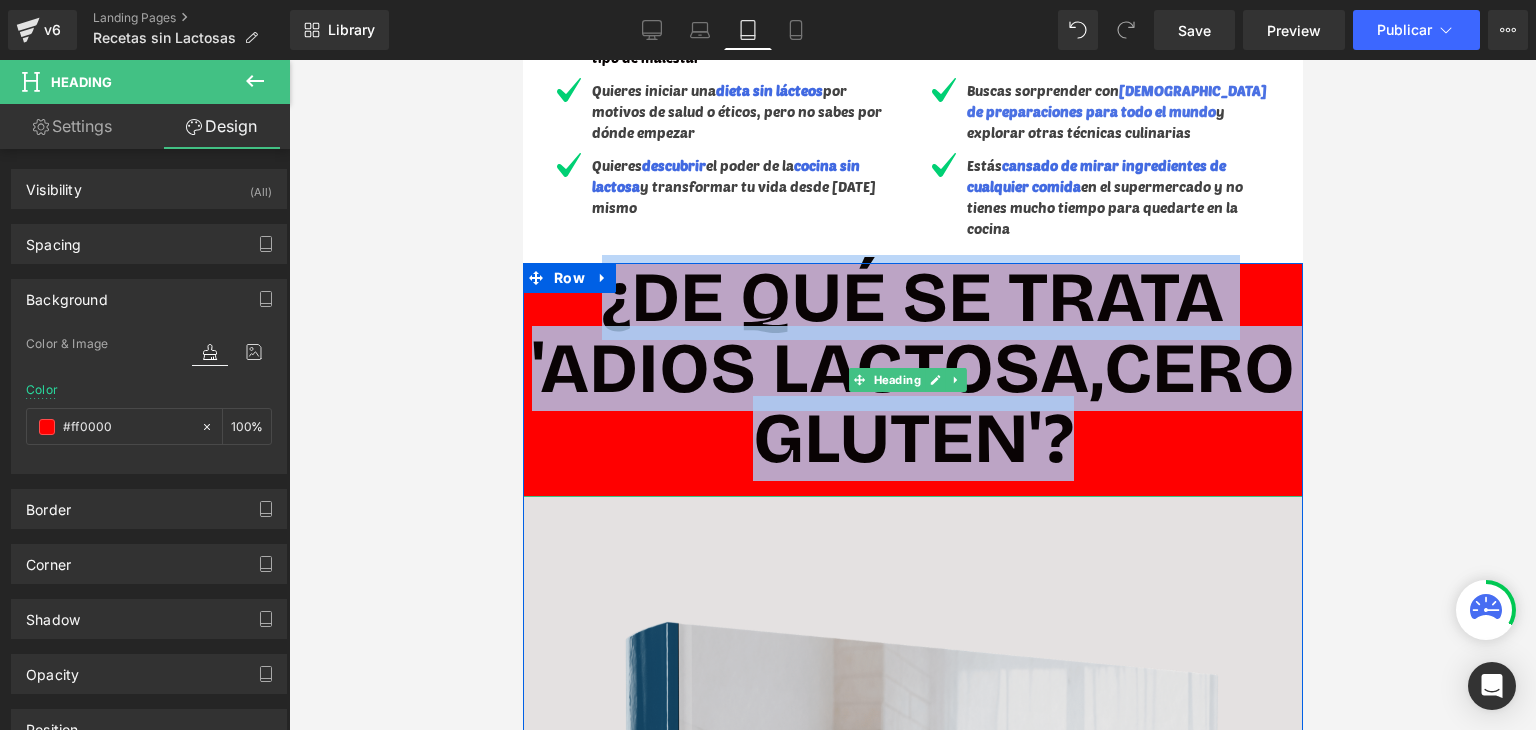 click on "¿DE QUÉ SE TRATA 'ADIOS LACTOSA,CERO GLUTEN'?" at bounding box center (912, 368) 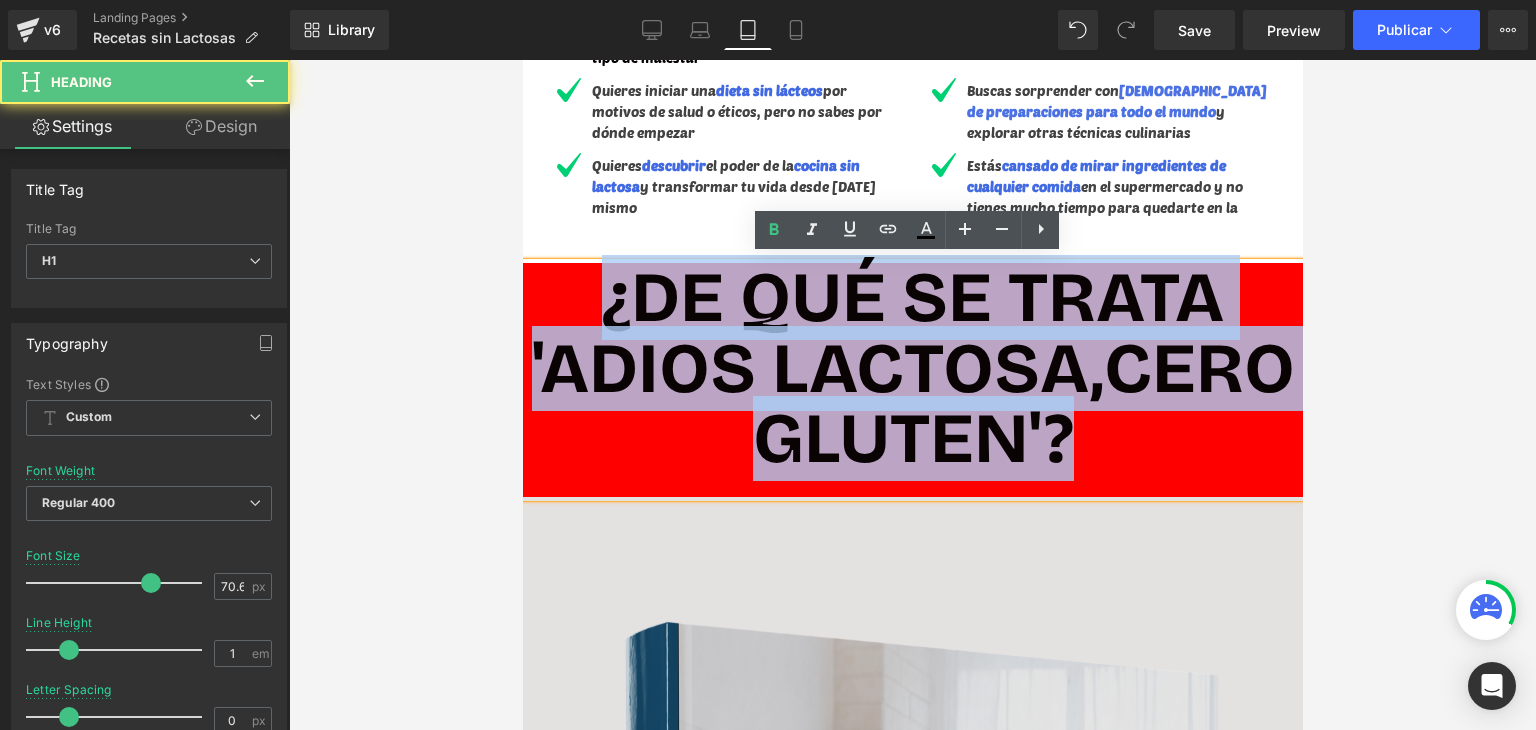 click on "¿DE QUÉ SE TRATA 'ADIOS LACTOSA,CERO GLUTEN'?" at bounding box center (912, 369) 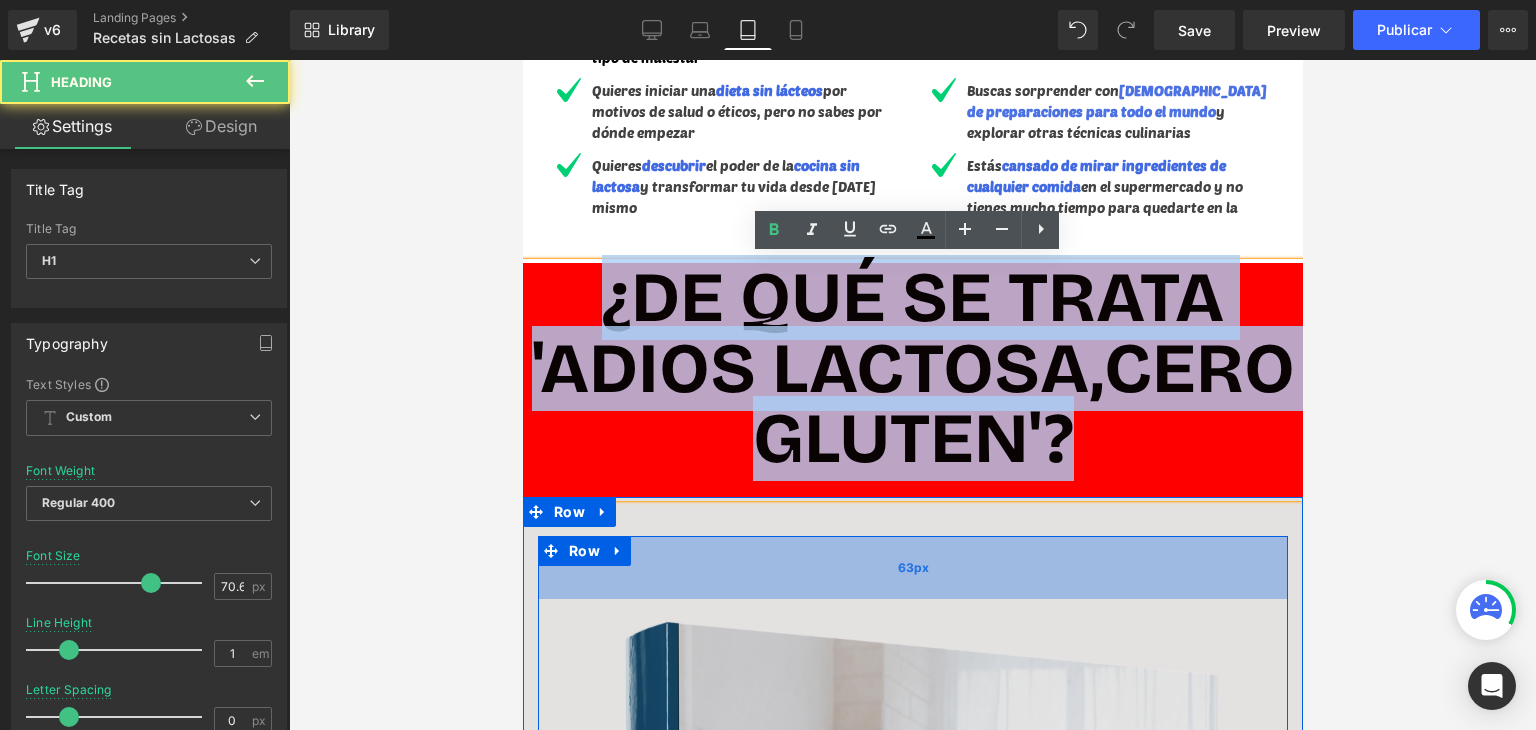 click on "63px" at bounding box center [912, 567] 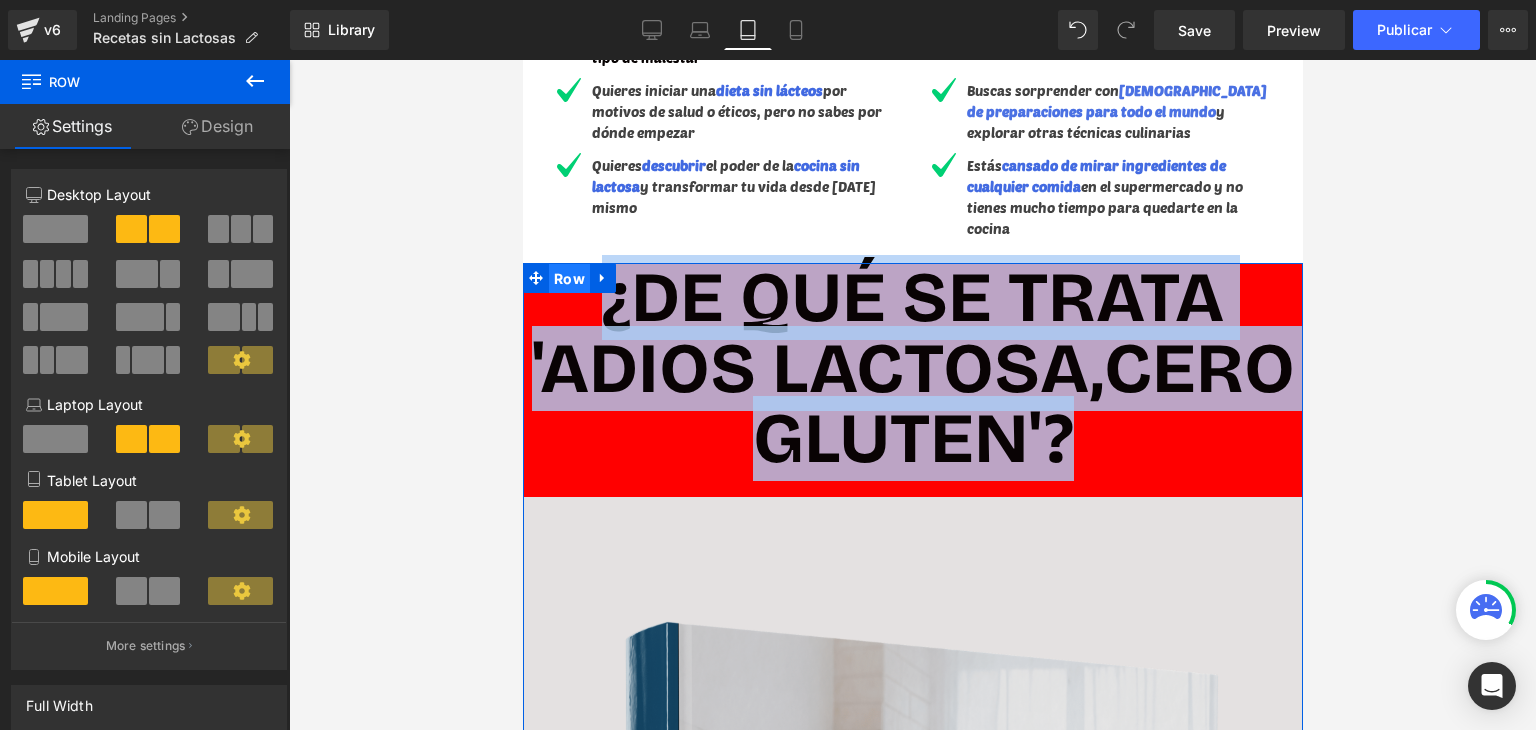 click on "Row" at bounding box center [568, 279] 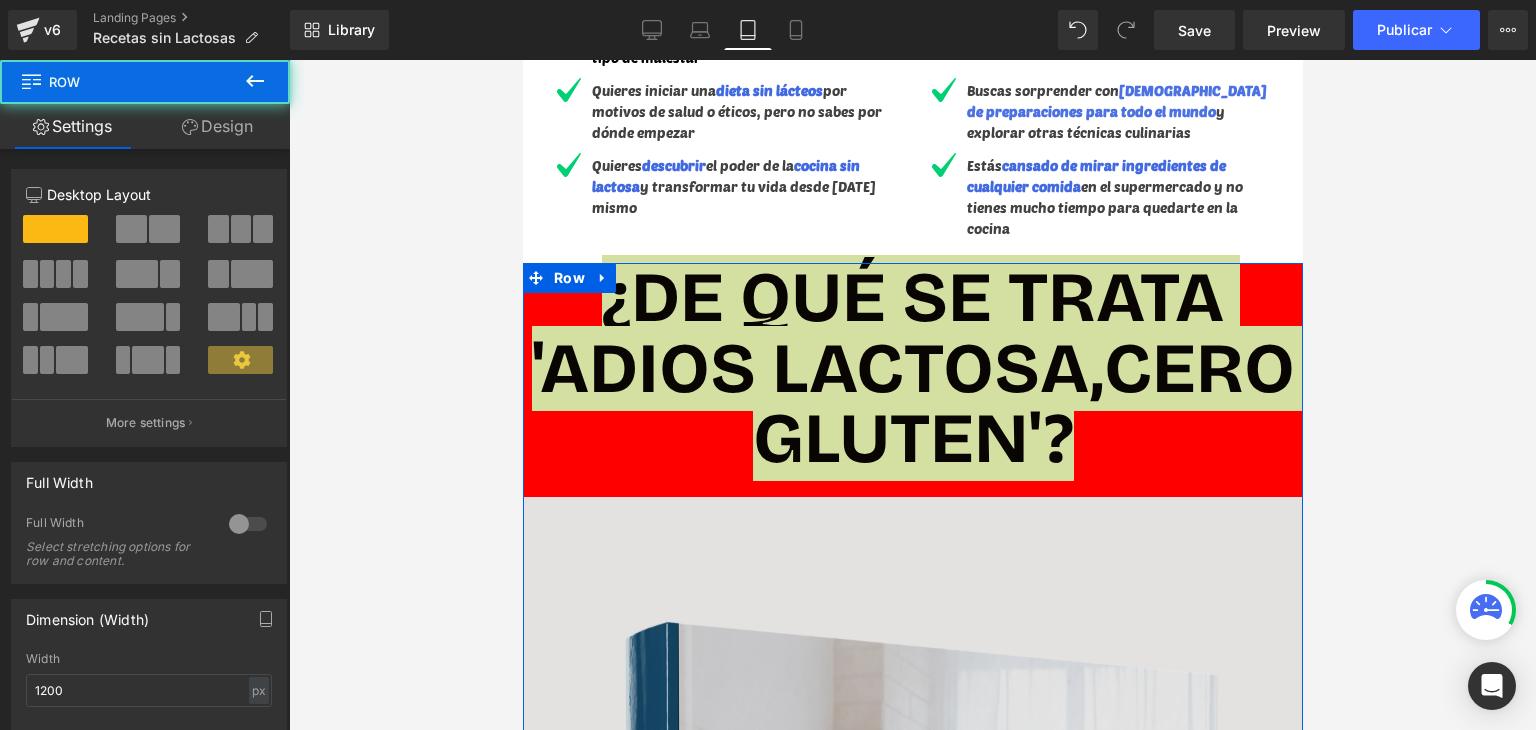 click on "Design" at bounding box center (217, 126) 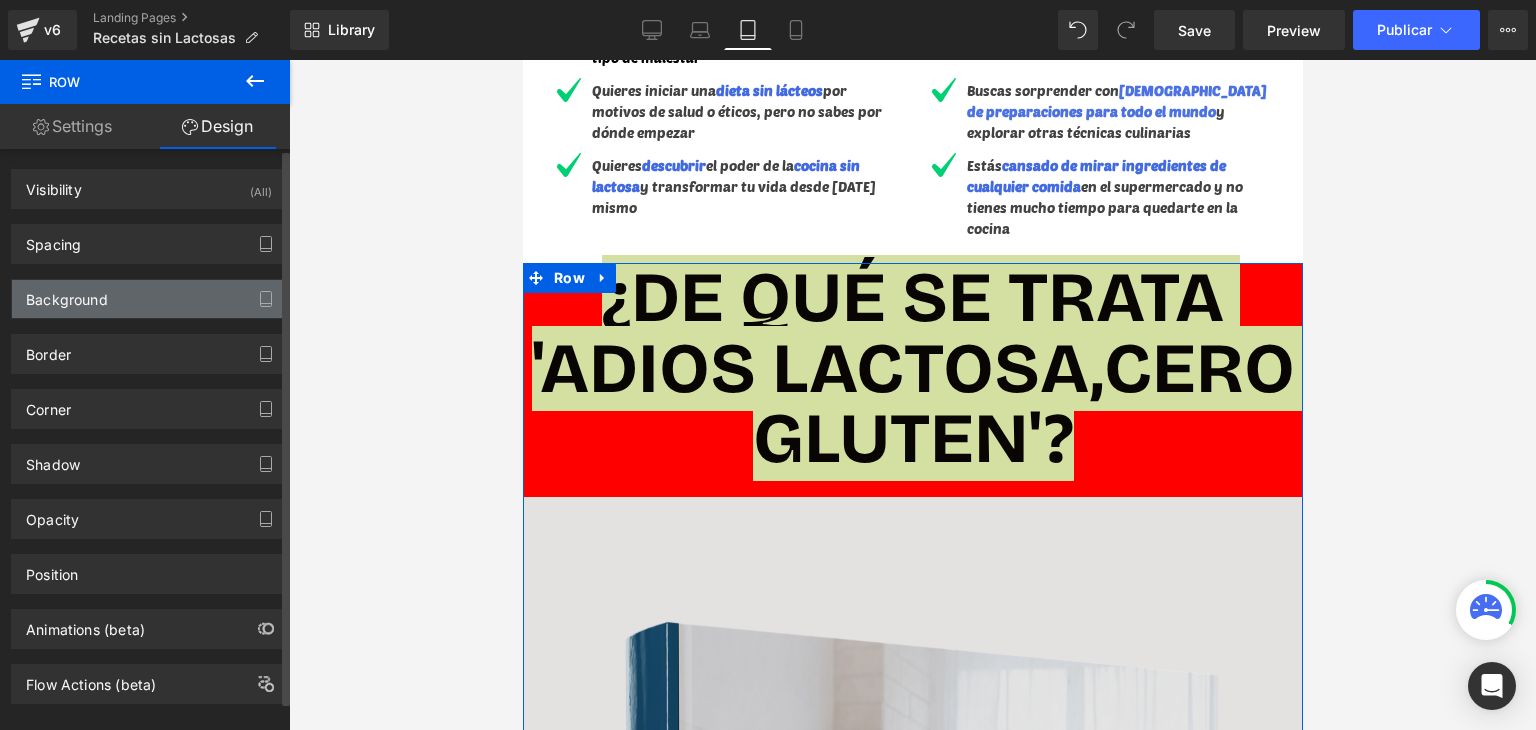 click on "Background" at bounding box center (149, 299) 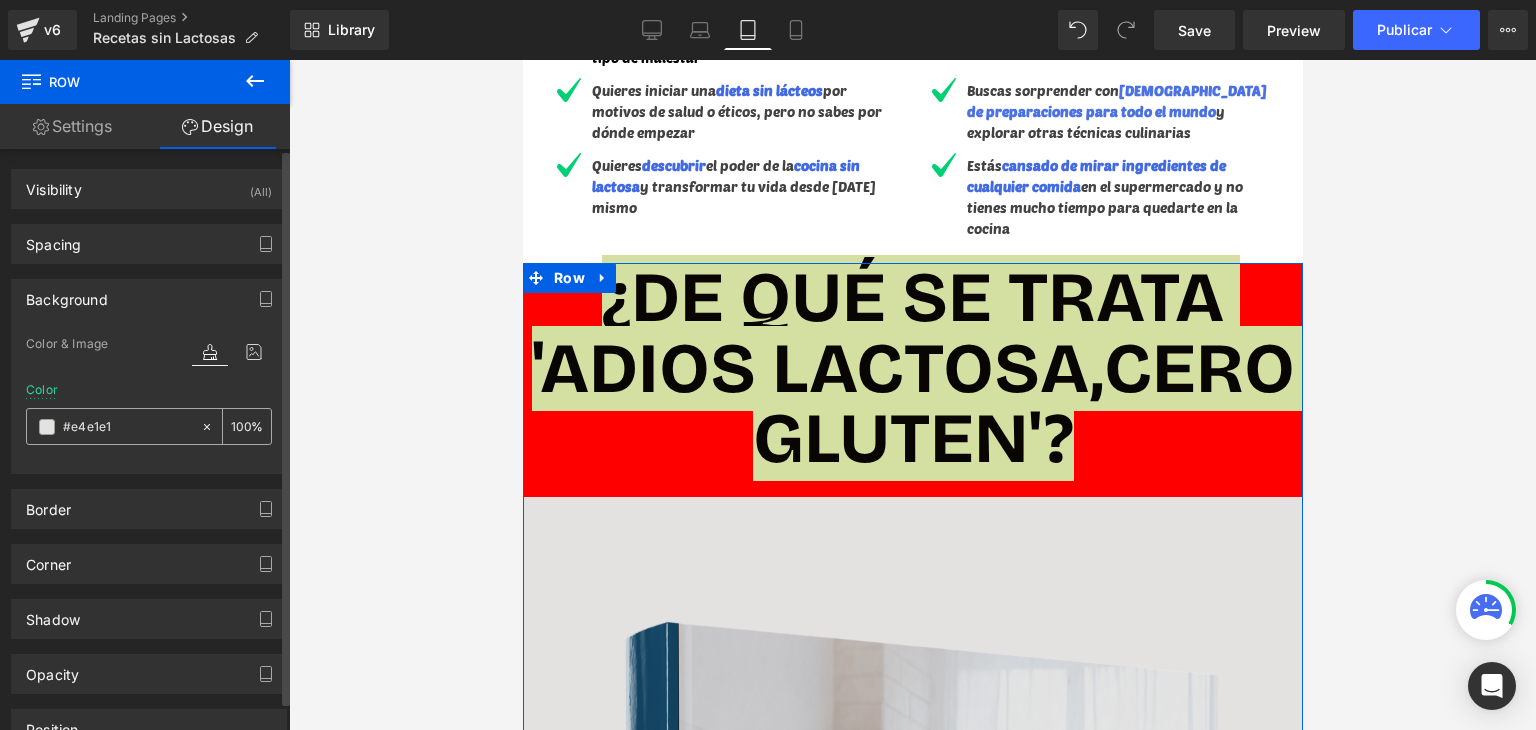 click 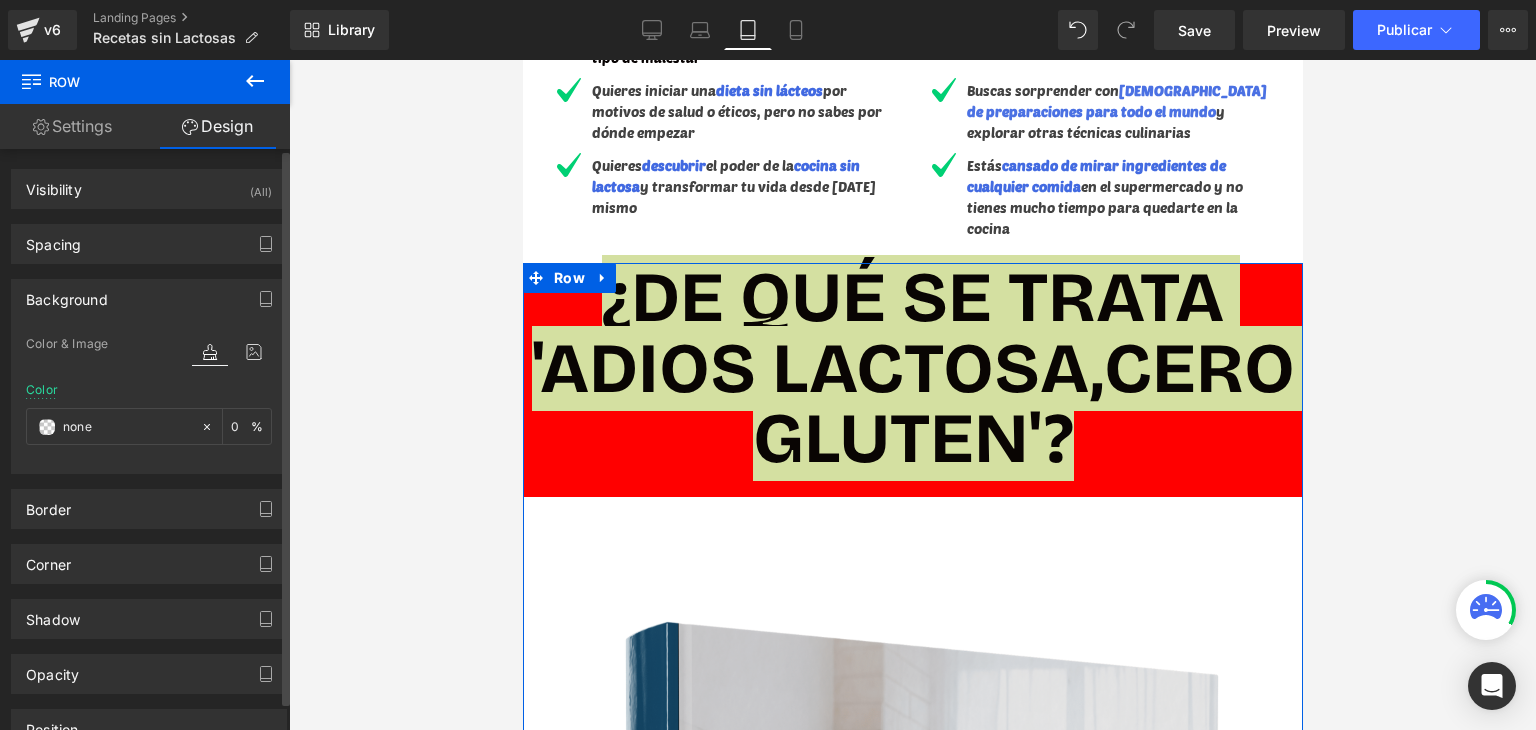 click on "Color none 0 %" at bounding box center [149, 425] 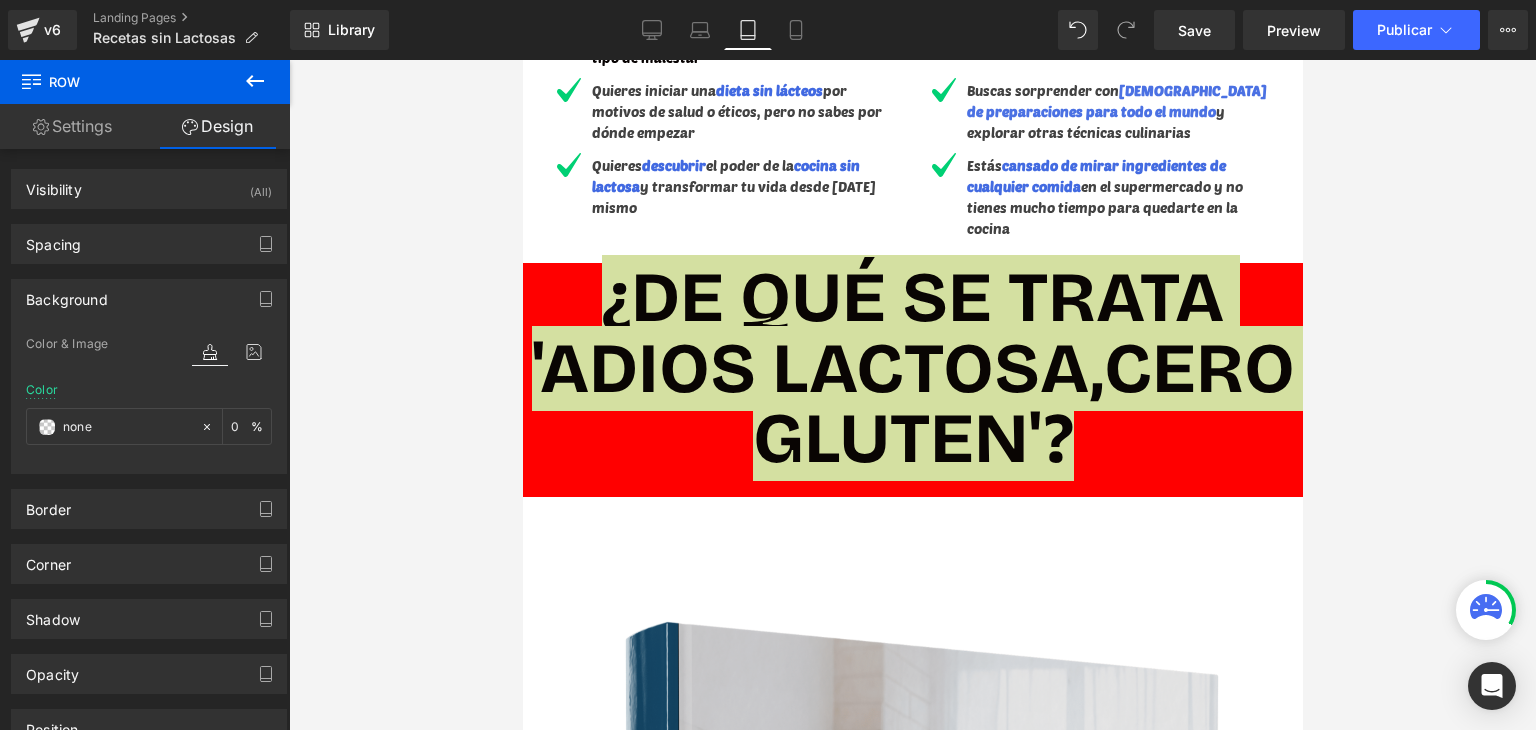 click at bounding box center [912, 395] 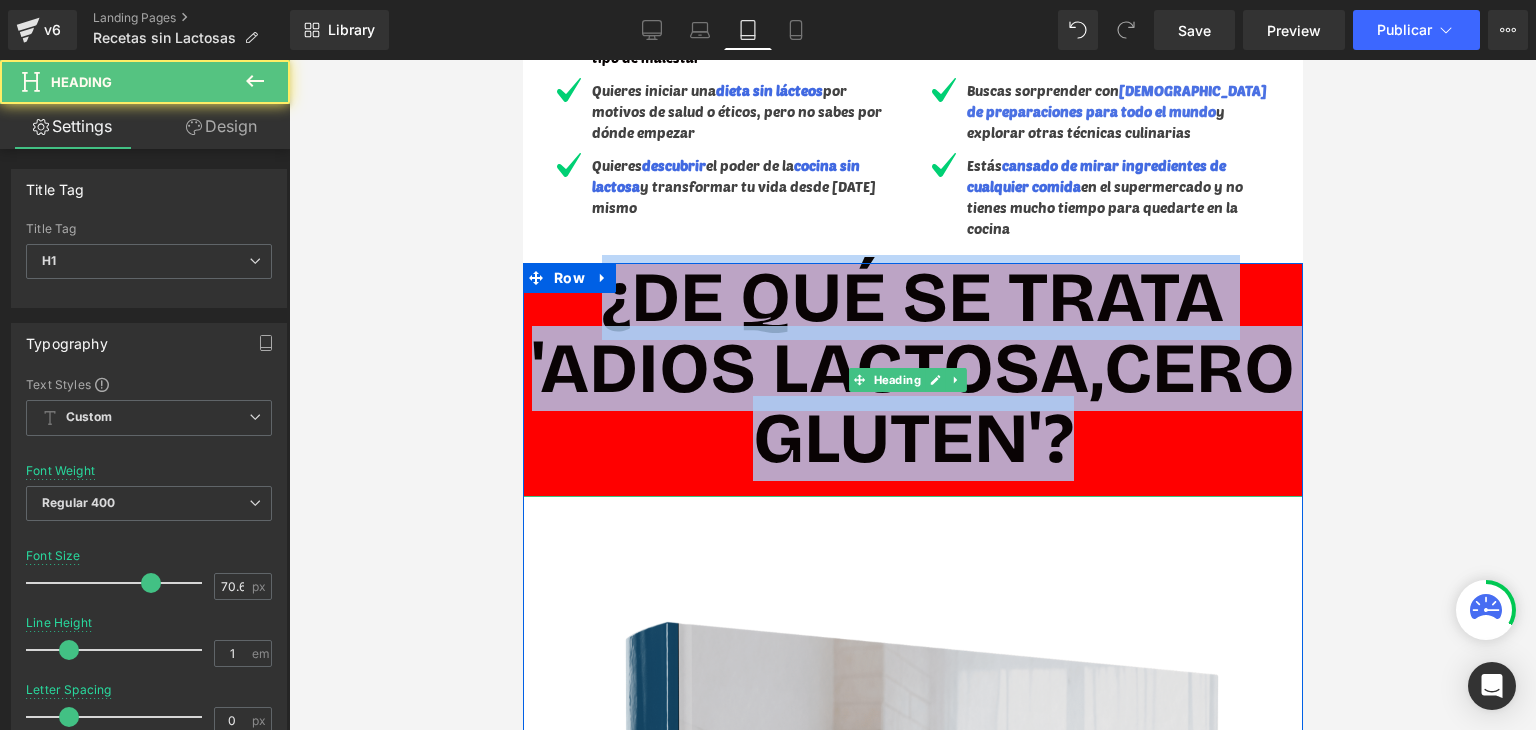 click on "¿DE QUÉ SE TRATA 'ADIOS LACTOSA,CERO GLUTEN'?" at bounding box center [912, 369] 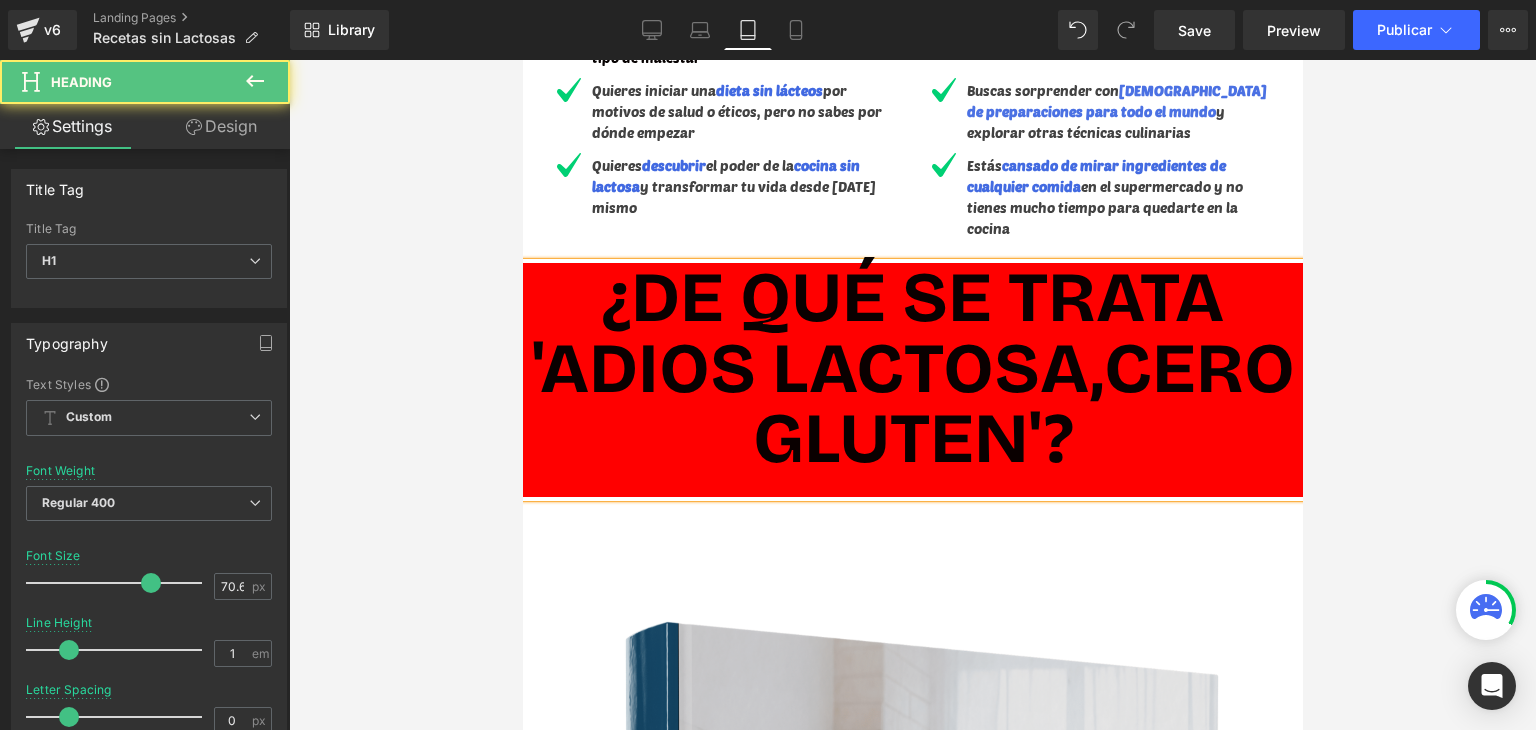 click at bounding box center [912, 395] 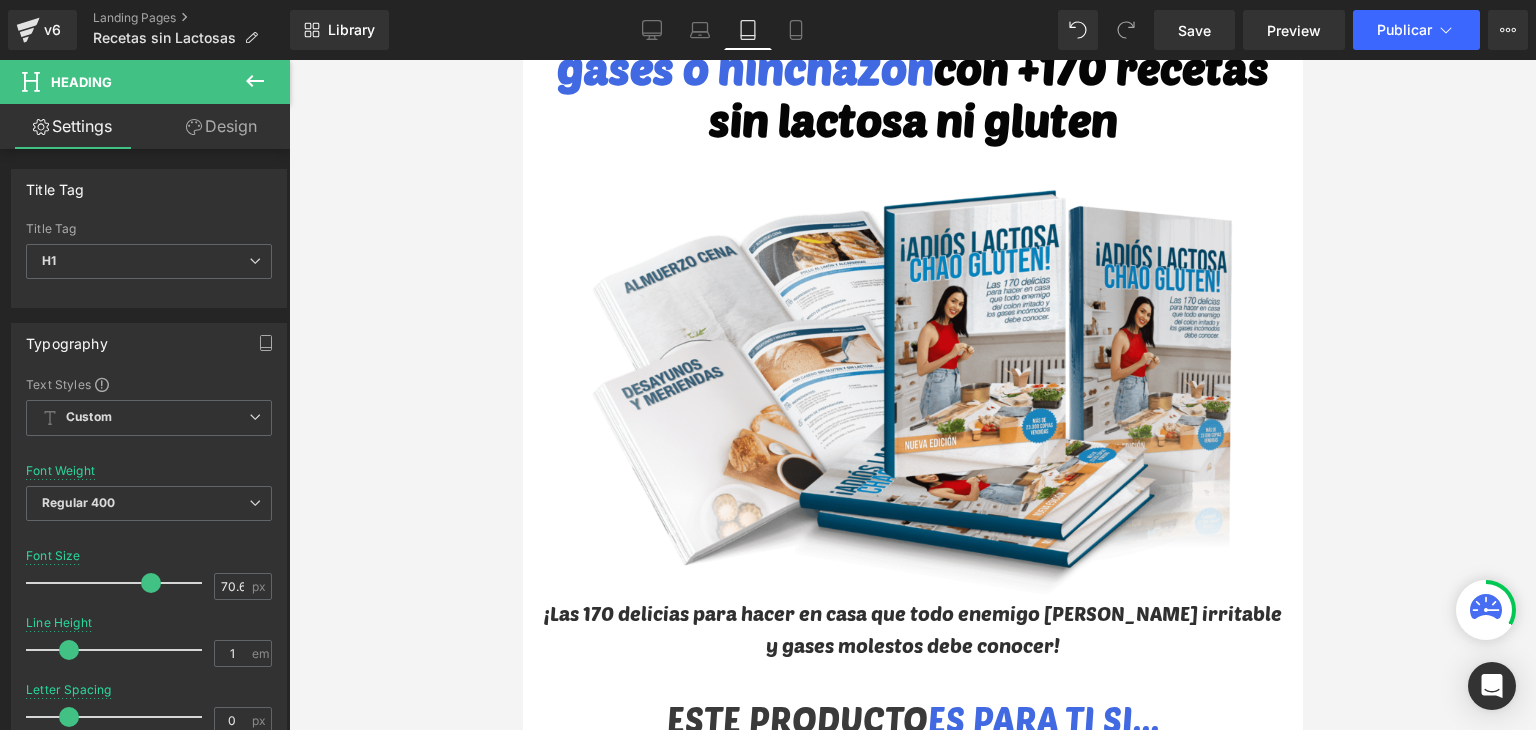 scroll, scrollTop: 1200, scrollLeft: 0, axis: vertical 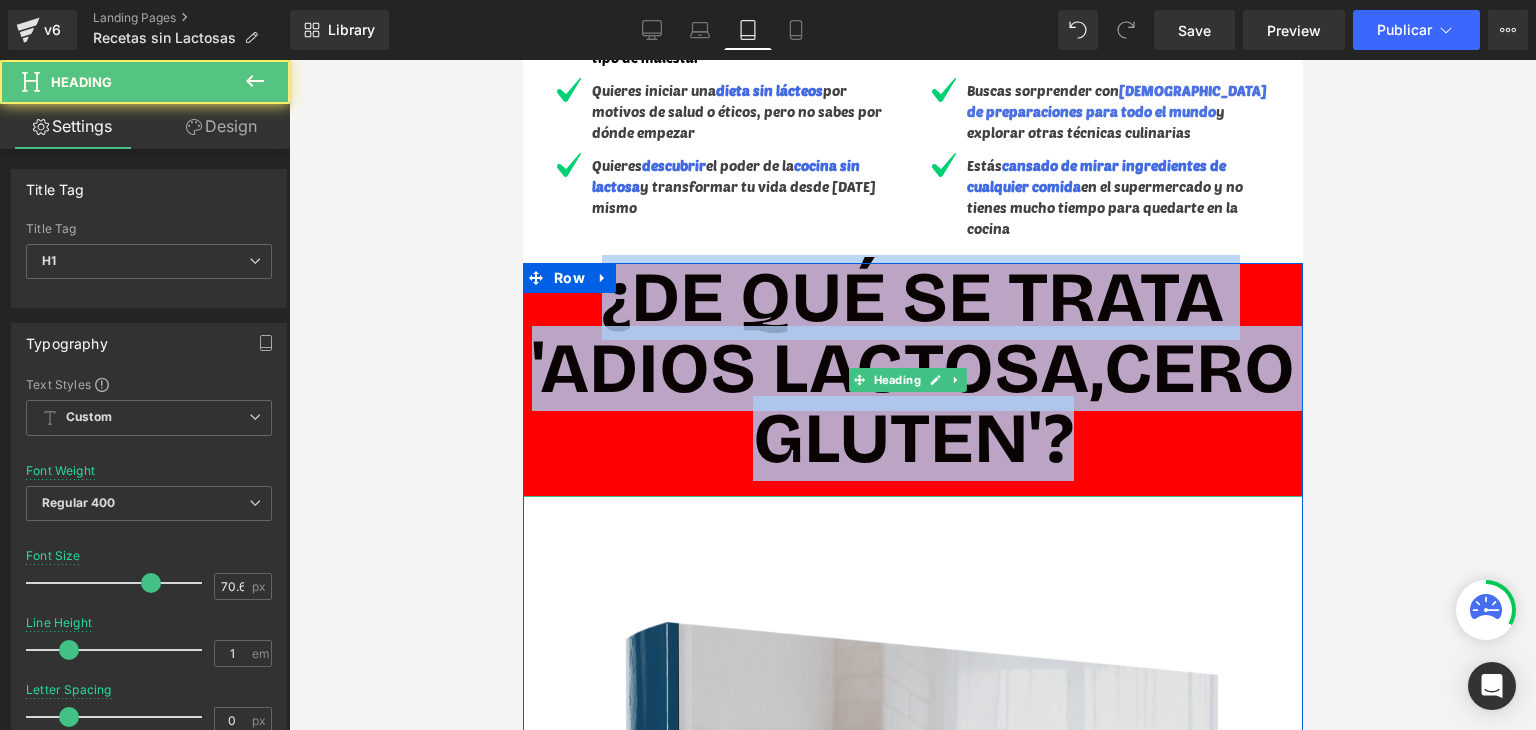 drag, startPoint x: 1110, startPoint y: 496, endPoint x: 573, endPoint y: 297, distance: 572.68665 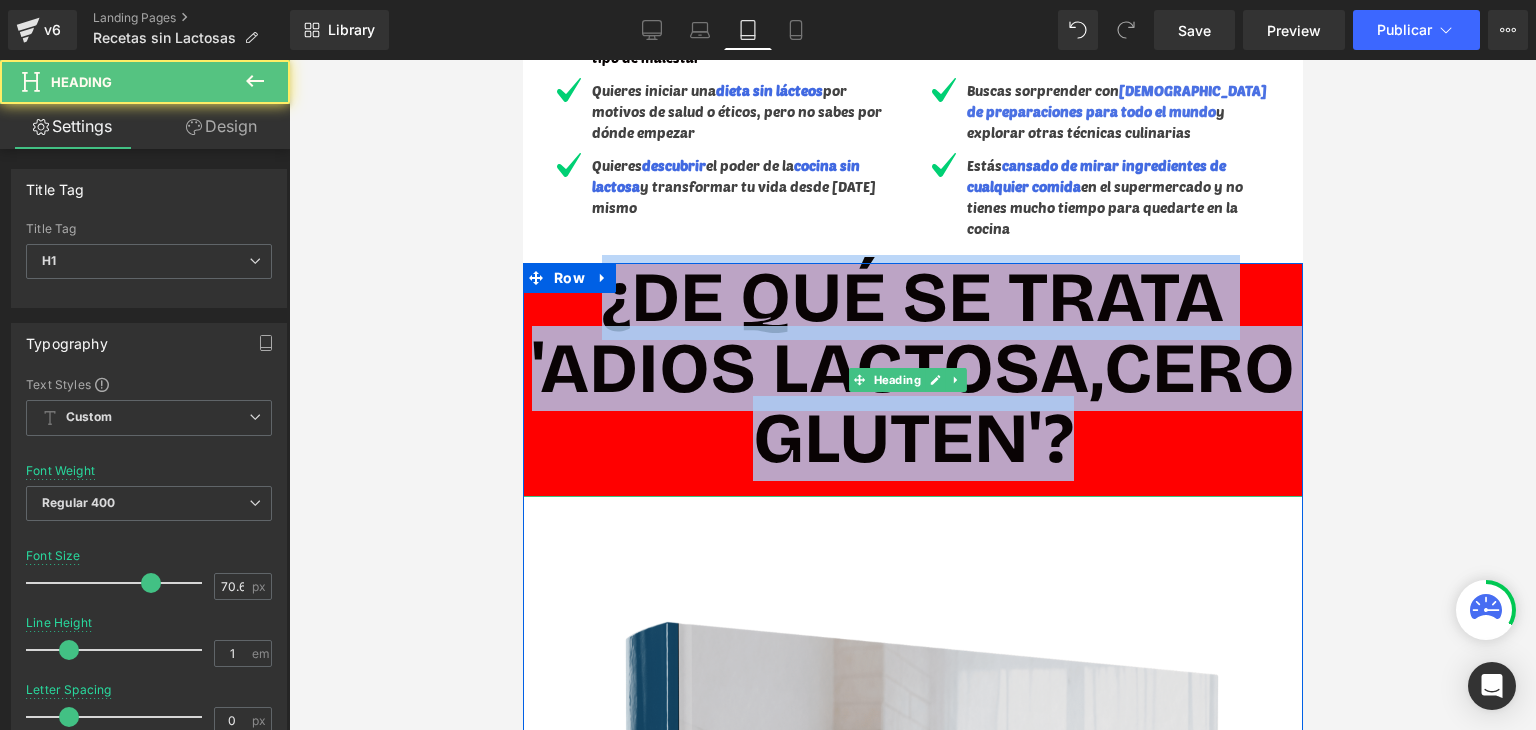 click on "¿DE QUÉ SE TRATA 'ADIOS LACTOSA,CERO GLUTEN'?" at bounding box center (912, 369) 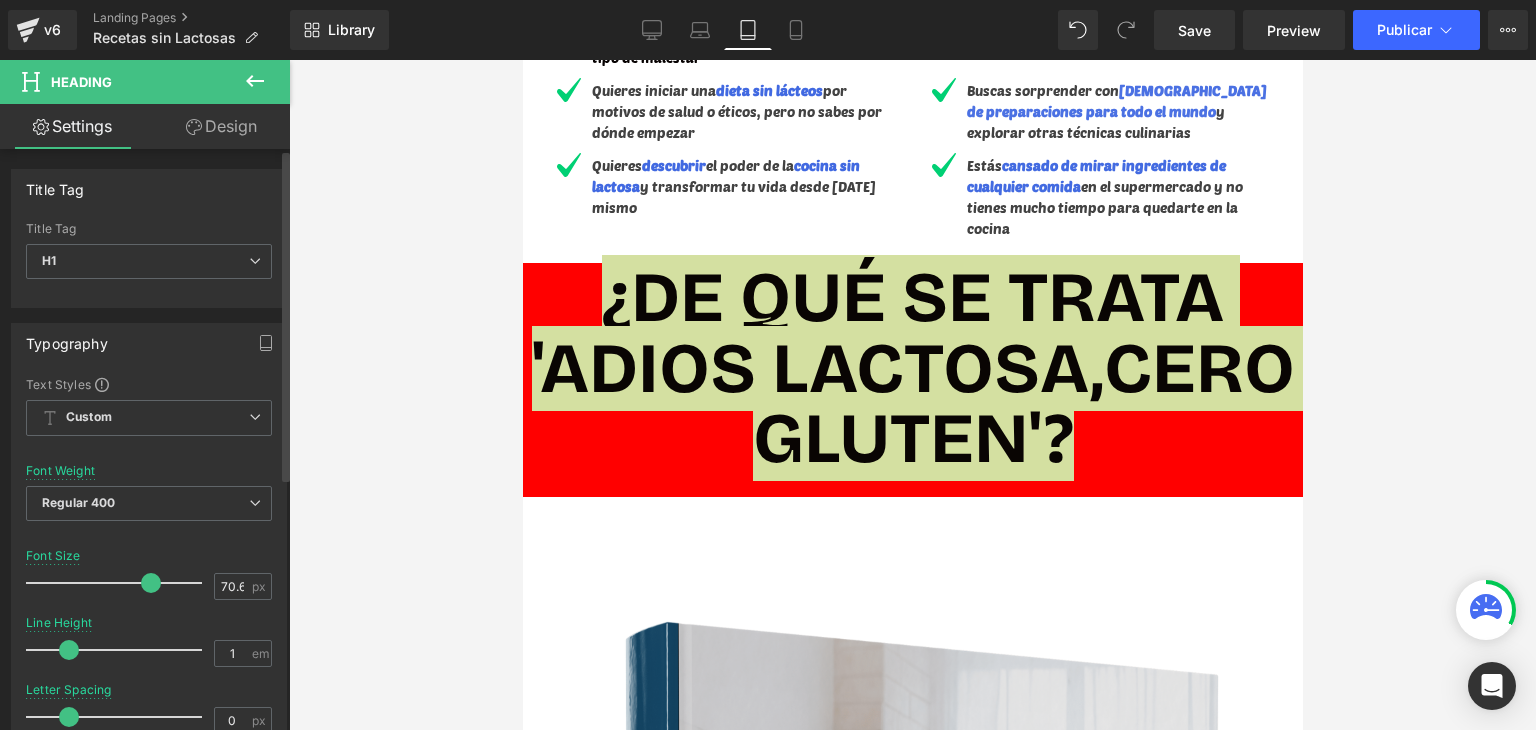 click on "Settings
Design
Title Tag H1 H2 H3 H4 H5 H6 Title Tag
H1
H1 H2 H3 H4 H5 H6 Typography Text Styles Custom
Custom
Setup Global Style
Custom
Setup Global Style
Thin 100 Semi Thin 200 Light 300 Regular 400 Medium 500 Semi Bold 600 Super Bold 800 Boldest 900 Bold 700 Lighter Bolder Font Weight
Regular 400
Thin 100 Semi Thin 200 Light 300 Regular 400 Medium 500 Semi Bold 600 Super Bold 800 Boldest 900 Bold 700 Lighter Bolder 70.64px Font Size 70.64 px 1em Line Height 1 em 0px Letter Spacing 0 px rgba(0, 0, 0, 0.81) Text Color #000000 81 % inherit
Font" at bounding box center (145, 444) 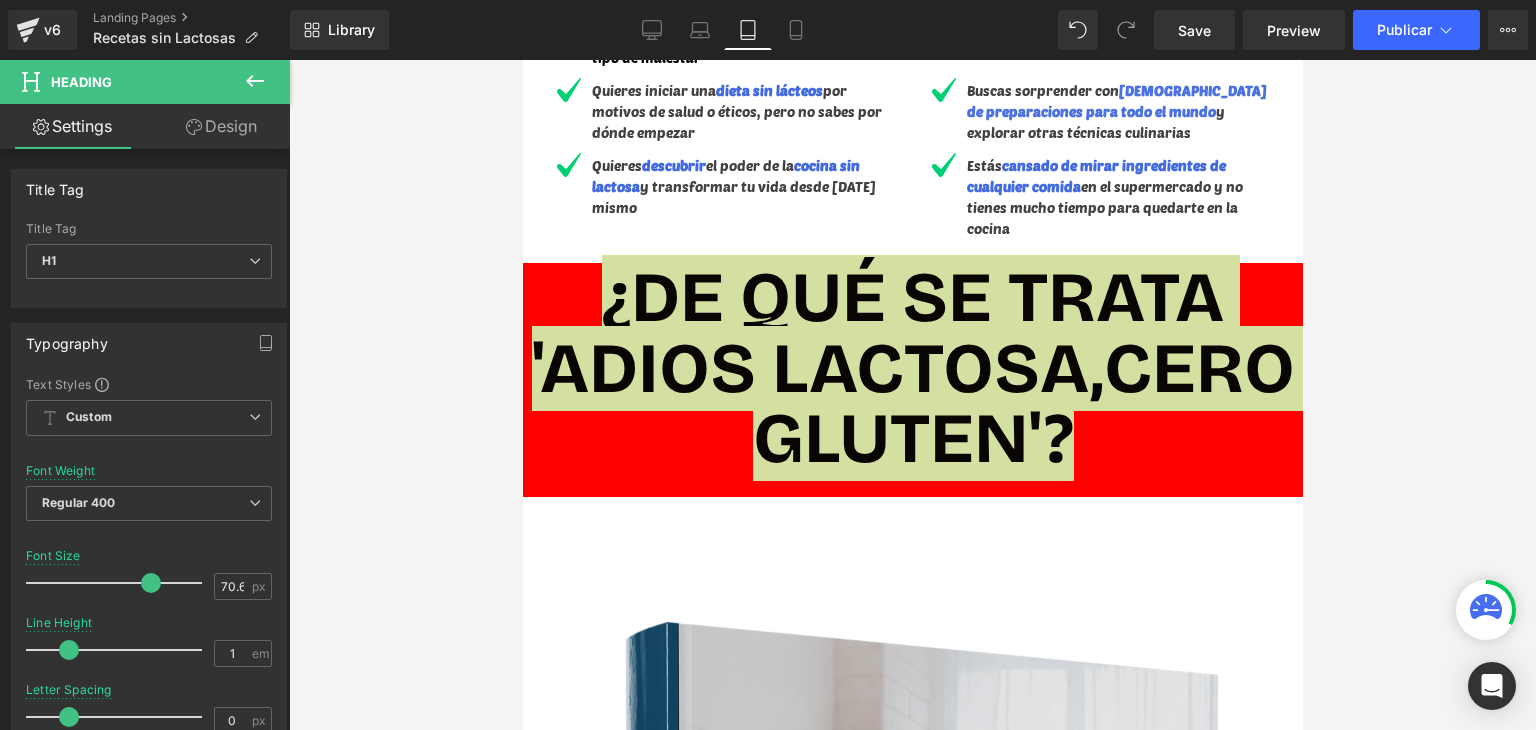 click on "Design" at bounding box center [221, 126] 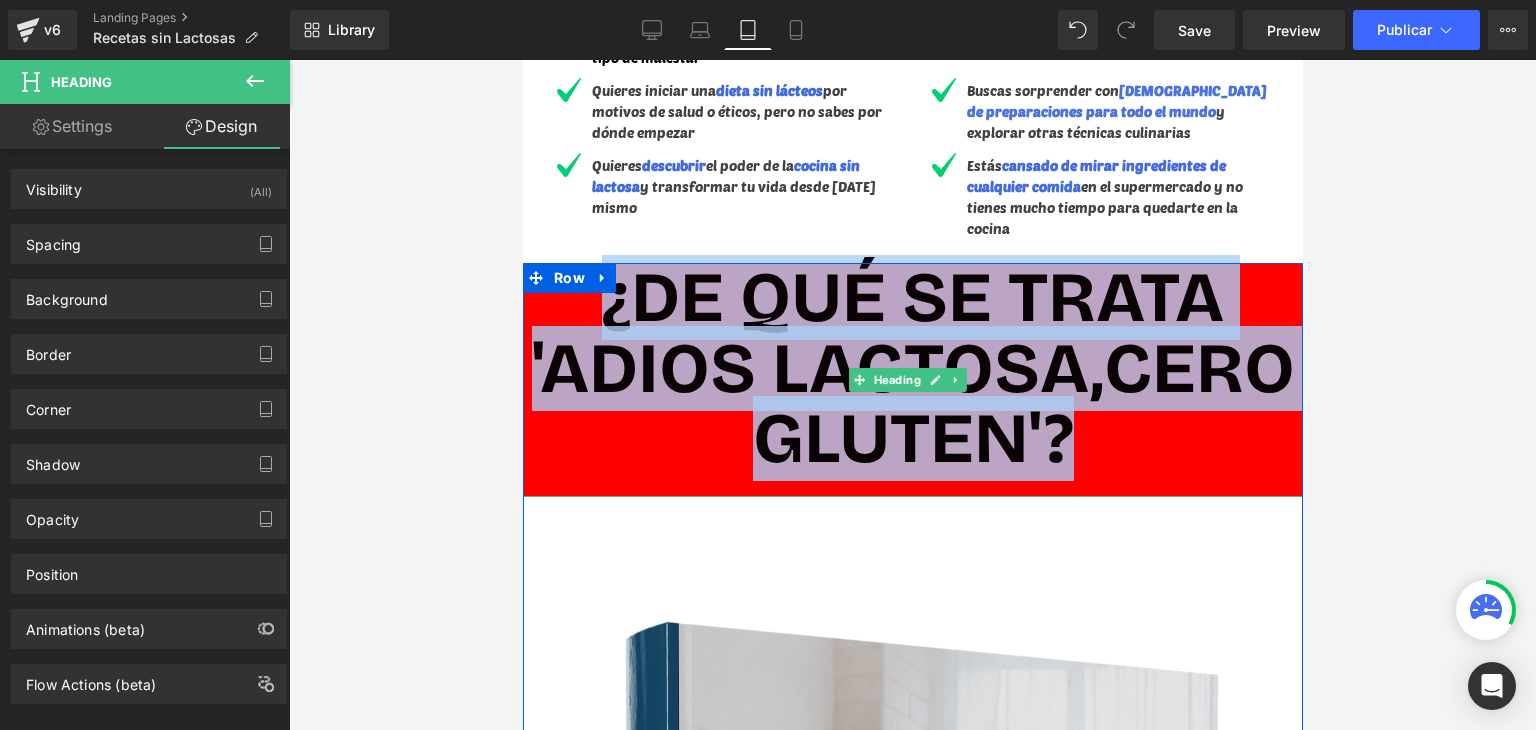 click on "¿DE QUÉ SE TRATA 'ADIOS LACTOSA,CERO GLUTEN'?" at bounding box center (912, 368) 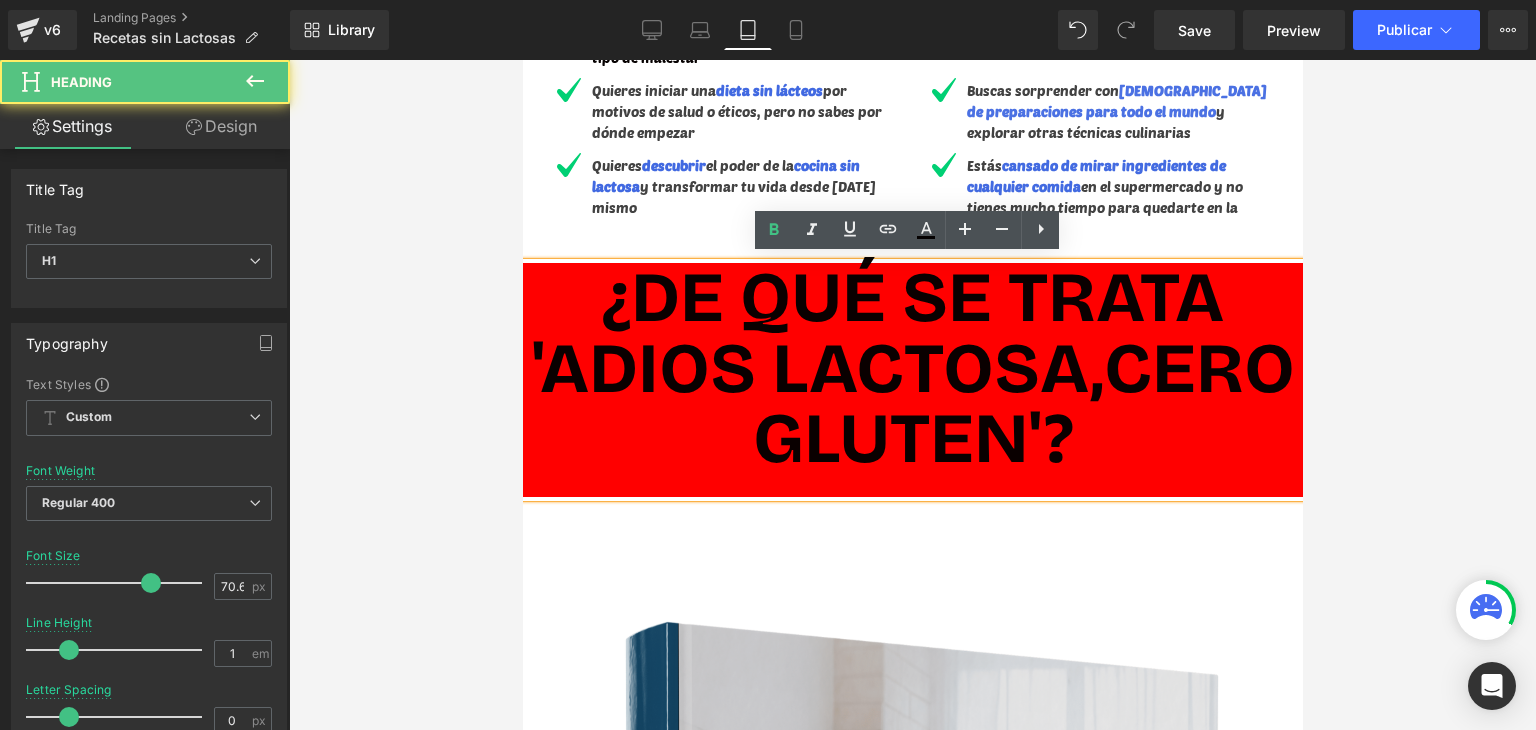 click on "¿DE QUÉ SE TRATA 'ADIOS LACTOSA,CERO GLUTEN'?" at bounding box center [912, 368] 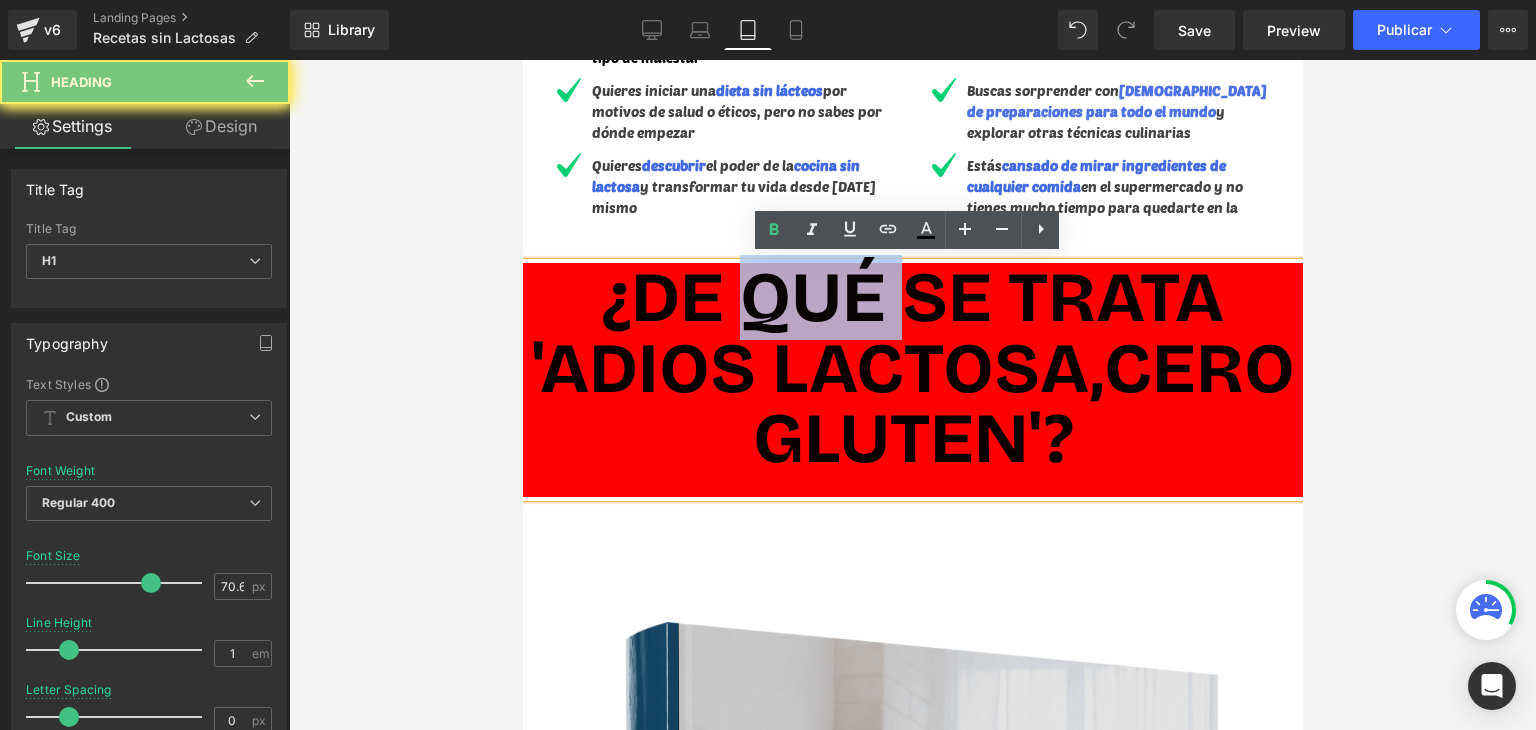 click on "¿DE QUÉ SE TRATA 'ADIOS LACTOSA,CERO GLUTEN'?" at bounding box center [912, 368] 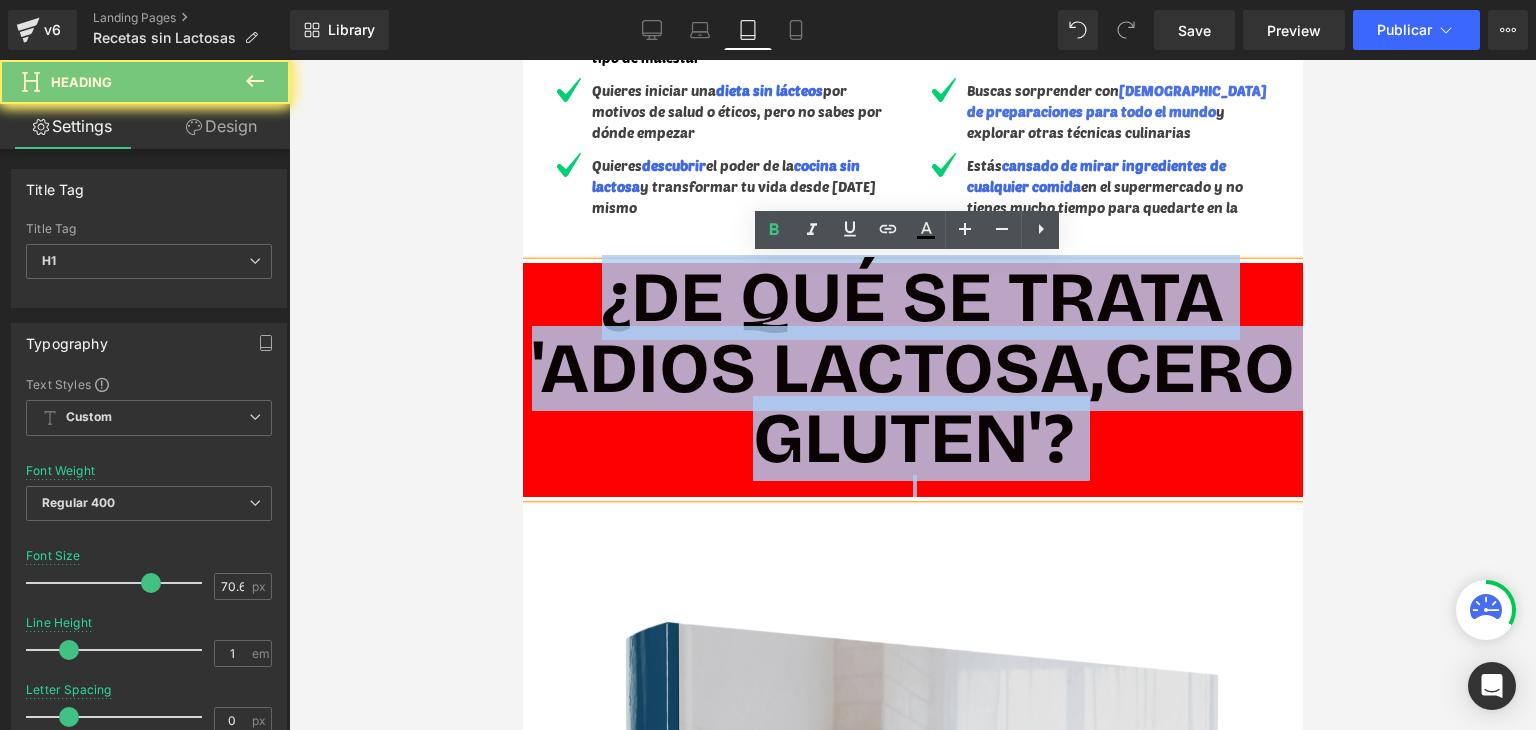 click on "¿DE QUÉ SE TRATA 'ADIOS LACTOSA,CERO GLUTEN'?" at bounding box center [912, 368] 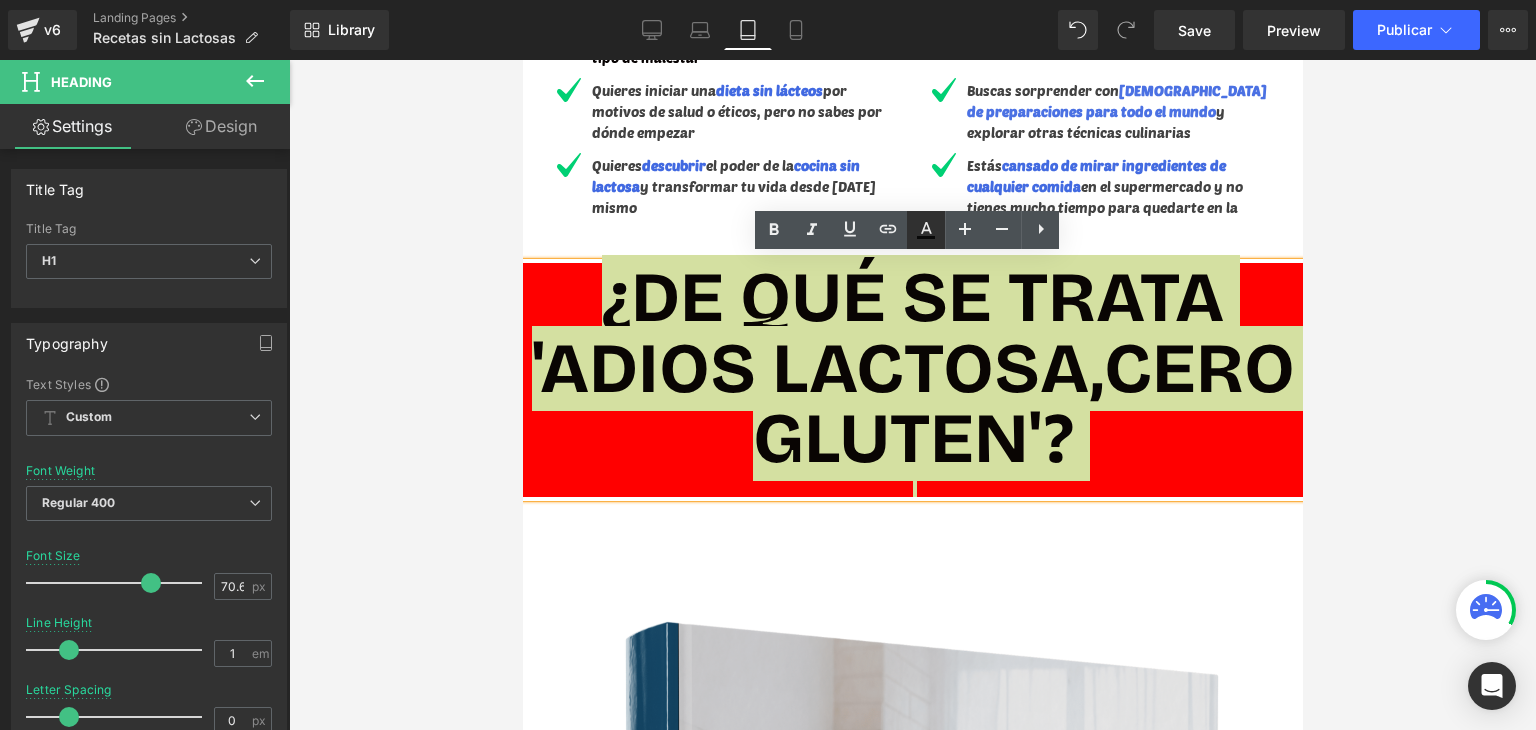 click at bounding box center (926, 230) 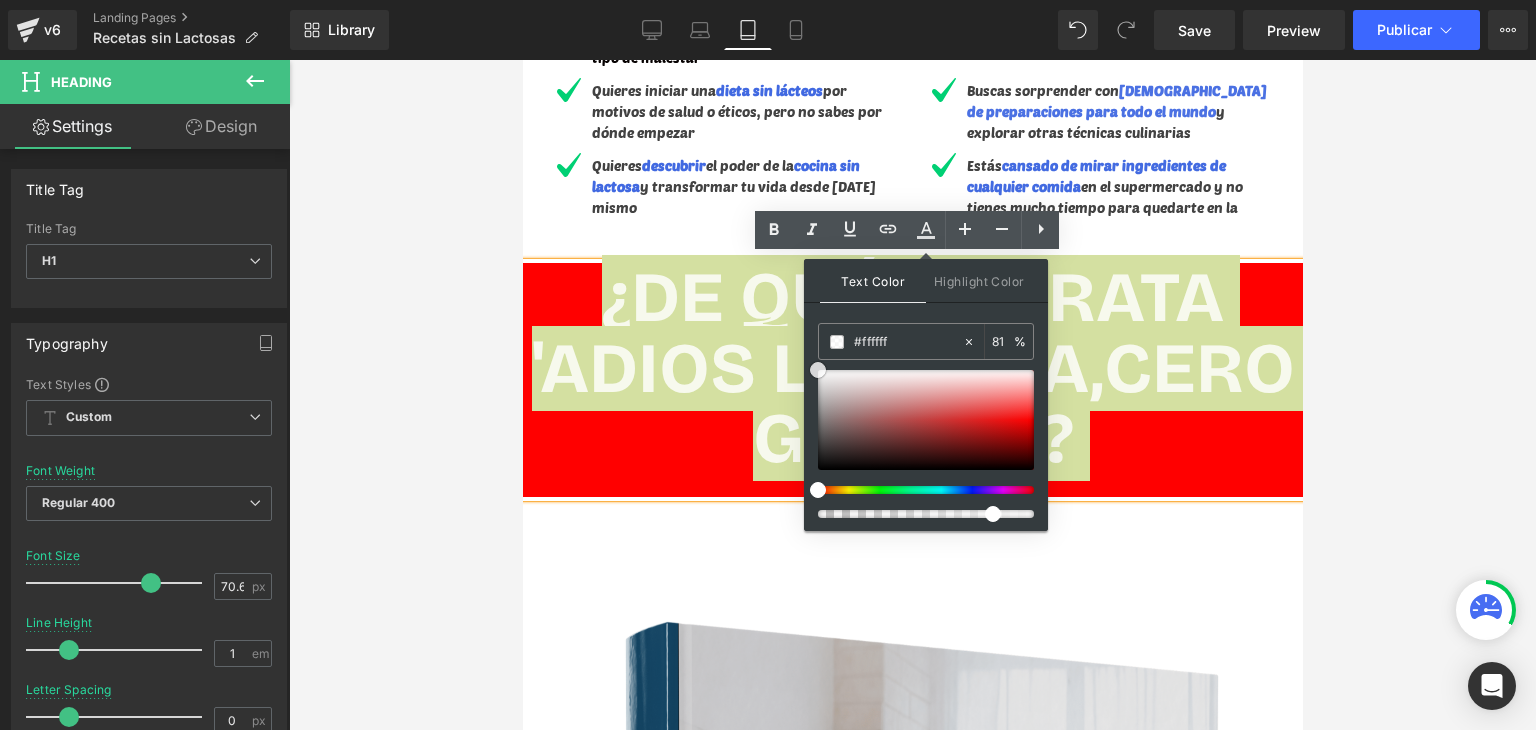 drag, startPoint x: 1401, startPoint y: 467, endPoint x: 783, endPoint y: 342, distance: 630.5149 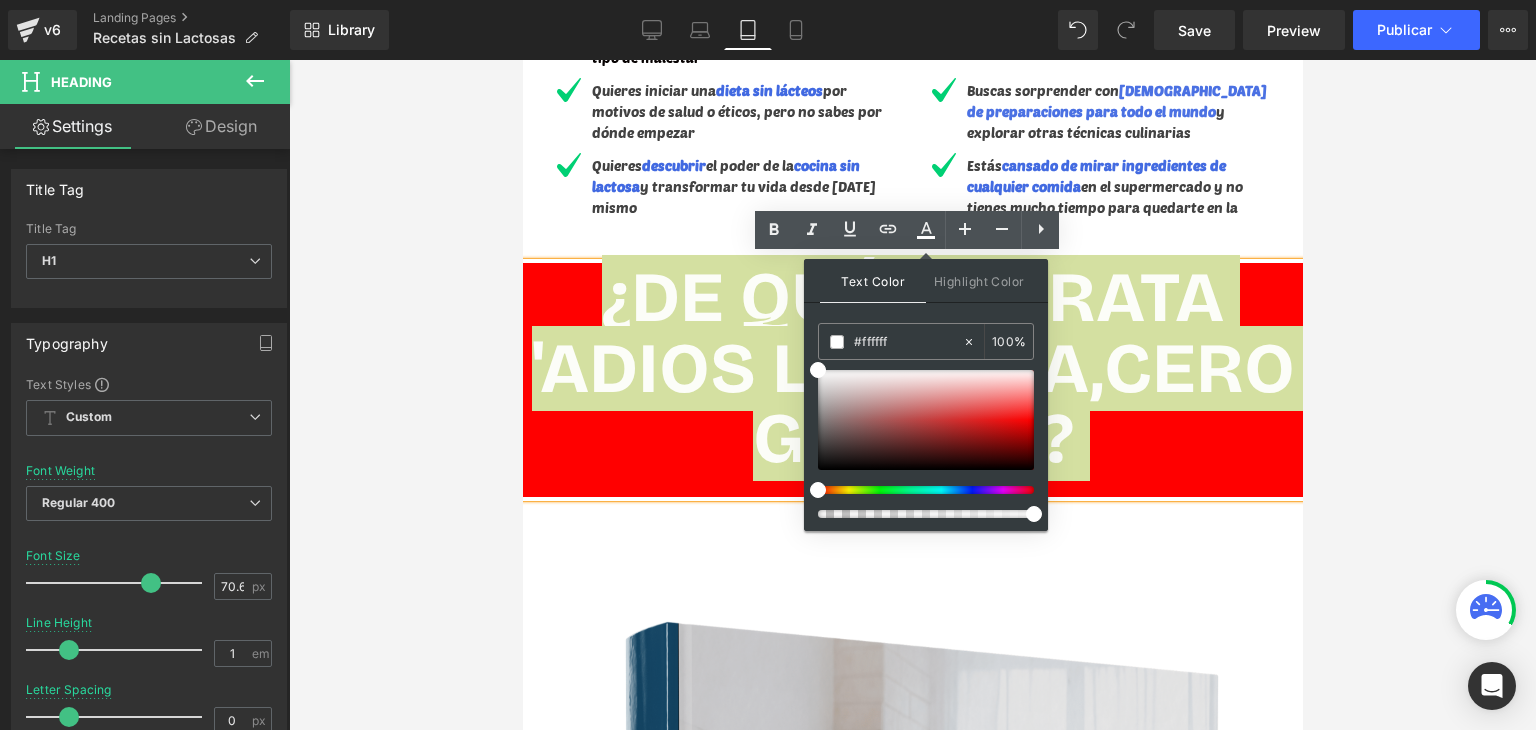 drag, startPoint x: 1516, startPoint y: 581, endPoint x: 1057, endPoint y: 529, distance: 461.93616 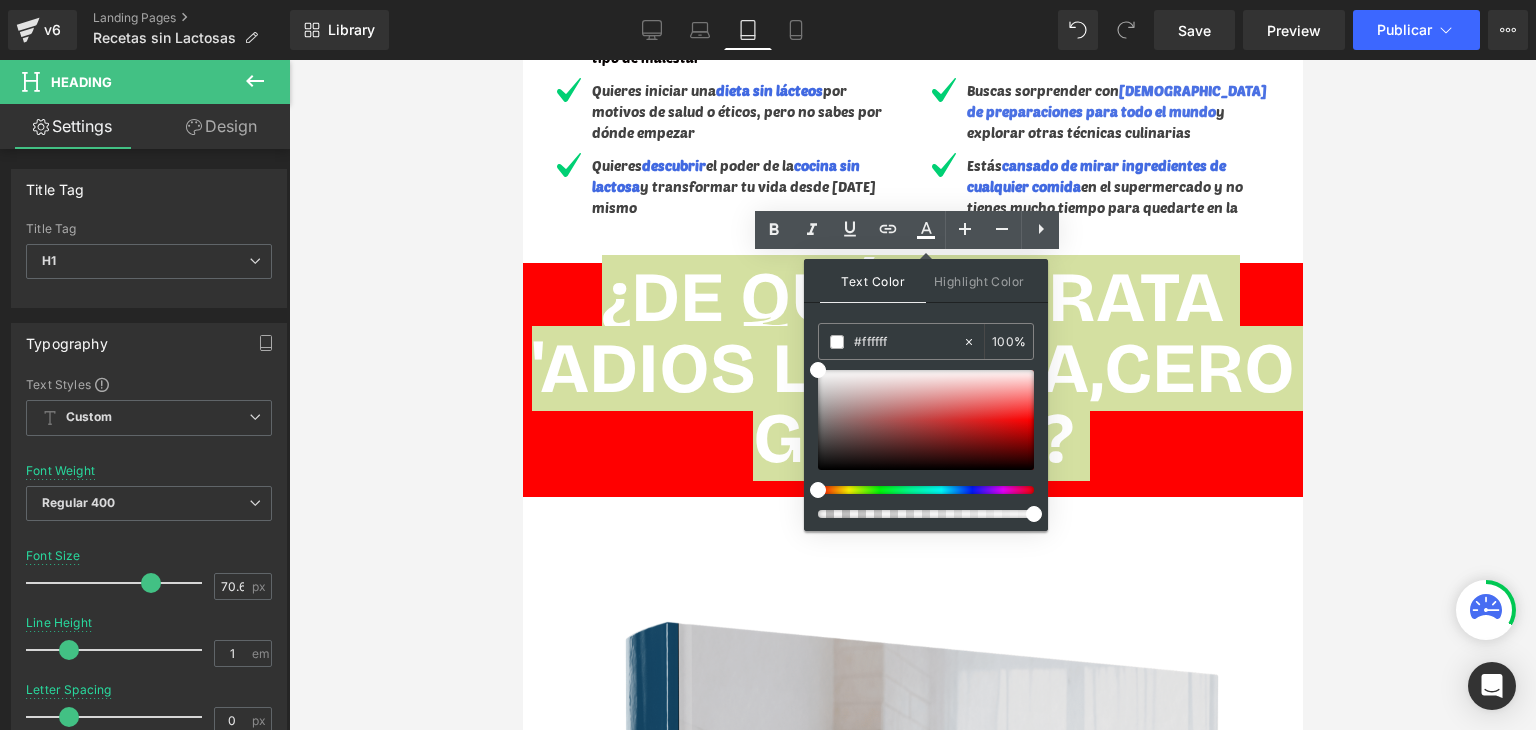 click at bounding box center (912, 395) 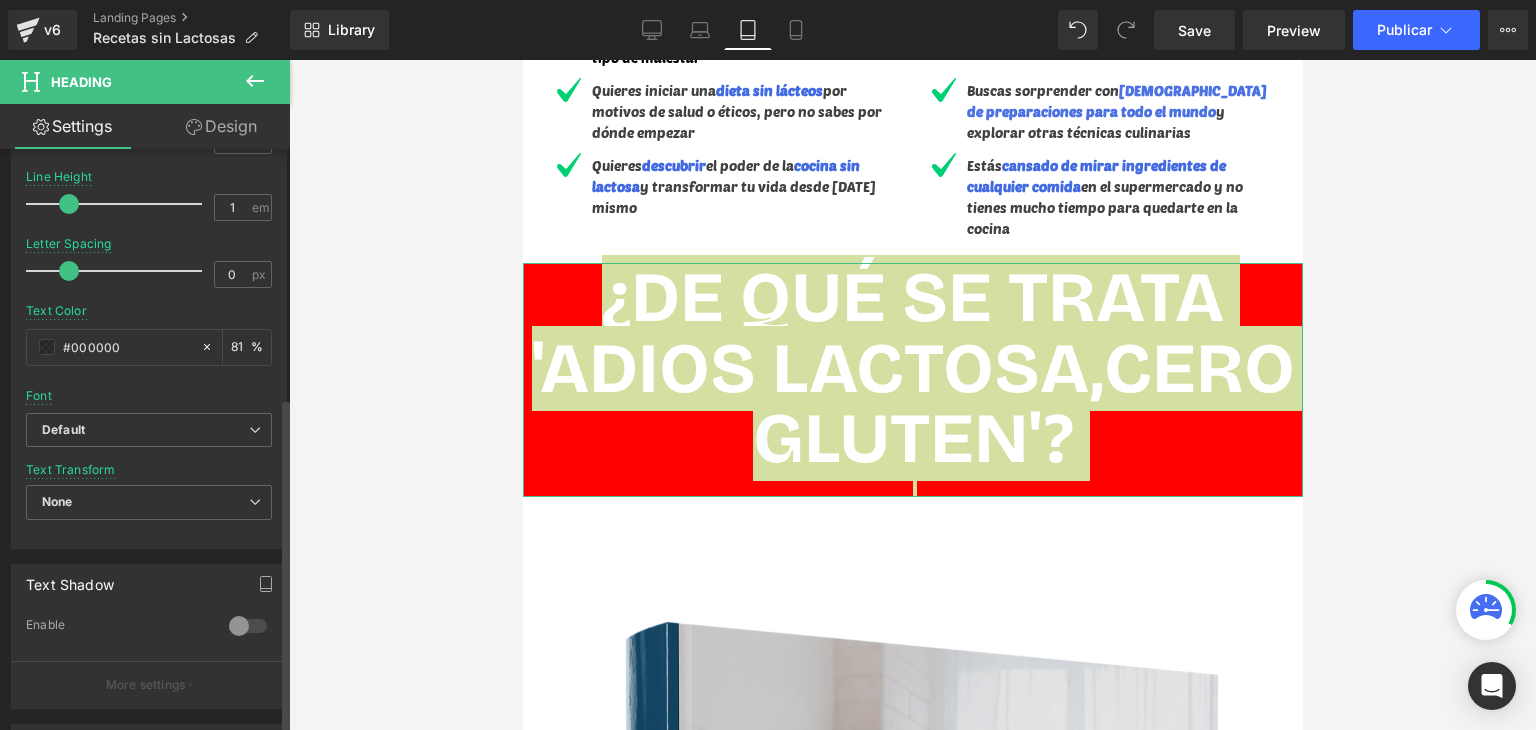 scroll, scrollTop: 434, scrollLeft: 0, axis: vertical 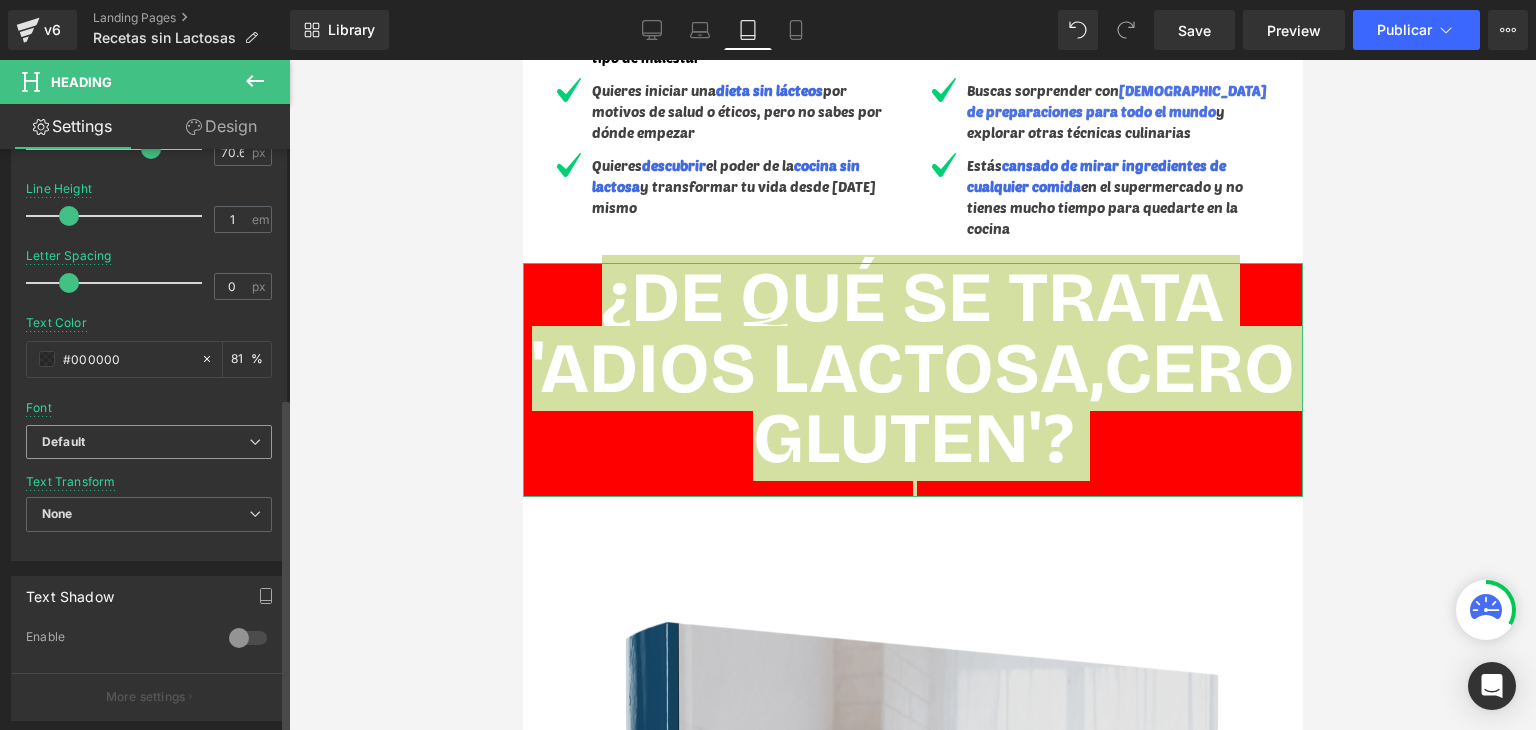 click on "Default" at bounding box center (149, 442) 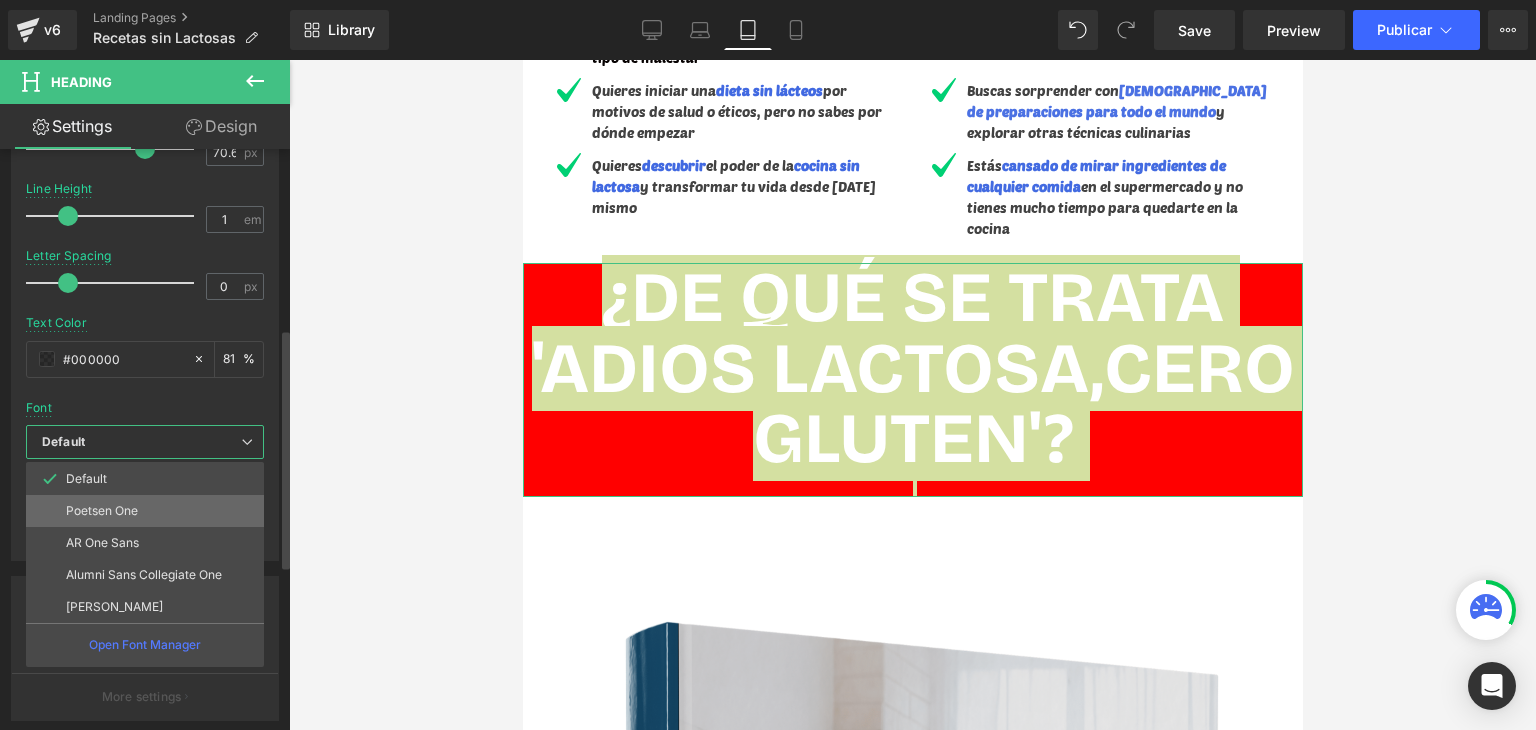 click on "Poetsen One" at bounding box center (102, 511) 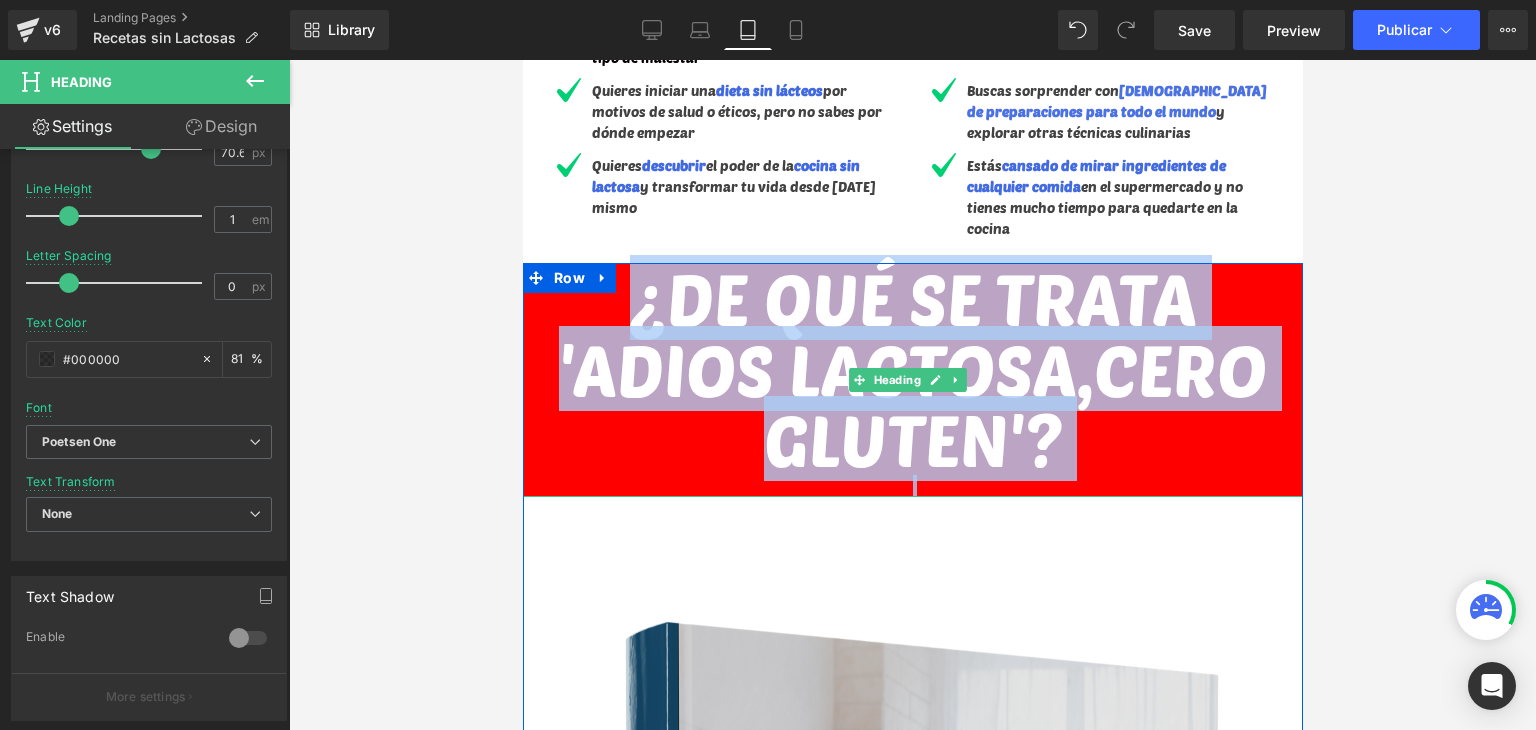 click on "¿DE QUÉ SE TRATA 'ADIOS LACTOSA,CERO GLUTEN'?" at bounding box center [912, 368] 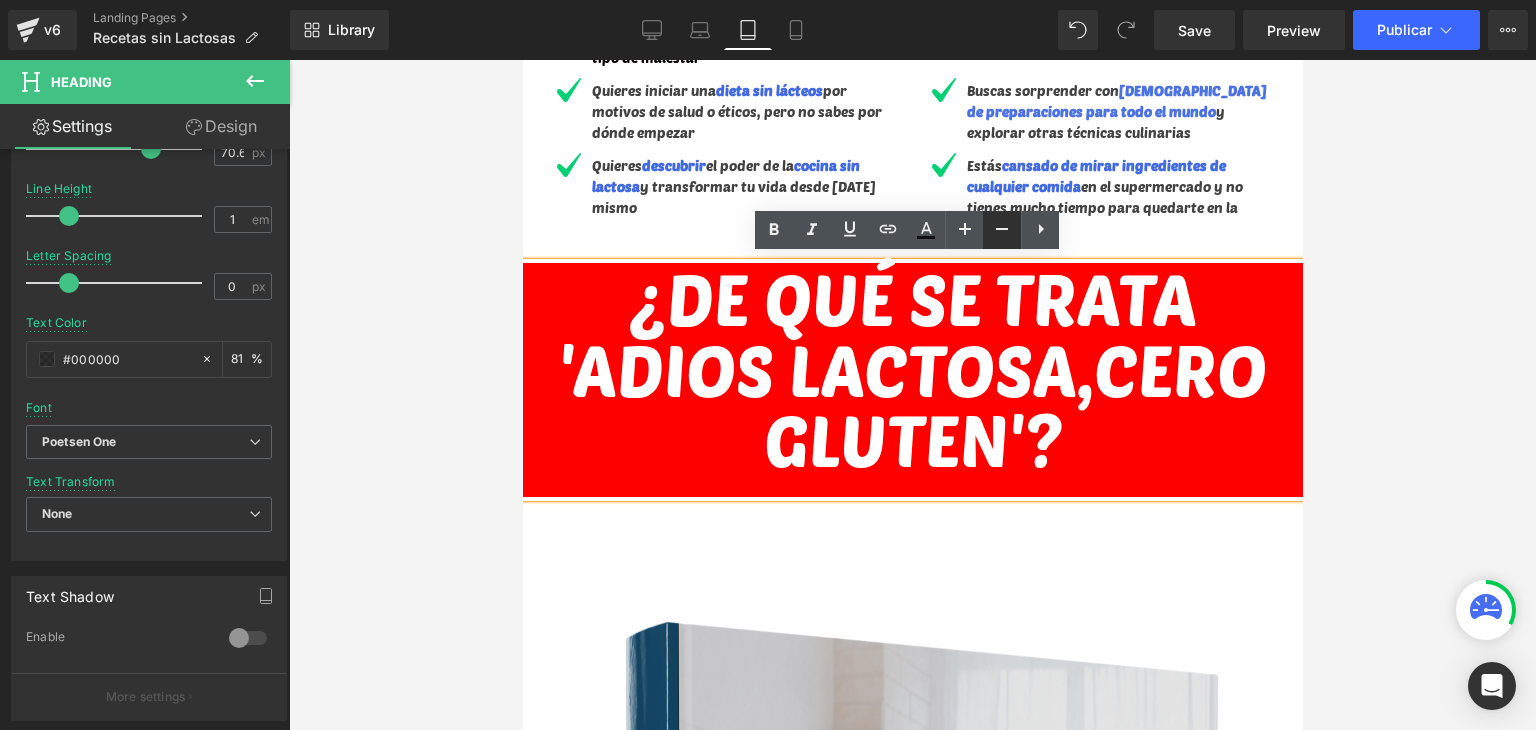 click 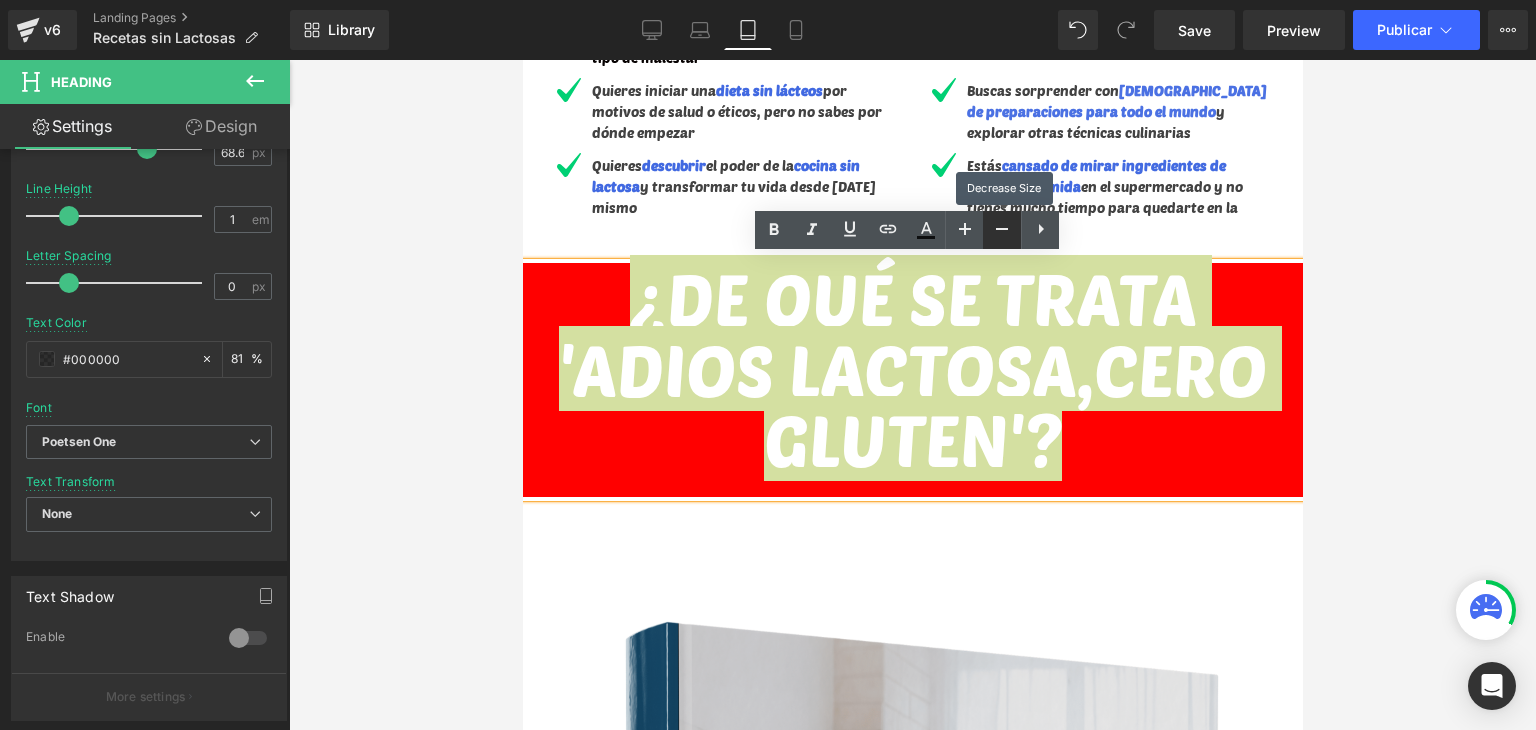 click 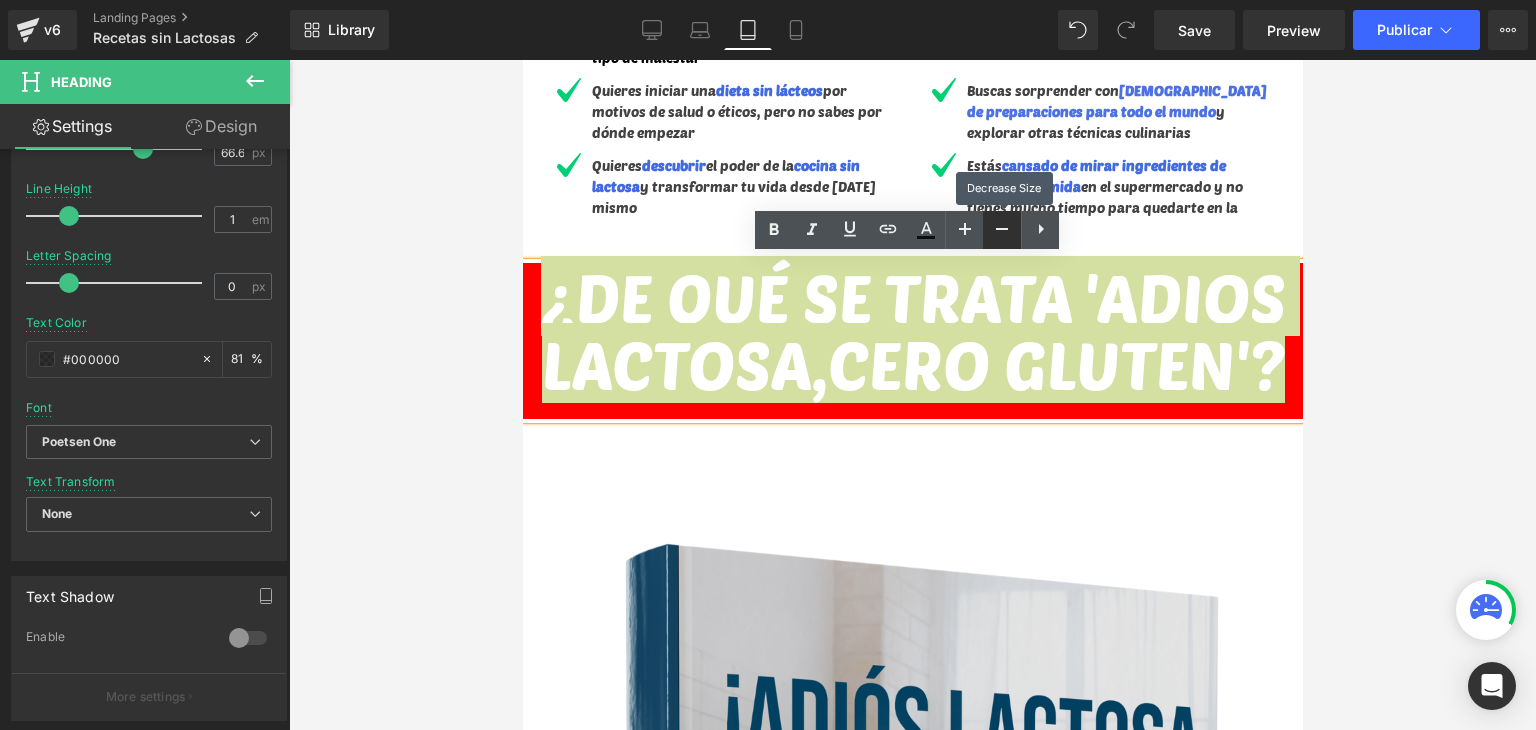 click 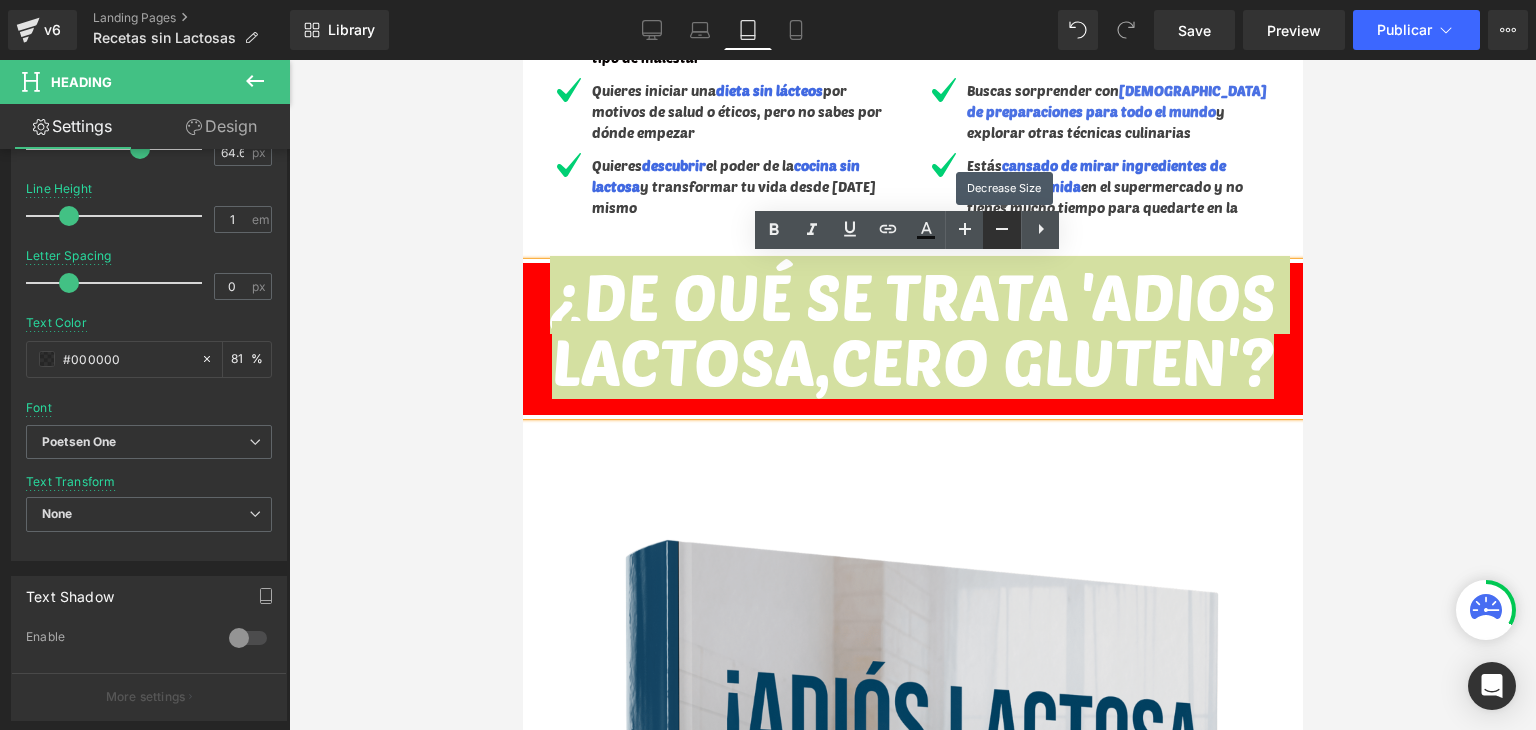 click 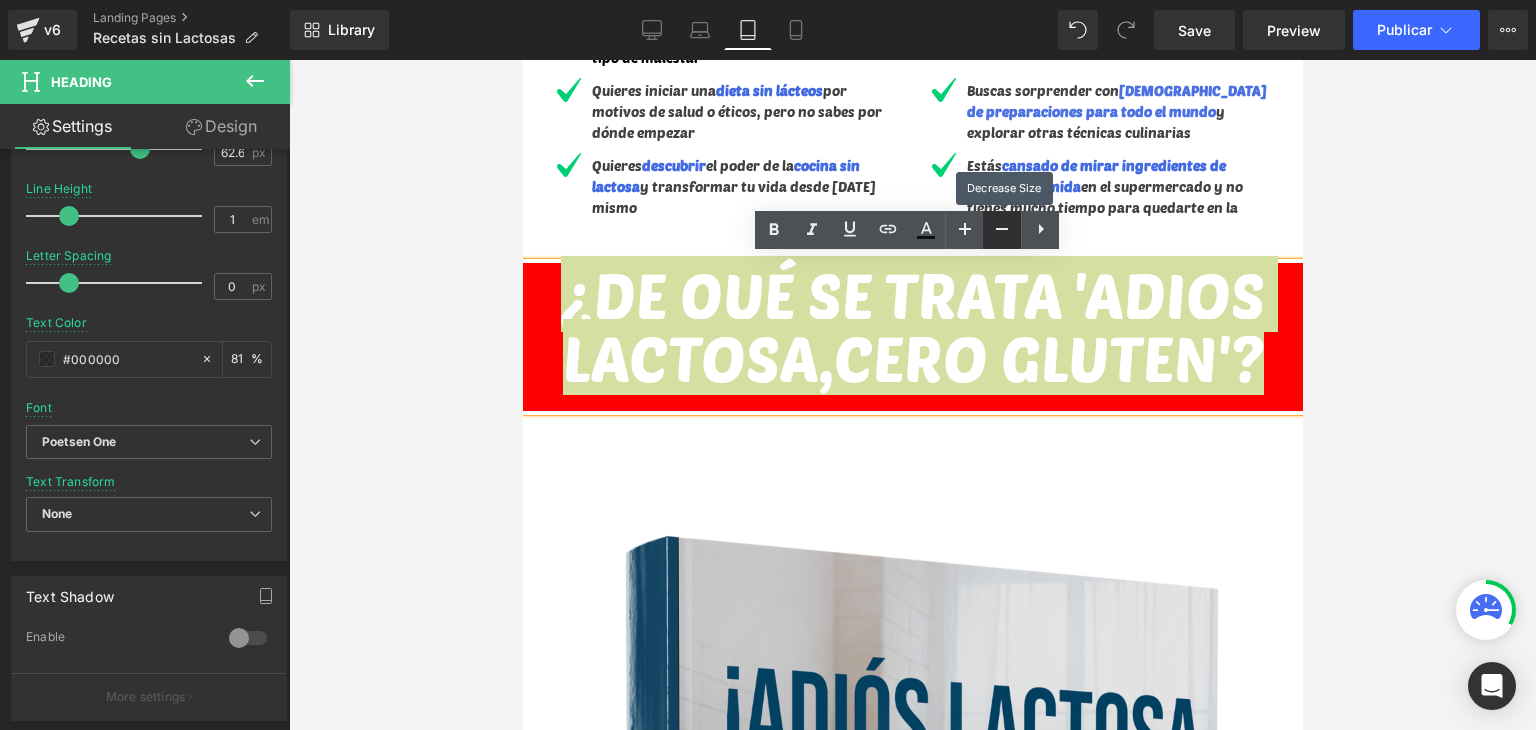 click 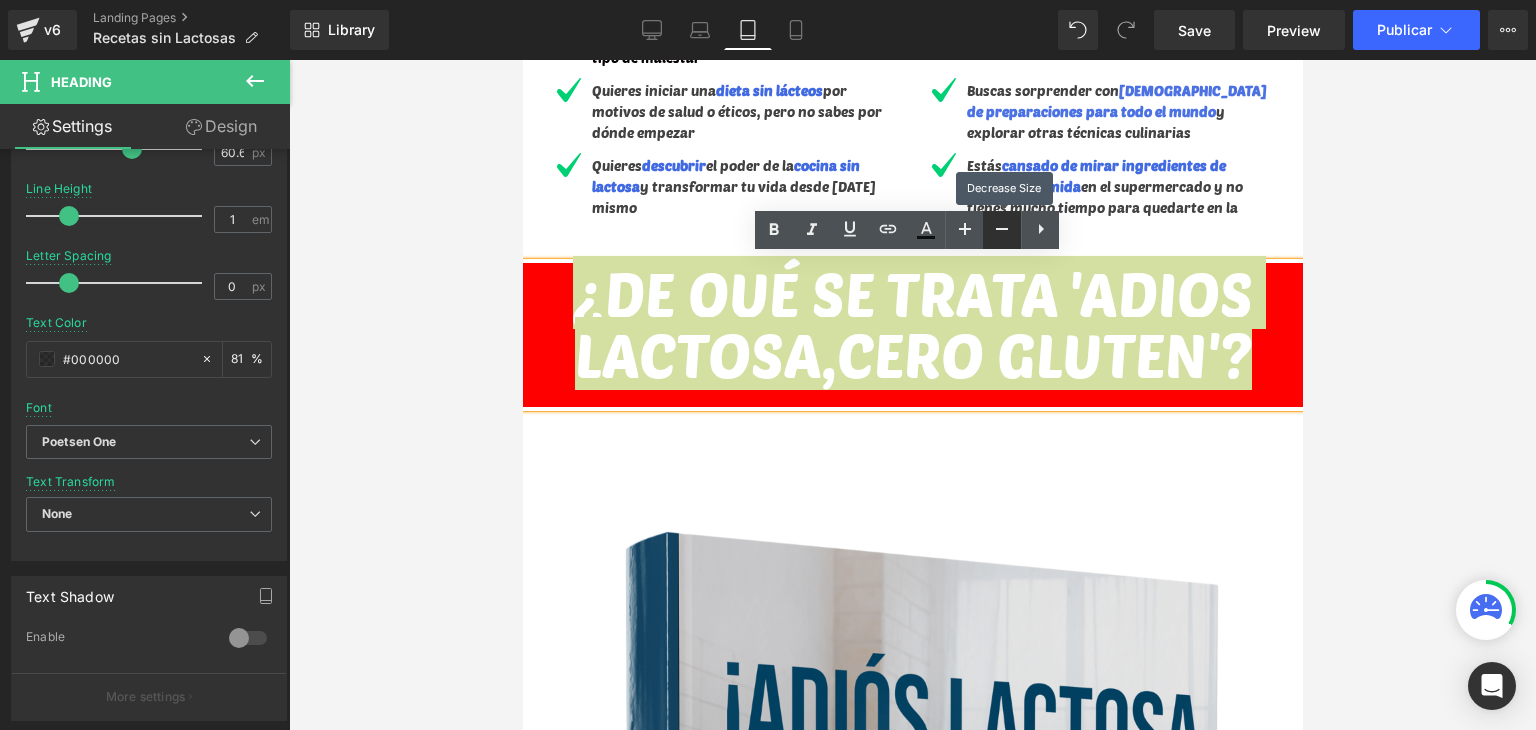 click 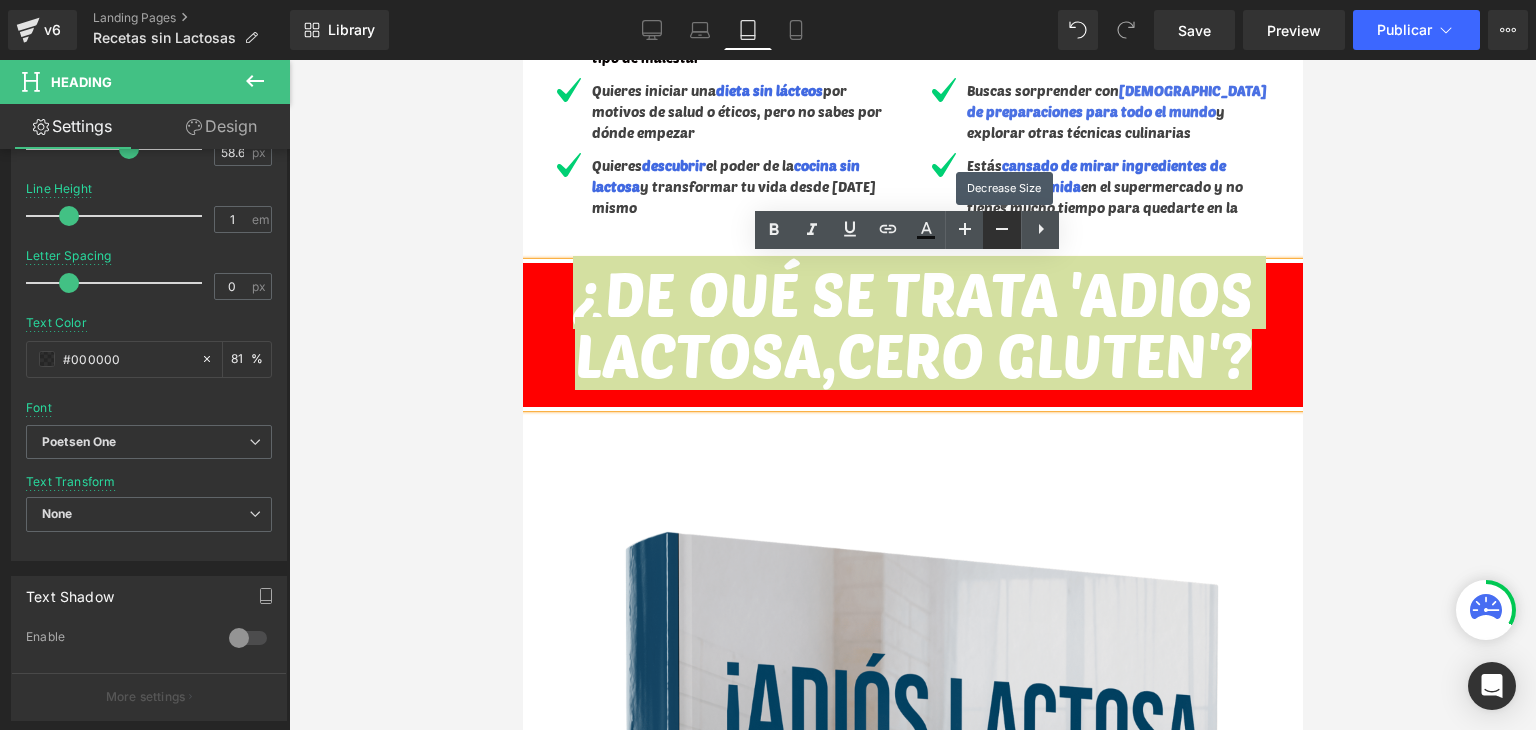 click 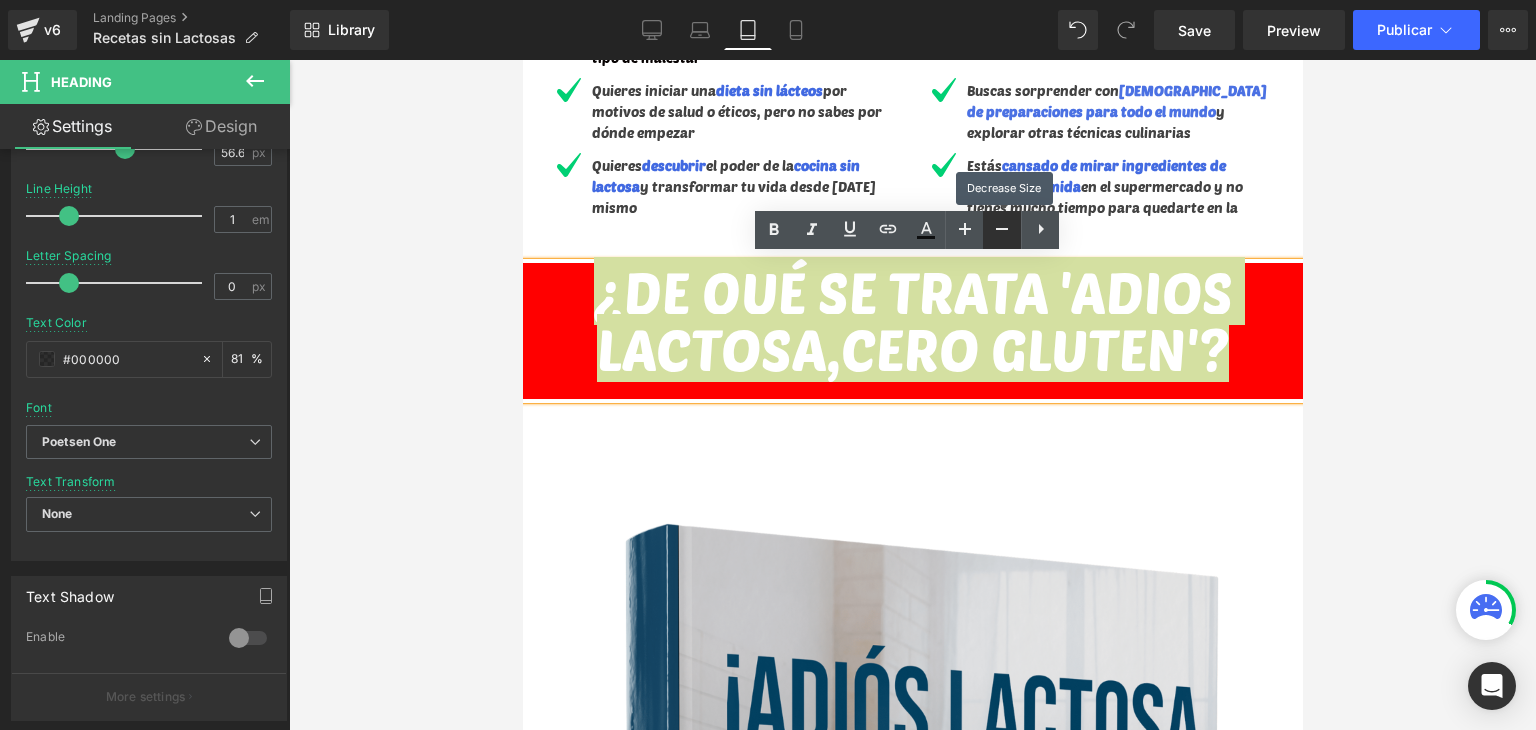click 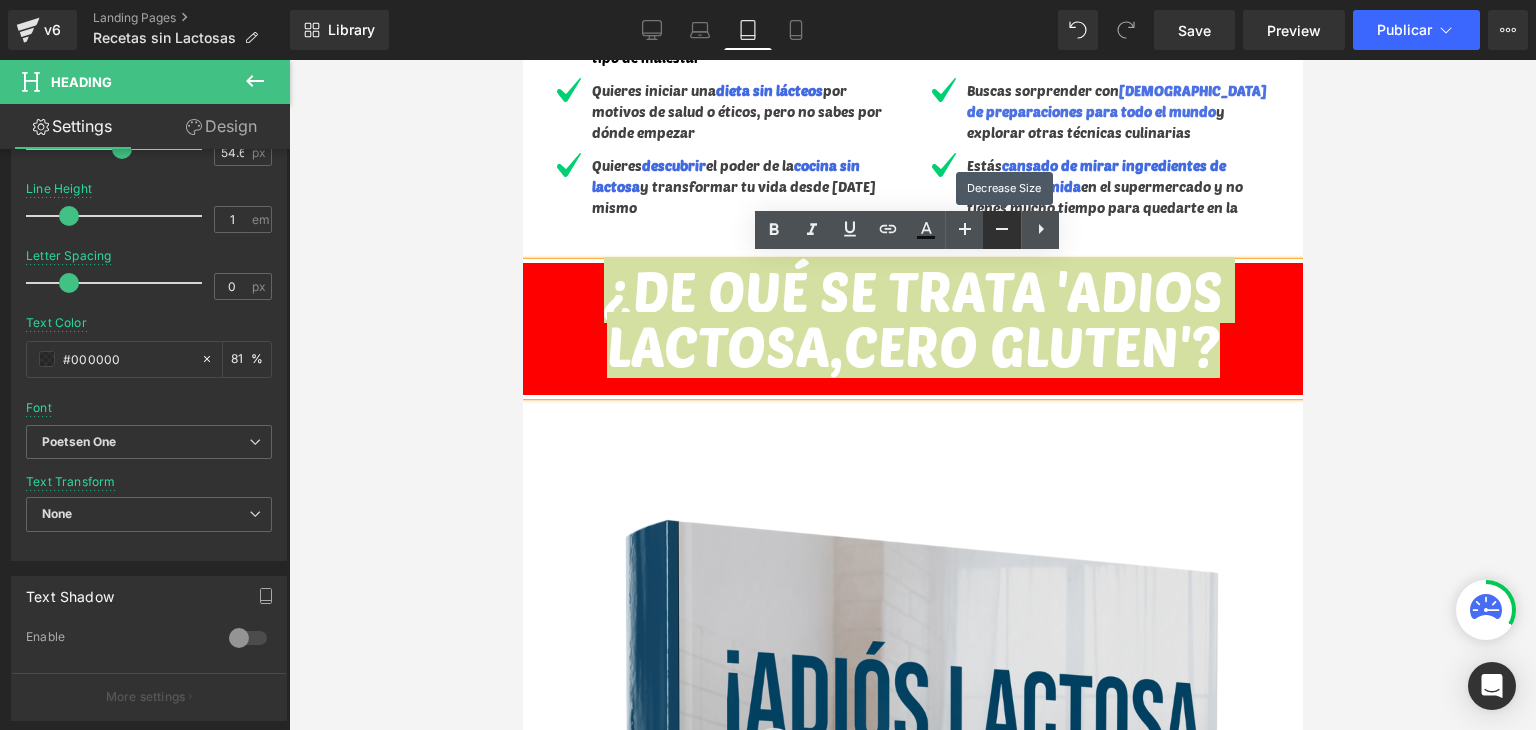 click 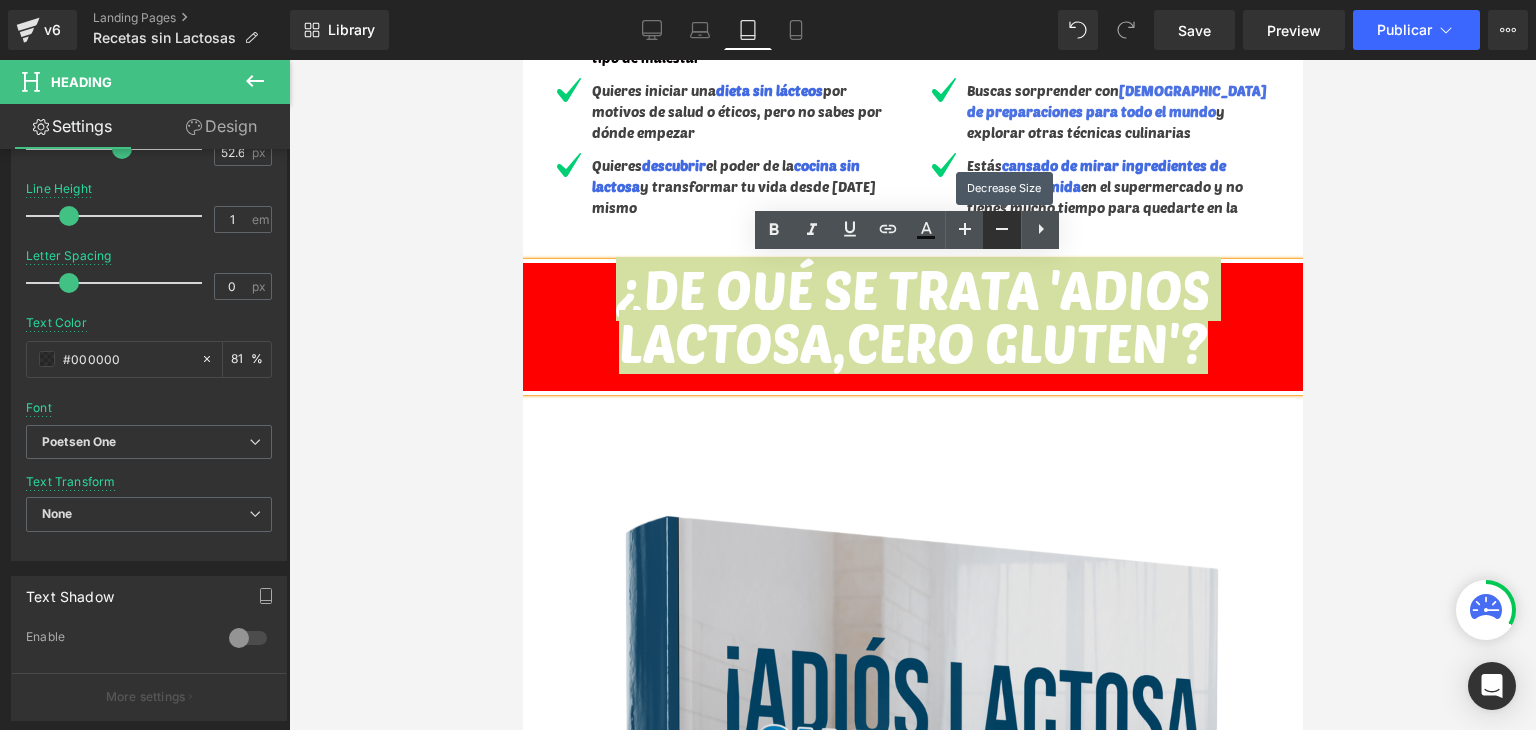 click 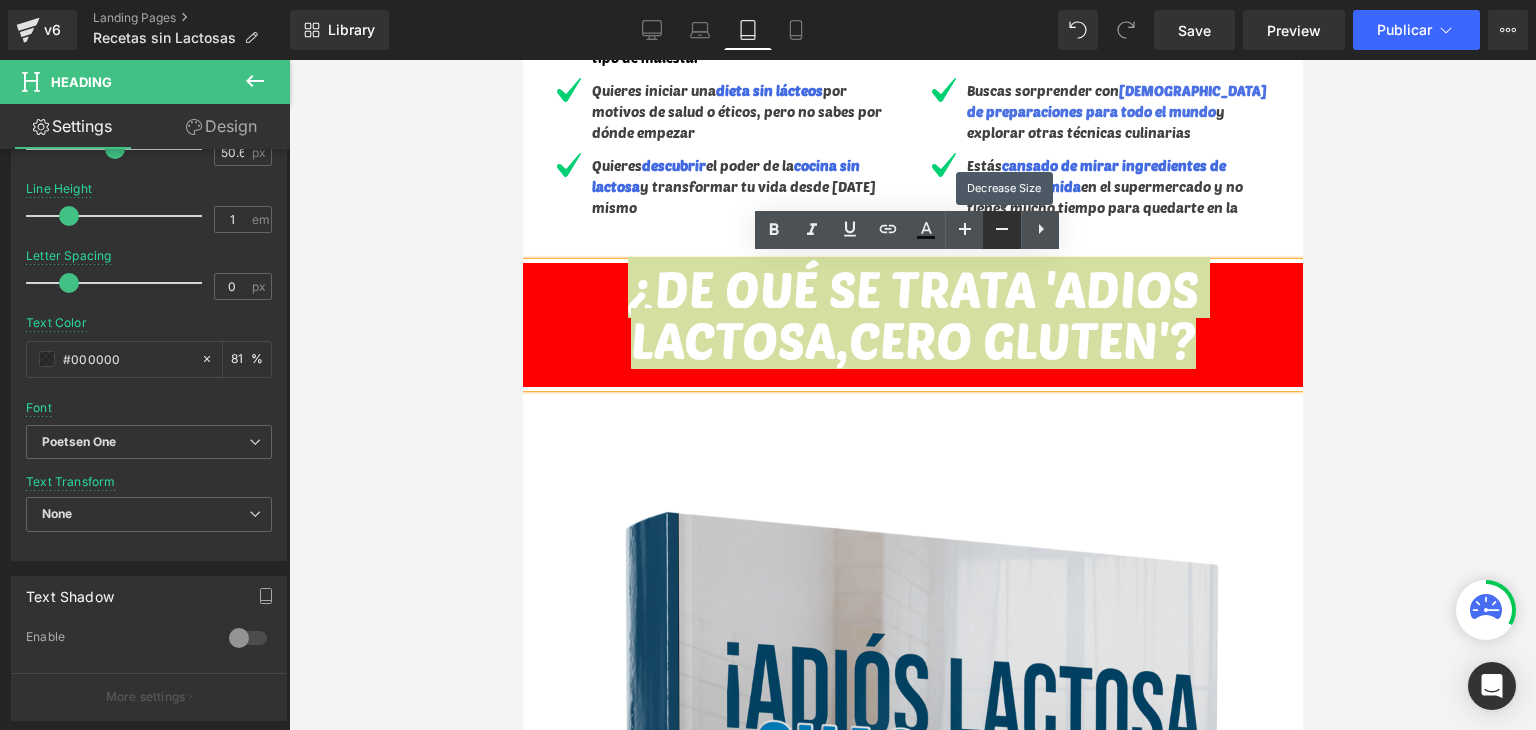 click 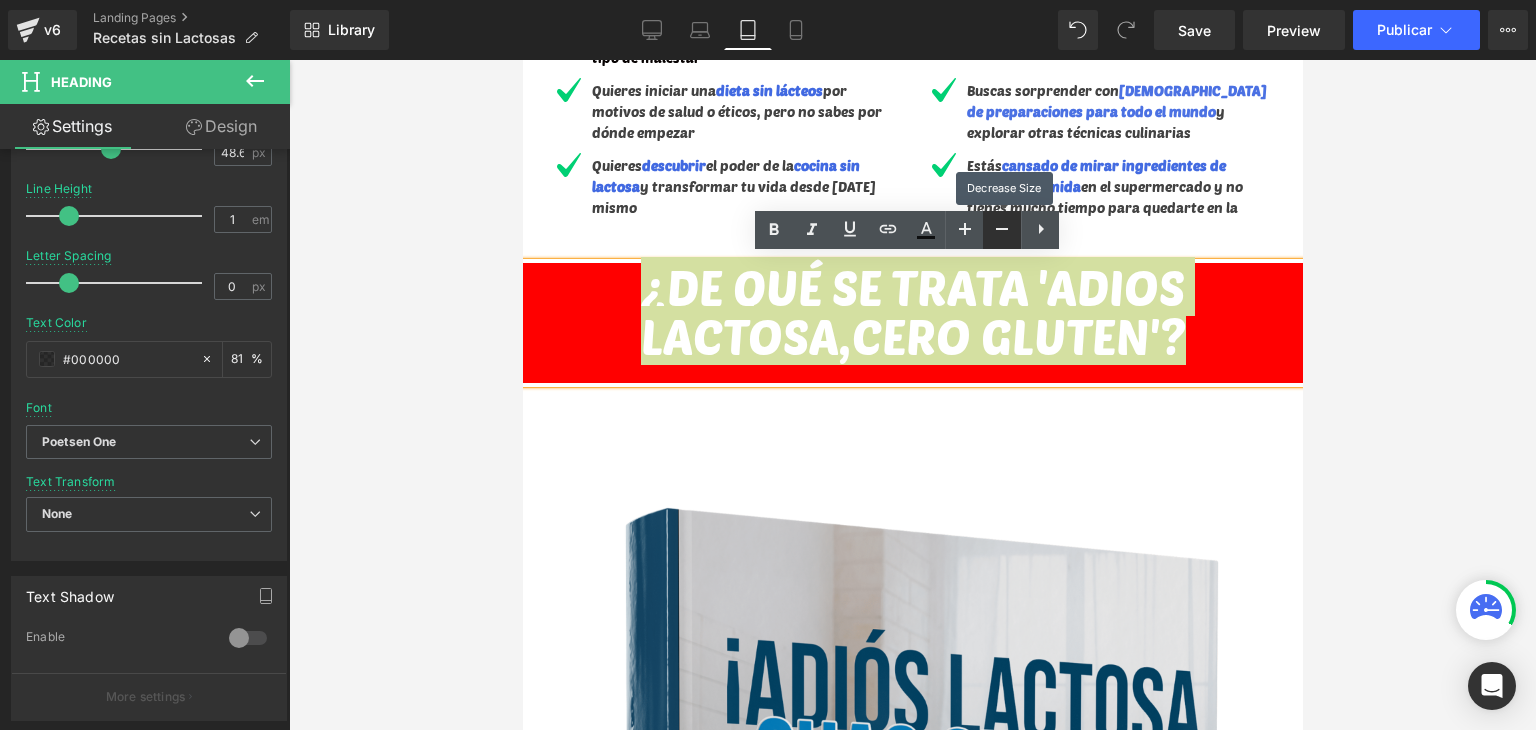 click 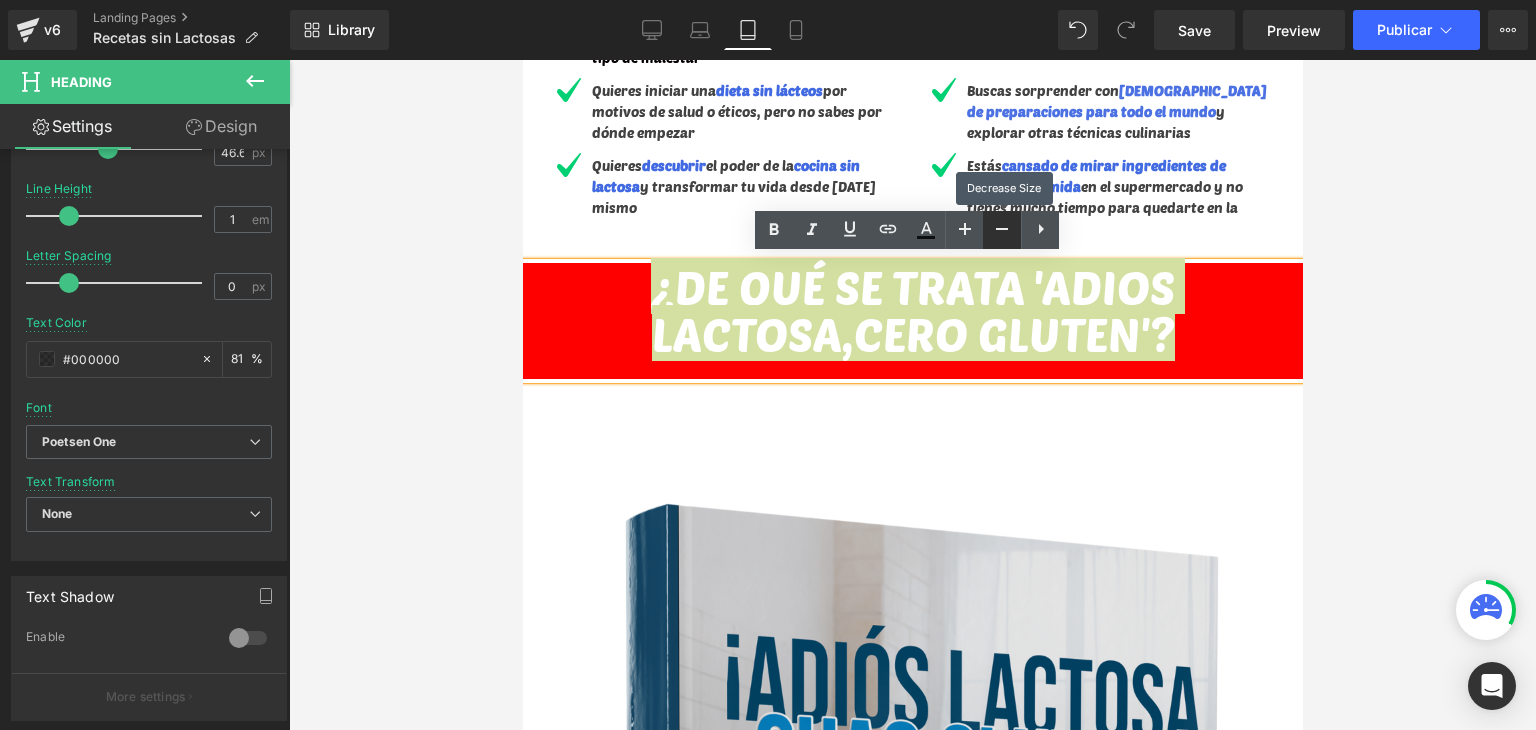 click 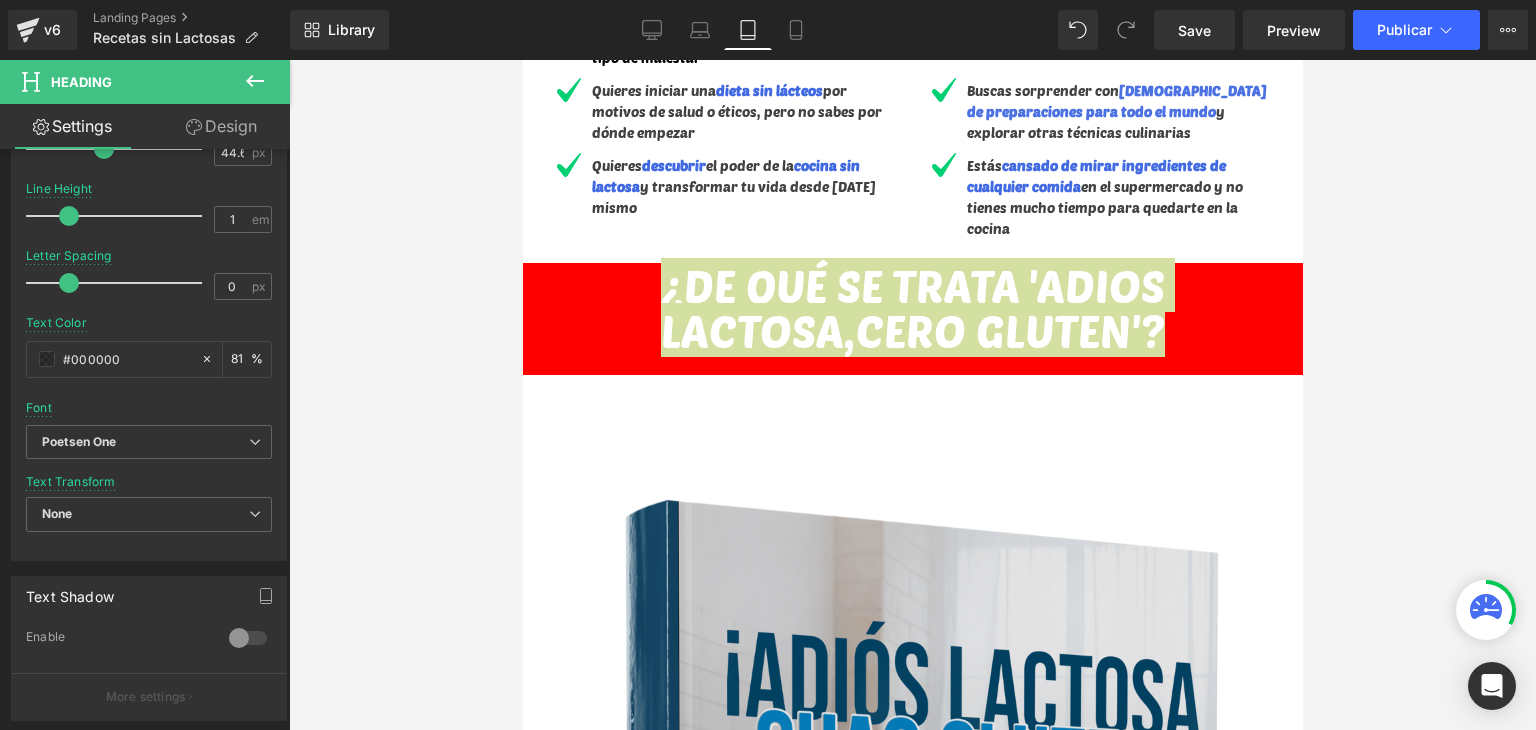 click at bounding box center [912, 395] 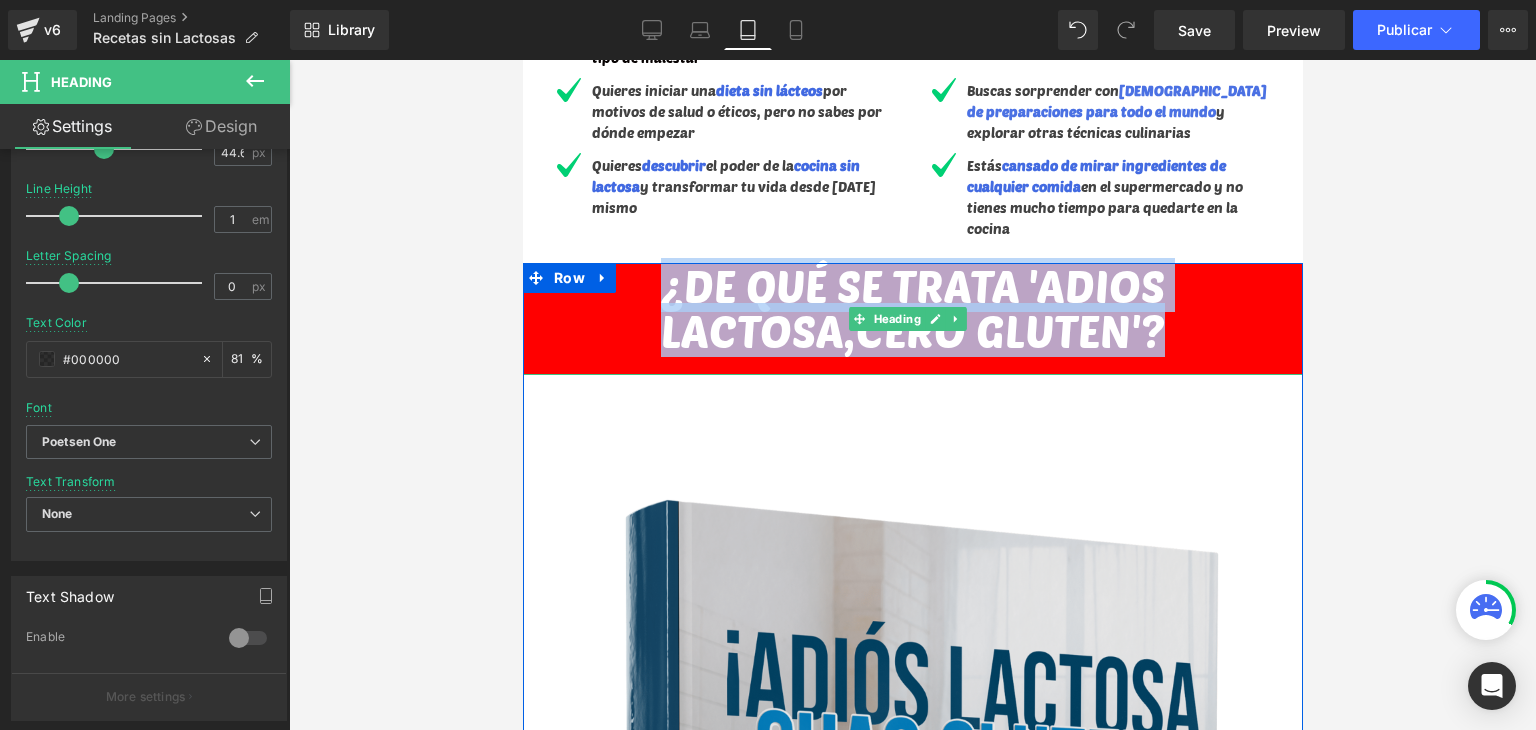 click on "¿DE QUÉ SE TRATA 'ADIOS LACTOSA,CERO GLUTEN'?" at bounding box center [912, 307] 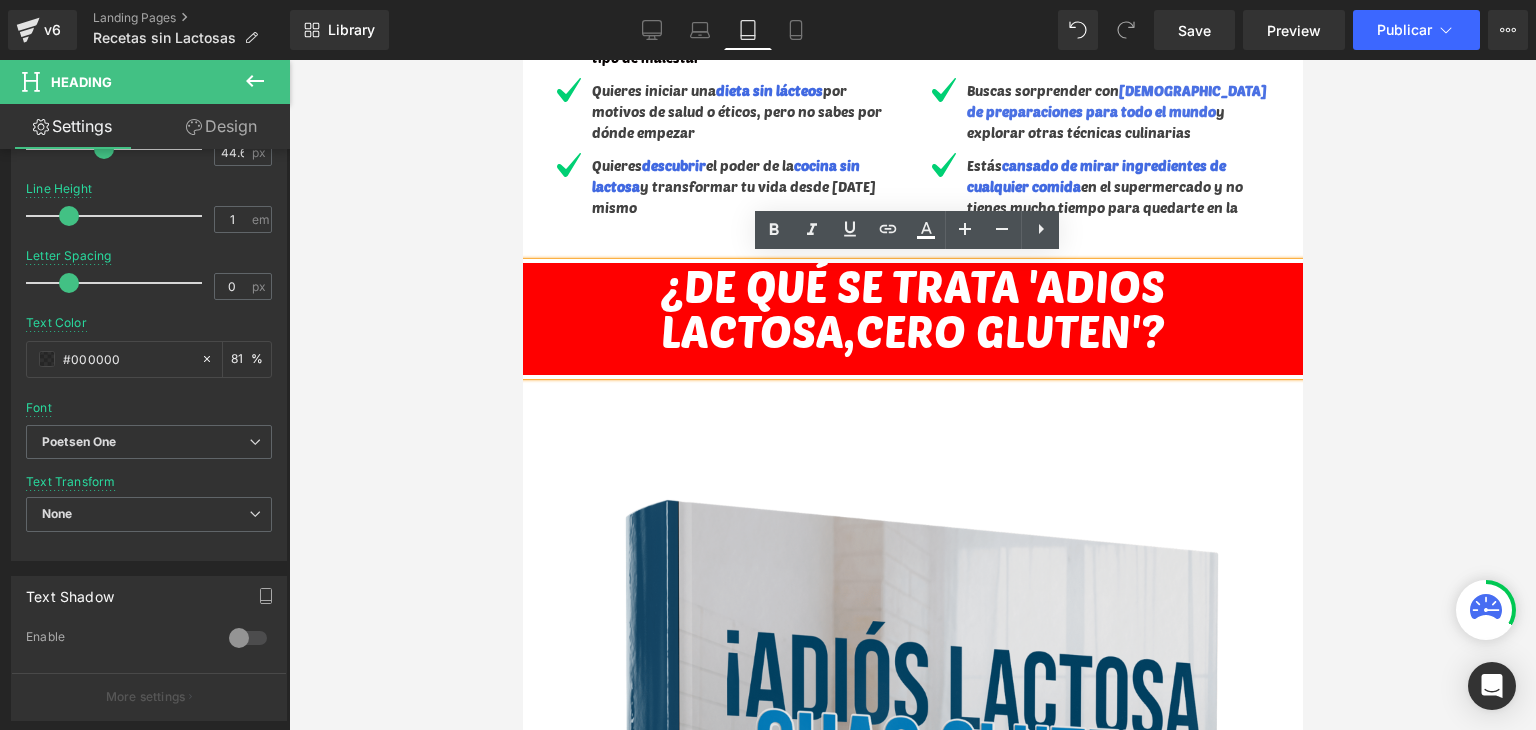 click on "¿DE QUÉ SE TRATA 'ADIOS LACTOSA,CERO GLUTEN'?" at bounding box center [912, 307] 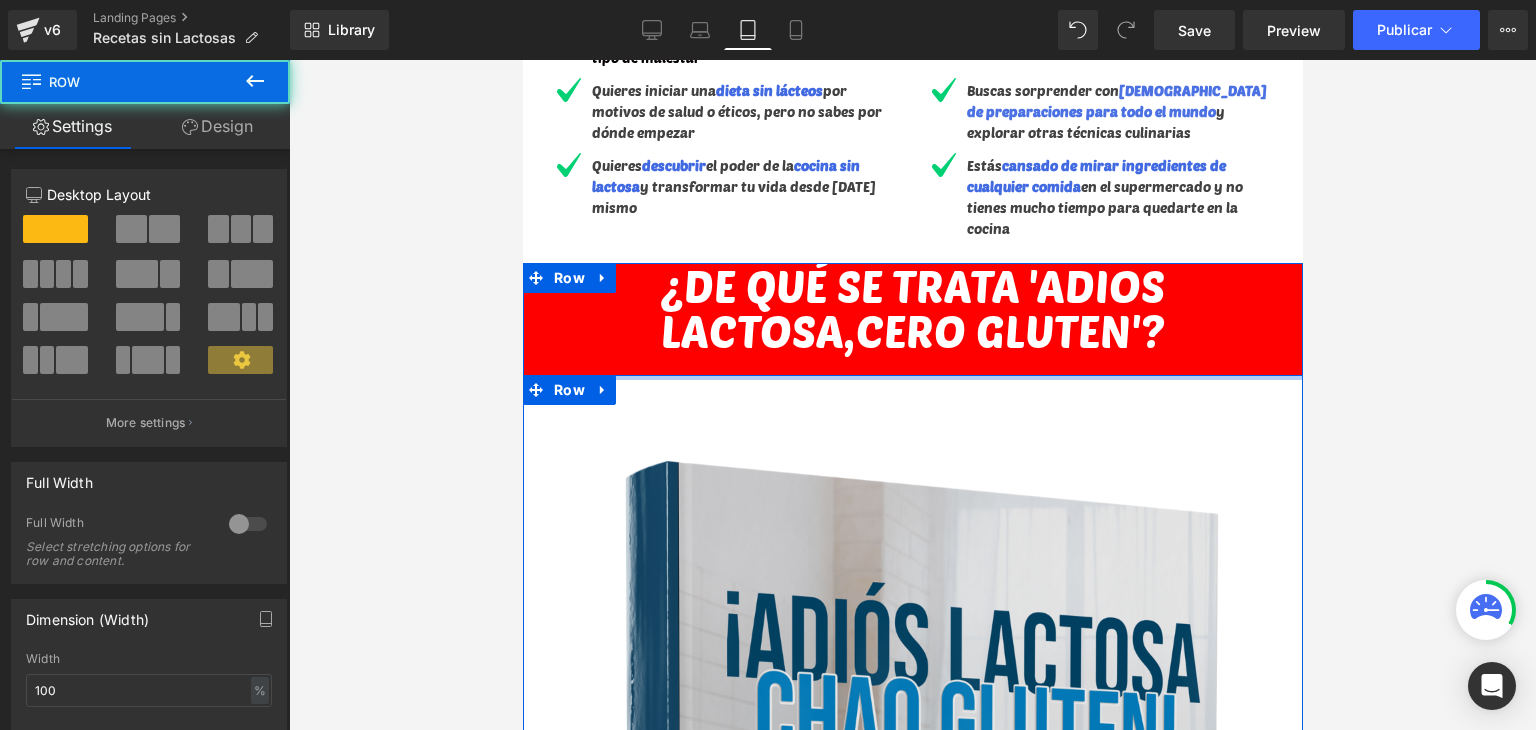 drag, startPoint x: 997, startPoint y: 369, endPoint x: 1002, endPoint y: 313, distance: 56.22277 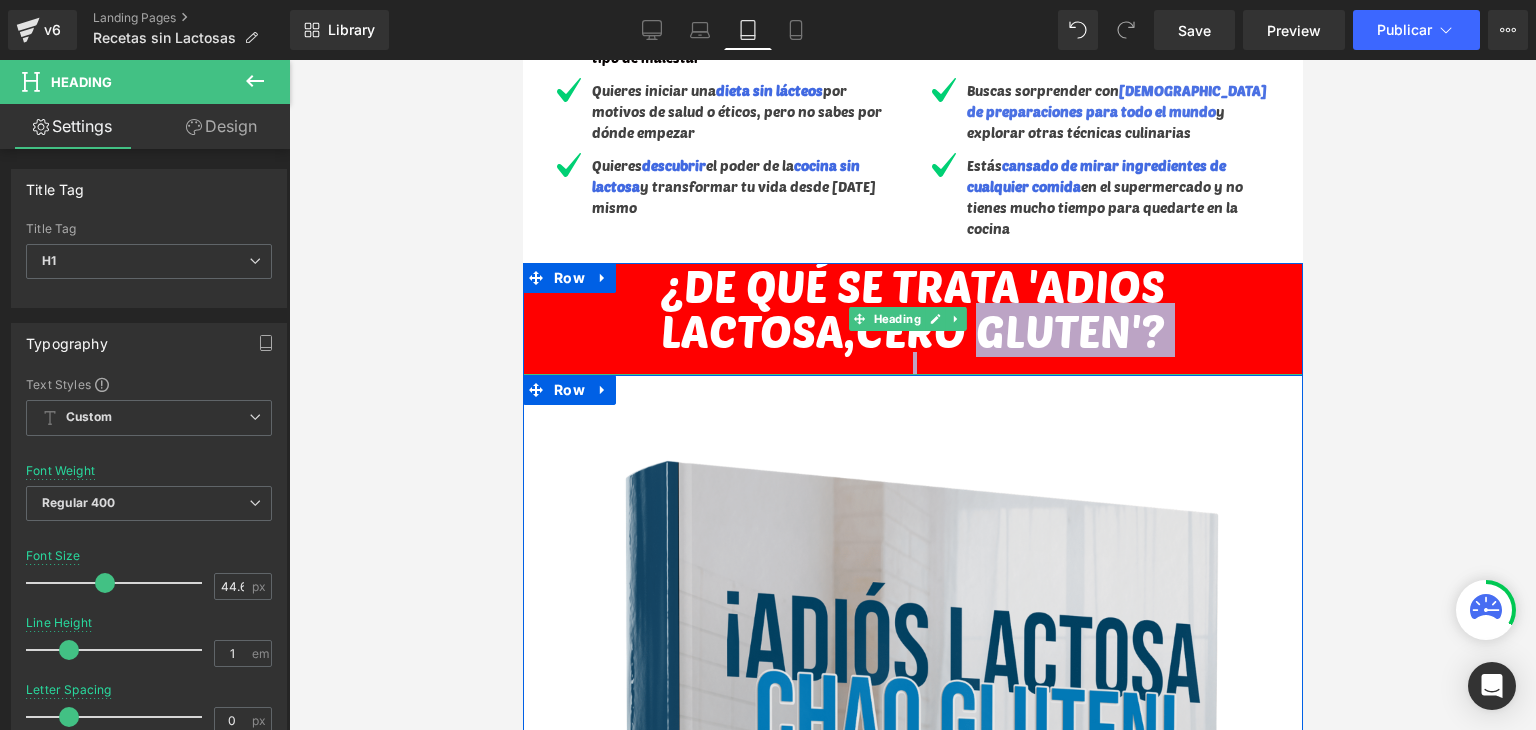 drag, startPoint x: 974, startPoint y: 362, endPoint x: 974, endPoint y: 344, distance: 18 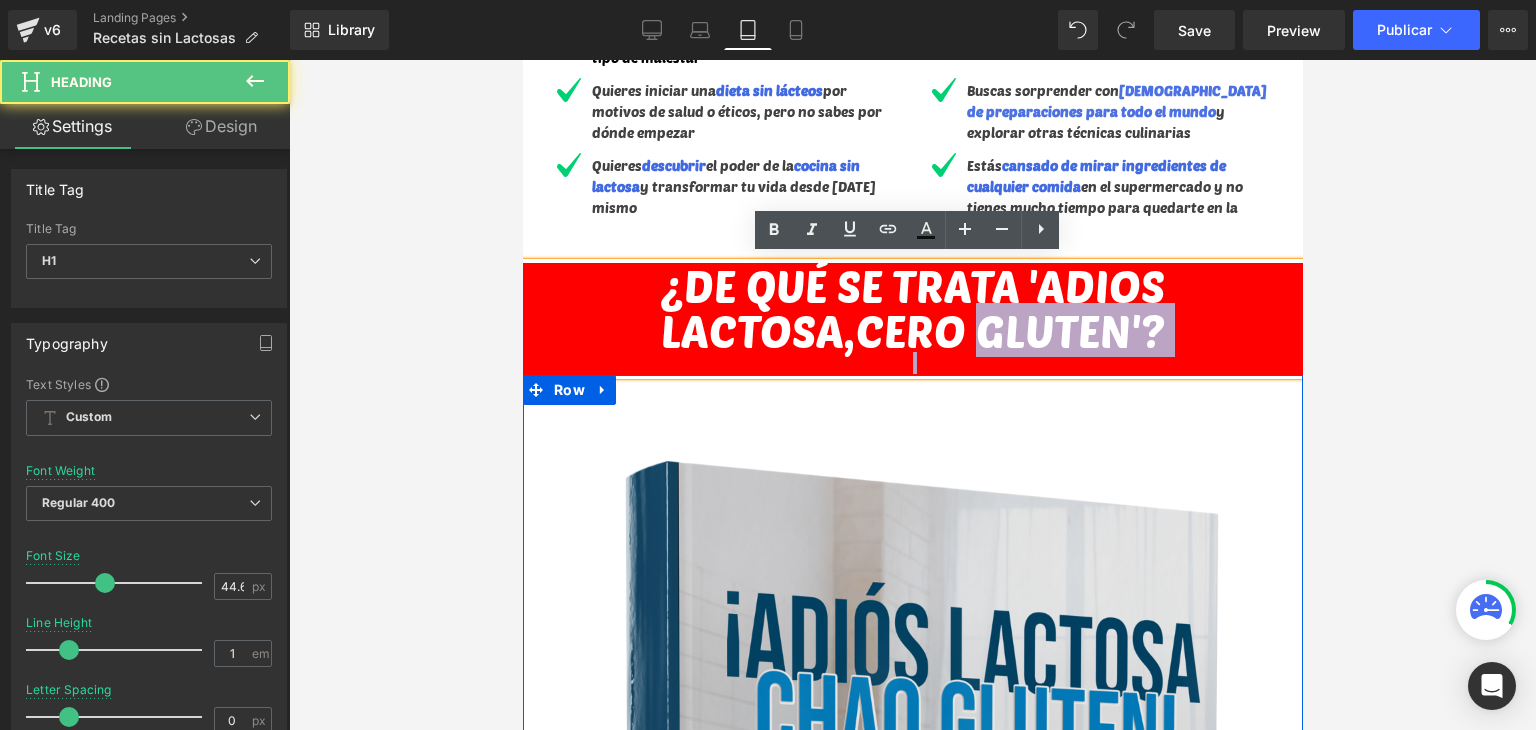 click at bounding box center (912, 363) 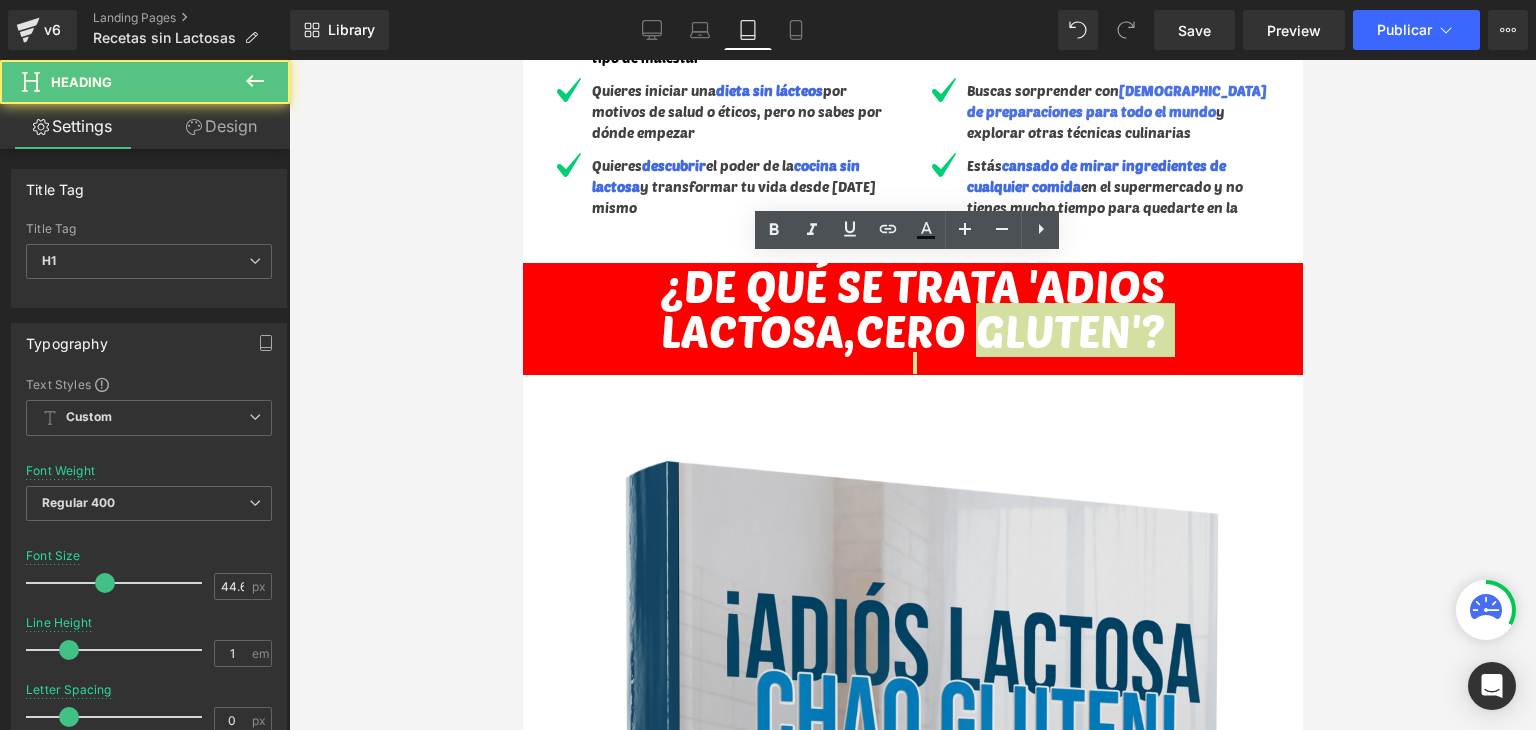click at bounding box center [912, 395] 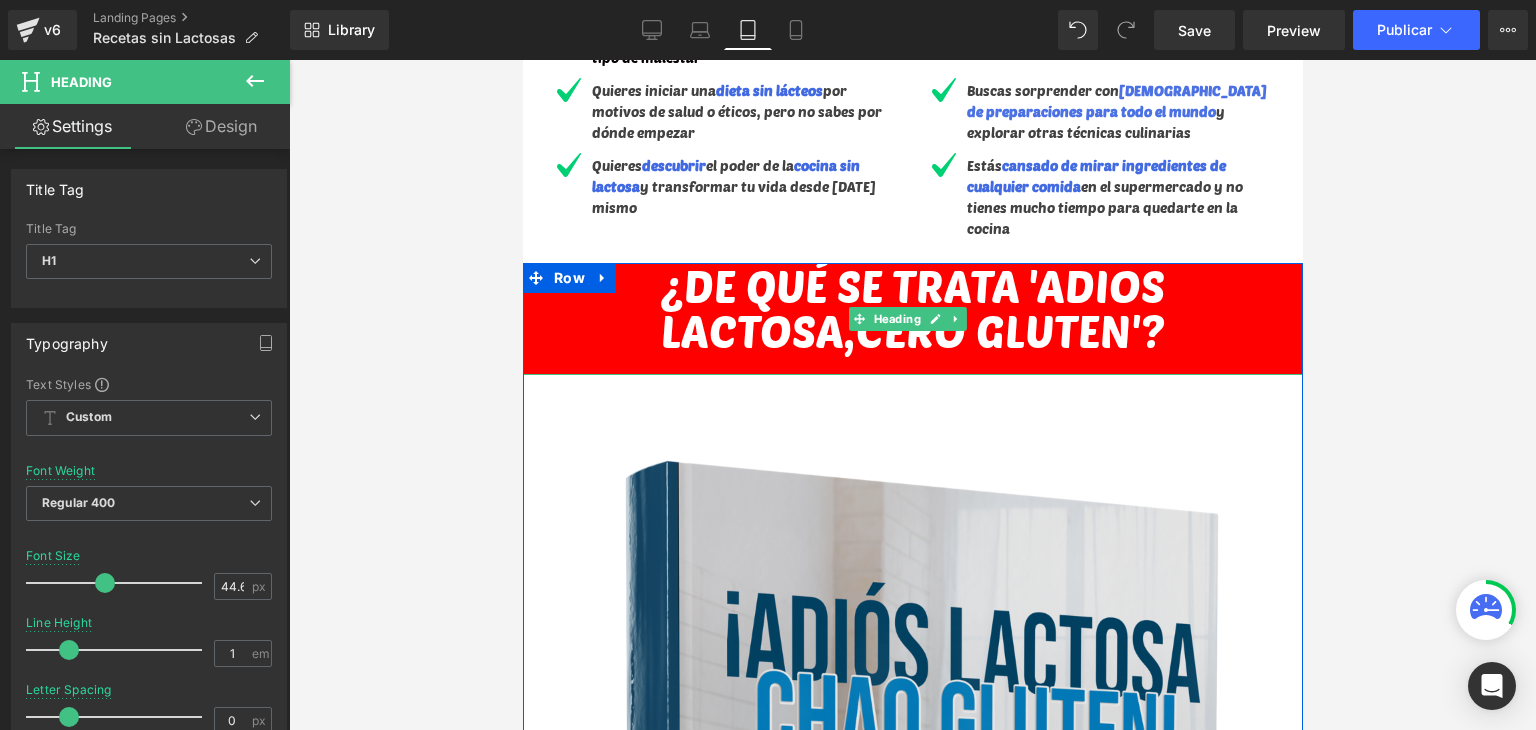 click on "¿DE QUÉ SE TRATA 'ADIOS LACTOSA,CERO GLUTEN'?" at bounding box center [912, 307] 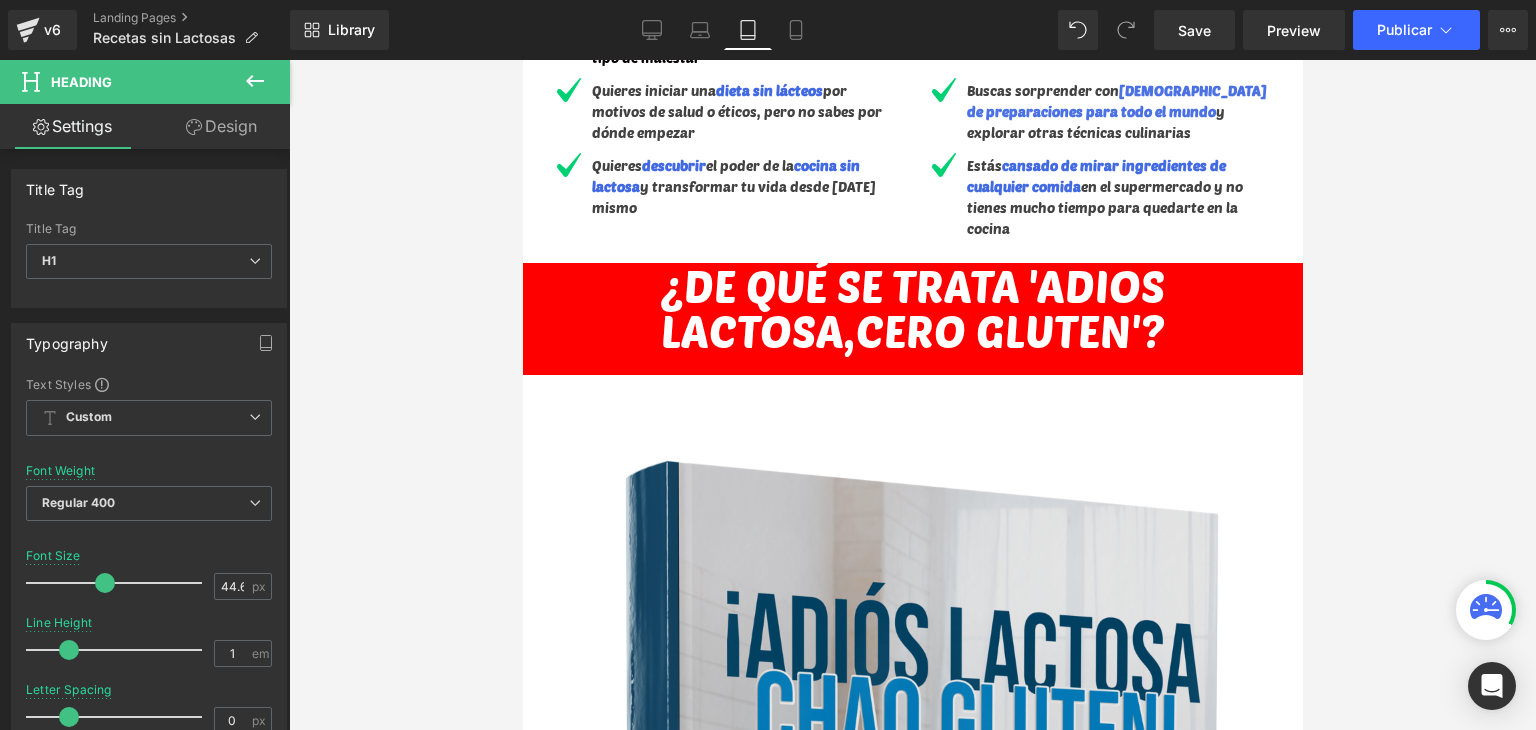click on "Design" at bounding box center [221, 126] 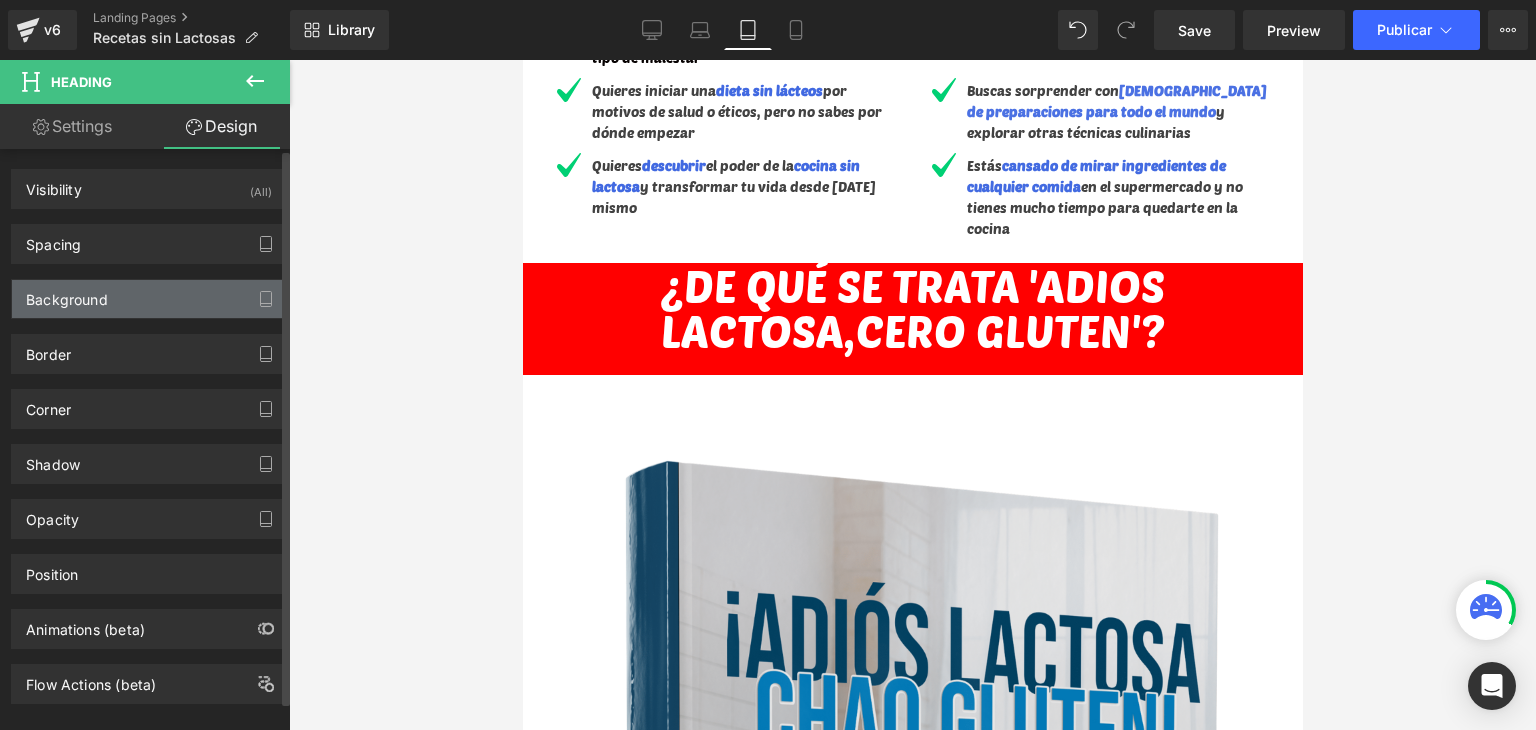 click on "Background" at bounding box center [149, 299] 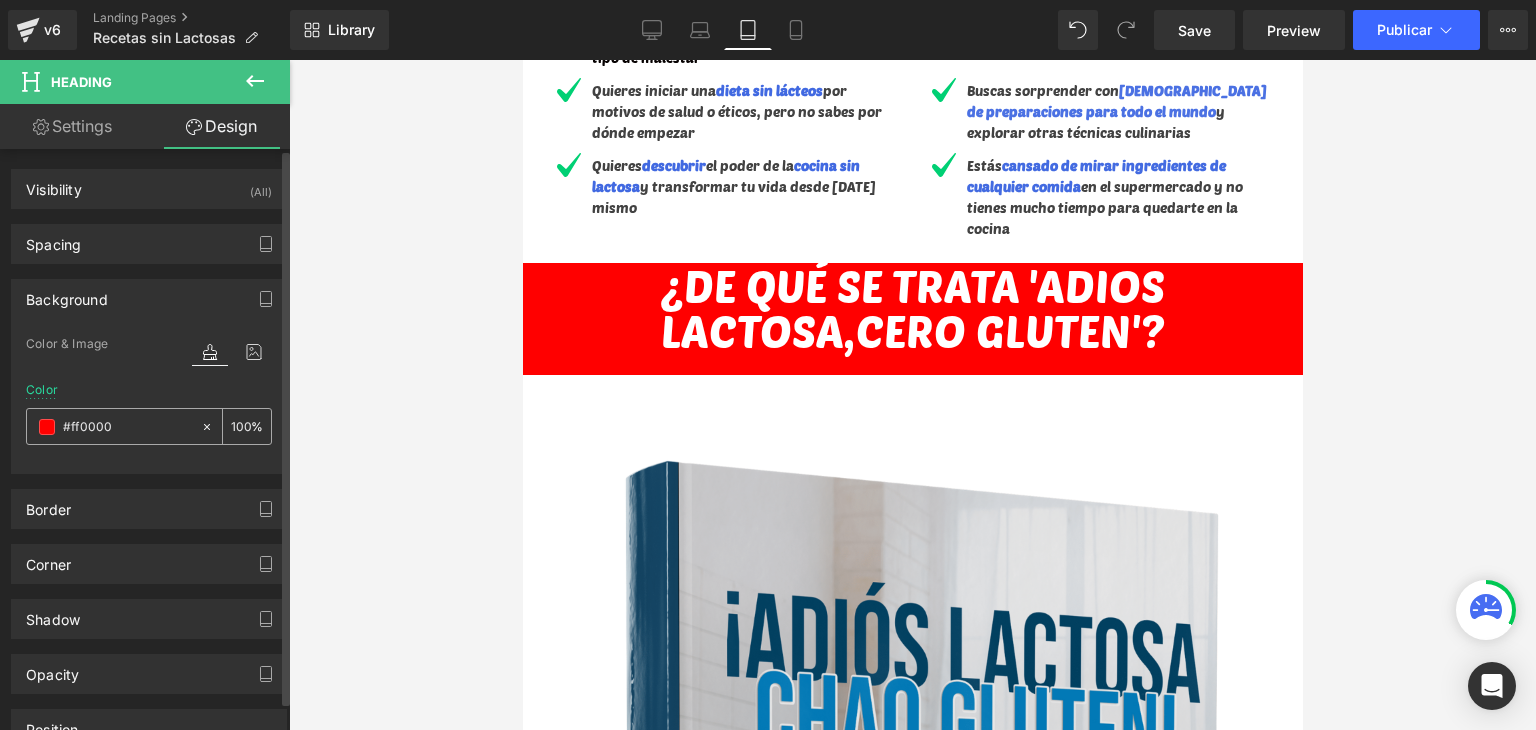 paste on "4169E1" 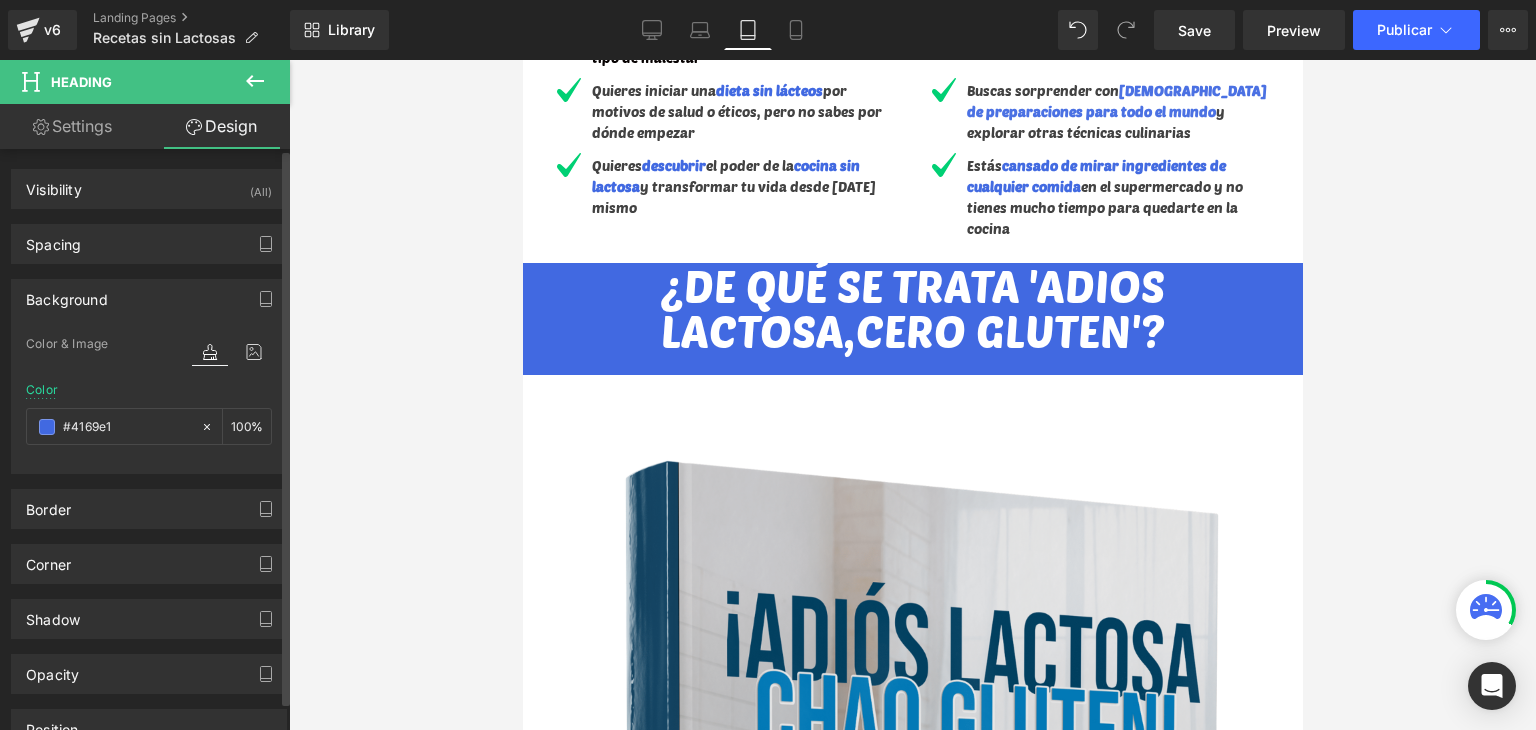 click on "Color & Image color" at bounding box center (149, 357) 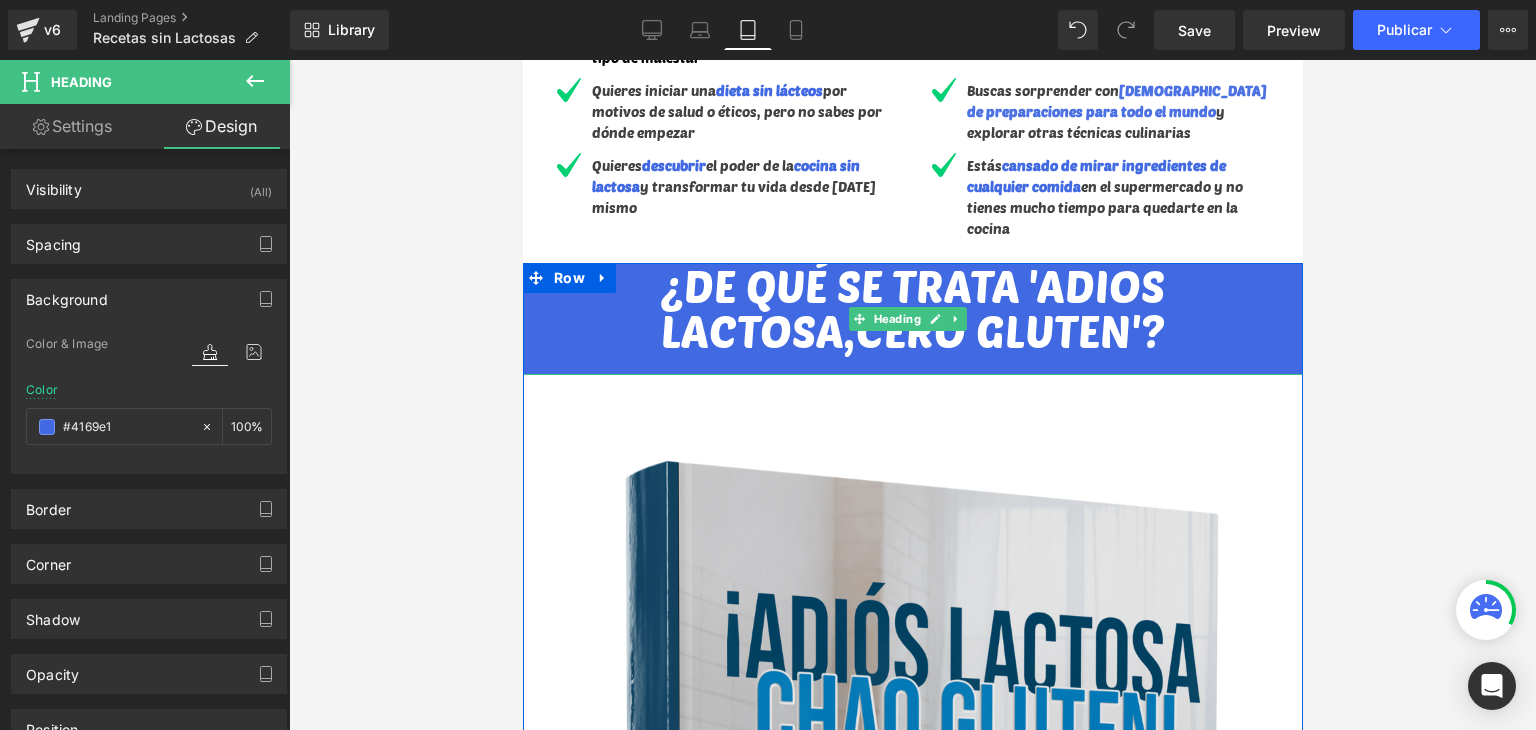 click at bounding box center [912, 363] 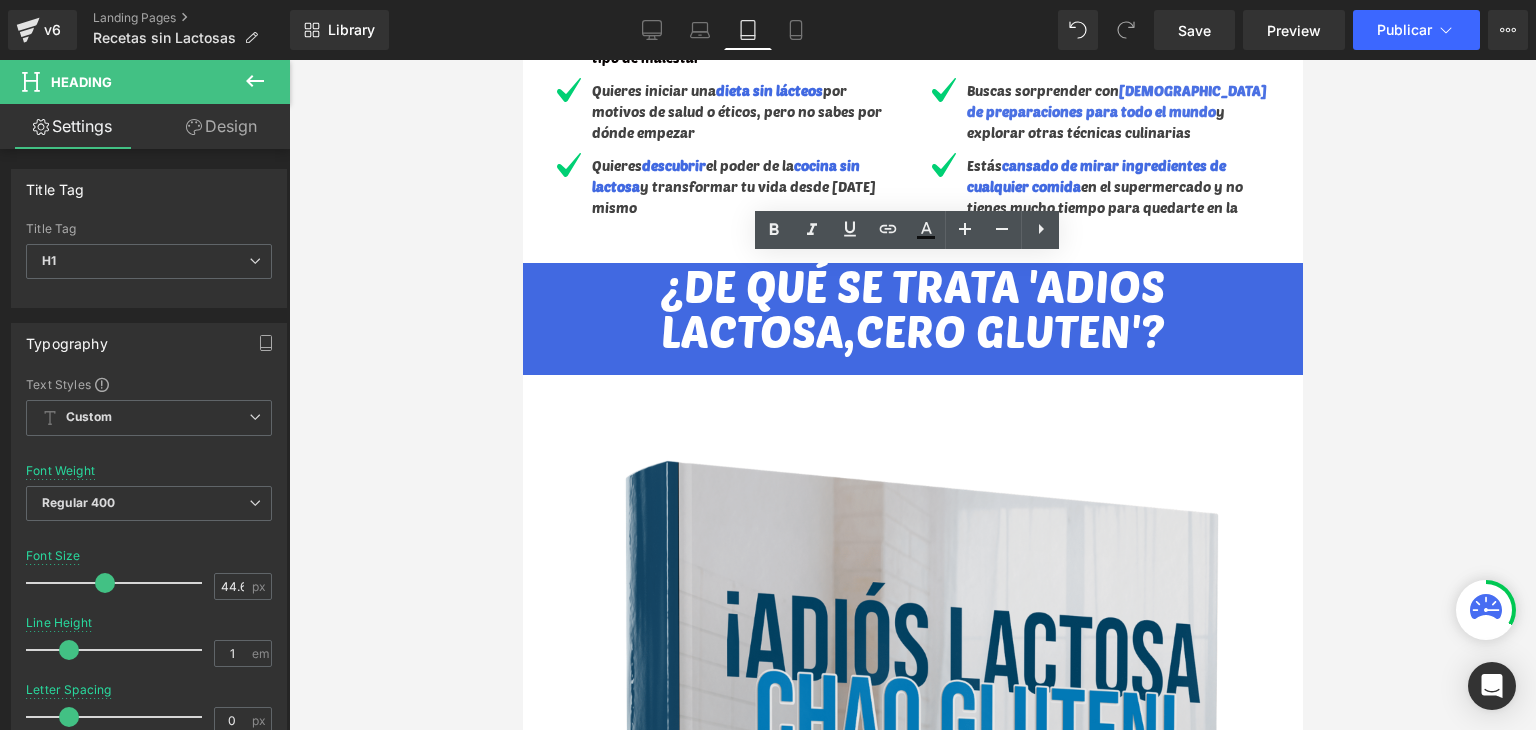 click at bounding box center (912, 395) 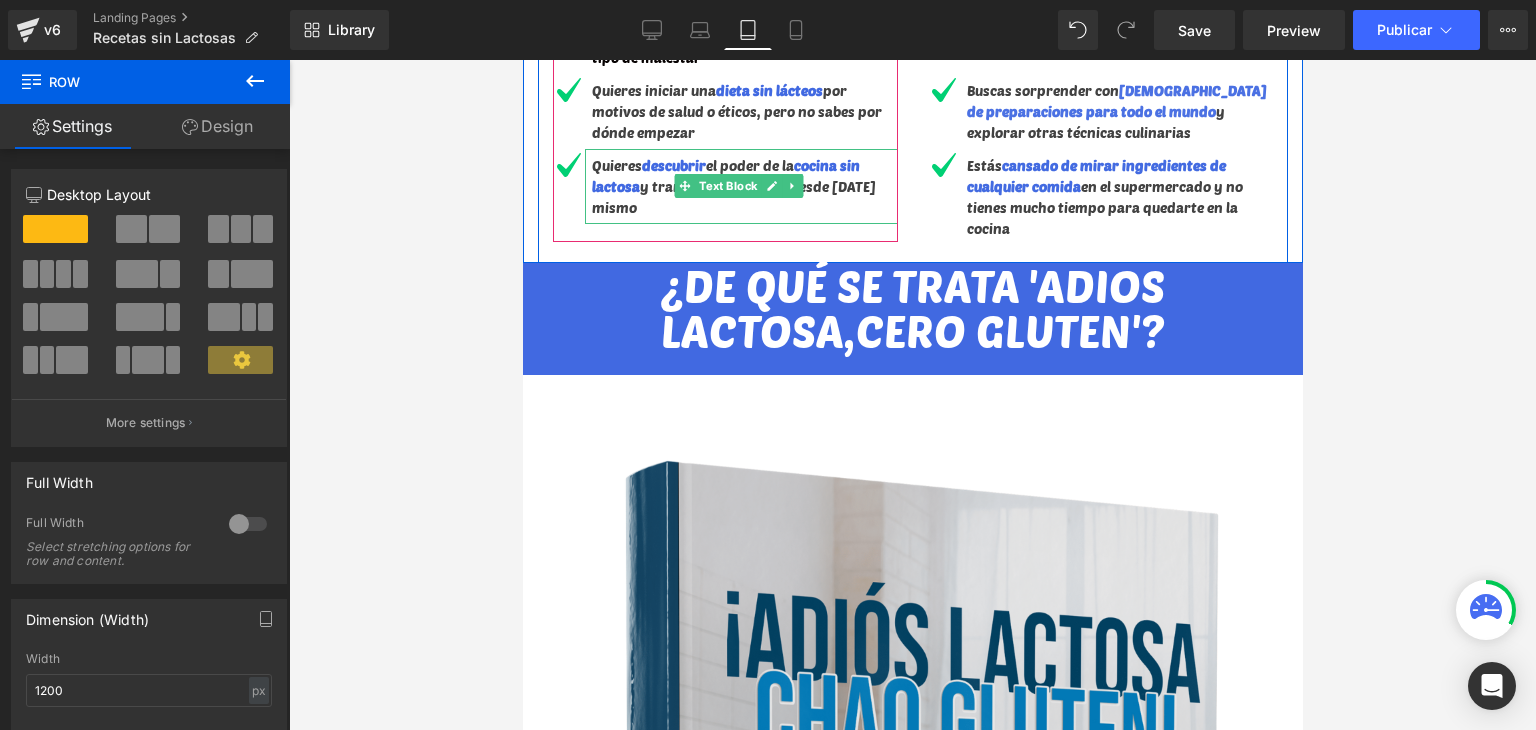 drag, startPoint x: 630, startPoint y: 261, endPoint x: 645, endPoint y: 186, distance: 76.48529 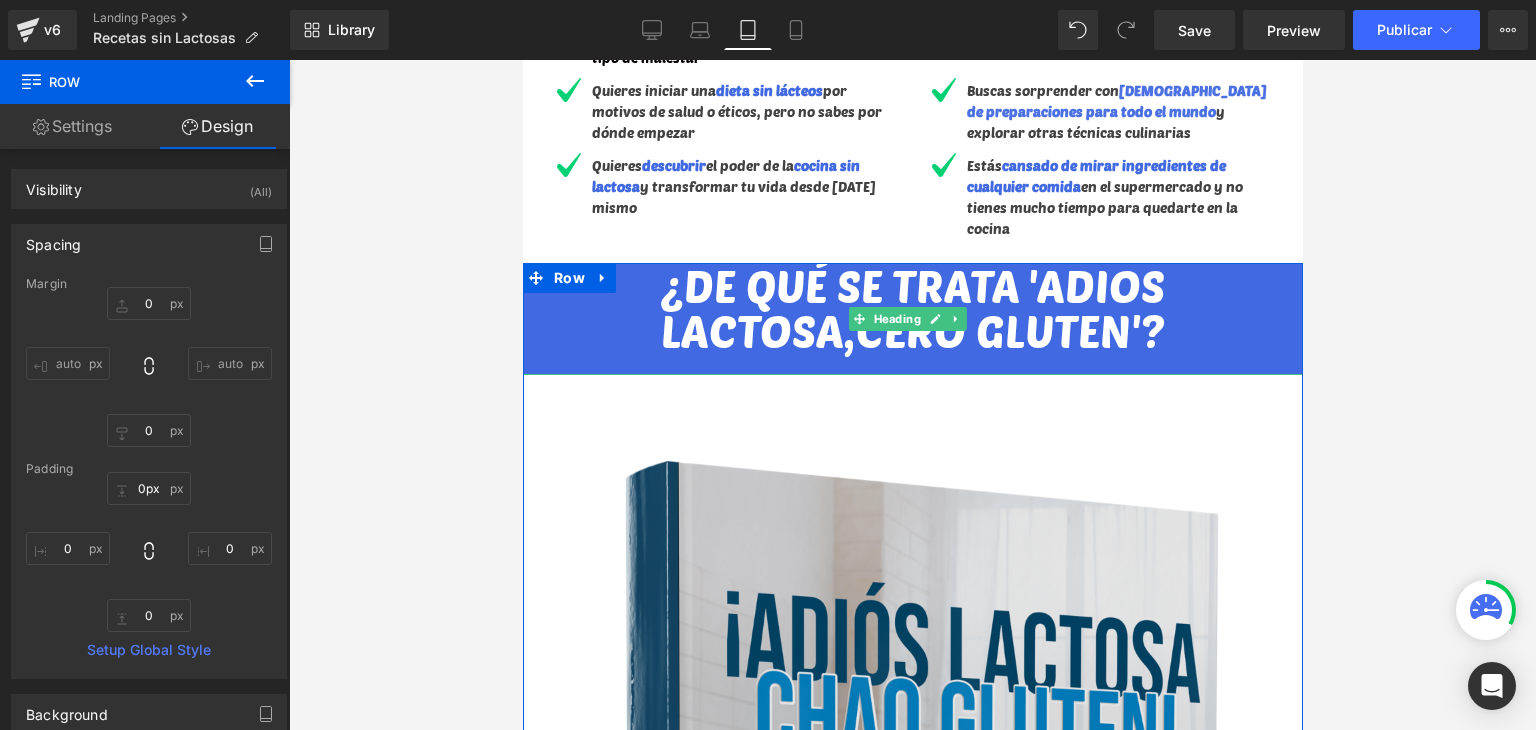 drag, startPoint x: 663, startPoint y: 260, endPoint x: 662, endPoint y: 297, distance: 37.01351 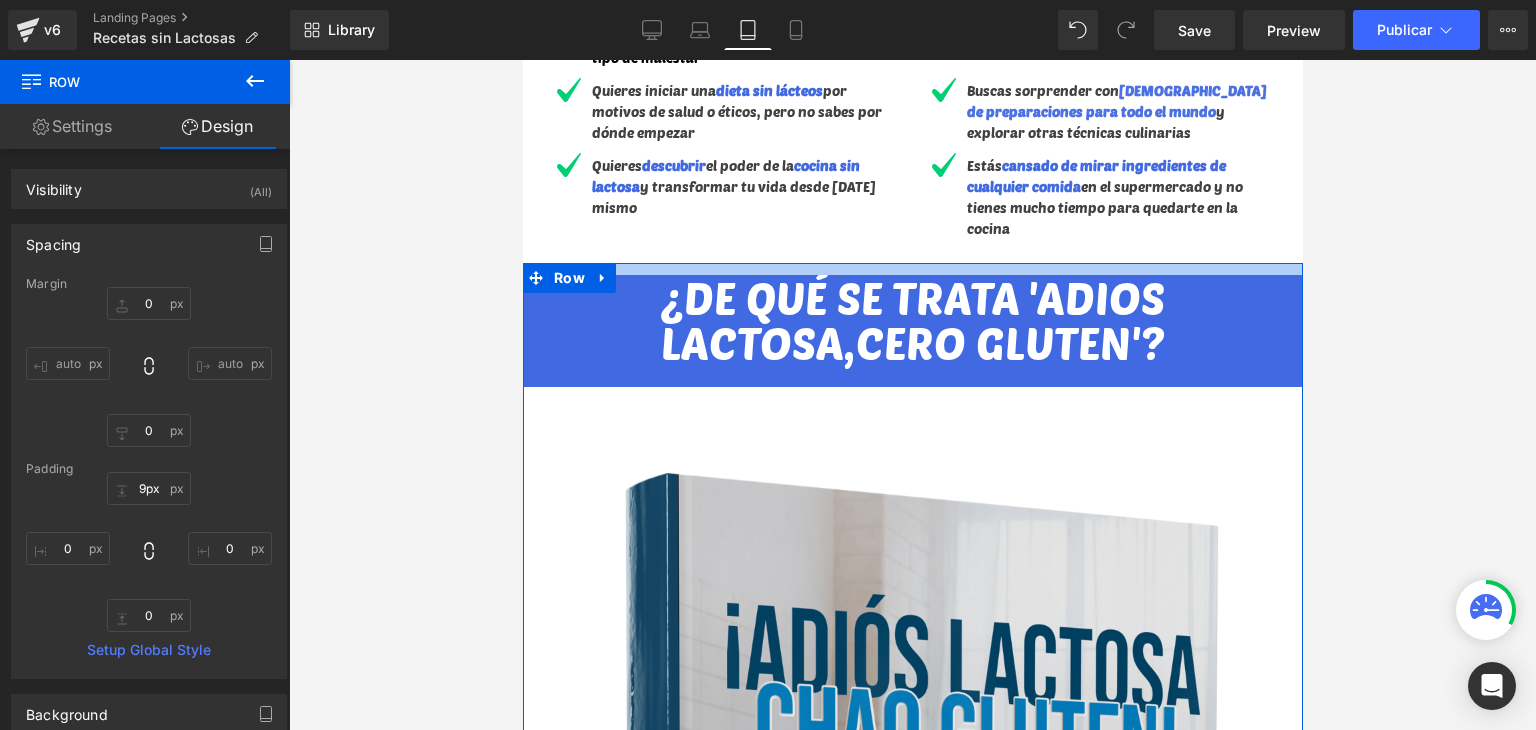 click on "¿DE QUÉ SE TRATA 'ADIOS LACTOSA,CERO GLUTEN'? Heading         Image         Nuestro ebook  "ADIÓS LACTOSA, CHAO GLUTEN" : la guía culinaria perfecta para aquellos que buscan disfrutar de deliciosas comidas SIN lactosa. Encontrarás una amplia selección de  recetas fáciles de seguir , utilizando ingredientes comunes y accesibles para nada costosos. ¡Dile adiós a la preocupación por la lactosa y saborea la libertad culinaria! Obtén tu copia ahora y dale un festín a tus papilas gustativas. Text Block                   ¡QUIERO SABER MÁS!          Button         Row         Row   63px   37px     Row         Row         ¿QUE ENCONTRARÁS  ADENTRO? Heading         Row" at bounding box center [912, 1343] 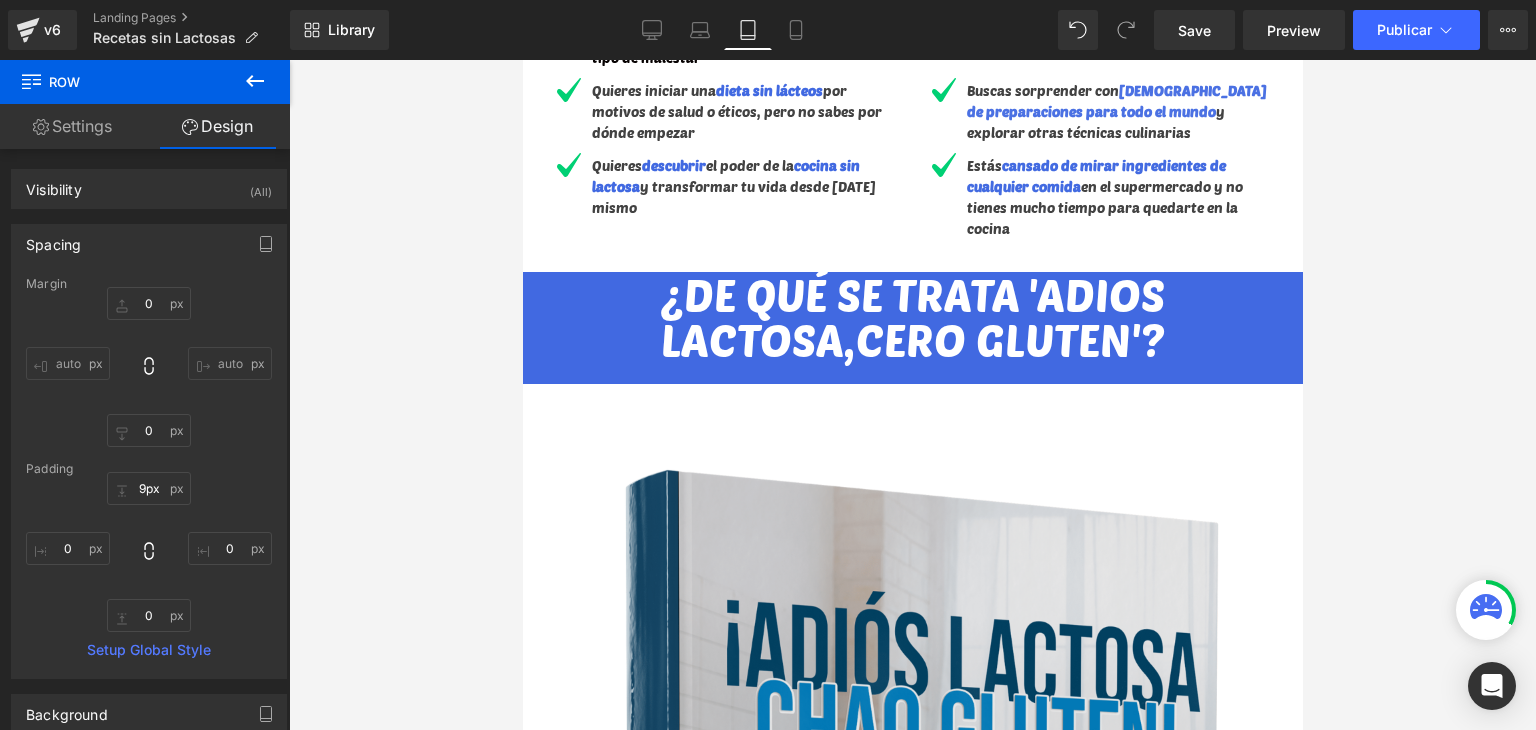 click at bounding box center (912, 395) 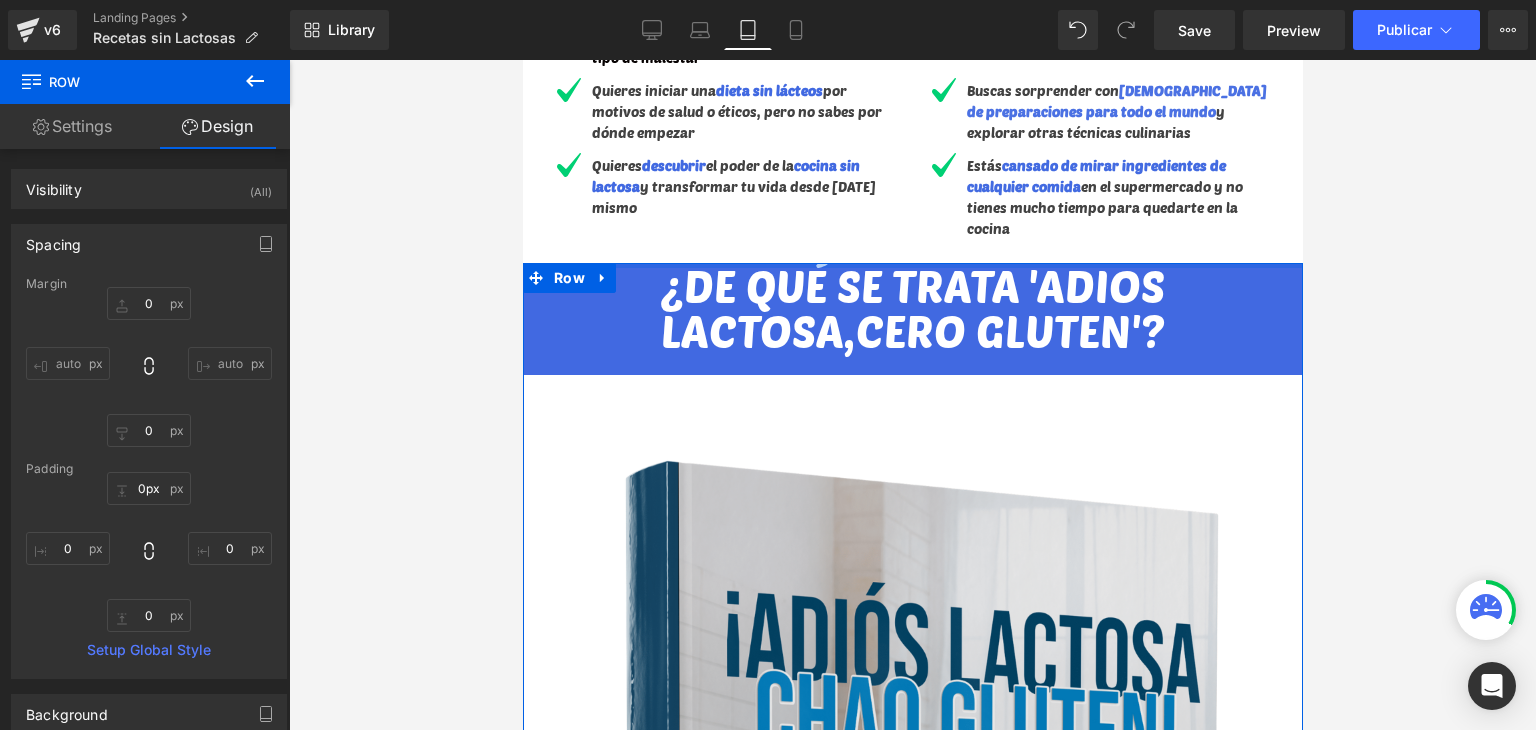 drag, startPoint x: 635, startPoint y: 264, endPoint x: 635, endPoint y: 246, distance: 18 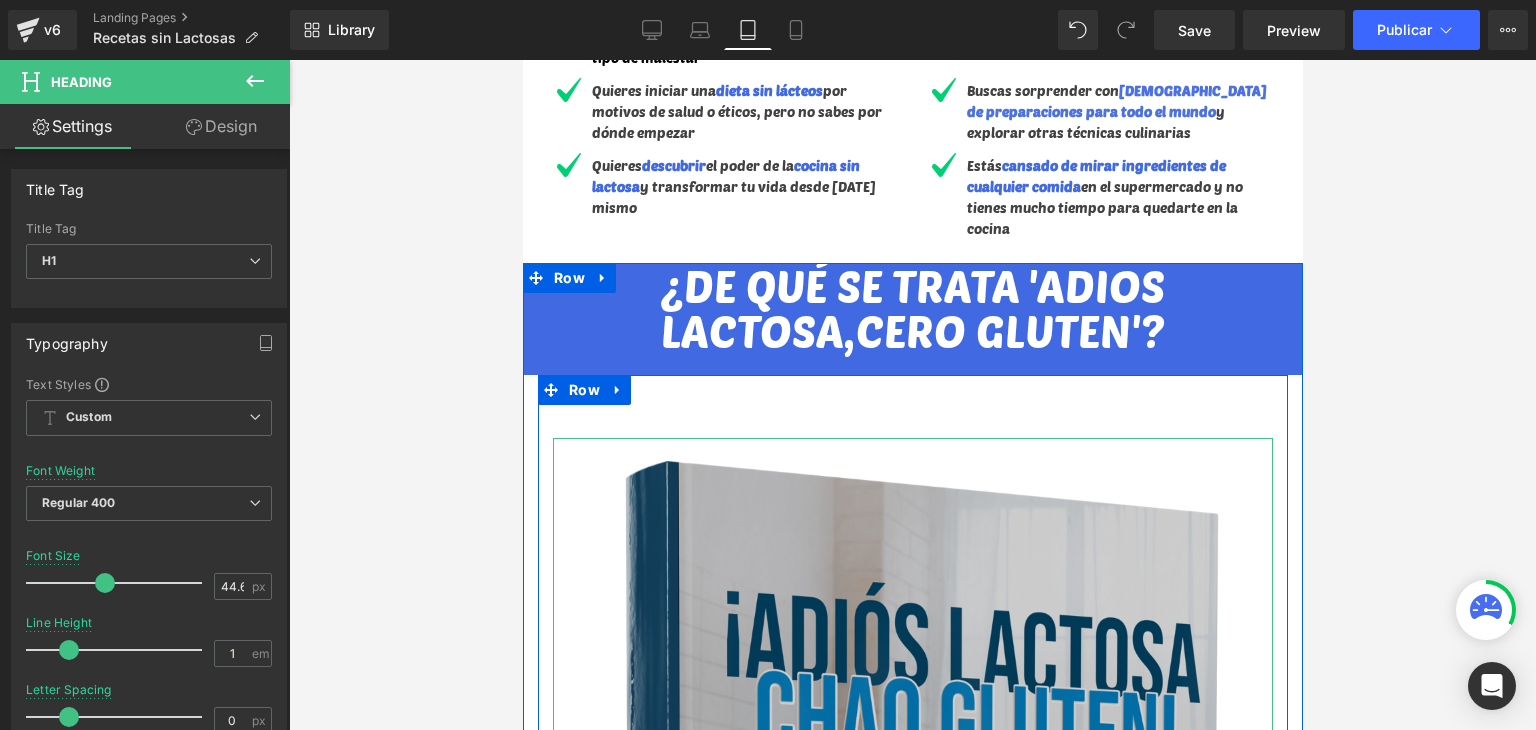 drag, startPoint x: 644, startPoint y: 365, endPoint x: 641, endPoint y: 437, distance: 72.06247 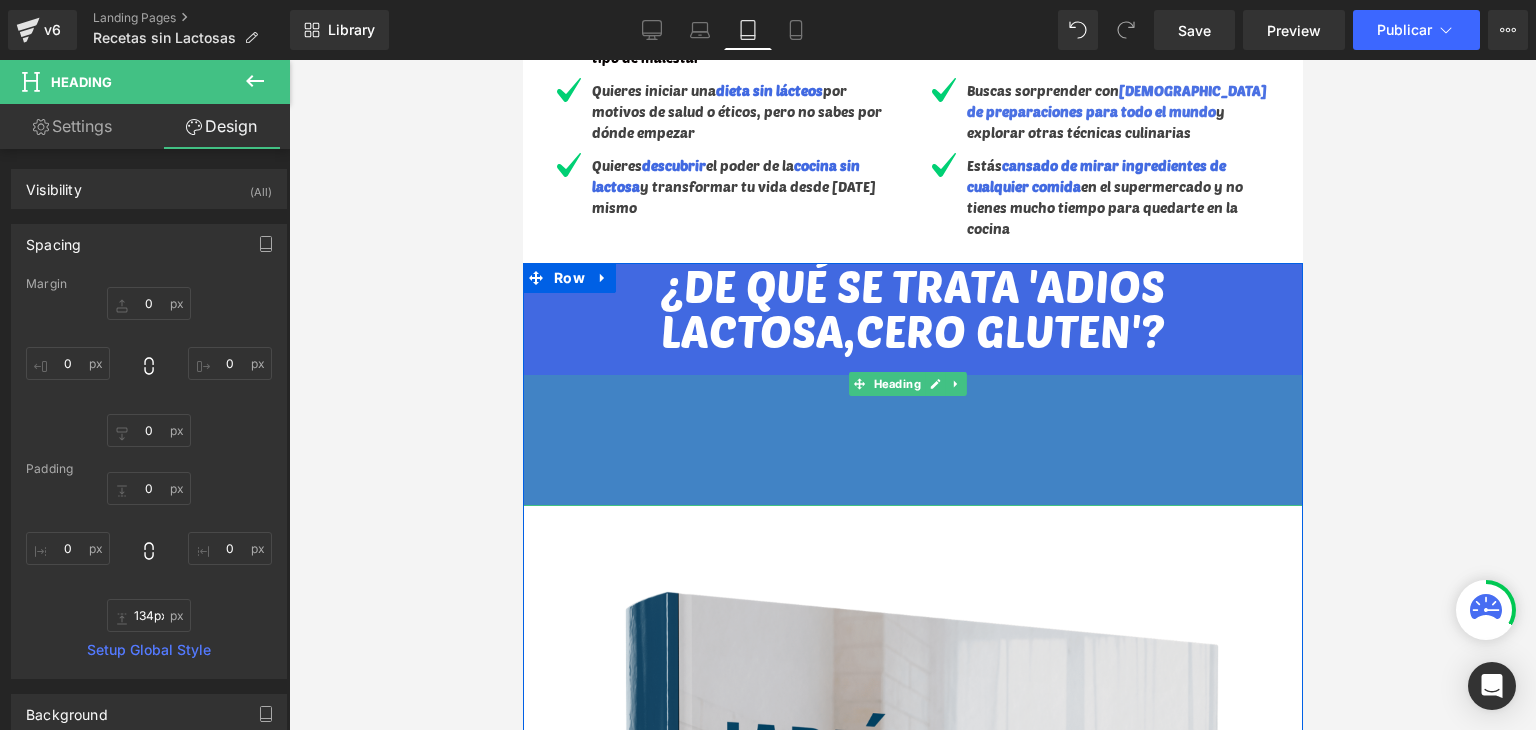 drag, startPoint x: 1213, startPoint y: 385, endPoint x: 1198, endPoint y: 494, distance: 110.02727 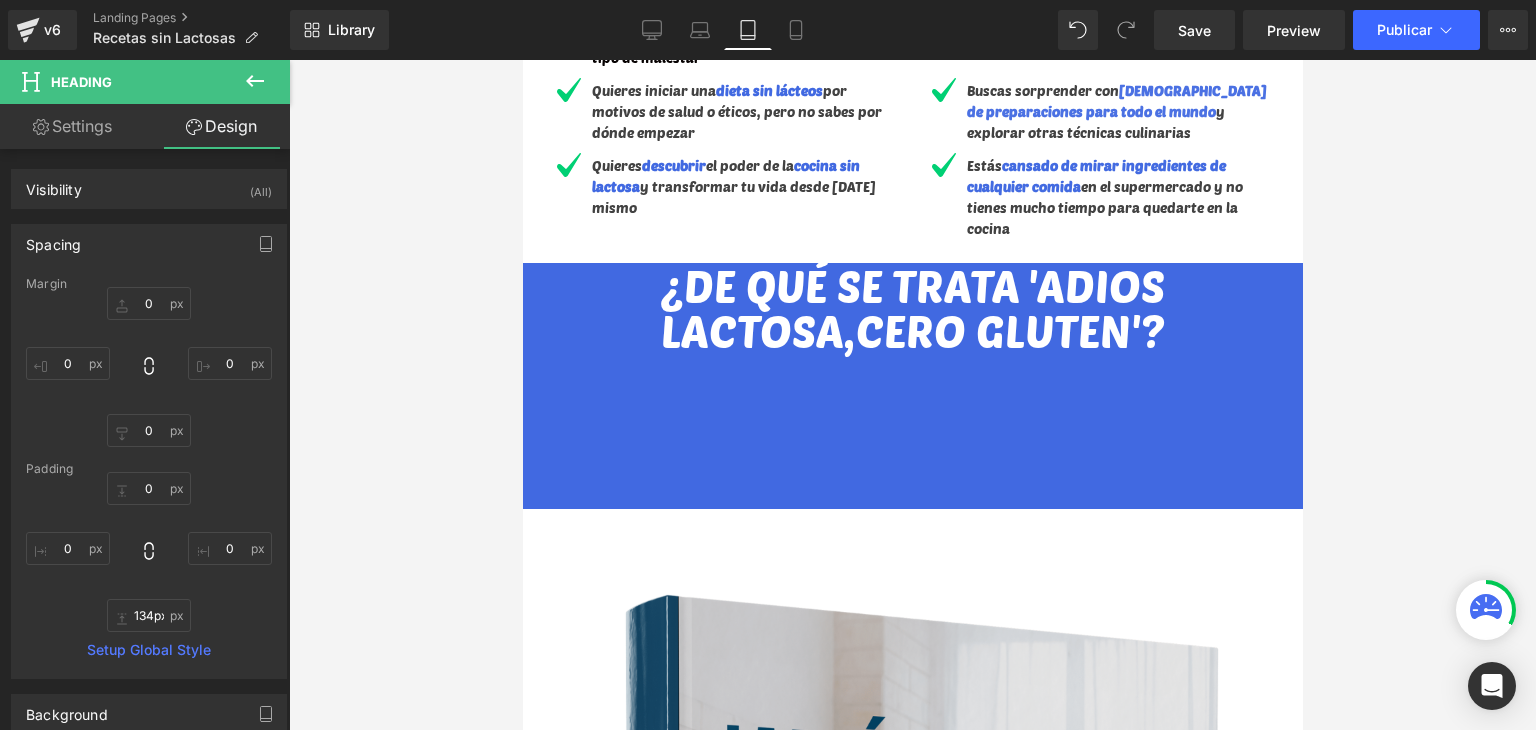 click at bounding box center (912, 395) 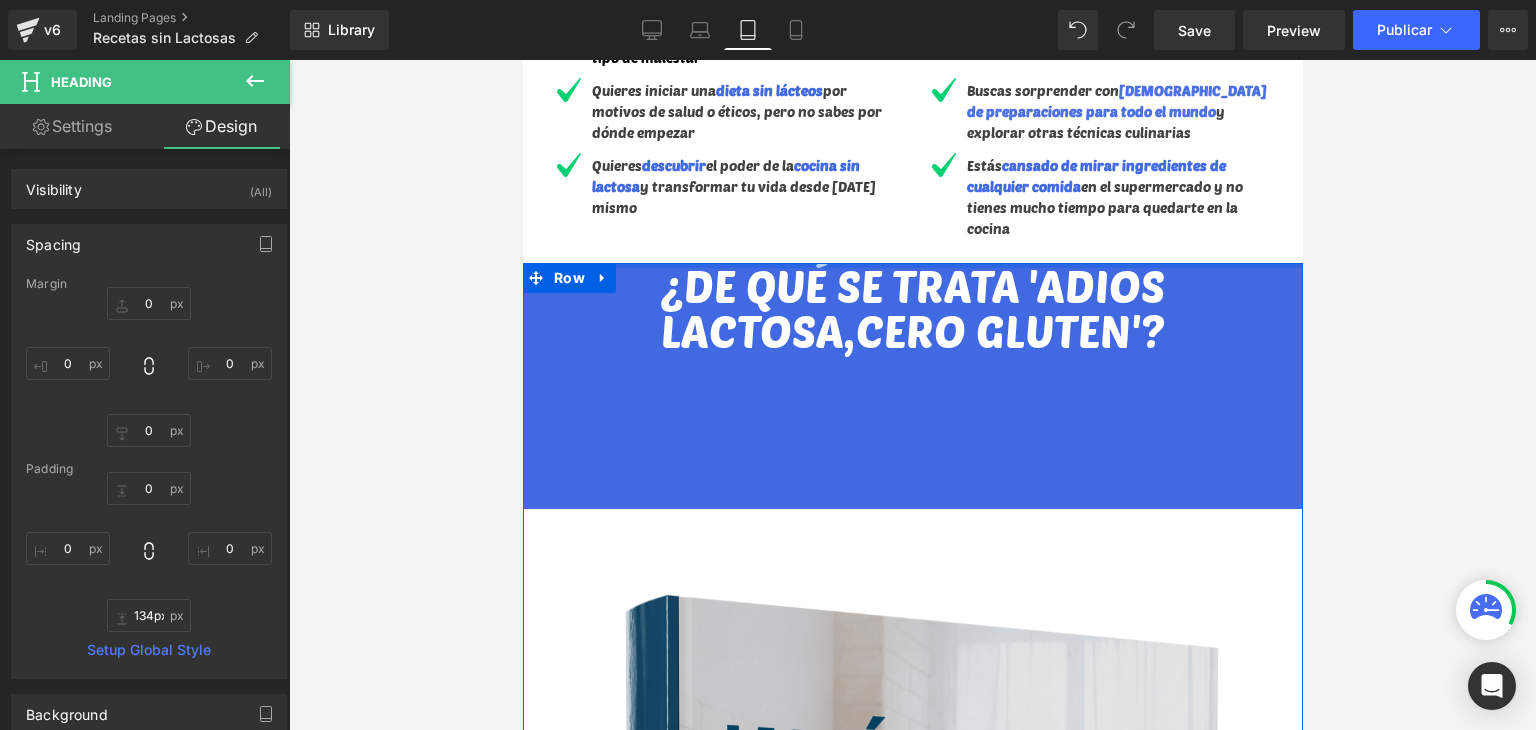 click at bounding box center (912, 265) 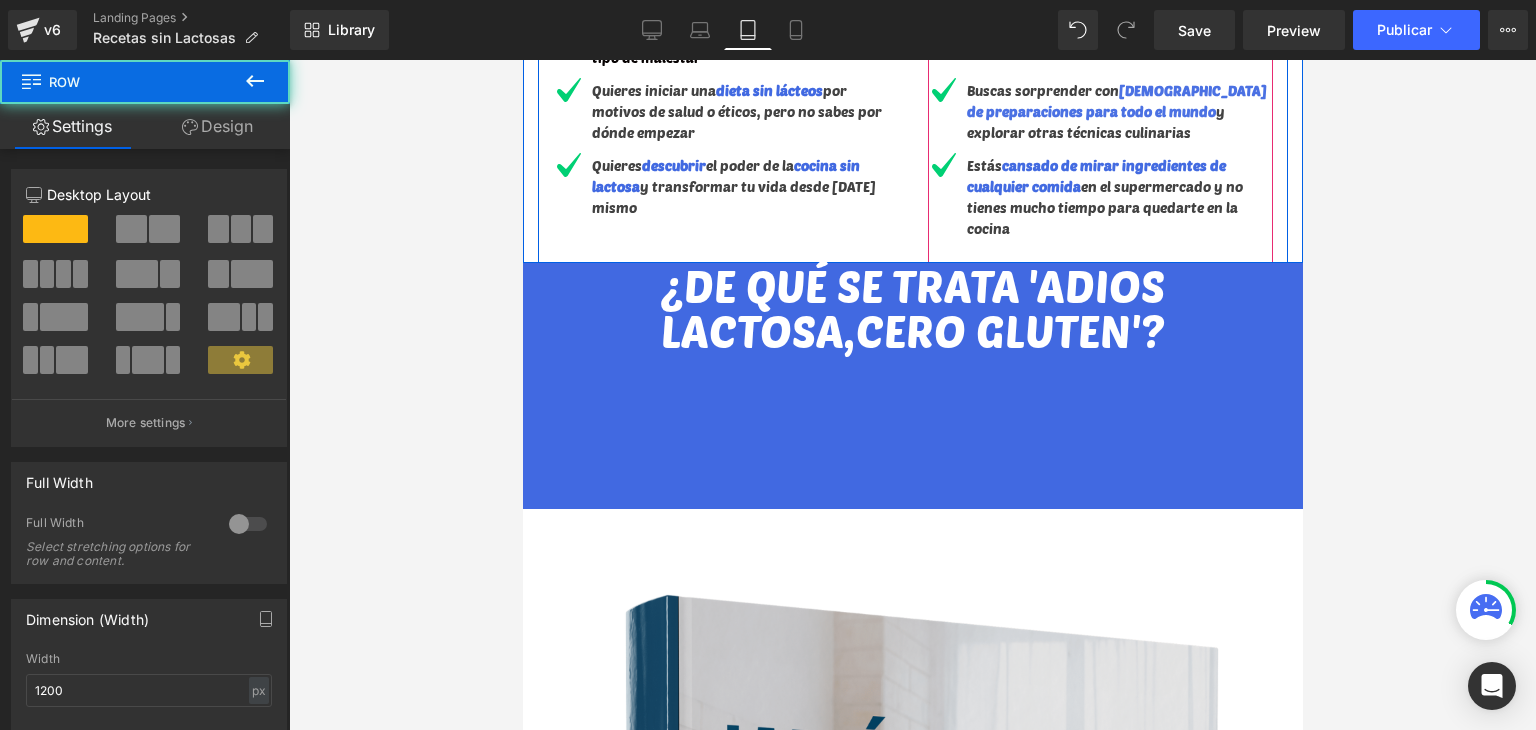 drag, startPoint x: 1228, startPoint y: 260, endPoint x: 1831, endPoint y: 331, distance: 607.1655 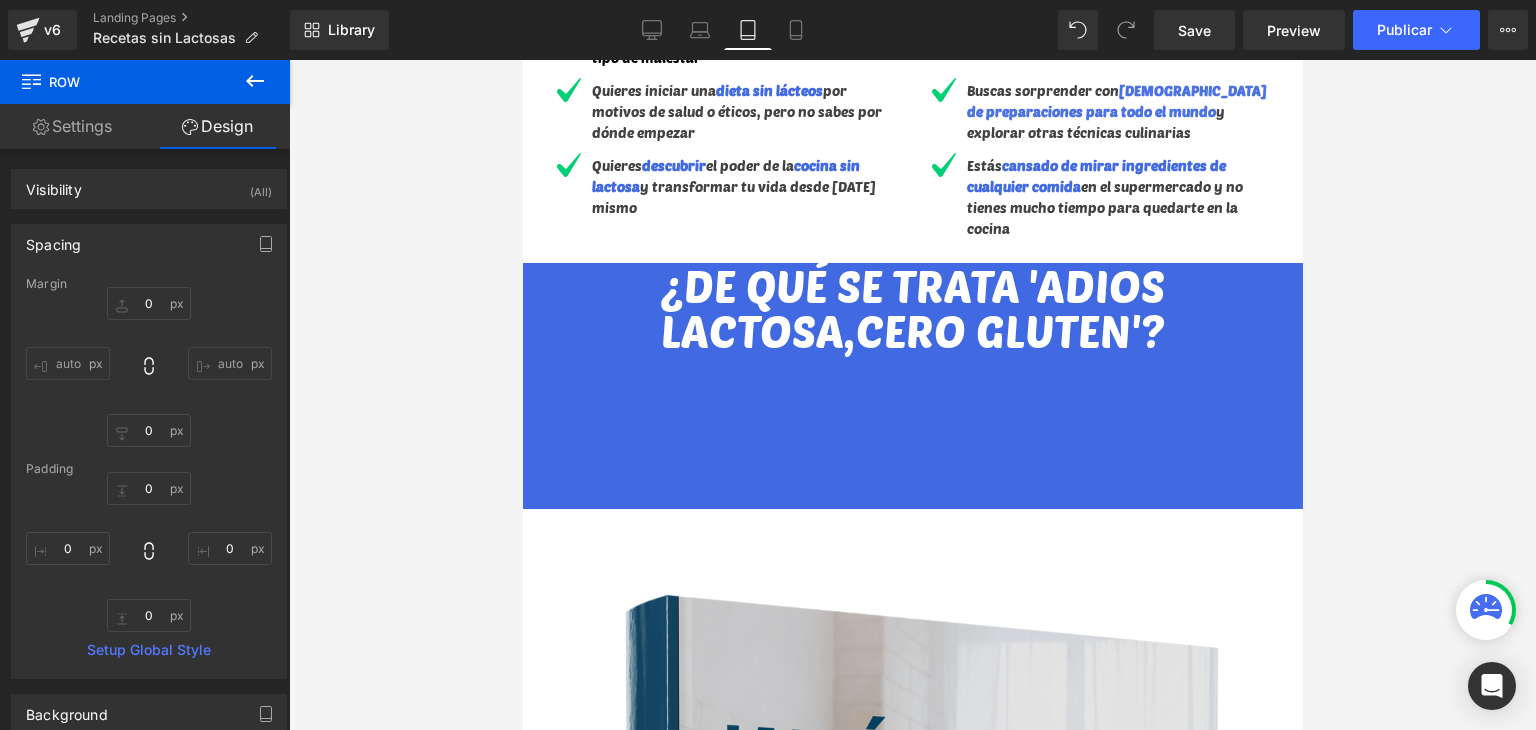 drag, startPoint x: 1339, startPoint y: 277, endPoint x: 1305, endPoint y: 273, distance: 34.234486 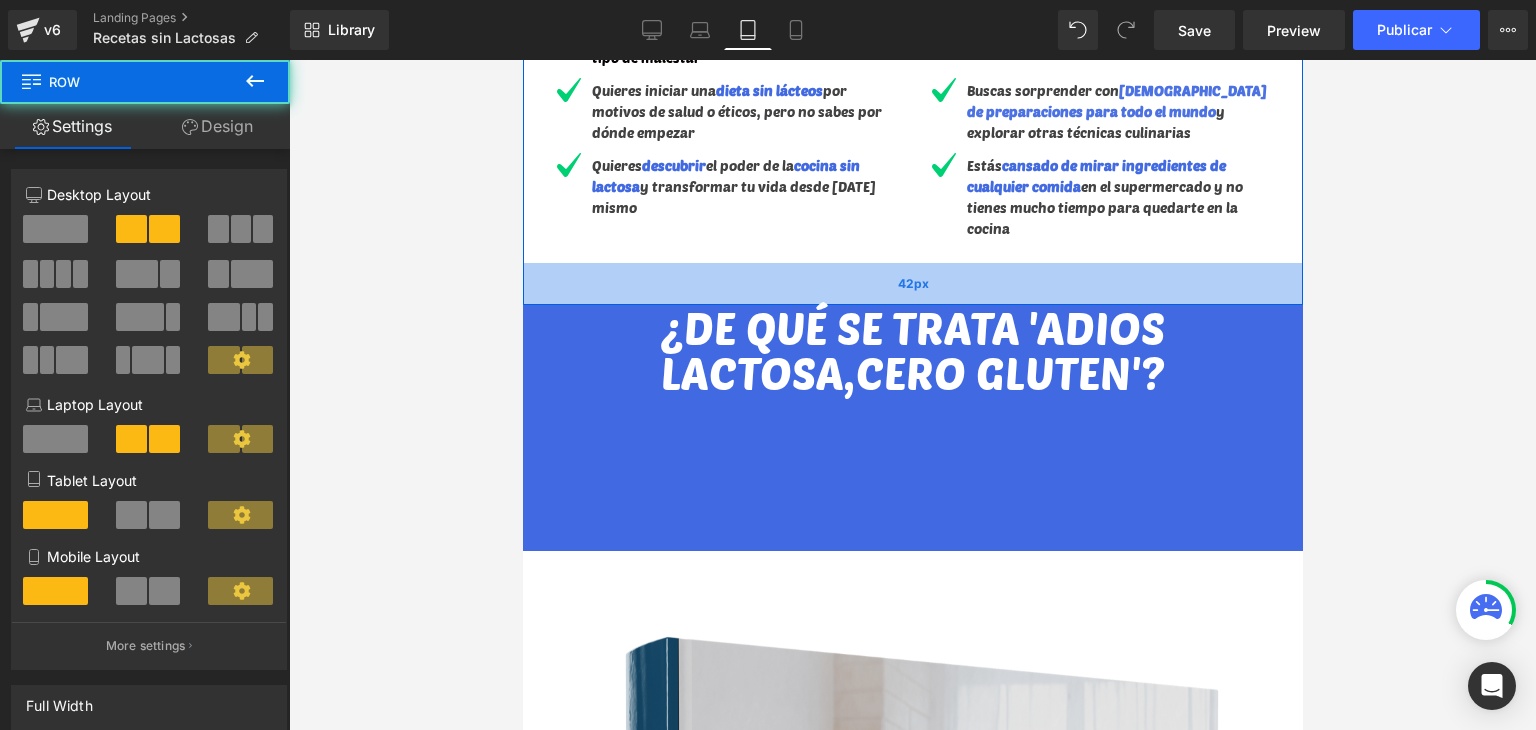 drag, startPoint x: 1193, startPoint y: 253, endPoint x: 1189, endPoint y: 295, distance: 42.190044 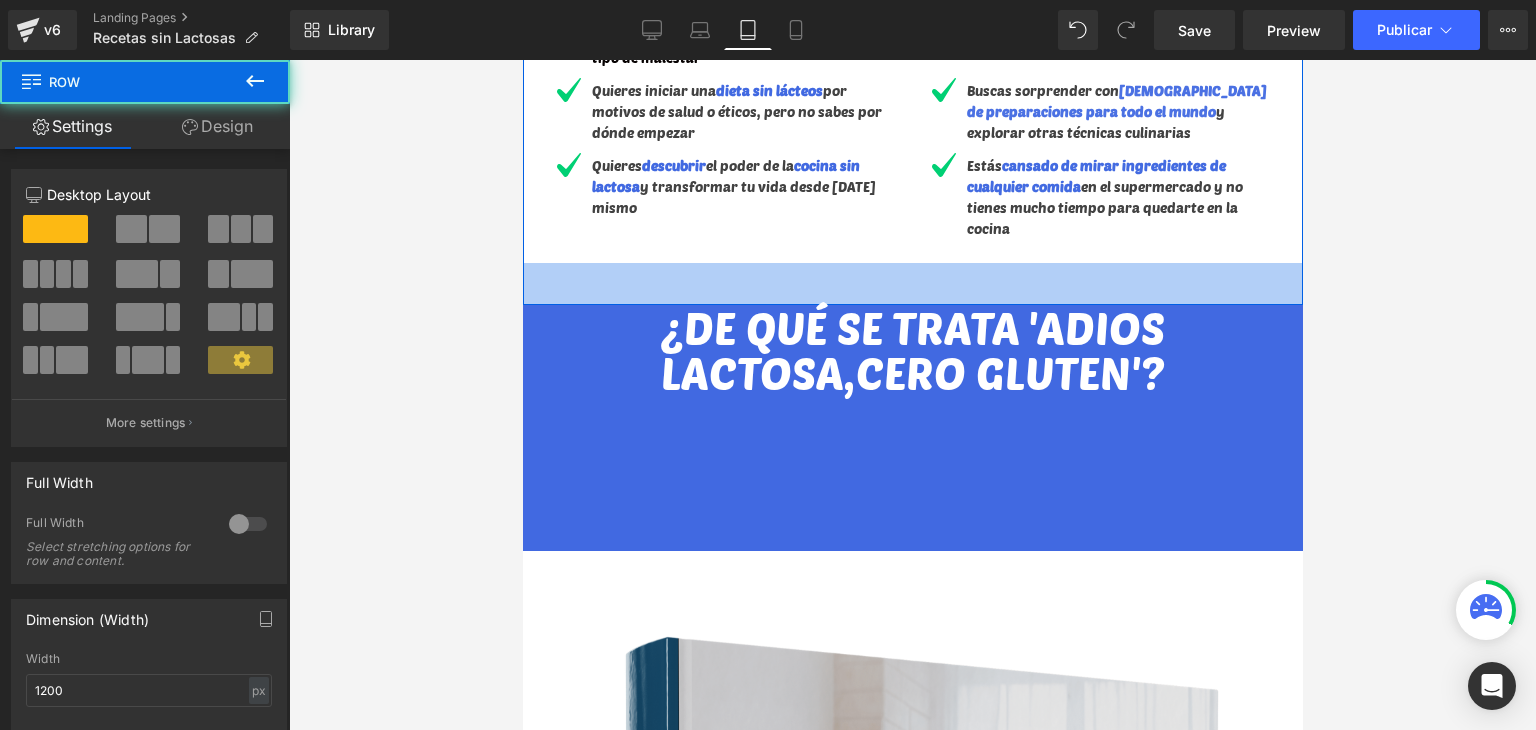 click on "ATENCIÓN: Quedan los últimos 4  accesos al Ebook el dia de hoy Heading
33 Min
40 Sec
Countdown Timer
Descubra ahora la única  forma comprobada para olvidarse  por completo  del malestar estomacal, gases o hinchazón  con +170 recetas sin lactosa ni gluten Heading         Image         ¡Las 170 delicias para hacer en casa que todo enemigo del colon irritable y gases molestos debe conocer! Text Block
ESTE PRODUCTO  ES PARA TI SI...
Heading
Image
Eres  intolerante a la lactosa   y buscas opciones de comida deliciosa que  no te causen ningún tipo de malestar
Text Block
Image" at bounding box center [912, 5868] 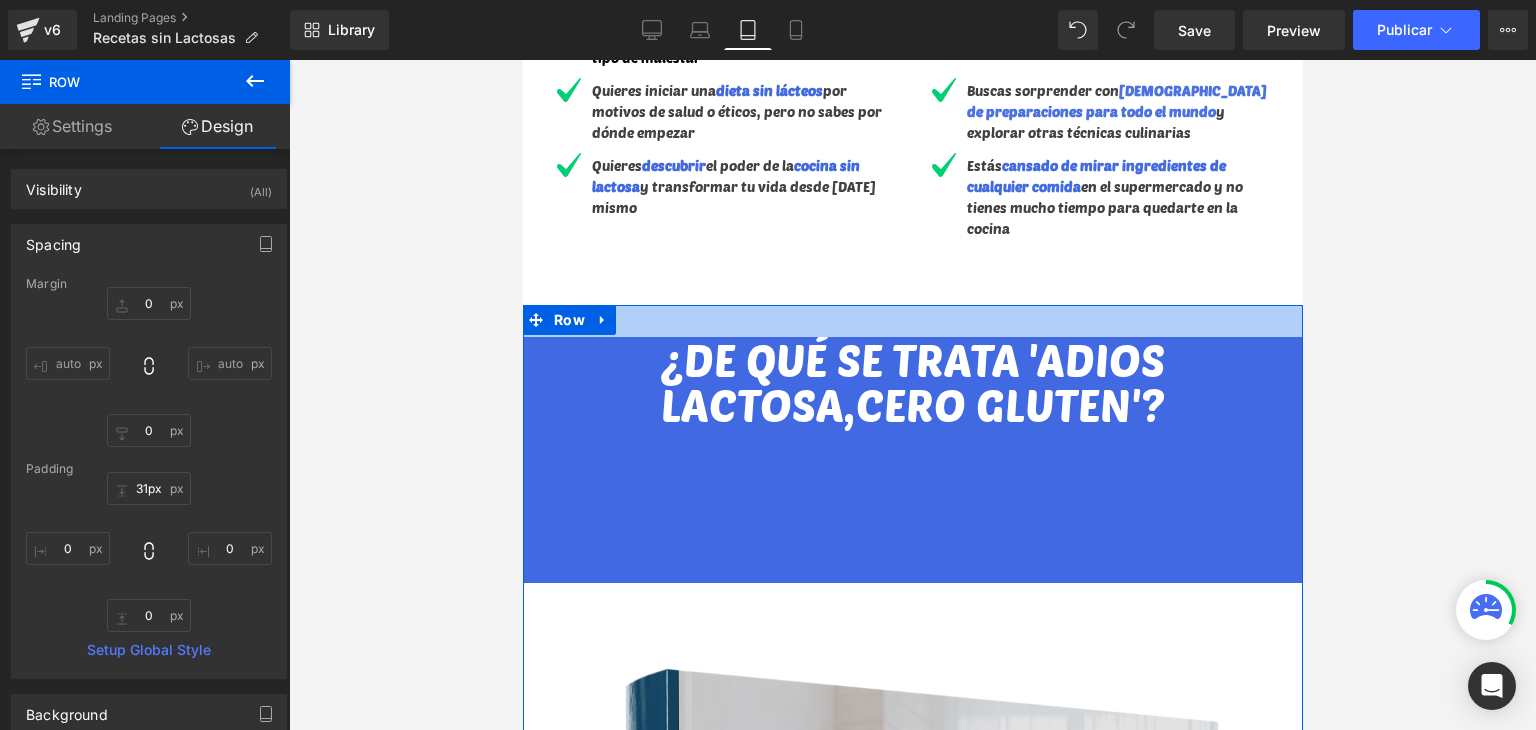 drag, startPoint x: 1193, startPoint y: 301, endPoint x: 1193, endPoint y: 331, distance: 30 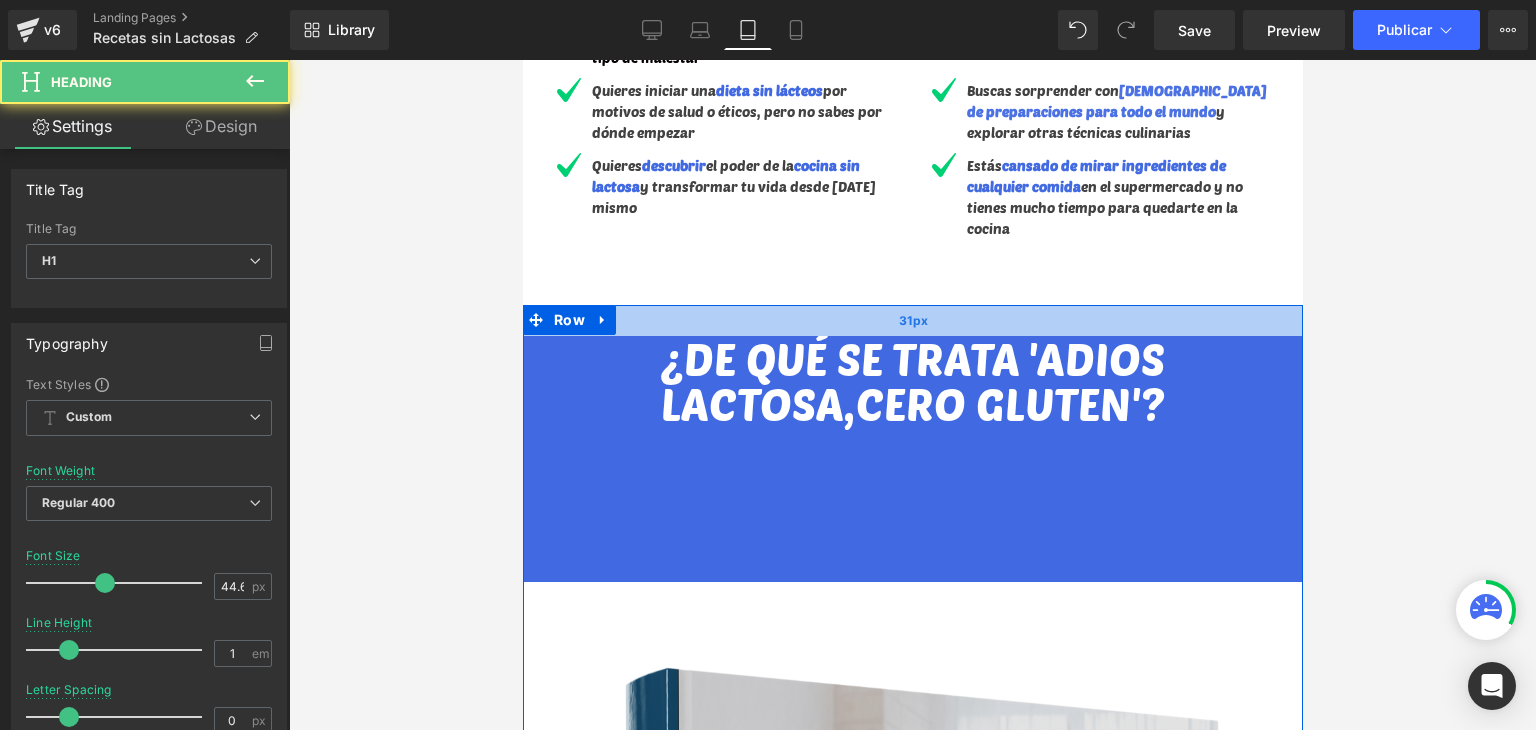drag, startPoint x: 1193, startPoint y: 331, endPoint x: 1190, endPoint y: 313, distance: 18.248287 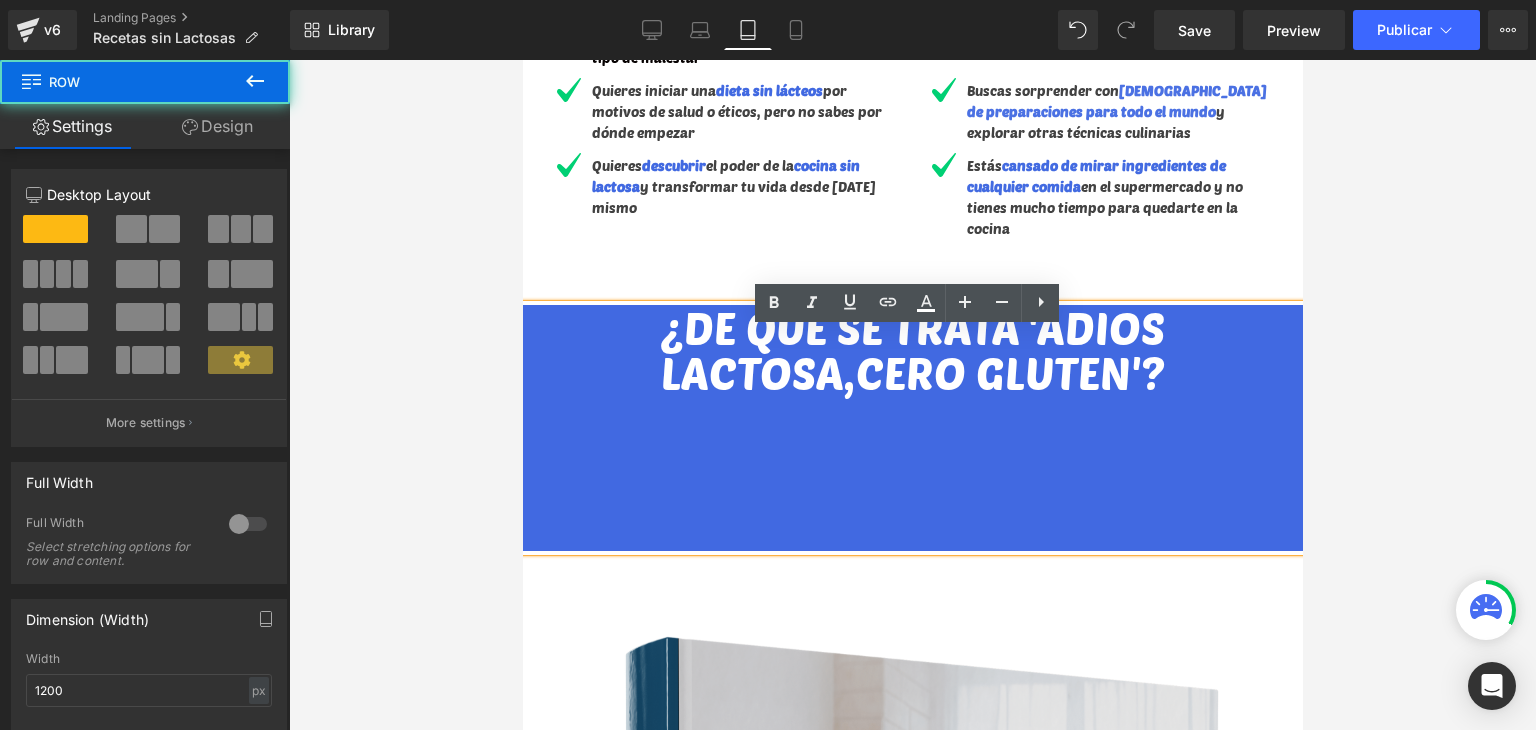 drag, startPoint x: 1194, startPoint y: 320, endPoint x: 1207, endPoint y: 256, distance: 65.30697 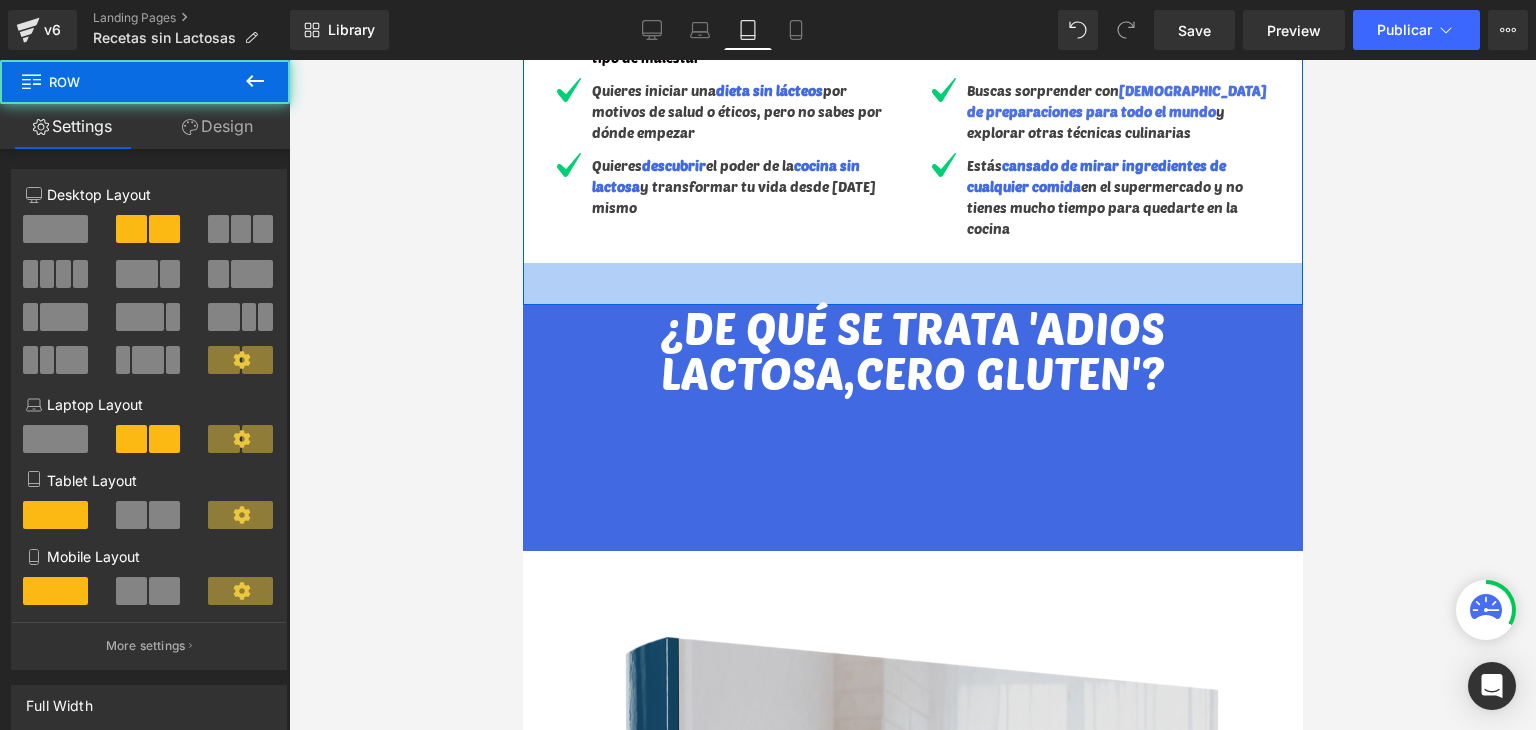 scroll, scrollTop: 1158, scrollLeft: 0, axis: vertical 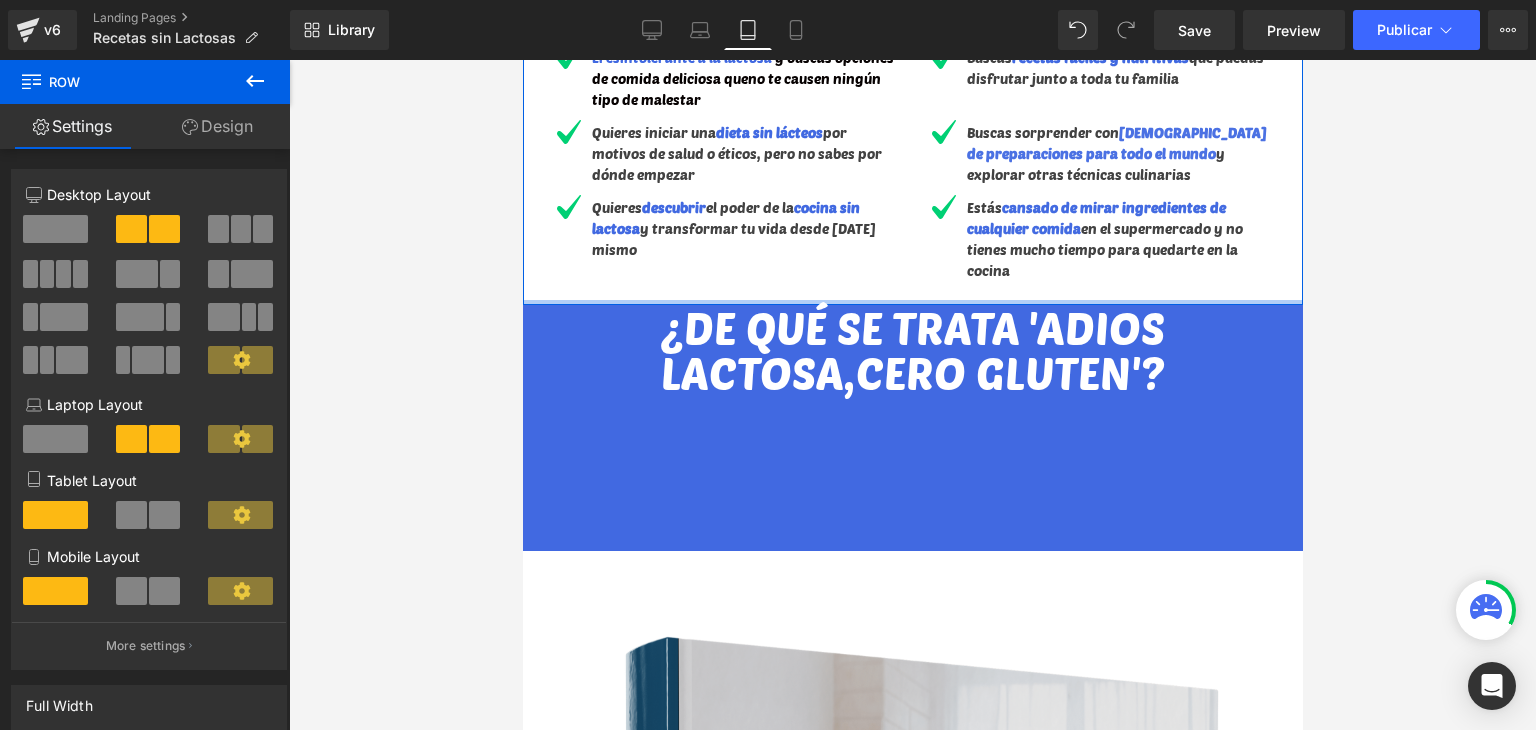 drag, startPoint x: 1207, startPoint y: 293, endPoint x: 1203, endPoint y: 256, distance: 37.215588 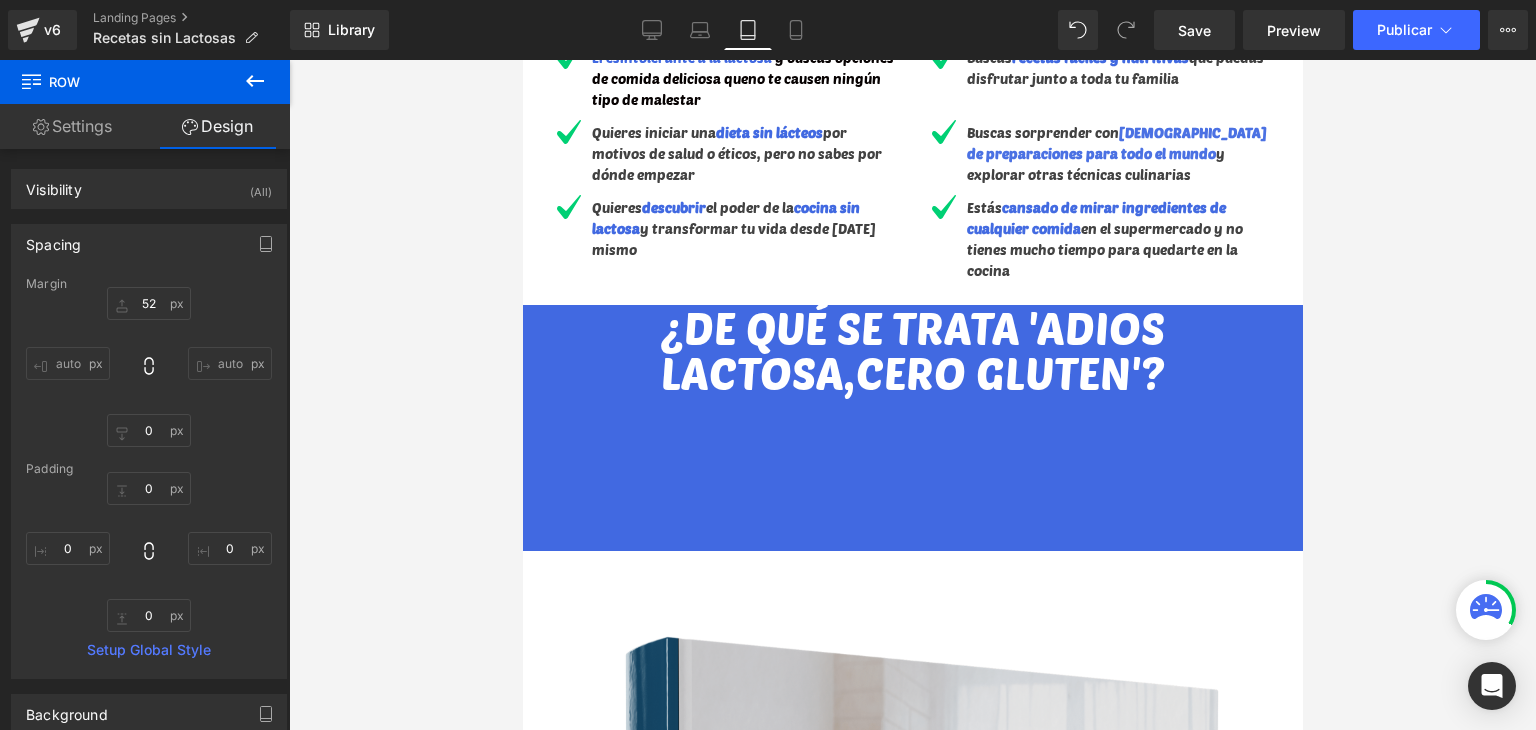 click at bounding box center (912, 395) 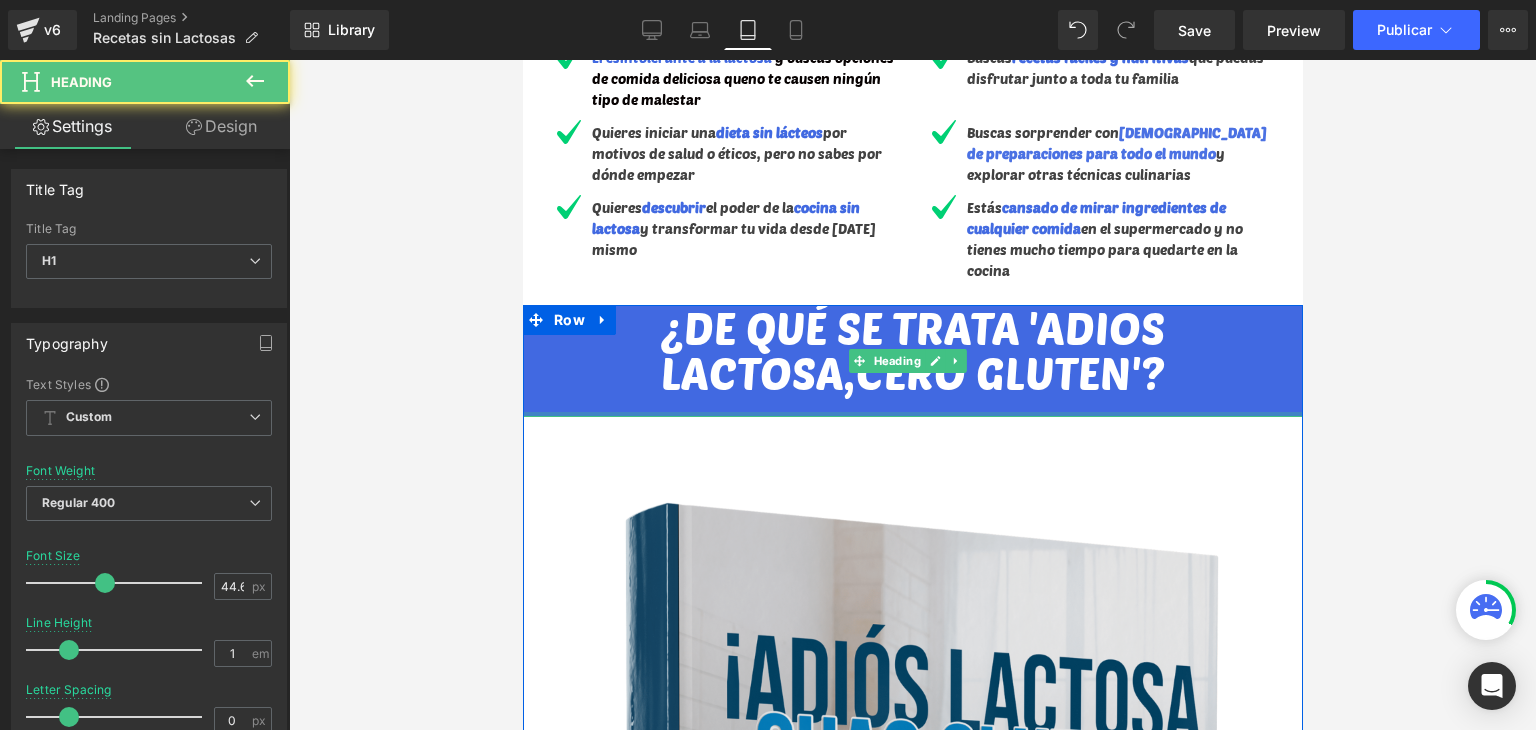 drag, startPoint x: 1077, startPoint y: 526, endPoint x: 1081, endPoint y: 375, distance: 151.05296 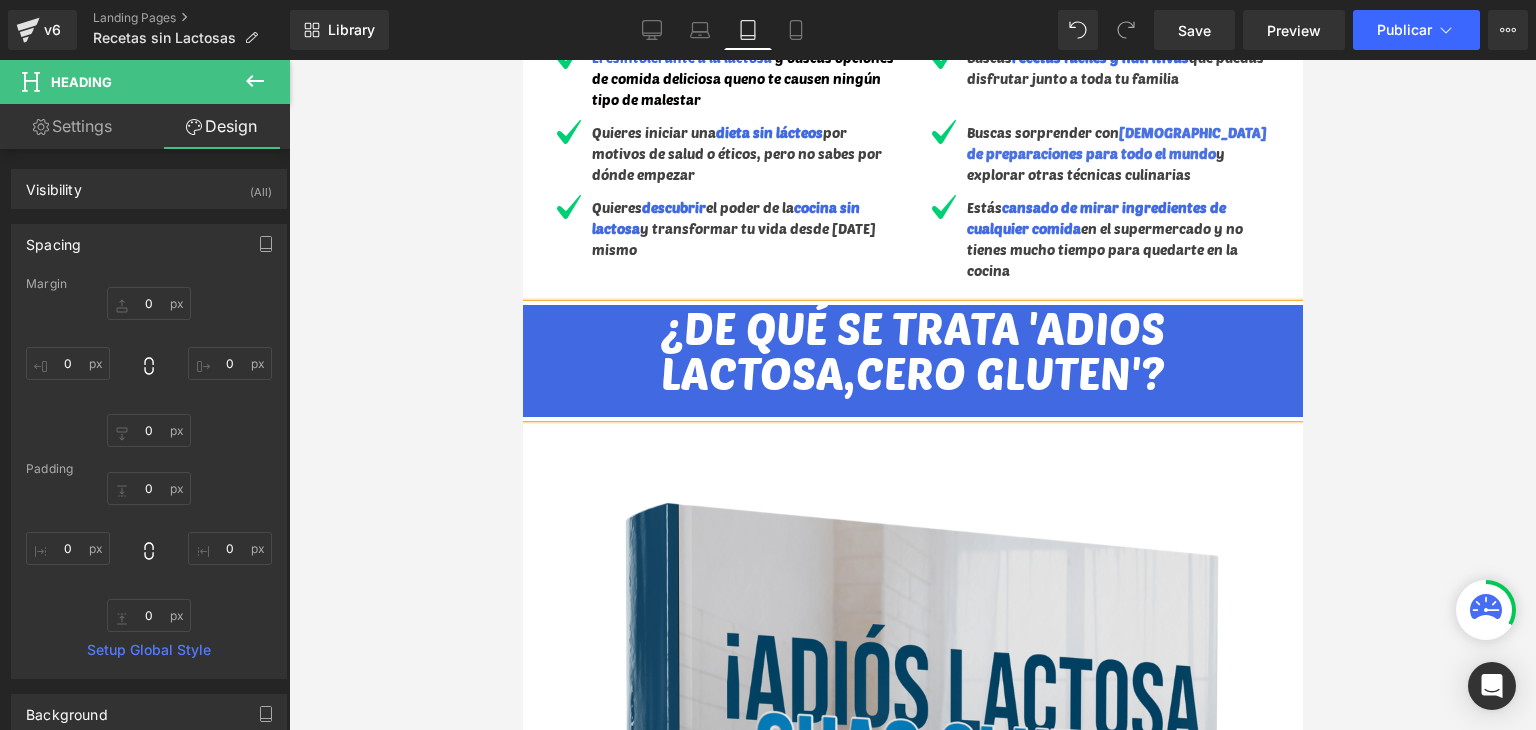 click at bounding box center [912, 395] 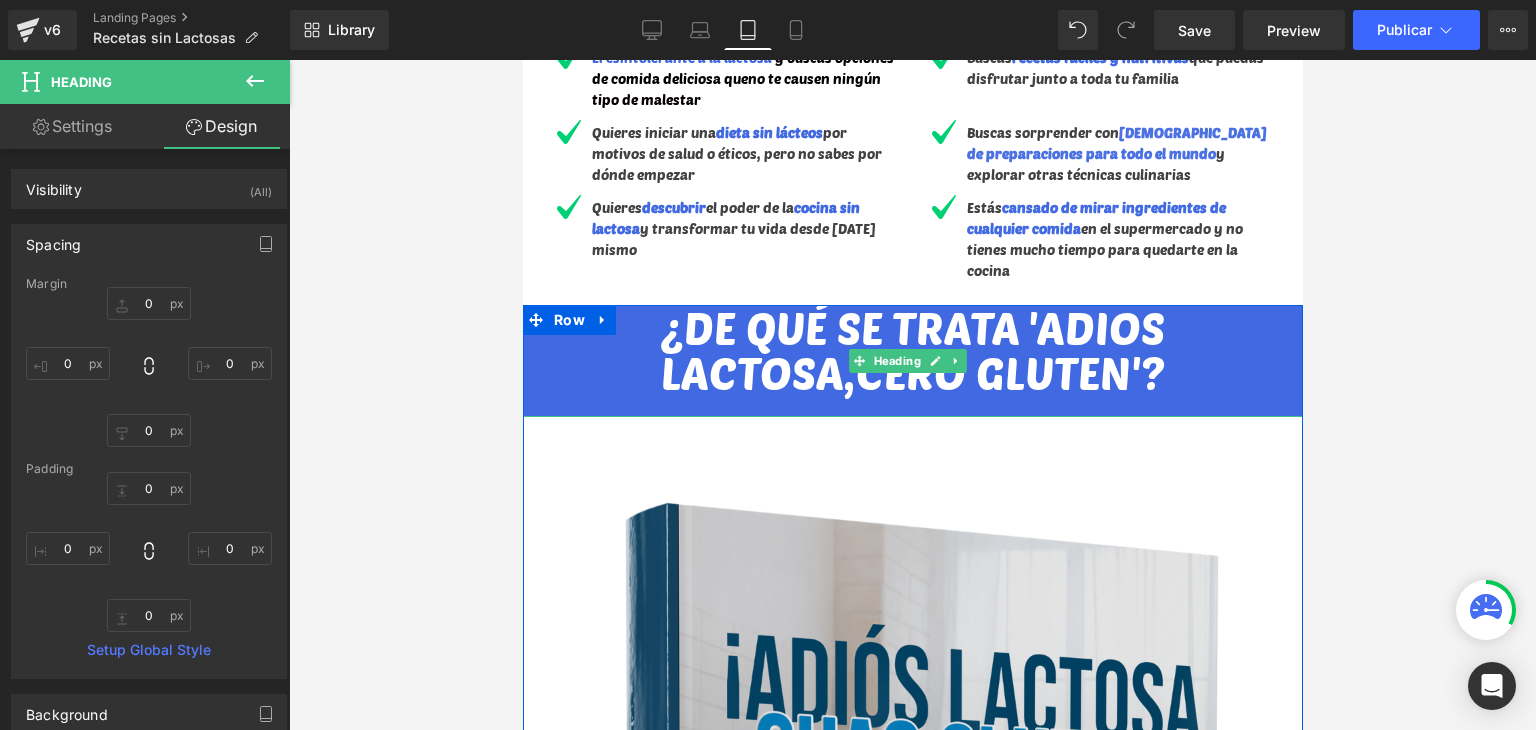 click on "¿DE QUÉ SE TRATA 'ADIOS LACTOSA,CERO GLUTEN'?" at bounding box center (912, 349) 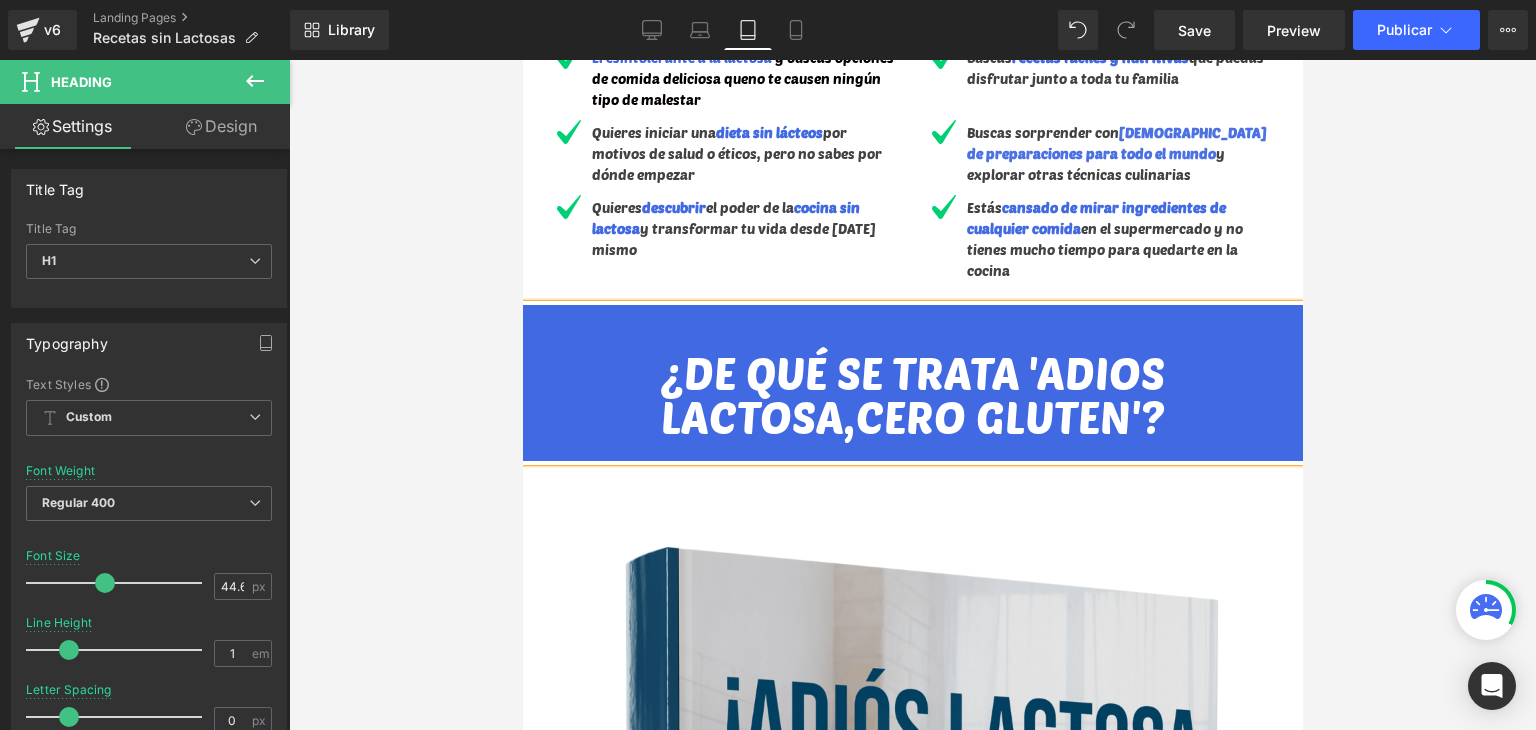 drag, startPoint x: 1356, startPoint y: 333, endPoint x: 757, endPoint y: 265, distance: 602.8474 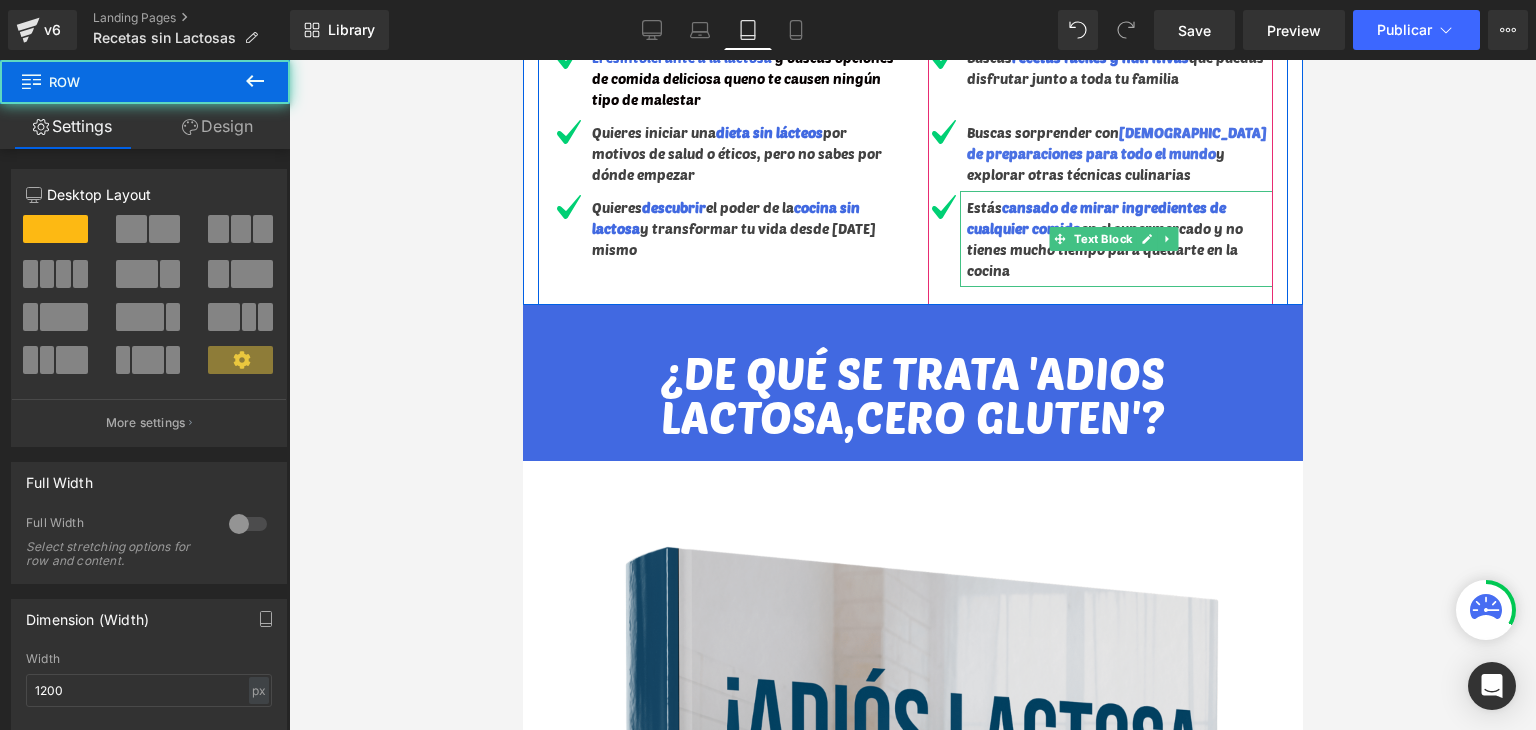 drag, startPoint x: 1144, startPoint y: 301, endPoint x: 1139, endPoint y: 389, distance: 88.14193 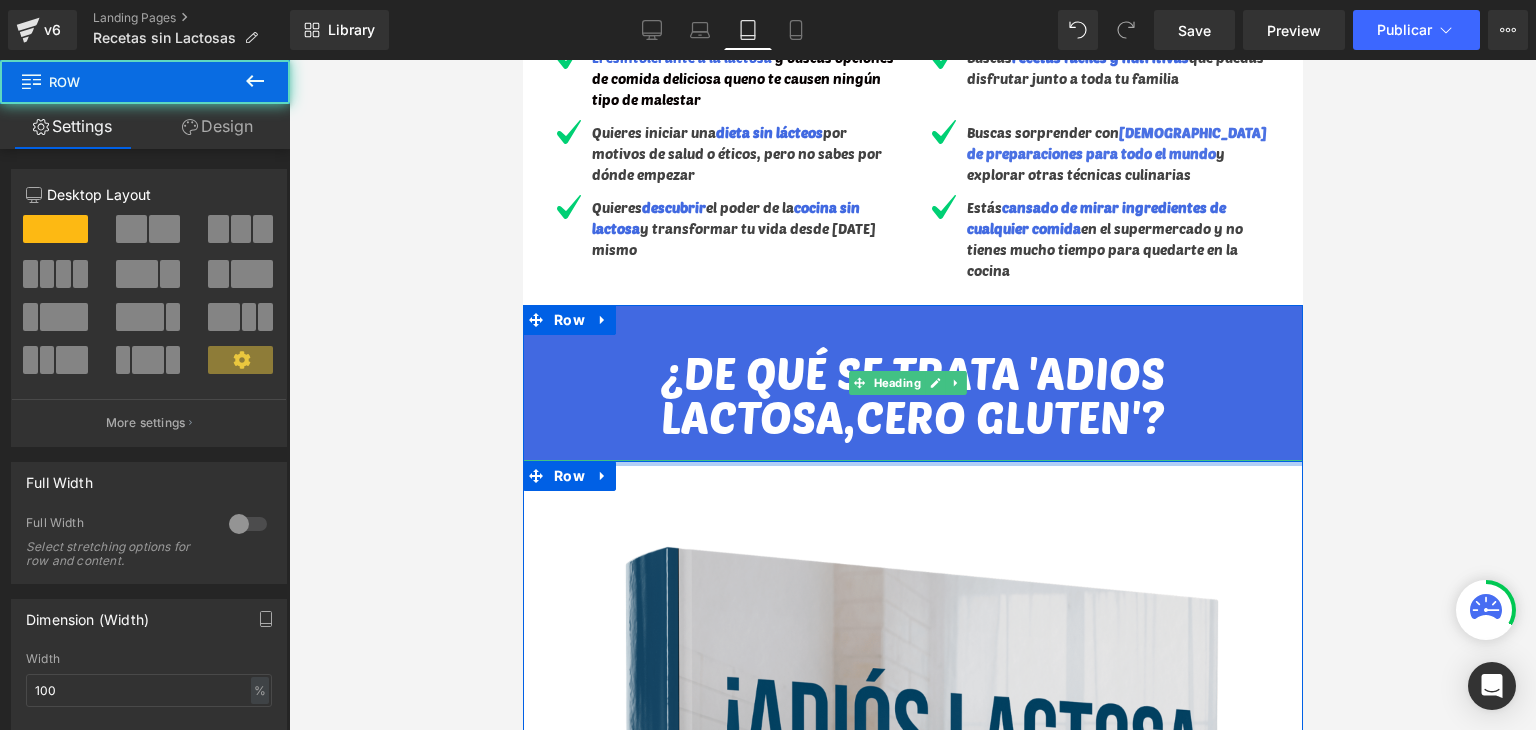 drag, startPoint x: 1132, startPoint y: 455, endPoint x: 1132, endPoint y: 429, distance: 26 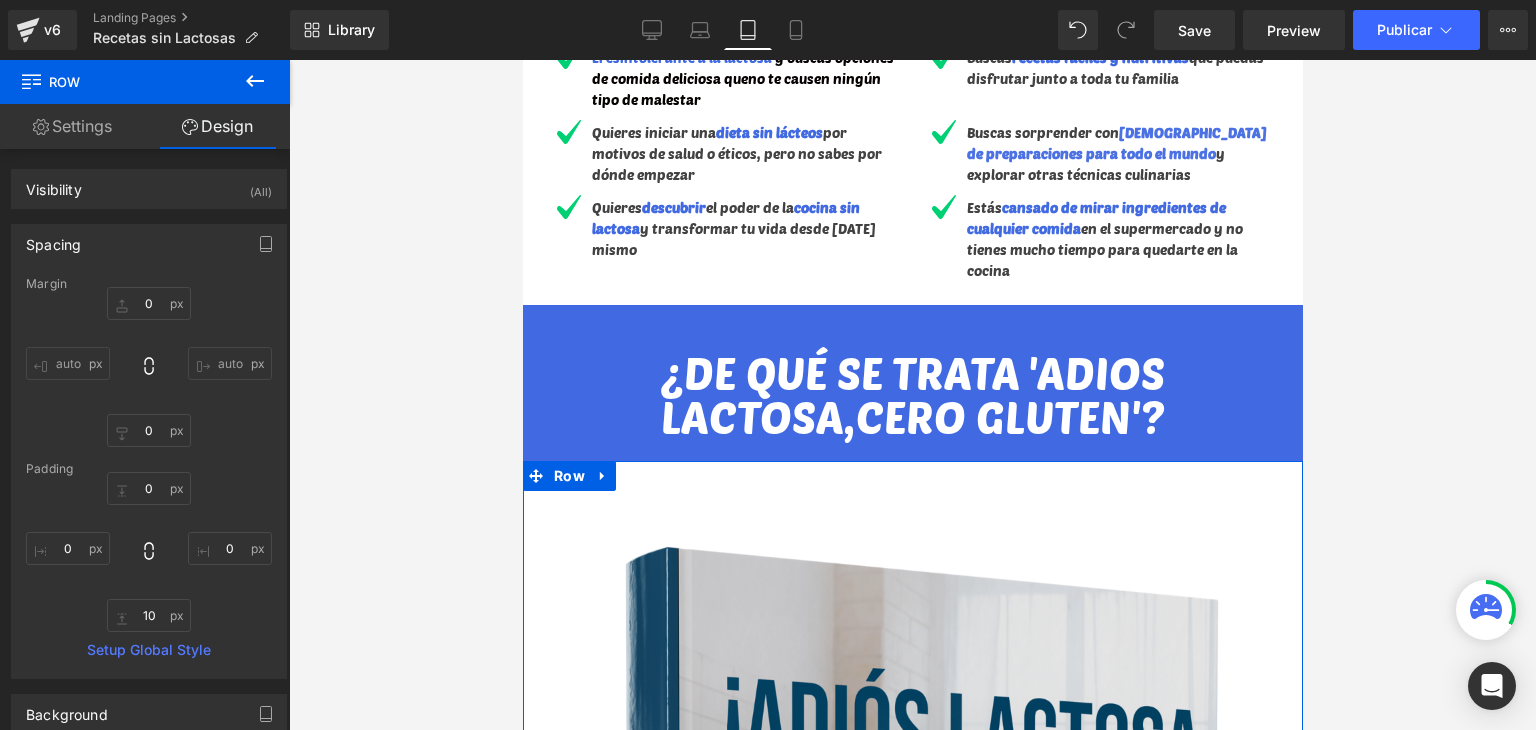 click at bounding box center [912, 395] 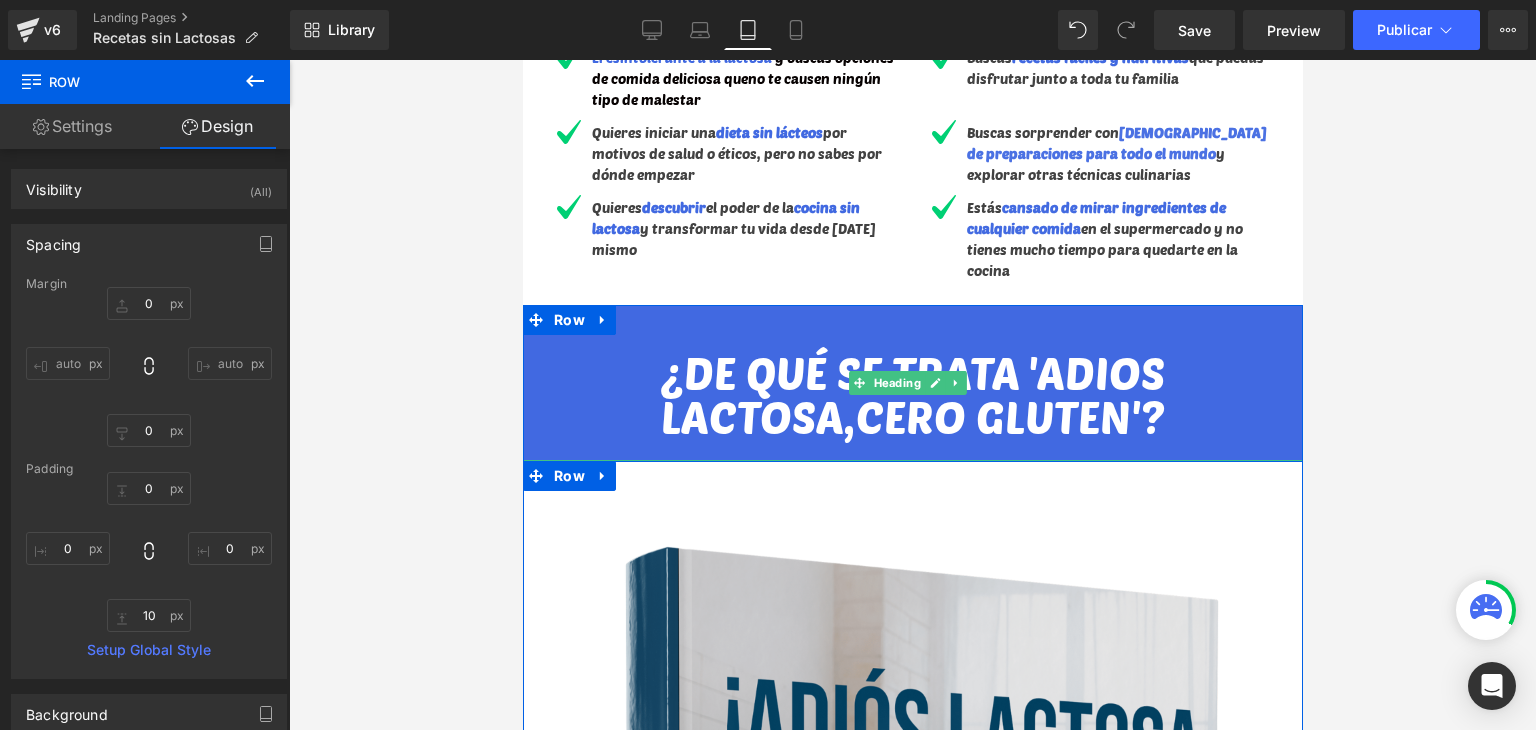 scroll, scrollTop: 1358, scrollLeft: 0, axis: vertical 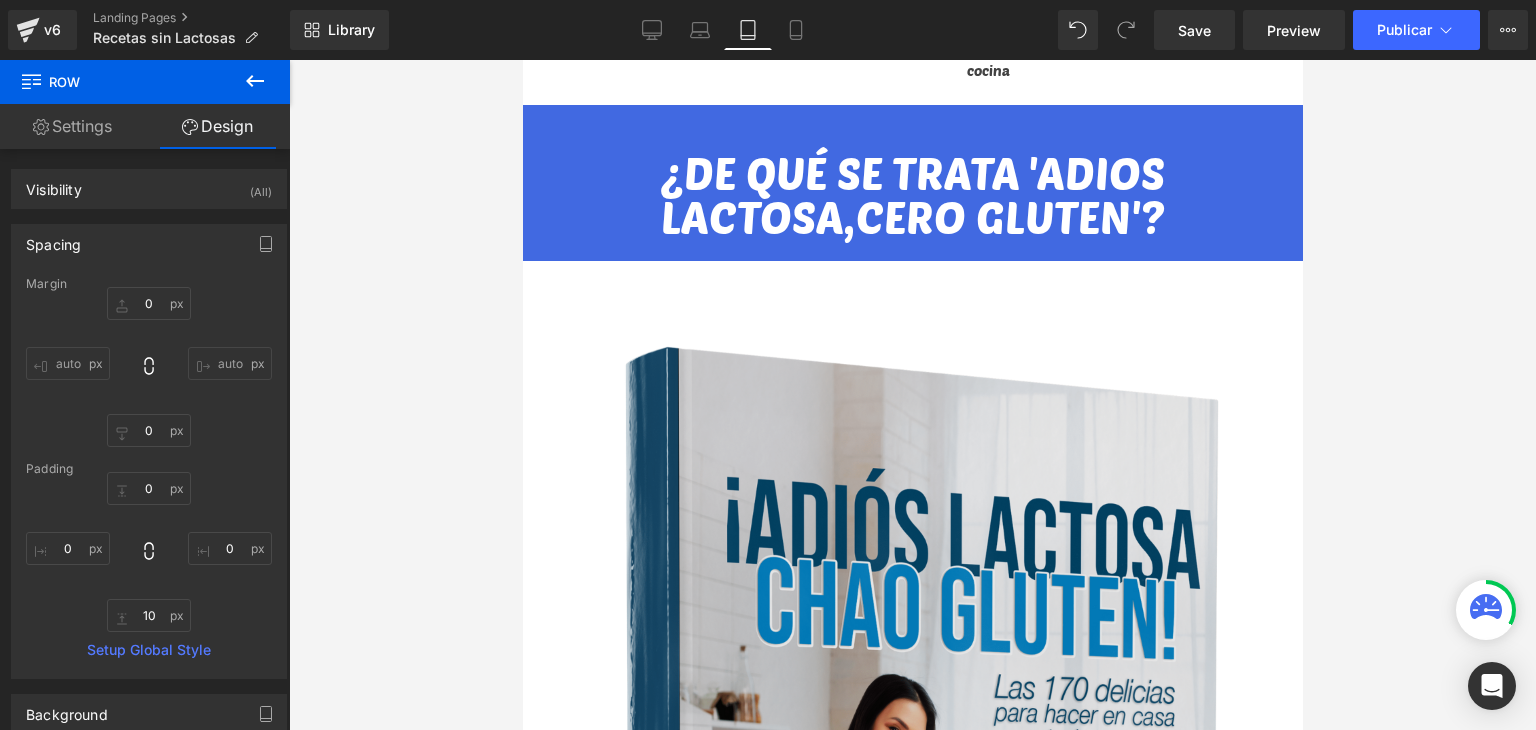 click at bounding box center [912, 395] 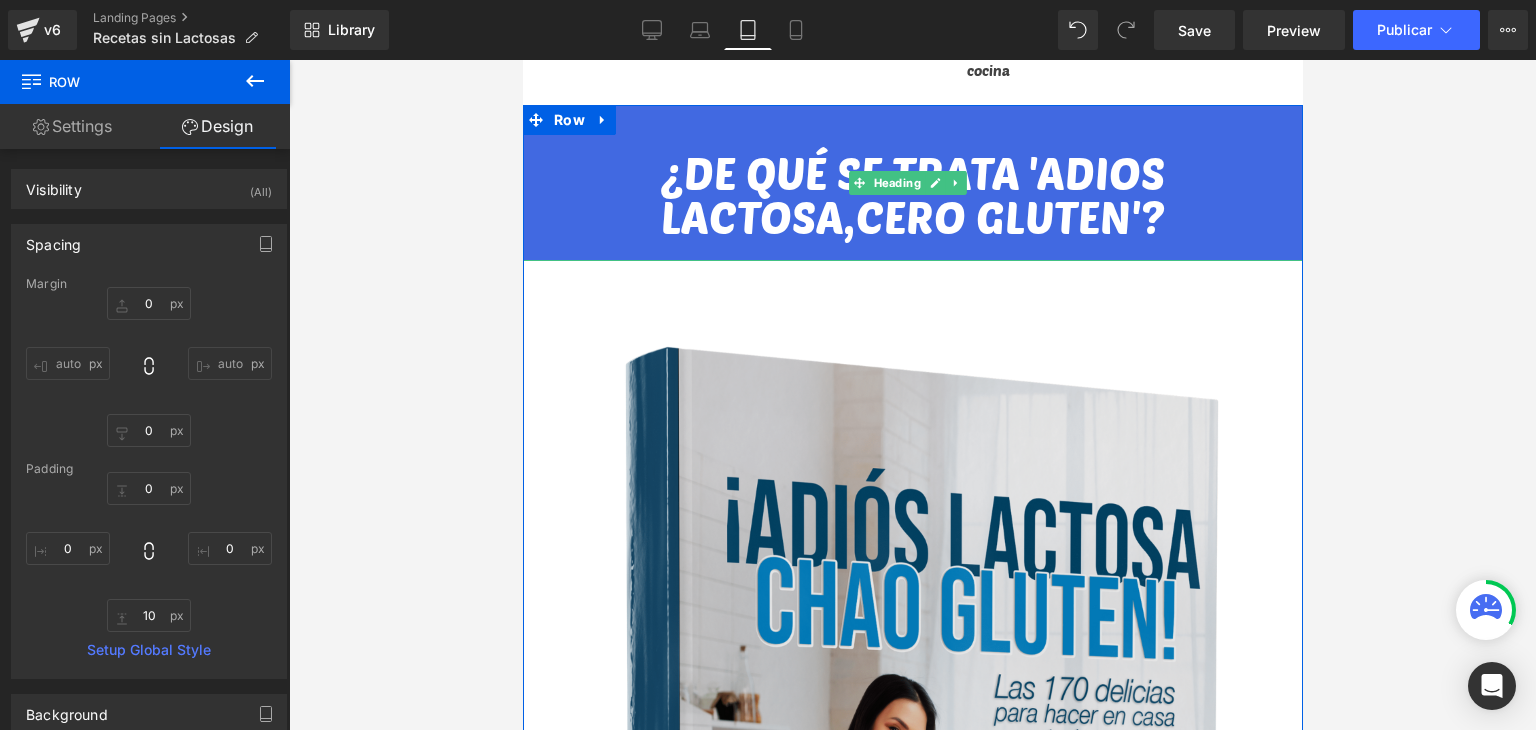 click on "¿DE QUÉ SE TRATA 'ADIOS LACTOSA,CERO GLUTEN'?" at bounding box center [912, 194] 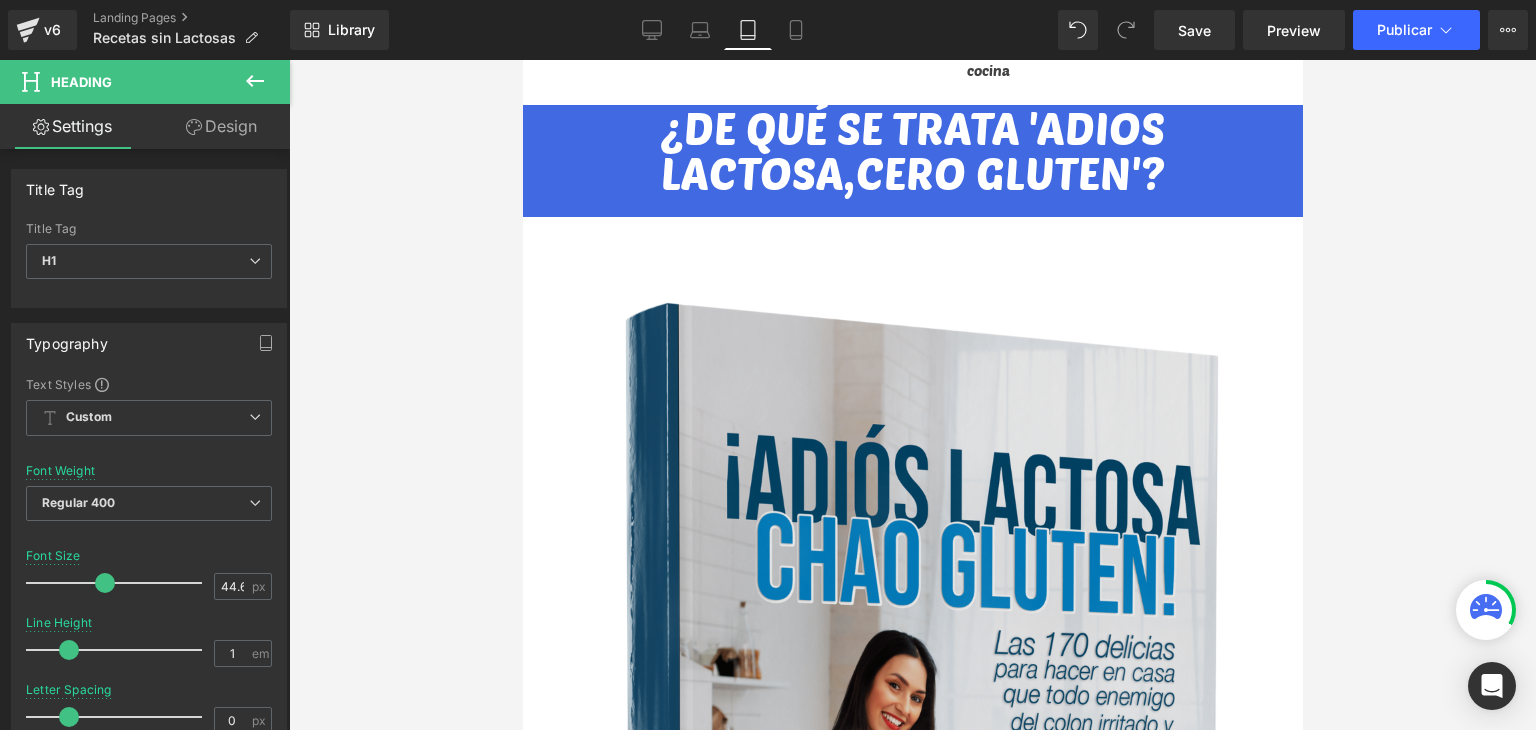 click at bounding box center [912, 395] 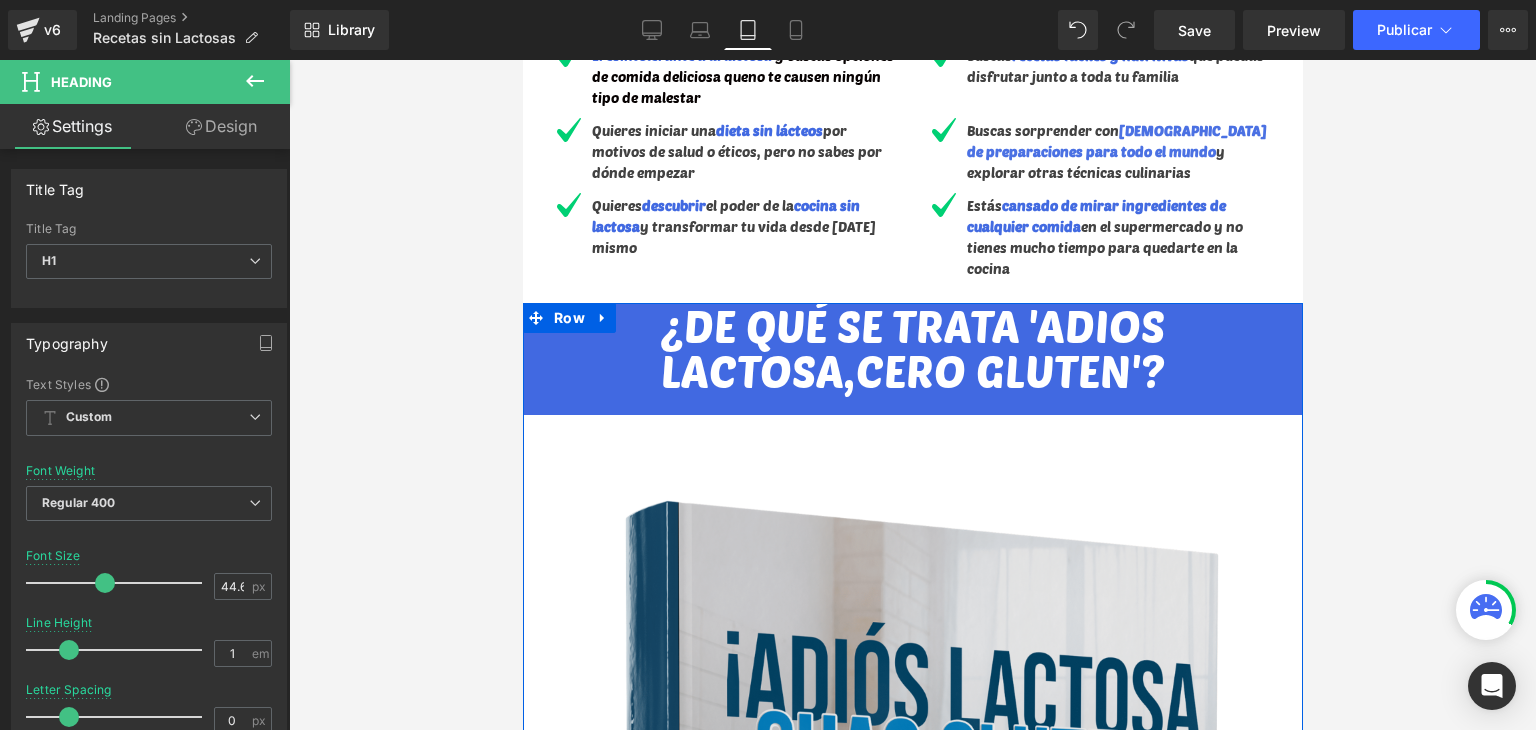 scroll, scrollTop: 1158, scrollLeft: 0, axis: vertical 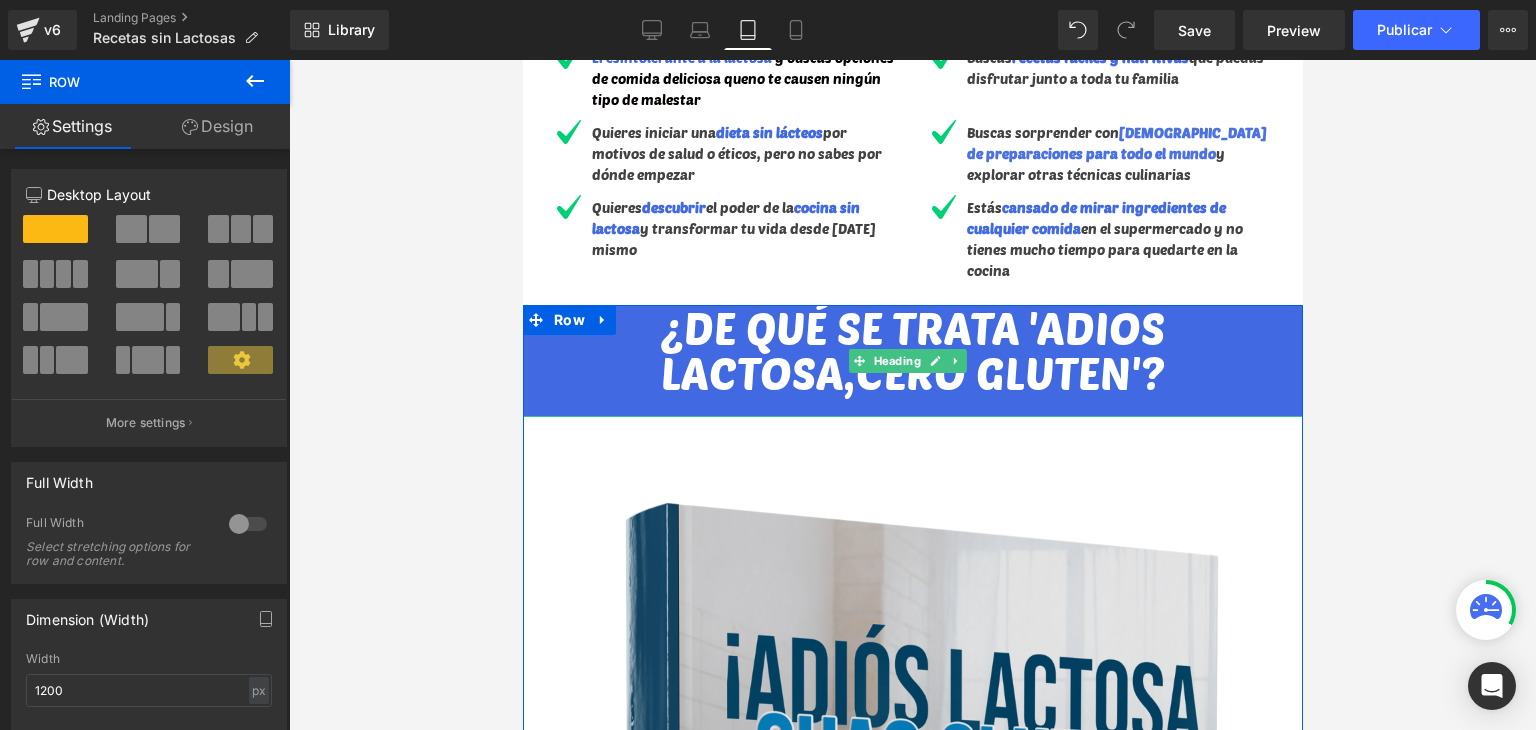 drag, startPoint x: 900, startPoint y: 299, endPoint x: 896, endPoint y: 315, distance: 16.492422 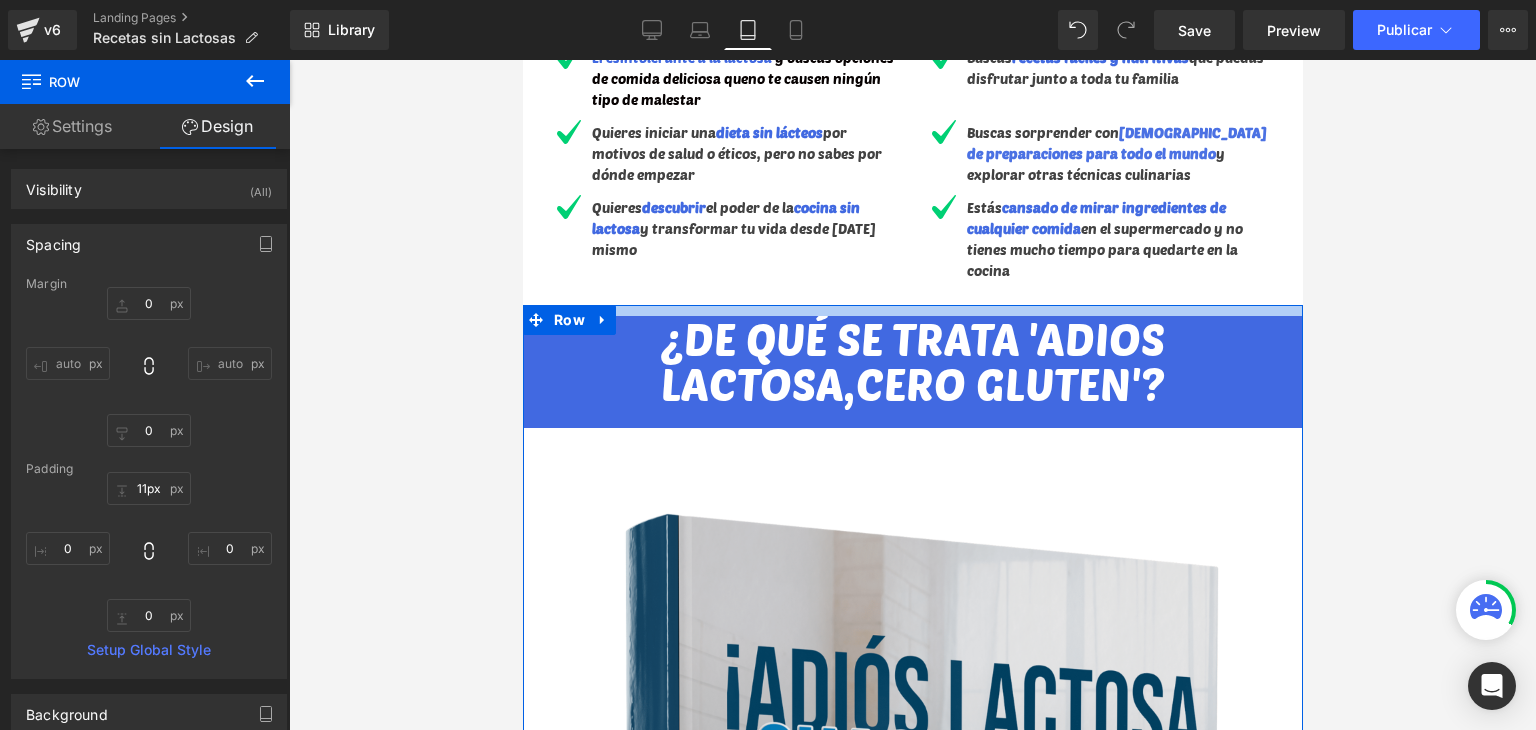 drag, startPoint x: 895, startPoint y: 301, endPoint x: 896, endPoint y: 312, distance: 11.045361 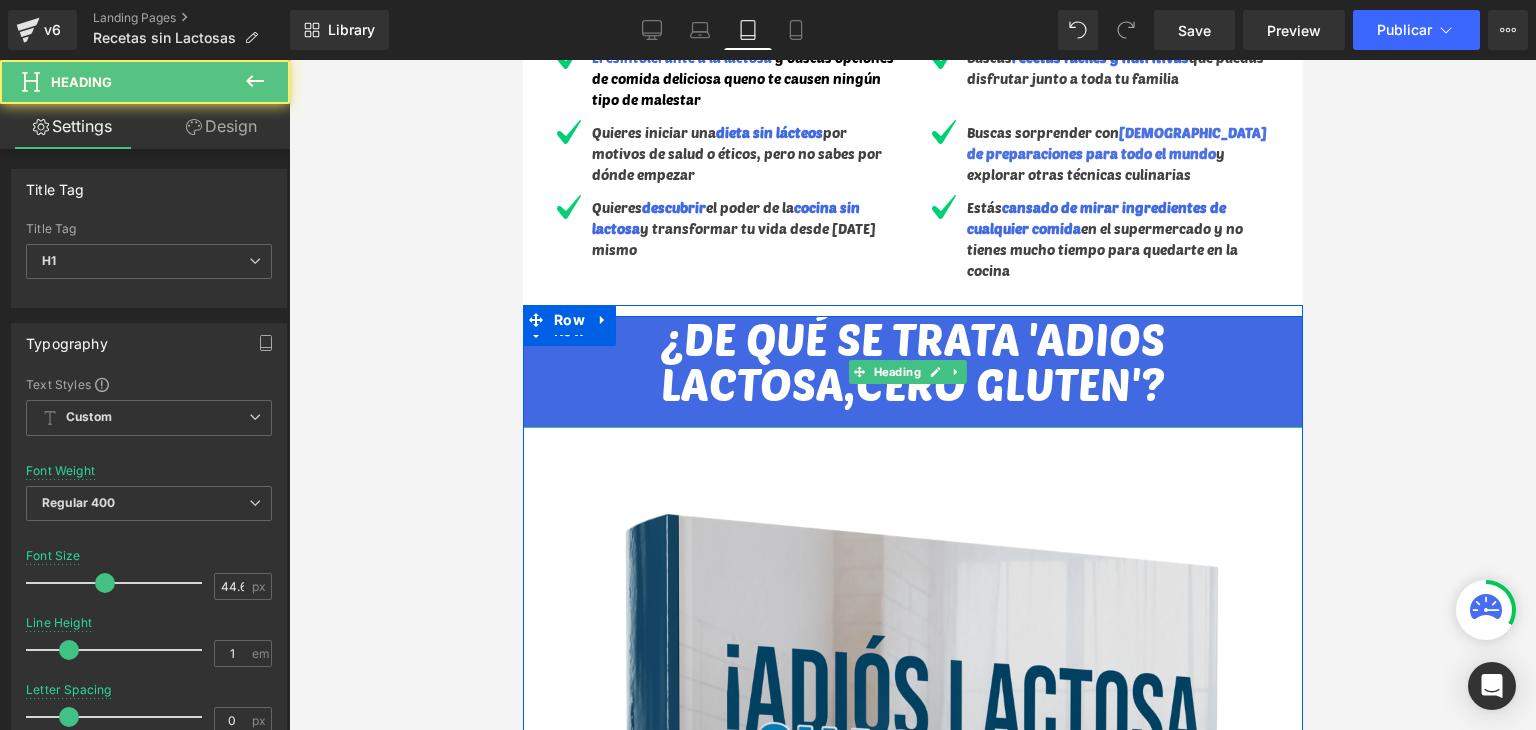 click on "¿DE QUÉ SE TRATA 'ADIOS LACTOSA,CERO GLUTEN'?" at bounding box center (912, 360) 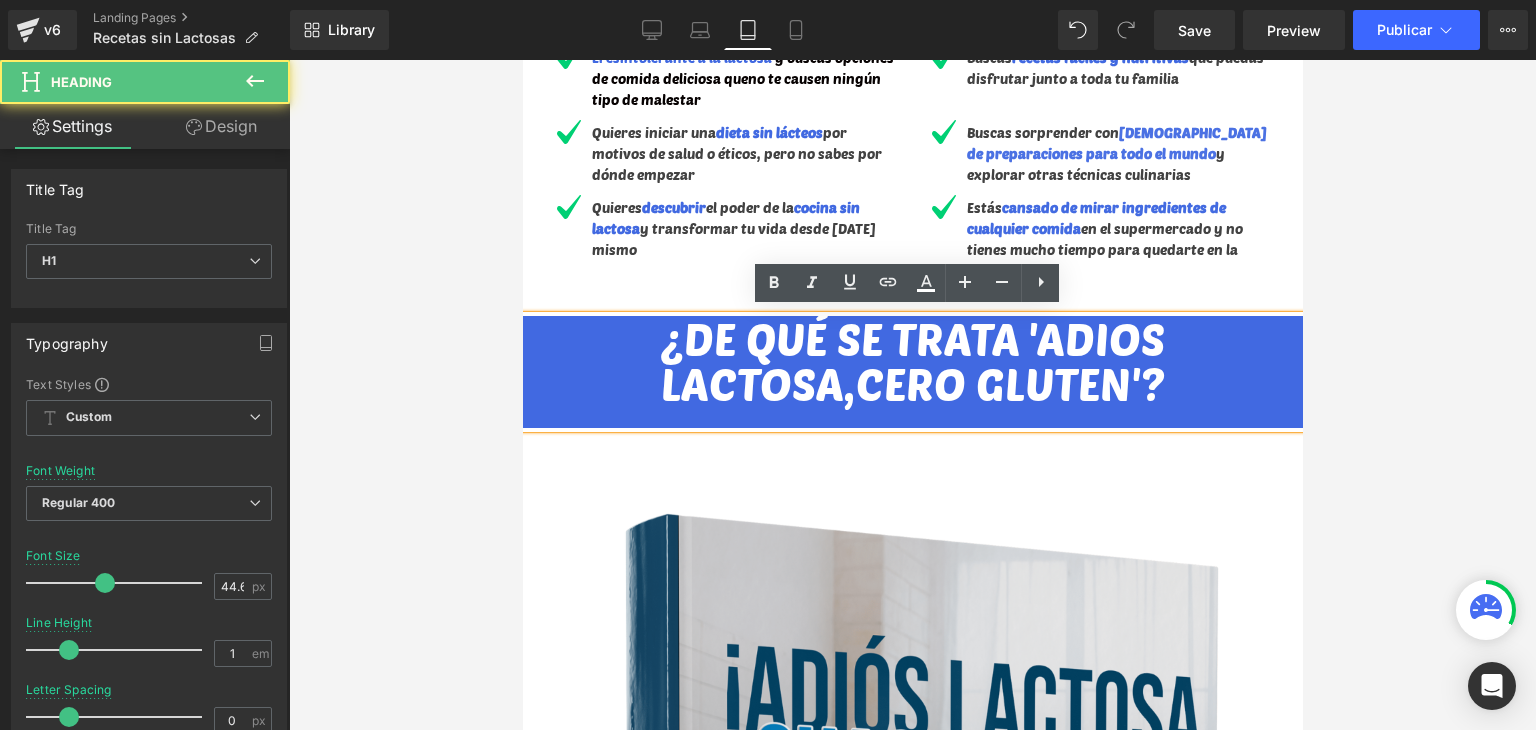 click on "¿DE QUÉ SE TRATA 'ADIOS LACTOSA,CERO GLUTEN'?" at bounding box center [912, 360] 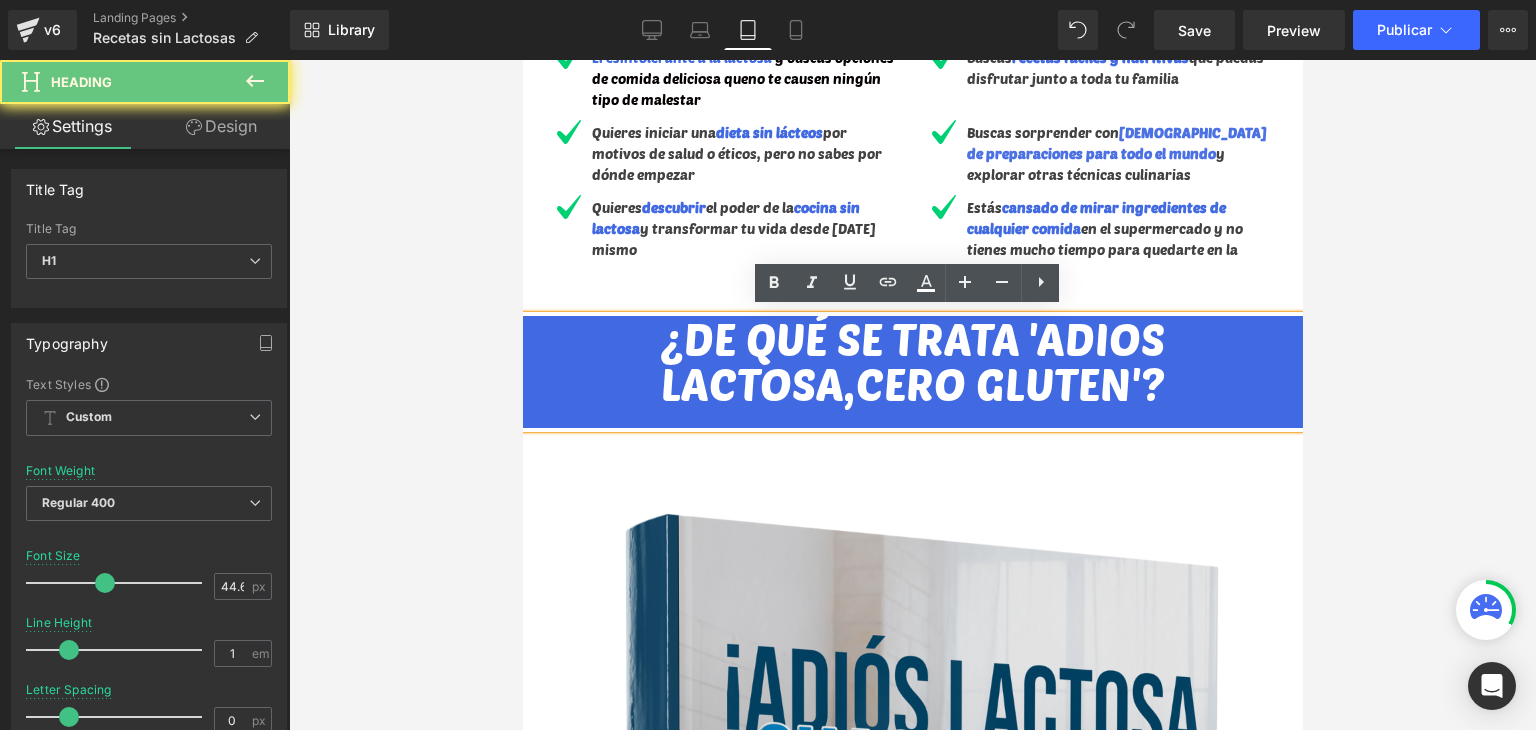 click on "¿DE QUÉ SE TRATA 'ADIOS LACTOSA,CERO GLUTEN'?" at bounding box center [912, 360] 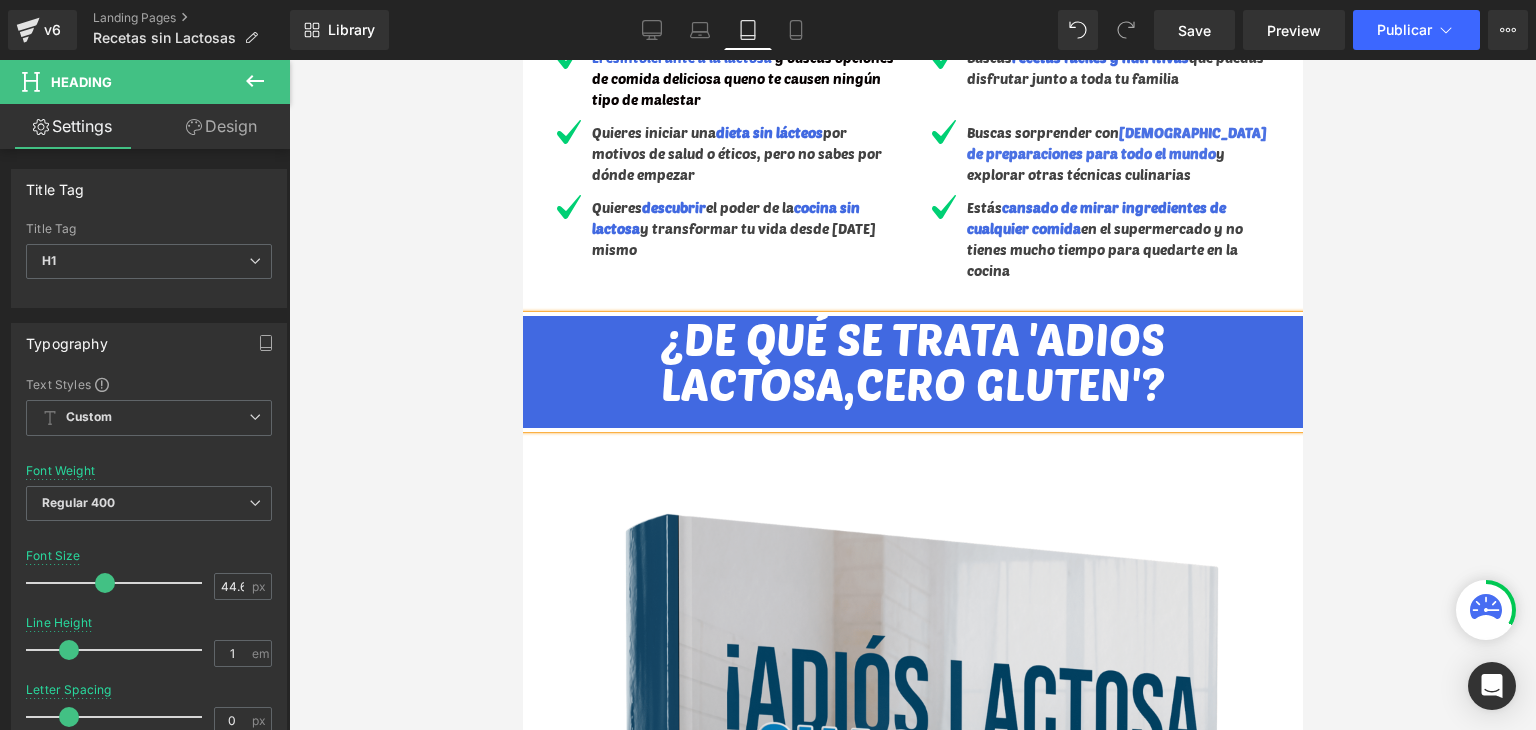 click at bounding box center (912, 395) 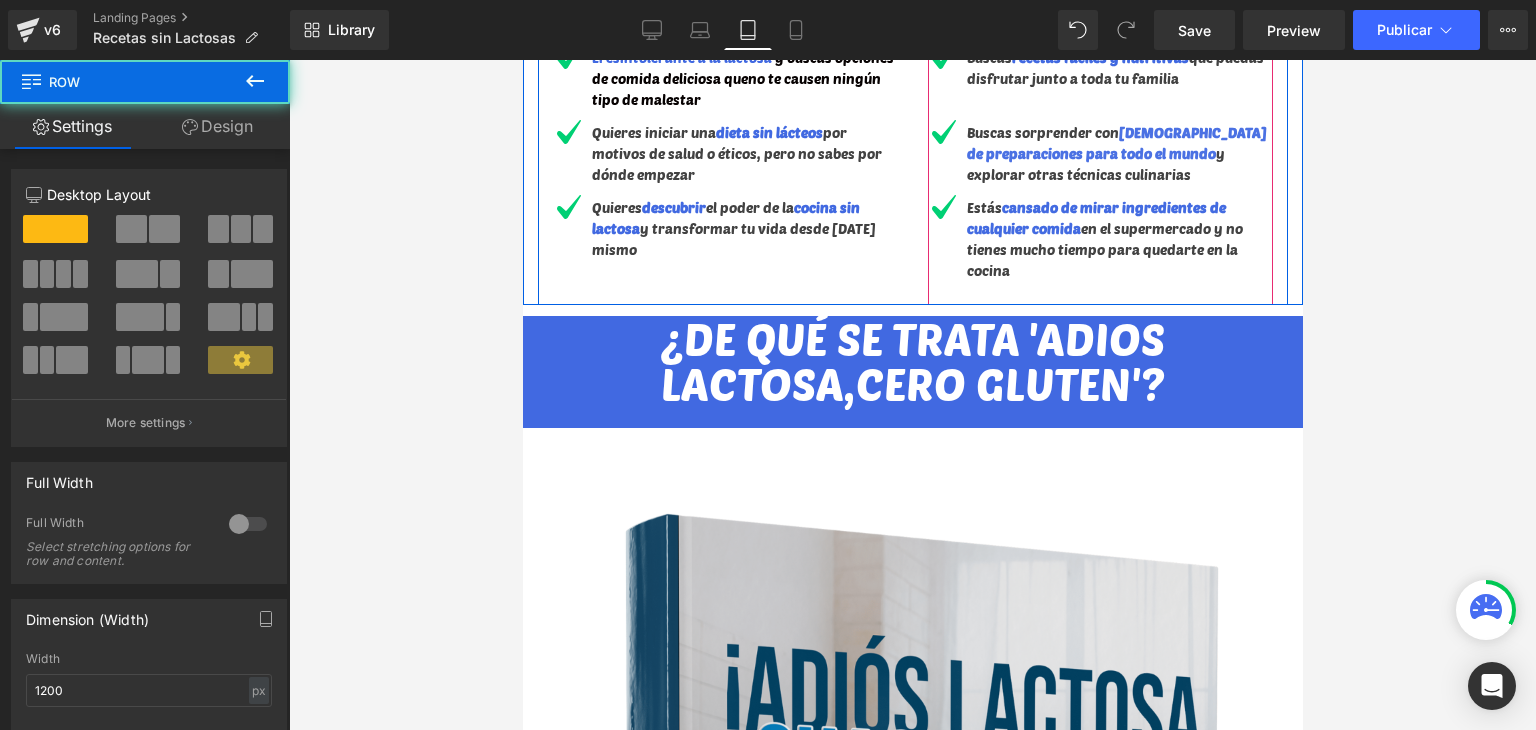 drag, startPoint x: 1200, startPoint y: 312, endPoint x: 1203, endPoint y: 290, distance: 22.203604 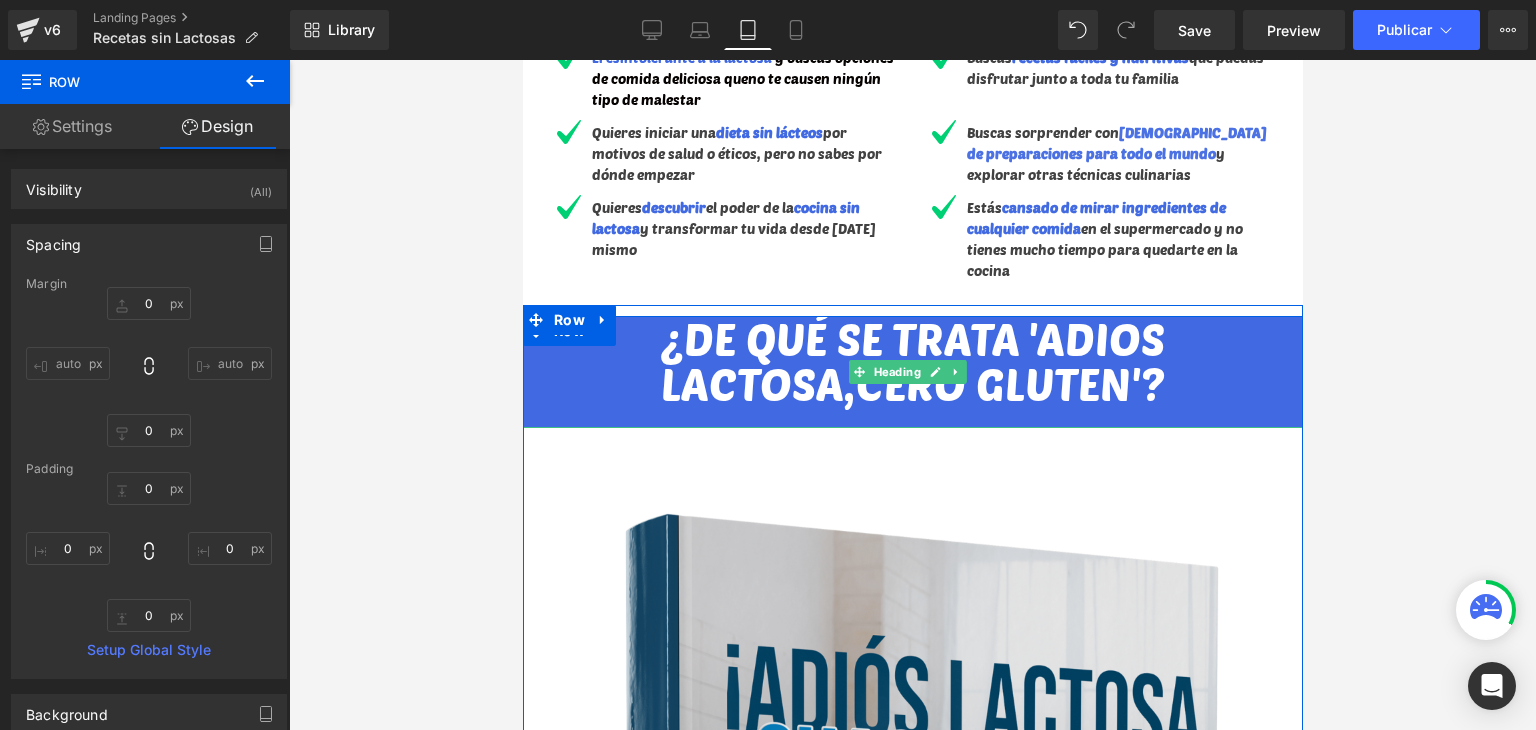 drag, startPoint x: 1345, startPoint y: 317, endPoint x: 1309, endPoint y: 306, distance: 37.64306 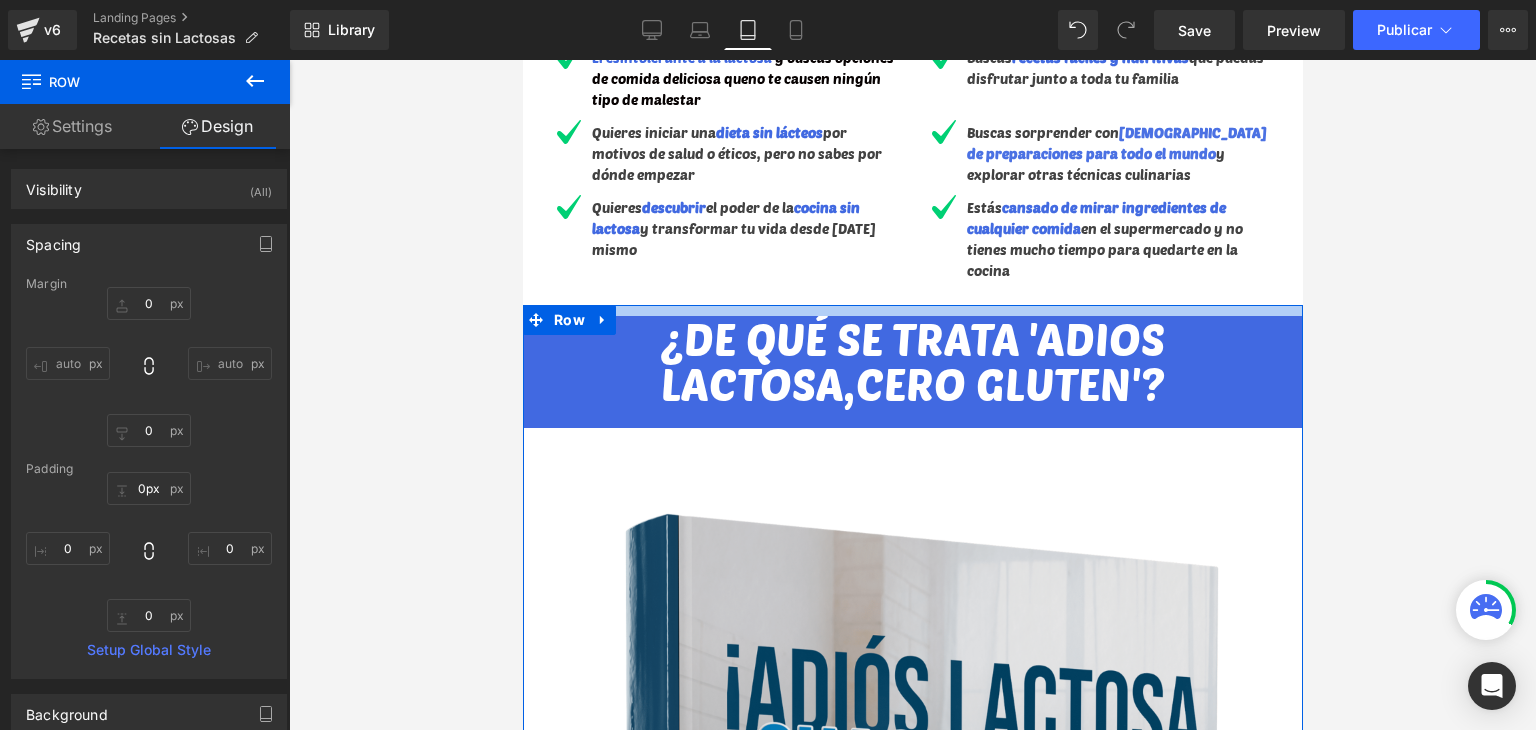 click on "¿DE QUÉ SE TRATA 'ADIOS LACTOSA,CERO GLUTEN'? Heading         Image         Nuestro ebook  "ADIÓS LACTOSA, CHAO GLUTEN" : la guía culinaria perfecta para aquellos que buscan disfrutar de deliciosas comidas SIN lactosa. Encontrarás una amplia selección de  recetas fáciles de seguir , utilizando ingredientes comunes y accesibles para nada costosos. ¡Dile adiós a la preocupación por la lactosa y saborea la libertad culinaria! Obtén tu copia ahora y dale un festín a tus papilas gustativas. Text Block                   ¡QUIERO SABER MÁS!          Button         Row         Row   63px   37px     Row         Row         ¿QUE ENCONTRARÁS  ADENTRO? Heading         Row" at bounding box center (912, 1385) 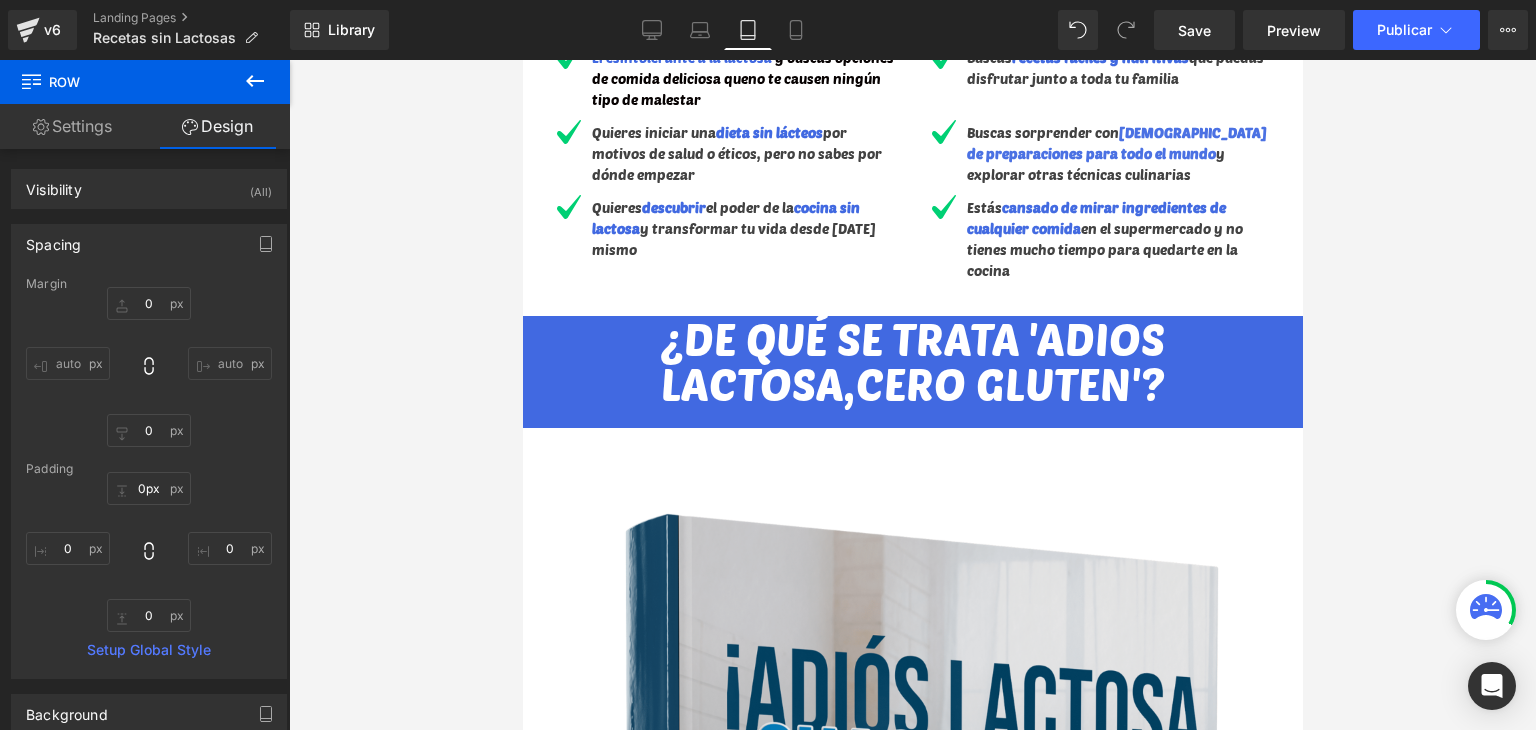 drag, startPoint x: 1318, startPoint y: 301, endPoint x: 1305, endPoint y: 301, distance: 13 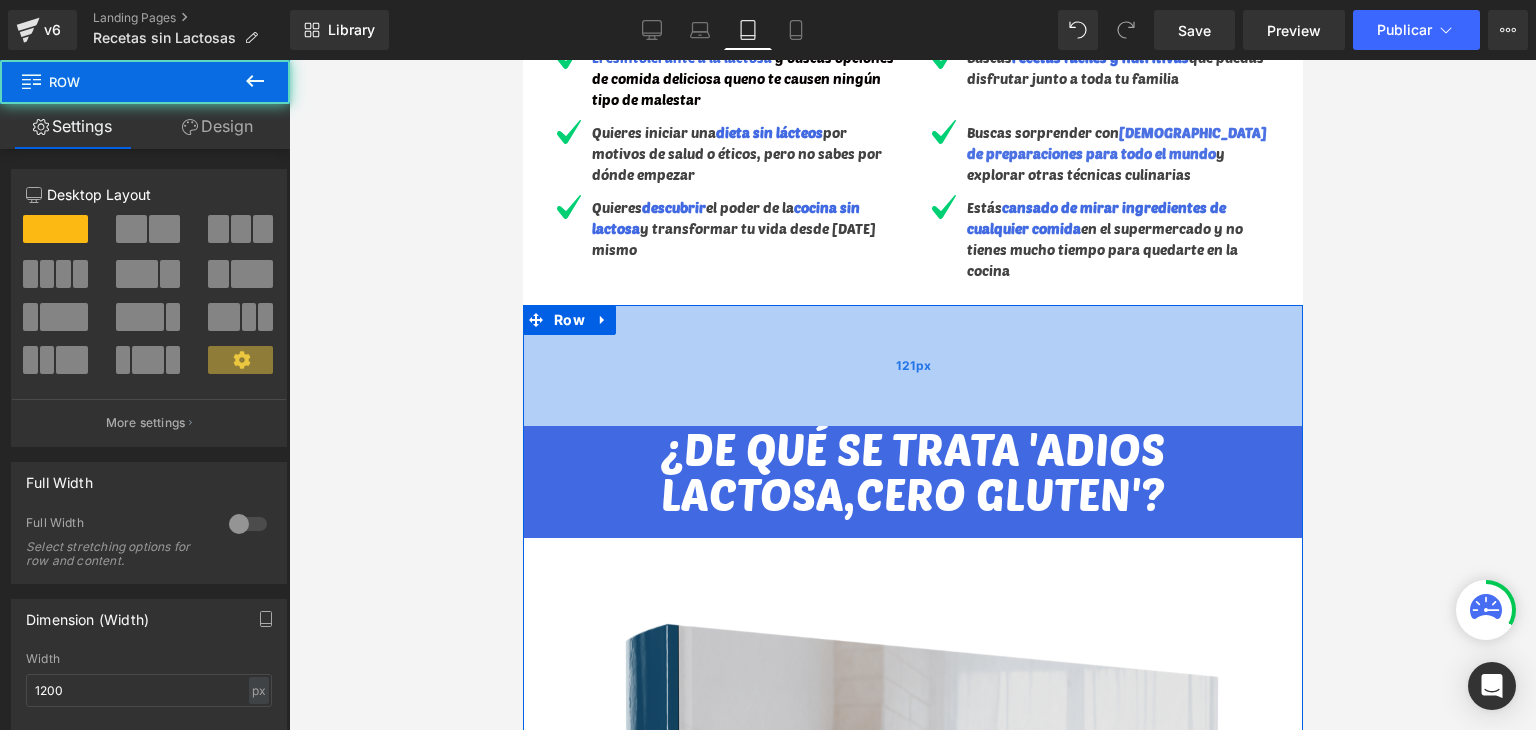 drag, startPoint x: 1261, startPoint y: 304, endPoint x: 1197, endPoint y: 485, distance: 191.98177 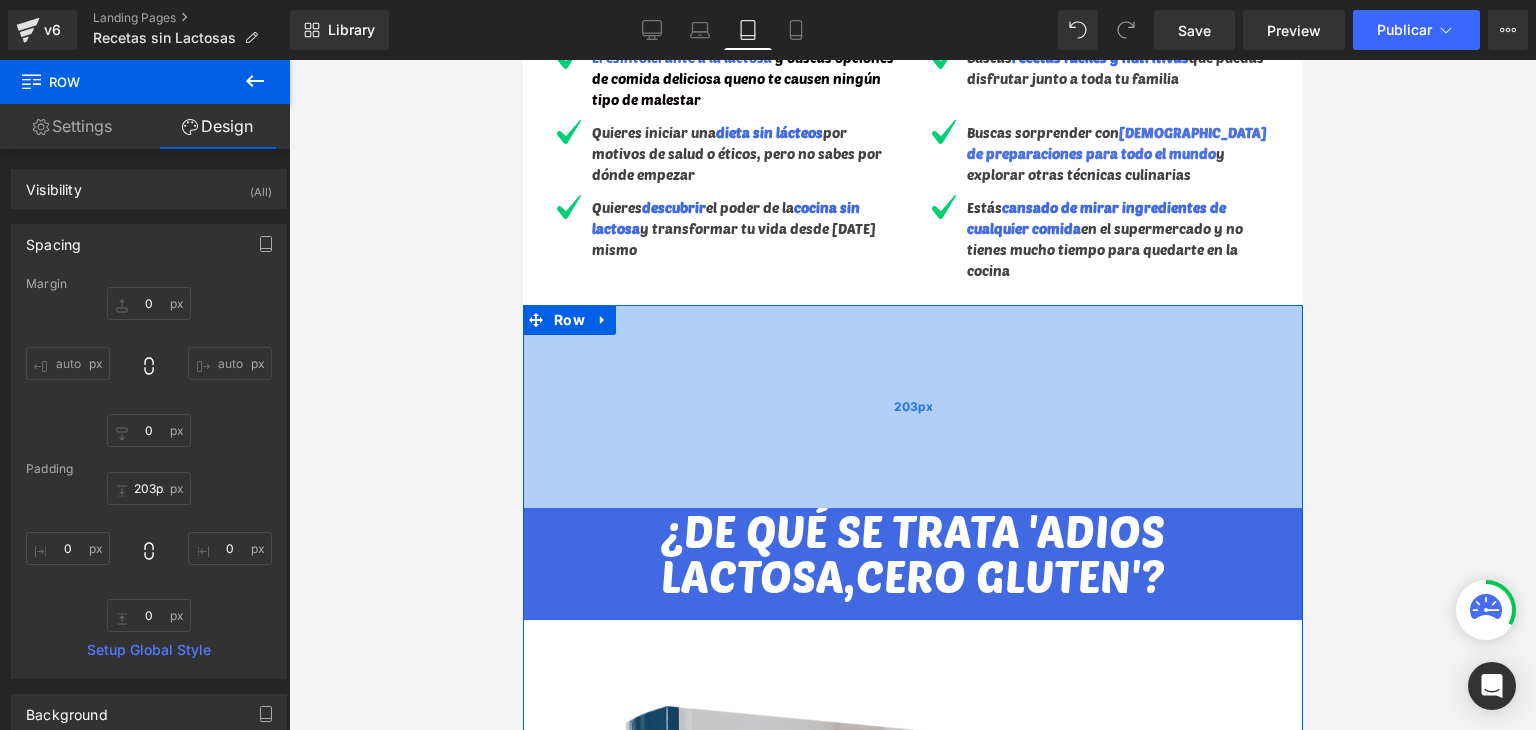 drag, startPoint x: 912, startPoint y: 301, endPoint x: 912, endPoint y: 313, distance: 12 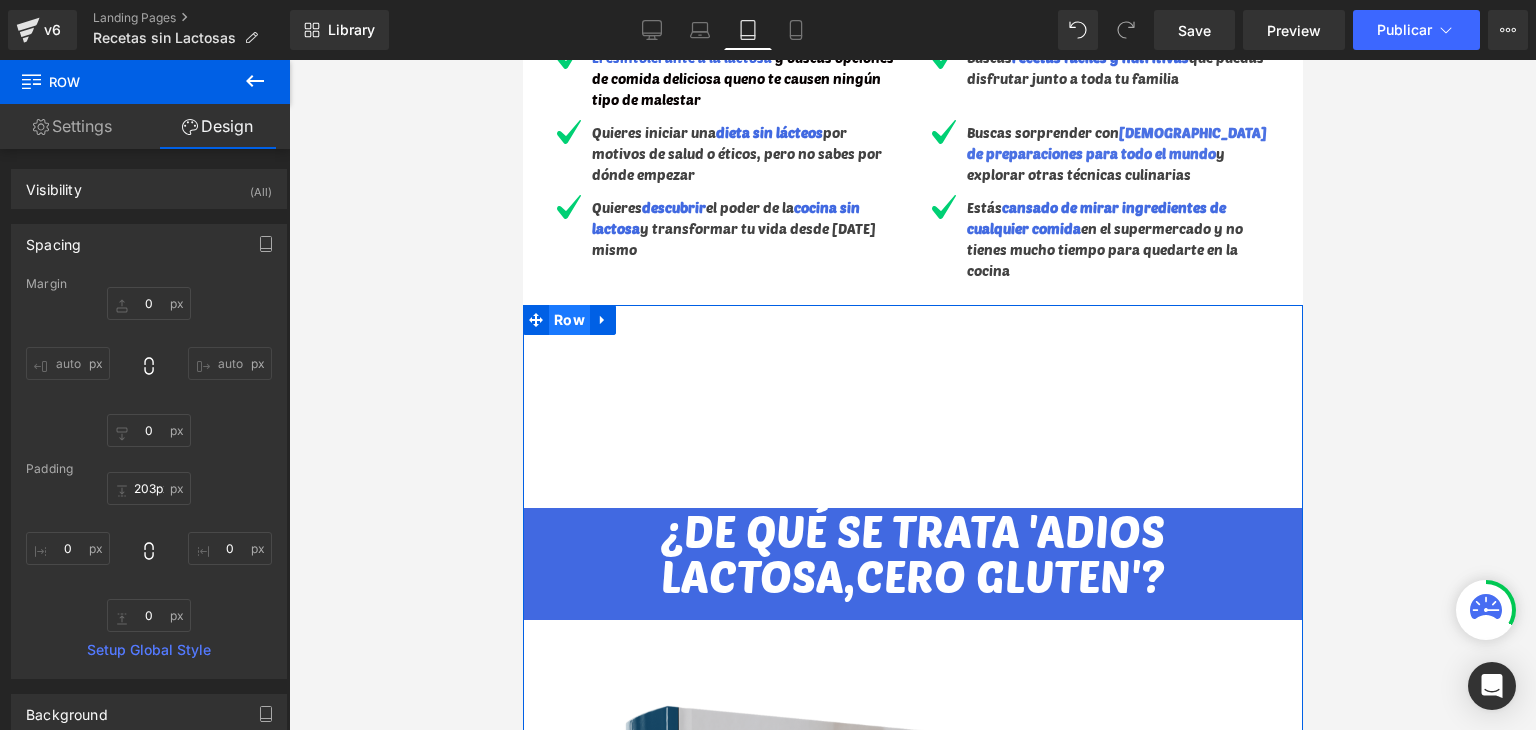 click on "Row" at bounding box center (568, 320) 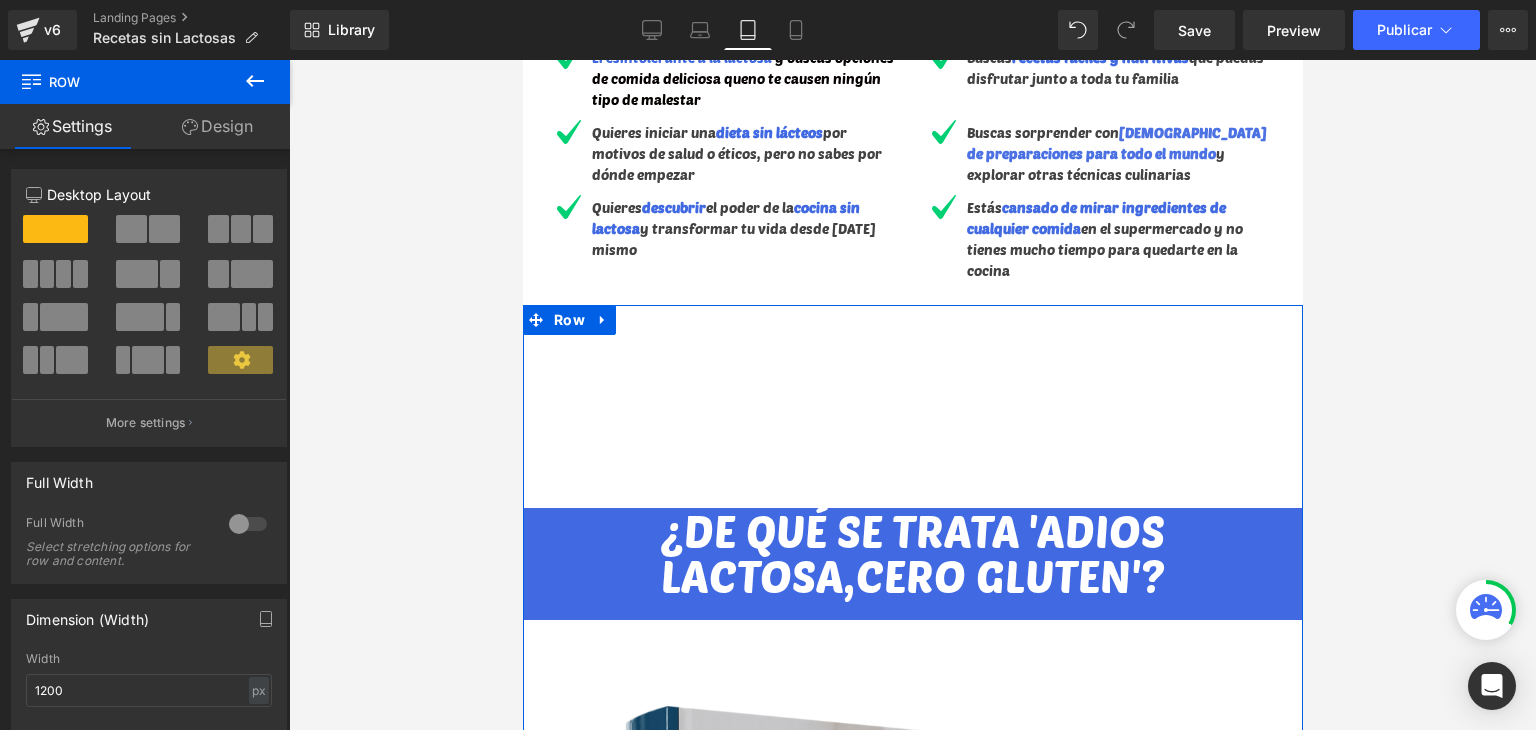 click on "Design" at bounding box center [217, 126] 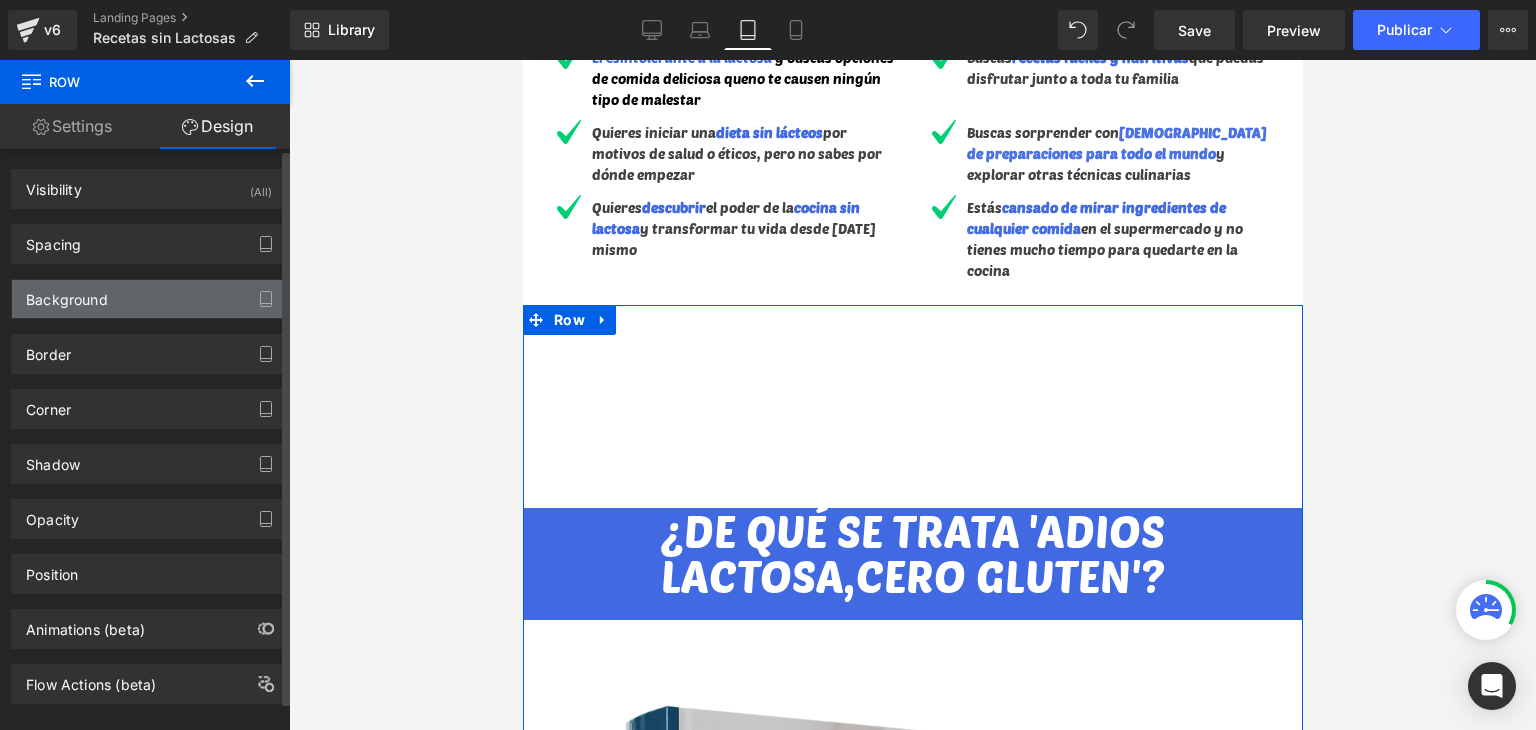 click on "Background" at bounding box center [149, 299] 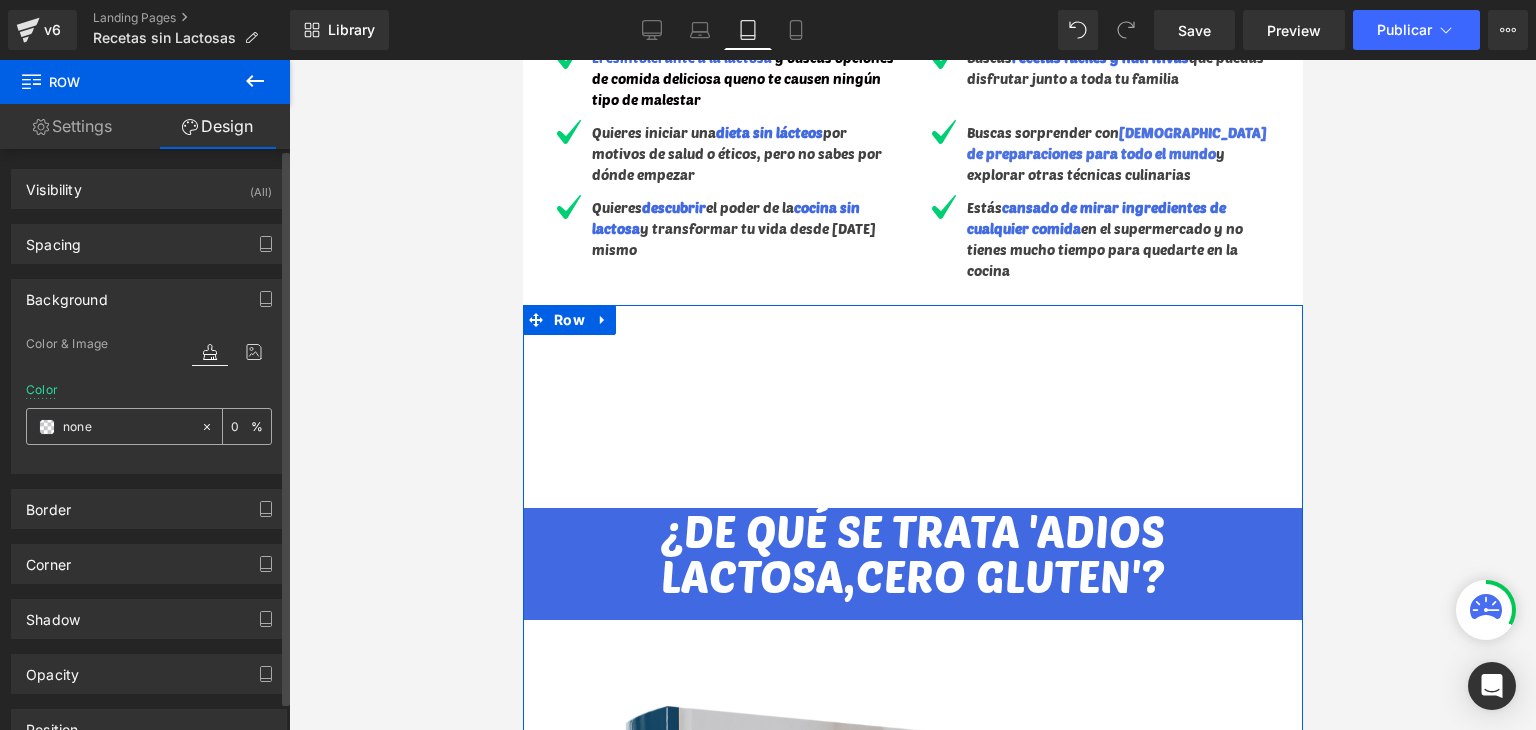 click at bounding box center (47, 427) 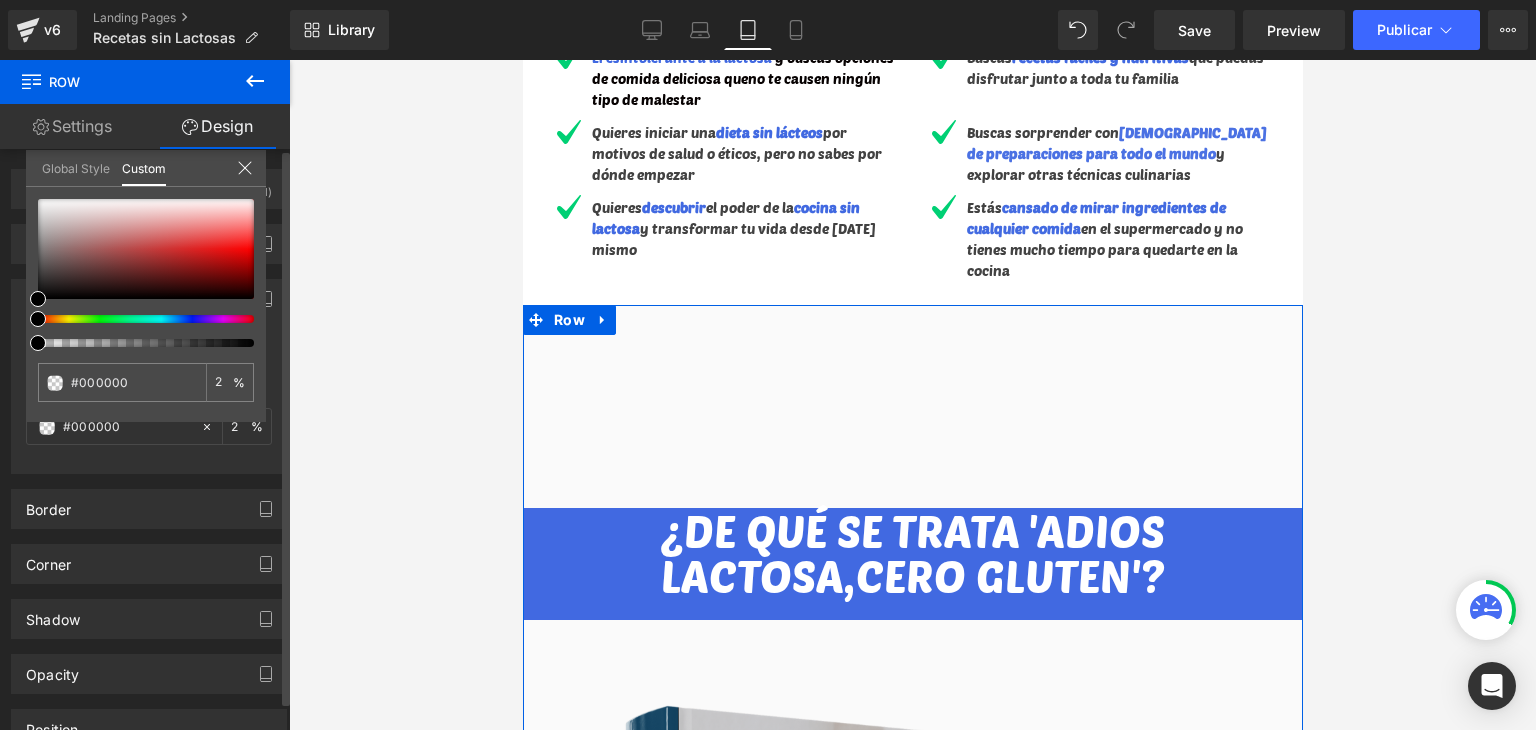drag, startPoint x: 42, startPoint y: 341, endPoint x: 0, endPoint y: 349, distance: 42.755116 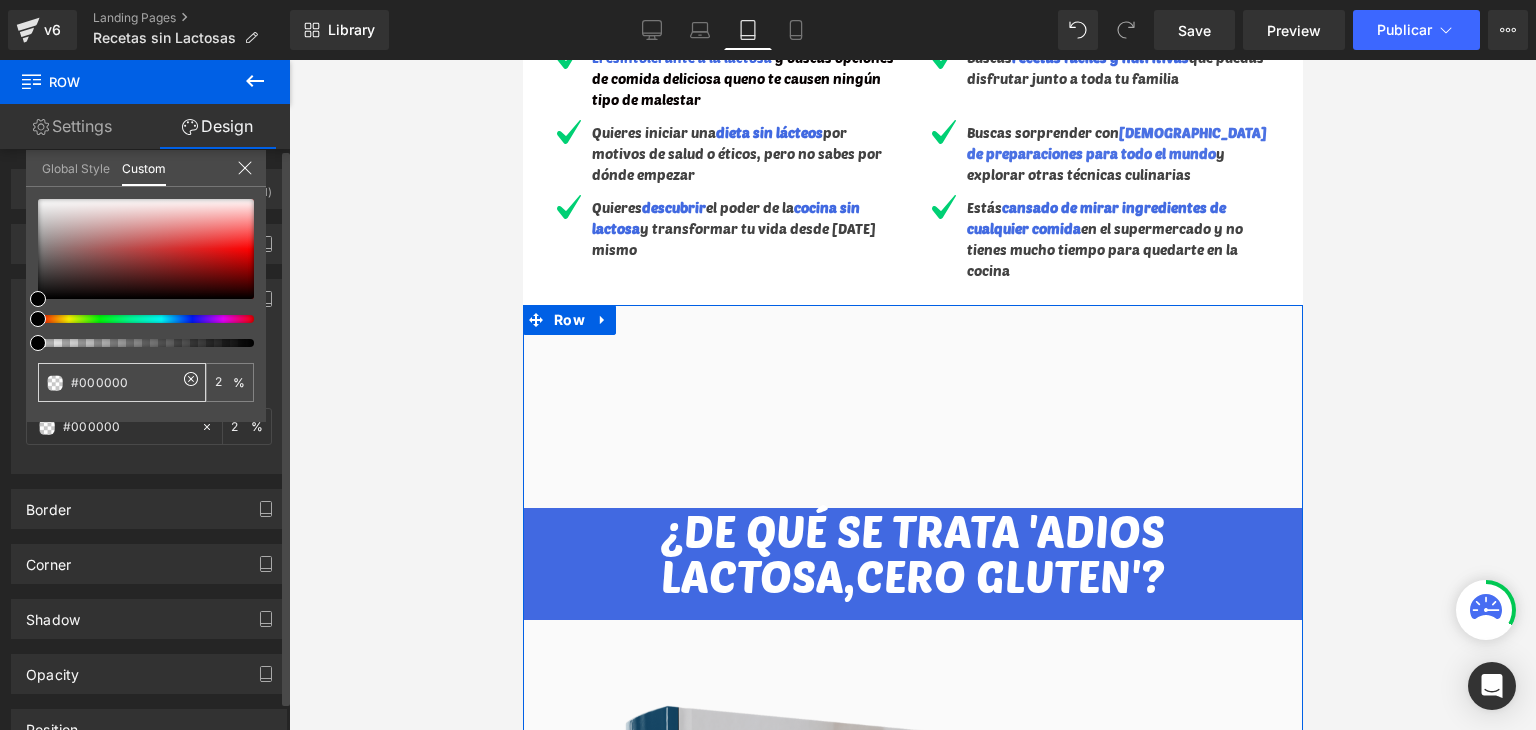 click 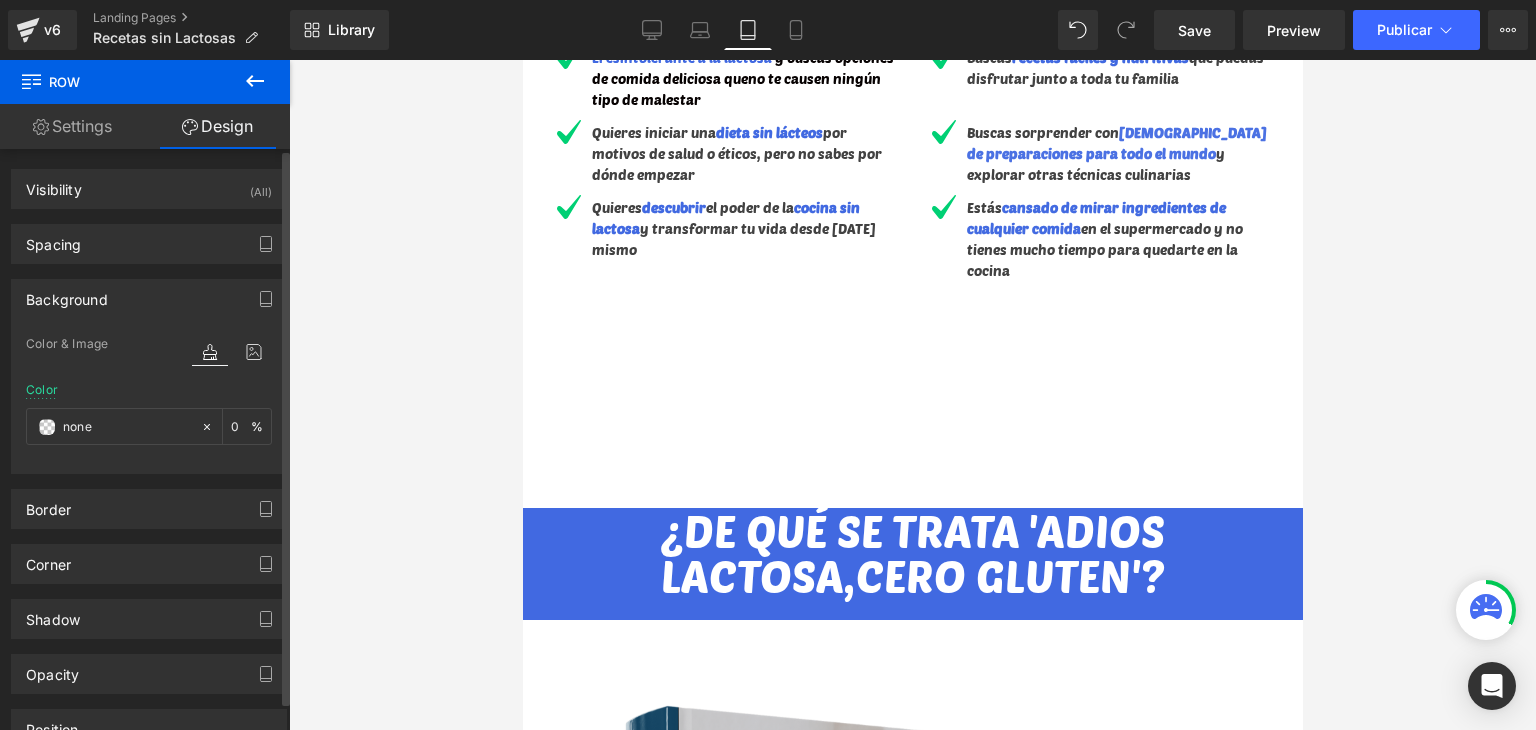 click at bounding box center [912, 395] 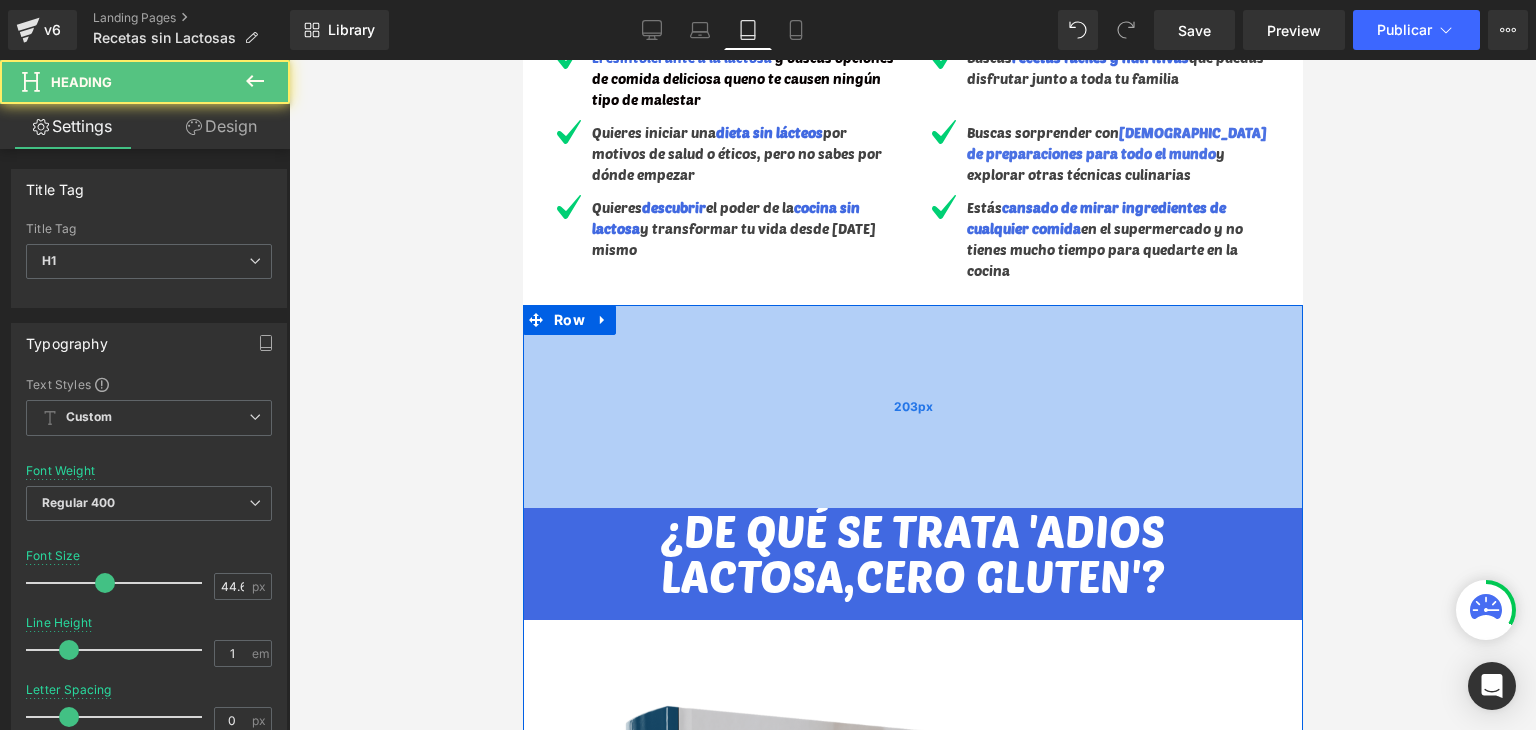 drag, startPoint x: 857, startPoint y: 501, endPoint x: 861, endPoint y: 490, distance: 11.7046995 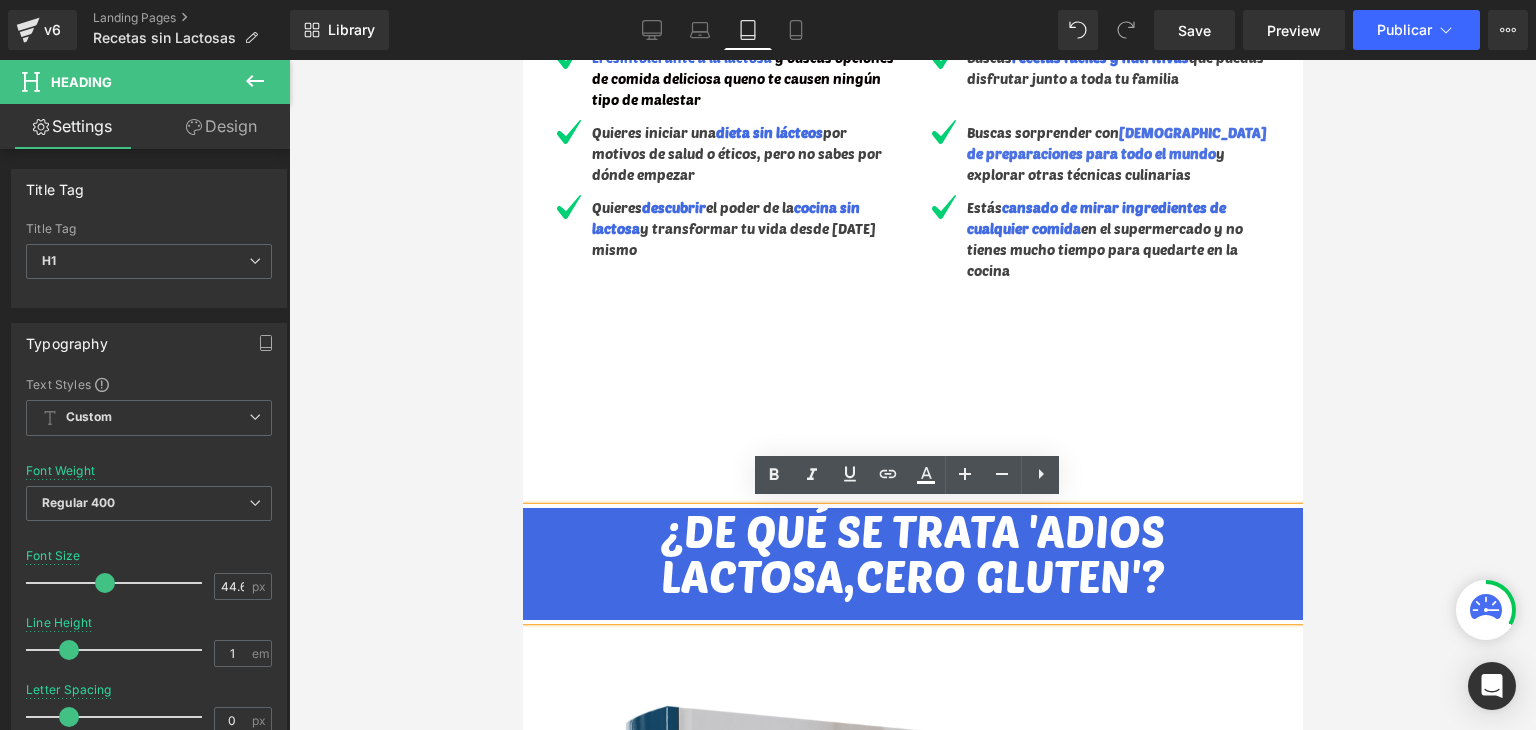 click on "¿DE QUÉ SE TRATA 'ADIOS LACTOSA,CERO GLUTEN'?" at bounding box center [912, 552] 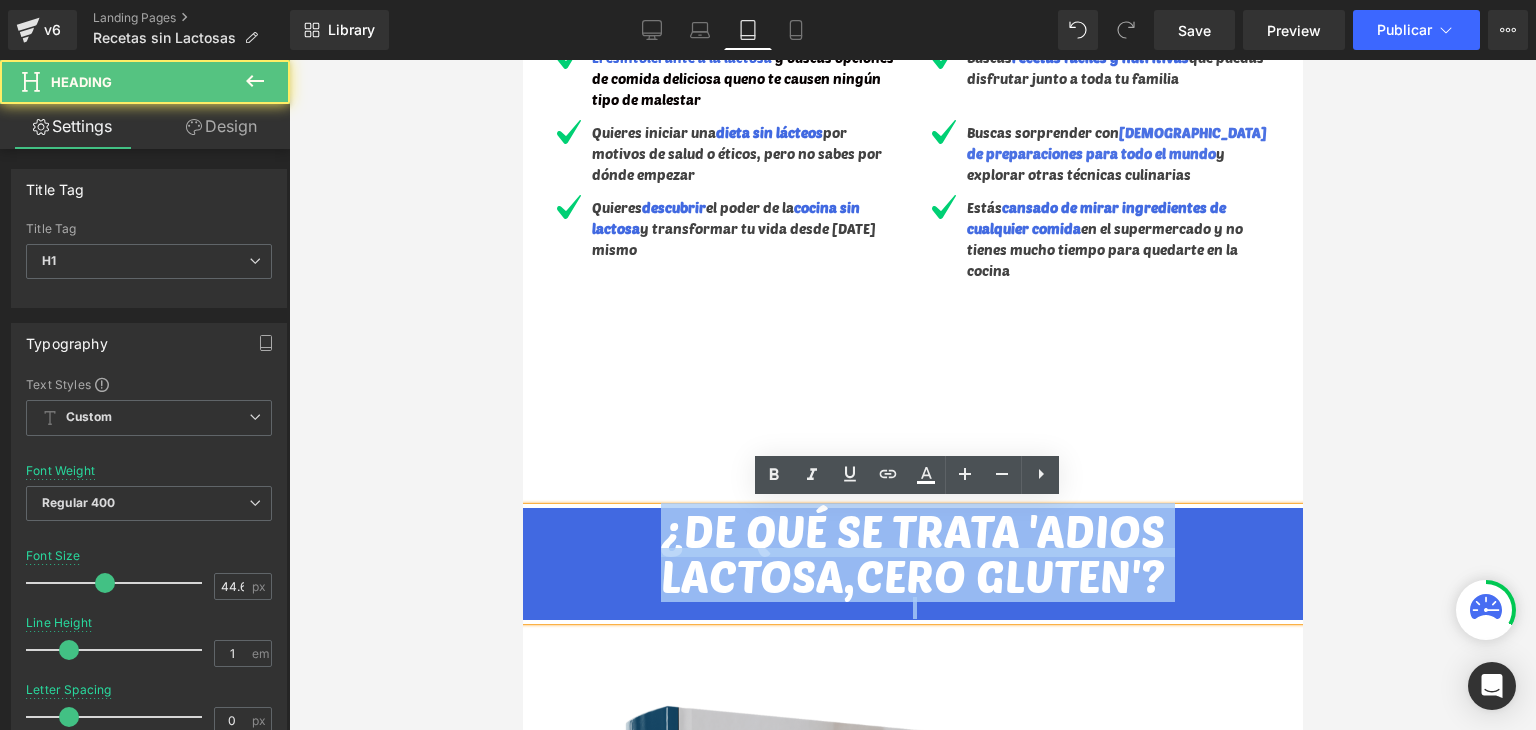 click on "¿DE QUÉ SE TRATA 'ADIOS LACTOSA,CERO GLUTEN'? Heading         Image         Nuestro ebook  "ADIÓS LACTOSA, CHAO GLUTEN" : la guía culinaria perfecta para aquellos que buscan disfrutar de deliciosas comidas SIN lactosa. Encontrarás una amplia selección de  recetas fáciles de seguir , utilizando ingredientes comunes y accesibles para nada costosos. ¡Dile adiós a la preocupación por la lactosa y saborea la libertad culinaria! Obtén tu copia ahora y dale un festín a tus papilas gustativas. Text Block                   ¡QUIERO SABER MÁS!          Button         Row         Row   63px   37px     Row         Row         ¿QUE ENCONTRARÁS  ADENTRO? Heading         Row   203px" at bounding box center [912, 1481] 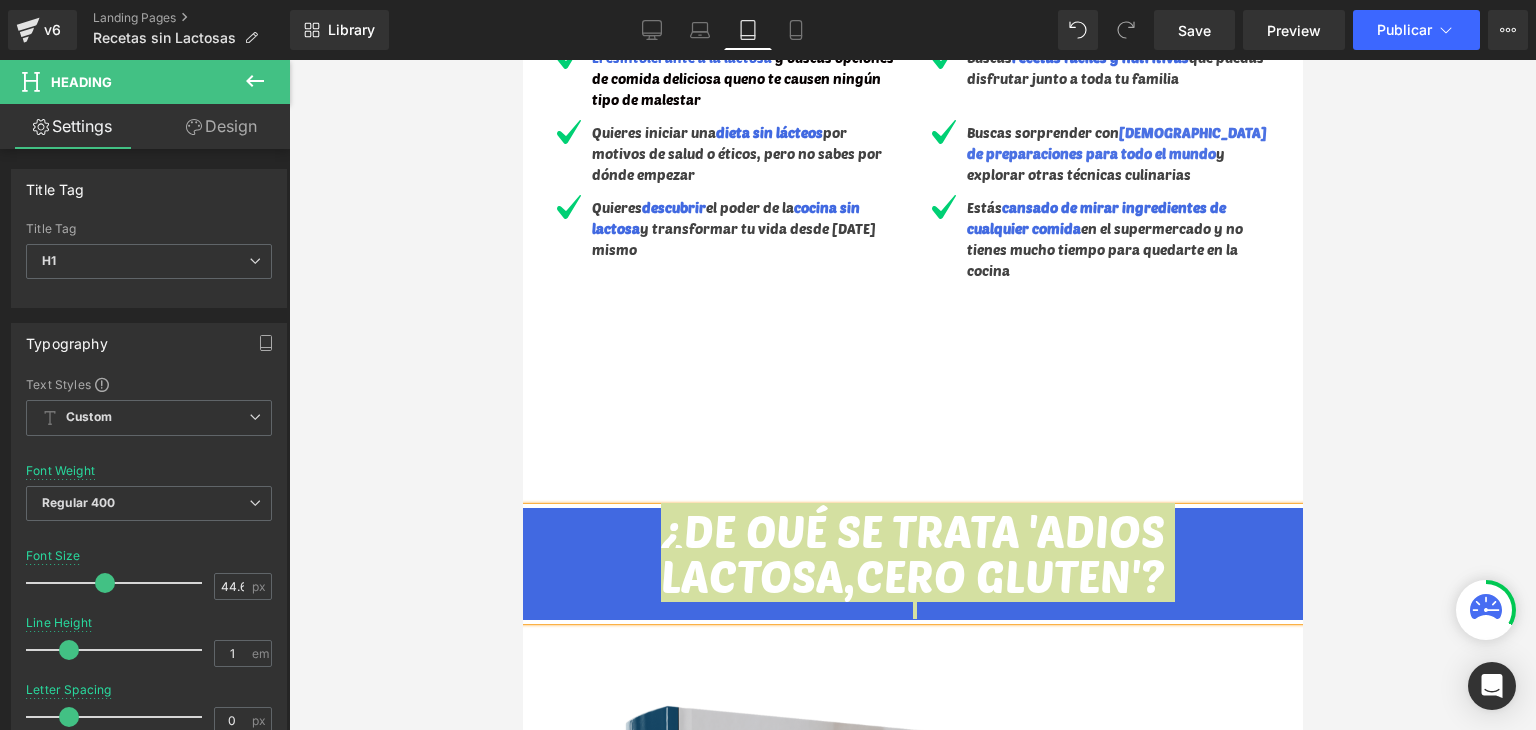 click at bounding box center [912, 395] 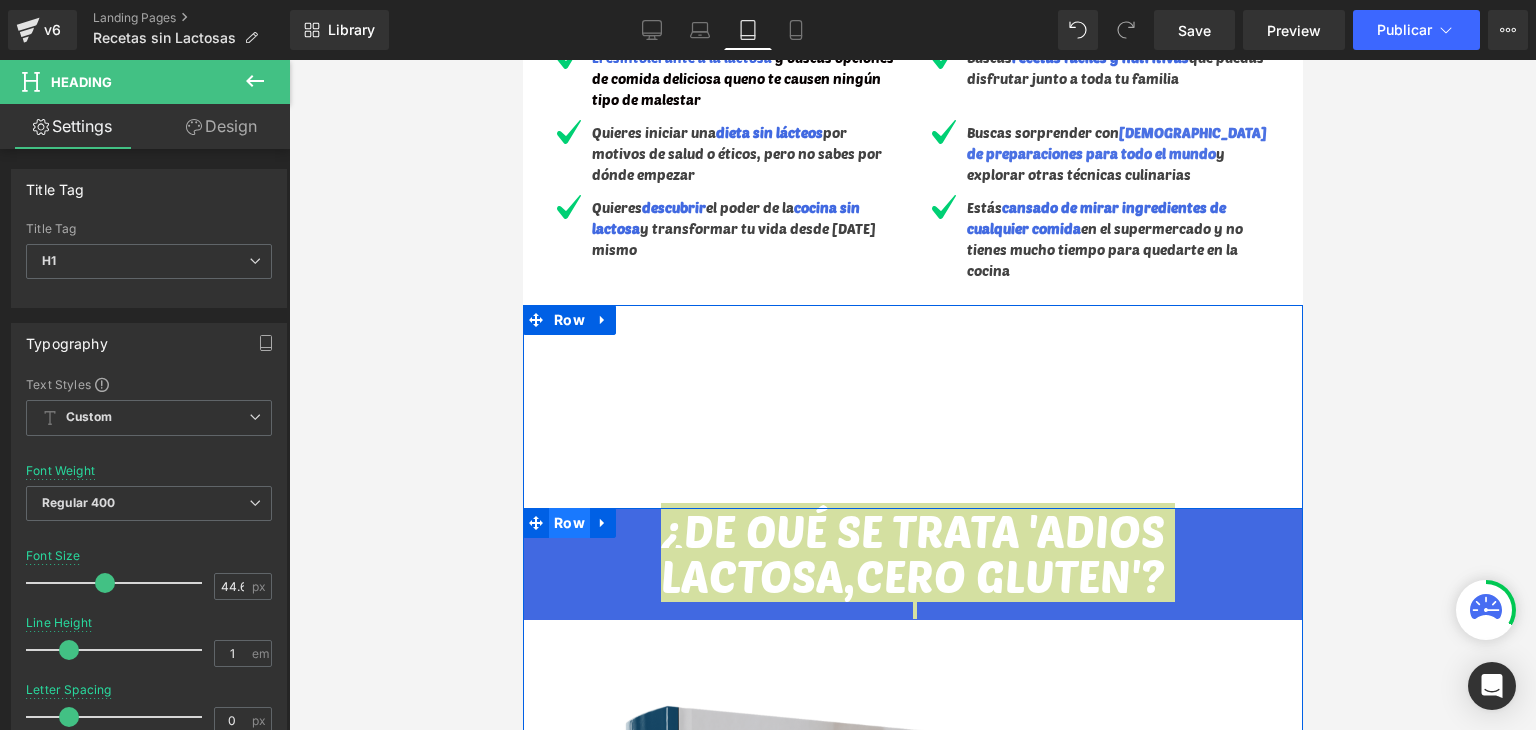 click on "Row" at bounding box center (568, 523) 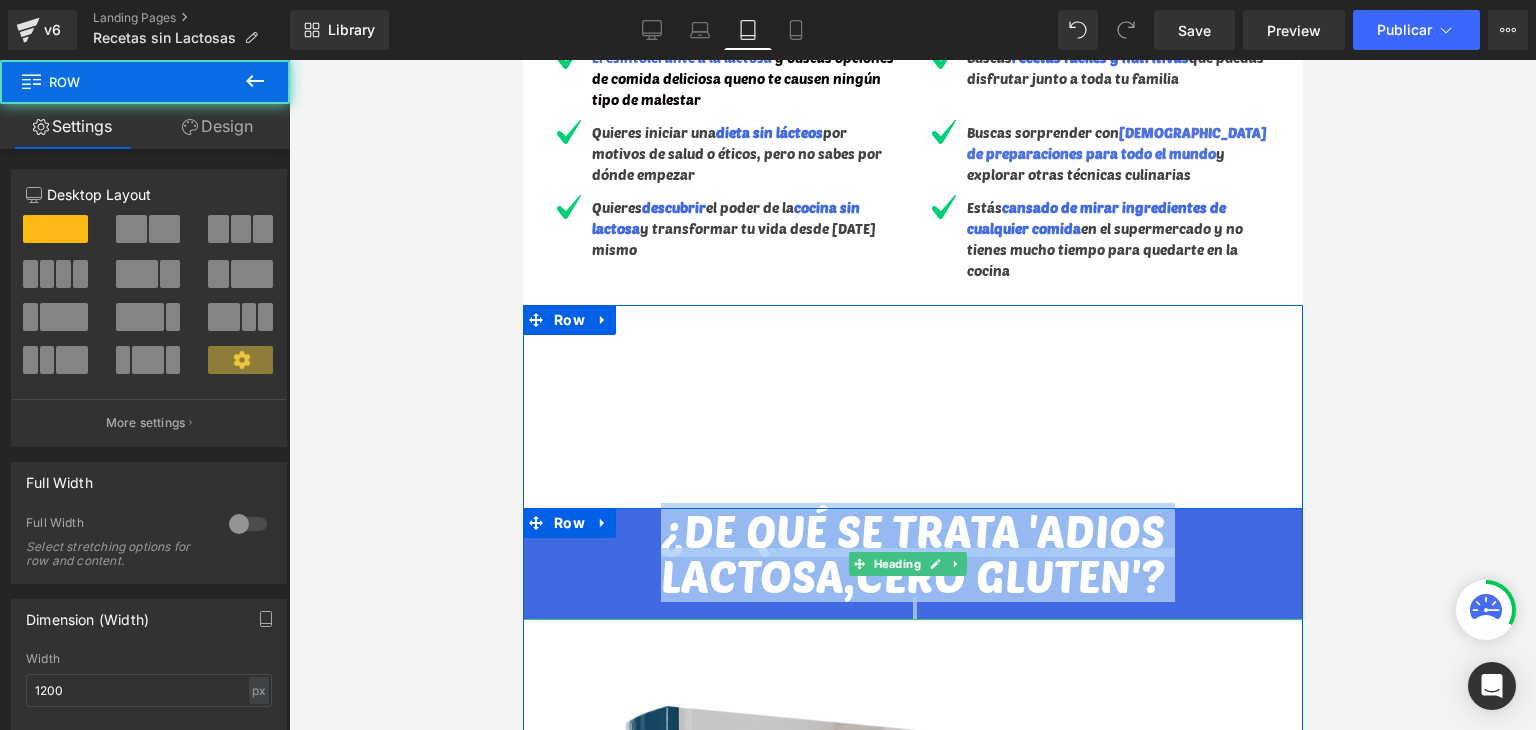 click on "¿DE QUÉ SE TRATA 'ADIOS LACTOSA,CERO GLUTEN'?" at bounding box center (912, 552) 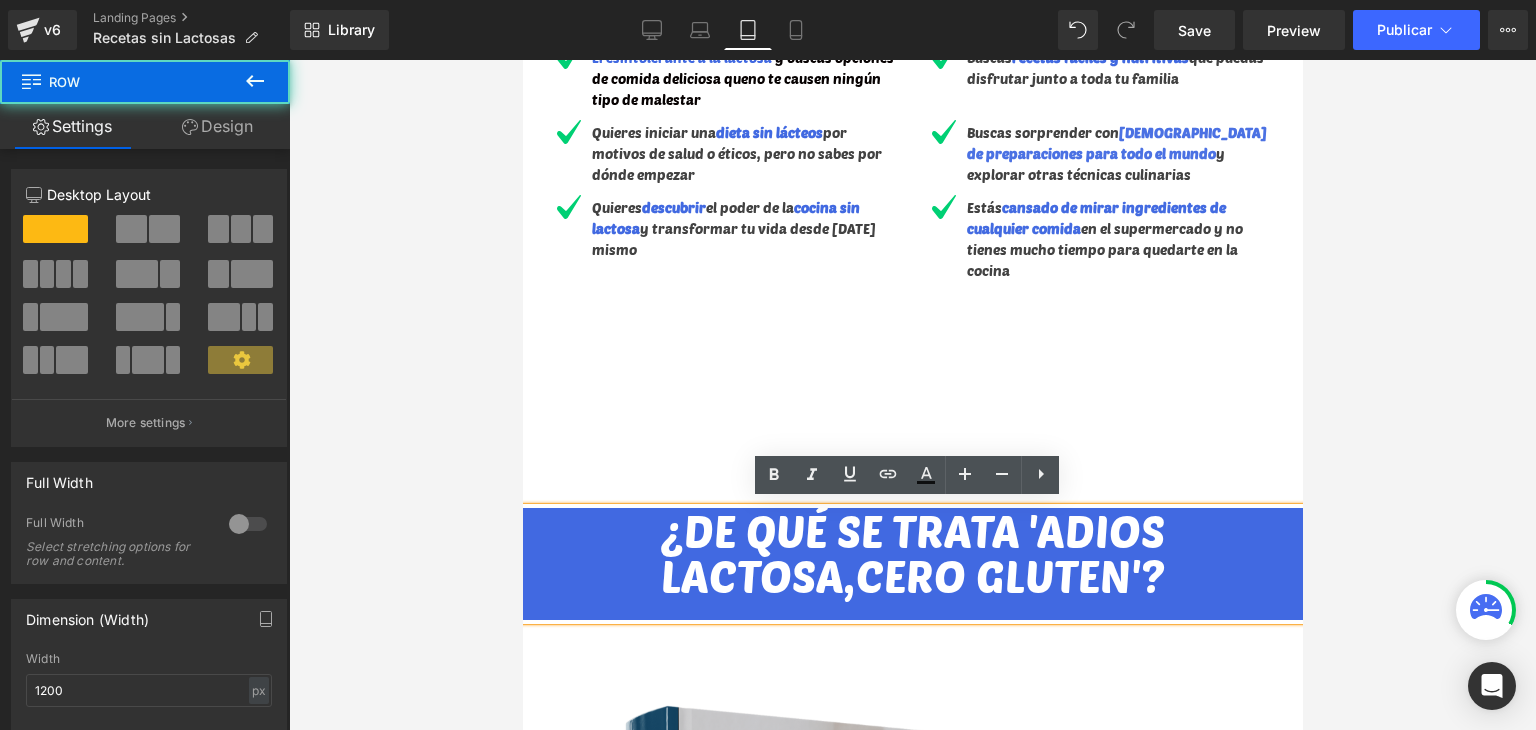click on "¿DE QUÉ SE TRATA 'ADIOS LACTOSA,CERO GLUTEN'? Heading         Image         Nuestro ebook  "ADIÓS LACTOSA, CHAO GLUTEN" : la guía culinaria perfecta para aquellos que buscan disfrutar de deliciosas comidas SIN lactosa. Encontrarás una amplia selección de  recetas fáciles de seguir , utilizando ingredientes comunes y accesibles para nada costosos. ¡Dile adiós a la preocupación por la lactosa y saborea la libertad culinaria! Obtén tu copia ahora y dale un festín a tus papilas gustativas. Text Block                   ¡QUIERO SABER MÁS!          Button         Row         Row   63px   37px     Row         Row         ¿QUE ENCONTRARÁS  ADENTRO? Heading         Row   203px" at bounding box center [912, 1481] 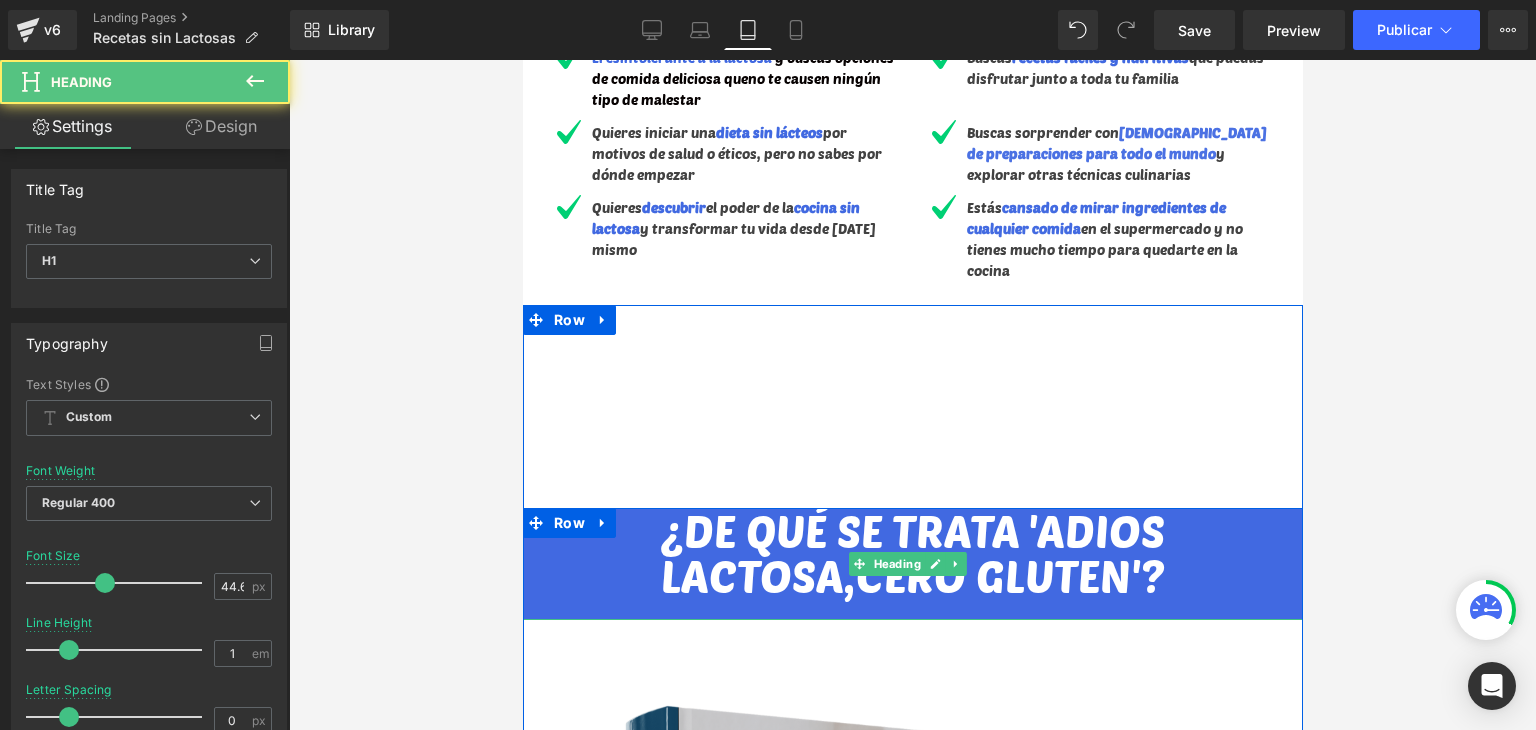 click on "¿DE QUÉ SE TRATA 'ADIOS LACTOSA,CERO GLUTEN'?" at bounding box center [912, 552] 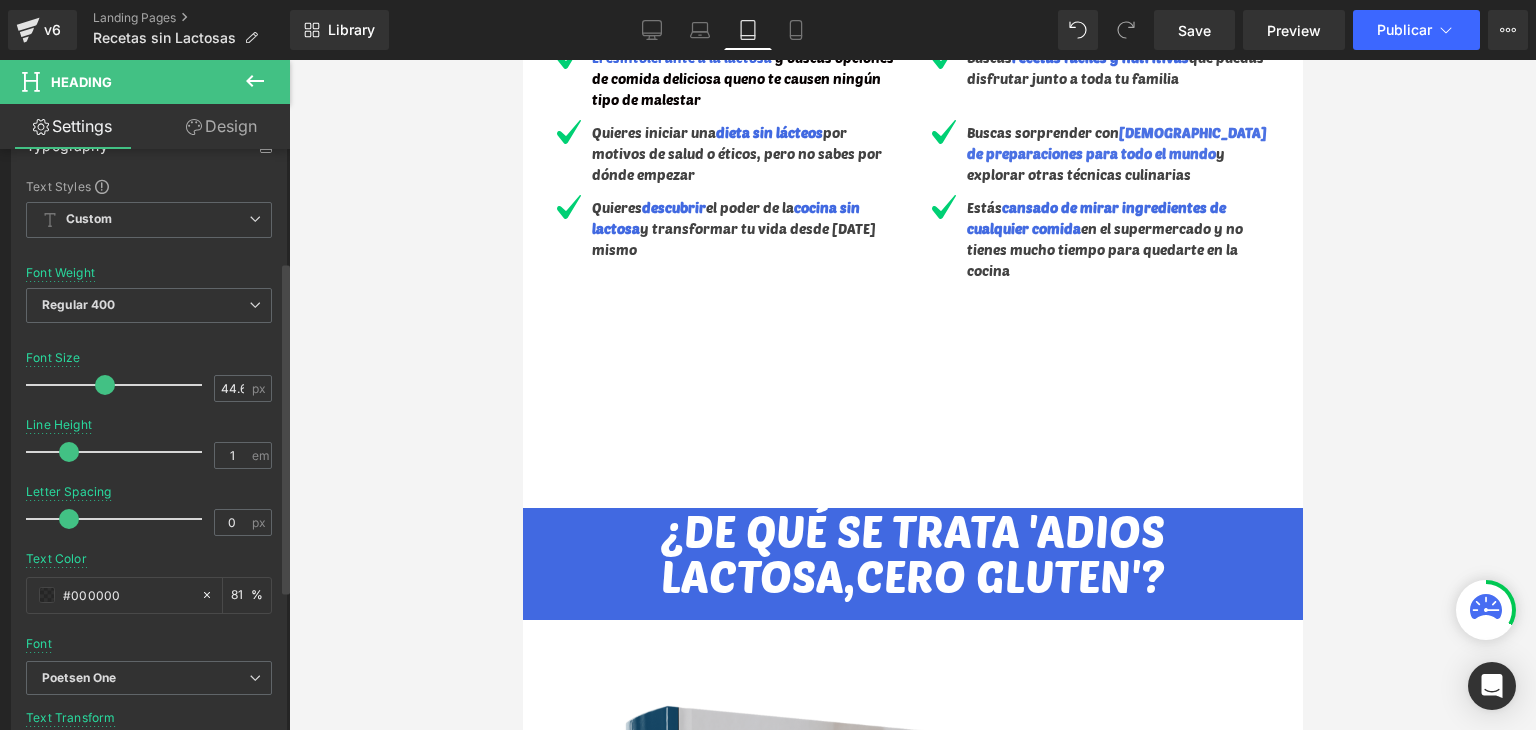 scroll, scrollTop: 200, scrollLeft: 0, axis: vertical 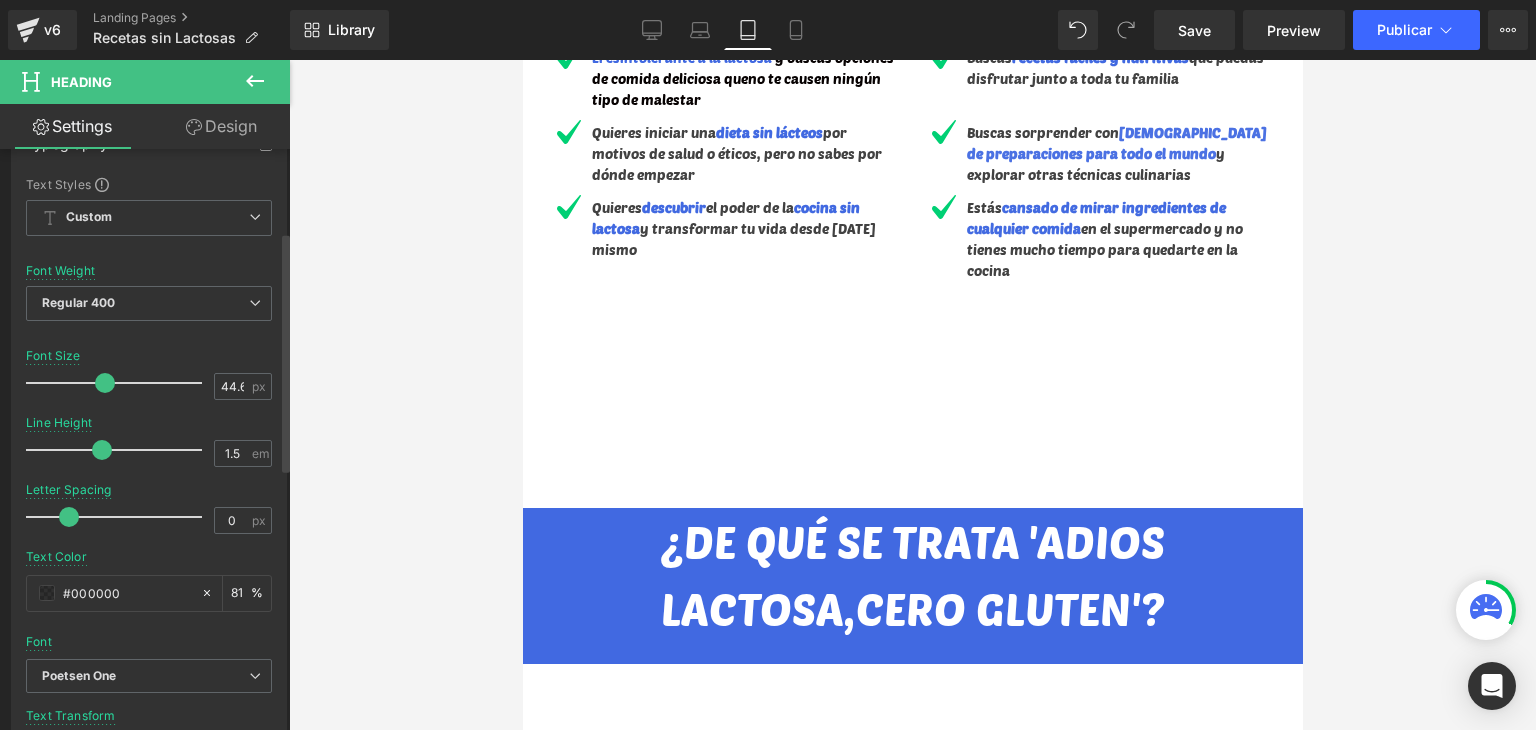 drag, startPoint x: 66, startPoint y: 453, endPoint x: 100, endPoint y: 452, distance: 34.0147 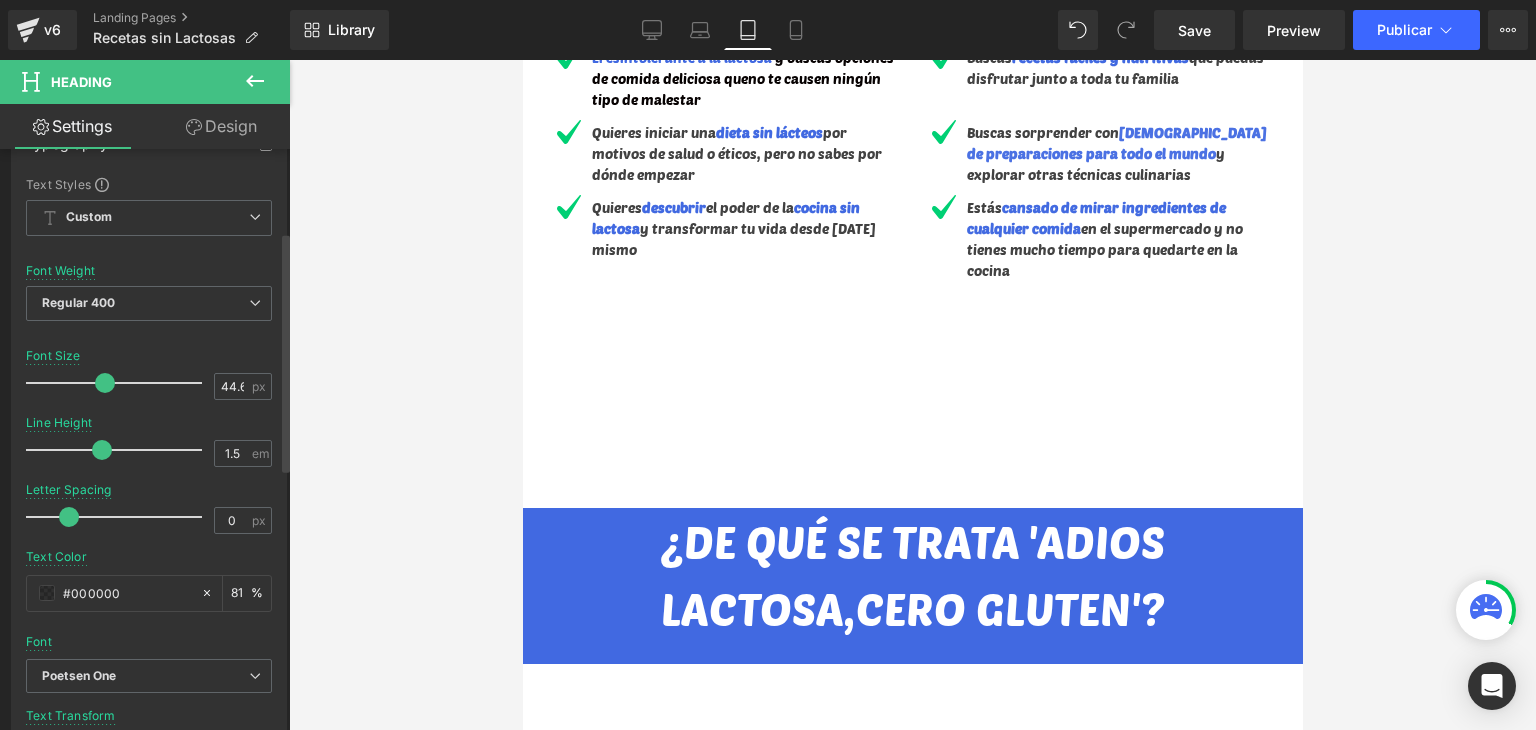 click at bounding box center [102, 450] 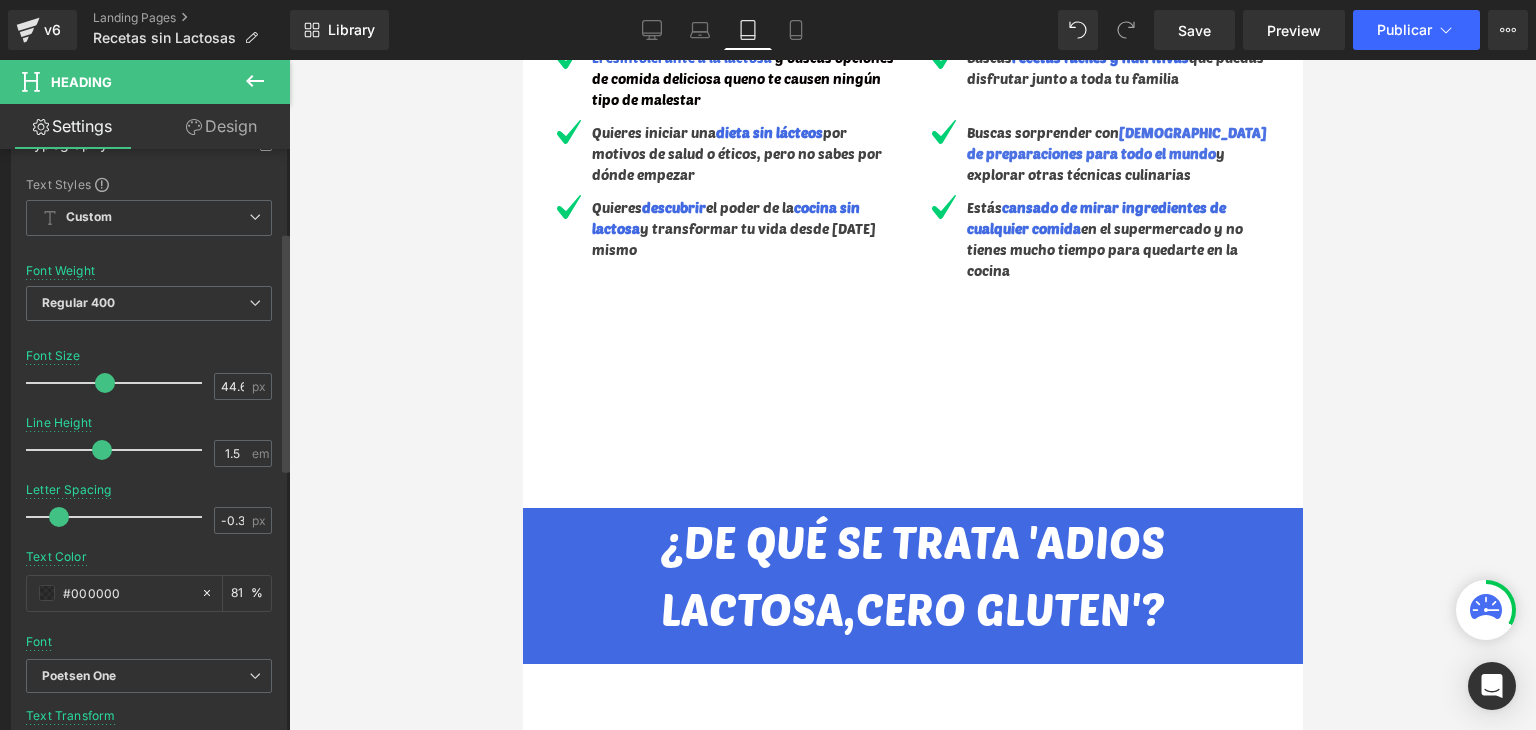 drag, startPoint x: 72, startPoint y: 510, endPoint x: 61, endPoint y: 514, distance: 11.7046995 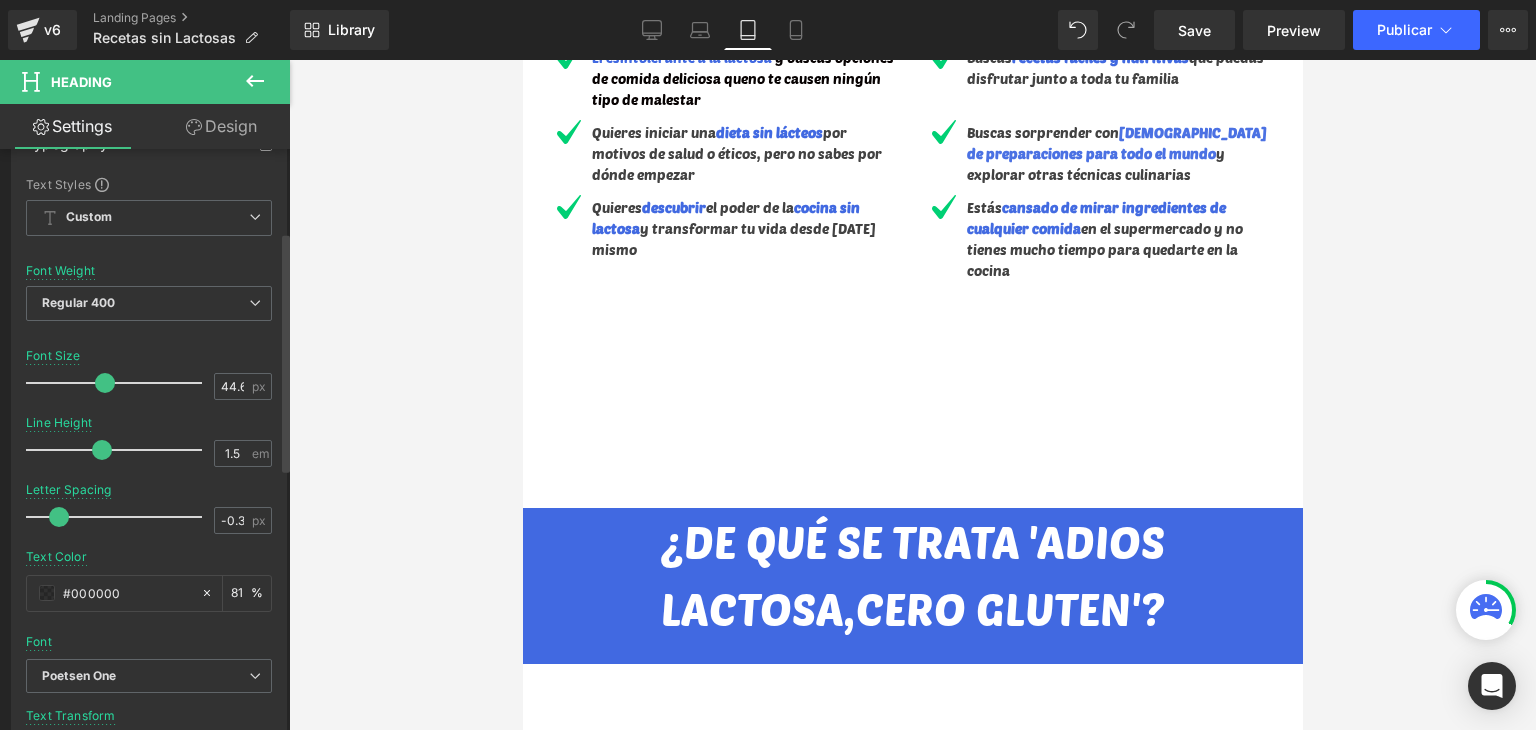 click at bounding box center [59, 517] 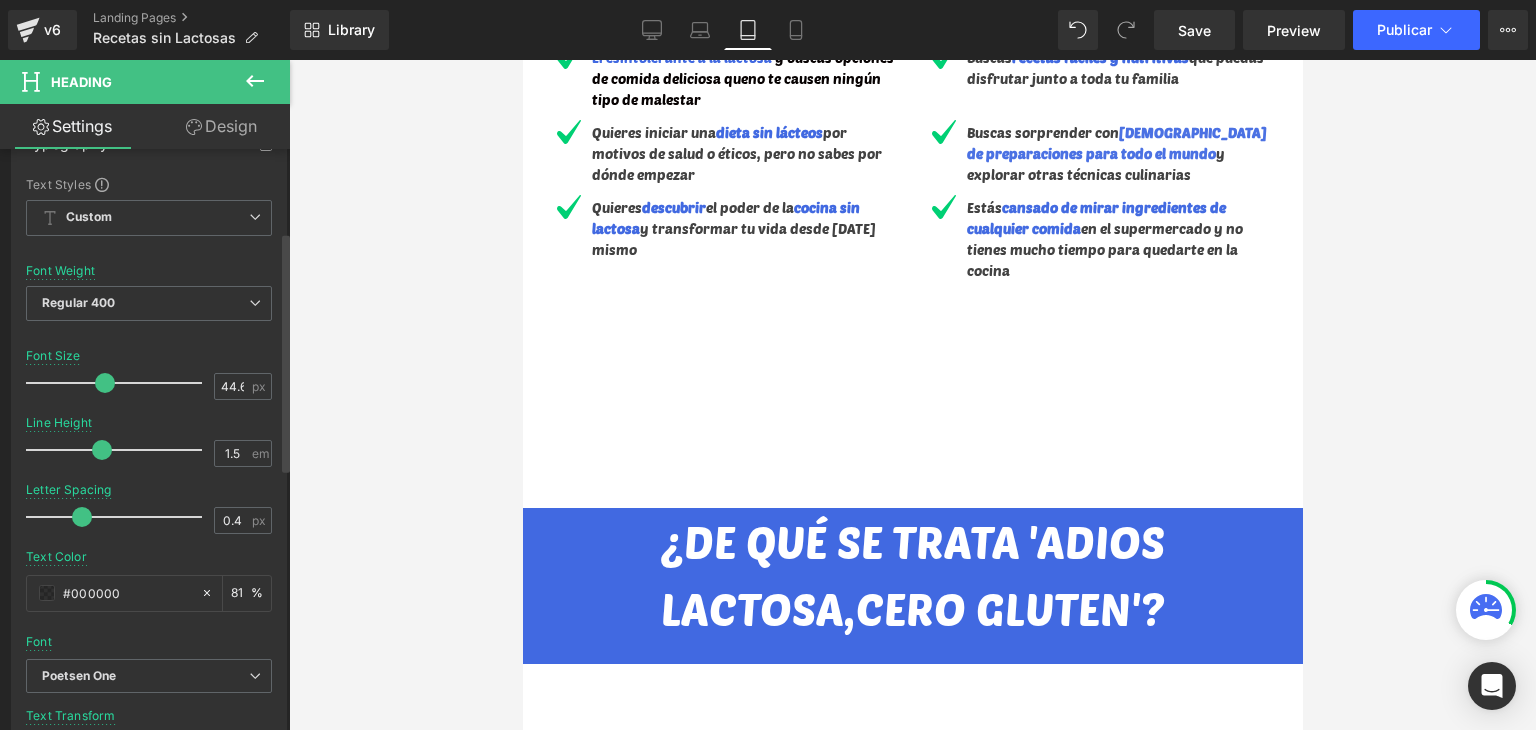 drag, startPoint x: 60, startPoint y: 516, endPoint x: 83, endPoint y: 517, distance: 23.021729 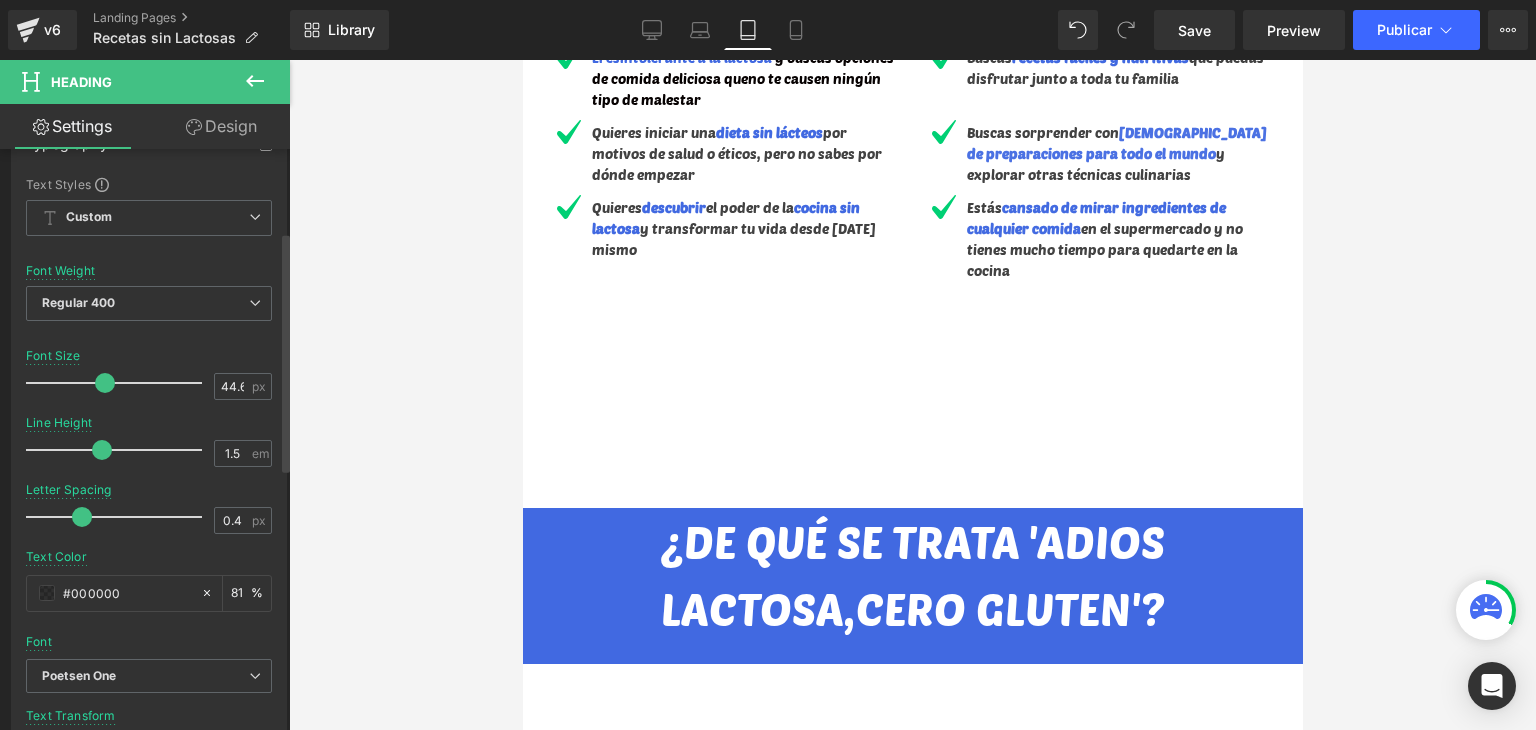 click at bounding box center (82, 517) 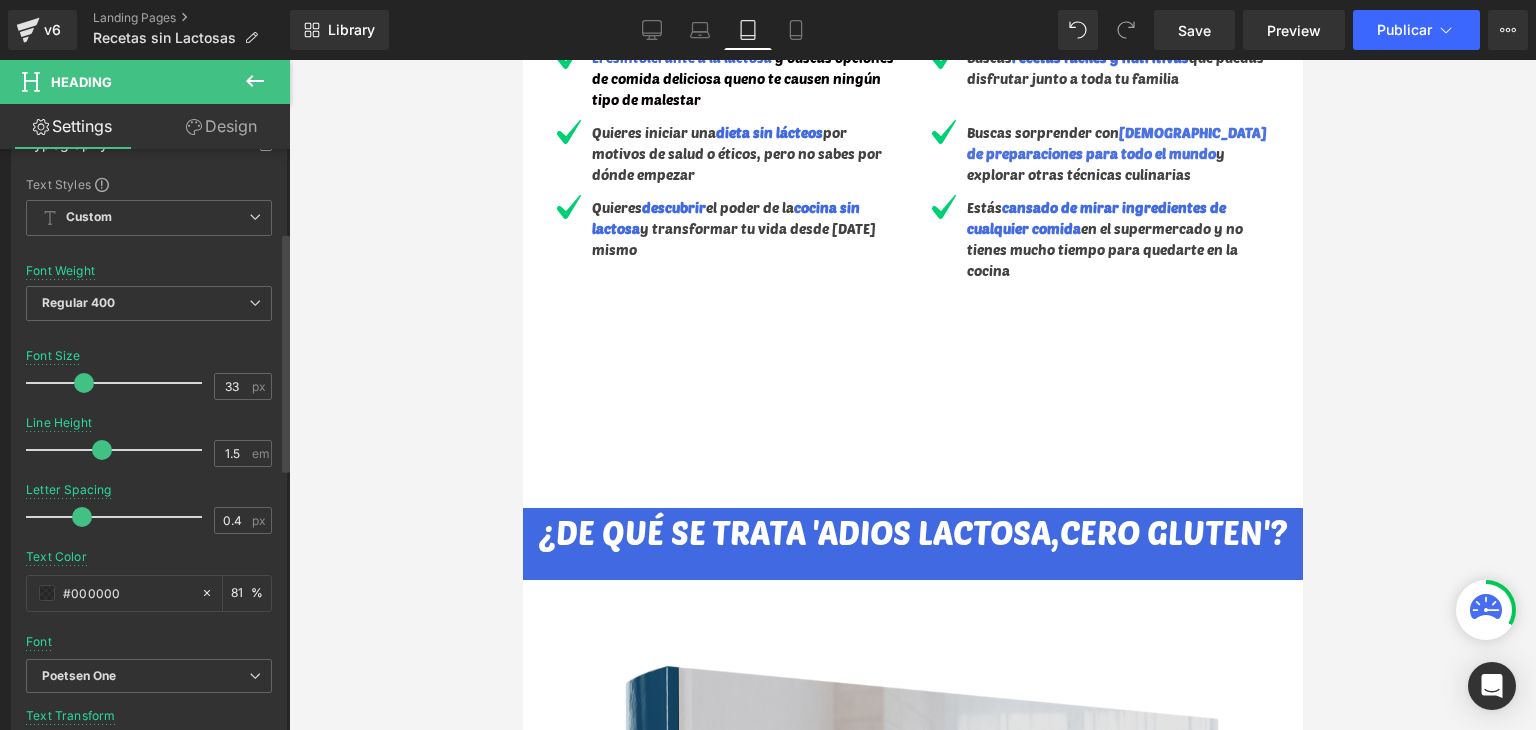 drag, startPoint x: 98, startPoint y: 379, endPoint x: 78, endPoint y: 384, distance: 20.615528 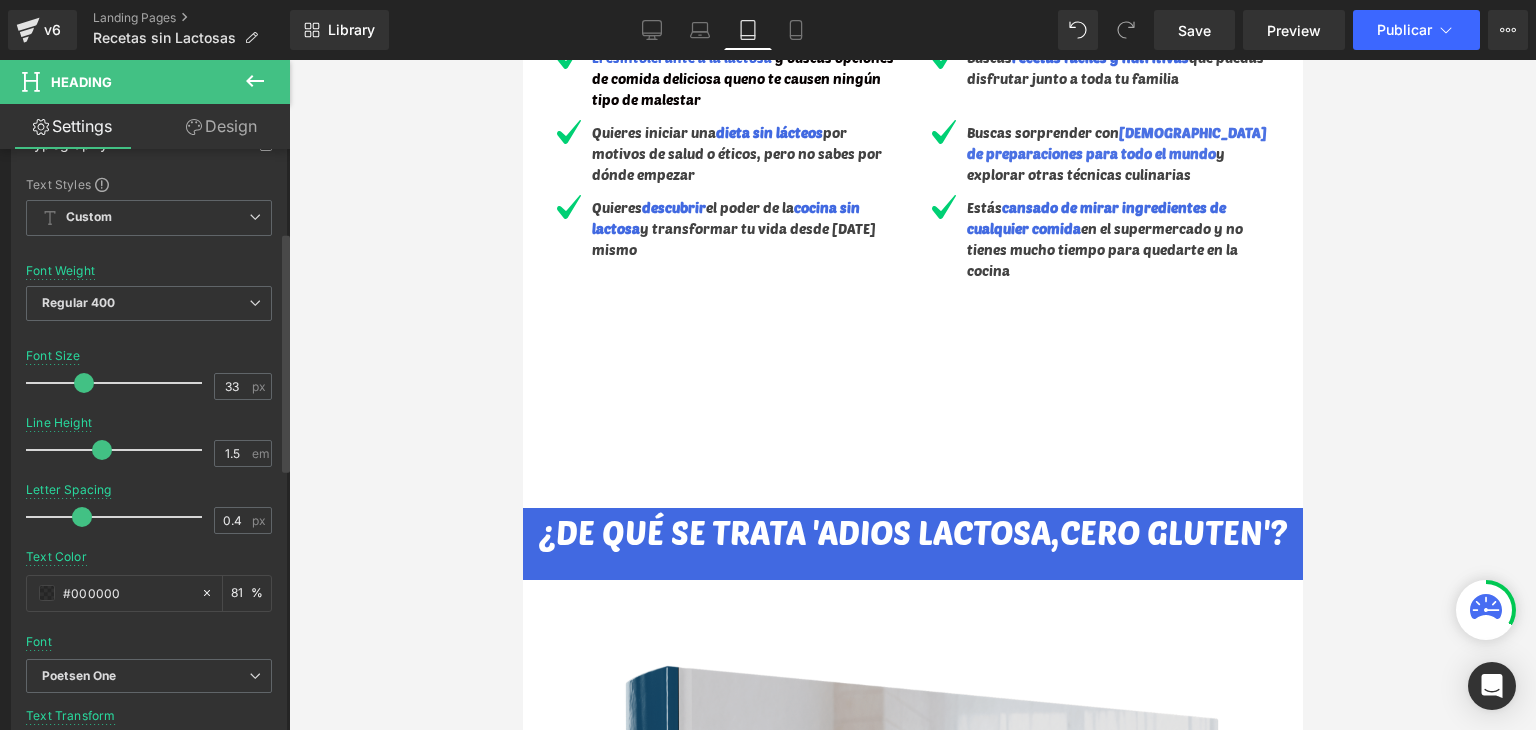 click at bounding box center [84, 383] 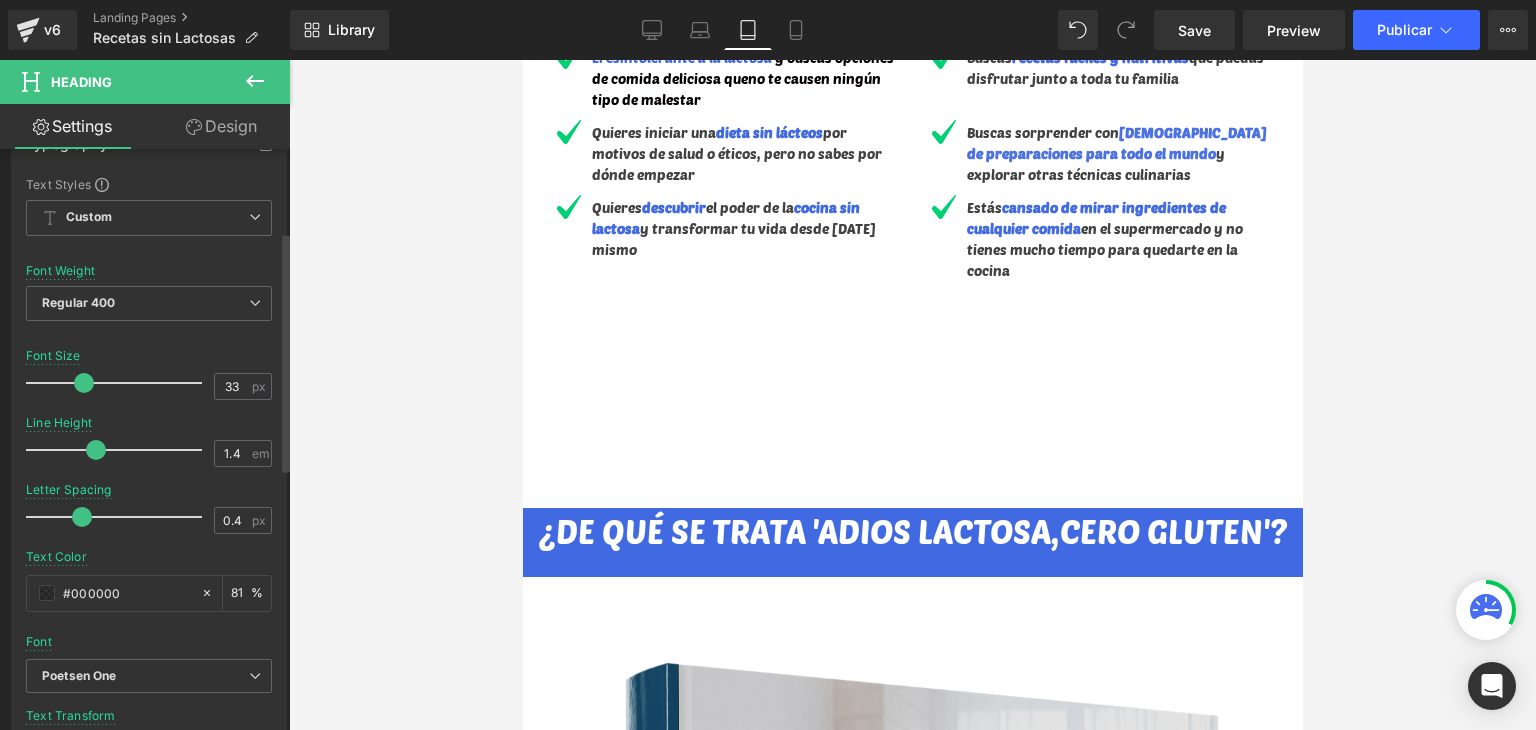 click at bounding box center [96, 450] 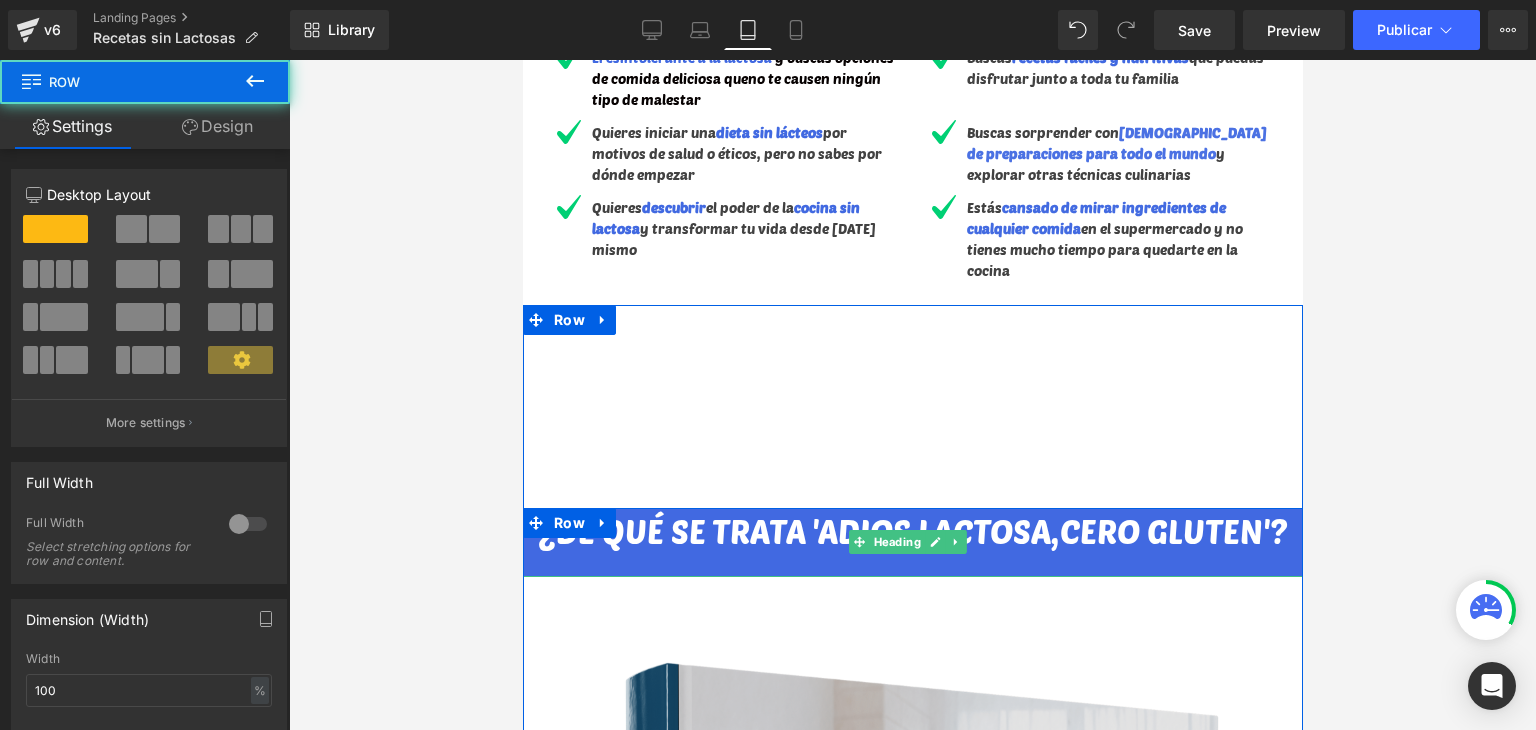 drag, startPoint x: 741, startPoint y: 572, endPoint x: 743, endPoint y: 545, distance: 27.073973 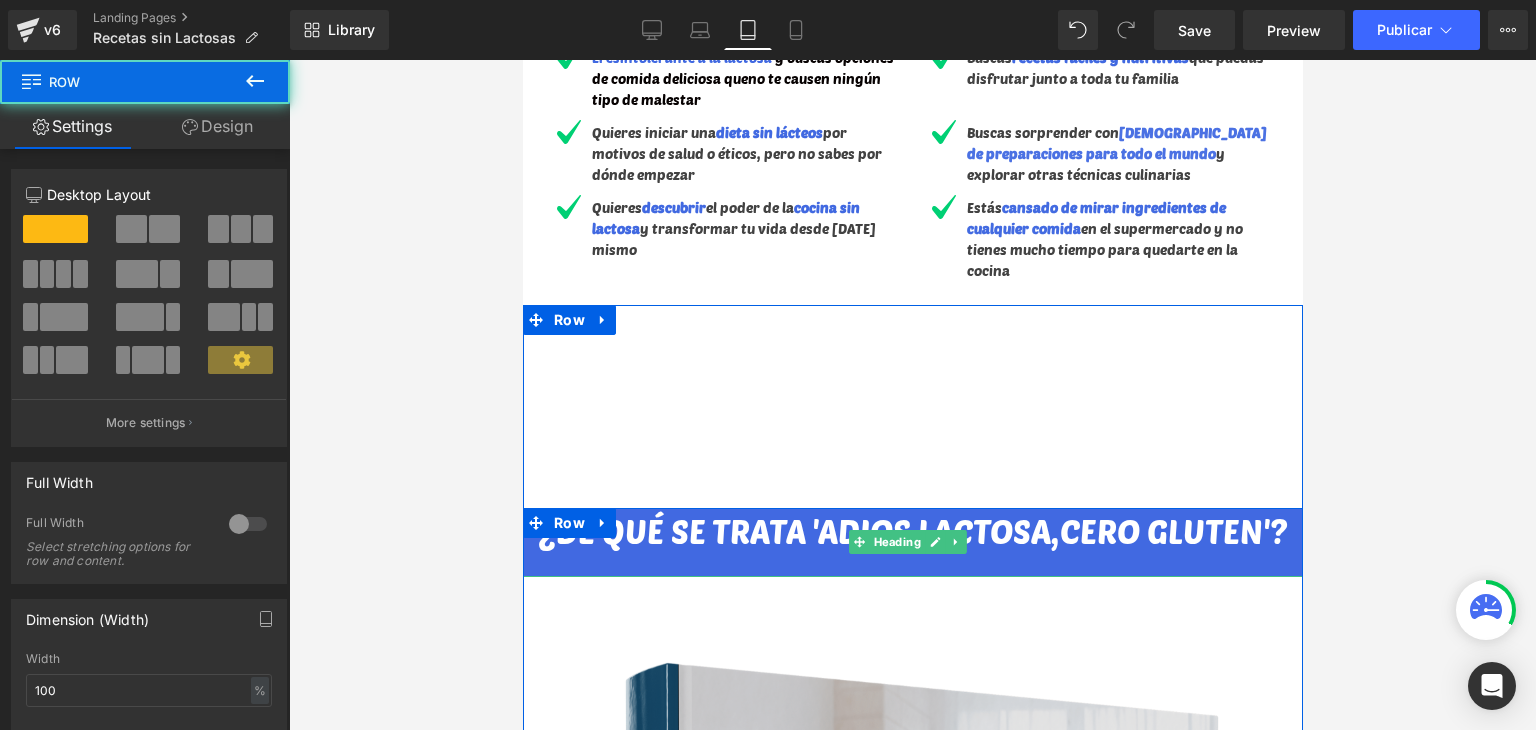 click on "¿DE QUÉ SE TRATA 'ADIOS LACTOSA,CERO GLUTEN'? Heading         Image         Nuestro ebook  "ADIÓS LACTOSA, CHAO GLUTEN" : la guía culinaria perfecta para aquellos que buscan disfrutar de deliciosas comidas SIN lactosa. Encontrarás una amplia selección de  recetas fáciles de seguir , utilizando ingredientes comunes y accesibles para nada costosos. ¡Dile adiós a la preocupación por la lactosa y saborea la libertad culinaria! Obtén tu copia ahora y dale un festín a tus papilas gustativas. Text Block                   ¡QUIERO SABER MÁS!          Button         Row         Row   63px   37px     Row" at bounding box center [912, 1492] 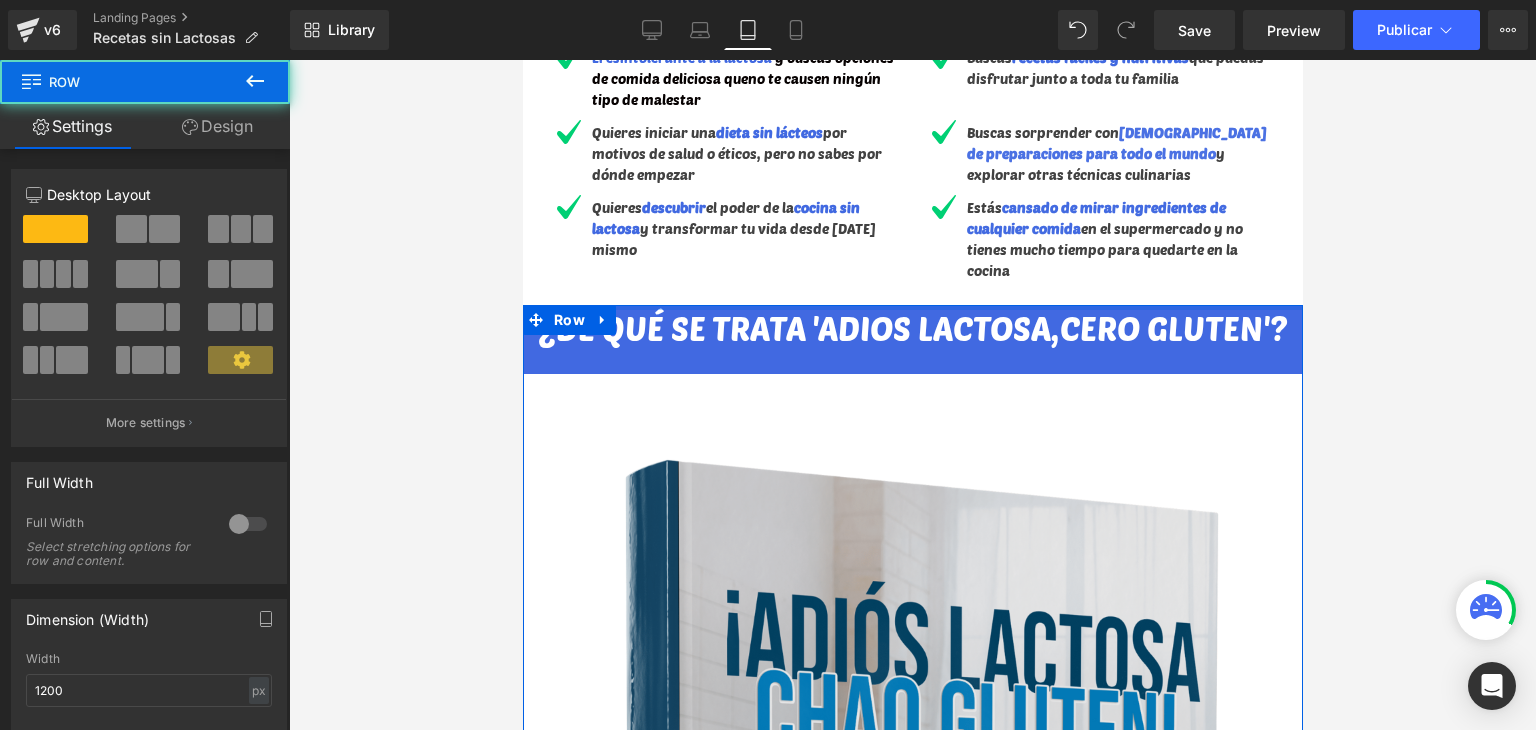 drag, startPoint x: 750, startPoint y: 497, endPoint x: 772, endPoint y: 252, distance: 245.98578 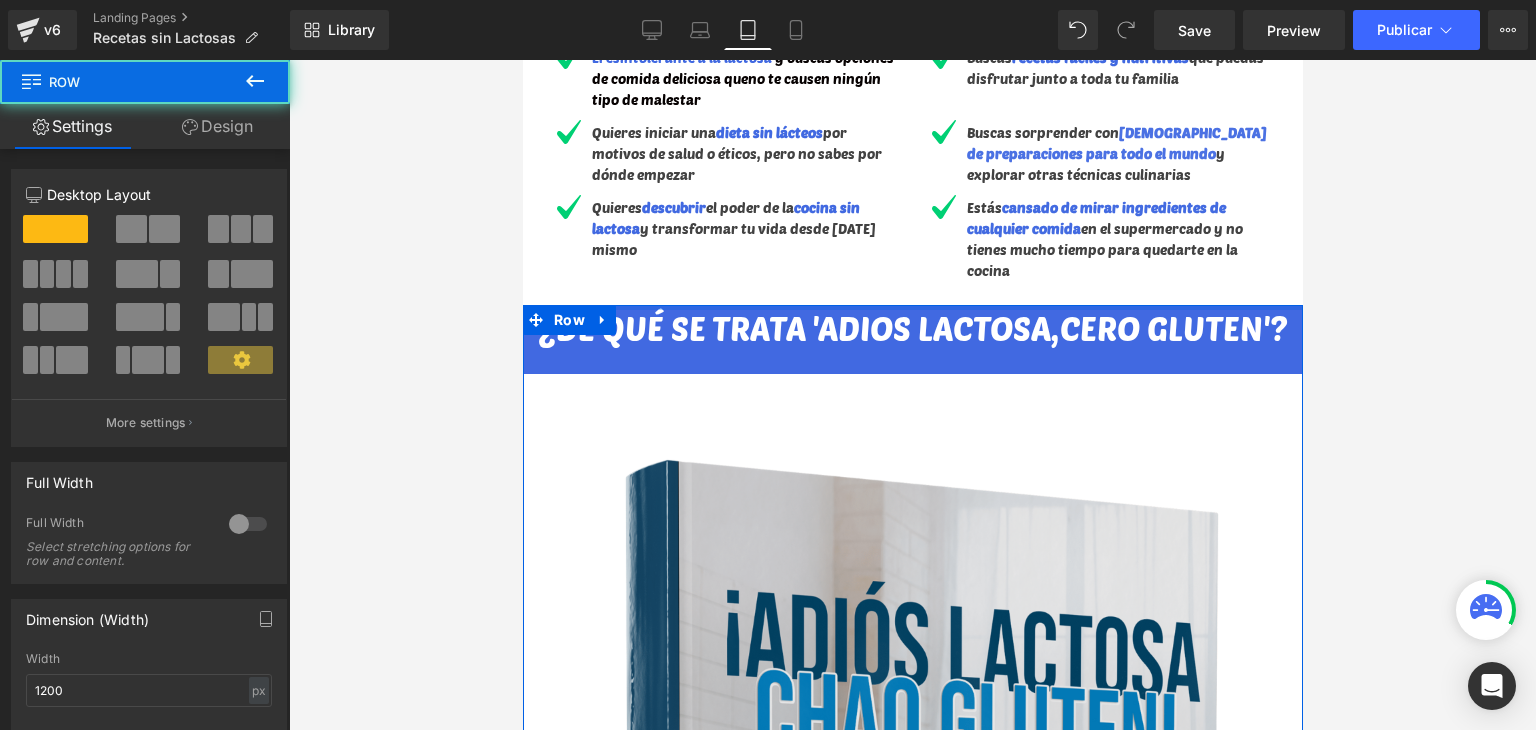 click on "ATENCIÓN: Quedan los últimos 4  accesos al Ebook el dia de hoy Heading
32 Min
13 Sec
Countdown Timer
Descubra ahora la única  forma comprobada para olvidarse  por completo  del malestar estomacal, gases o hinchazón  con +170 recetas sin lactosa ni gluten Heading         Image         ¡Las 170 delicias para hacer en casa que todo enemigo del colon irritable y gases molestos debe conocer! Text Block
ESTE PRODUCTO  ES PARA TI SI...
Heading
Image
Eres  intolerante a la lactosa   y buscas opciones de comida deliciosa que  no te causen ningún tipo de malestar
Text Block
Image" at bounding box center (912, 5801) 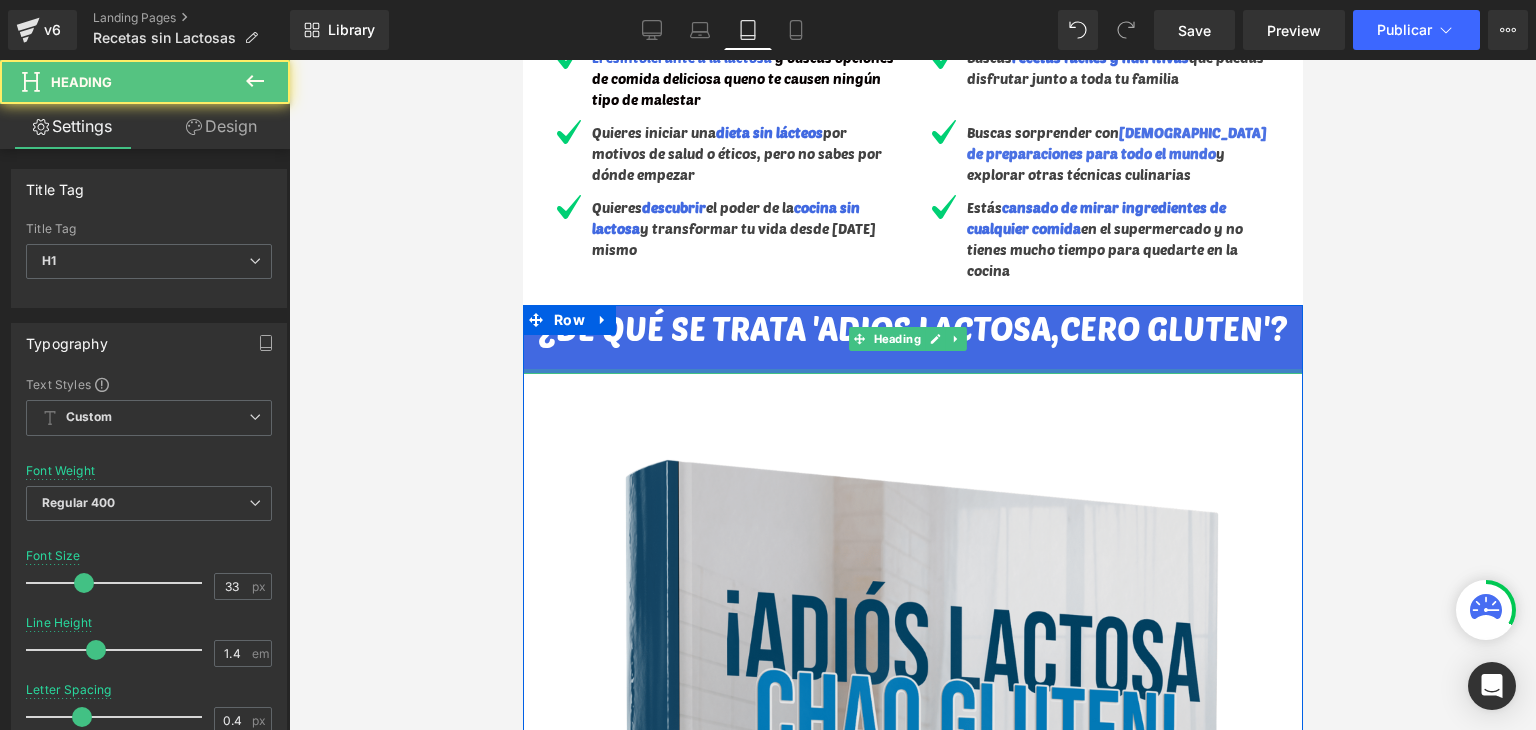 drag, startPoint x: 814, startPoint y: 365, endPoint x: 821, endPoint y: 336, distance: 29.832869 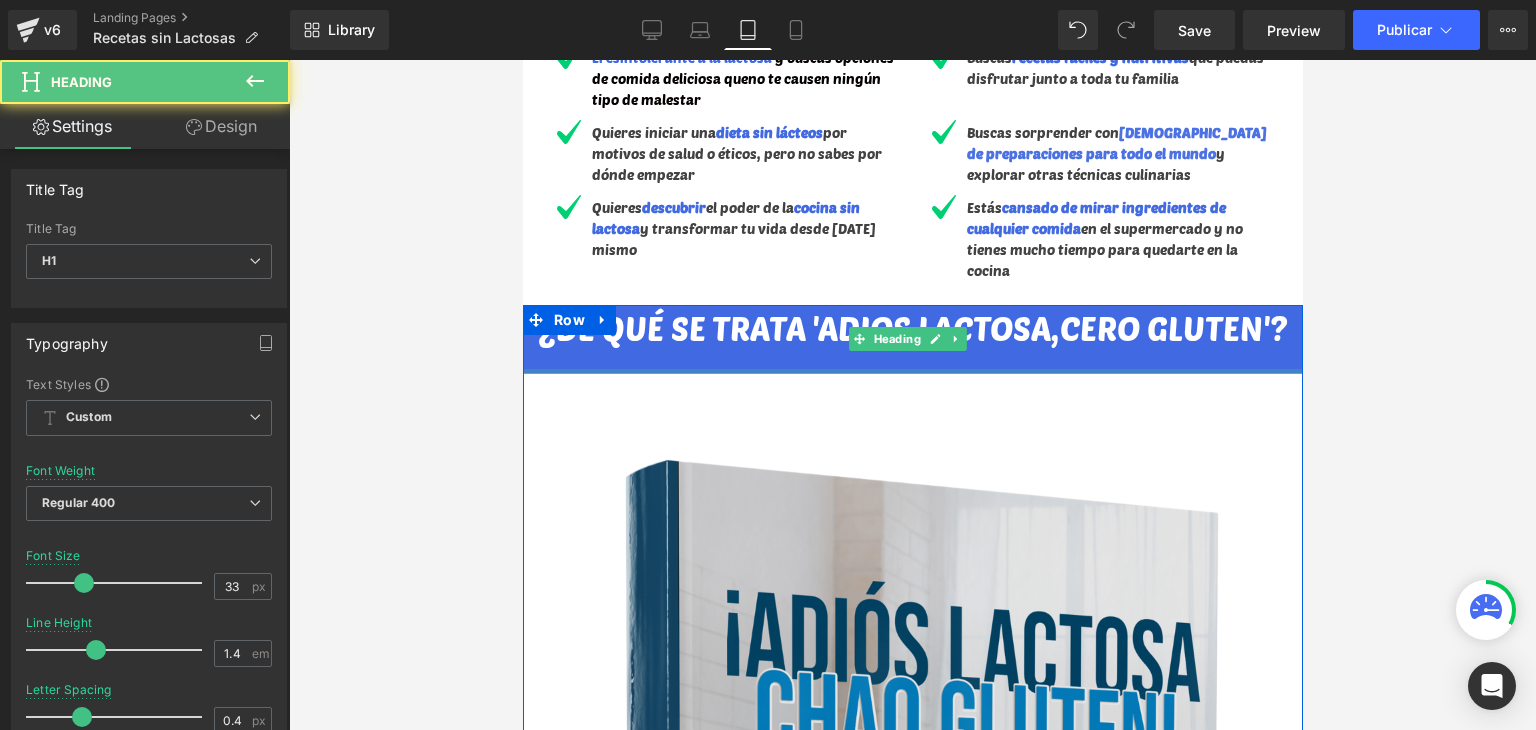 click on "¿DE QUÉ SE TRATA 'ADIOS LACTOSA,CERO GLUTEN'? Heading" at bounding box center (912, 339) 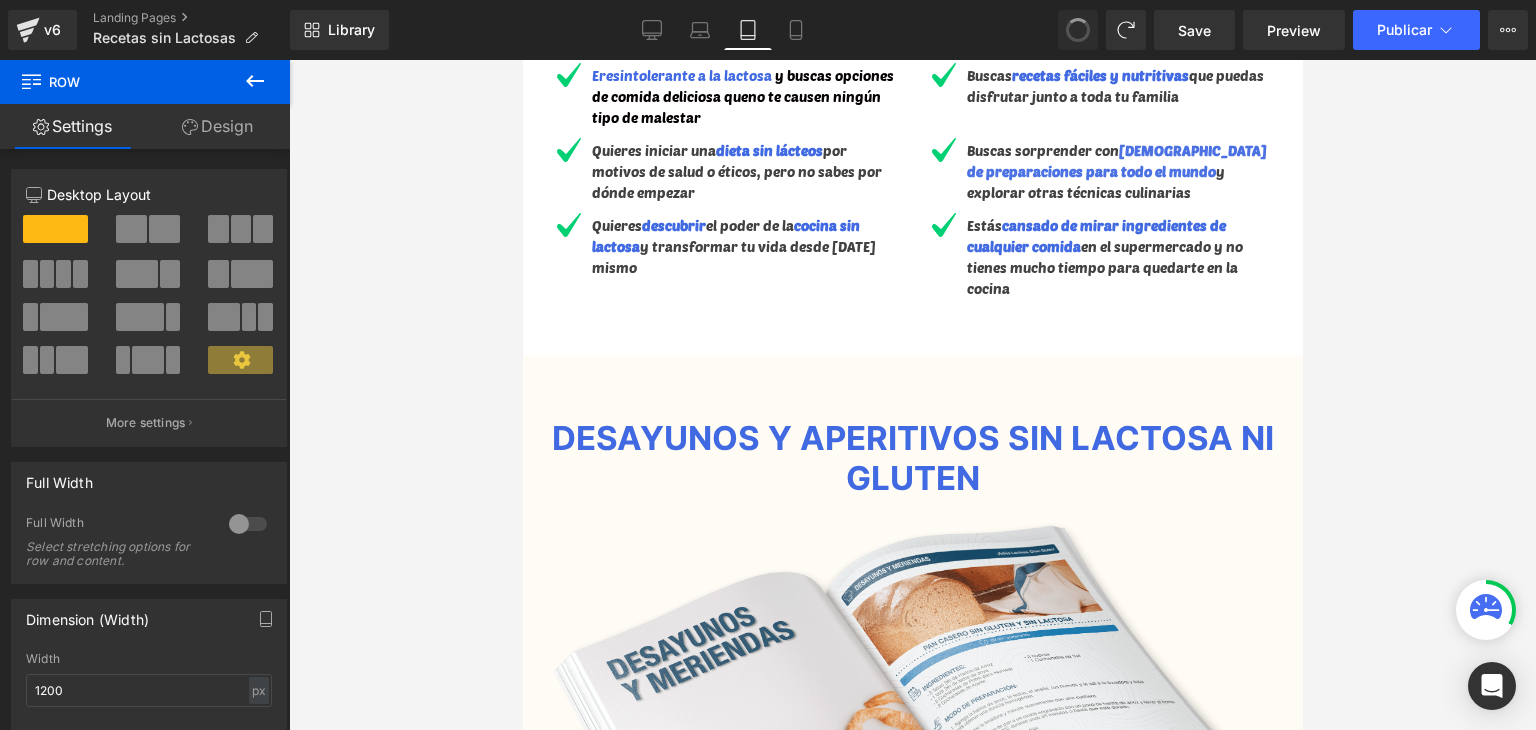 scroll, scrollTop: 1158, scrollLeft: 0, axis: vertical 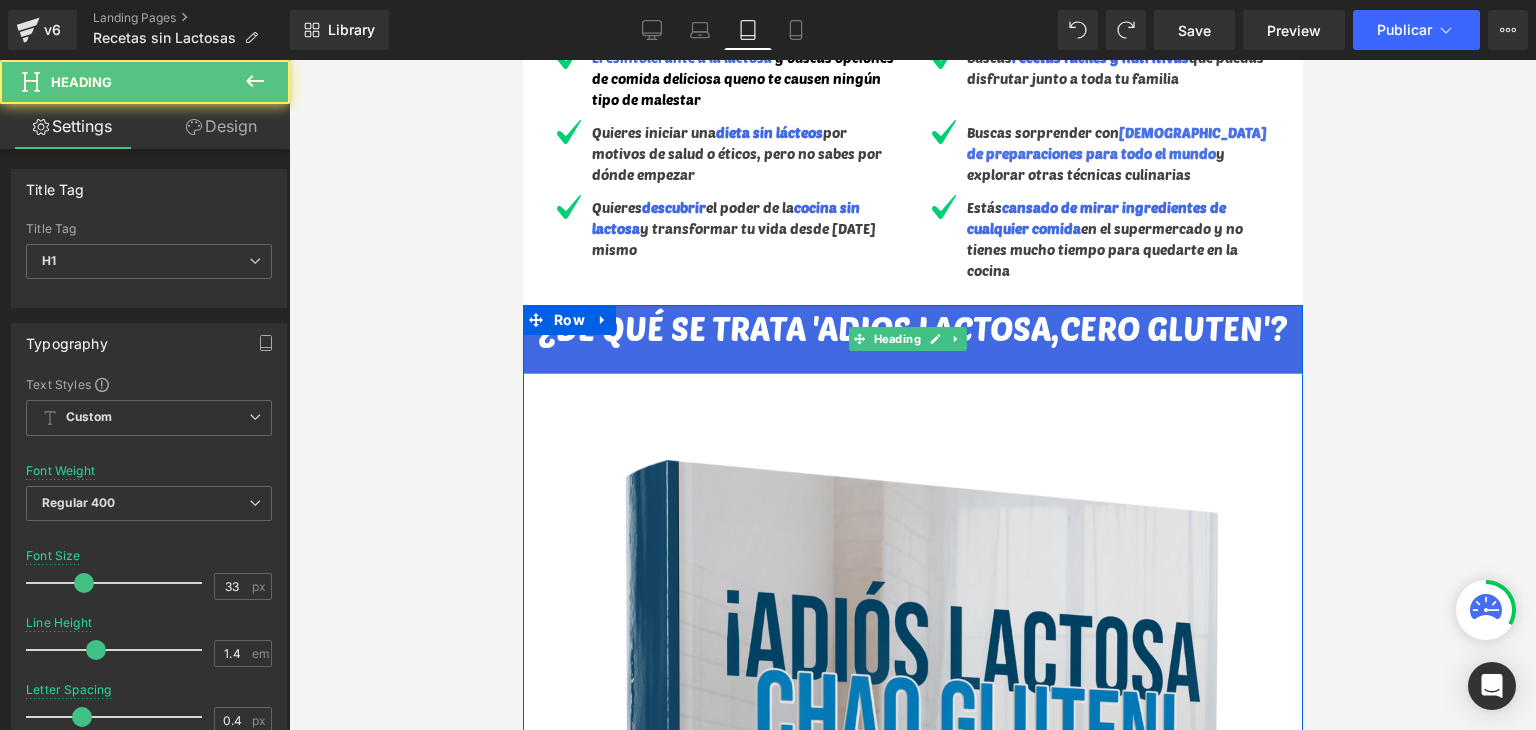 click on "¿DE QUÉ SE TRATA 'ADIOS LACTOSA,CERO GLUTEN'?" at bounding box center (912, 328) 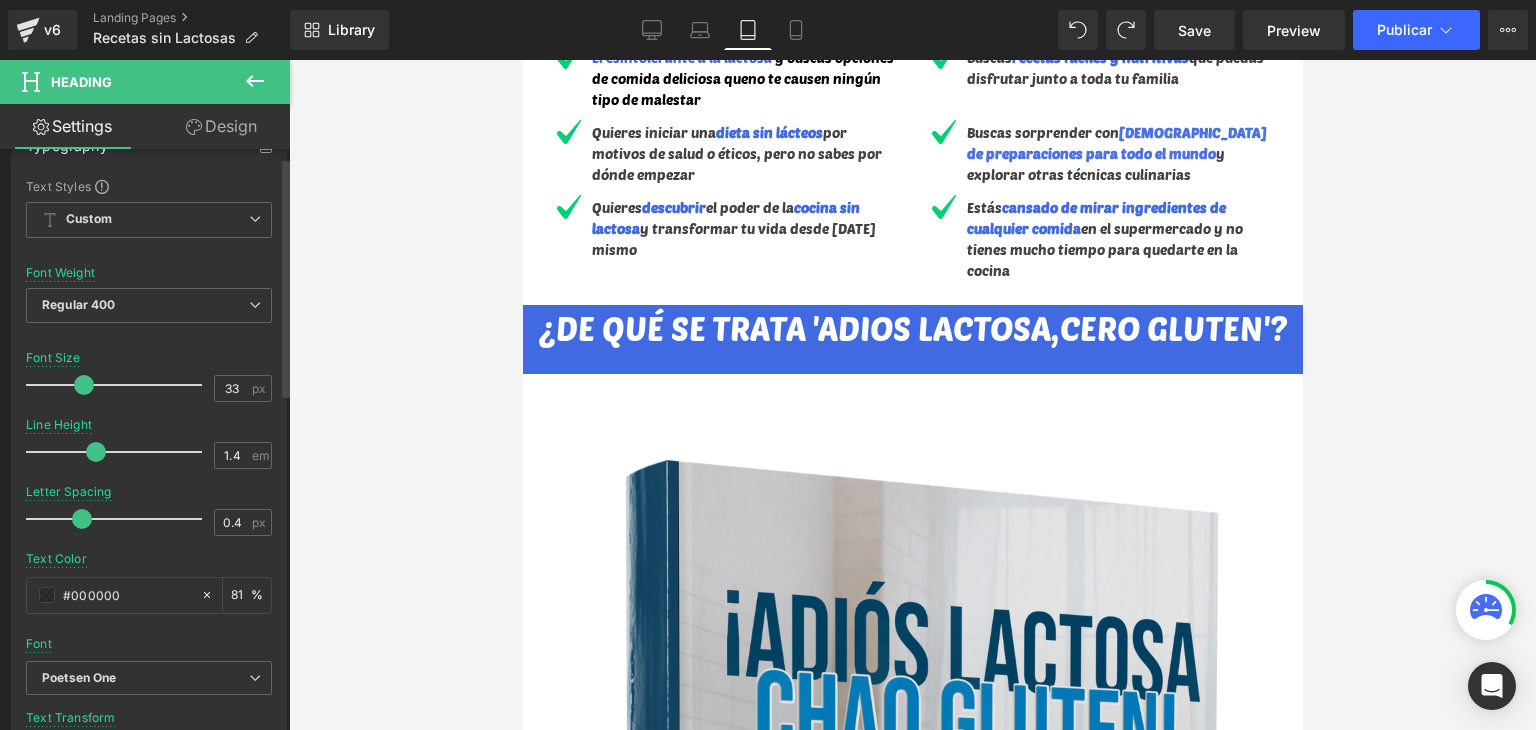 scroll, scrollTop: 200, scrollLeft: 0, axis: vertical 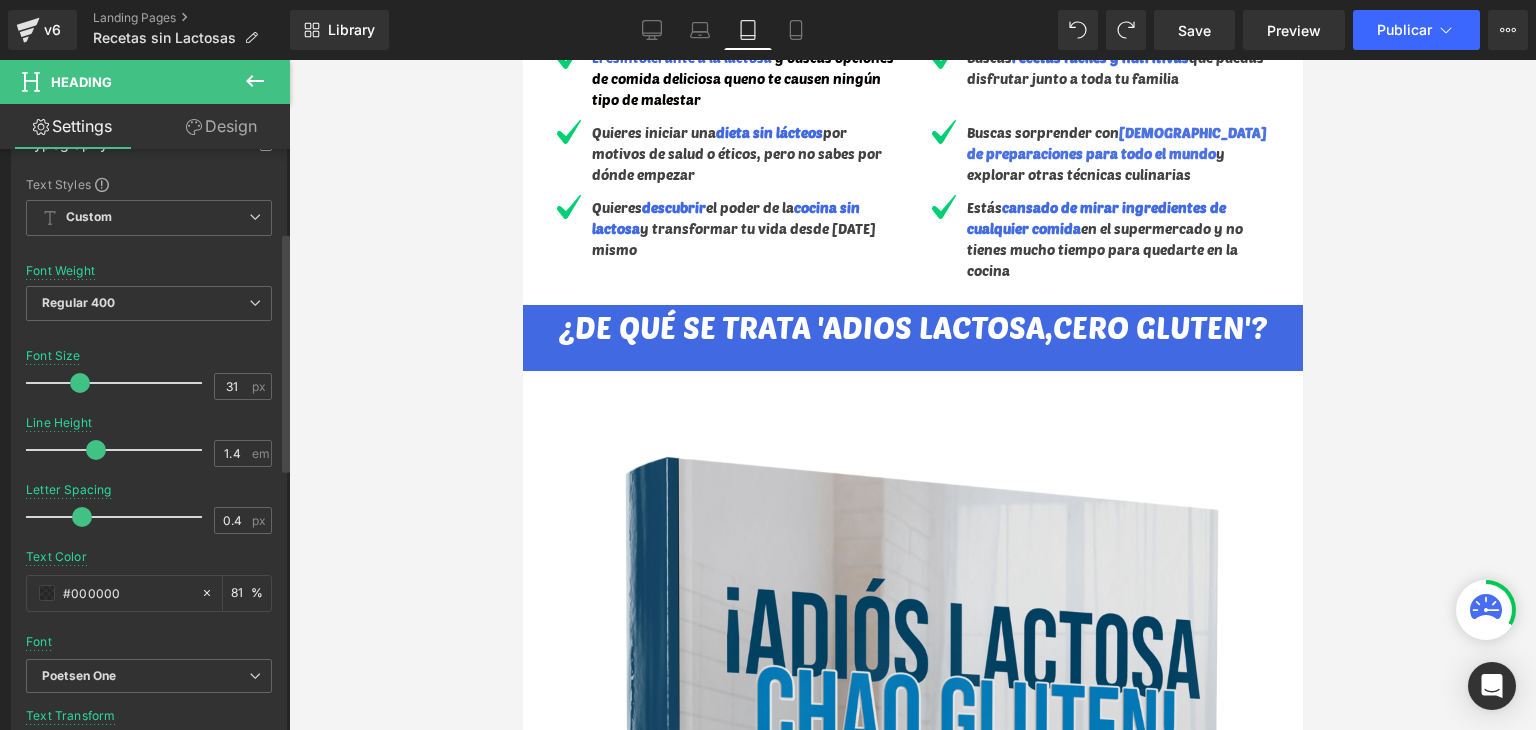 click at bounding box center [80, 383] 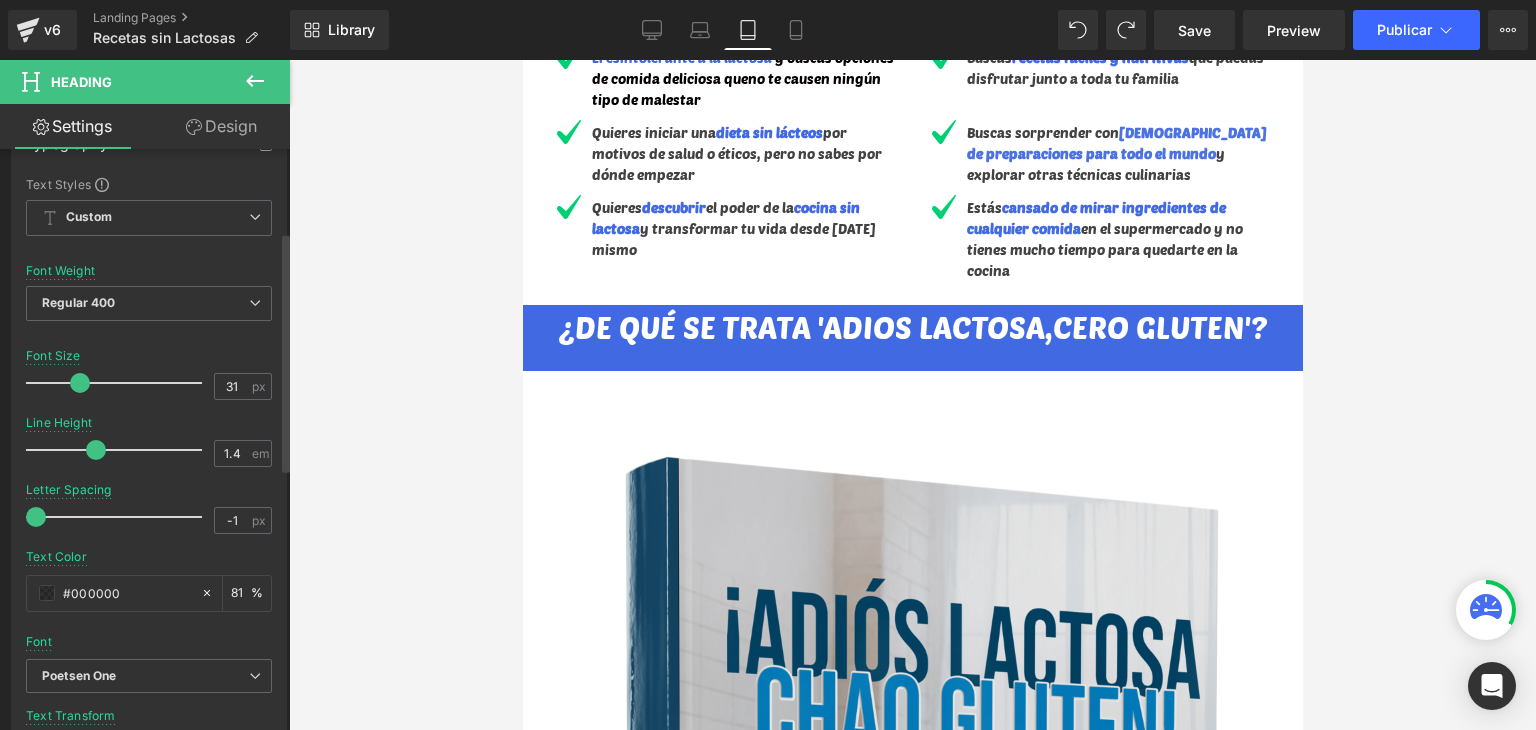 drag, startPoint x: 80, startPoint y: 513, endPoint x: 16, endPoint y: 512, distance: 64.00781 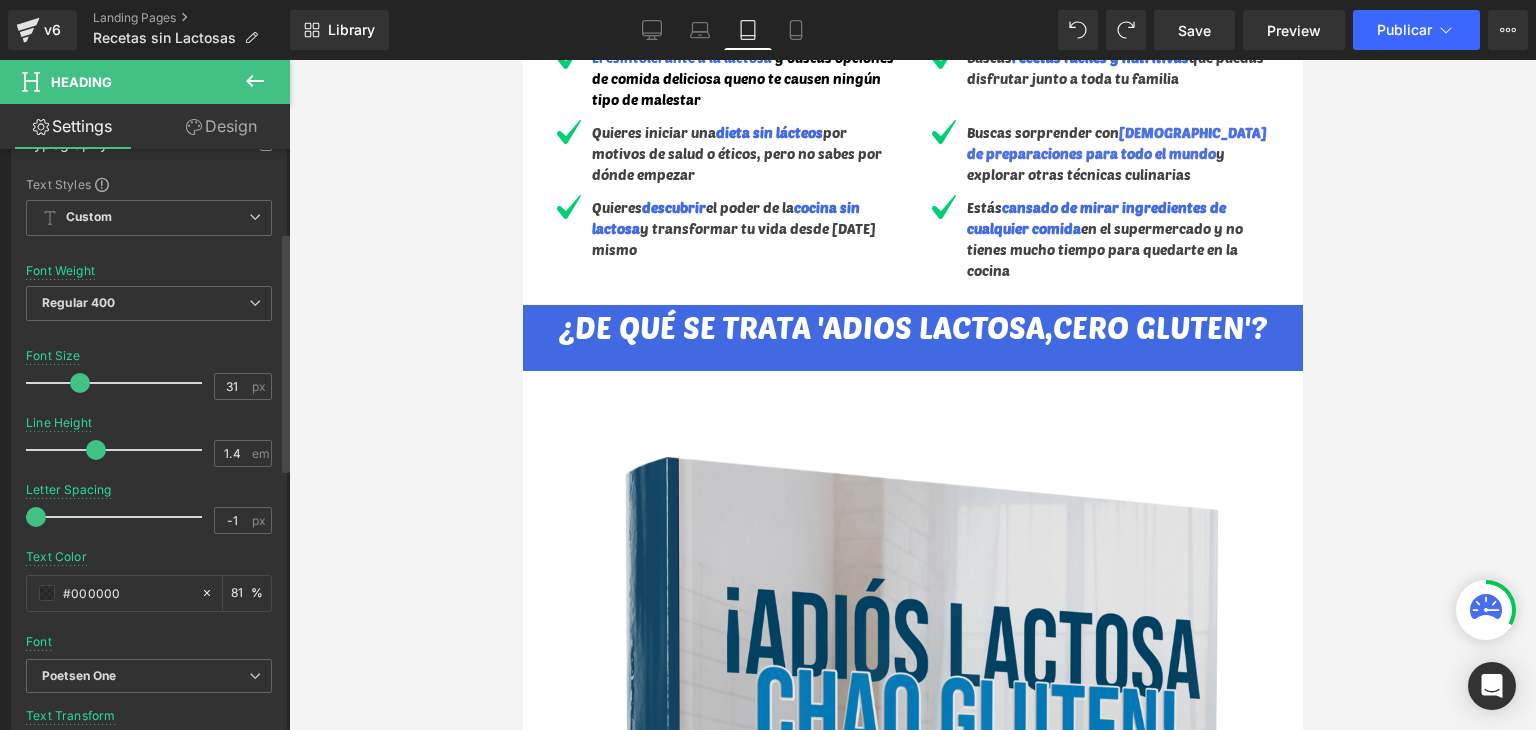click on "Typography Text Styles Custom
Custom
Setup Global Style
Custom
Setup Global Style
Thin 100 Semi Thin 200 Light 300 Regular 400 Medium 500 Semi Bold 600 Super Bold 800 Boldest 900 Bold 700 Lighter Bolder Font Weight
Regular 400
Thin 100 Semi Thin 200 Light 300 Regular 400 Medium 500 Semi Bold 600 Super Bold 800 Boldest 900 Bold 700 Lighter Bolder 31px Font Size 31 px 1.4em Line Height 1.4 em -1px Letter Spacing -1 px rgba(0, 0, 0, 0.81) Text Color #000000 81 % Poetsen One
Font
Default
Poetsen One
AR One Sans
Alumni Sans Collegiate One" at bounding box center [149, 451] 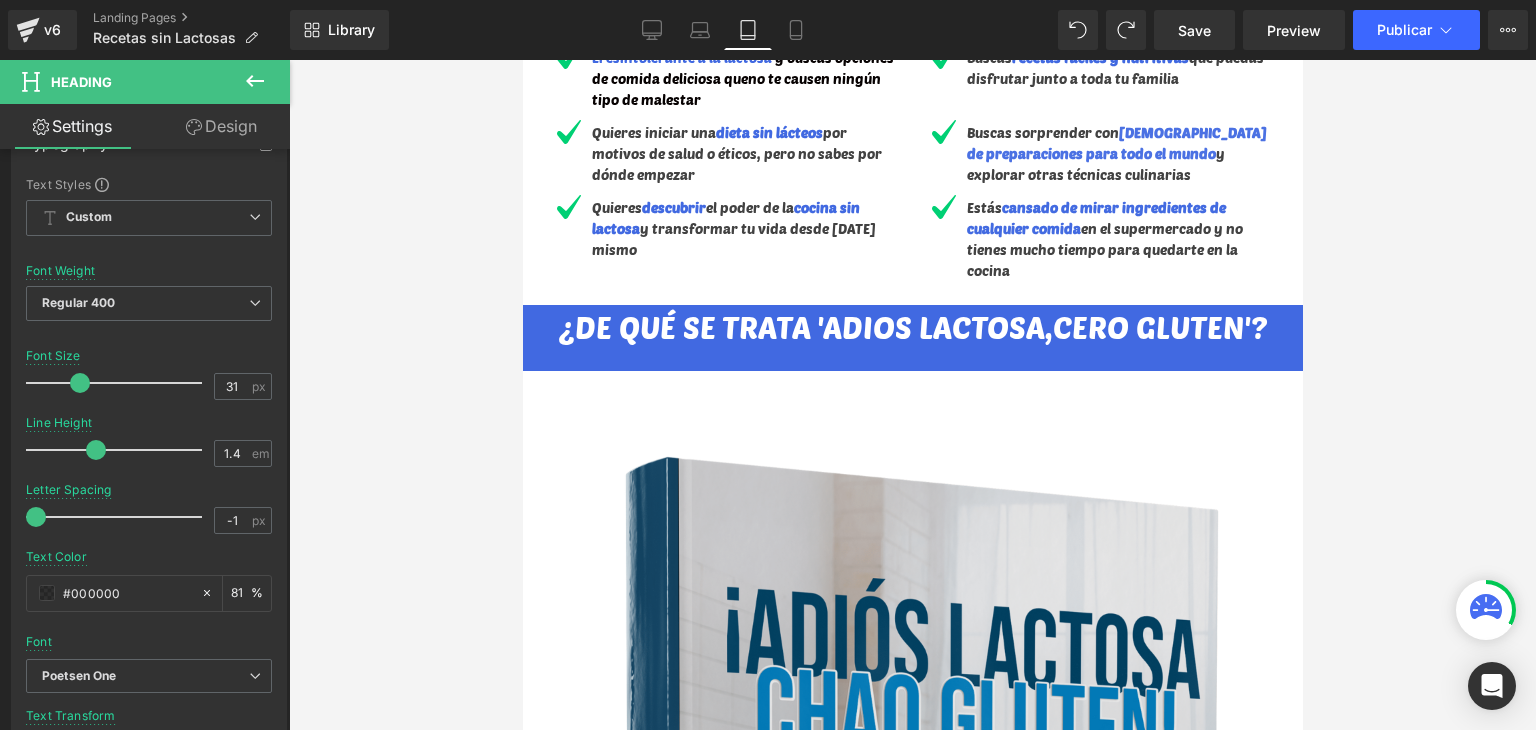 click at bounding box center [912, 395] 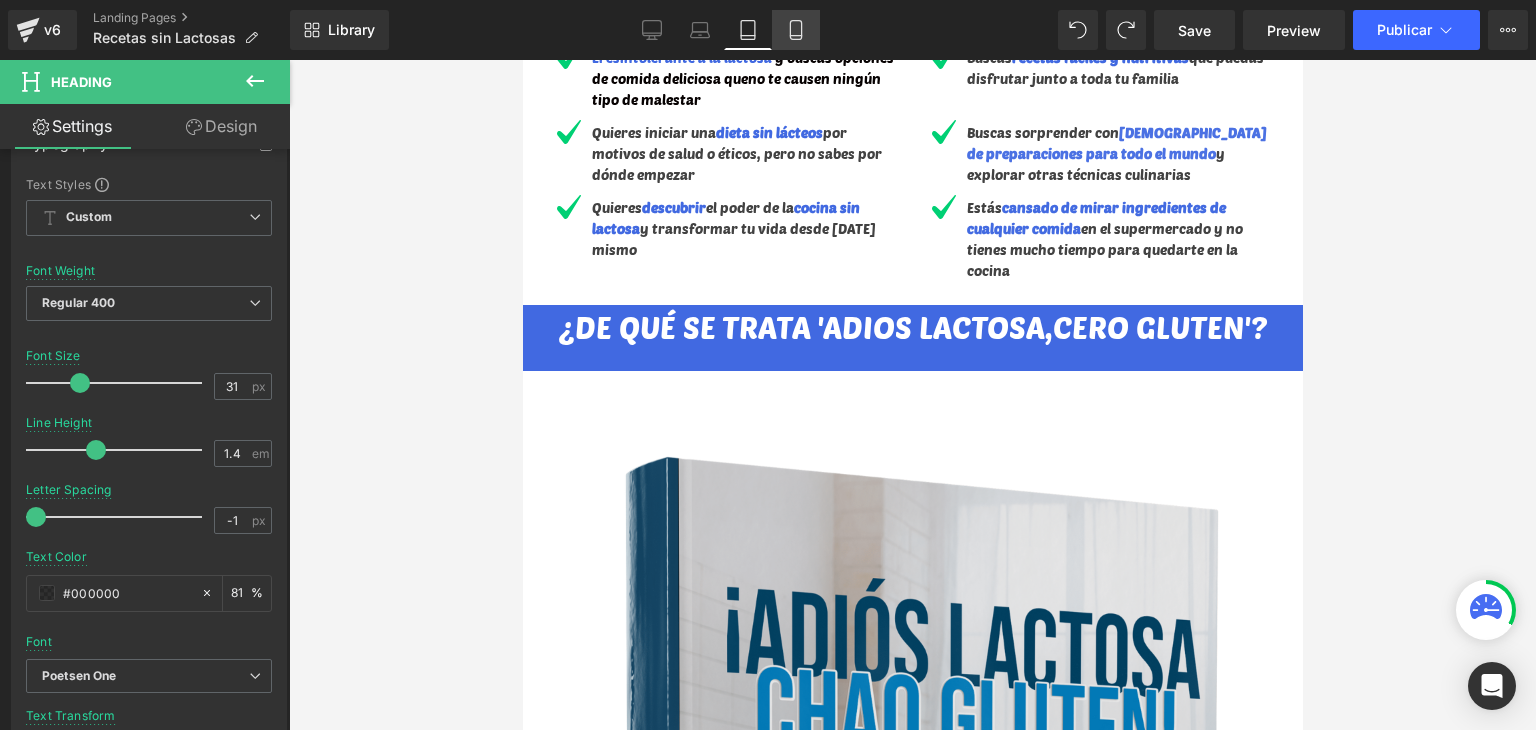 click on "Mobile" at bounding box center [796, 30] 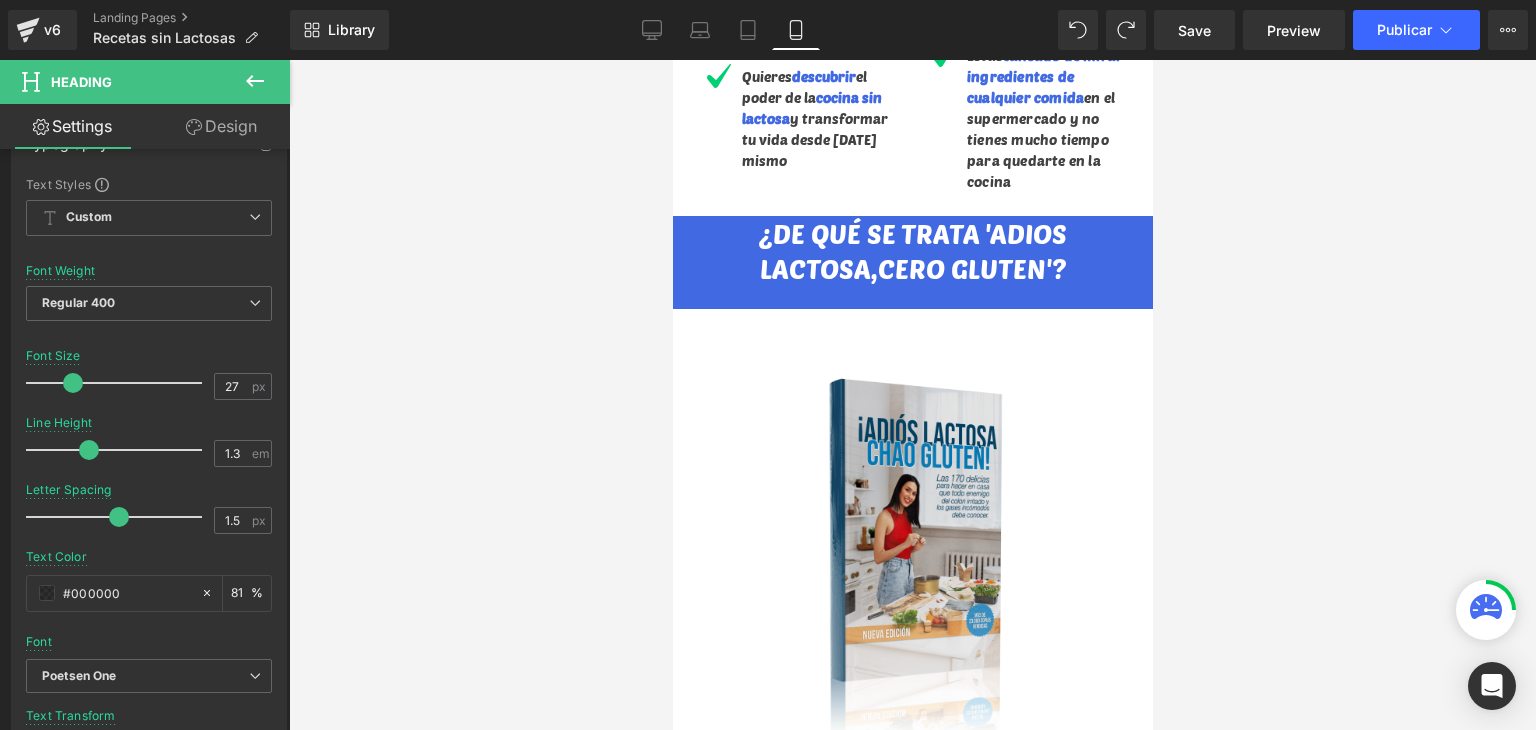 scroll, scrollTop: 928, scrollLeft: 0, axis: vertical 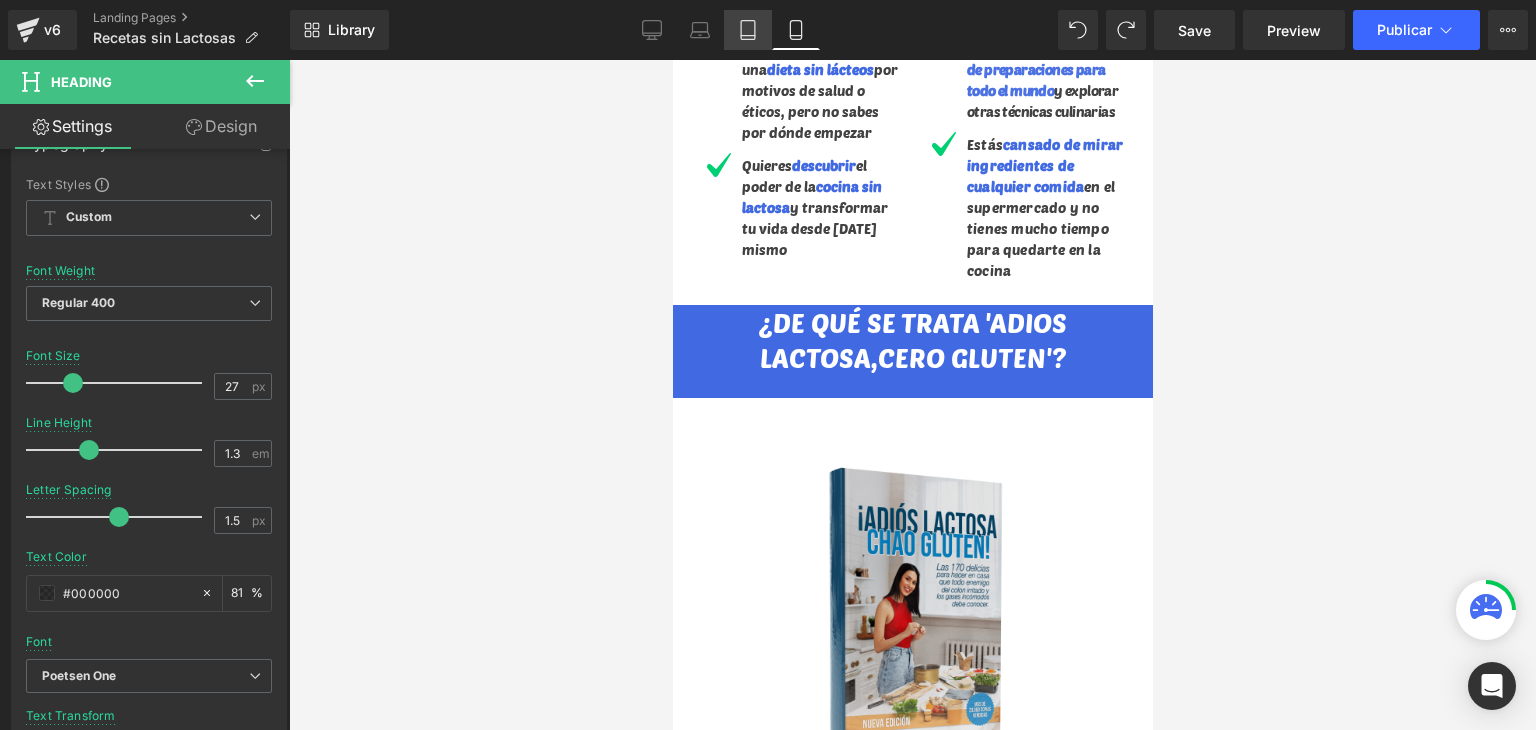 click 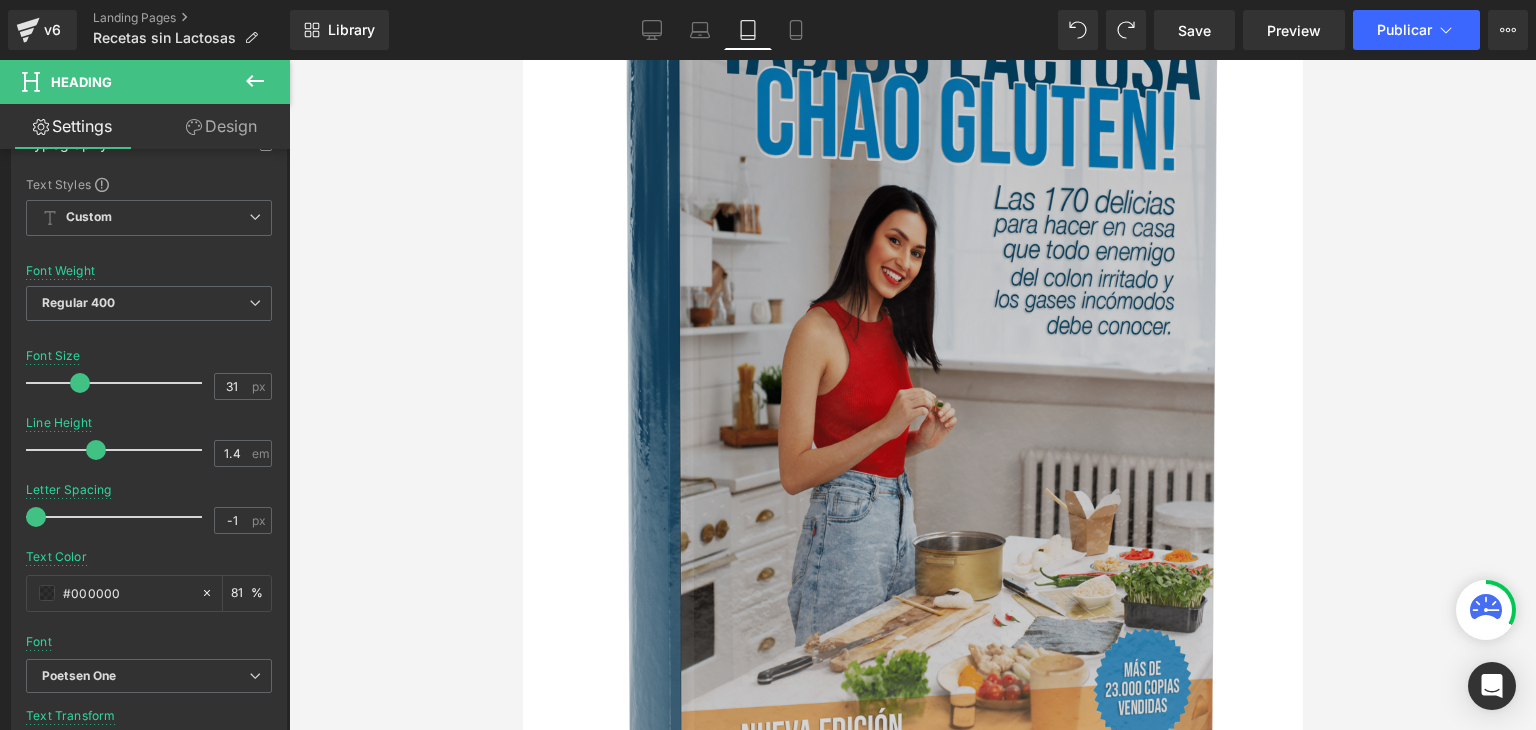 scroll, scrollTop: 1758, scrollLeft: 0, axis: vertical 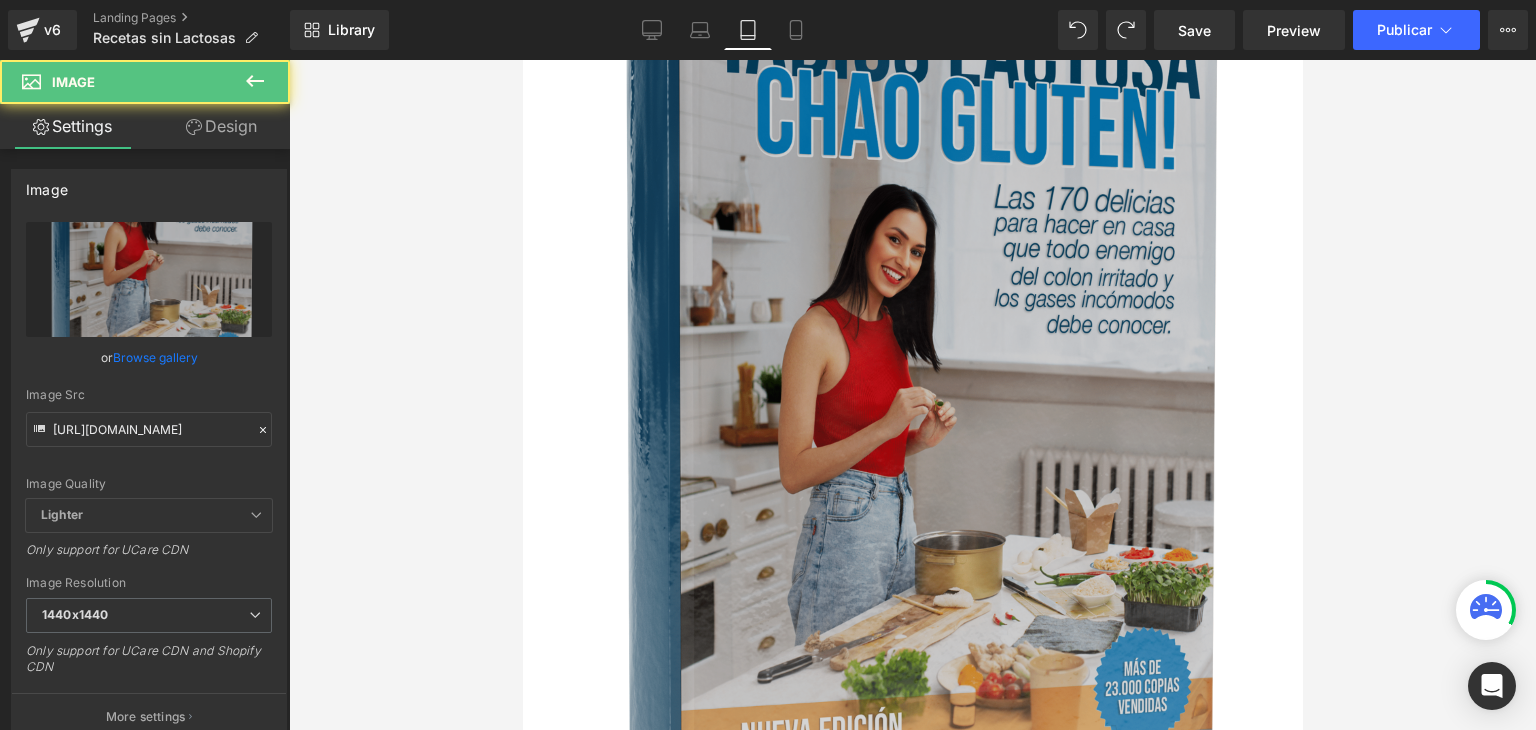 click at bounding box center [912, 474] 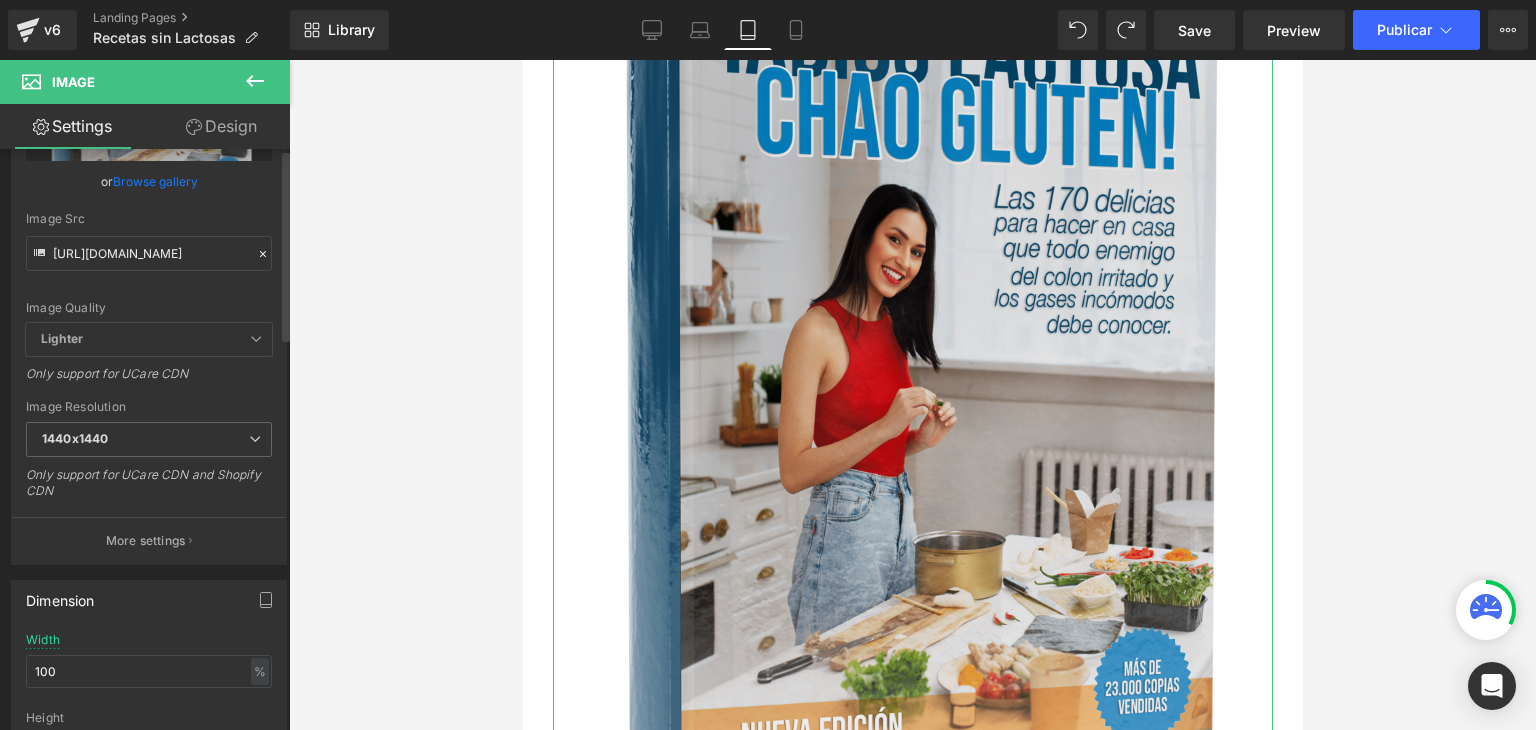 scroll, scrollTop: 400, scrollLeft: 0, axis: vertical 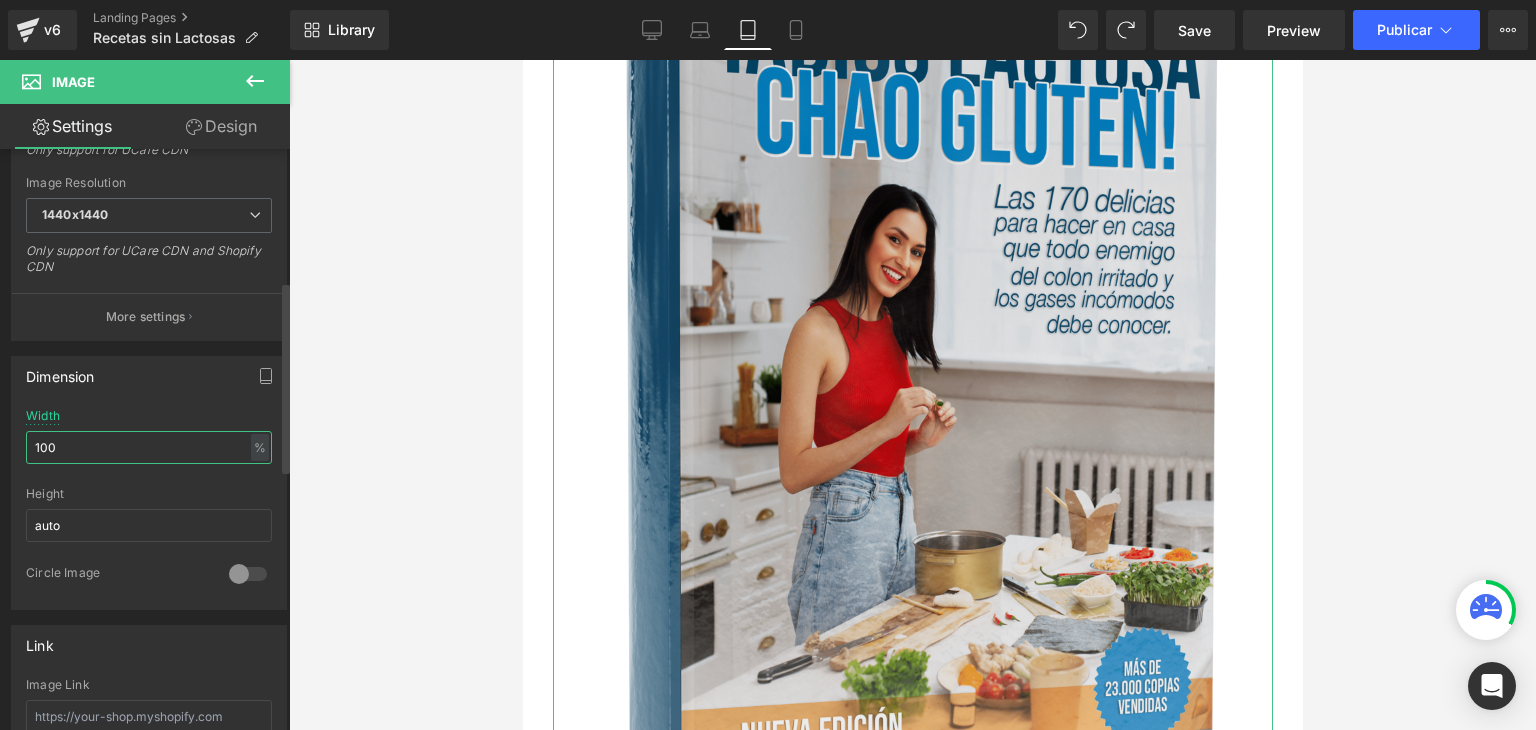drag, startPoint x: 103, startPoint y: 435, endPoint x: 32, endPoint y: 427, distance: 71.44928 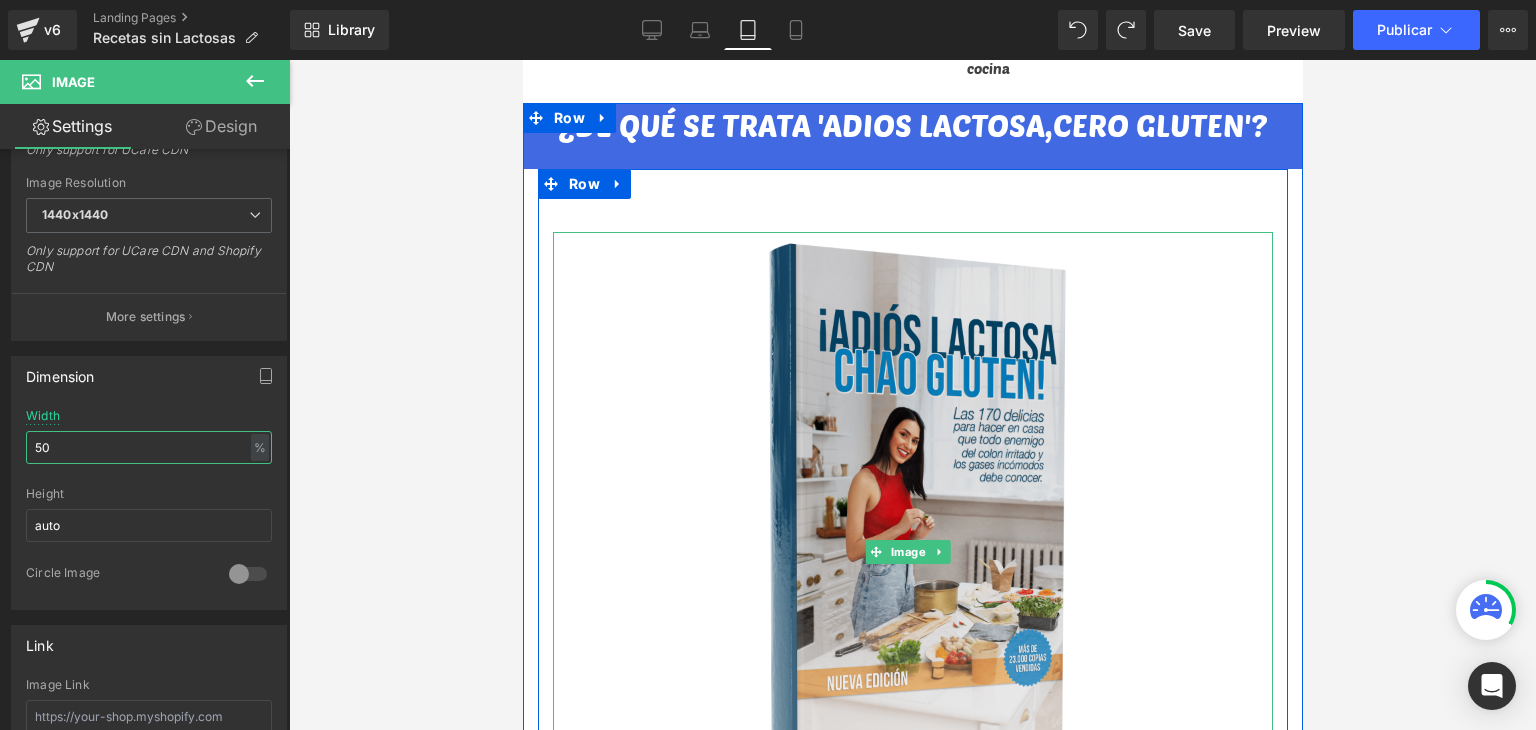 scroll, scrollTop: 1358, scrollLeft: 0, axis: vertical 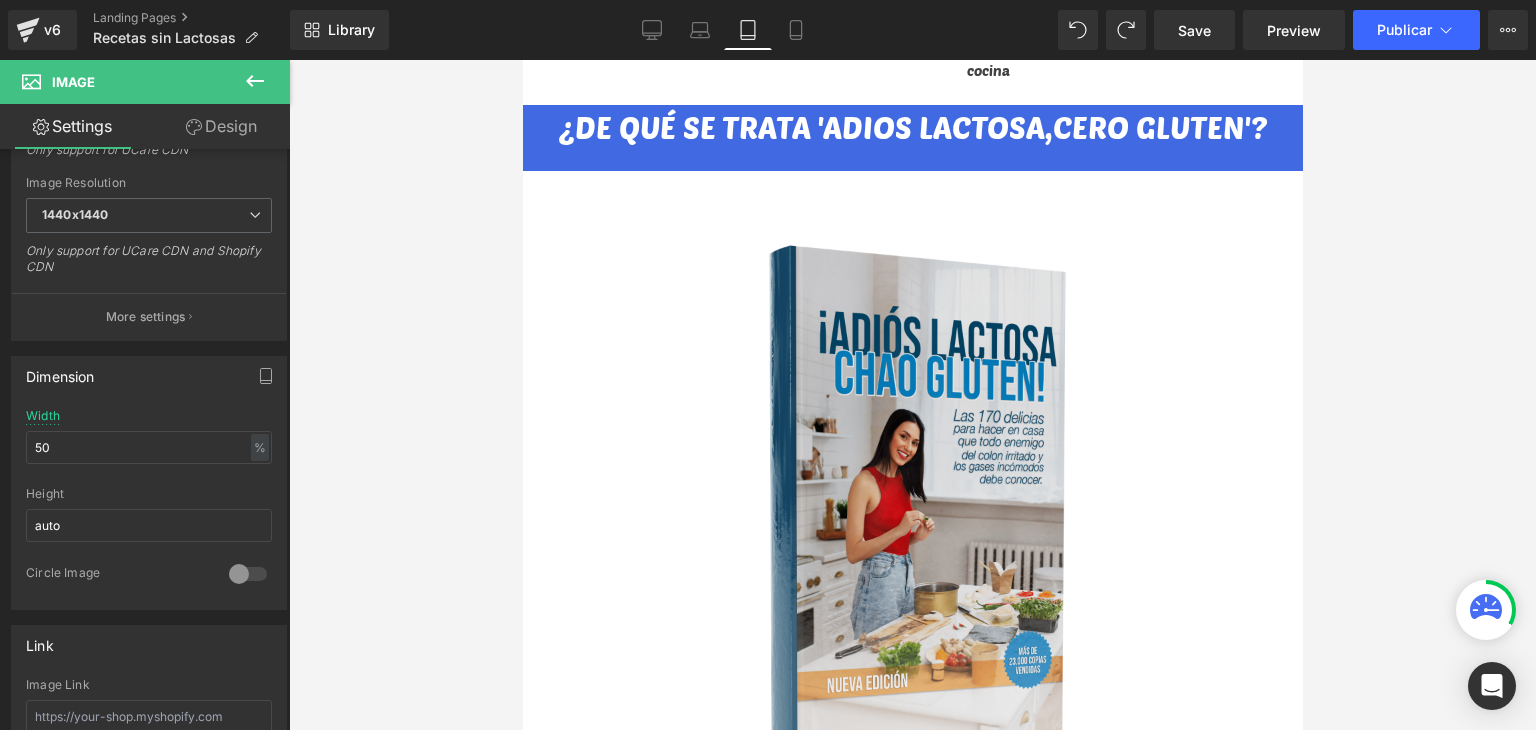 click at bounding box center (912, 395) 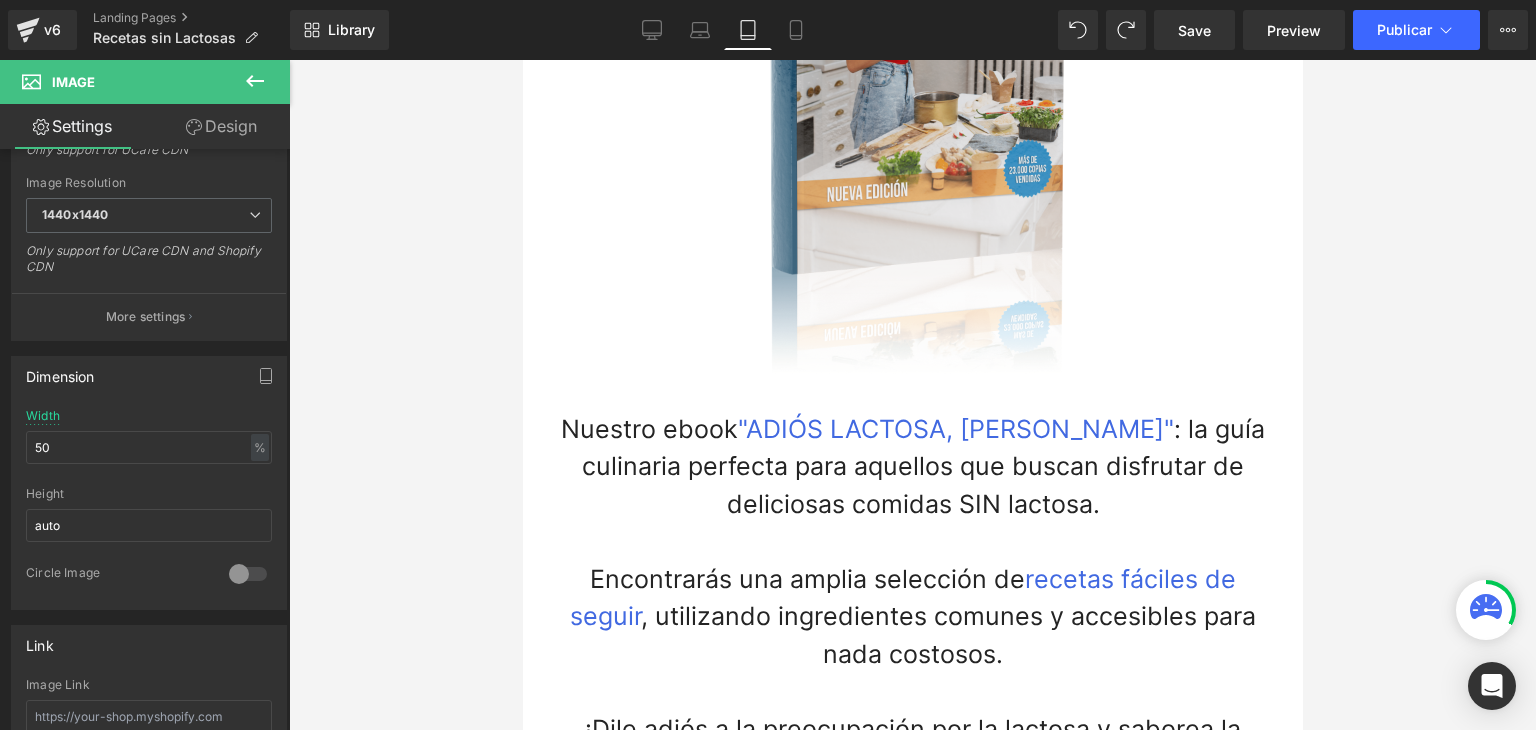 scroll, scrollTop: 1958, scrollLeft: 0, axis: vertical 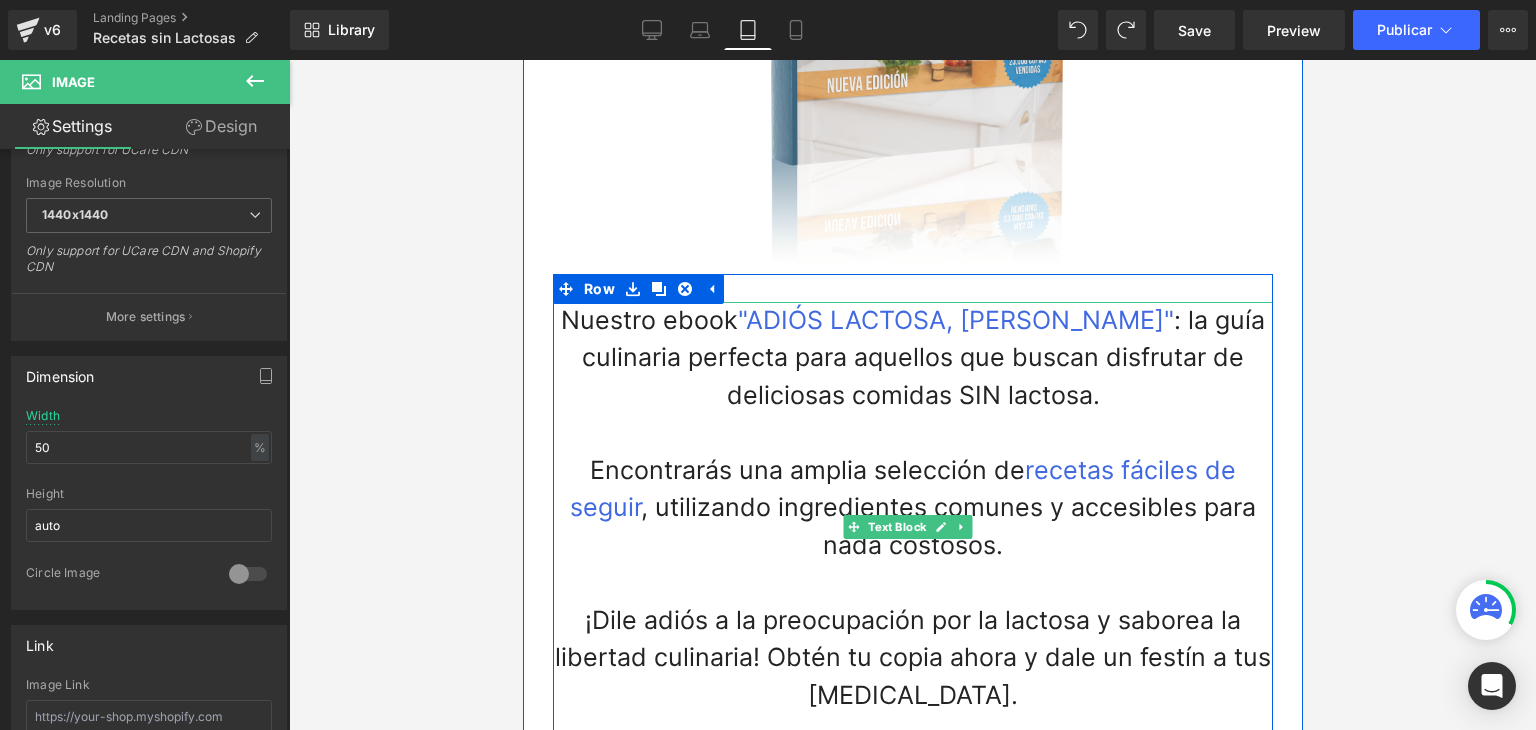 click on "Nuestro ebook  "ADIÓS LACTOSA, CHAO GLUTEN" : la guía culinaria perfecta para aquellos que buscan disfrutar de deliciosas comidas SIN lactosa. Encontrarás una amplia selección de  recetas fáciles de seguir , utilizando ingredientes comunes y accesibles para nada costosos. ¡Dile adiós a la preocupación por la lactosa y saborea la libertad culinaria! Obtén tu copia ahora y dale un festín a tus papilas gustativas." at bounding box center [912, 527] 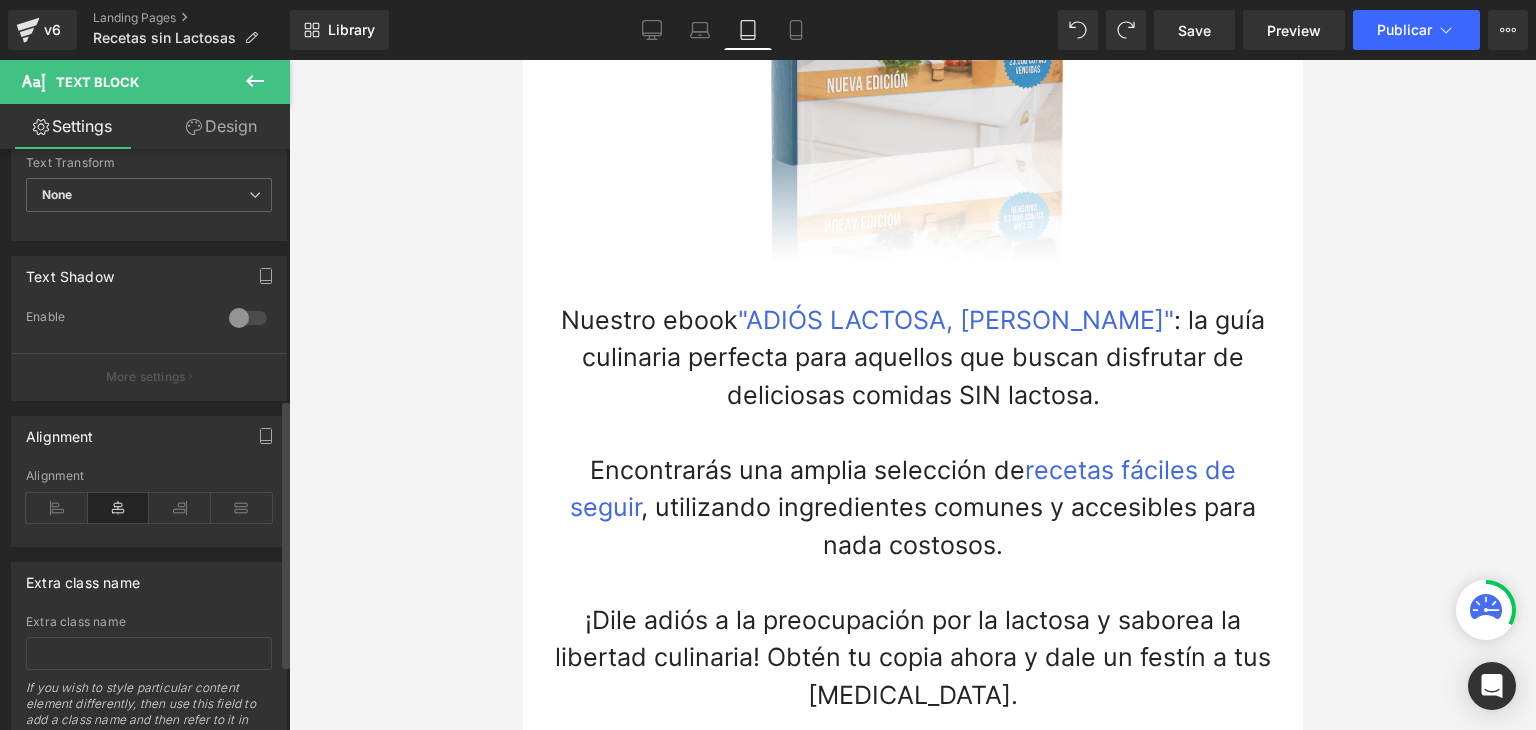 scroll, scrollTop: 400, scrollLeft: 0, axis: vertical 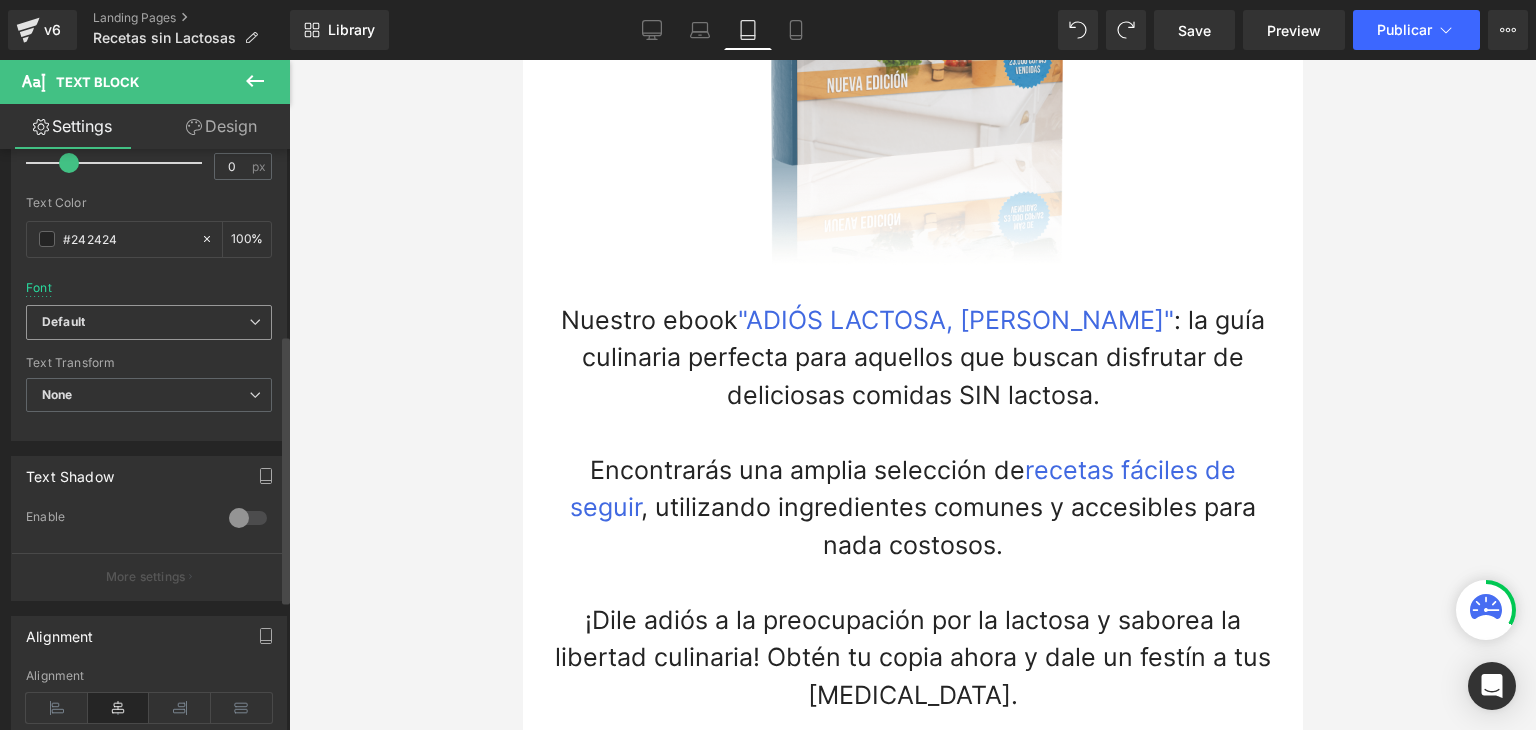 click on "Default" at bounding box center (145, 322) 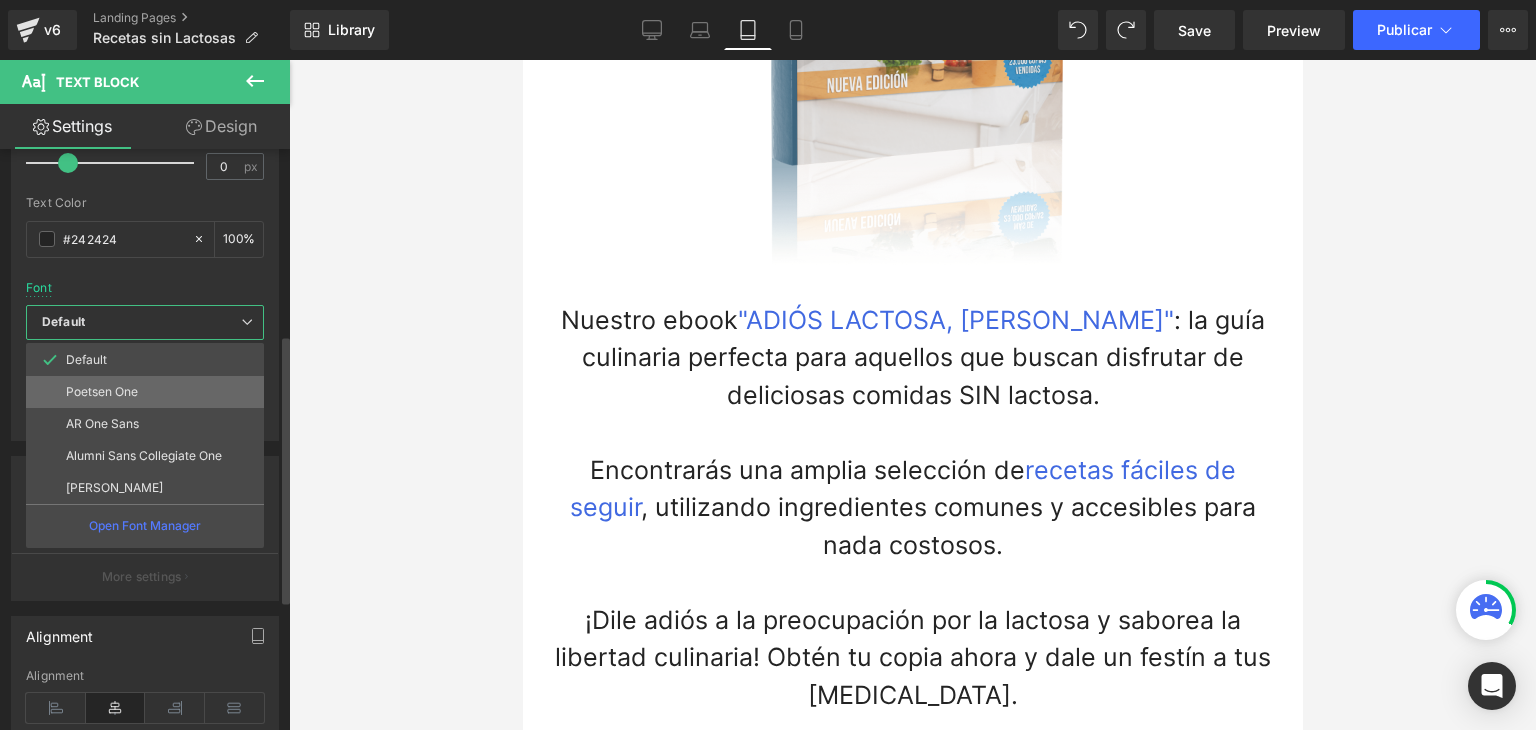 click on "Poetsen One" at bounding box center (102, 392) 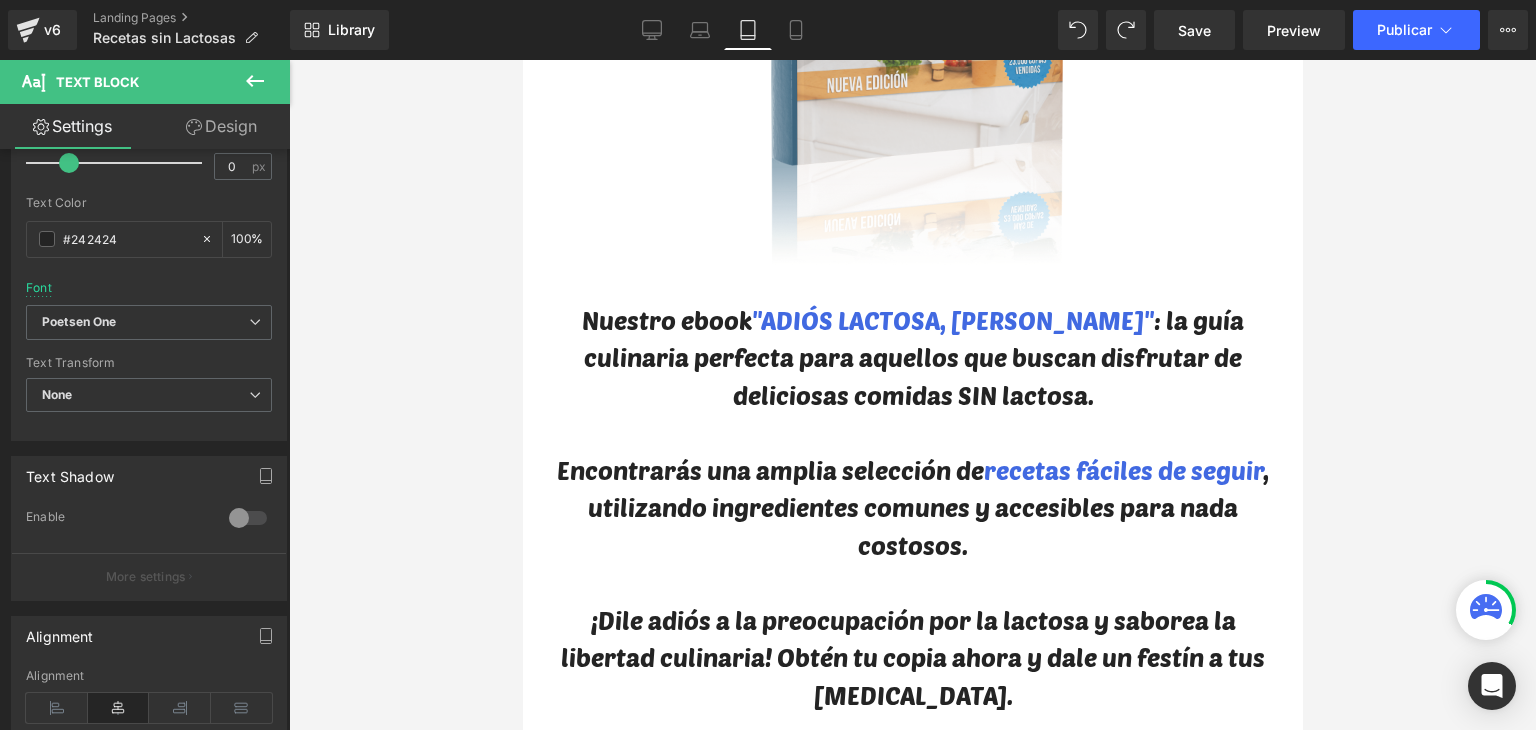 click at bounding box center (912, 395) 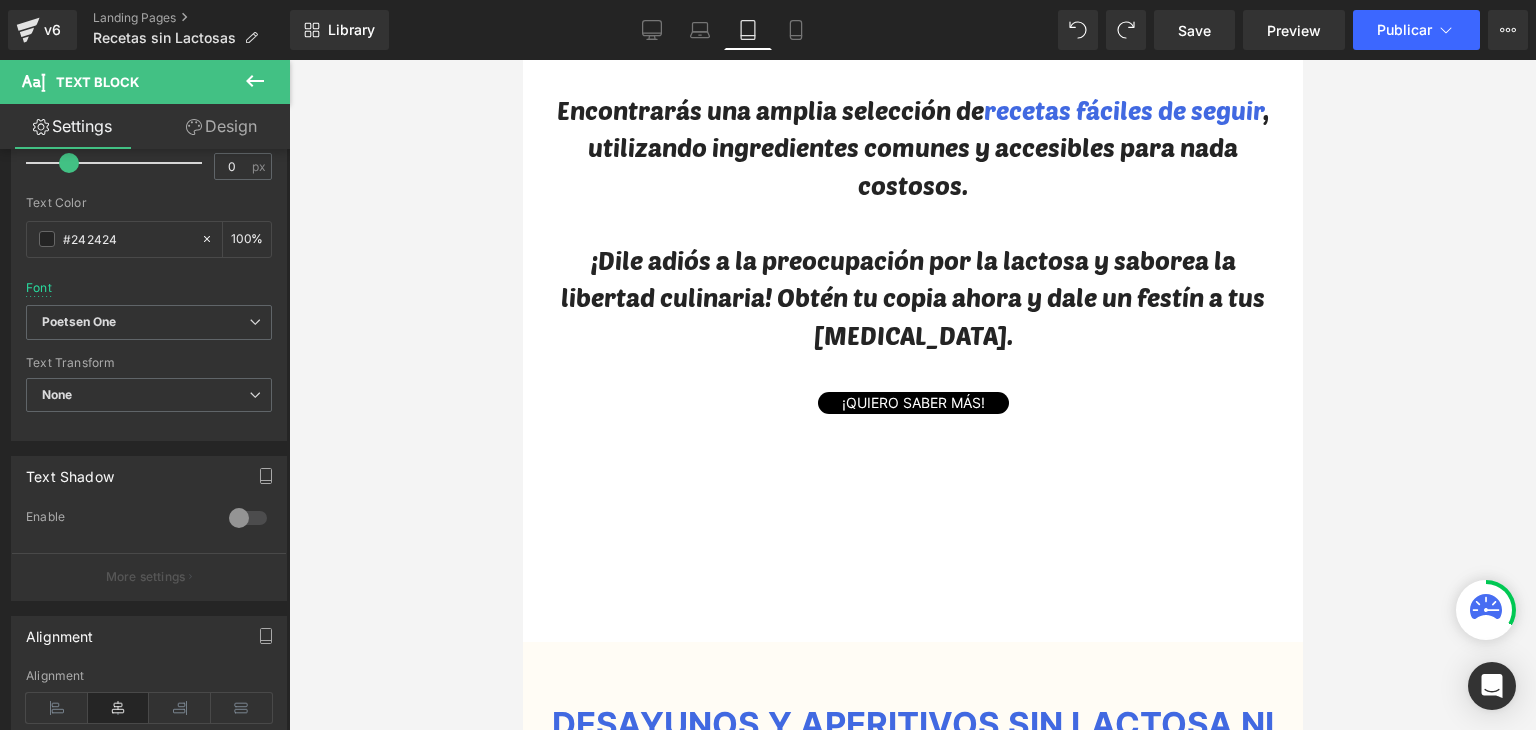 scroll, scrollTop: 2358, scrollLeft: 0, axis: vertical 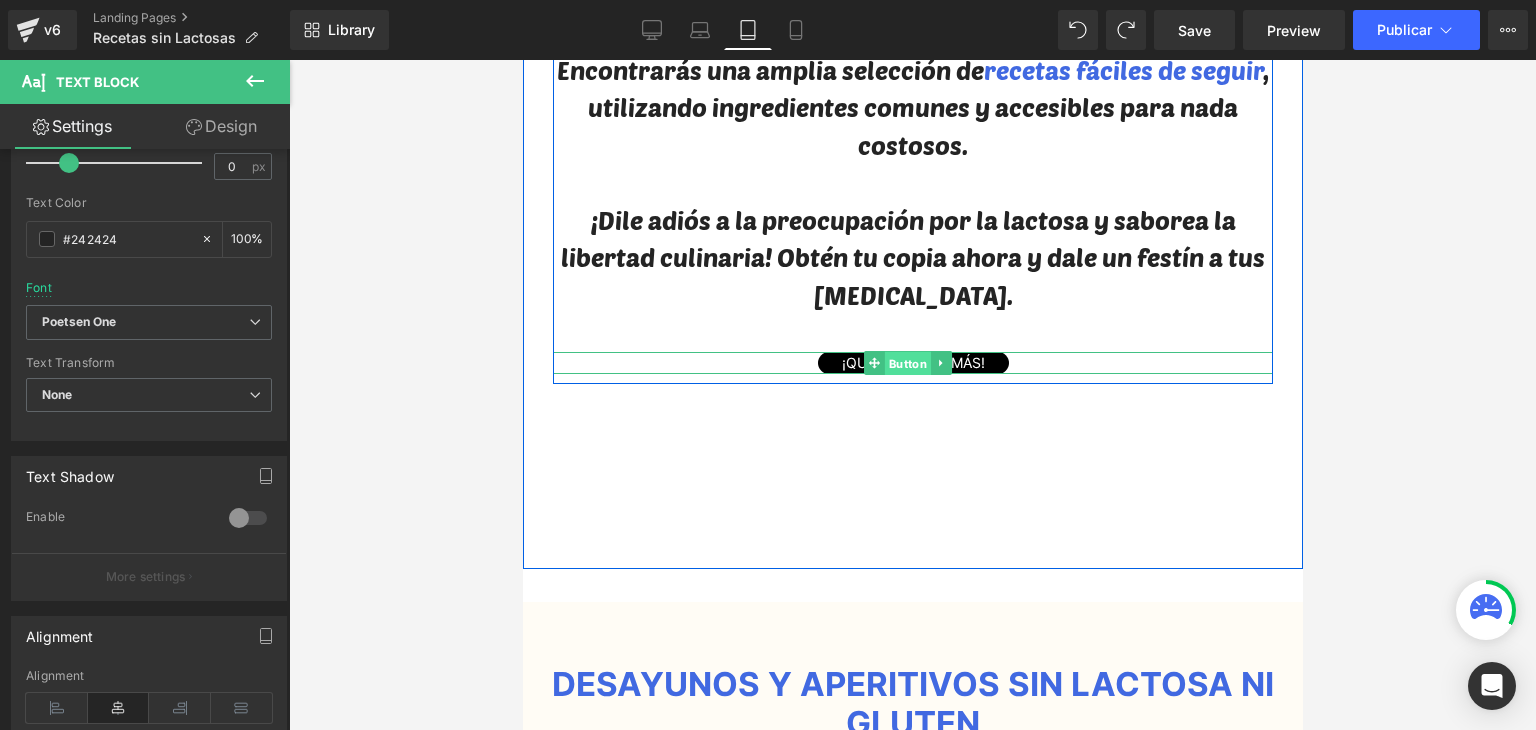 click on "Button" at bounding box center (907, 364) 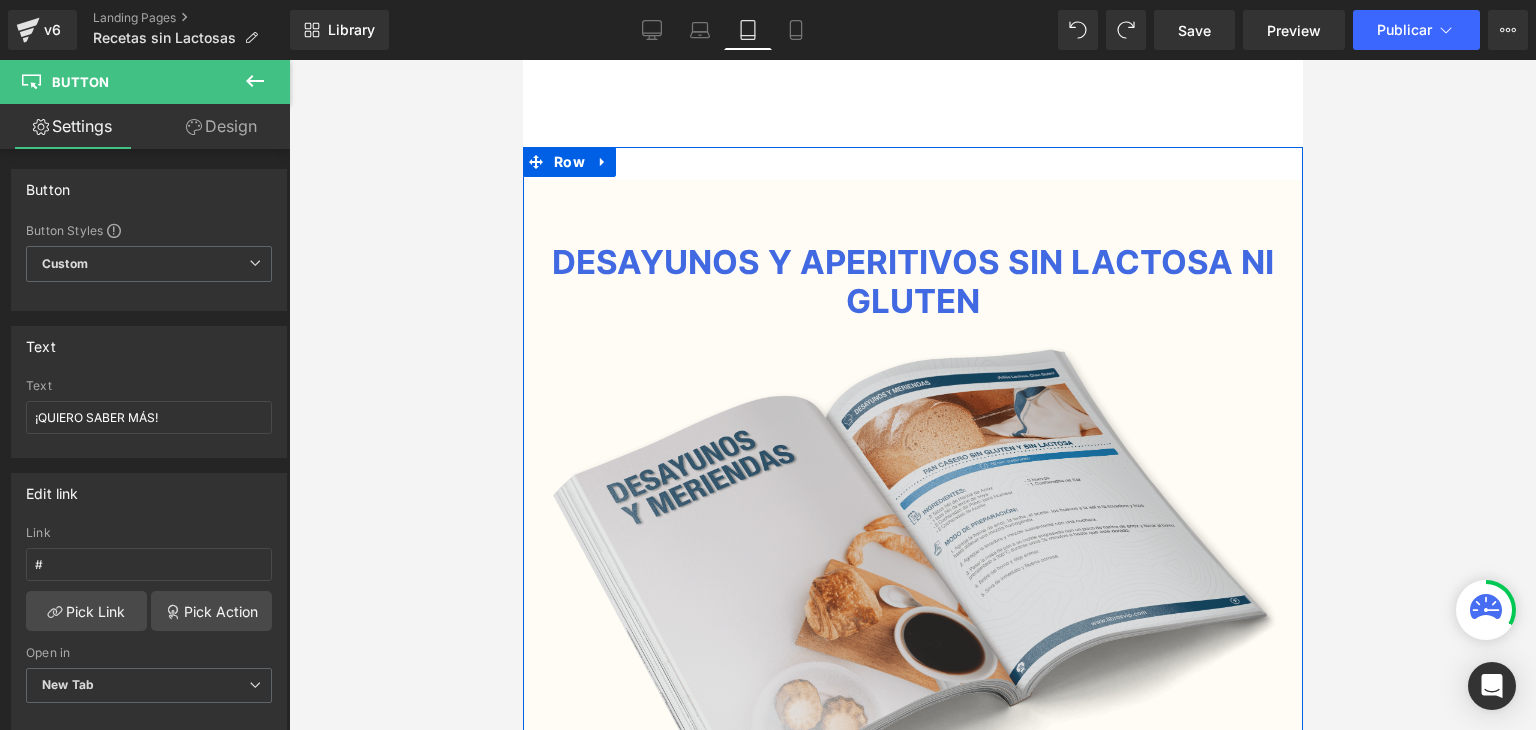 scroll, scrollTop: 2758, scrollLeft: 0, axis: vertical 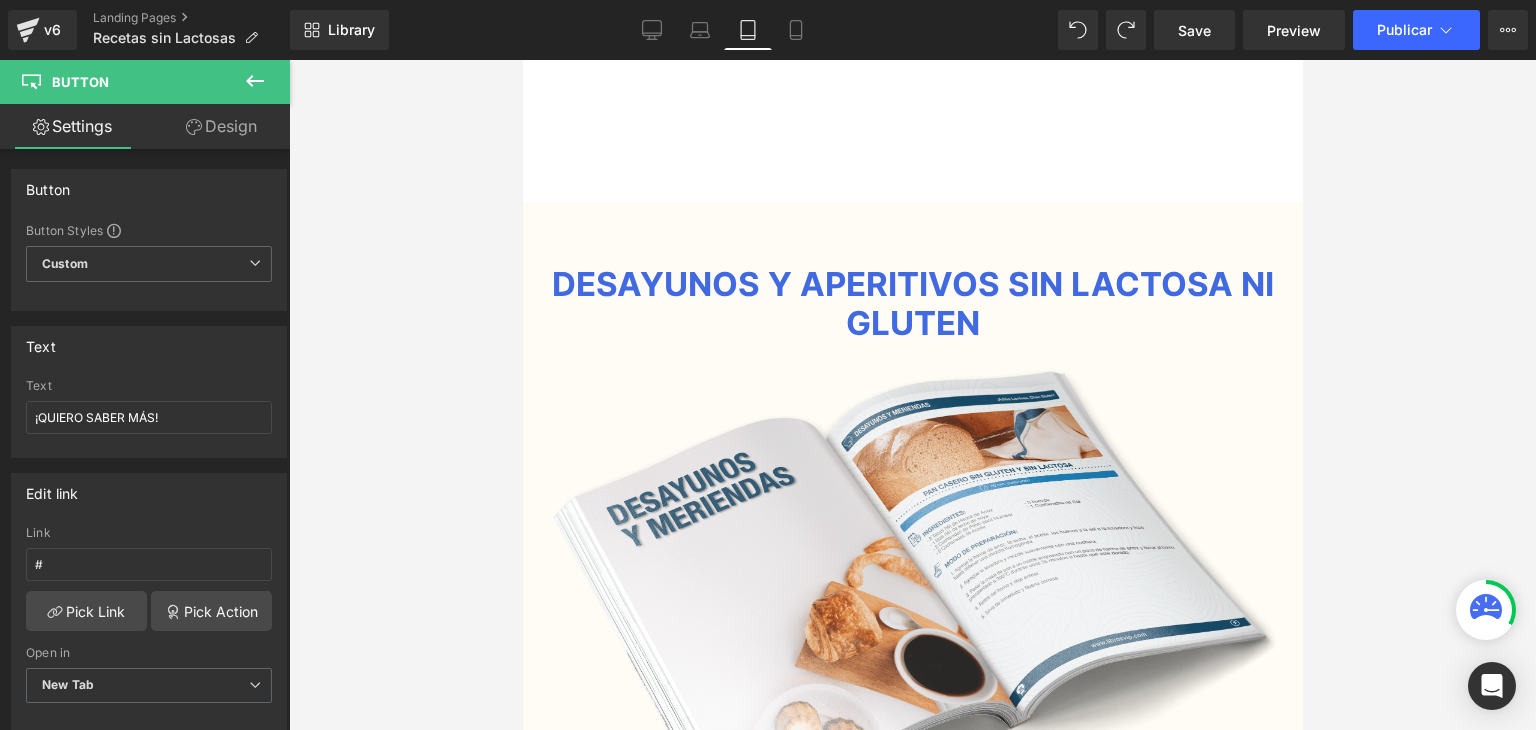 click on "Library Tablet Desktop Laptop Tablet Mobile Save Preview Publicar Scheduled Upgrade Plan View Live Page View with current Template Save Template to Library Schedule Publish  Optimize  Publish Settings Shortcuts  Your page can’t be published   You've reached the maximum number of published pages on your plan  (1/1).  You need to upgrade your plan or unpublish all your pages to get 1 publish slot.   Unpublish pages   Upgrade plan" at bounding box center [913, 30] 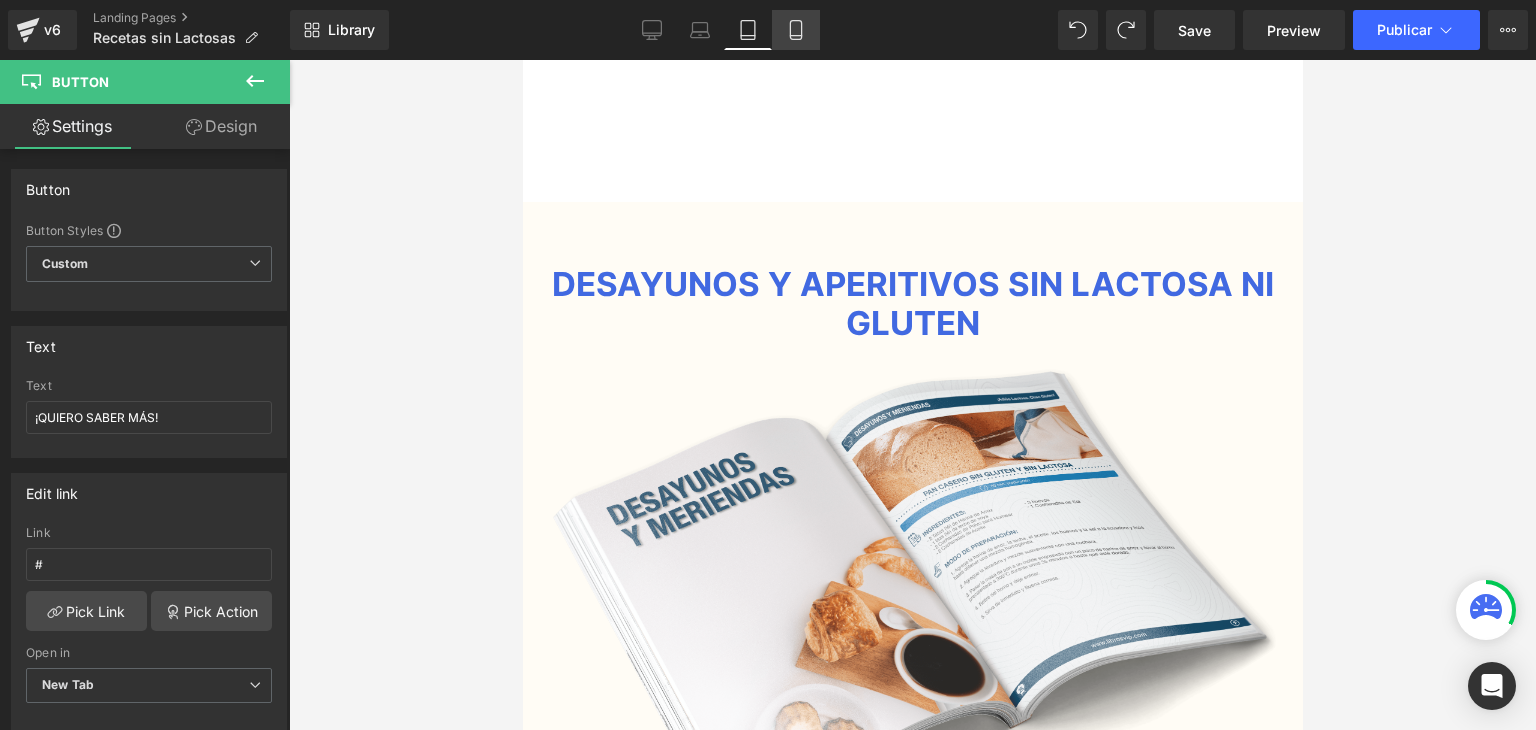 click on "Mobile" at bounding box center [796, 30] 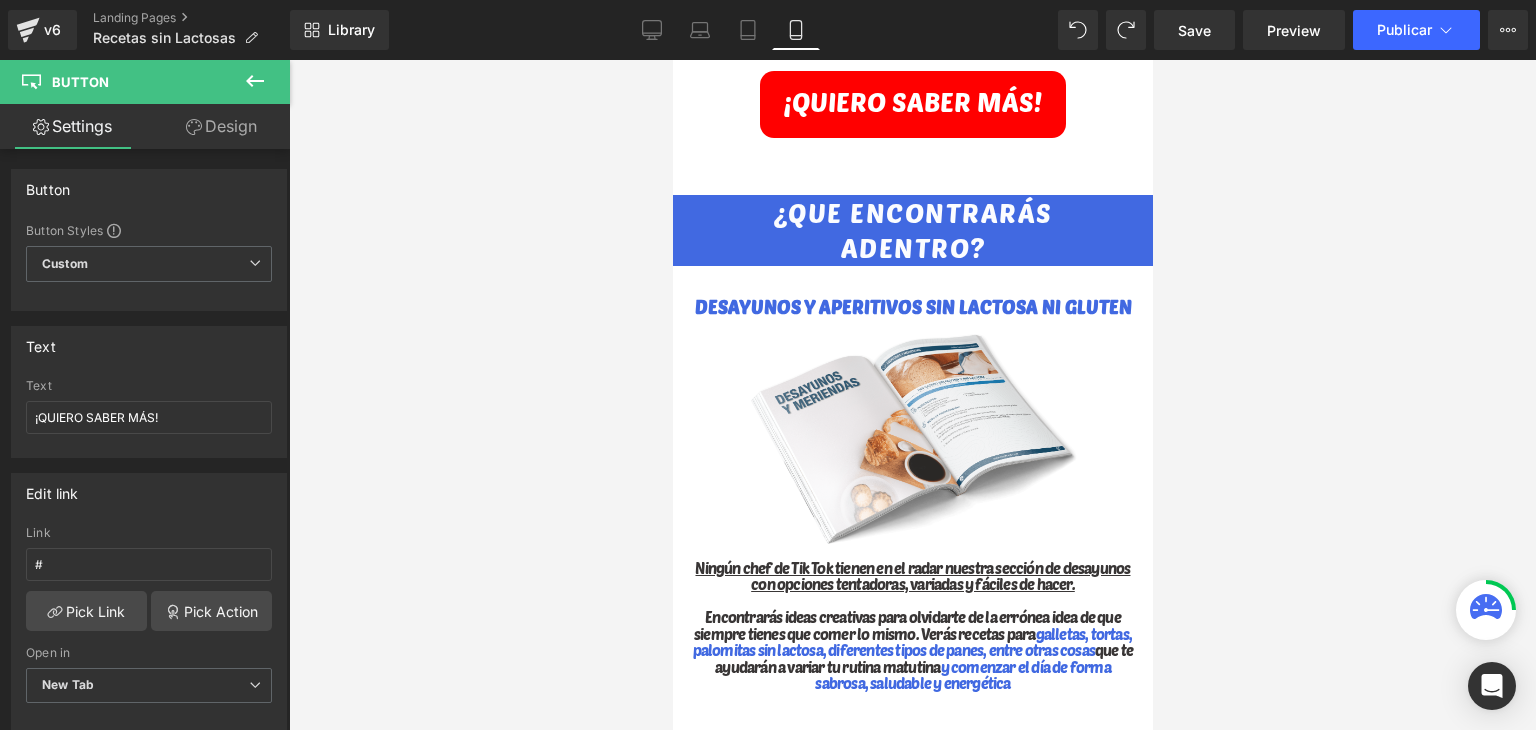 scroll, scrollTop: 1888, scrollLeft: 0, axis: vertical 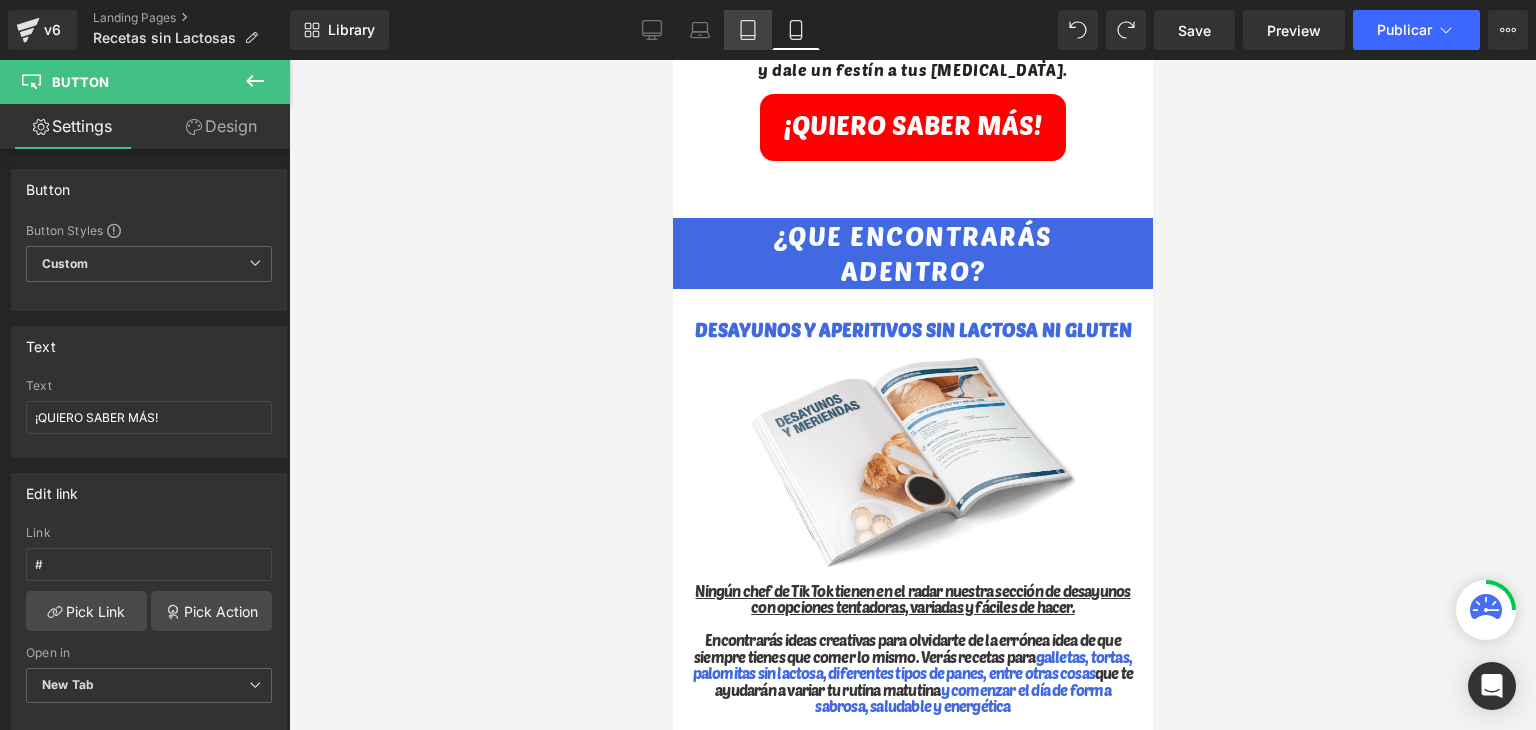 click 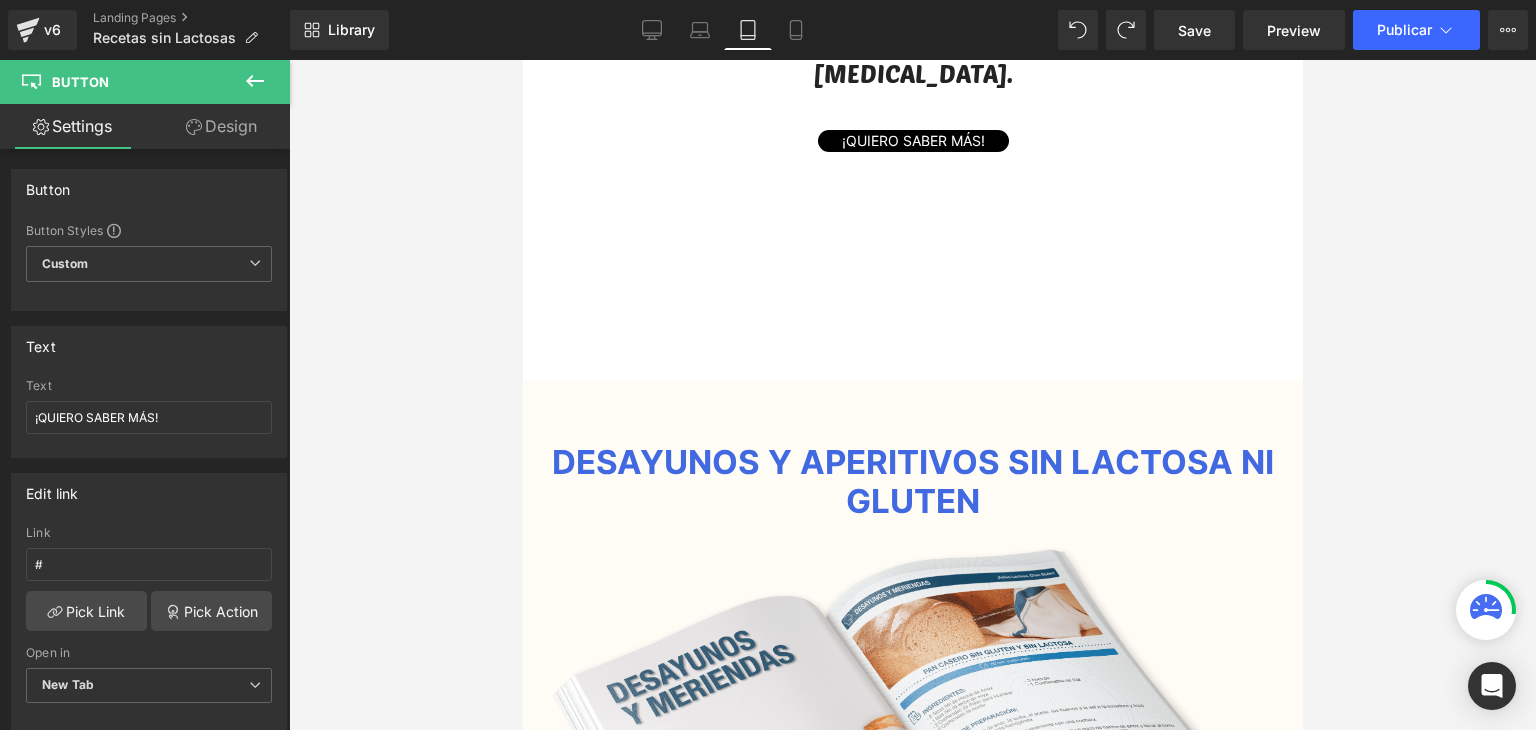 scroll, scrollTop: 2616, scrollLeft: 0, axis: vertical 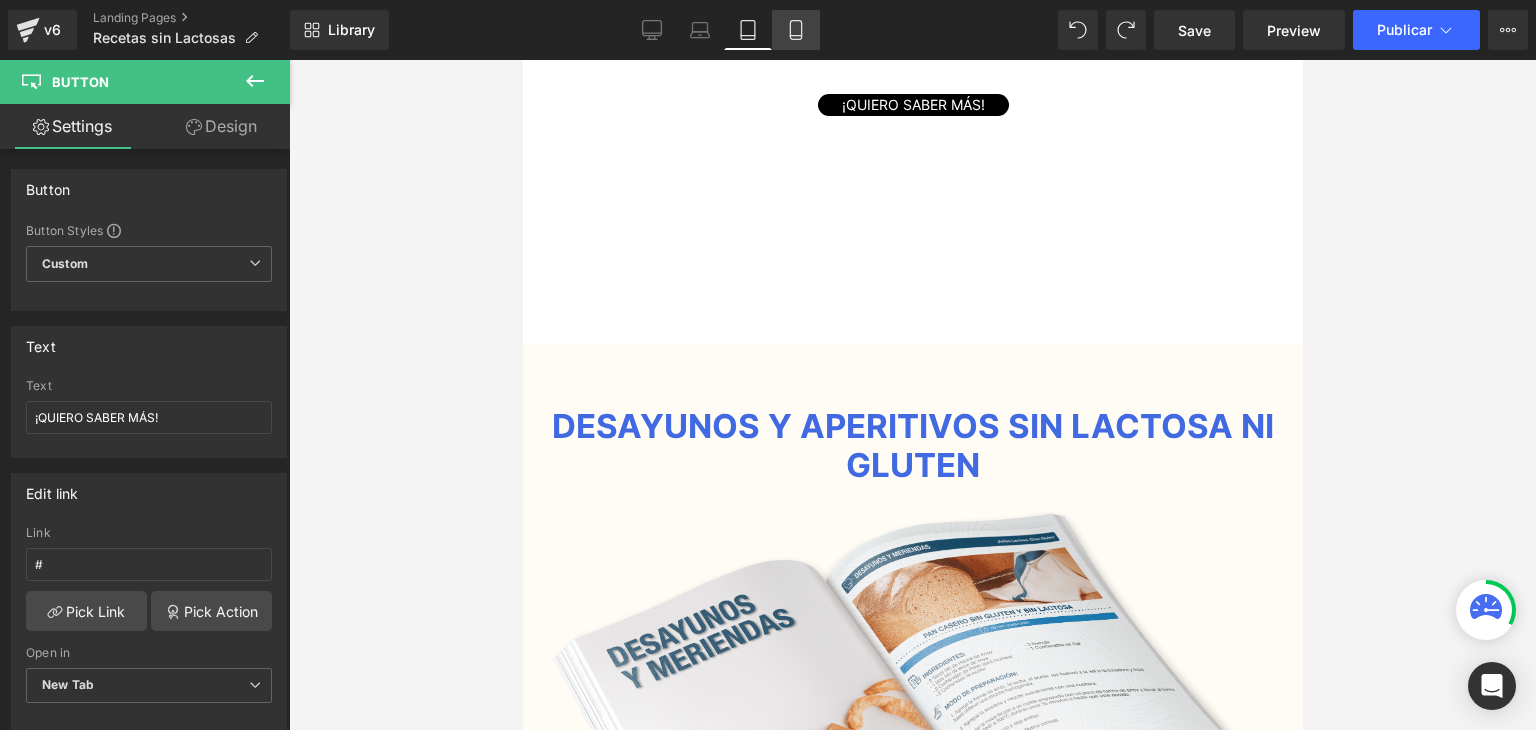 click on "Mobile" at bounding box center [796, 30] 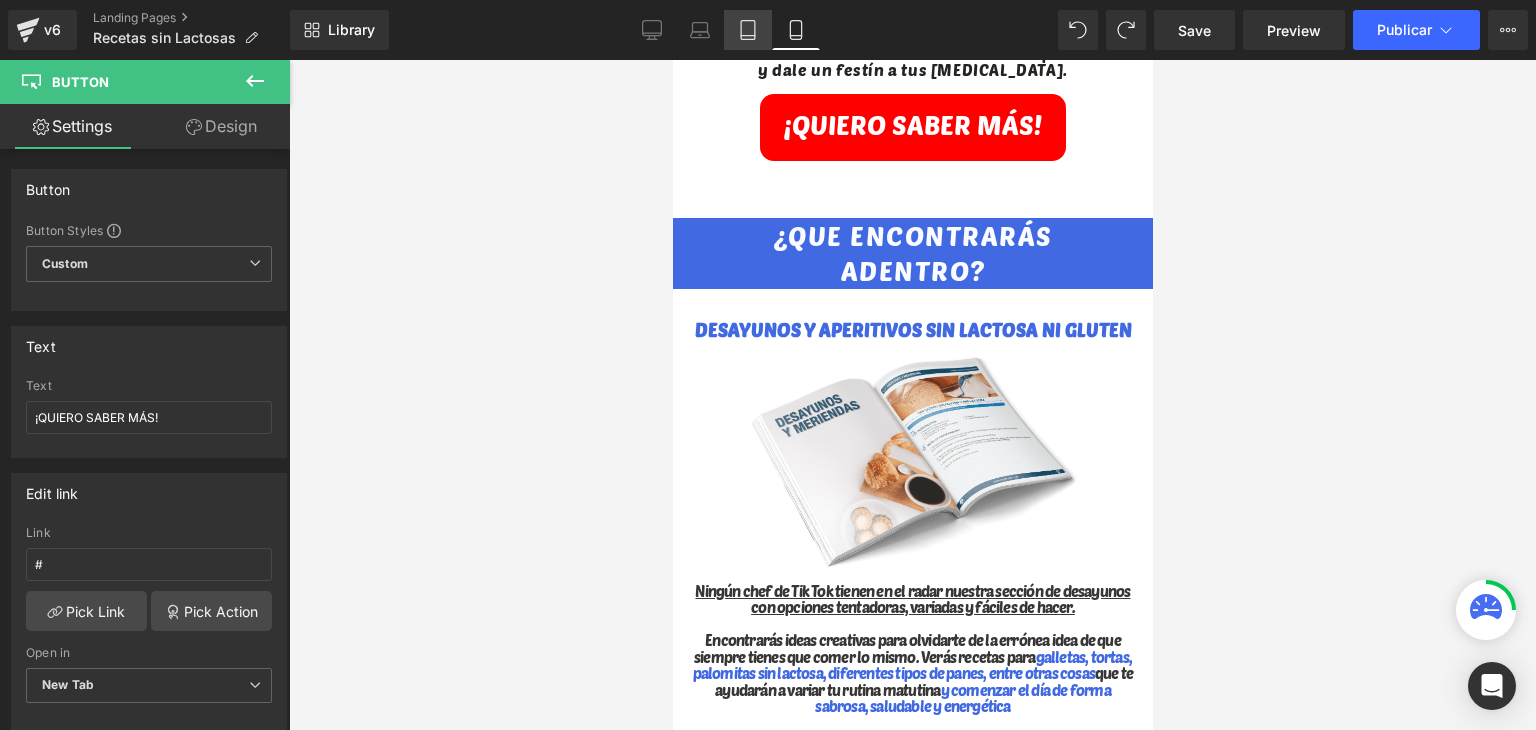 click on "Tablet" at bounding box center (748, 30) 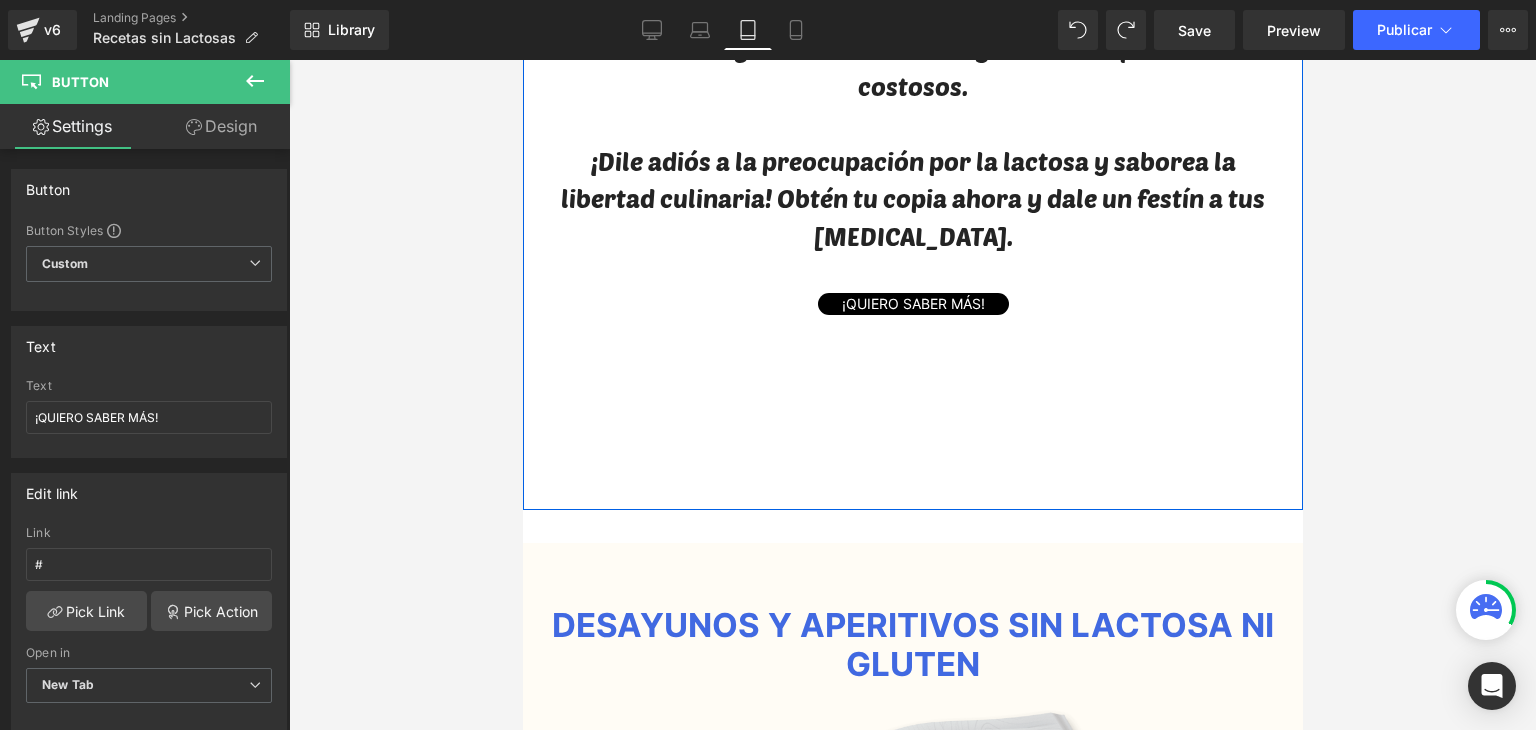 scroll, scrollTop: 2416, scrollLeft: 0, axis: vertical 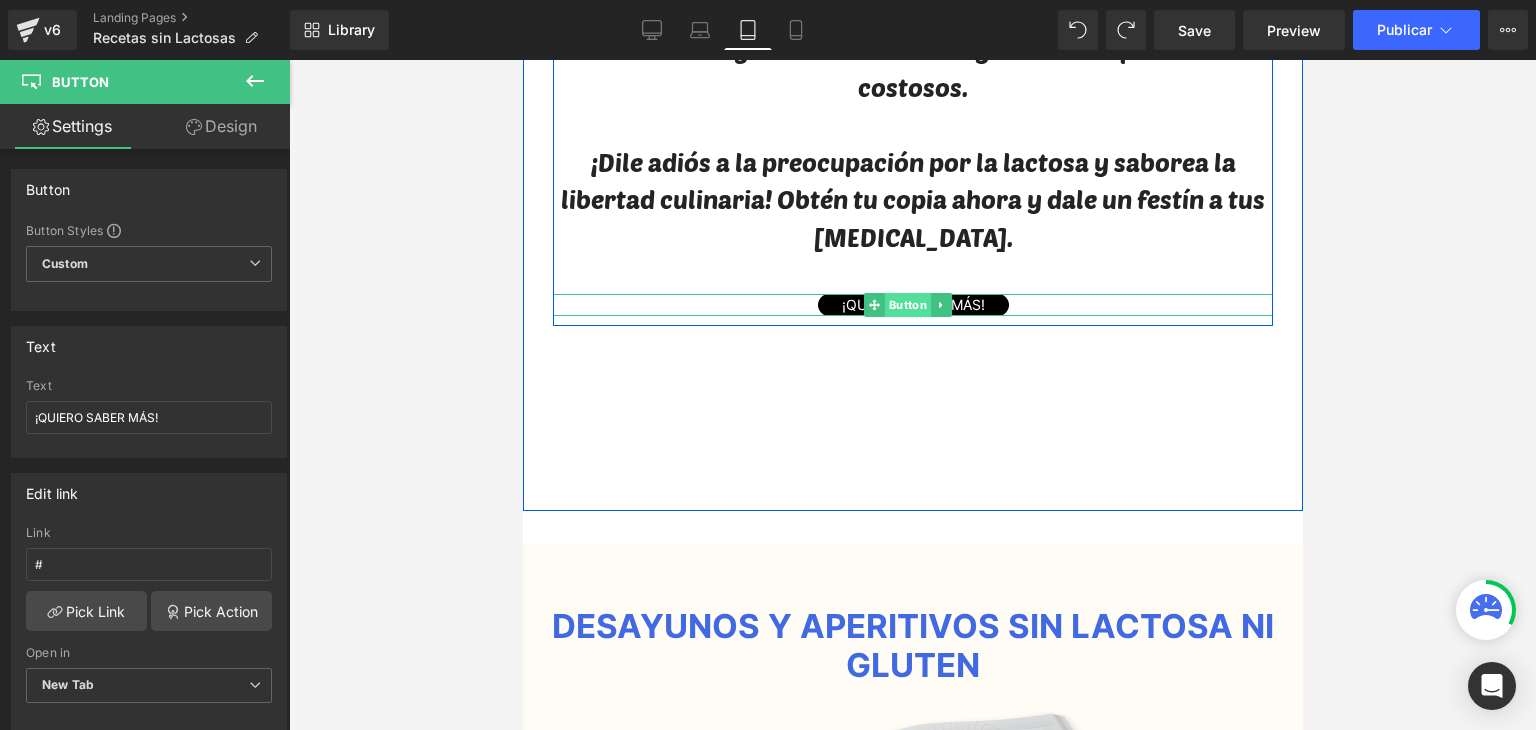 click on "Button" at bounding box center (907, 305) 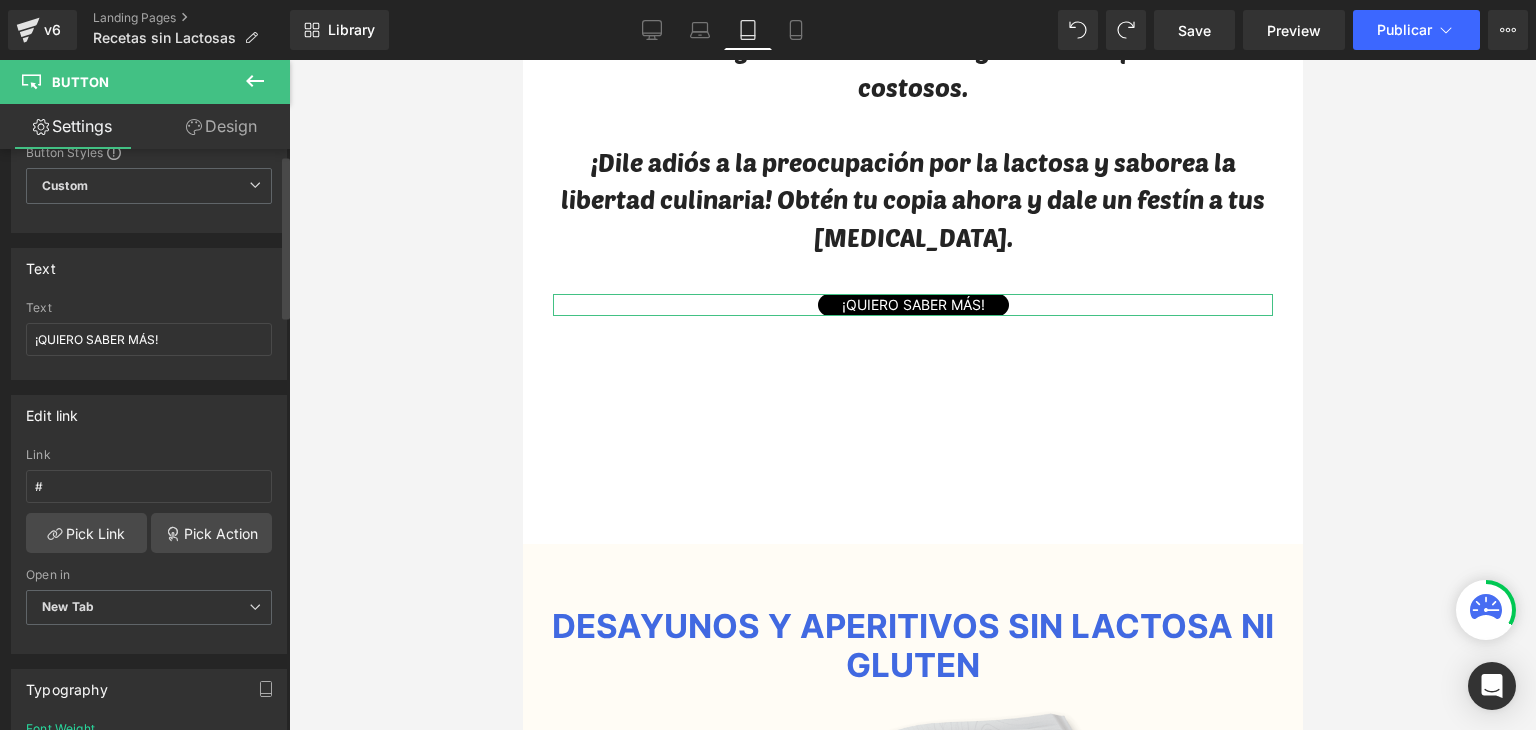scroll, scrollTop: 400, scrollLeft: 0, axis: vertical 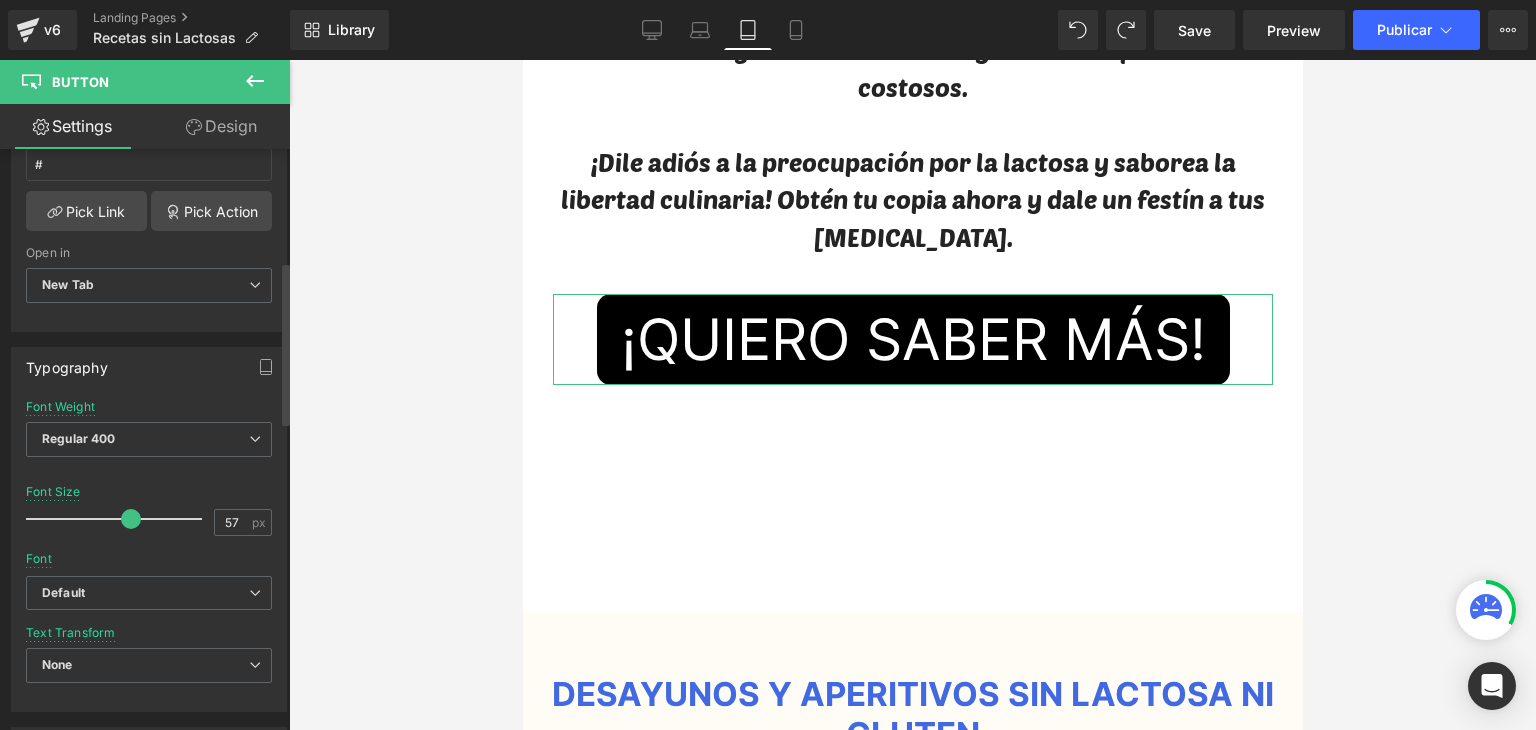 drag, startPoint x: 64, startPoint y: 519, endPoint x: 132, endPoint y: 518, distance: 68.007355 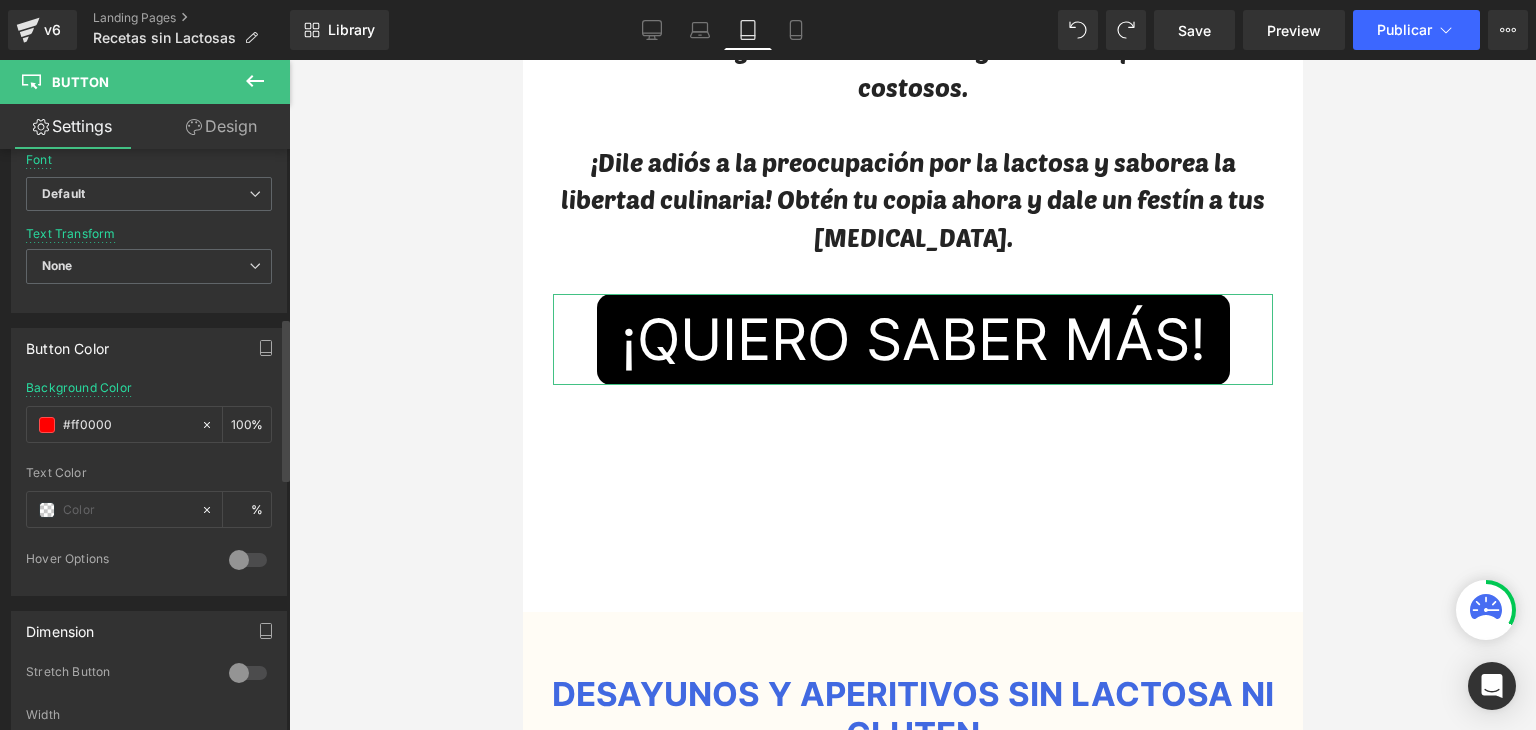 scroll, scrollTop: 800, scrollLeft: 0, axis: vertical 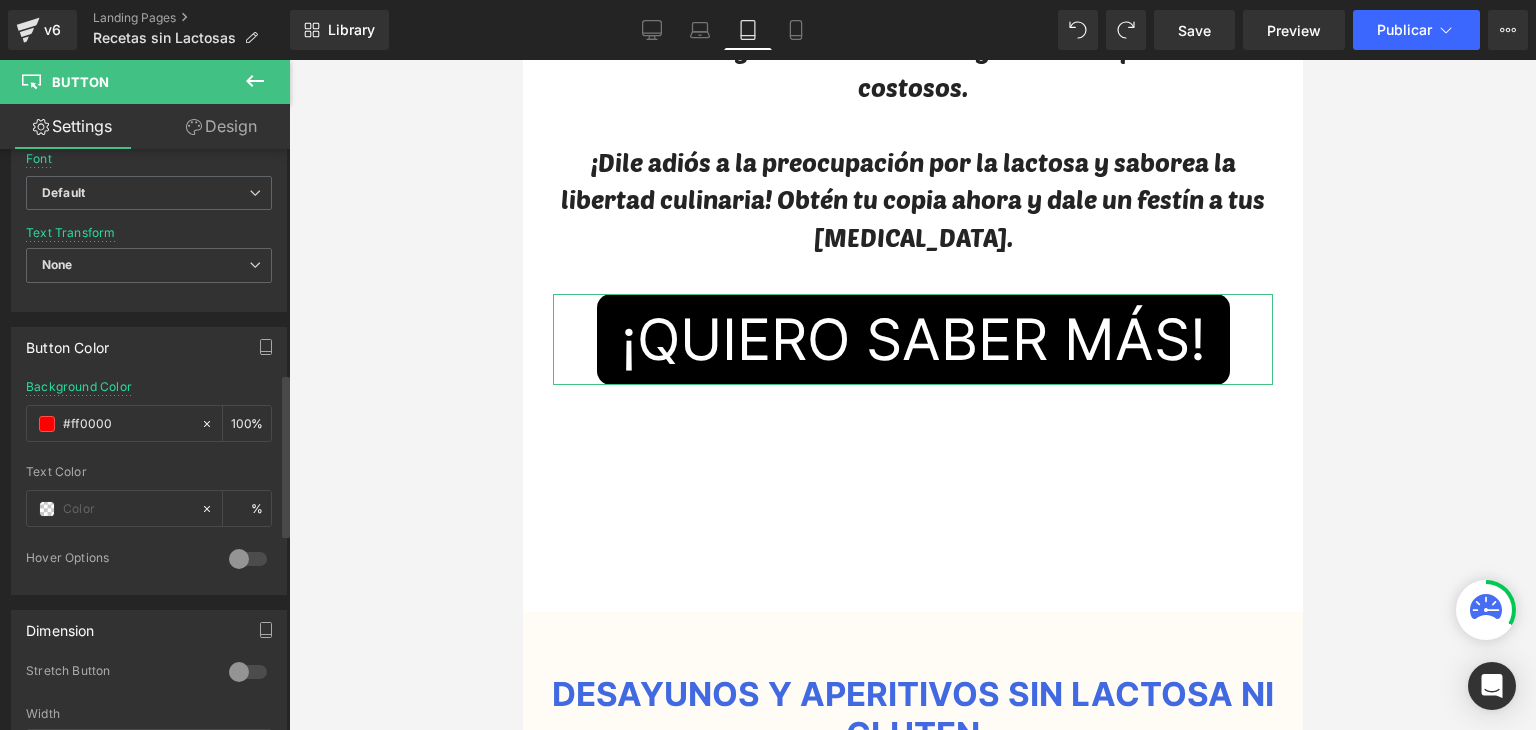 click at bounding box center (149, 458) 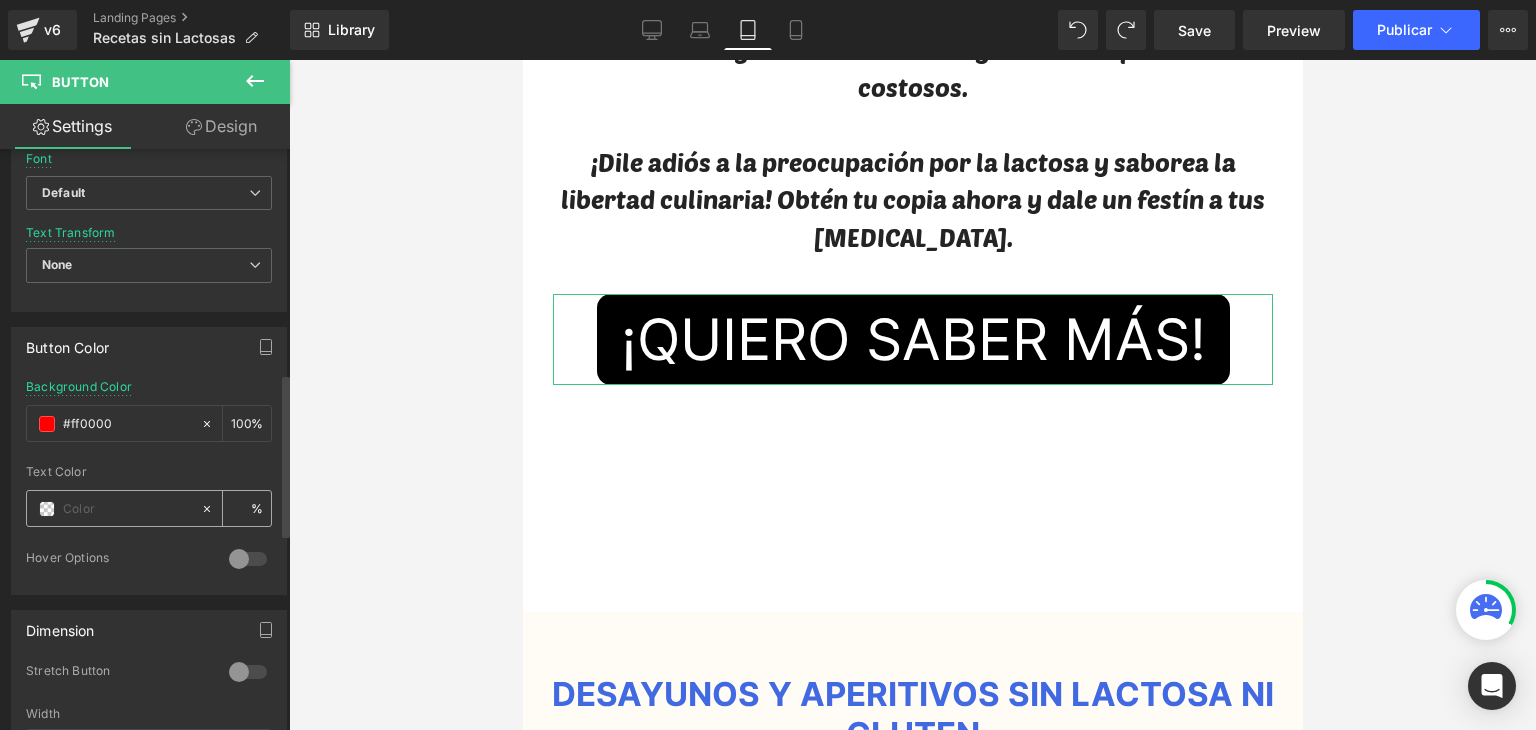 click at bounding box center (47, 509) 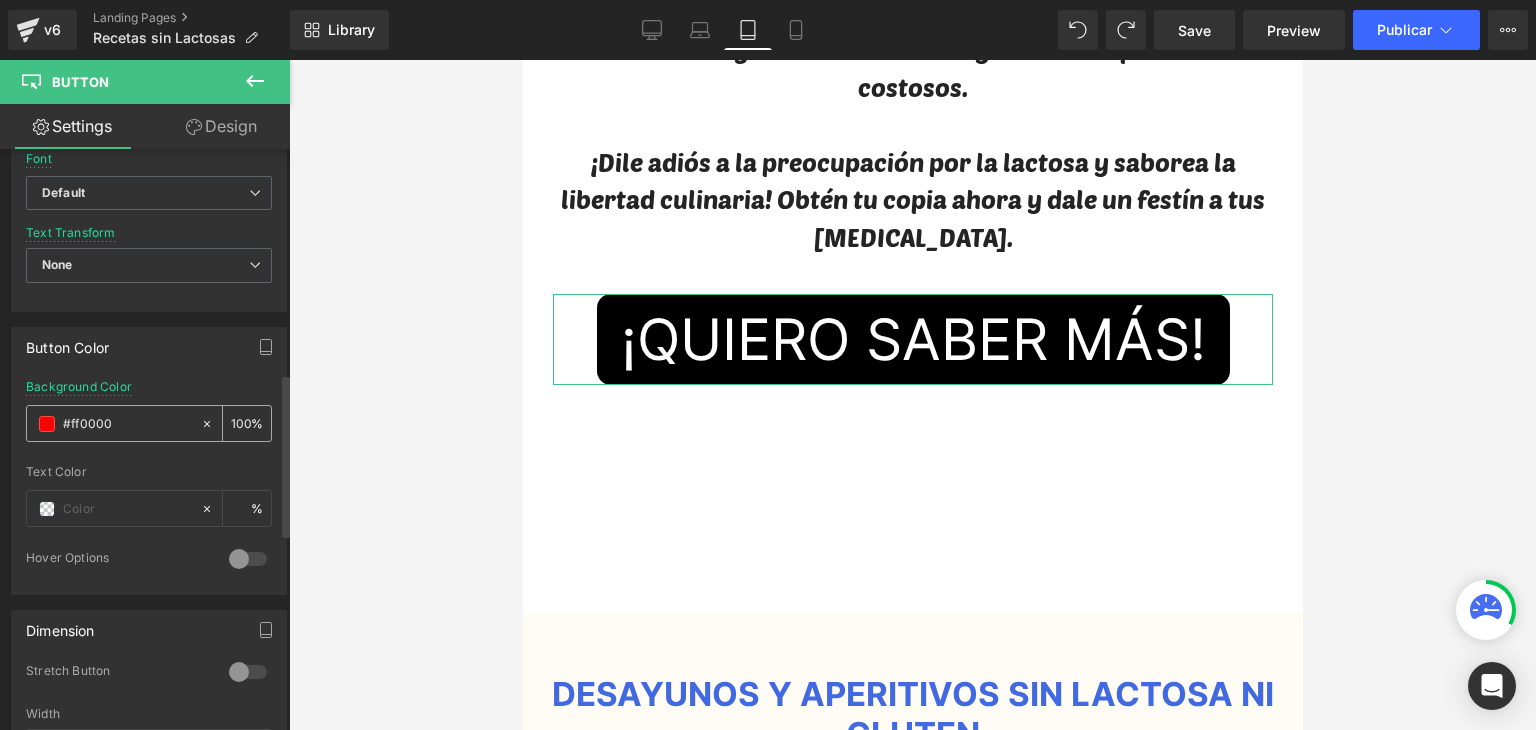 click at bounding box center (47, 424) 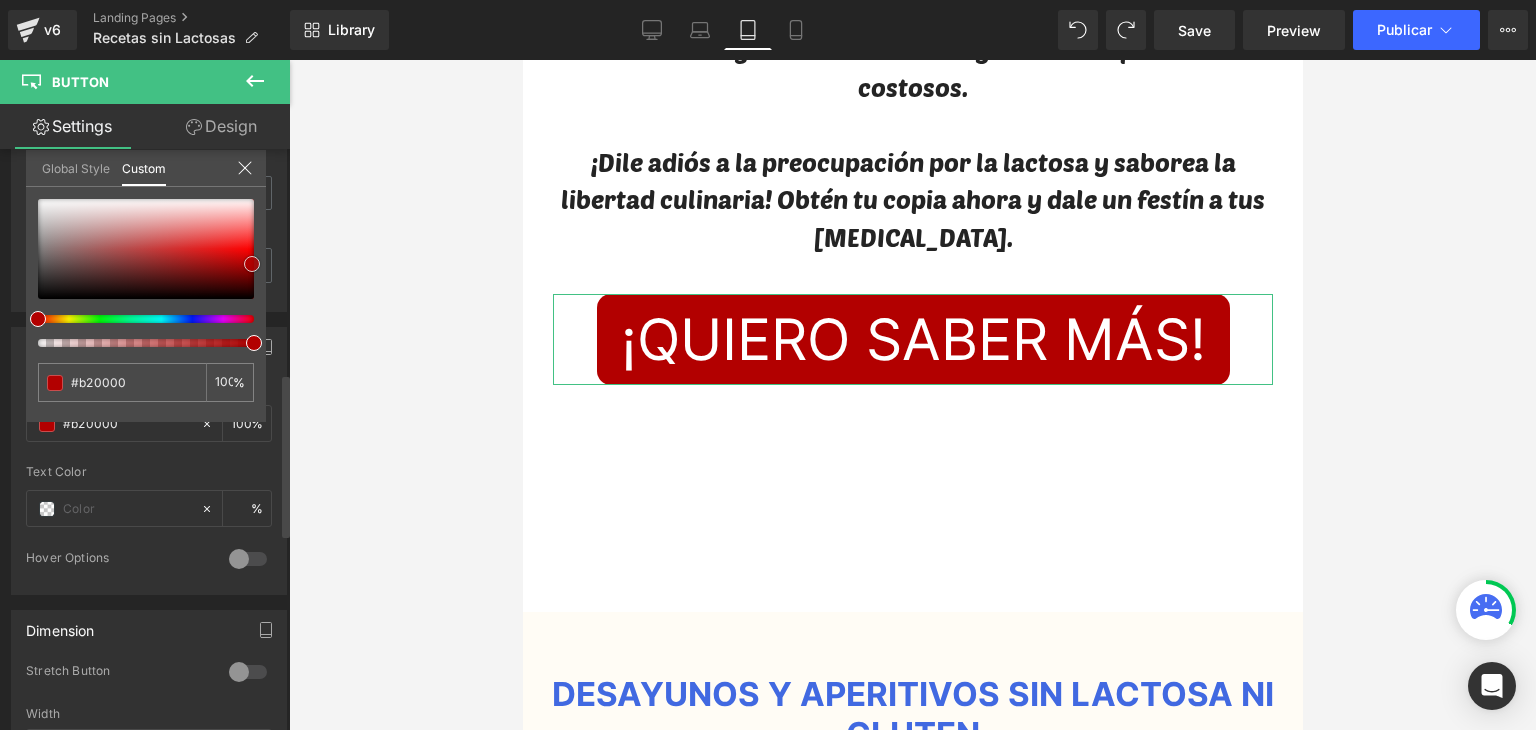 drag, startPoint x: 248, startPoint y: 274, endPoint x: 252, endPoint y: 263, distance: 11.7046995 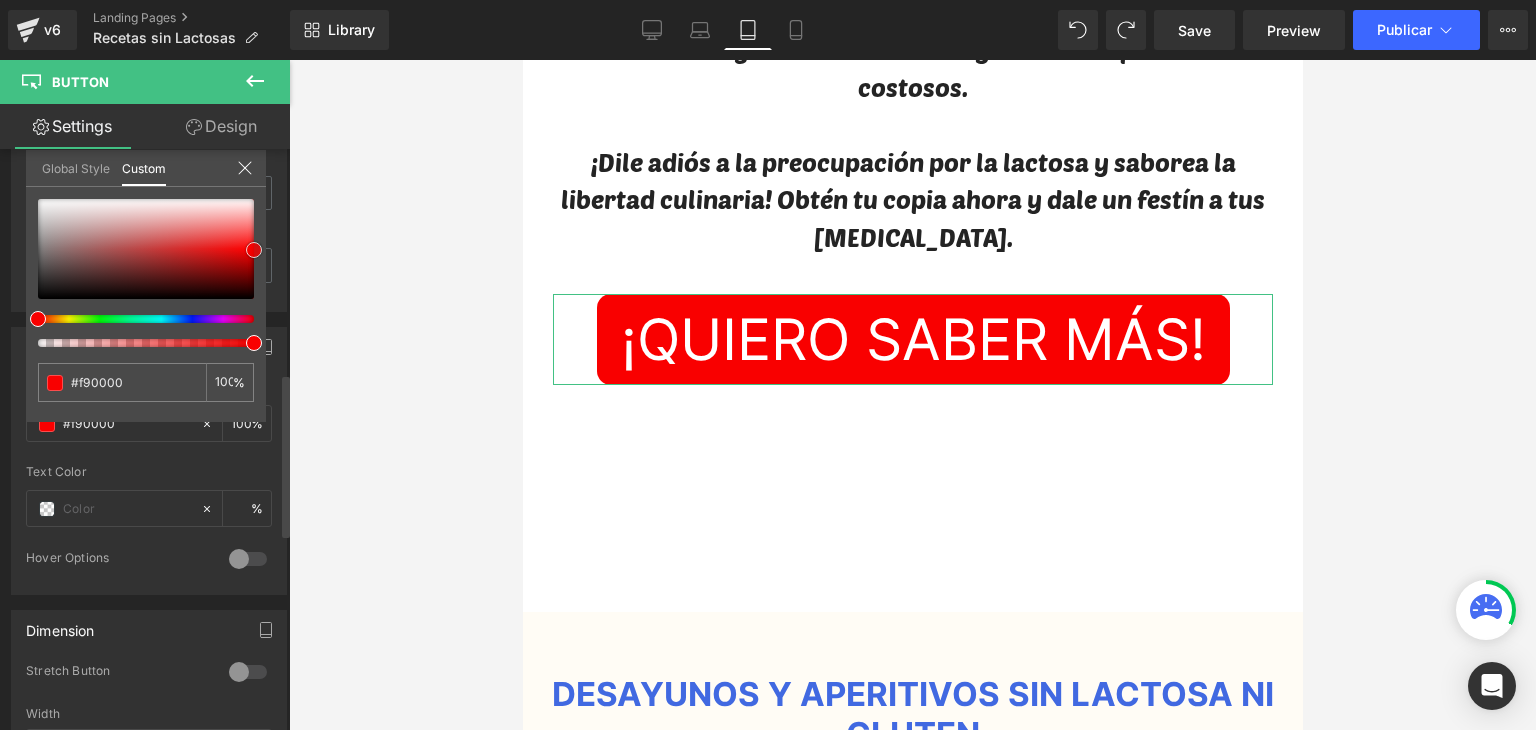 drag, startPoint x: 246, startPoint y: 269, endPoint x: 268, endPoint y: 249, distance: 29.732138 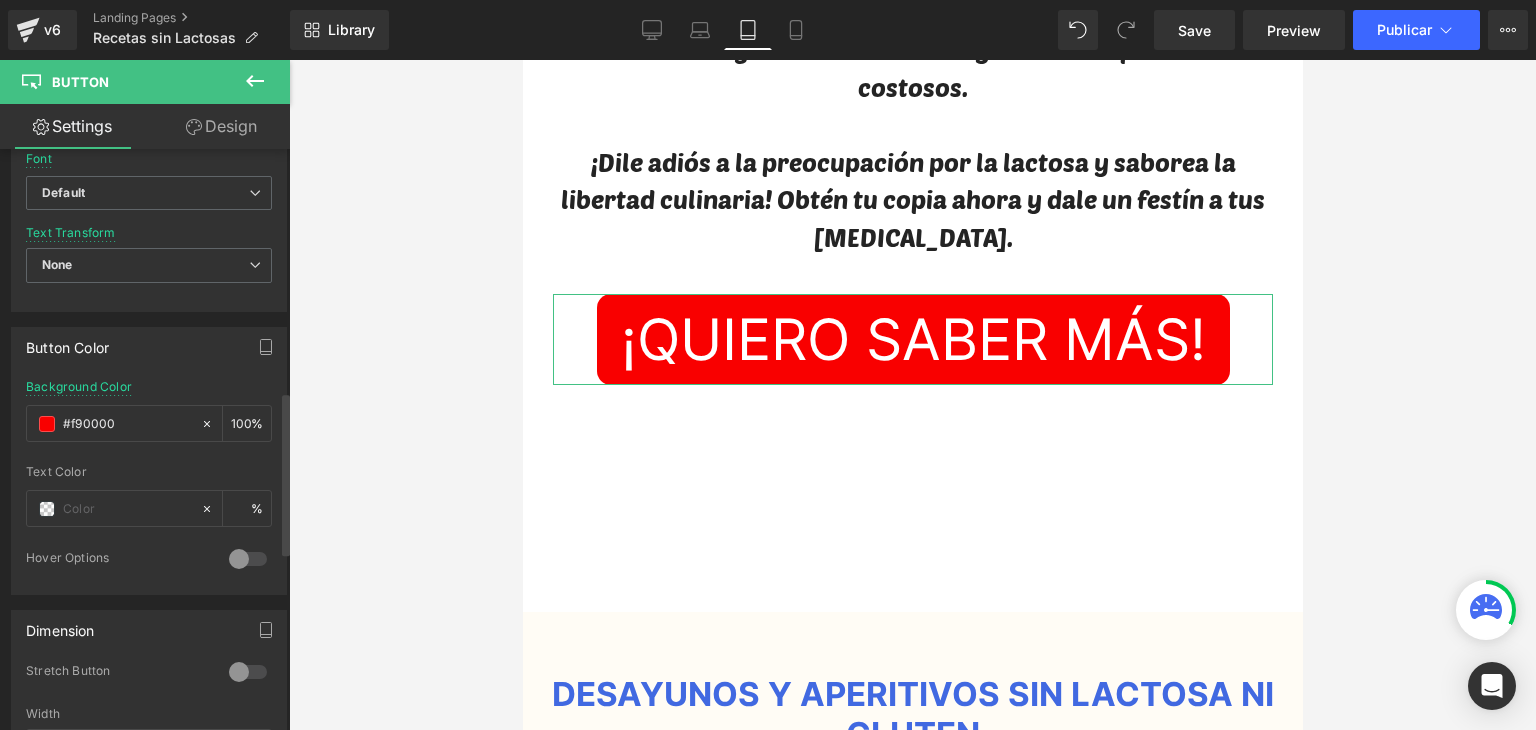 scroll, scrollTop: 1000, scrollLeft: 0, axis: vertical 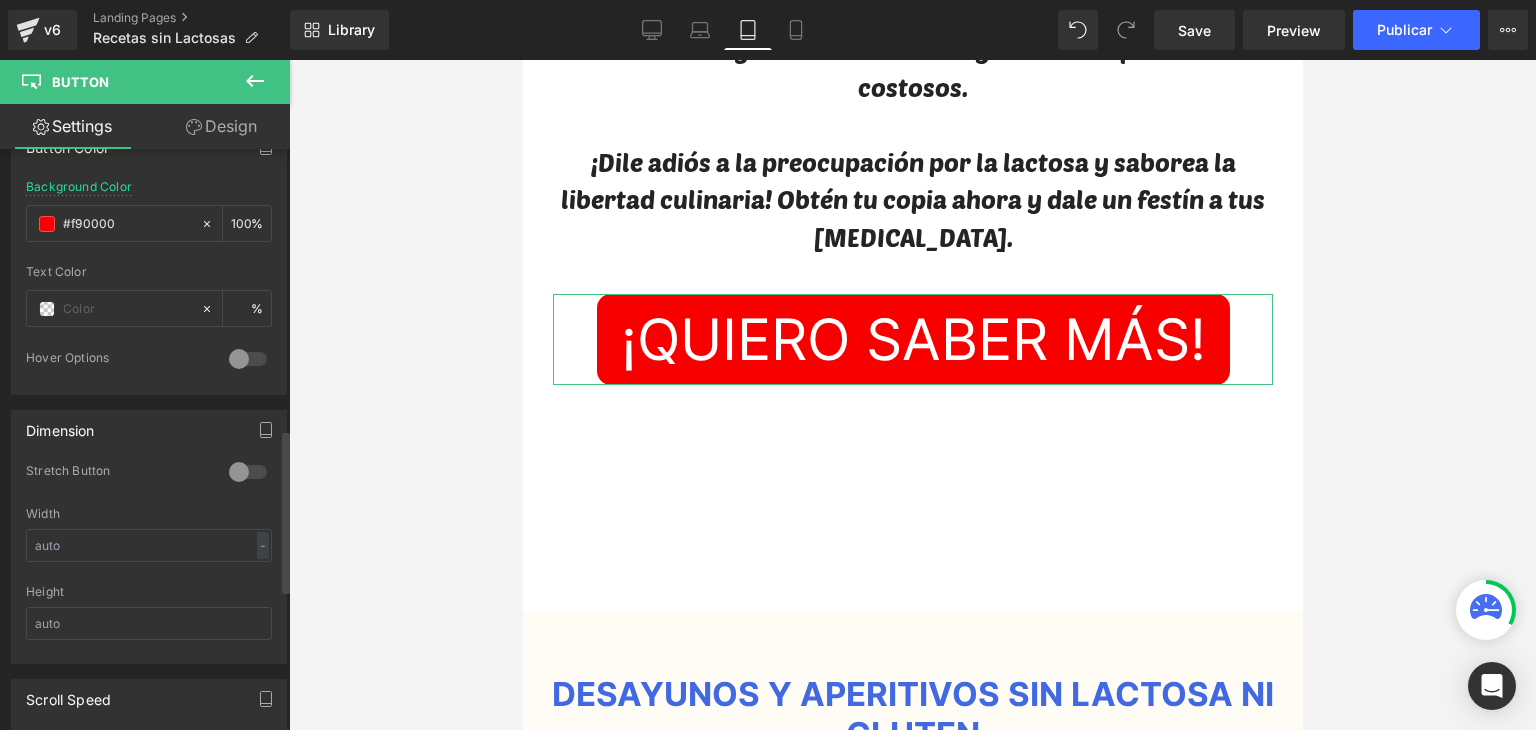 click at bounding box center [248, 359] 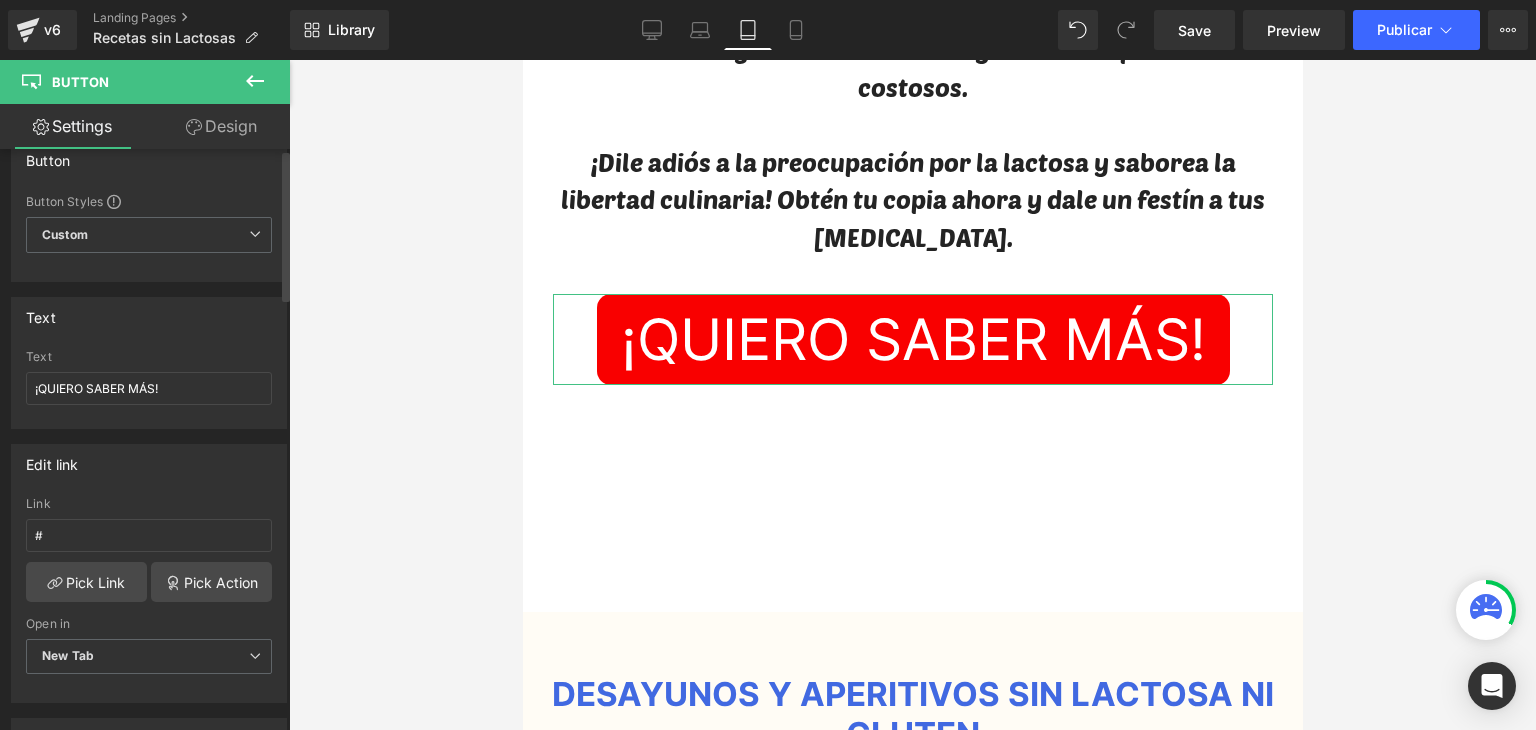 scroll, scrollTop: 0, scrollLeft: 0, axis: both 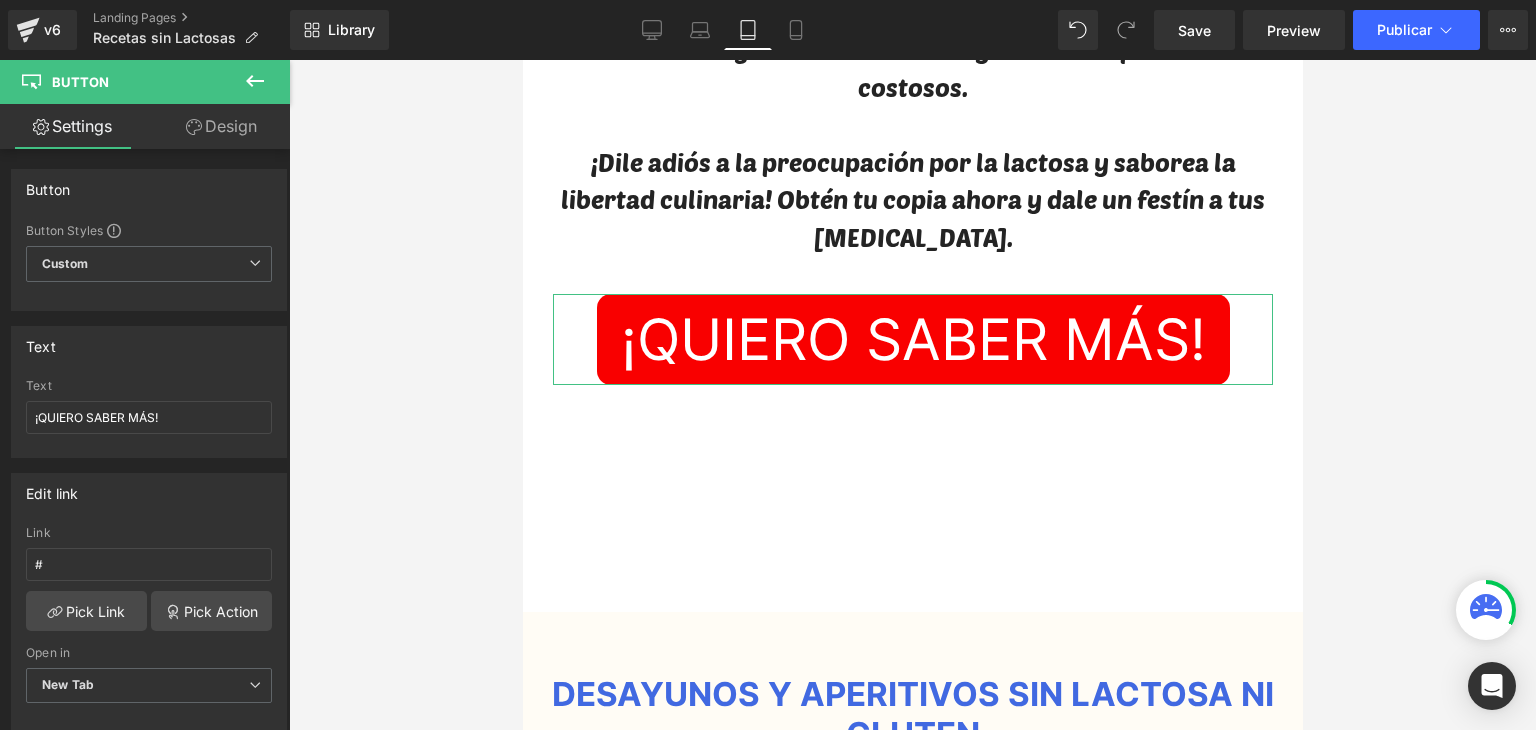 click on "Design" at bounding box center (221, 126) 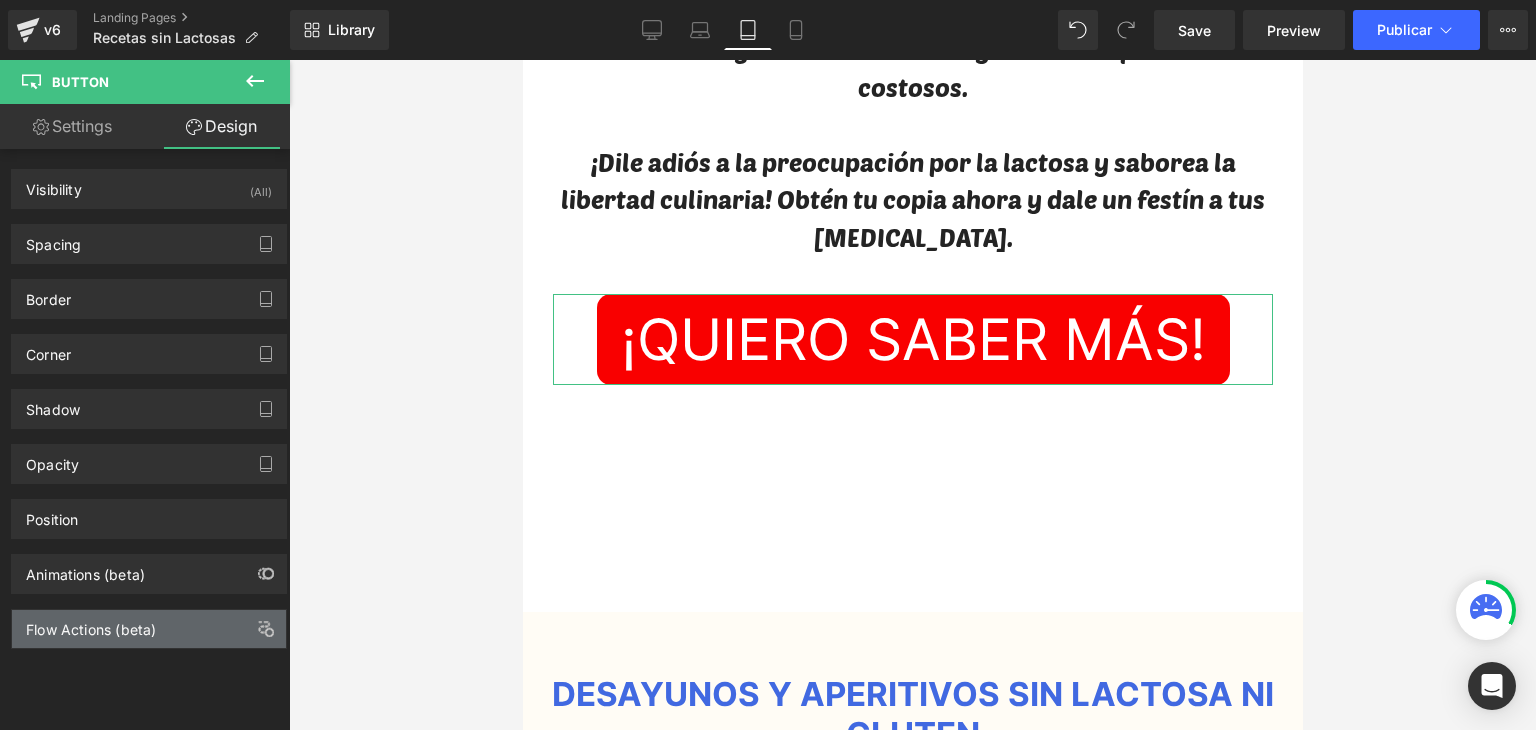 click on "Flow Actions (beta)" at bounding box center [149, 629] 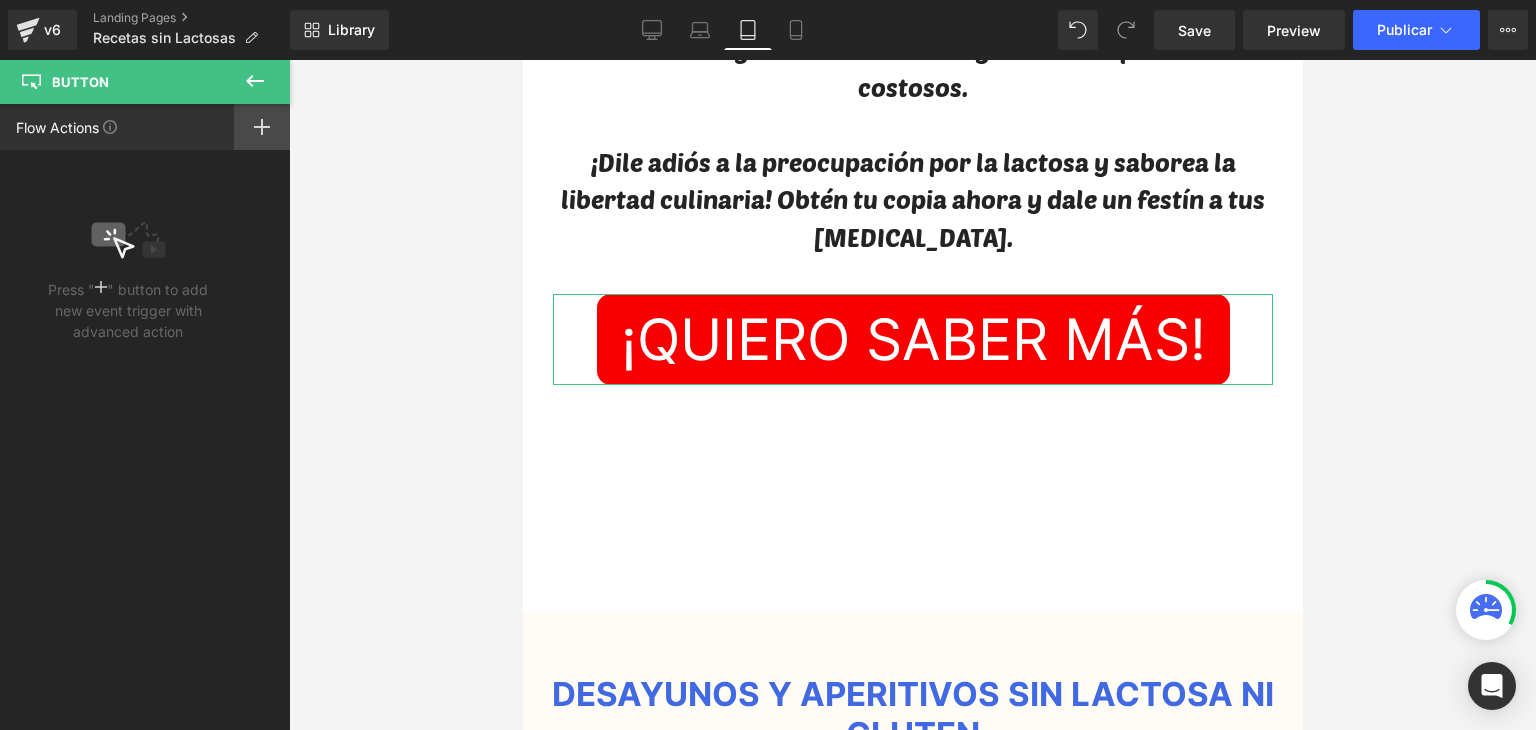 click at bounding box center [262, 127] 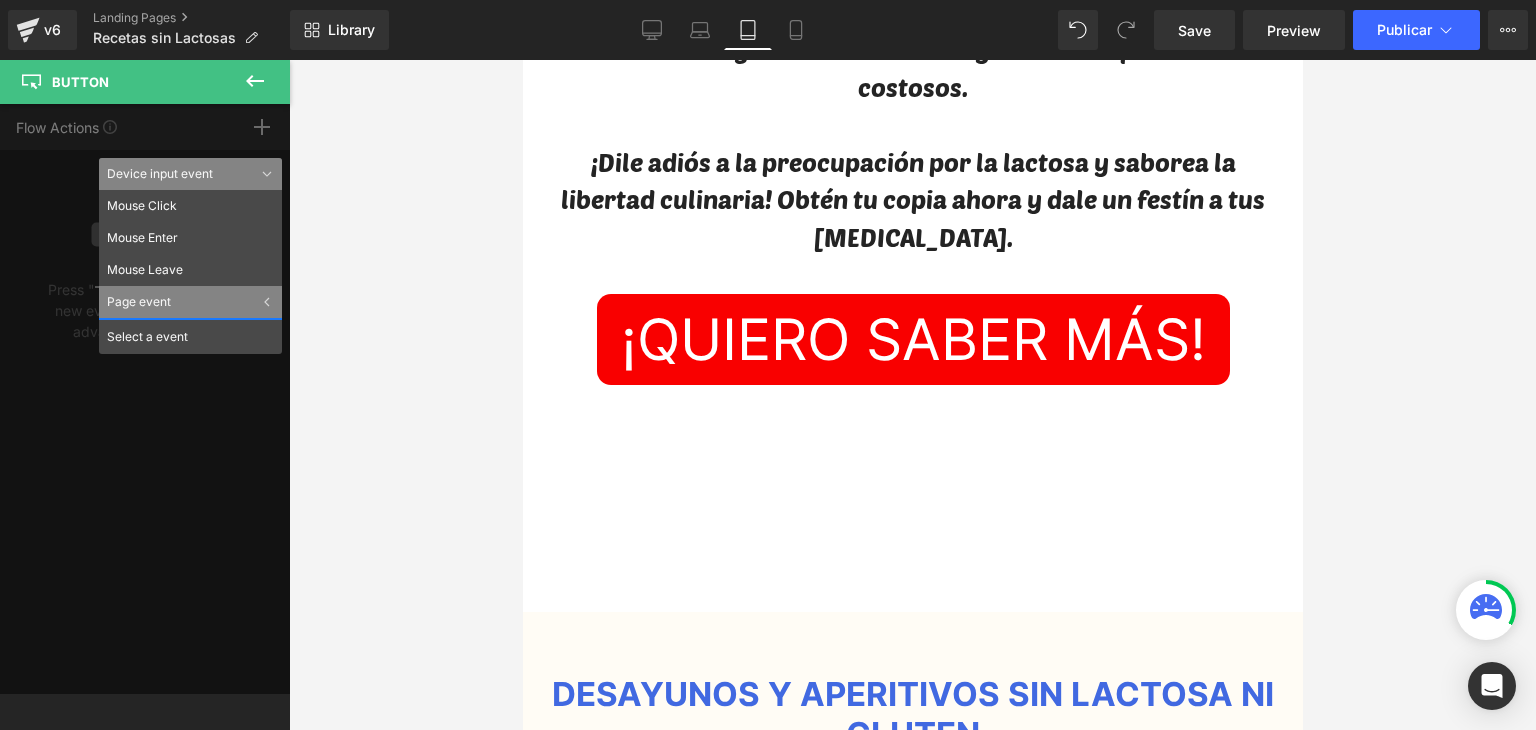 click at bounding box center (255, 82) 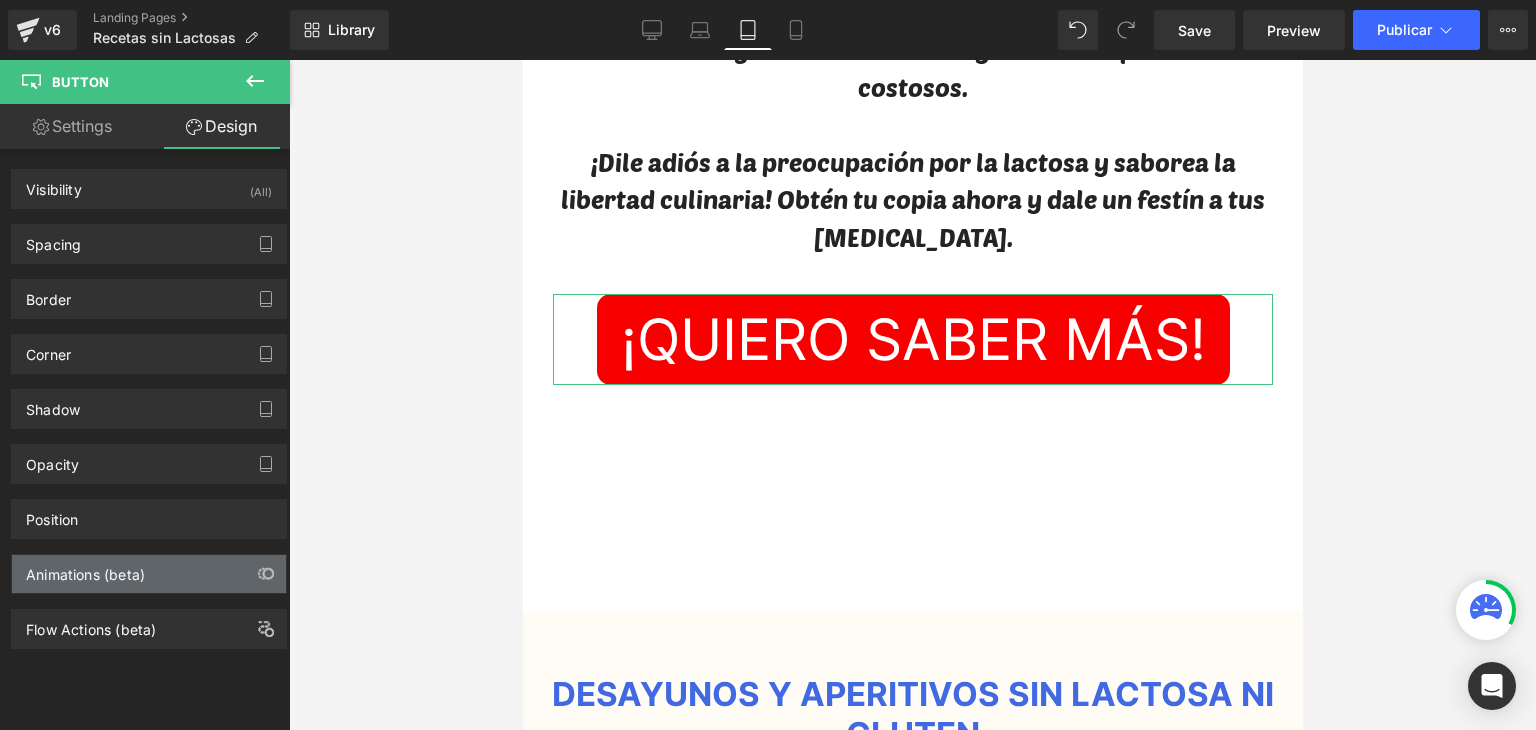click on "Animations (beta)" at bounding box center (149, 574) 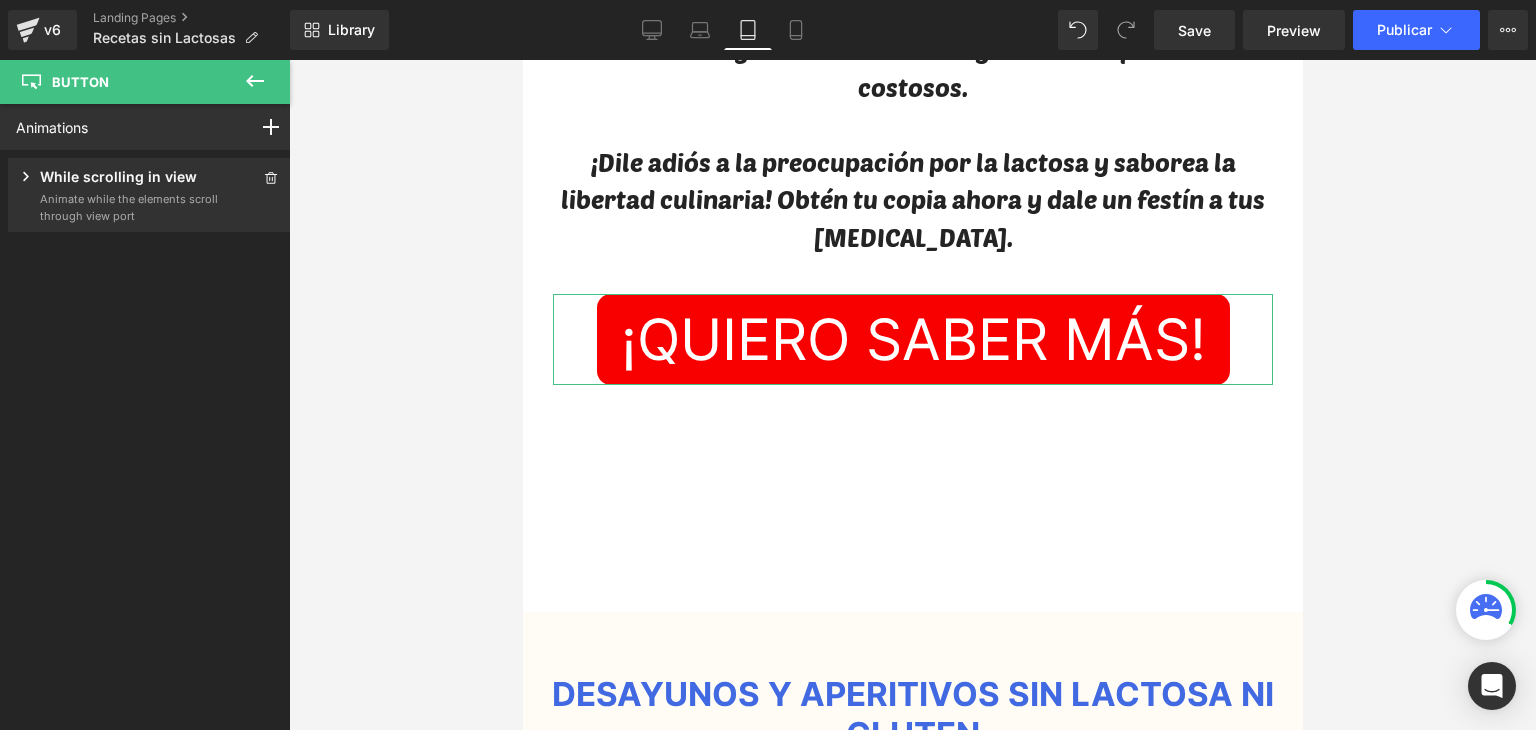 click on "While scrolling in view" at bounding box center (118, 178) 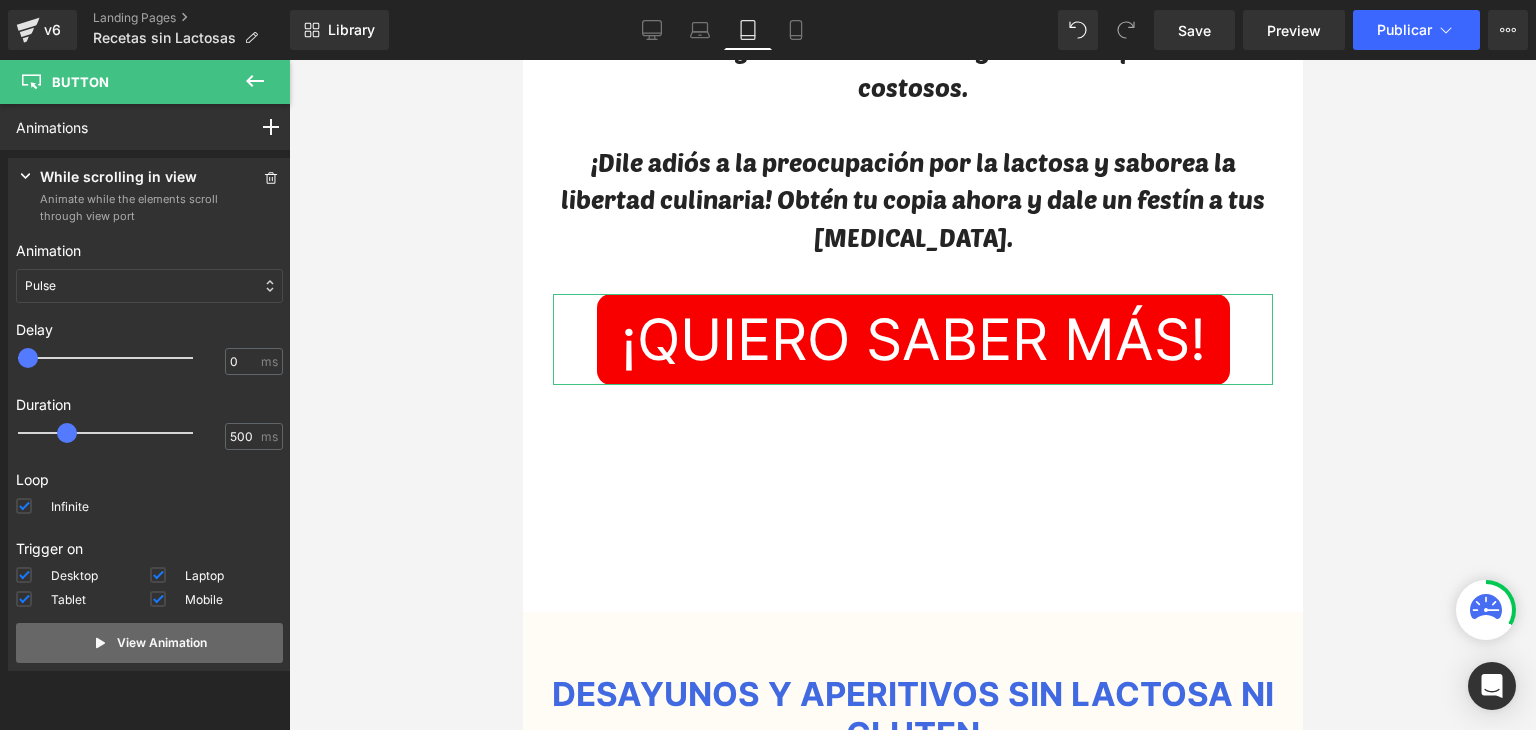 click on "View Animation" at bounding box center [149, 643] 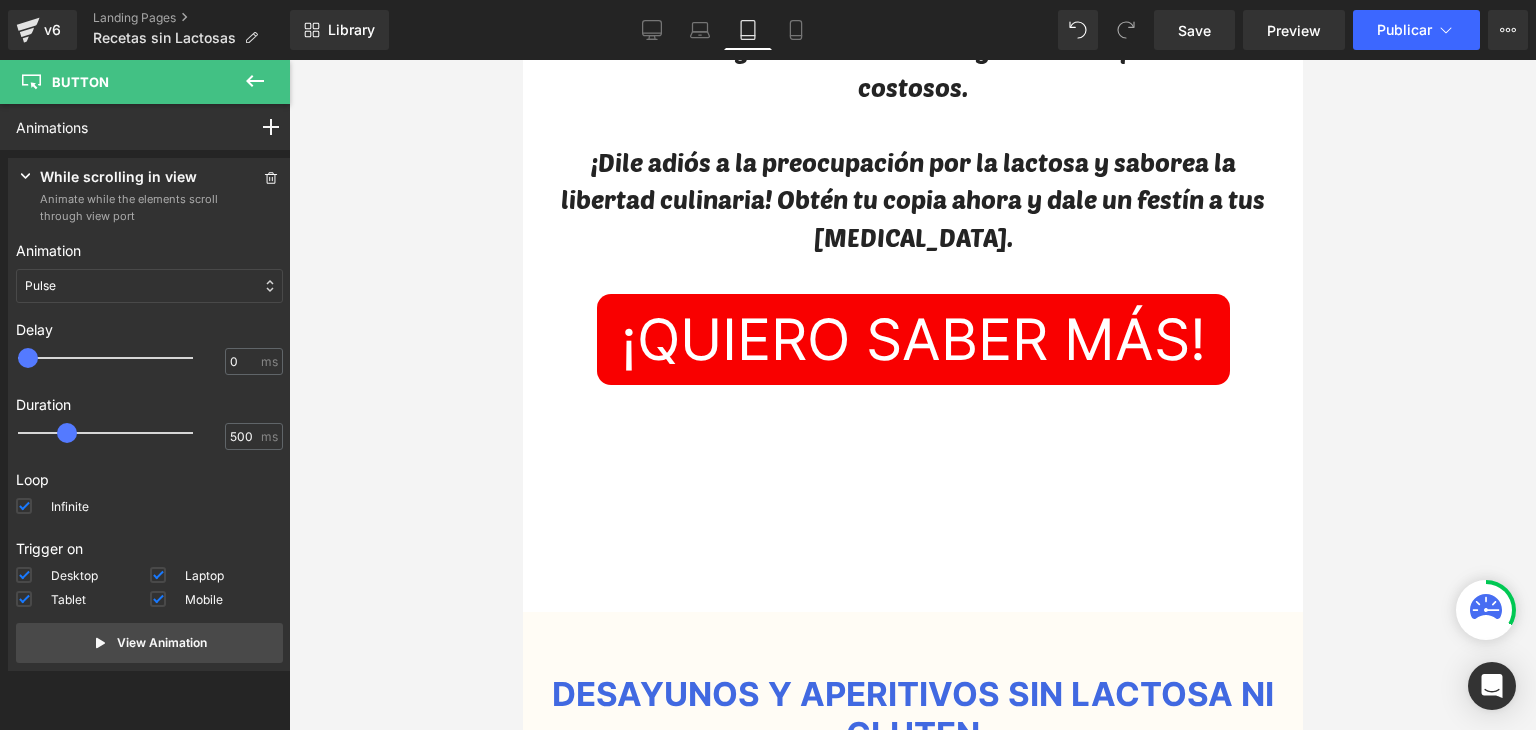 click at bounding box center [912, 395] 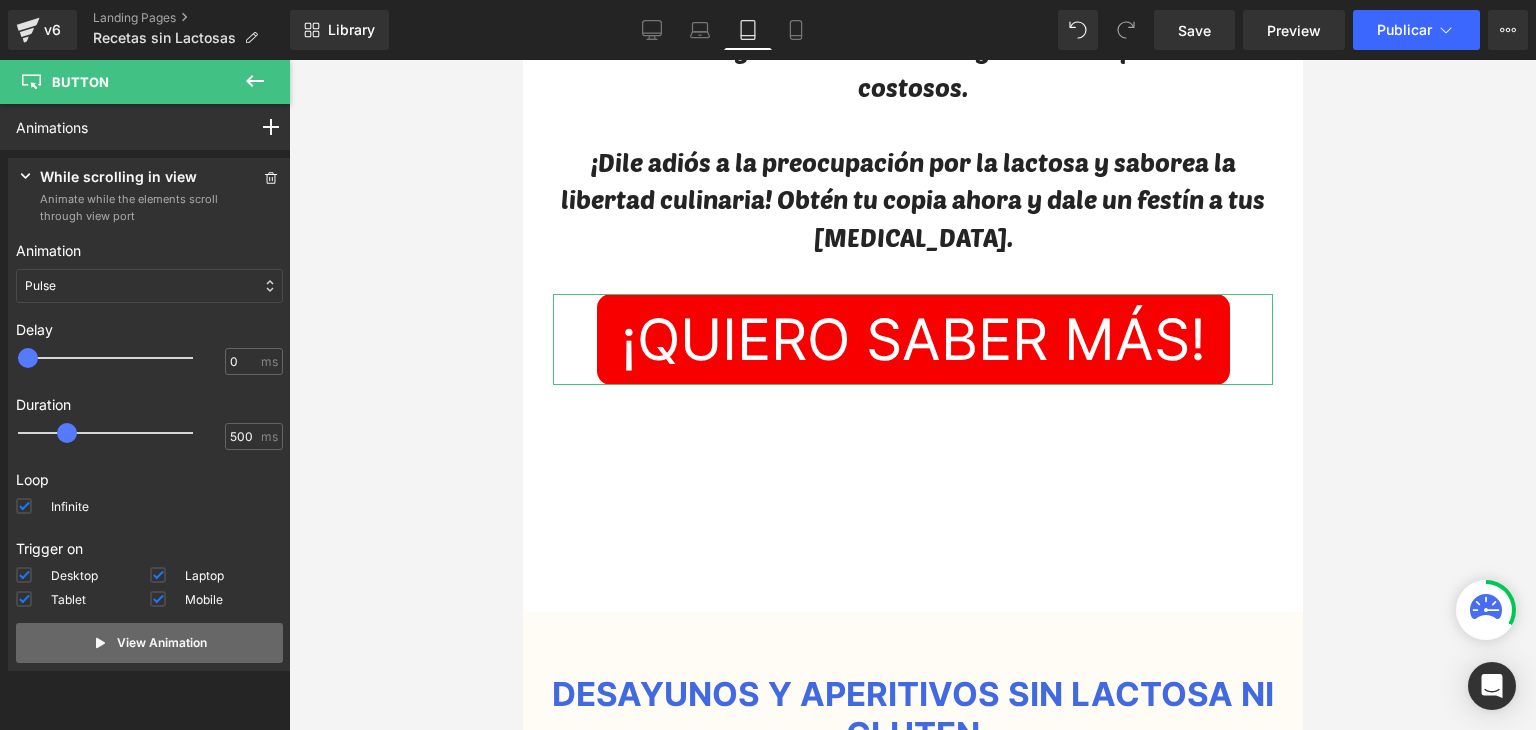 click on "View Animation" at bounding box center (162, 643) 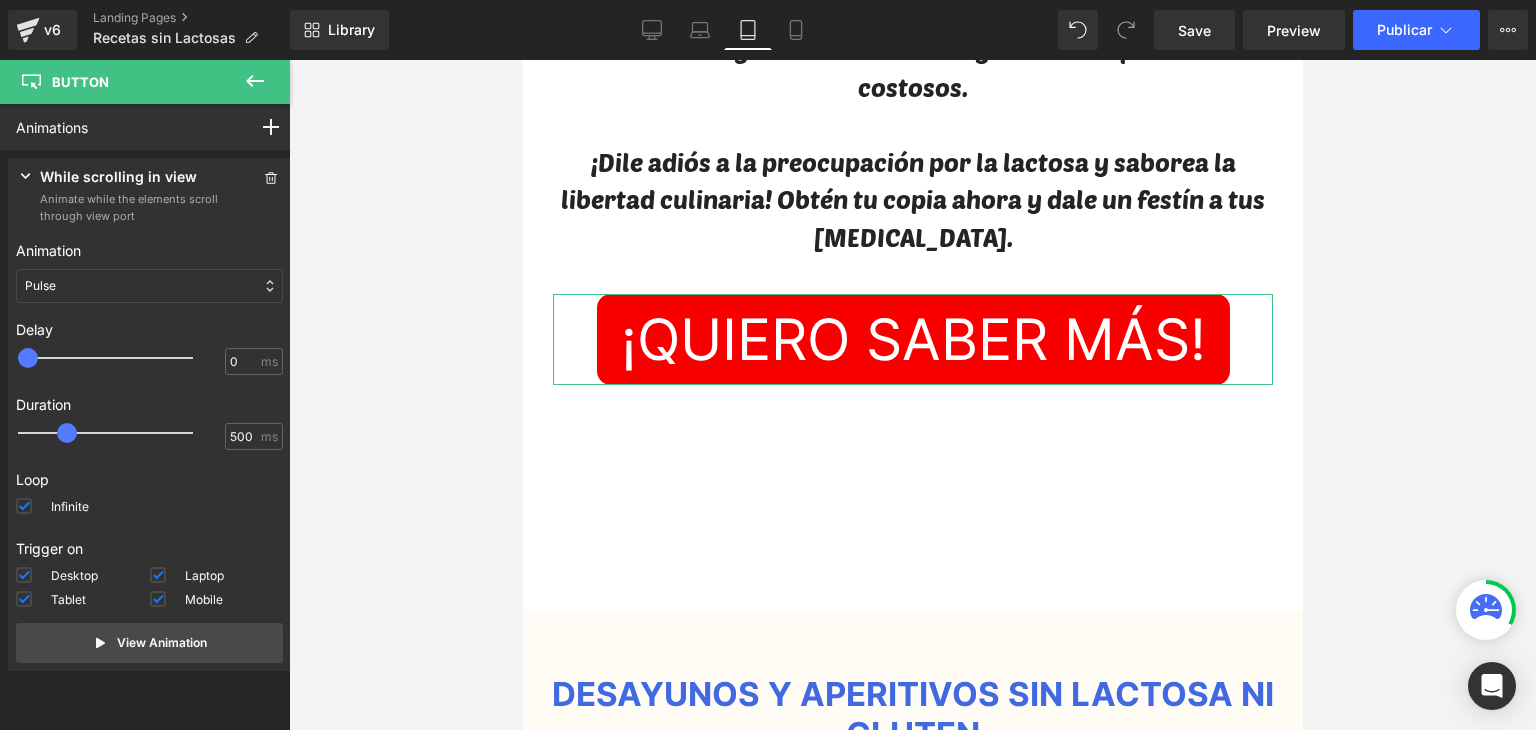 click on "Pulse" at bounding box center [149, 286] 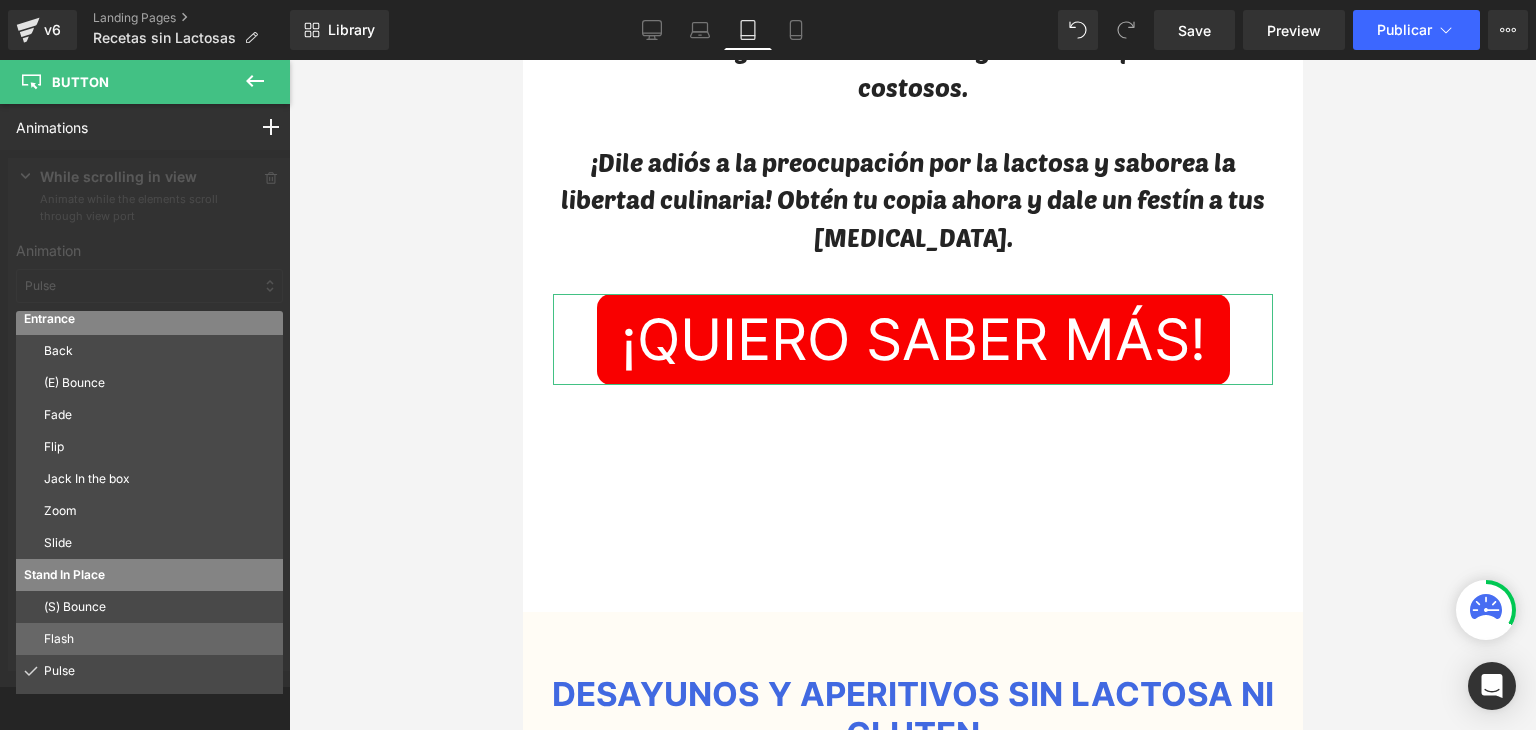 scroll, scrollTop: 108, scrollLeft: 0, axis: vertical 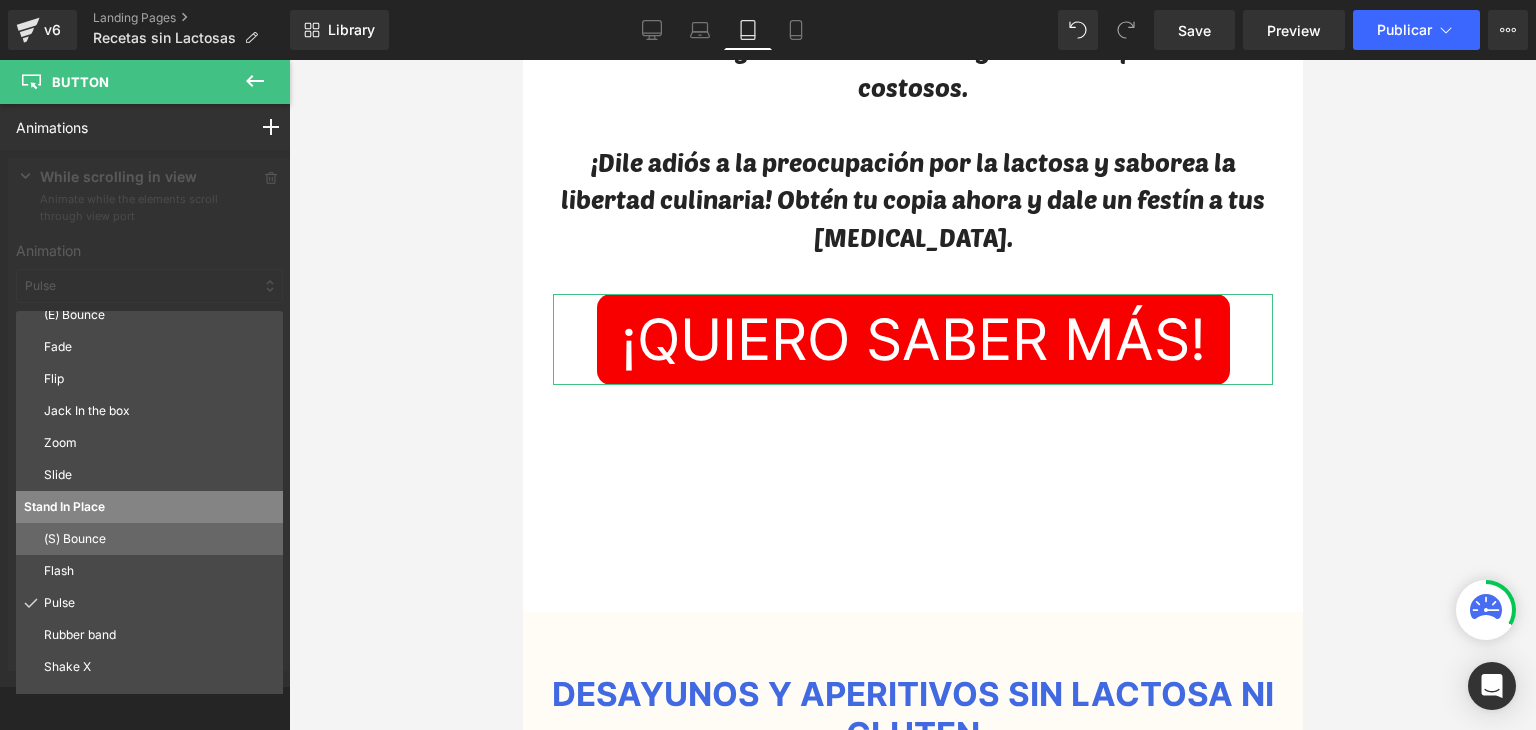 click on "(S) Bounce" at bounding box center (149, 539) 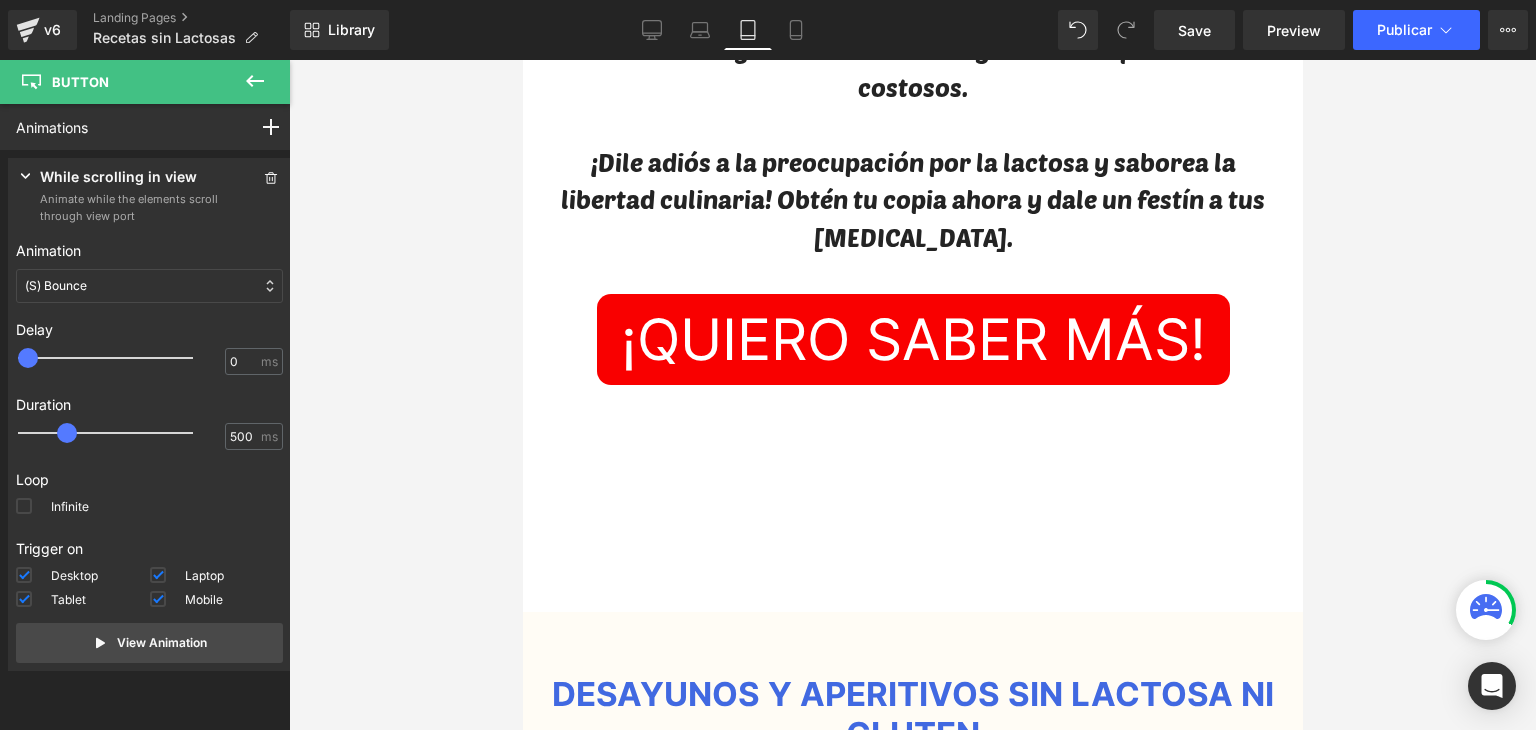 click 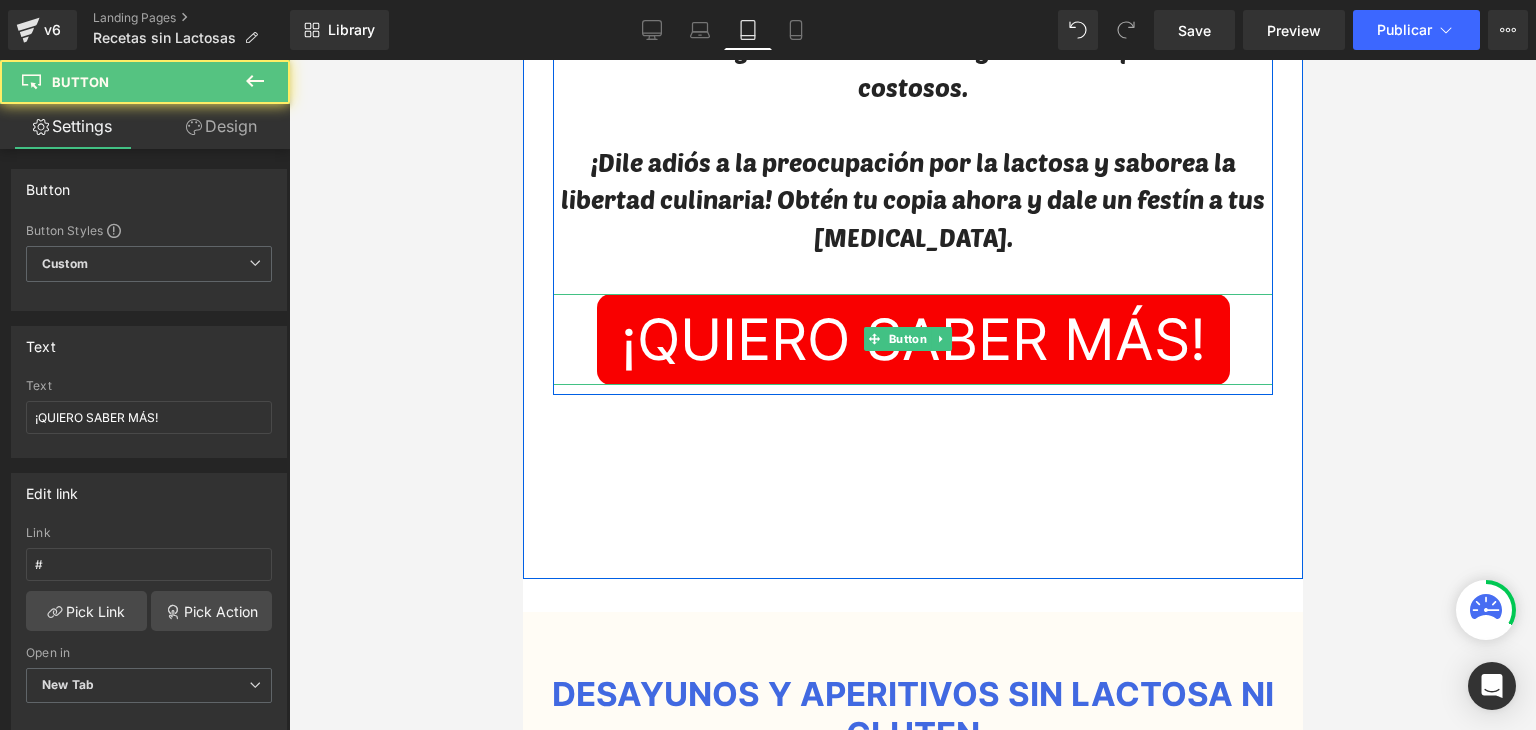 click on "¡QUIERO SABER MÁS!" at bounding box center [912, 339] 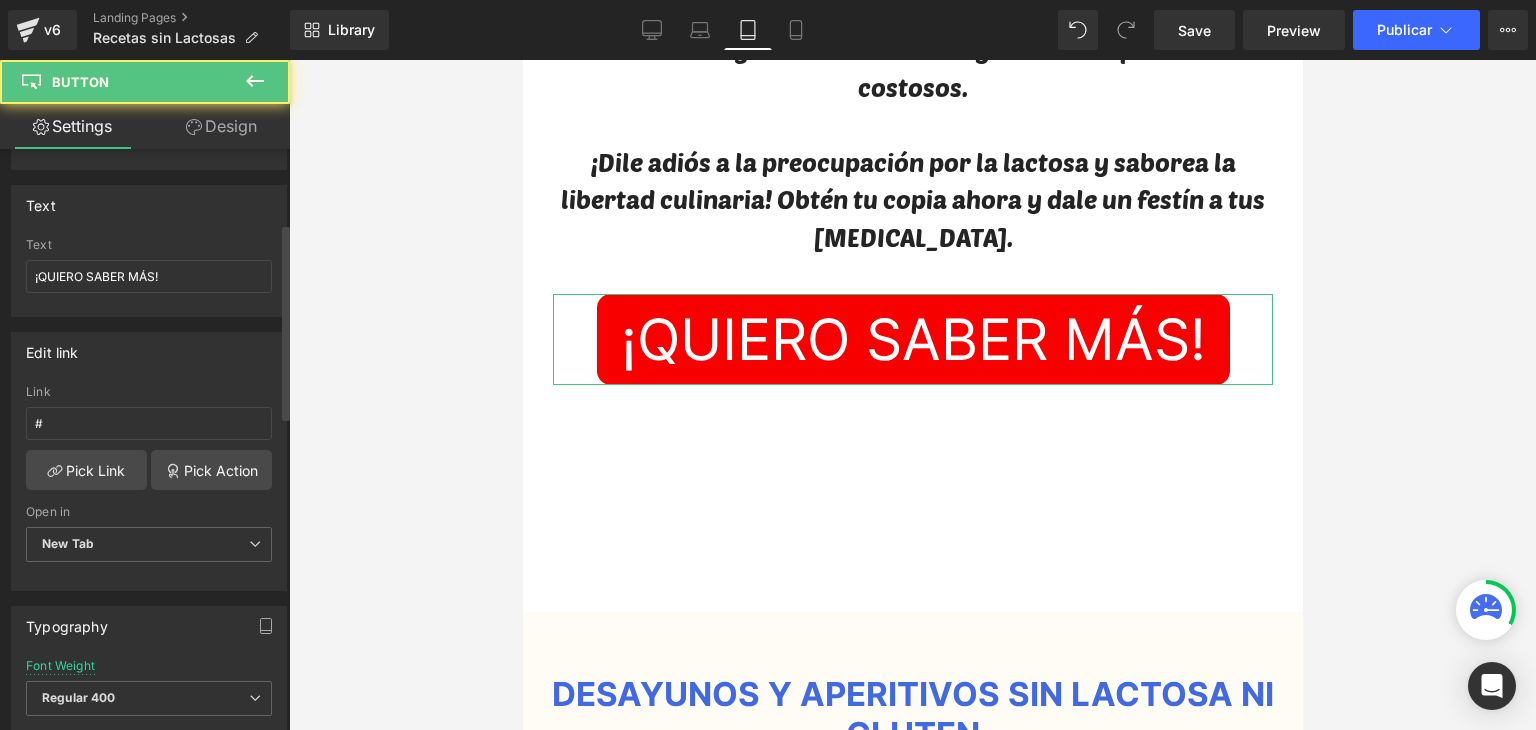 scroll, scrollTop: 400, scrollLeft: 0, axis: vertical 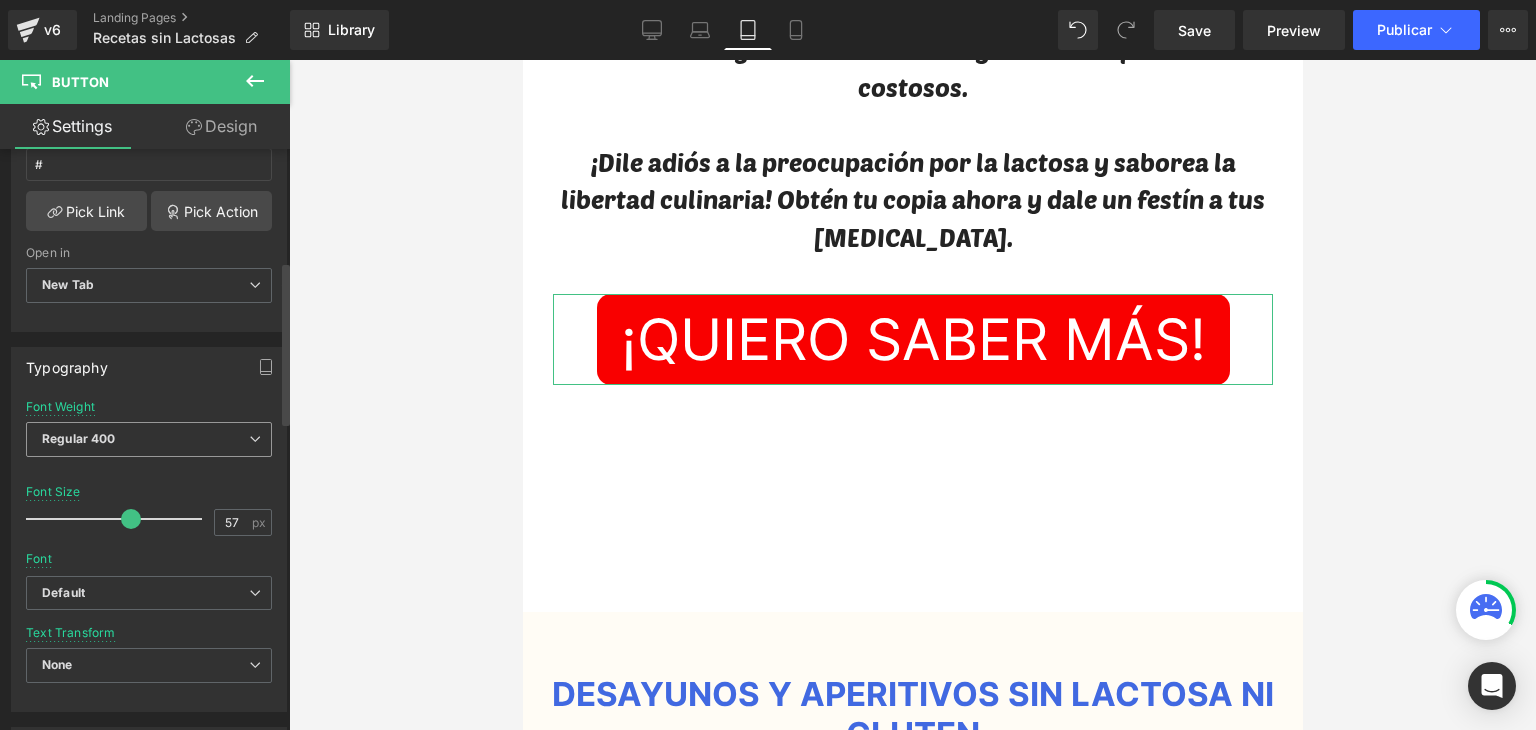 click on "Regular 400" at bounding box center (149, 439) 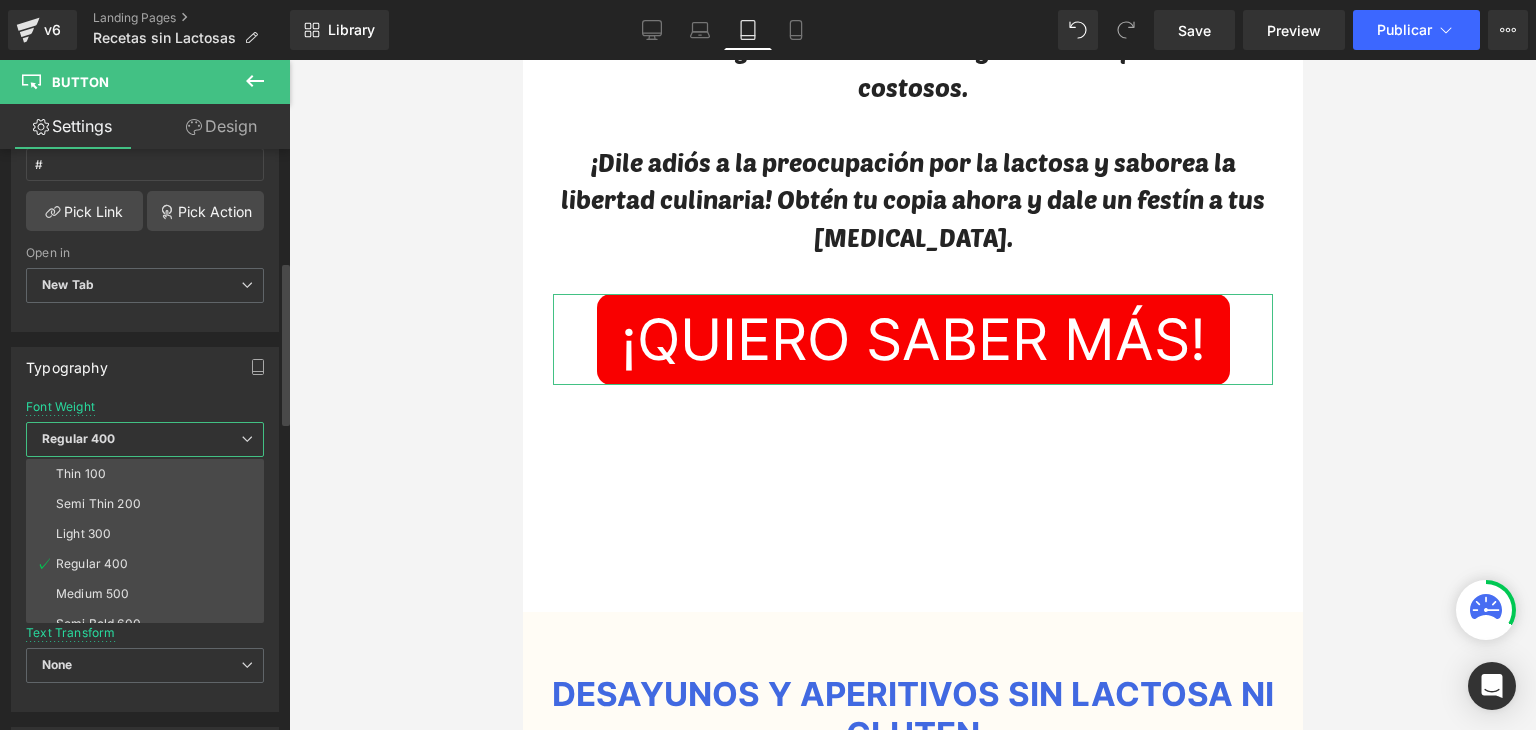 click on "Typography Thin 100 Semi Thin 200 Light 300 Regular 400 Medium 500 Semi Bold 600 Super Bold 800 Boldest 900 Bold 700 Lighter Bolder Font Weight
Regular 400
Thin 100 Semi Thin 200 Light 300 Regular 400 Medium 500 Semi Bold 600 Super Bold 800 Boldest 900 Bold 700 Lighter Bolder 57px Font Size 57 px
Font
Default
Poetsen One
AR One Sans
Alumni Sans Collegiate One
Anton SC
Default
Default
Poetsen One
AR One Sans" at bounding box center [145, 529] 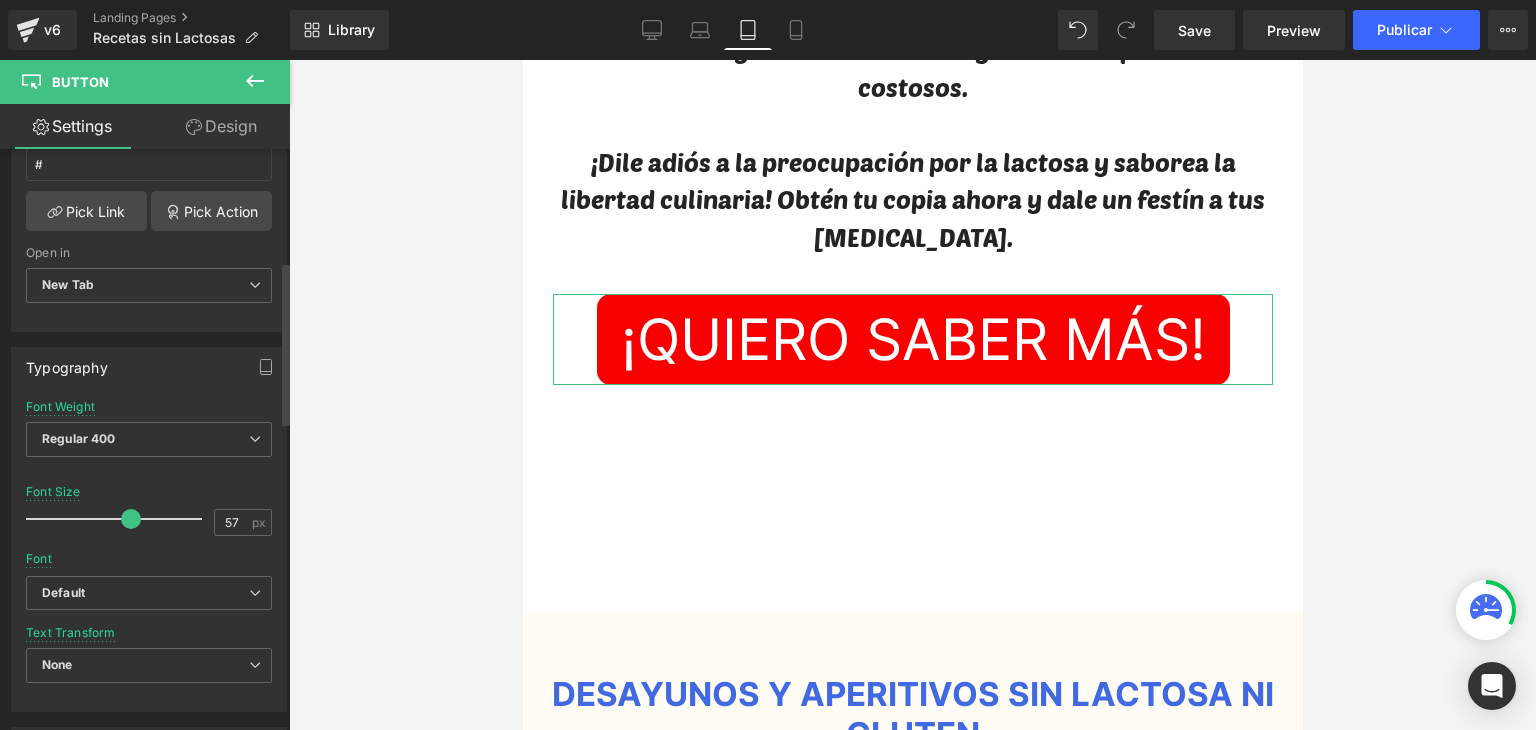 scroll, scrollTop: 800, scrollLeft: 0, axis: vertical 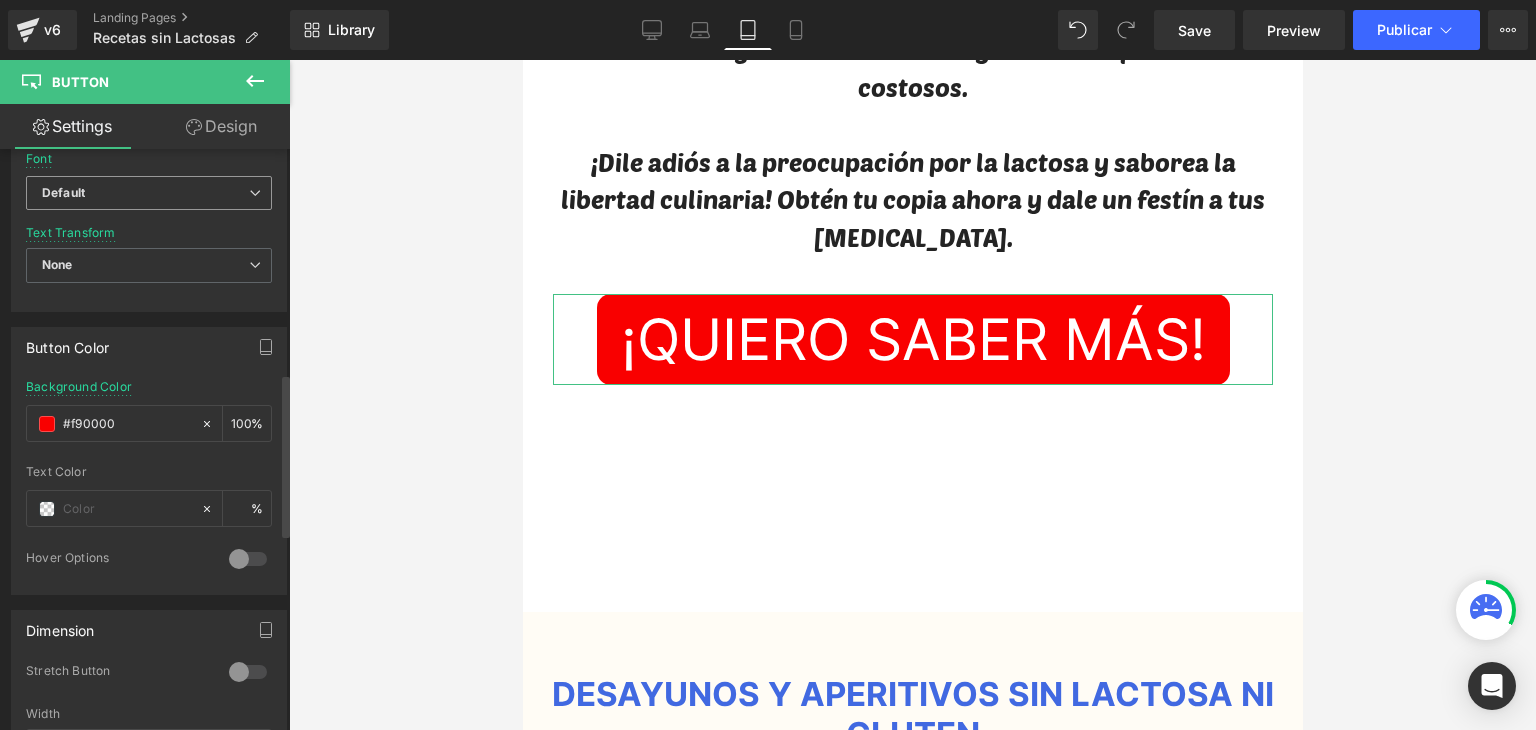 click on "Default
Default
Poetsen One
AR One Sans
Alumni Sans Collegiate One
Anton SC
Open Font Manager" at bounding box center (149, 199) 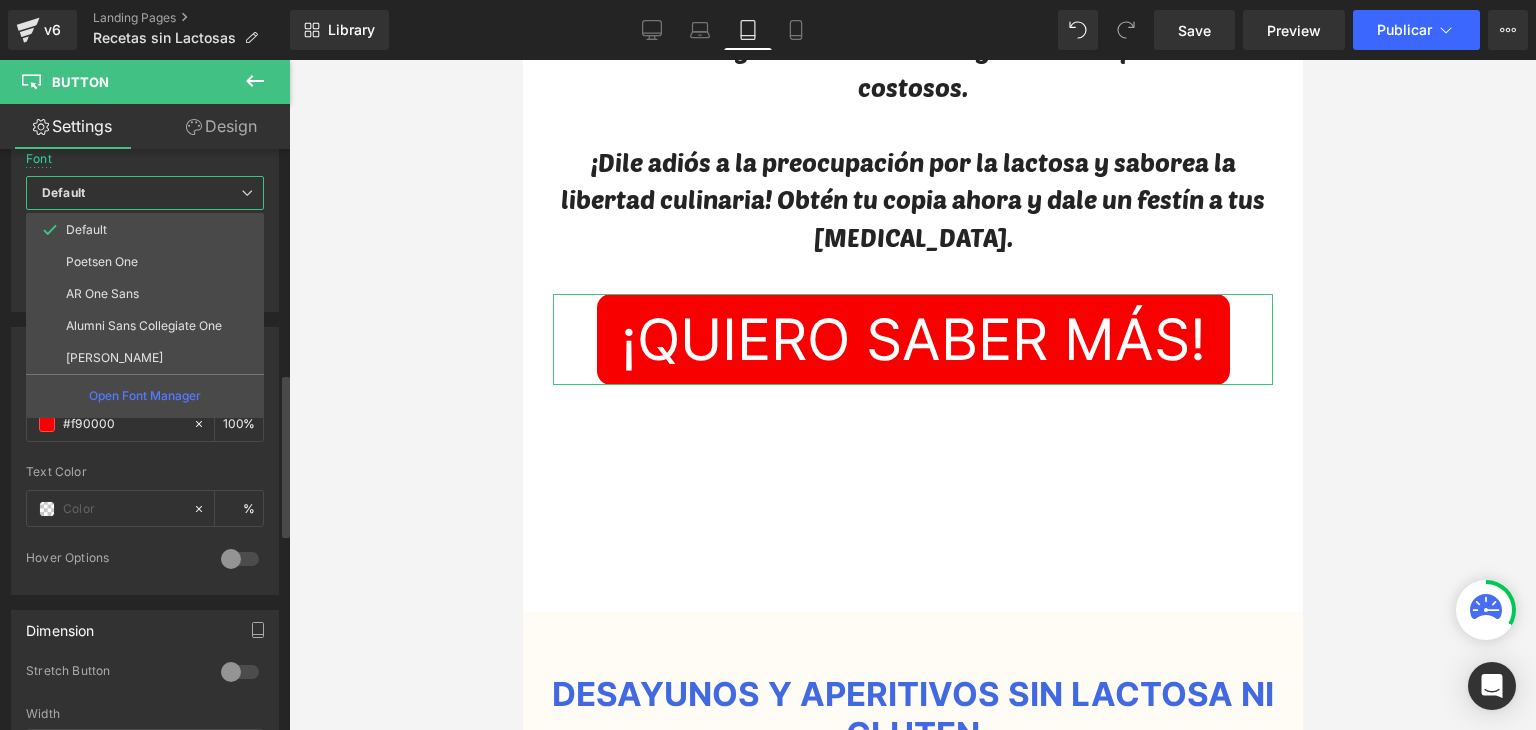 click on "Poetsen One" at bounding box center (145, 262) 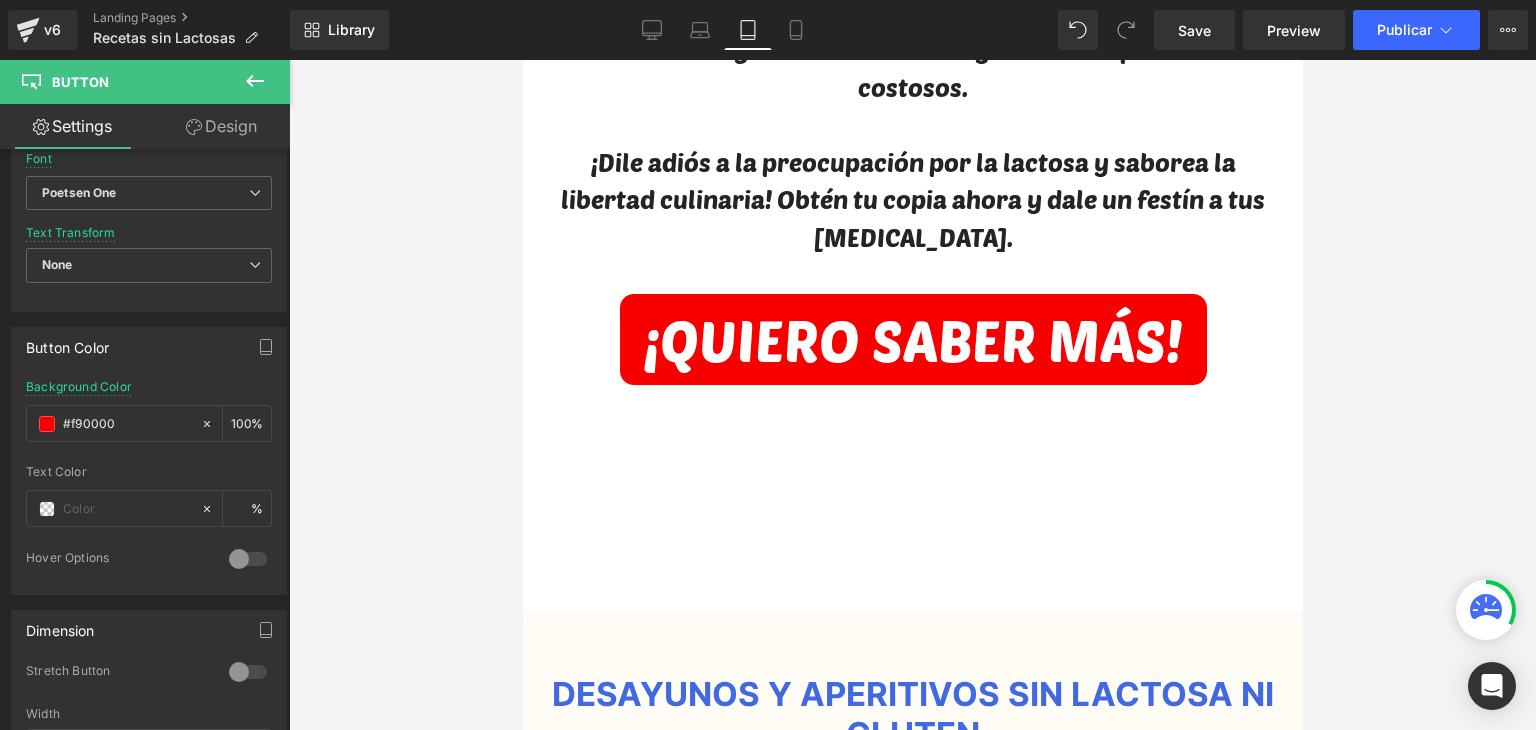 click at bounding box center (912, 395) 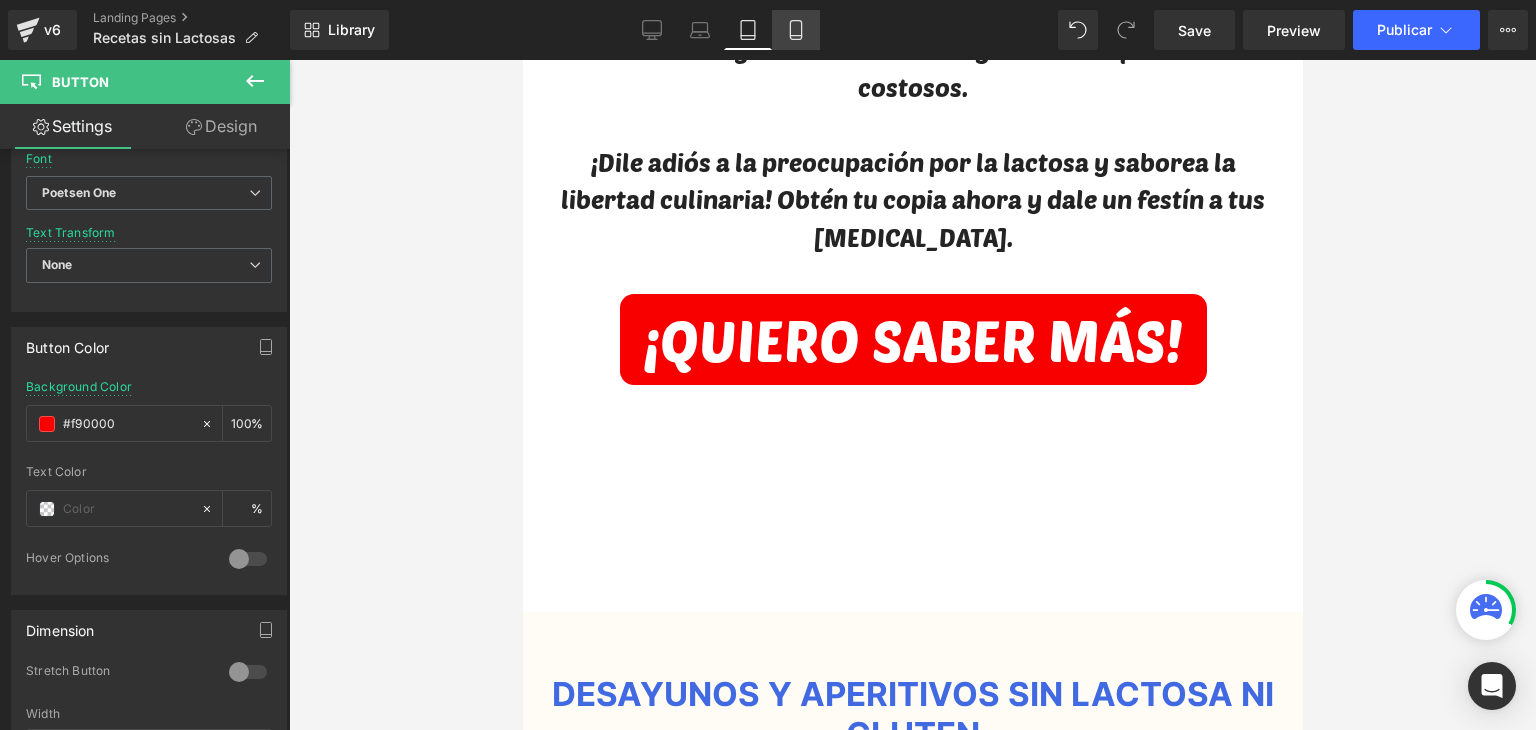 click on "Mobile" at bounding box center (796, 30) 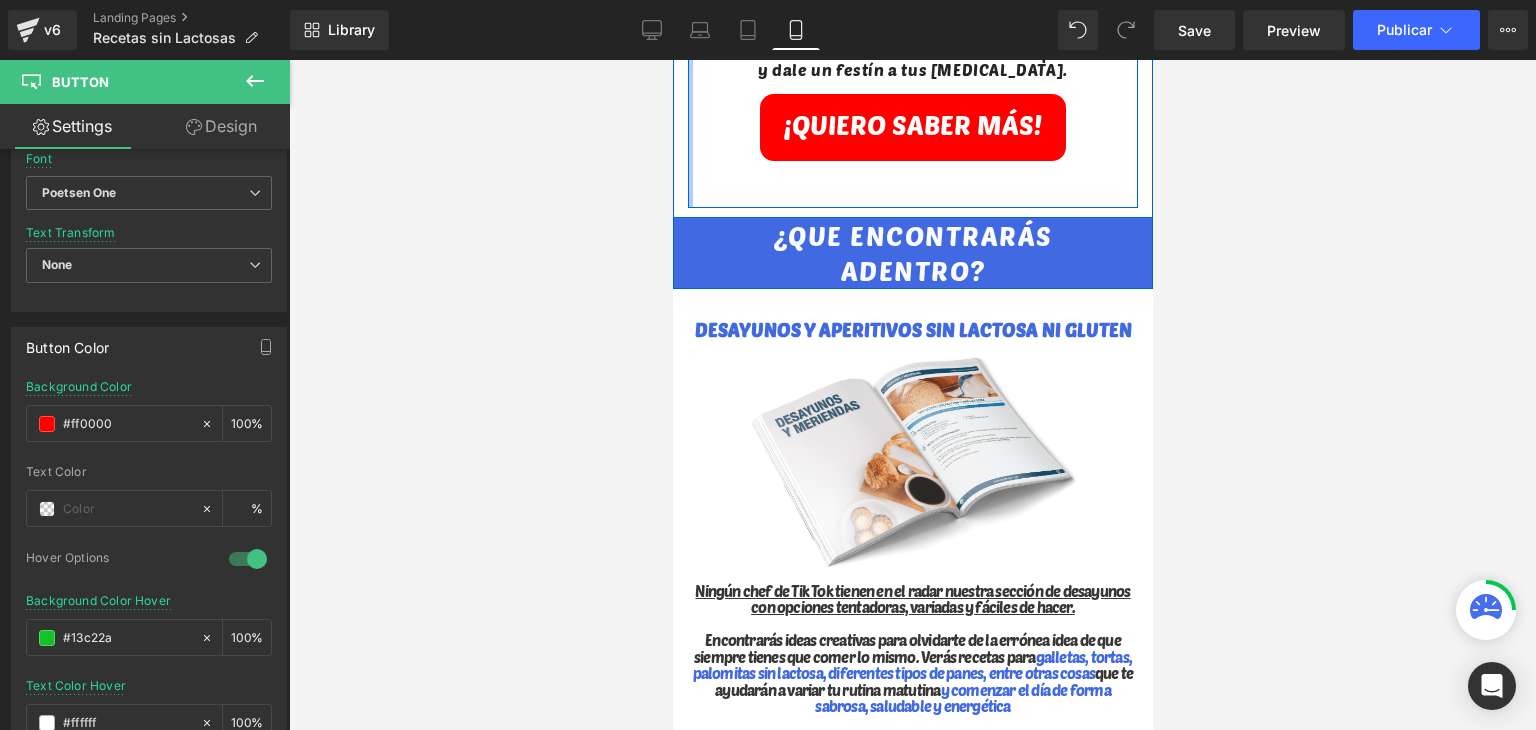 scroll, scrollTop: 1888, scrollLeft: 0, axis: vertical 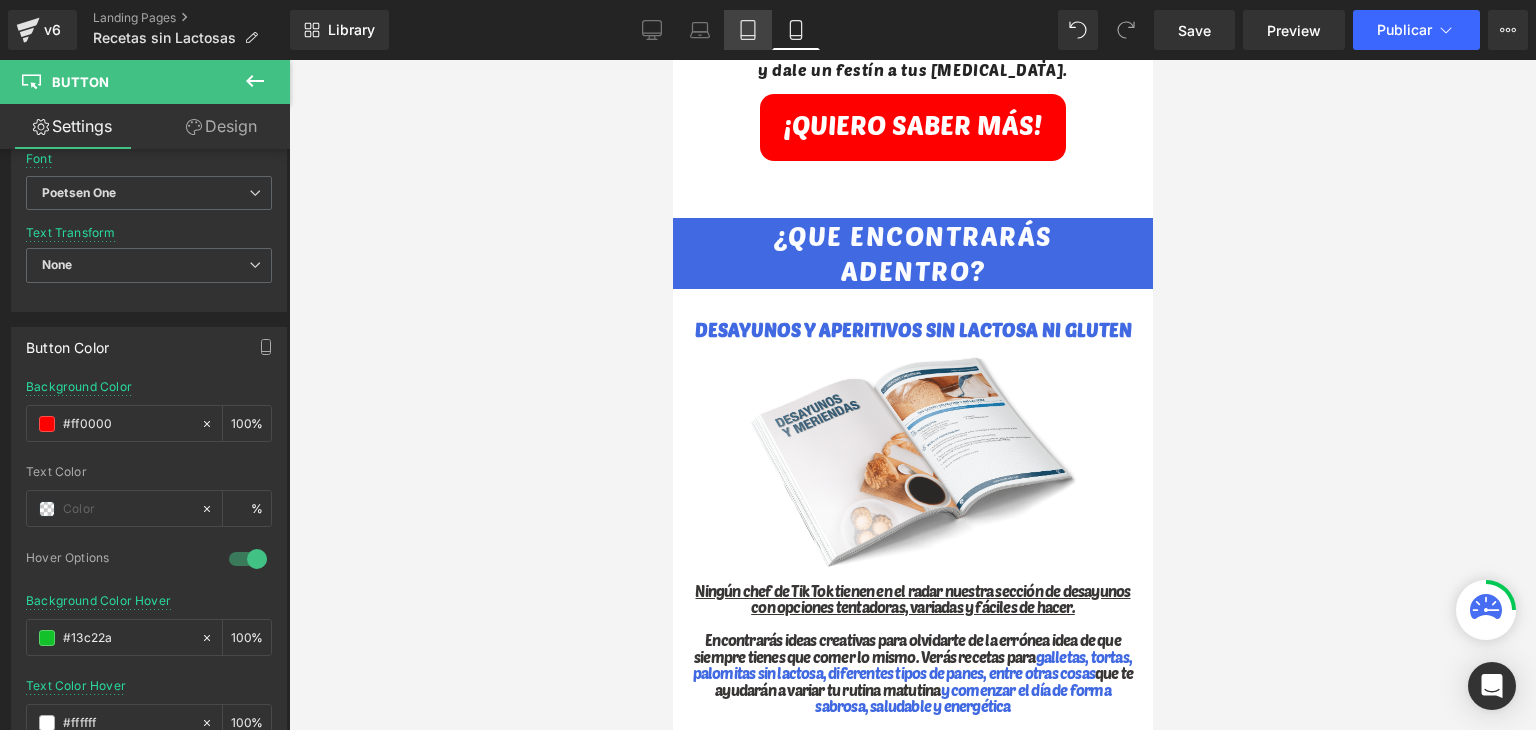 click 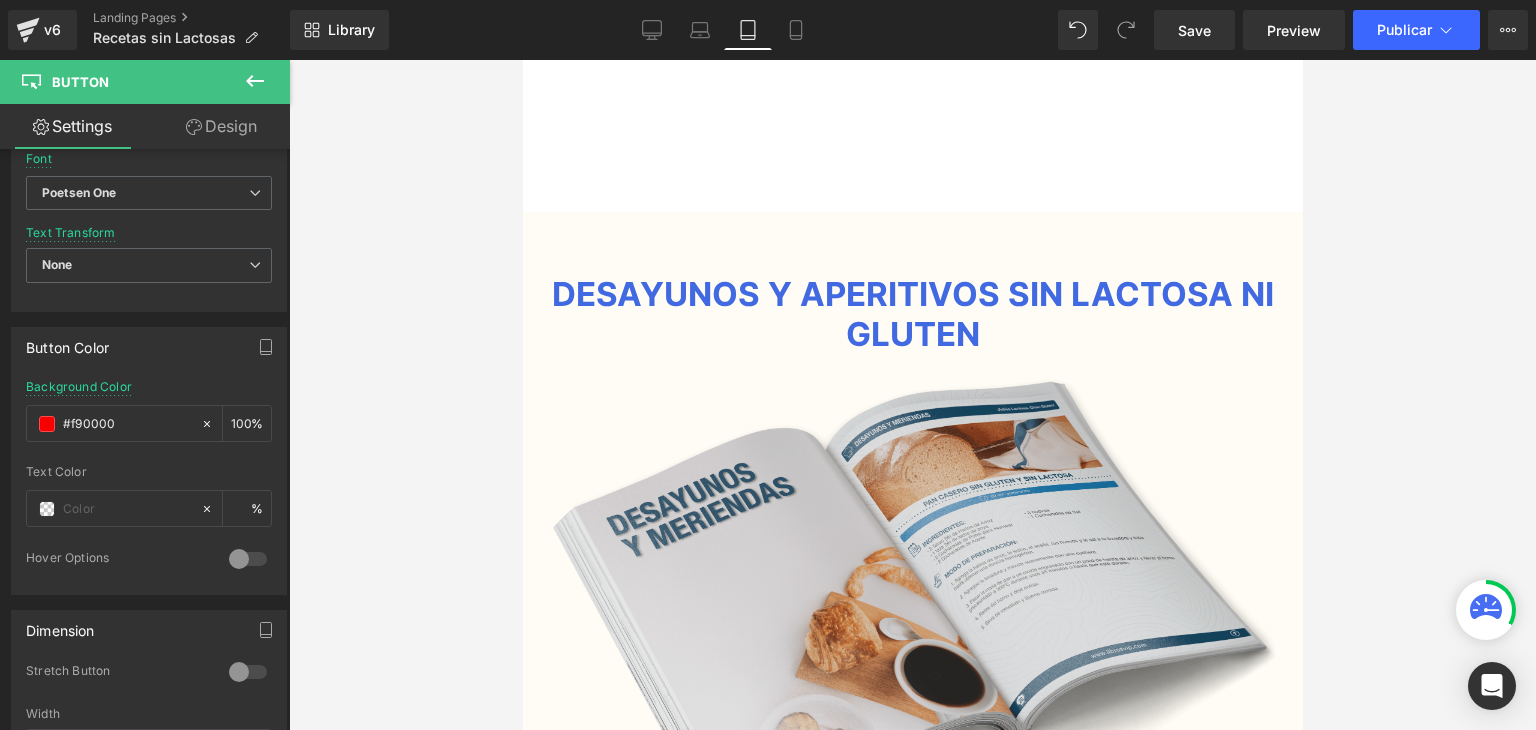 scroll, scrollTop: 2616, scrollLeft: 0, axis: vertical 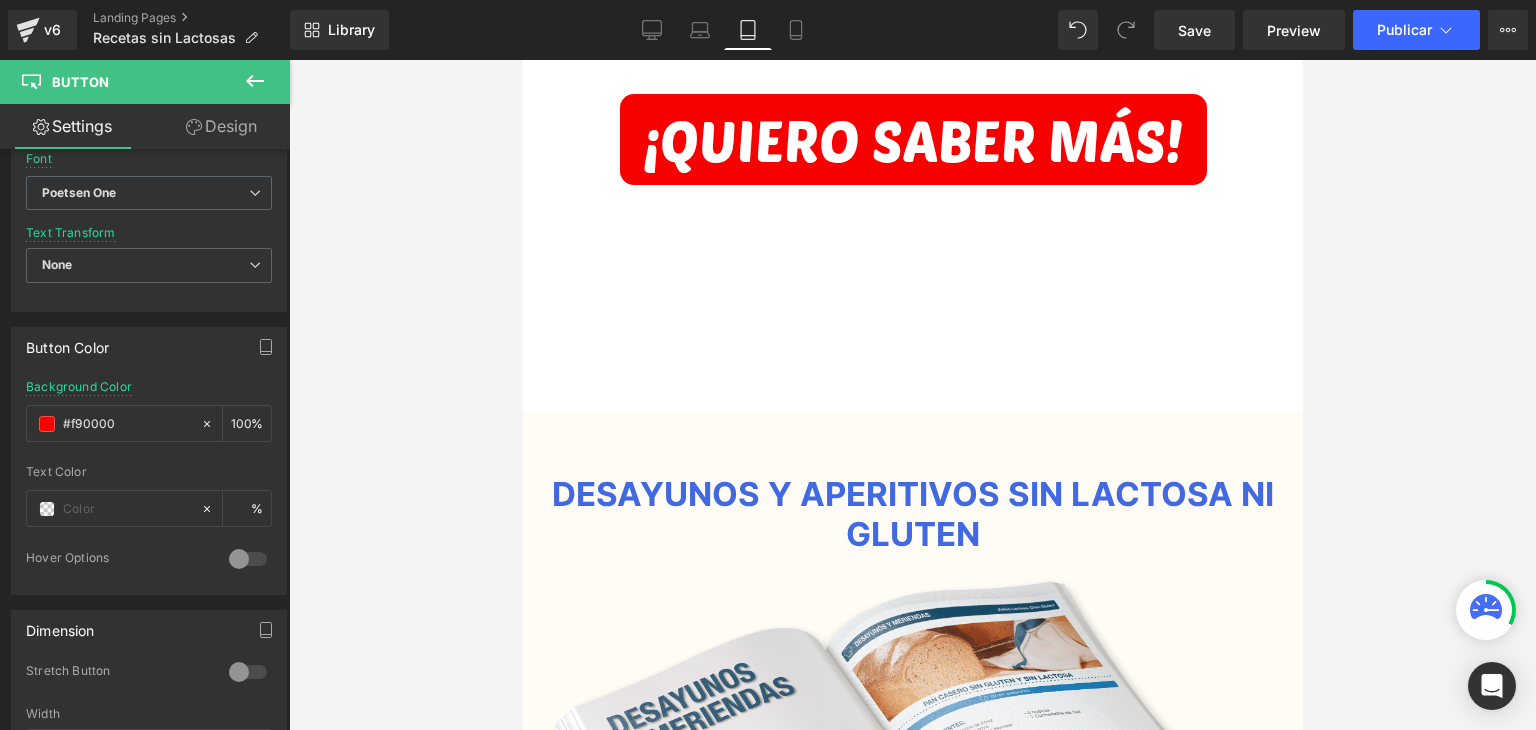 click on "¿QUE ENCONTRARÁS" at bounding box center [912, 275] 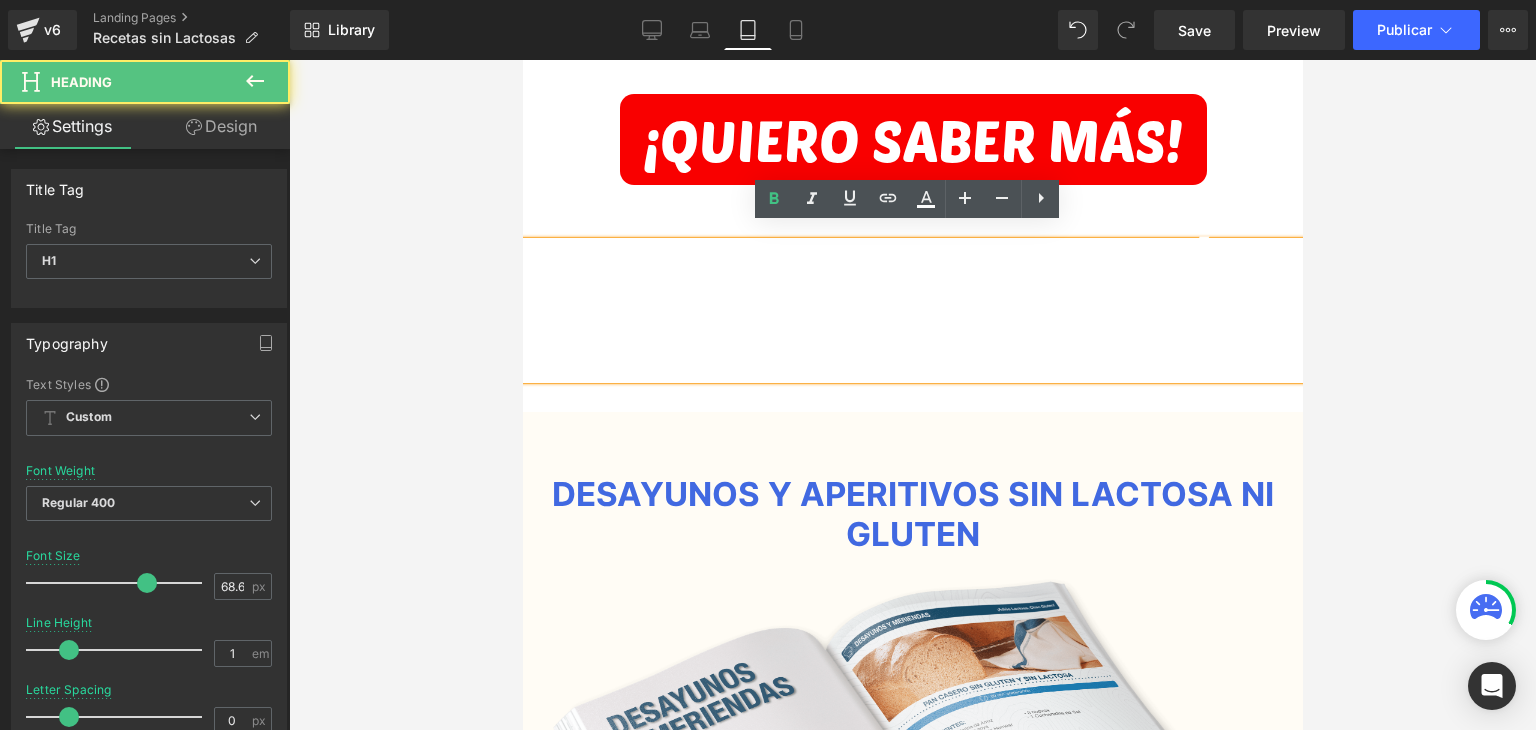 click on "¿QUE ENCONTRARÁS" at bounding box center (912, 275) 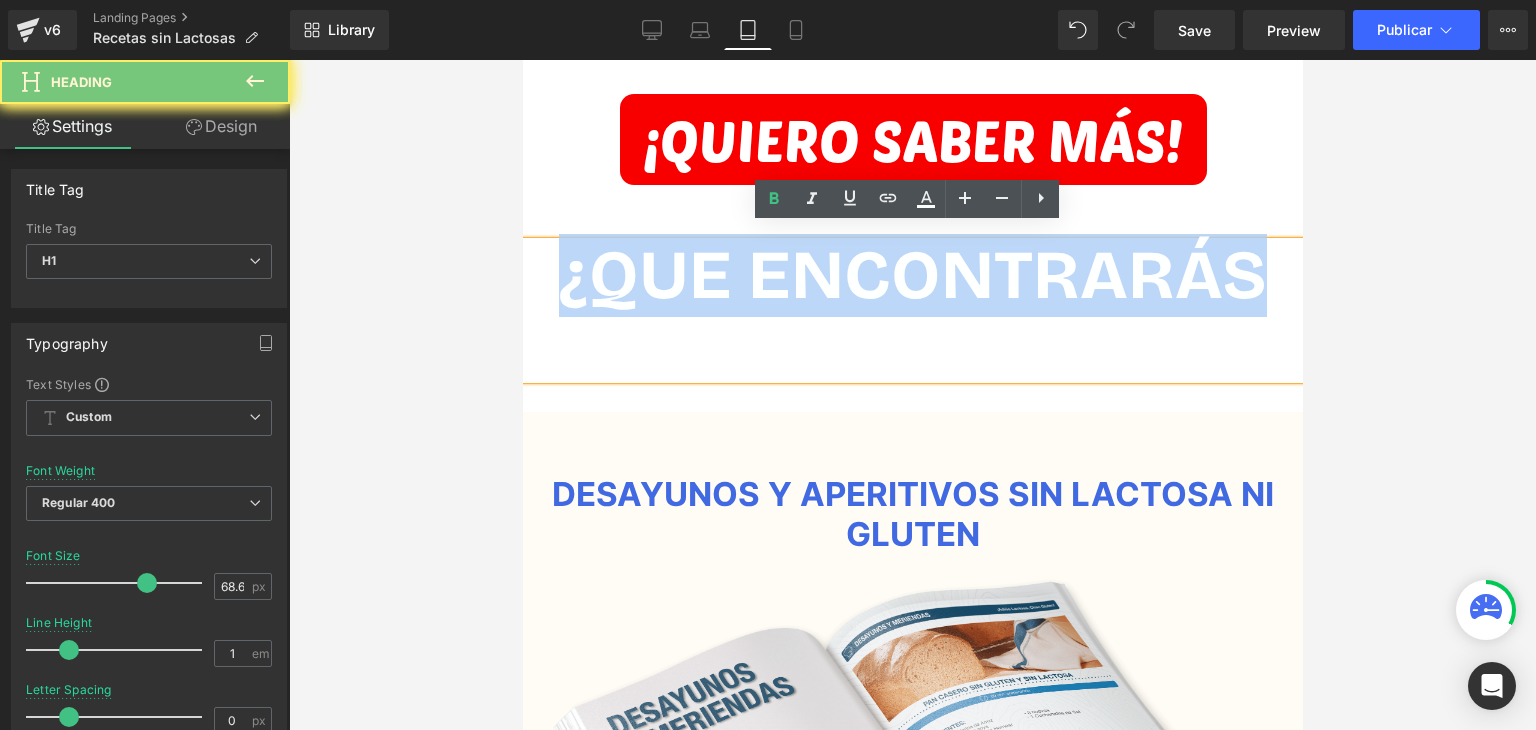 click on "¿QUE ENCONTRARÁS" at bounding box center [912, 275] 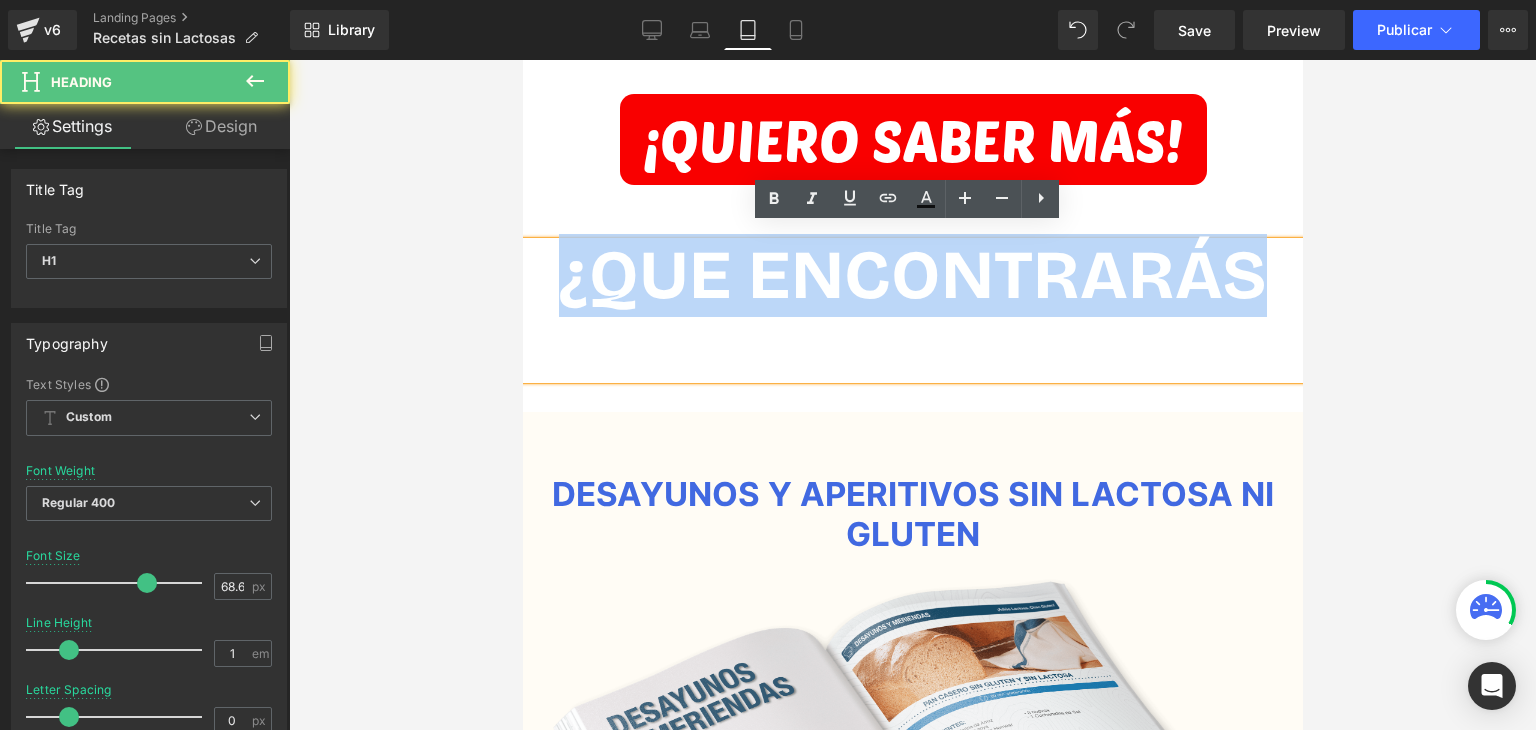 click on "¿QUE ENCONTRARÁS" at bounding box center (912, 275) 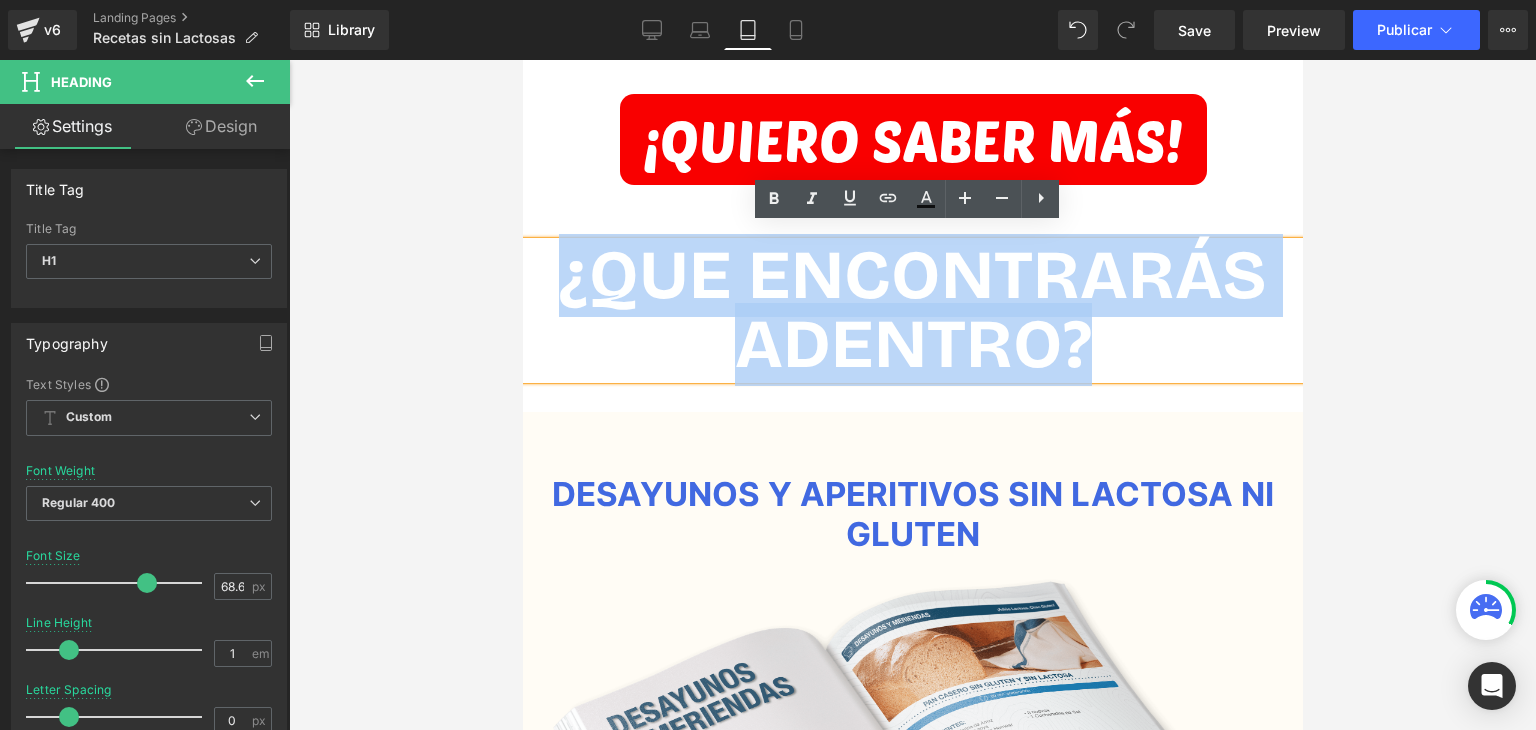 drag, startPoint x: 536, startPoint y: 252, endPoint x: 1094, endPoint y: 327, distance: 563.01776 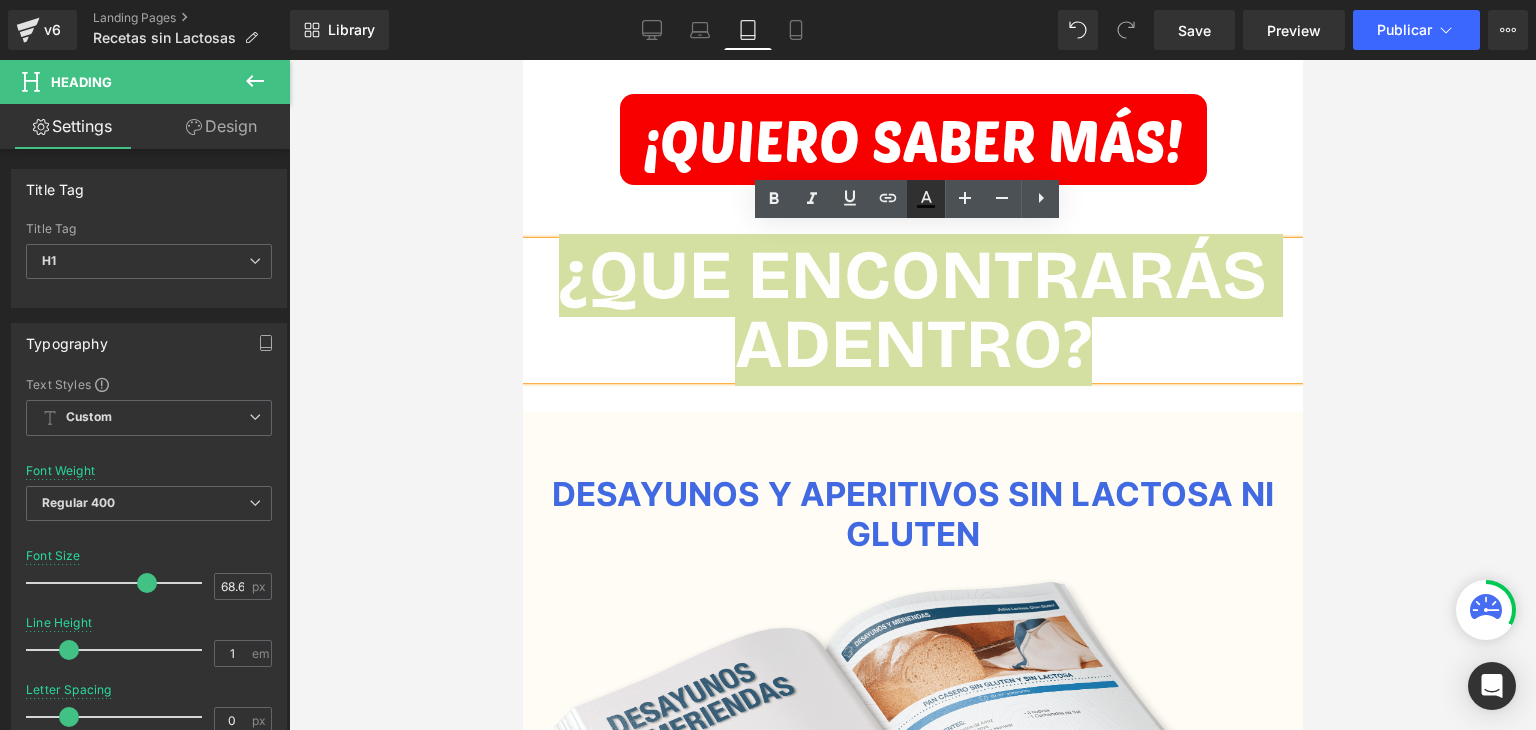 click at bounding box center (926, 199) 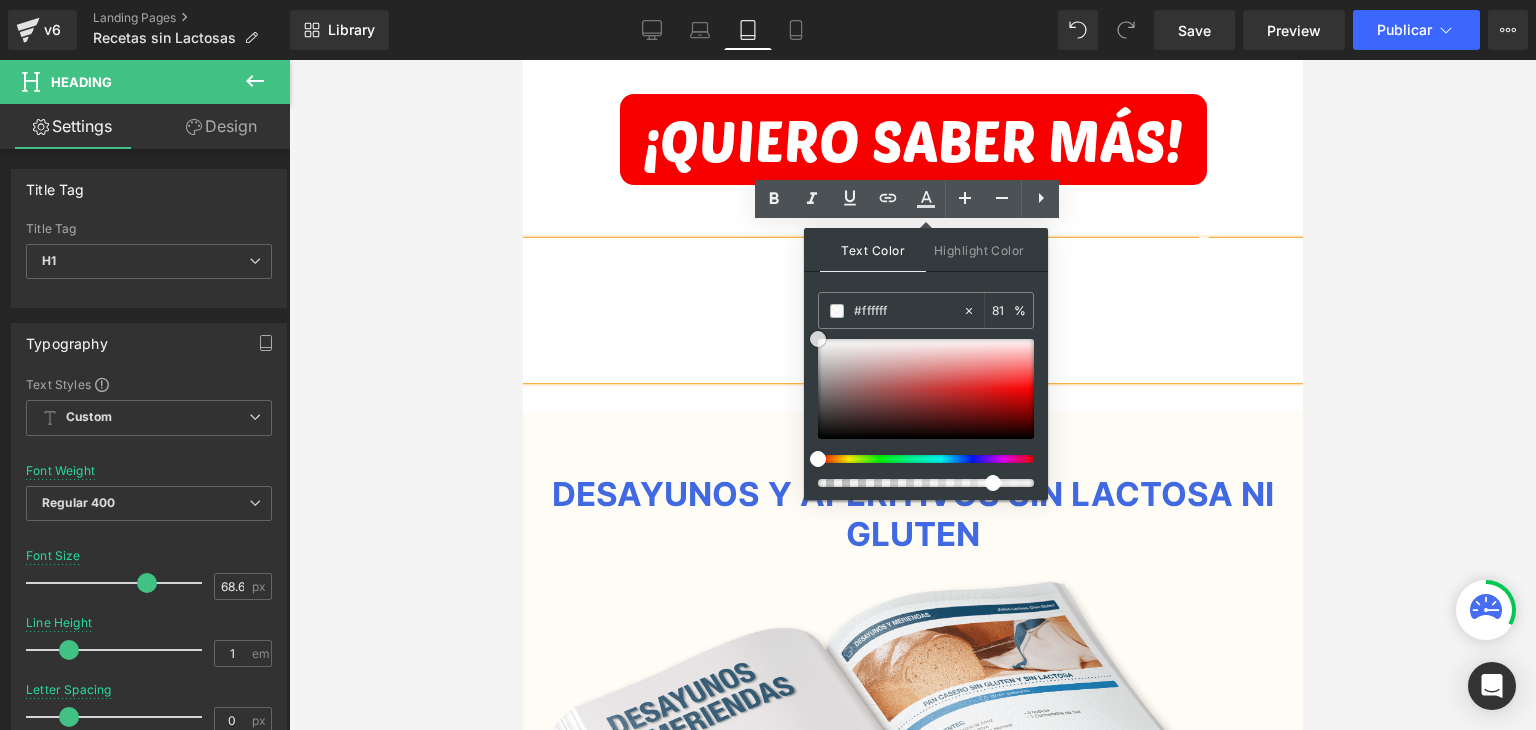 drag, startPoint x: 1410, startPoint y: 451, endPoint x: 793, endPoint y: 297, distance: 635.92847 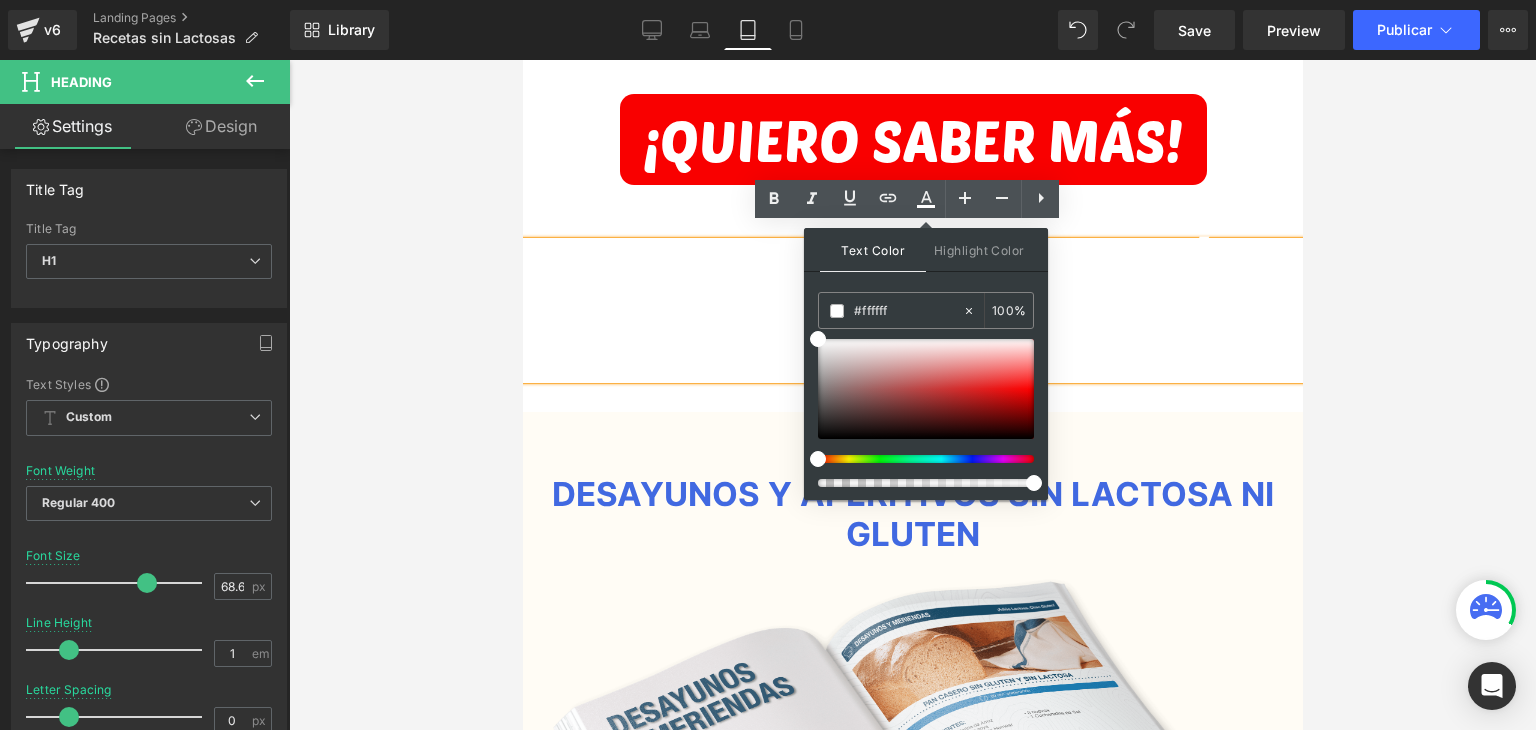 drag, startPoint x: 1522, startPoint y: 544, endPoint x: 1065, endPoint y: 343, distance: 499.24945 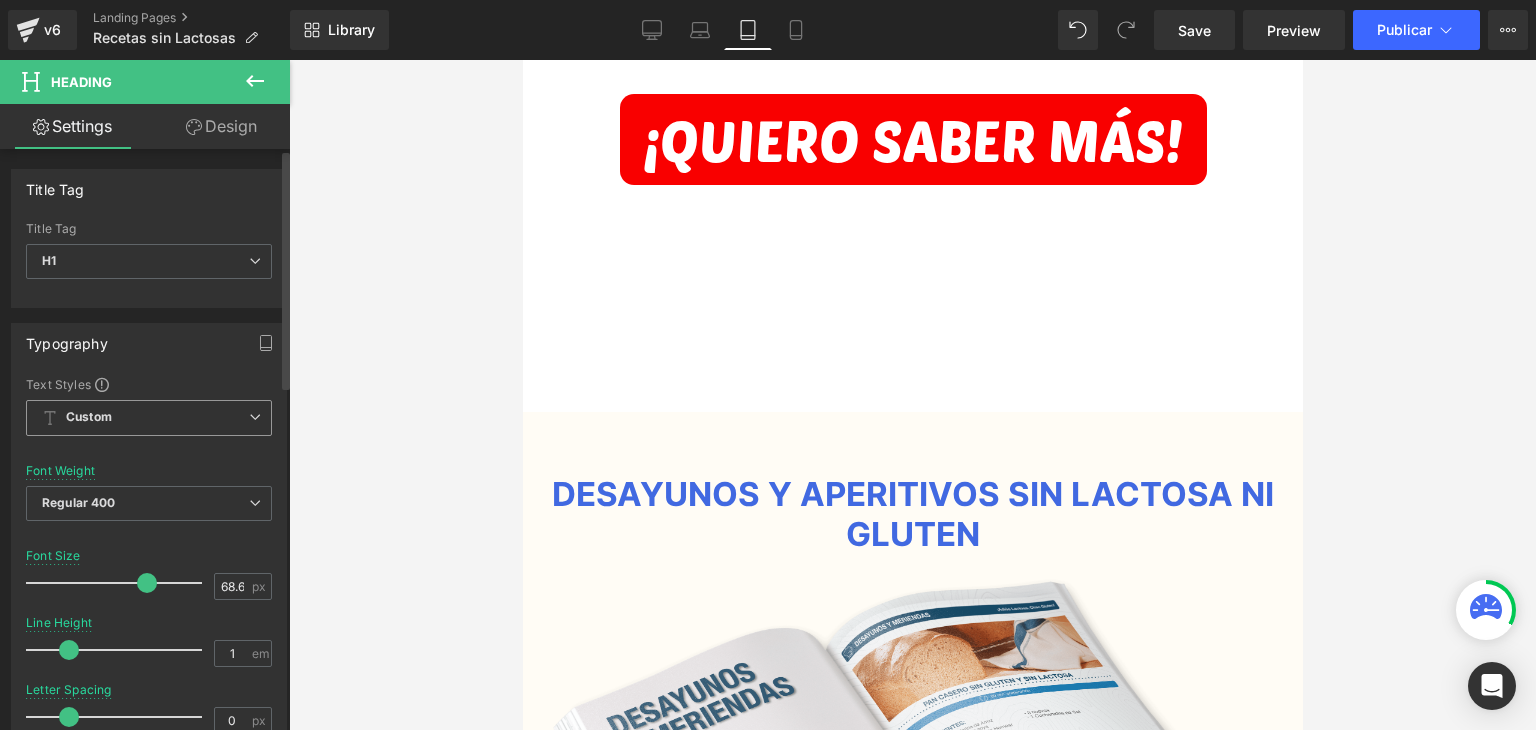 click on "Custom
Setup Global Style" at bounding box center (149, 418) 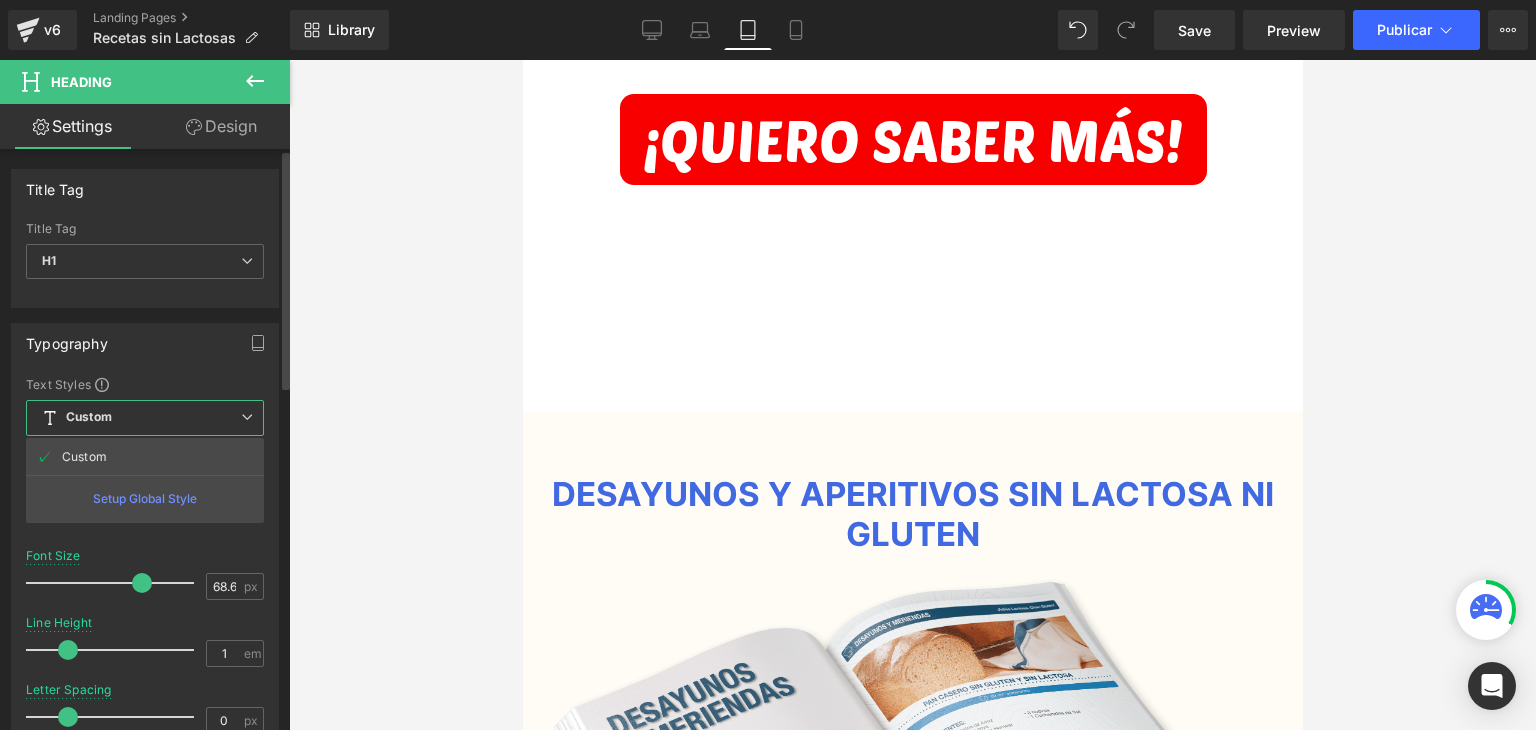 click on "Custom
Setup Global Style" at bounding box center [145, 418] 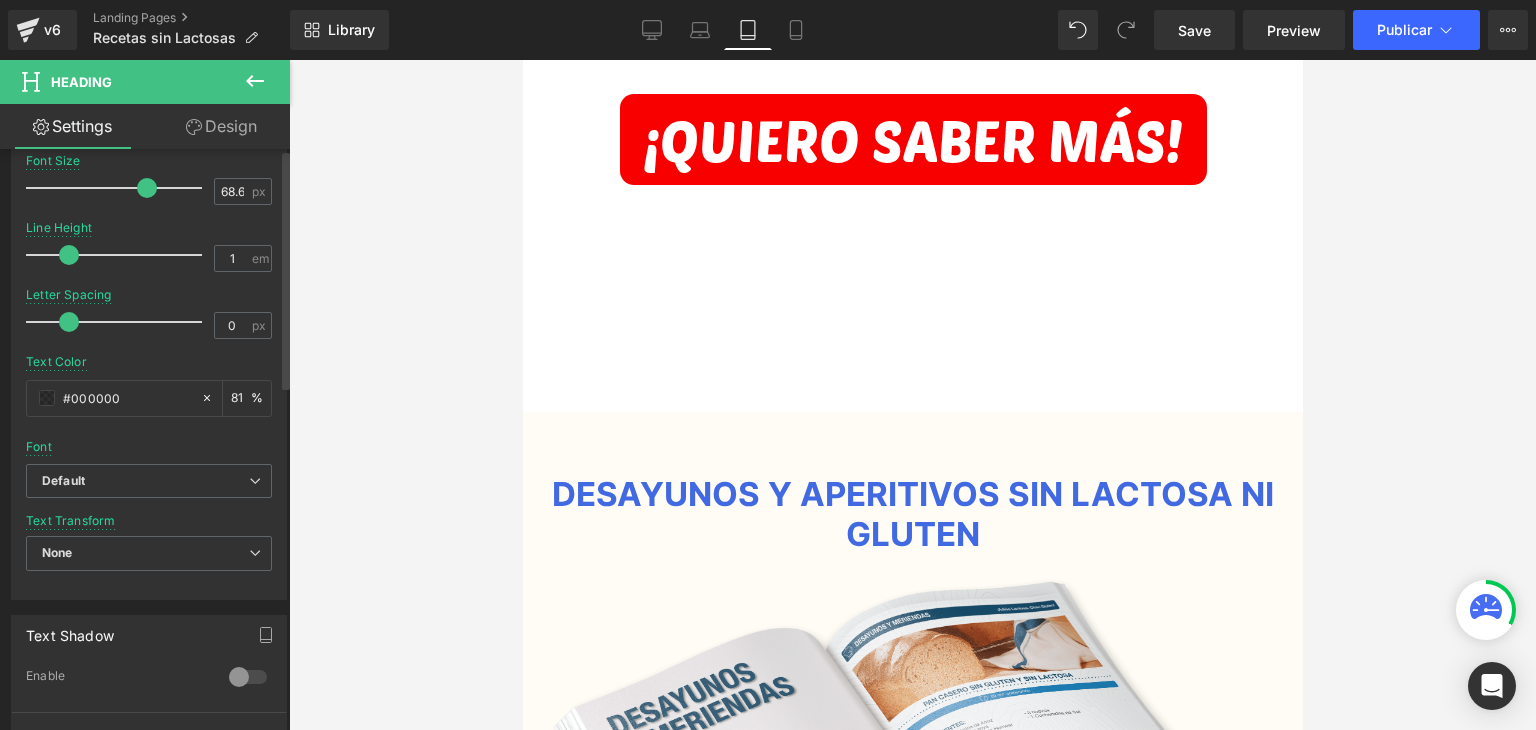 scroll, scrollTop: 400, scrollLeft: 0, axis: vertical 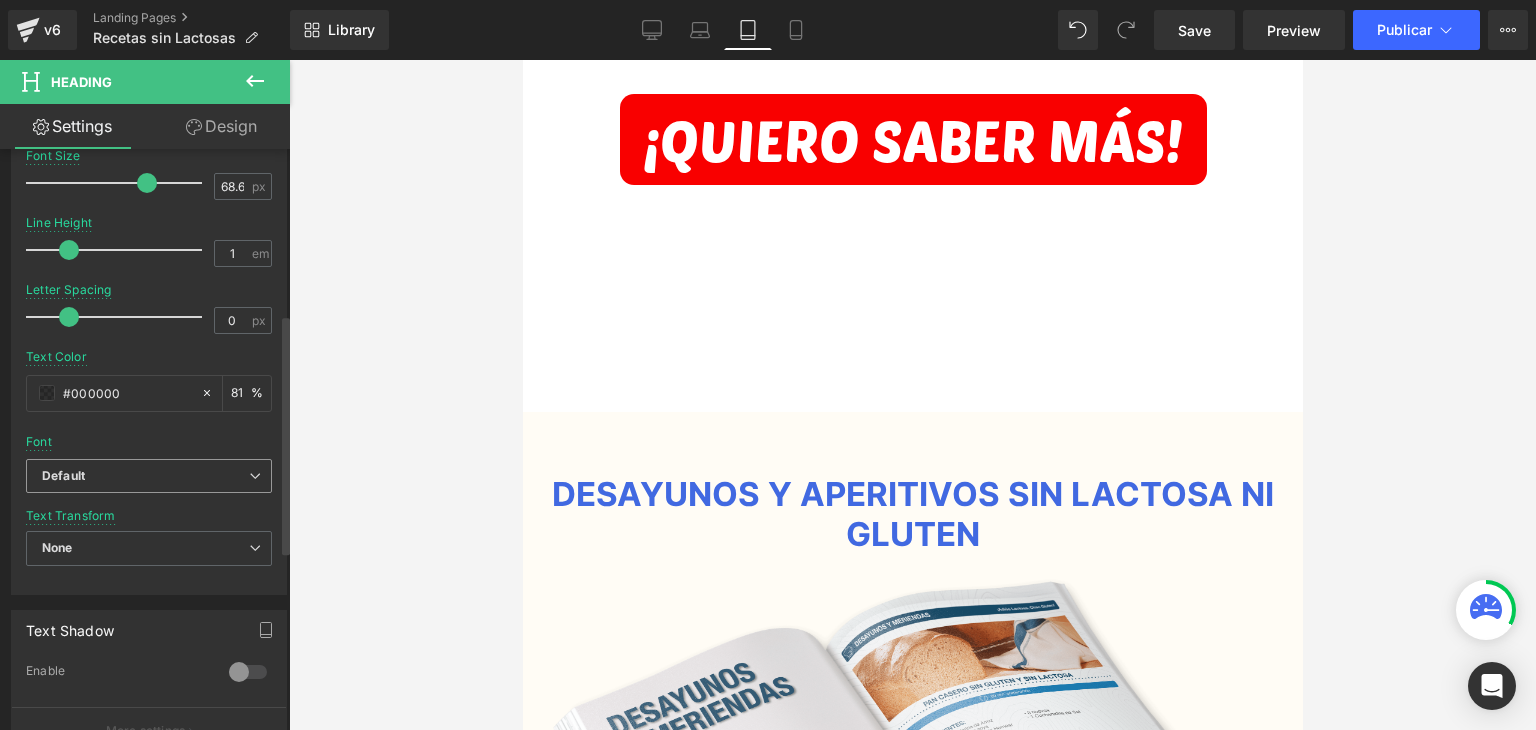 click on "Default" at bounding box center (145, 476) 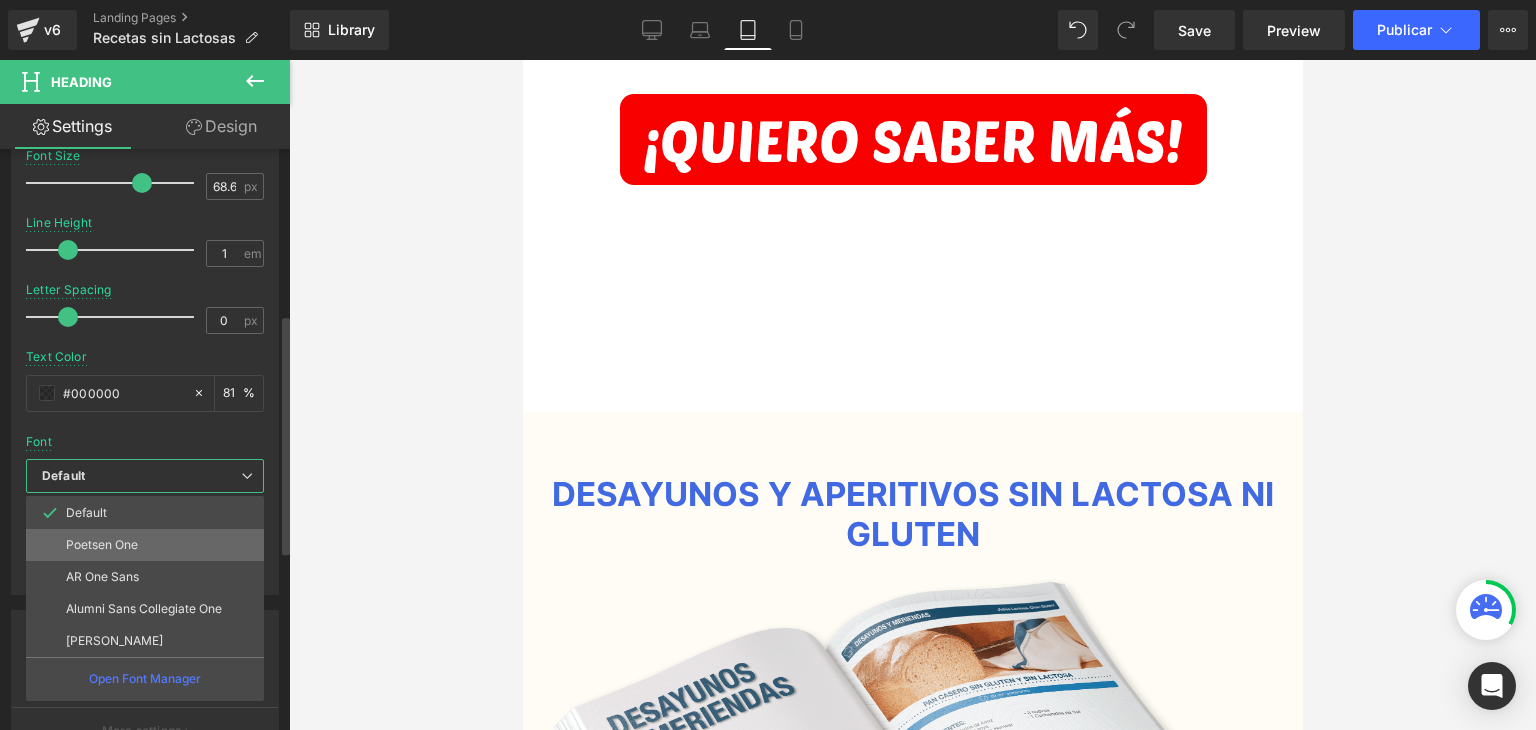 click on "Poetsen One" at bounding box center [145, 545] 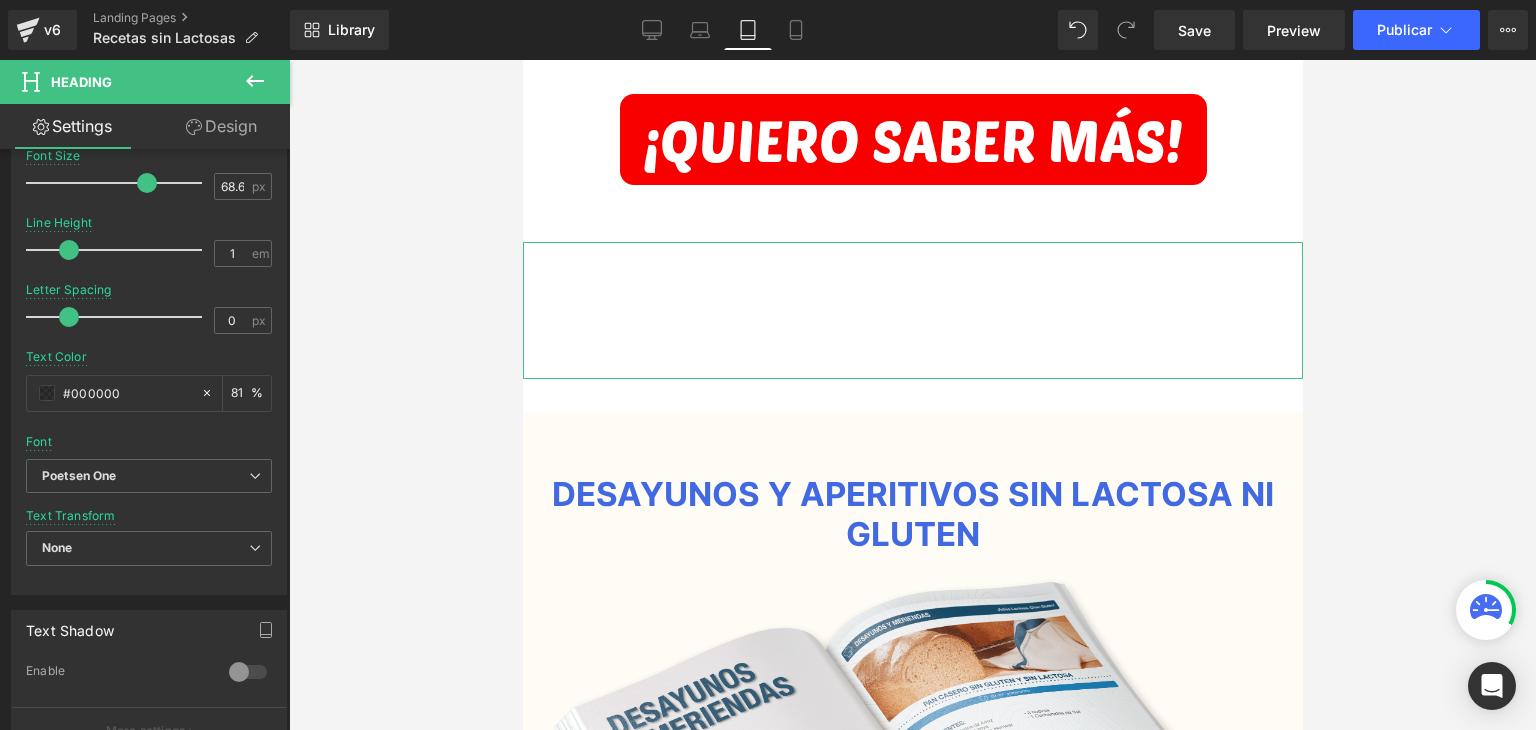 click on "Design" at bounding box center [221, 126] 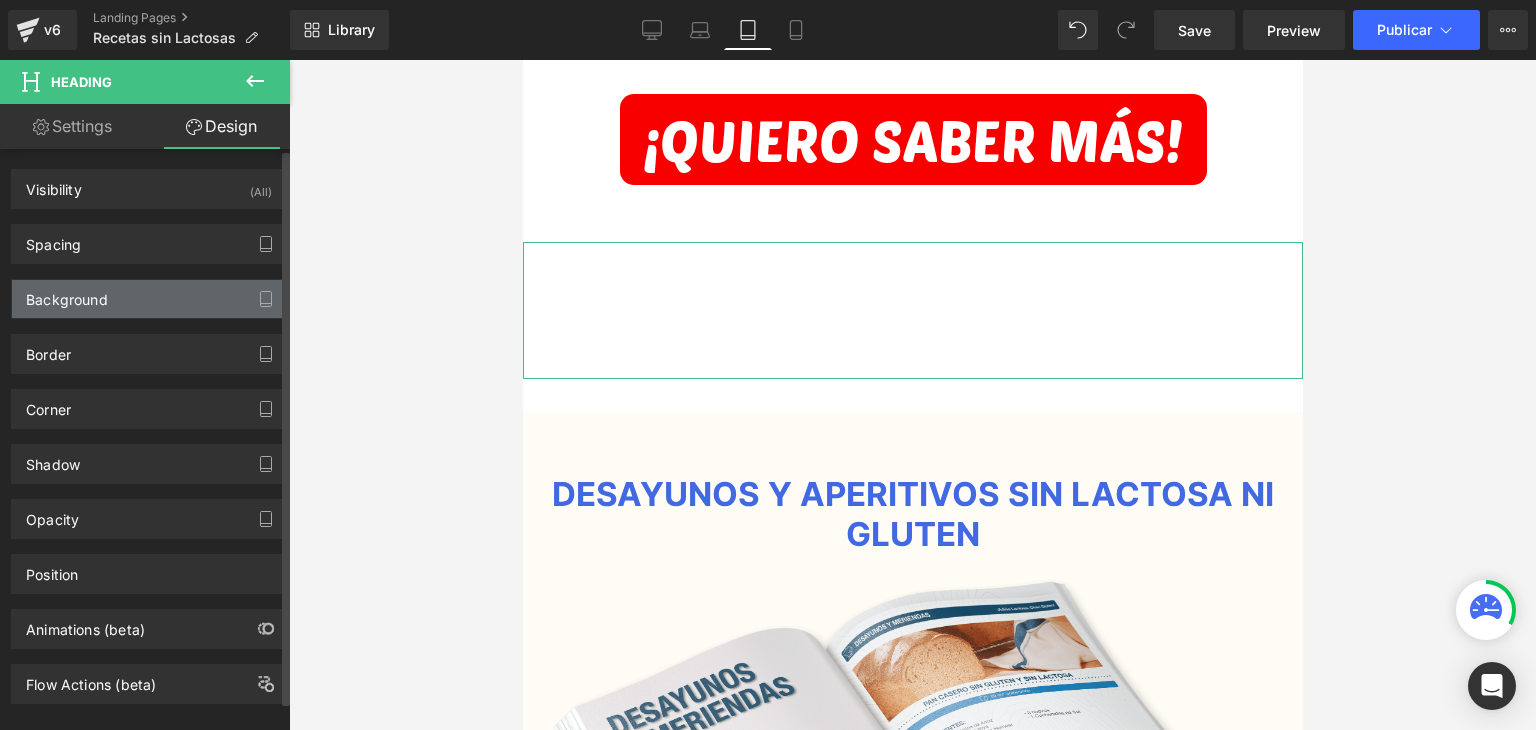 click on "Background" at bounding box center [149, 299] 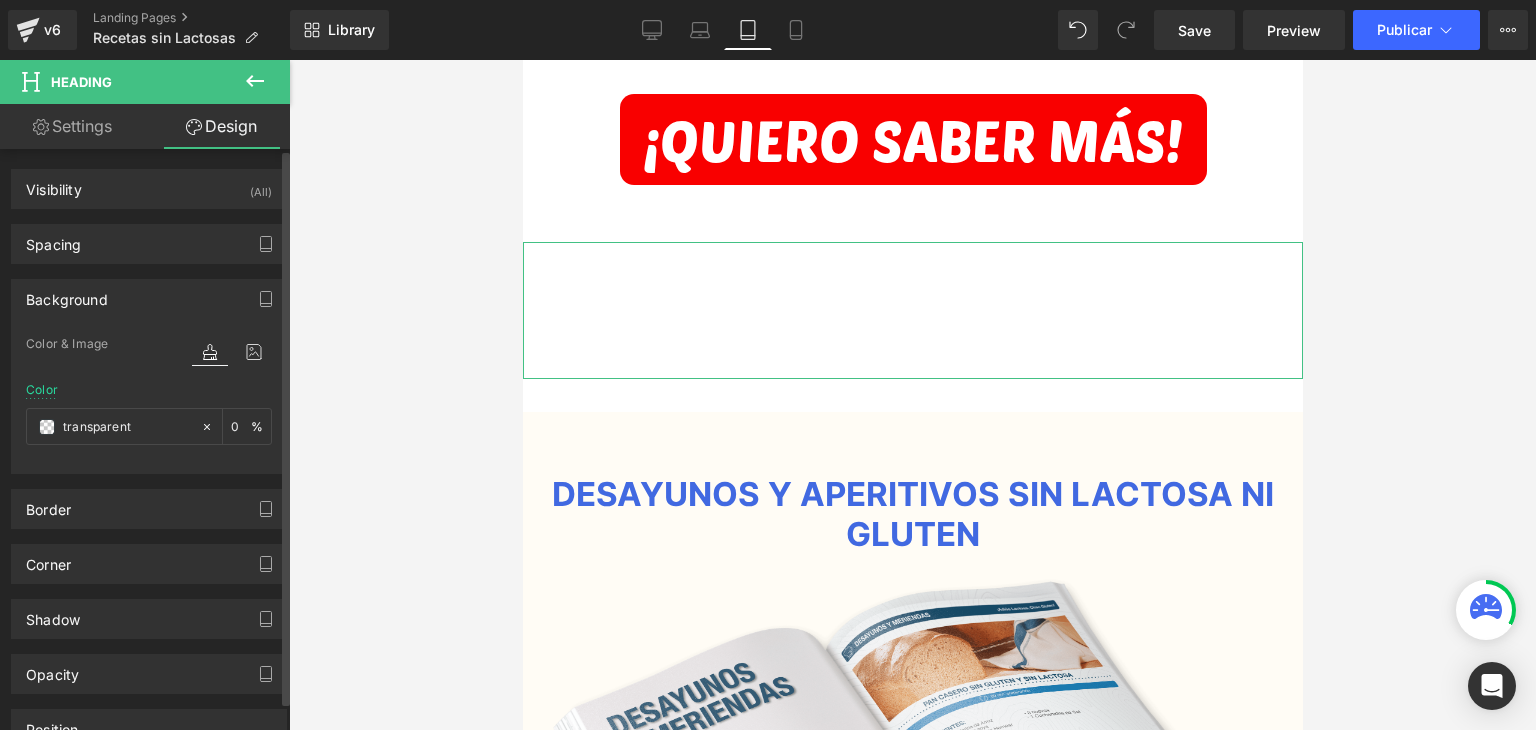 paste on "#4169E1" 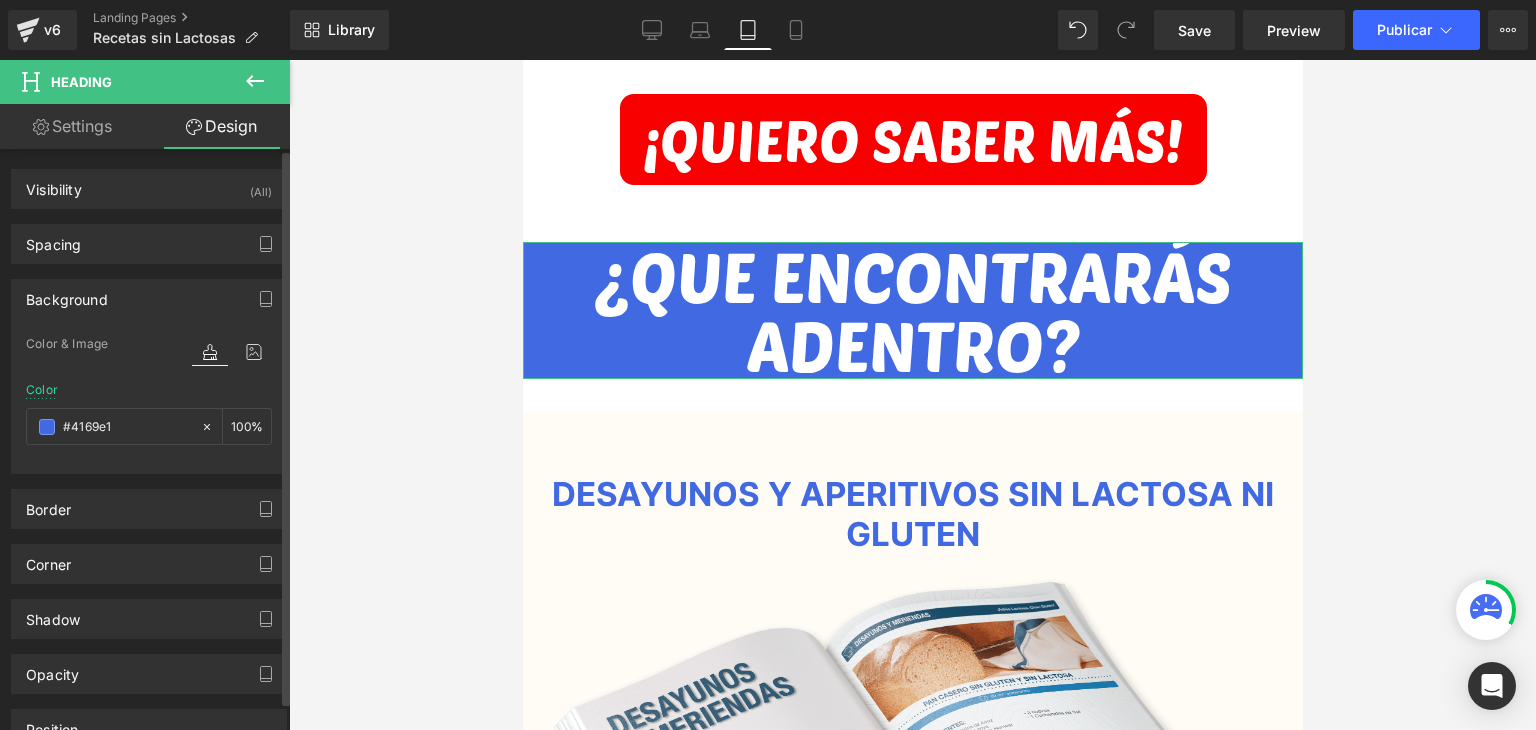 click on "Color #4169e1 100 %" at bounding box center (149, 425) 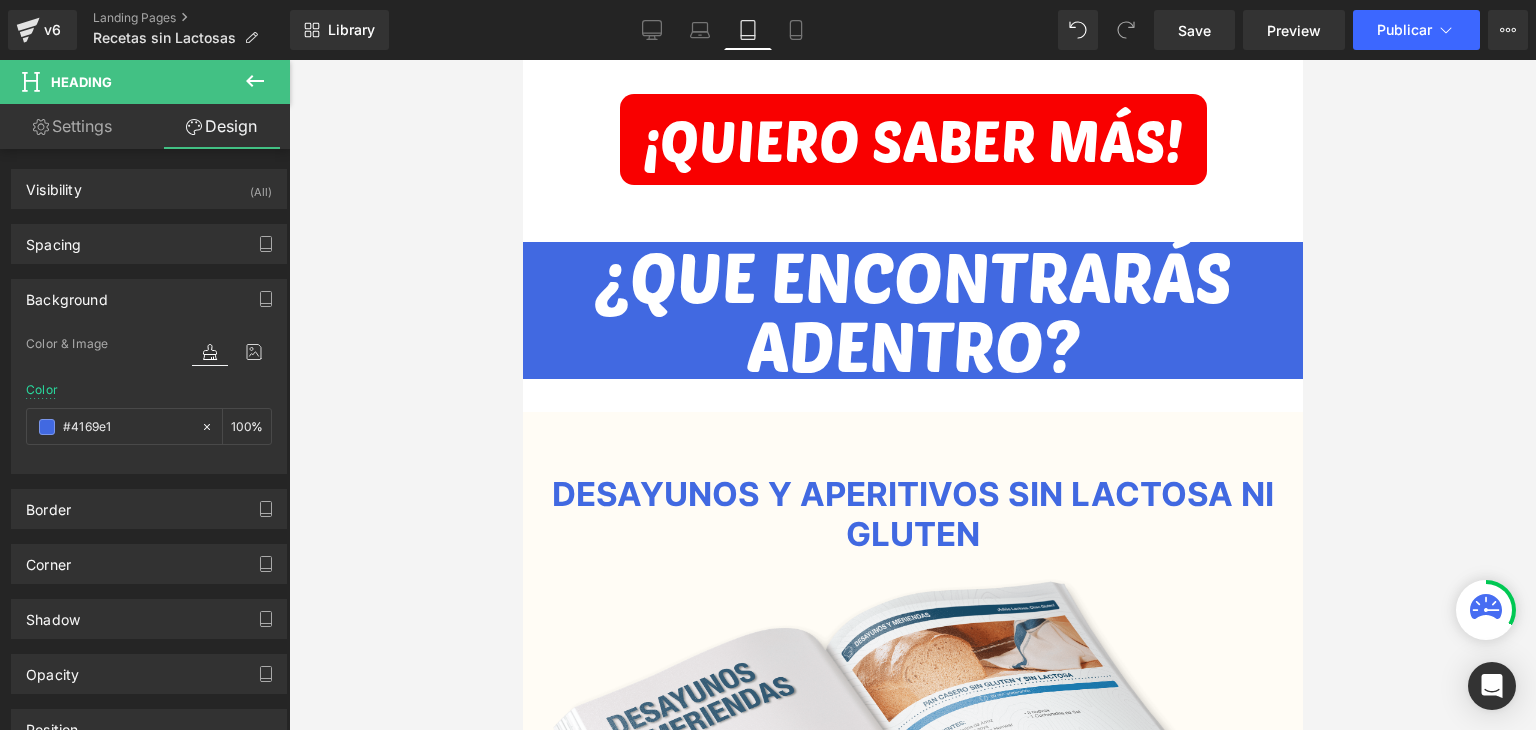 click at bounding box center (912, 395) 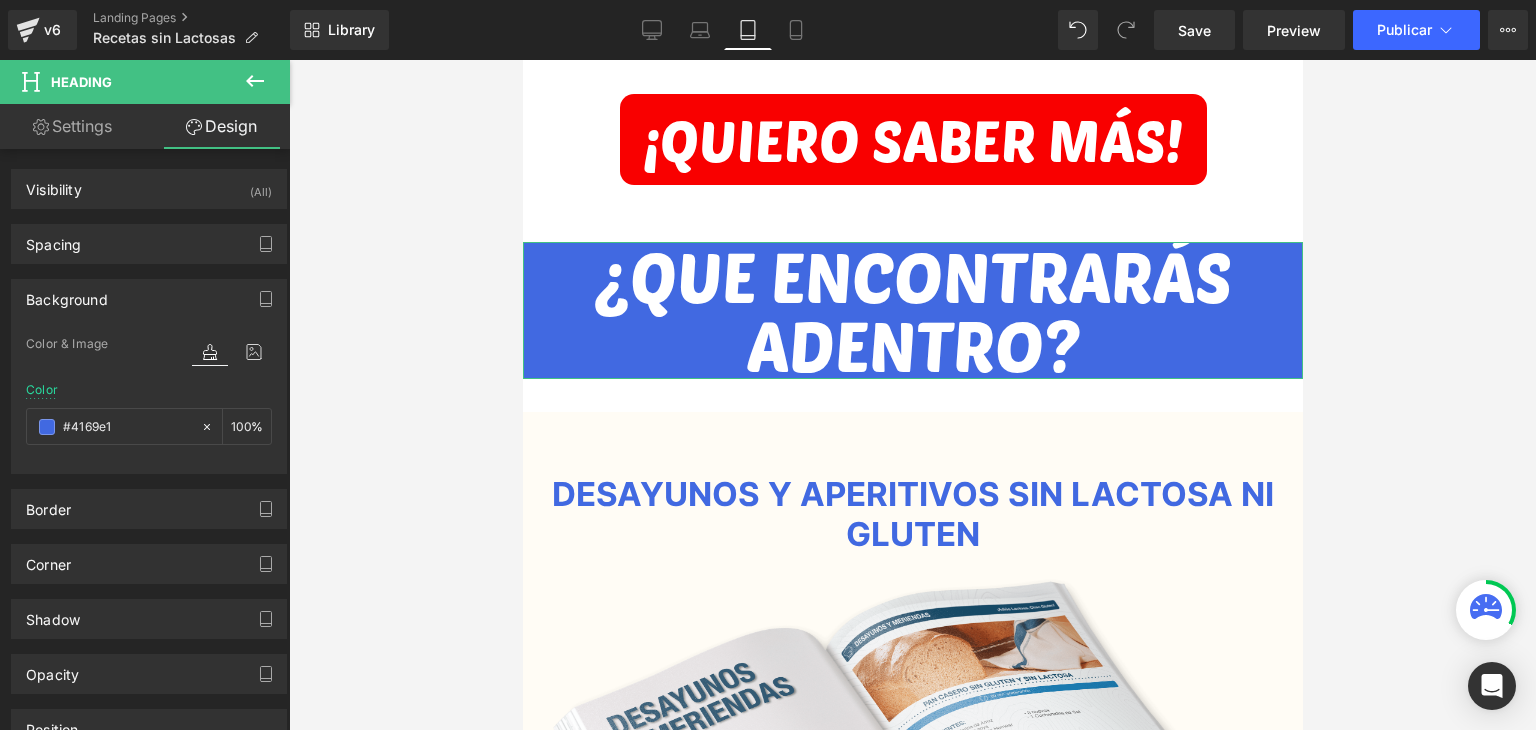 click on "Settings" at bounding box center (72, 126) 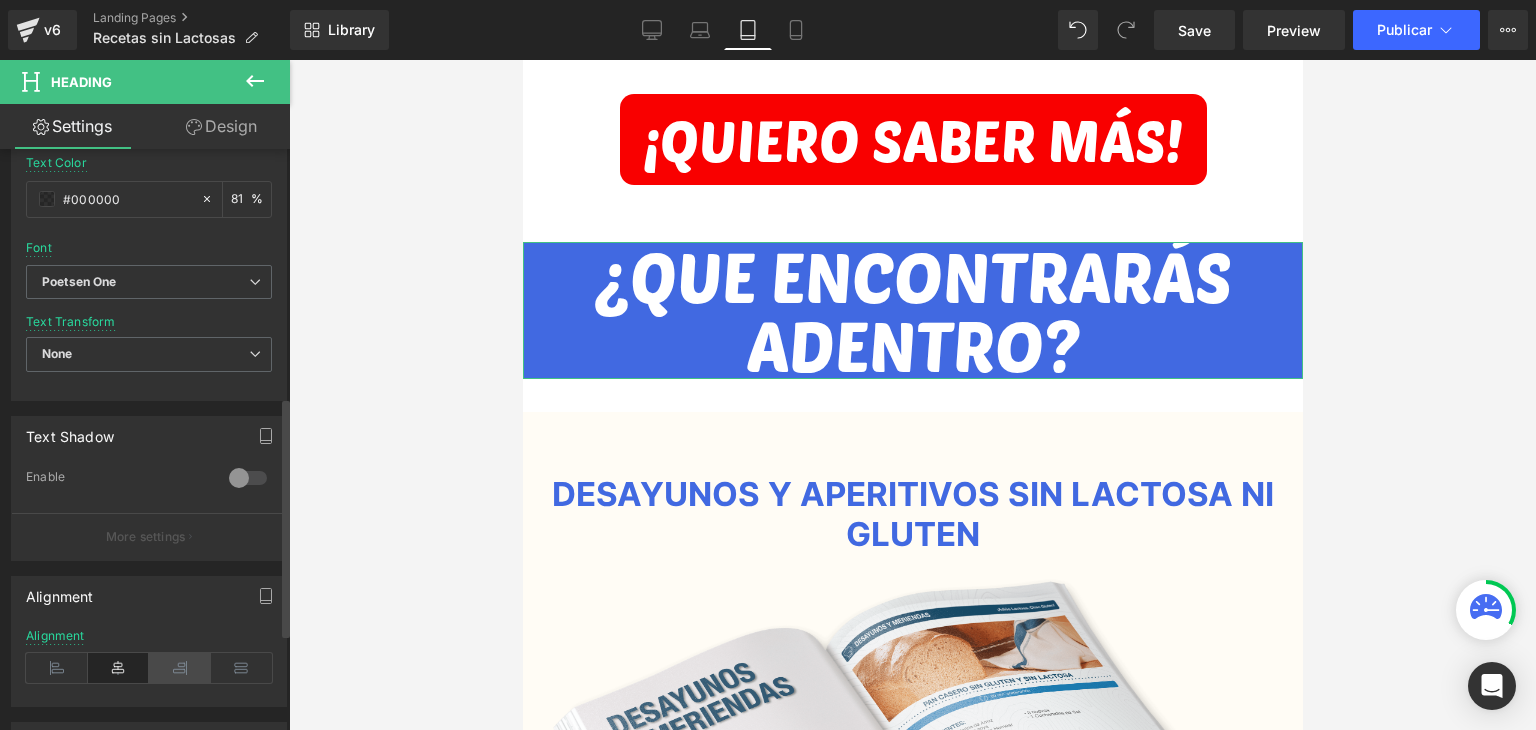 scroll, scrollTop: 200, scrollLeft: 0, axis: vertical 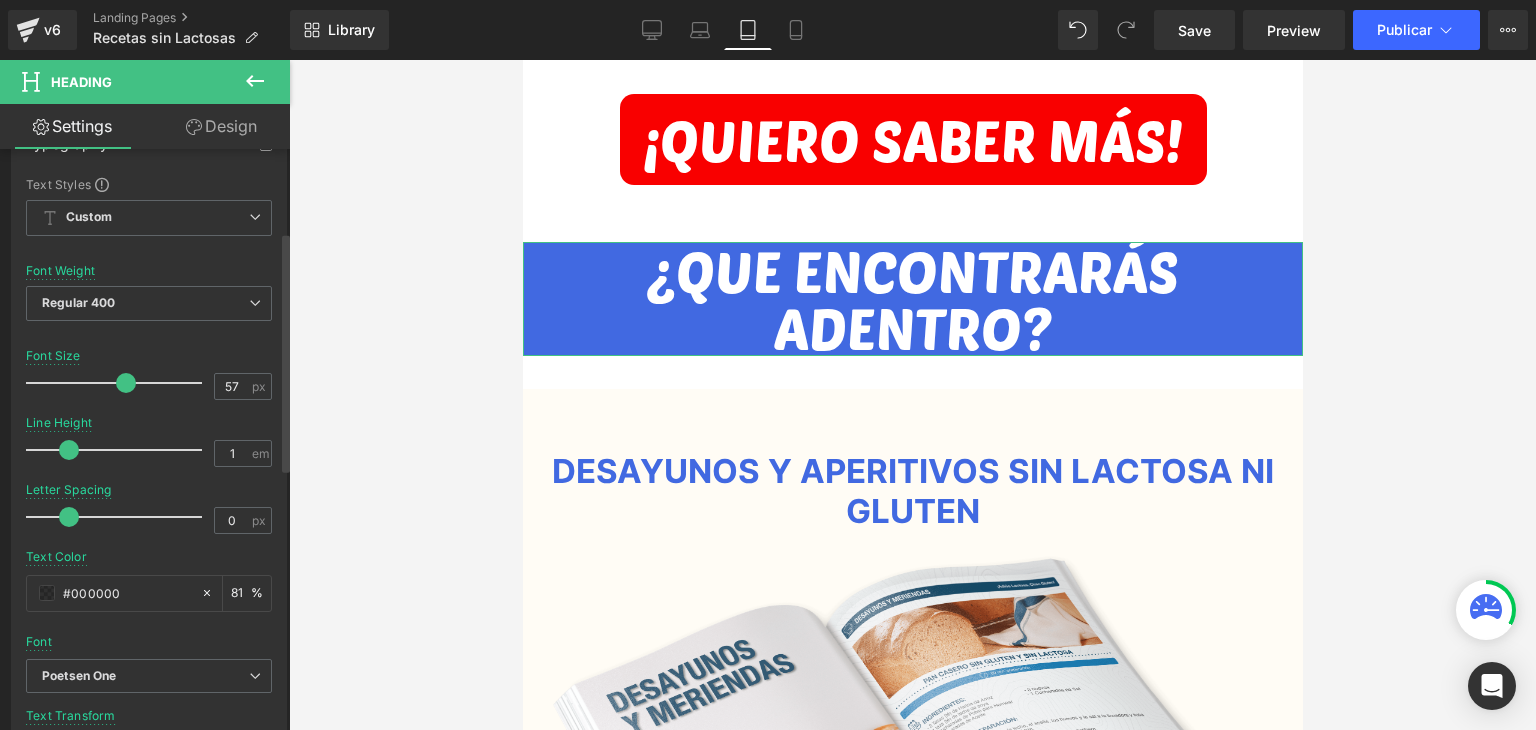 drag, startPoint x: 139, startPoint y: 382, endPoint x: 120, endPoint y: 398, distance: 24.839485 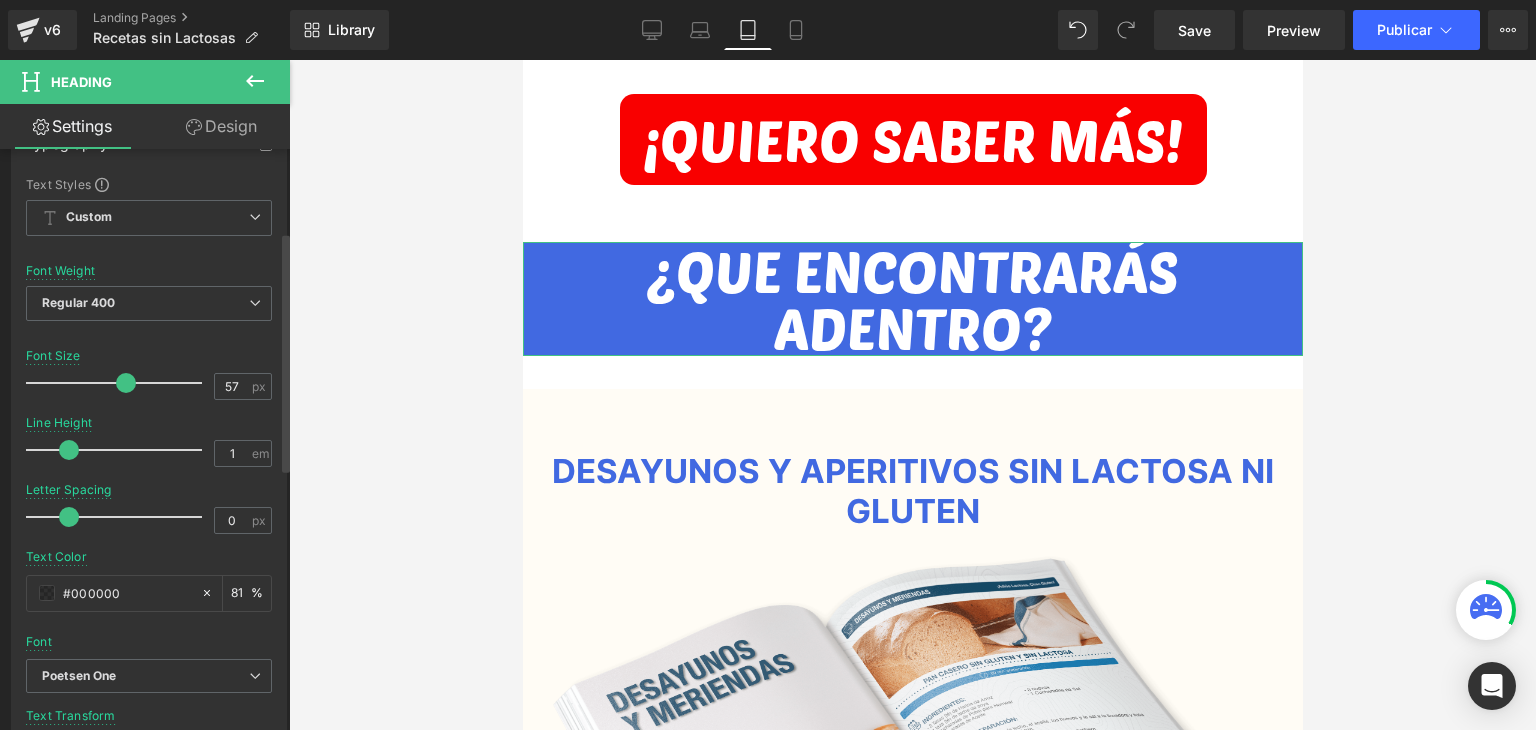 click at bounding box center [119, 383] 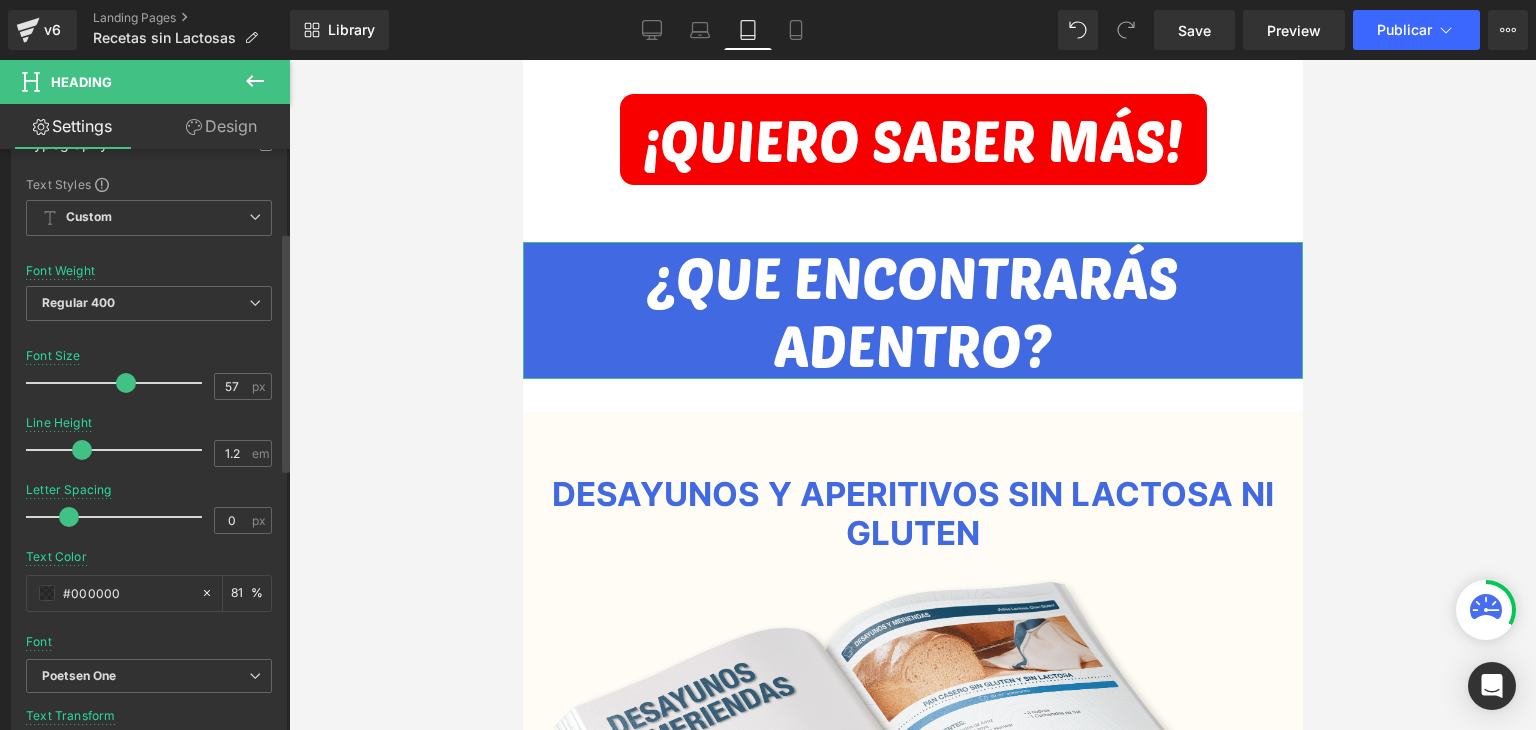drag, startPoint x: 68, startPoint y: 443, endPoint x: 81, endPoint y: 448, distance: 13.928389 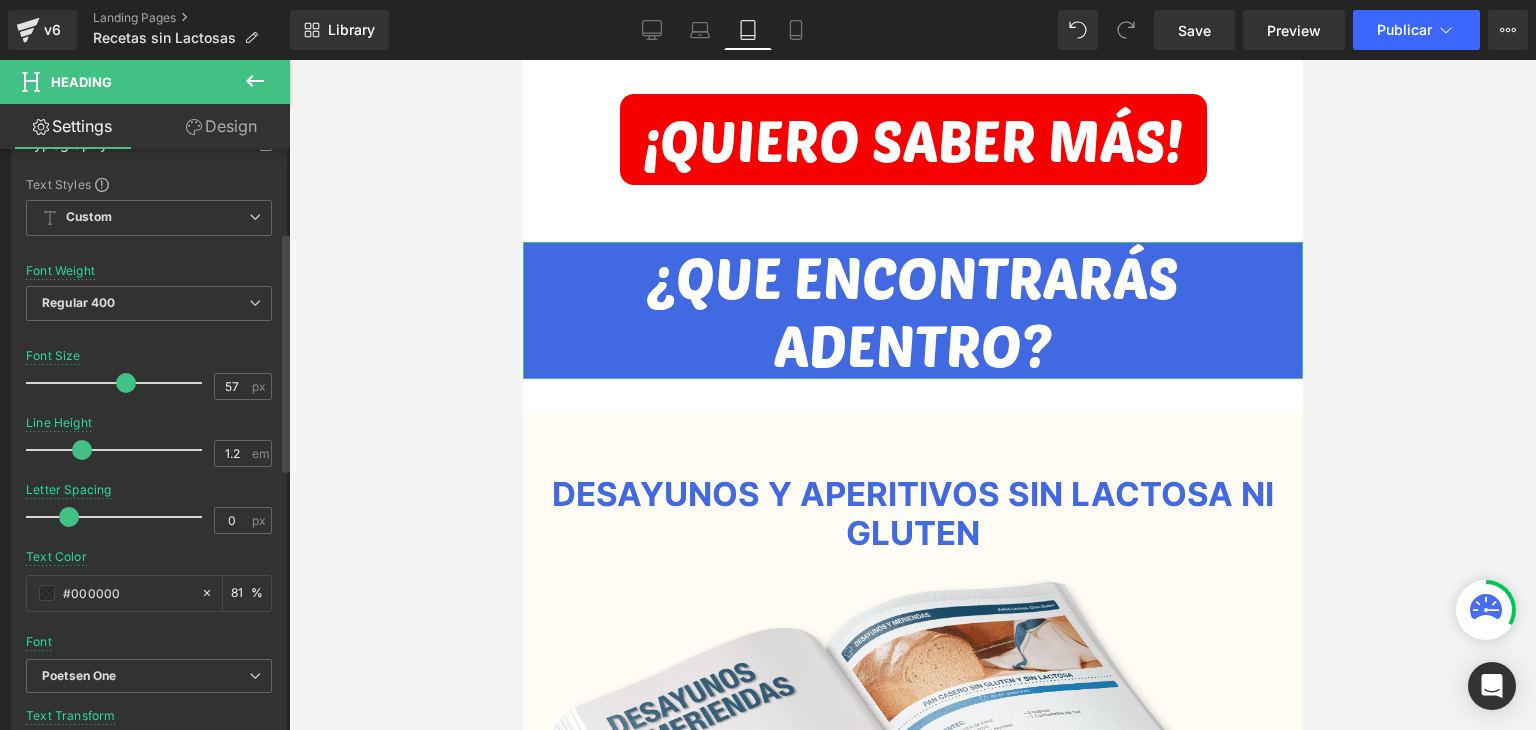 click at bounding box center (82, 450) 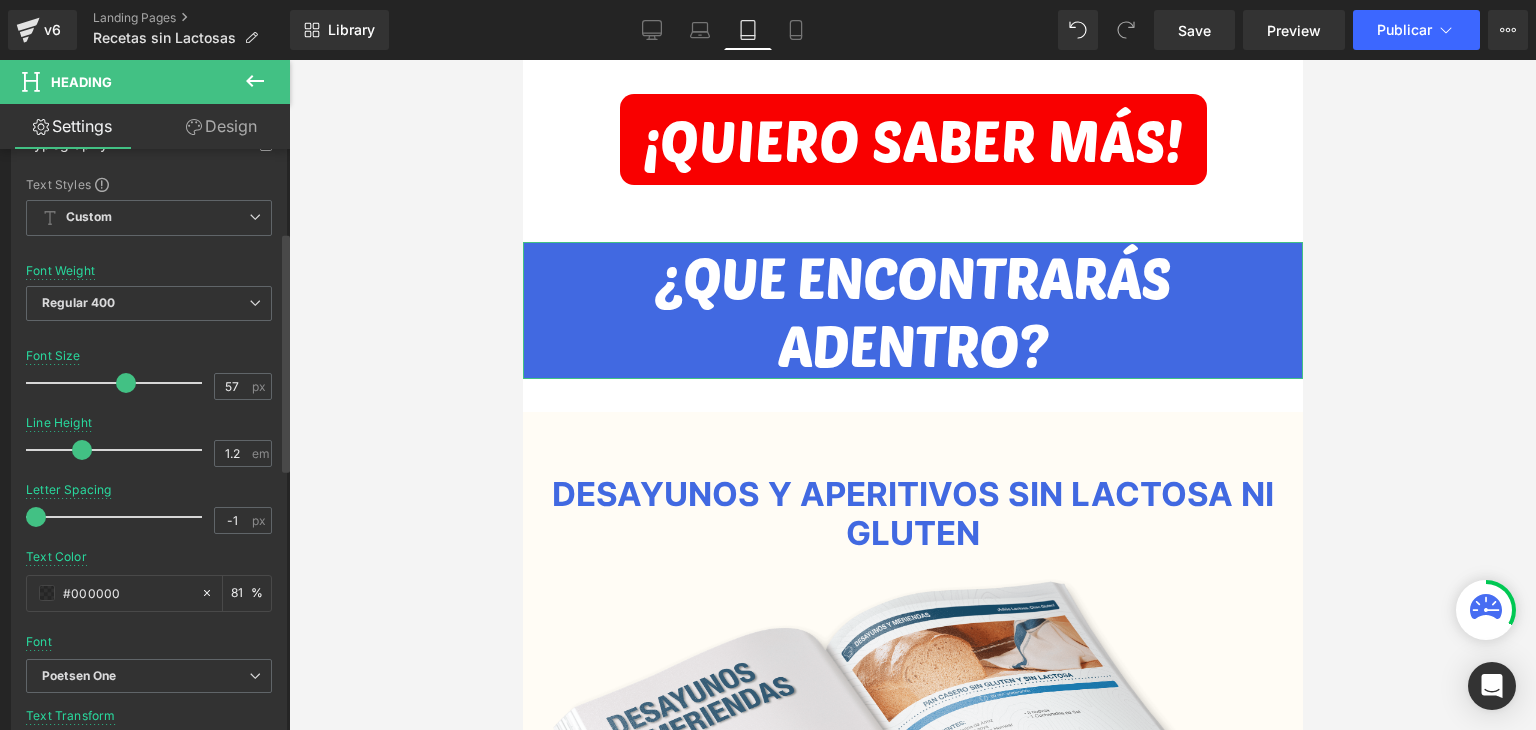 drag, startPoint x: 72, startPoint y: 517, endPoint x: 151, endPoint y: 492, distance: 82.86133 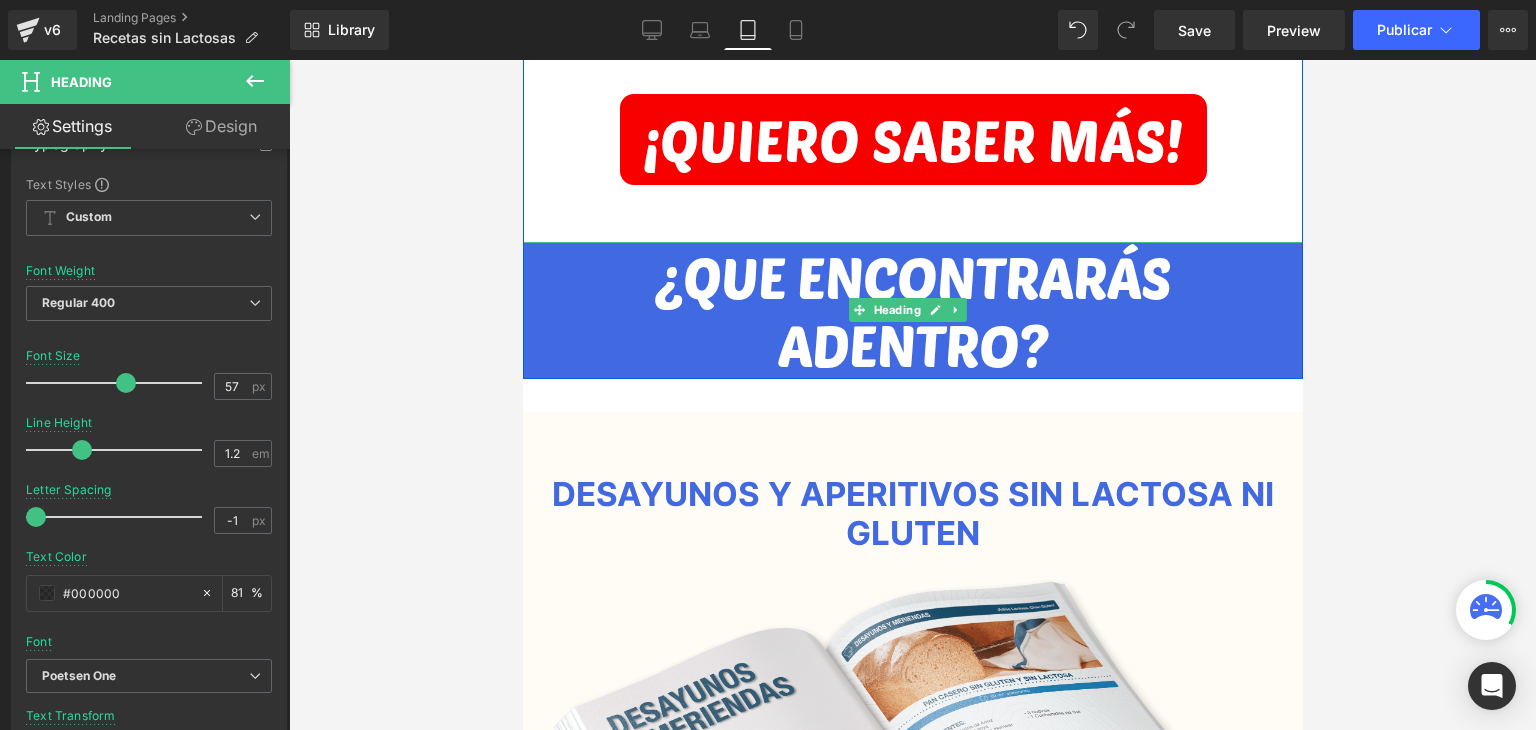 click on "¿QUE ENCONTRARÁS" at bounding box center (912, 276) 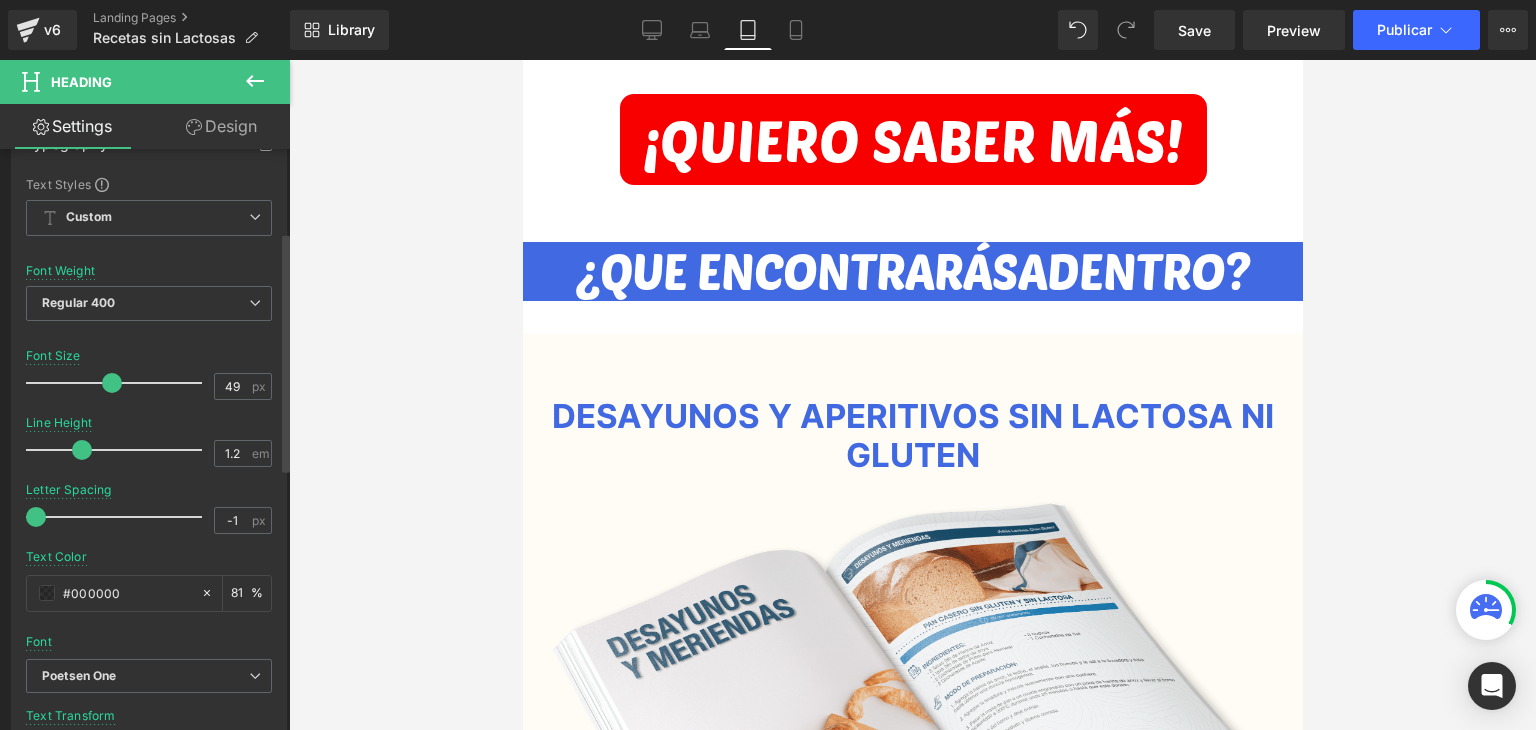 drag, startPoint x: 114, startPoint y: 381, endPoint x: 100, endPoint y: 390, distance: 16.643316 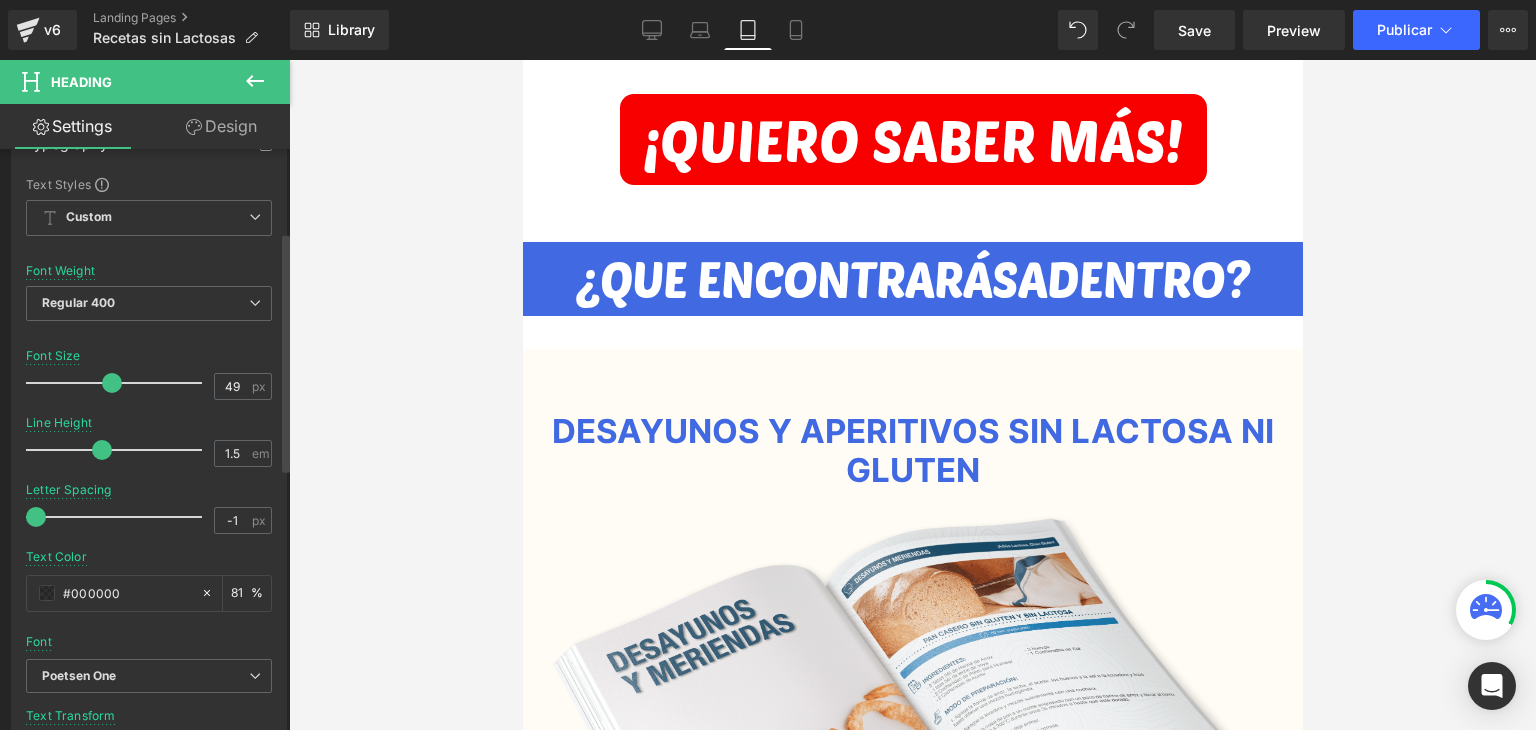 drag, startPoint x: 87, startPoint y: 442, endPoint x: 104, endPoint y: 442, distance: 17 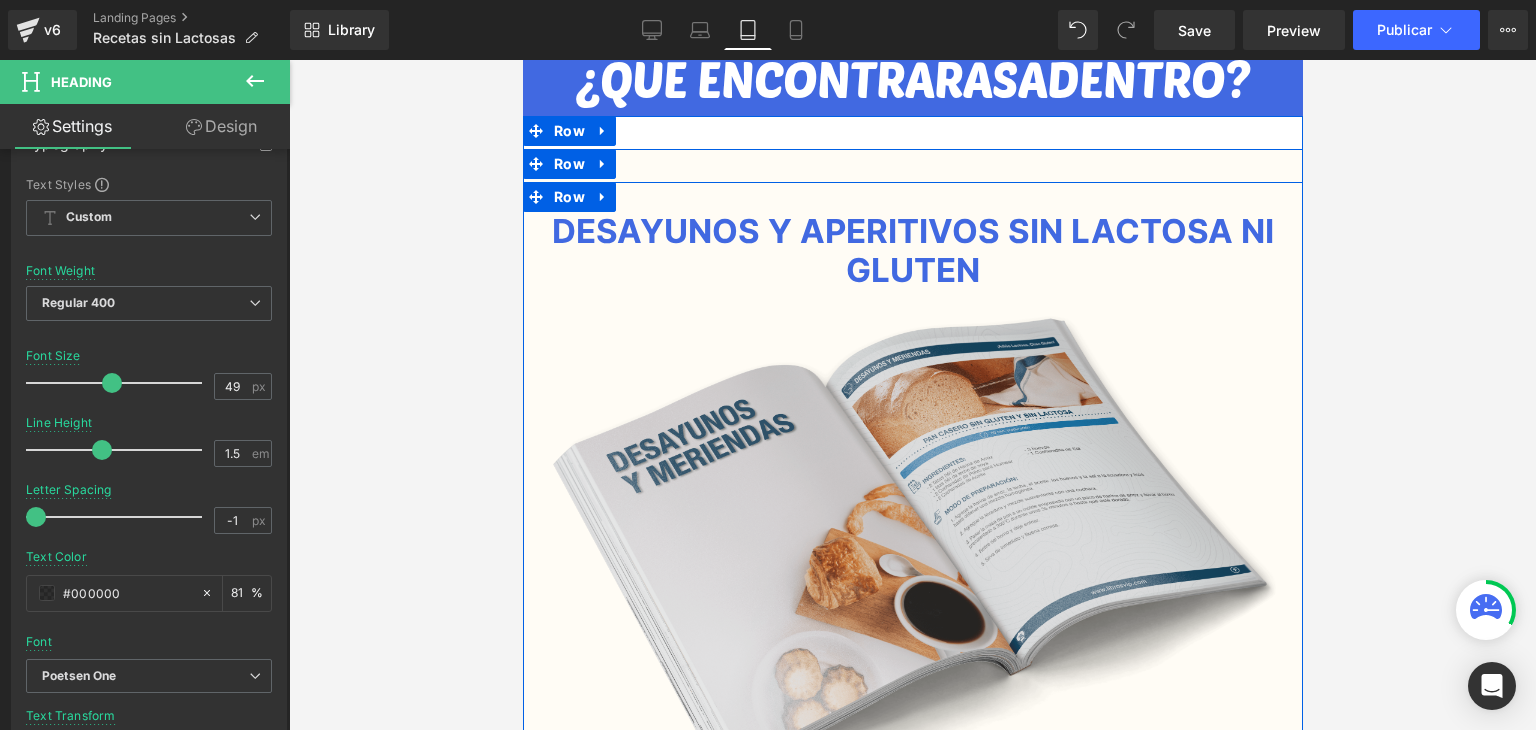 scroll, scrollTop: 2816, scrollLeft: 0, axis: vertical 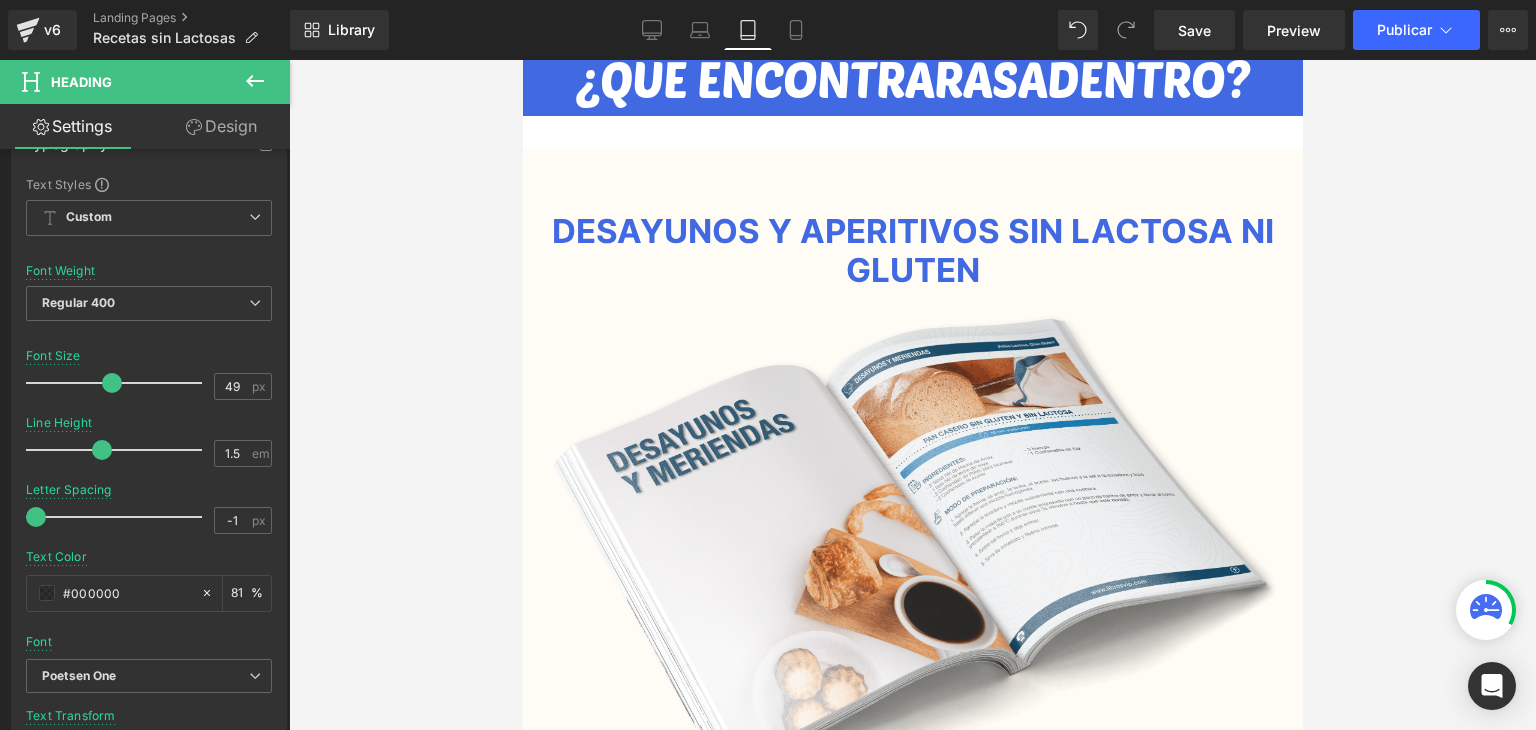 click at bounding box center [912, 395] 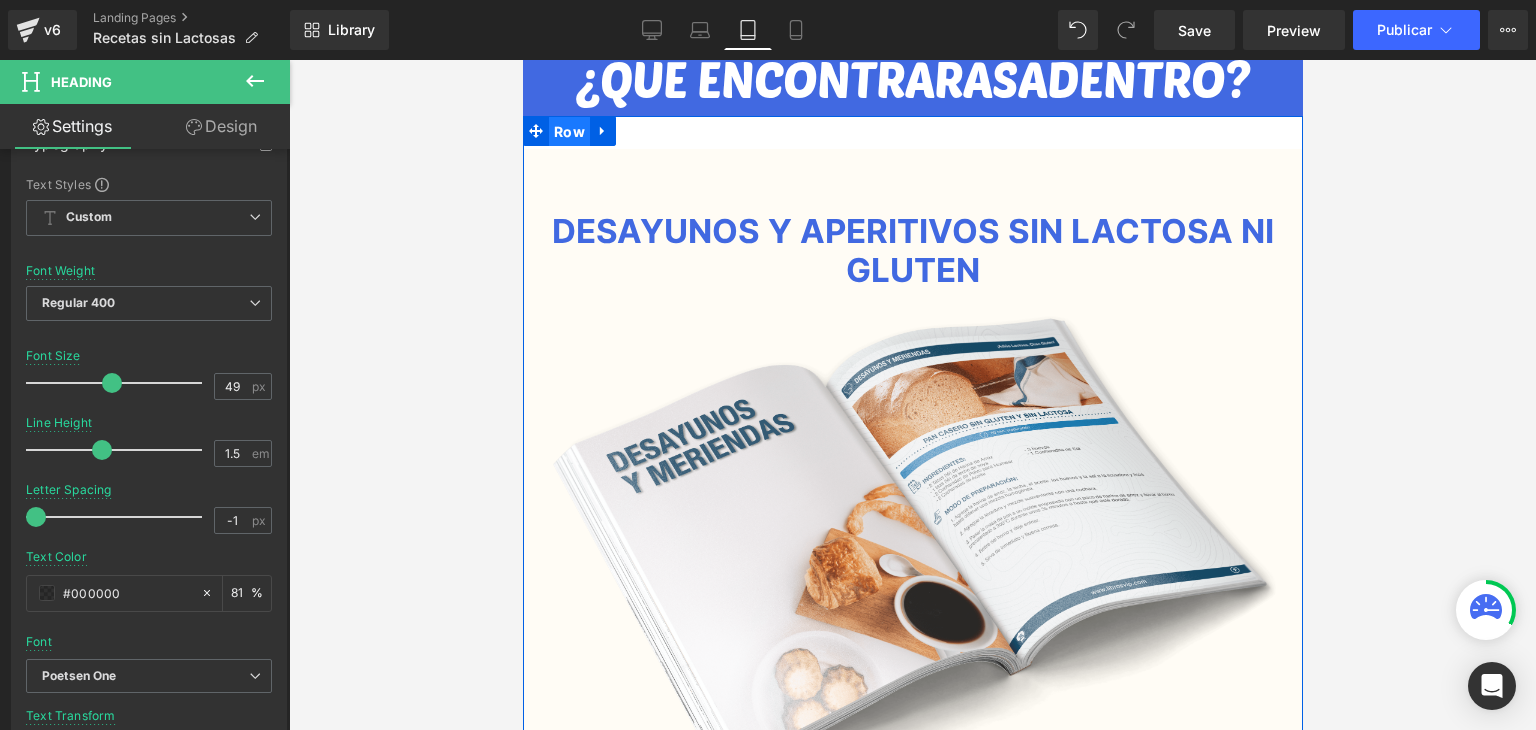 click on "Row" at bounding box center [568, 132] 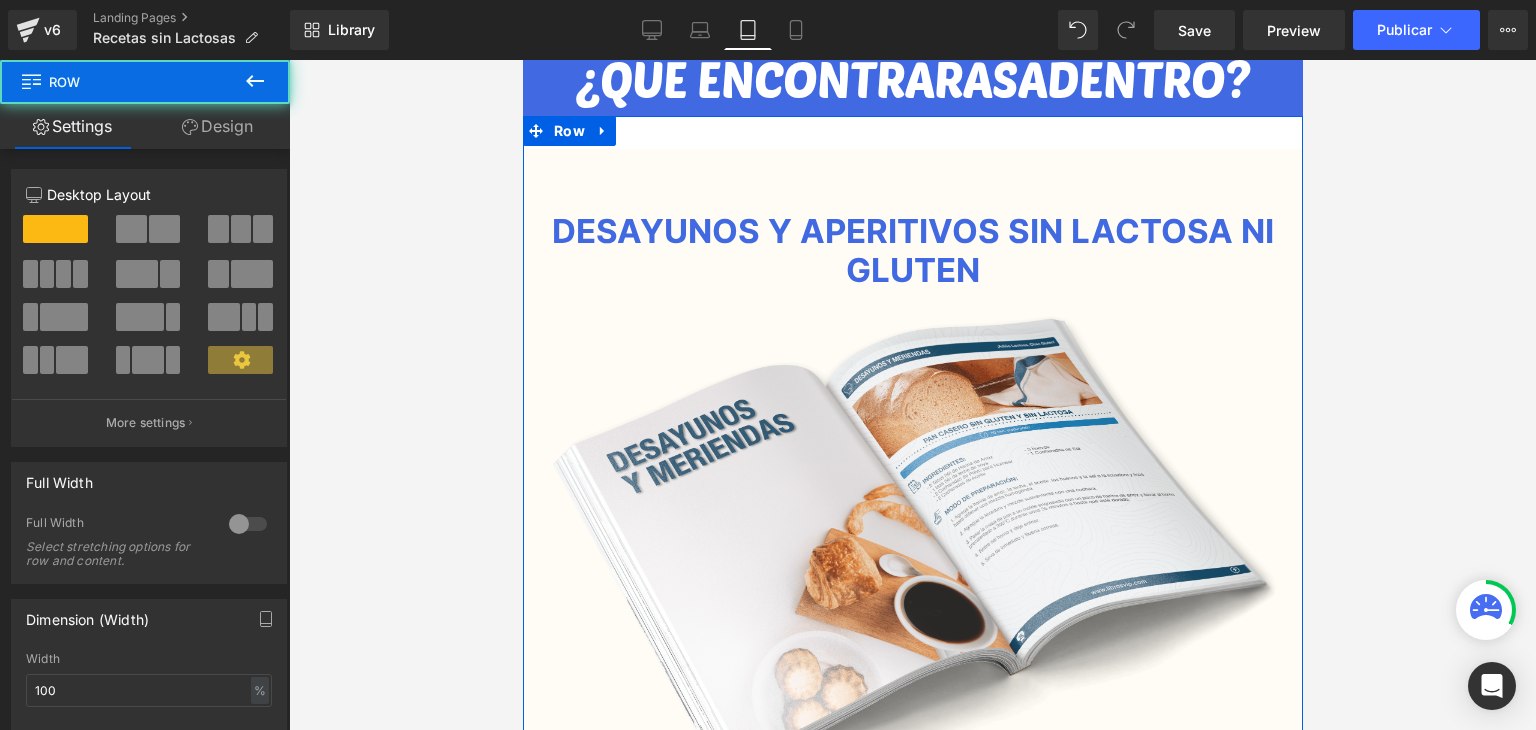 click on "Design" at bounding box center (217, 126) 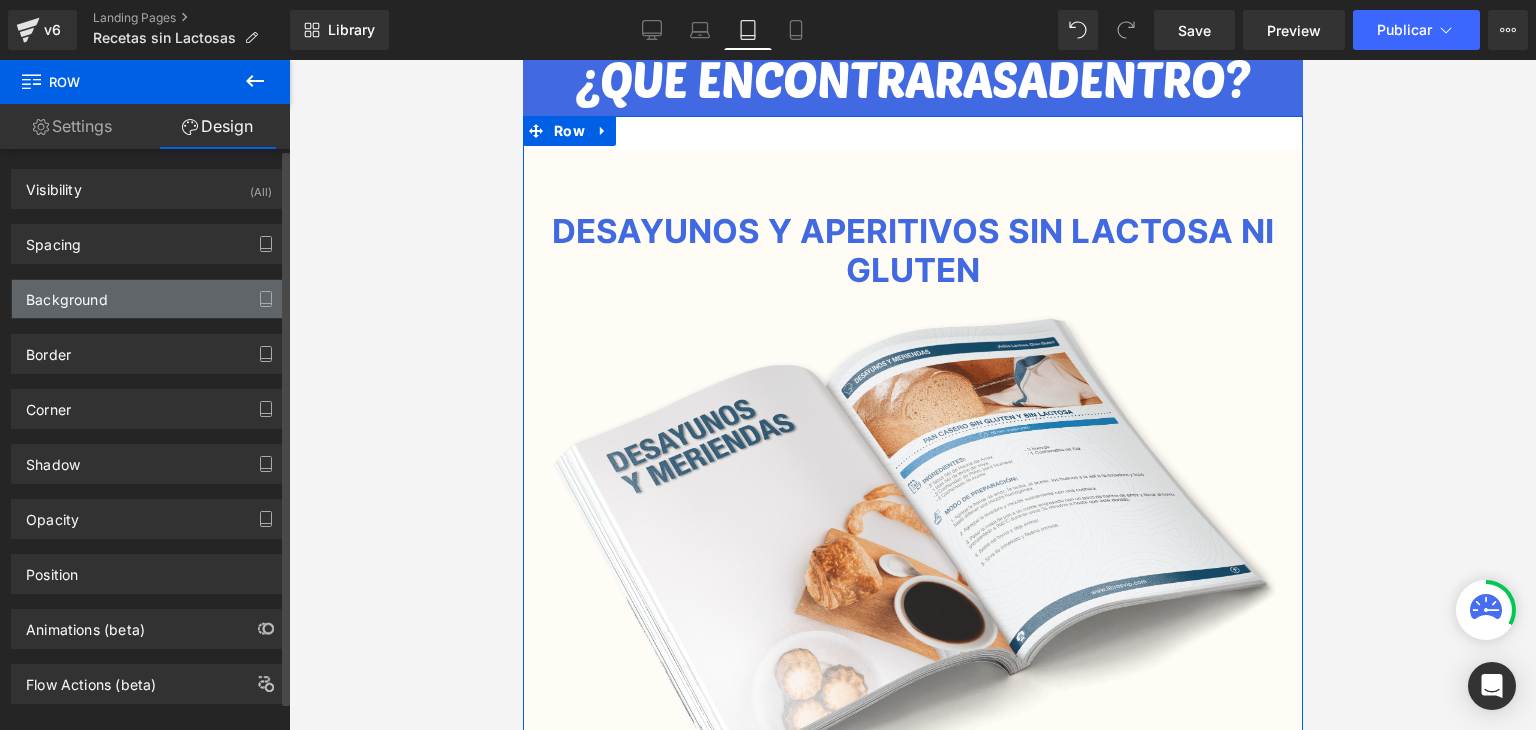 click on "Background" at bounding box center [149, 299] 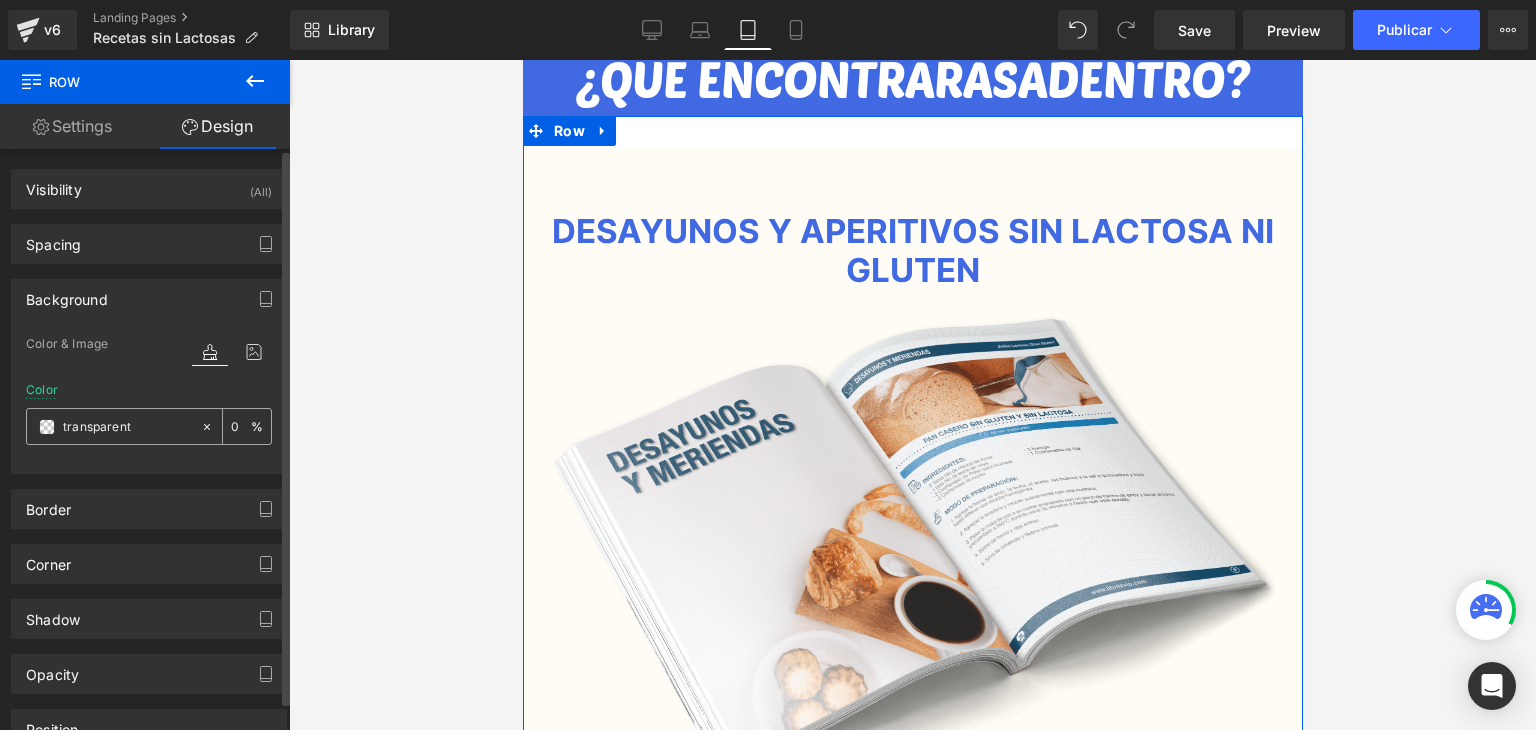 click 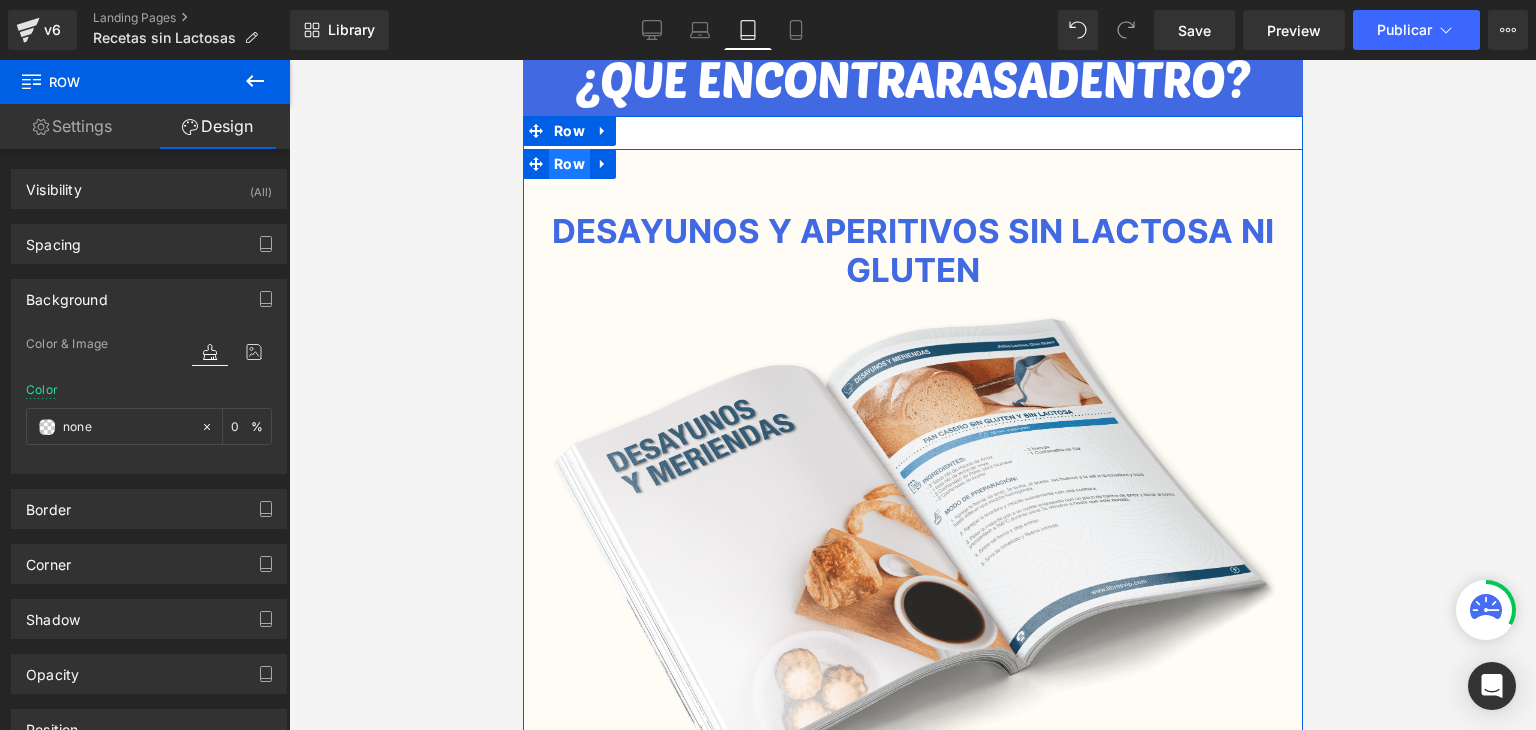 click on "Row" at bounding box center [568, 164] 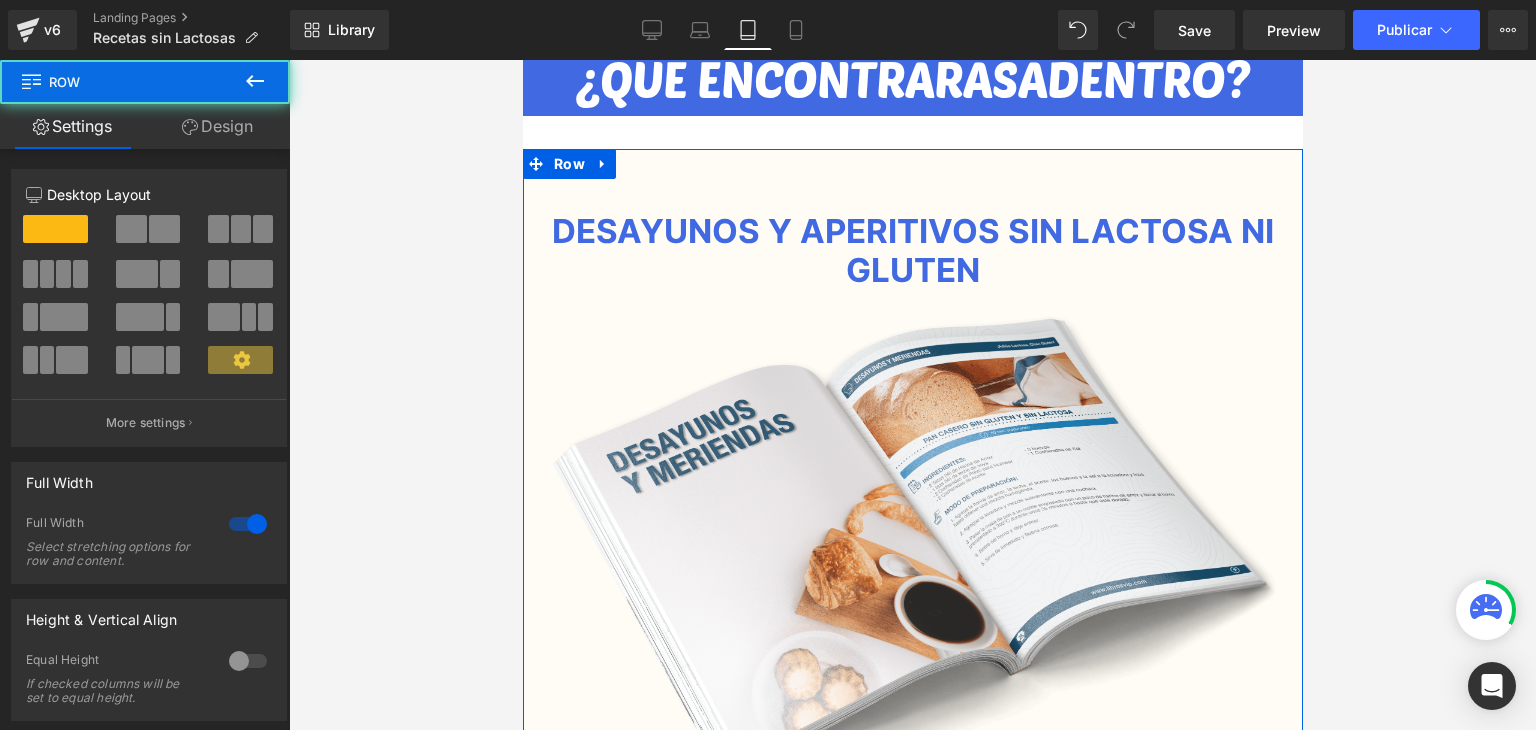 drag, startPoint x: 224, startPoint y: 134, endPoint x: 171, endPoint y: 268, distance: 144.10066 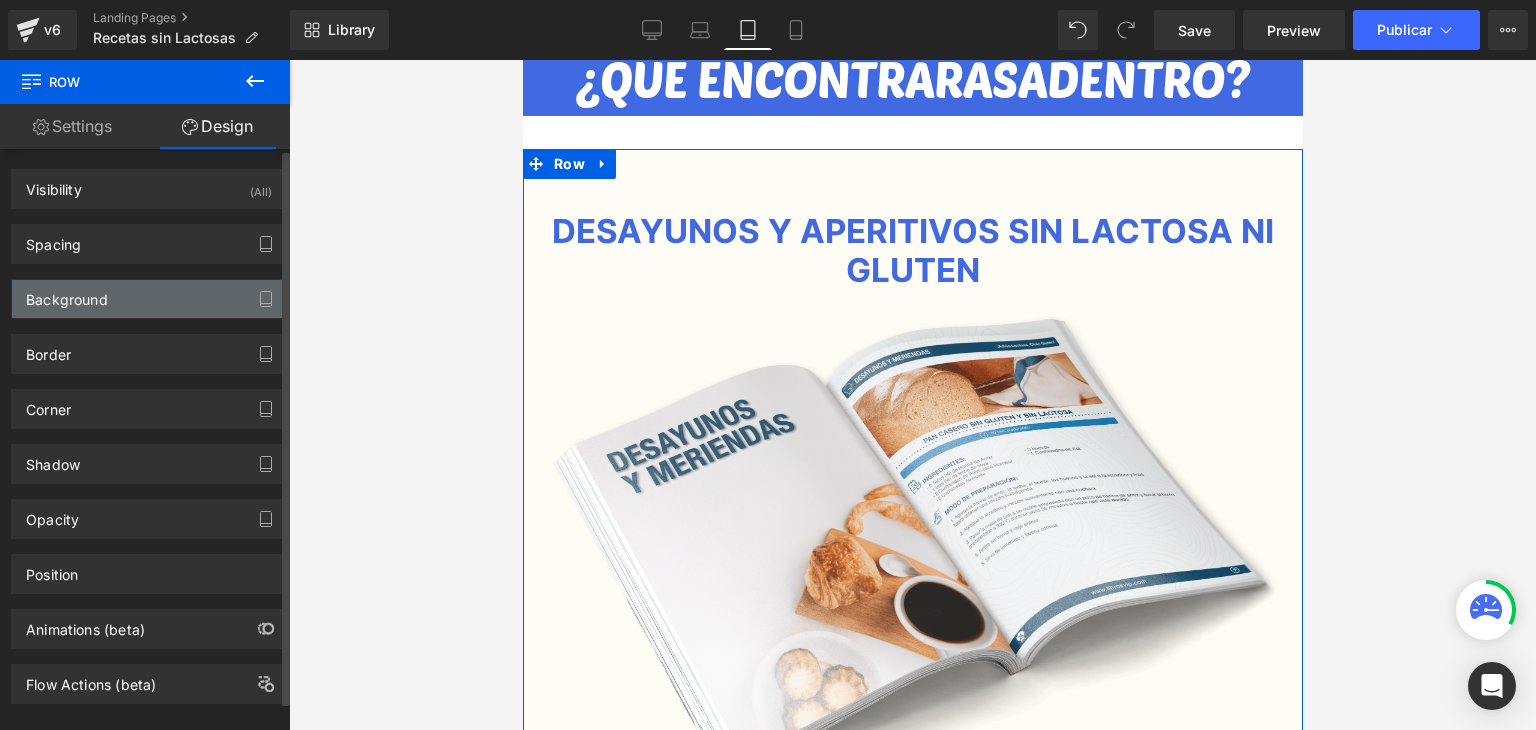 click on "Background" at bounding box center [149, 299] 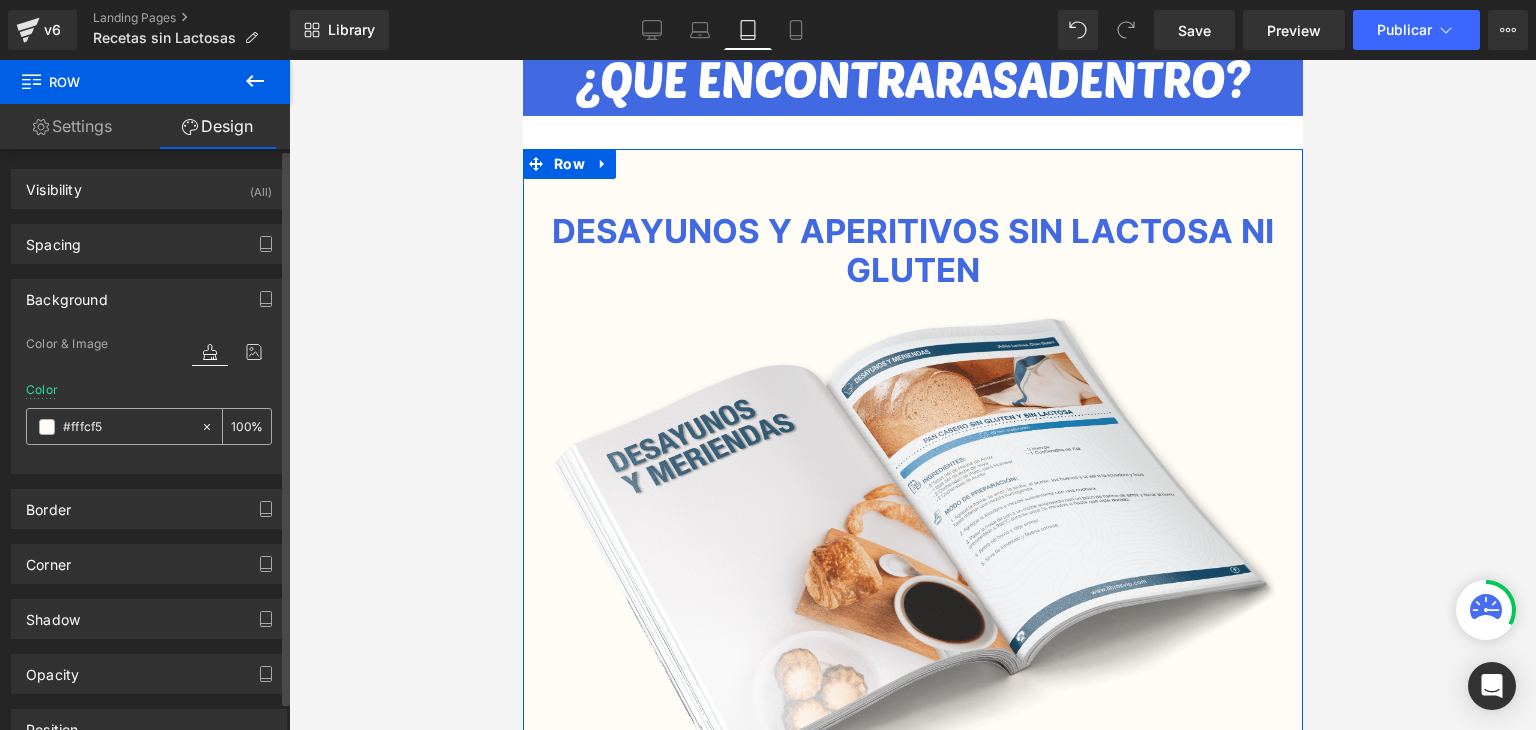 click 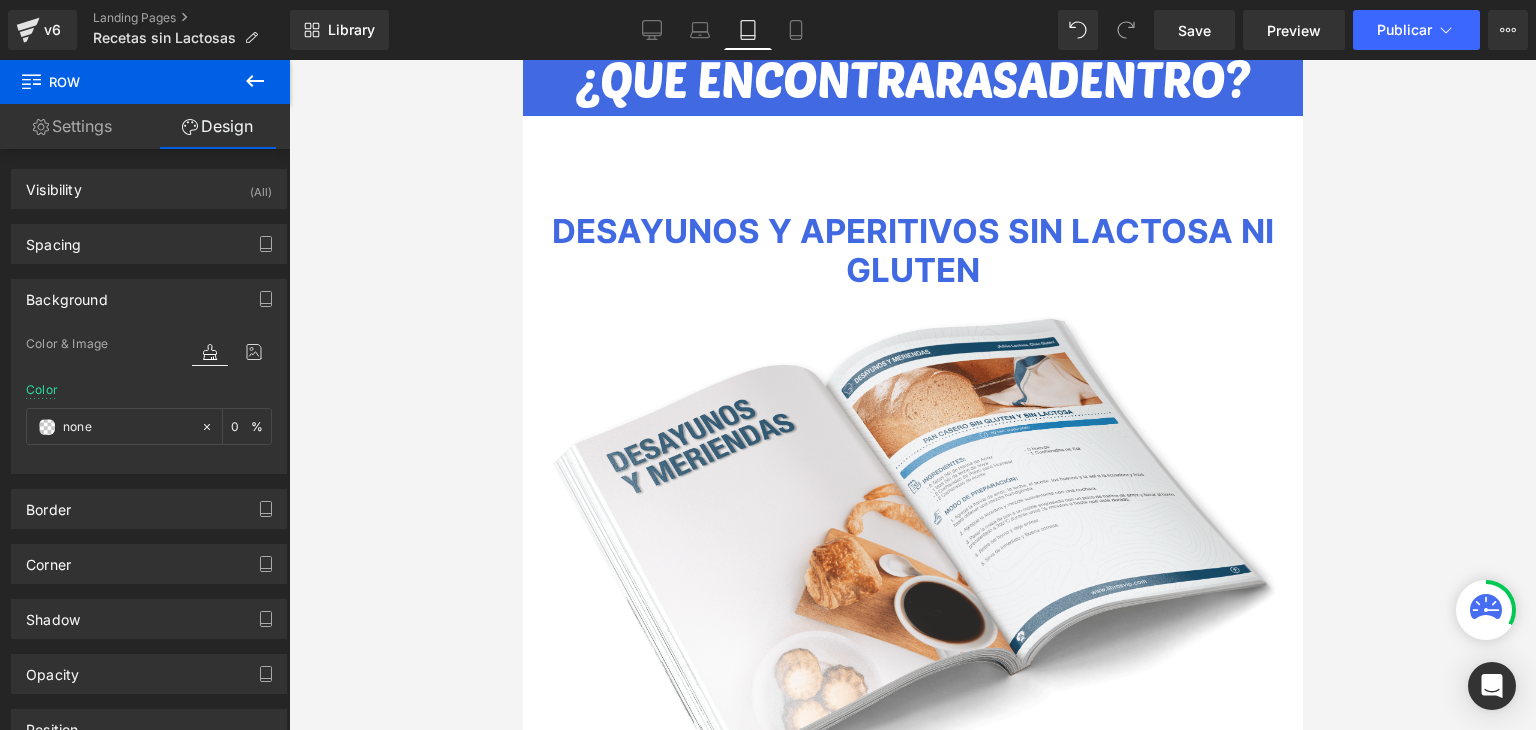 click on "DESAYUNOS Y APERITIVOS SIN LACTOSA NI GLUTEN" at bounding box center (912, 251) 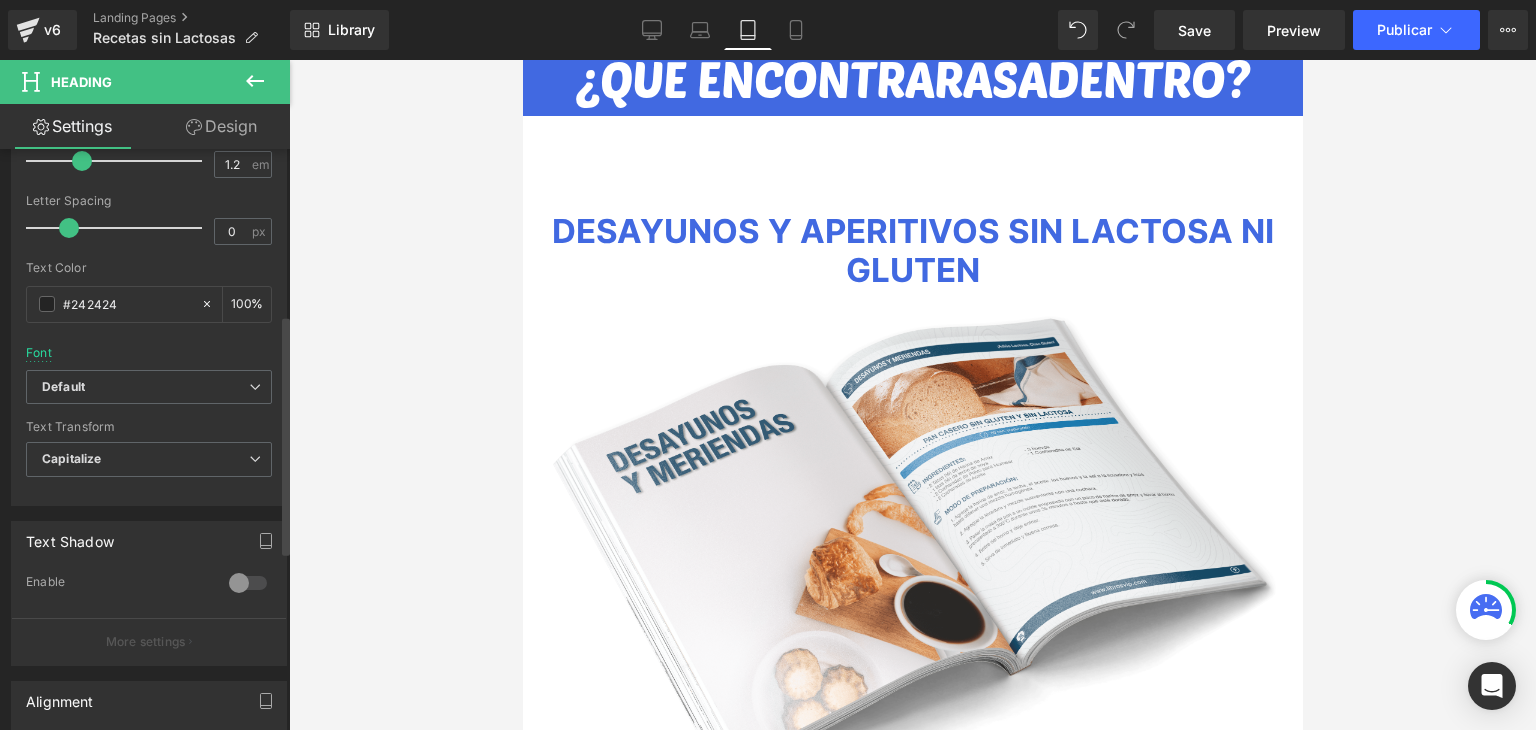 scroll, scrollTop: 600, scrollLeft: 0, axis: vertical 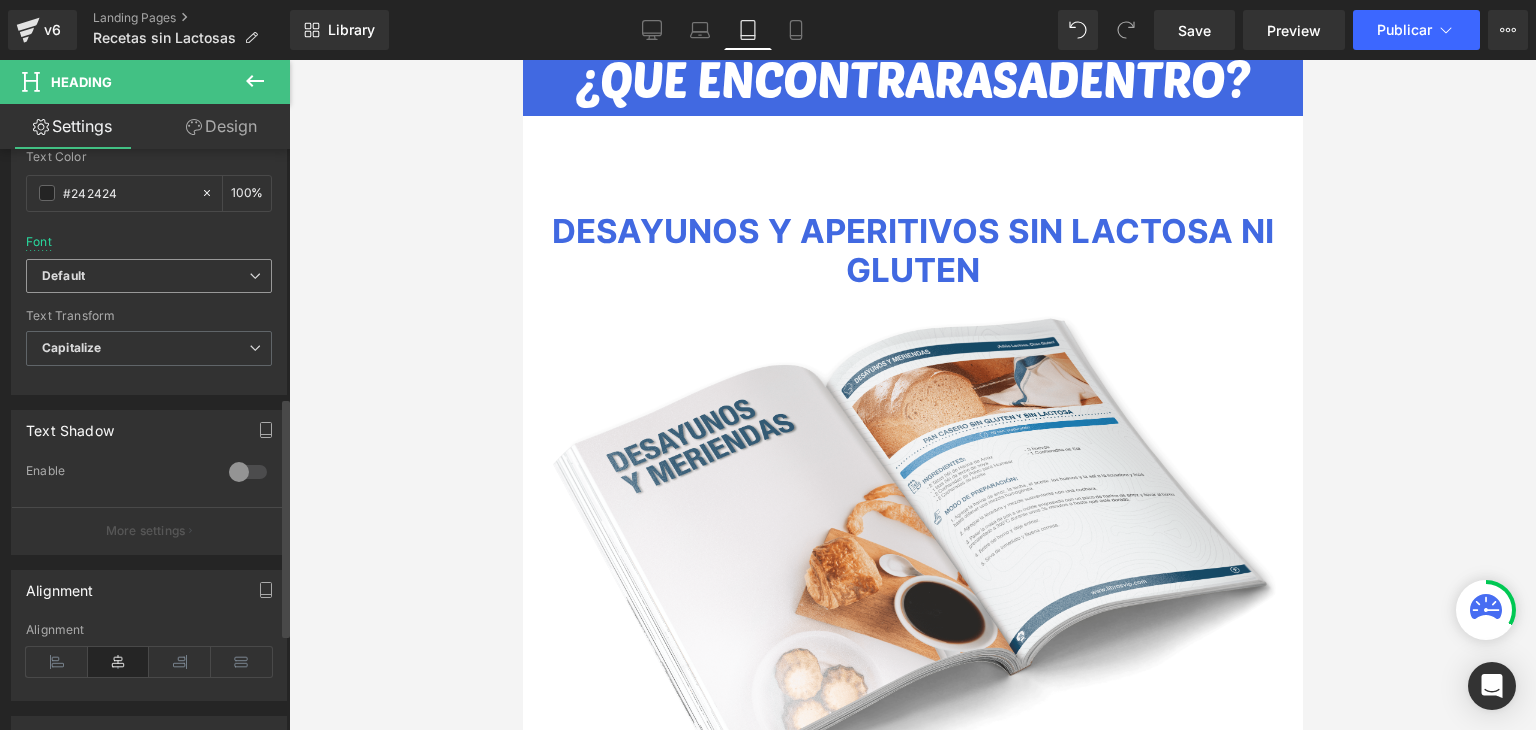 click on "Default" at bounding box center (63, 276) 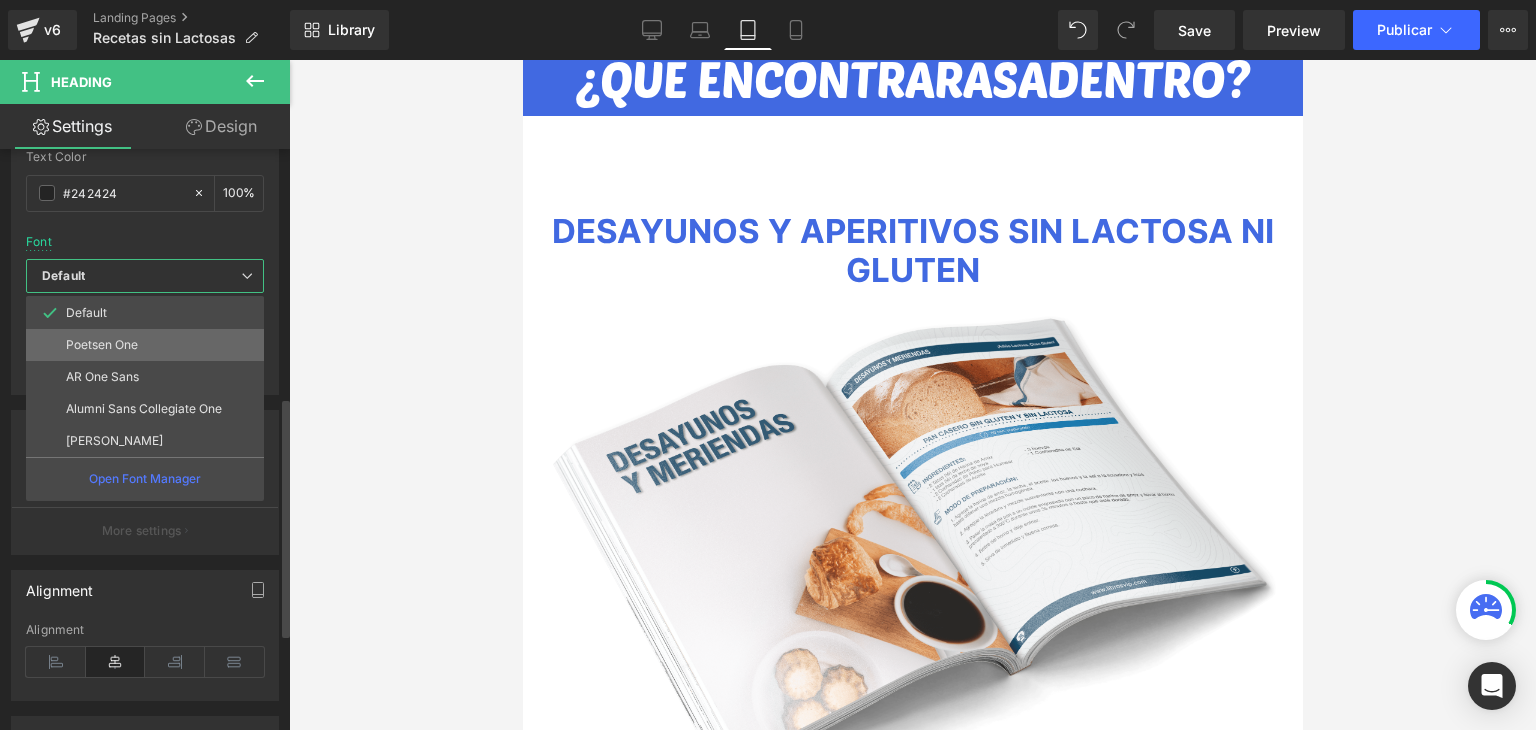 click on "Poetsen One" at bounding box center (102, 345) 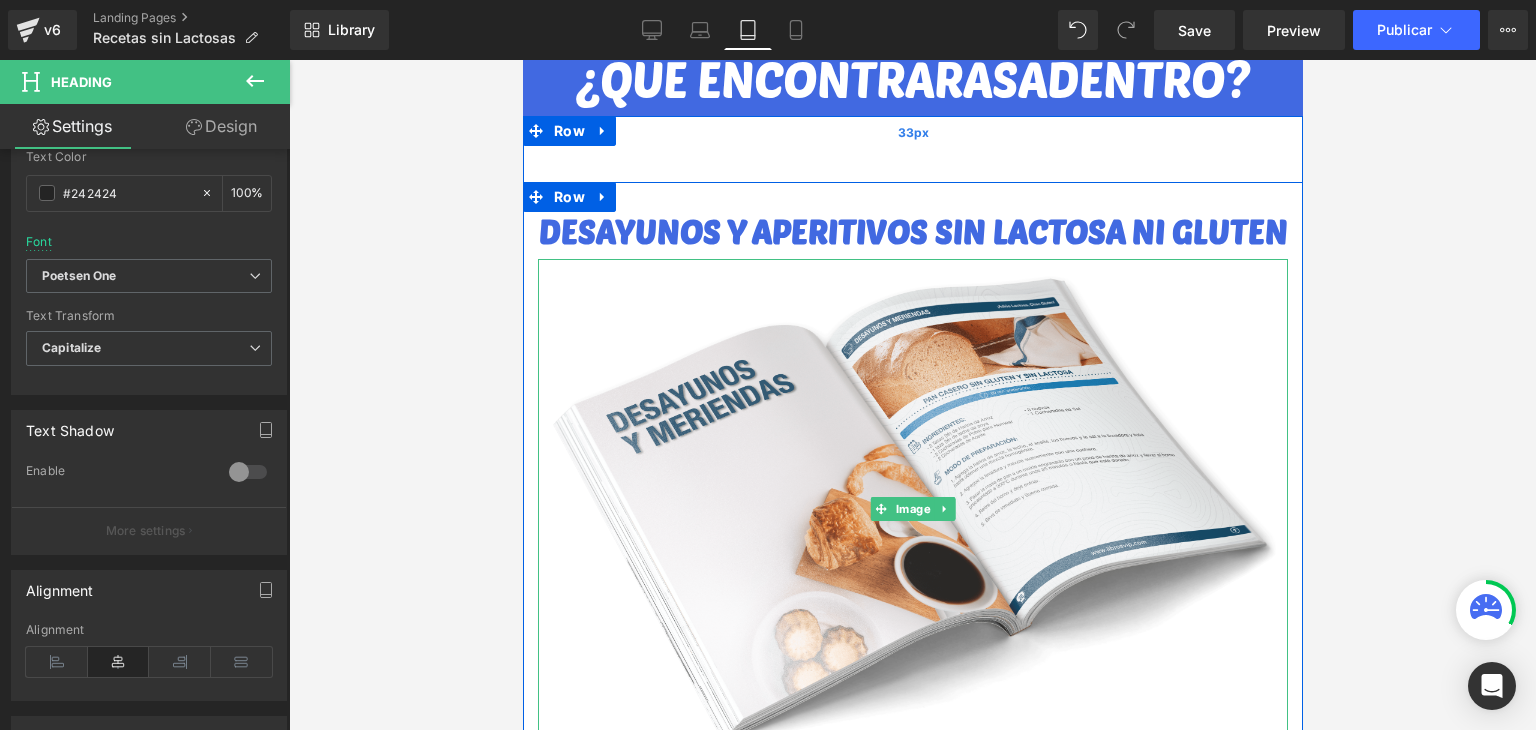 scroll, scrollTop: 2616, scrollLeft: 0, axis: vertical 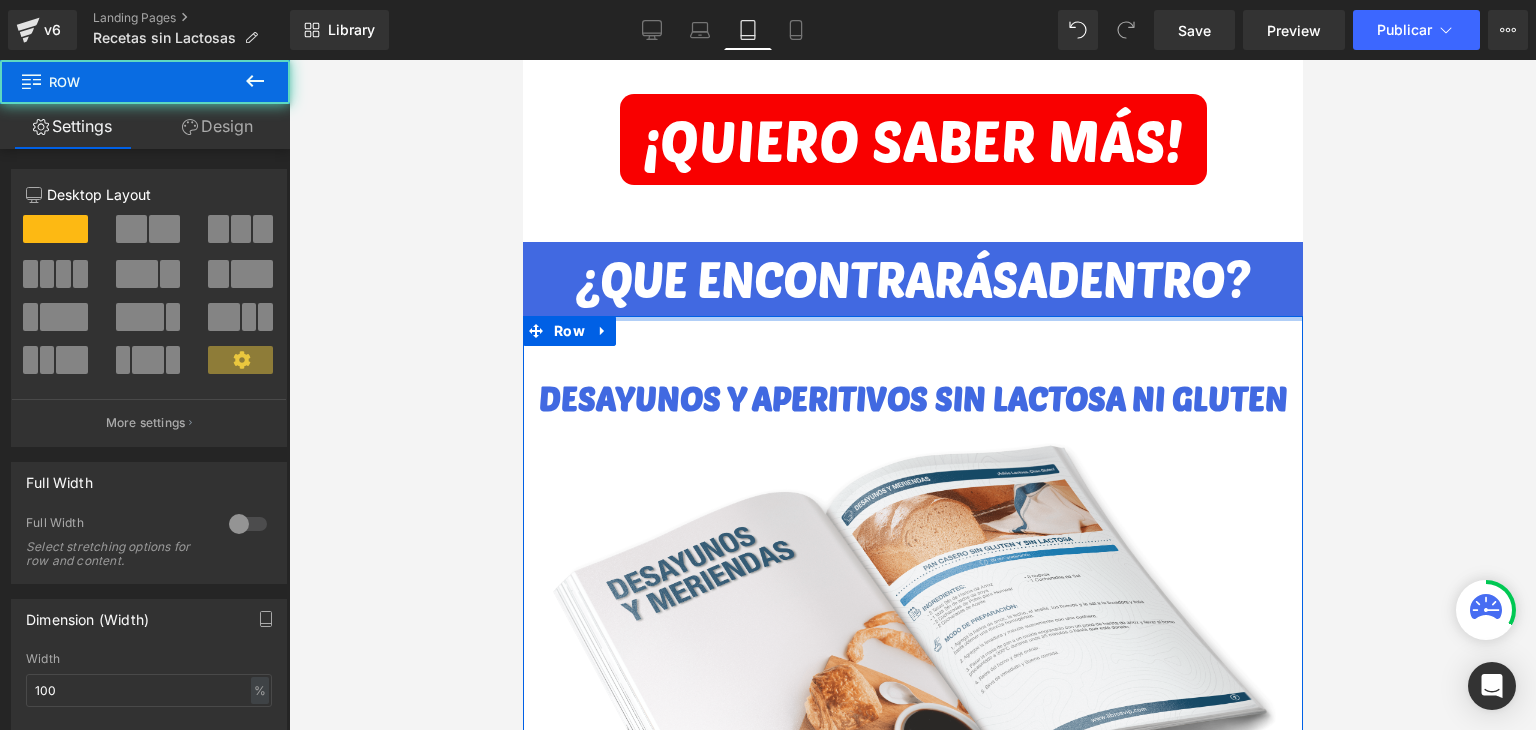 drag, startPoint x: 741, startPoint y: 330, endPoint x: 741, endPoint y: 296, distance: 34 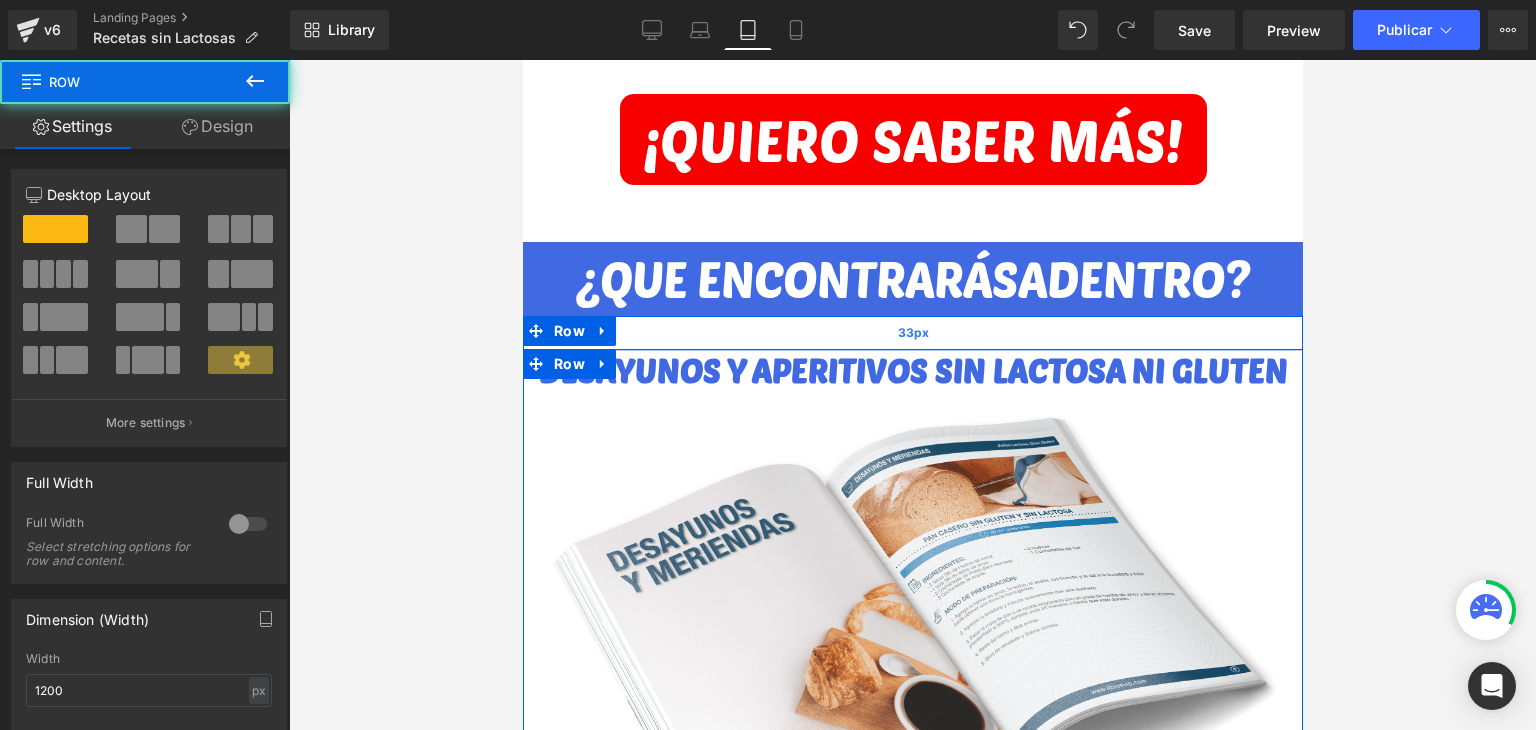 drag, startPoint x: 744, startPoint y: 350, endPoint x: 745, endPoint y: 322, distance: 28.01785 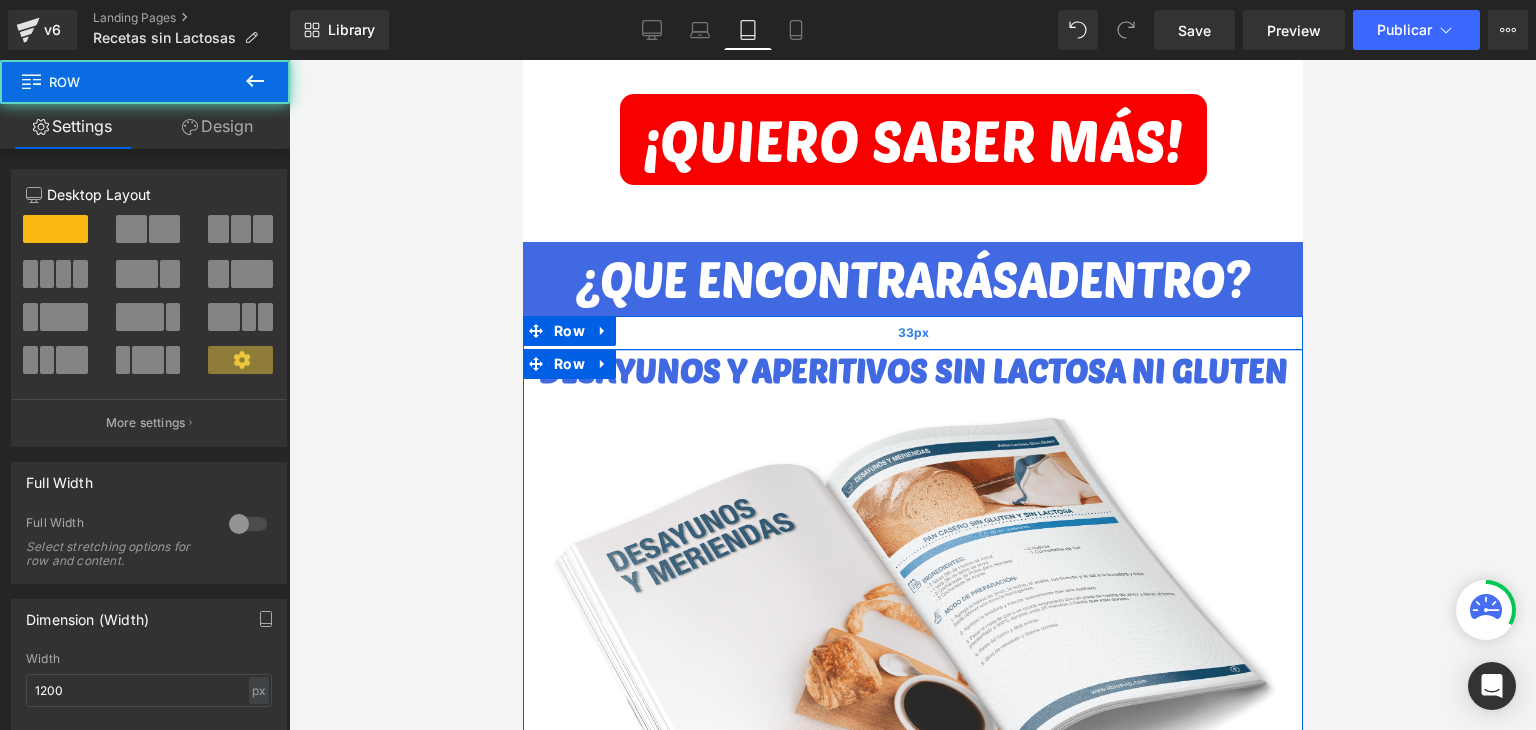 click on "DESAYUNOS Y APERITIVOS SIN LACTOSA NI GLUTEN Heading         Row         Image         Ningún chef de Tik Tok tienen en el radar nuestra sección de desayunos con opciones tentadoras, variadas y fáciles de hacer. Encontrarás ideas creativas para olvidarte de la errónea idea de que siempre tienes que comer lo mismo. Verás recetas para  galletas, tortas, palomitas sin lactosa, diferentes tipos de panes, entre otras cosas  que te ayudarán a variar tu rutina matutina  y comenzar el día de forma sabrosa, saludable y energética Text Block         Row         ALMUERZOS Y CENAS SIN LACTOSA NI GLUTEN Heading         Row         Image         ¿Comer sin lactosa ni gluten es costoso y difícil? Lo cierto es que es la más divertida del día y no tiene que ser un dolor de cabeza. Sorpréndete  con nuestra selección de platos fuertes sin gluten ni lactosa Desde  pollo al limón y alcaparras, filete de pollo en leche [PERSON_NAME], chuleta de cerdo asada, filet mignon en salsa chimichurri,  hasta,  , entre otras. Y  NO" at bounding box center (912, 2077) 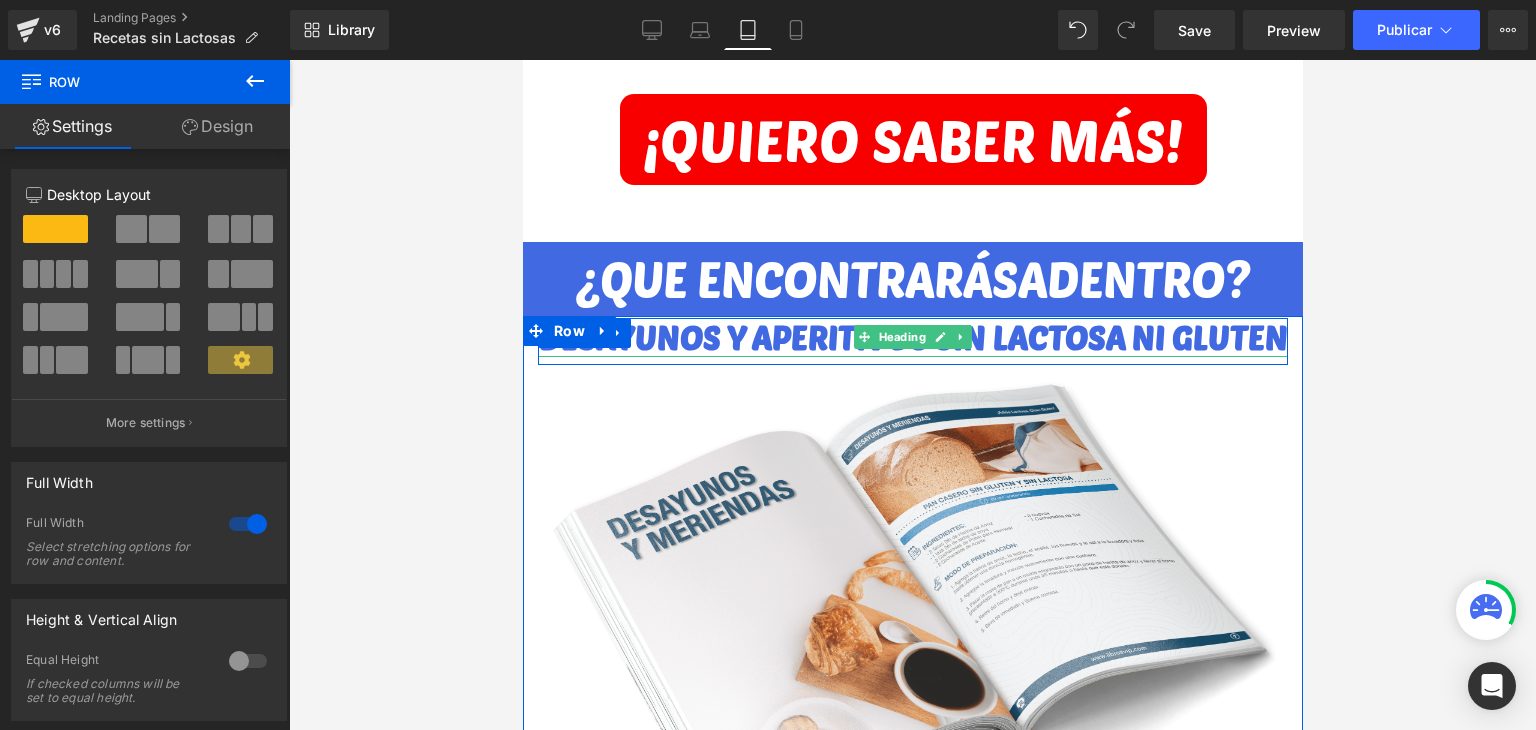 drag, startPoint x: 763, startPoint y: 329, endPoint x: 689, endPoint y: 365, distance: 82.29216 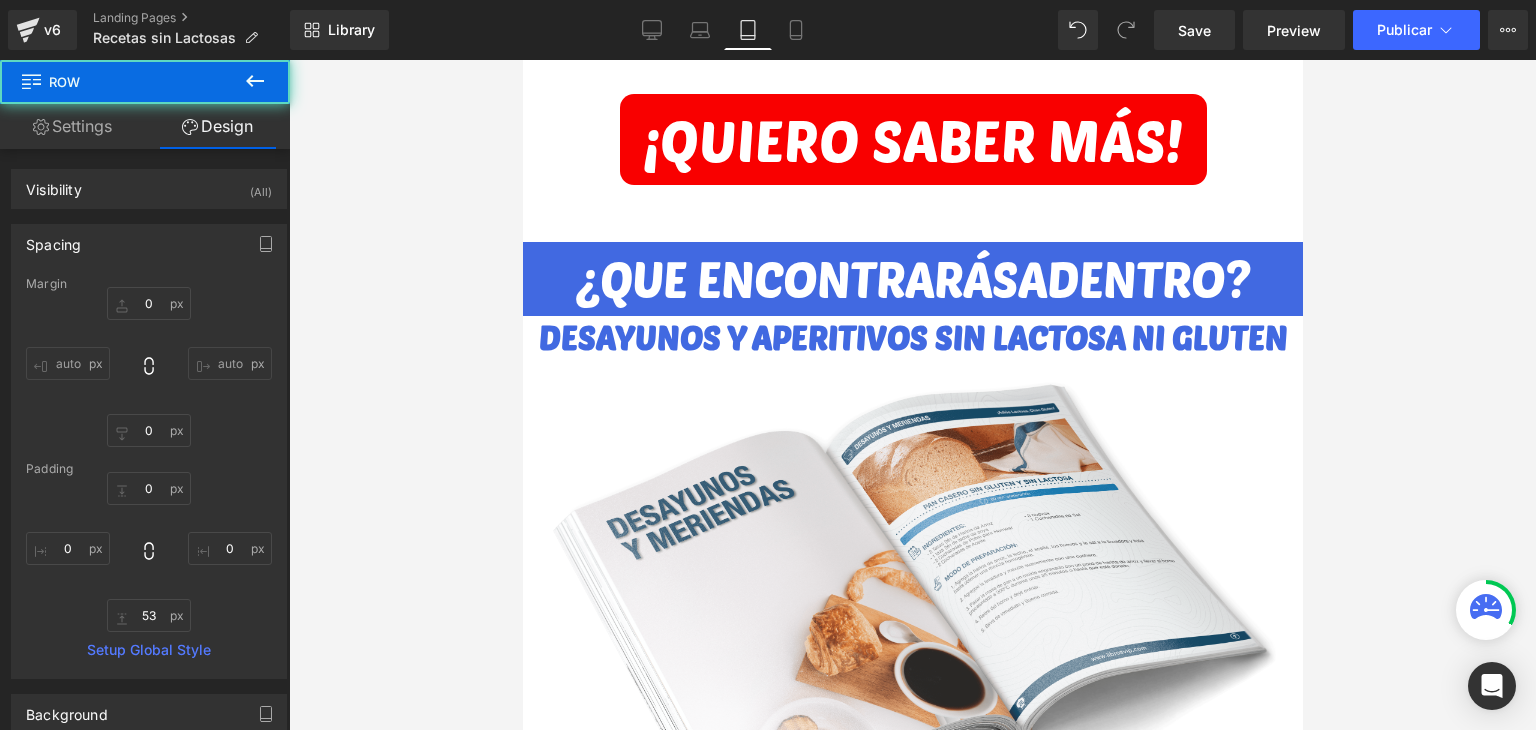 click at bounding box center (912, 395) 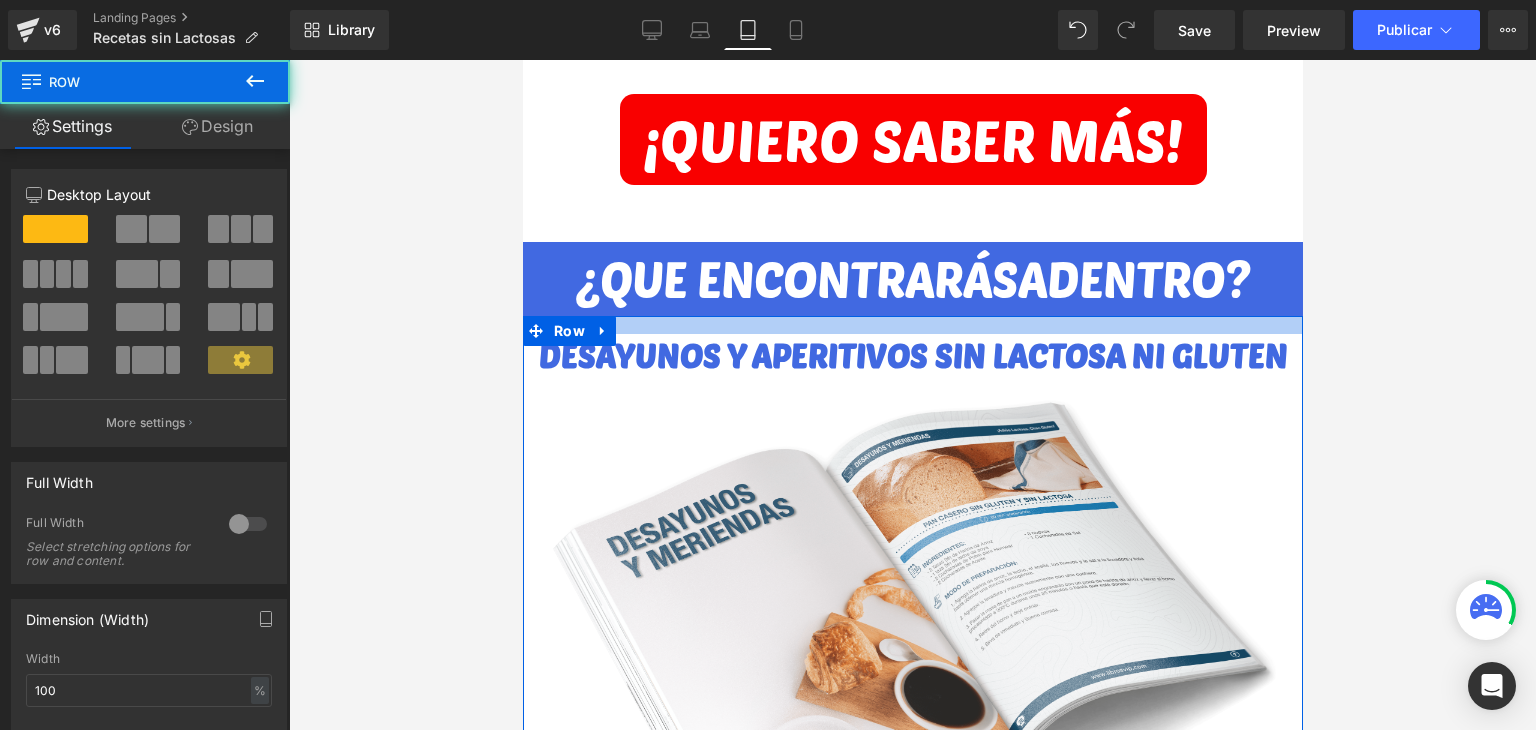 drag, startPoint x: 878, startPoint y: 303, endPoint x: 878, endPoint y: 321, distance: 18 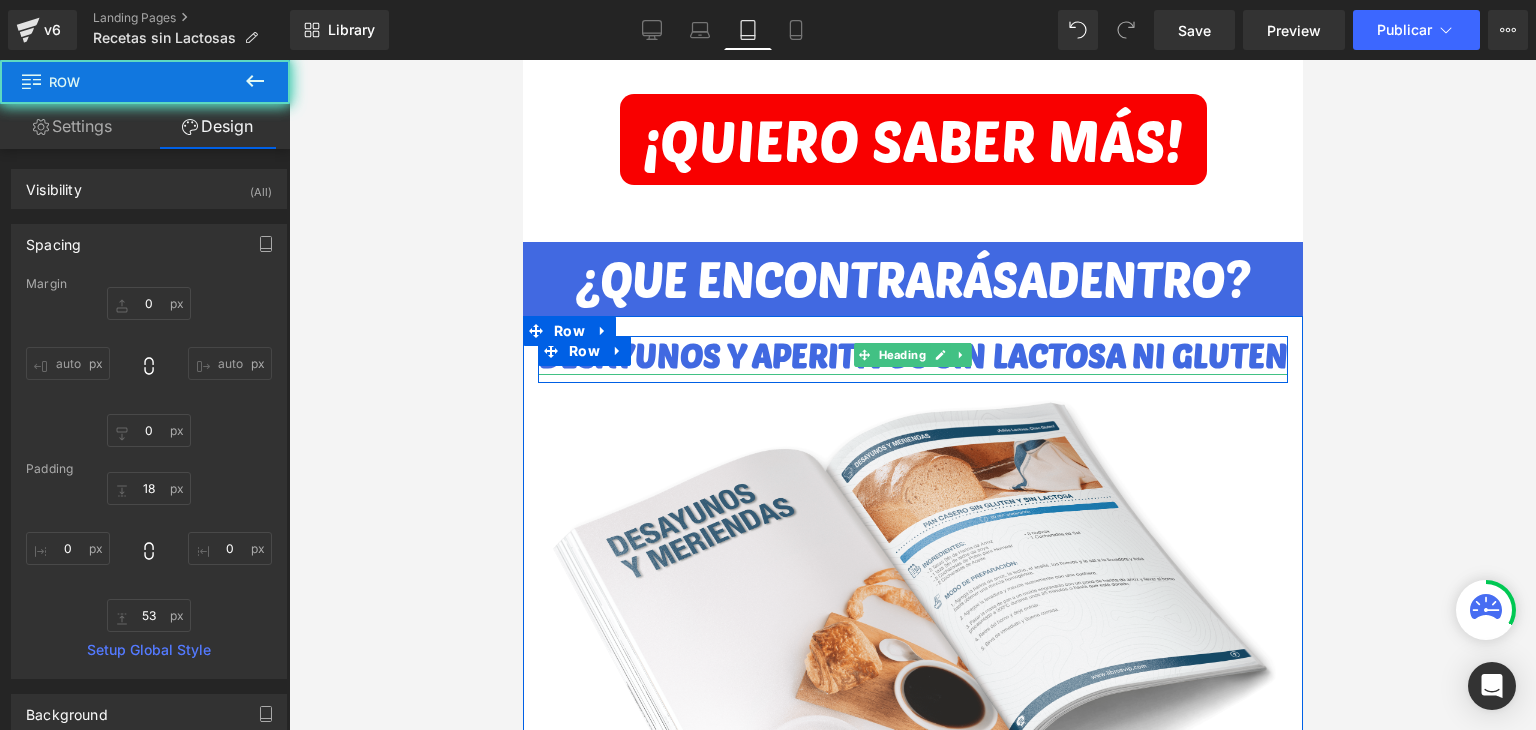 click on "DESAYUNOS Y APERITIVOS SIN LACTOSA NI GLUTEN Heading" at bounding box center (912, 356) 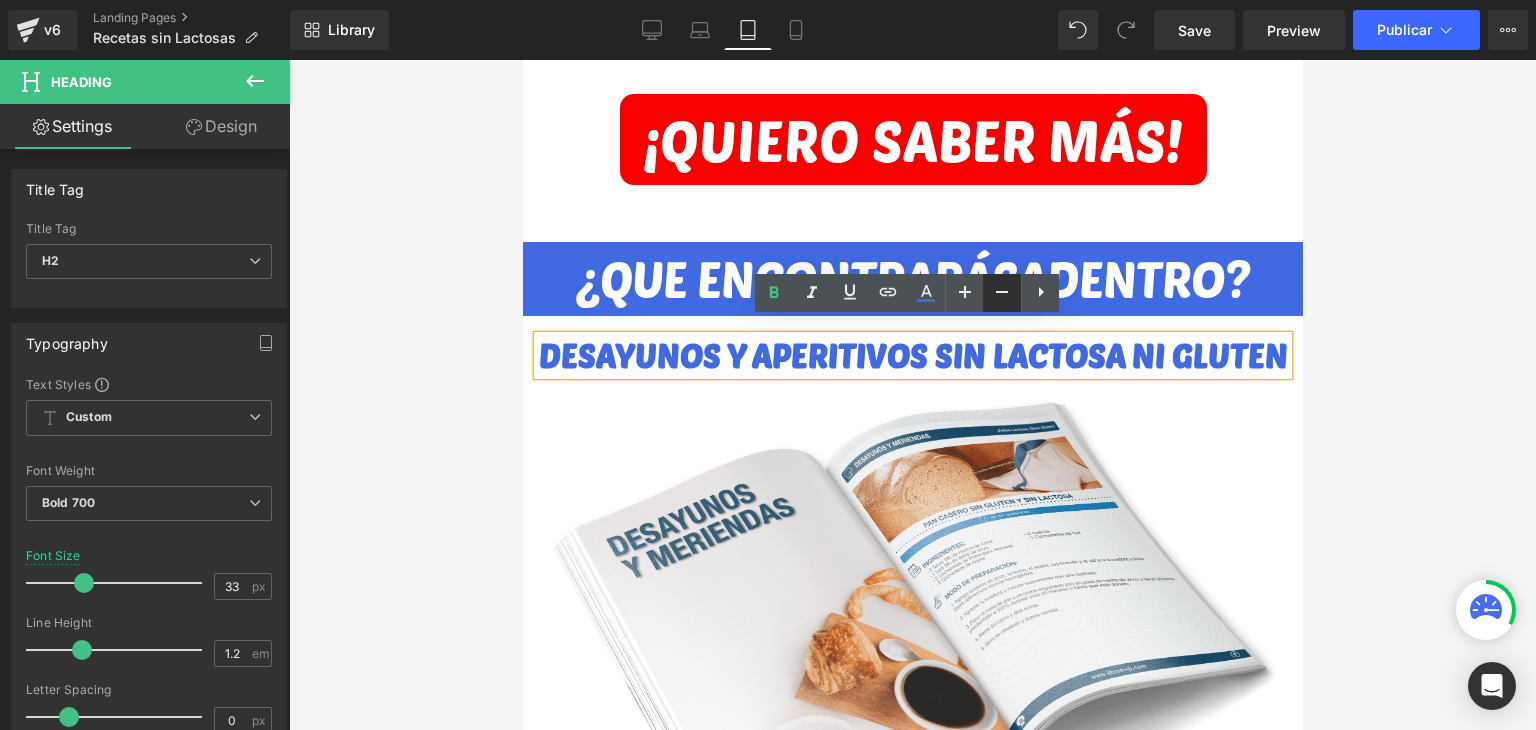 click at bounding box center (1002, 293) 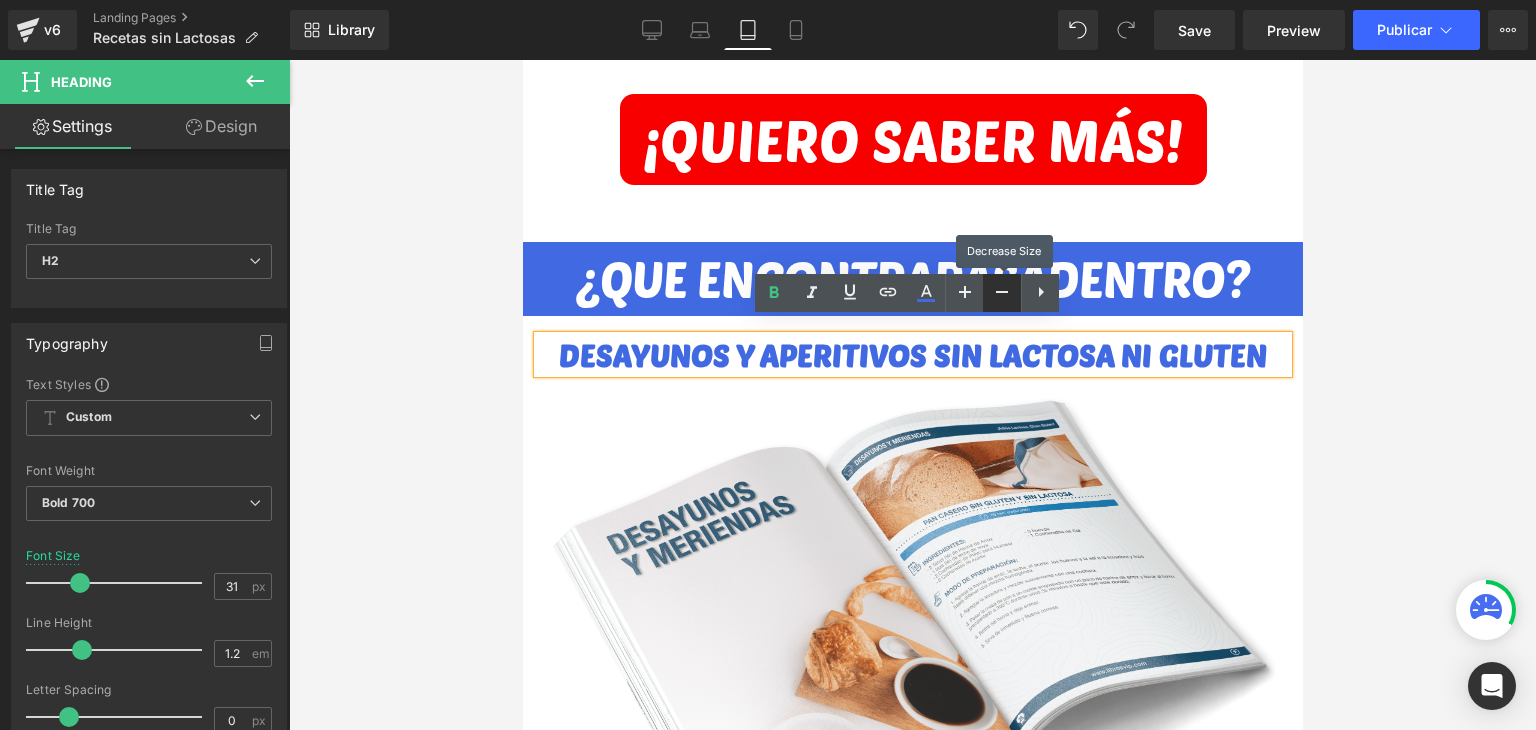 click at bounding box center [1002, 293] 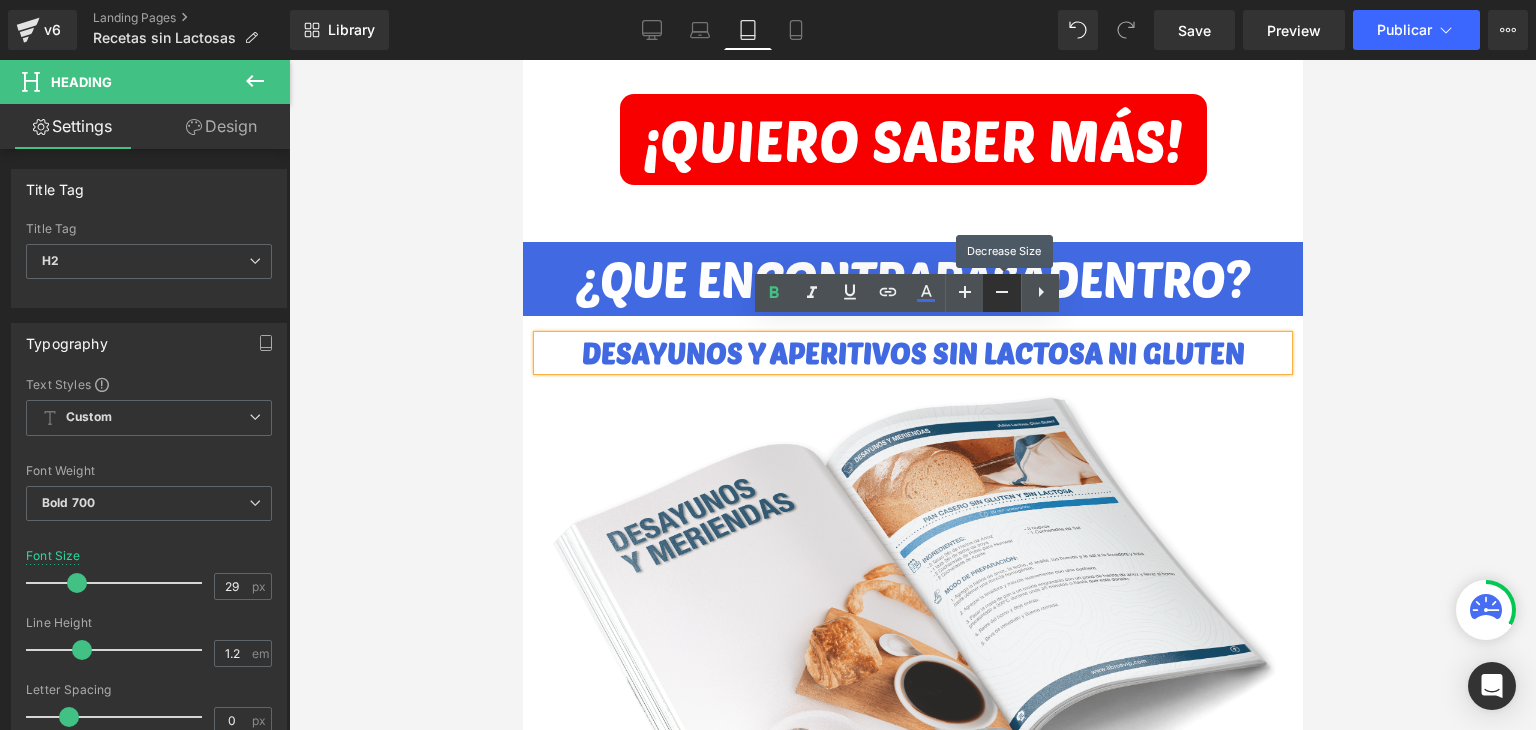 click at bounding box center [1002, 293] 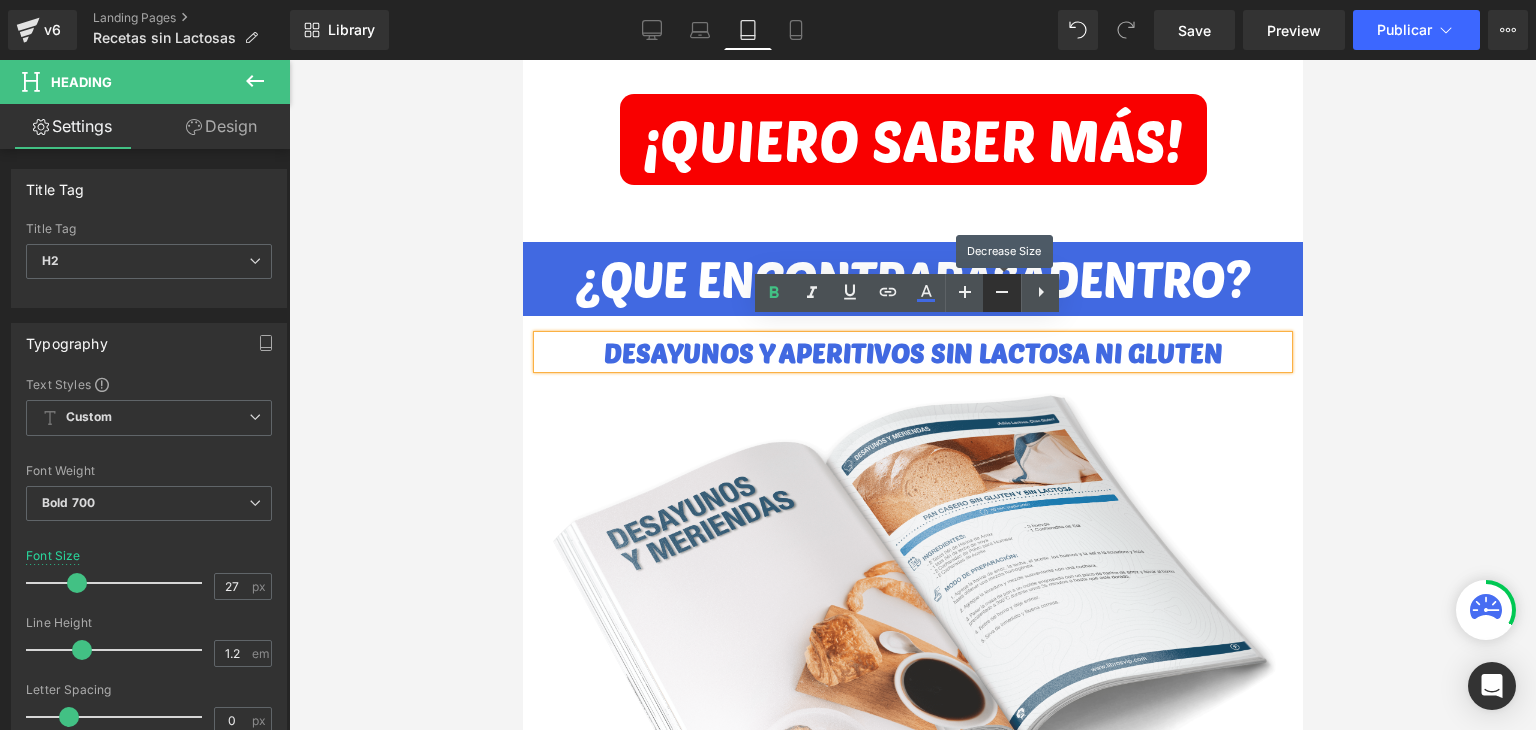 click at bounding box center (1002, 293) 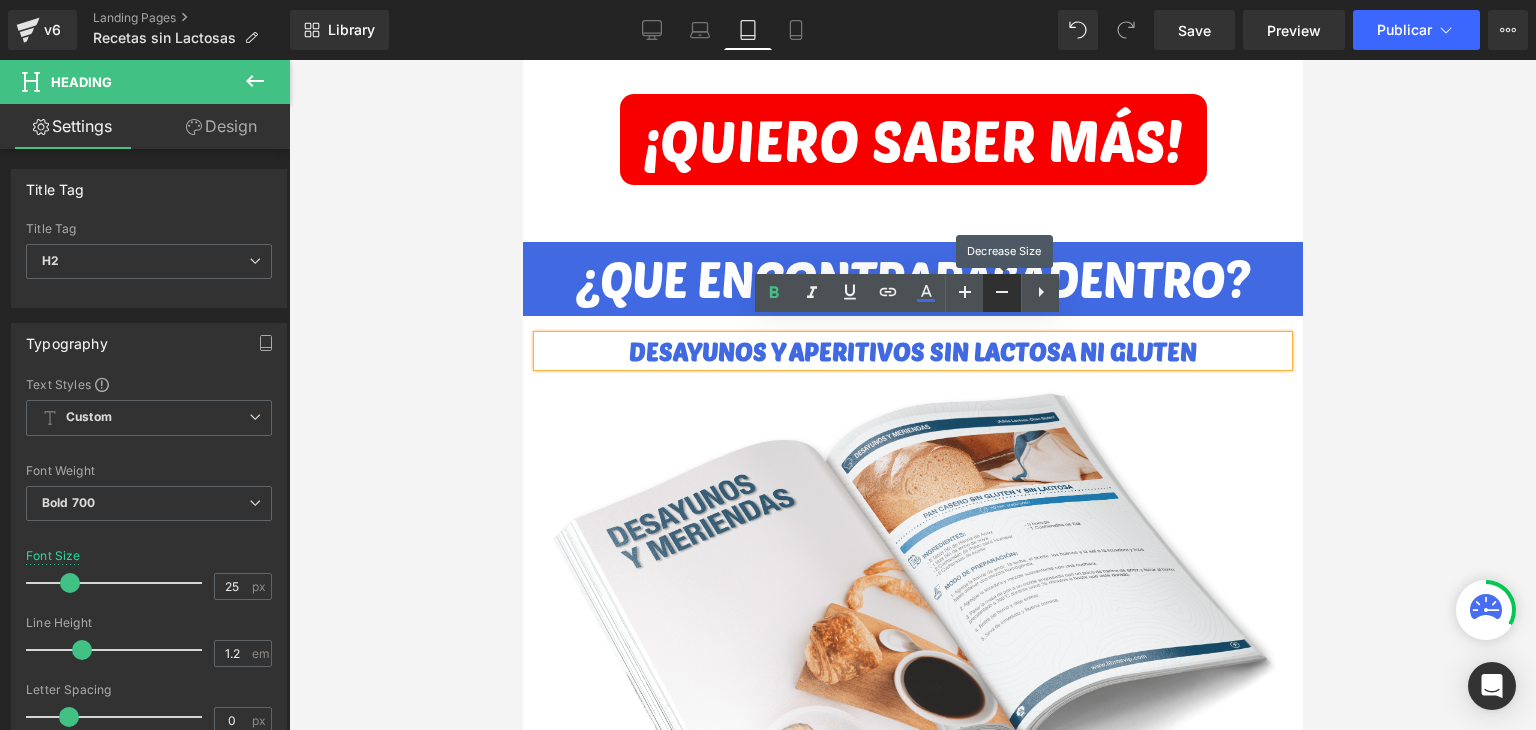 click at bounding box center [1002, 293] 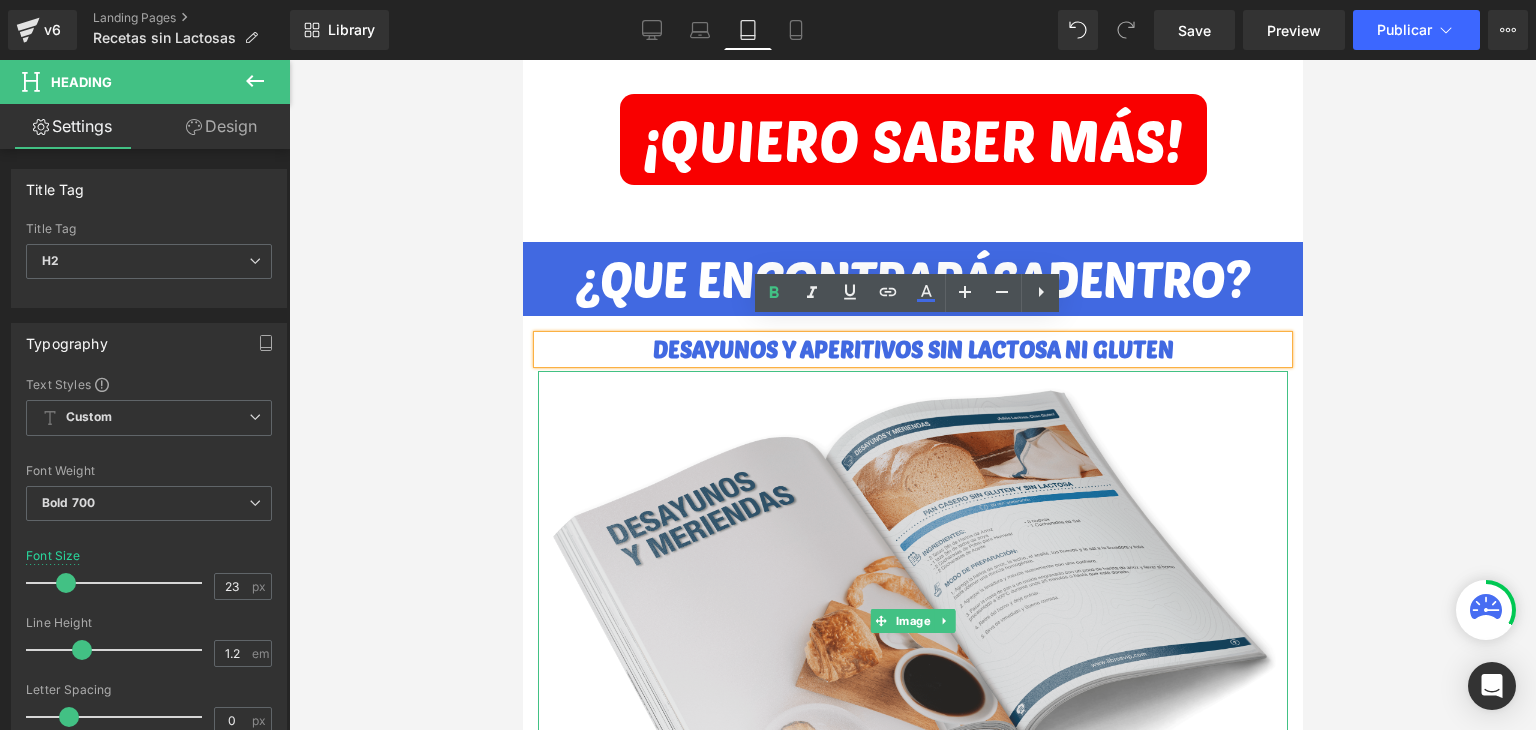 click at bounding box center (912, 621) 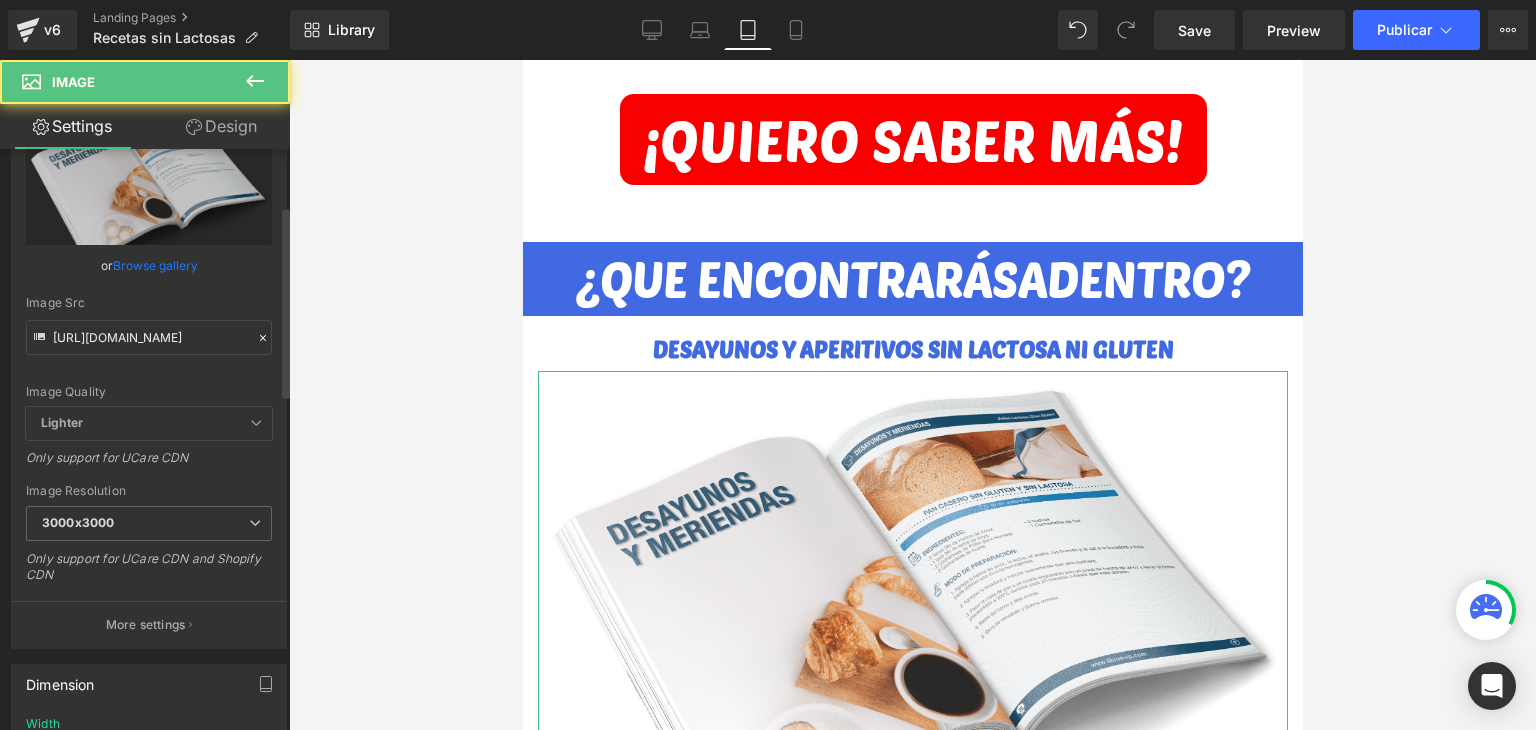 scroll, scrollTop: 200, scrollLeft: 0, axis: vertical 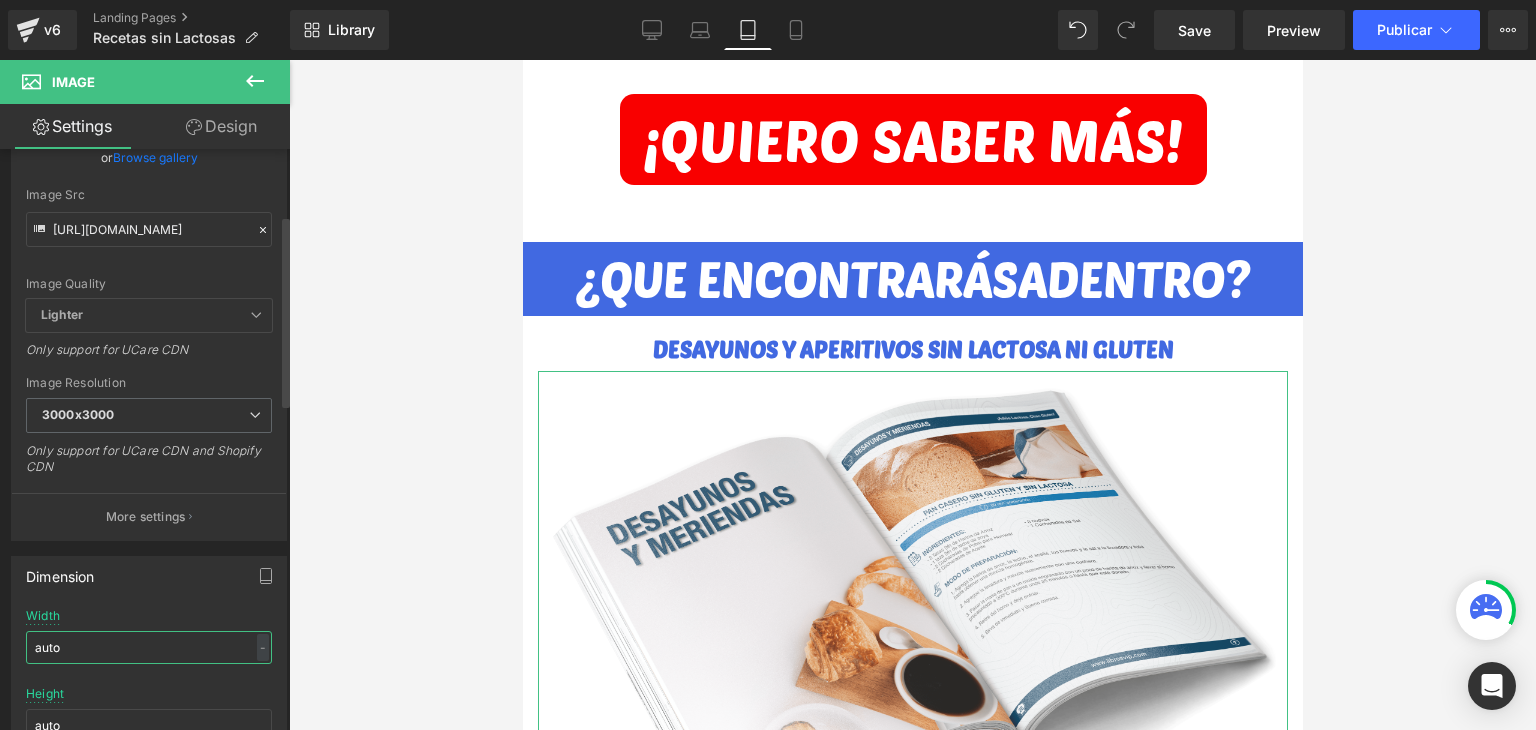 click on "auto" at bounding box center (149, 647) 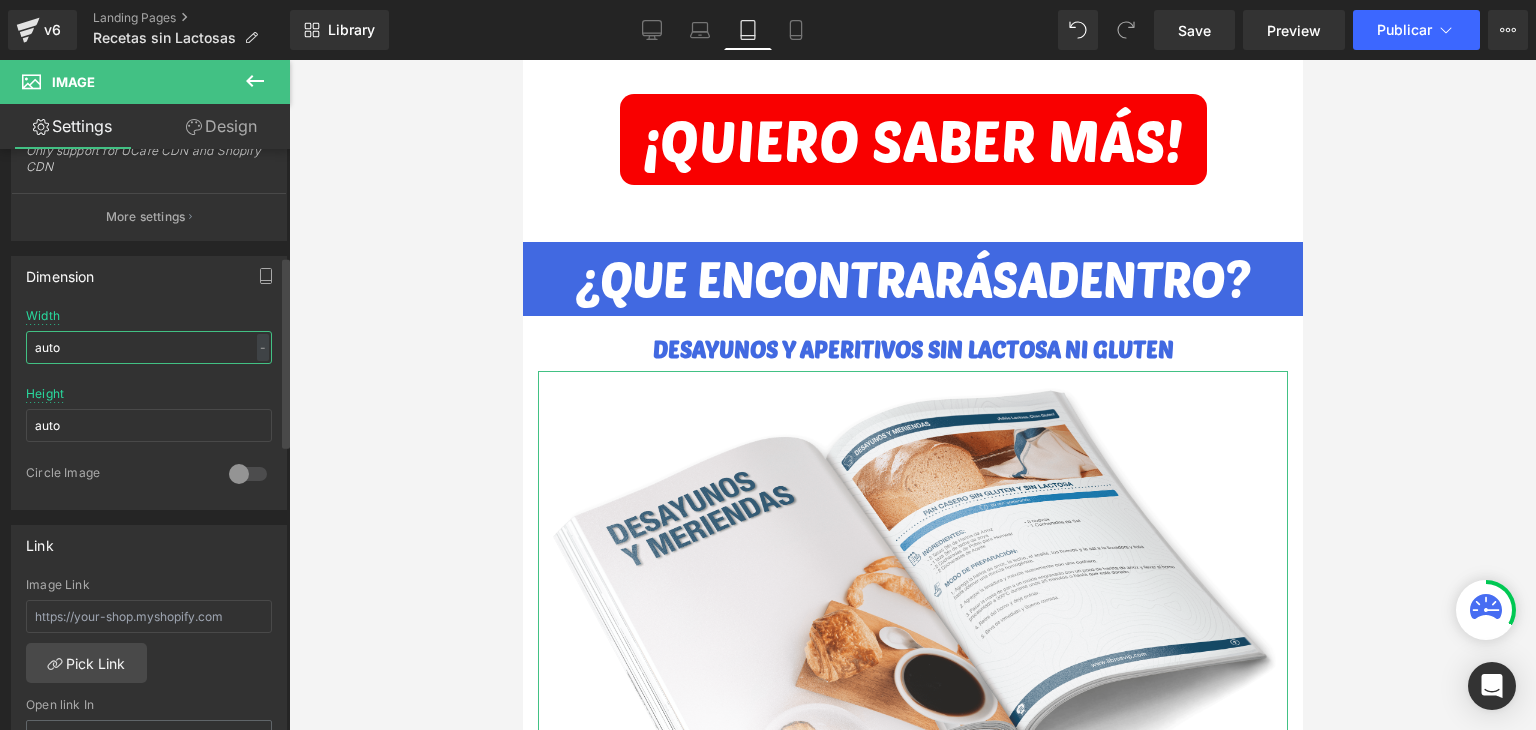 scroll, scrollTop: 200, scrollLeft: 0, axis: vertical 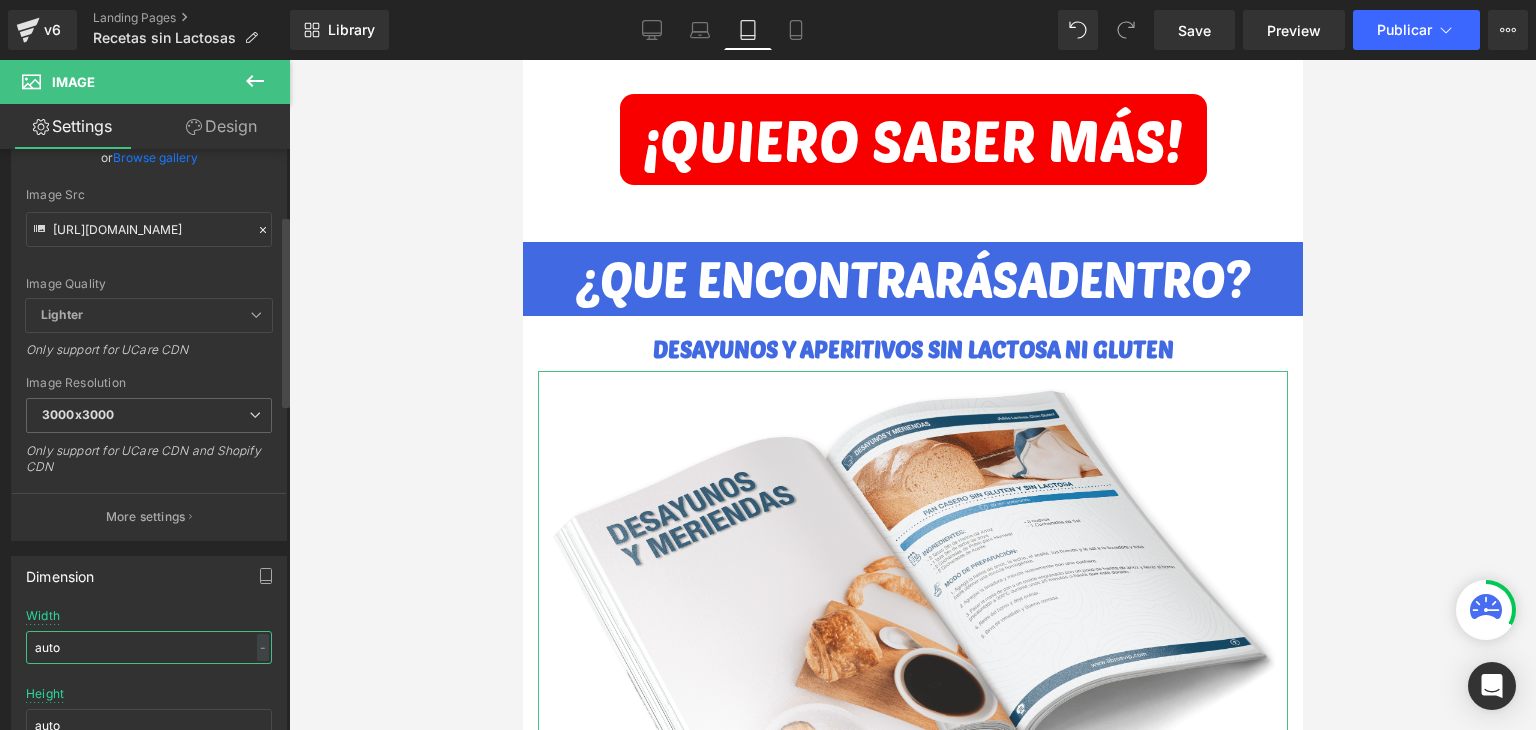 drag, startPoint x: 79, startPoint y: 644, endPoint x: 0, endPoint y: 628, distance: 80.60397 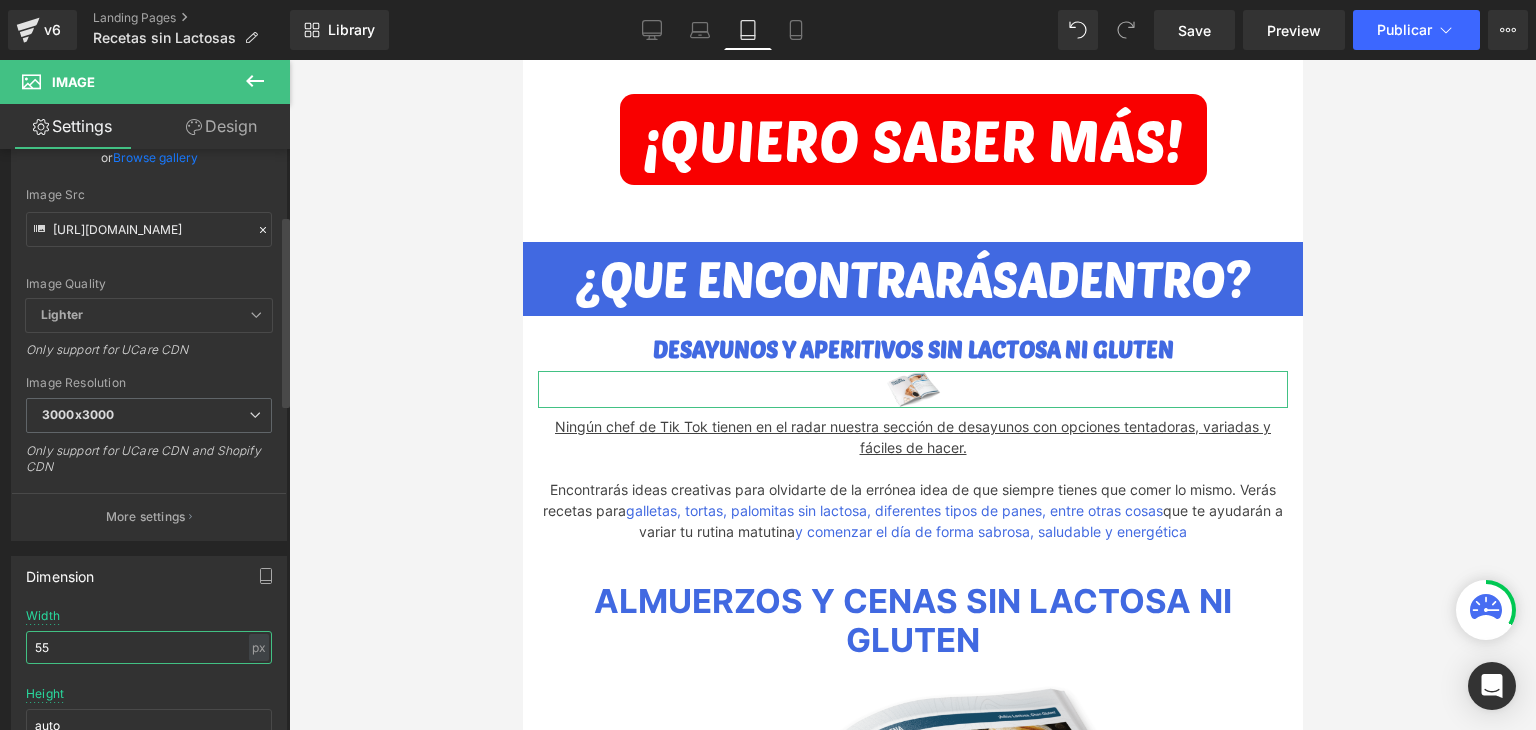 drag, startPoint x: 71, startPoint y: 648, endPoint x: 32, endPoint y: 648, distance: 39 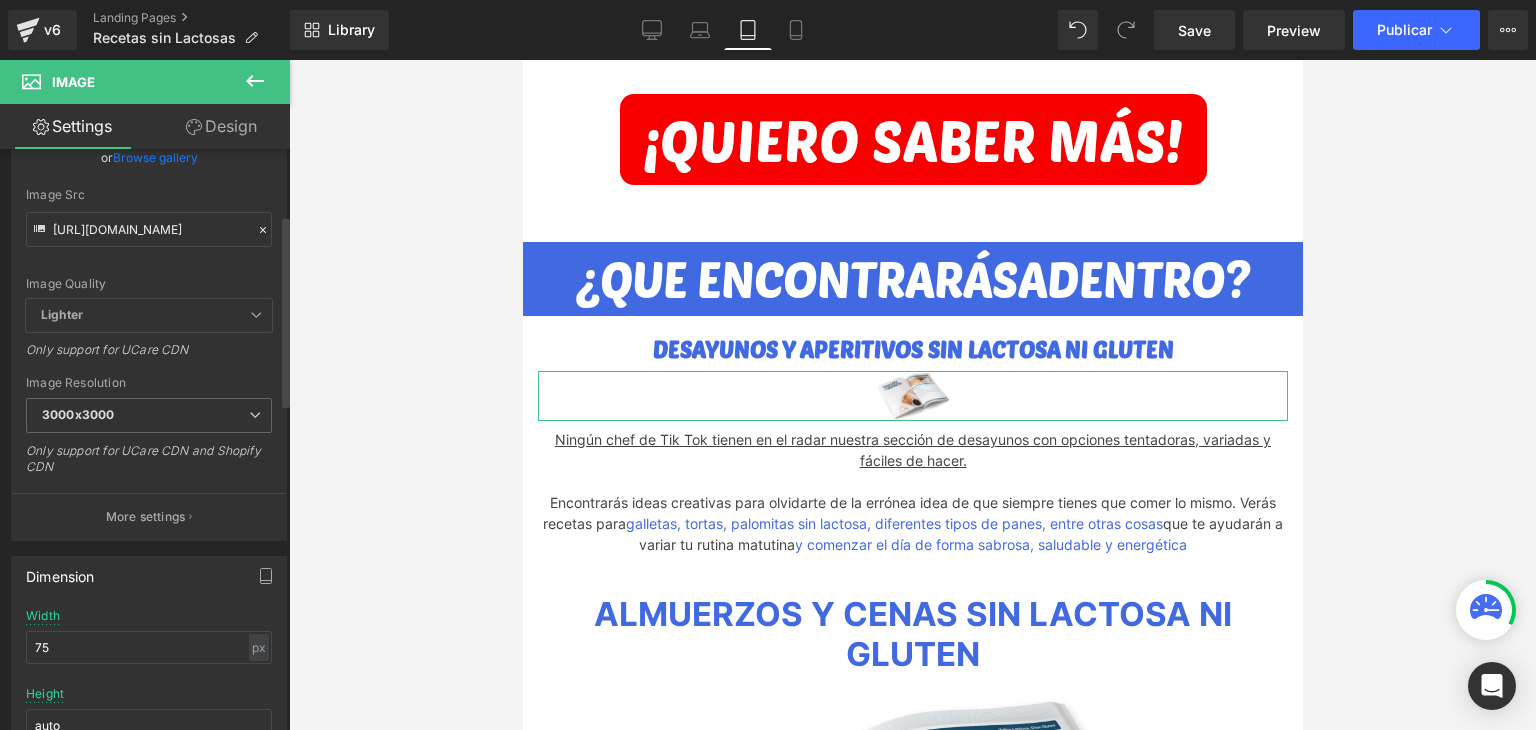 click on "Width 75 px % px" at bounding box center (149, 648) 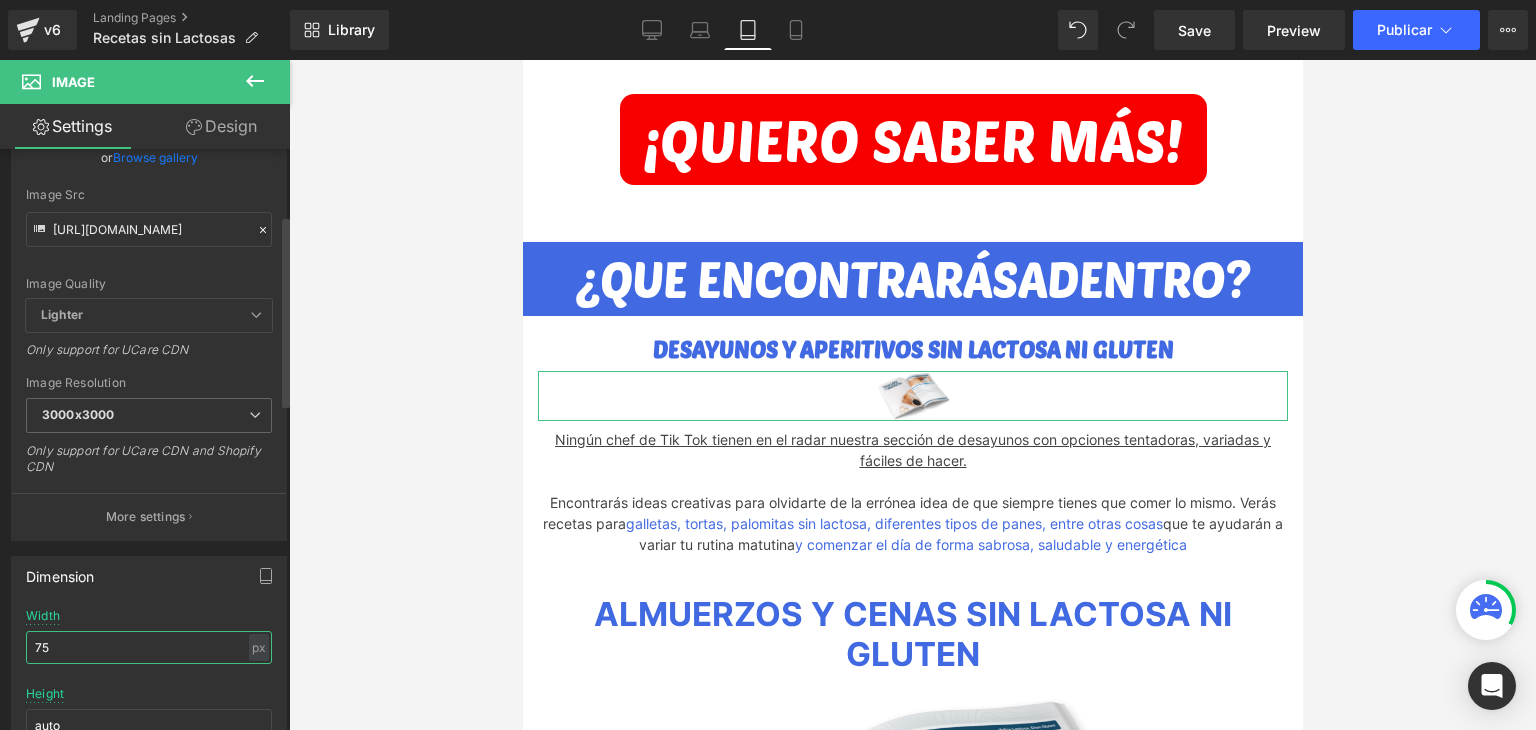 drag, startPoint x: 120, startPoint y: 641, endPoint x: 0, endPoint y: 629, distance: 120.59851 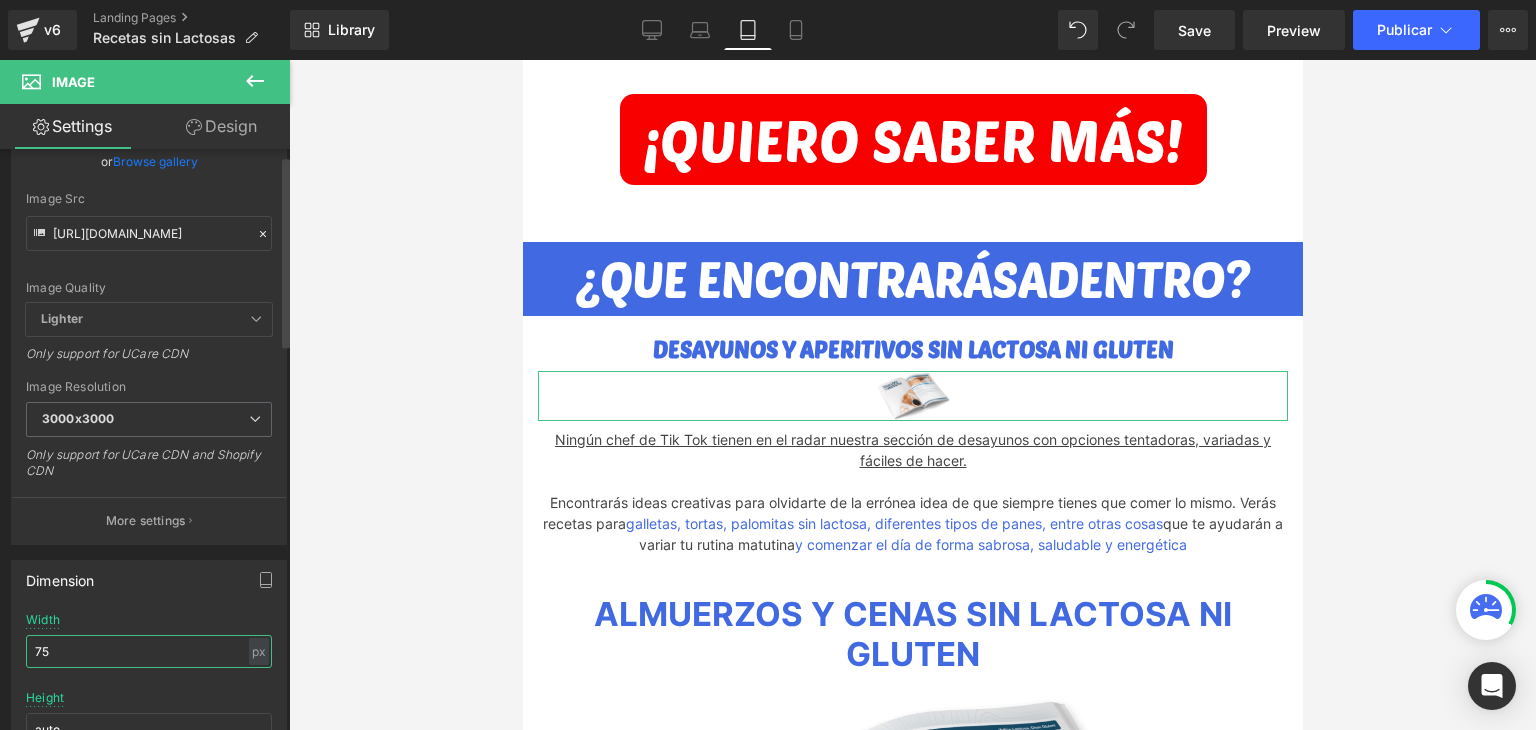 scroll, scrollTop: 200, scrollLeft: 0, axis: vertical 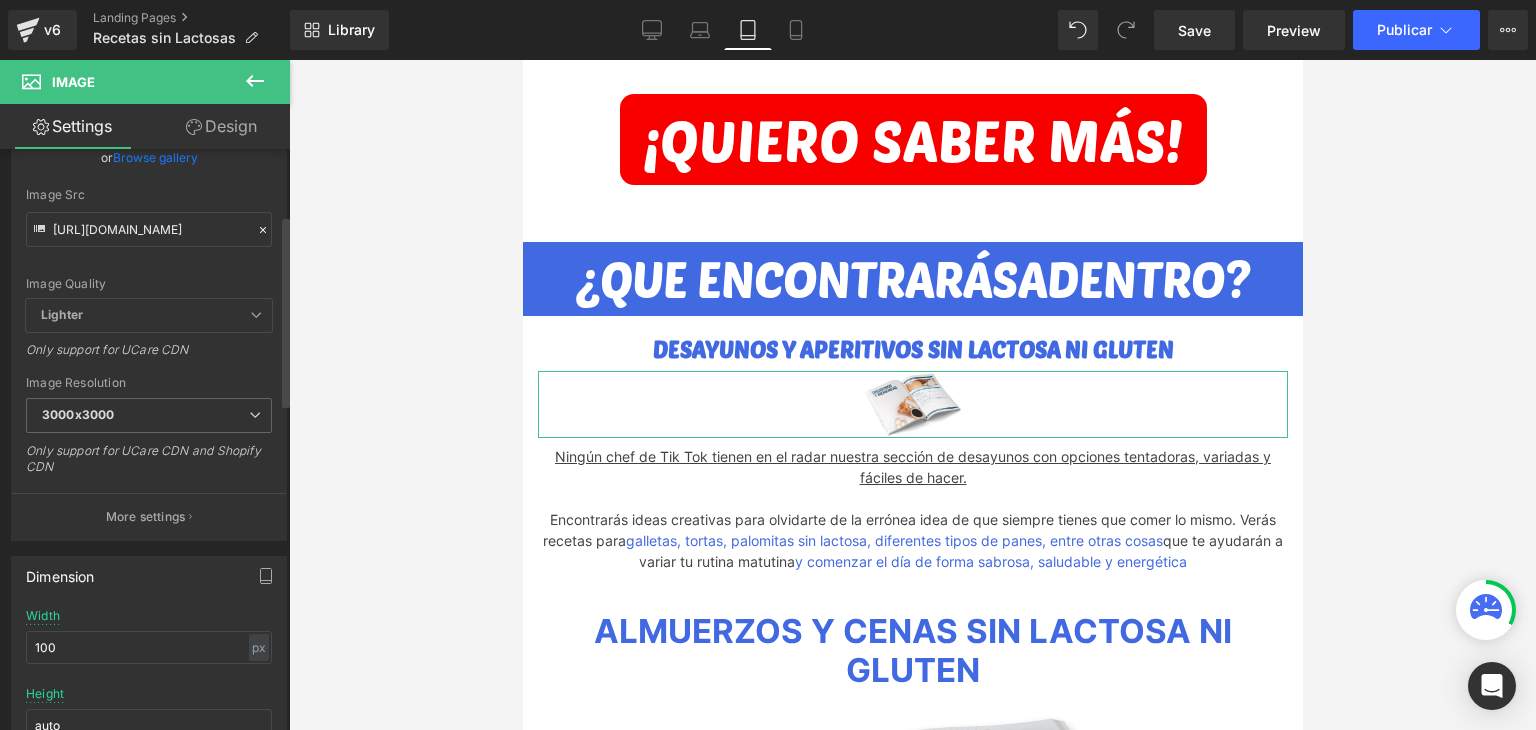 click on "Width 100 px % px" at bounding box center [149, 648] 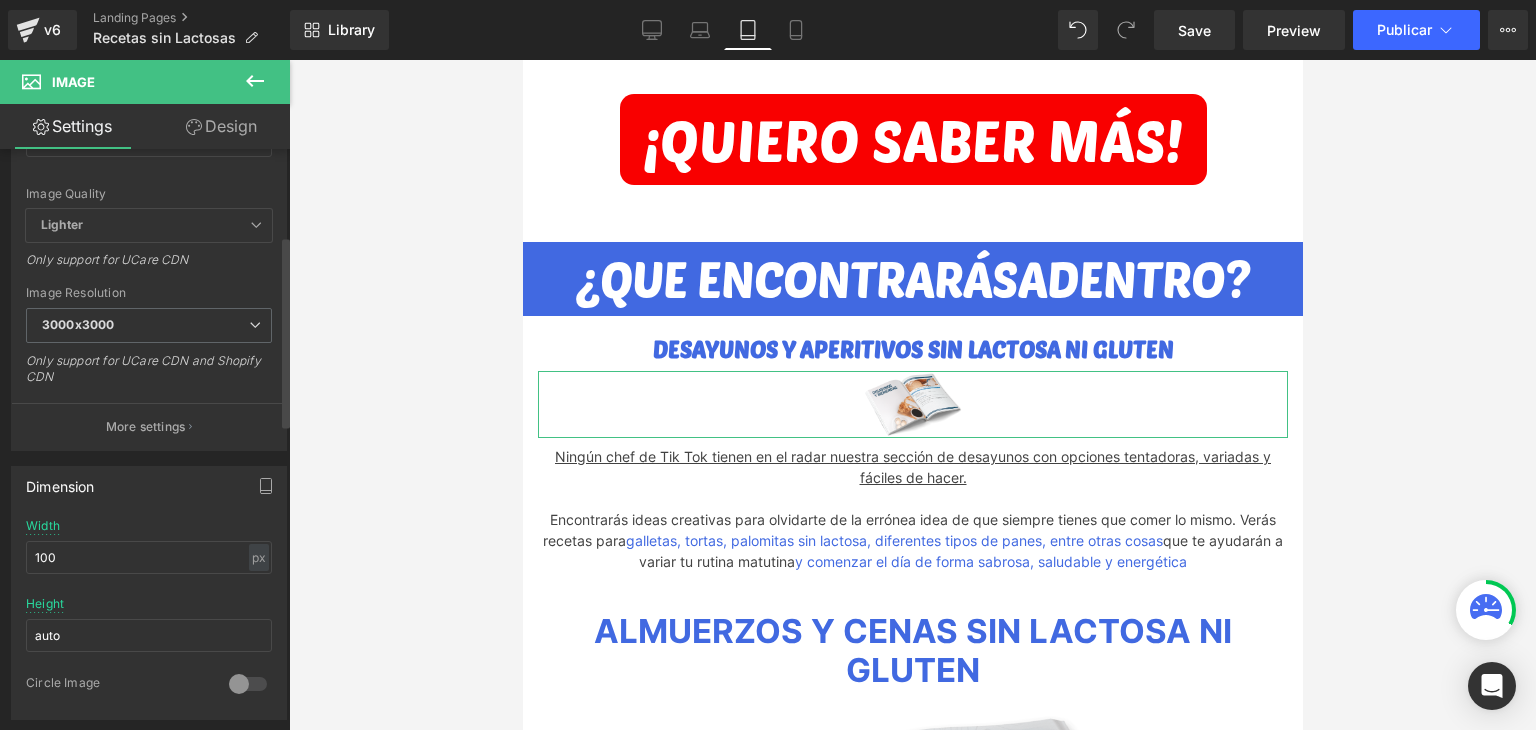 scroll, scrollTop: 400, scrollLeft: 0, axis: vertical 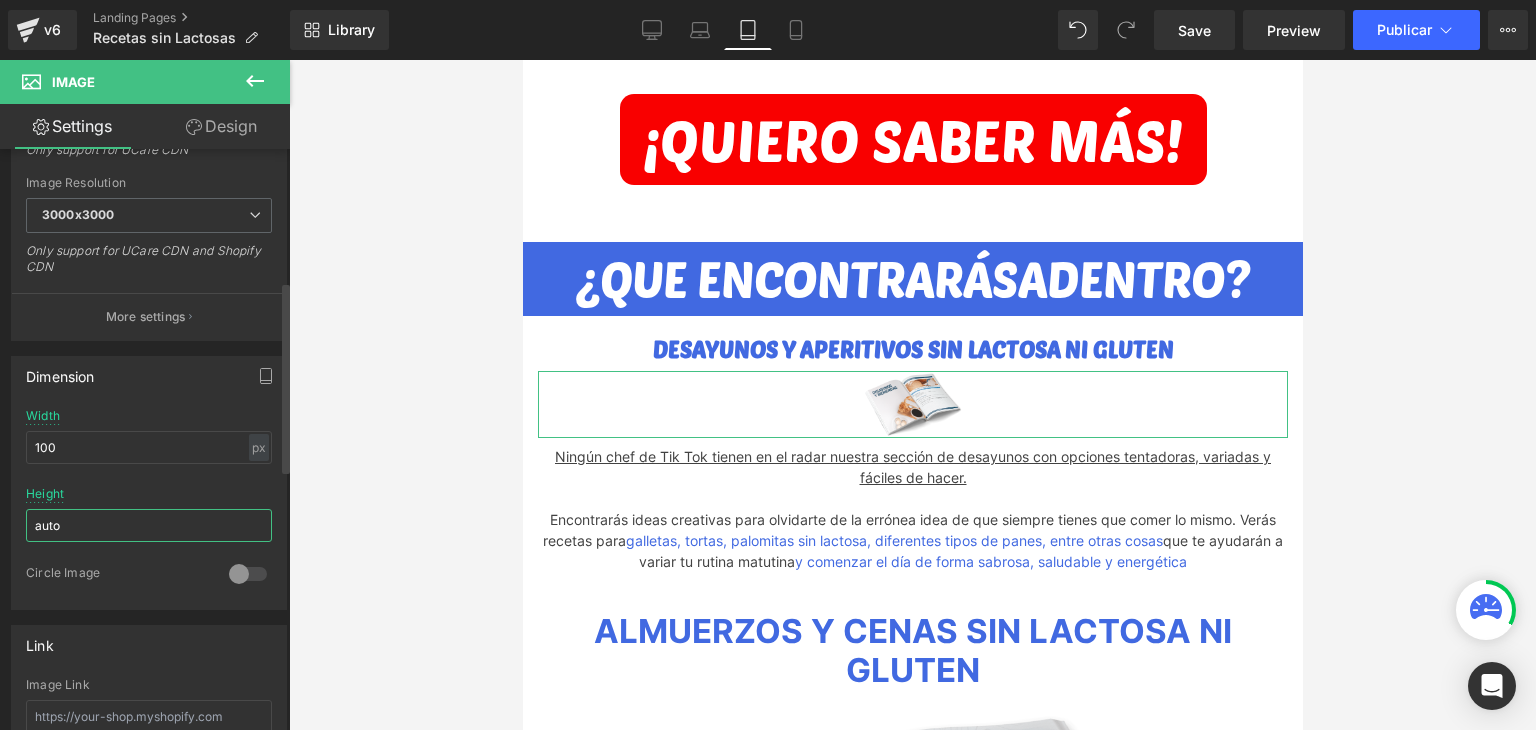 click on "auto" at bounding box center (149, 525) 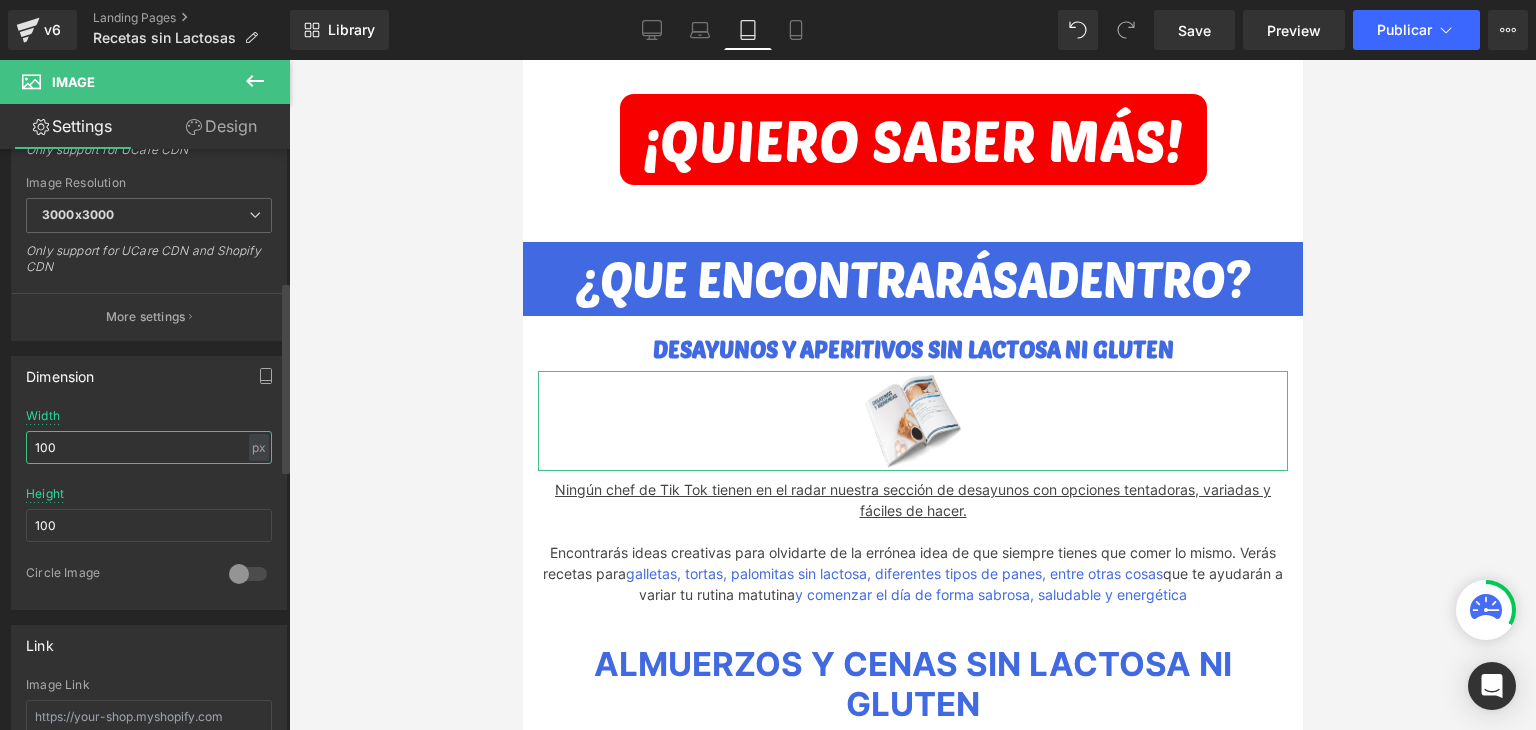 click on "100" at bounding box center (149, 447) 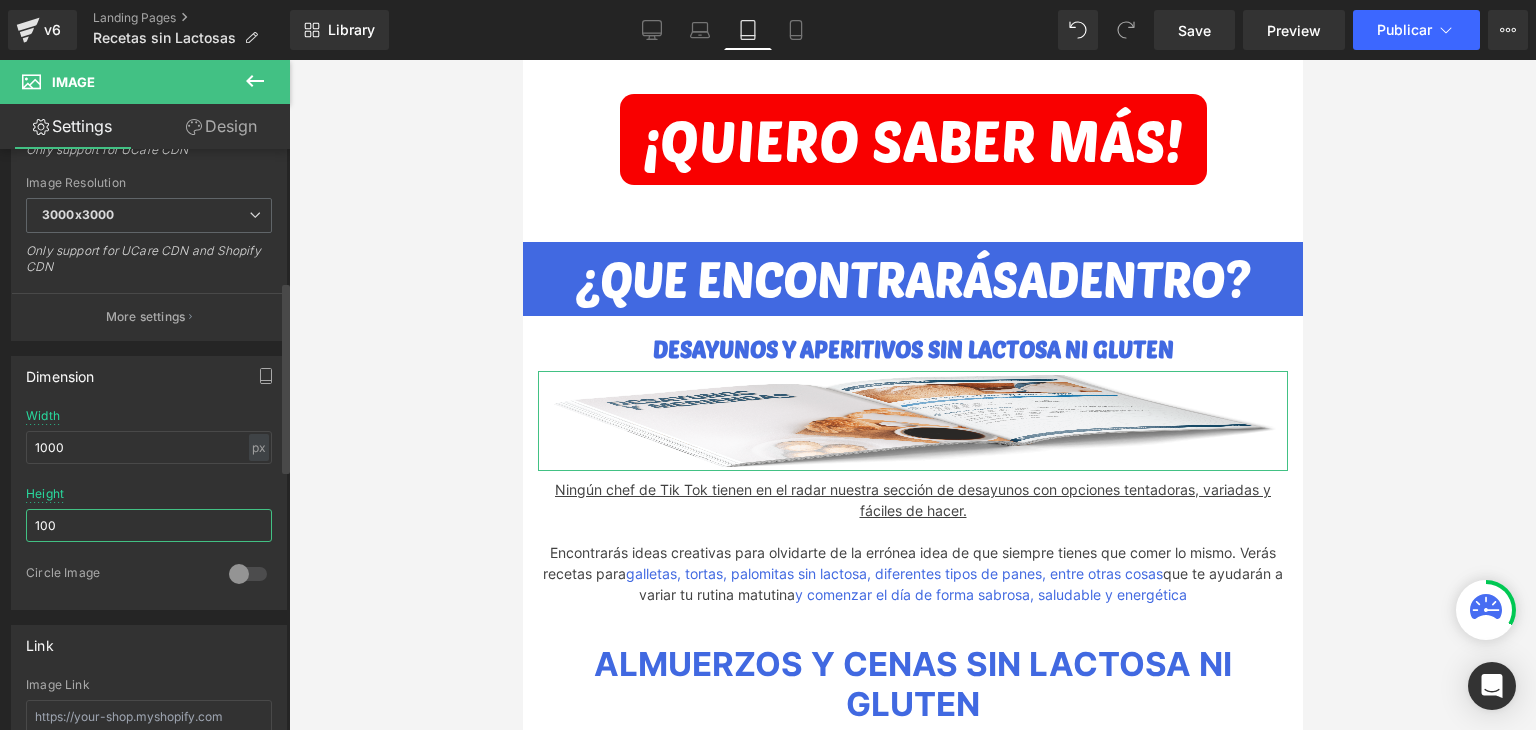 click on "100" at bounding box center (149, 525) 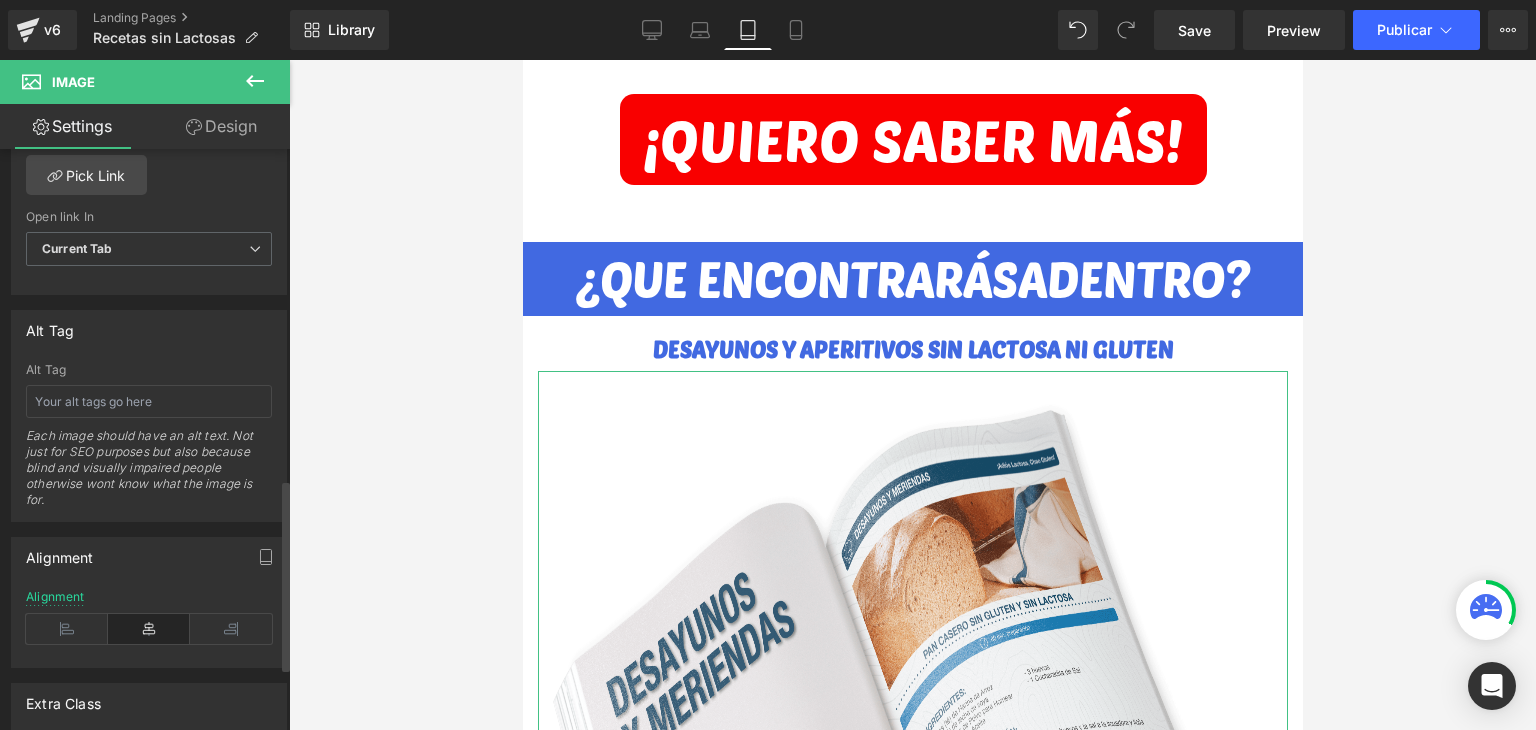 scroll, scrollTop: 1000, scrollLeft: 0, axis: vertical 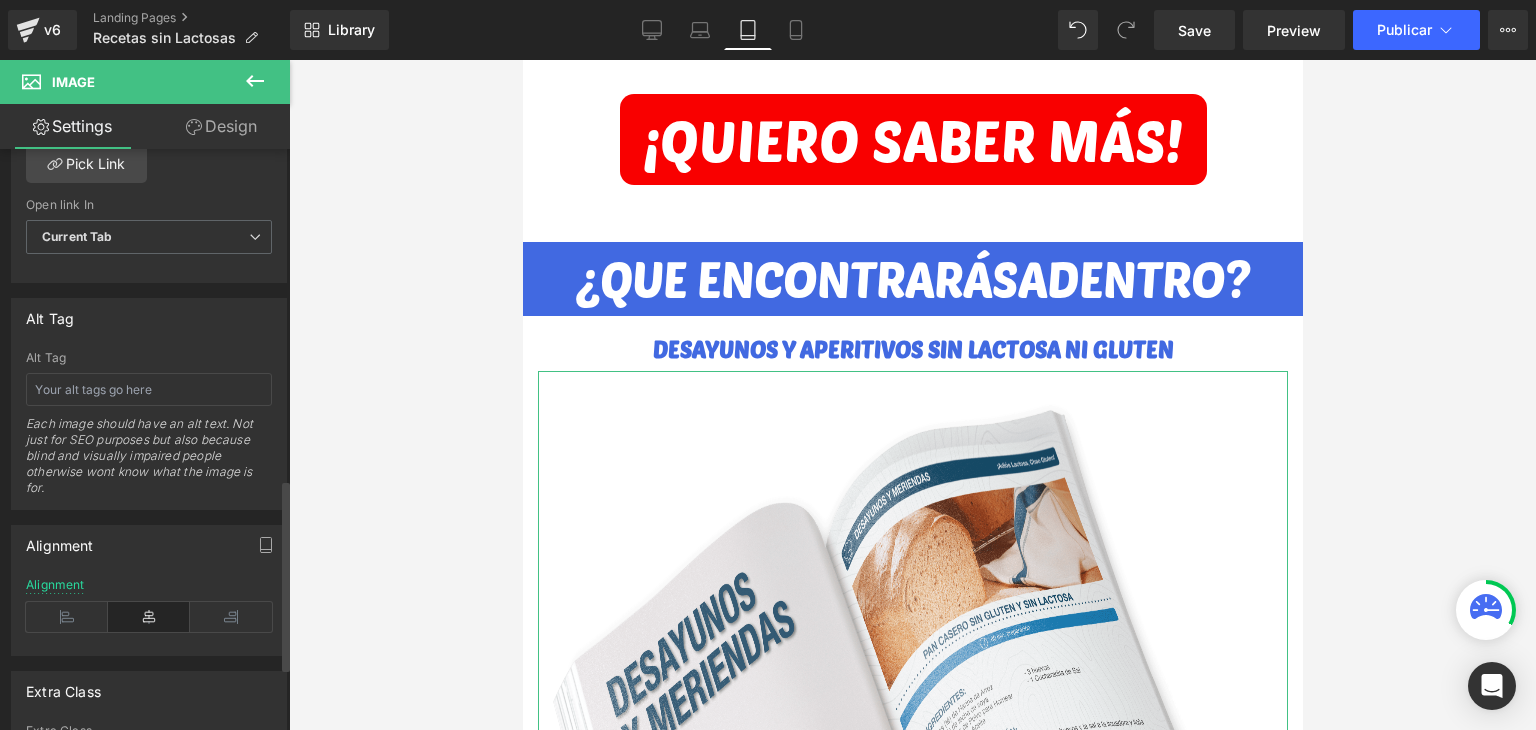 click at bounding box center (149, 617) 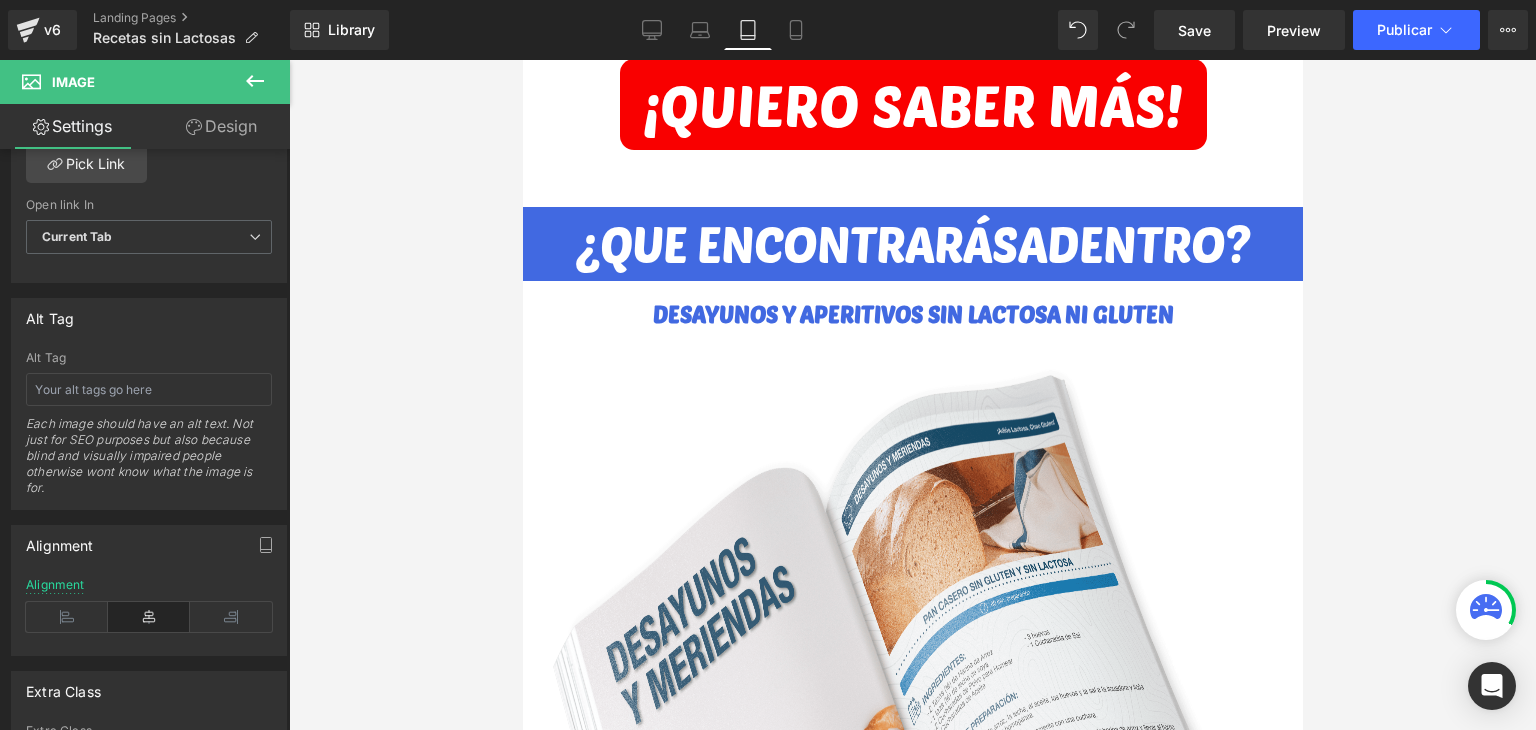 scroll, scrollTop: 2616, scrollLeft: 0, axis: vertical 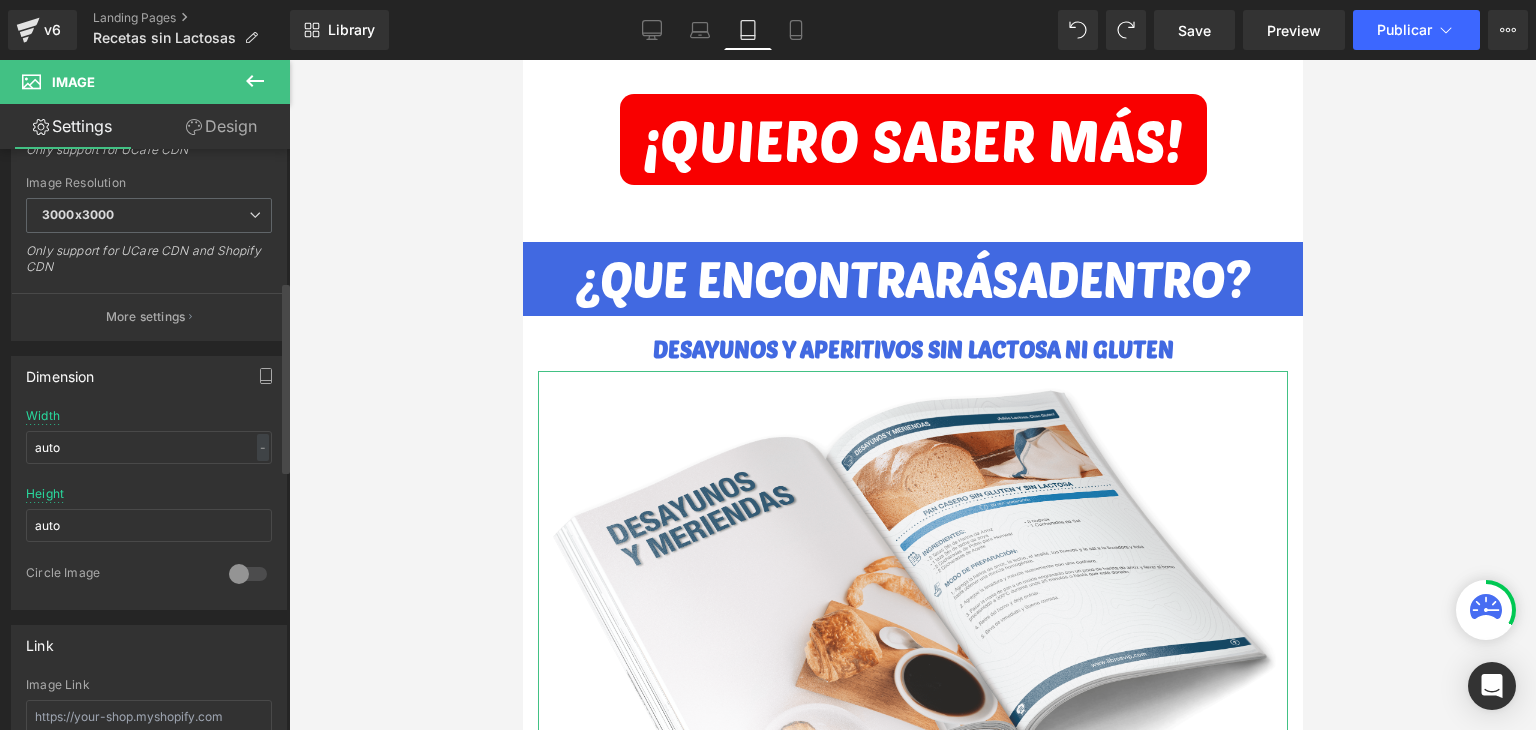 click on "Width auto - % px" at bounding box center [149, 448] 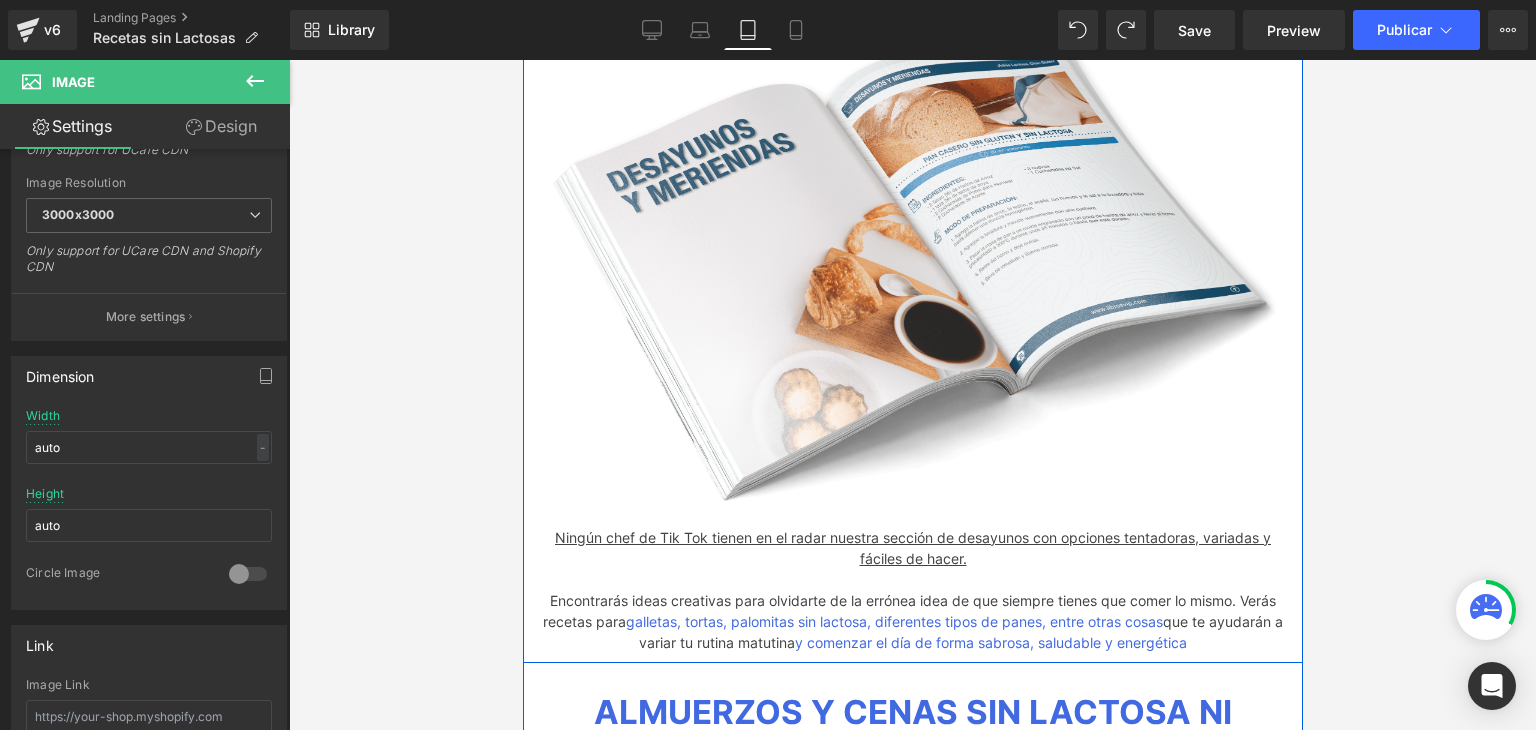 scroll, scrollTop: 3016, scrollLeft: 0, axis: vertical 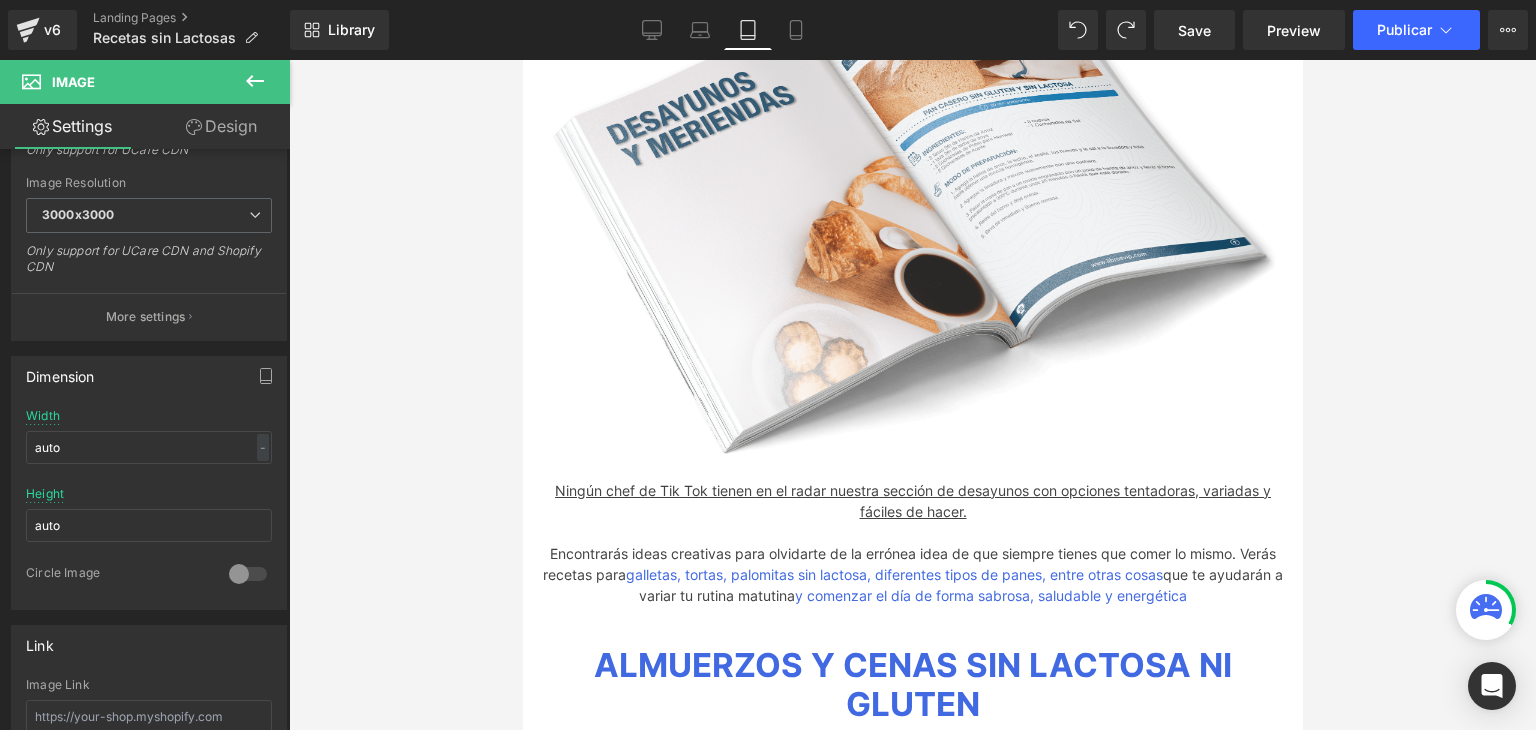 click at bounding box center (912, 395) 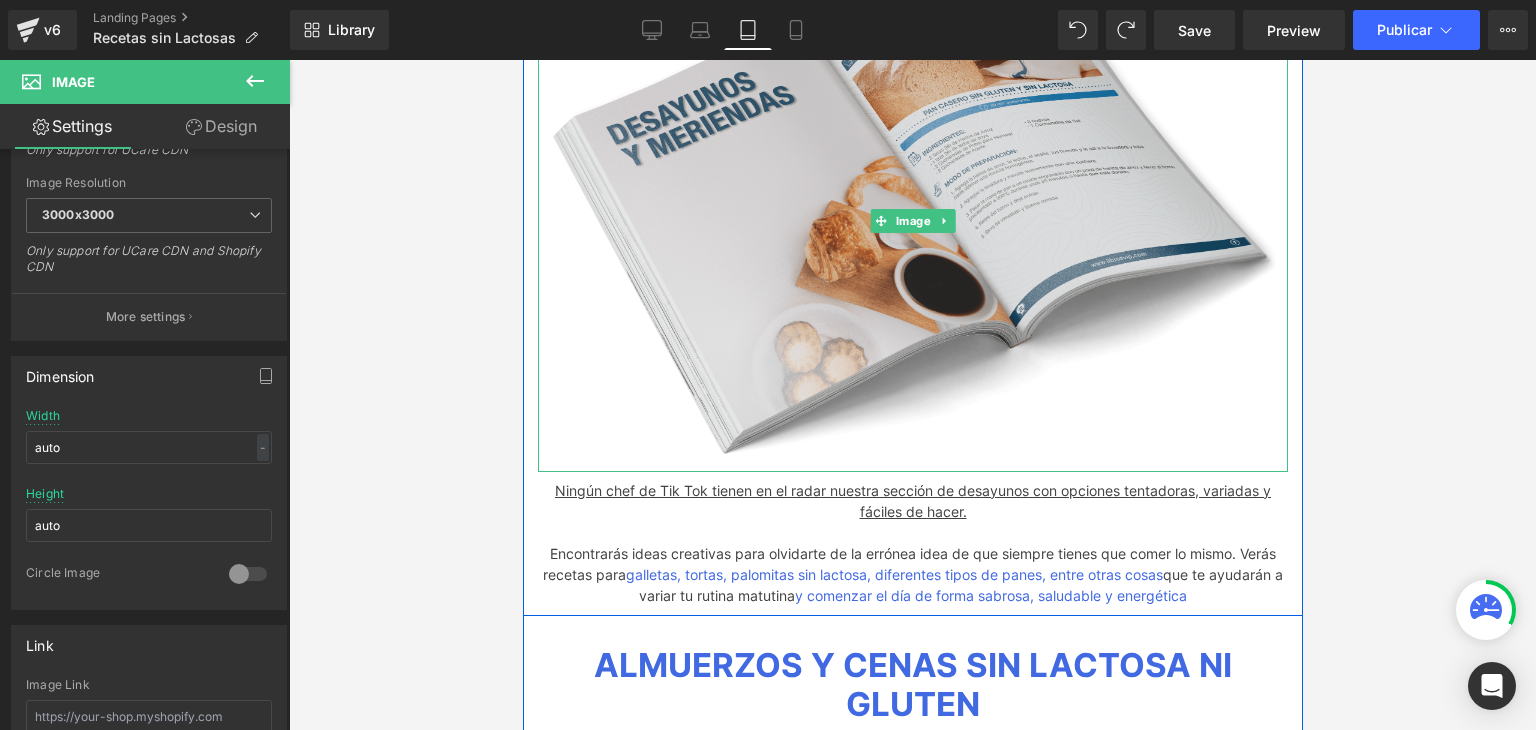 click at bounding box center [912, 221] 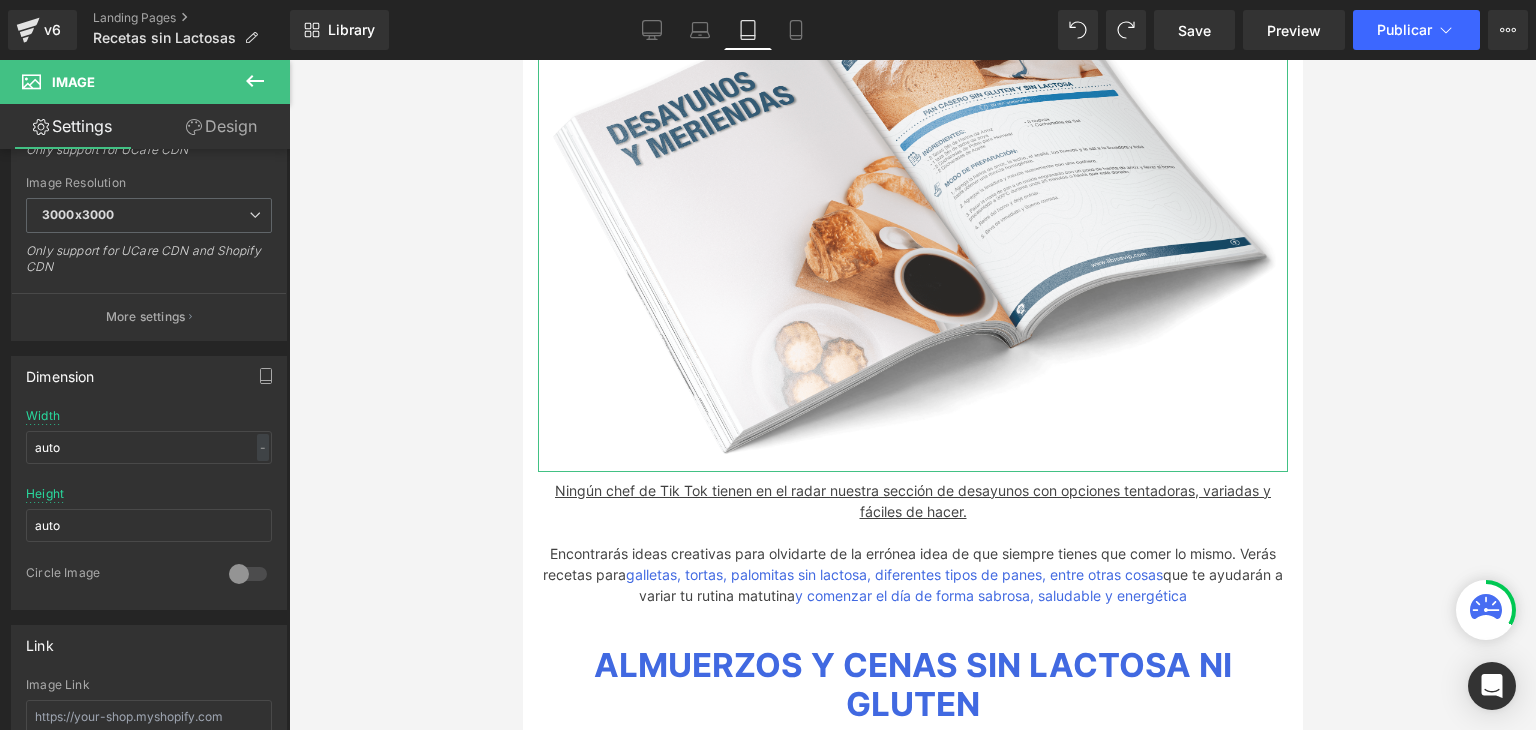 click on "Design" at bounding box center [221, 126] 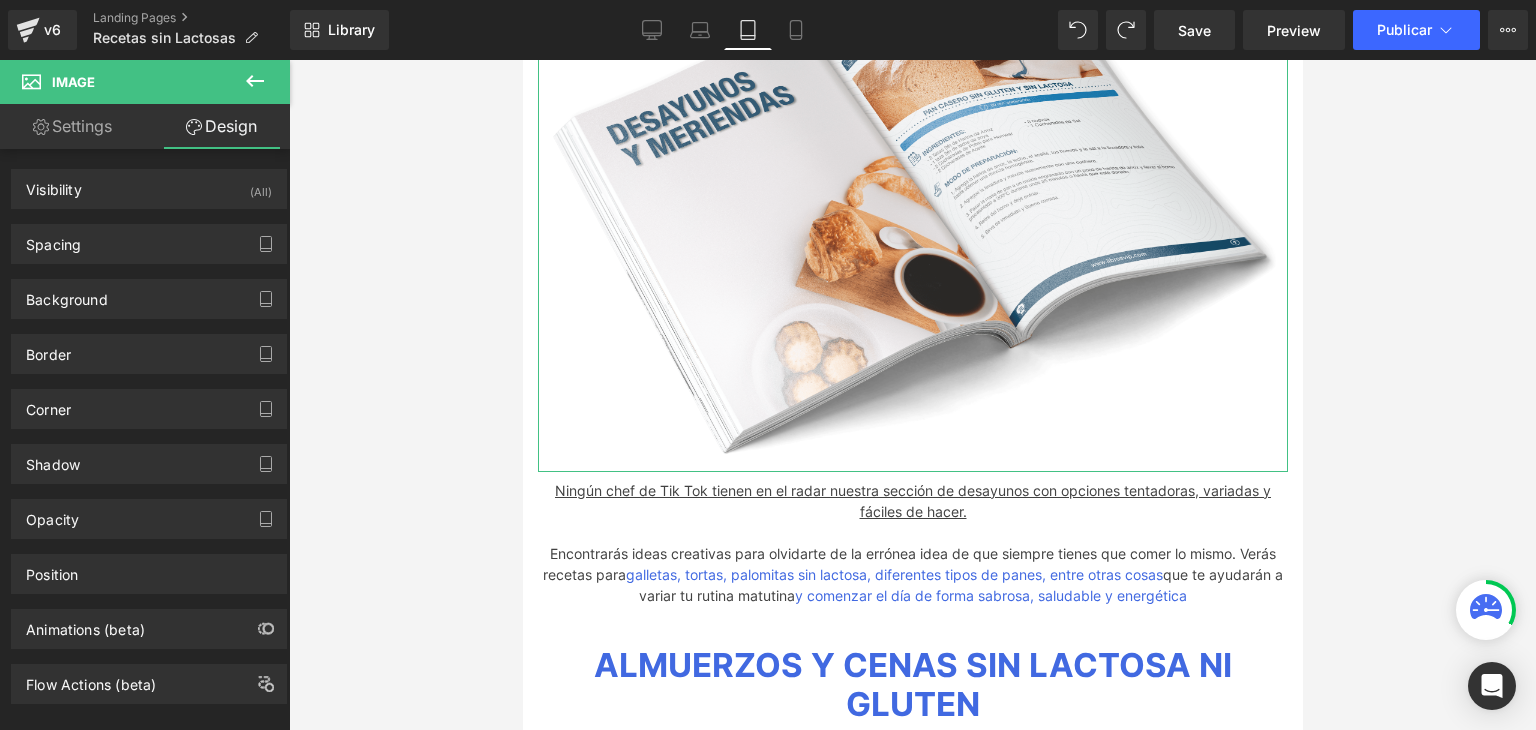 click on "Settings" at bounding box center (72, 126) 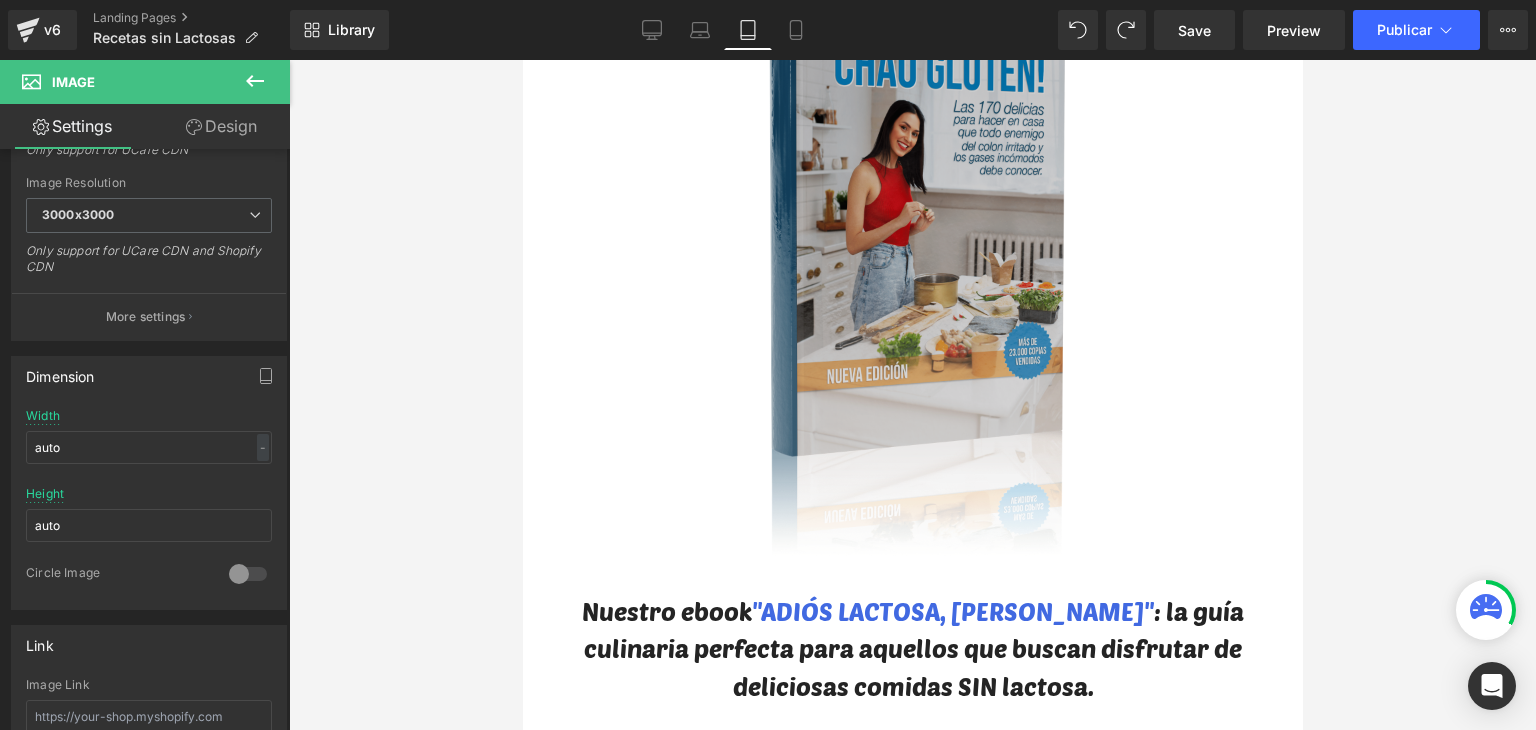 scroll, scrollTop: 1616, scrollLeft: 0, axis: vertical 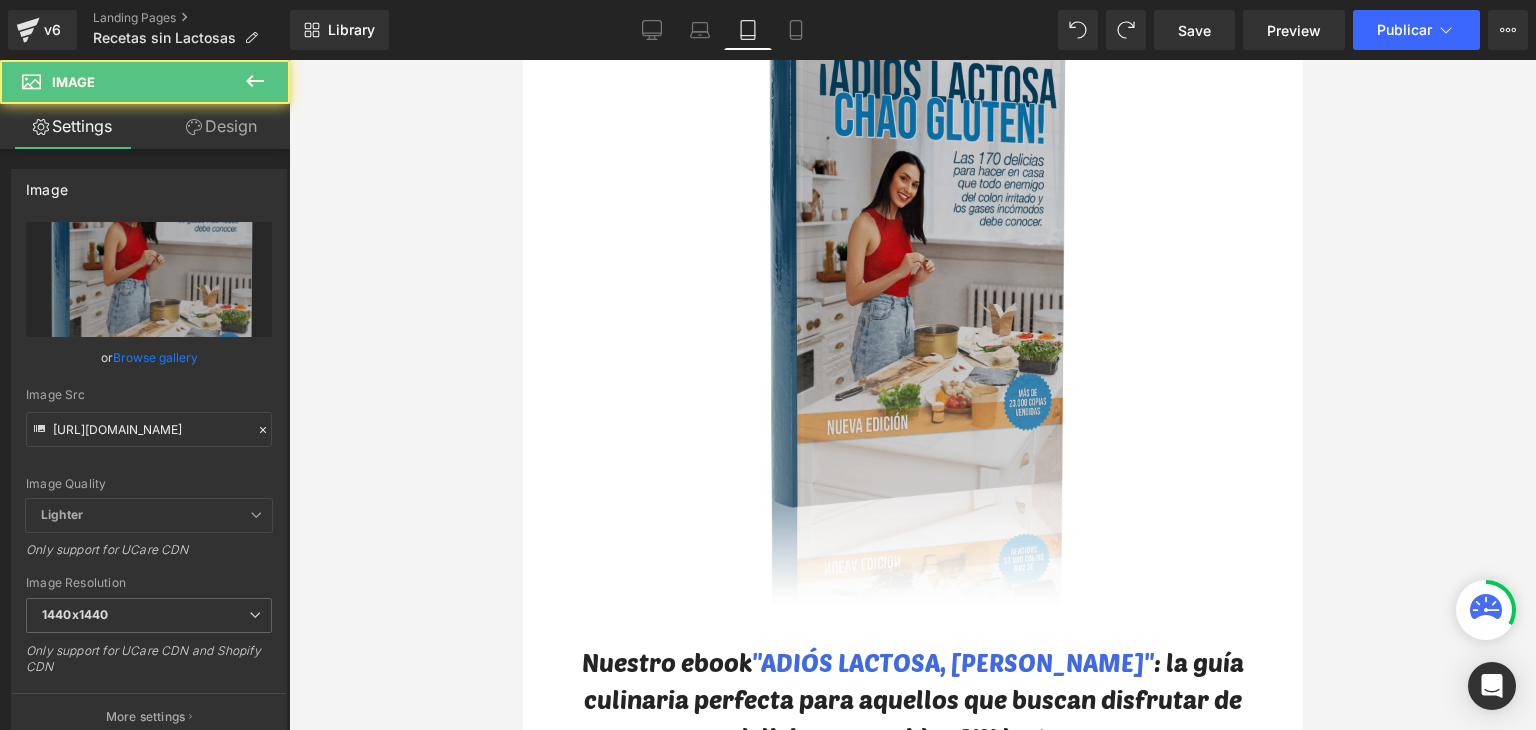 click at bounding box center [912, 296] 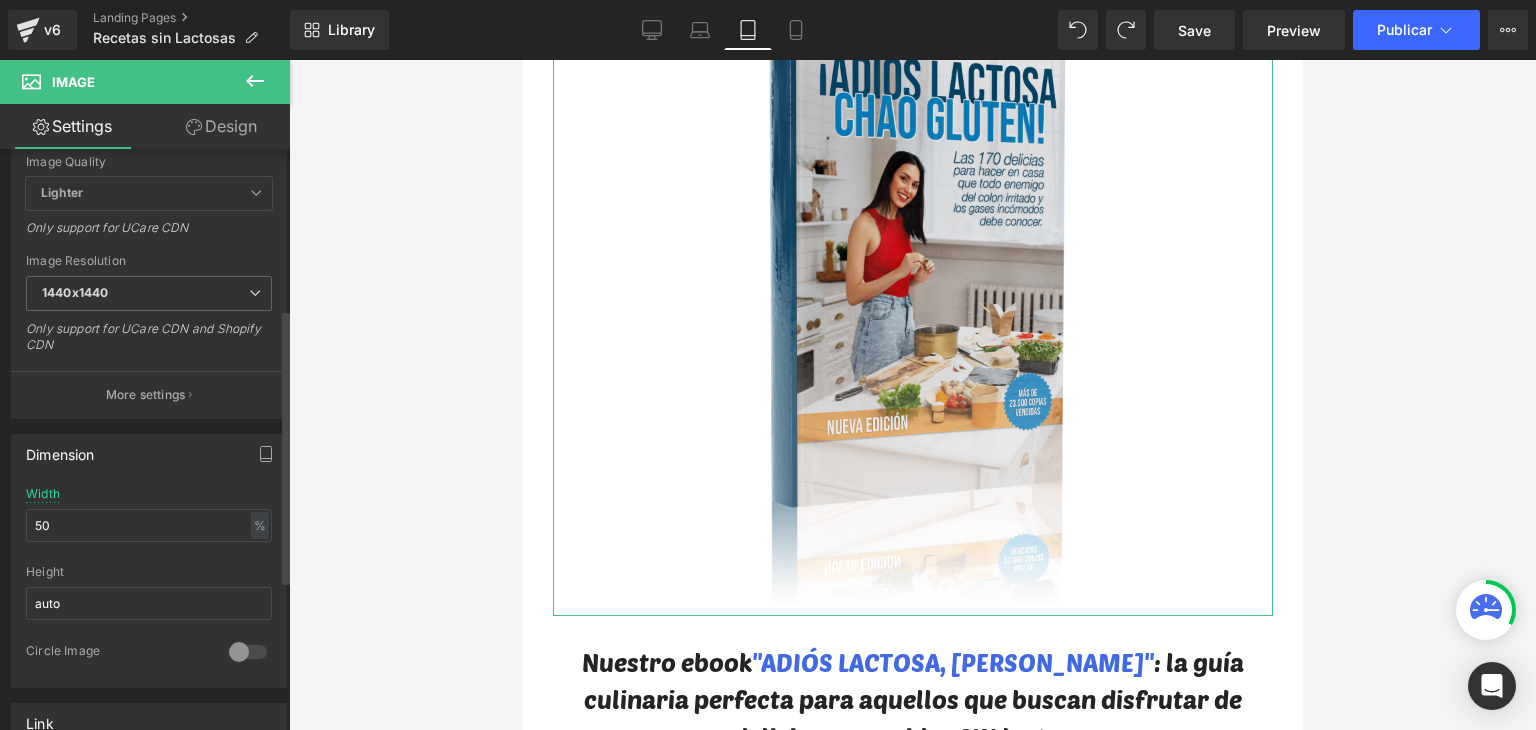 scroll, scrollTop: 400, scrollLeft: 0, axis: vertical 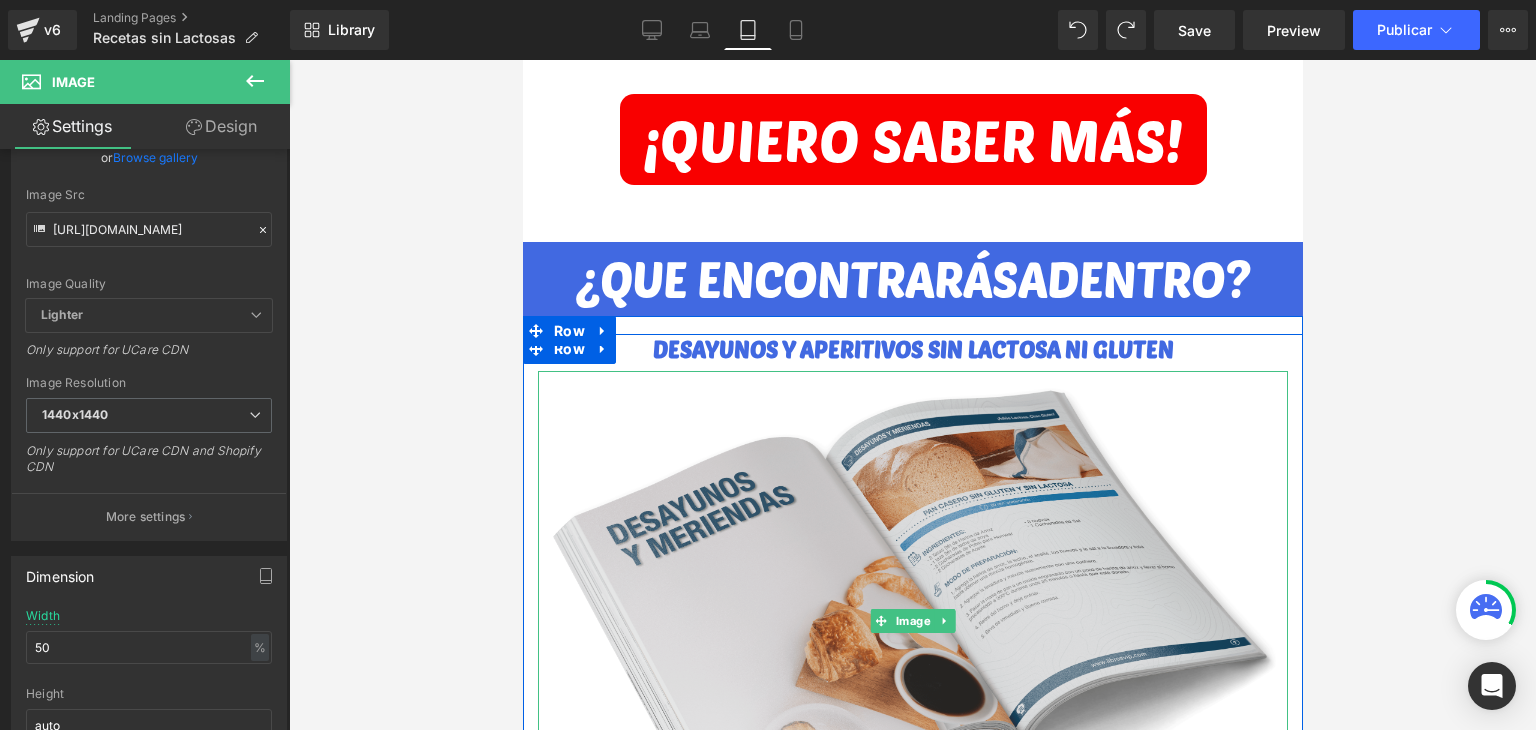 click at bounding box center [912, 621] 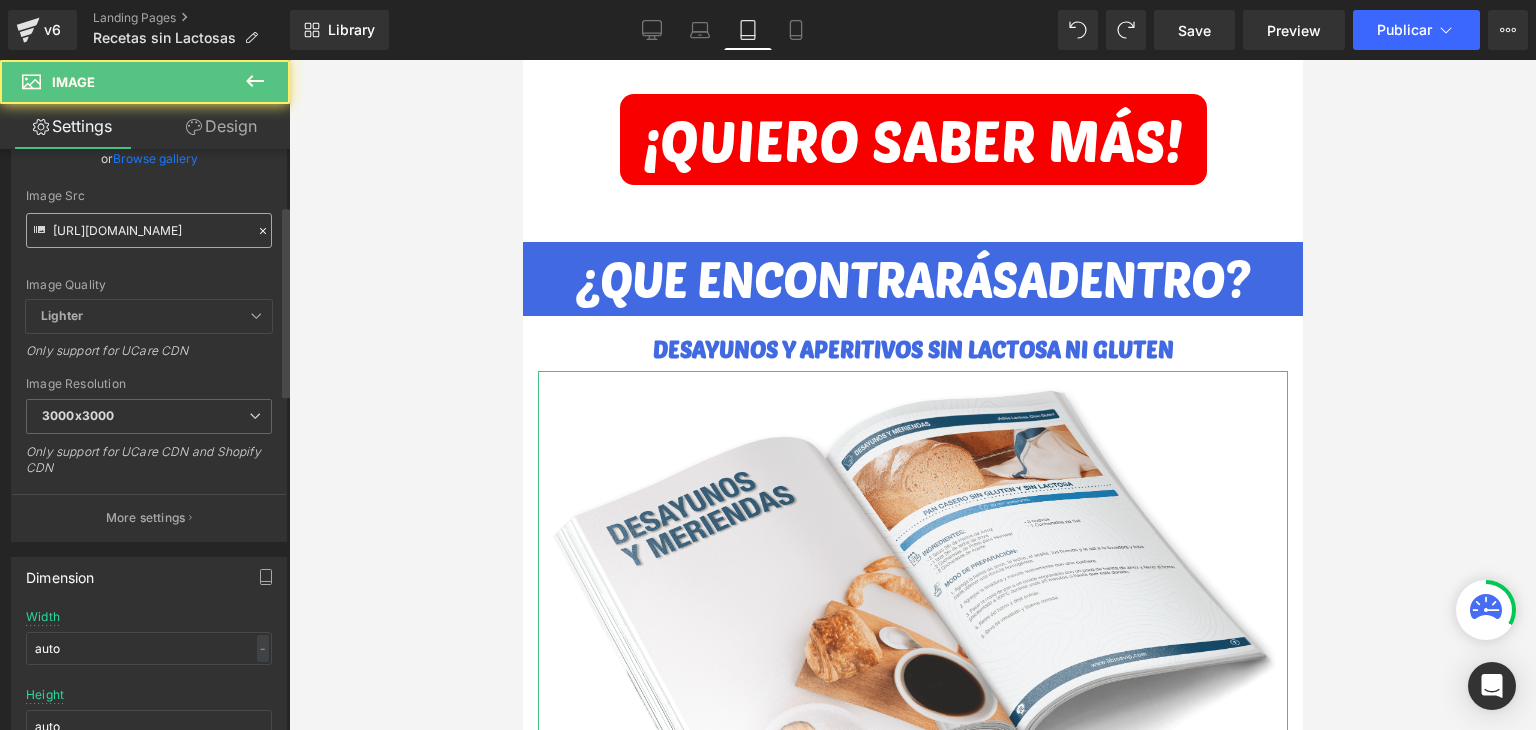 scroll, scrollTop: 200, scrollLeft: 0, axis: vertical 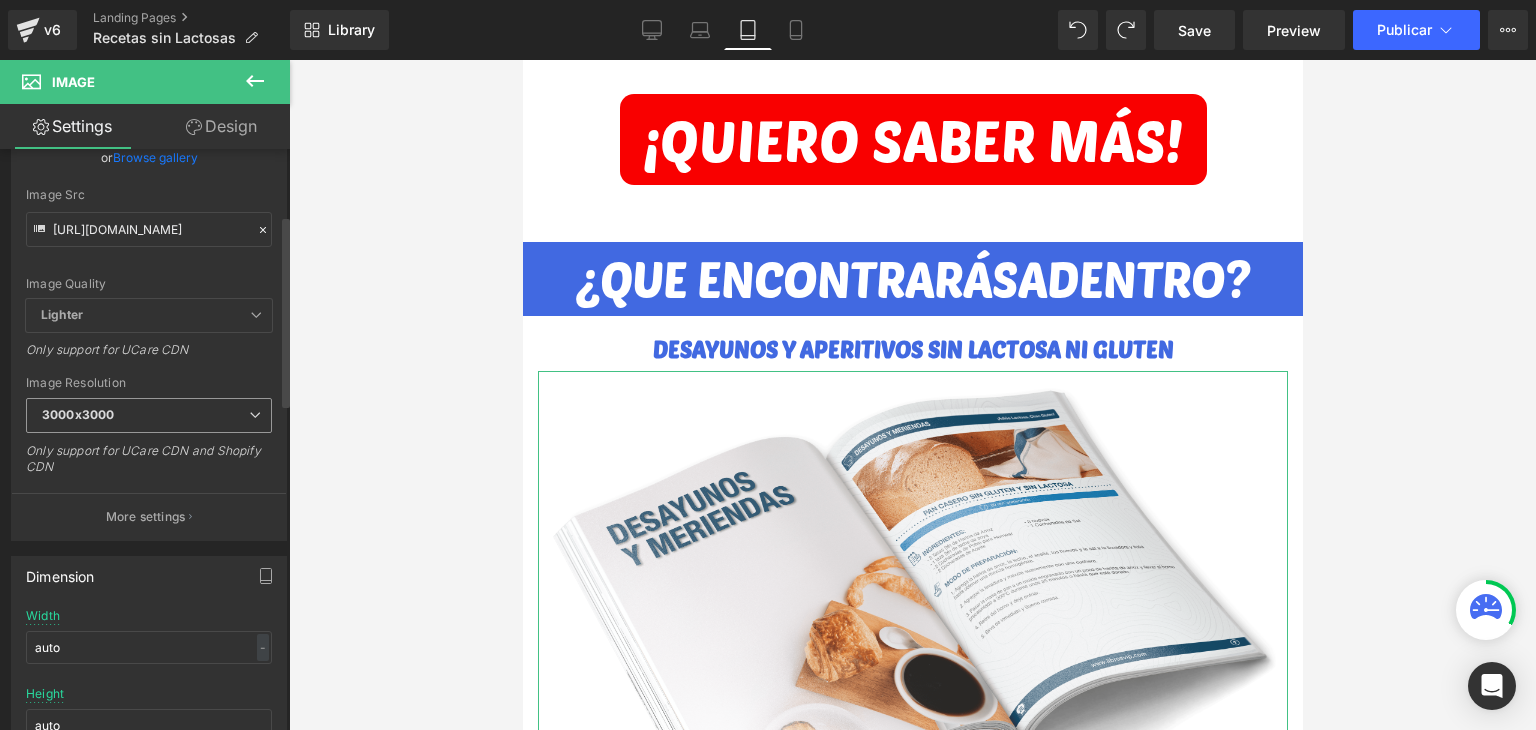 click on "3000x3000" at bounding box center [149, 415] 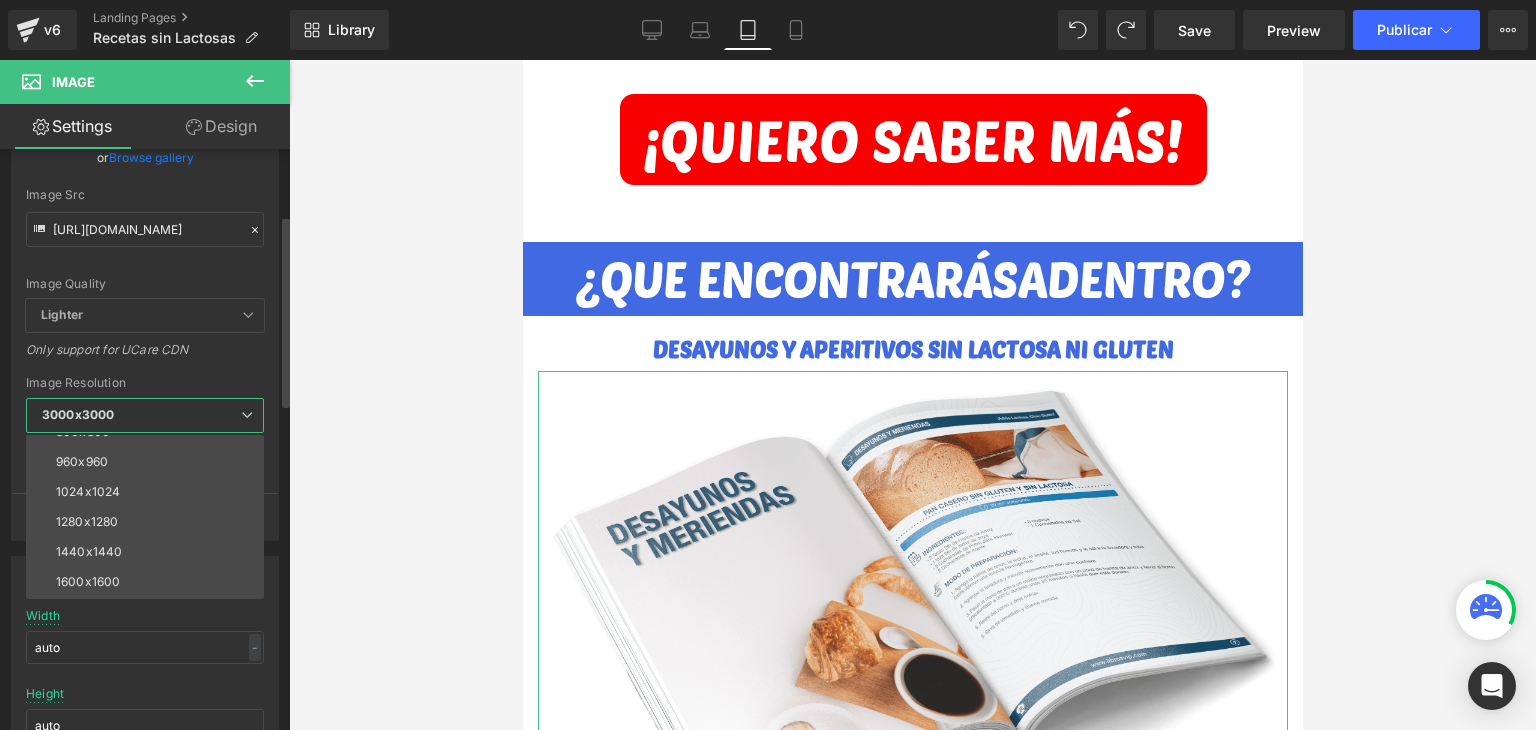 scroll, scrollTop: 200, scrollLeft: 0, axis: vertical 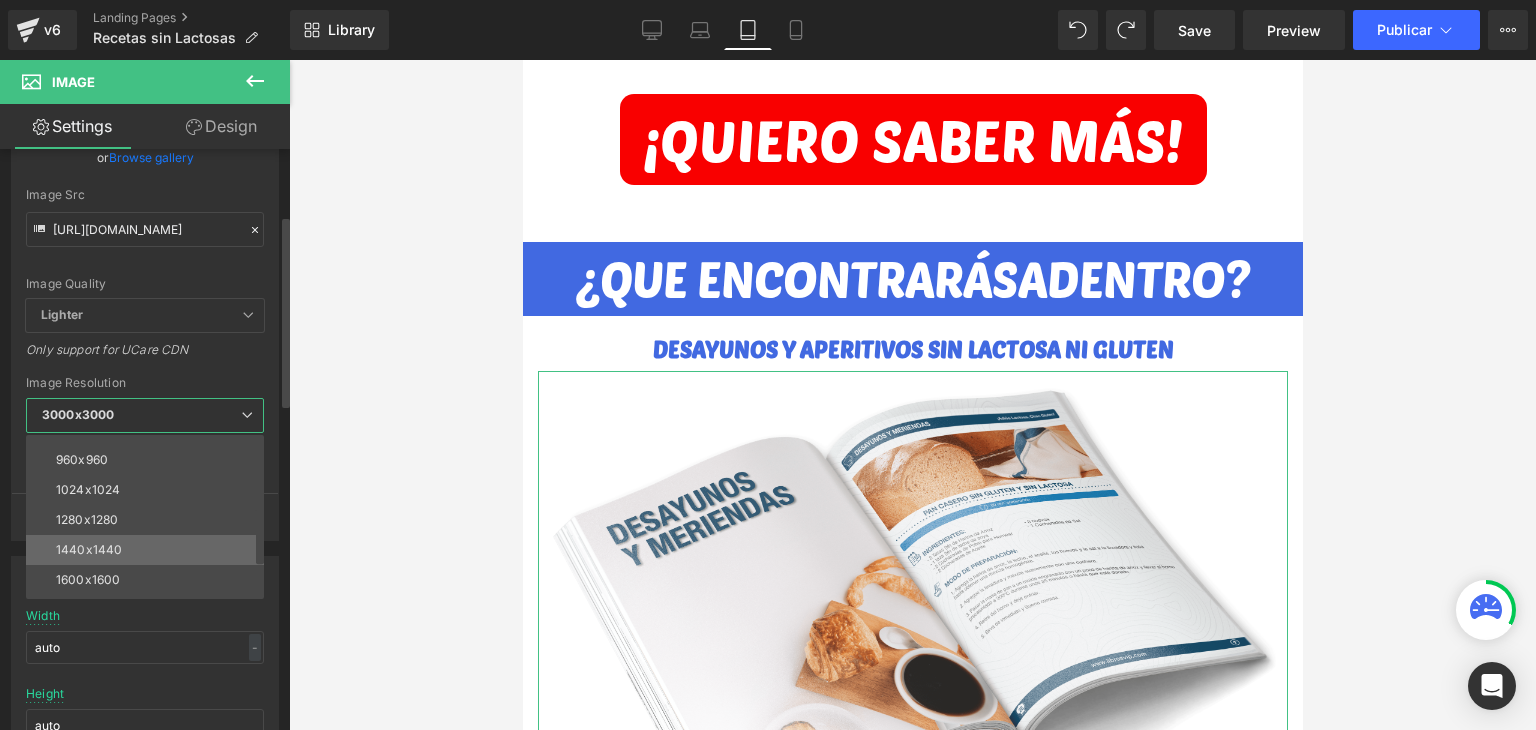 click on "1440x1440" at bounding box center [149, 550] 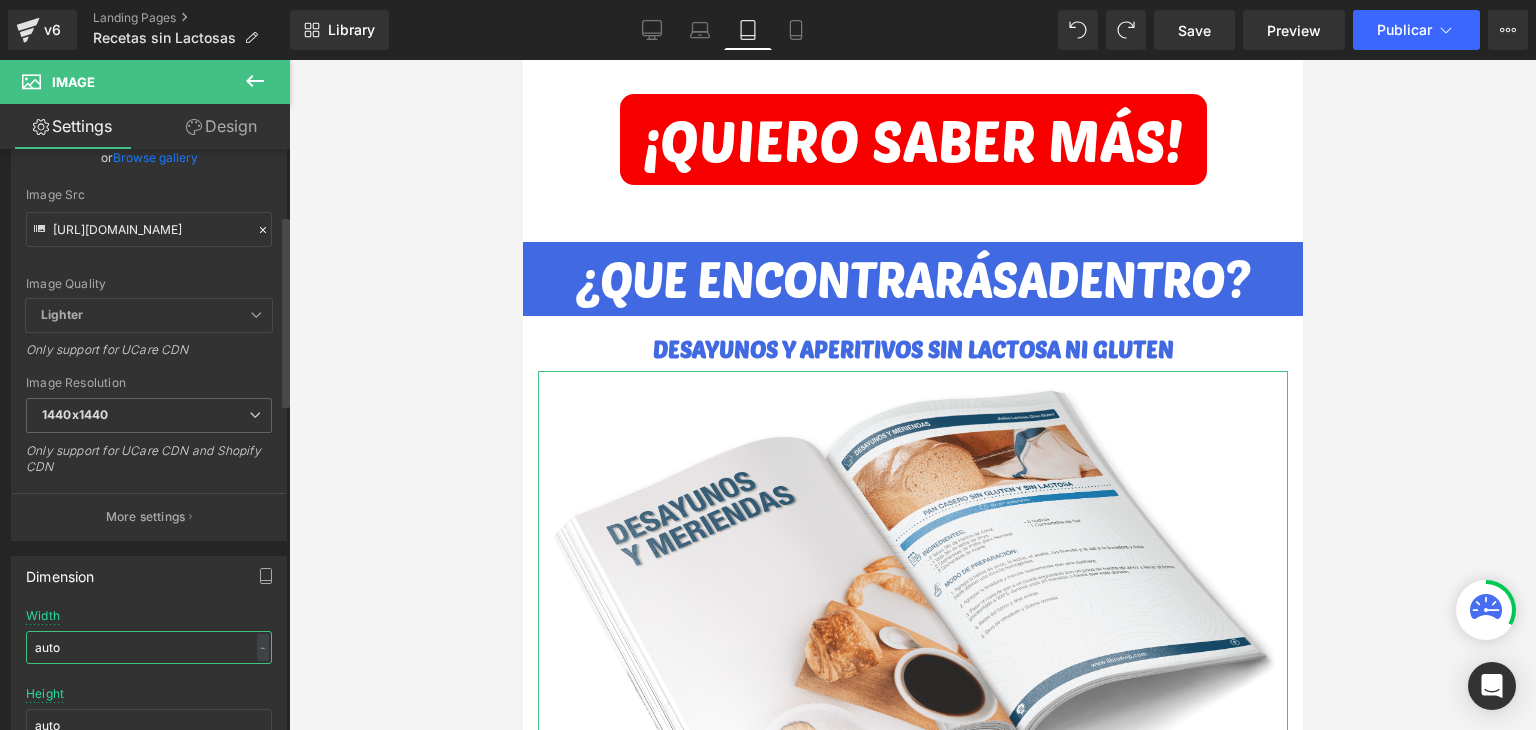 drag, startPoint x: 101, startPoint y: 642, endPoint x: 0, endPoint y: 625, distance: 102.4207 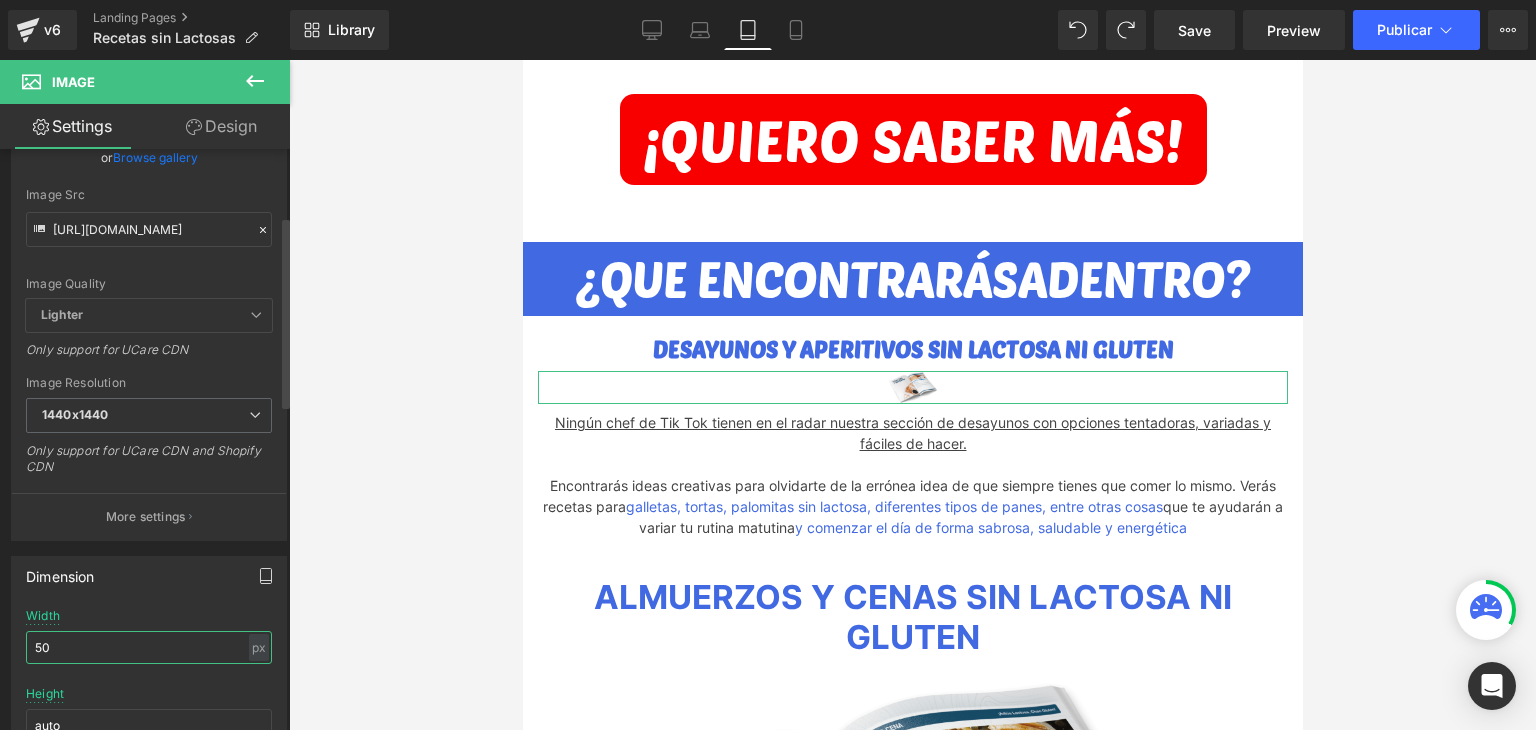 scroll, scrollTop: 400, scrollLeft: 0, axis: vertical 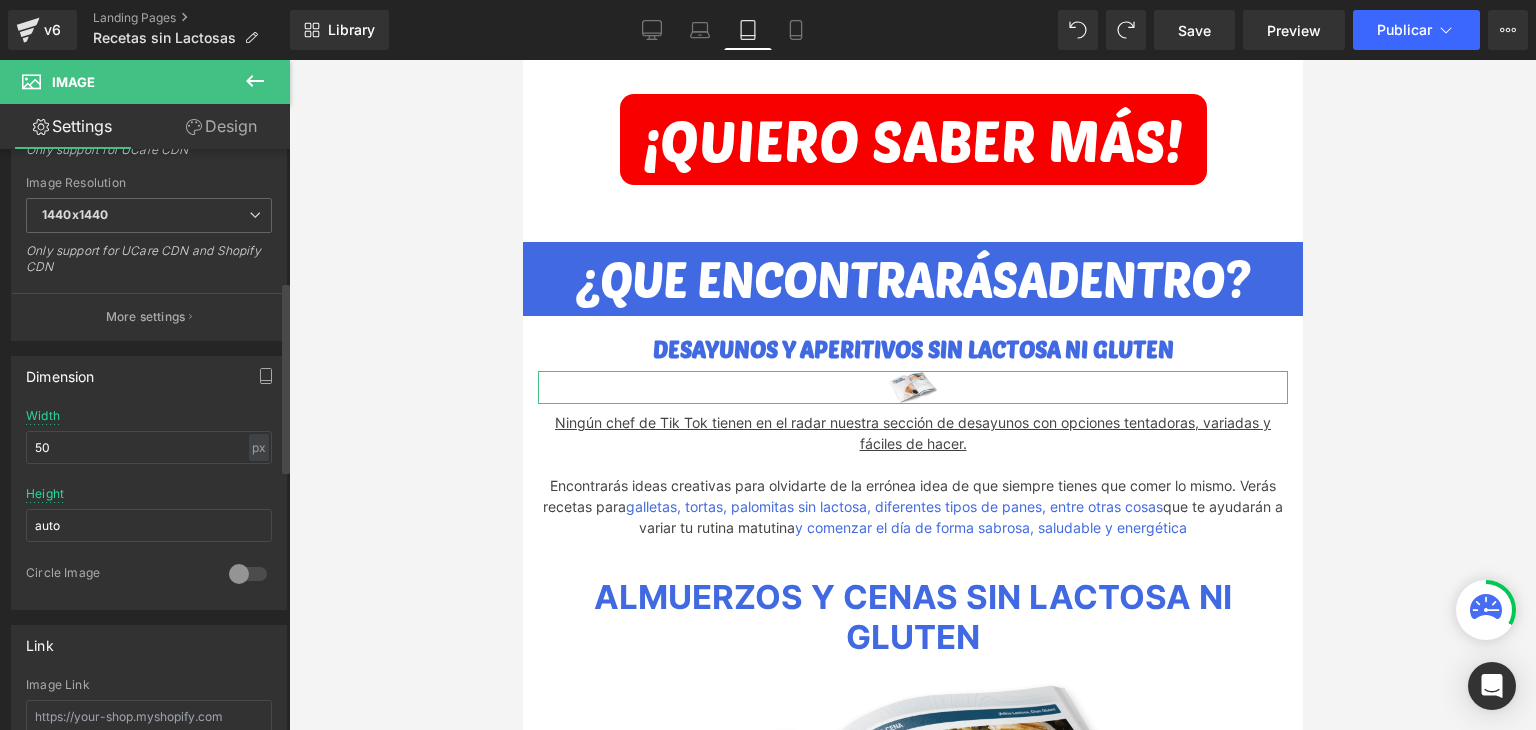 click at bounding box center (248, 574) 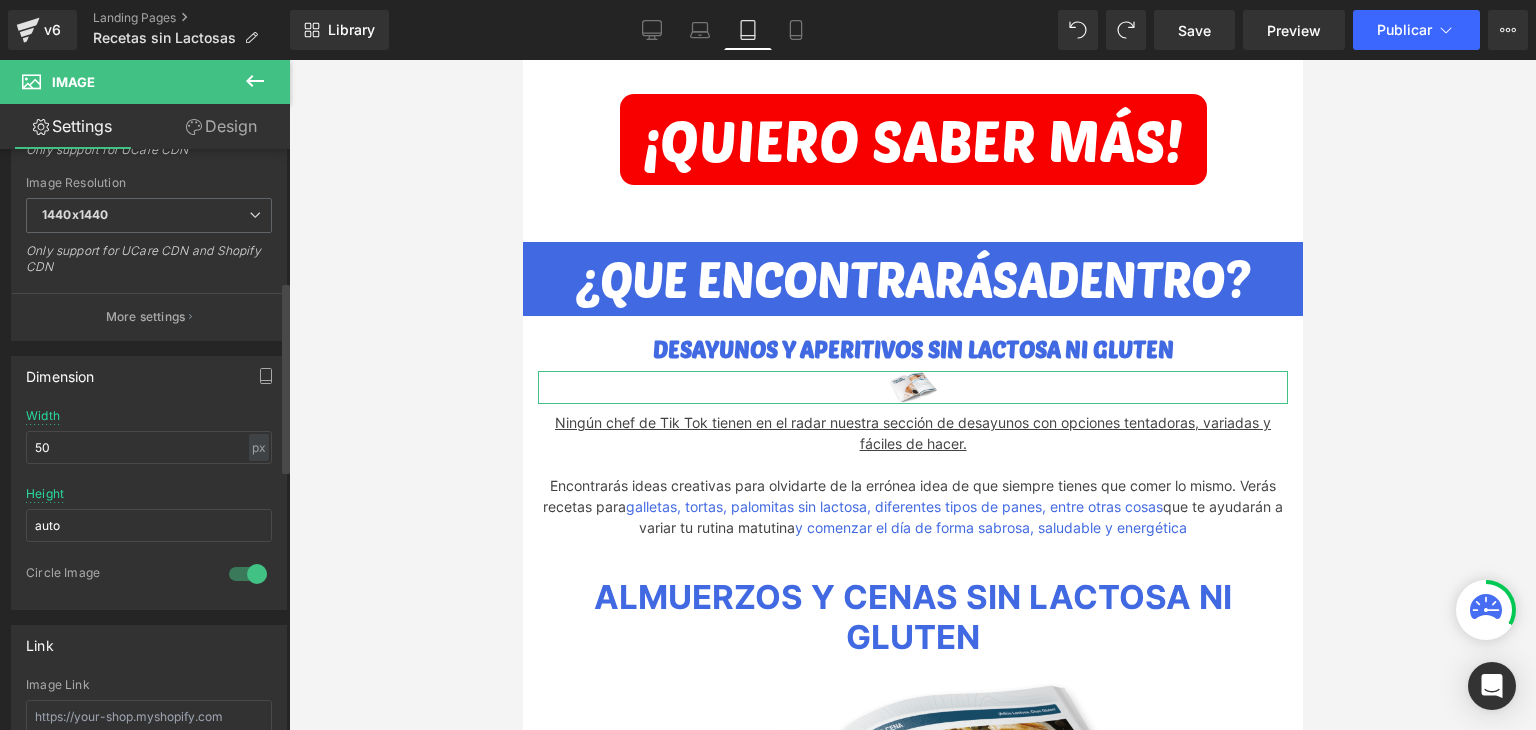 click at bounding box center [248, 574] 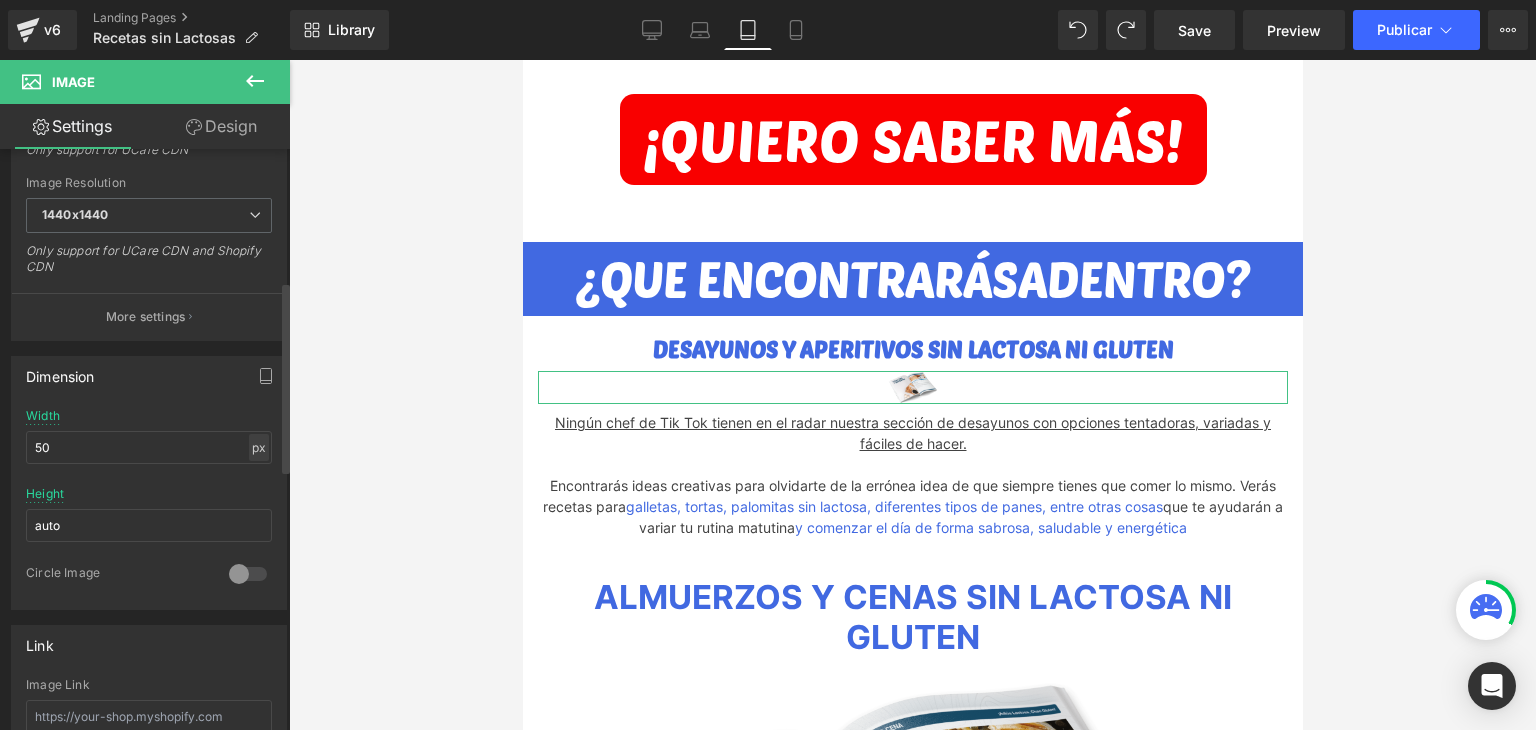 click on "px" at bounding box center (259, 447) 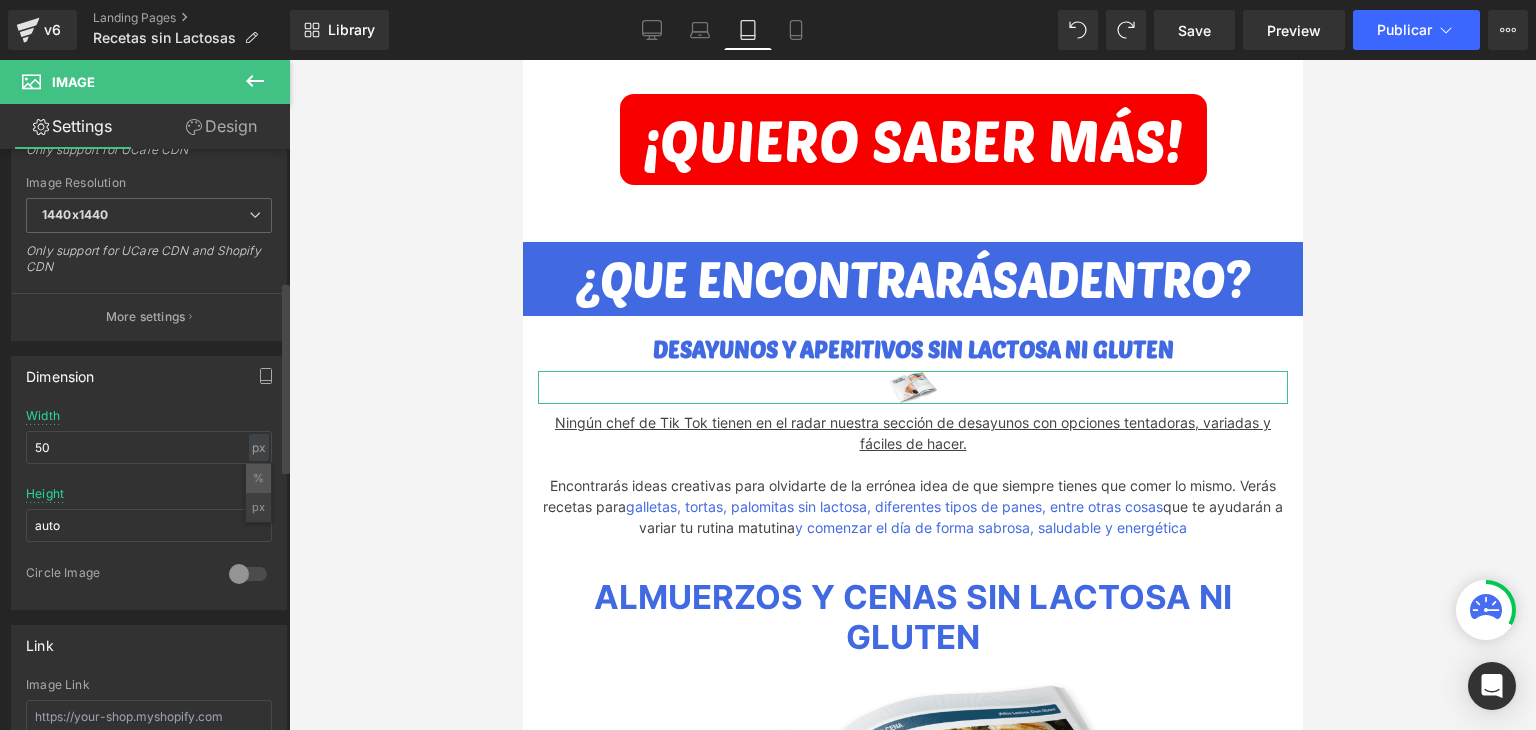 click on "%" at bounding box center (258, 478) 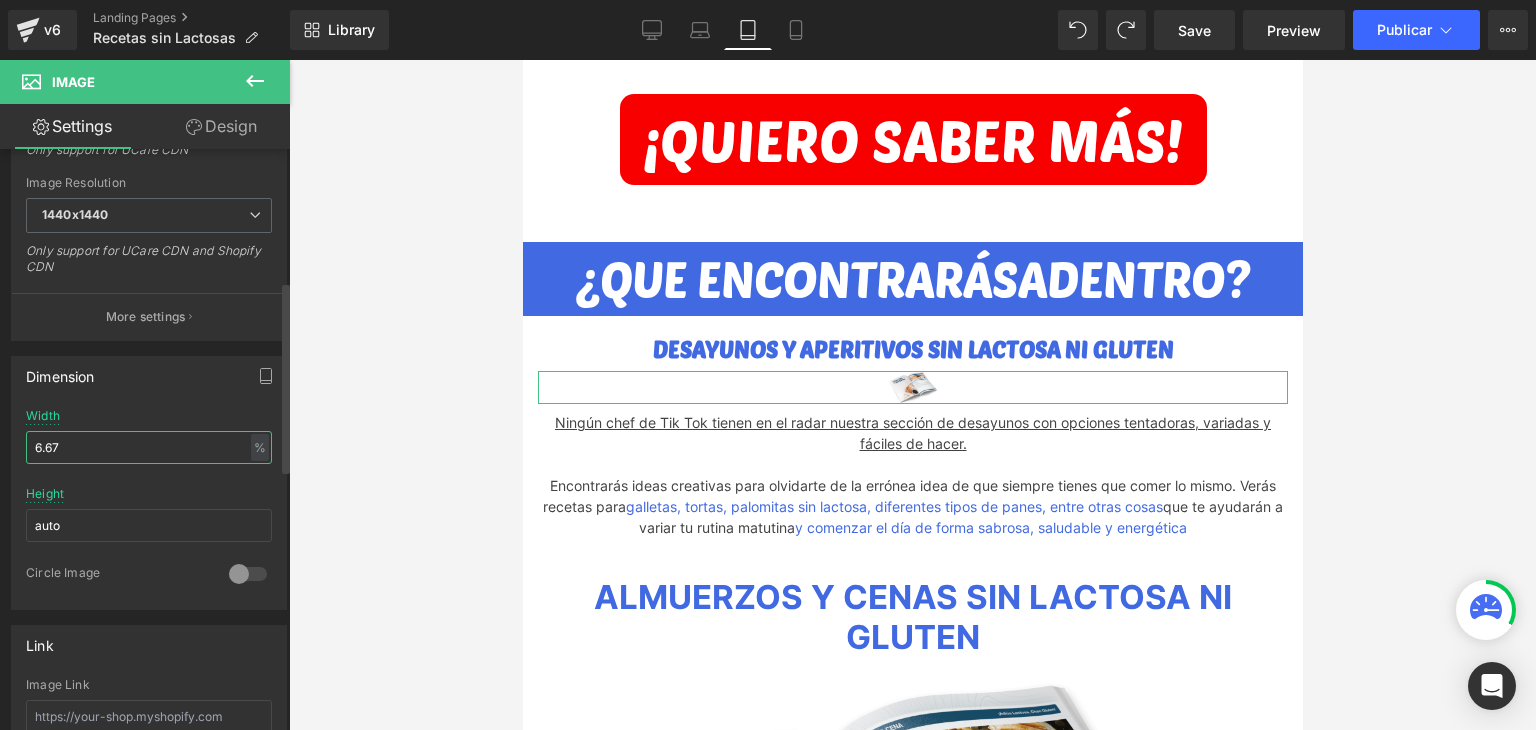 drag, startPoint x: 139, startPoint y: 445, endPoint x: 0, endPoint y: 433, distance: 139.51703 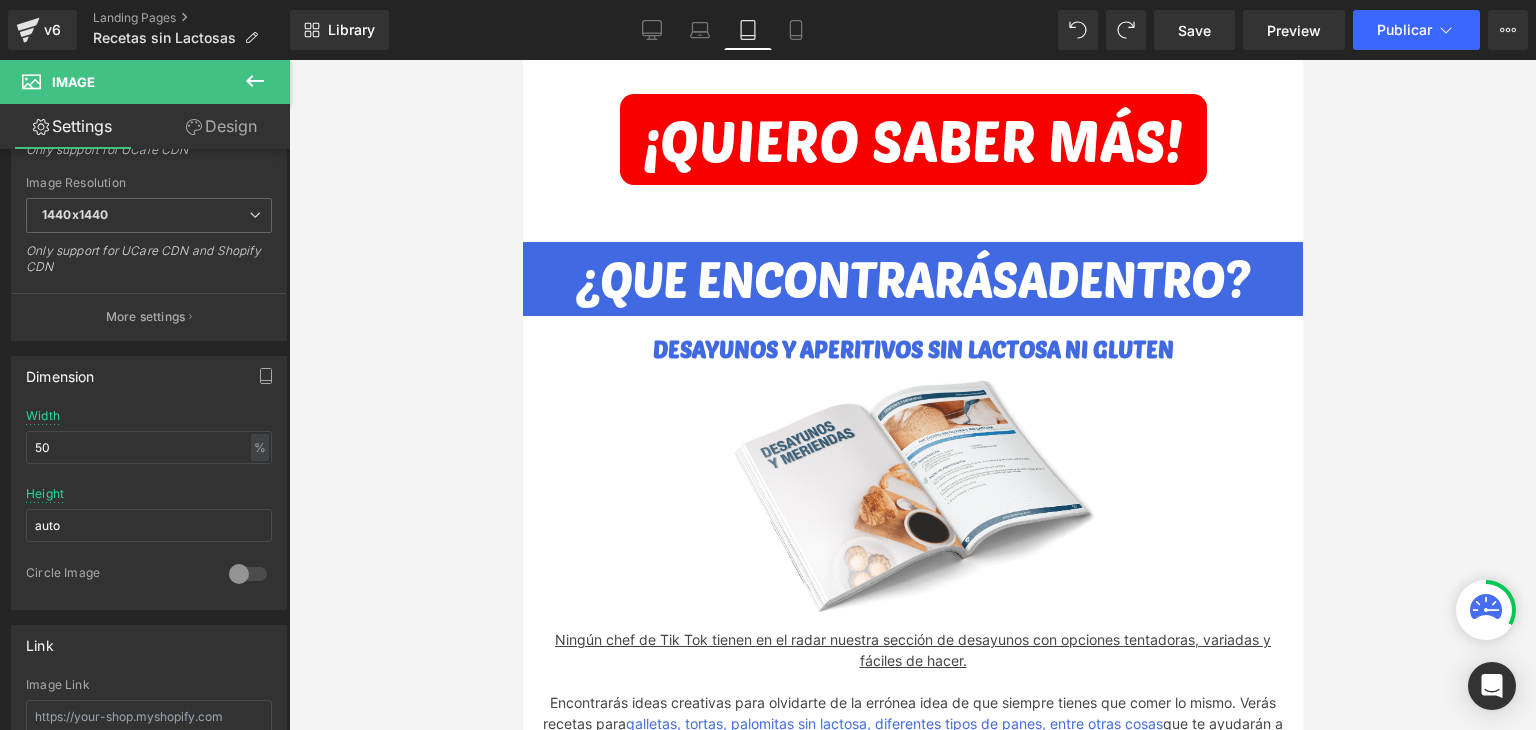 click at bounding box center (912, 395) 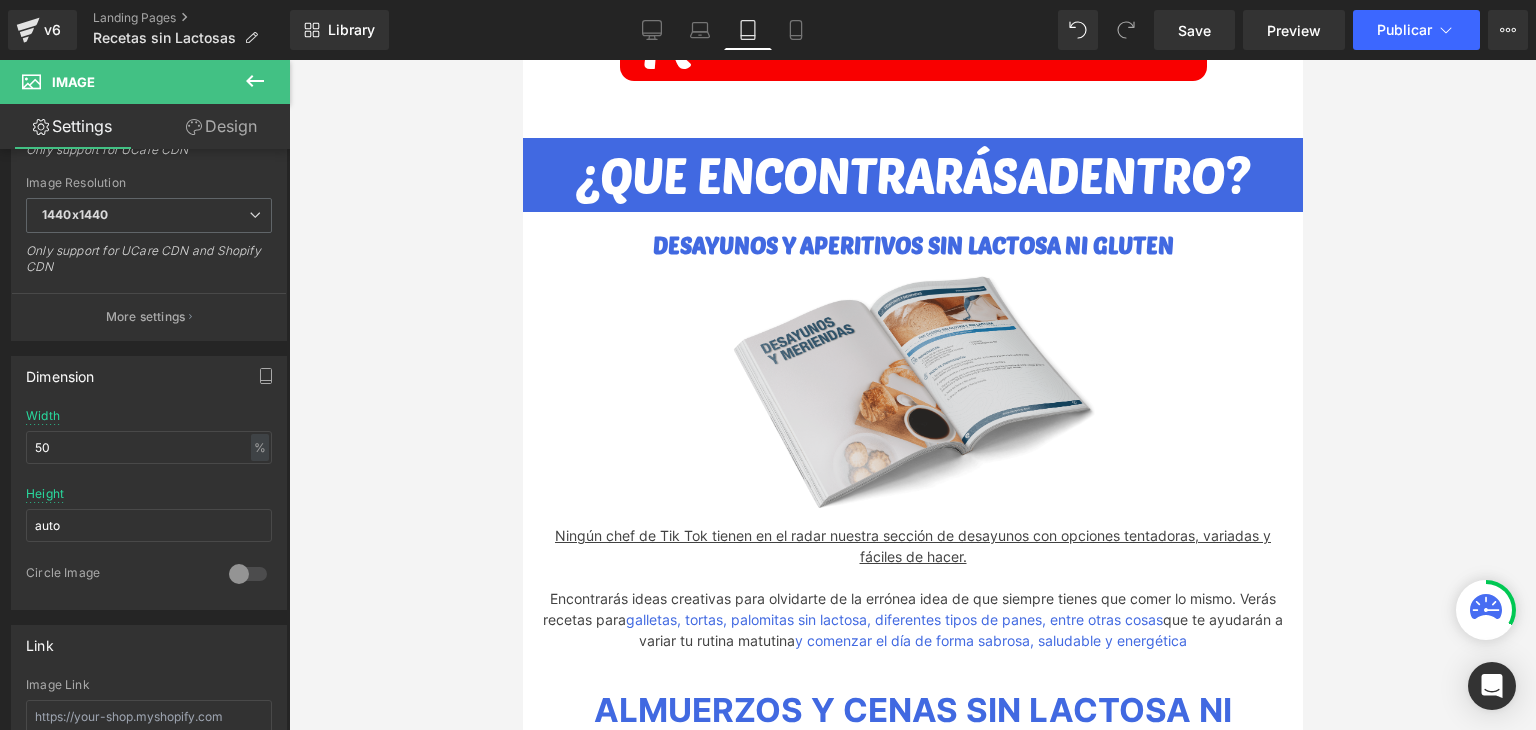 scroll, scrollTop: 2816, scrollLeft: 0, axis: vertical 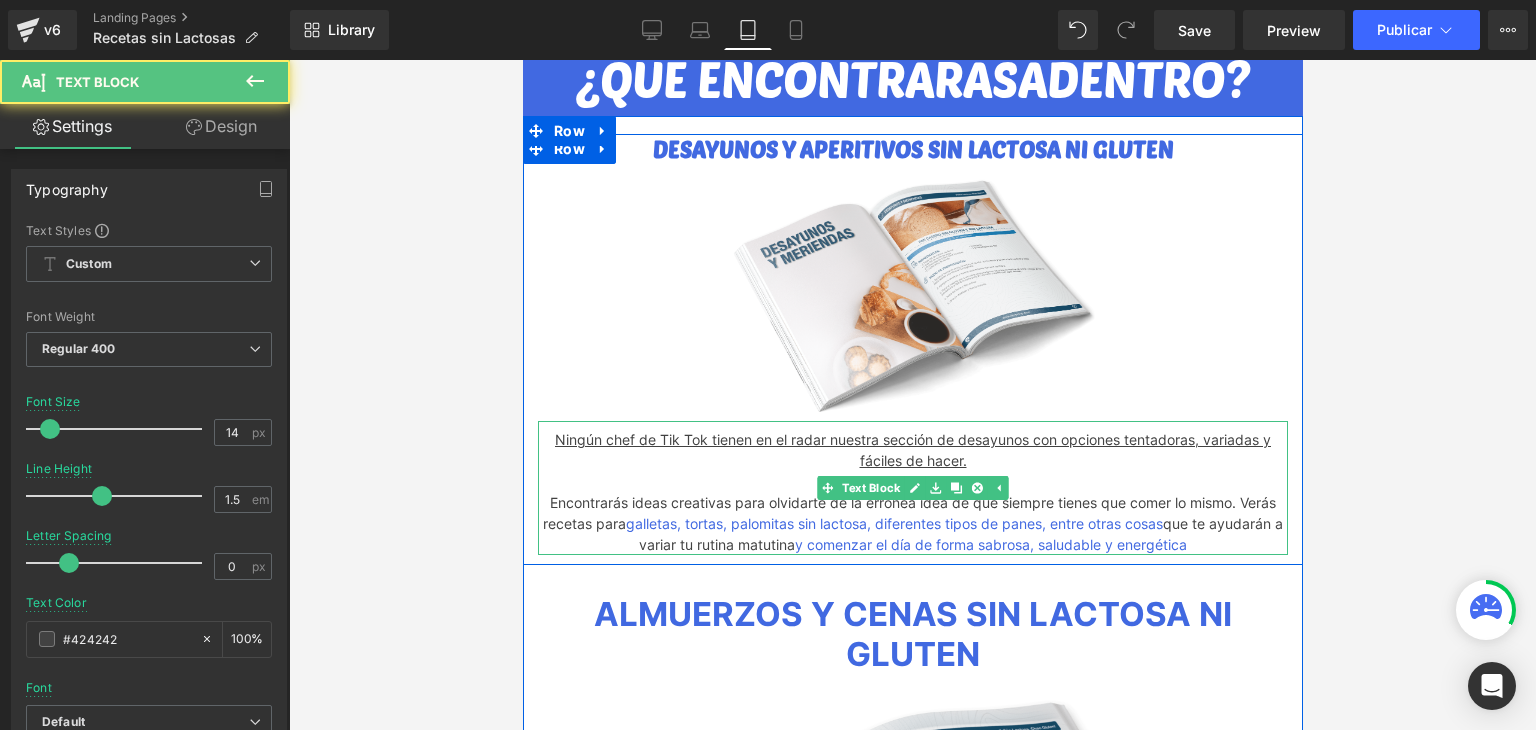click on "Ningún chef de Tik Tok tienen en el radar nuestra sección de desayunos con opciones tentadoras, variadas y fáciles de hacer." at bounding box center (912, 450) 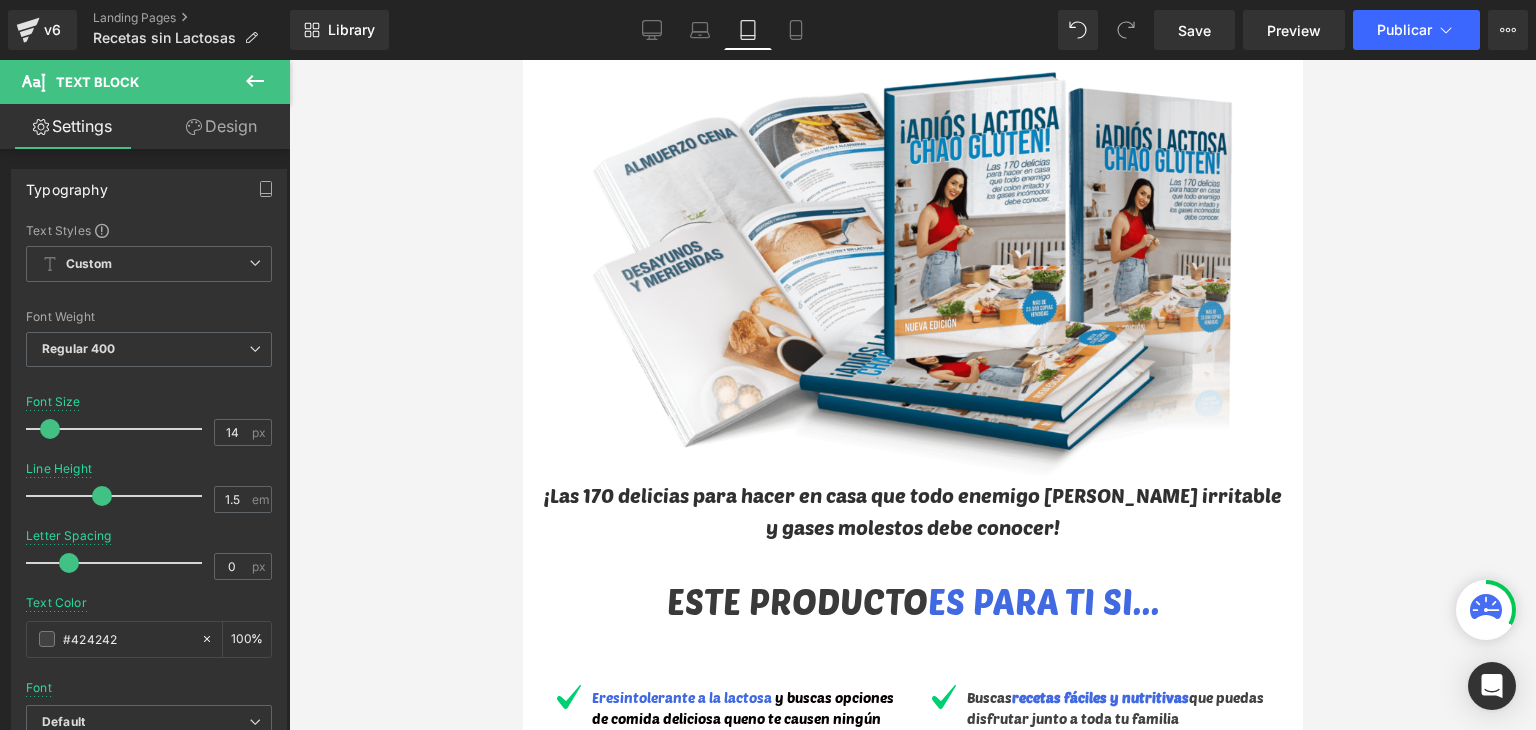 scroll, scrollTop: 600, scrollLeft: 0, axis: vertical 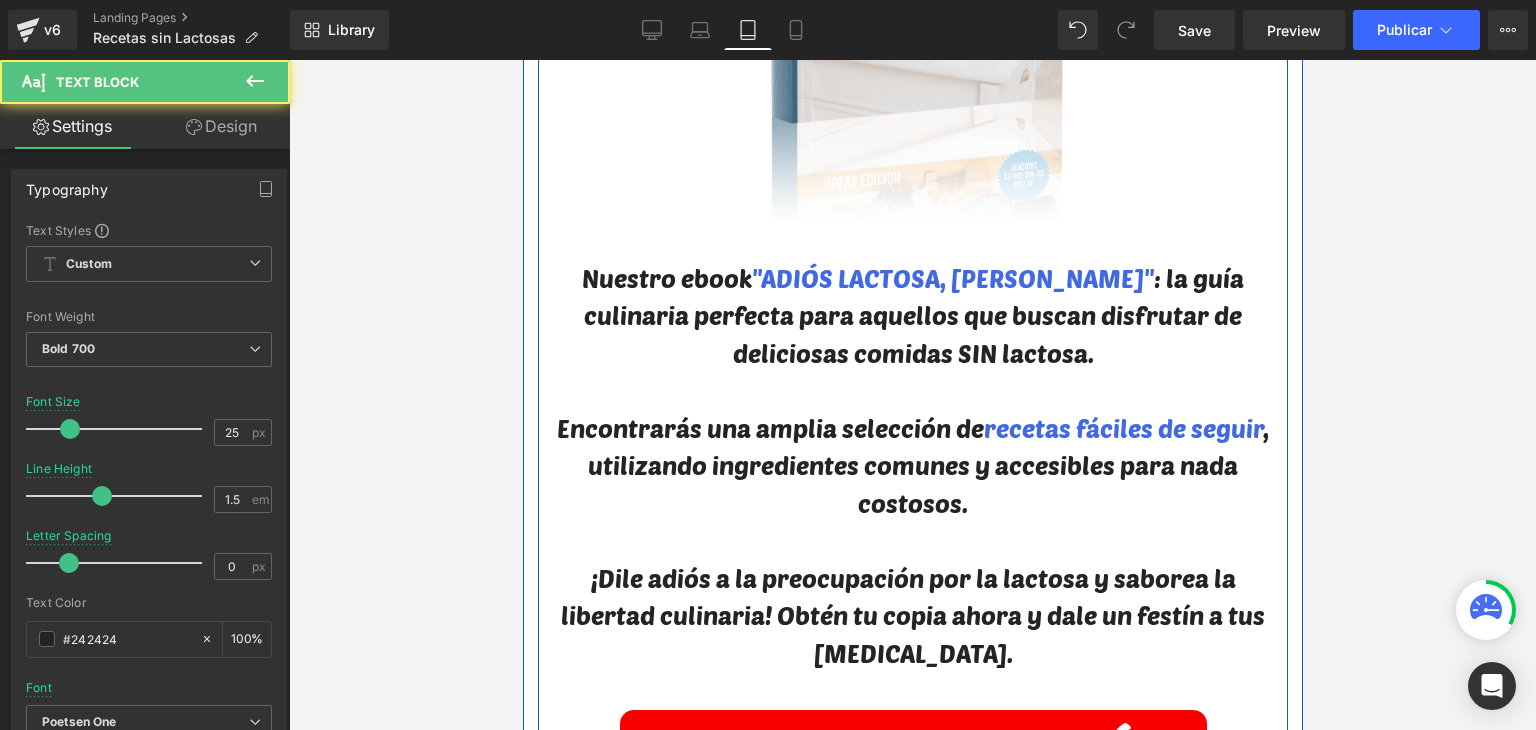 click on "Nuestro ebook  "ADIÓS LACTOSA, CHAO GLUTEN" : la guía culinaria perfecta para aquellos que buscan disfrutar de deliciosas comidas SIN lactosa." at bounding box center [912, 315] 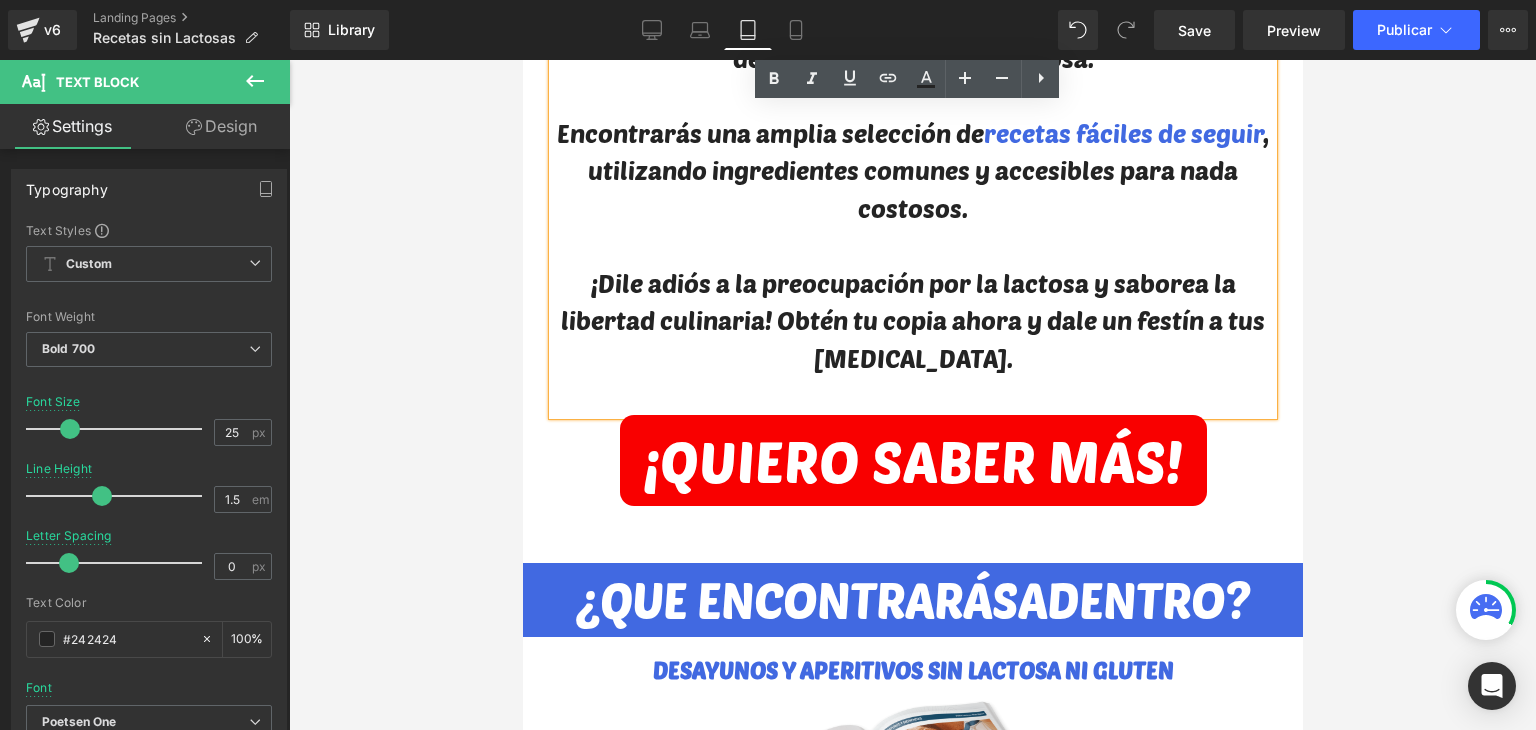 scroll, scrollTop: 2600, scrollLeft: 0, axis: vertical 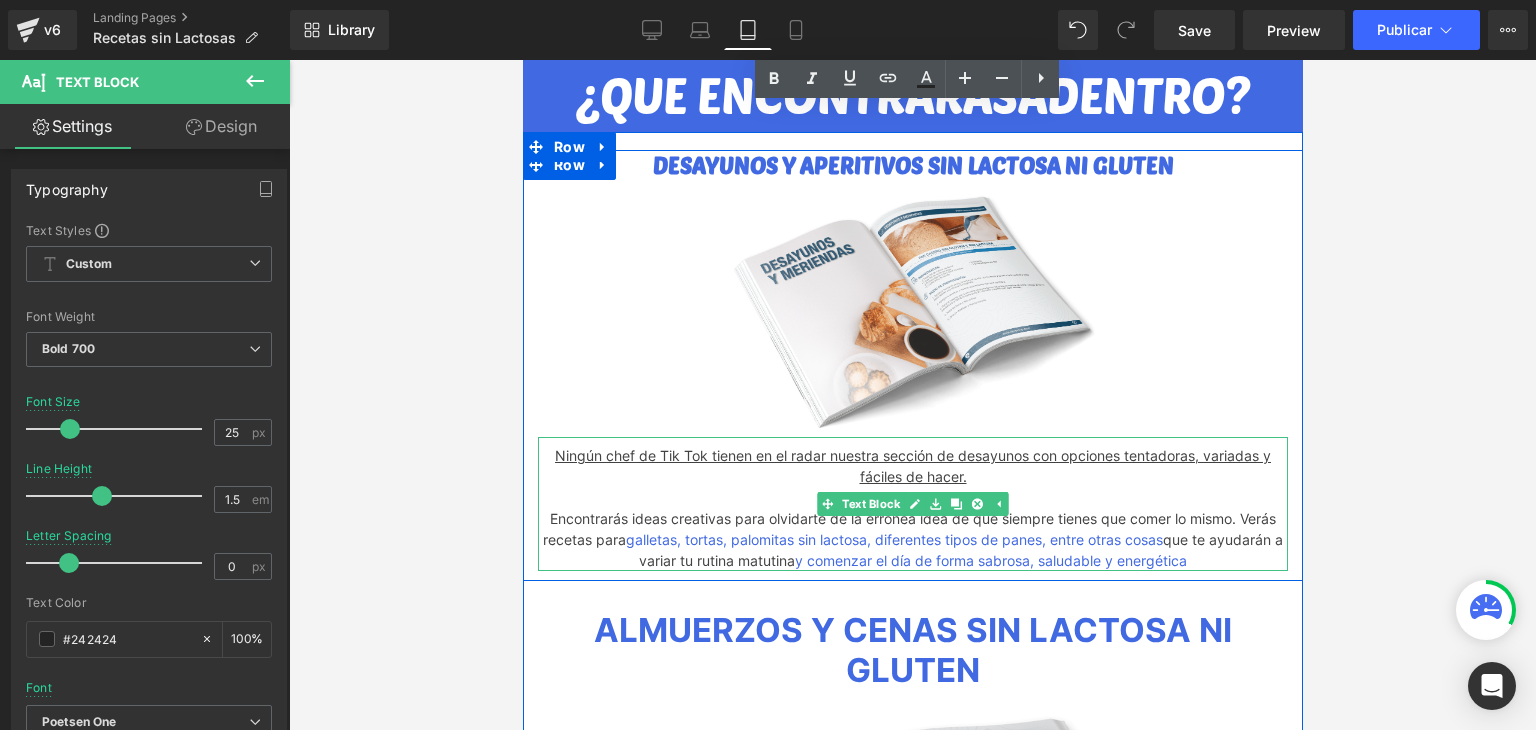 click on "Ningún chef de Tik Tok tienen en el radar nuestra sección de desayunos con opciones tentadoras, variadas y fáciles de hacer." at bounding box center [912, 466] 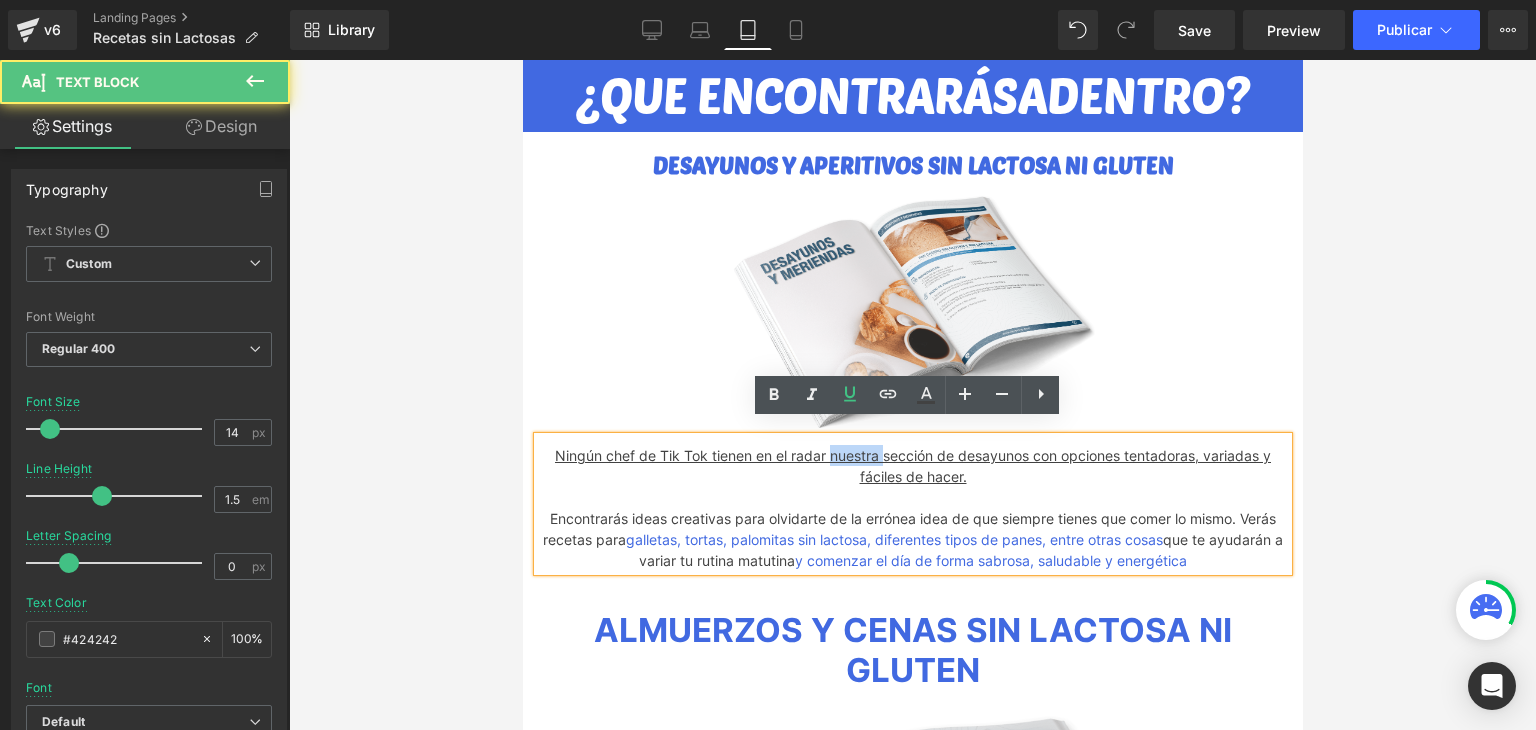 click on "Ningún chef de Tik Tok tienen en el radar nuestra sección de desayunos con opciones tentadoras, variadas y fáciles de hacer." at bounding box center [912, 466] 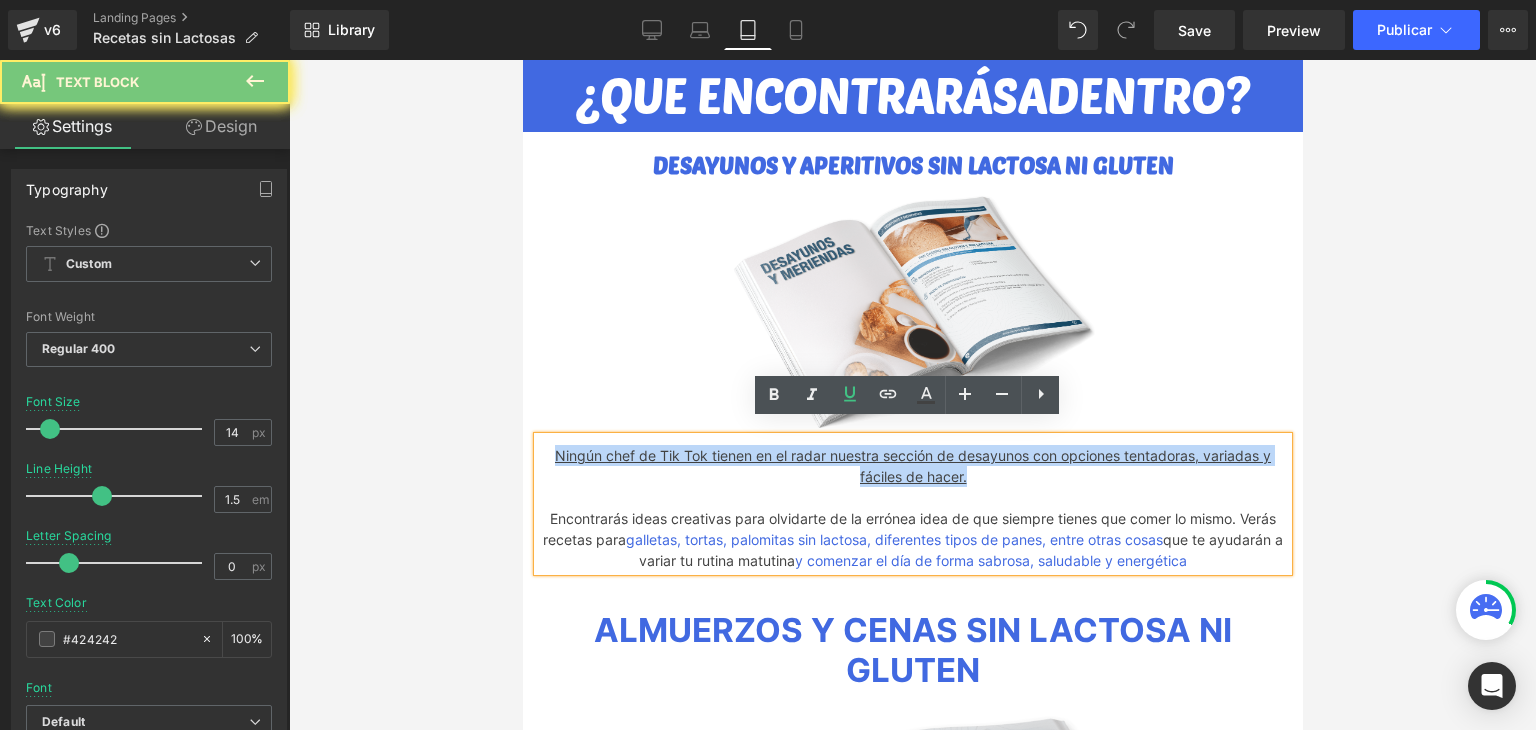 click on "Ningún chef de Tik Tok tienen en el radar nuestra sección de desayunos con opciones tentadoras, variadas y fáciles de hacer." at bounding box center [912, 466] 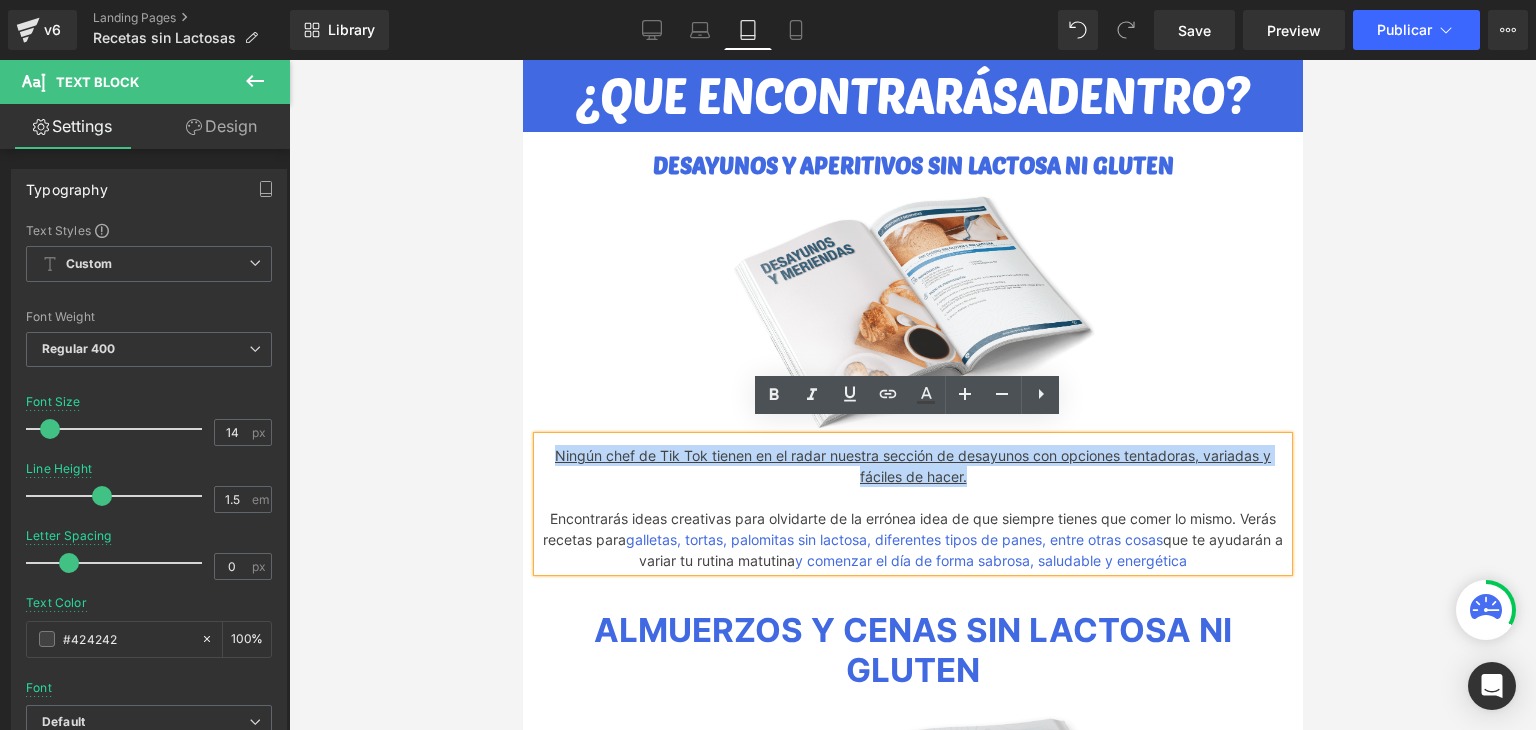 click on "Encontrarás ideas creativas para olvidarte de la errónea idea de que siempre tienes que comer lo mismo. Verás recetas para  galletas, tortas, palomitas sin lactosa, diferentes tipos de panes, entre otras cosas  que te ayudarán a variar tu rutina matutina  y comenzar el día de forma sabrosa, saludable y energética" at bounding box center (912, 529) 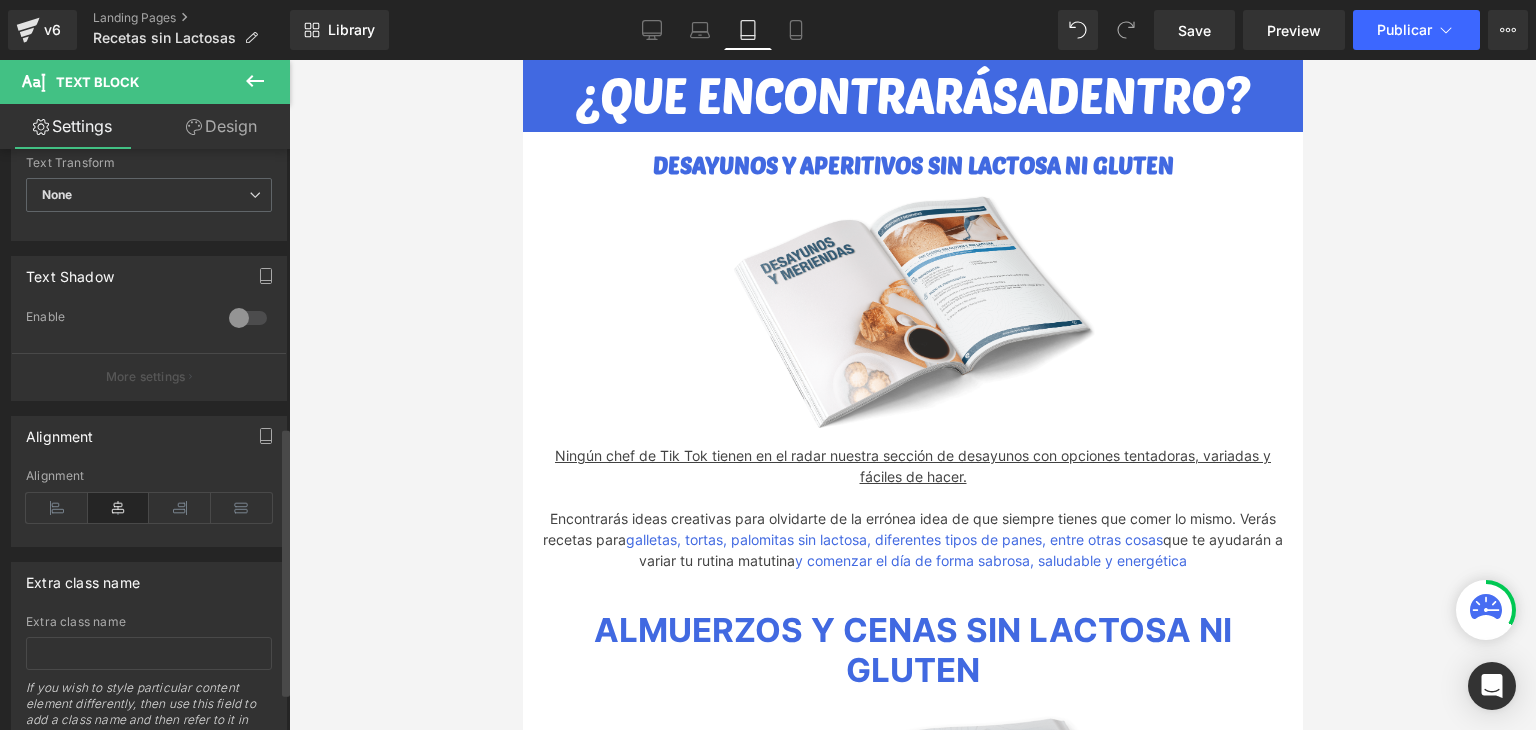 scroll, scrollTop: 400, scrollLeft: 0, axis: vertical 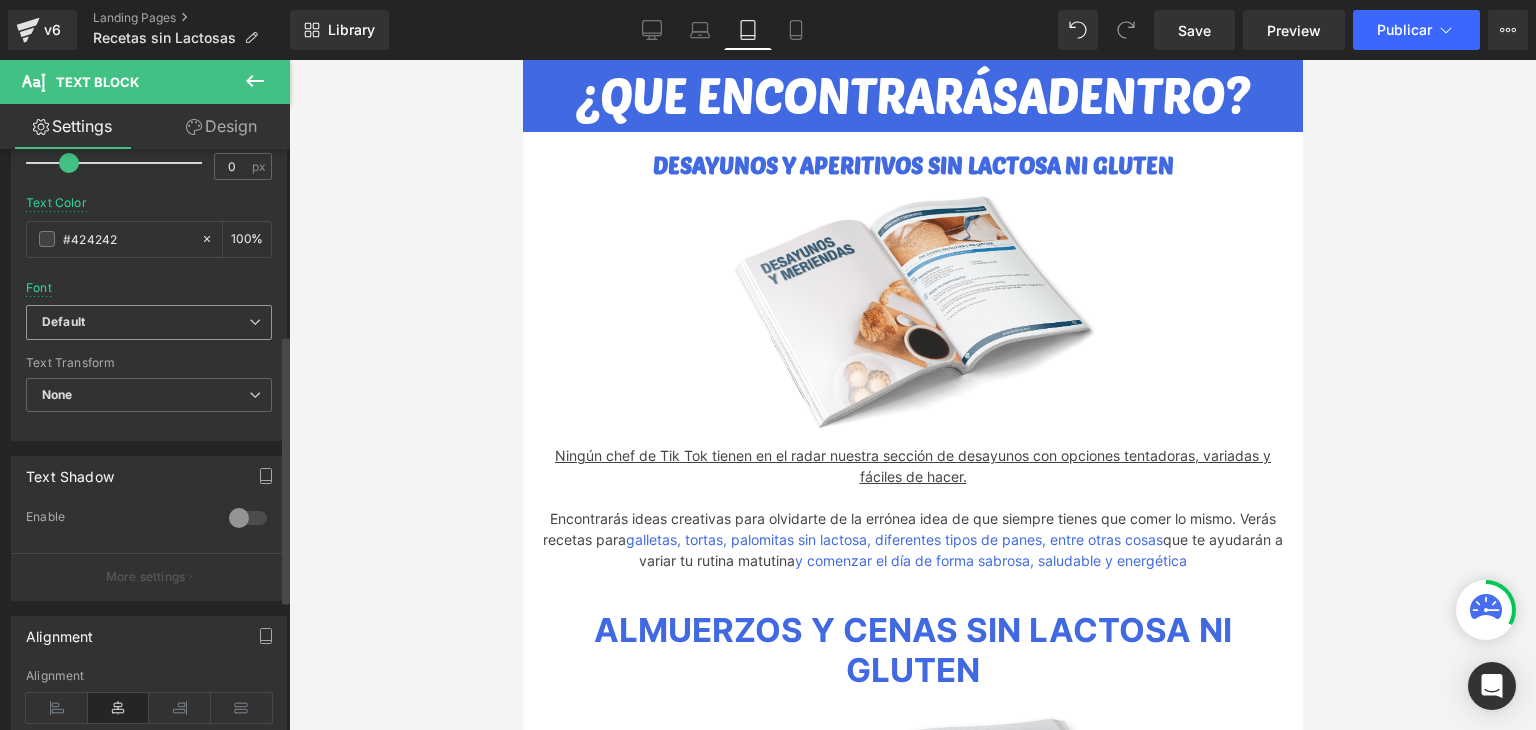 click on "Default" at bounding box center (145, 322) 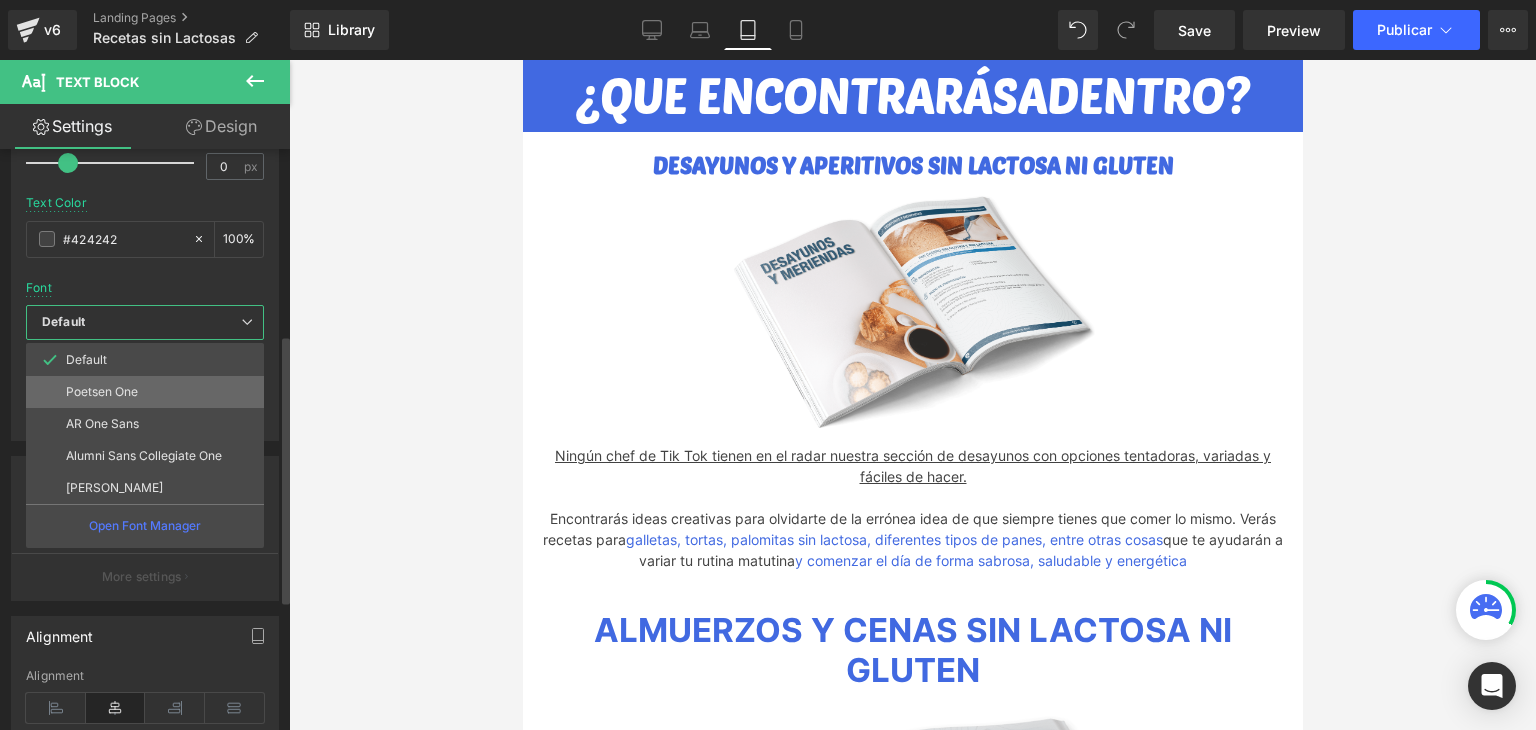 click on "Poetsen One" at bounding box center [145, 392] 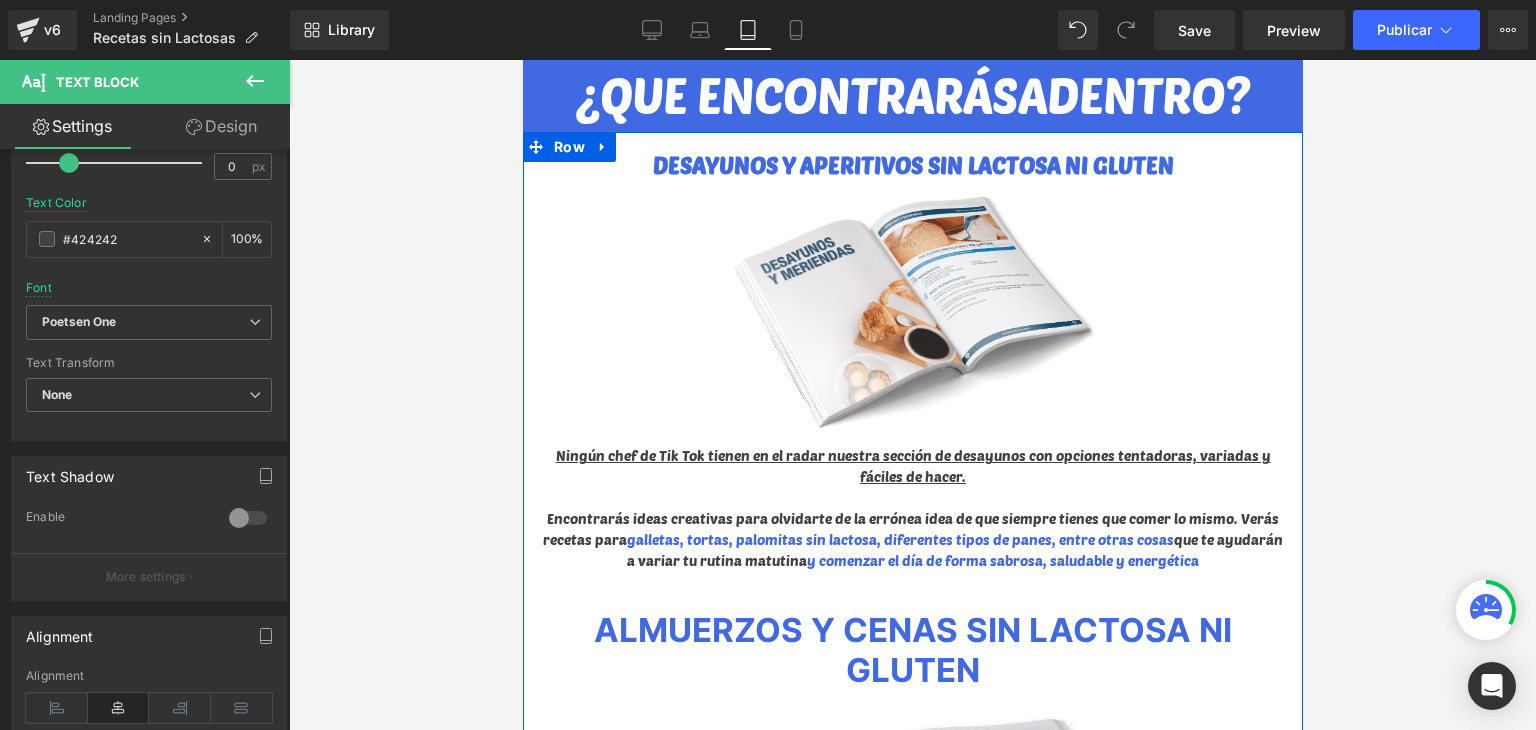 scroll, scrollTop: 3000, scrollLeft: 0, axis: vertical 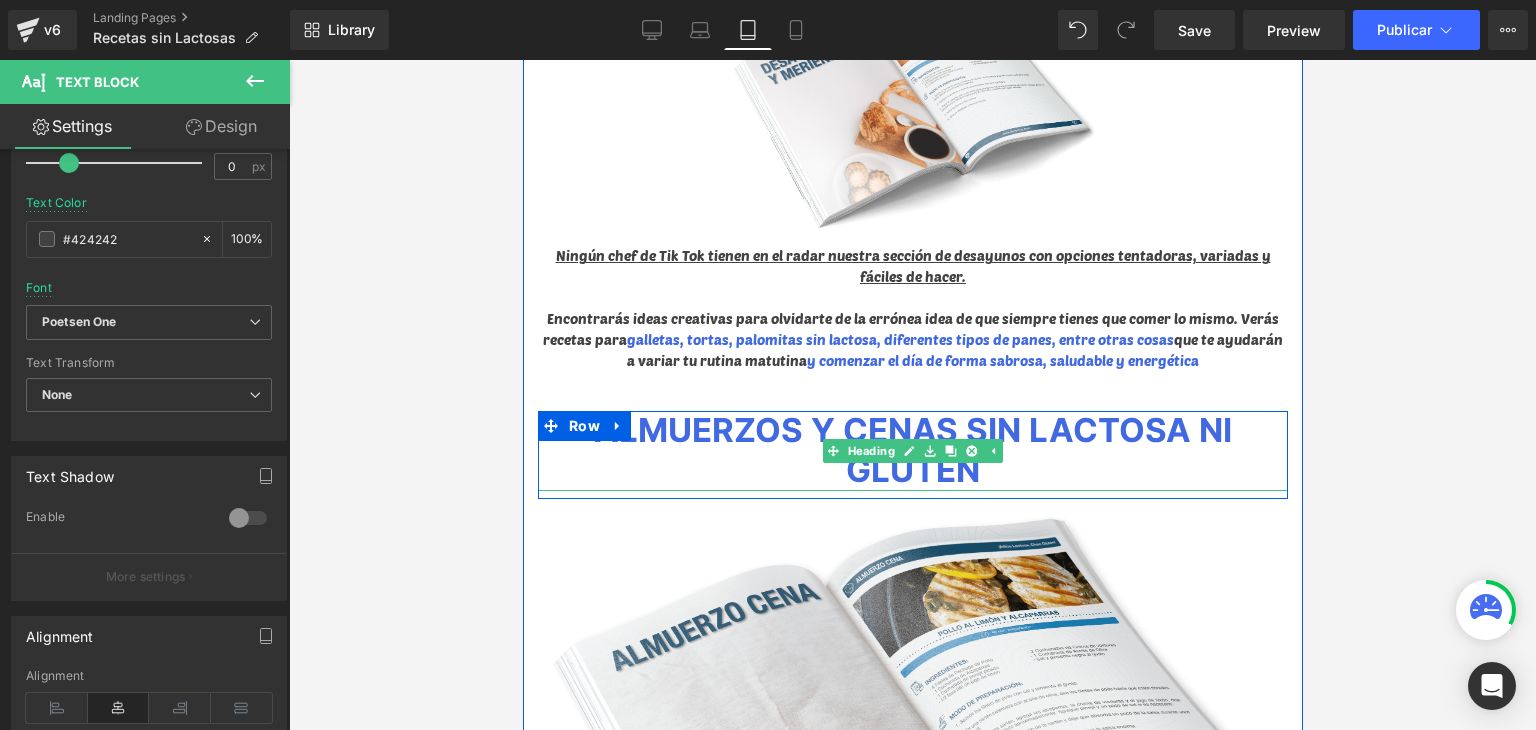 click on "ALMUERZOS Y CENAS SIN LACTOSA NI GLUTEN" at bounding box center (912, 450) 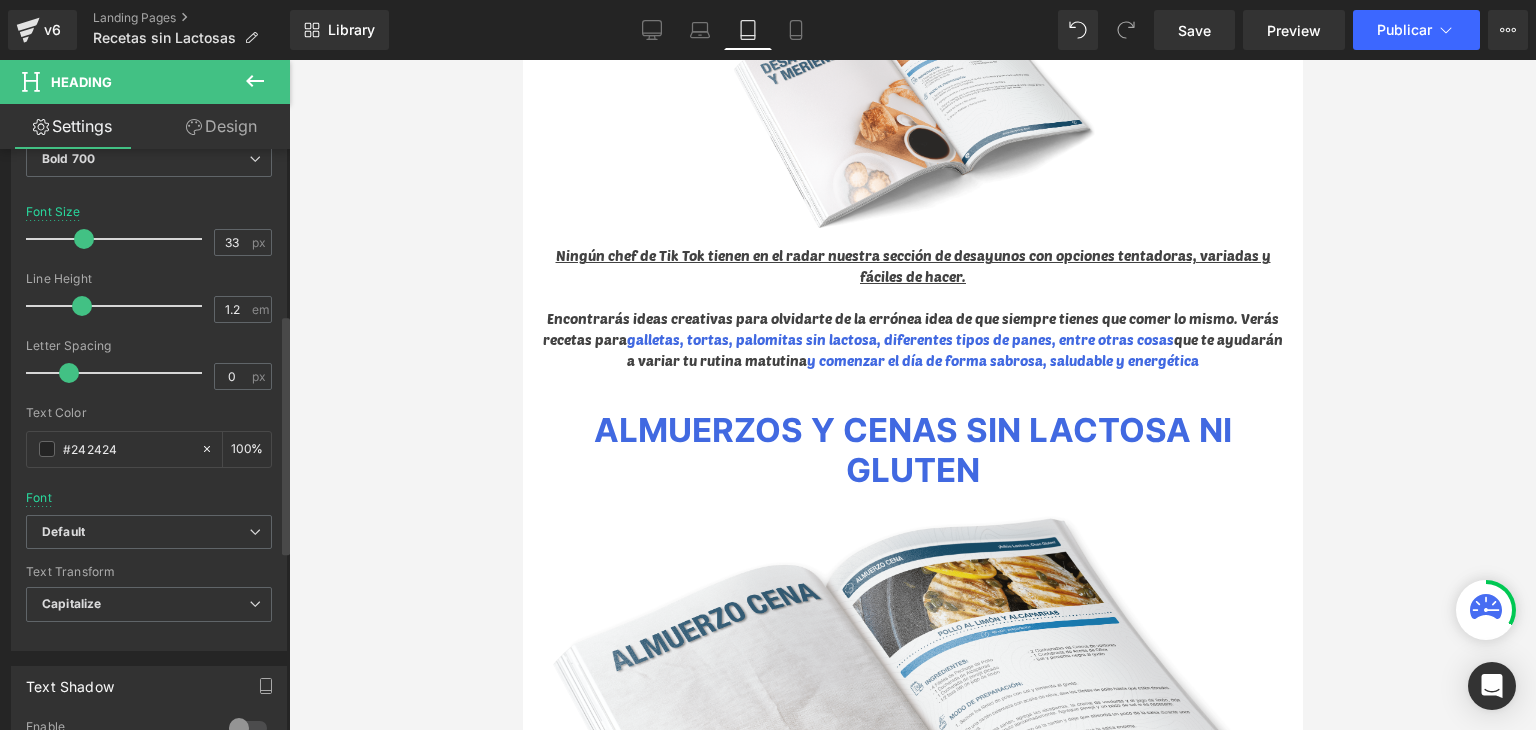 scroll, scrollTop: 400, scrollLeft: 0, axis: vertical 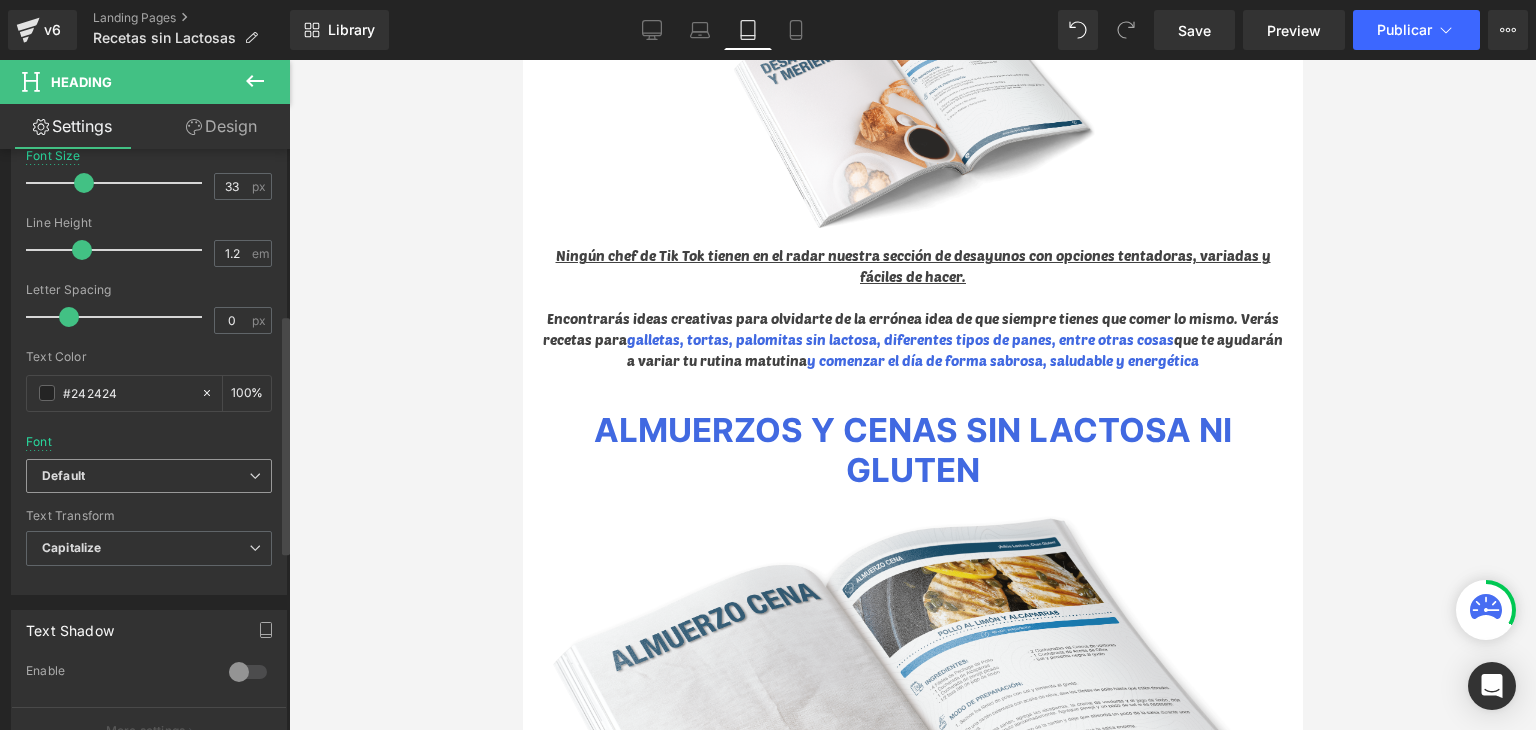 click on "Default" at bounding box center [145, 476] 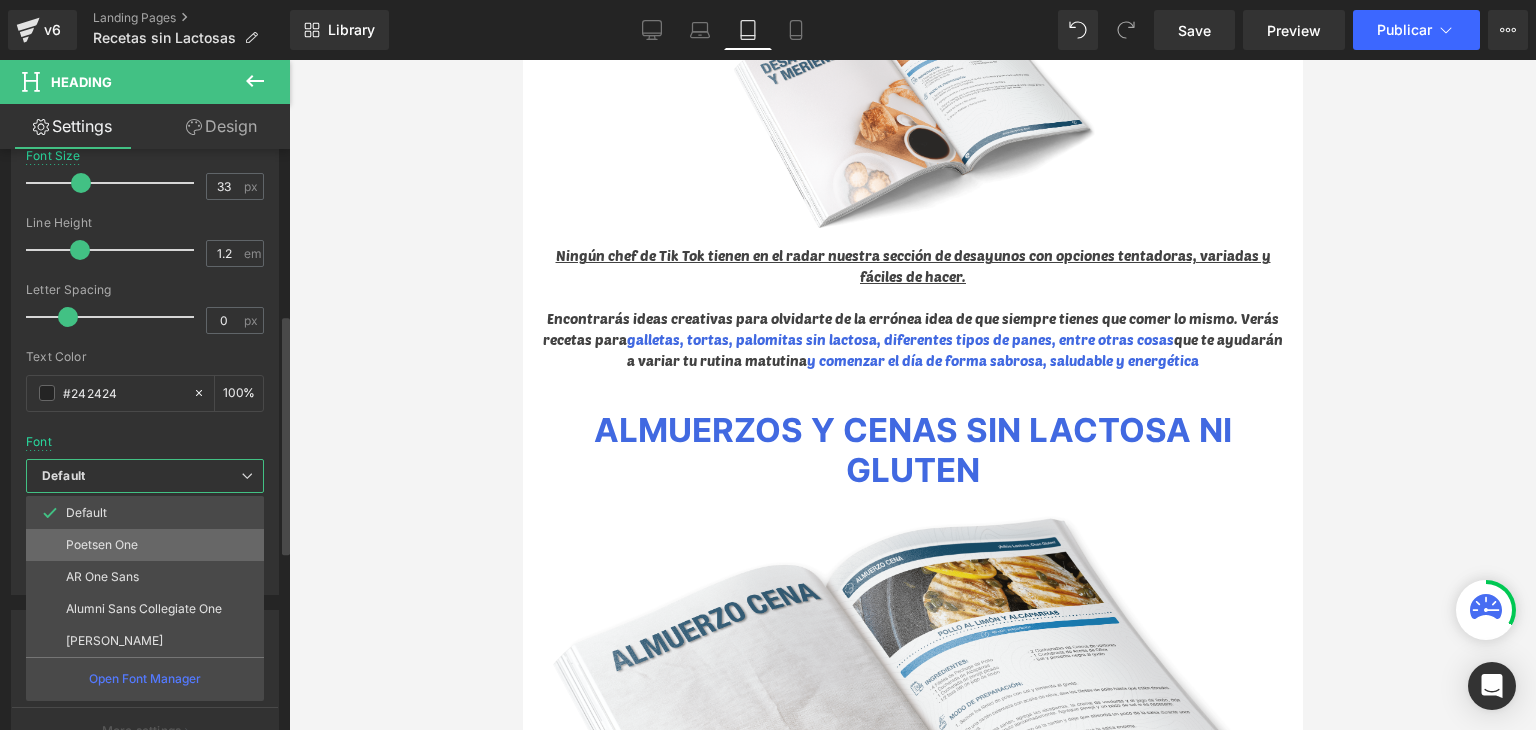 click on "Poetsen One" at bounding box center [145, 545] 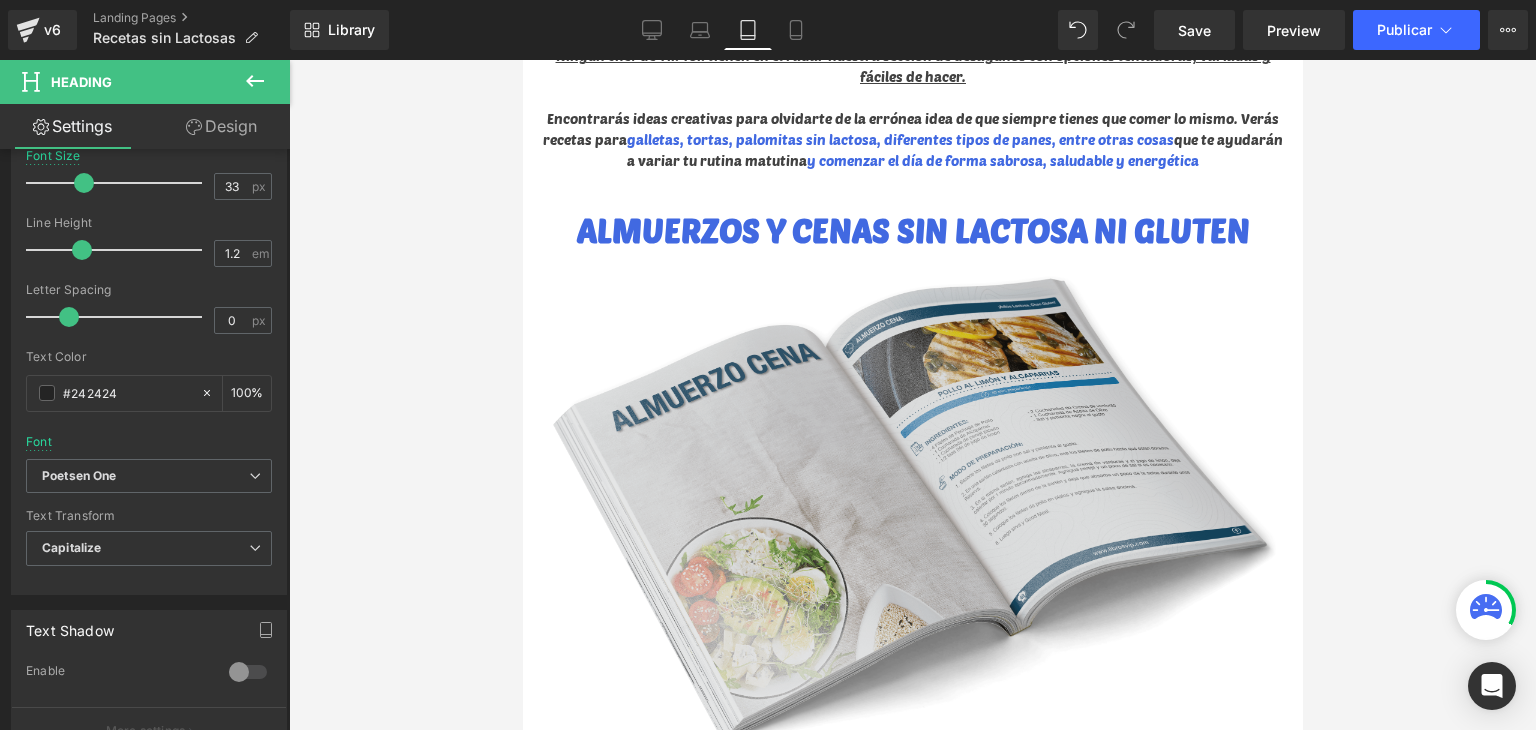 scroll, scrollTop: 3200, scrollLeft: 0, axis: vertical 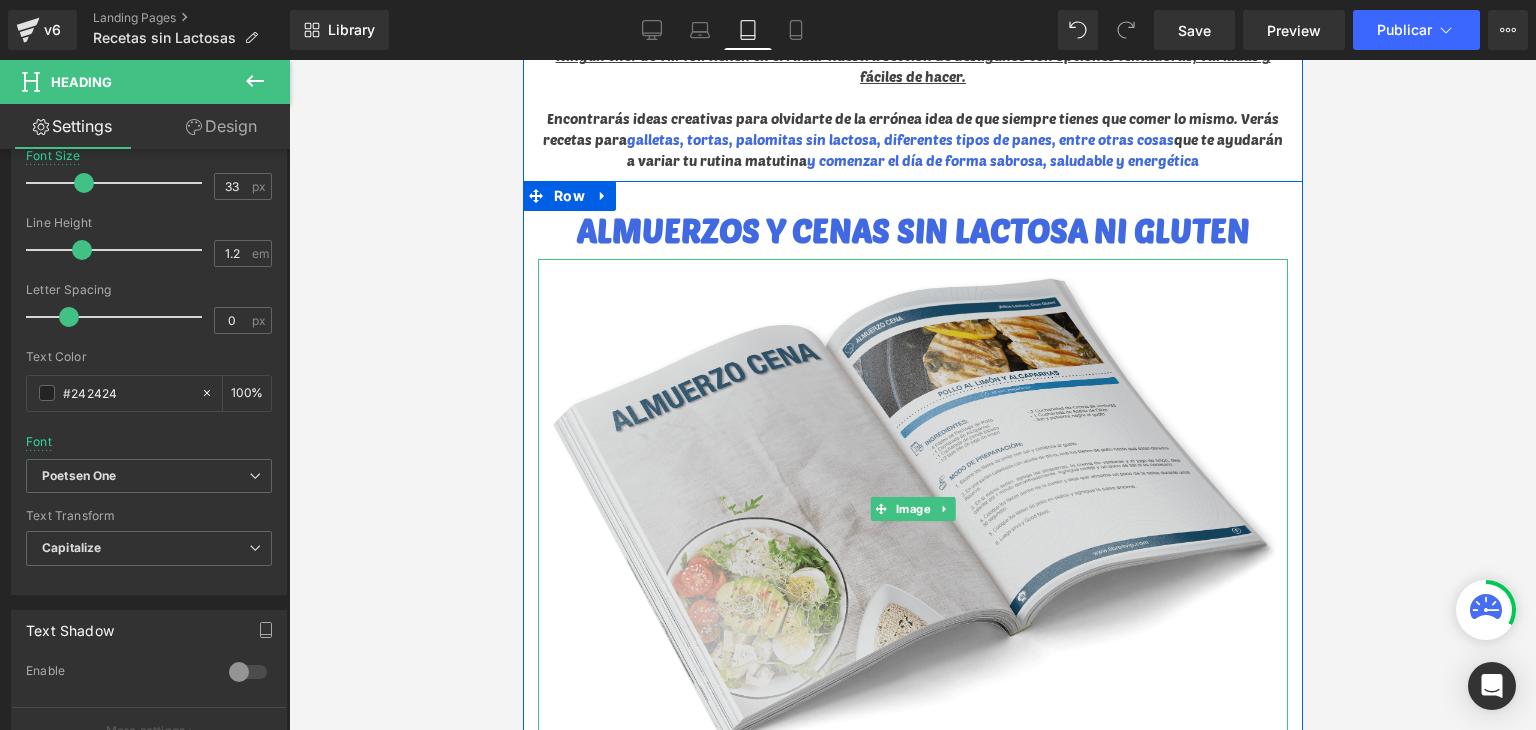 click at bounding box center [912, 509] 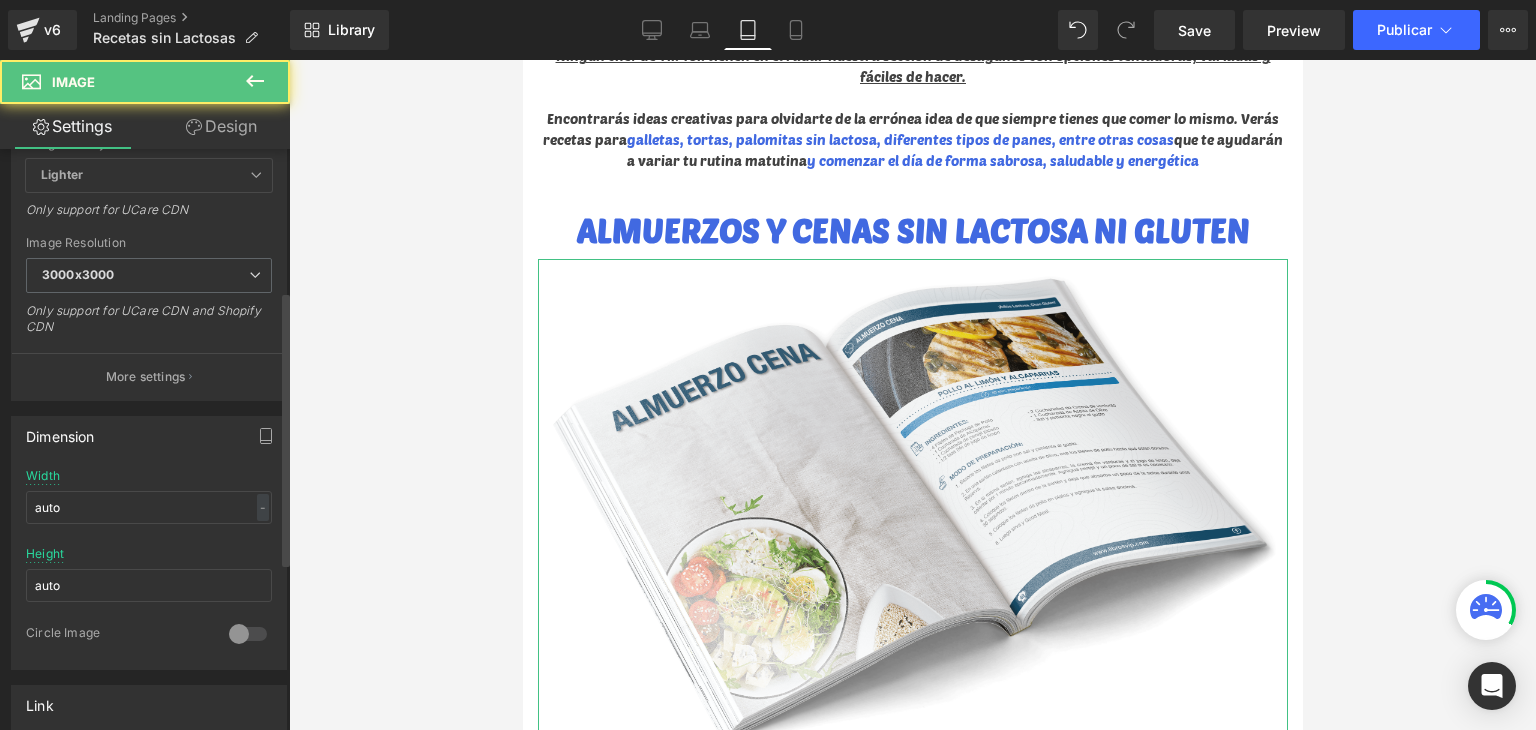 scroll, scrollTop: 400, scrollLeft: 0, axis: vertical 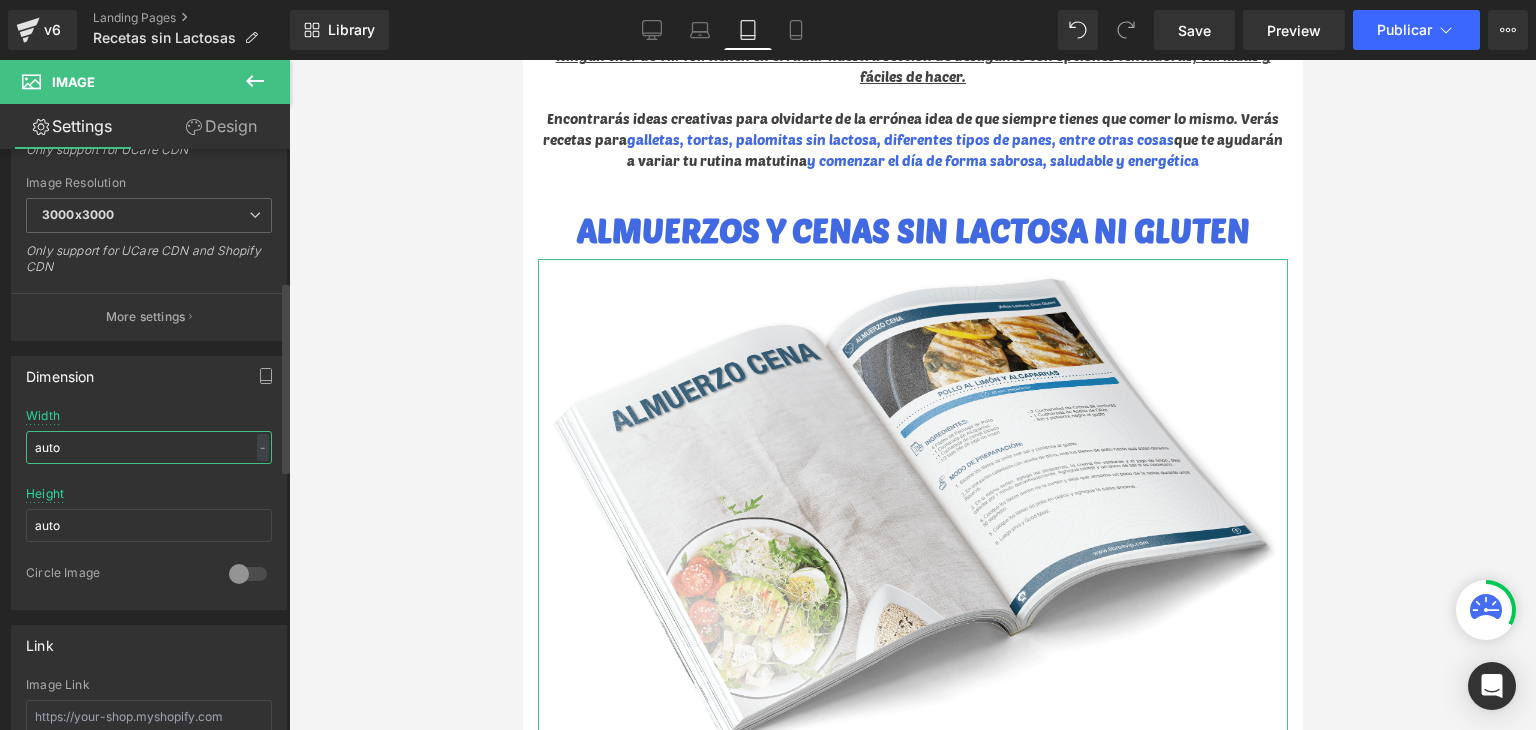 drag, startPoint x: 152, startPoint y: 449, endPoint x: 9, endPoint y: 443, distance: 143.12582 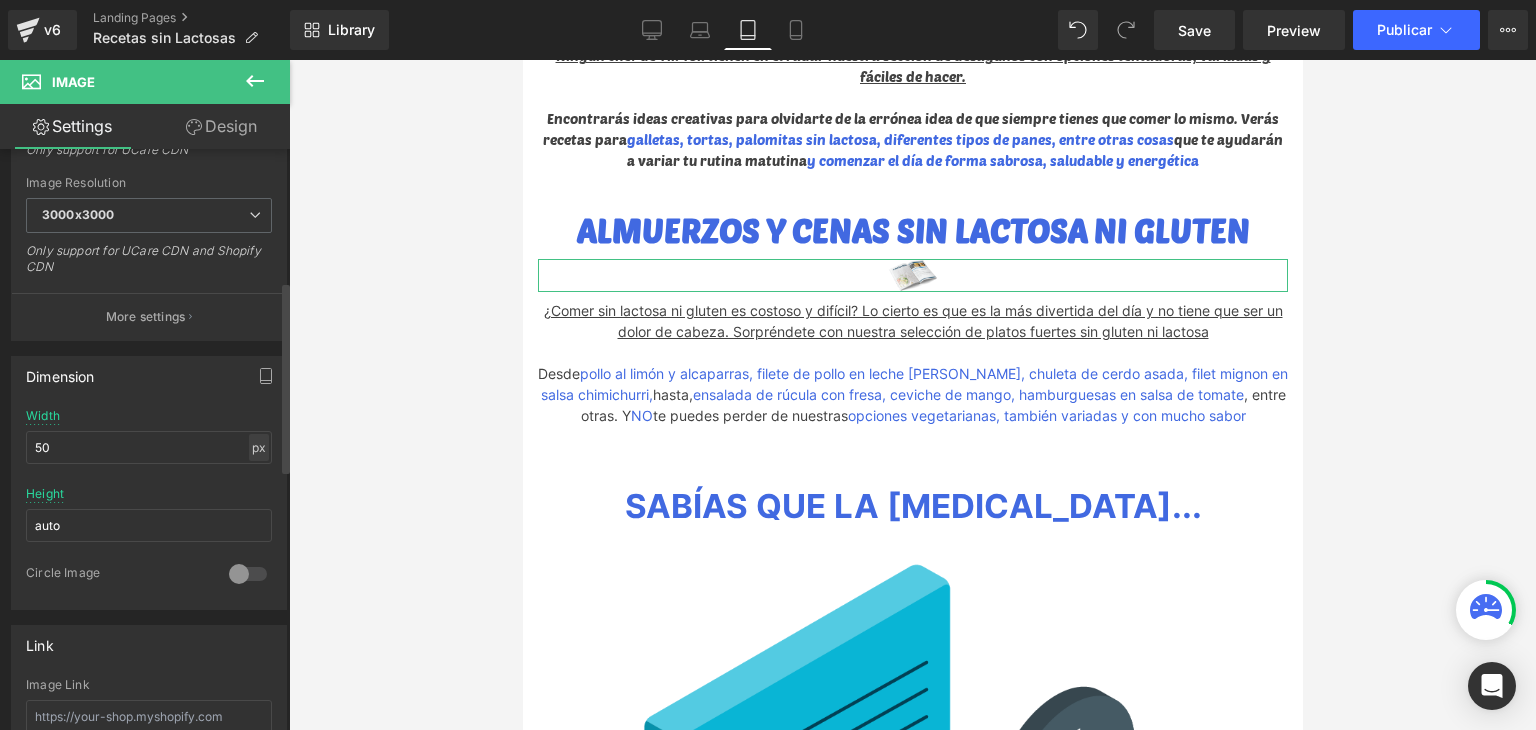 click on "px" at bounding box center [259, 447] 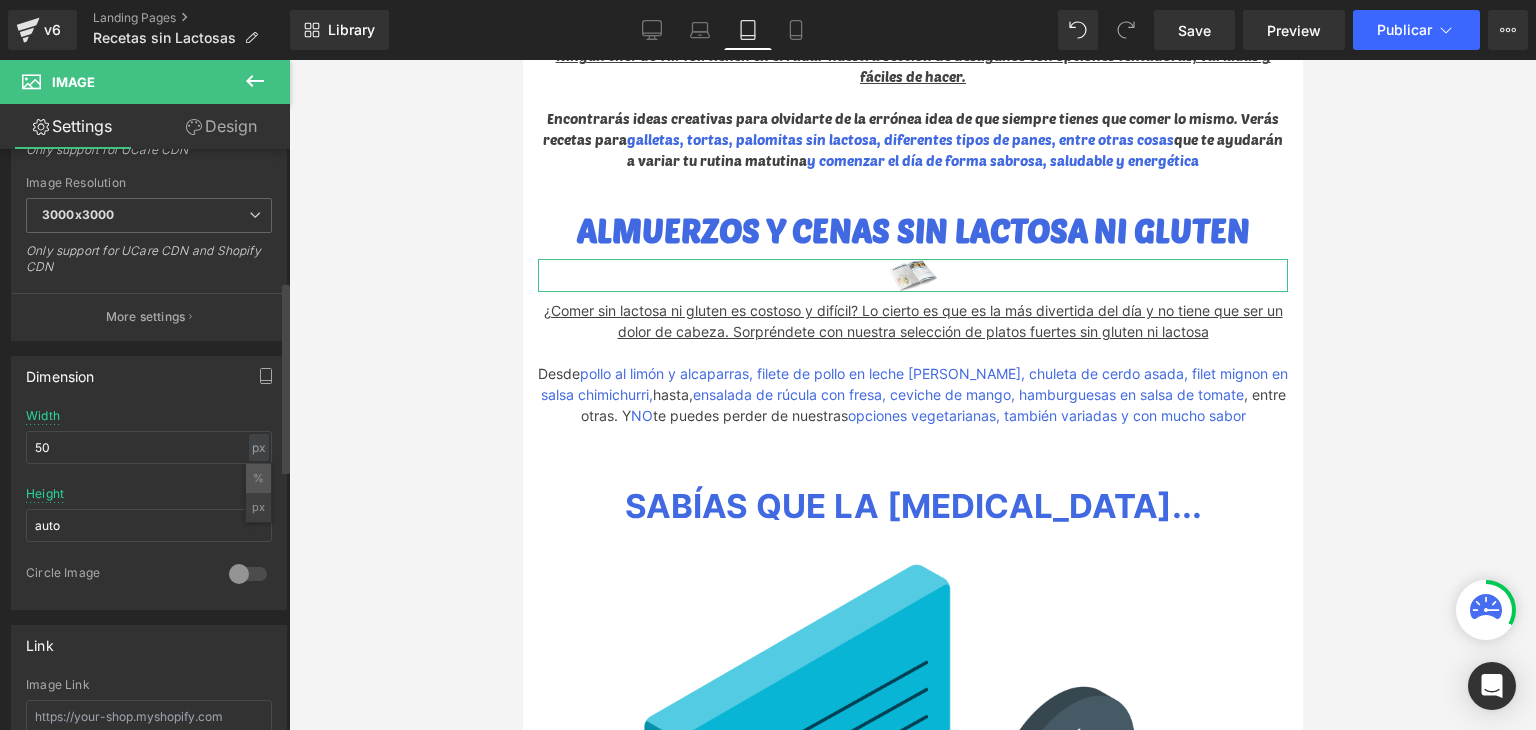 click on "%" at bounding box center (258, 478) 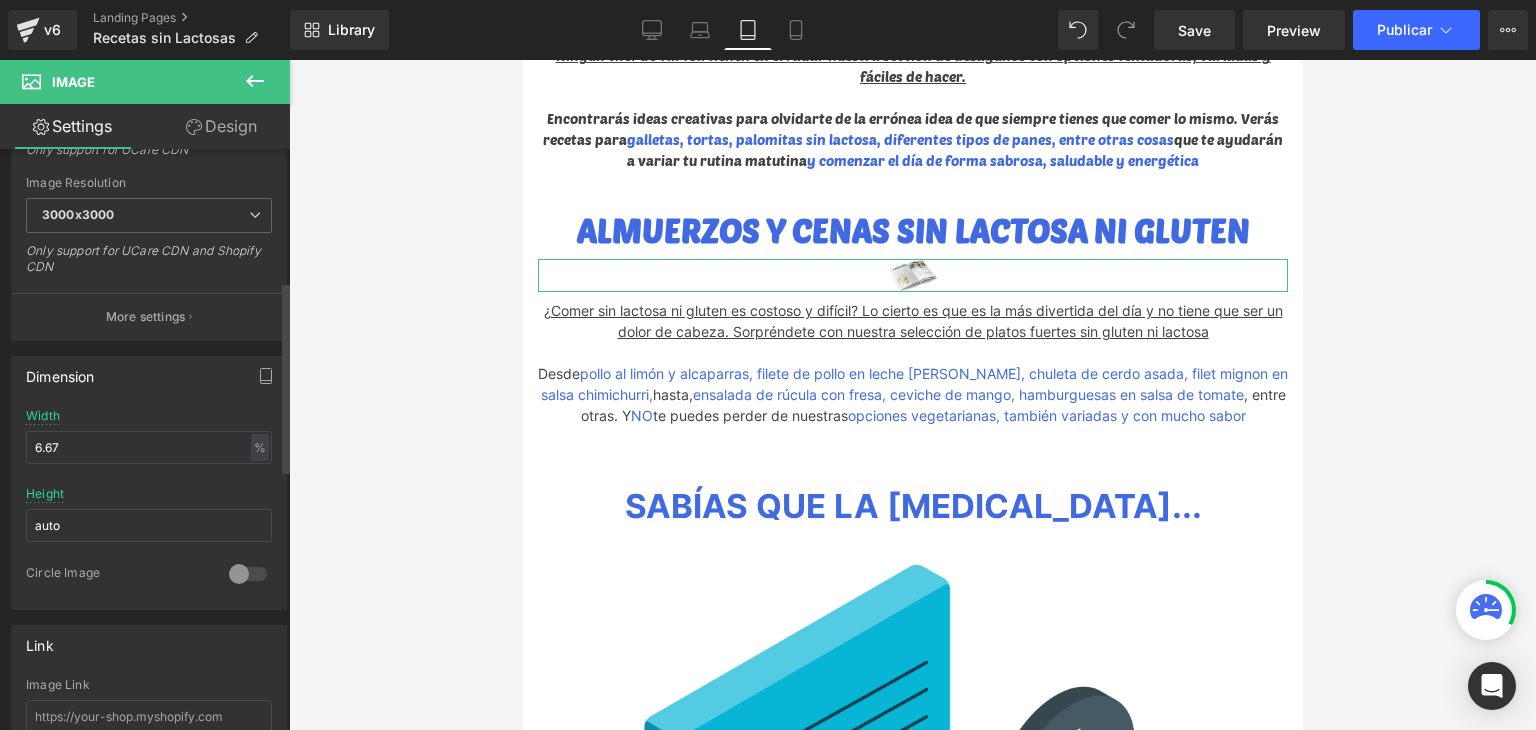 click at bounding box center [149, 480] 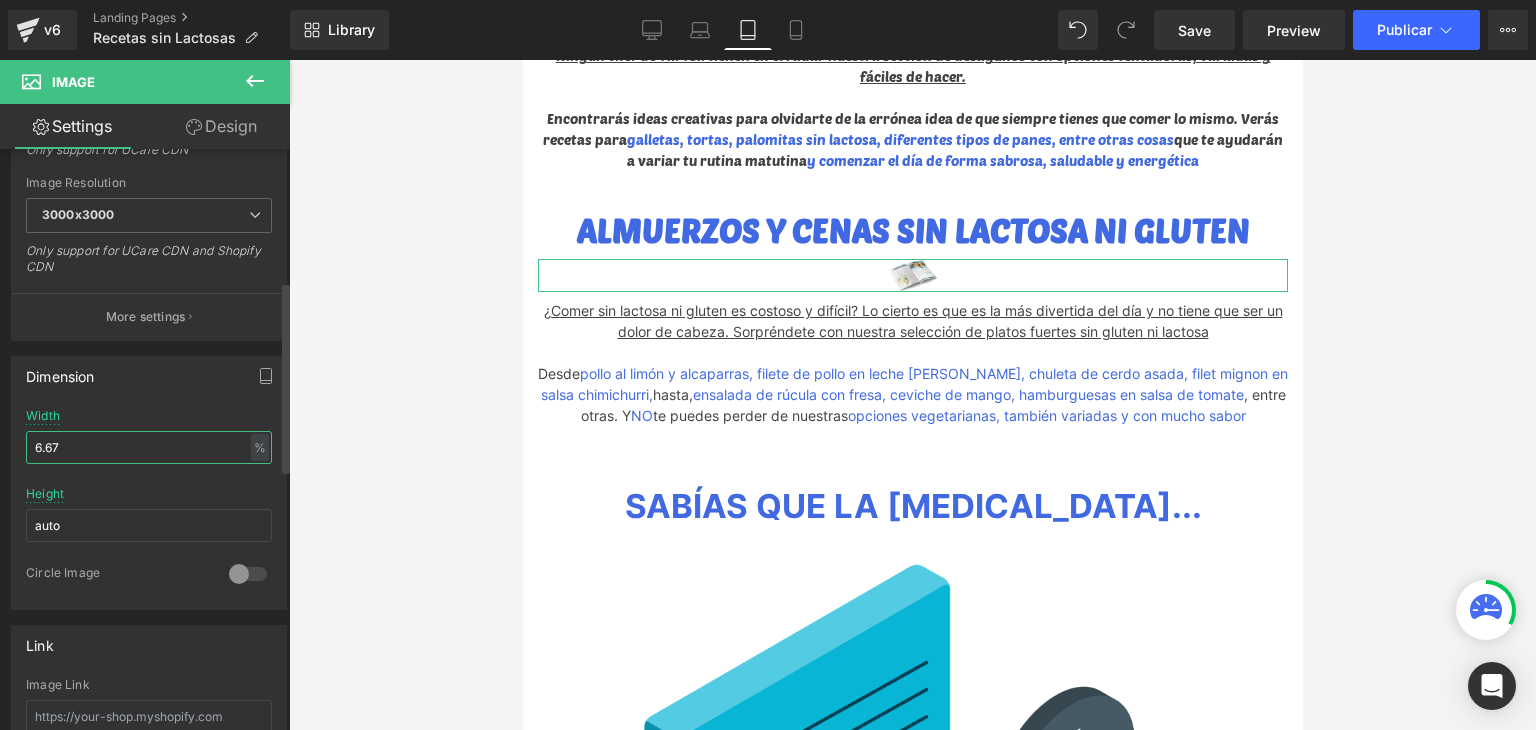 drag, startPoint x: 204, startPoint y: 445, endPoint x: 0, endPoint y: 417, distance: 205.9126 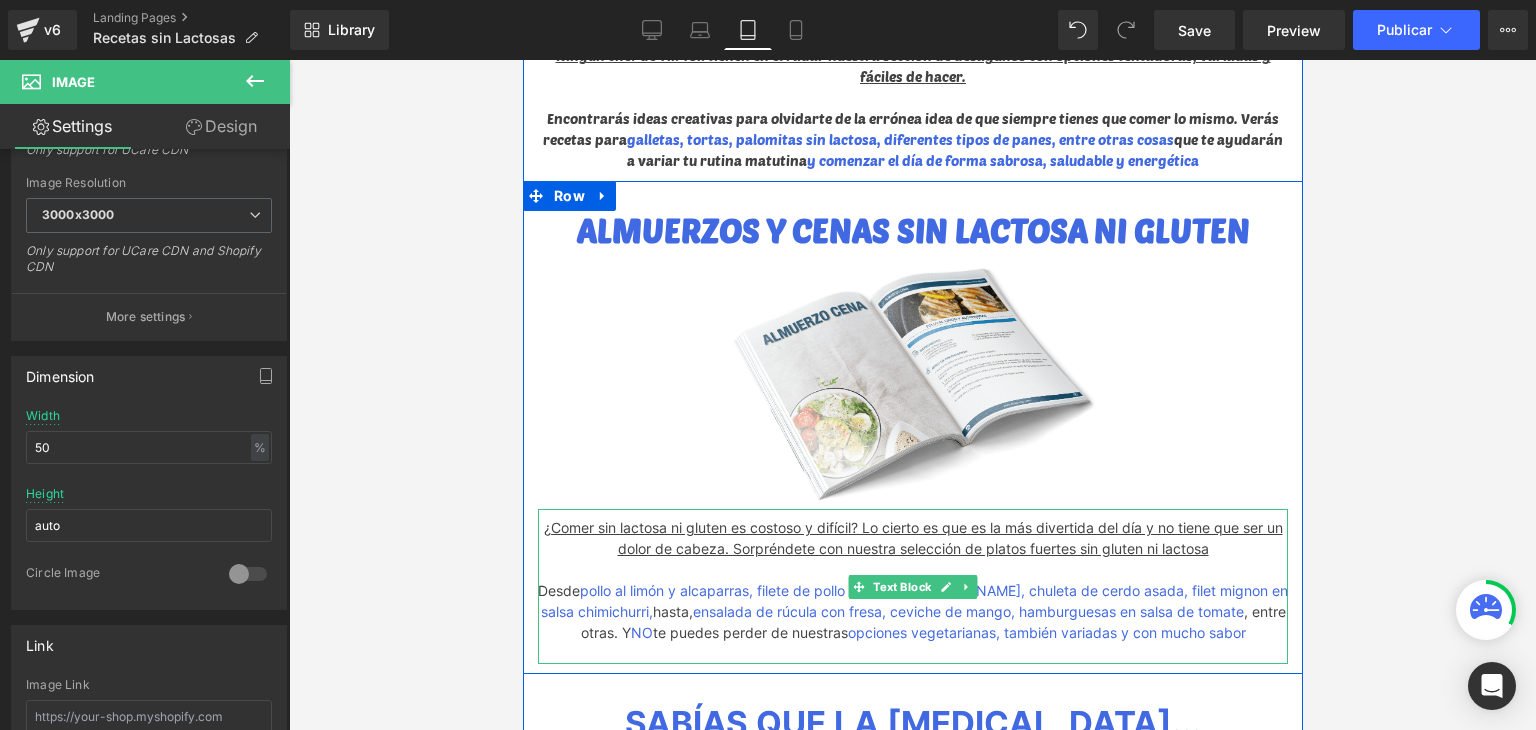 click on "¿Comer sin lactosa ni gluten es costoso y difícil? Lo cierto es que es la más divertida del día y no tiene que ser un dolor de cabeza. Sorpréndete  con nuestra selección de platos fuertes sin gluten ni lactosa" at bounding box center [912, 538] 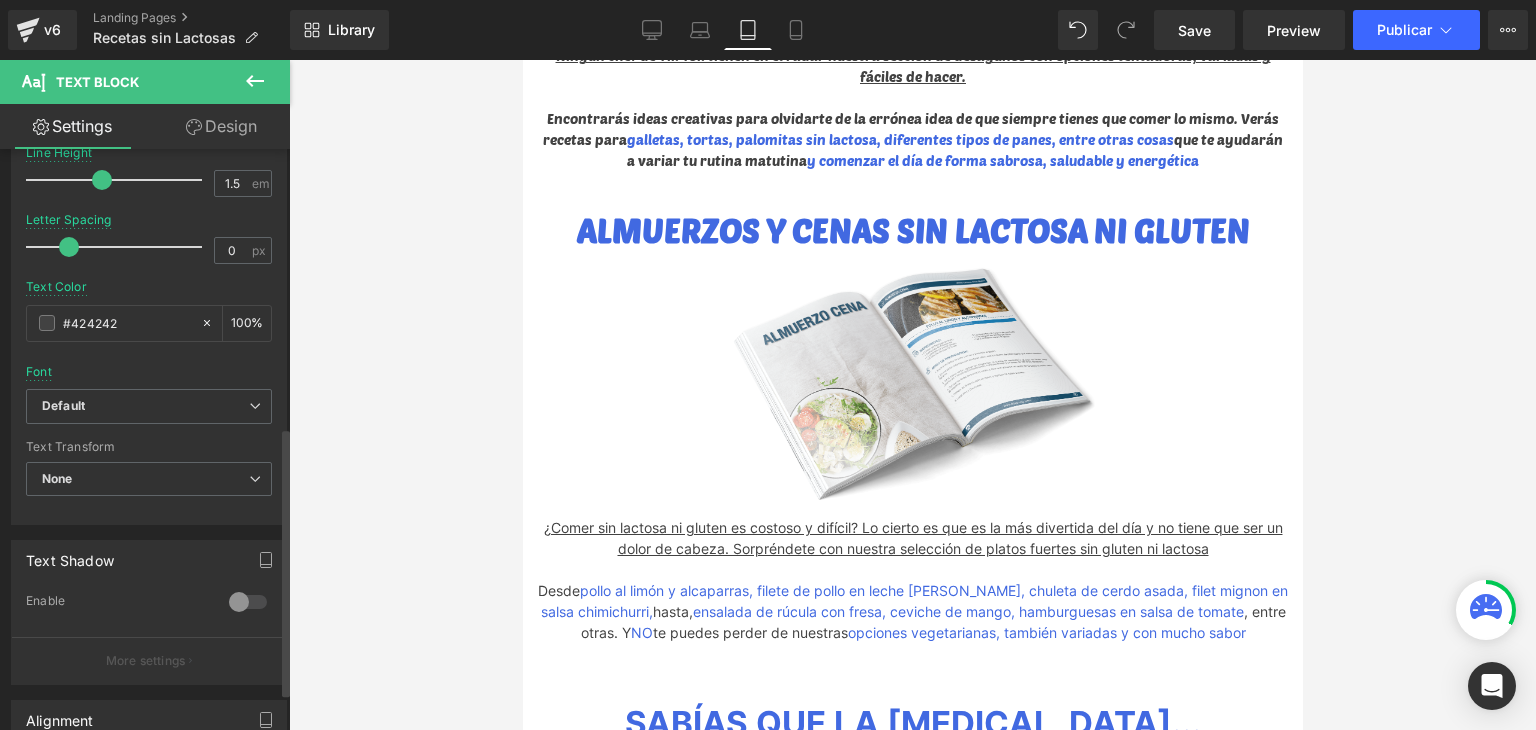 scroll, scrollTop: 200, scrollLeft: 0, axis: vertical 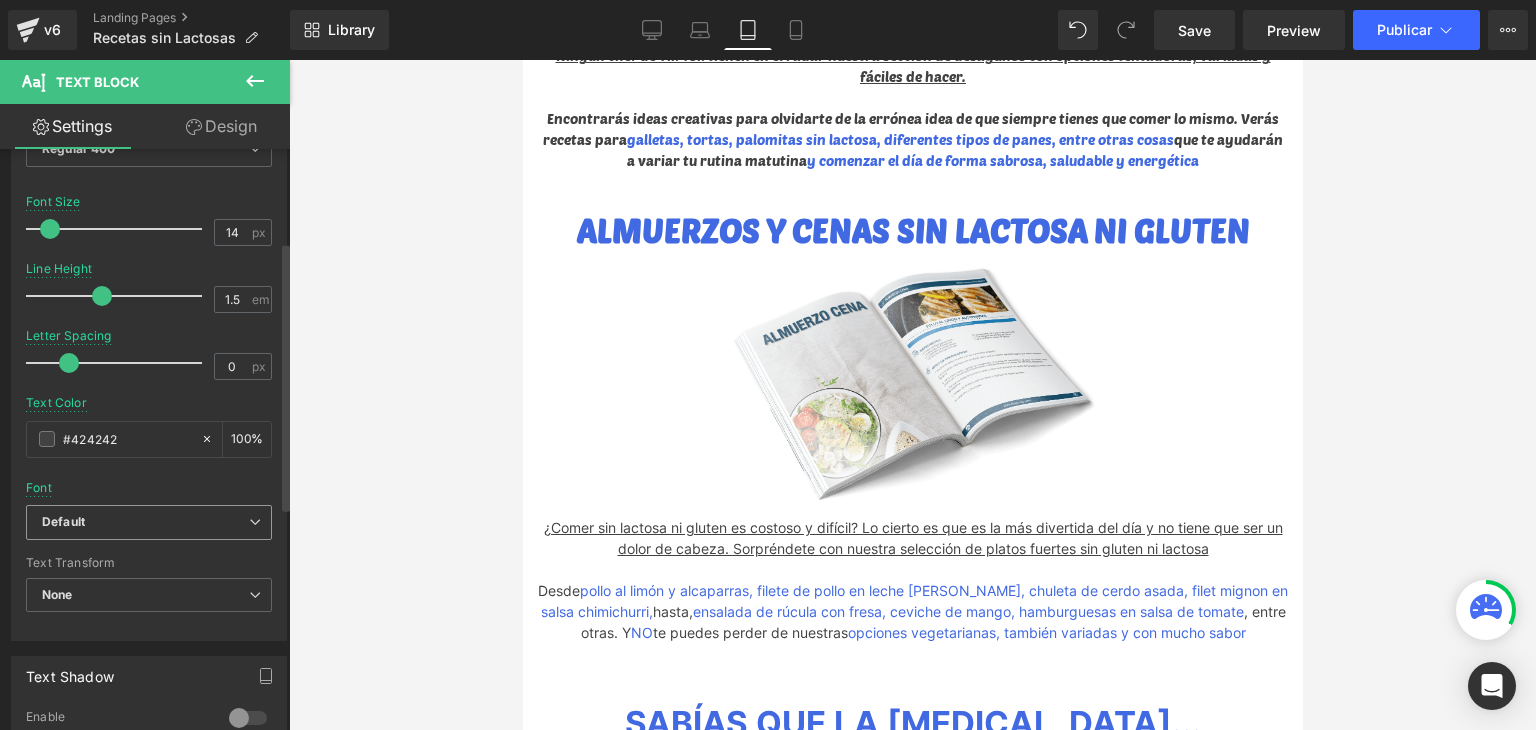 click on "Default" at bounding box center [145, 522] 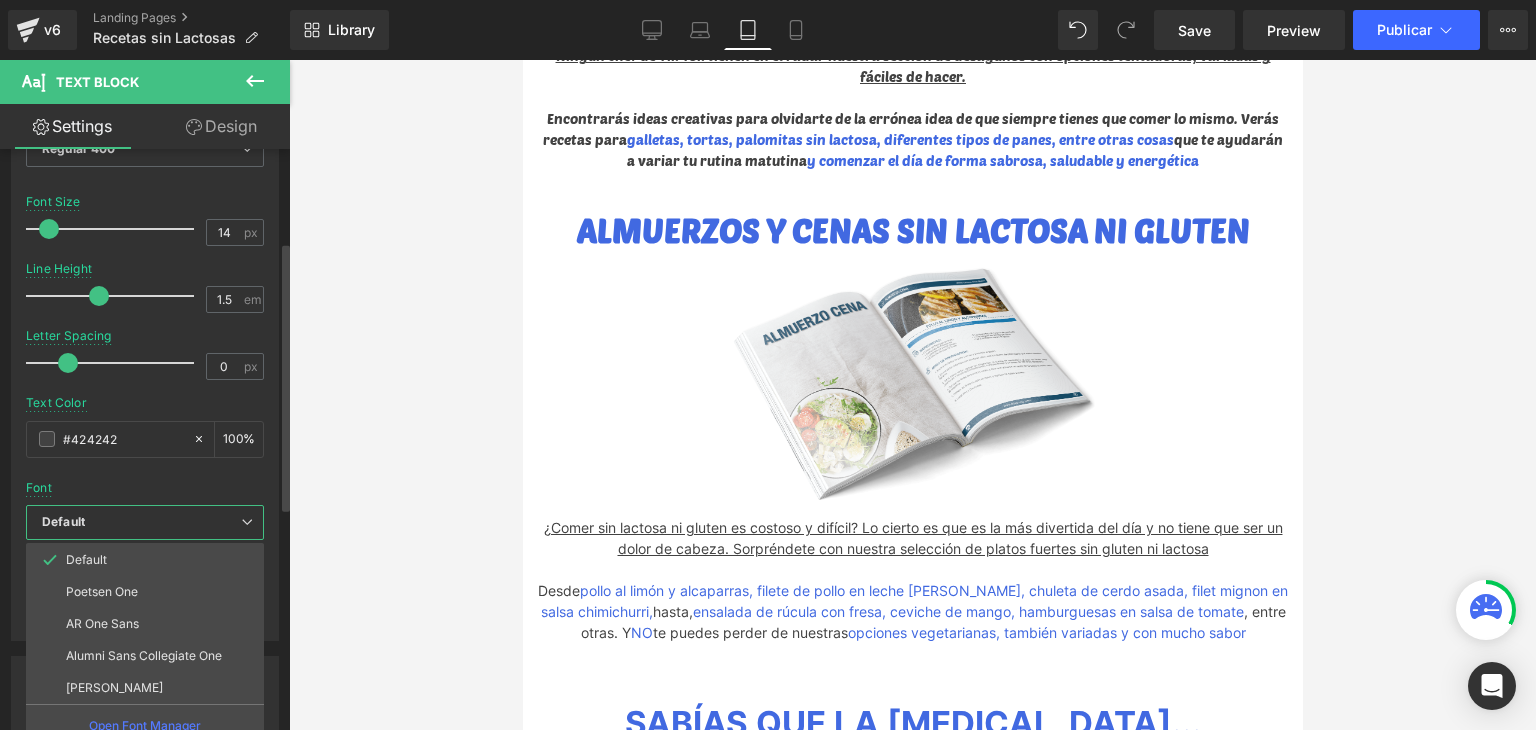 click on "Poetsen One" at bounding box center [145, 592] 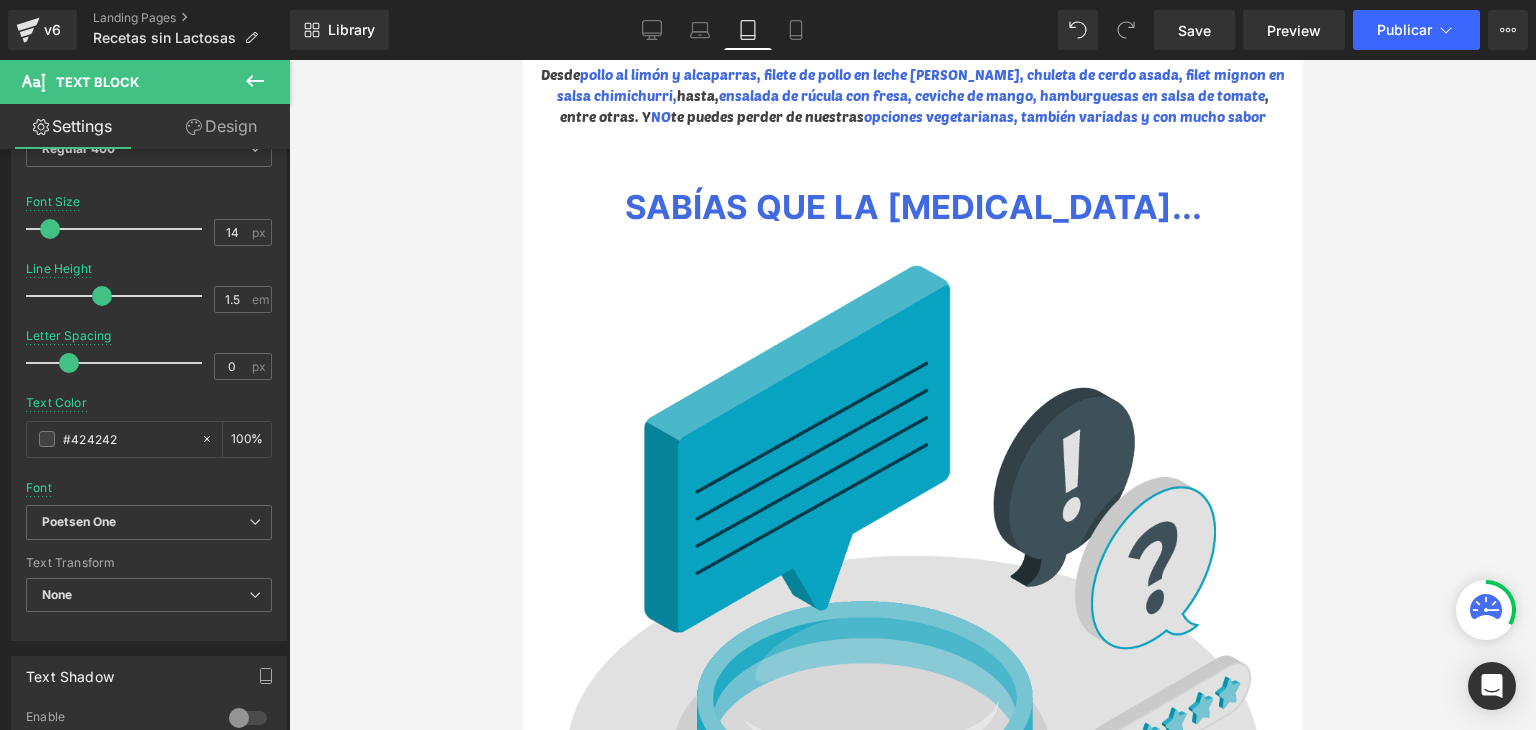 scroll, scrollTop: 3800, scrollLeft: 0, axis: vertical 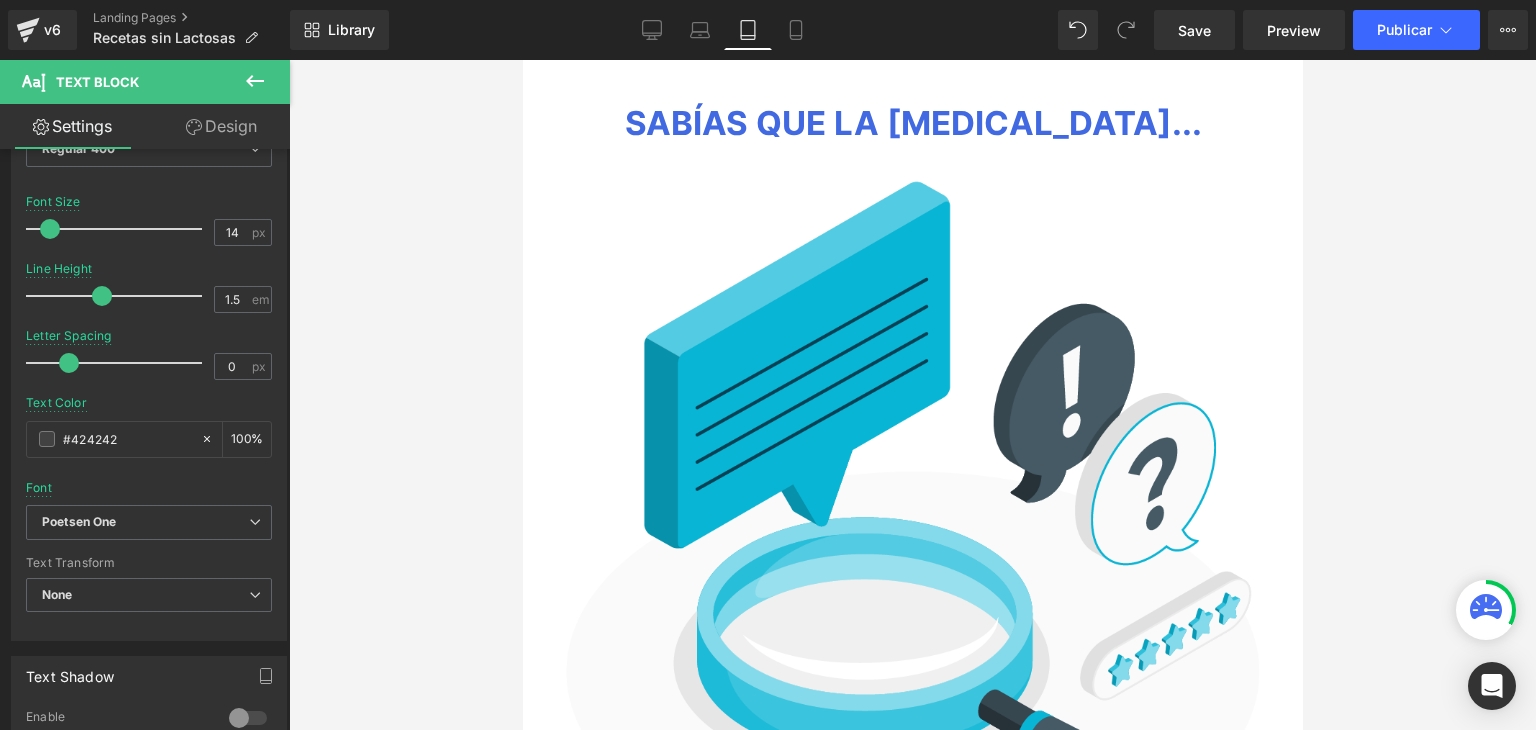 click on "SABÍAS QUE LA [MEDICAL_DATA]..." at bounding box center (912, 123) 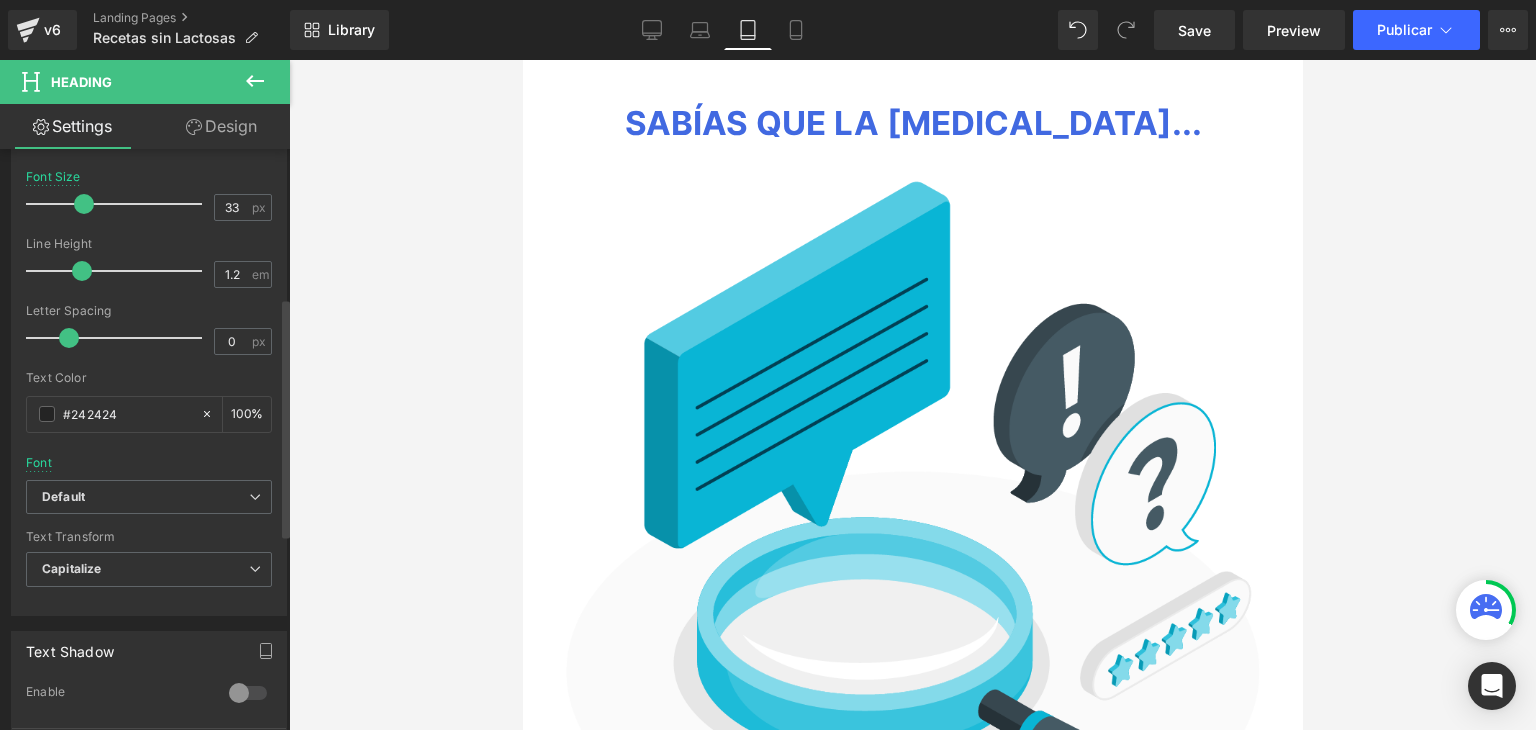 scroll, scrollTop: 600, scrollLeft: 0, axis: vertical 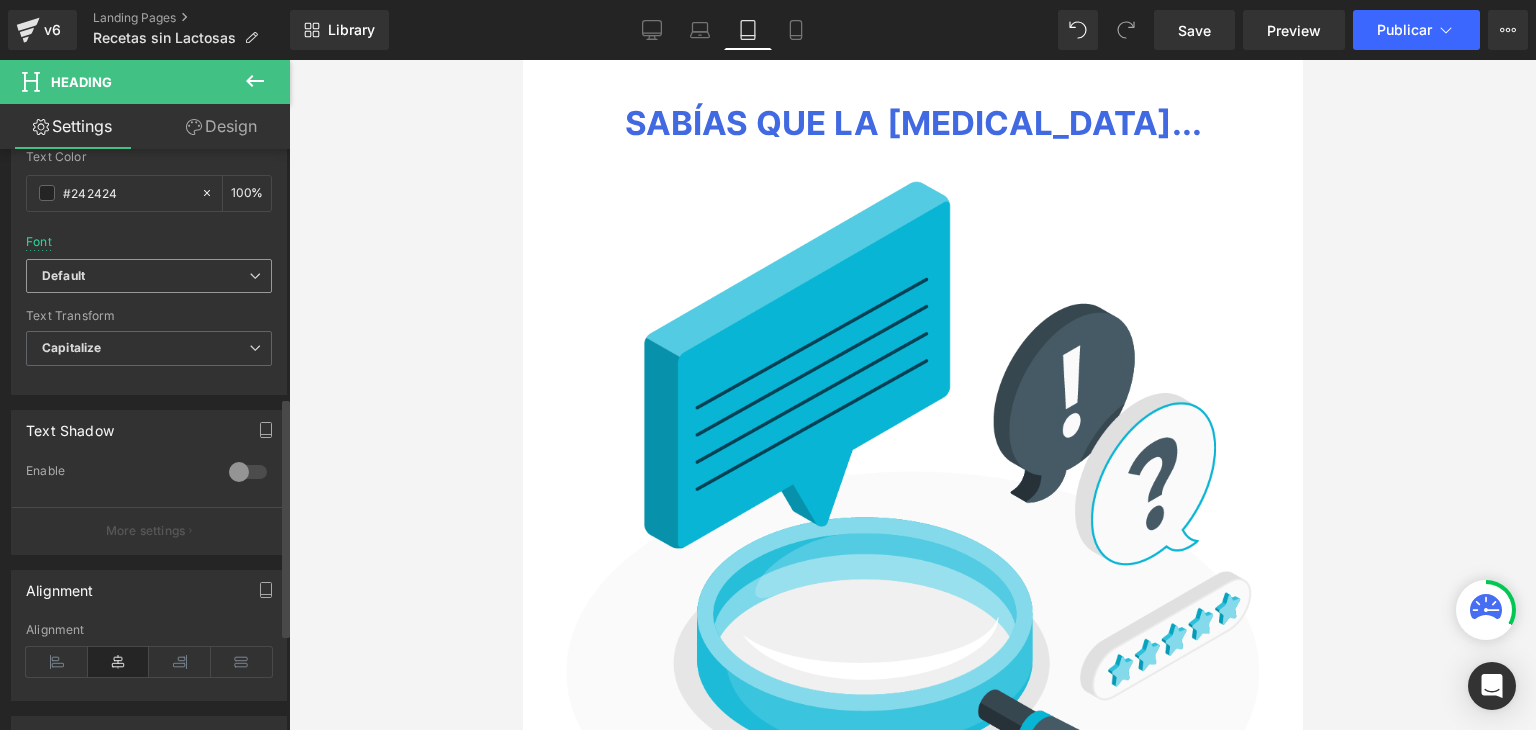 click on "Default" at bounding box center [145, 276] 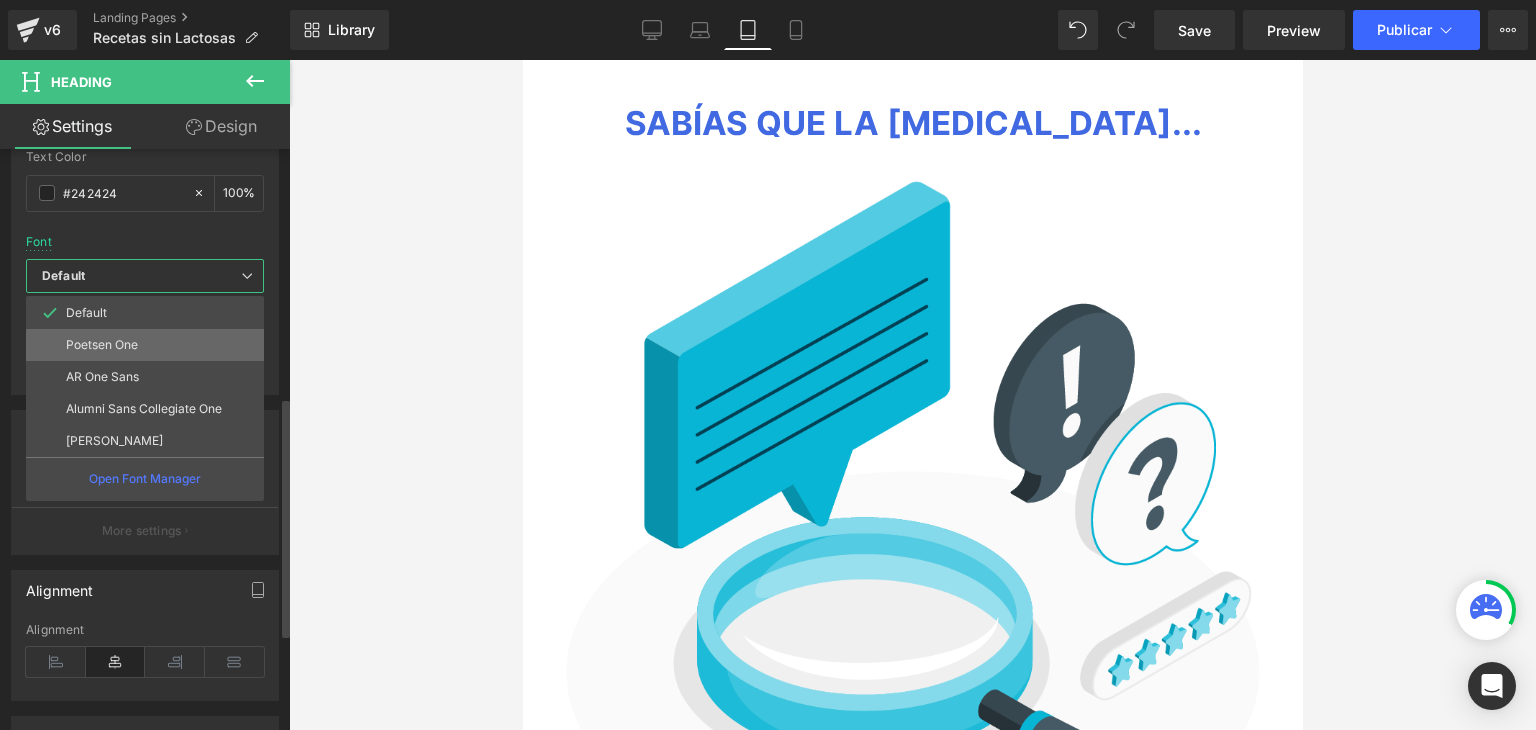 click on "Poetsen One" at bounding box center (145, 345) 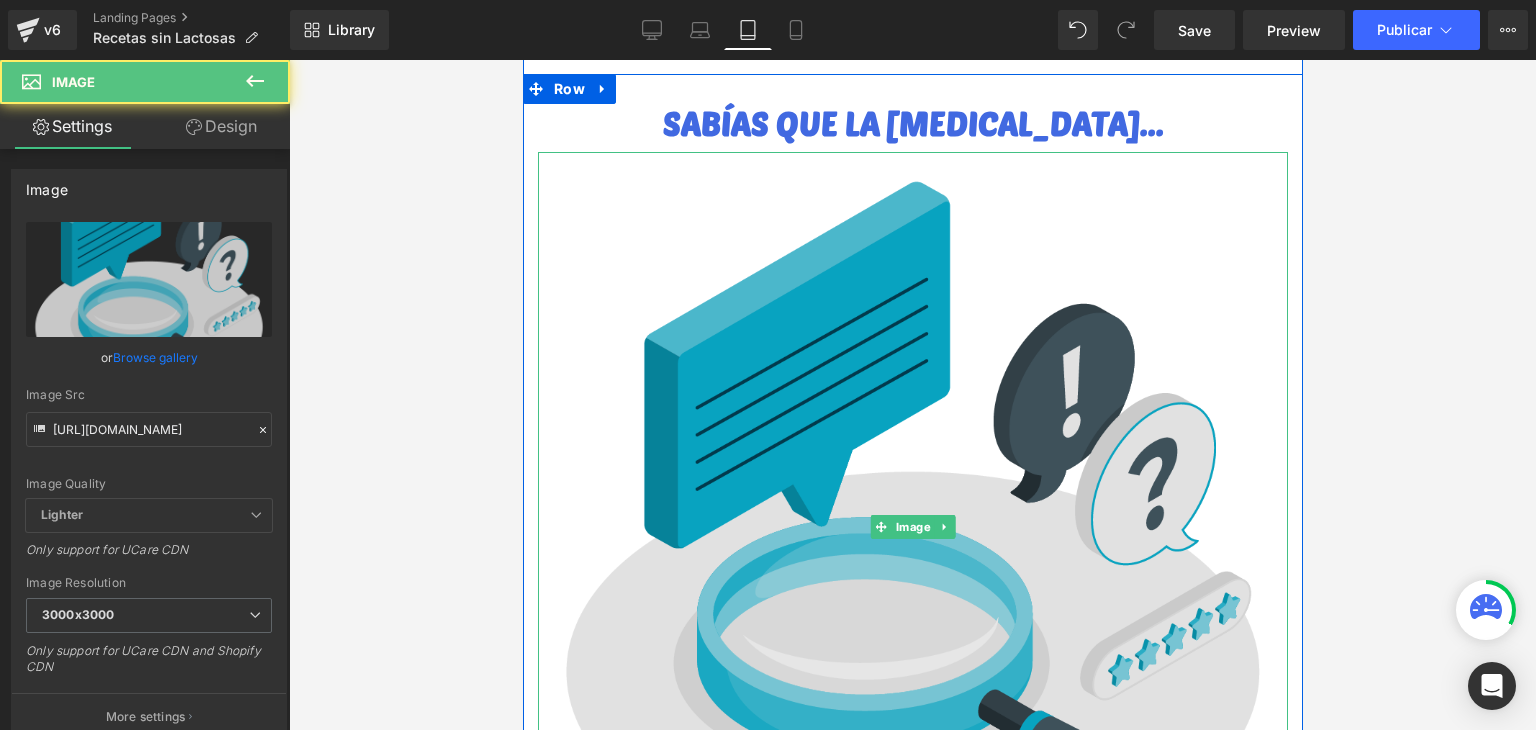 click at bounding box center (912, 527) 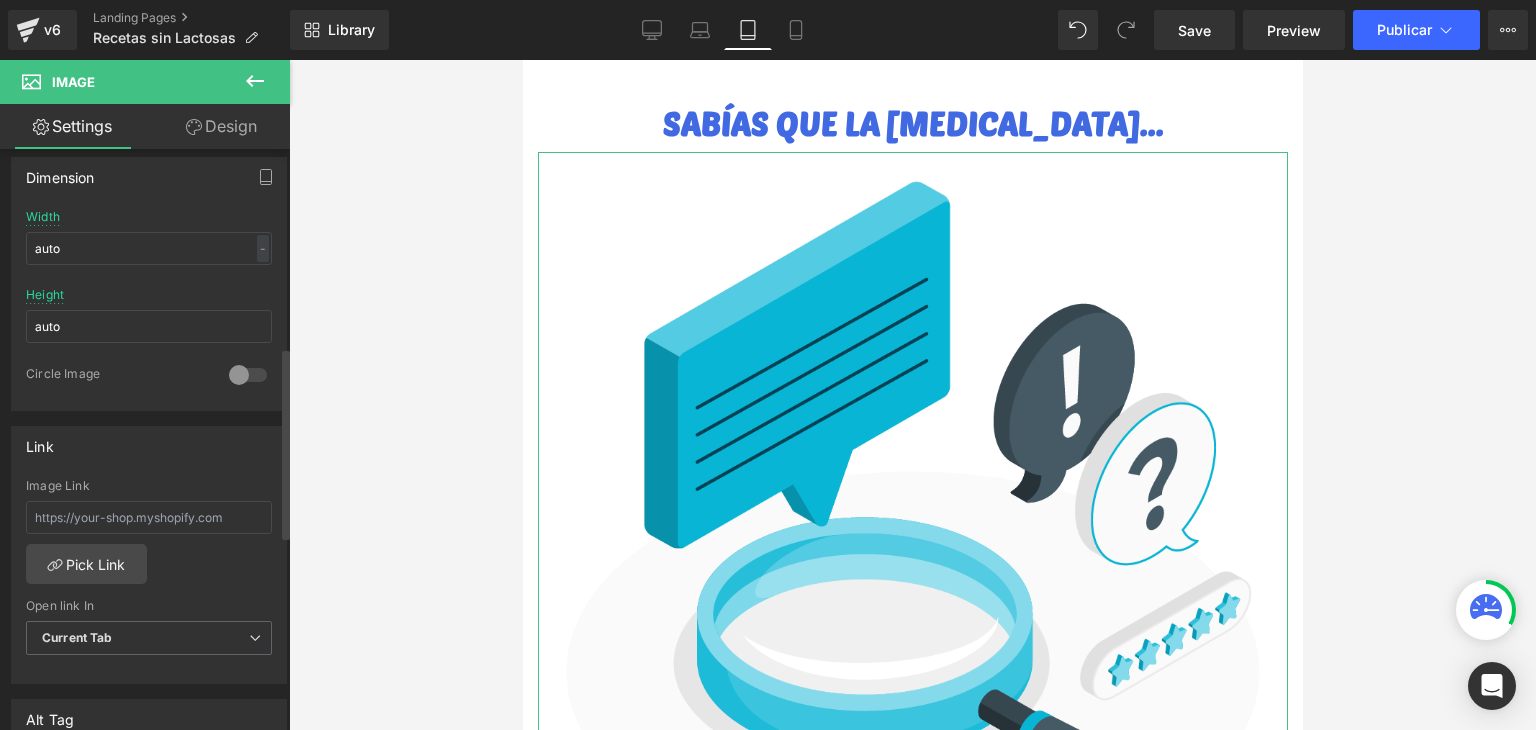 scroll, scrollTop: 600, scrollLeft: 0, axis: vertical 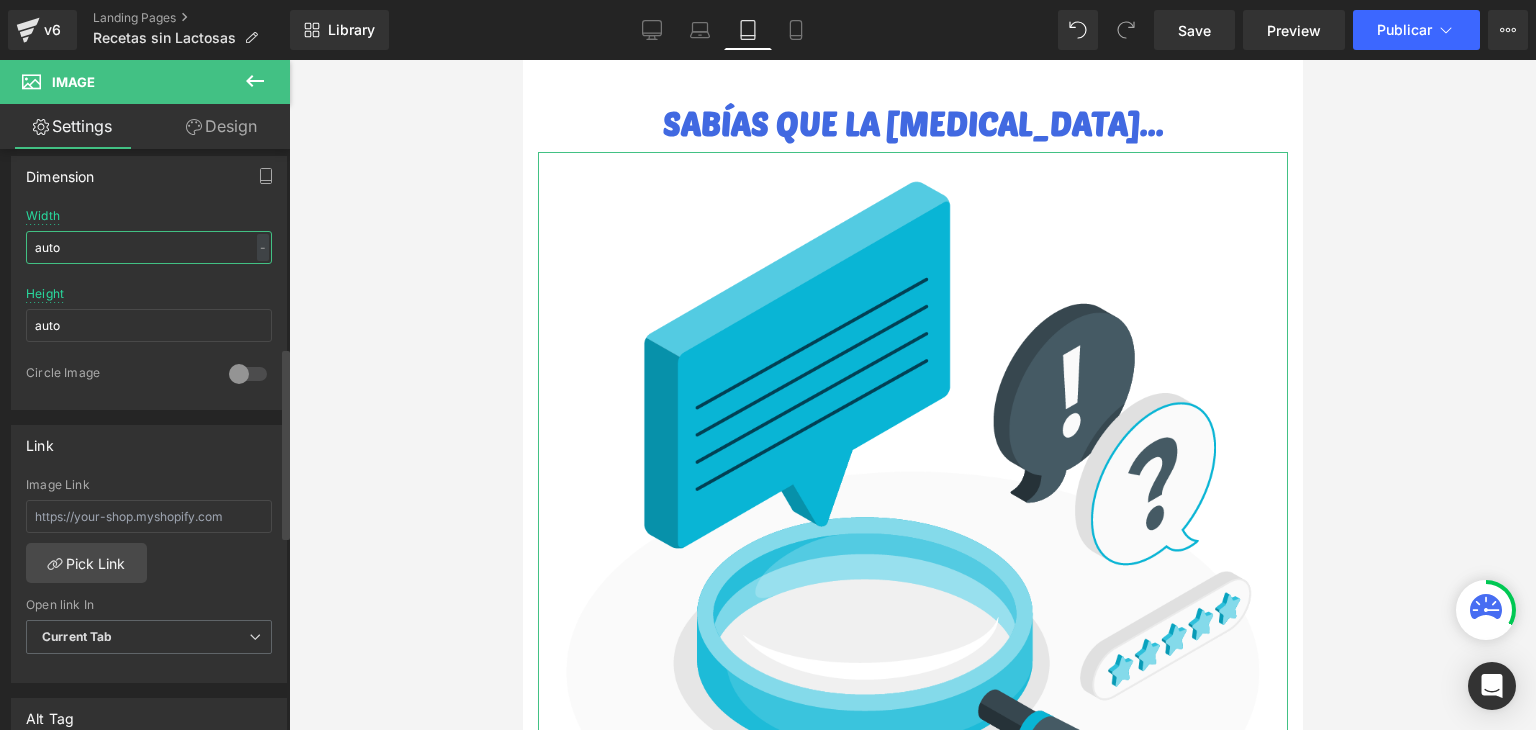 click on "auto" at bounding box center (149, 247) 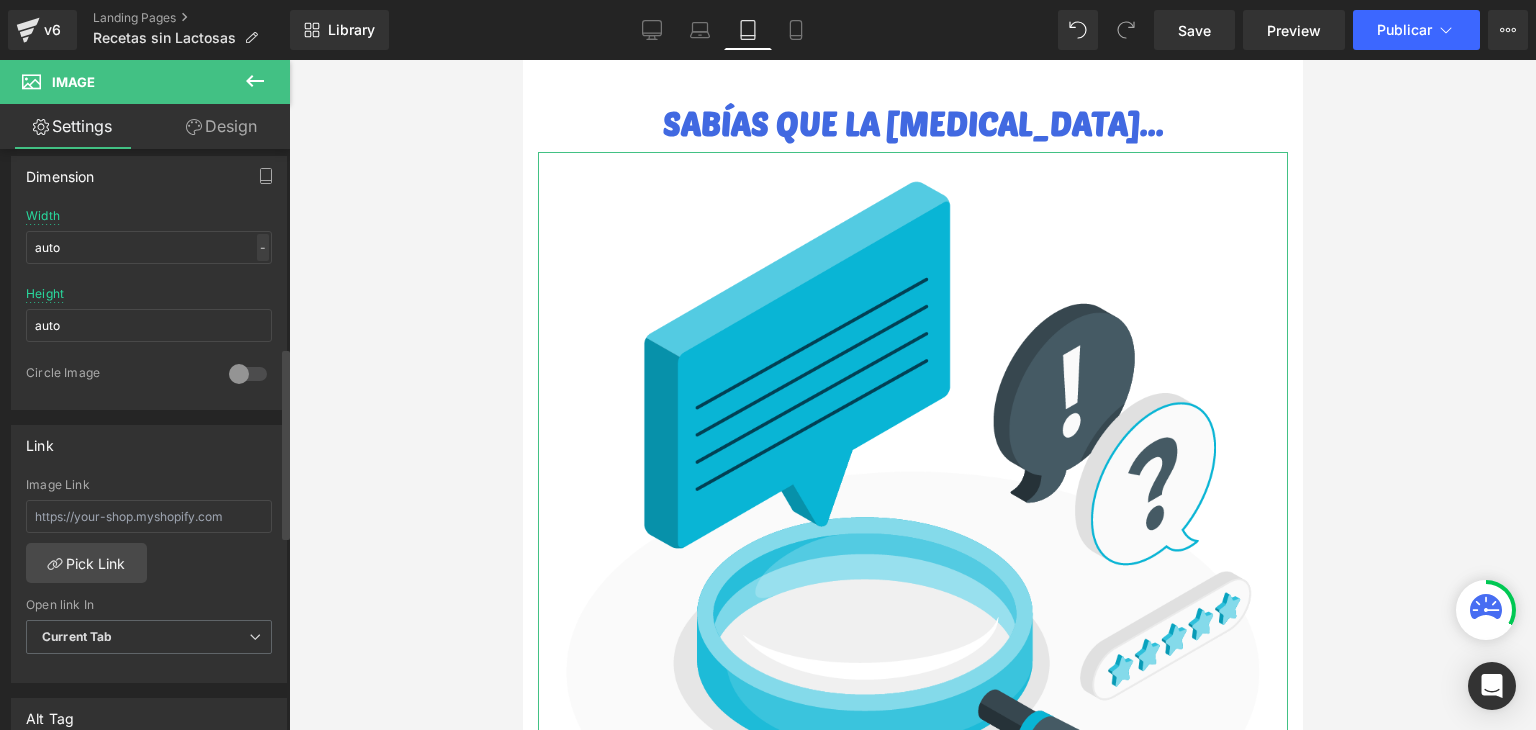 click on "-" at bounding box center (263, 247) 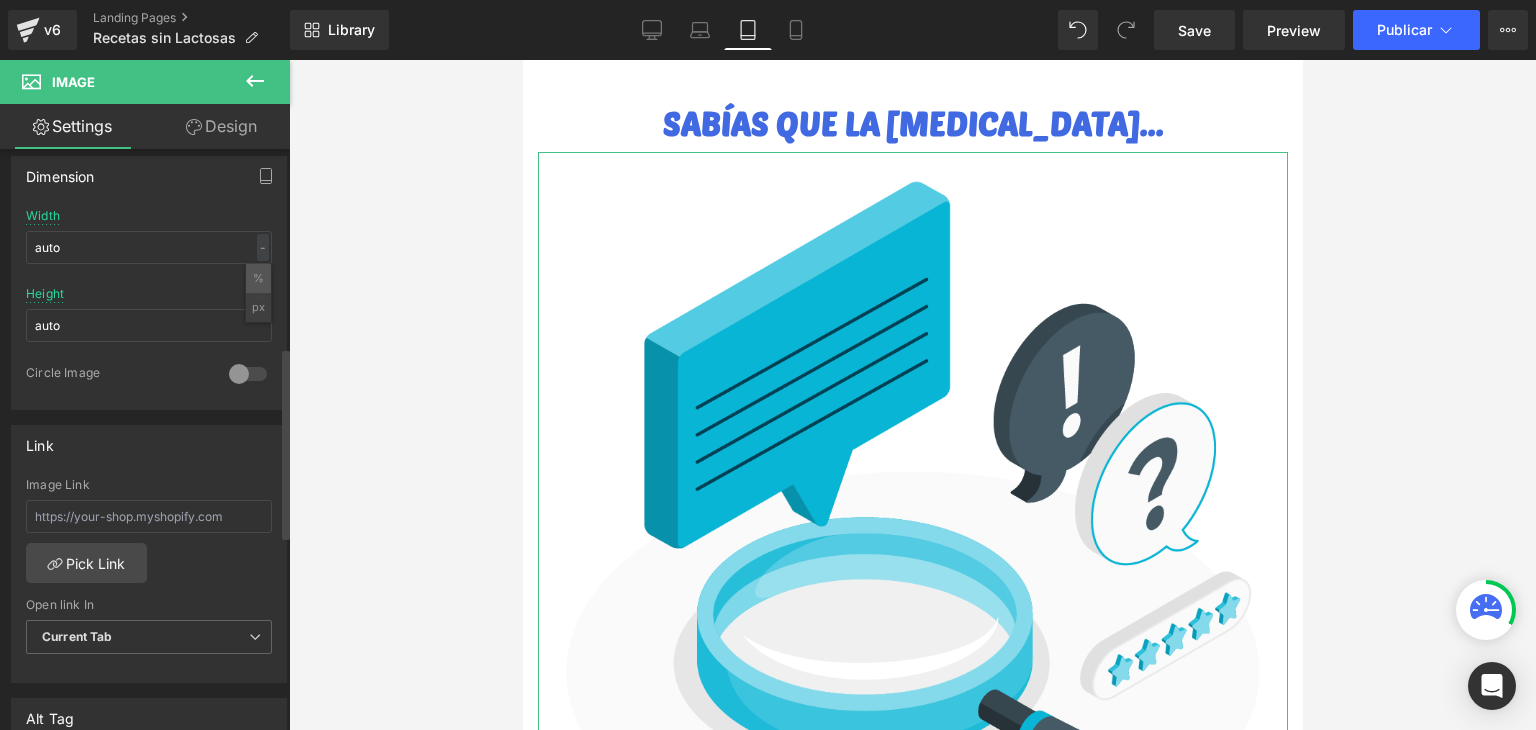 click on "%" at bounding box center (258, 278) 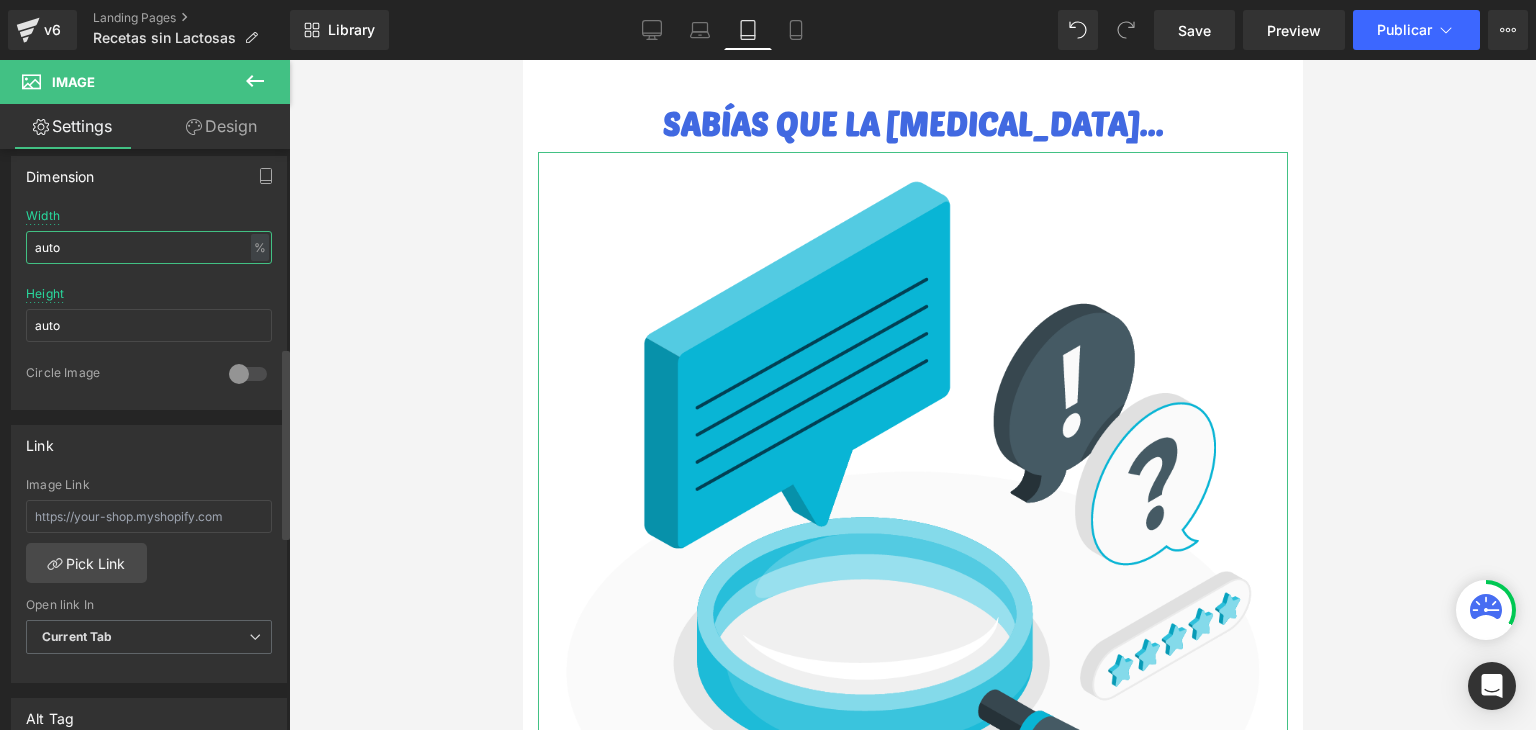 drag, startPoint x: 124, startPoint y: 256, endPoint x: 0, endPoint y: 243, distance: 124.67959 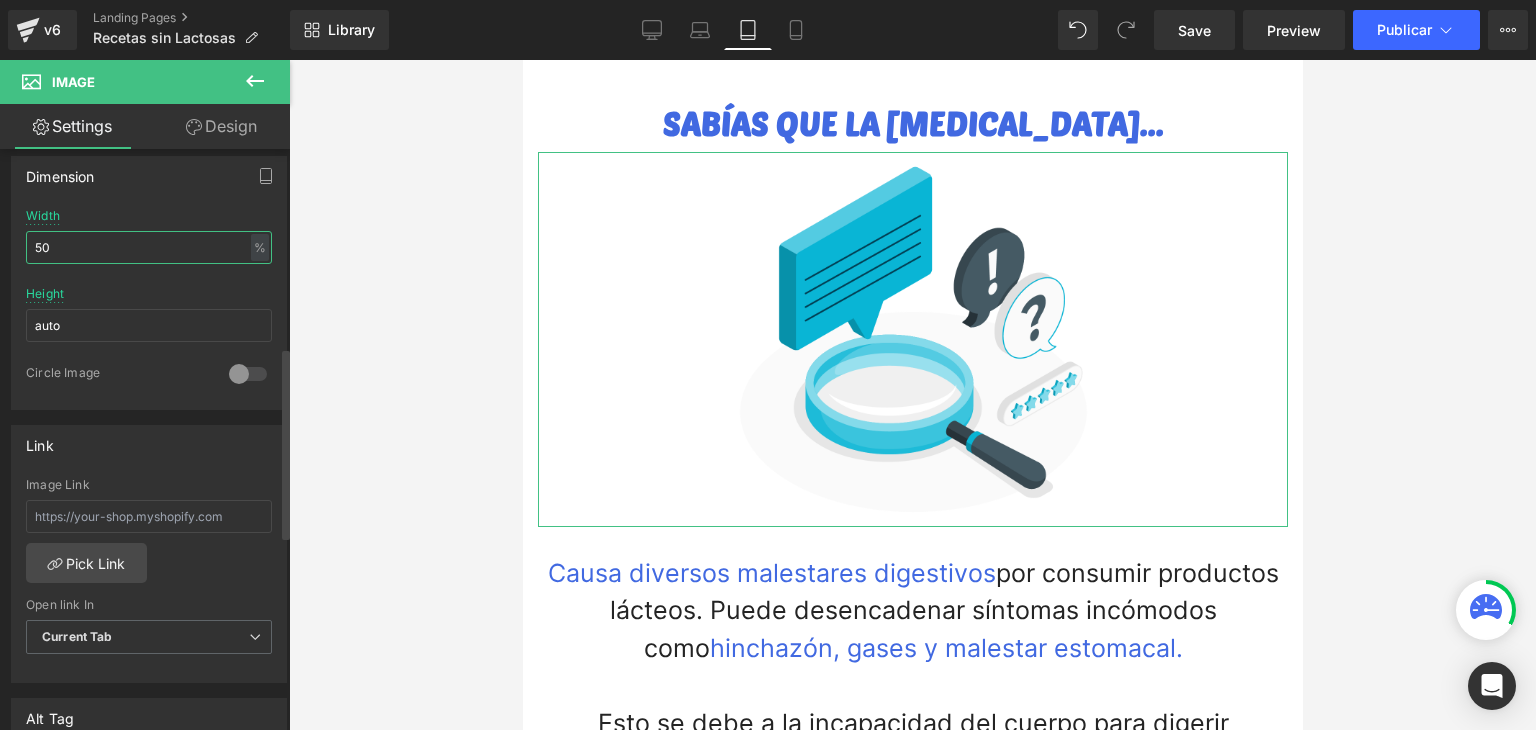 drag, startPoint x: 119, startPoint y: 245, endPoint x: 0, endPoint y: 244, distance: 119.0042 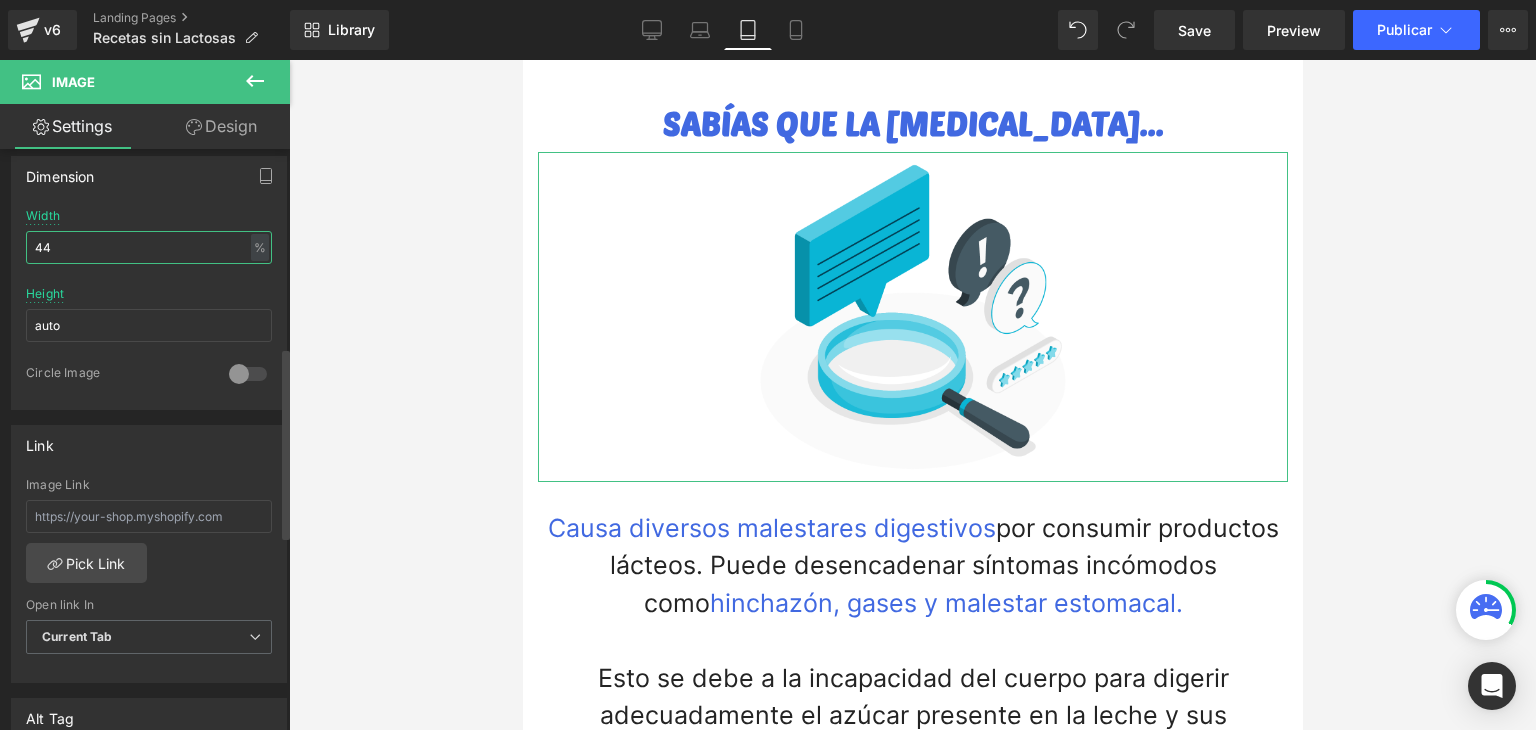 drag, startPoint x: 68, startPoint y: 254, endPoint x: 32, endPoint y: 253, distance: 36.013885 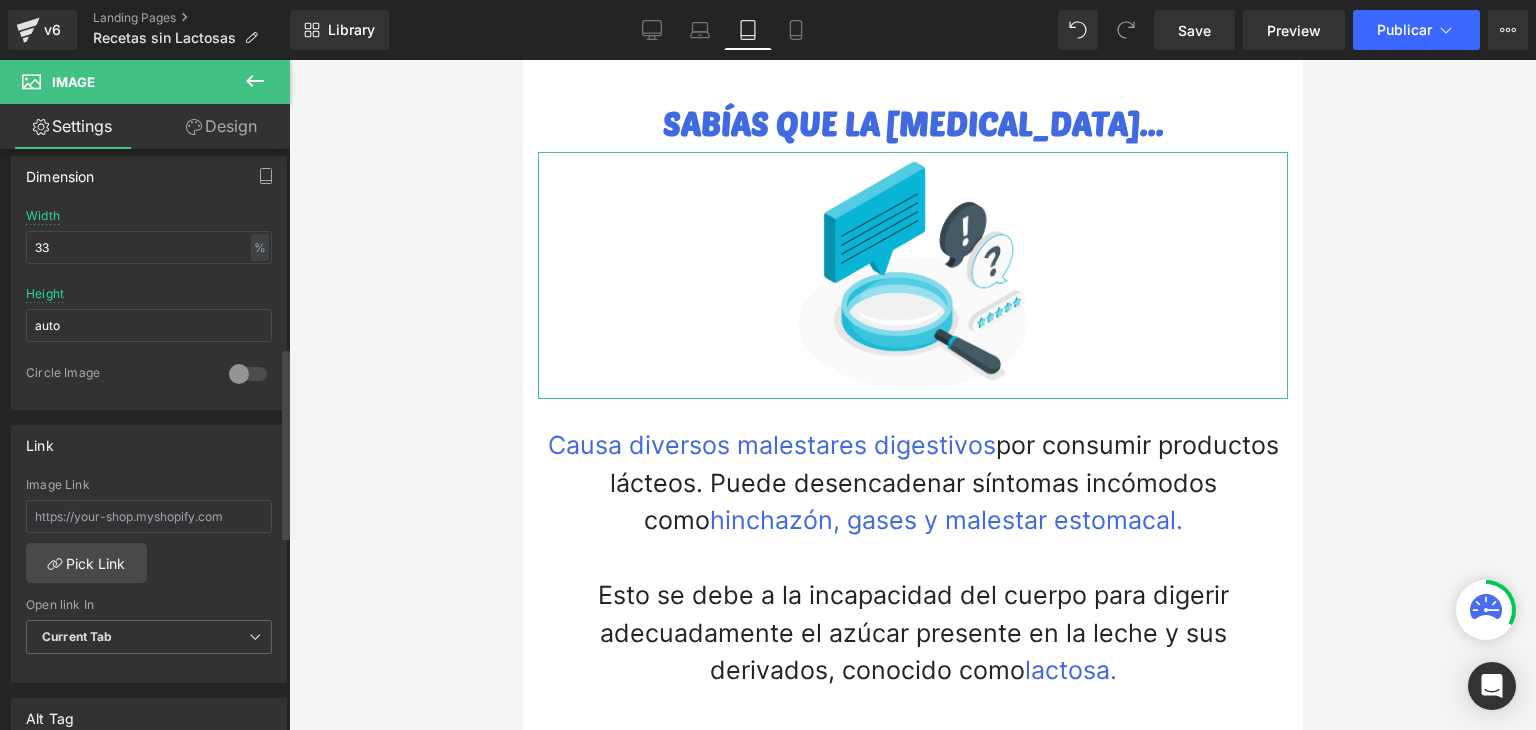 click on "Width 33 % % px" at bounding box center [149, 248] 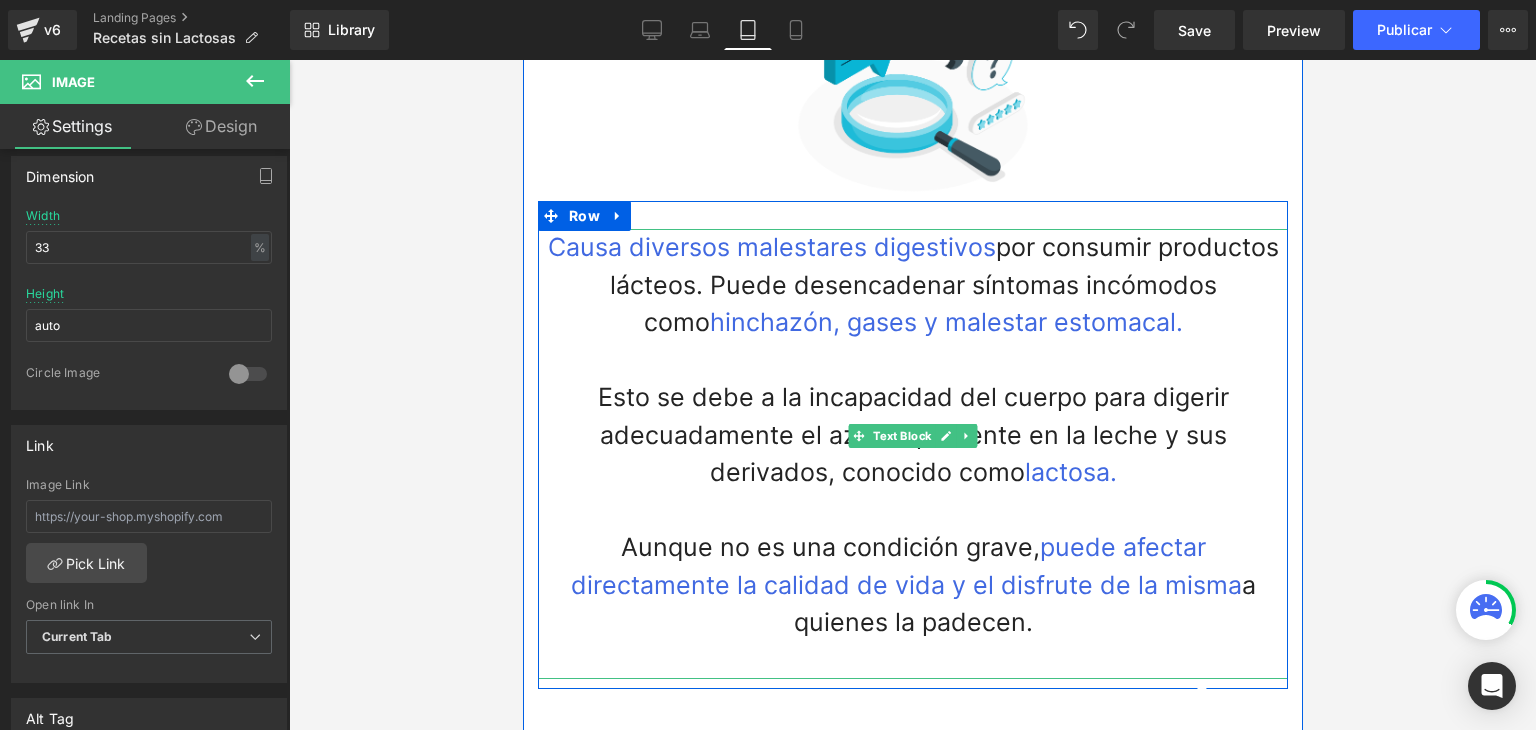 scroll, scrollTop: 4000, scrollLeft: 0, axis: vertical 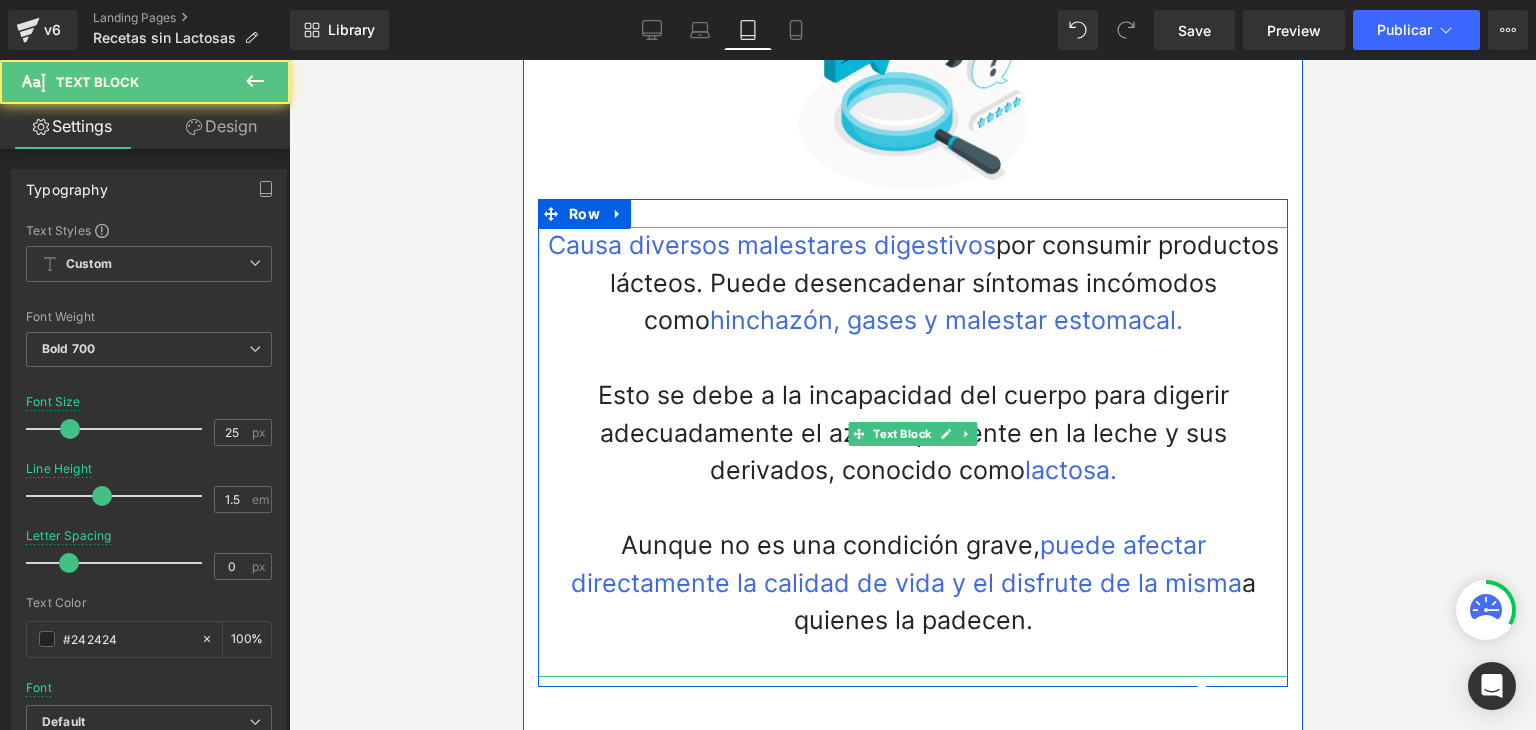 click on "Causa diversos malestares digestivos  por consumir productos lácteos. Puede desencadenar síntomas incómodos como  hinchazón, gases y malestar estomacal." at bounding box center [912, 283] 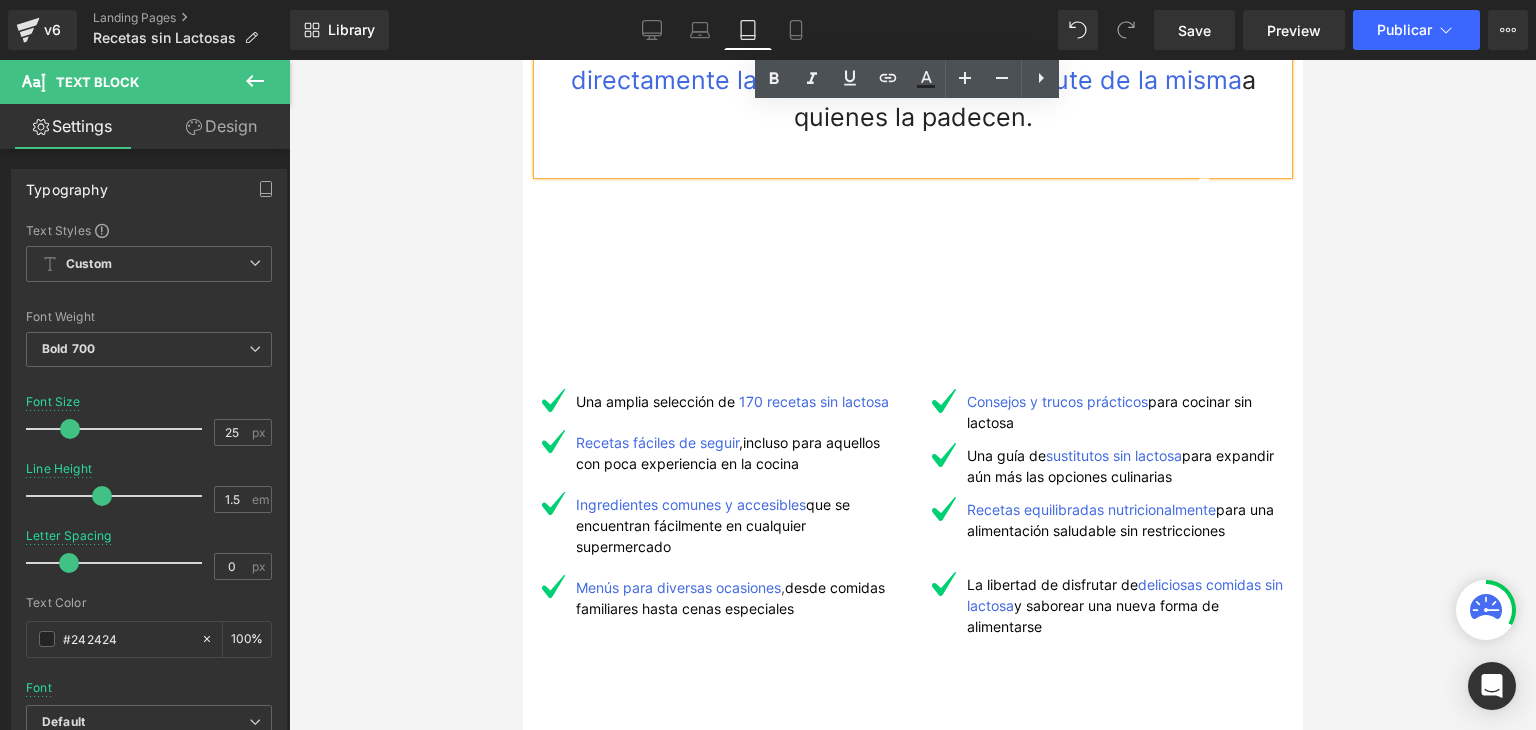 scroll, scrollTop: 4000, scrollLeft: 0, axis: vertical 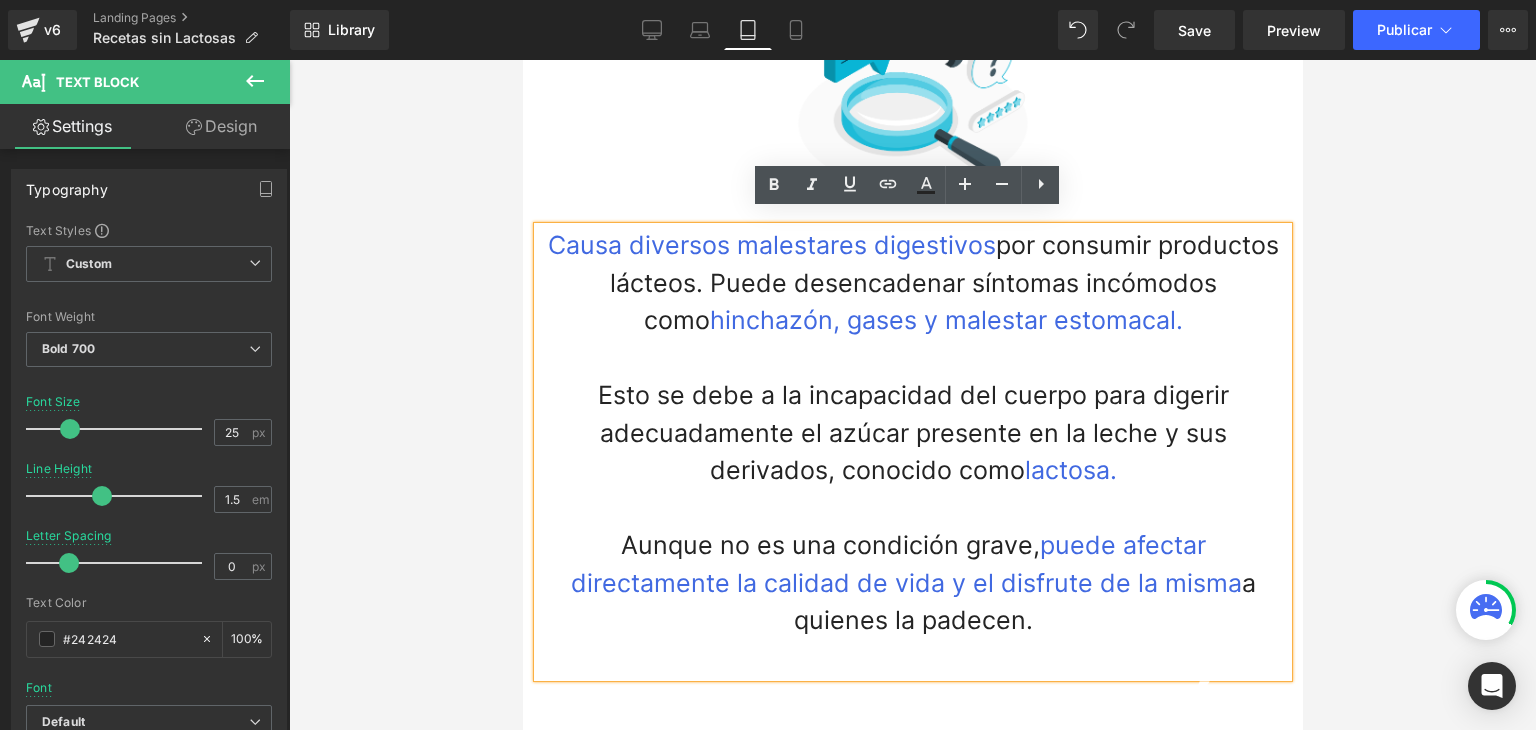 click on "hinchazón, gases y malestar estomacal." at bounding box center (945, 320) 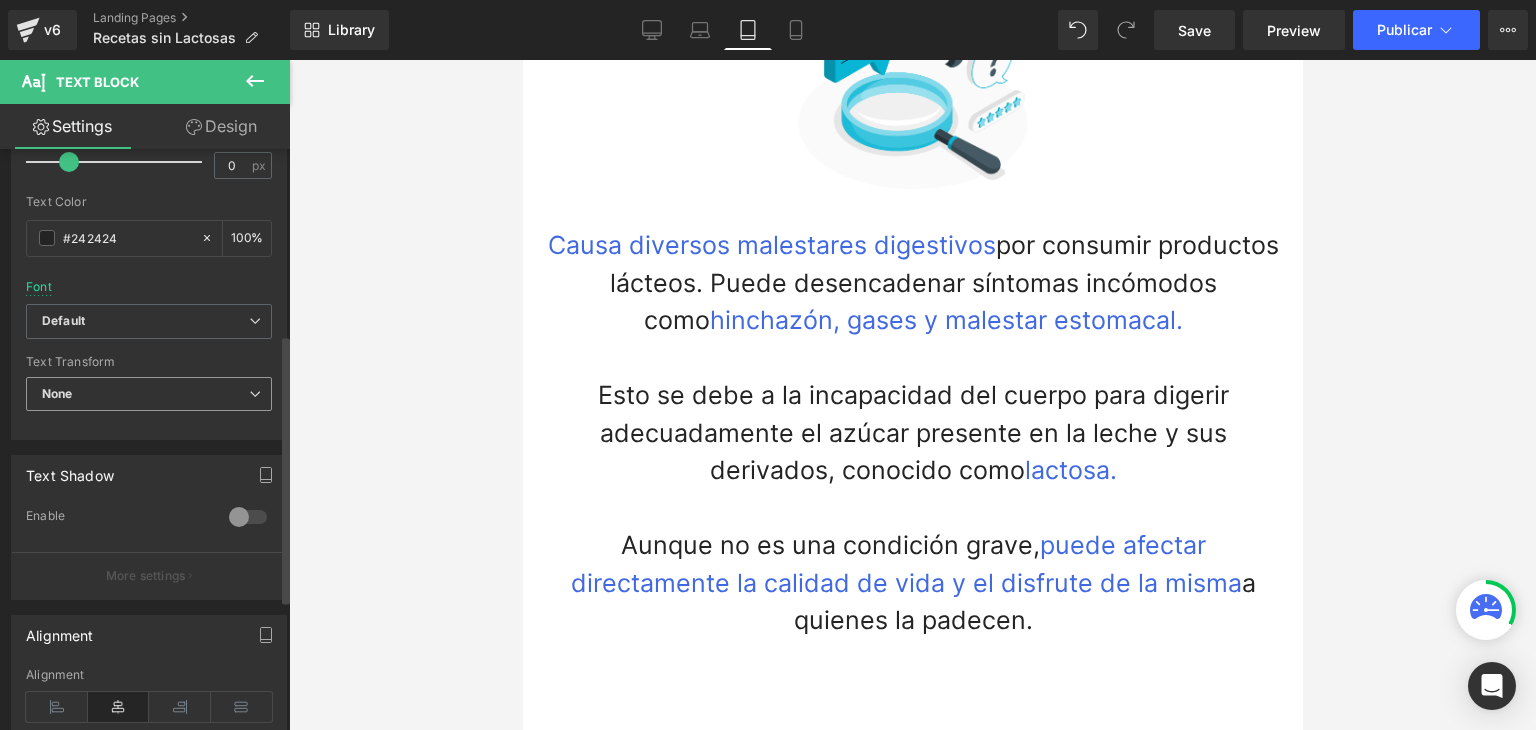 scroll, scrollTop: 400, scrollLeft: 0, axis: vertical 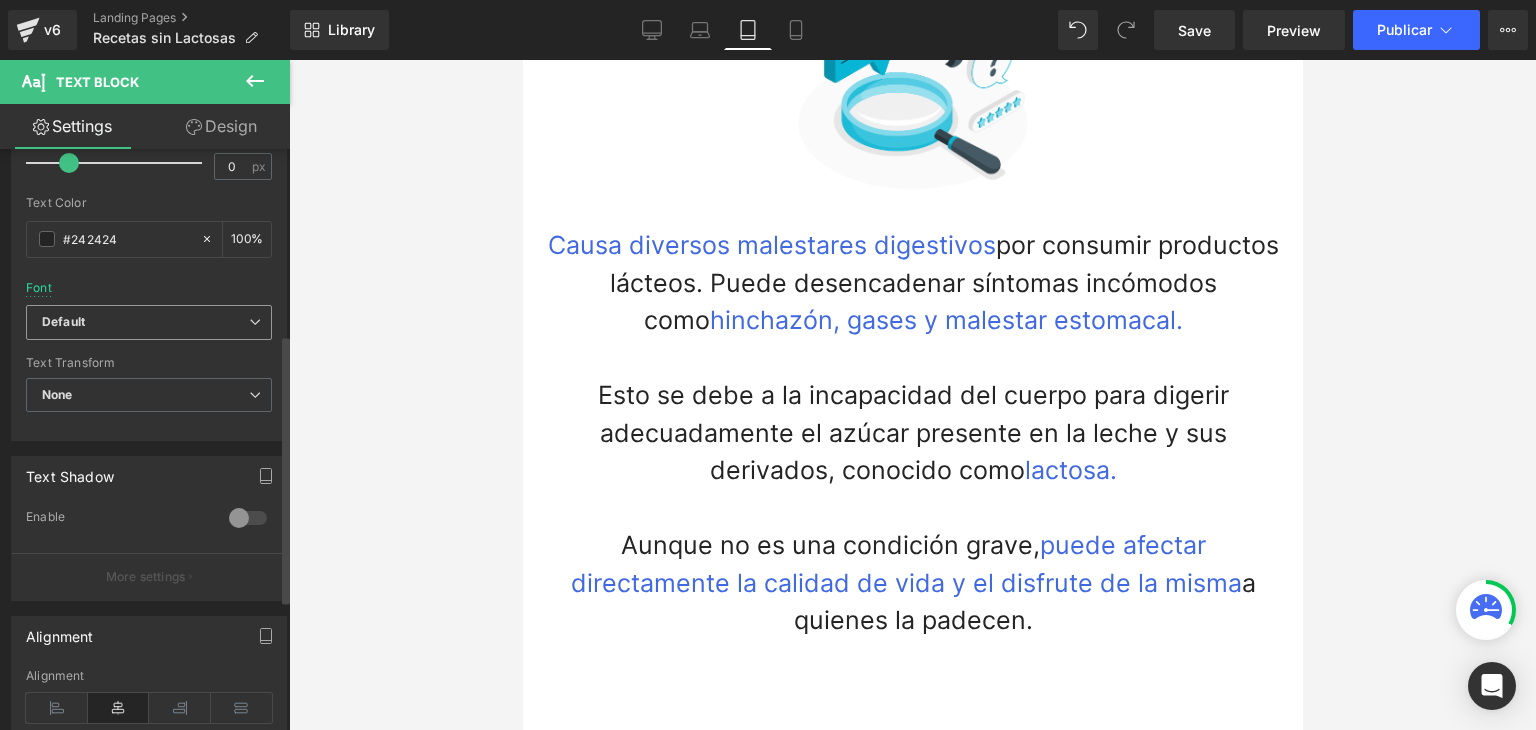 click on "Default" at bounding box center (149, 322) 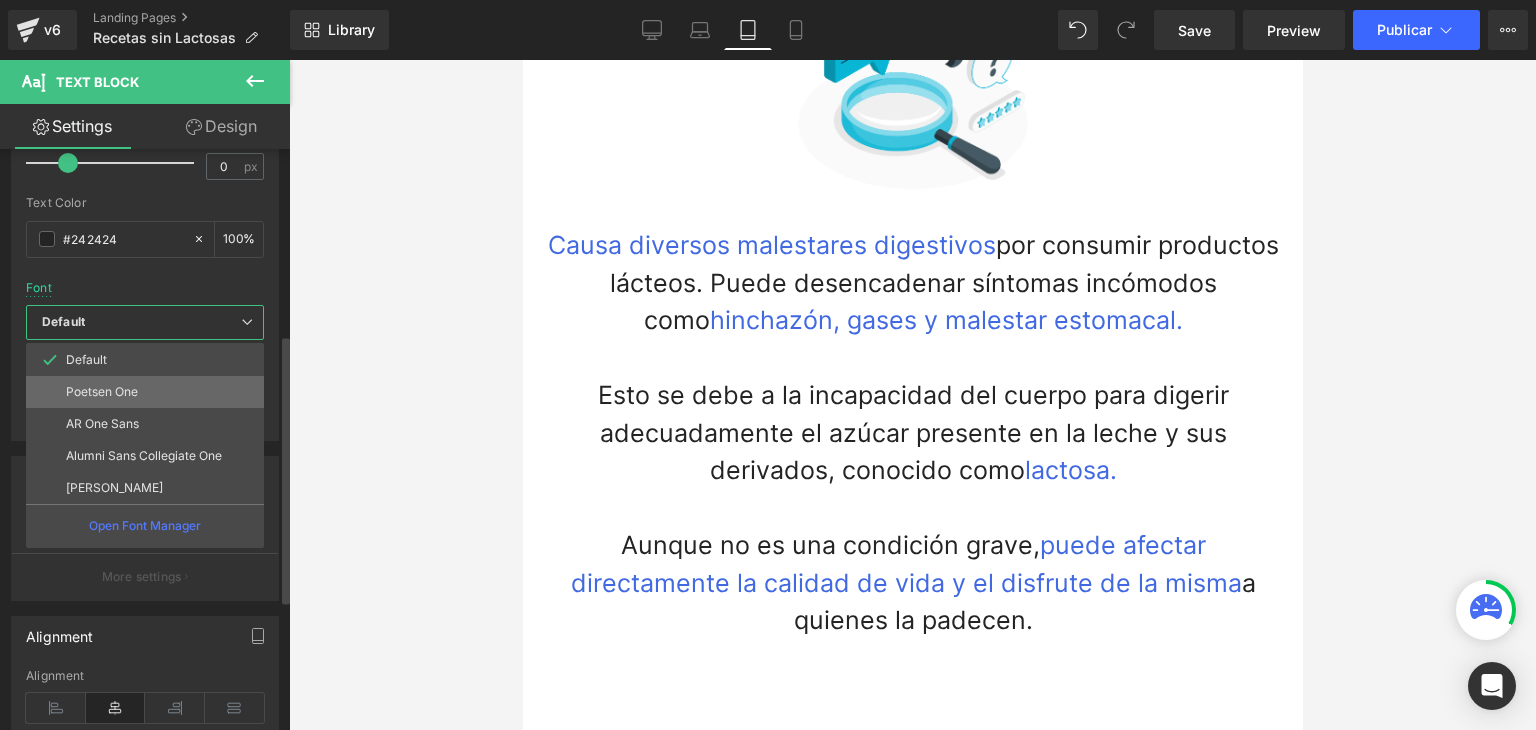 click on "Poetsen One" at bounding box center [145, 392] 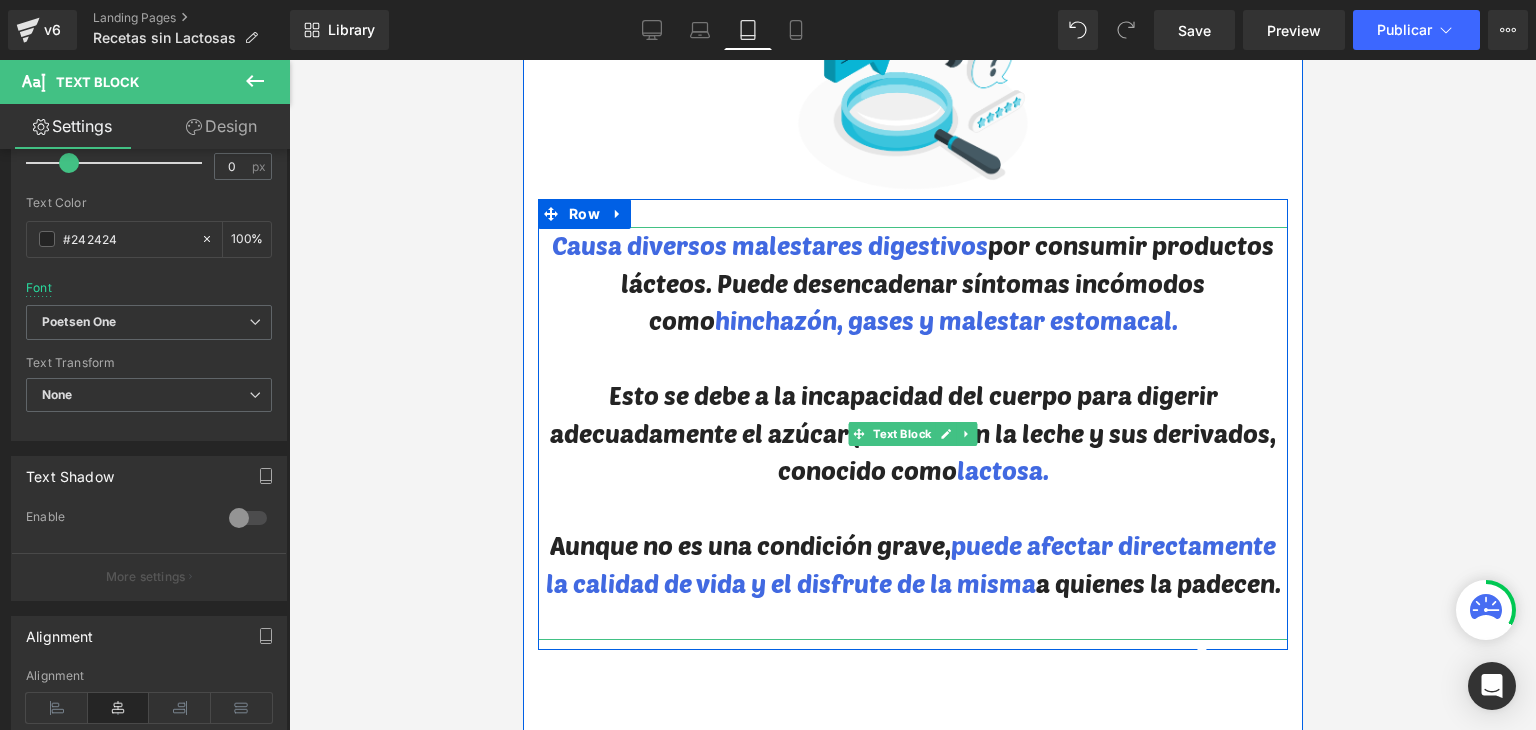 click on "hinchazón, gases y malestar estomacal." at bounding box center (945, 320) 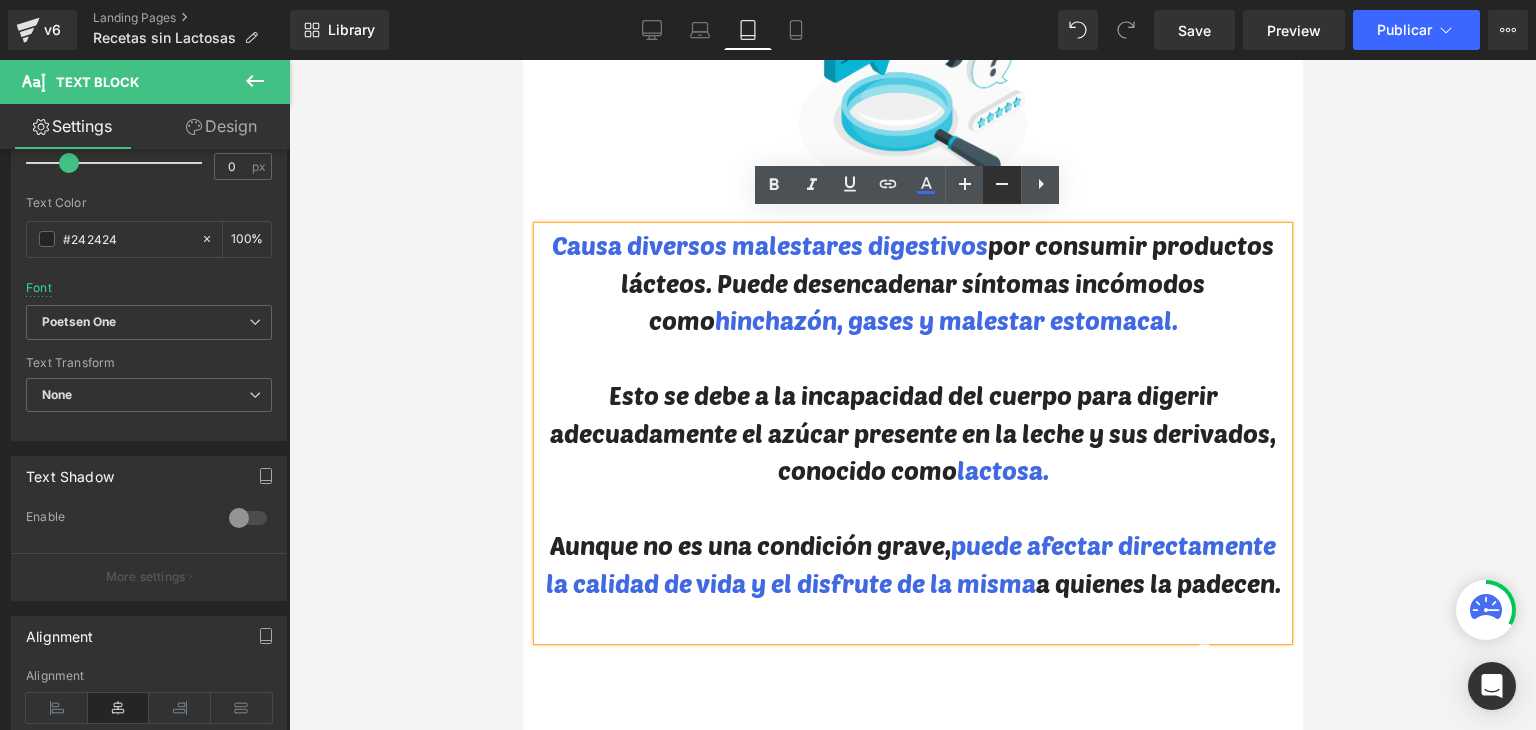 click 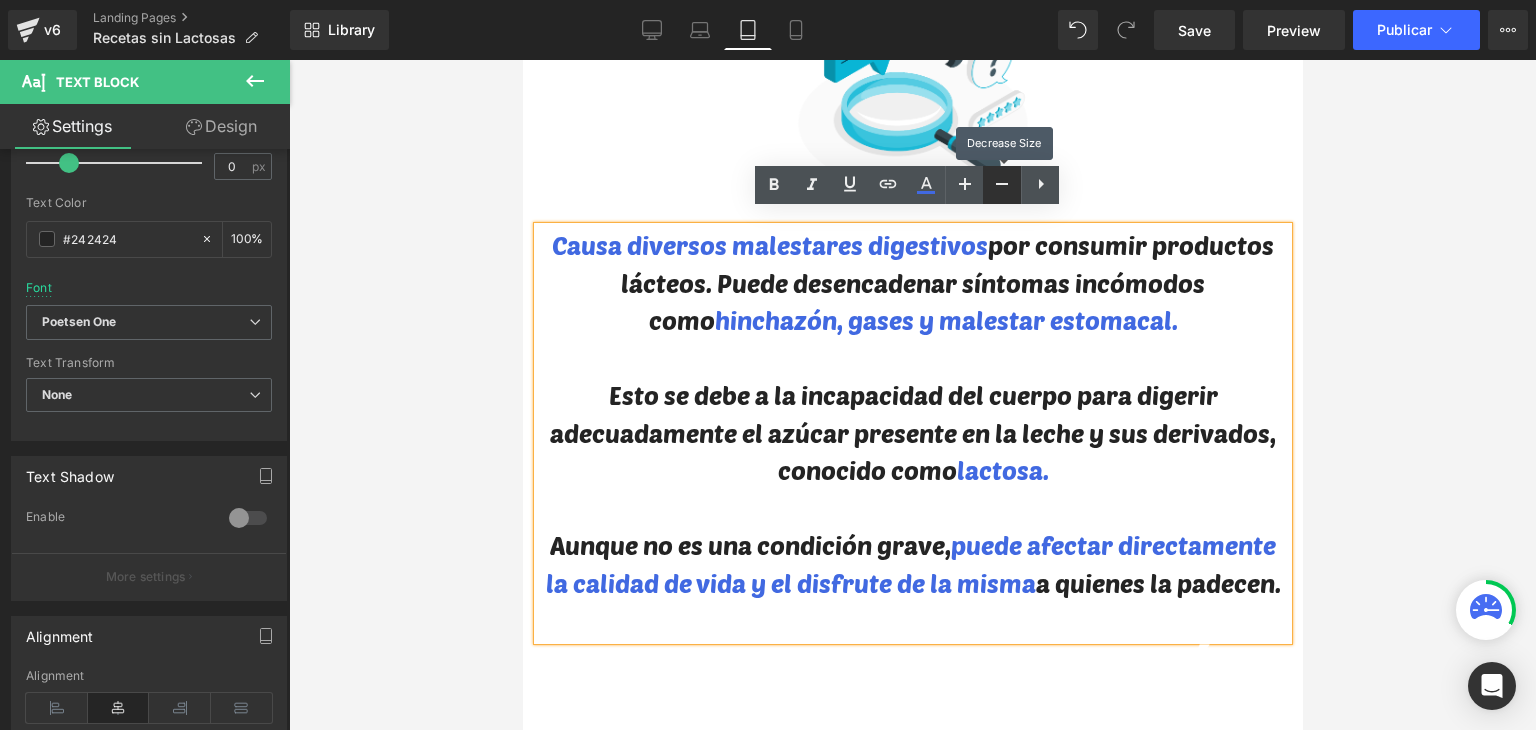 click 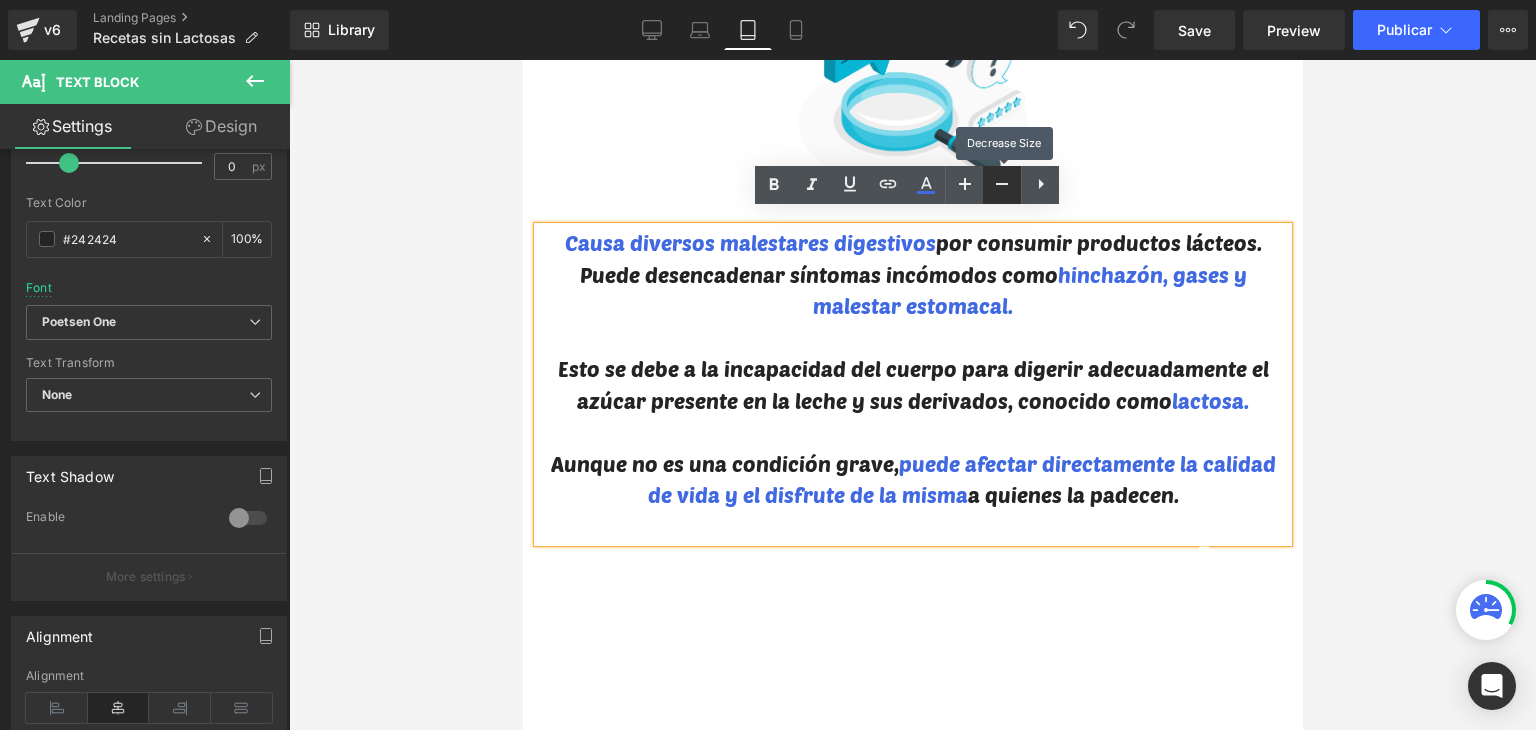 click 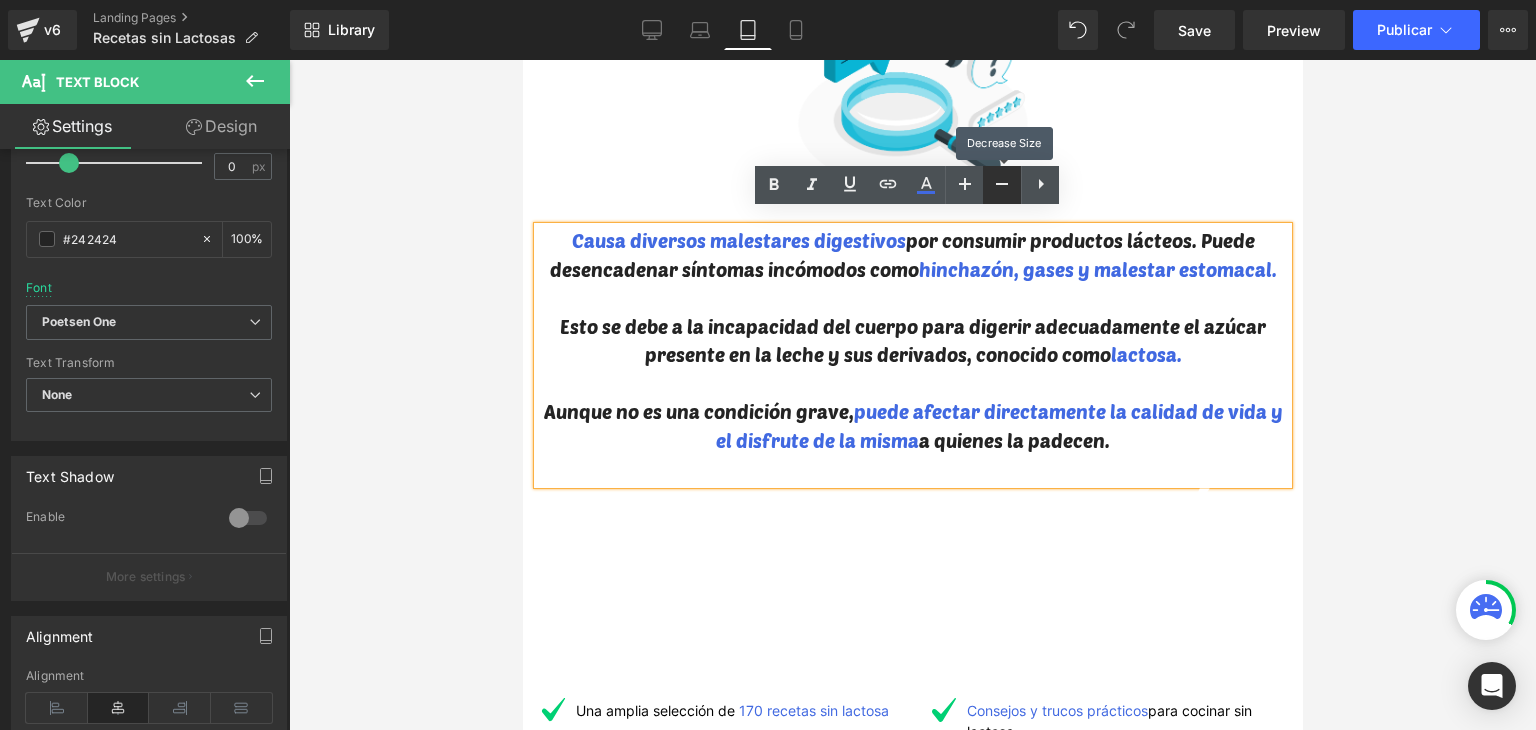 click 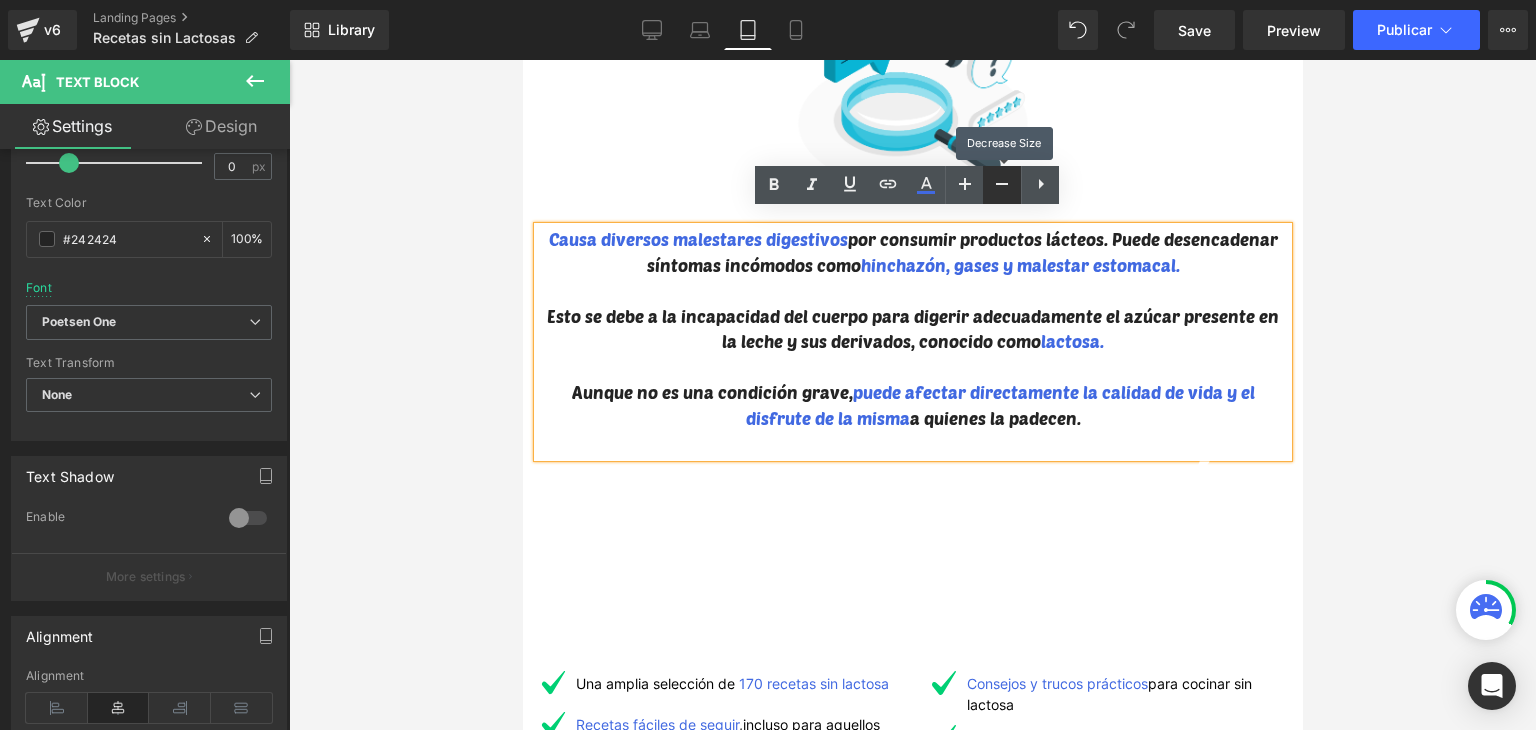 click 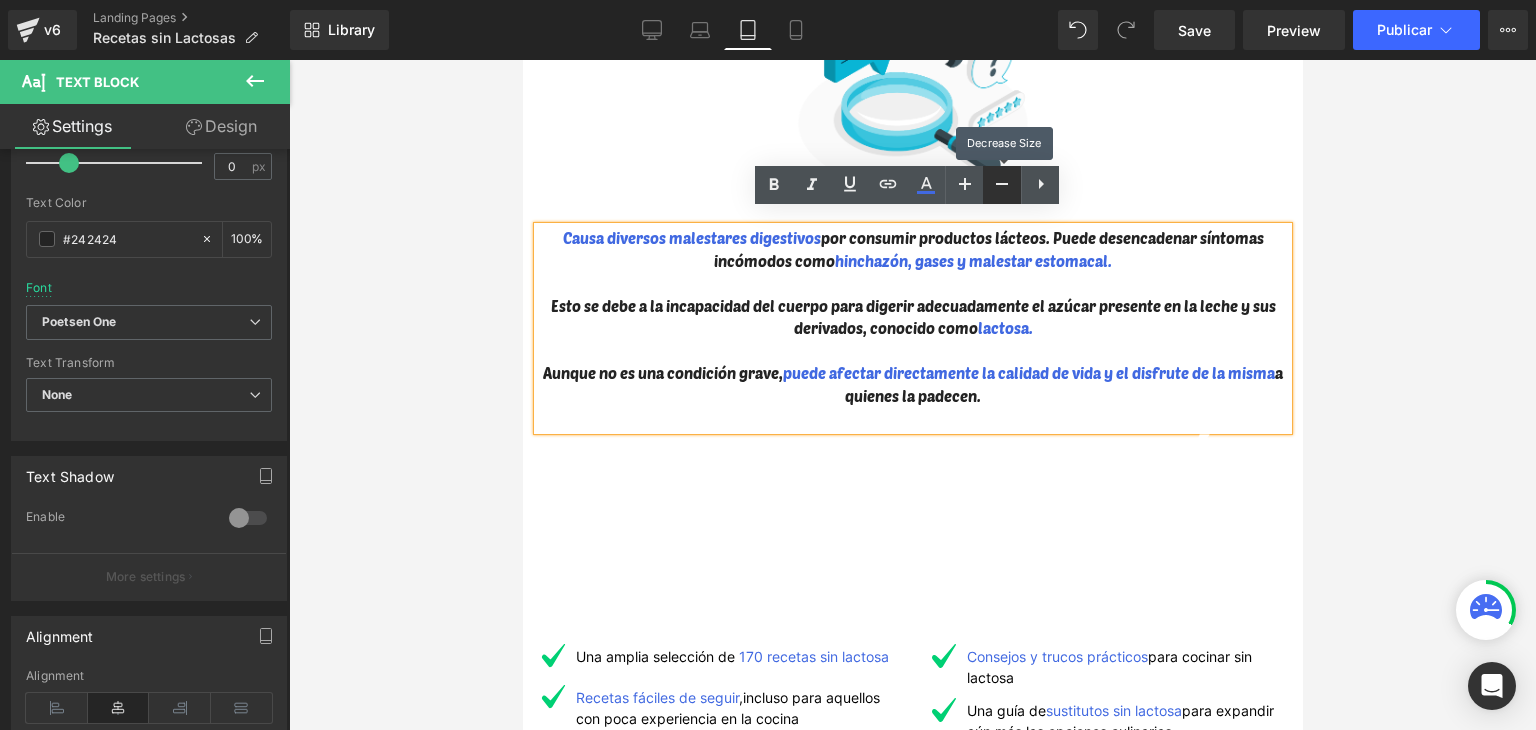 click 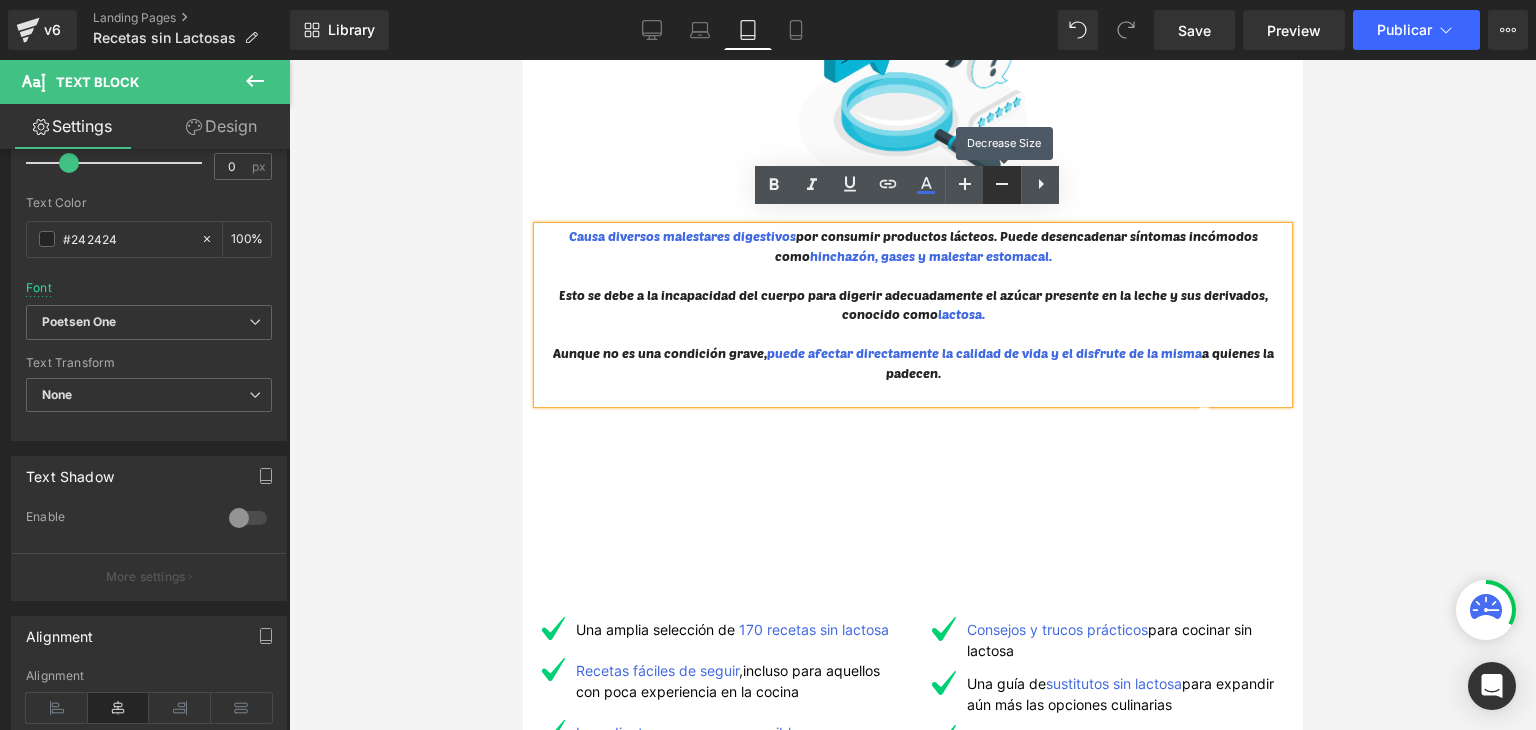 click 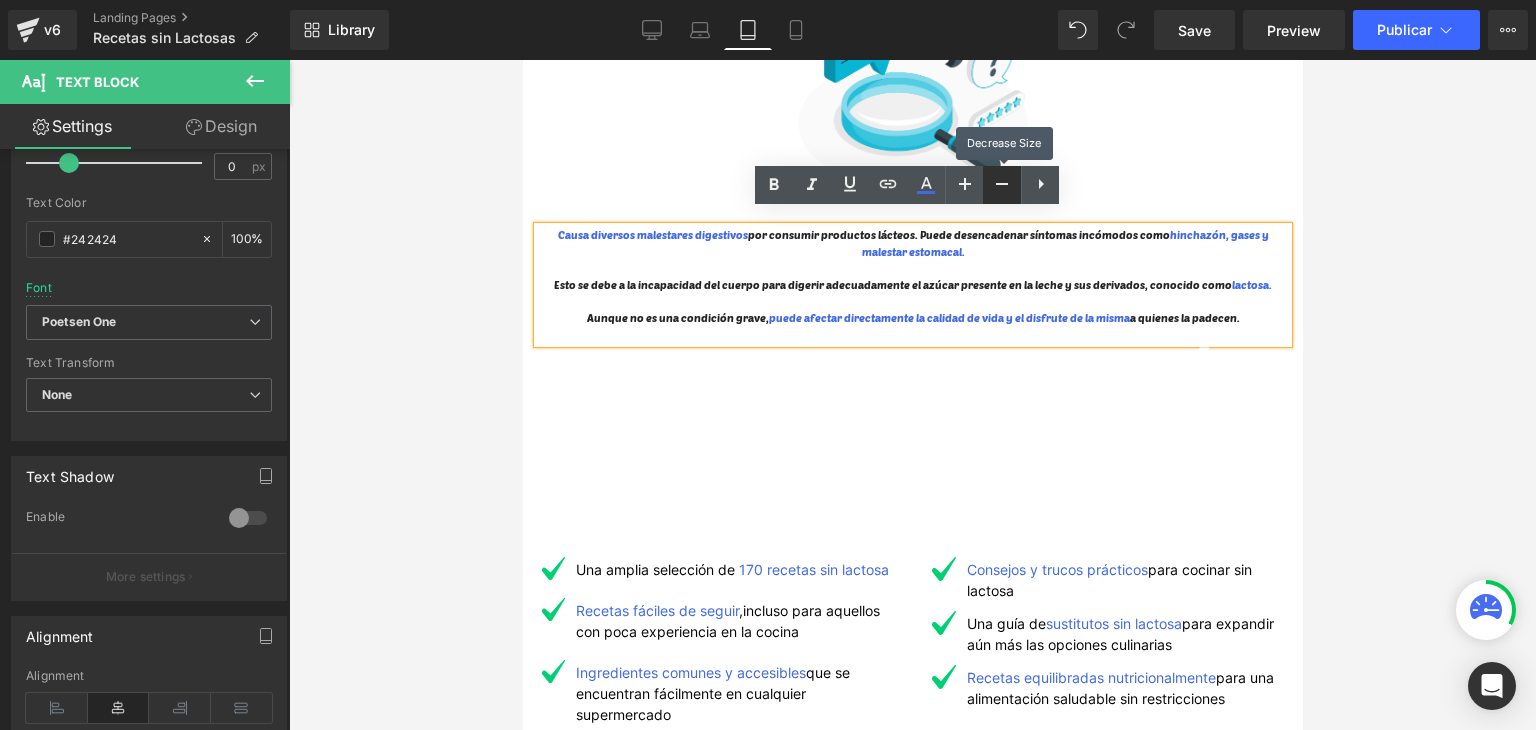 click 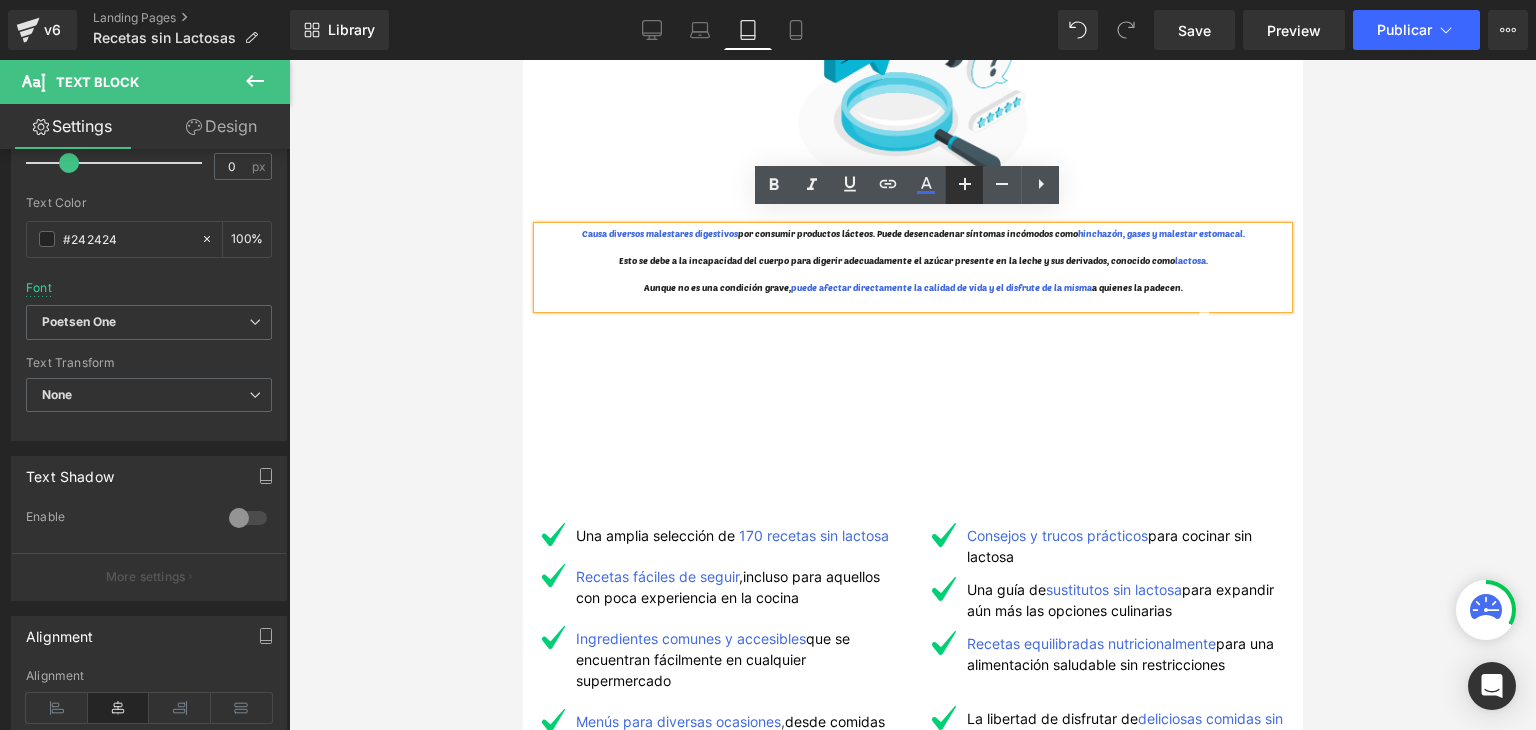 click 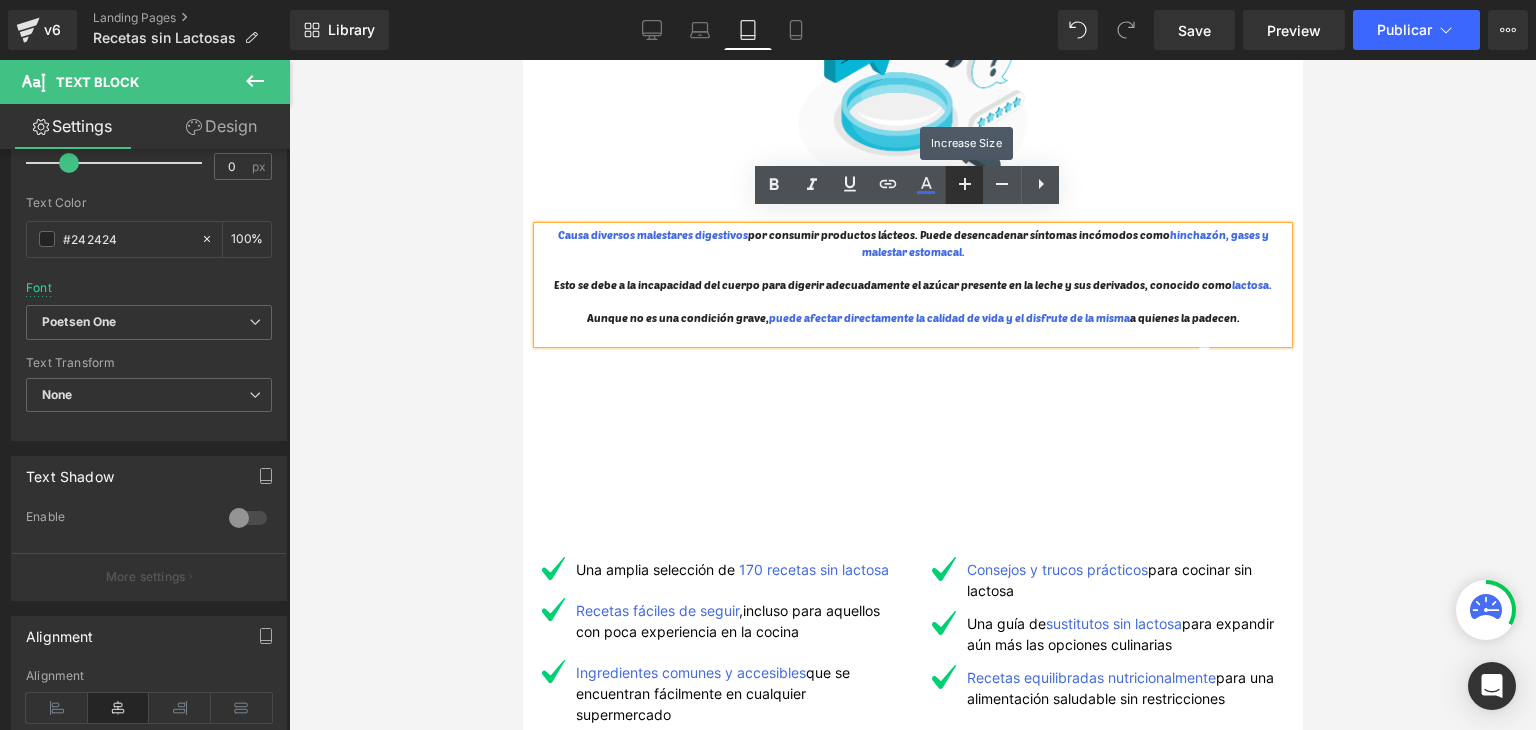 click 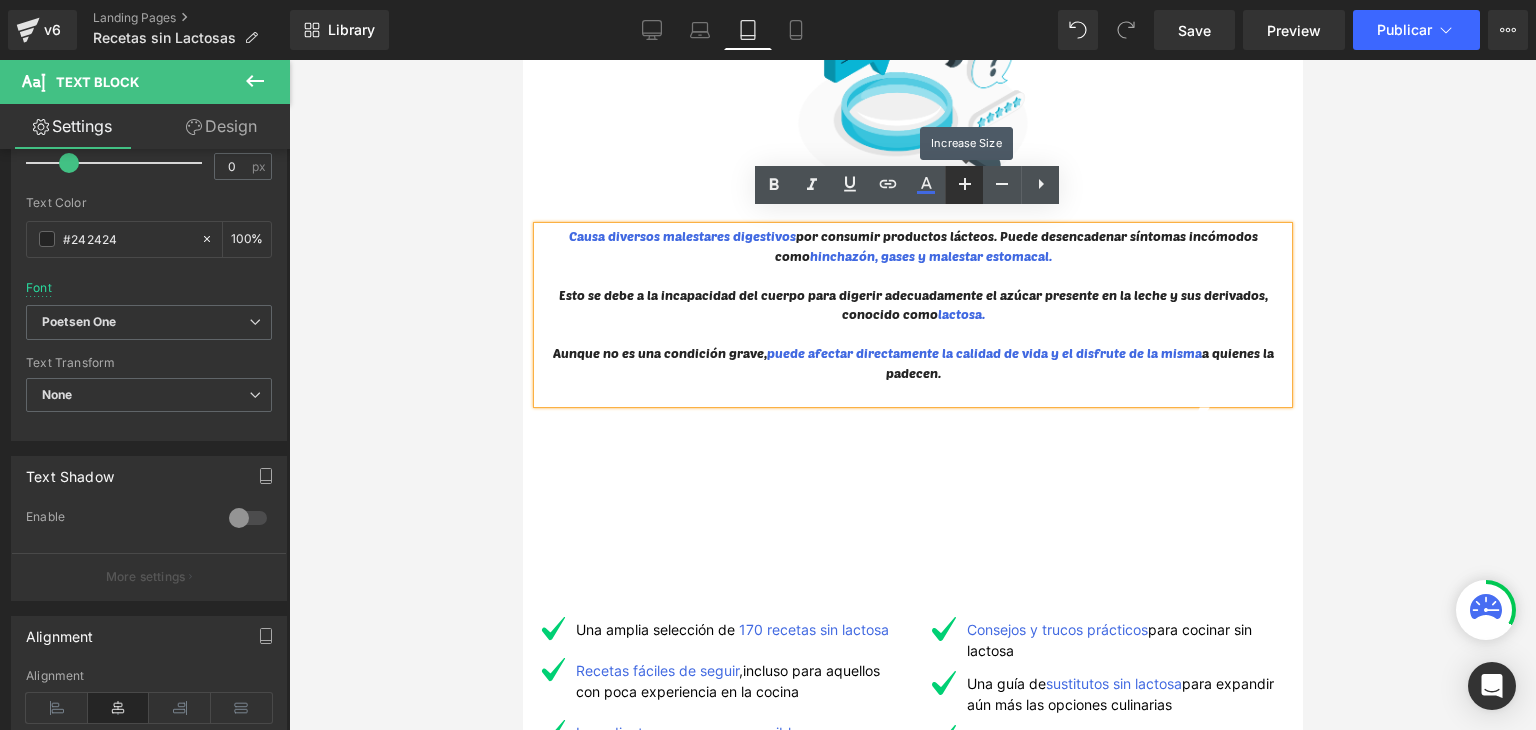 click 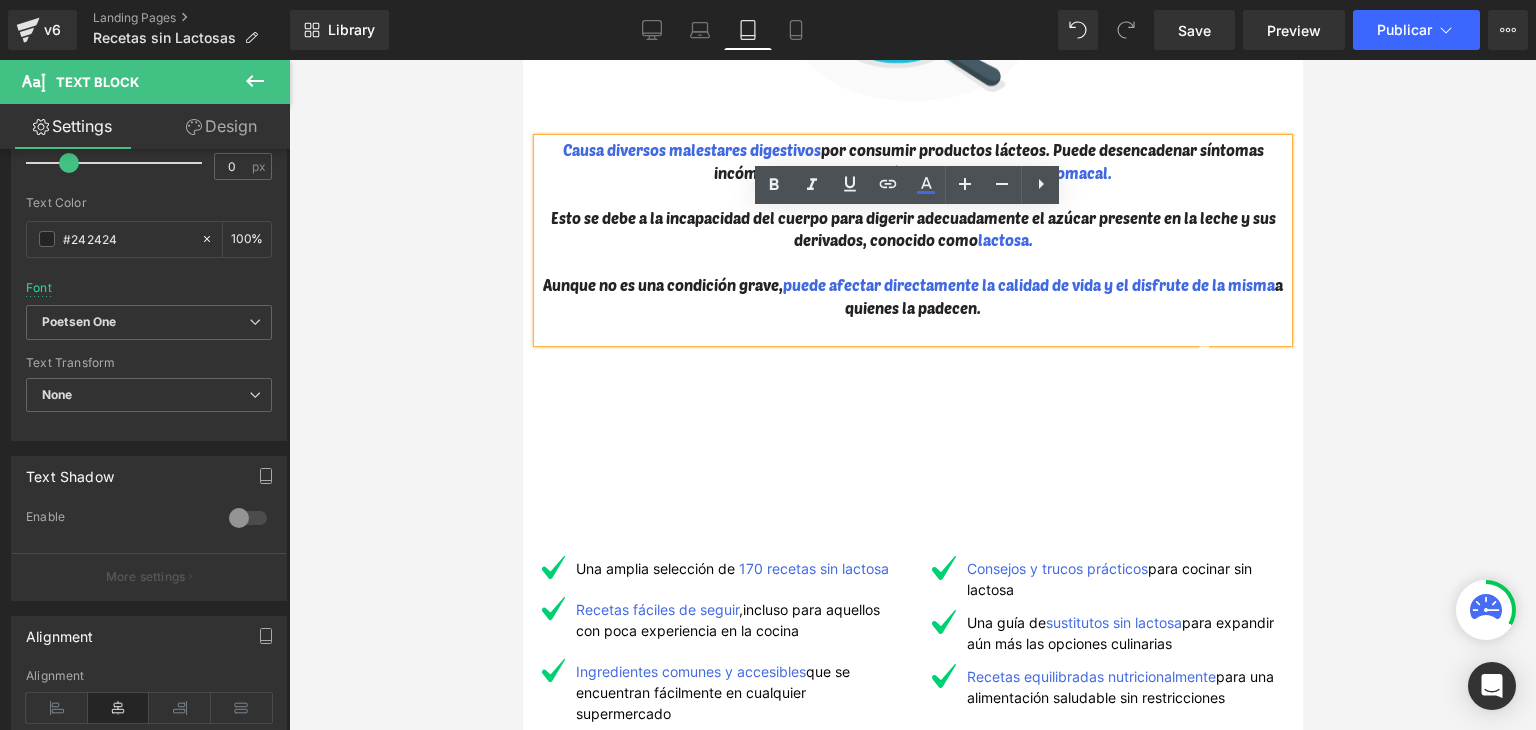 scroll, scrollTop: 4200, scrollLeft: 0, axis: vertical 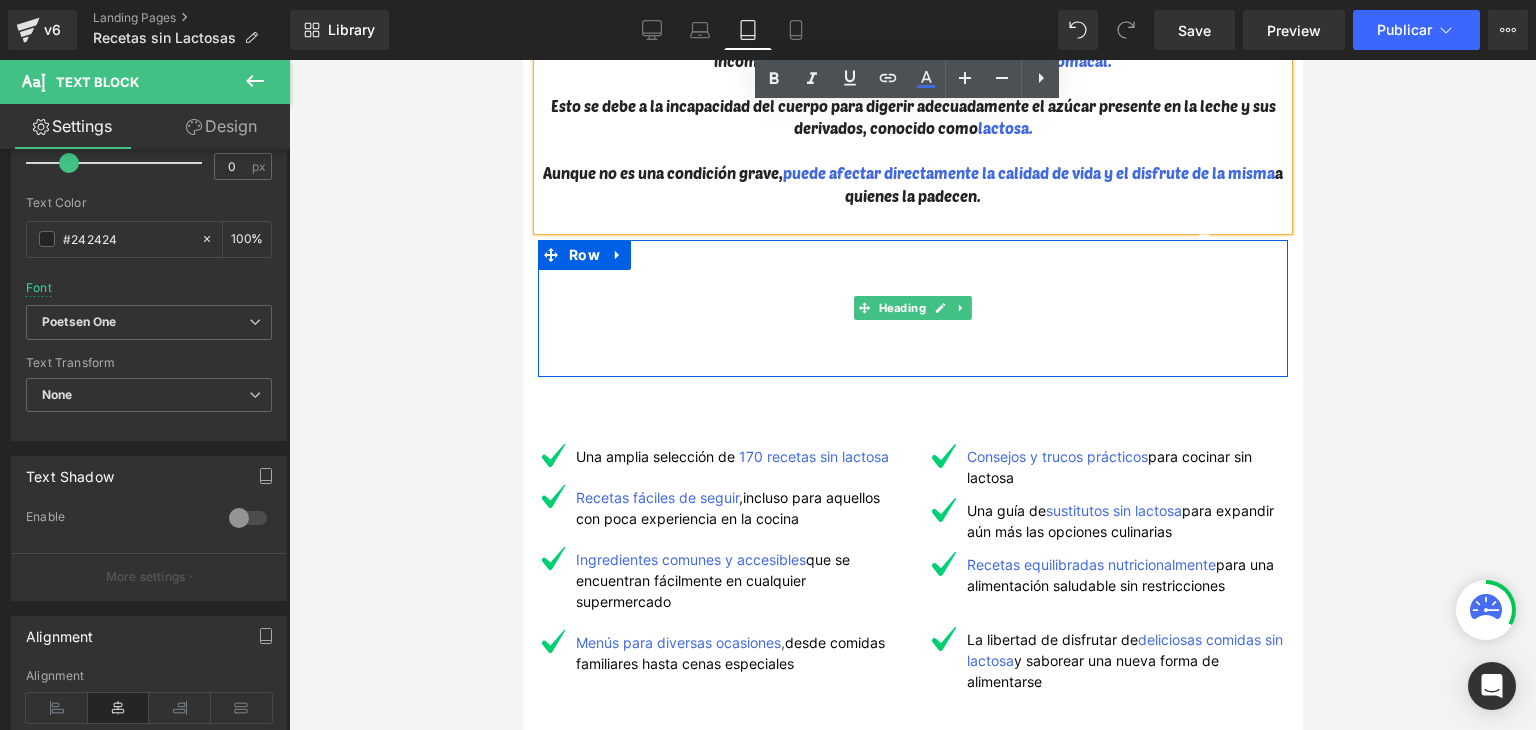 click on "¿QUE ENCONTRARÁS" at bounding box center [912, 273] 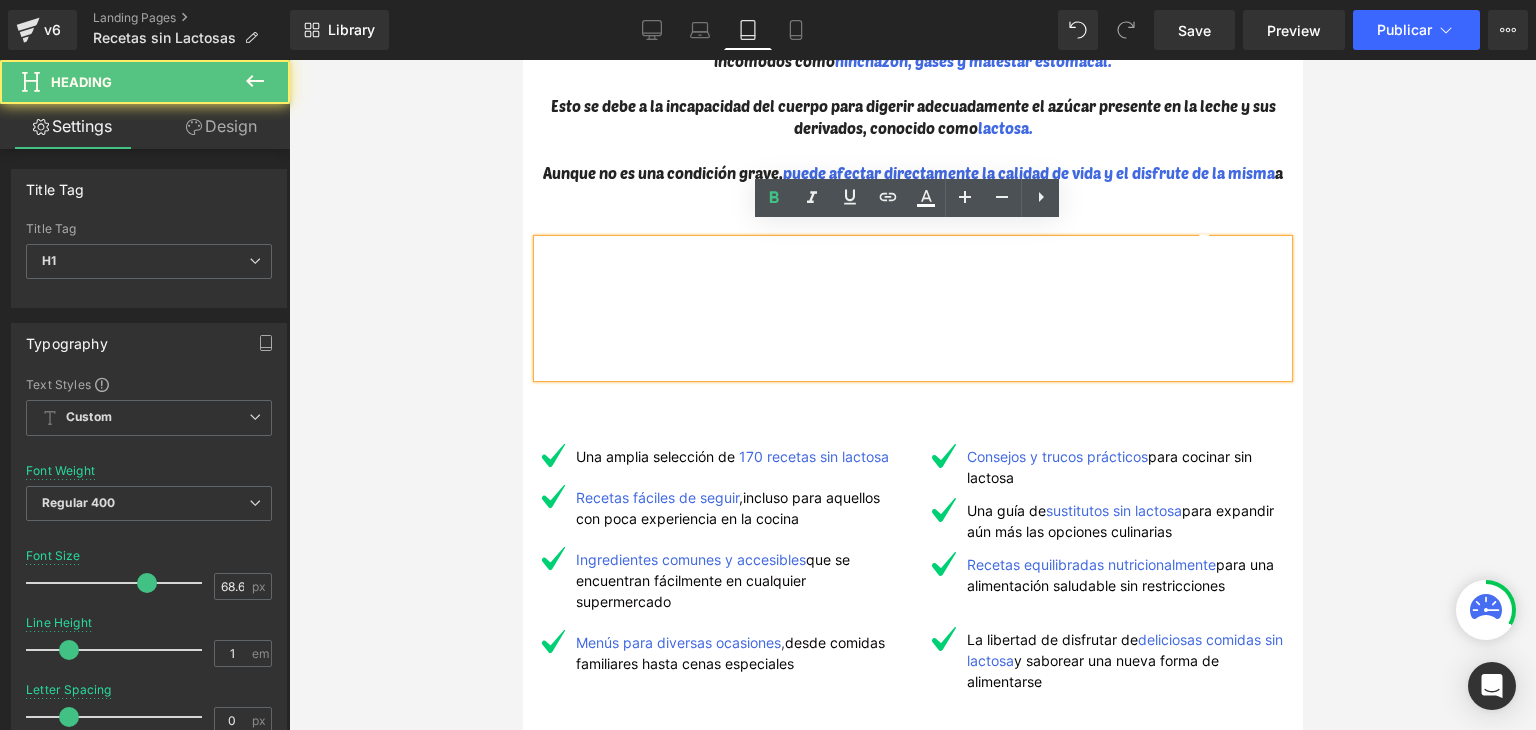 click on "¿QUE ENCONTRARÁS" at bounding box center [912, 273] 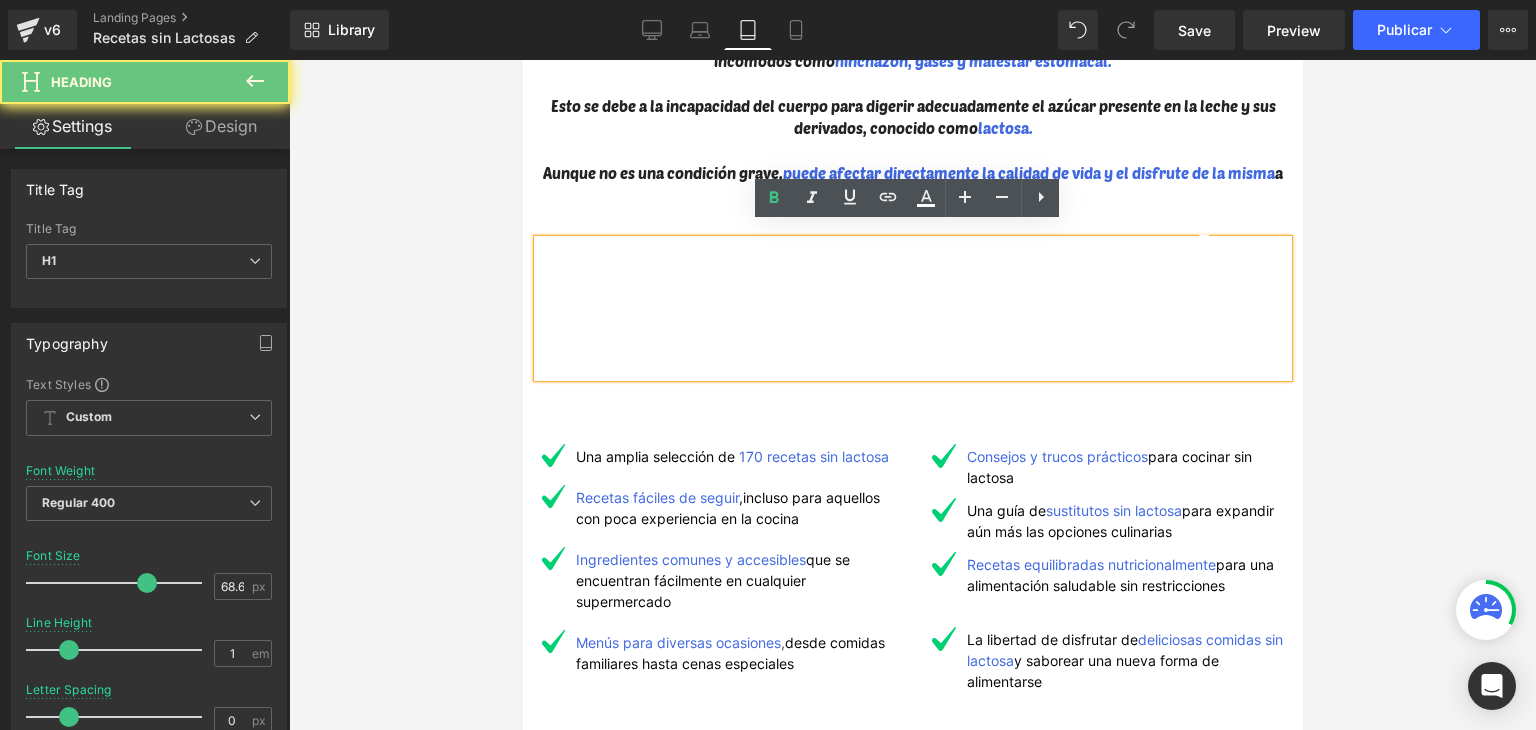 click on "¿QUE ENCONTRARÁS" at bounding box center [912, 273] 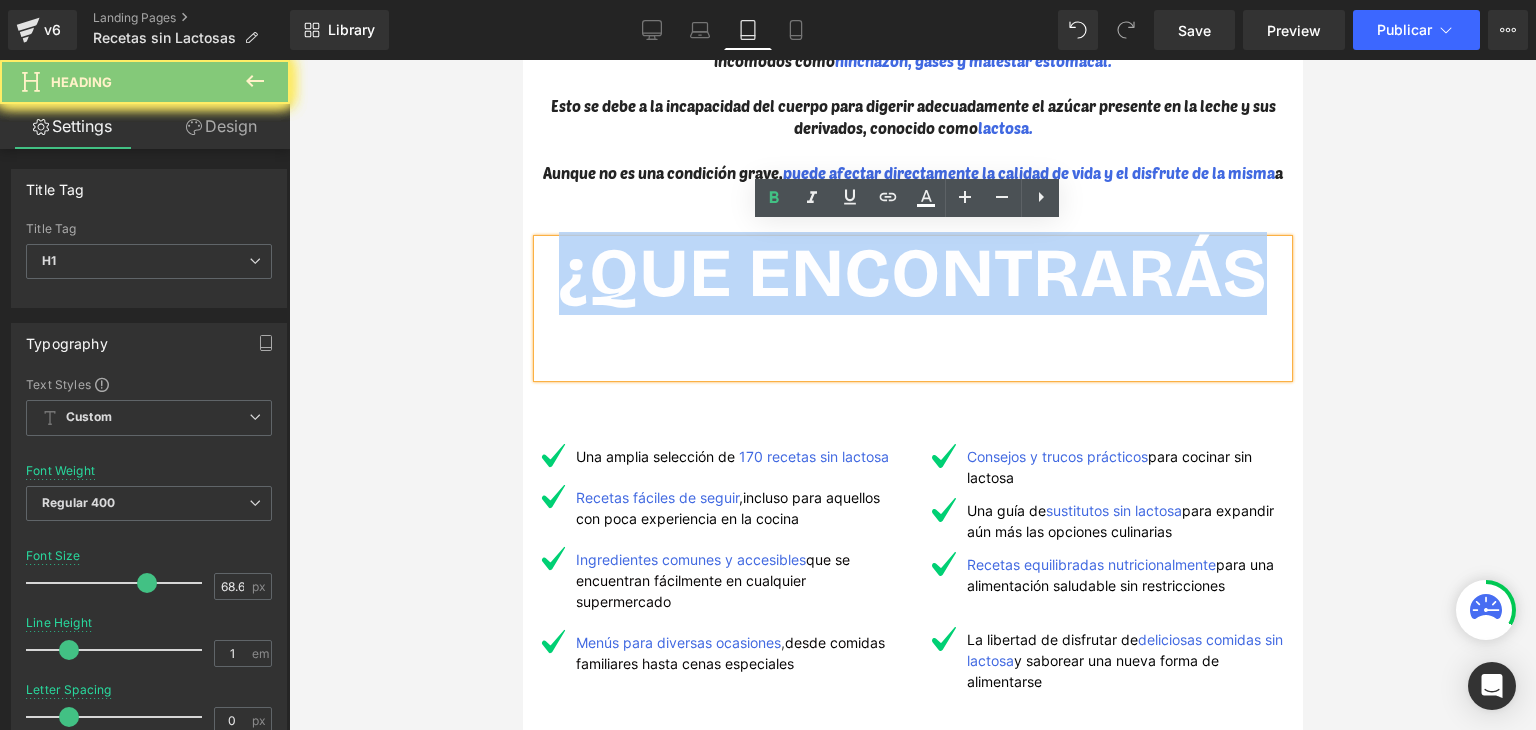 click on "¿QUE ENCONTRARÁS" at bounding box center (912, 273) 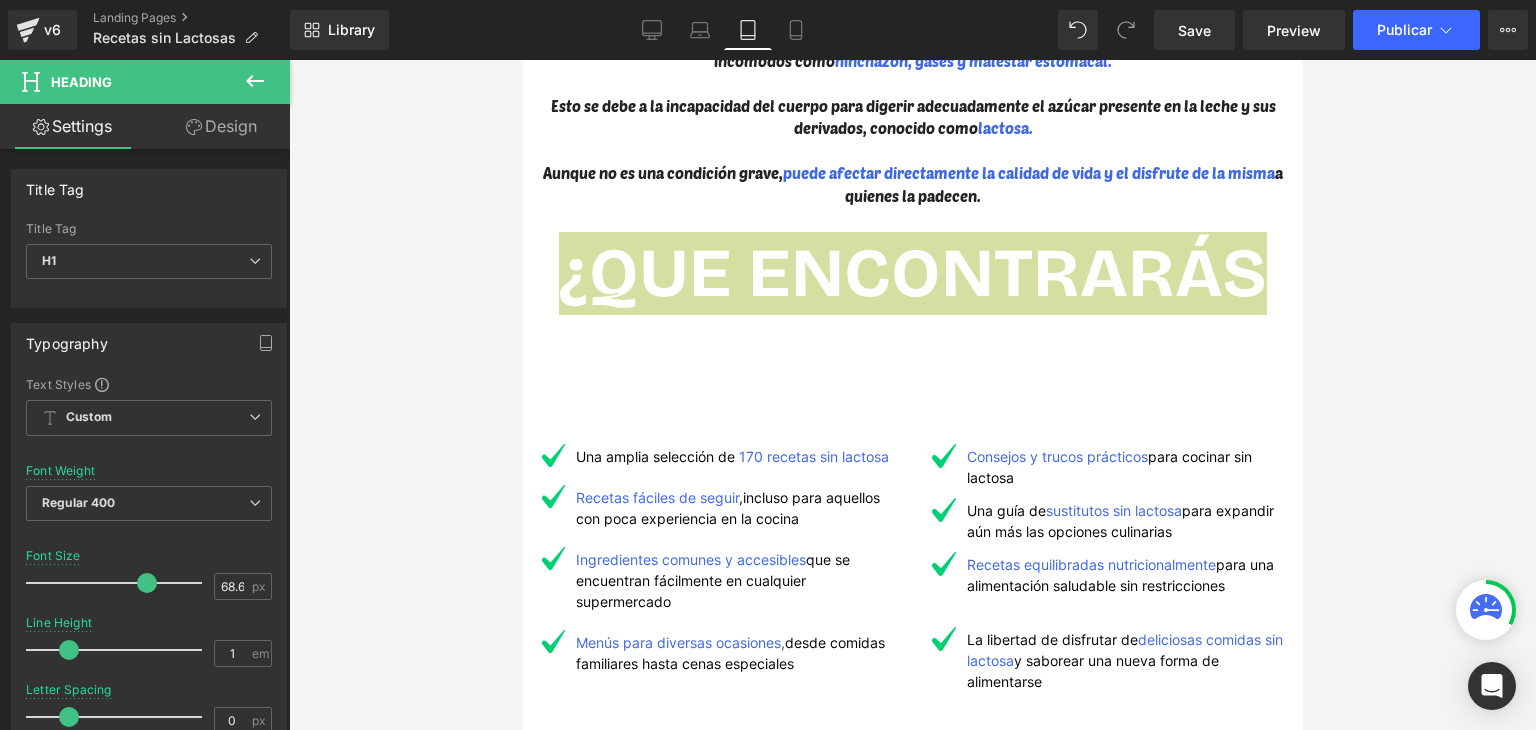 click on "Design" at bounding box center (221, 126) 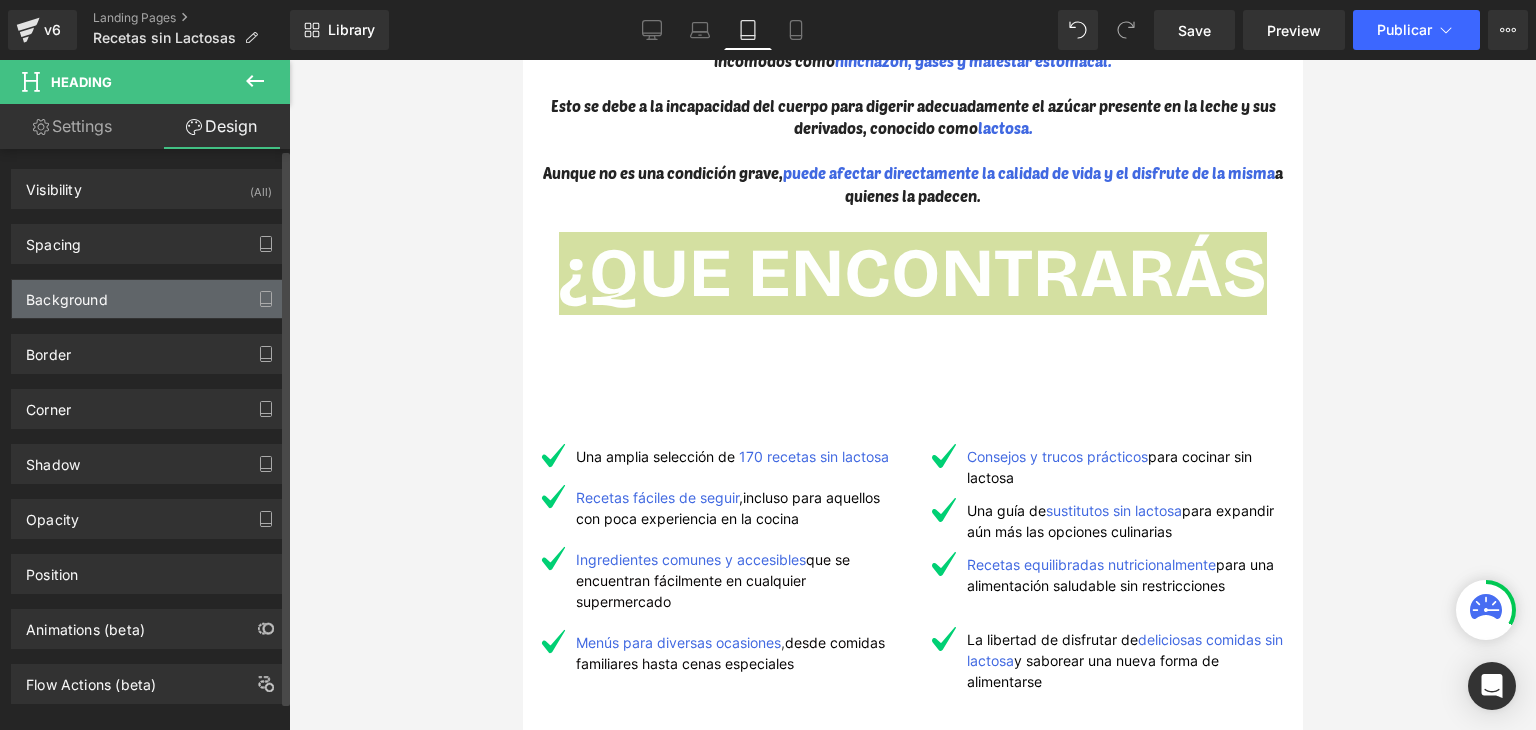 click on "Background" at bounding box center (149, 299) 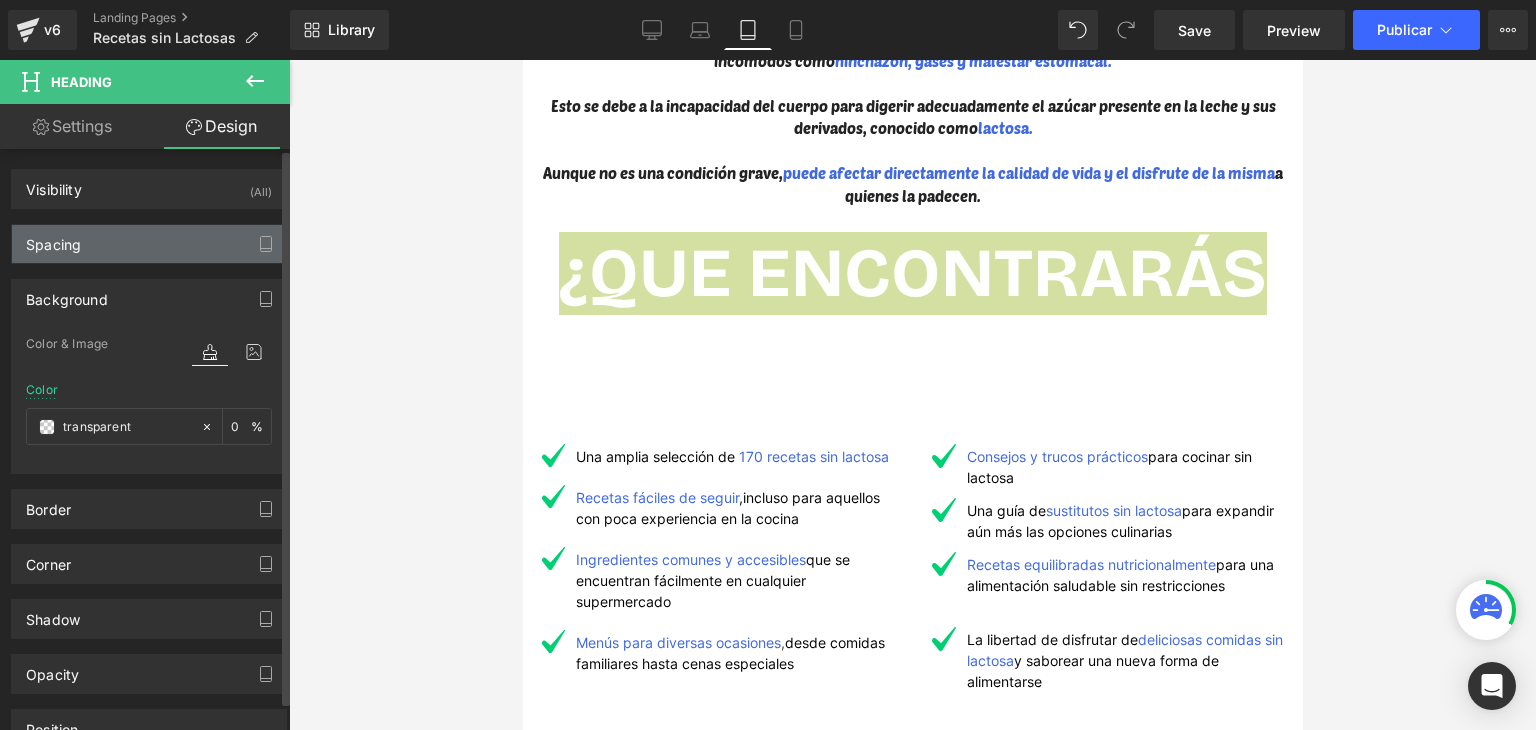 click on "Spacing" at bounding box center [149, 244] 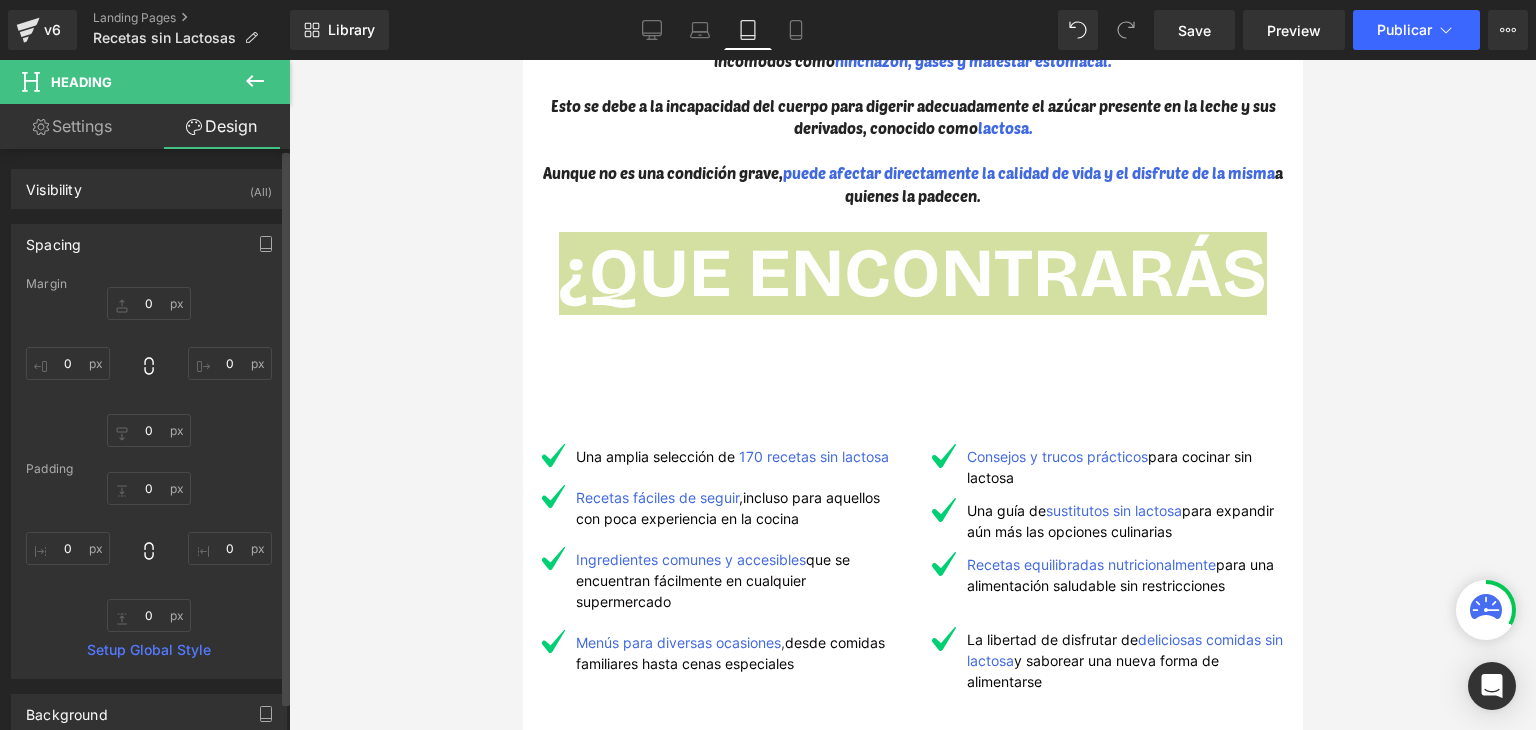 click on "Margin" at bounding box center [149, 284] 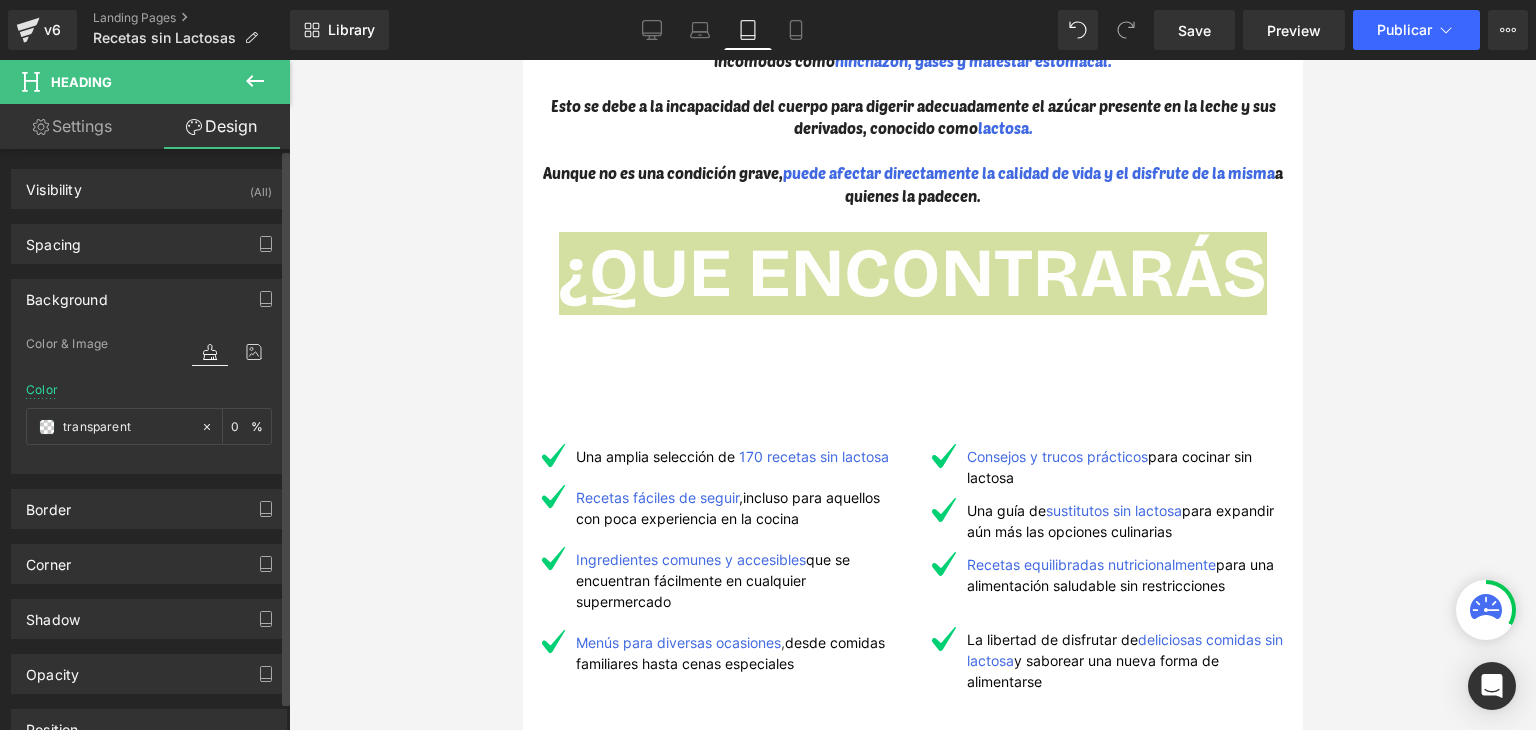 click on "Background" at bounding box center [149, 299] 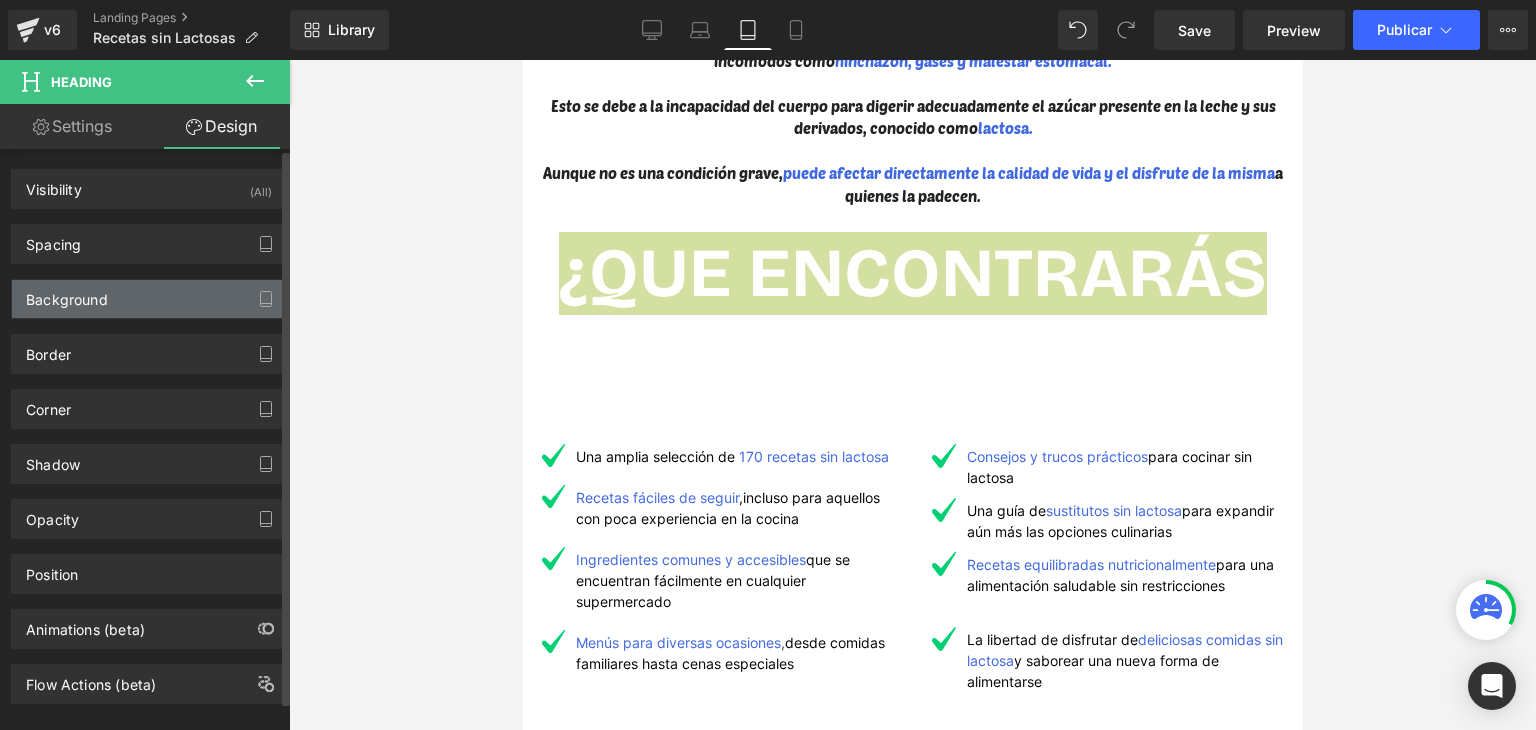 click on "Background" at bounding box center [149, 299] 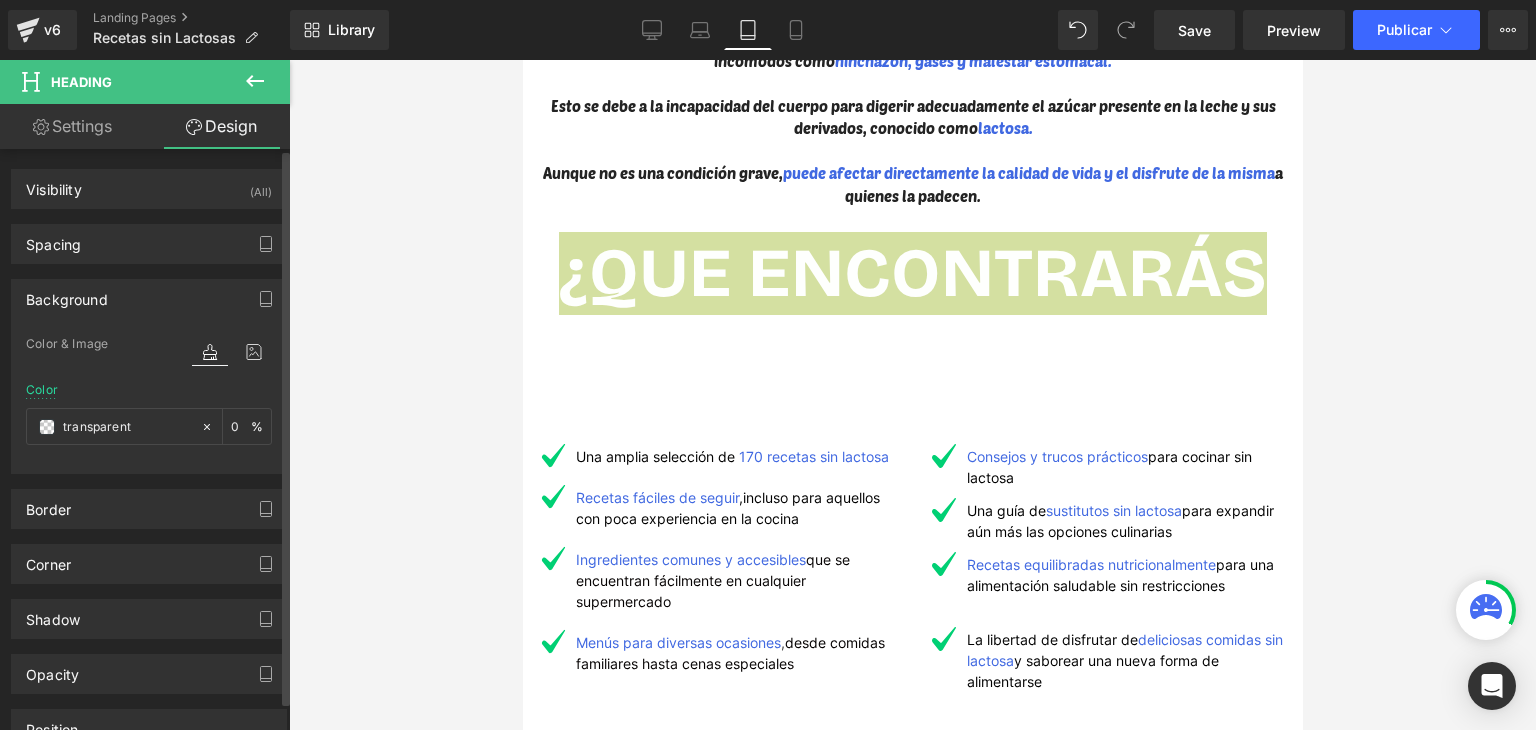 paste on "#4169E1" 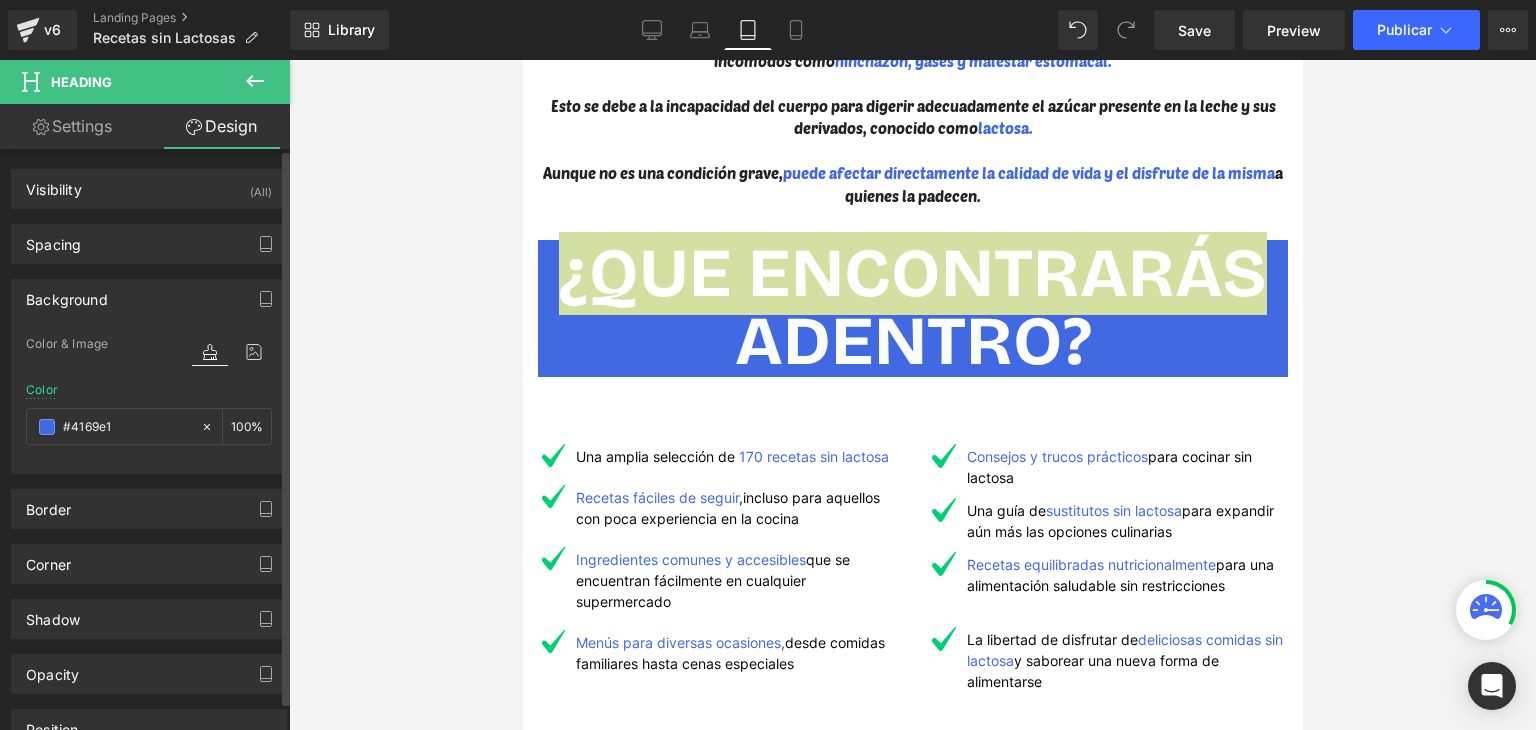 click on "Color & Image color" at bounding box center [149, 357] 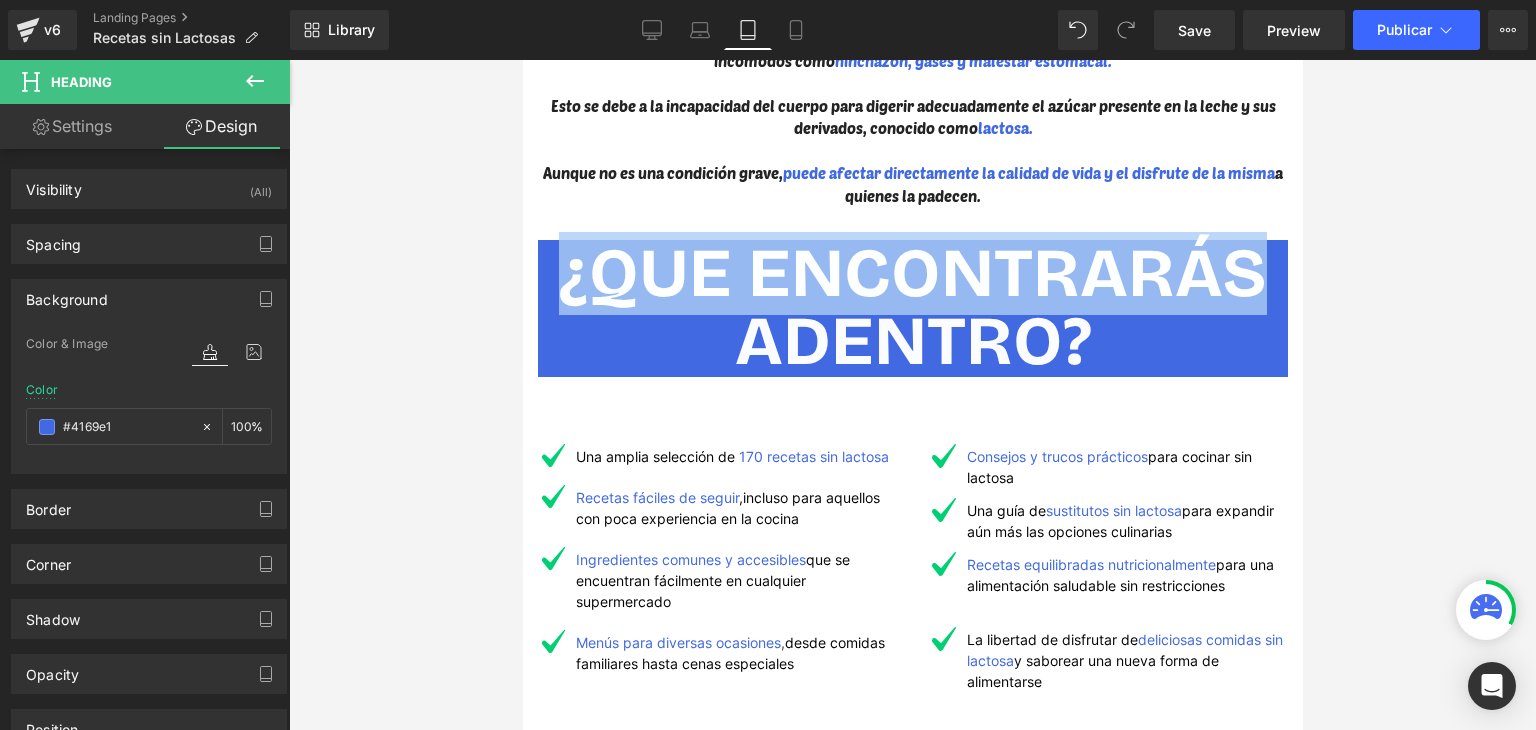 click on "¿QUE ENCONTRARÁS" at bounding box center (912, 274) 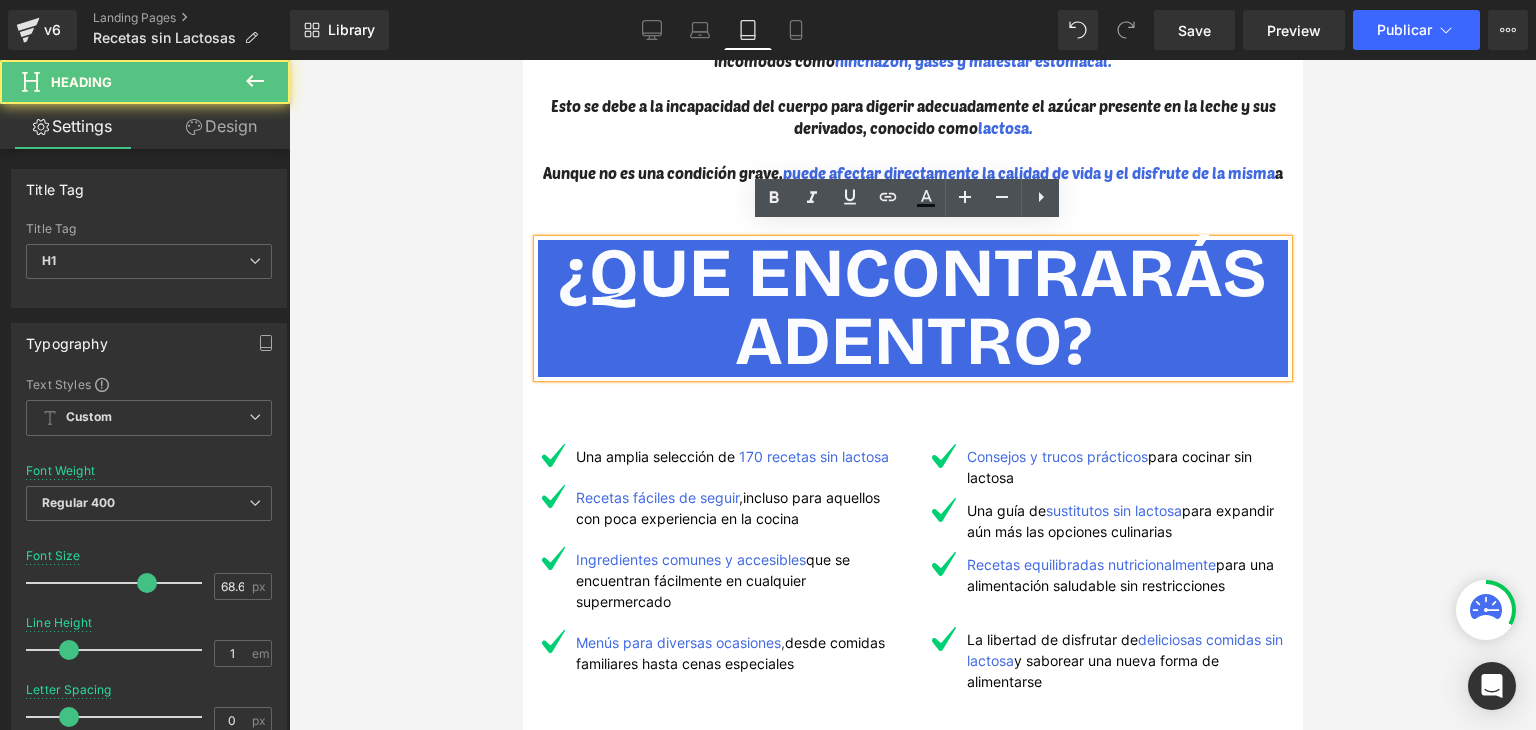 click on "¿QUE ENCONTRARÁS" at bounding box center (912, 273) 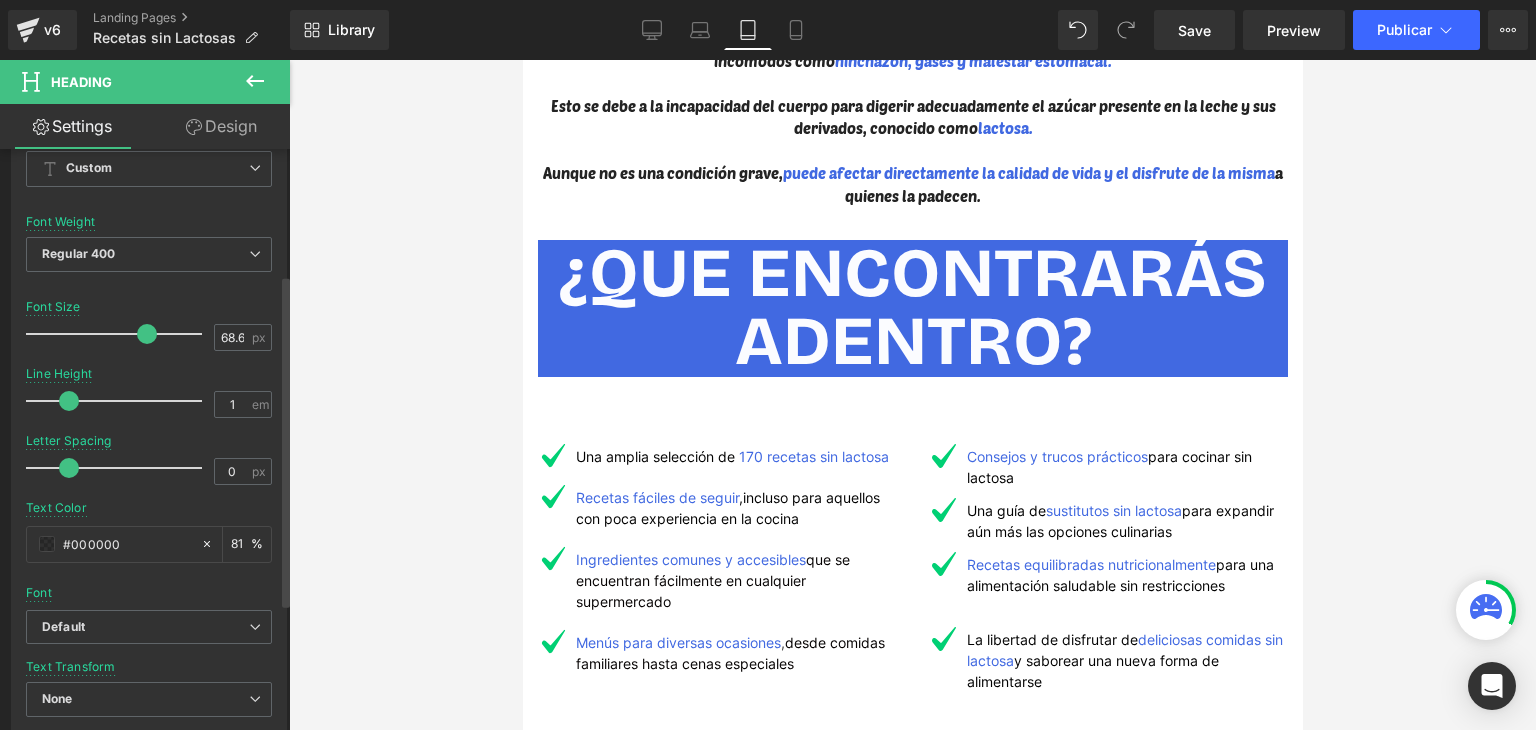 scroll, scrollTop: 600, scrollLeft: 0, axis: vertical 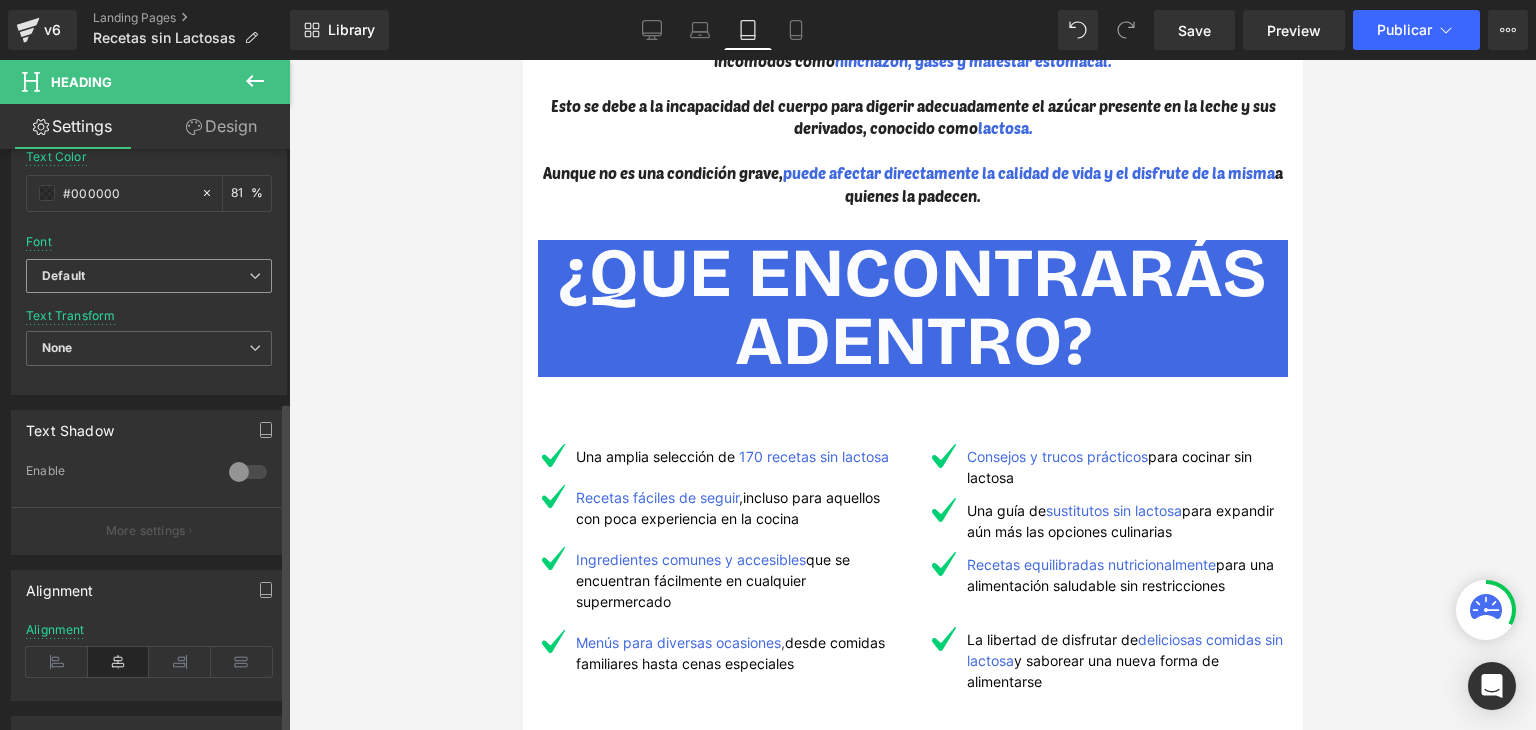 click on "Default" at bounding box center [145, 276] 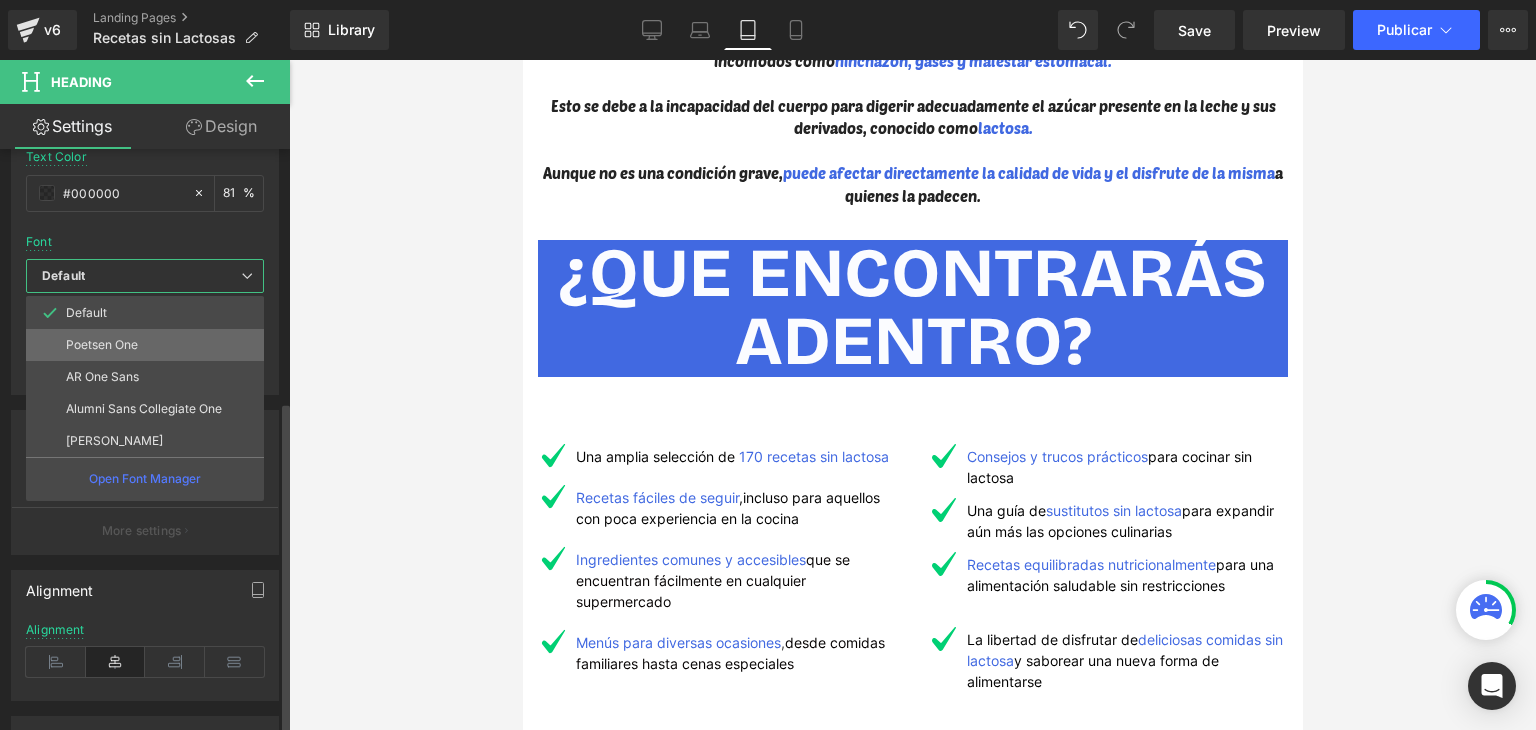 click on "Poetsen One" at bounding box center [102, 345] 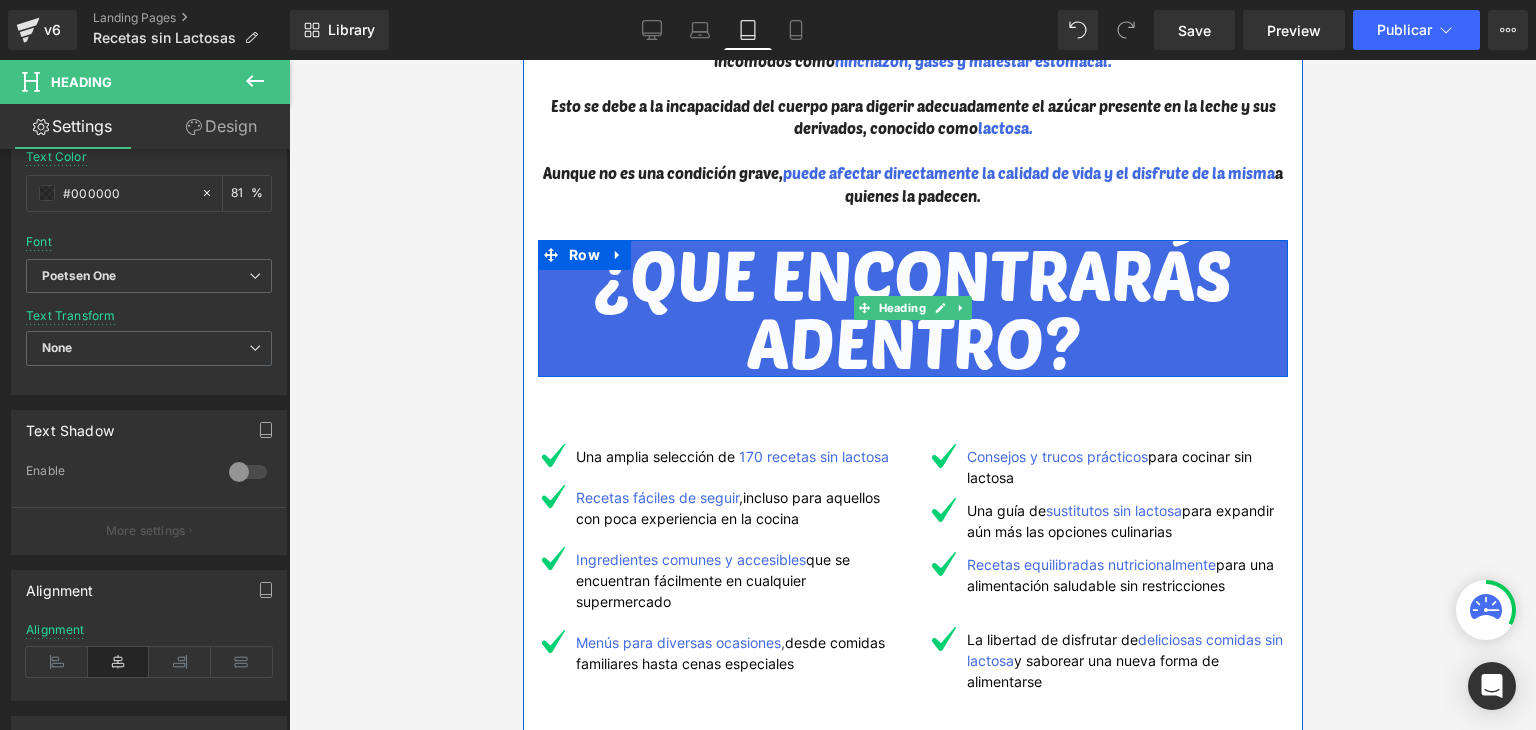 click on "¿QUE ENCONTRARÁS" at bounding box center (912, 273) 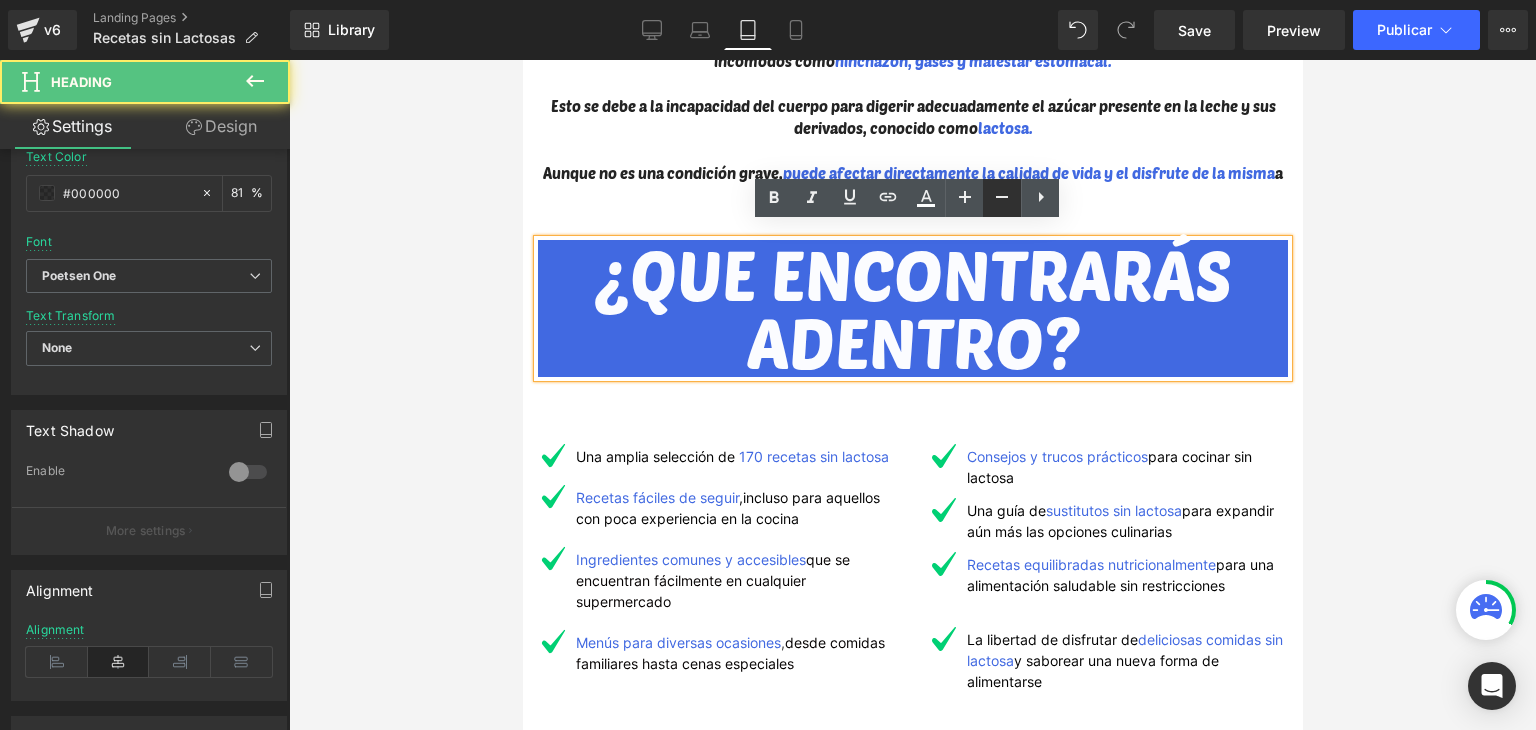 click 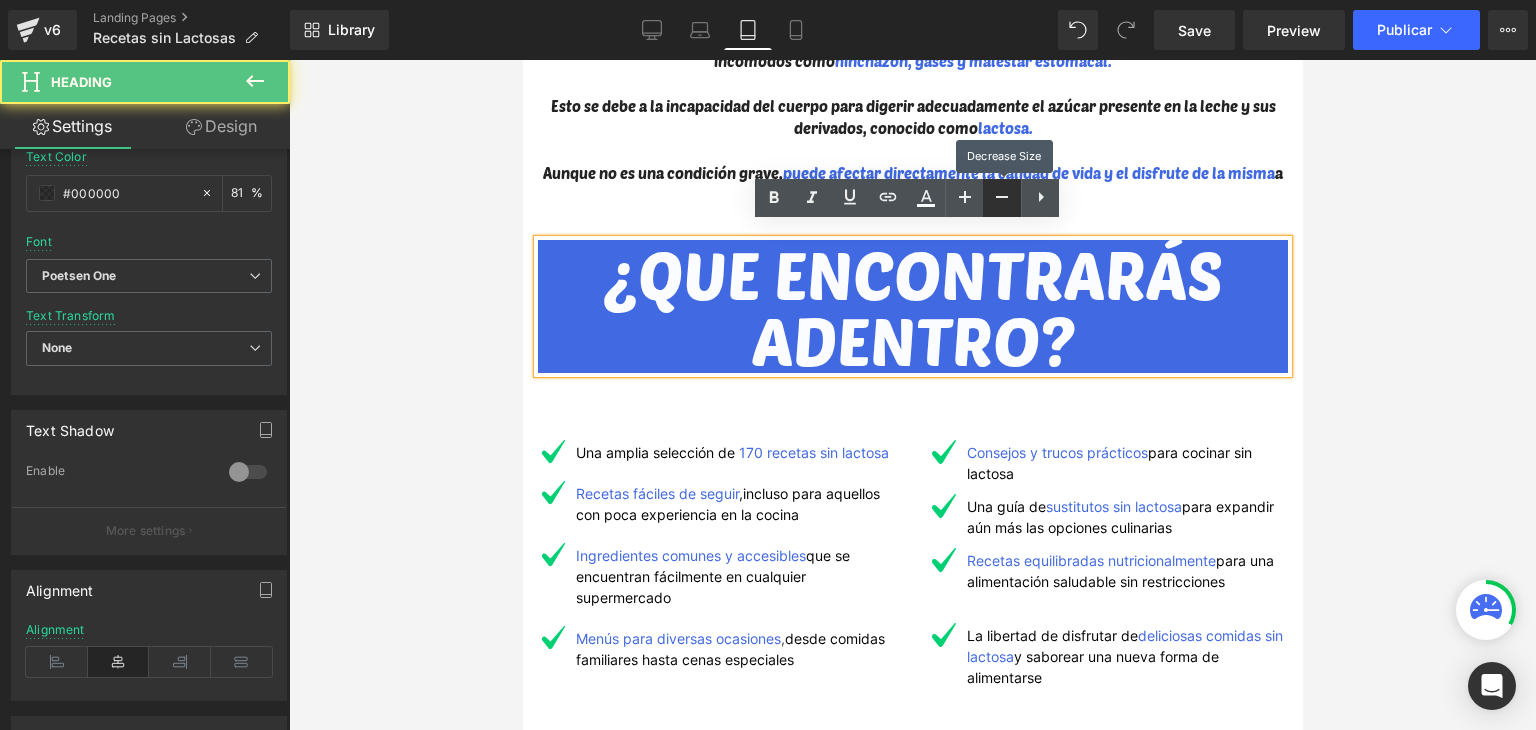 click 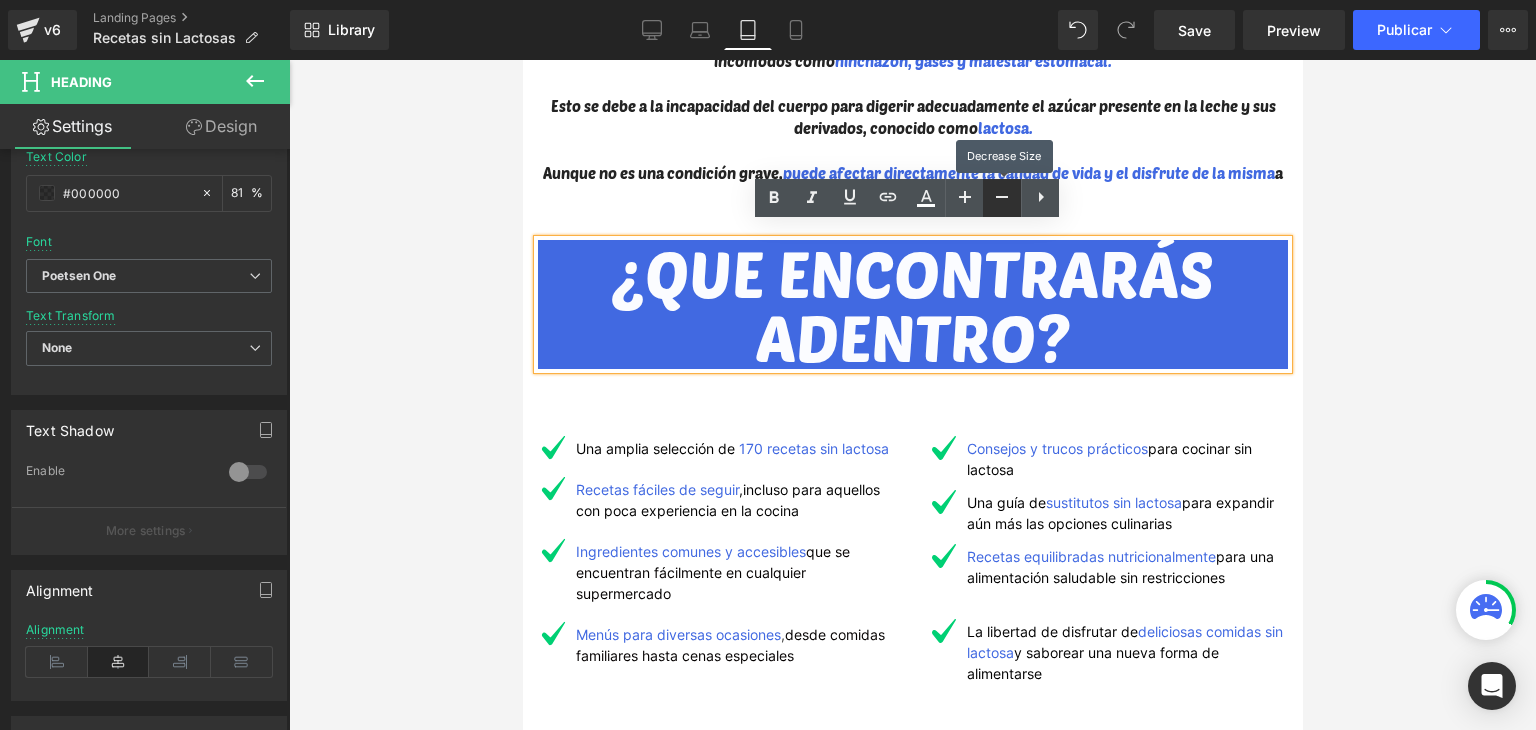 click 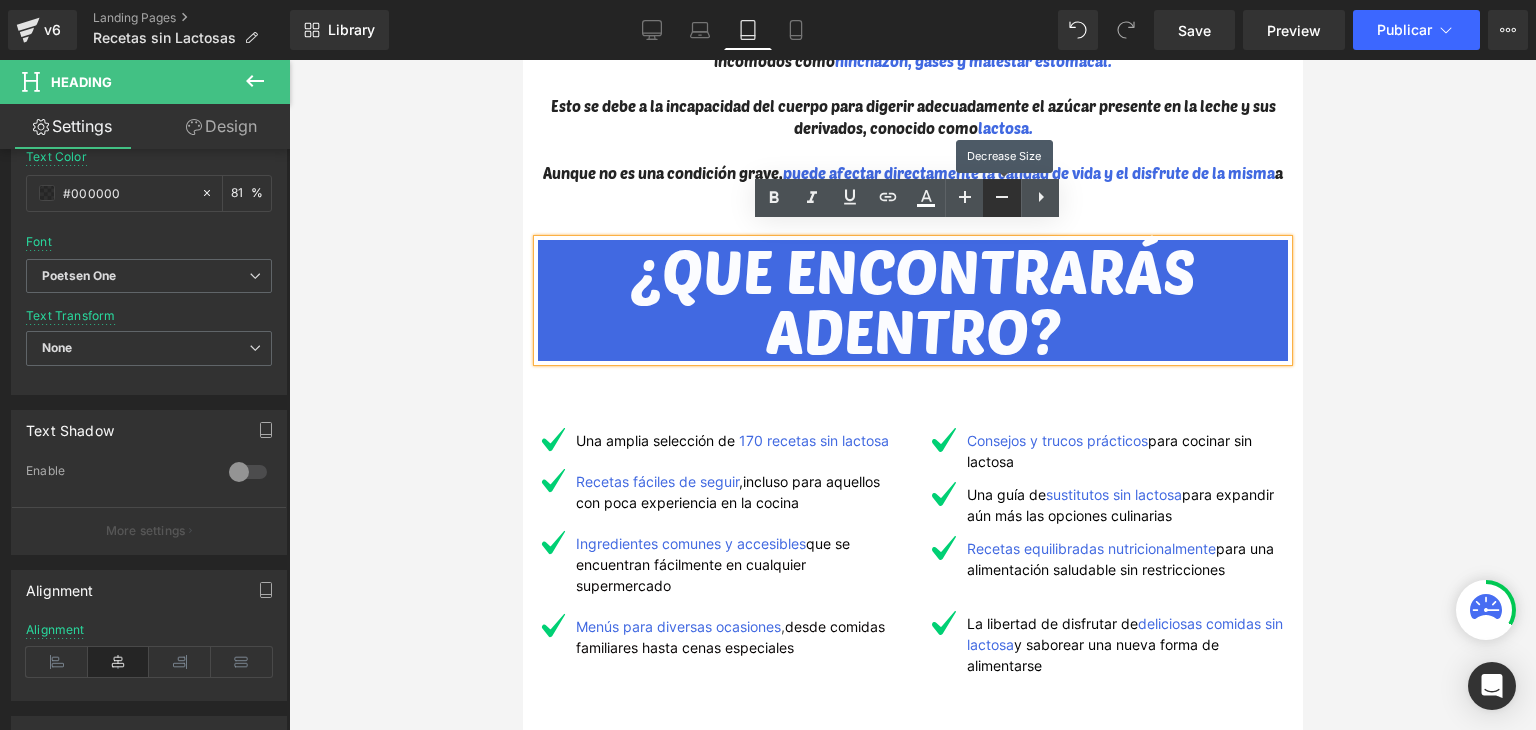 click 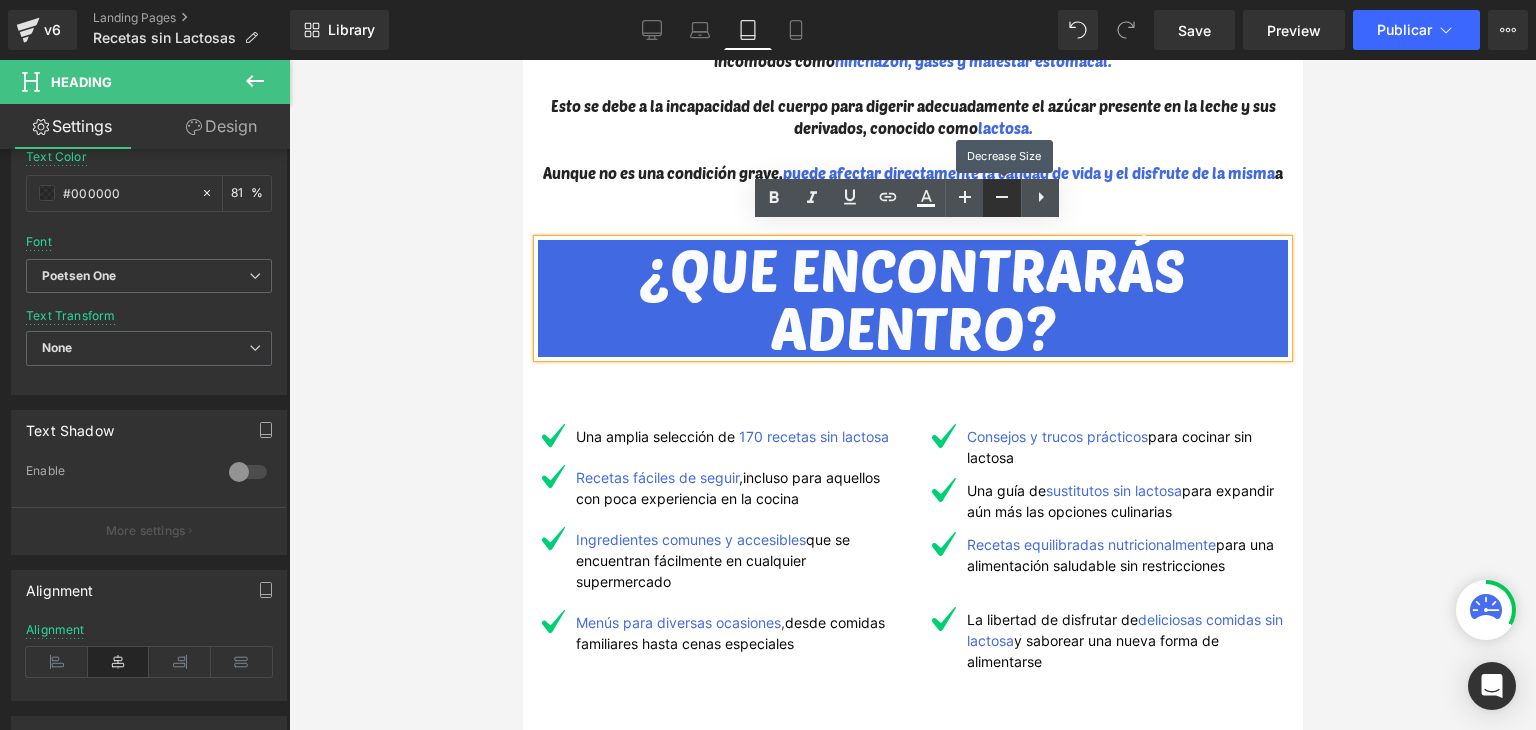 click 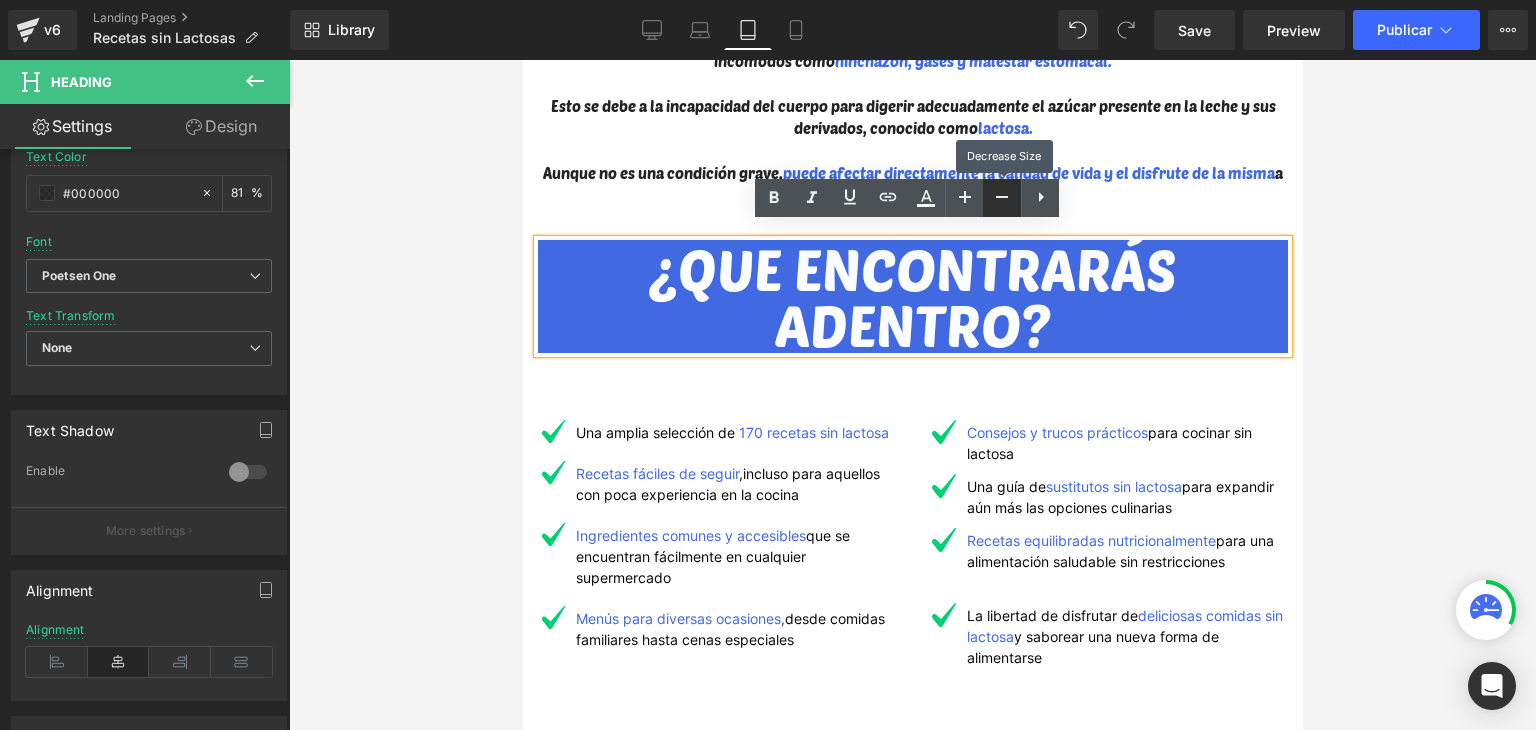 click 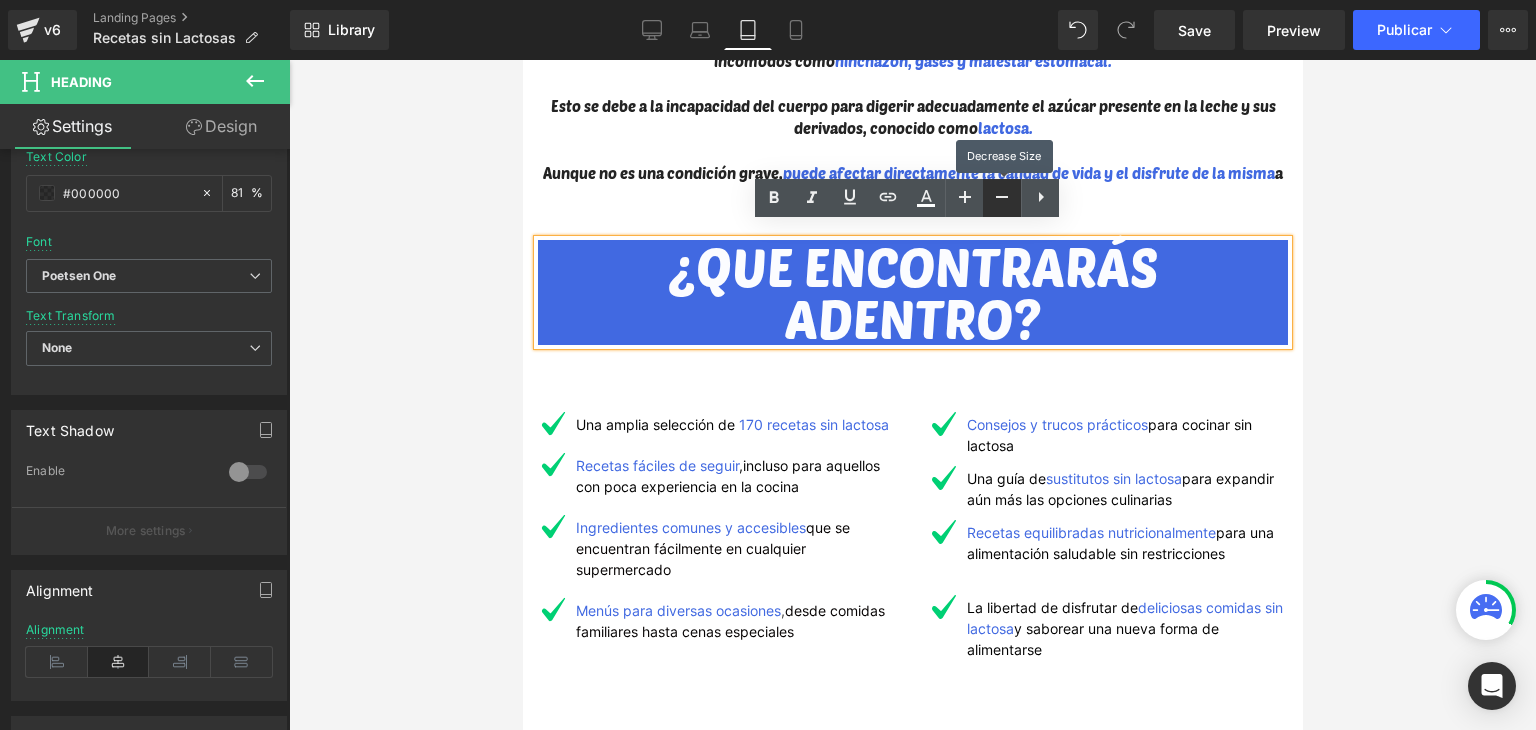click 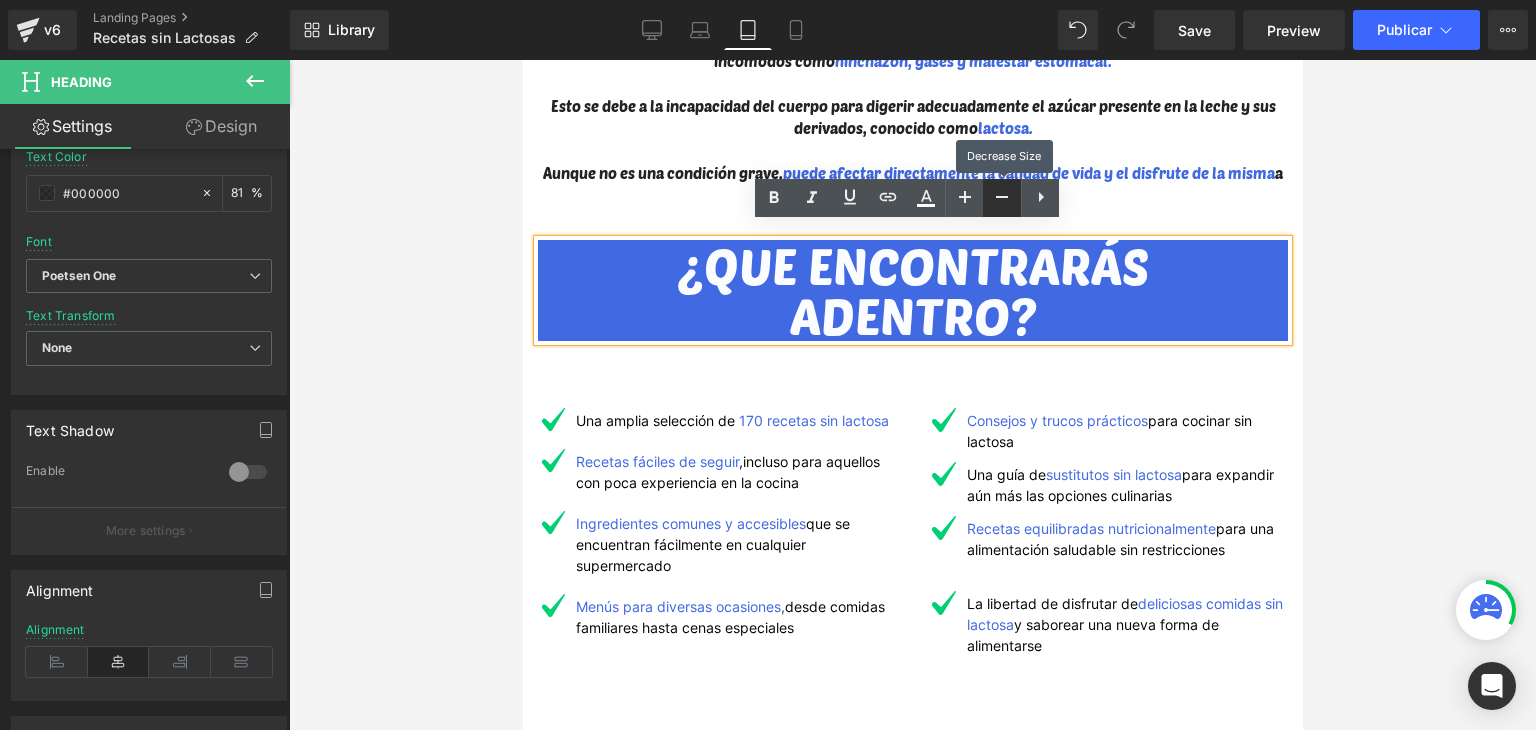 click 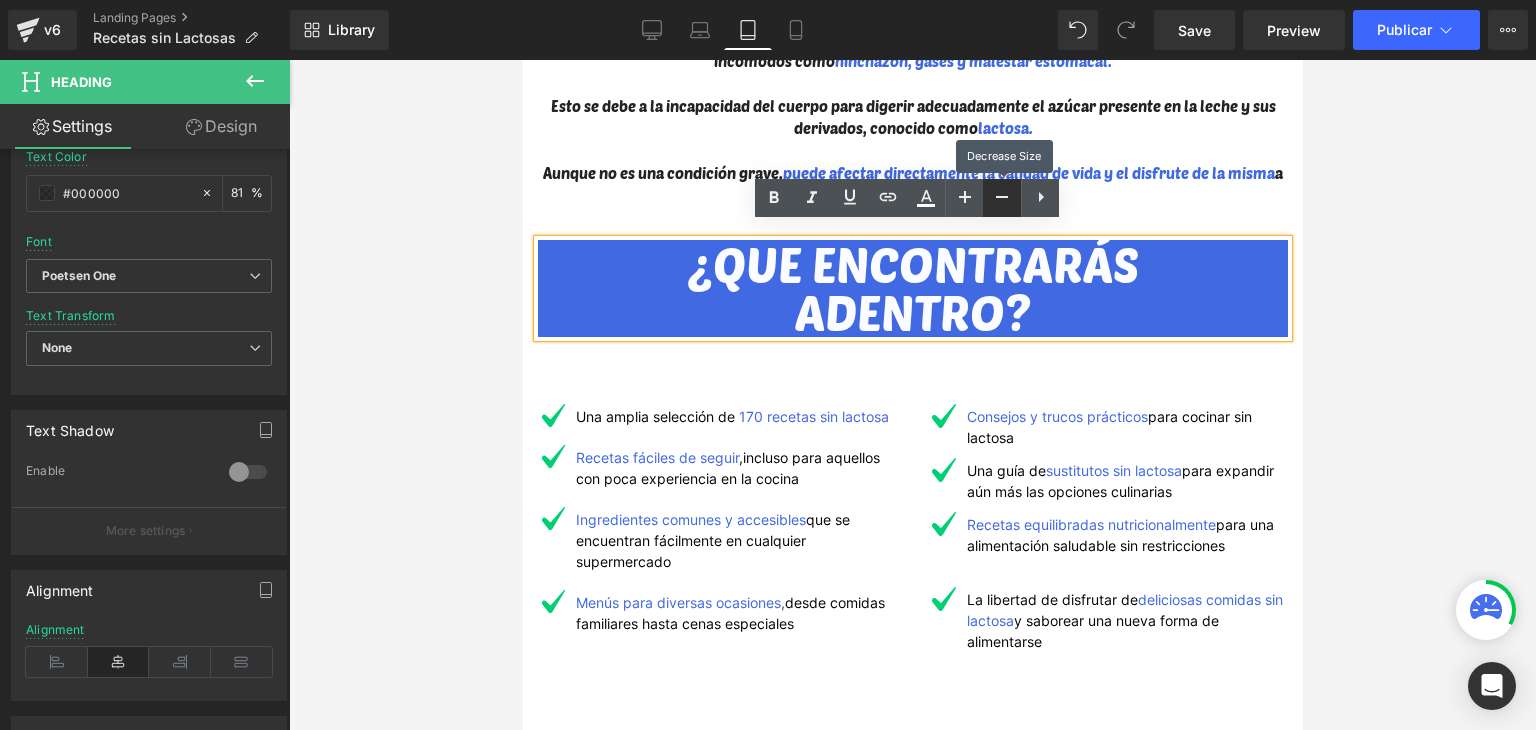click 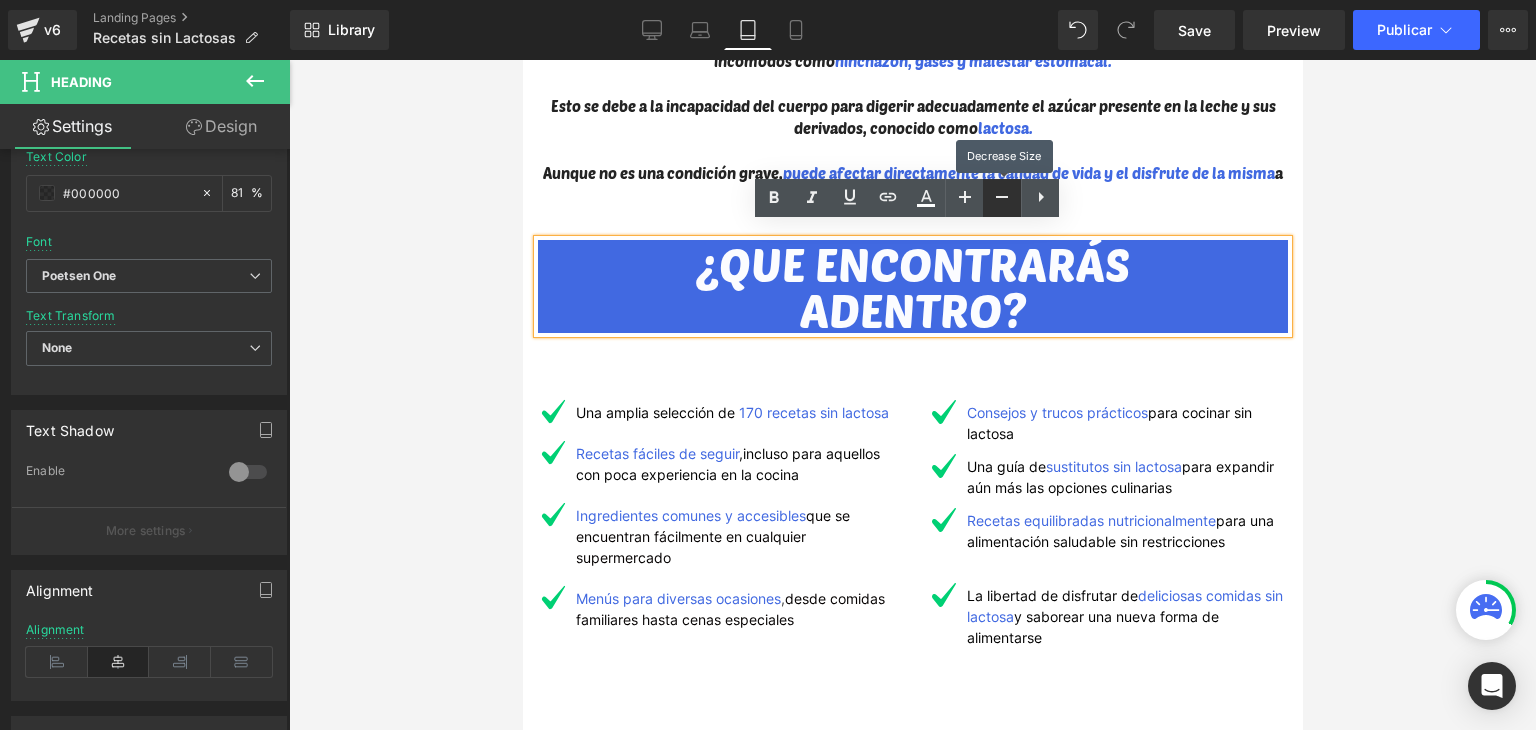 click 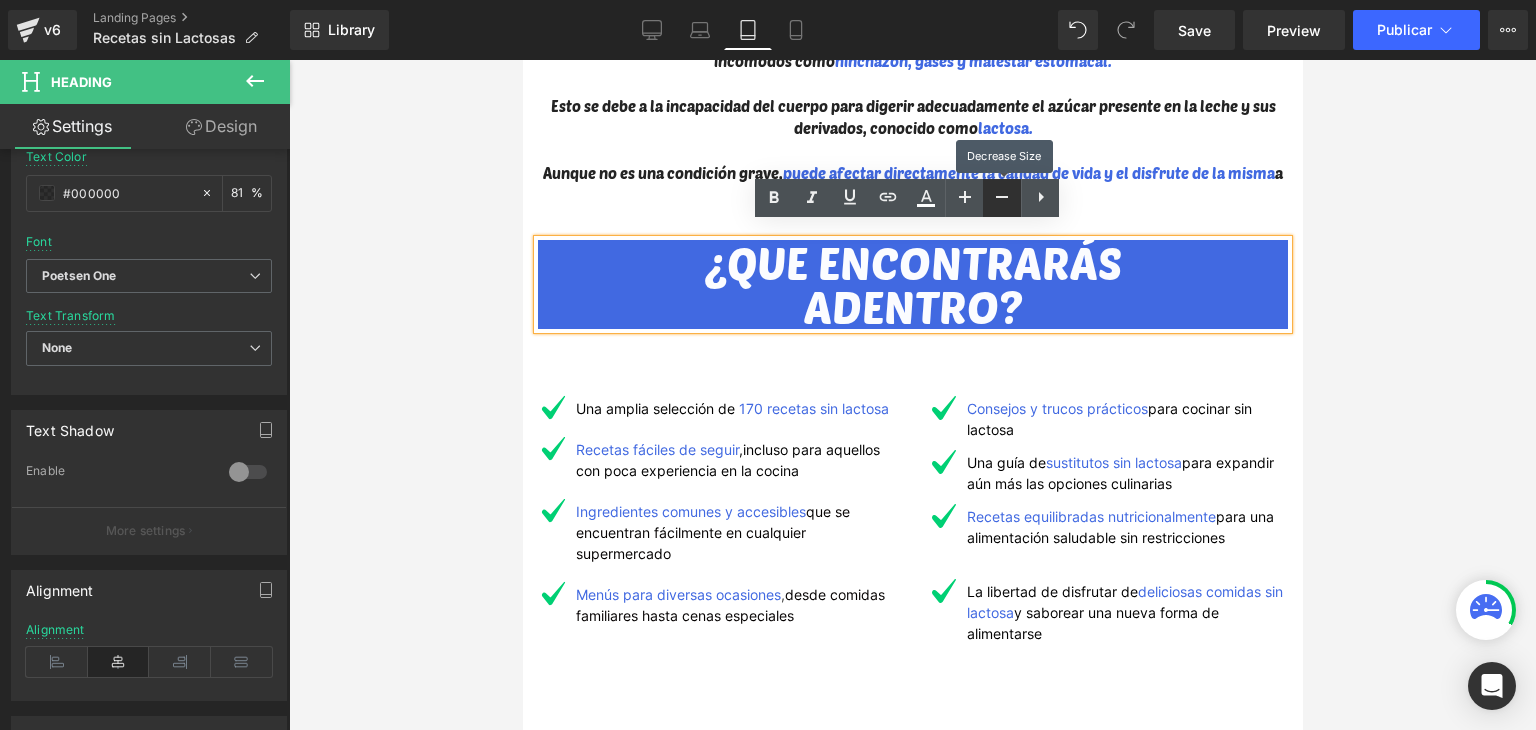 click 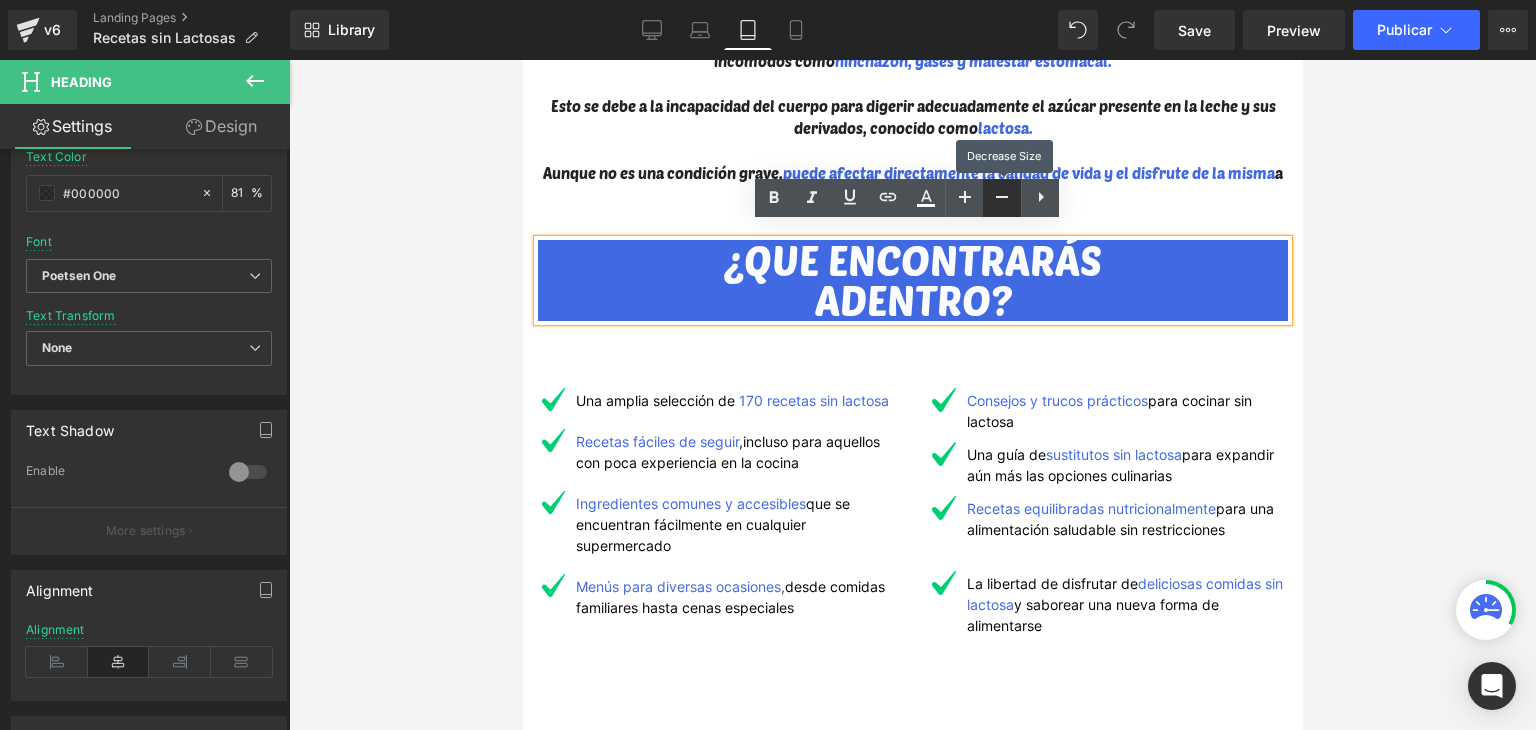 click 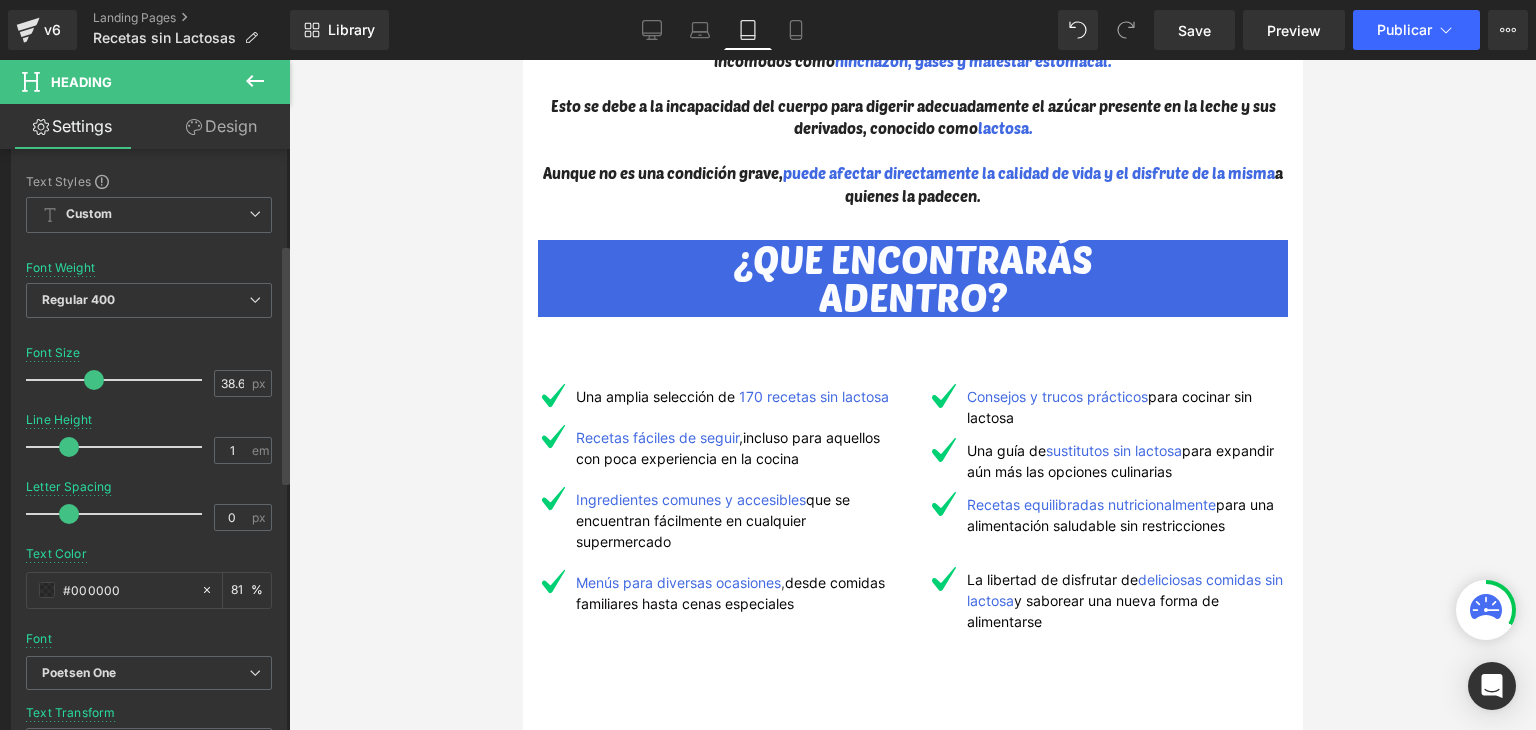 scroll, scrollTop: 200, scrollLeft: 0, axis: vertical 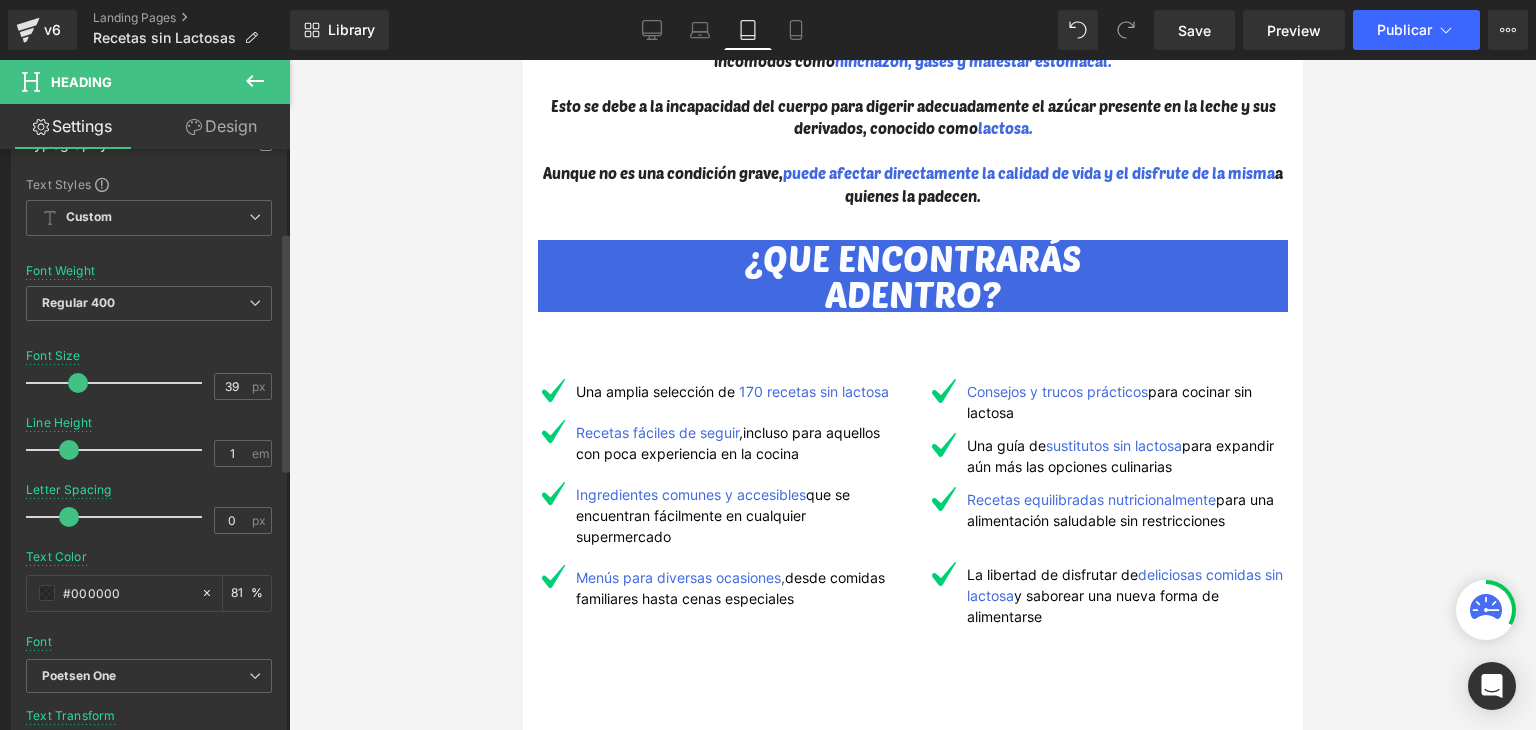 click at bounding box center [119, 383] 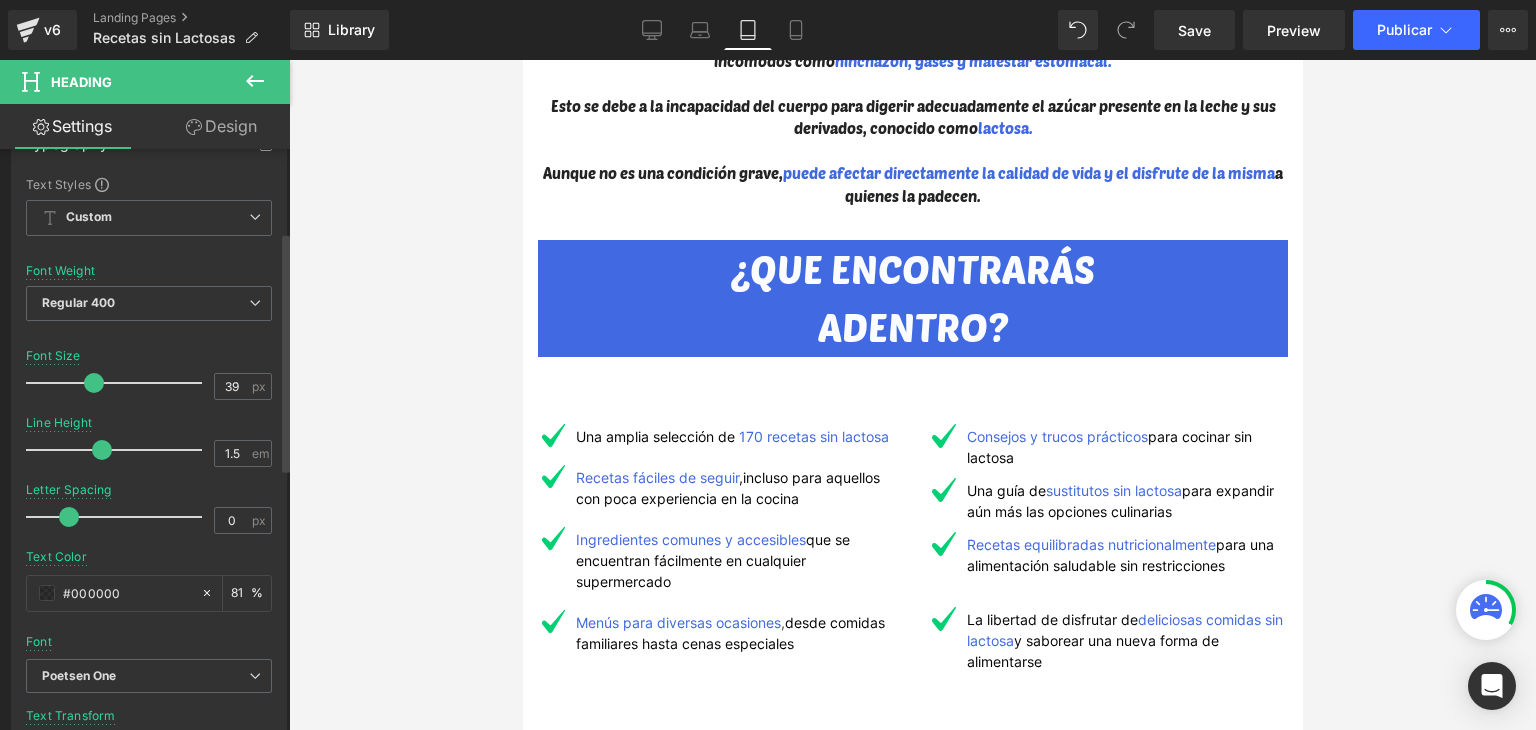 drag, startPoint x: 80, startPoint y: 445, endPoint x: 104, endPoint y: 449, distance: 24.33105 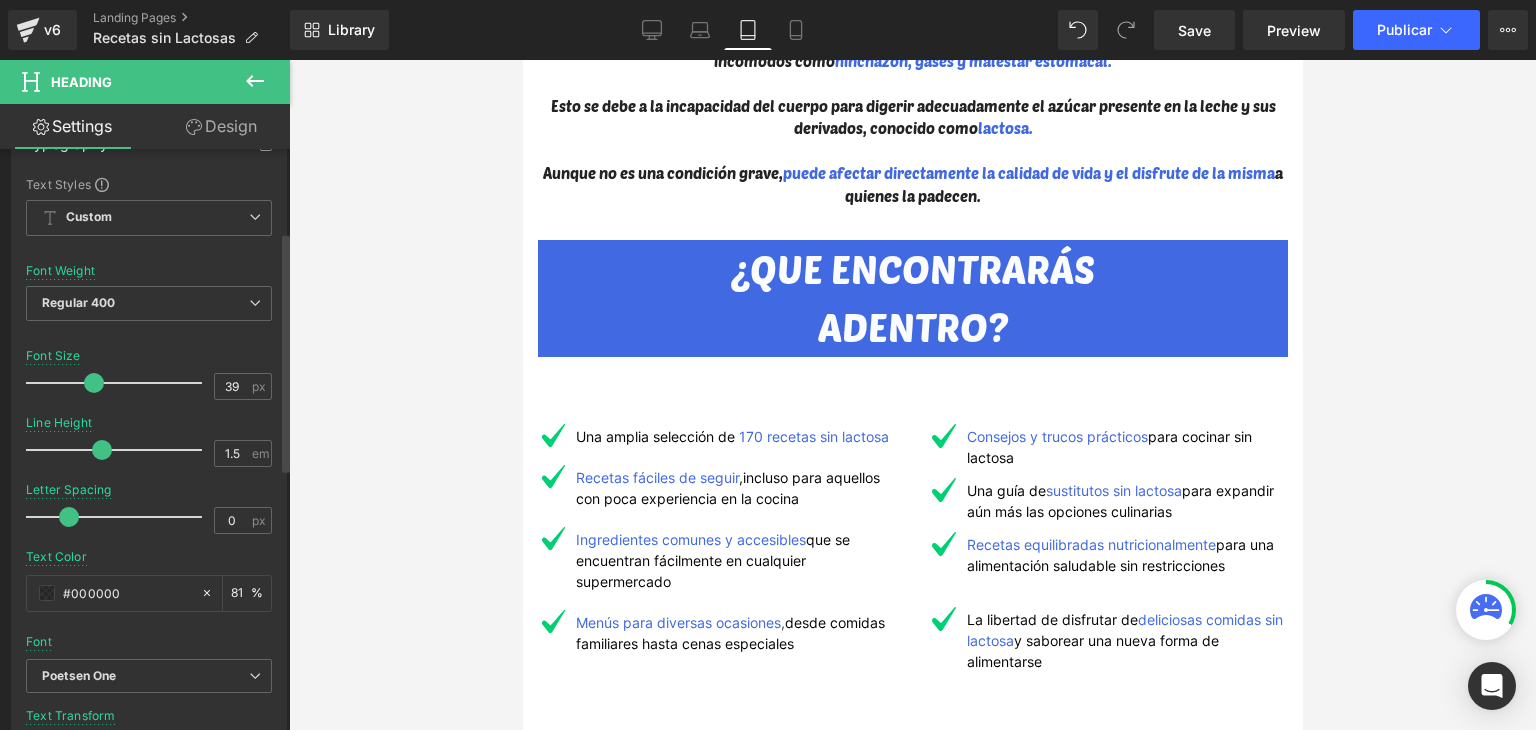 click at bounding box center (102, 450) 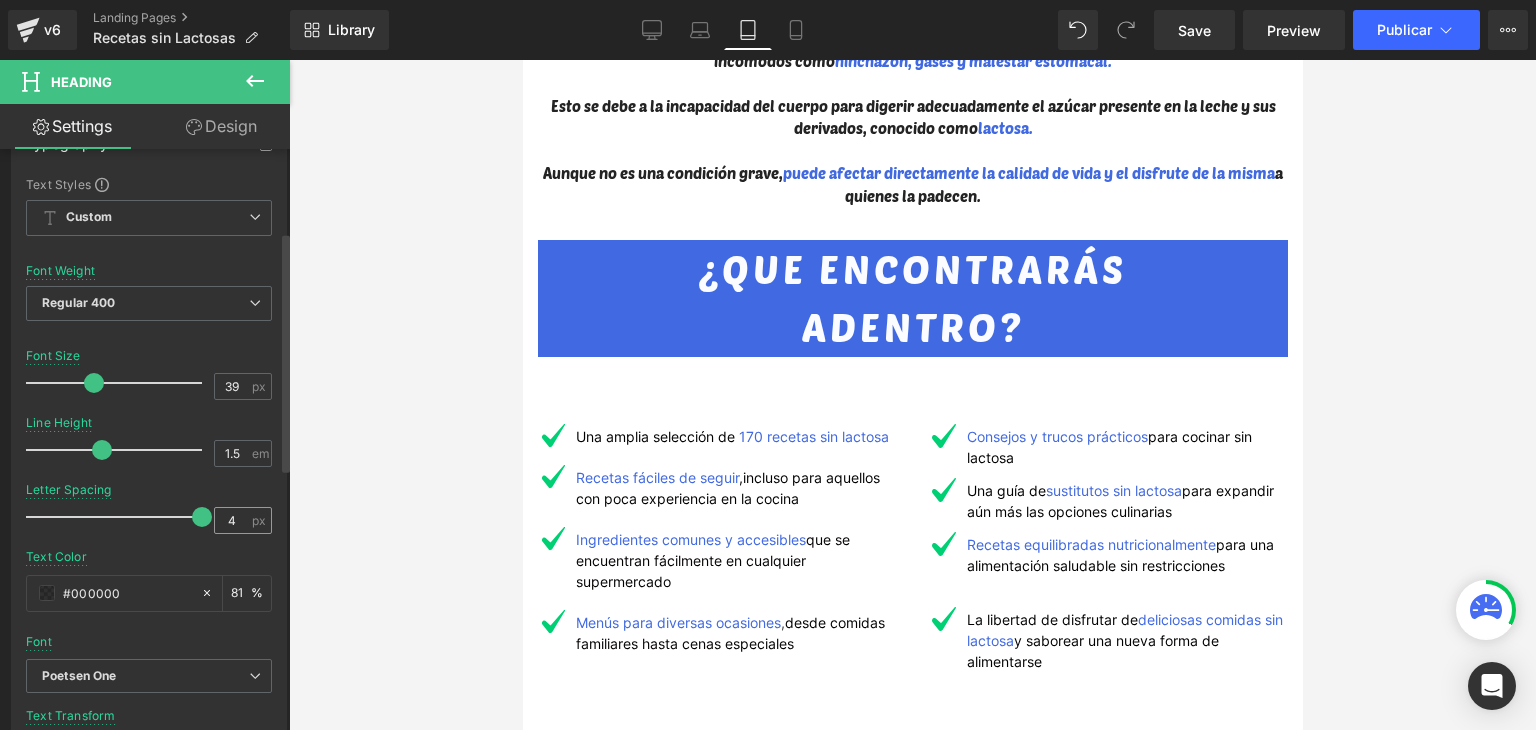 drag, startPoint x: 82, startPoint y: 514, endPoint x: 212, endPoint y: 506, distance: 130.24593 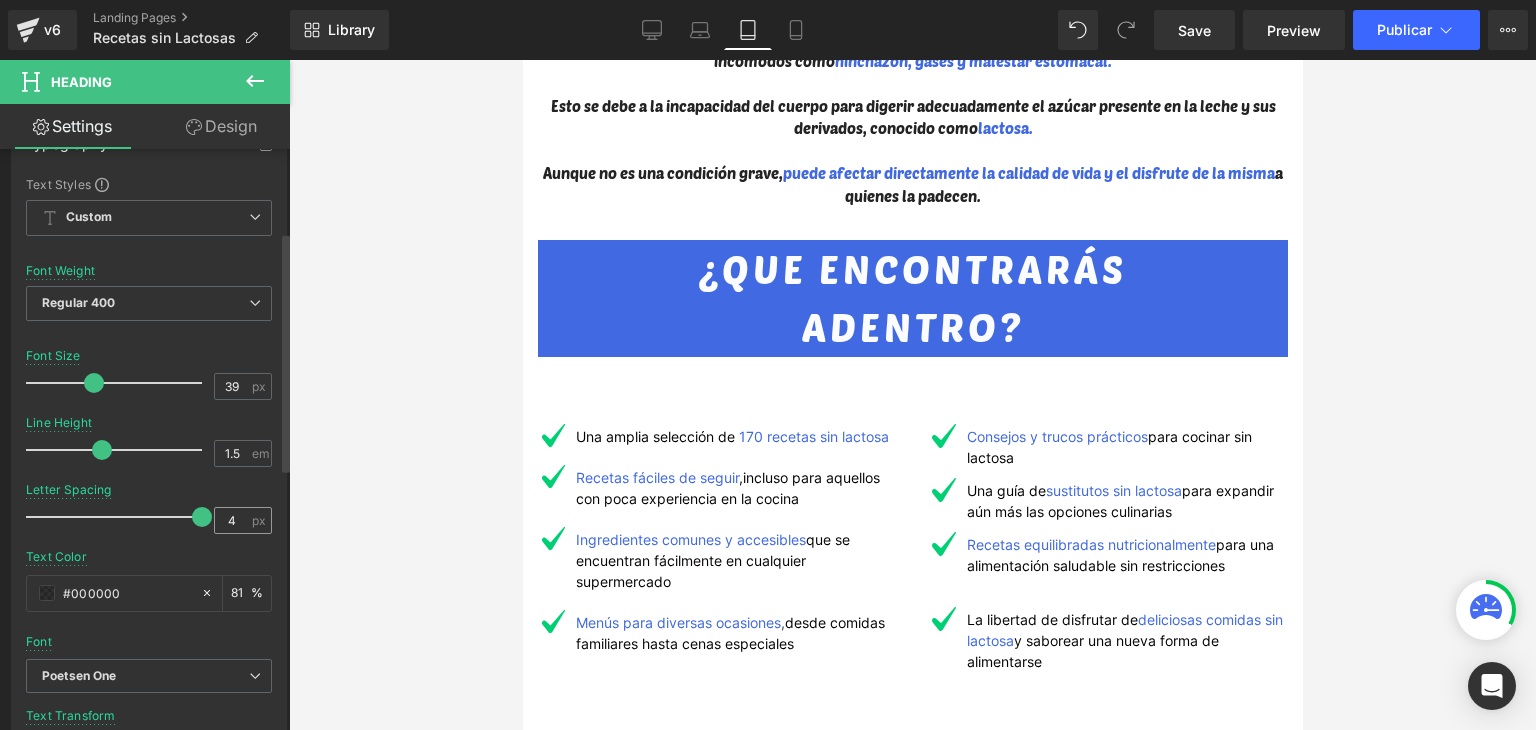 click on "Letter Spacing 4 px" at bounding box center [149, 516] 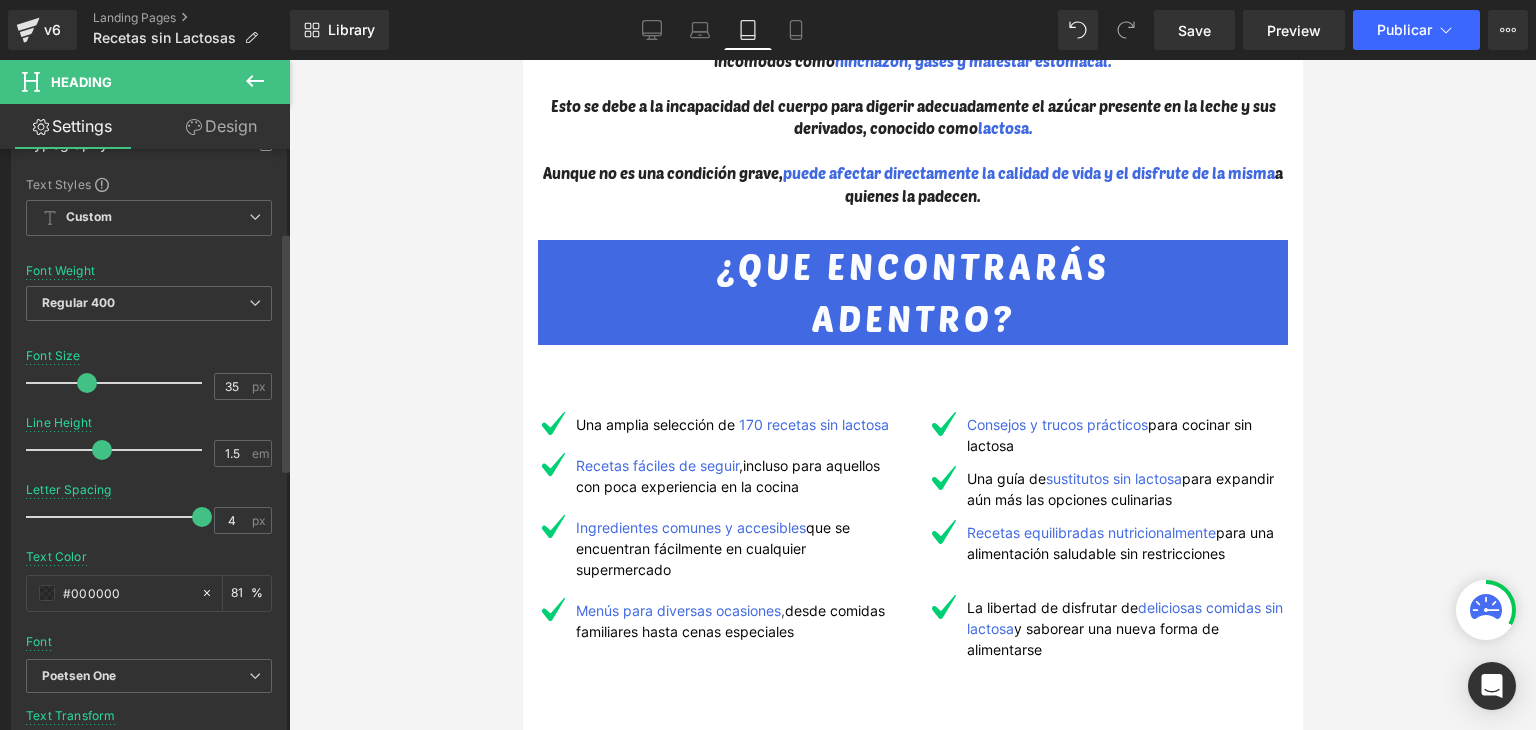 click at bounding box center [119, 383] 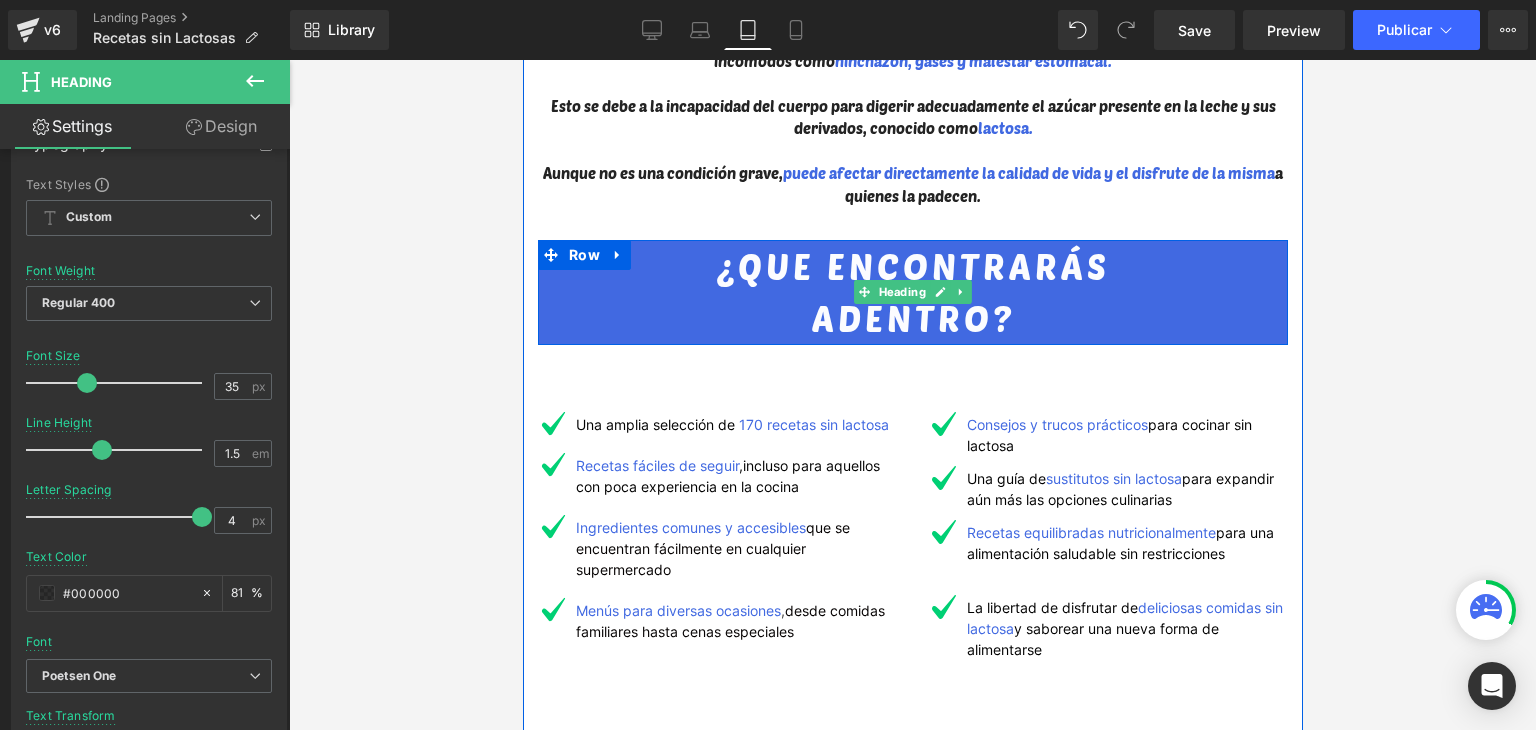 click on "¿QUE ENCONTRARÁS" at bounding box center [912, 266] 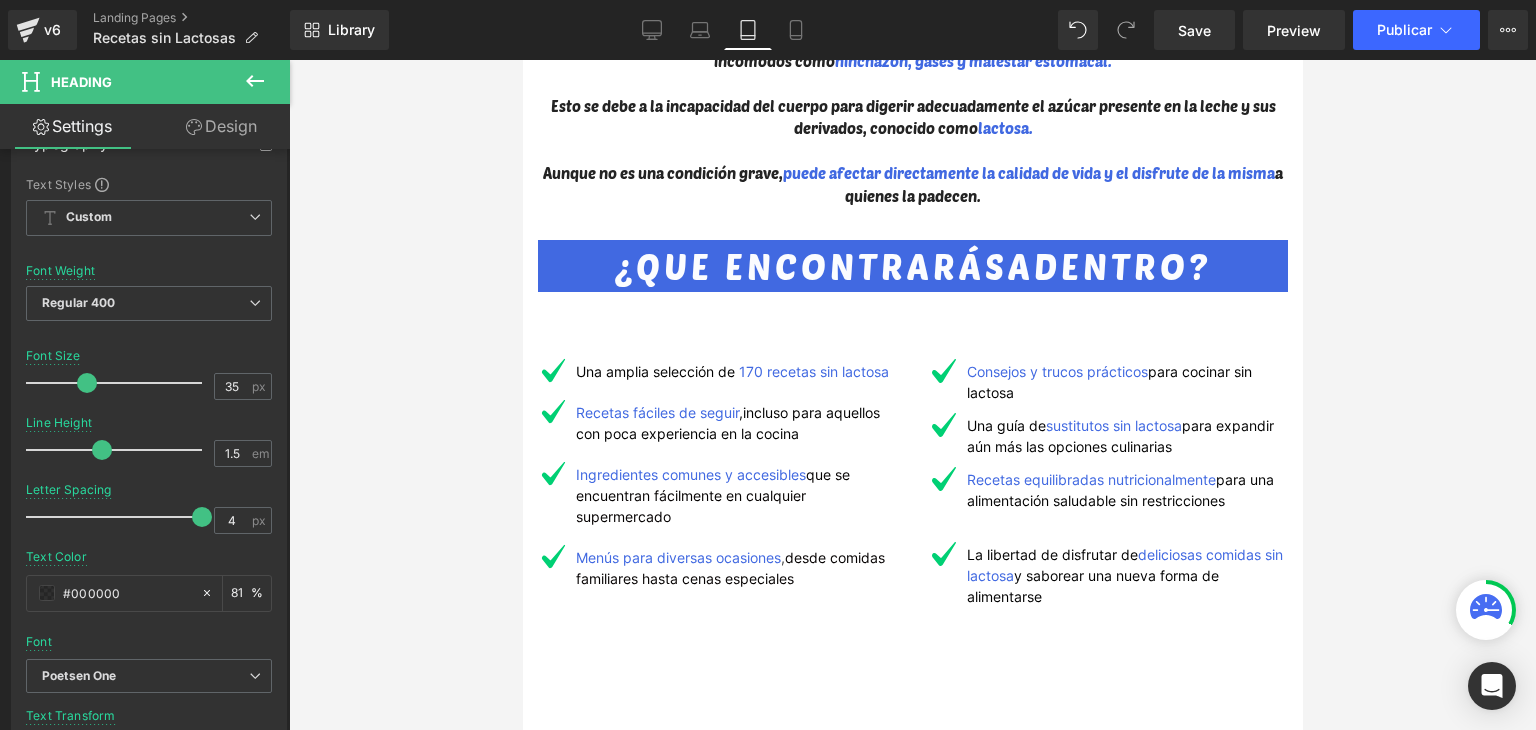 click at bounding box center [912, 395] 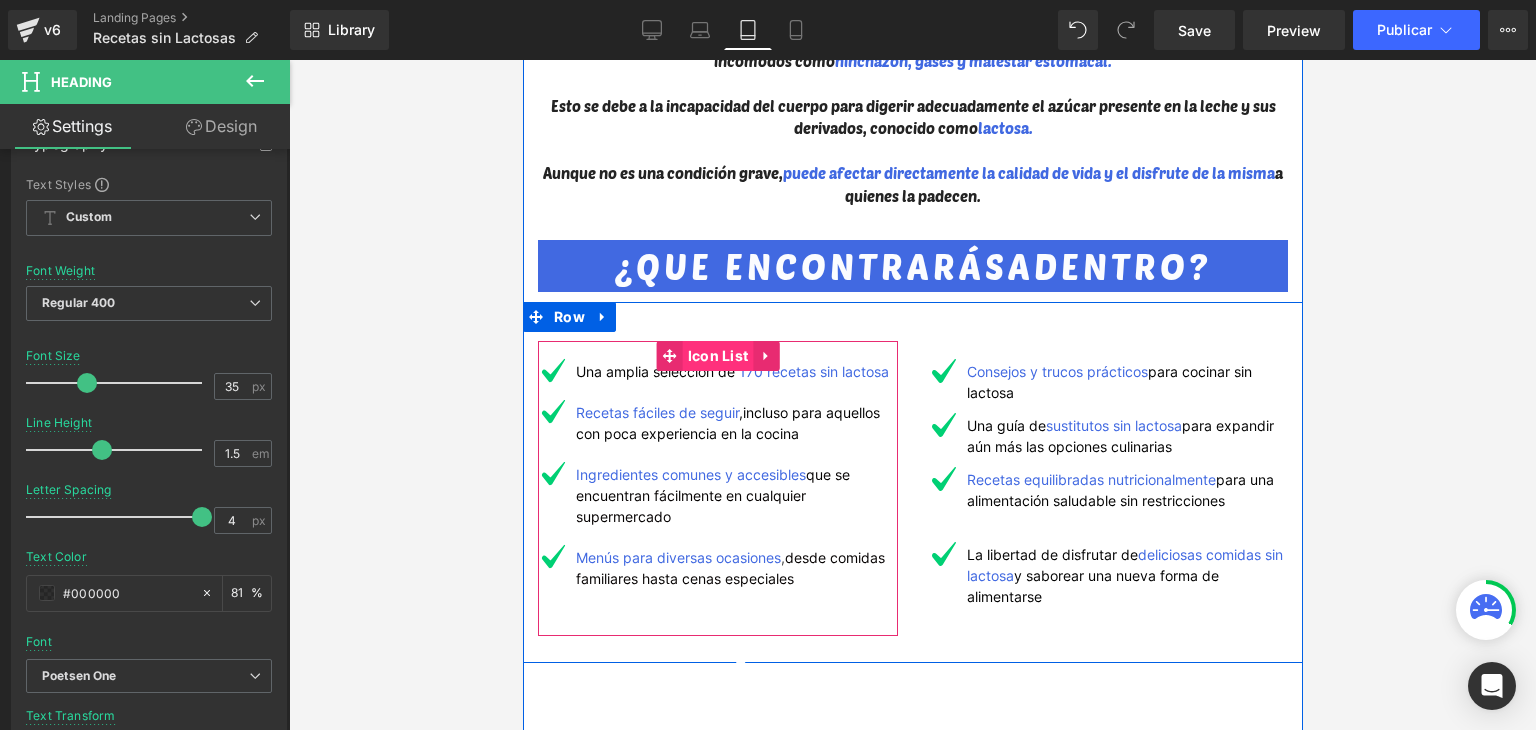 click on "Icon List" at bounding box center [717, 356] 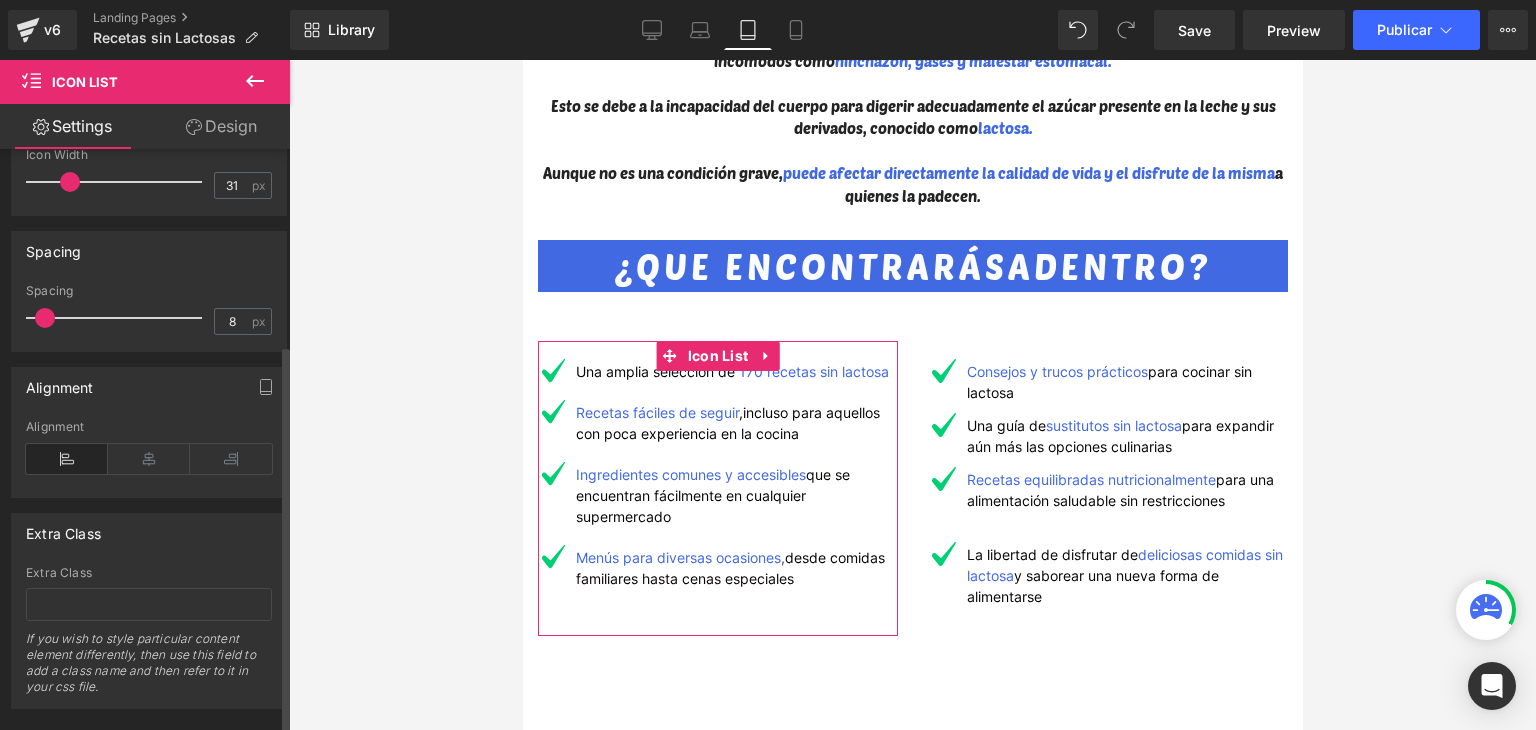 scroll, scrollTop: 292, scrollLeft: 0, axis: vertical 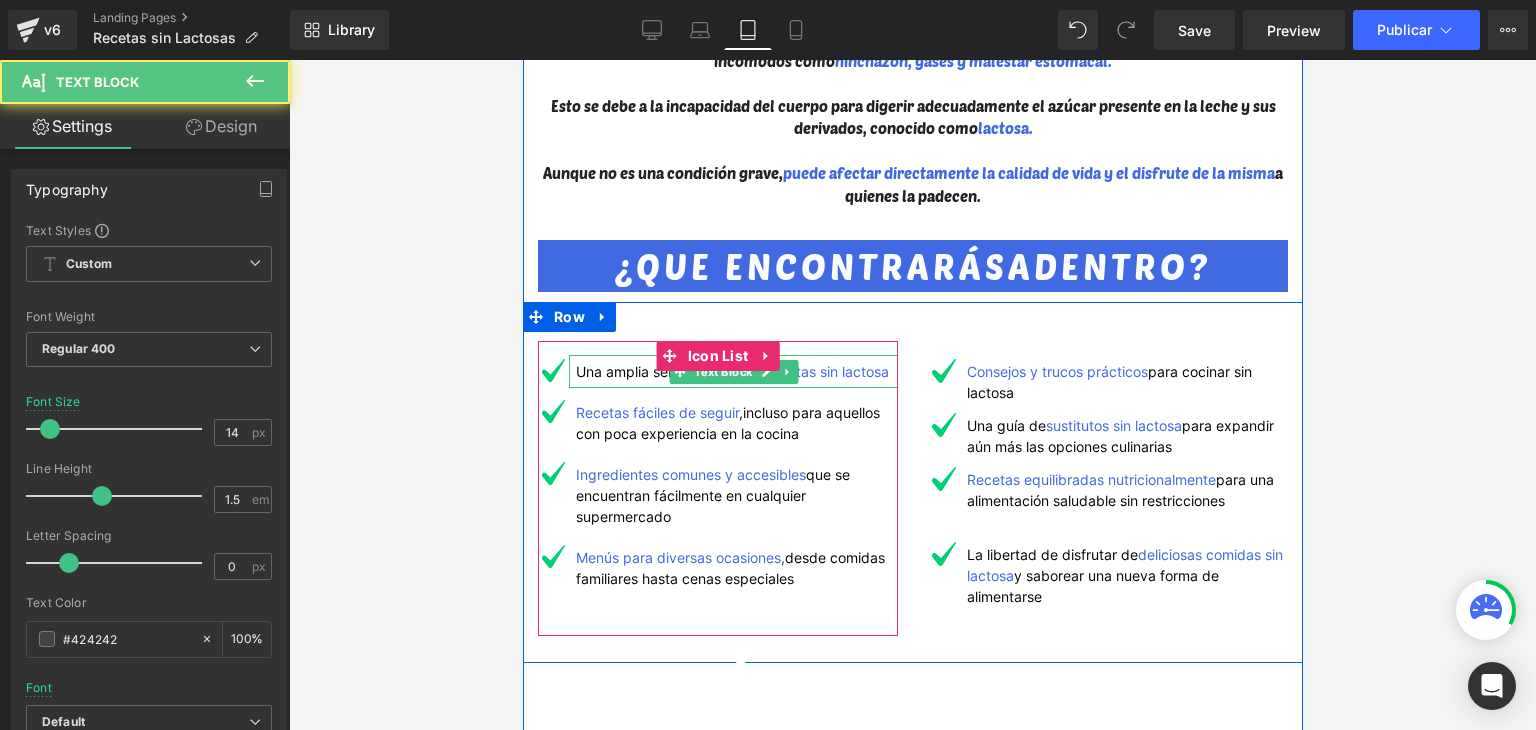 click on "Una amplia selección de   170 recetas sin lactosa" at bounding box center (732, 371) 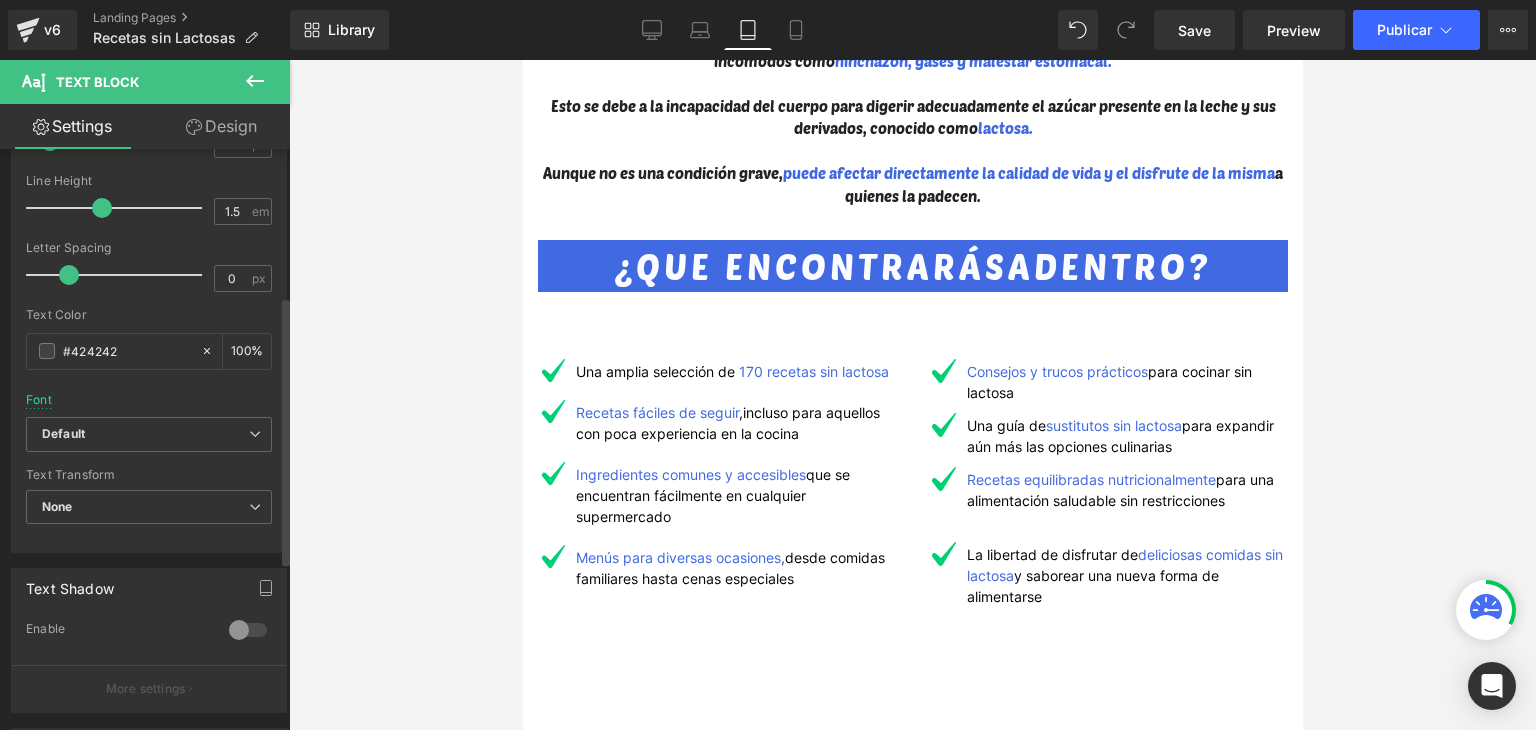 scroll, scrollTop: 400, scrollLeft: 0, axis: vertical 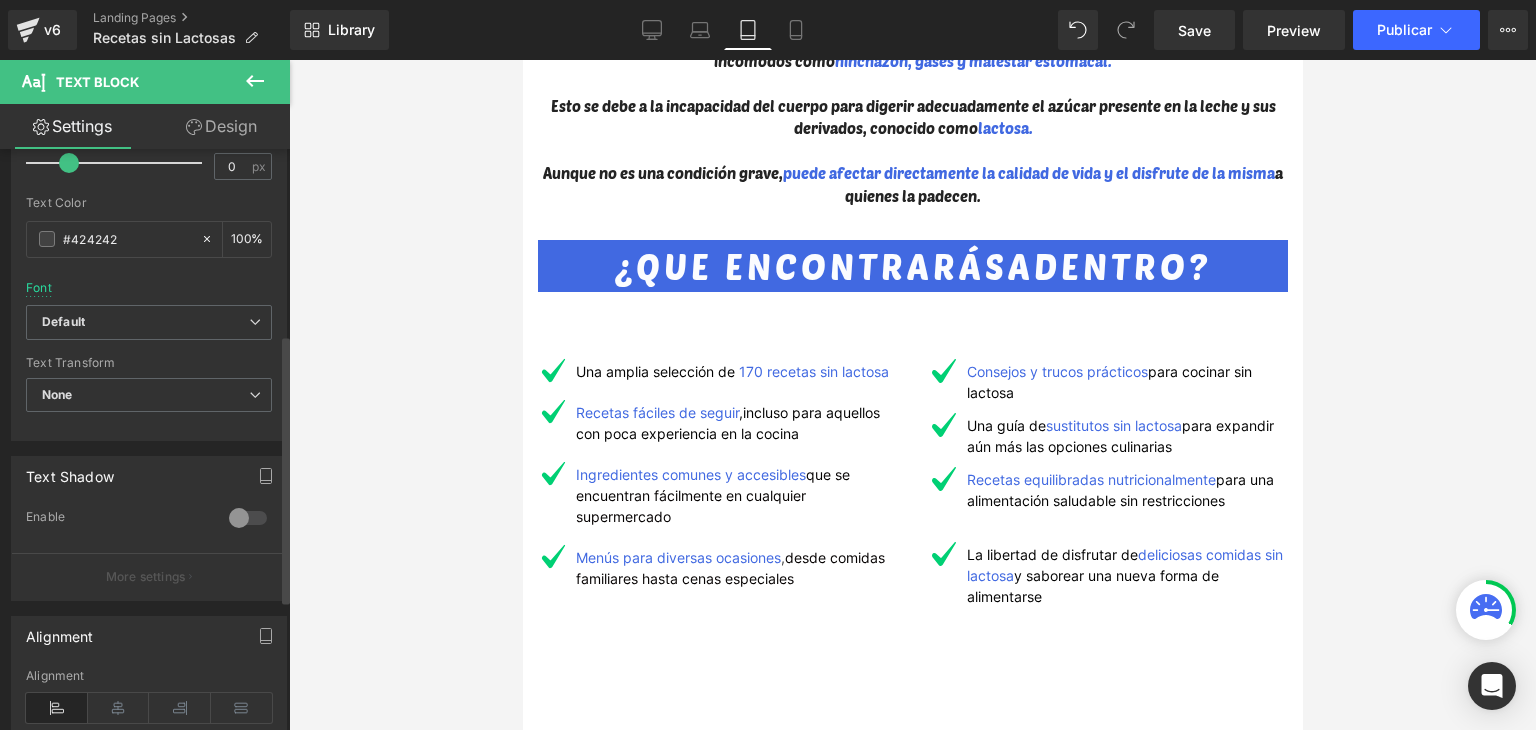 click on "Font
Default
Poetsen One
AR One Sans
Alumni Sans Collegiate One
Anton SC
Default
Default
Poetsen One
AR One Sans
Alumni Sans Collegiate One
Anton SC
Open Font Manager" at bounding box center [149, 63] 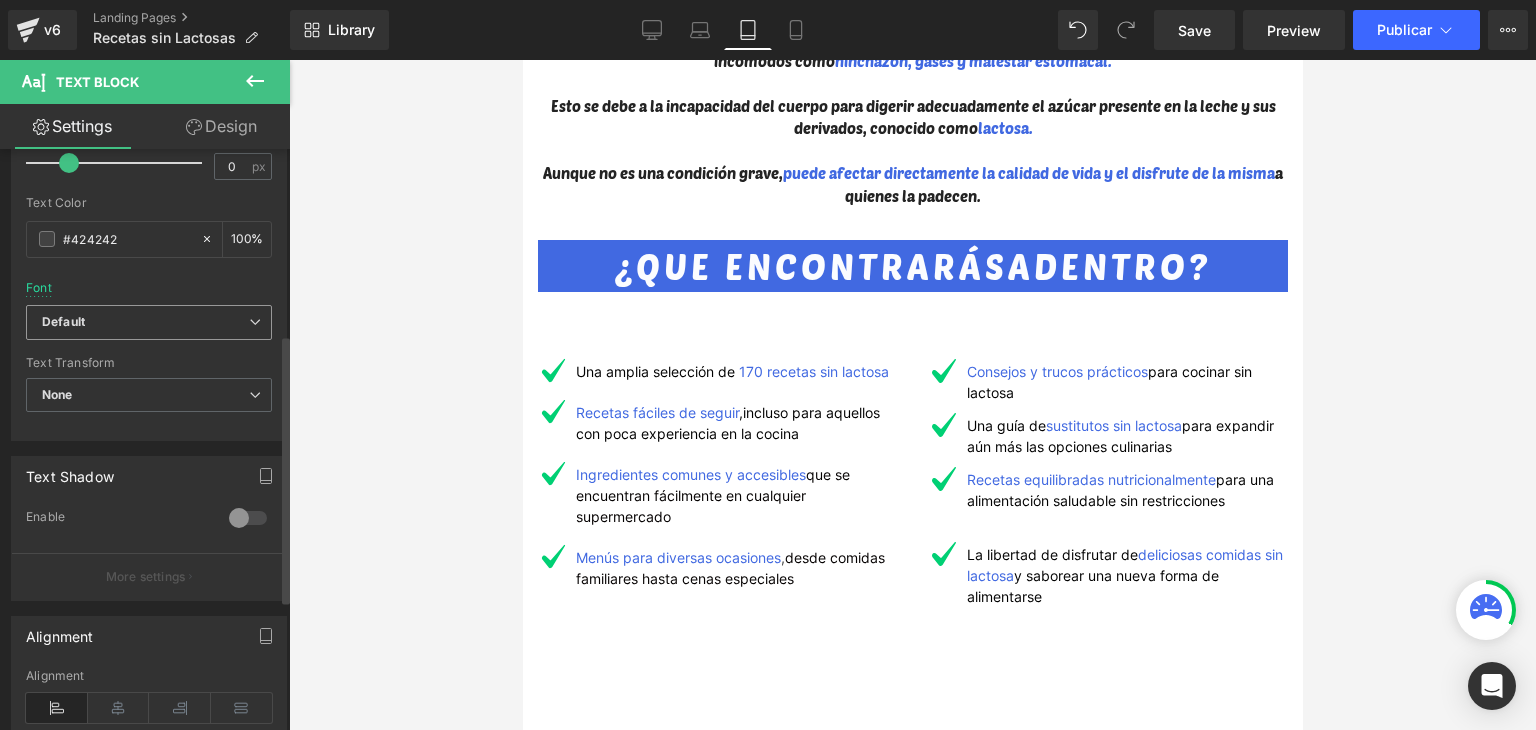 click on "Default" at bounding box center [145, 322] 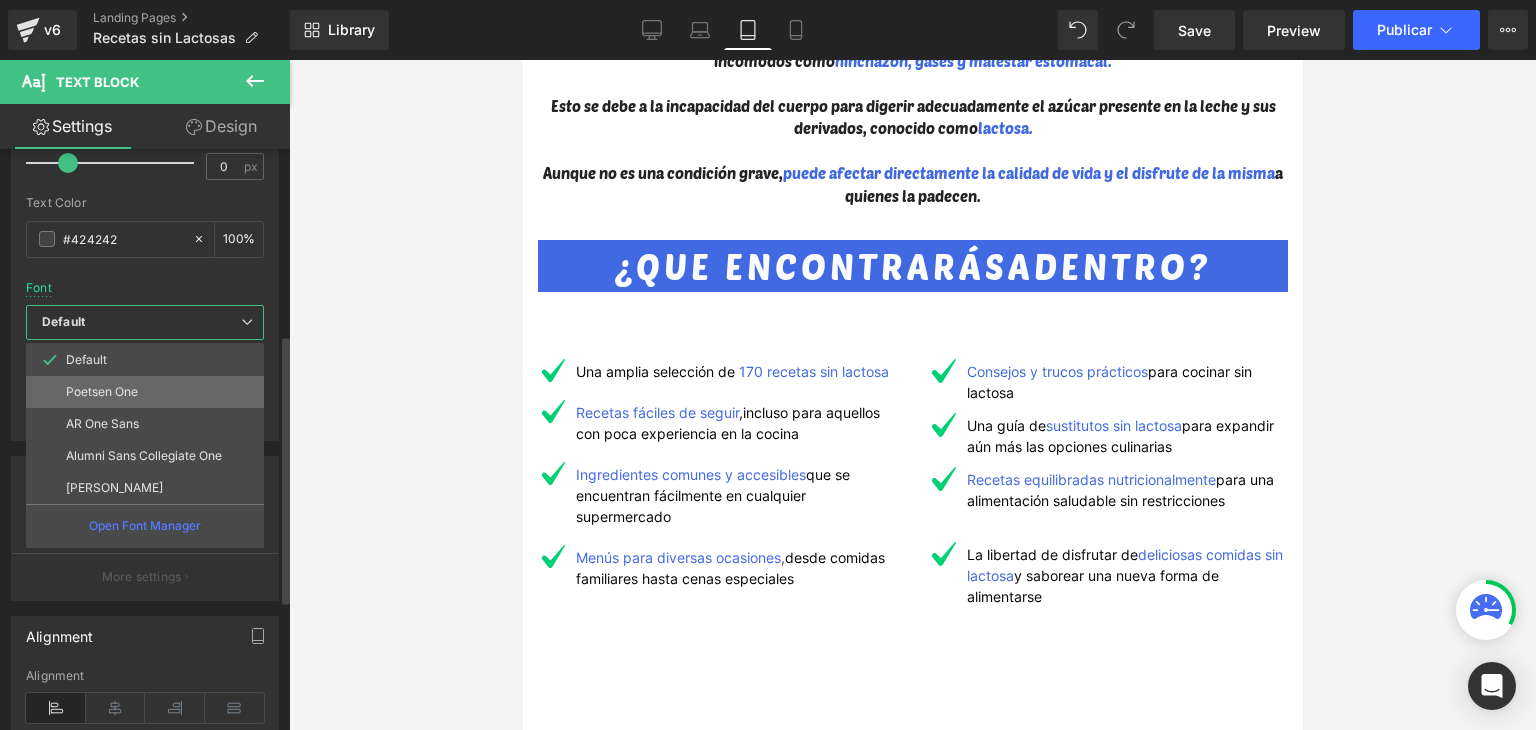 click on "Poetsen One" at bounding box center (145, 392) 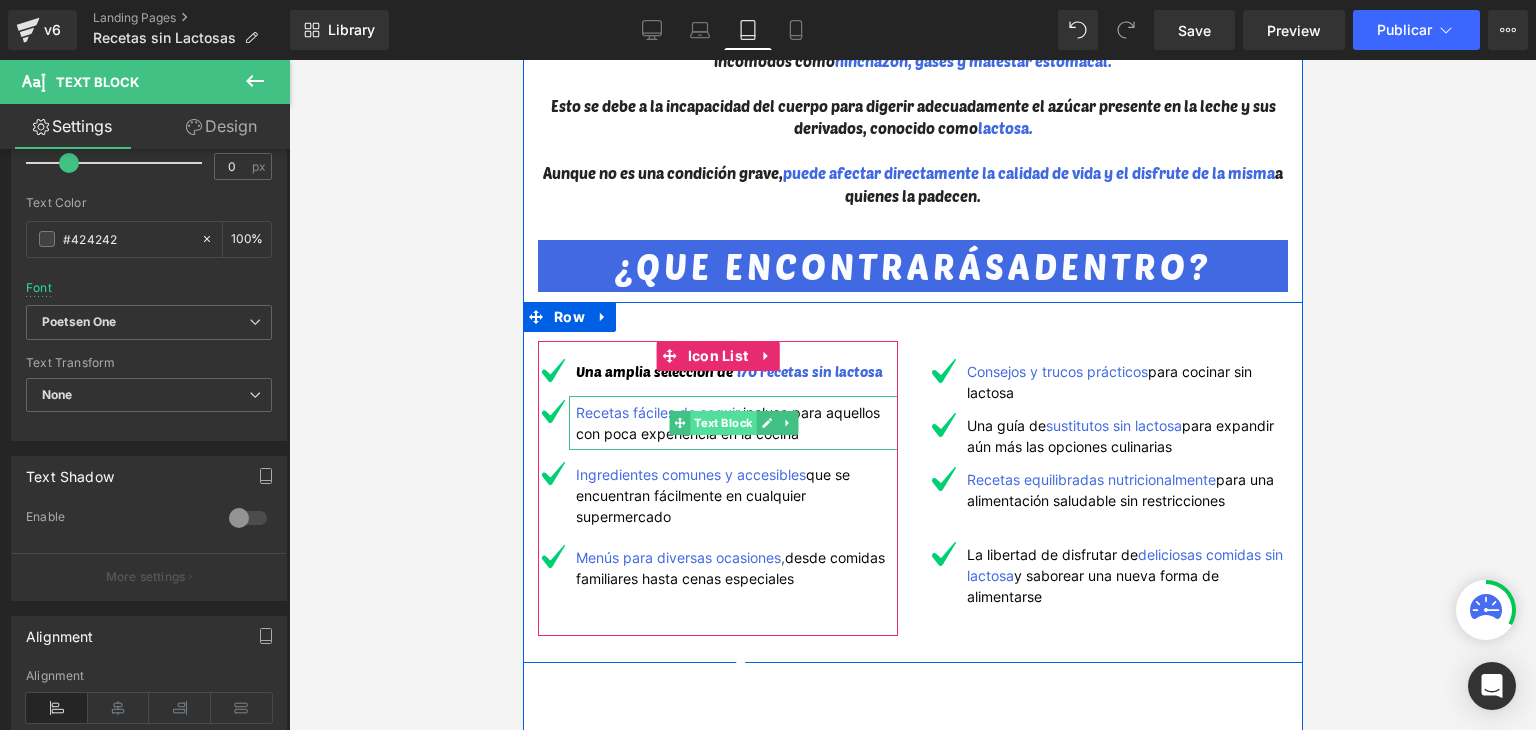 click on "Text Block" at bounding box center [722, 423] 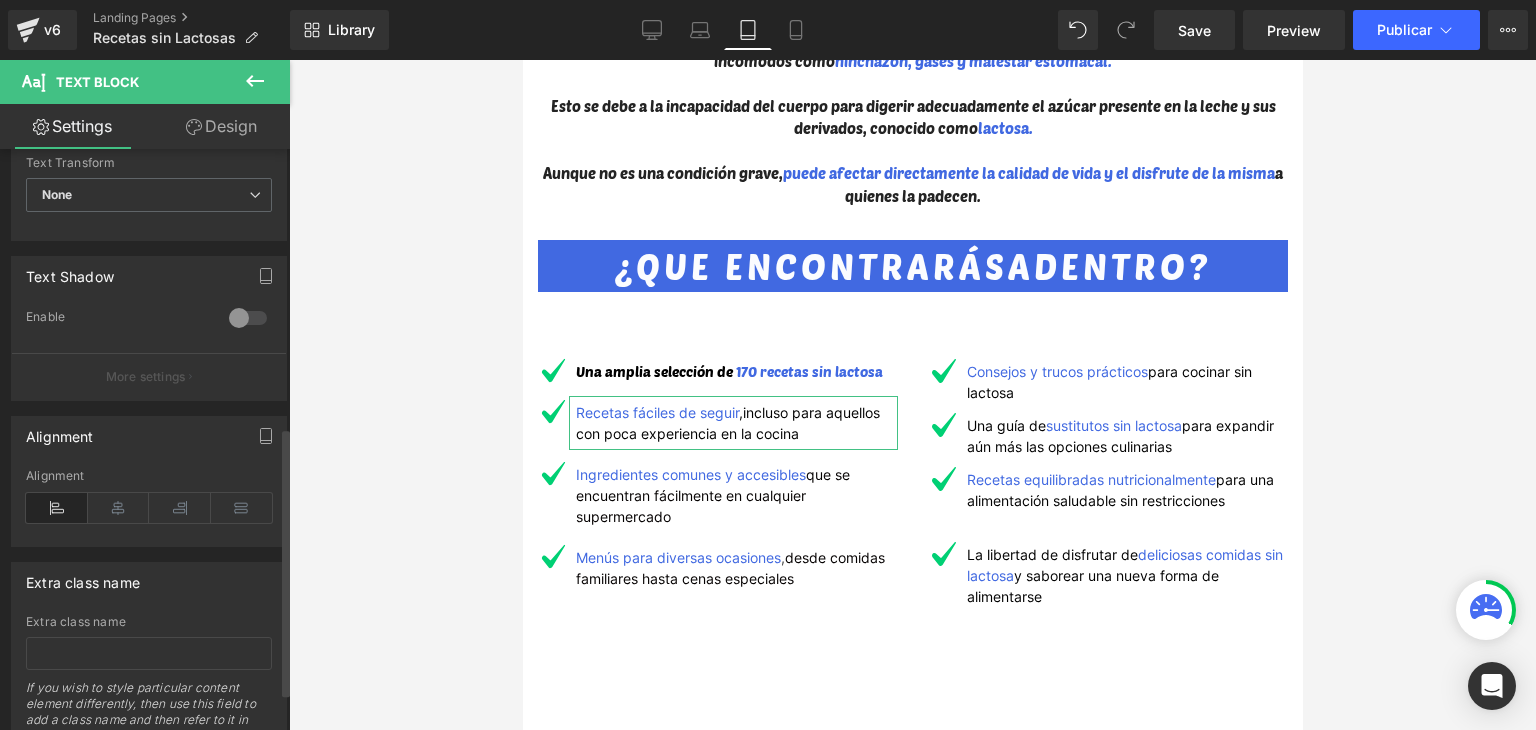 scroll, scrollTop: 400, scrollLeft: 0, axis: vertical 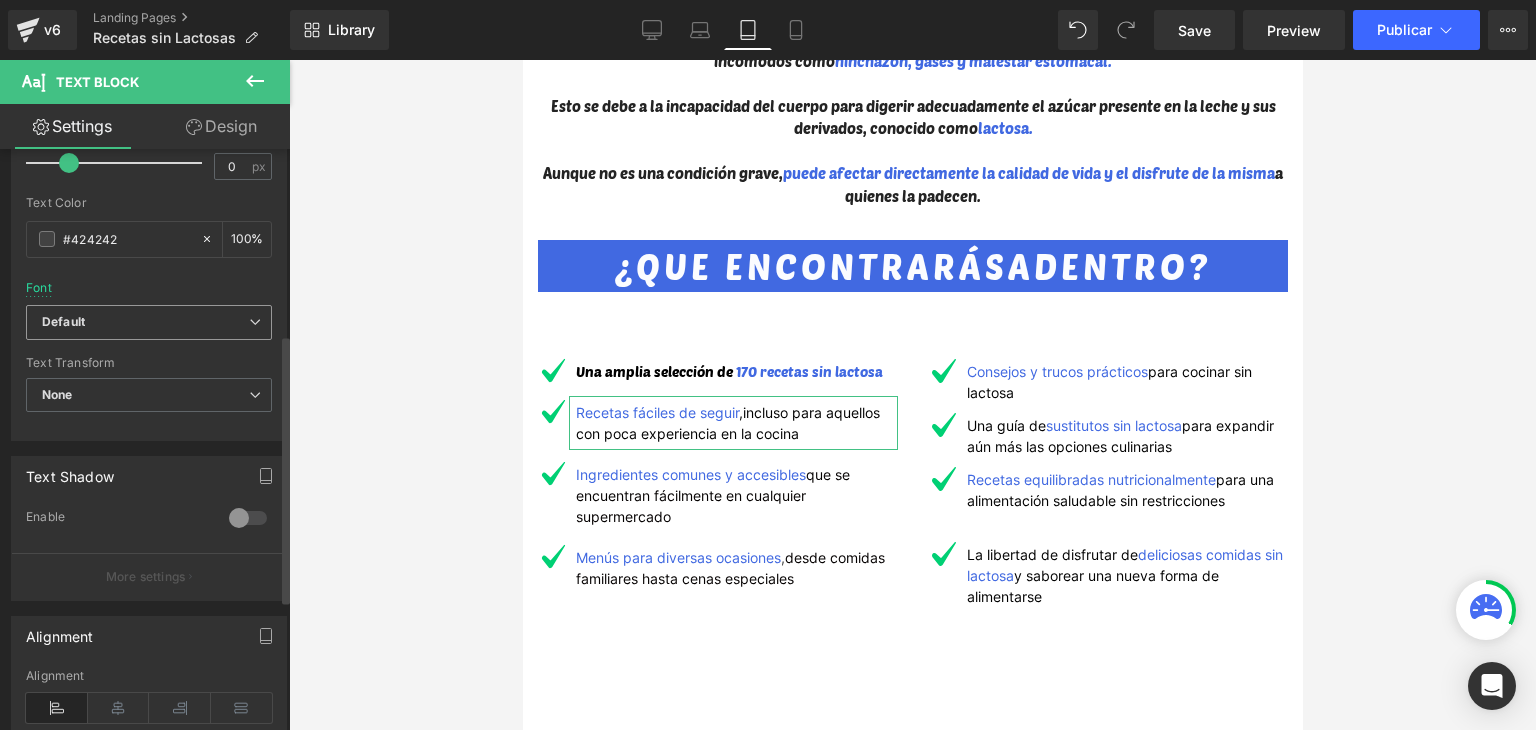click on "Default" at bounding box center [145, 322] 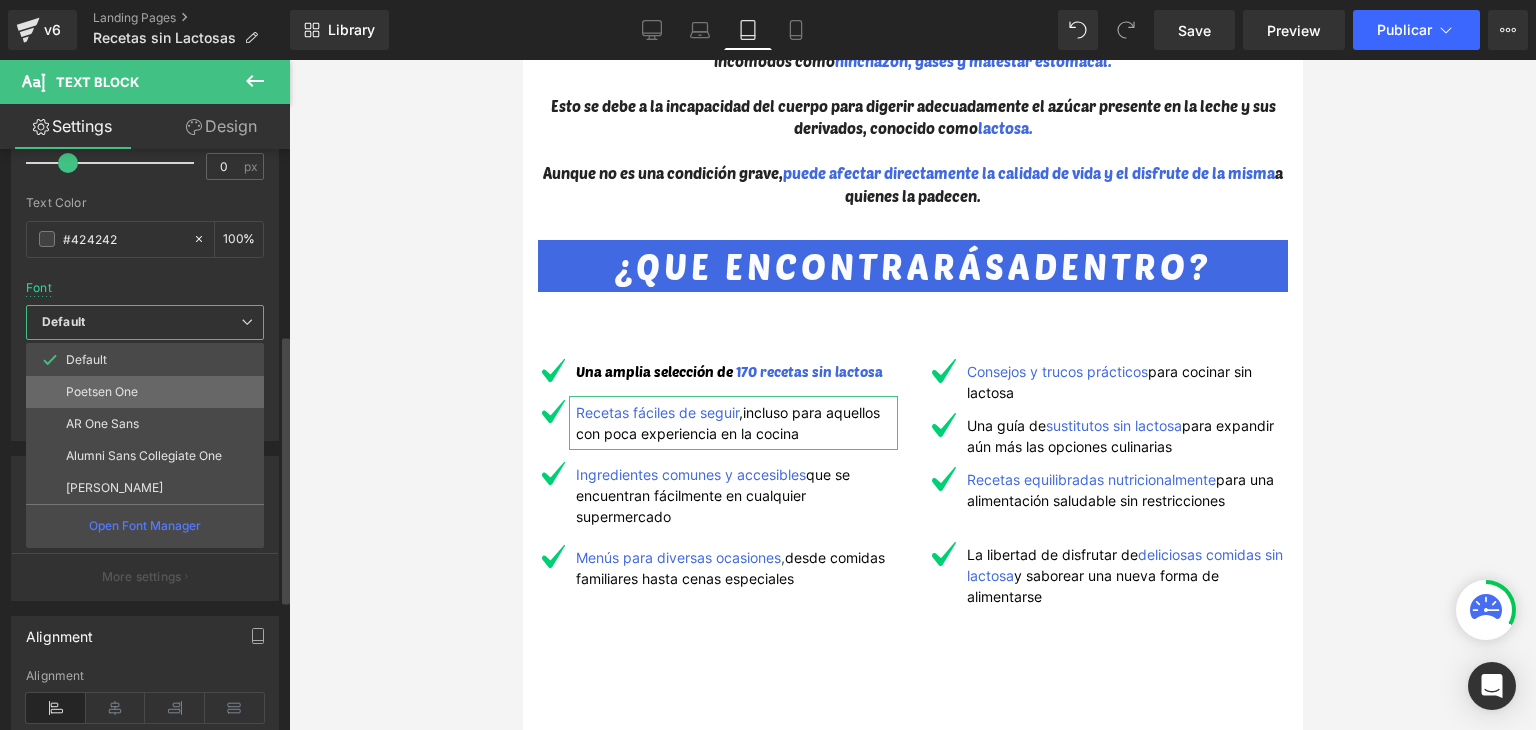 click on "Poetsen One" at bounding box center (102, 392) 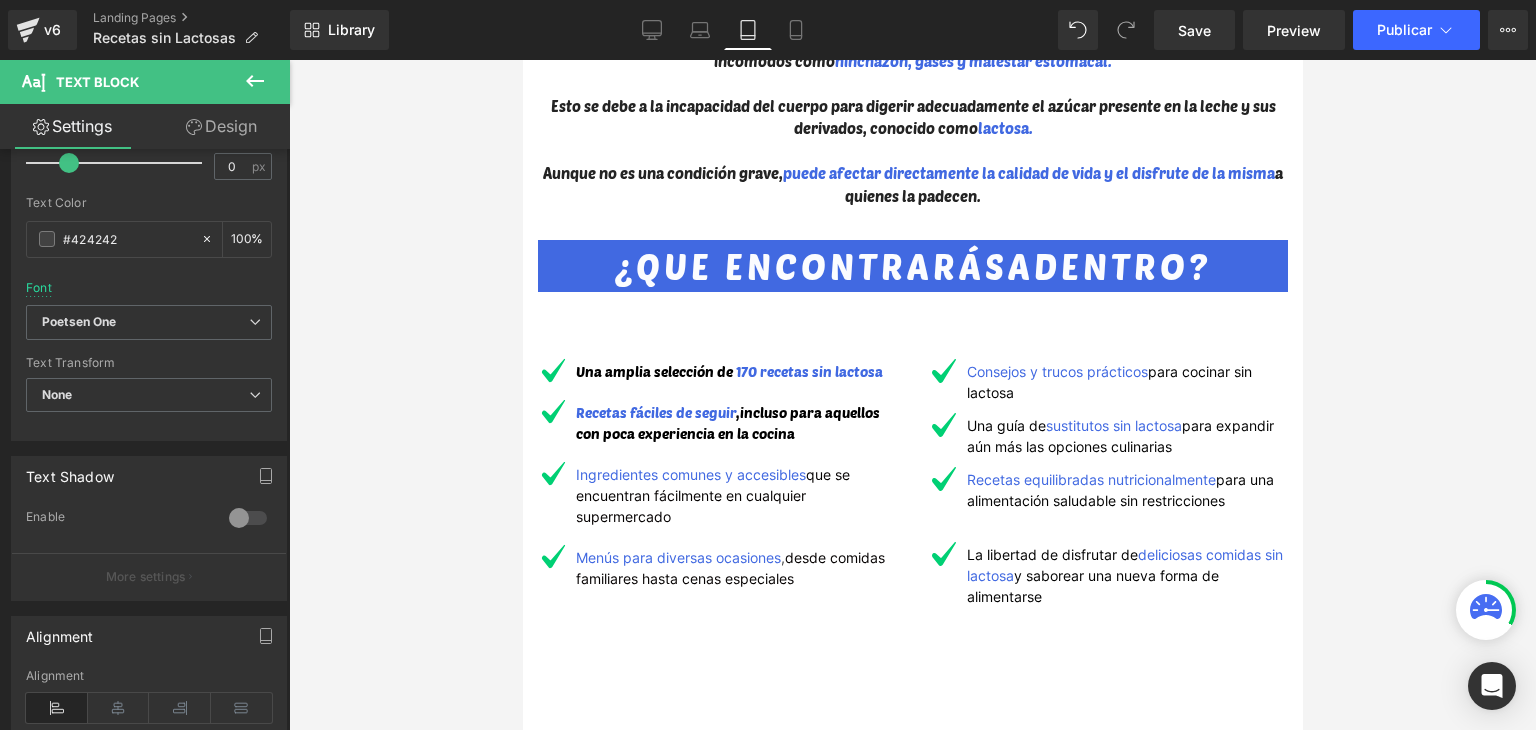 click on "que se encuentran fácilmente en cualquier supermercado" at bounding box center (712, 495) 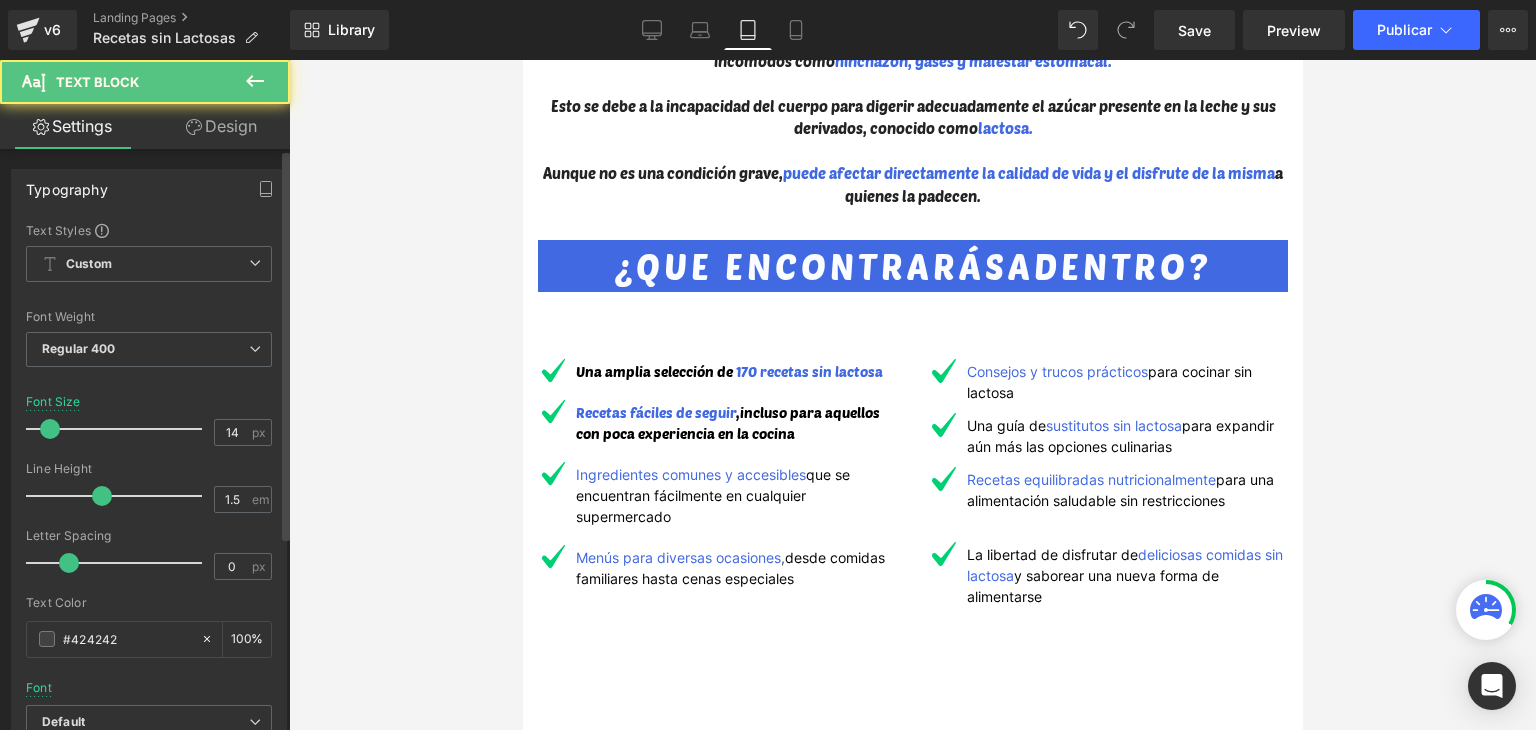 scroll, scrollTop: 400, scrollLeft: 0, axis: vertical 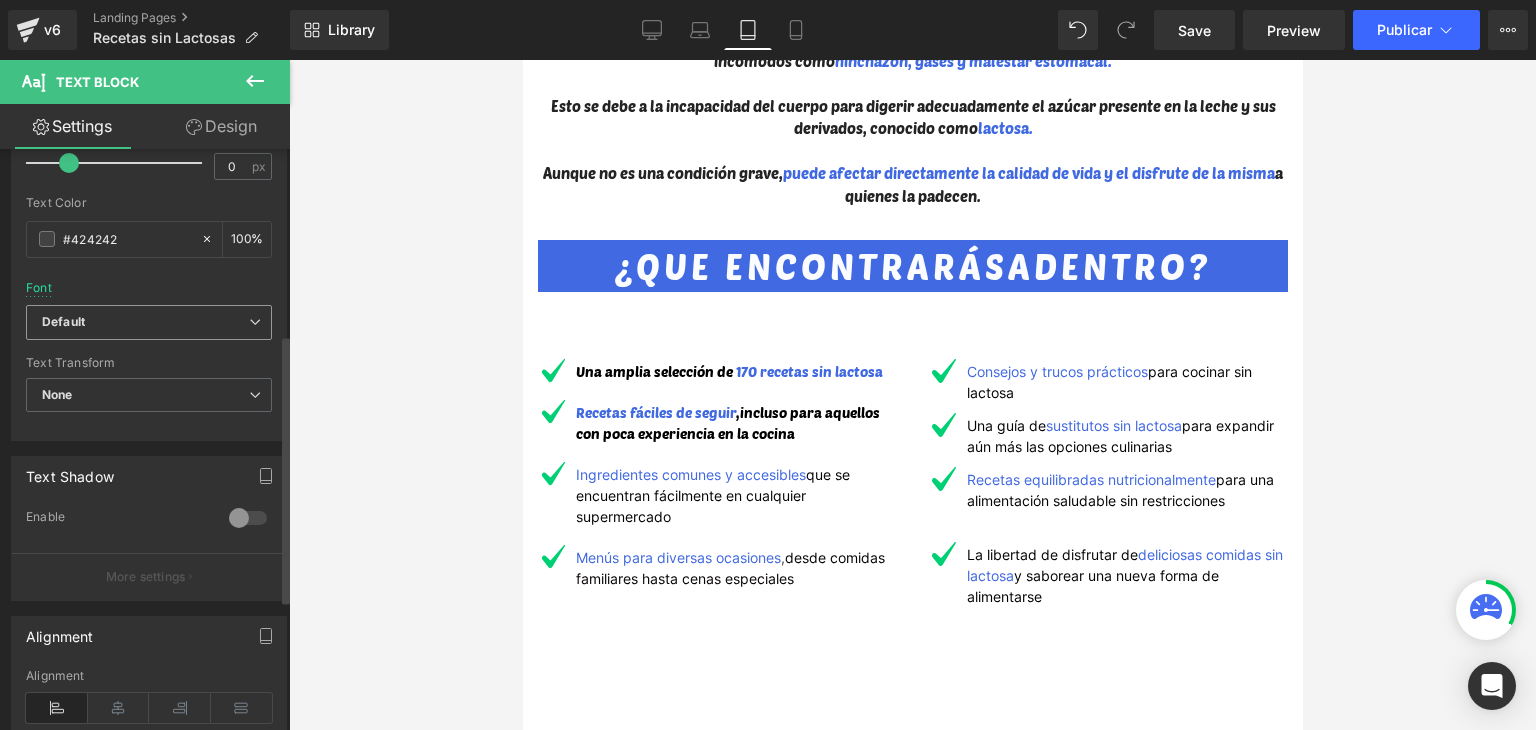 click on "Default" at bounding box center [145, 322] 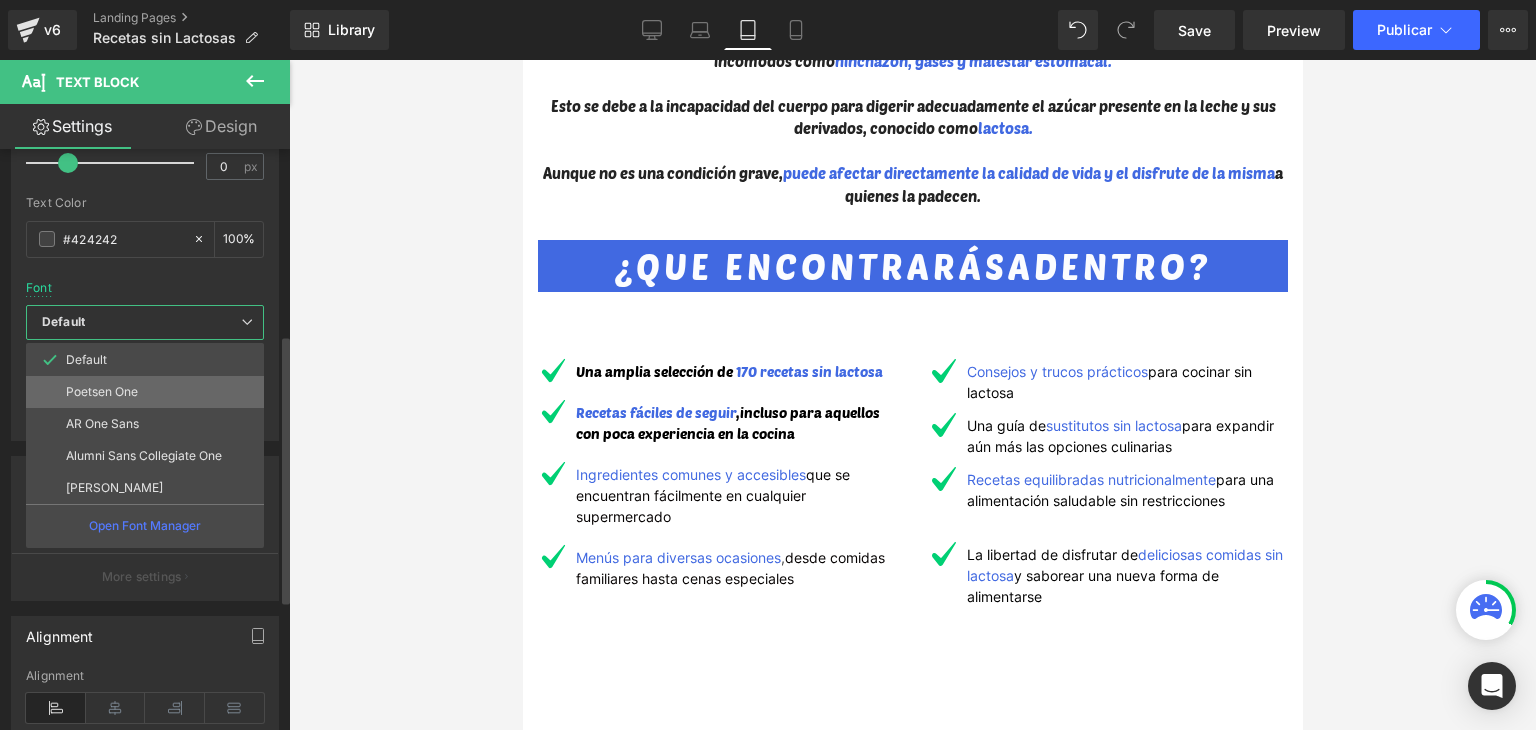 click on "Poetsen One" at bounding box center (102, 392) 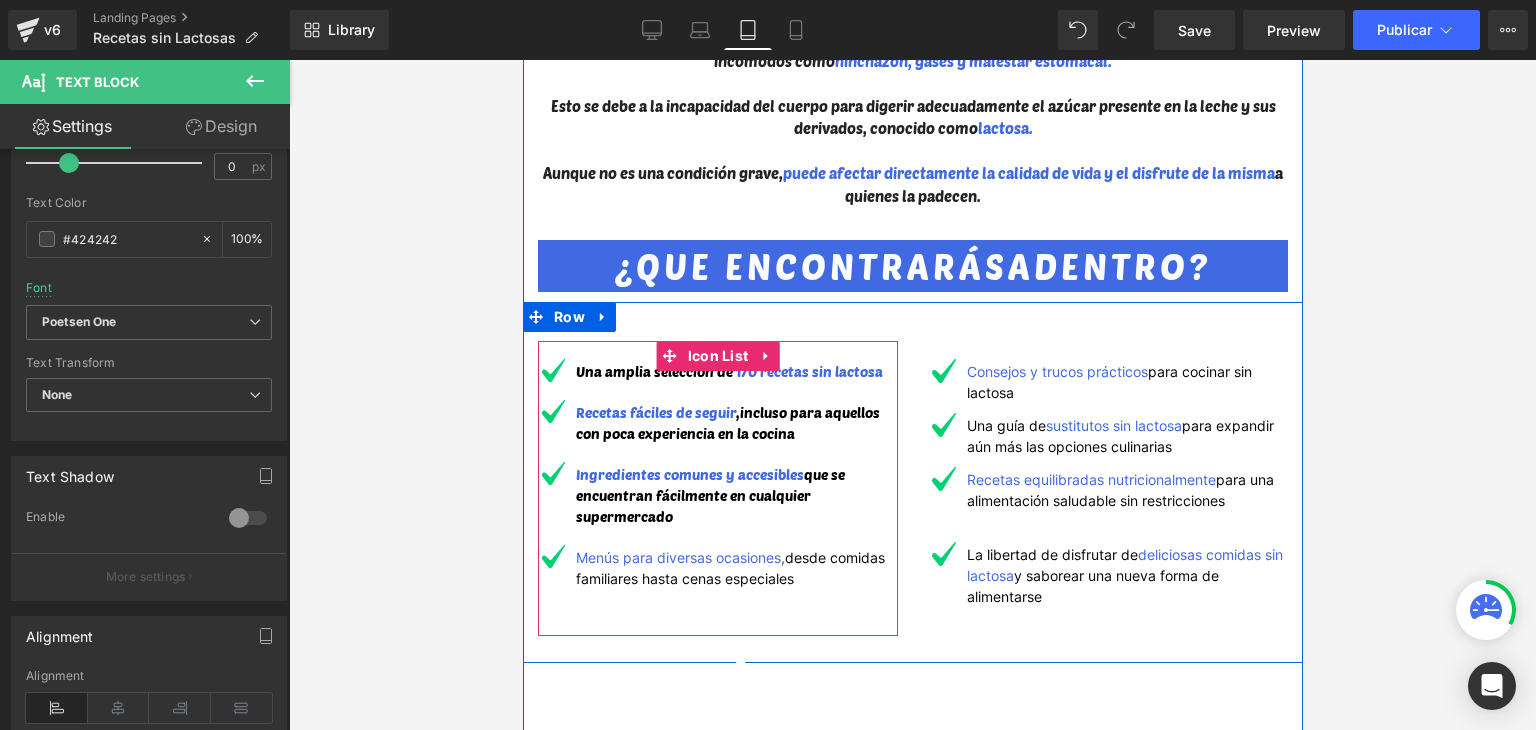 click on "desde comidas familiares hasta cenas especiales" at bounding box center [729, 568] 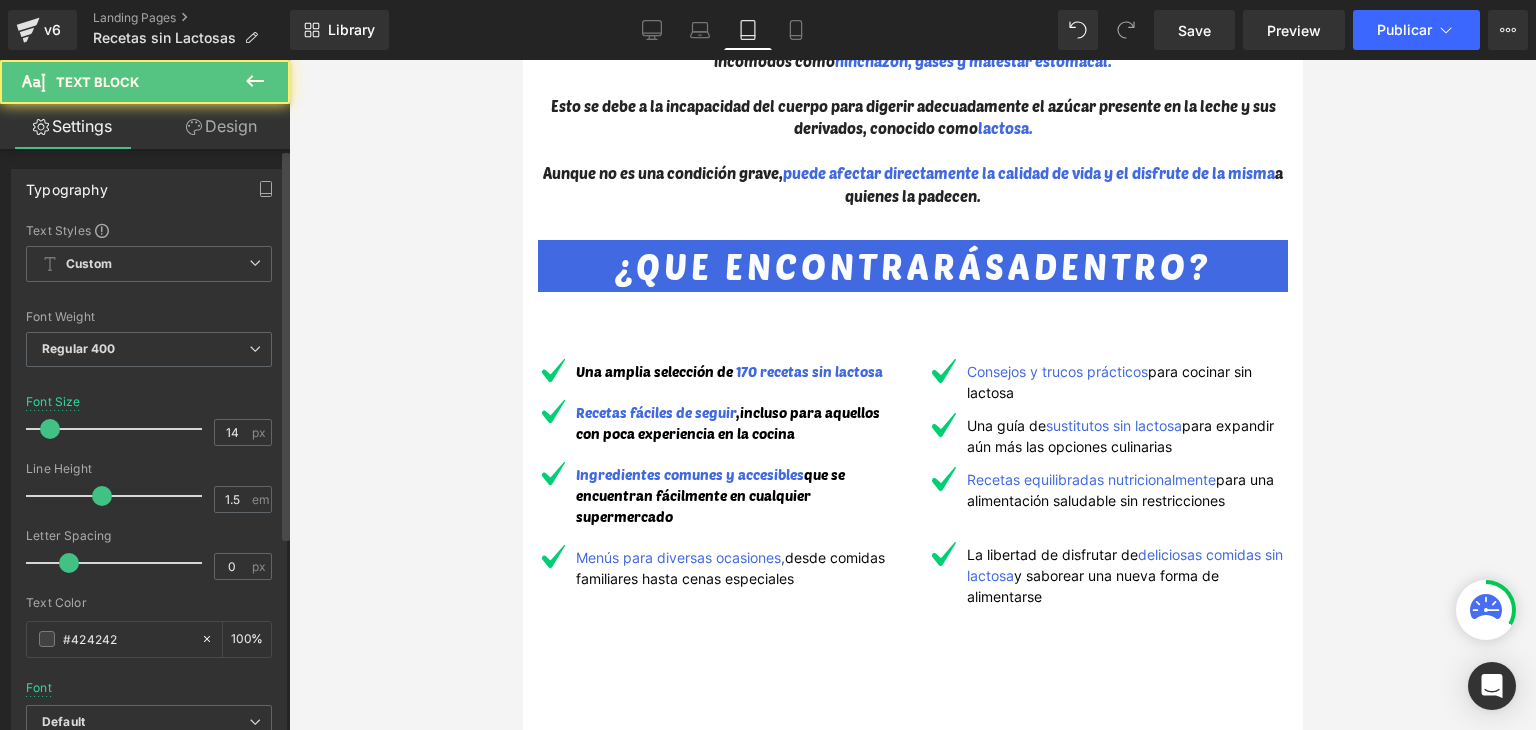 scroll, scrollTop: 400, scrollLeft: 0, axis: vertical 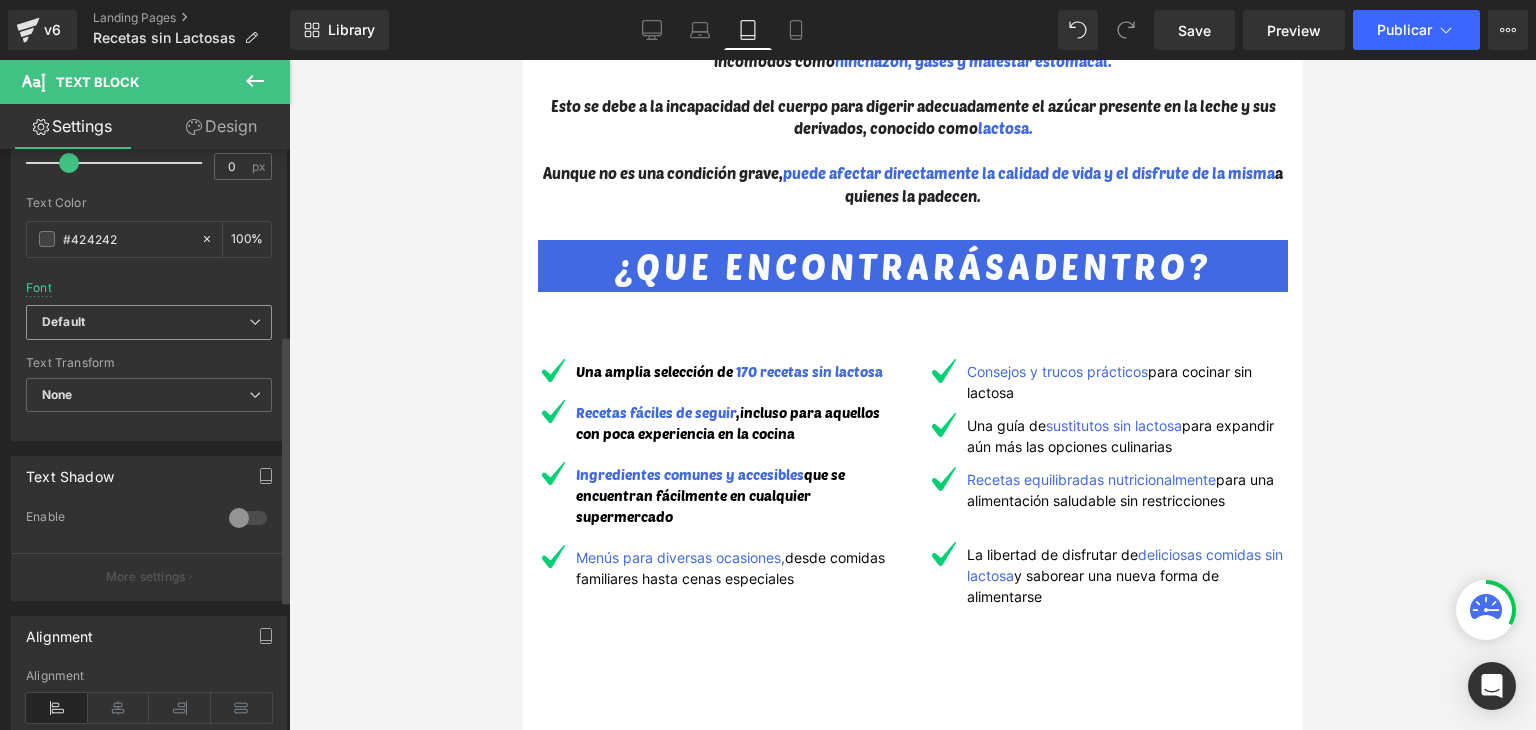 click on "Default" at bounding box center [149, 322] 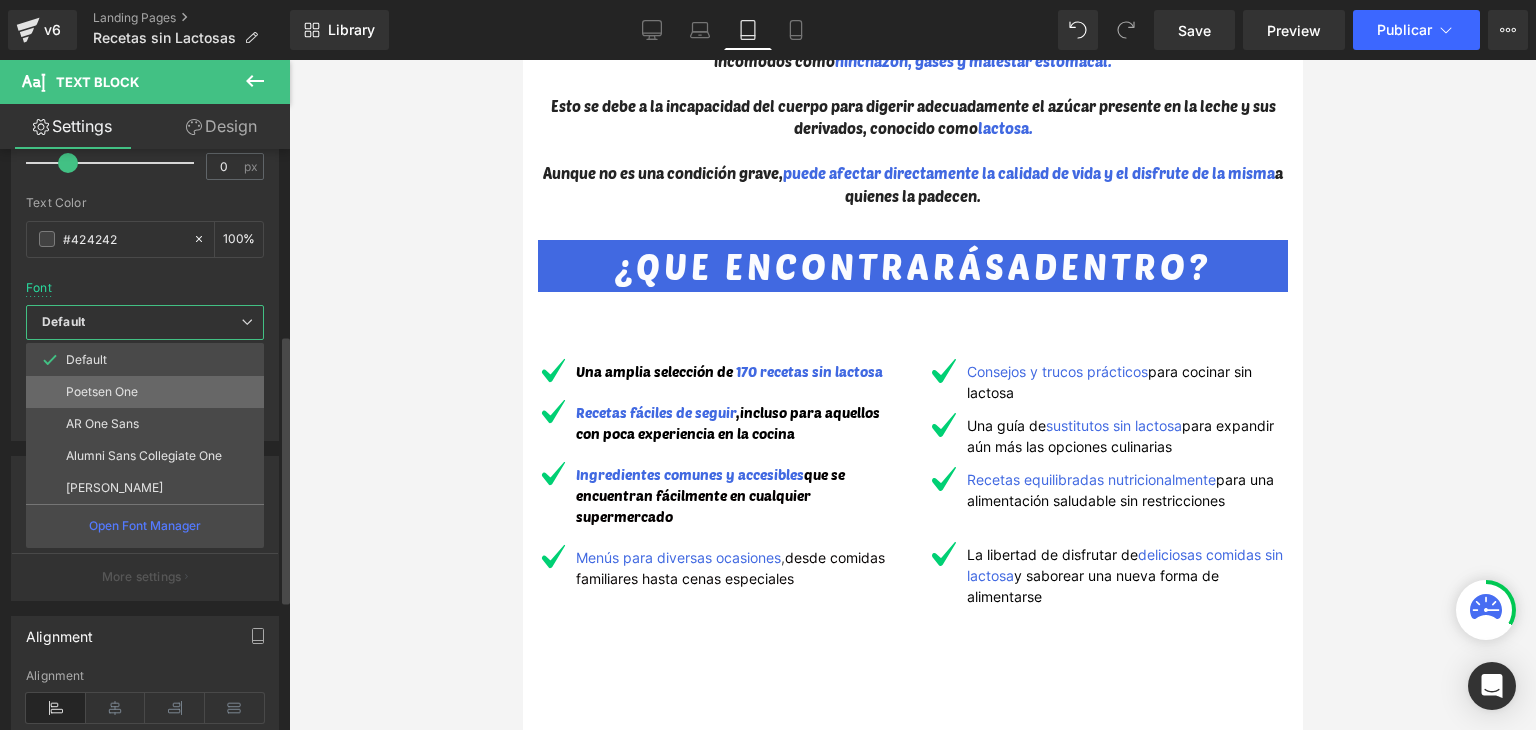 click on "Poetsen One" at bounding box center [145, 392] 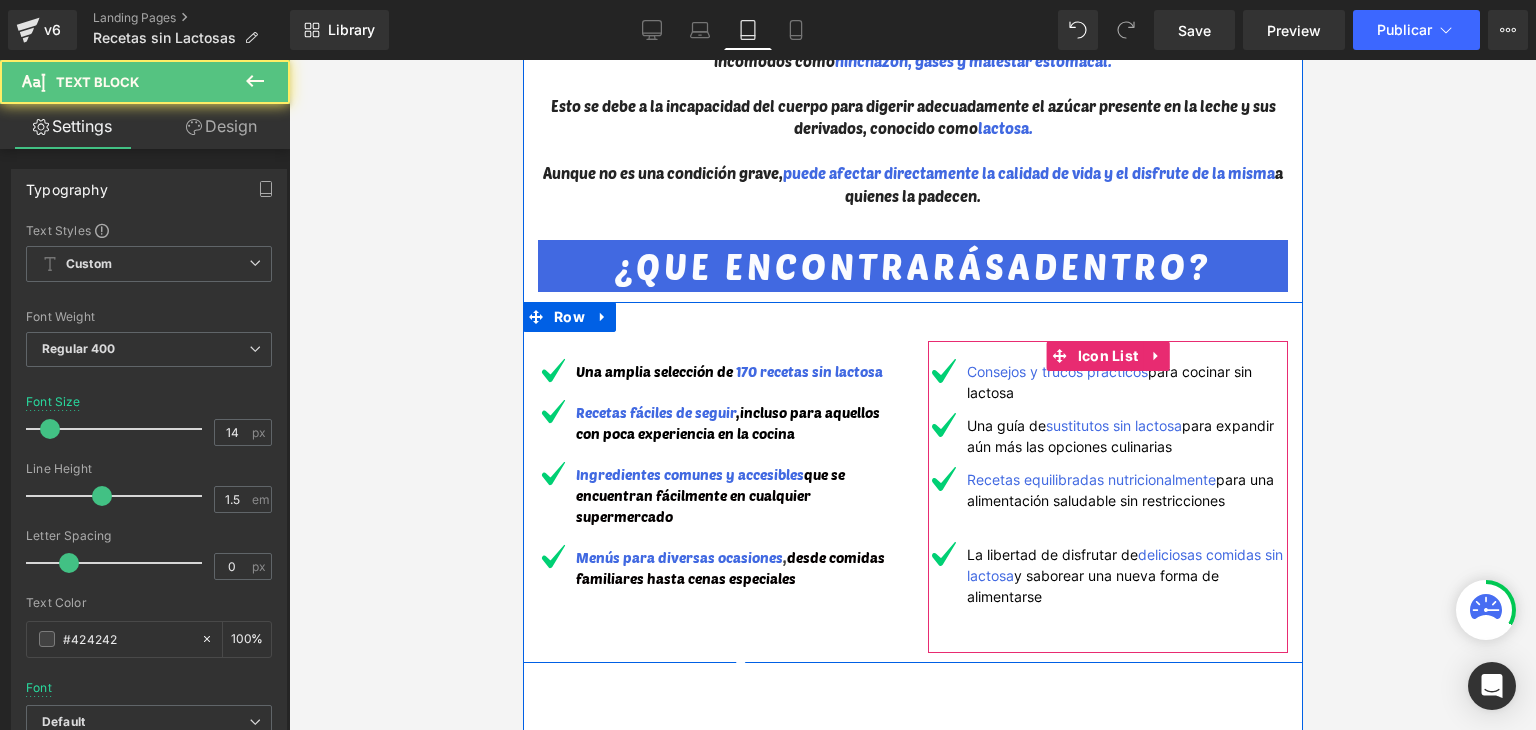 click on "Consejos y trucos prácticos  para cocinar sin lactosa" at bounding box center [1126, 382] 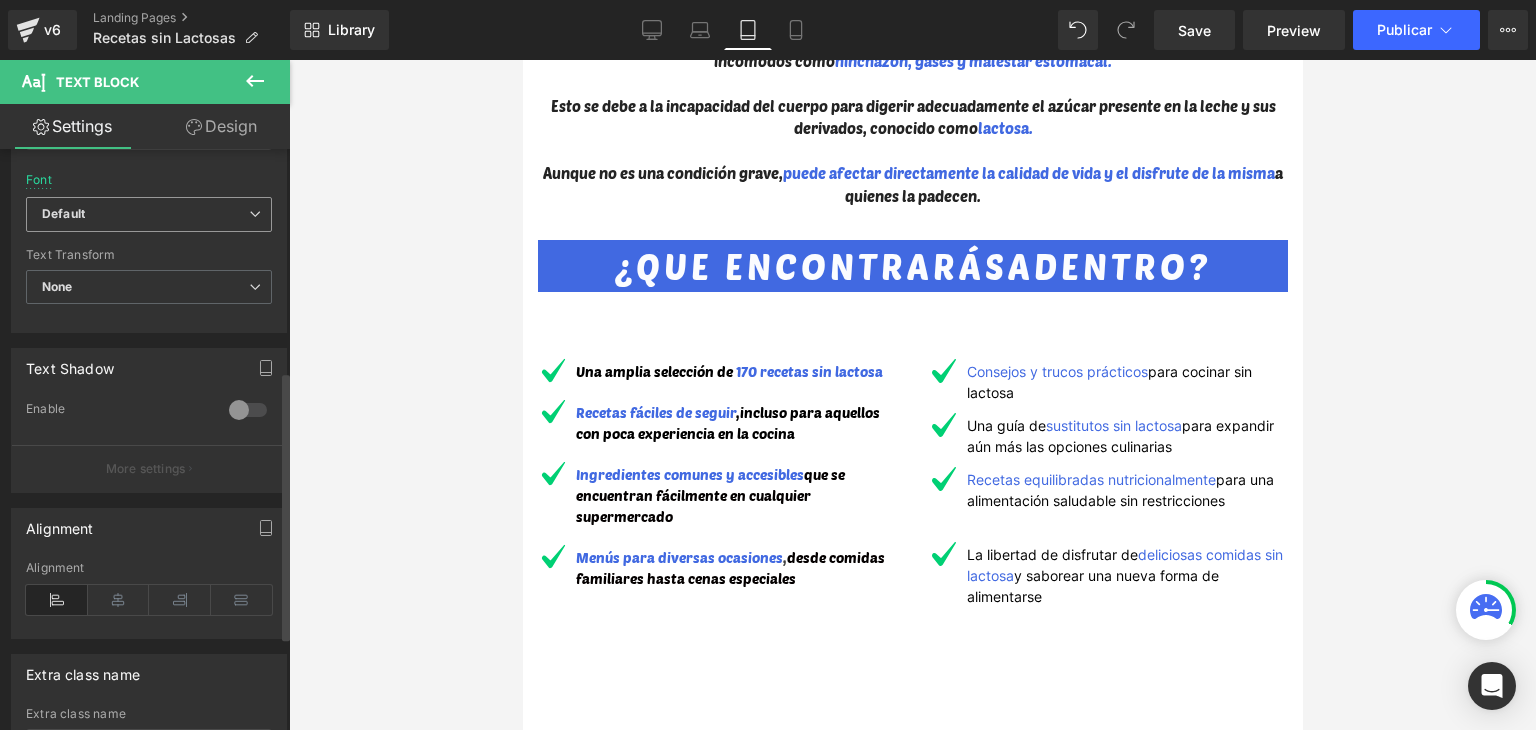 scroll, scrollTop: 400, scrollLeft: 0, axis: vertical 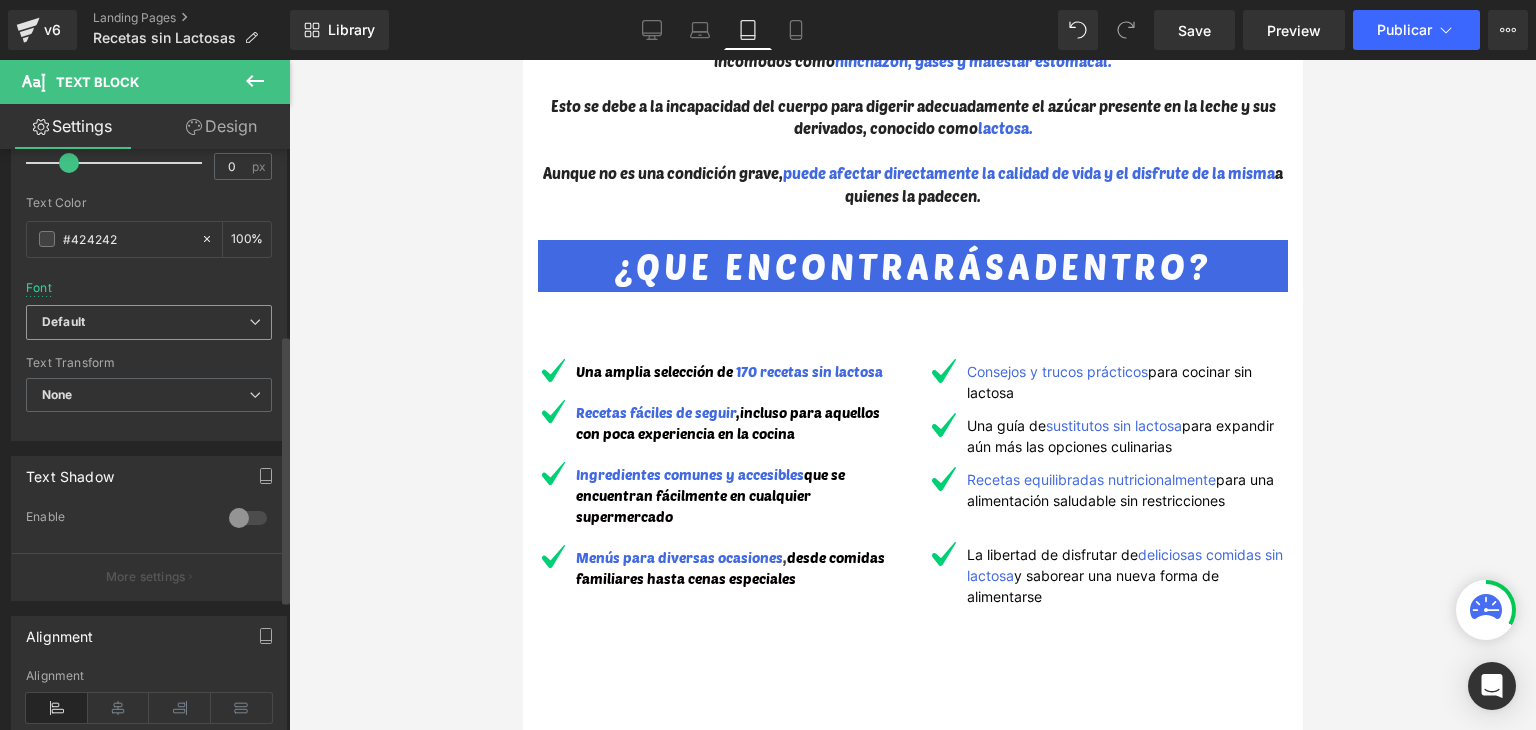 click on "Default" at bounding box center (149, 322) 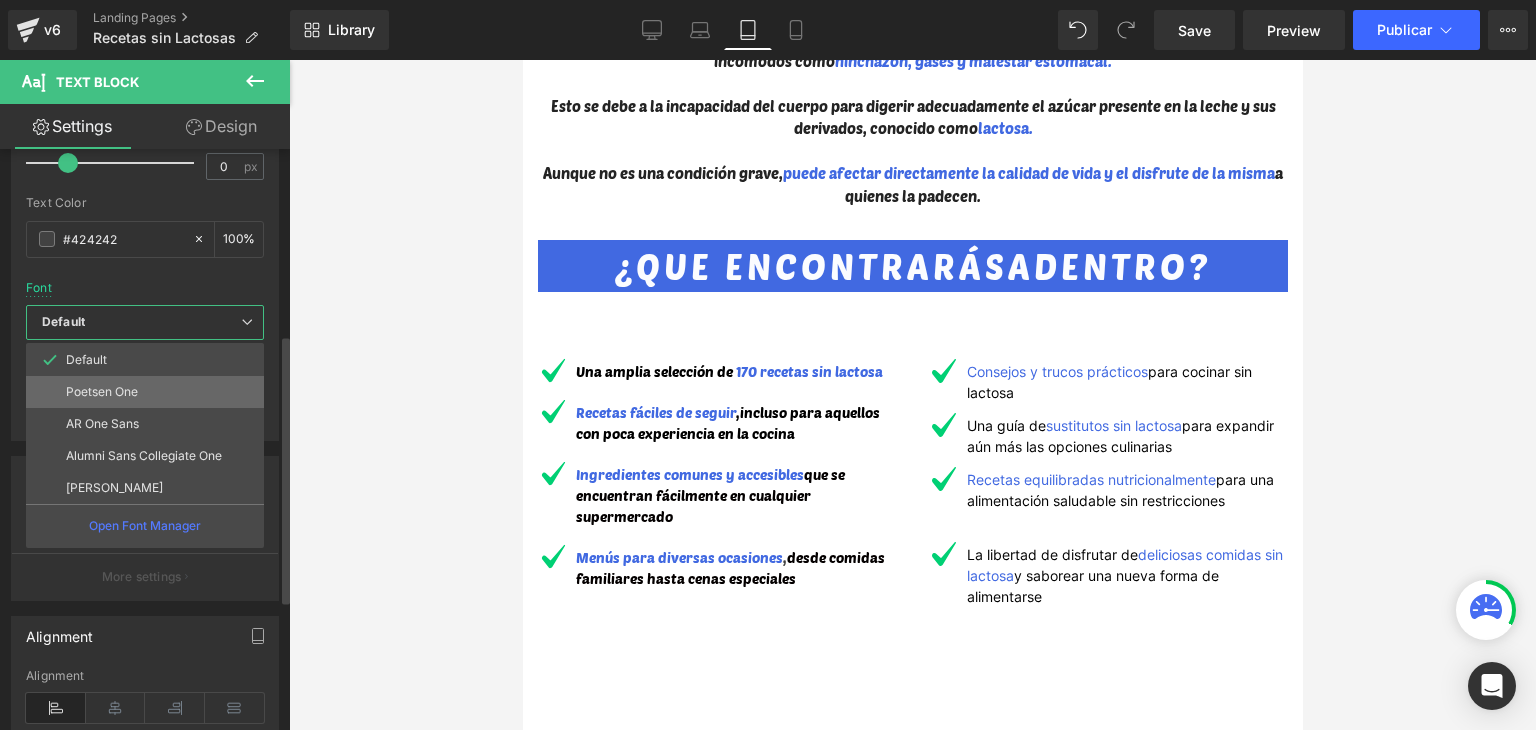 click on "Poetsen One" at bounding box center [145, 392] 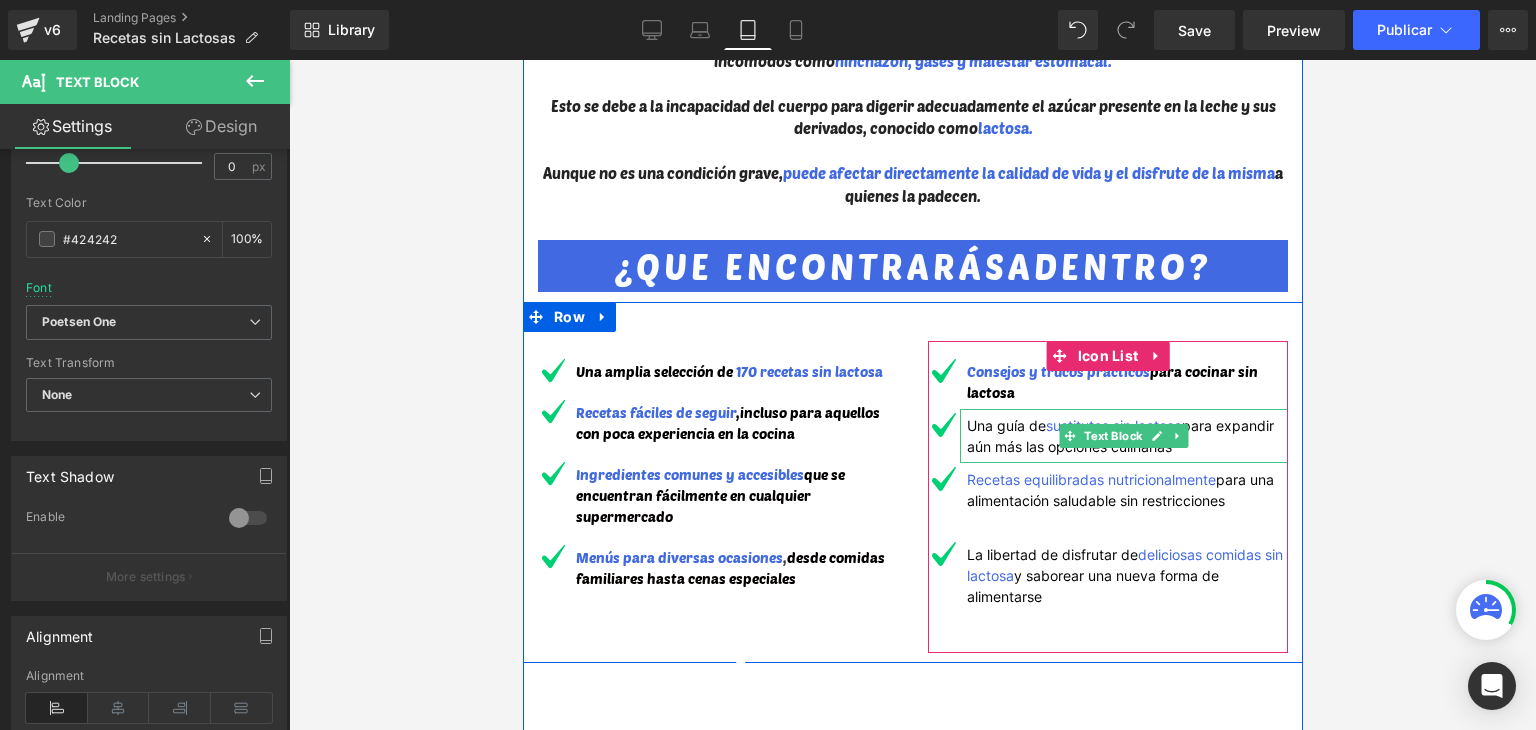 click on "Una guía de  sustitutos sin lactosa  para expandir aún más las opciones culinarias" at bounding box center (1123, 436) 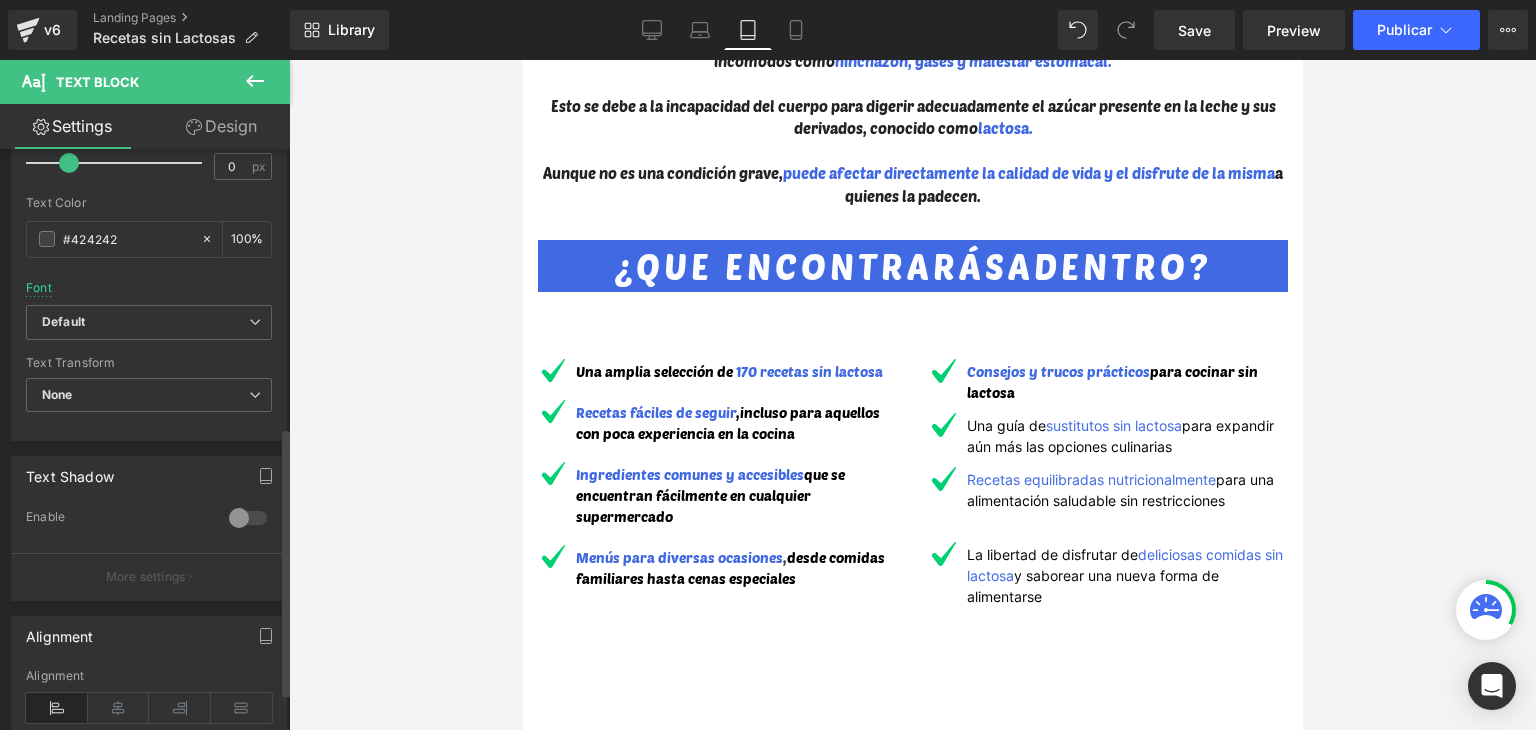 scroll, scrollTop: 400, scrollLeft: 0, axis: vertical 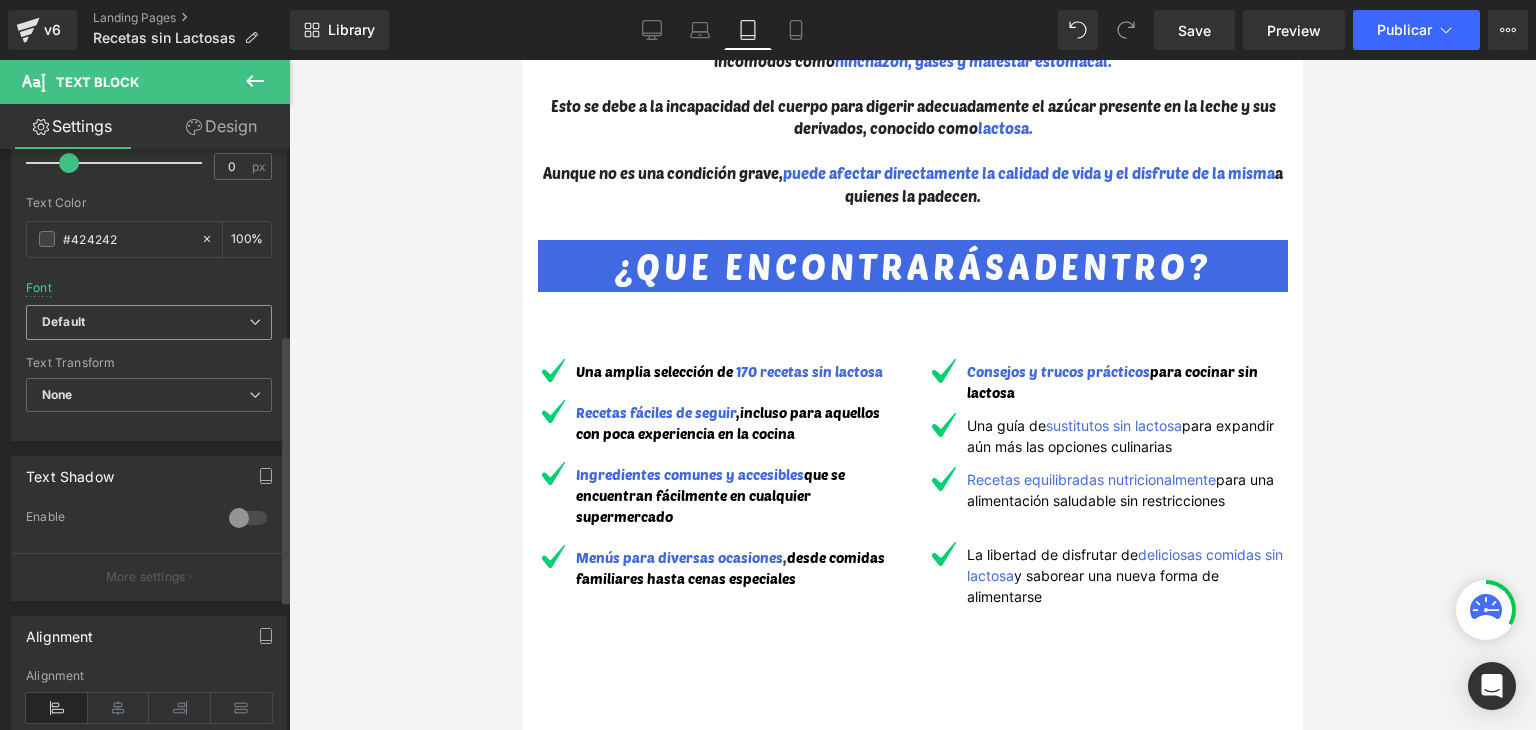 click on "Default" at bounding box center [145, 322] 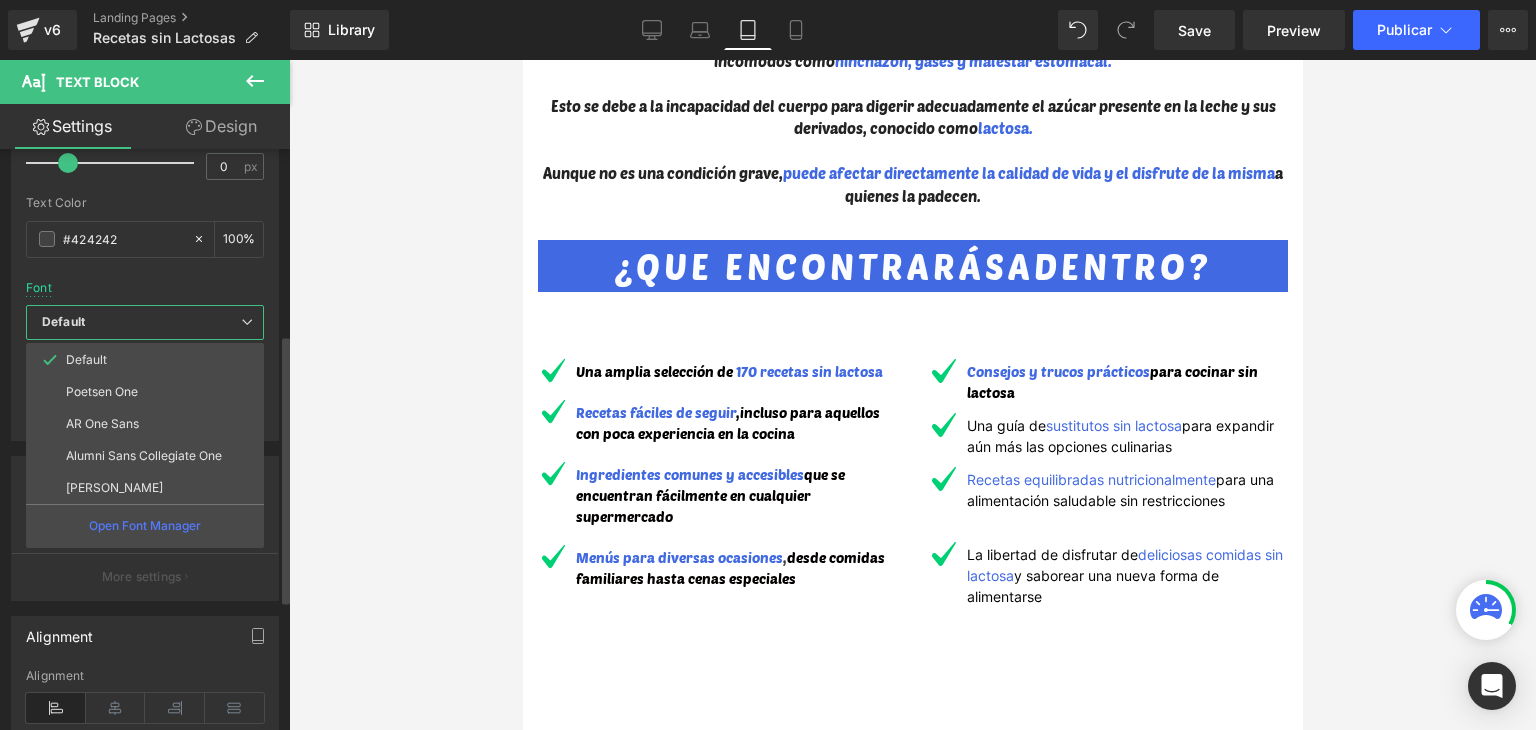 click on "Poetsen One" at bounding box center [102, 392] 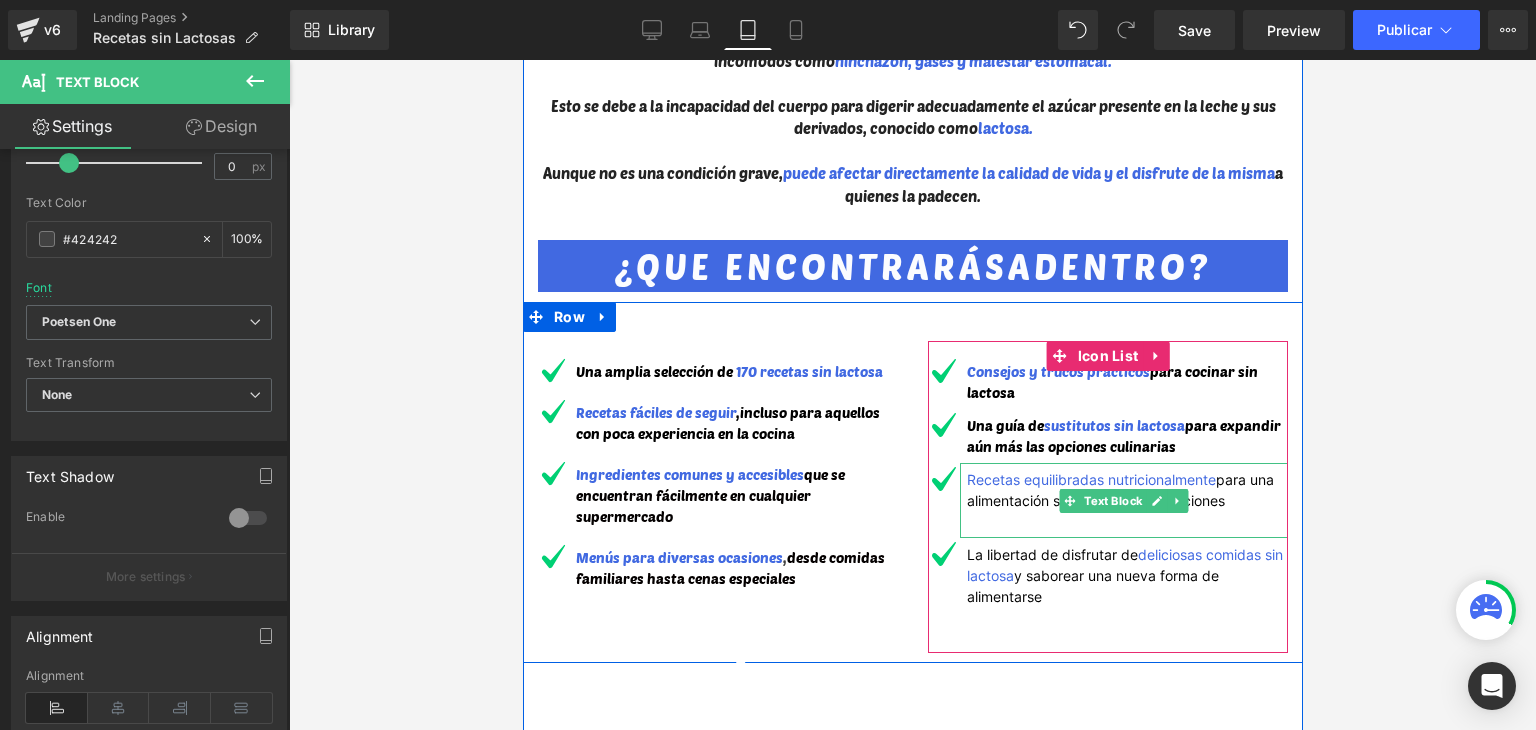 click on "Recetas equilibradas nutricionalmente" at bounding box center [1090, 479] 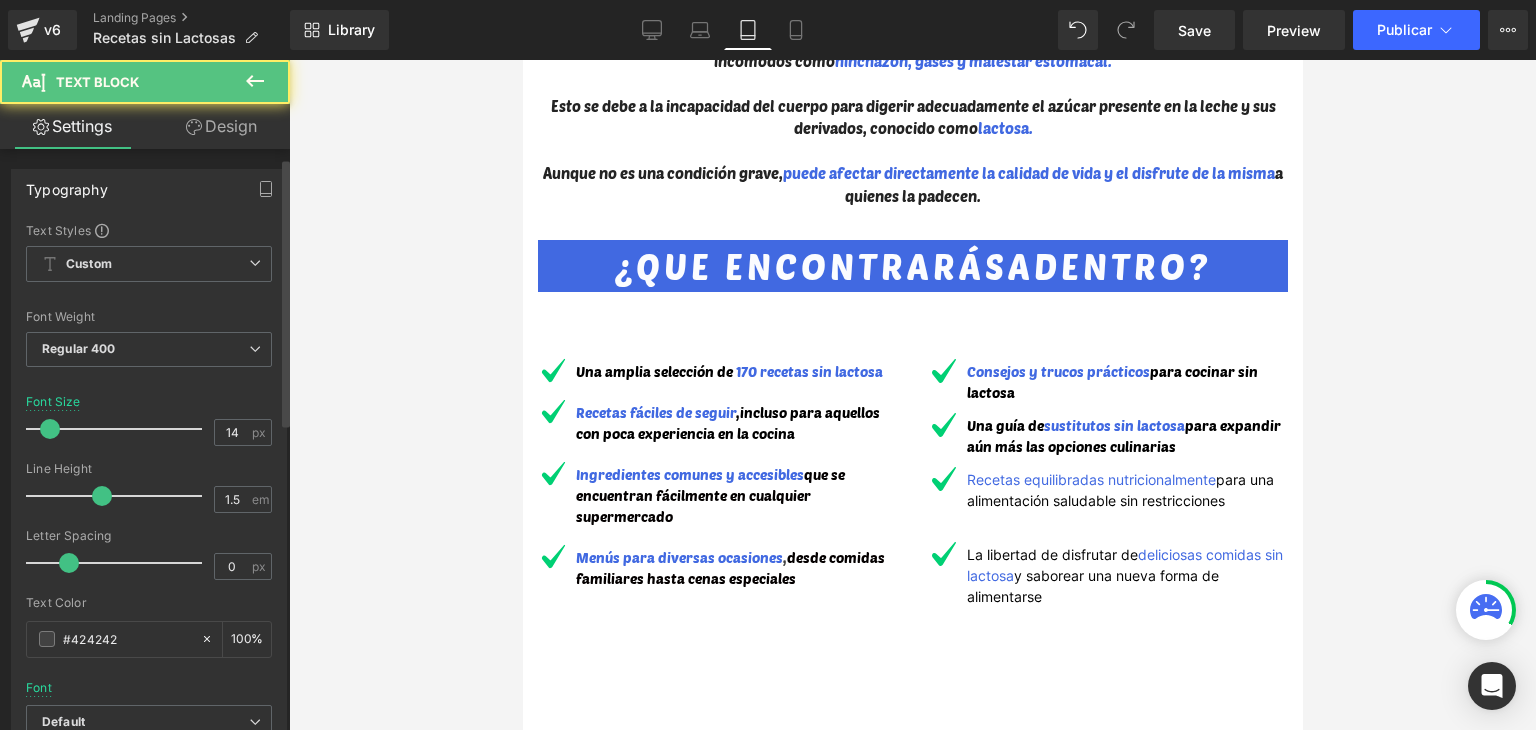 scroll, scrollTop: 400, scrollLeft: 0, axis: vertical 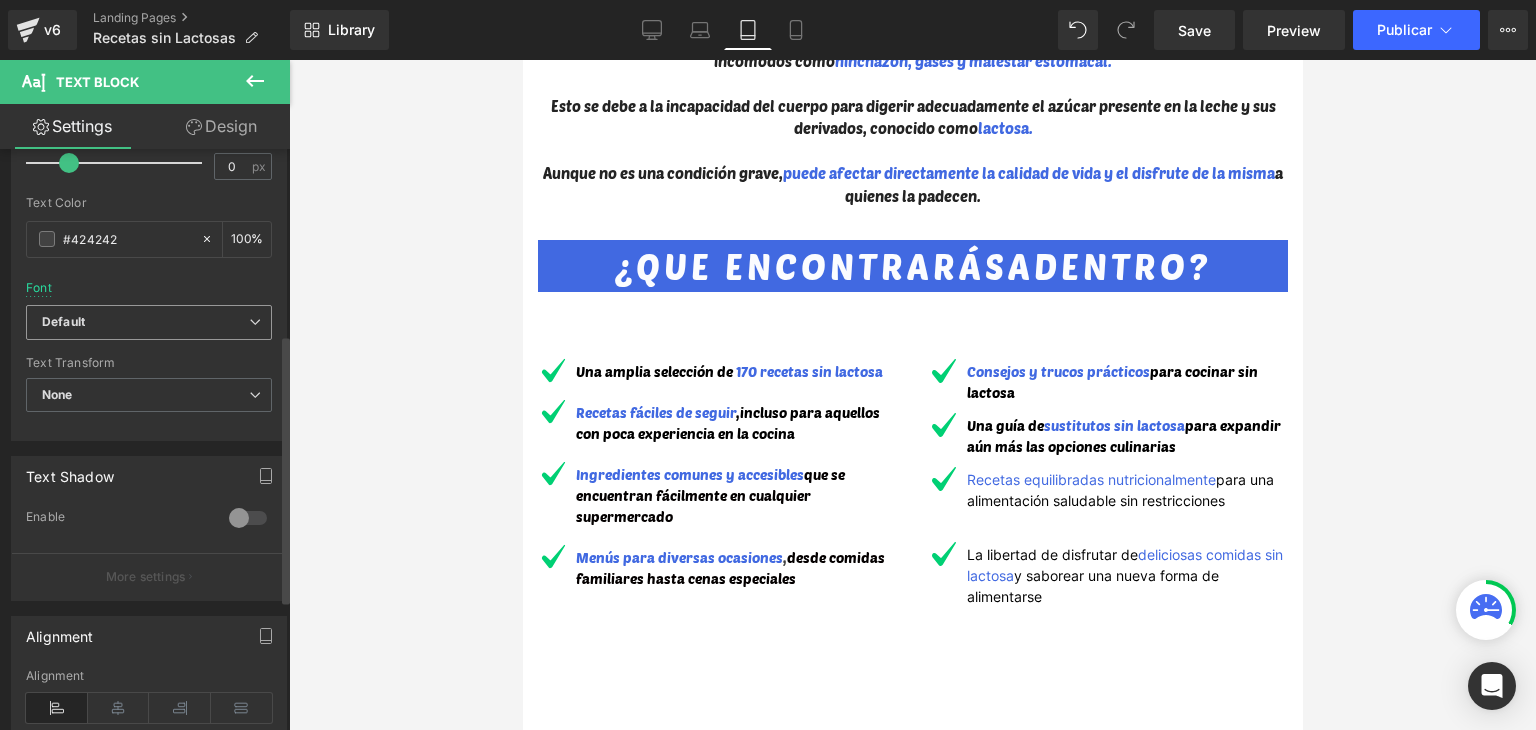 drag, startPoint x: 105, startPoint y: 327, endPoint x: 133, endPoint y: 377, distance: 57.306194 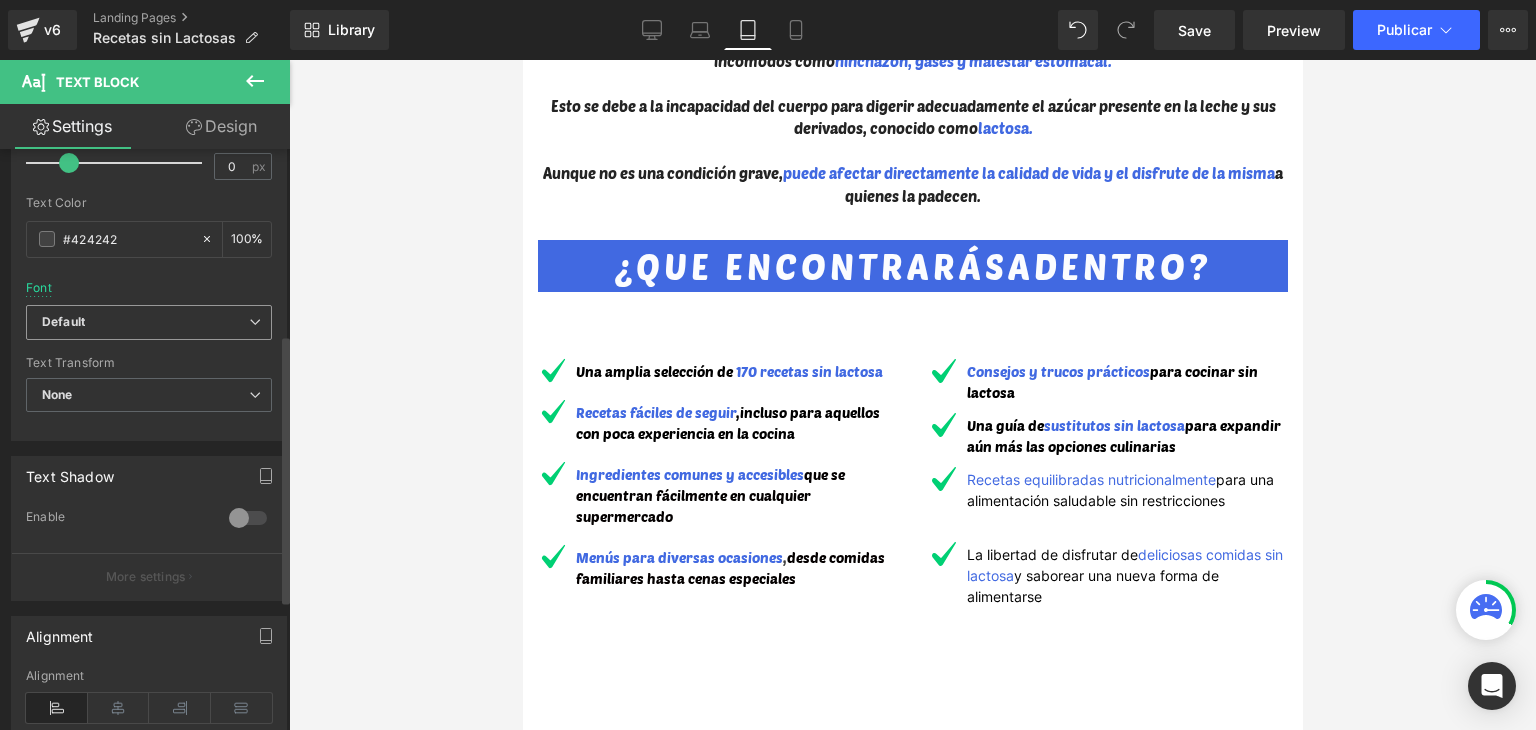 click on "Default" at bounding box center [149, 322] 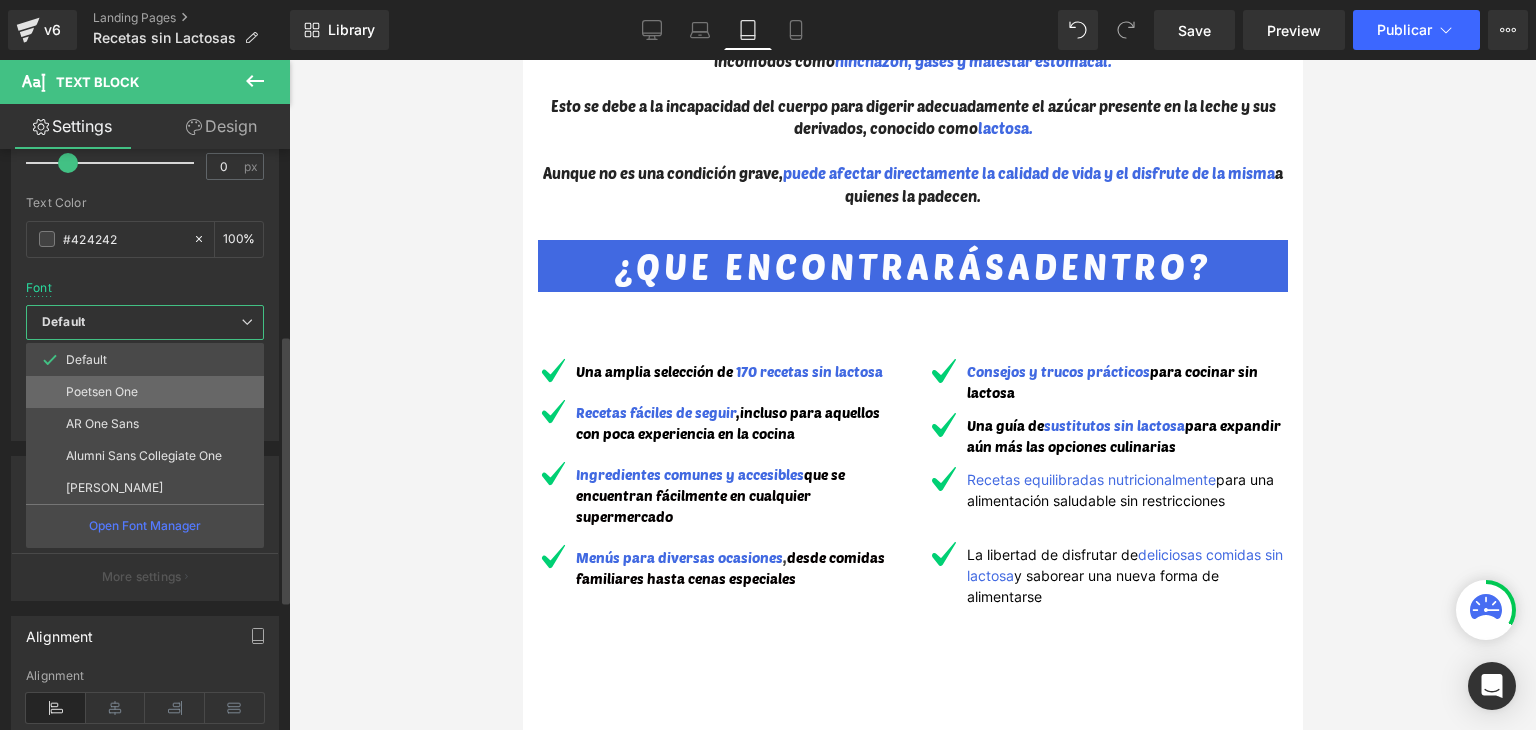 click on "Poetsen One" at bounding box center [102, 392] 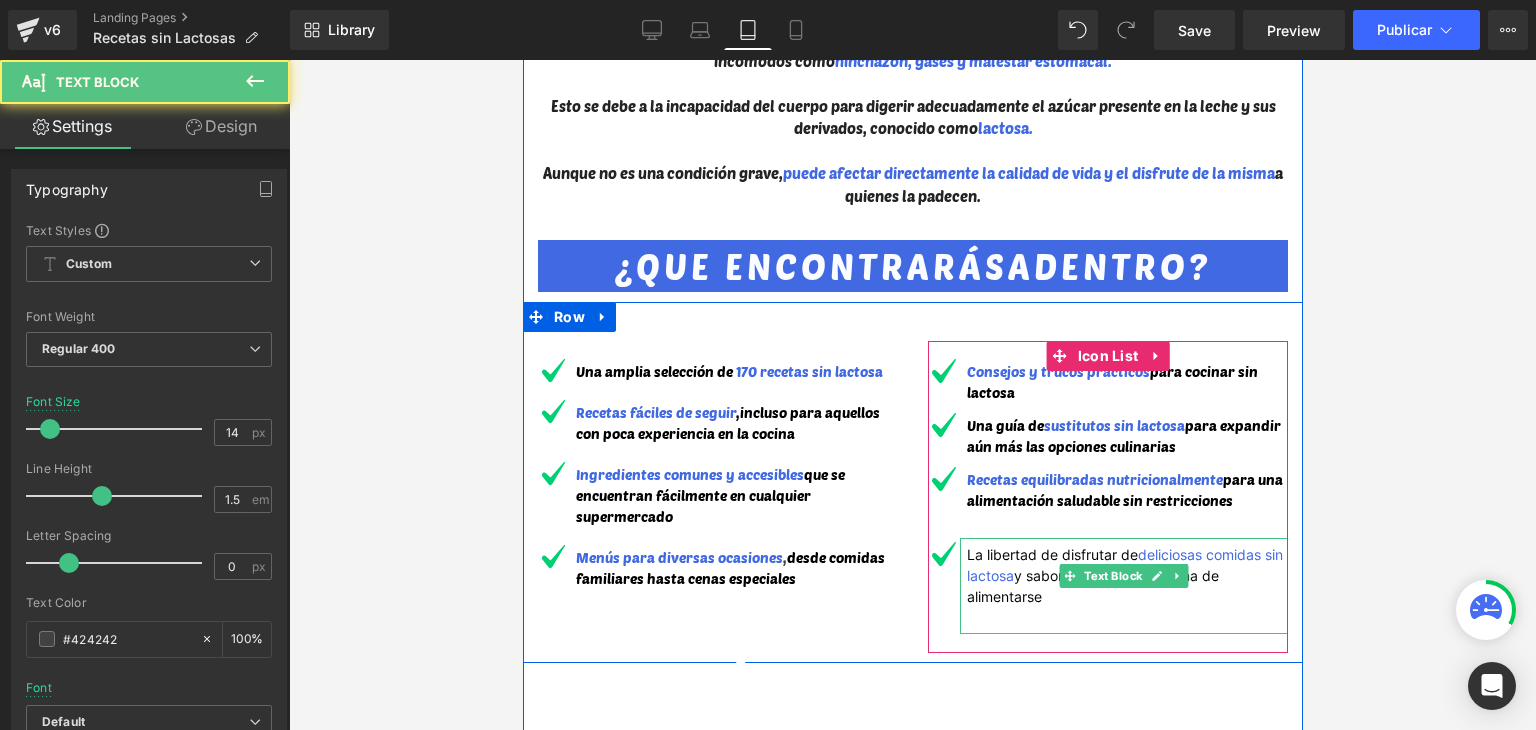 click on "La libertad de disfrutar de" at bounding box center (1051, 554) 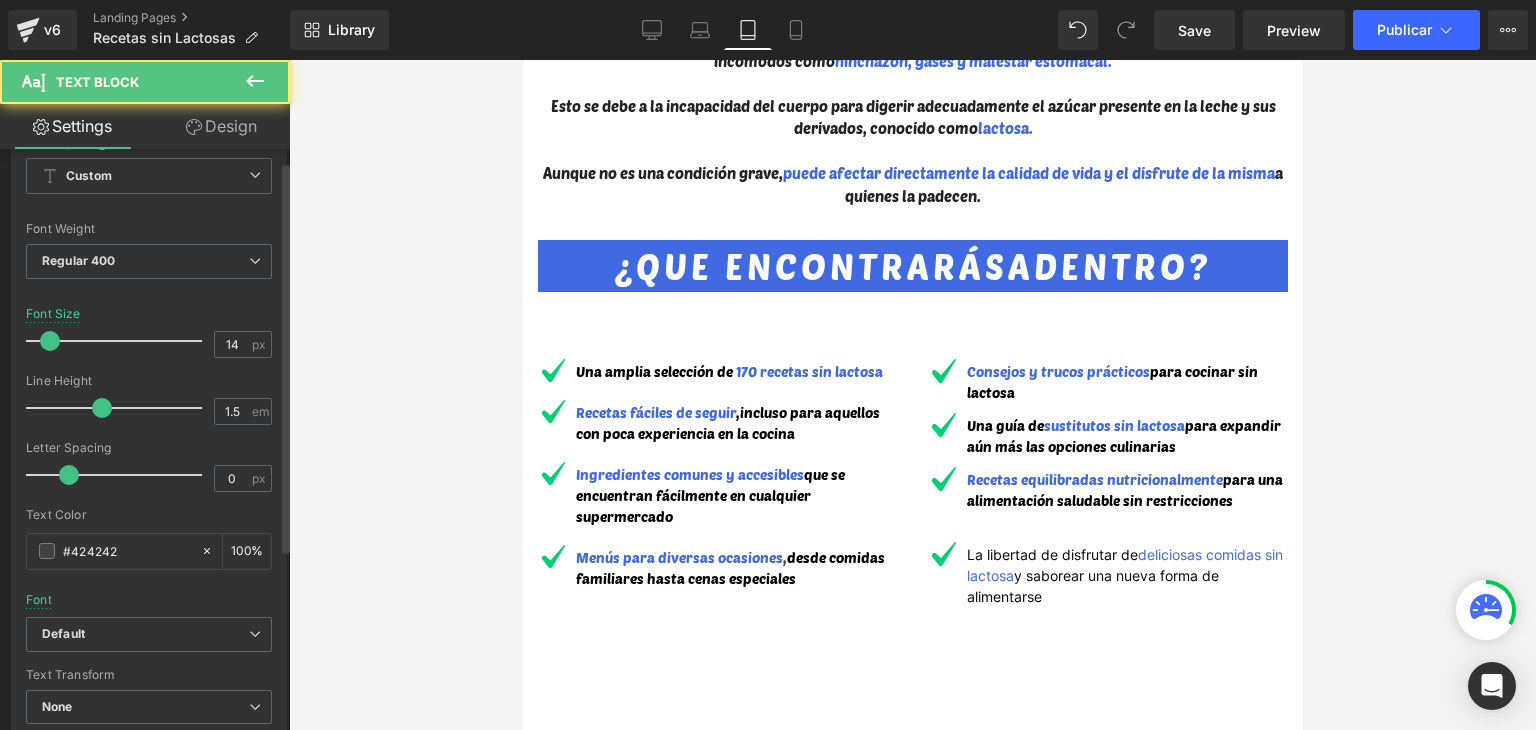 scroll, scrollTop: 400, scrollLeft: 0, axis: vertical 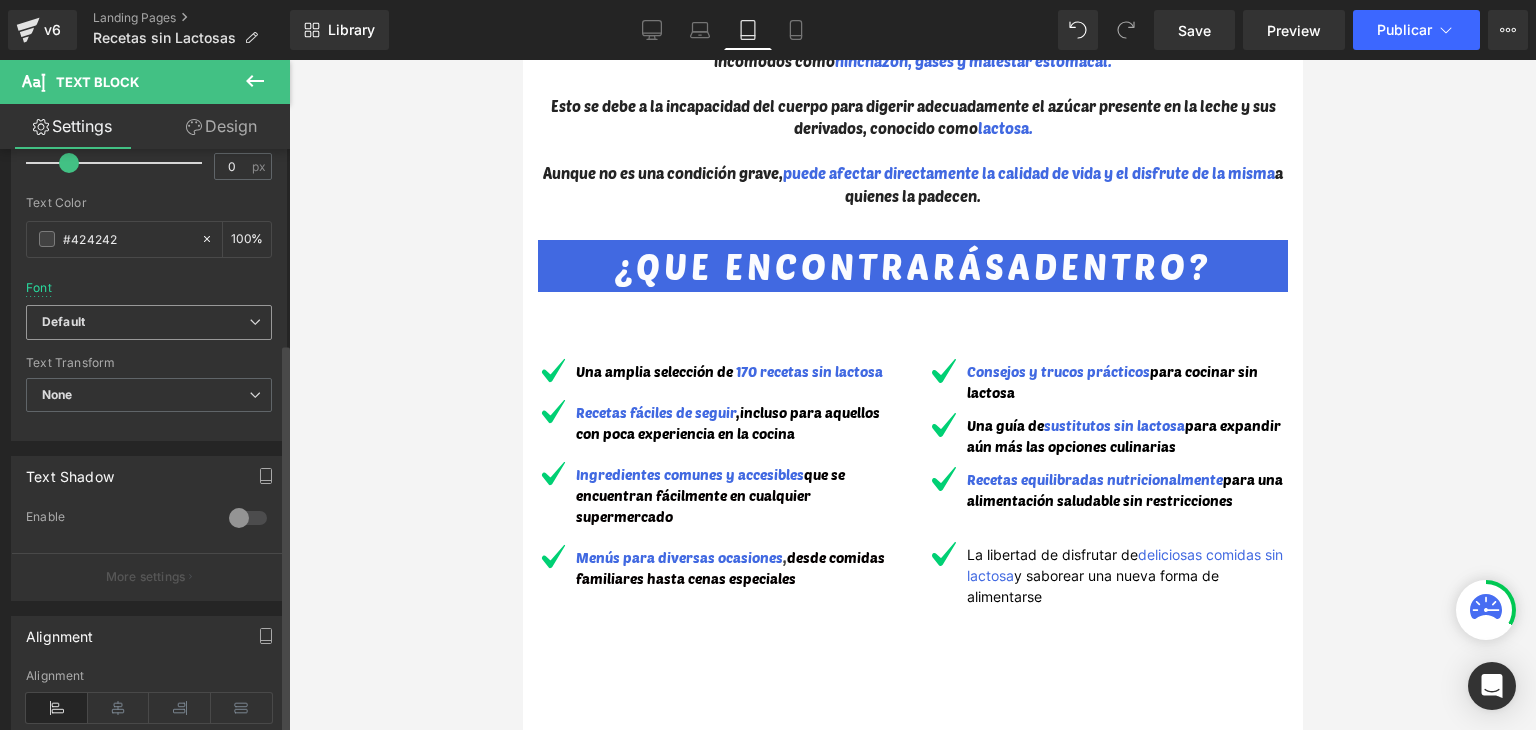click on "Default" at bounding box center [149, 322] 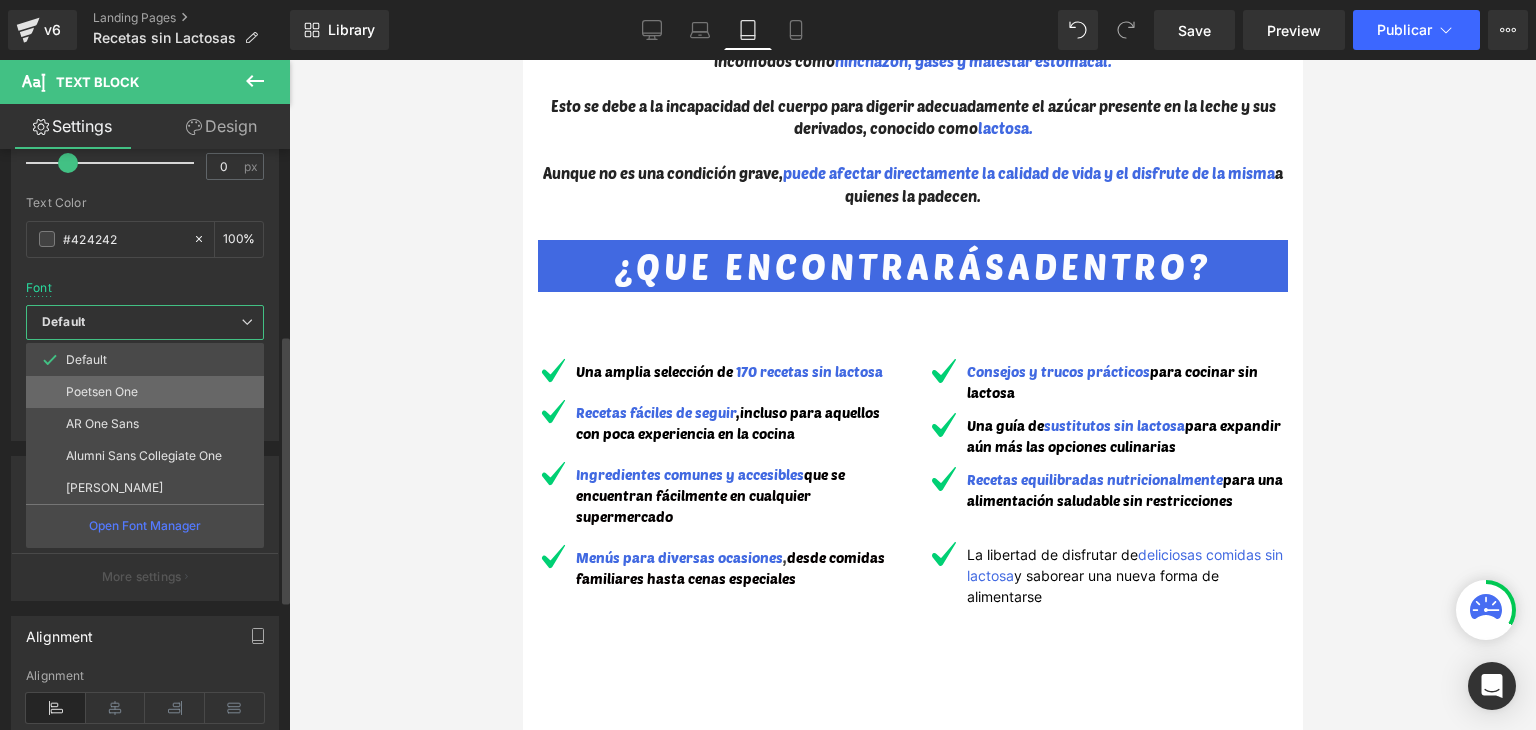 click on "Poetsen One" at bounding box center [102, 392] 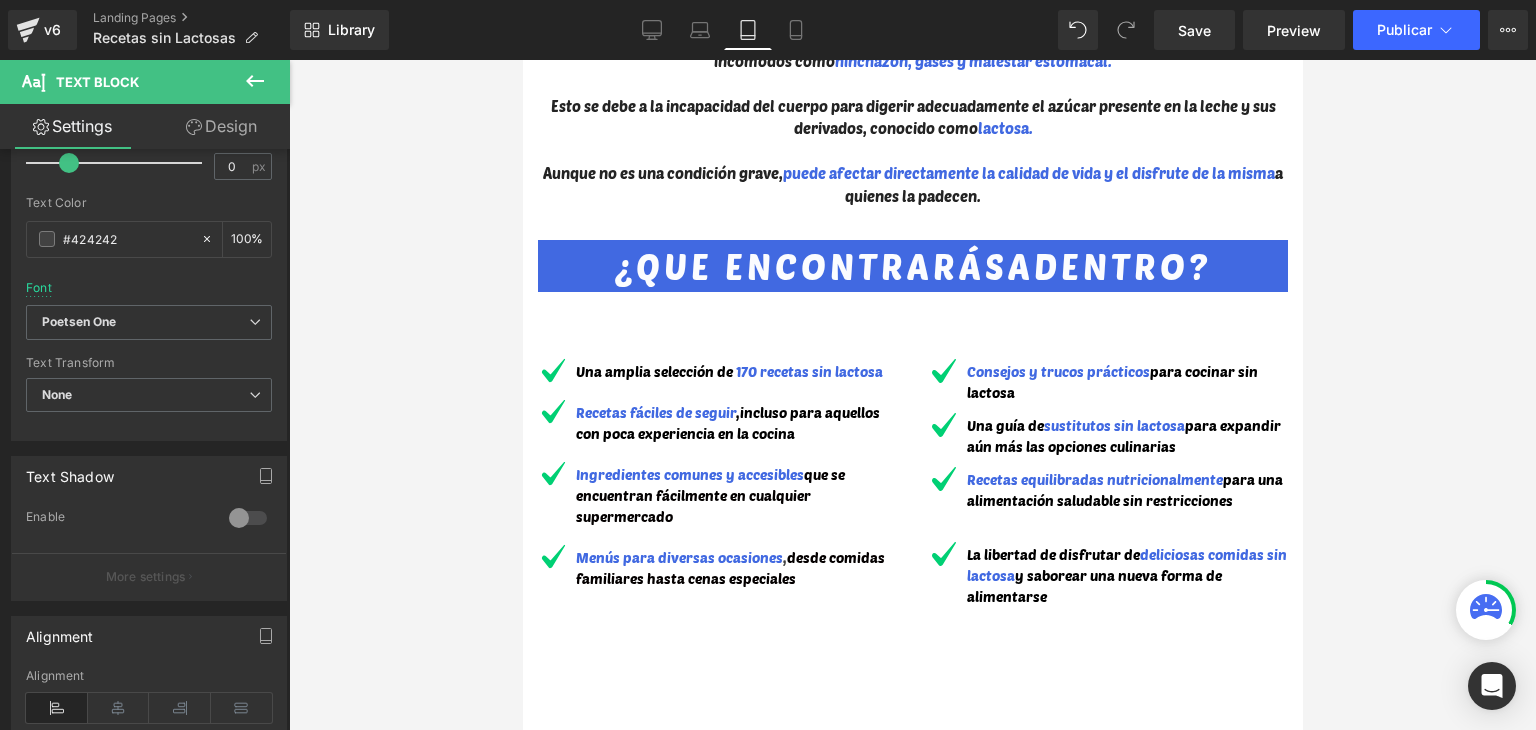 click at bounding box center (912, 395) 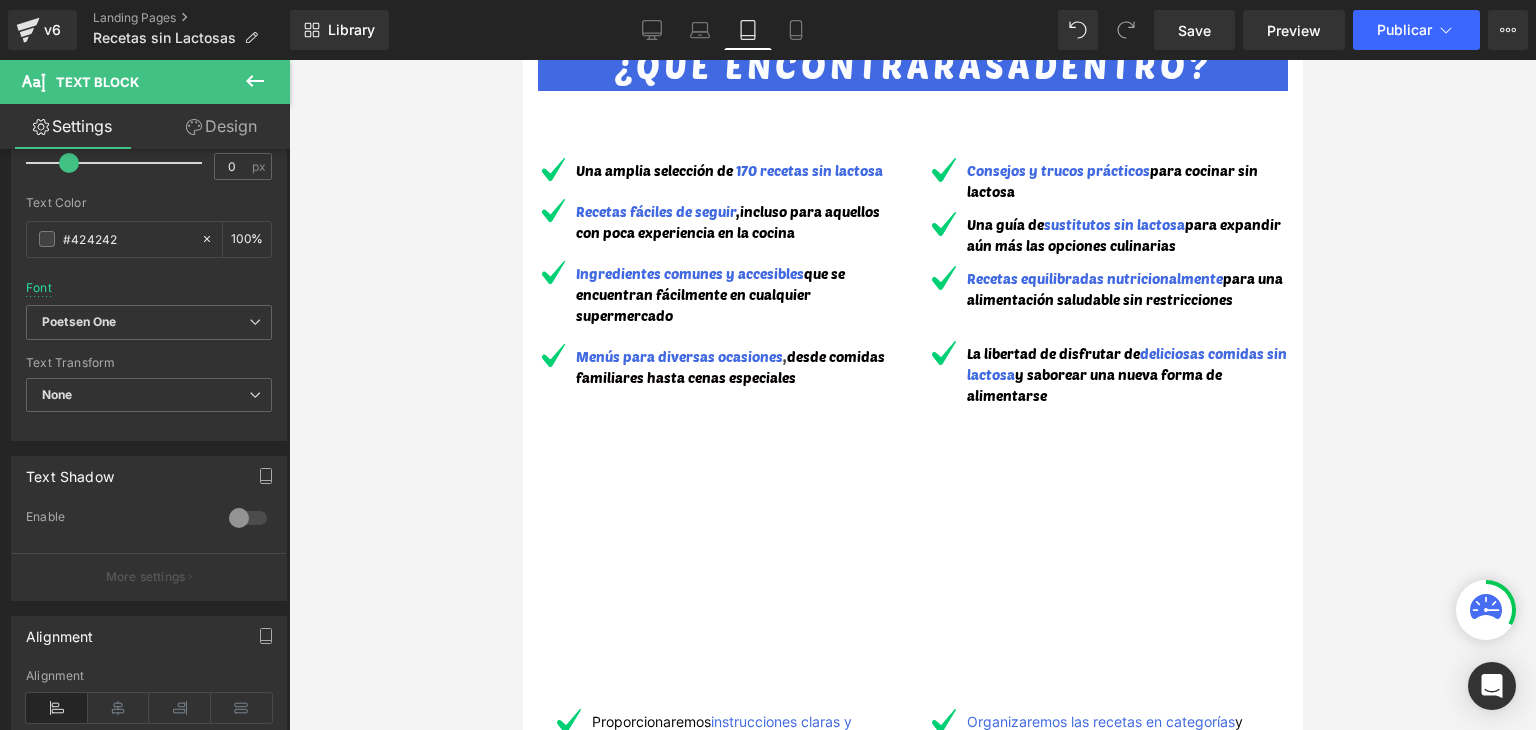 scroll, scrollTop: 4400, scrollLeft: 0, axis: vertical 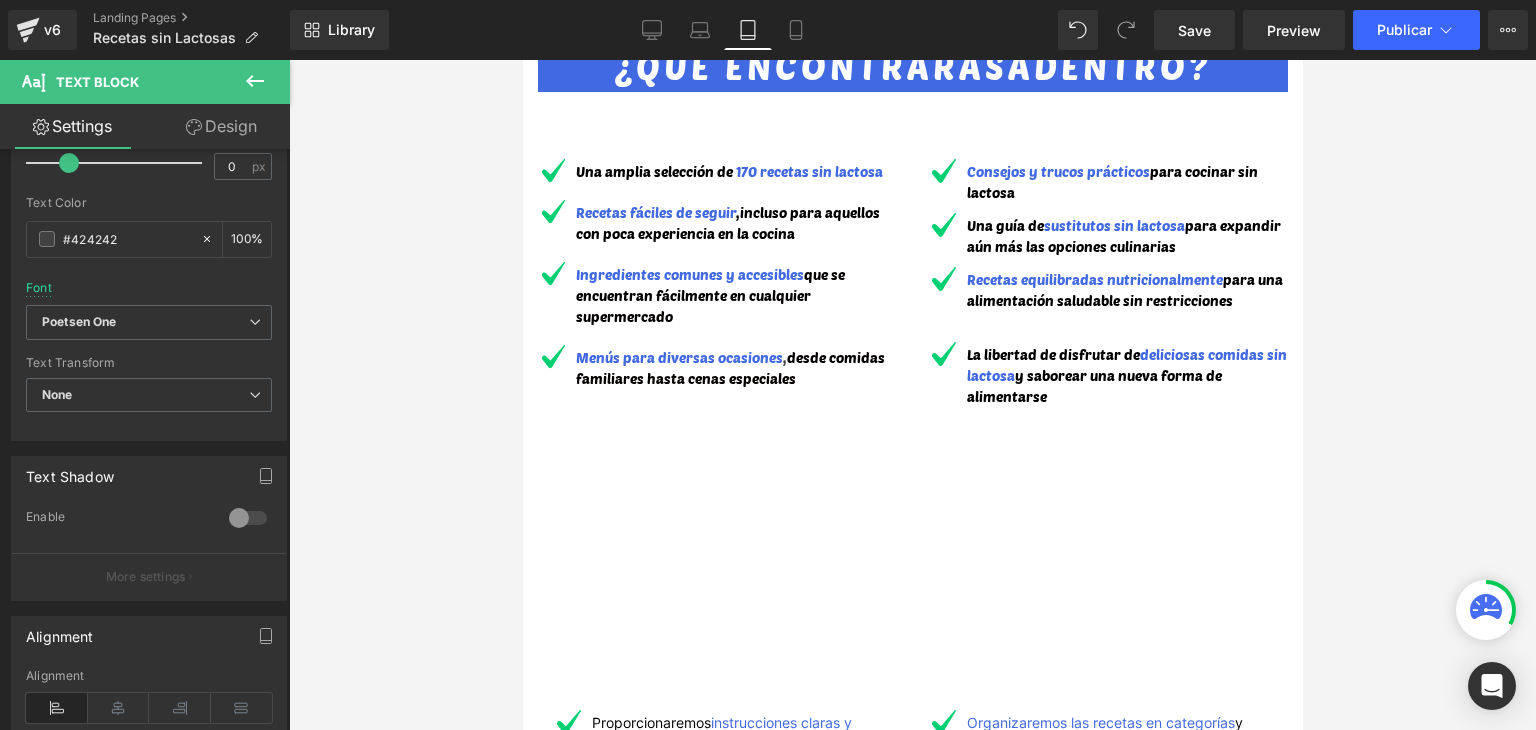 click on "¿CÓMO LO VAS A" at bounding box center (912, 496) 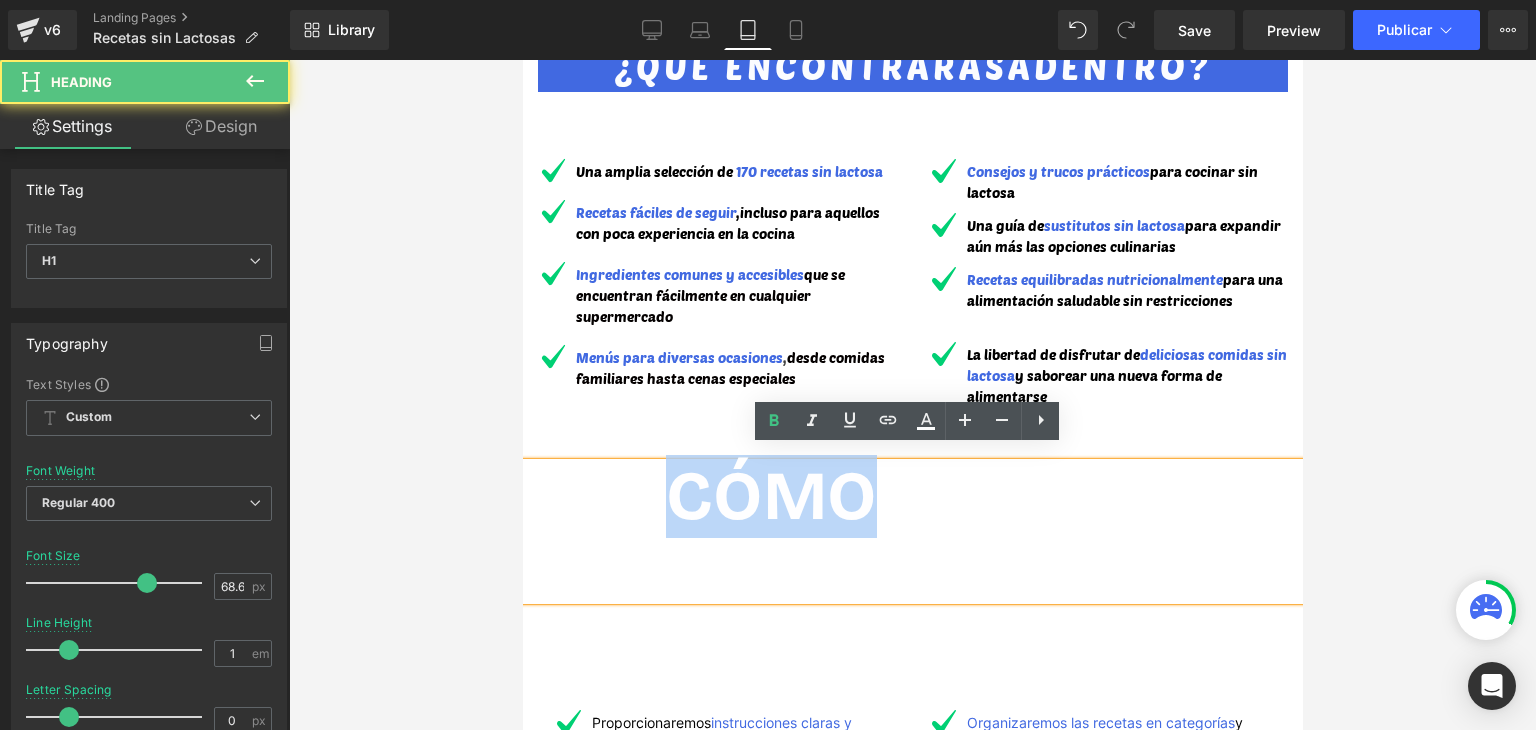 click on "¿CÓMO LO VAS A" at bounding box center (912, 496) 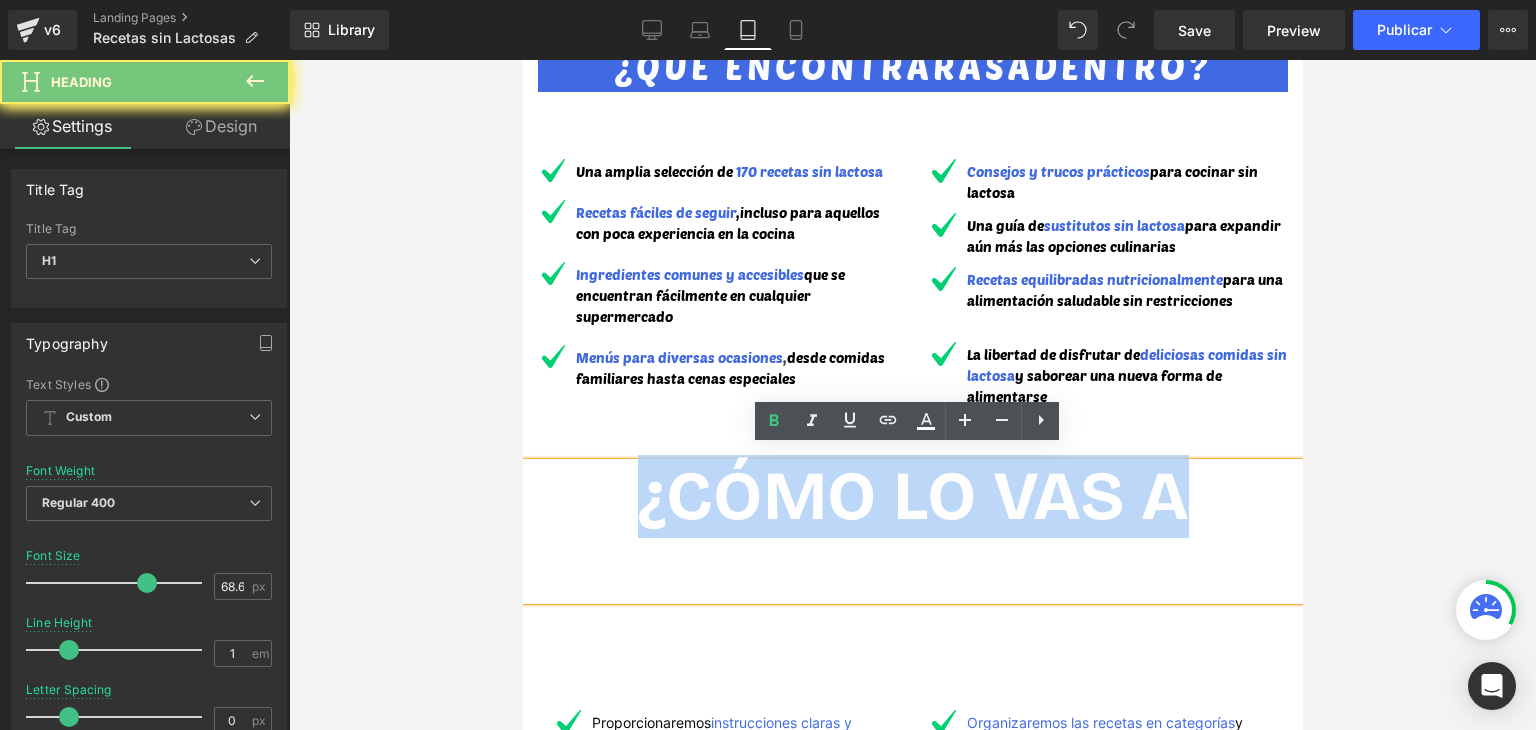 click on "¿CÓMO LO VAS A" at bounding box center [912, 496] 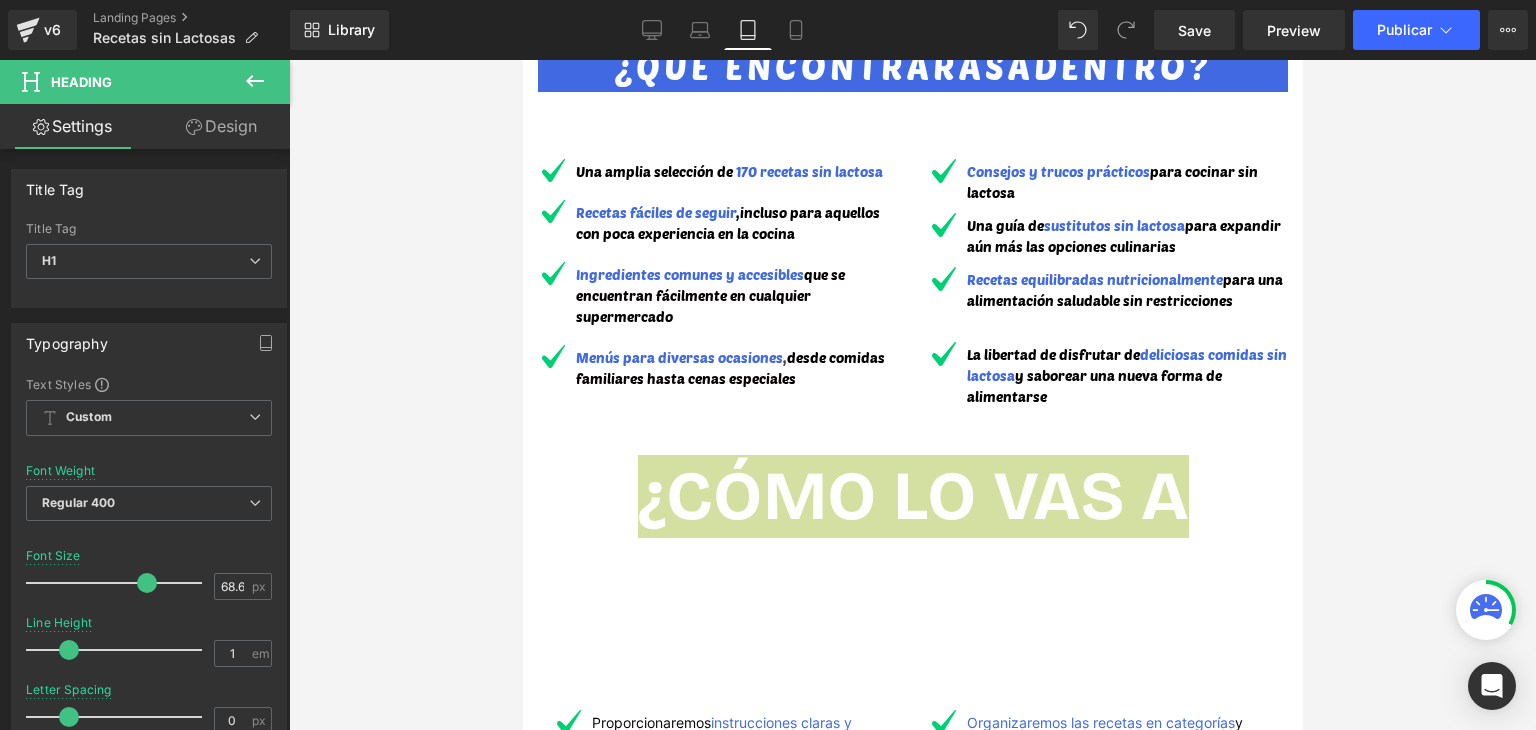 click on "Design" at bounding box center (221, 126) 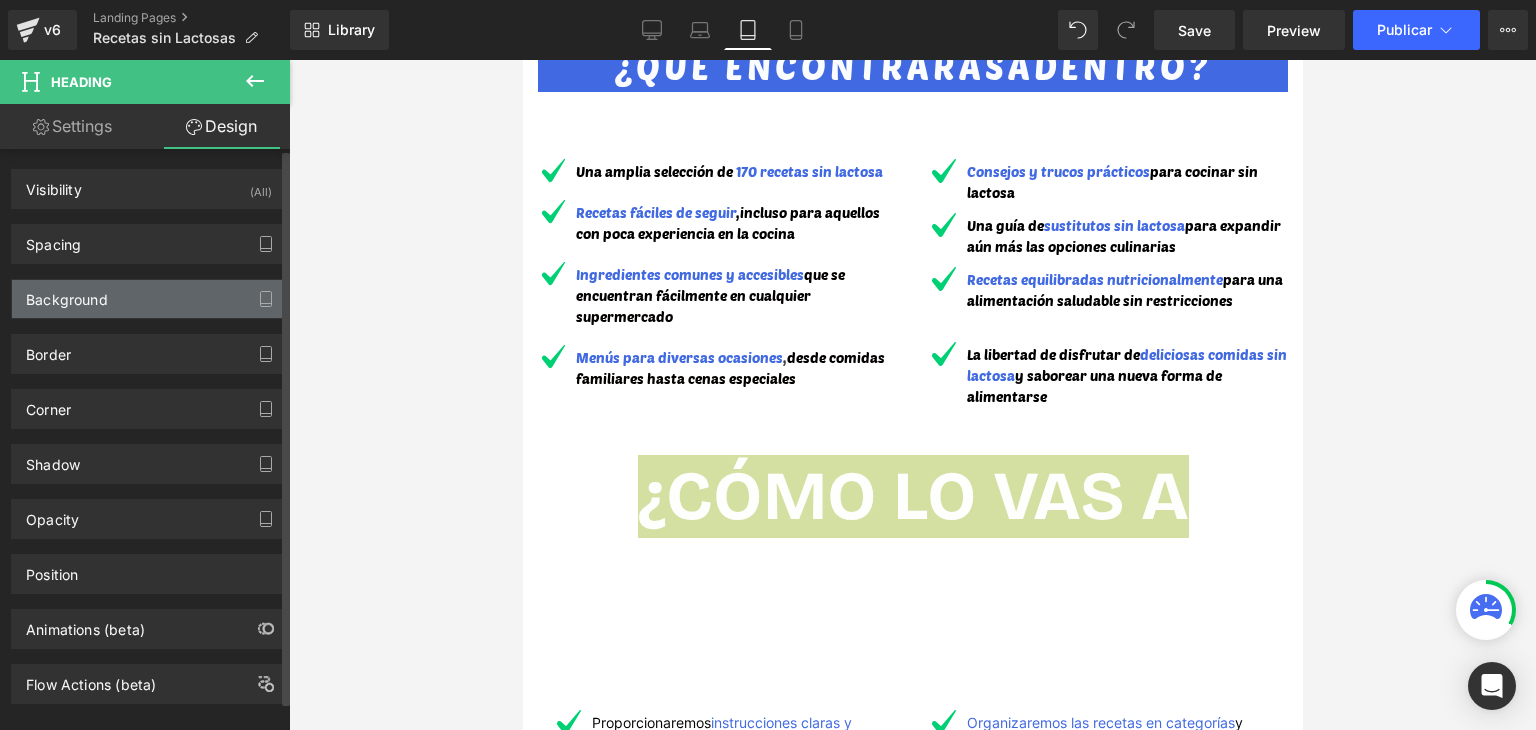 click on "Background" at bounding box center (149, 299) 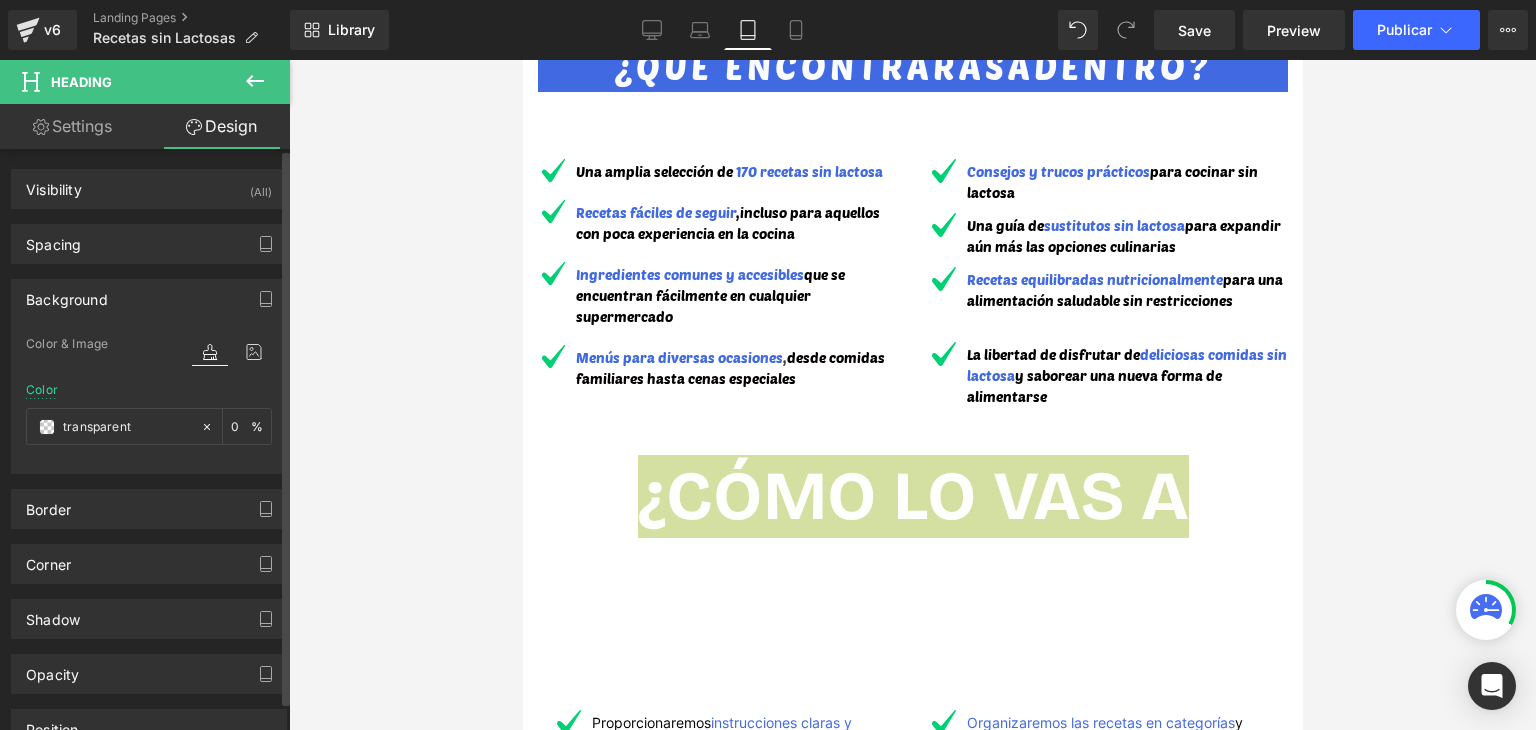 paste on "#4169E1" 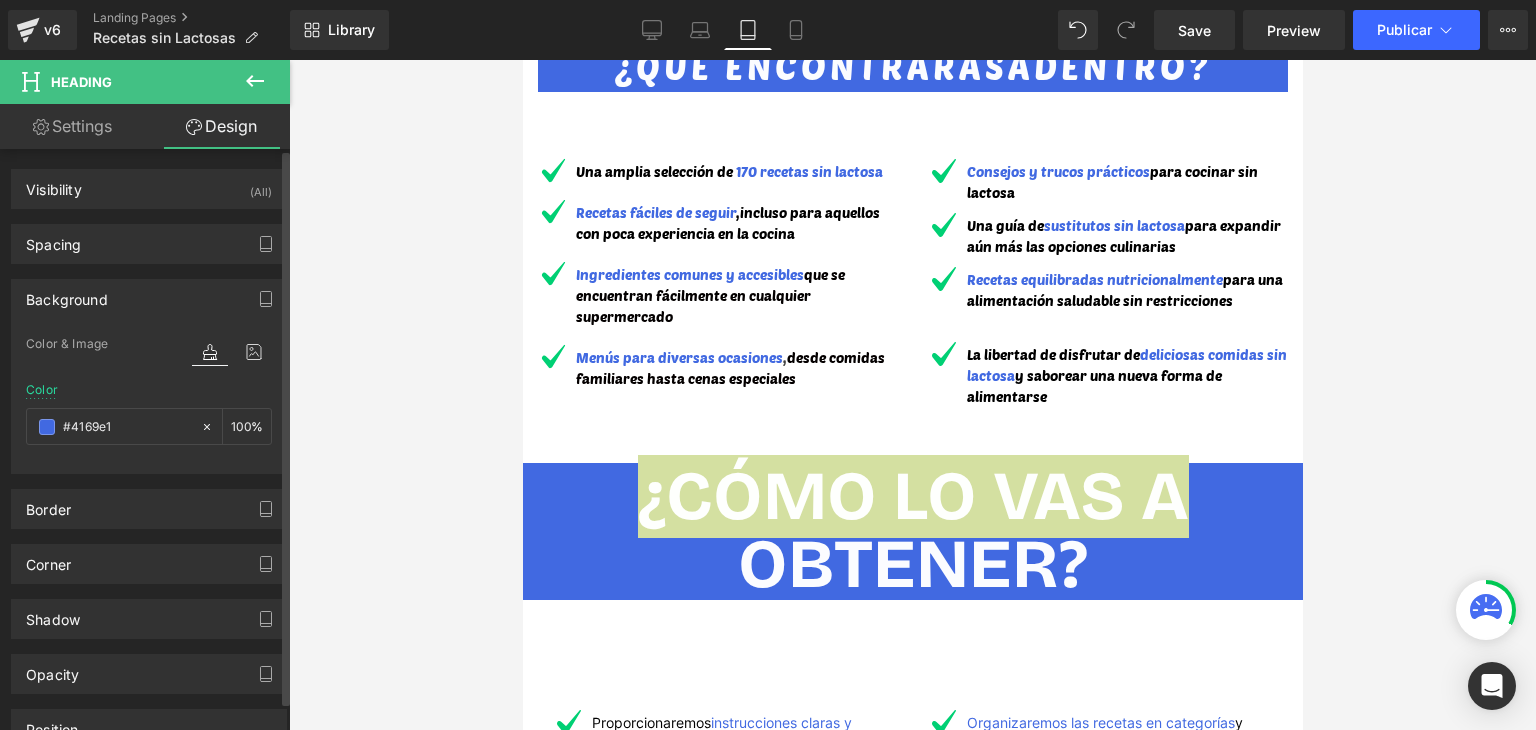 click on "Color #4169e1 100 %" at bounding box center [149, 425] 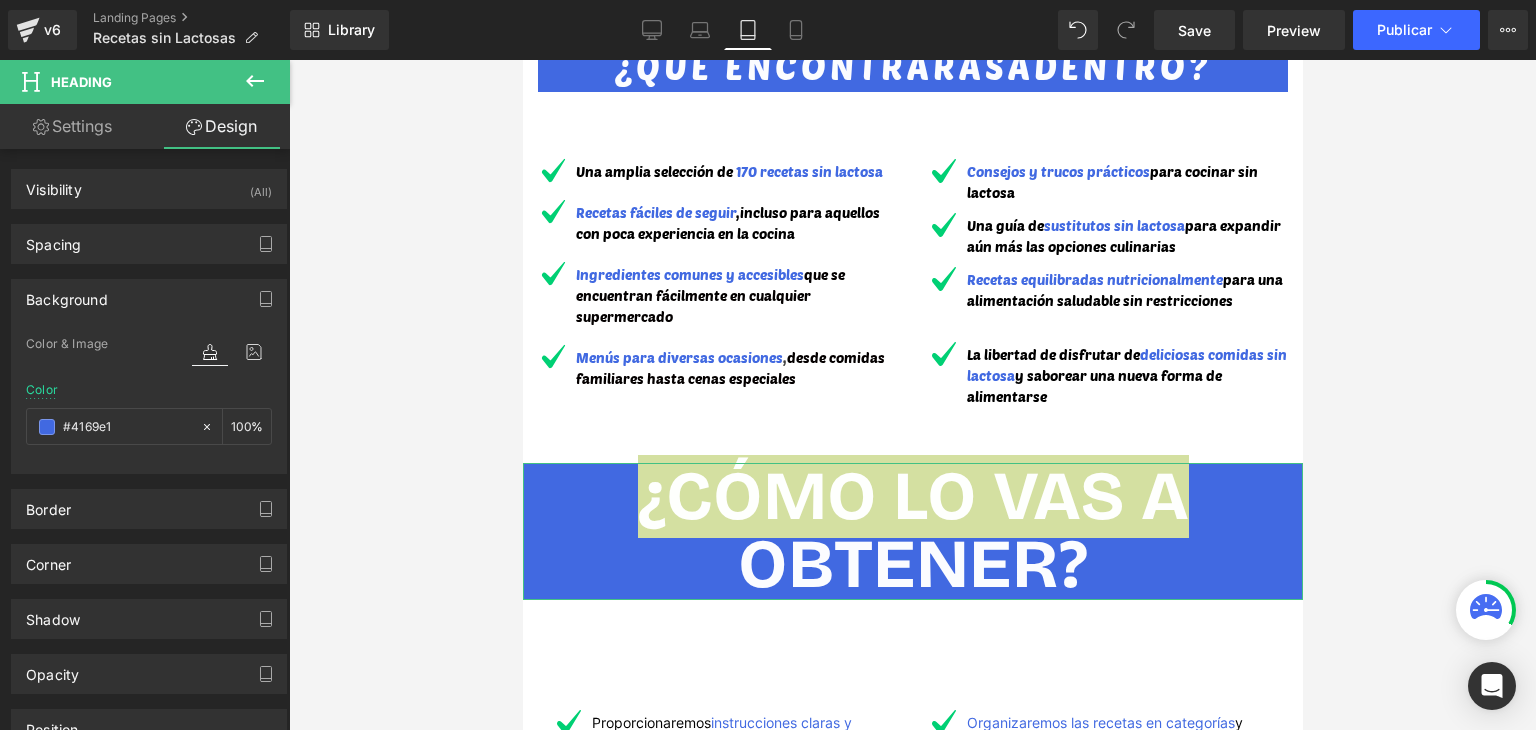 click on "Settings" at bounding box center [72, 126] 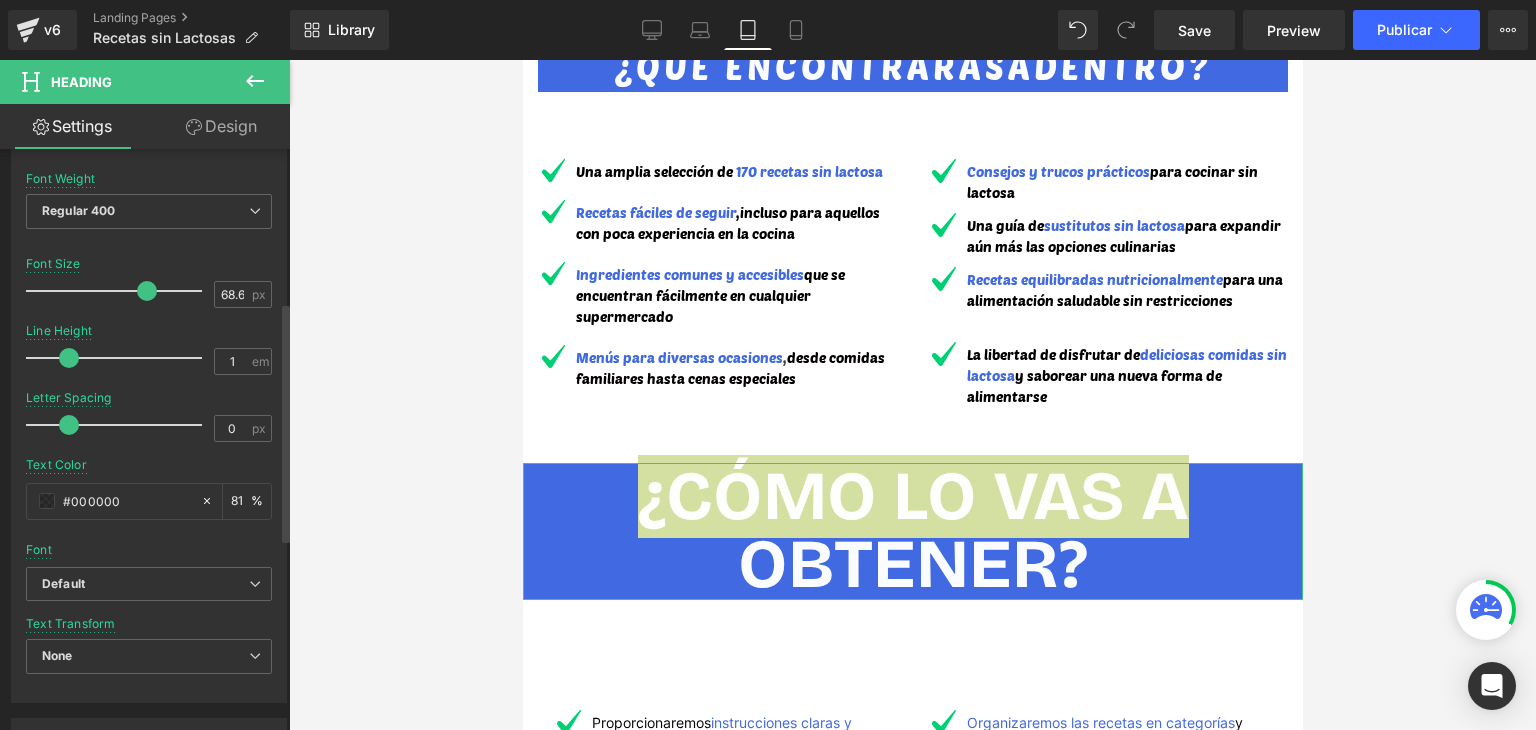 scroll, scrollTop: 400, scrollLeft: 0, axis: vertical 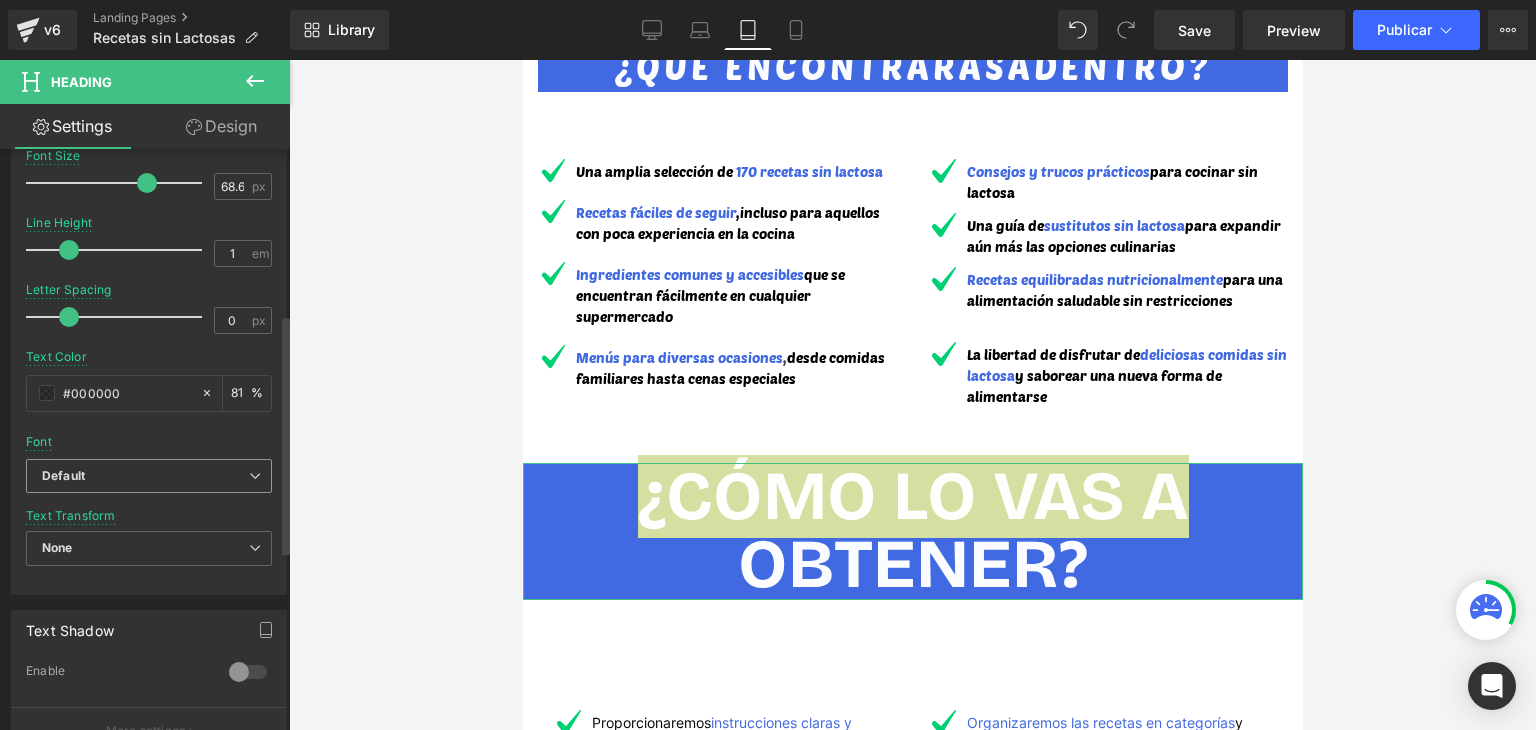 click on "Default" at bounding box center [145, 476] 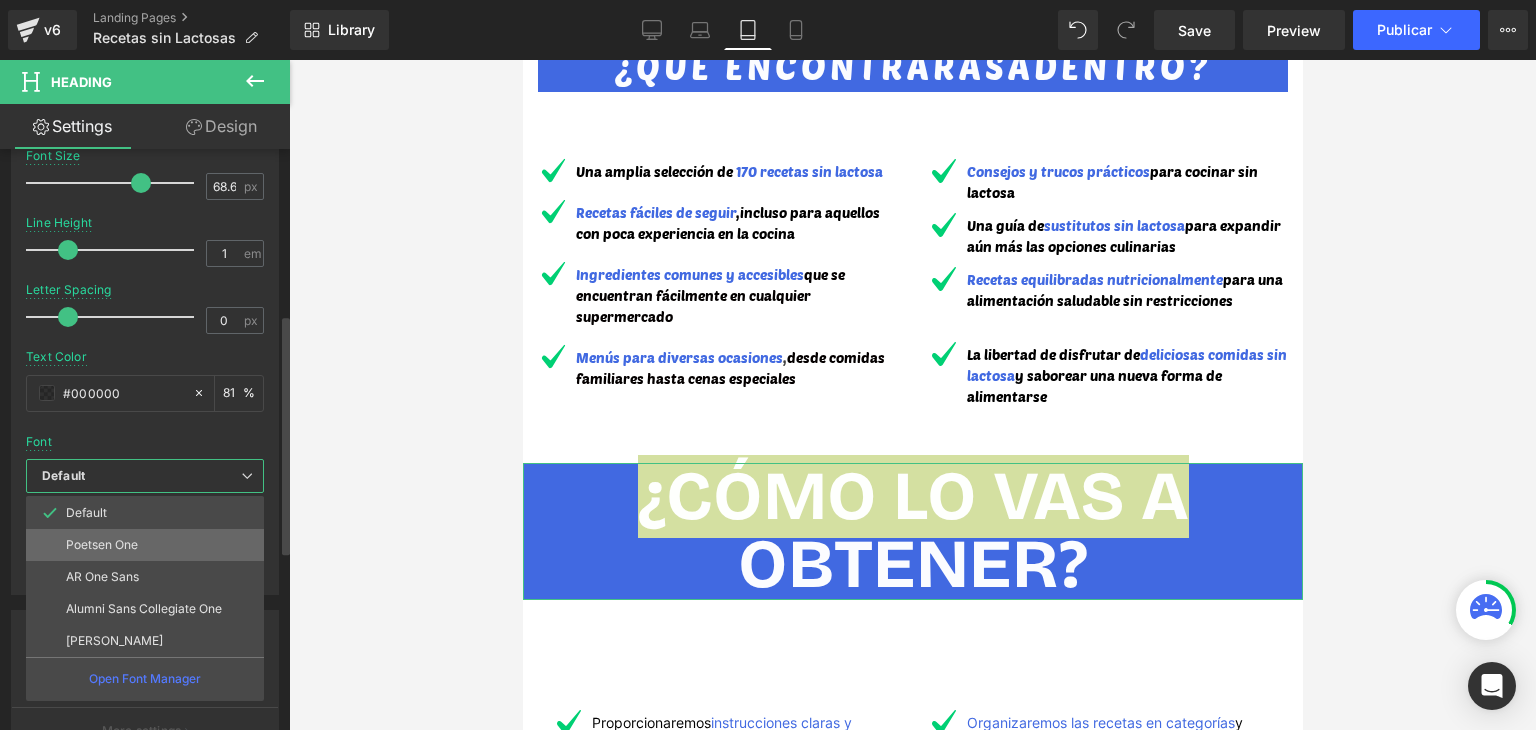 click on "Poetsen One" at bounding box center (102, 545) 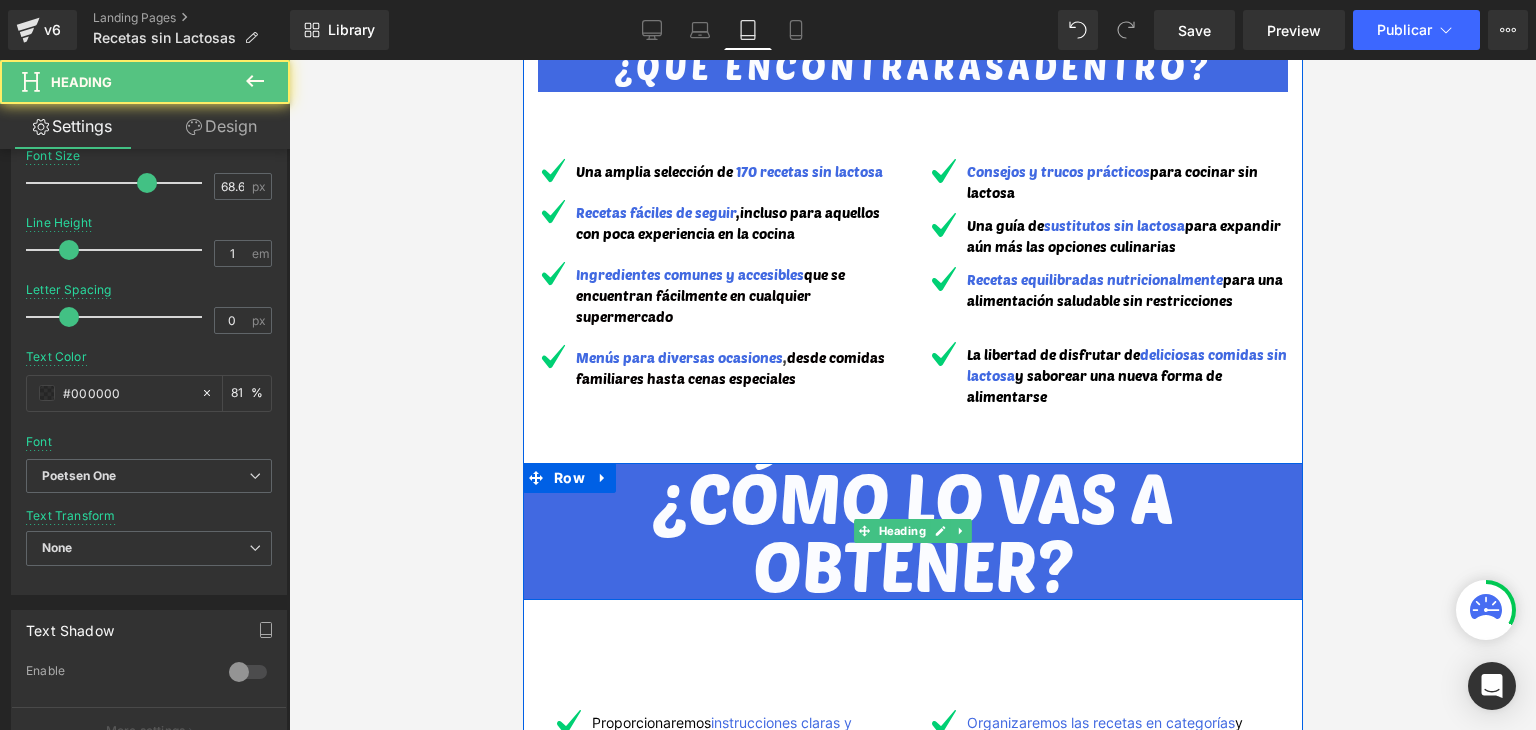click on "¿CÓMO LO VAS A" at bounding box center [912, 497] 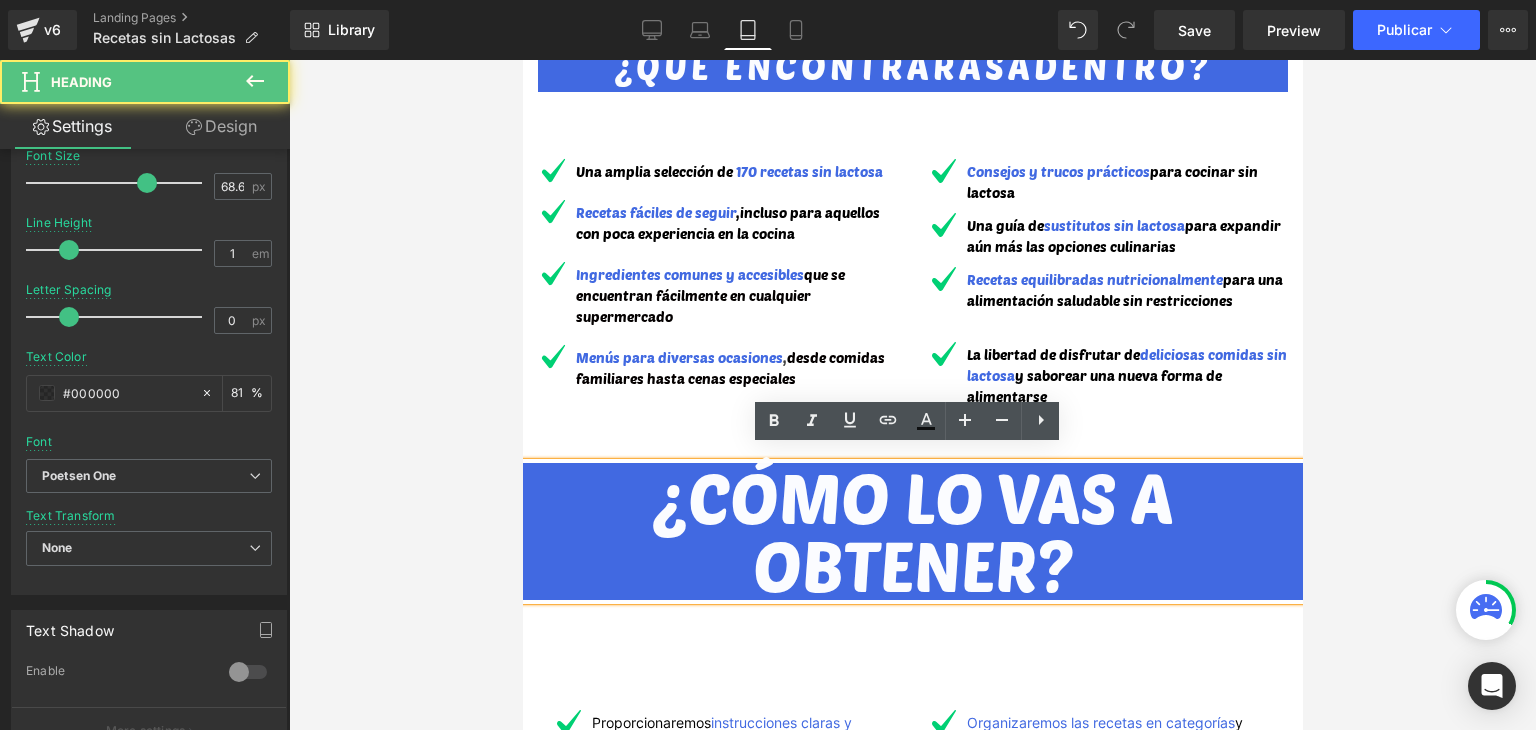 click on "¿CÓMO LO VAS A" at bounding box center [912, 496] 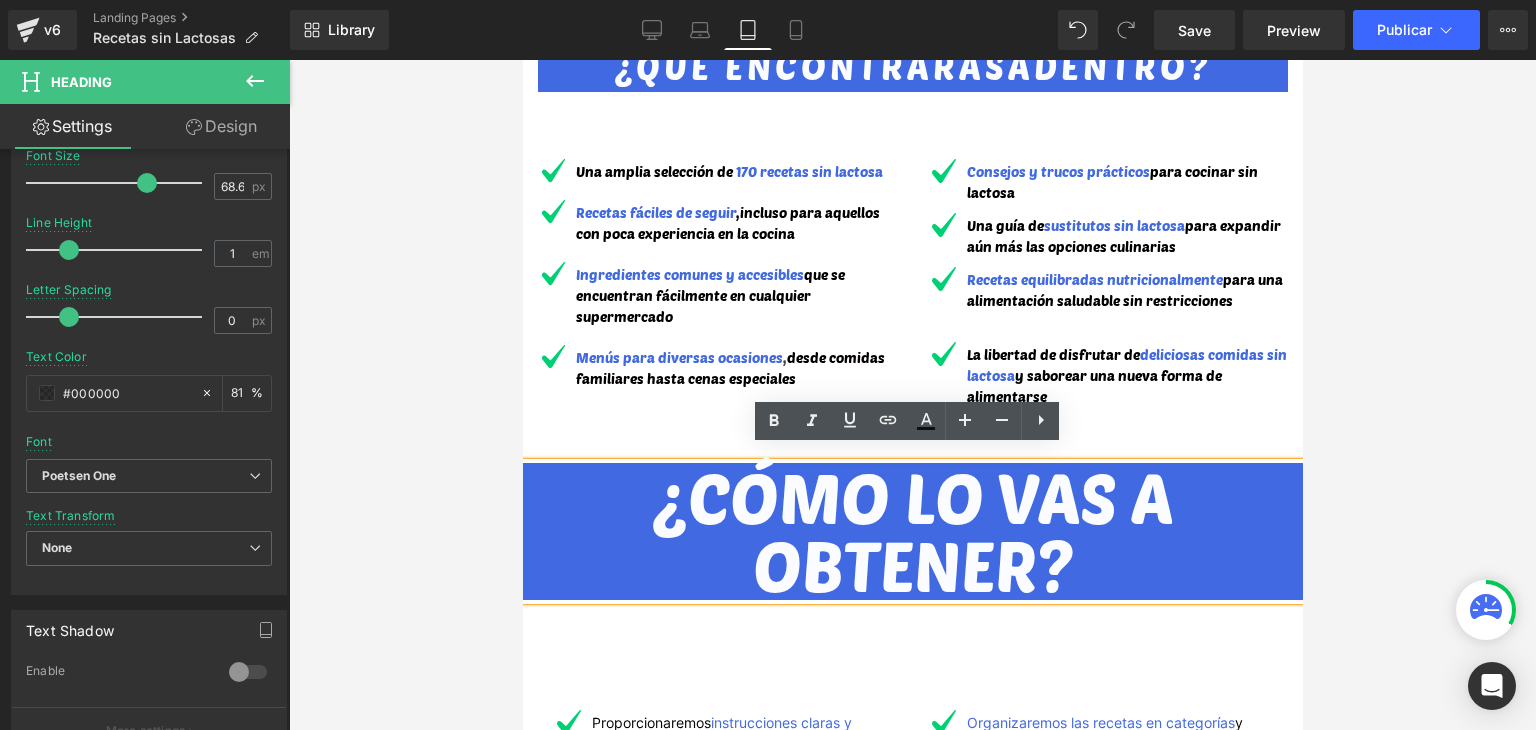 click on "¿CÓMO LO VAS A" at bounding box center (912, 497) 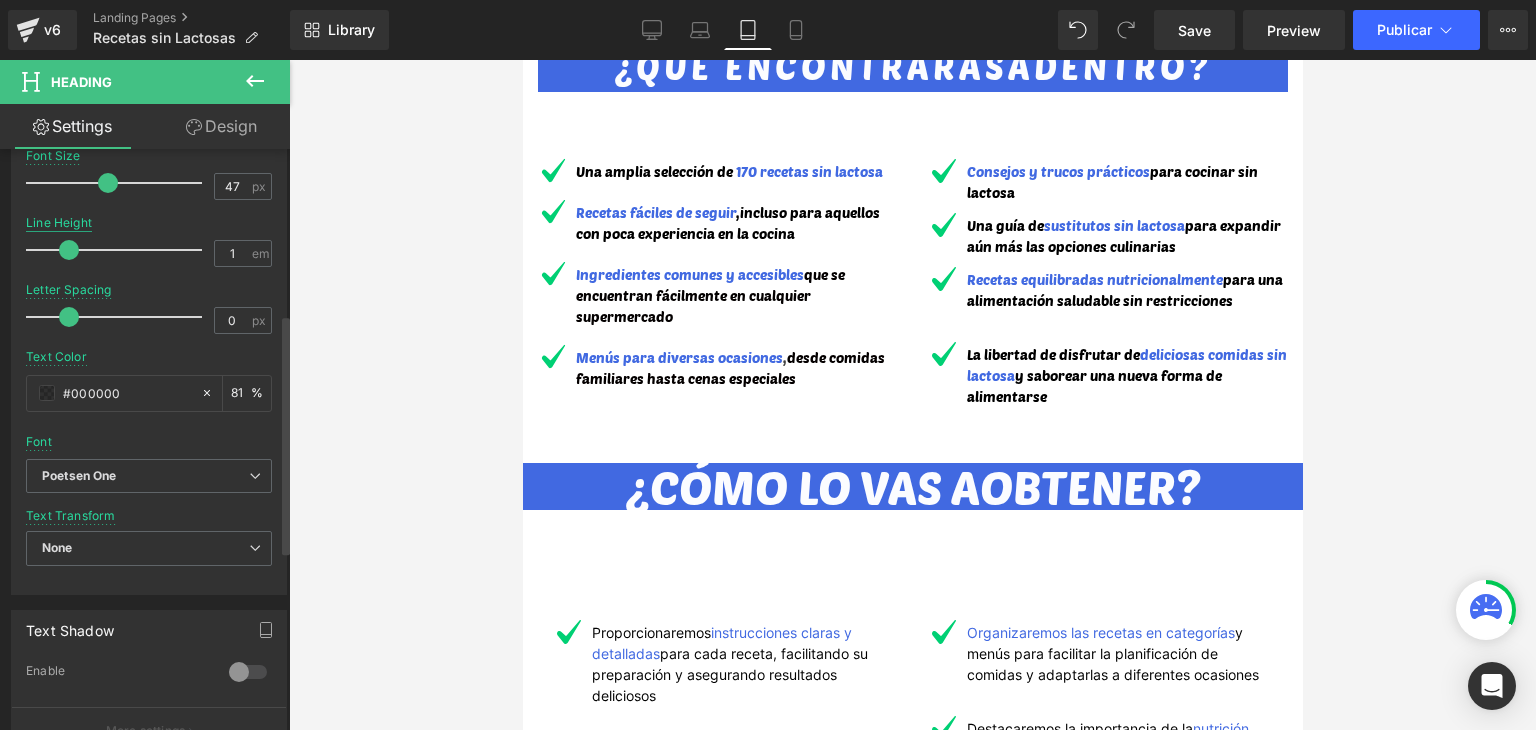 drag, startPoint x: 132, startPoint y: 183, endPoint x: 89, endPoint y: 225, distance: 60.108234 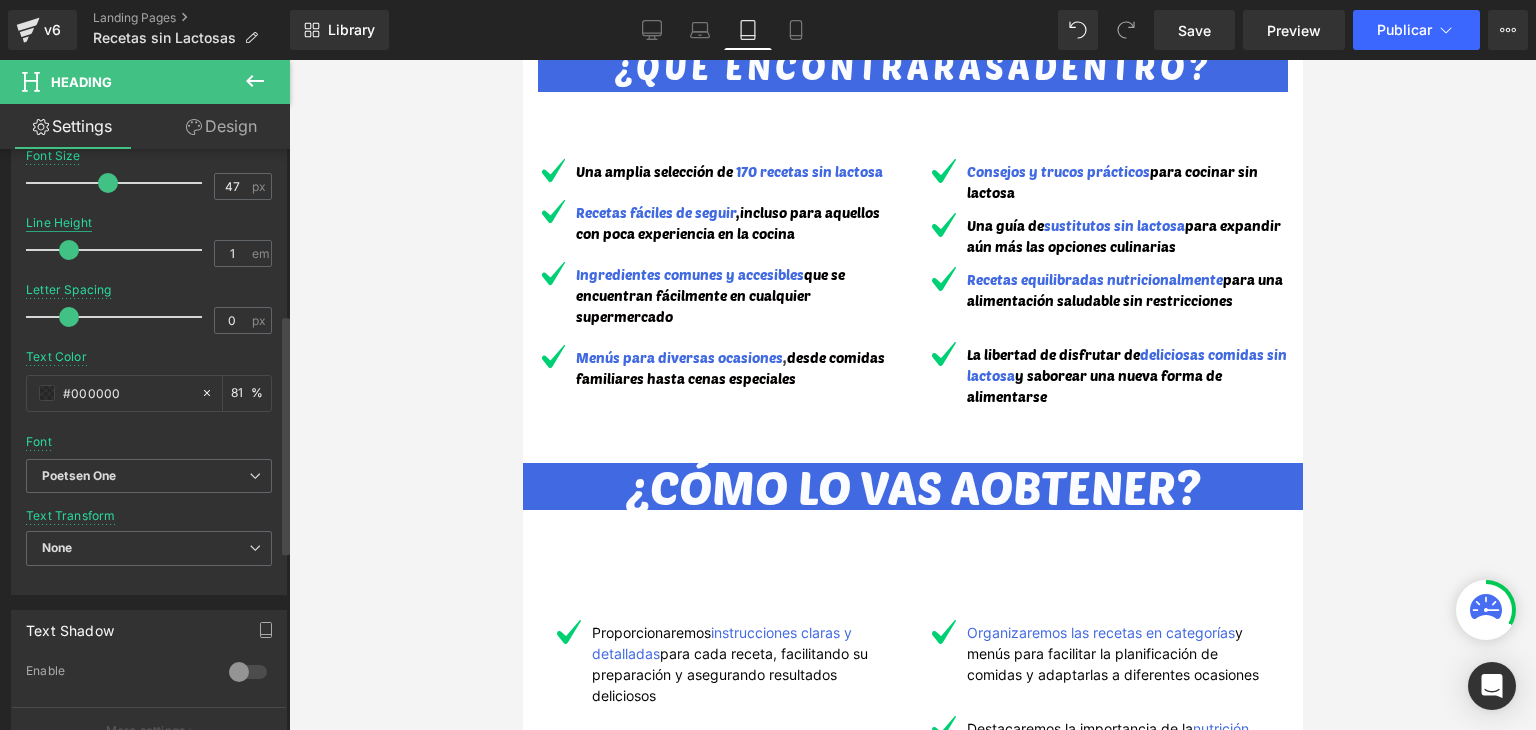 click at bounding box center [108, 183] 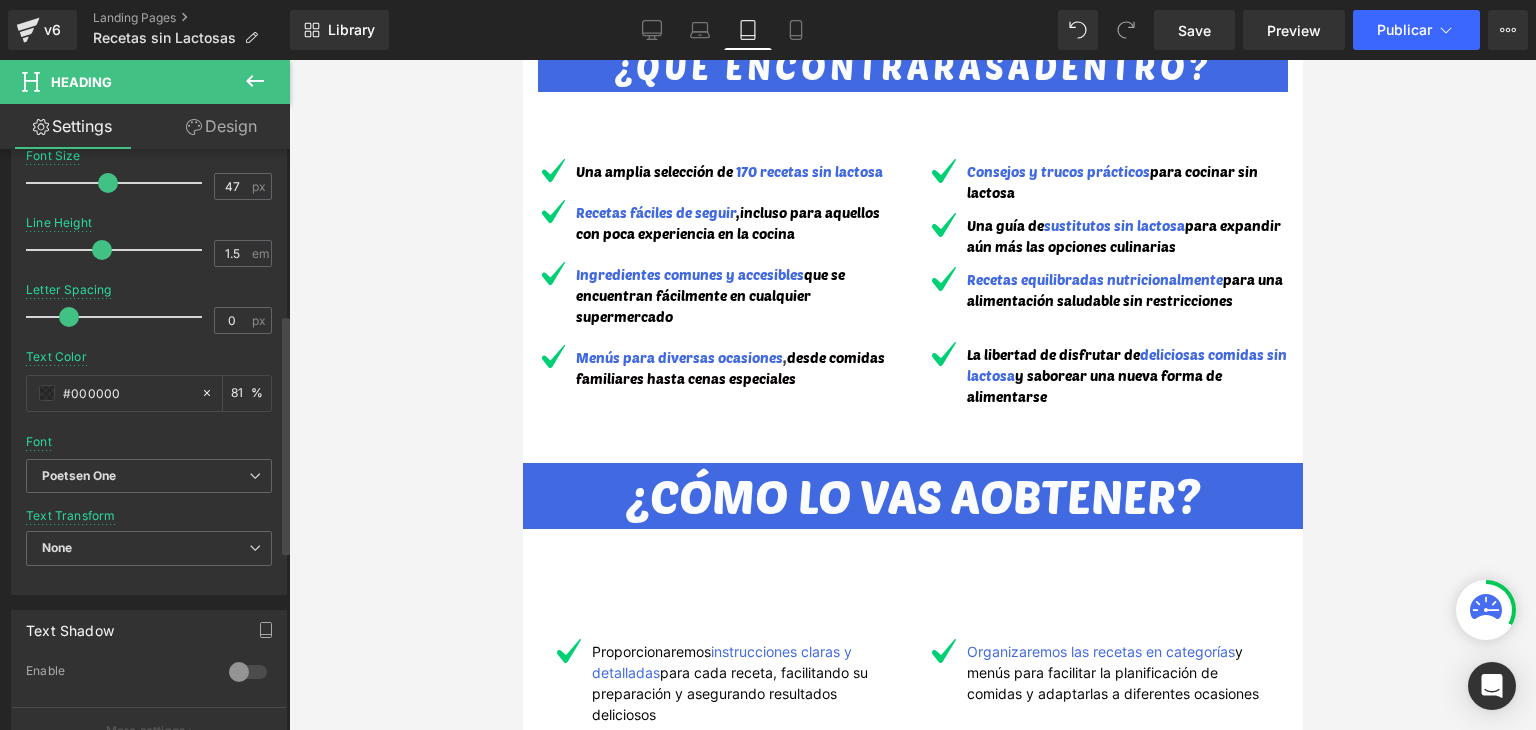 drag, startPoint x: 71, startPoint y: 248, endPoint x: 101, endPoint y: 247, distance: 30.016663 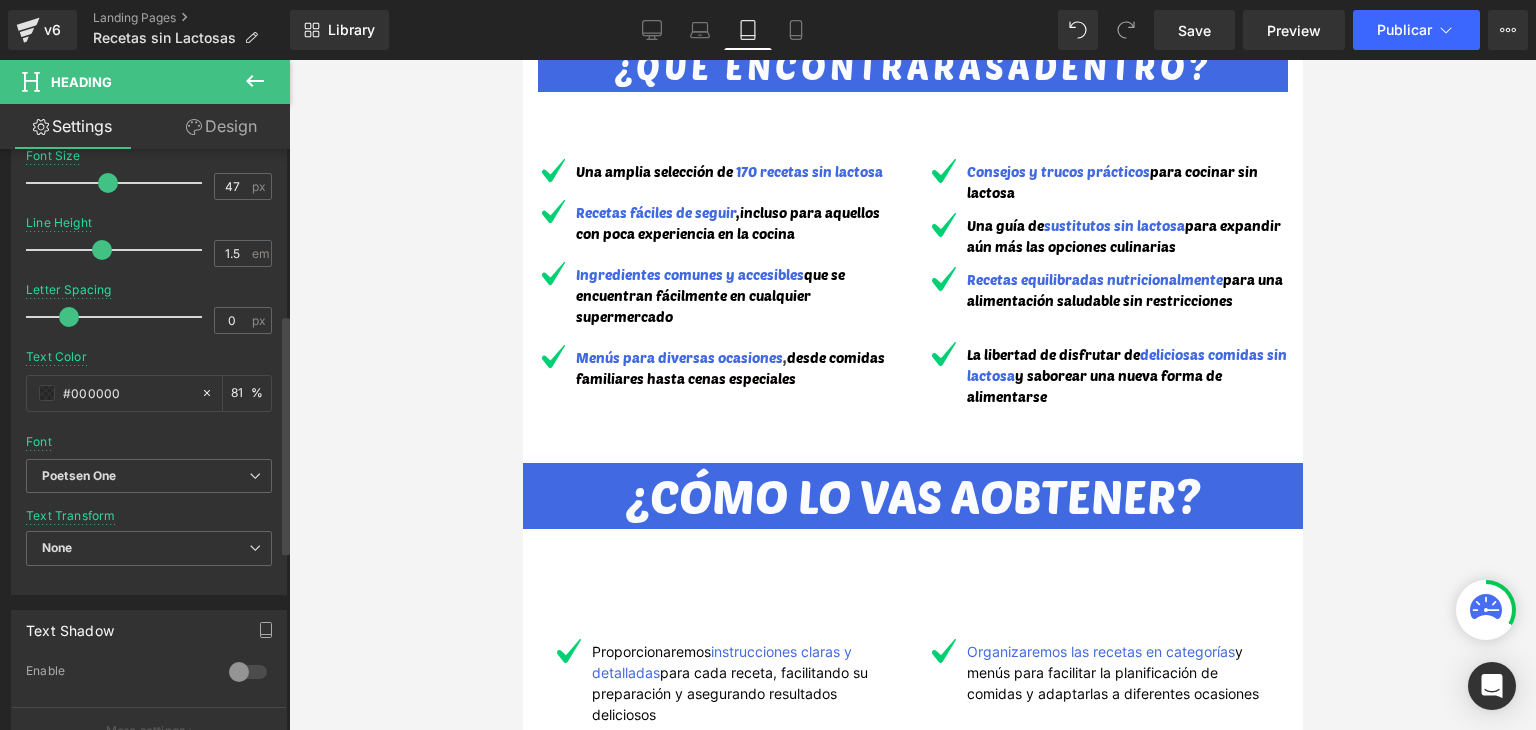 click at bounding box center [102, 250] 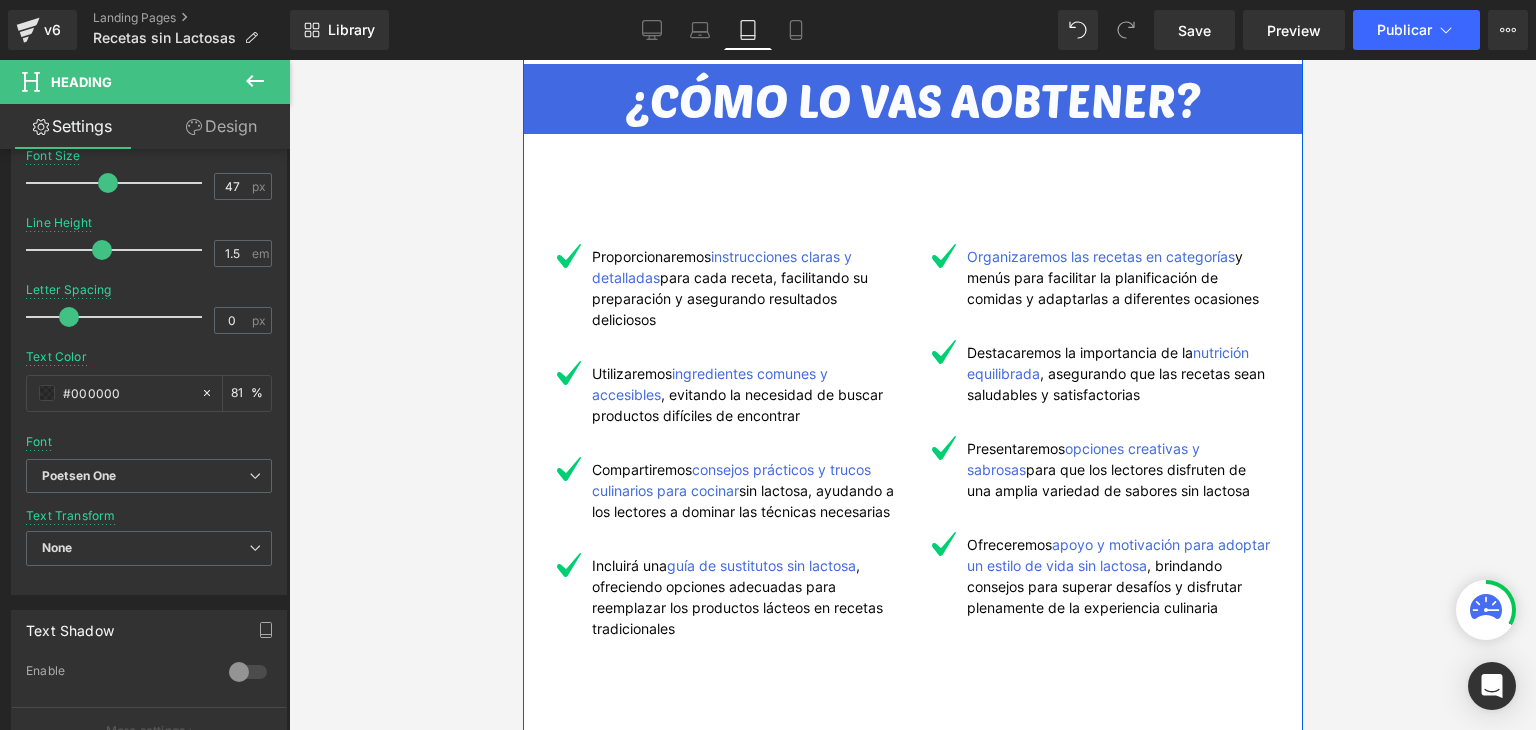 scroll, scrollTop: 4800, scrollLeft: 0, axis: vertical 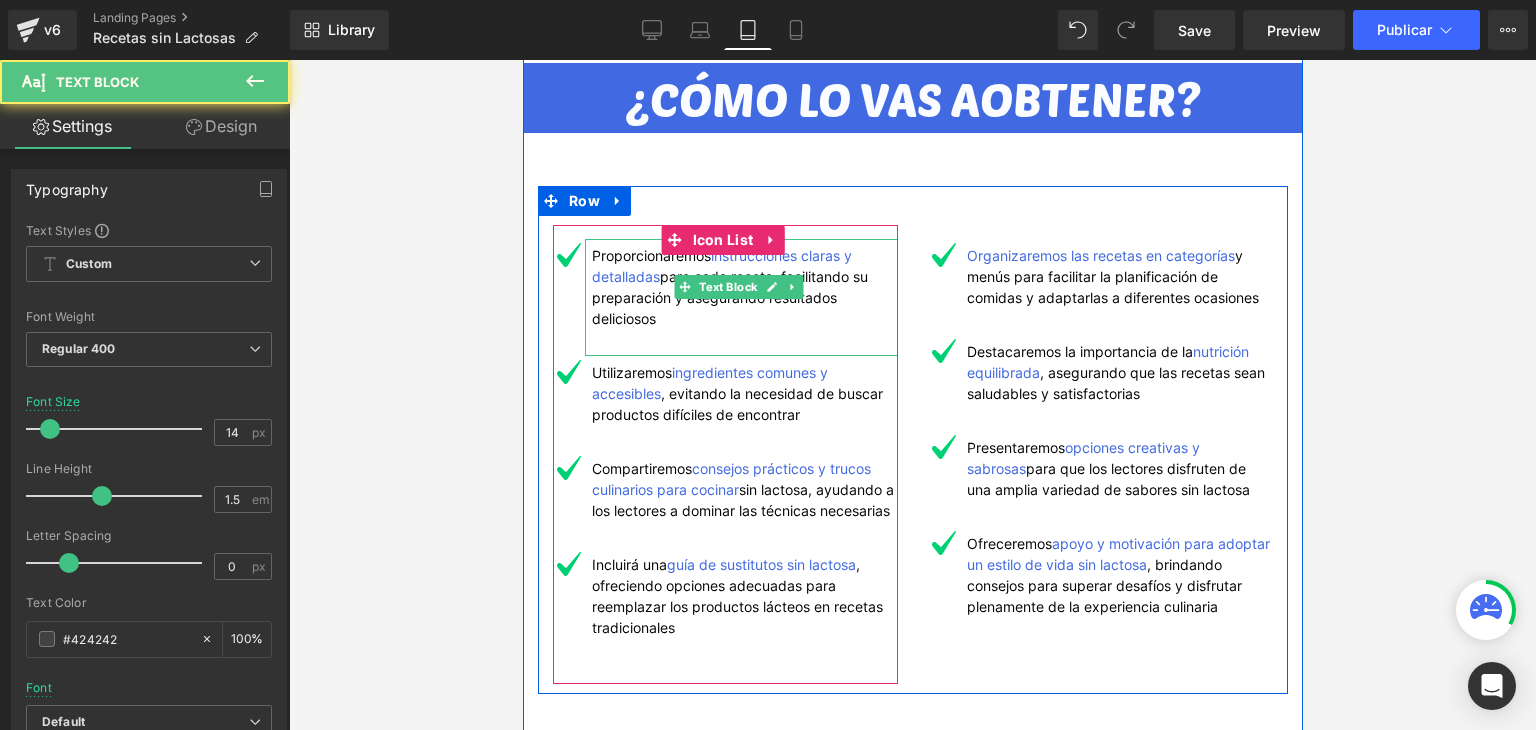 click on "para cada receta, facilitando su preparación y asegurando resultados deliciosos" at bounding box center [729, 297] 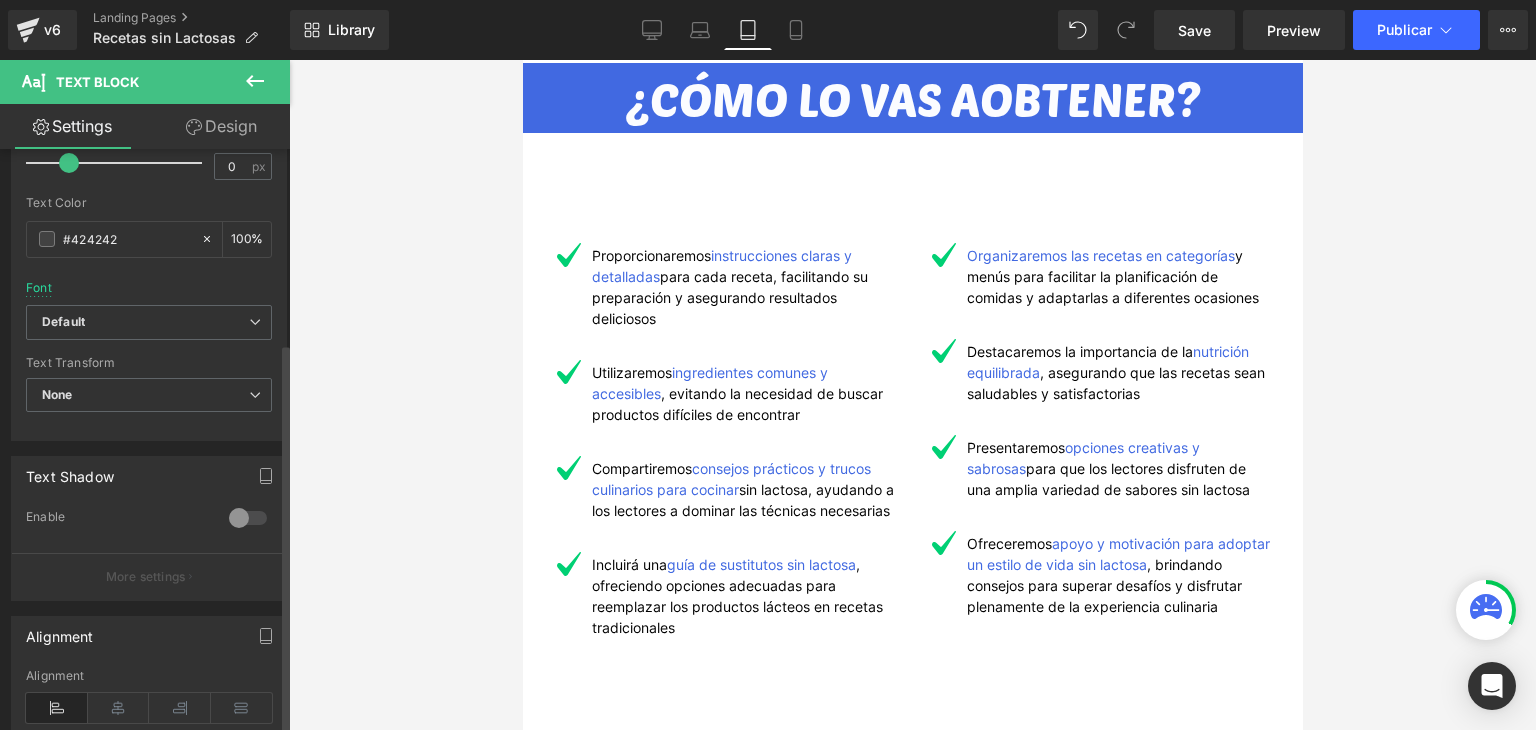 scroll, scrollTop: 400, scrollLeft: 0, axis: vertical 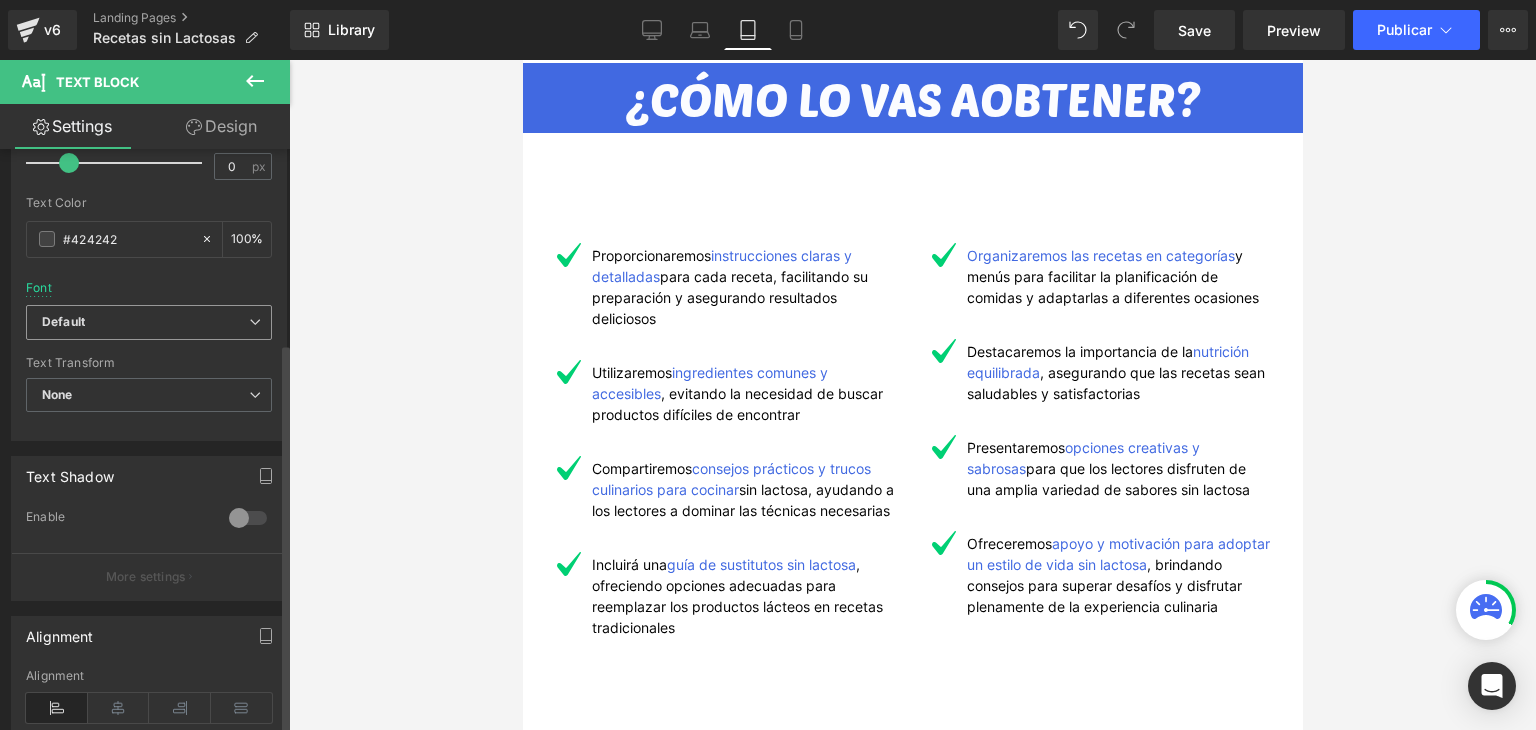 click on "Default" at bounding box center [145, 322] 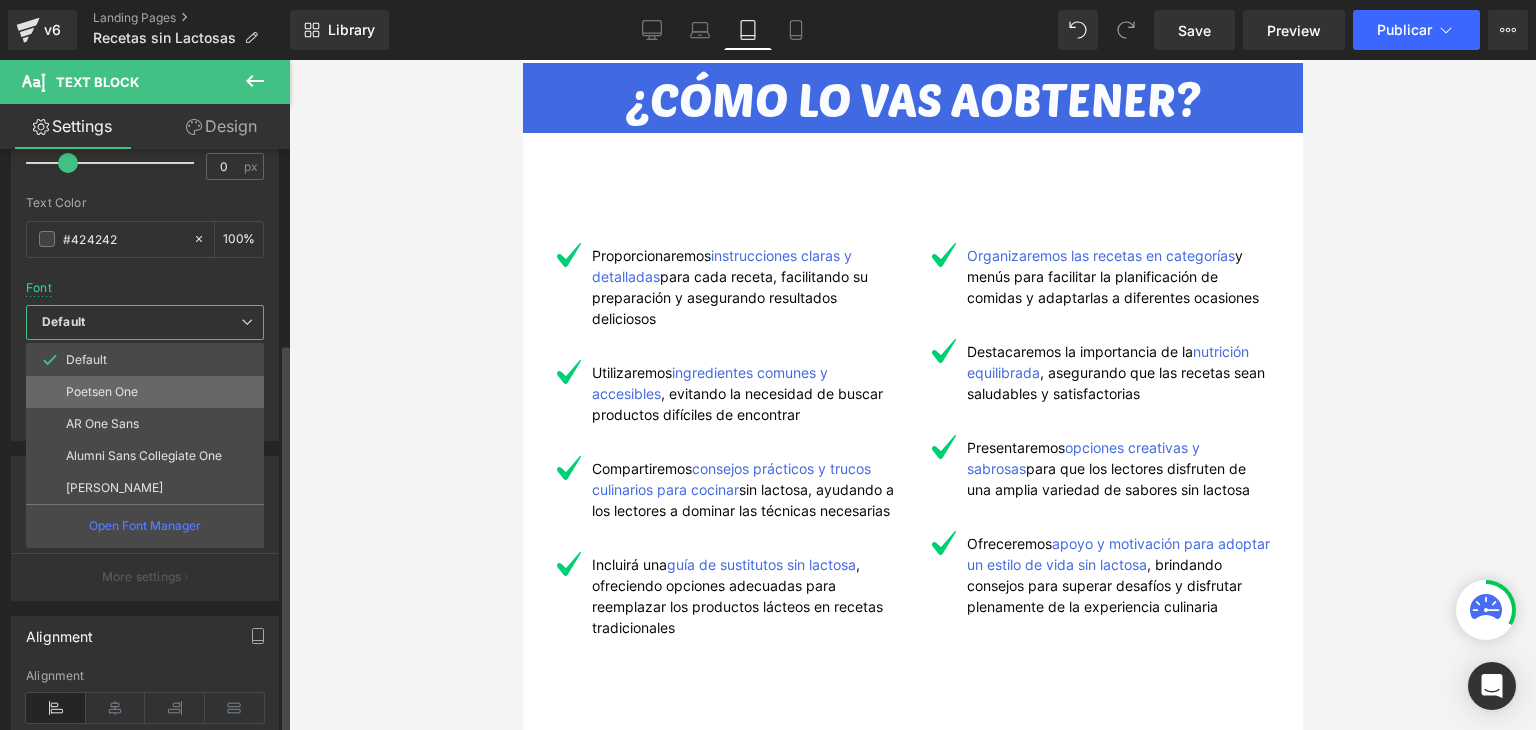 click on "Poetsen One" at bounding box center (145, 392) 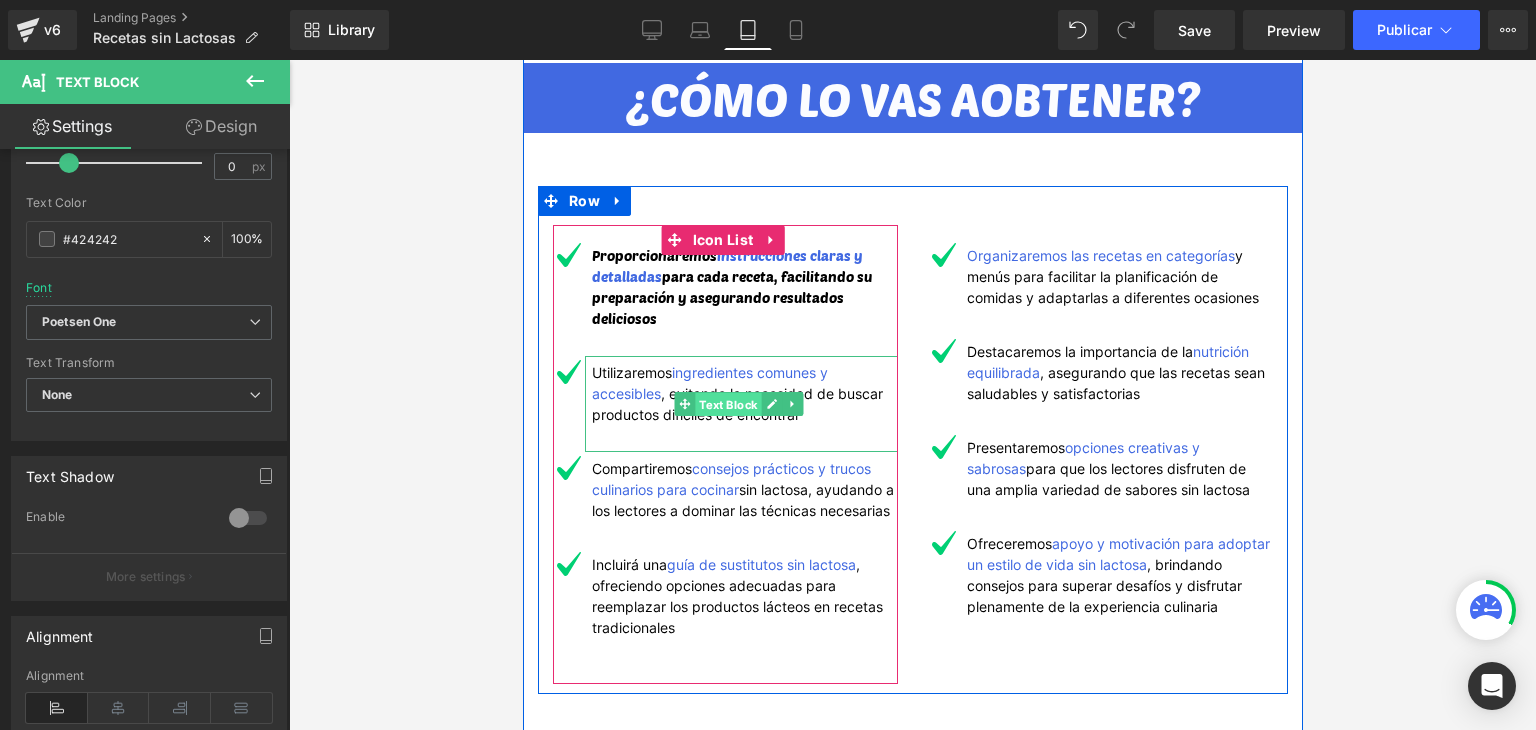 click on "Text Block" at bounding box center (727, 405) 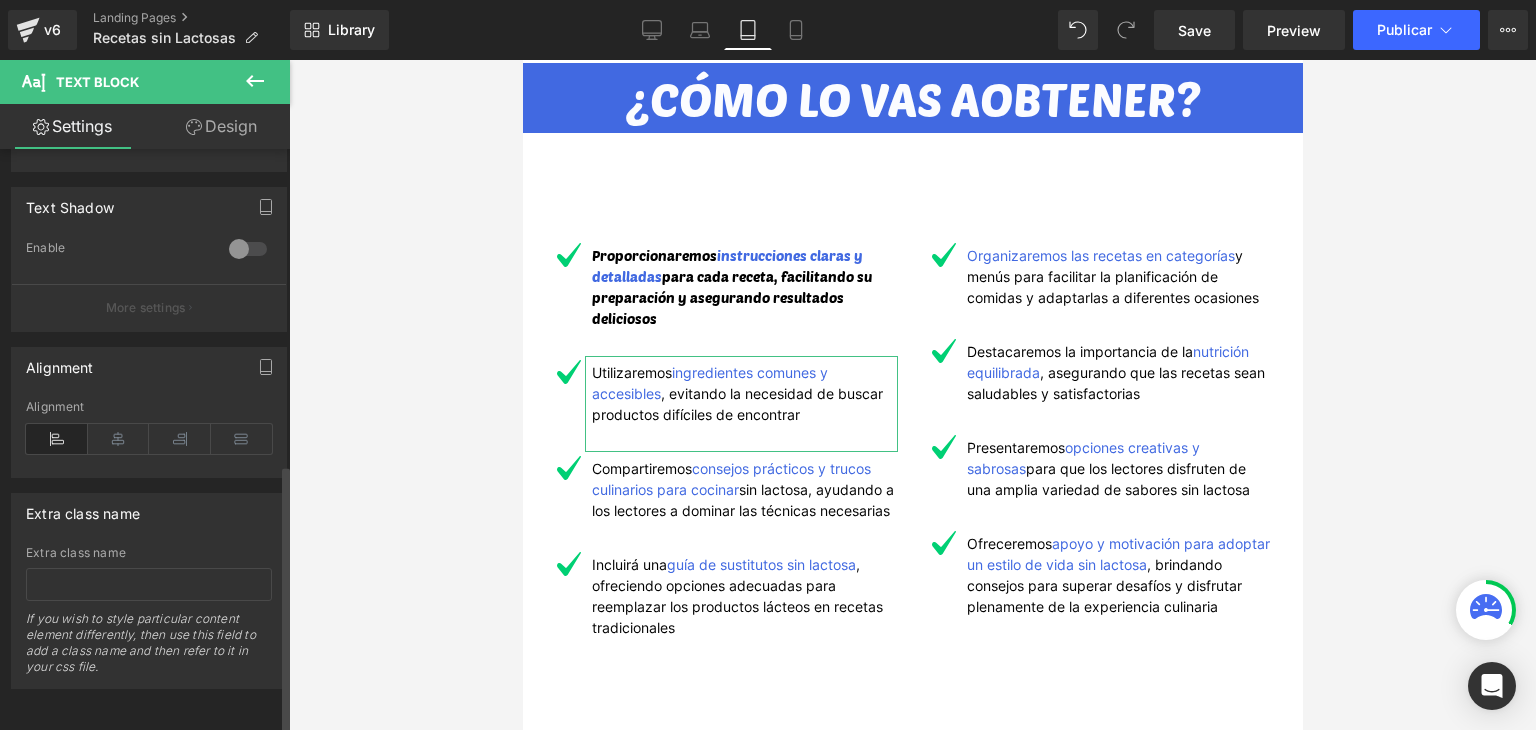 scroll, scrollTop: 281, scrollLeft: 0, axis: vertical 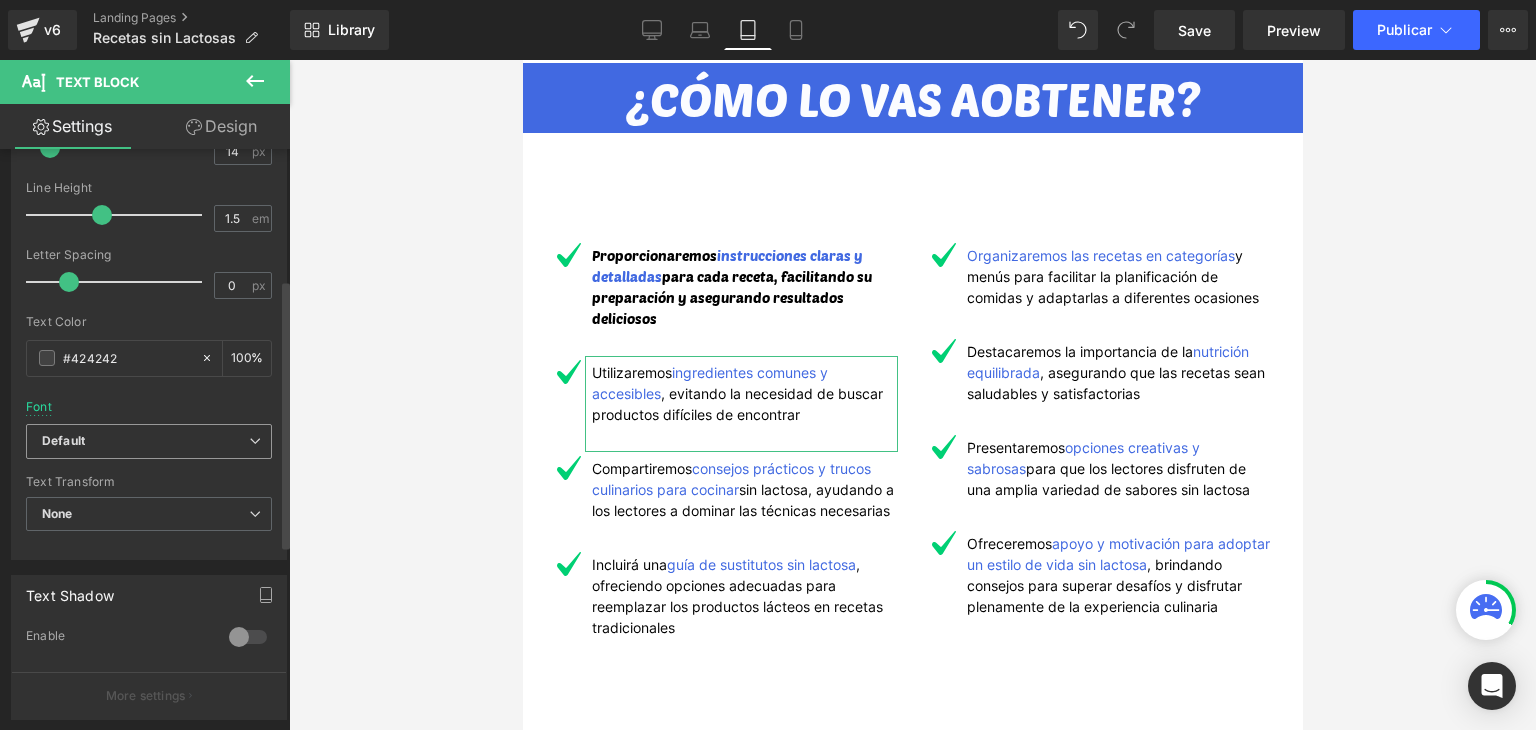 click on "Default" at bounding box center (149, 441) 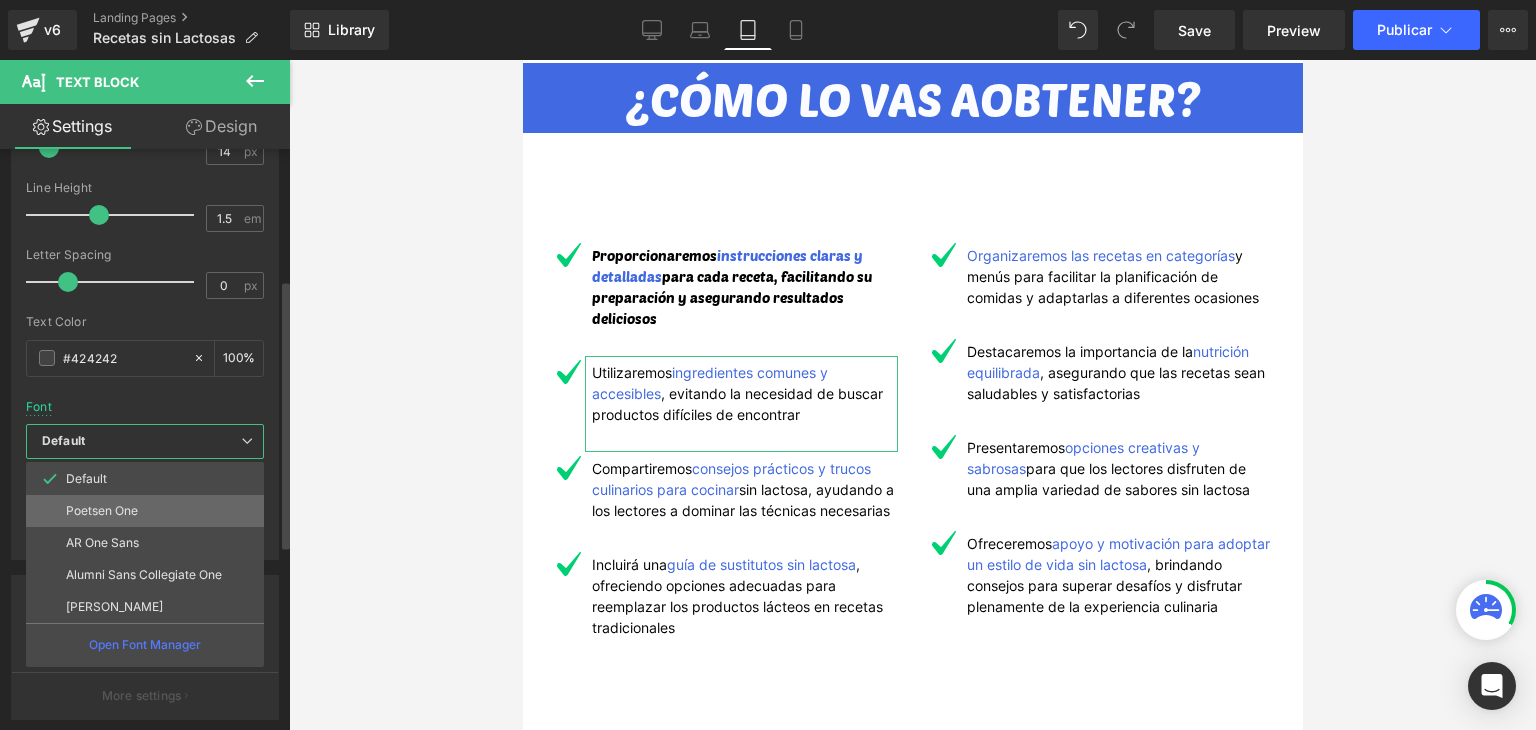 click on "Poetsen One" at bounding box center [102, 511] 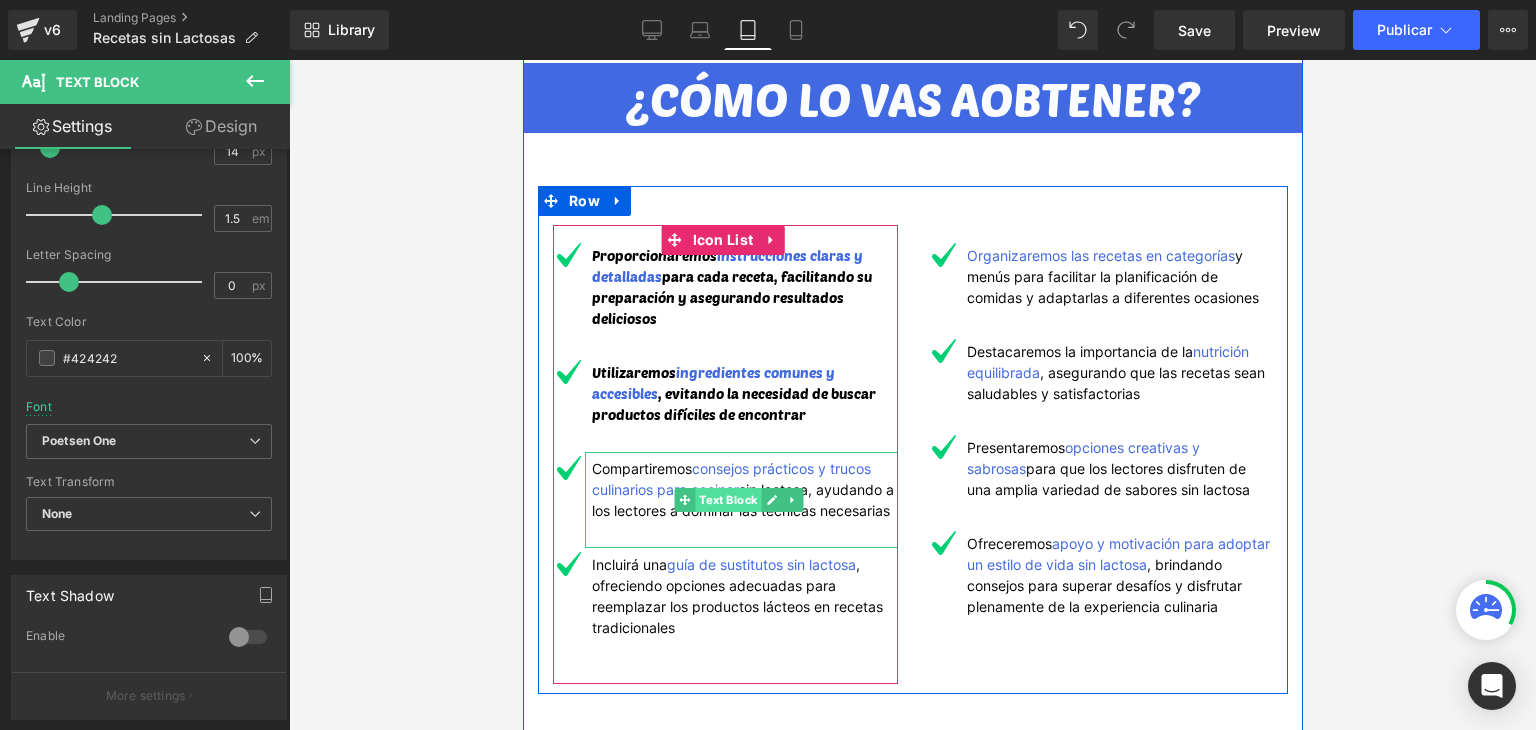 click on "Text Block" at bounding box center (727, 500) 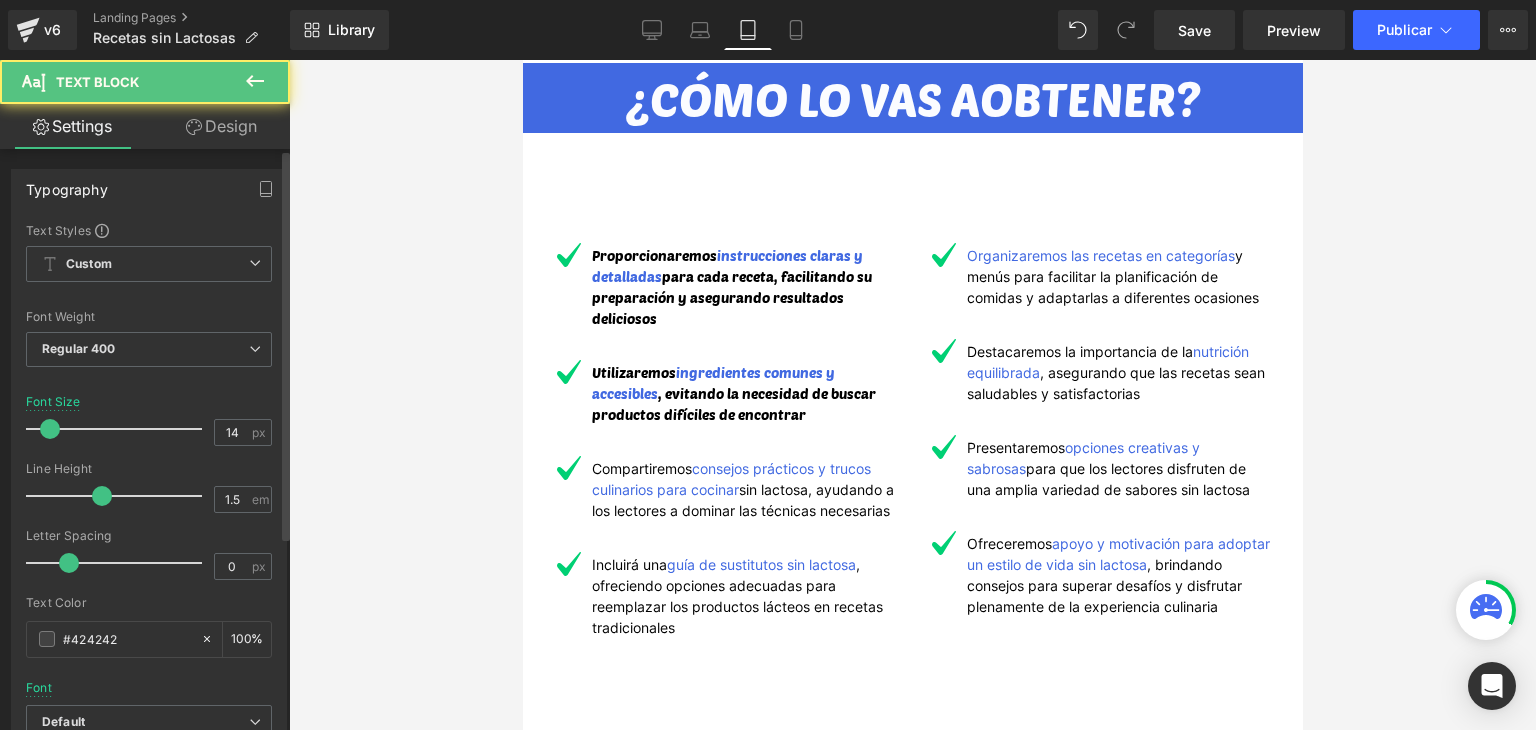 scroll, scrollTop: 200, scrollLeft: 0, axis: vertical 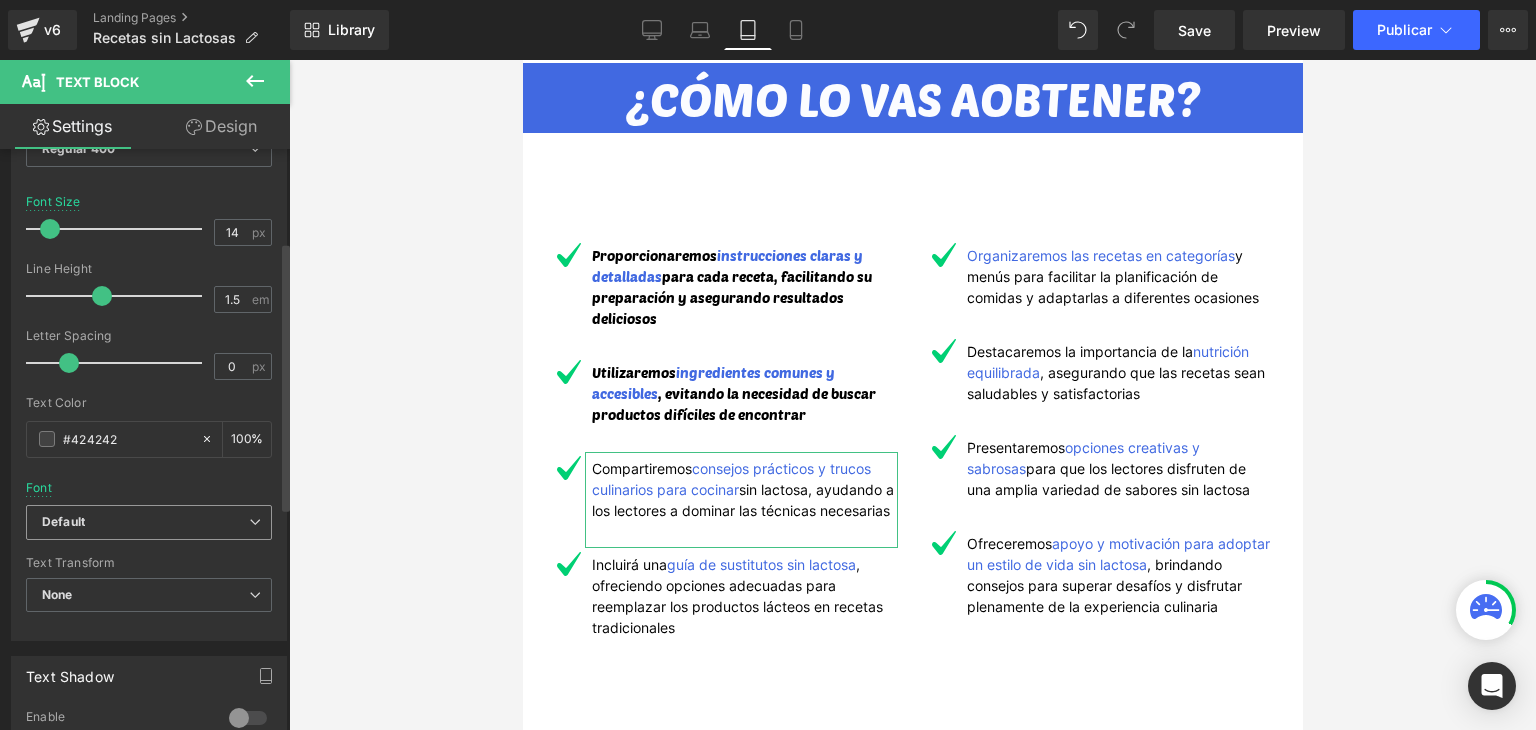 click on "Default" at bounding box center (145, 522) 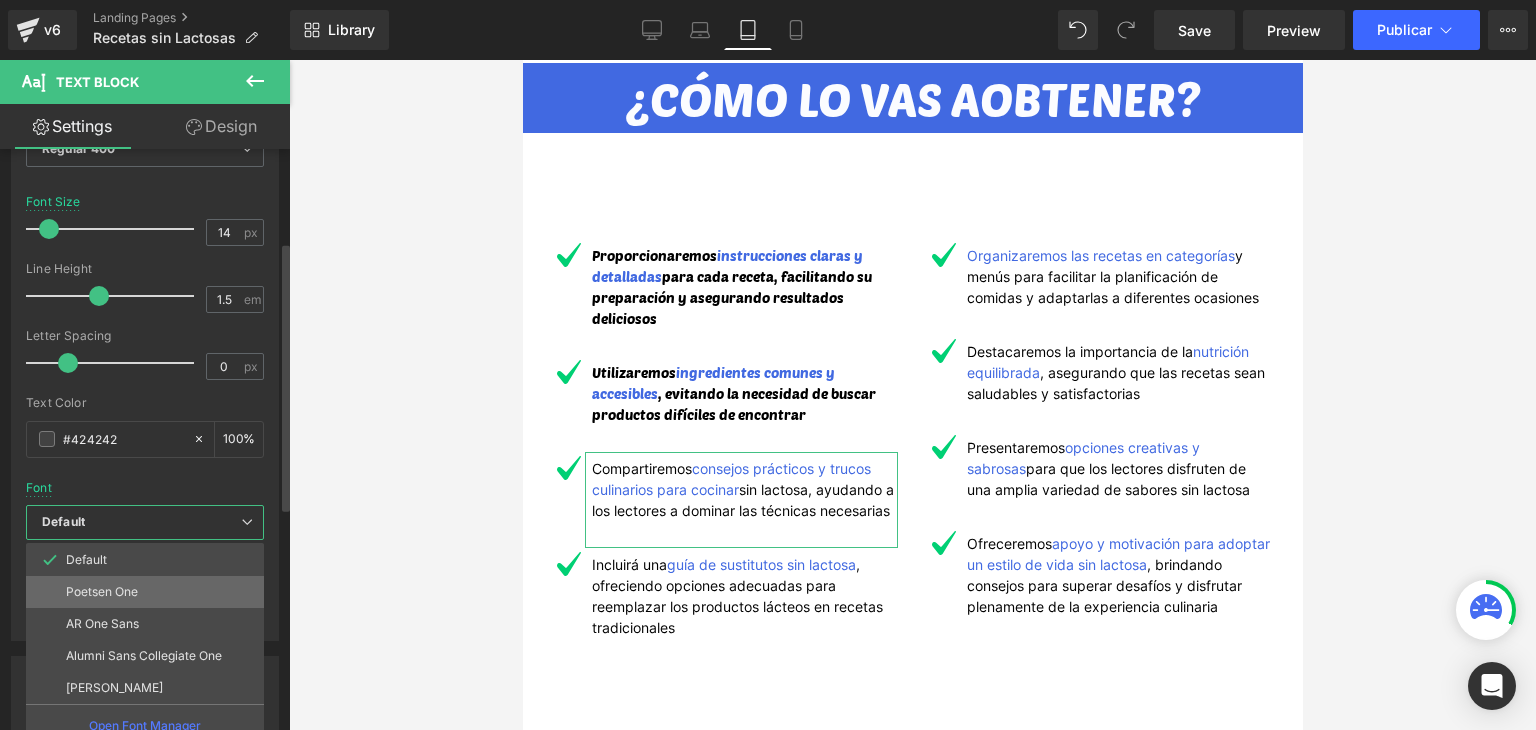 click on "Poetsen One" at bounding box center [145, 592] 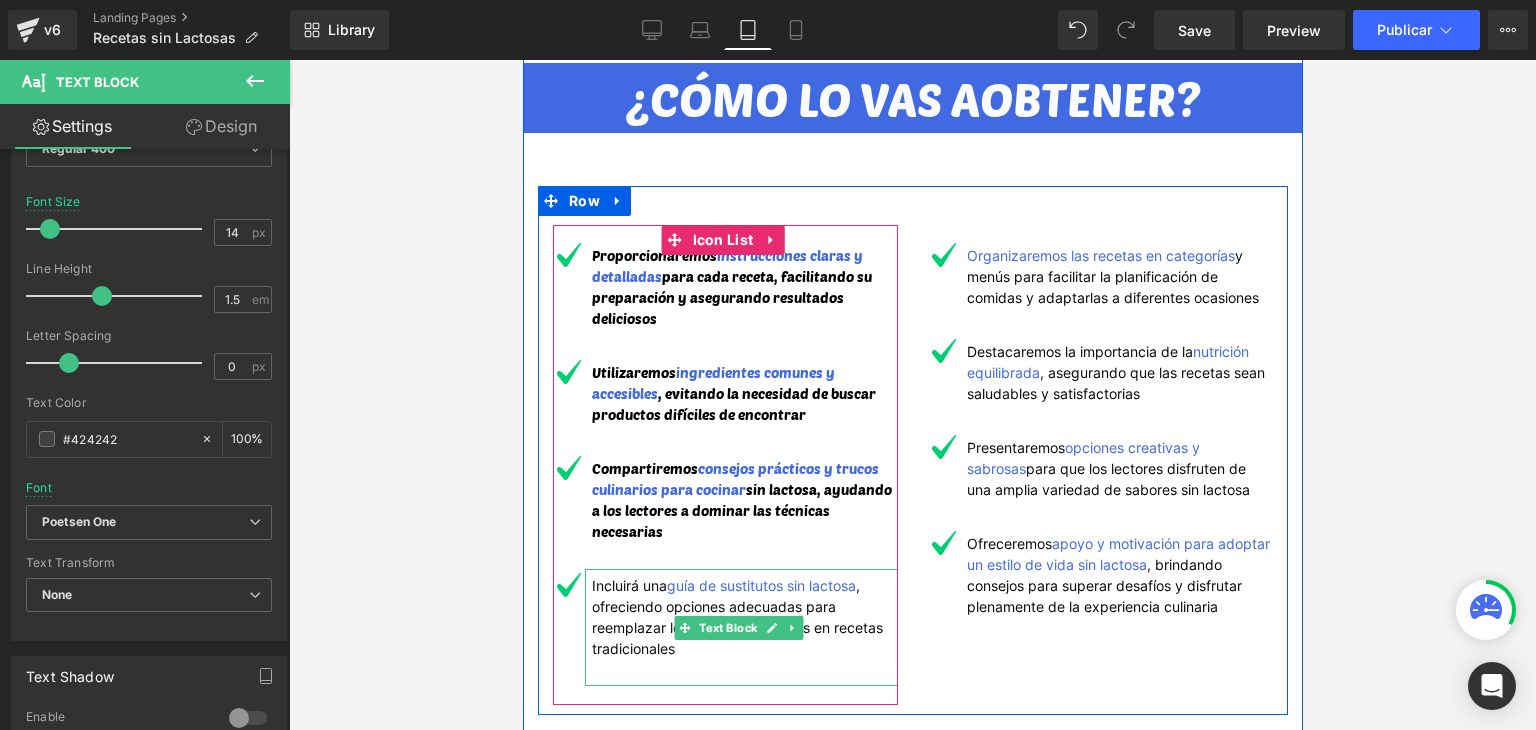 click on ", ofreciendo opciones adecuadas para reemplazar los productos lácteos en recetas tradicionales" at bounding box center [736, 617] 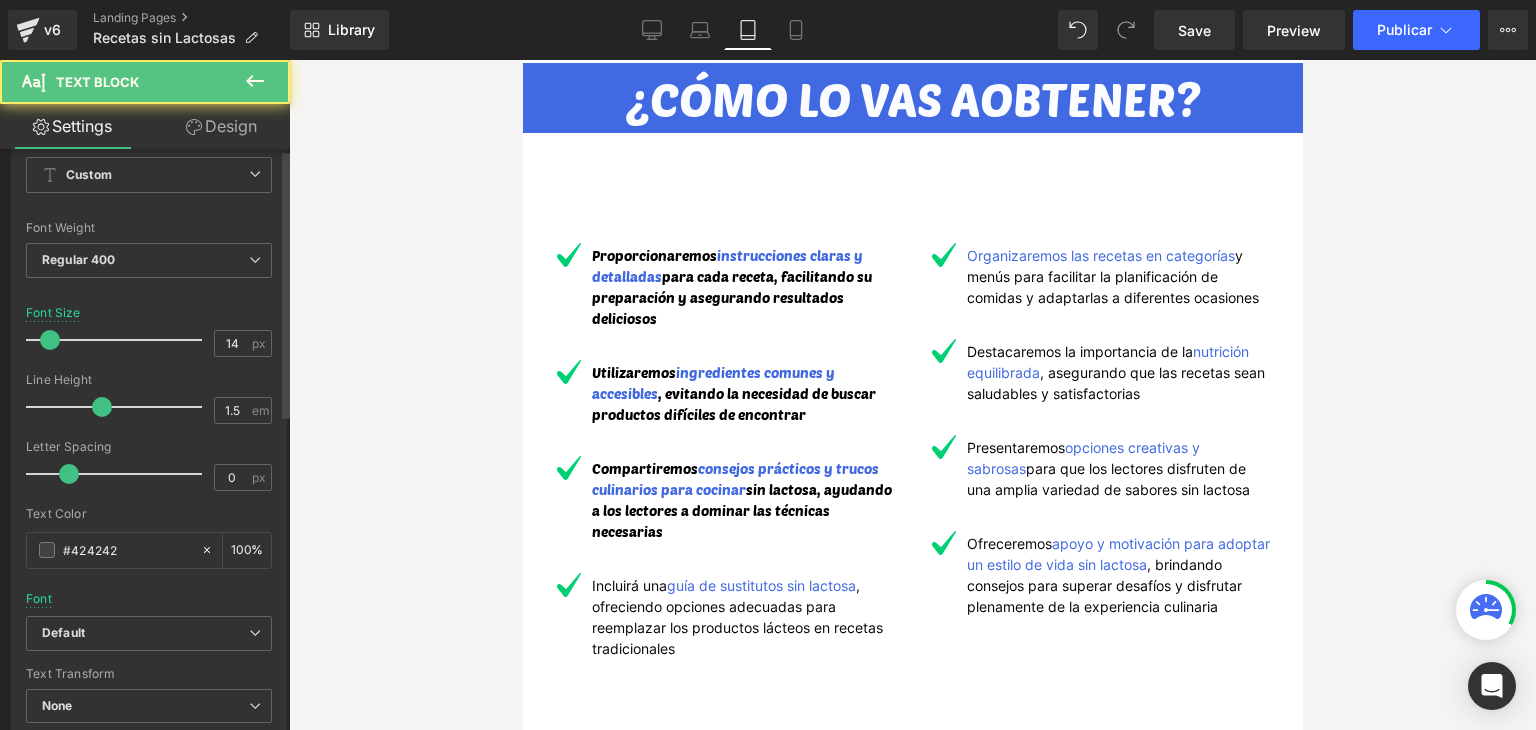 scroll, scrollTop: 200, scrollLeft: 0, axis: vertical 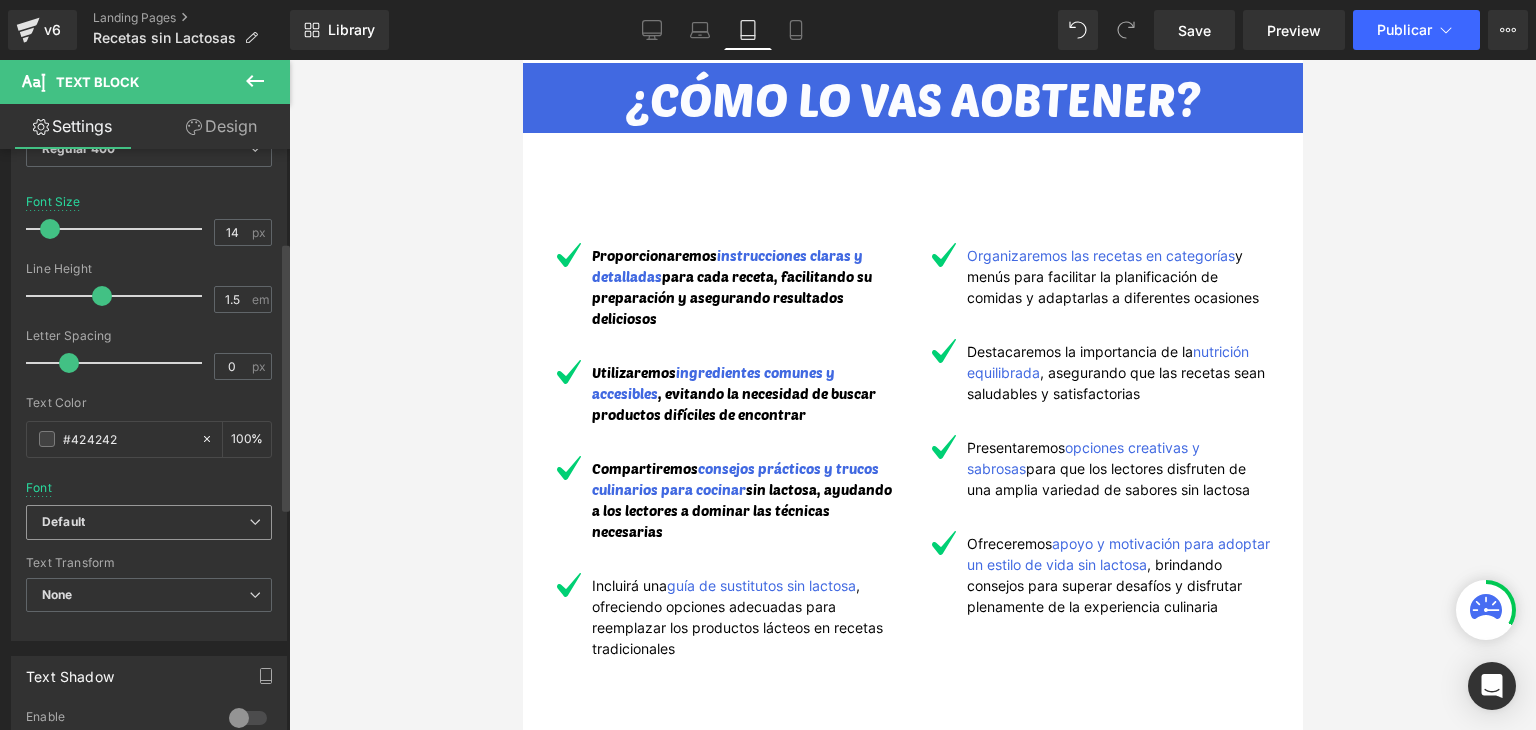click on "Default" at bounding box center (145, 522) 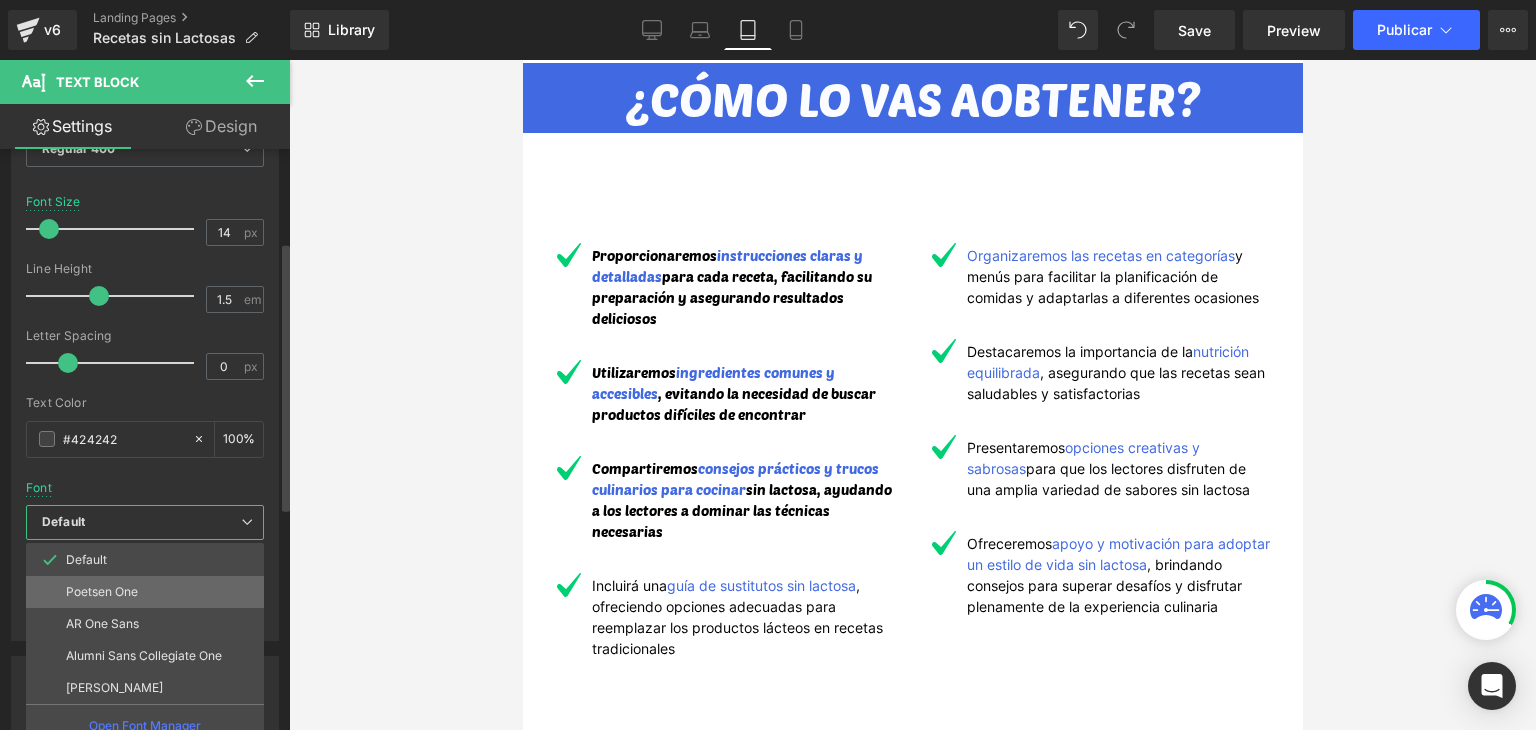 click on "Poetsen One" at bounding box center (145, 592) 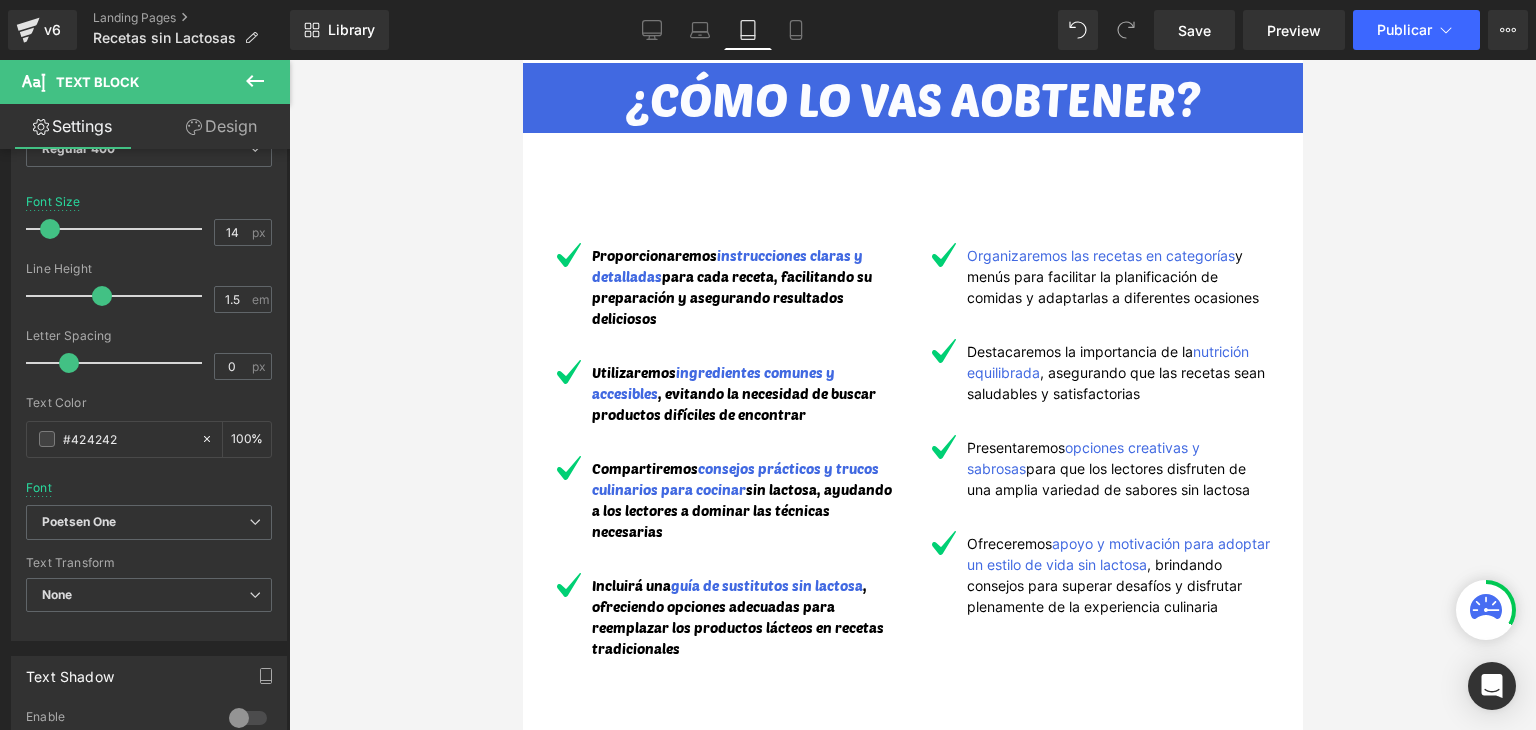 click on "Organizaremos las recetas en categorías" at bounding box center [1100, 255] 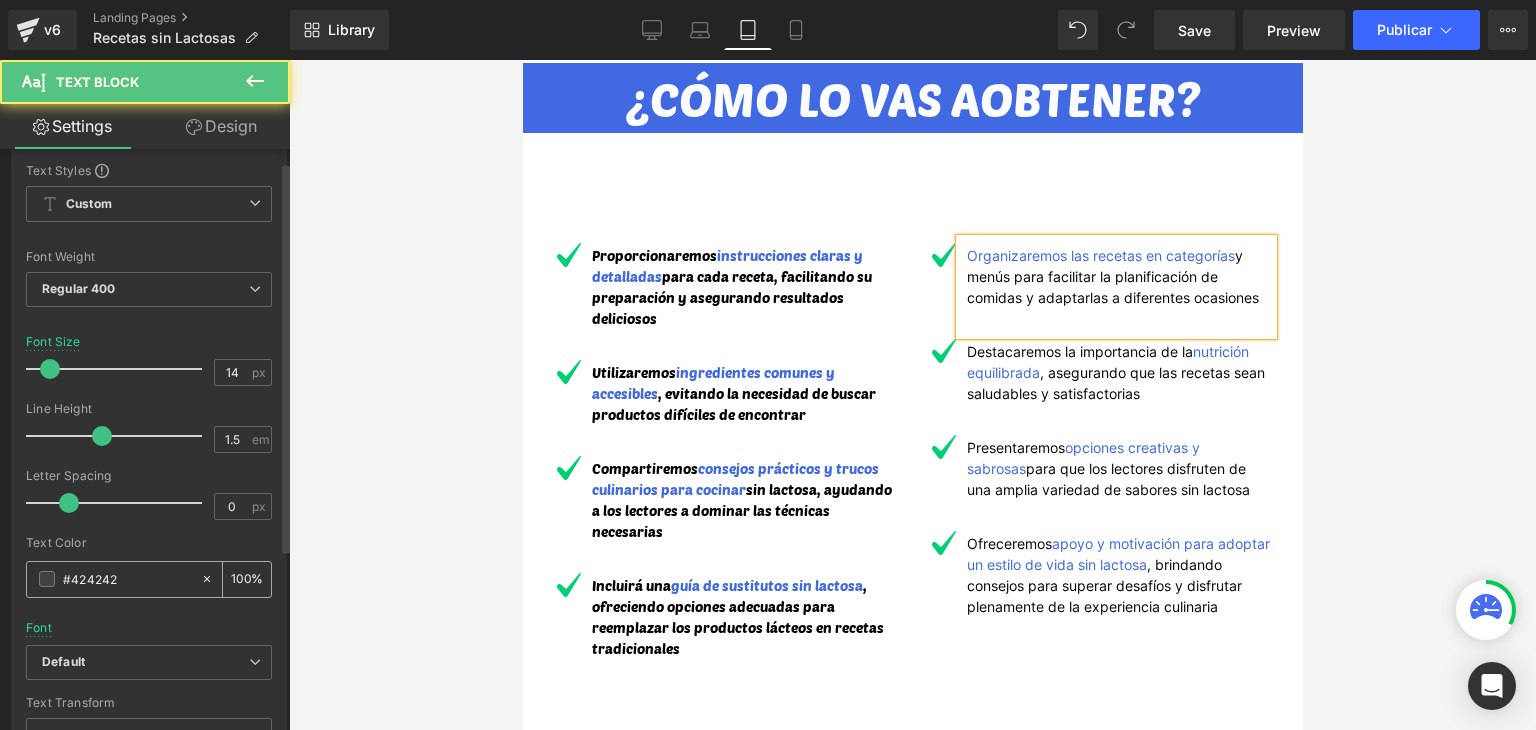 scroll, scrollTop: 400, scrollLeft: 0, axis: vertical 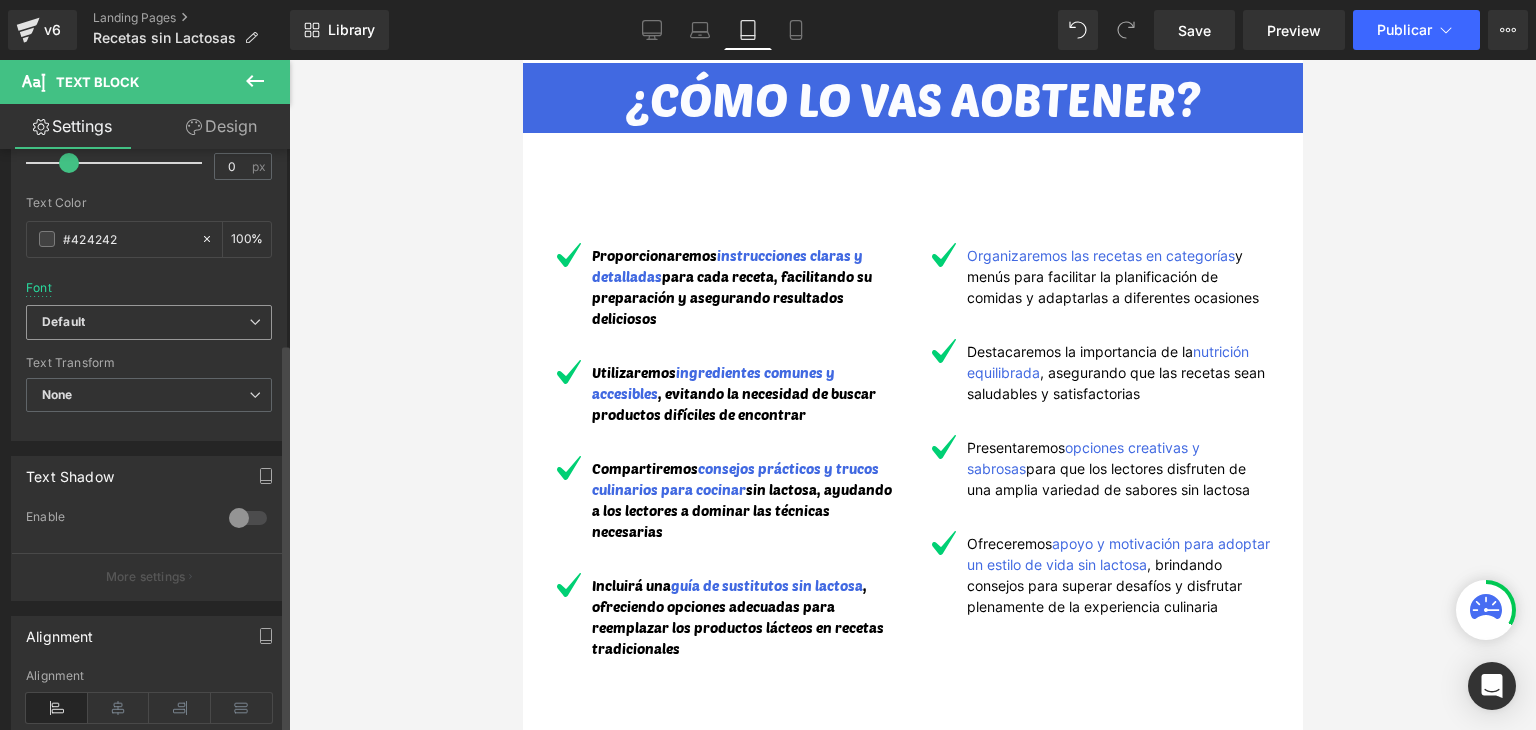 click on "Default" at bounding box center [145, 322] 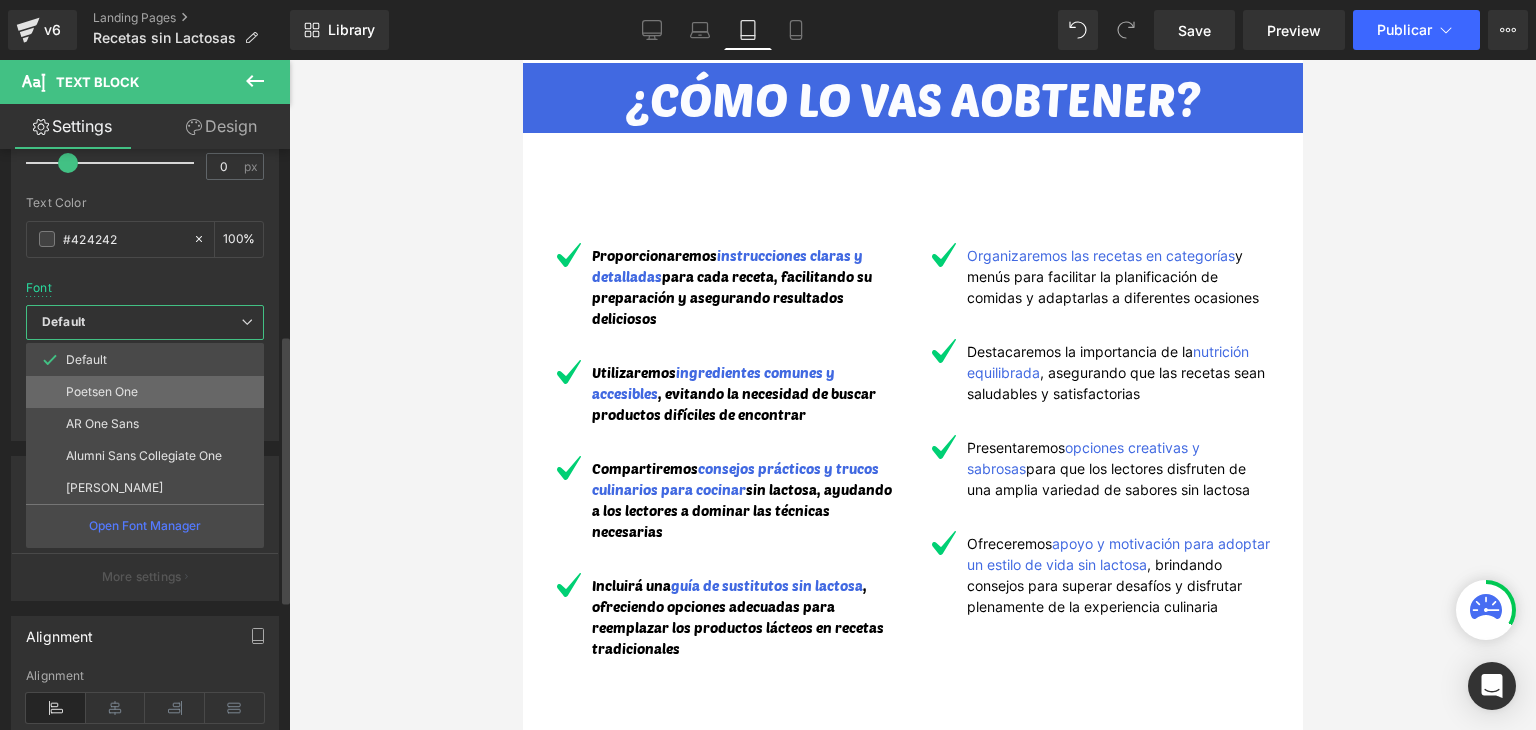 click on "Poetsen One" at bounding box center [145, 392] 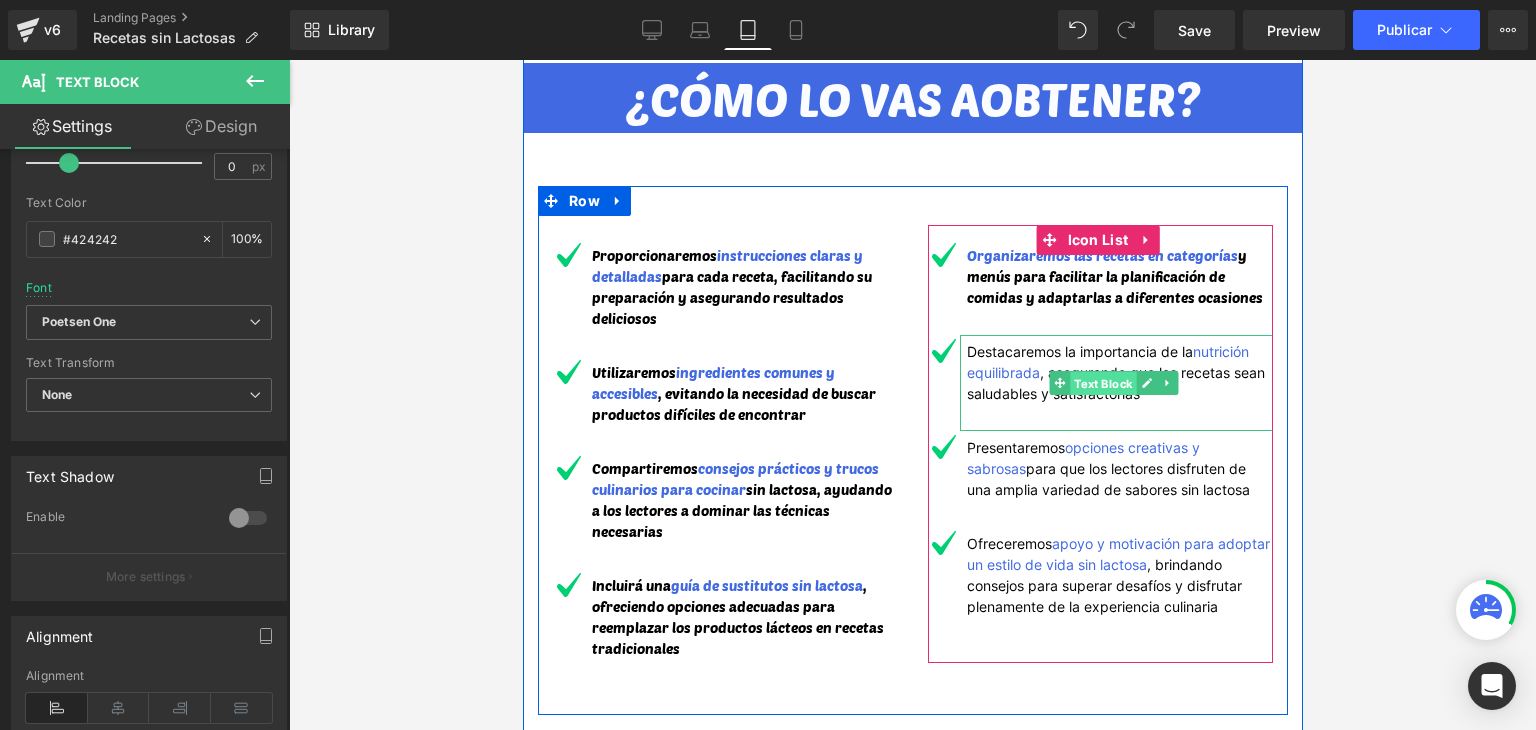 click on "Text Block" at bounding box center (1102, 384) 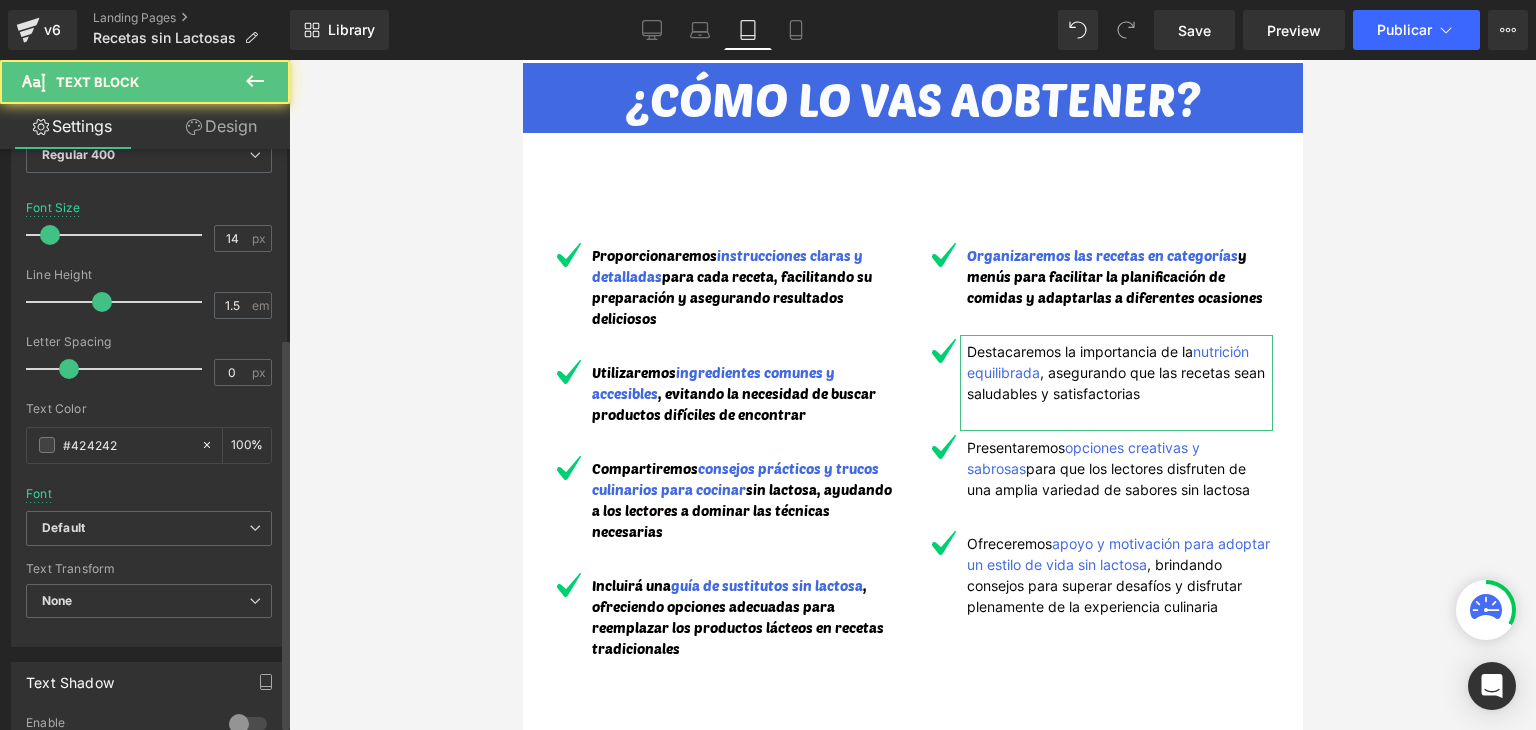 scroll, scrollTop: 400, scrollLeft: 0, axis: vertical 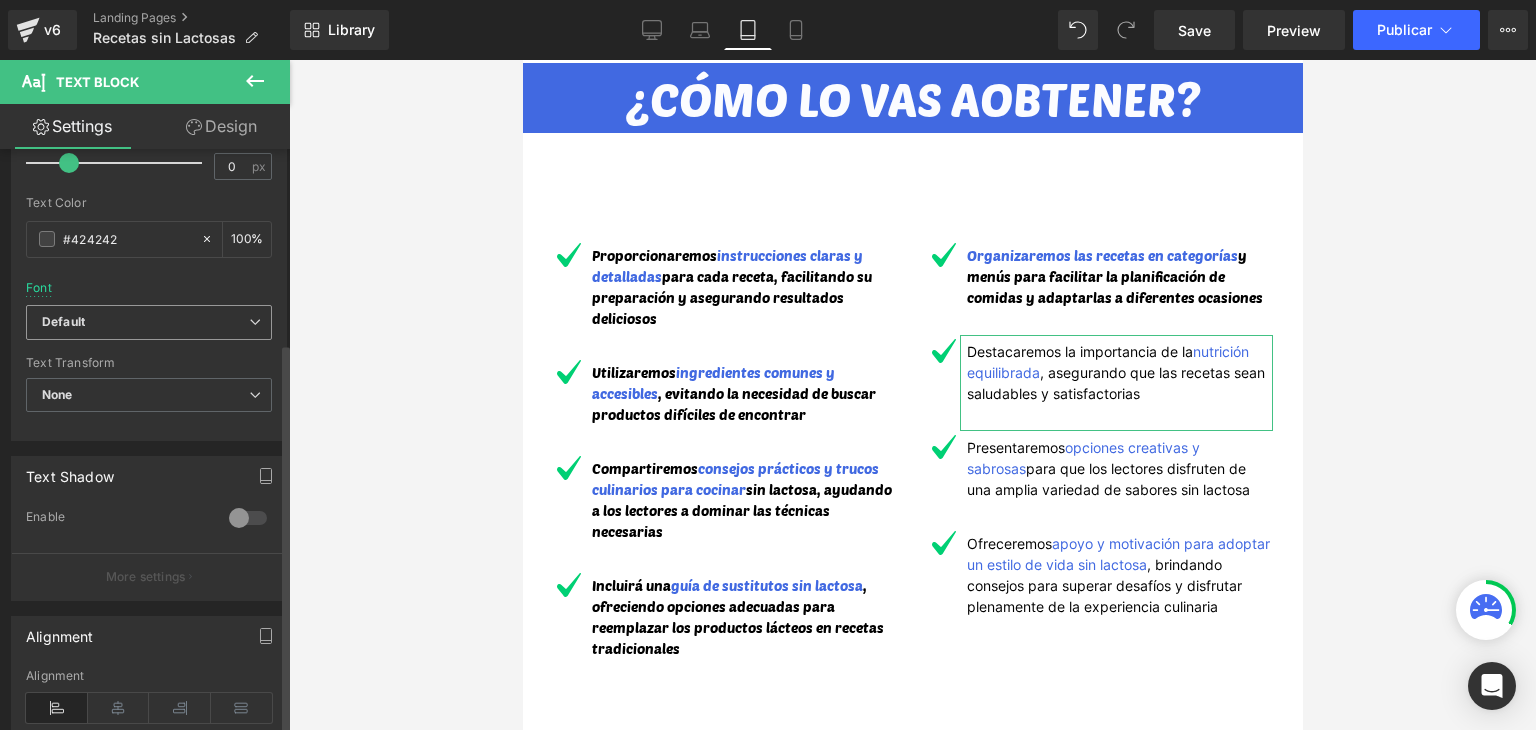 click on "Default" at bounding box center [145, 322] 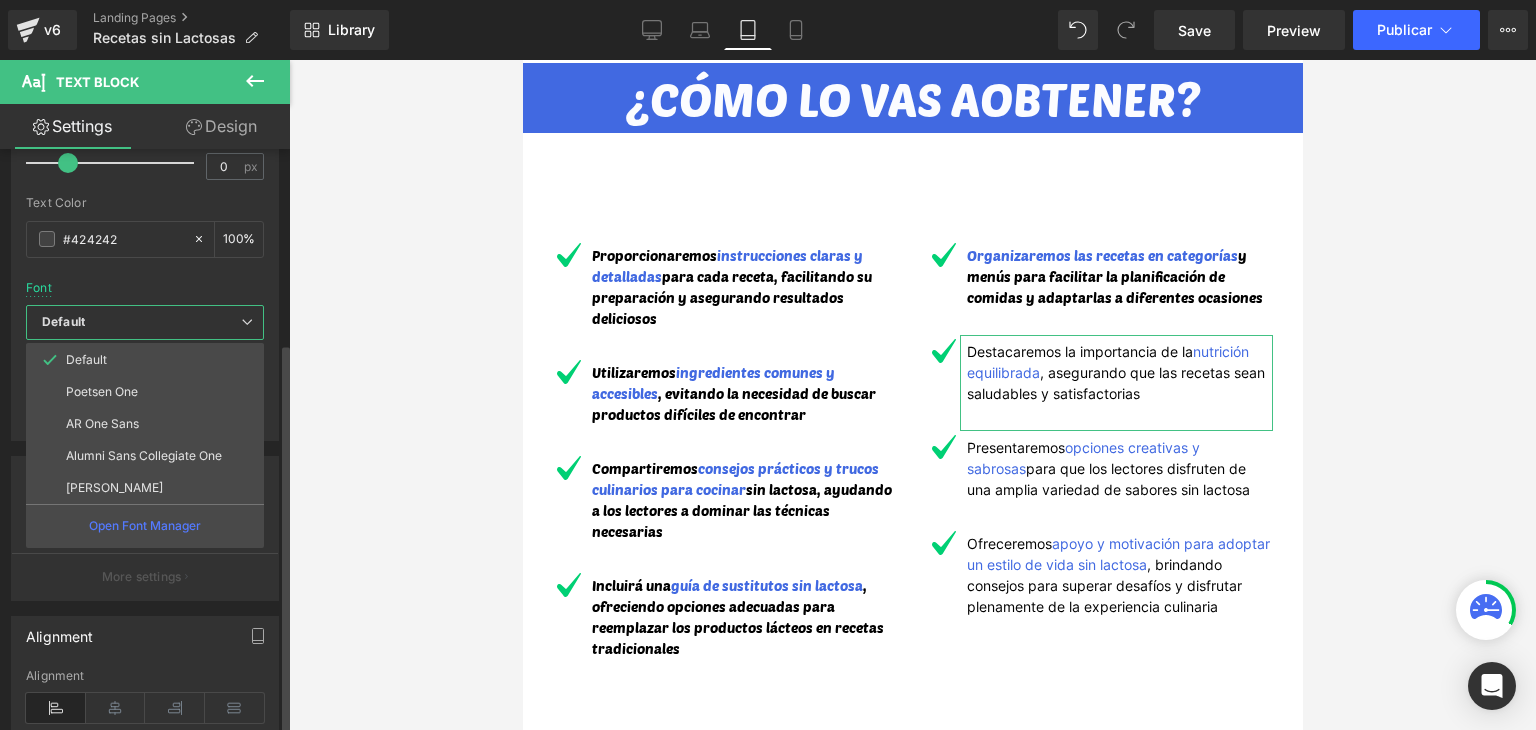 click on "Poetsen One" at bounding box center [145, 392] 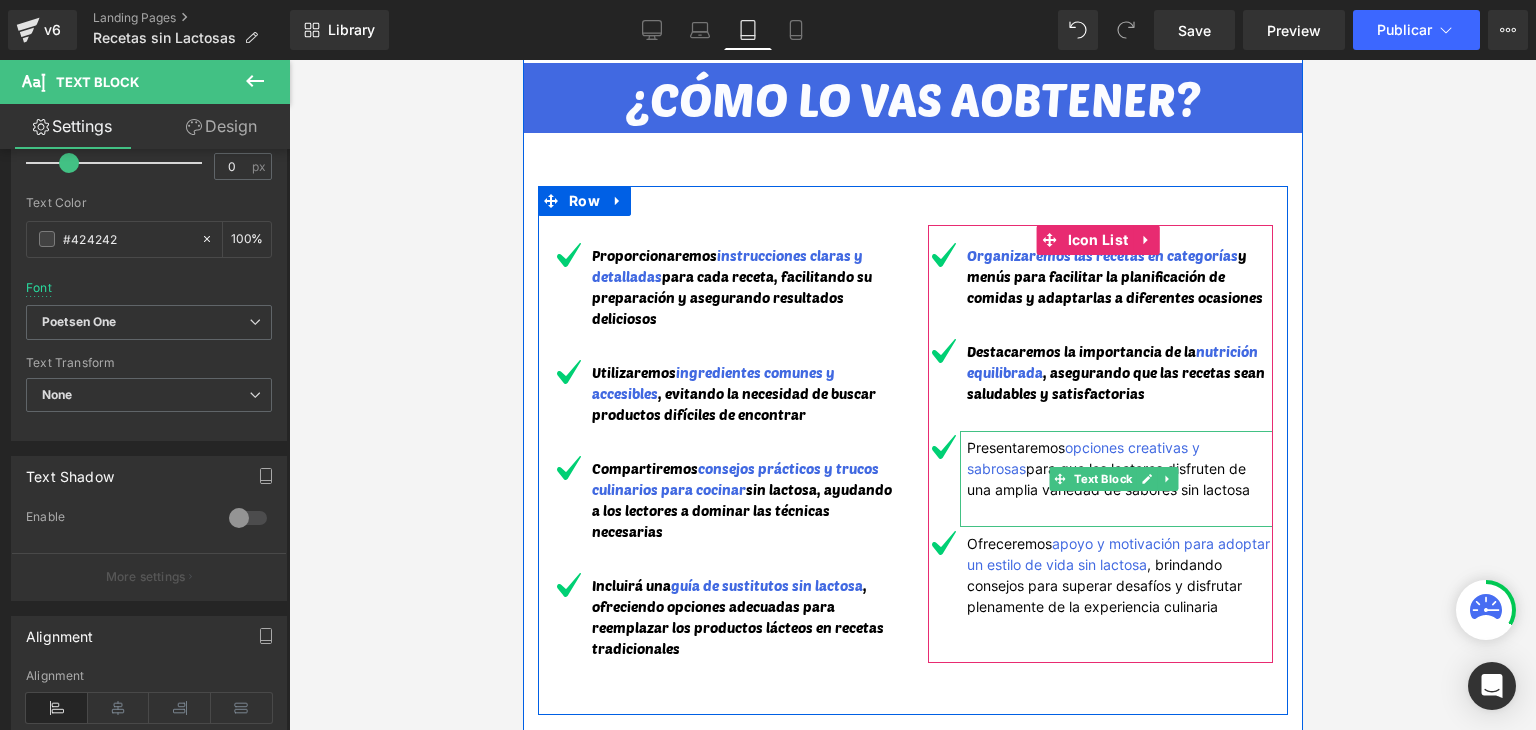 click on "Presentaremos  opciones creativas y sabrosas  para que los lectores disfruten de una amplia variedad de sabores sin lactosa" at bounding box center [1119, 468] 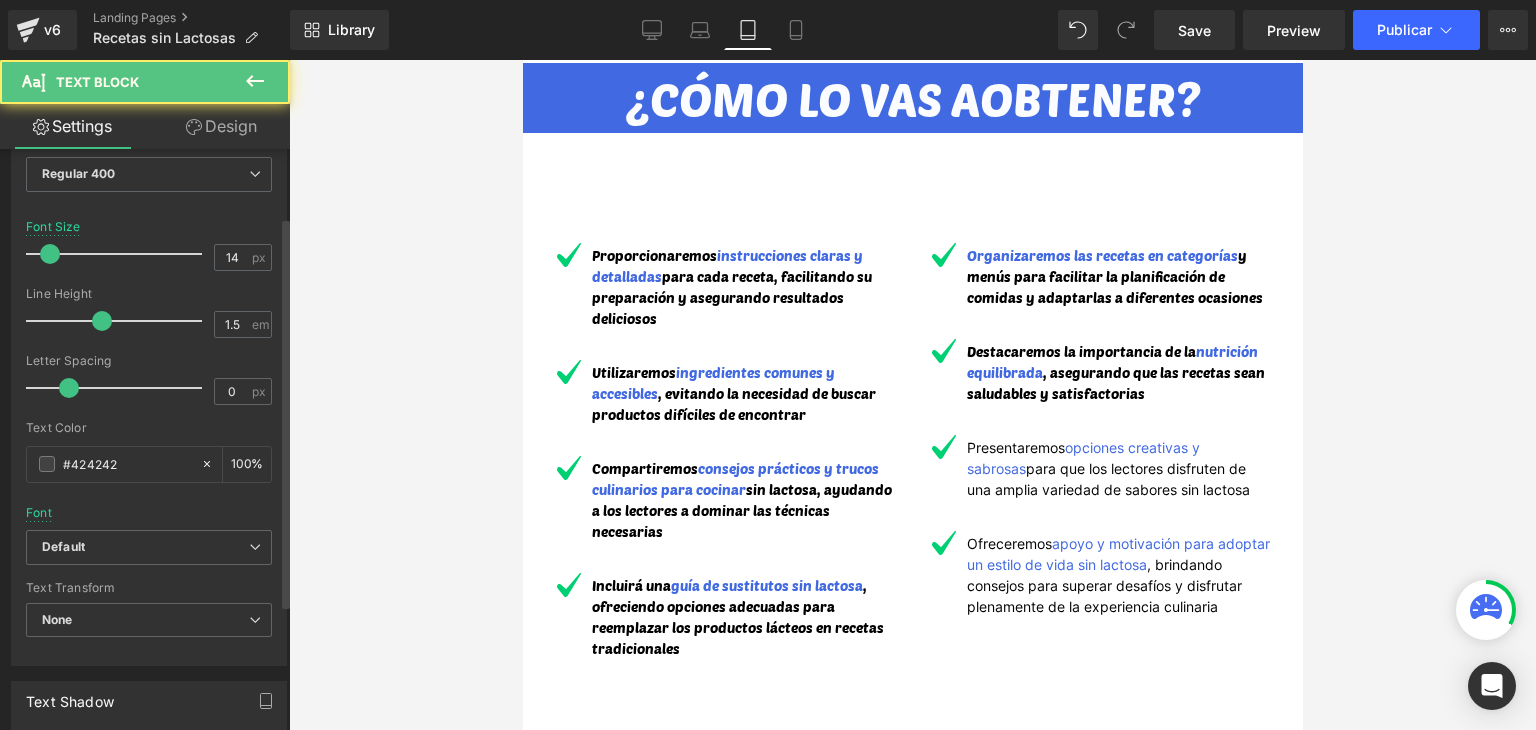 scroll, scrollTop: 400, scrollLeft: 0, axis: vertical 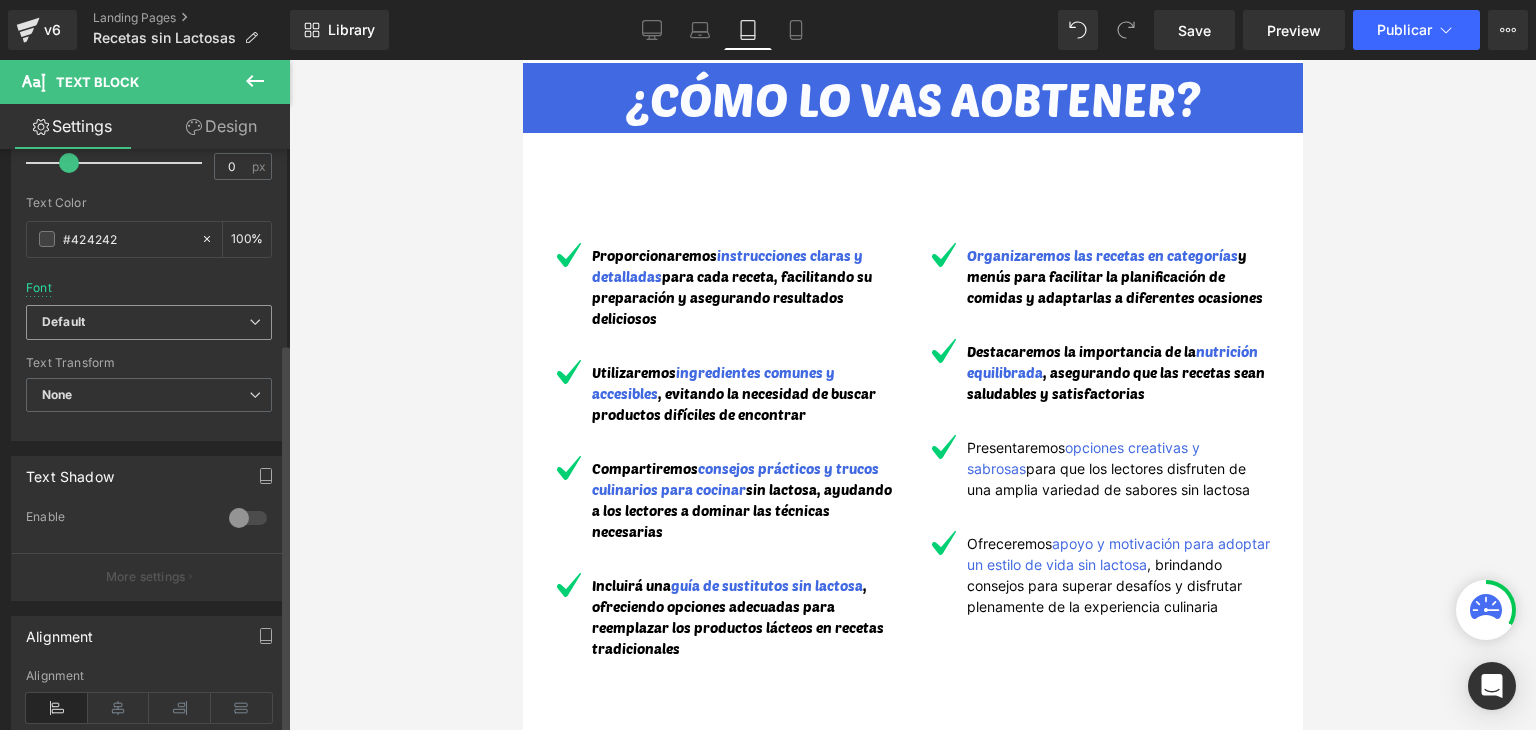 click on "Default" at bounding box center (145, 322) 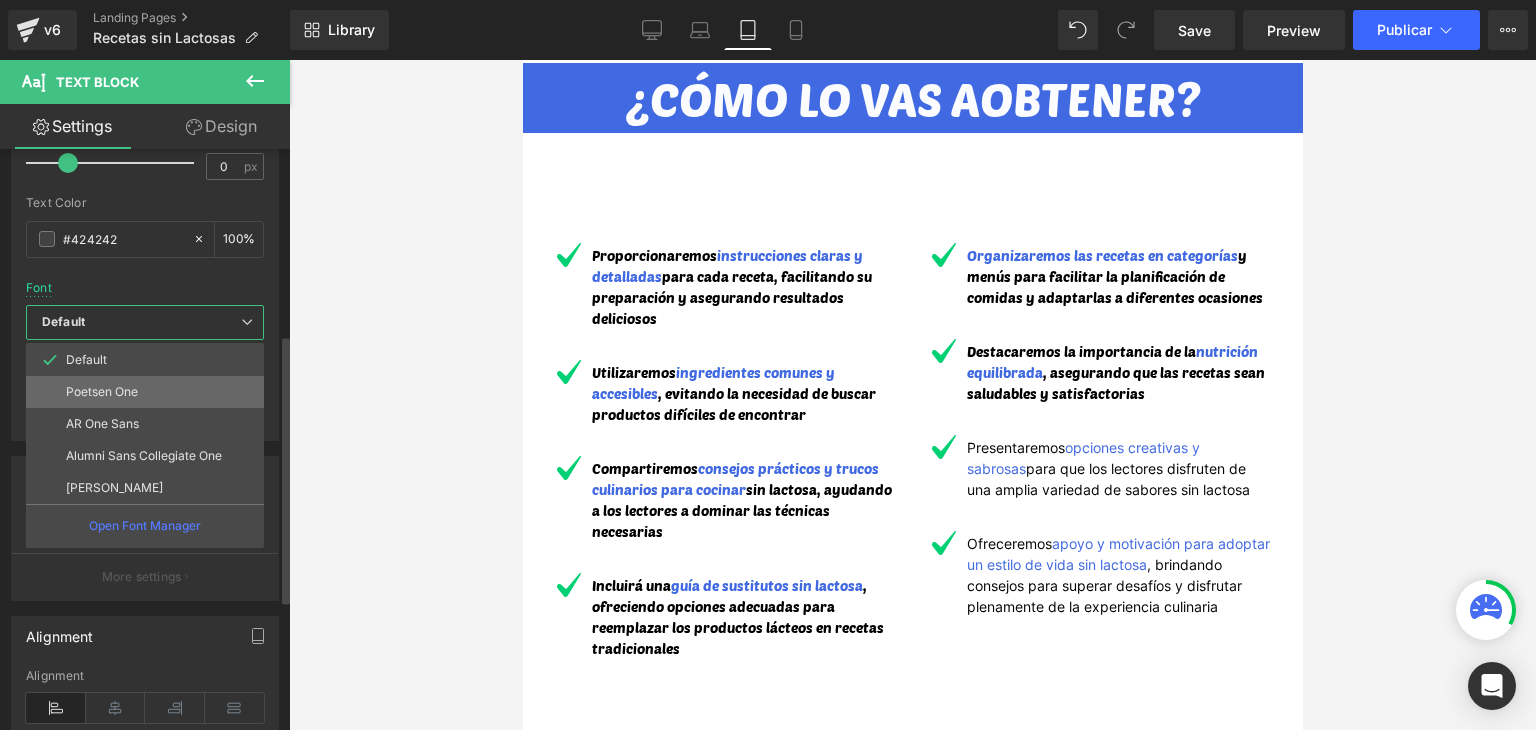 click on "Poetsen One" at bounding box center (145, 392) 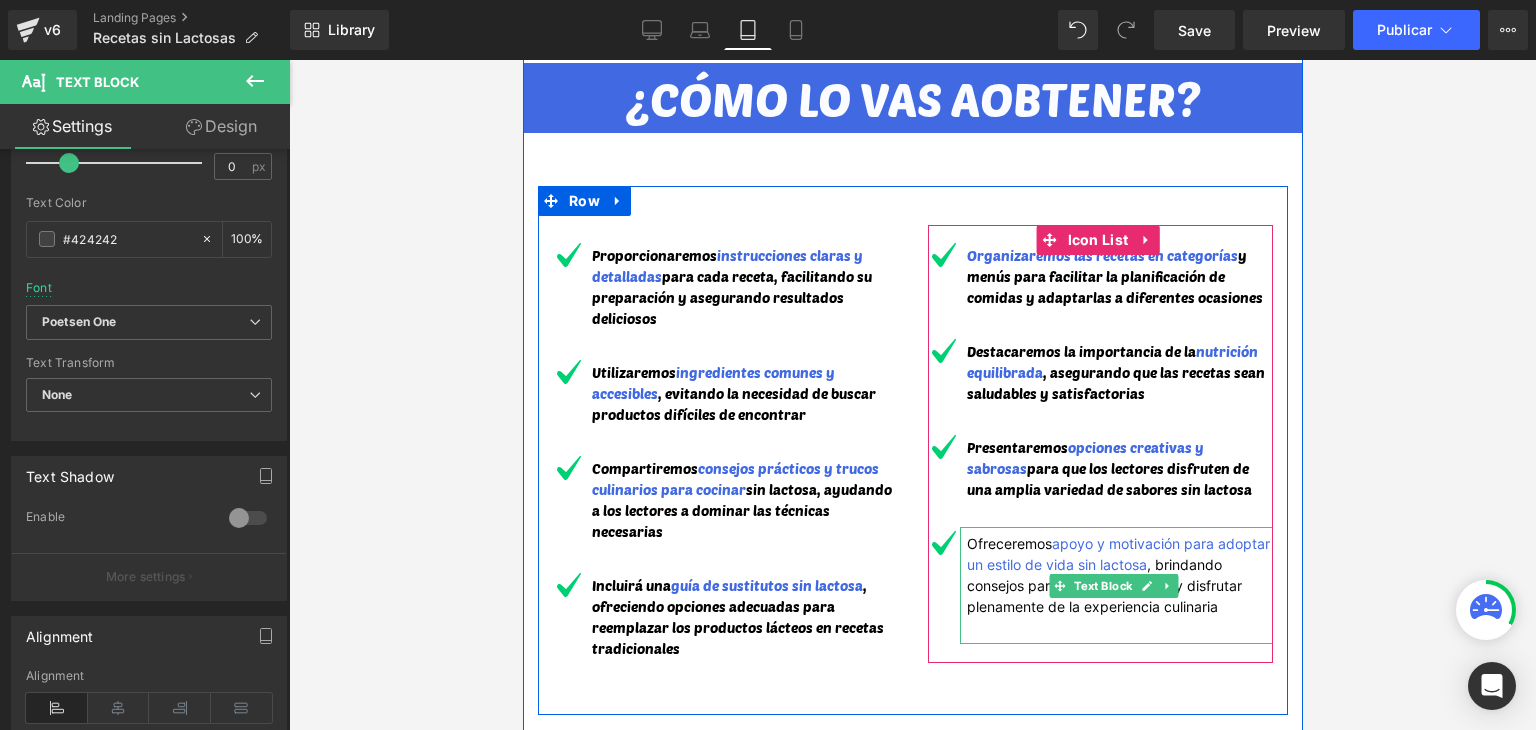 click on "apoyo y motivación para adoptar un estilo de vida sin lactosa" at bounding box center [1117, 554] 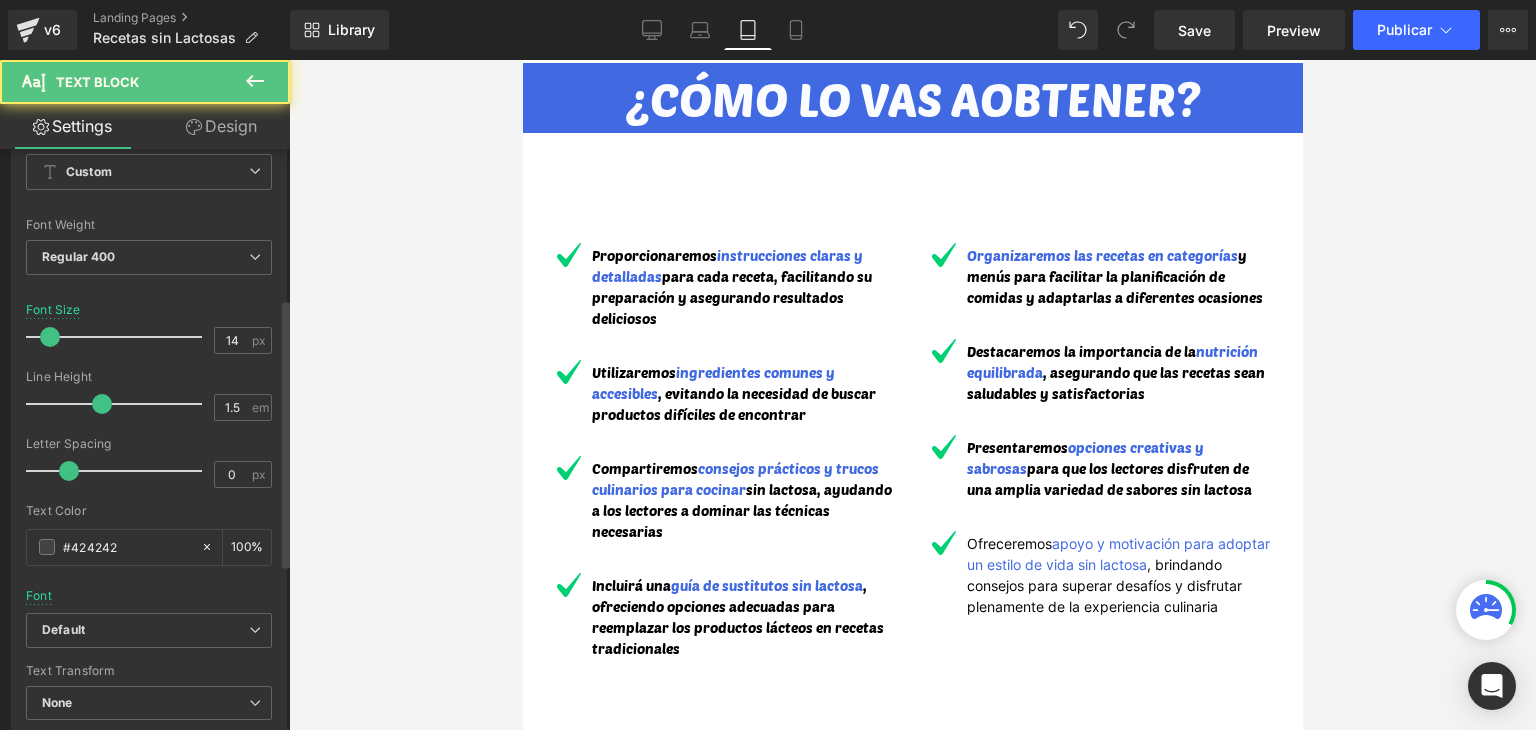 scroll, scrollTop: 400, scrollLeft: 0, axis: vertical 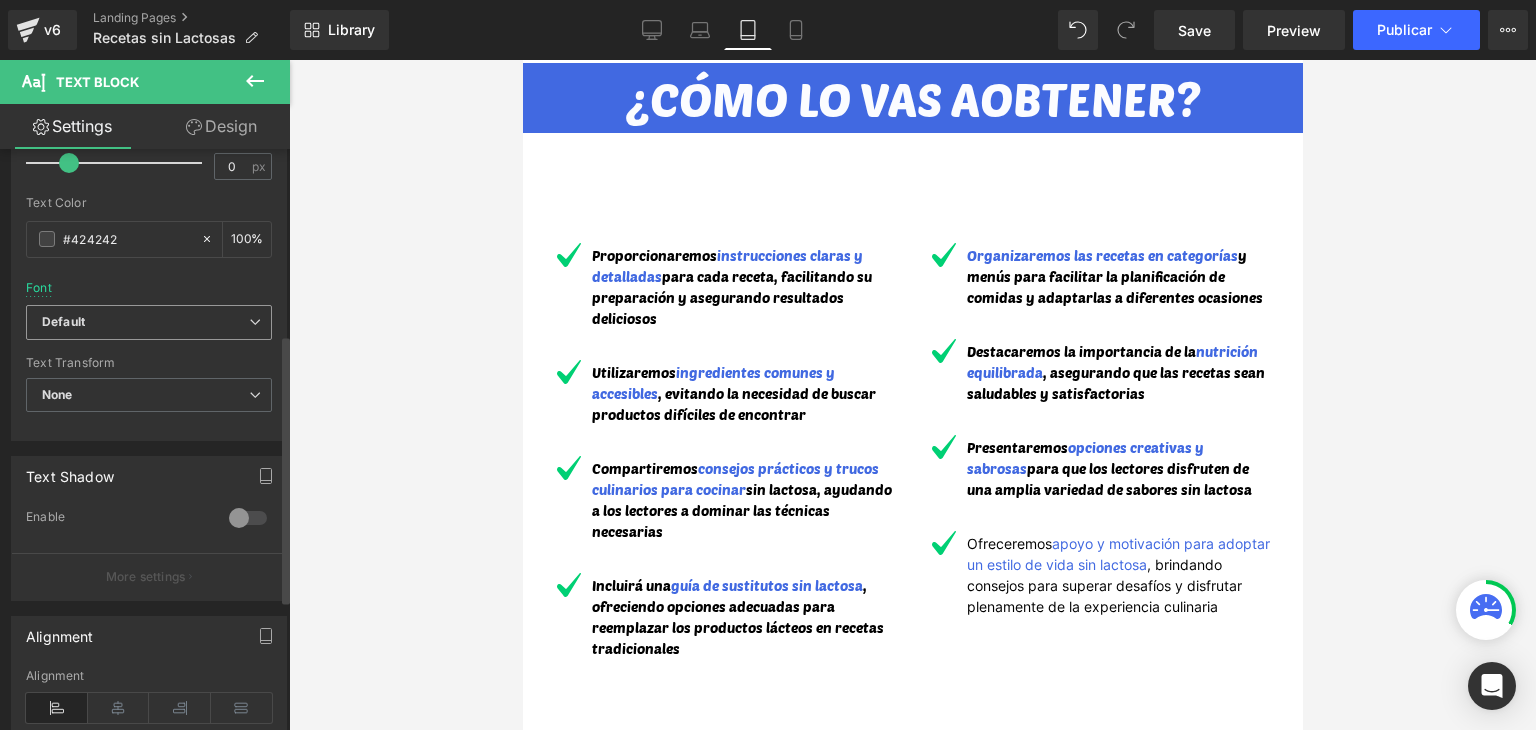 click on "Default" at bounding box center (145, 322) 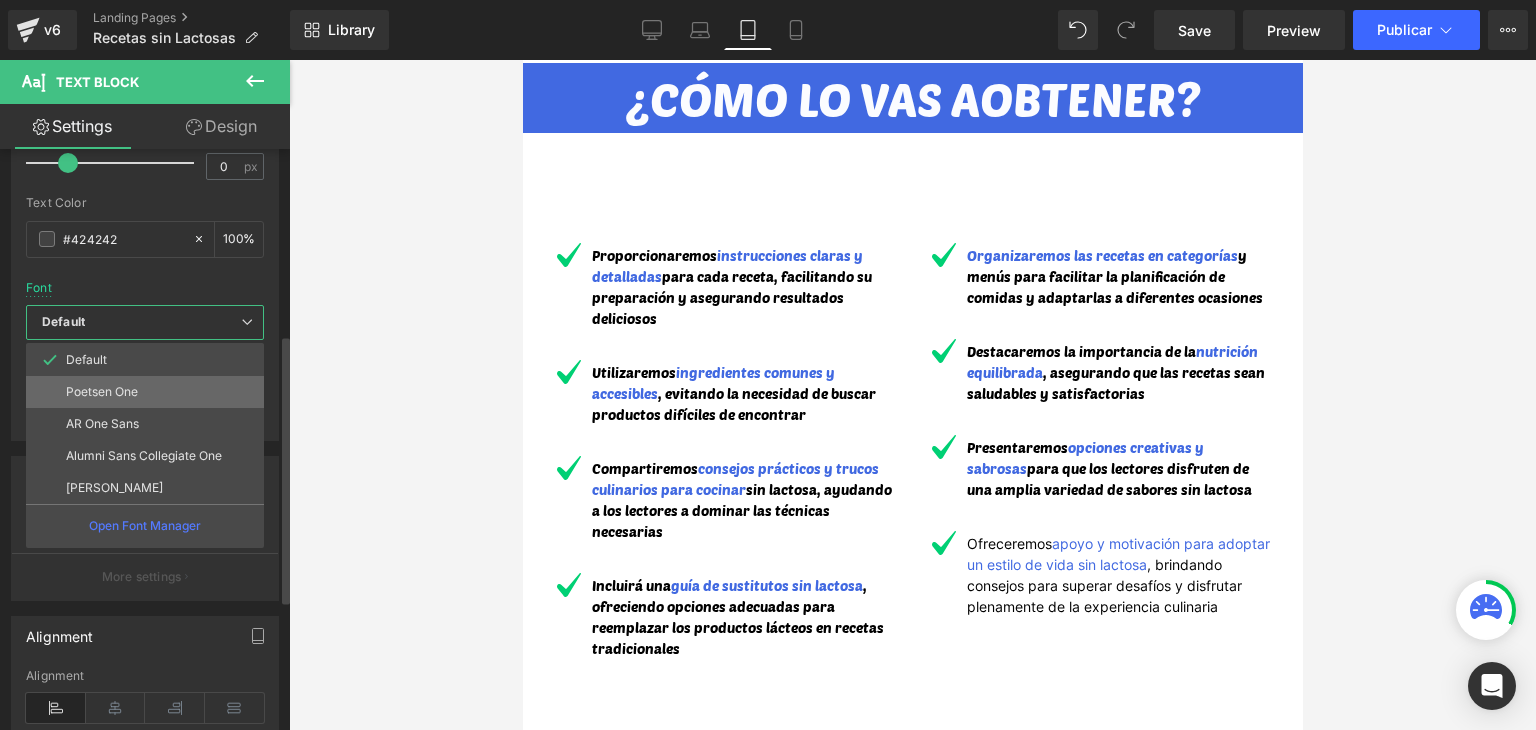 click on "Poetsen One" at bounding box center [145, 392] 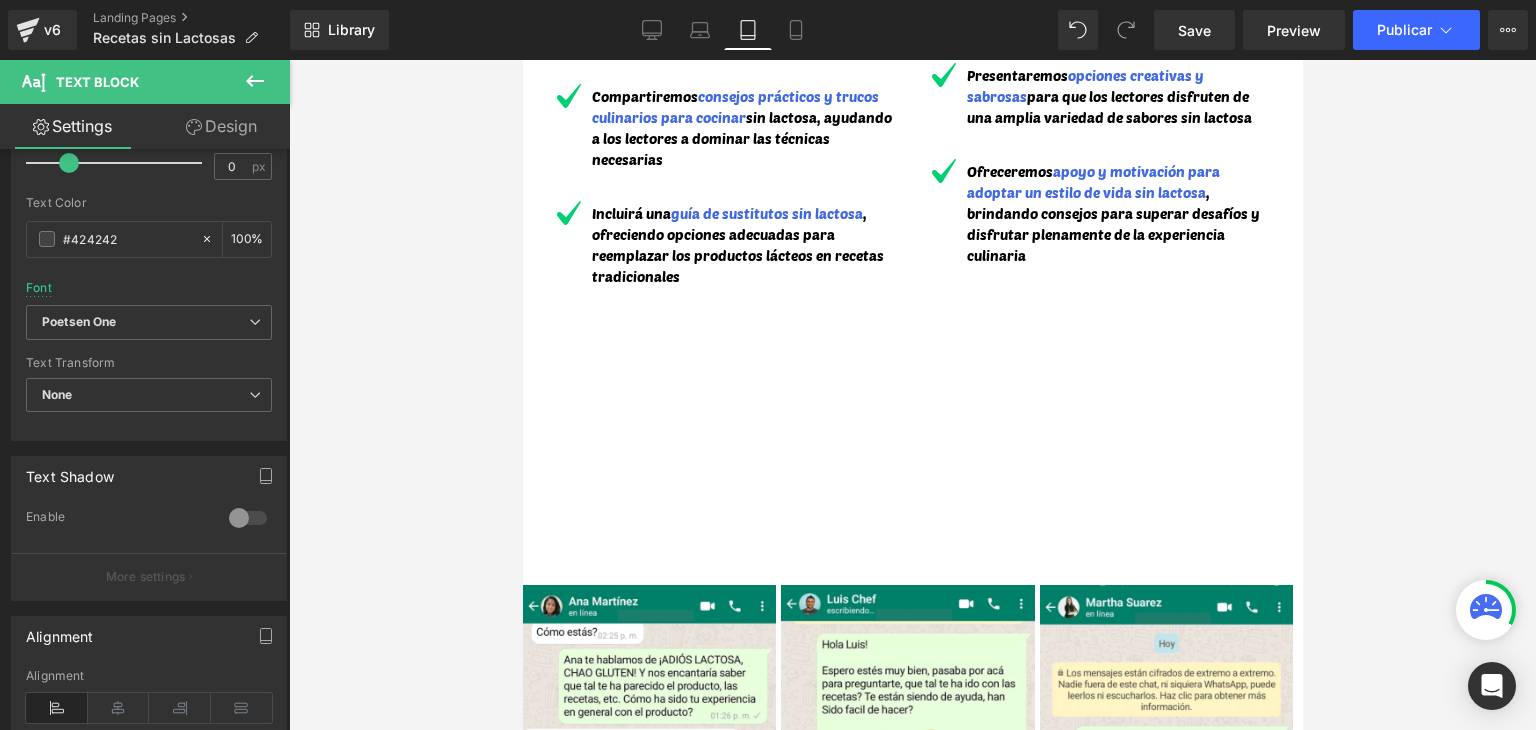 scroll, scrollTop: 5200, scrollLeft: 0, axis: vertical 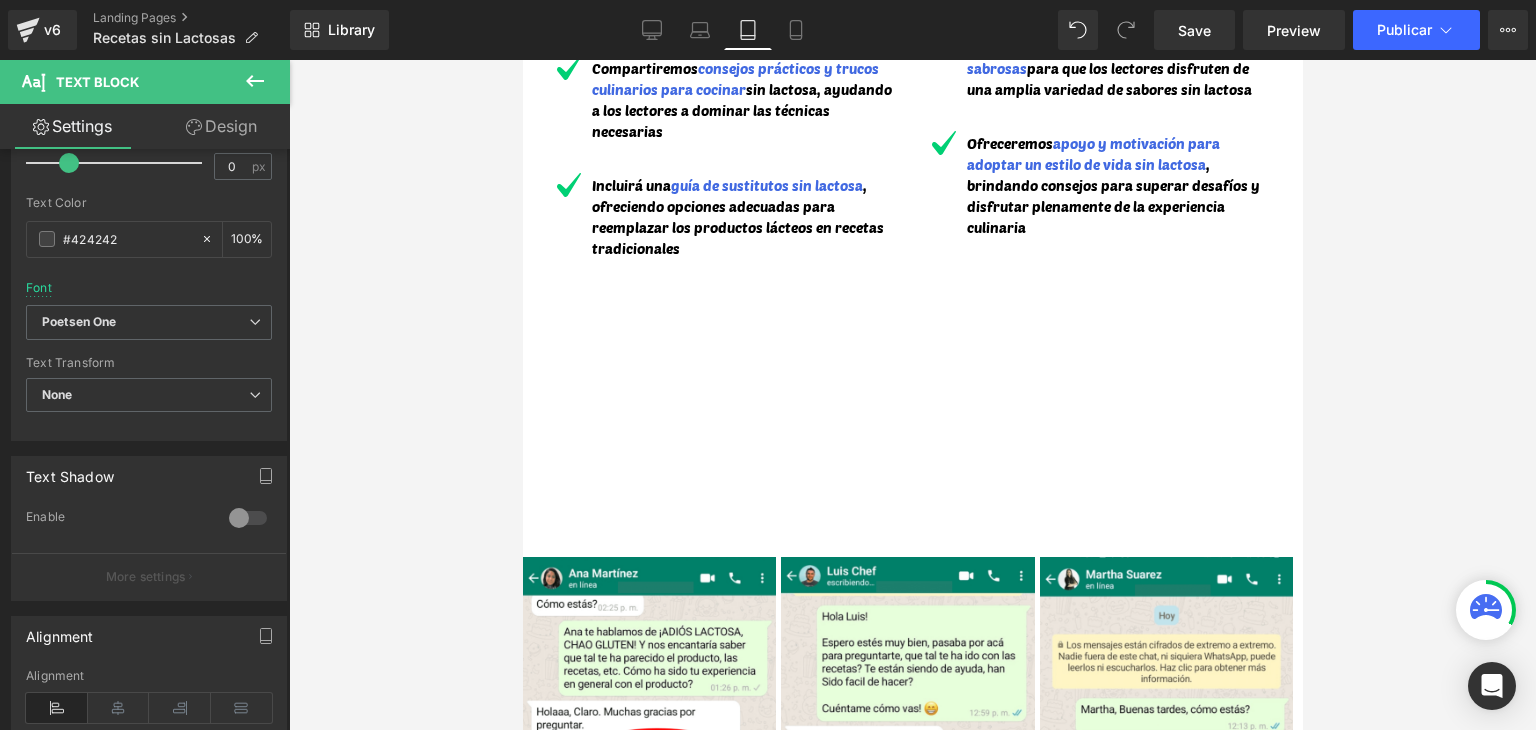 click on "ESTO ES LO QUE DICEN NUESTROS LECTORES:" at bounding box center (912, 436) 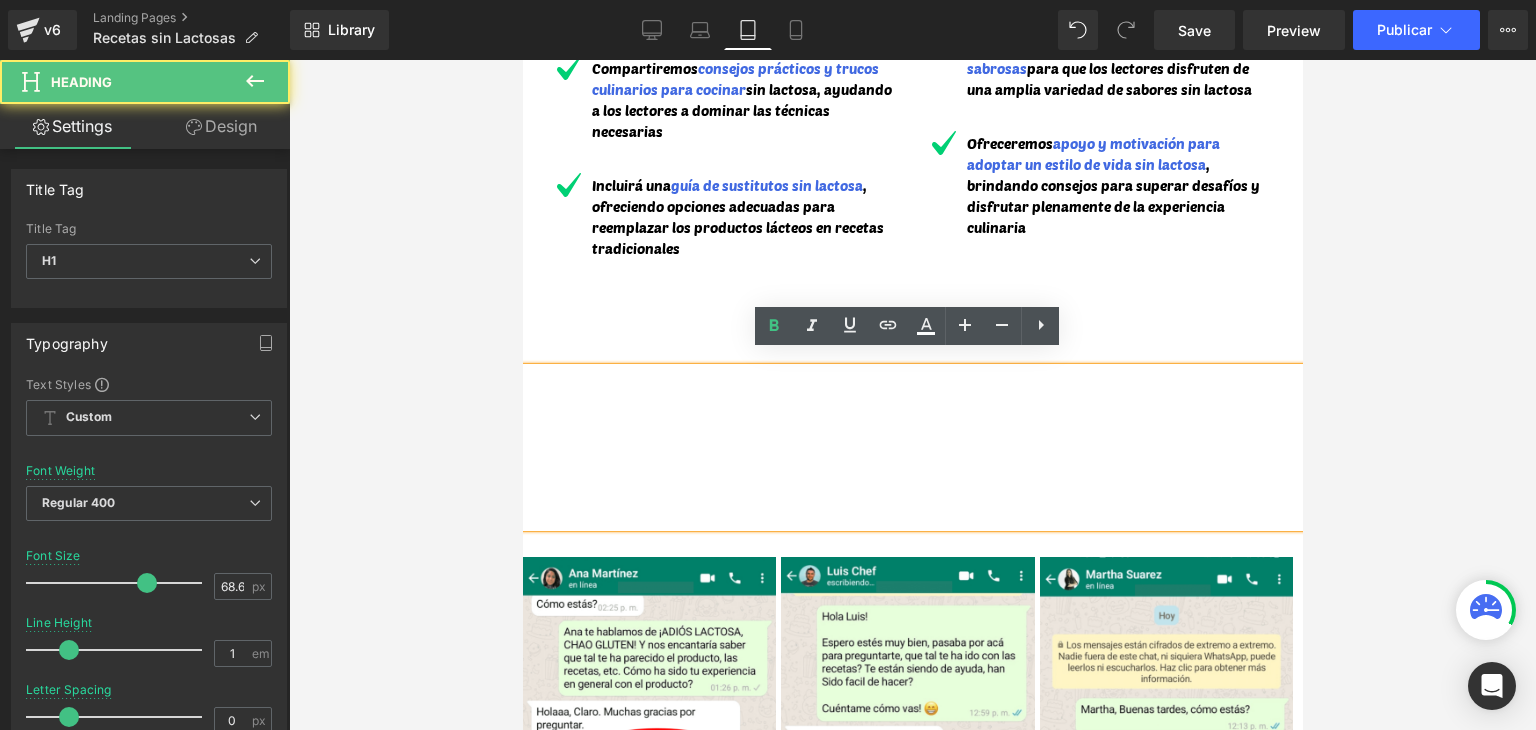click on "ESTO ES LO QUE DICEN NUESTROS LECTORES:" at bounding box center [912, 436] 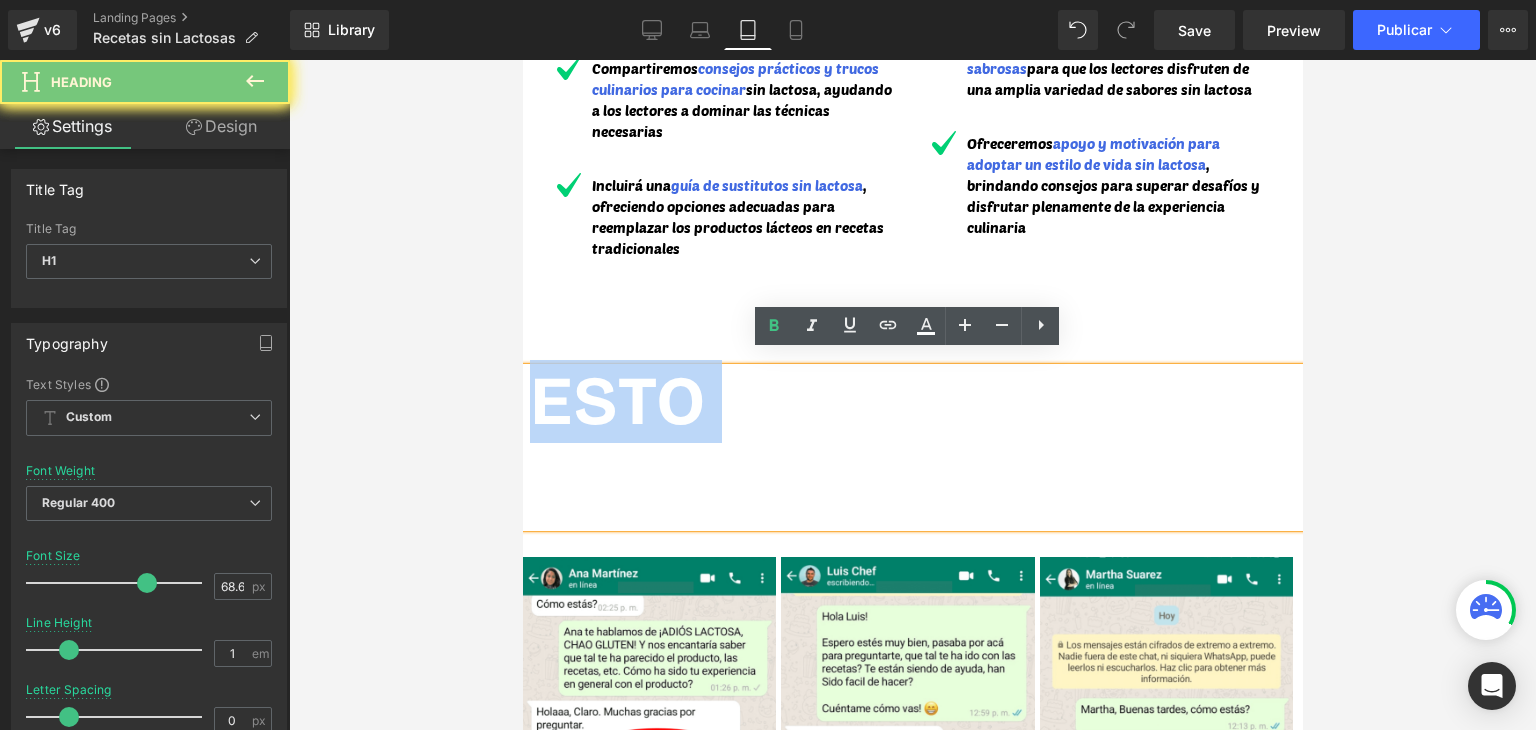 click on "ESTO ES LO QUE DICEN NUESTROS LECTORES:" at bounding box center [912, 436] 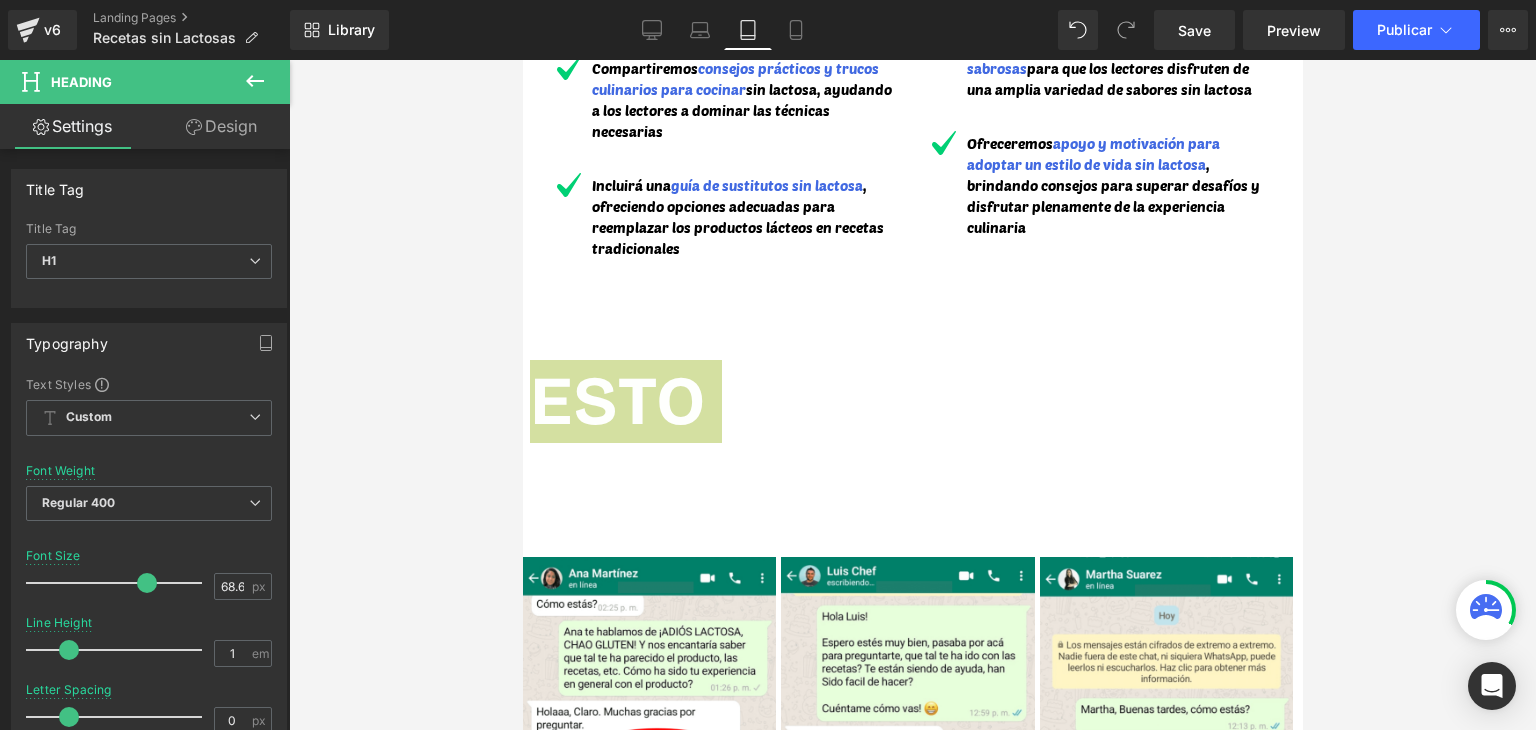click on "Design" at bounding box center (221, 126) 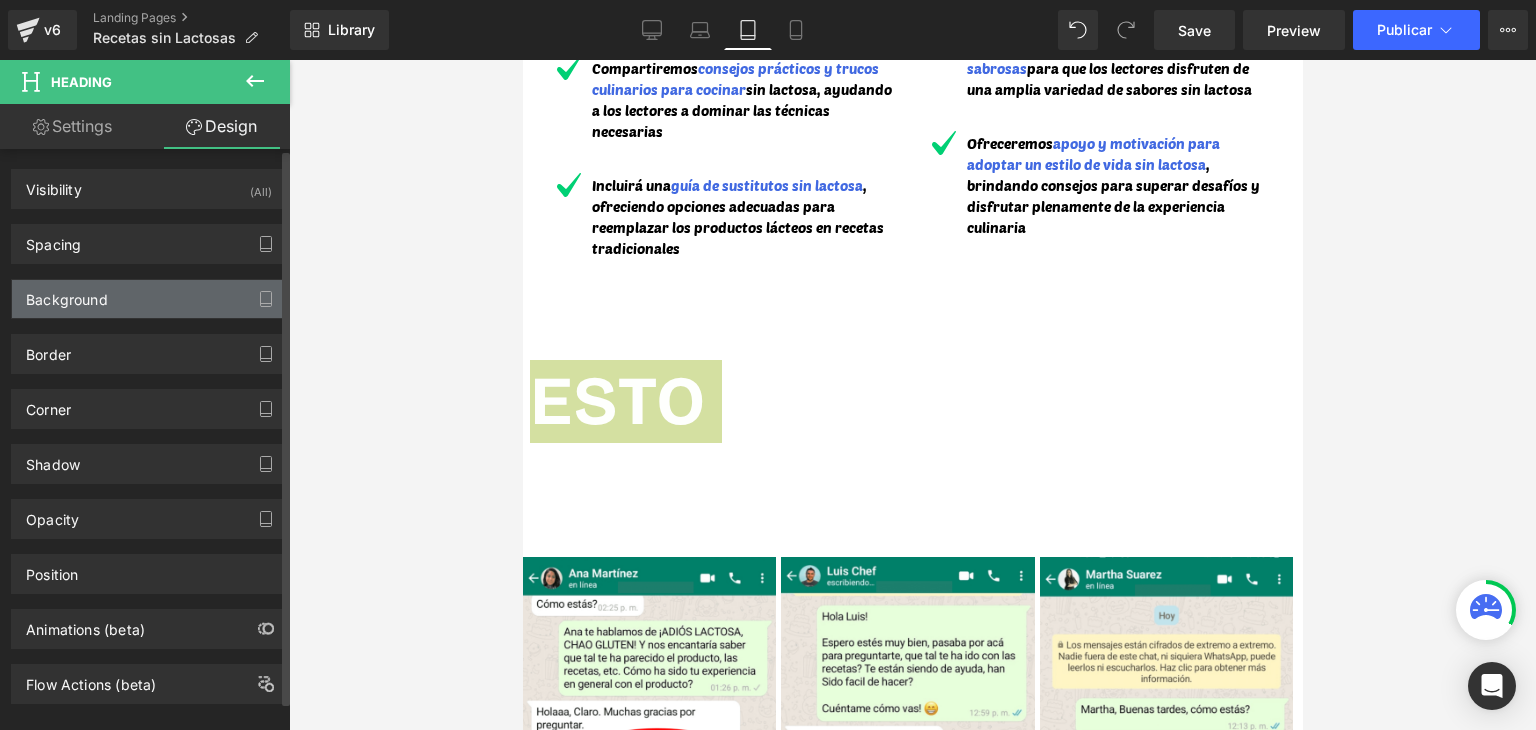 click on "Background" at bounding box center [149, 299] 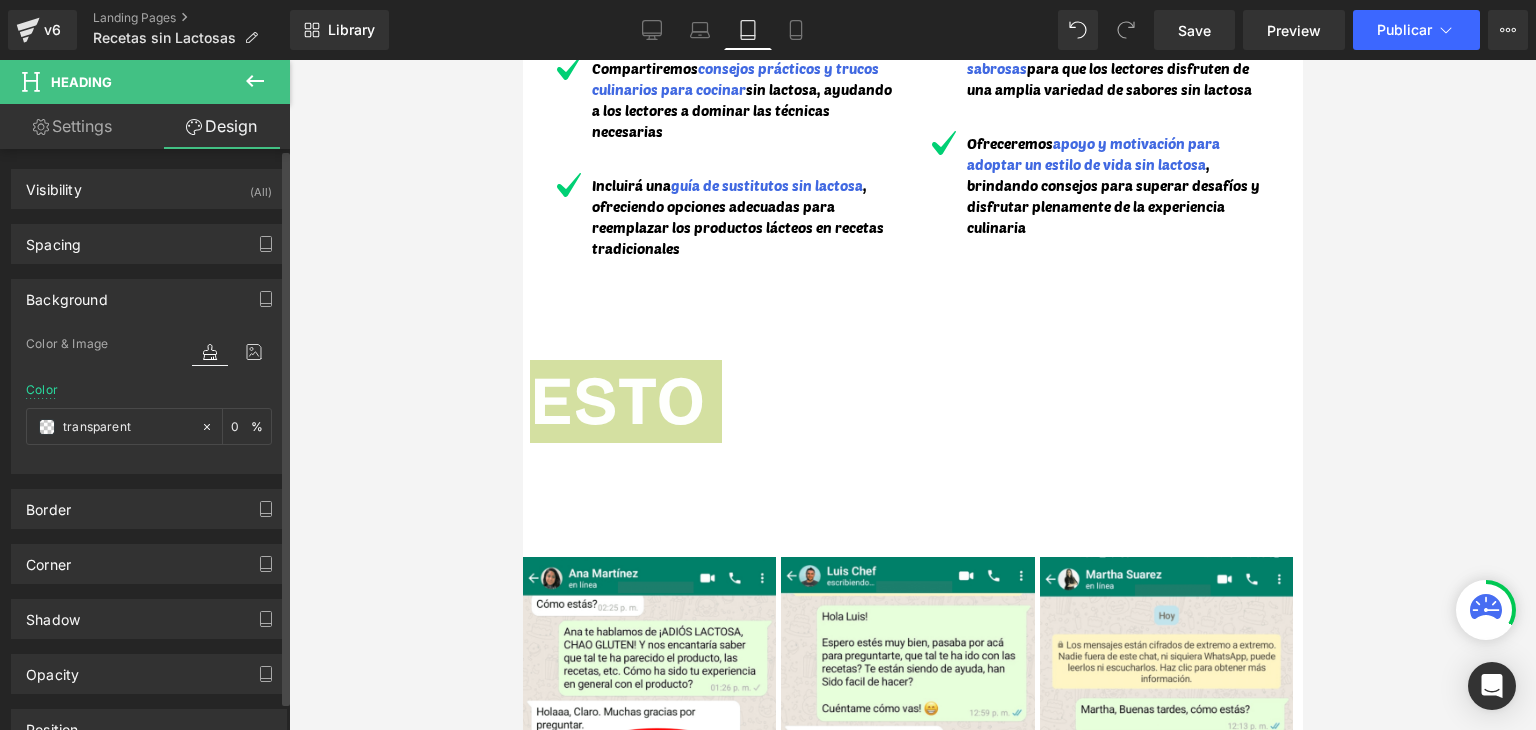 paste on "#4169E1" 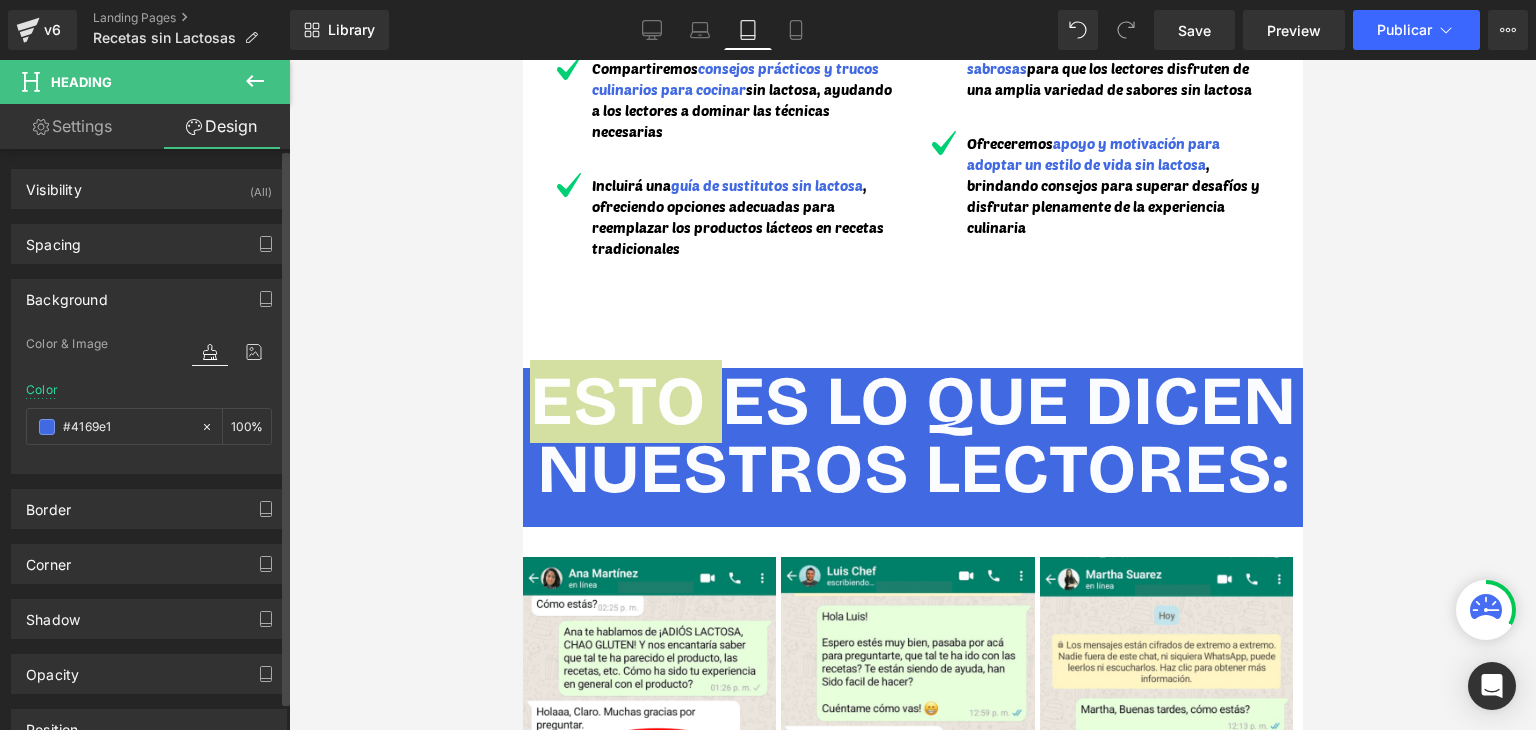 click on "Color #4169e1 100 %" at bounding box center [149, 425] 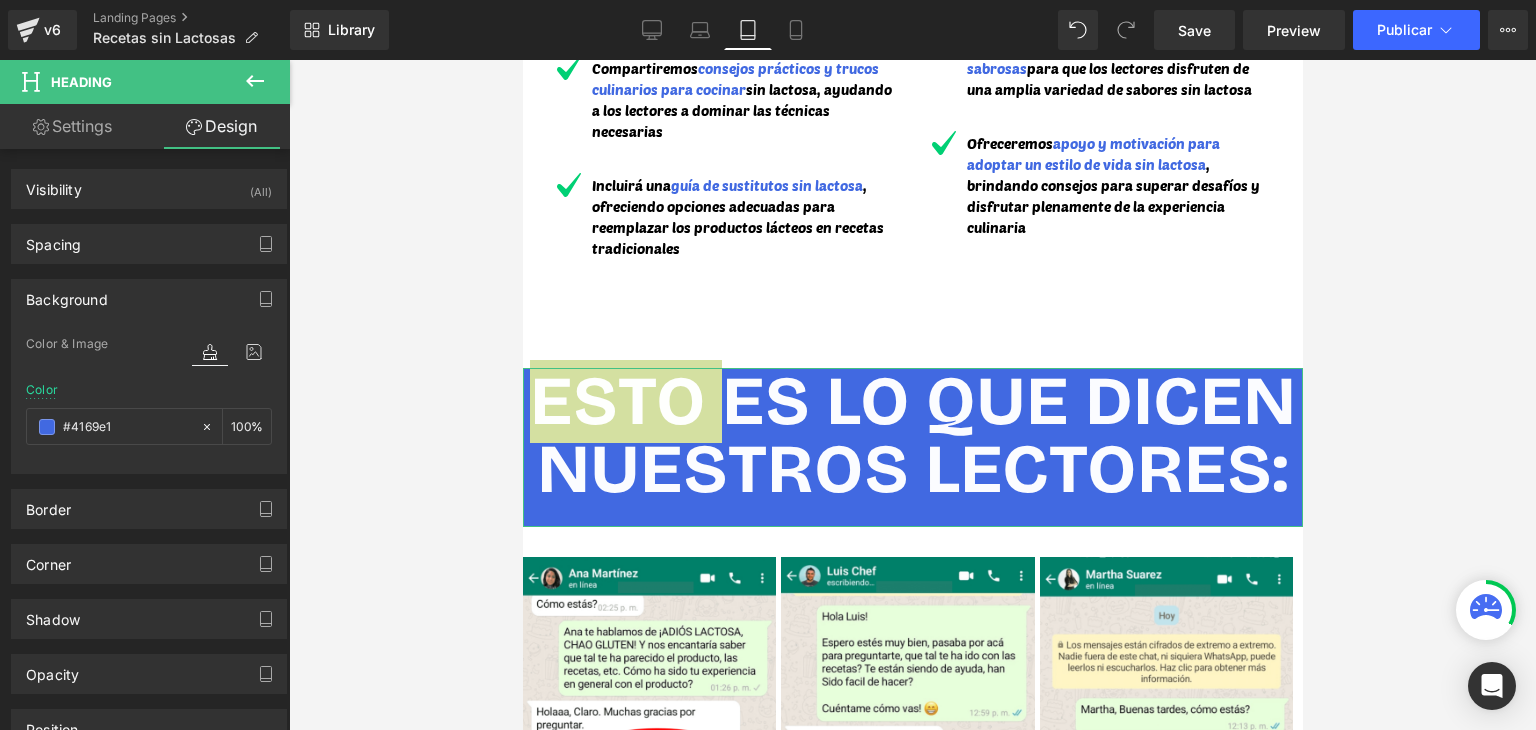 click on "Settings" at bounding box center [72, 126] 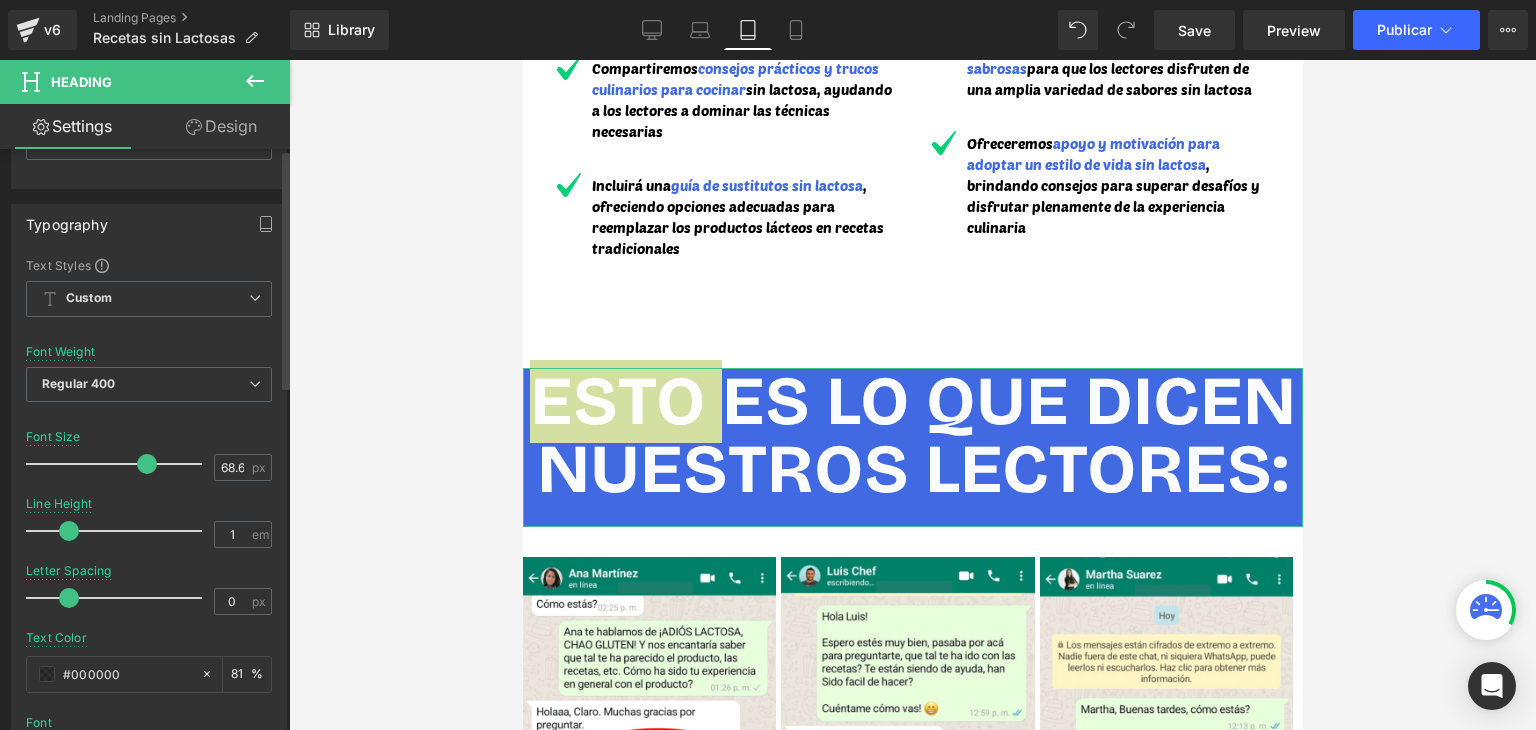 scroll, scrollTop: 200, scrollLeft: 0, axis: vertical 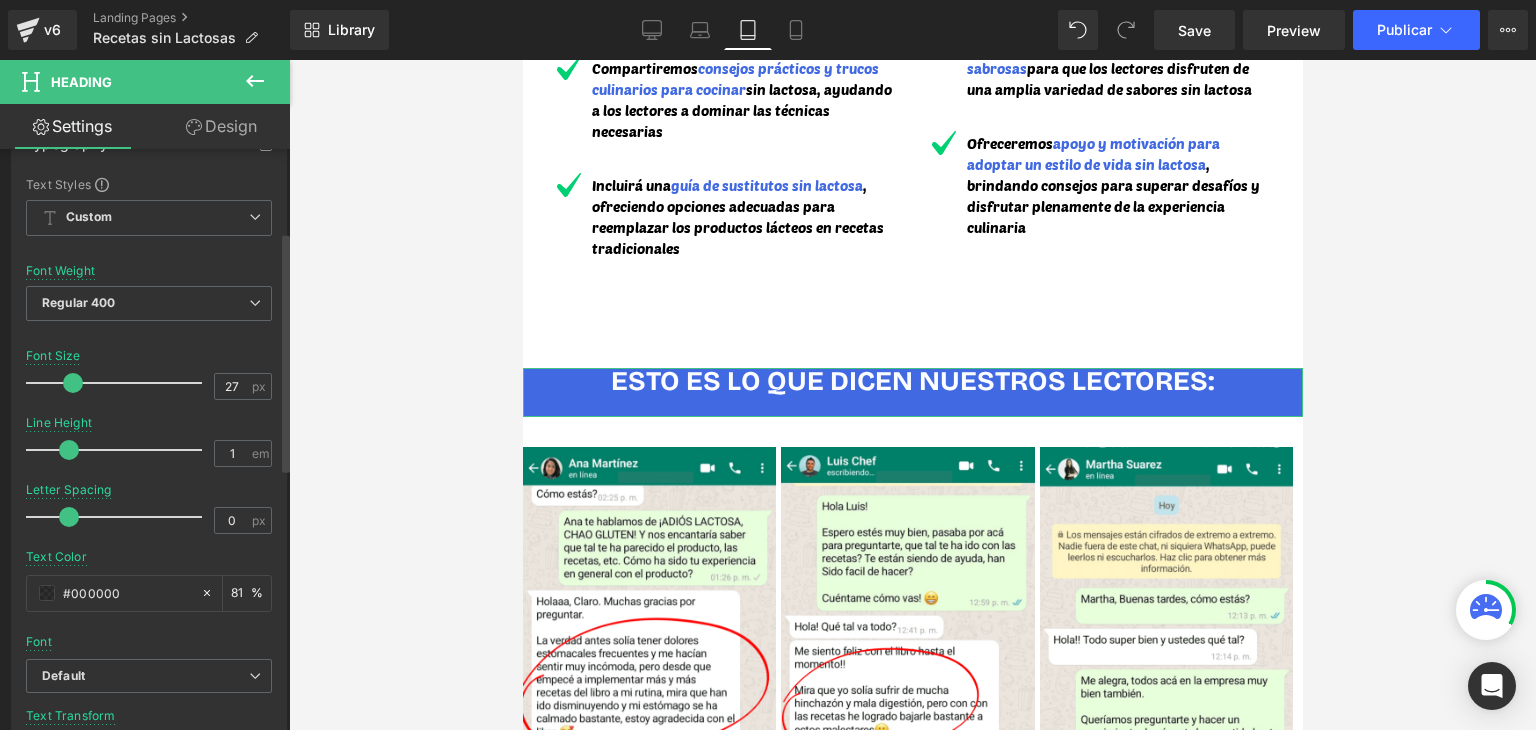 drag, startPoint x: 142, startPoint y: 397, endPoint x: 71, endPoint y: 399, distance: 71.02816 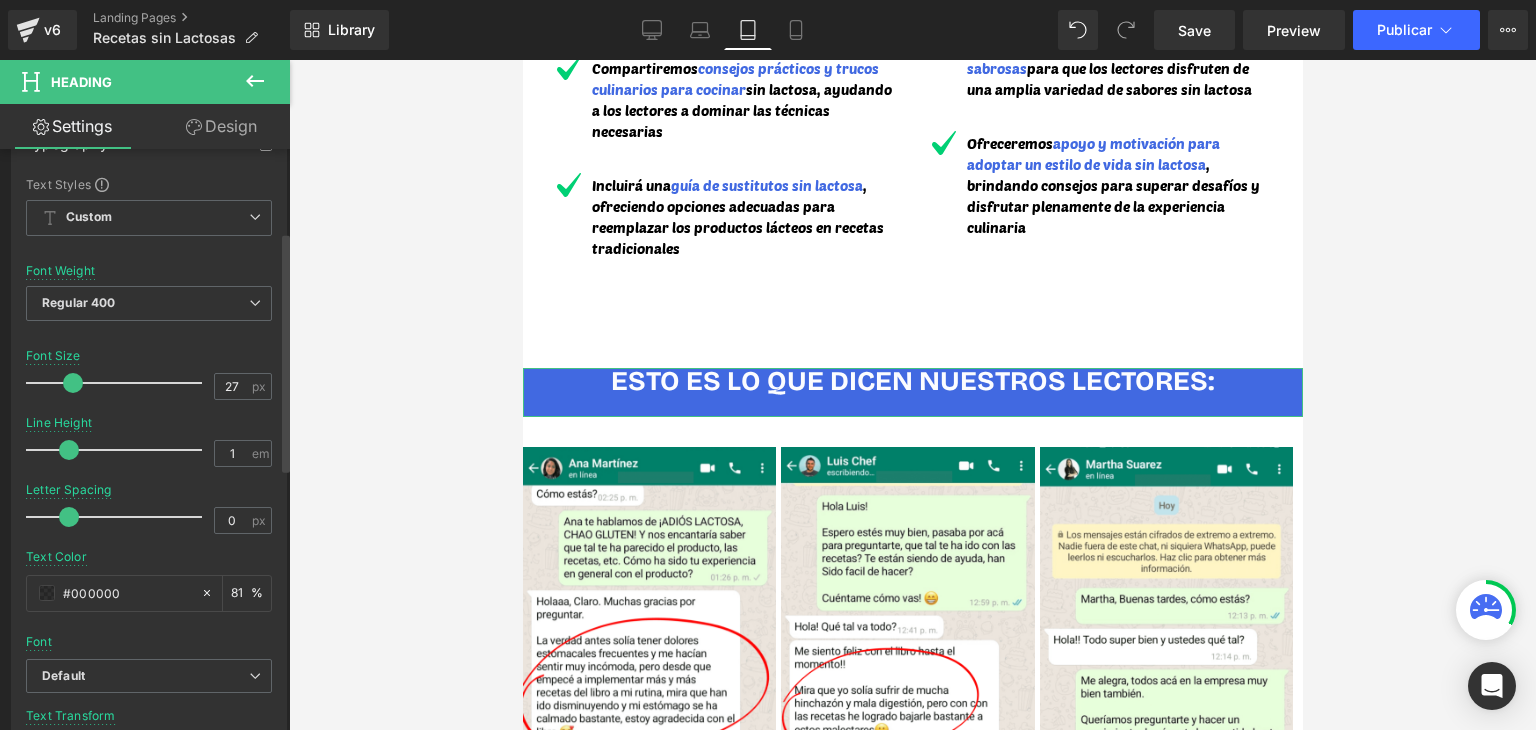 click at bounding box center [119, 383] 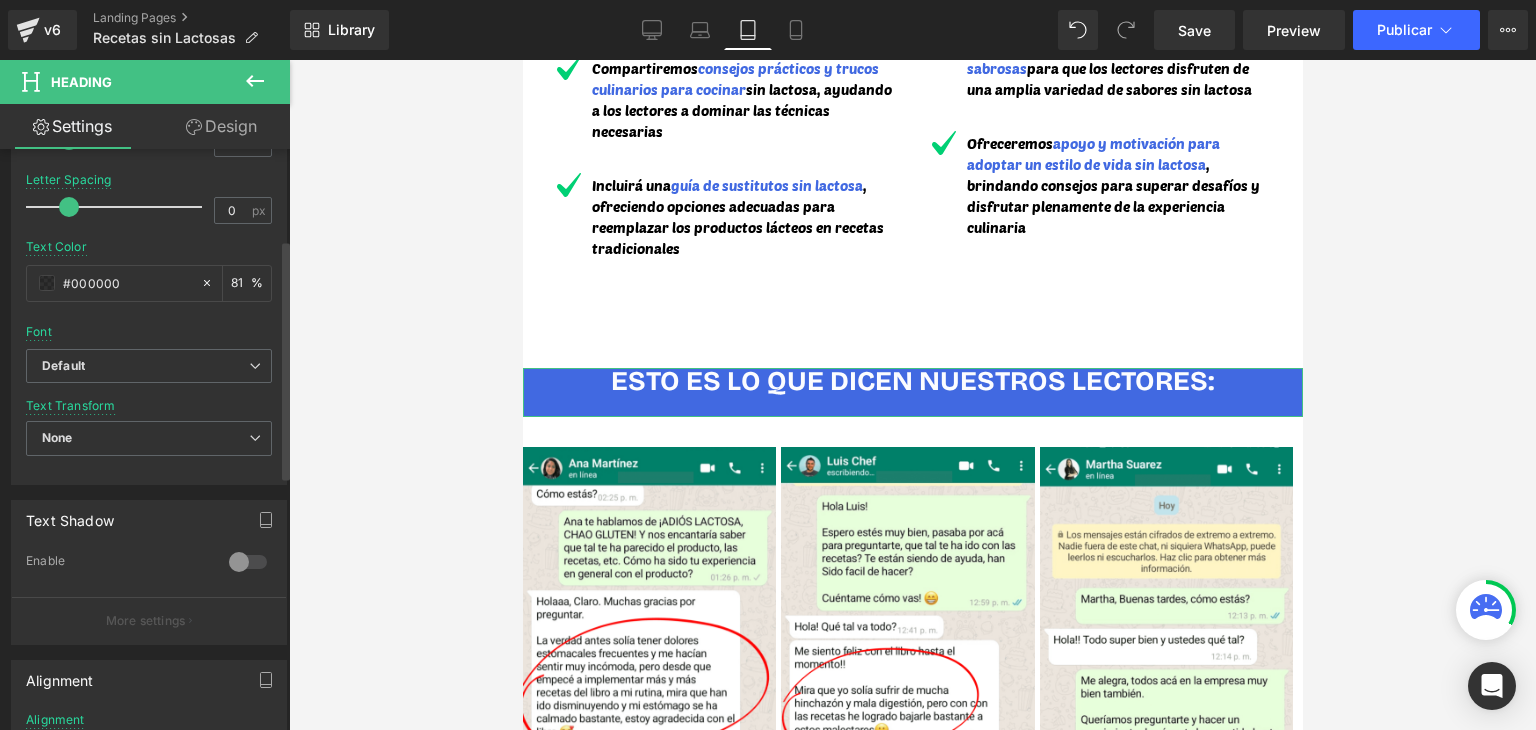 scroll, scrollTop: 600, scrollLeft: 0, axis: vertical 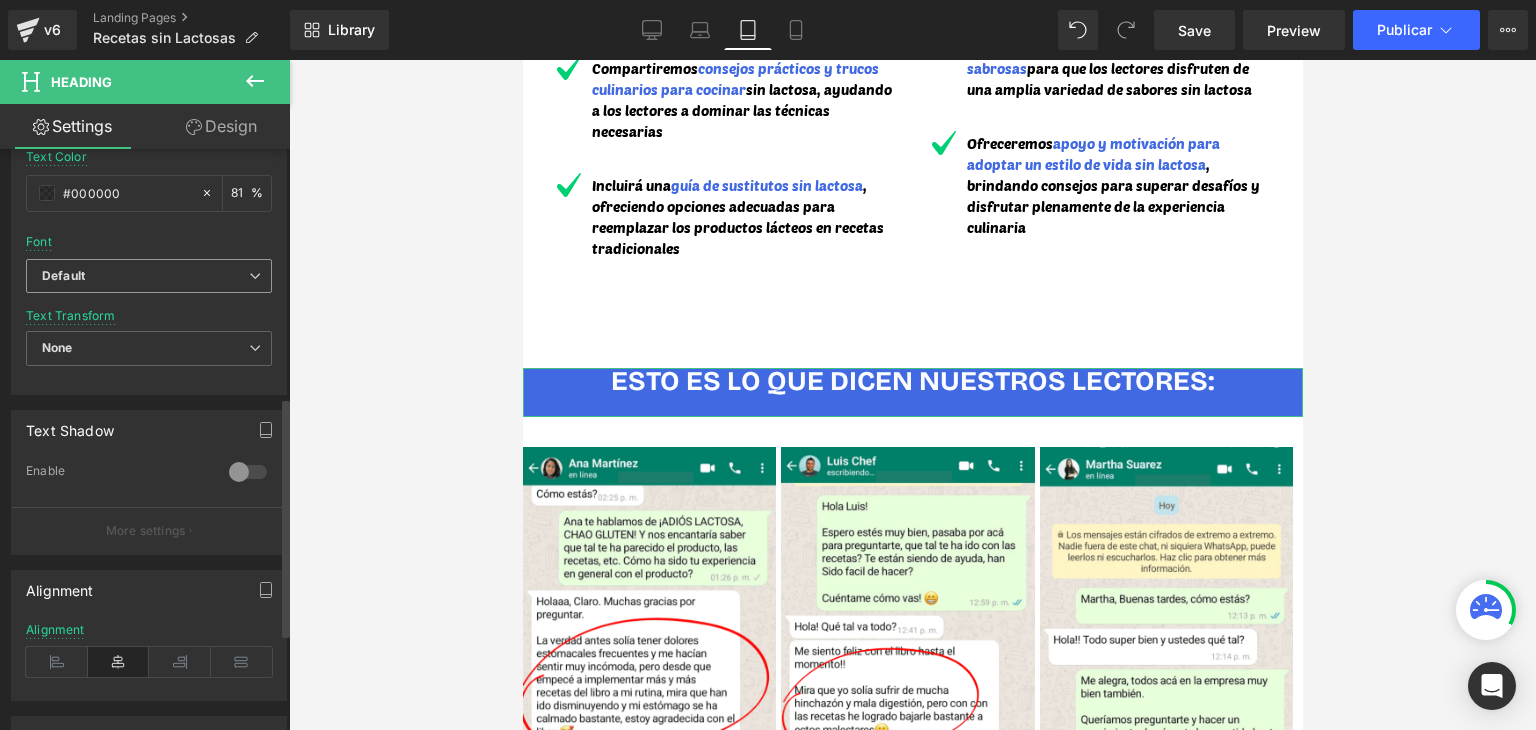 click on "Default" at bounding box center [149, 276] 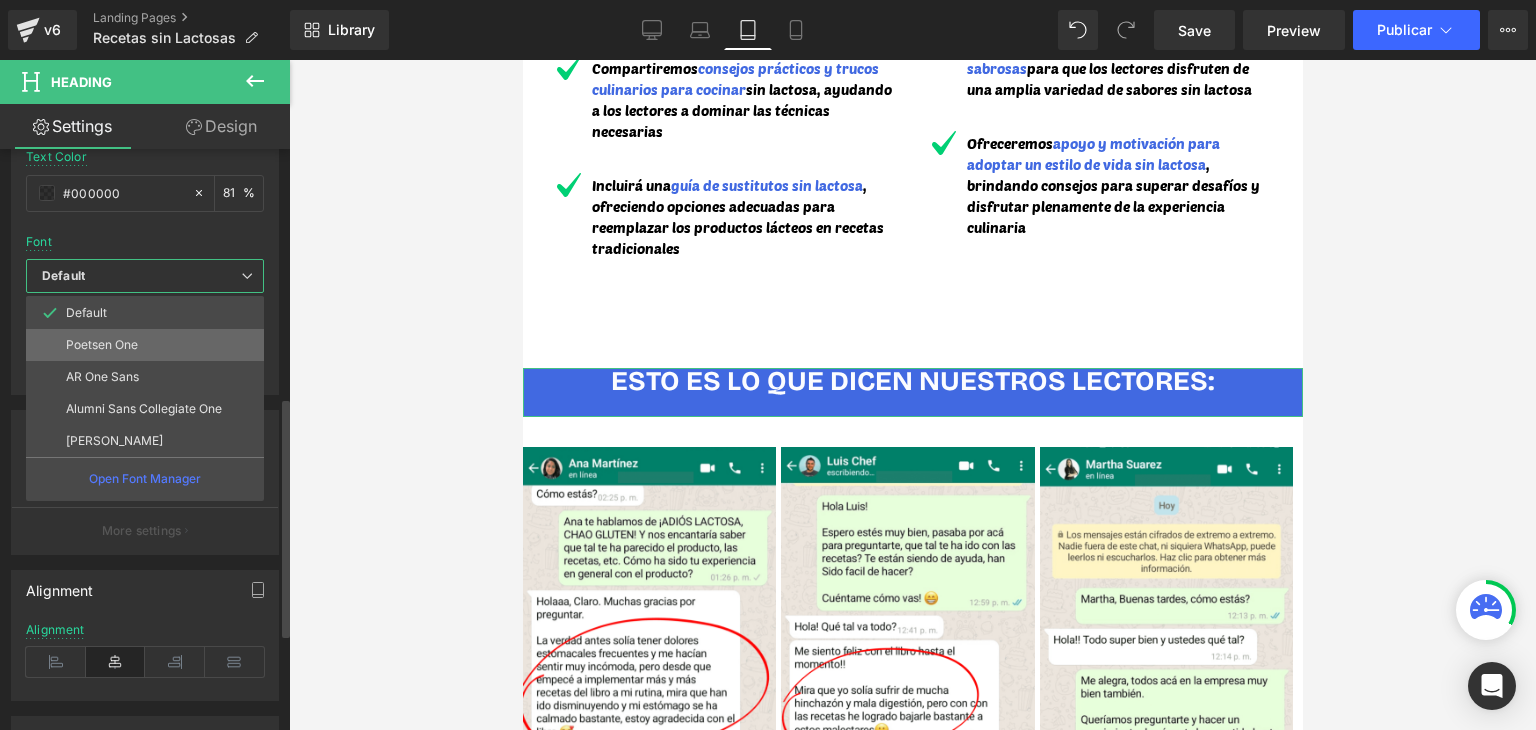 click on "Poetsen One" at bounding box center (102, 345) 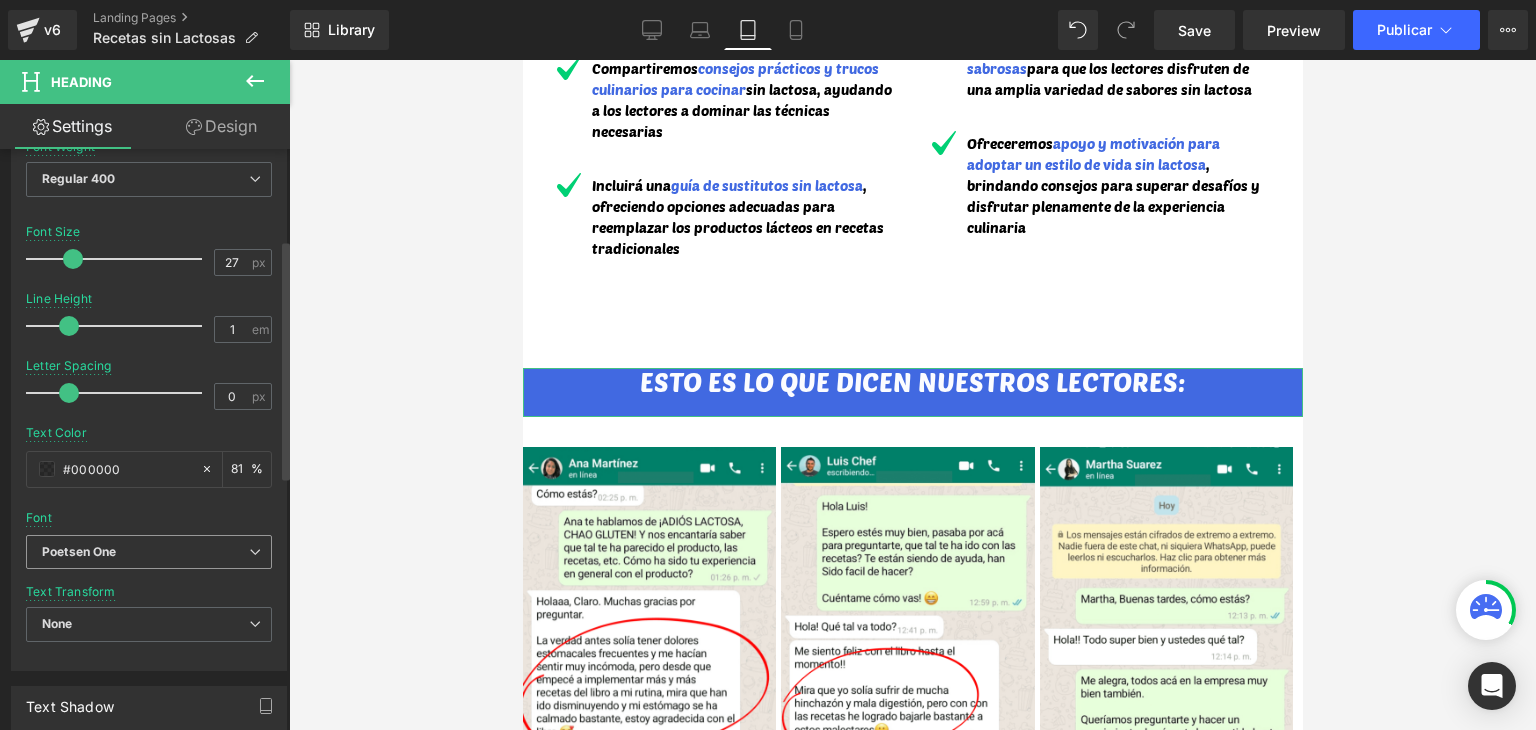 scroll, scrollTop: 200, scrollLeft: 0, axis: vertical 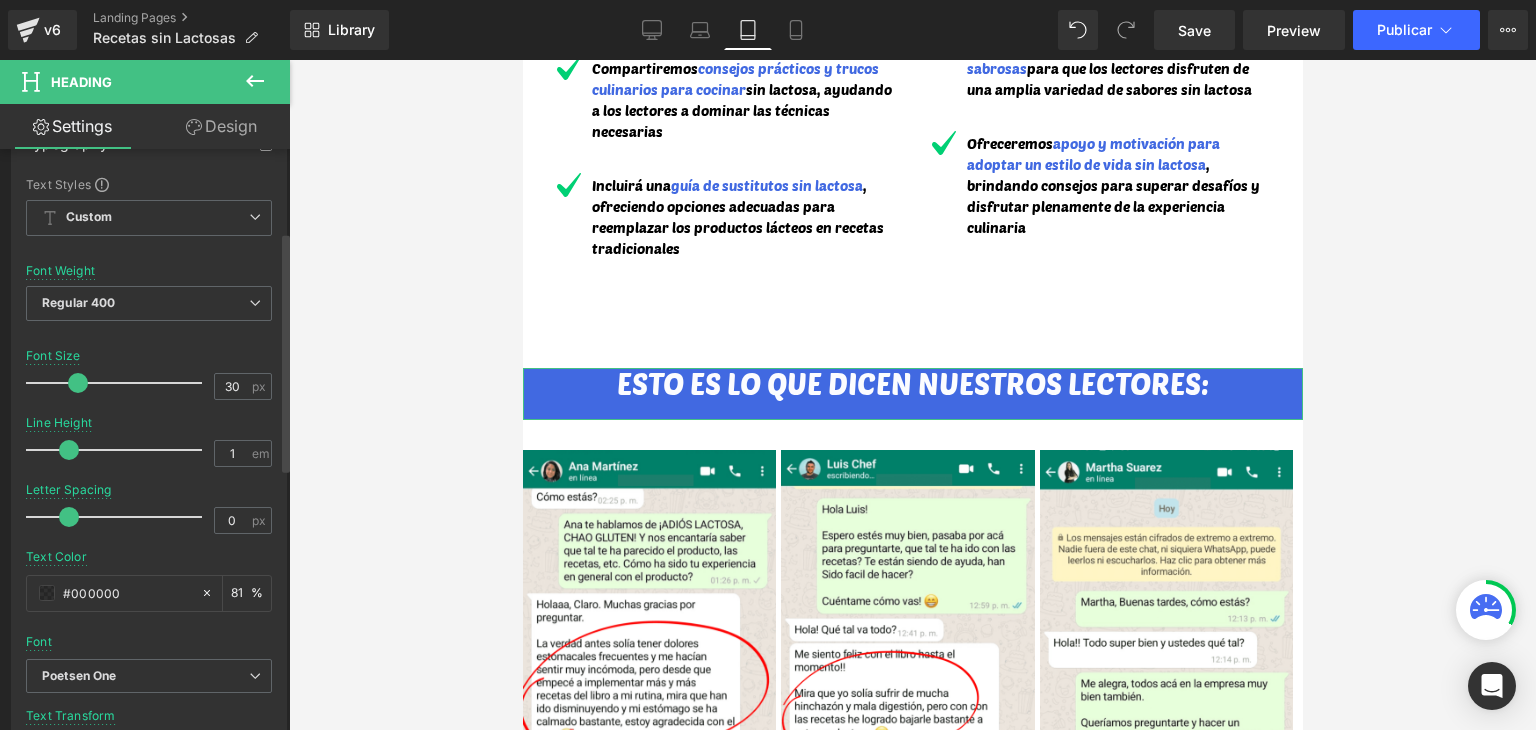 click at bounding box center (78, 383) 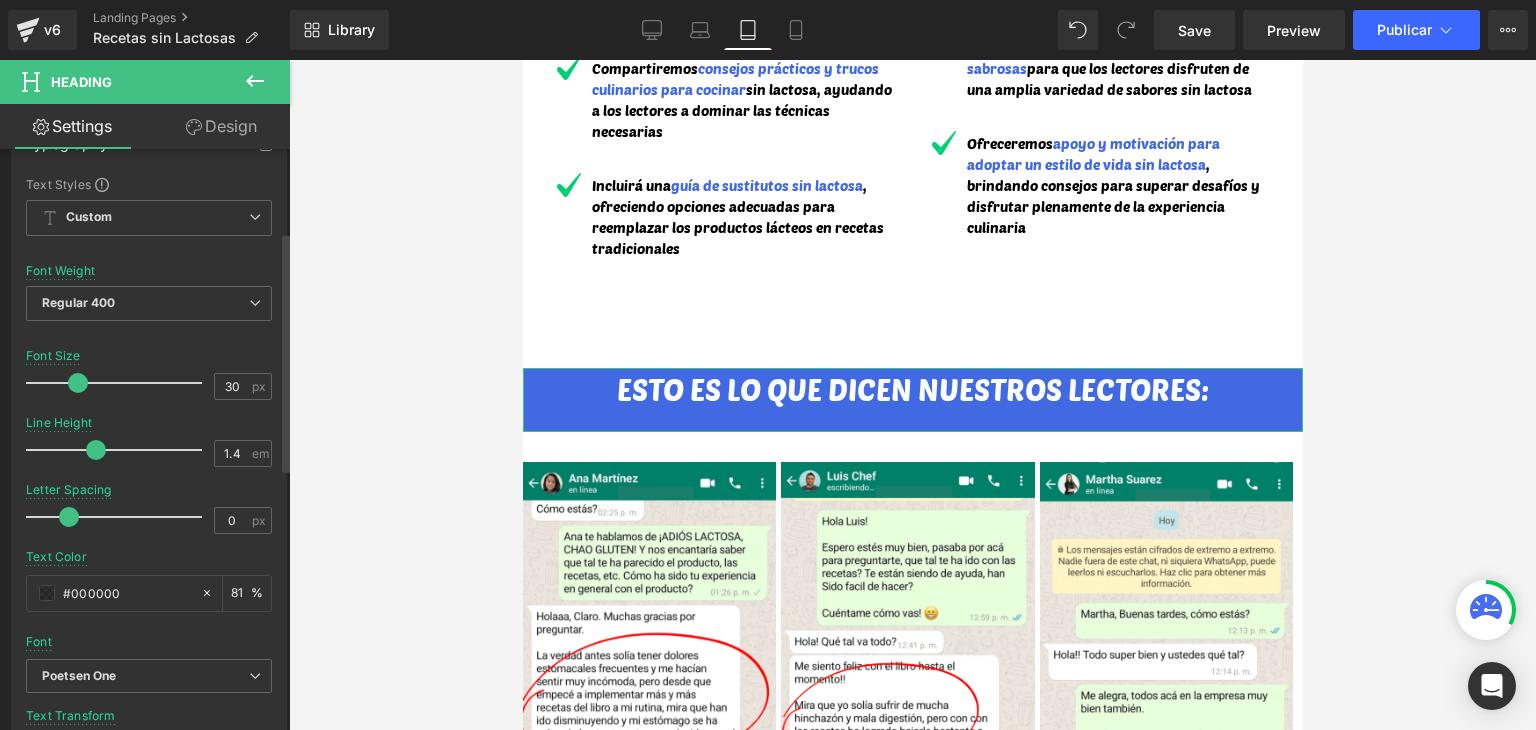 drag, startPoint x: 73, startPoint y: 444, endPoint x: 99, endPoint y: 444, distance: 26 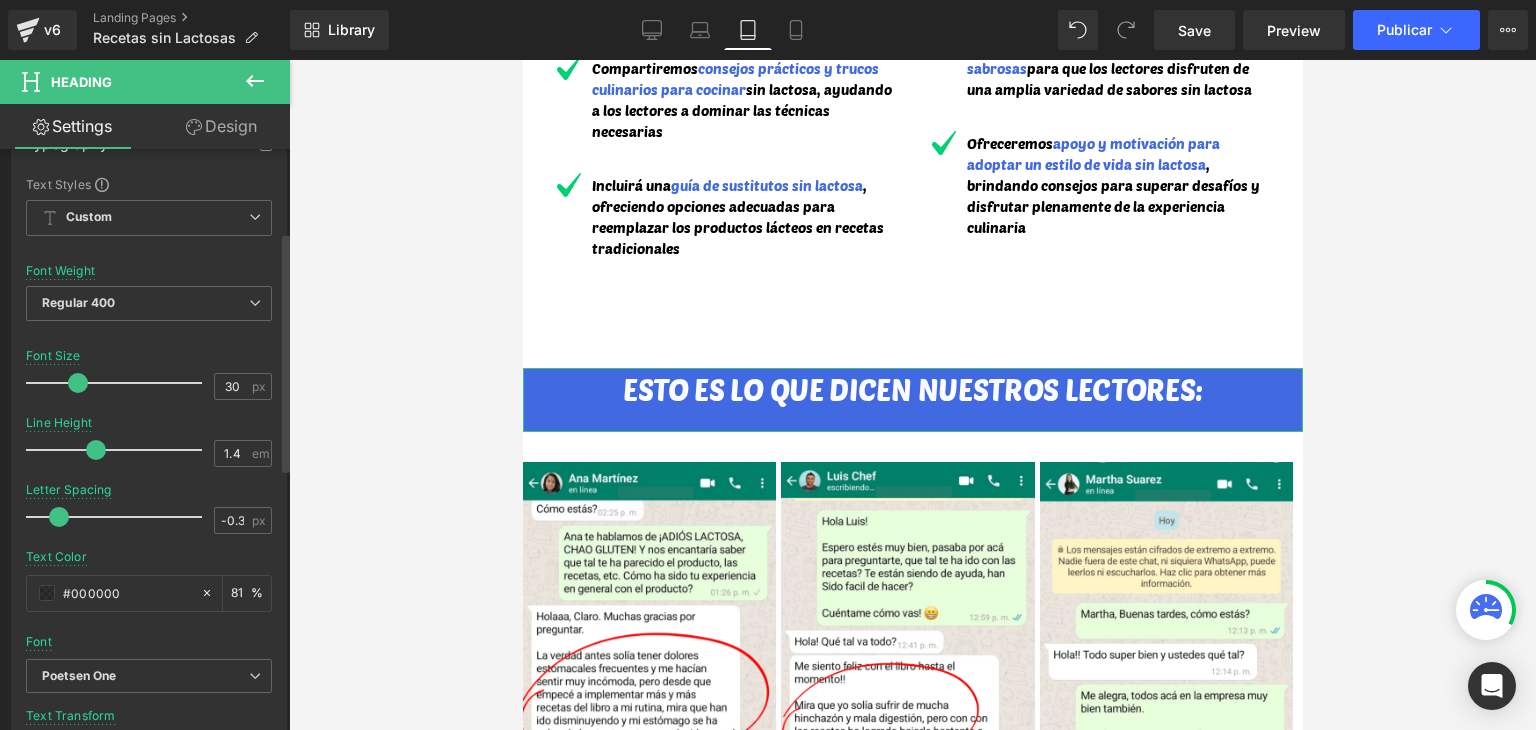 drag, startPoint x: 68, startPoint y: 517, endPoint x: 57, endPoint y: 517, distance: 11 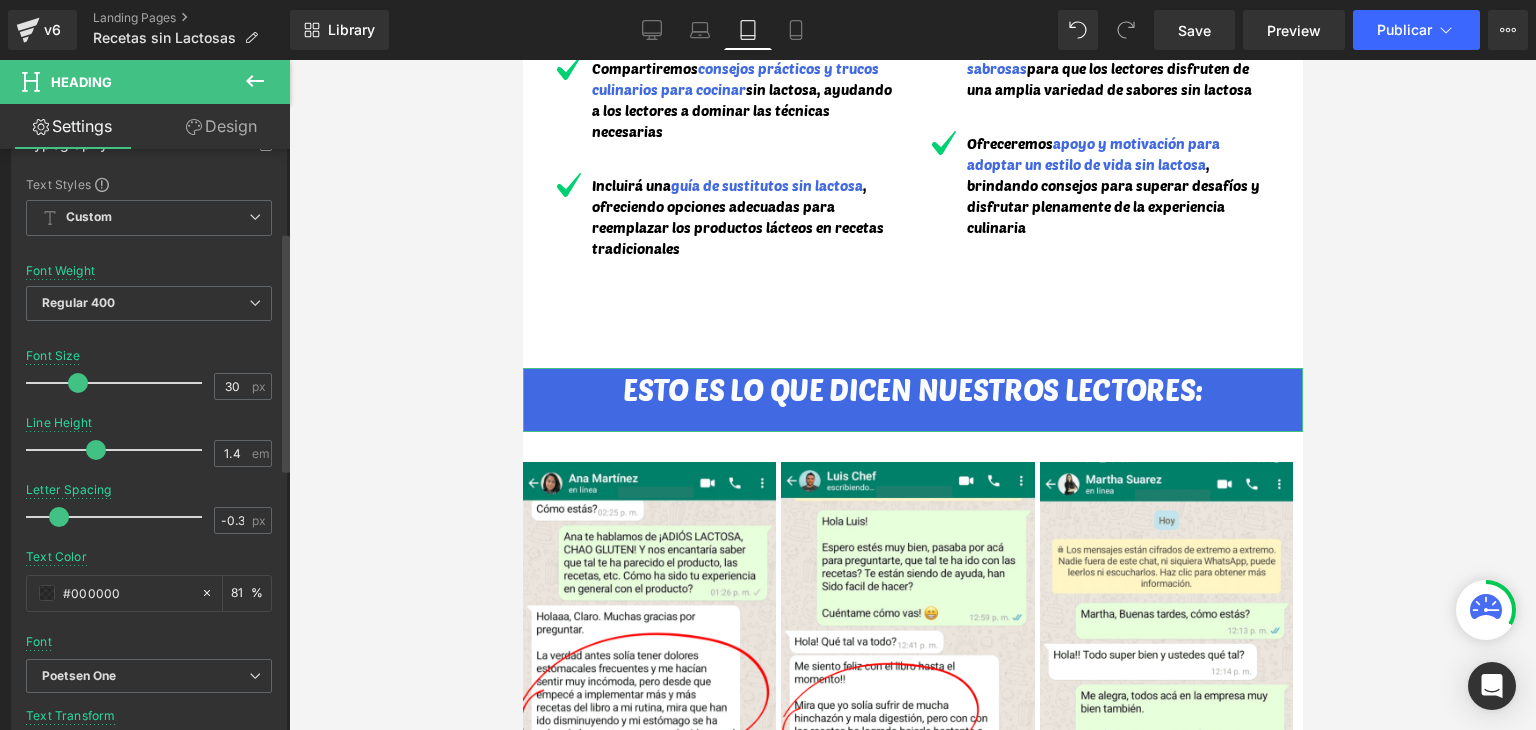 click at bounding box center (59, 517) 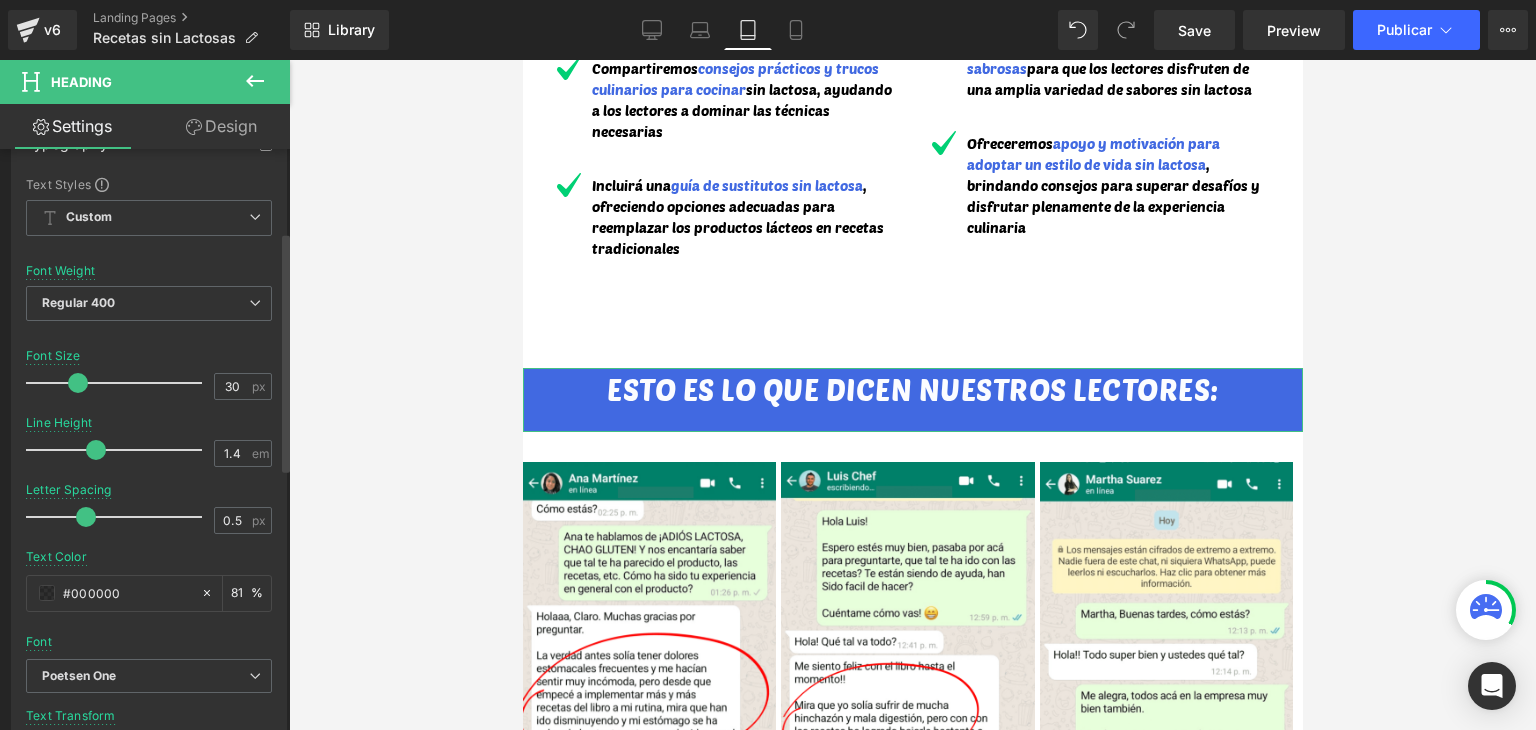 drag, startPoint x: 62, startPoint y: 514, endPoint x: 88, endPoint y: 514, distance: 26 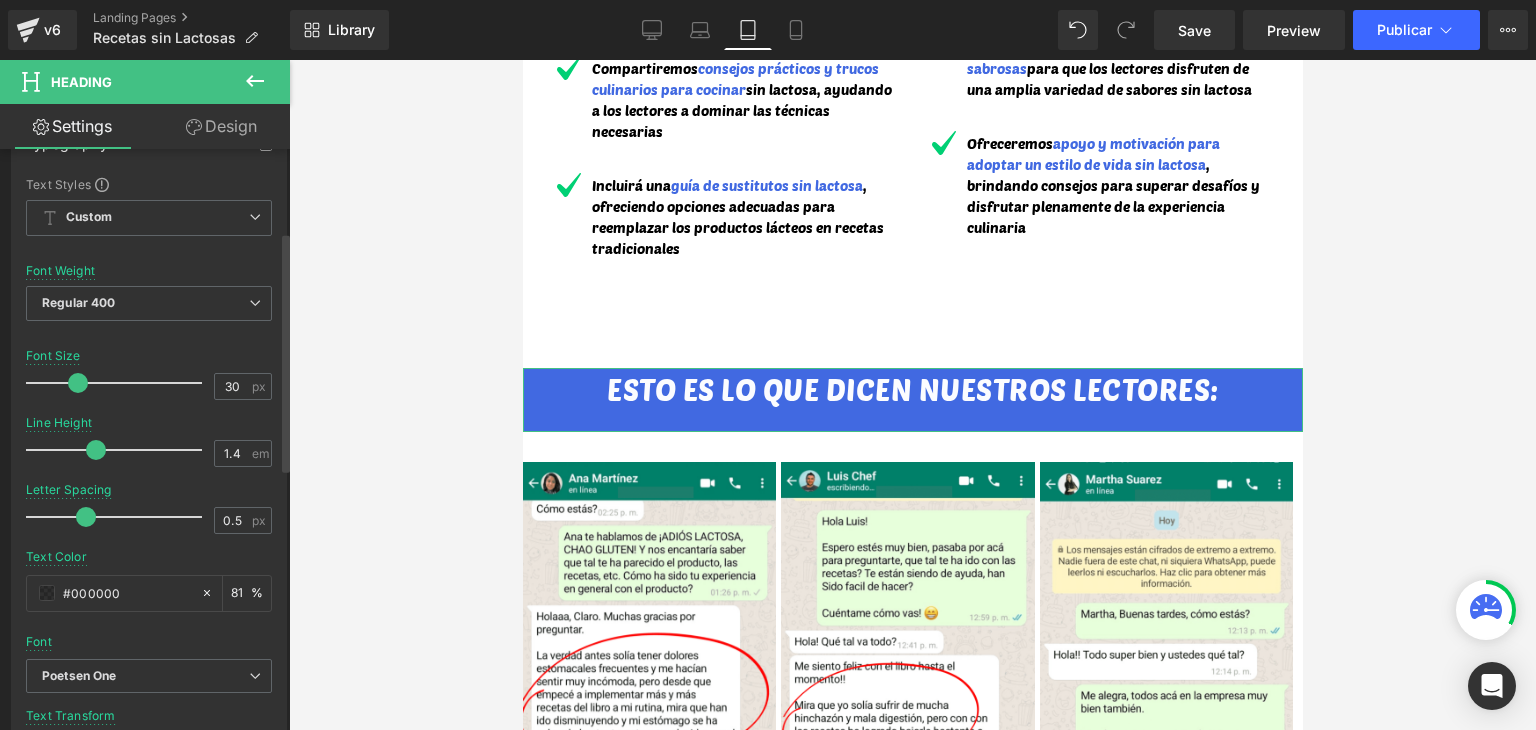 click at bounding box center (86, 517) 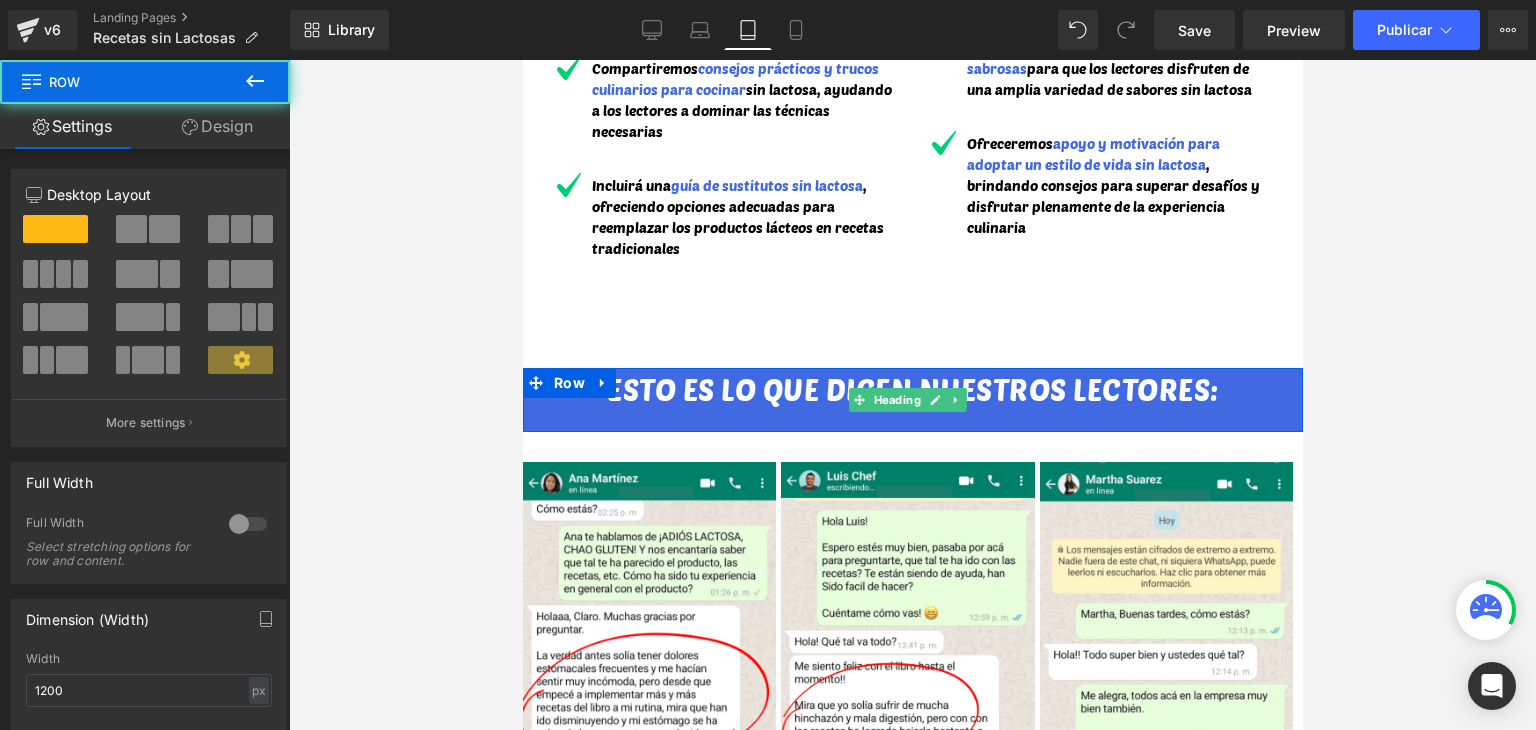 drag, startPoint x: 993, startPoint y: 414, endPoint x: 995, endPoint y: 394, distance: 20.09975 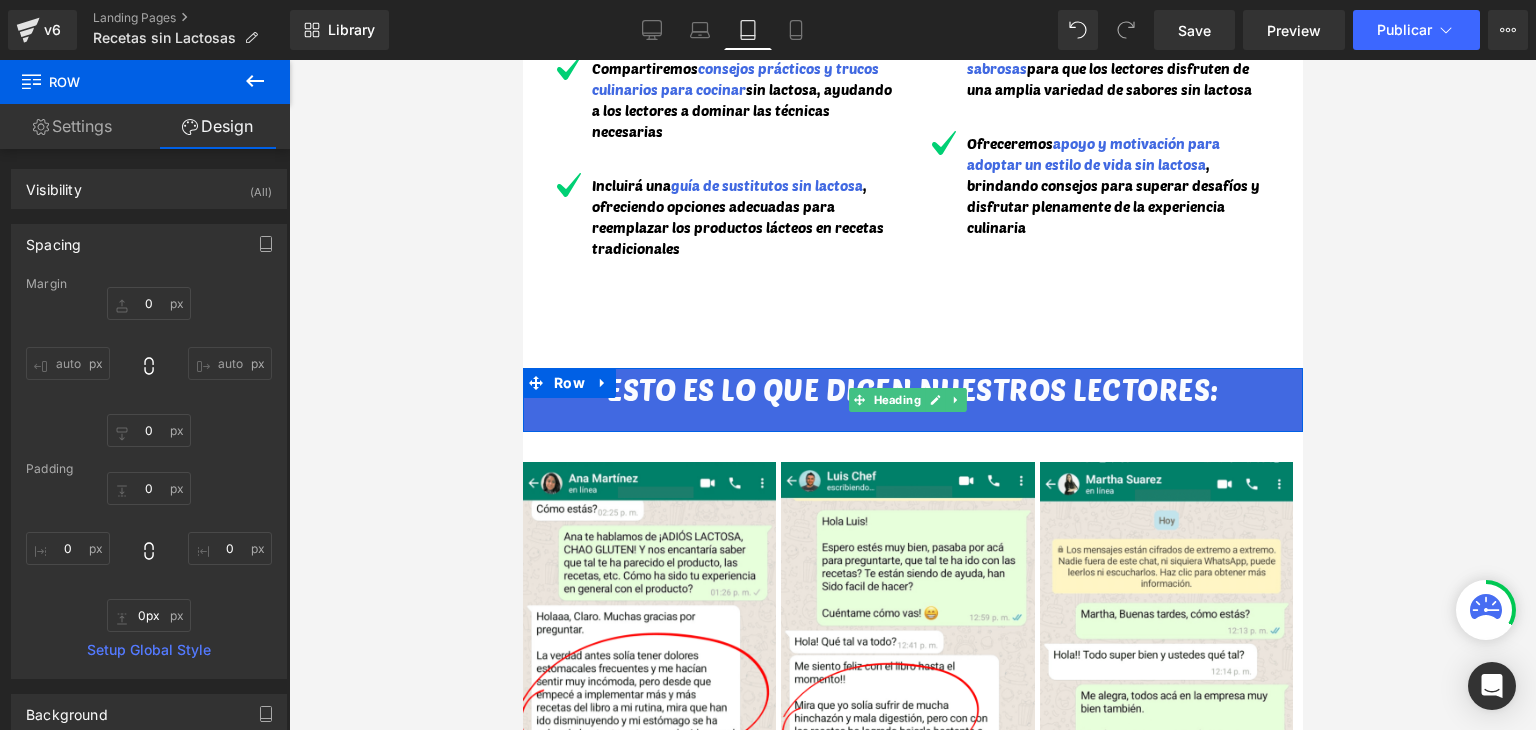 drag, startPoint x: 1000, startPoint y: 416, endPoint x: 1000, endPoint y: 399, distance: 17 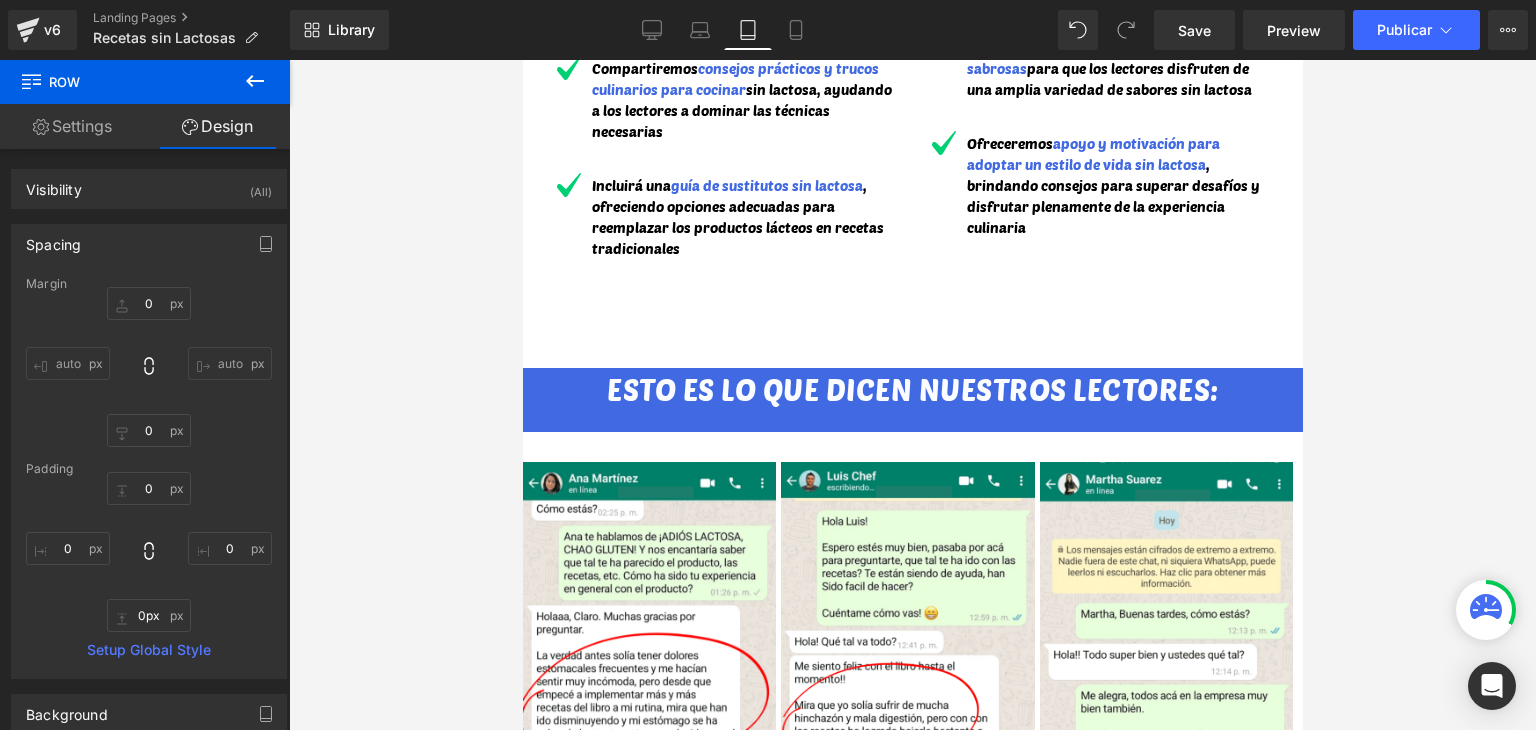 click at bounding box center (912, 395) 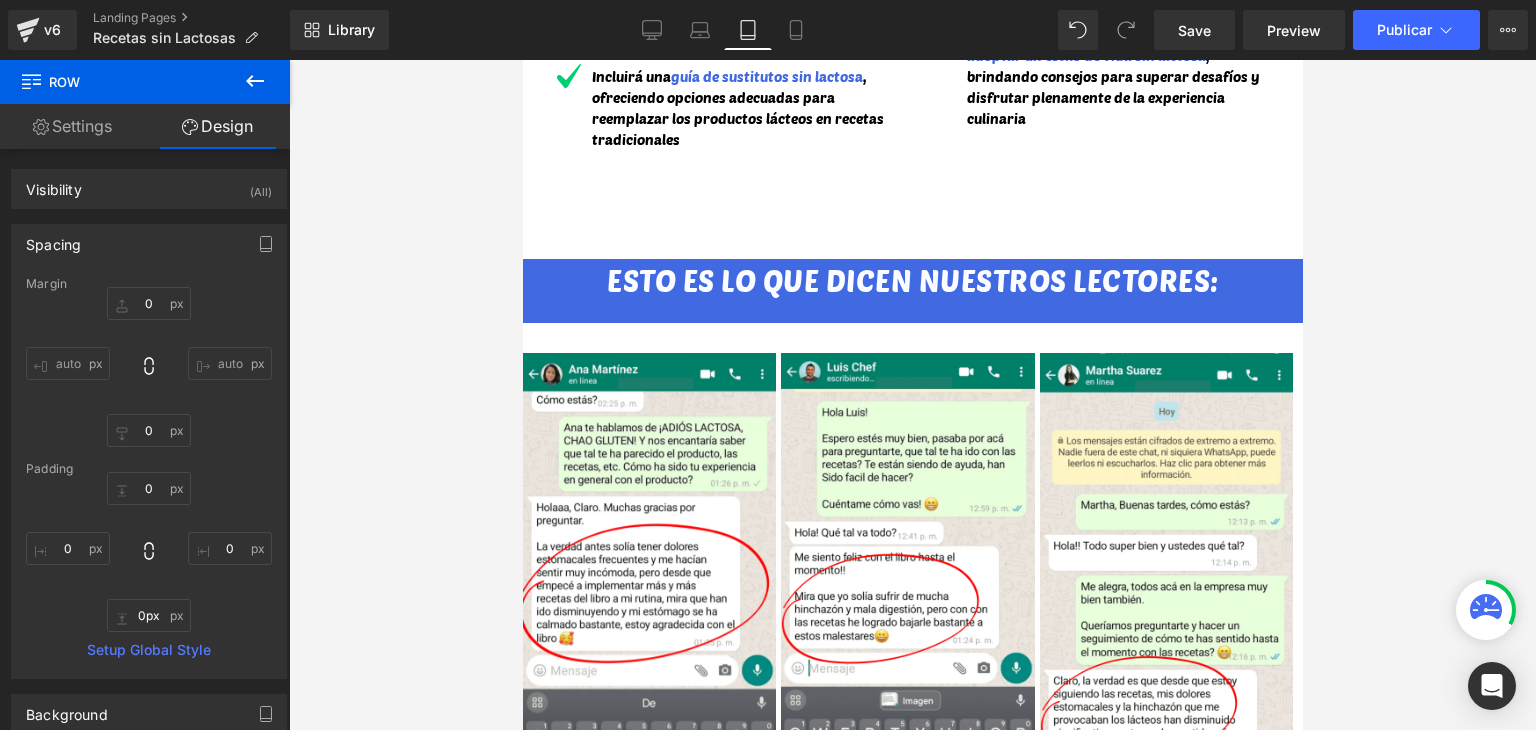 scroll, scrollTop: 5200, scrollLeft: 0, axis: vertical 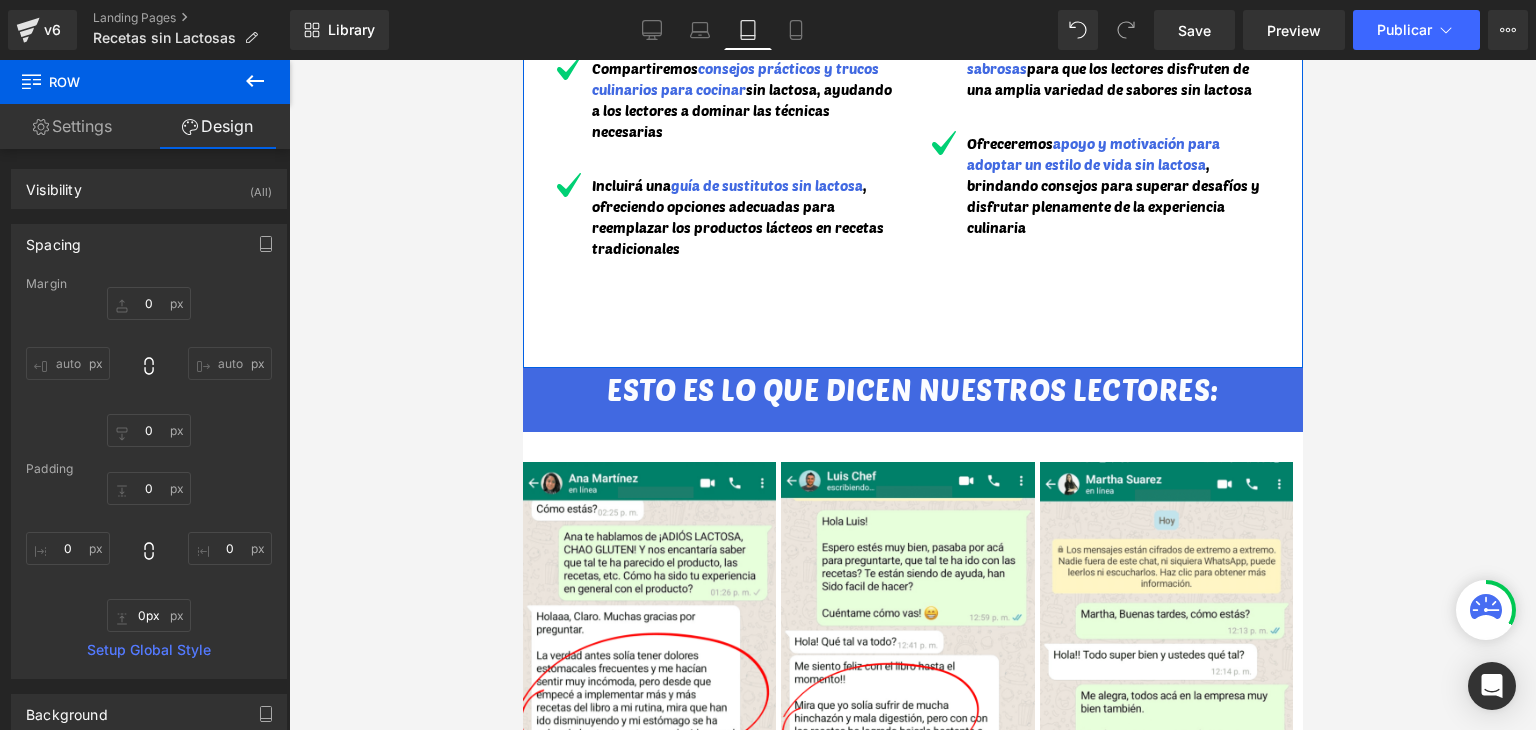 click on "DESAYUNOS Y APERITIVOS SIN LACTOSA NI GLUTEN Heading         Row         Image         Ningún chef de Tik Tok tienen en el radar nuestra sección de desayunos con opciones tentadoras, variadas y fáciles de hacer. Encontrarás ideas creativas para olvidarte de la errónea idea de que siempre tienes que comer lo mismo. Verás recetas para  galletas, tortas, palomitas sin lactosa, diferentes tipos de panes, entre otras cosas  que te ayudarán a variar tu rutina matutina  y comenzar el día de forma sabrosa, saludable y energética Text Block         Row         ALMUERZOS Y CENAS SIN LACTOSA NI GLUTEN Heading         Row         Image         ¿Comer sin lactosa ni gluten es costoso y difícil? Lo cierto es que es la más divertida del día y no tiene que ser un dolor de cabeza. Sorpréndete  con nuestra selección de platos fuertes sin gluten ni lactosa Desde  pollo al limón y alcaparras, filete de pollo en leche [PERSON_NAME], chuleta de cerdo asada, filet mignon en salsa chimichurri,  hasta,  , entre otras. Y  NO" at bounding box center (912, -950) 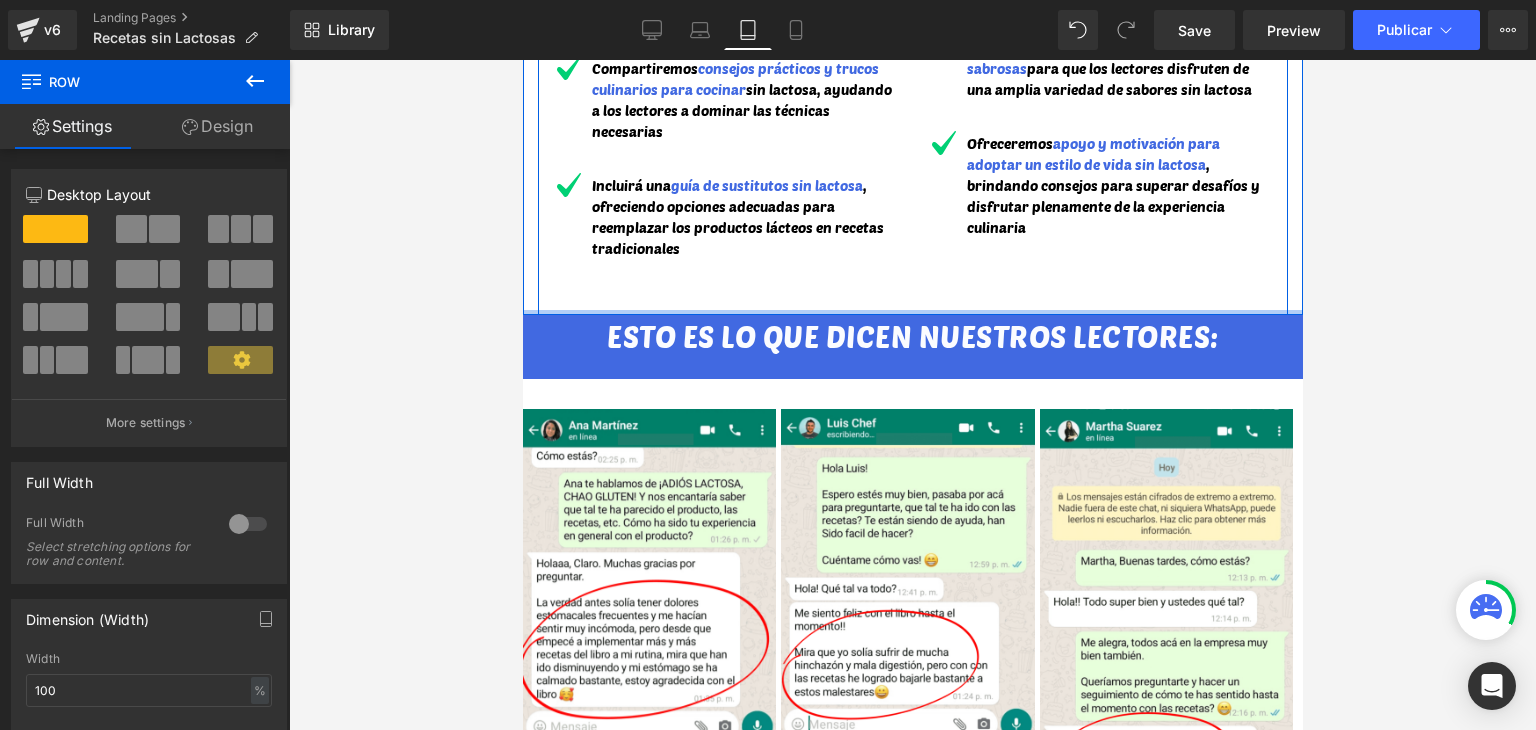 drag, startPoint x: 893, startPoint y: 348, endPoint x: 901, endPoint y: 256, distance: 92.34717 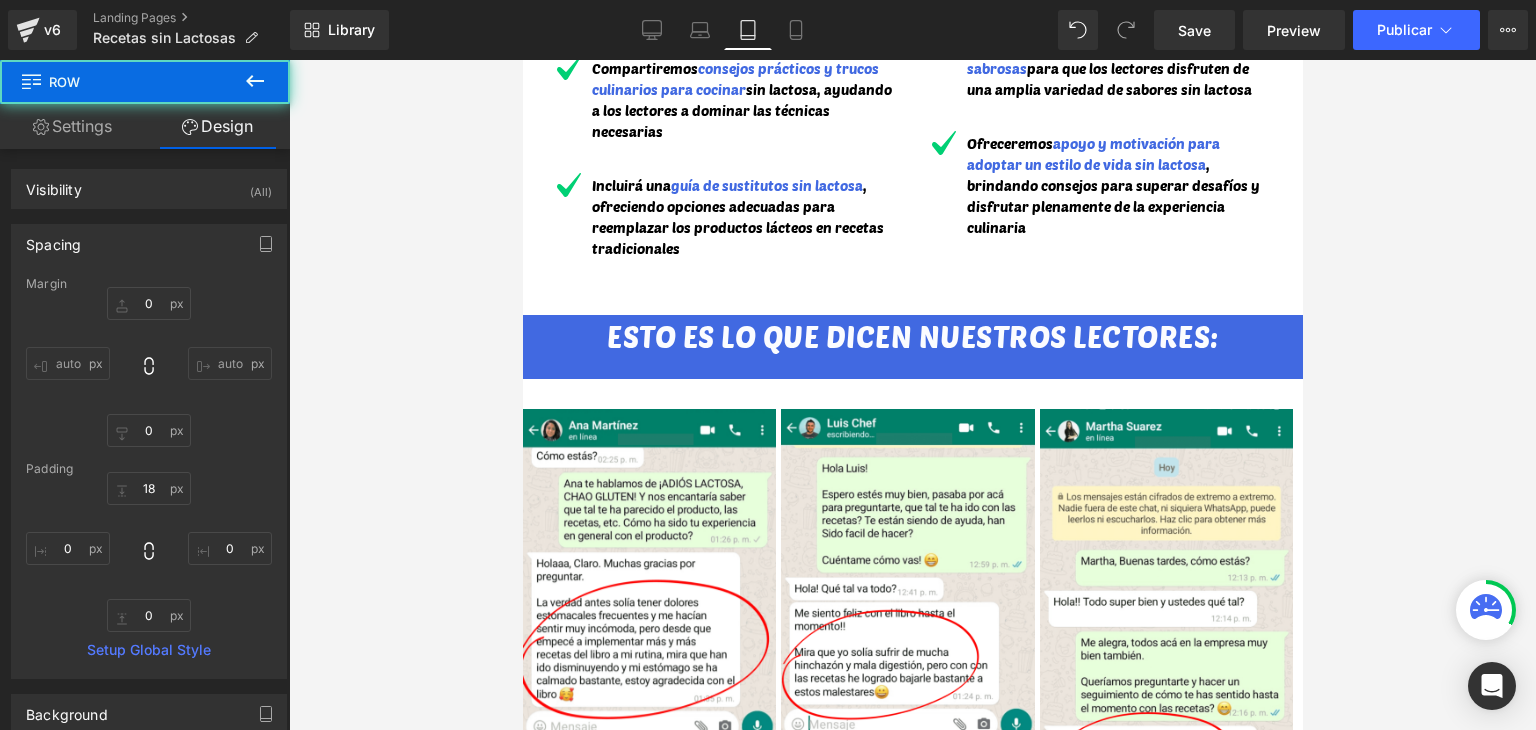 scroll, scrollTop: 4600, scrollLeft: 0, axis: vertical 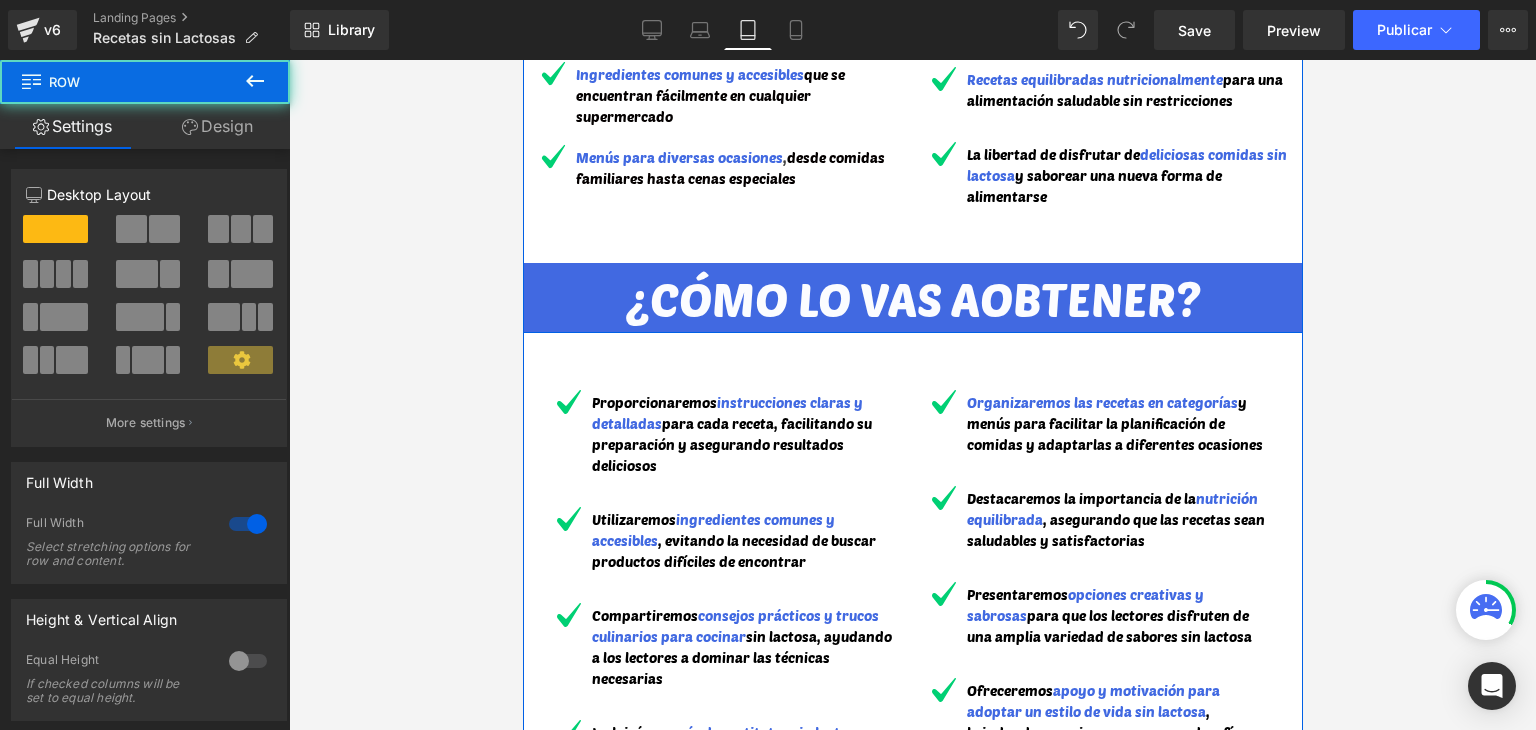 drag, startPoint x: 881, startPoint y: 369, endPoint x: 884, endPoint y: 305, distance: 64.070274 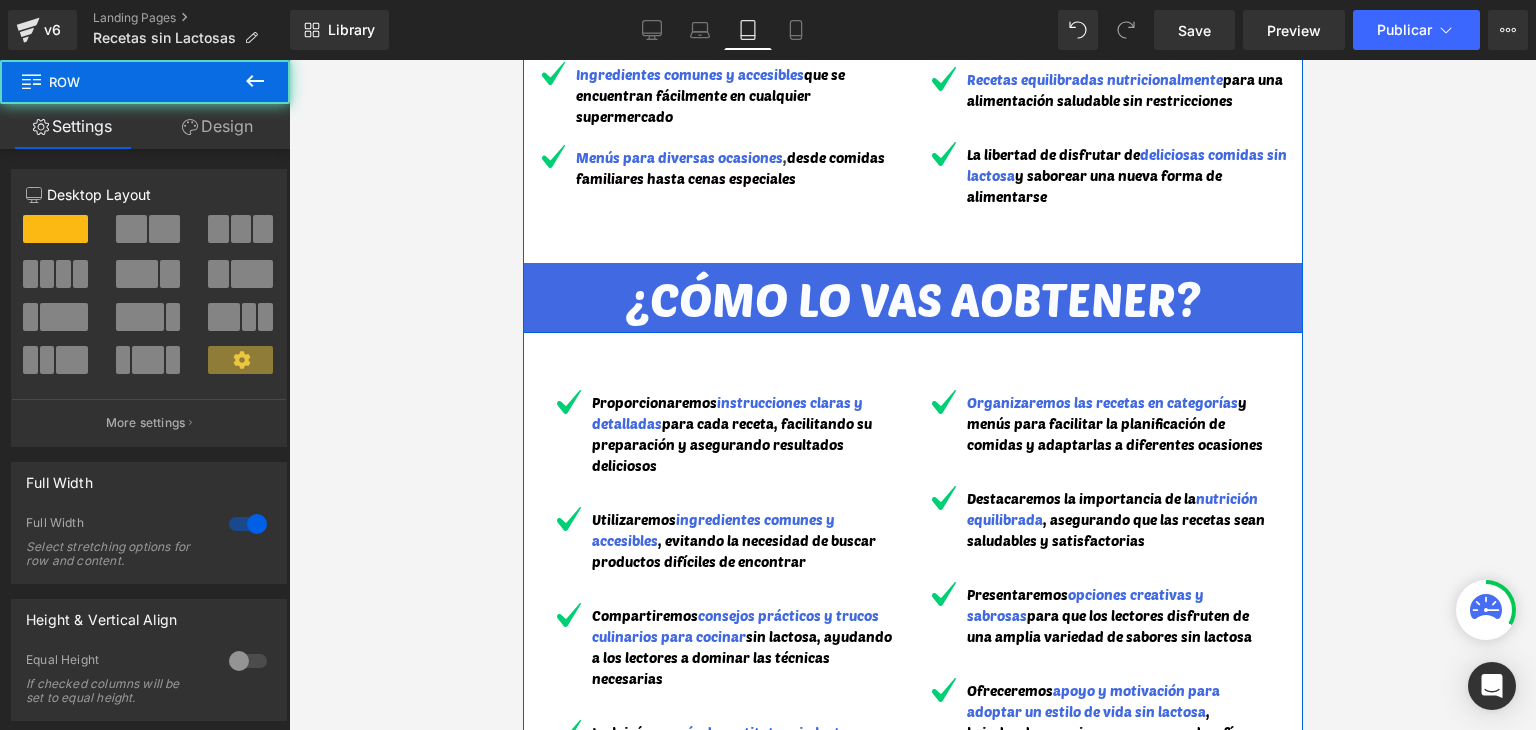 click on "DESAYUNOS Y APERITIVOS SIN LACTOSA NI GLUTEN Heading         Row         Image         Ningún chef de Tik Tok tienen en el radar nuestra sección de desayunos con opciones tentadoras, variadas y fáciles de hacer. Encontrarás ideas creativas para olvidarte de la errónea idea de que siempre tienes que comer lo mismo. Verás recetas para  galletas, tortas, palomitas sin lactosa, diferentes tipos de panes, entre otras cosas  que te ayudarán a variar tu rutina matutina  y comenzar el día de forma sabrosa, saludable y energética Text Block         Row         ALMUERZOS Y CENAS SIN LACTOSA NI GLUTEN Heading         Row         Image         ¿Comer sin lactosa ni gluten es costoso y difícil? Lo cierto es que es la más divertida del día y no tiene que ser un dolor de cabeza. Sorpréndete  con nuestra selección de platos fuertes sin gluten ni lactosa Desde  pollo al limón y alcaparras, filete de pollo en leche [PERSON_NAME], chuleta de cerdo asada, filet mignon en salsa chimichurri,  hasta,  , entre otras. Y  NO" at bounding box center (912, -658) 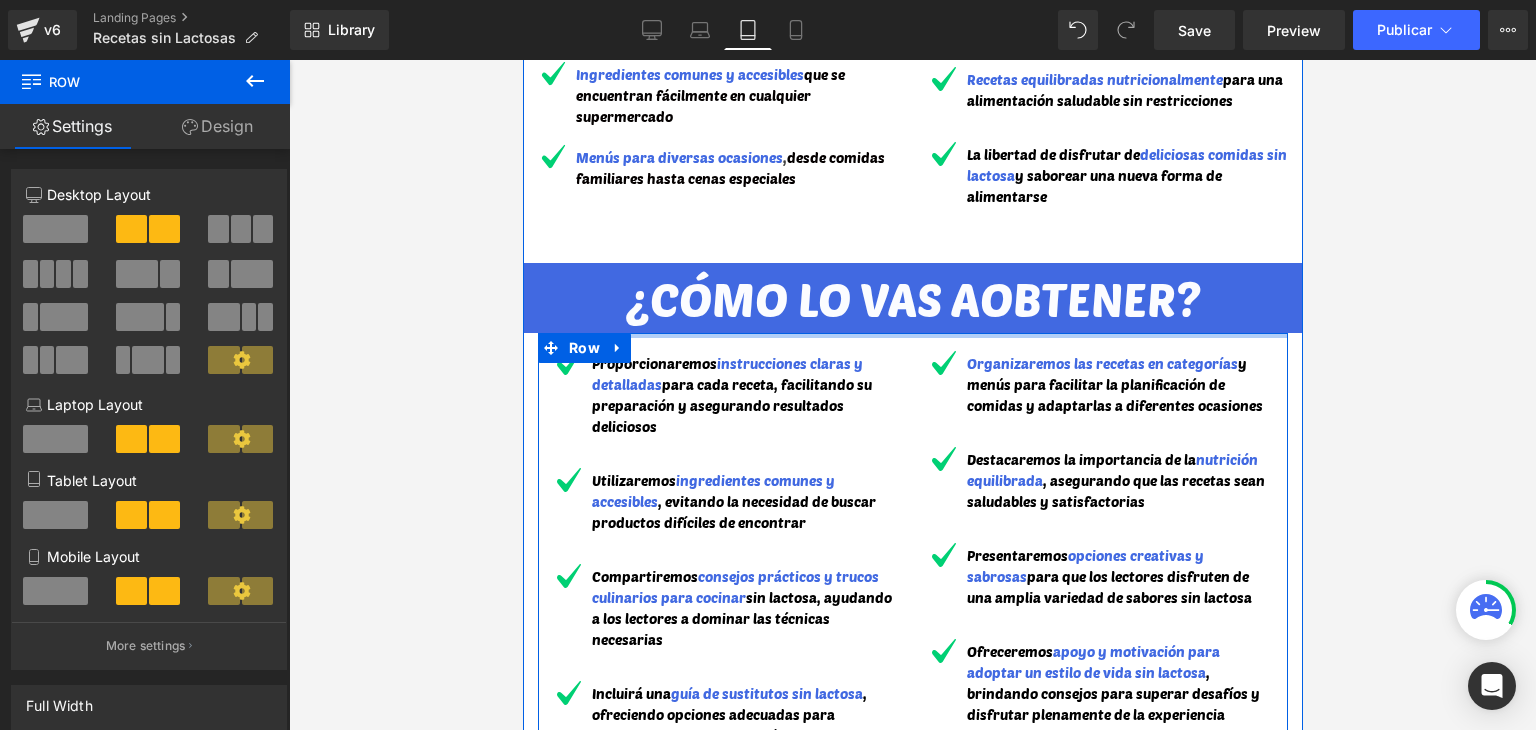 drag, startPoint x: 891, startPoint y: 335, endPoint x: 890, endPoint y: 295, distance: 40.012497 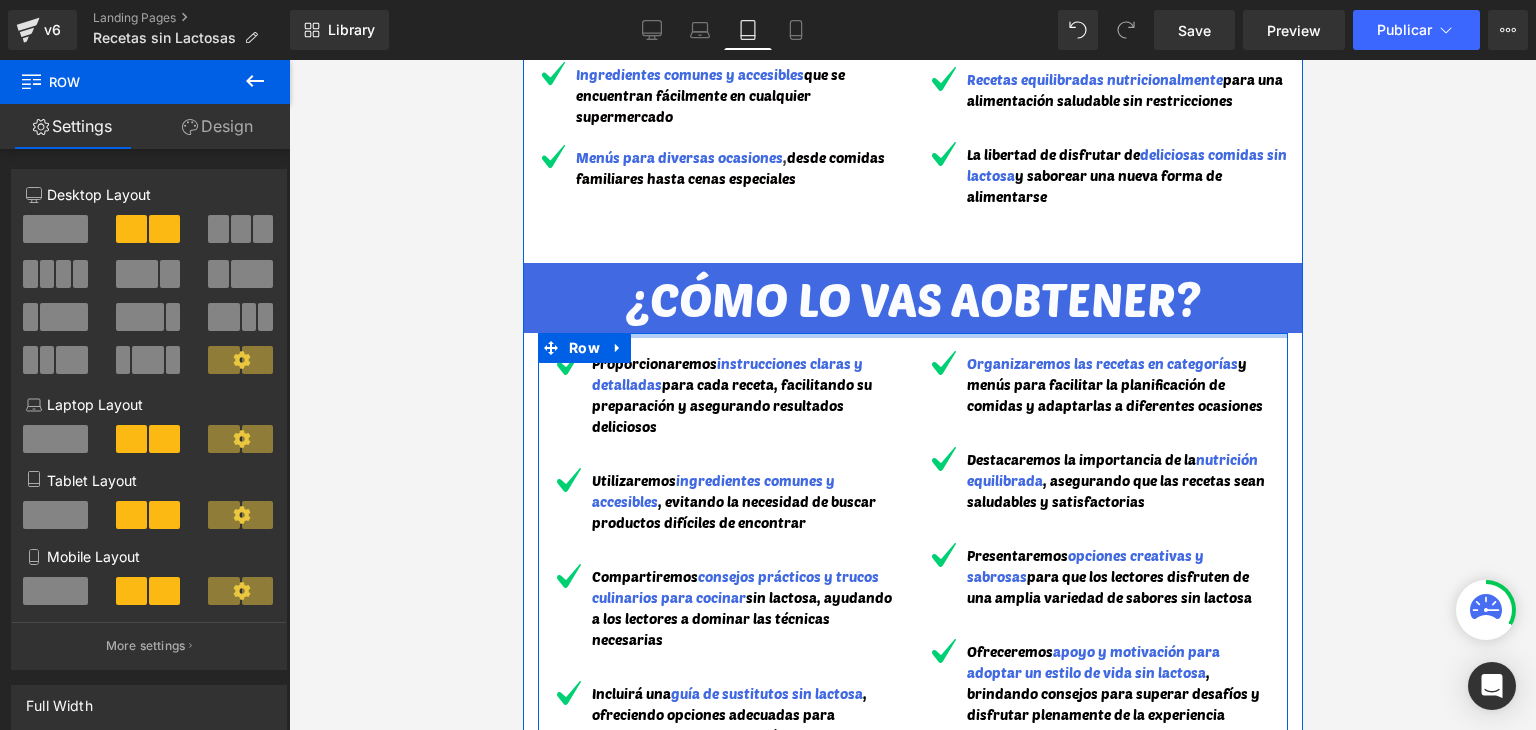 click on "DESAYUNOS Y APERITIVOS SIN LACTOSA NI GLUTEN Heading         Row         Image         Ningún chef de Tik Tok tienen en el radar nuestra sección de desayunos con opciones tentadoras, variadas y fáciles de hacer. Encontrarás ideas creativas para olvidarte de la errónea idea de que siempre tienes que comer lo mismo. Verás recetas para  galletas, tortas, palomitas sin lactosa, diferentes tipos de panes, entre otras cosas  que te ayudarán a variar tu rutina matutina  y comenzar el día de forma sabrosa, saludable y energética Text Block         Row         ALMUERZOS Y CENAS SIN LACTOSA NI GLUTEN Heading         Row         Image         ¿Comer sin lactosa ni gluten es costoso y difícil? Lo cierto es que es la más divertida del día y no tiene que ser un dolor de cabeza. Sorpréndete  con nuestra selección de platos fuertes sin gluten ni lactosa Desde  pollo al limón y alcaparras, filete de pollo en leche [PERSON_NAME], chuleta de cerdo asada, filet mignon en salsa chimichurri,  hasta,  , entre otras. Y  NO" at bounding box center (912, -414) 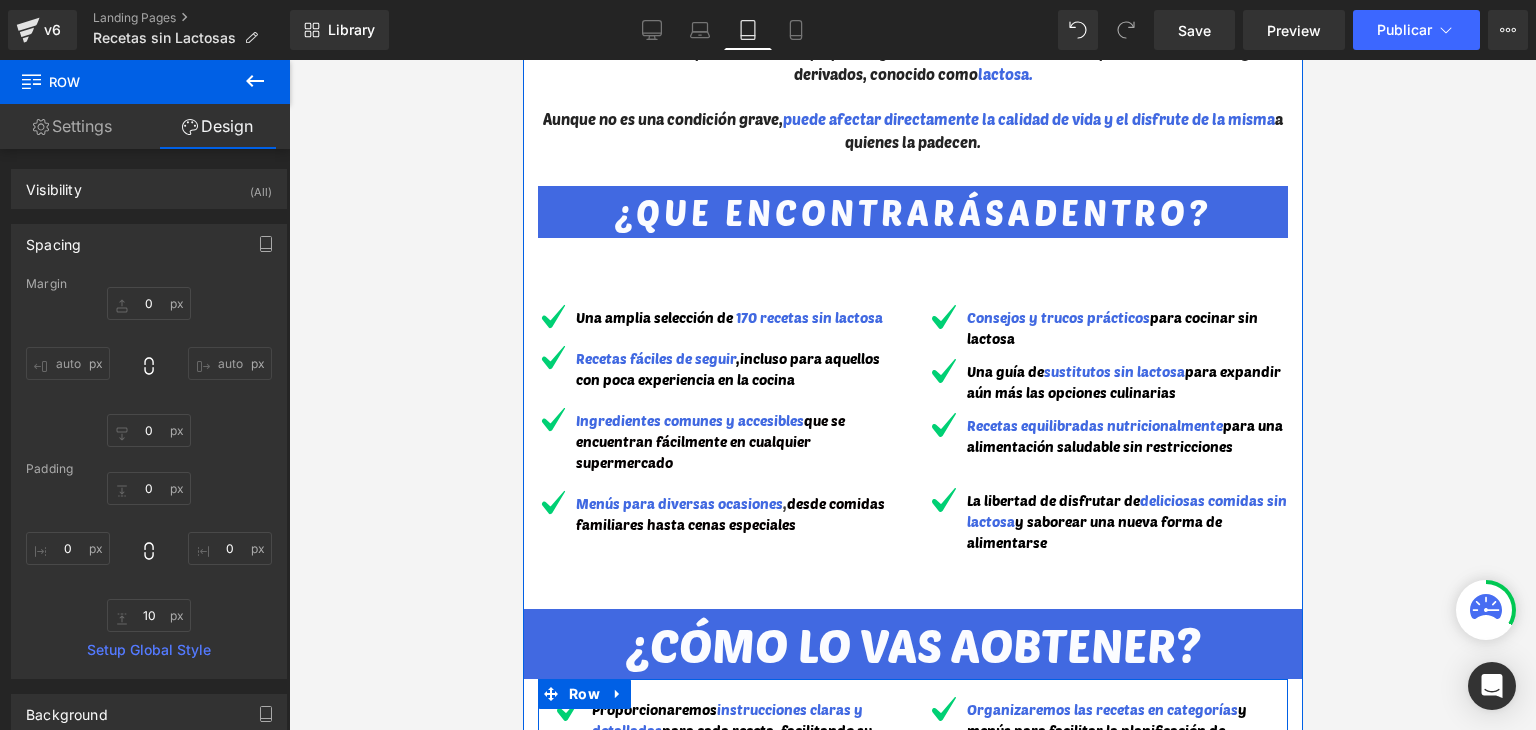 scroll, scrollTop: 4200, scrollLeft: 0, axis: vertical 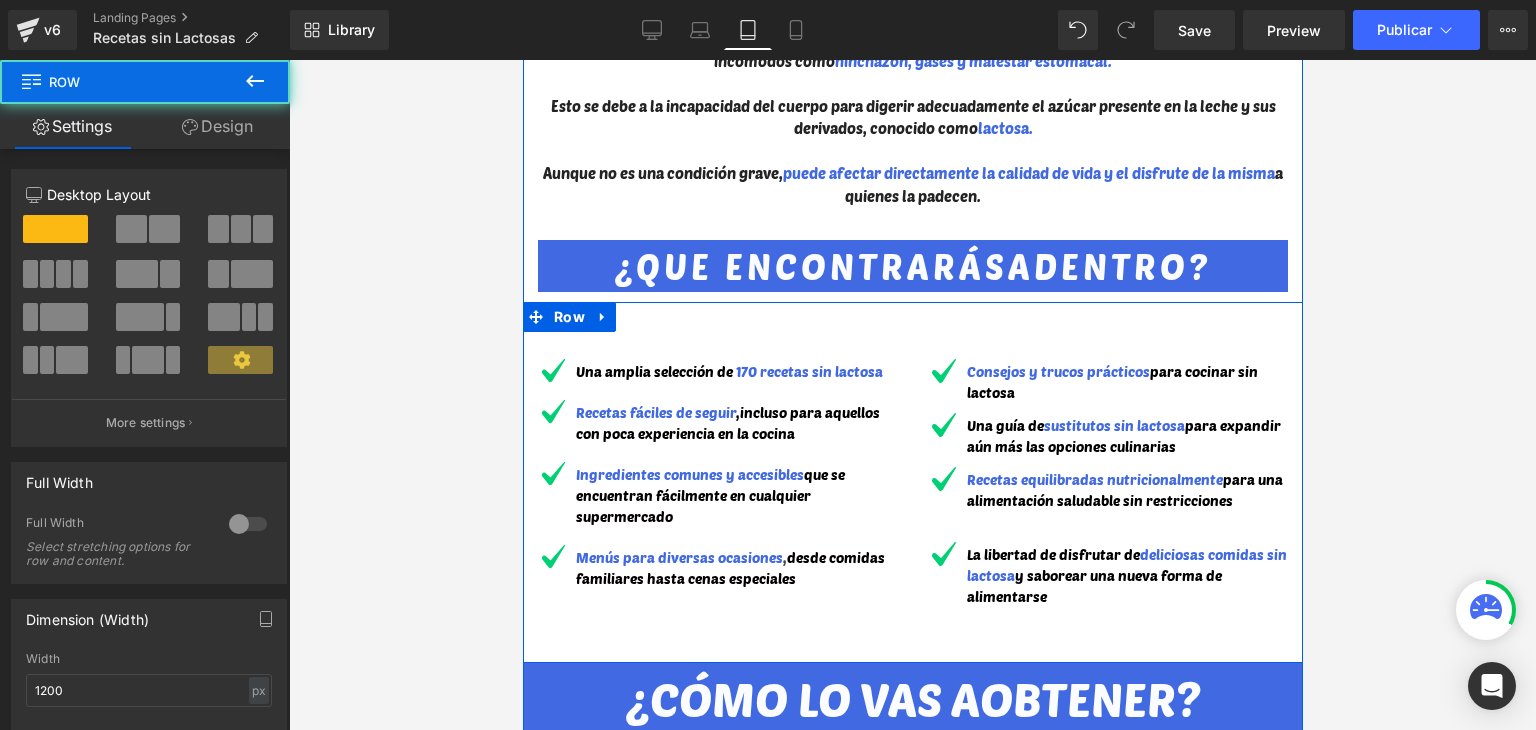 drag, startPoint x: 911, startPoint y: 649, endPoint x: 920, endPoint y: 599, distance: 50.803543 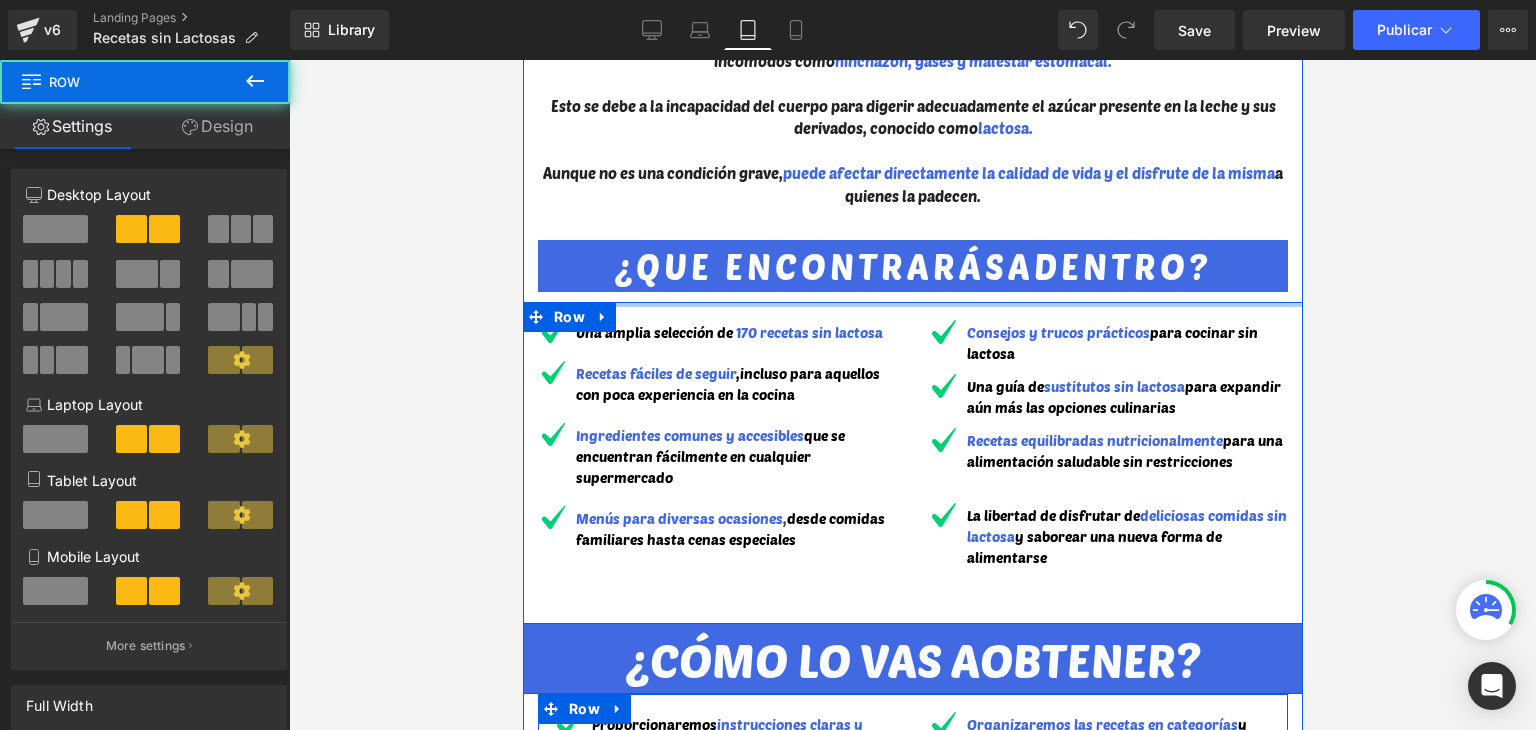 drag, startPoint x: 914, startPoint y: 286, endPoint x: 915, endPoint y: 229, distance: 57.00877 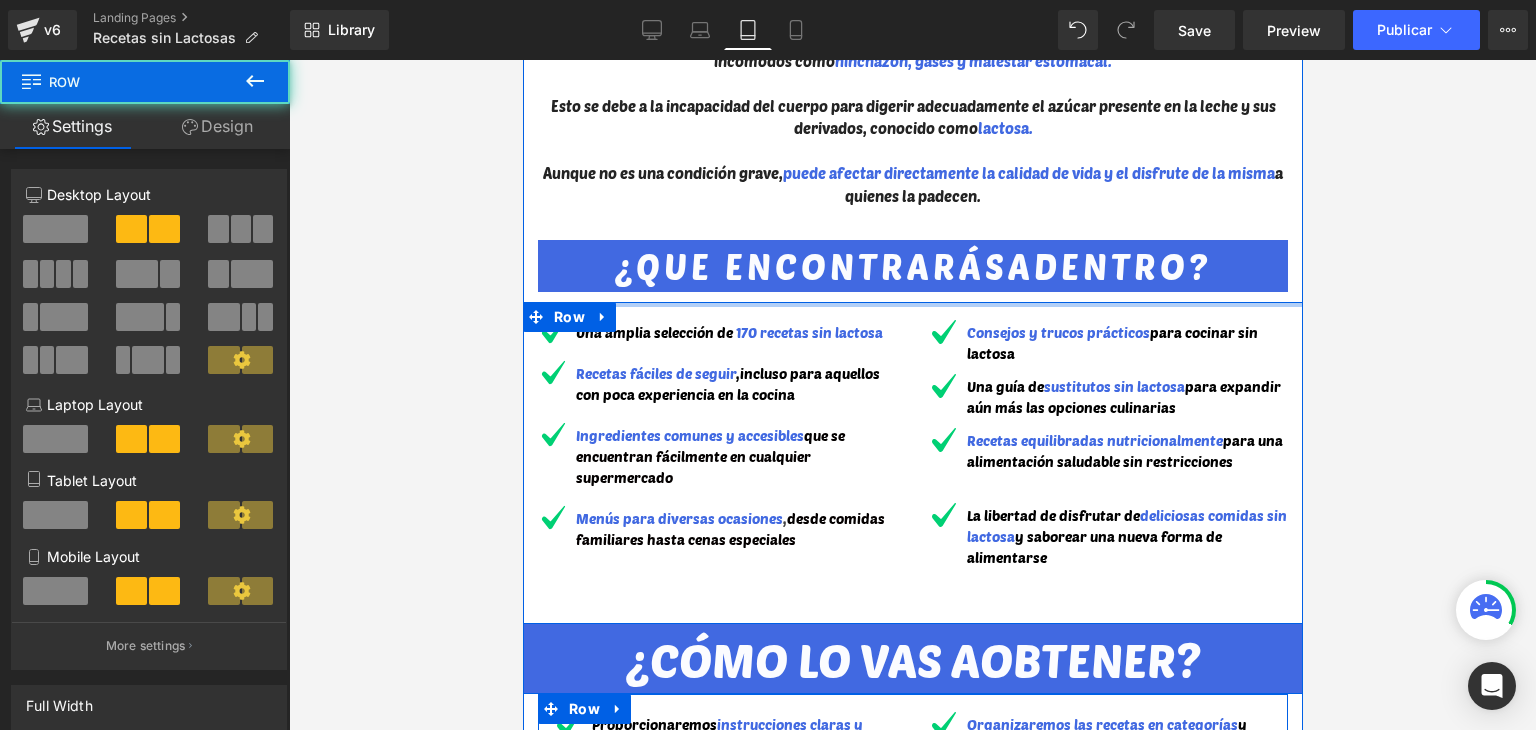 click on "DESAYUNOS Y APERITIVOS SIN LACTOSA NI GLUTEN Heading         Row         Image         Ningún chef de Tik Tok tienen en el radar nuestra sección de desayunos con opciones tentadoras, variadas y fáciles de hacer. Encontrarás ideas creativas para olvidarte de la errónea idea de que siempre tienes que comer lo mismo. Verás recetas para  galletas, tortas, palomitas sin lactosa, diferentes tipos de panes, entre otras cosas  que te ayudarán a variar tu rutina matutina  y comenzar el día de forma sabrosa, saludable y energética Text Block         Row         ALMUERZOS Y CENAS SIN LACTOSA NI GLUTEN Heading         Row         Image         ¿Comer sin lactosa ni gluten es costoso y difícil? Lo cierto es que es la más divertida del día y no tiene que ser un dolor de cabeza. Sorpréndete  con nuestra selección de platos fuertes sin gluten ni lactosa Desde  pollo al limón y alcaparras, filete de pollo en leche [PERSON_NAME], chuleta de cerdo asada, filet mignon en salsa chimichurri,  hasta,  , entre otras. Y  NO" at bounding box center (912, -278) 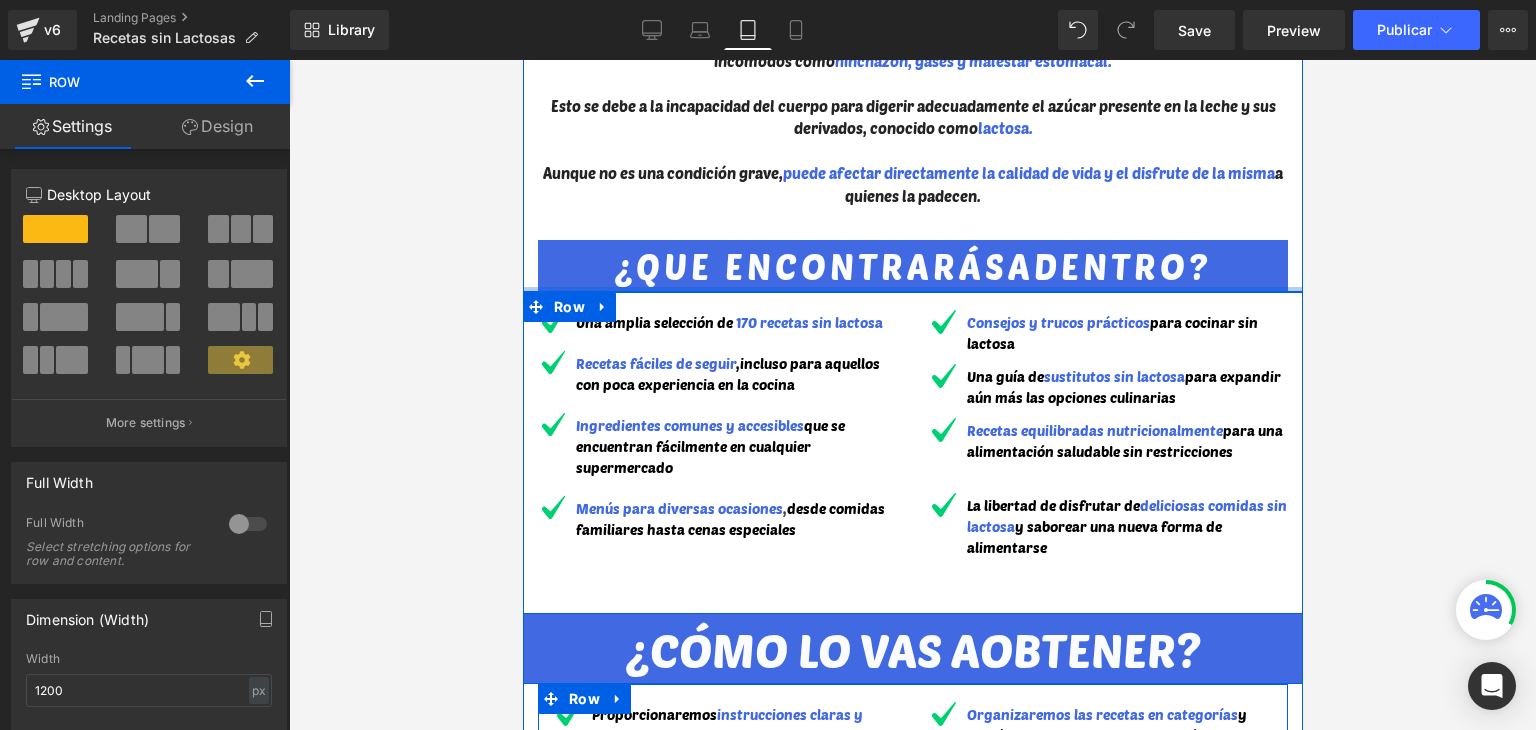 drag, startPoint x: 916, startPoint y: 282, endPoint x: 917, endPoint y: 257, distance: 25.019993 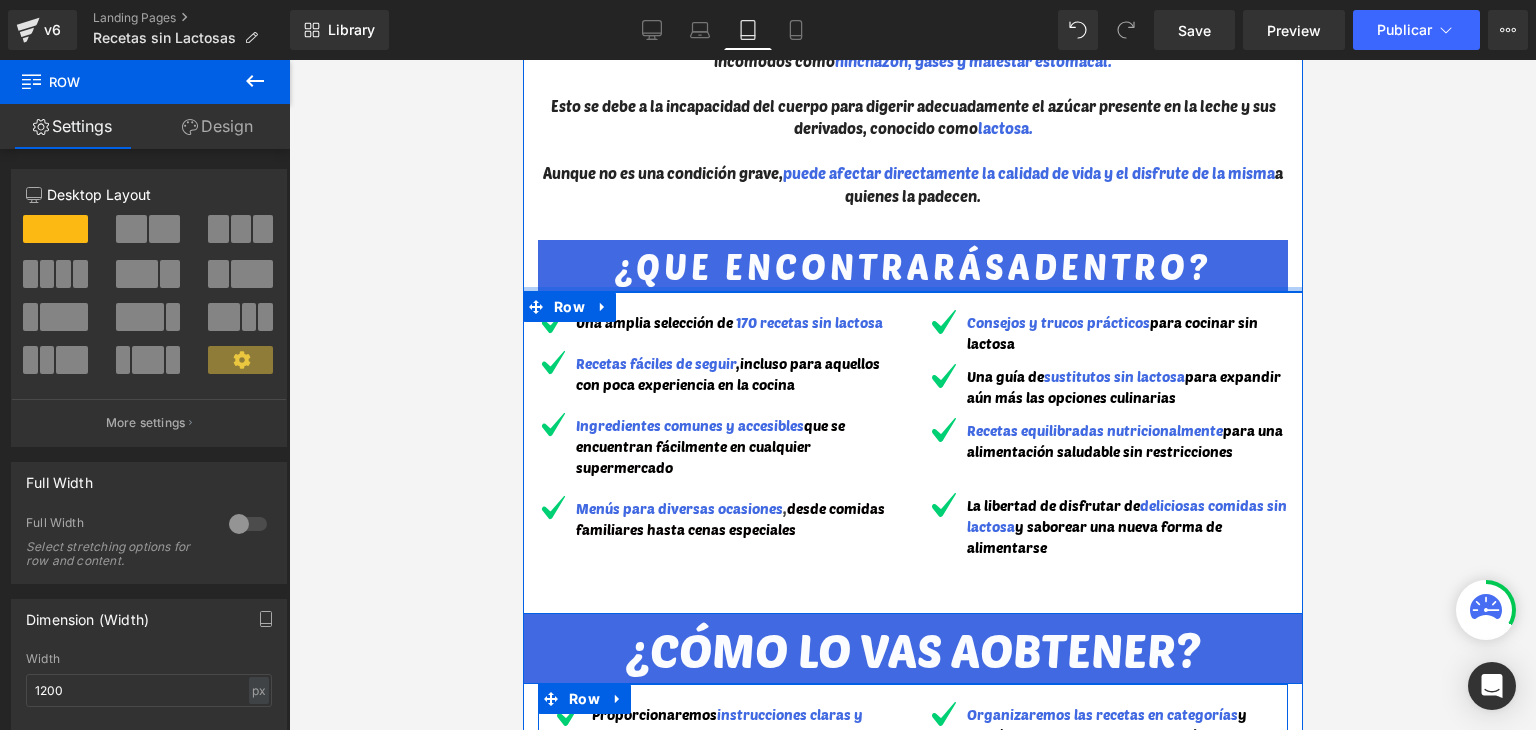 click on "SABÍAS QUE LA INTOLERANCIA A LA LACTOSA... Heading         Row         Image         Causa diversos malestares digestivos  por consumir productos lácteos. Puede desencadenar síntomas incómodos como  hinchazón, gases y malestar estomacal. Esto se debe a la incapacidad del cuerpo para digerir adecuadamente el azúcar presente en la leche y sus derivados, conocido como  lactosa.
Aunque no es una condición grave,  puede afectar directamente la calidad de vida y el disfrute de la misma  a quienes la padecen.
Text Block         Row         ¿QUE ENCONTRARÁS  ADENTRO? Heading         Row         Row" at bounding box center [912, -17] 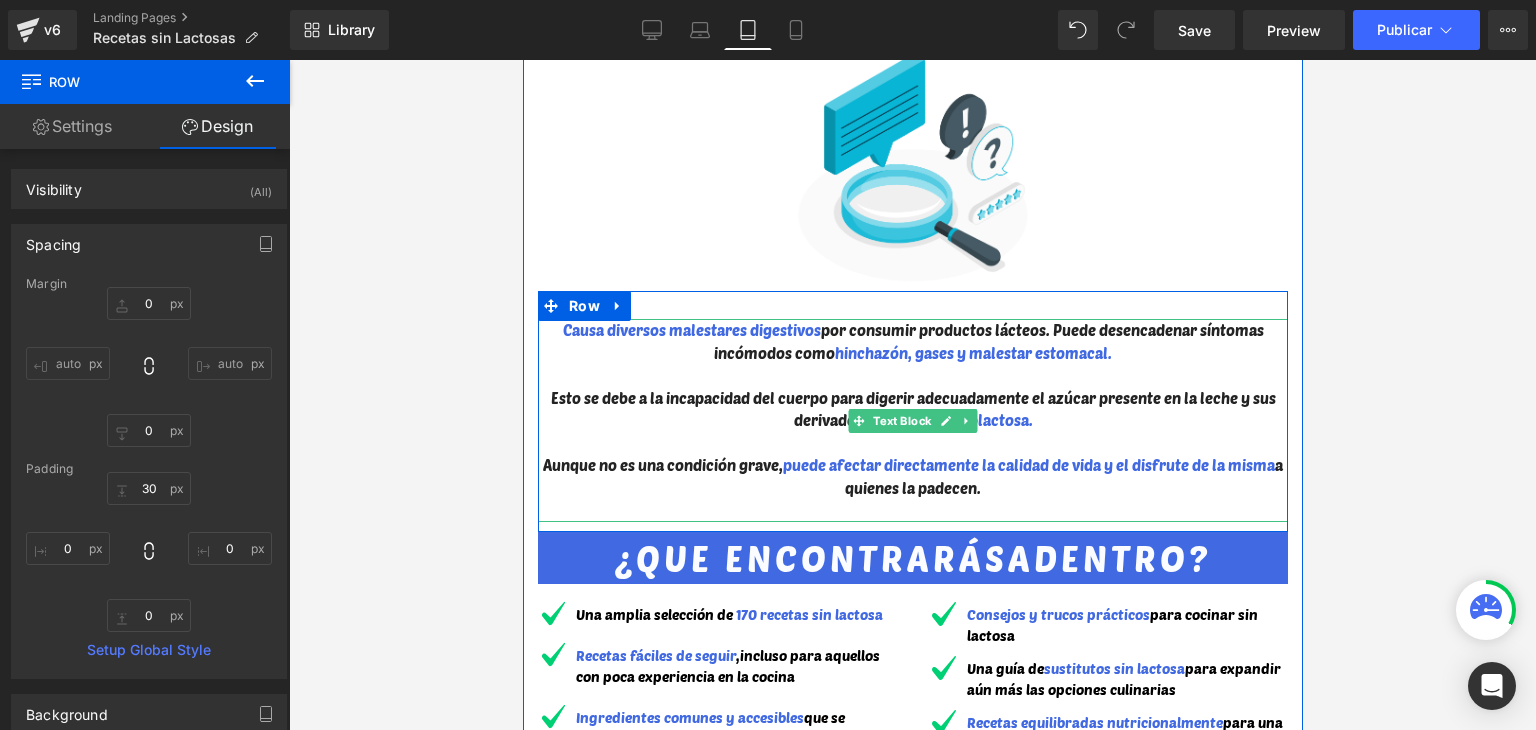 scroll, scrollTop: 3800, scrollLeft: 0, axis: vertical 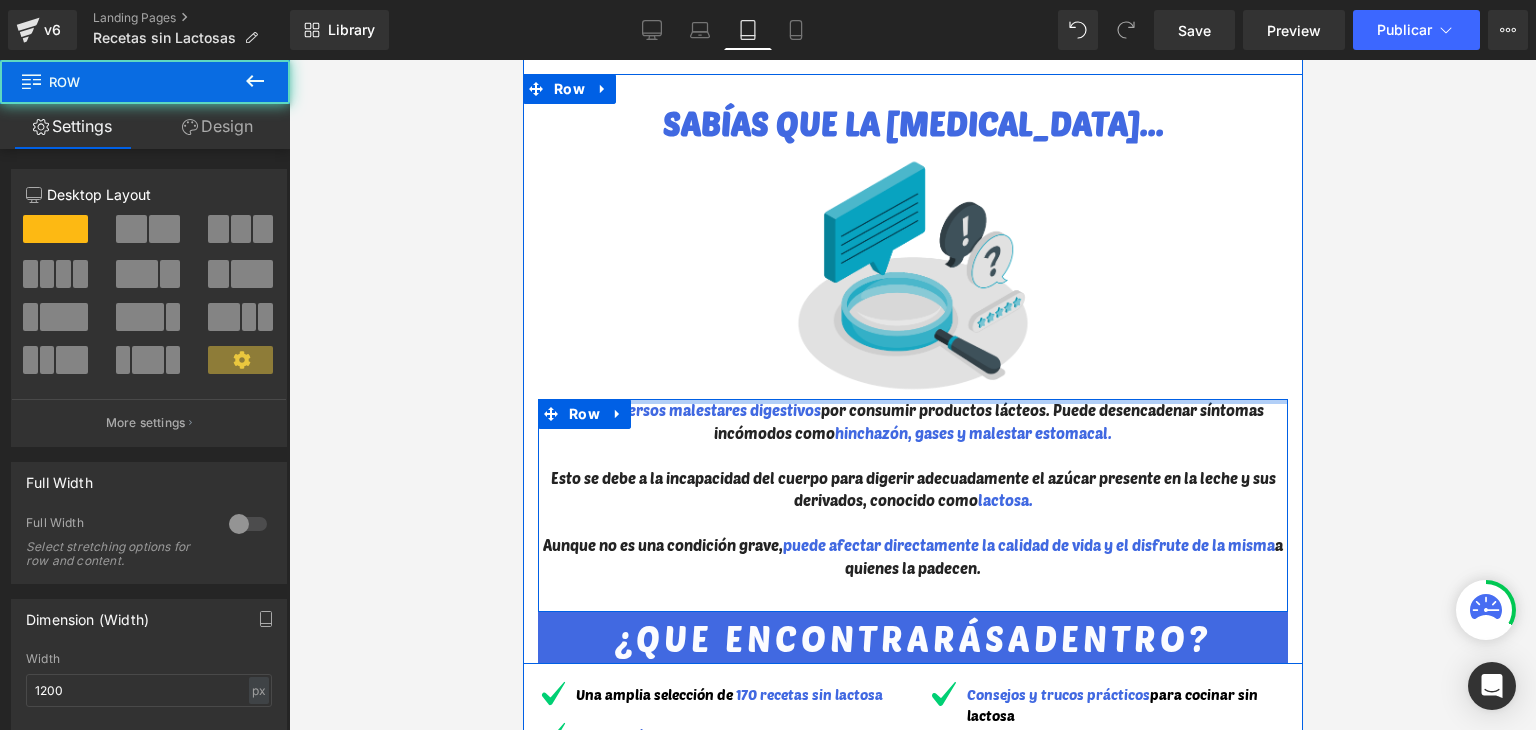drag, startPoint x: 879, startPoint y: 407, endPoint x: 879, endPoint y: 353, distance: 54 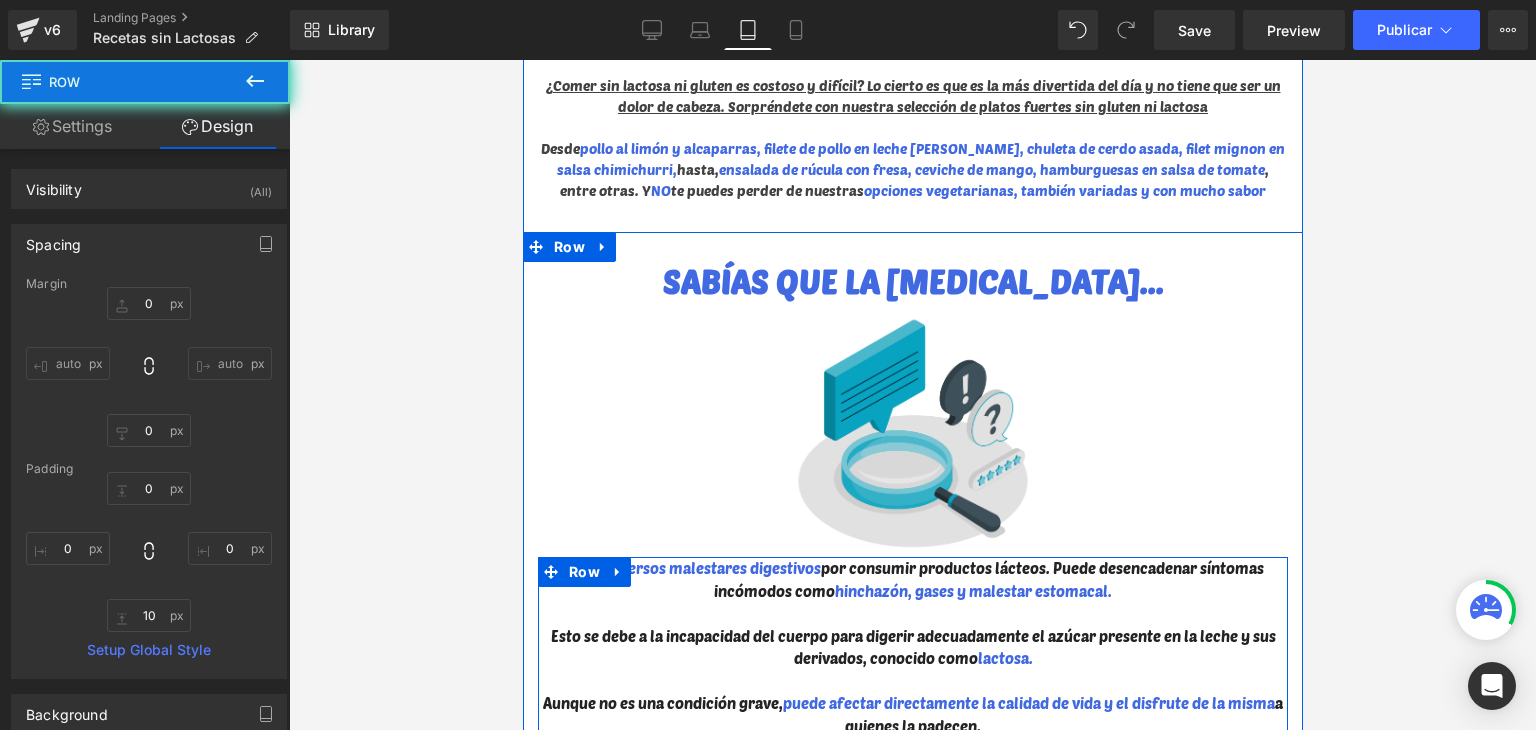 scroll, scrollTop: 3600, scrollLeft: 0, axis: vertical 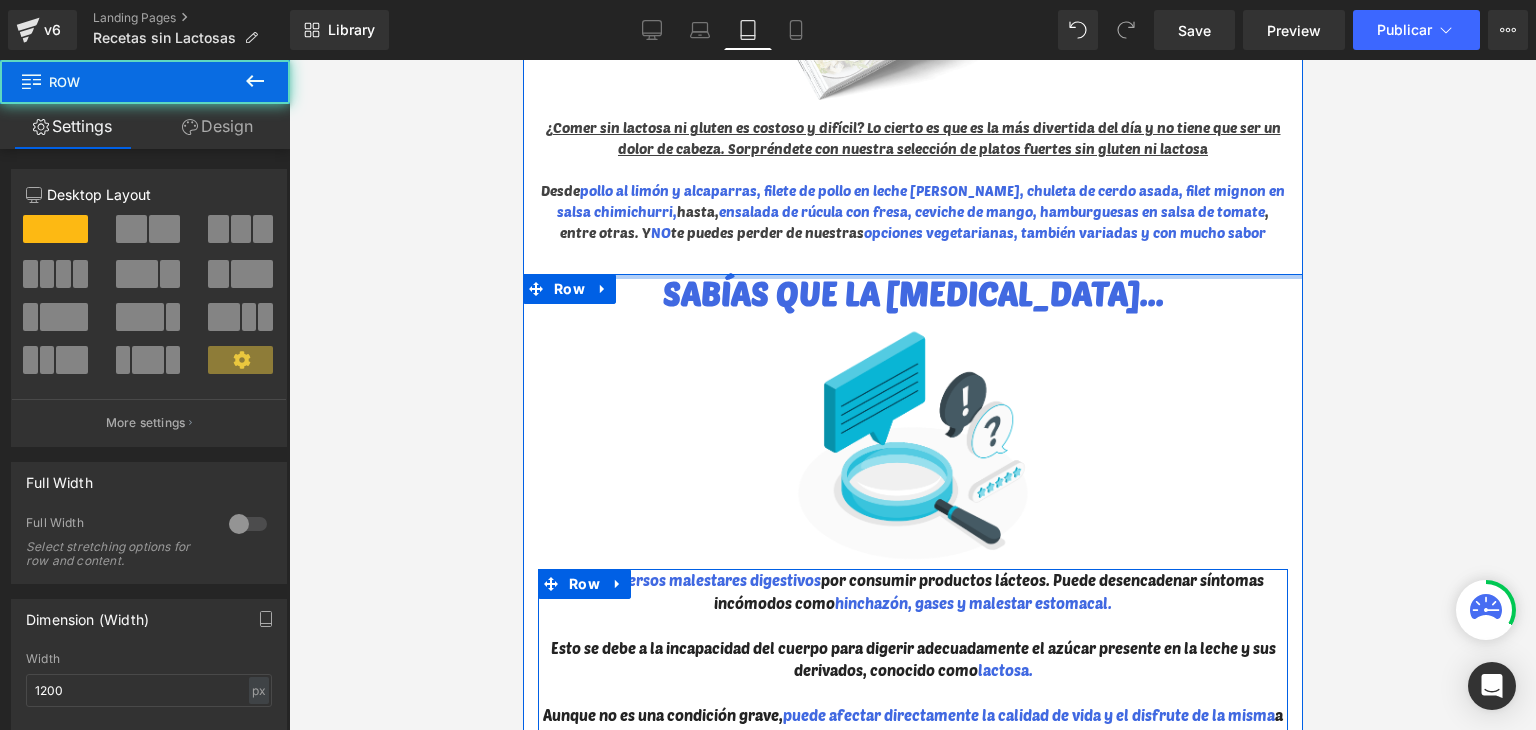 drag, startPoint x: 881, startPoint y: 277, endPoint x: 881, endPoint y: 238, distance: 39 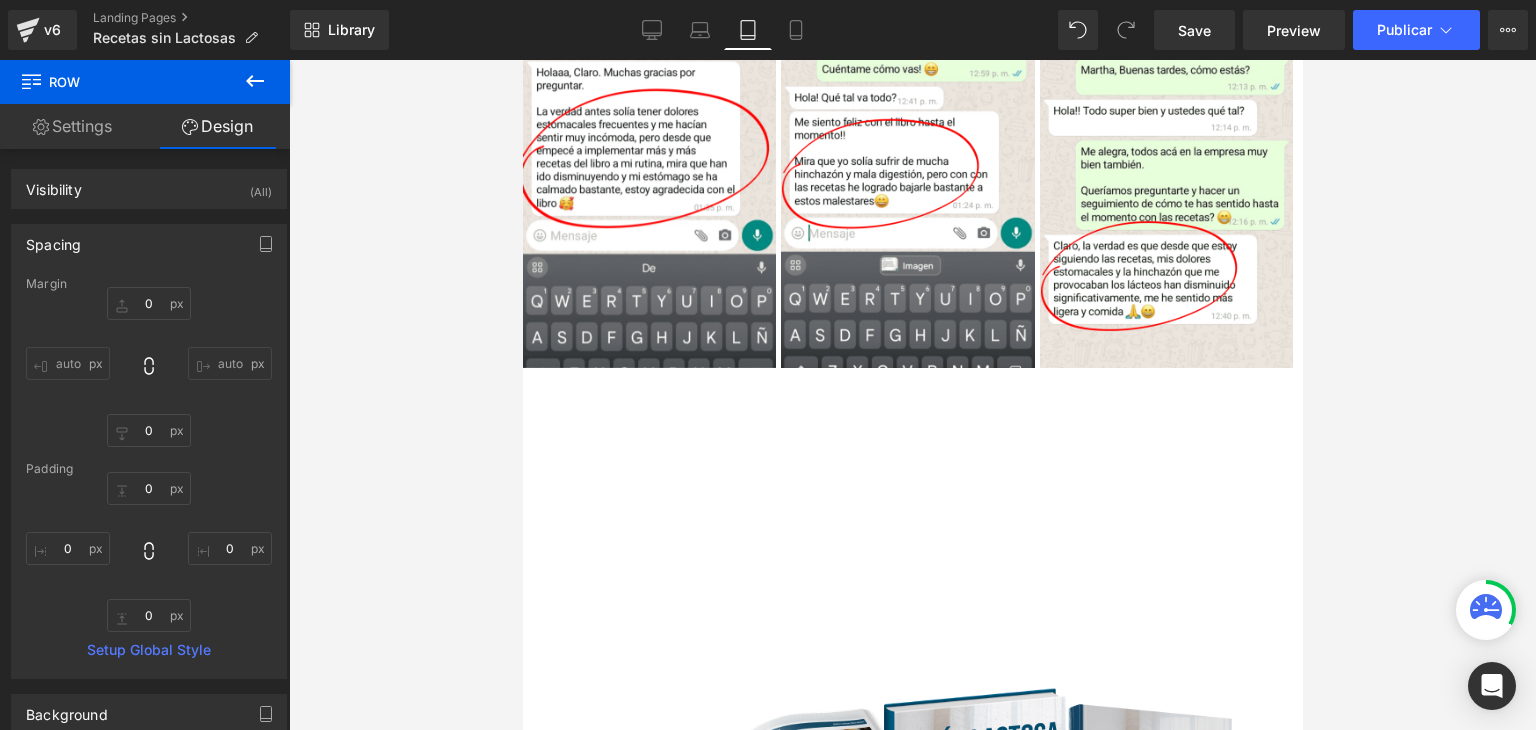 scroll, scrollTop: 5600, scrollLeft: 0, axis: vertical 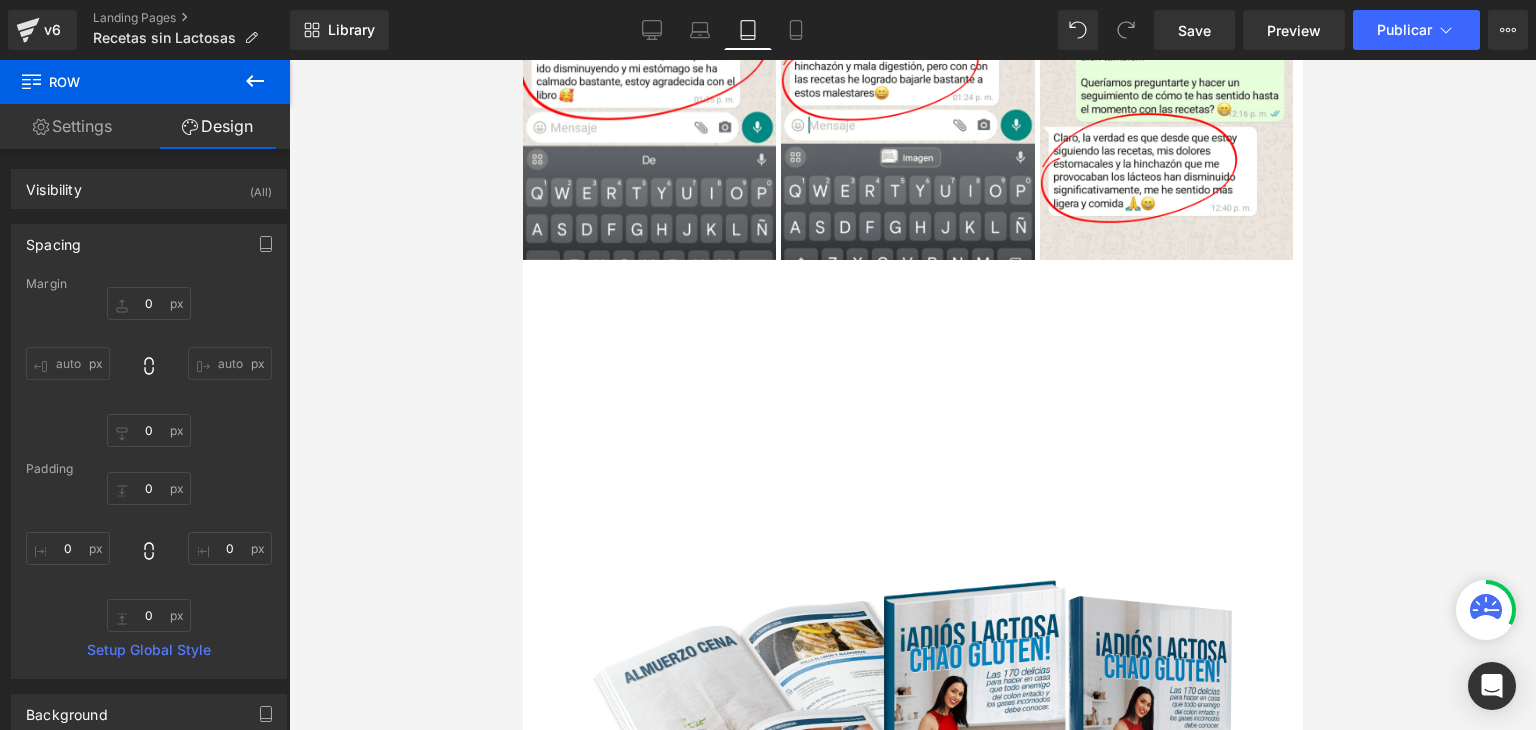 click on "PUEDES ADQUIRIR EL PROGRAMA CON TODOS SUS BENEFICIOS POR SOLO:" at bounding box center [912, 396] 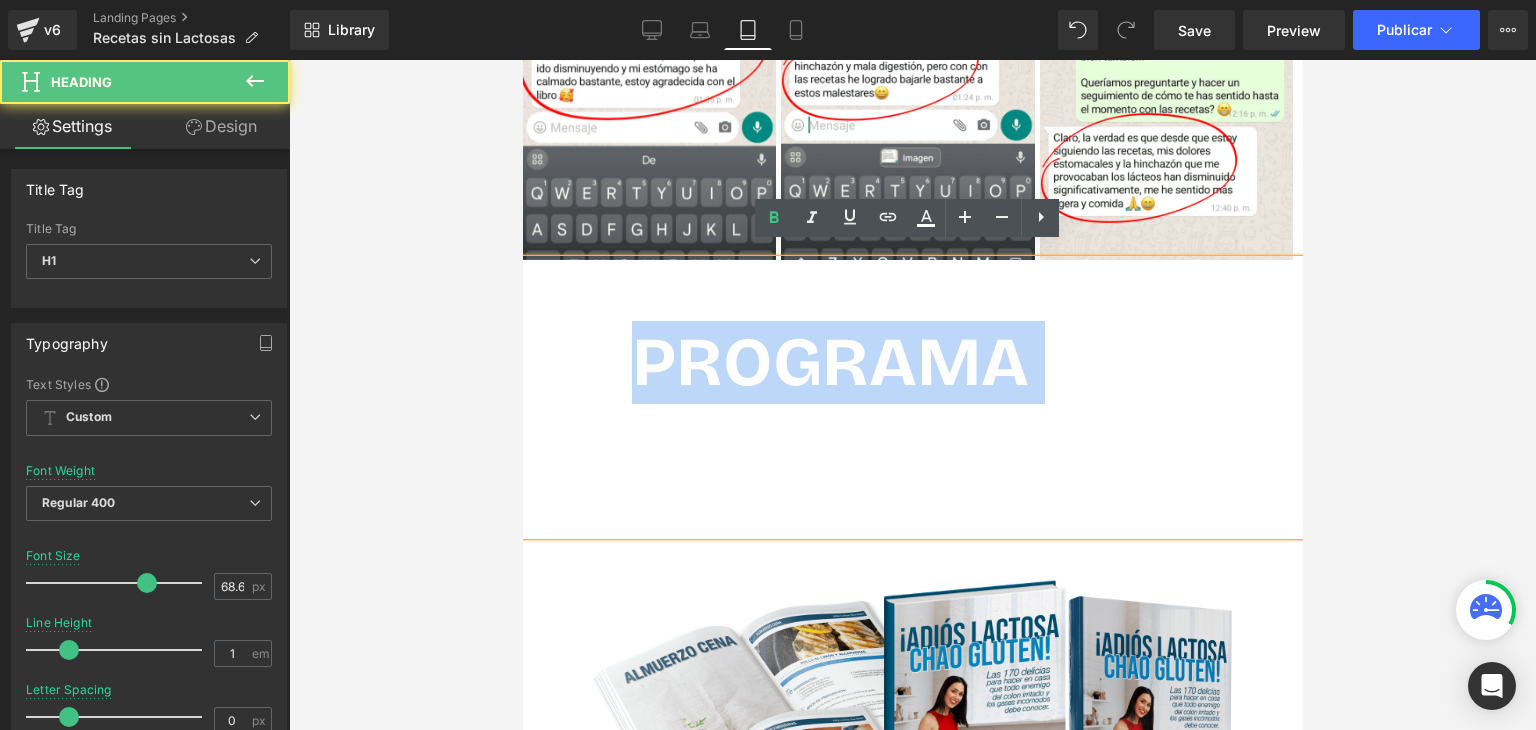 click on "PUEDES ADQUIRIR EL PROGRAMA CON TODOS SUS BENEFICIOS POR SOLO:" at bounding box center (912, 396) 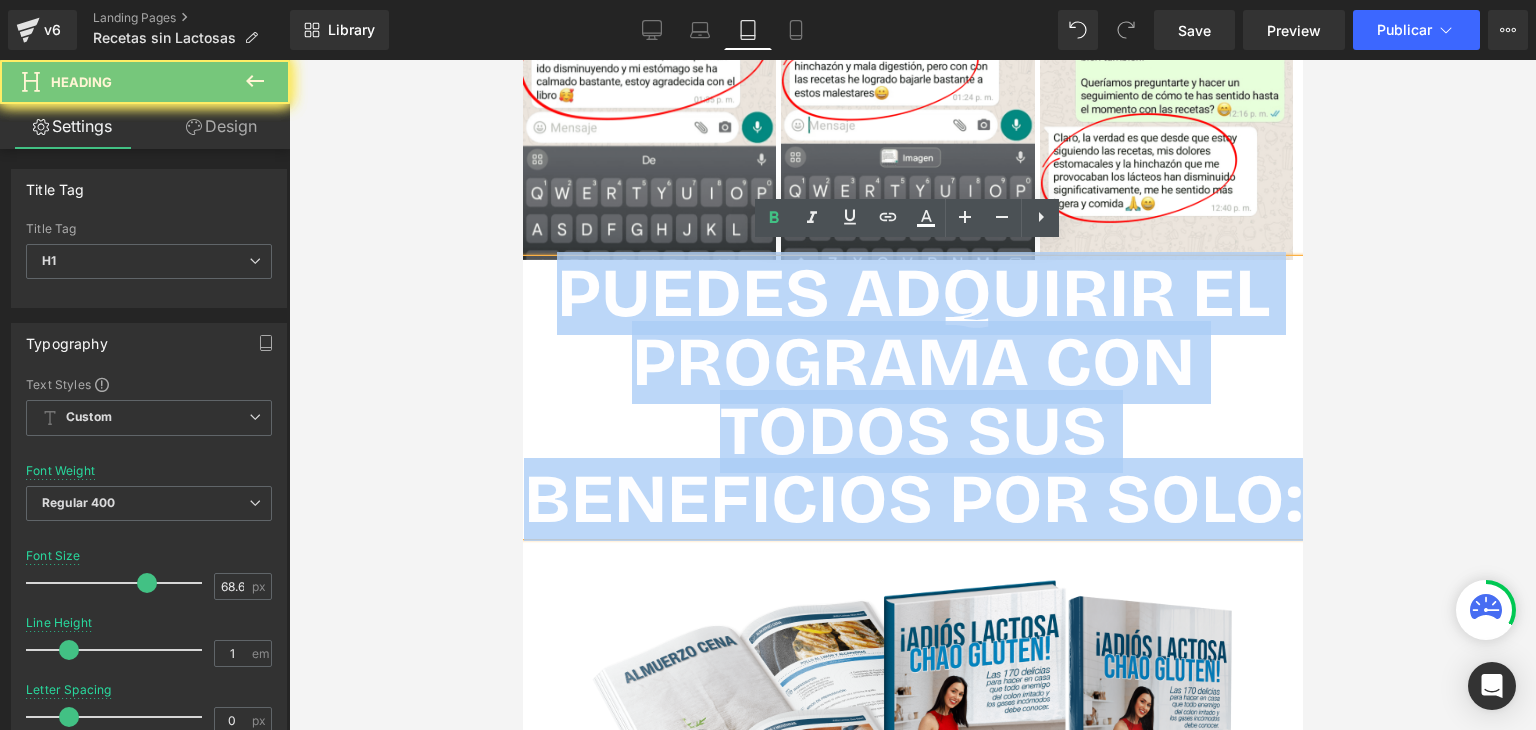 click on "PUEDES ADQUIRIR EL PROGRAMA CON TODOS SUS BENEFICIOS POR SOLO:" at bounding box center [912, 396] 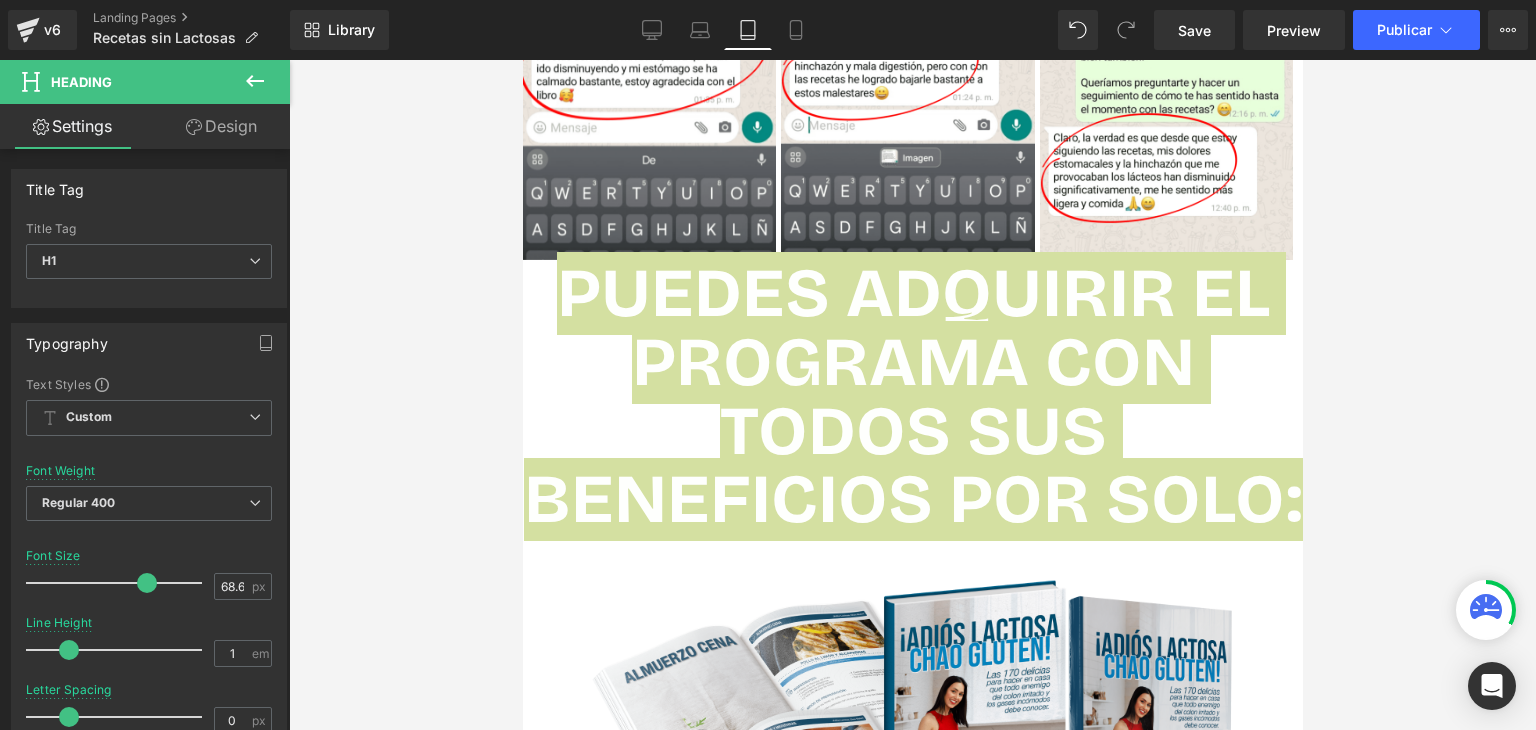 click on "Design" at bounding box center (221, 126) 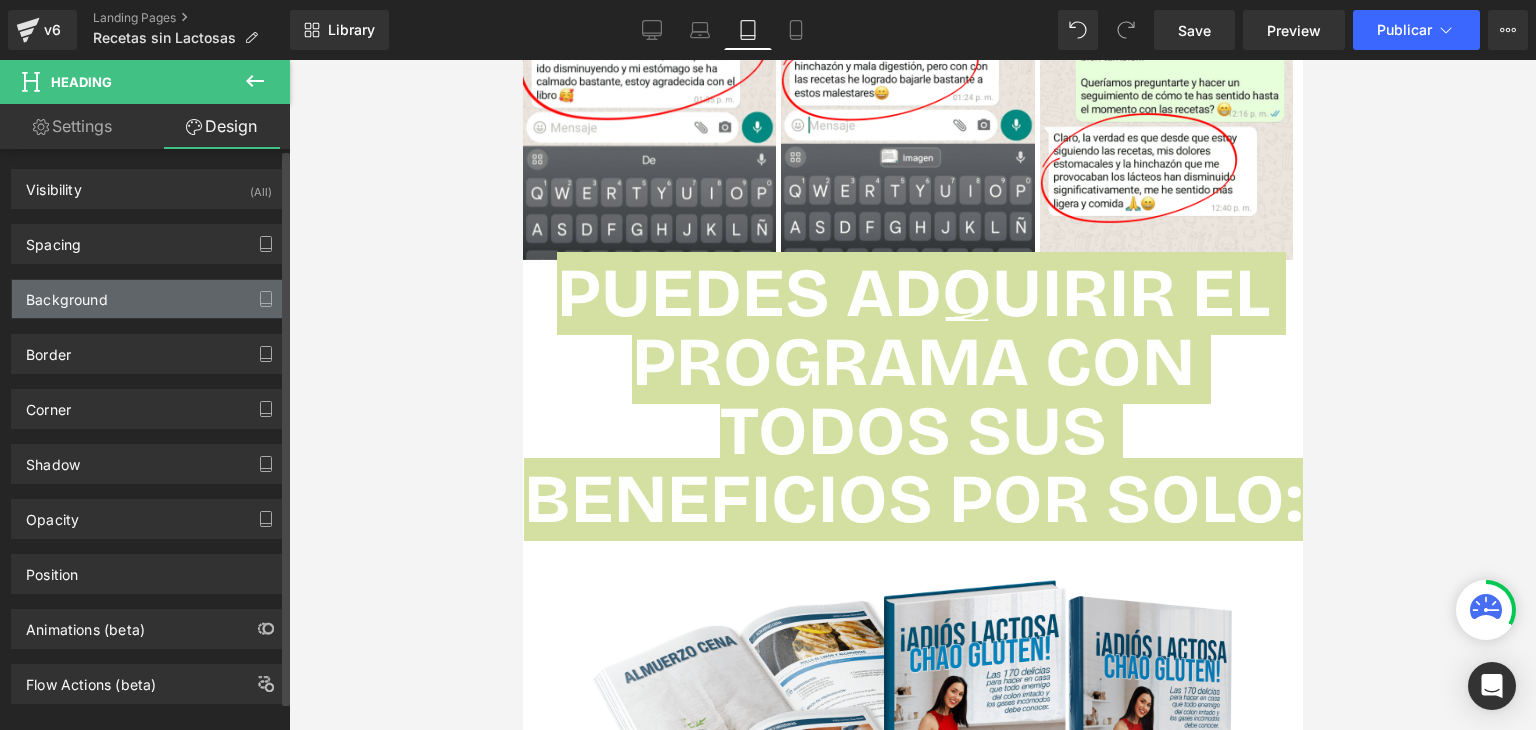 click on "Background" at bounding box center (149, 299) 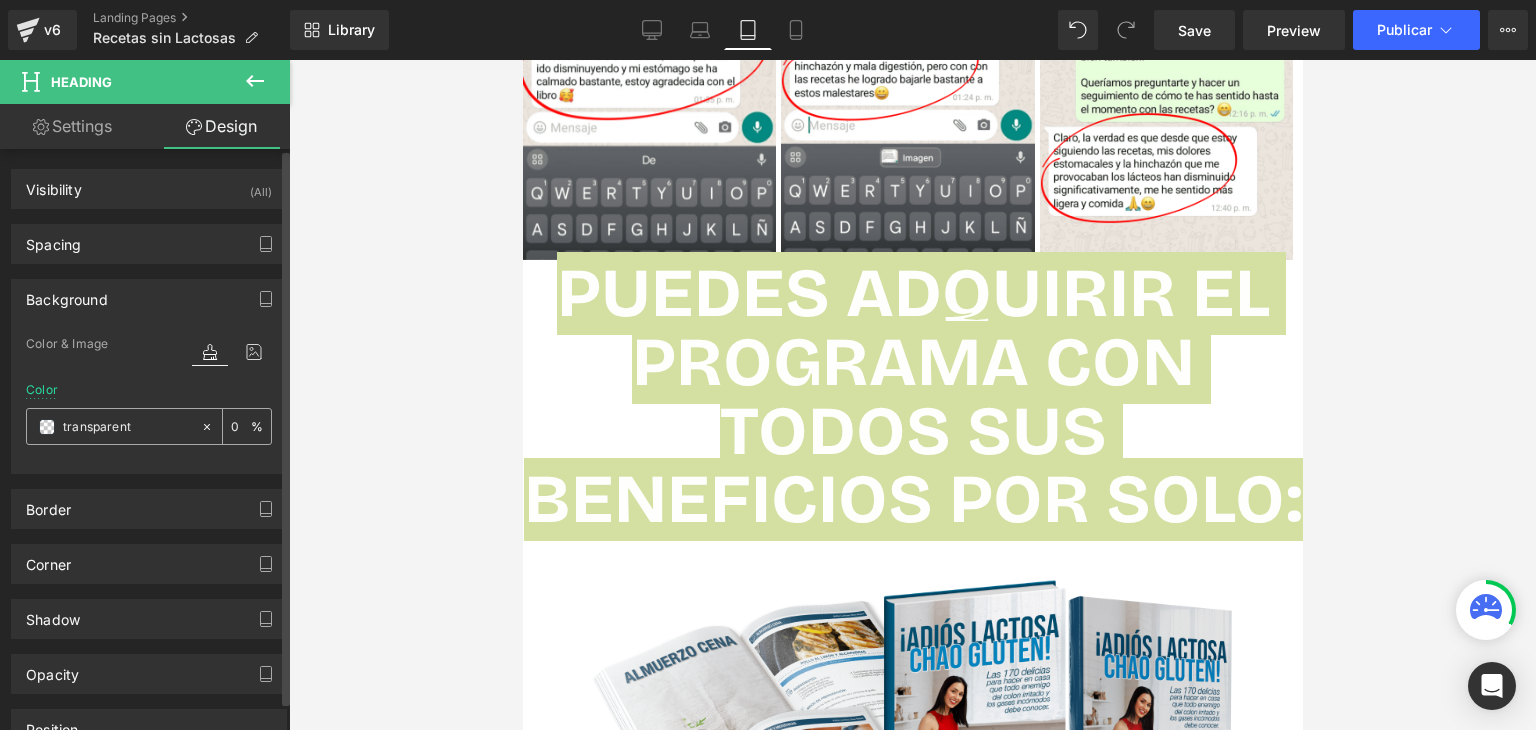 paste on "#4169E1" 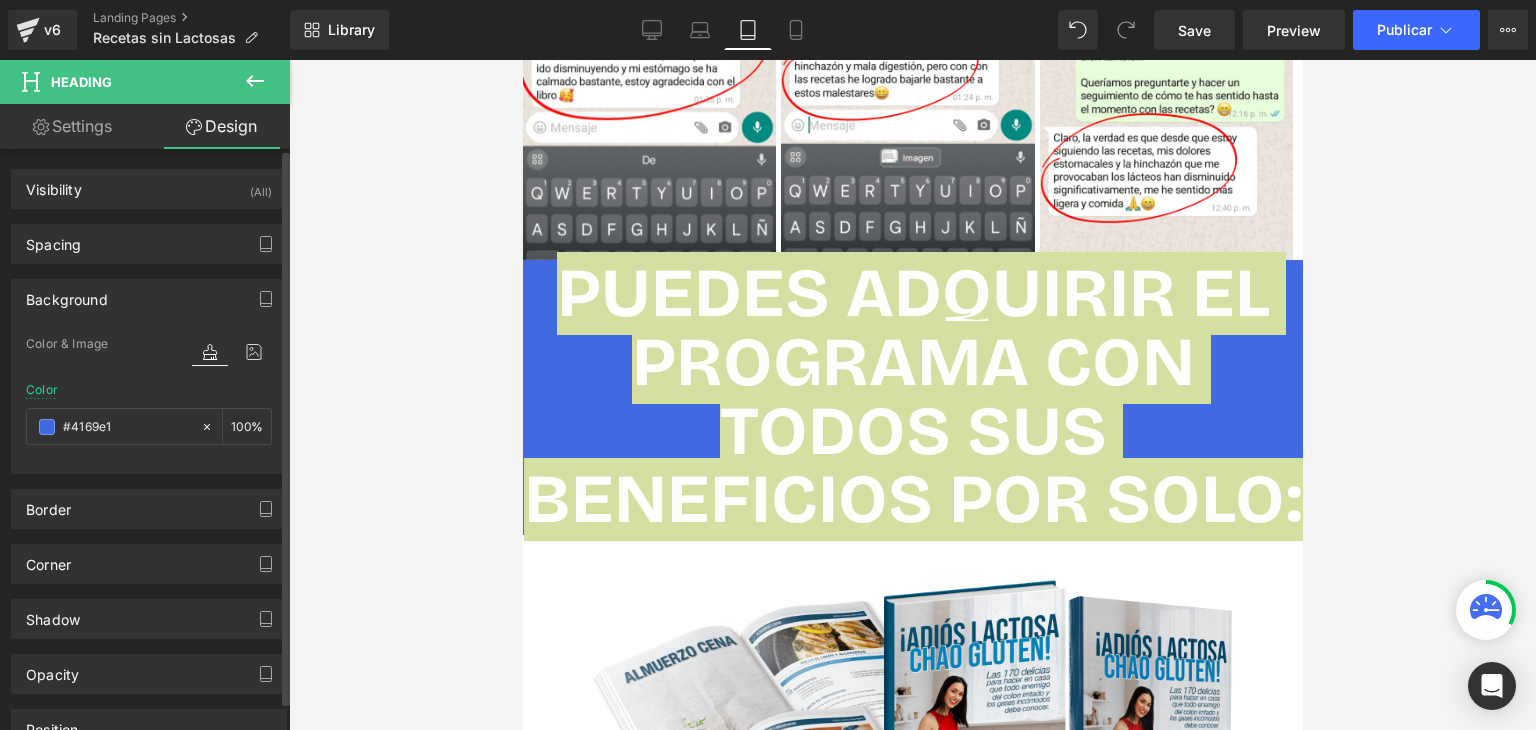 click on "Color #4169e1 100 %" at bounding box center [149, 425] 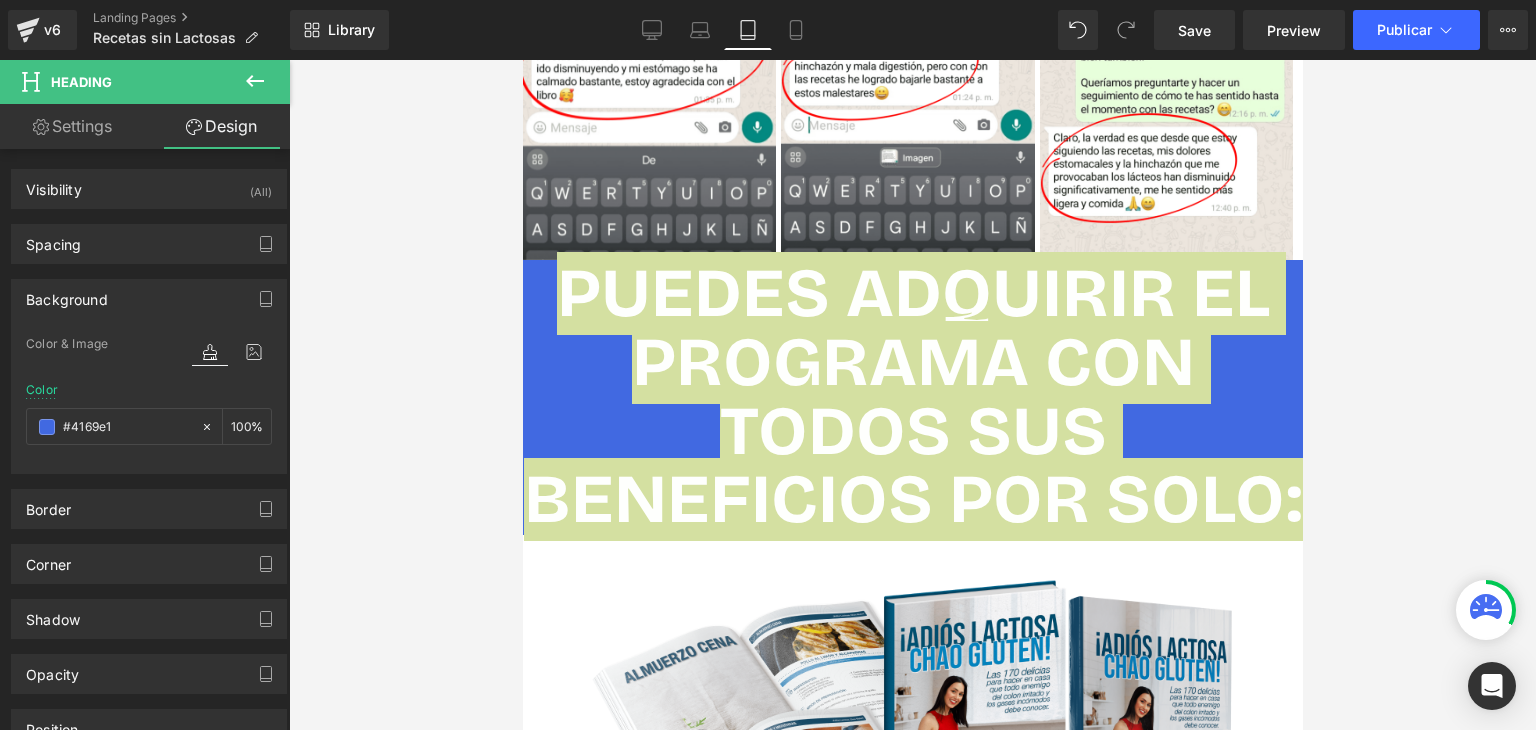 click on "Settings" at bounding box center [72, 126] 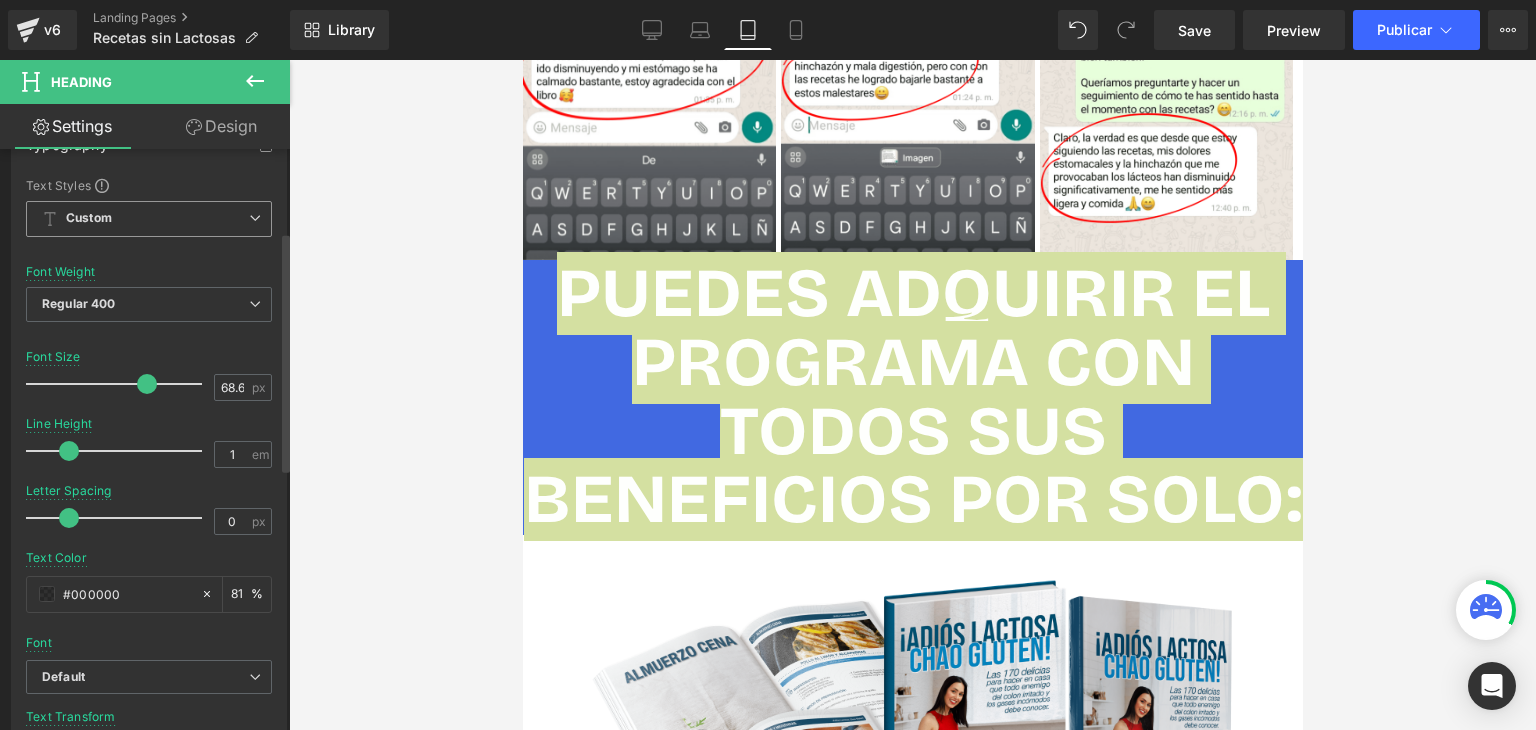 scroll, scrollTop: 200, scrollLeft: 0, axis: vertical 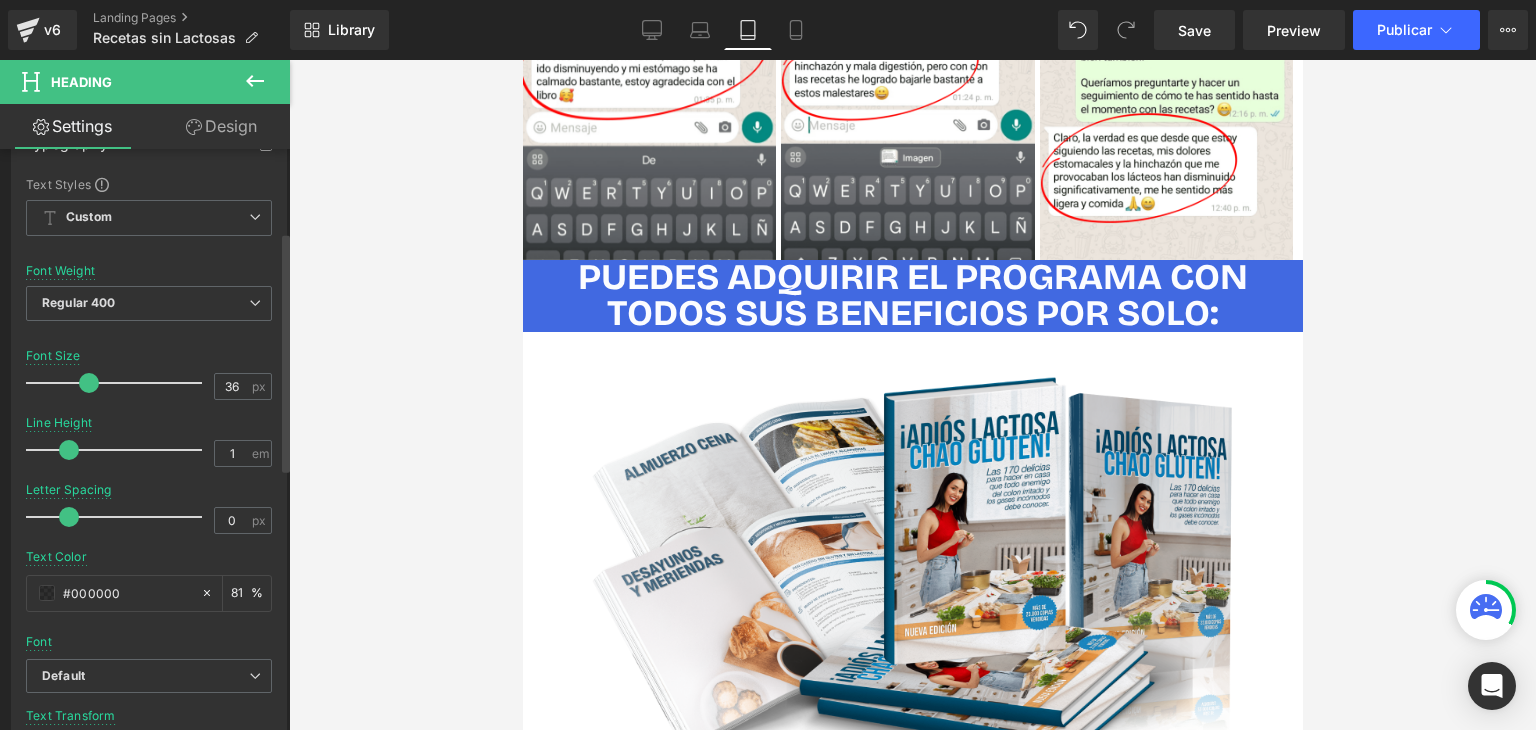 drag, startPoint x: 140, startPoint y: 379, endPoint x: 92, endPoint y: 381, distance: 48.04165 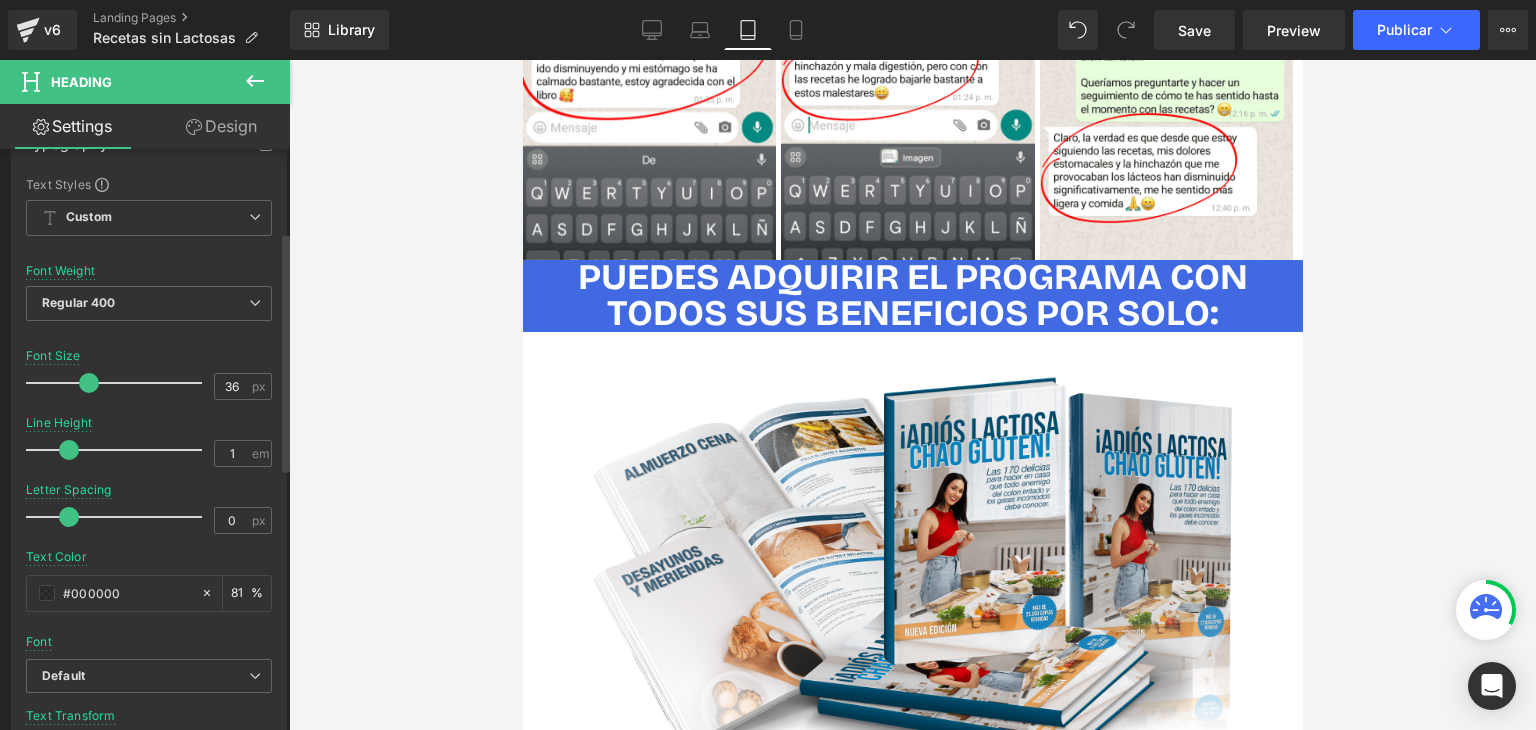 click at bounding box center (89, 383) 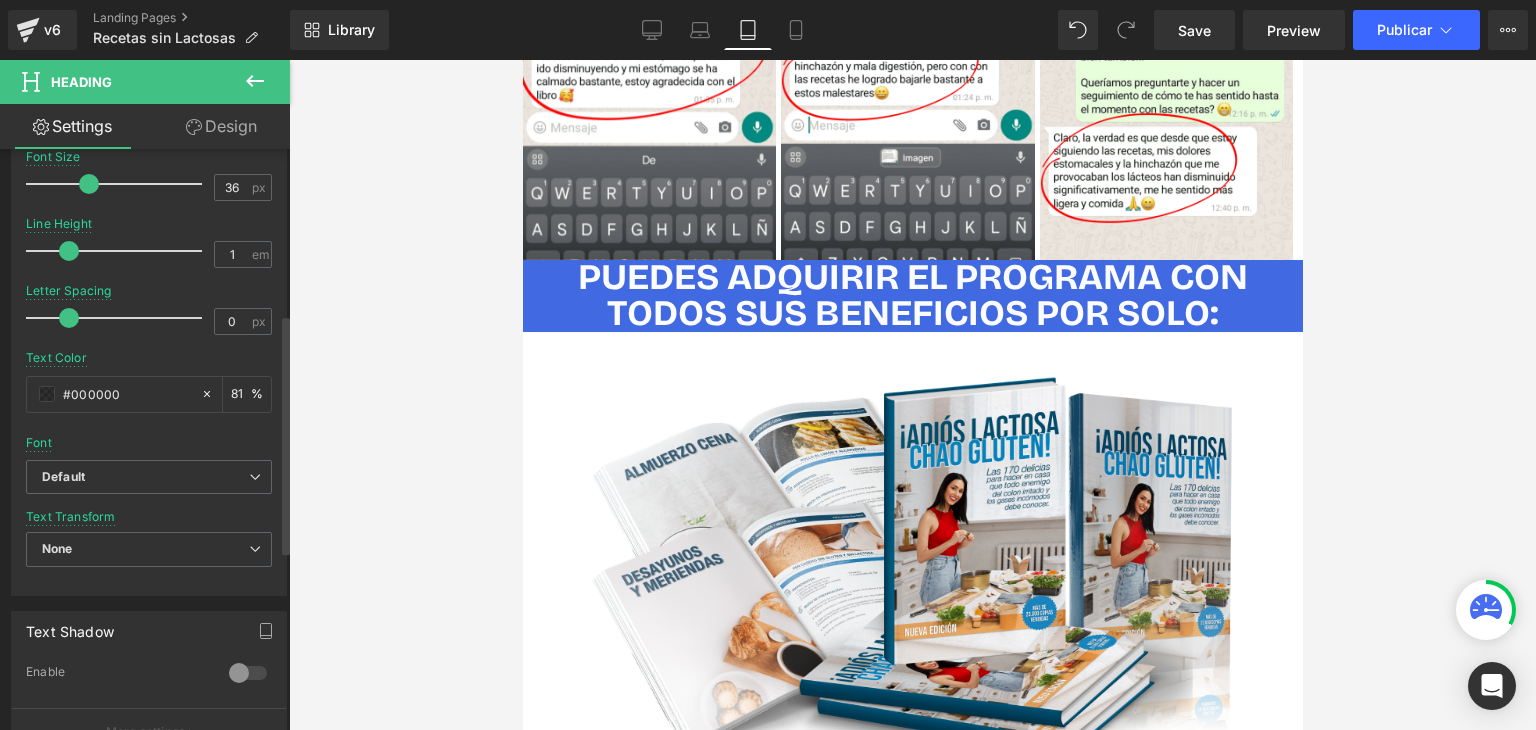 scroll, scrollTop: 400, scrollLeft: 0, axis: vertical 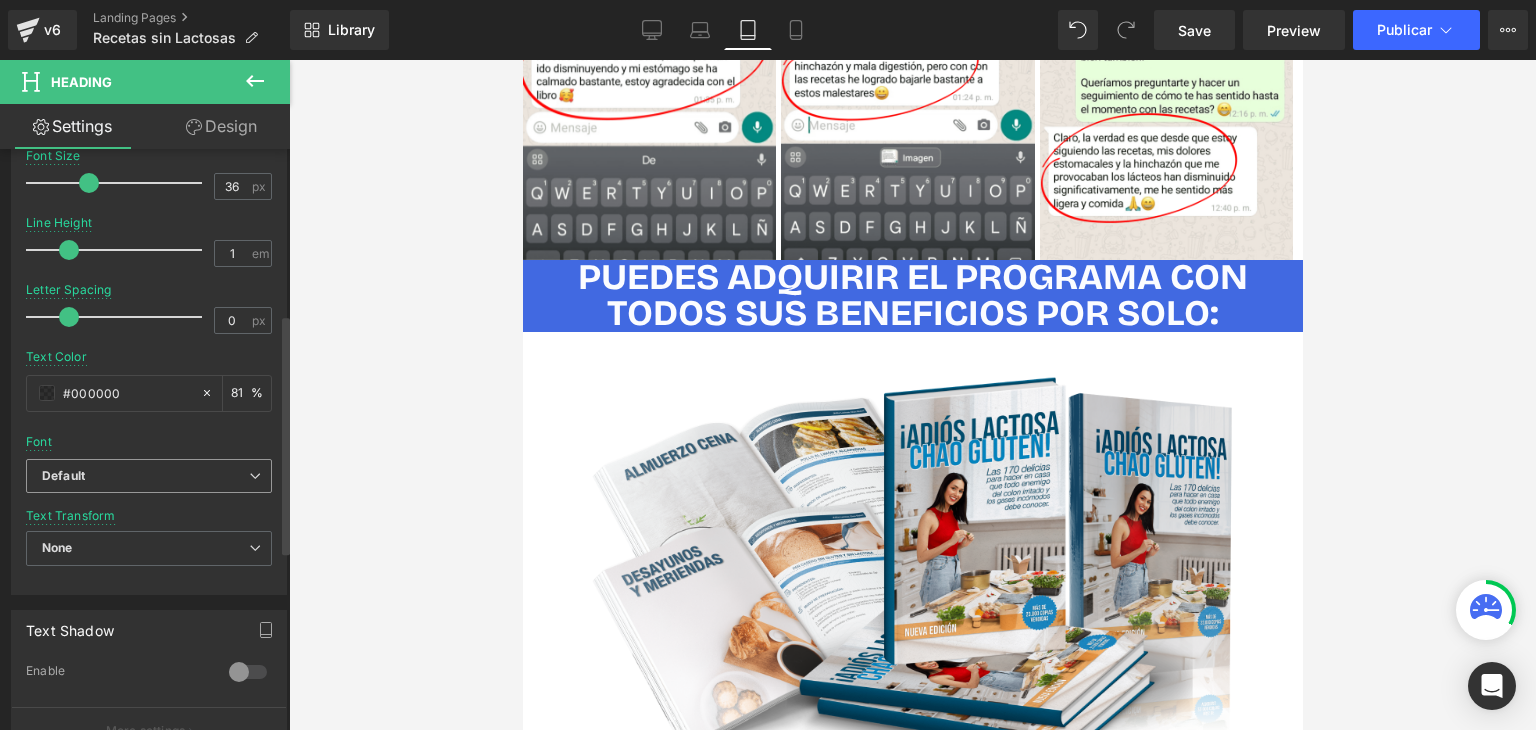 click on "Default" at bounding box center [145, 476] 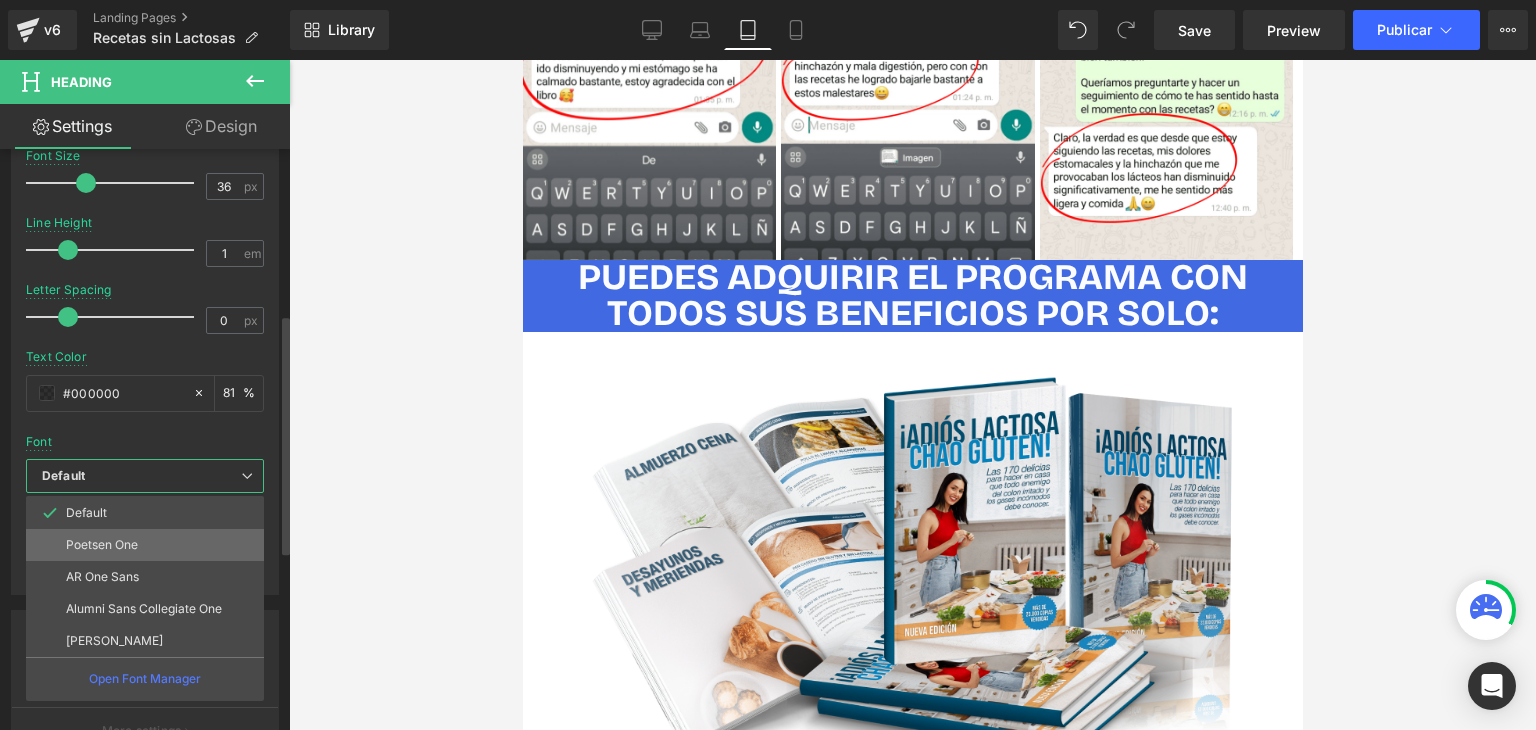 click on "Poetsen One" at bounding box center (102, 545) 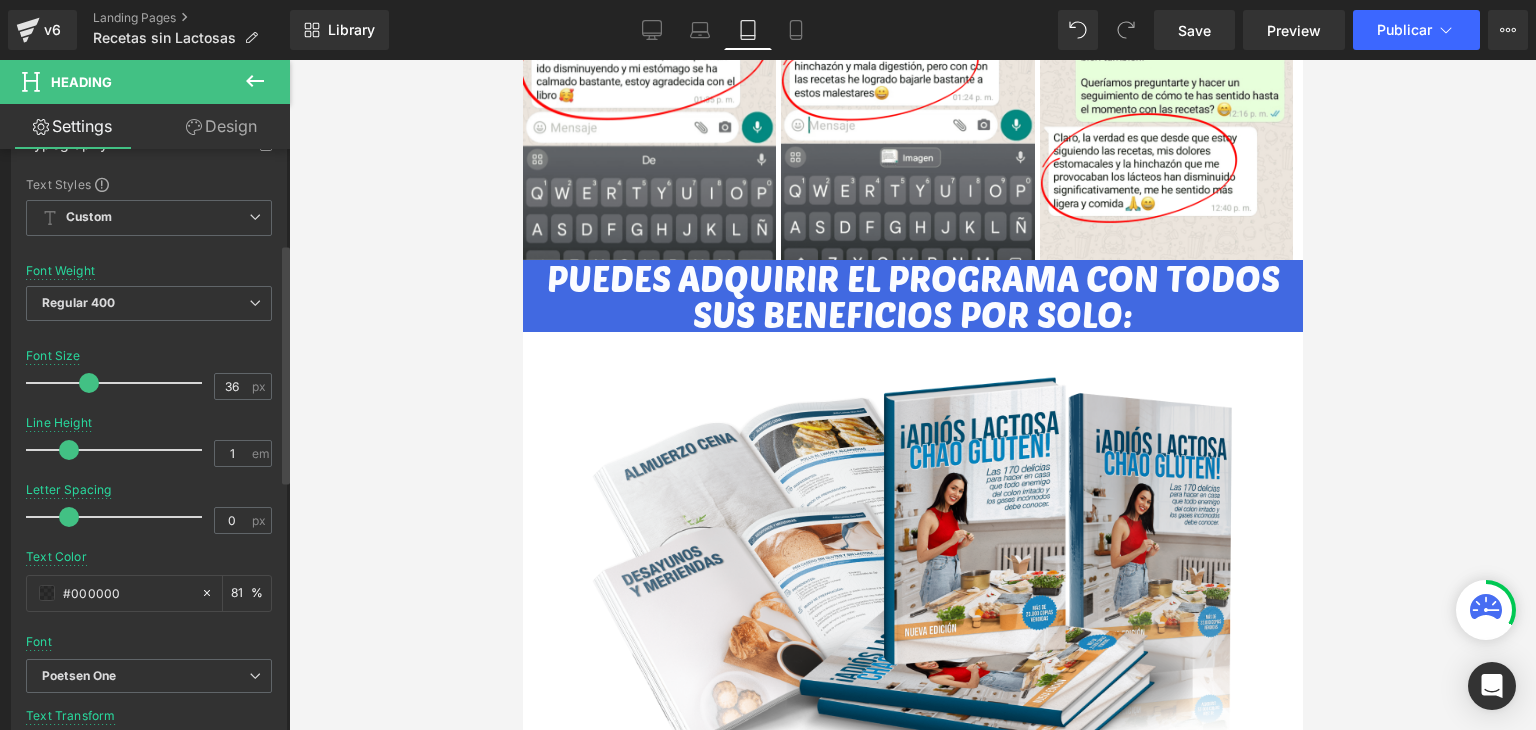 scroll, scrollTop: 200, scrollLeft: 0, axis: vertical 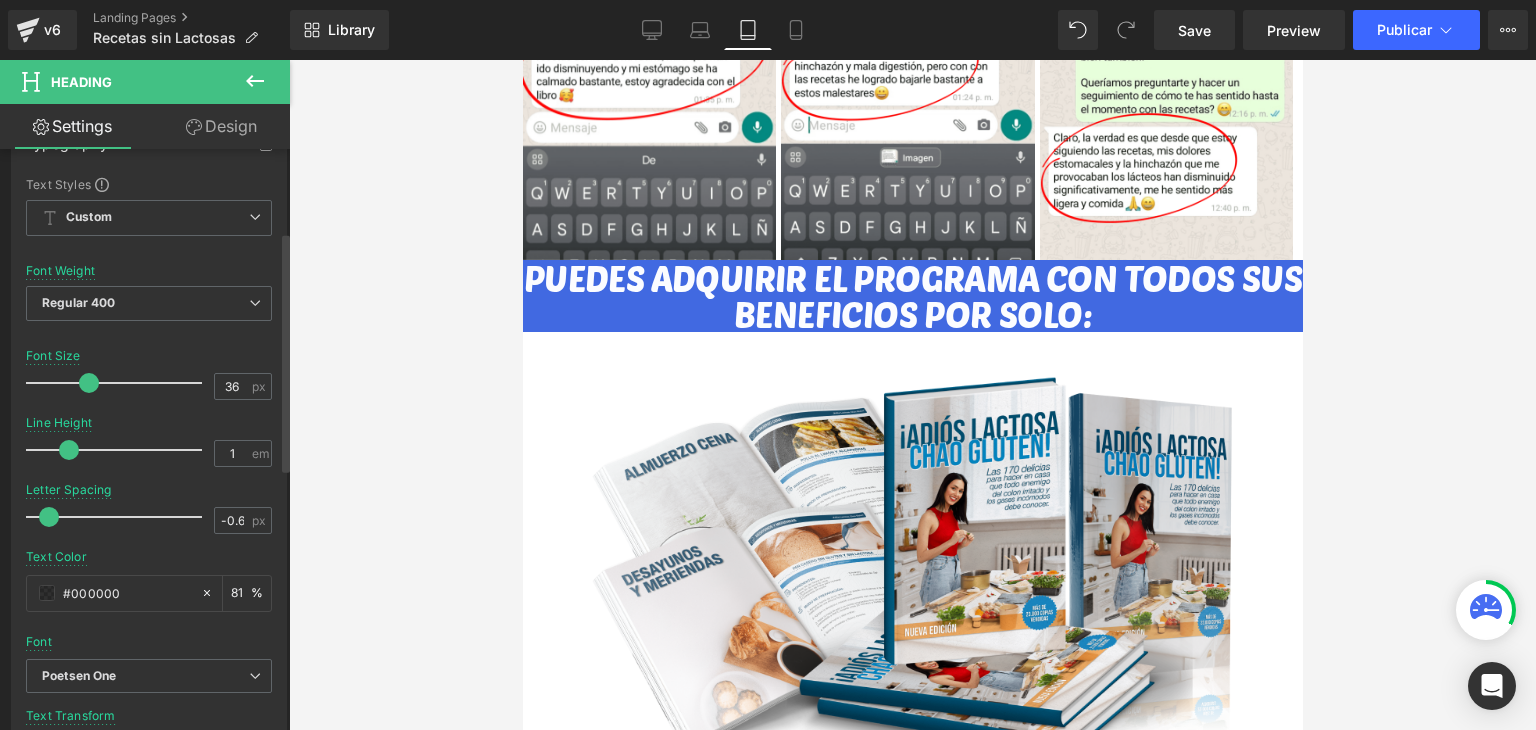 drag, startPoint x: 67, startPoint y: 513, endPoint x: 49, endPoint y: 516, distance: 18.248287 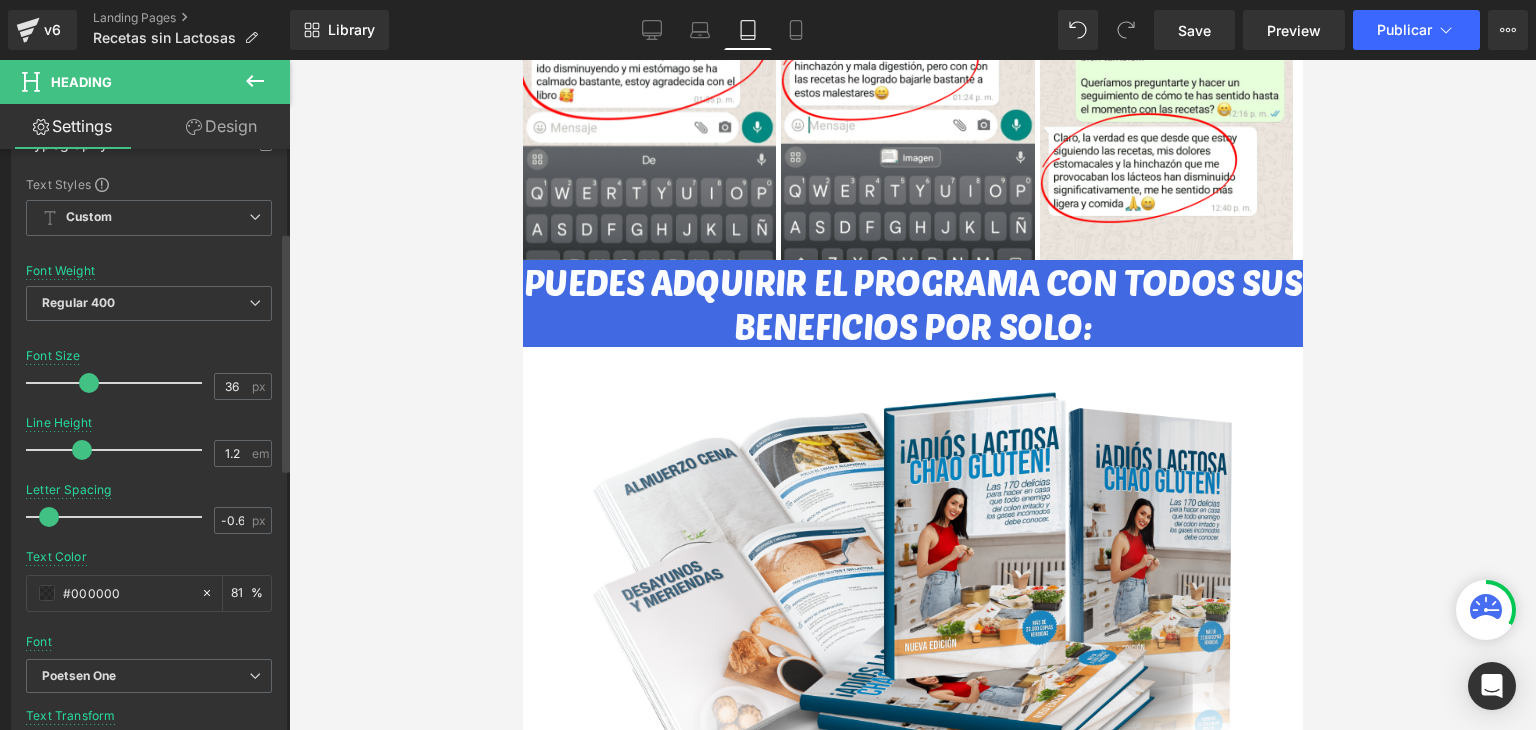 drag, startPoint x: 70, startPoint y: 444, endPoint x: 84, endPoint y: 448, distance: 14.56022 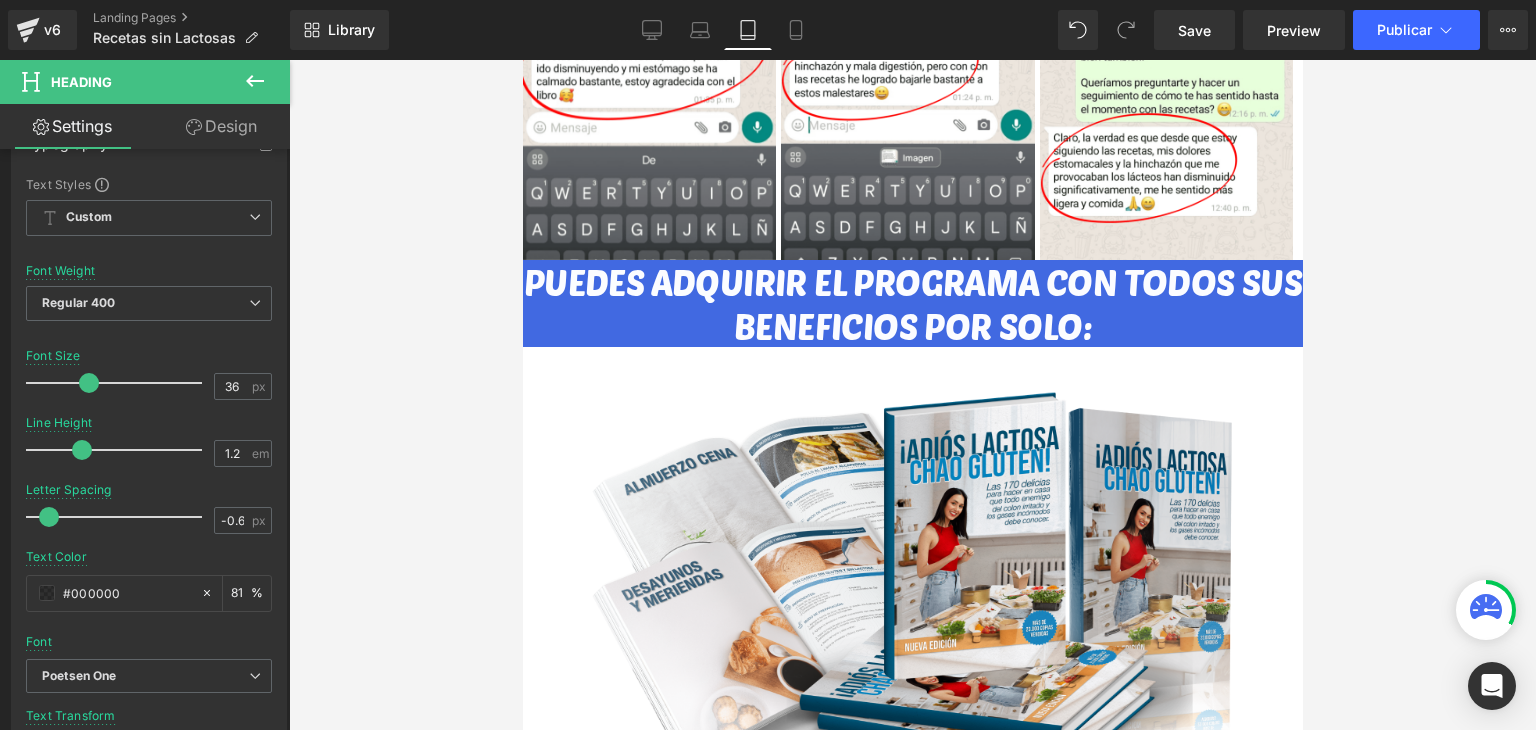 click at bounding box center [912, 395] 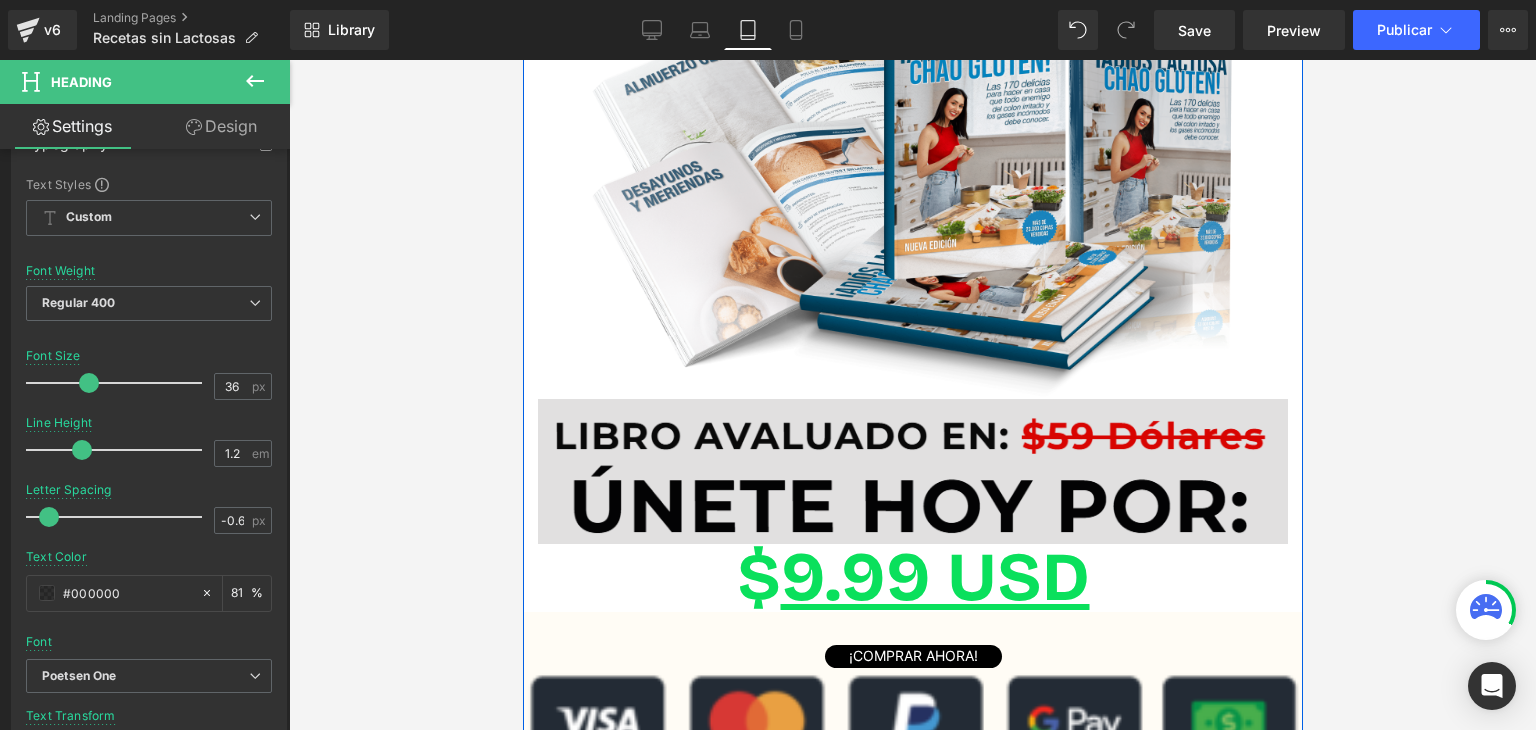 scroll, scrollTop: 5800, scrollLeft: 0, axis: vertical 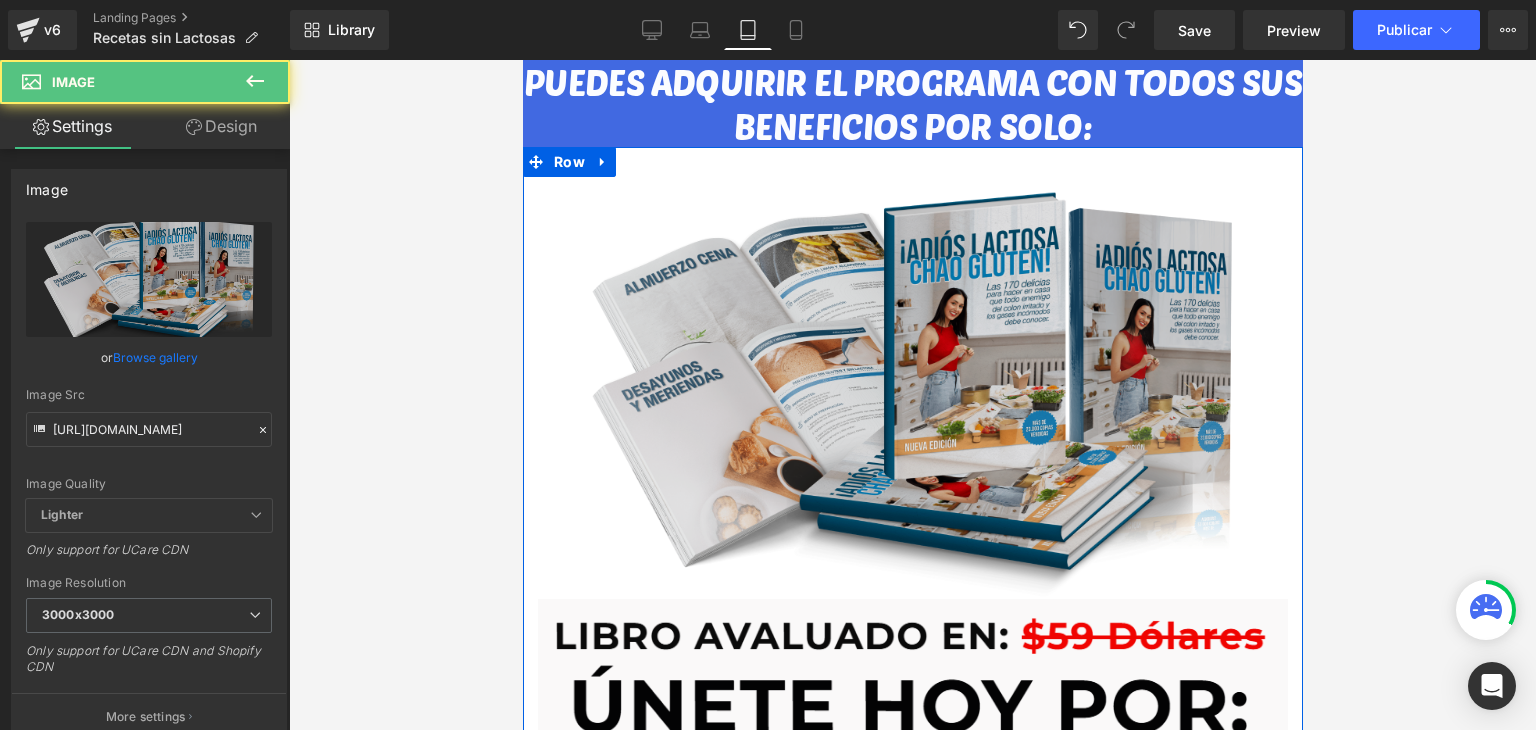 click at bounding box center [912, 388] 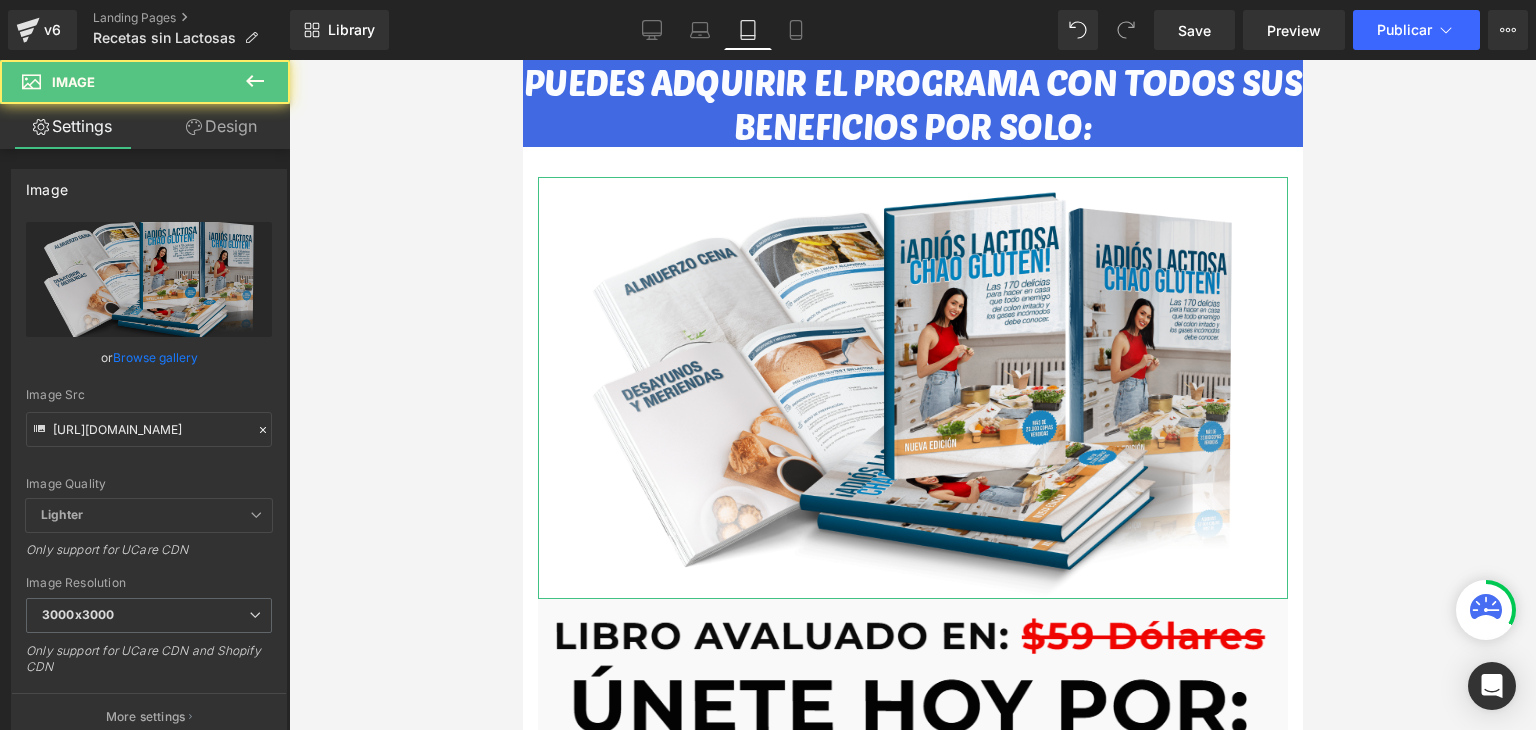 click on "Design" at bounding box center (221, 126) 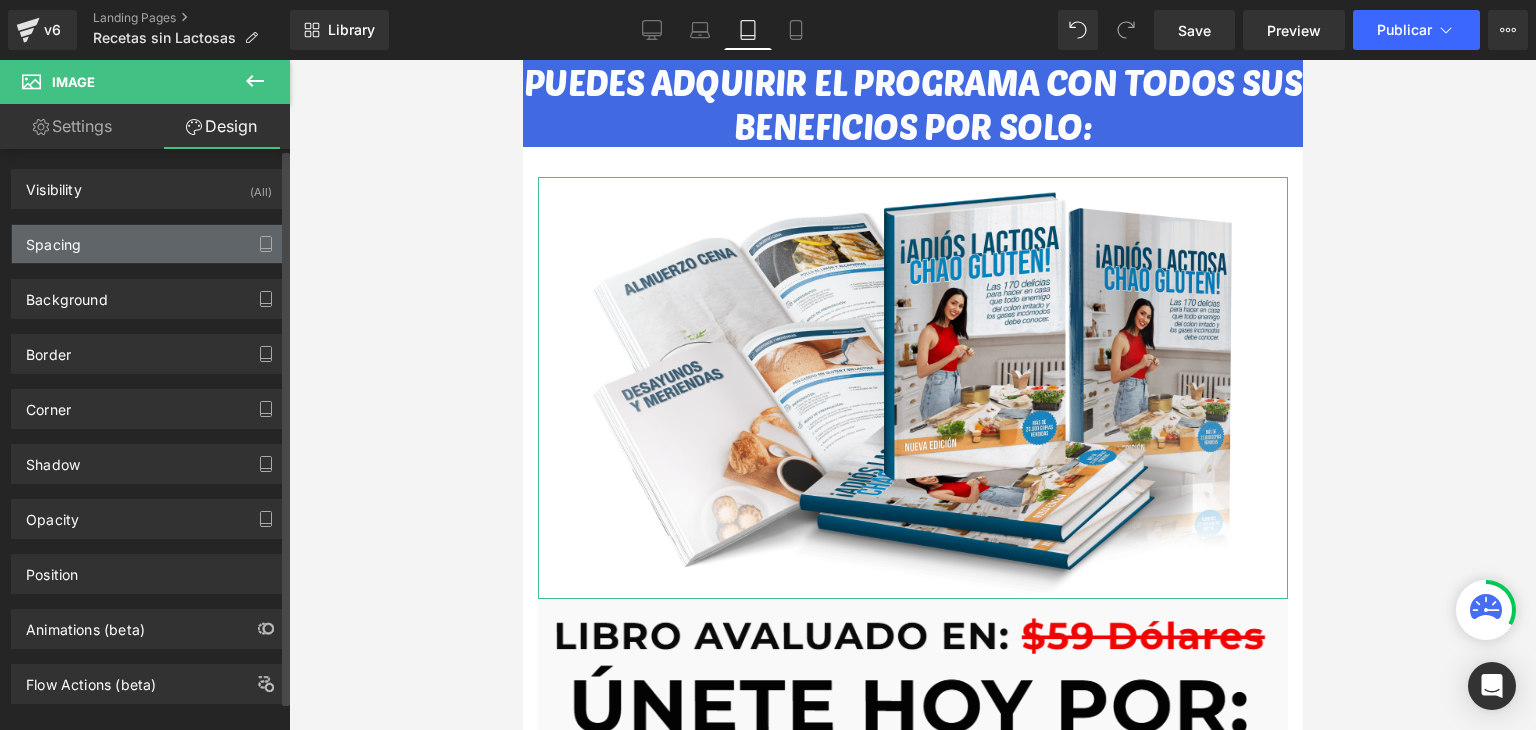click on "Spacing" at bounding box center (149, 244) 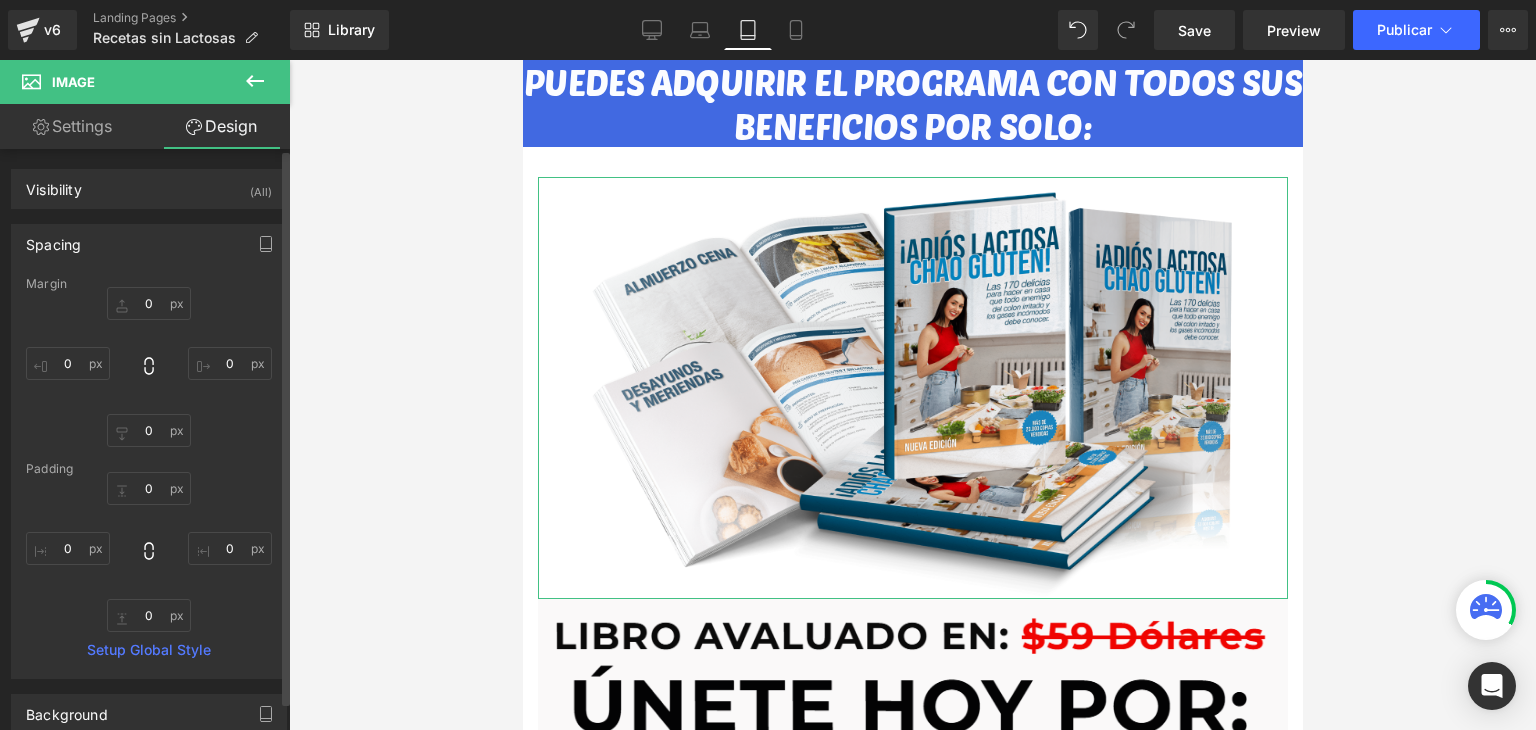 click on "Spacing" at bounding box center (149, 244) 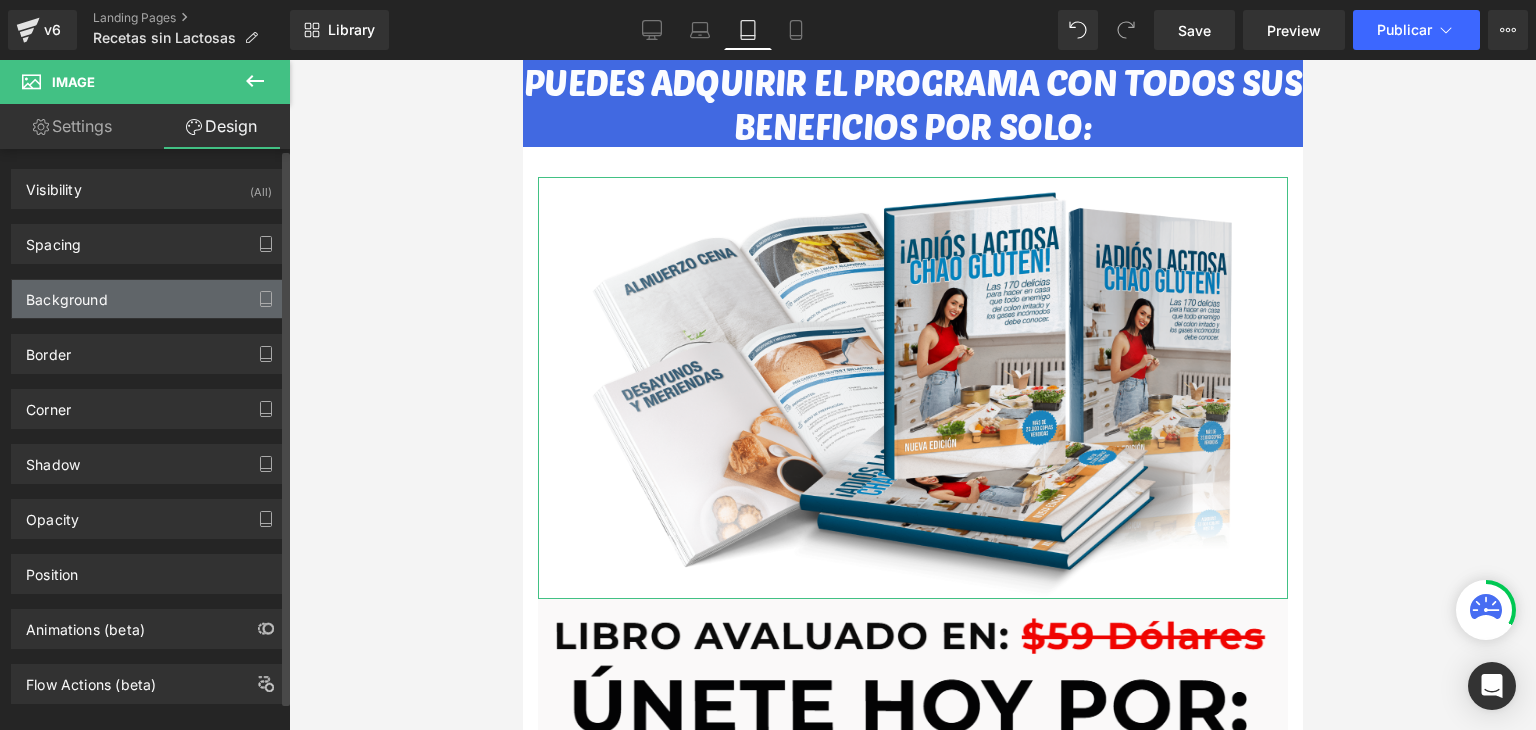 click on "Background" at bounding box center [149, 299] 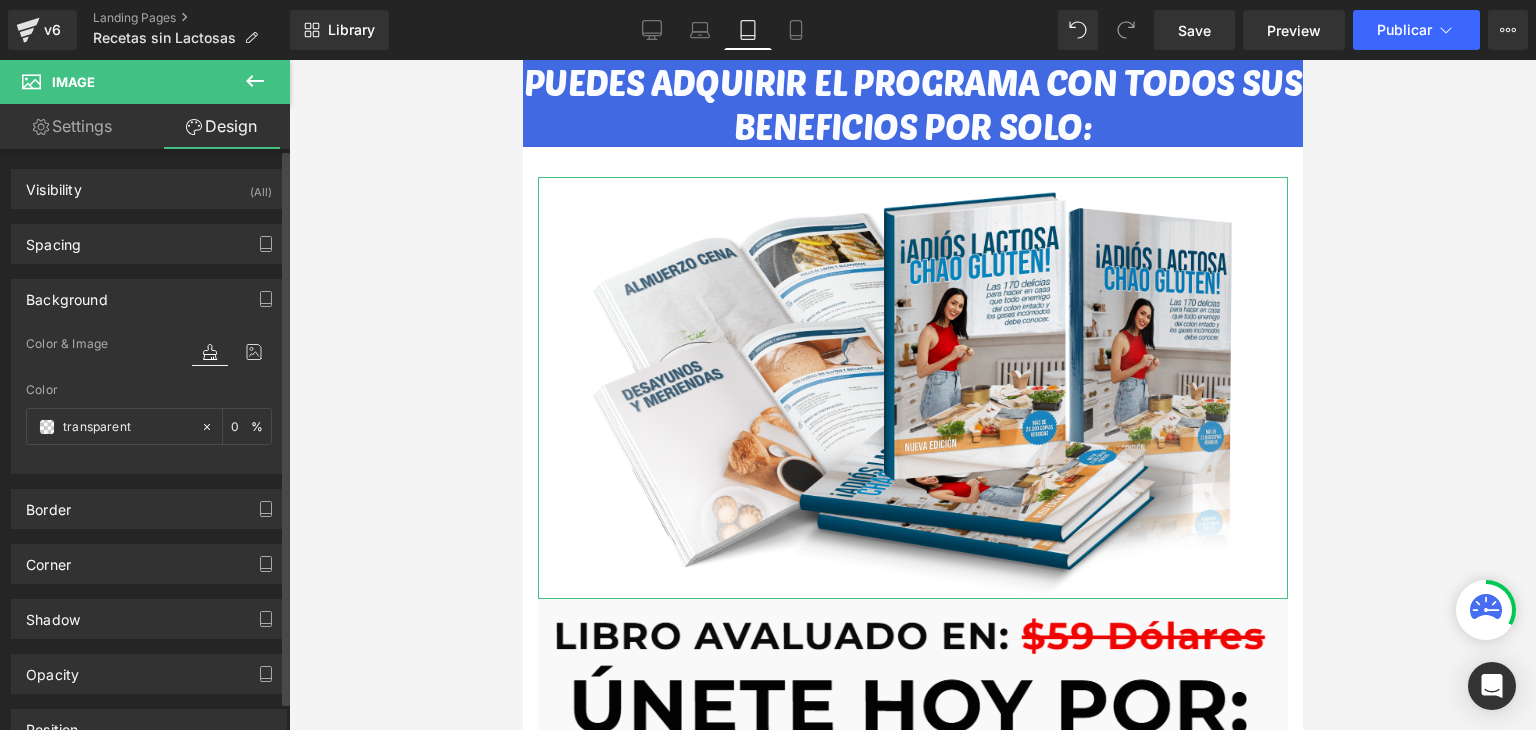 click on "Background" at bounding box center (149, 299) 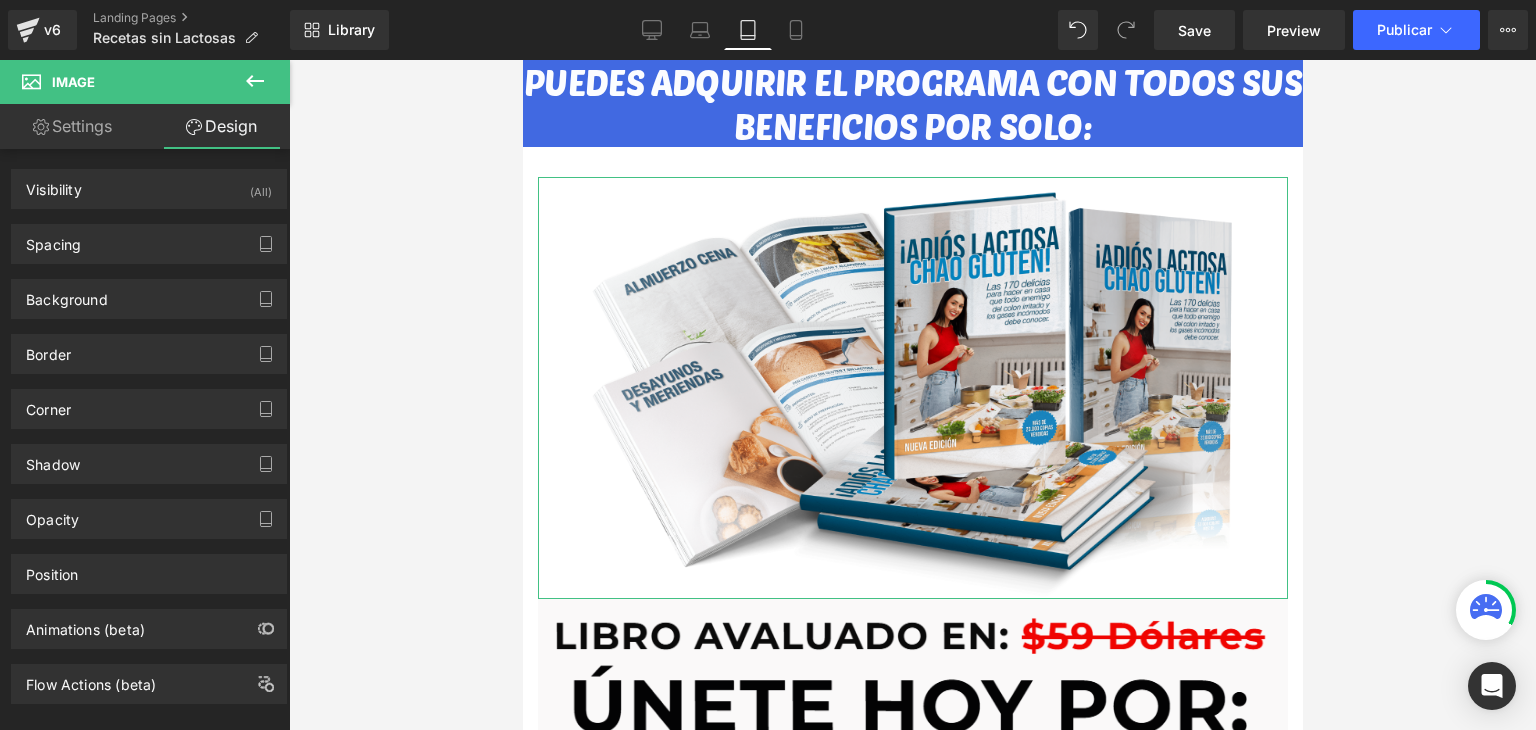 click on "Settings" at bounding box center [72, 126] 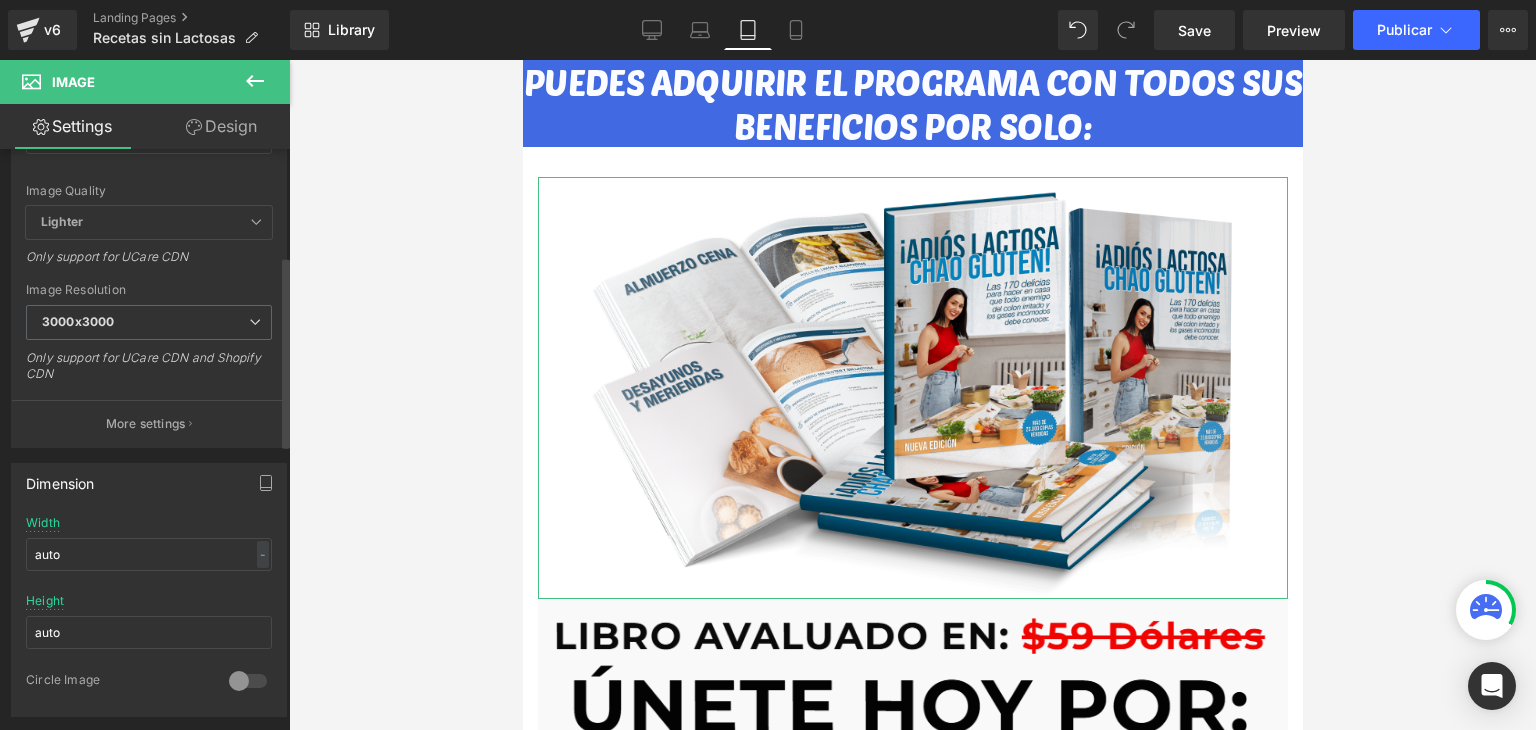scroll, scrollTop: 400, scrollLeft: 0, axis: vertical 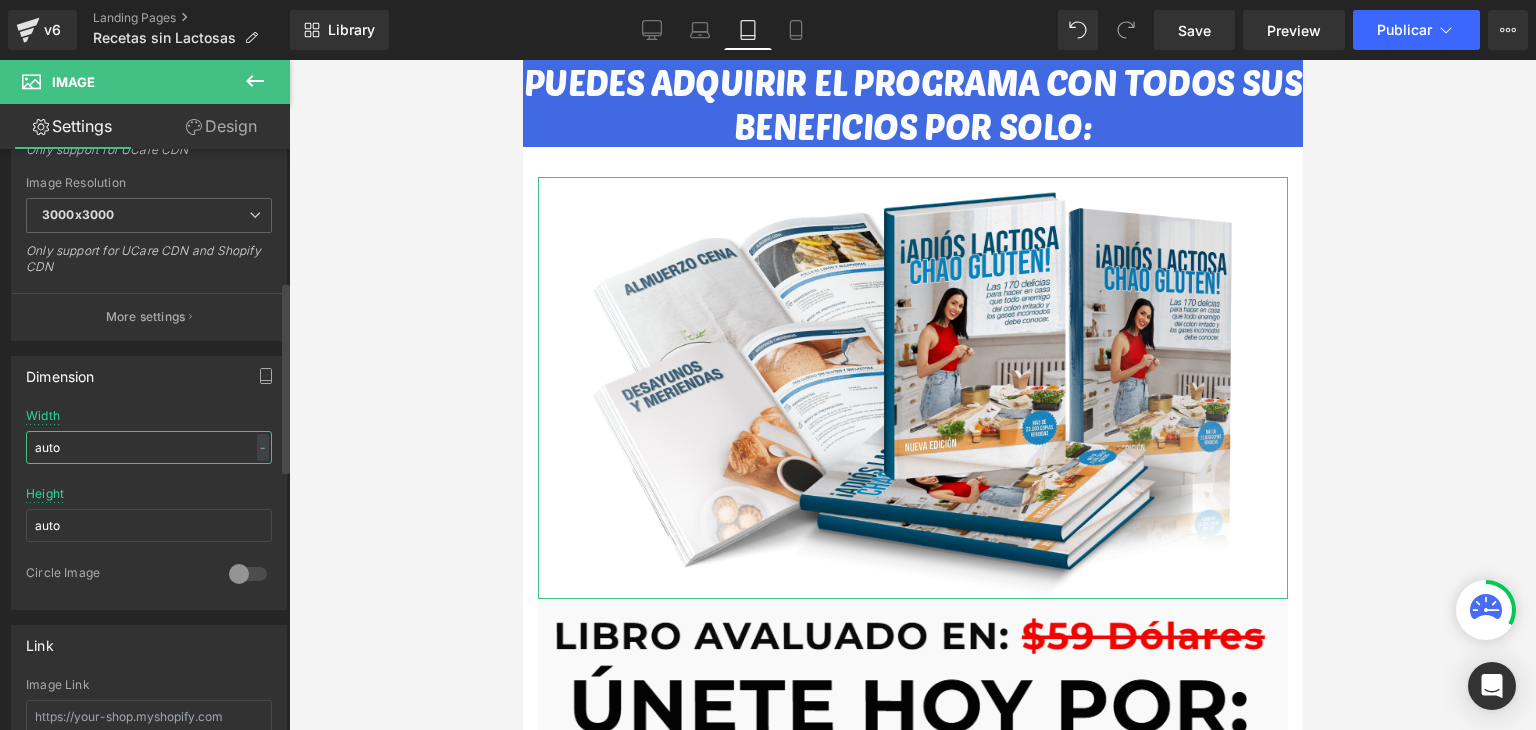 drag, startPoint x: 116, startPoint y: 440, endPoint x: 0, endPoint y: 417, distance: 118.258194 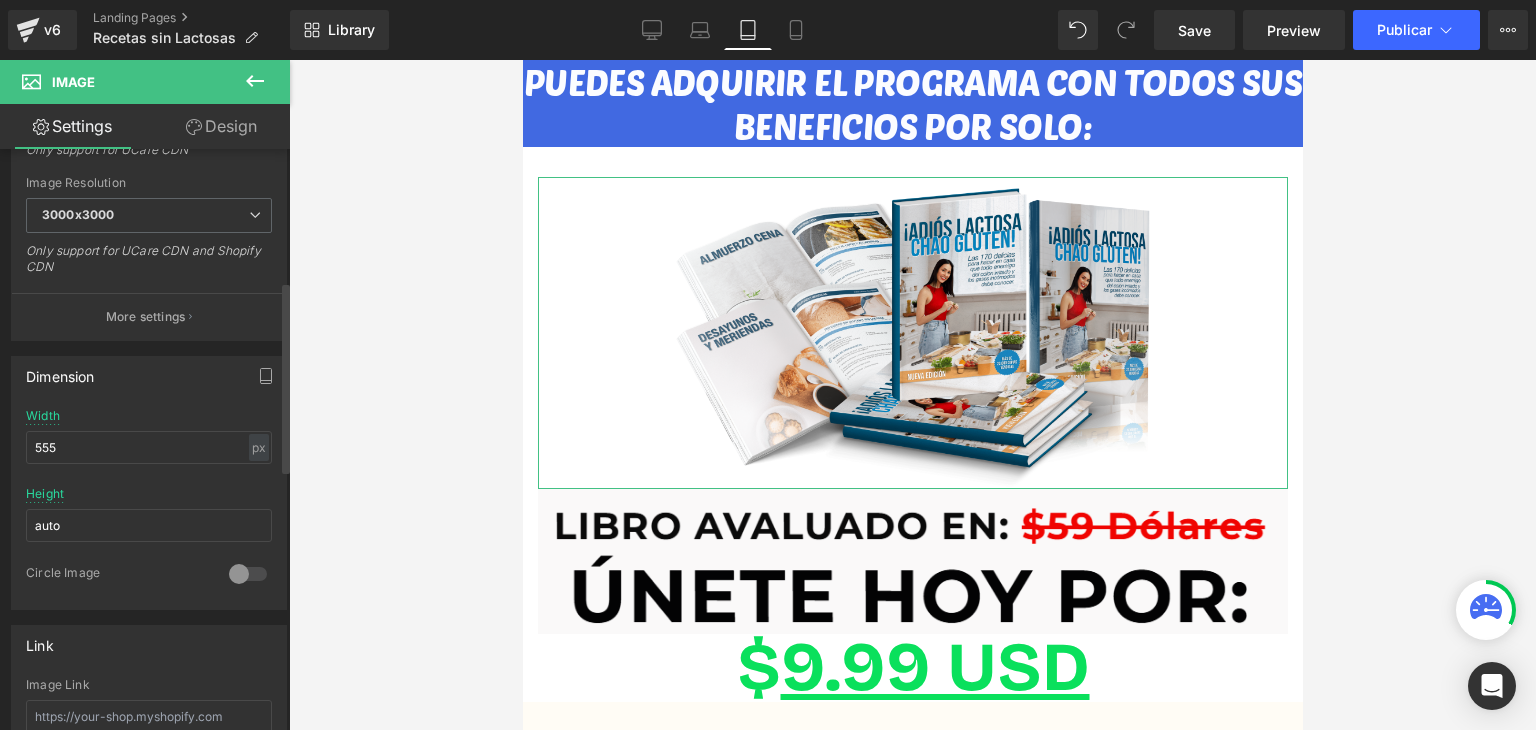 click on "Width 555 px % px" at bounding box center (149, 448) 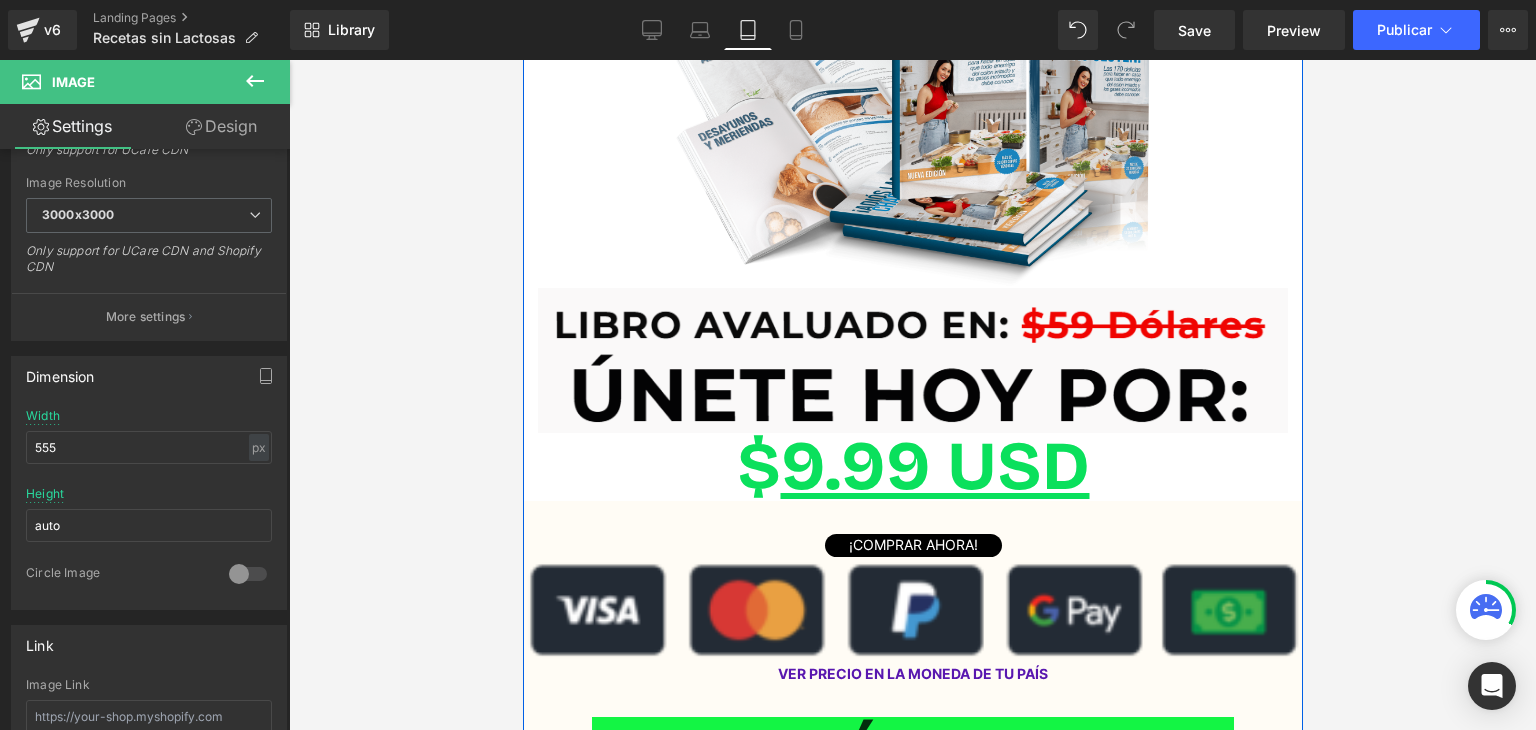 scroll, scrollTop: 6000, scrollLeft: 0, axis: vertical 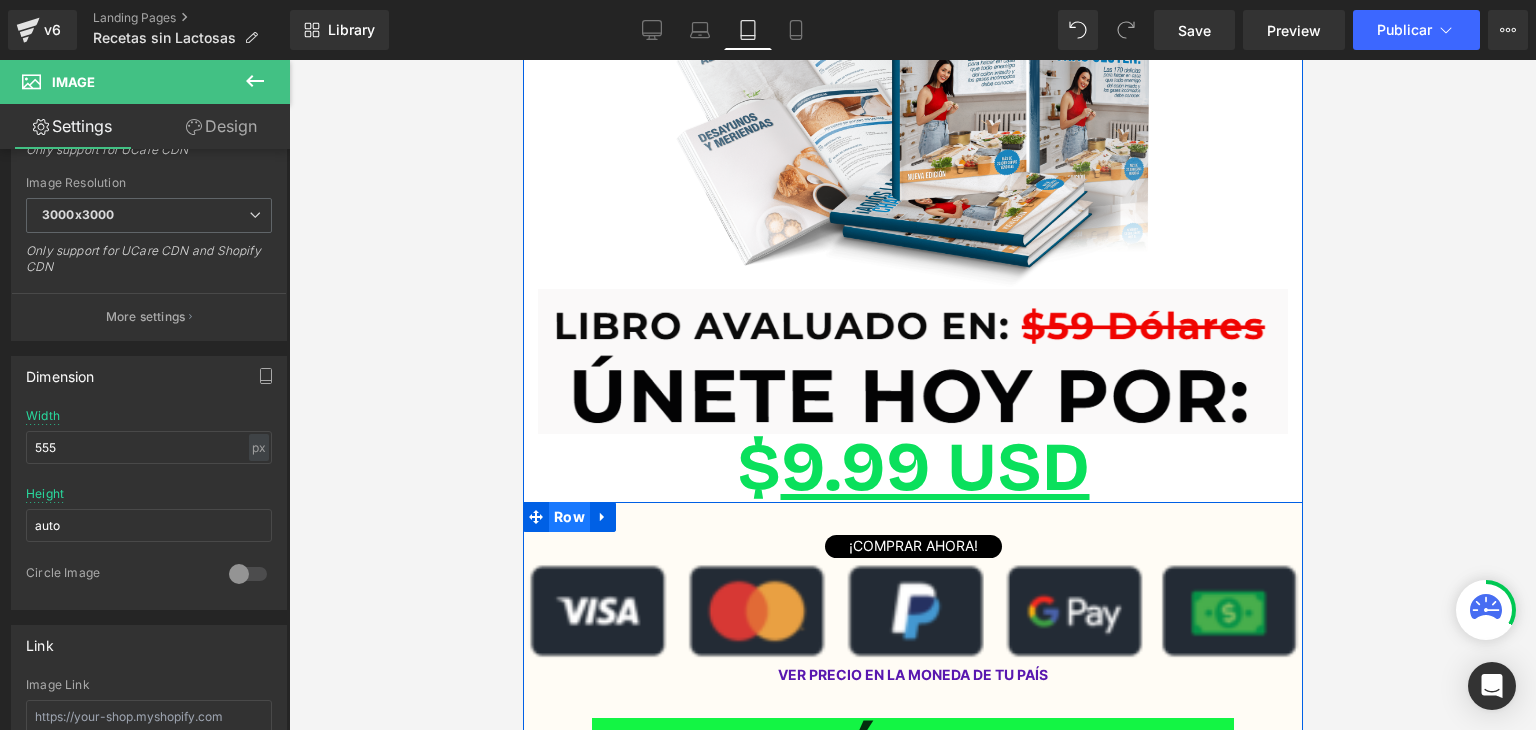 click on "Row" at bounding box center [568, 517] 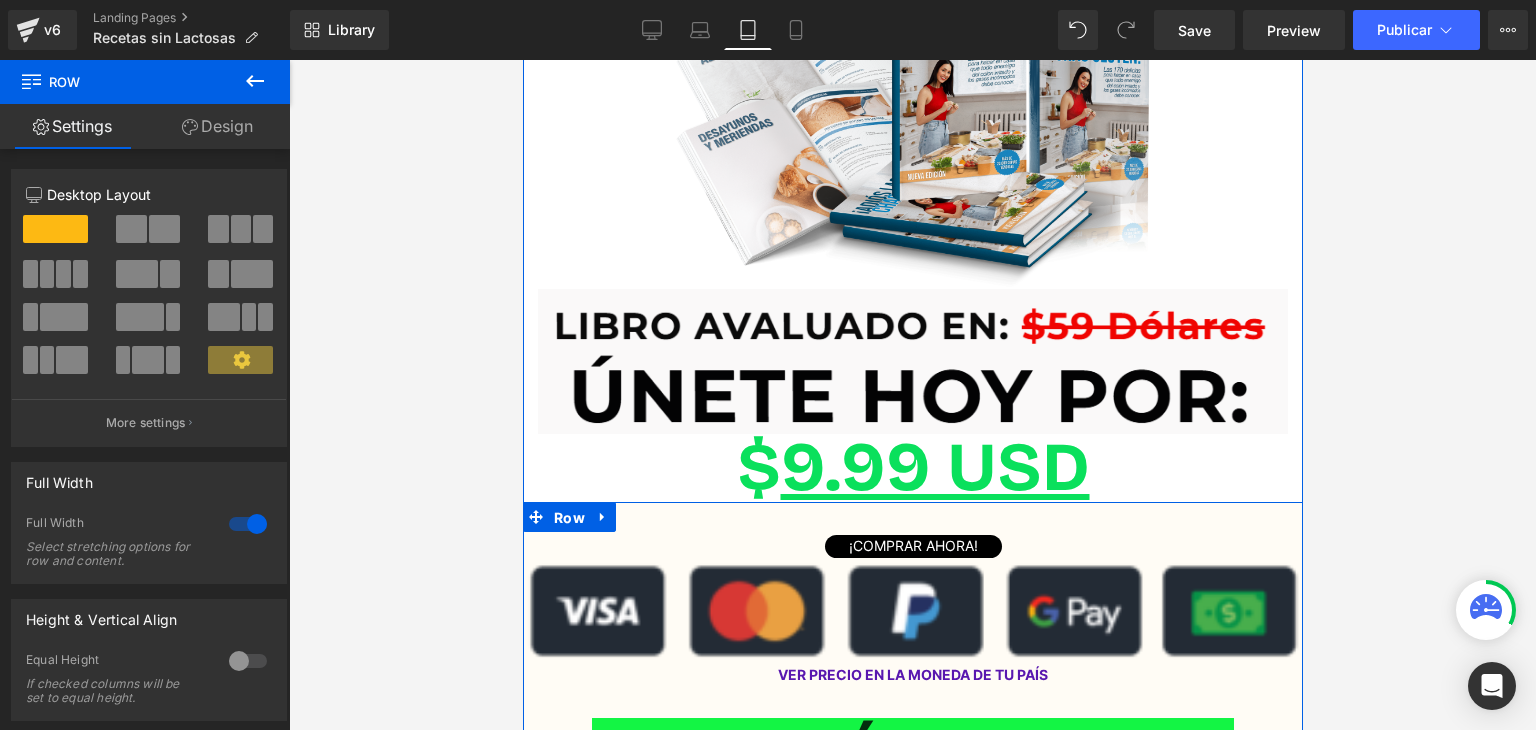 click on "Row" at bounding box center [568, 518] 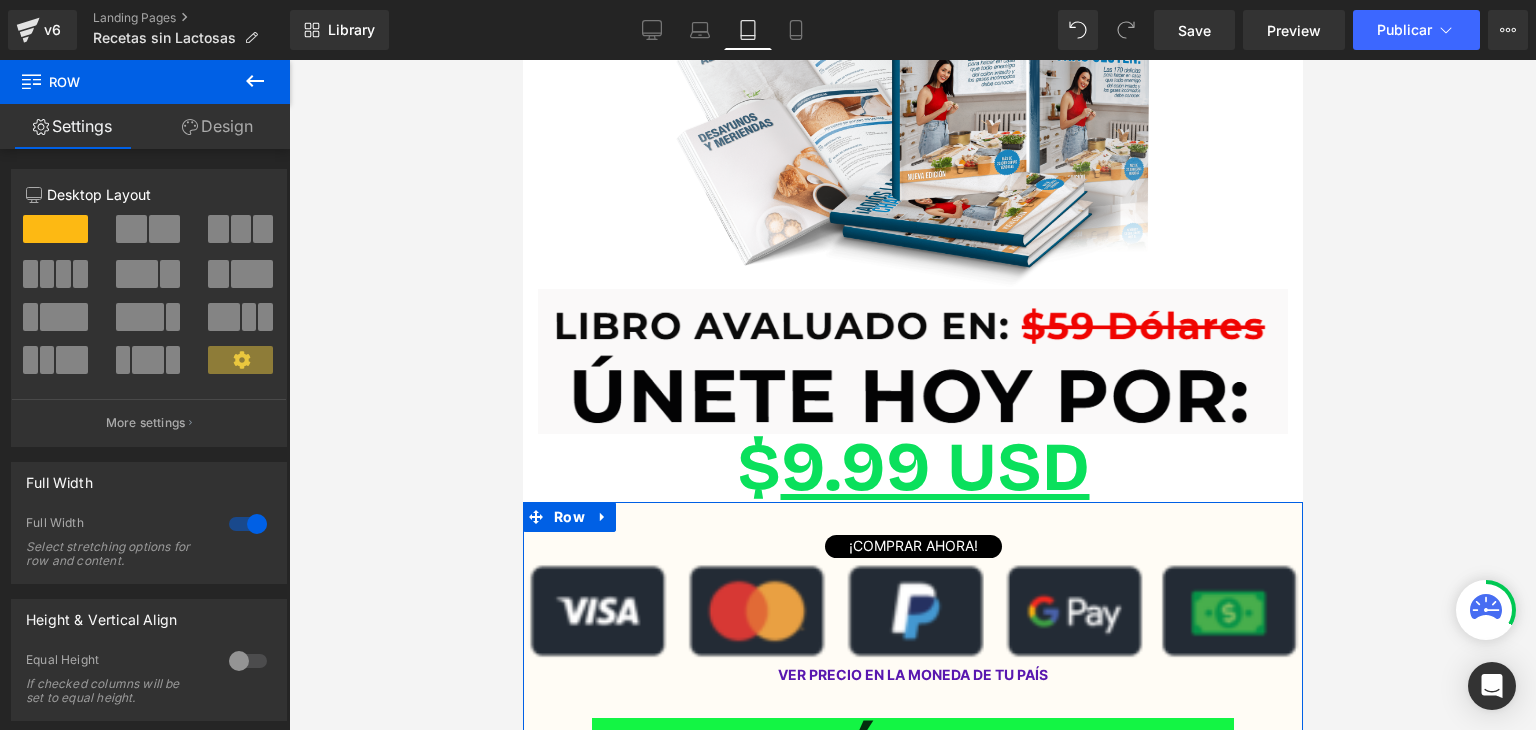 click on "Design" at bounding box center (217, 126) 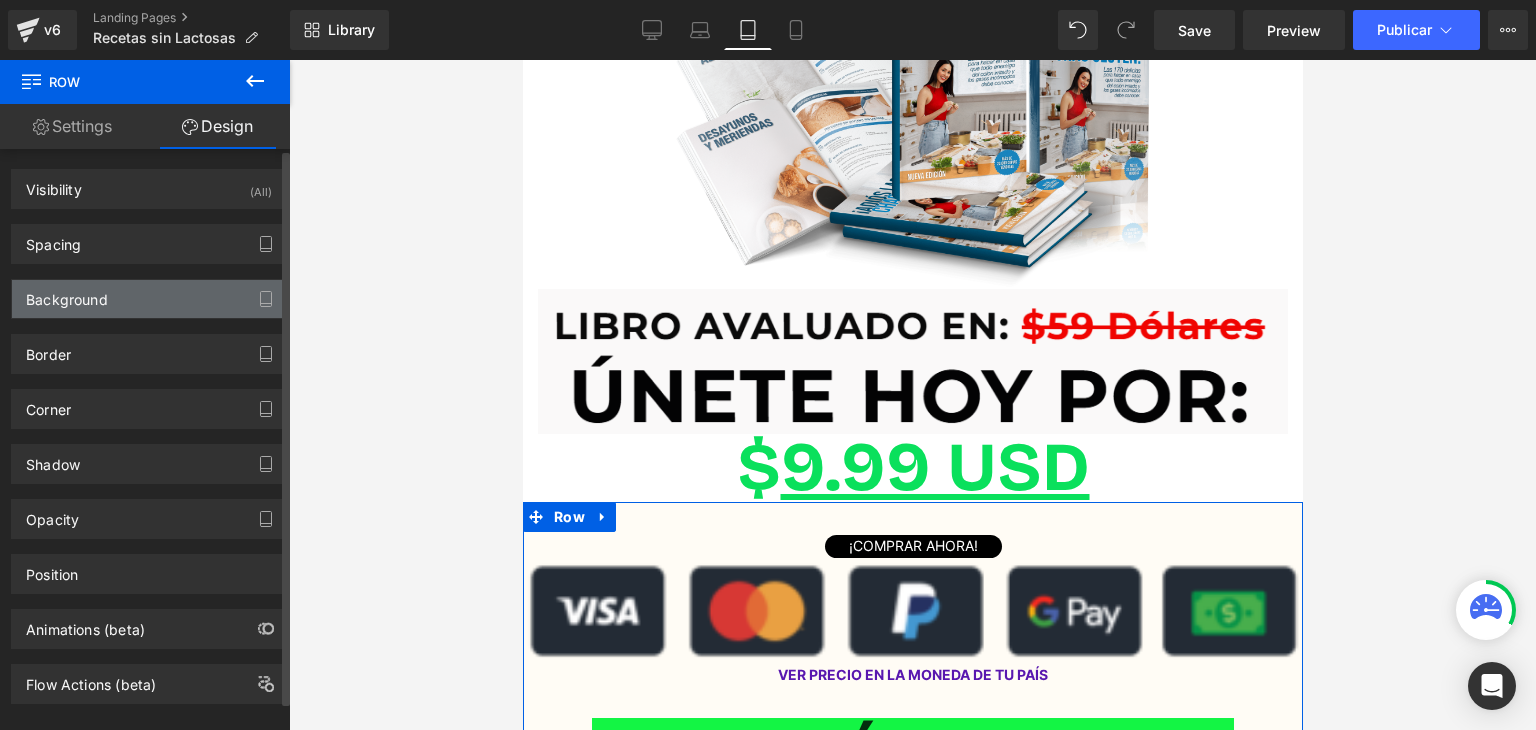 click on "Background" at bounding box center [149, 299] 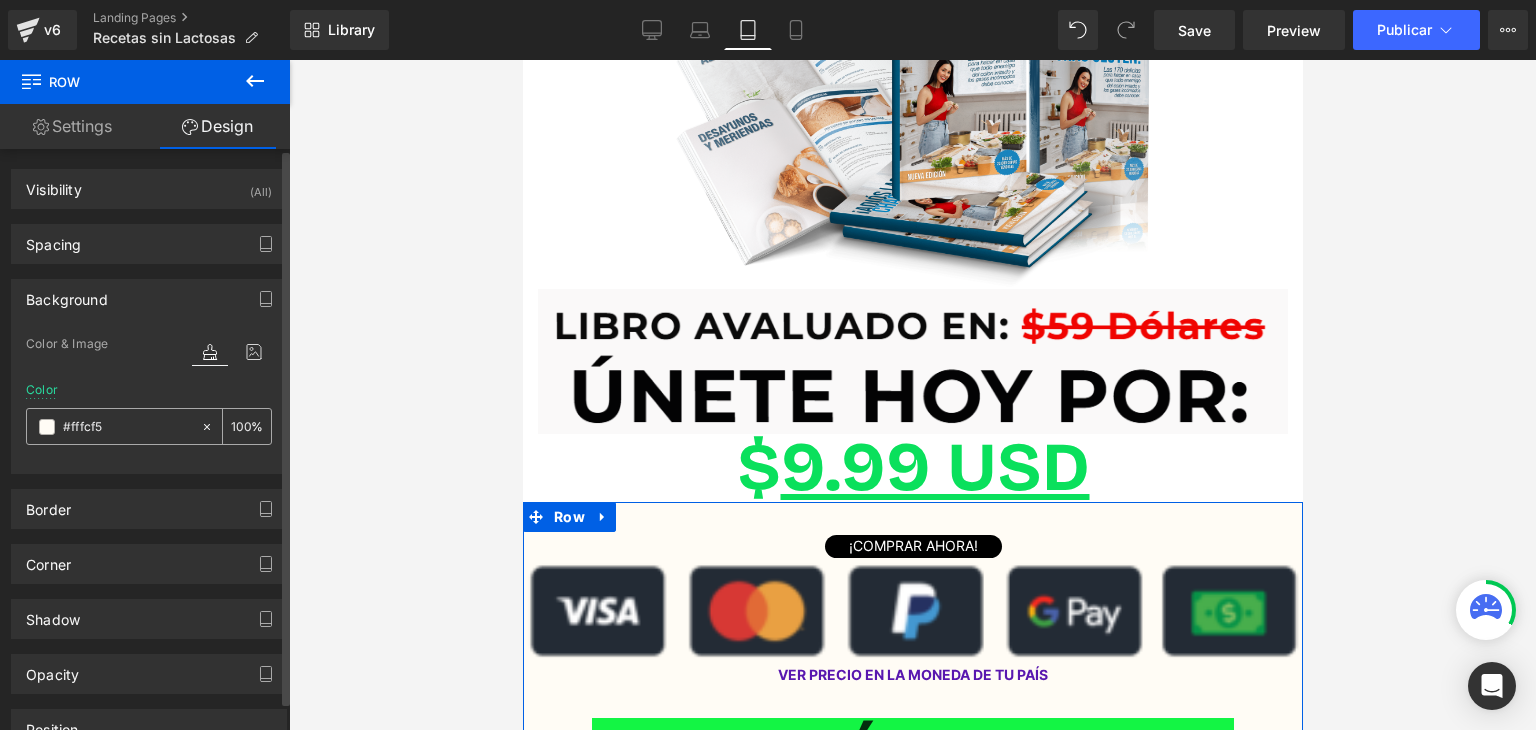 click 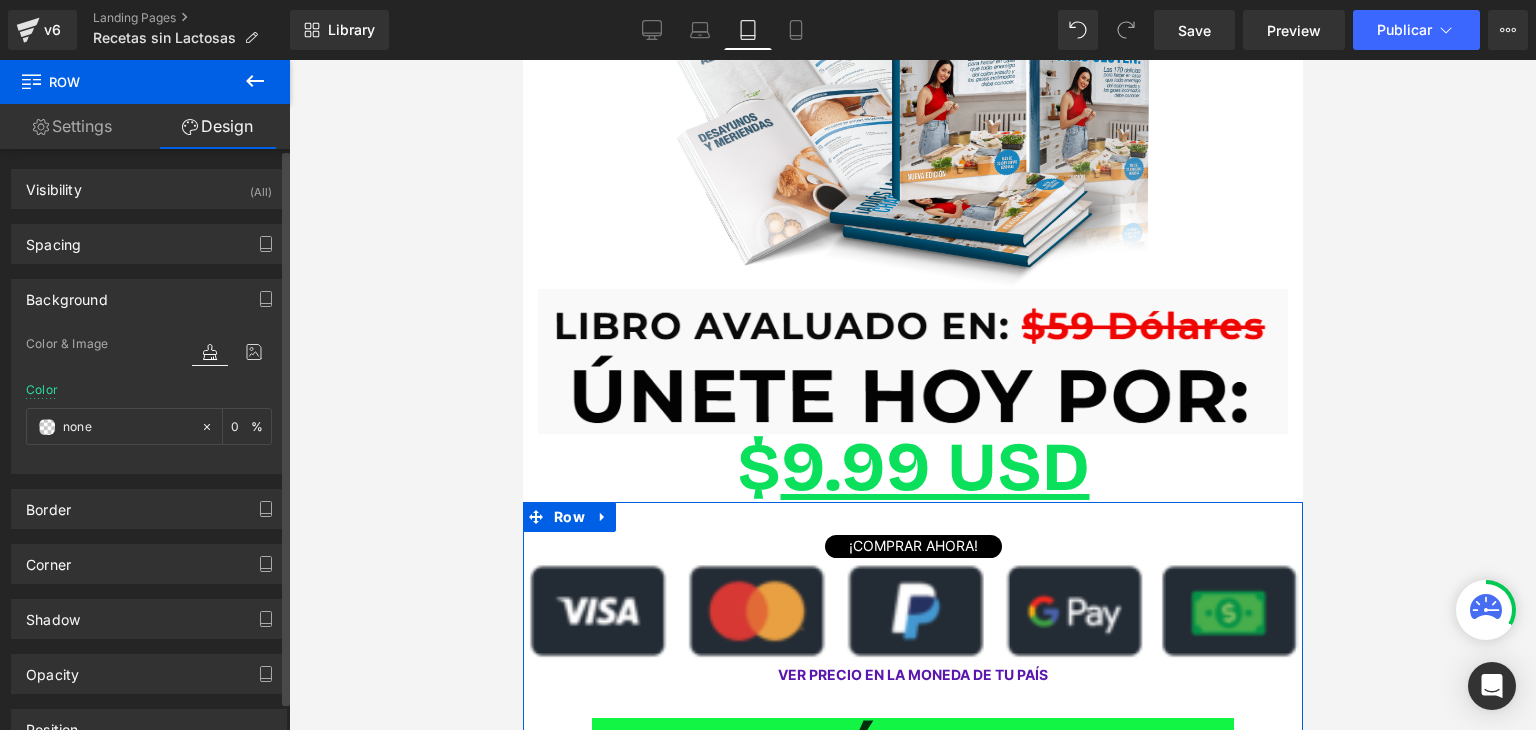 click on "Color none 0 %" at bounding box center (149, 425) 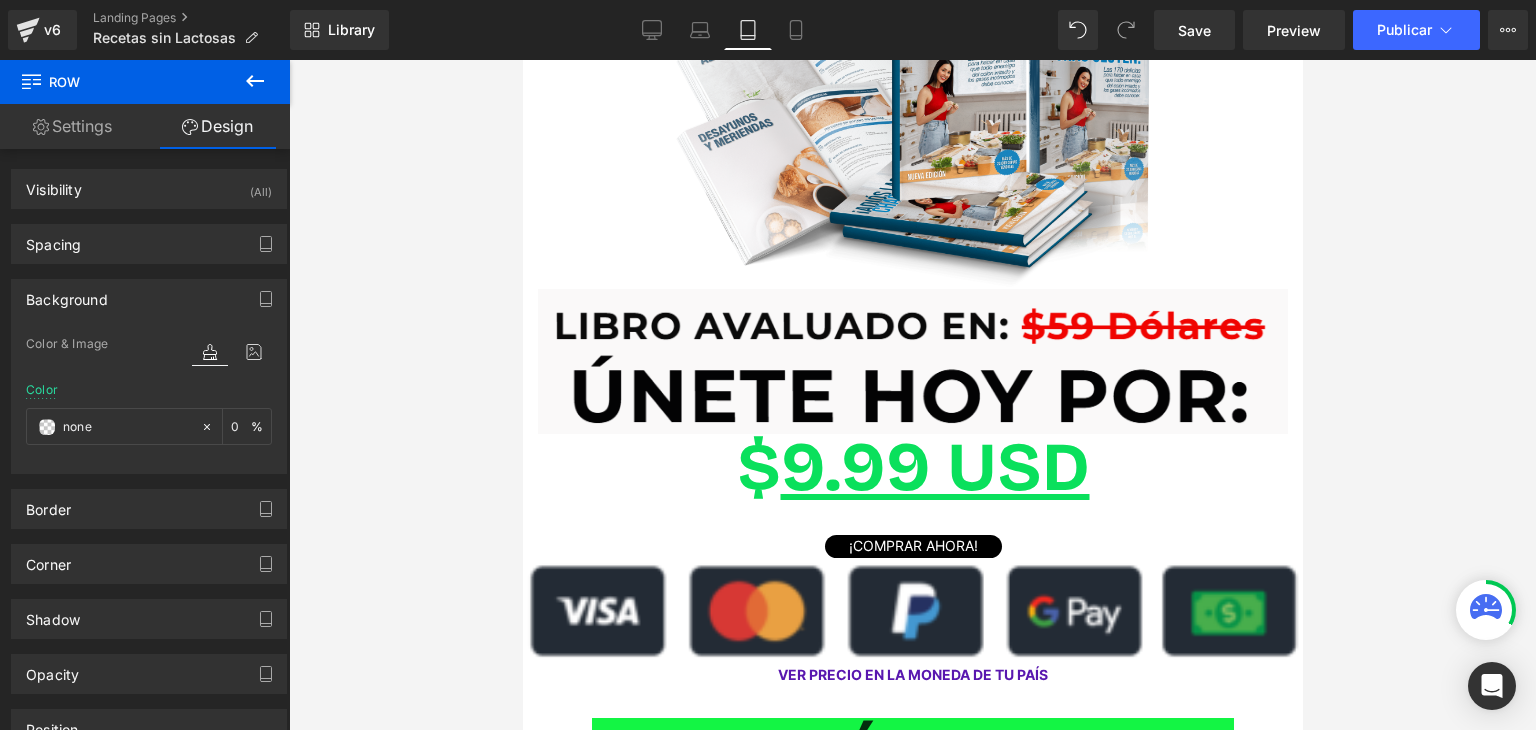 click at bounding box center (912, 395) 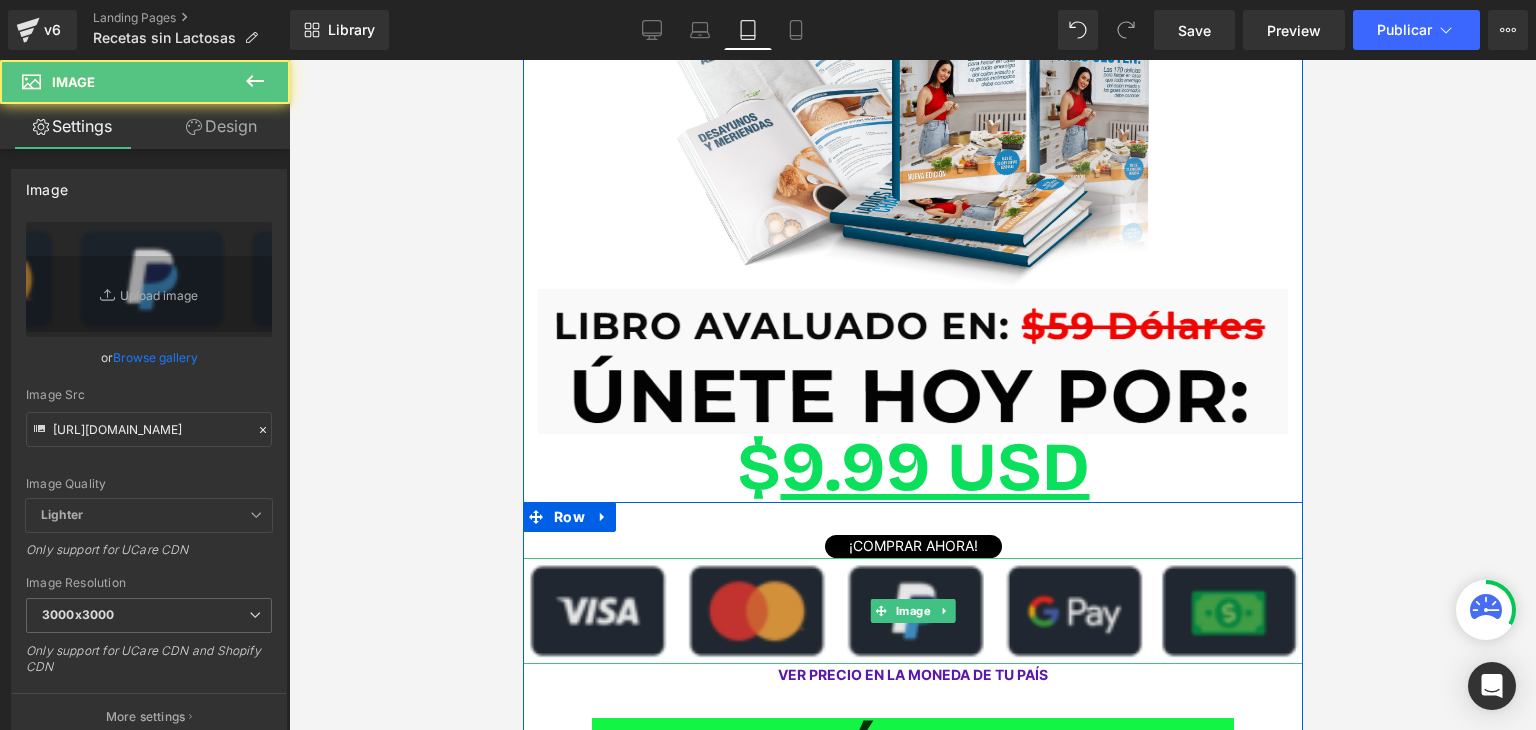 click at bounding box center [912, 611] 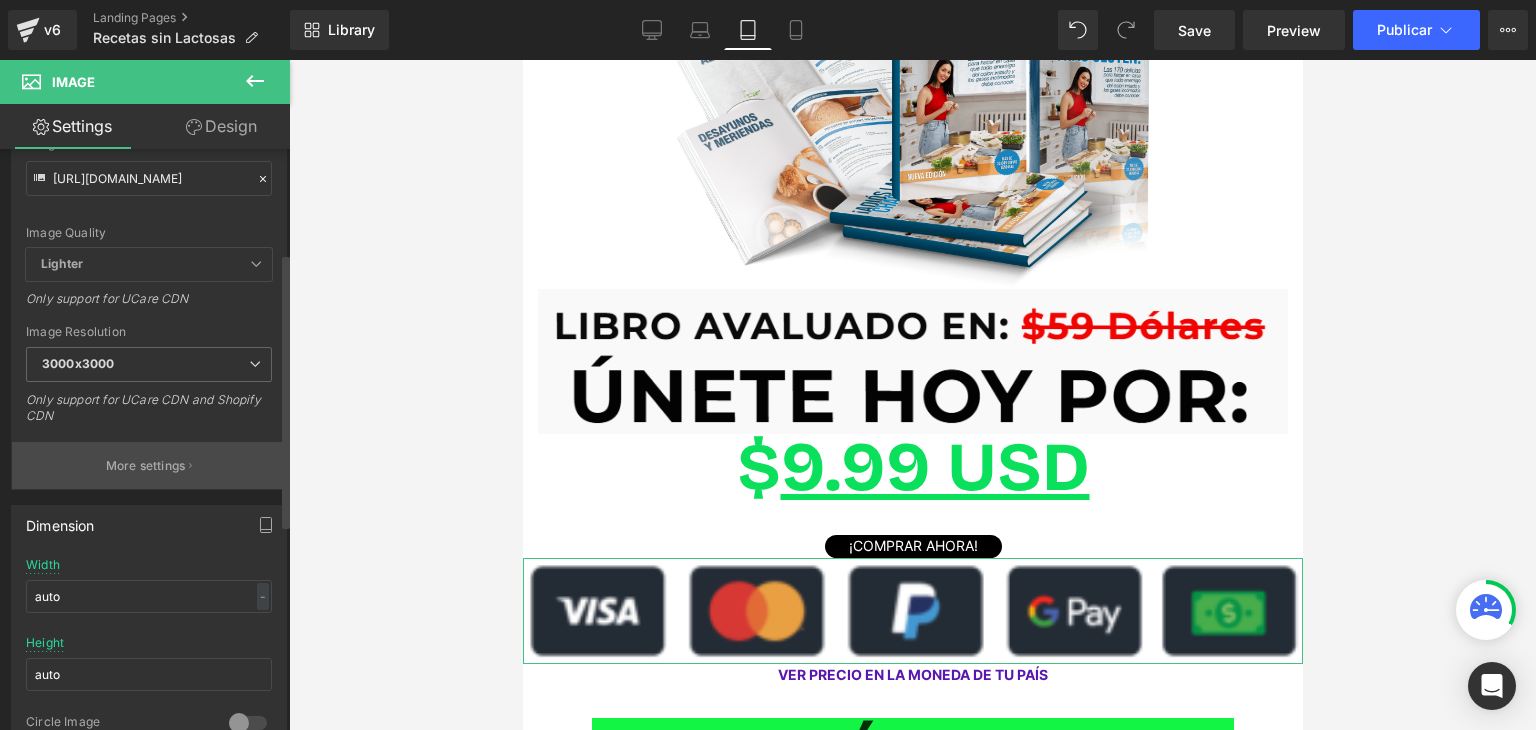 scroll, scrollTop: 600, scrollLeft: 0, axis: vertical 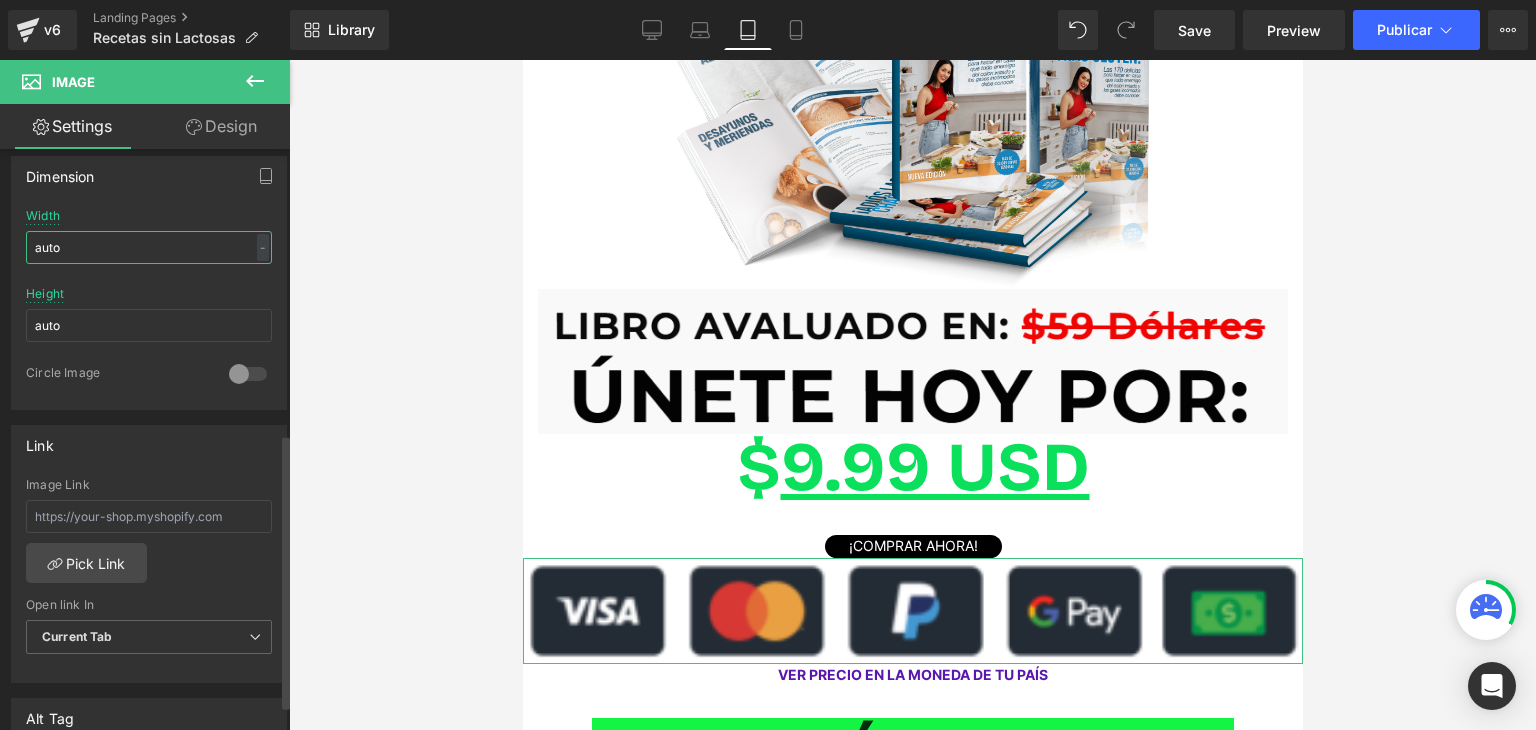 drag, startPoint x: 68, startPoint y: 249, endPoint x: 2, endPoint y: 228, distance: 69.260376 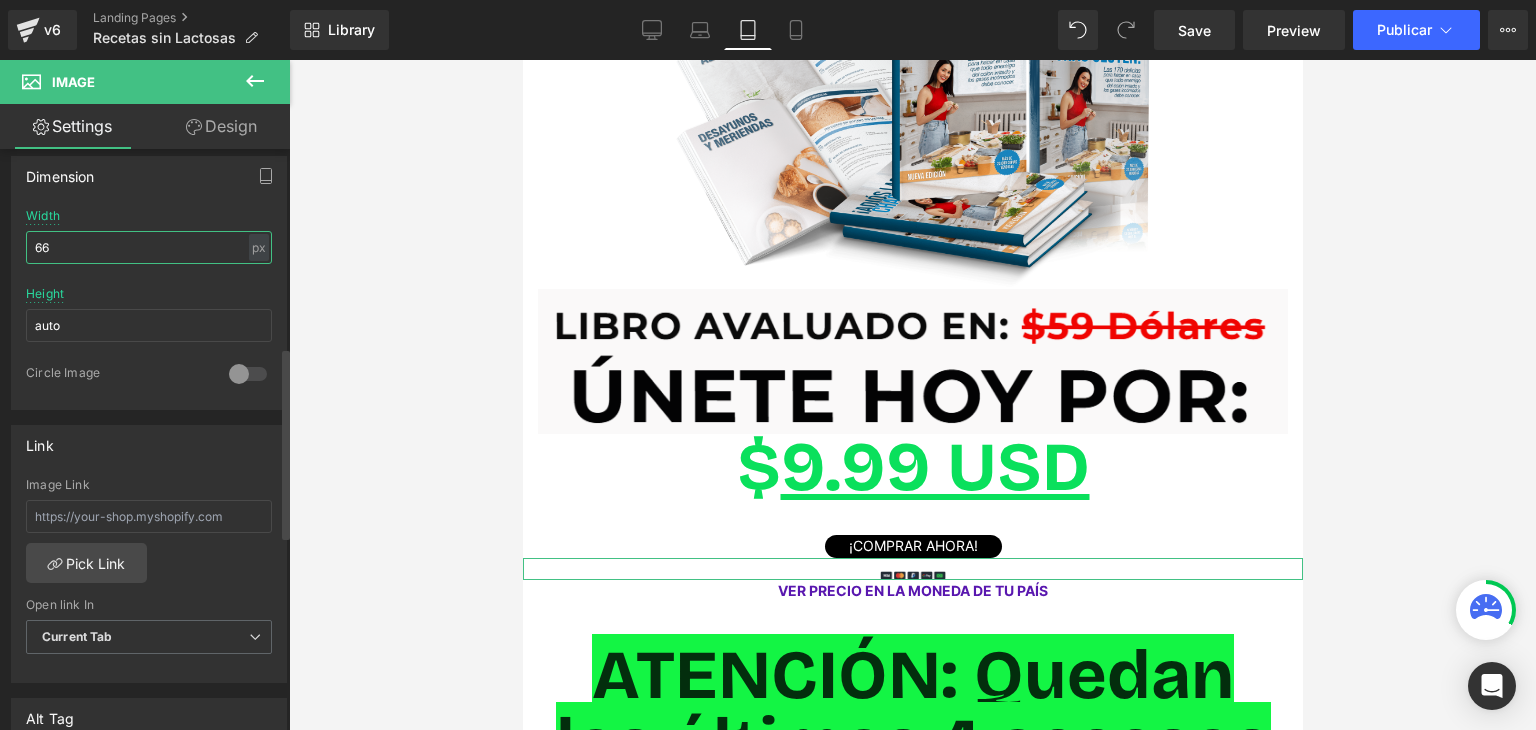 click on "66" at bounding box center (149, 247) 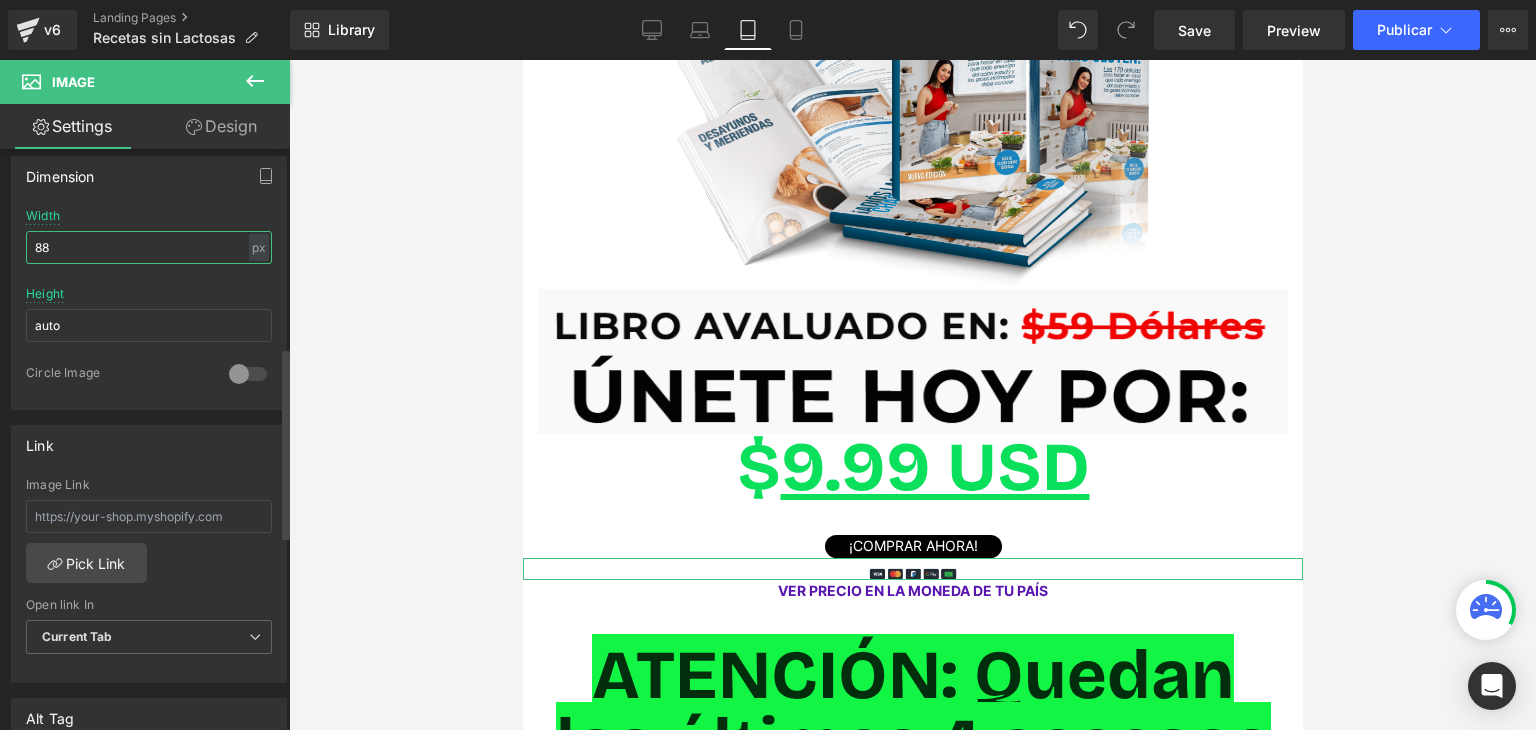 drag, startPoint x: 182, startPoint y: 252, endPoint x: 6, endPoint y: 251, distance: 176.00284 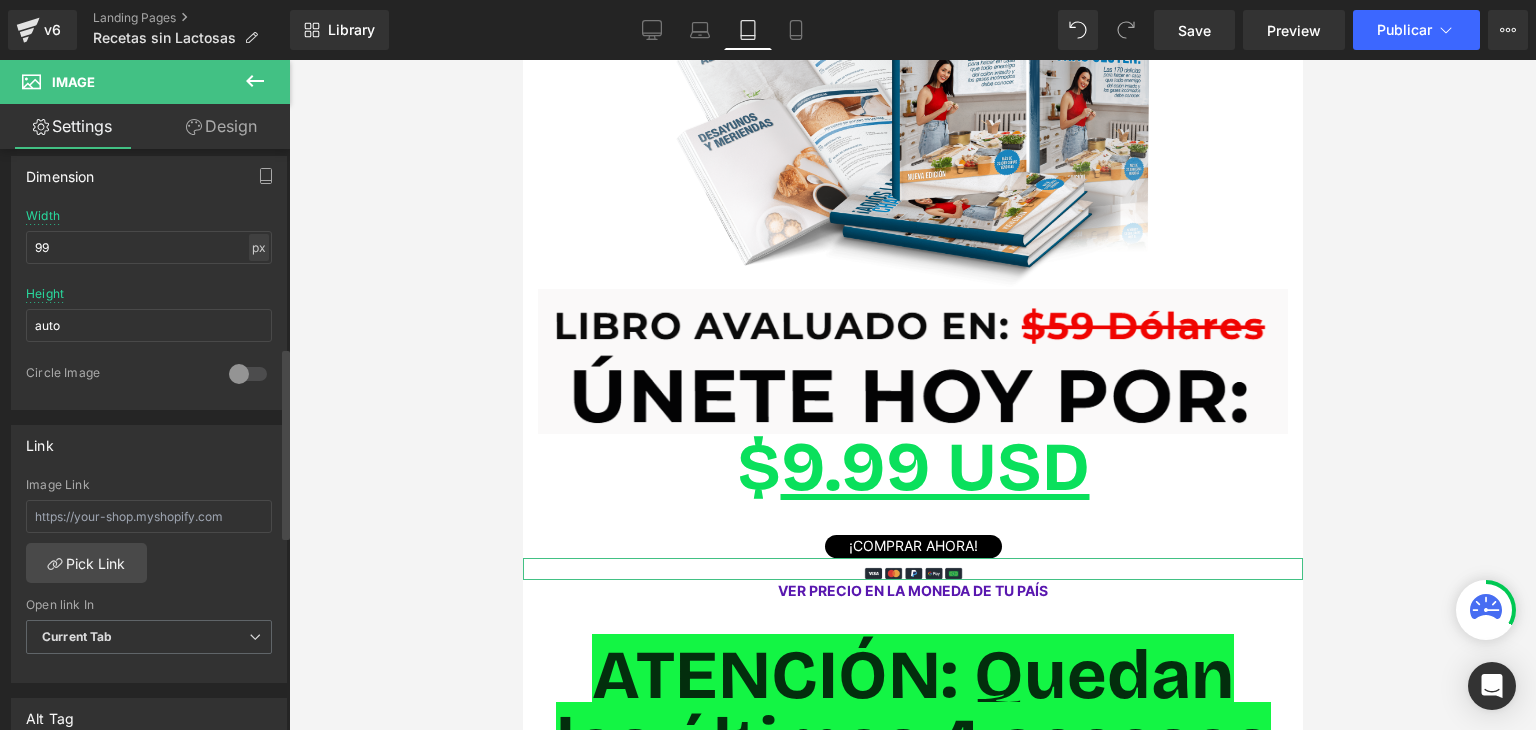 click on "px" at bounding box center [259, 247] 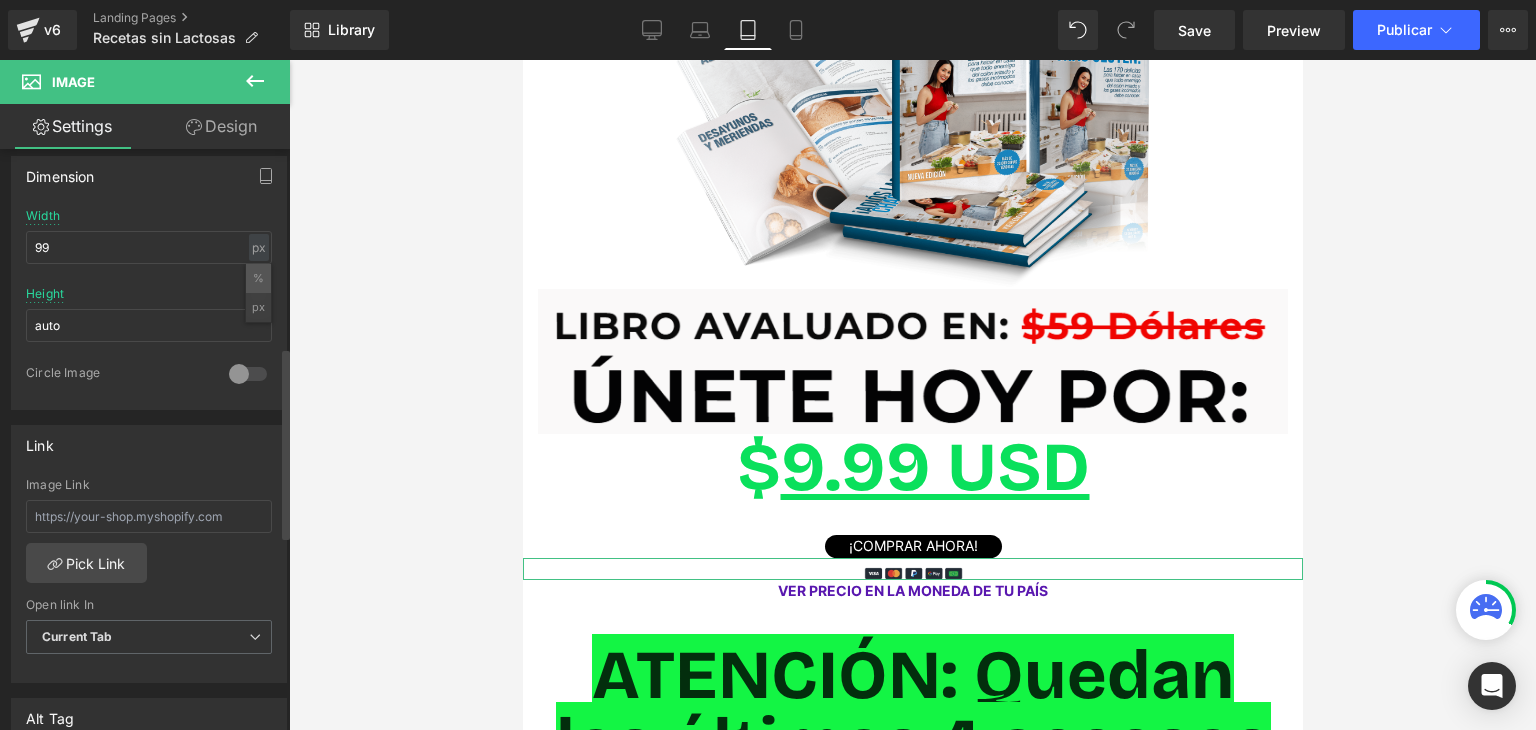 click on "%" at bounding box center [258, 278] 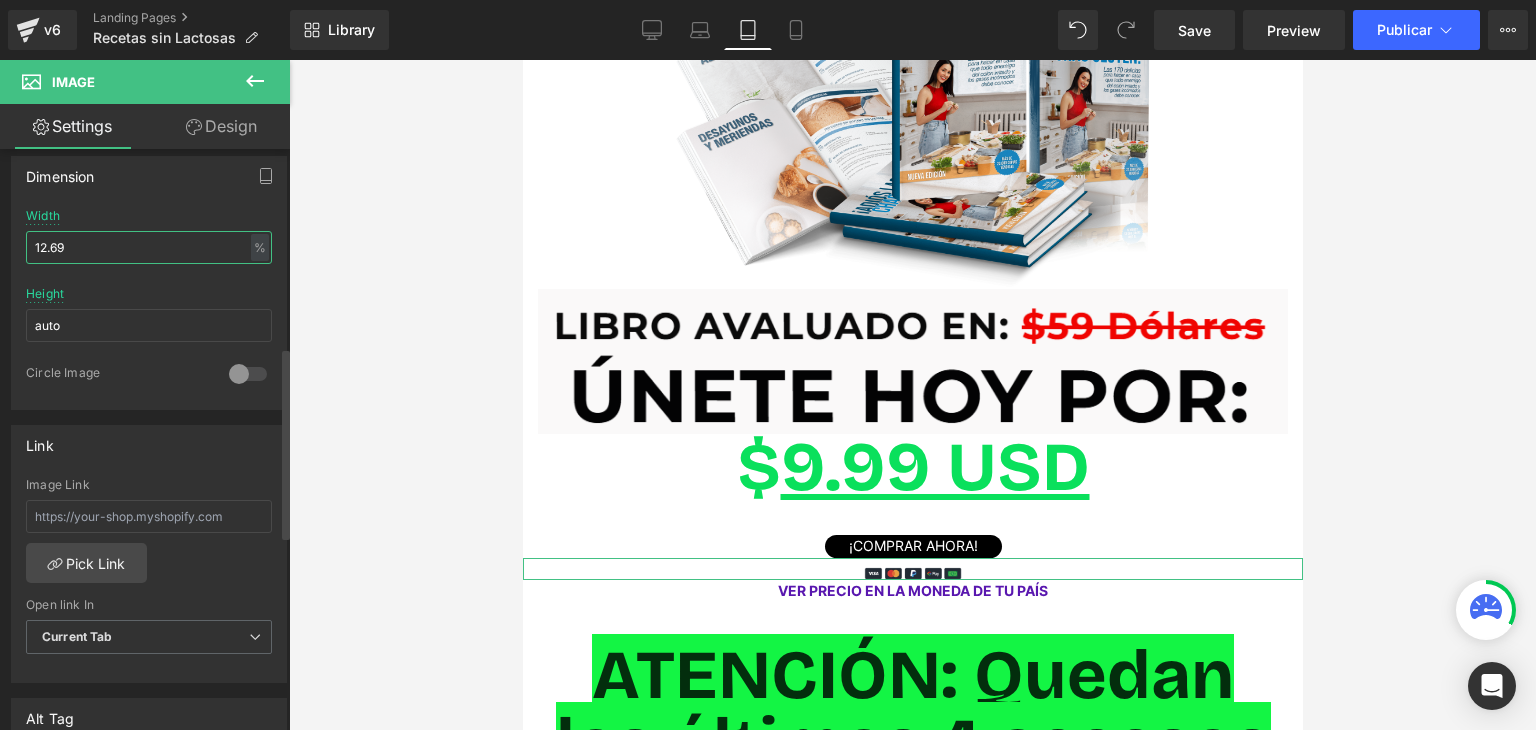 drag, startPoint x: 96, startPoint y: 250, endPoint x: 8, endPoint y: 247, distance: 88.051125 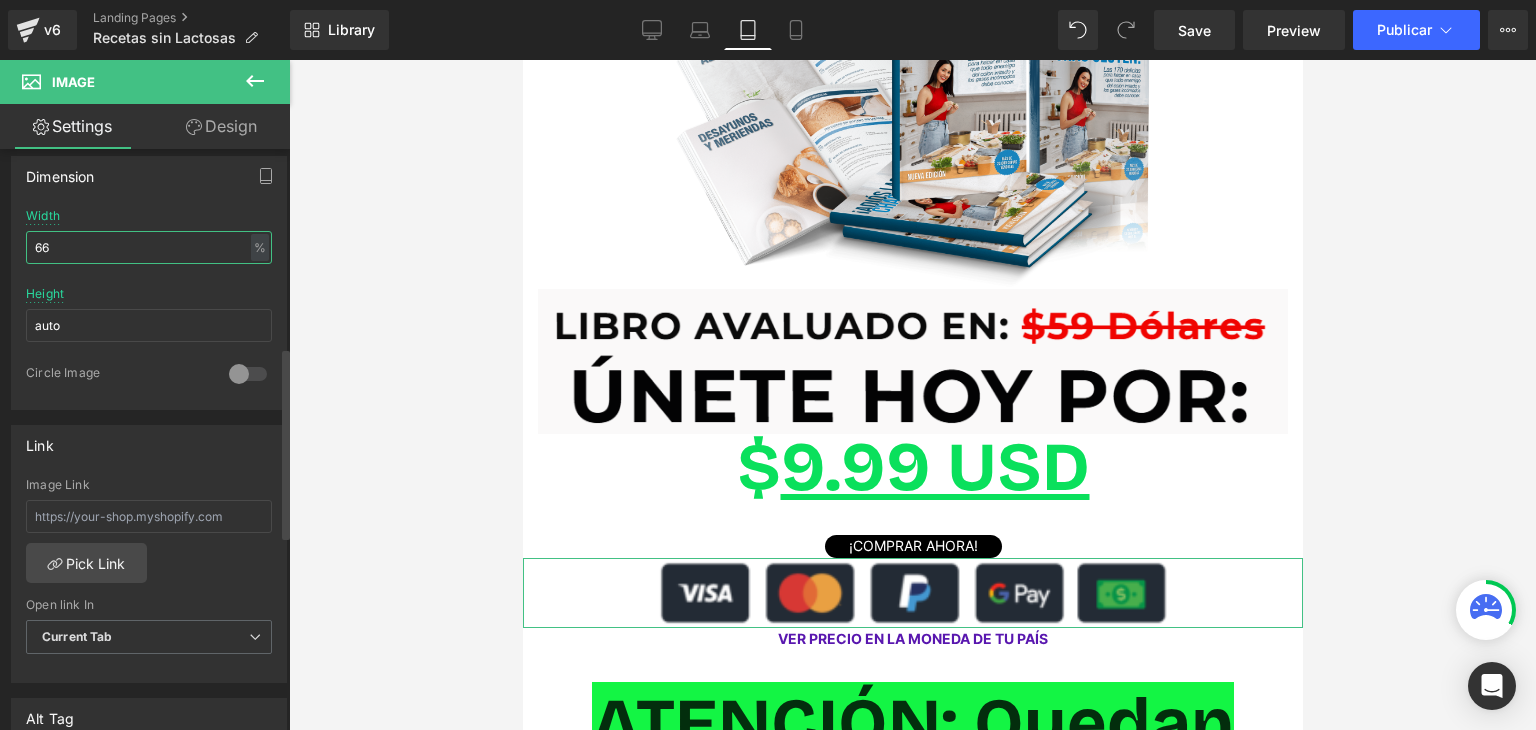 drag, startPoint x: 60, startPoint y: 249, endPoint x: 8, endPoint y: 249, distance: 52 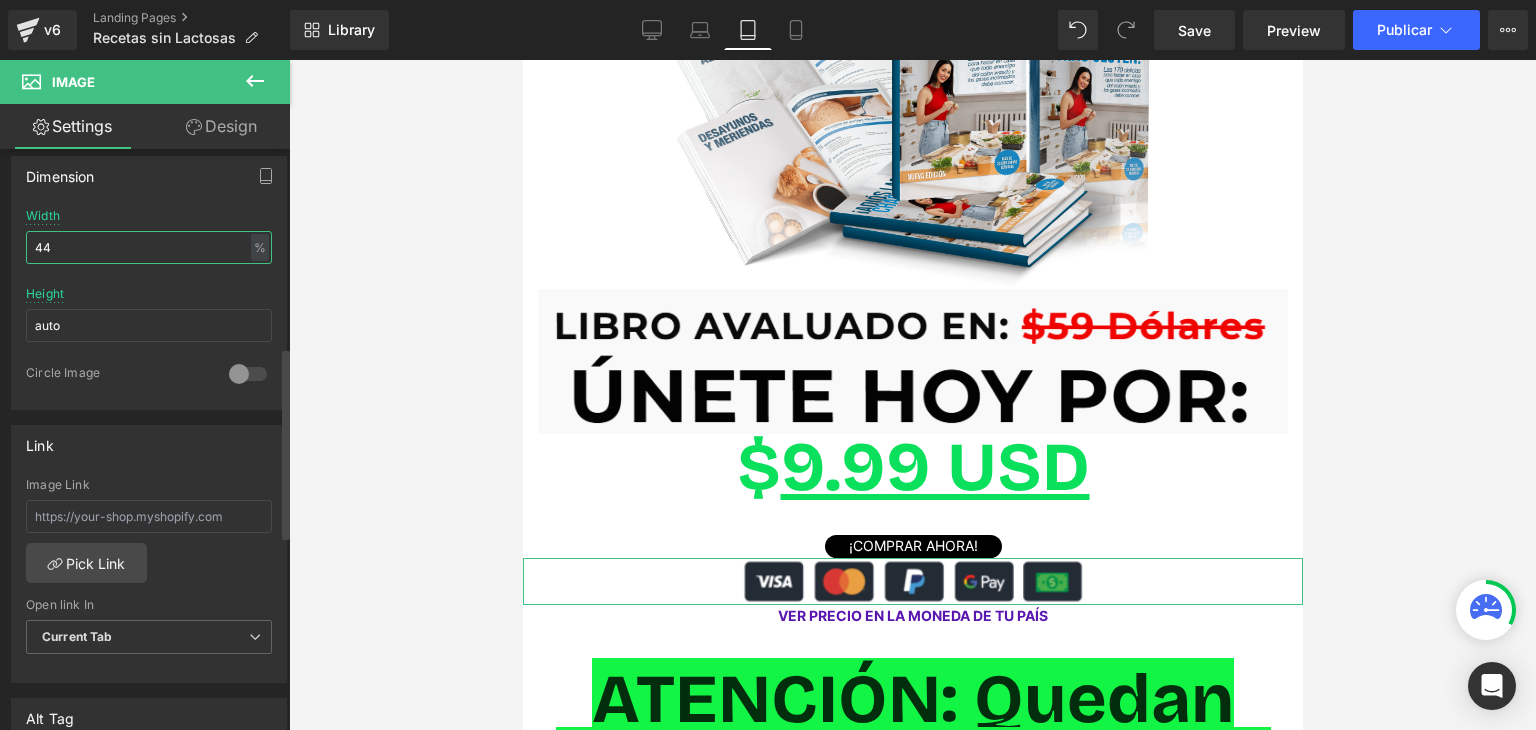 drag, startPoint x: 64, startPoint y: 253, endPoint x: 12, endPoint y: 258, distance: 52.23983 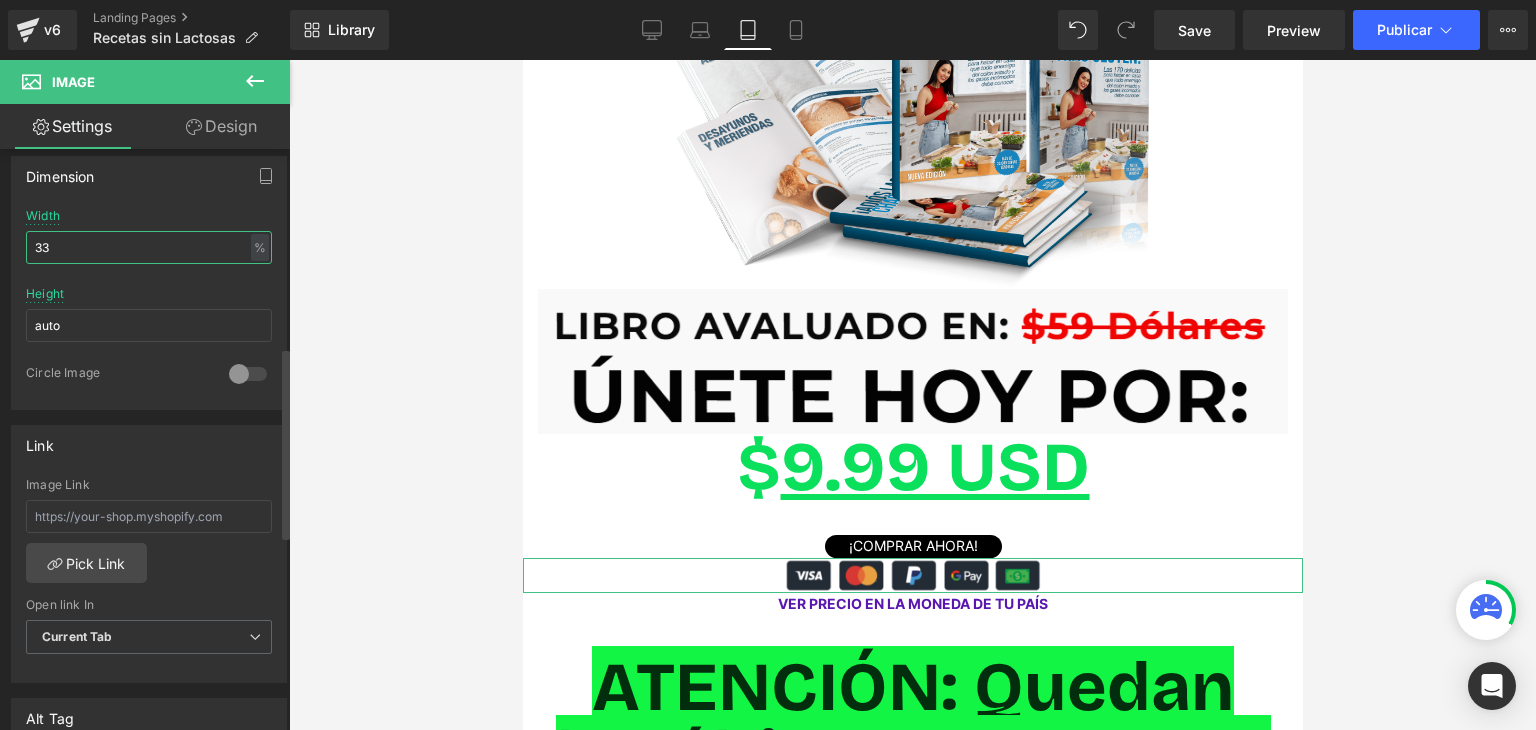 drag, startPoint x: 80, startPoint y: 256, endPoint x: 25, endPoint y: 254, distance: 55.03635 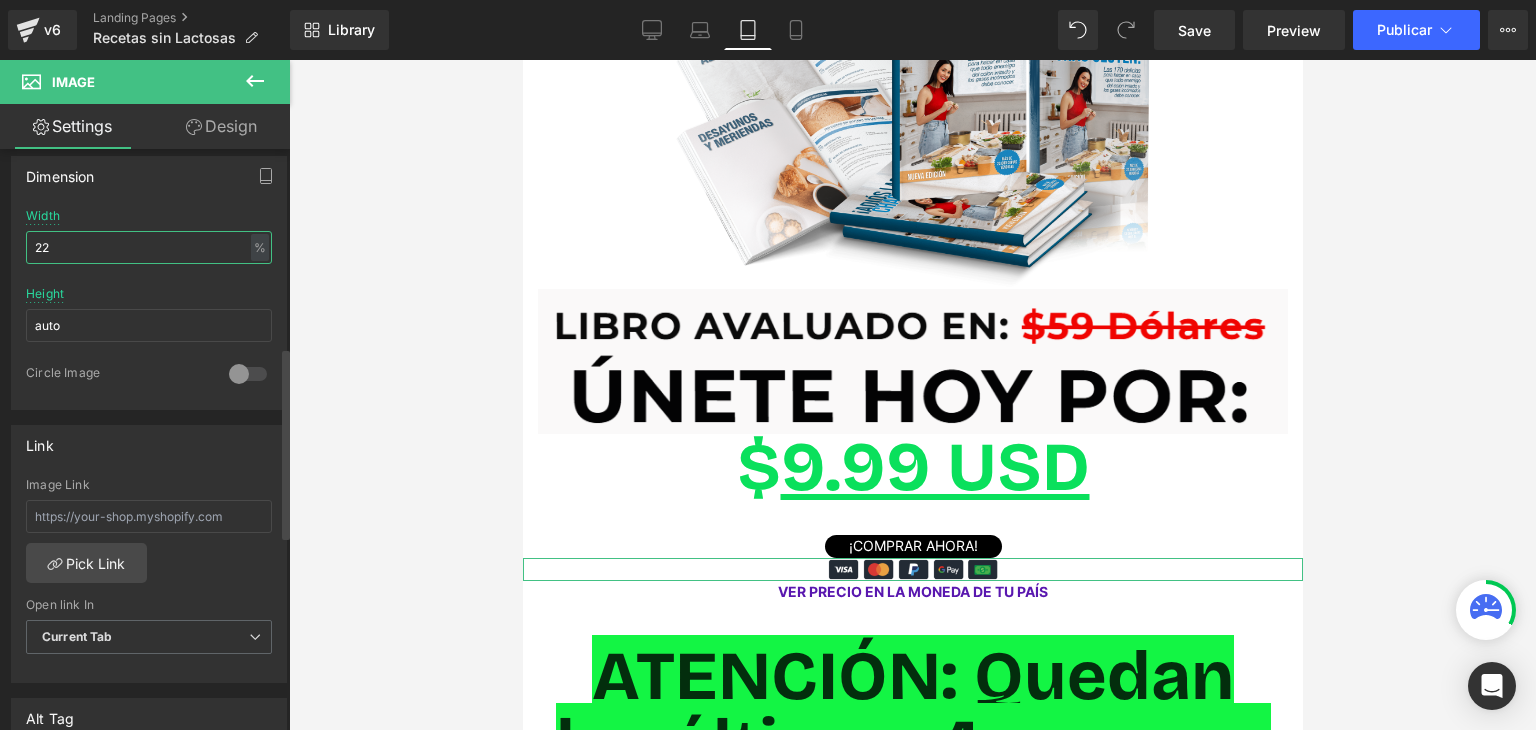 drag, startPoint x: 65, startPoint y: 249, endPoint x: 29, endPoint y: 249, distance: 36 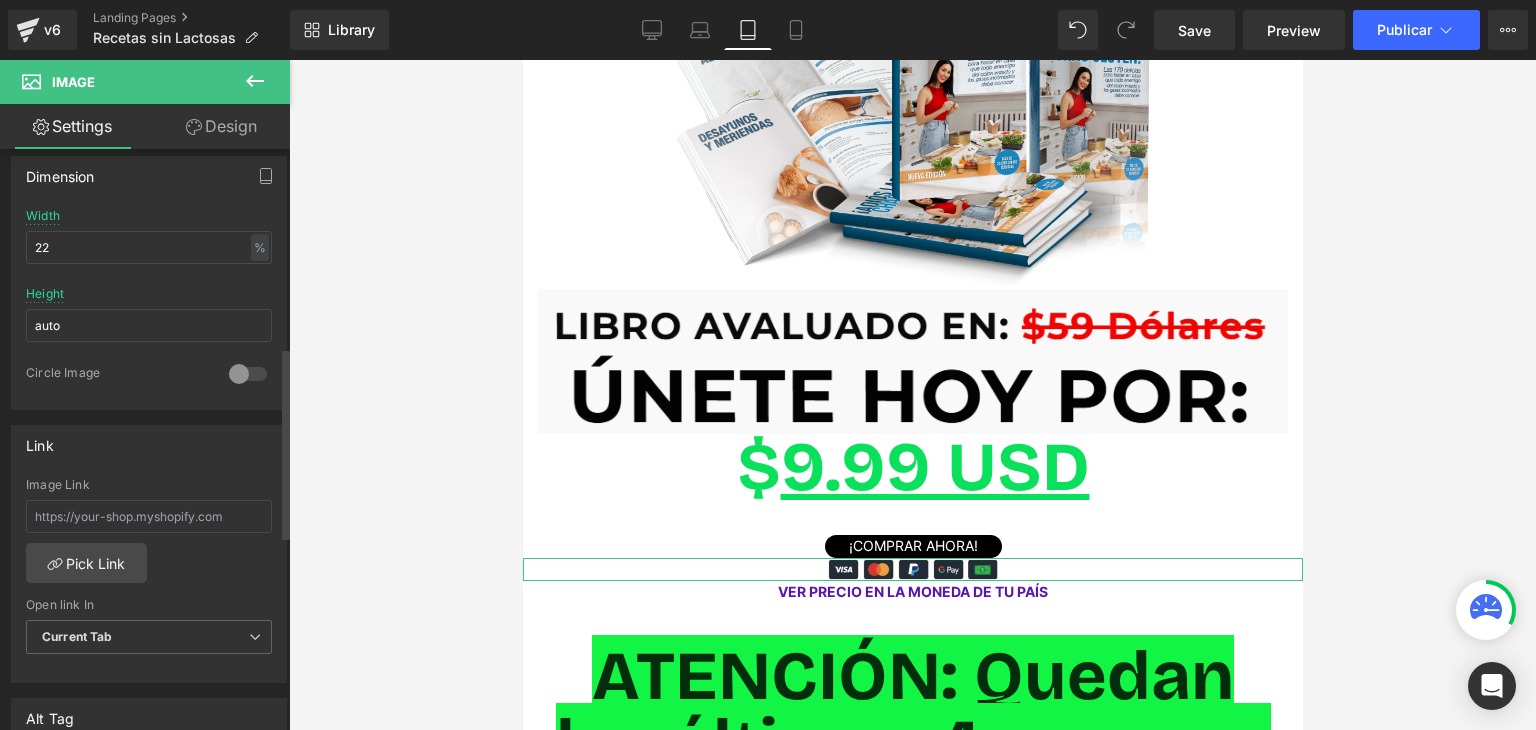 click on "Height auto" at bounding box center [149, 326] 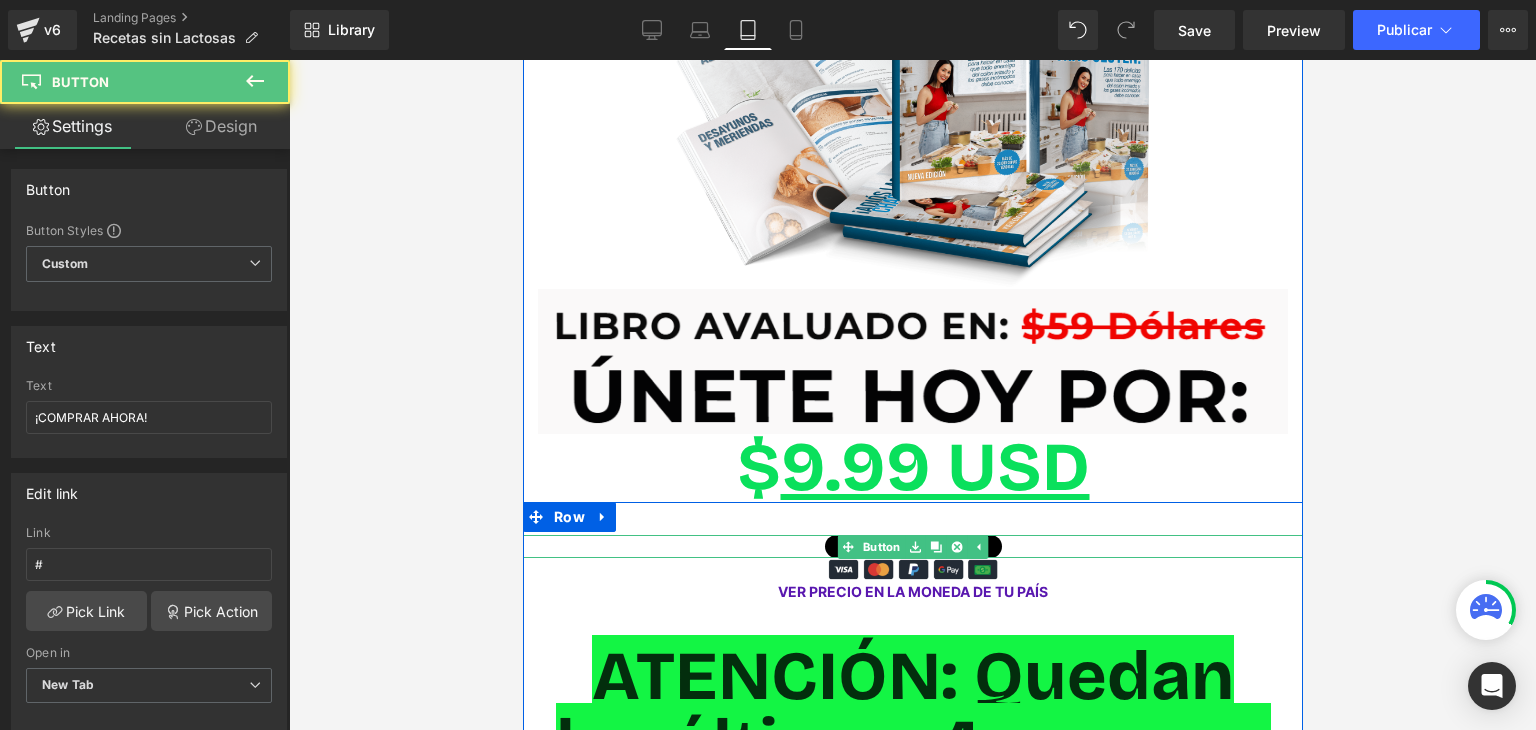 click on "¡COMPRAR AHORA!" at bounding box center [912, 546] 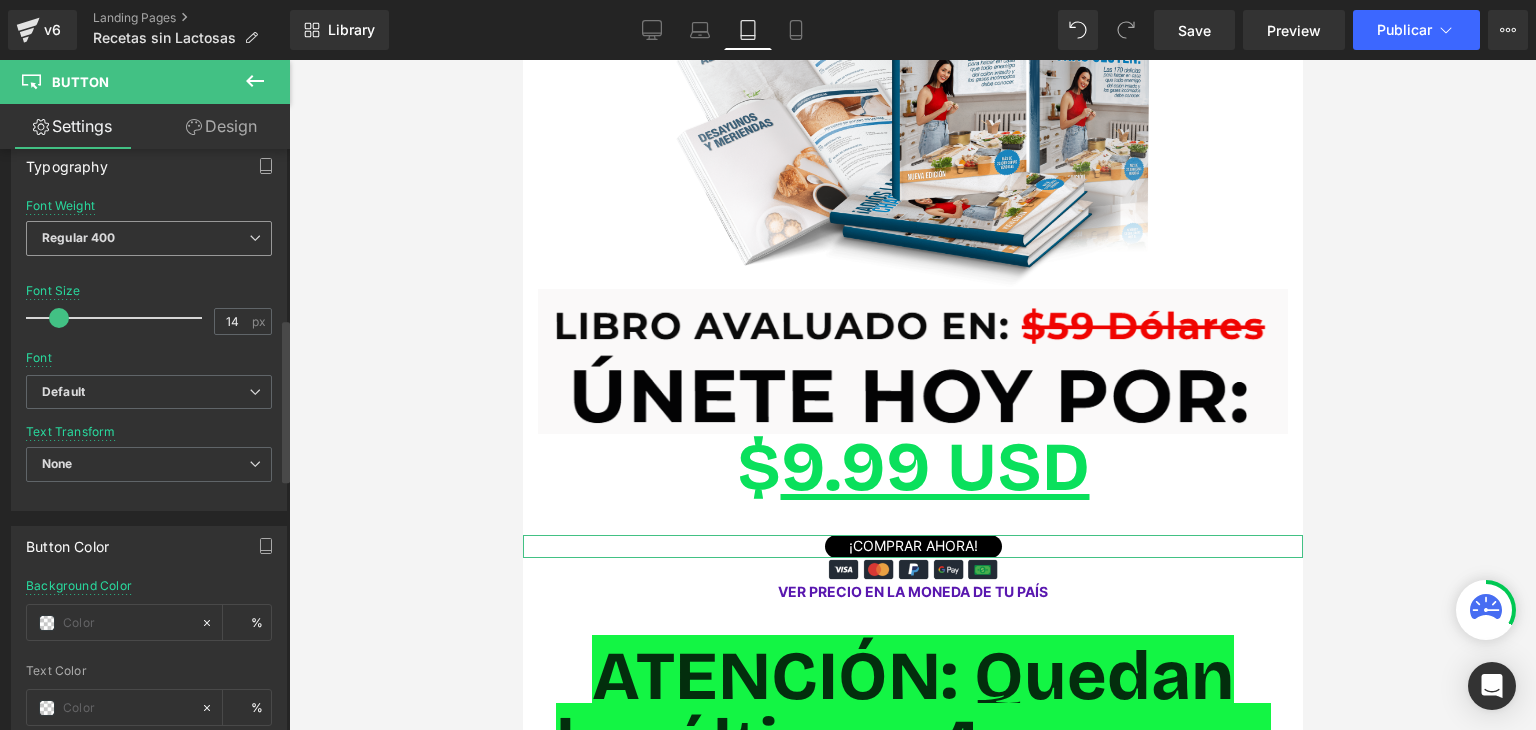 scroll, scrollTop: 600, scrollLeft: 0, axis: vertical 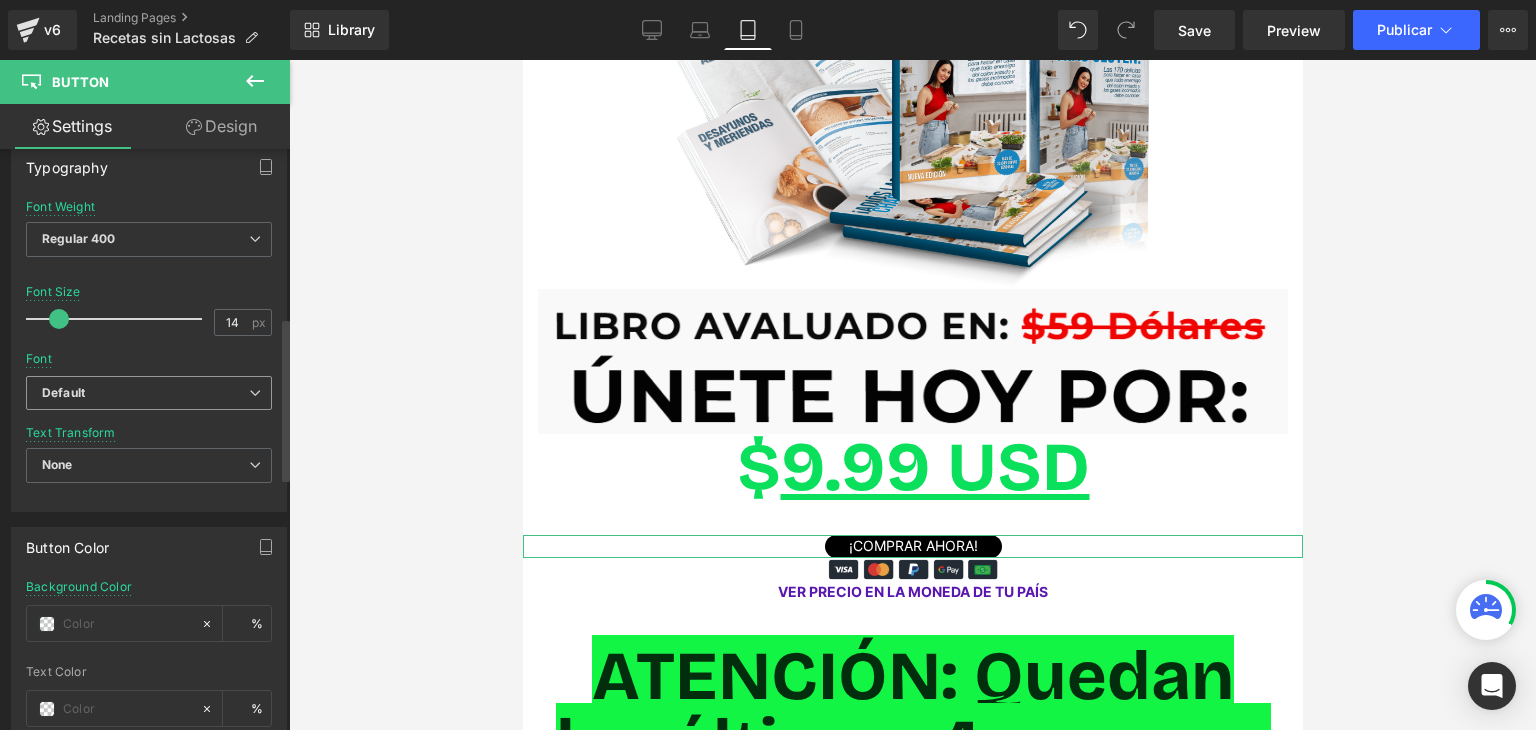 click on "Default" at bounding box center (145, 393) 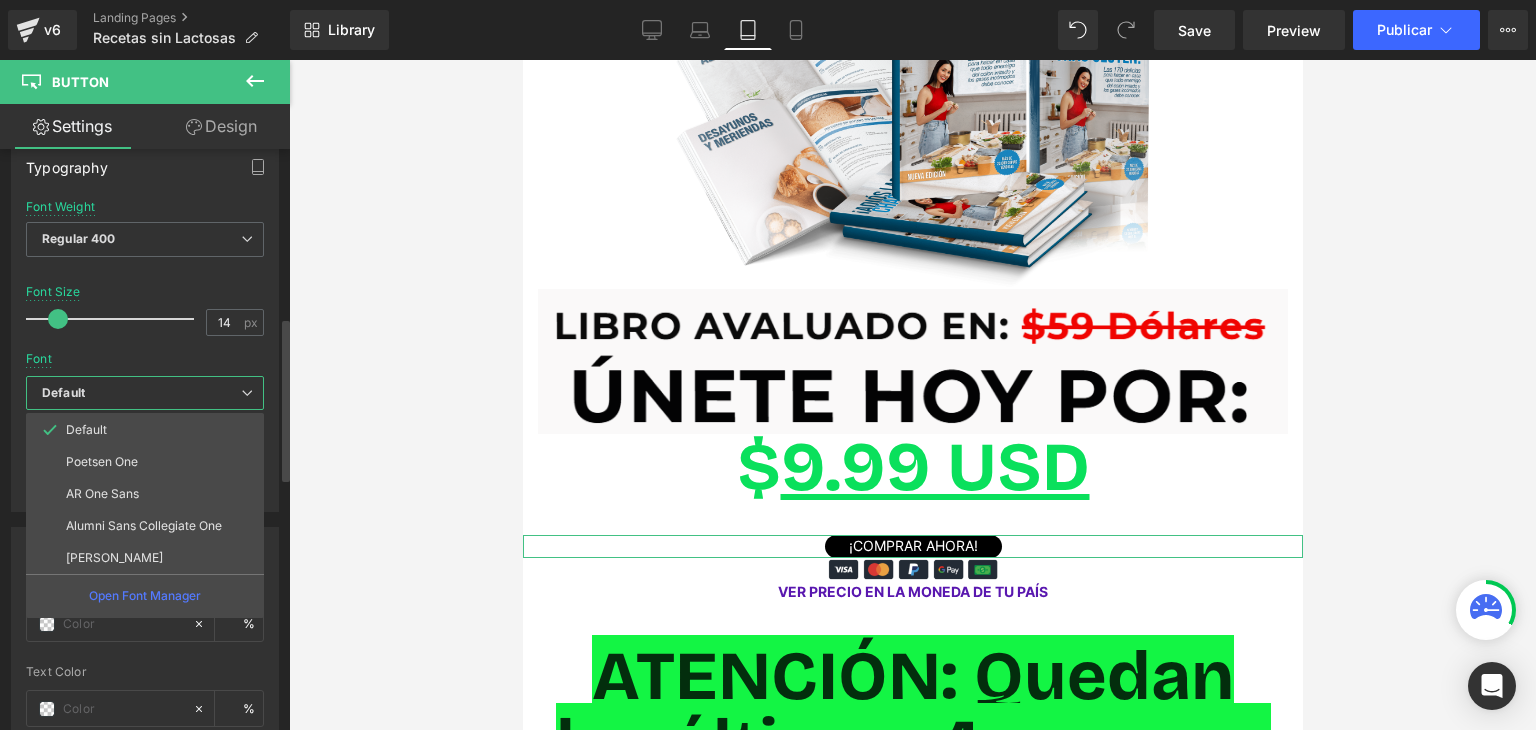 click on "Poetsen One" at bounding box center [145, 462] 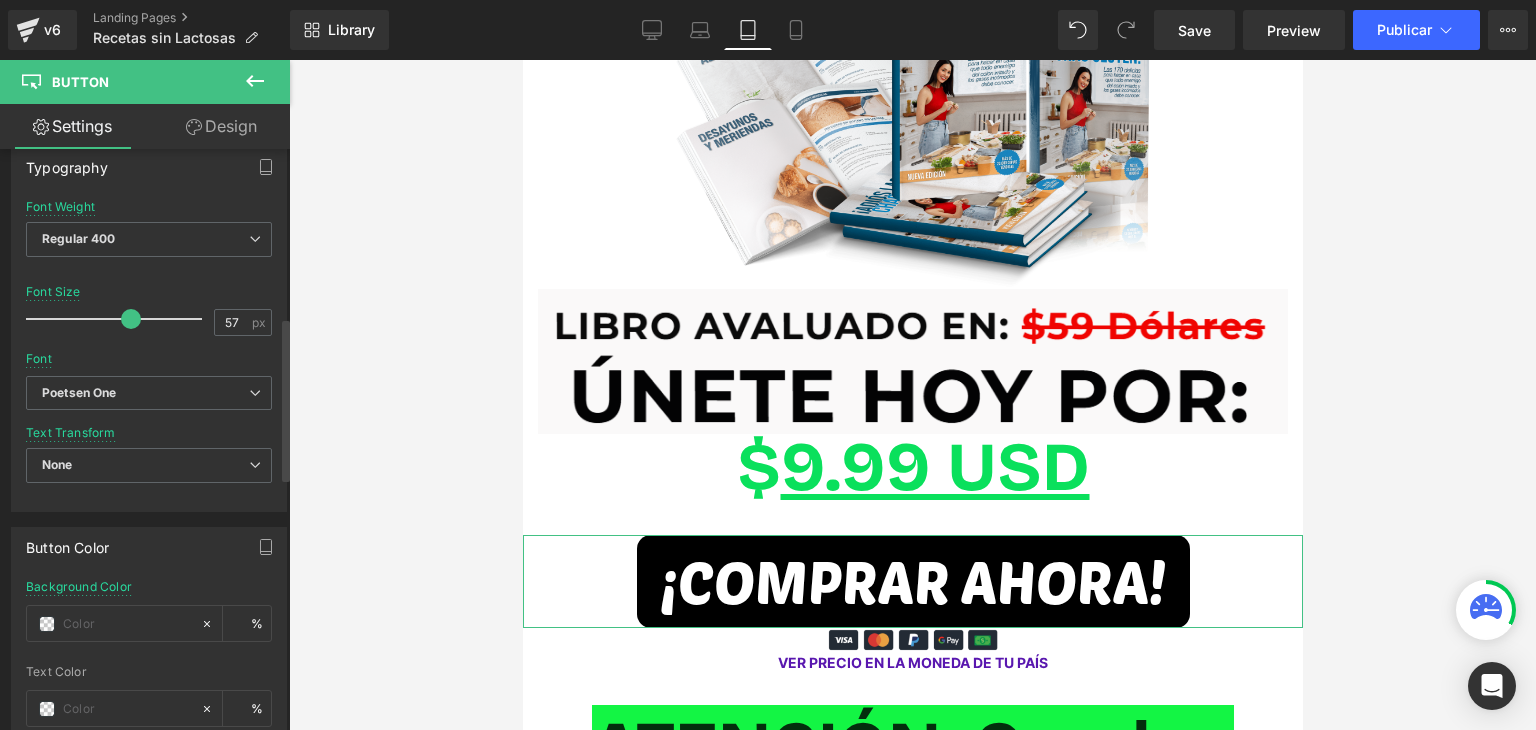 drag, startPoint x: 64, startPoint y: 320, endPoint x: 132, endPoint y: 320, distance: 68 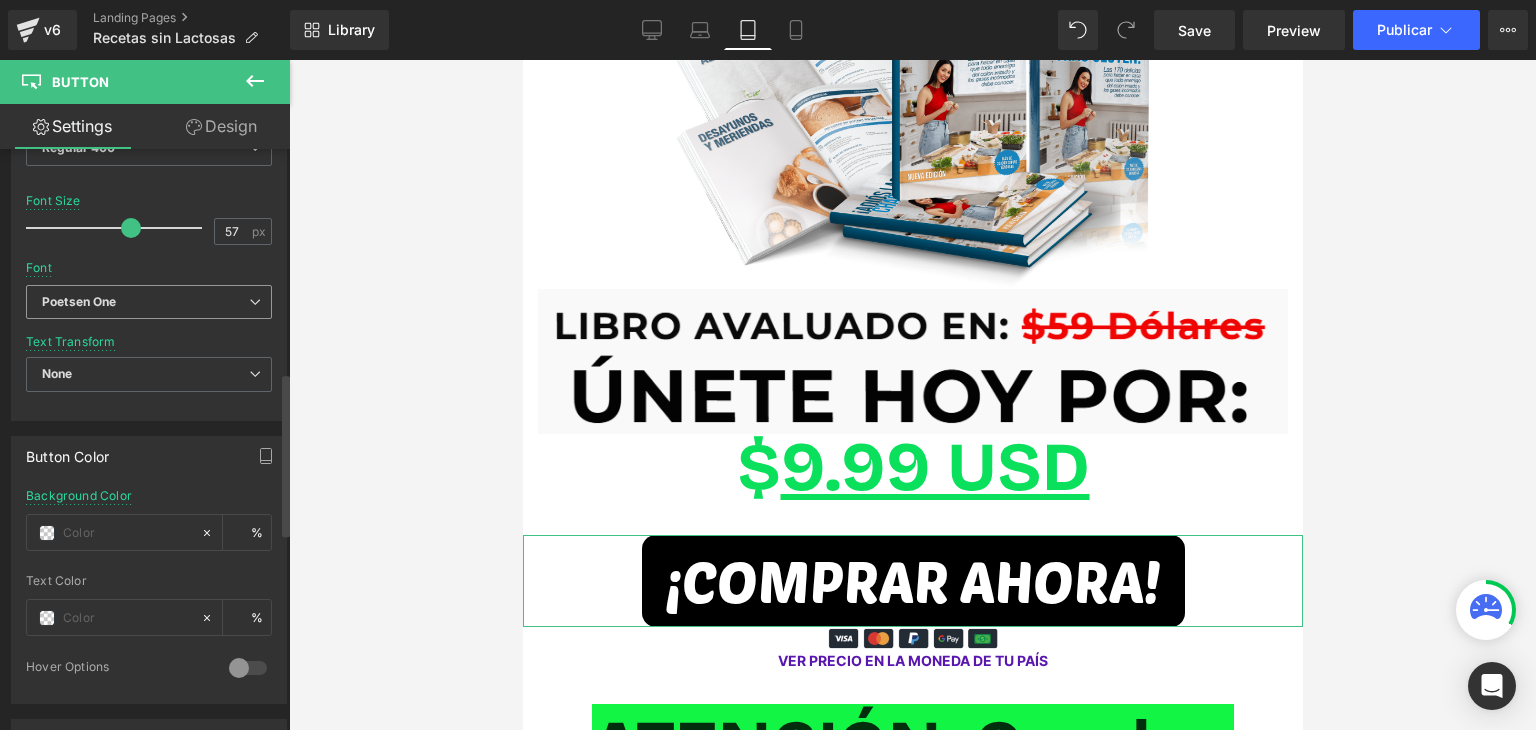 scroll, scrollTop: 800, scrollLeft: 0, axis: vertical 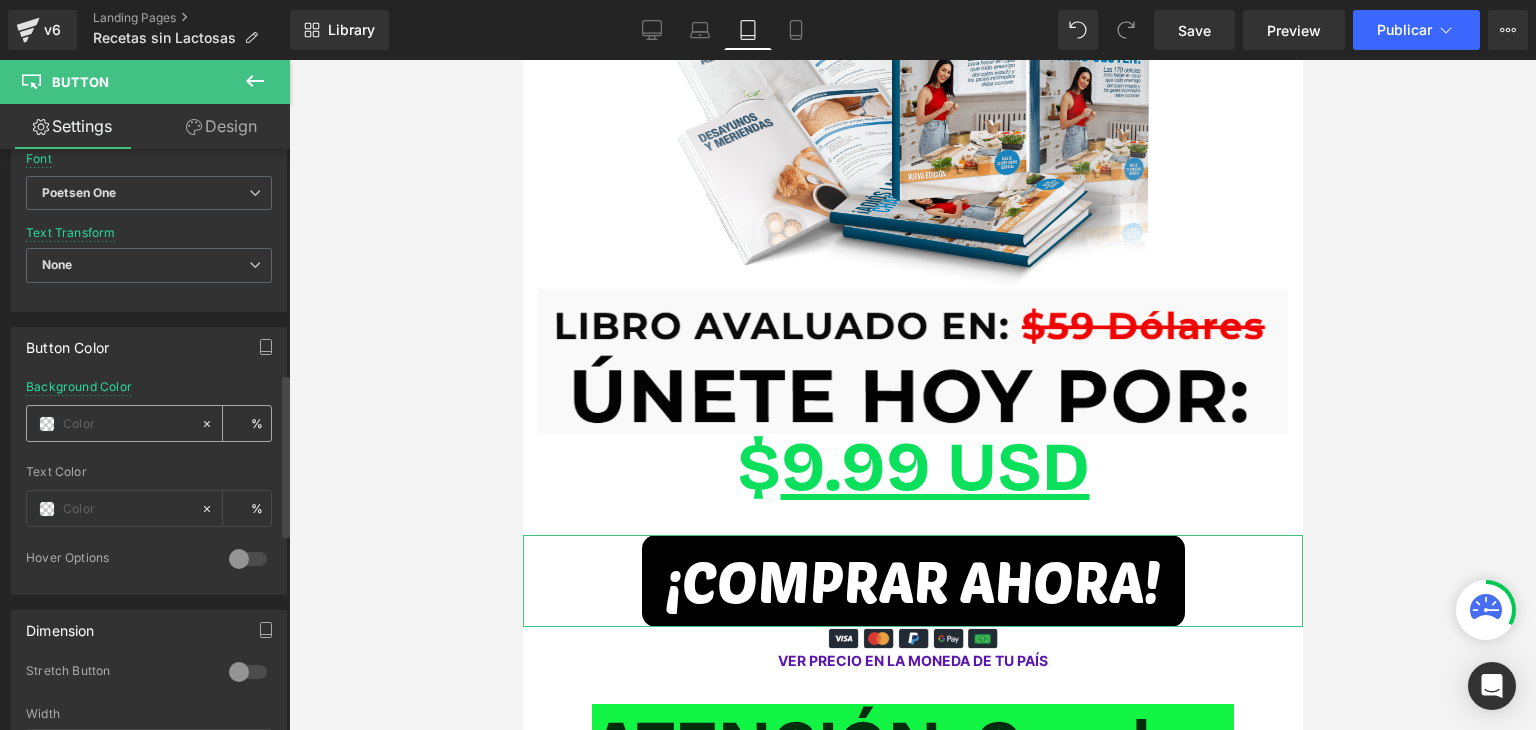 click at bounding box center (127, 424) 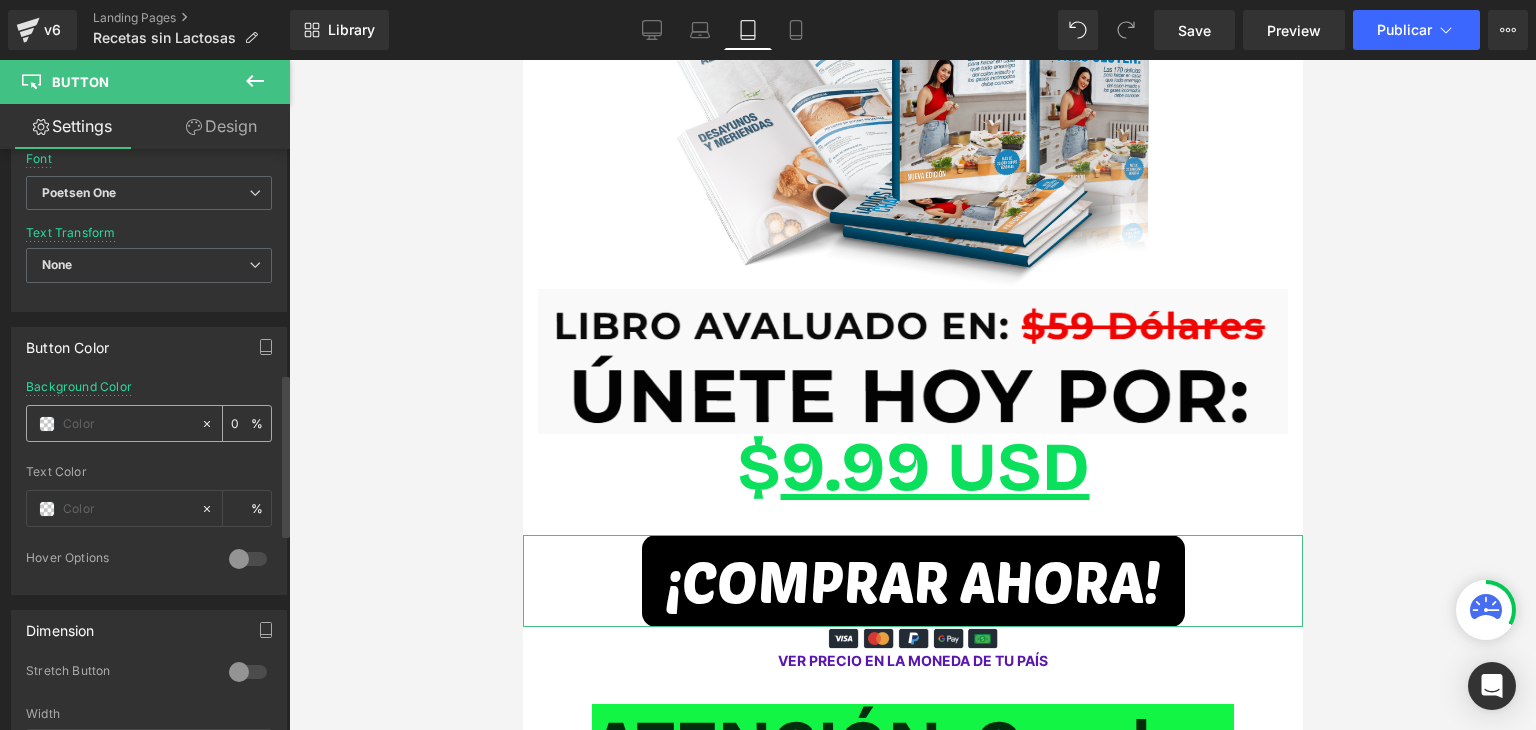 click at bounding box center [47, 424] 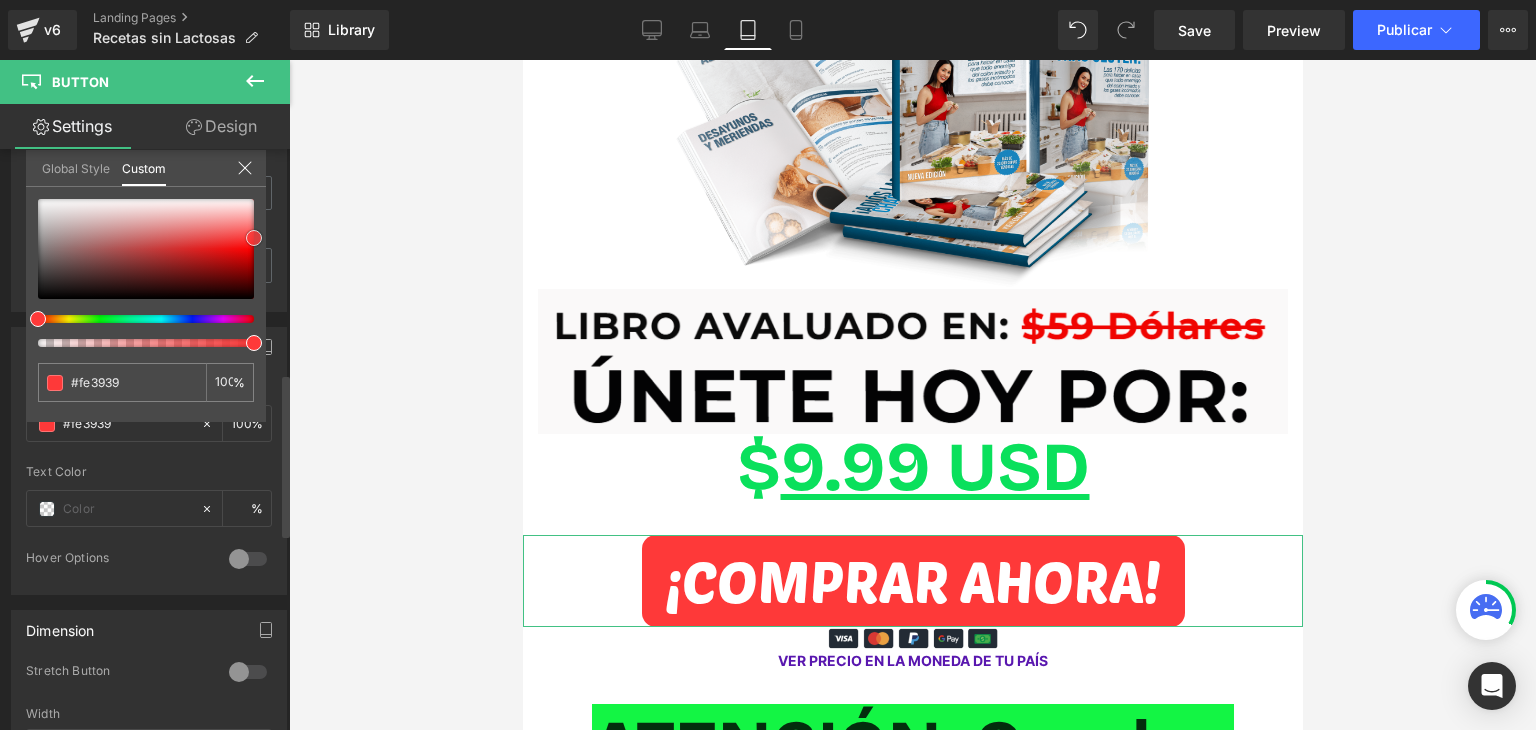 drag, startPoint x: 227, startPoint y: 258, endPoint x: 259, endPoint y: 237, distance: 38.27532 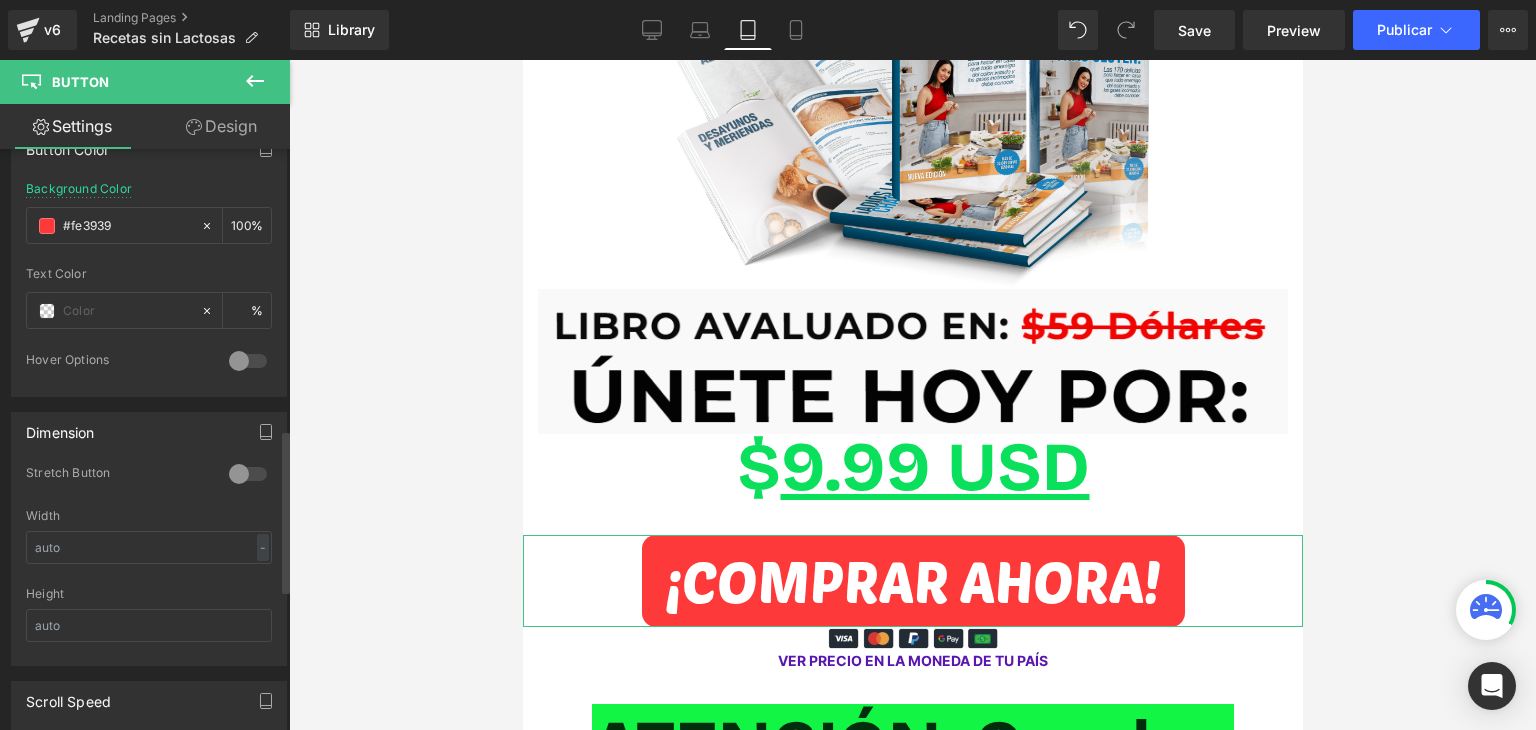scroll, scrollTop: 1000, scrollLeft: 0, axis: vertical 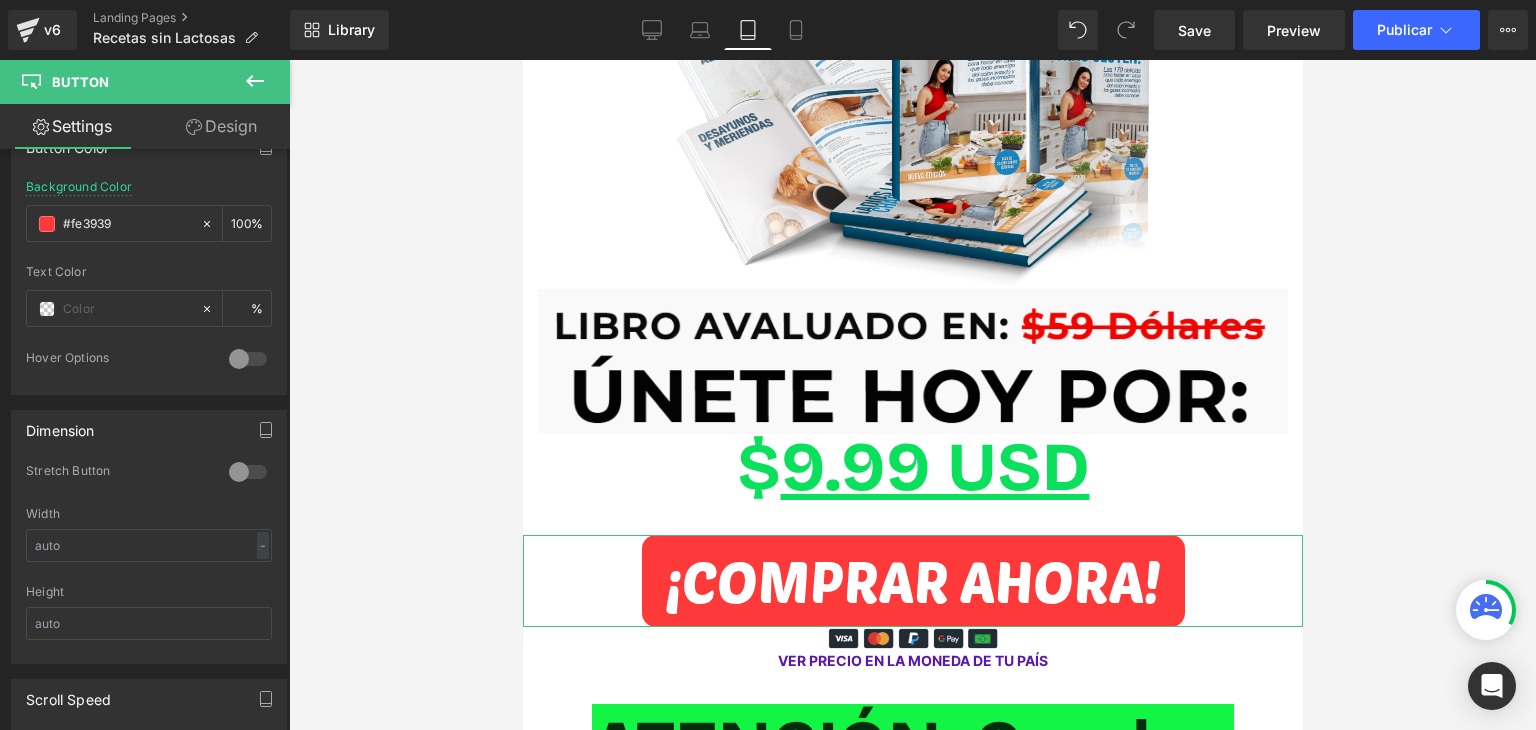 click at bounding box center [248, 359] 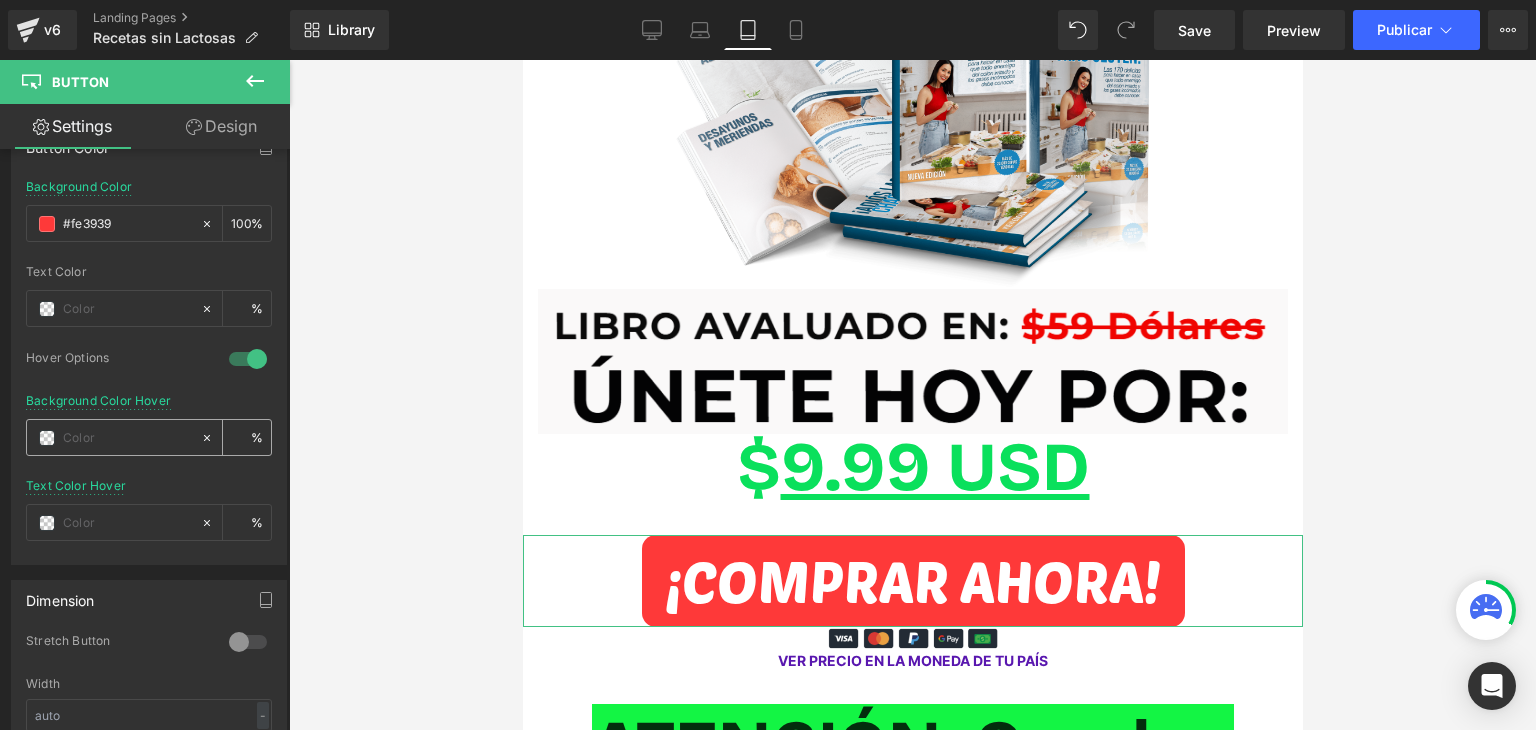 click at bounding box center [127, 438] 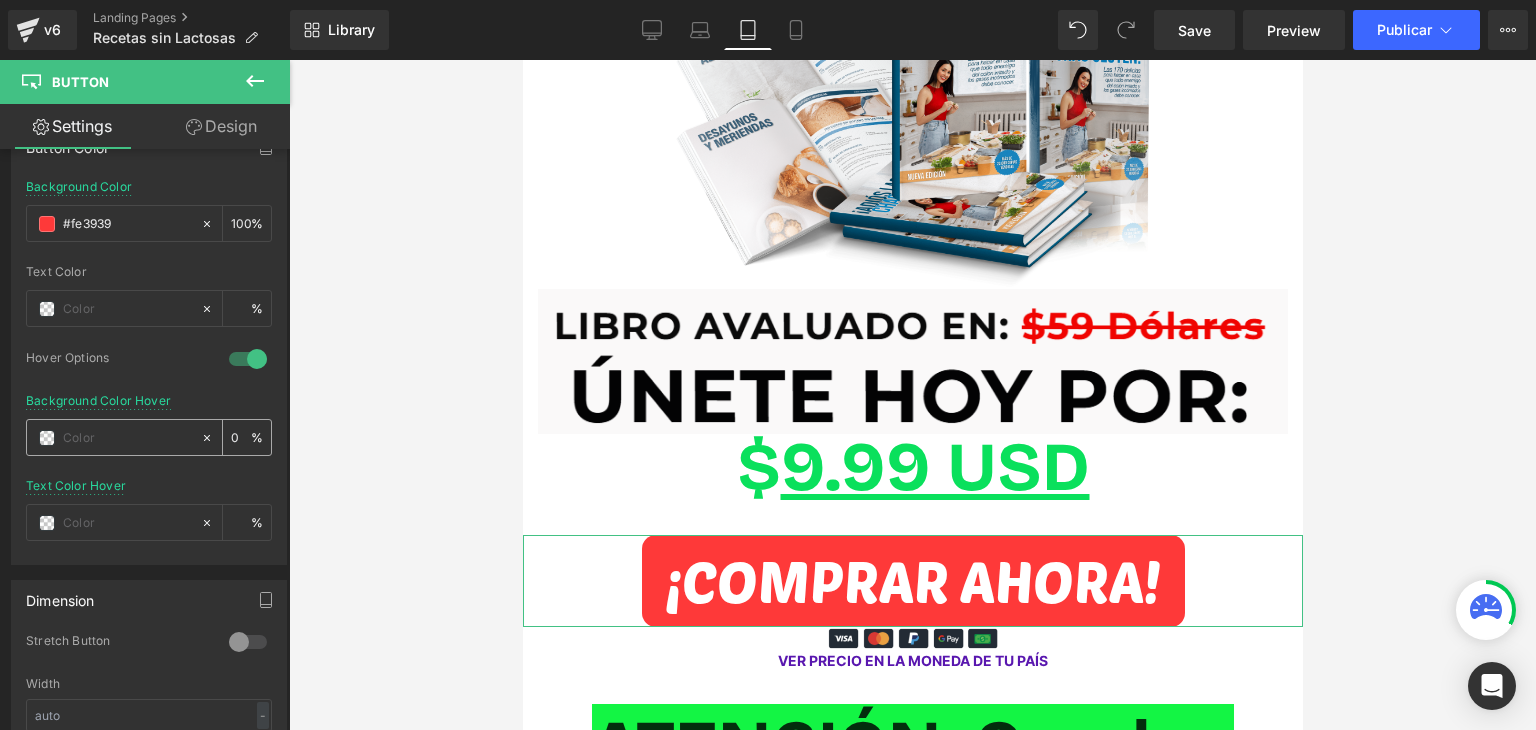 drag, startPoint x: 61, startPoint y: 434, endPoint x: 45, endPoint y: 431, distance: 16.27882 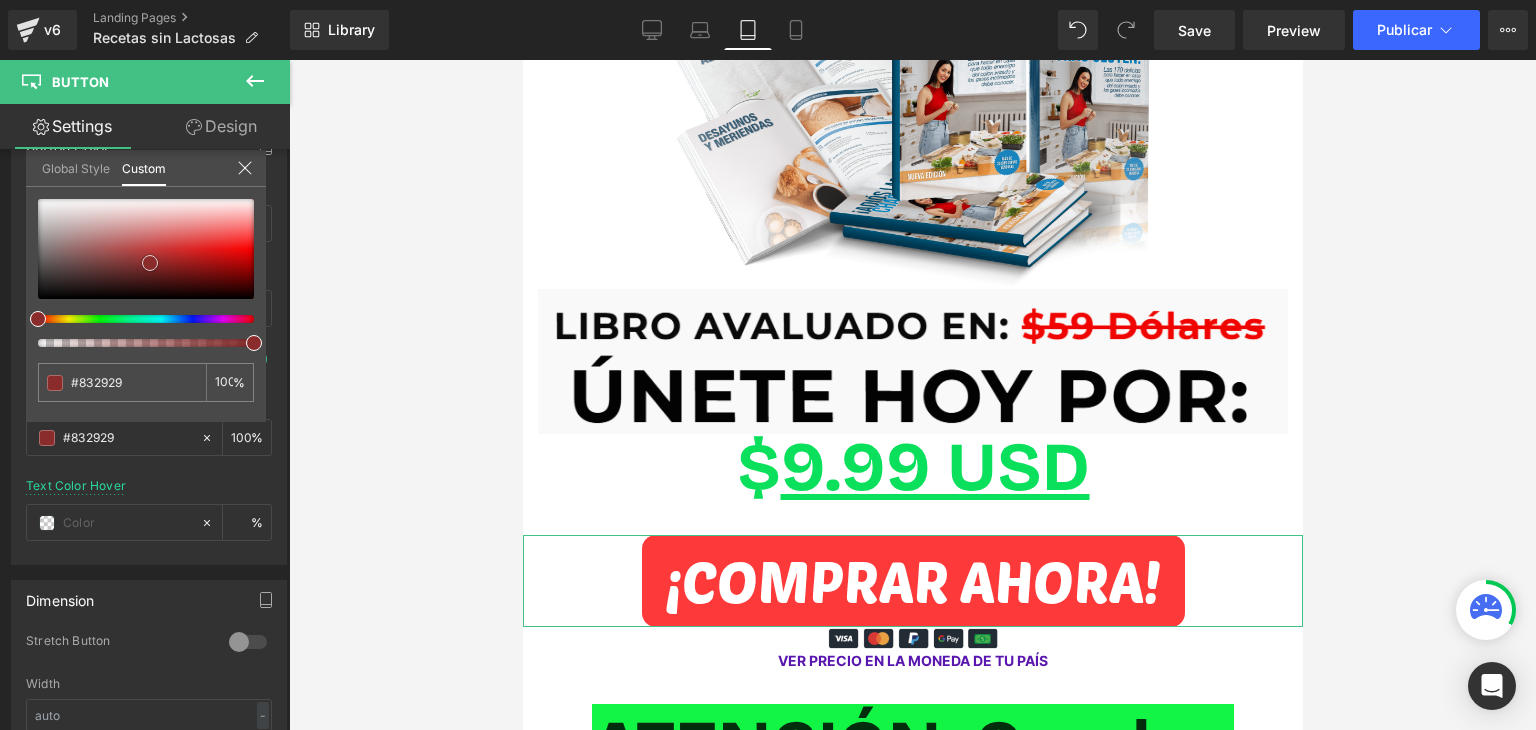 click at bounding box center (146, 249) 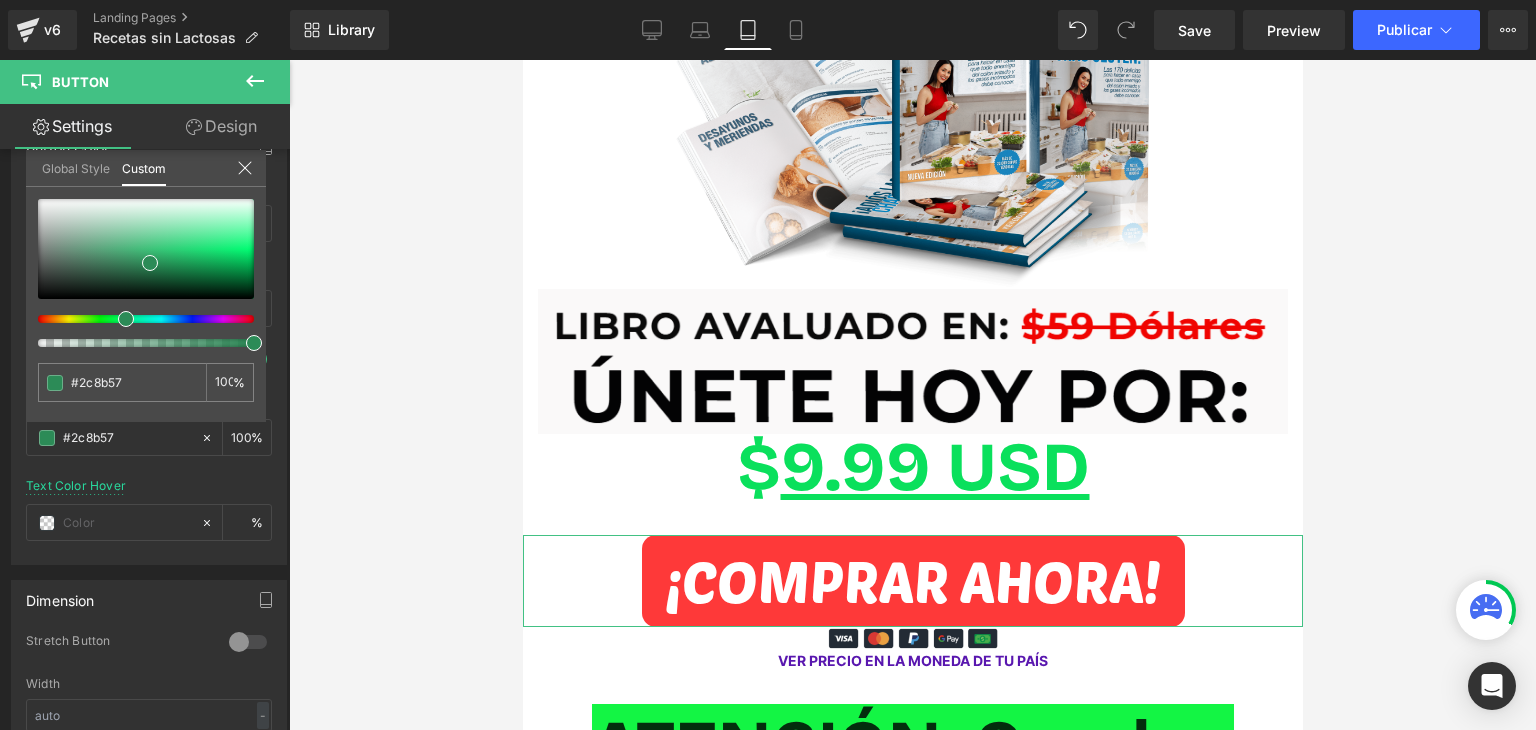 click at bounding box center (138, 319) 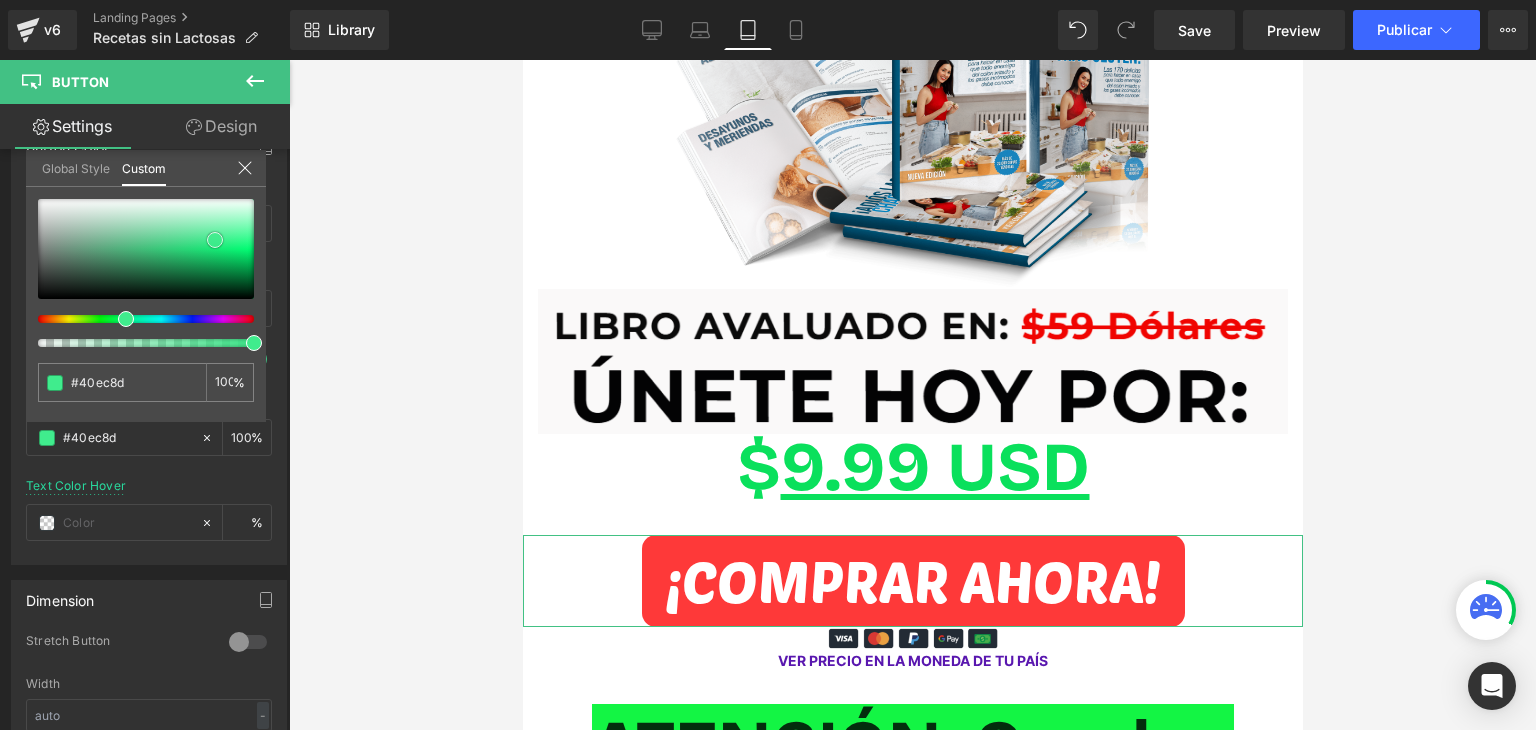 drag, startPoint x: 174, startPoint y: 266, endPoint x: 216, endPoint y: 240, distance: 49.396355 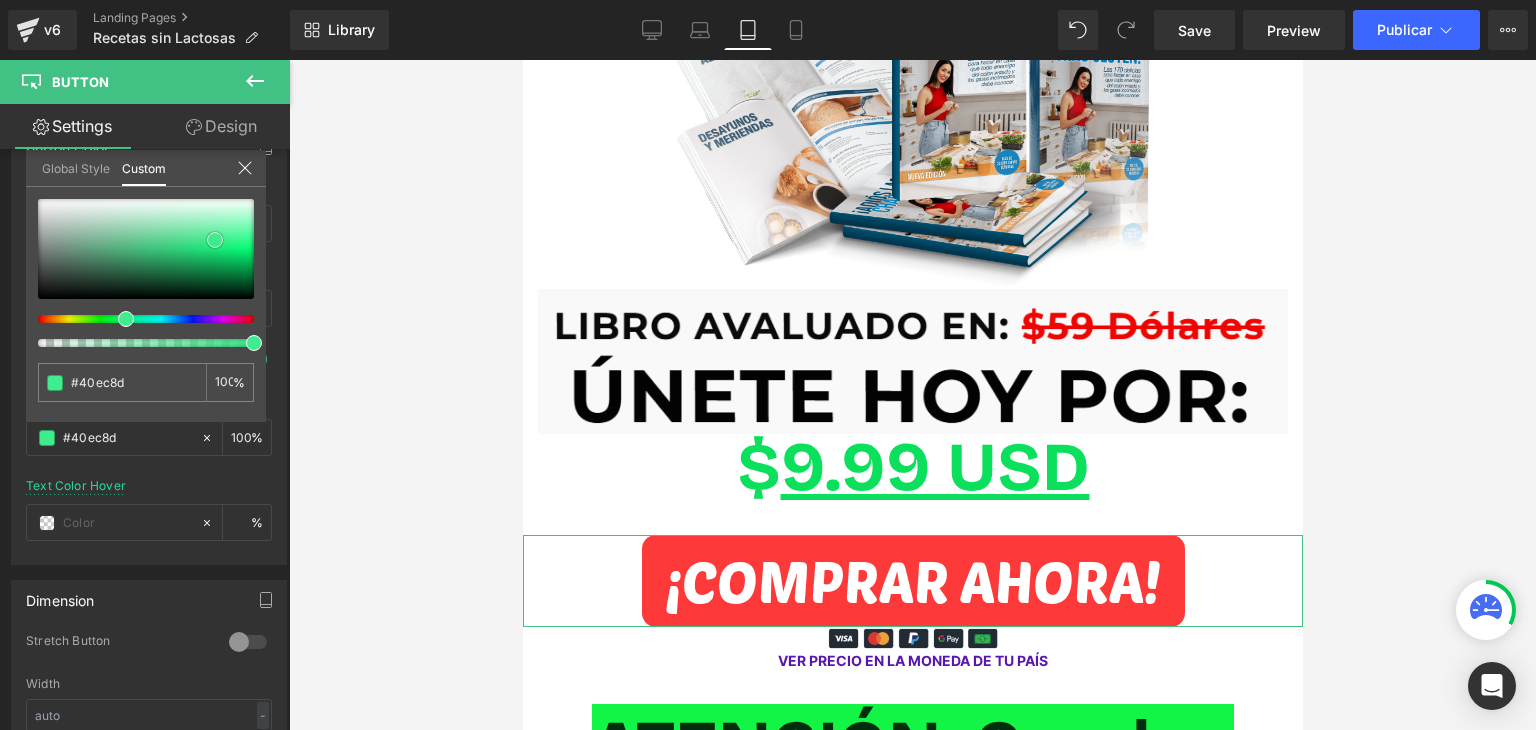 click at bounding box center [146, 249] 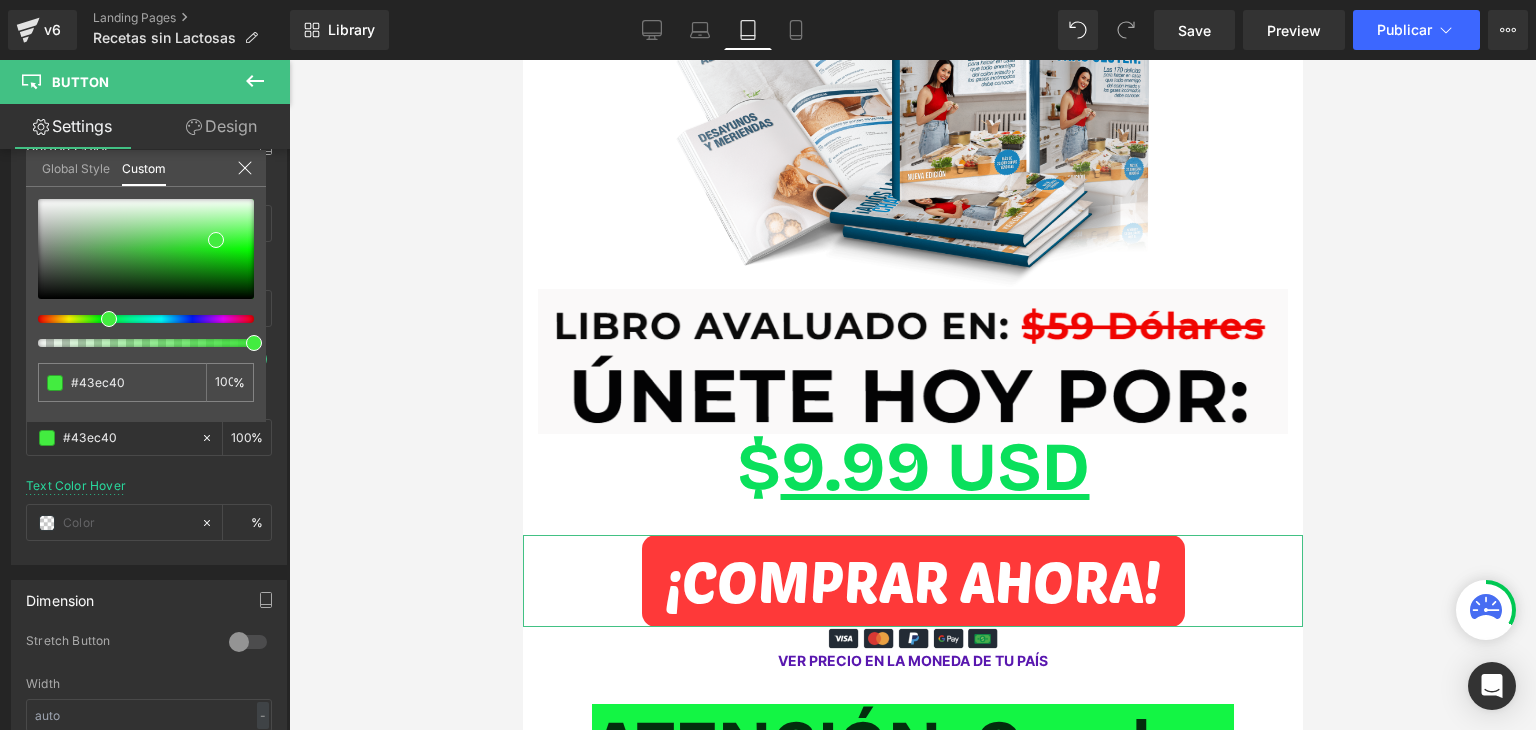 drag, startPoint x: 120, startPoint y: 318, endPoint x: 101, endPoint y: 320, distance: 19.104973 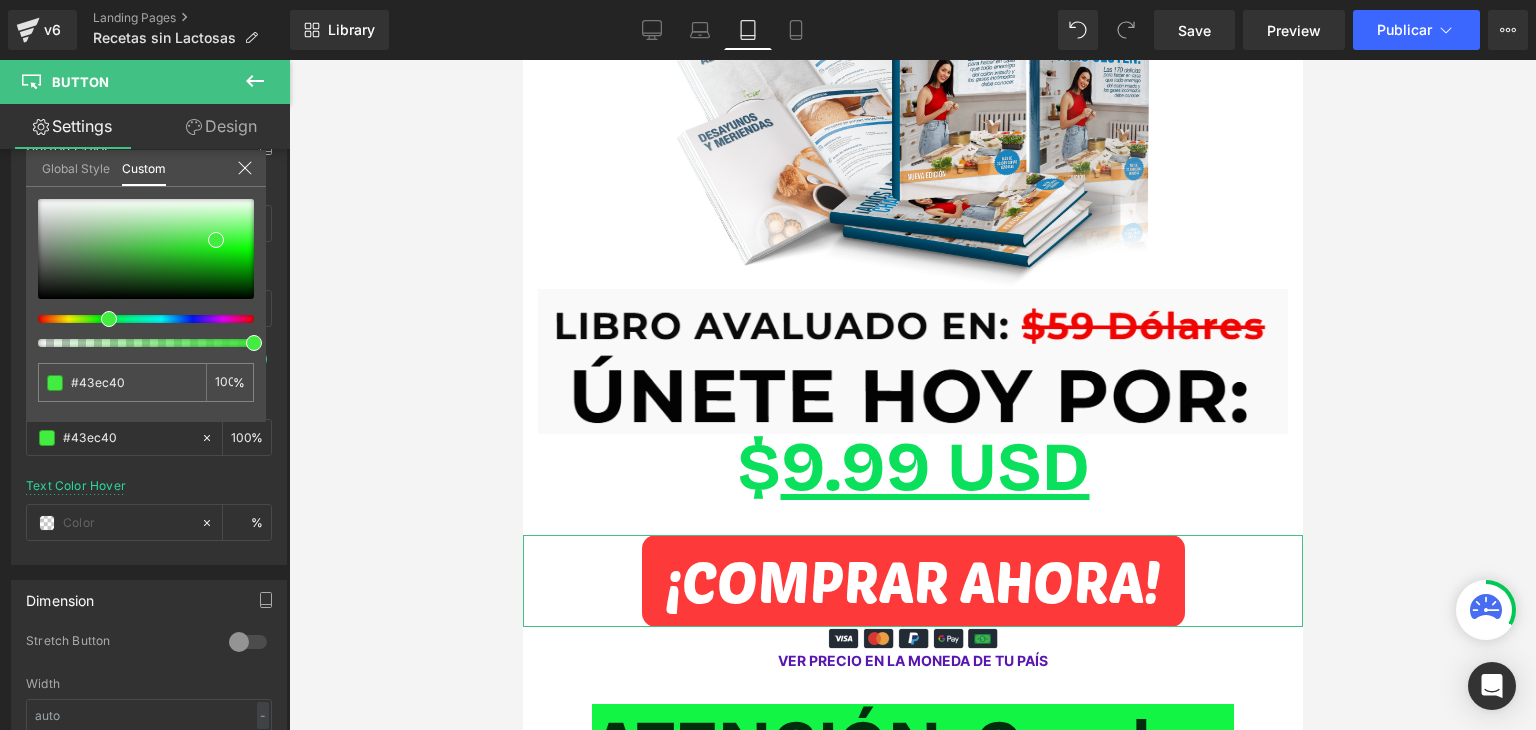click at bounding box center [109, 319] 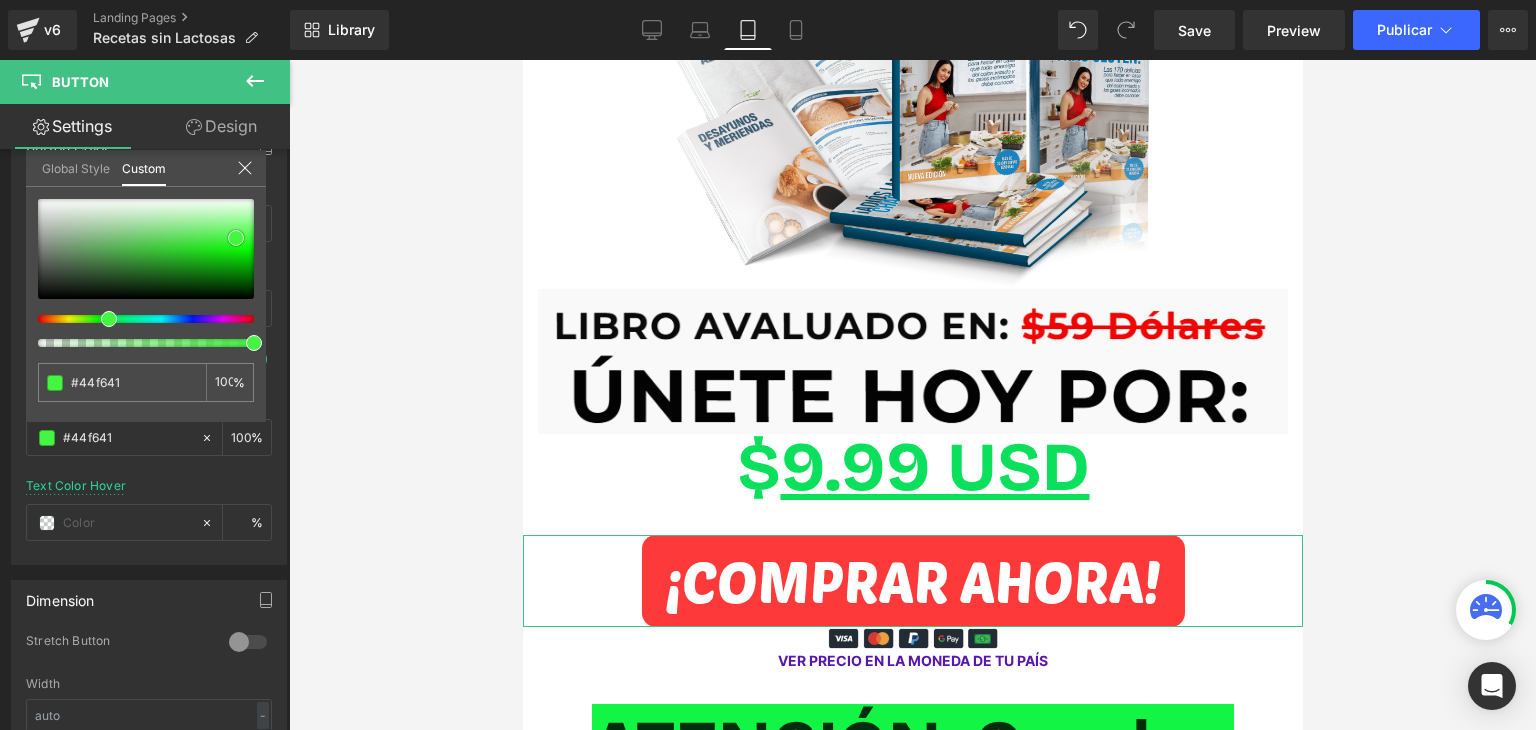 drag, startPoint x: 204, startPoint y: 253, endPoint x: 241, endPoint y: 341, distance: 95.462036 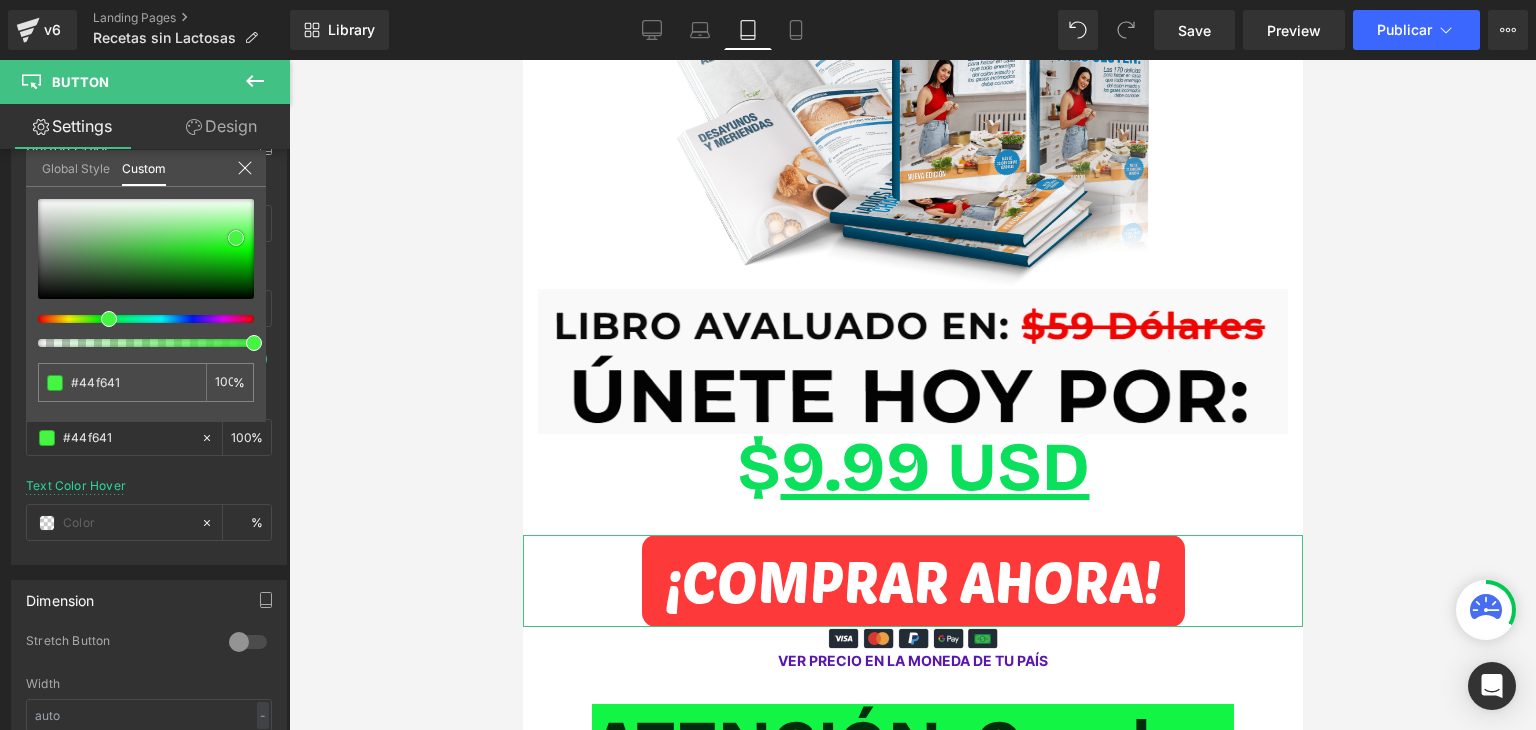 click at bounding box center (146, 249) 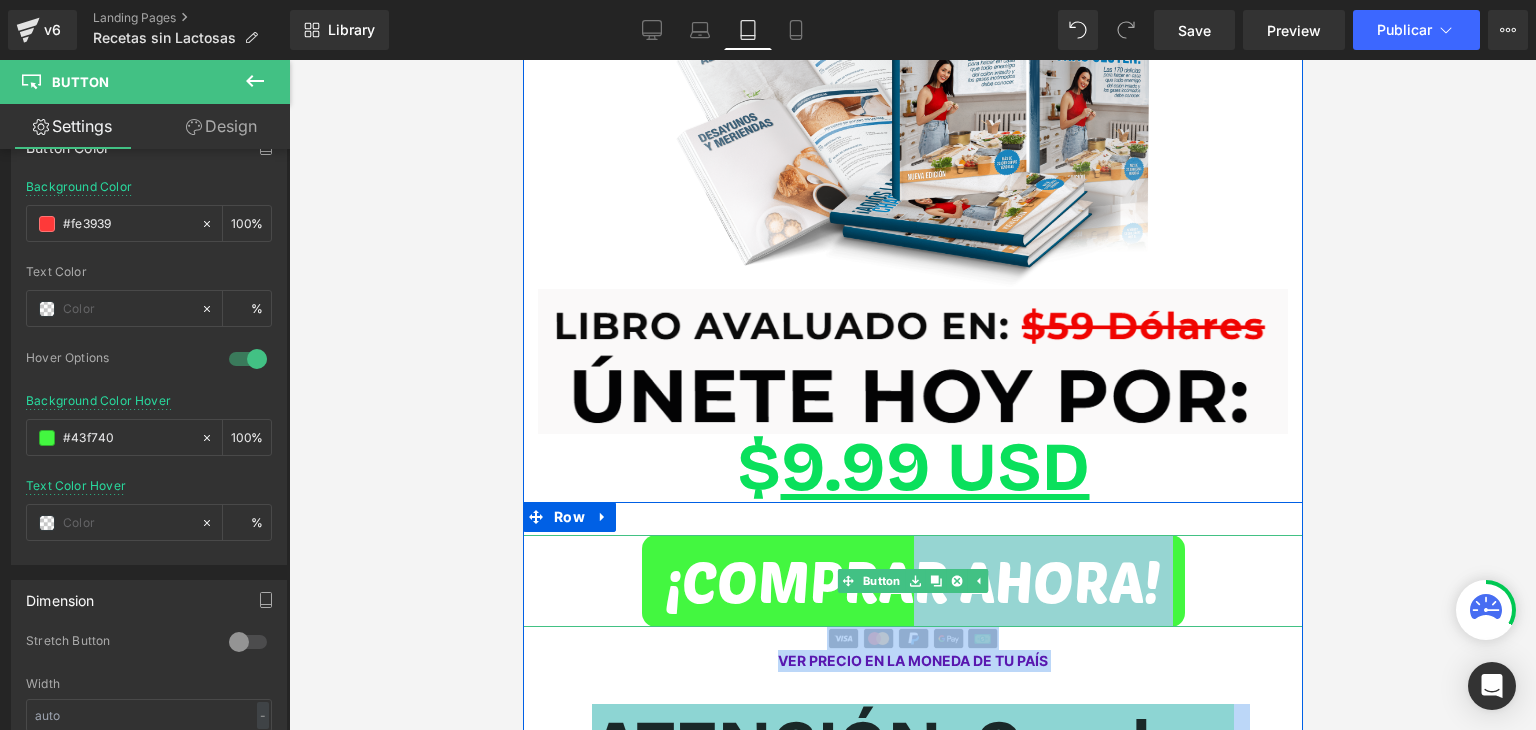 click on "ATENCIÓN: Quedan los últimos 4  accesos al Ebook el dia de hoy Heading
21 Min
10 Sec
Countdown Timer
Descubra ahora la única  forma comprobada para olvidarse  por completo  del malestar estomacal, gases o hinchazón  con +170 recetas sin lactosa ni gluten Heading         Image         ¡Las 170 delicias para hacer en casa que todo enemigo del colon irritable y gases molestos debe conocer! Text Block
ESTE PRODUCTO  ES PARA TI SI...
Heading
Image
Eres  intolerante a la lactosa   y buscas opciones de comida deliciosa que  no te causen ningún tipo de malestar
Text Block
Image" at bounding box center [912, -449] 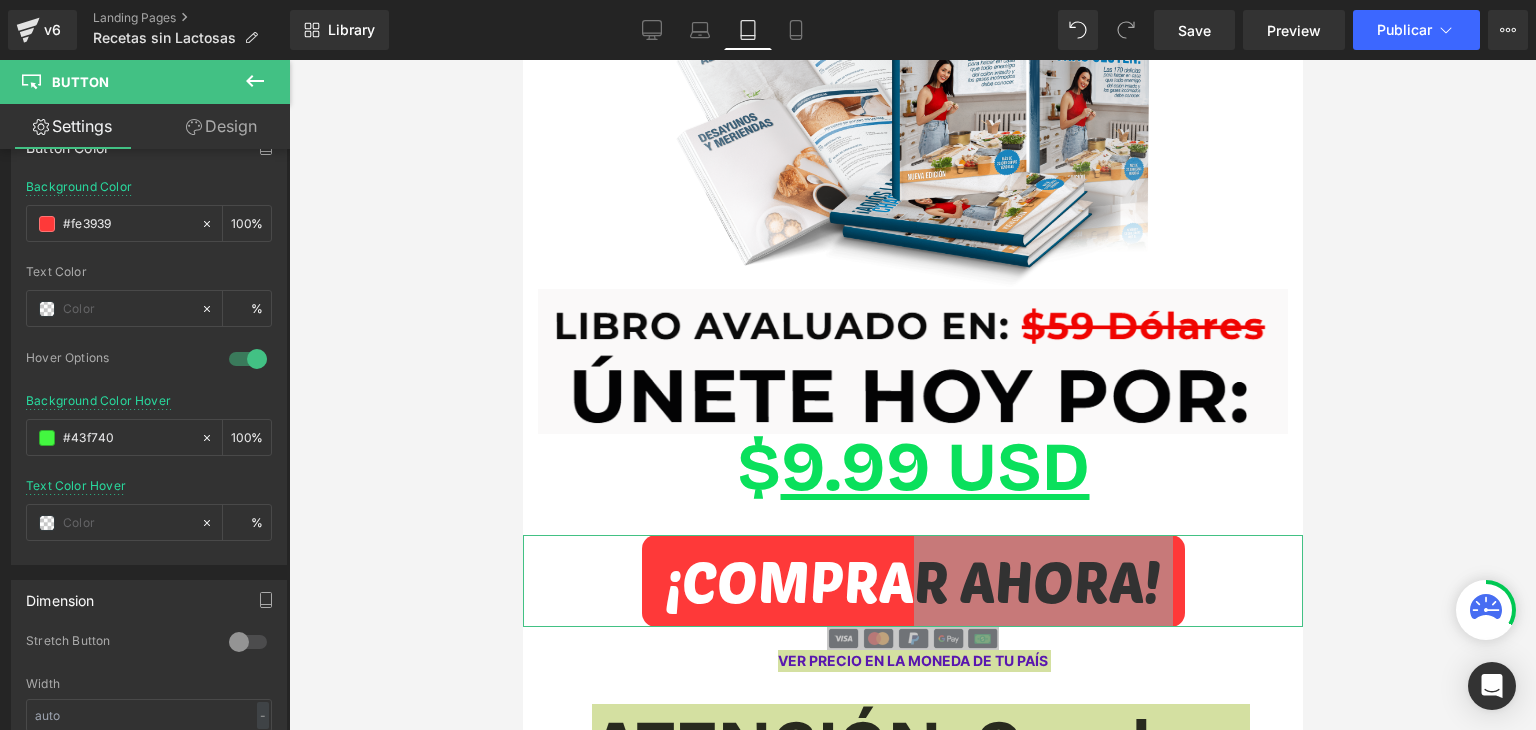 click on "Text Color Hover %" at bounding box center [149, 521] 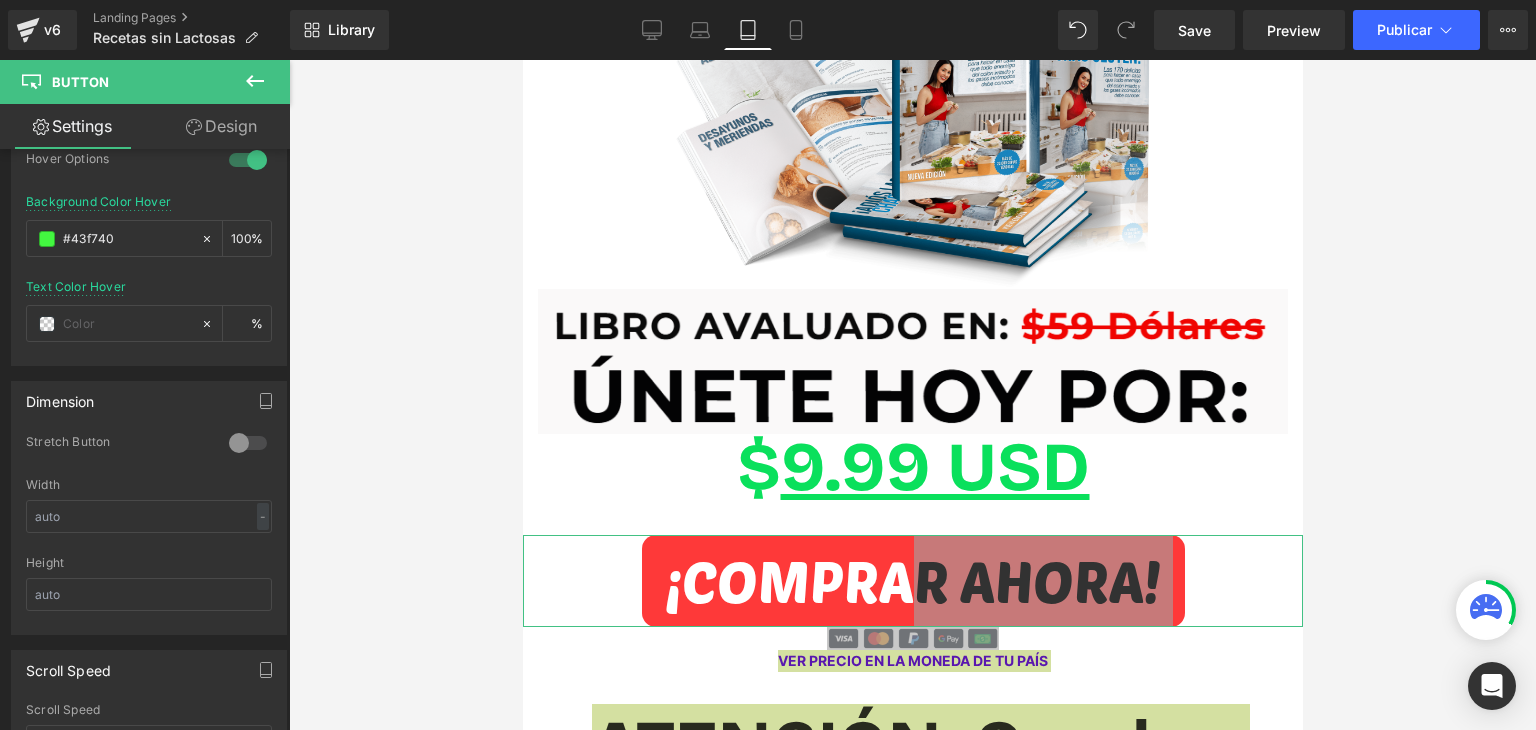 scroll, scrollTop: 1200, scrollLeft: 0, axis: vertical 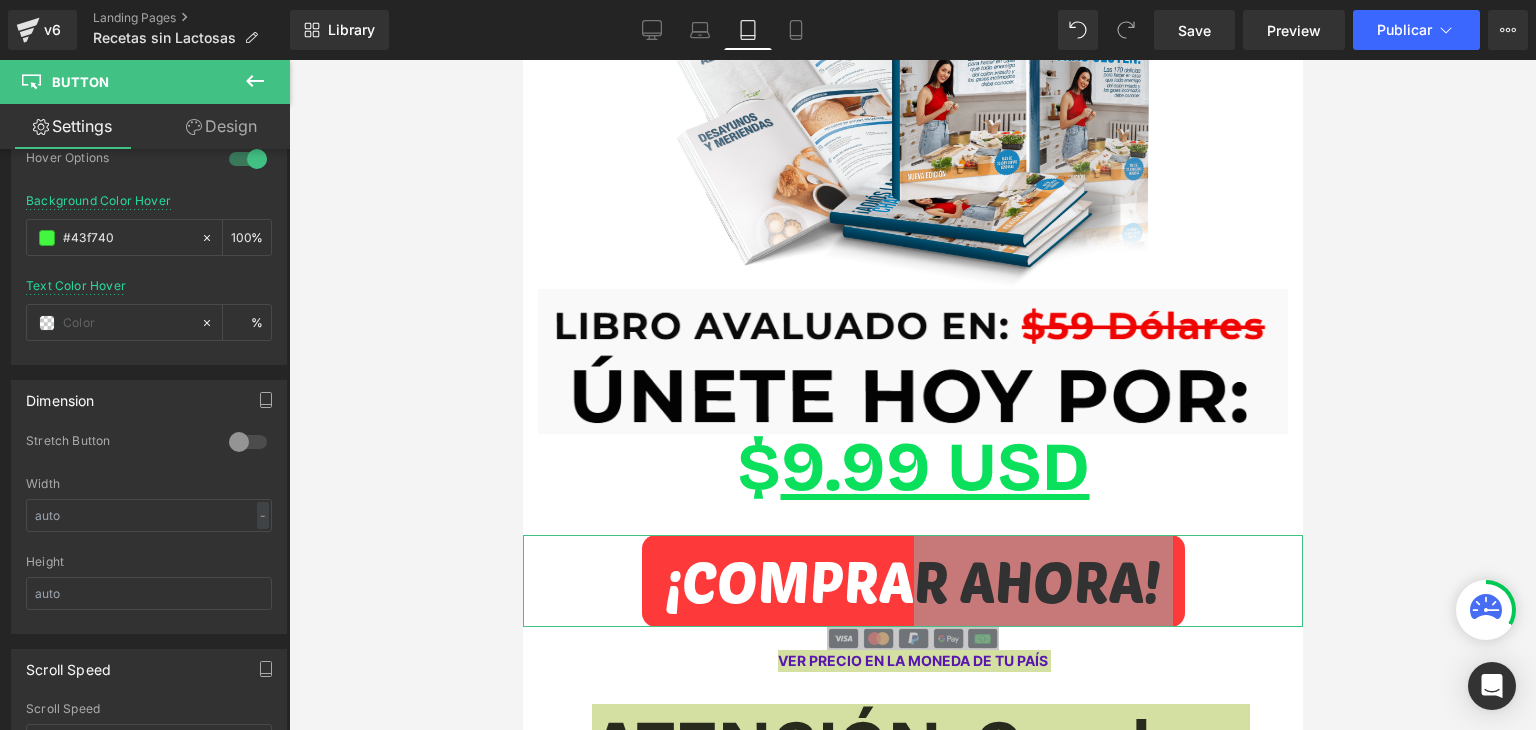 click on "Stretch Button" at bounding box center [149, 455] 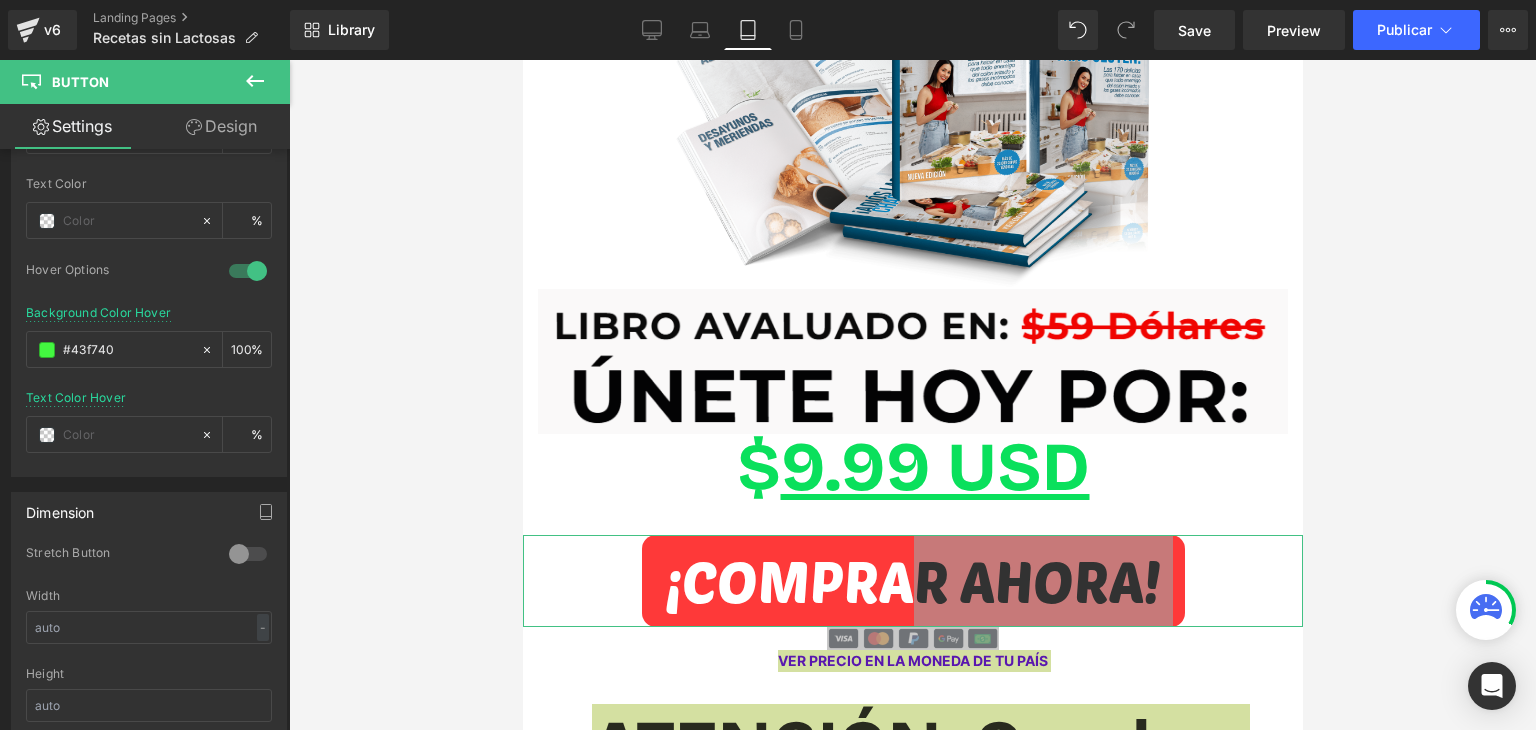 scroll, scrollTop: 1072, scrollLeft: 0, axis: vertical 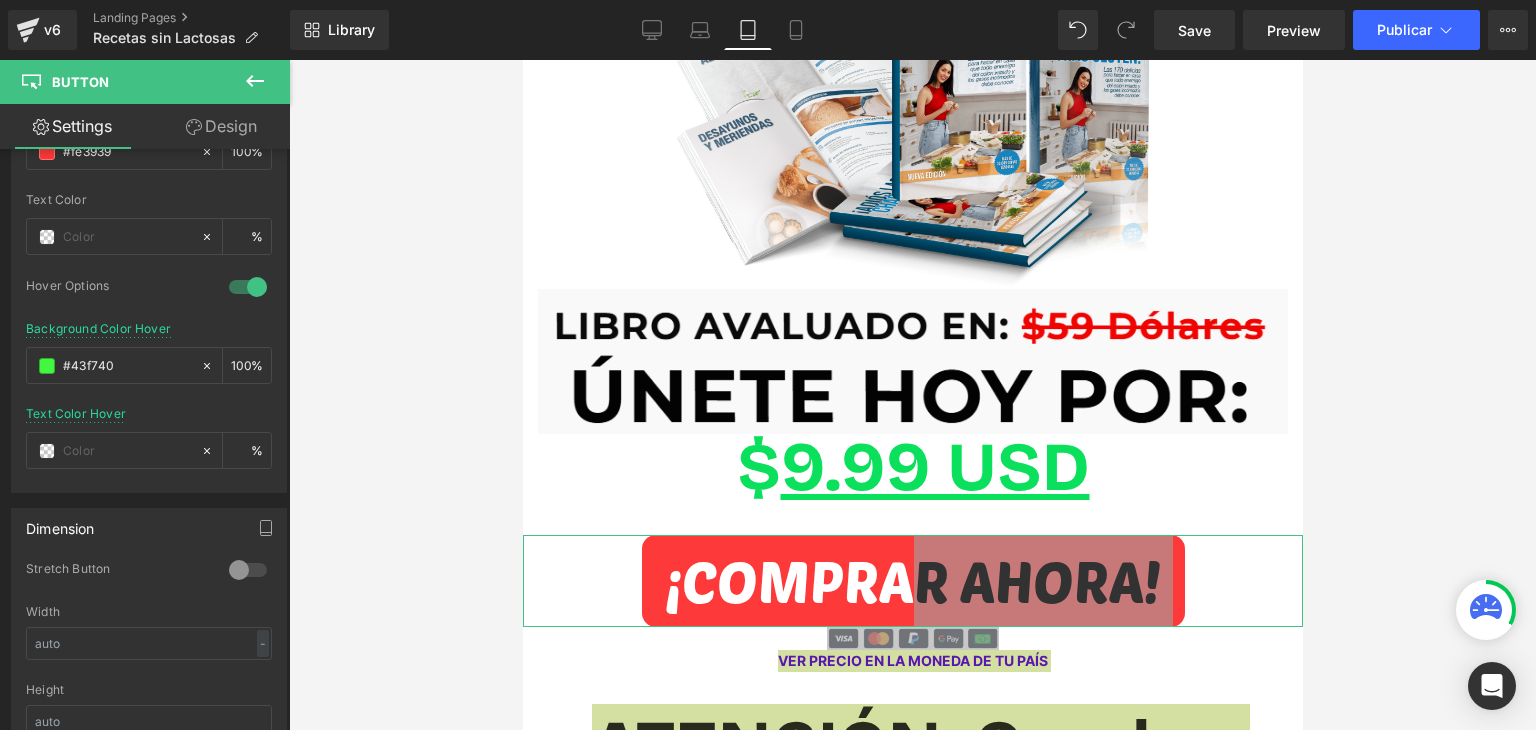 click on "Design" at bounding box center [221, 126] 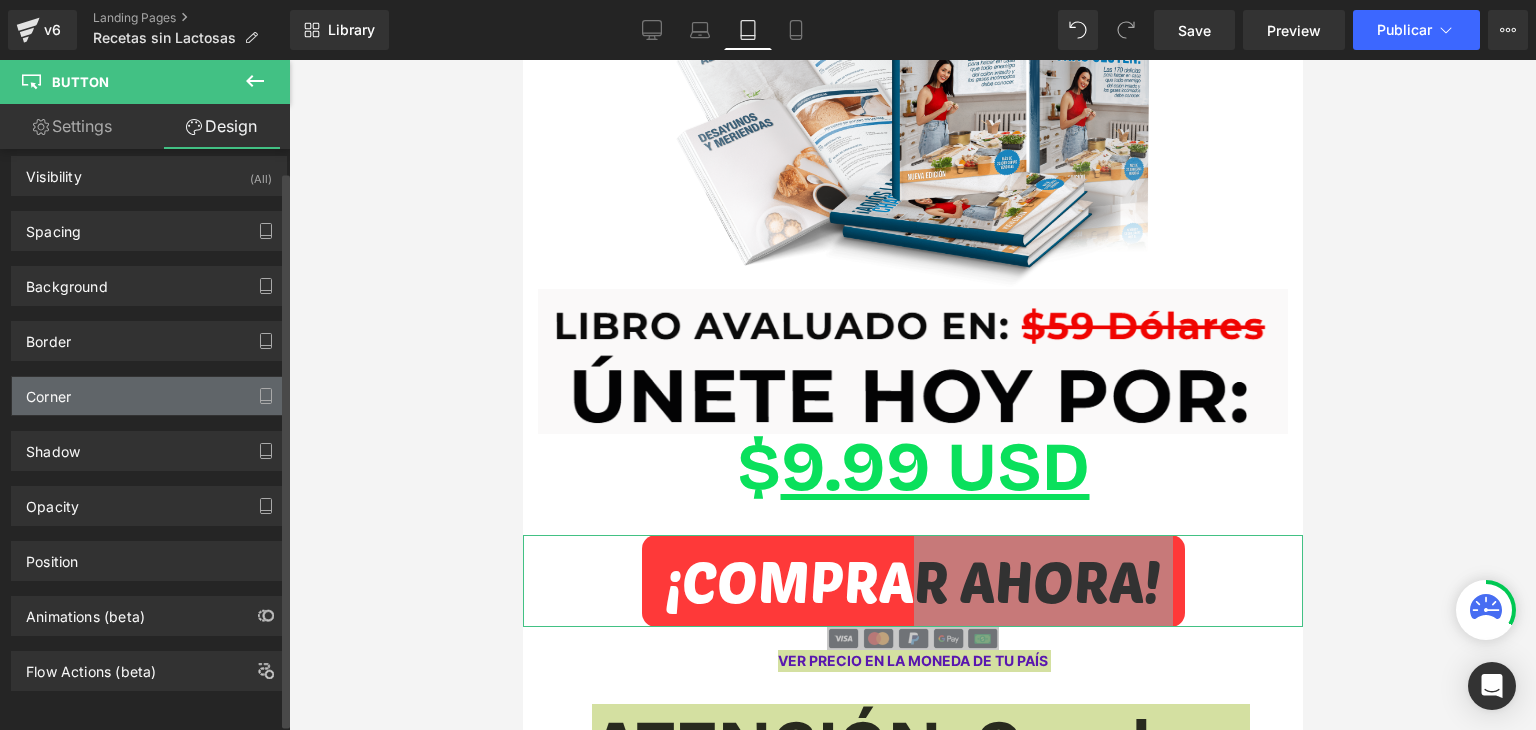 scroll, scrollTop: 26, scrollLeft: 0, axis: vertical 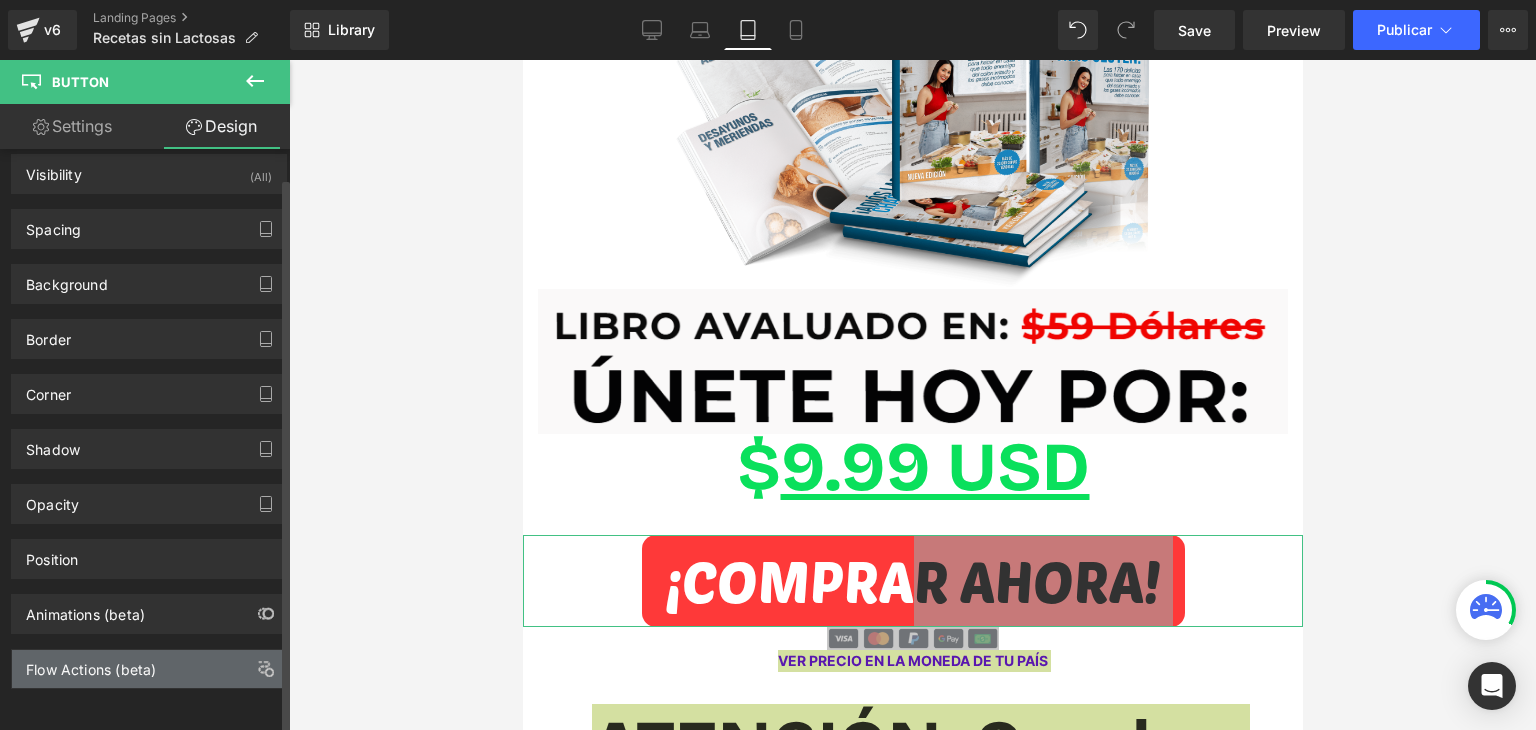 click on "Flow Actions (beta)" at bounding box center [91, 664] 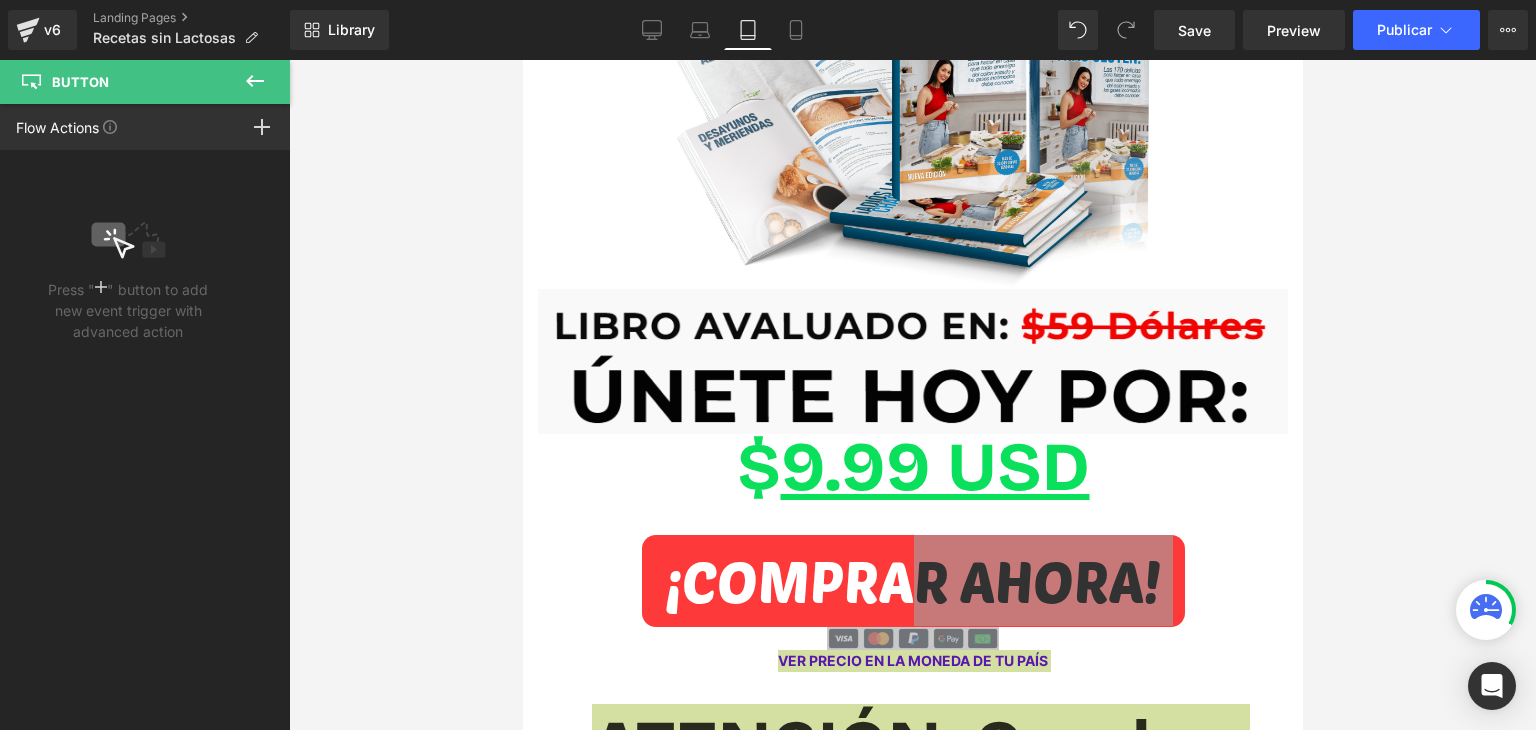 drag, startPoint x: 255, startPoint y: 85, endPoint x: 252, endPoint y: 110, distance: 25.179358 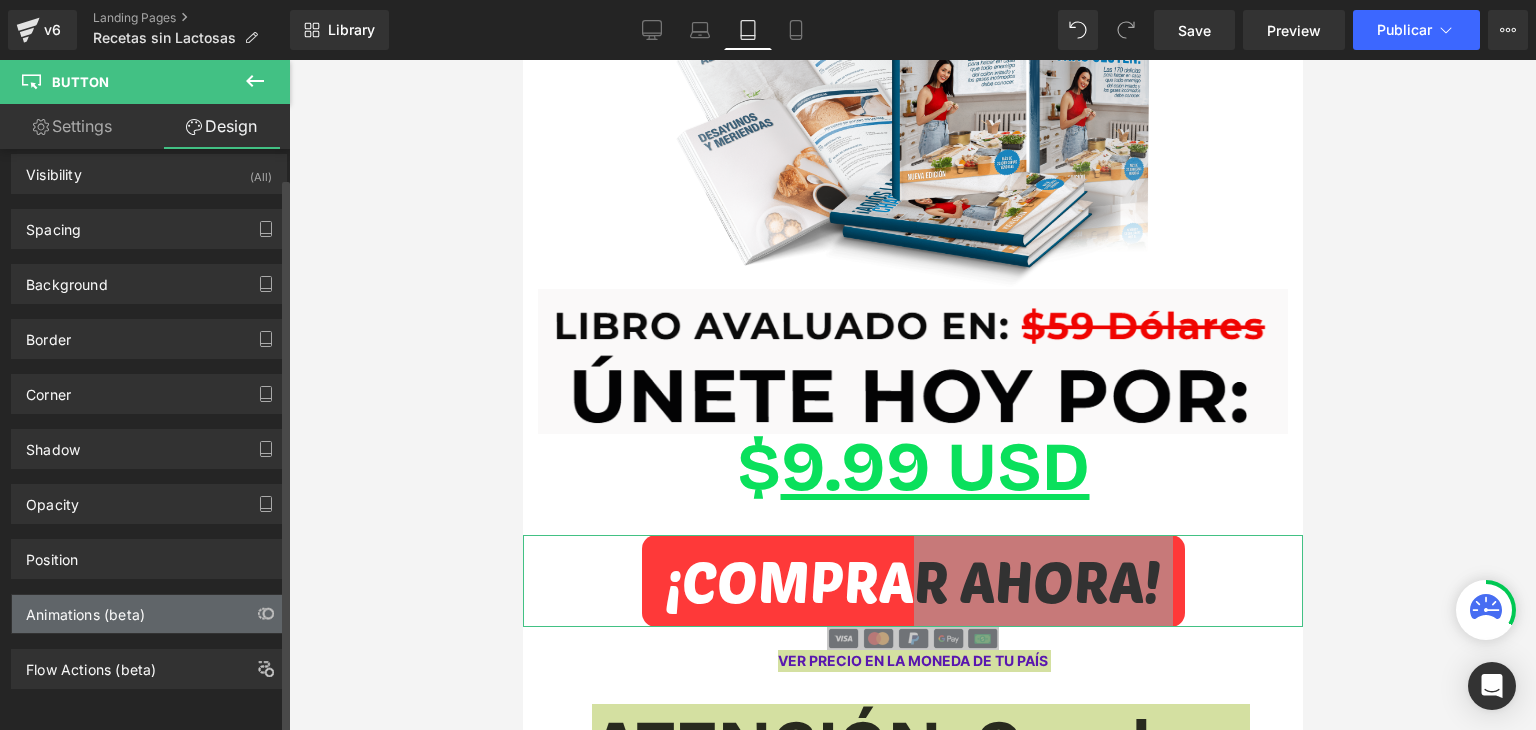 click on "Animations (beta)" at bounding box center (85, 609) 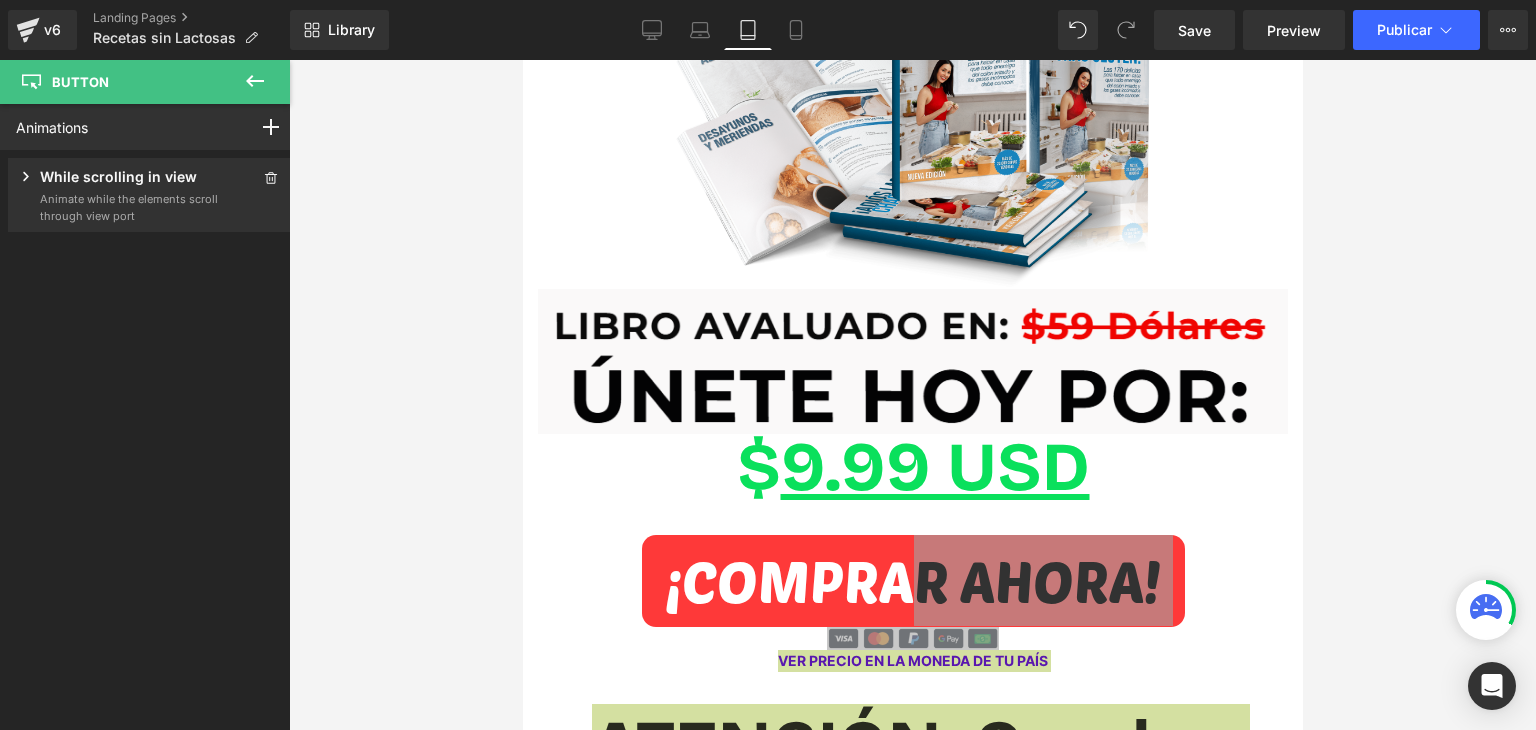 click at bounding box center [912, 395] 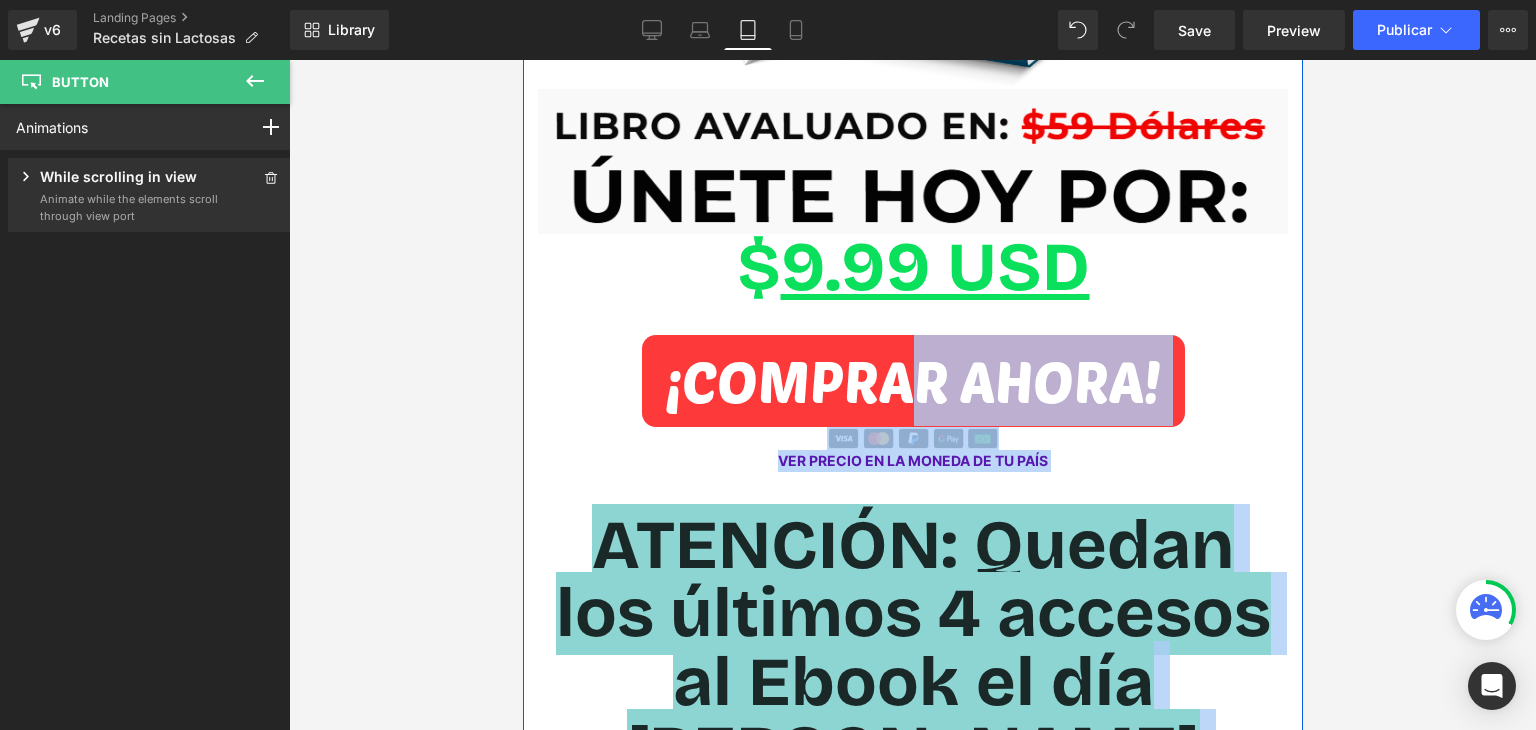 click on "ATENCIÓN: Quedan los últimos 4 accesos al Ebook el día de hoy Heading         Row   39px" at bounding box center [912, 697] 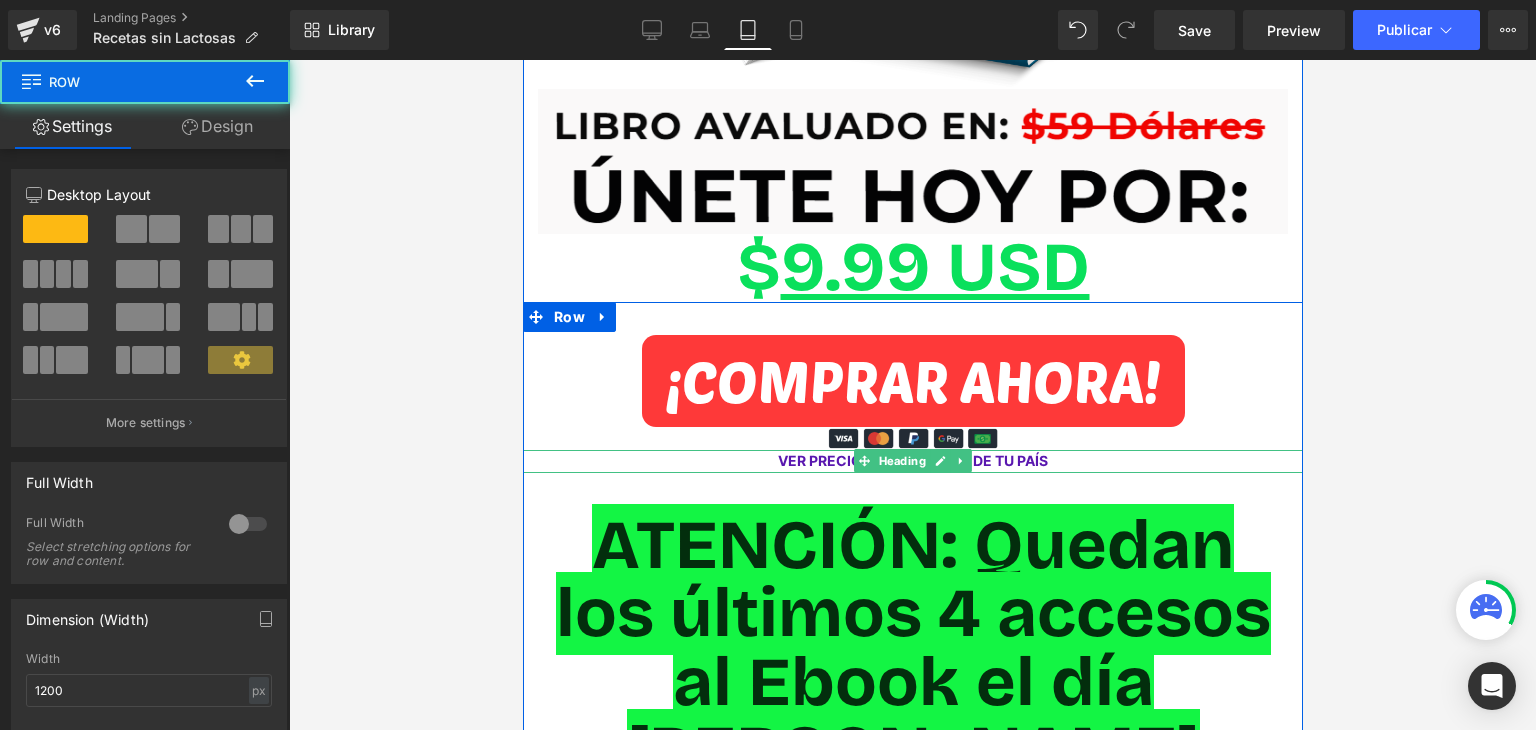 click 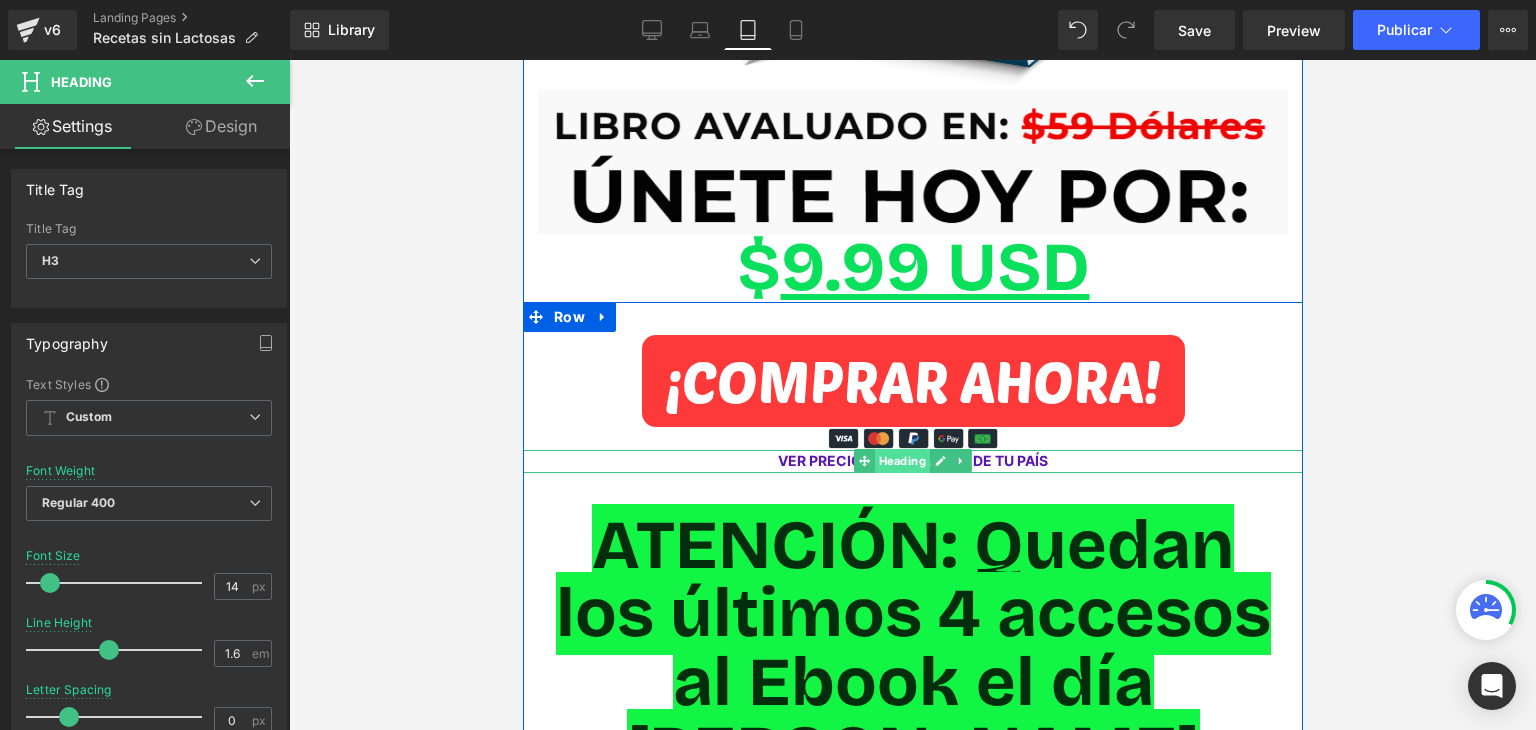 click on "Heading" at bounding box center [901, 461] 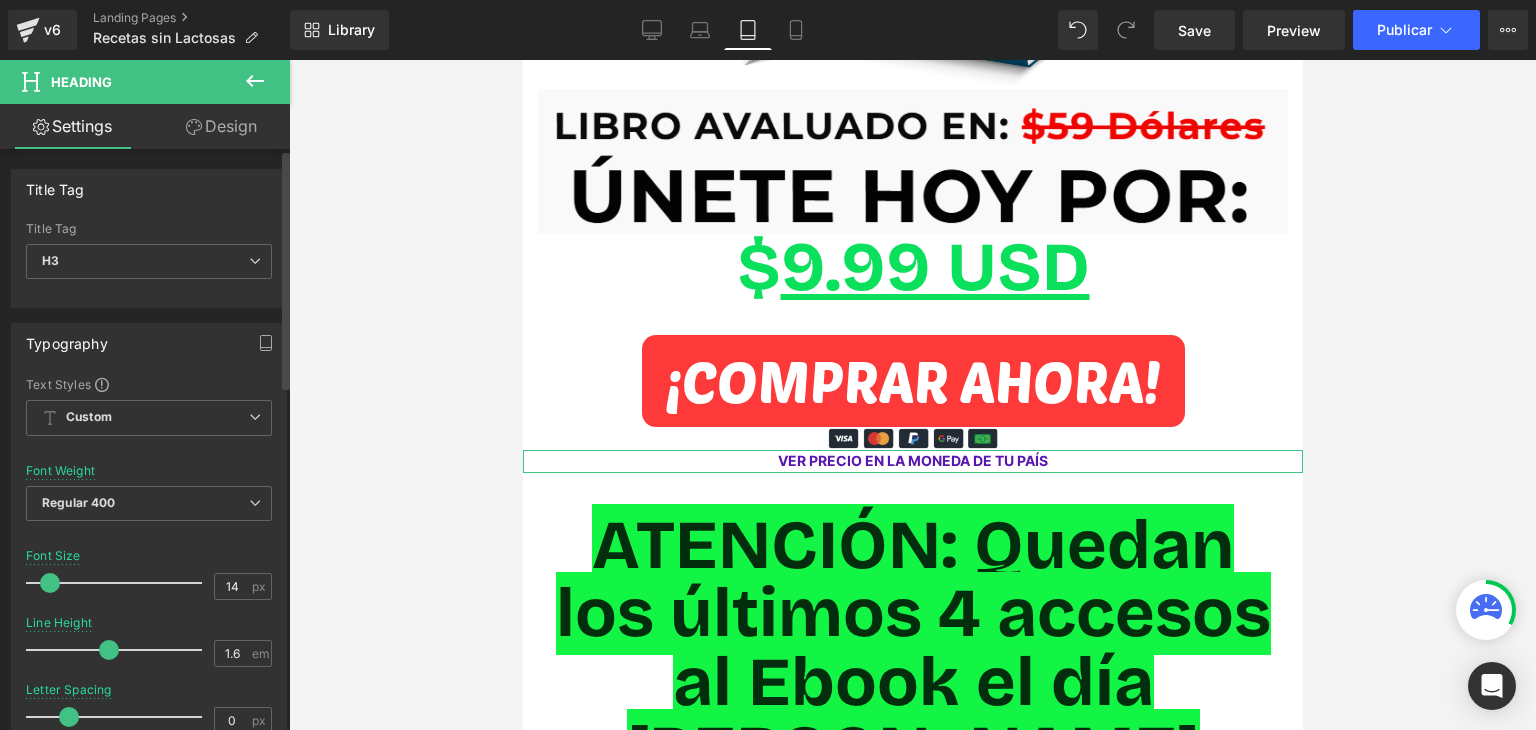 scroll, scrollTop: 0, scrollLeft: 0, axis: both 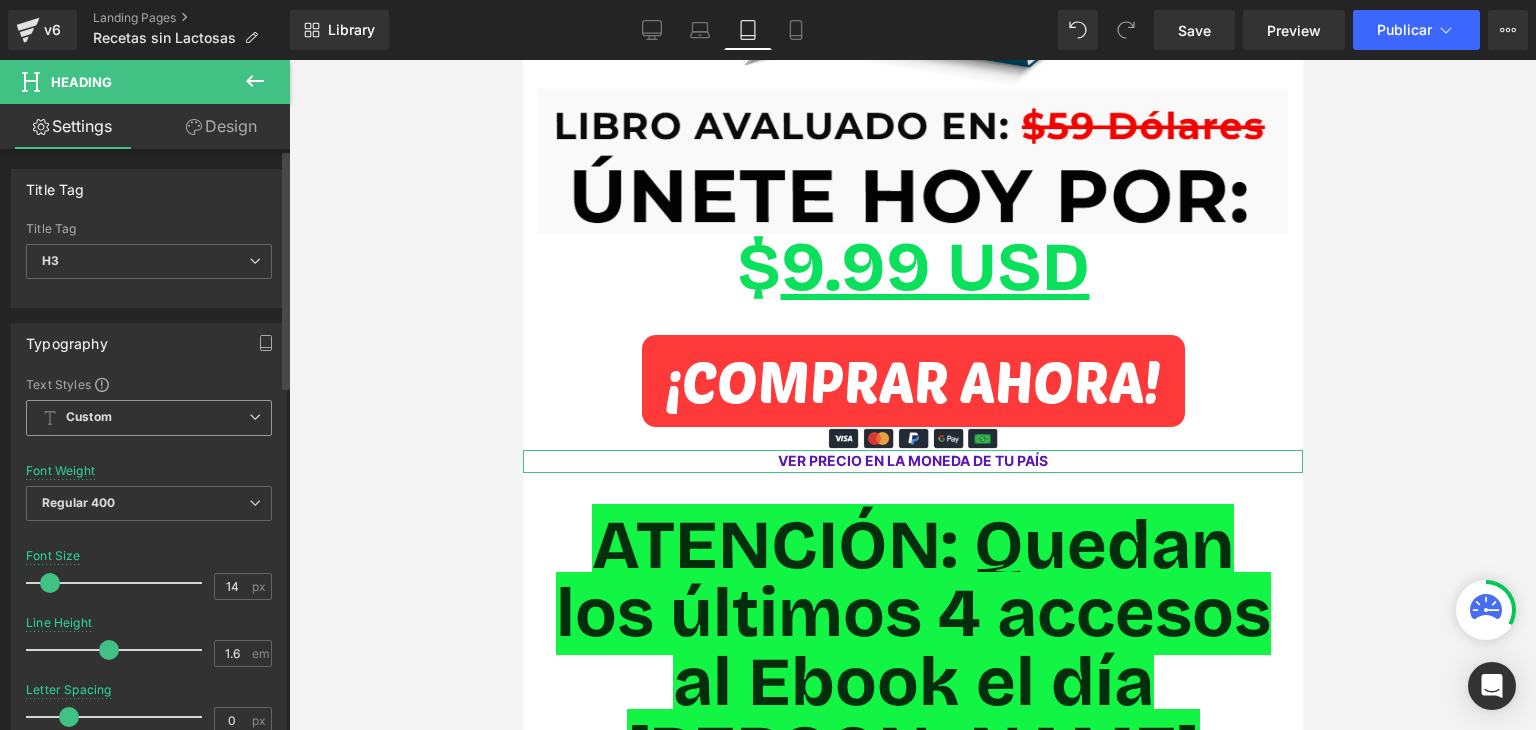 click on "Custom" at bounding box center (89, 417) 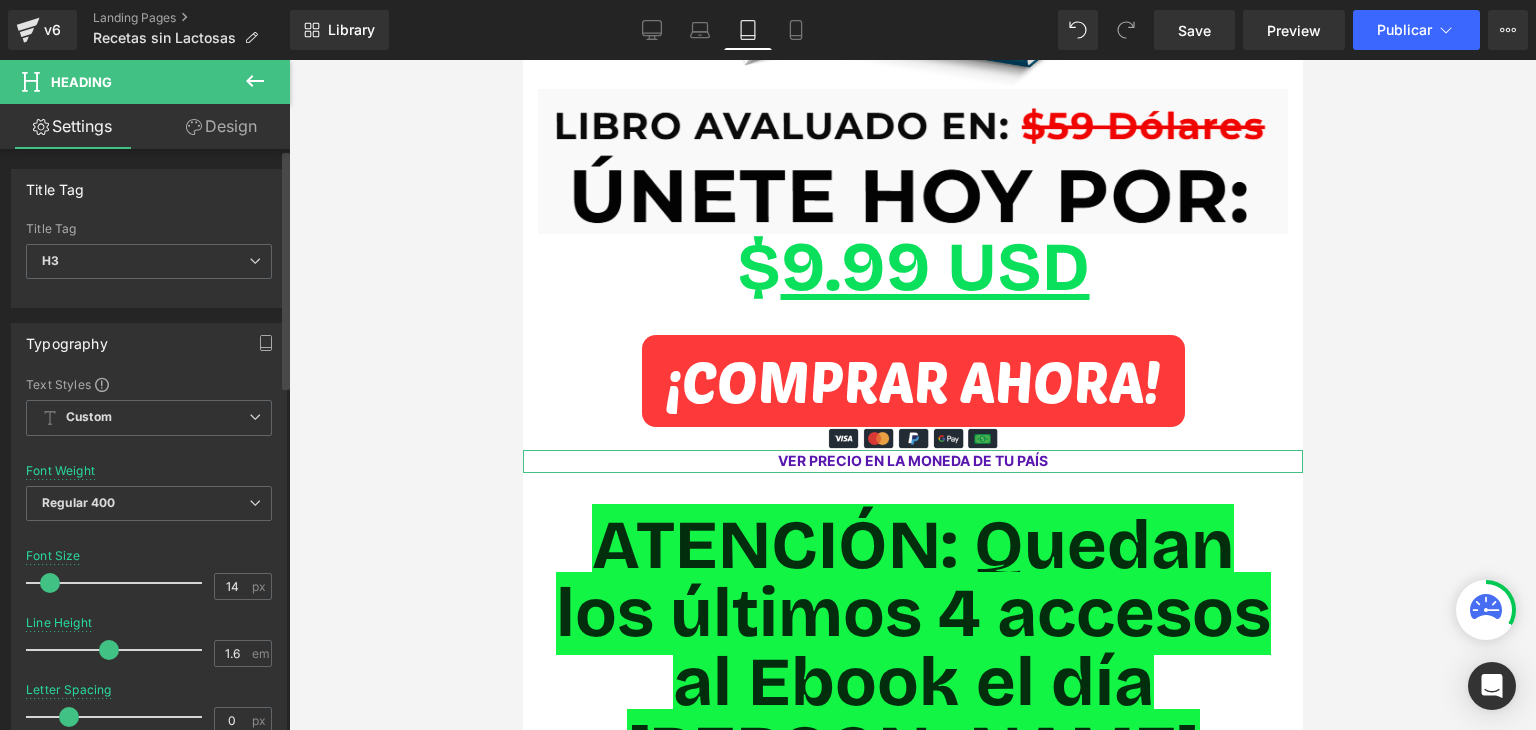 click on "Typography" at bounding box center (149, 343) 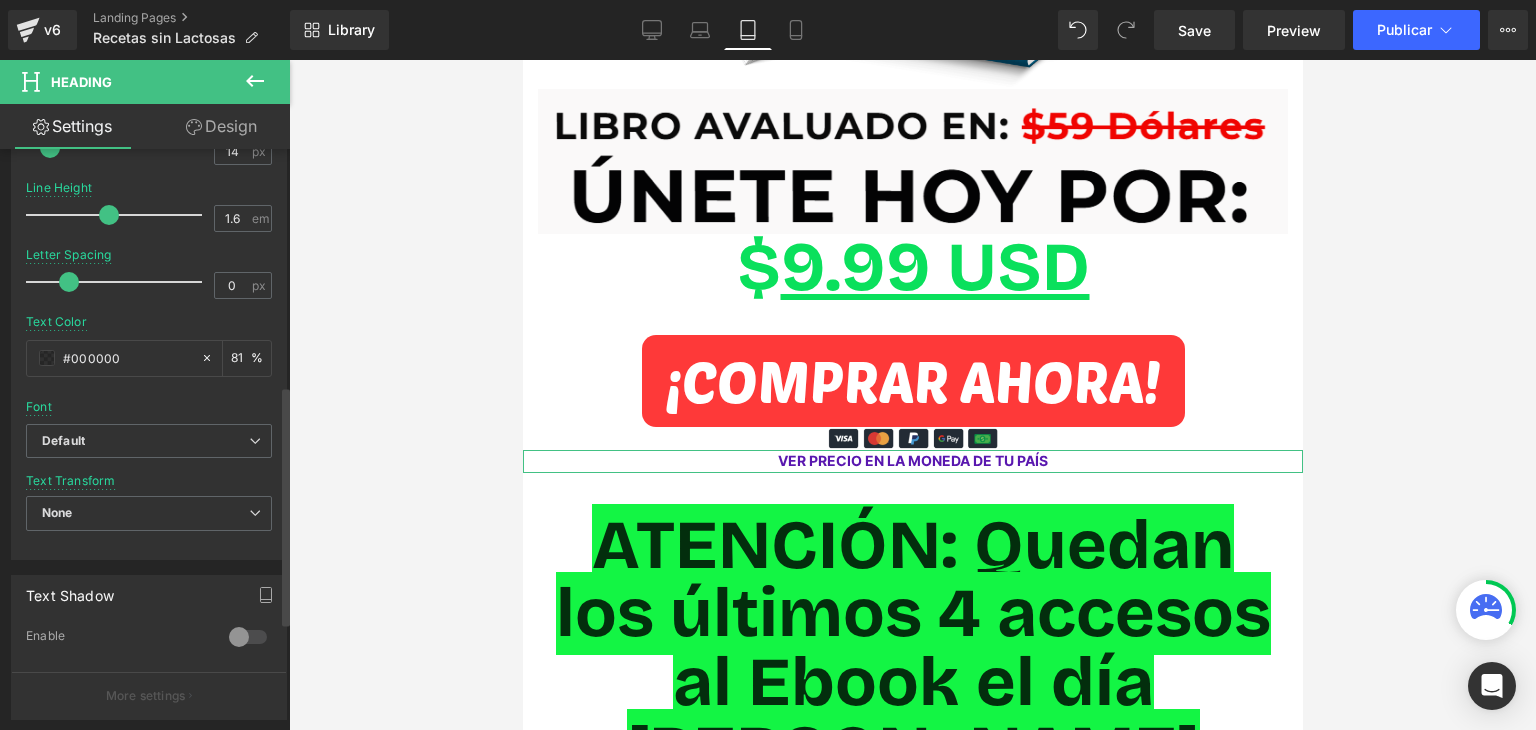 scroll, scrollTop: 434, scrollLeft: 0, axis: vertical 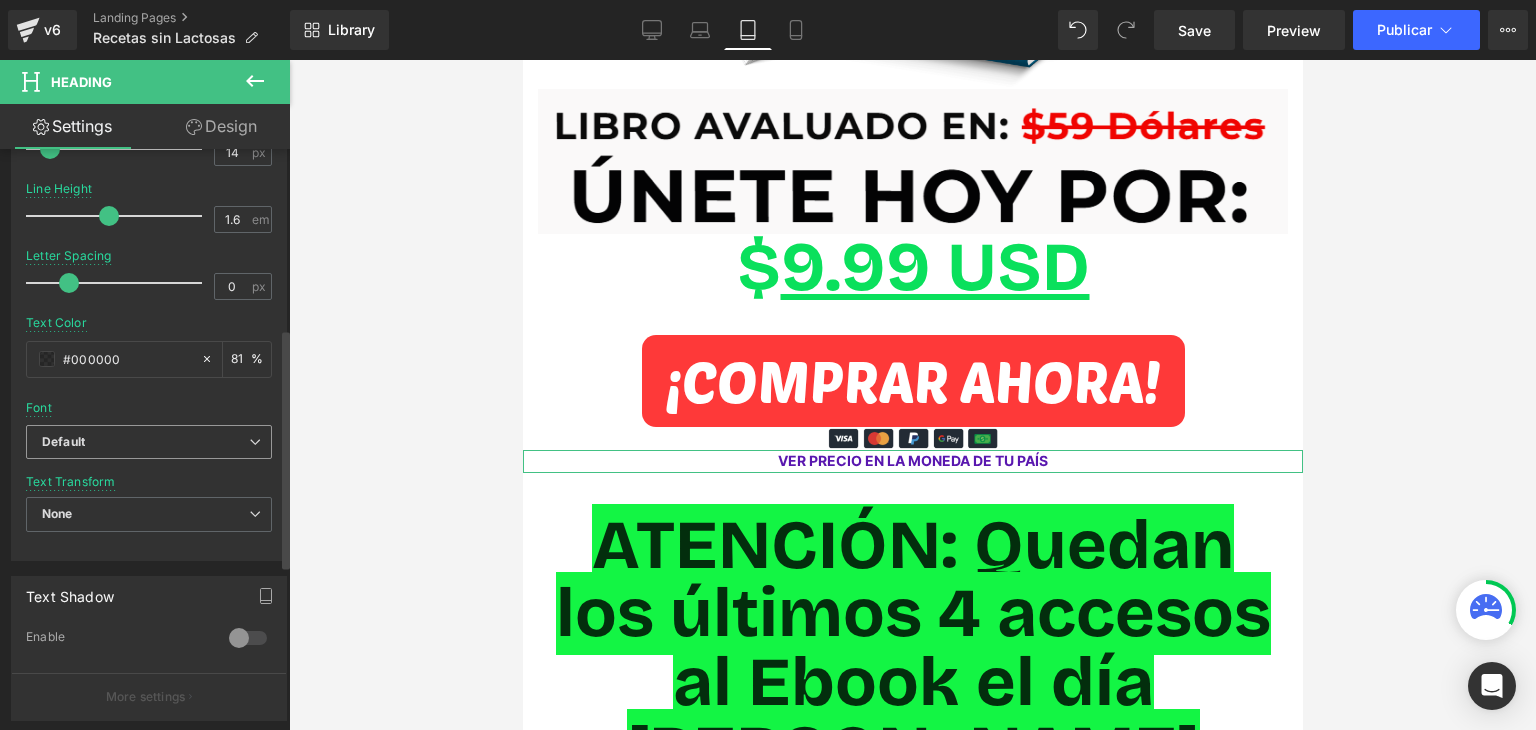 click on "Default" at bounding box center (145, 442) 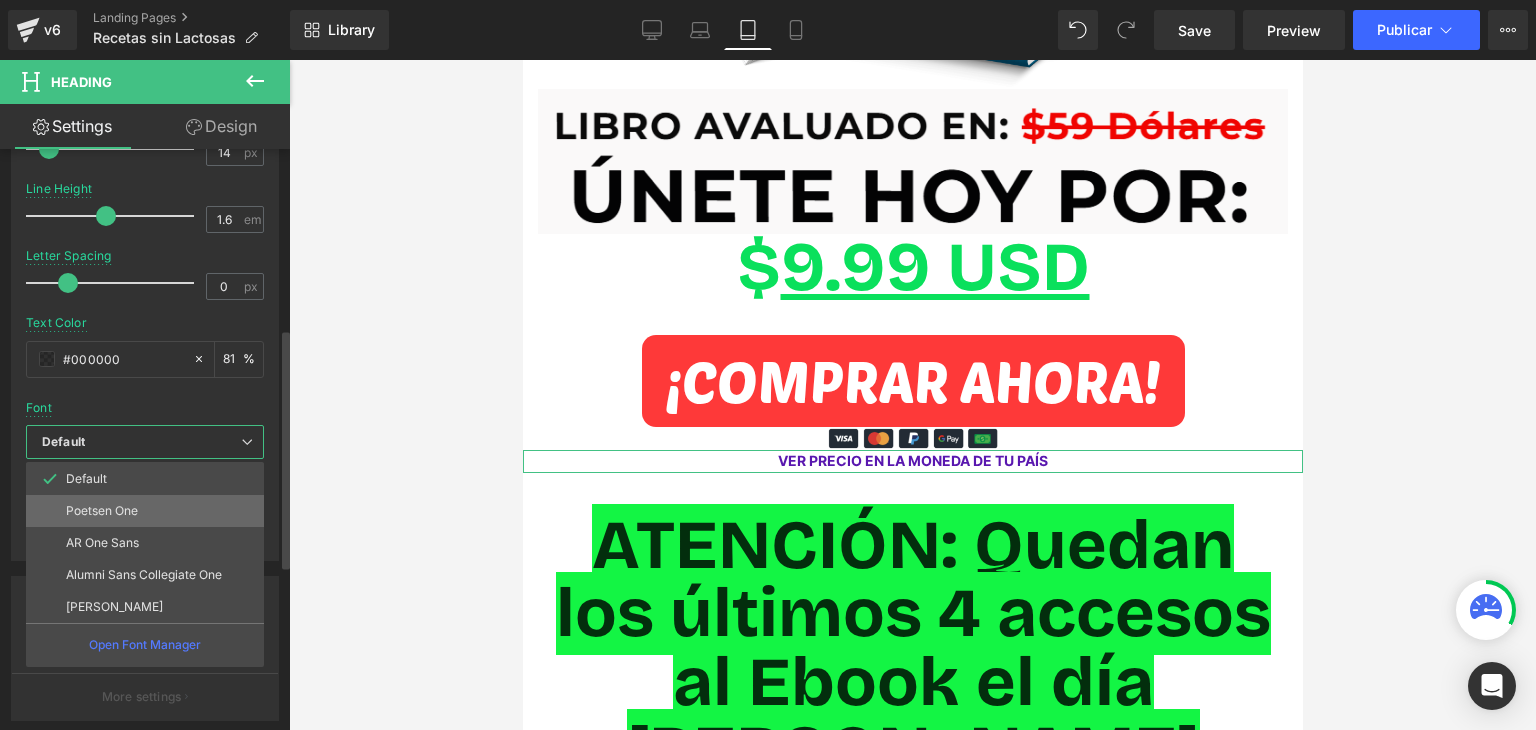 click on "Poetsen One" at bounding box center (102, 511) 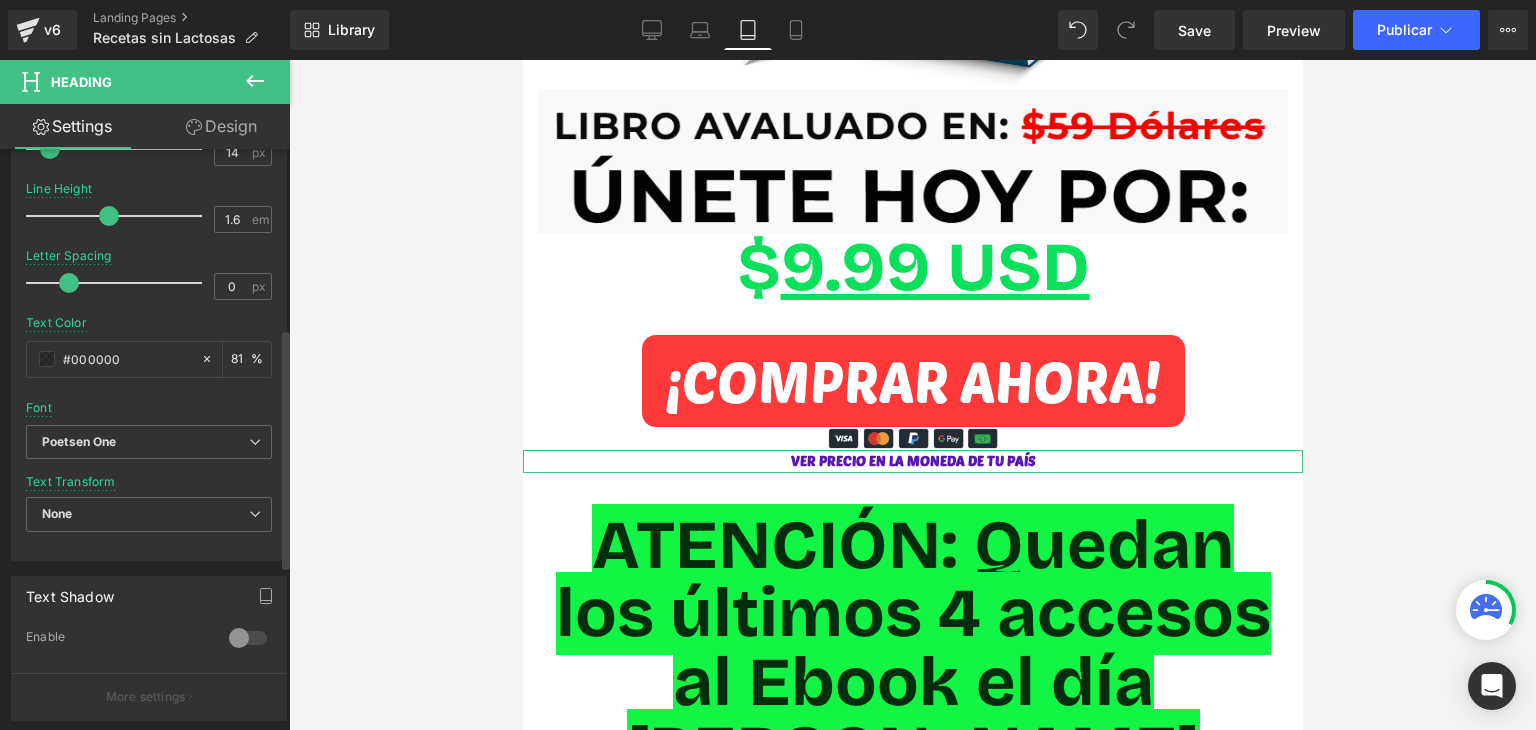 click on "Text Transform
None
None Uppercase Lowercase Capitalize" at bounding box center (149, 515) 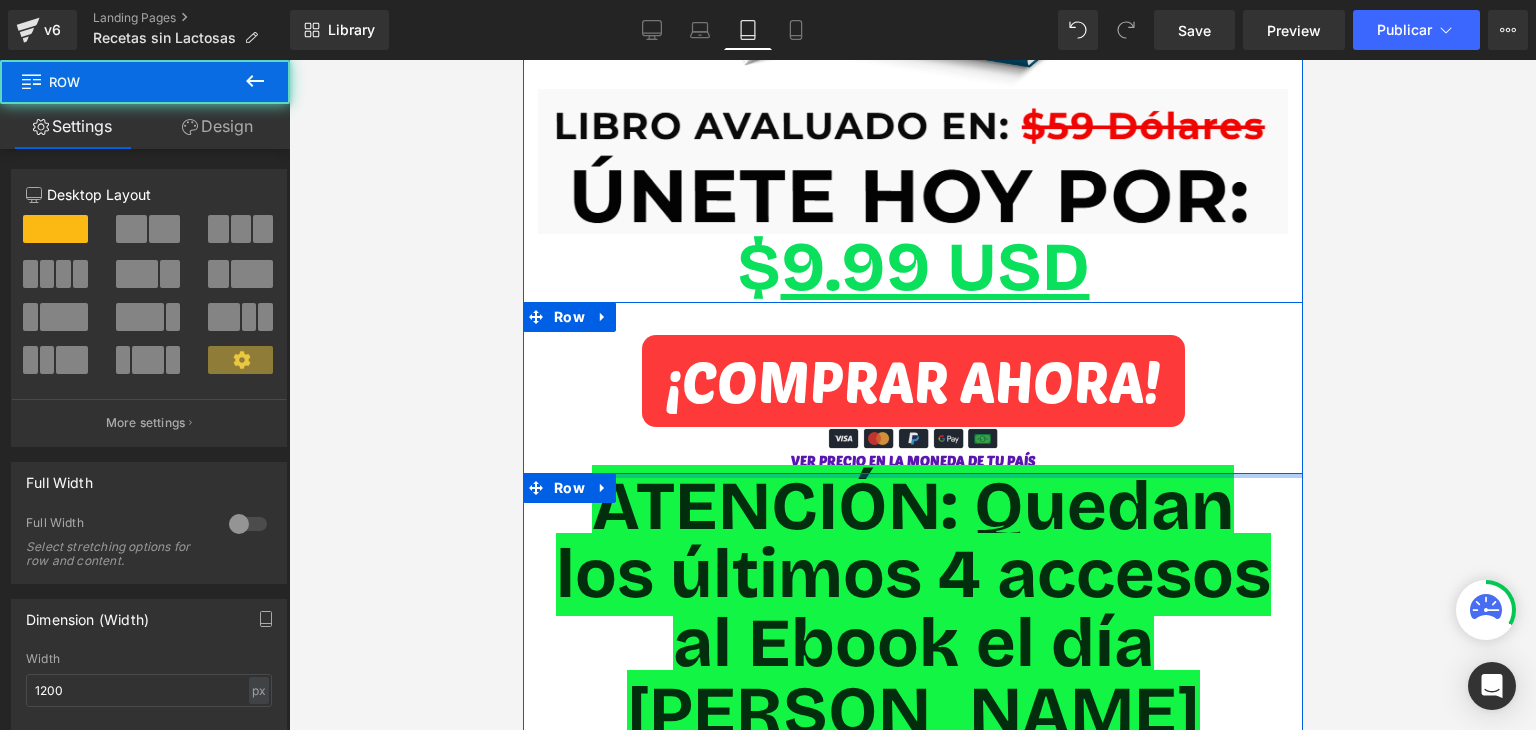drag, startPoint x: 878, startPoint y: 469, endPoint x: 870, endPoint y: 427, distance: 42.755116 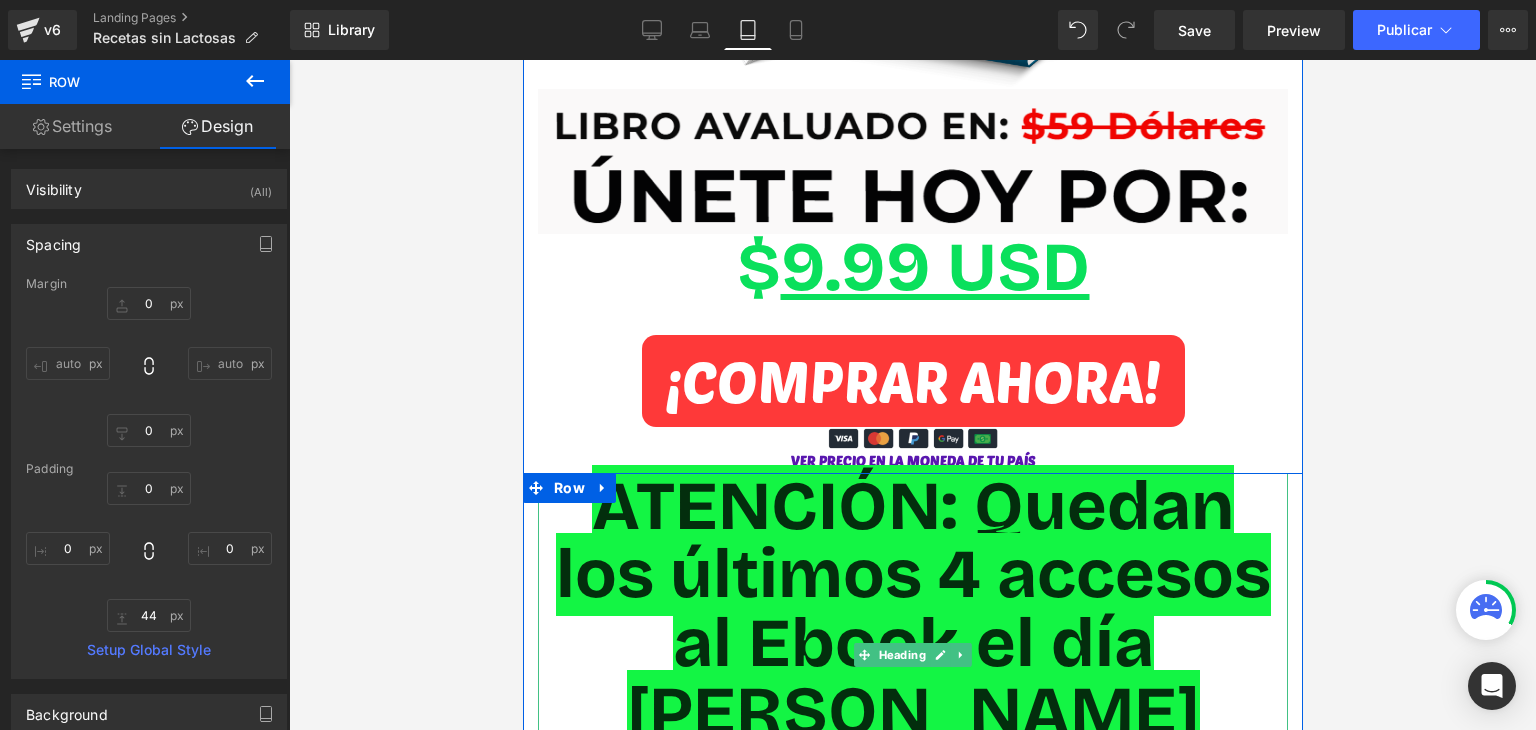 click on "ATENCIÓN: Quedan los últimos 4 accesos al Ebook el día [PERSON_NAME][DATE]" at bounding box center (912, 644) 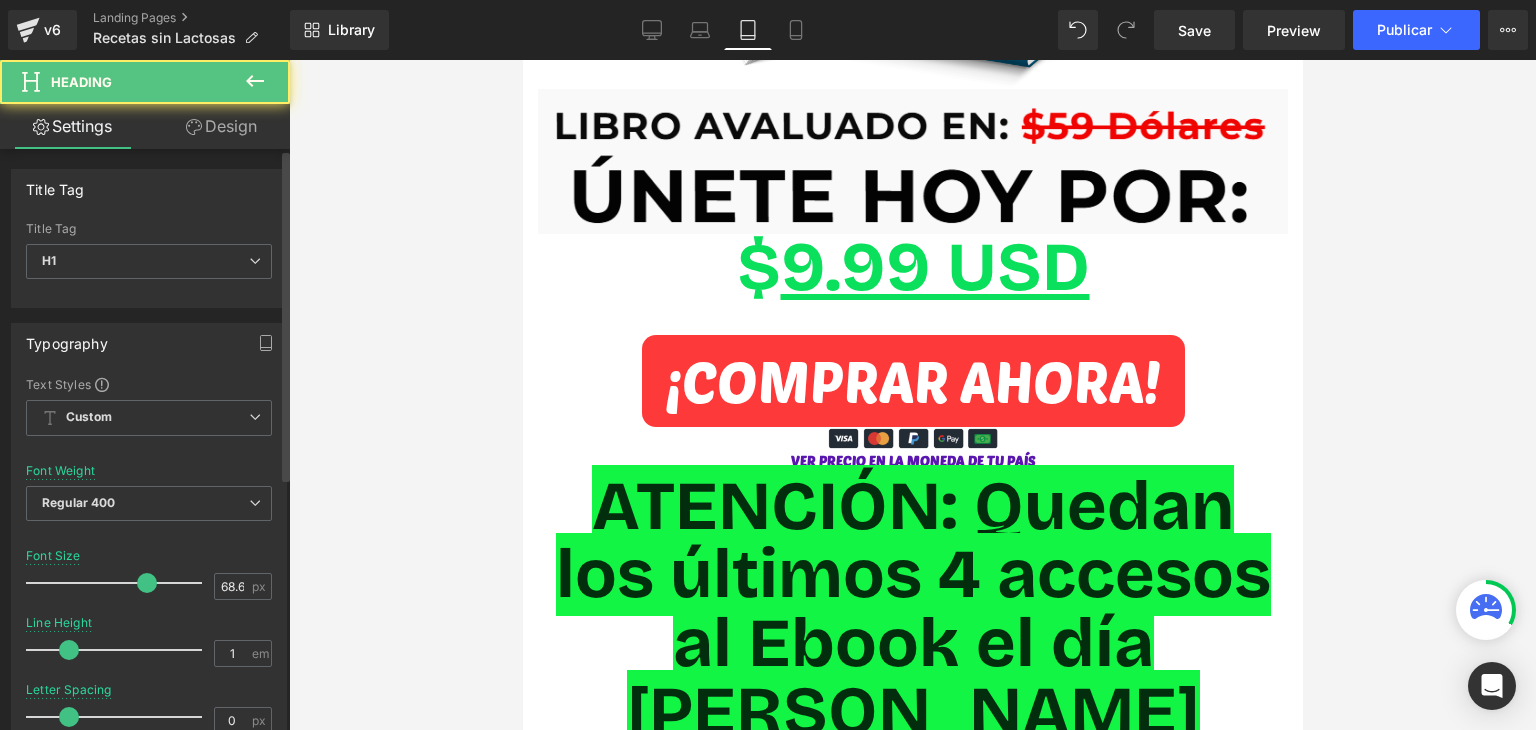 scroll, scrollTop: 200, scrollLeft: 0, axis: vertical 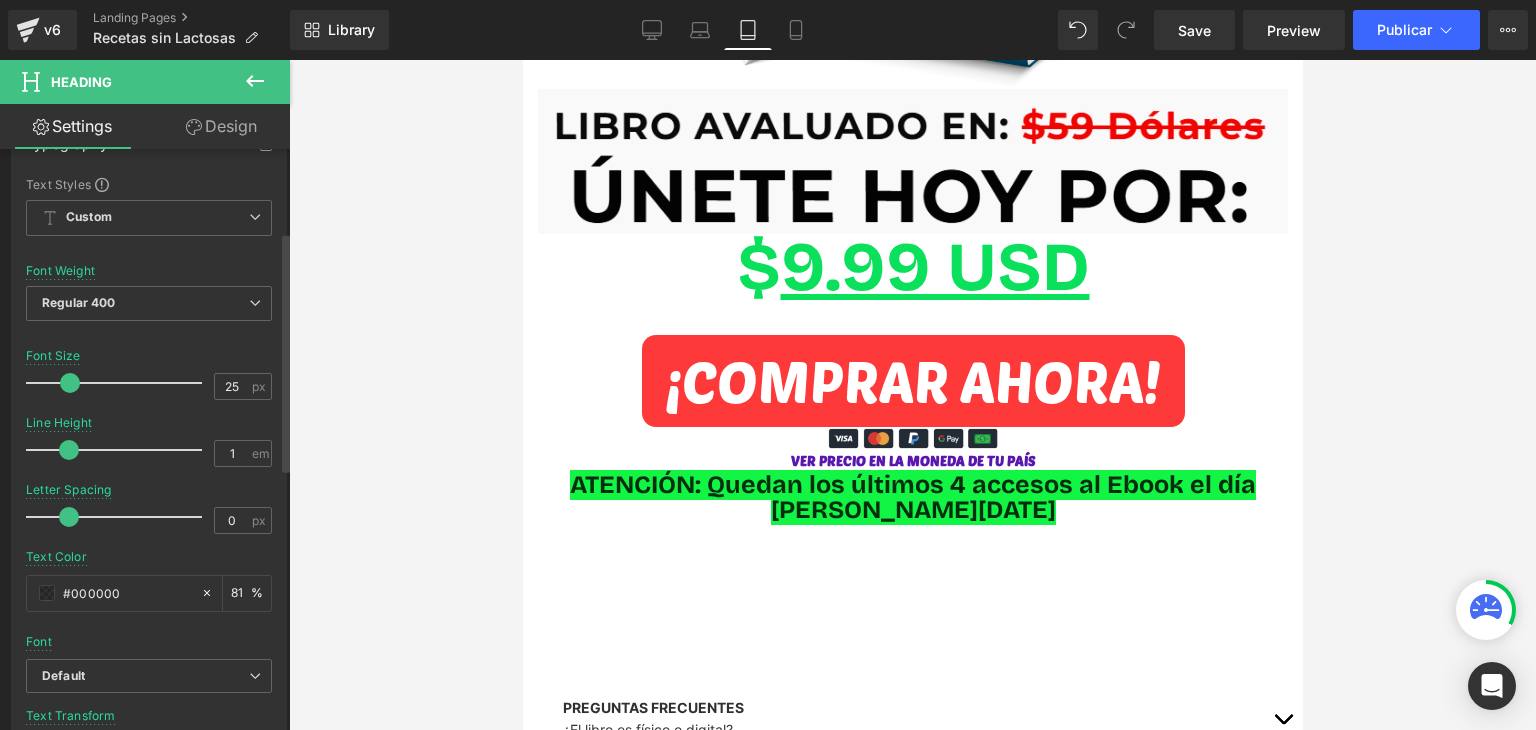 drag, startPoint x: 144, startPoint y: 379, endPoint x: 70, endPoint y: 382, distance: 74.06078 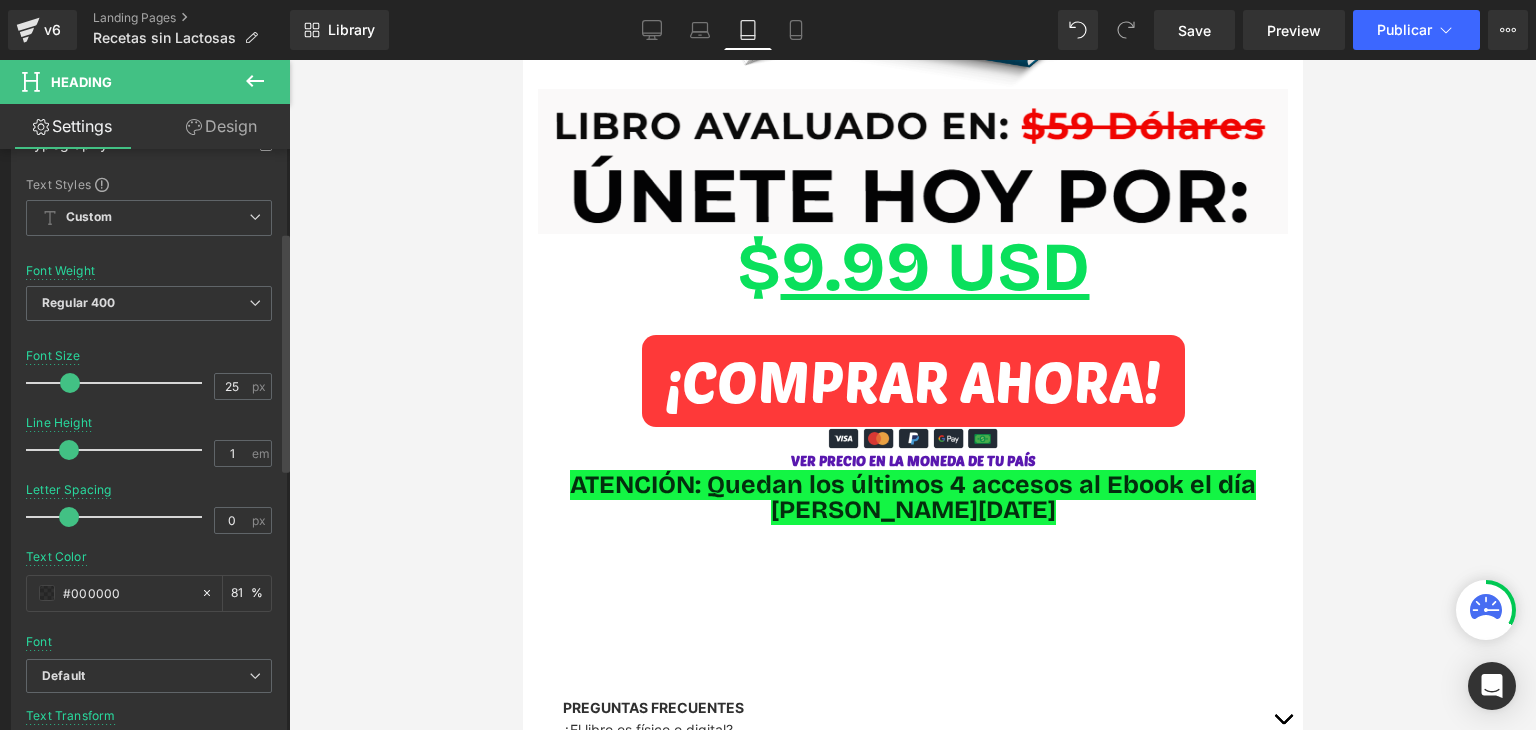 click at bounding box center [70, 383] 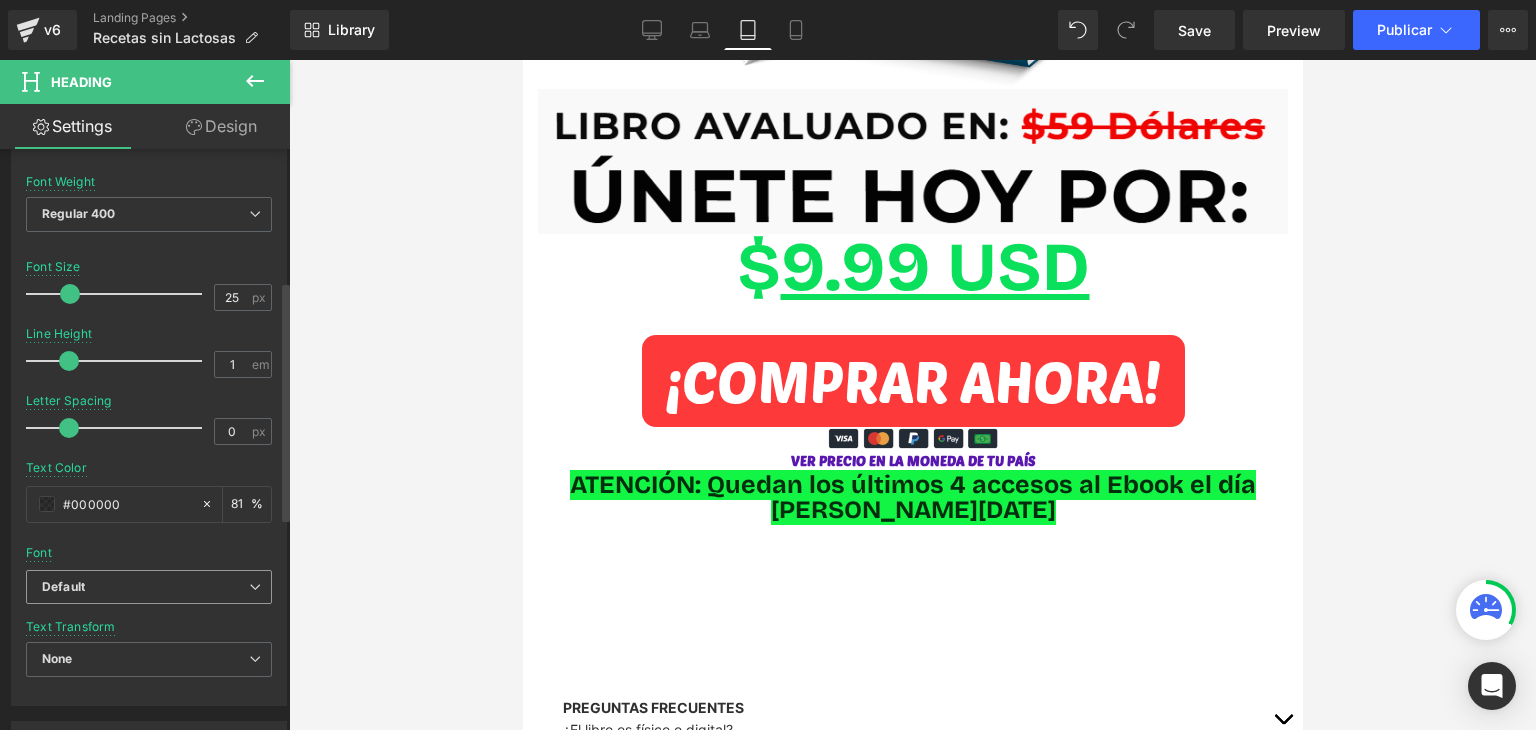 scroll, scrollTop: 400, scrollLeft: 0, axis: vertical 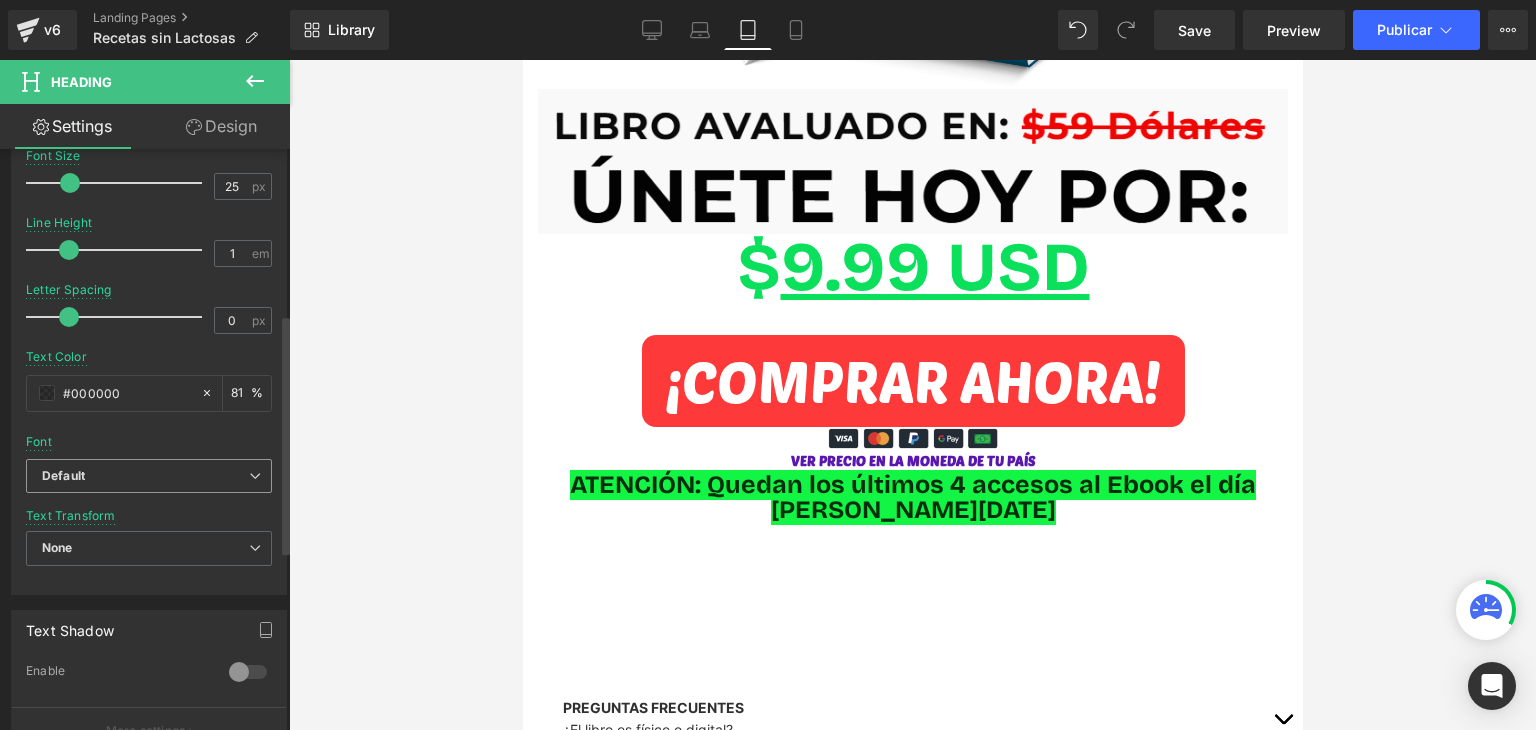 click on "Default" at bounding box center (149, 476) 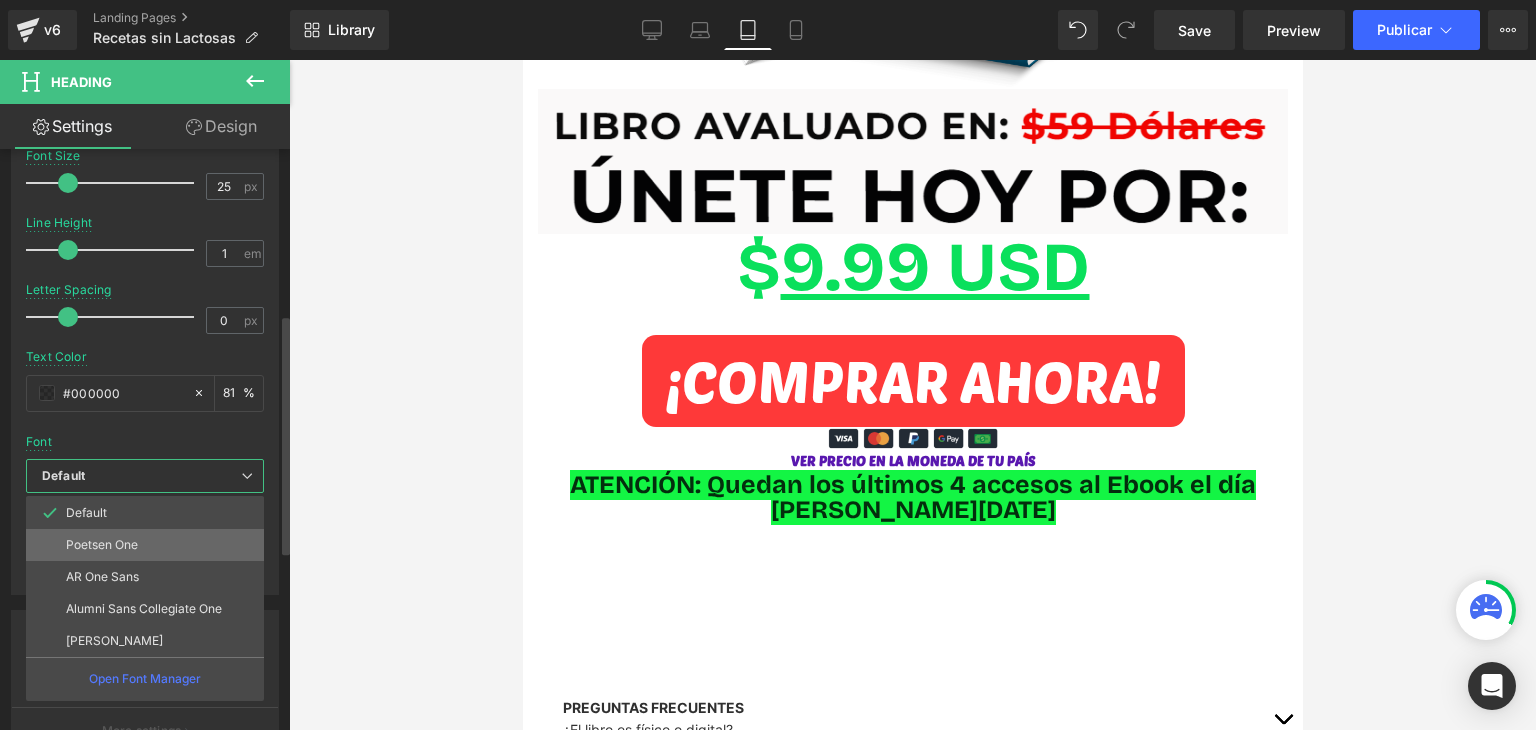 click on "Poetsen One" at bounding box center (145, 545) 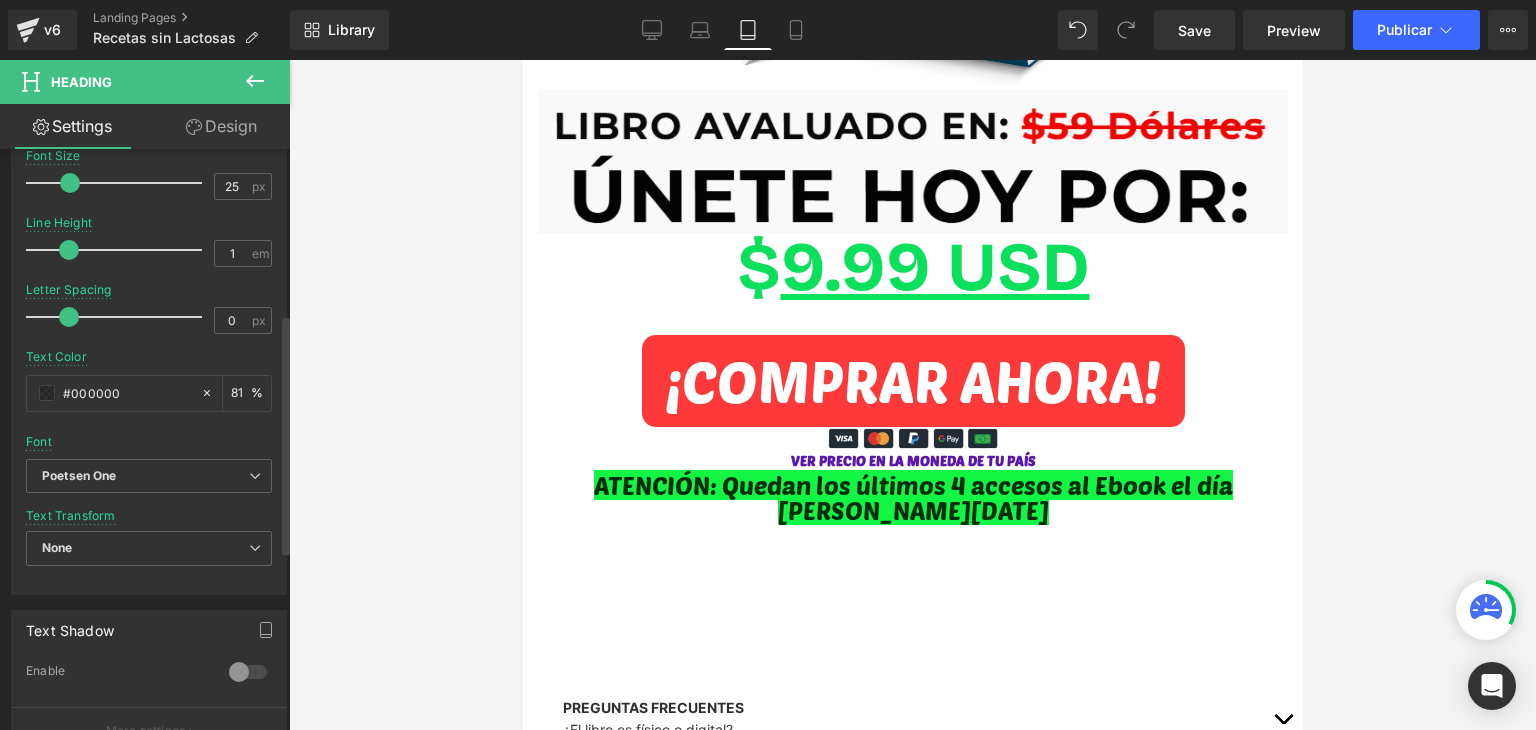 click on "Font
Default
Poetsen One
AR One Sans
Alumni Sans Collegiate One
[PERSON_NAME]
Poetsen One
Default
Poetsen One
AR One Sans
Alumni Sans Collegiate One
[PERSON_NAME]
Open Font Manager" at bounding box center (149, 217) 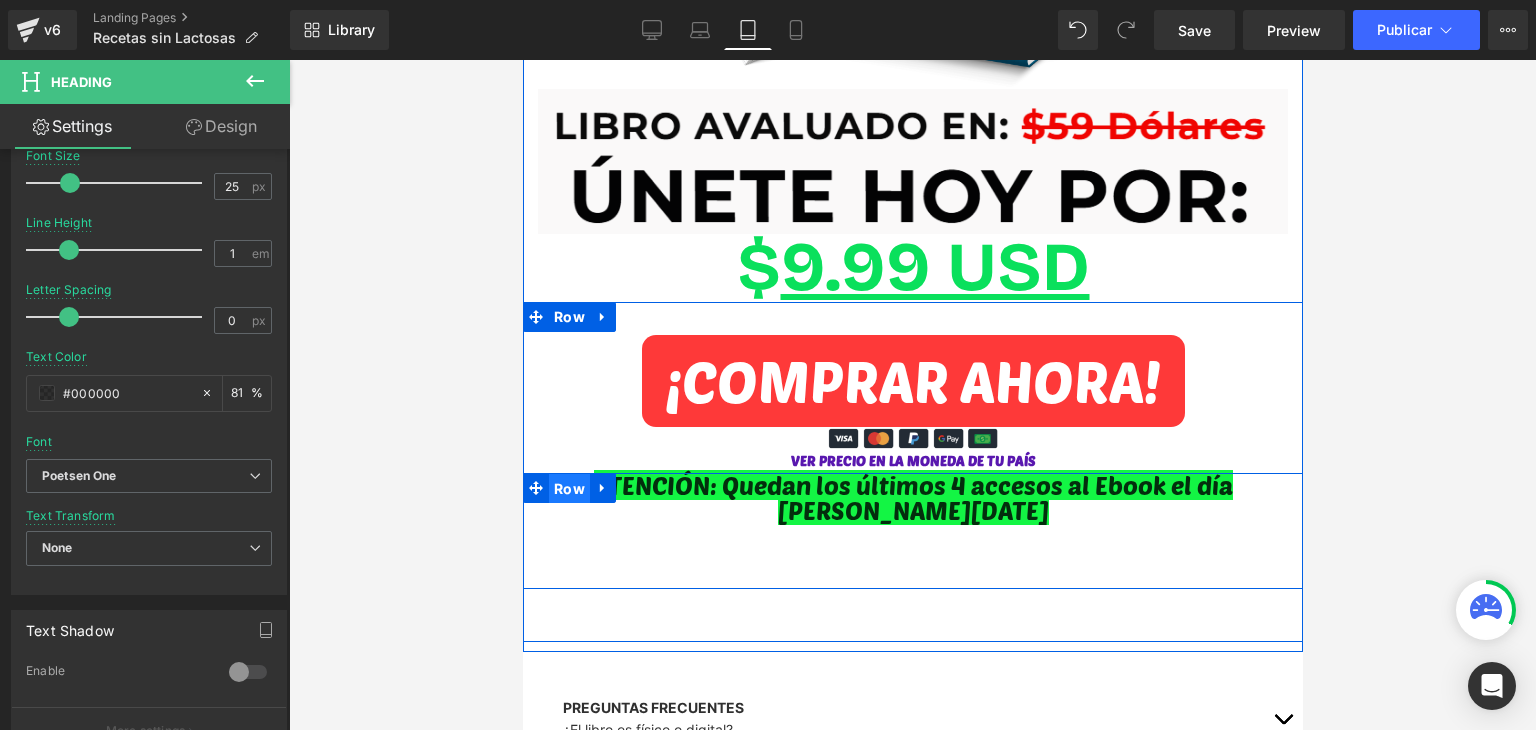 click on "Row" at bounding box center [568, 489] 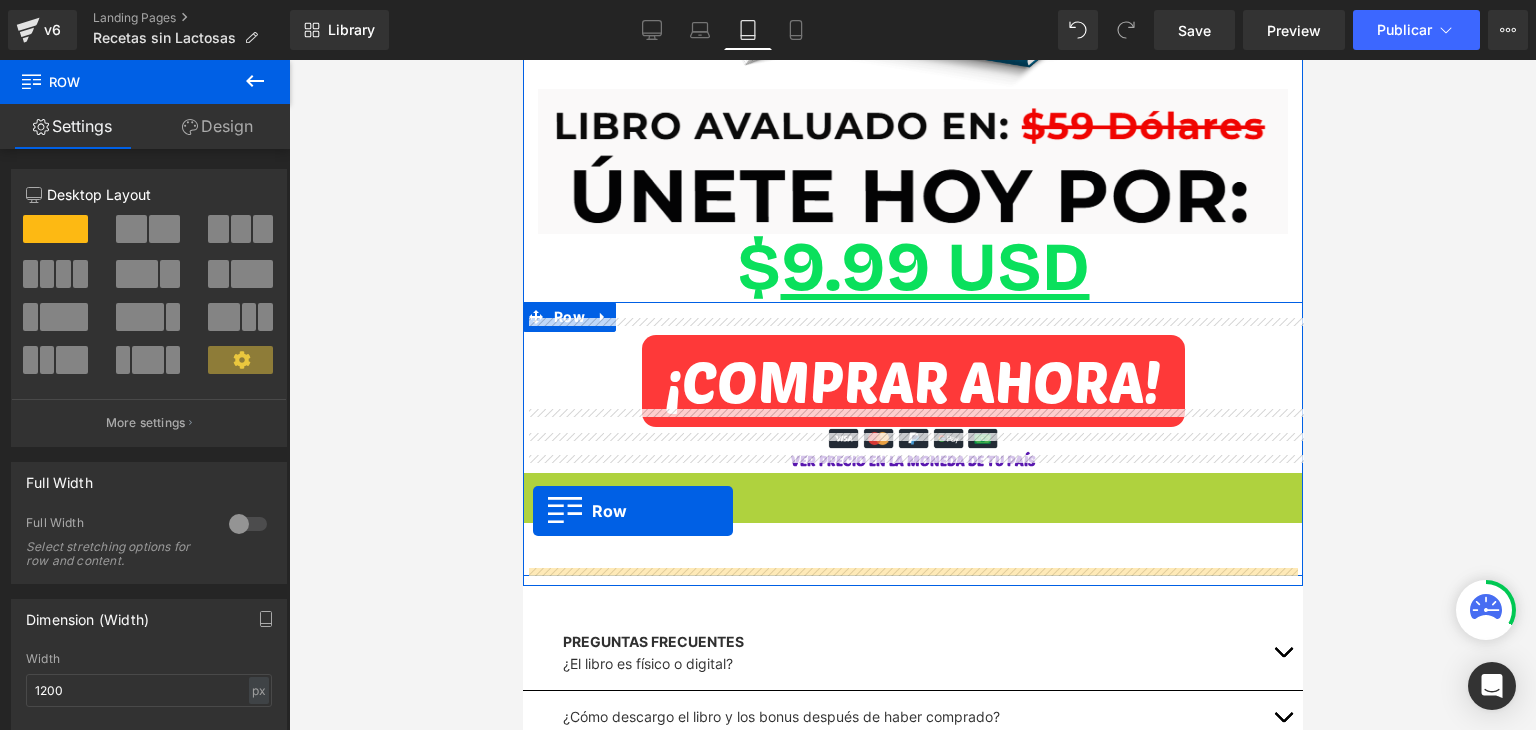 drag, startPoint x: 536, startPoint y: 465, endPoint x: 532, endPoint y: 511, distance: 46.173584 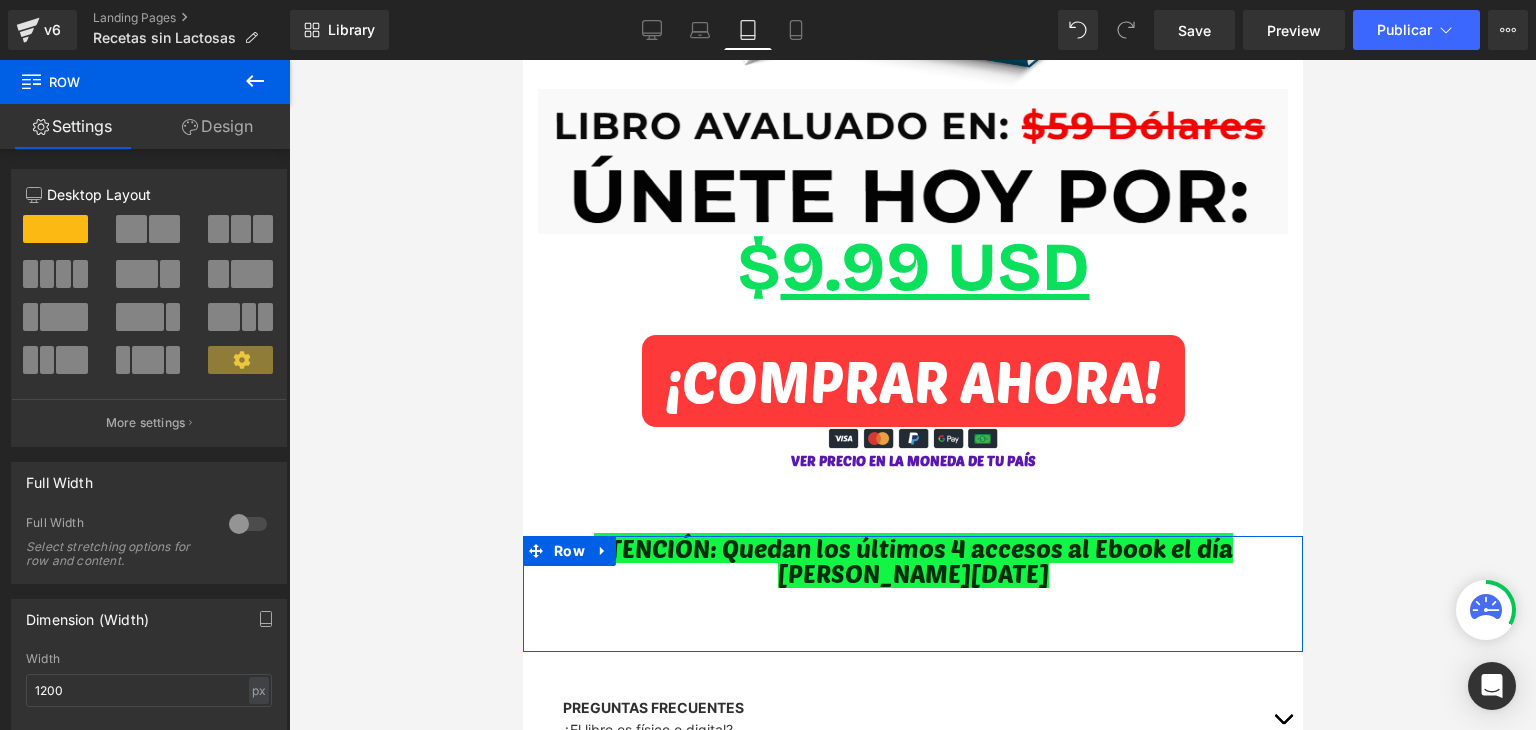 click at bounding box center (912, 395) 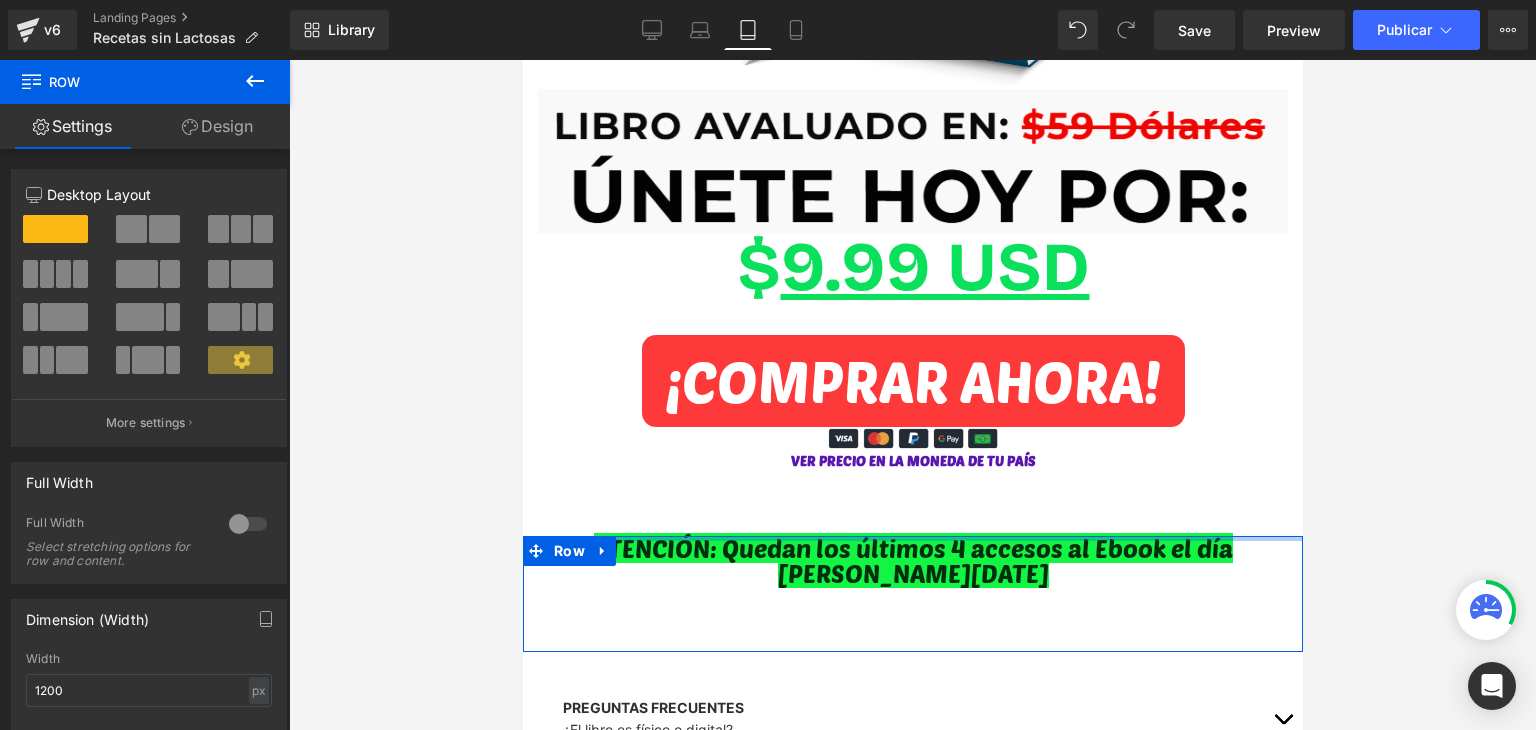 click on "ATENCIÓN: Quedan los últimos 4 accesos al Ebook el día [PERSON_NAME][DATE]" at bounding box center [912, 560] 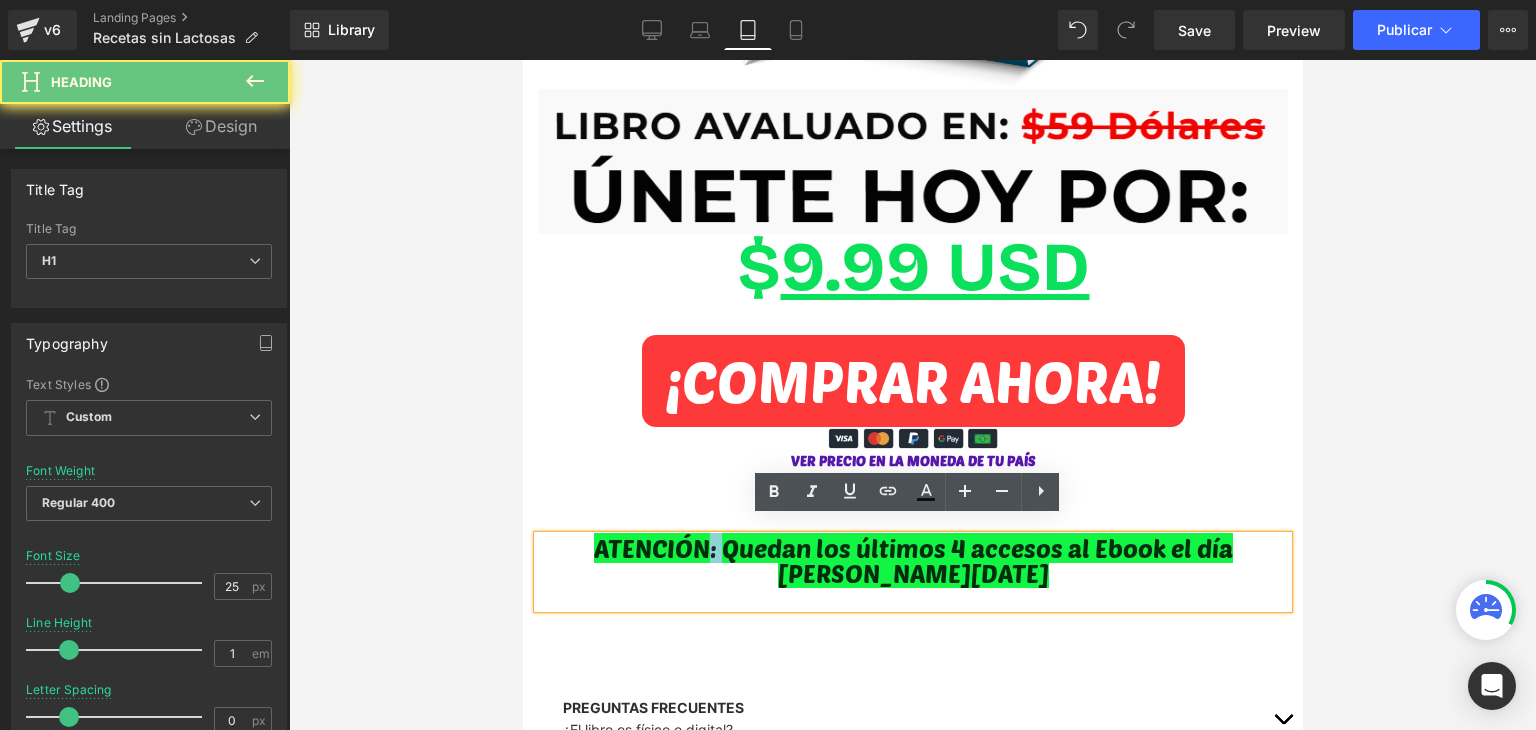 click on "ATENCIÓN: Quedan los últimos 4 accesos al Ebook el día [PERSON_NAME][DATE]" at bounding box center [912, 560] 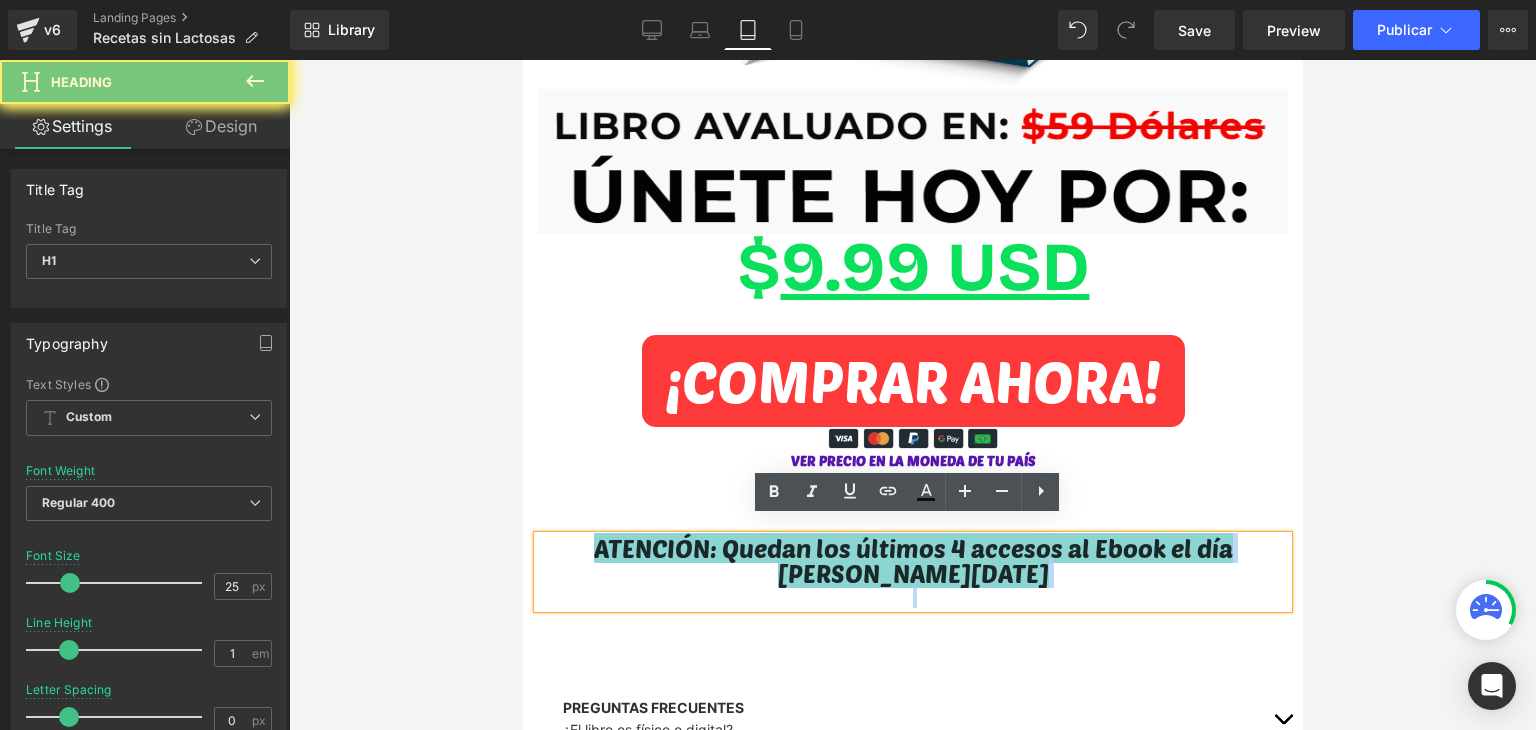 click on "ATENCIÓN: Quedan los últimos 4 accesos al Ebook el día [PERSON_NAME][DATE]" at bounding box center [912, 560] 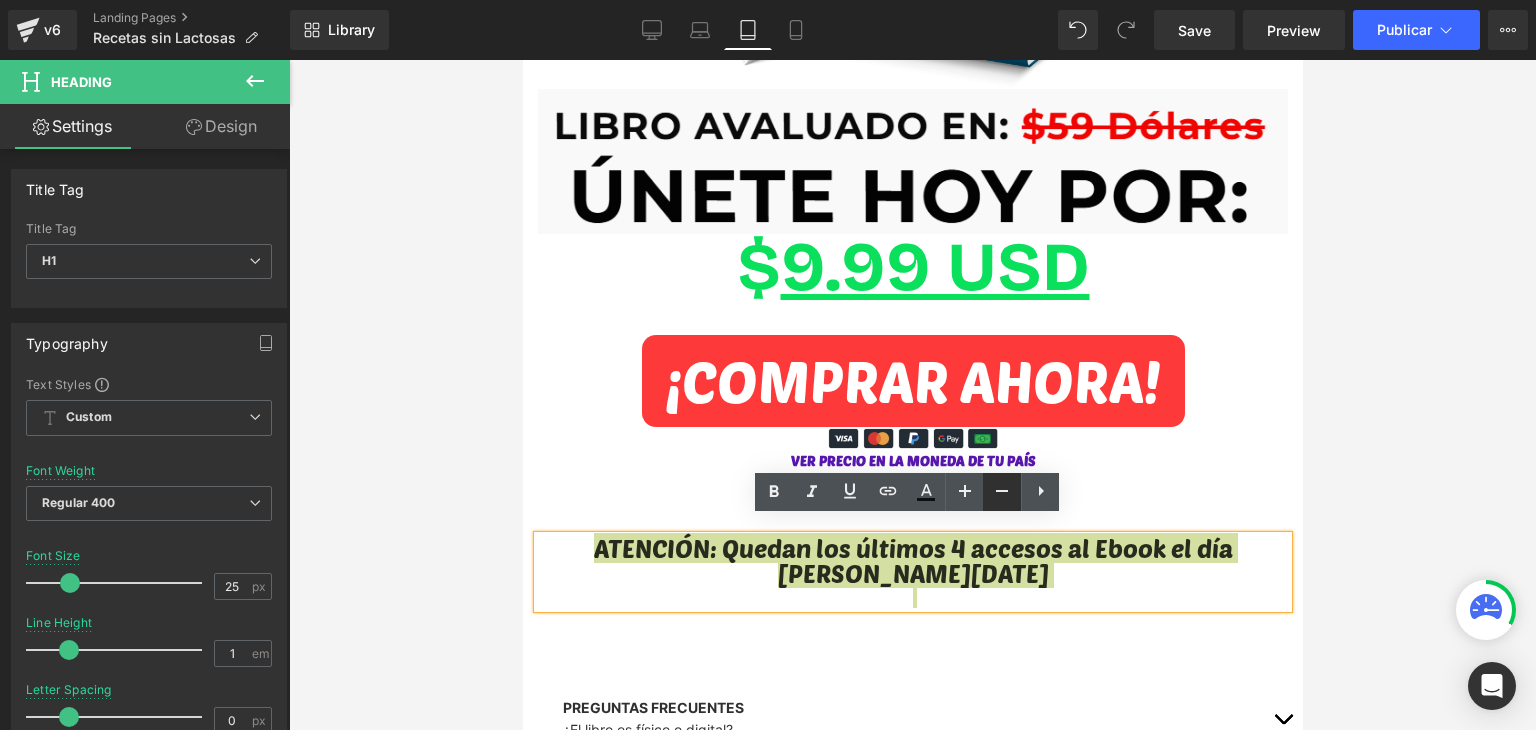 click 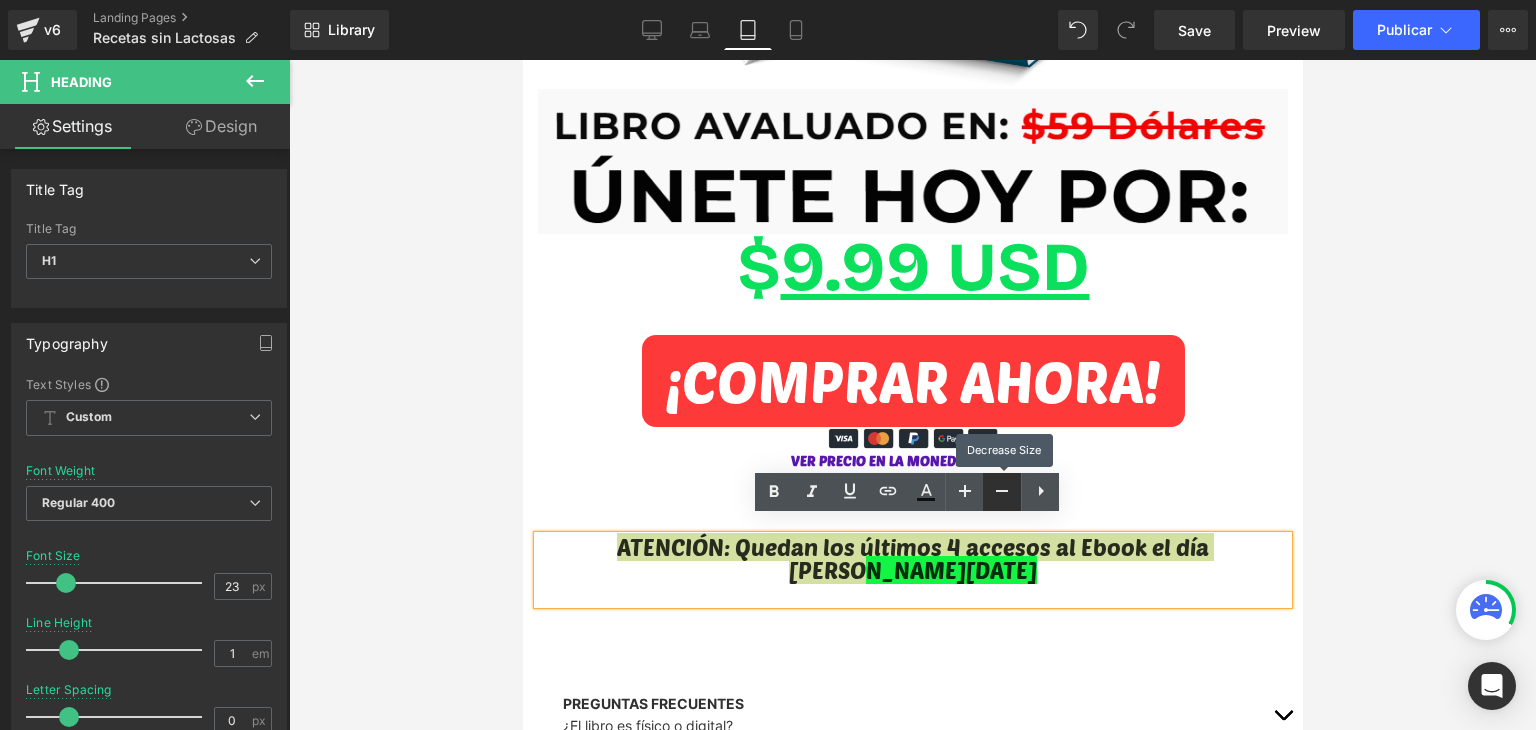 click 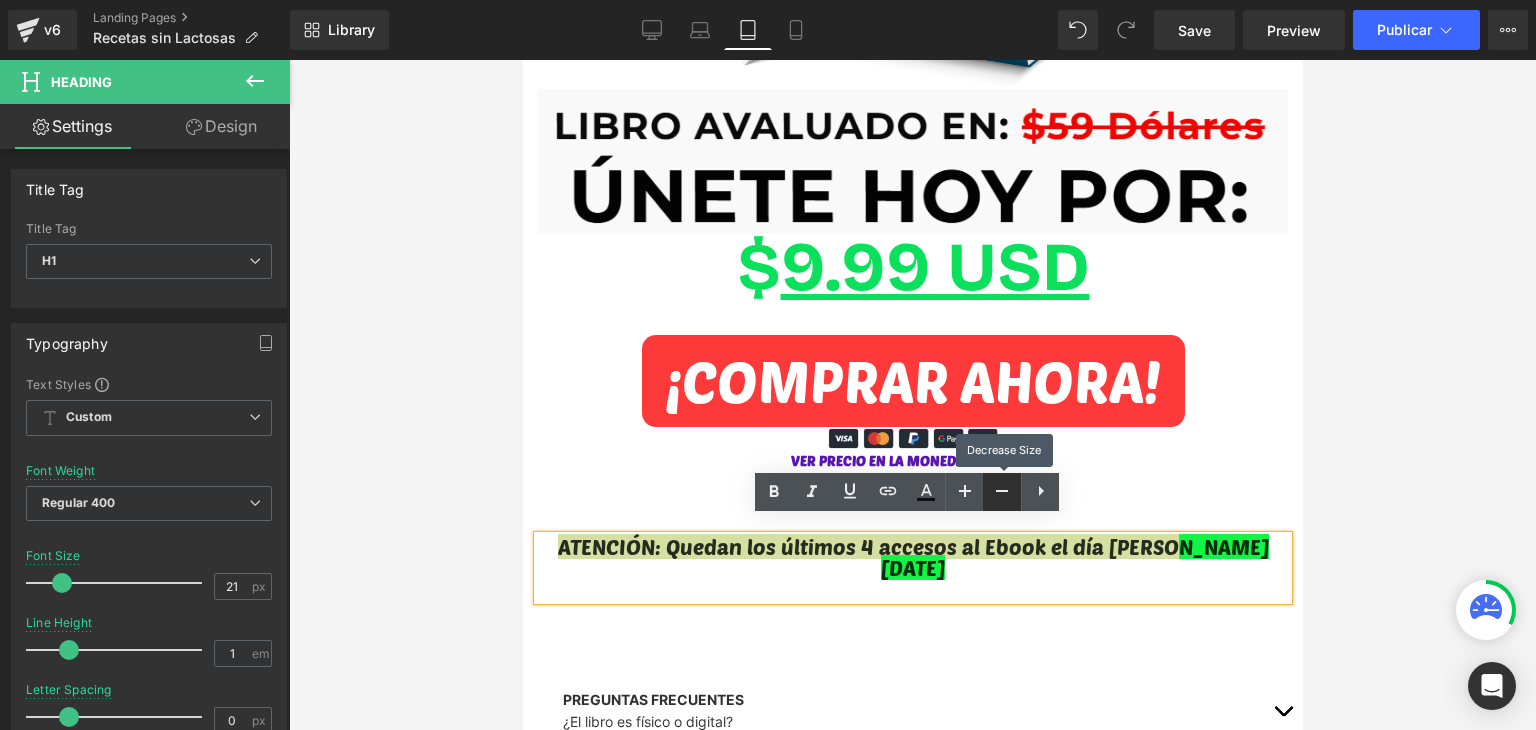 click 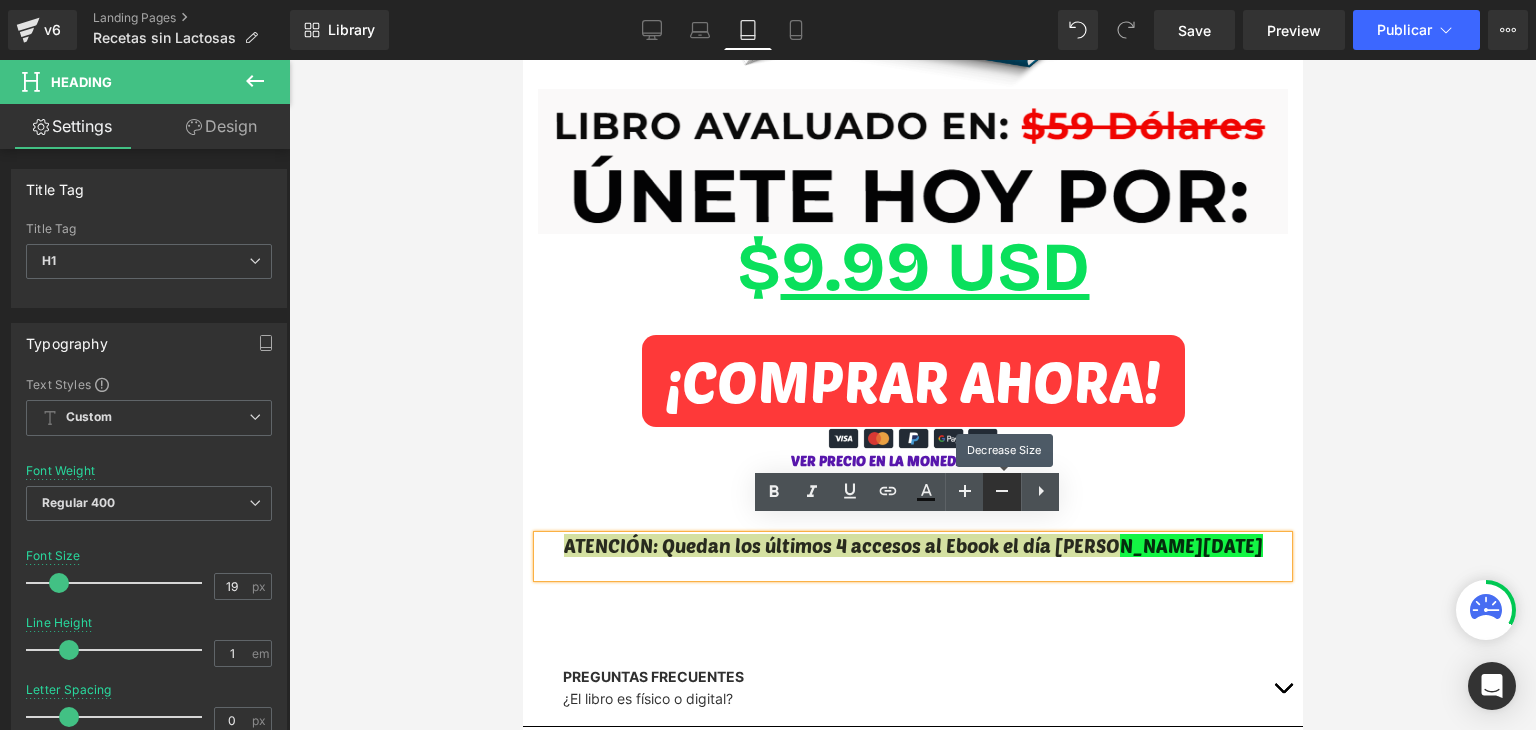 click 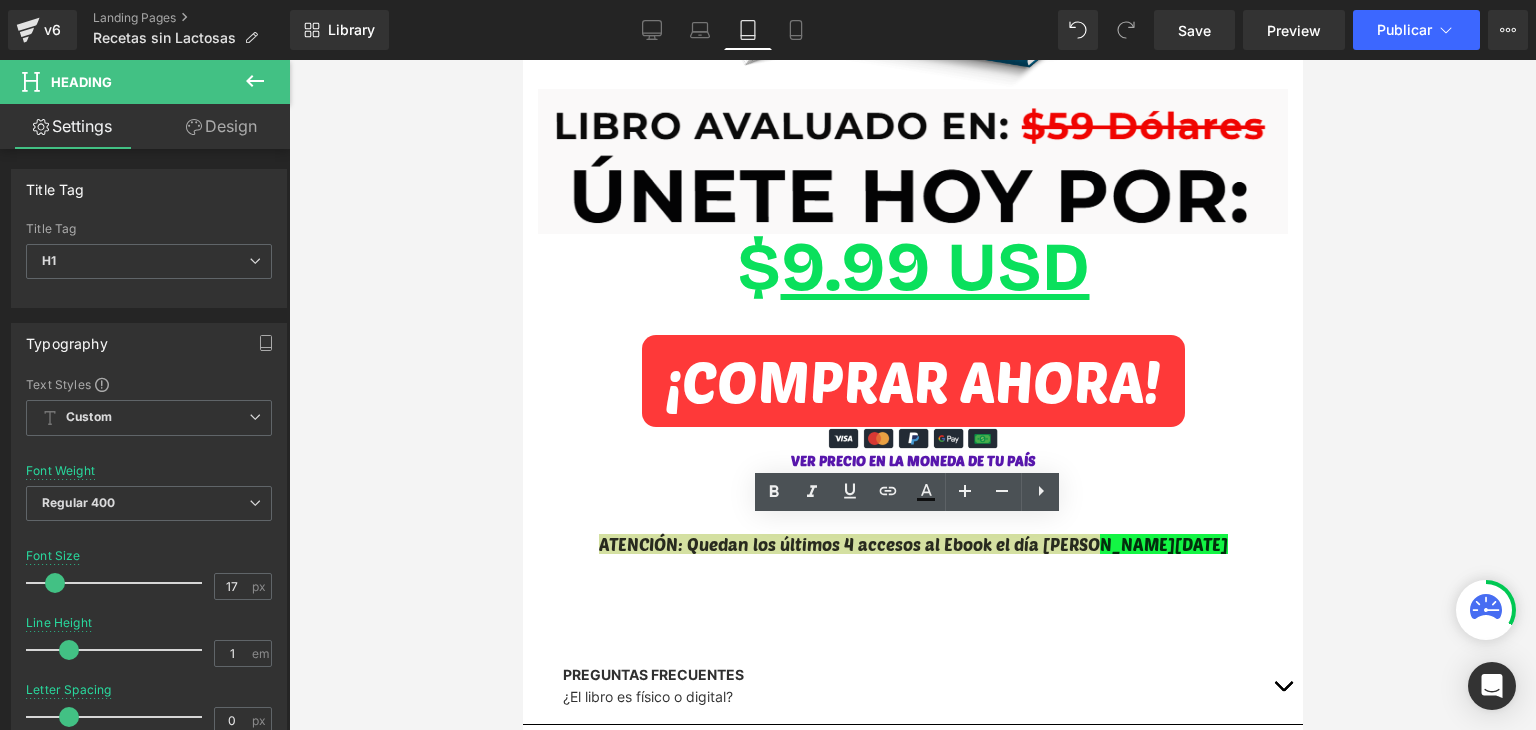 click at bounding box center (912, 395) 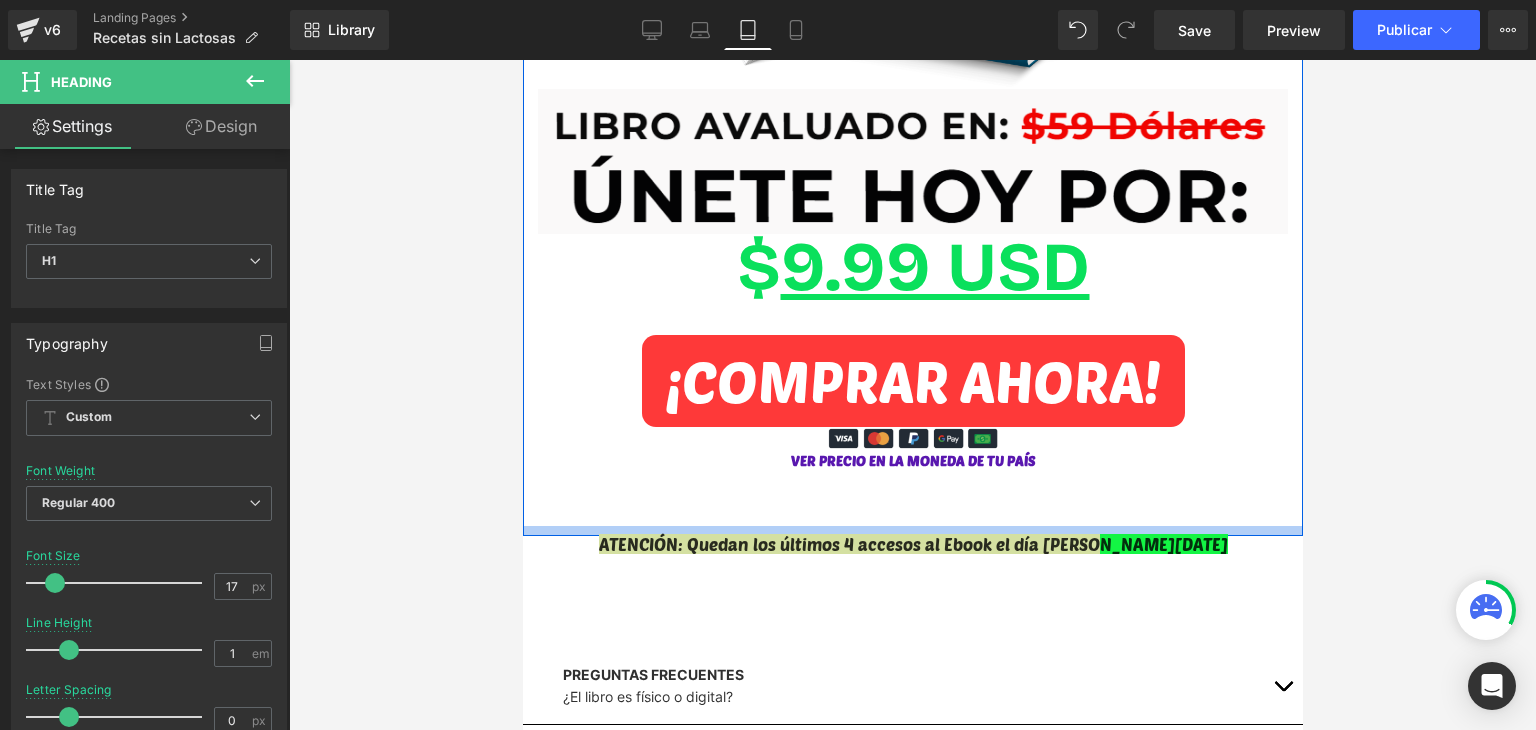 click on "ATENCIÓN: Quedan los últimos 4  accesos al Ebook el dia de hoy Heading
20 Min
24 Sec
Countdown Timer
Descubra ahora la única  forma comprobada para olvidarse  por completo  del malestar estomacal, gases o hinchazón  con +170 recetas sin lactosa ni gluten Heading         Image         ¡Las 170 delicias para hacer en casa que todo enemigo del colon irritable y gases molestos debe conocer! Text Block
ESTE PRODUCTO  ES PARA TI SI...
Heading
Image
Eres  intolerante a la lactosa   y buscas opciones de comida deliciosa que  no te causen ningún tipo de malestar
Text Block
Image" at bounding box center [912, -847] 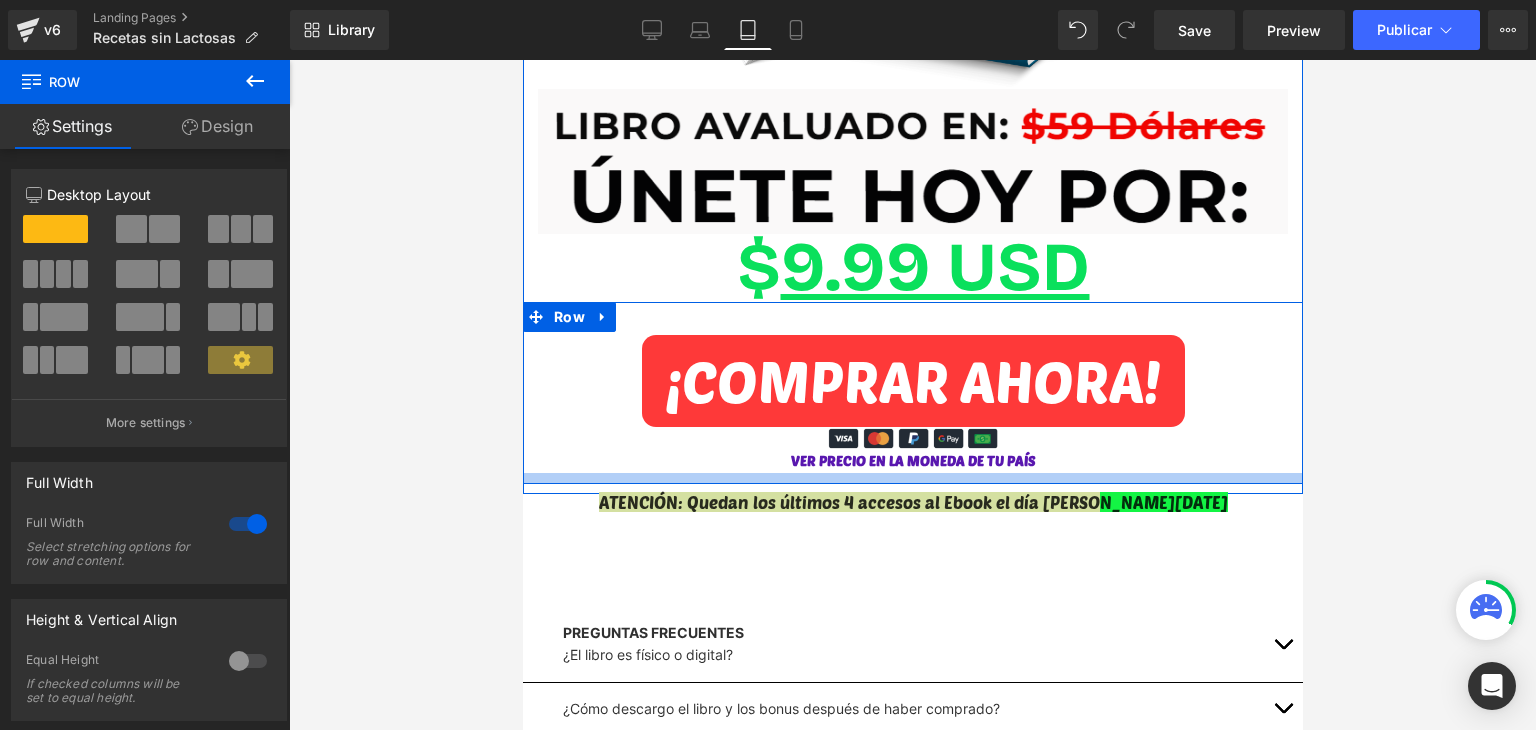 drag, startPoint x: 671, startPoint y: 502, endPoint x: 680, endPoint y: 460, distance: 42.953465 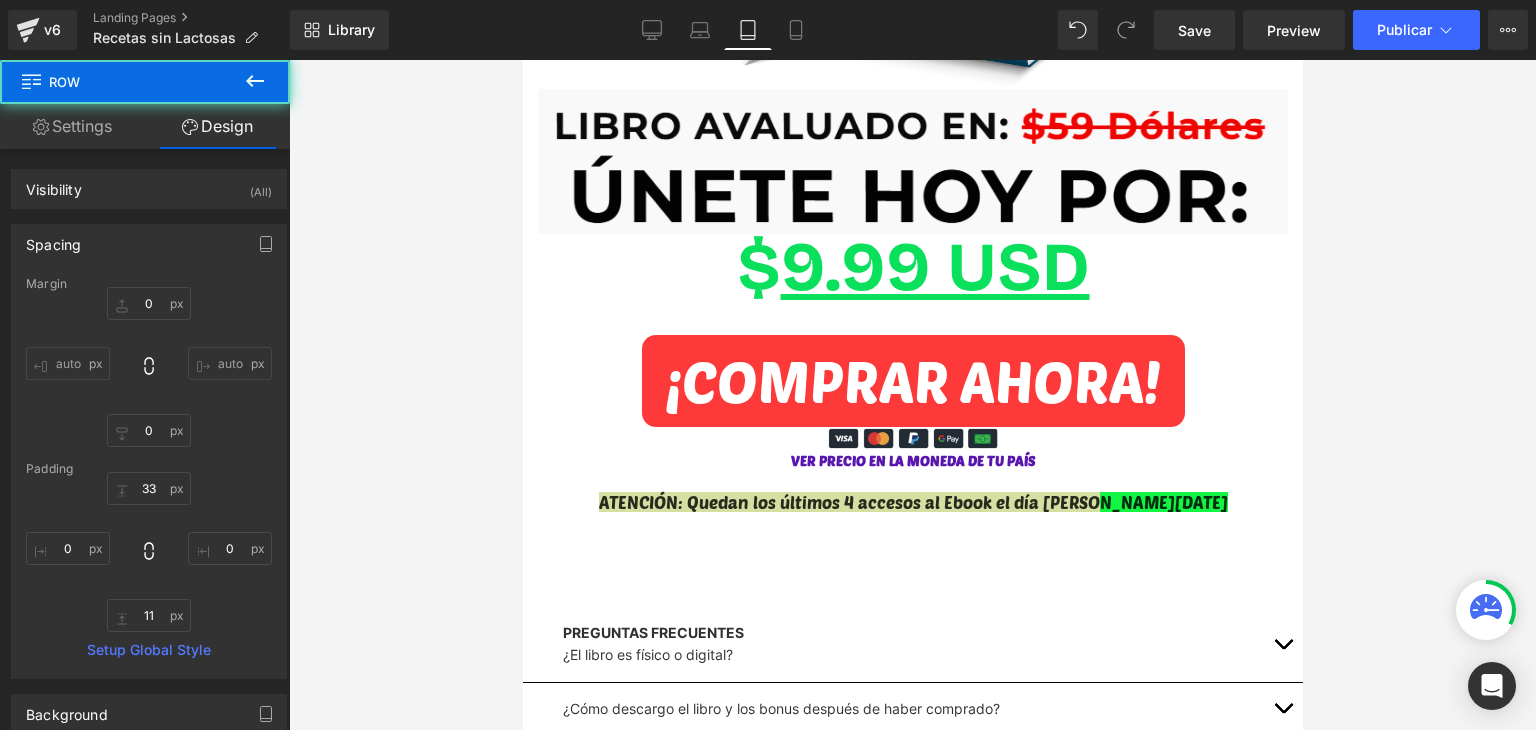 drag, startPoint x: 515, startPoint y: 485, endPoint x: 143, endPoint y: 405, distance: 380.5049 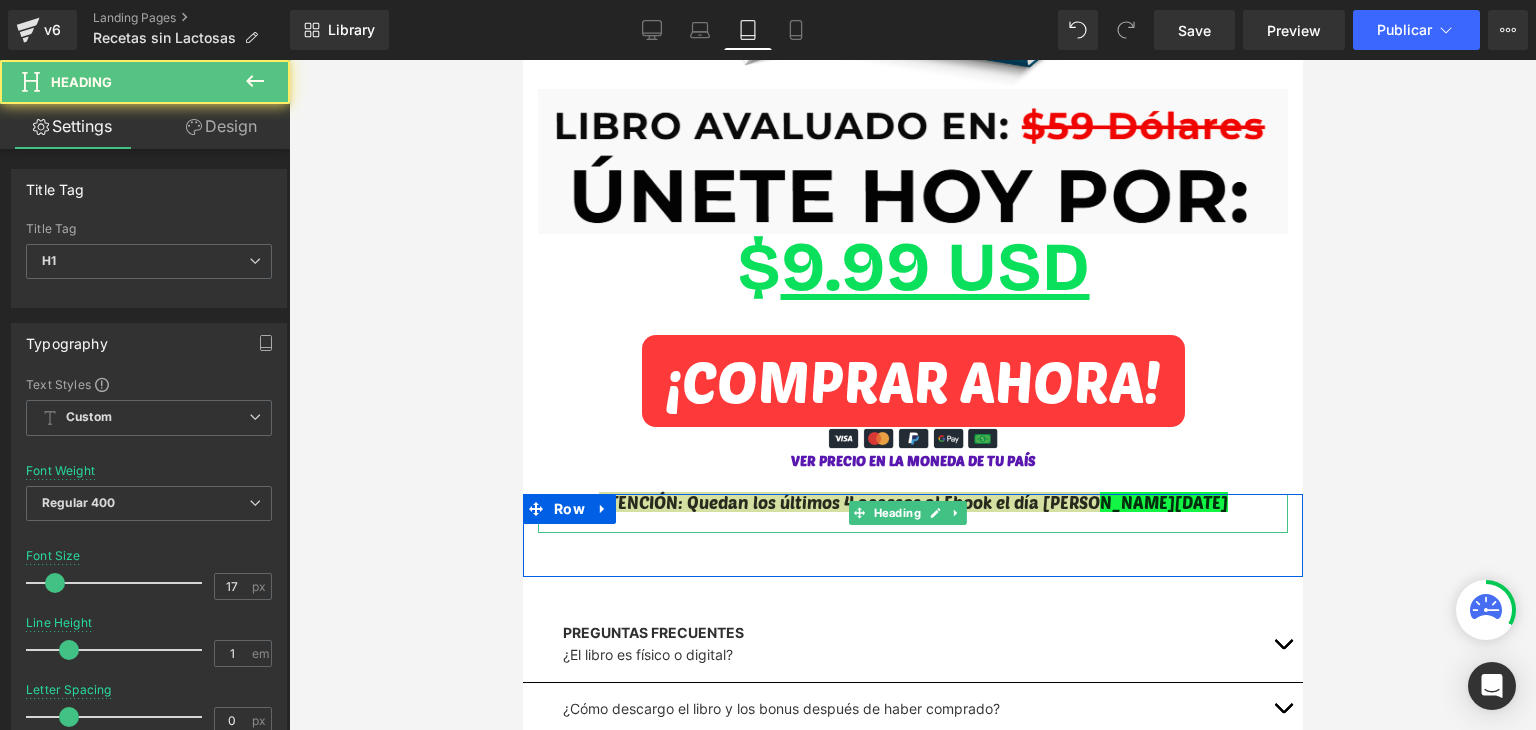 drag, startPoint x: 699, startPoint y: 512, endPoint x: 701, endPoint y: 490, distance: 22.090721 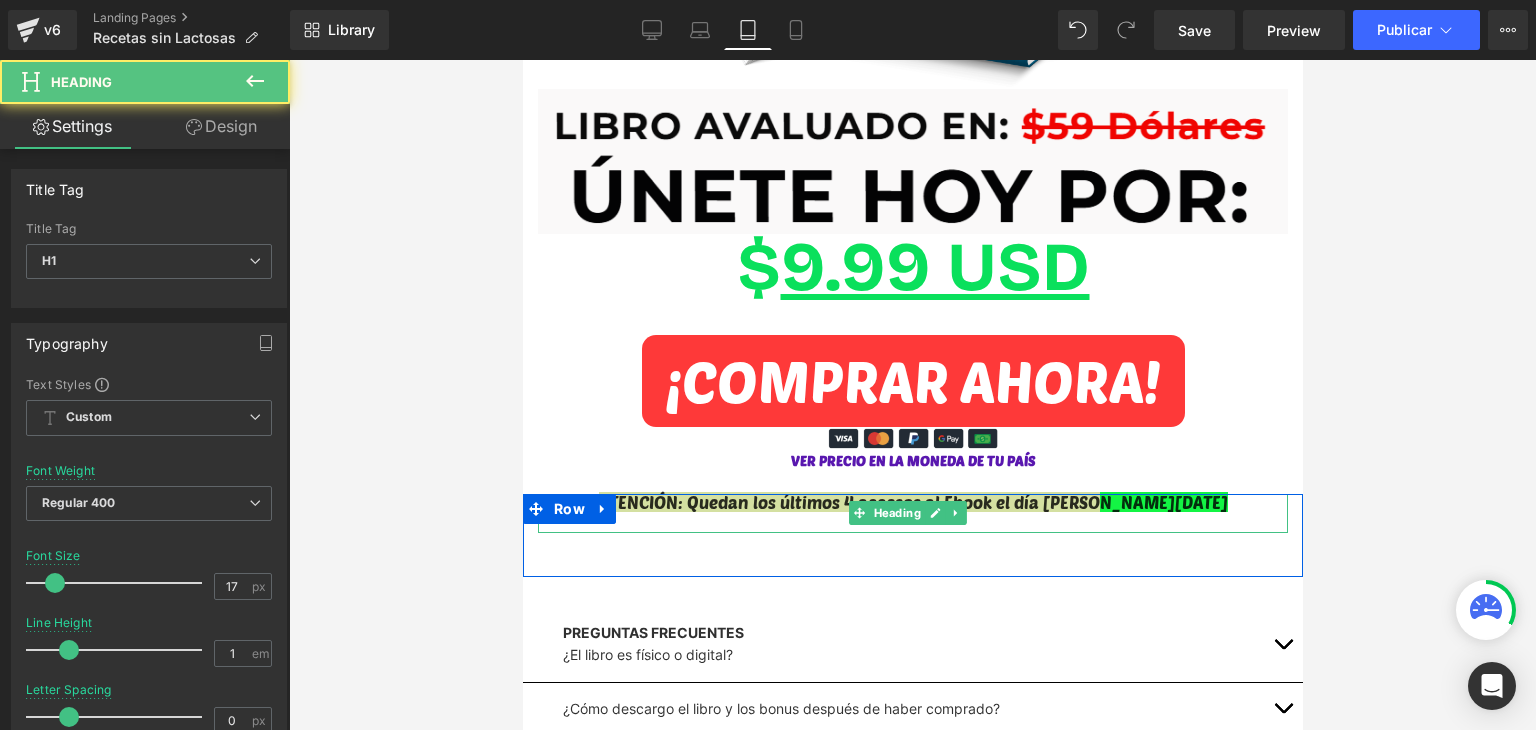 click on "ATENCIÓN: Quedan los últimos 4 accesos al Ebook el día de hoy Heading" at bounding box center (912, 513) 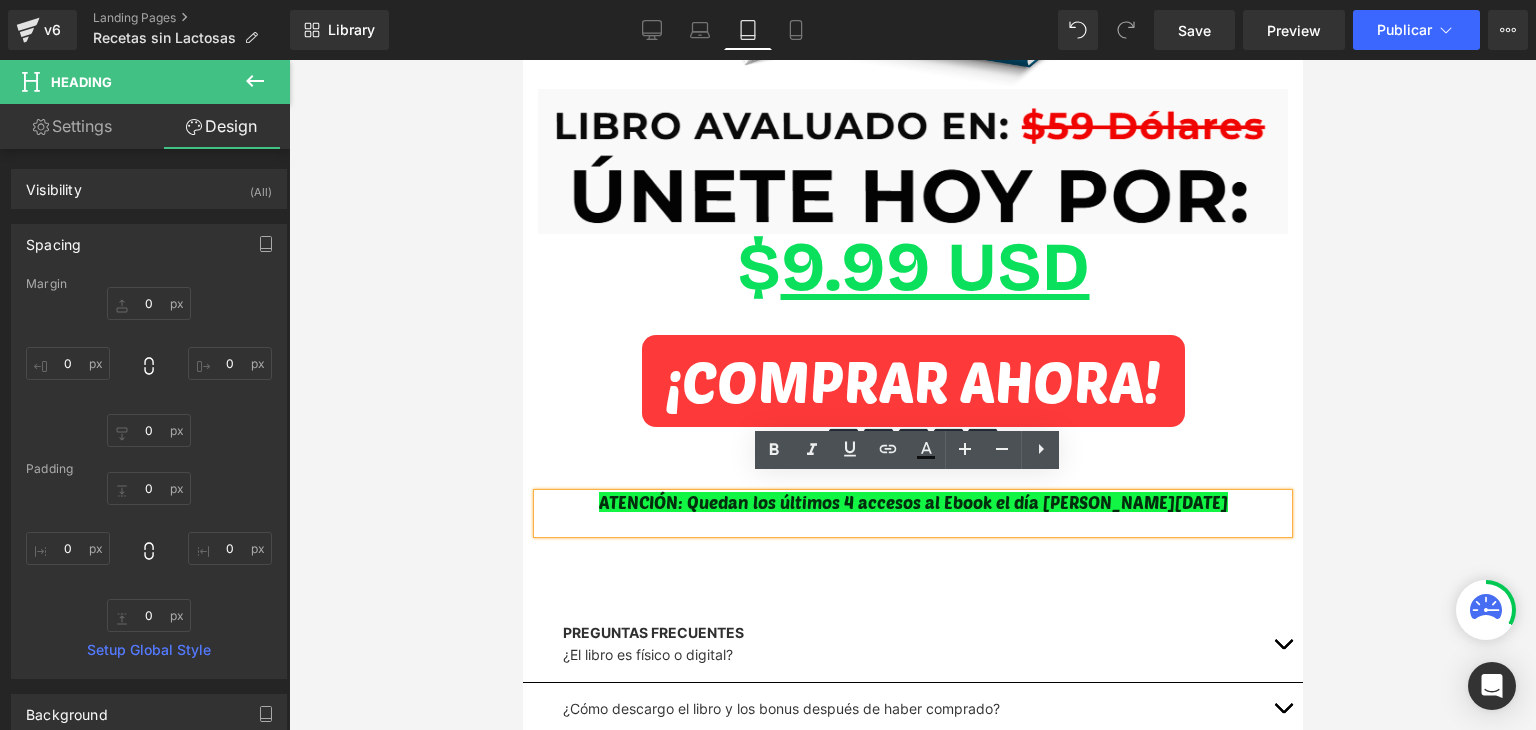 click on "ATENCIÓN: Quedan los últimos 4 accesos al Ebook el día de hoy Heading         Row" at bounding box center [912, 535] 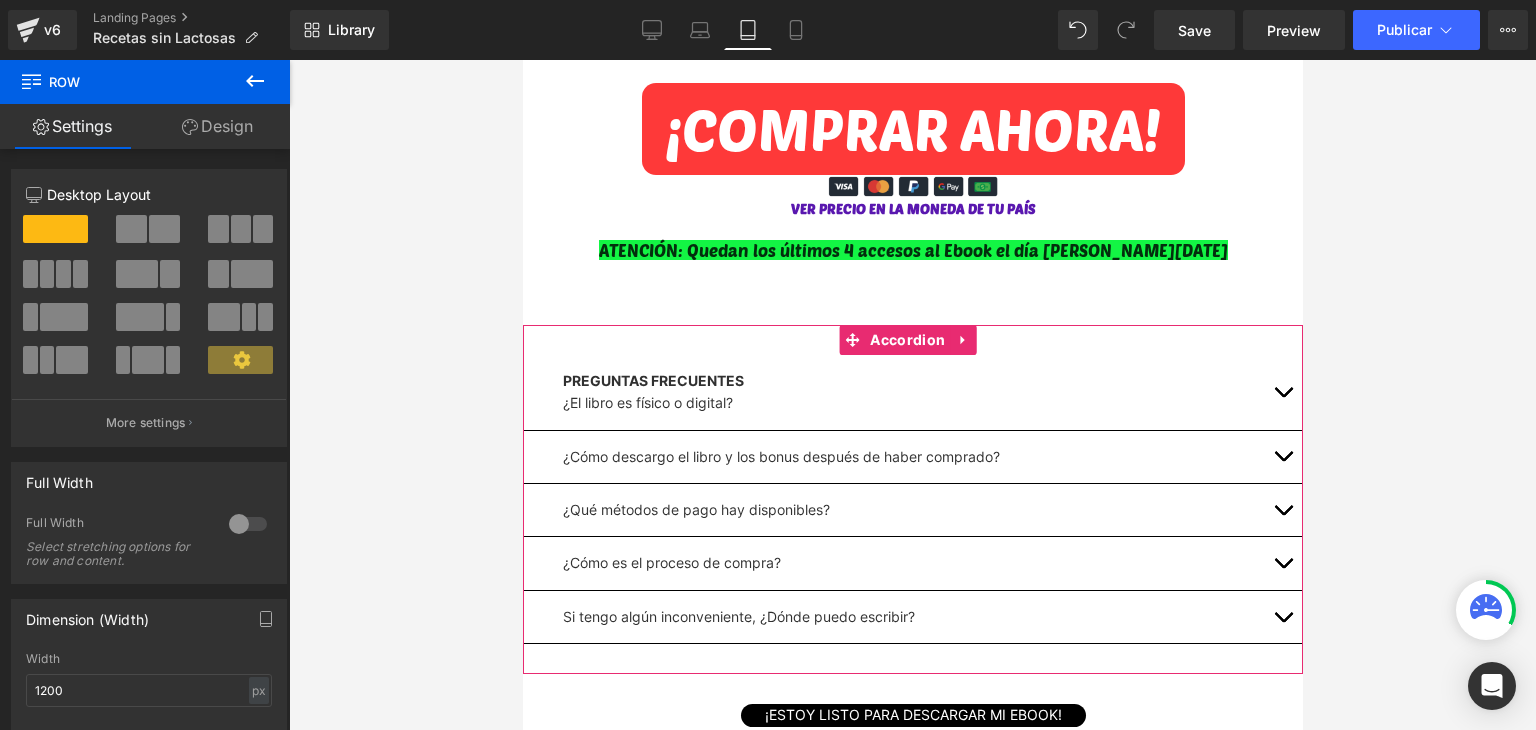 scroll, scrollTop: 6400, scrollLeft: 0, axis: vertical 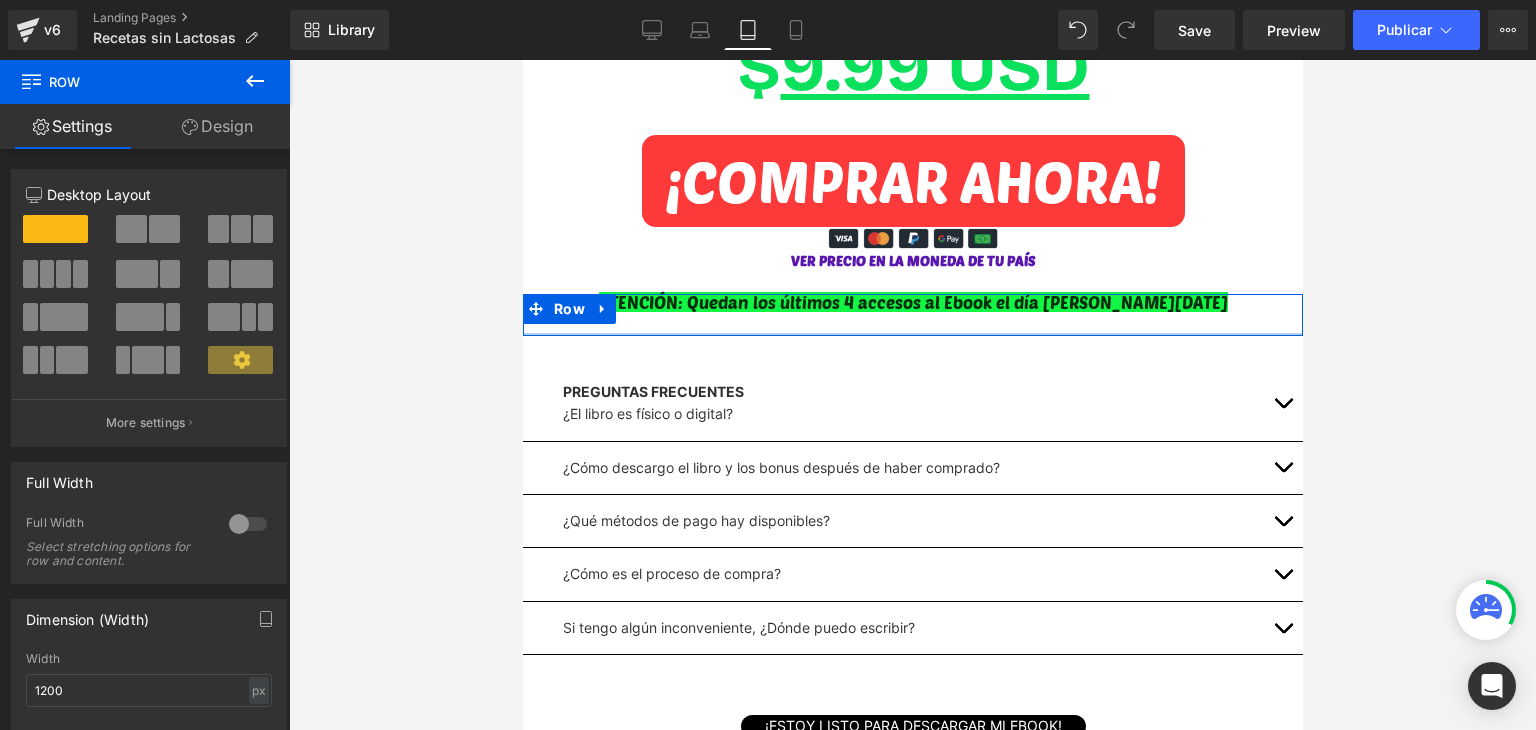 drag, startPoint x: 801, startPoint y: 354, endPoint x: 800, endPoint y: 313, distance: 41.01219 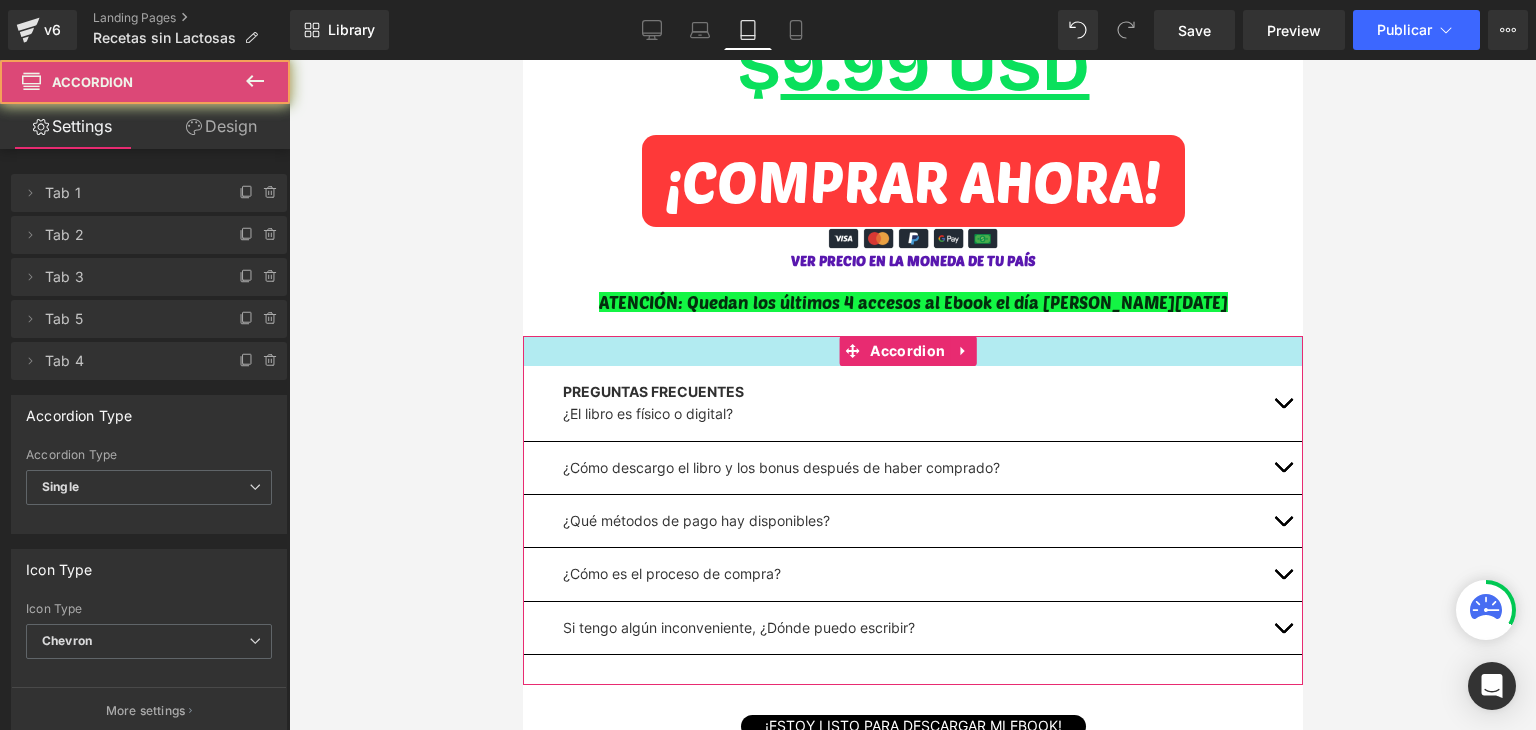 click at bounding box center (912, 351) 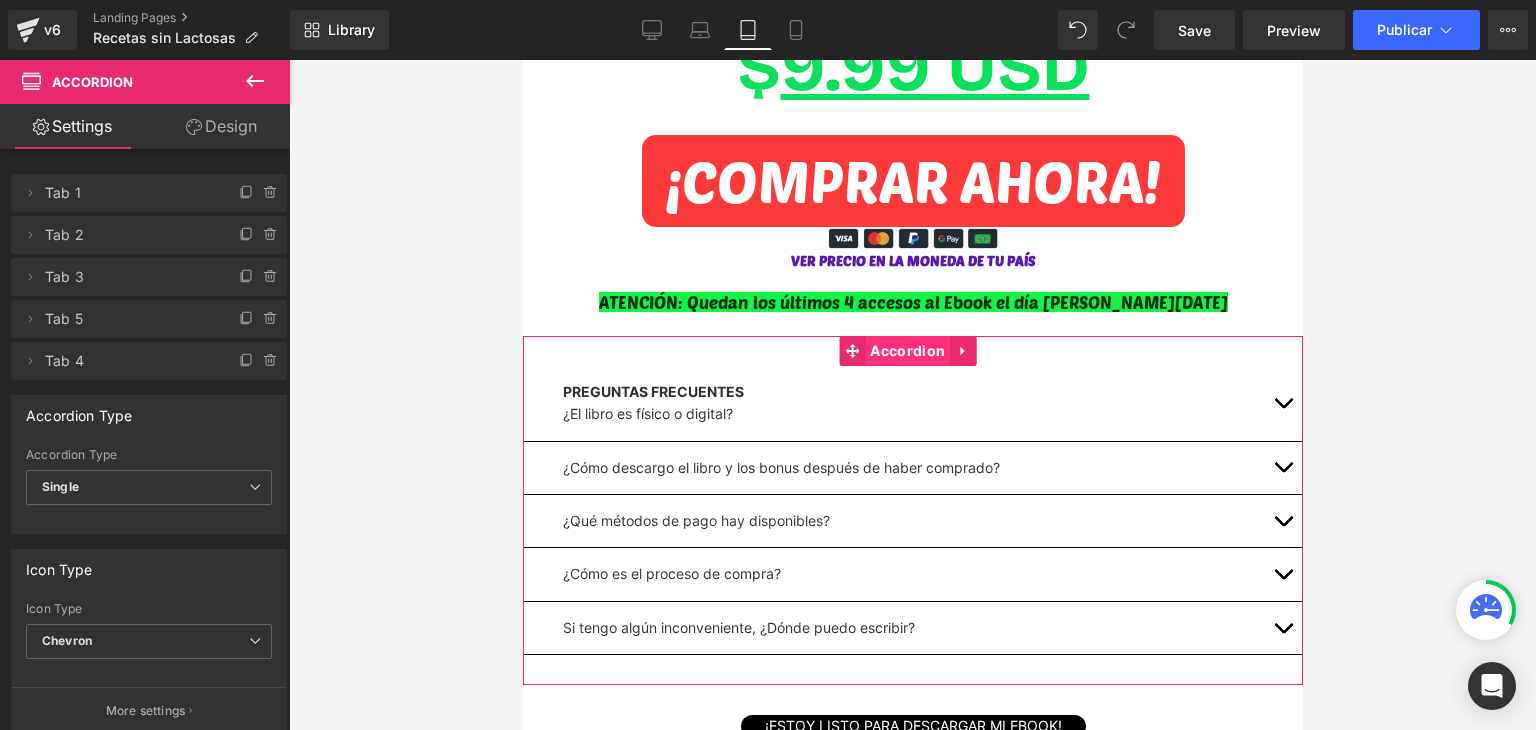 click on "Accordion" at bounding box center (906, 351) 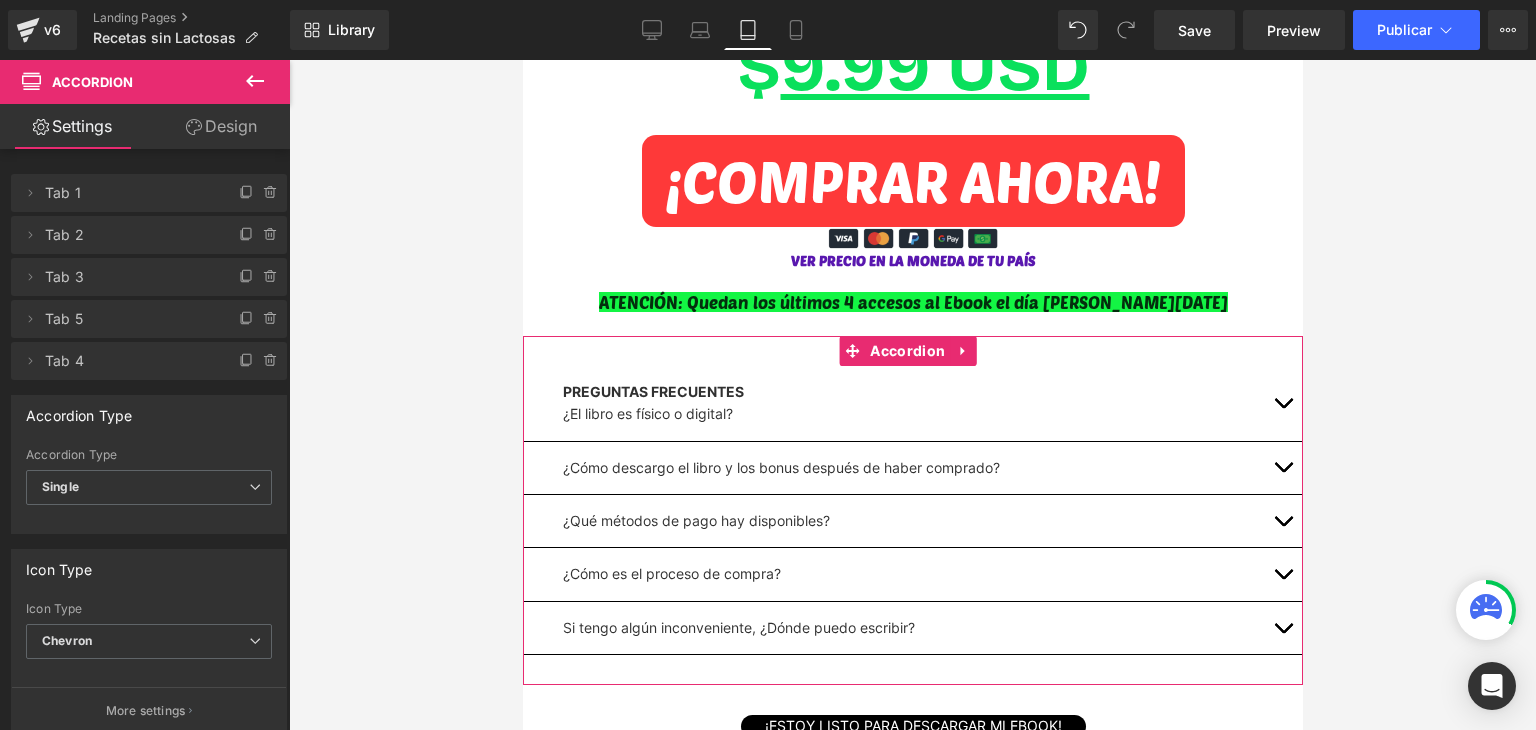 click on "Design" at bounding box center (221, 126) 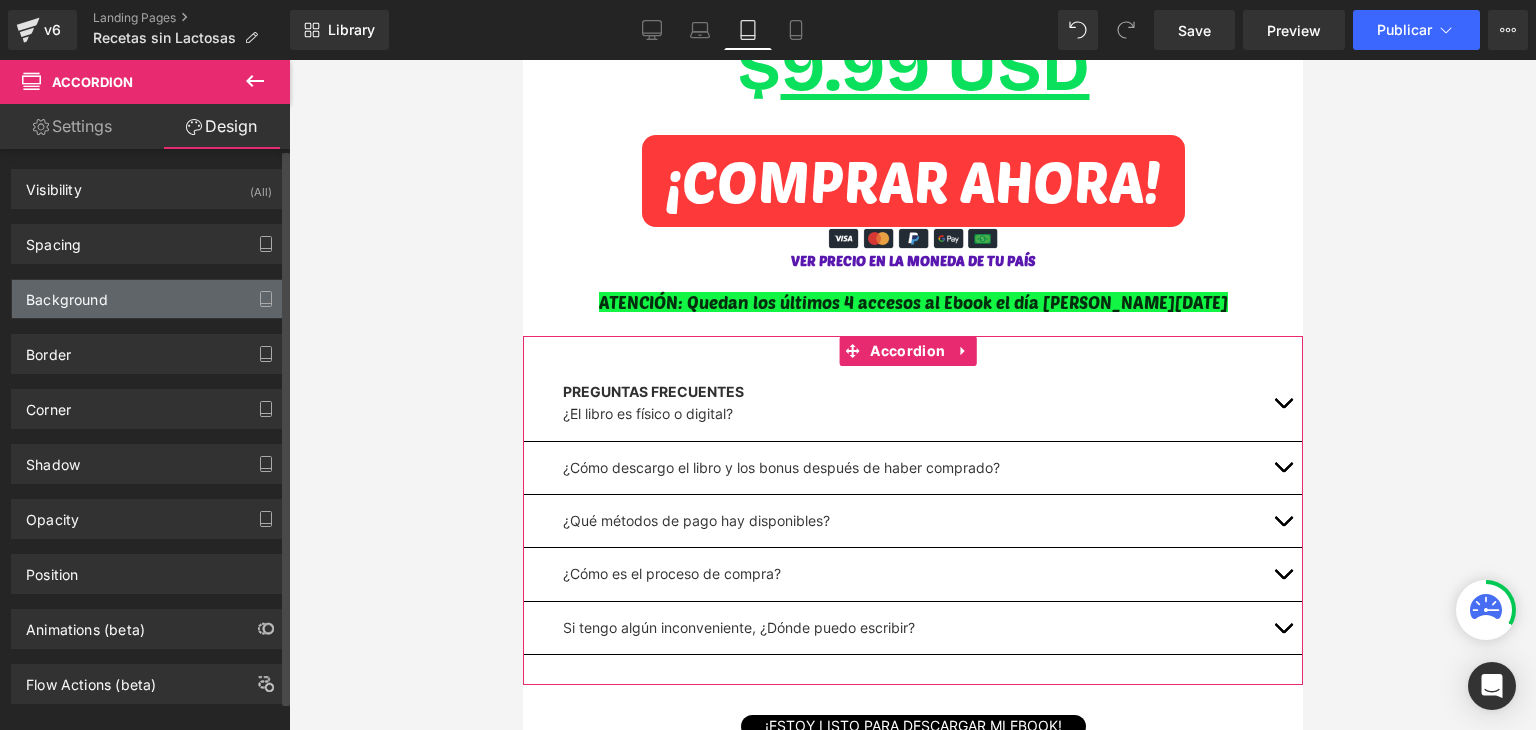 click on "Background" at bounding box center (149, 299) 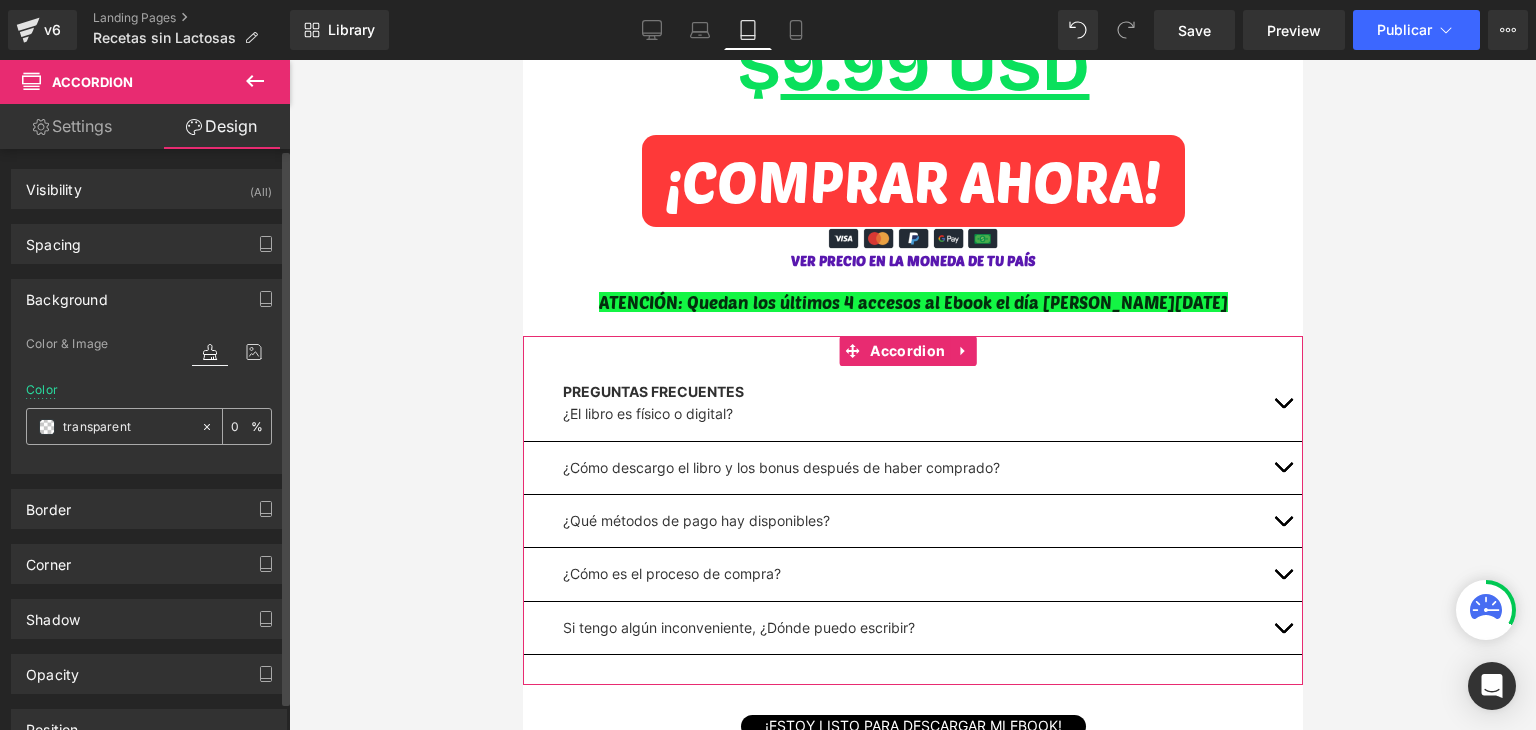 click at bounding box center [47, 427] 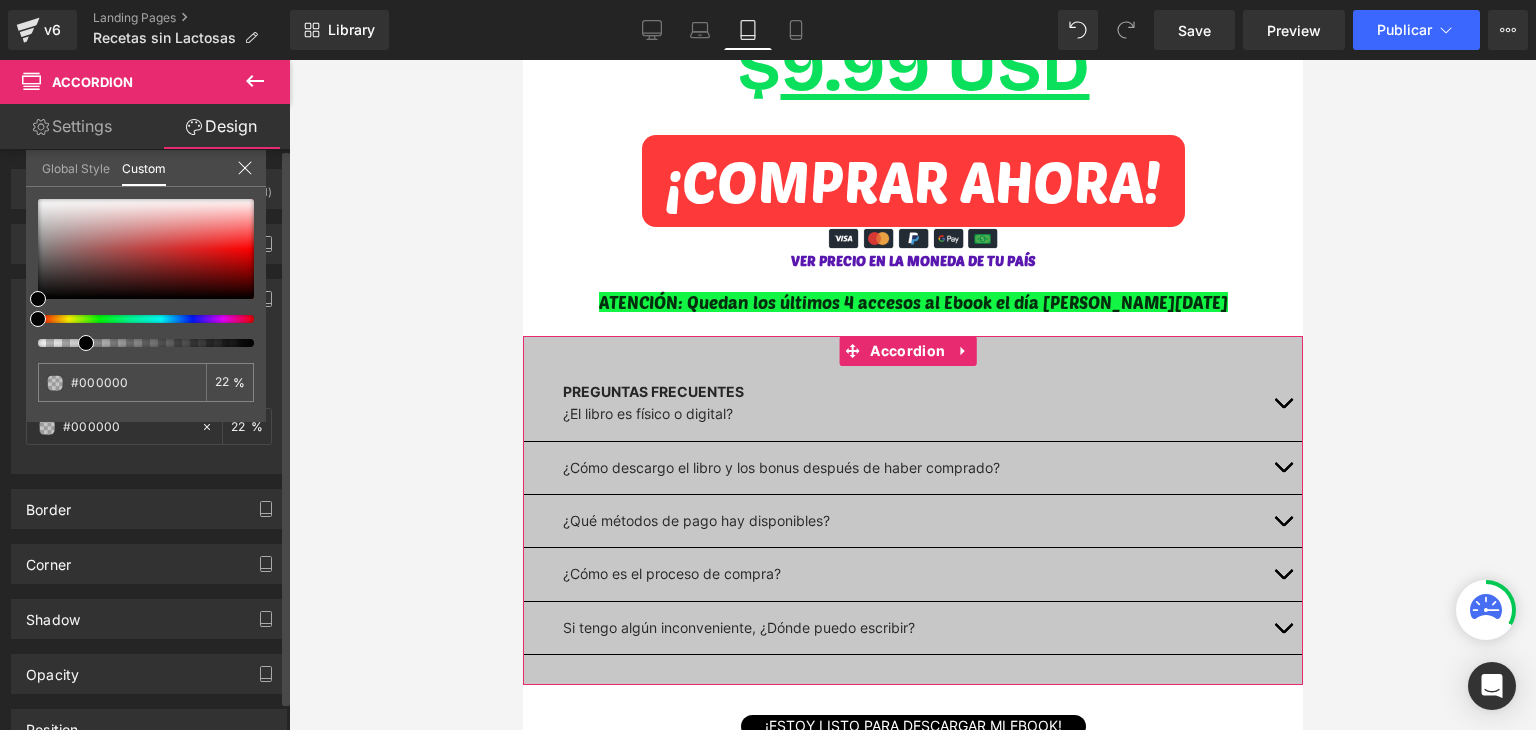 drag, startPoint x: 35, startPoint y: 342, endPoint x: 76, endPoint y: 341, distance: 41.01219 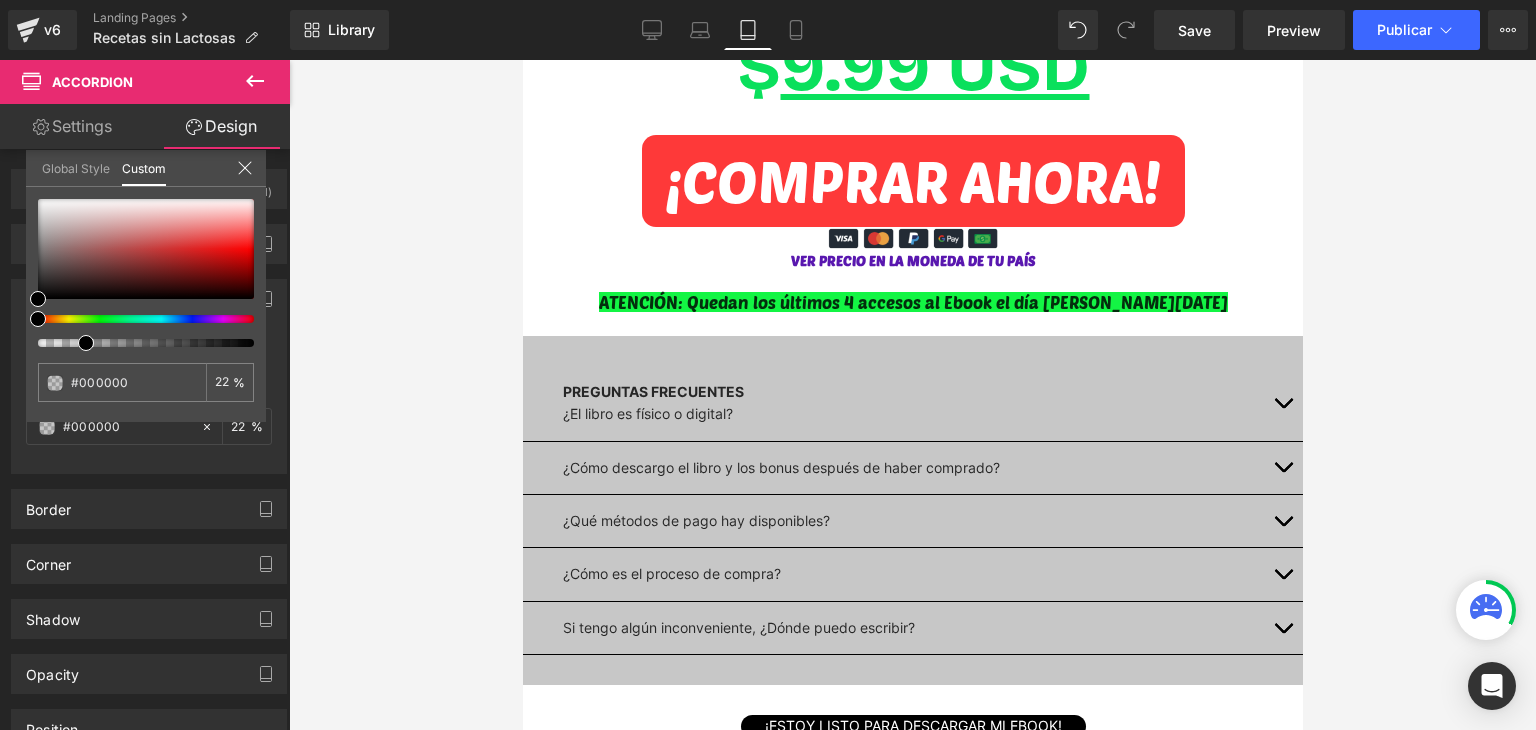 click at bounding box center [912, 395] 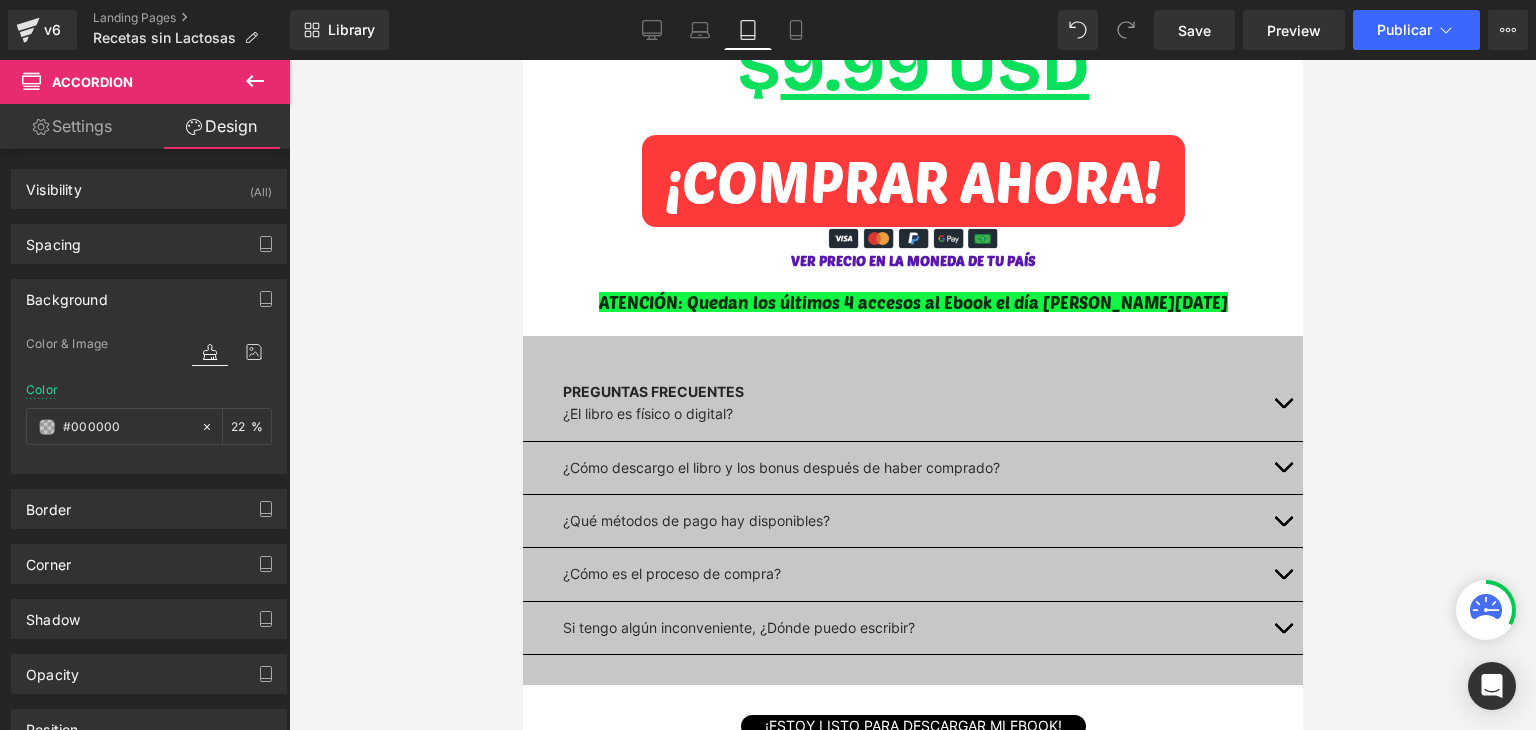 drag, startPoint x: 402, startPoint y: 377, endPoint x: 412, endPoint y: 374, distance: 10.440307 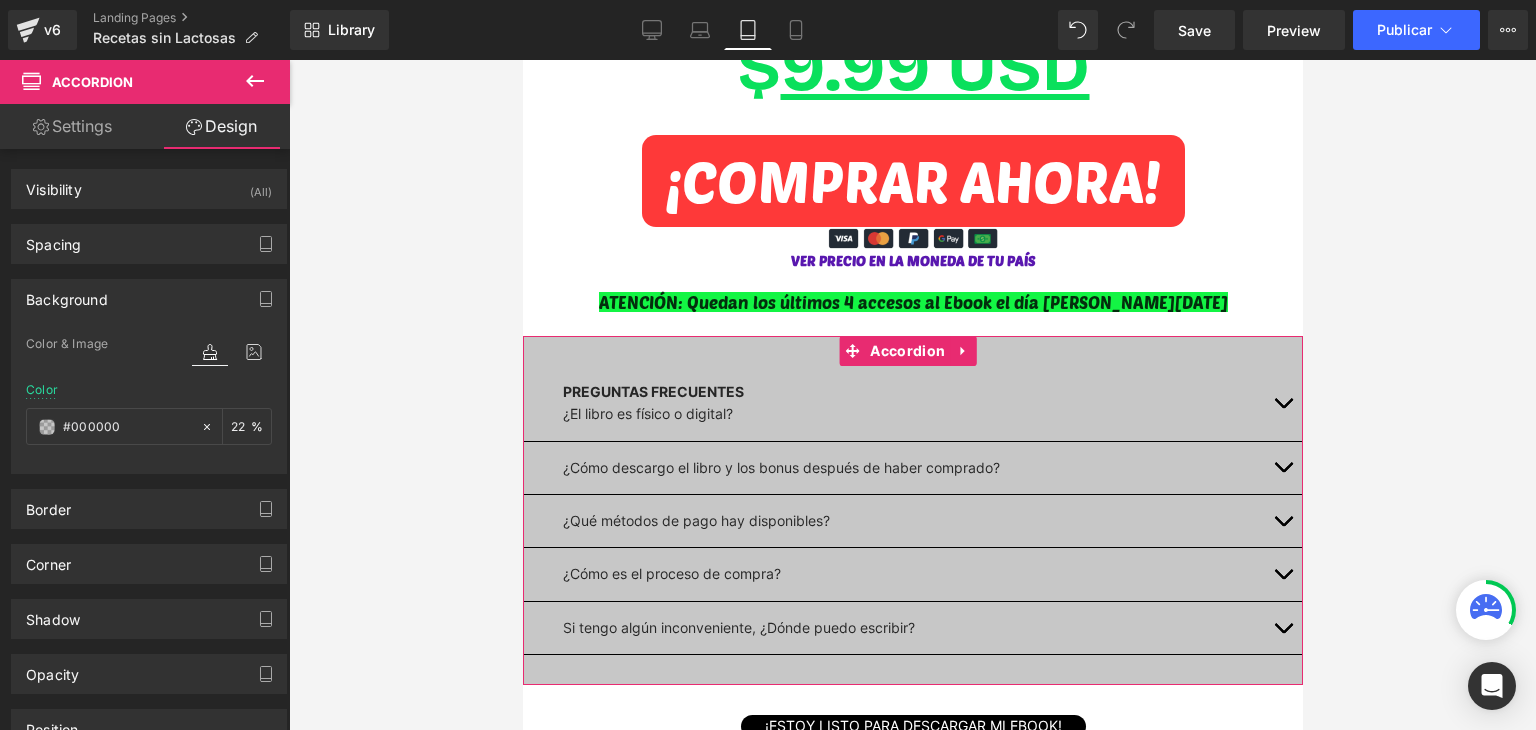 click at bounding box center [1282, 403] 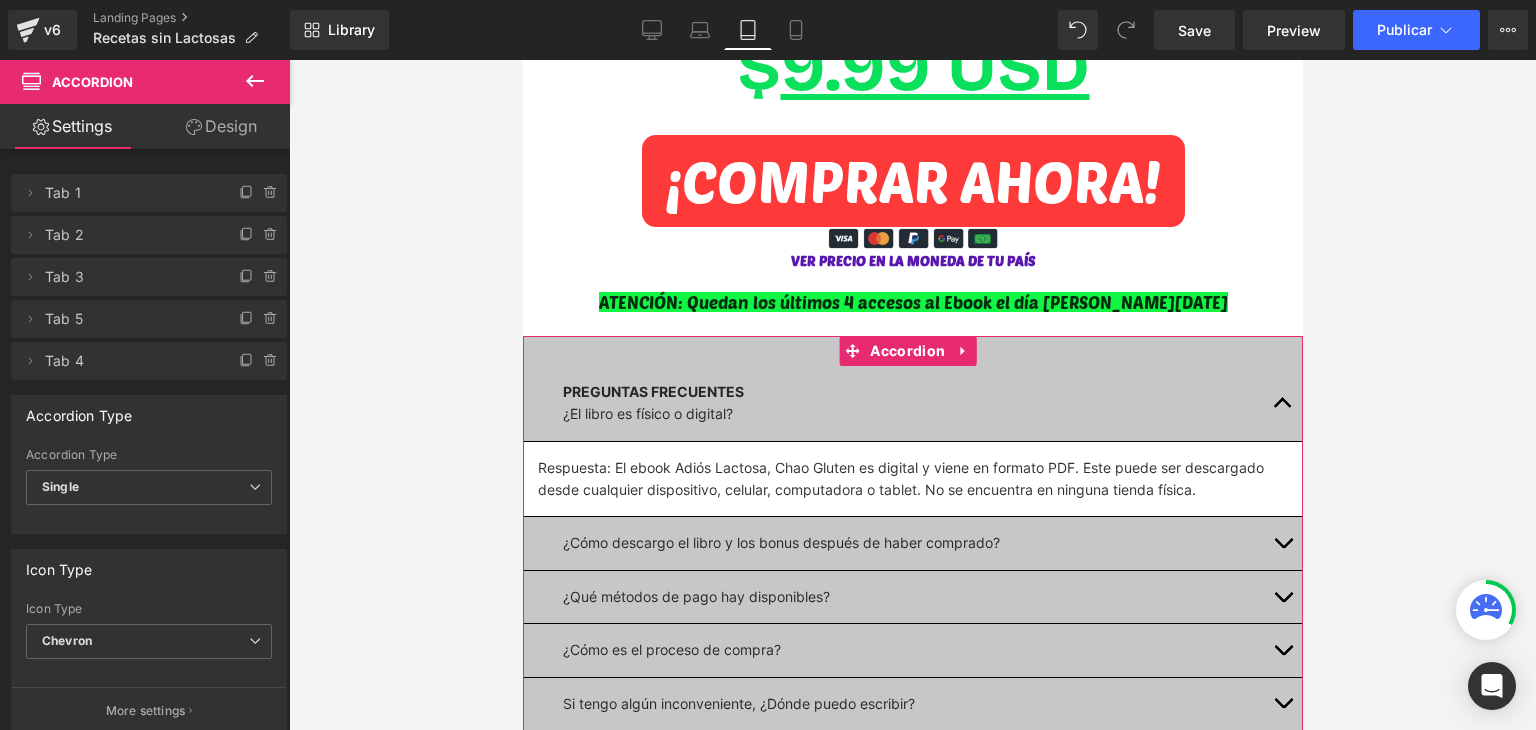 click at bounding box center (1282, 408) 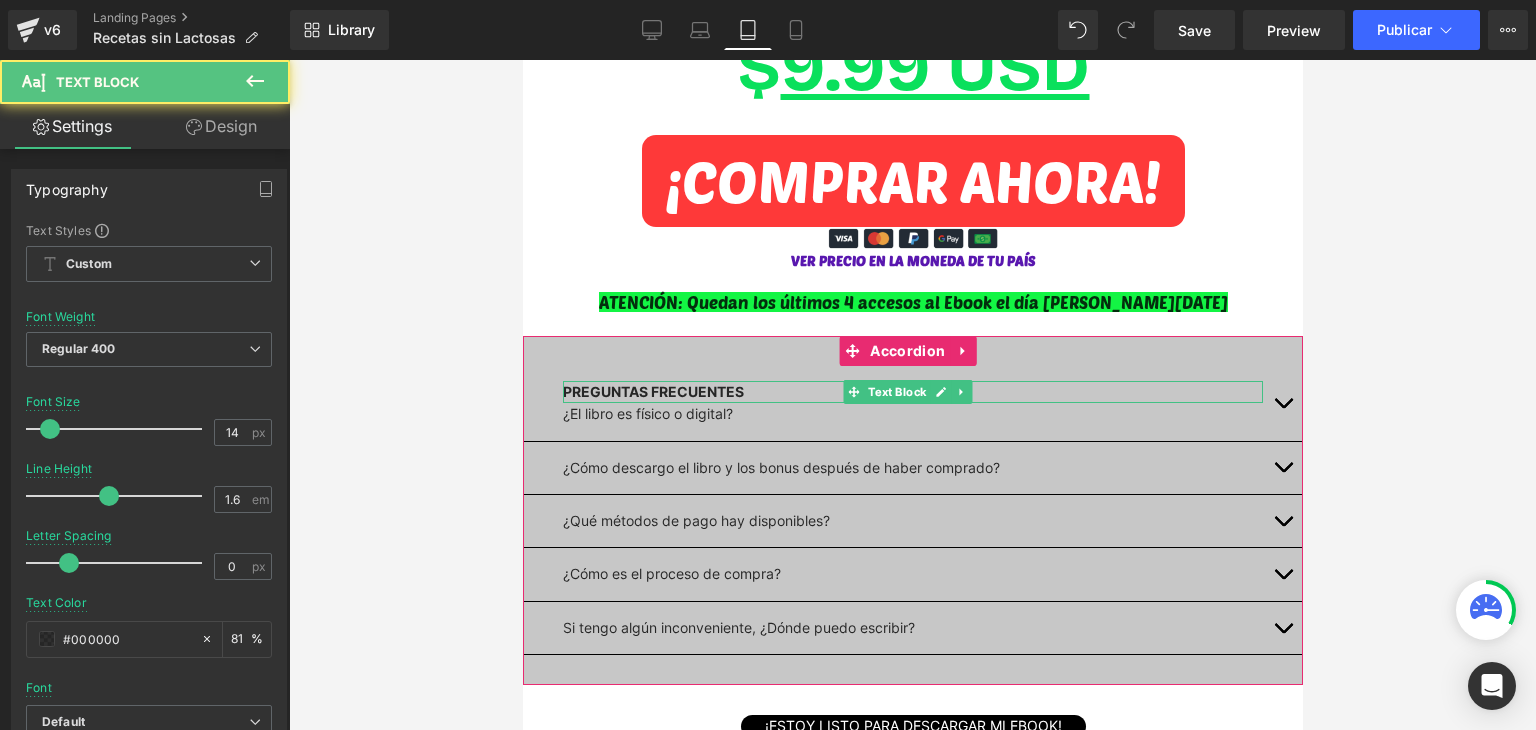 click on "PREGUNTAS FRECUENTES" at bounding box center [652, 391] 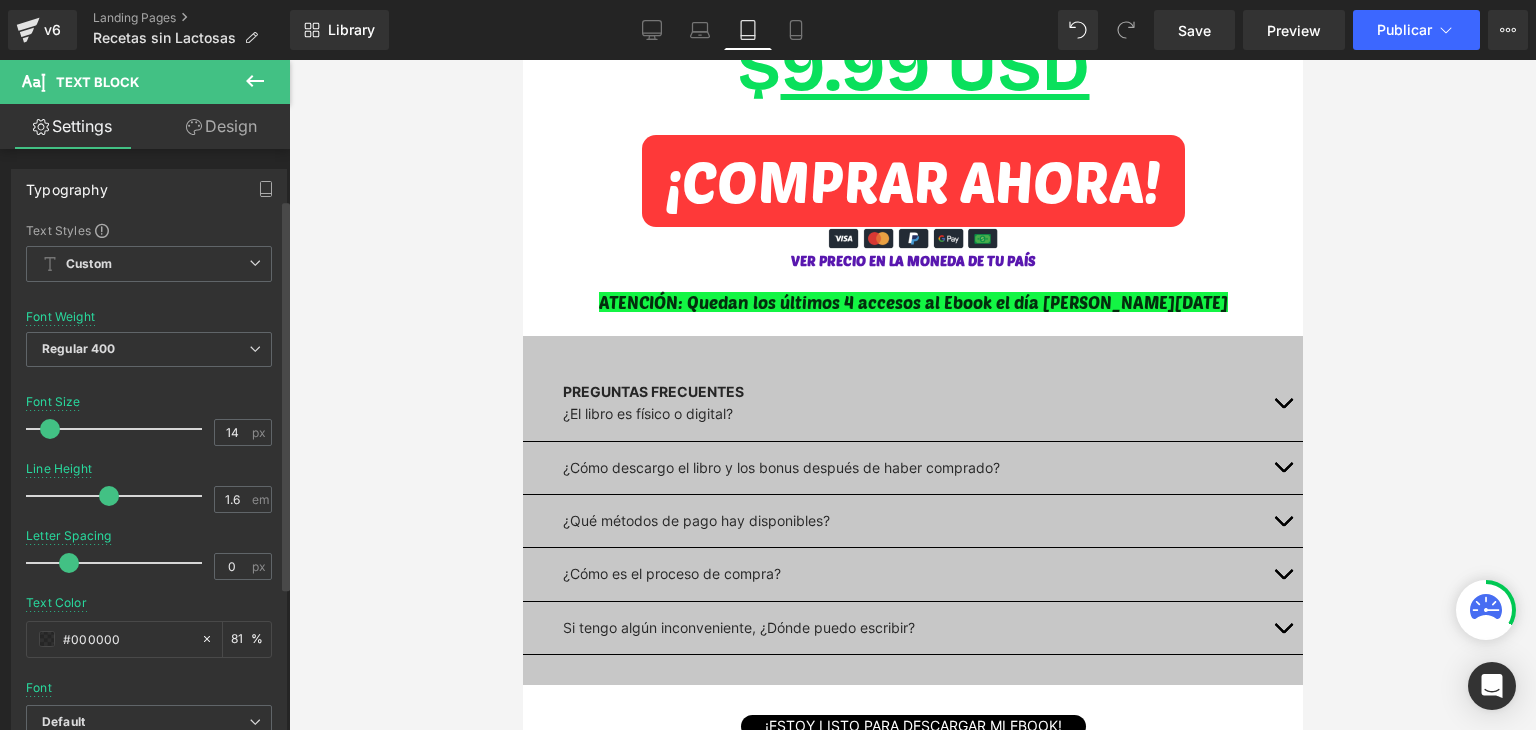 scroll, scrollTop: 400, scrollLeft: 0, axis: vertical 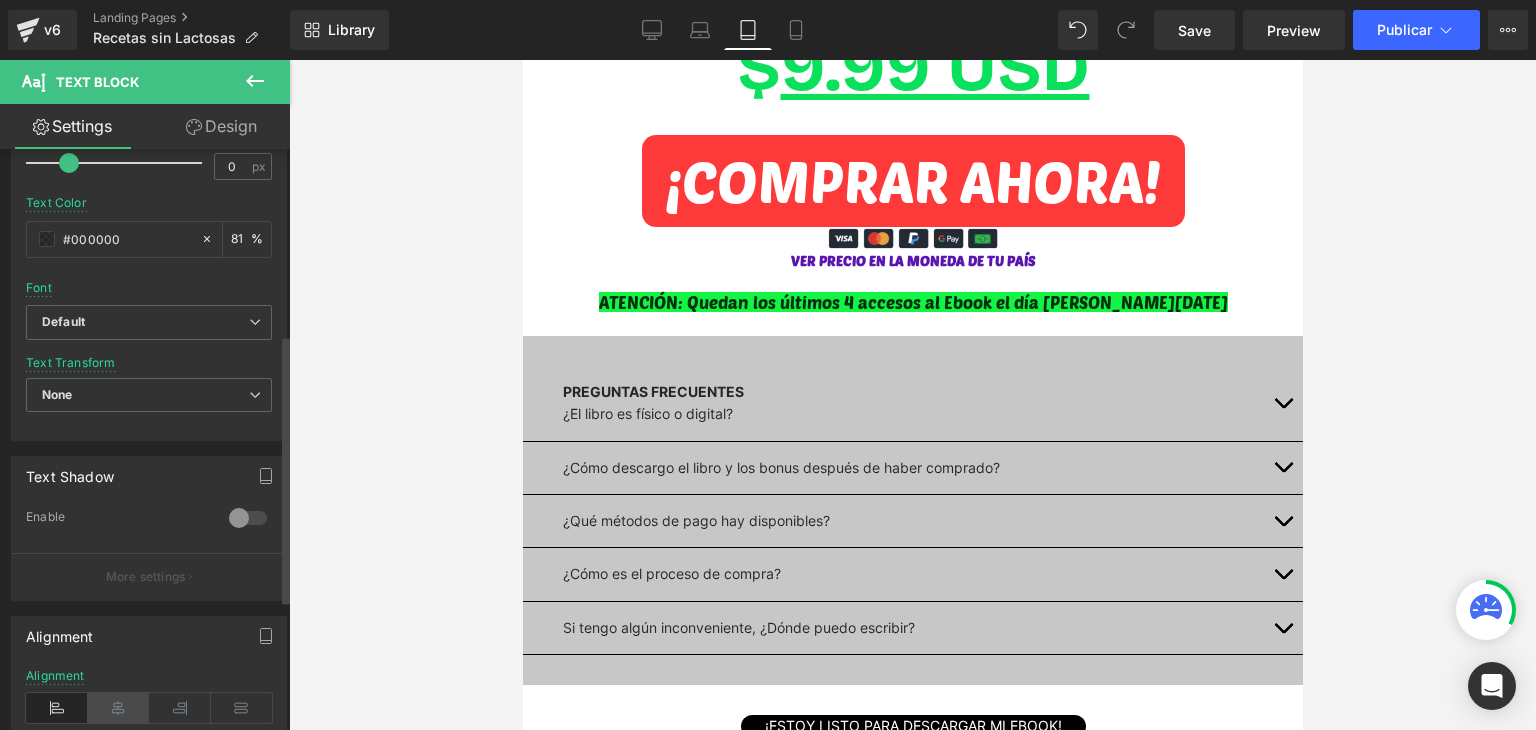 click at bounding box center (119, 708) 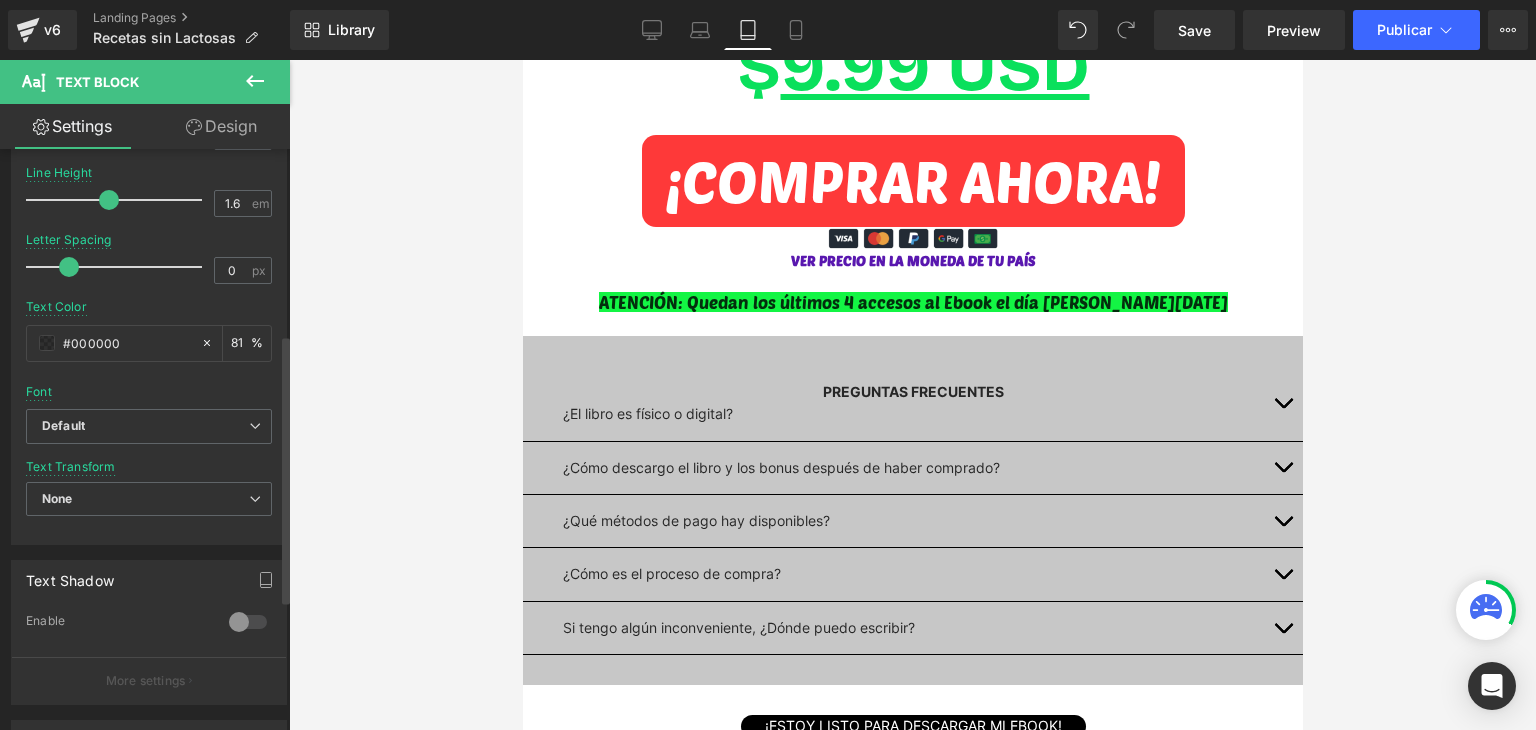 scroll, scrollTop: 200, scrollLeft: 0, axis: vertical 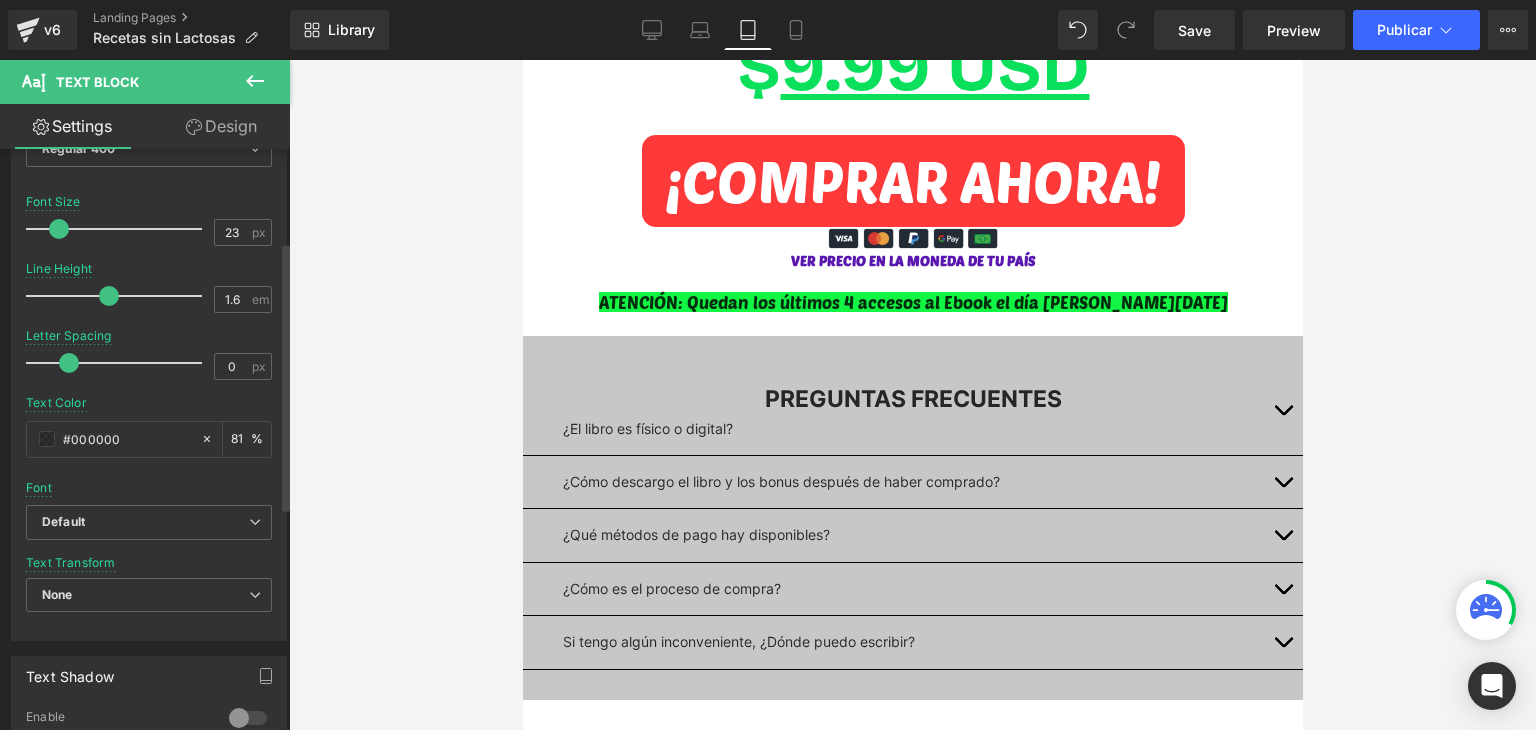 drag, startPoint x: 45, startPoint y: 229, endPoint x: 62, endPoint y: 230, distance: 17.029387 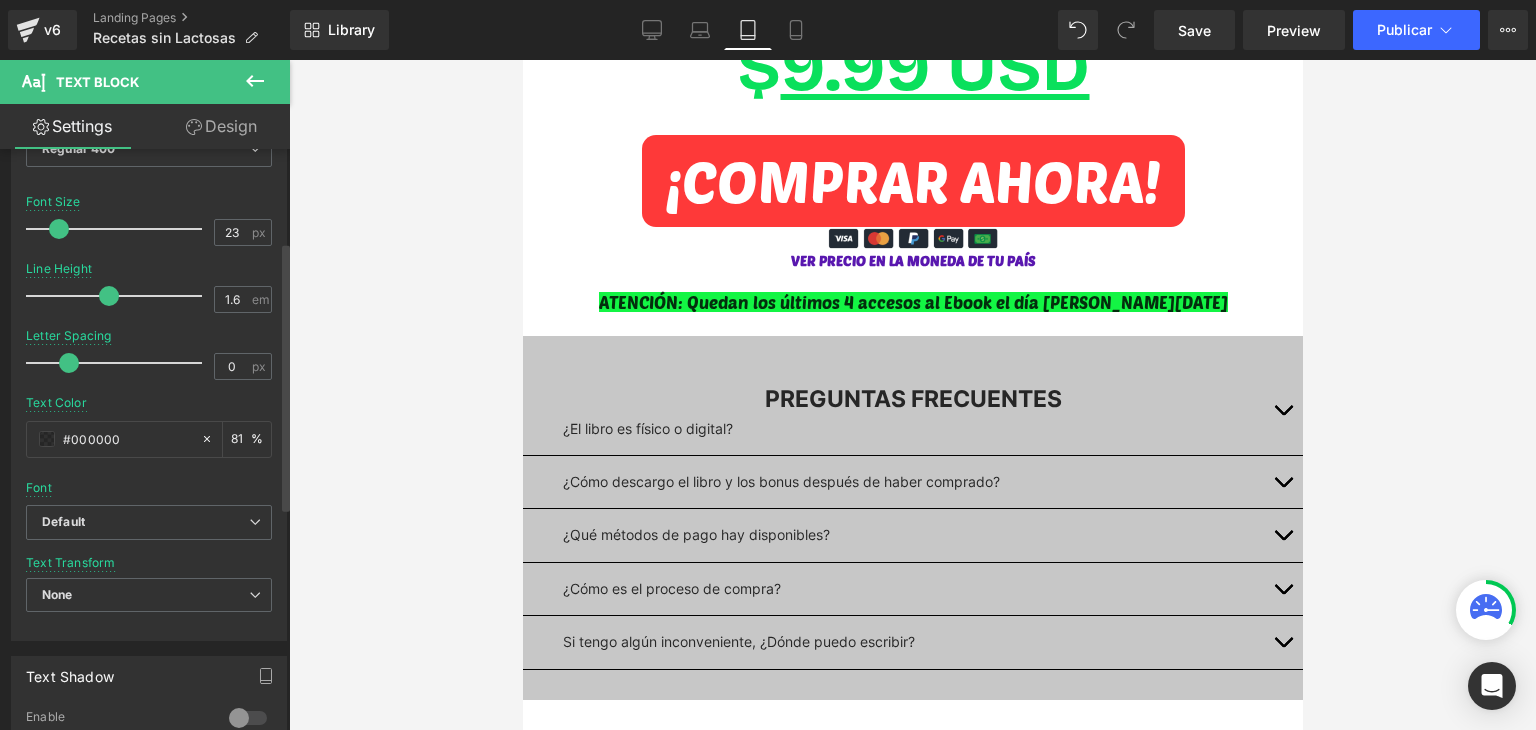 click at bounding box center (59, 229) 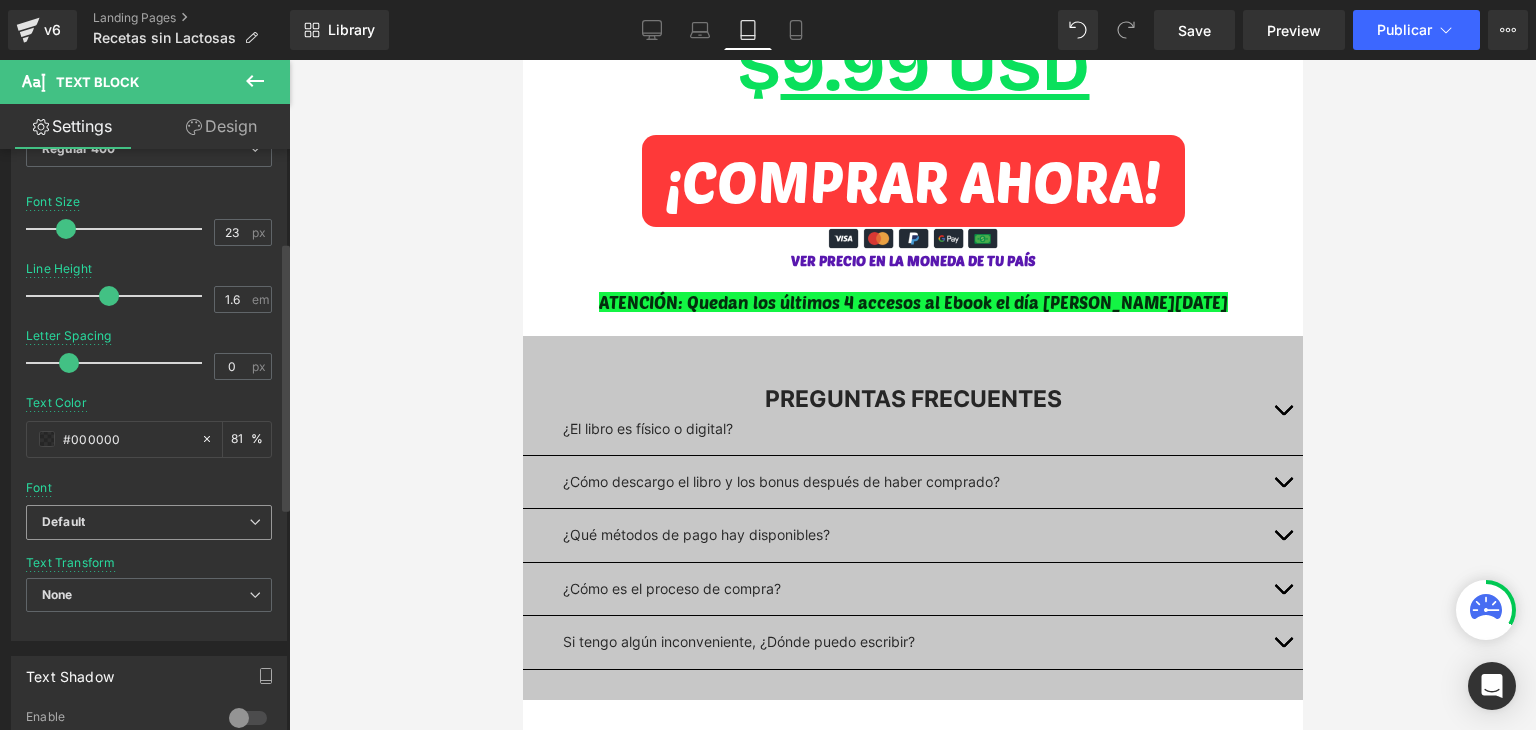 click on "Default" at bounding box center (145, 522) 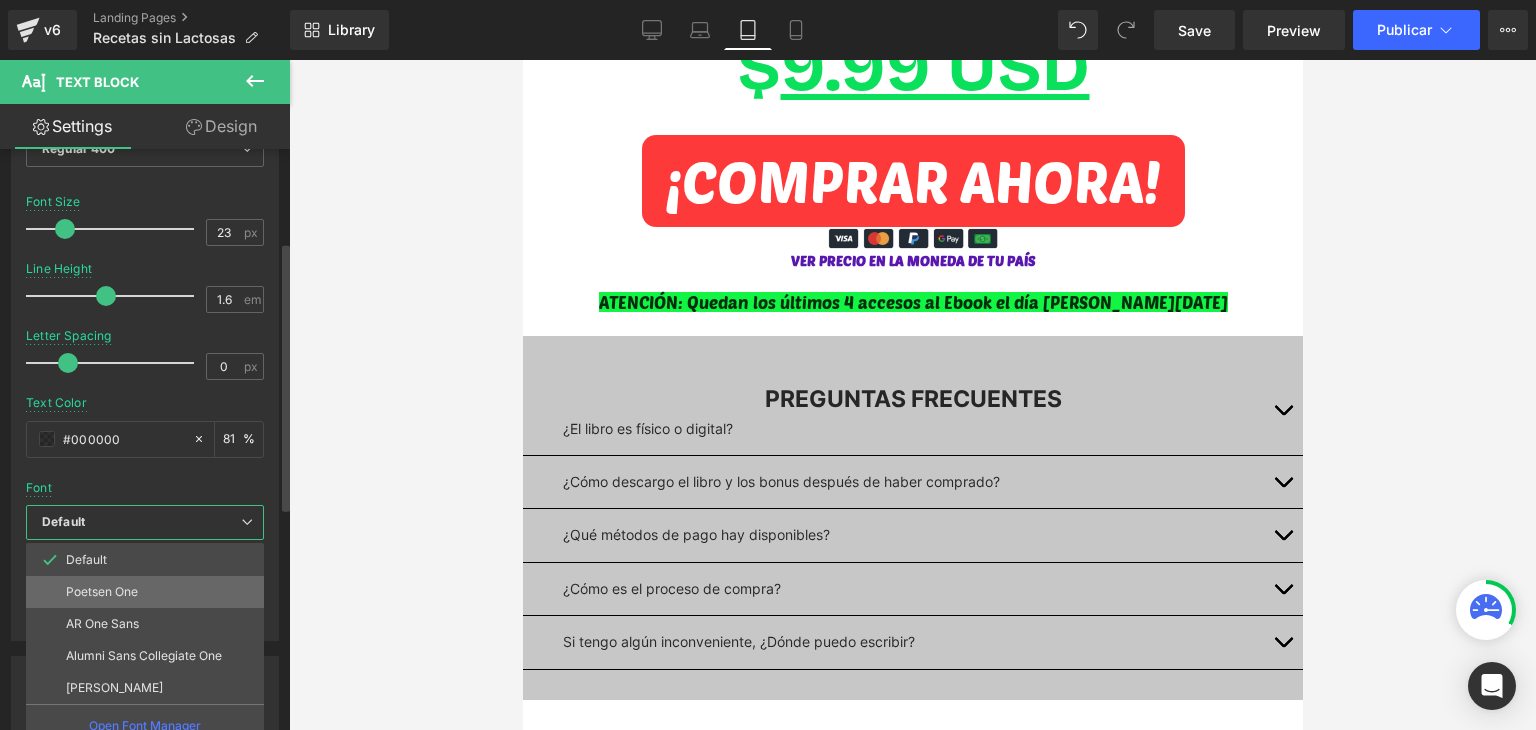 click on "Poetsen One" at bounding box center [102, 592] 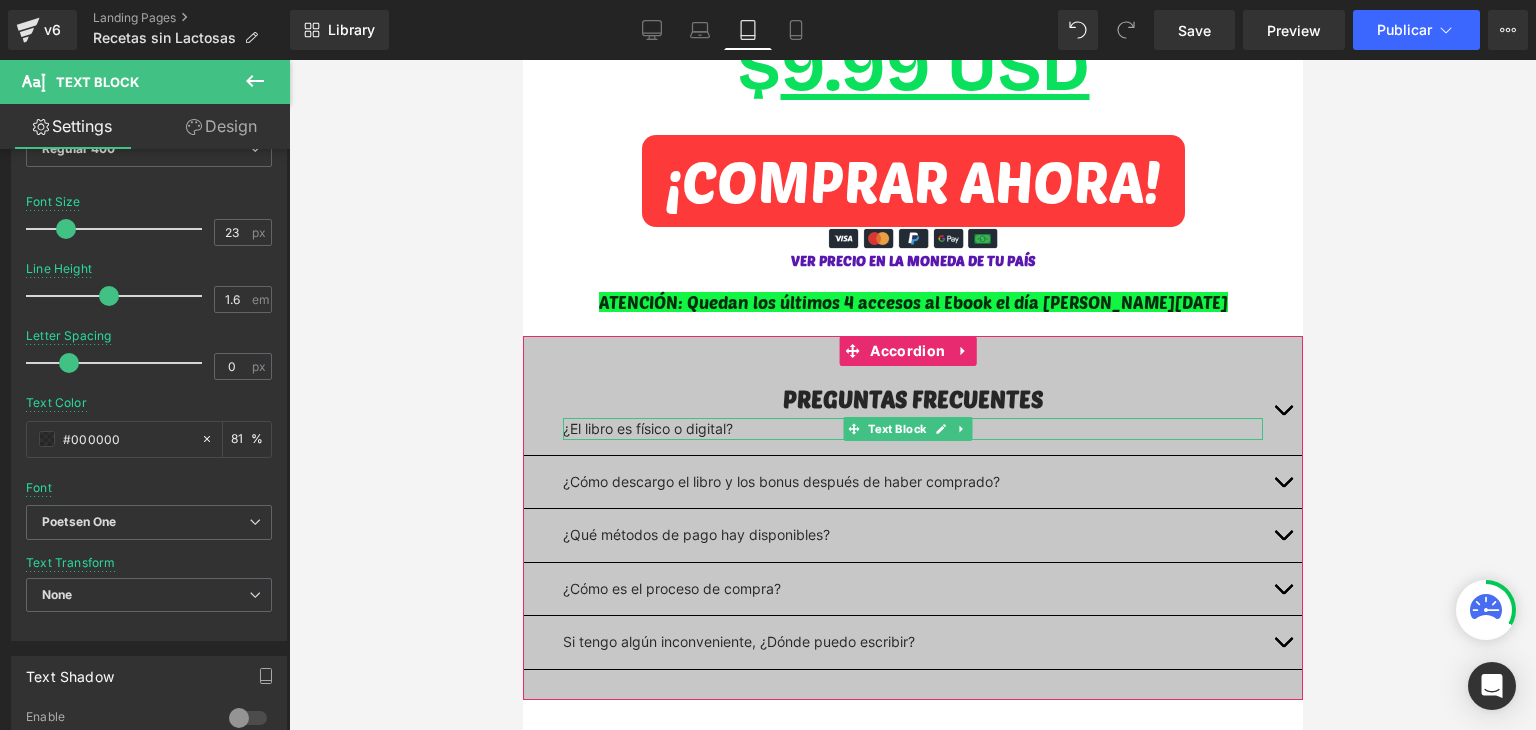 click on "¿El libro es físico o digital?" at bounding box center (912, 429) 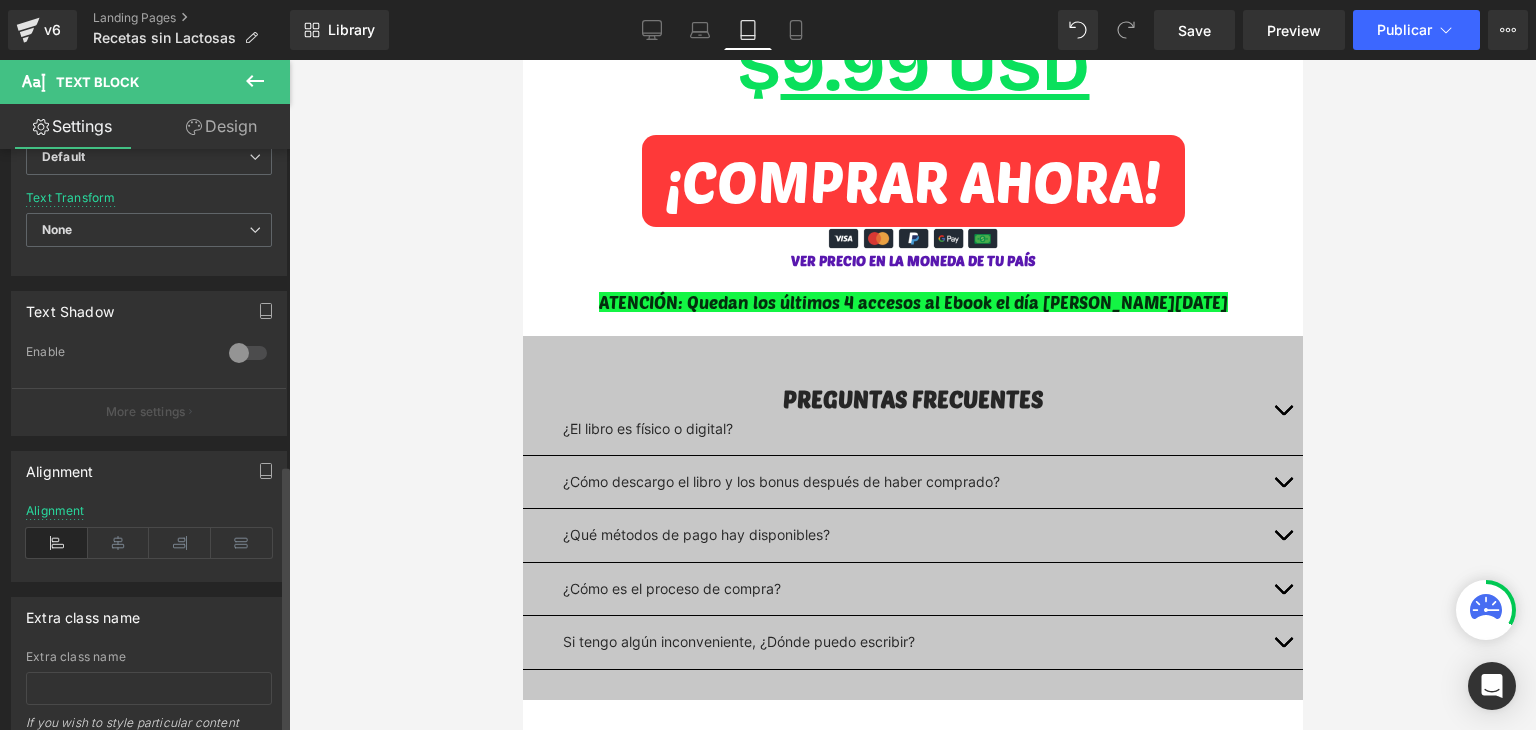 scroll, scrollTop: 281, scrollLeft: 0, axis: vertical 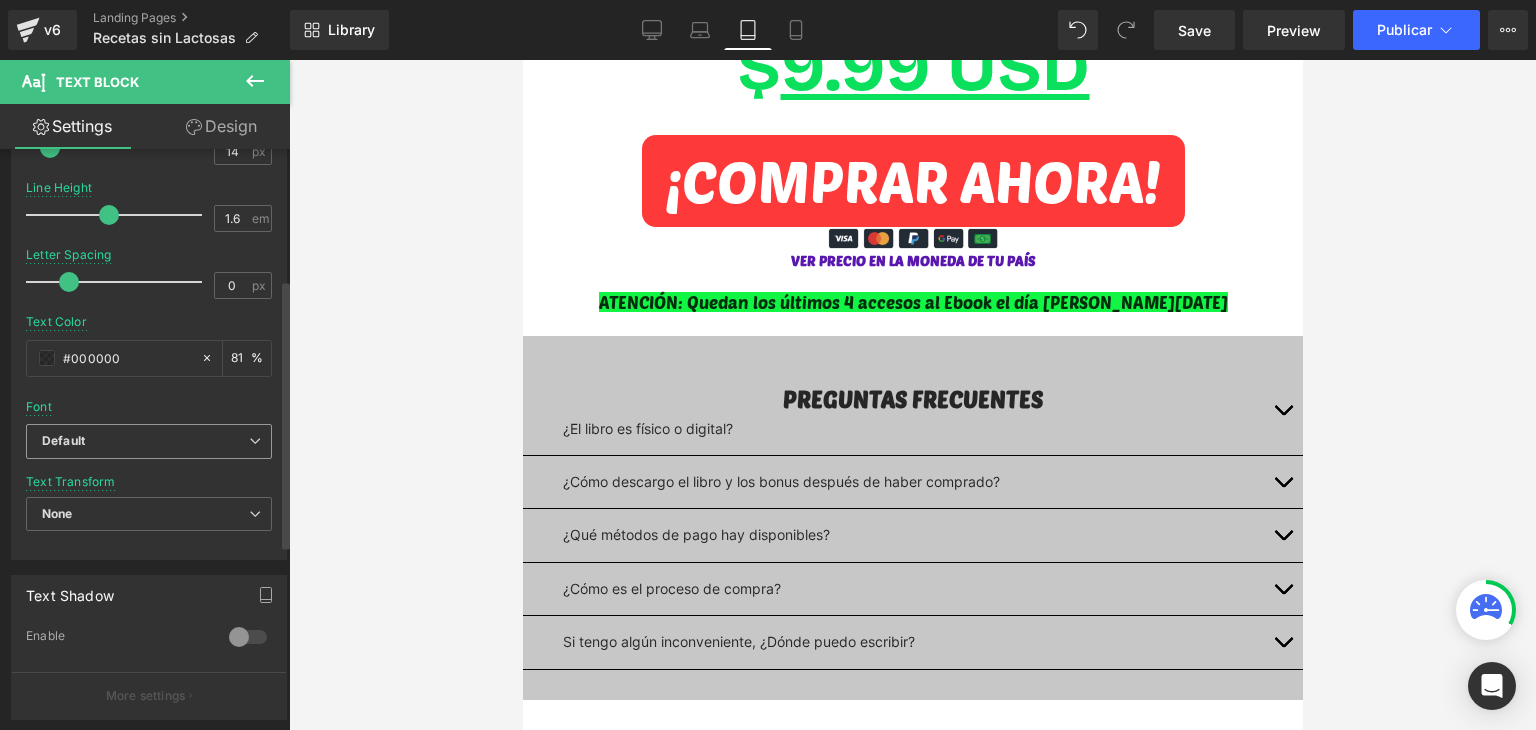 click on "Default" at bounding box center (149, 441) 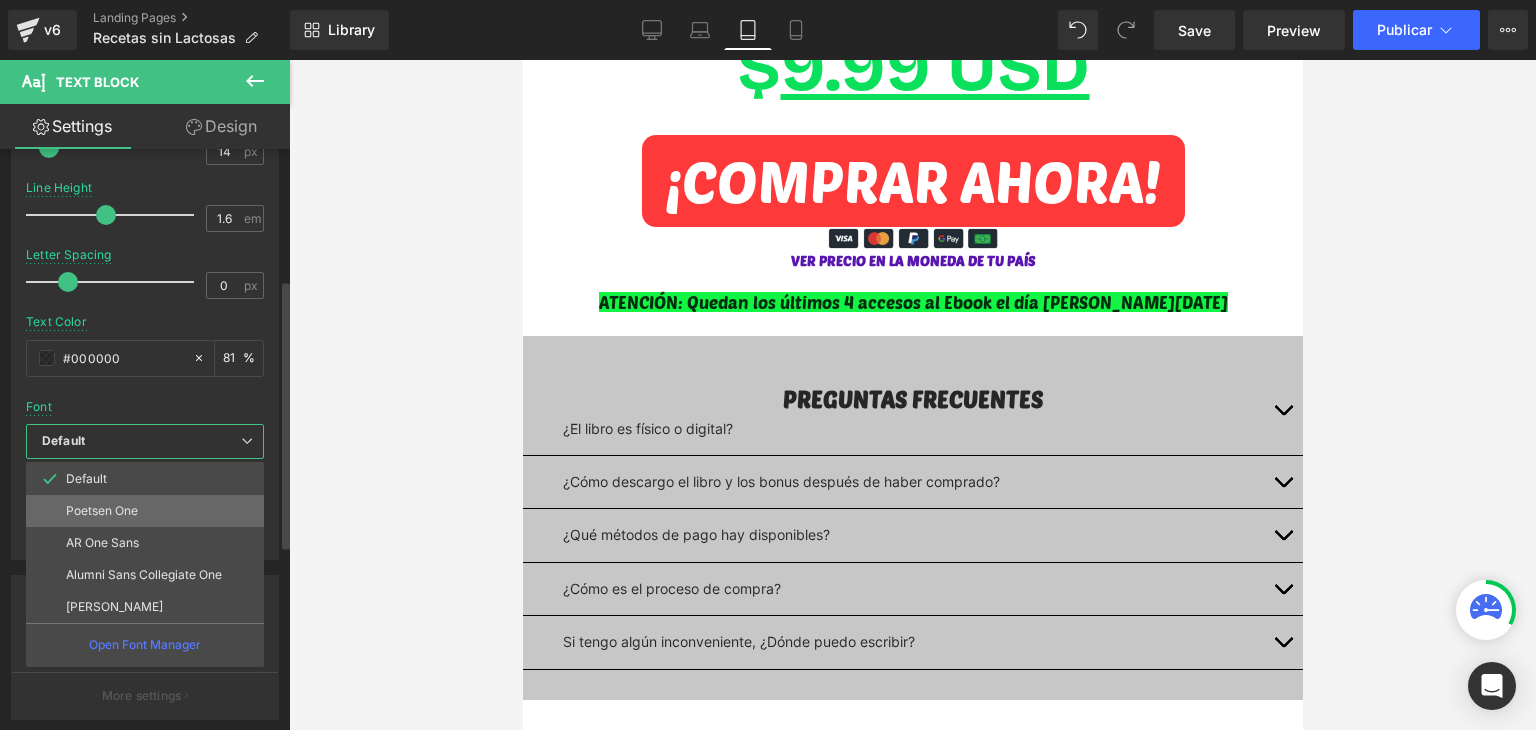click on "Poetsen One" at bounding box center [145, 511] 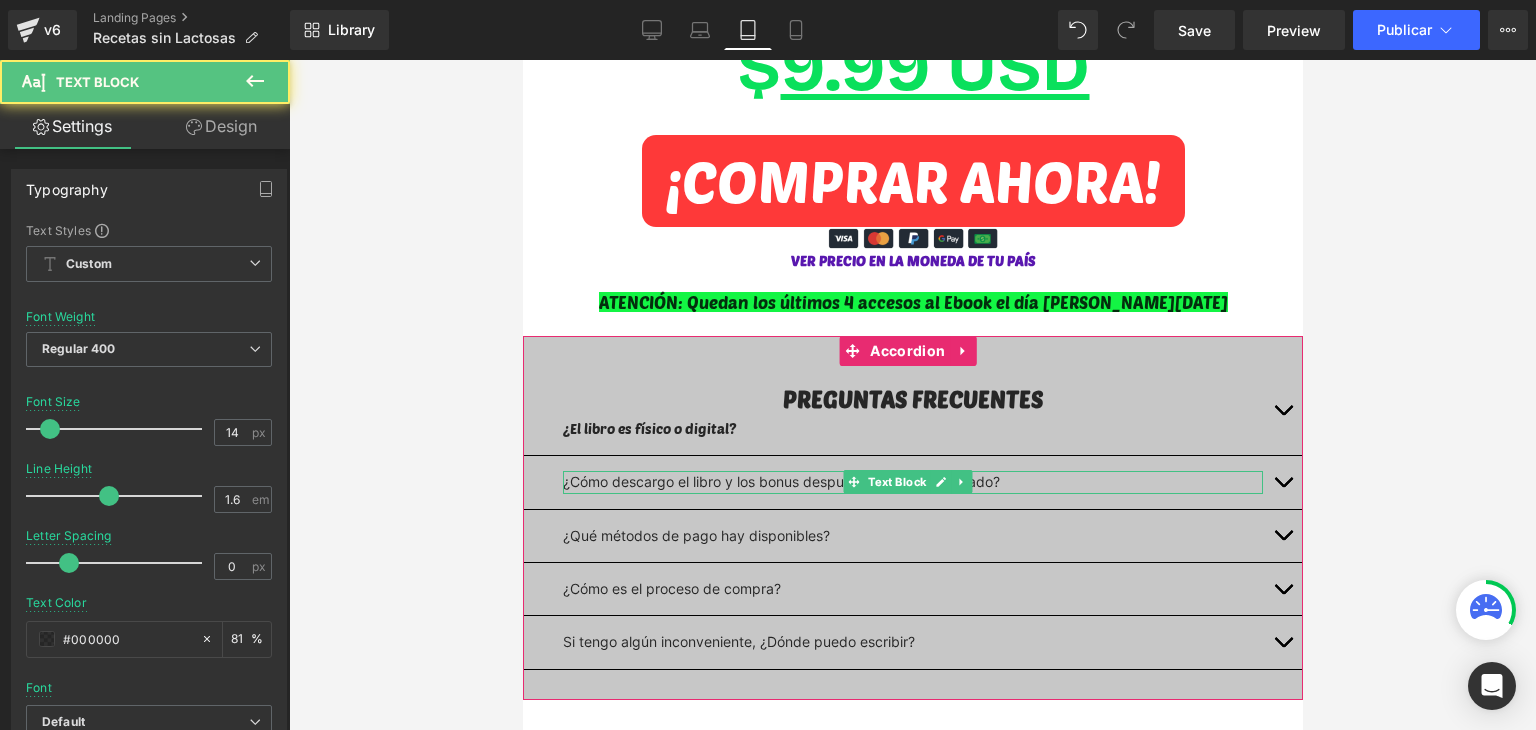 click on "¿Cómo descargo el libro y los bonus después de haber comprado?" at bounding box center [912, 482] 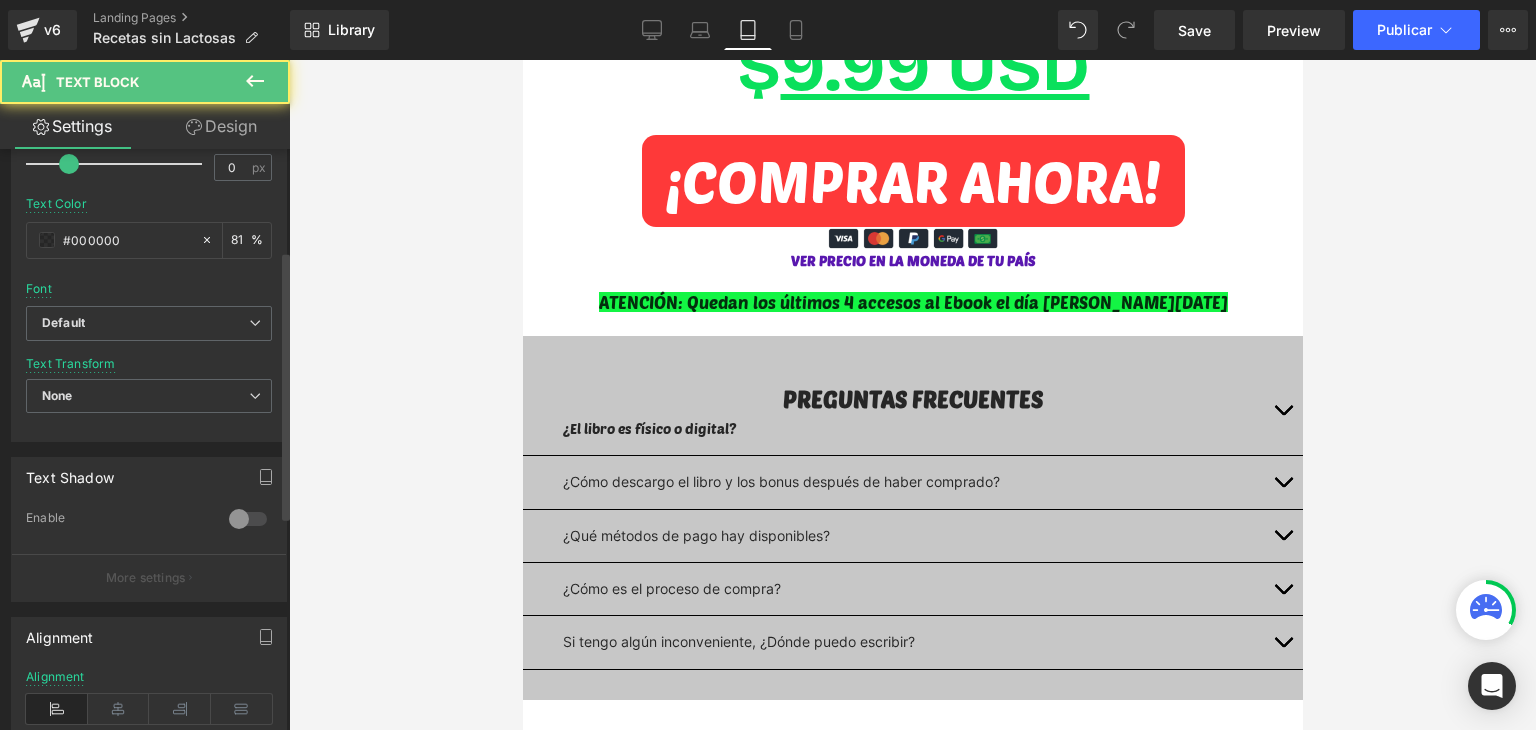 scroll, scrollTop: 400, scrollLeft: 0, axis: vertical 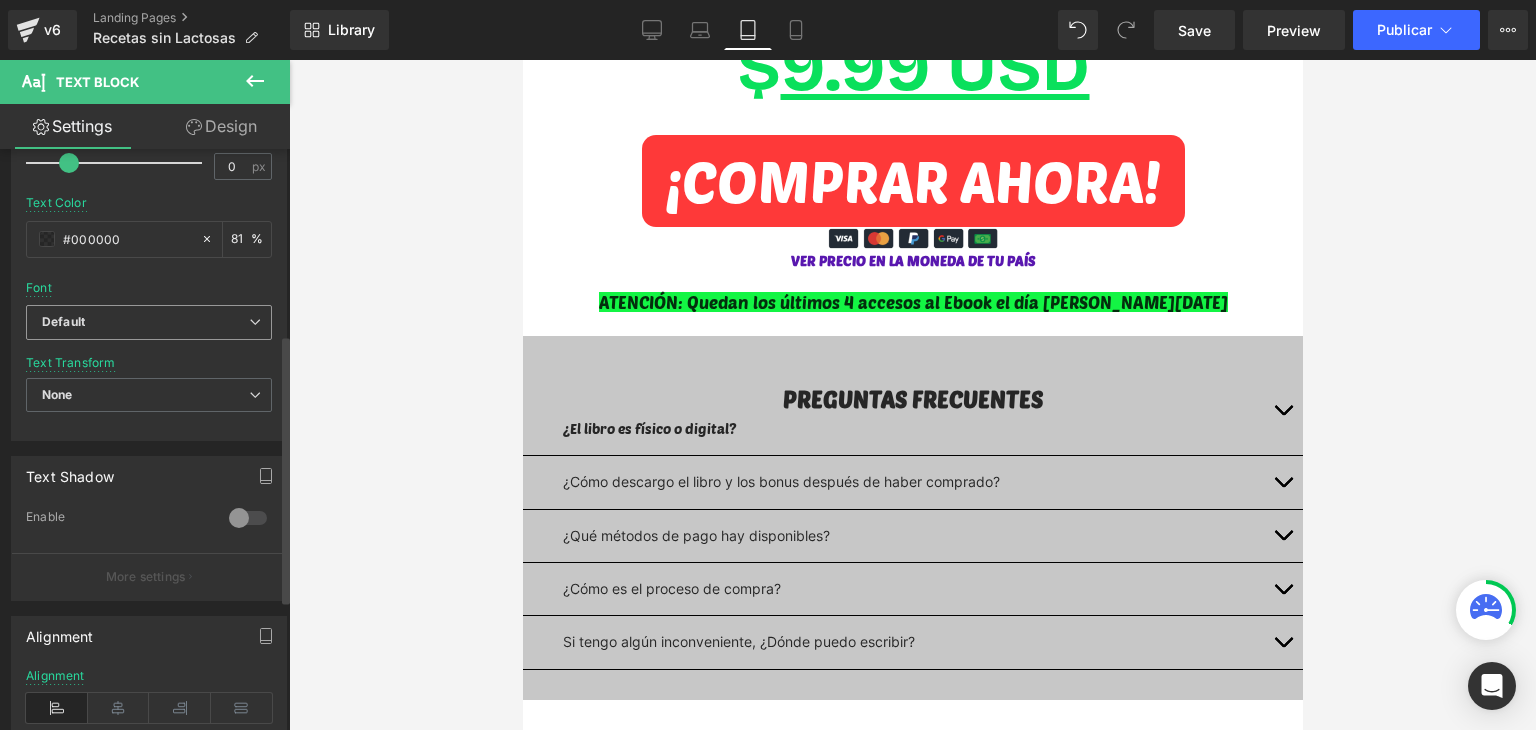 click on "Default" at bounding box center (145, 322) 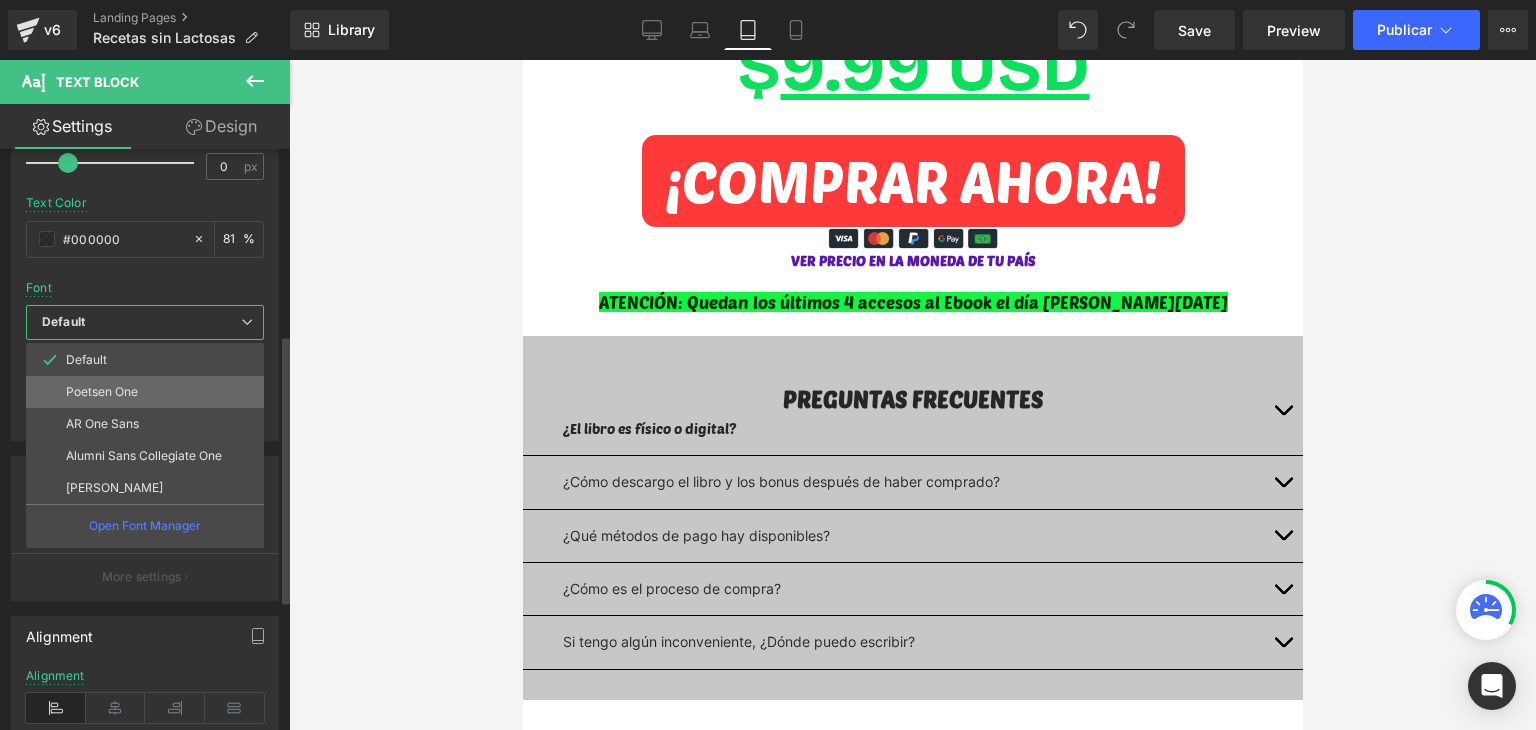 click on "Poetsen One" at bounding box center [145, 392] 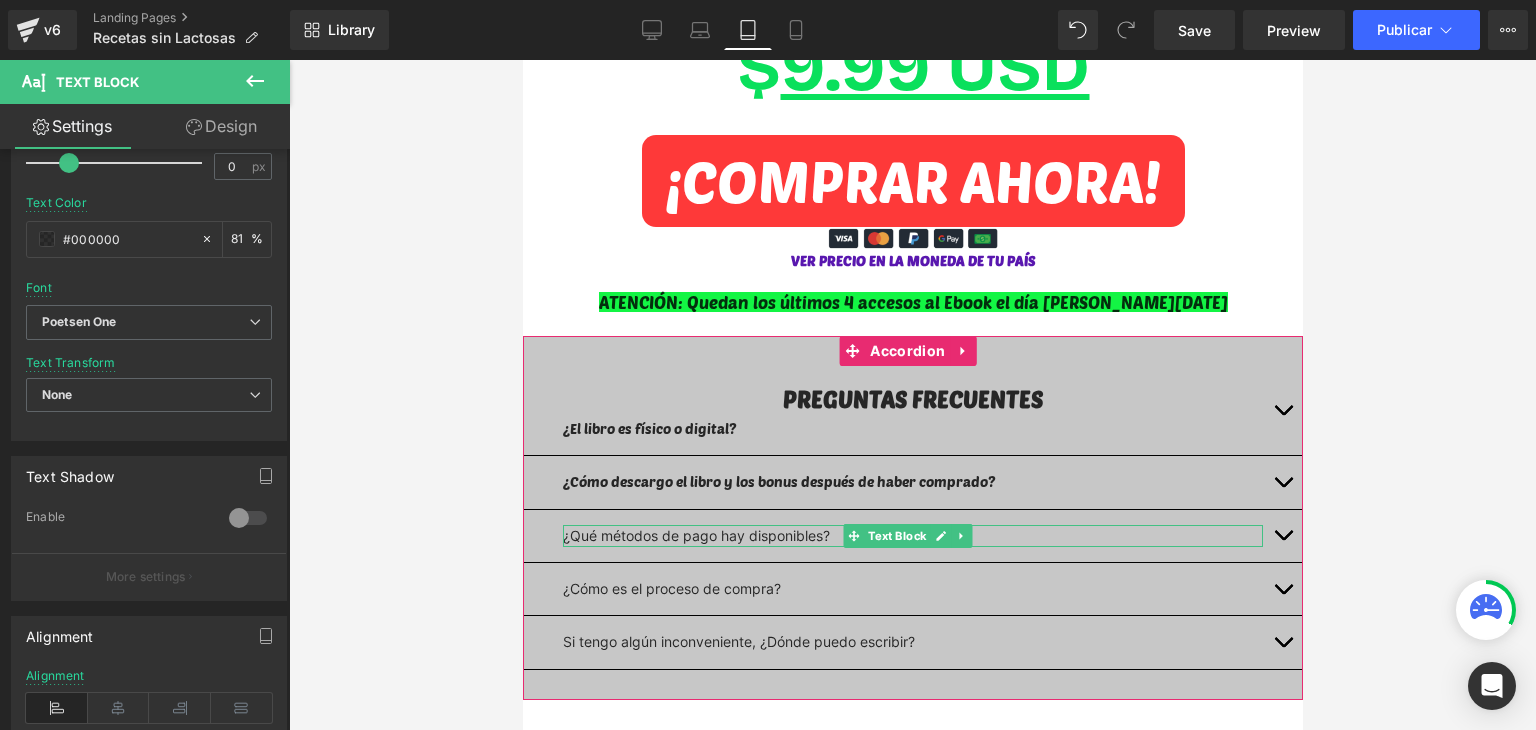 click on "¿Qué métodos de pago hay disponibles?" at bounding box center (912, 536) 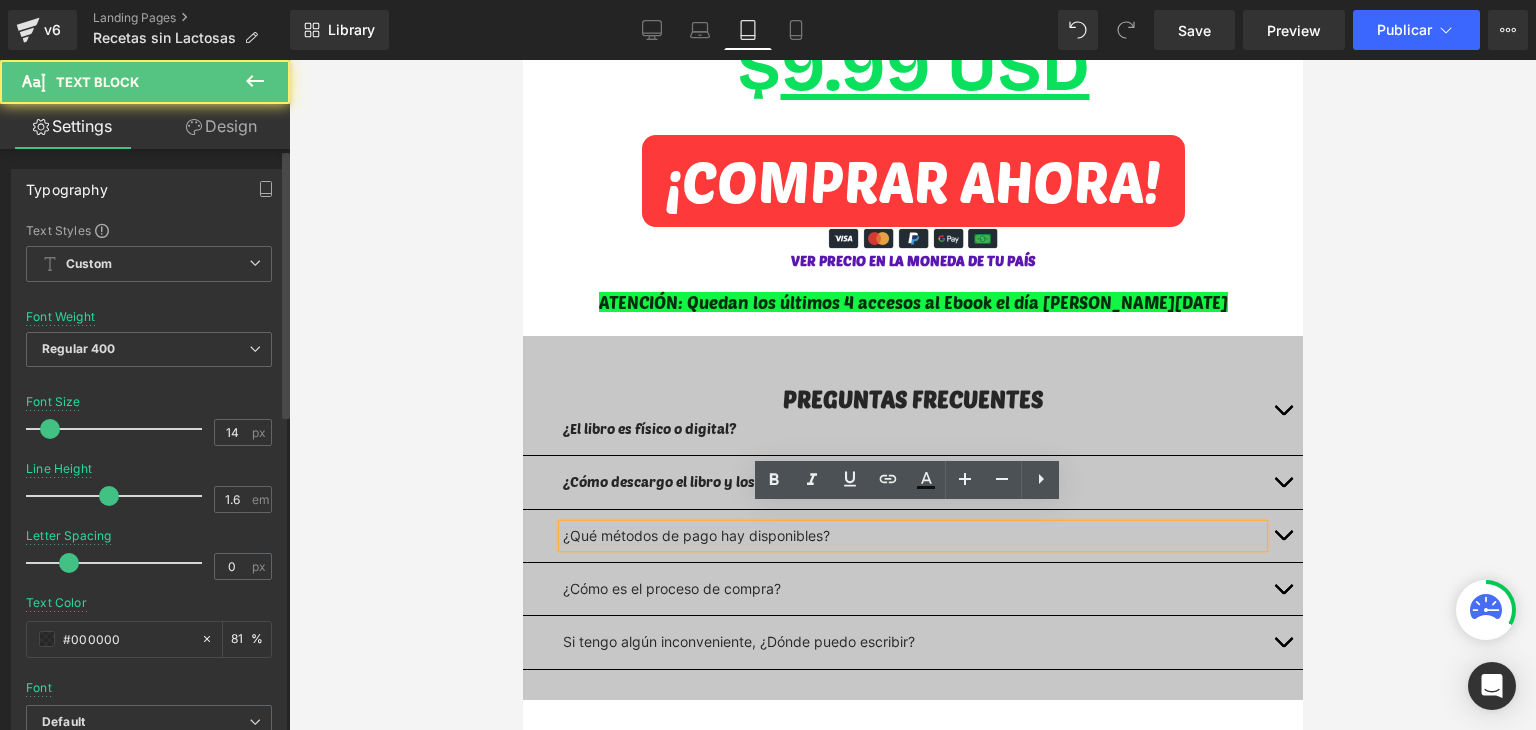 scroll, scrollTop: 400, scrollLeft: 0, axis: vertical 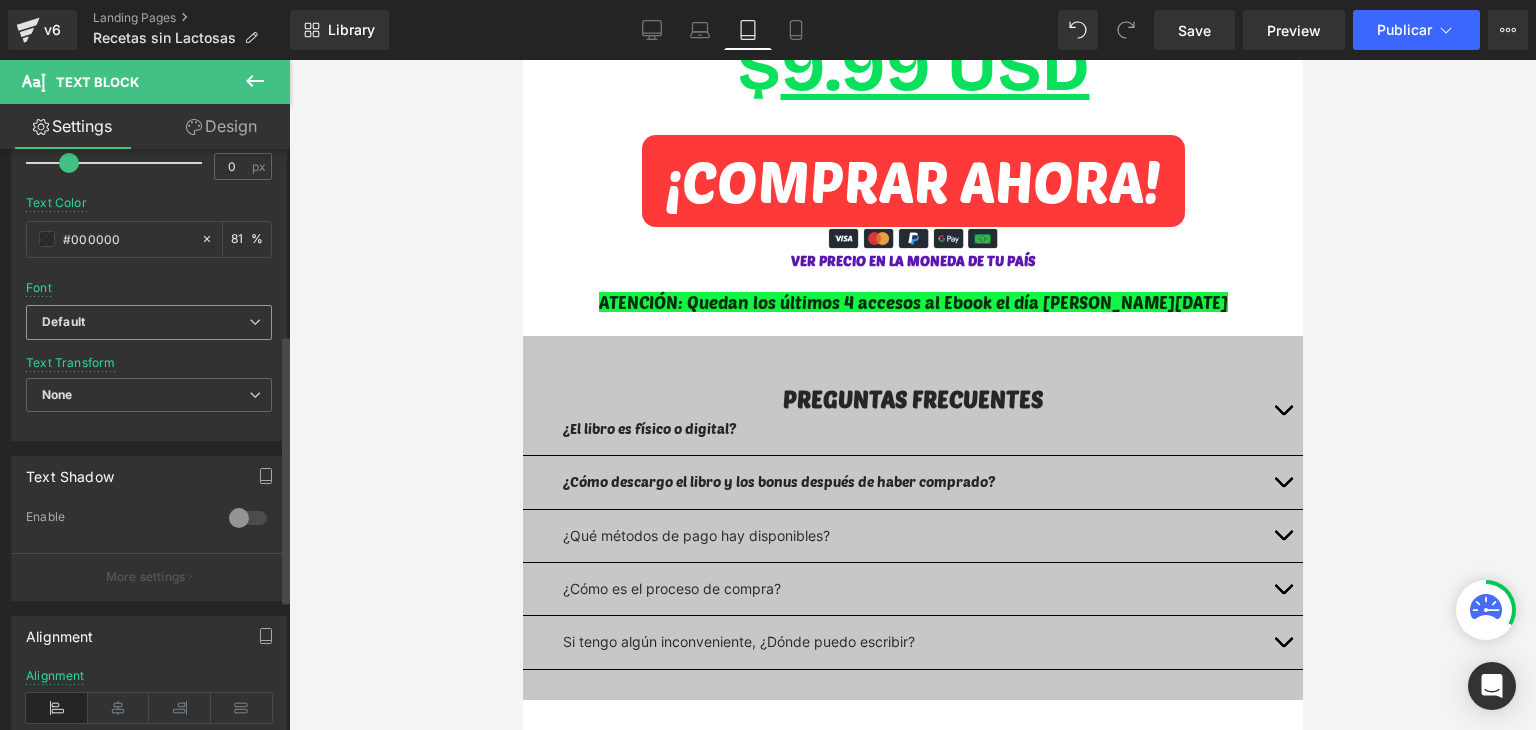 click on "Default" at bounding box center [145, 322] 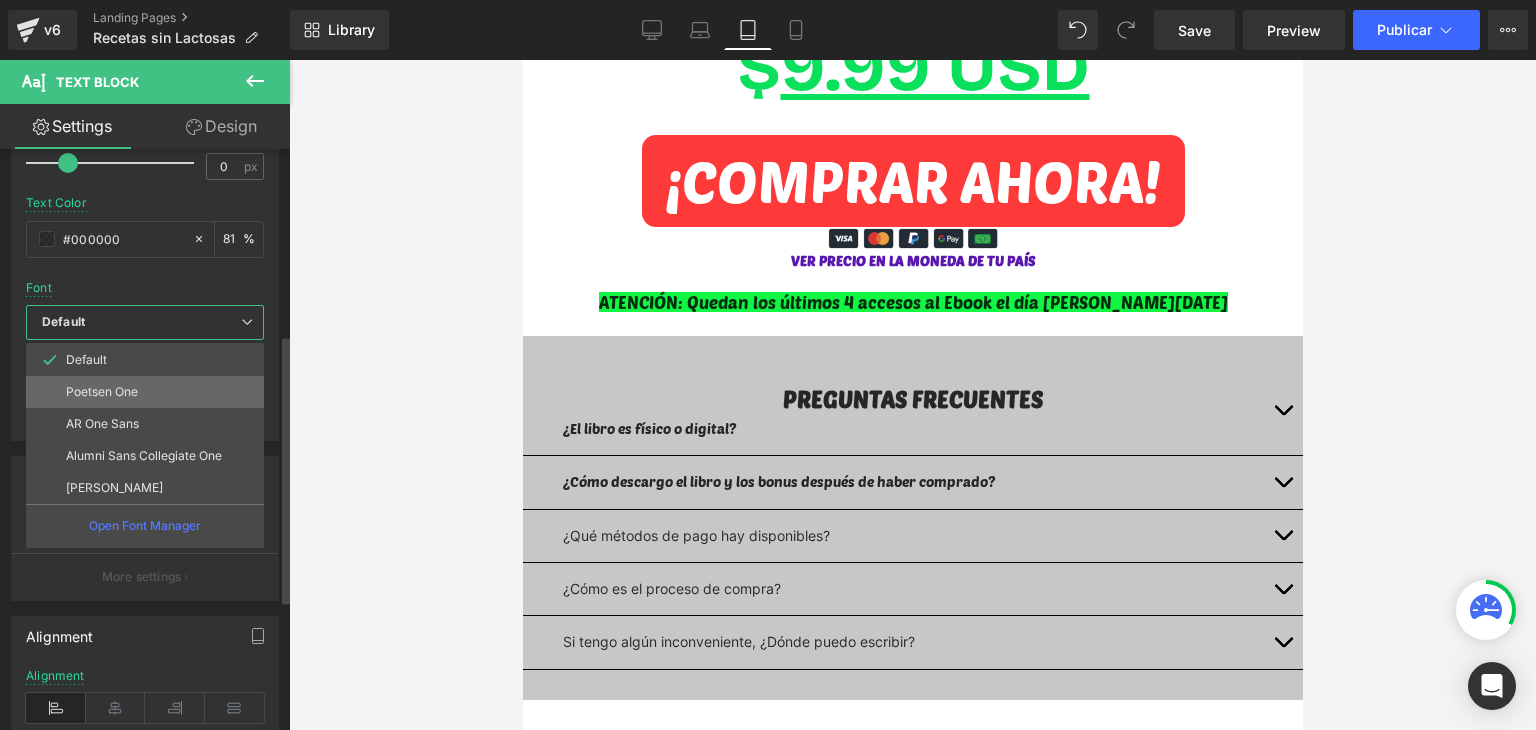 click on "Poetsen One" at bounding box center [102, 392] 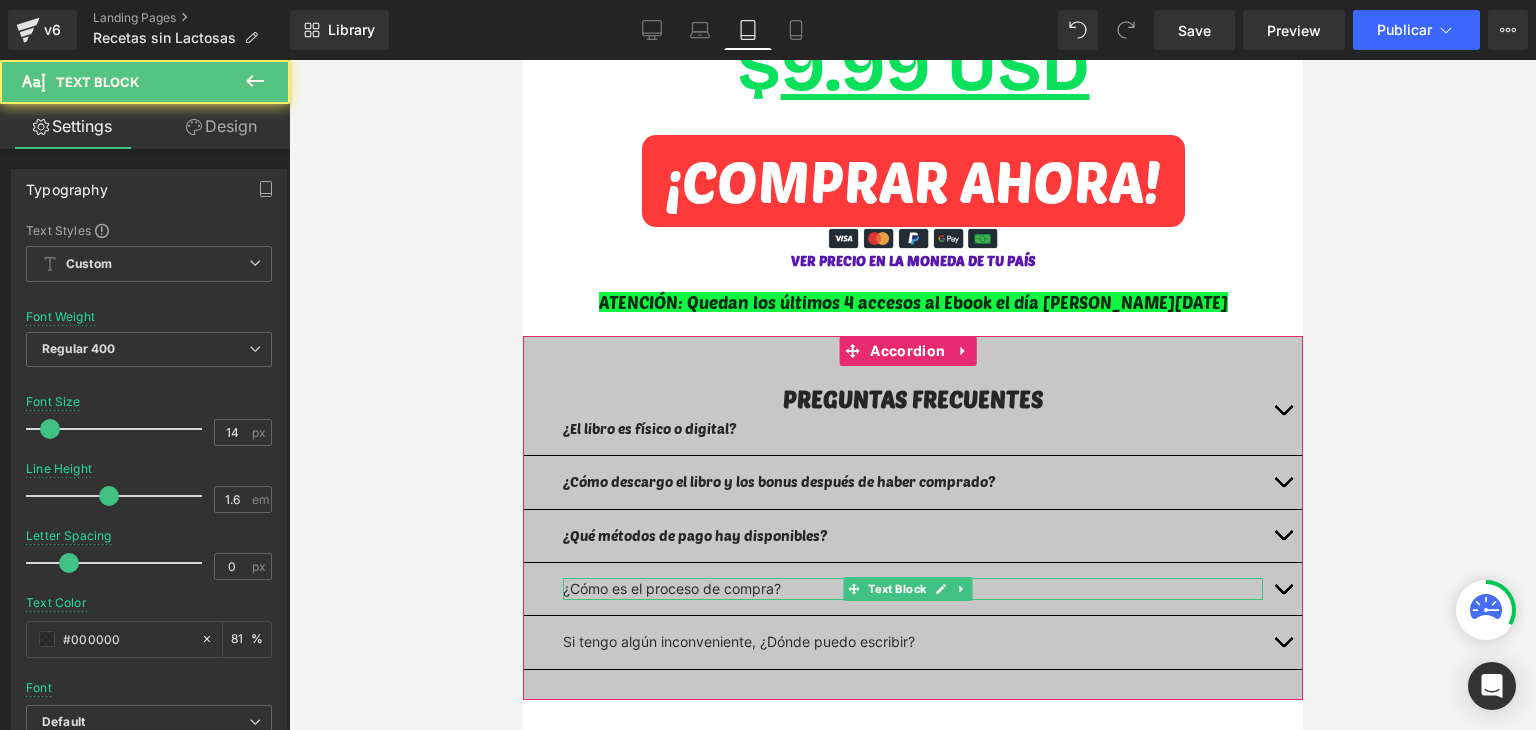 click on "¿Cómo es el proceso de compra?" at bounding box center (912, 589) 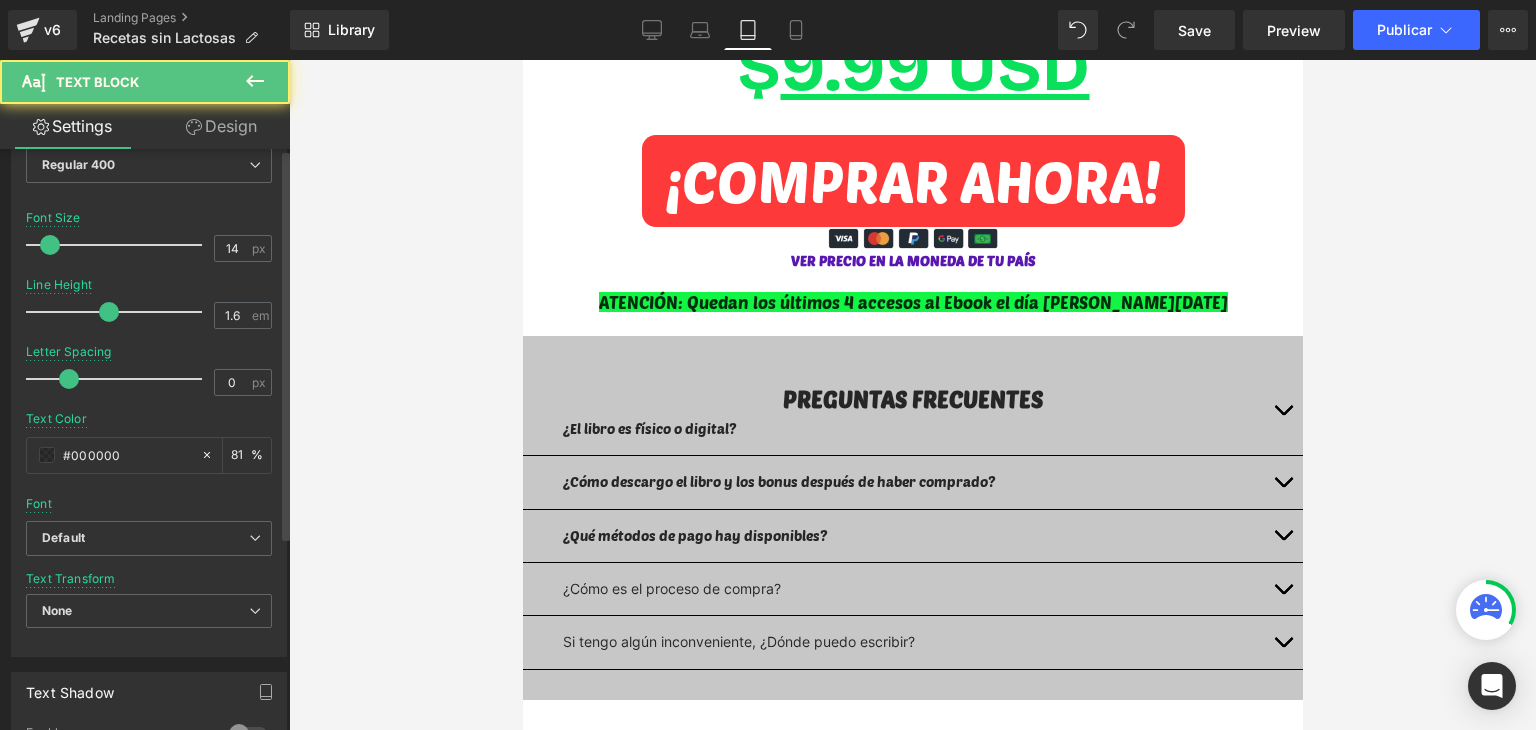 scroll, scrollTop: 400, scrollLeft: 0, axis: vertical 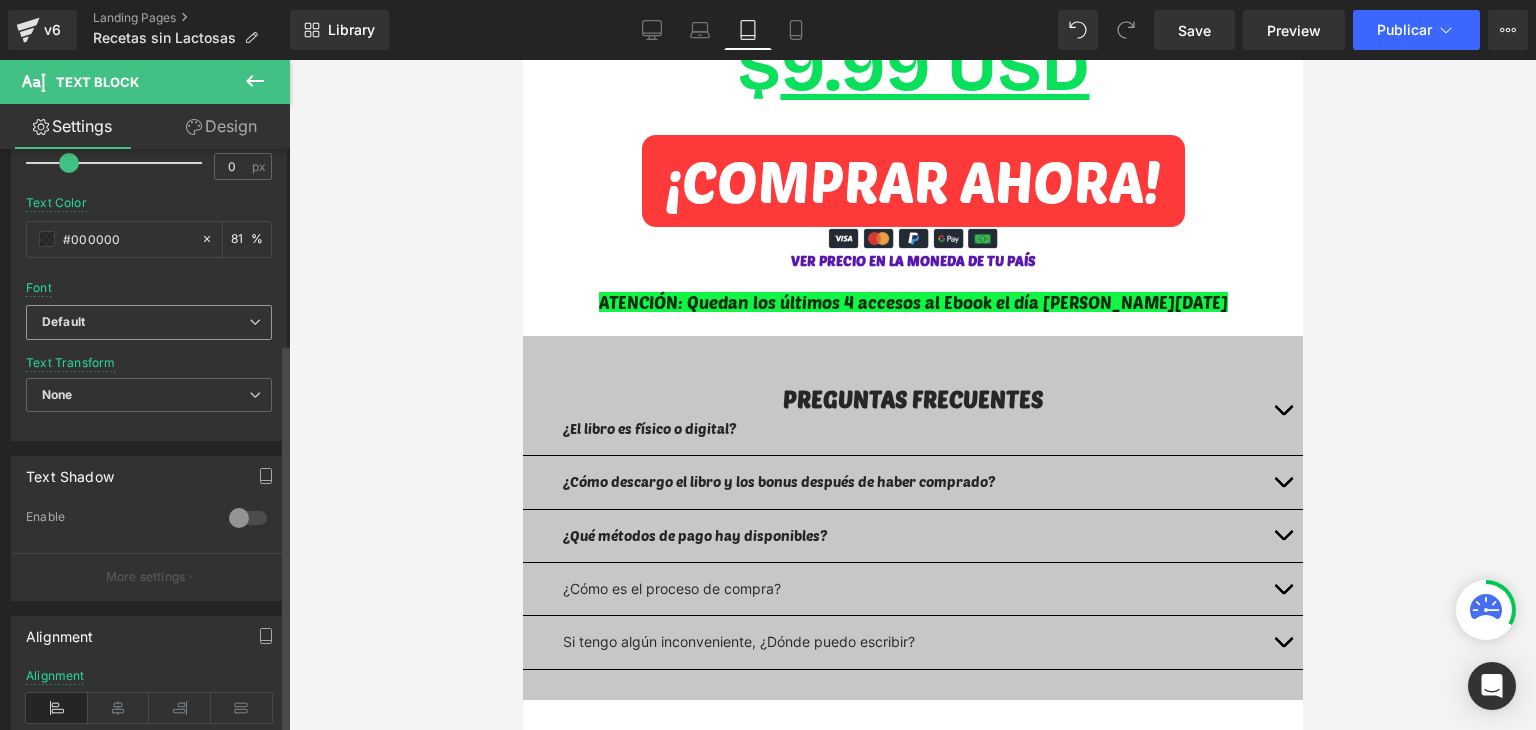 click on "Default" at bounding box center [145, 322] 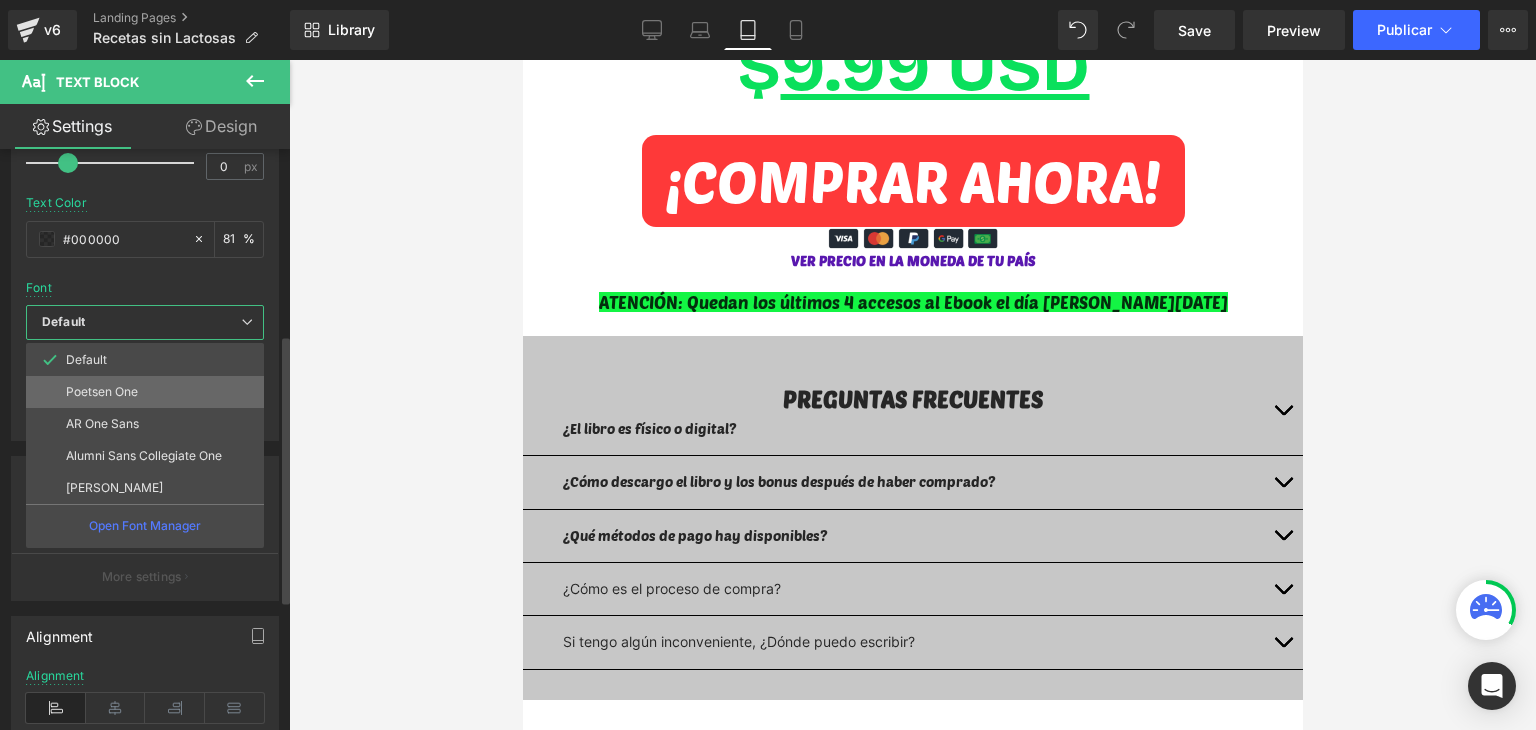 click on "Poetsen One" at bounding box center (145, 392) 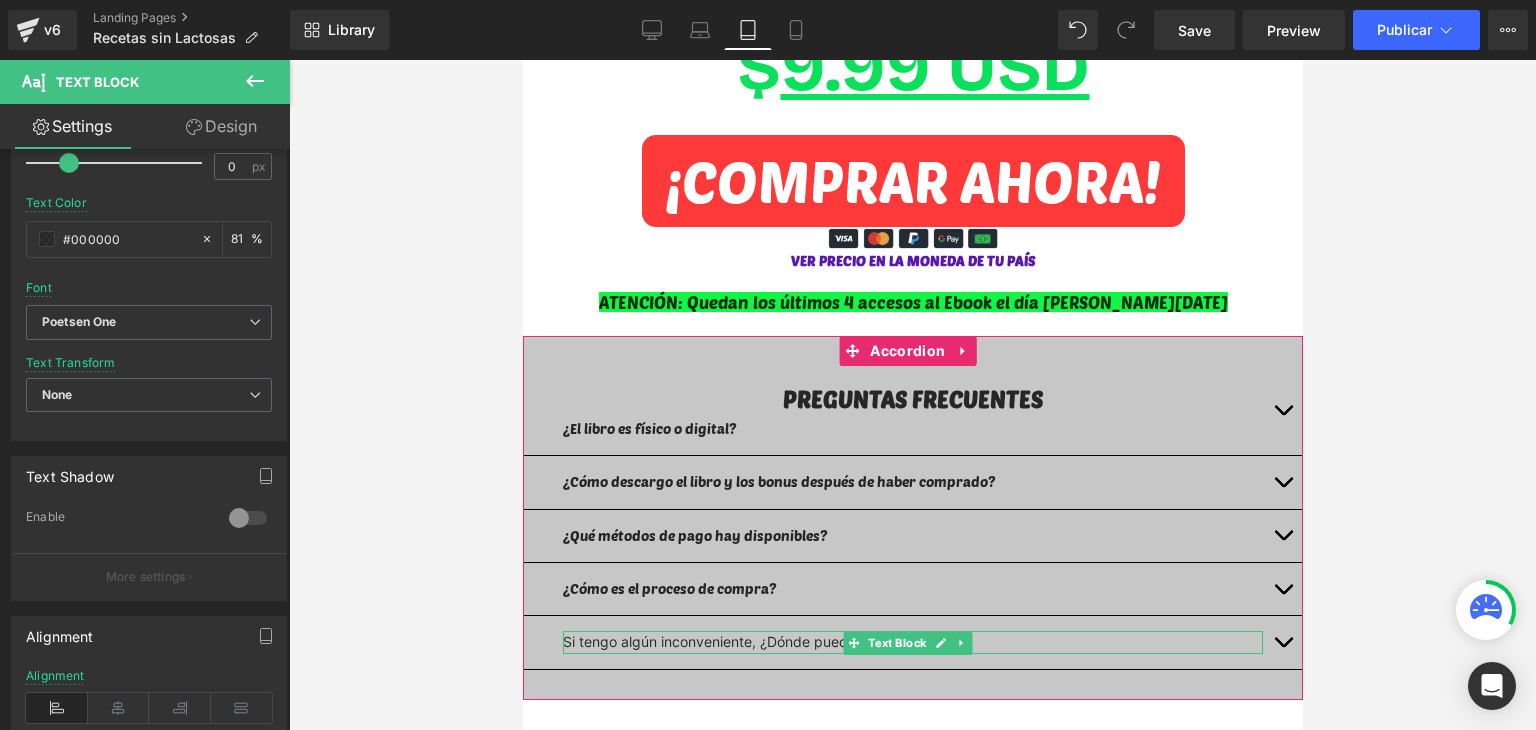 click on "Si tengo algún inconveniente, ¿Dónde puedo escribir?" at bounding box center [912, 642] 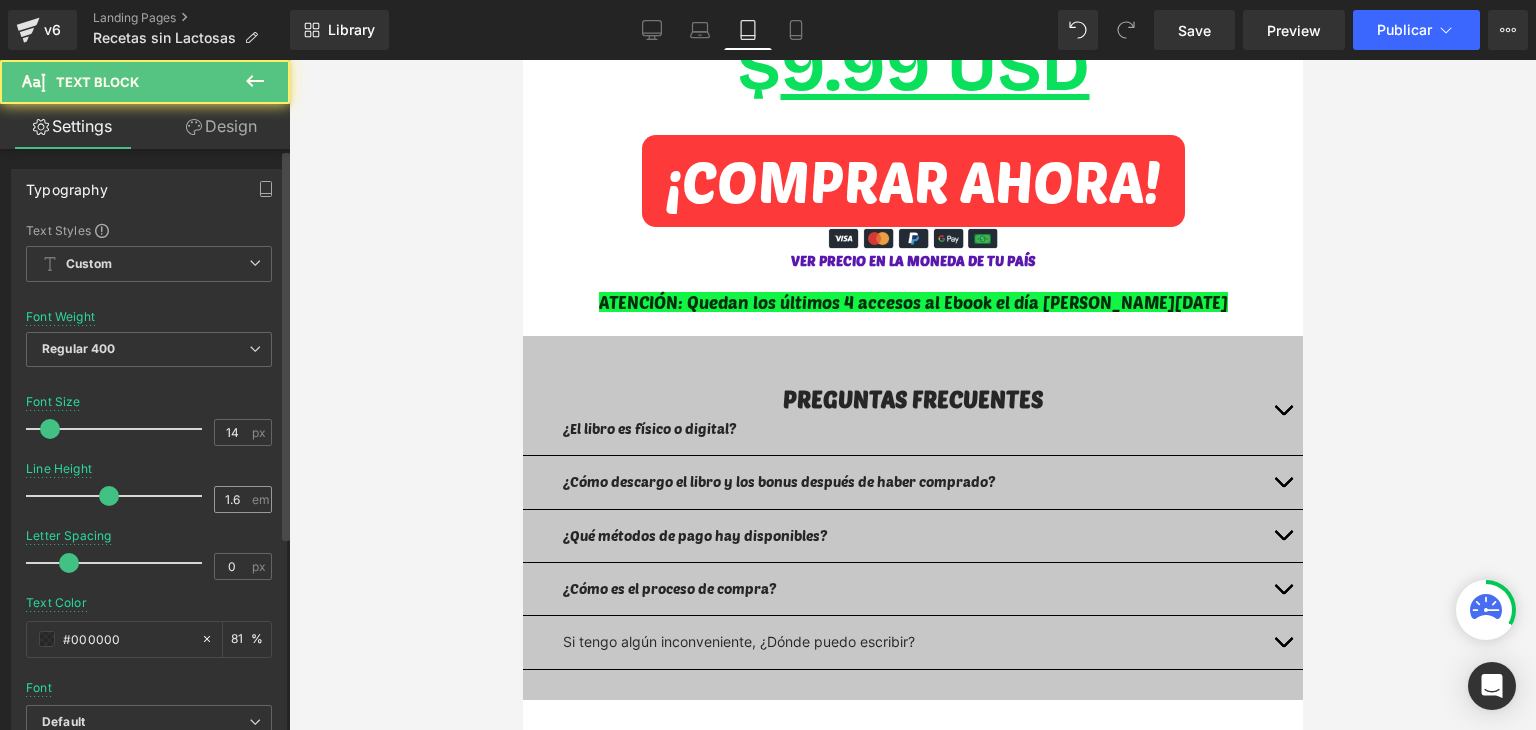 scroll, scrollTop: 0, scrollLeft: 0, axis: both 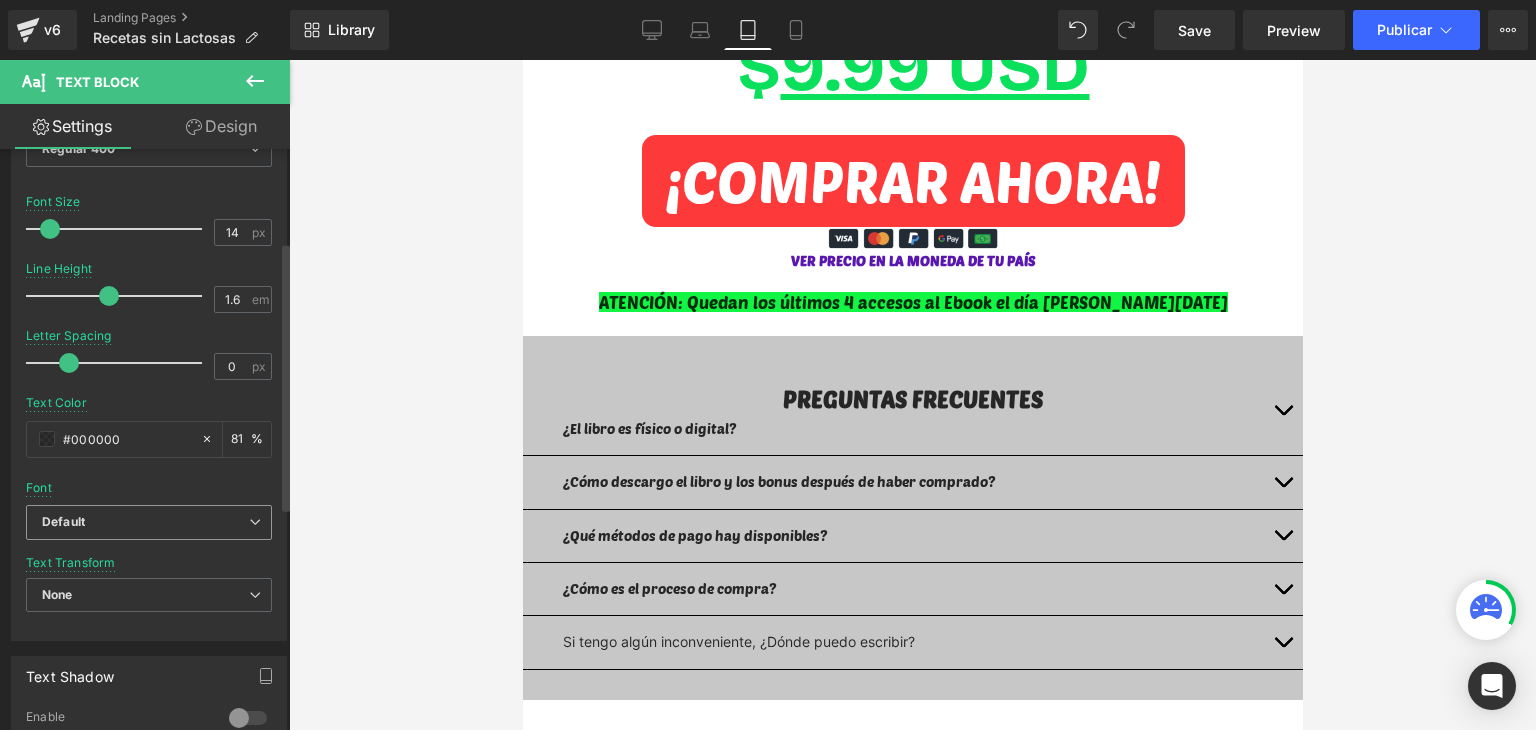 click on "Default" at bounding box center (145, 522) 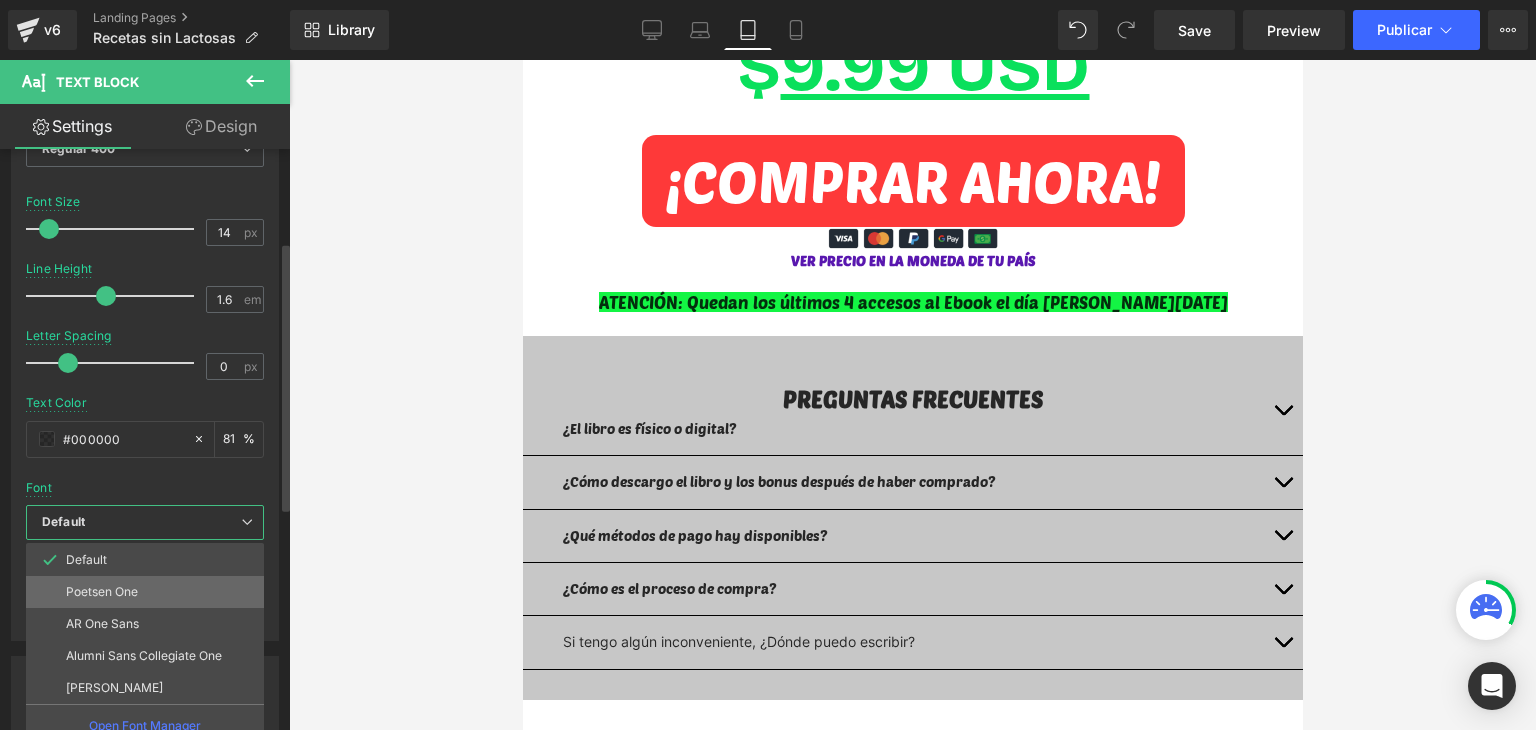 click on "Poetsen One" at bounding box center (102, 592) 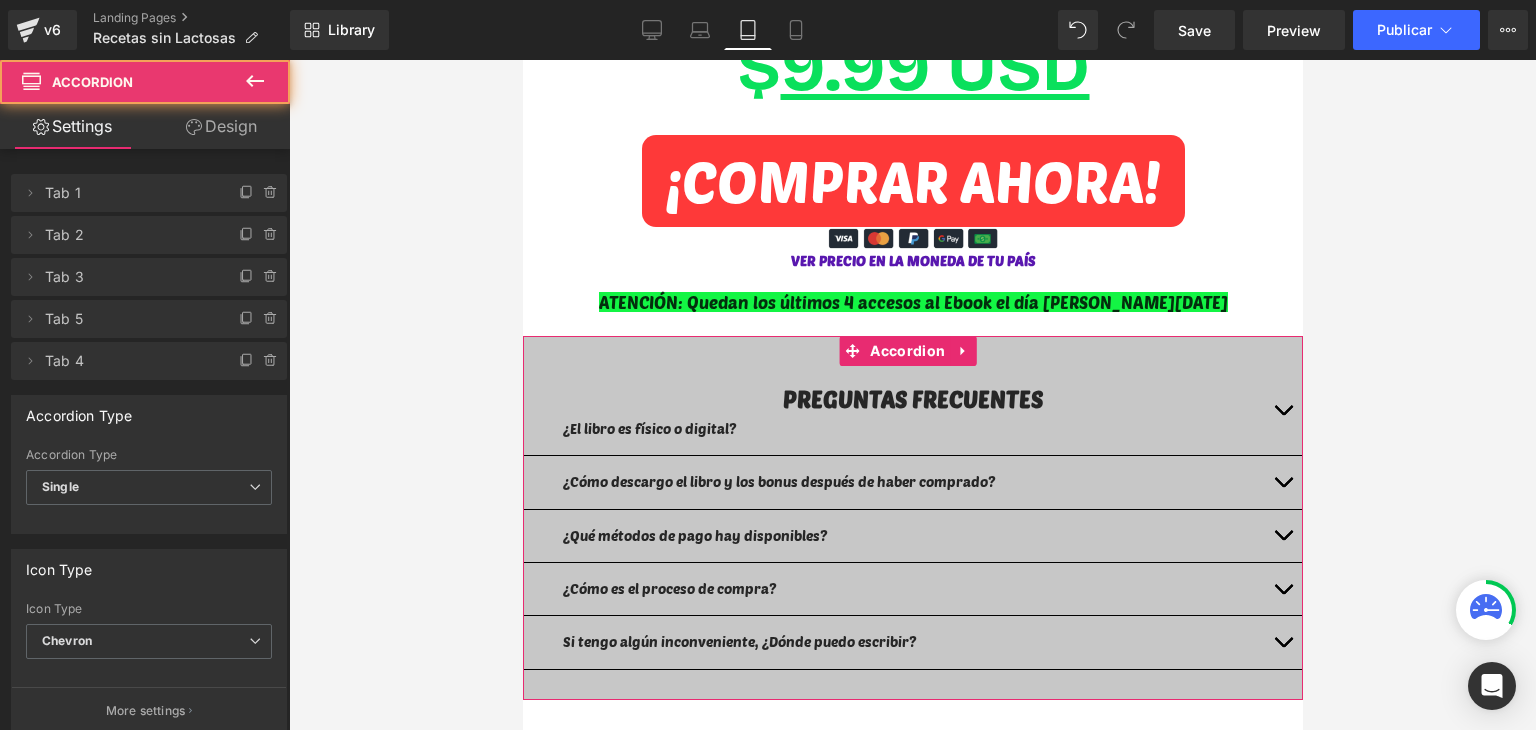 click at bounding box center (1282, 415) 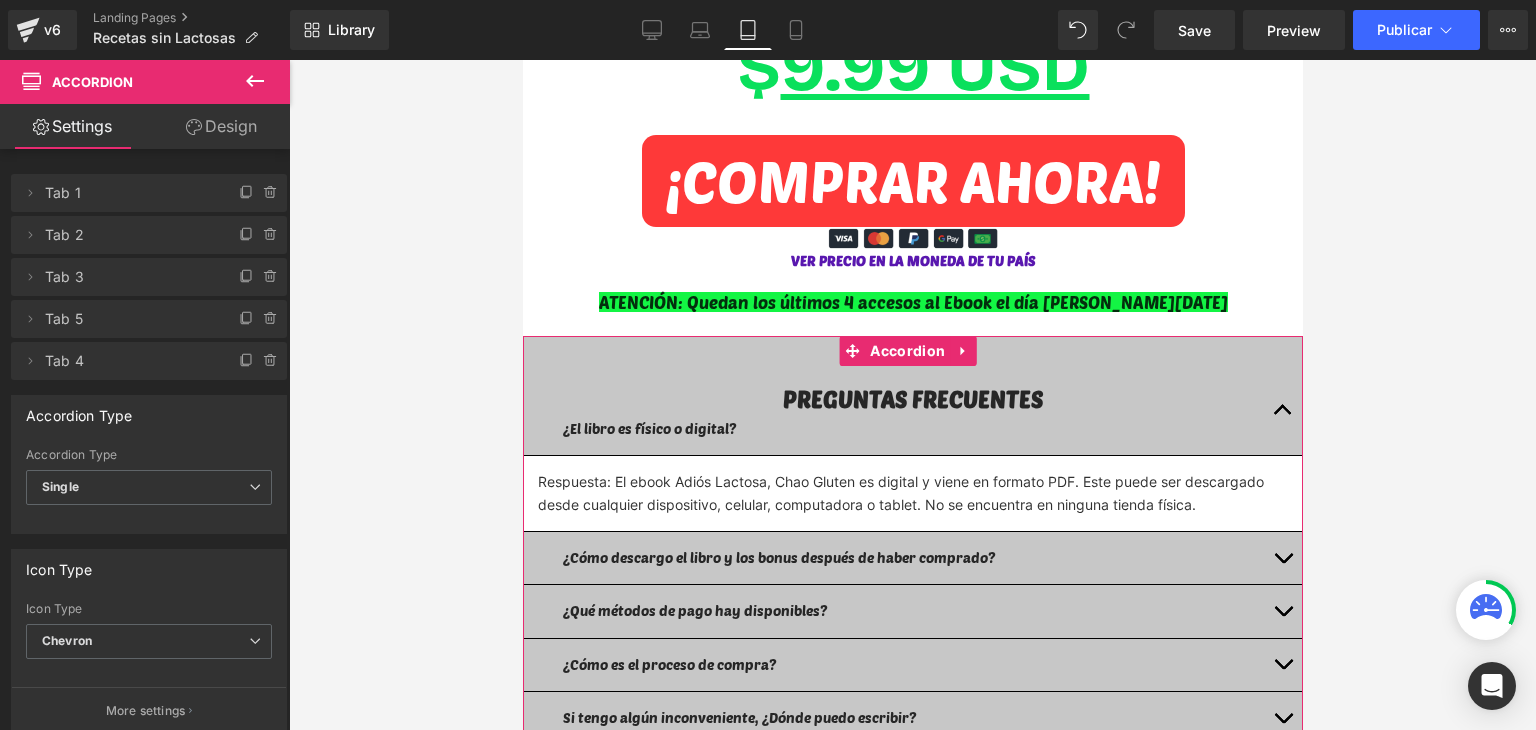 click at bounding box center [1282, 558] 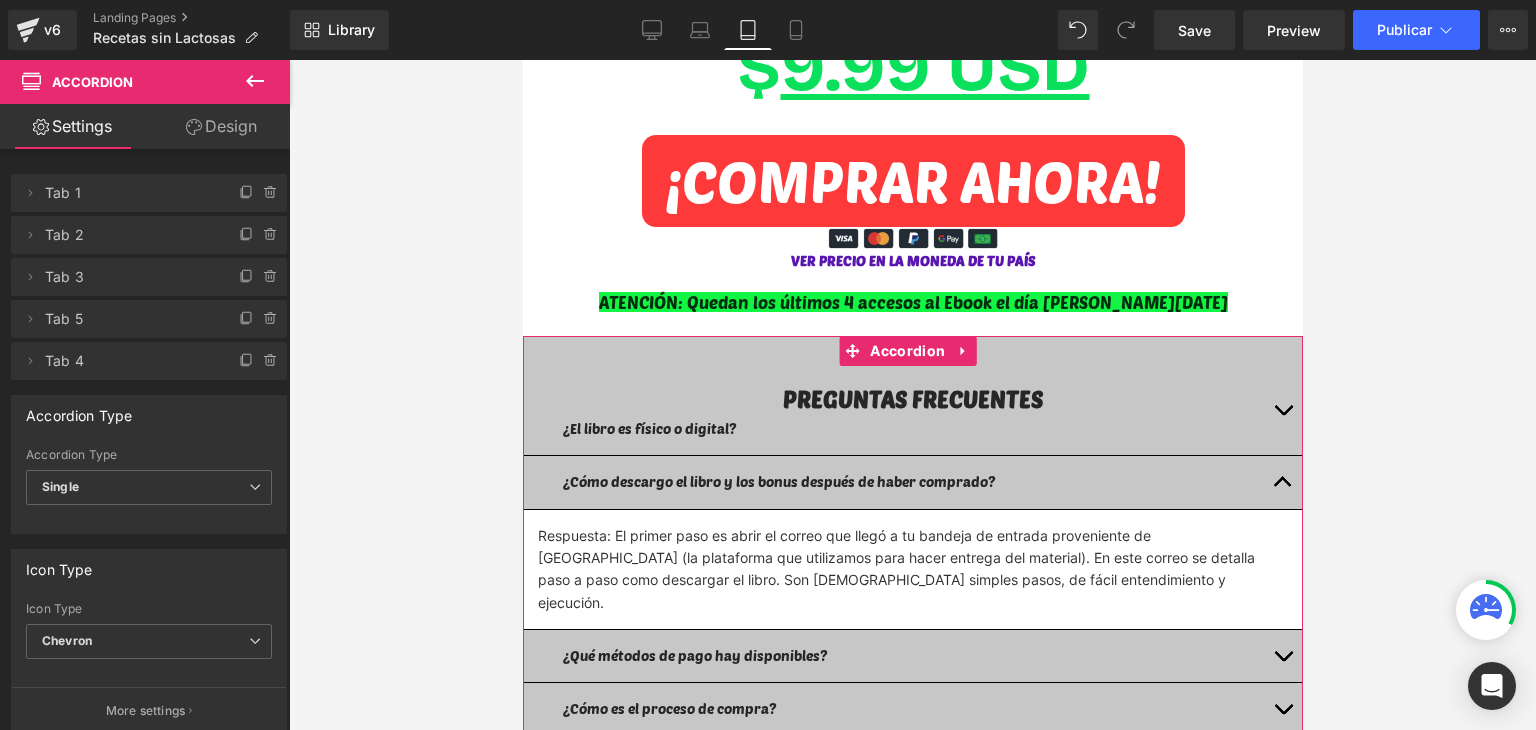 drag, startPoint x: 1272, startPoint y: 387, endPoint x: 1087, endPoint y: 448, distance: 194.79733 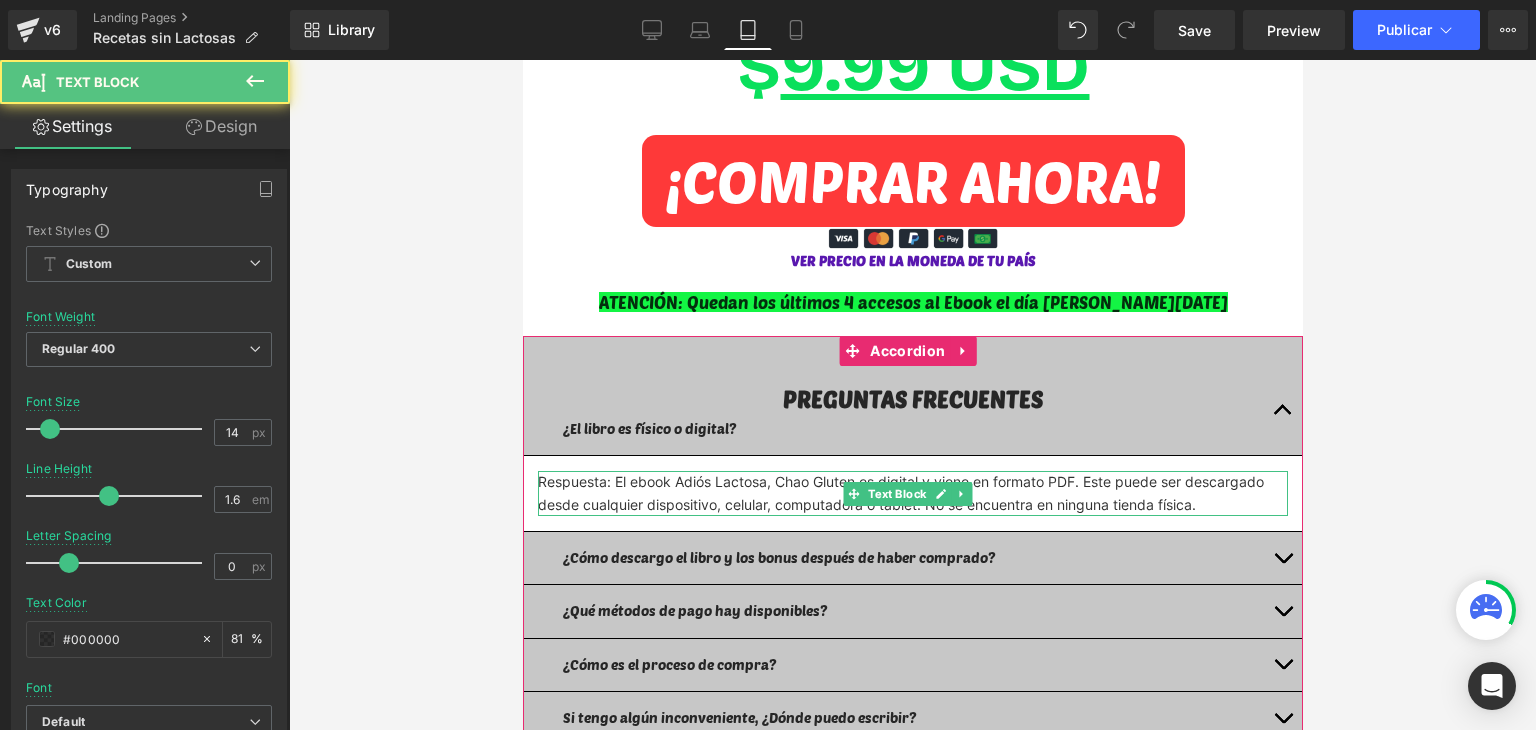 click on "Respuesta: El ebook Adiós Lactosa, Chao Gluten es digital y viene en formato PDF. Este puede ser descargado desde cualquier dispositivo, celular, computadora o tablet. No se encuentra en ninguna tienda física." at bounding box center (912, 493) 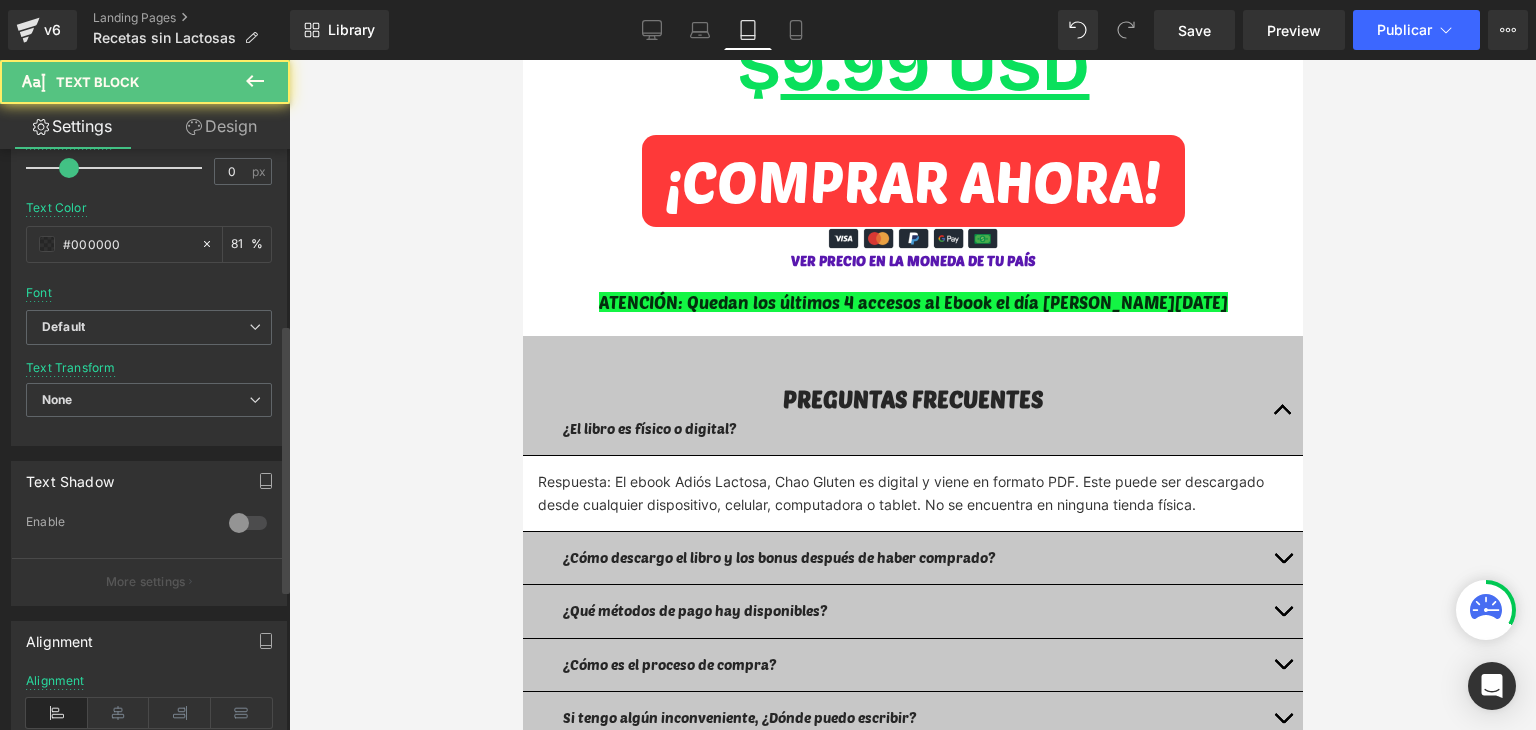 scroll, scrollTop: 400, scrollLeft: 0, axis: vertical 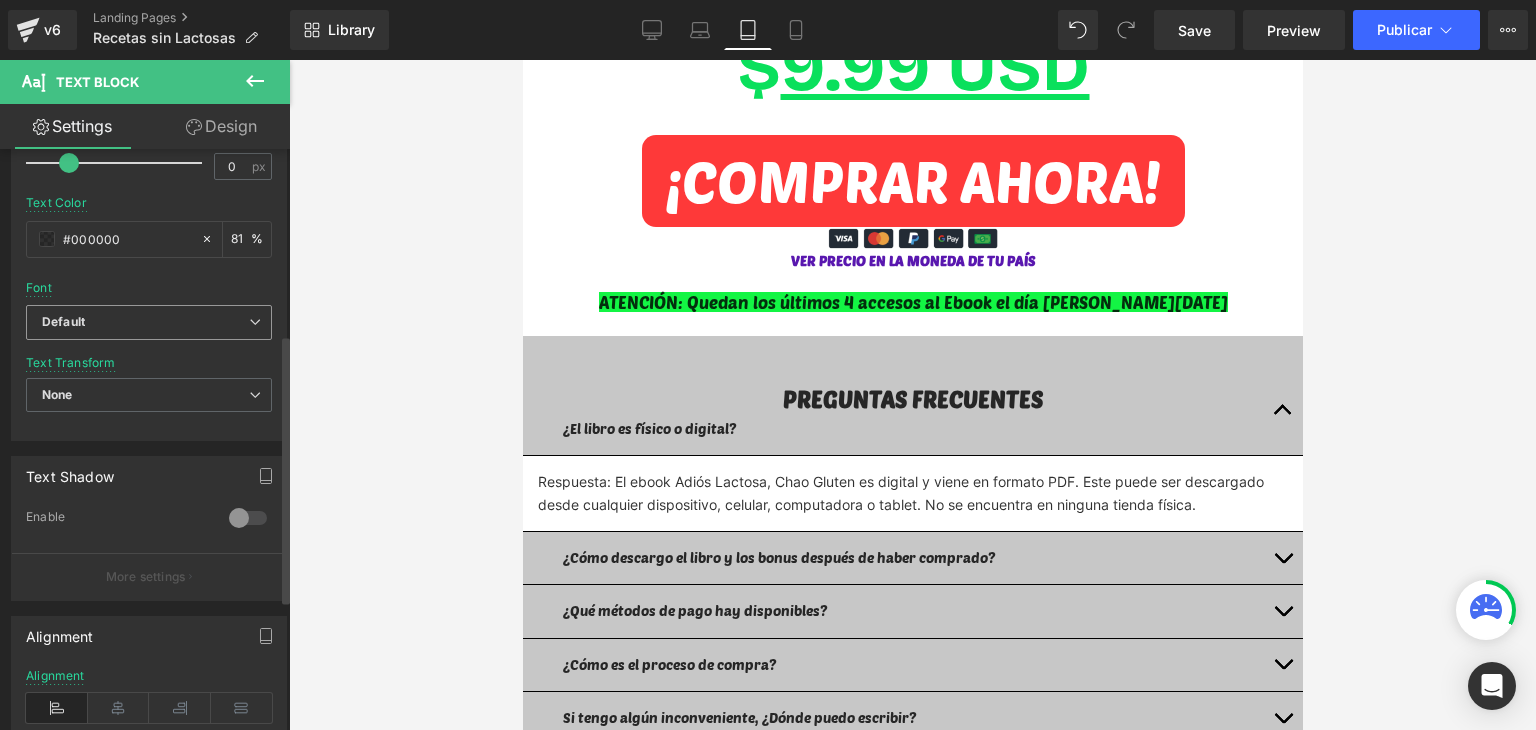 click on "Default" at bounding box center (149, 322) 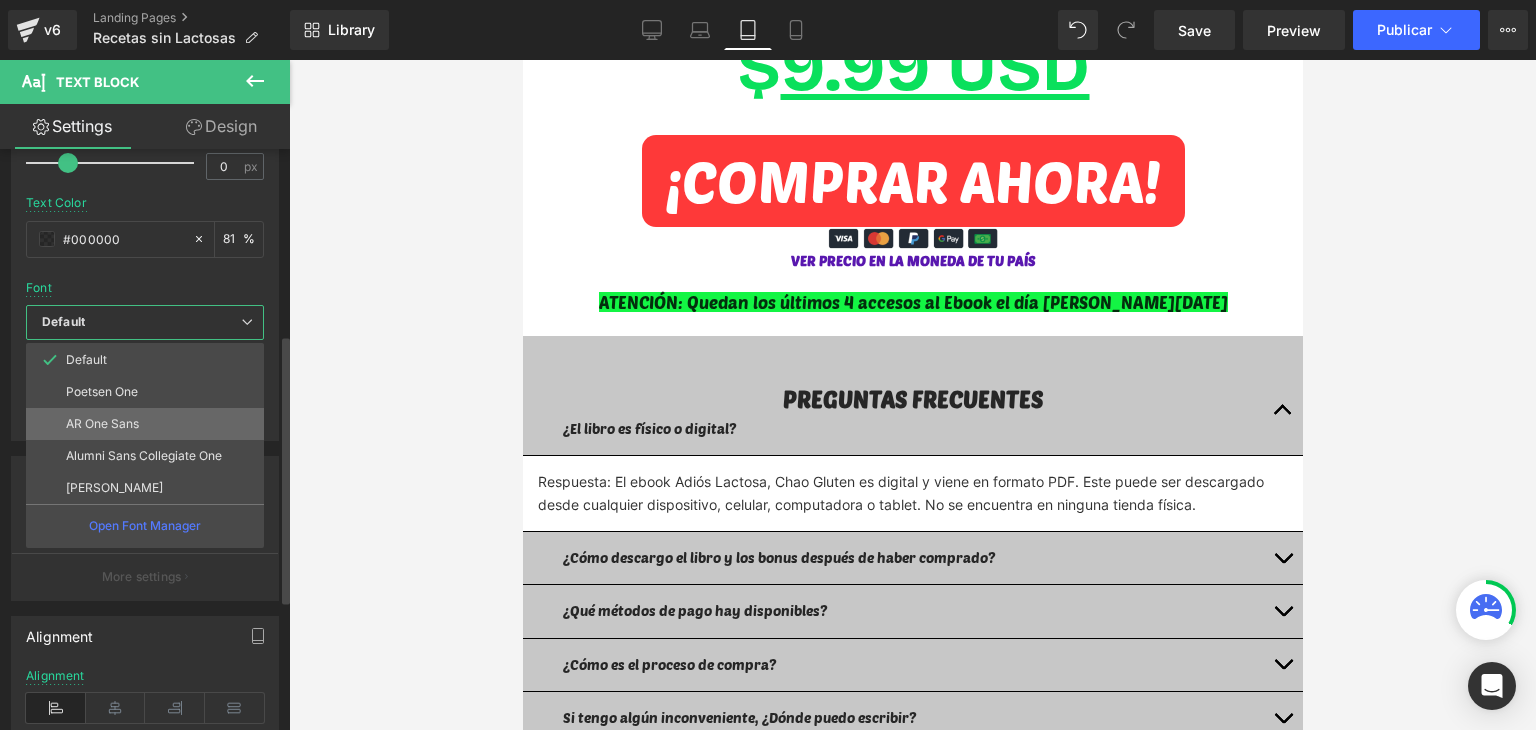 click on "AR One Sans" at bounding box center (102, 424) 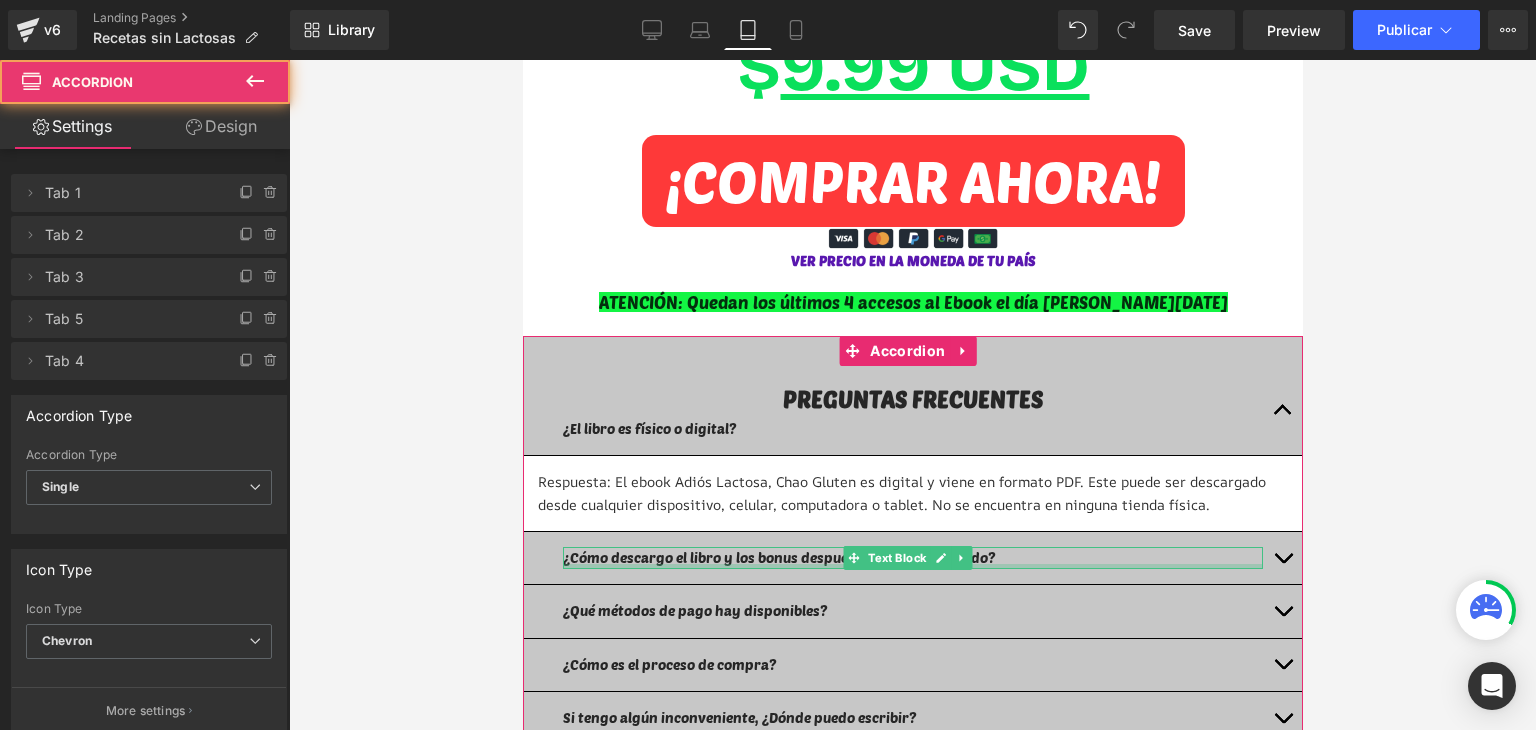 click on "¿Cómo descargo el libro y los bonus después de haber comprado?
Text Block" at bounding box center (912, 558) 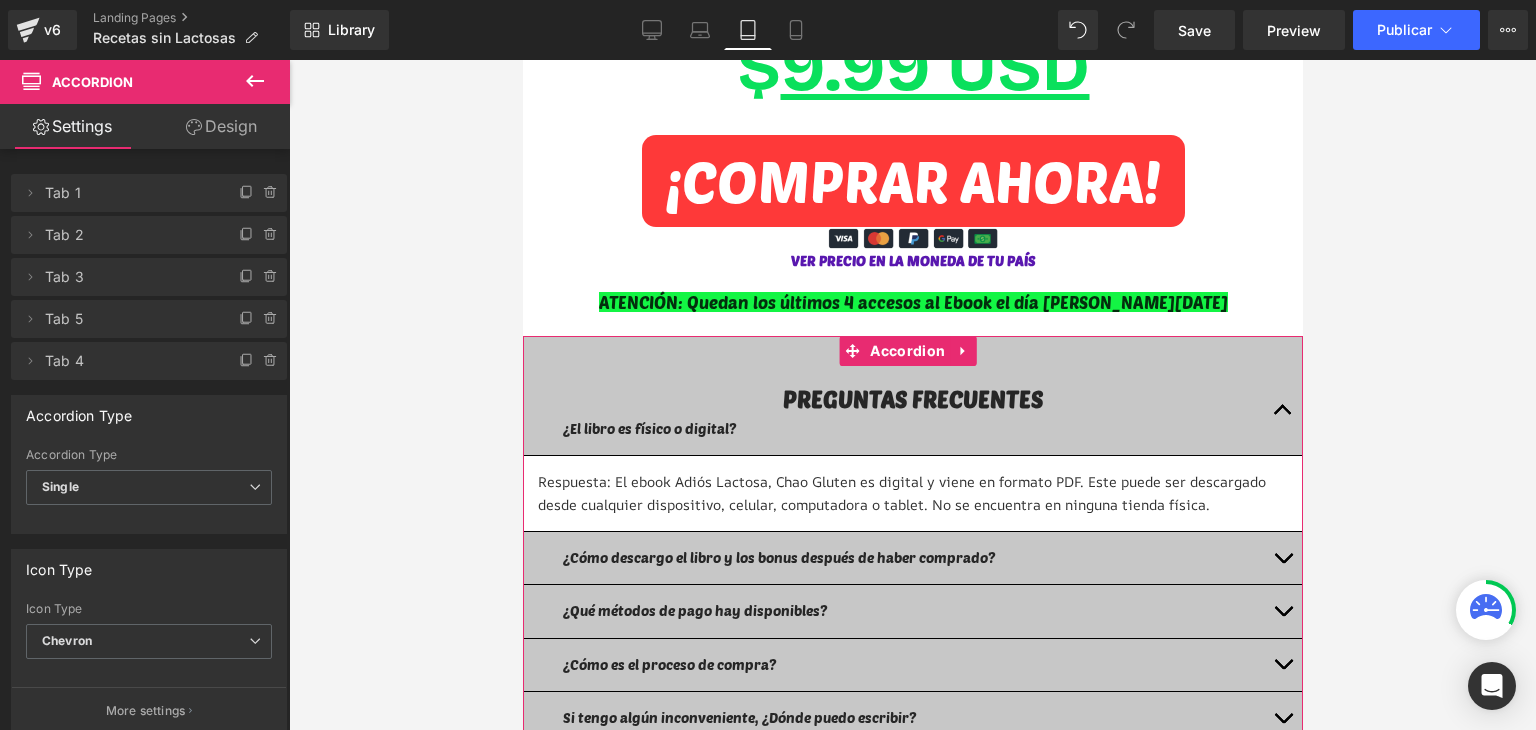 click at bounding box center (1282, 558) 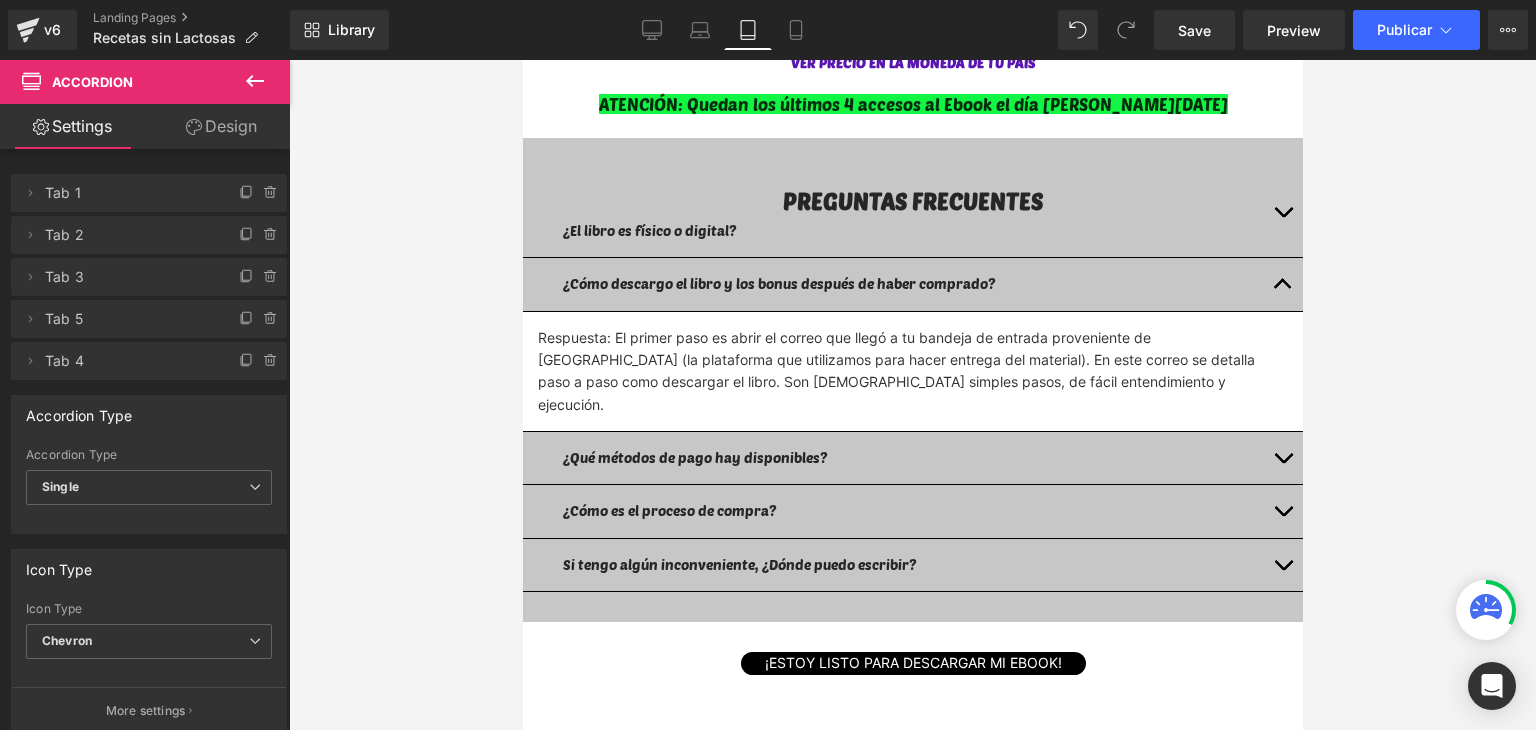 scroll, scrollTop: 6600, scrollLeft: 0, axis: vertical 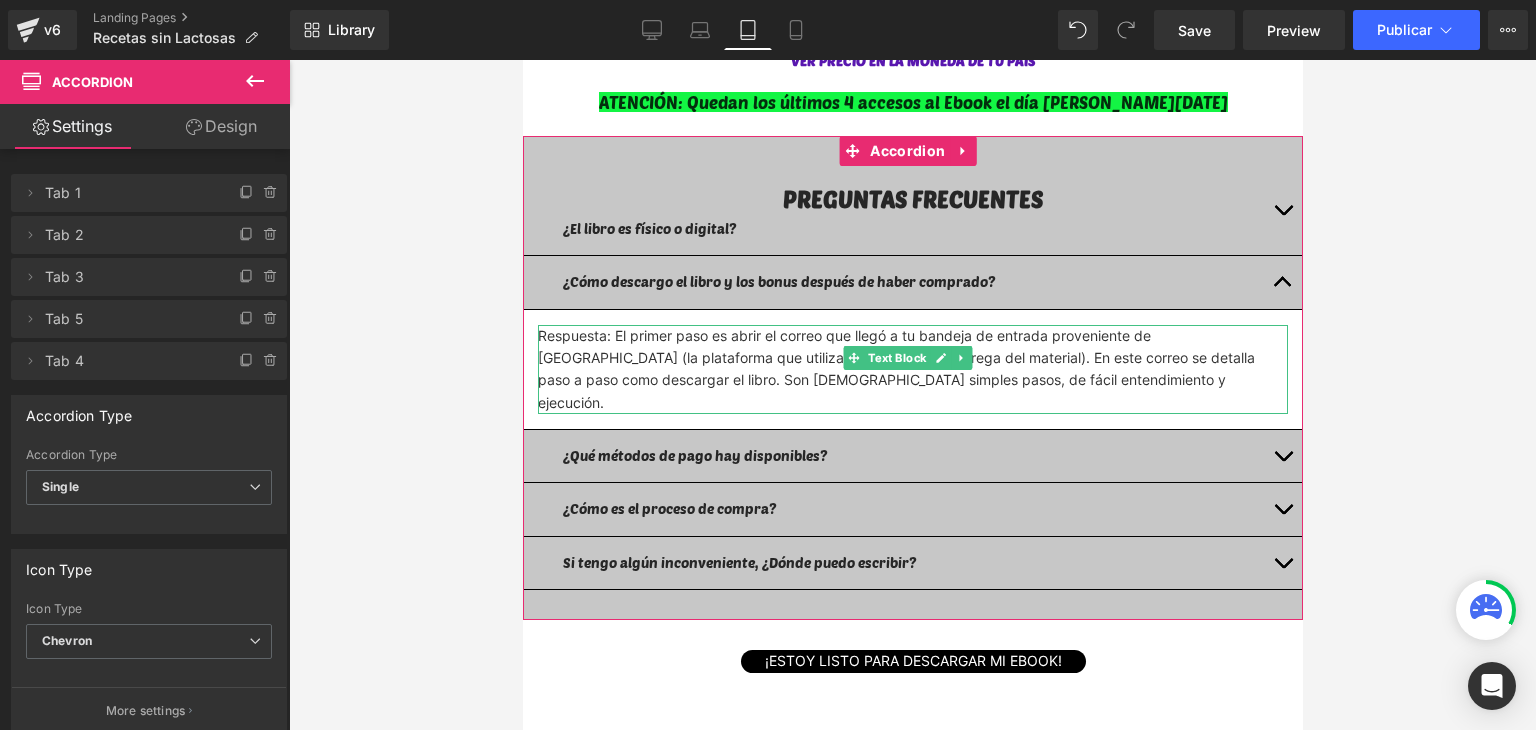 click on "Respuesta: El primer paso es abrir el correo que llegó a tu bandeja de entrada proveniente de [GEOGRAPHIC_DATA] (la plataforma que utilizamos para hacer entrega del material). En este correo se detalla paso a paso como descargar el libro. Son [DEMOGRAPHIC_DATA] simples pasos, de fácil entendimiento y ejecución." at bounding box center (912, 370) 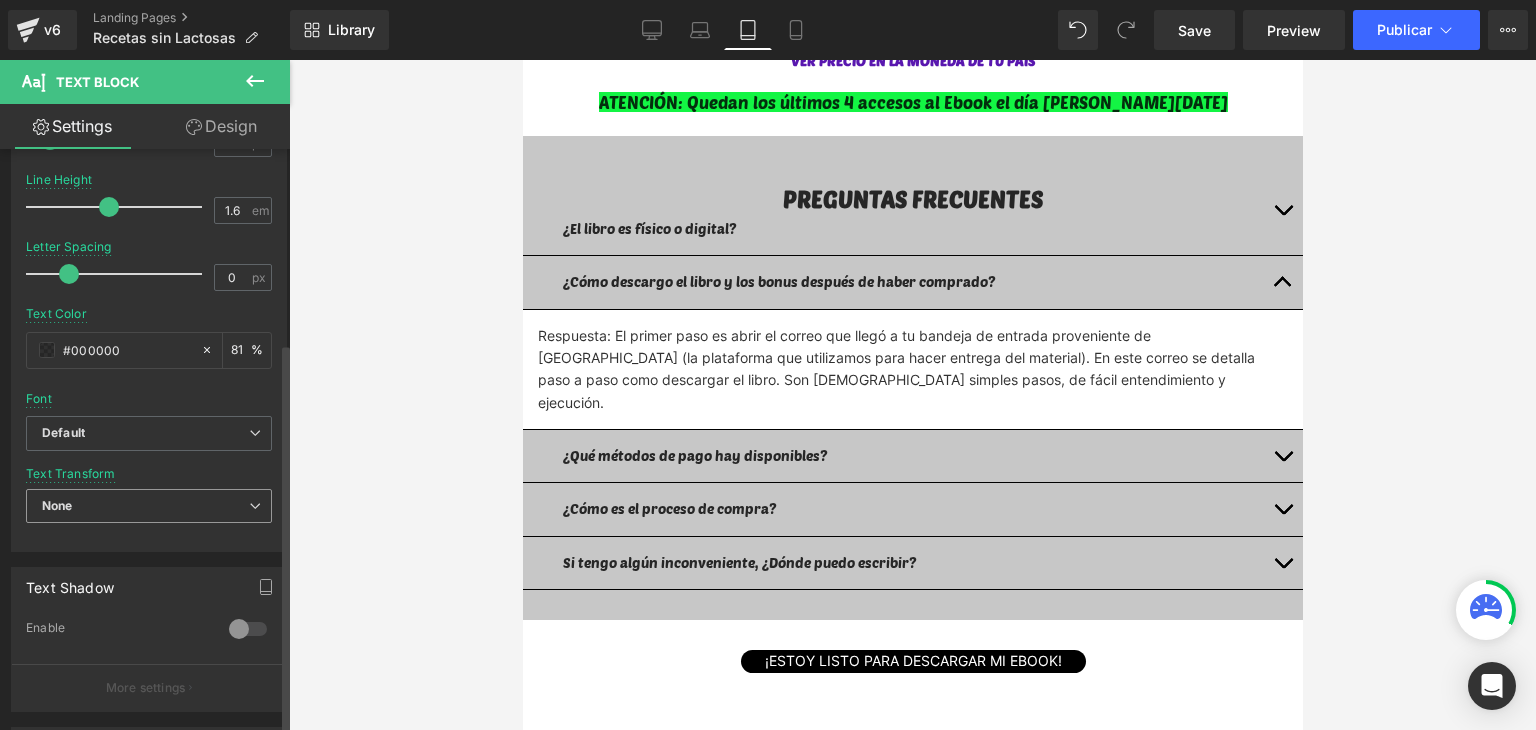 scroll, scrollTop: 400, scrollLeft: 0, axis: vertical 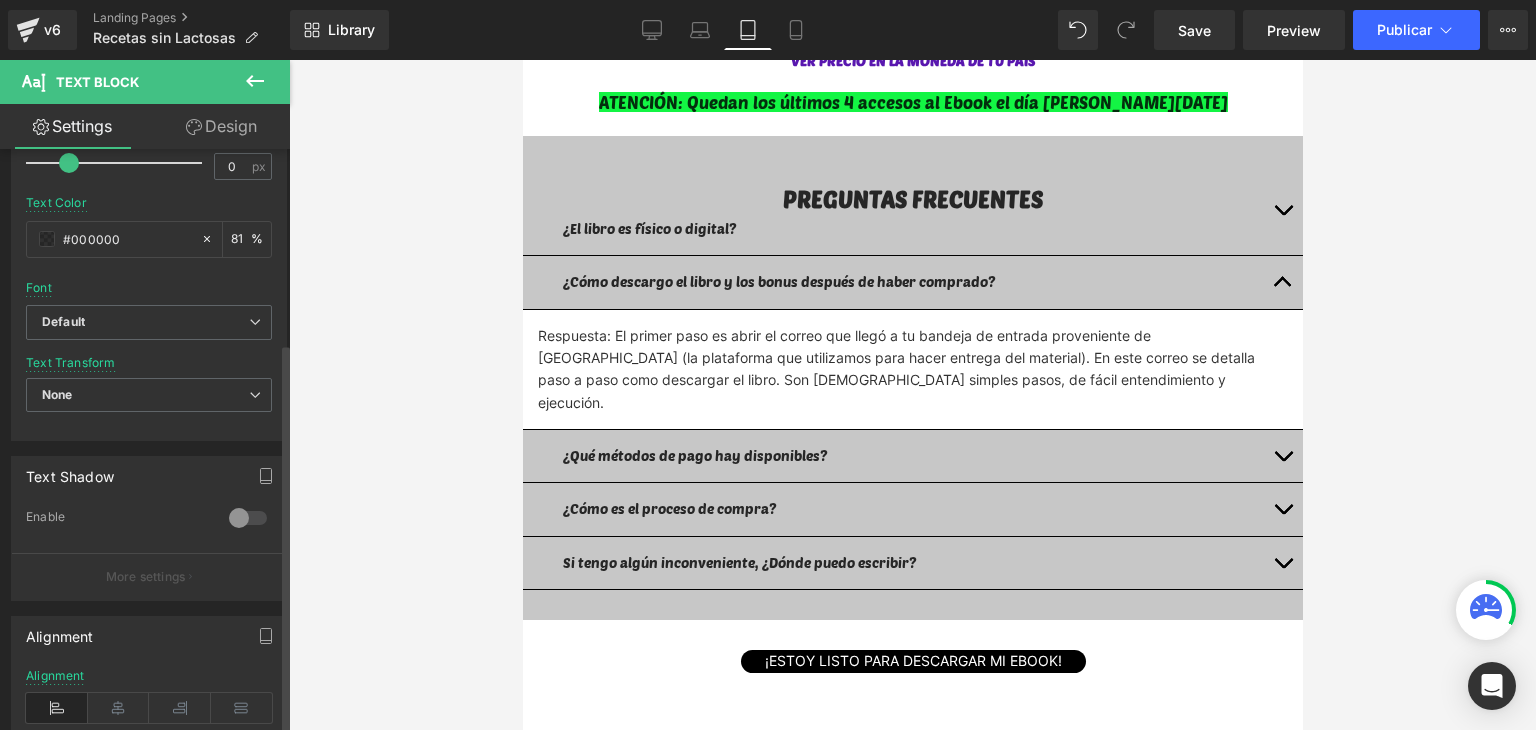 click on "Font
Default
Poetsen One
AR One Sans
Alumni Sans Collegiate One
Anton SC
Default
Default
Poetsen One
AR One Sans
Alumni Sans Collegiate One
Anton SC
Open Font Manager" at bounding box center [149, 63] 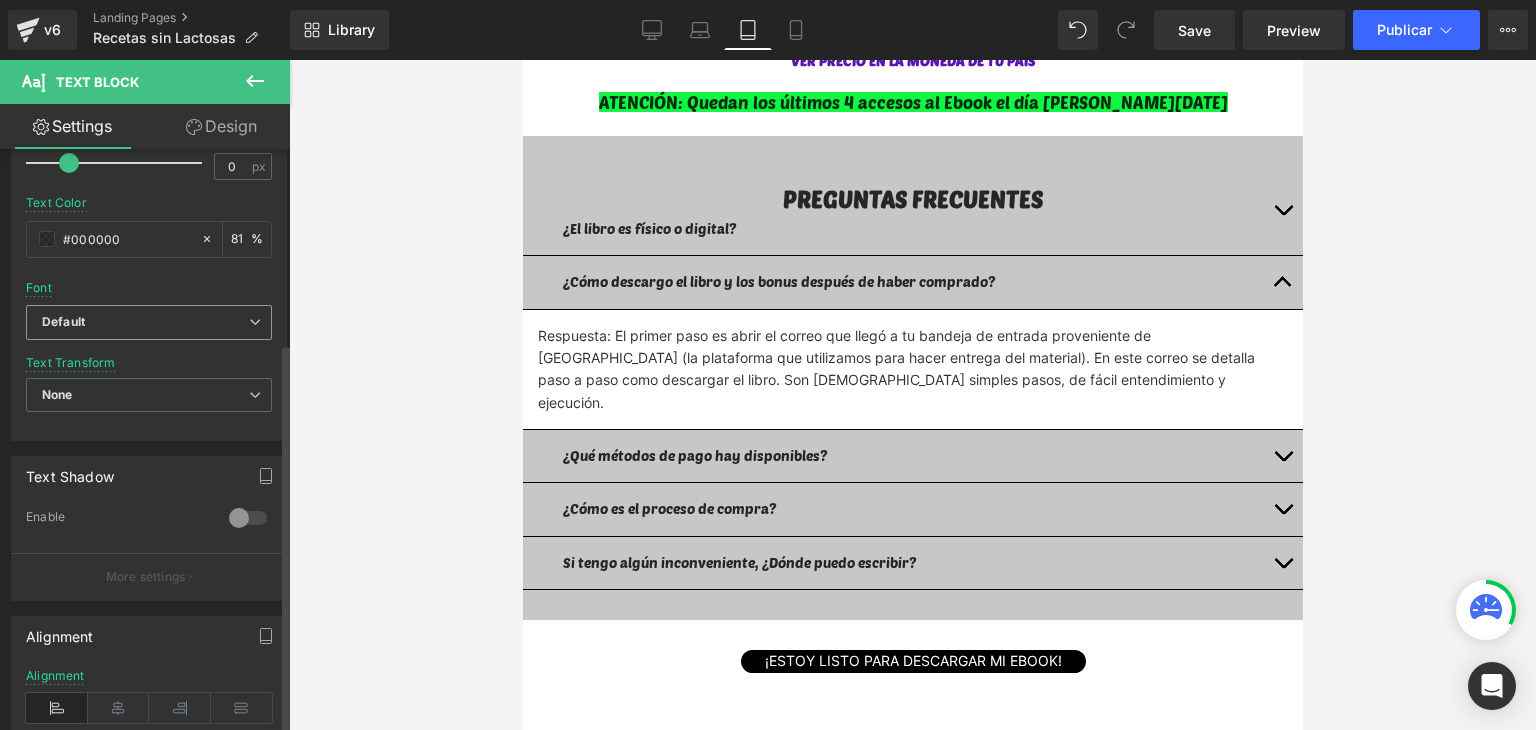 click on "Default" at bounding box center (145, 322) 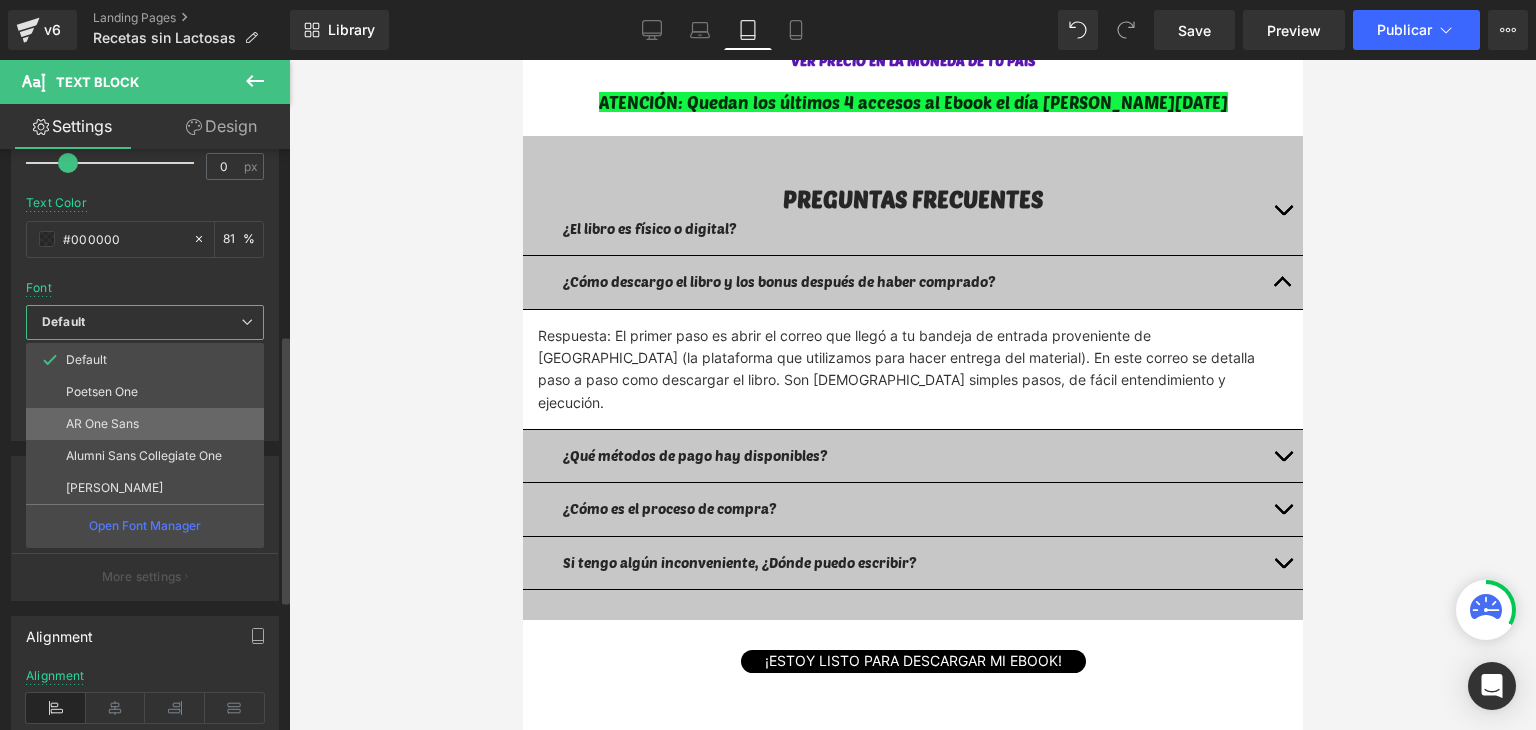 click on "AR One Sans" at bounding box center [145, 424] 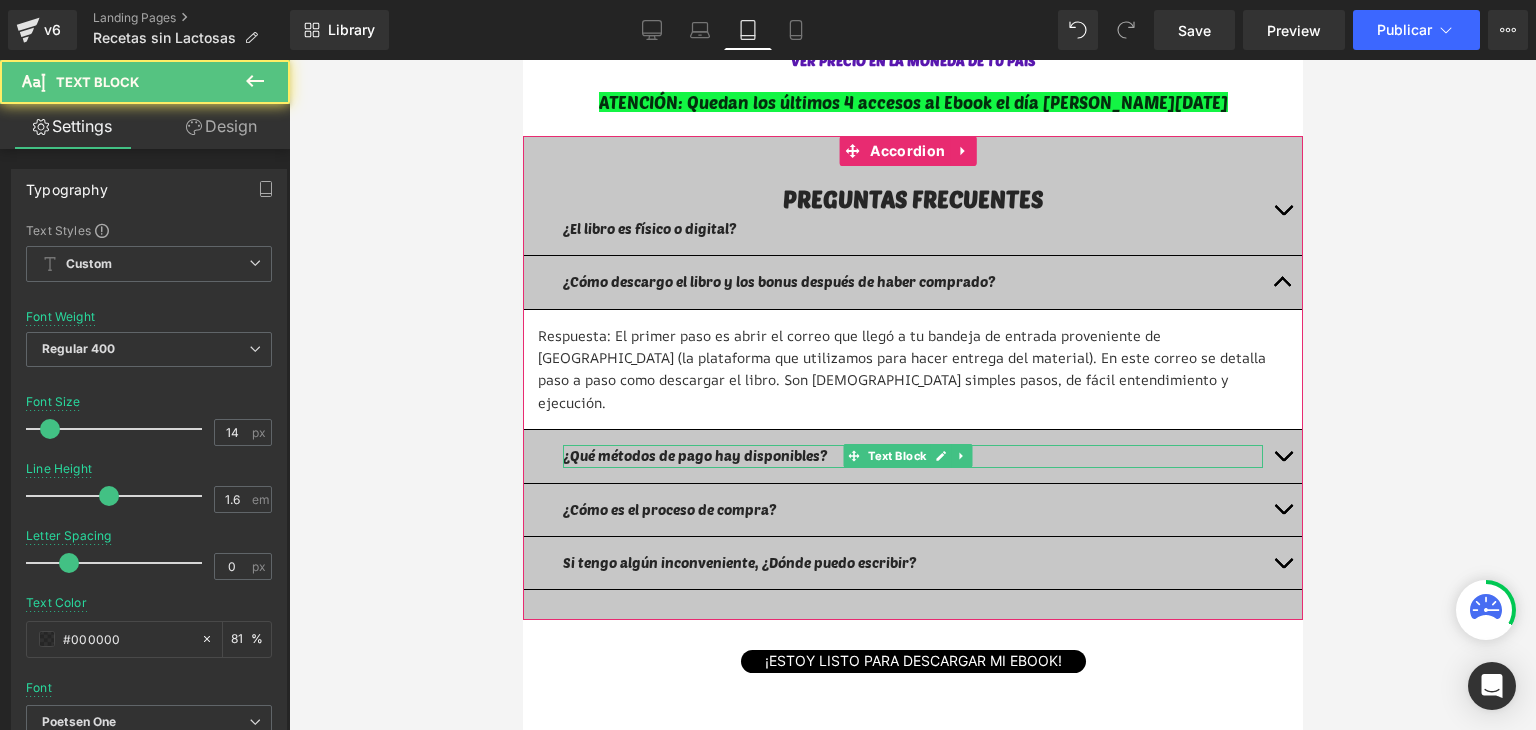 click at bounding box center (912, 465) 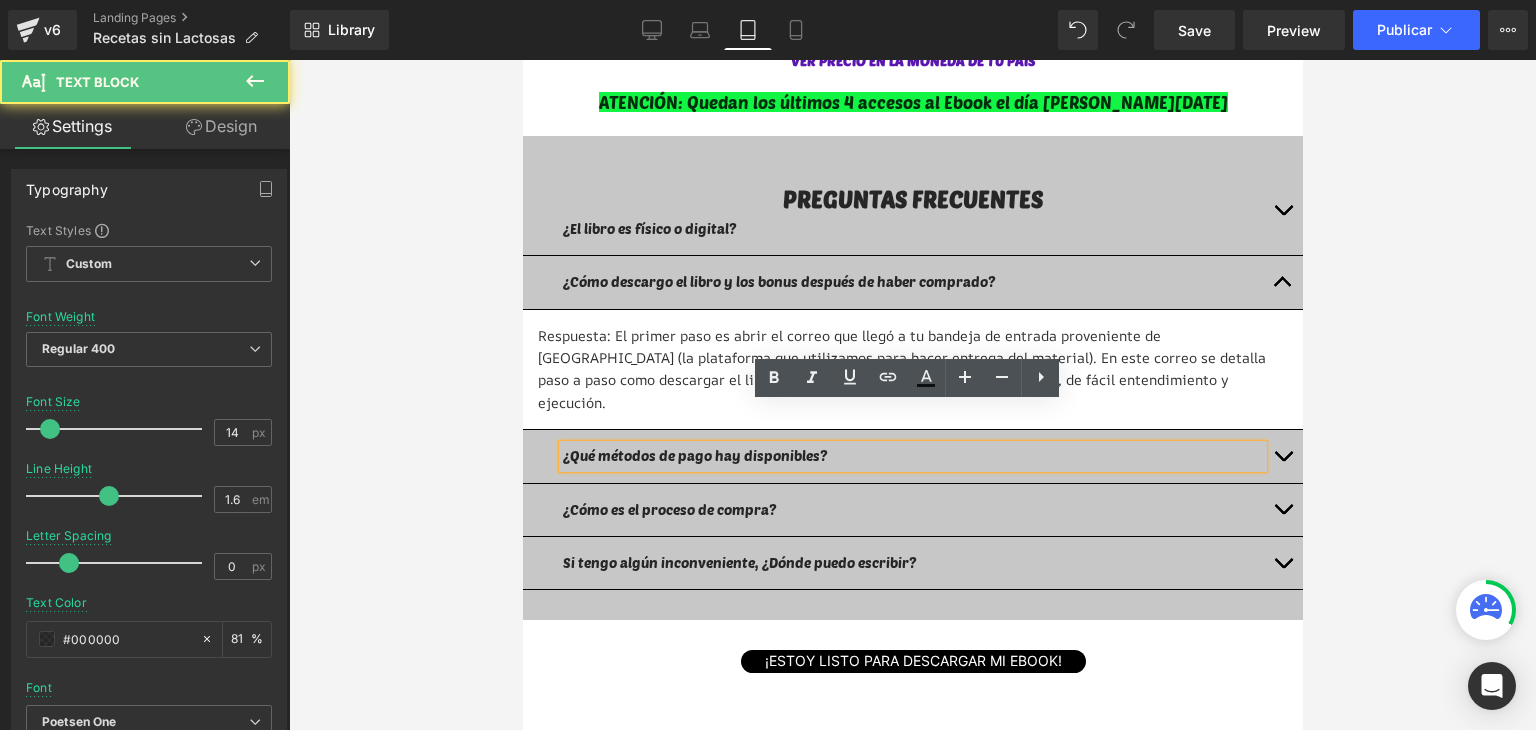 click at bounding box center [1282, 456] 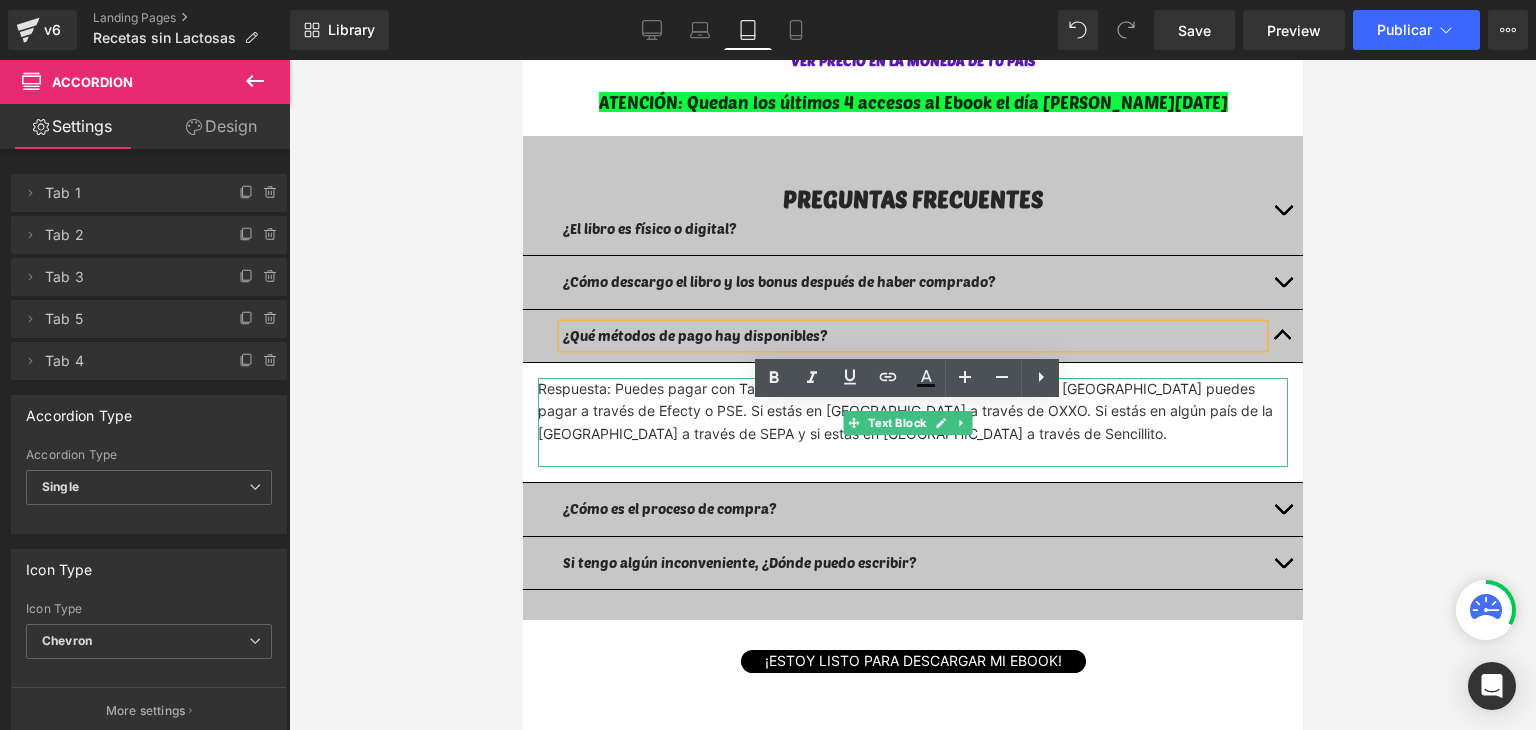 click on "Respuesta: Puedes pagar con Tarjeta de Crédito, PayPal y efectivo. Si estás en [GEOGRAPHIC_DATA] puedes pagar a través de Efecty o PSE. Si estás en [GEOGRAPHIC_DATA] a través de OXXO. Si estás en algún país de la [GEOGRAPHIC_DATA] a través de SEPA y si estás en [GEOGRAPHIC_DATA] a través de Sencillito." at bounding box center (912, 411) 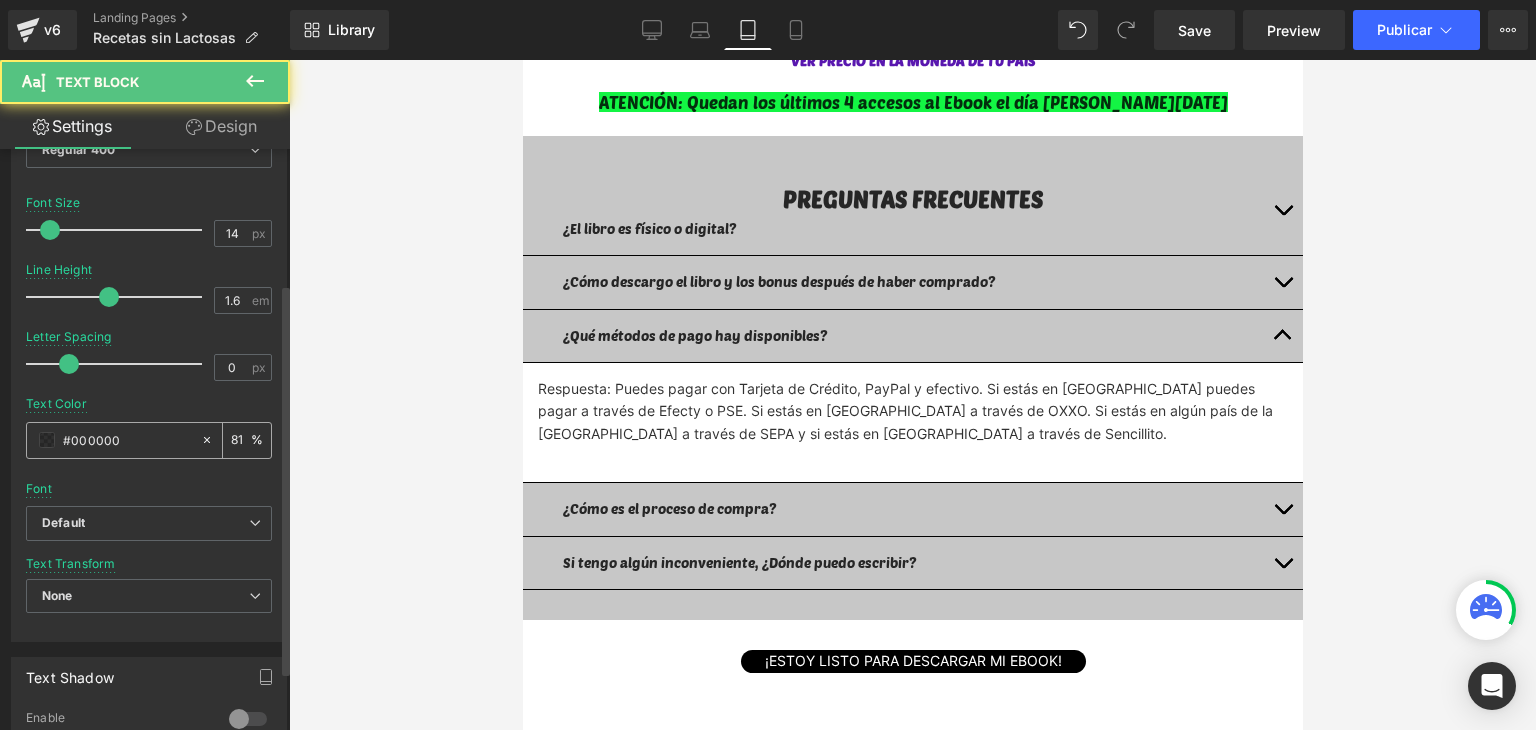 scroll, scrollTop: 200, scrollLeft: 0, axis: vertical 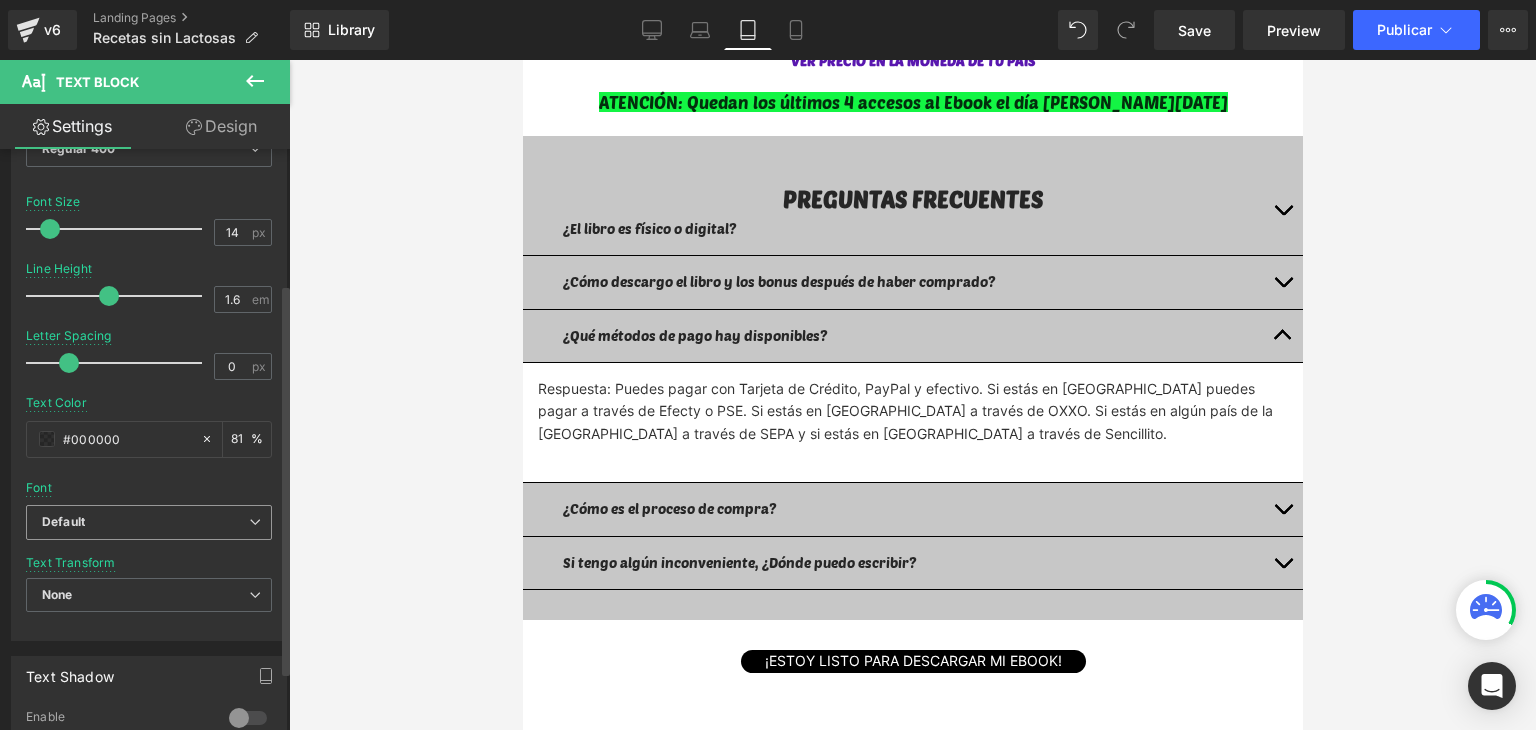 click on "Default" at bounding box center (63, 522) 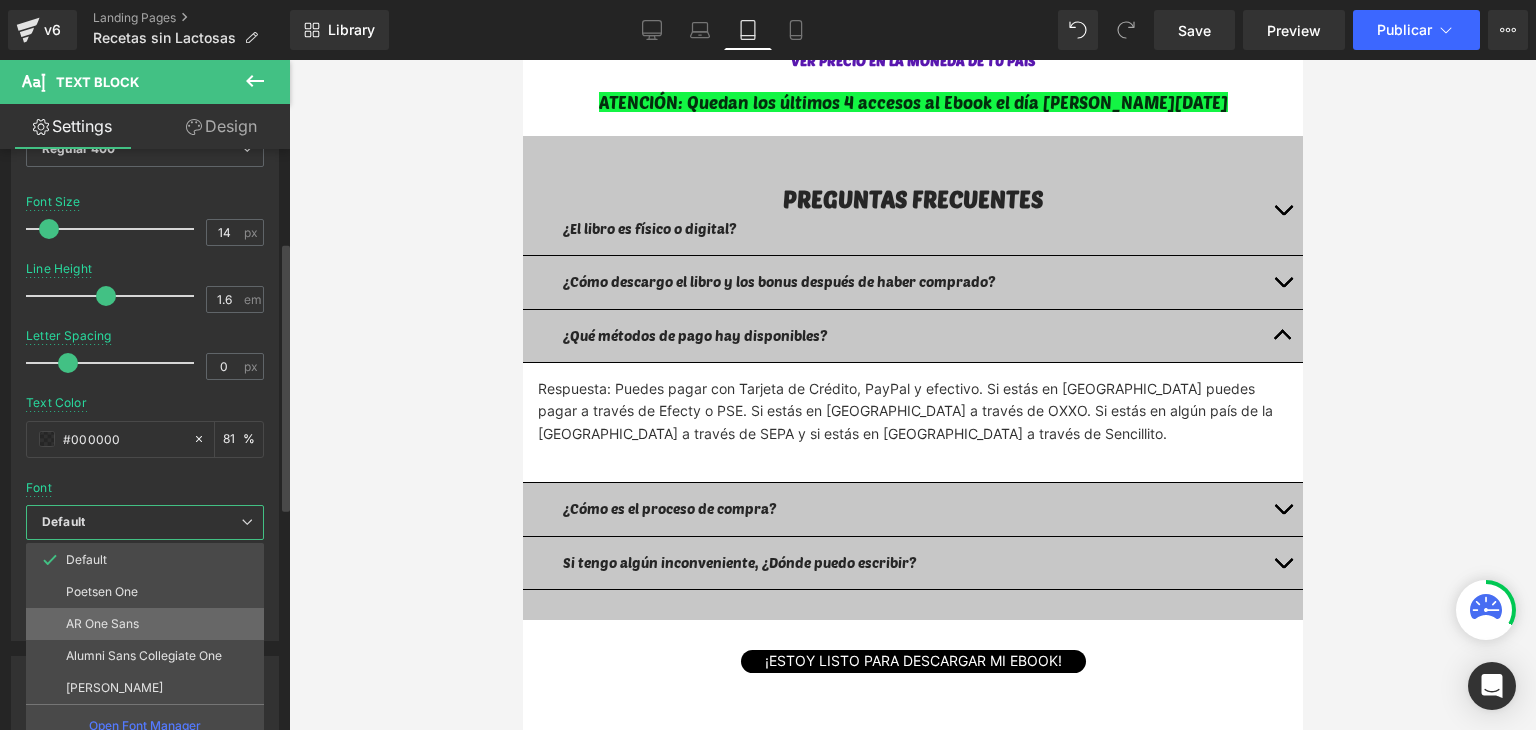 drag, startPoint x: 104, startPoint y: 594, endPoint x: 108, endPoint y: 617, distance: 23.345236 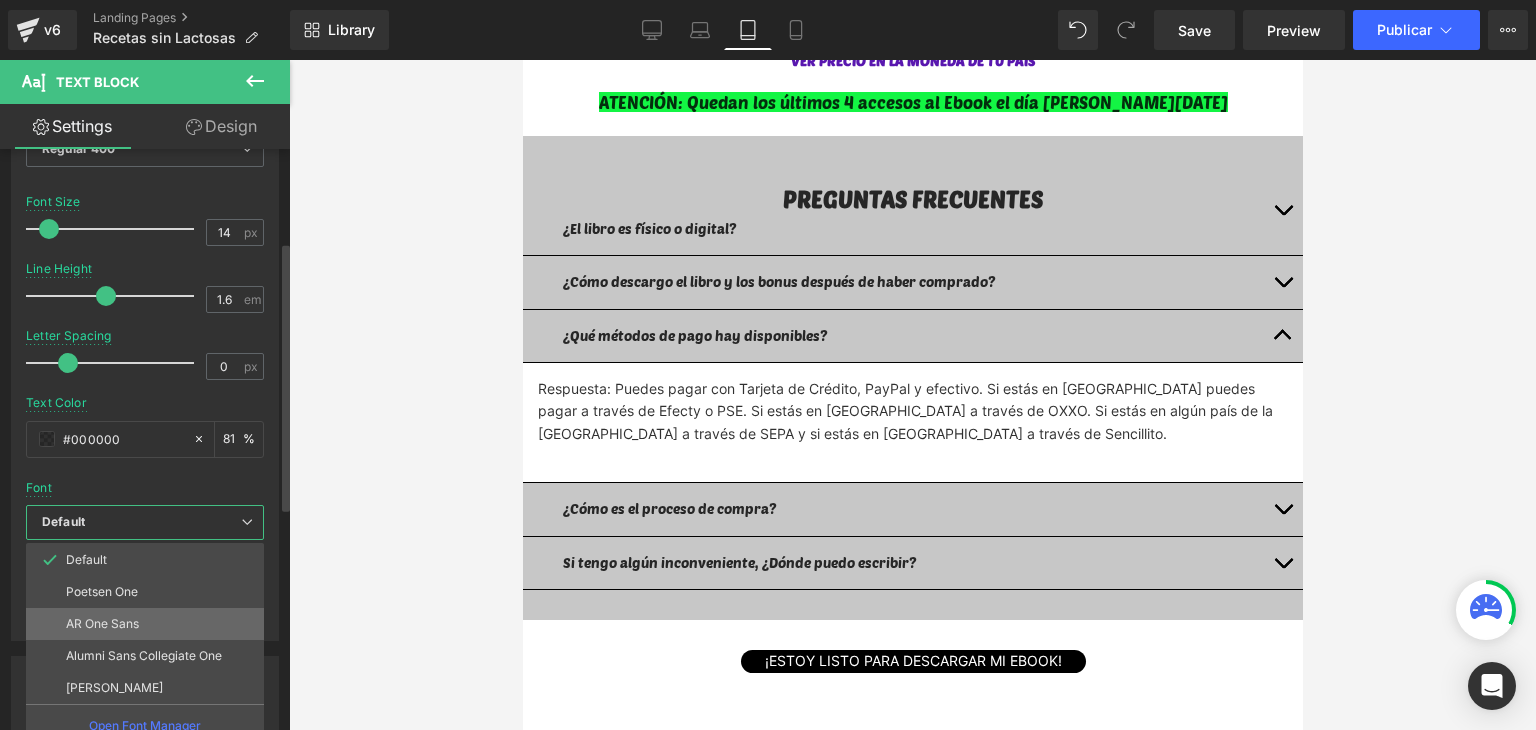 click on "Default
Poetsen One
AR One Sans
Alumni Sans Collegiate One
Anton SC
Open Font Manager" at bounding box center (145, 645) 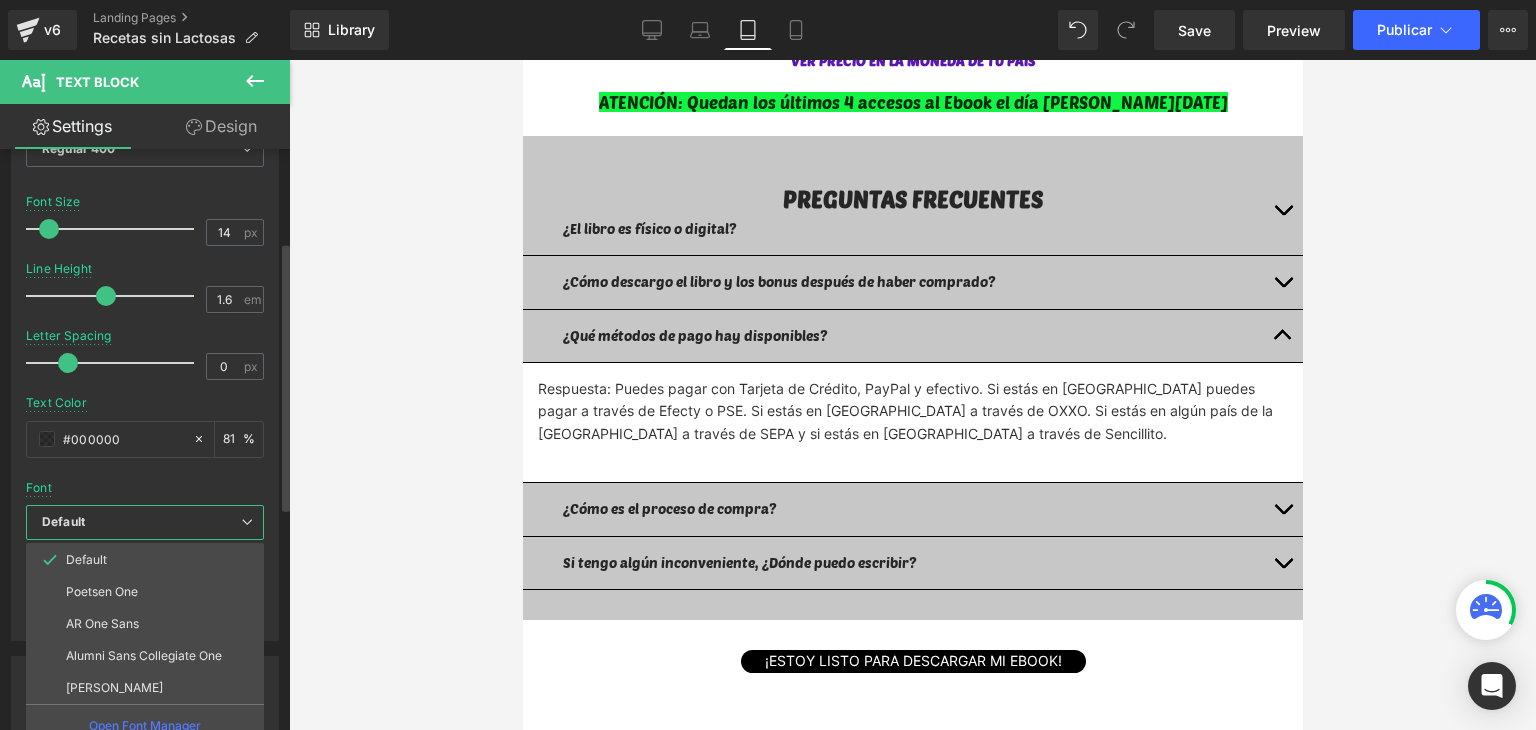 drag, startPoint x: 169, startPoint y: 621, endPoint x: 177, endPoint y: 605, distance: 17.888544 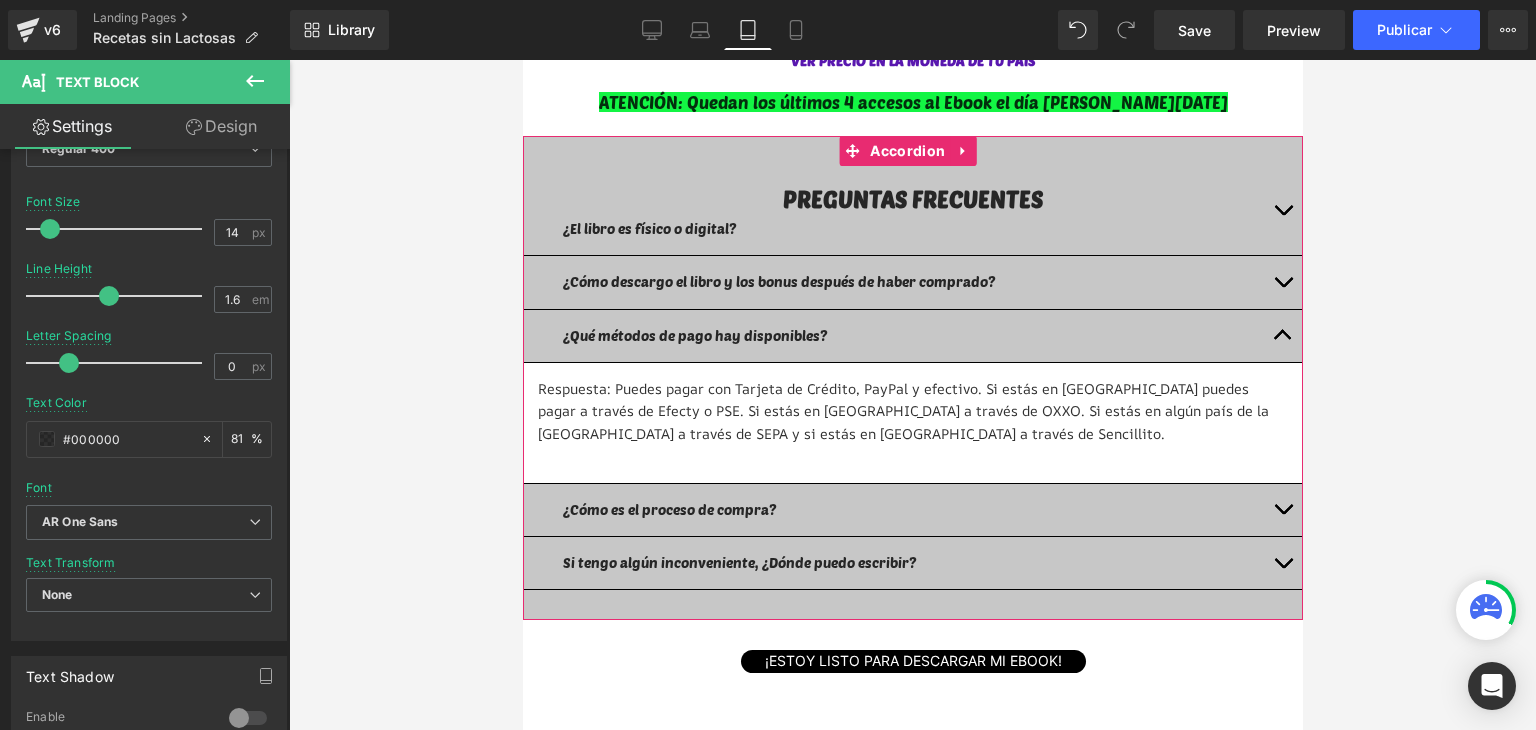click at bounding box center [1282, 510] 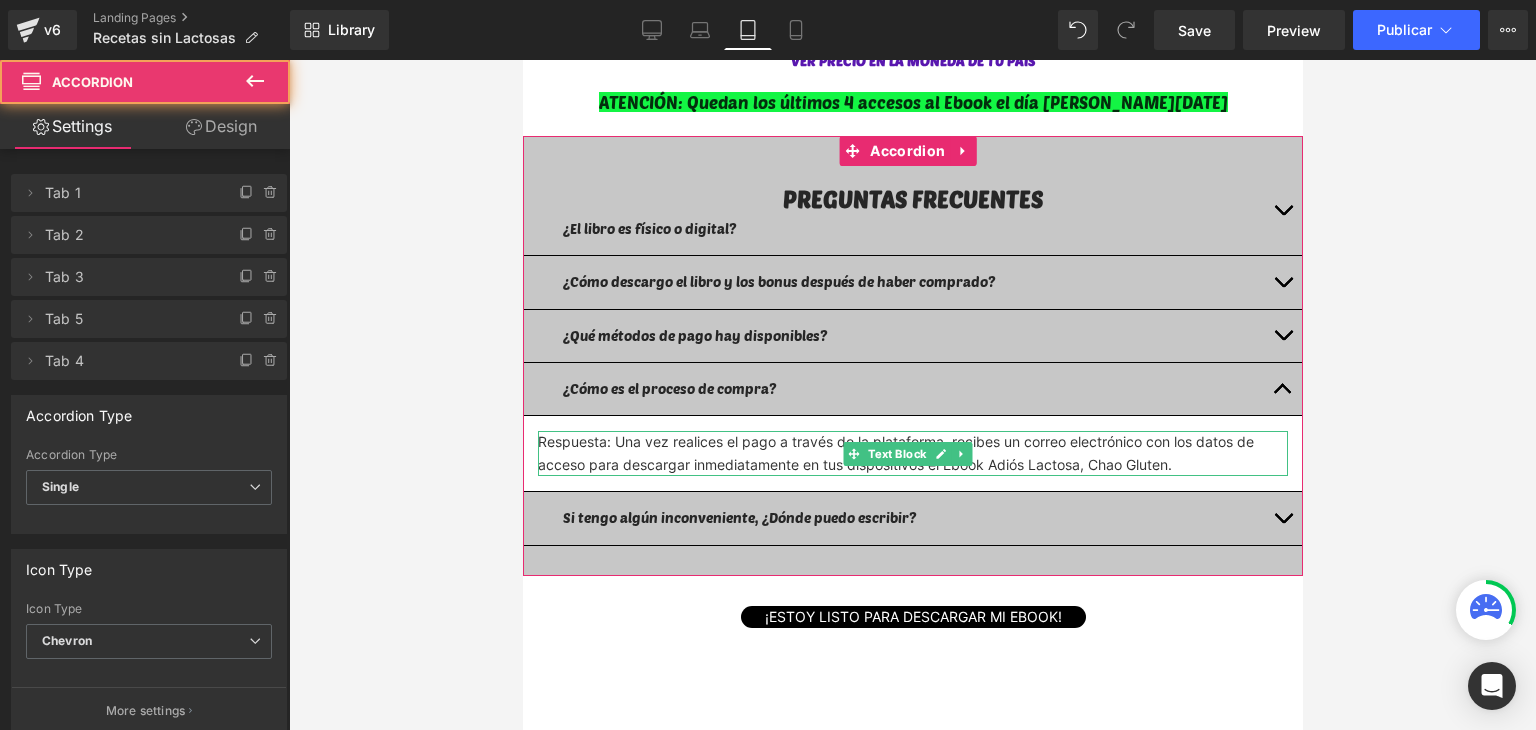 click on "Respuesta: Una vez realices el pago a través de la plataforma, recibes un correo electrónico con los datos de acceso para descargar inmediatamente en tus dispositivos el Ebook Adiós Lactosa, Chao Gluten." at bounding box center (912, 453) 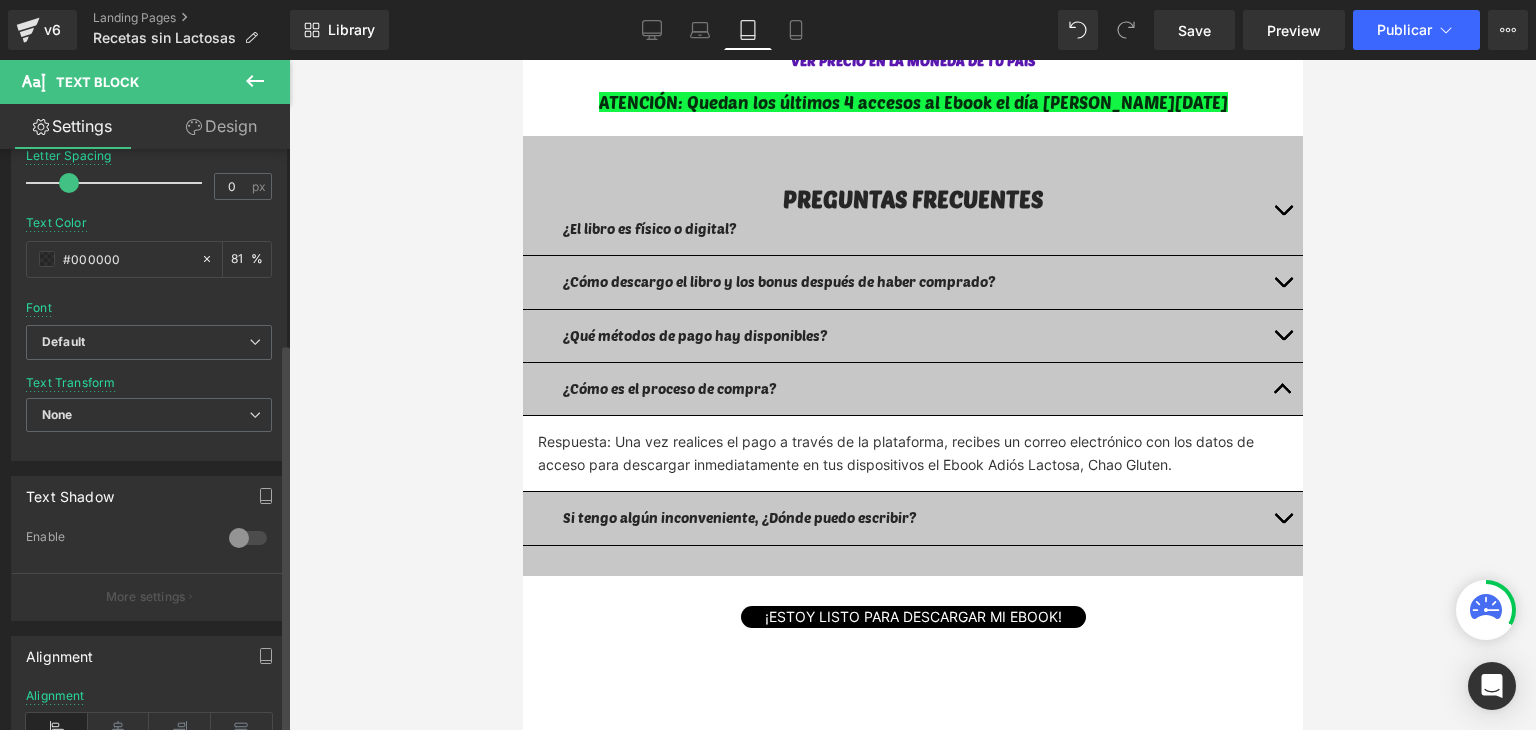 scroll, scrollTop: 400, scrollLeft: 0, axis: vertical 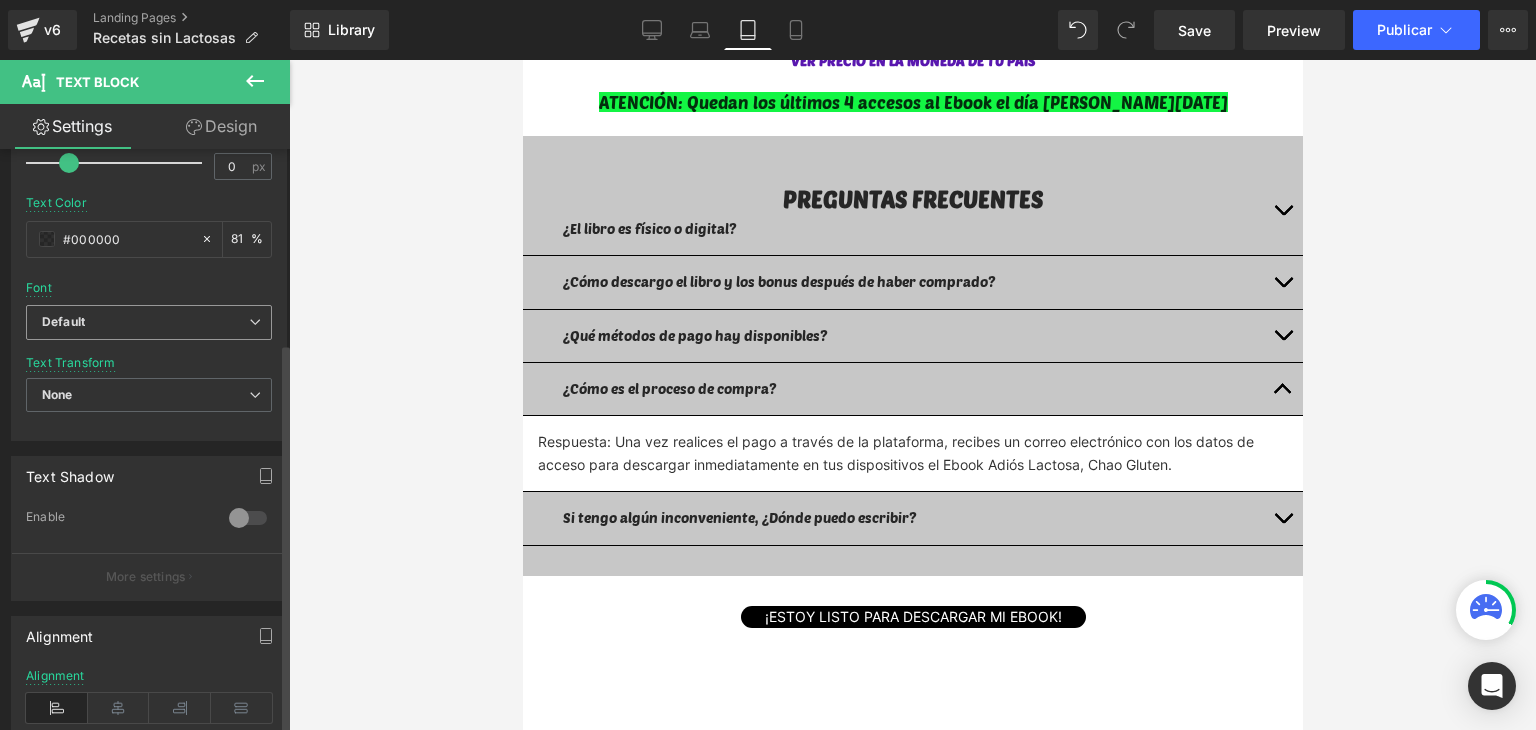 click on "Default" at bounding box center [145, 322] 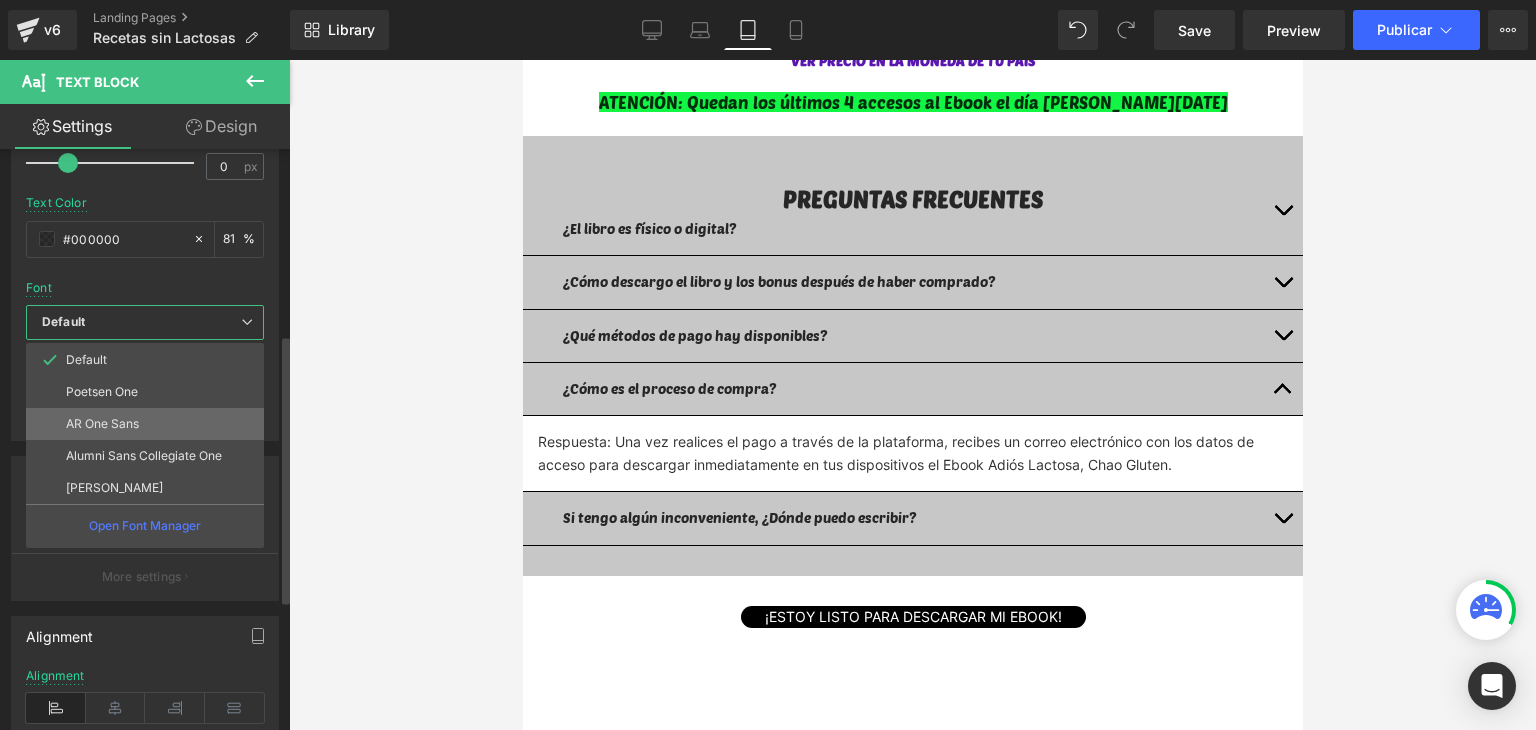 click on "AR One Sans" at bounding box center [102, 424] 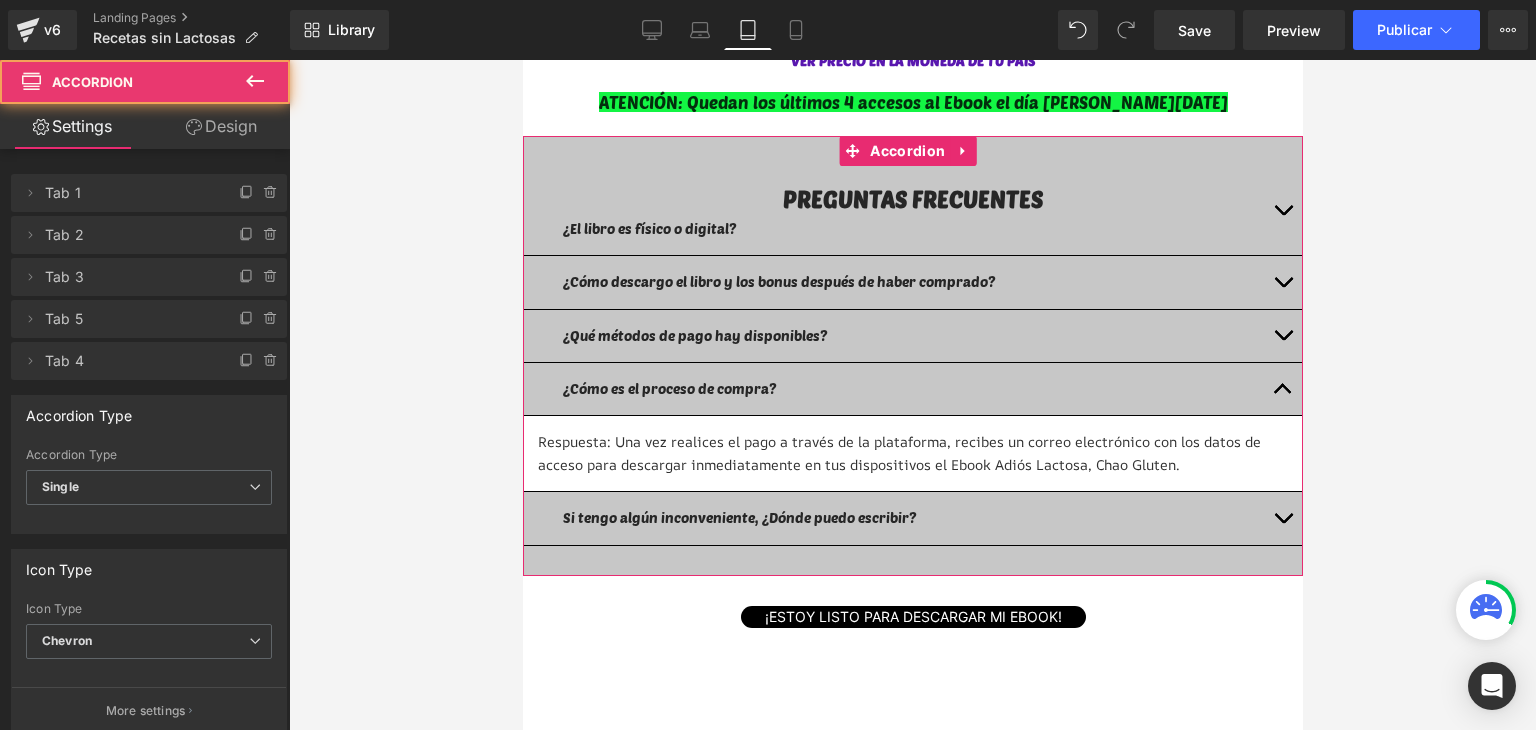 click at bounding box center [1282, 518] 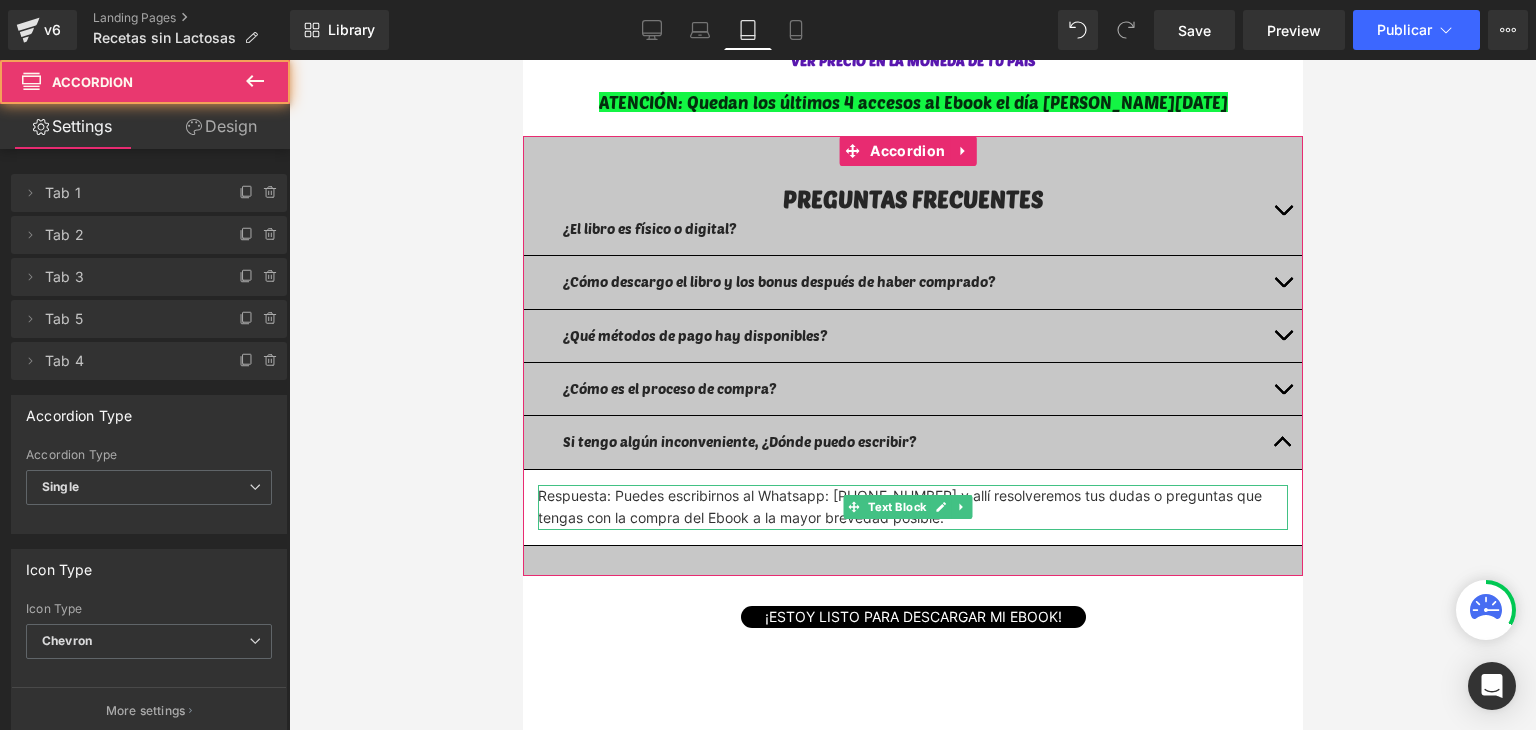 click on "Respuesta: Puedes escribirnos al Whatsapp: [PHONE_NUMBER] y allí resolveremos tus dudas o preguntas que tengas con la compra del Ebook a la mayor brevedad posible." at bounding box center [912, 507] 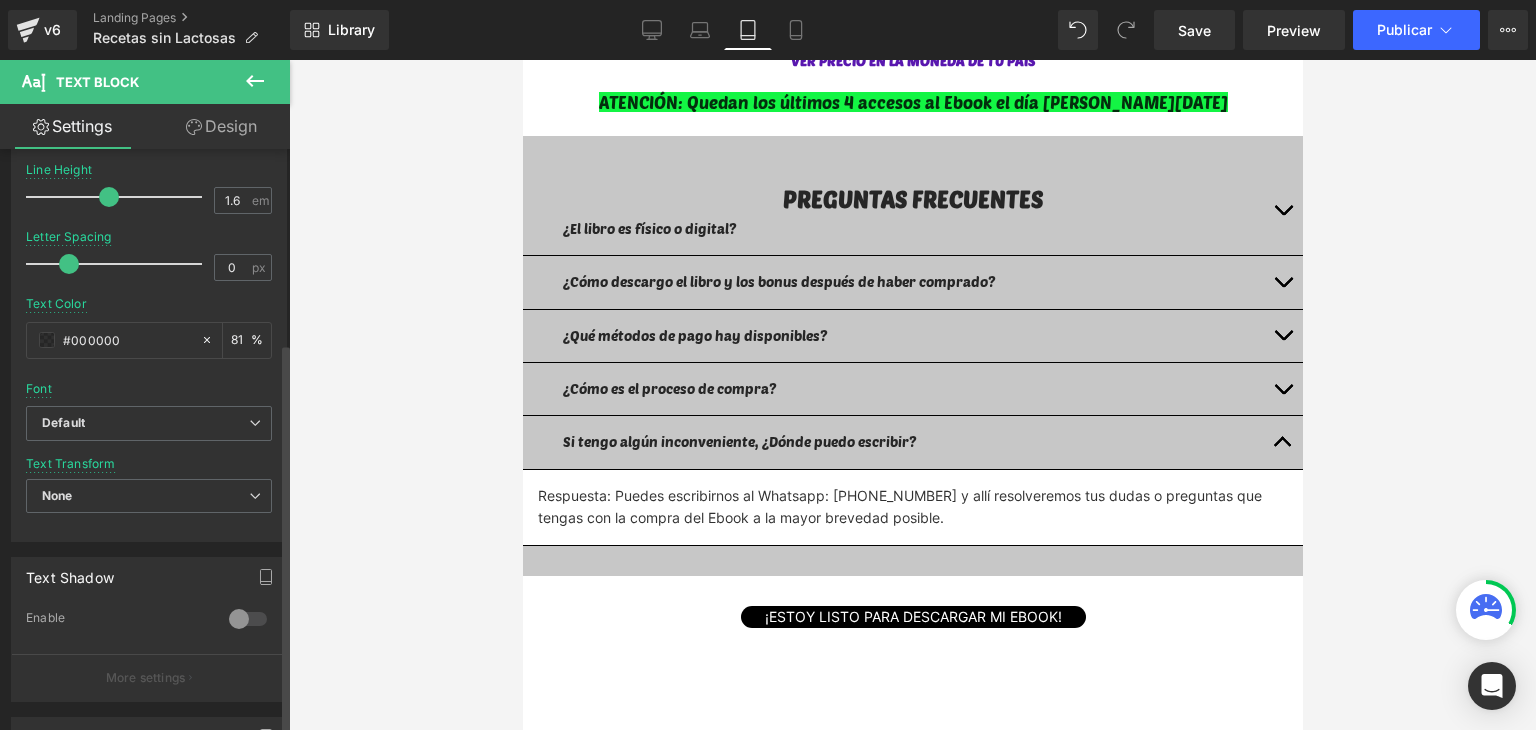 scroll, scrollTop: 400, scrollLeft: 0, axis: vertical 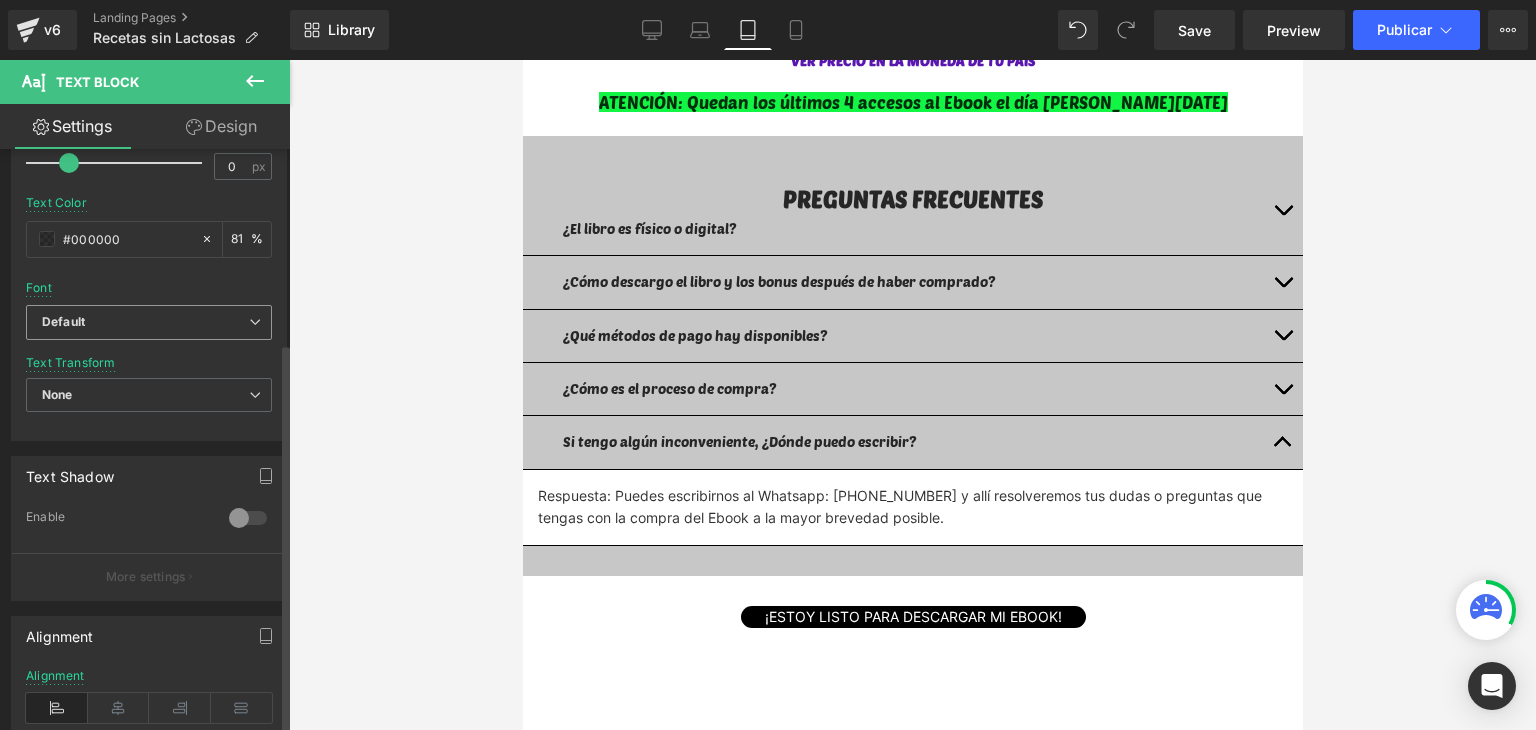 click on "Default" at bounding box center (63, 322) 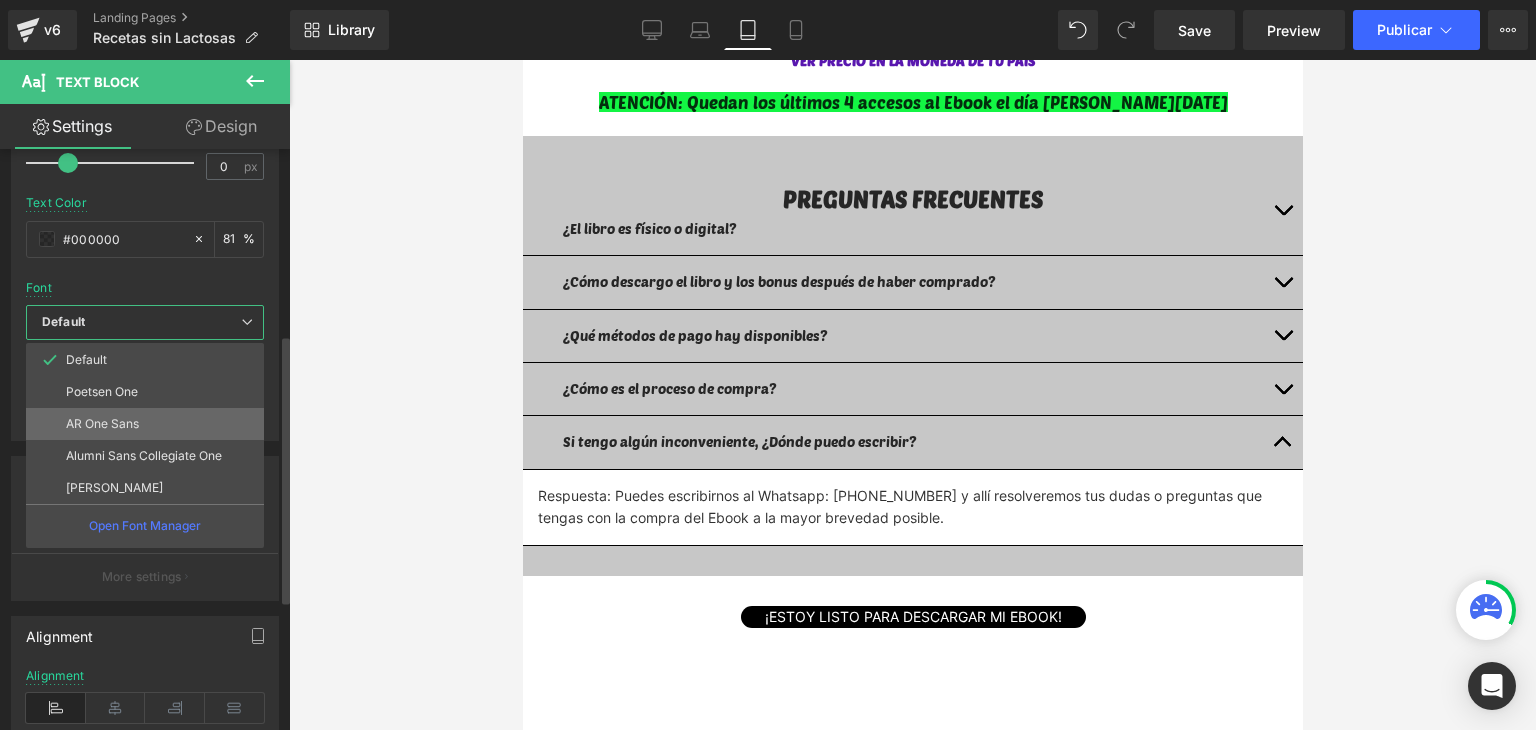drag, startPoint x: 96, startPoint y: 391, endPoint x: 98, endPoint y: 420, distance: 29.068884 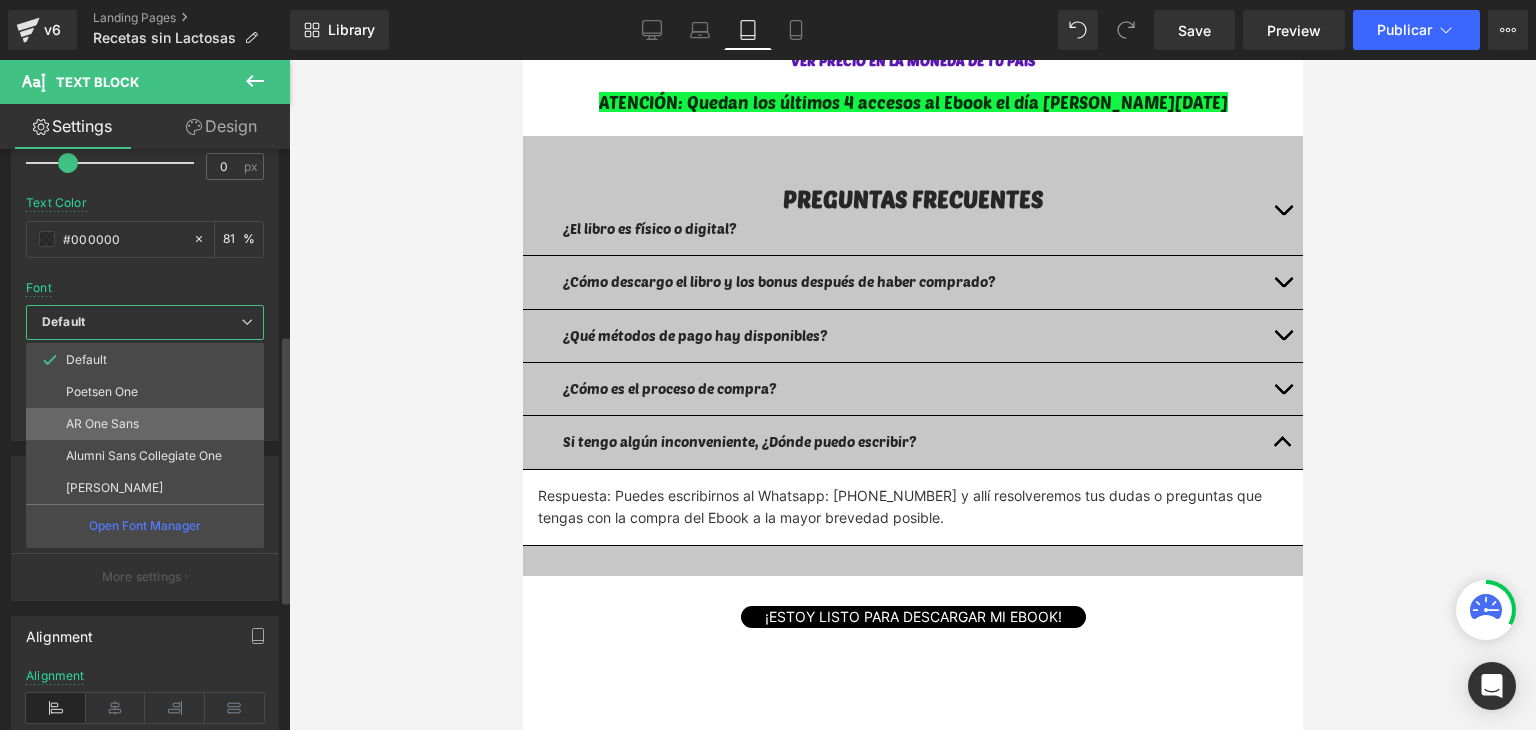 click on "Default
Poetsen One
AR One Sans
Alumni Sans Collegiate One
Anton SC
Open Font Manager" at bounding box center [145, 445] 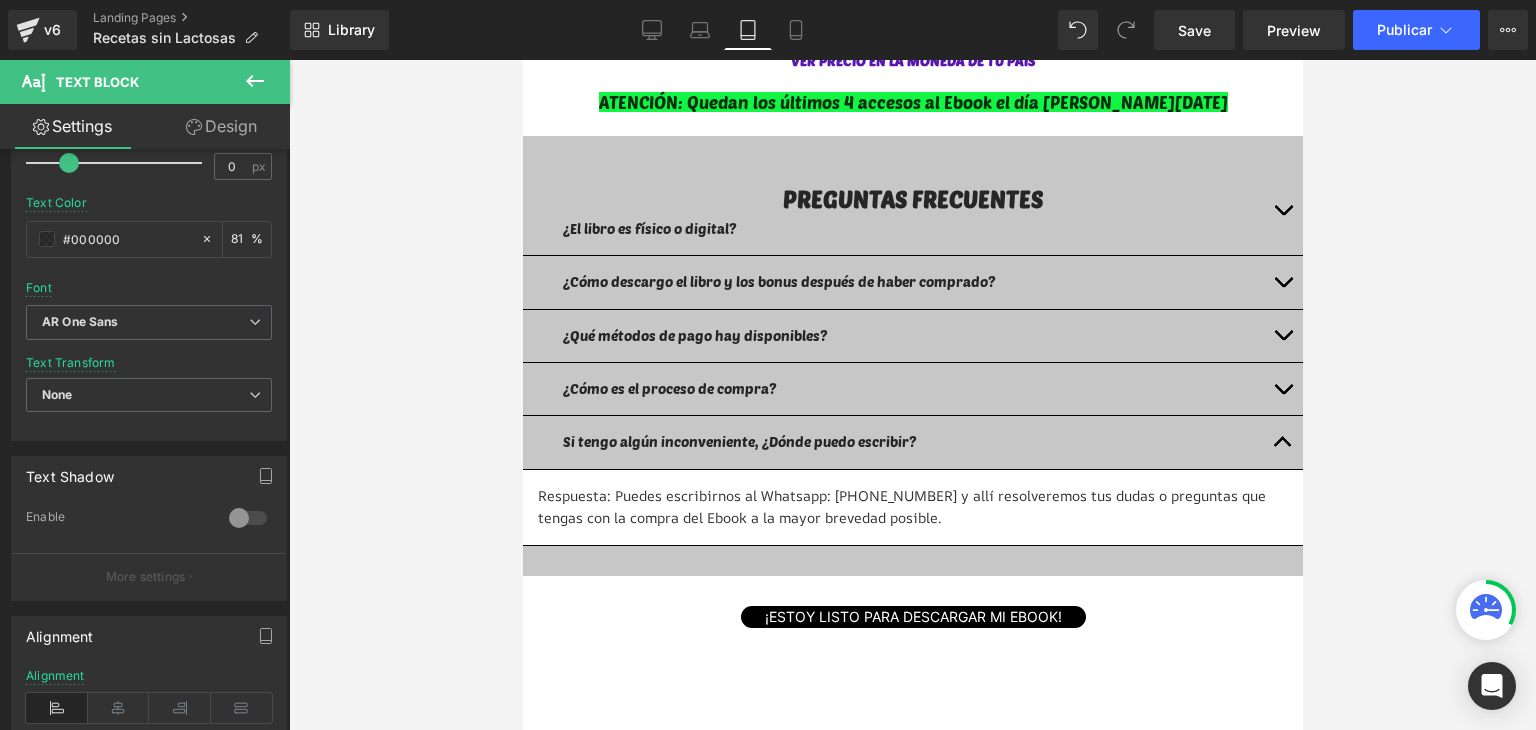 click at bounding box center (912, 395) 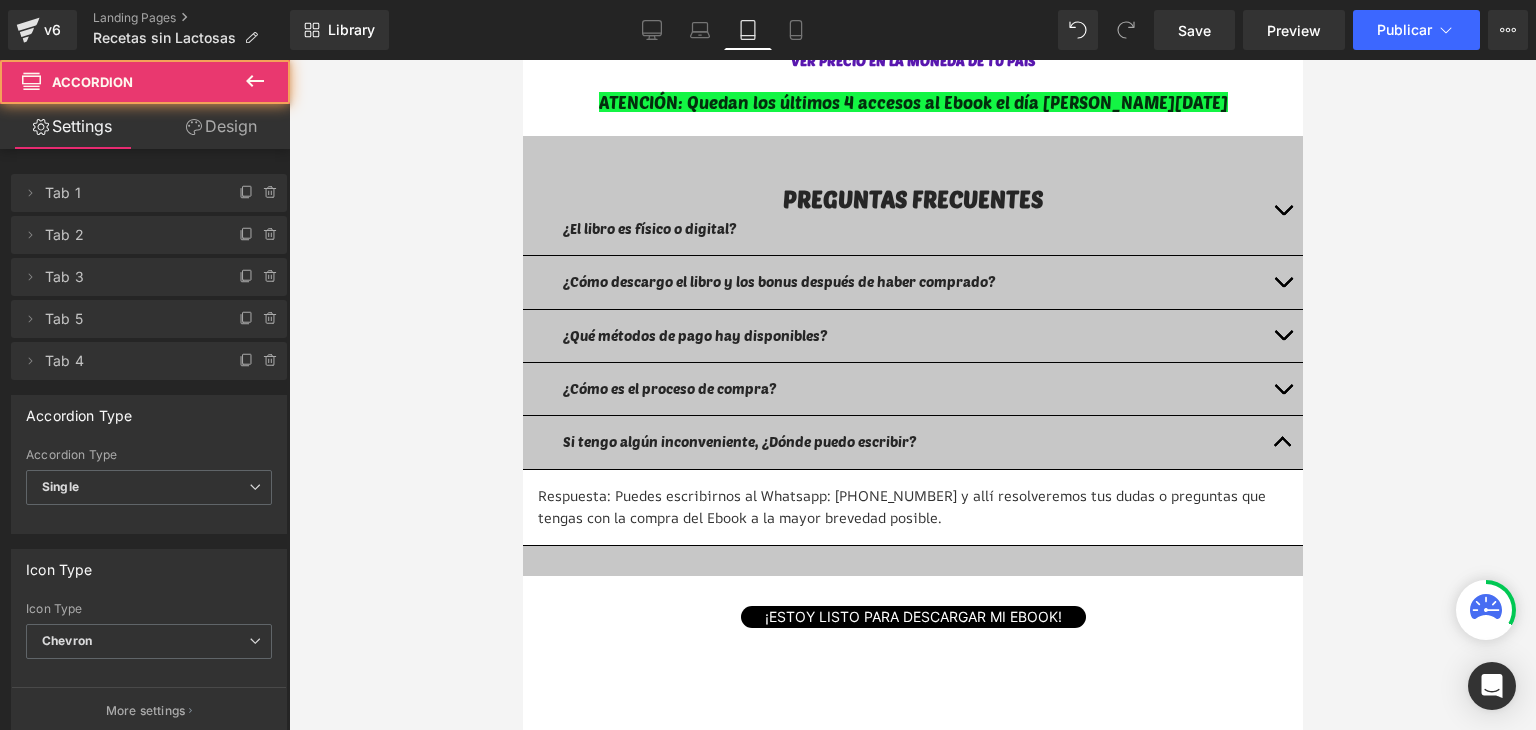 click on "Si tengo algún inconveniente, ¿Dónde puedo escribir? Text Block" at bounding box center (912, 442) 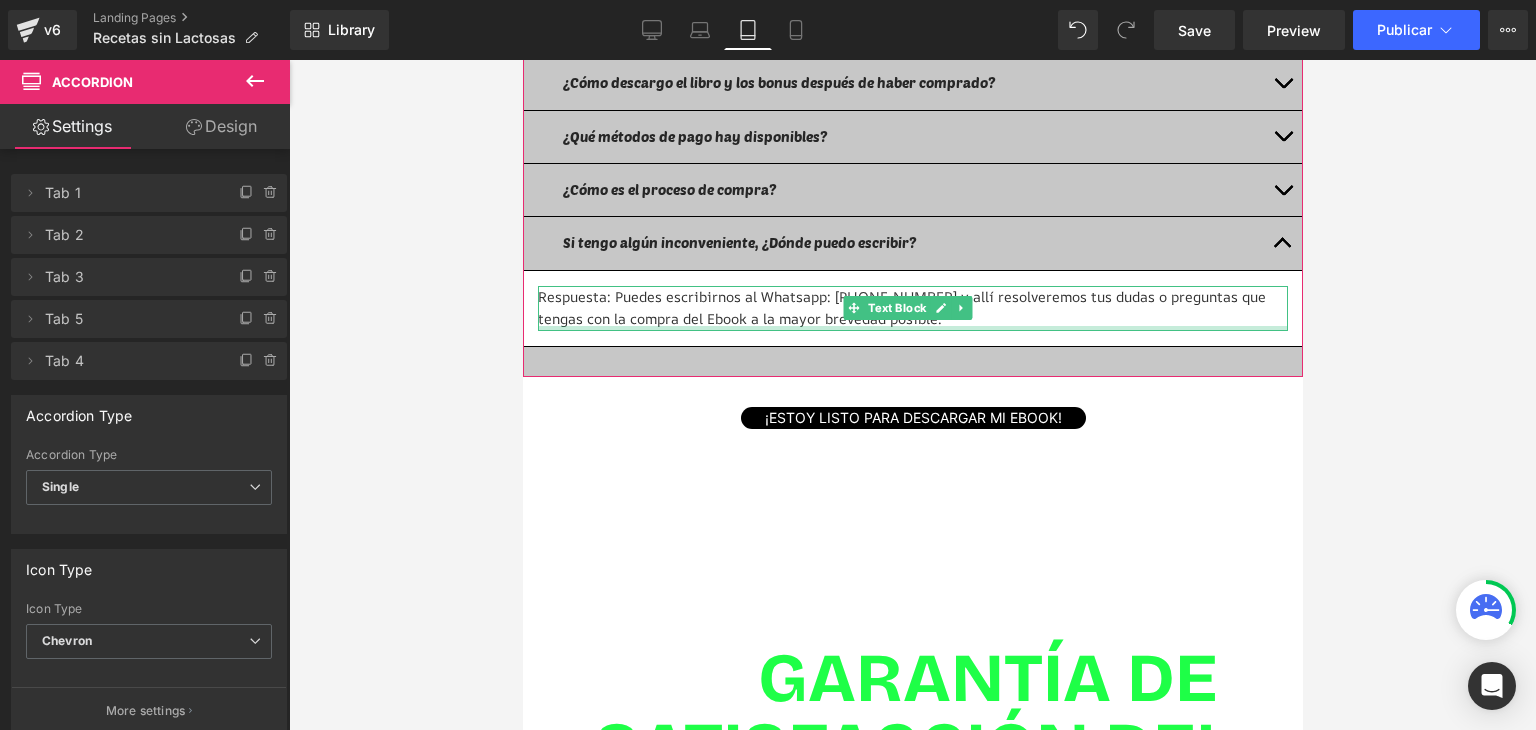 scroll, scrollTop: 6800, scrollLeft: 0, axis: vertical 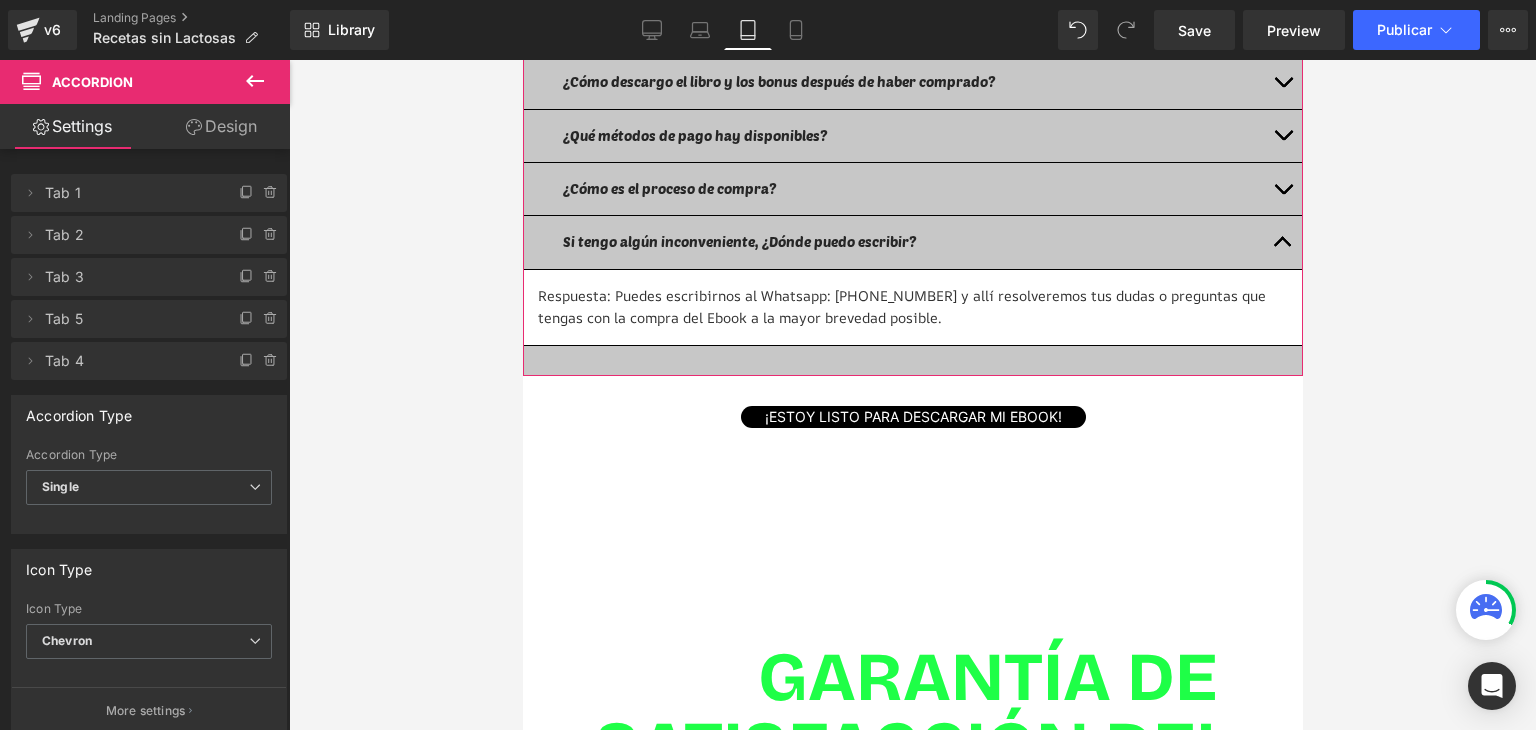 click on "PREGUNTAS FRECUENTES
Text Block
¿El libro es físico o digital?
Text Block
Respuesta: El ebook Adiós Lactosa, Chao Gluten es digital y viene en formato PDF. Este puede ser descargado desde cualquier dispositivo, celular, computadora o tablet. No se encuentra en ninguna tienda física.
Text Block
¿Cómo descargo el libro y los bonus después de haber comprado?
Text Block
Text Block" at bounding box center [912, 156] 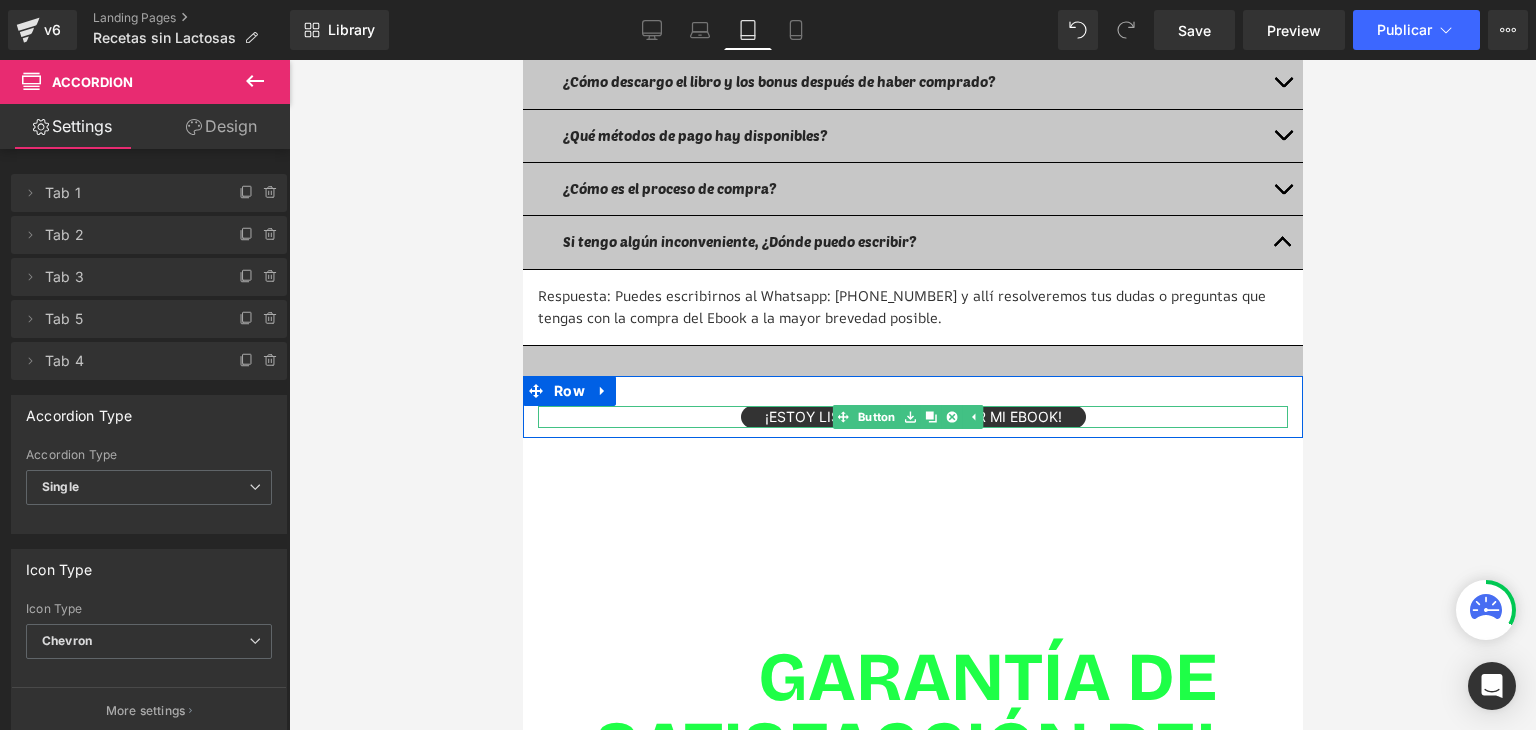 click at bounding box center (909, 417) 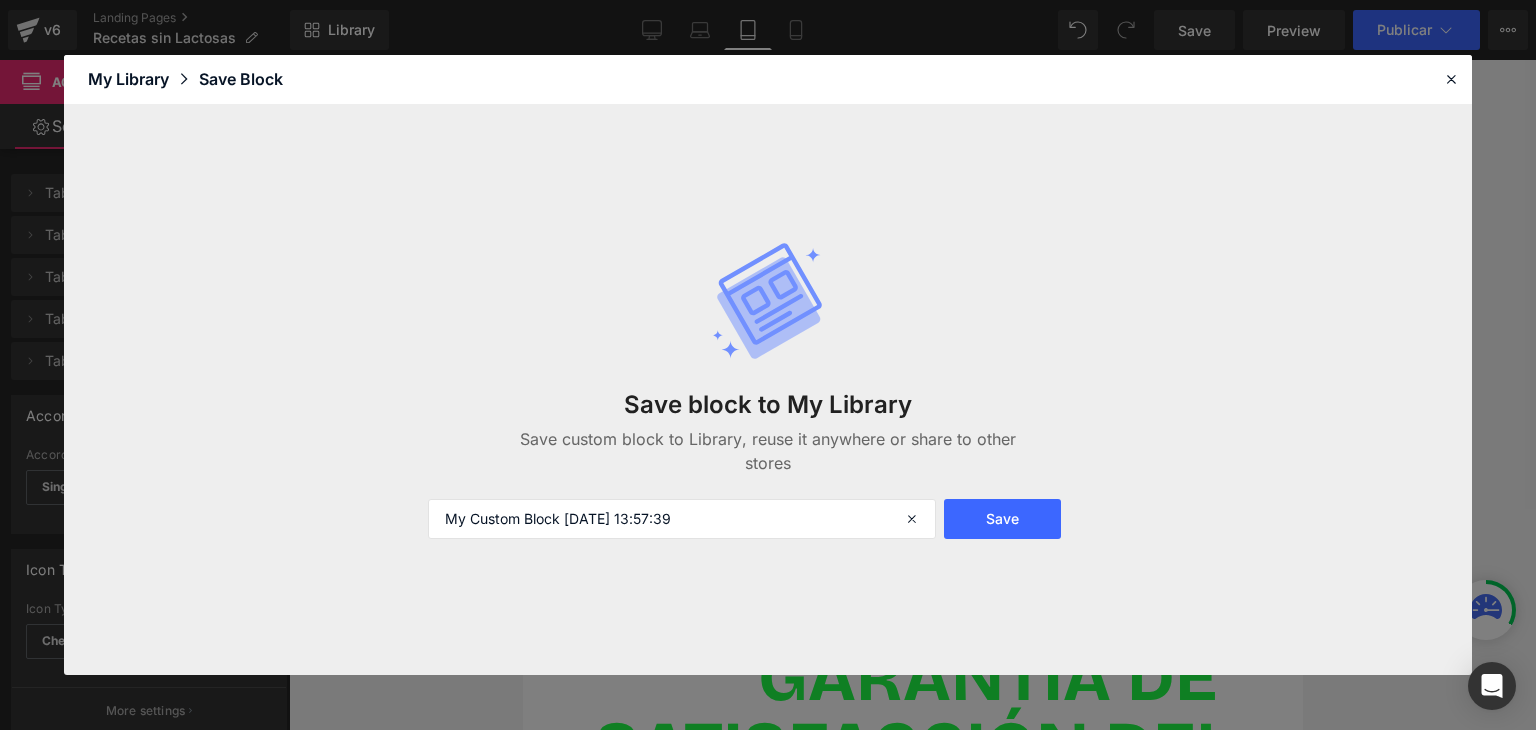 click on "Save block to My Library" at bounding box center [768, 404] 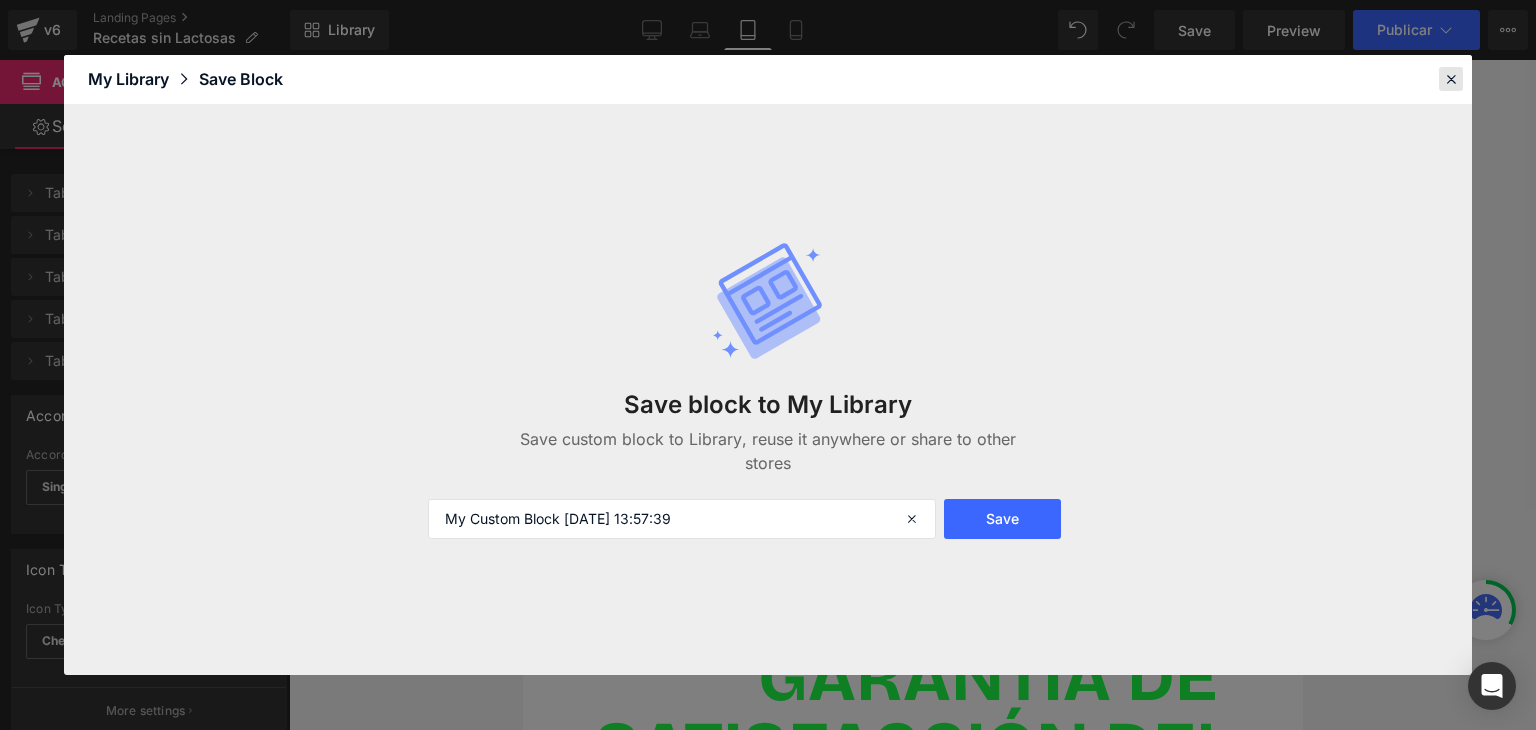 click at bounding box center [1451, 79] 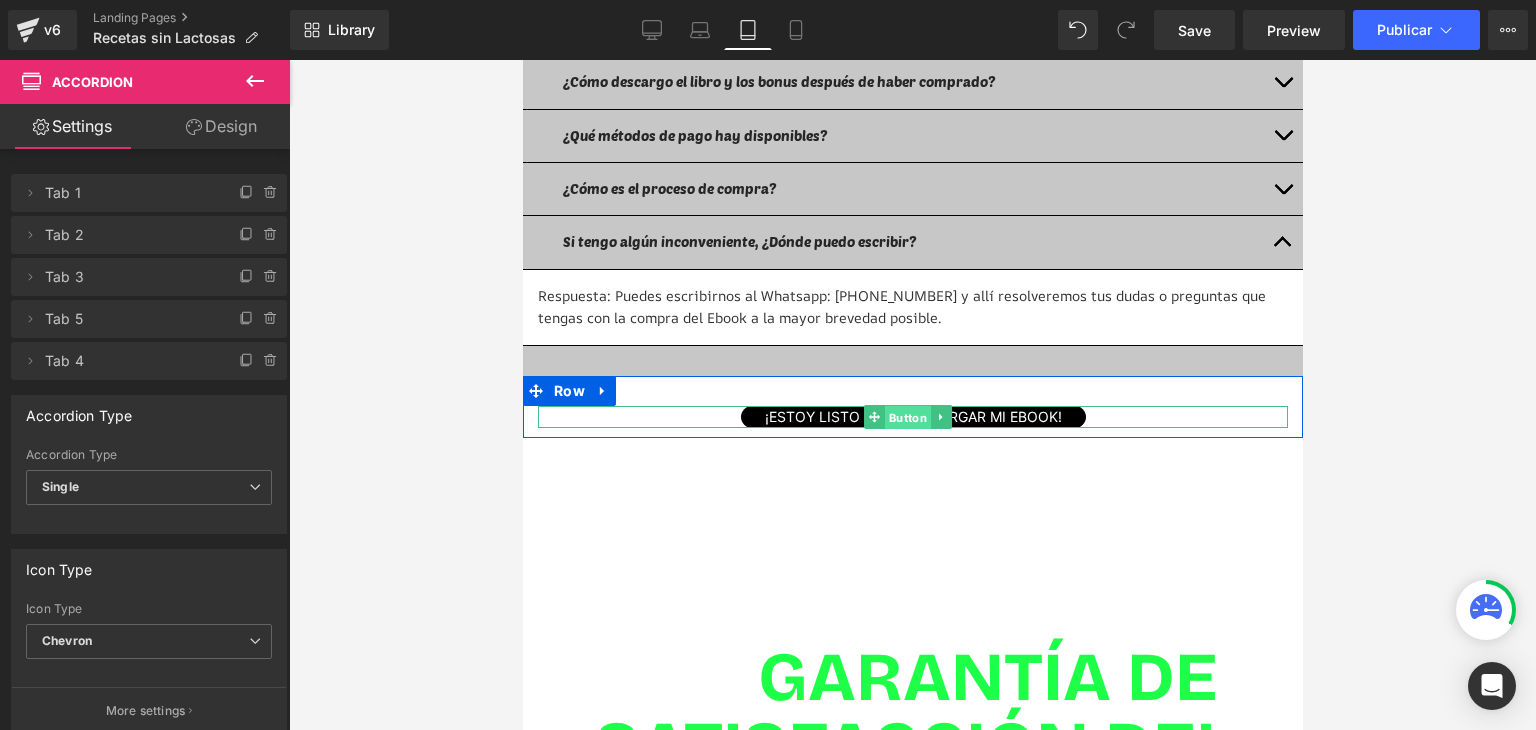 click on "Button" at bounding box center [896, 417] 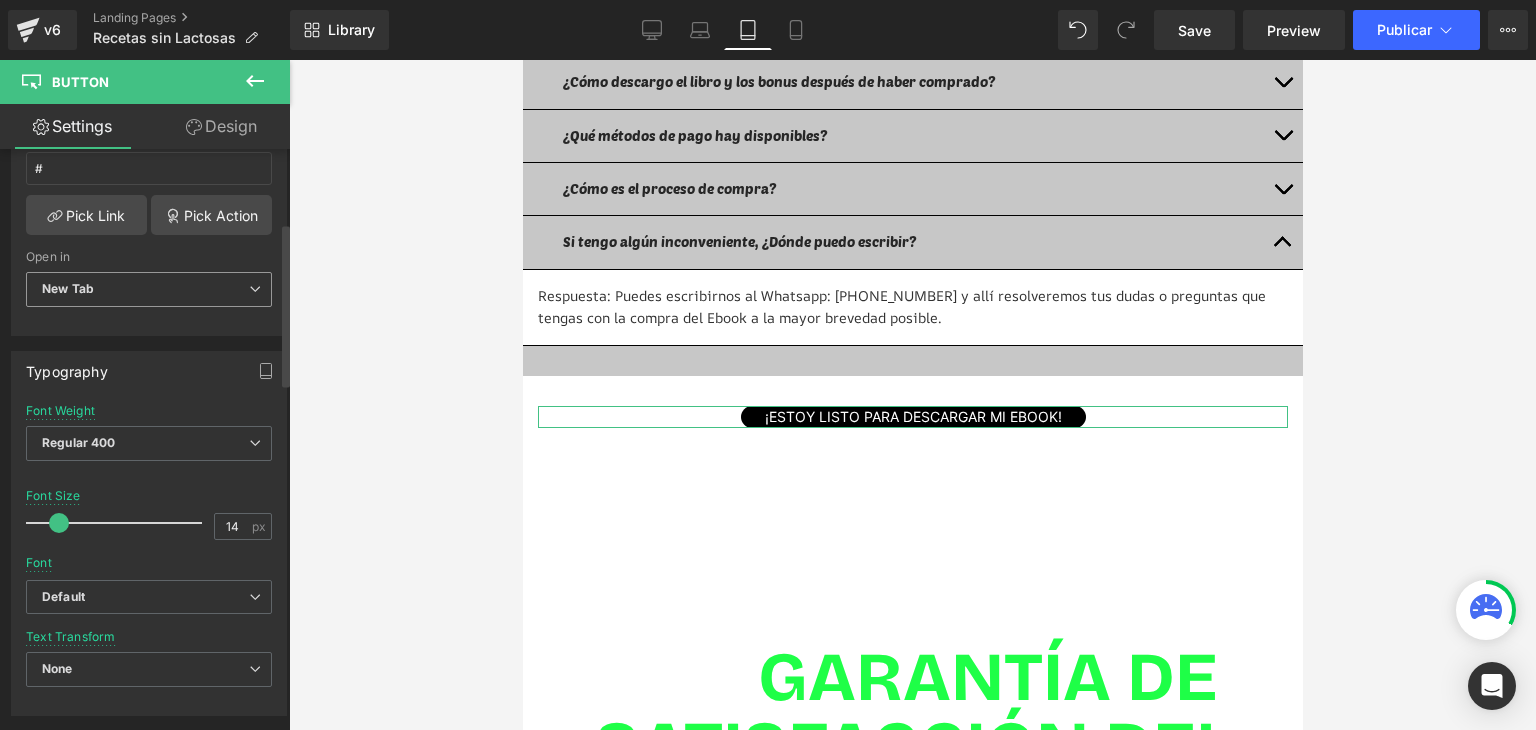 scroll, scrollTop: 400, scrollLeft: 0, axis: vertical 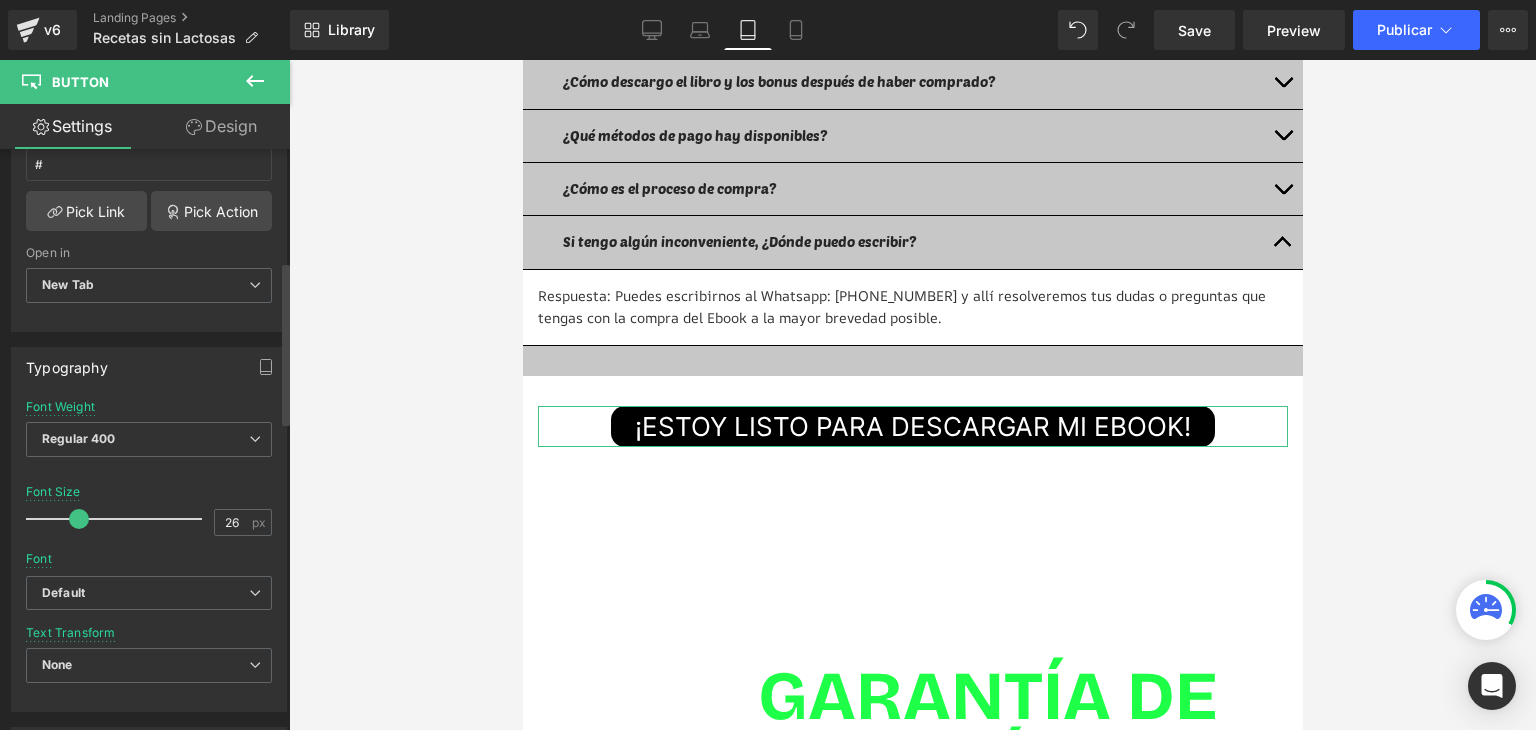 drag, startPoint x: 60, startPoint y: 515, endPoint x: 79, endPoint y: 517, distance: 19.104973 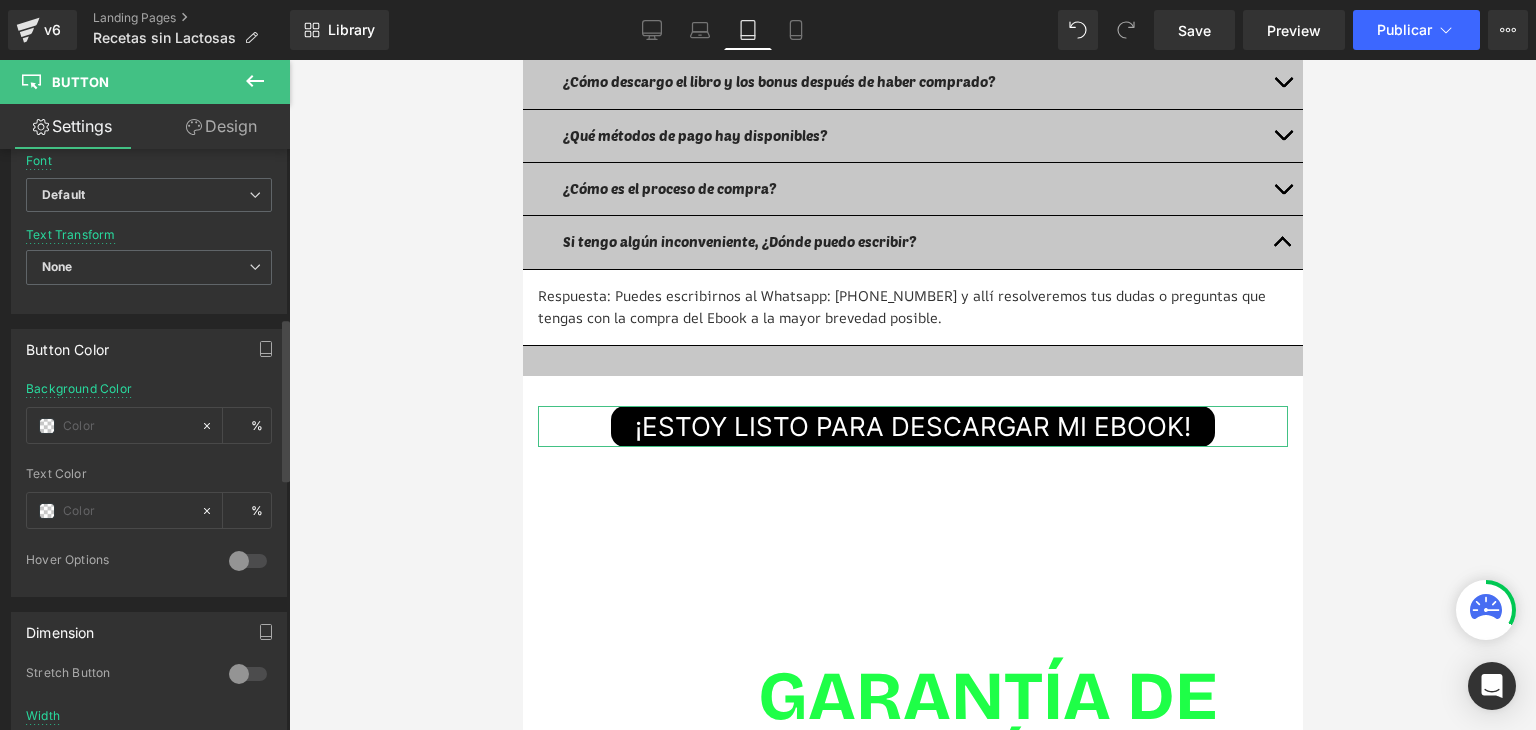 scroll, scrollTop: 800, scrollLeft: 0, axis: vertical 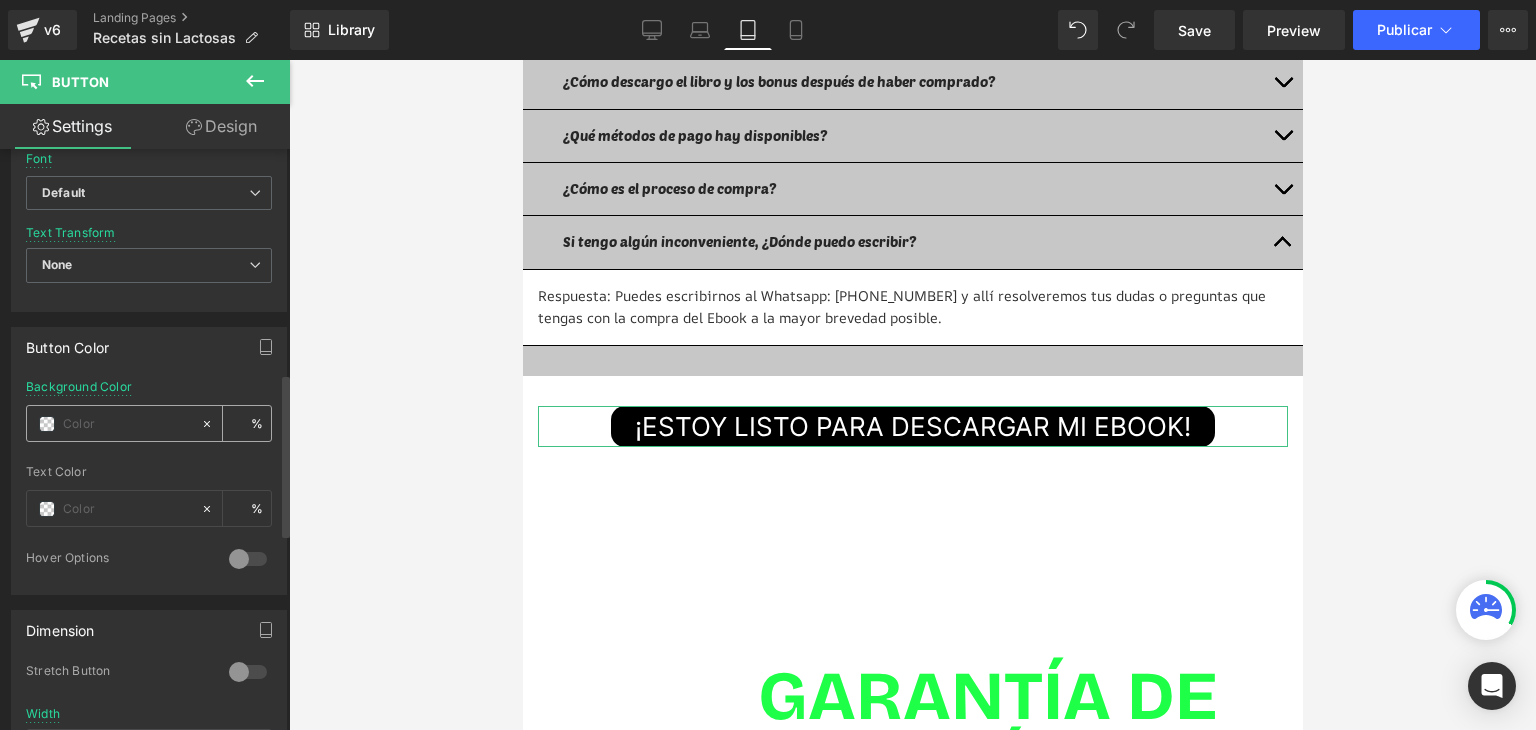 click at bounding box center [113, 423] 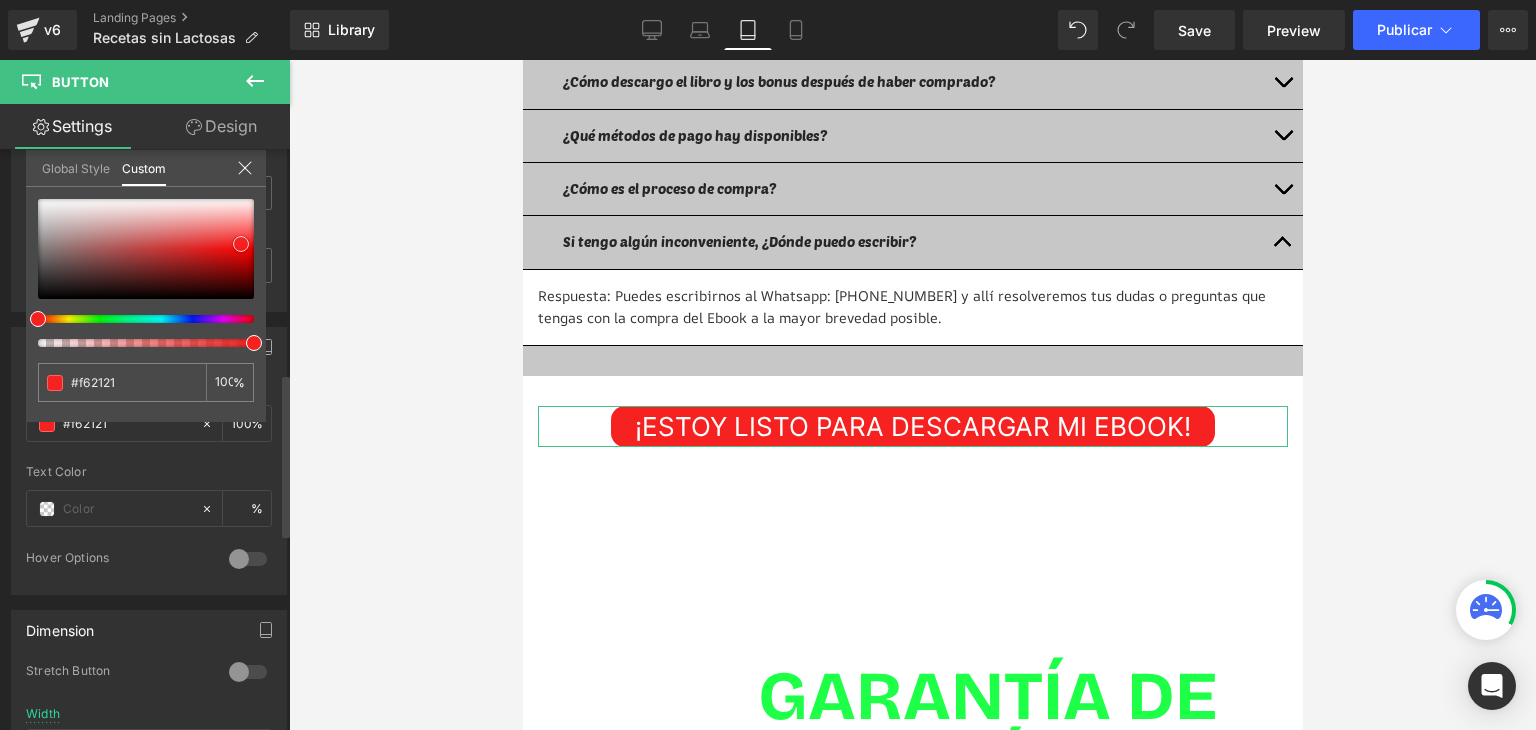 drag, startPoint x: 198, startPoint y: 279, endPoint x: 241, endPoint y: 243, distance: 56.0803 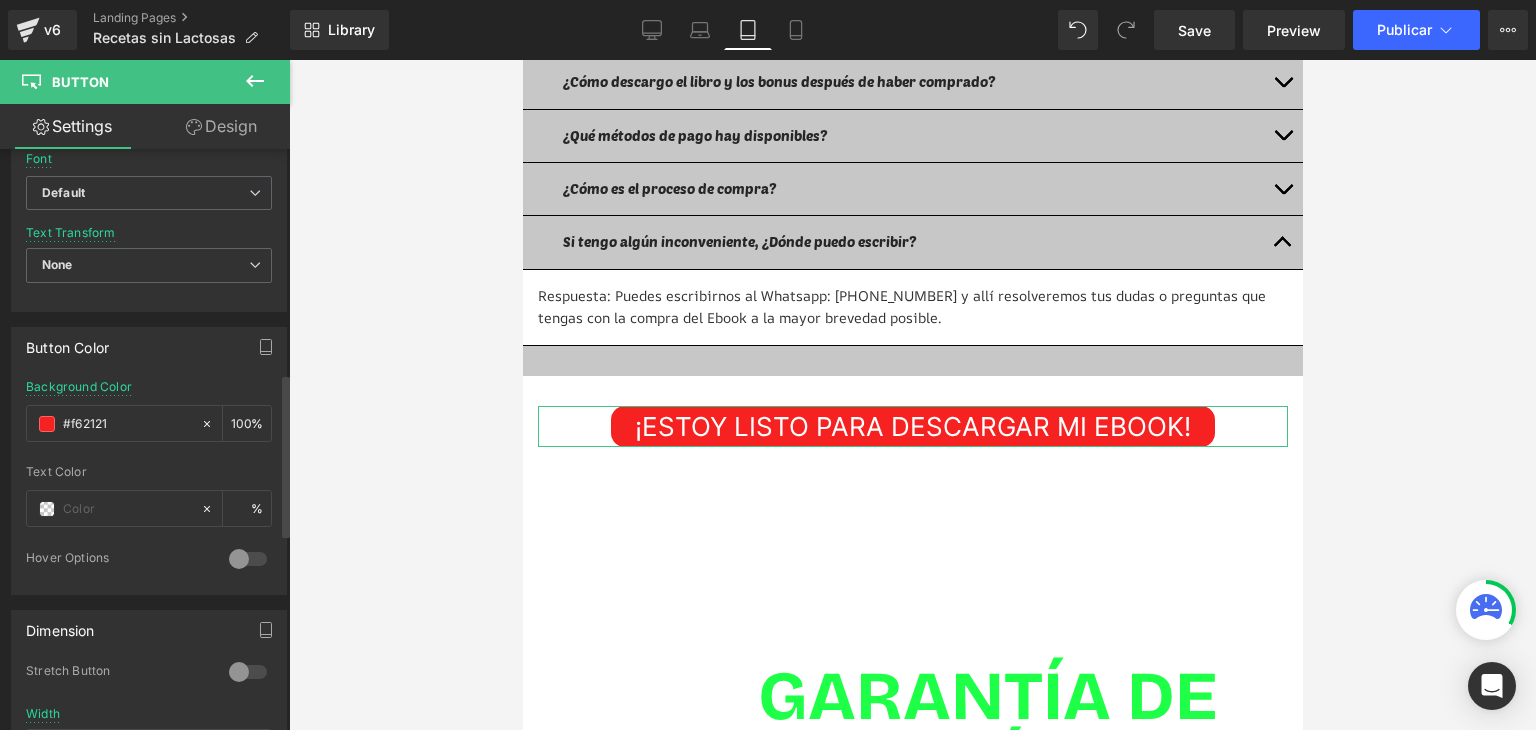 click at bounding box center (248, 559) 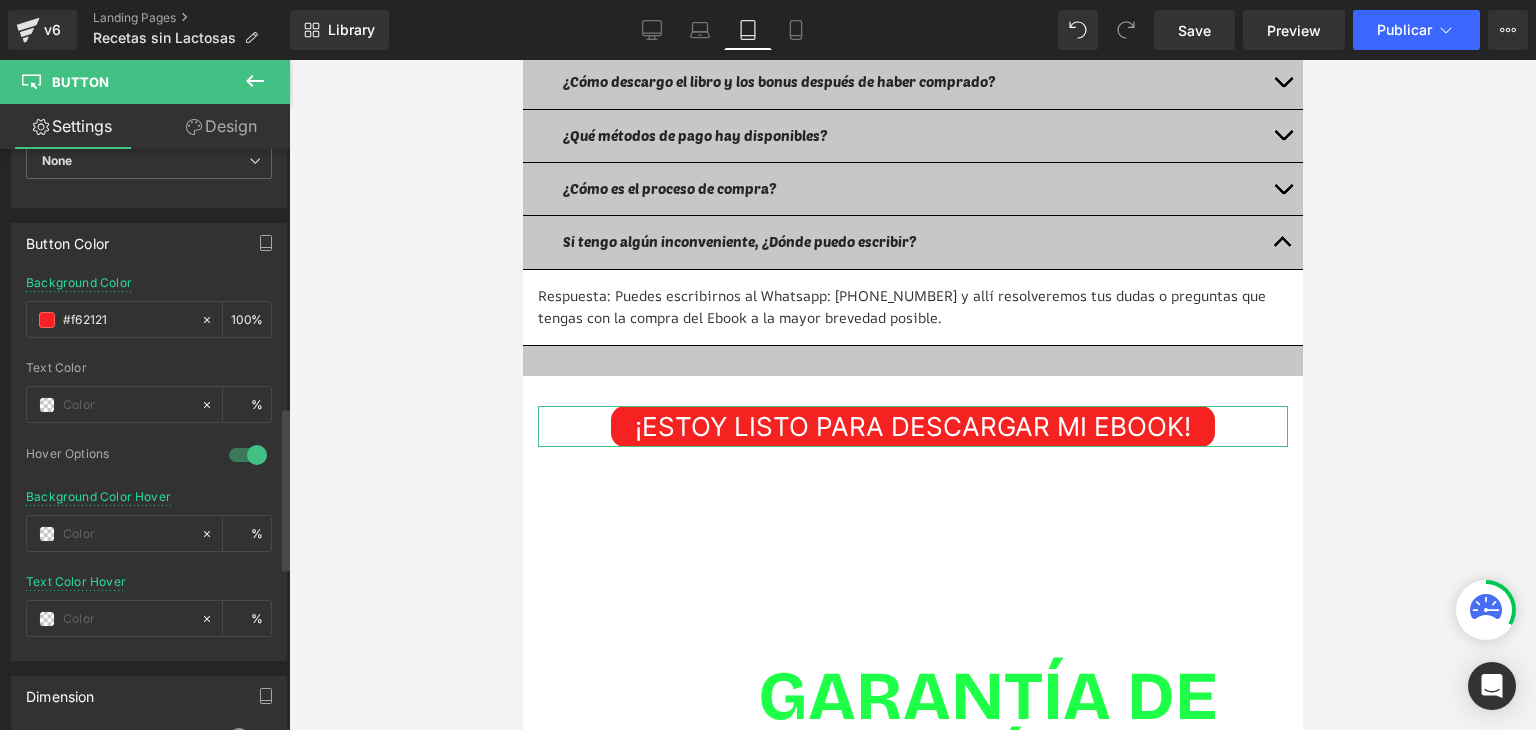 scroll, scrollTop: 1000, scrollLeft: 0, axis: vertical 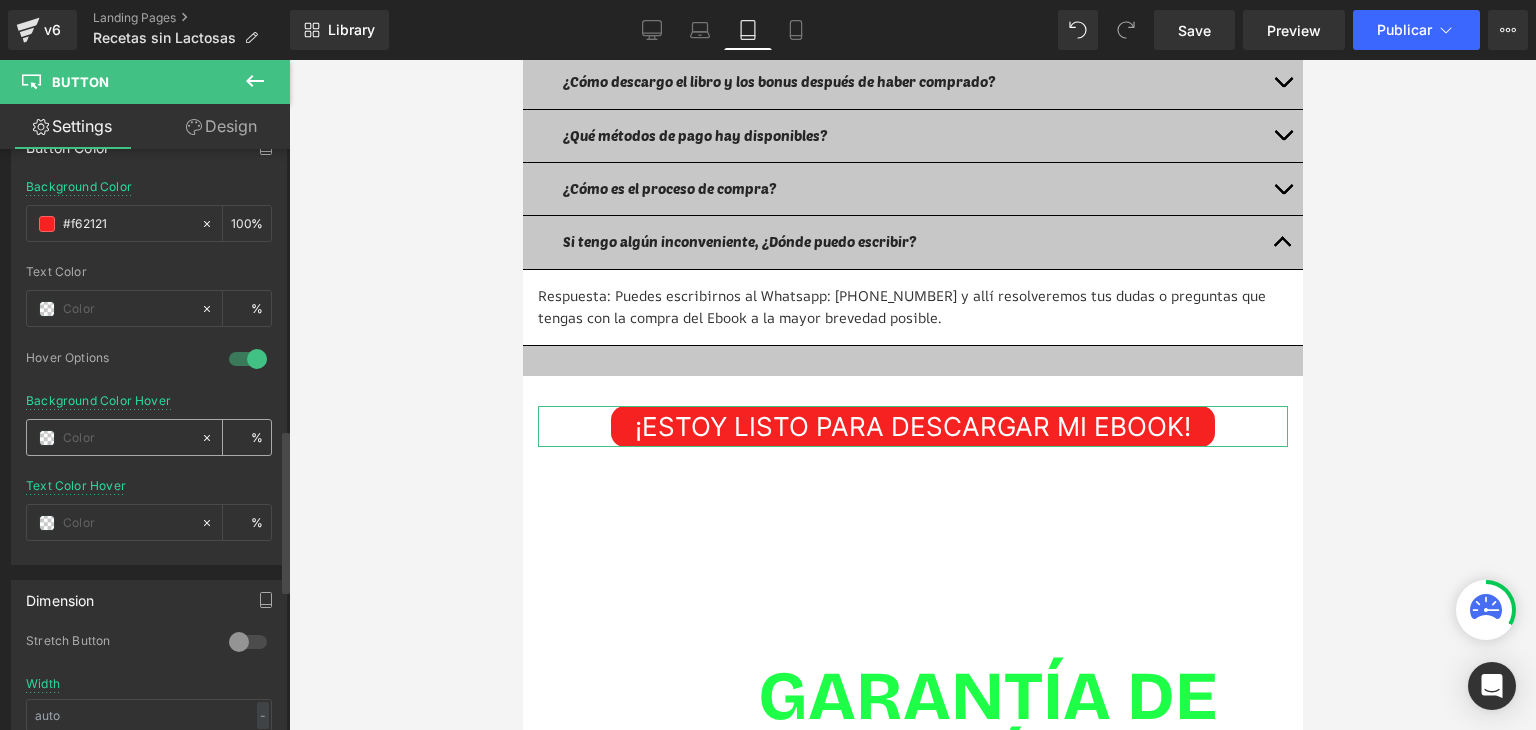 click at bounding box center [47, 438] 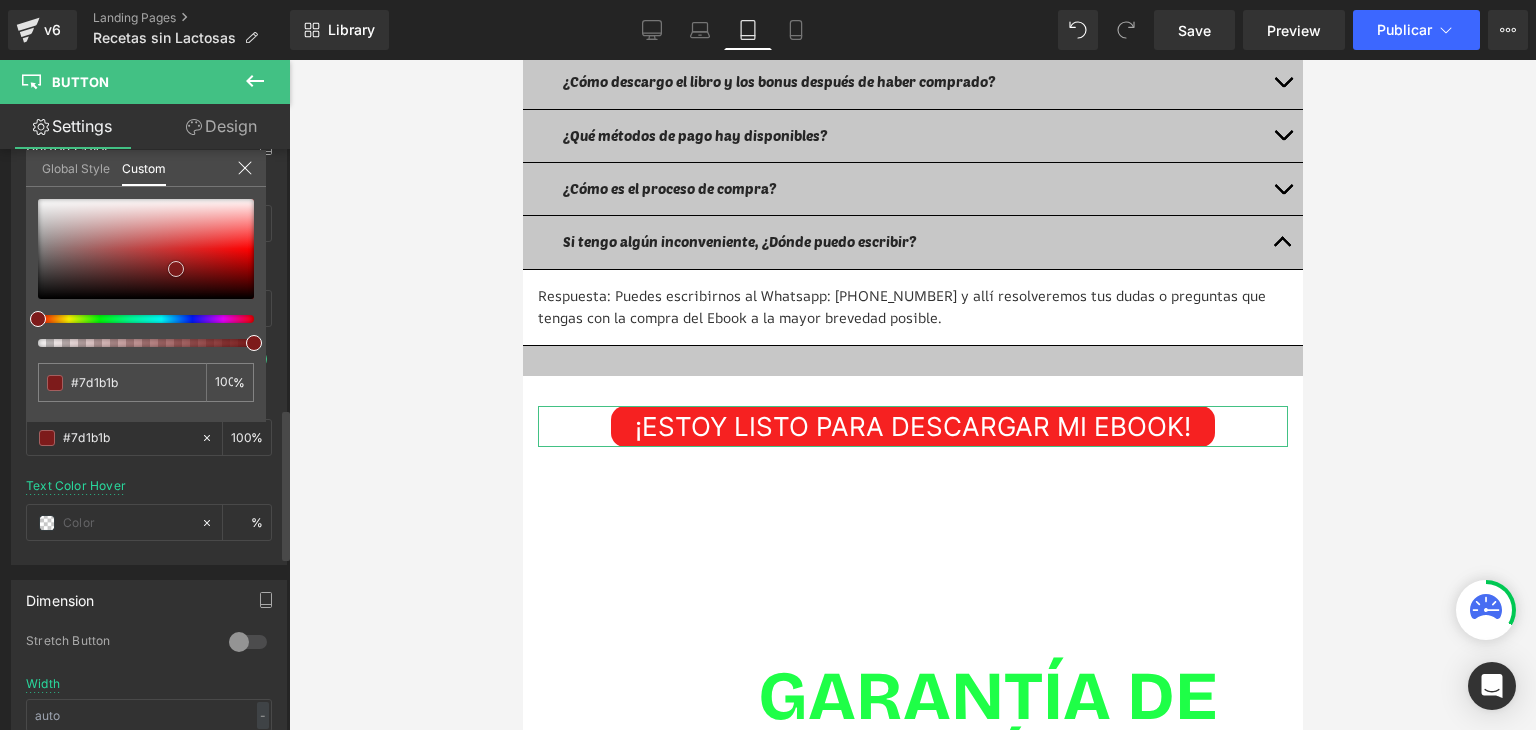 click at bounding box center [146, 249] 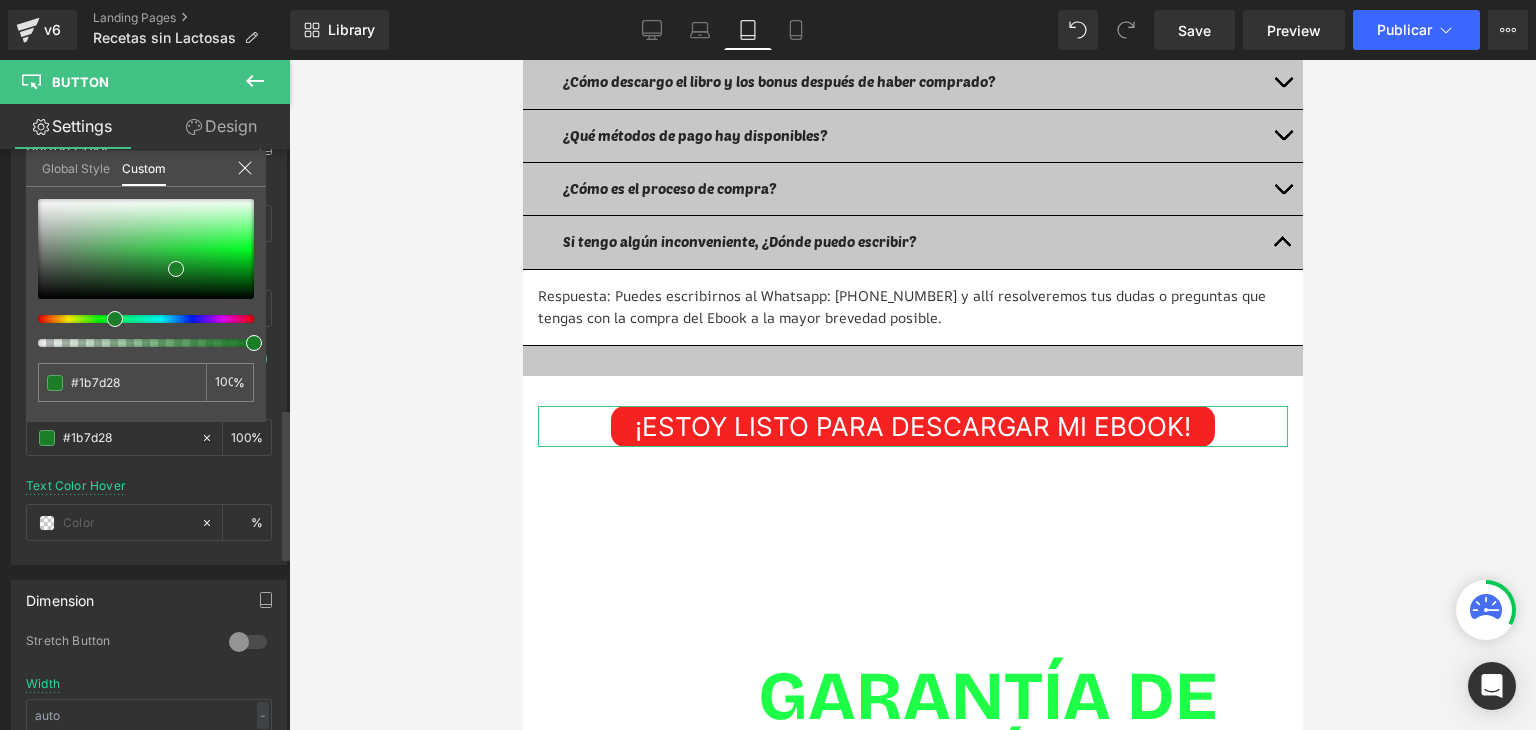 click at bounding box center [138, 319] 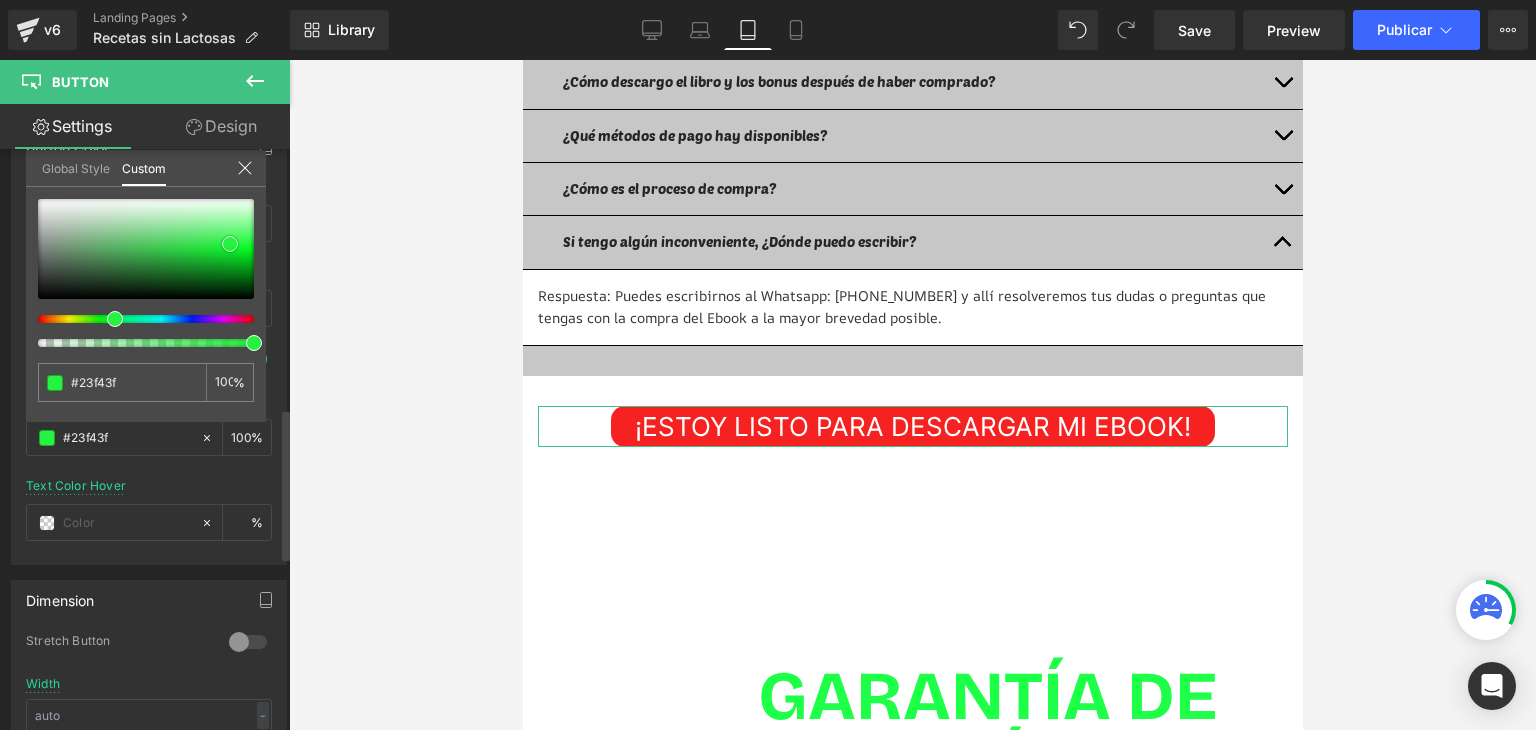 drag, startPoint x: 203, startPoint y: 252, endPoint x: 236, endPoint y: 243, distance: 34.20526 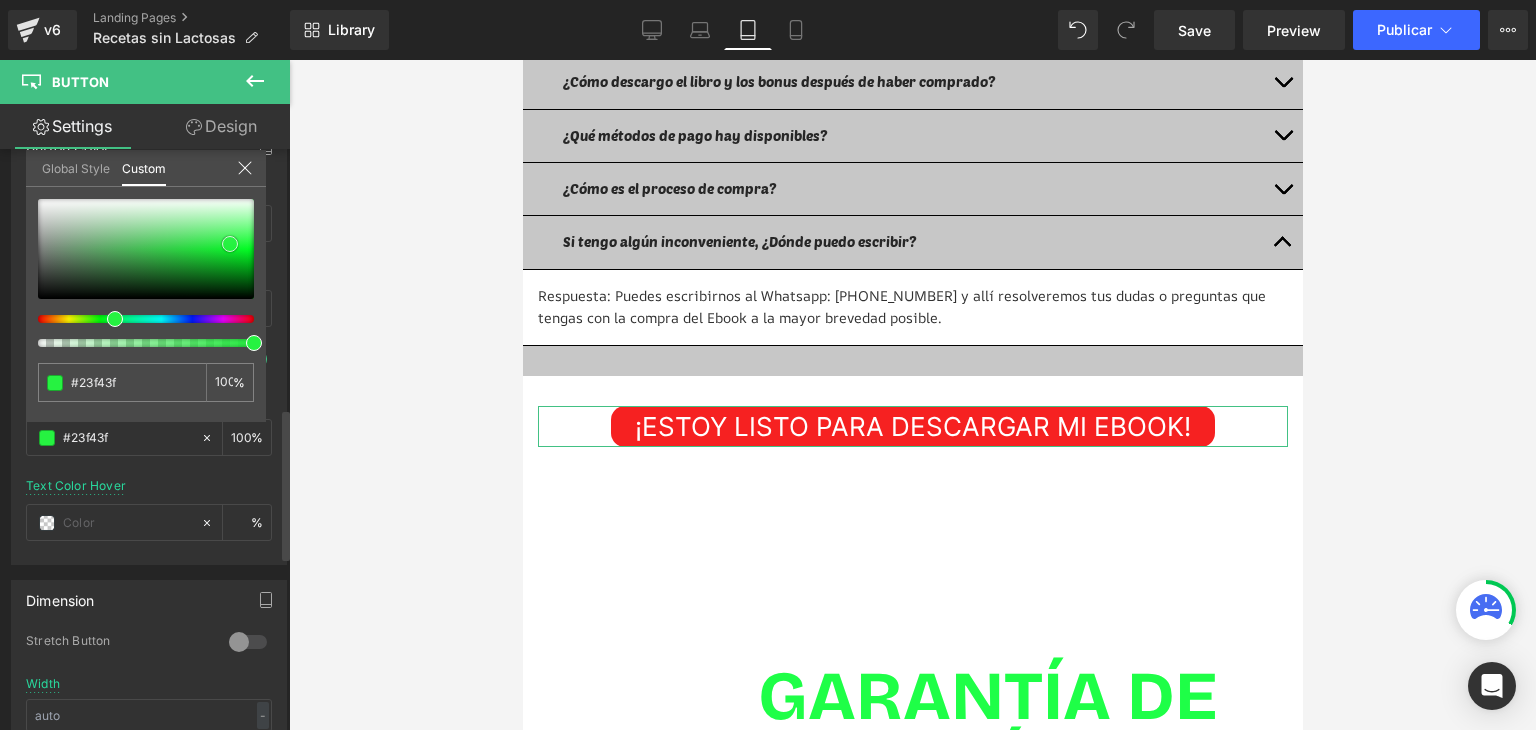 click at bounding box center [146, 249] 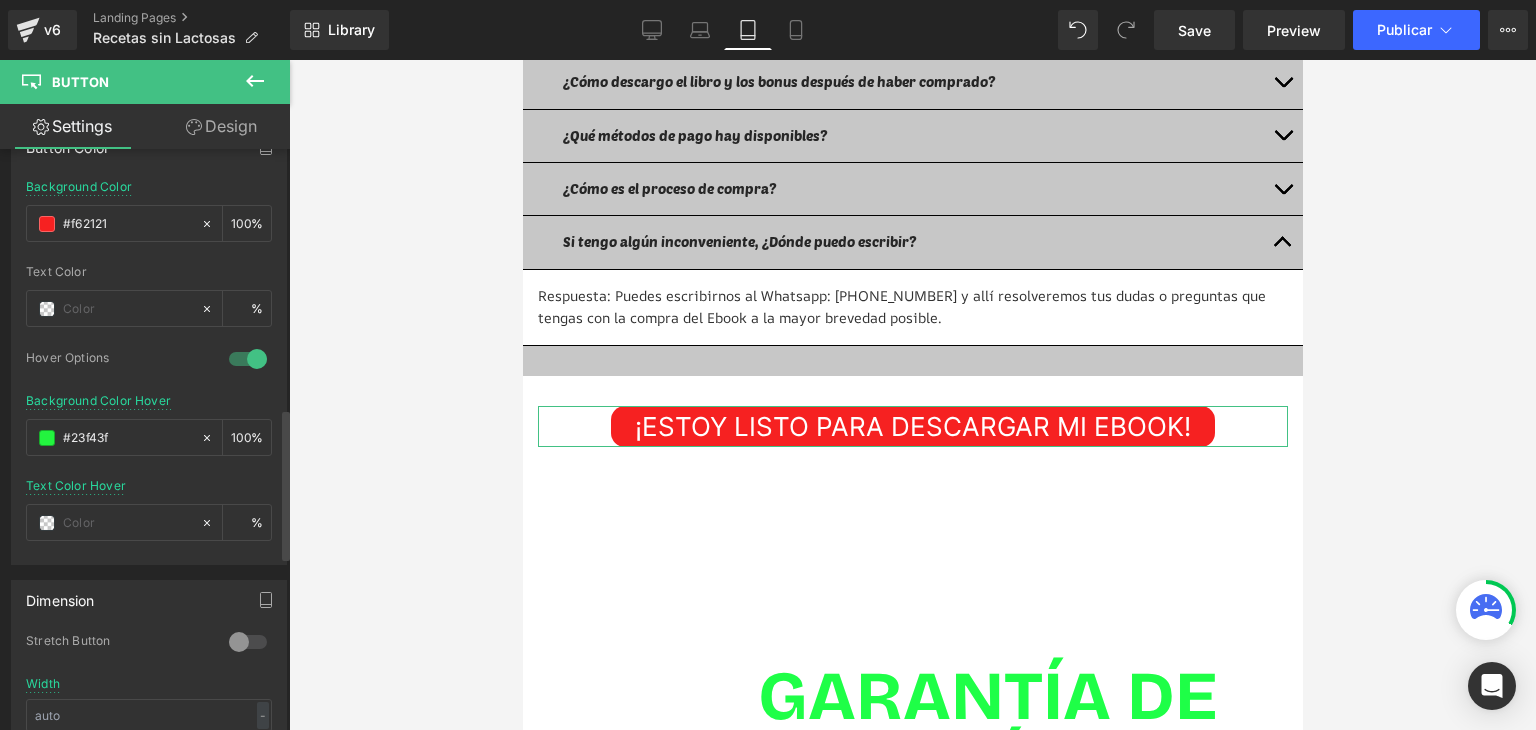 drag, startPoint x: 152, startPoint y: 474, endPoint x: 420, endPoint y: 441, distance: 270.02408 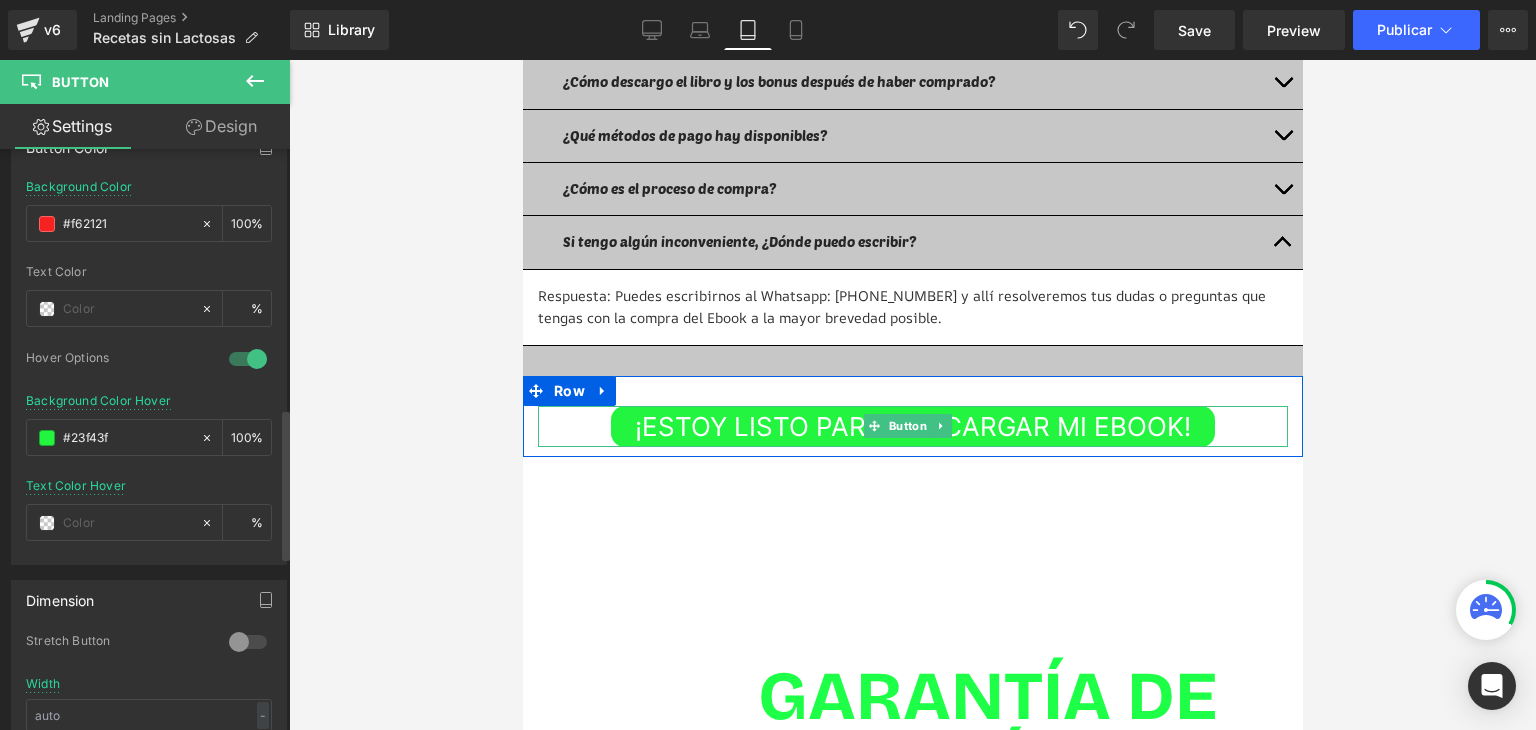 click on "ATENCIÓN: Quedan los últimos 4  accesos al Ebook el dia de hoy Heading
18 Min
38 Sec
Countdown Timer
Descubra ahora la única  forma comprobada para olvidarse  por completo  del malestar estomacal, gases o hinchazón  con +170 recetas sin lactosa ni gluten Heading         Image         ¡Las 170 delicias para hacer en casa que todo enemigo del colon irritable y gases molestos debe conocer! Text Block
ESTE PRODUCTO  ES PARA TI SI...
Heading
Image
Eres  intolerante a la lactosa   y buscas opciones de comida deliciosa que  no te causen ningún tipo de malestar
Text Block
Image" at bounding box center (912, -1418) 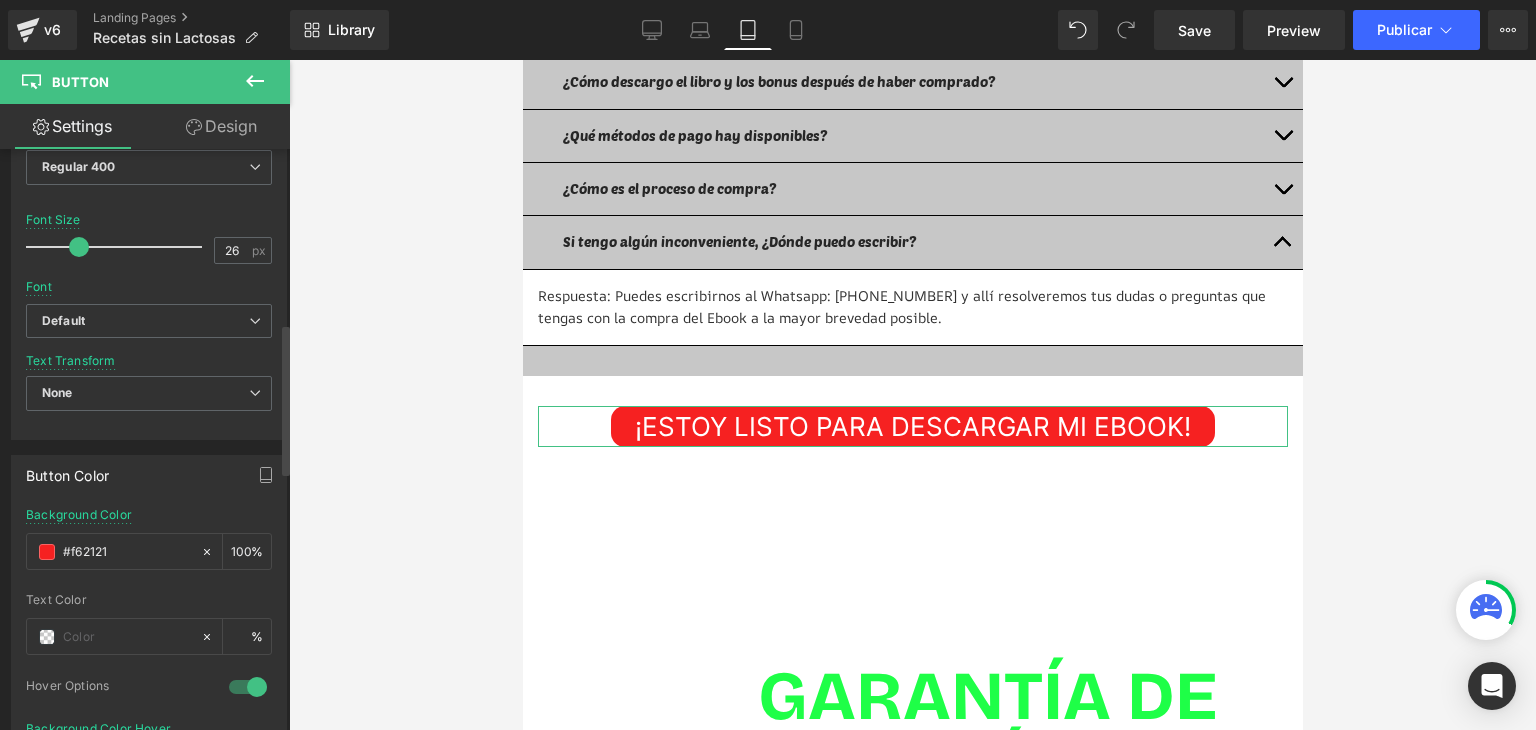 scroll, scrollTop: 472, scrollLeft: 0, axis: vertical 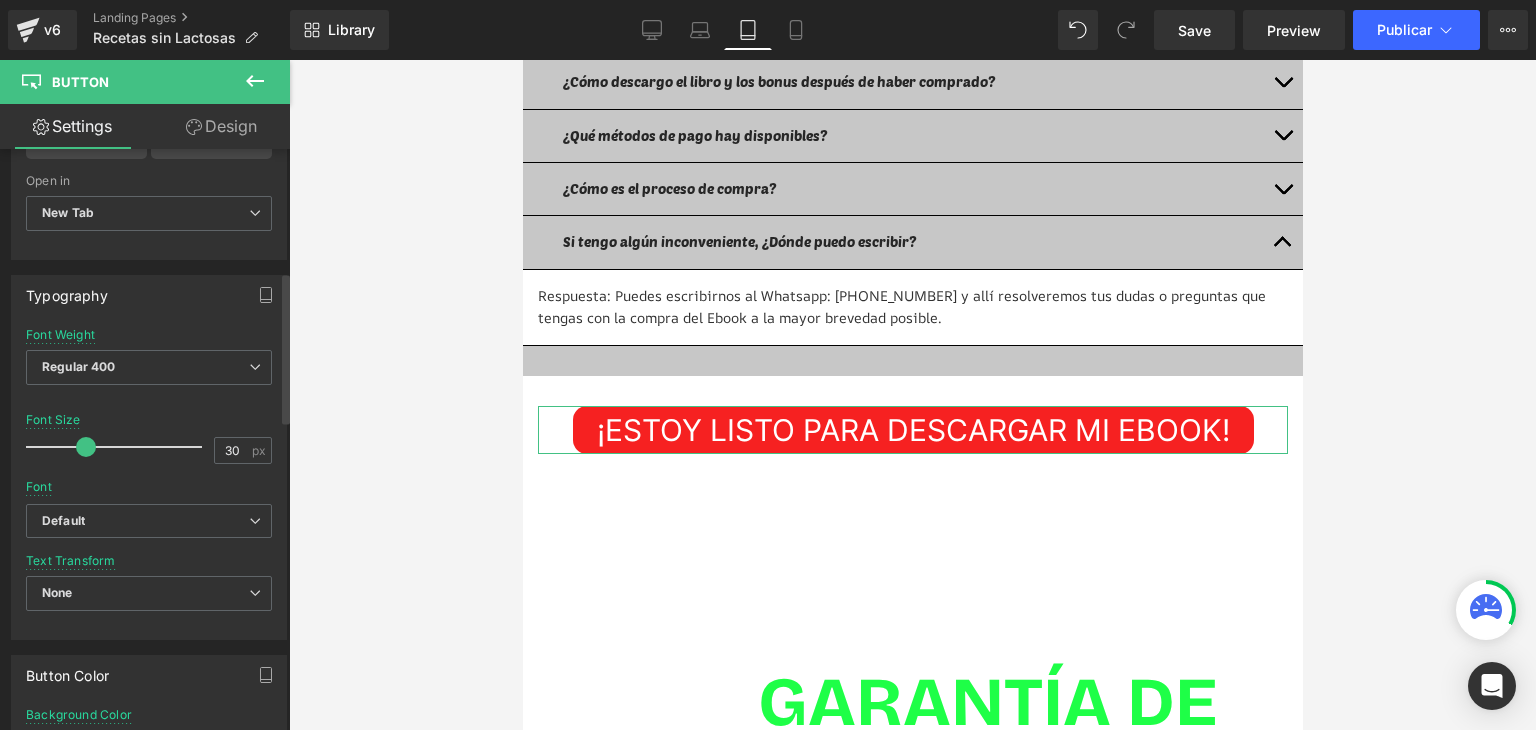 click at bounding box center (86, 447) 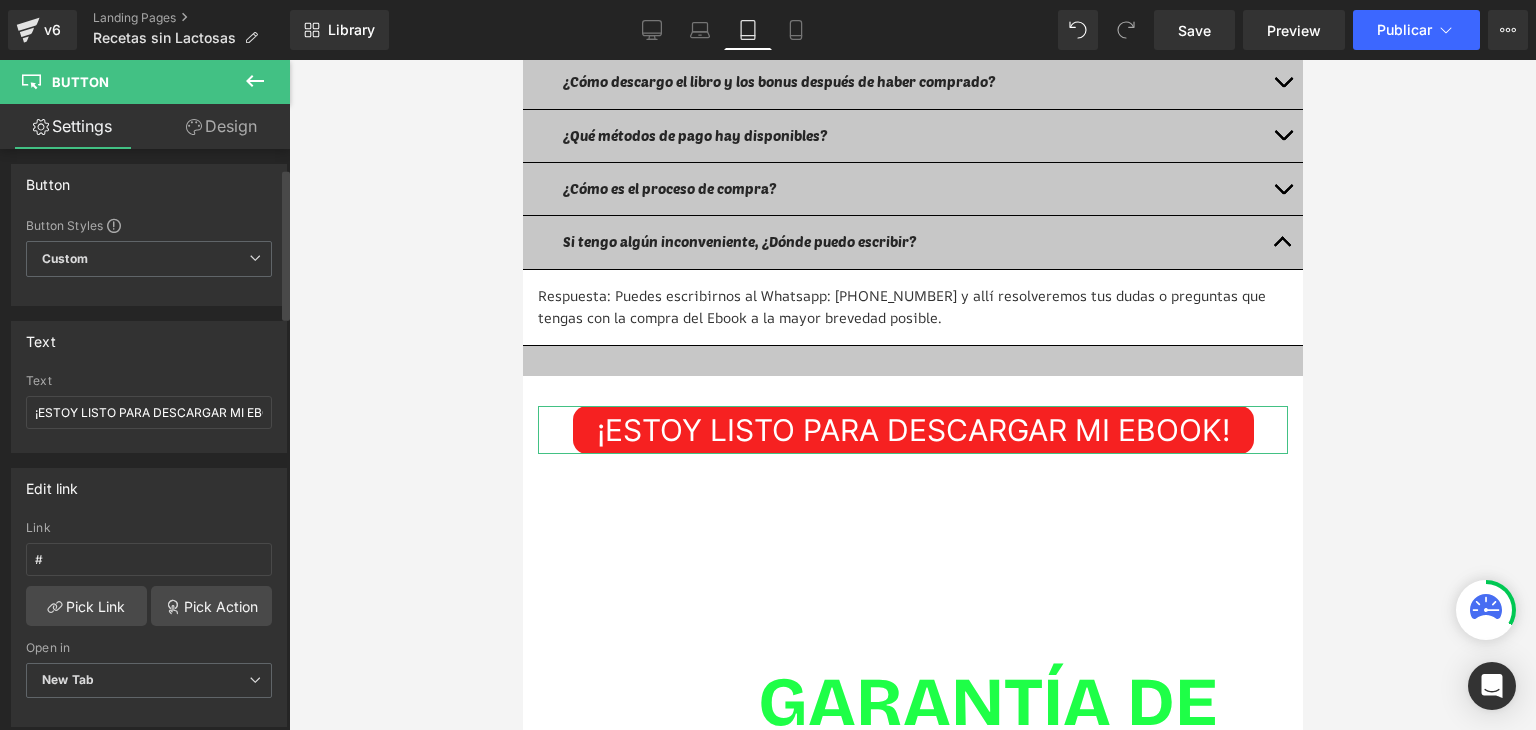 scroll, scrollTop: 0, scrollLeft: 0, axis: both 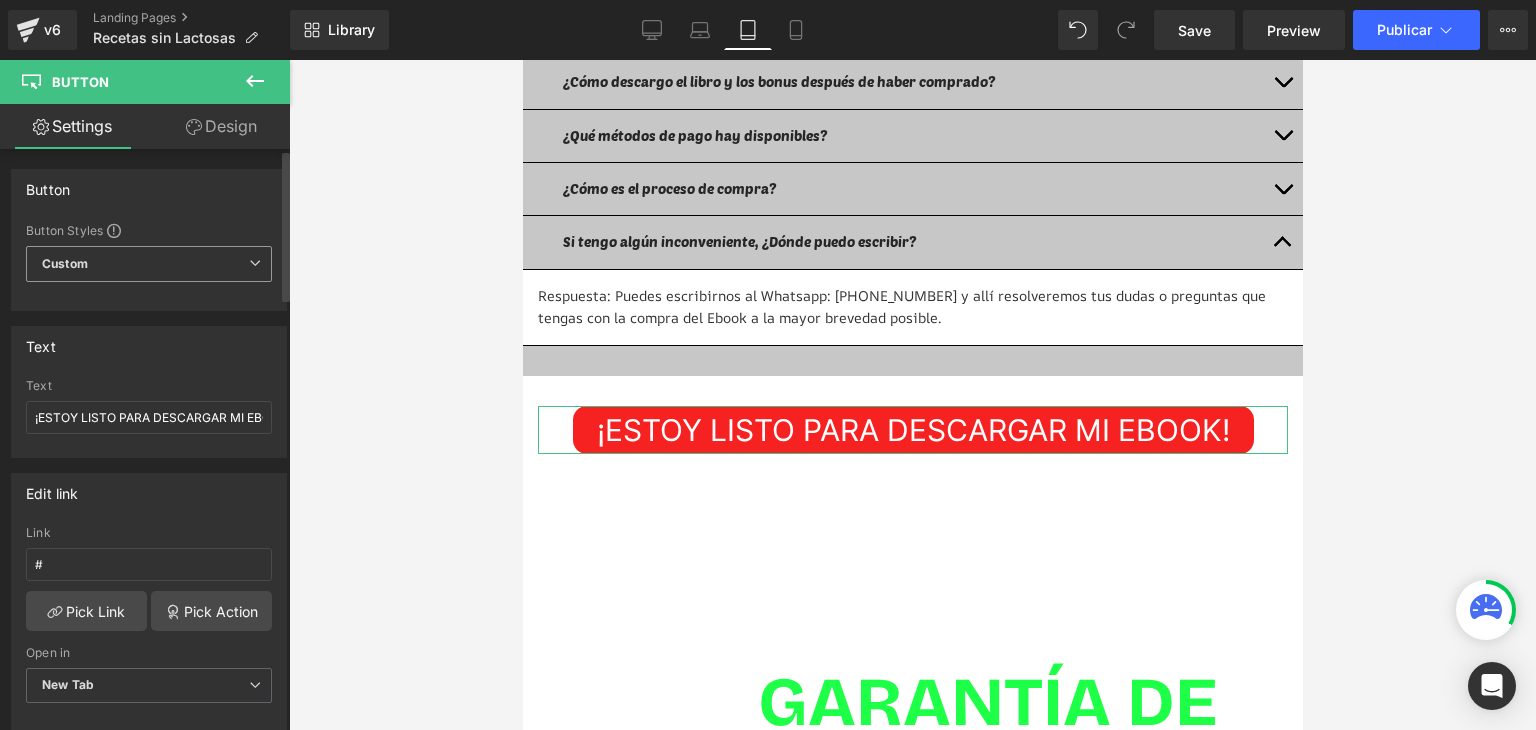 click on "Custom
Setup Global Style" at bounding box center (149, 264) 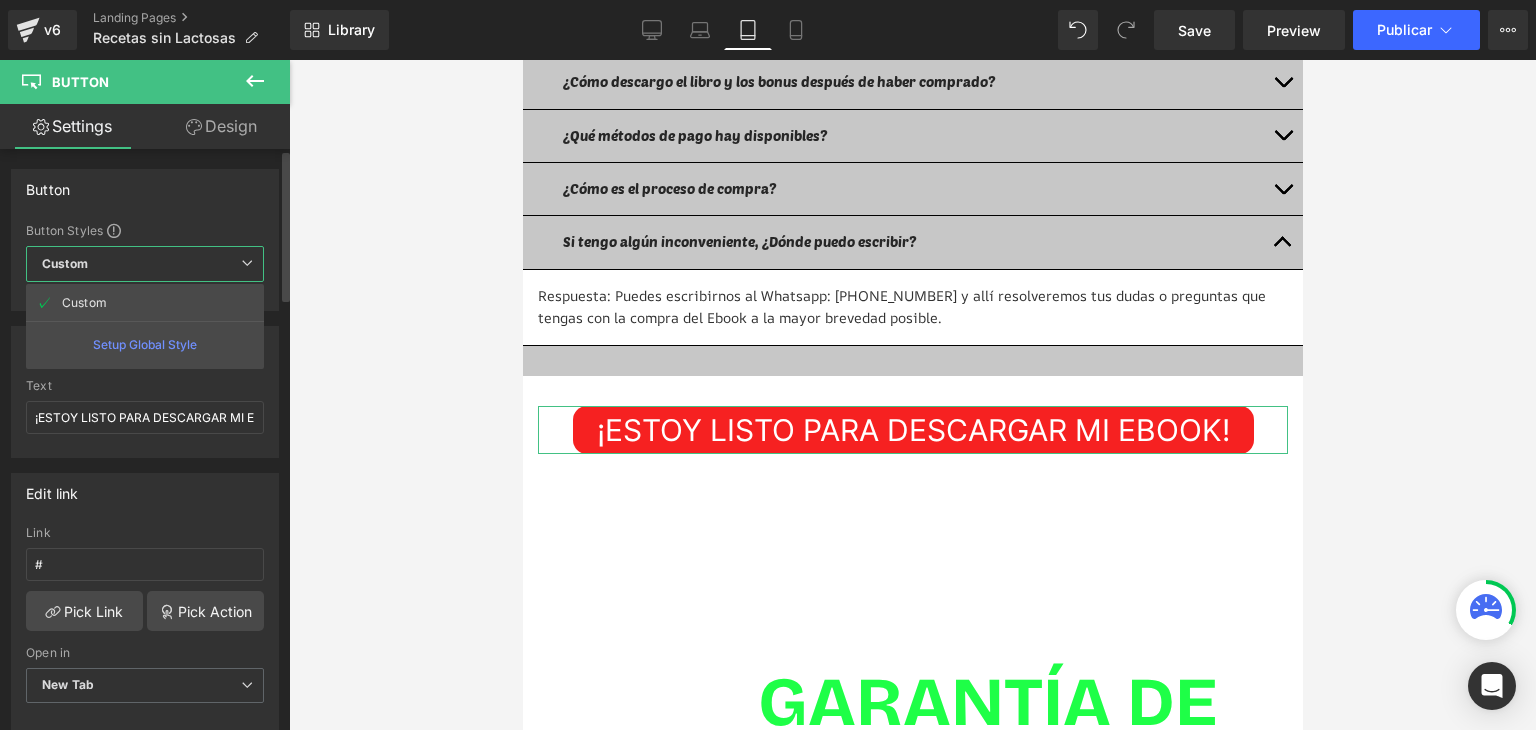 click on "Custom
Setup Global Style" at bounding box center (145, 264) 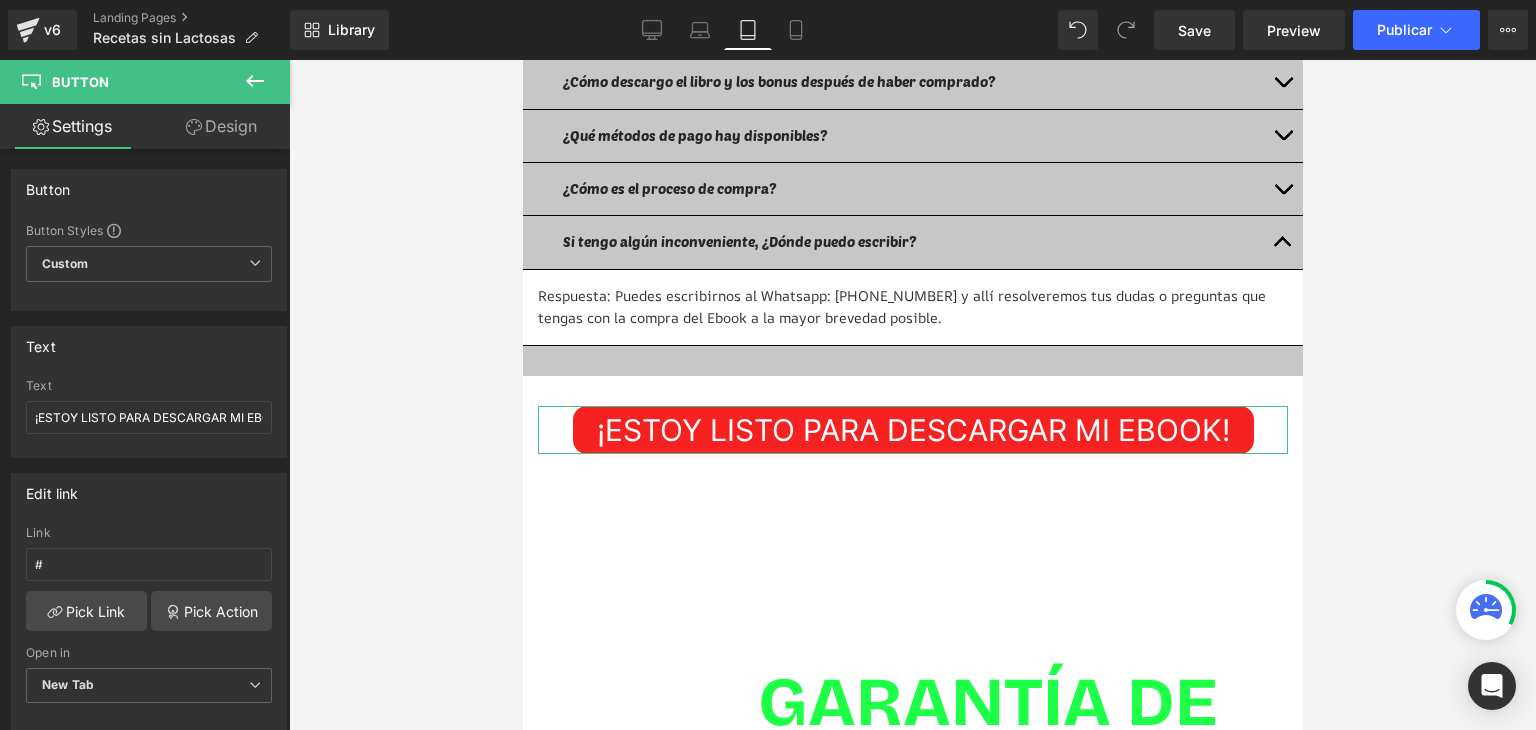 click 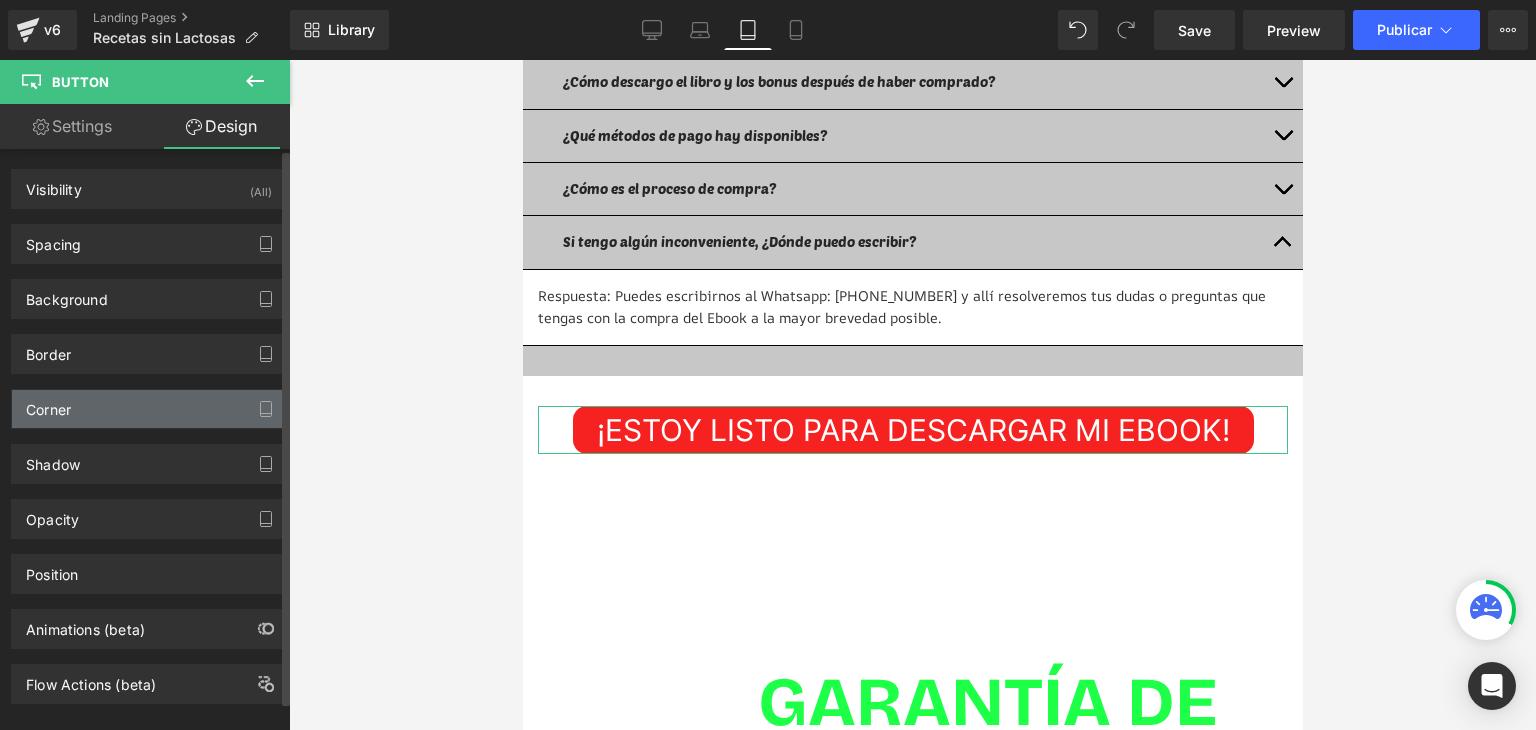scroll, scrollTop: 26, scrollLeft: 0, axis: vertical 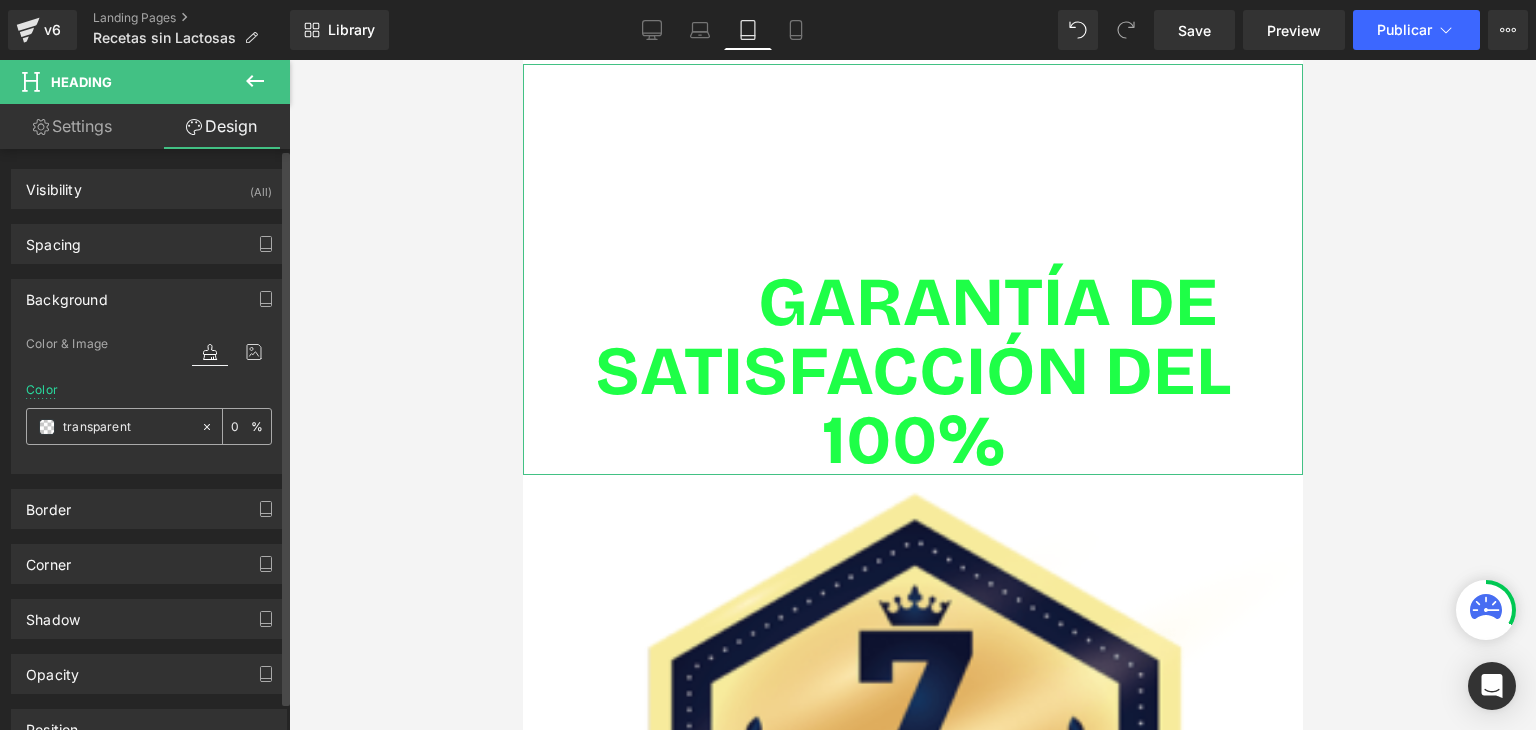 paste on "#4169E1" 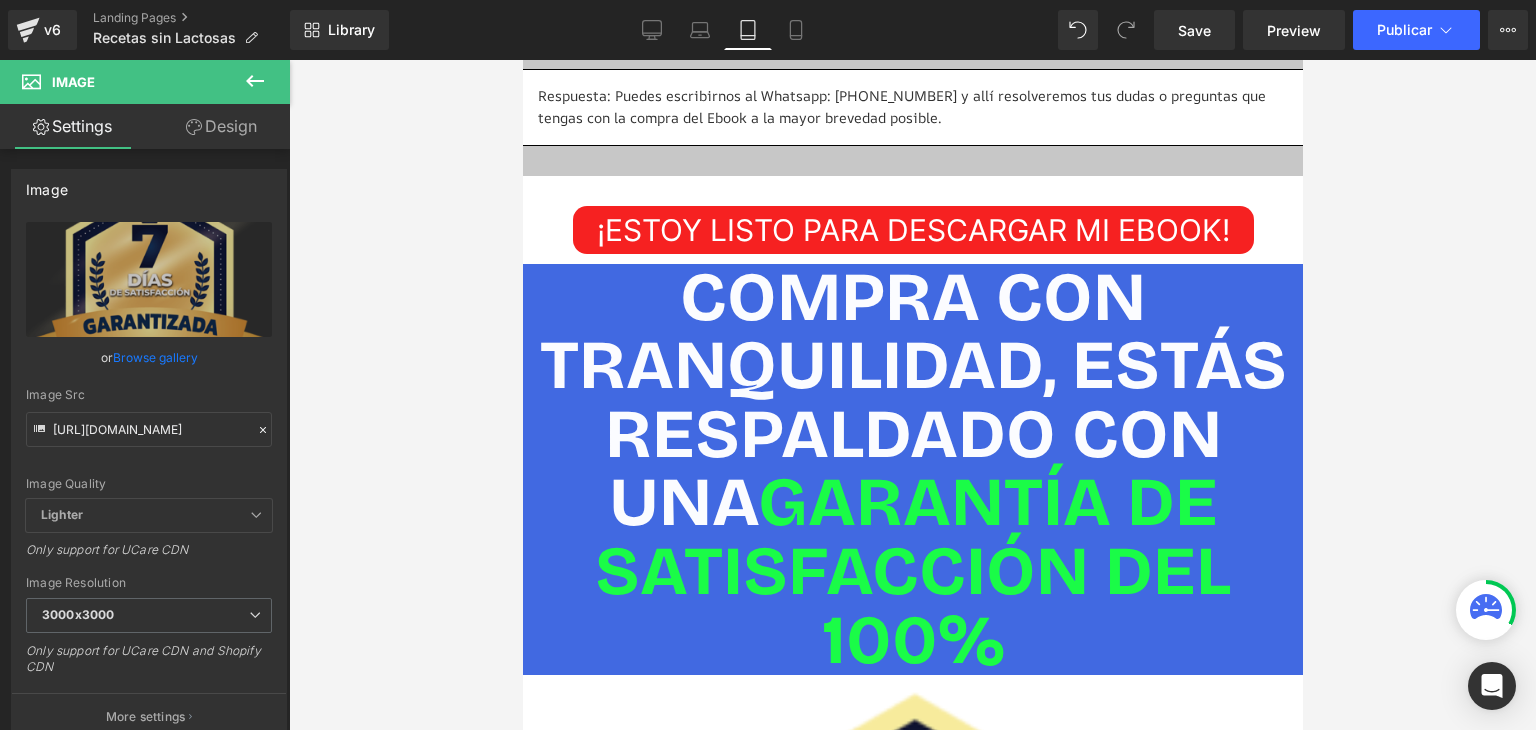 scroll, scrollTop: 7000, scrollLeft: 0, axis: vertical 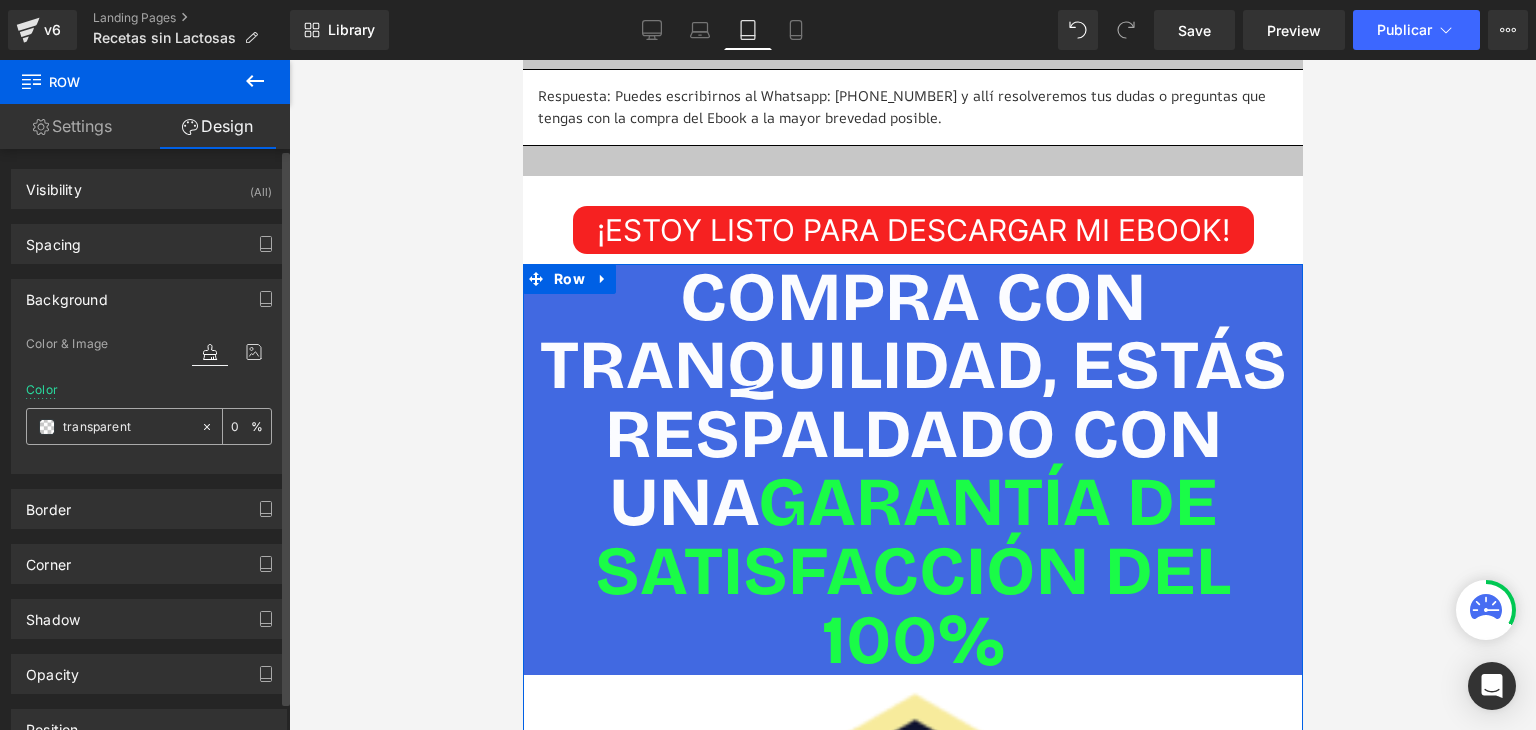 paste on "#4169E1" 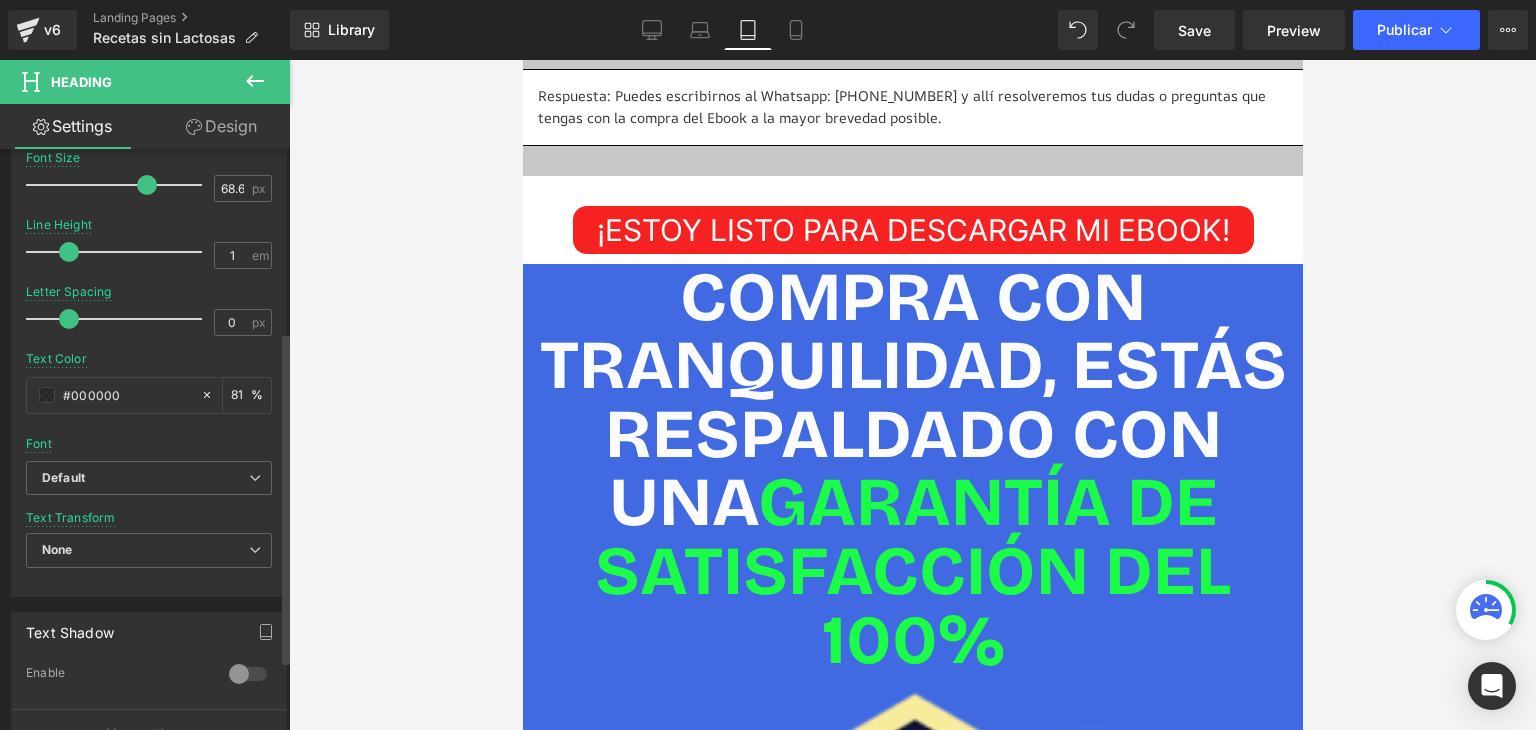 scroll, scrollTop: 400, scrollLeft: 0, axis: vertical 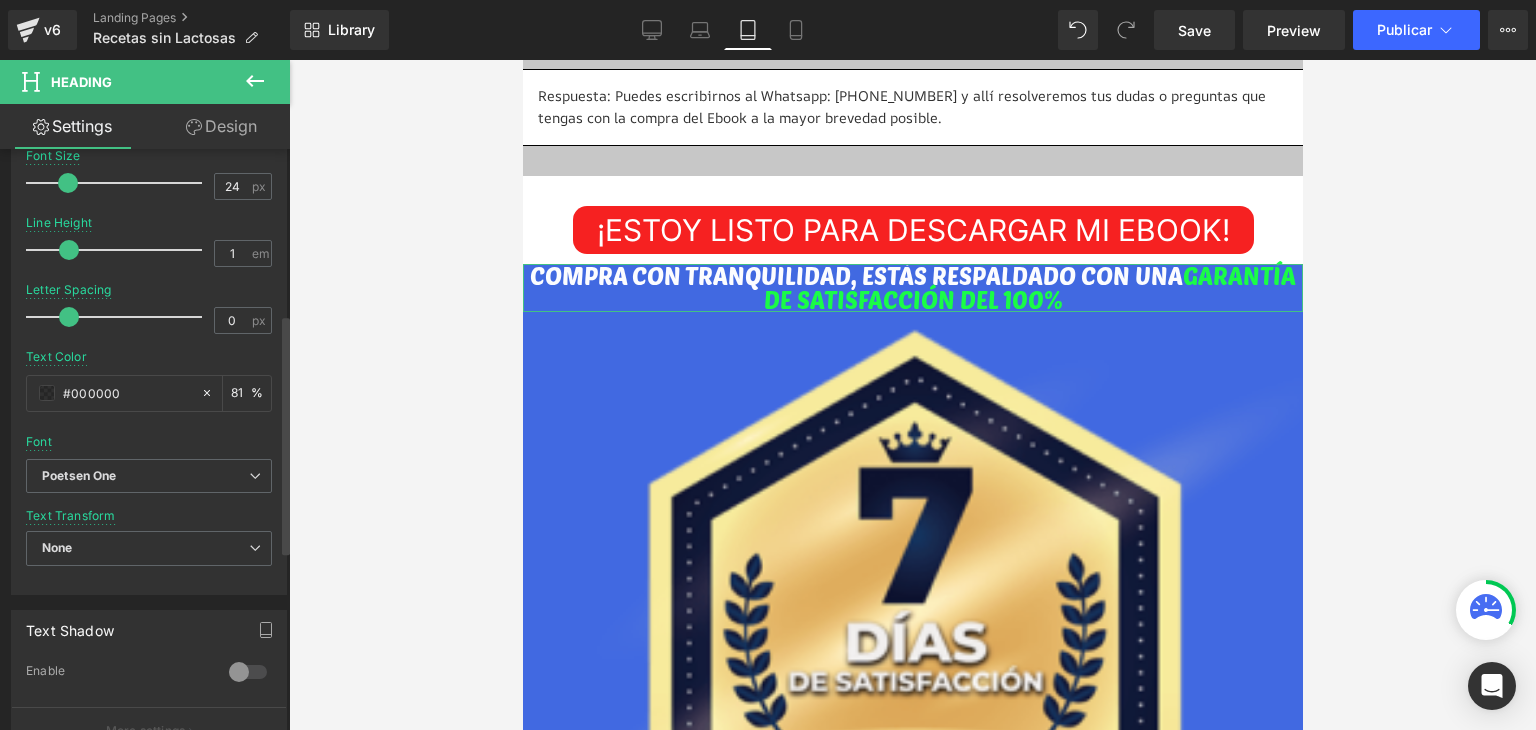 drag, startPoint x: 140, startPoint y: 177, endPoint x: 65, endPoint y: 186, distance: 75.53807 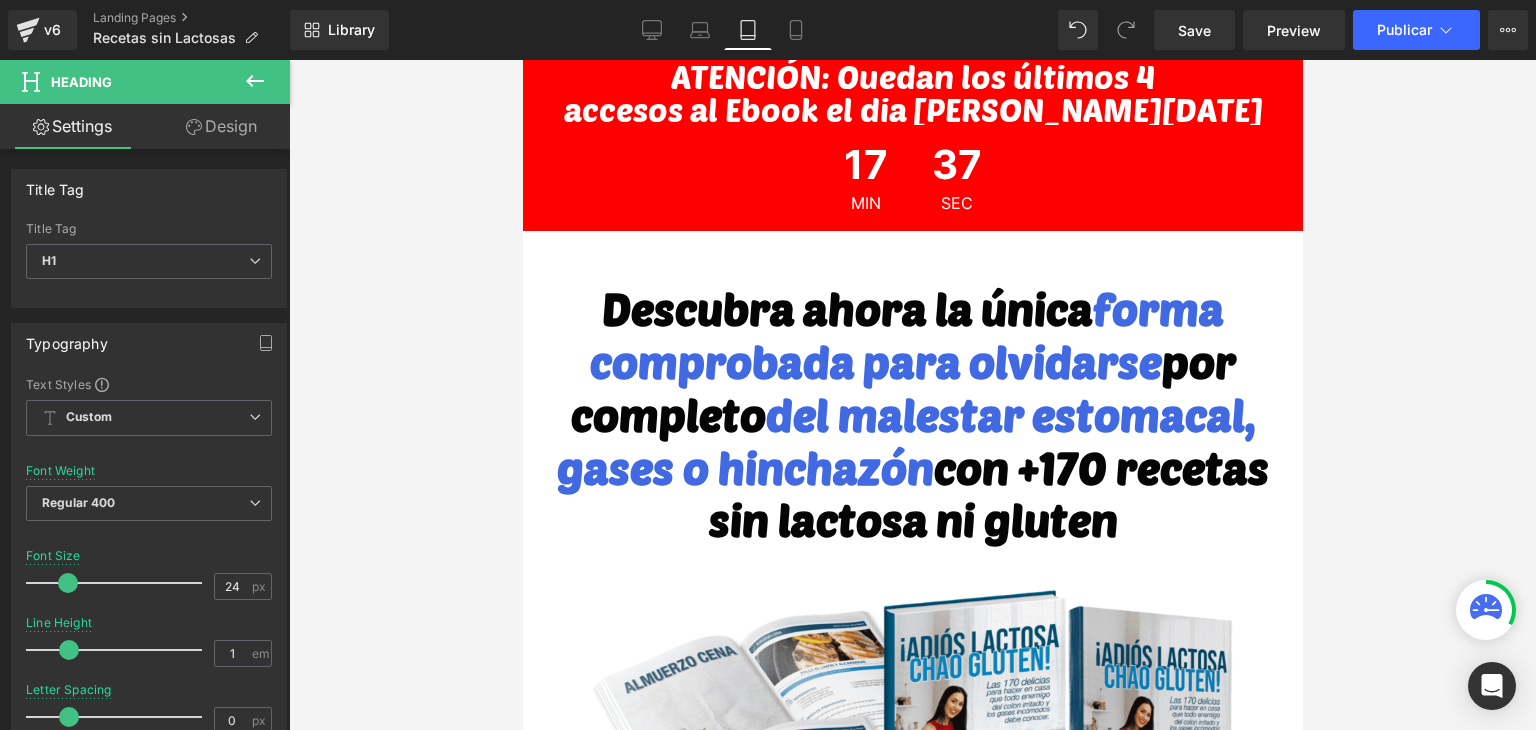 scroll, scrollTop: 7000, scrollLeft: 0, axis: vertical 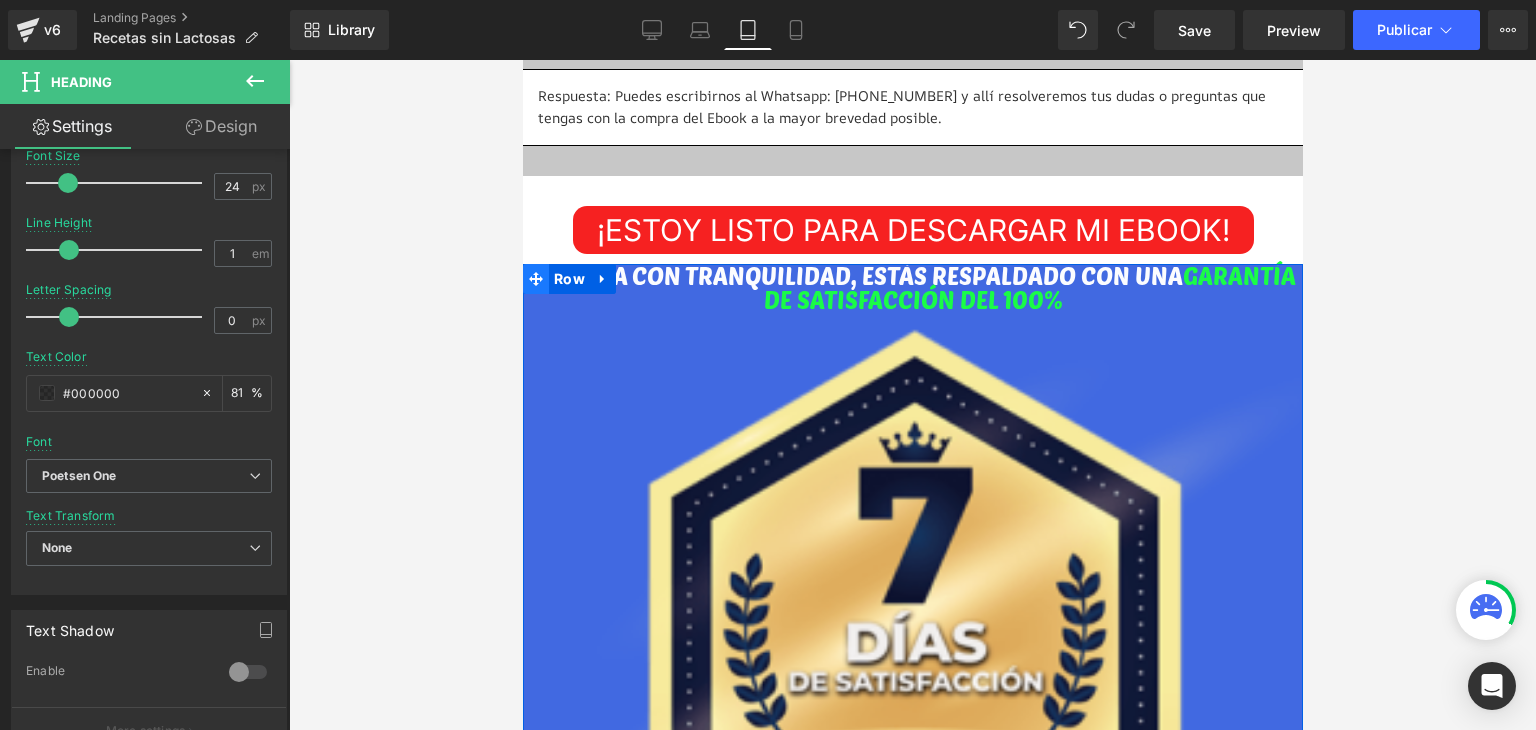 click 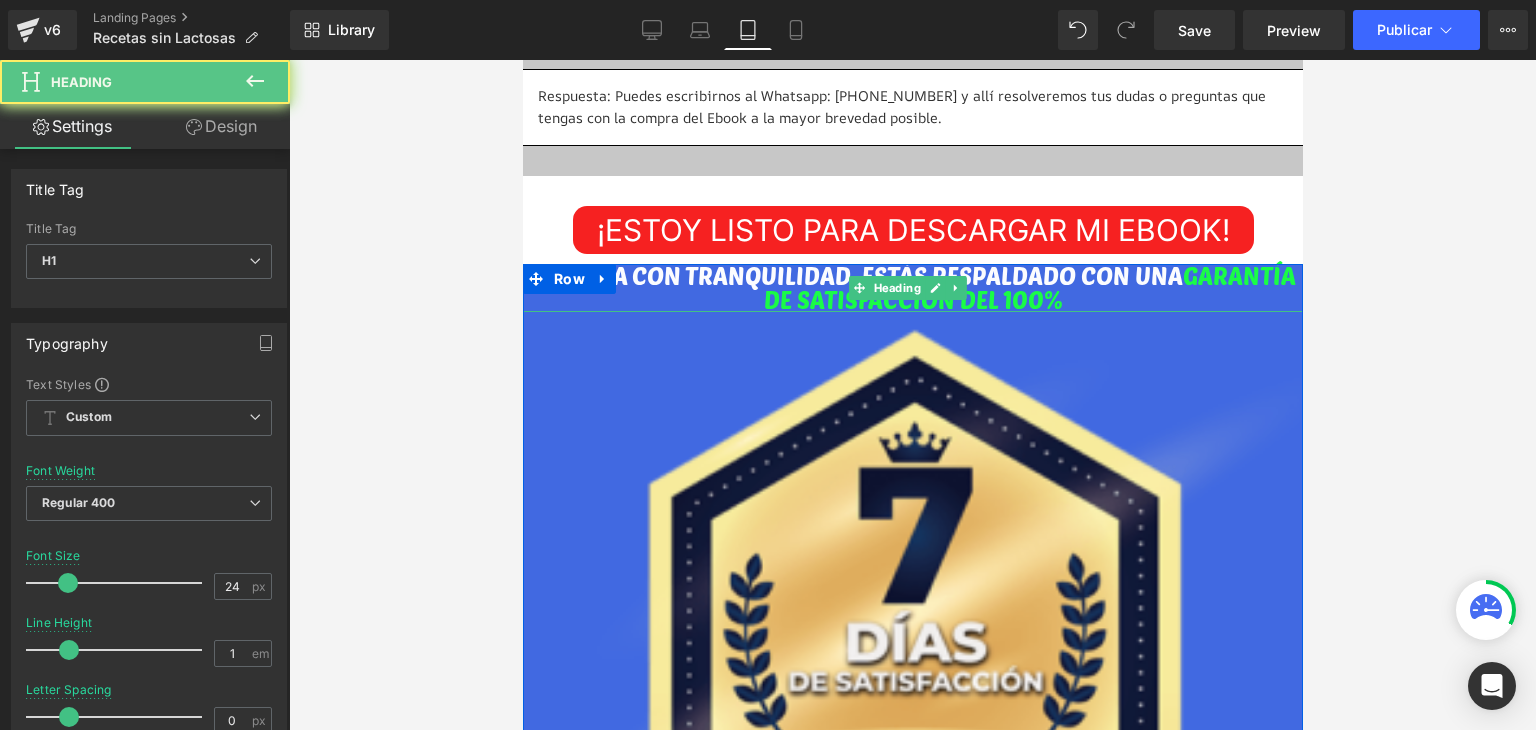 click on "COMPRA CON TRANQUILIDAD, ESTÁS RESPALDADO CON UNA" at bounding box center (855, 275) 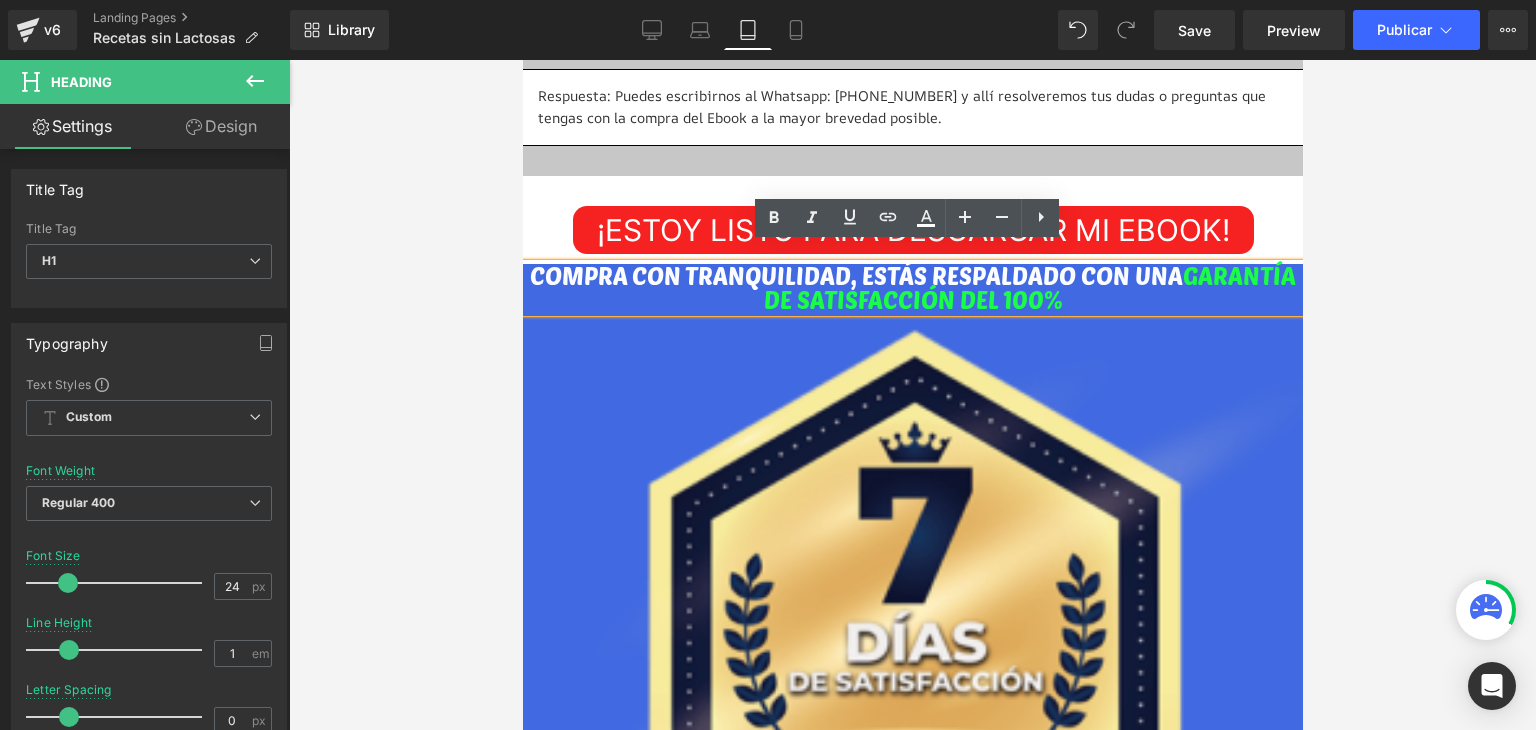 click on "COMPRA CON TRANQUILIDAD, ESTÁS RESPALDADO CON UNA" at bounding box center [855, 275] 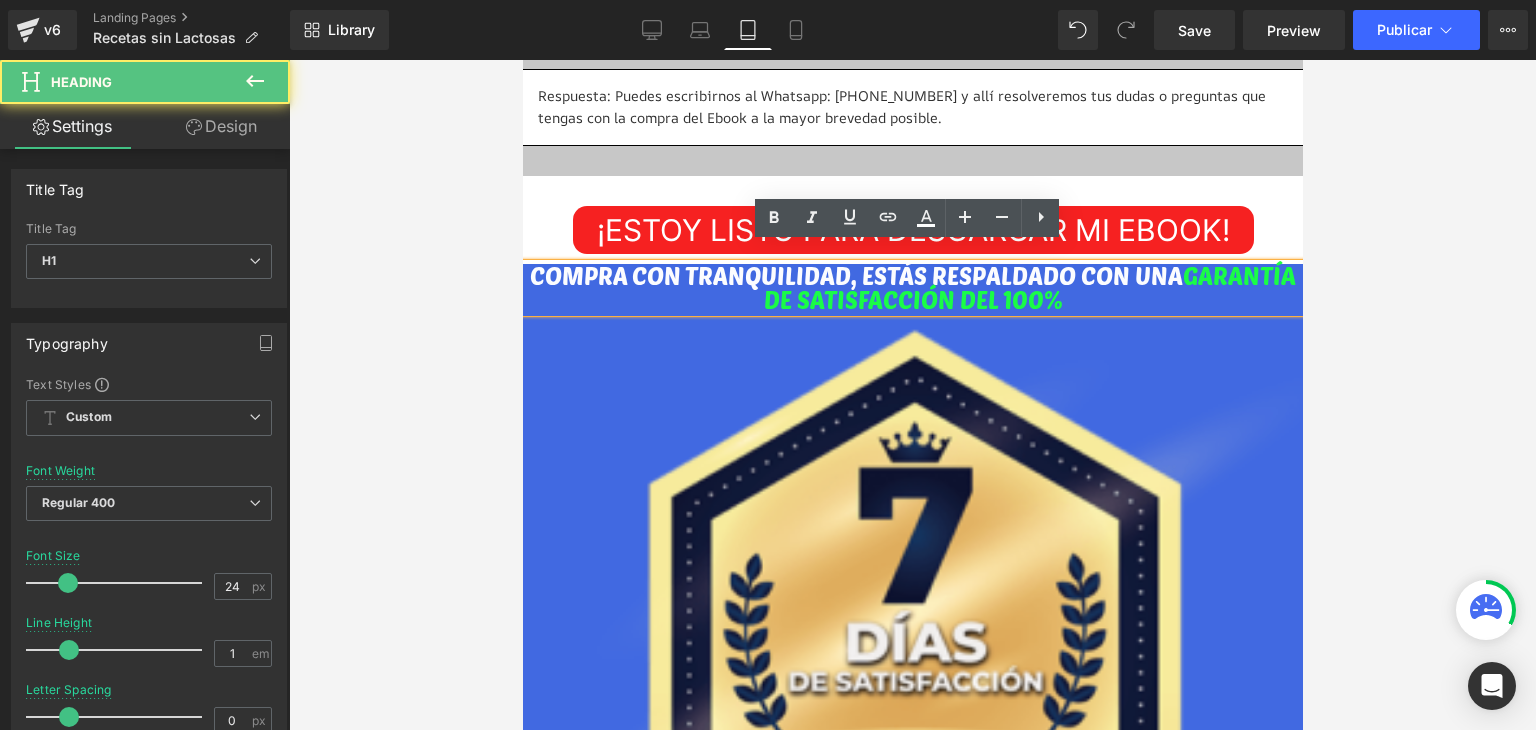 type 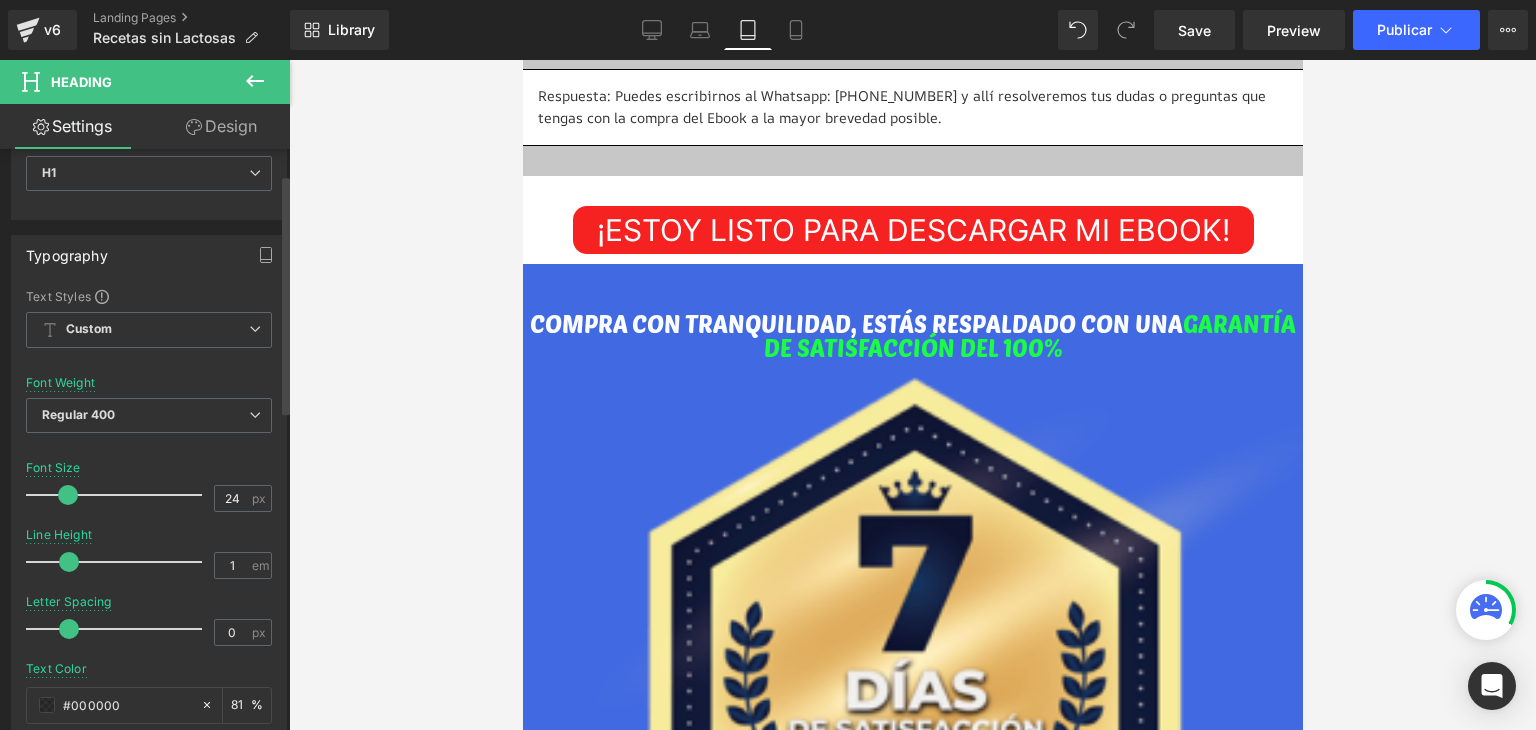 scroll, scrollTop: 200, scrollLeft: 0, axis: vertical 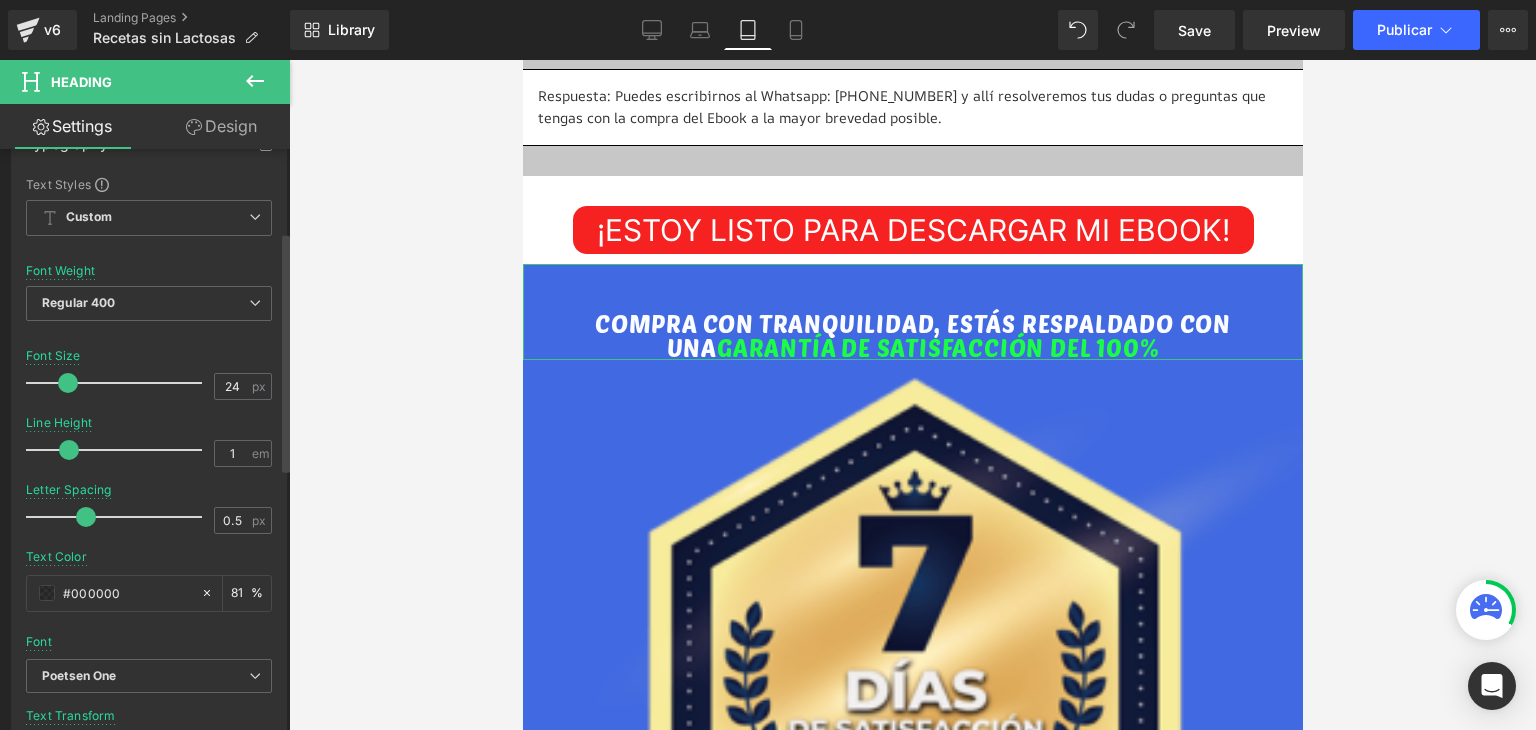 type on "0.4" 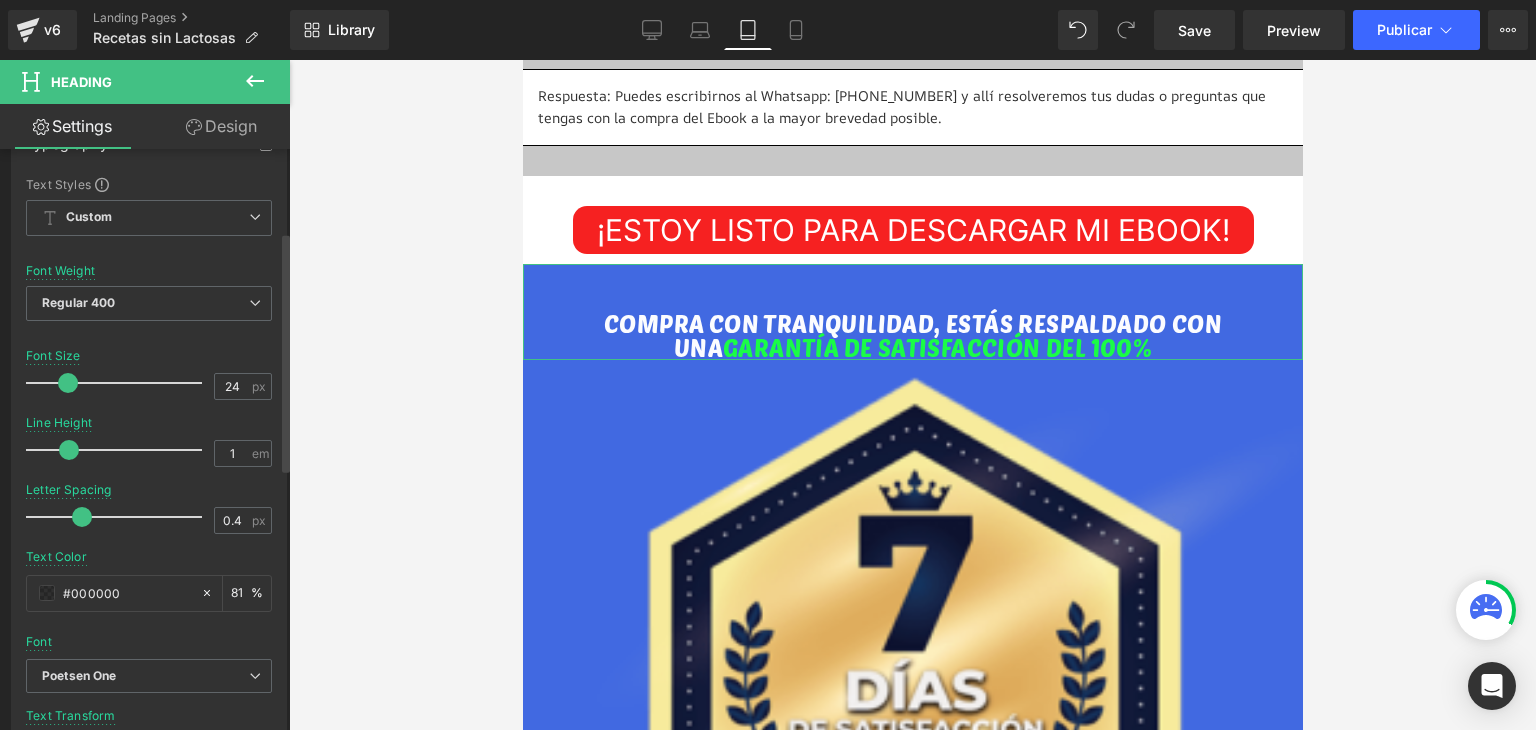 drag, startPoint x: 68, startPoint y: 517, endPoint x: 81, endPoint y: 531, distance: 19.104973 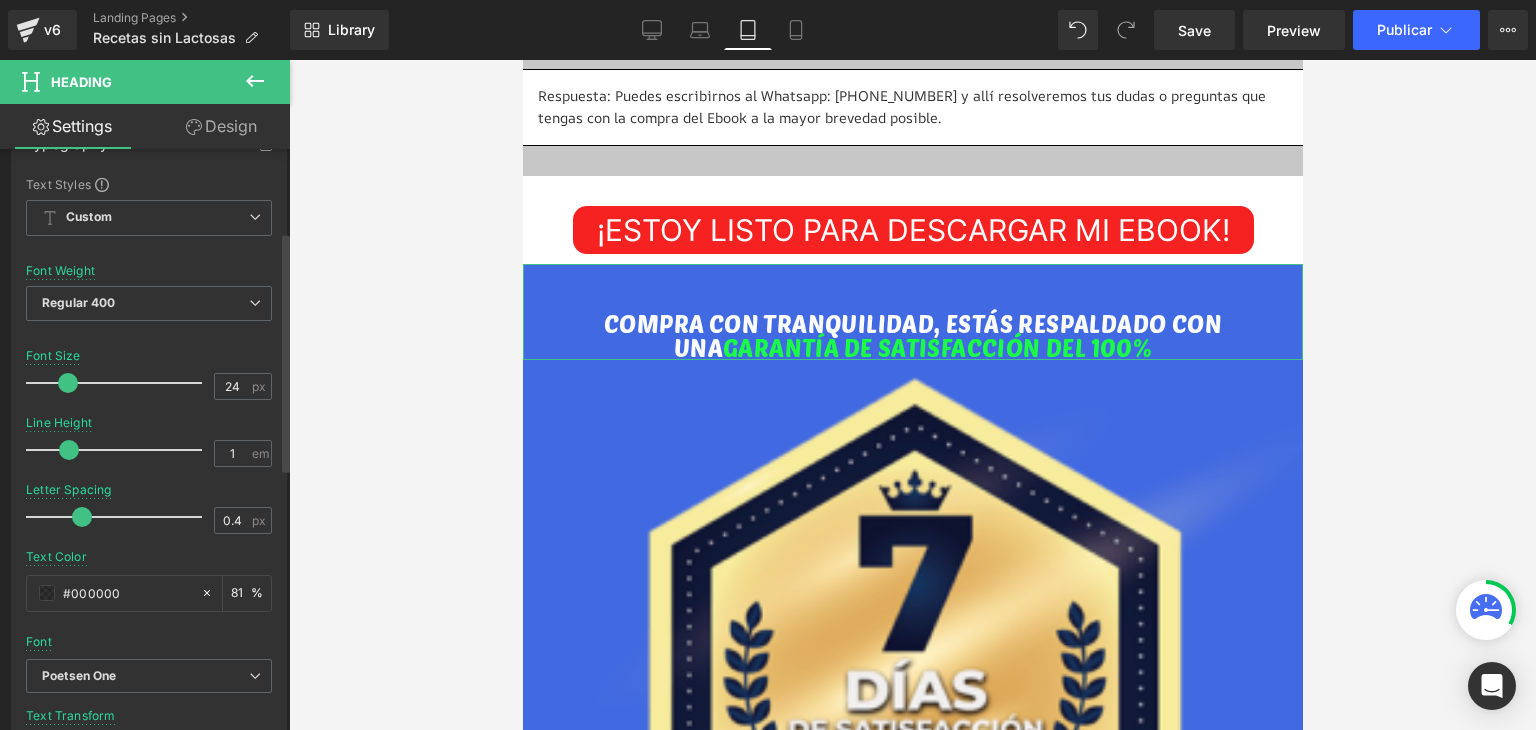 click at bounding box center [119, 517] 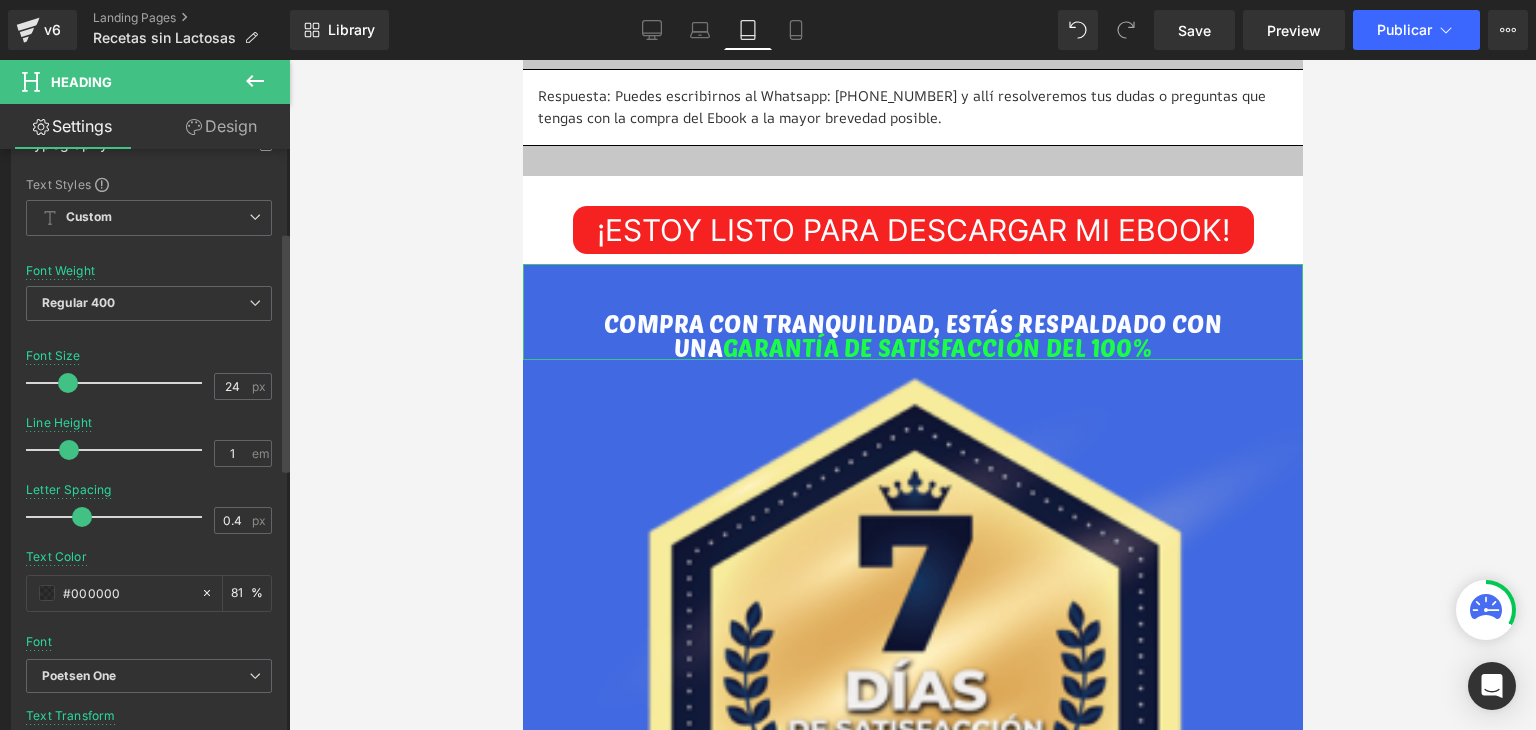 type on "1.1" 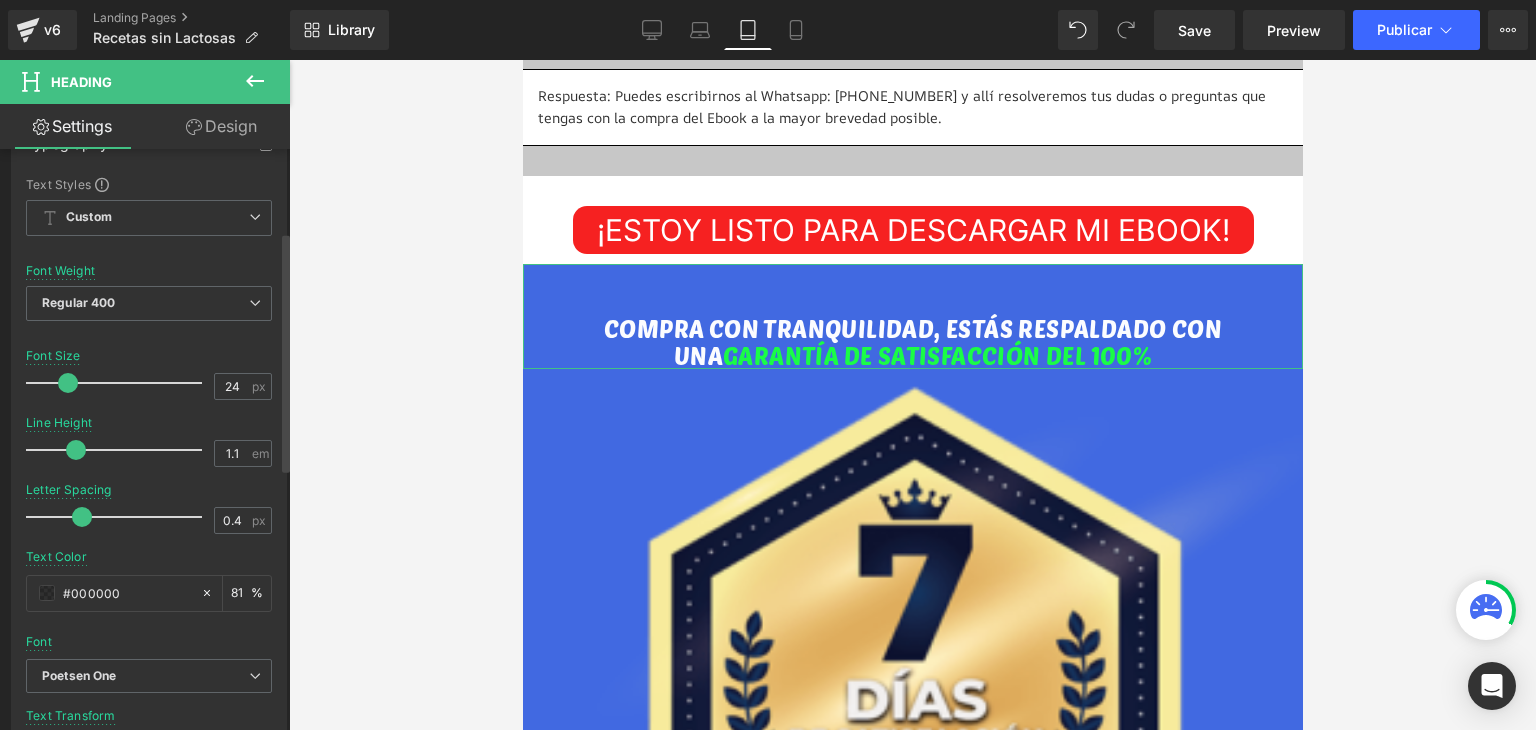 click at bounding box center [119, 450] 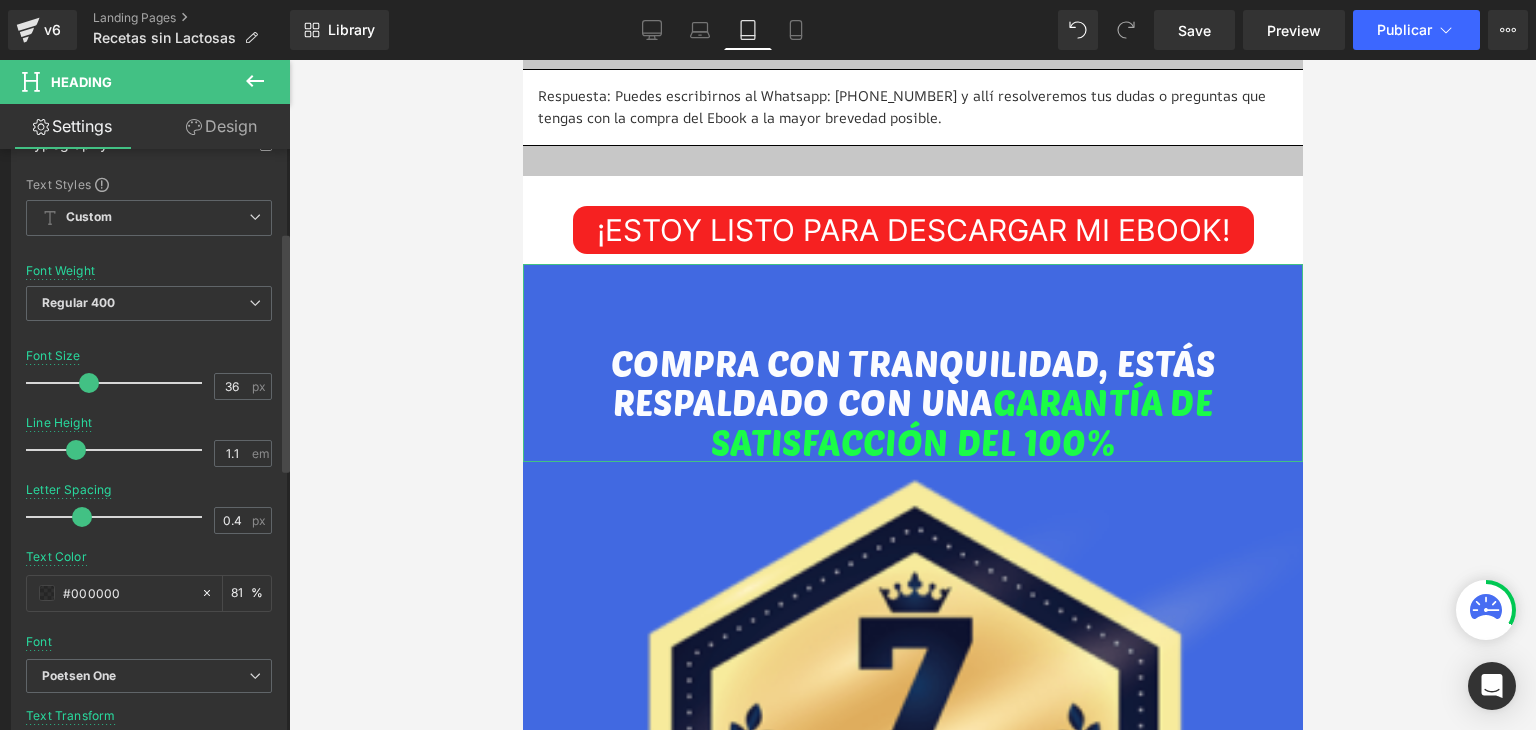 drag, startPoint x: 67, startPoint y: 380, endPoint x: 88, endPoint y: 384, distance: 21.377558 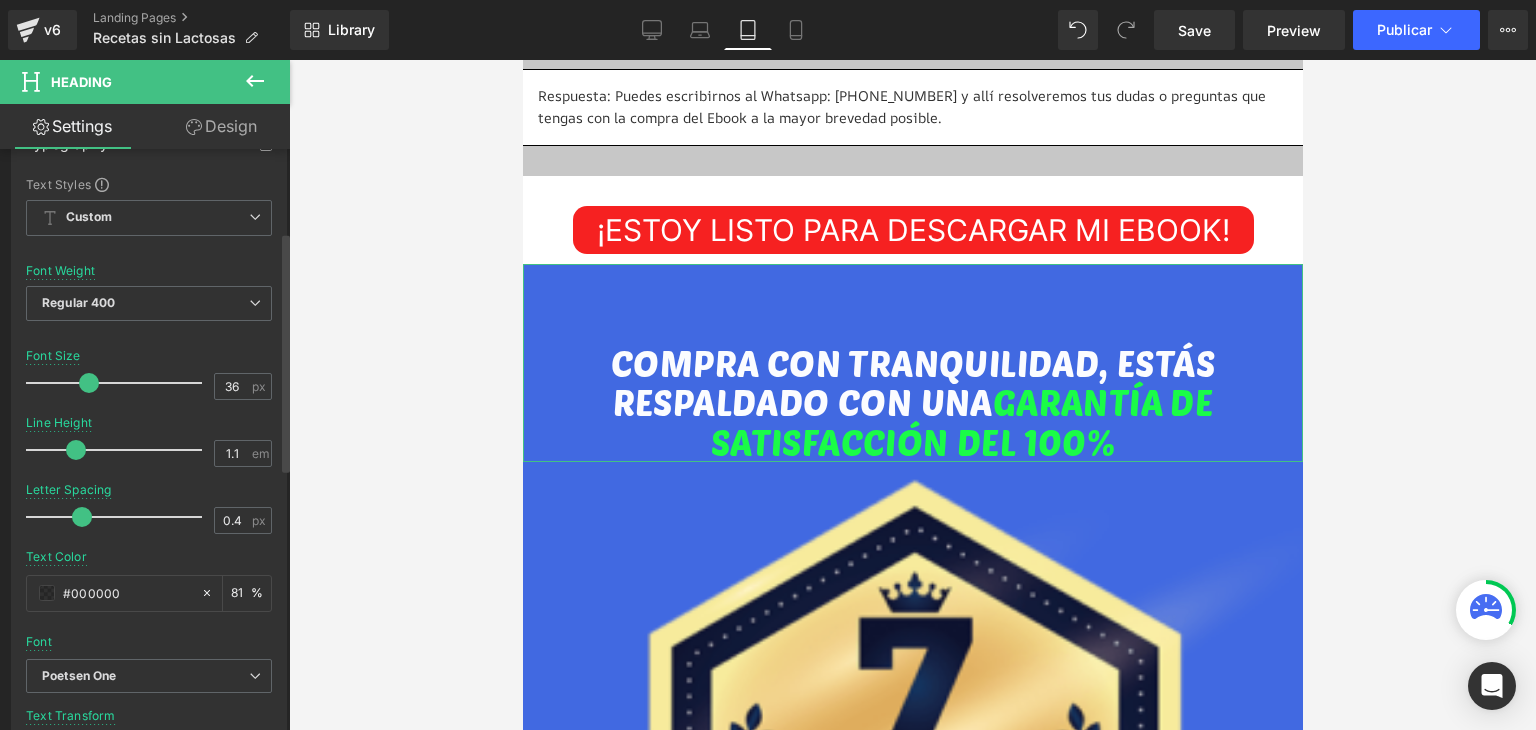 click at bounding box center (89, 383) 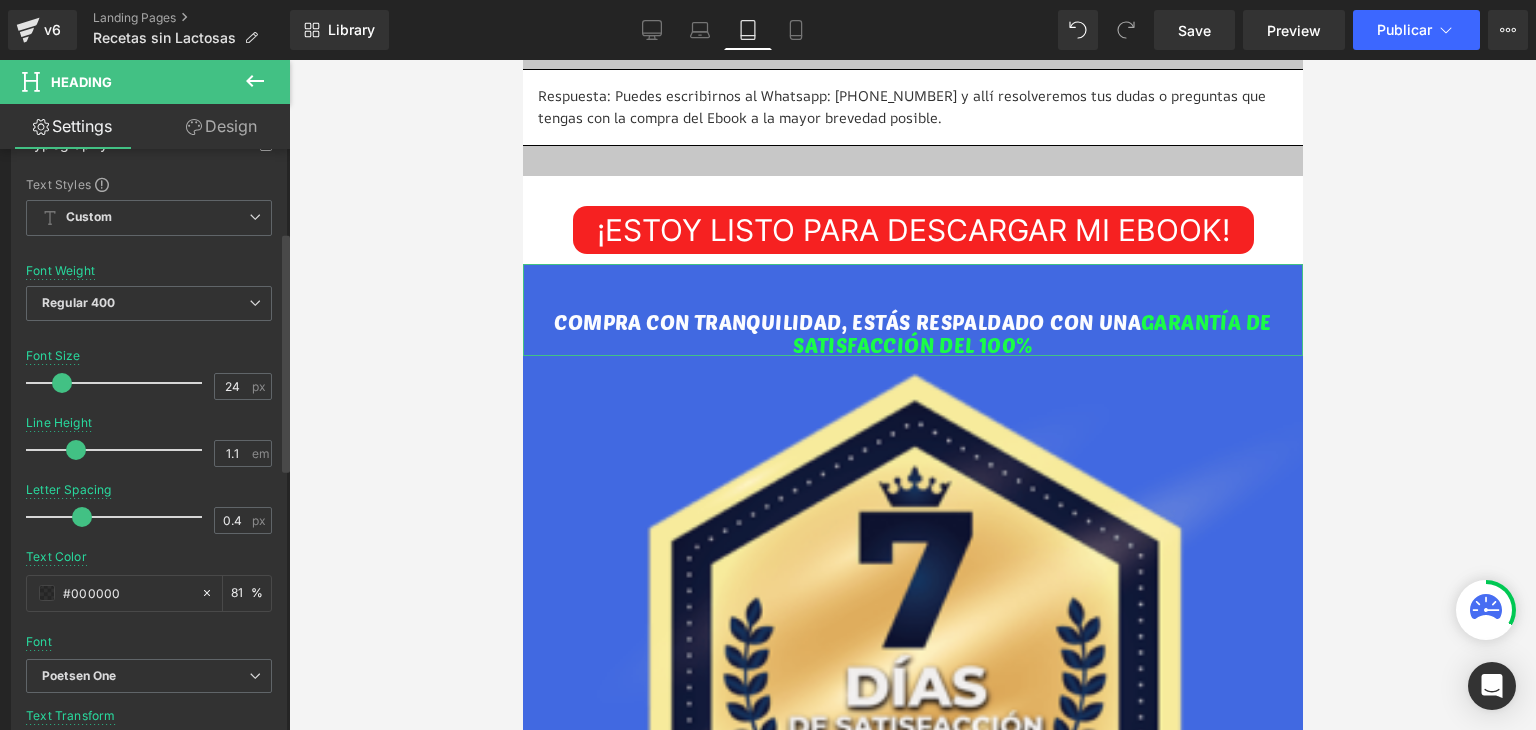 type on "25" 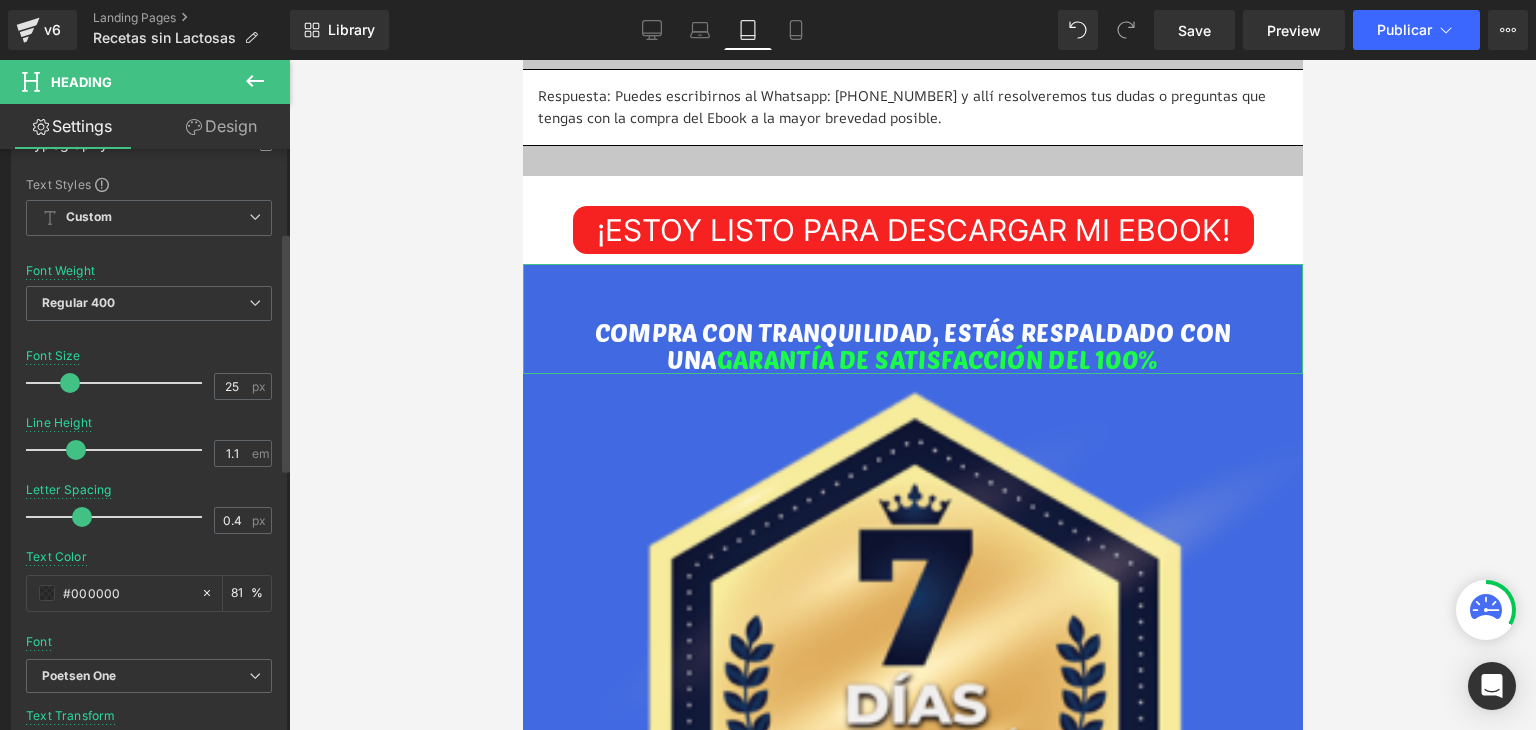 drag, startPoint x: 85, startPoint y: 384, endPoint x: 67, endPoint y: 406, distance: 28.42534 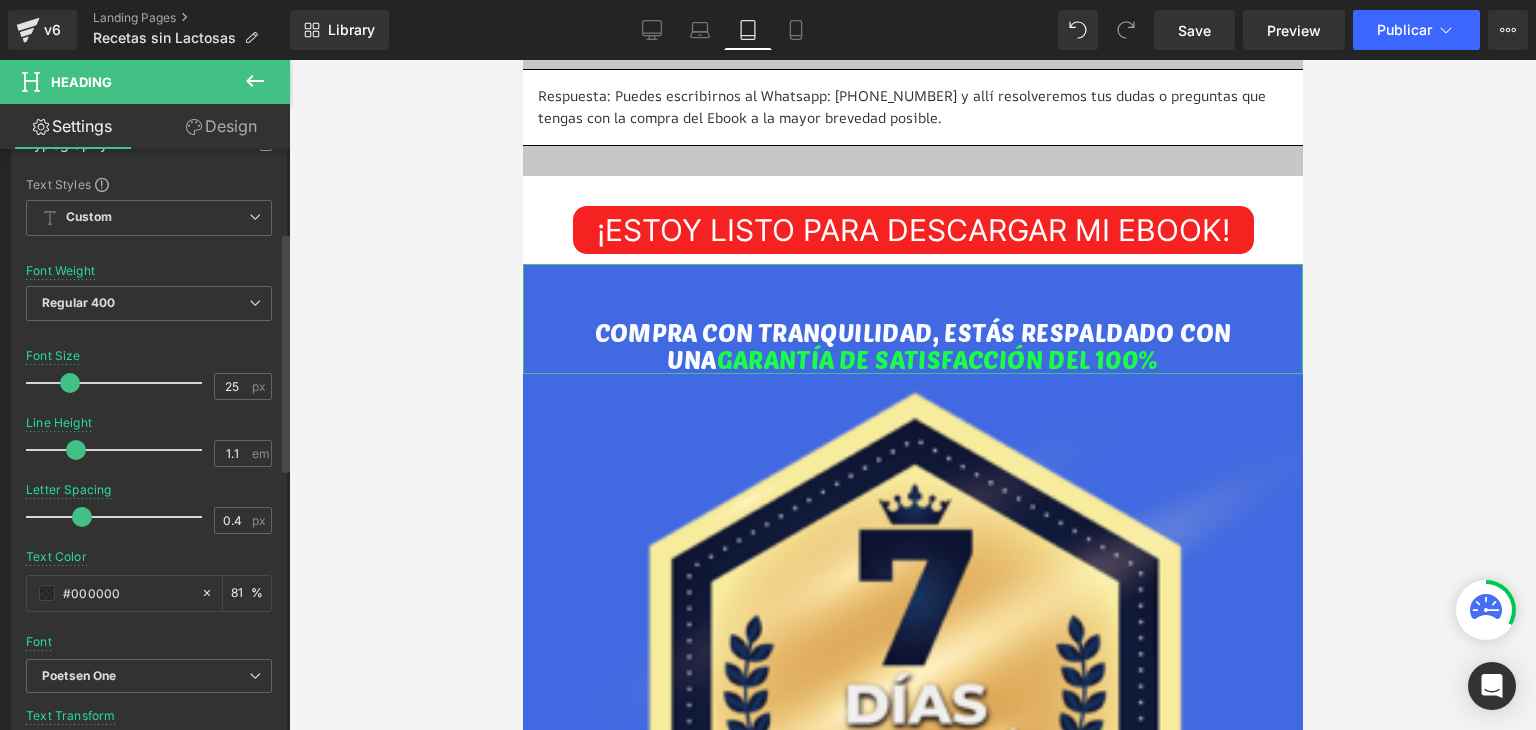 click on "Font Size 25 px" at bounding box center (149, 382) 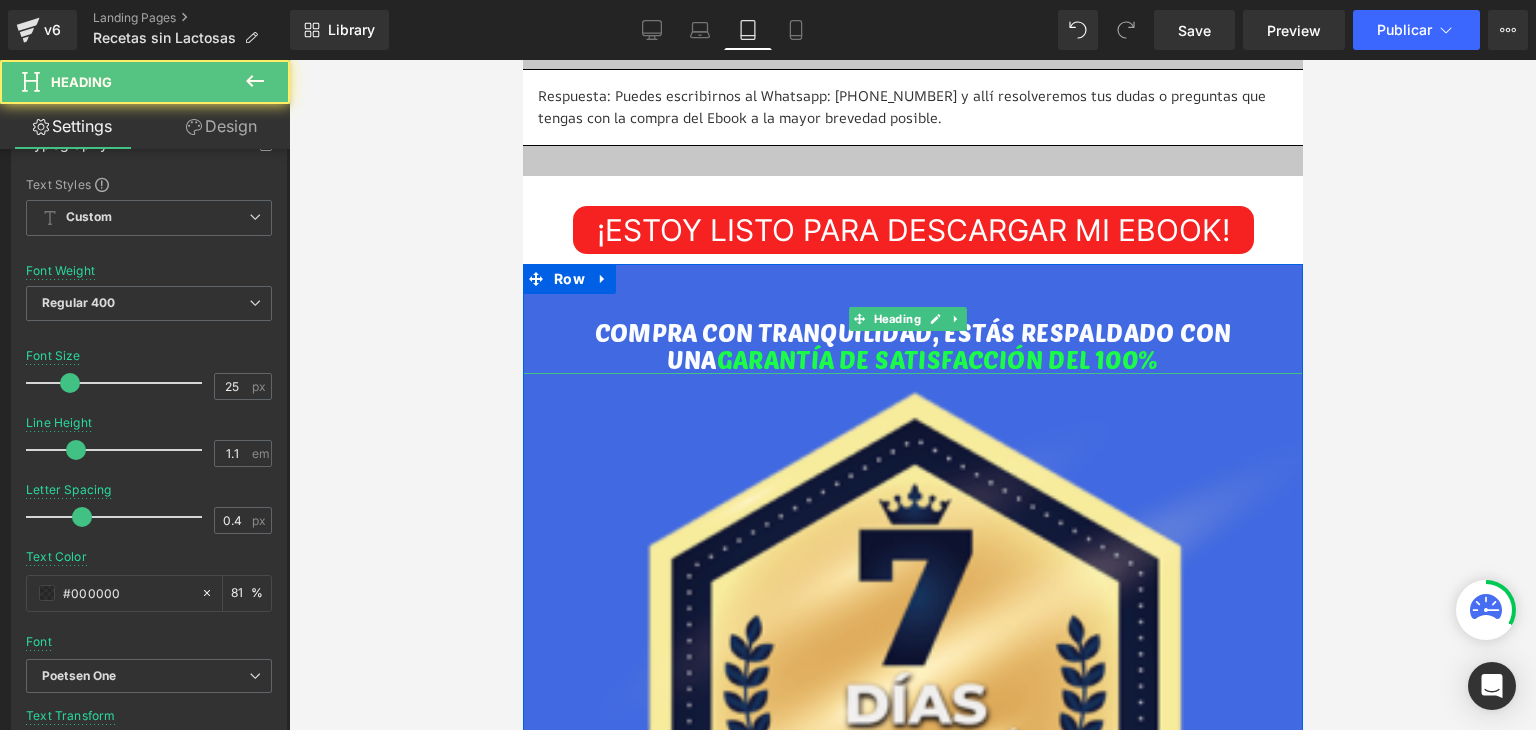 click on "COMPRA CON TRANQUILIDAD, ESTÁS RESPALDADO CON UNA" at bounding box center (912, 346) 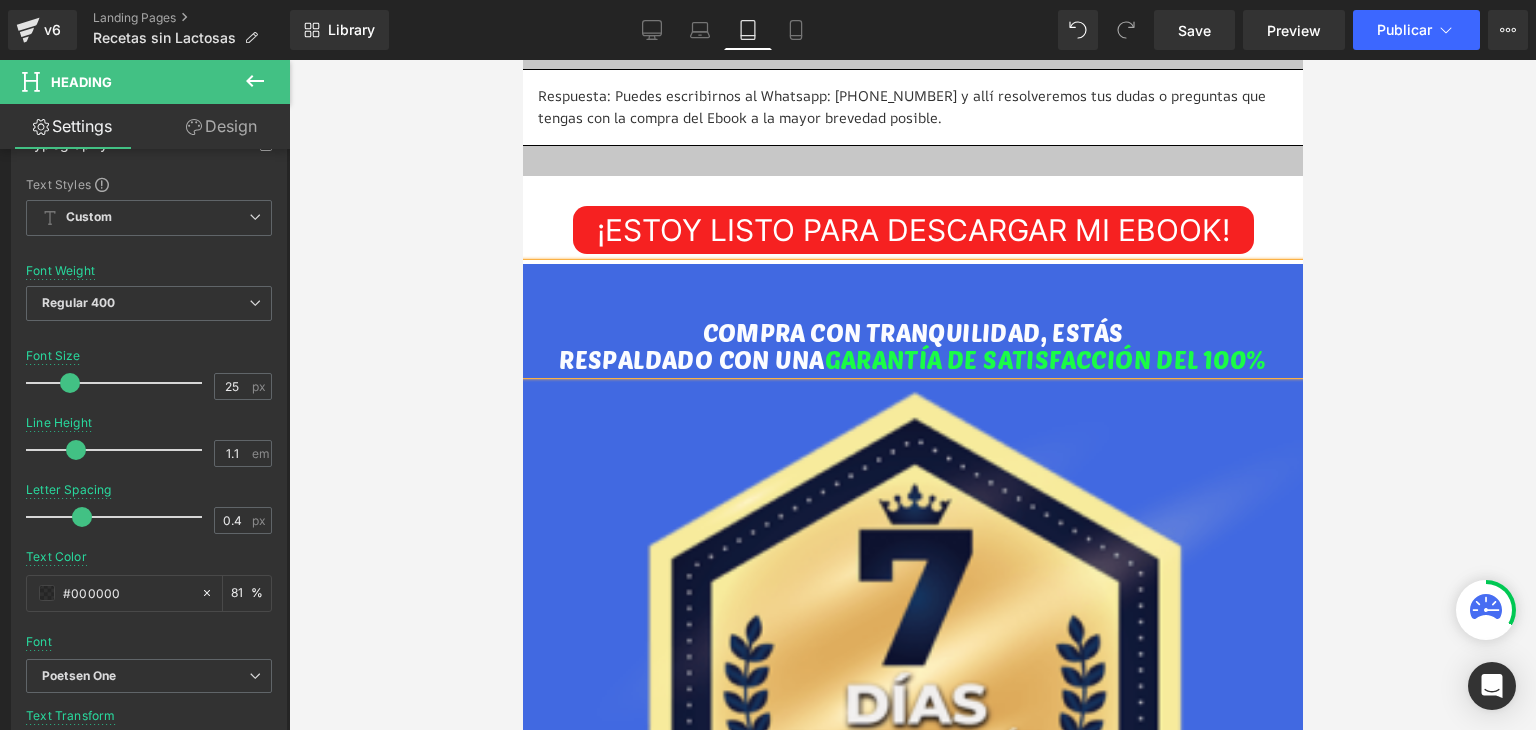 click on "GARANTÍA DE SATISFACCIÓN DEL 100%" at bounding box center (1045, 359) 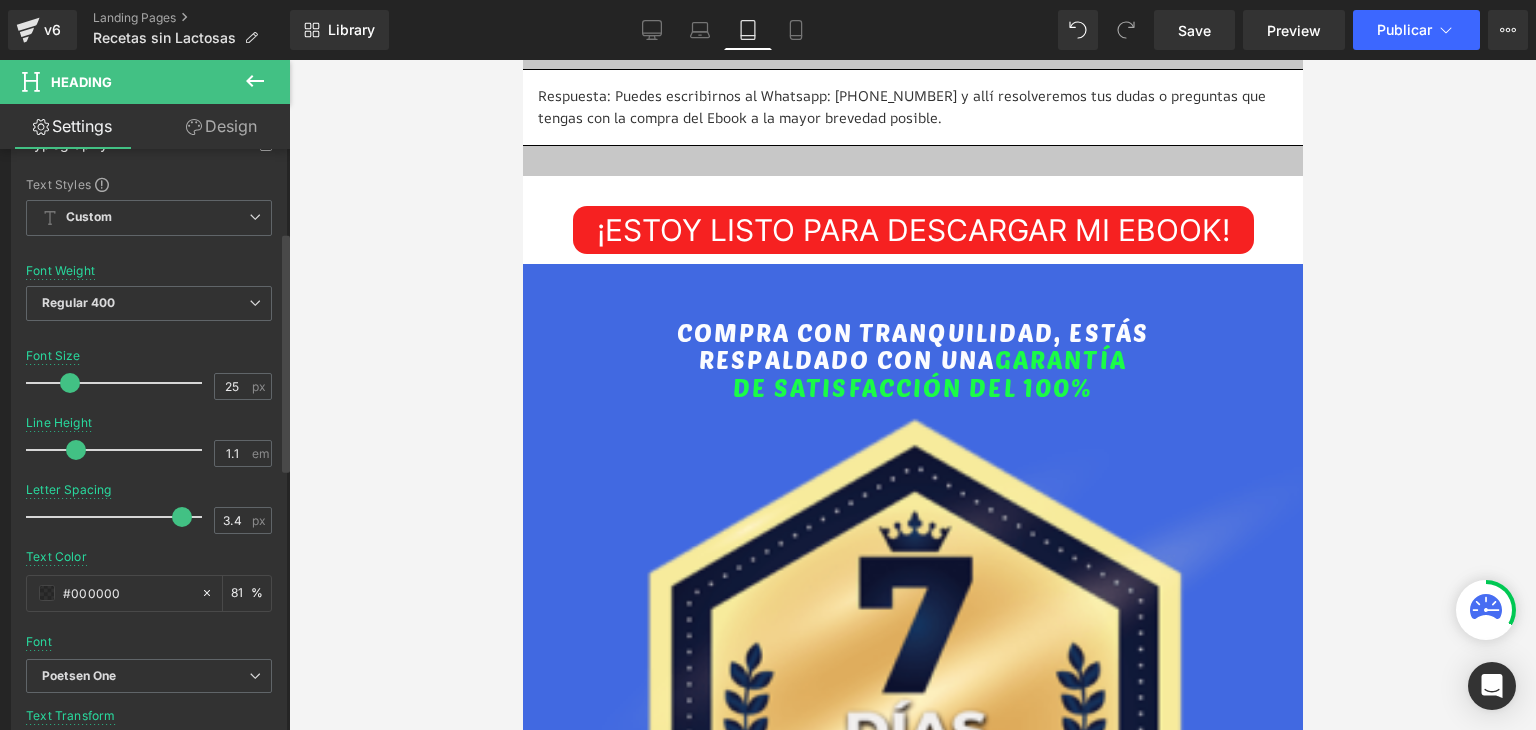 type on "3.5" 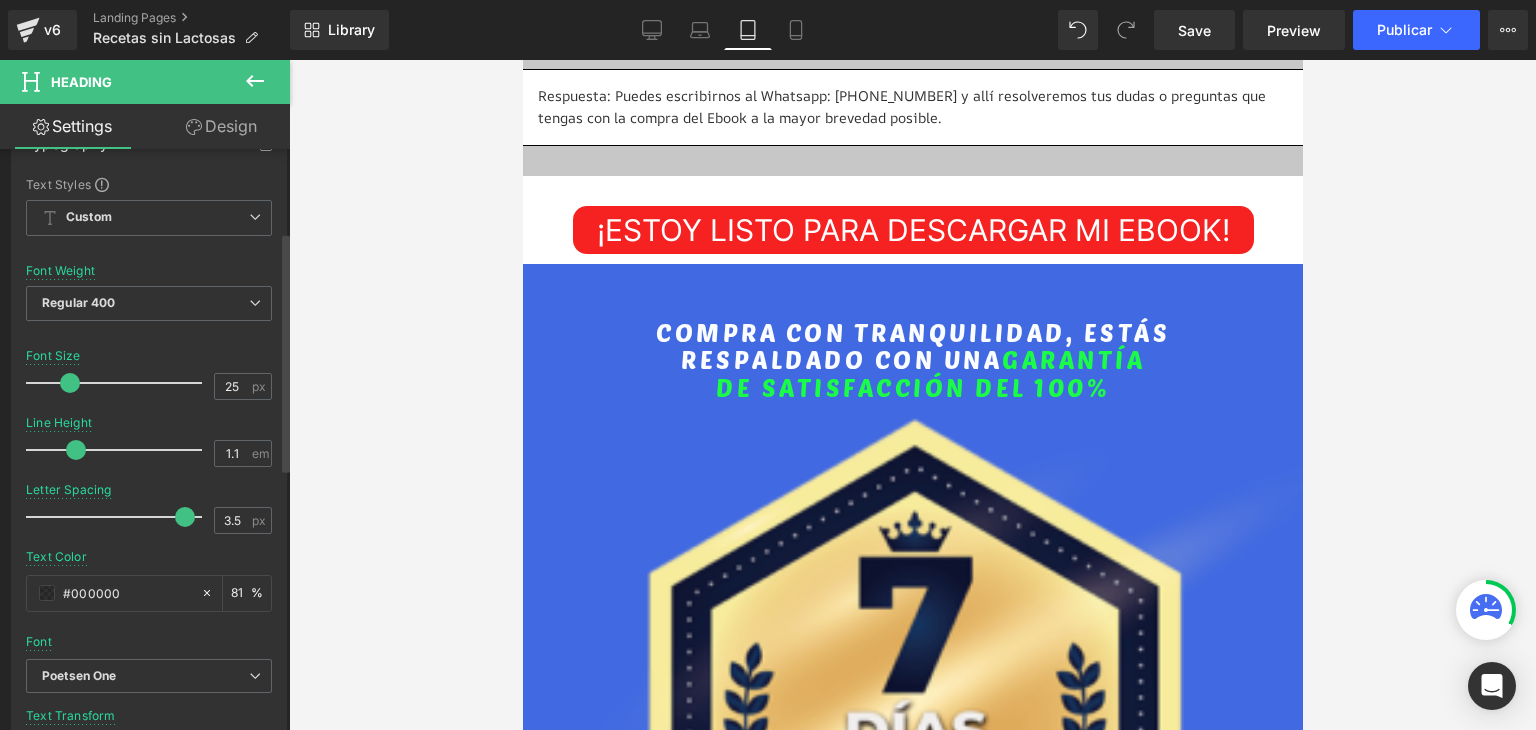 drag, startPoint x: 80, startPoint y: 517, endPoint x: 177, endPoint y: 513, distance: 97.082436 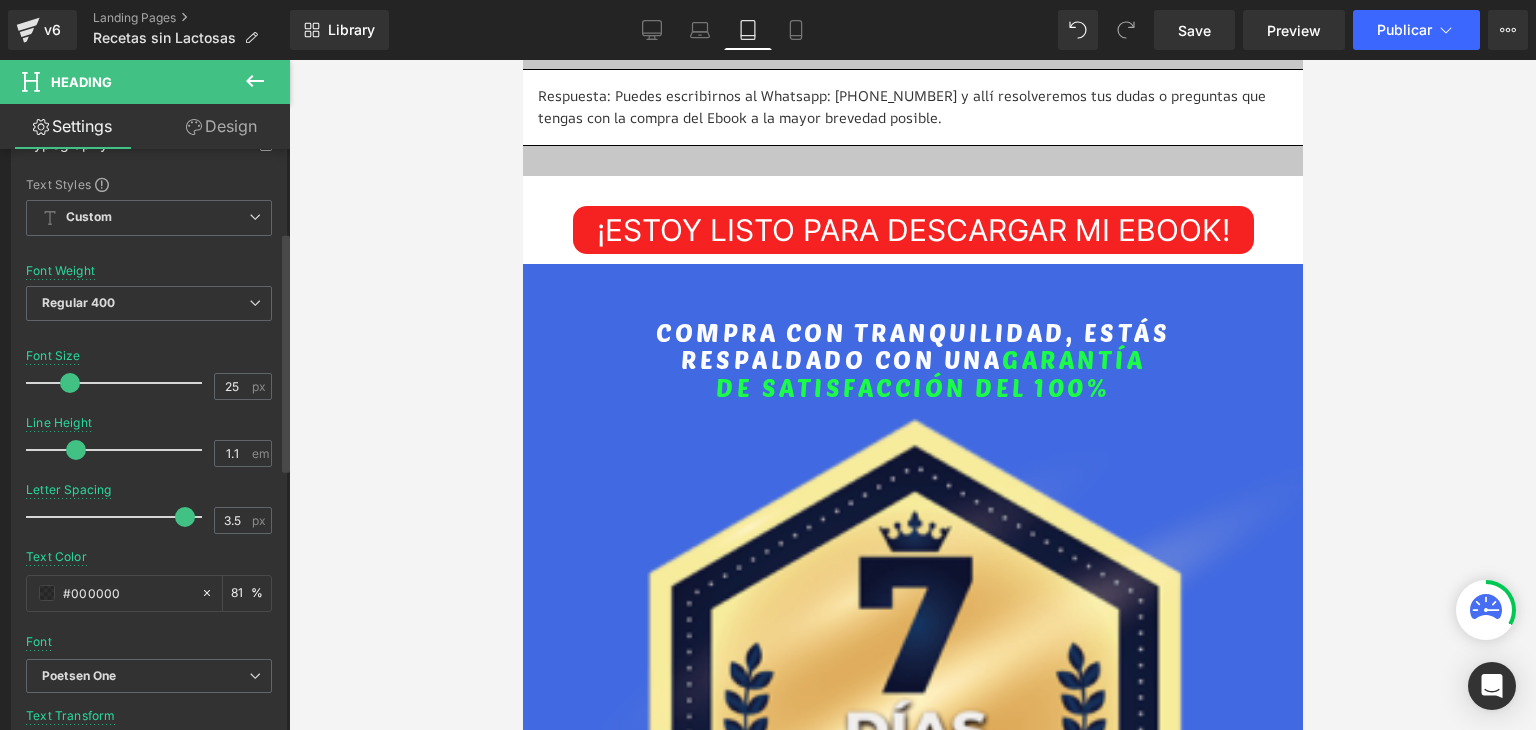 click at bounding box center (185, 517) 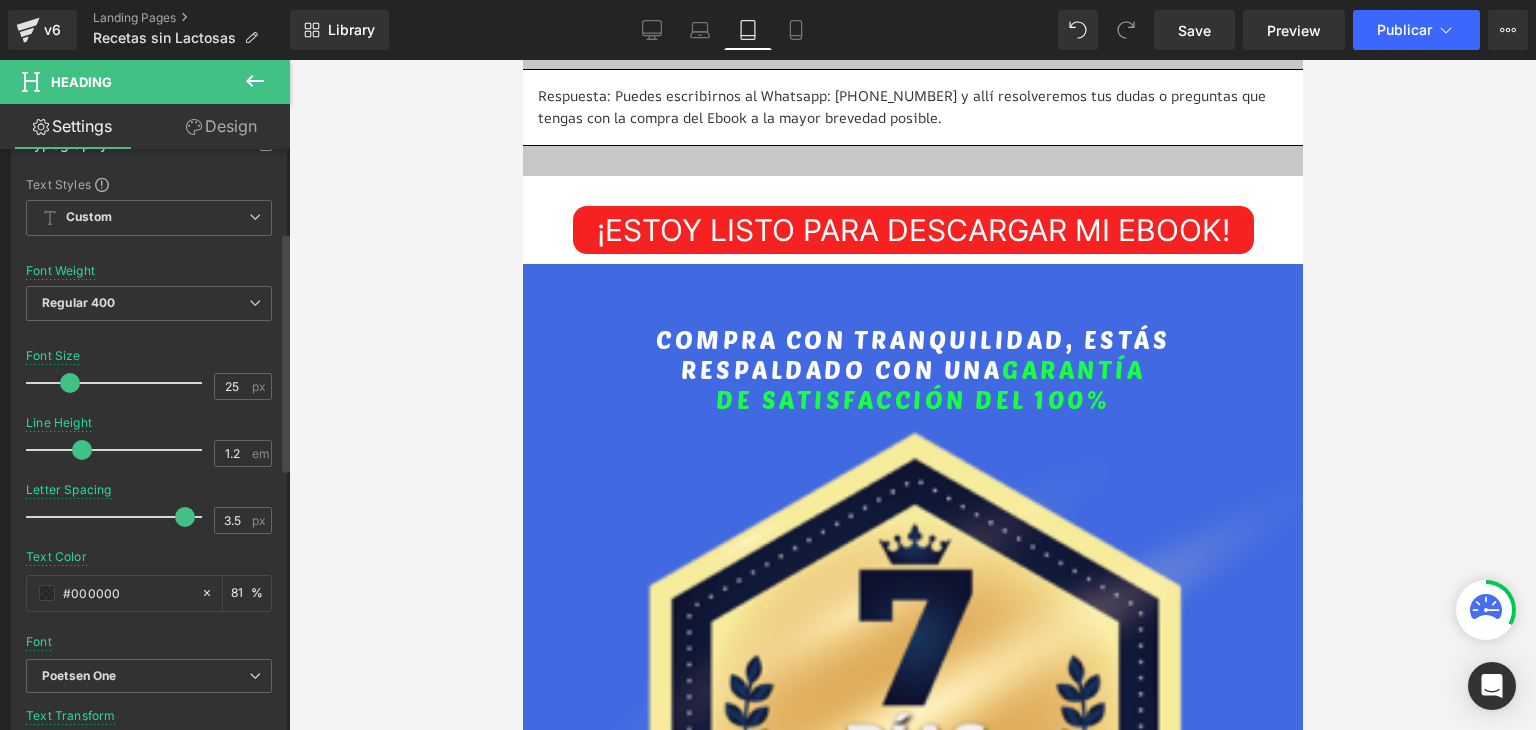 type on "1.1" 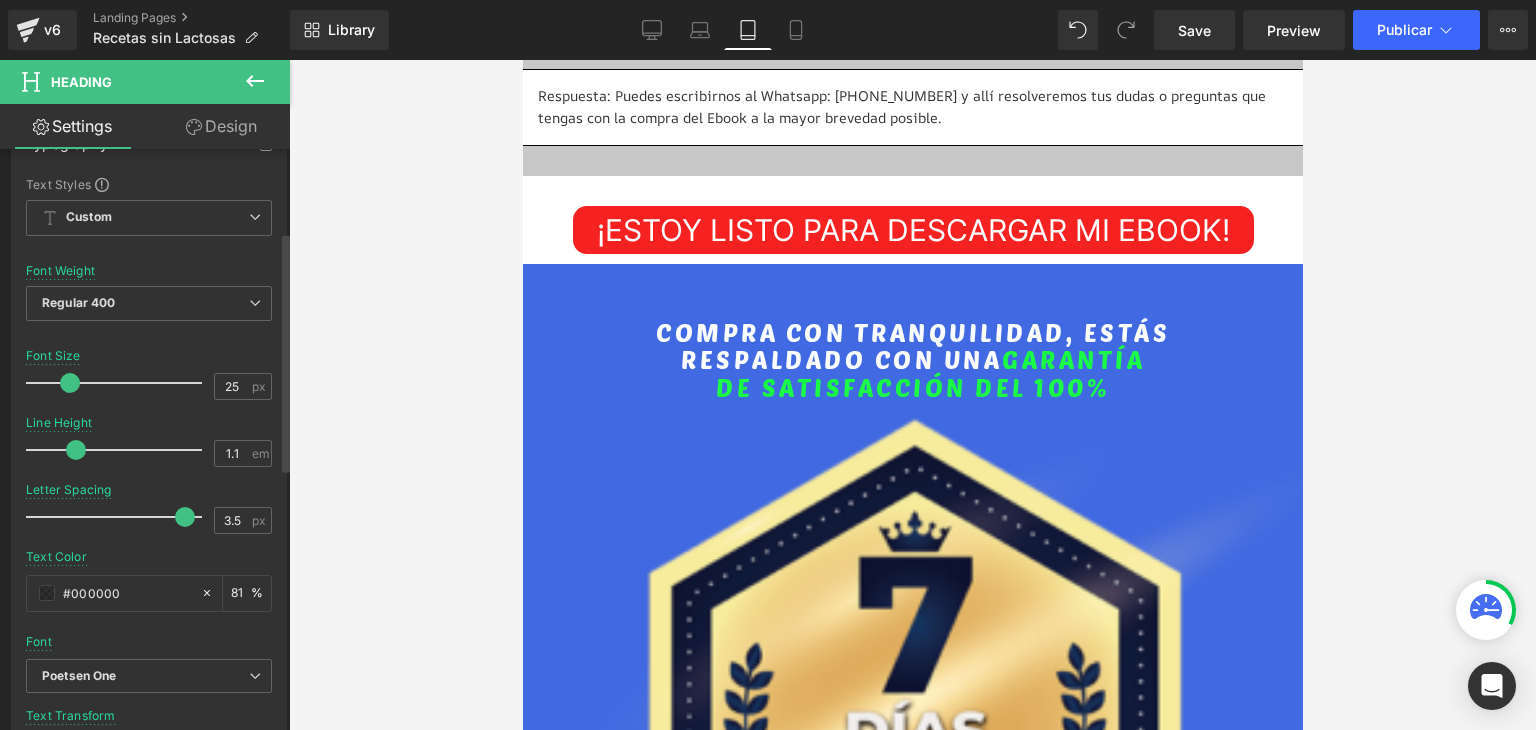drag, startPoint x: 82, startPoint y: 447, endPoint x: 83, endPoint y: 457, distance: 10.049875 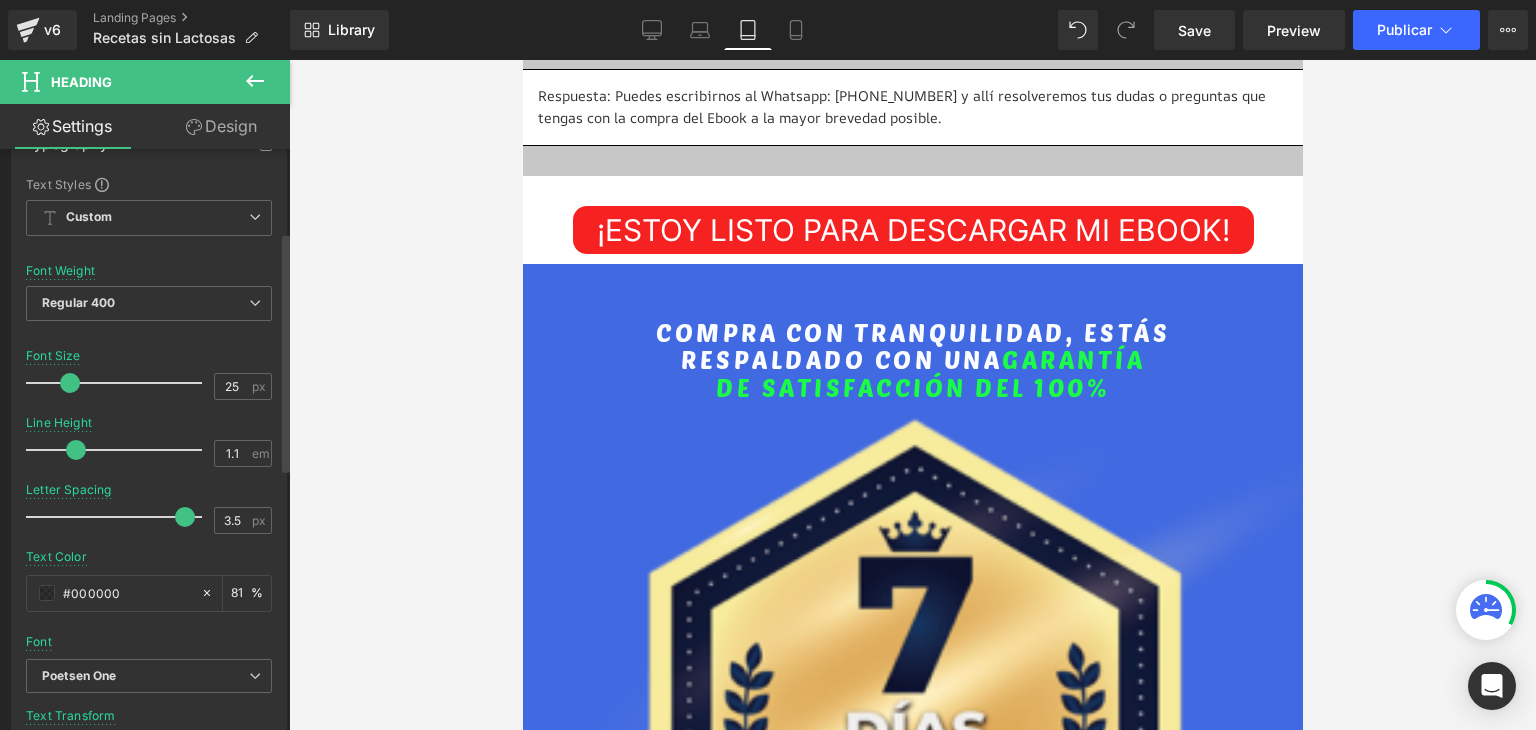 click at bounding box center [119, 450] 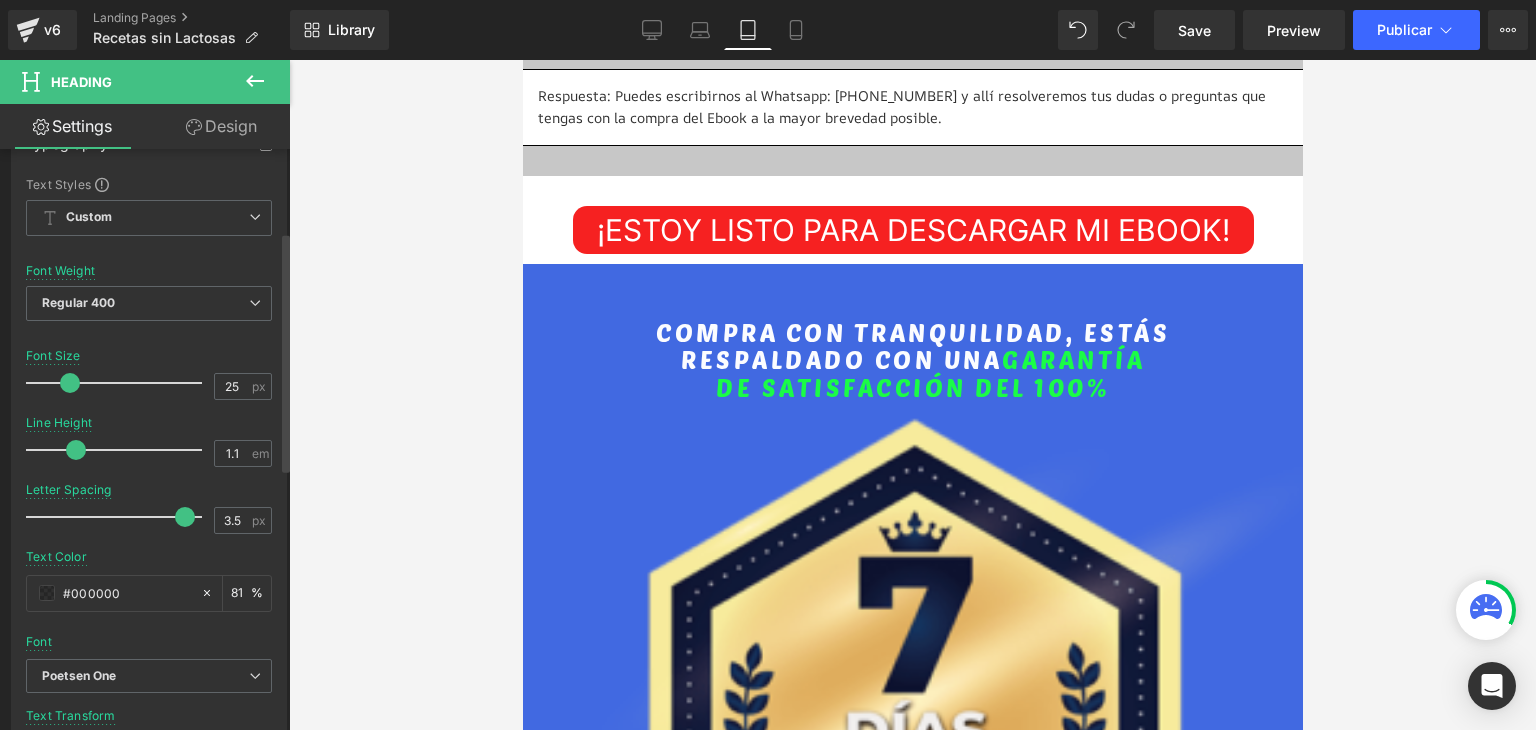 type on "24" 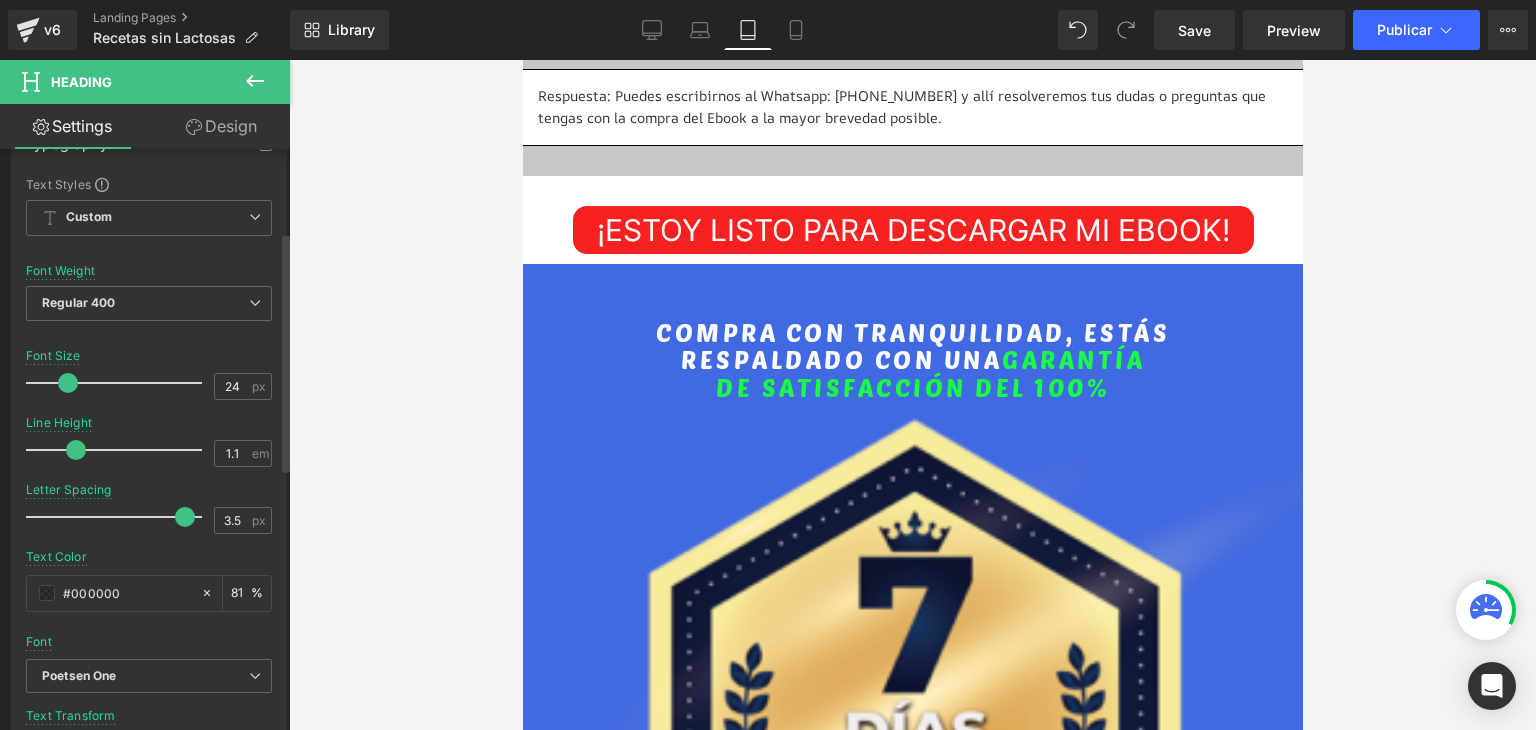 drag, startPoint x: 73, startPoint y: 381, endPoint x: 72, endPoint y: 392, distance: 11.045361 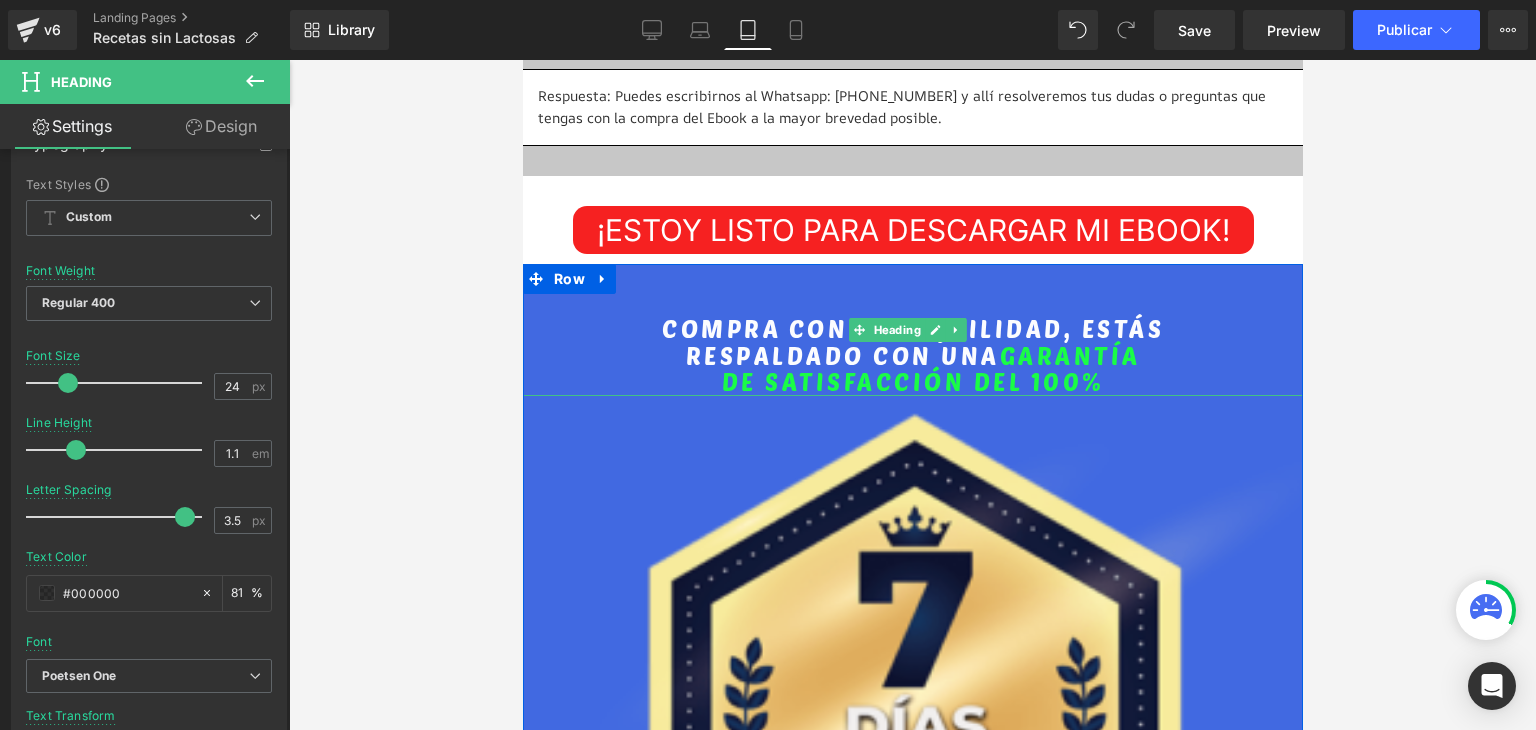 click at bounding box center [912, 303] 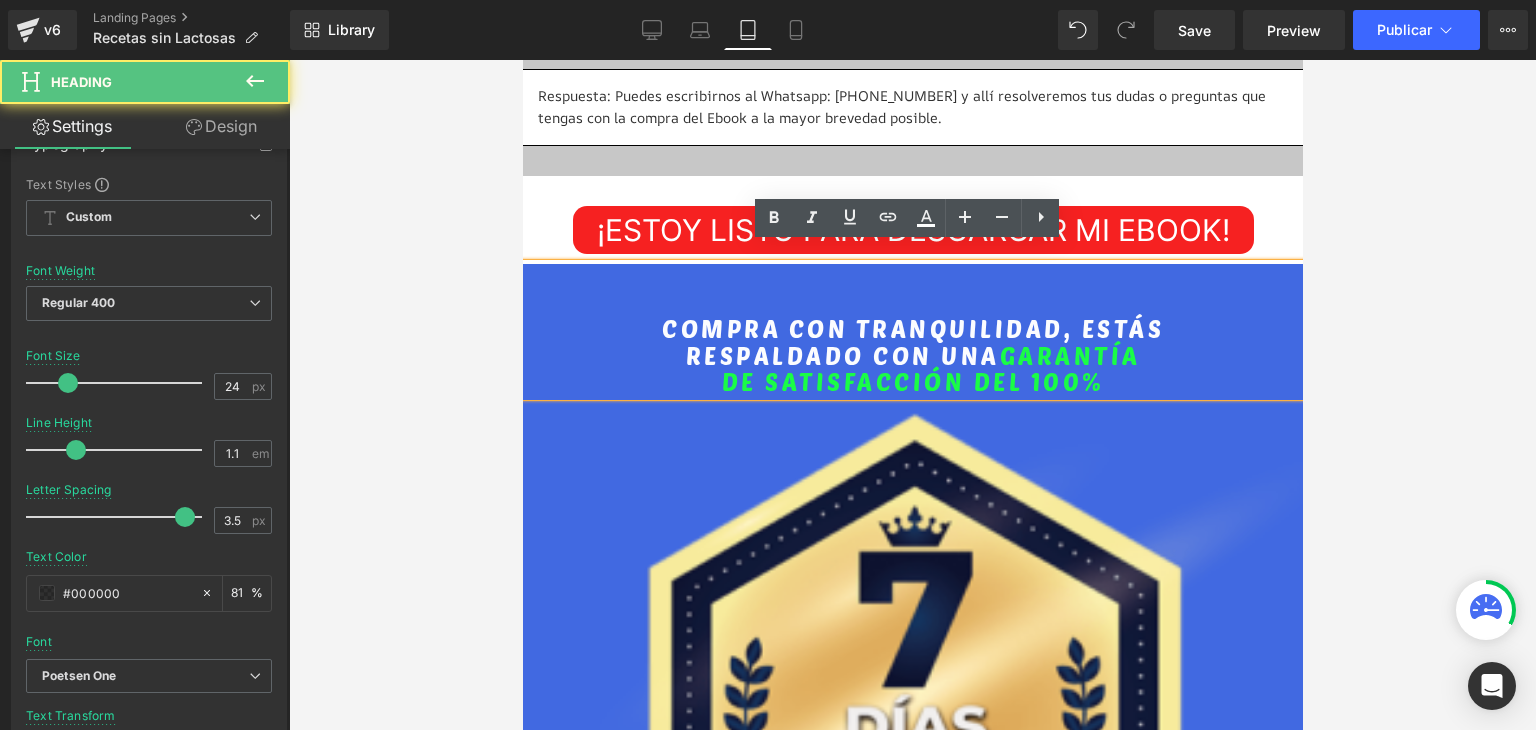 click on "COMPRA CON TRANQUILIDAD, ESTÁS" at bounding box center [912, 328] 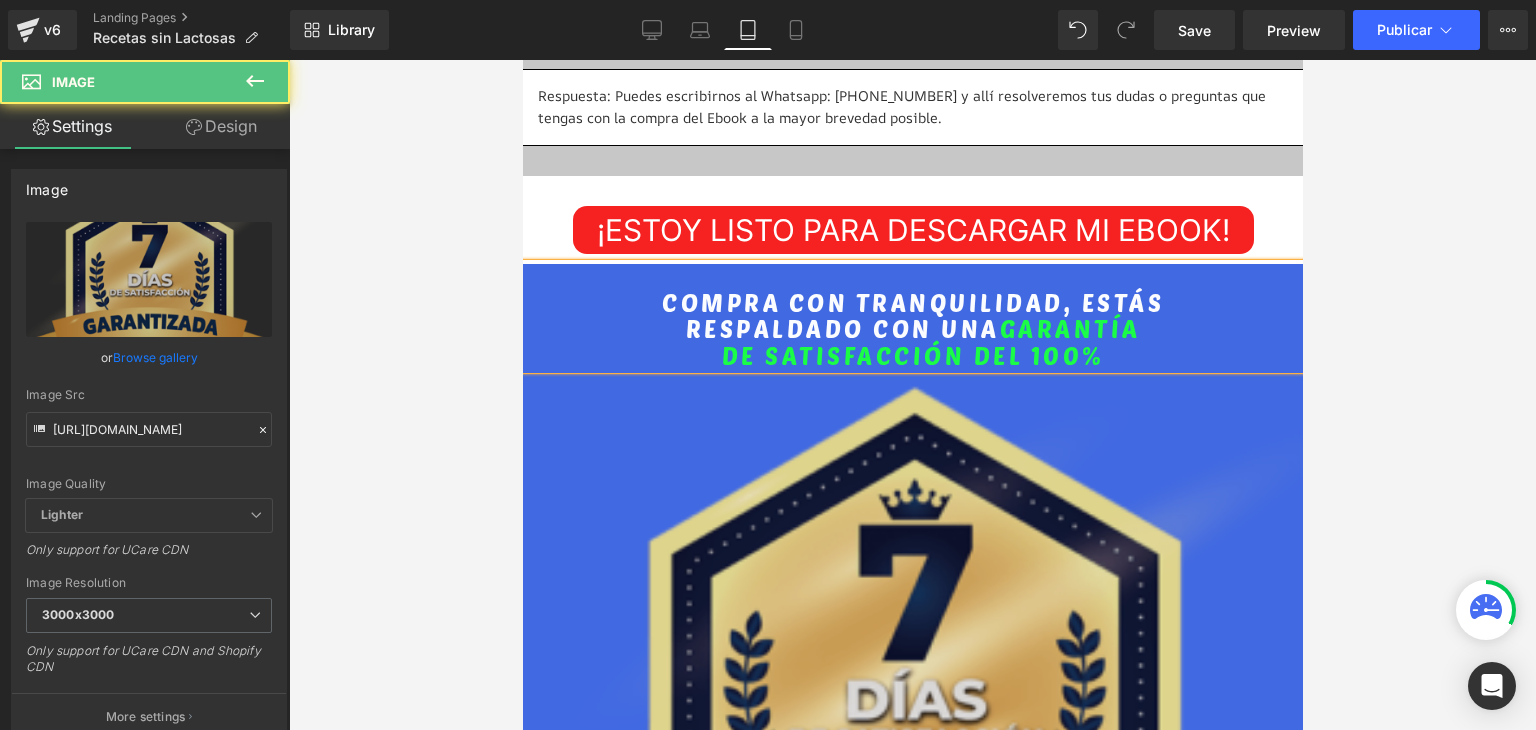 click at bounding box center [912, 698] 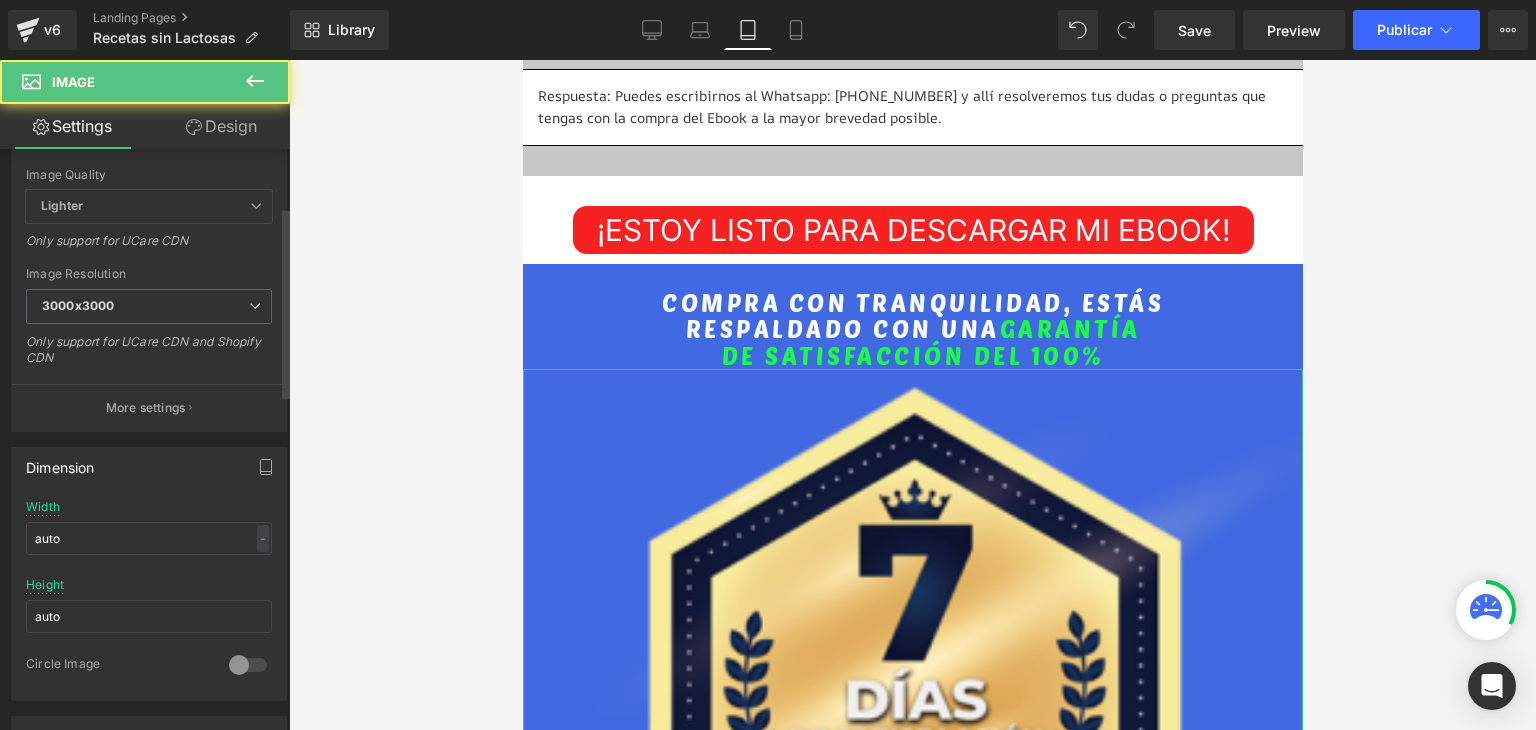scroll, scrollTop: 400, scrollLeft: 0, axis: vertical 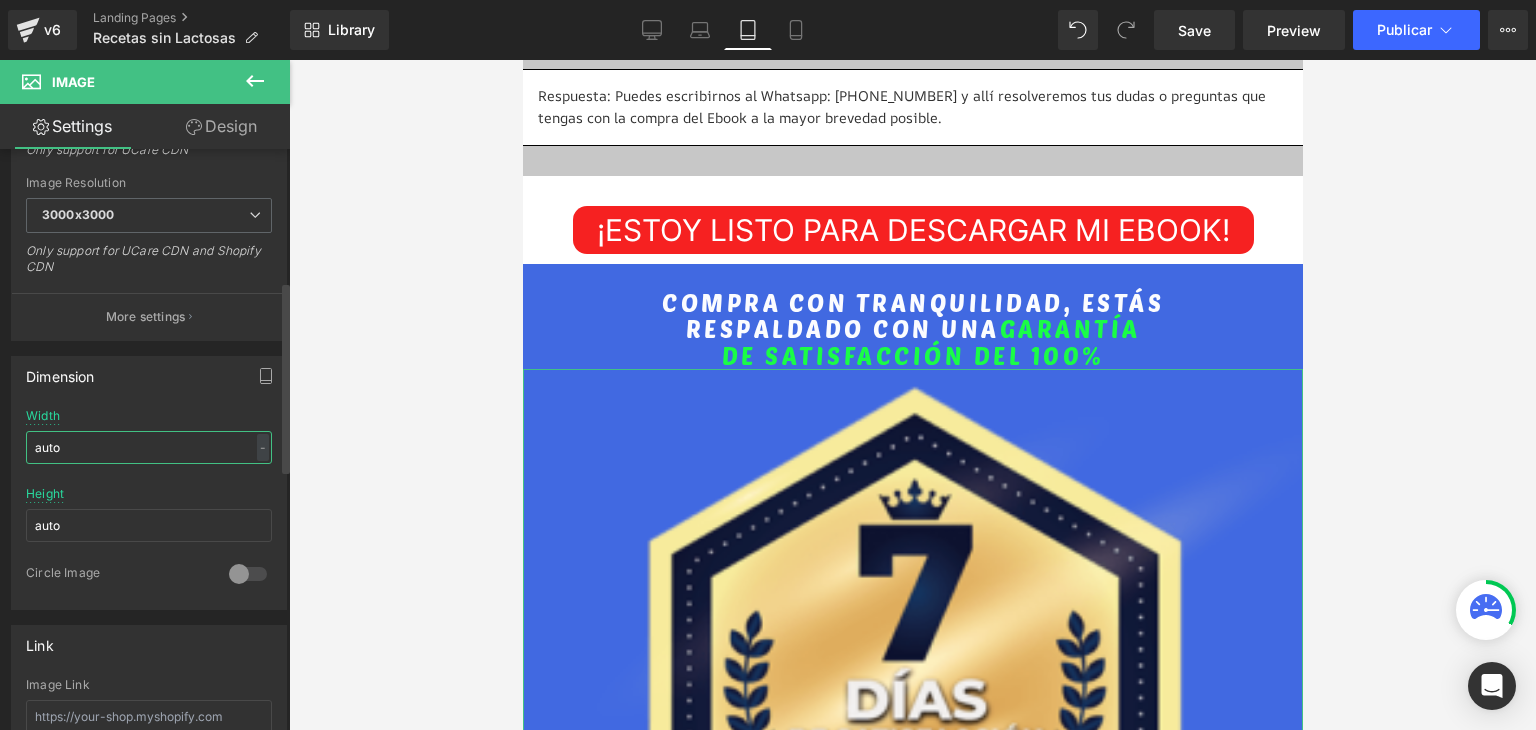 drag, startPoint x: 91, startPoint y: 452, endPoint x: 0, endPoint y: 444, distance: 91.350975 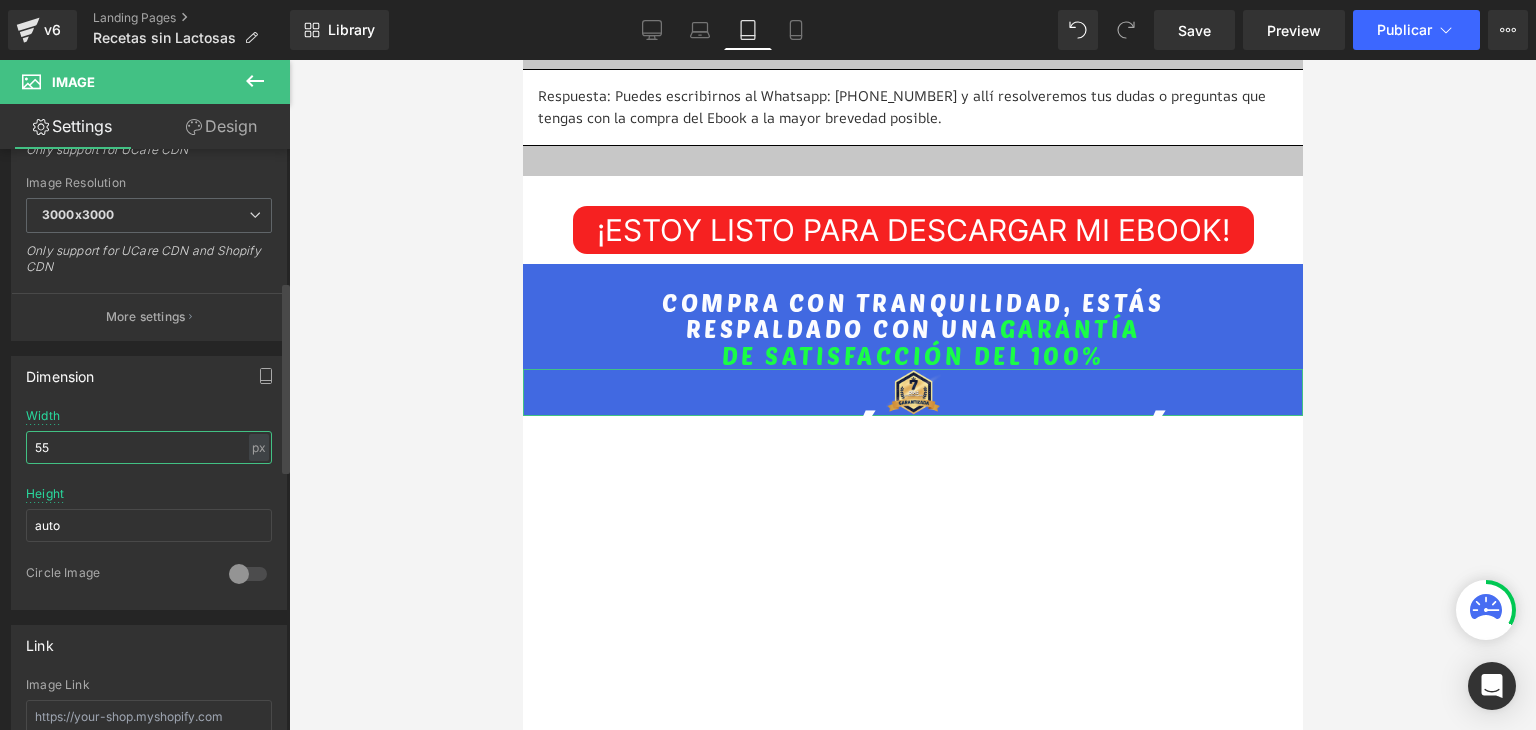 drag, startPoint x: 56, startPoint y: 444, endPoint x: 16, endPoint y: 446, distance: 40.04997 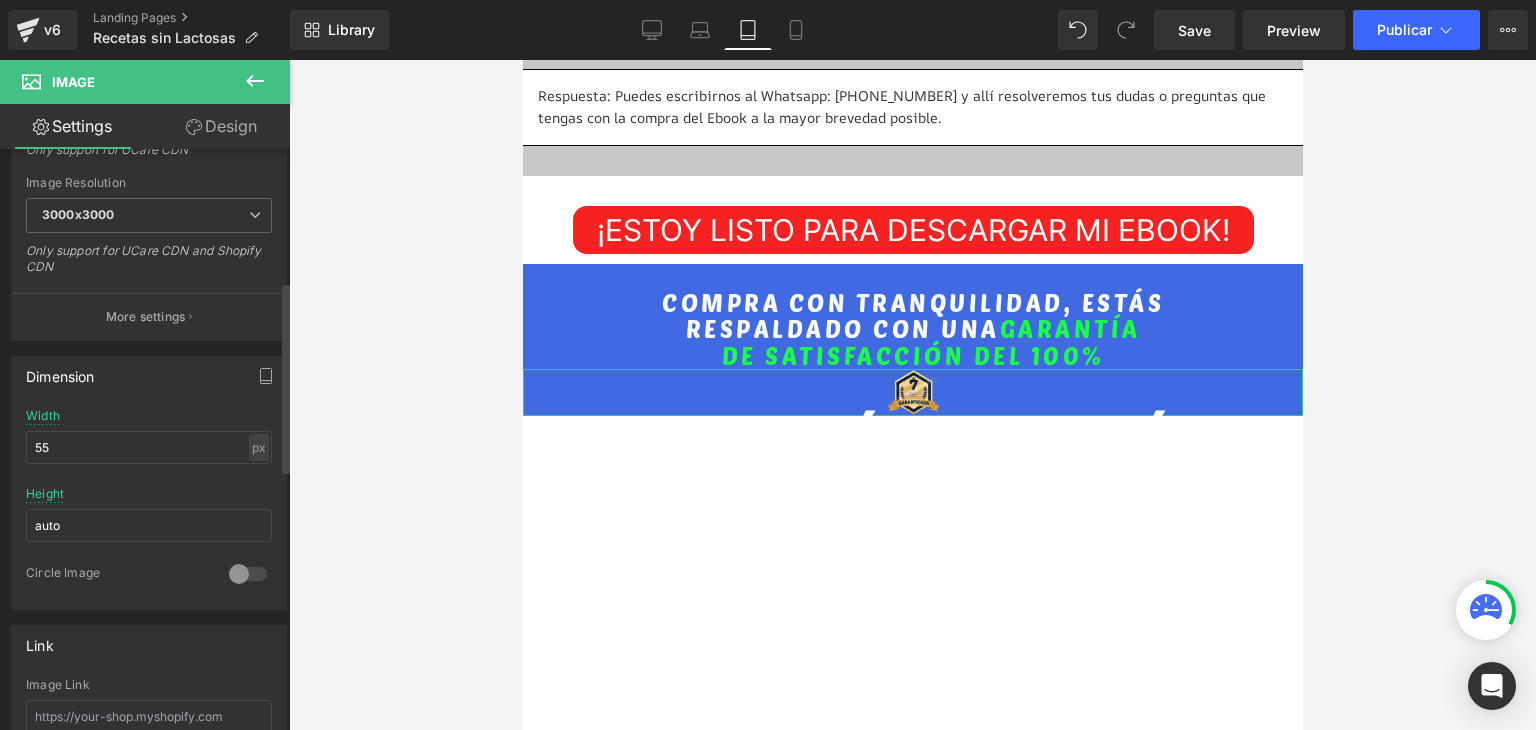 drag, startPoint x: 256, startPoint y: 449, endPoint x: 255, endPoint y: 481, distance: 32.01562 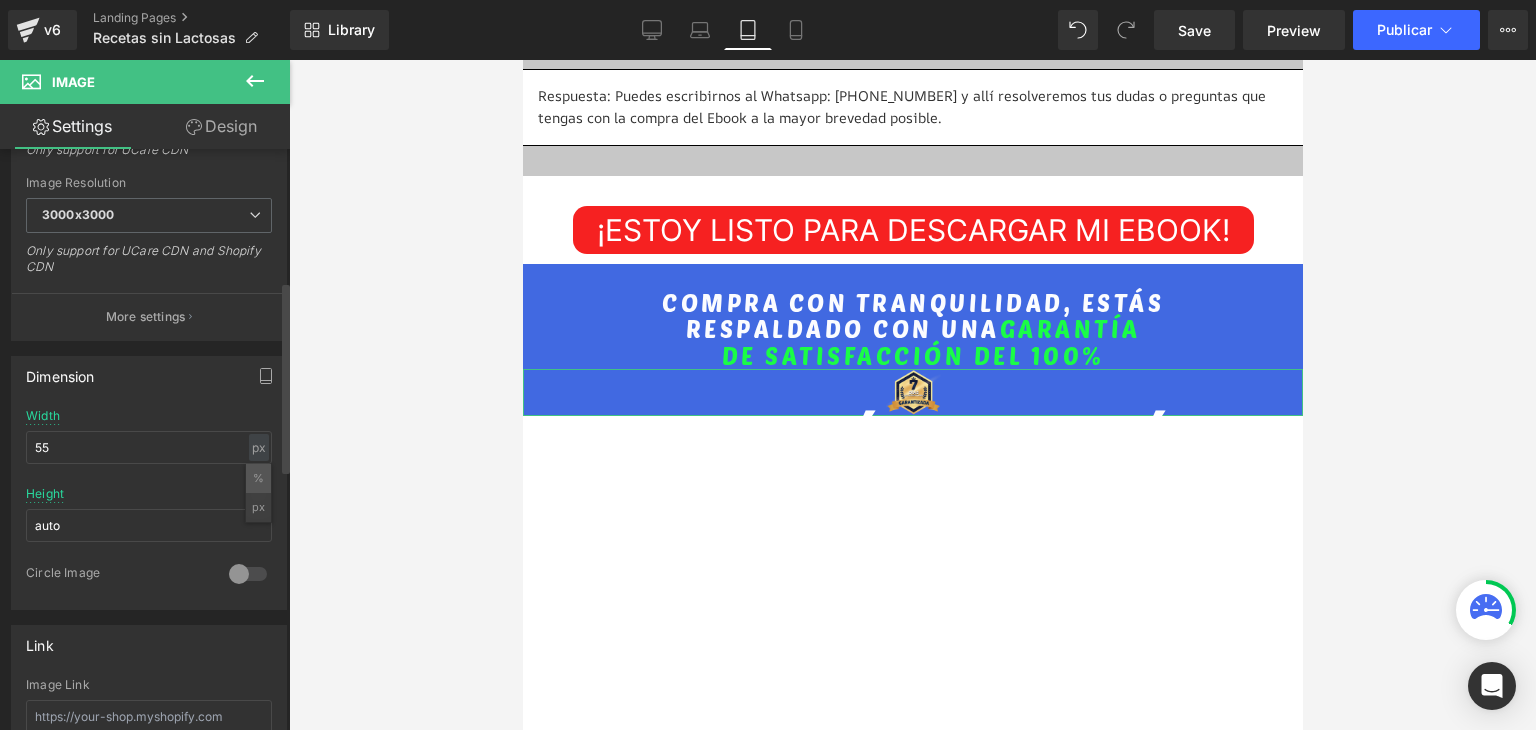 click on "%" at bounding box center [258, 478] 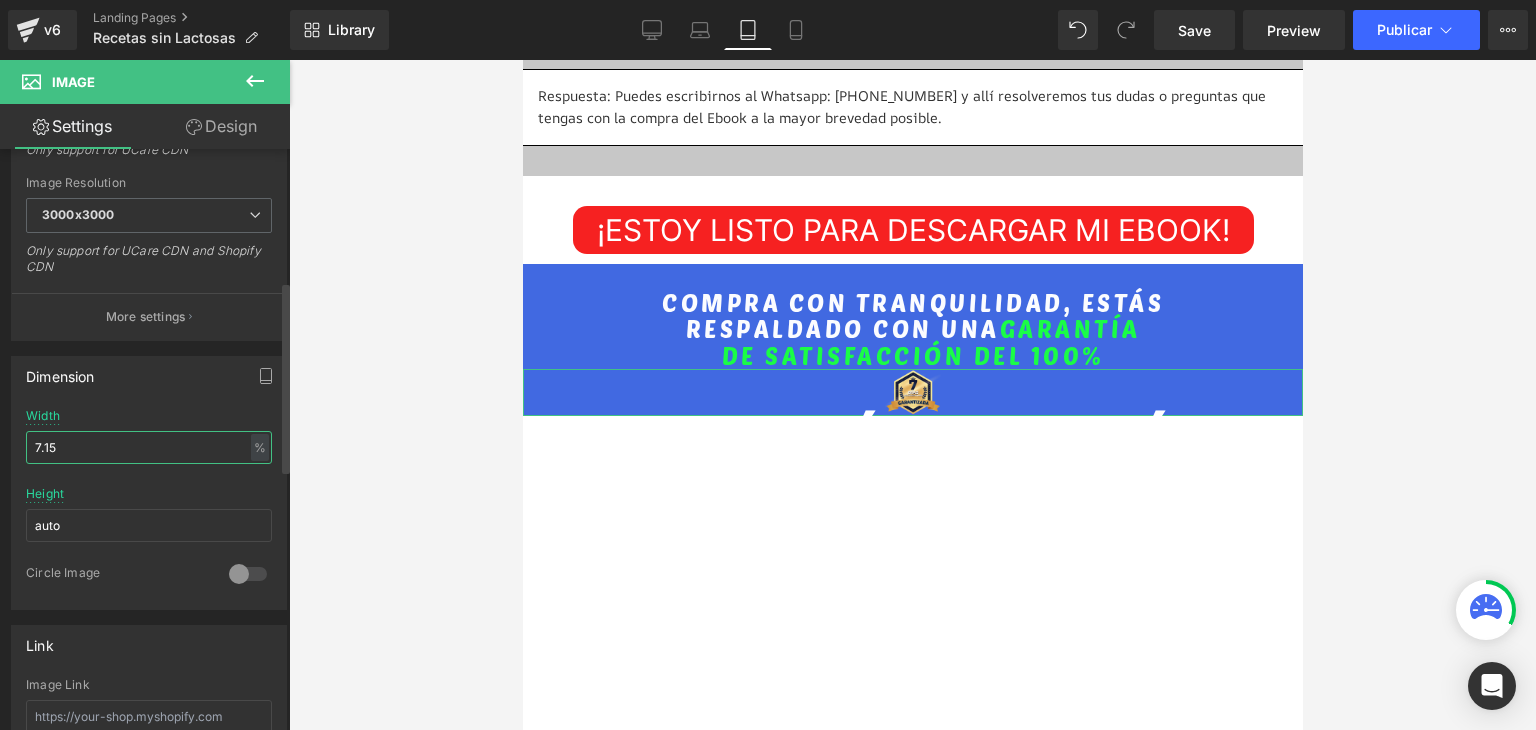 drag, startPoint x: 78, startPoint y: 446, endPoint x: 0, endPoint y: 441, distance: 78.160095 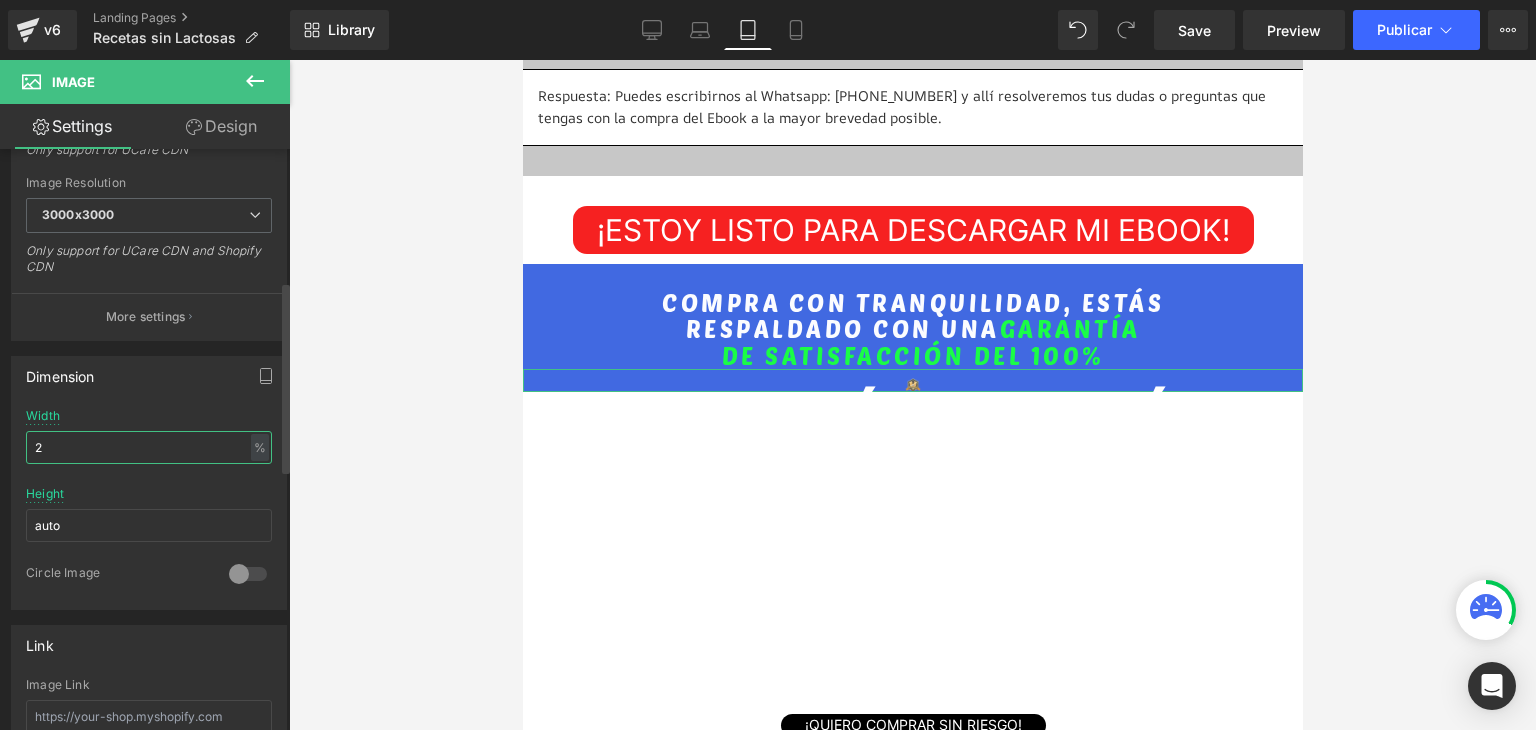 type on "22" 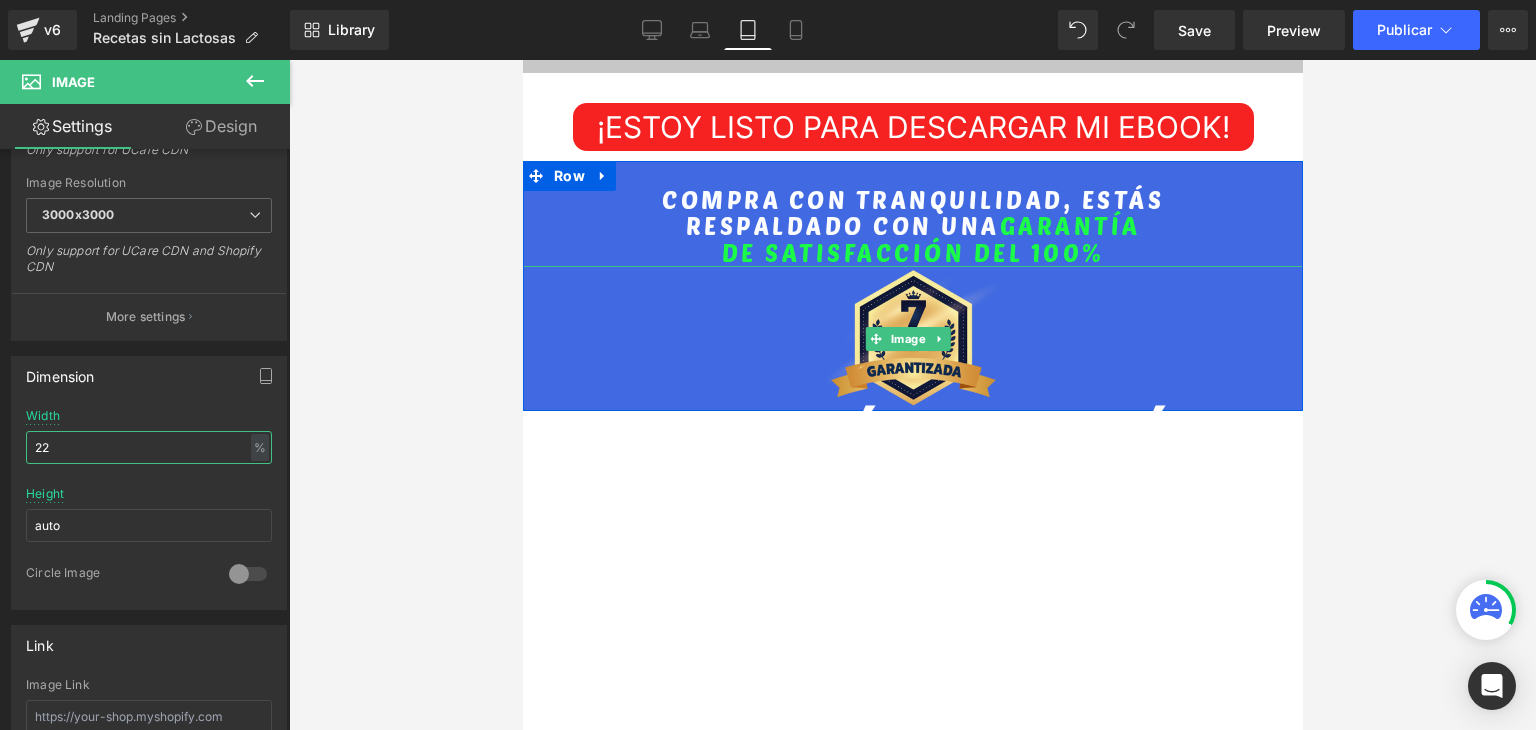 scroll, scrollTop: 7200, scrollLeft: 0, axis: vertical 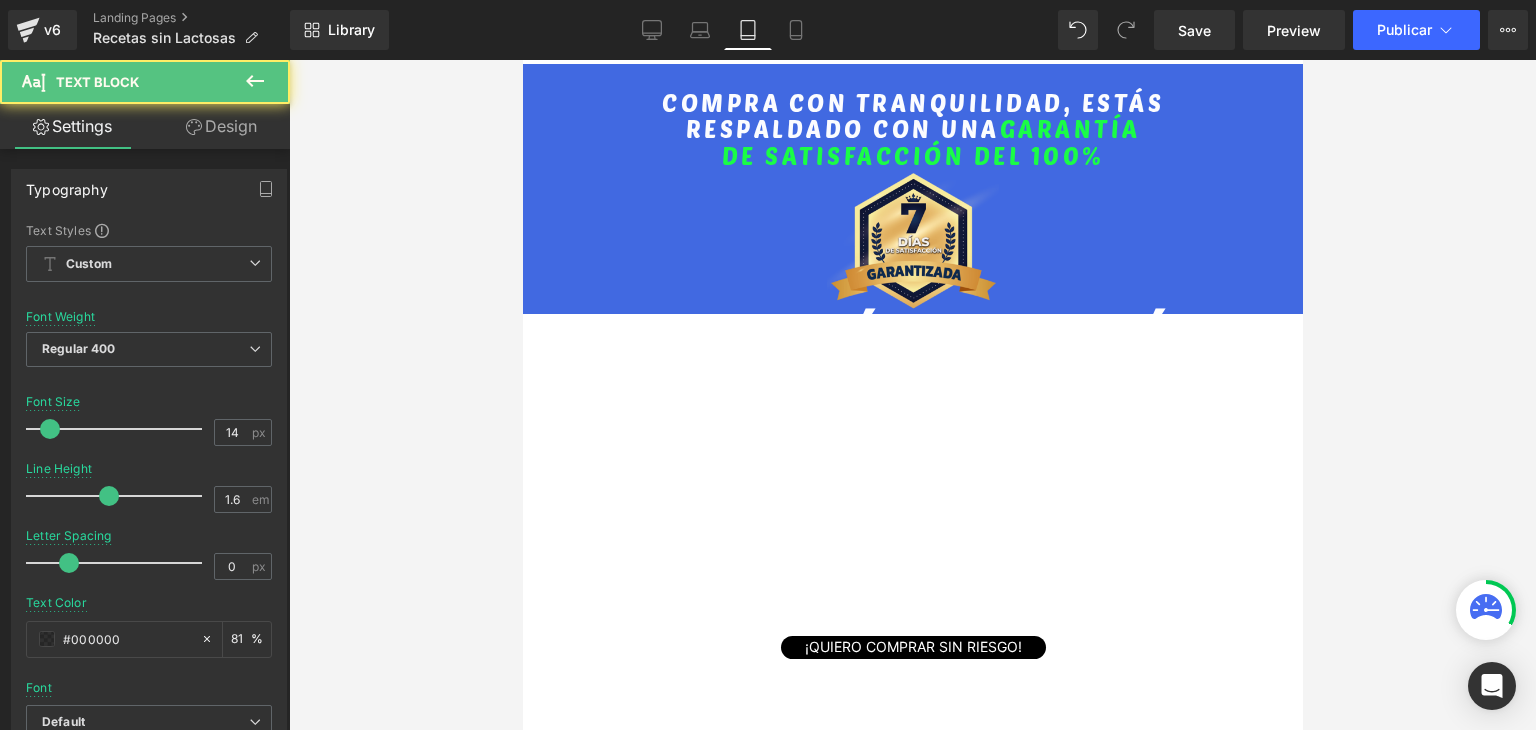click on ""ADIÓS LACTOSA, [PERSON_NAME]"" at bounding box center [836, 415] 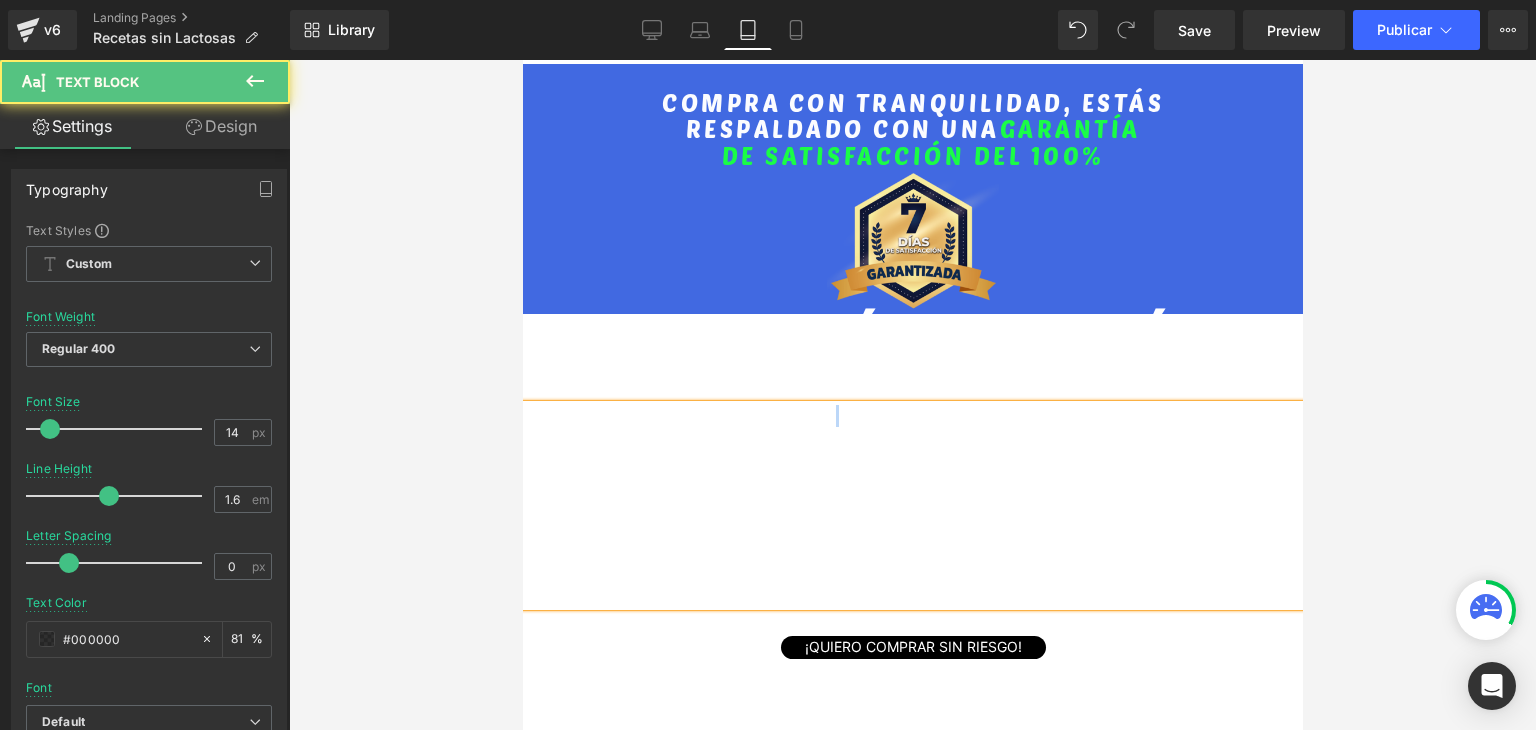 click on ""ADIÓS LACTOSA, [PERSON_NAME]"" at bounding box center [836, 415] 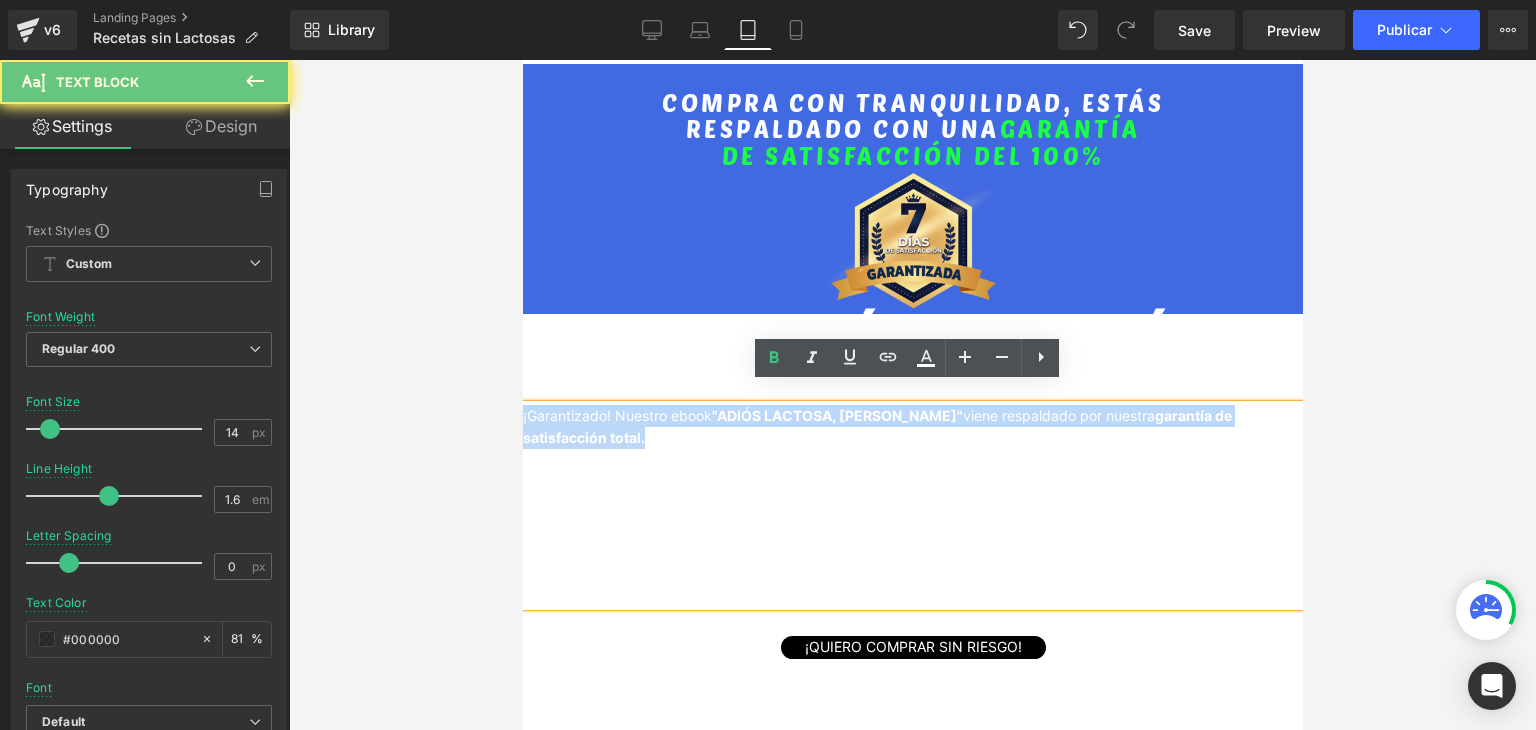 click on ""ADIÓS LACTOSA, [PERSON_NAME]"" at bounding box center (836, 415) 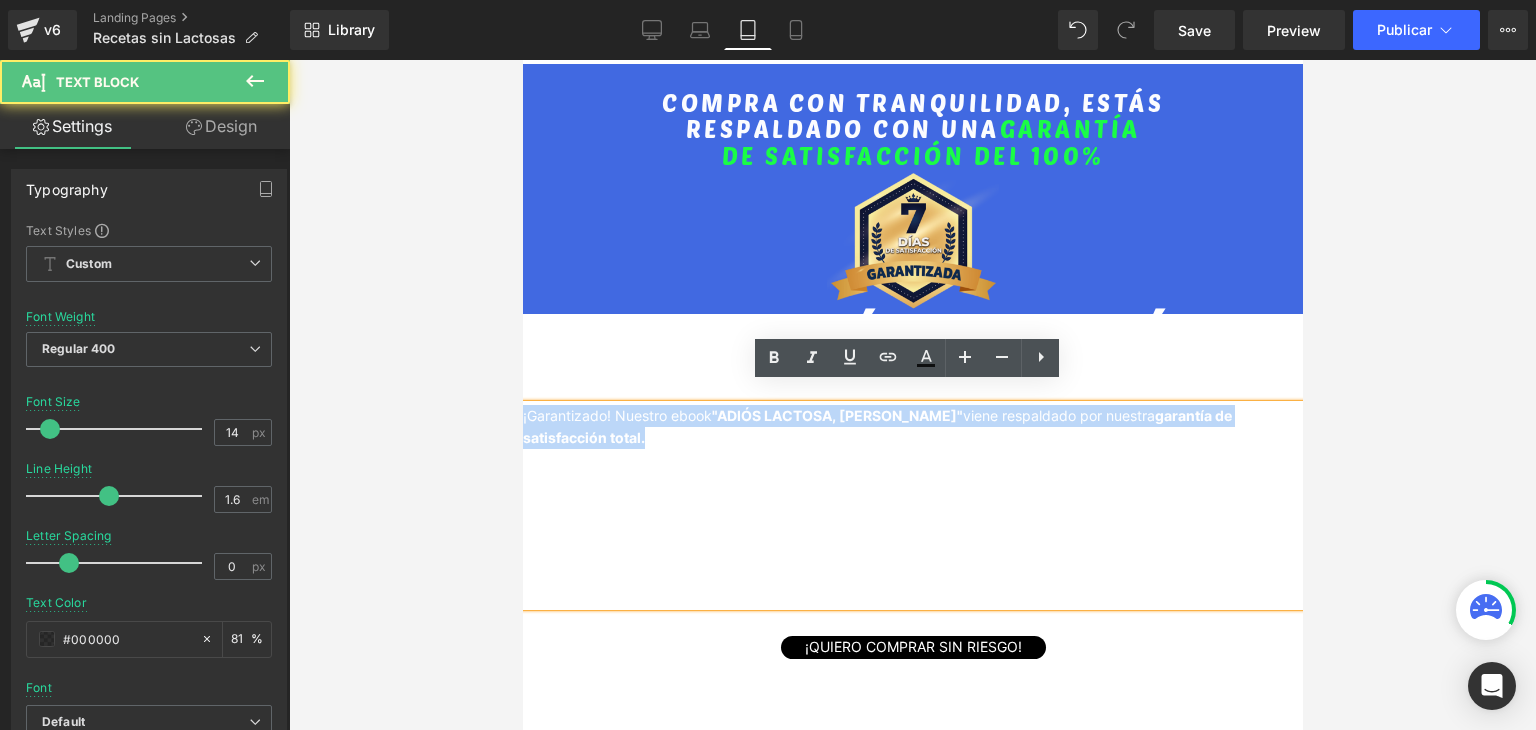 click at bounding box center [912, 461] 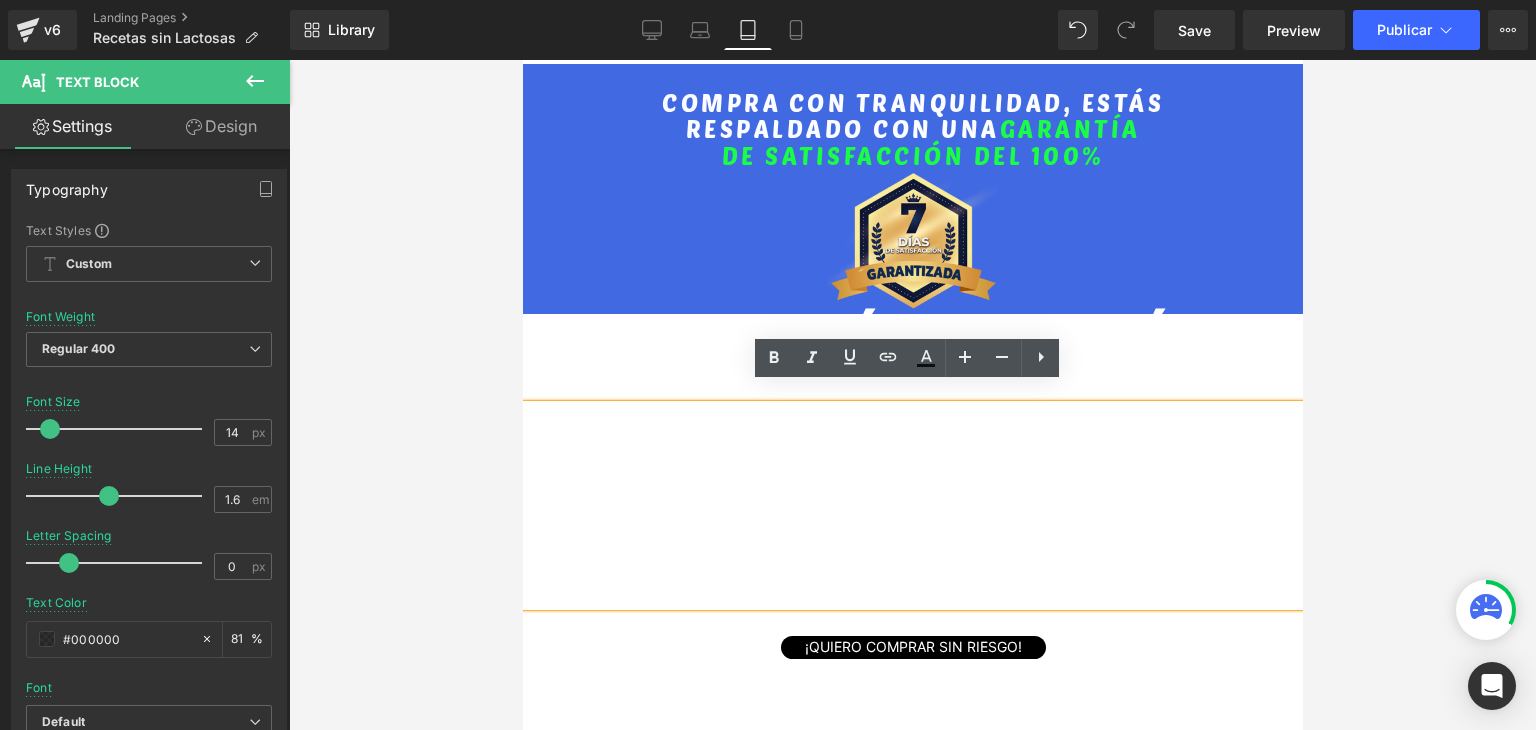 click on "¡GARANTÍA DE 7 DÍAS!" at bounding box center (912, 347) 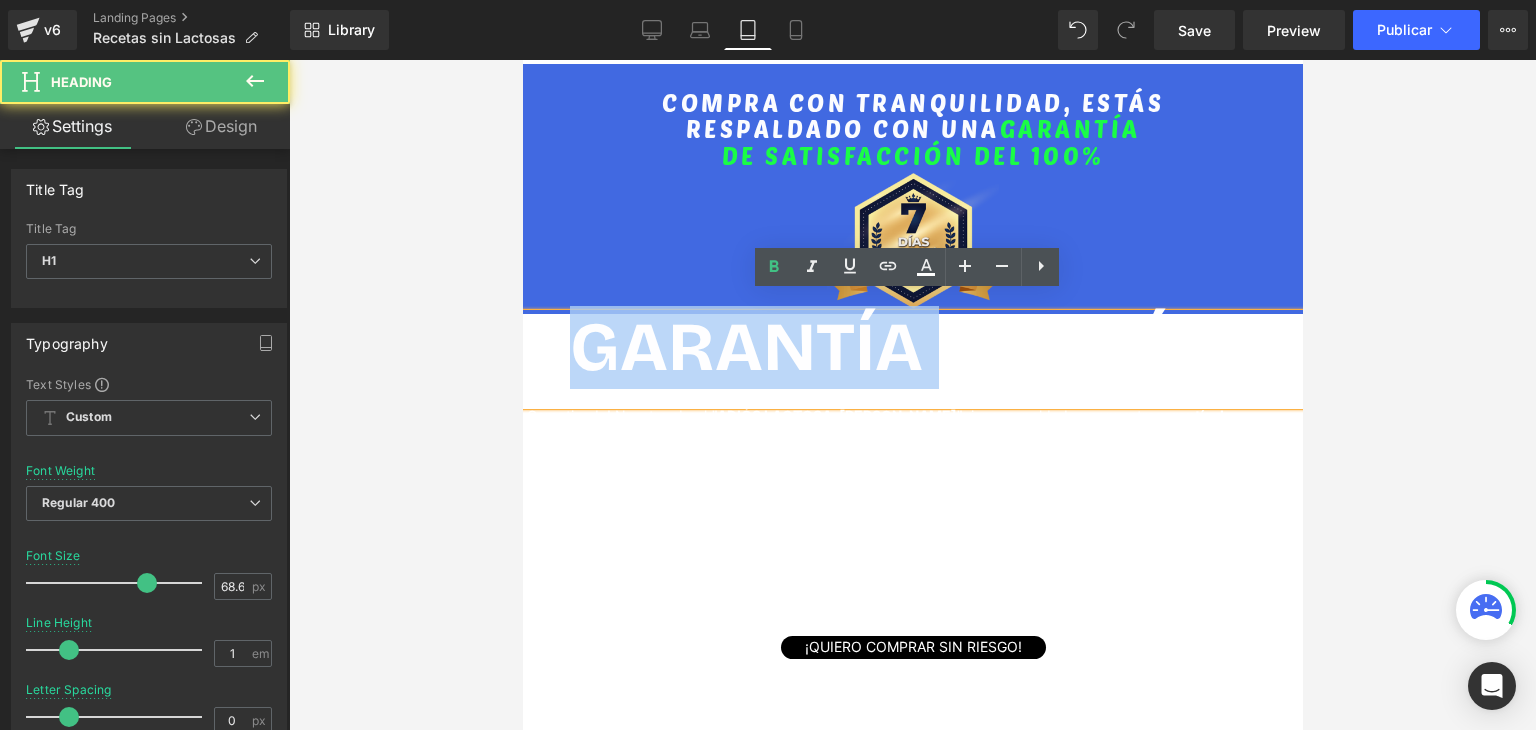 click on "¡GARANTÍA DE 7 DÍAS!" at bounding box center [912, 347] 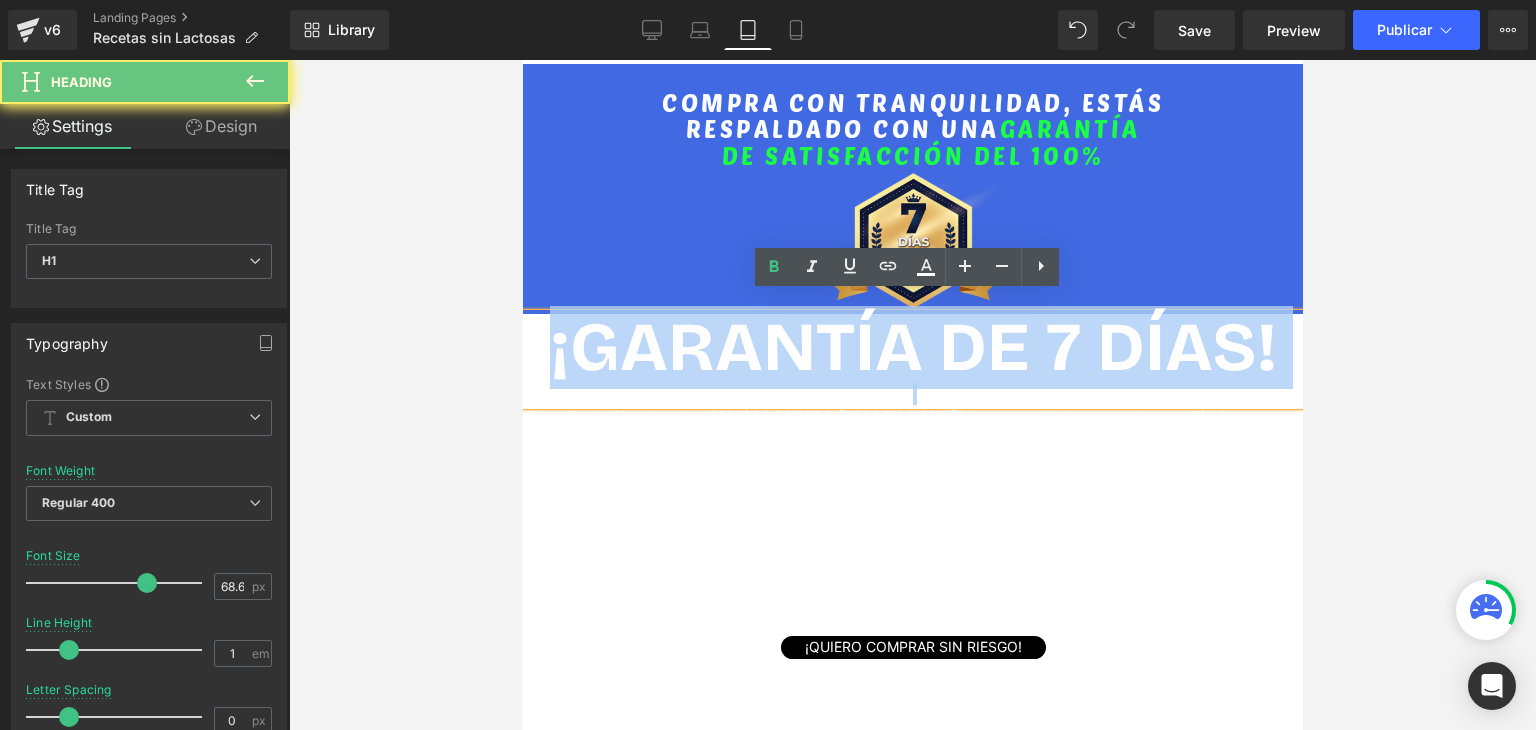 click on "¡GARANTÍA DE 7 DÍAS!" at bounding box center (912, 347) 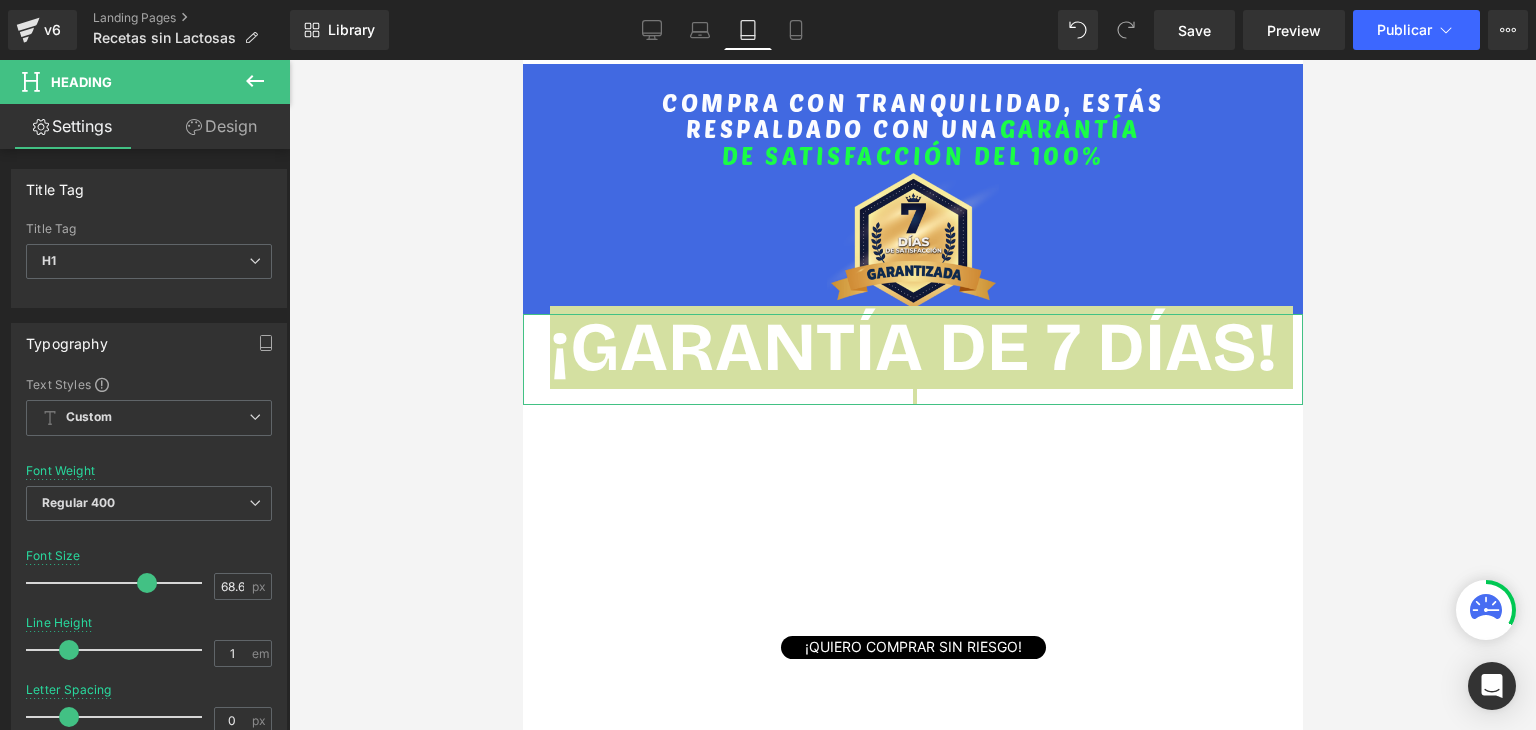 click on "Design" at bounding box center (221, 126) 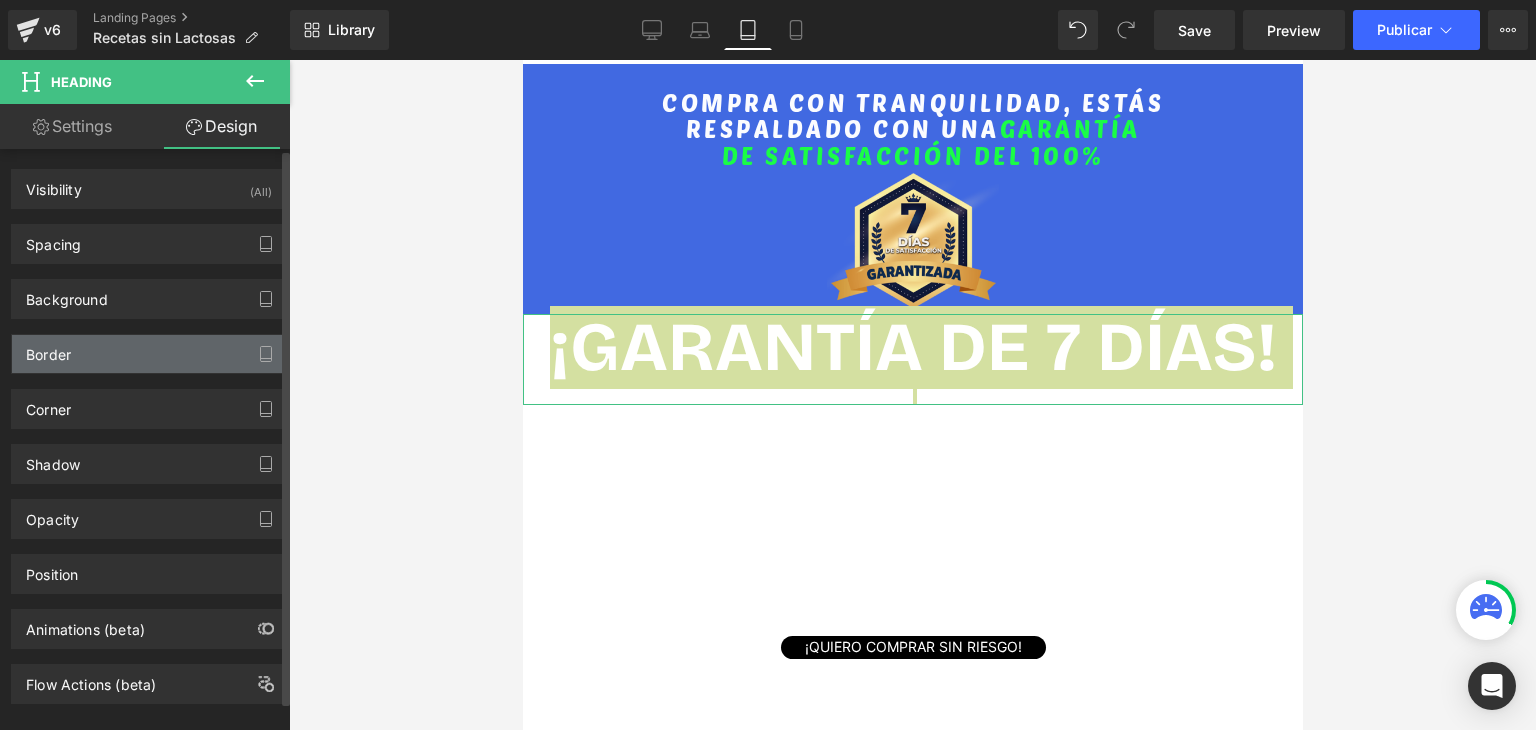 type on "transparent" 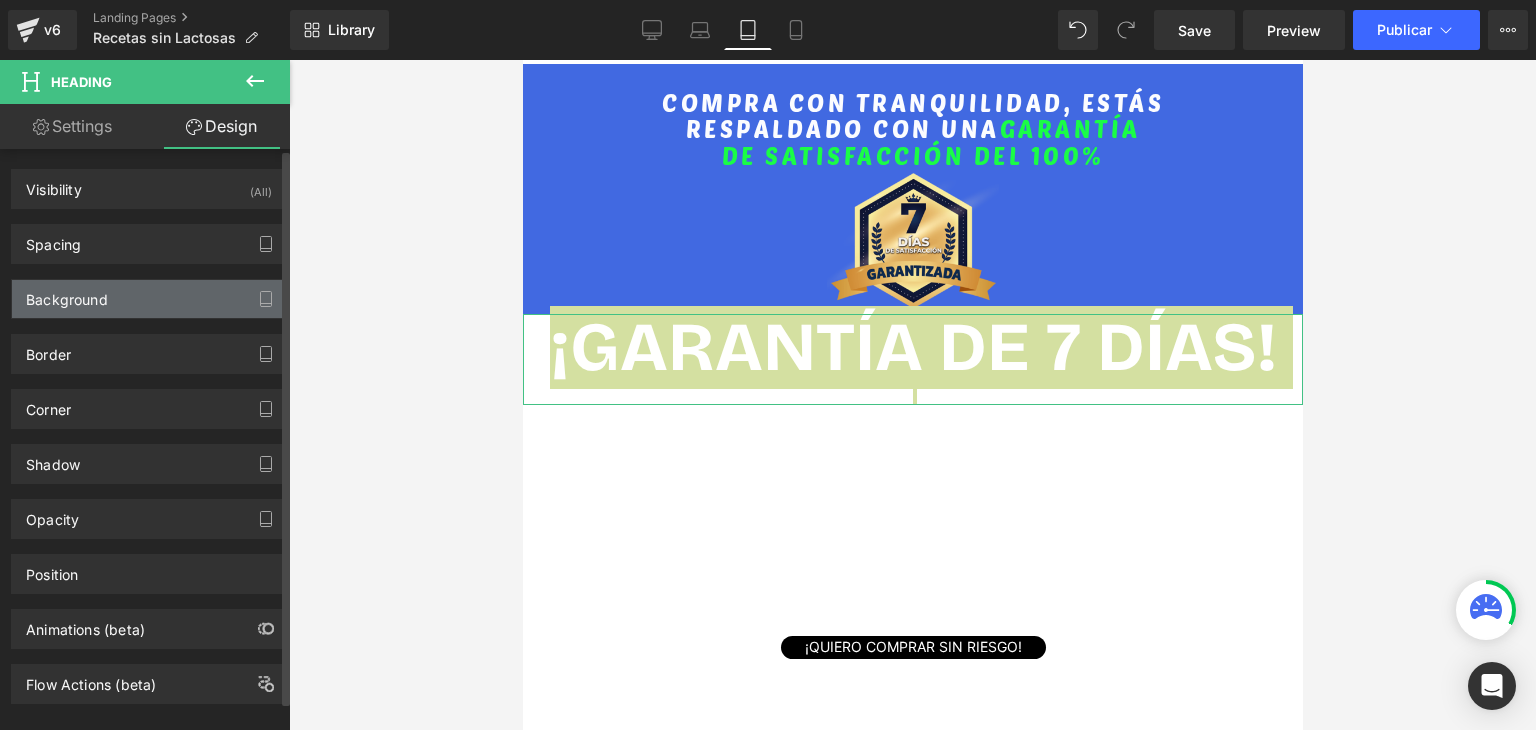 click on "Background" at bounding box center [67, 294] 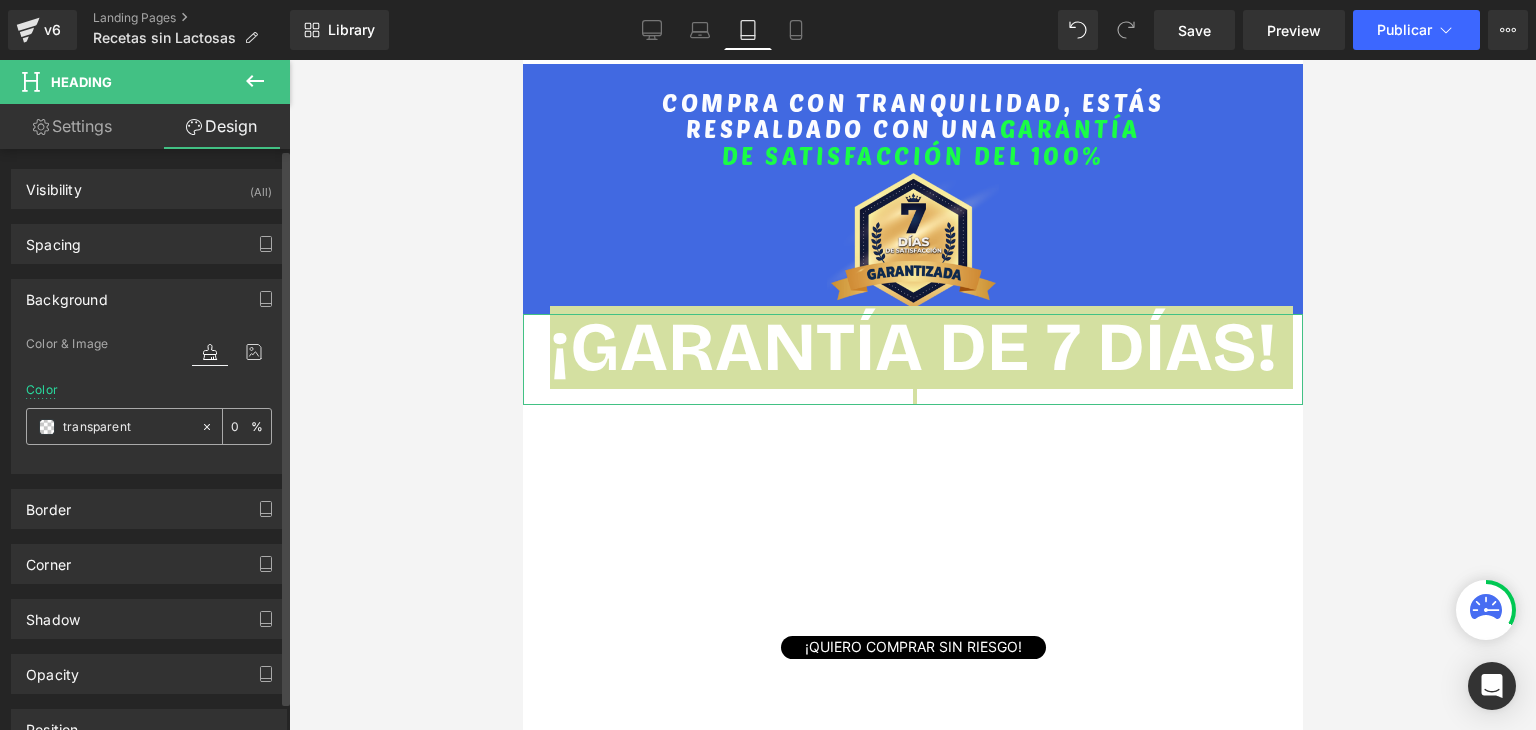 click on "transparent" at bounding box center (127, 427) 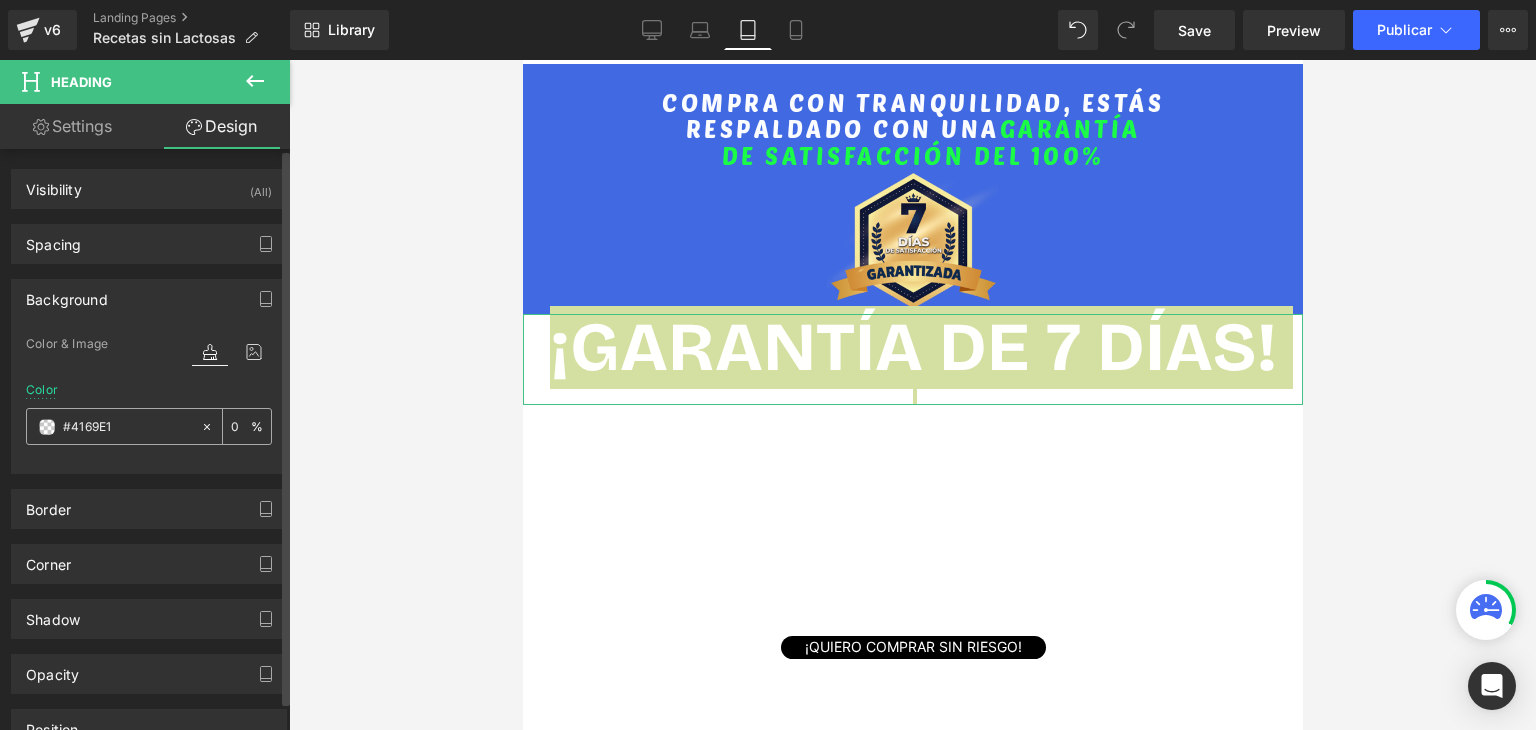 type on "100" 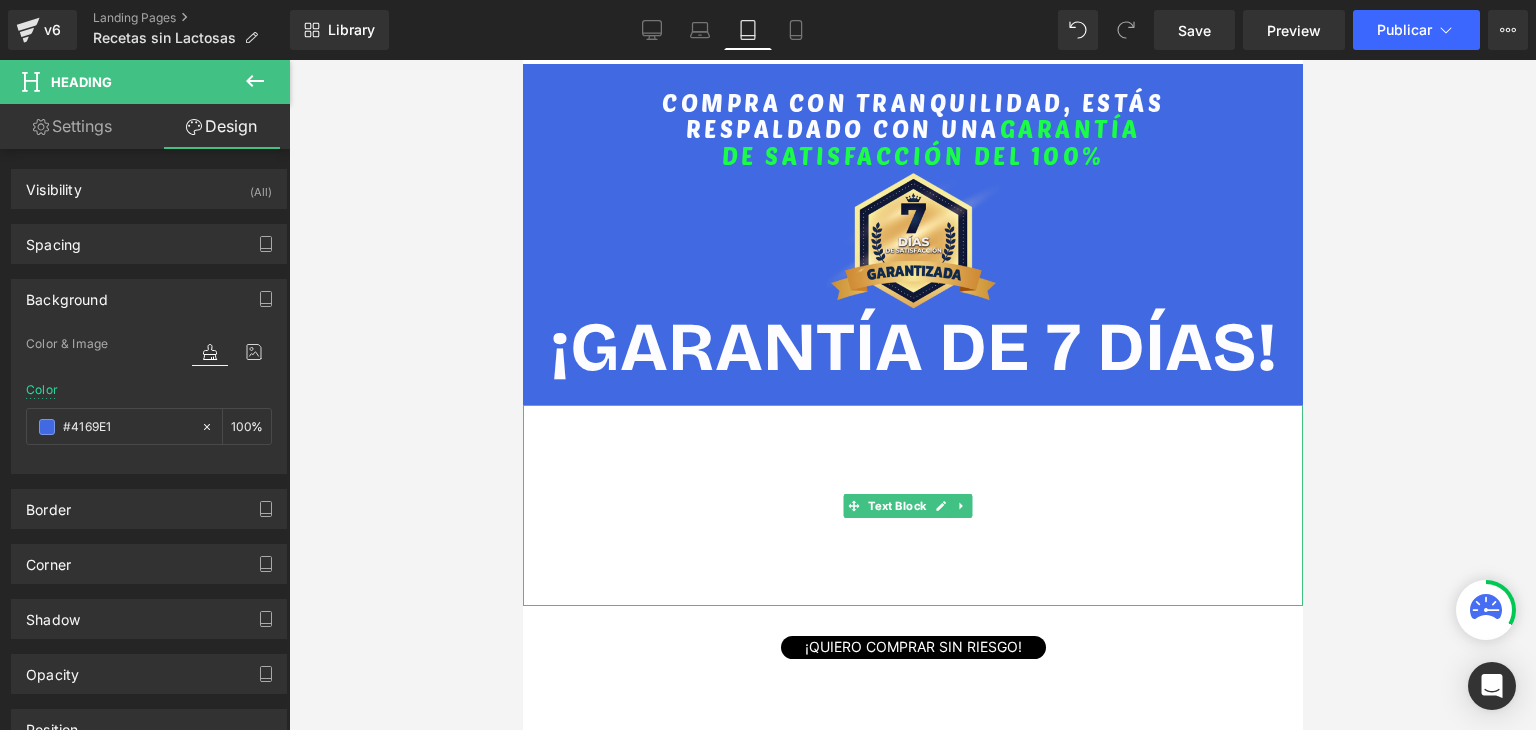 click on "¡Garantizado! Nuestro ebook  "ADIÓS LACTOSA, CHAO GLUTEN"  viene respaldado por nuestra  garantía de satisfacción total." at bounding box center (912, 427) 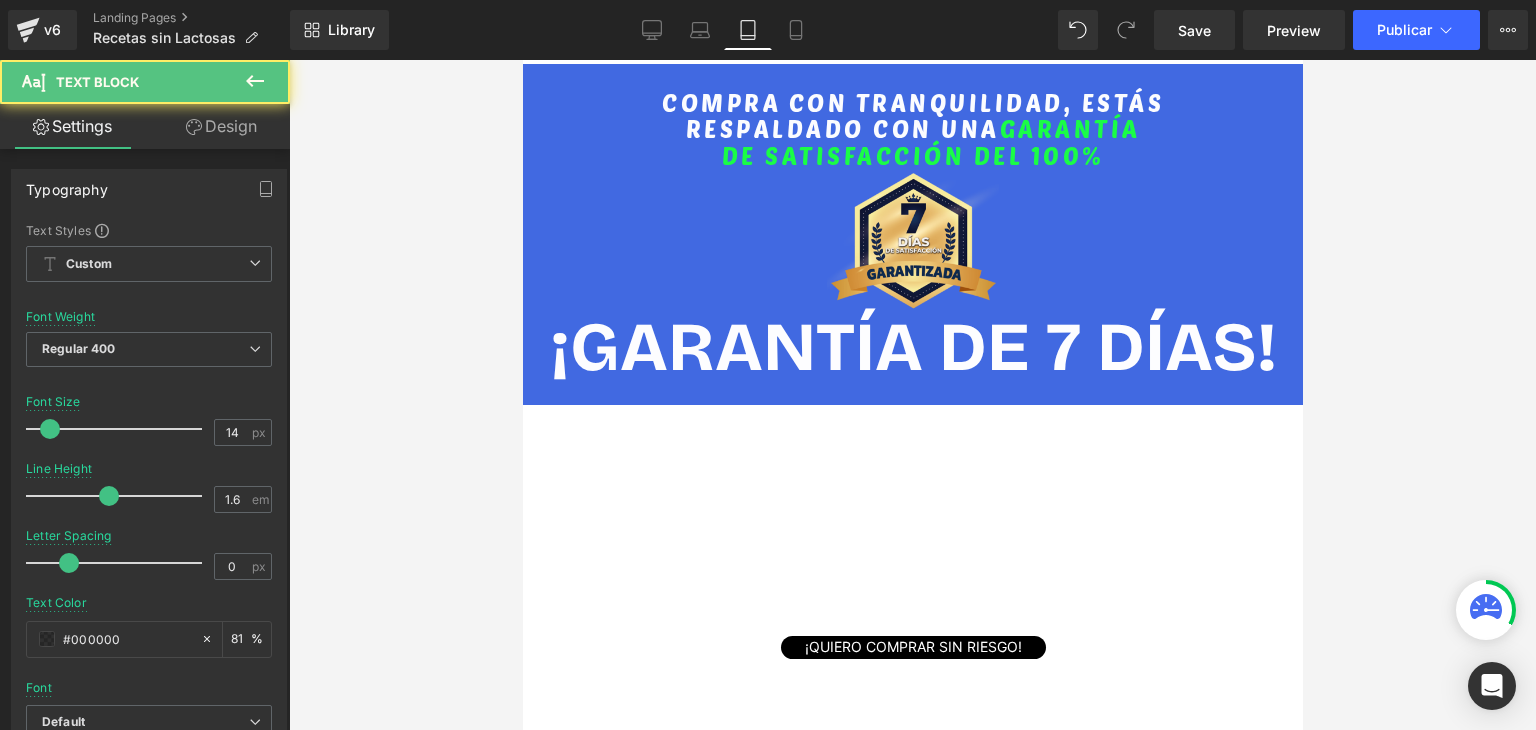 click on "Design" at bounding box center [221, 126] 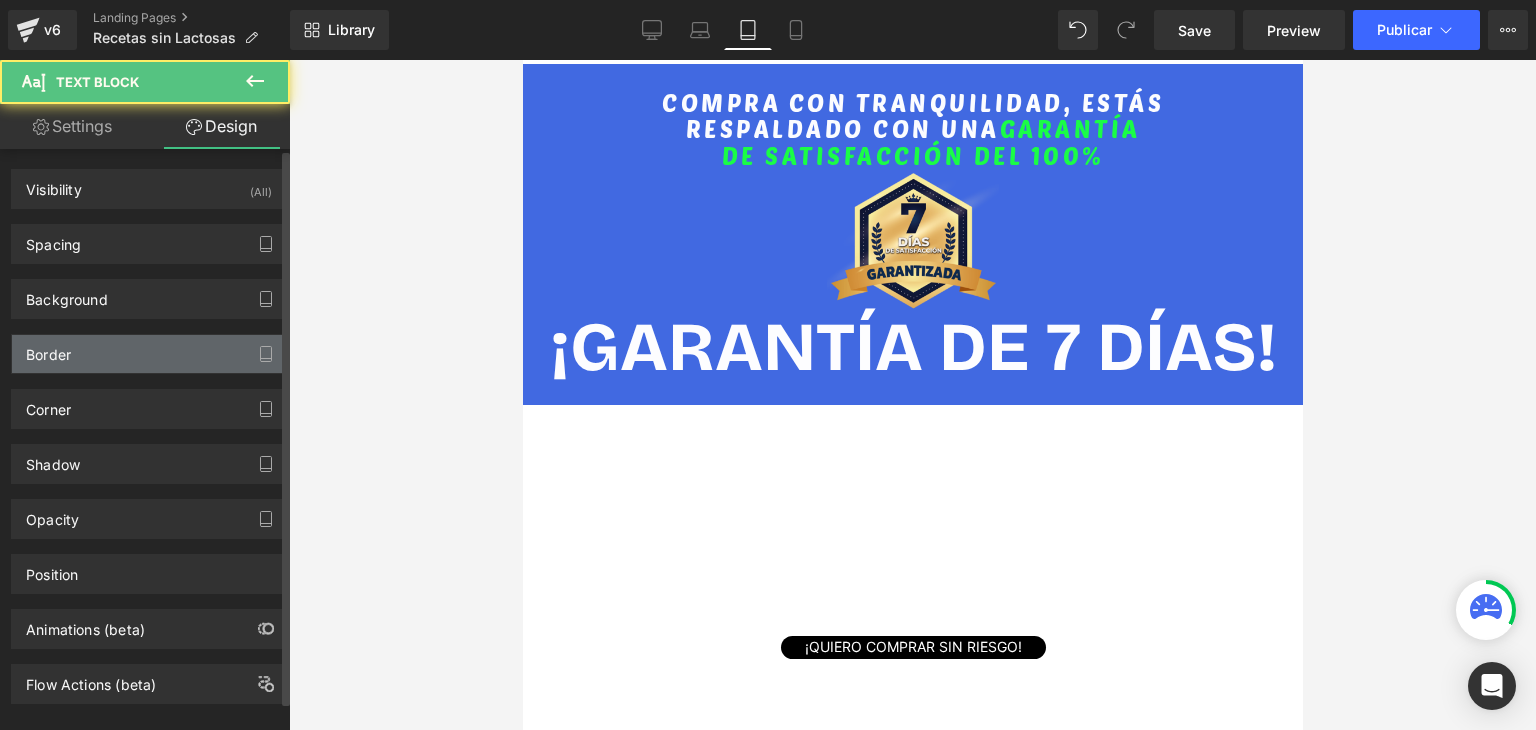 type on "transparent" 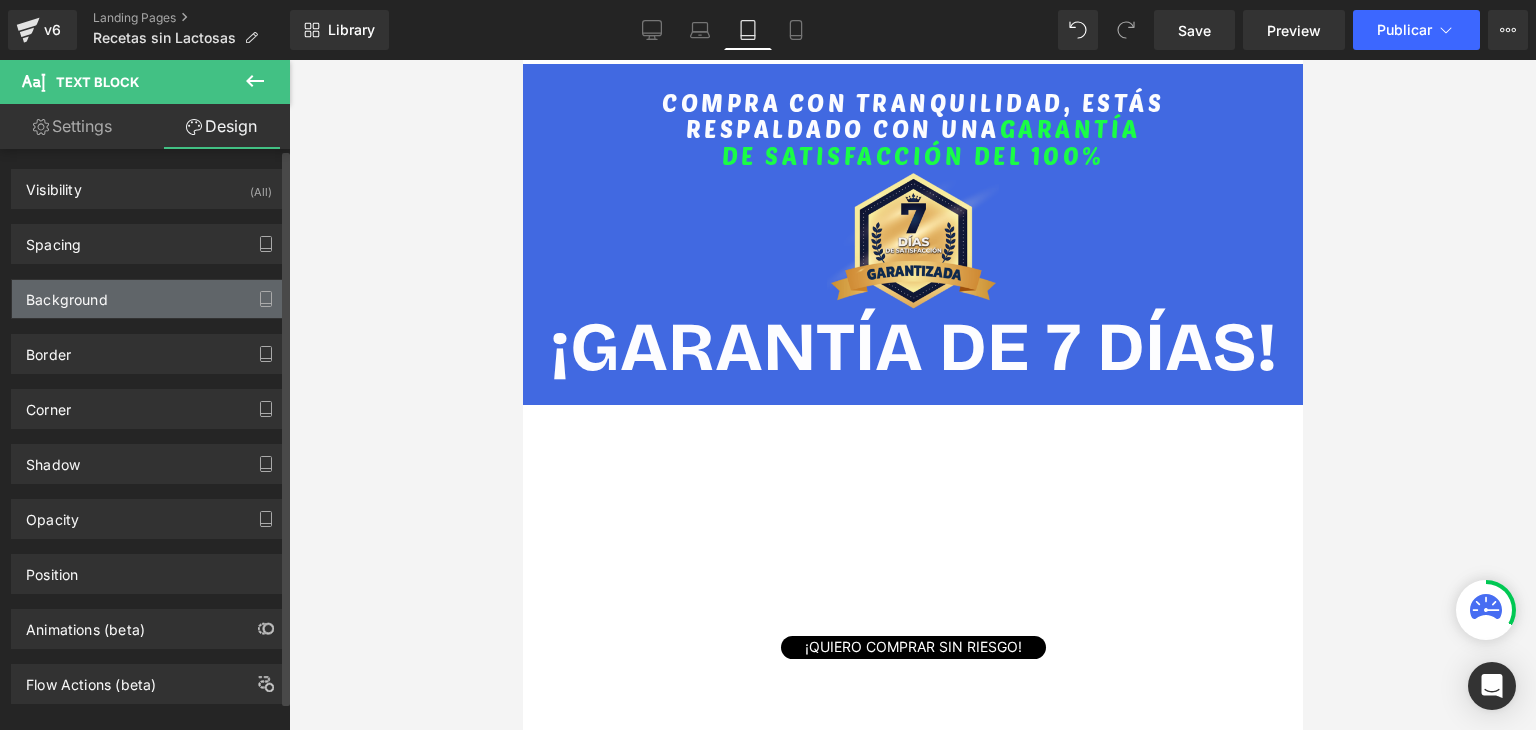 click on "Background" at bounding box center (149, 299) 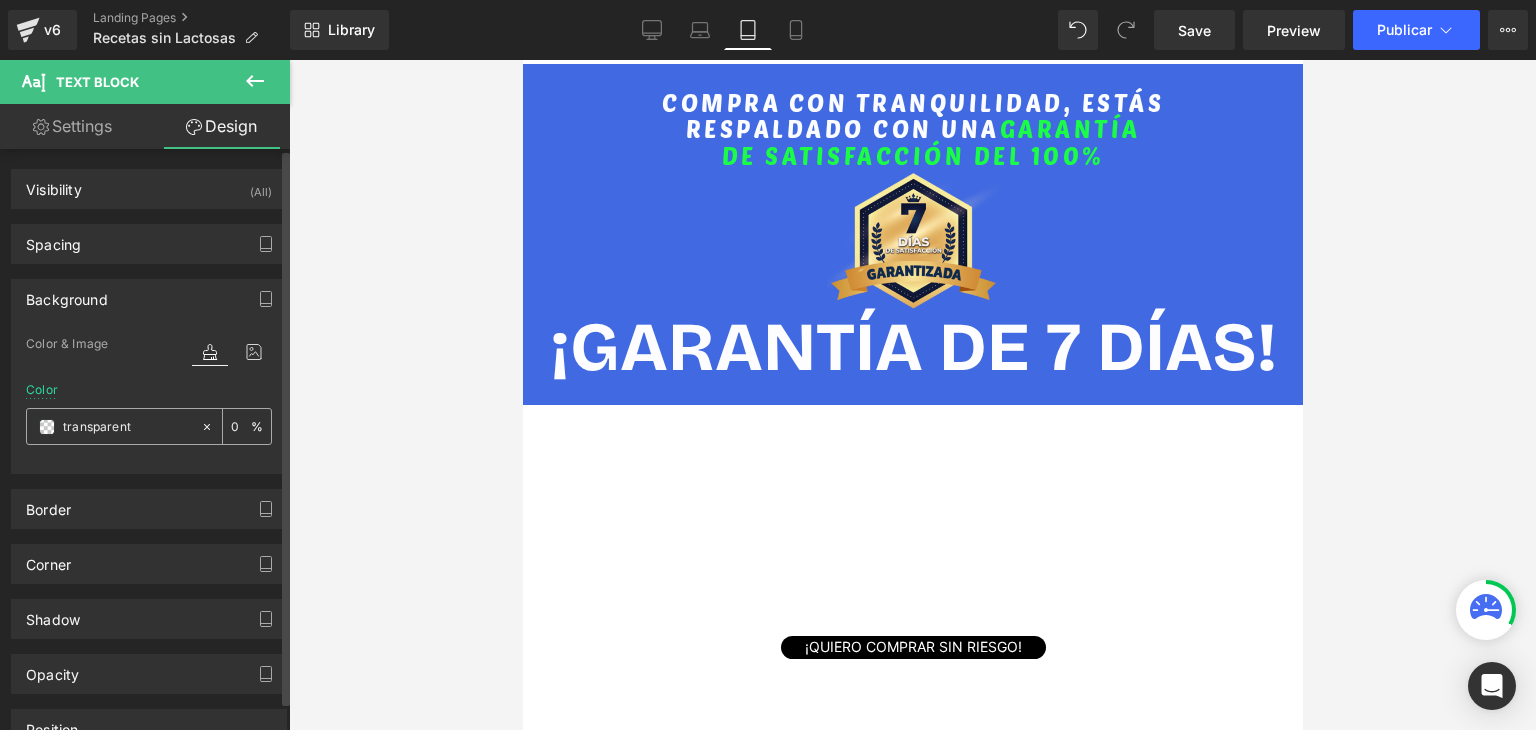 click on "transparent" at bounding box center (127, 427) 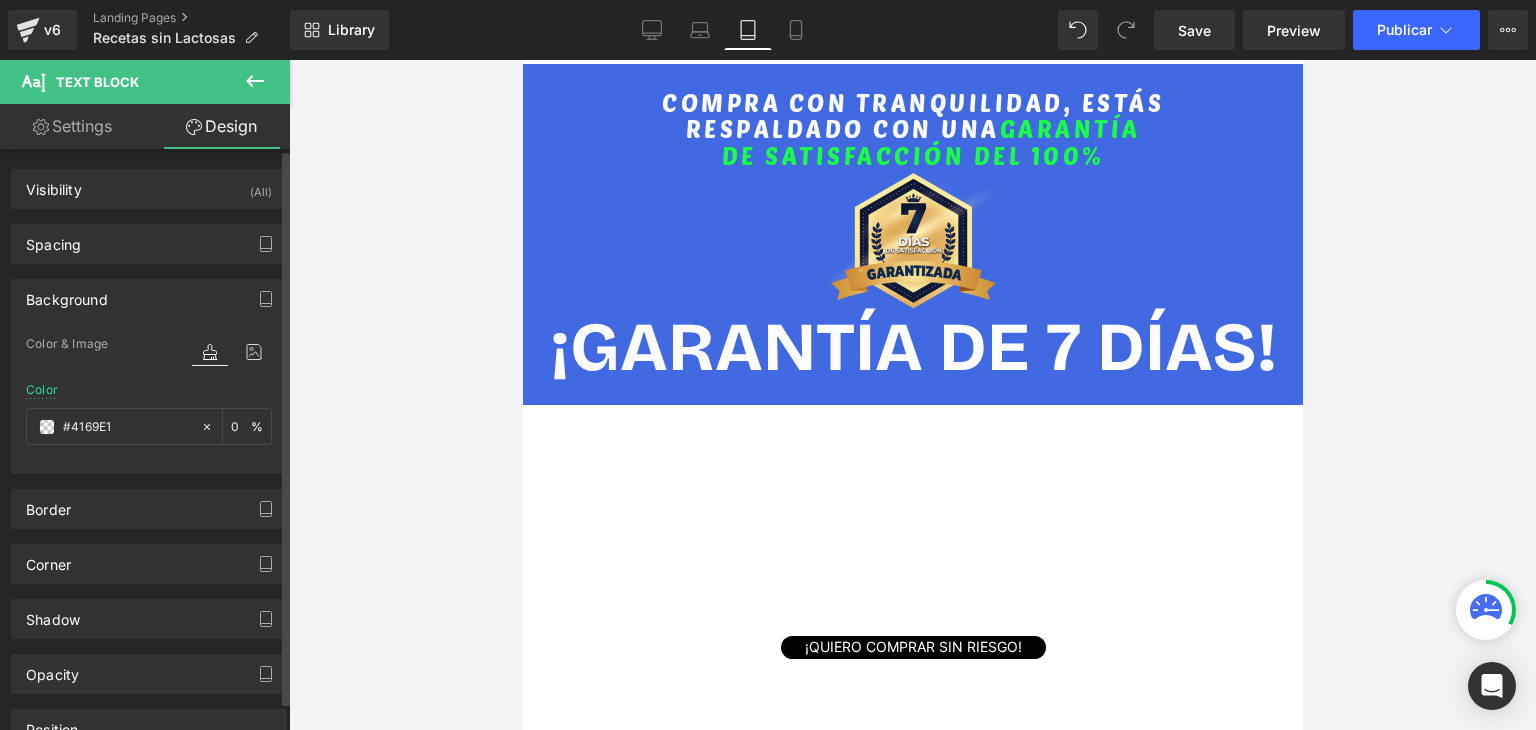 type on "100" 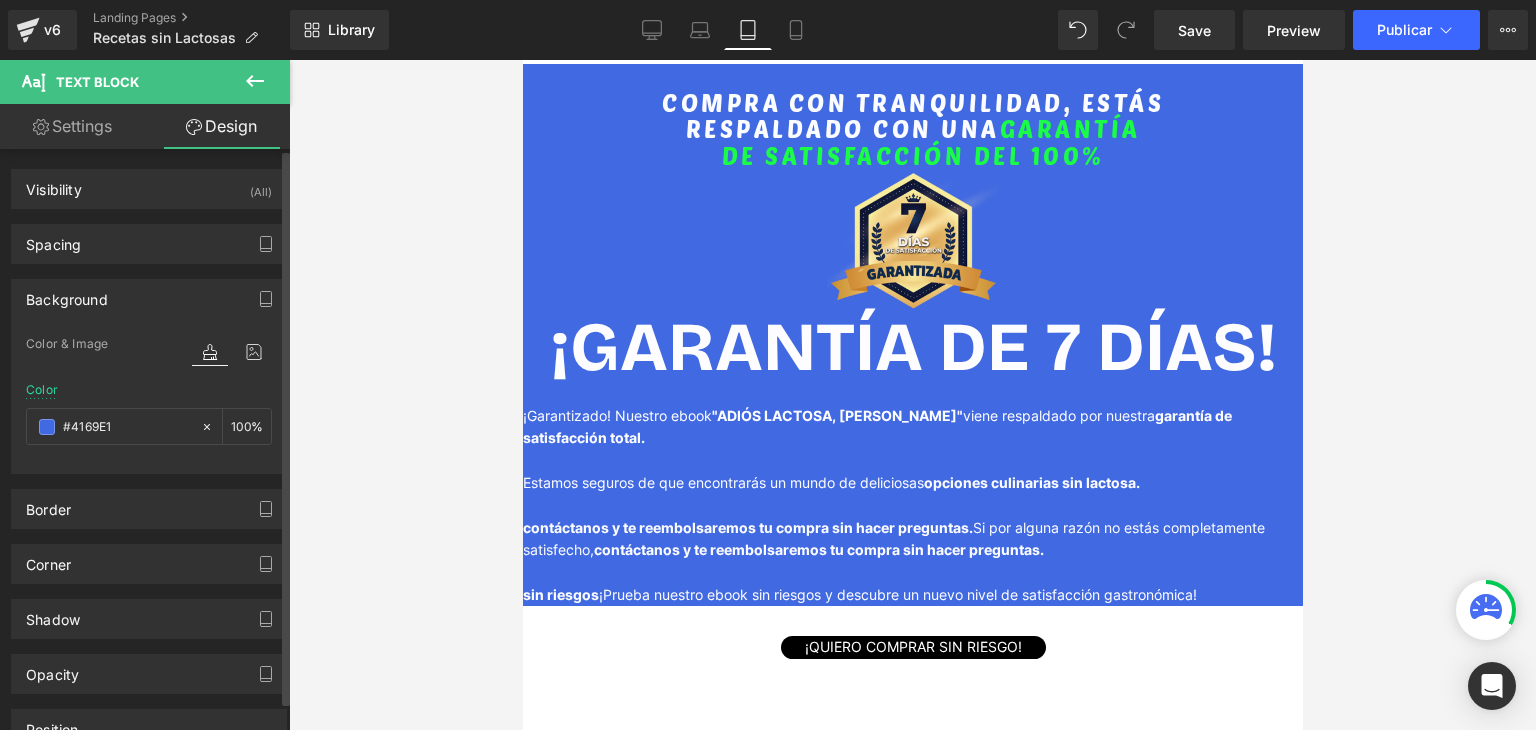 type on "#4169e1" 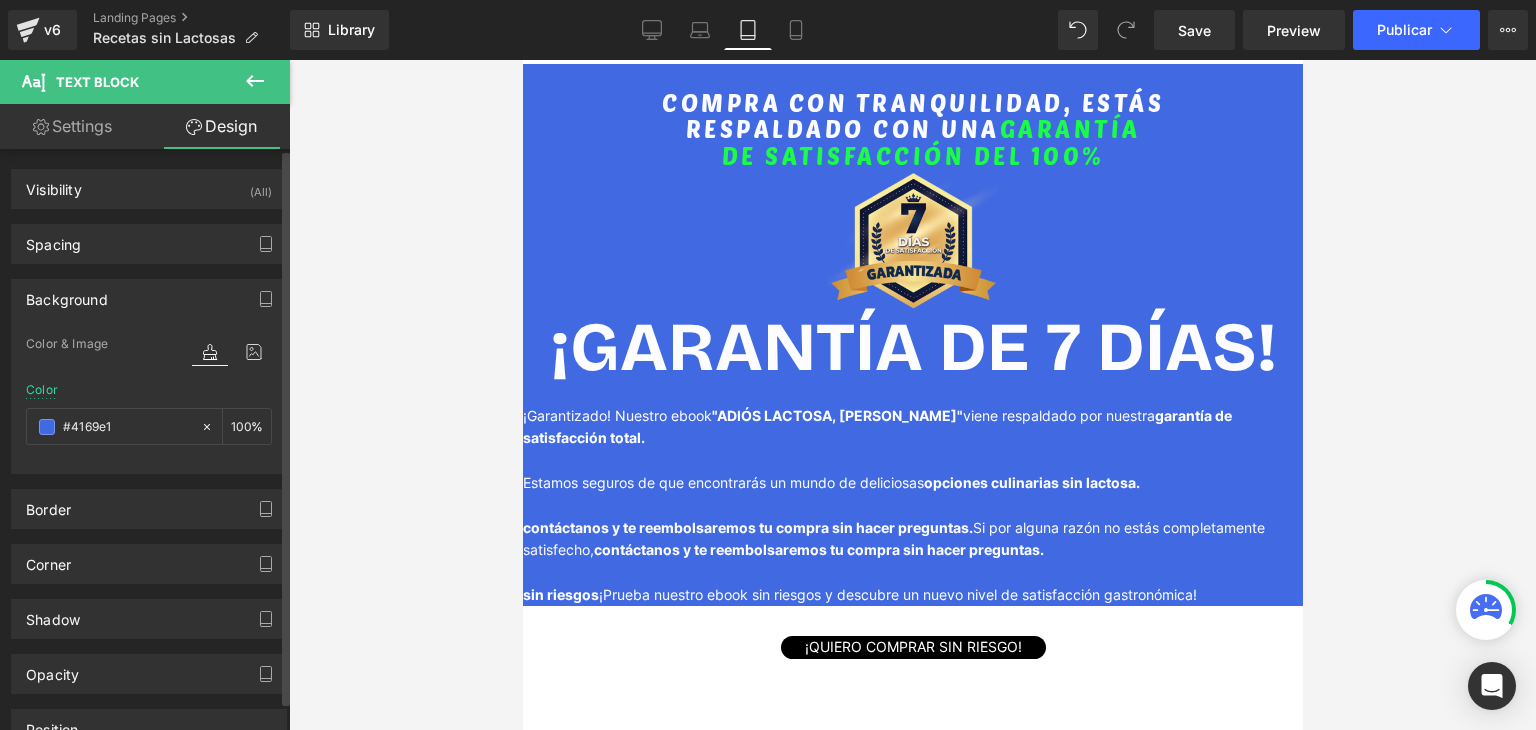 click on "Color #4169e1 100 %" at bounding box center [149, 425] 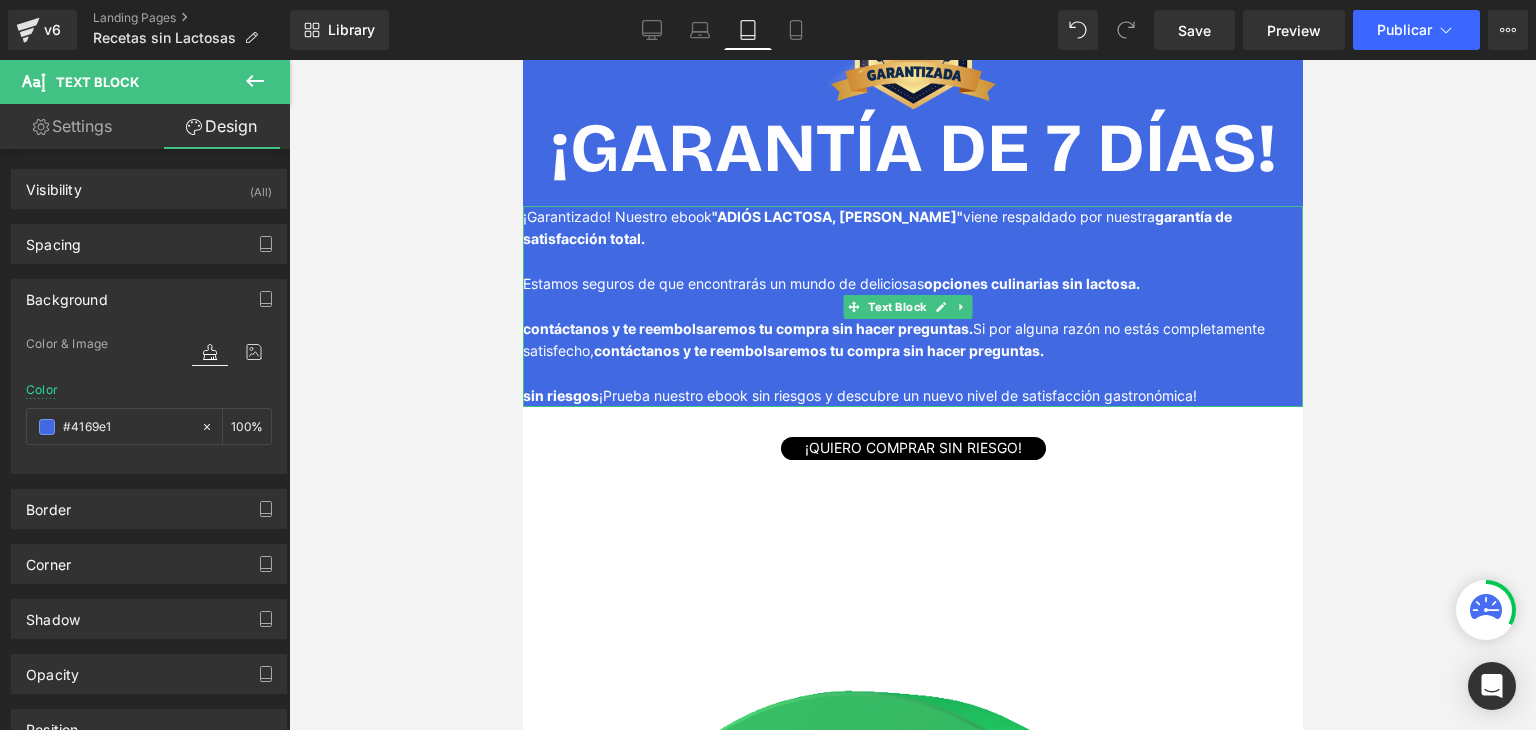 scroll, scrollTop: 7400, scrollLeft: 0, axis: vertical 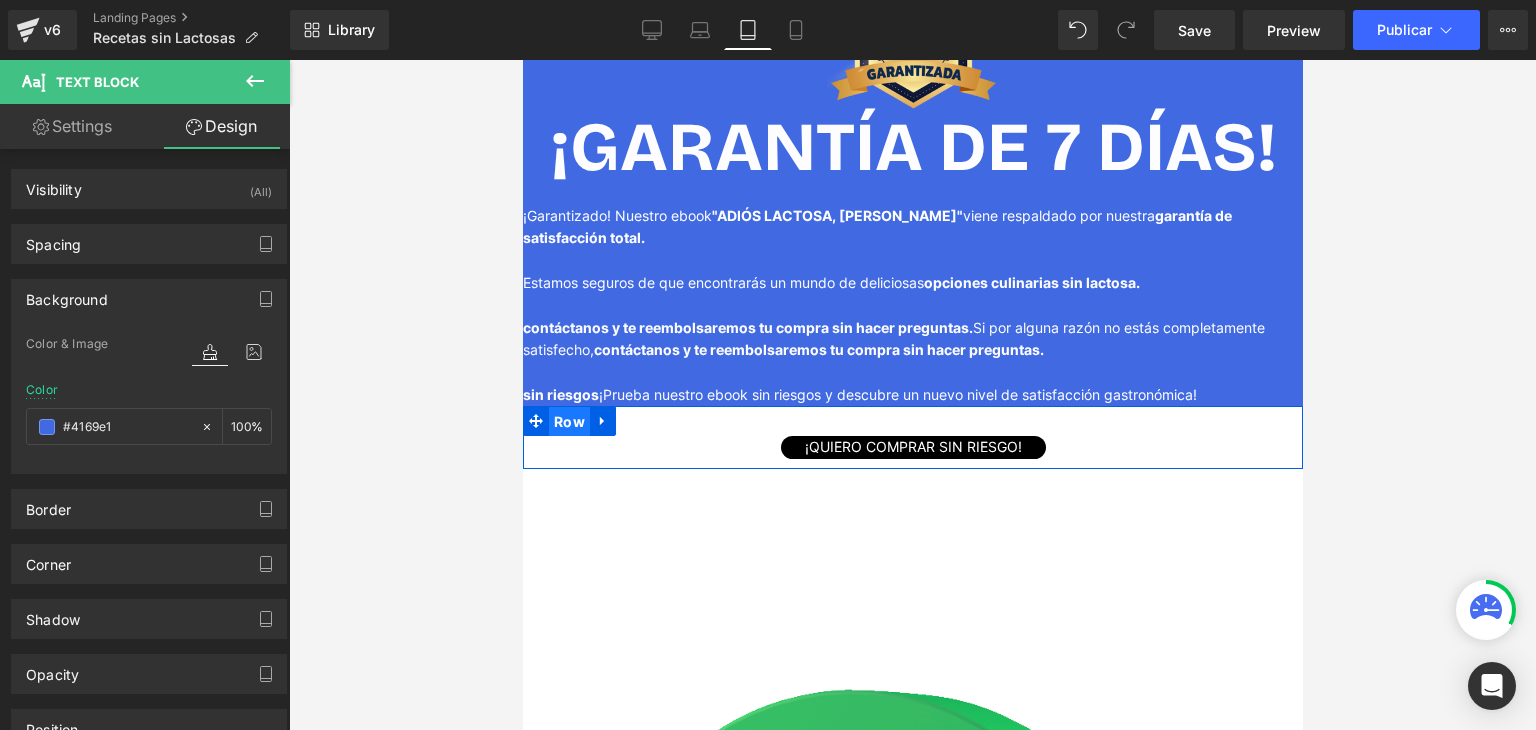 drag, startPoint x: 573, startPoint y: 401, endPoint x: 1034, endPoint y: 438, distance: 462.48242 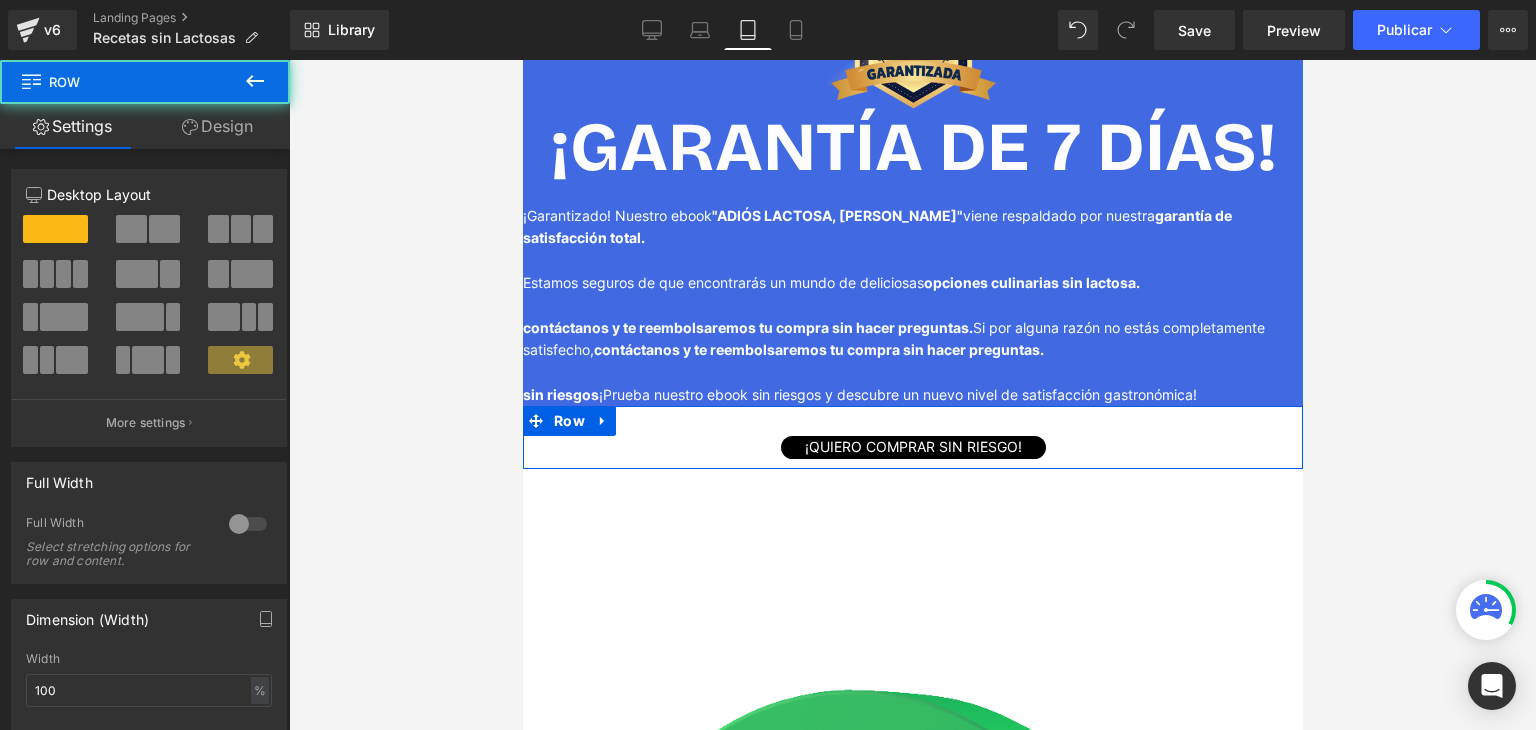 click on "Design" at bounding box center (217, 126) 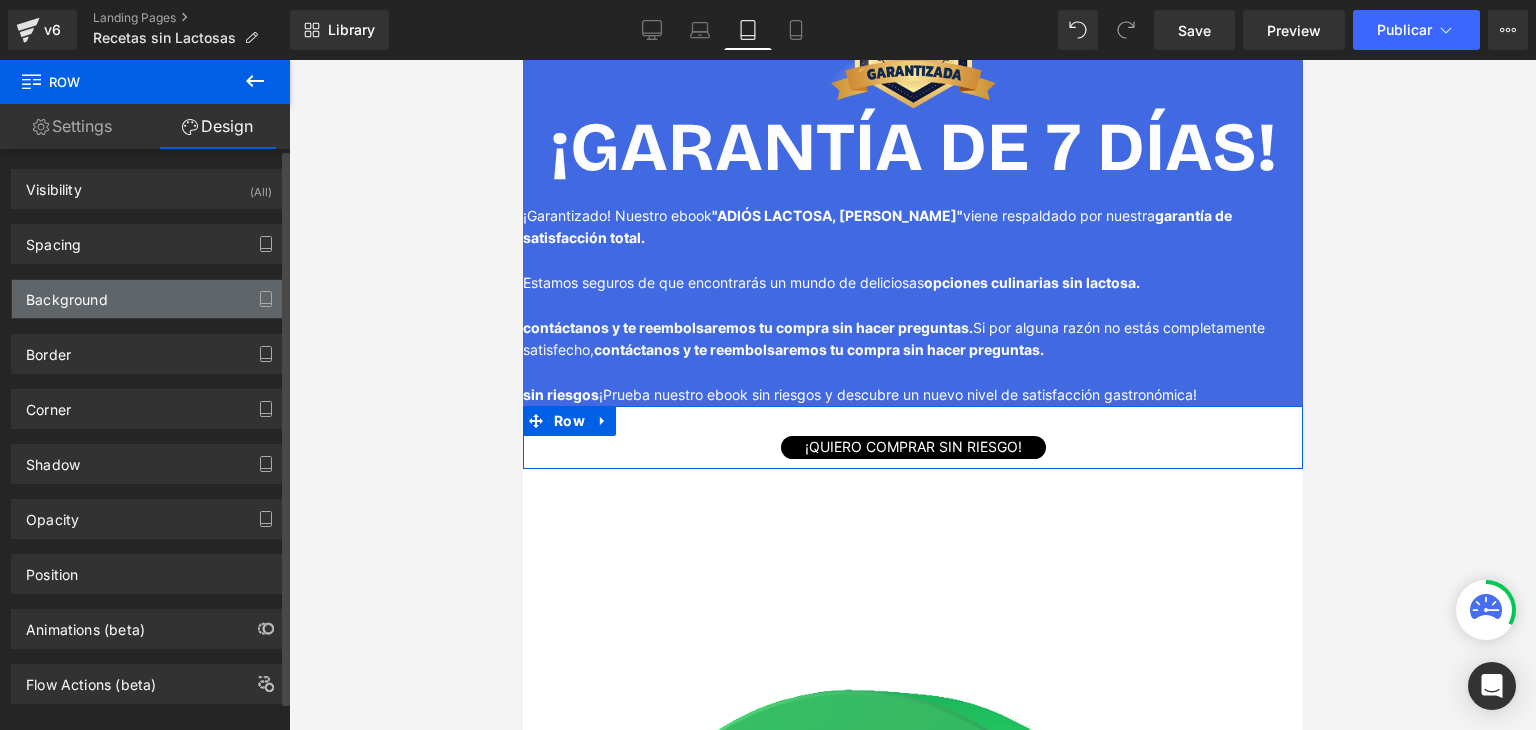click on "Background" at bounding box center [149, 299] 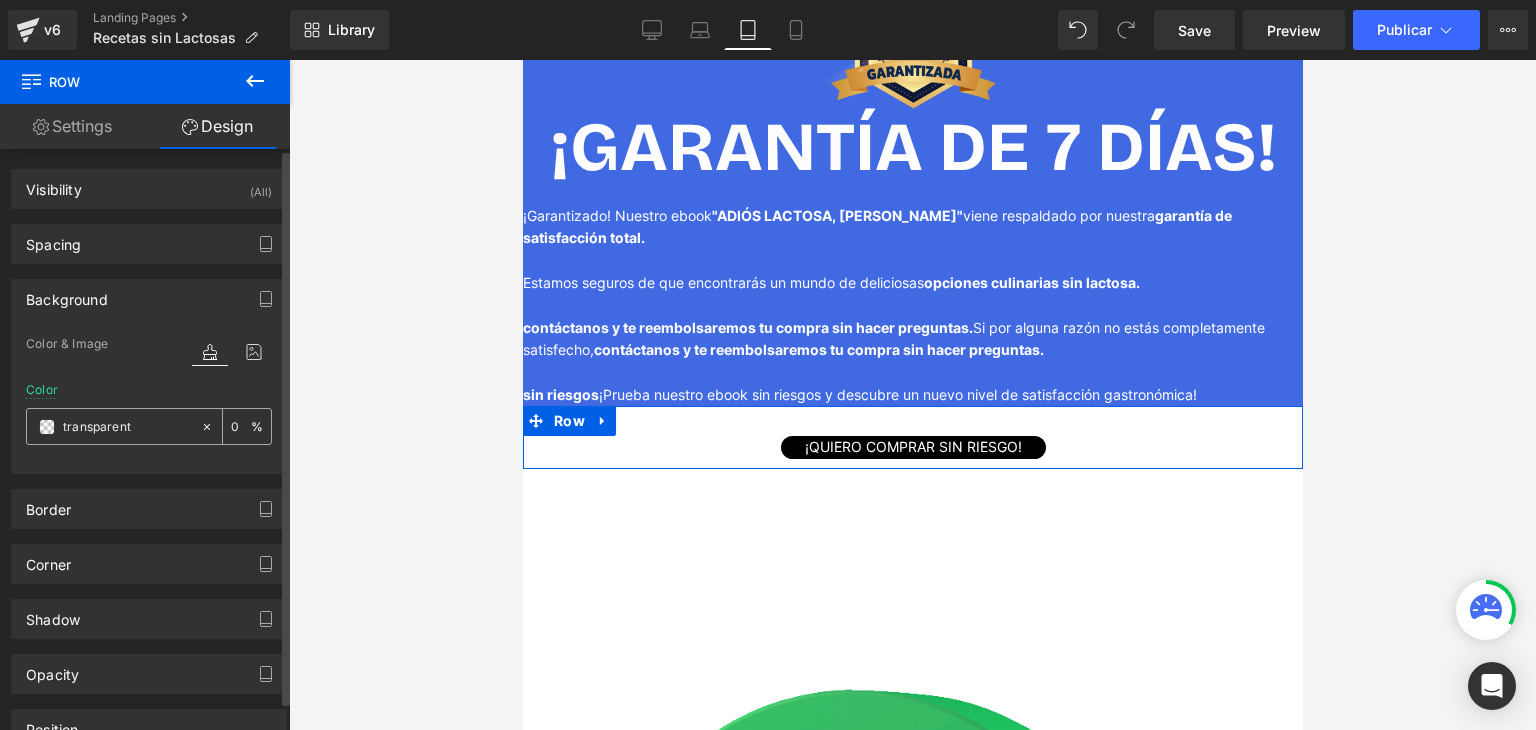 click on "transparent" at bounding box center [127, 427] 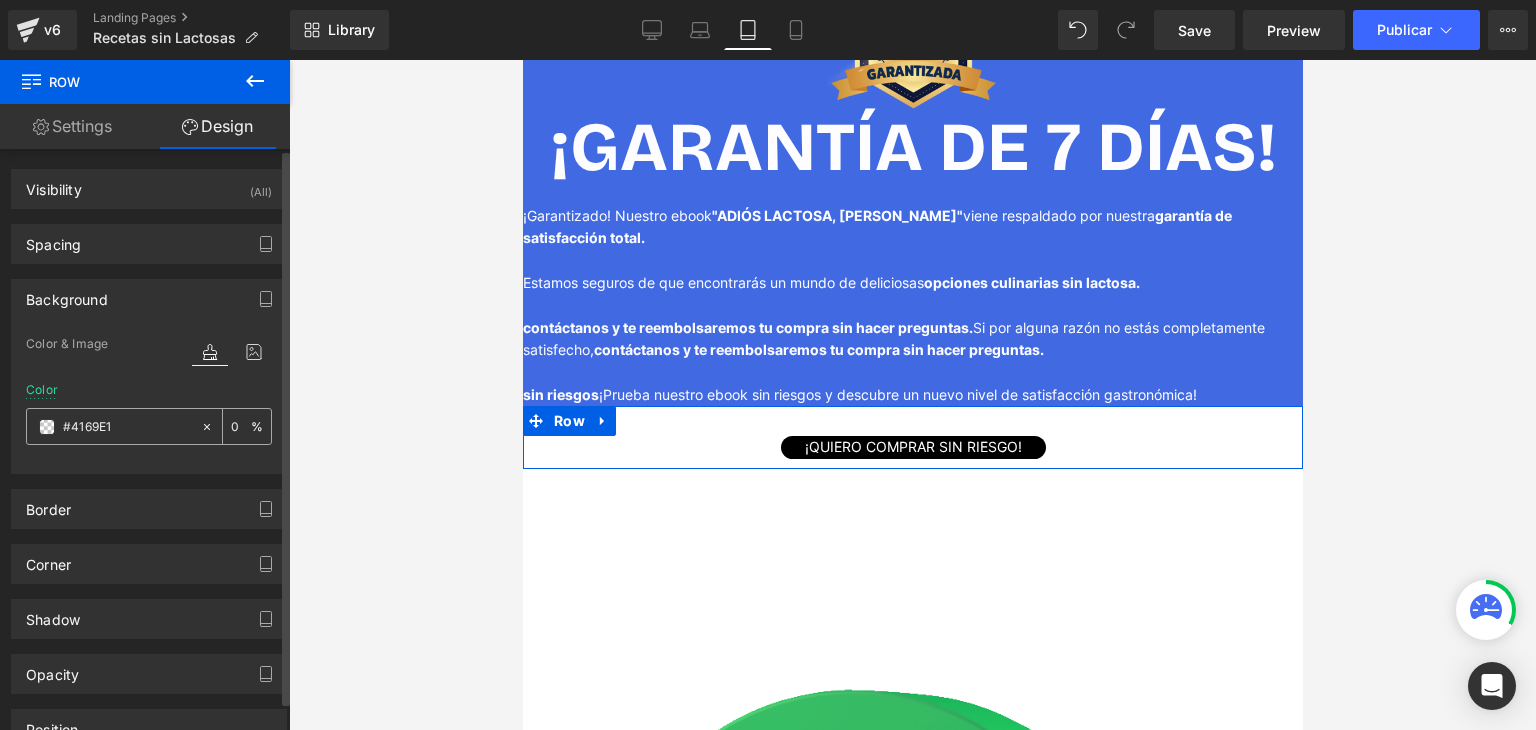 type on "100" 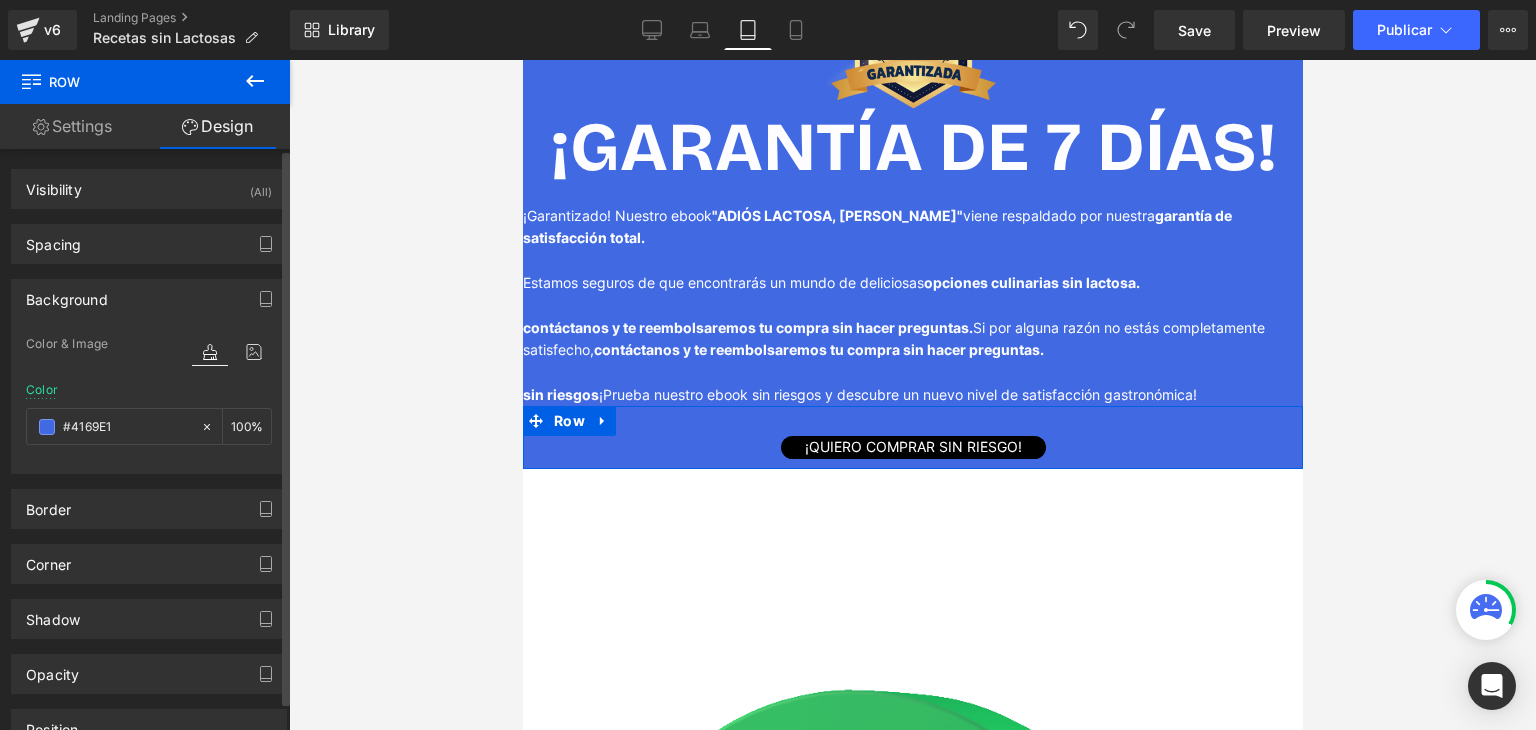 type on "#4169e1" 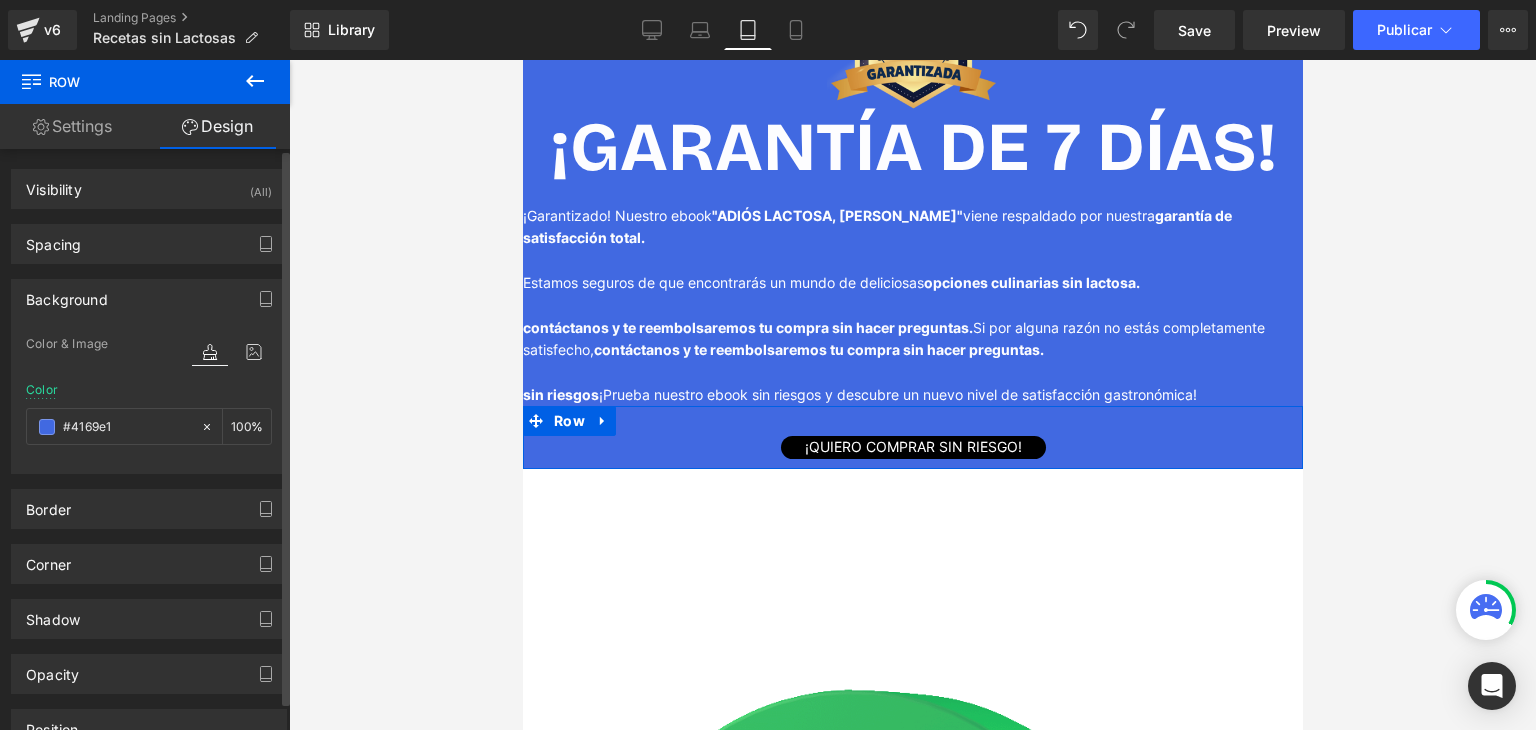 click on "Color #4169e1 100 %" at bounding box center [149, 425] 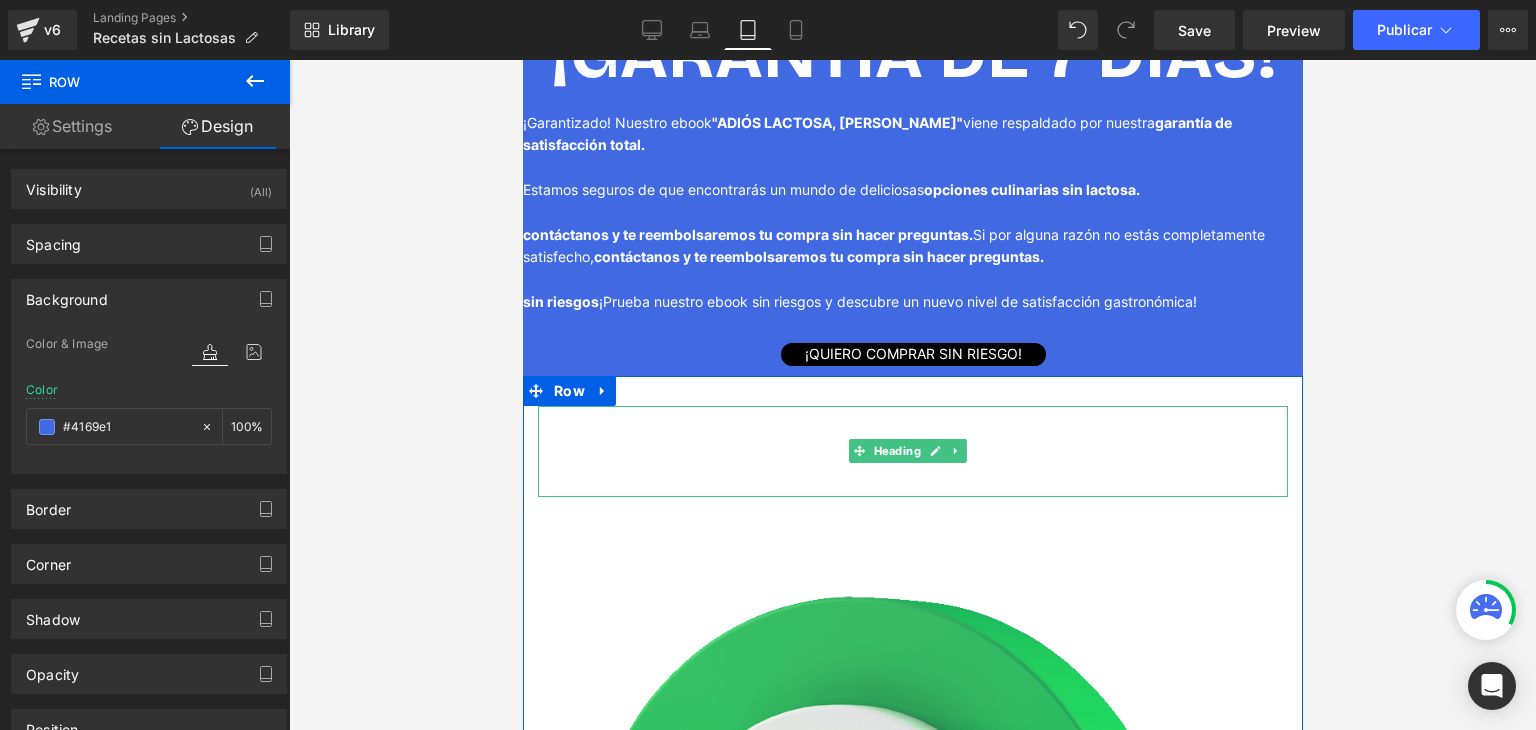 scroll, scrollTop: 7600, scrollLeft: 0, axis: vertical 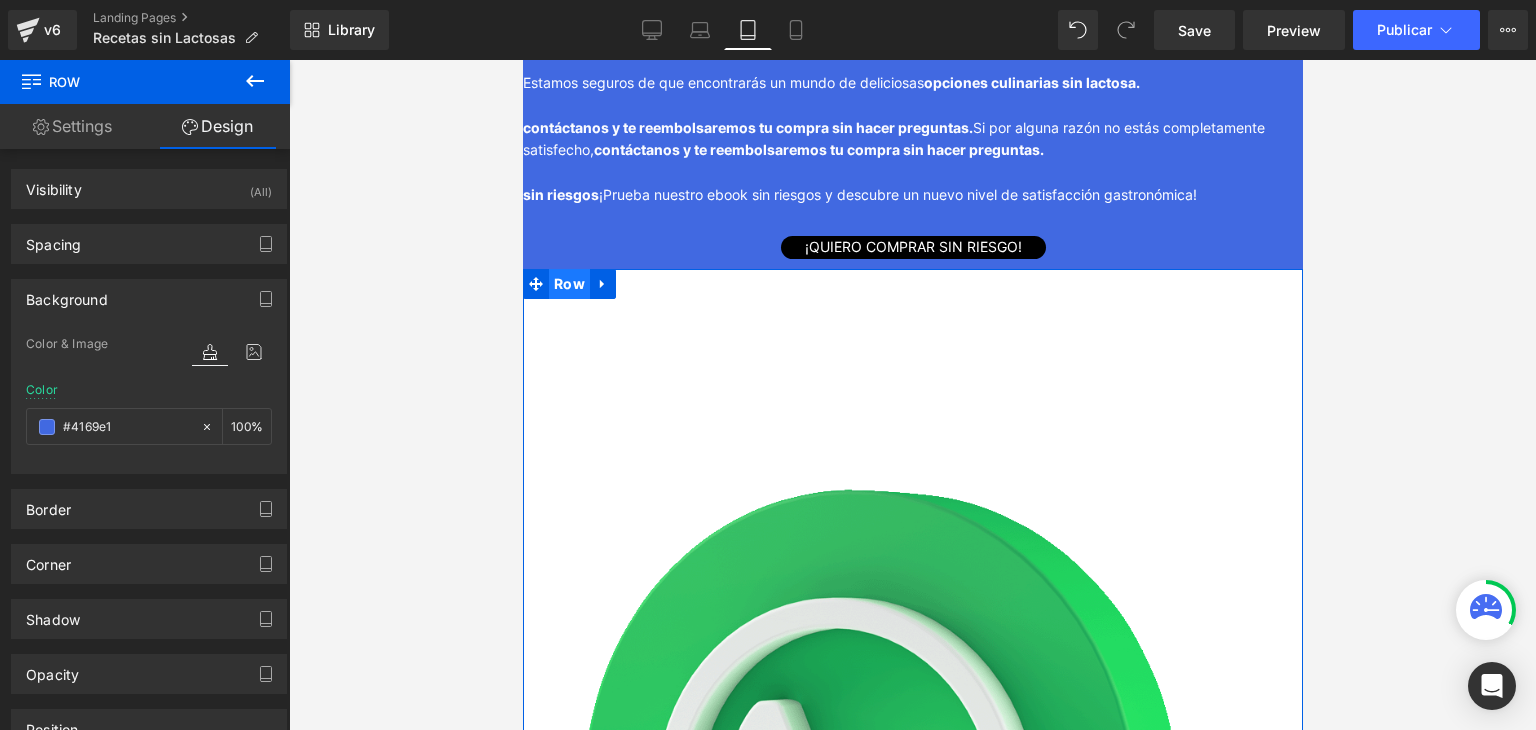 click on "Row" at bounding box center [568, 284] 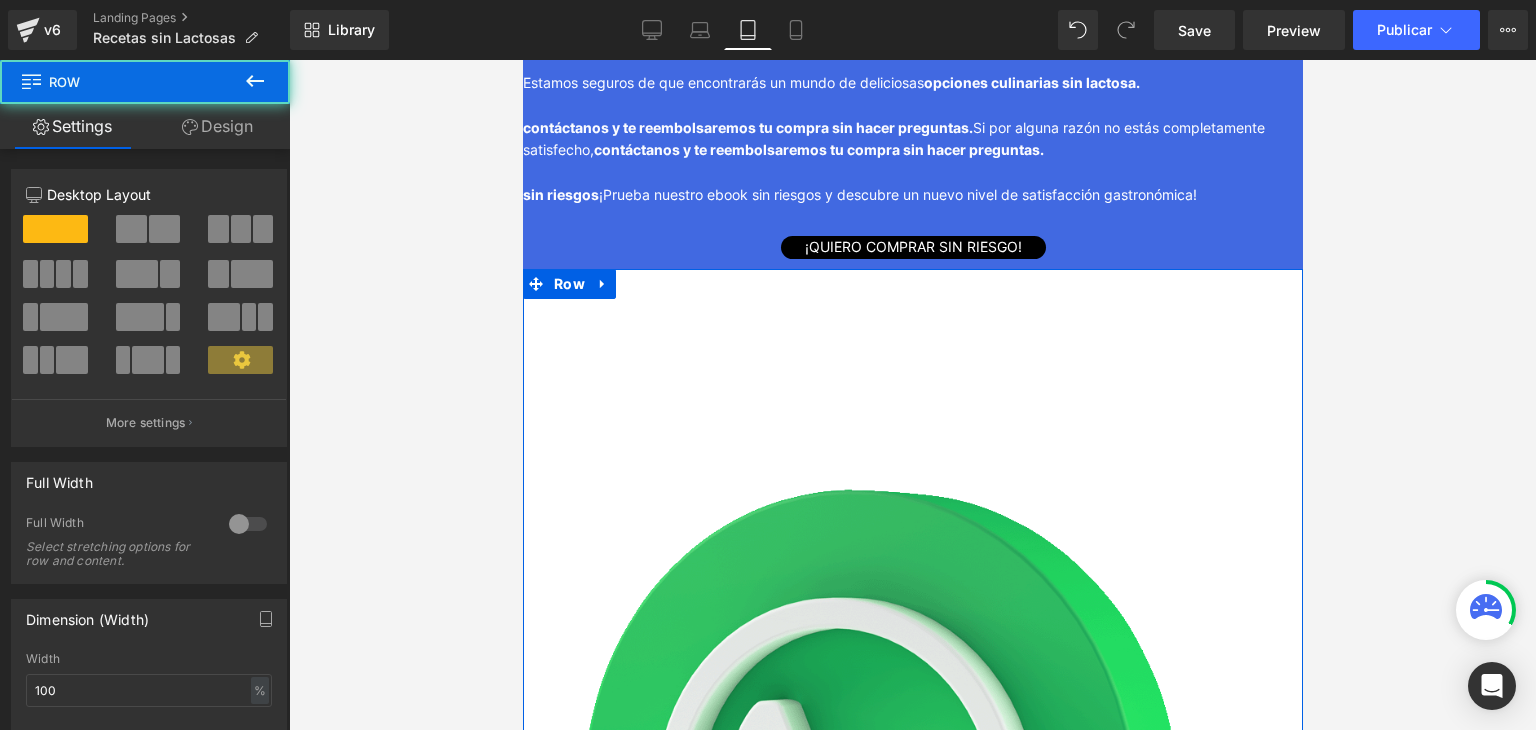 click on "Design" at bounding box center (217, 126) 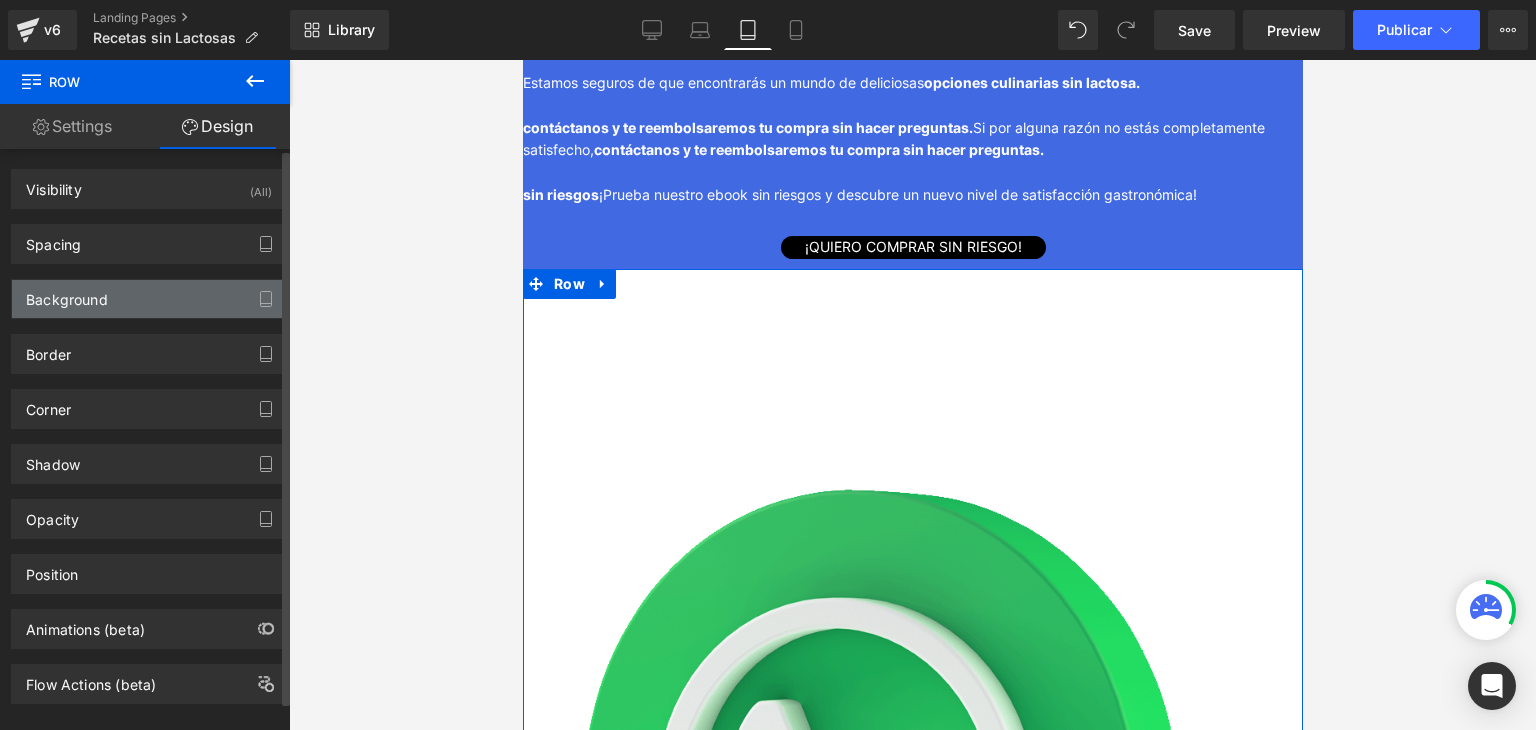 click on "Background" at bounding box center (149, 299) 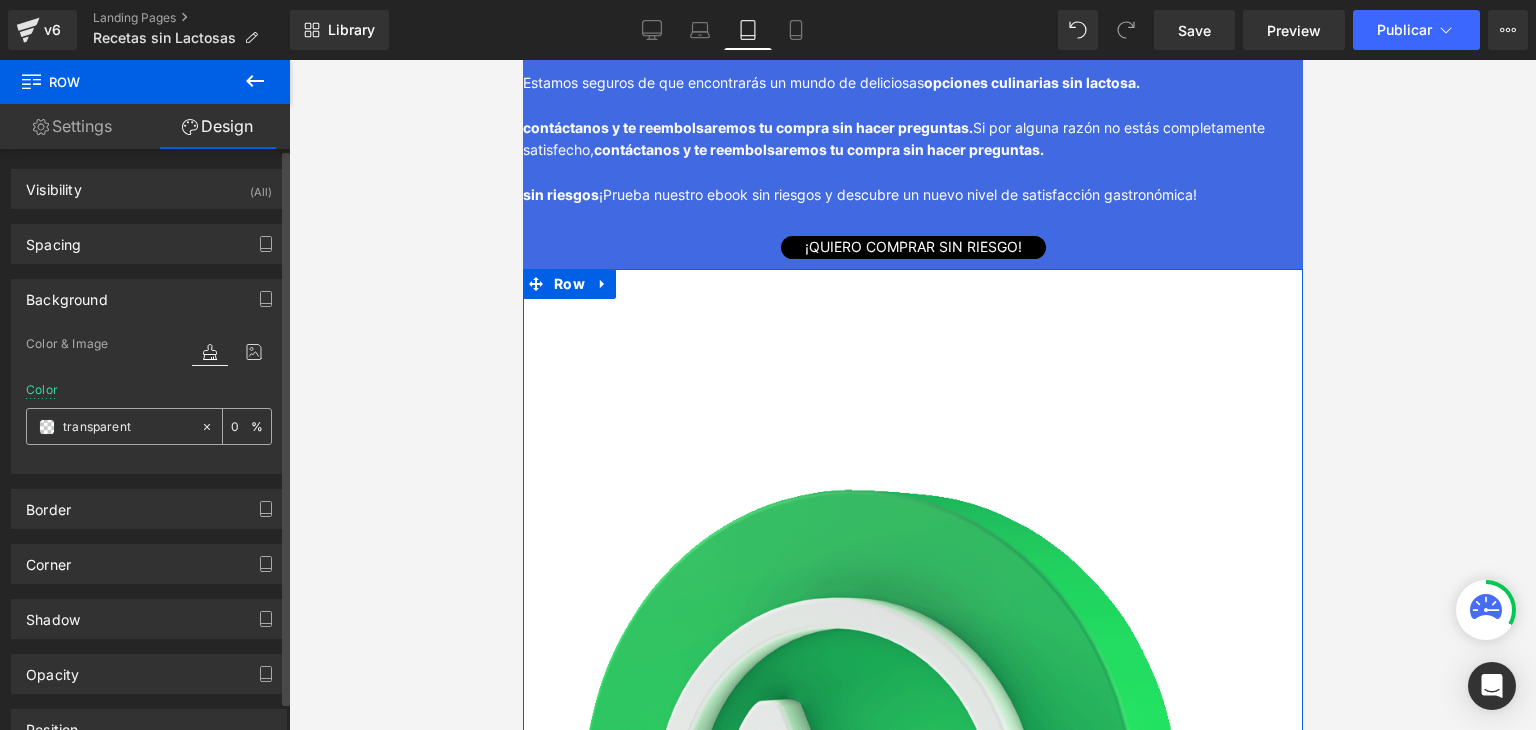 click on "transparent" at bounding box center (127, 427) 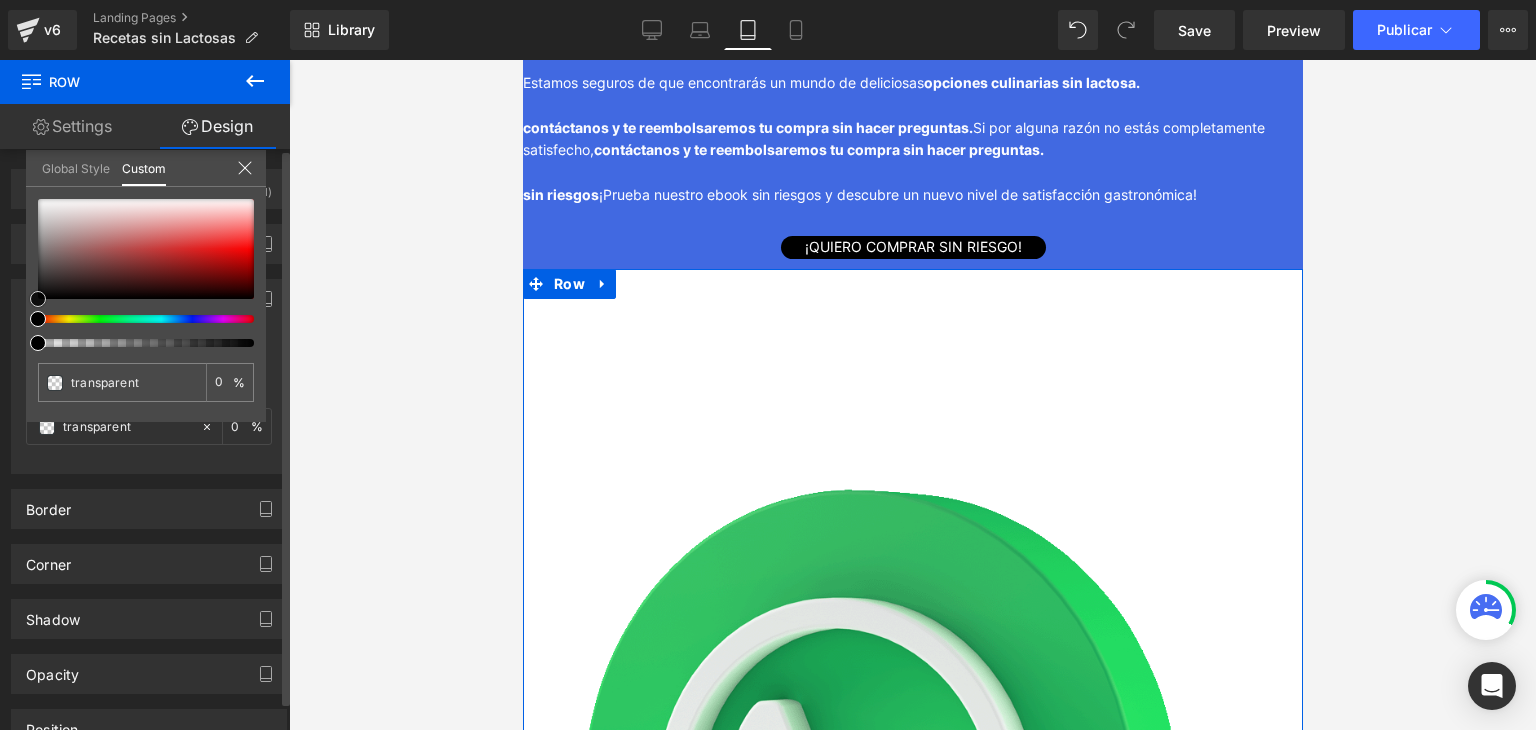 type on "#5e3535" 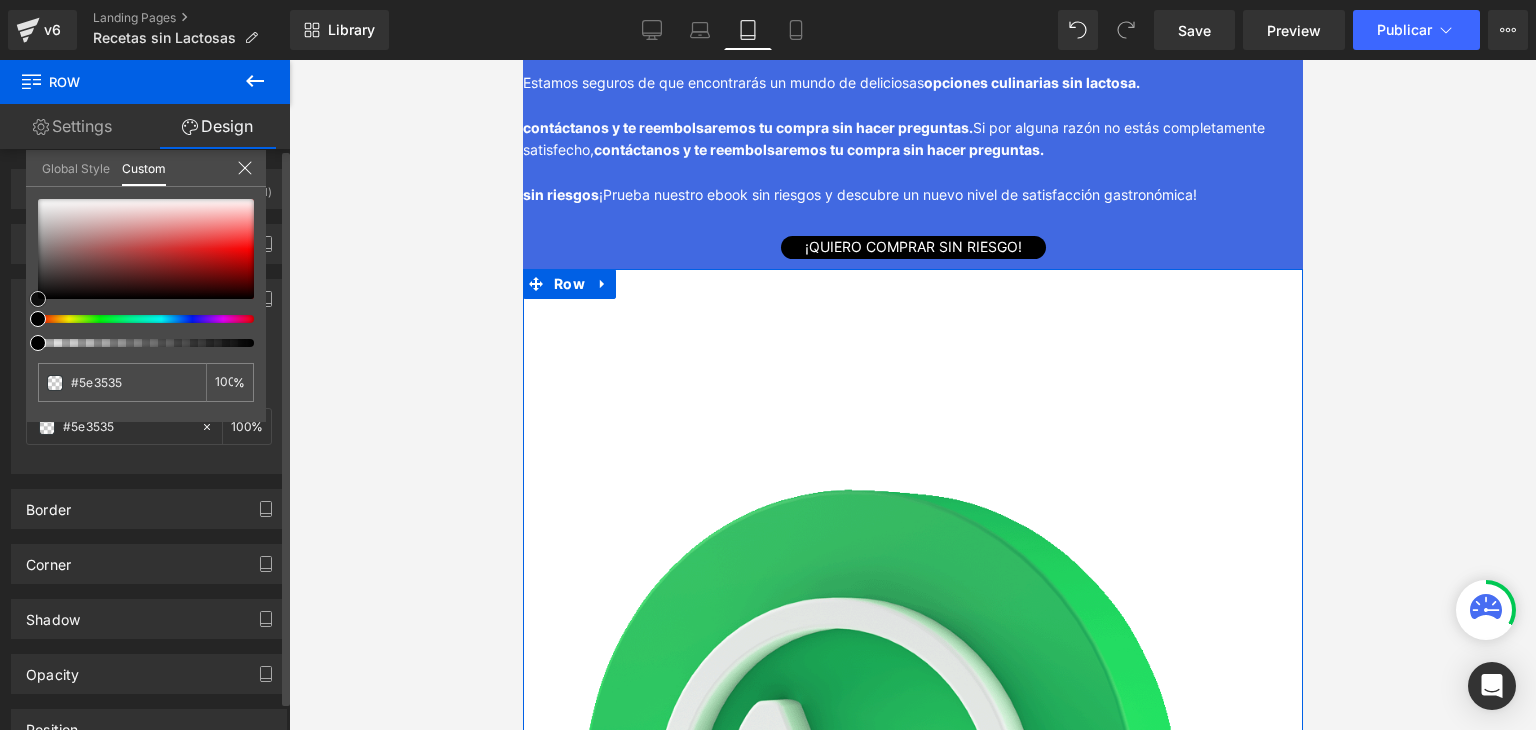 type on "#5d3535" 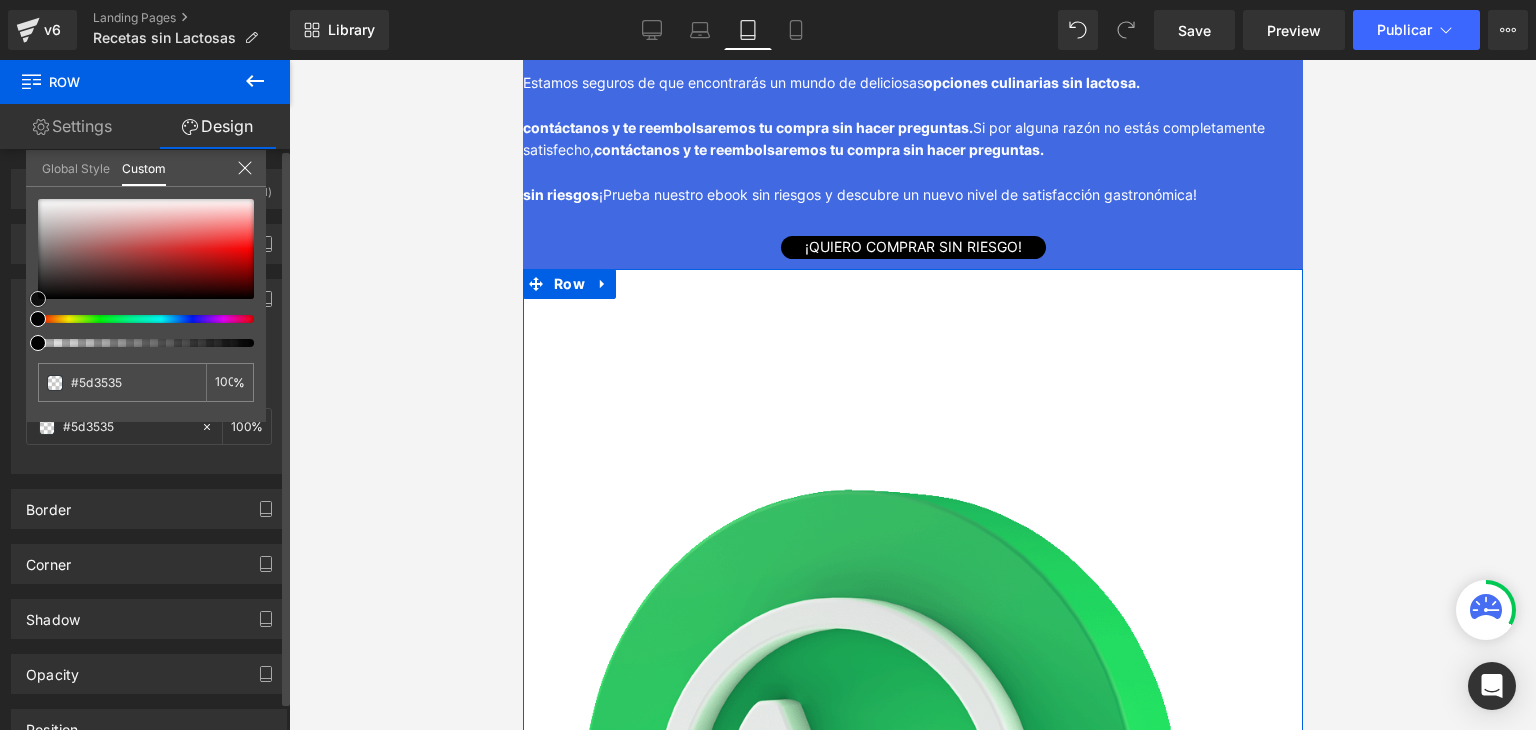type on "#502e2e" 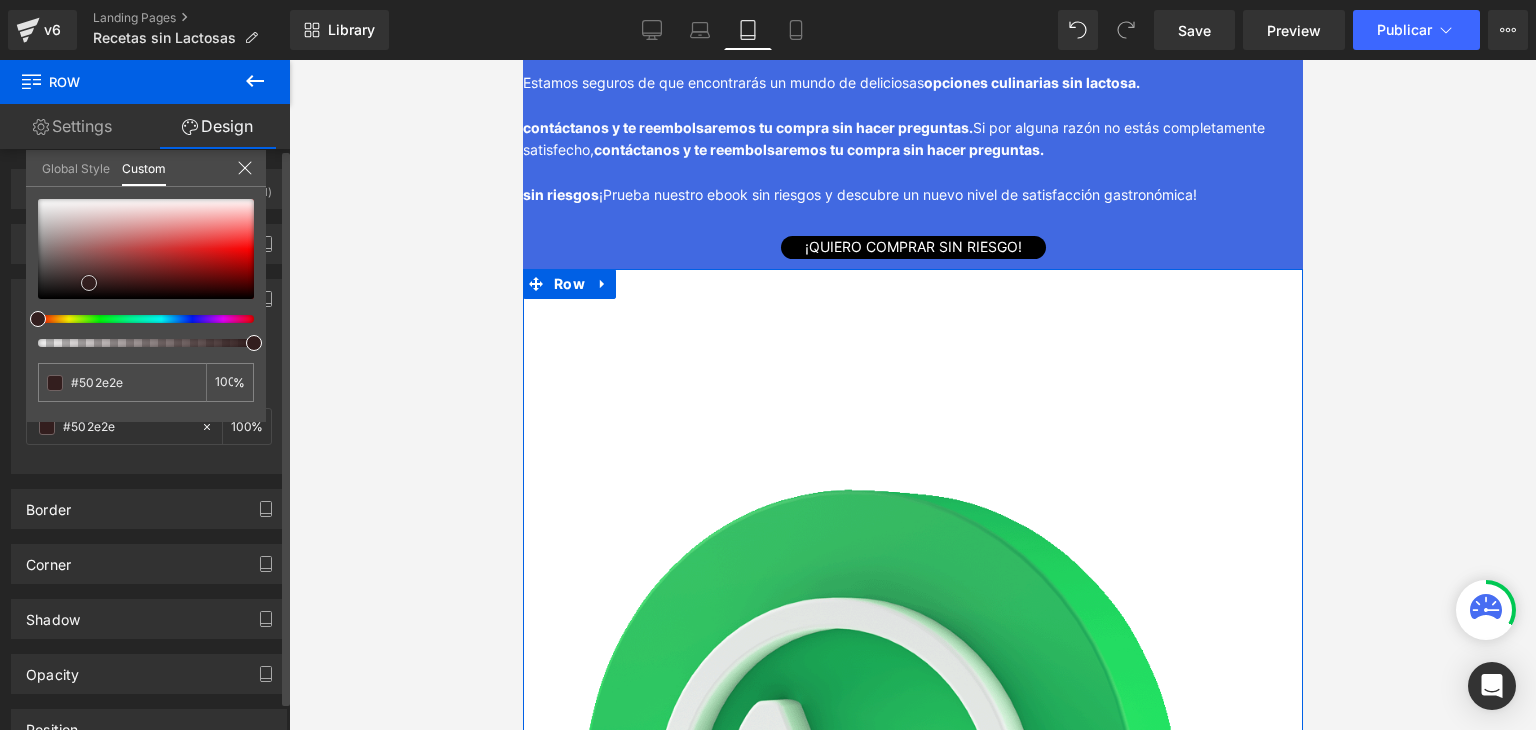 type on "#362020" 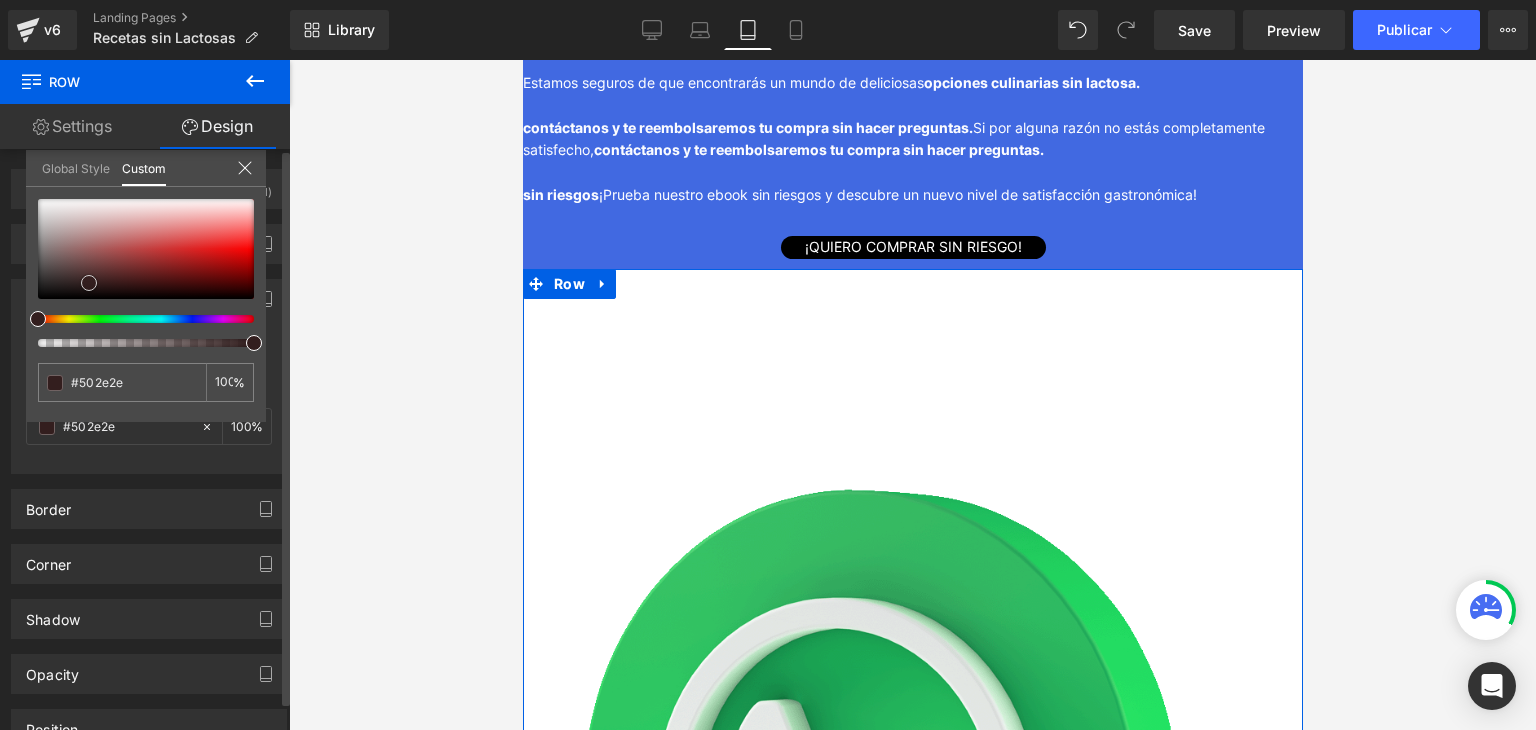 type on "#362020" 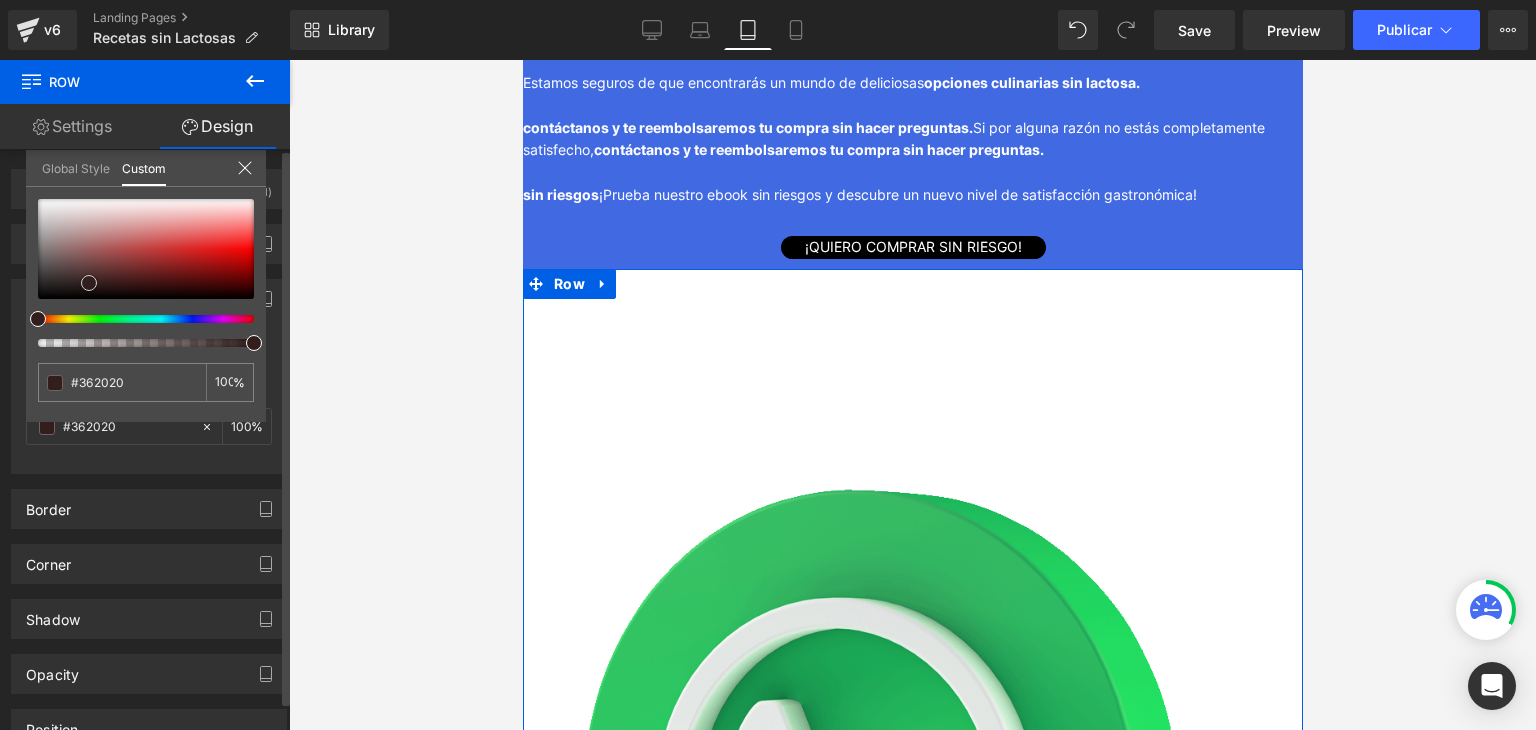 type on "#1c1111" 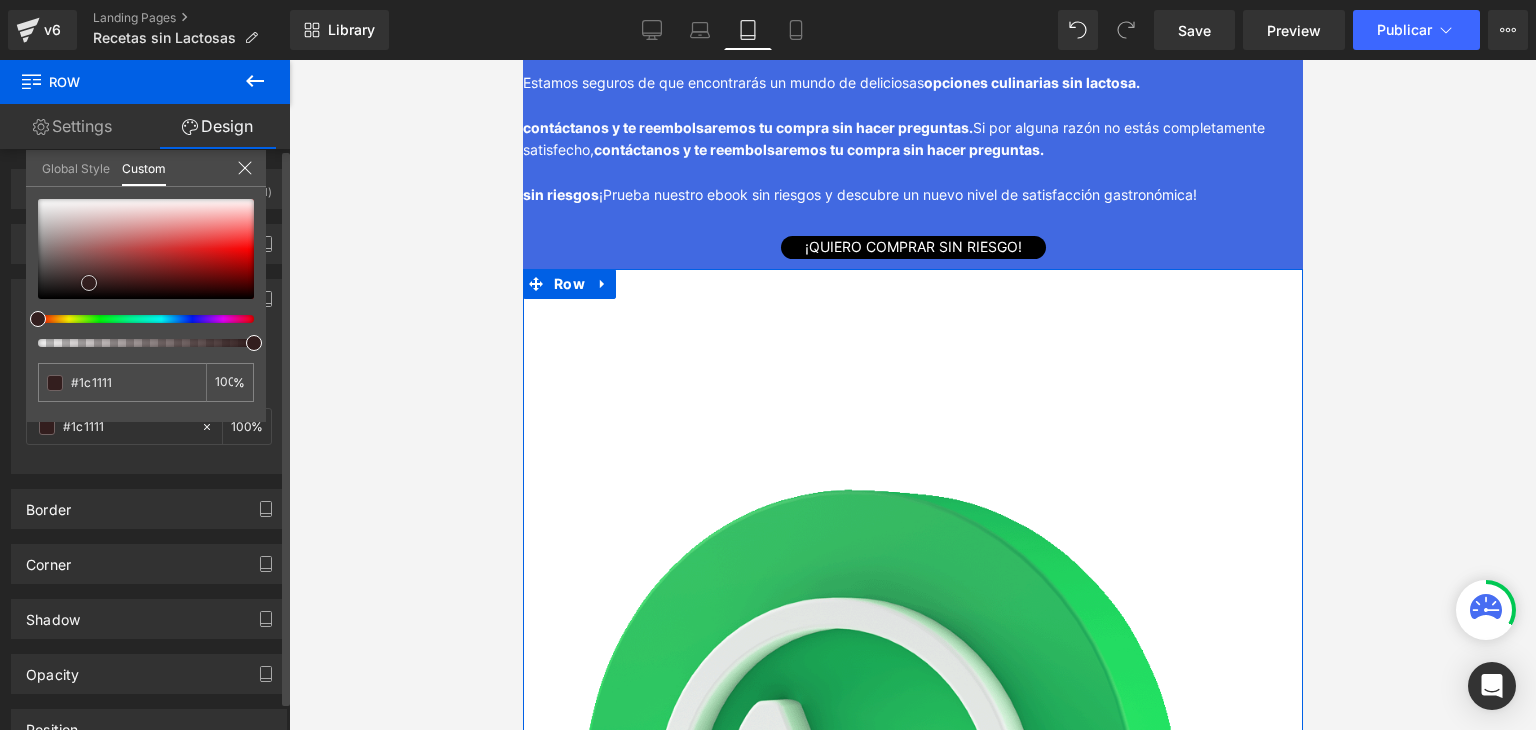 type on "#0f0a0a" 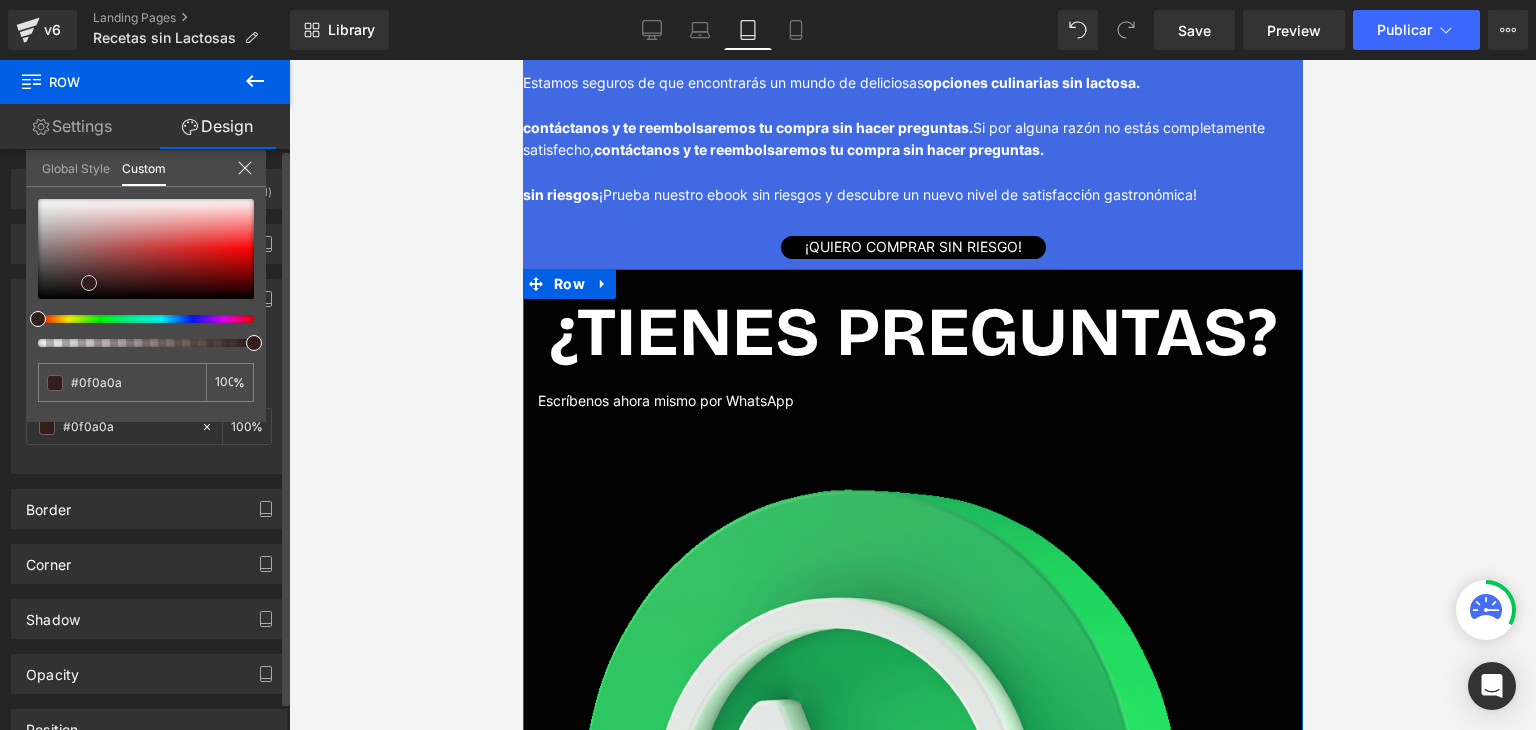 type on "#030202" 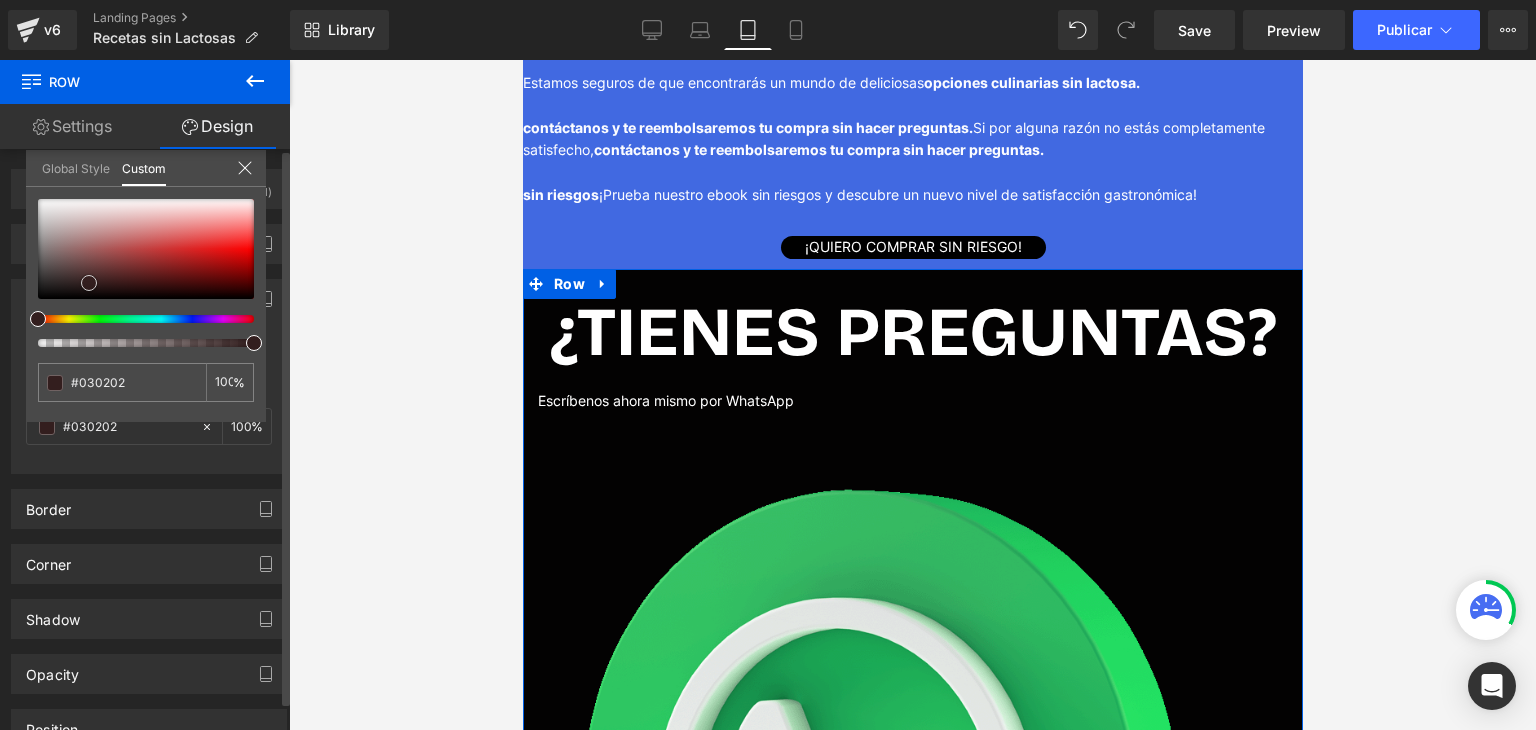 type on "#000000" 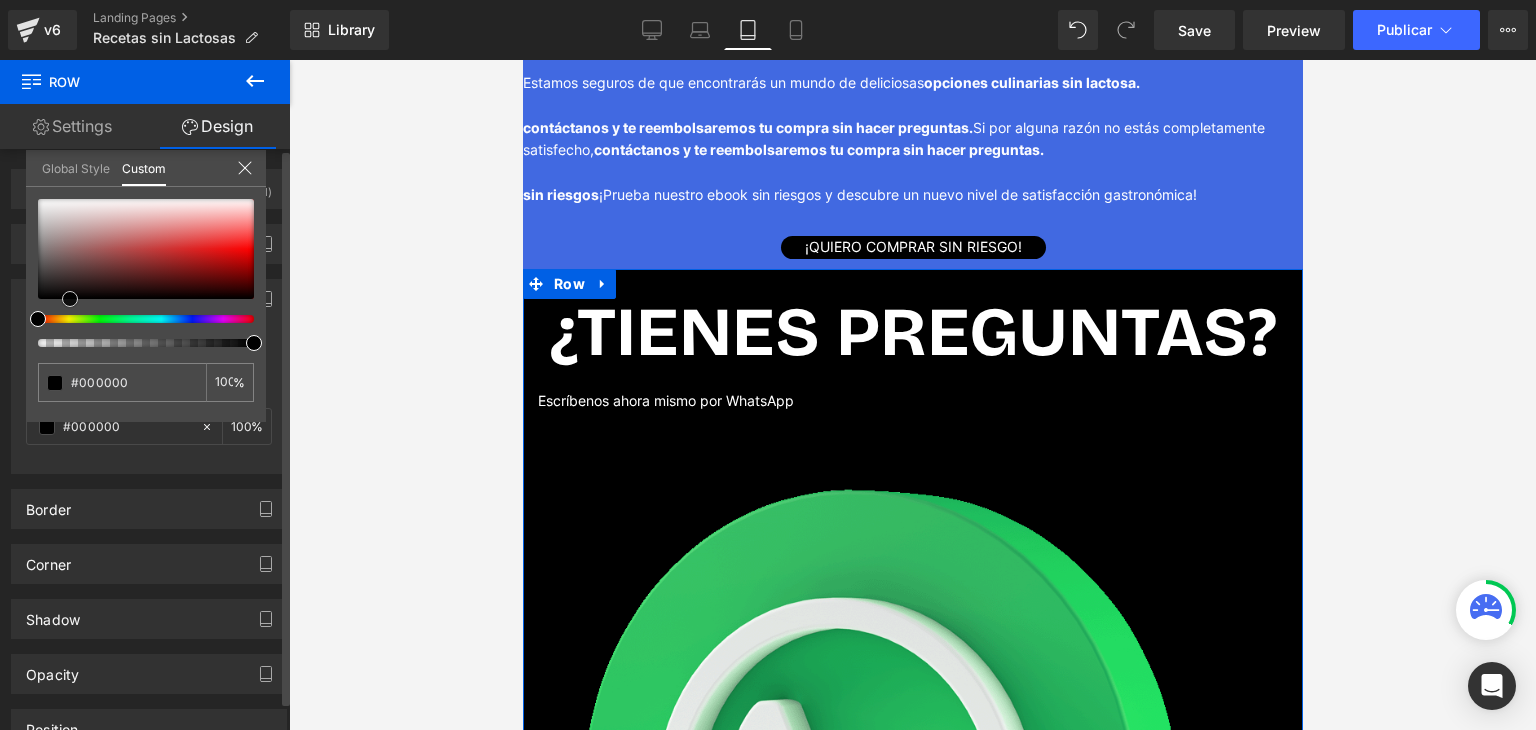 drag, startPoint x: 98, startPoint y: 269, endPoint x: 70, endPoint y: 318, distance: 56.435802 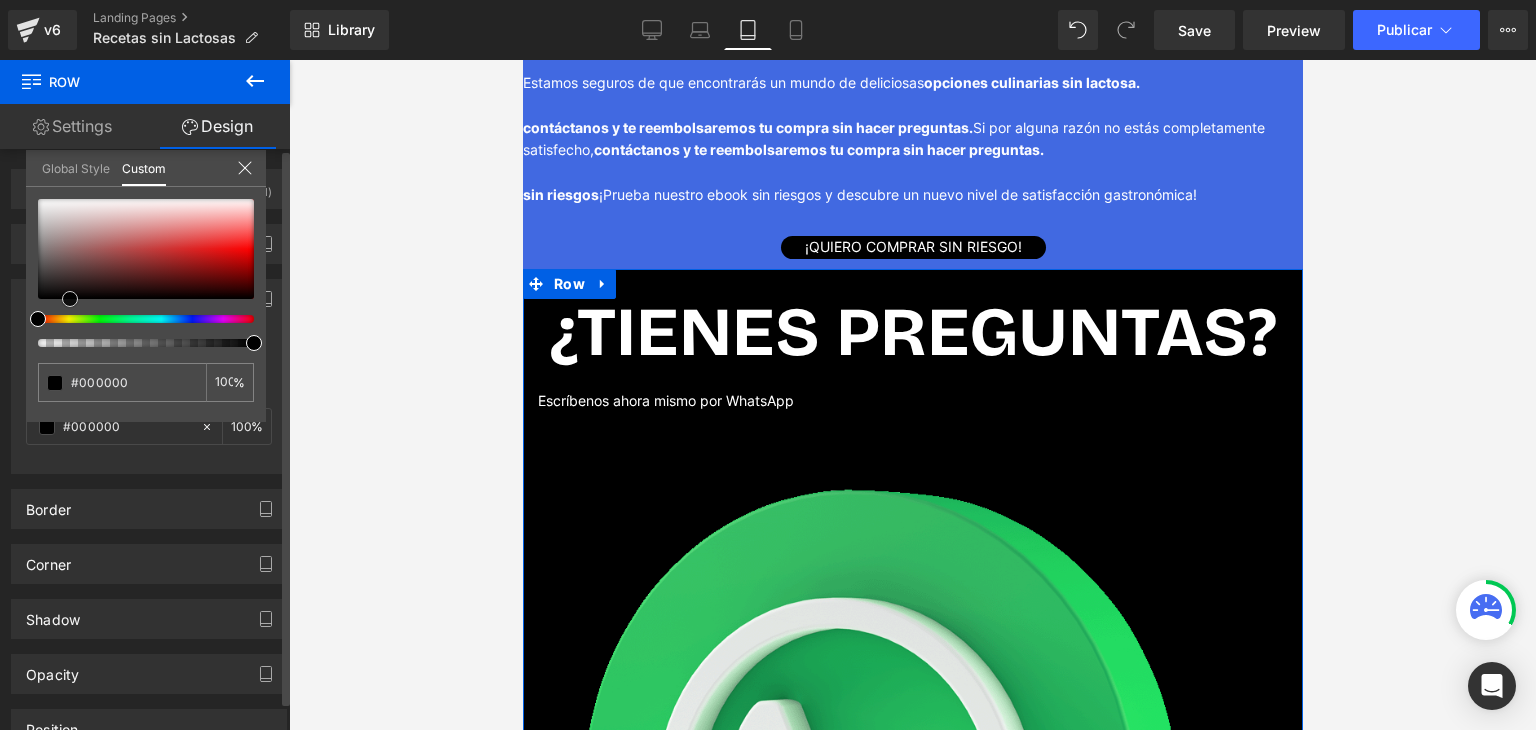 click at bounding box center (146, 273) 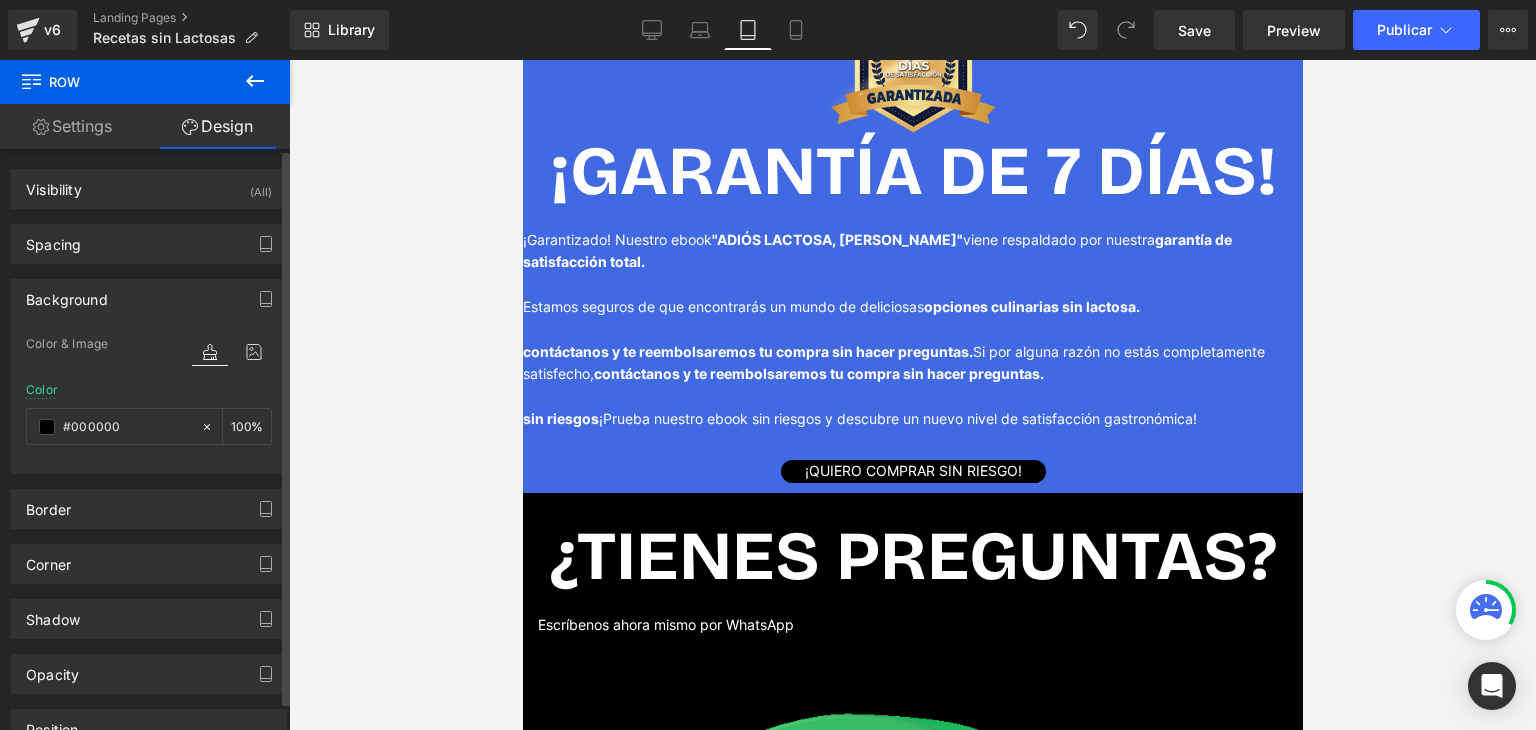 scroll, scrollTop: 7176, scrollLeft: 0, axis: vertical 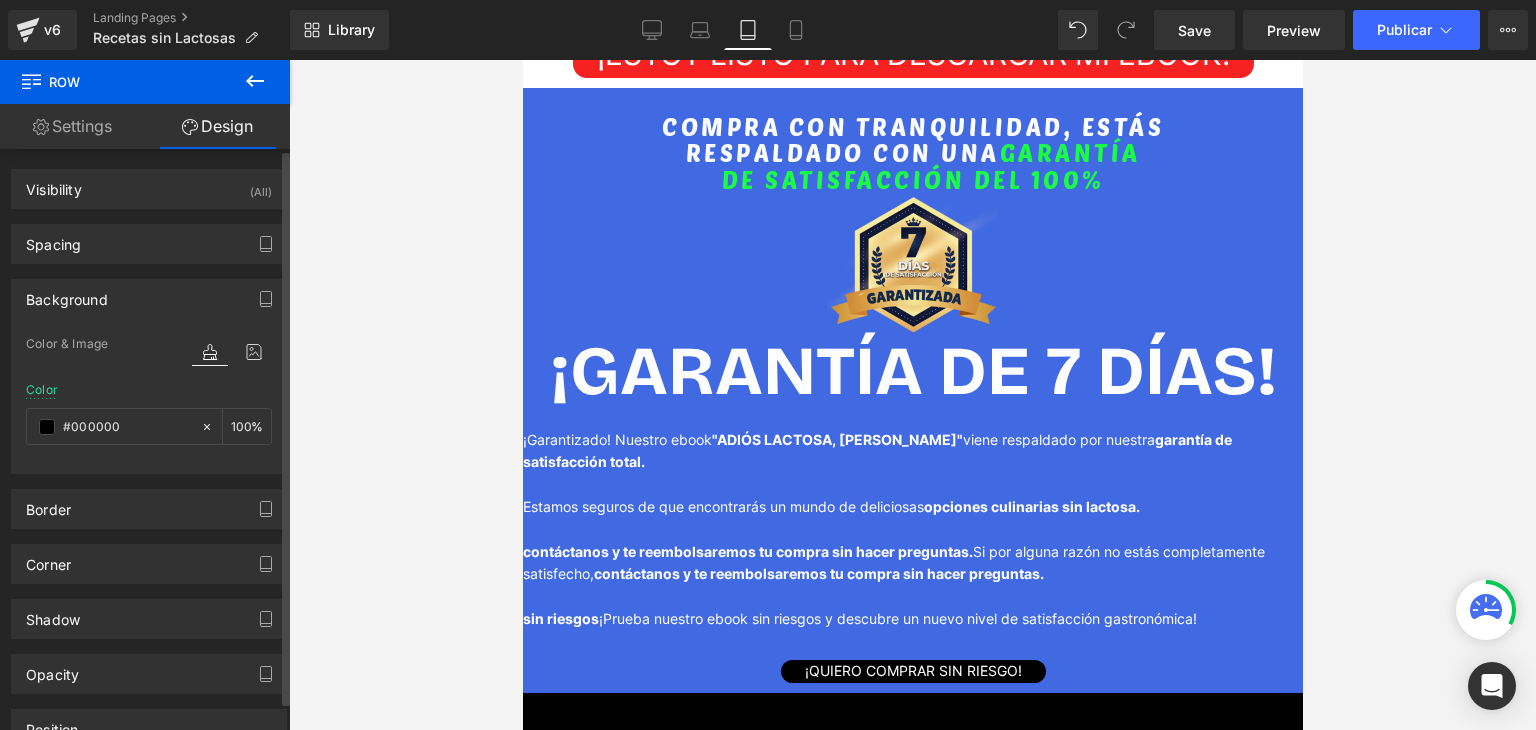 click on "ATENCIÓN: Quedan los últimos 4  accesos al Ebook el dia [PERSON_NAME][DATE] Heading
16 Min
05 Sec
Countdown Timer
Descubra ahora la única  forma comprobada para olvidarse  por completo  del malestar estomacal, gases o hinchazón  con +170 recetas sin lactosa ni gluten Heading         Image         ¡Las 170 delicias para hacer en casa que todo enemigo [PERSON_NAME] irritable y gases molestos debe conocer! Text Block
ESTE PRODUCTO  ES PARA TI SI...
Heading
Image
Eres  intolerante a la lactosa   y buscas opciones de comida deliciosa que  no te causen ningún tipo de malestar
Text Block
Image" at bounding box center (912, -2201) 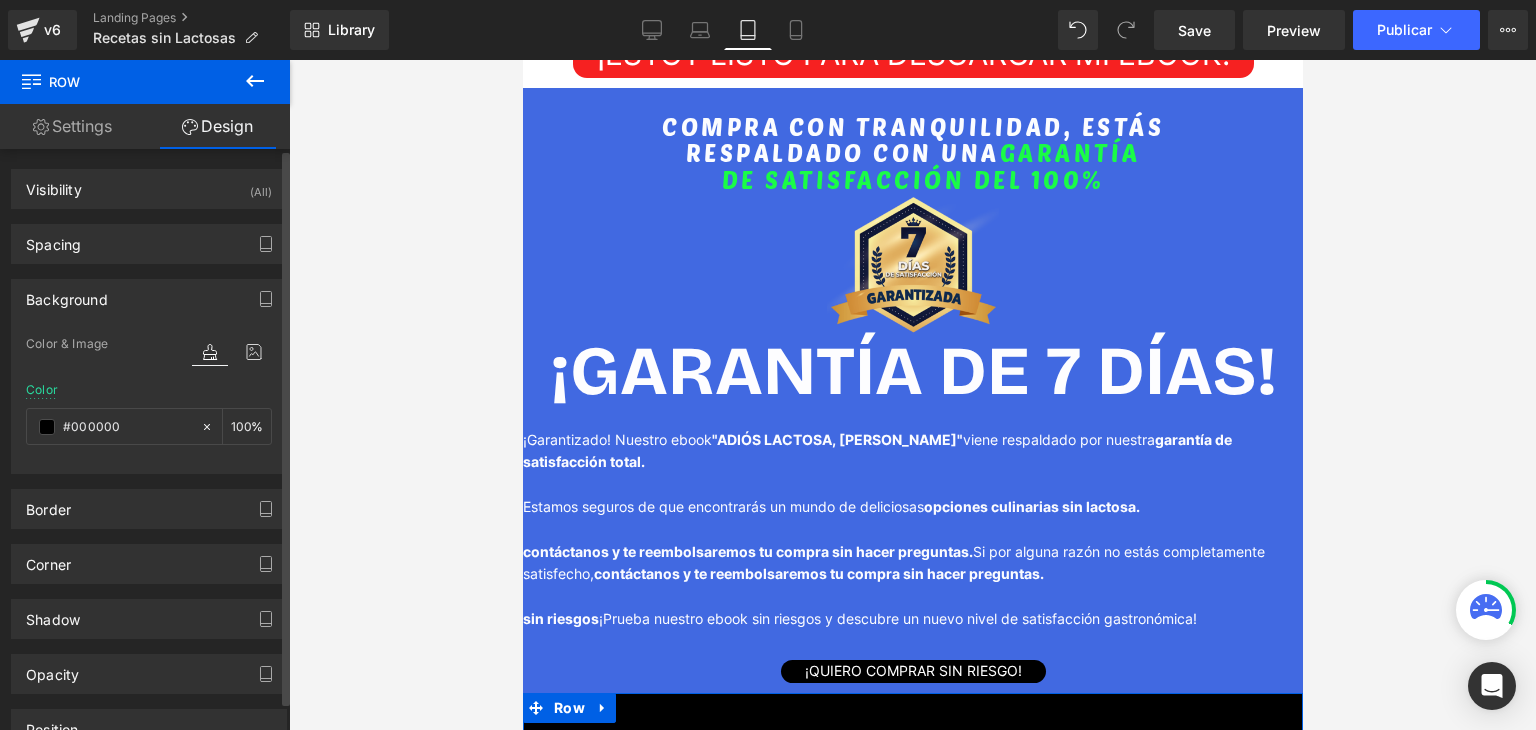 click on "Settings" at bounding box center (72, 126) 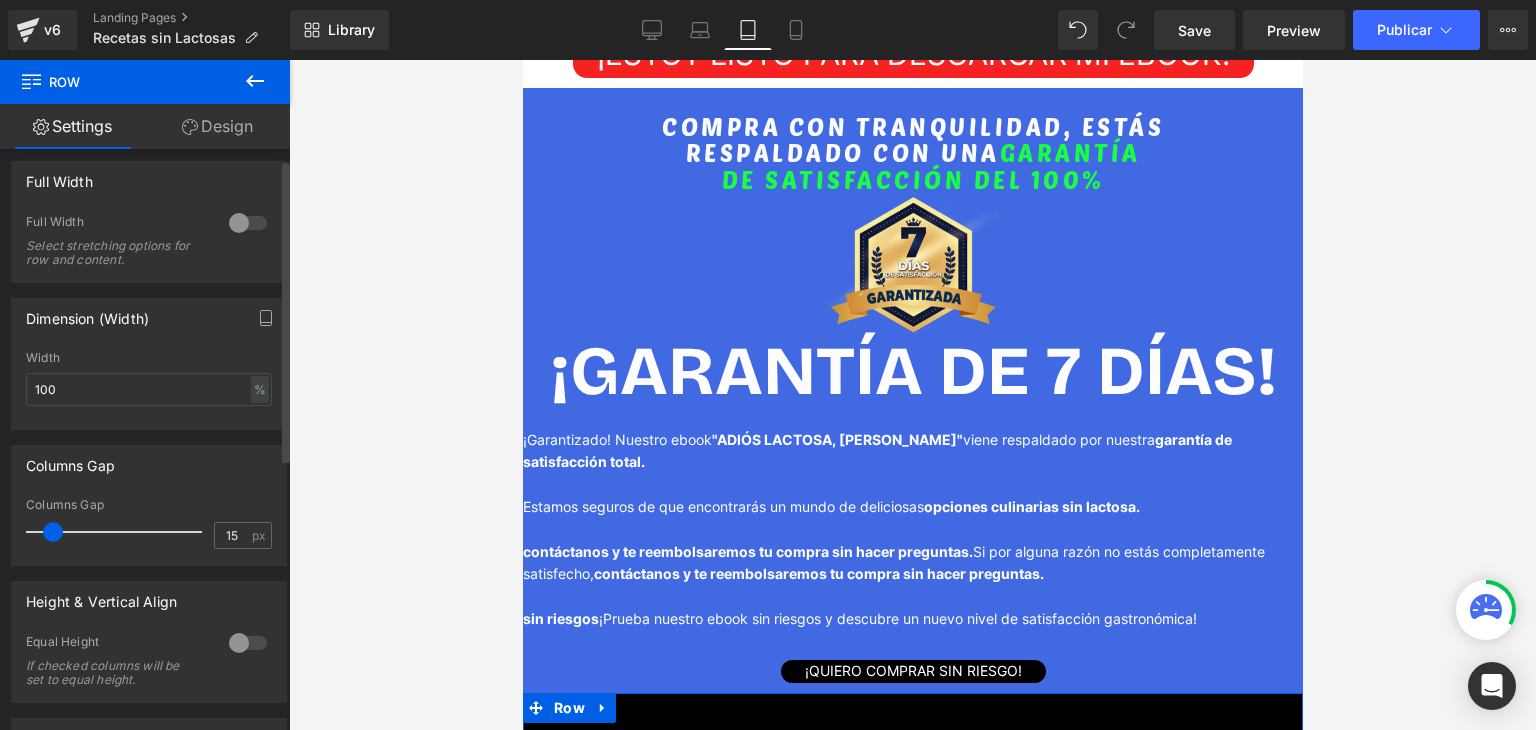 scroll, scrollTop: 400, scrollLeft: 0, axis: vertical 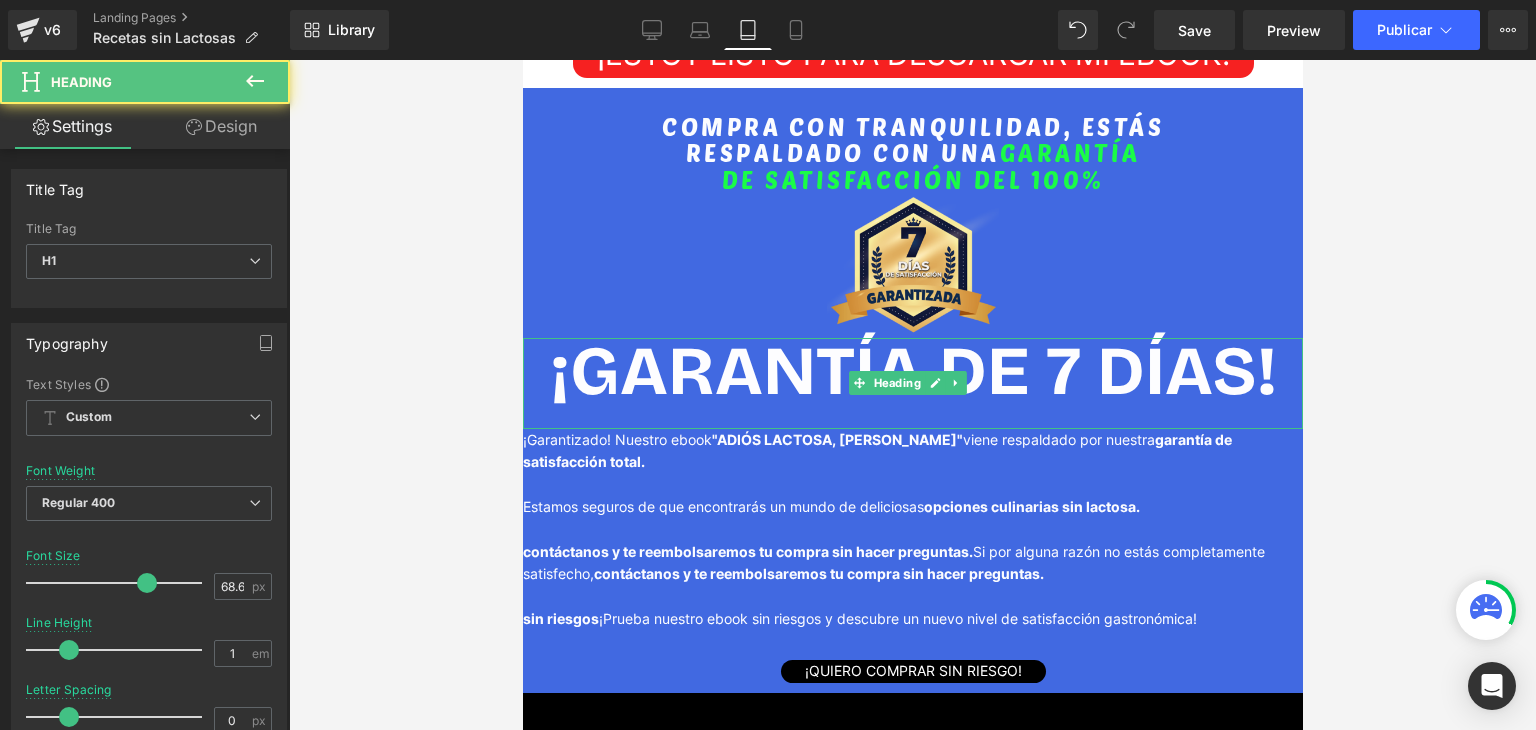 click on "¡GARANTÍA DE 7 DÍAS!" at bounding box center [912, 371] 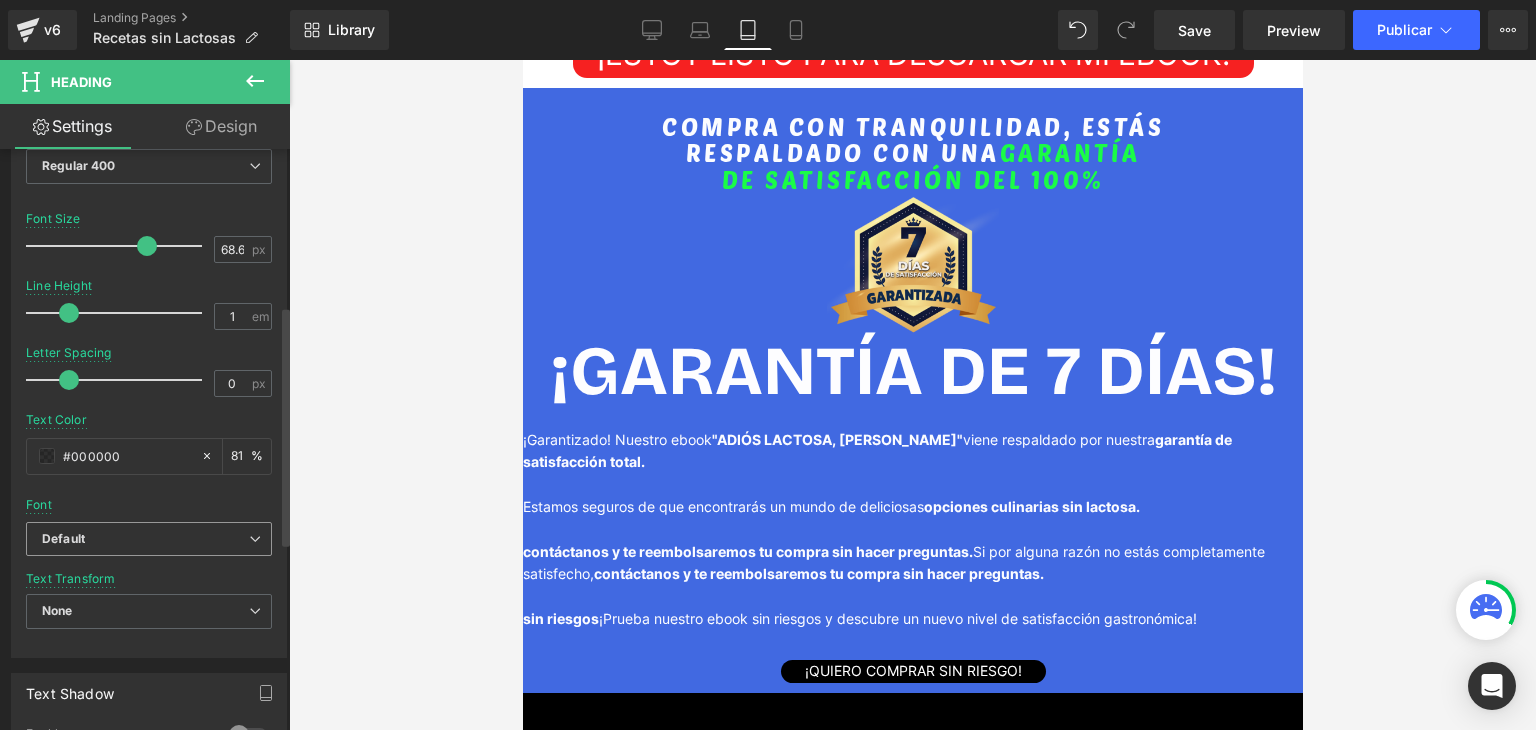 scroll, scrollTop: 400, scrollLeft: 0, axis: vertical 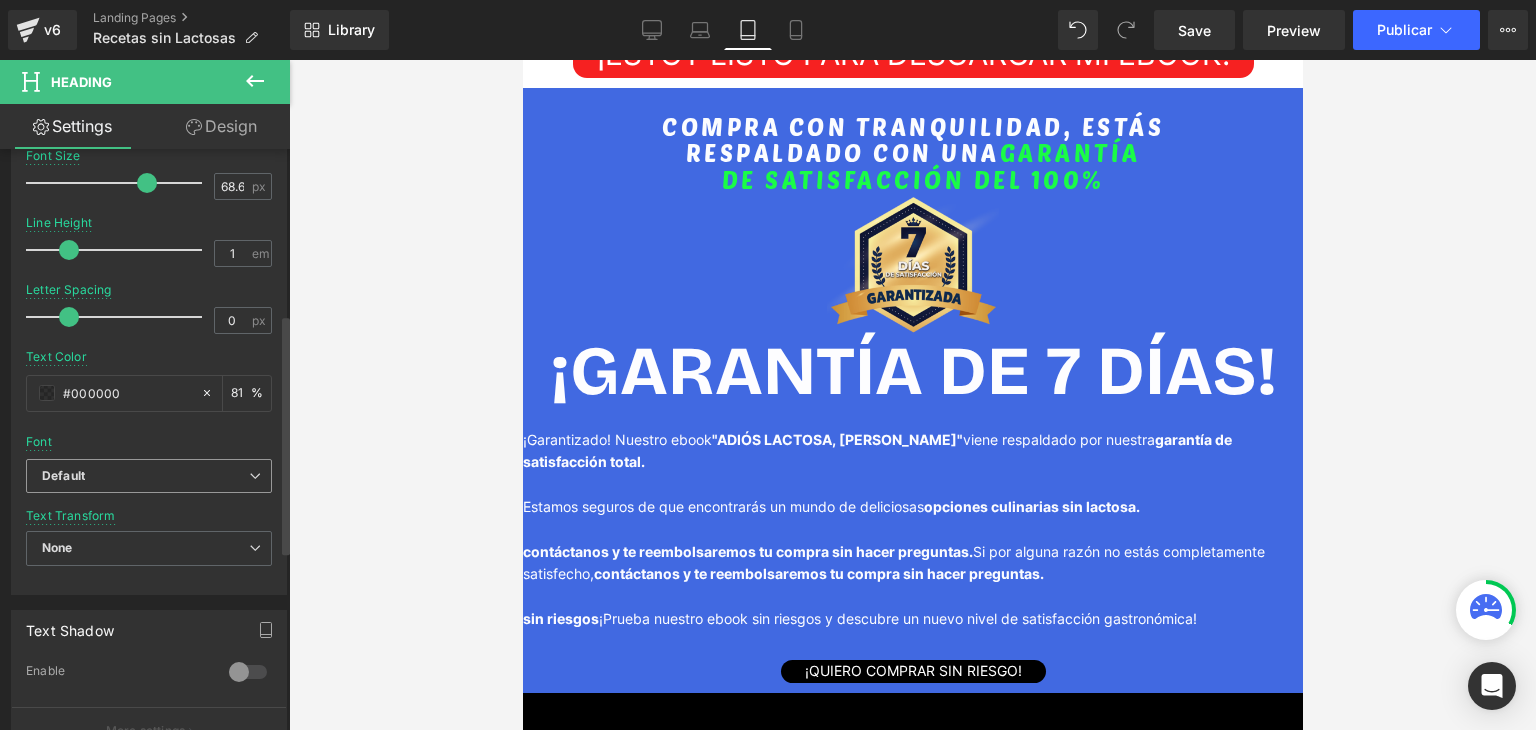 click on "Default" at bounding box center (145, 476) 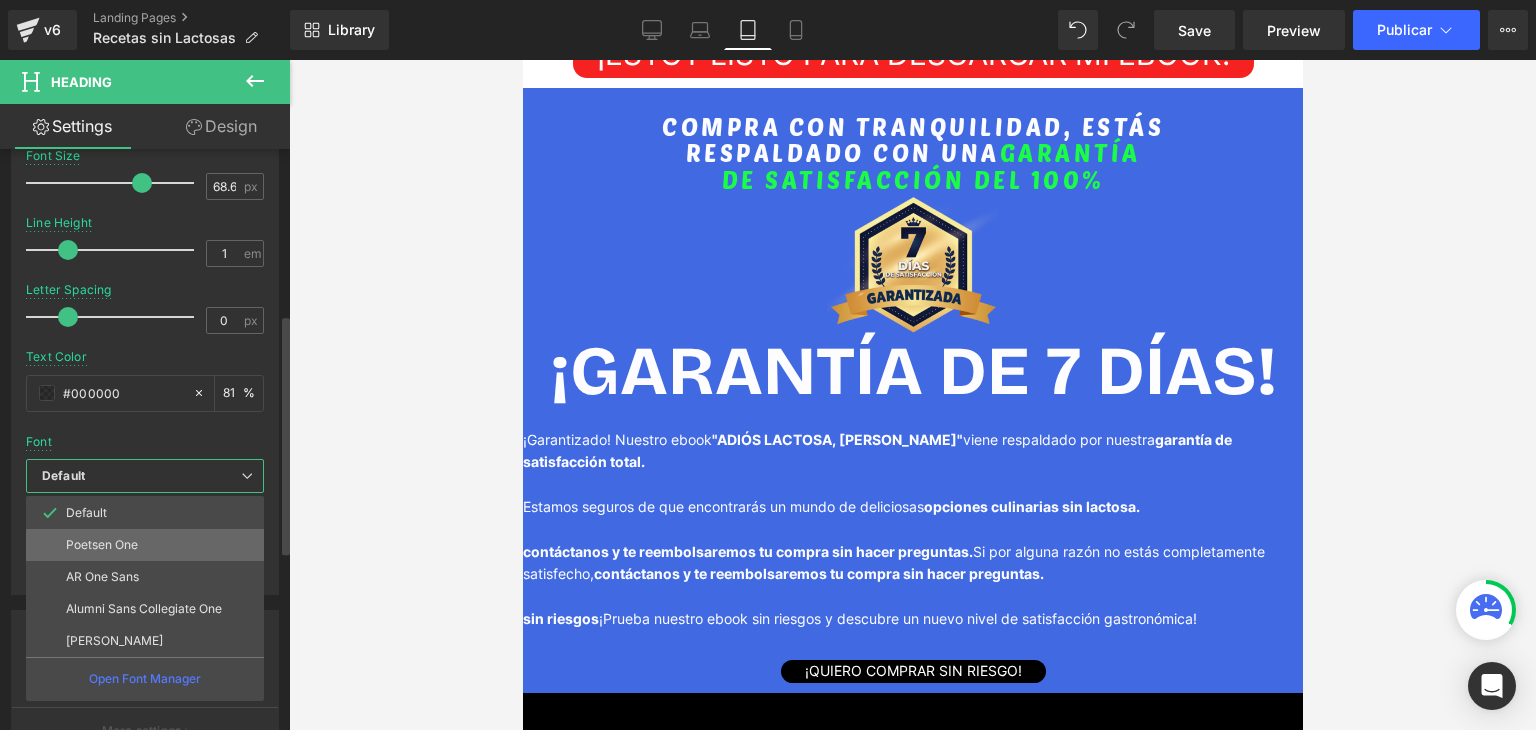 click on "Poetsen One" at bounding box center [145, 545] 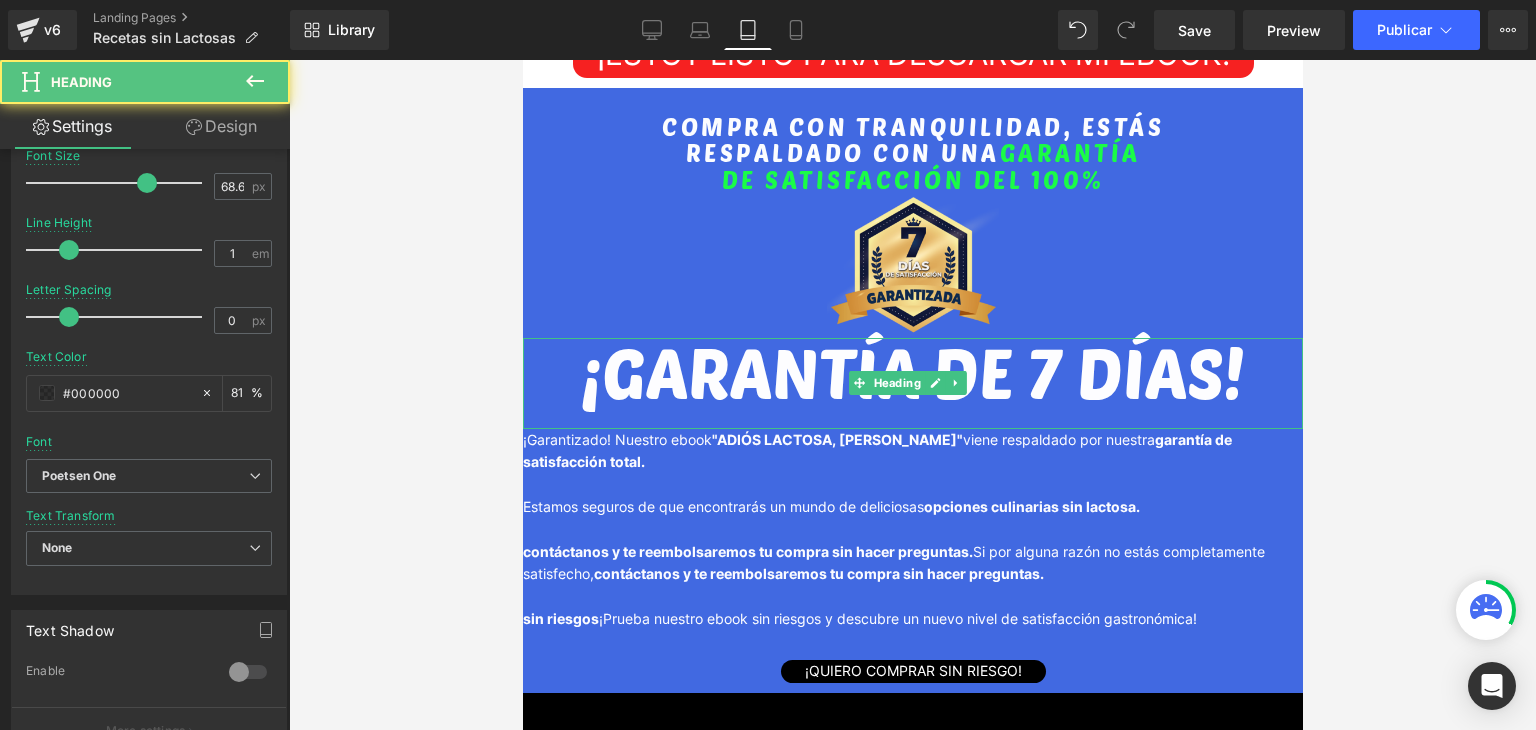 click on "¡GARANTÍA DE 7 DÍAS!" at bounding box center (912, 371) 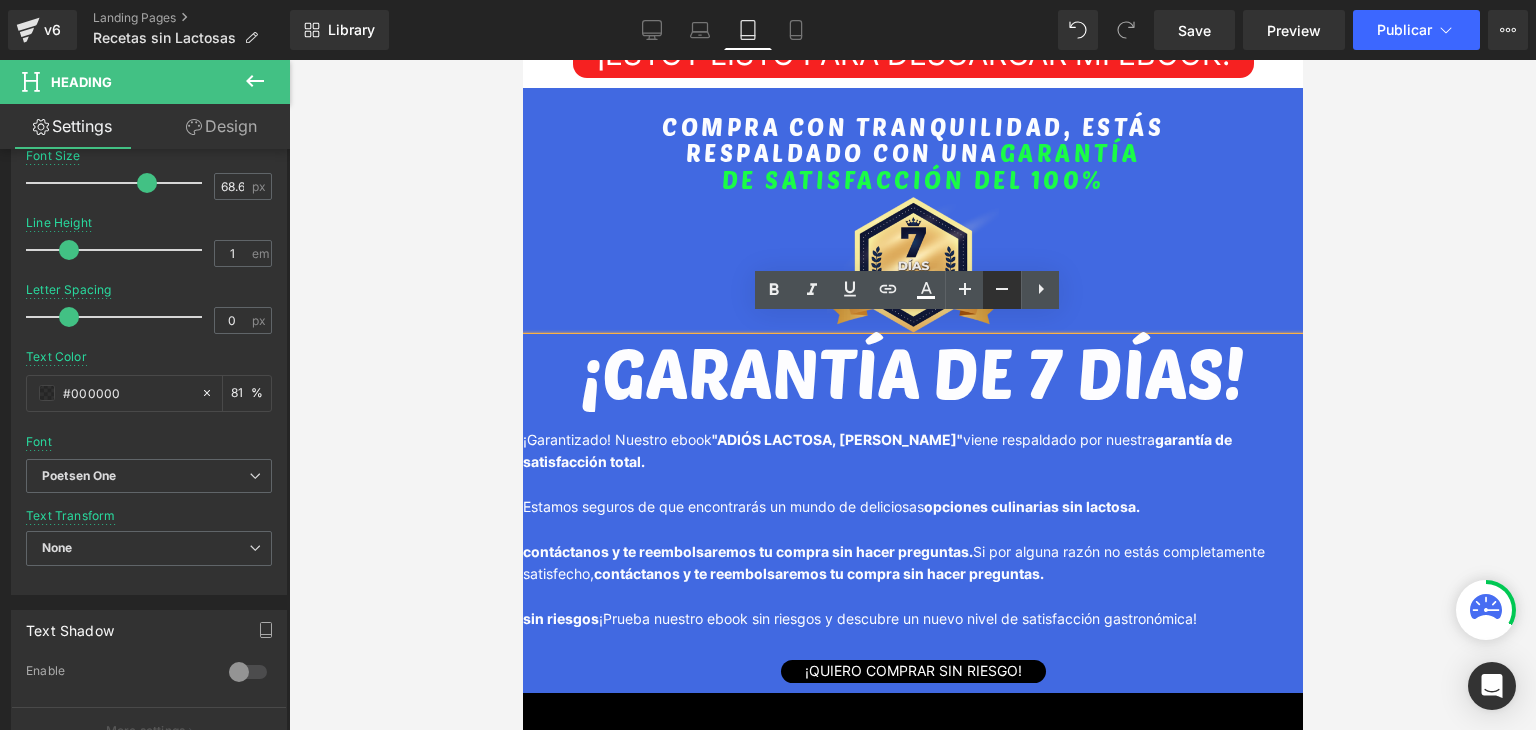 click at bounding box center [1002, 290] 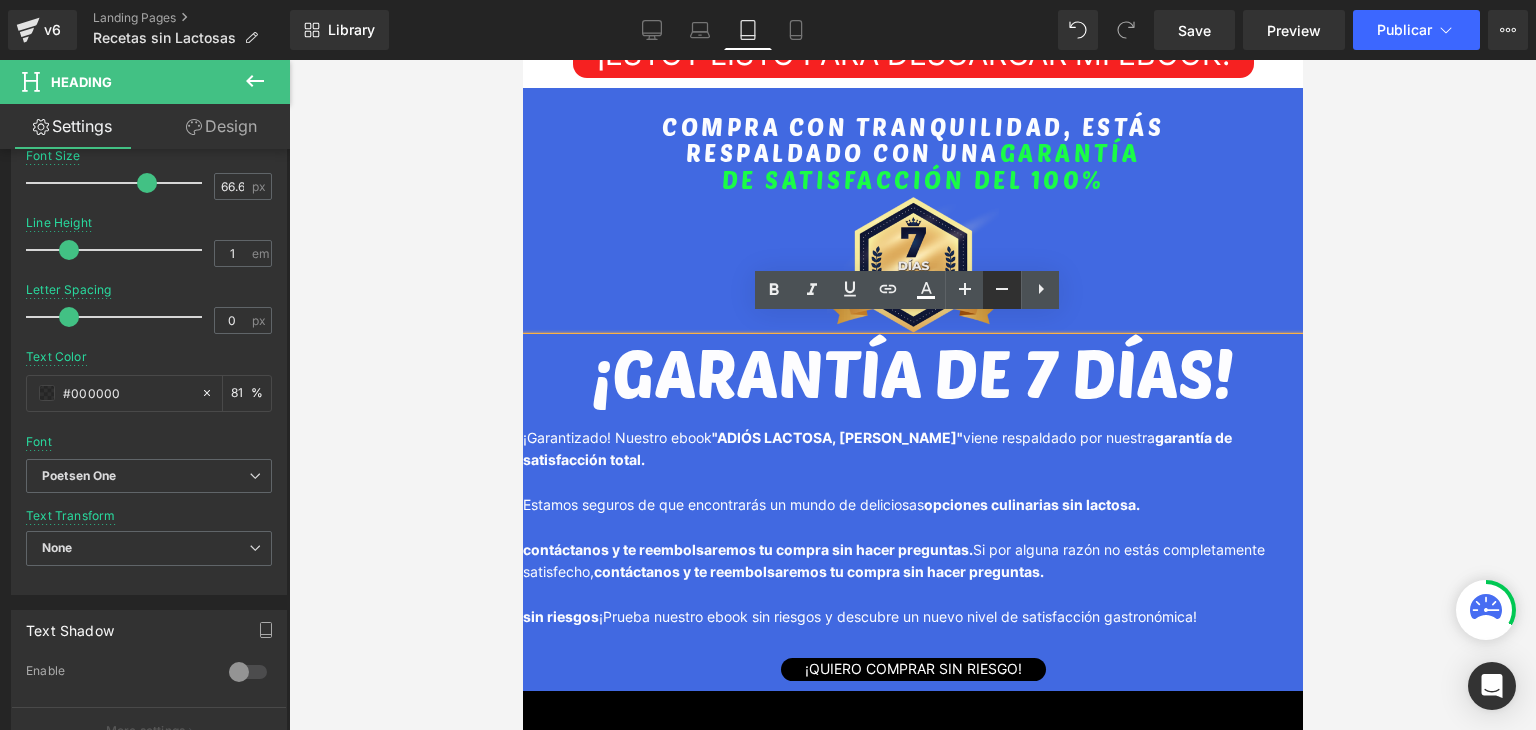 click at bounding box center [1002, 290] 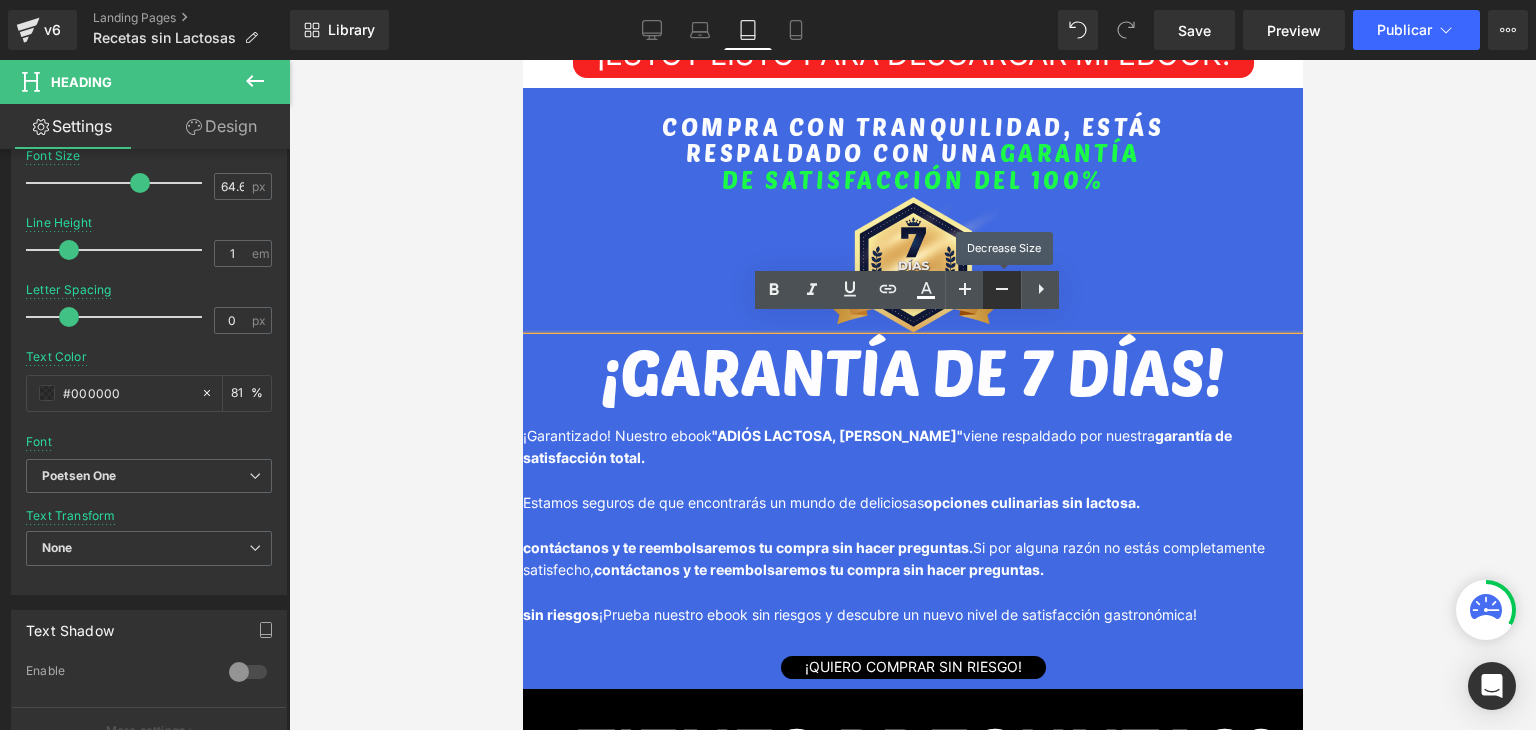 click at bounding box center (1002, 290) 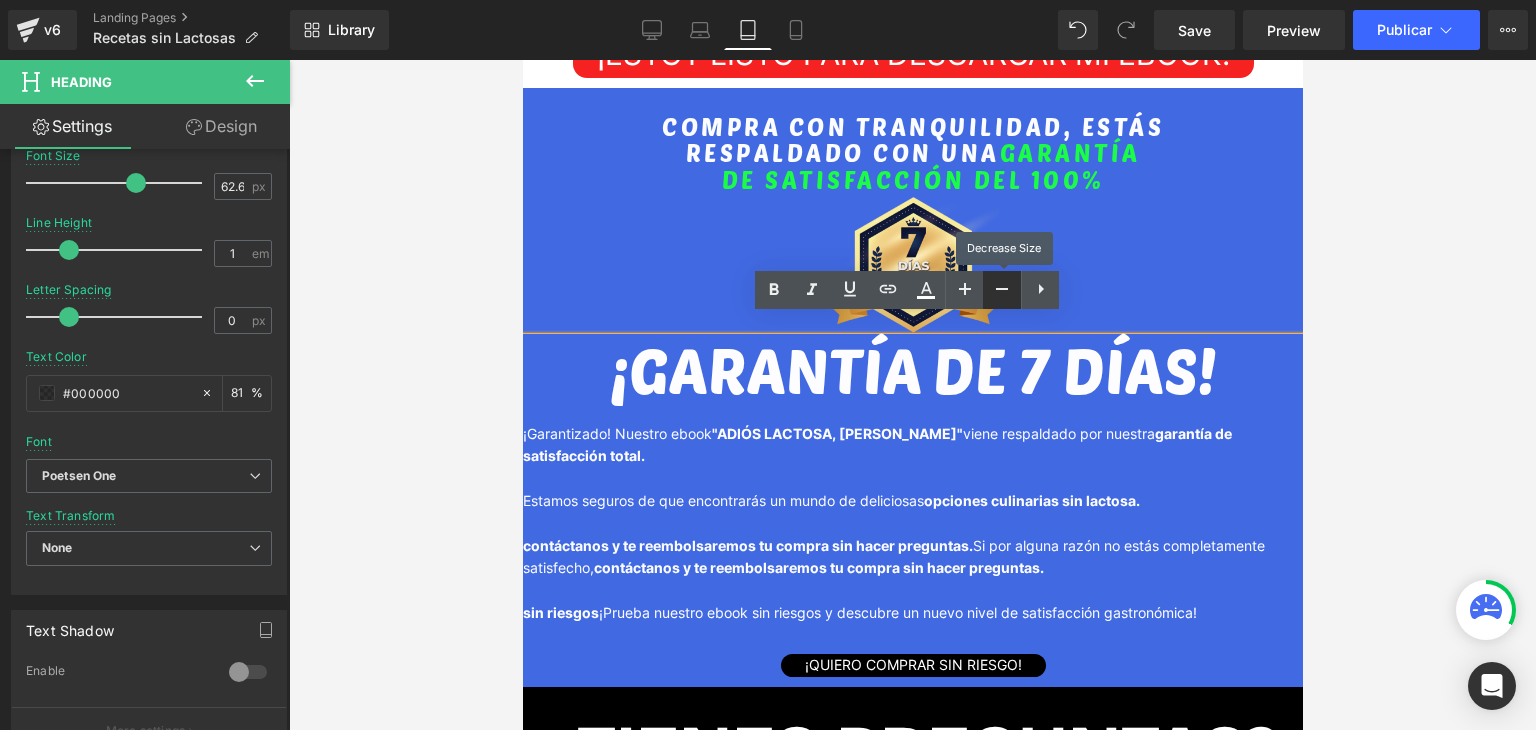 click at bounding box center (1002, 290) 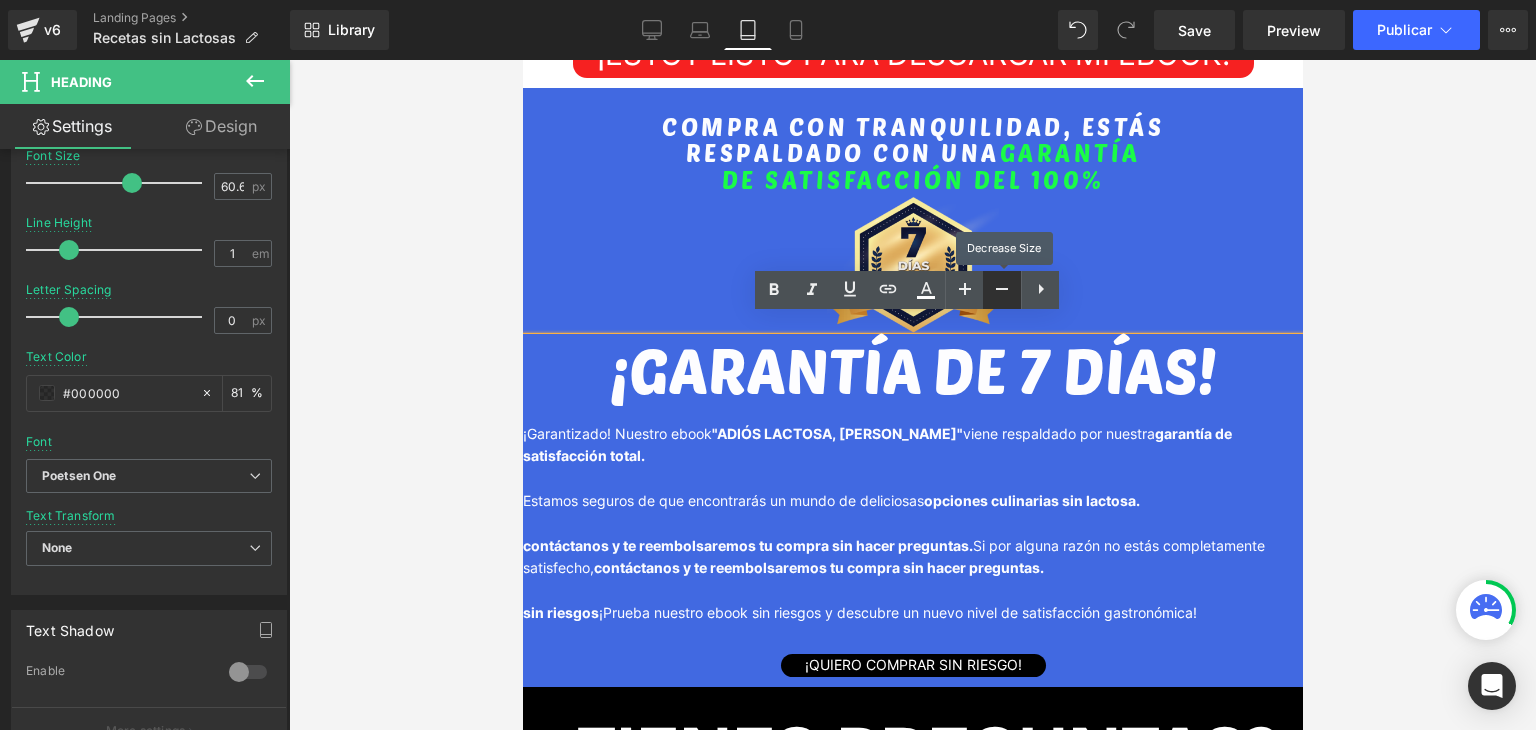 click at bounding box center [1002, 290] 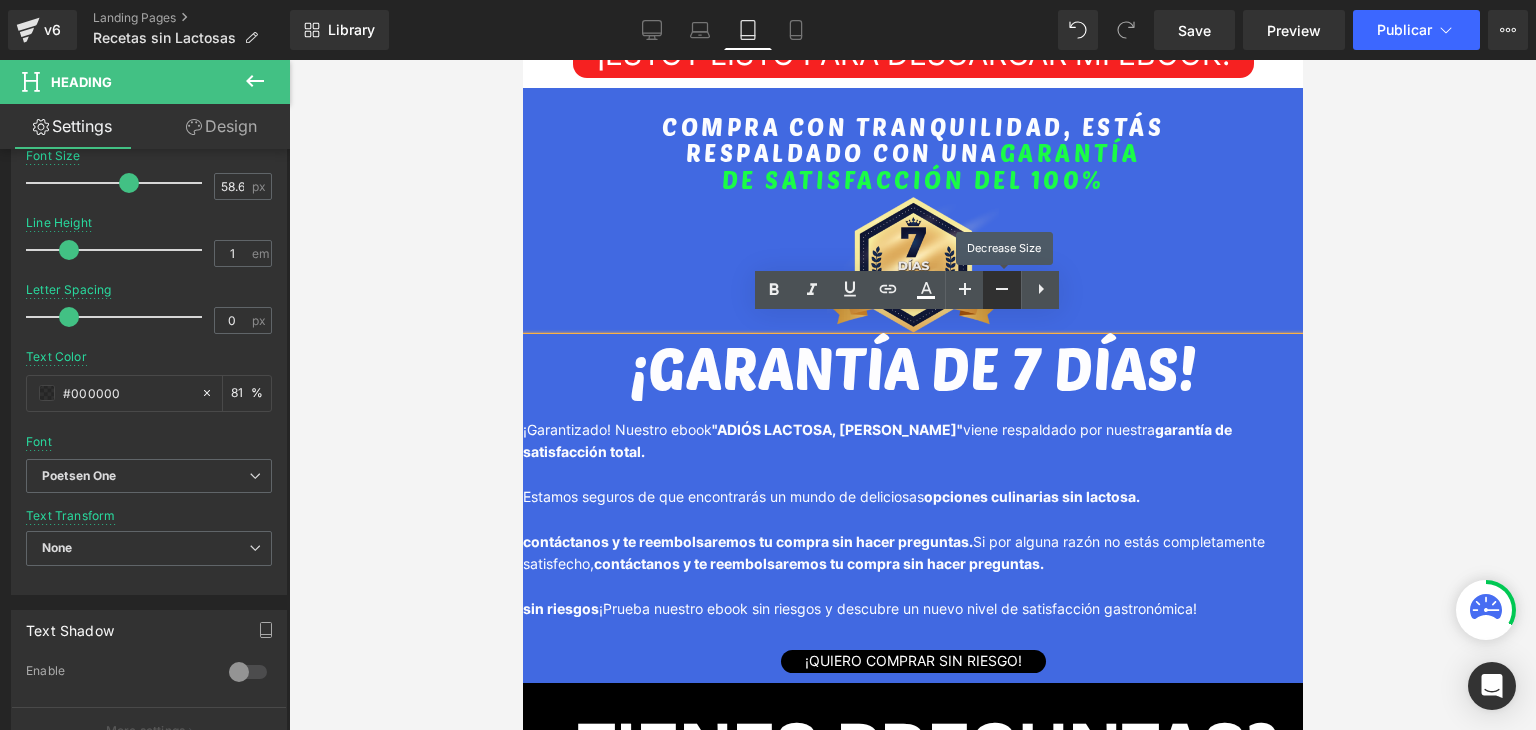 click at bounding box center [1002, 290] 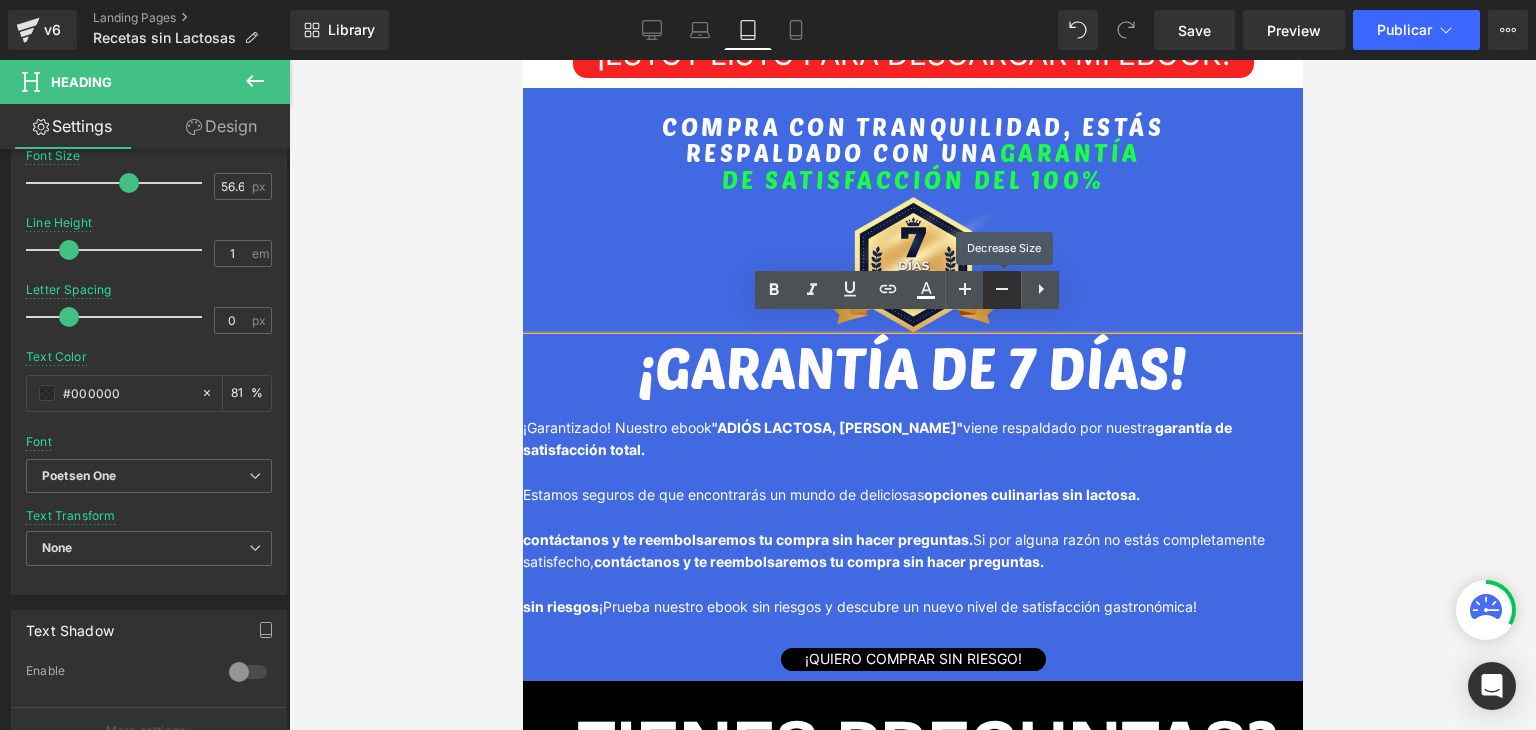 click at bounding box center [1002, 290] 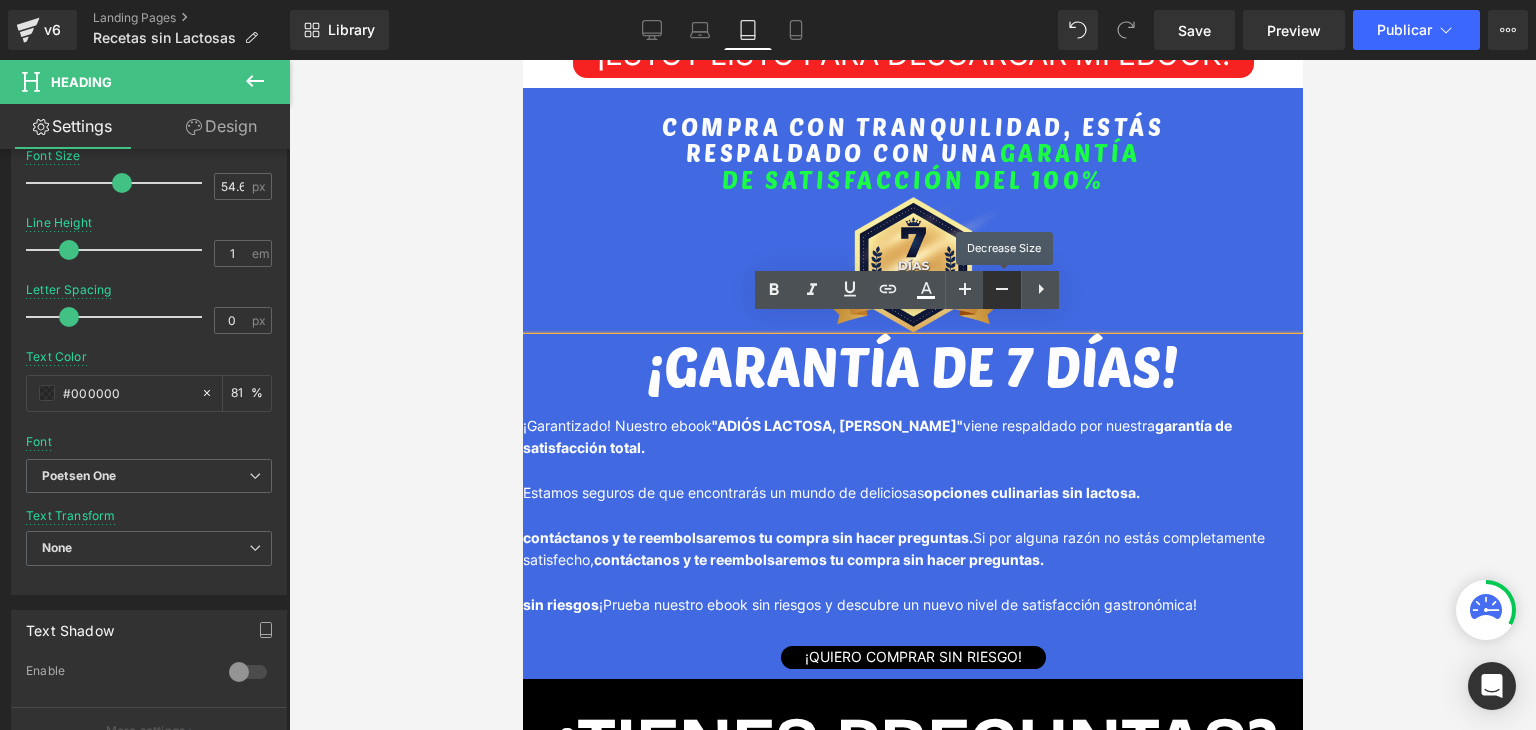 click at bounding box center [1002, 290] 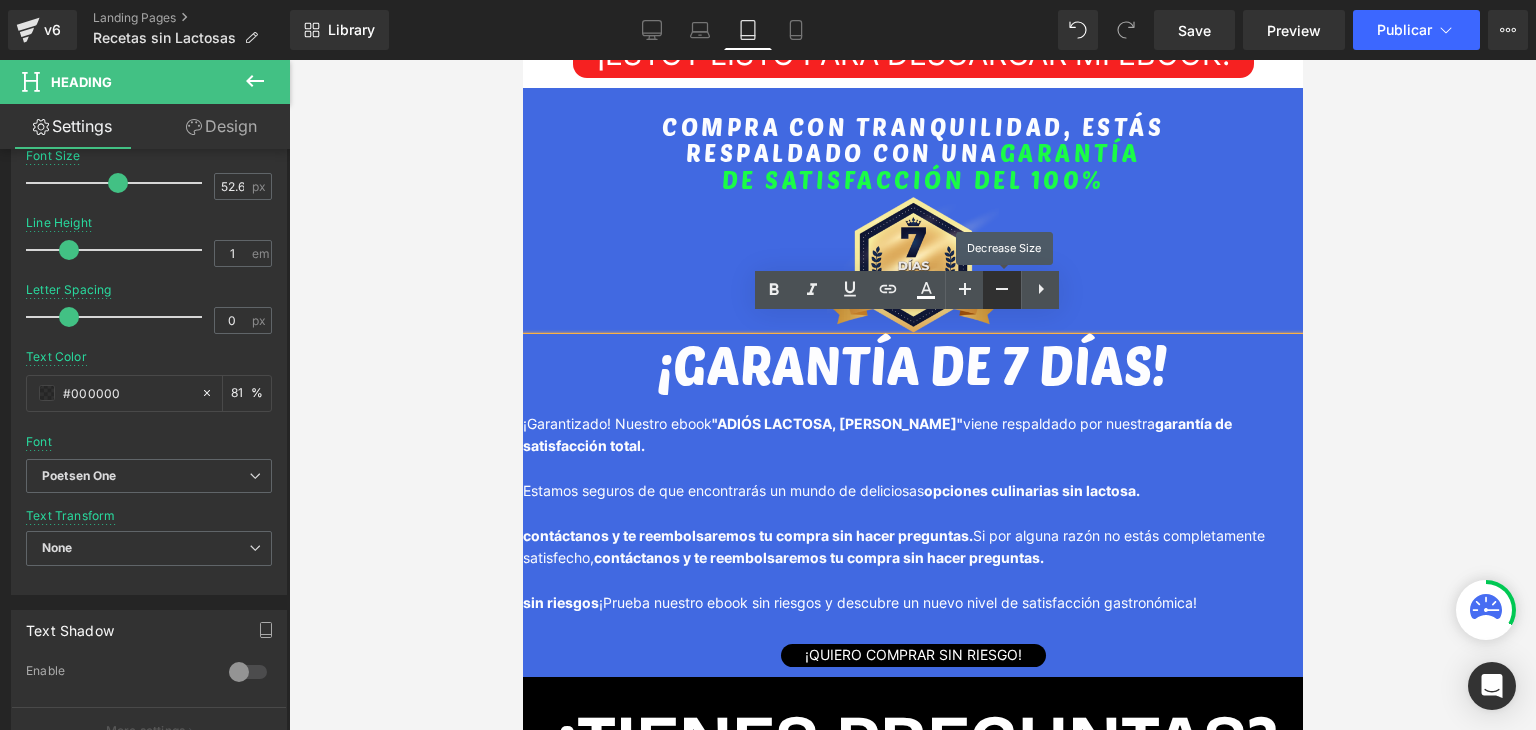 click at bounding box center (1002, 290) 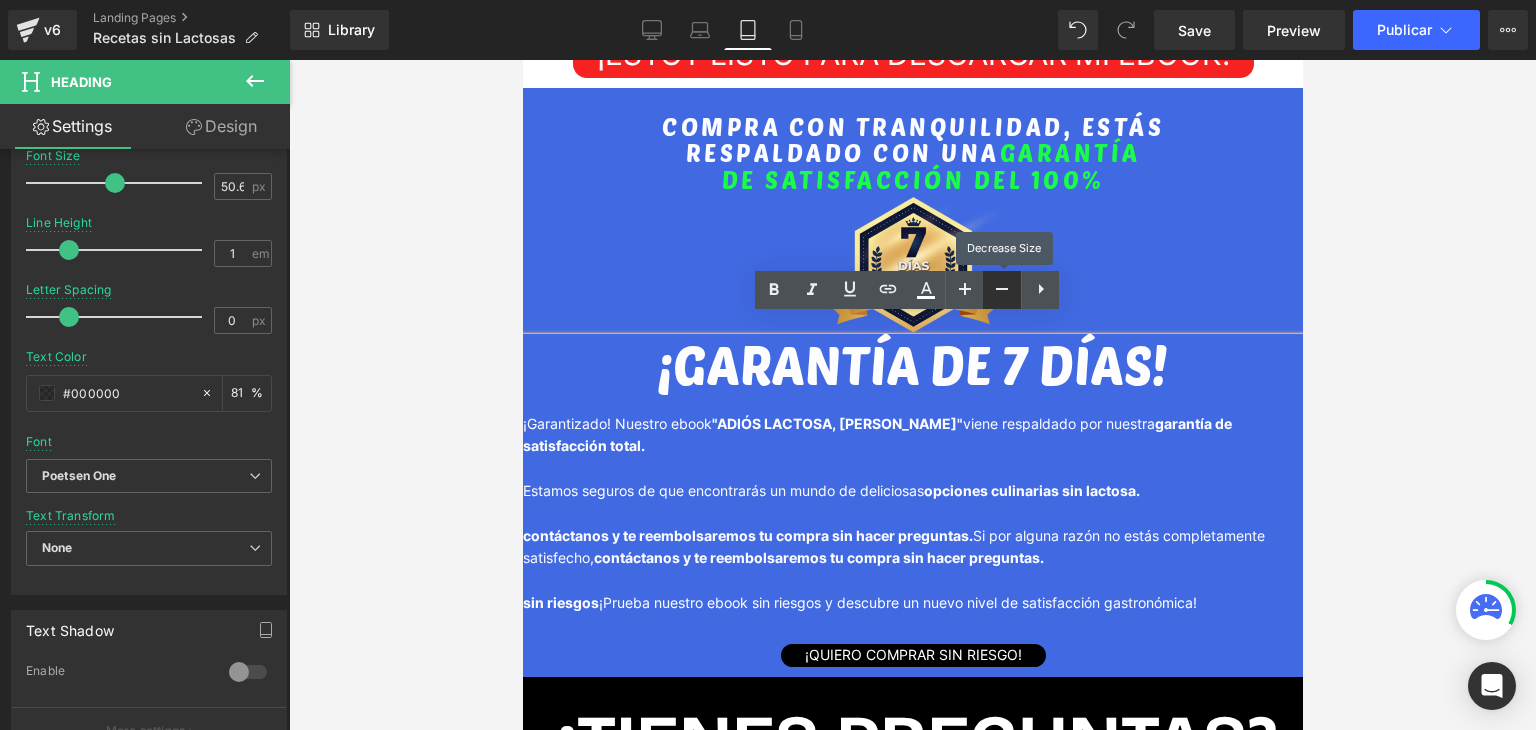 click at bounding box center (1002, 290) 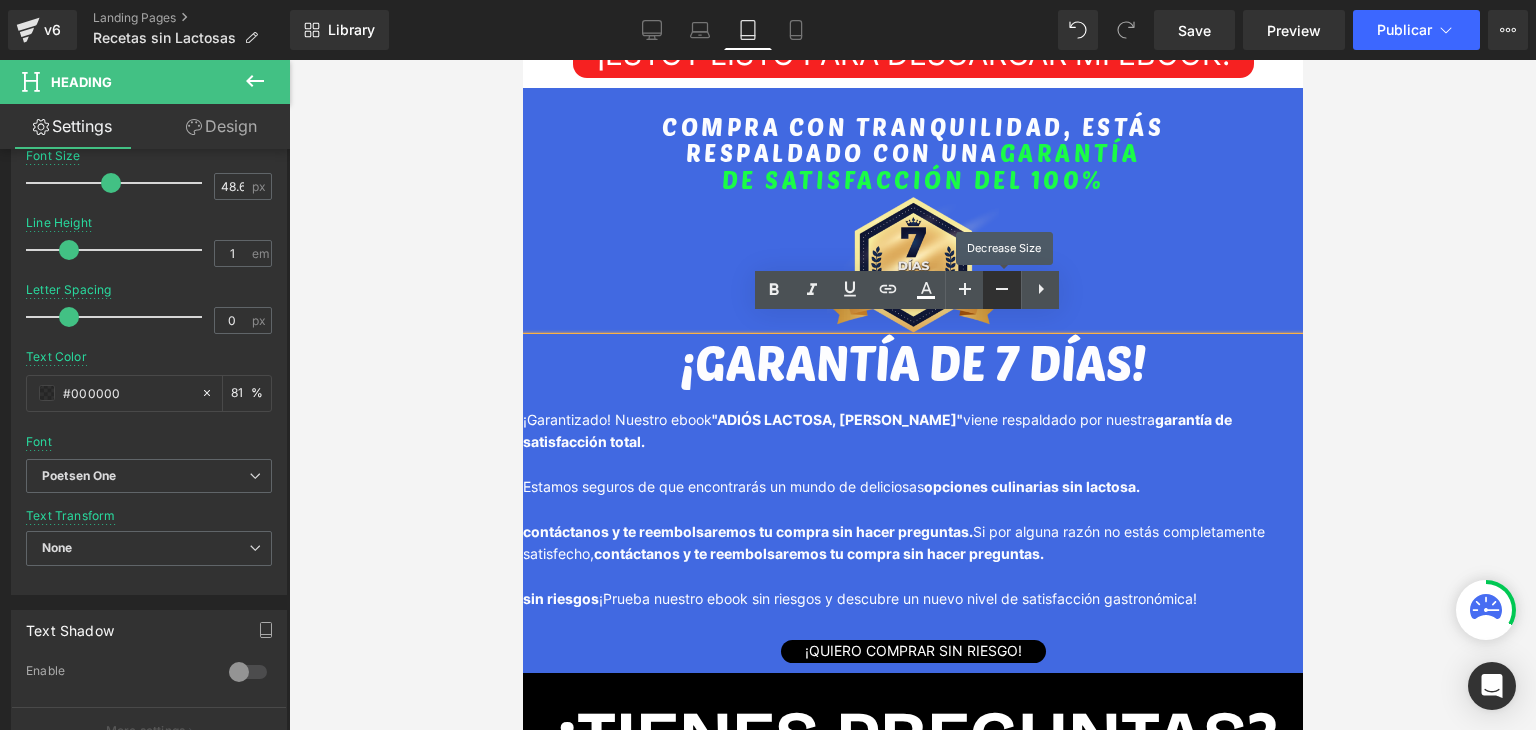 click at bounding box center (1002, 290) 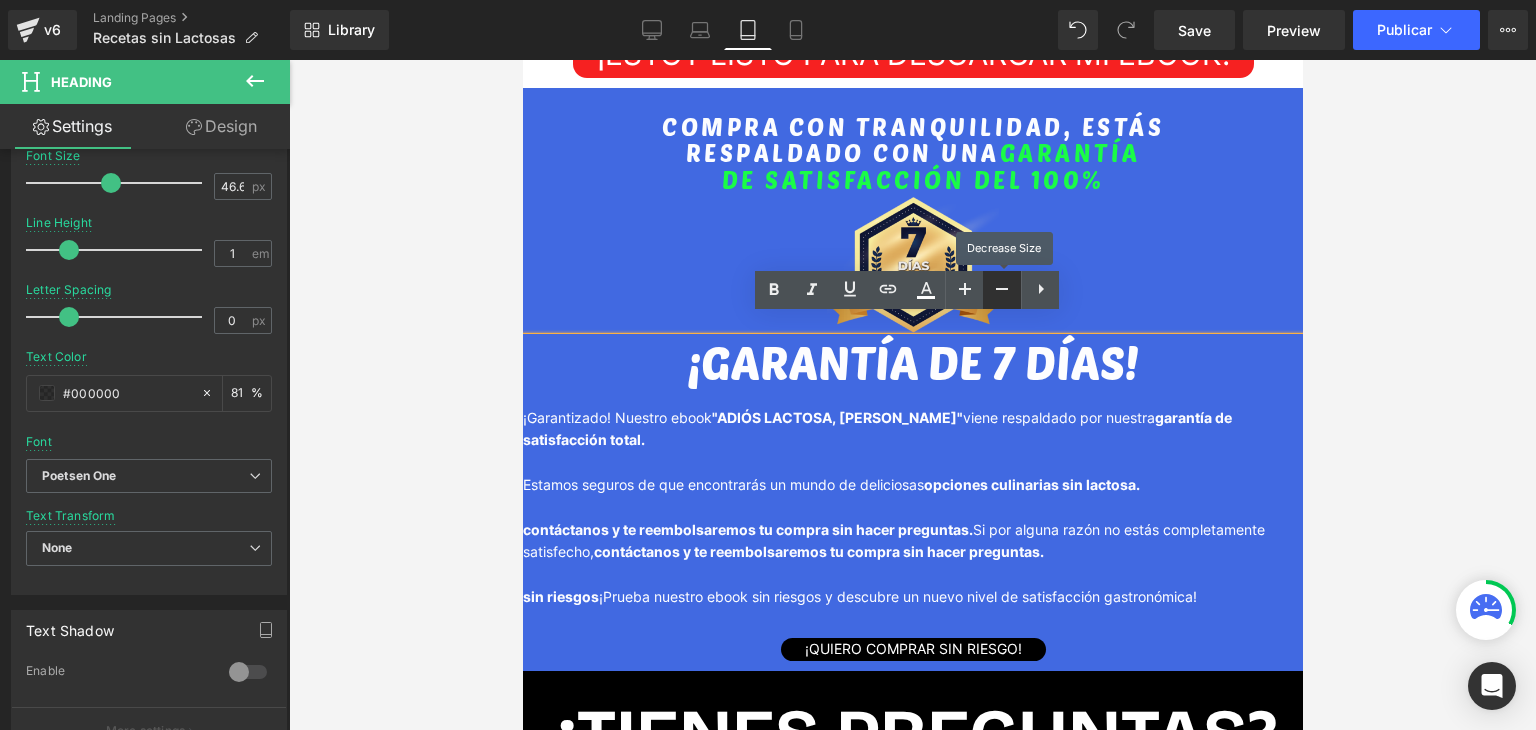 click at bounding box center [1002, 290] 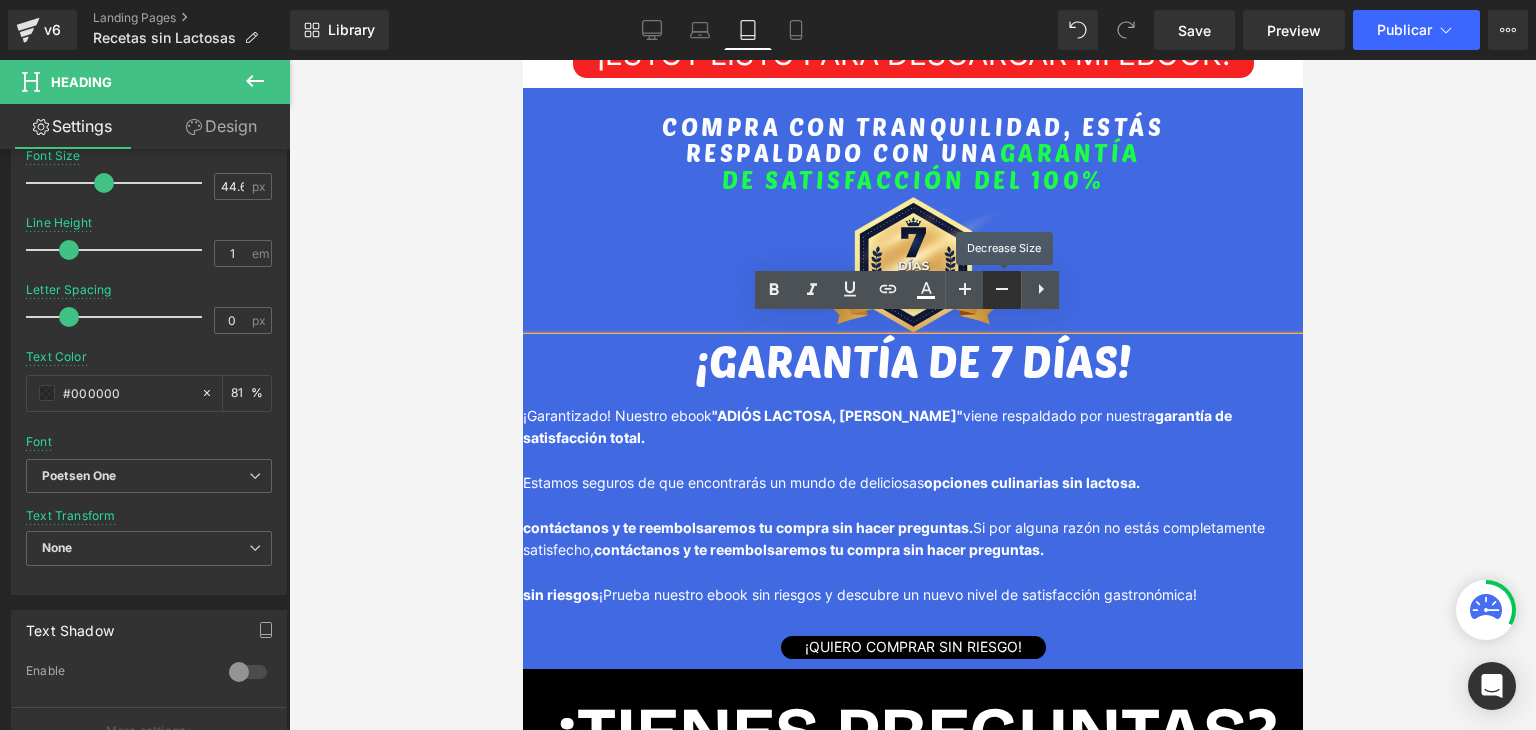 click at bounding box center (1002, 290) 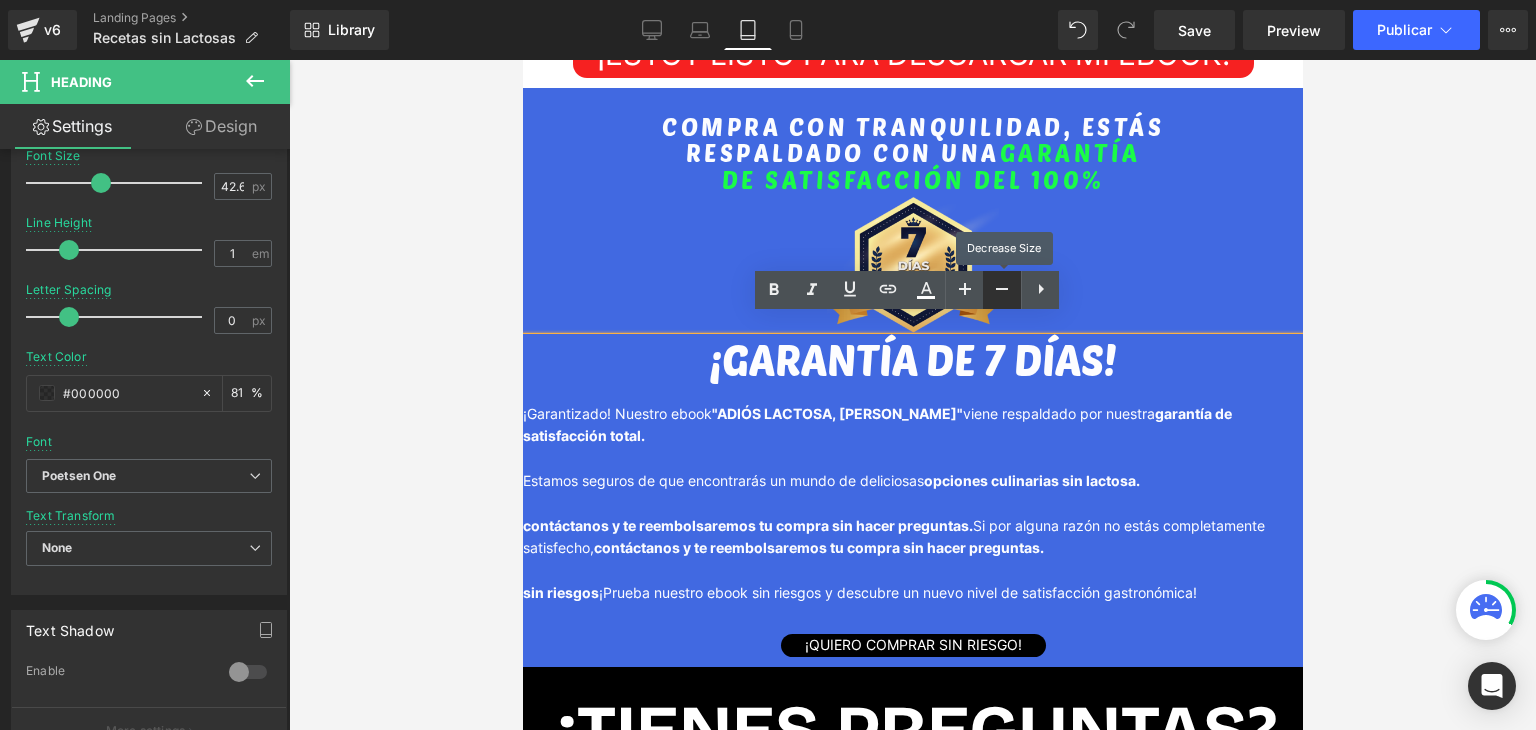 click at bounding box center (1002, 290) 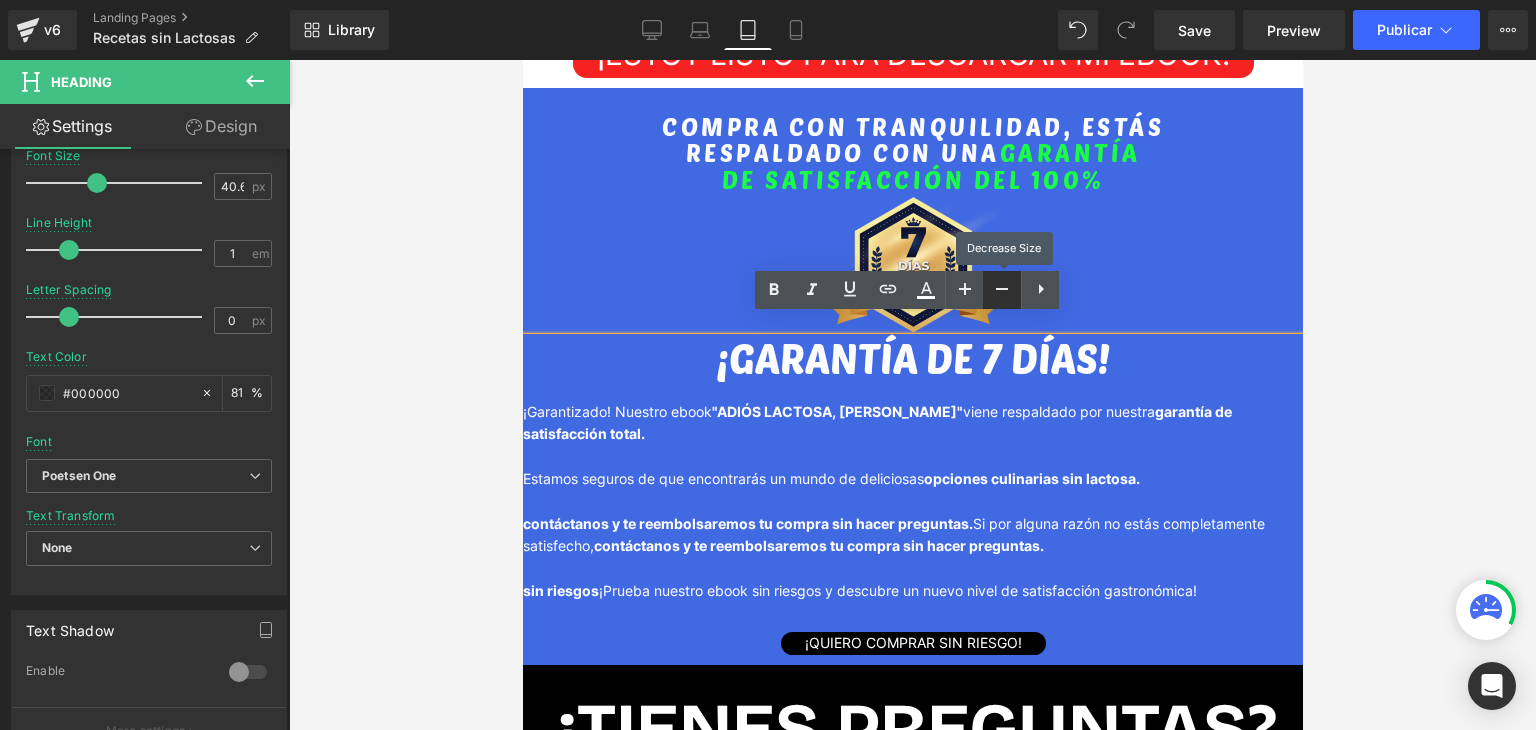 click at bounding box center (1002, 290) 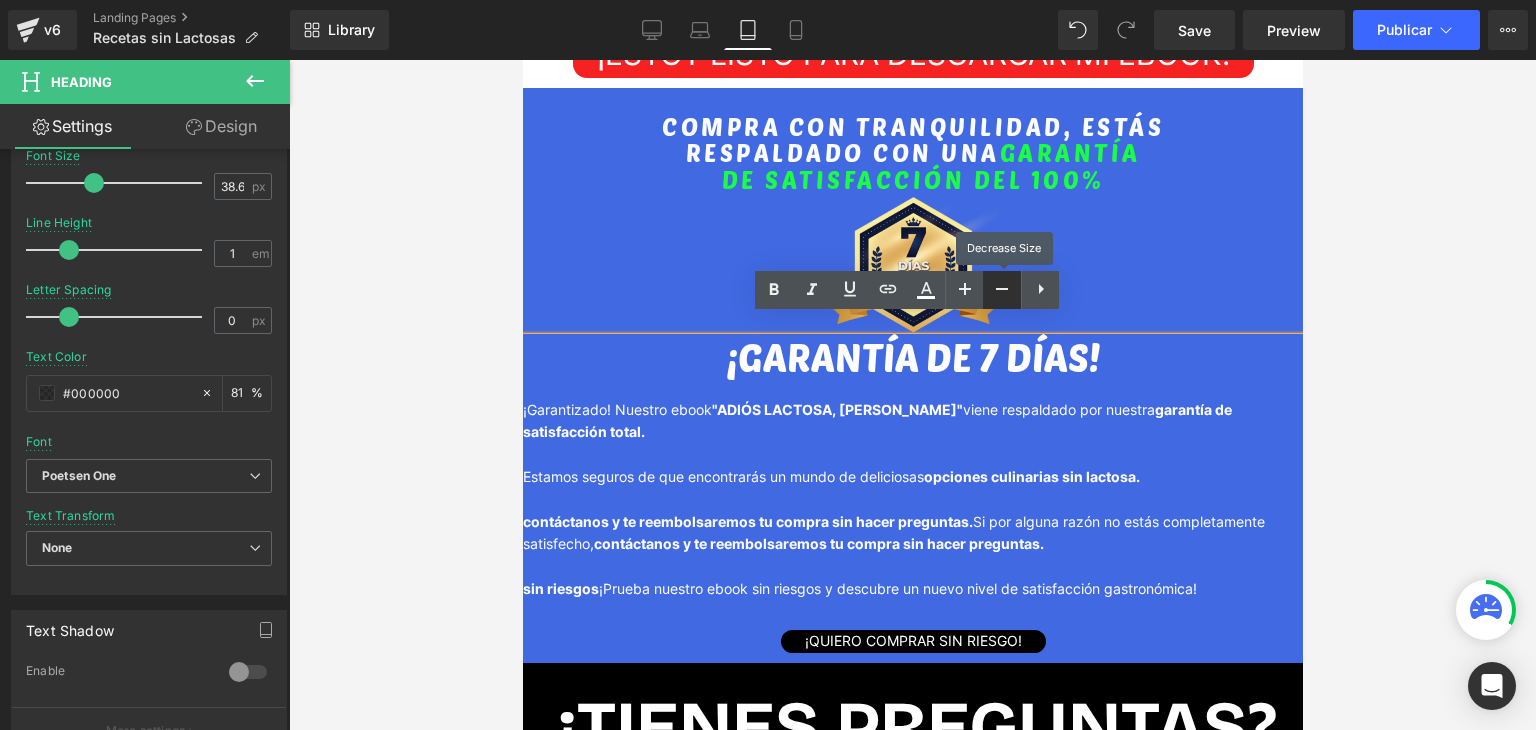 click at bounding box center (1002, 290) 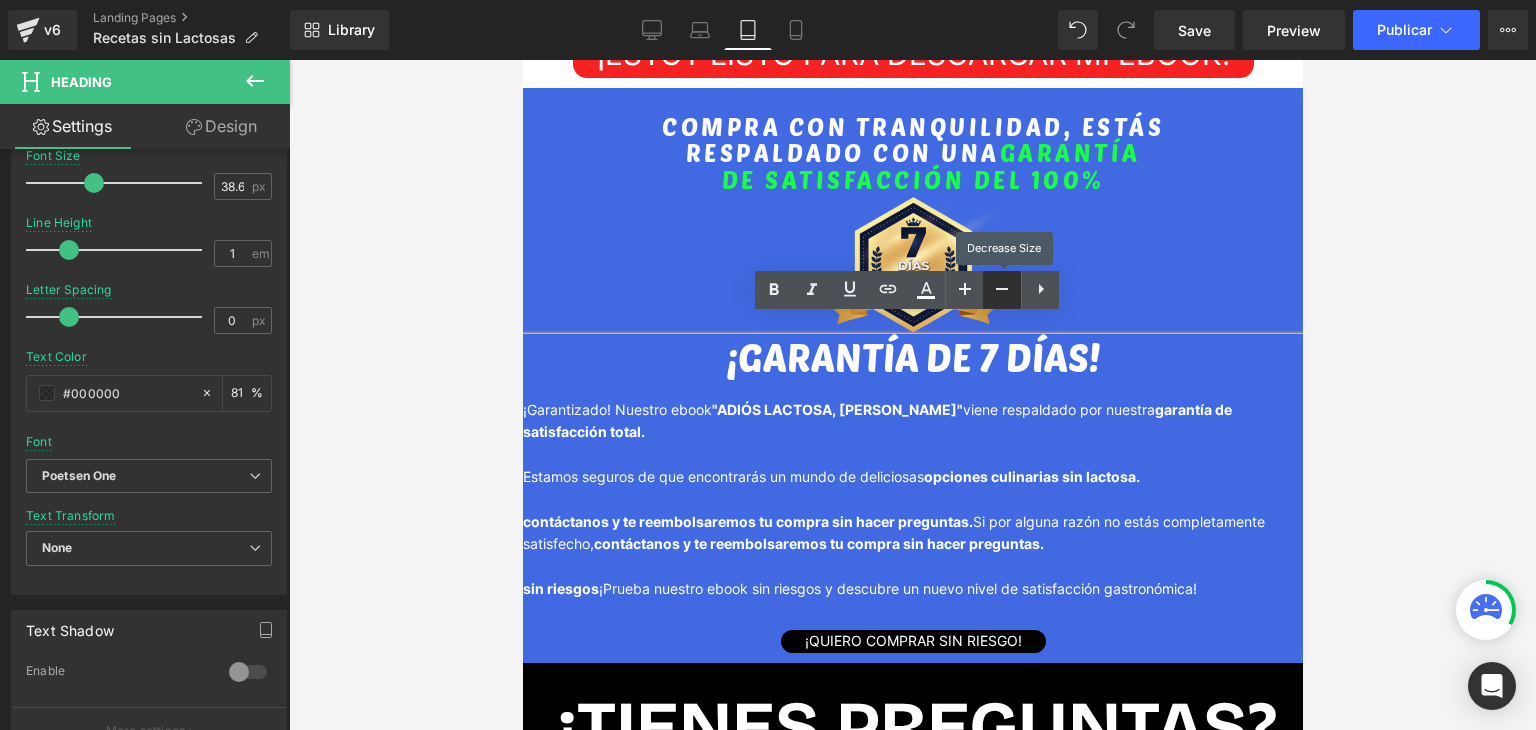 type on "36.64" 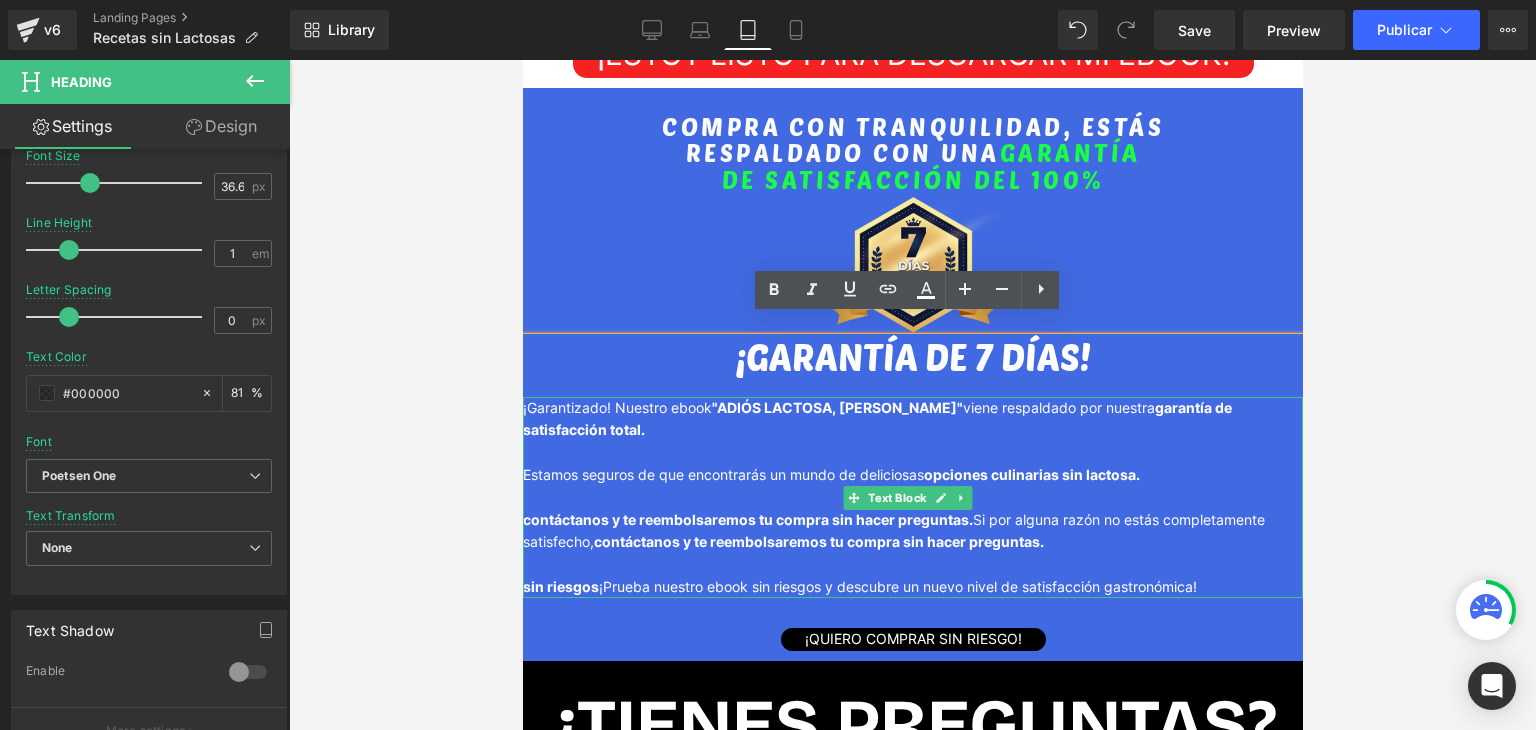 click on "¡Garantizado! Nuestro ebook  "ADIÓS LACTOSA, CHAO GLUTEN"  viene respaldado por nuestra  garantía de satisfacción total." at bounding box center [912, 419] 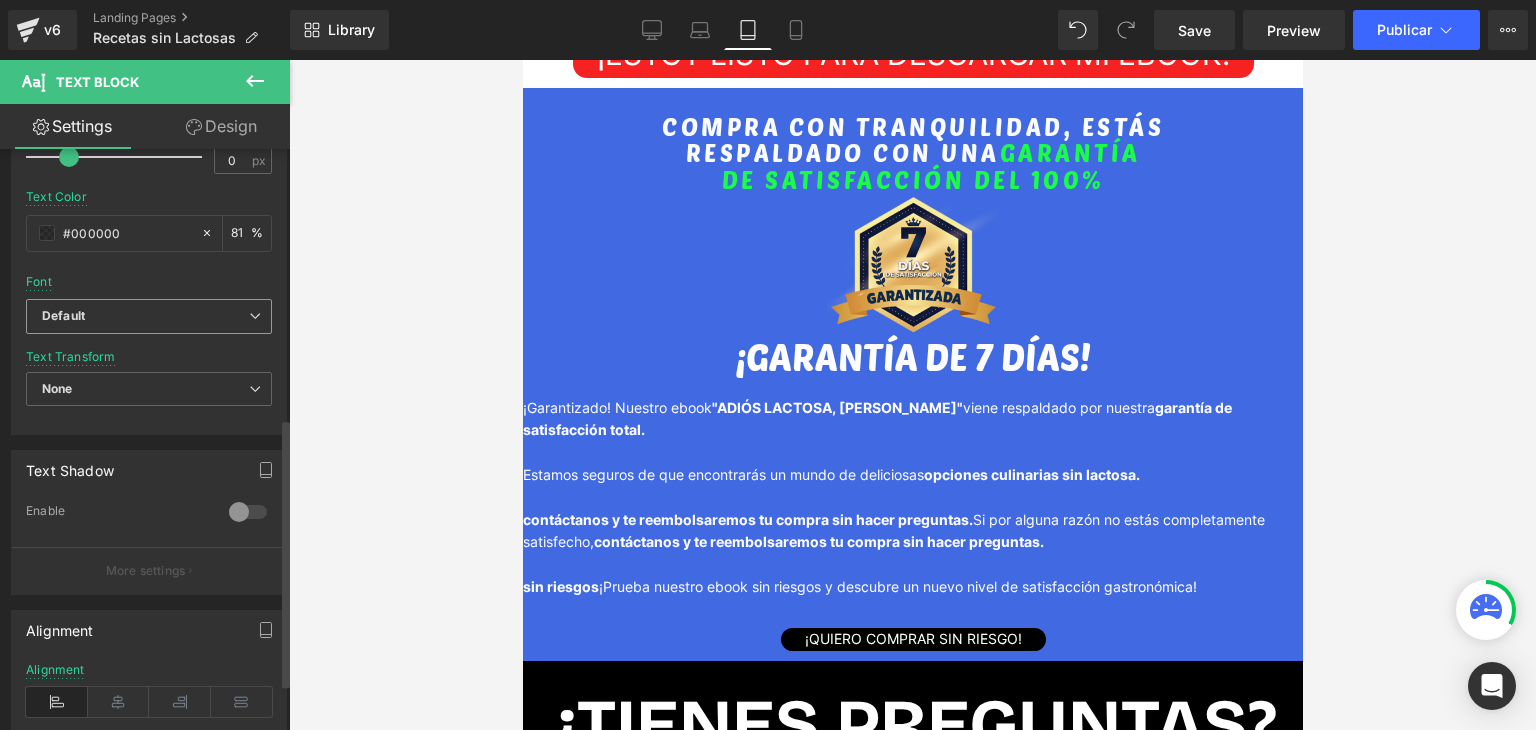 scroll, scrollTop: 400, scrollLeft: 0, axis: vertical 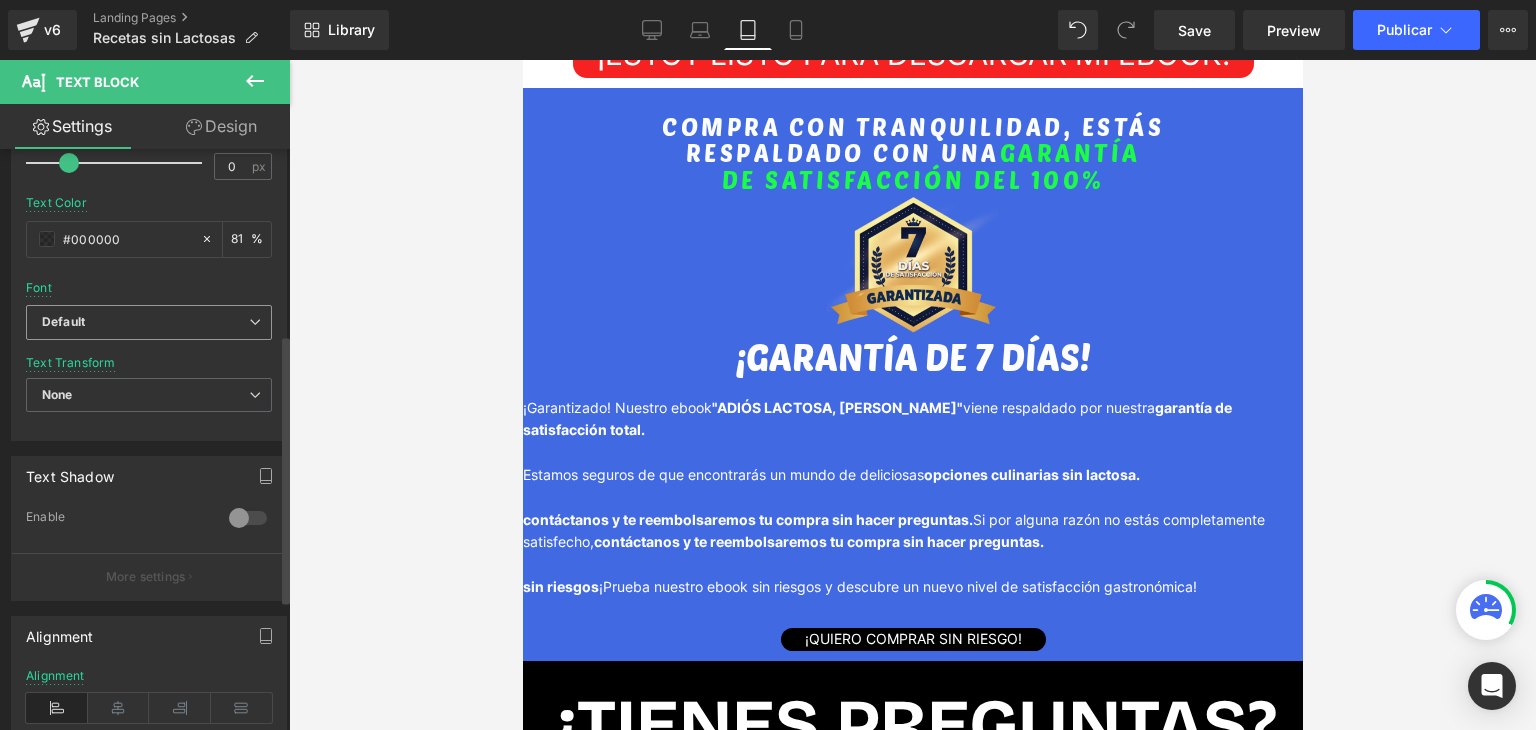click on "Default" at bounding box center (145, 322) 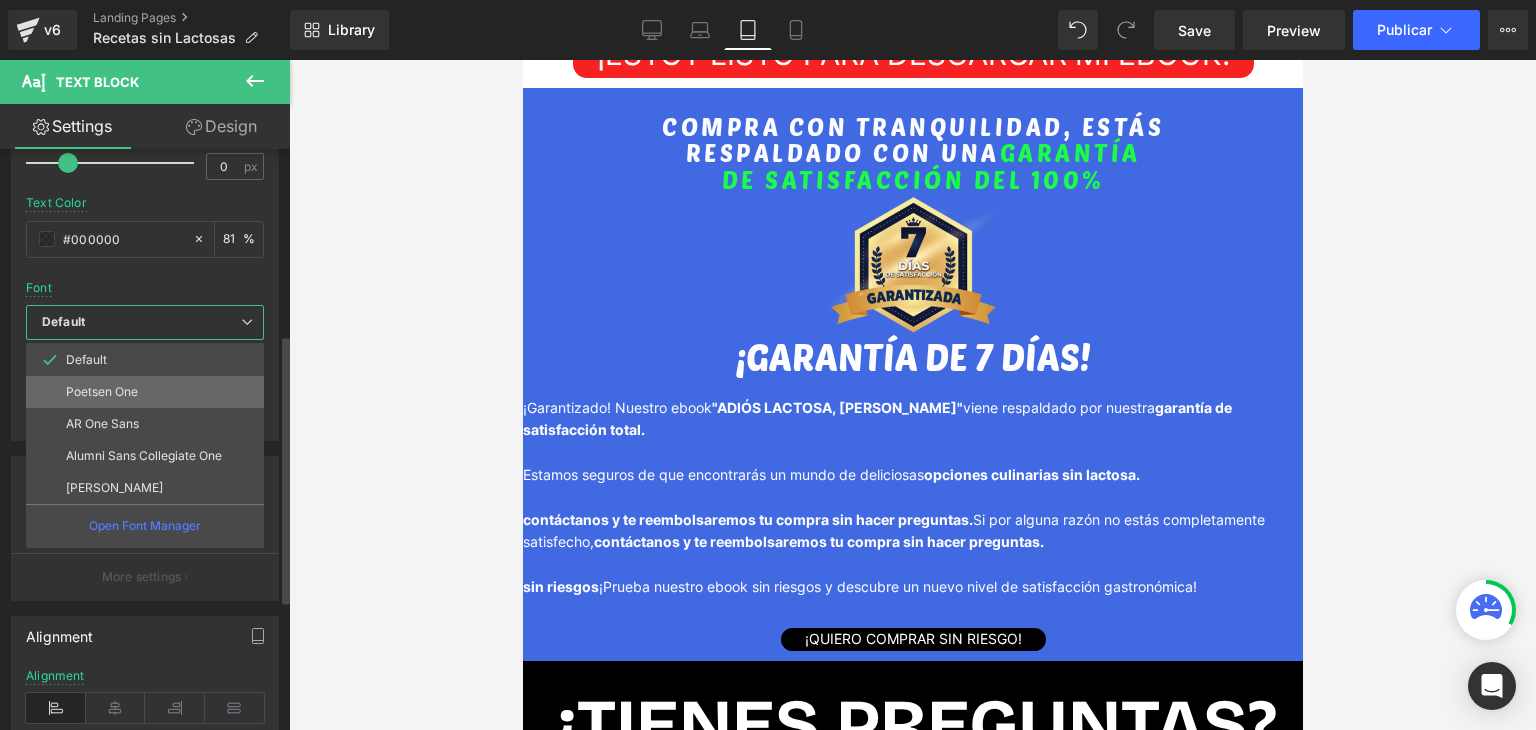 click on "Poetsen One" at bounding box center [102, 392] 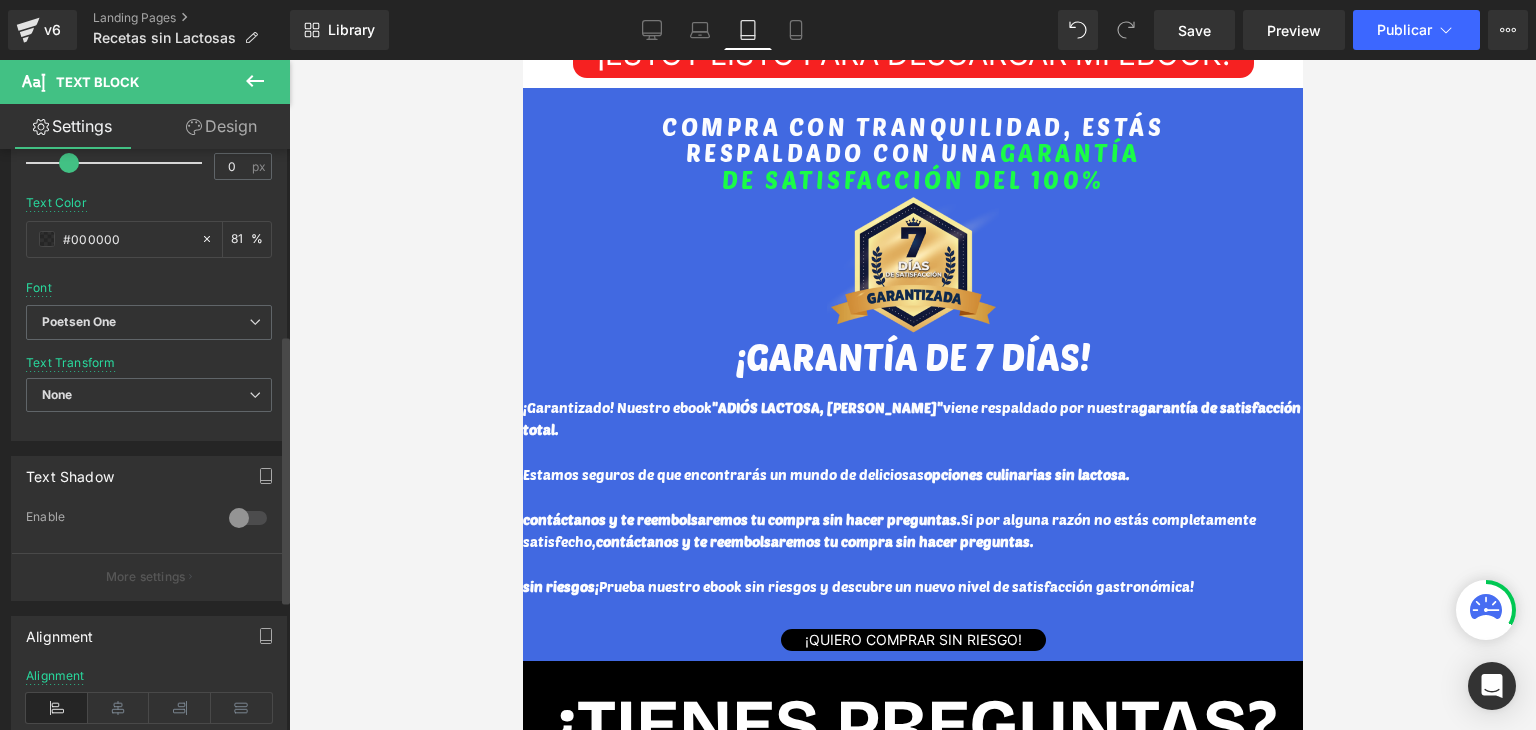 scroll, scrollTop: 200, scrollLeft: 0, axis: vertical 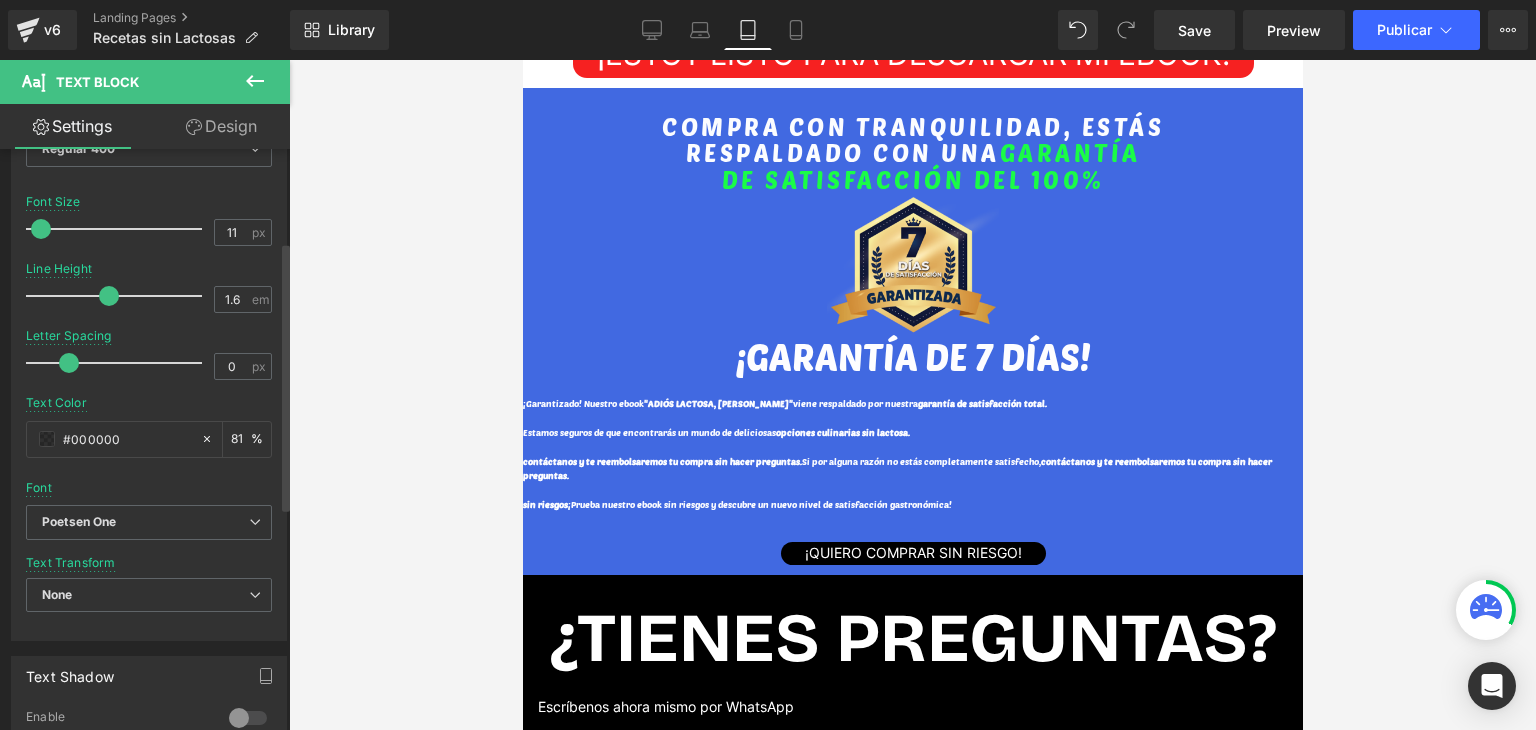 type on "12" 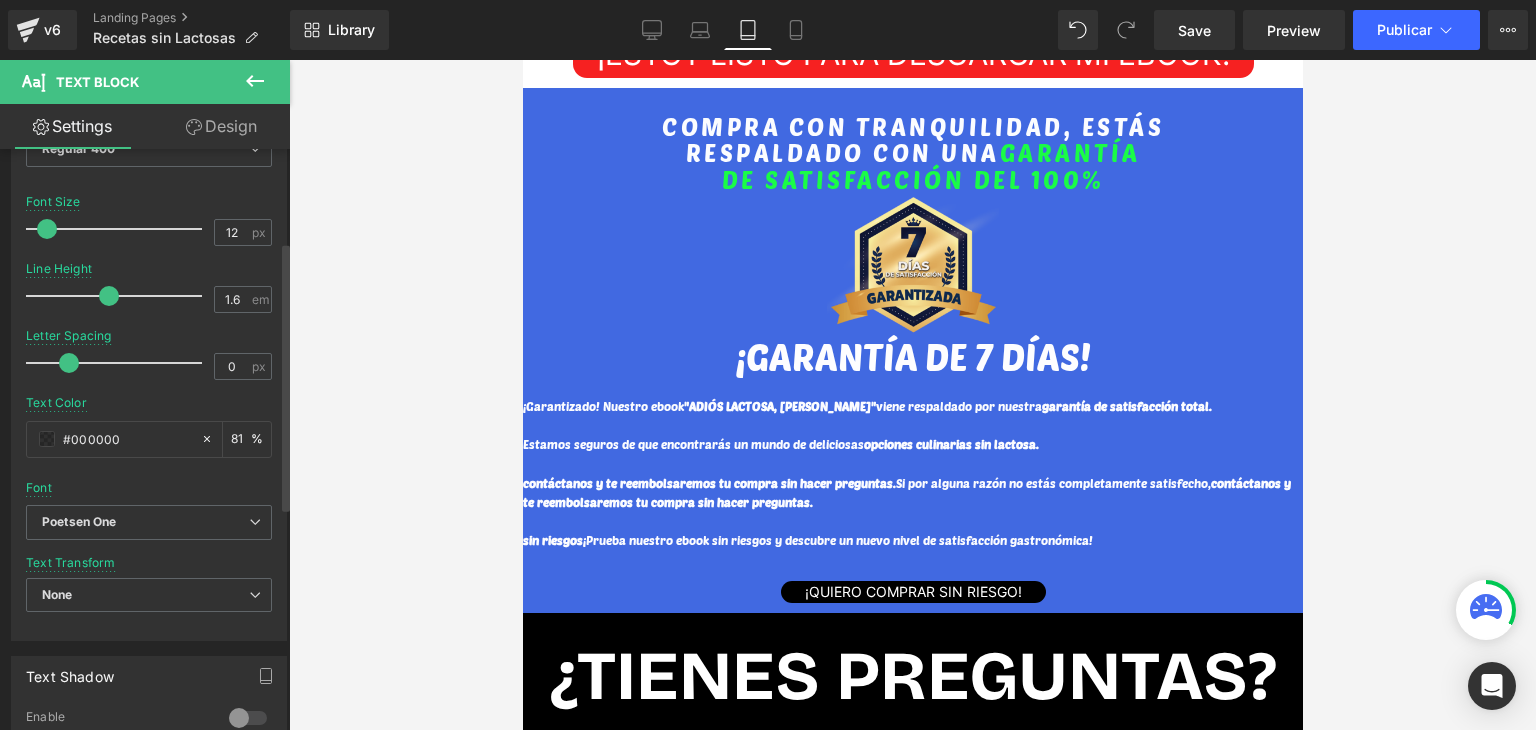 click at bounding box center [119, 229] 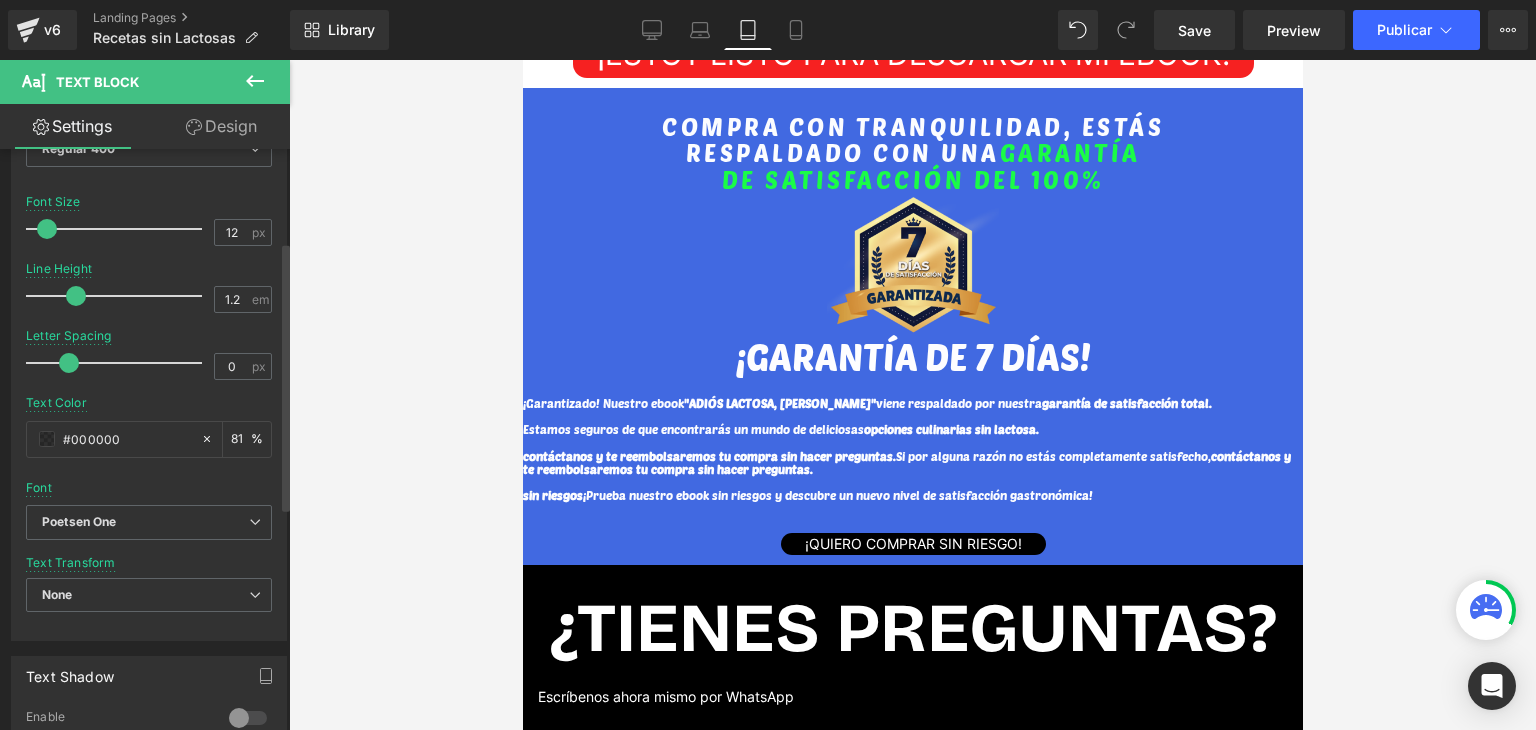 type on "1.3" 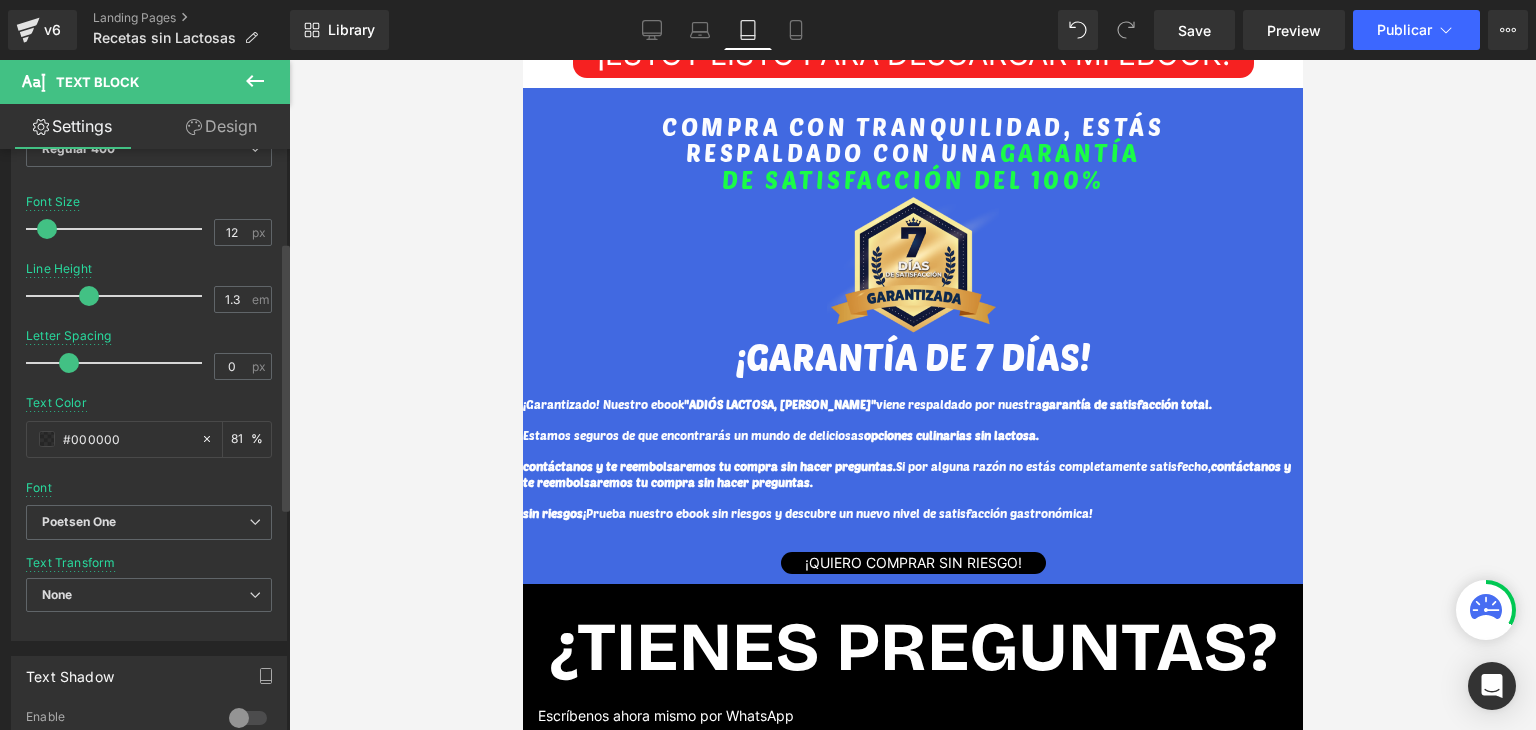 drag, startPoint x: 100, startPoint y: 293, endPoint x: 79, endPoint y: 299, distance: 21.84033 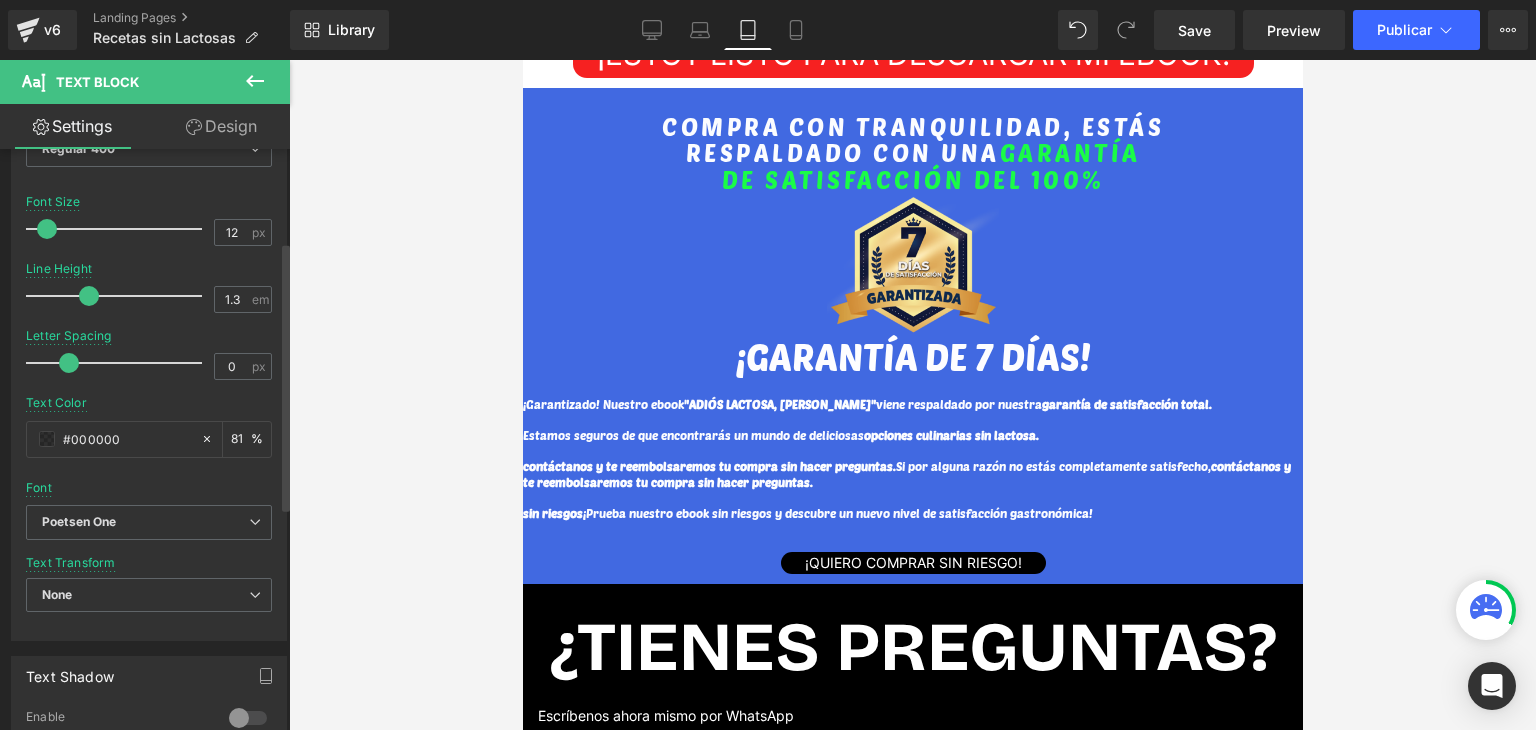 click at bounding box center (89, 296) 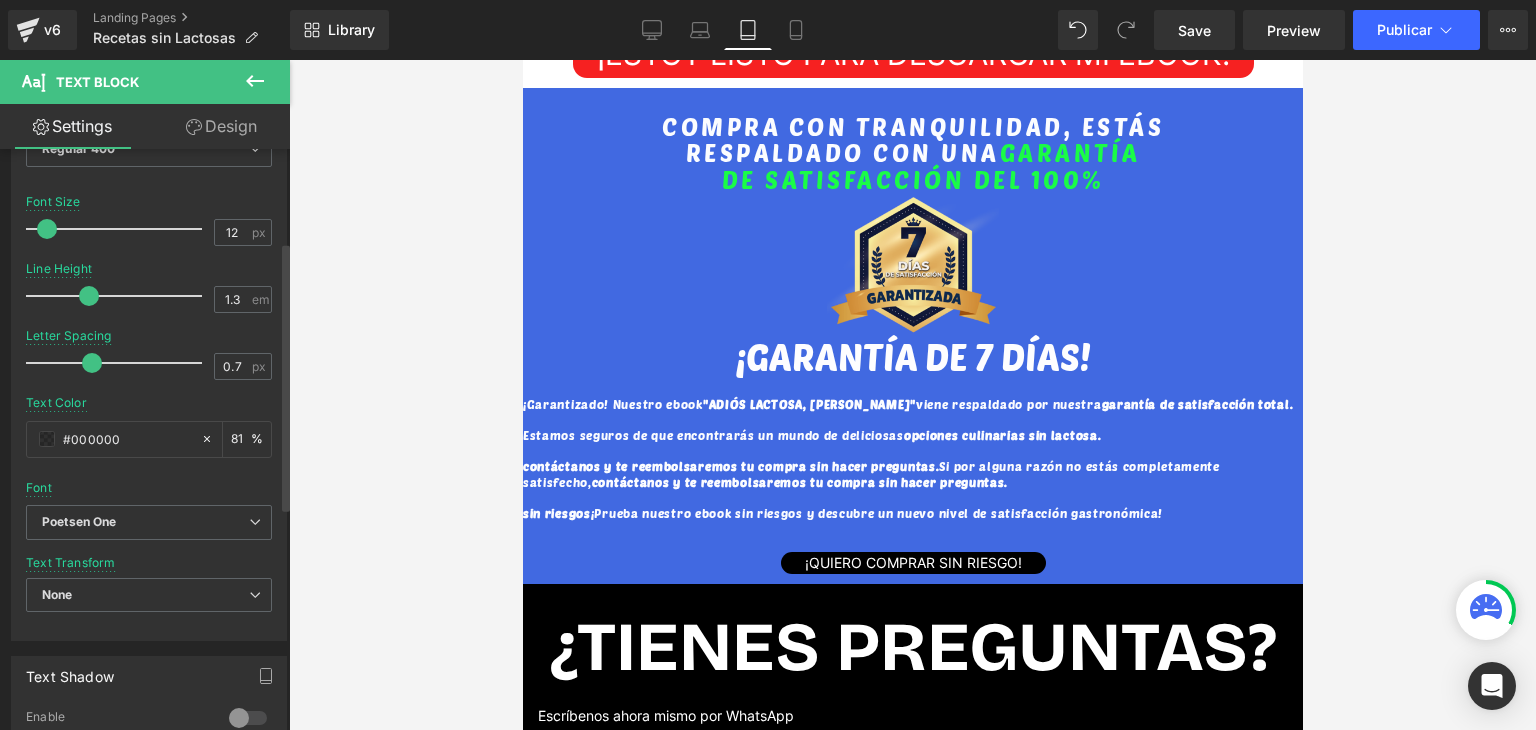 type on "0.8" 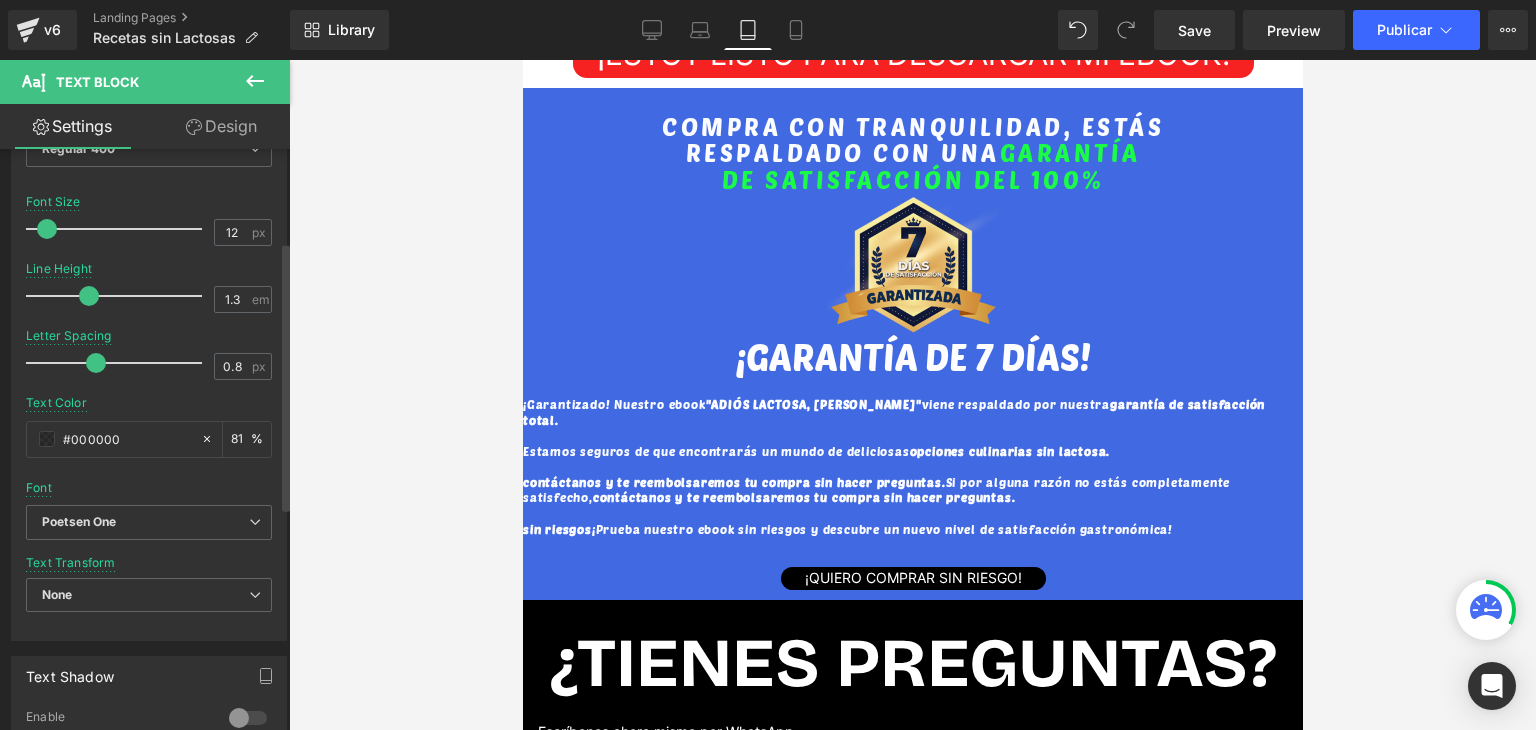 drag, startPoint x: 73, startPoint y: 367, endPoint x: 94, endPoint y: 377, distance: 23.259407 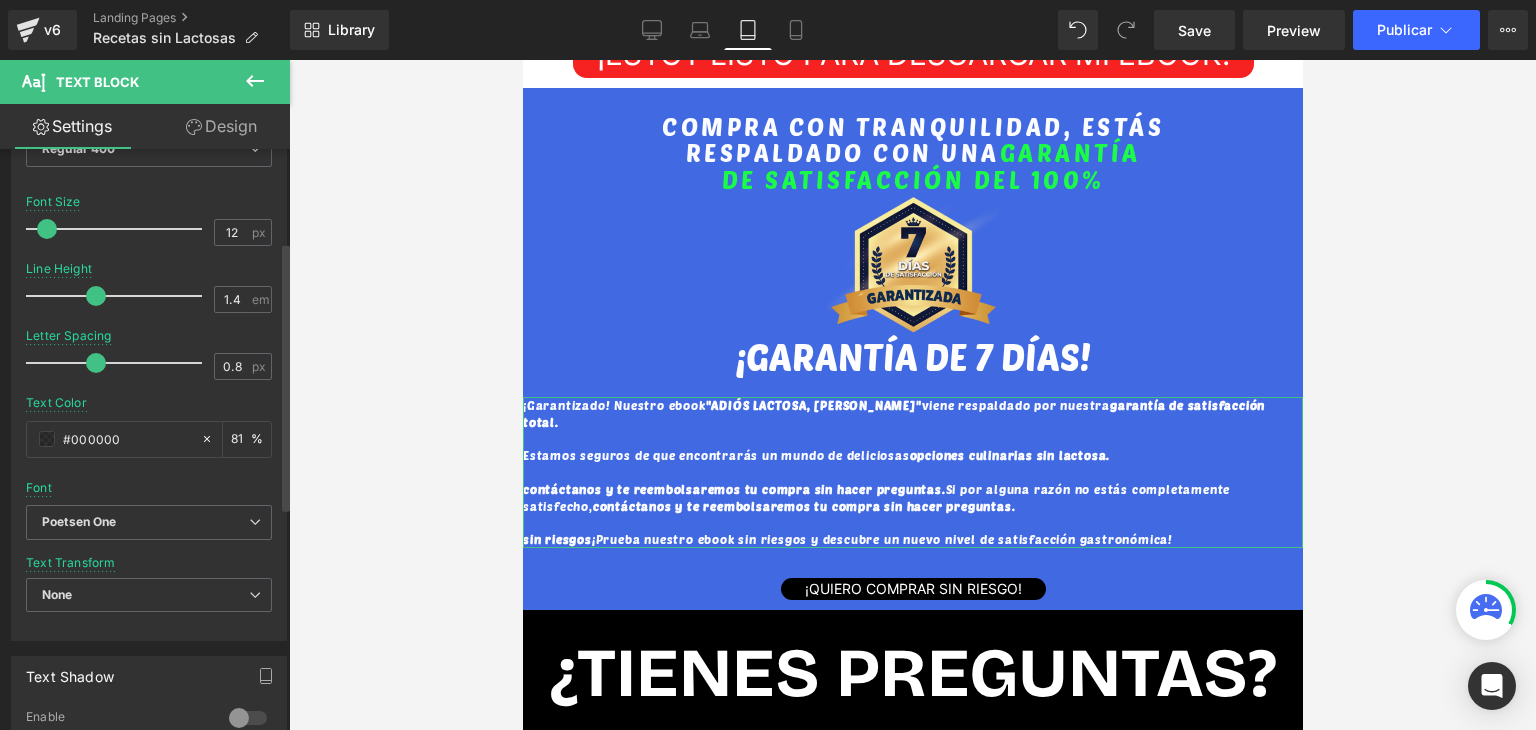 click at bounding box center [119, 296] 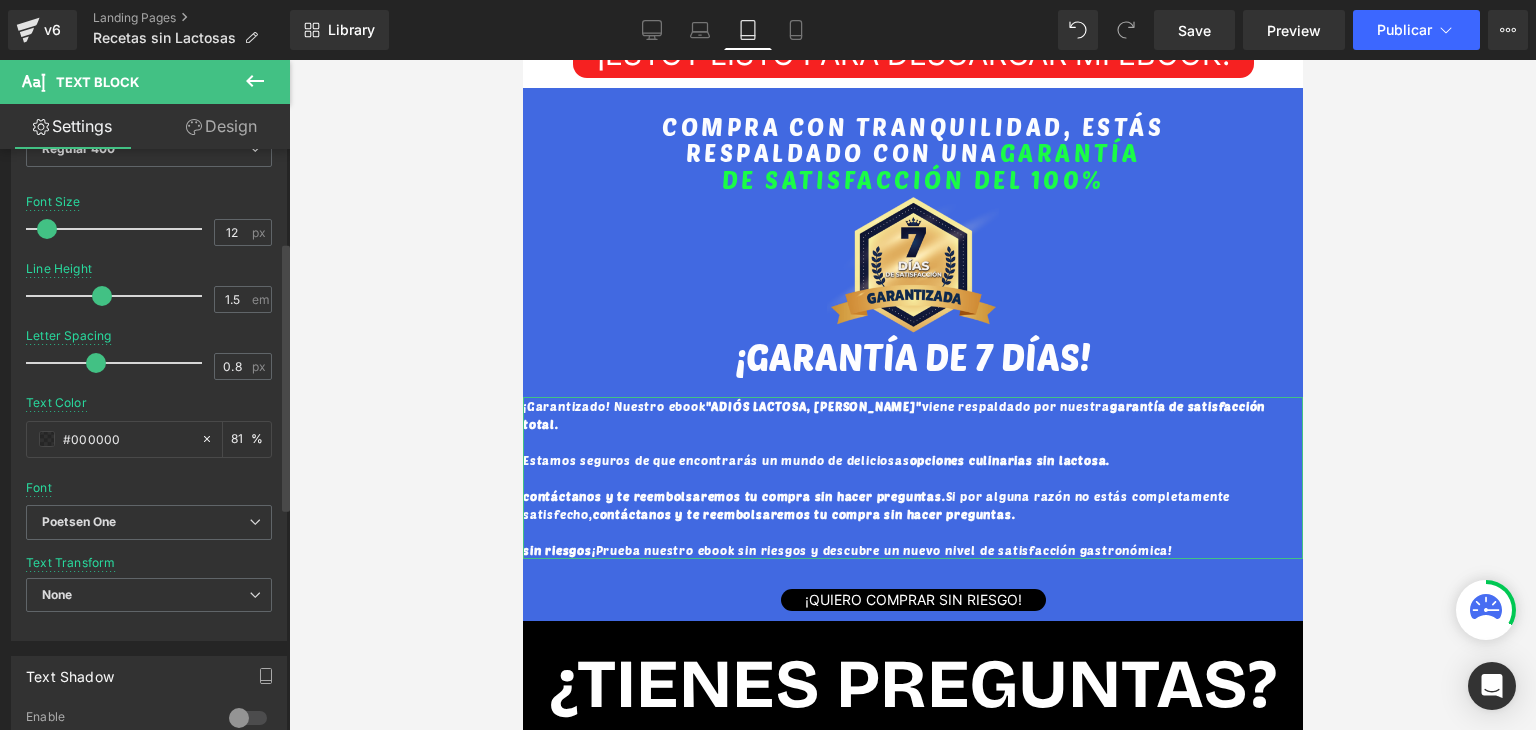 type on "1.4" 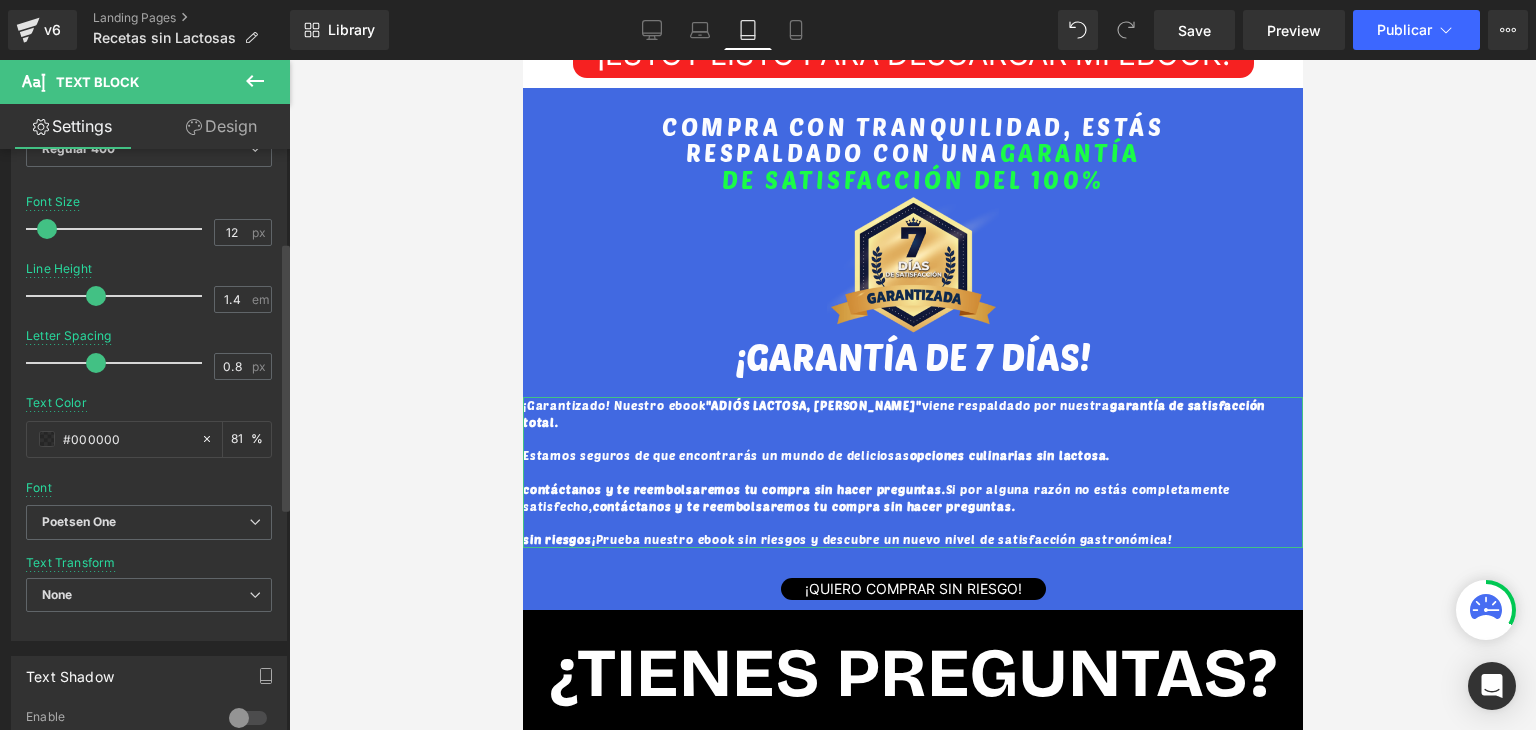 click at bounding box center (119, 296) 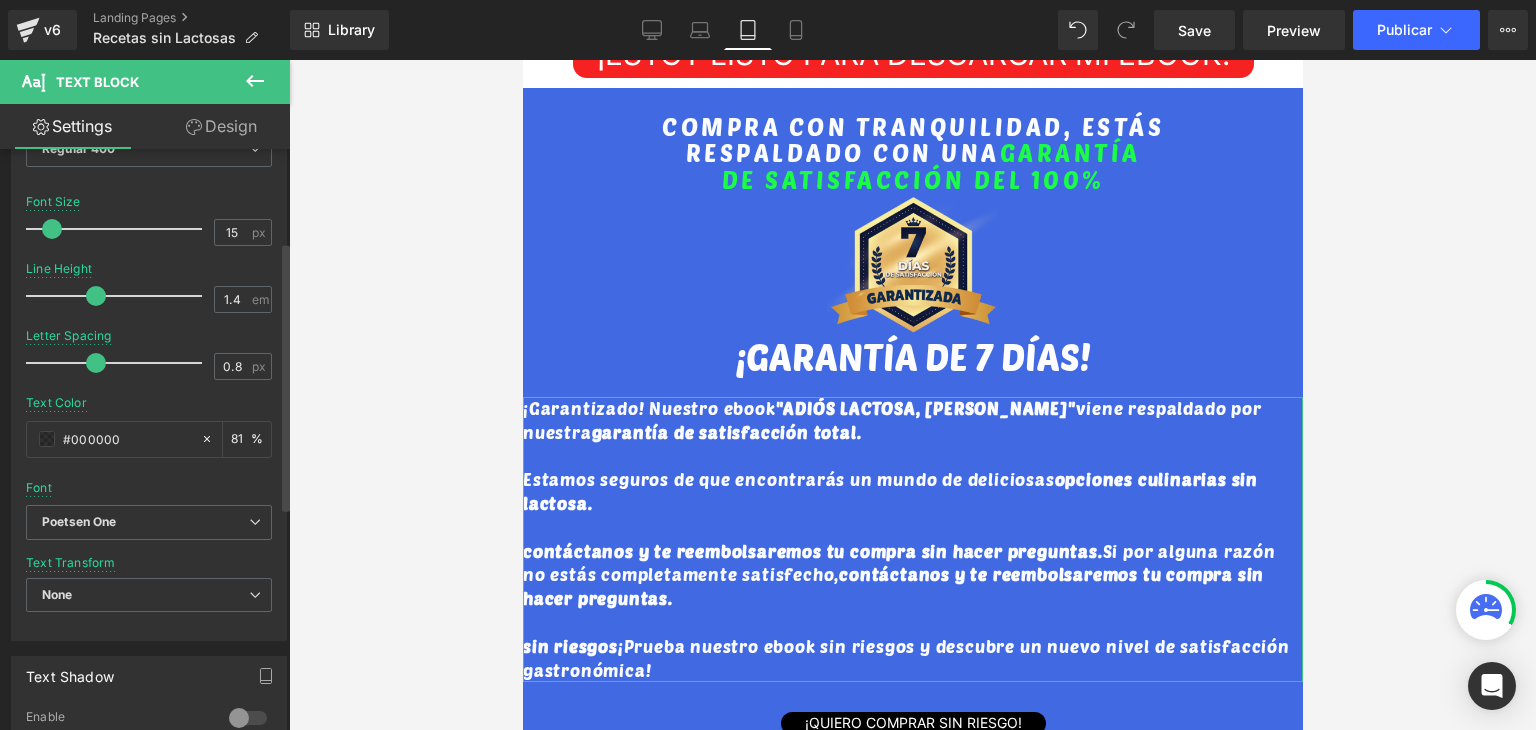 type on "14" 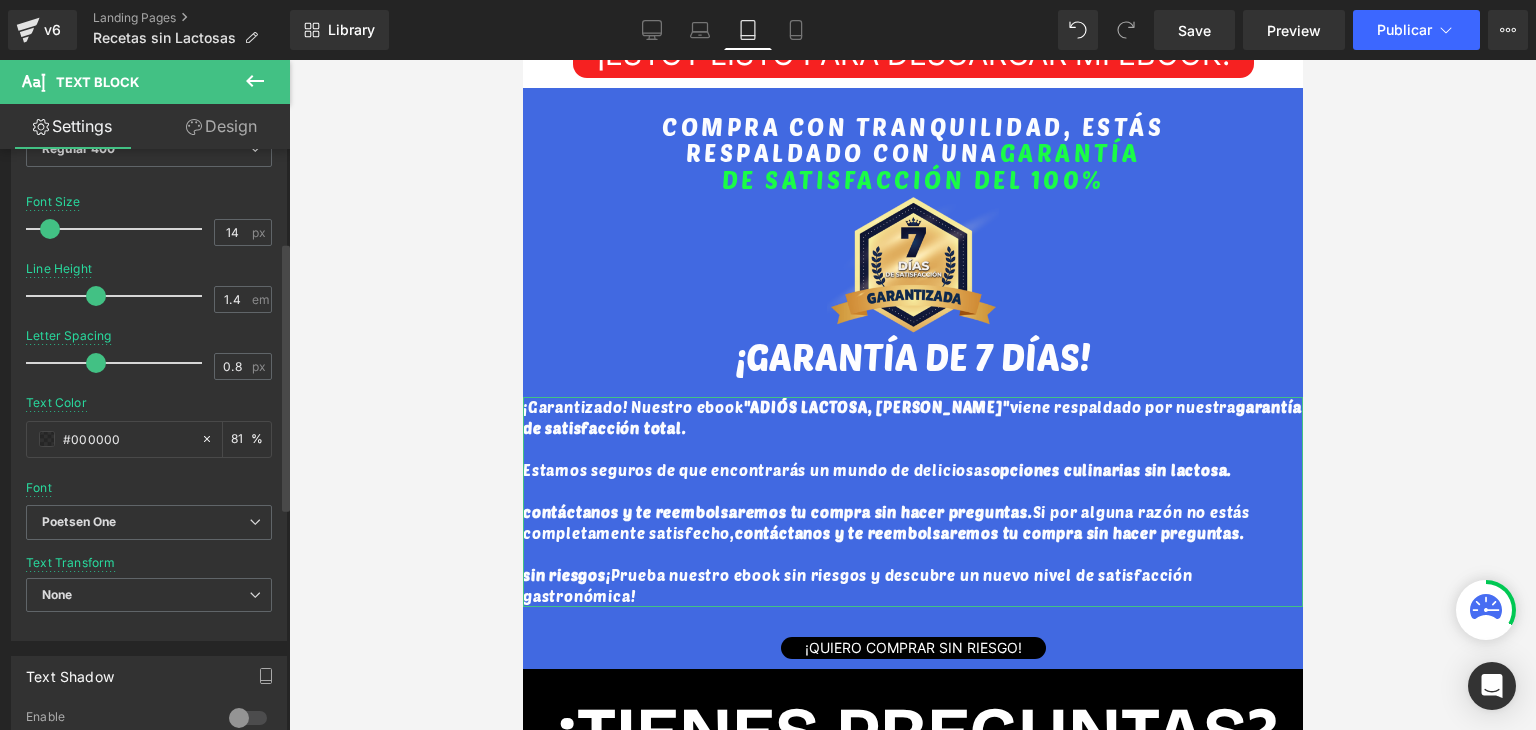 click at bounding box center [119, 229] 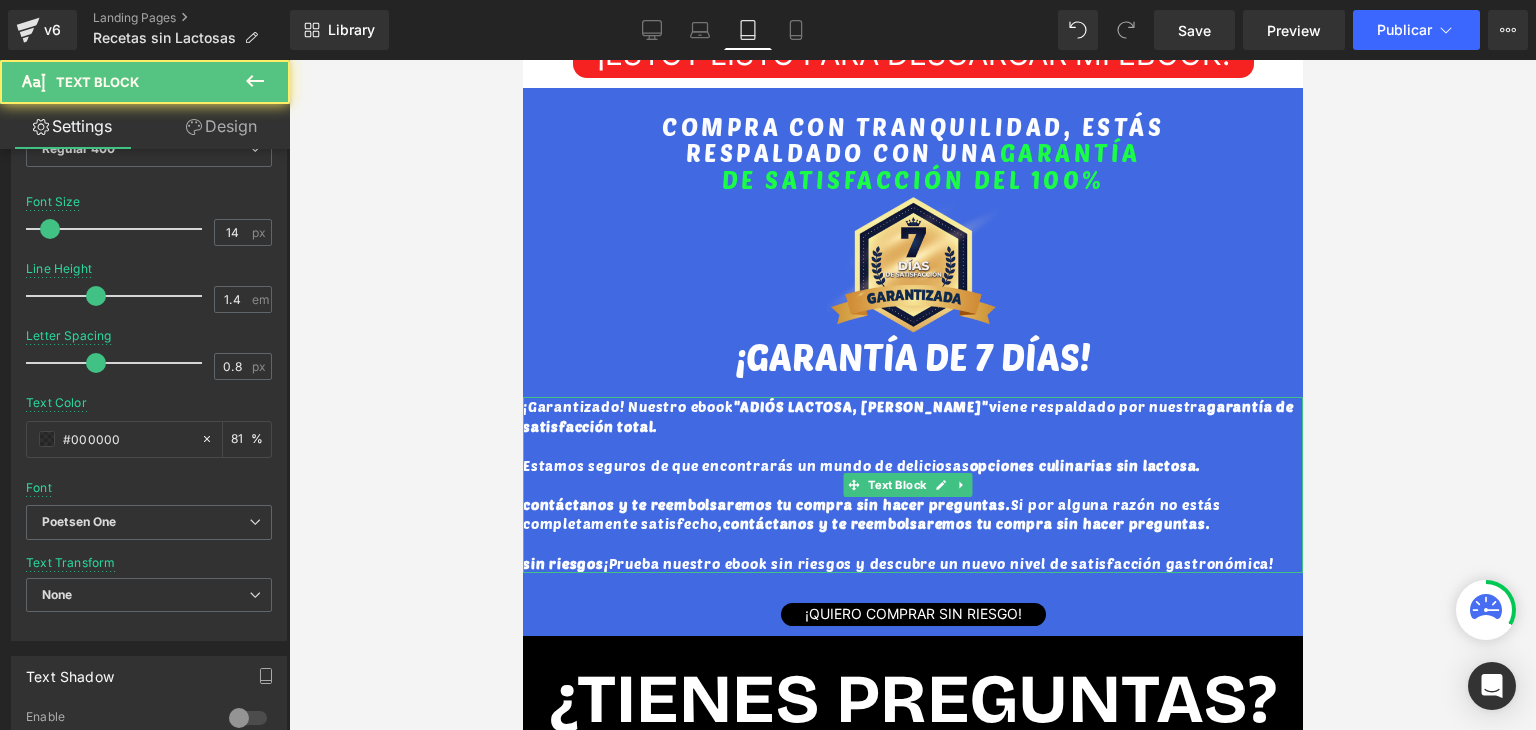 click on "contáctanos y te reembolsaremos tu compra sin hacer preguntas." at bounding box center (766, 504) 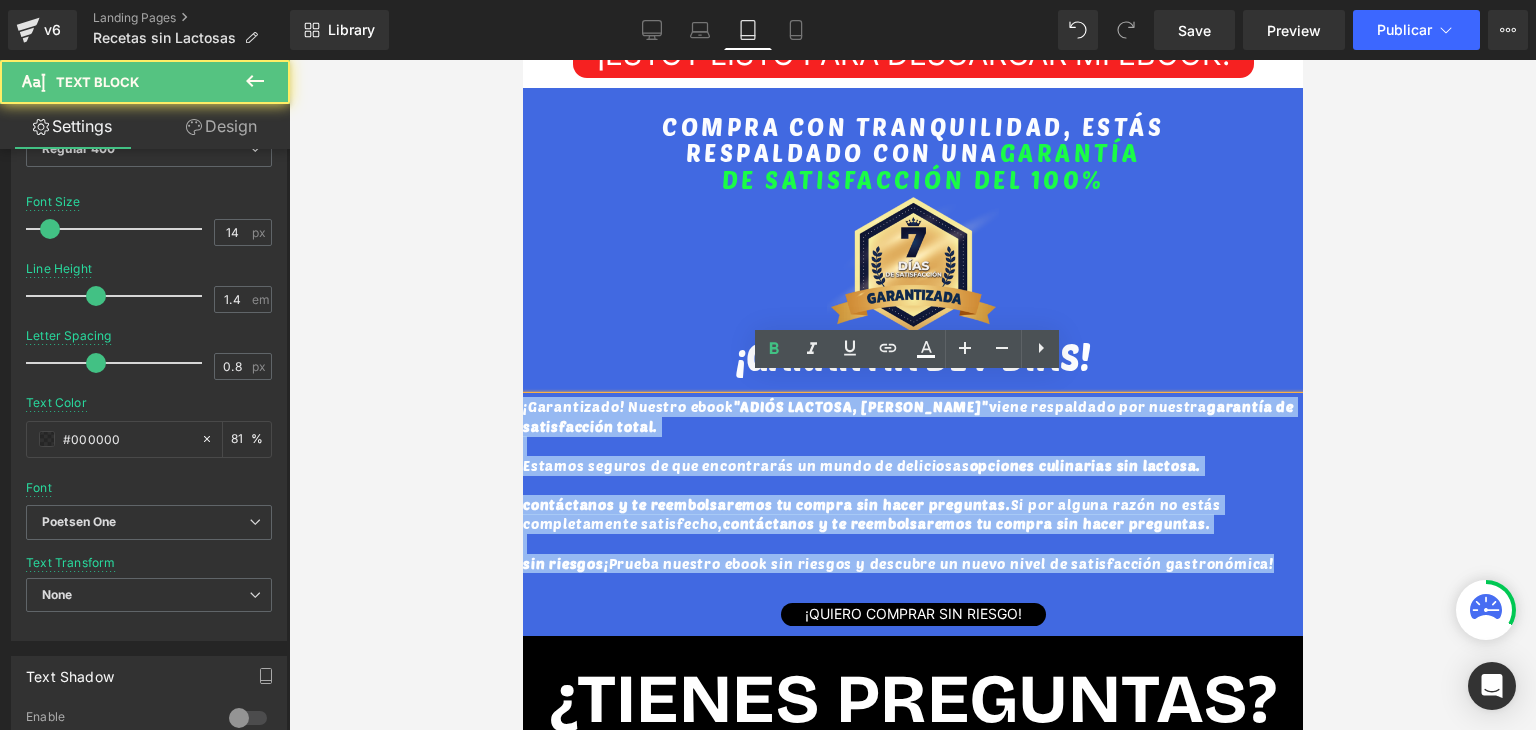 drag, startPoint x: 1277, startPoint y: 541, endPoint x: 1039, endPoint y: 445, distance: 256.63202 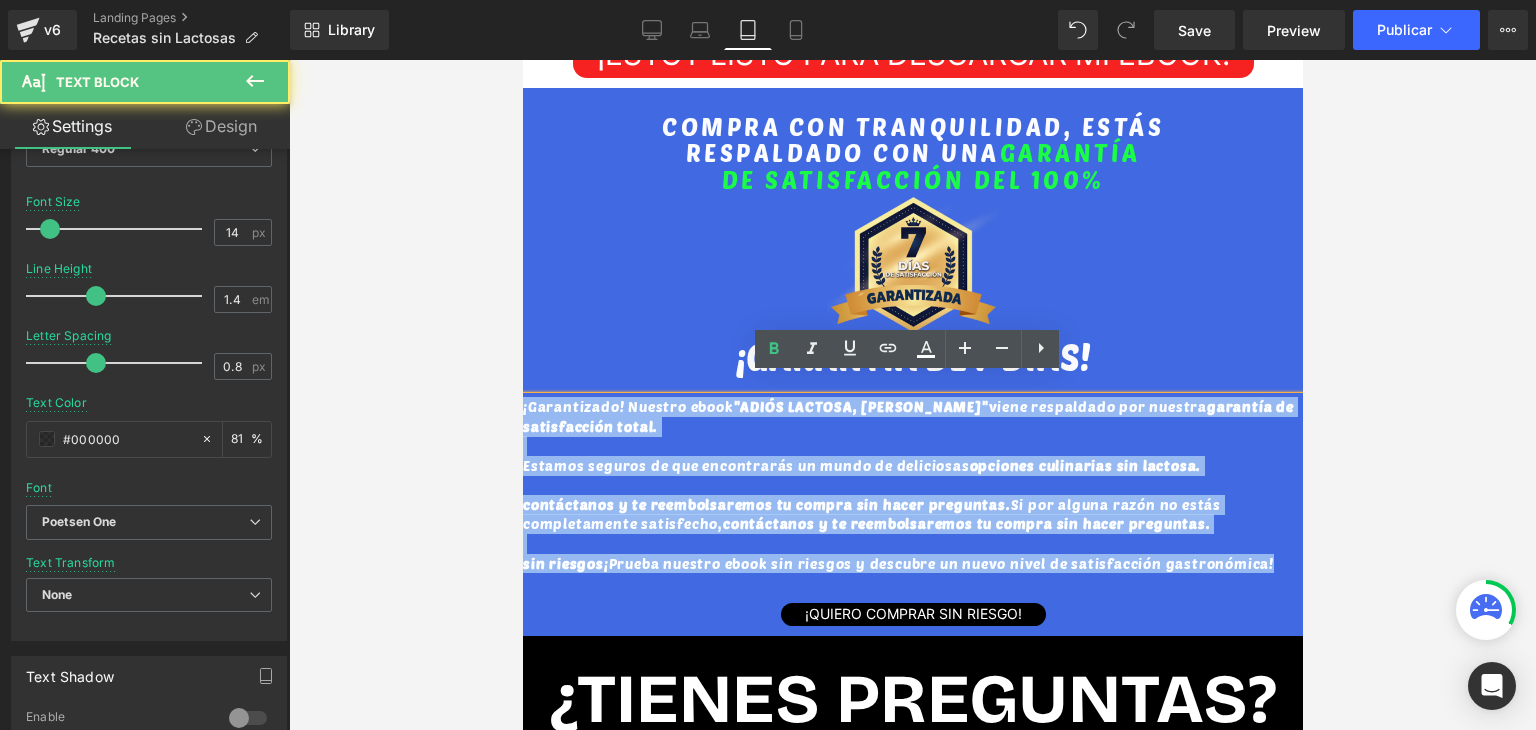 click on "ATENCIÓN: Quedan los últimos 4  accesos al Ebook el dia [PERSON_NAME][DATE] Heading
15 Min
25 Sec
Countdown Timer
Descubra ahora la única  forma comprobada para olvidarse  por completo  del malestar estomacal, gases o hinchazón  con +170 recetas sin lactosa ni gluten Heading         Image         ¡Las 170 delicias para hacer en casa que todo enemigo [PERSON_NAME] irritable y gases molestos debe conocer! Text Block
ESTE PRODUCTO  ES PARA TI SI...
Heading
Image
Eres  intolerante a la lactosa   y buscas opciones de comida deliciosa que  no te causen ningún tipo de malestar
Text Block" at bounding box center (912, -2229) 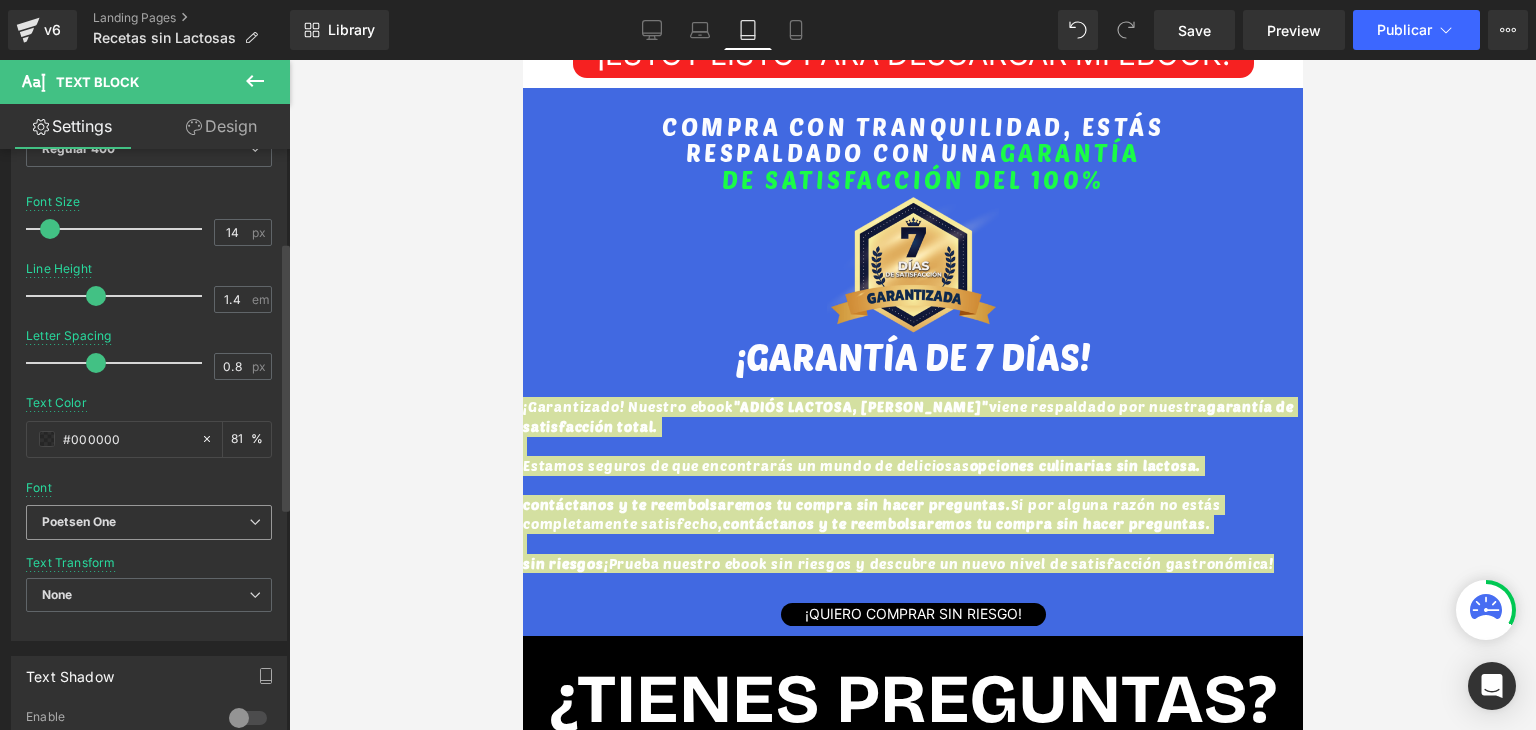 click on "Poetsen One" at bounding box center (149, 522) 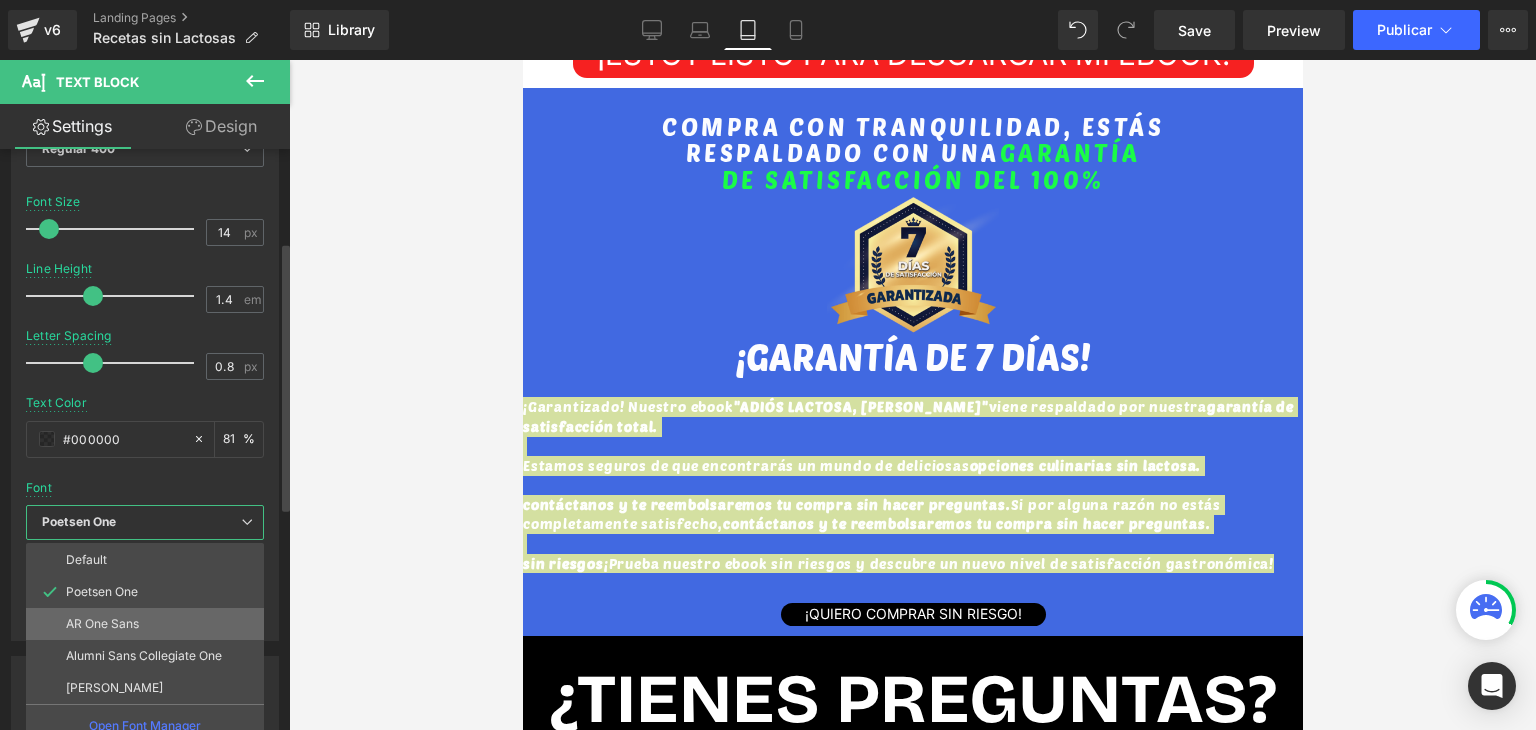 click on "AR One Sans" at bounding box center [145, 624] 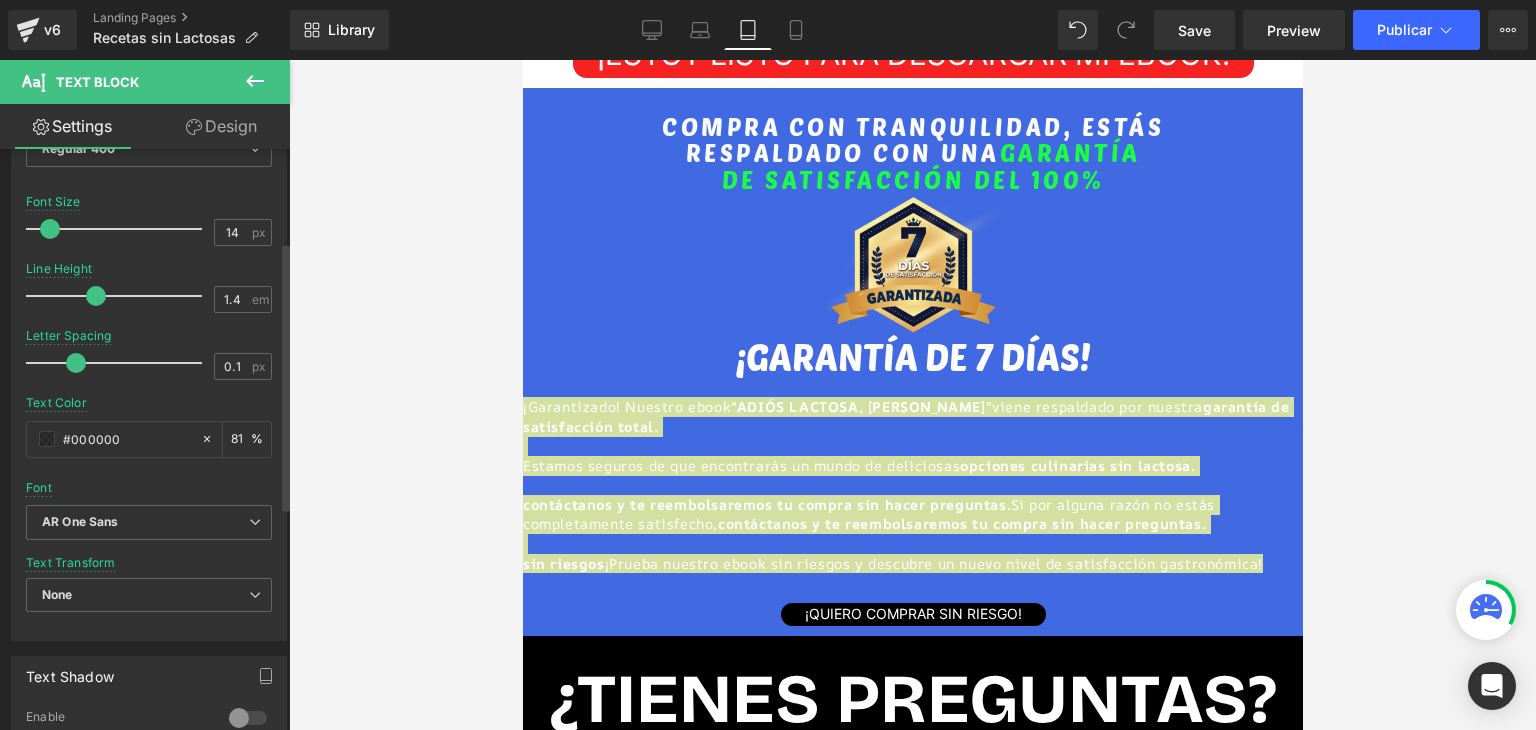 type on "0" 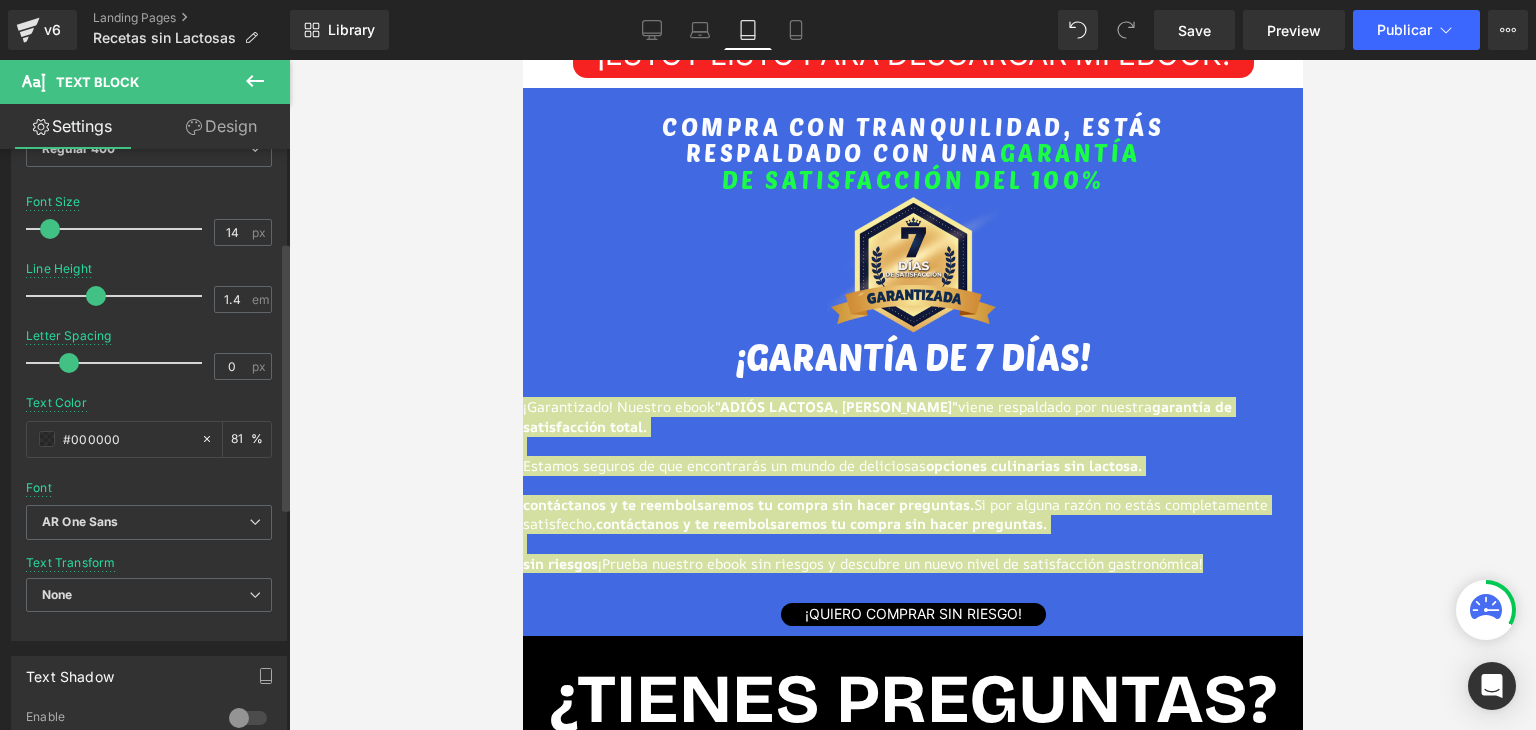 drag, startPoint x: 108, startPoint y: 364, endPoint x: 68, endPoint y: 365, distance: 40.012497 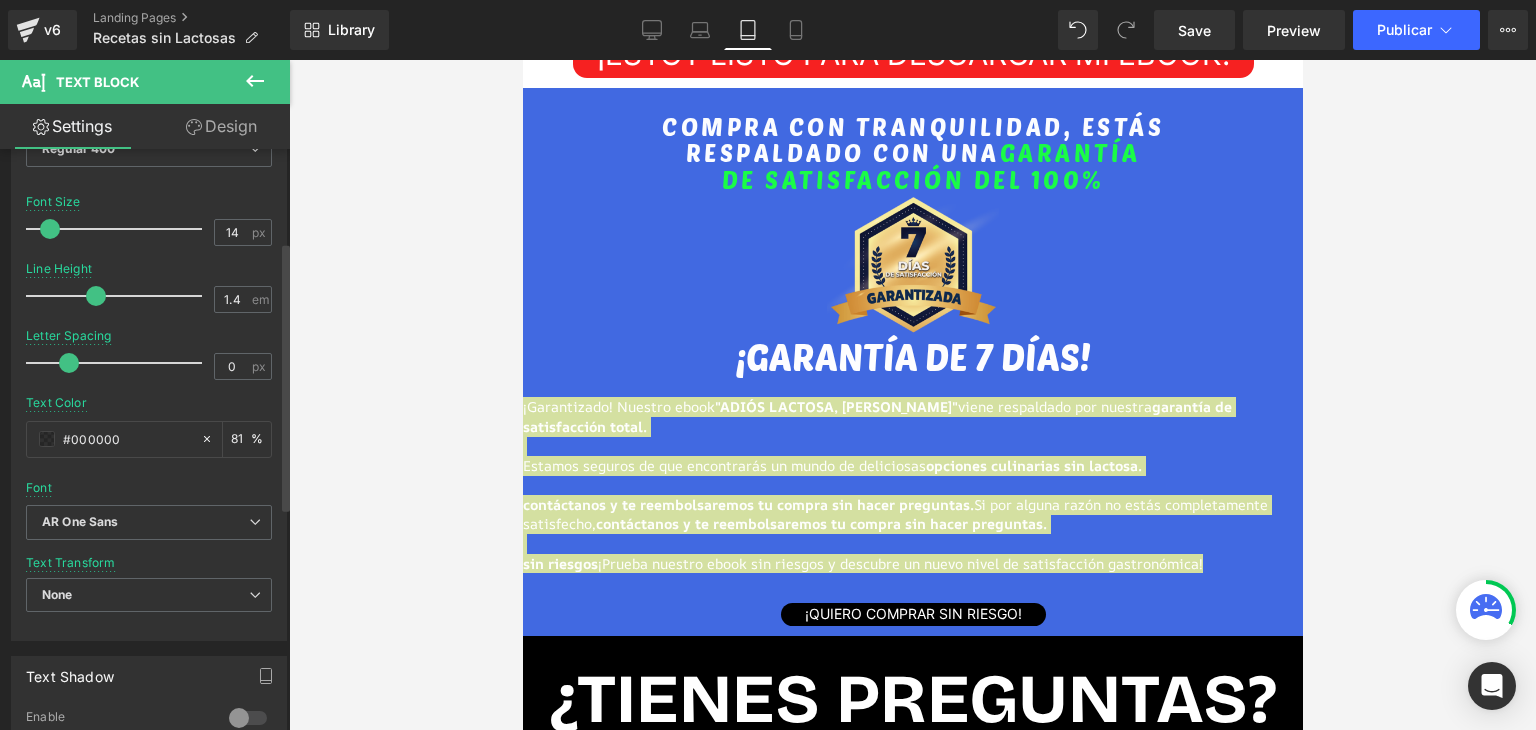 click at bounding box center [119, 363] 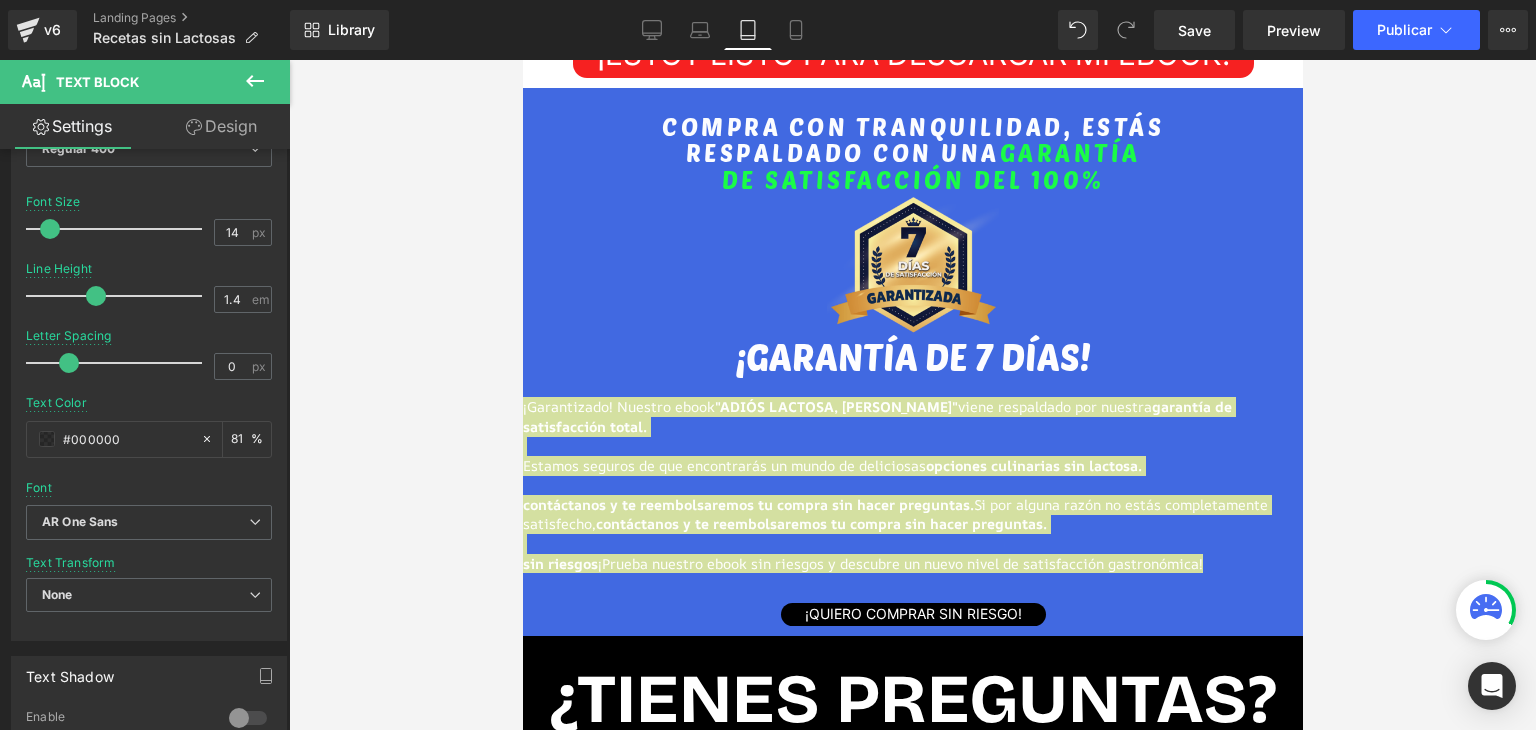 click at bounding box center [912, 395] 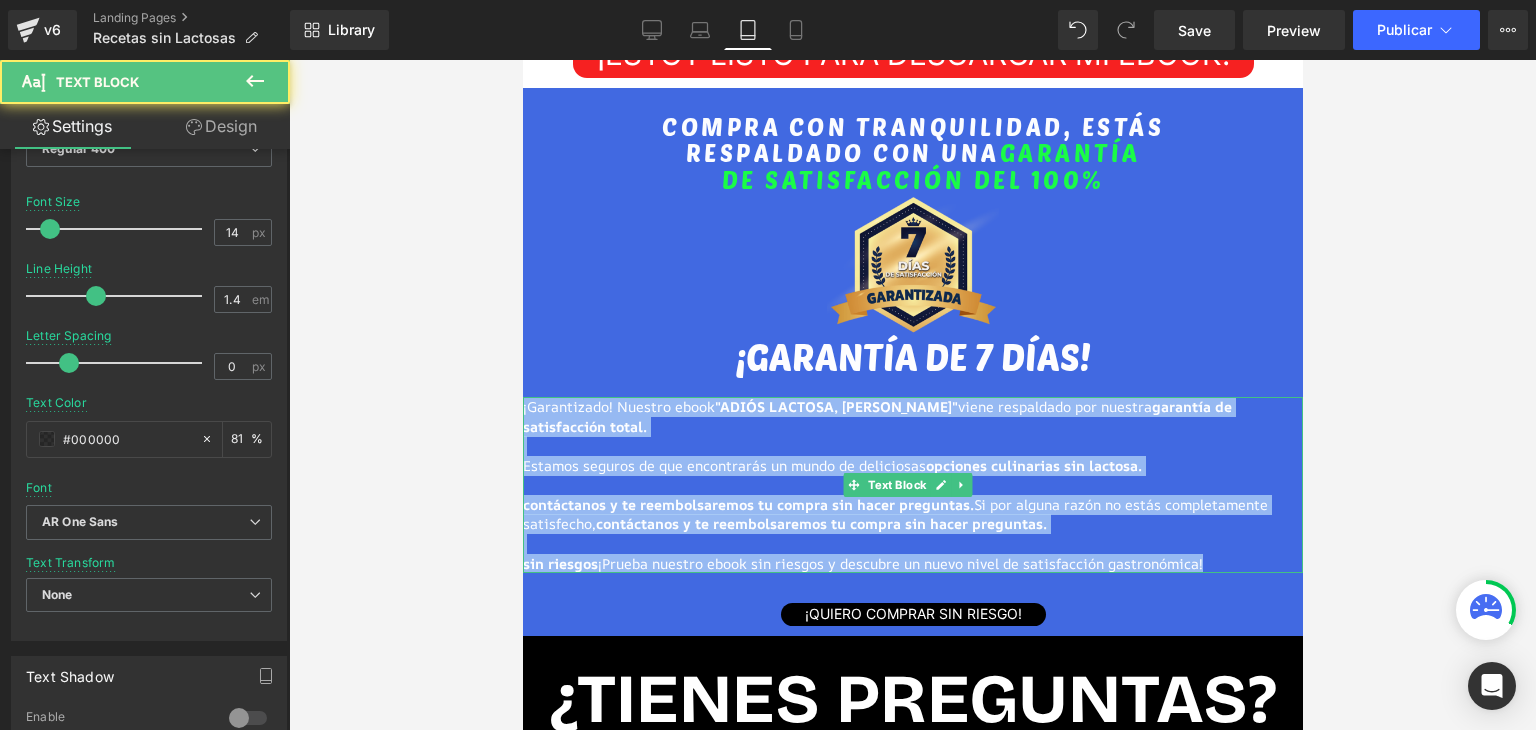 click on "Estamos seguros de que encontrarás un mundo de deliciosas  opciones culinarias sin lactosa." at bounding box center [831, 465] 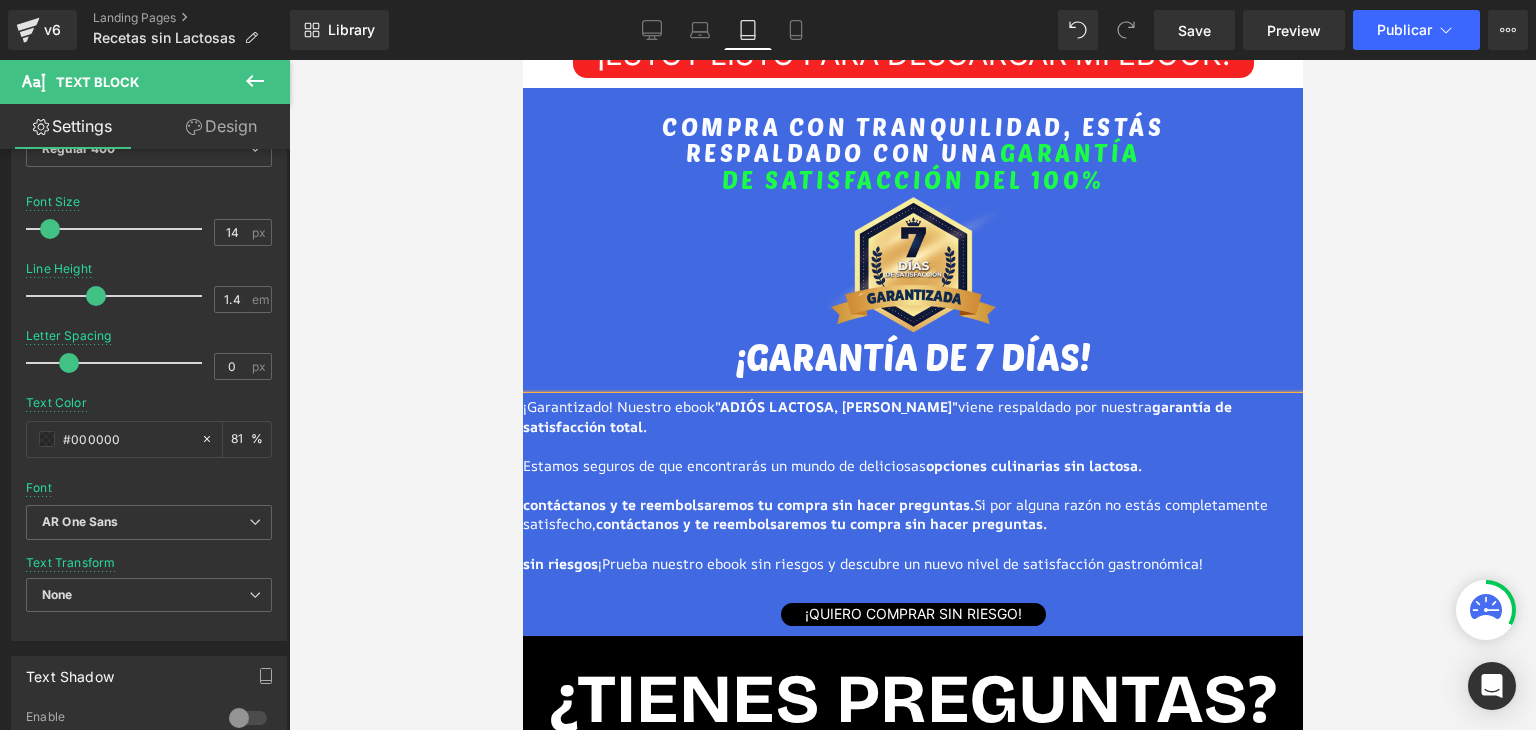 click at bounding box center [912, 395] 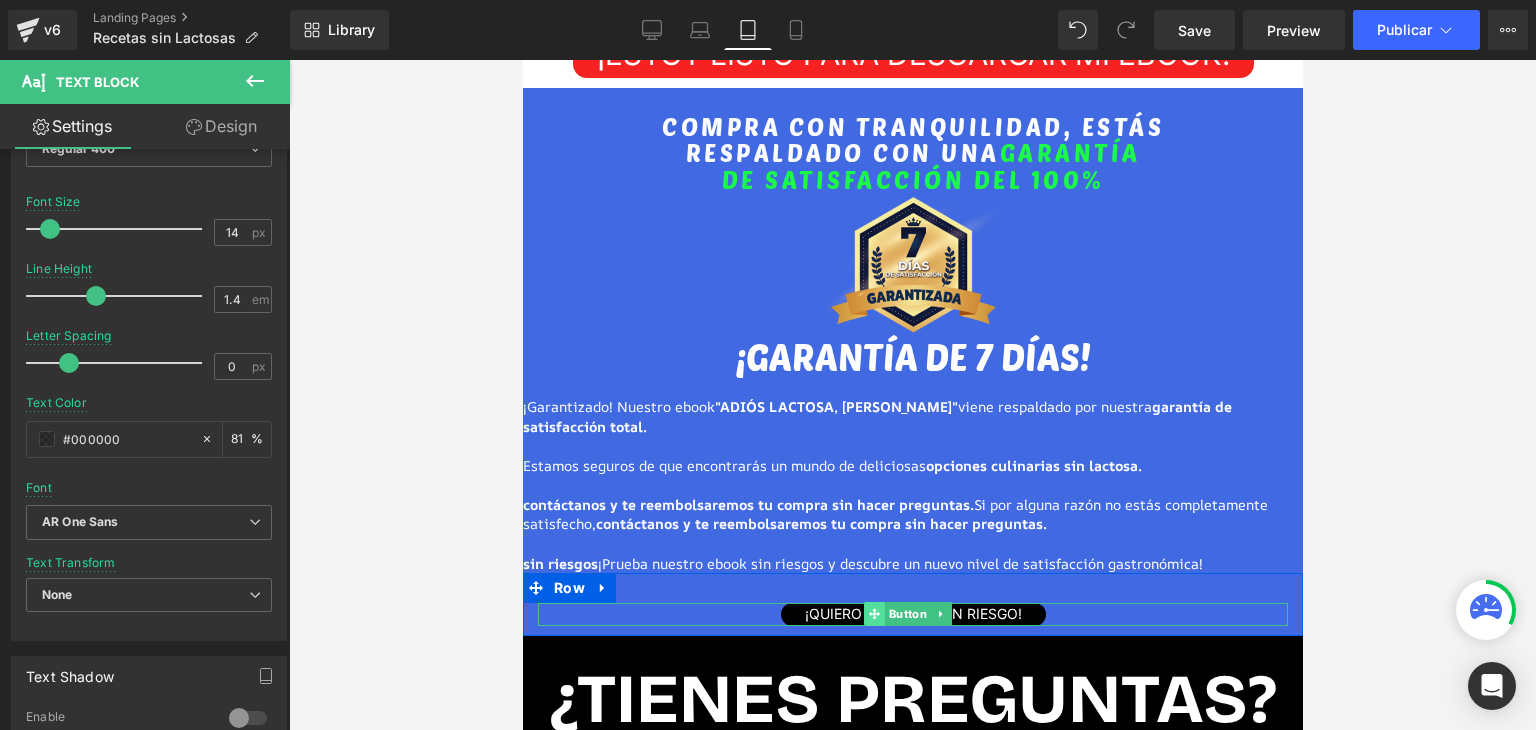 click 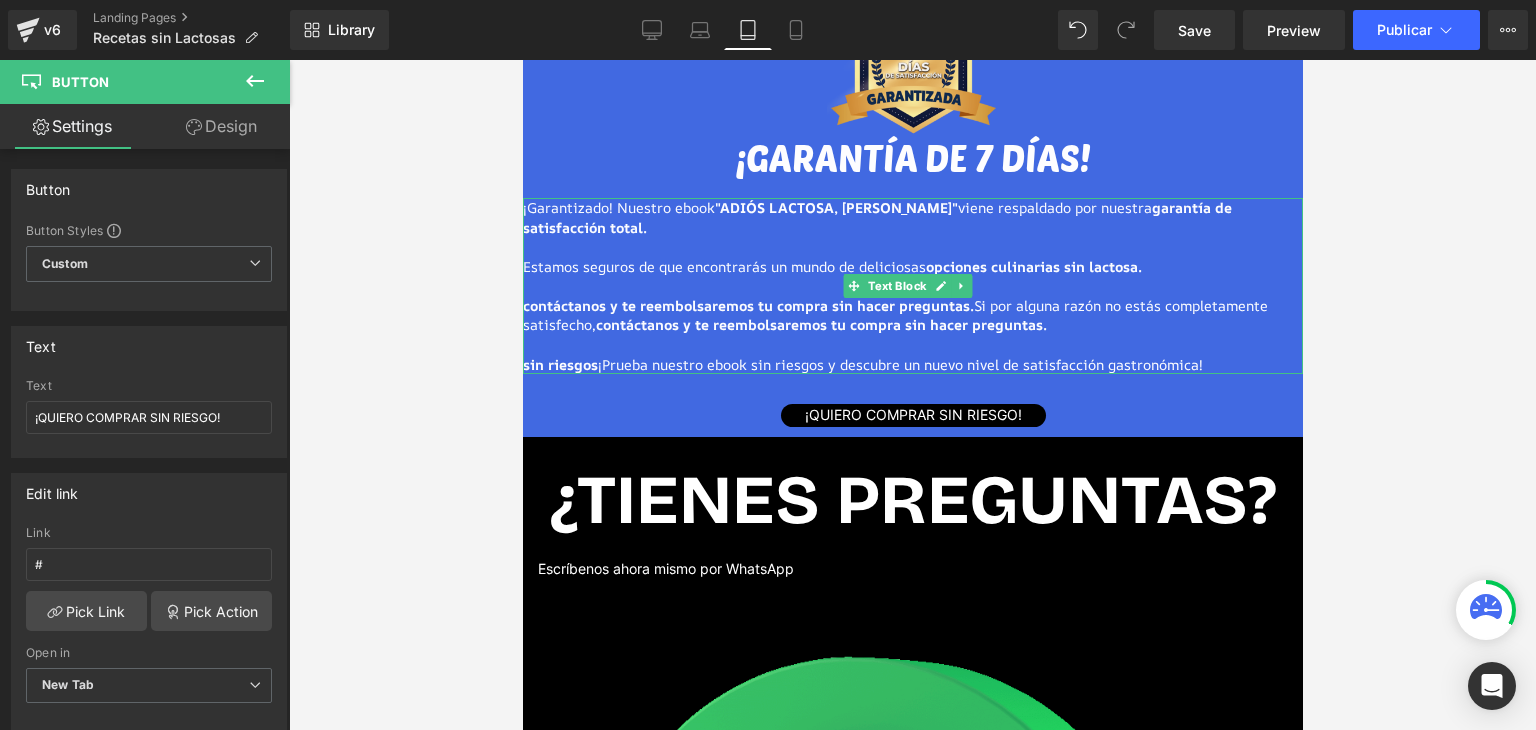 scroll, scrollTop: 7376, scrollLeft: 0, axis: vertical 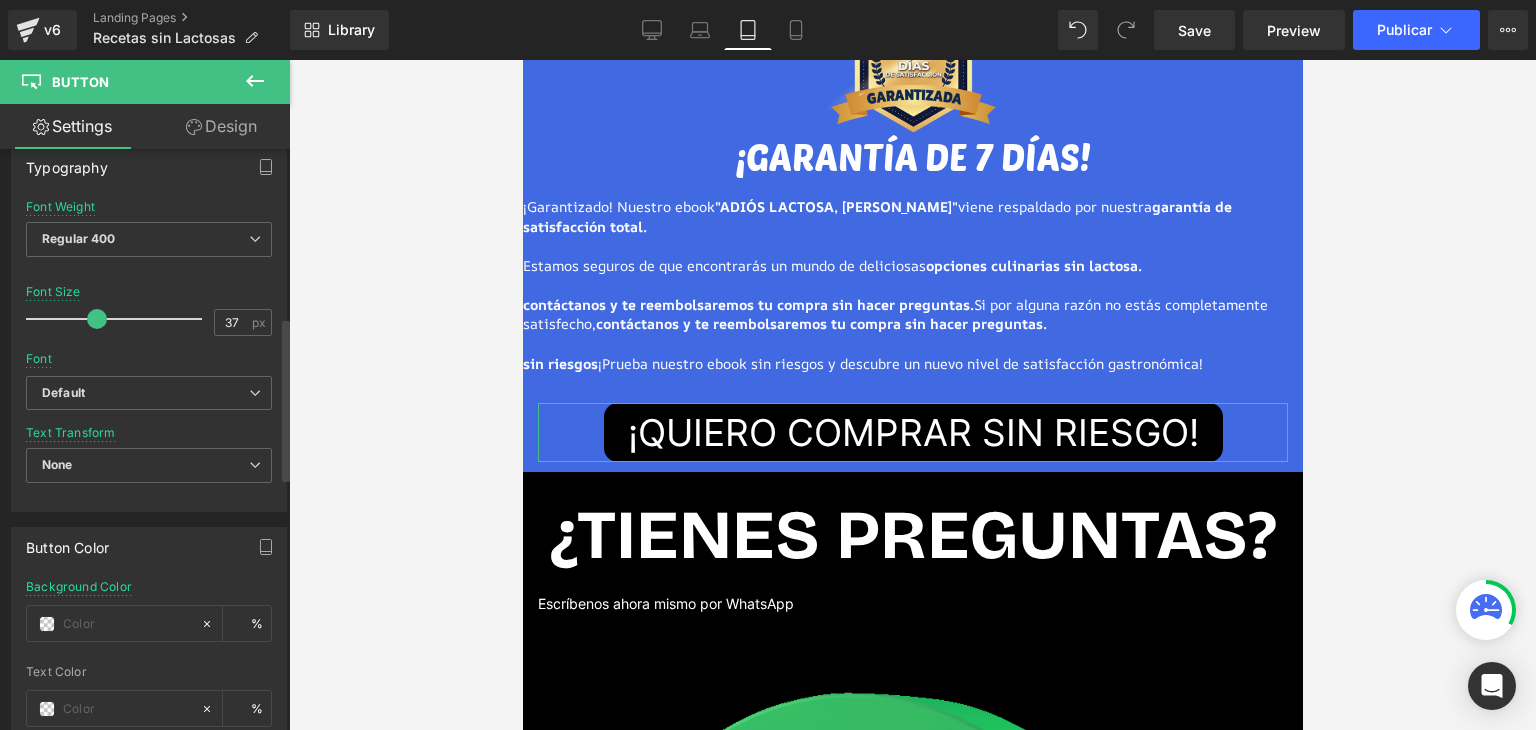type on "35" 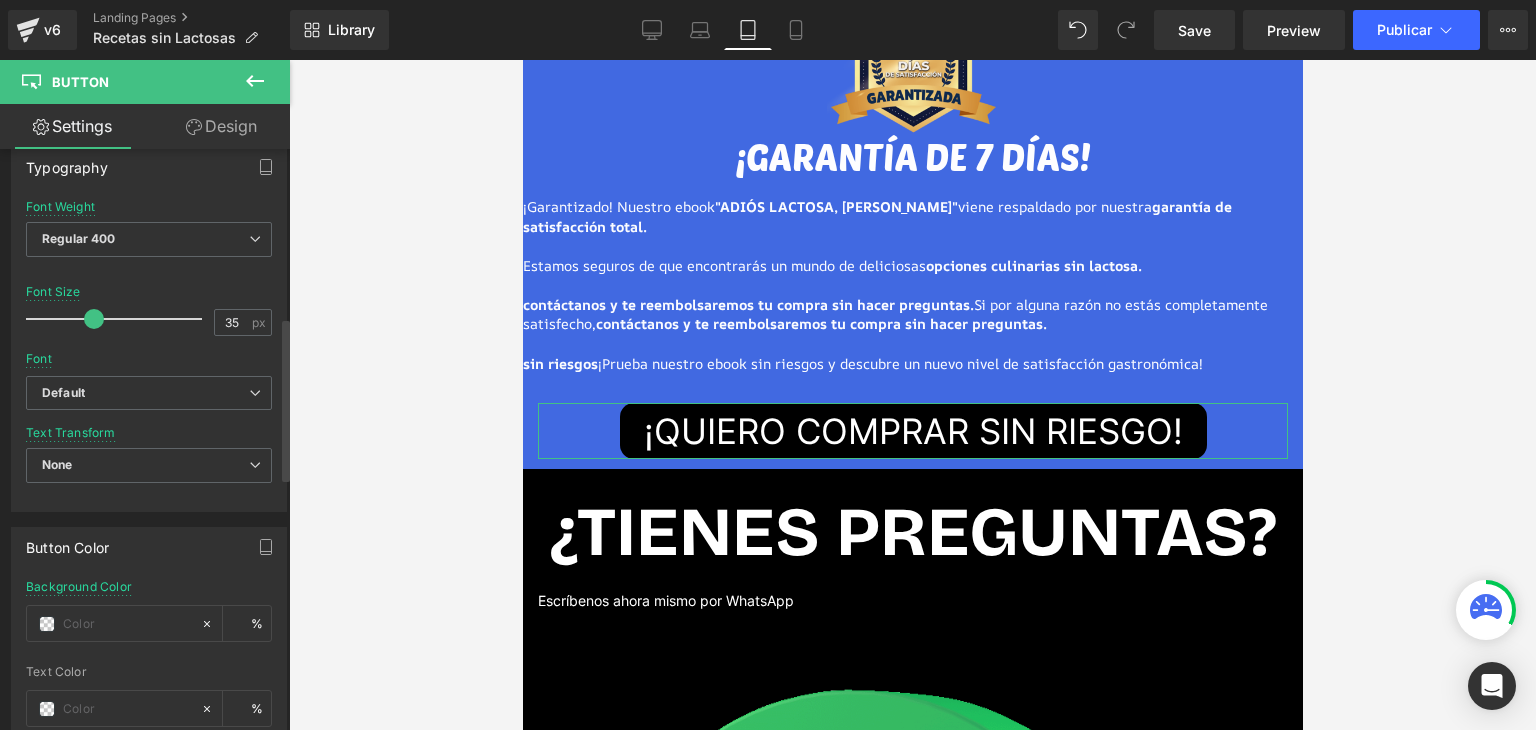 drag, startPoint x: 63, startPoint y: 316, endPoint x: 97, endPoint y: 317, distance: 34.0147 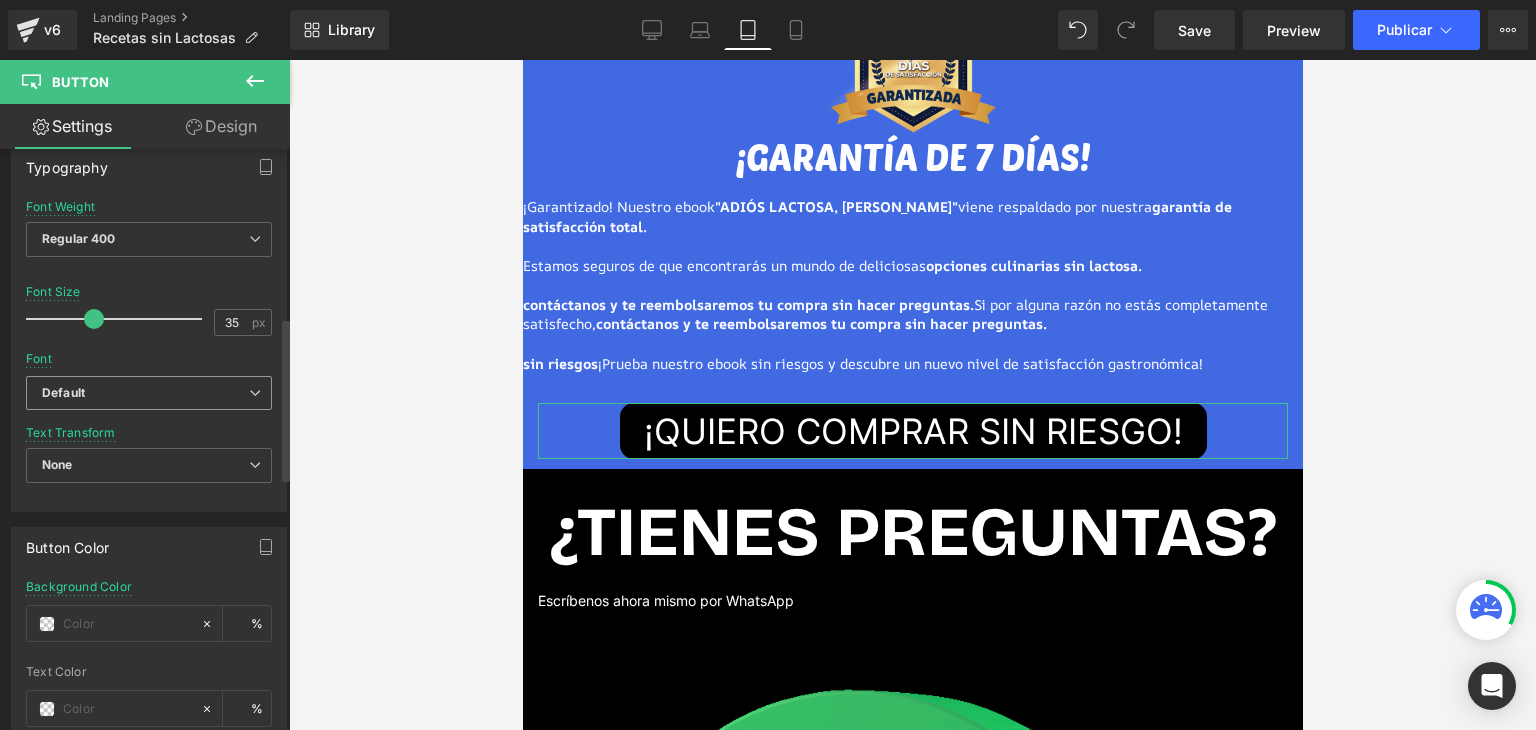 click on "Default" at bounding box center [145, 393] 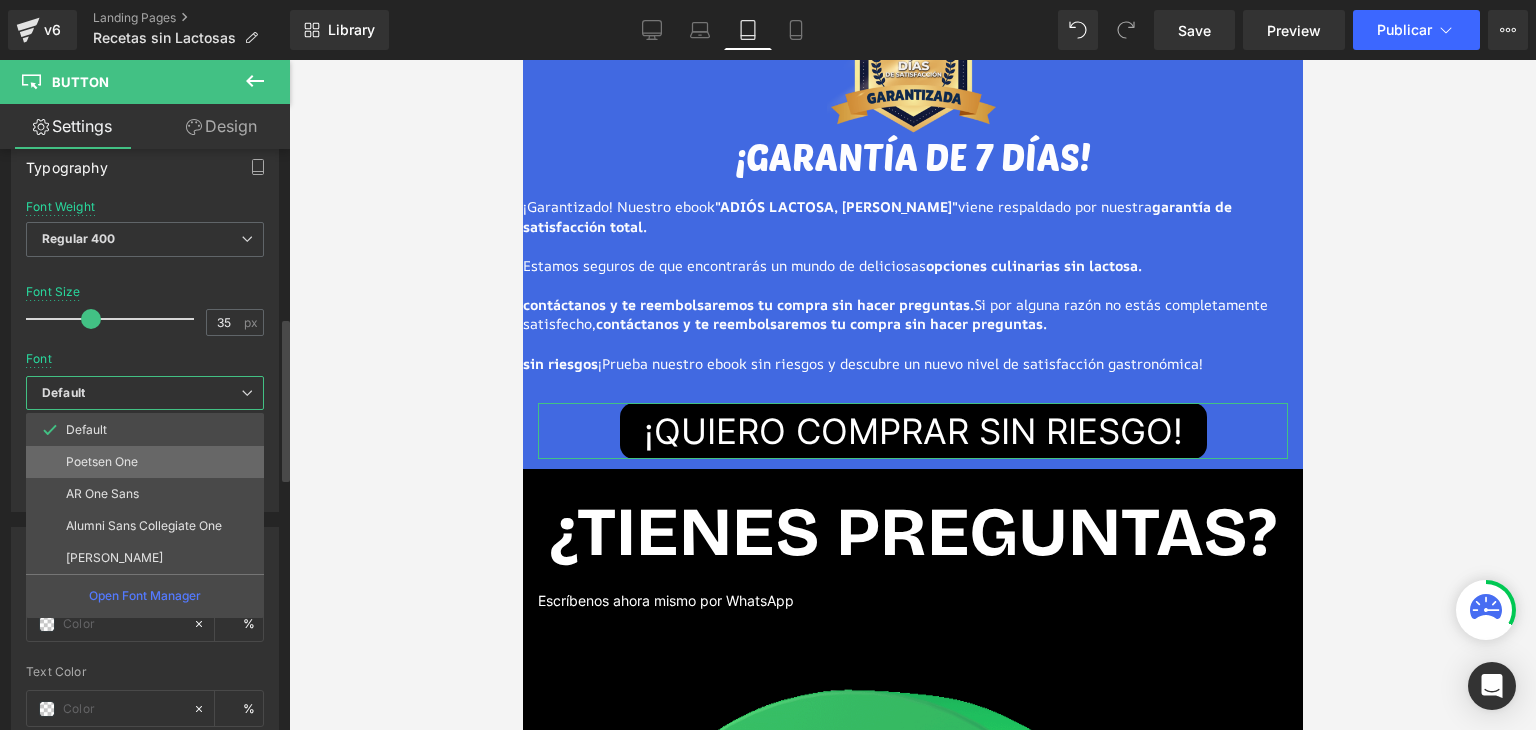 click on "Poetsen One" at bounding box center [145, 462] 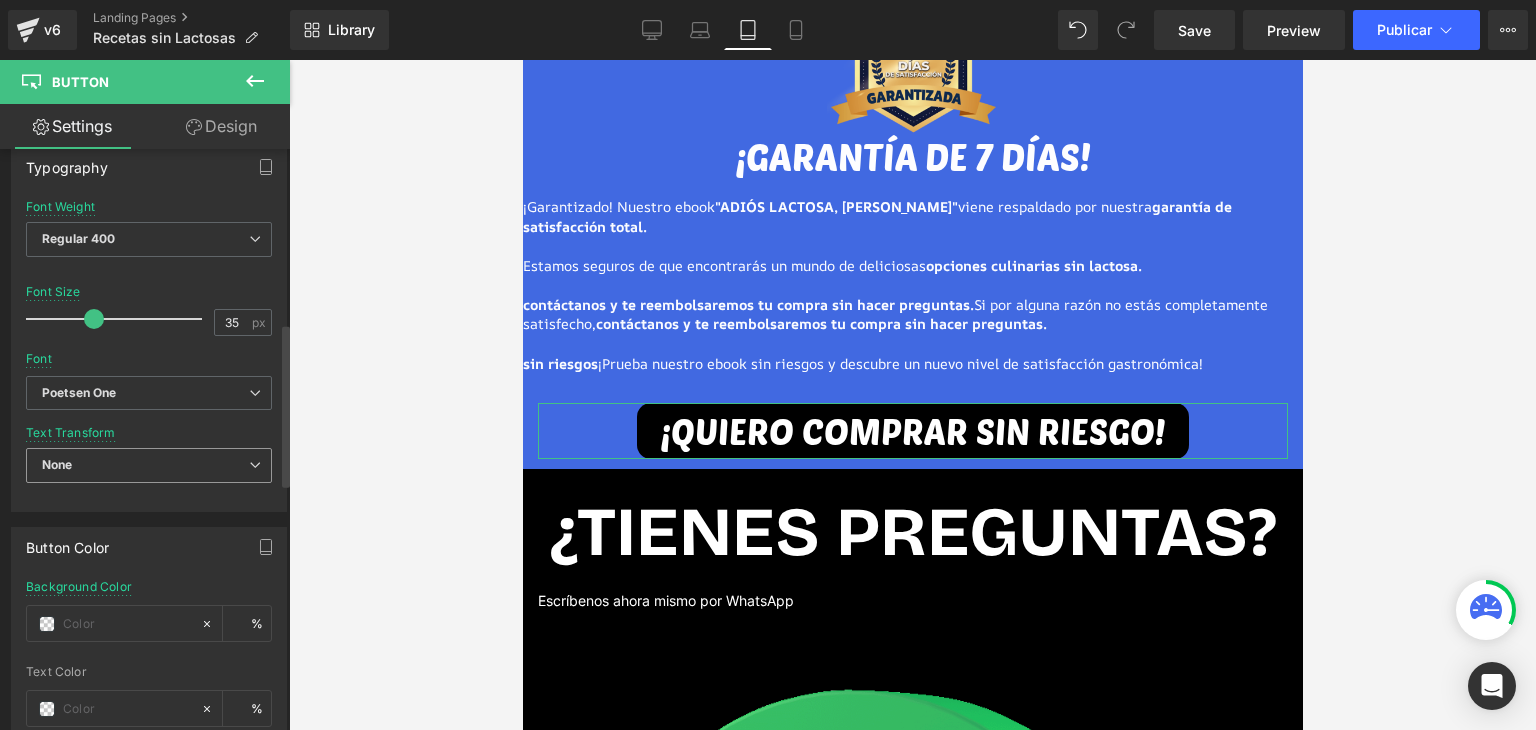 scroll, scrollTop: 800, scrollLeft: 0, axis: vertical 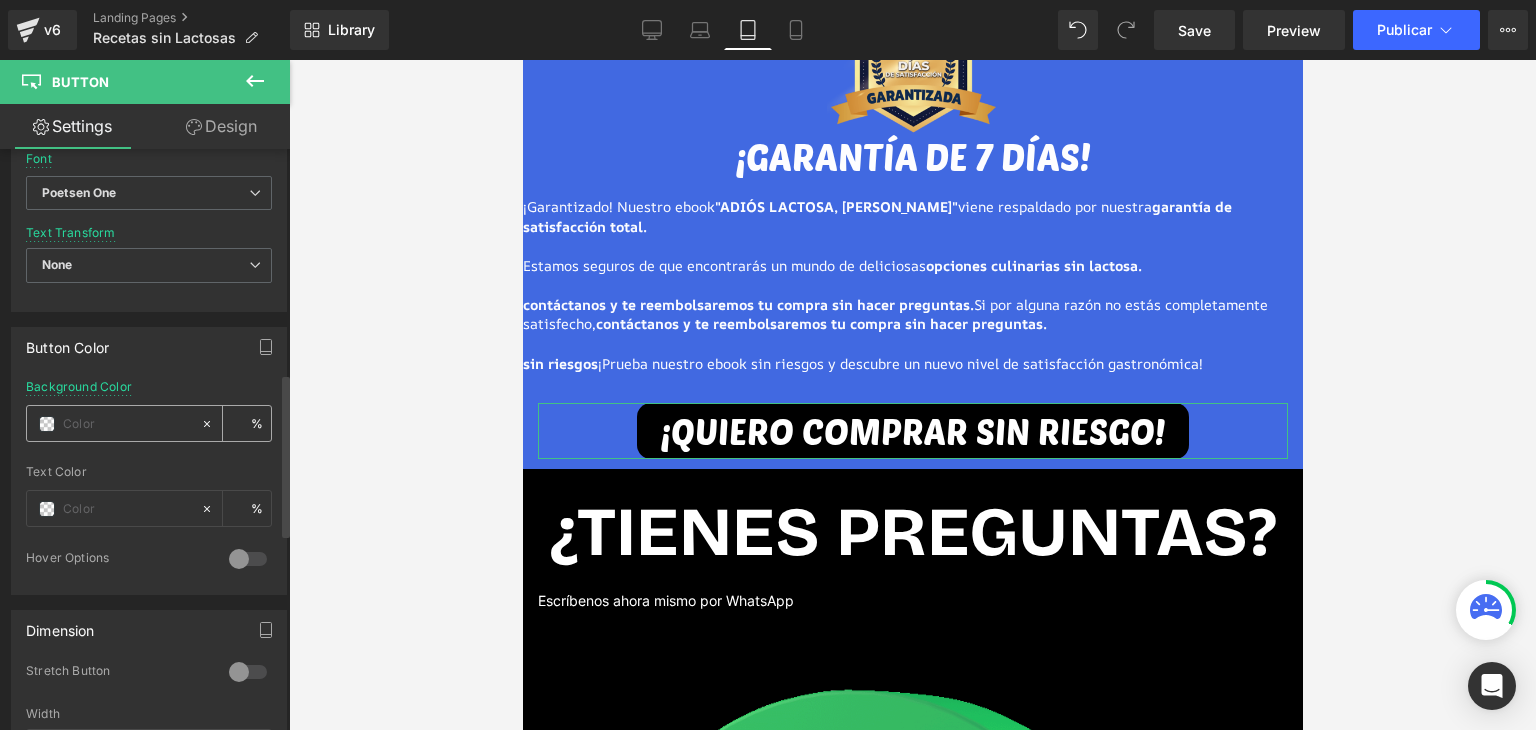 click at bounding box center (47, 424) 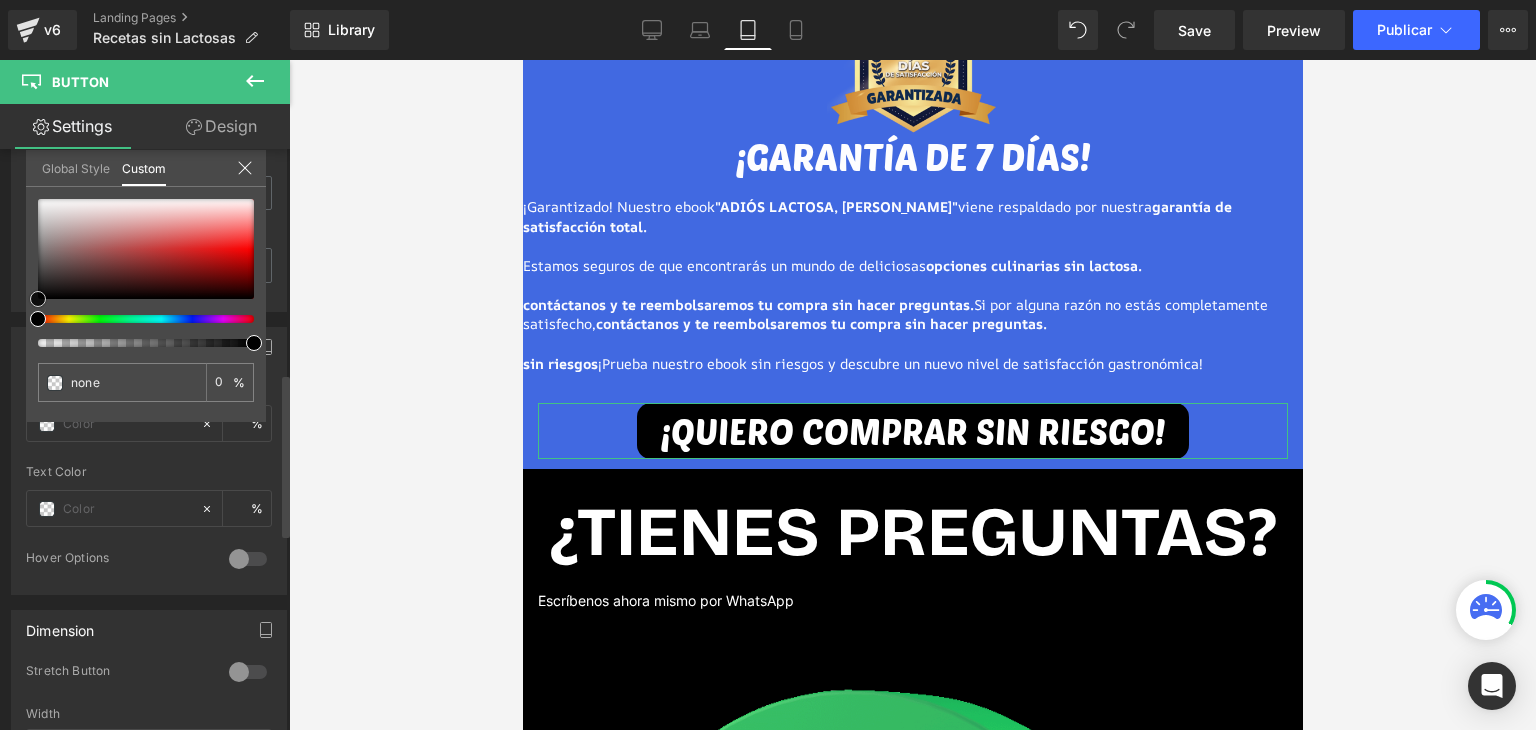 type on "#9d1515" 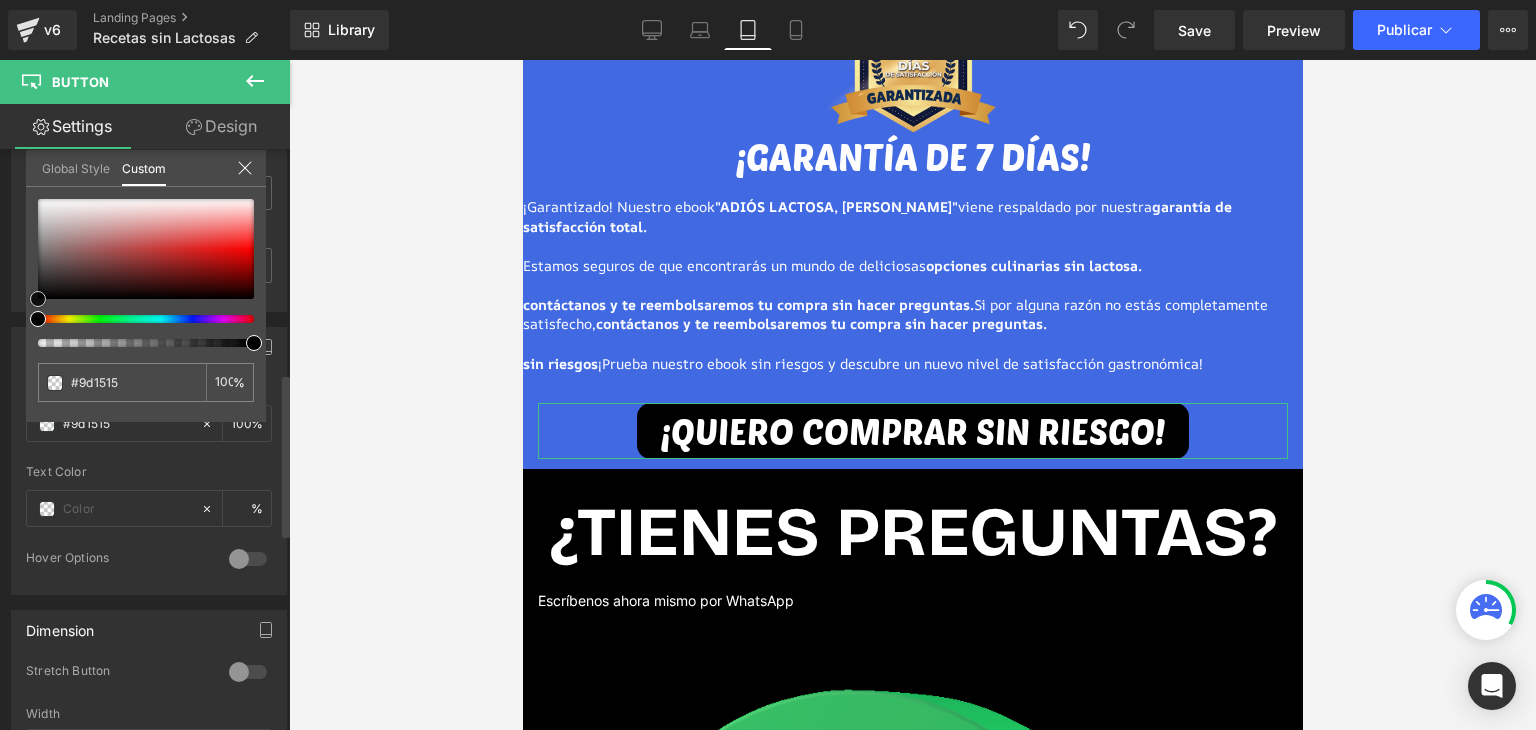 type on "#a51212" 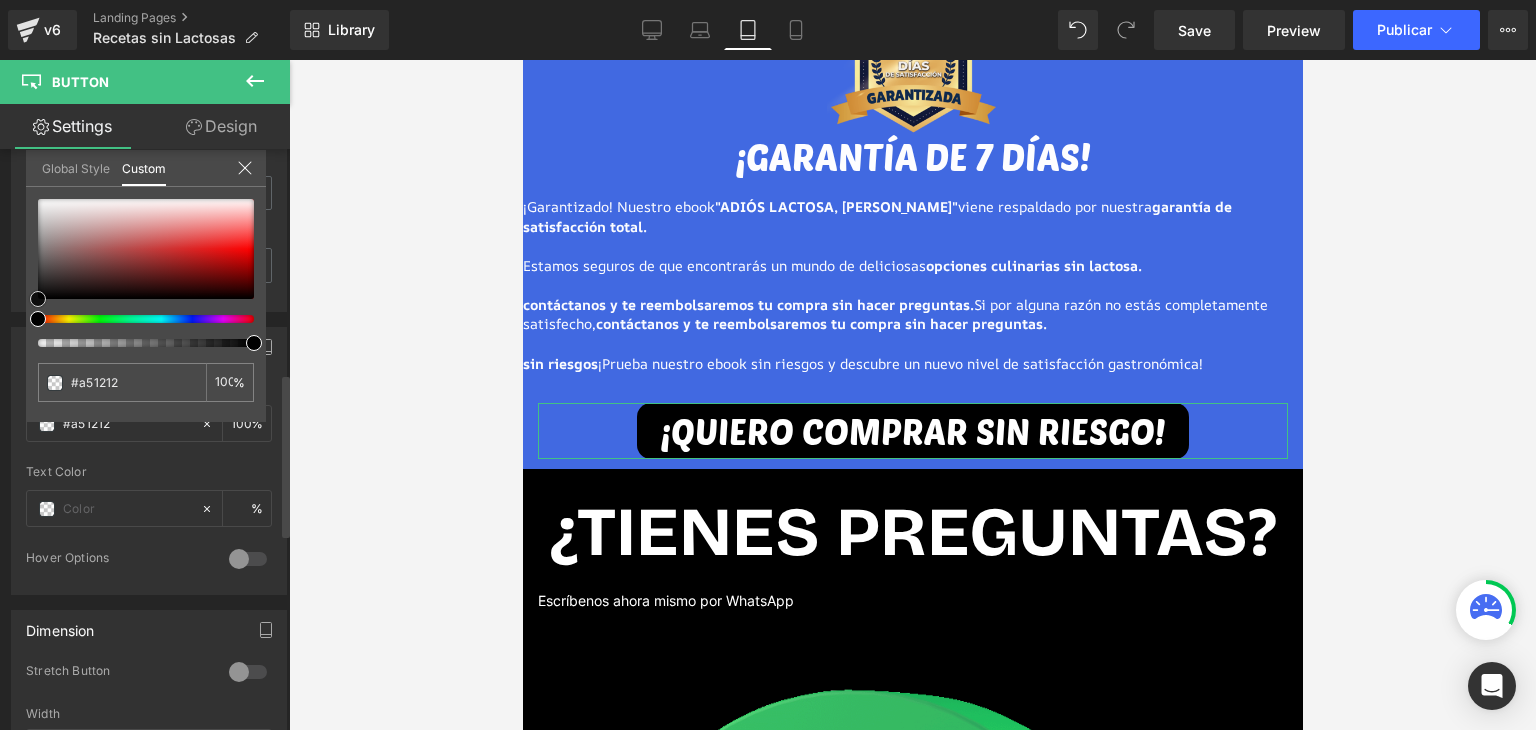 type on "#ab1010" 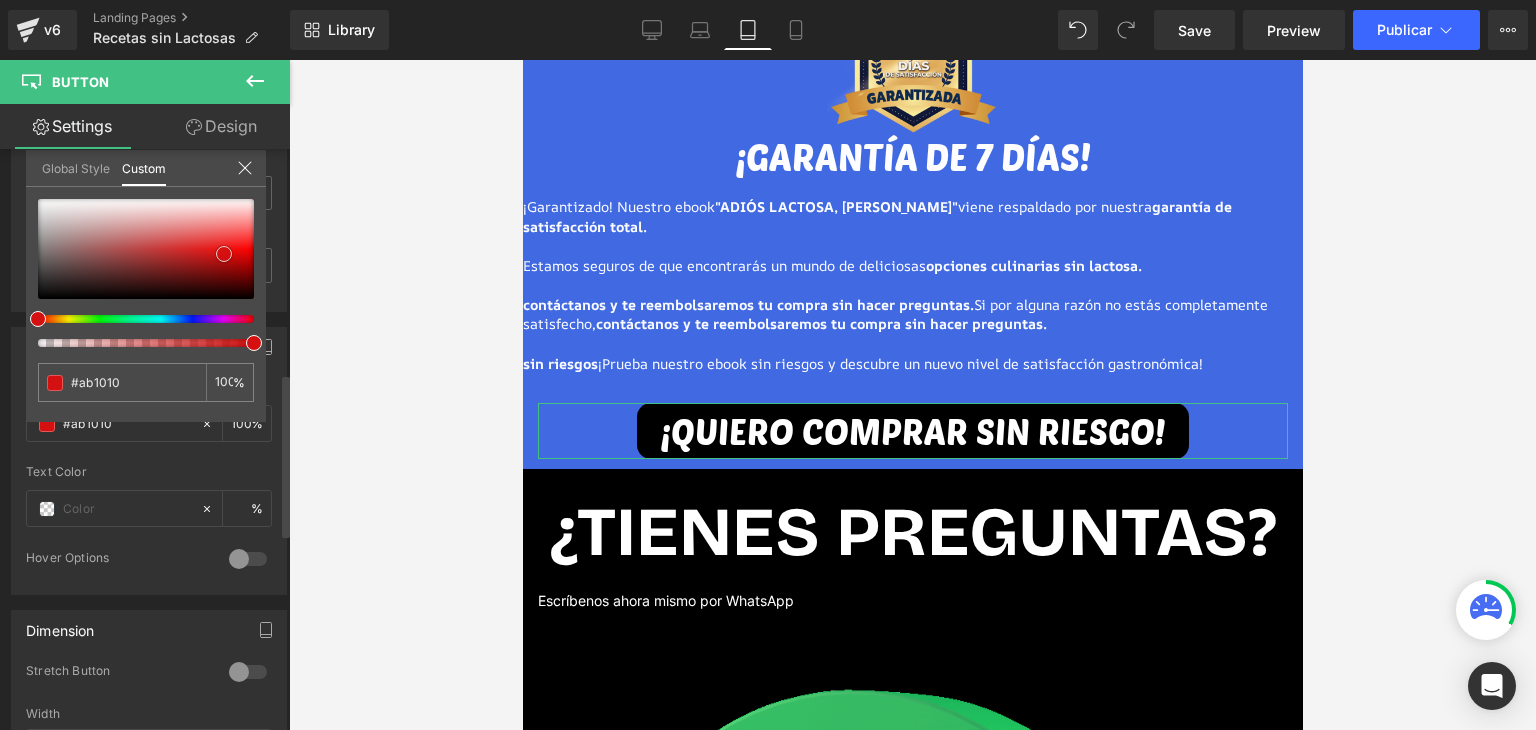 type on "#ba1111" 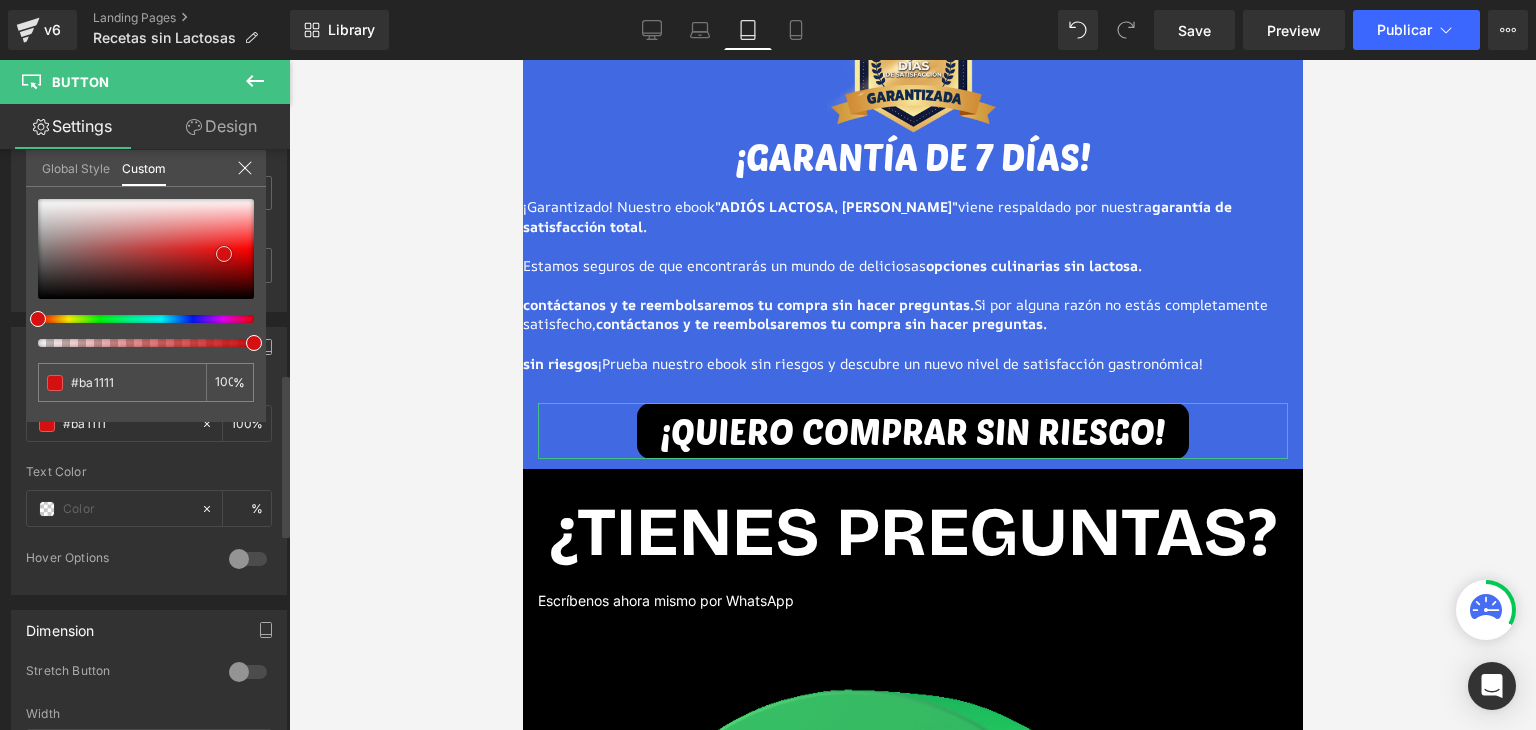 type on "#d10e0e" 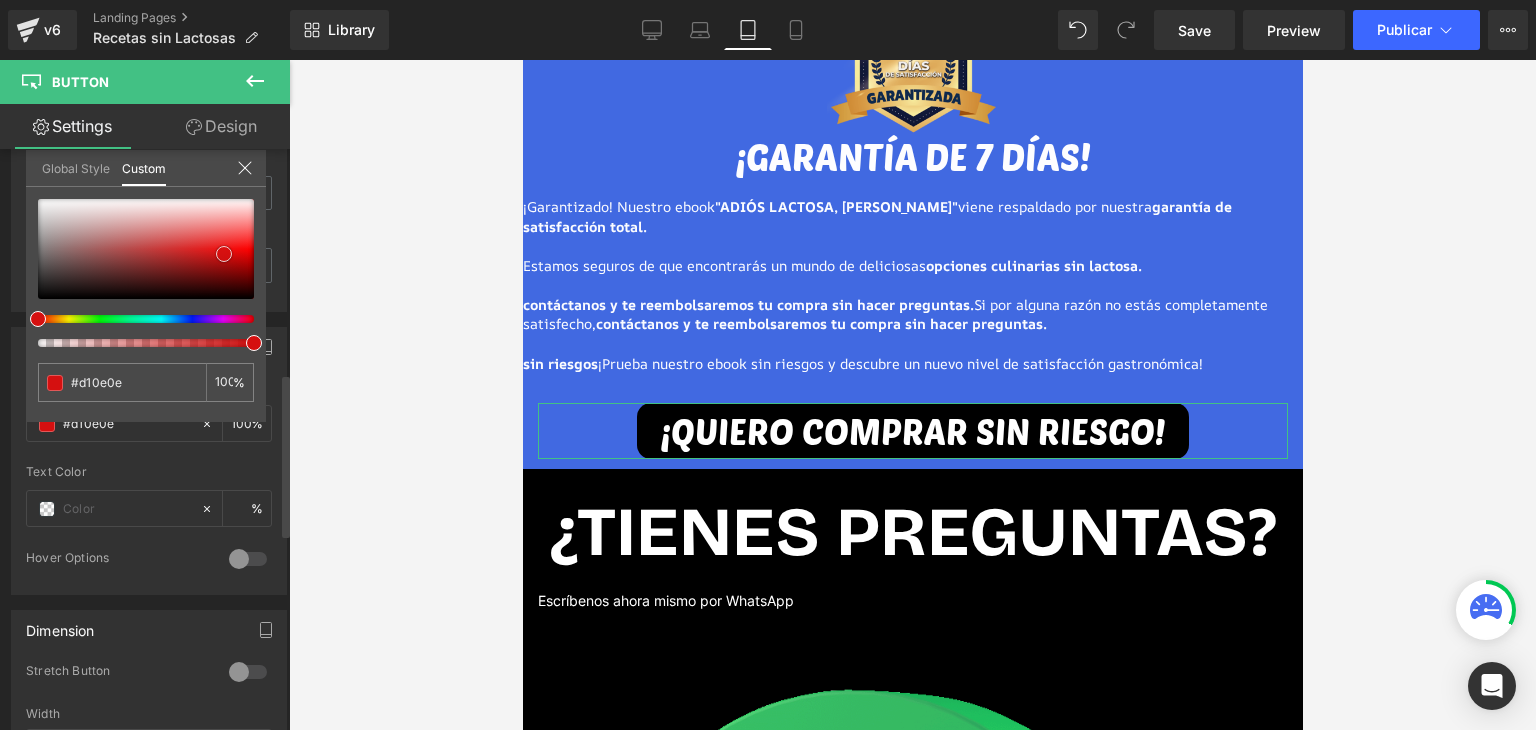 type on "#e60e0e" 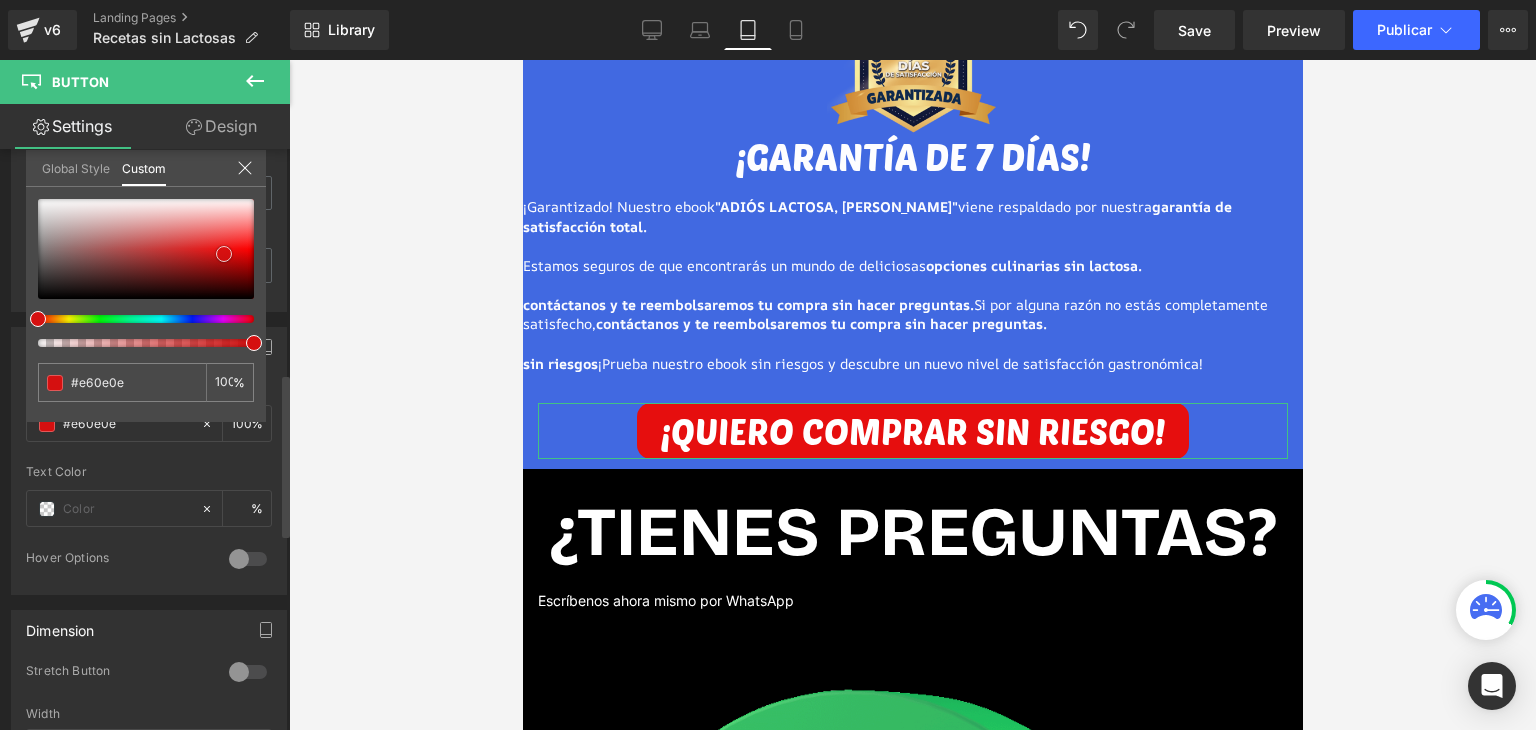 type on "#f20c0c" 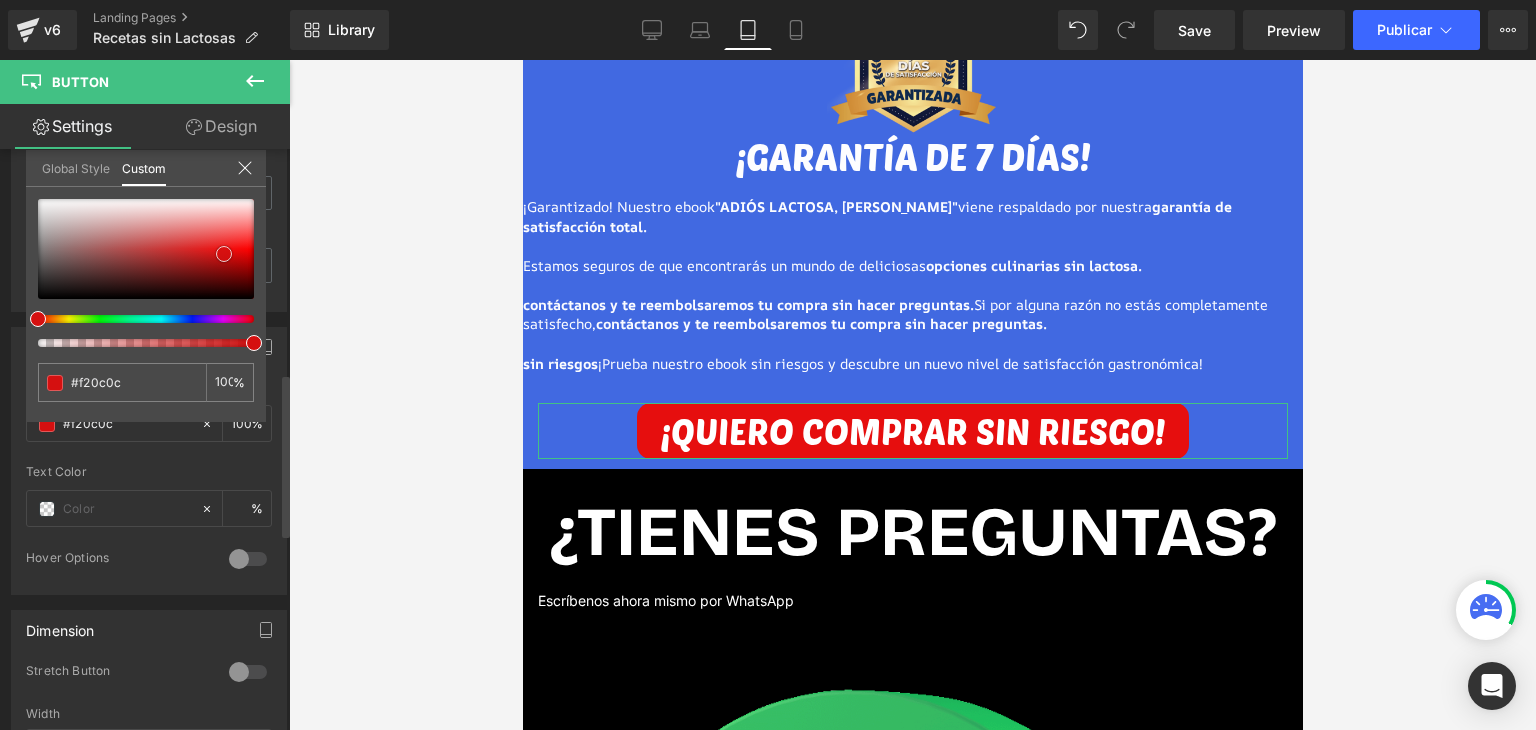 type on "#f30b0b" 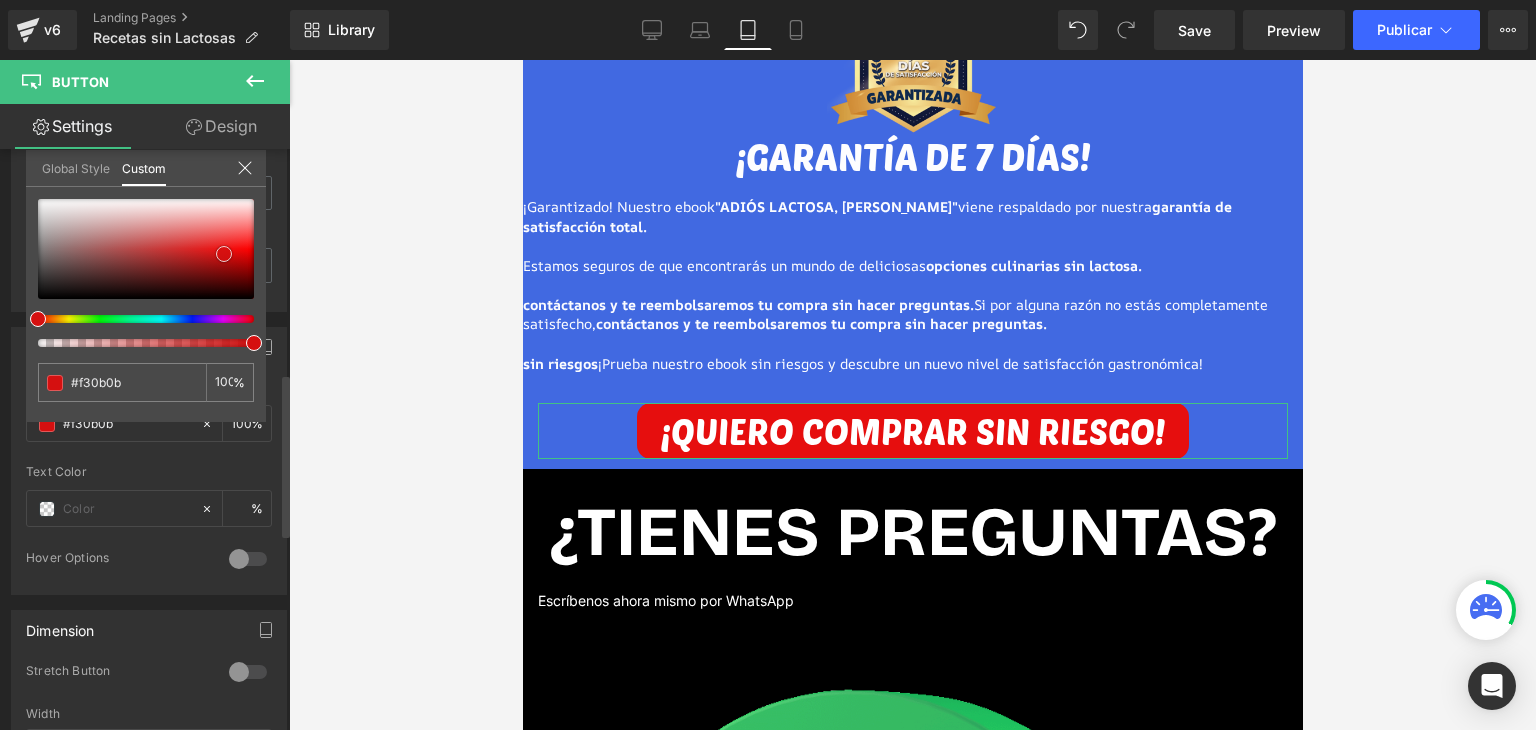 type on "#f60d0d" 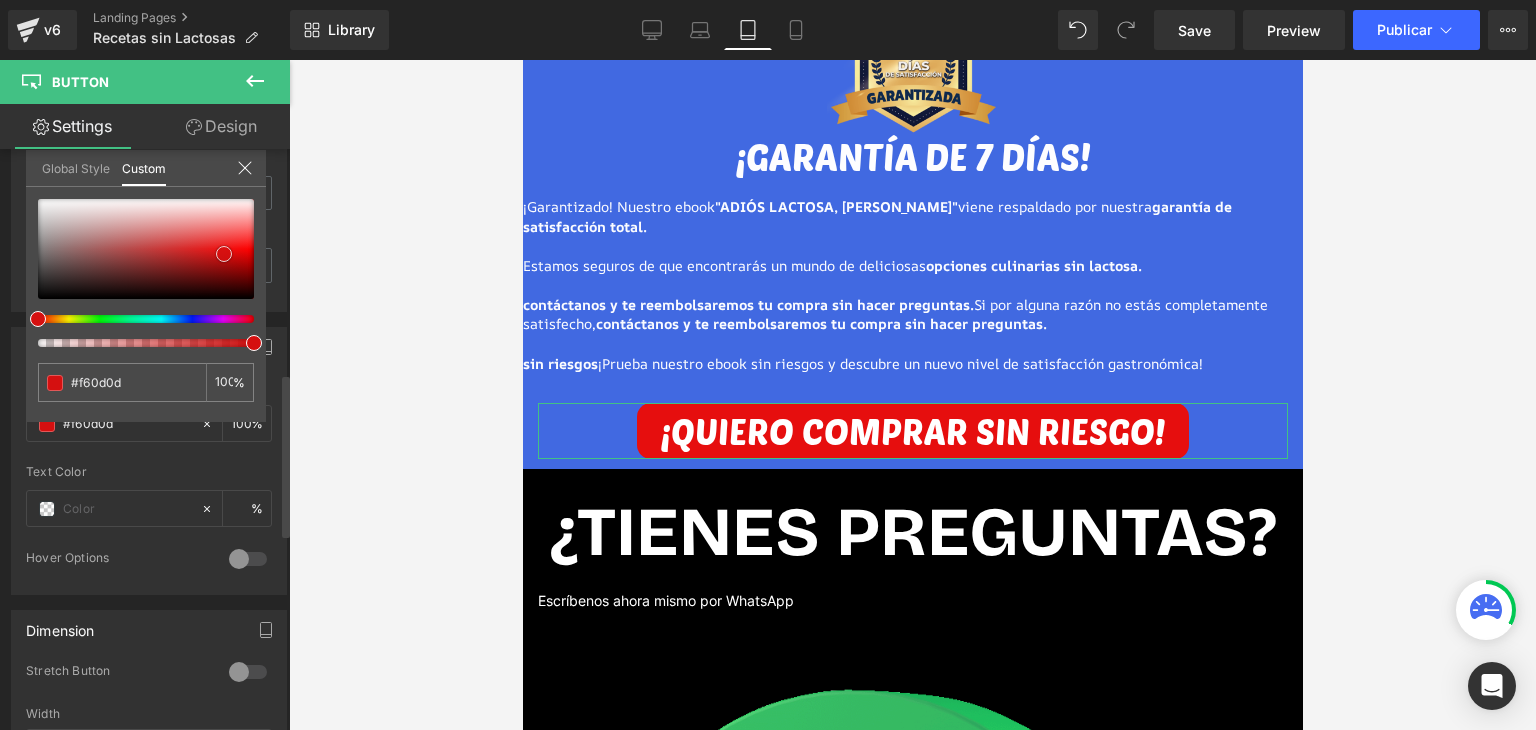 type on "#f91515" 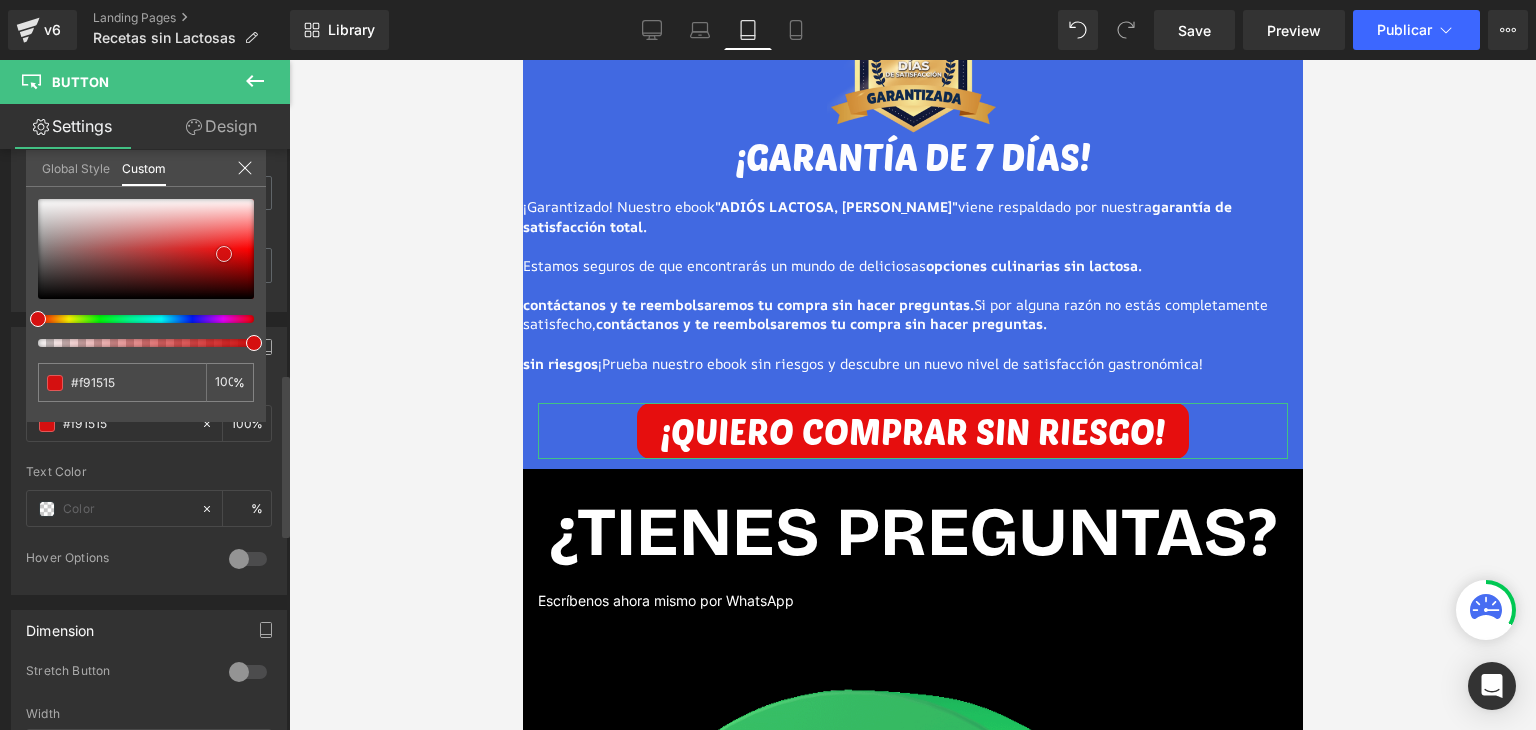 type on "#fb1212" 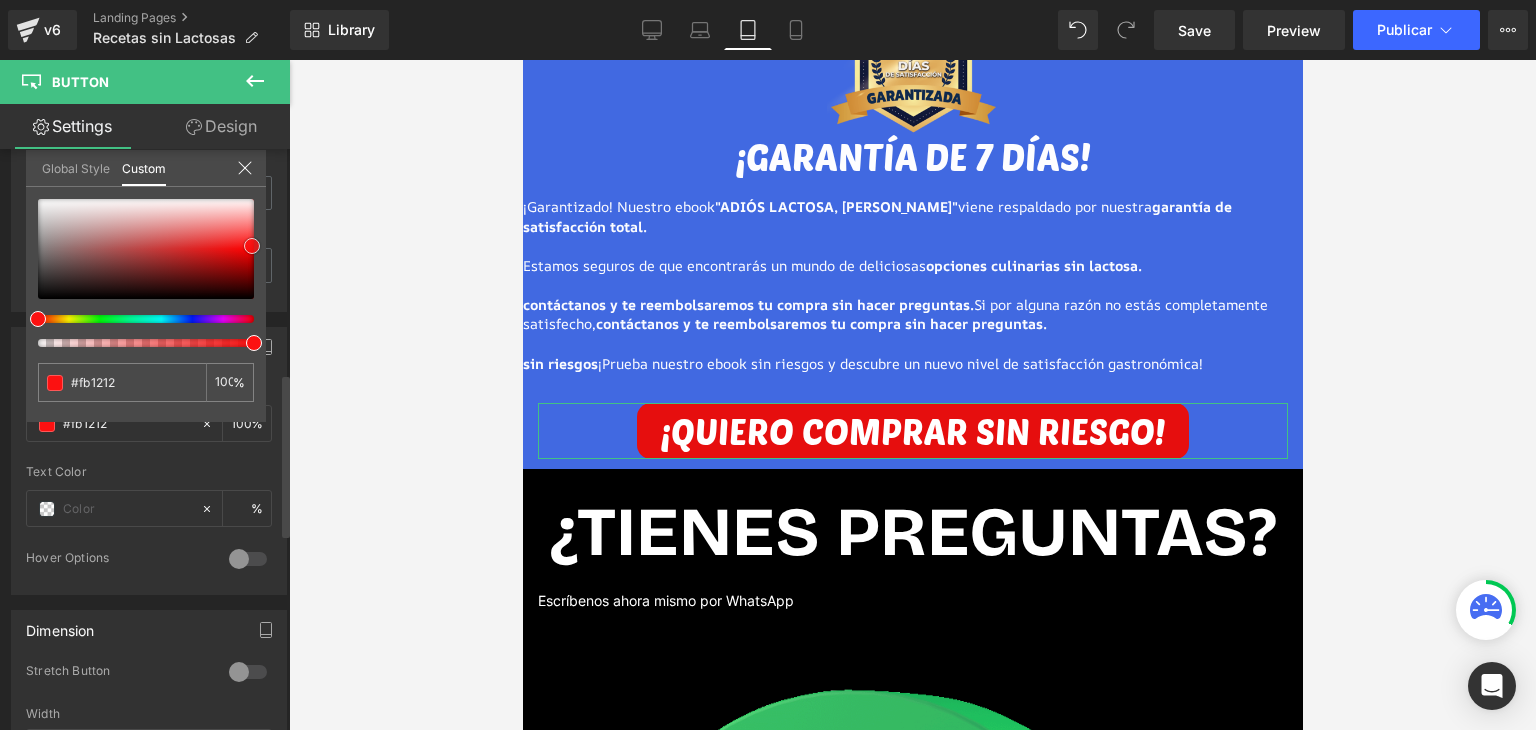 type on "#fc1111" 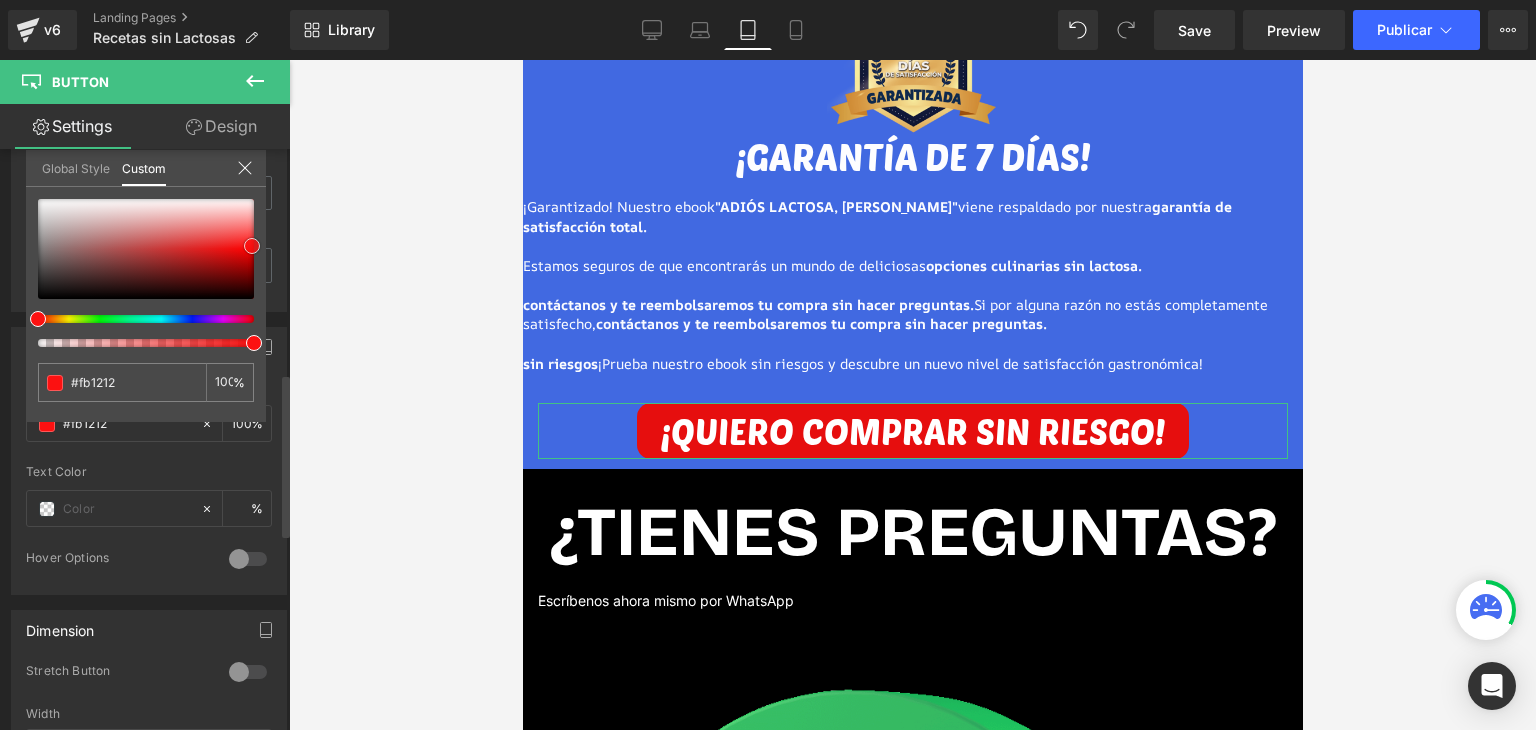 type on "#fc1111" 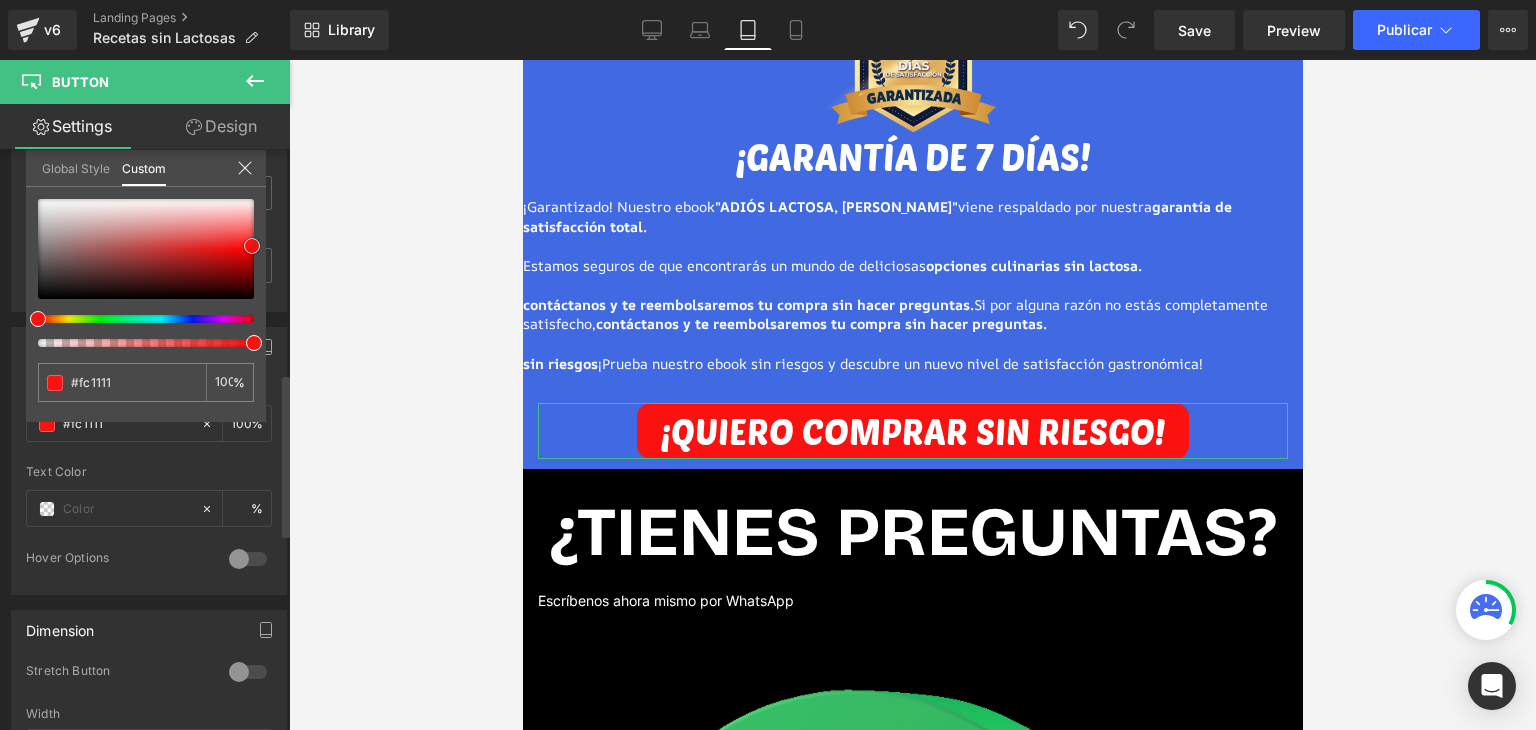 drag, startPoint x: 214, startPoint y: 261, endPoint x: 252, endPoint y: 245, distance: 41.231056 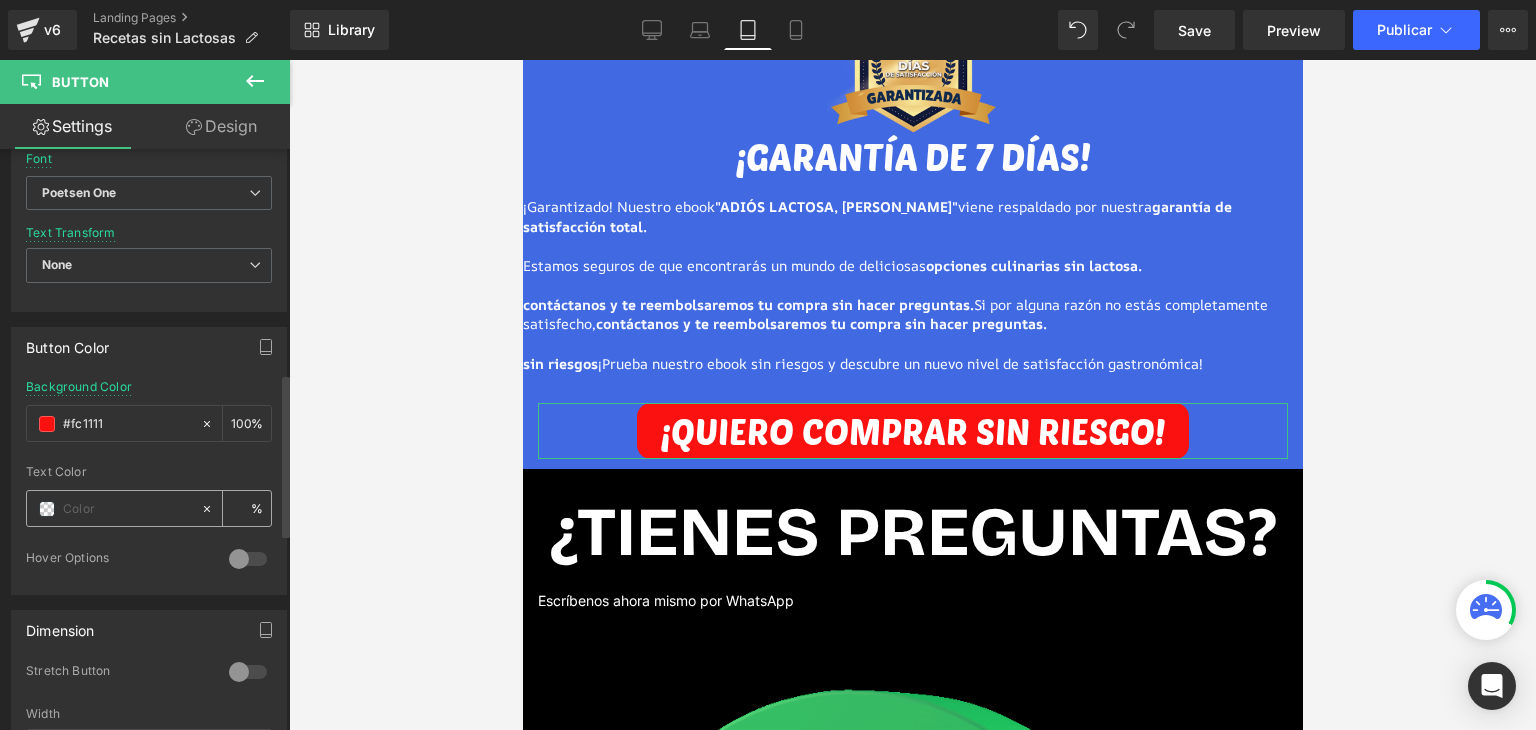click at bounding box center (47, 509) 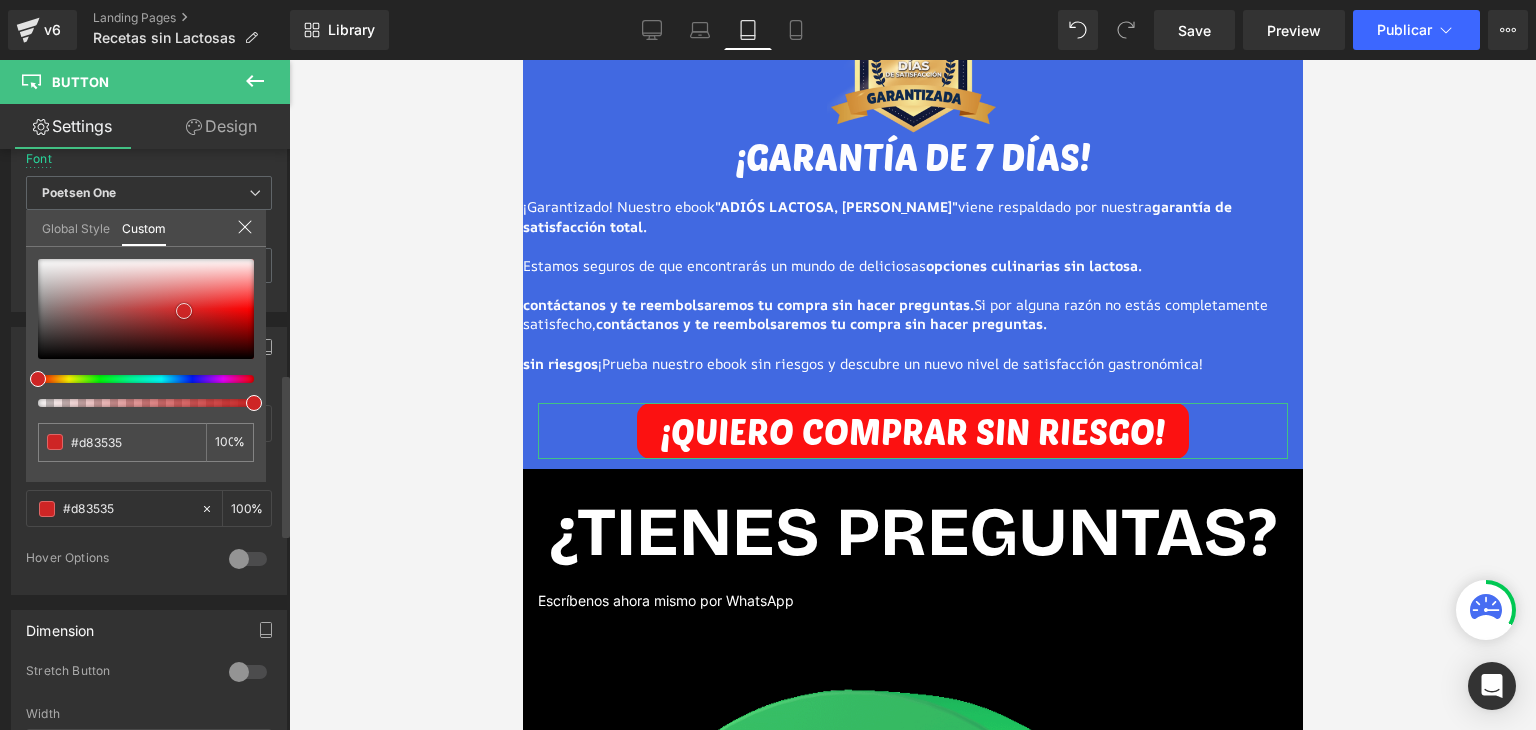 type on "#d83535" 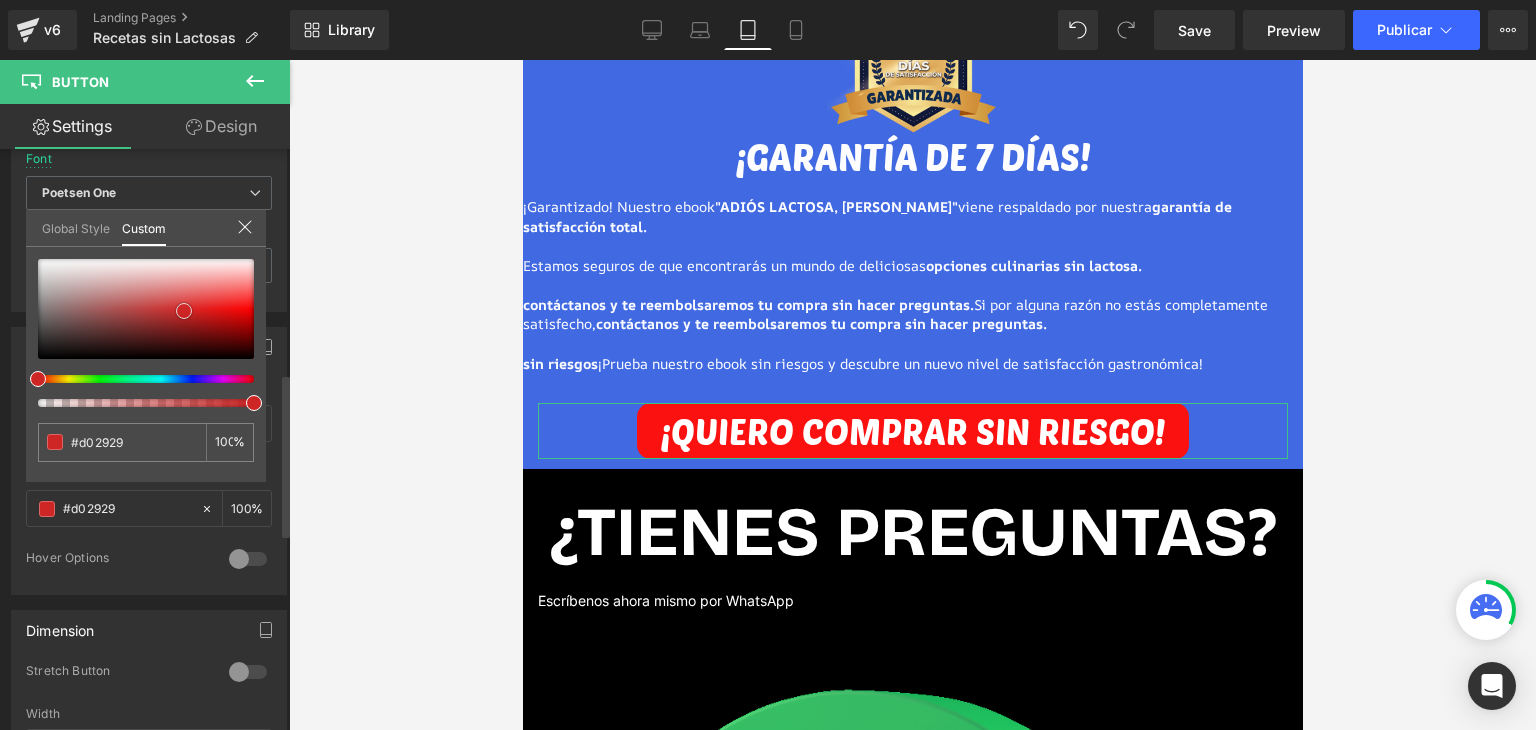 type on "#b82323" 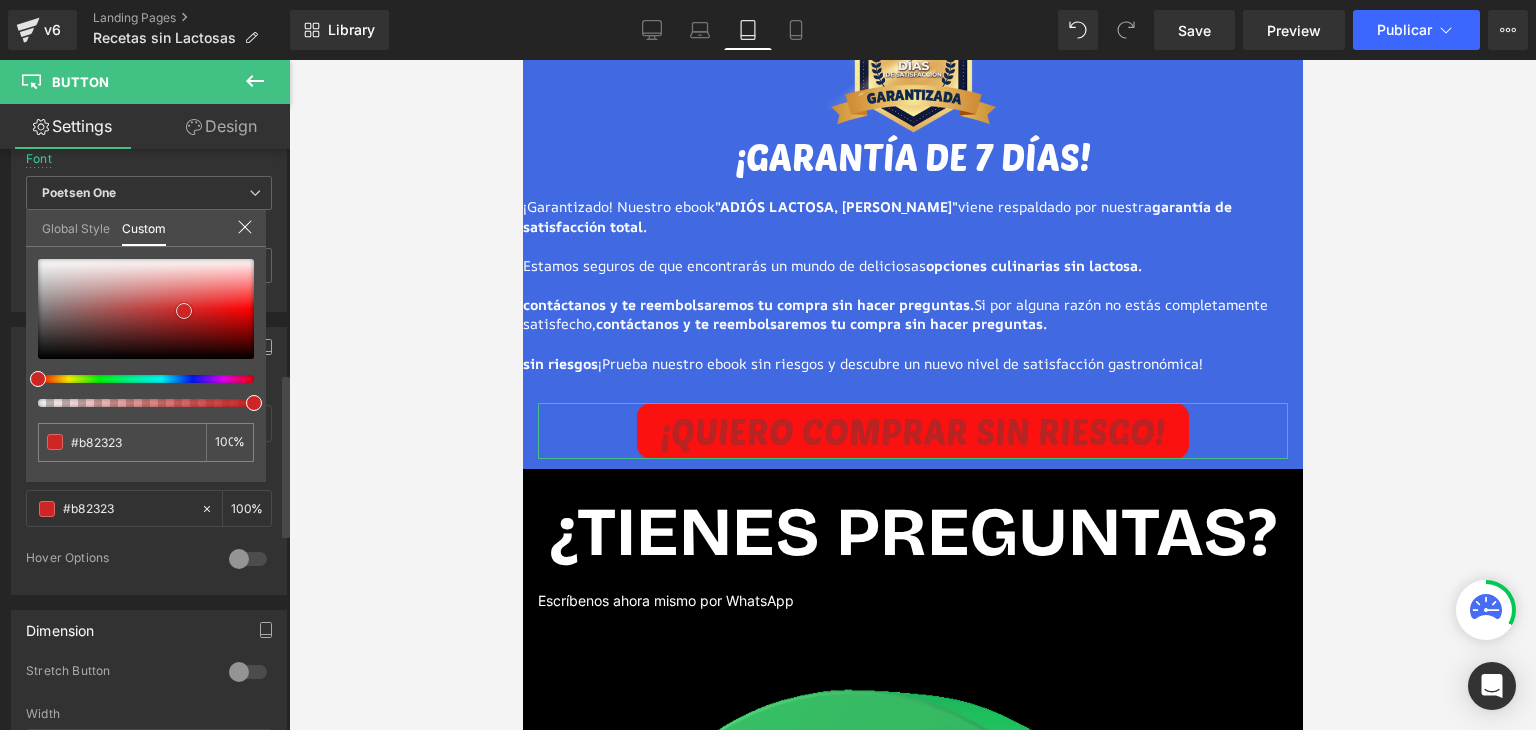 type on "#7c1616" 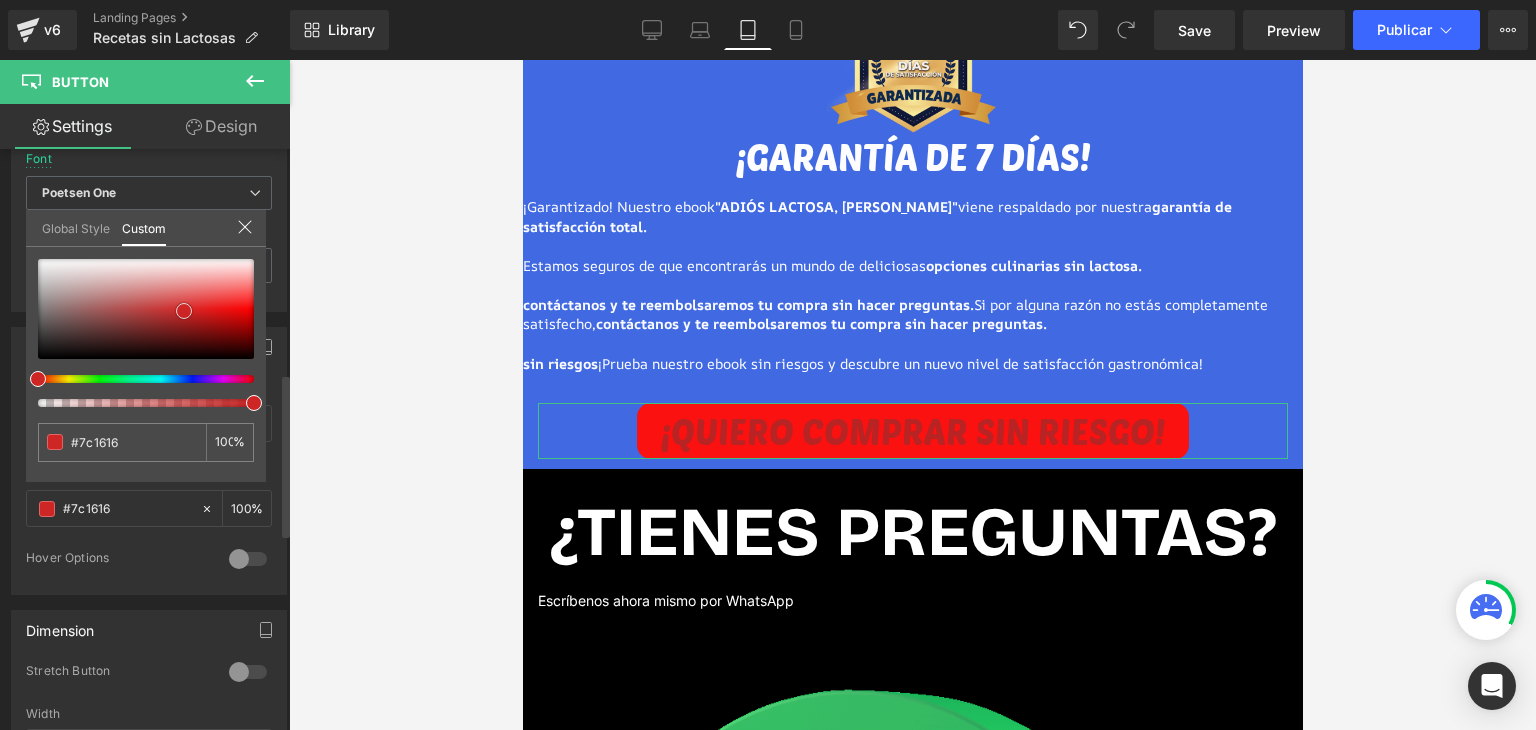type on "#510f0f" 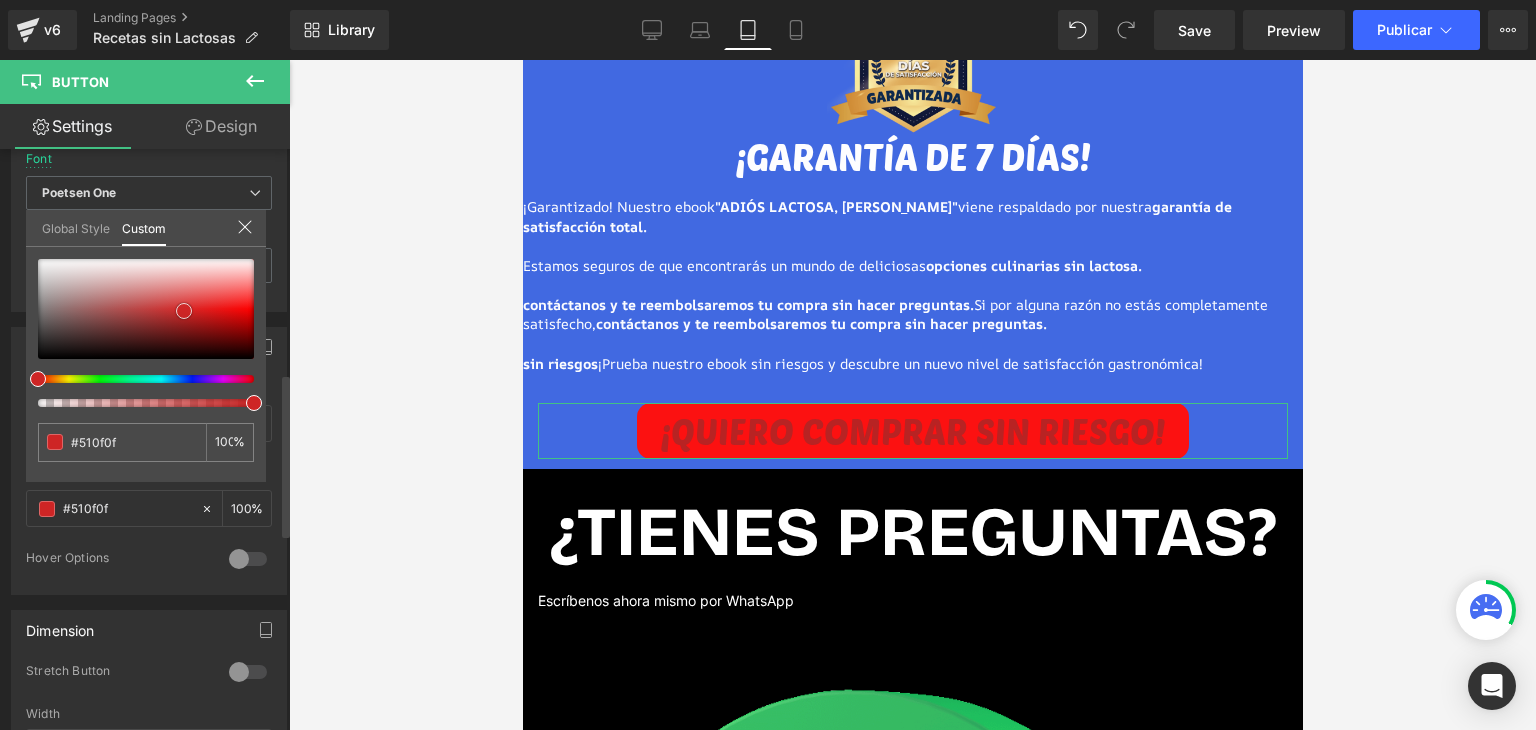 type on "#220505" 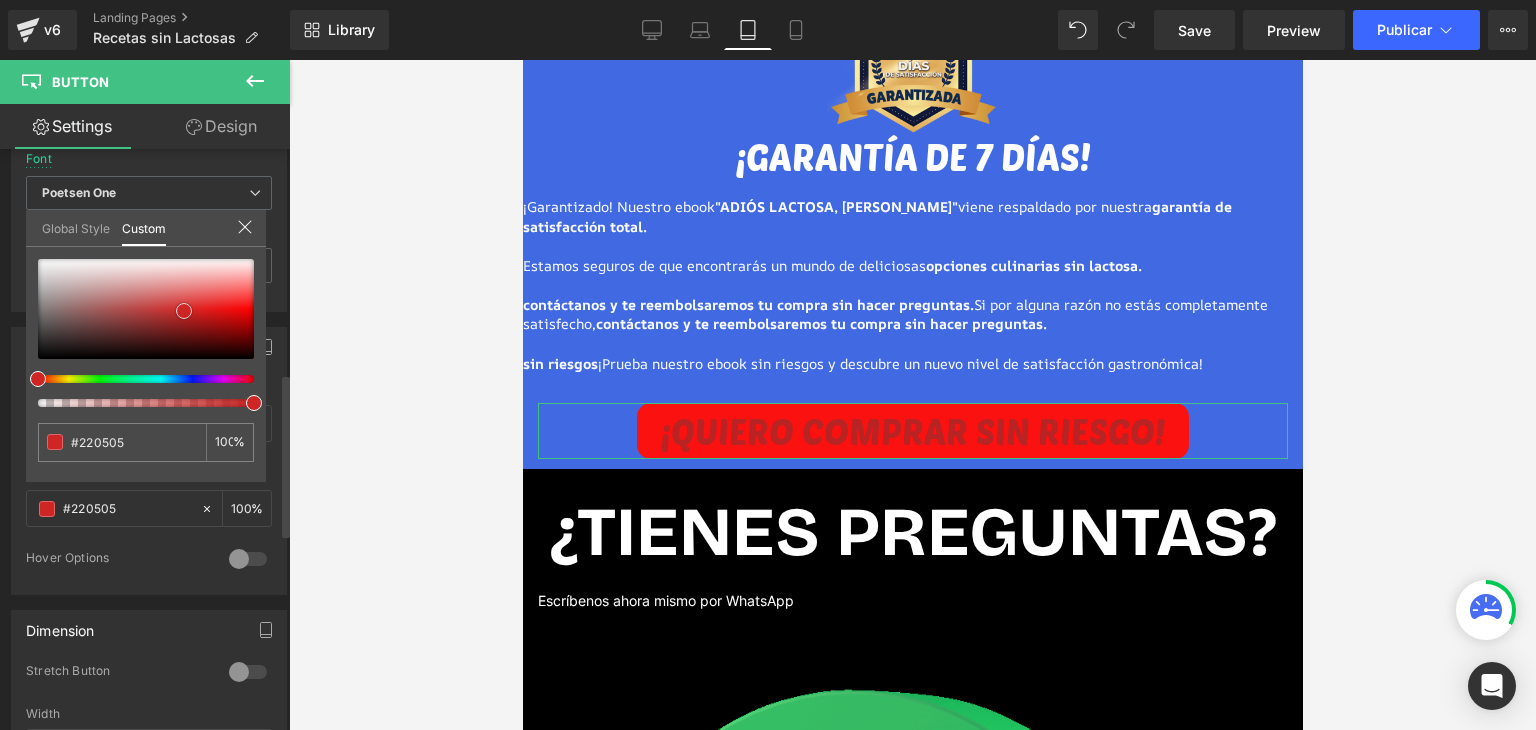 type on "#040000" 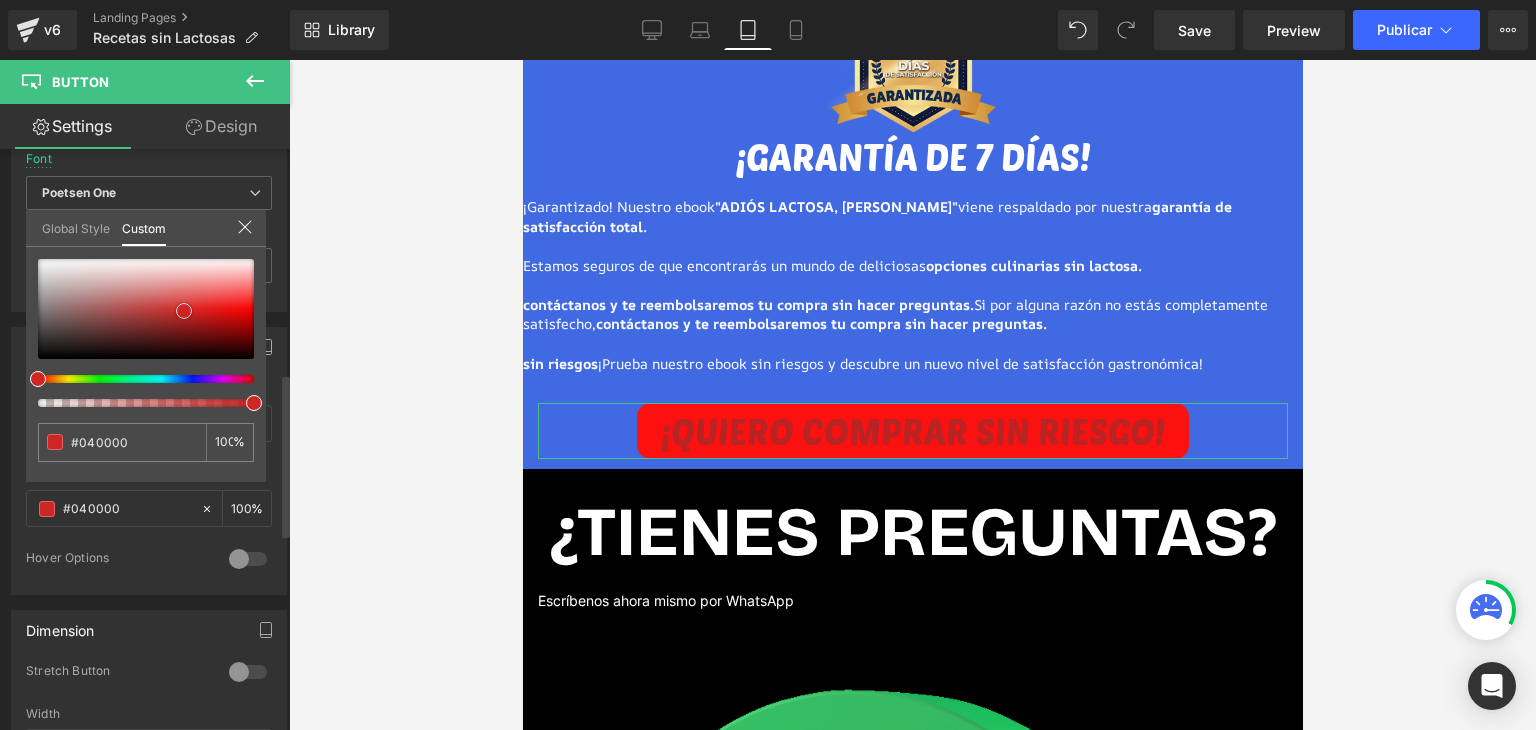 type on "#000000" 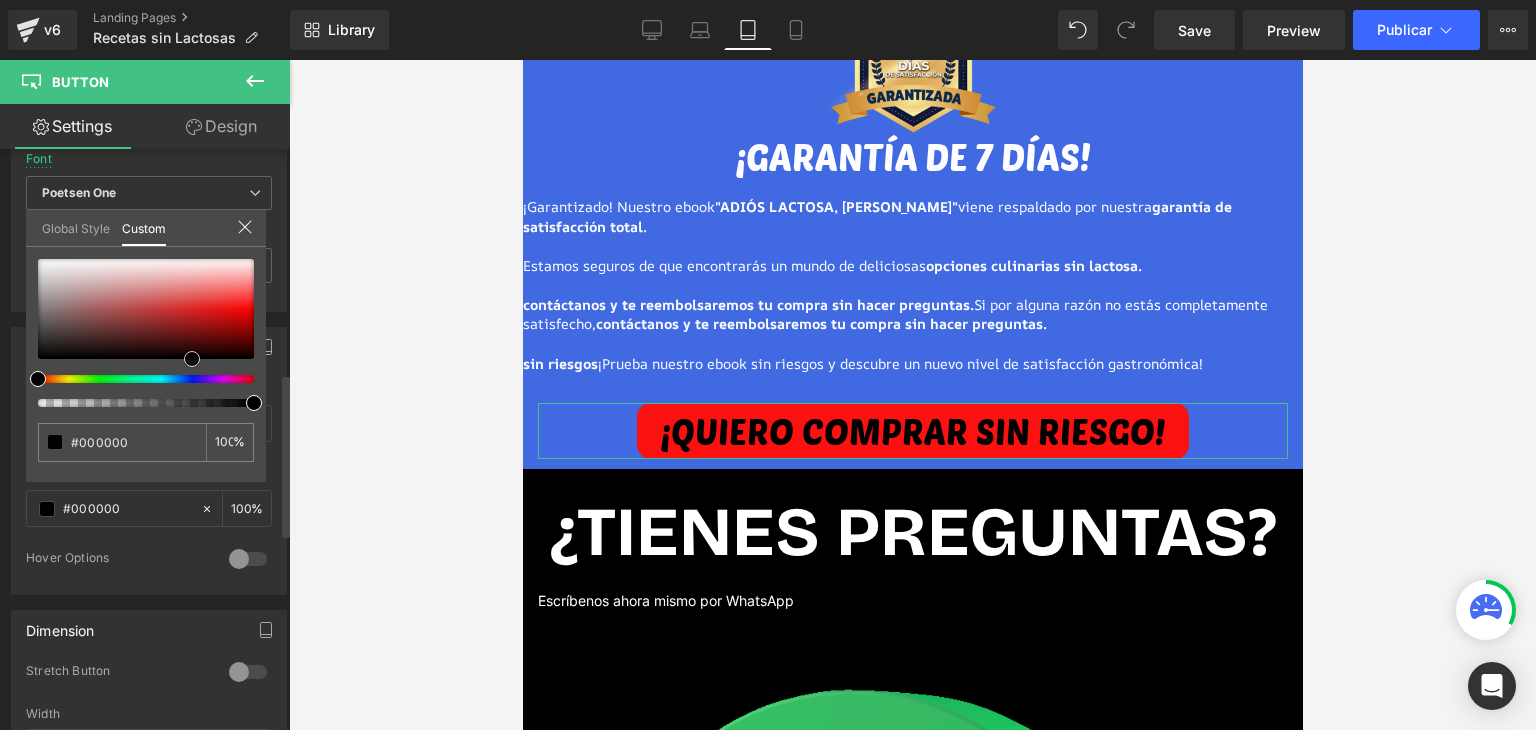 type on "#190000" 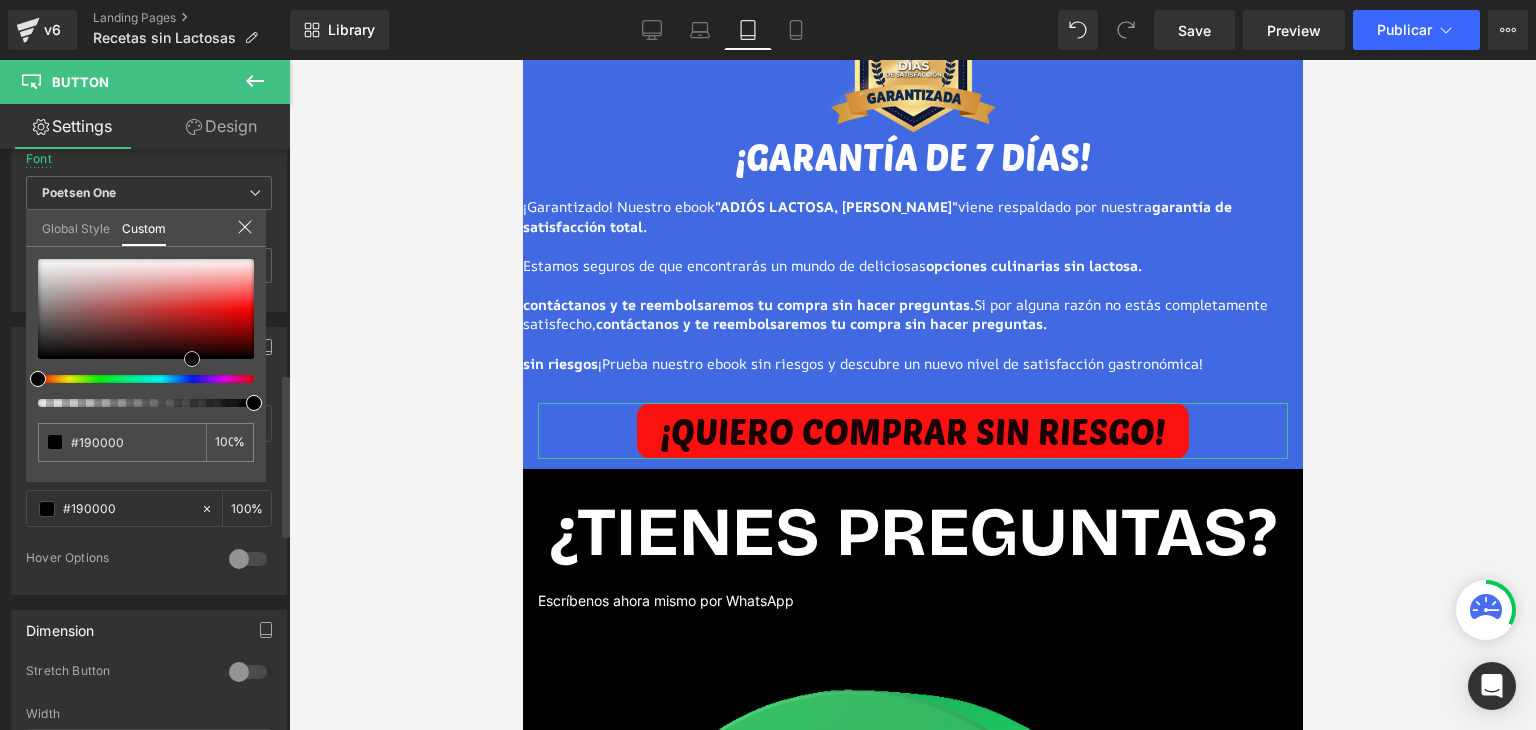 type on "#490808" 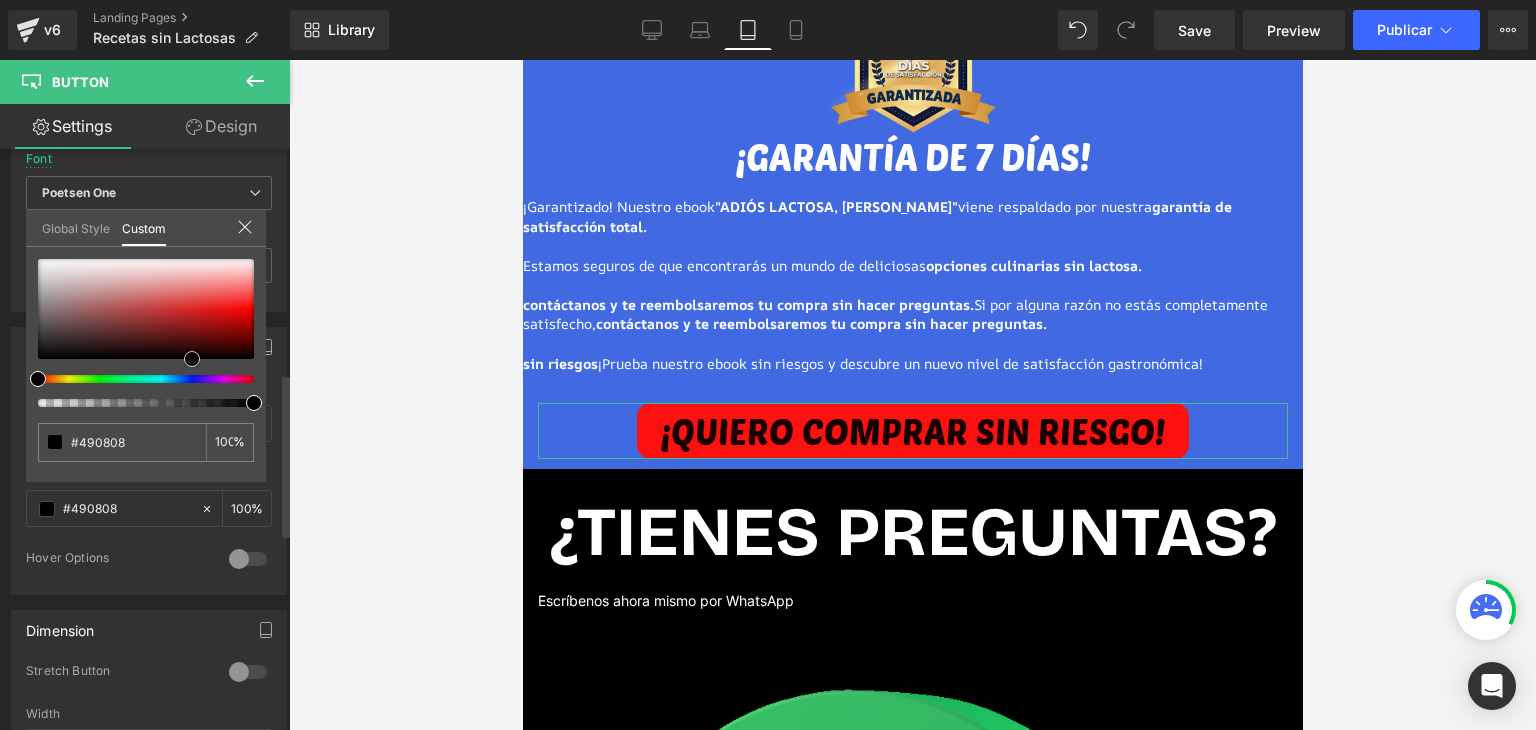 type on "#810c0c" 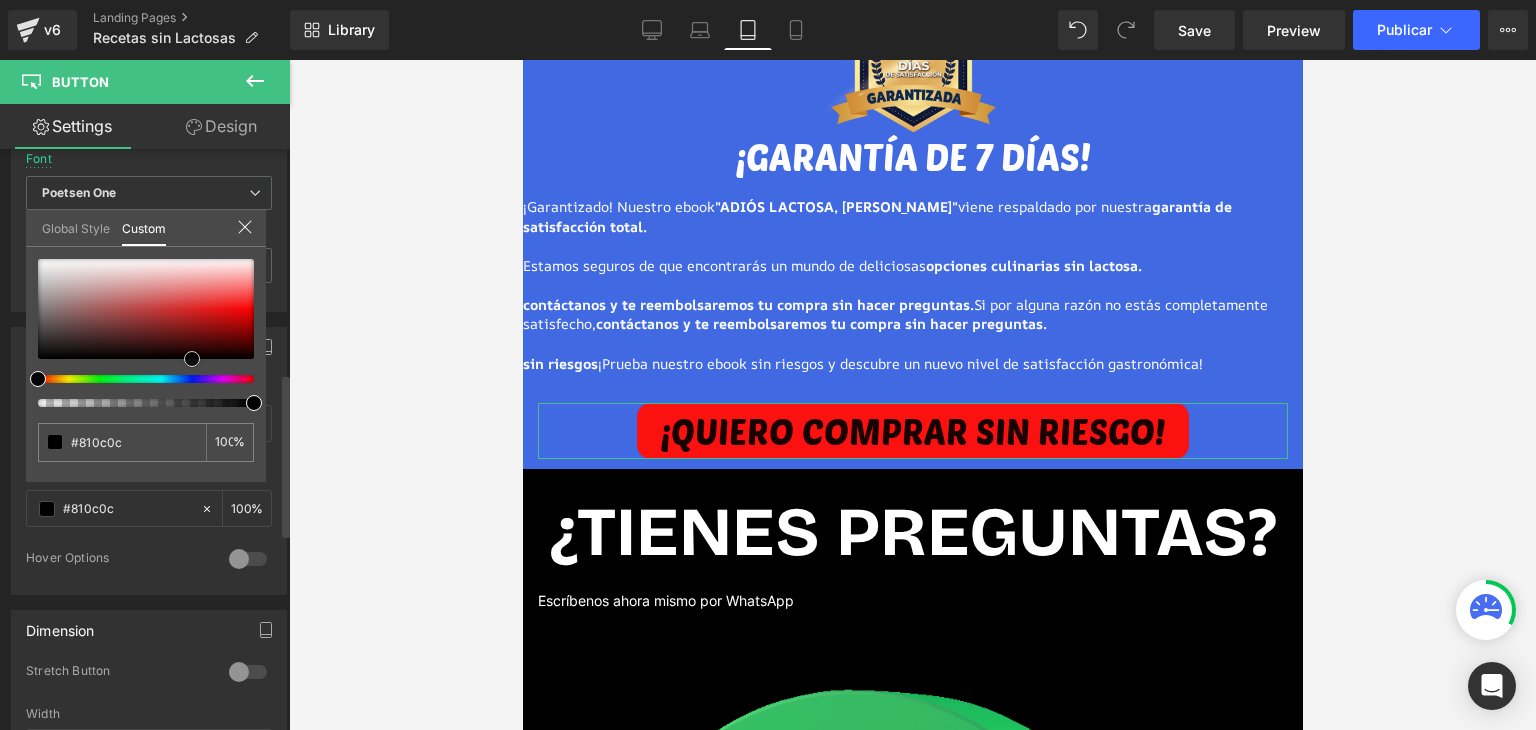 type on "#a50d0d" 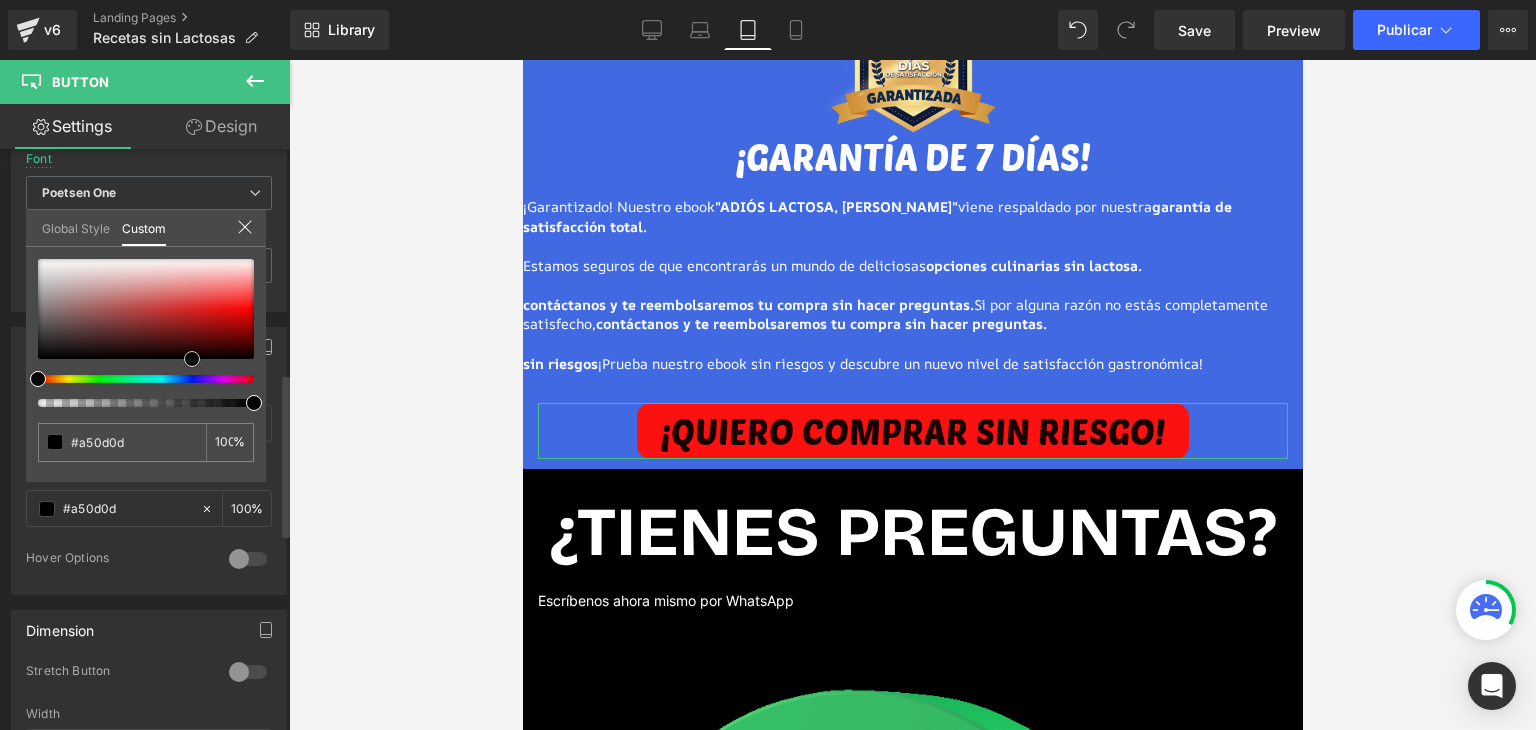 type on "#bd0e0e" 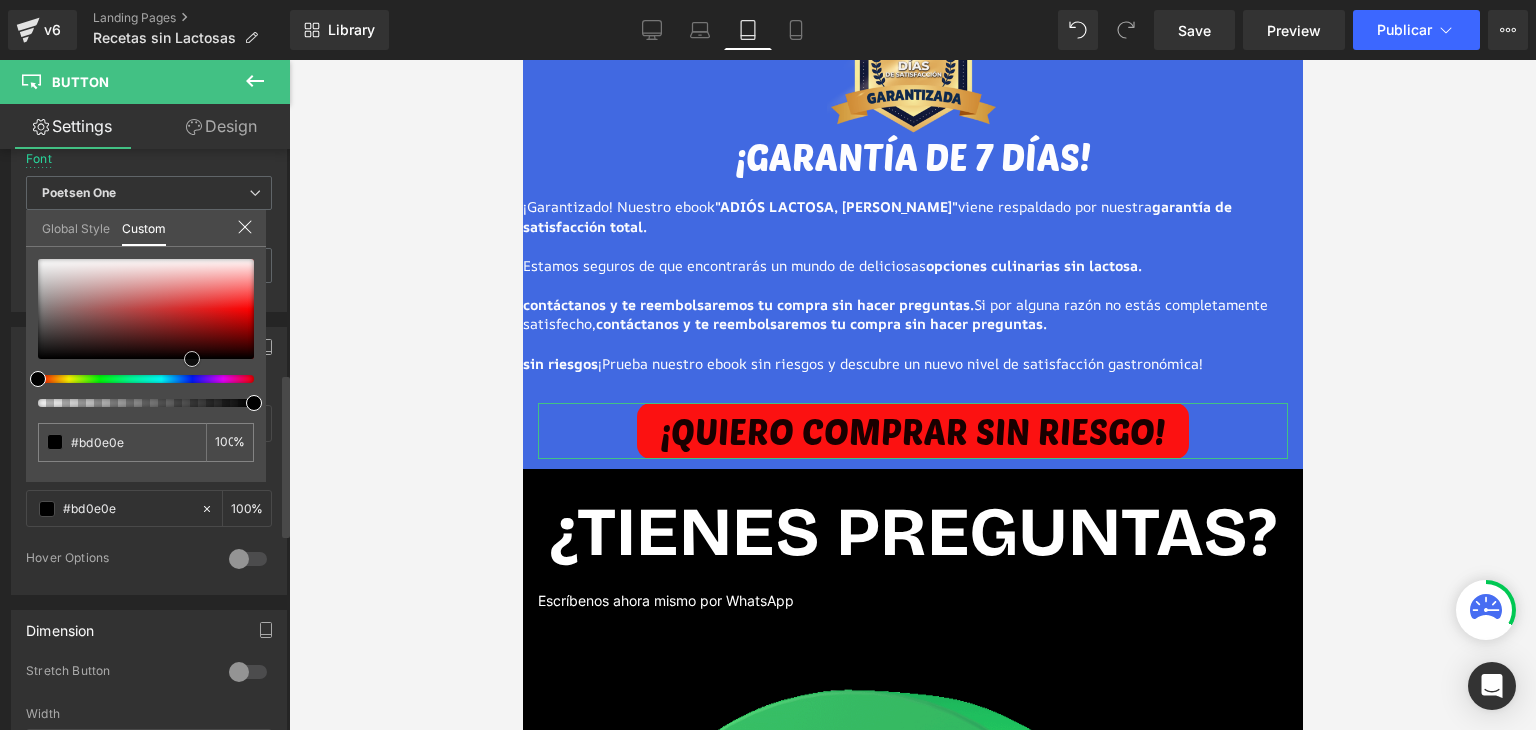 type on "#e10e0e" 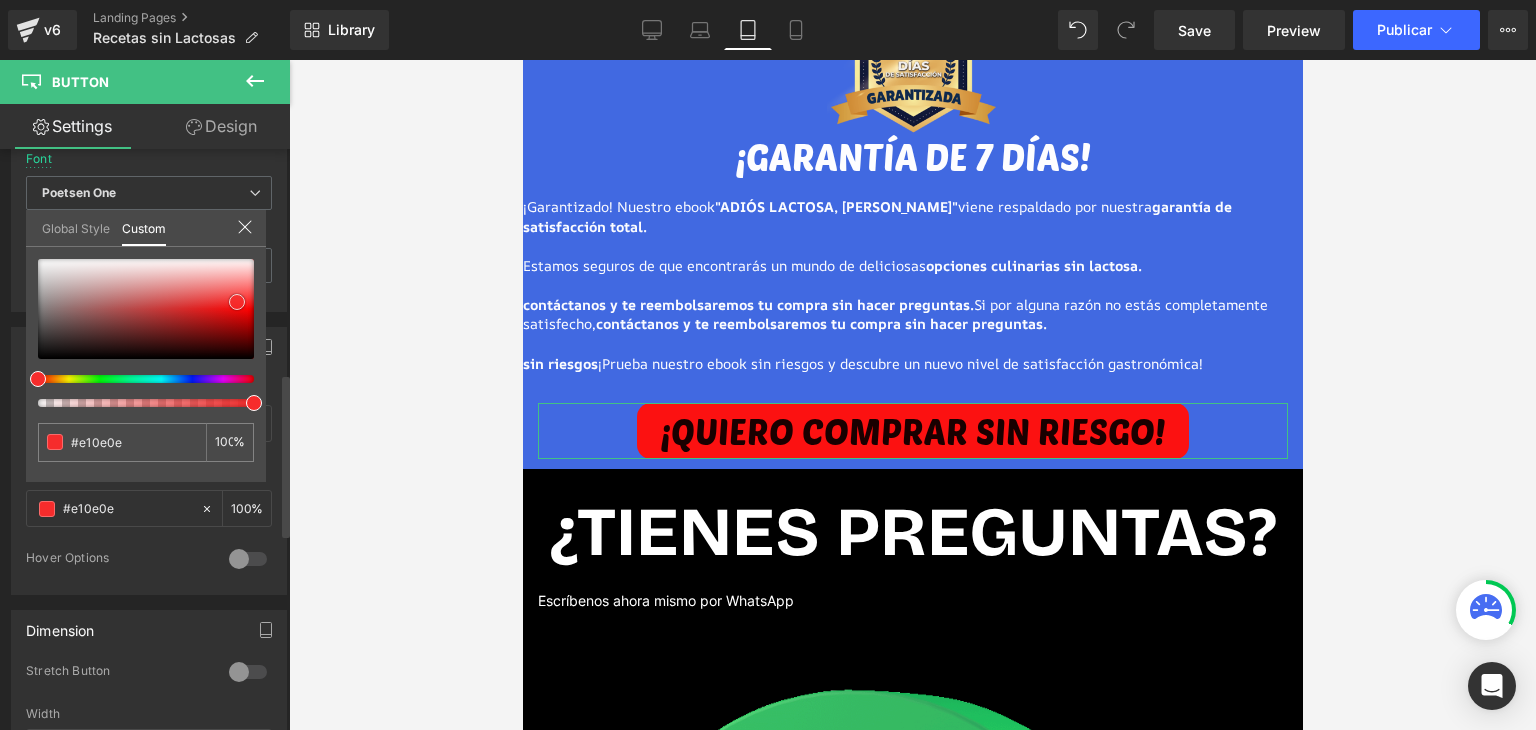 type on "#f41a1a" 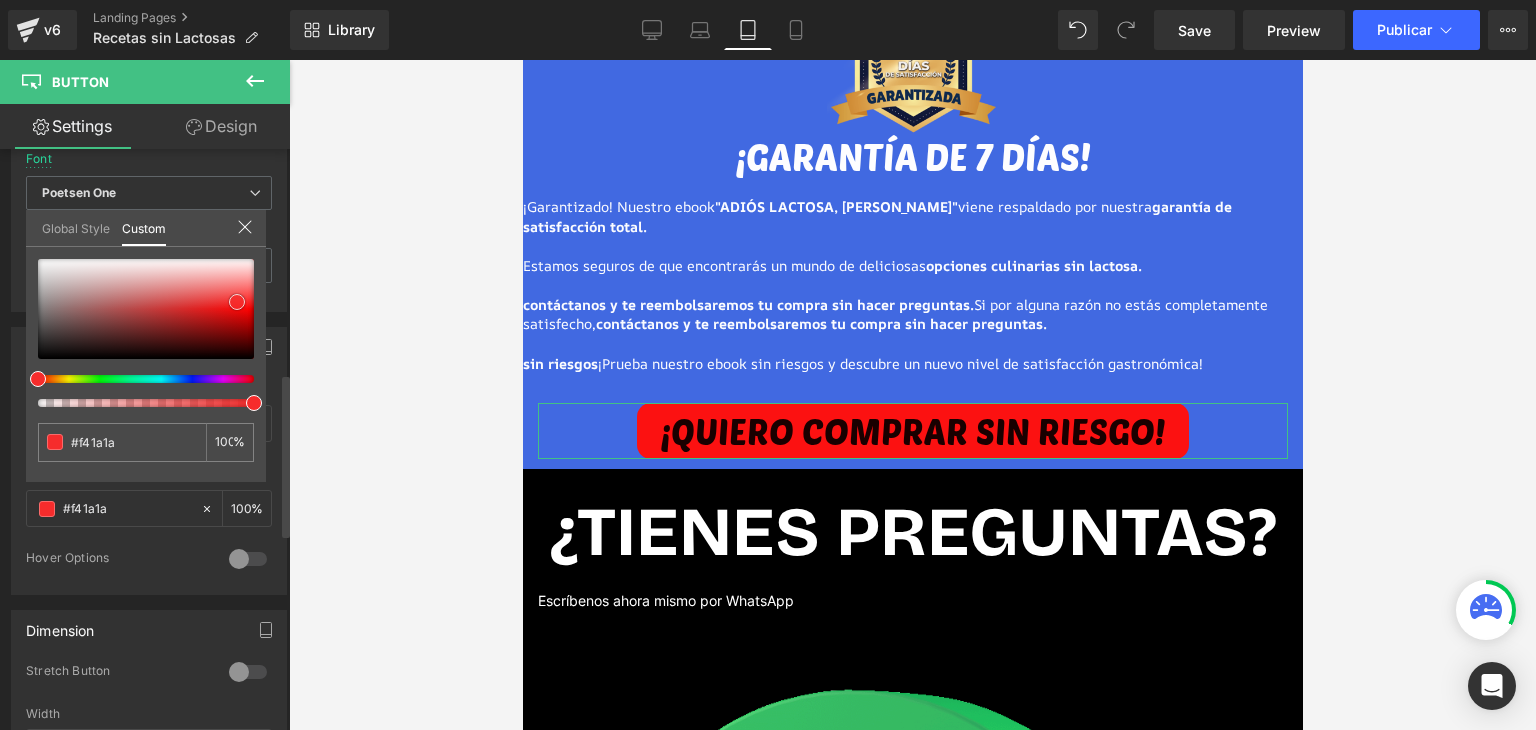 type on "#f62c2c" 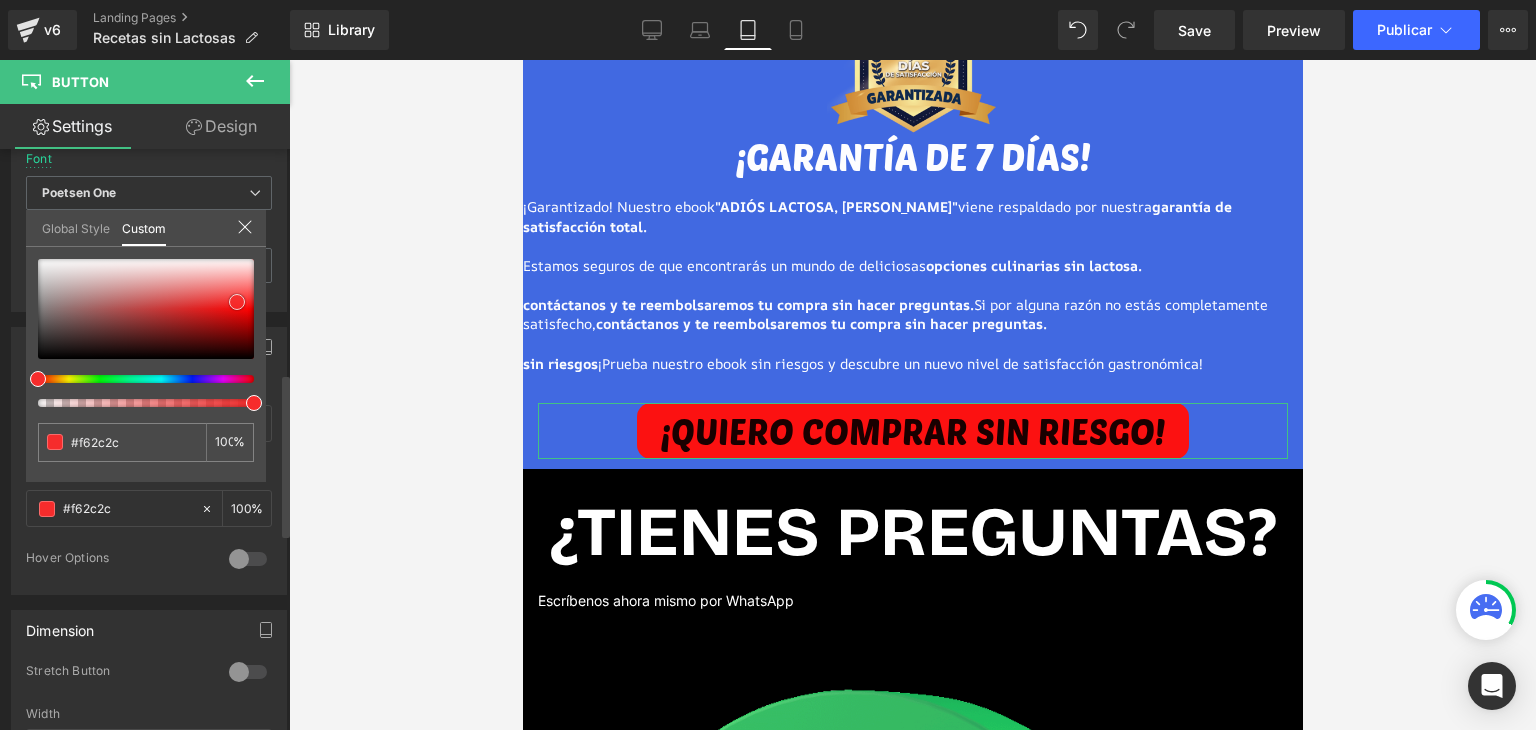 type on "#f94343" 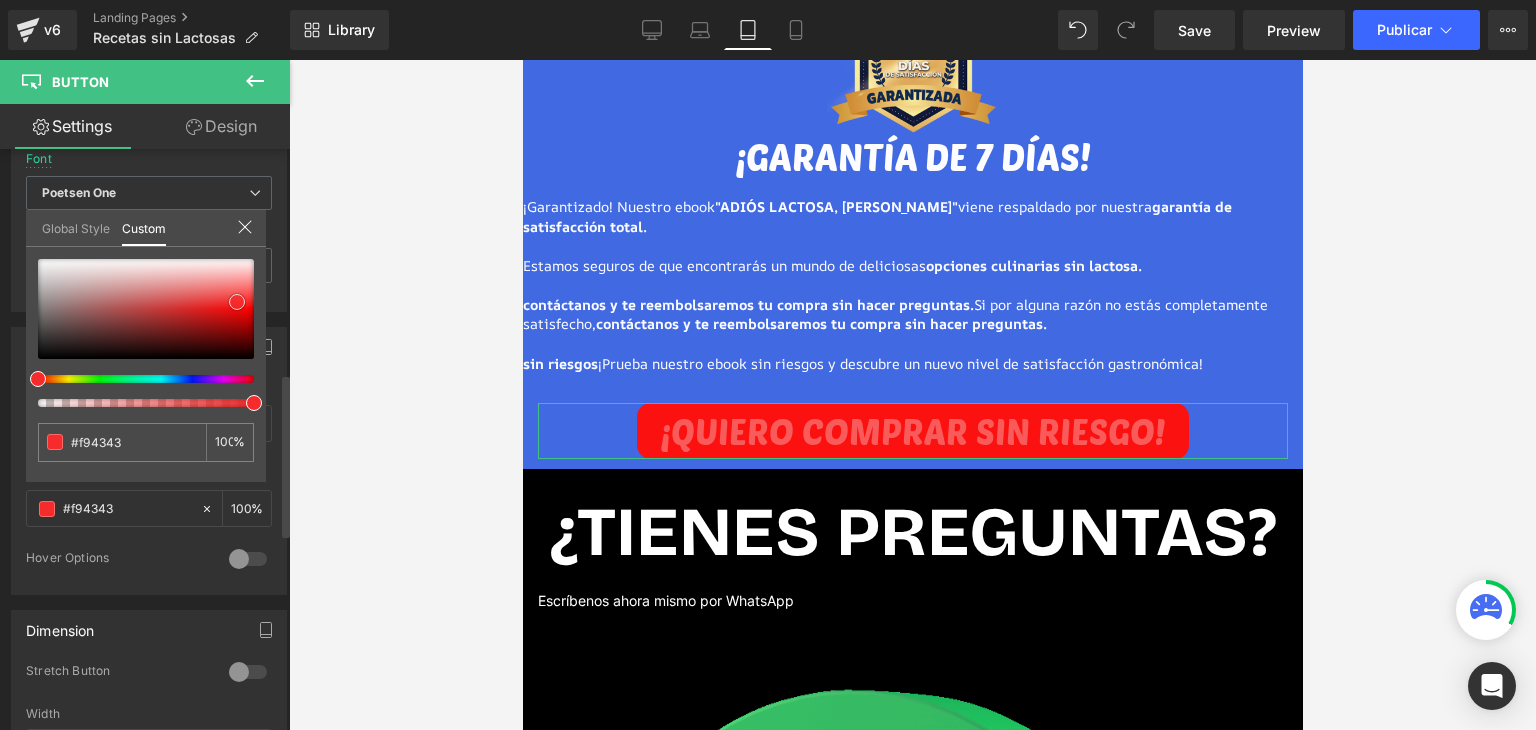 type on "#f95b5b" 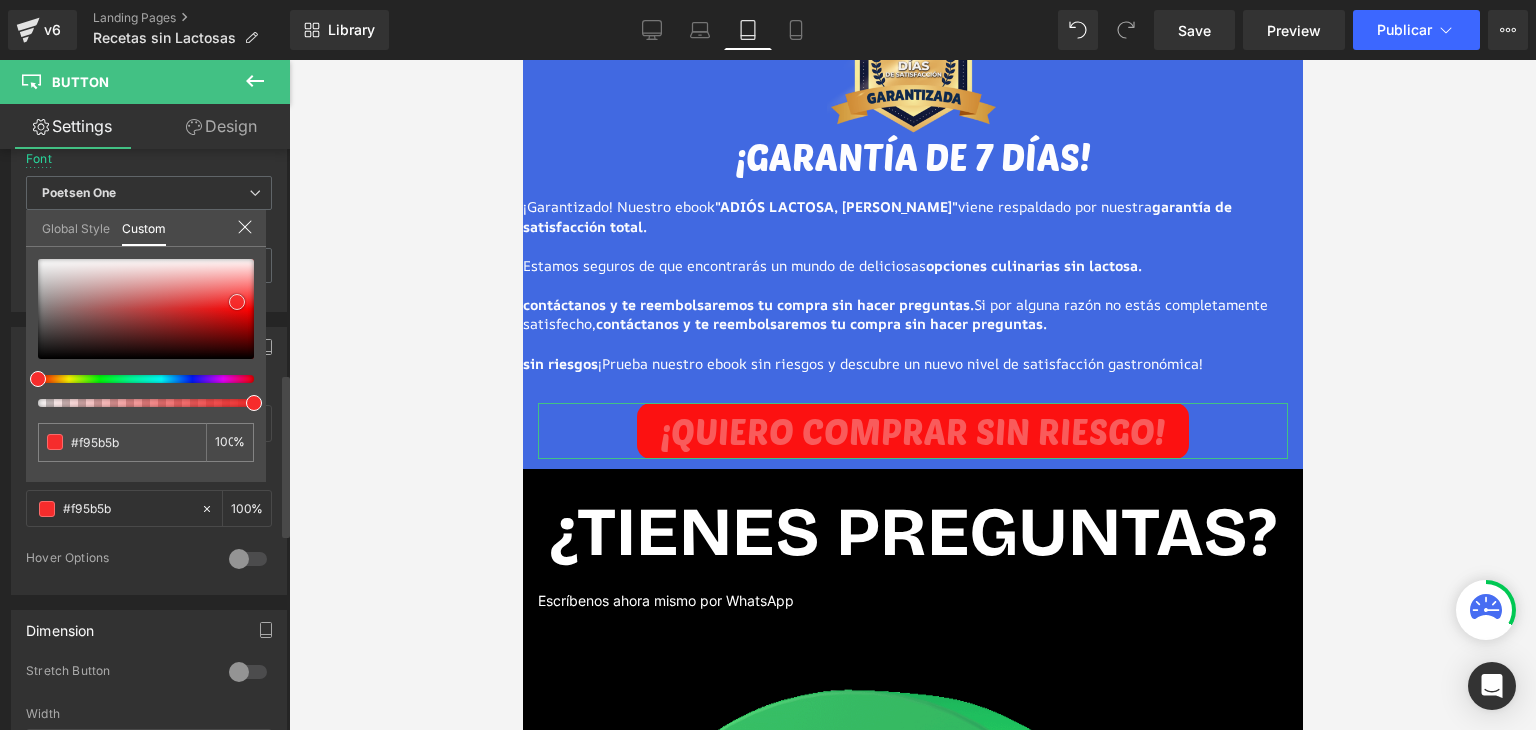 type on "#fb6969" 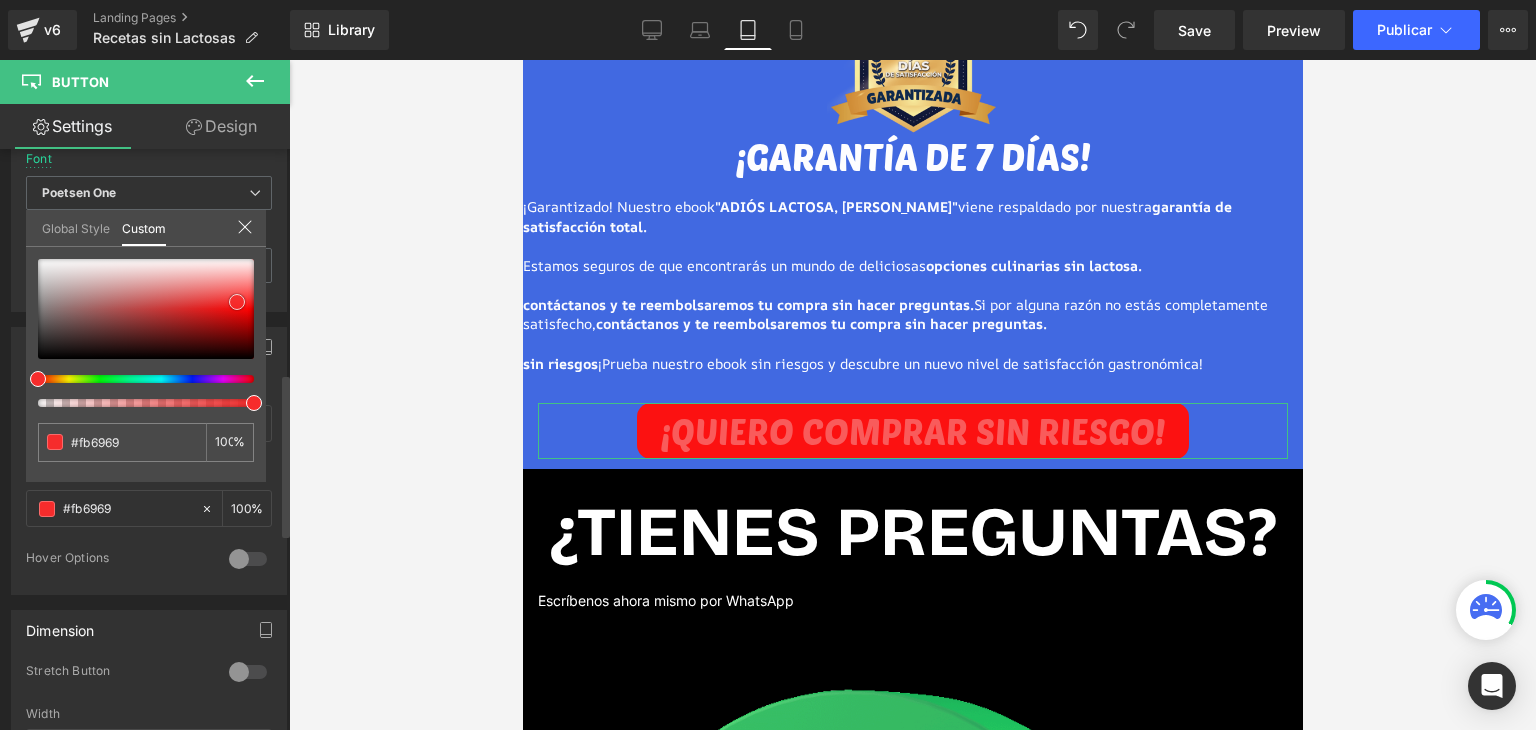 type on "#fd8181" 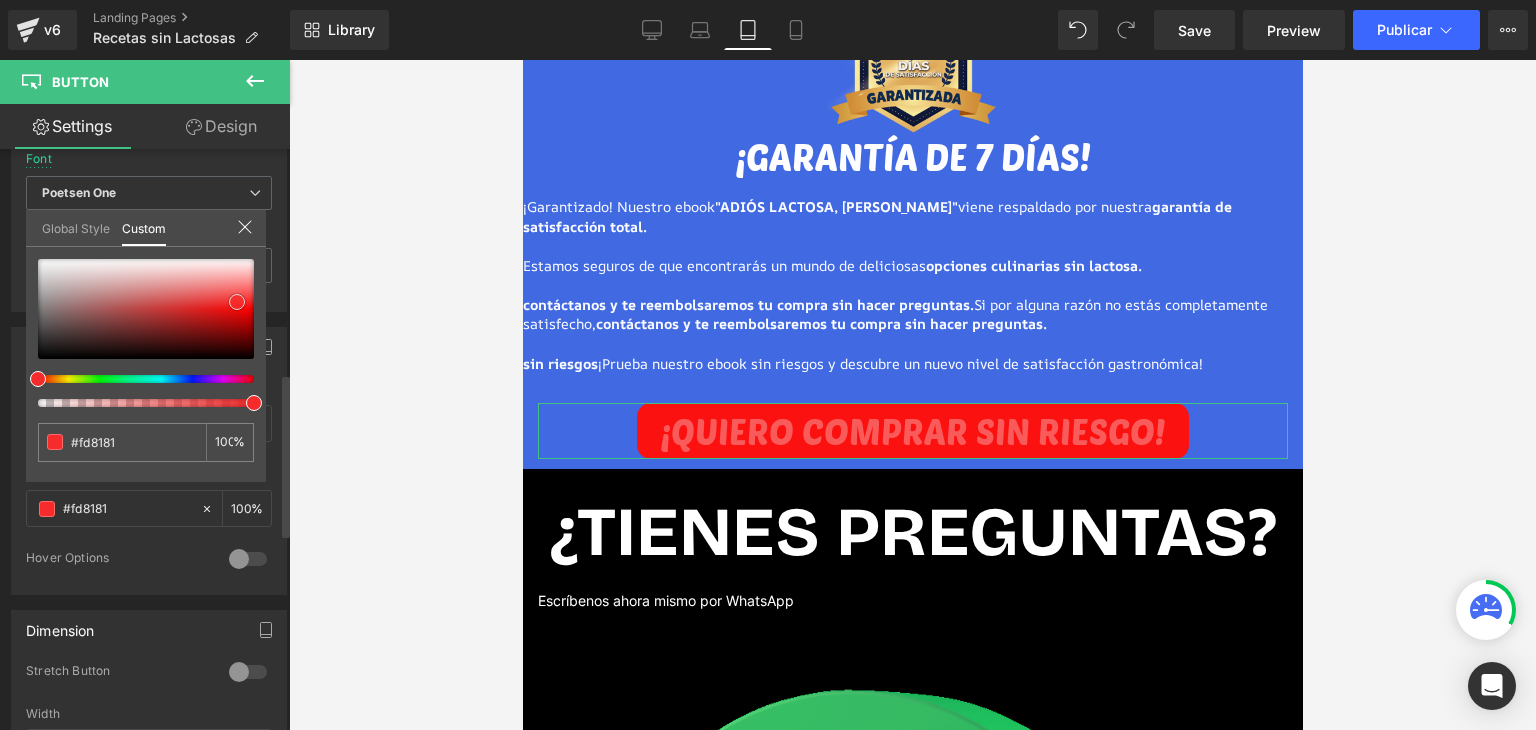 type on "#fe9f9f" 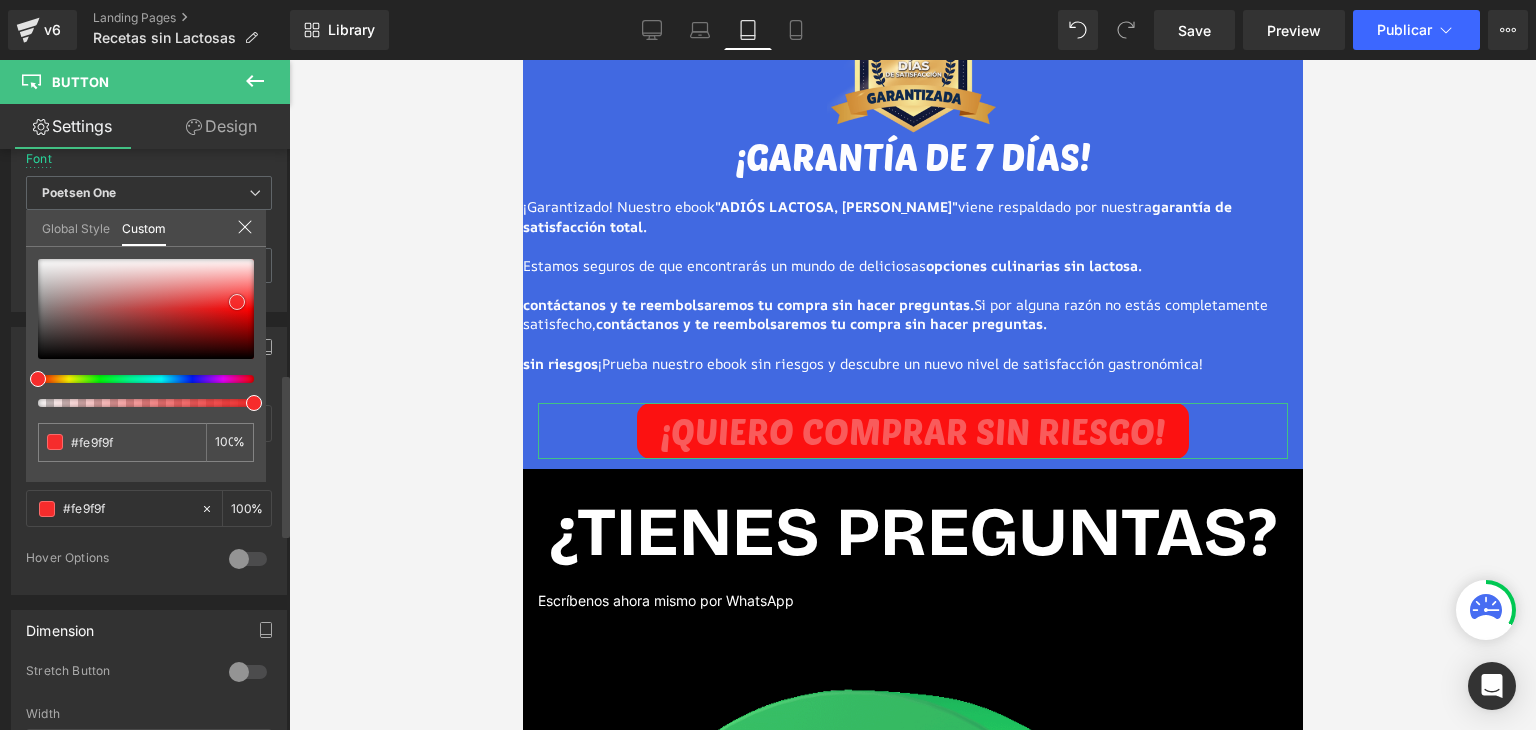 type on "#fec2c2" 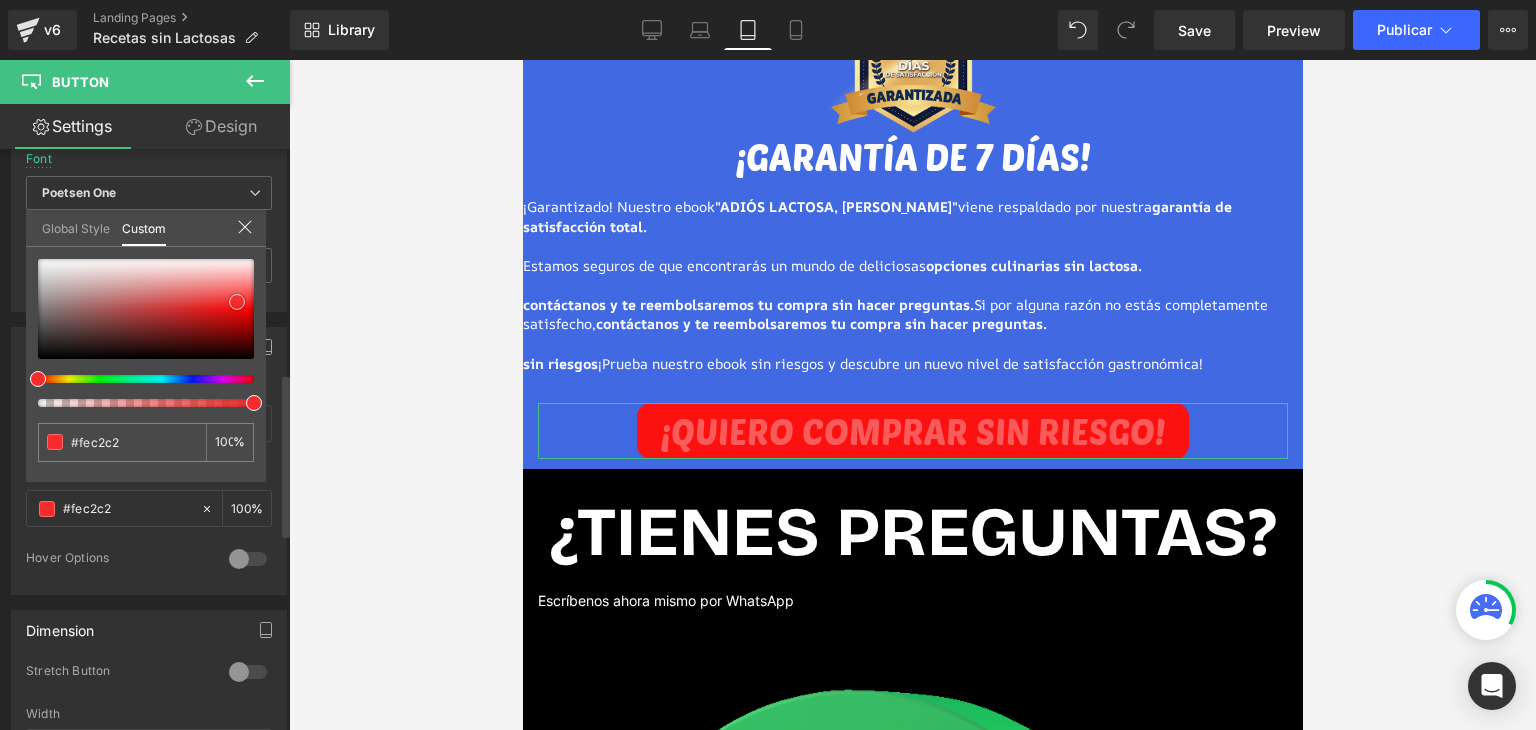 type on "#fedcdc" 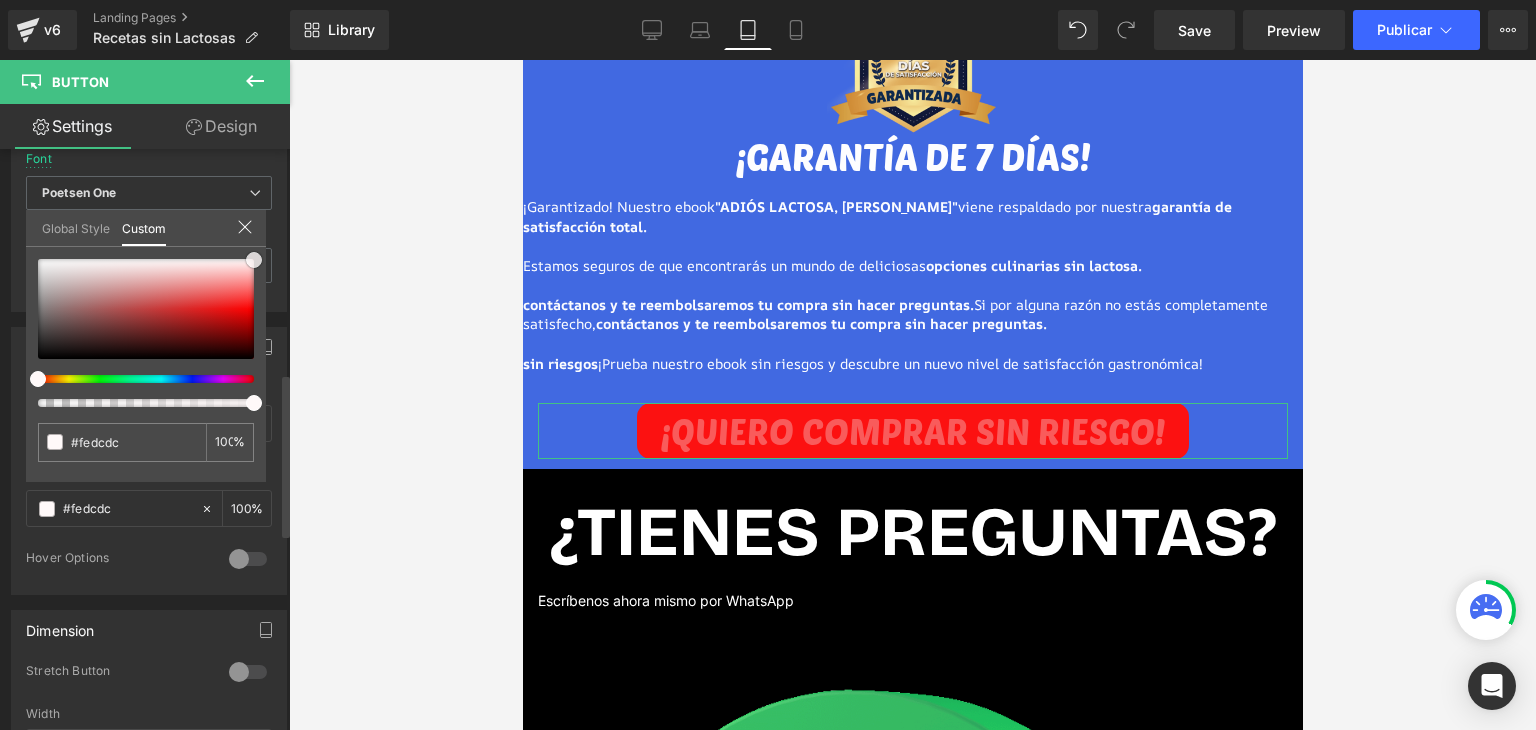 type on "#fff4f4" 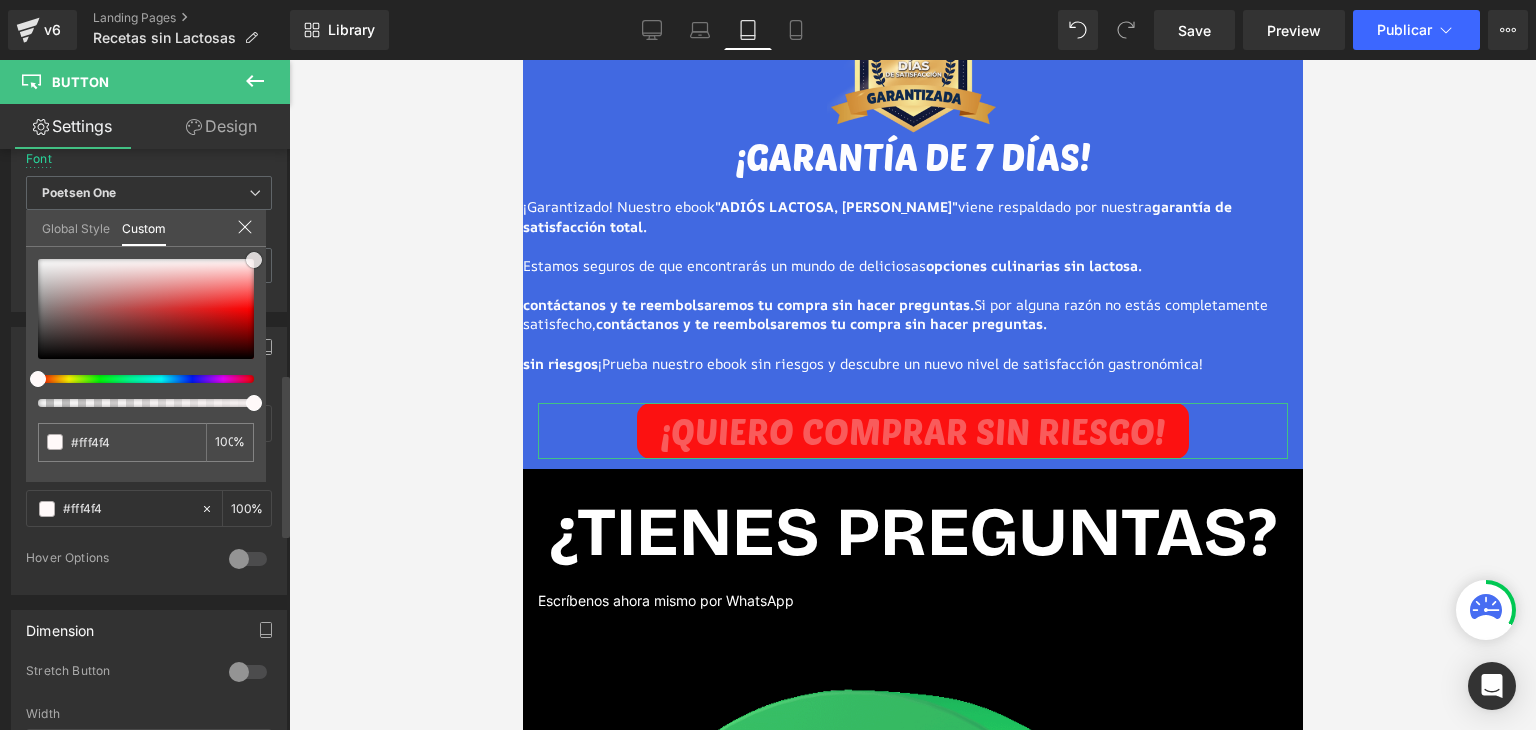 type on "#ffffff" 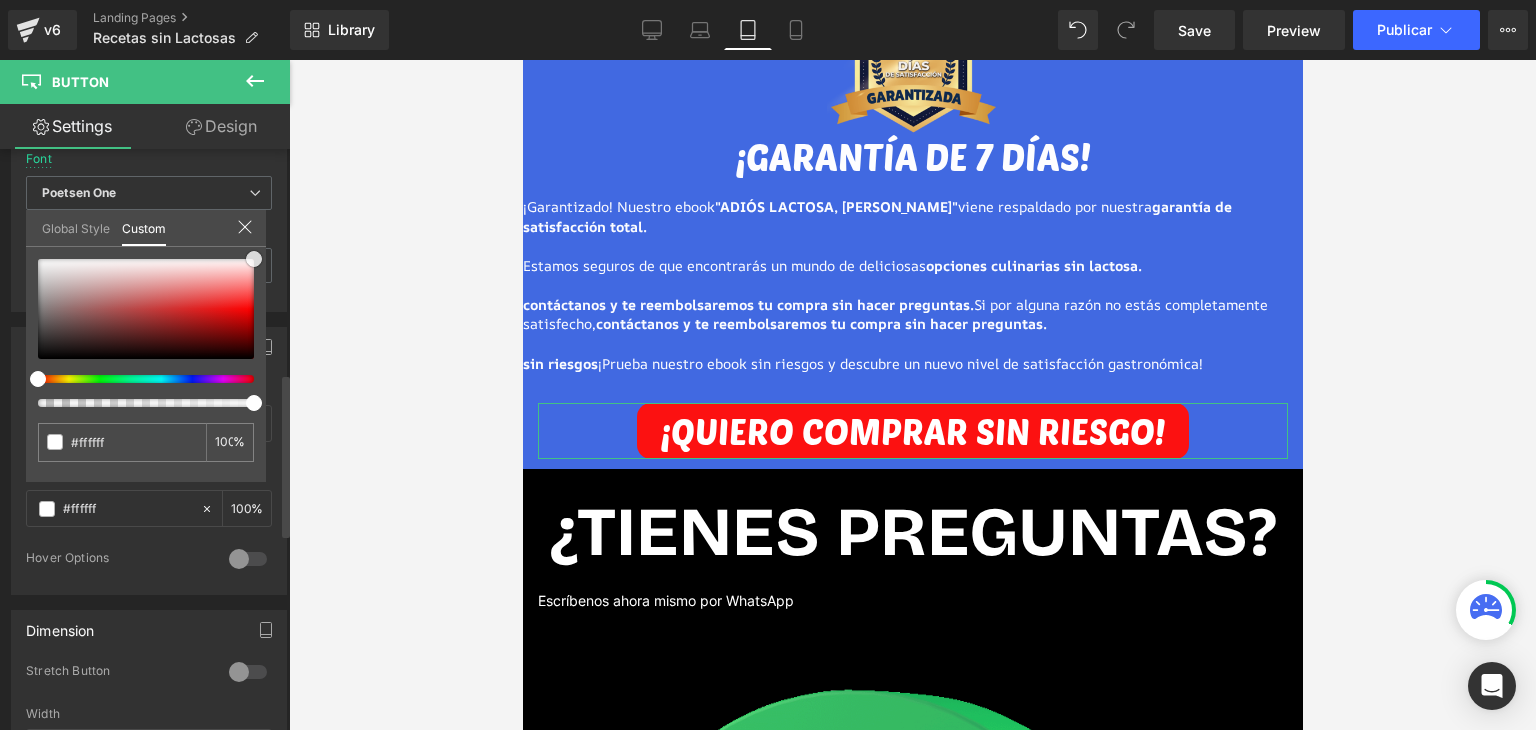 drag, startPoint x: 184, startPoint y: 310, endPoint x: 258, endPoint y: 251, distance: 94.641426 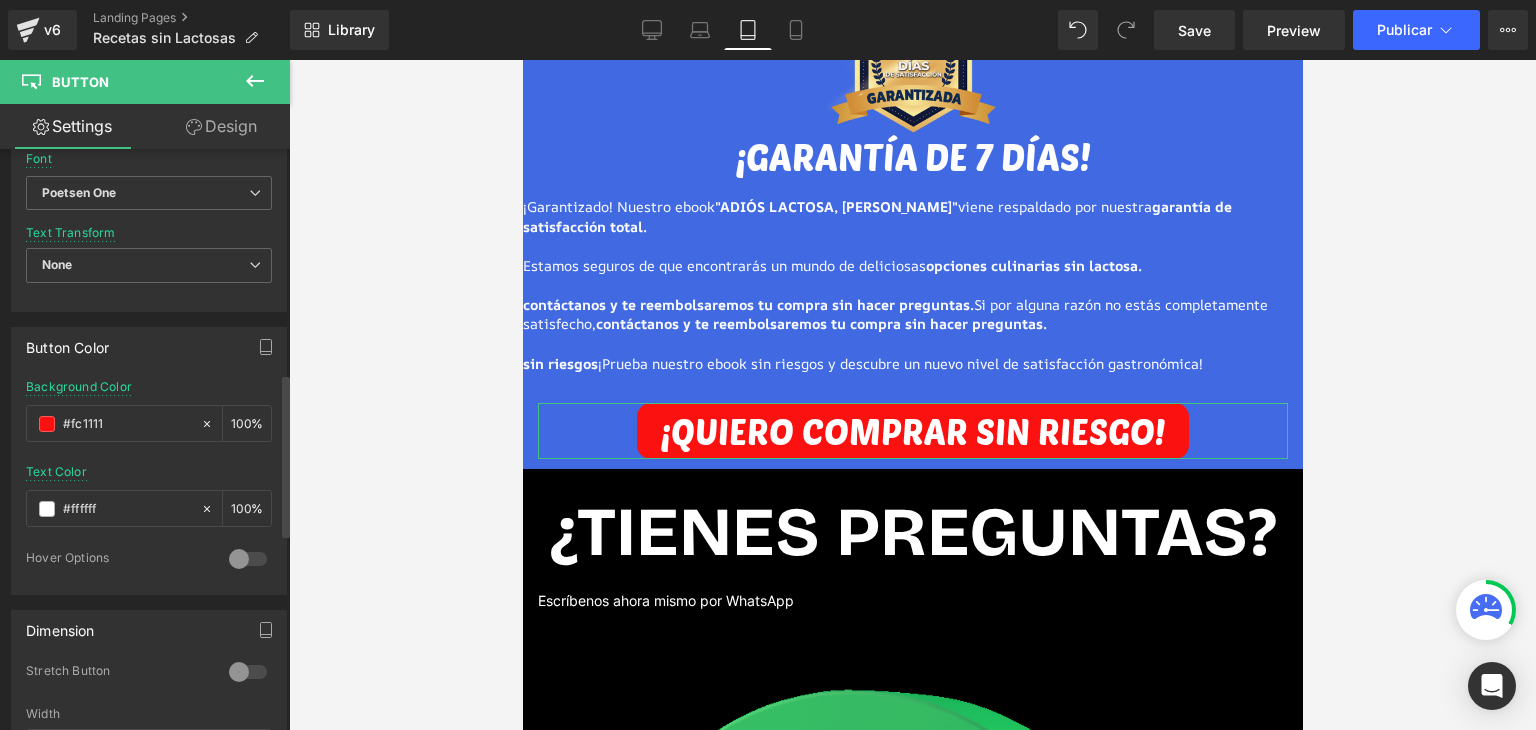 click at bounding box center (248, 559) 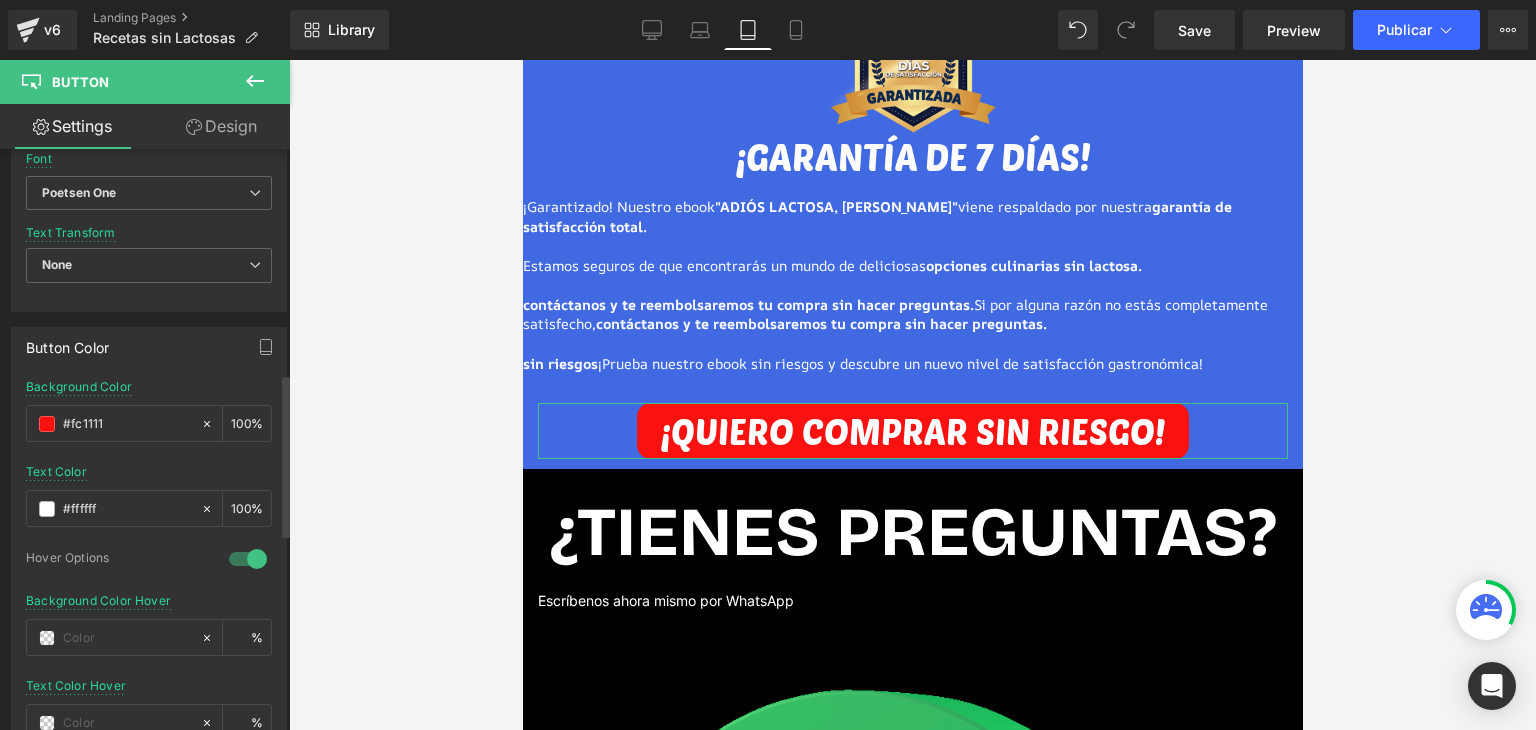 scroll, scrollTop: 1000, scrollLeft: 0, axis: vertical 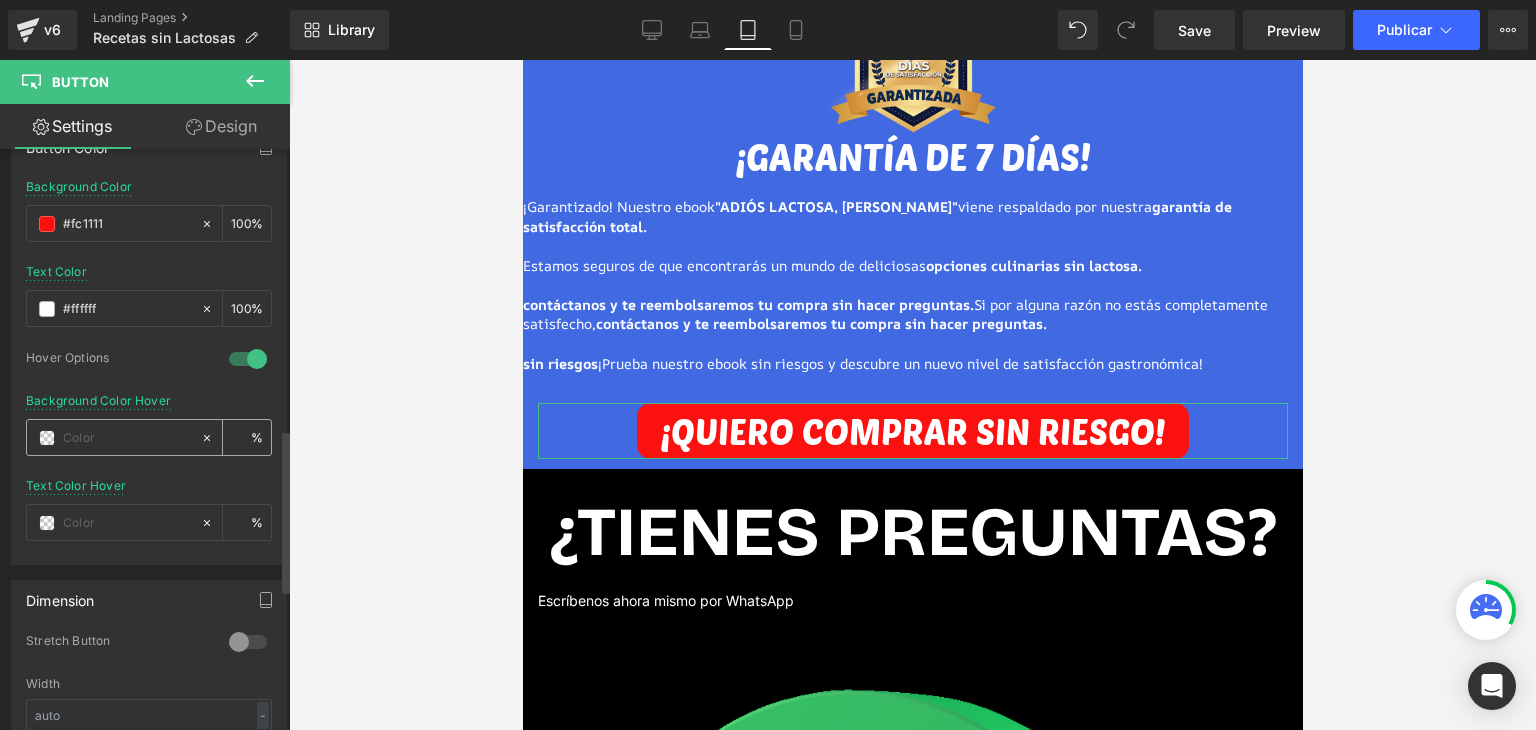 click at bounding box center [47, 438] 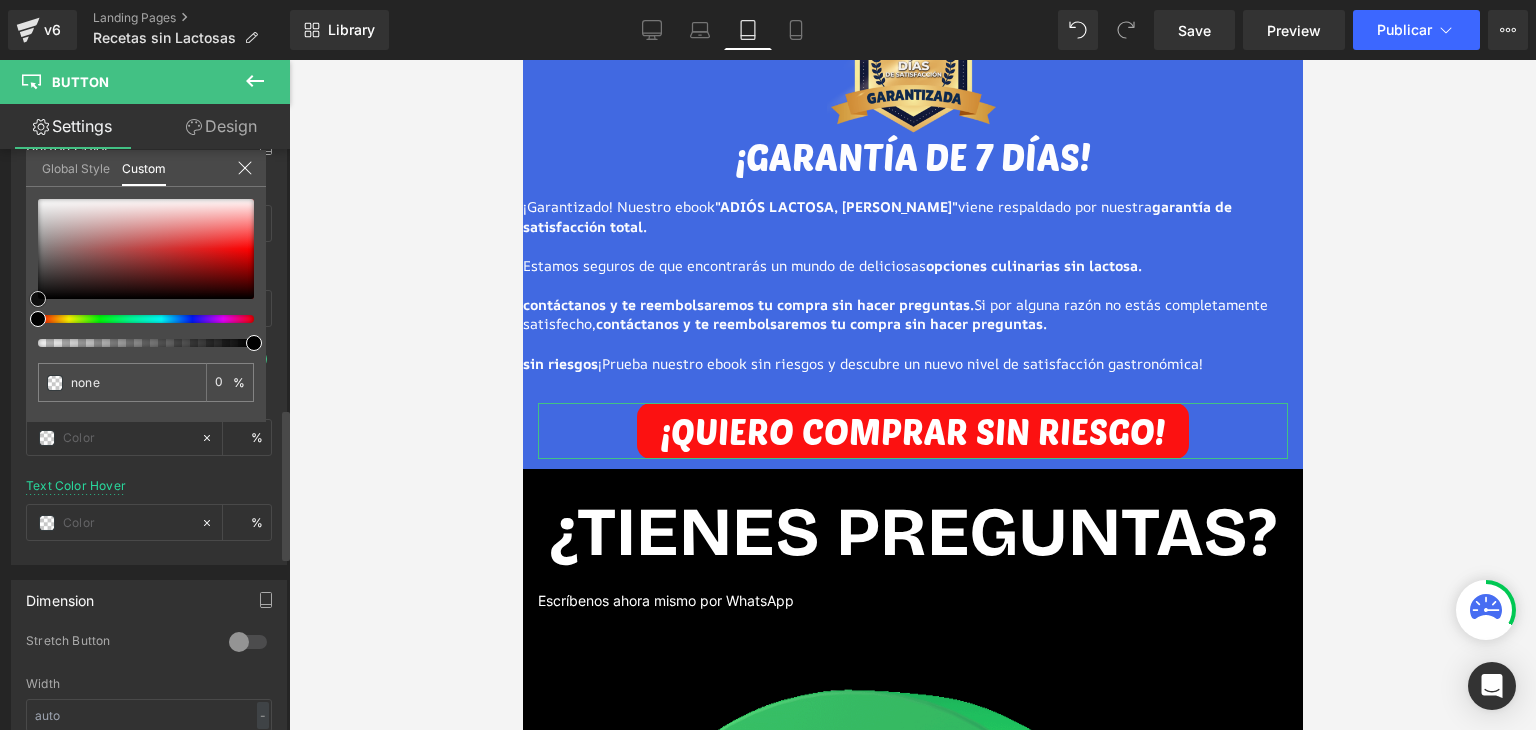 type on "#420a0a" 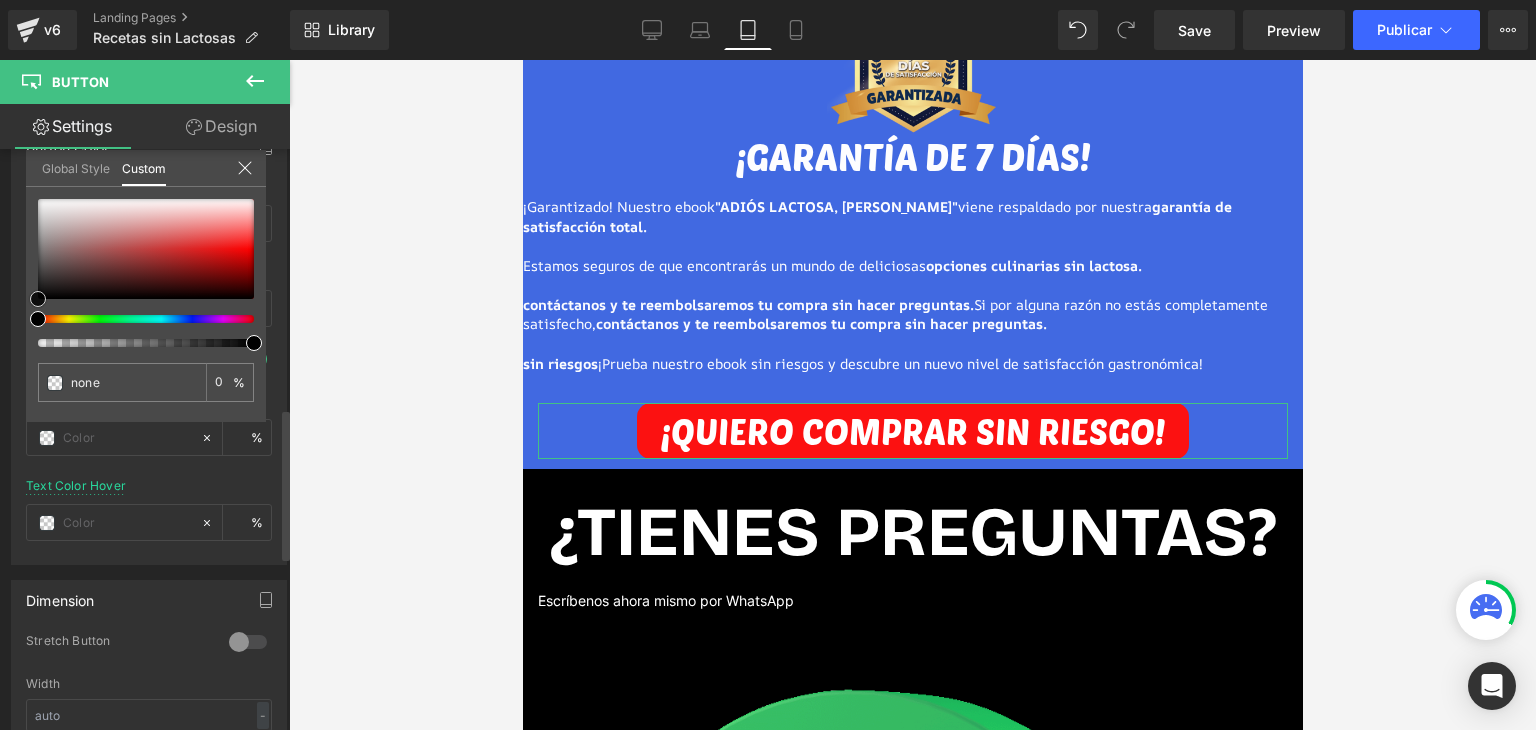 type on "100" 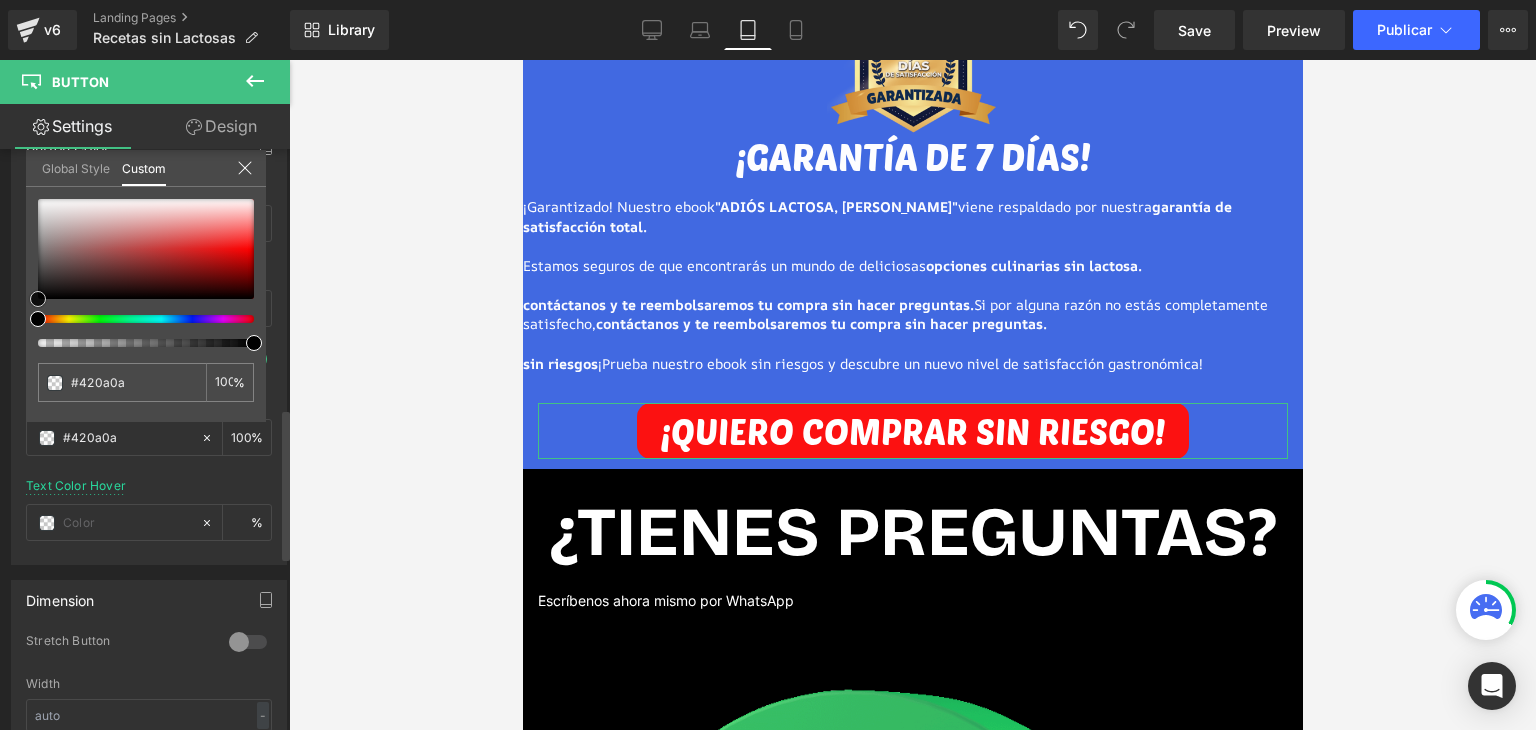 type on "#420909" 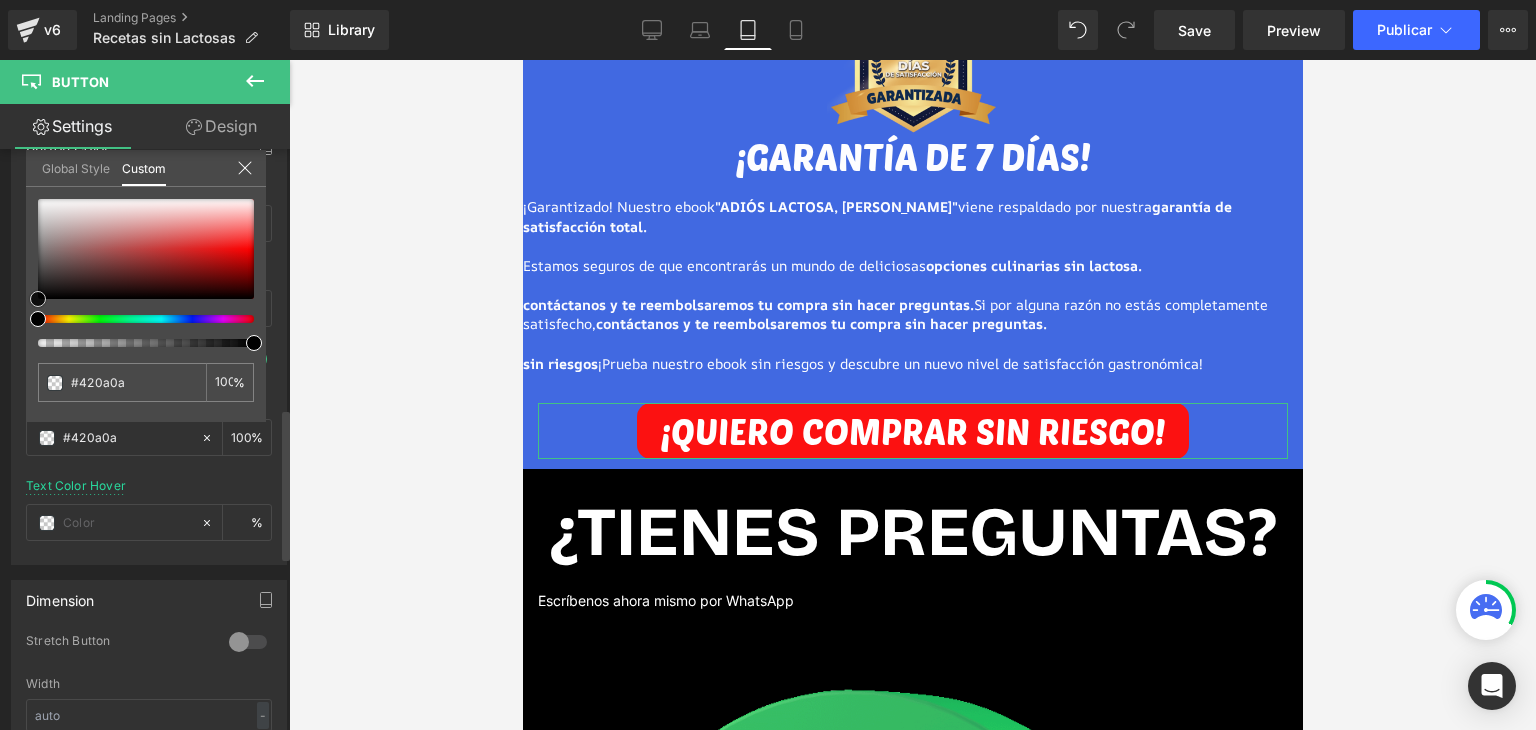 type on "#420909" 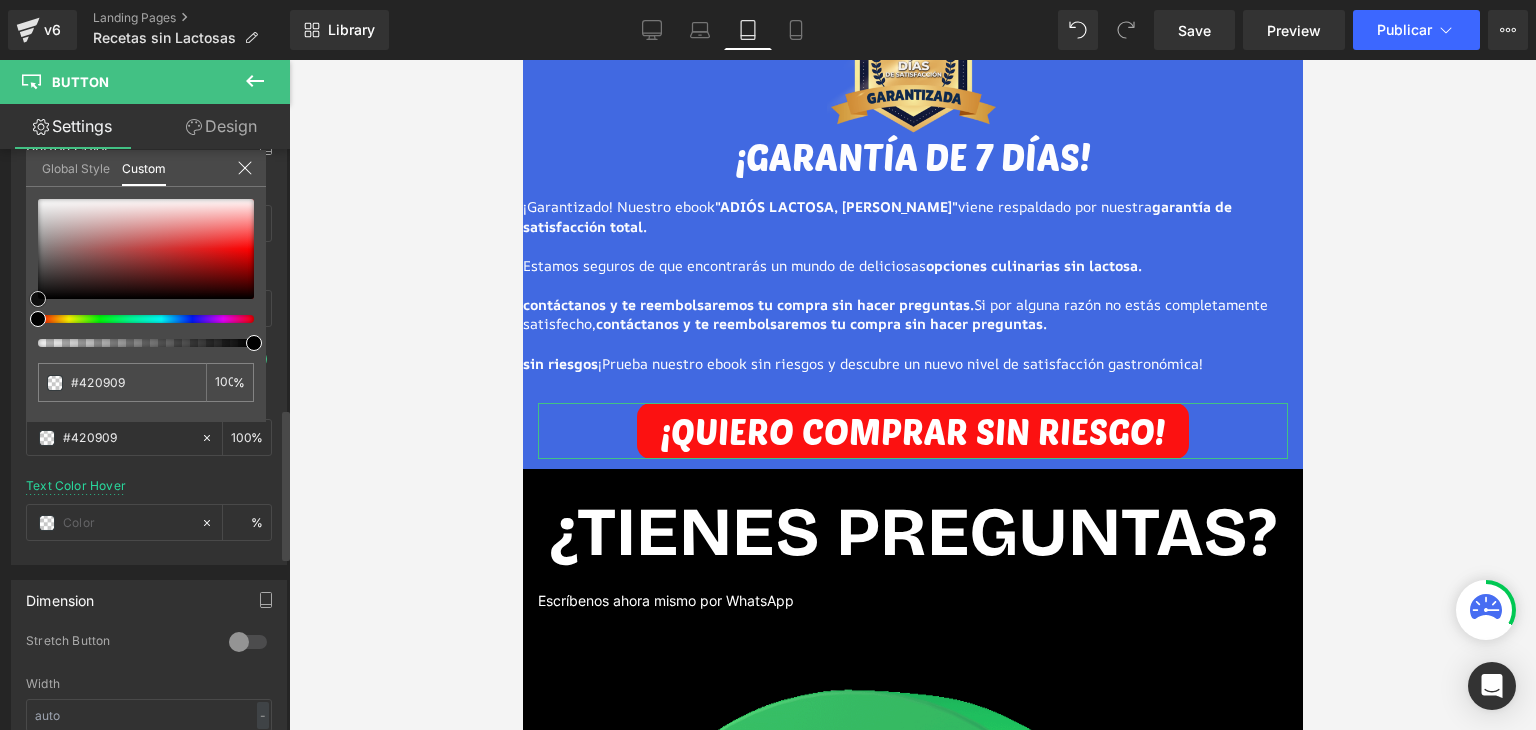 click at bounding box center [146, 249] 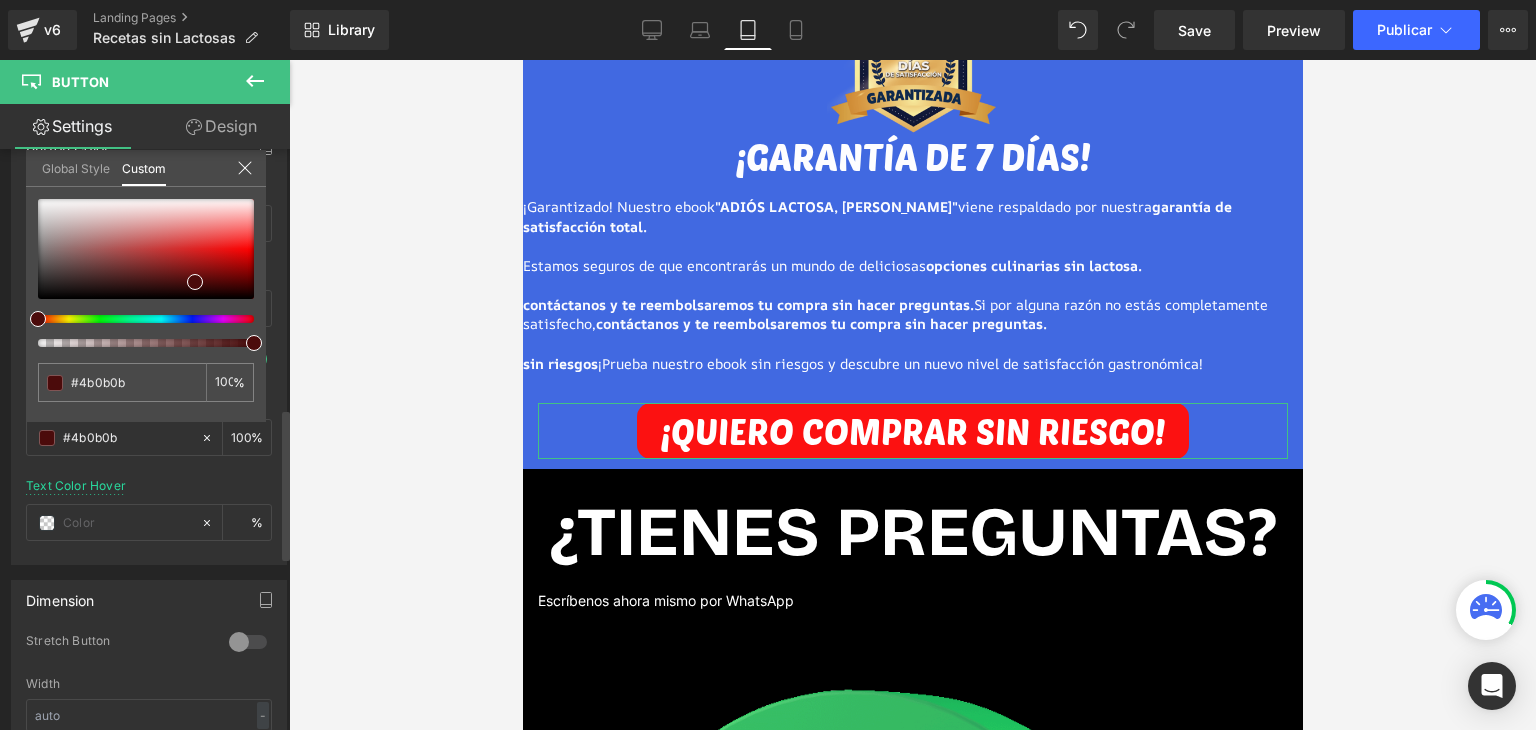 type on "#0b4b28" 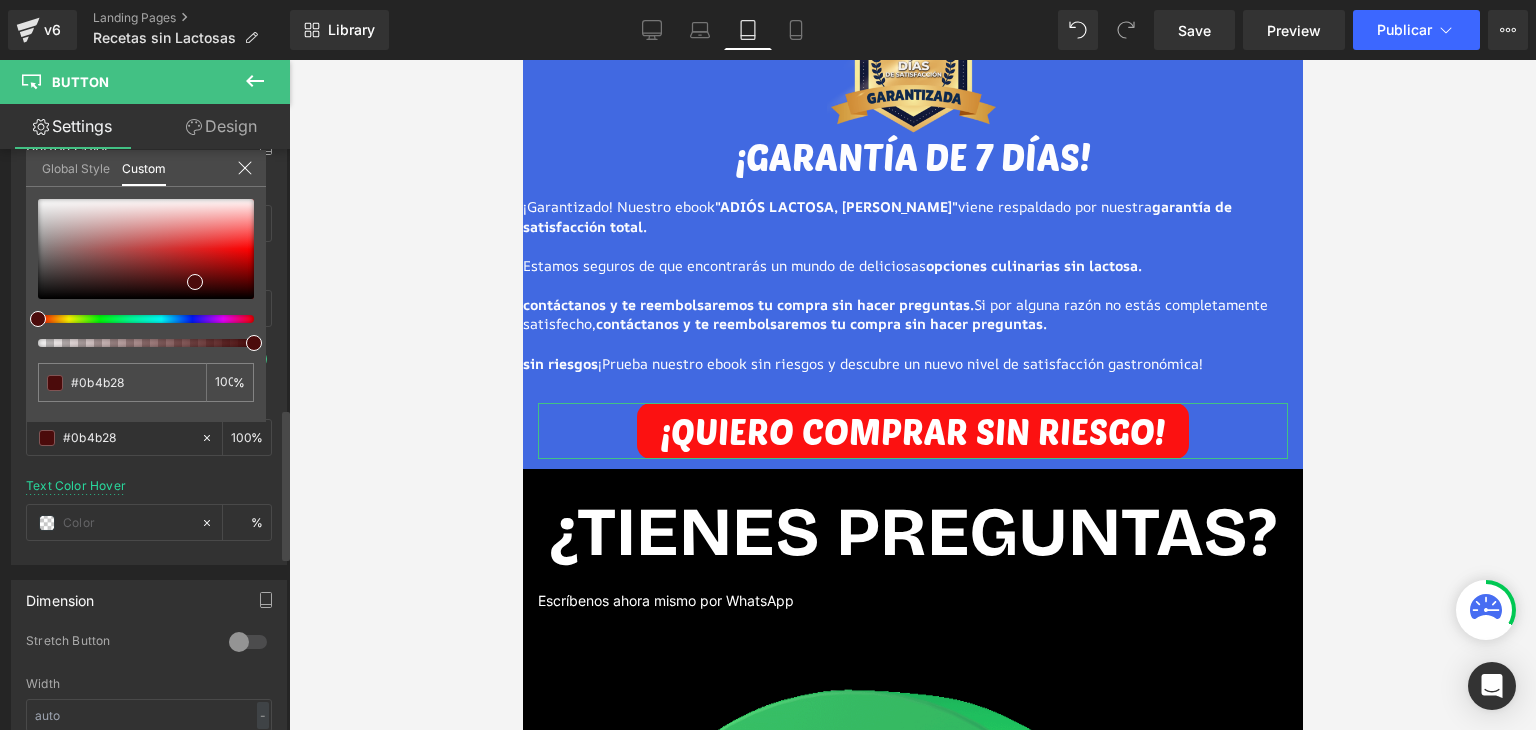 type on "#0b4b26" 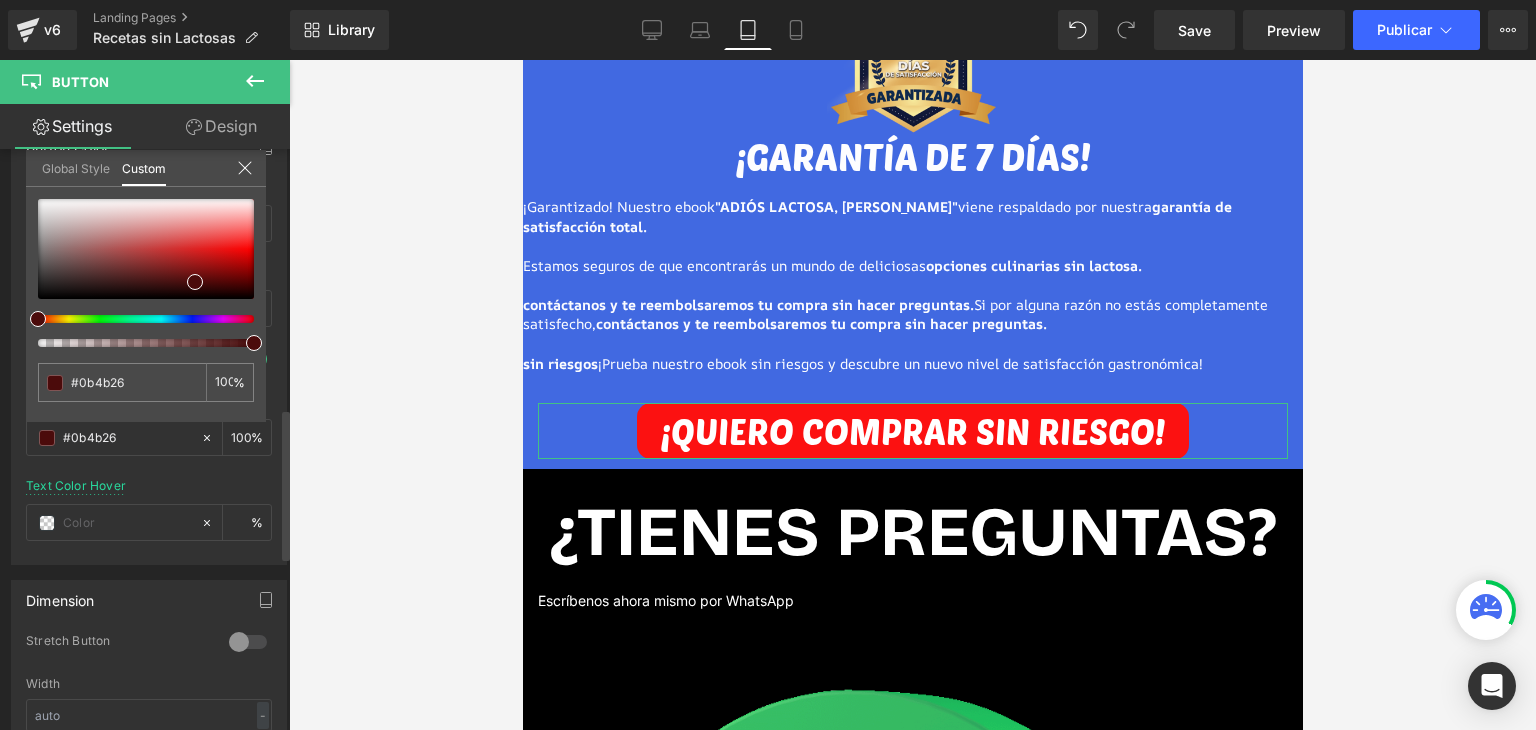 type on "#0b4b23" 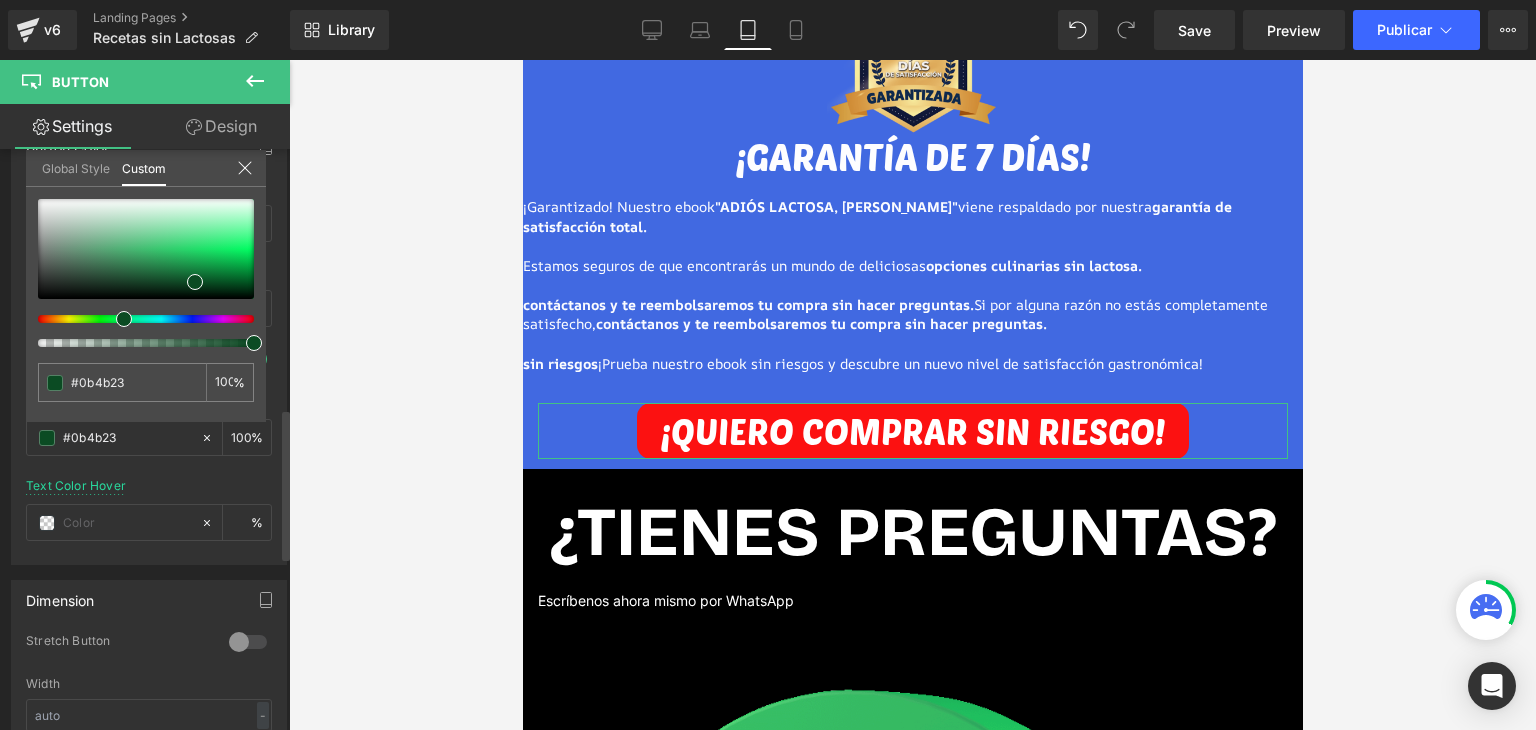click at bounding box center [138, 319] 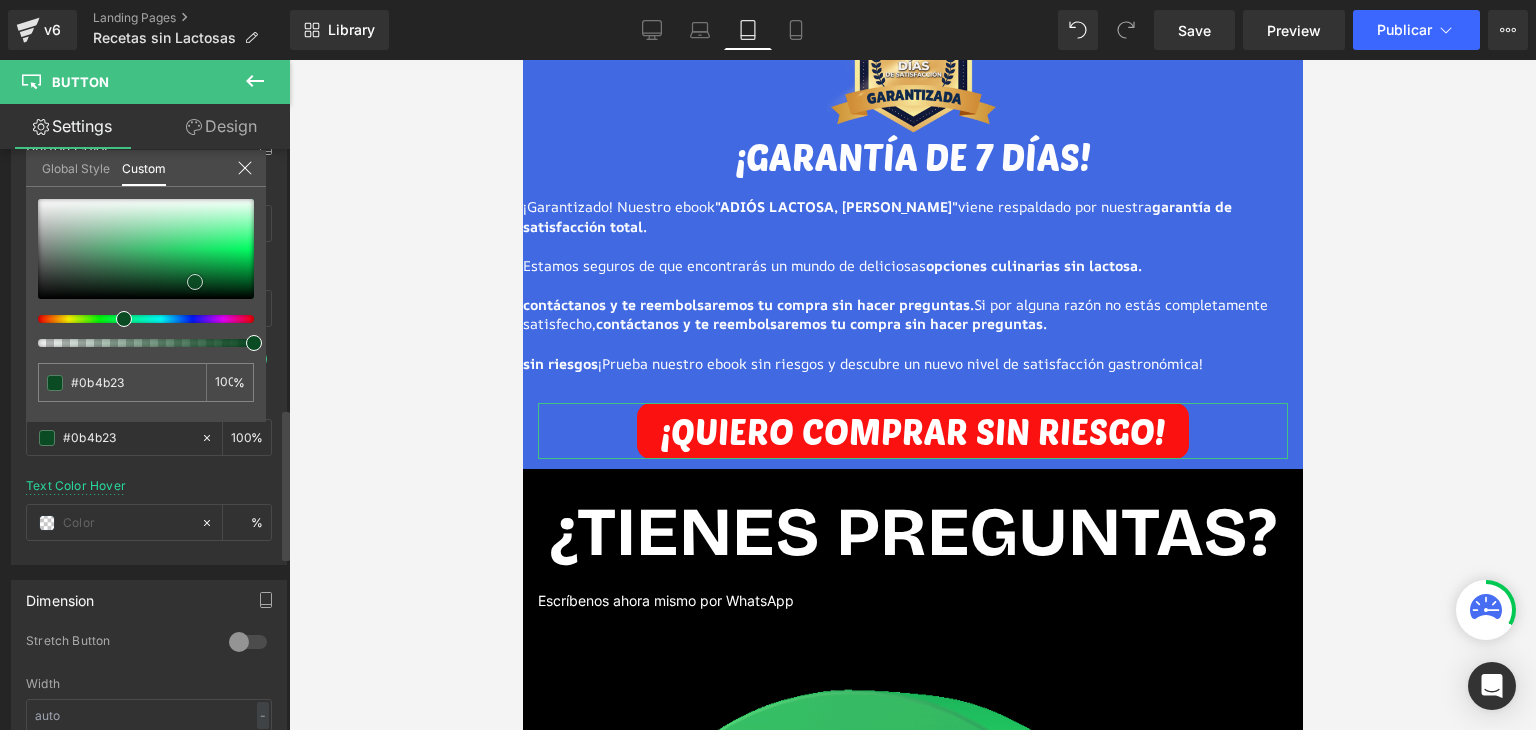 type on "#257845" 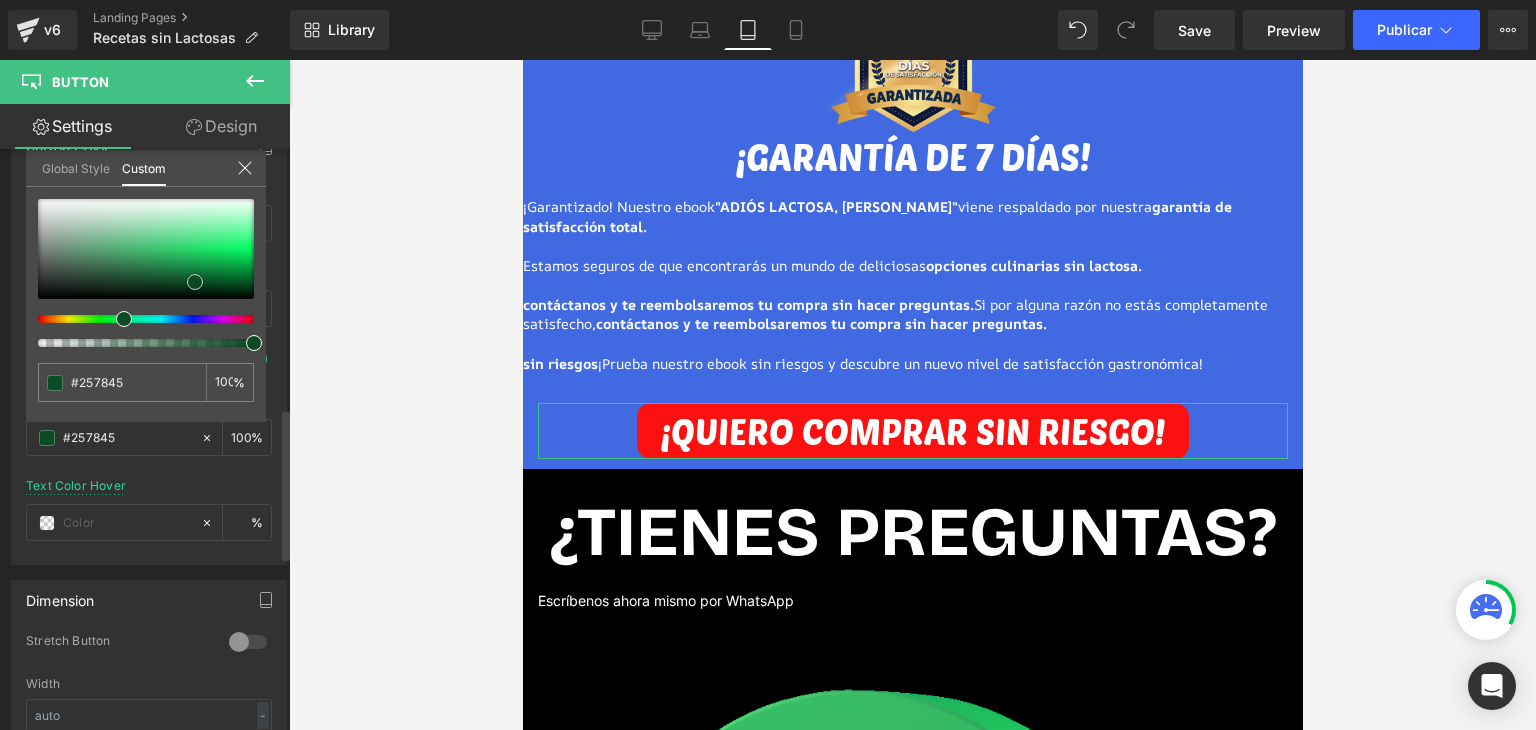 type on "#259651" 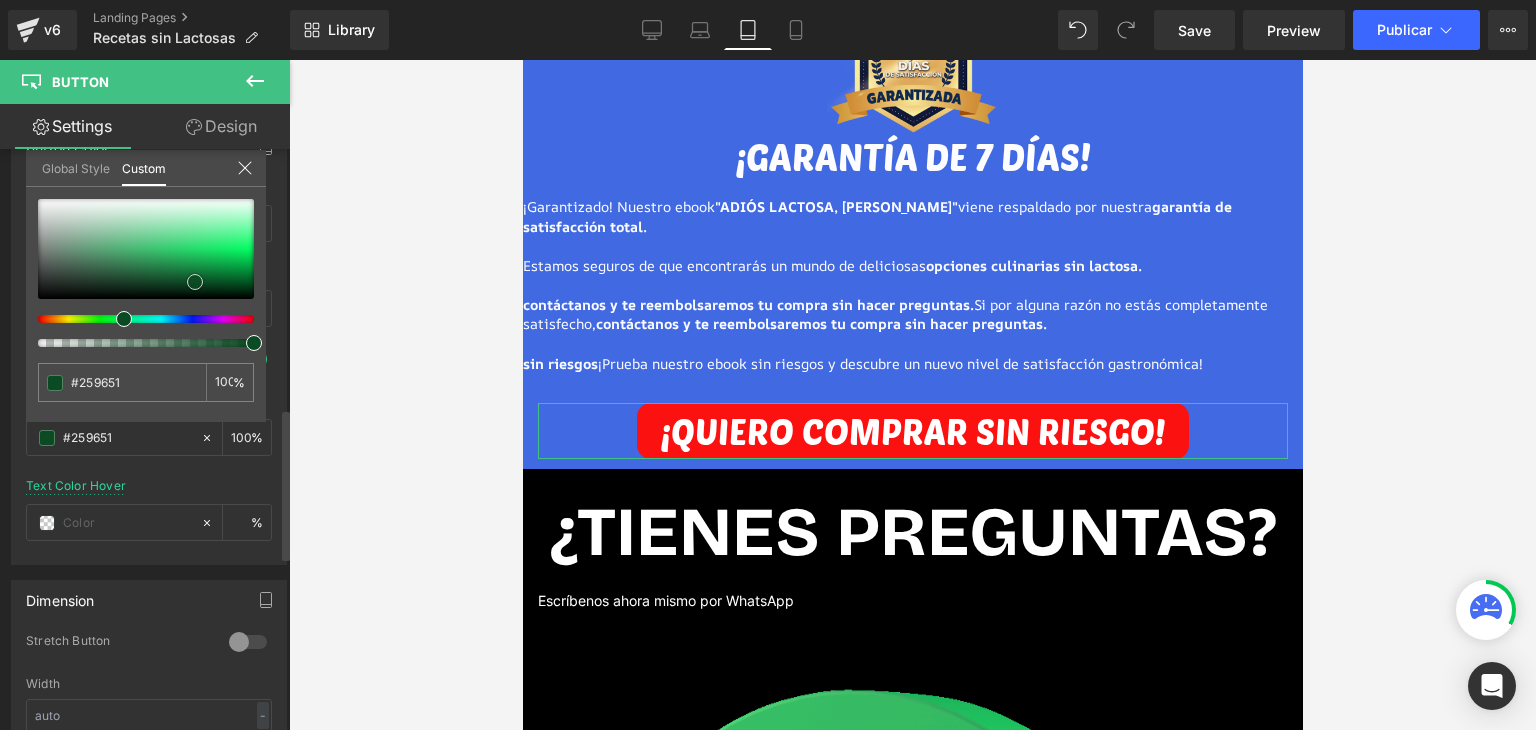 type on "#1fac55" 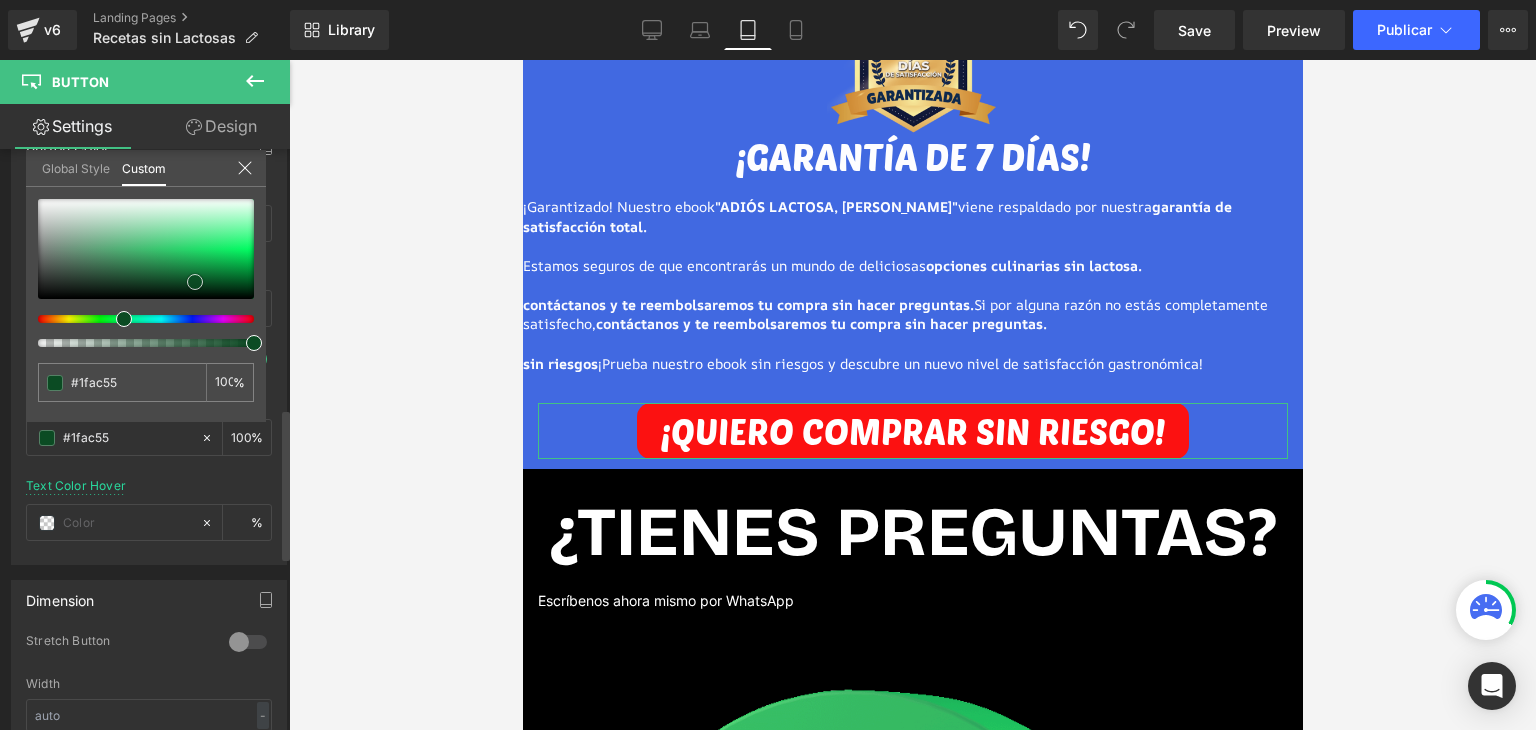 type on "#19c259" 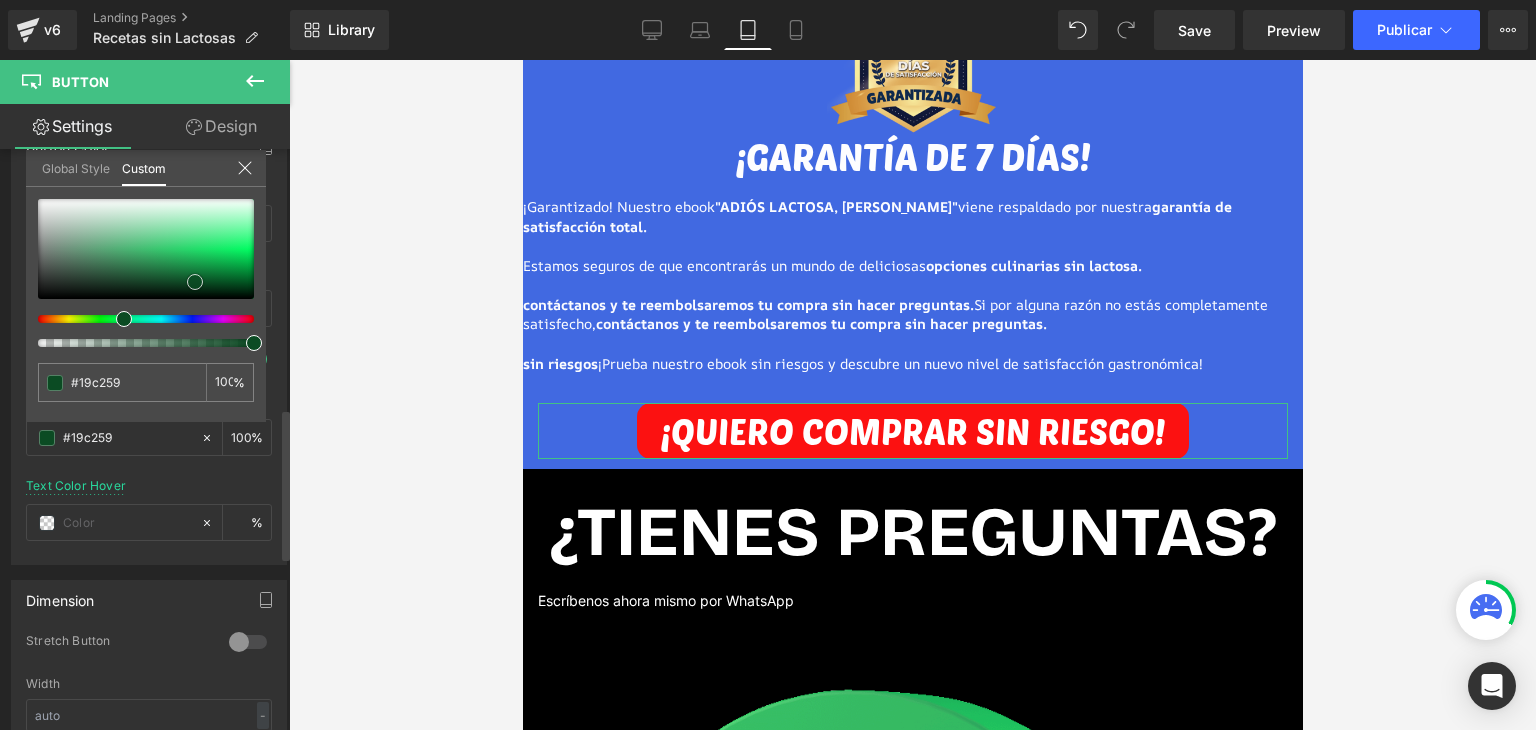 type on "#15da60" 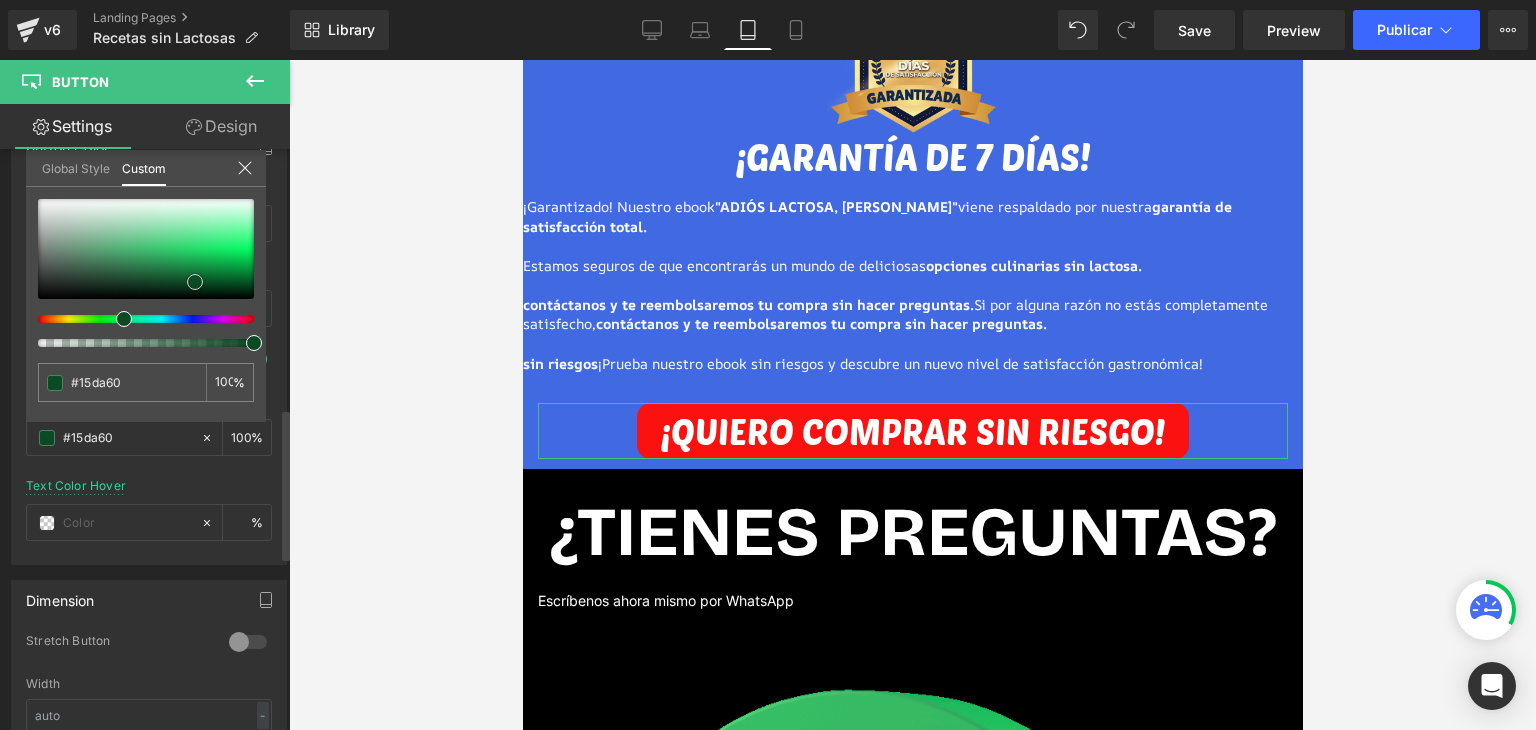 type on "#16ed68" 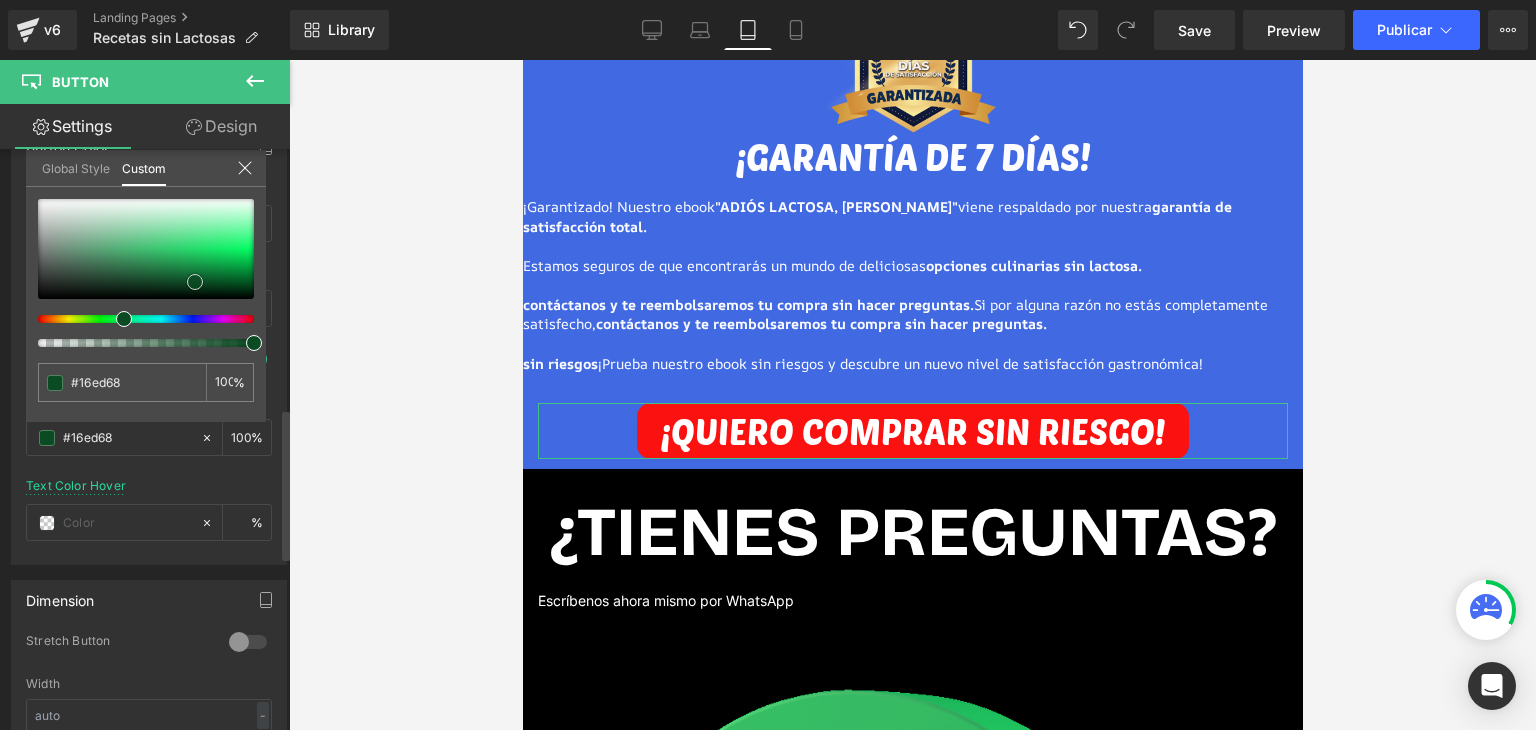 type on "#1df06e" 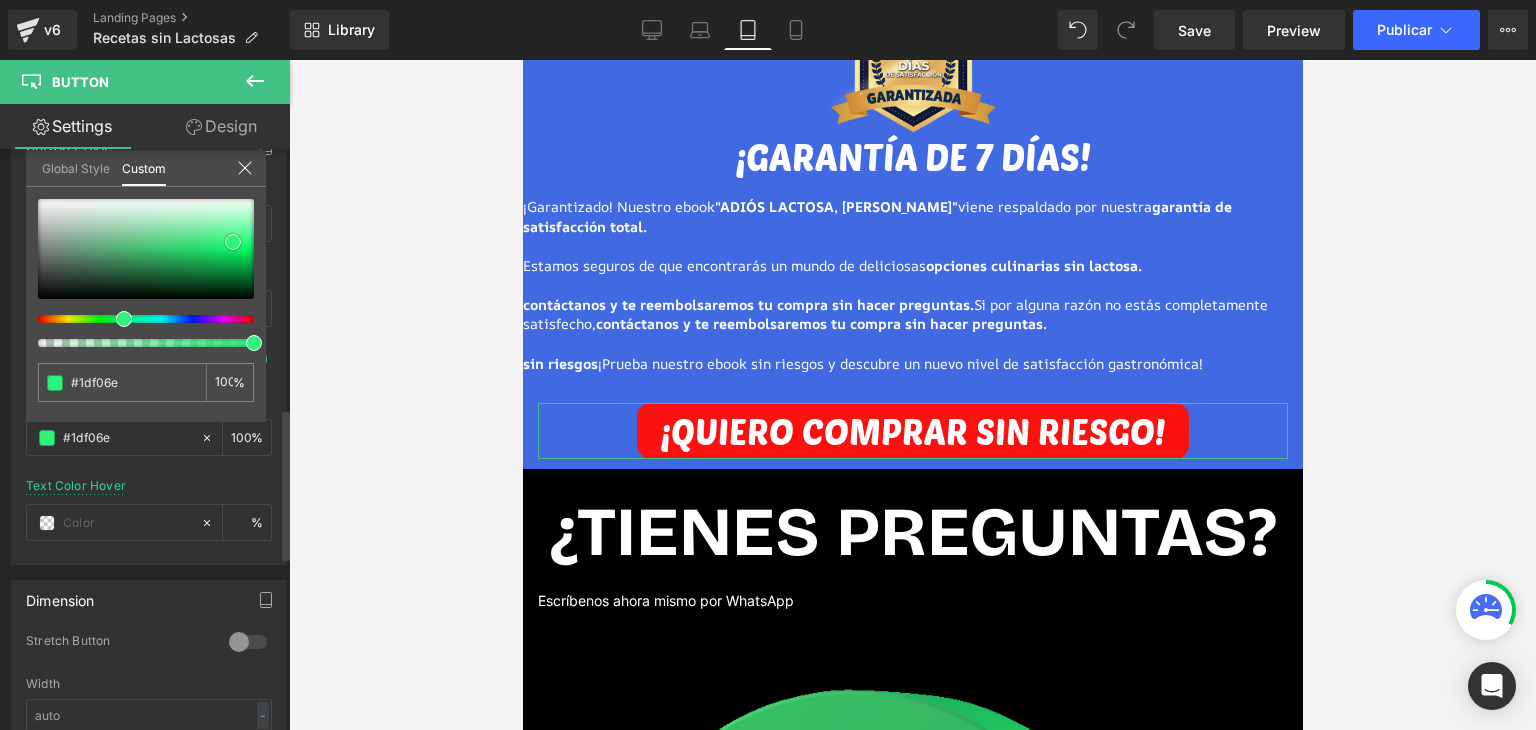type on "#29f377" 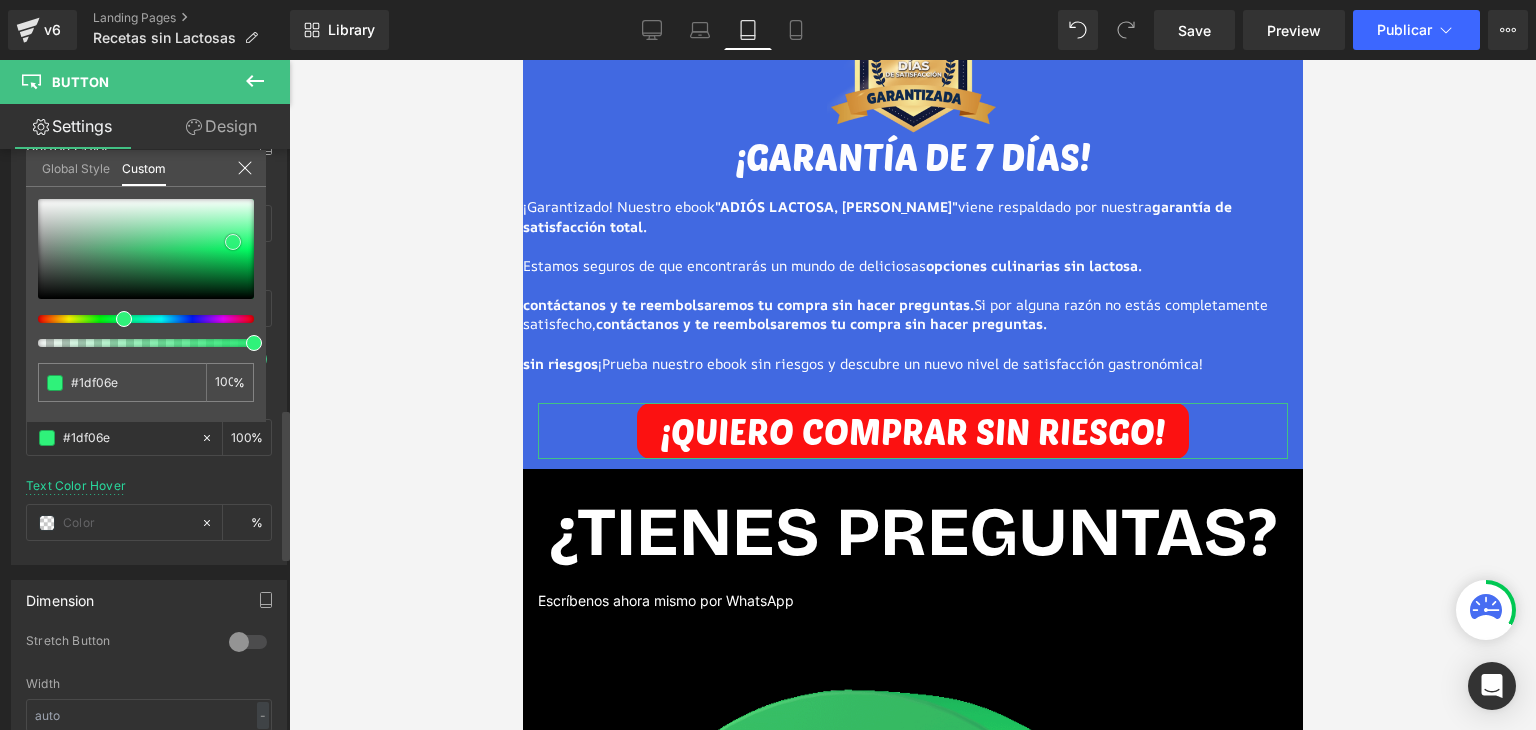 type on "#29f377" 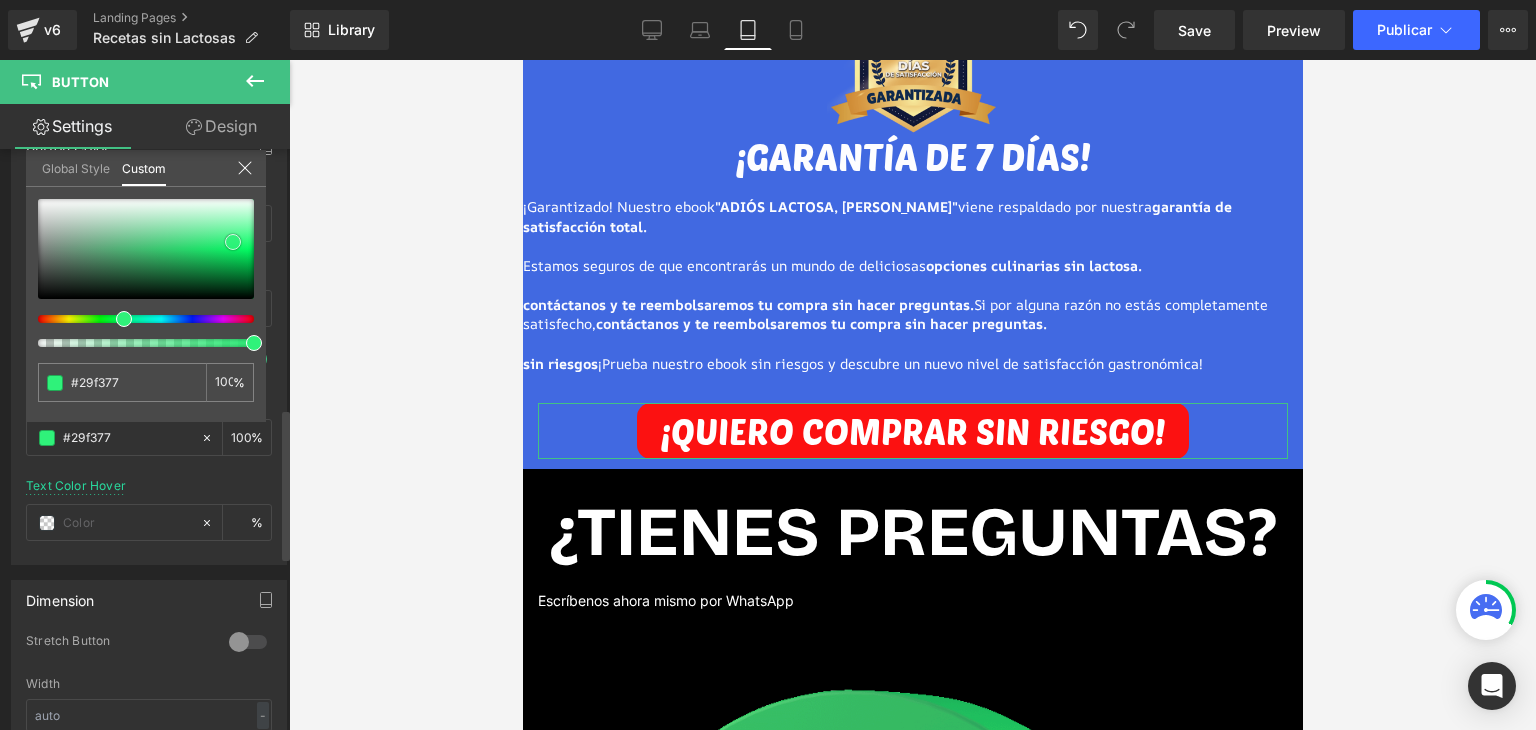 type on "#2df57a" 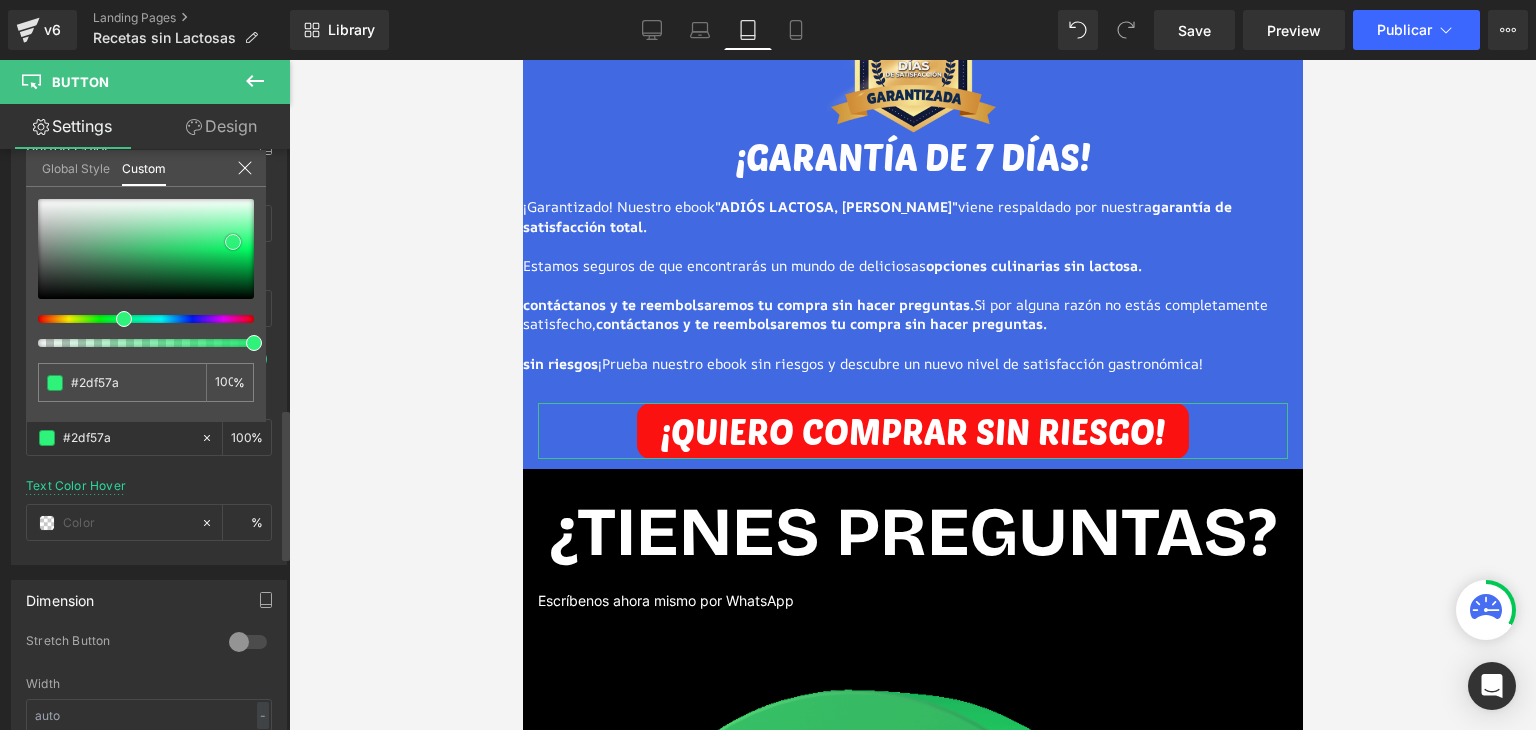 type on "#31f67c" 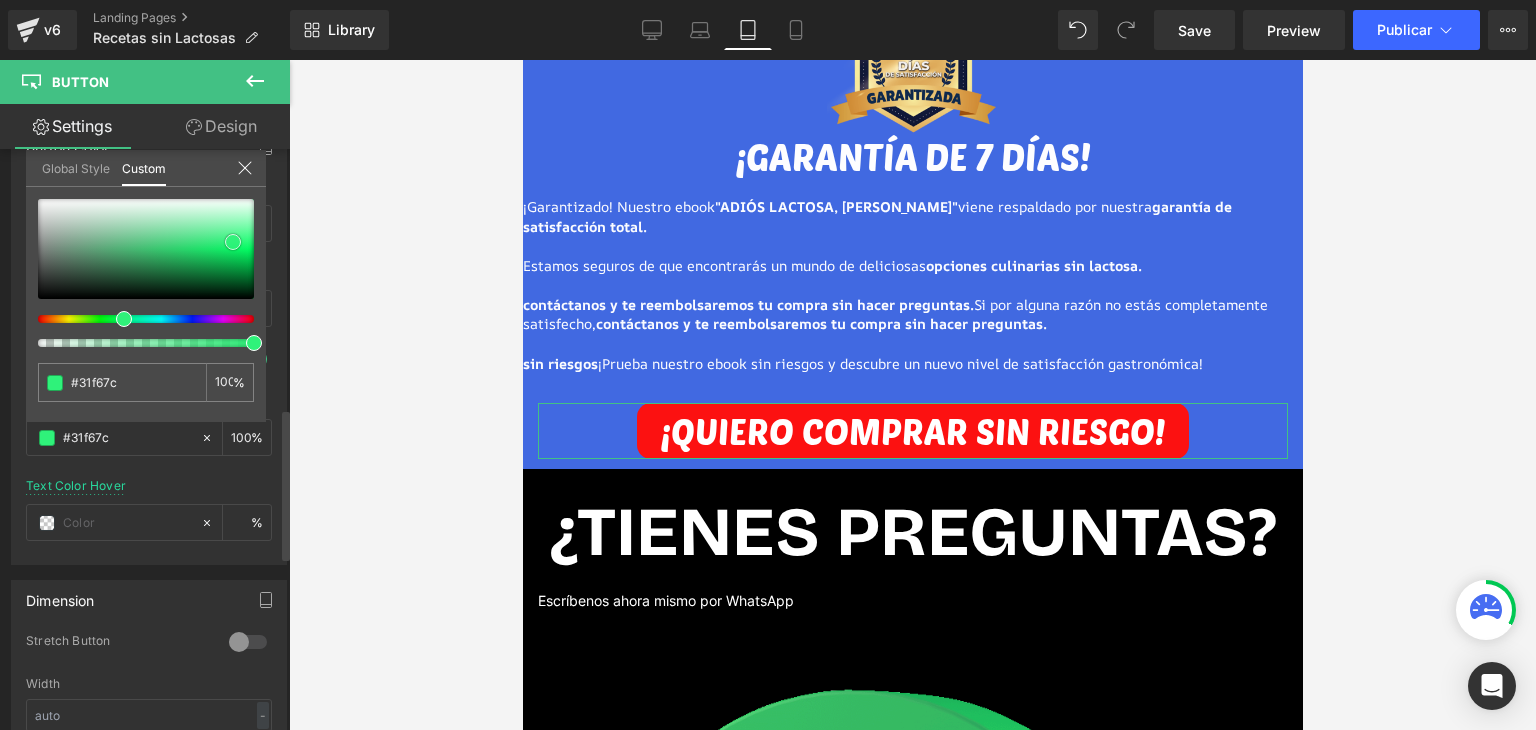 type on "#3ef985" 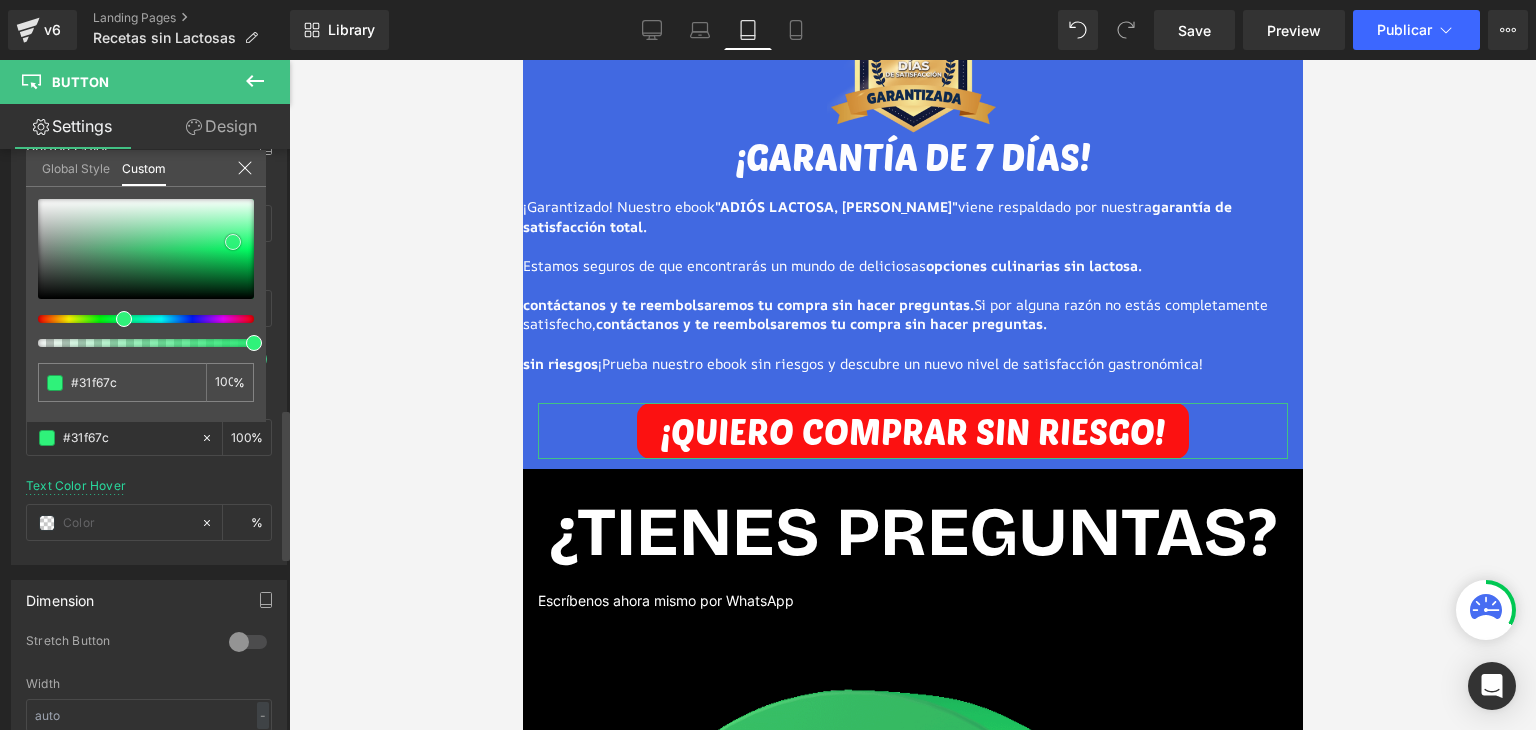 type on "#3ef985" 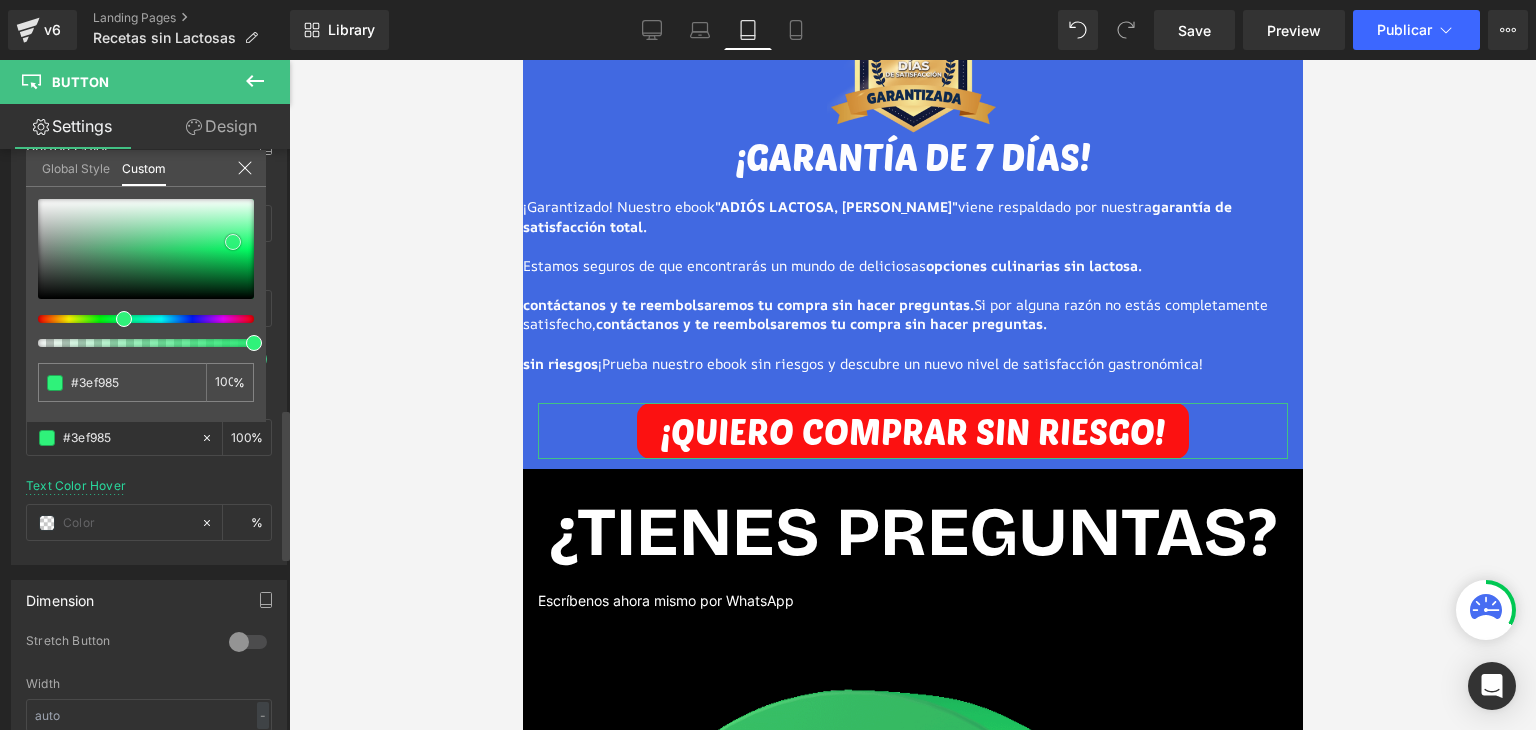 type on "#43f988" 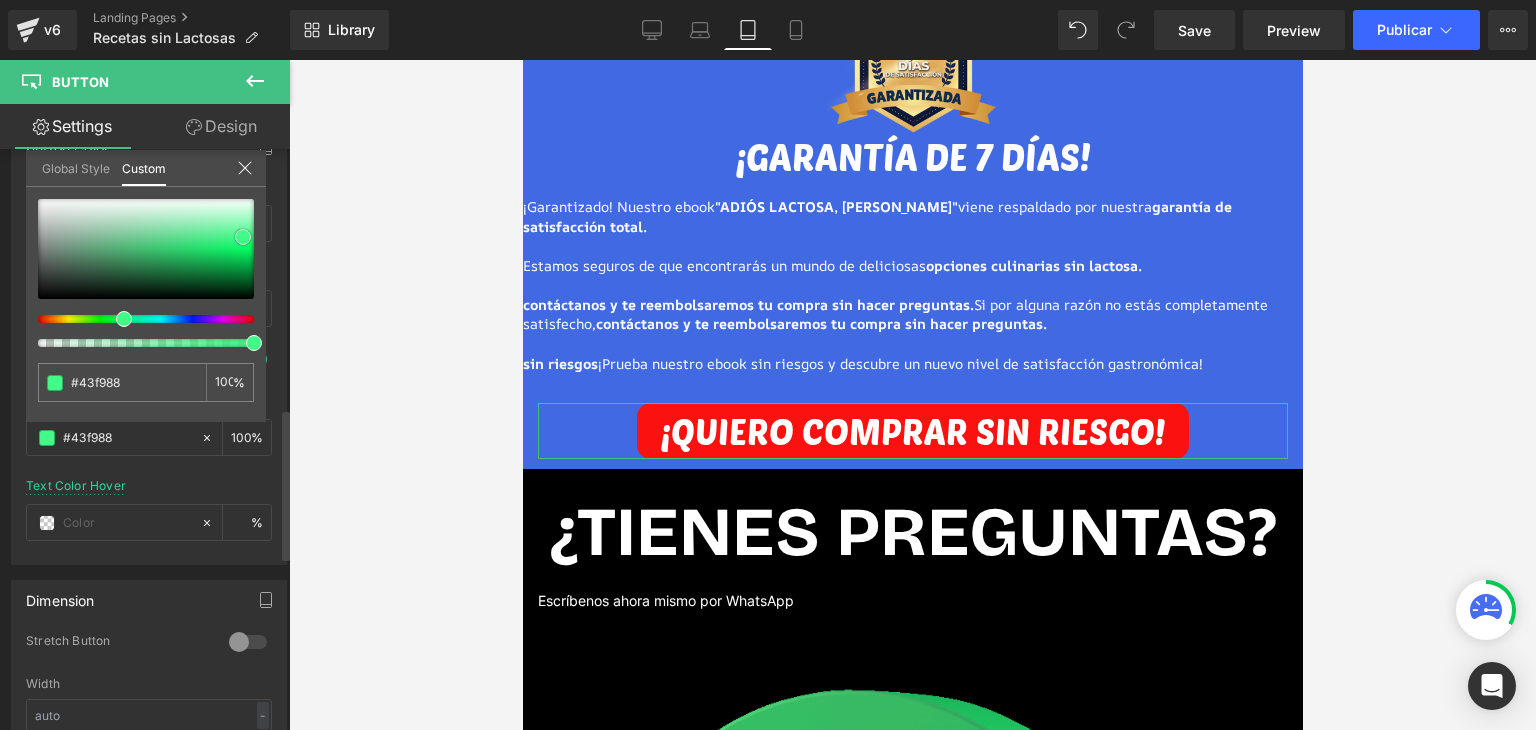 type on "#42fa88" 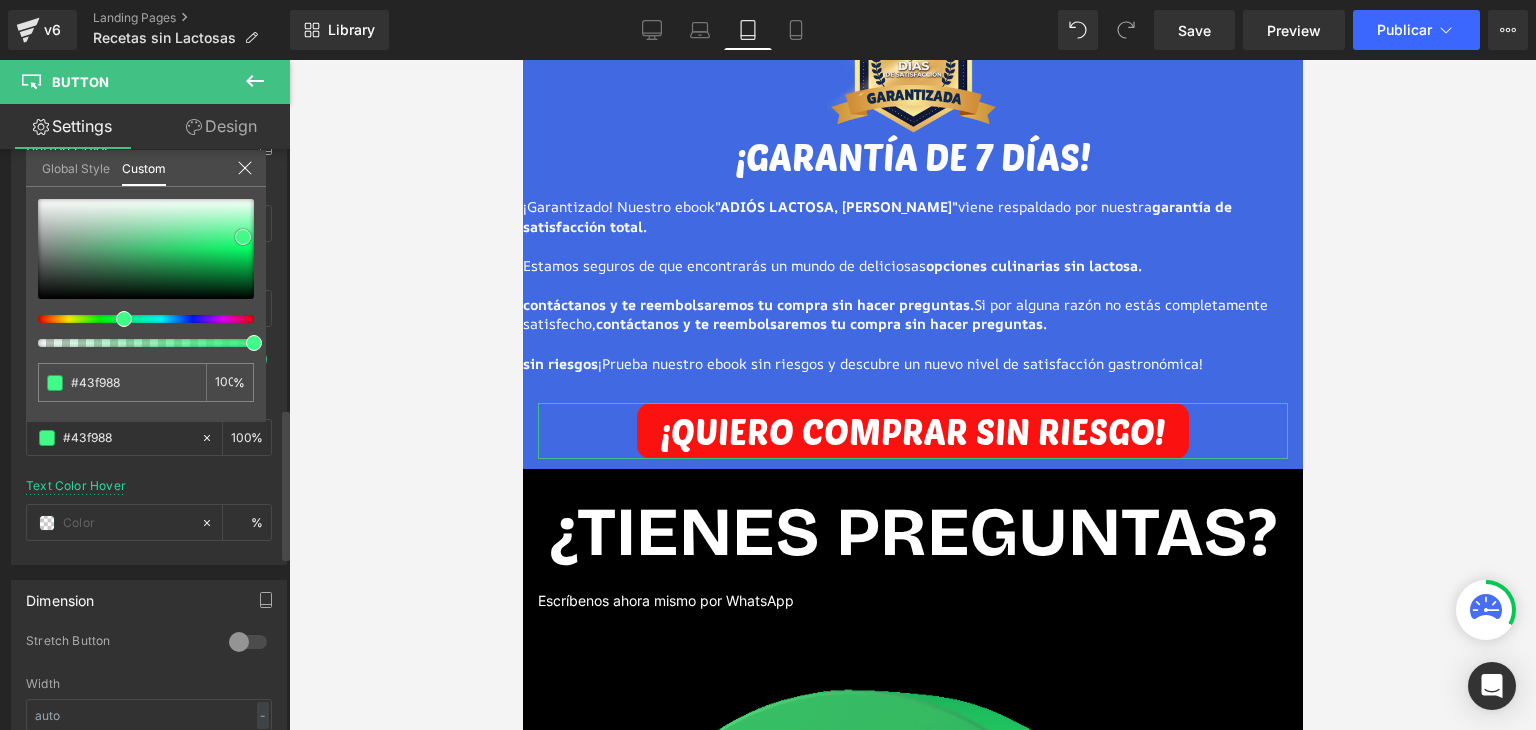 type on "#42fa88" 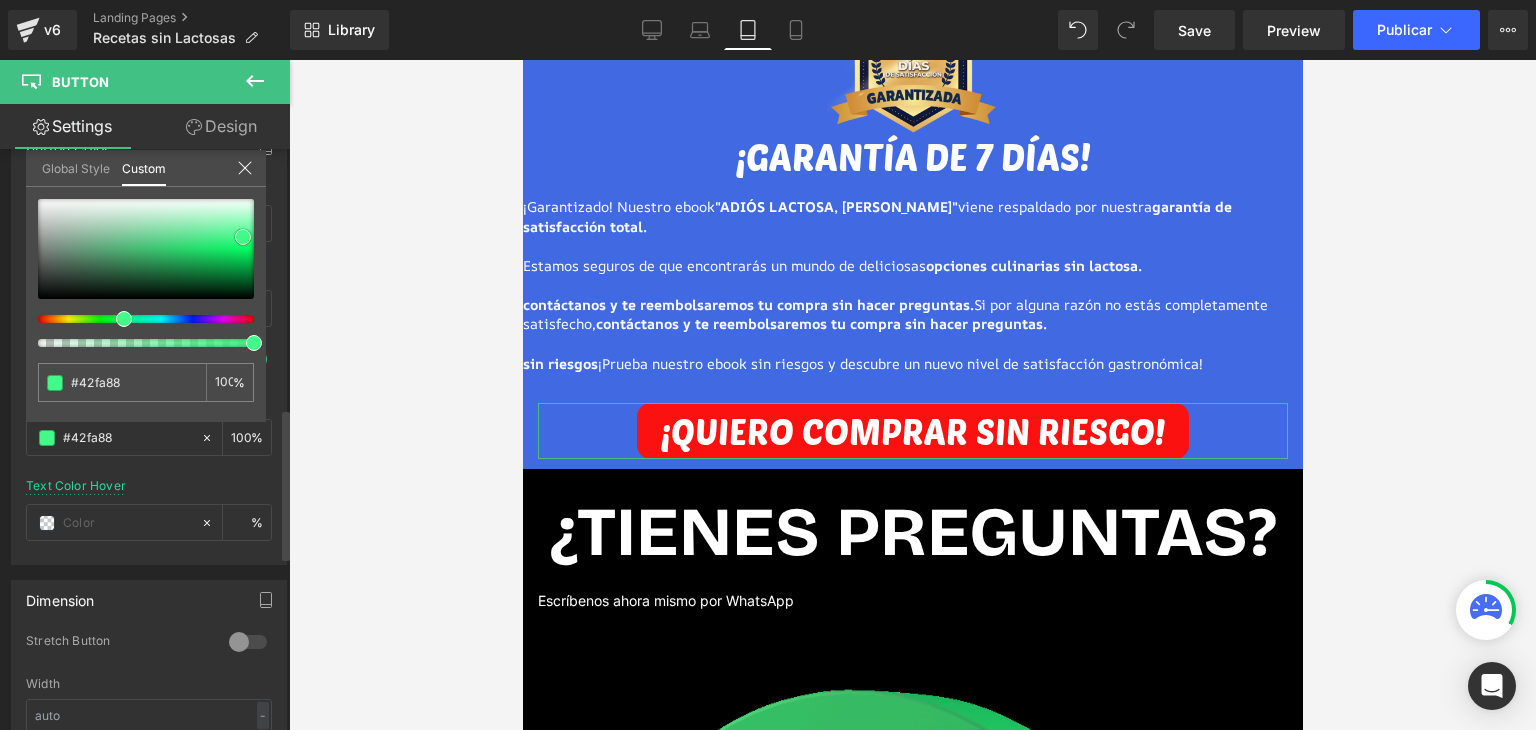 type on "#3dfa85" 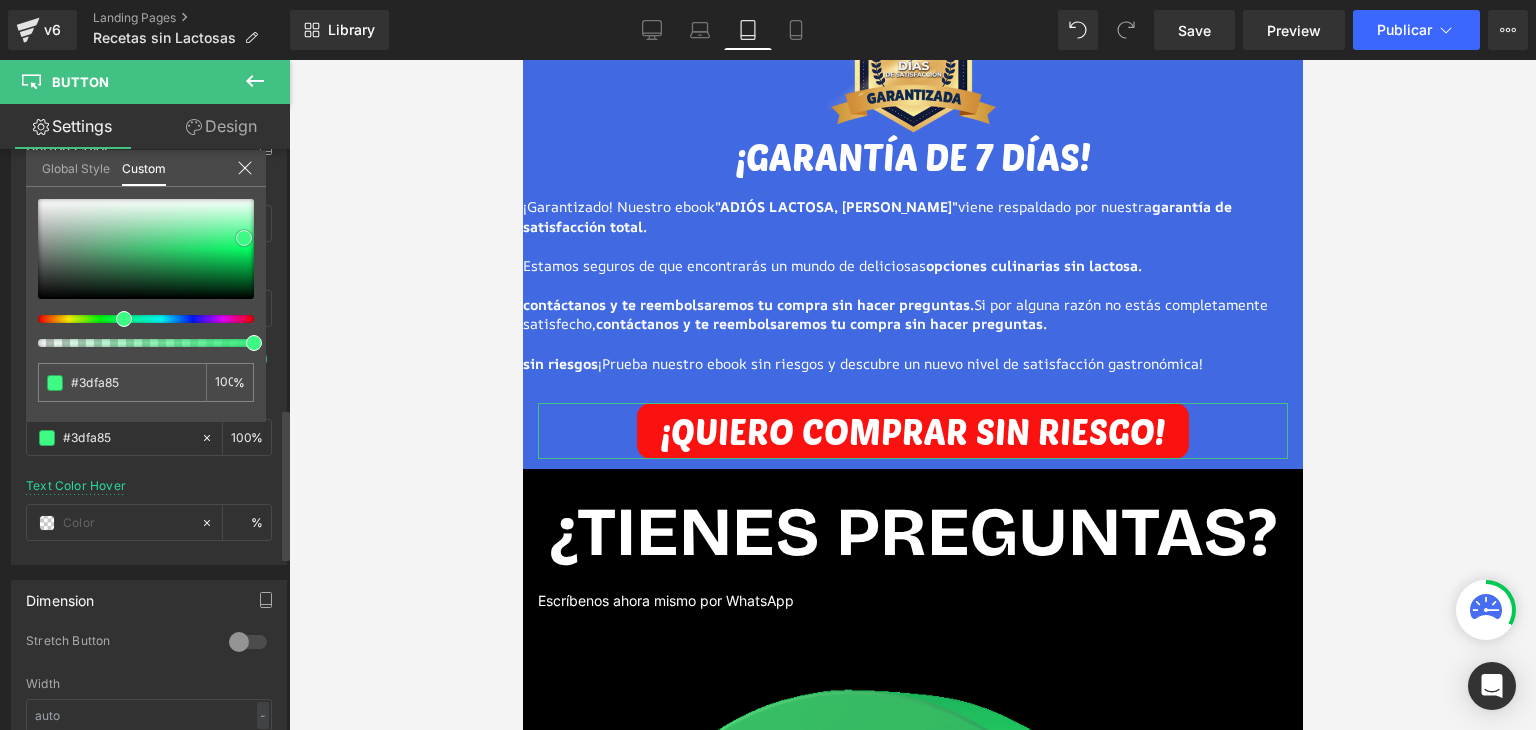 drag, startPoint x: 226, startPoint y: 246, endPoint x: 244, endPoint y: 237, distance: 20.12461 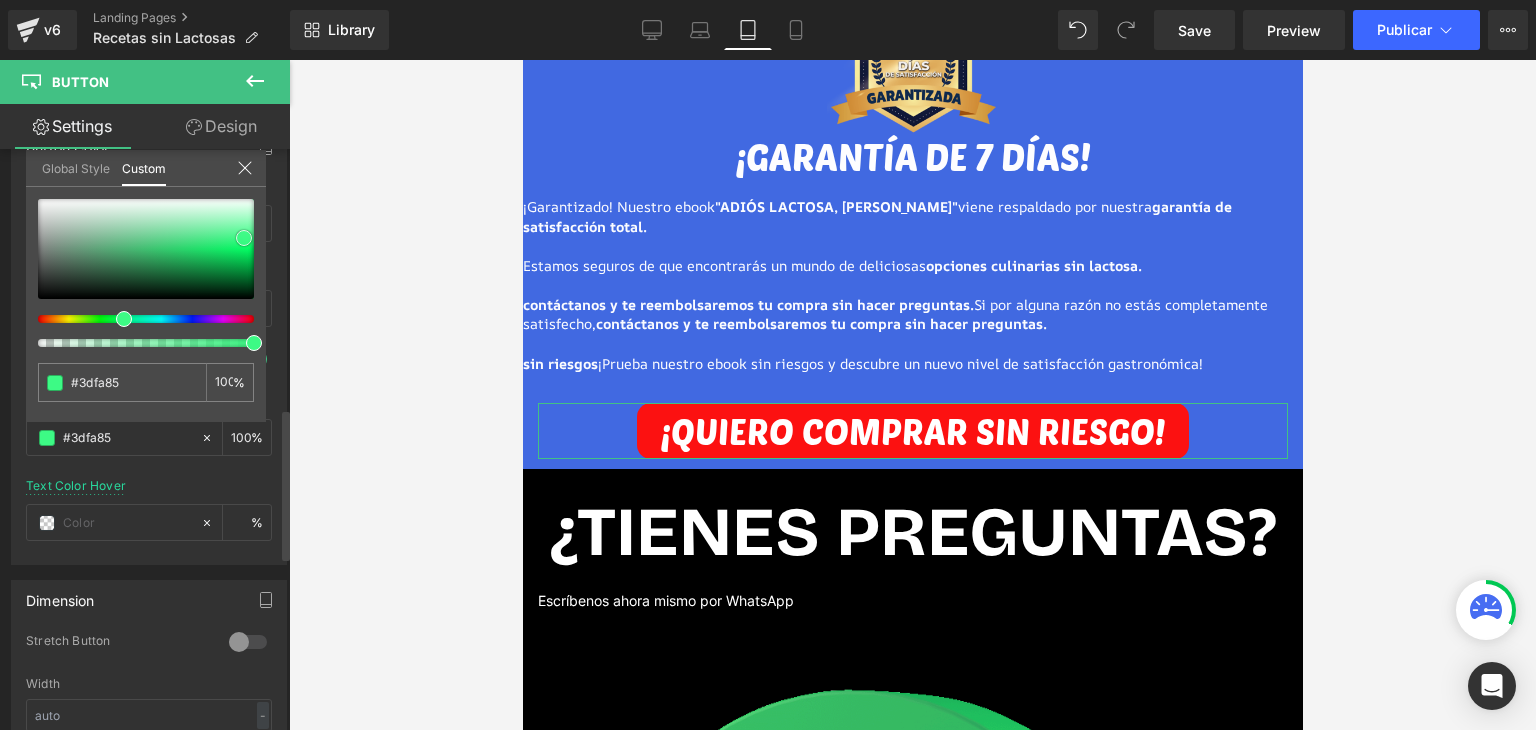 click at bounding box center [146, 249] 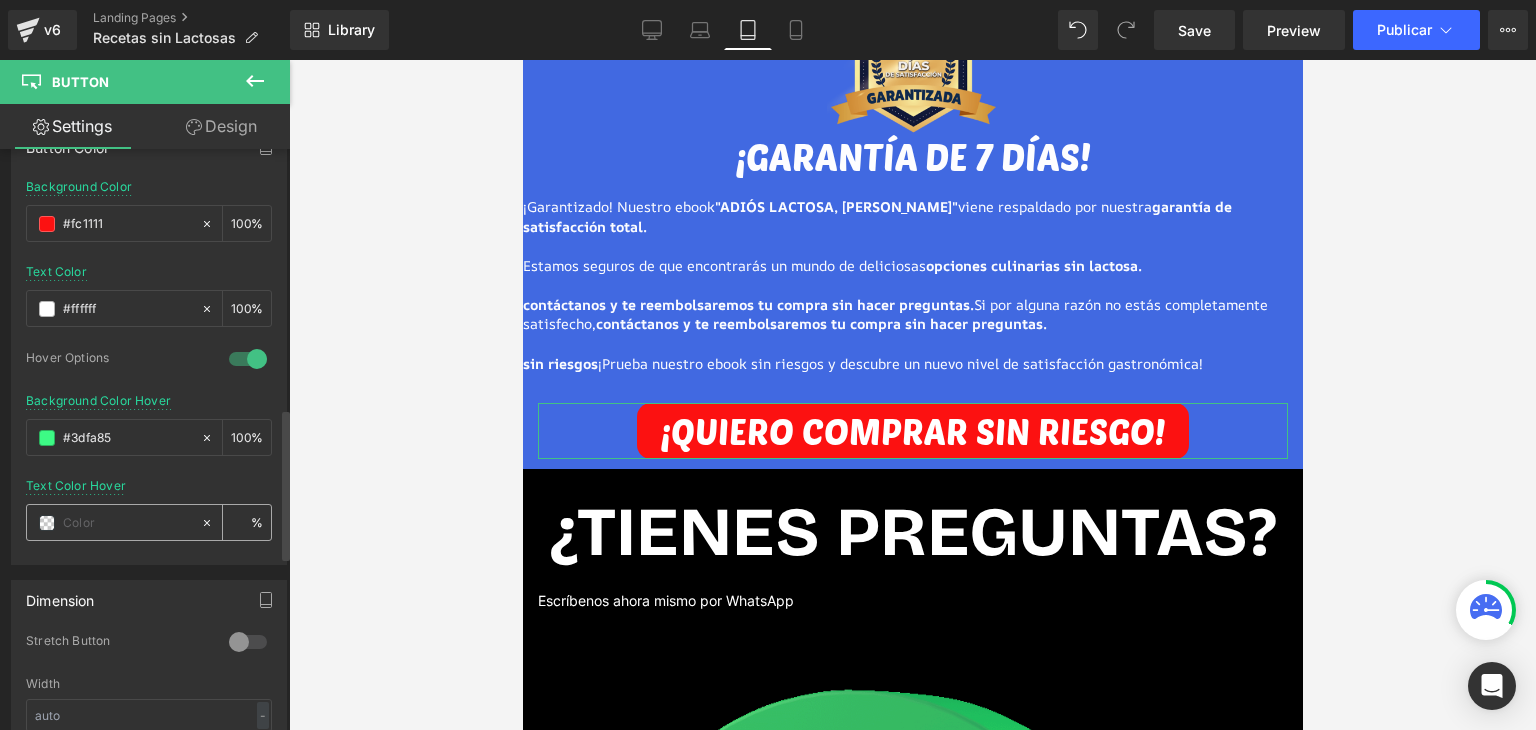 click at bounding box center [47, 523] 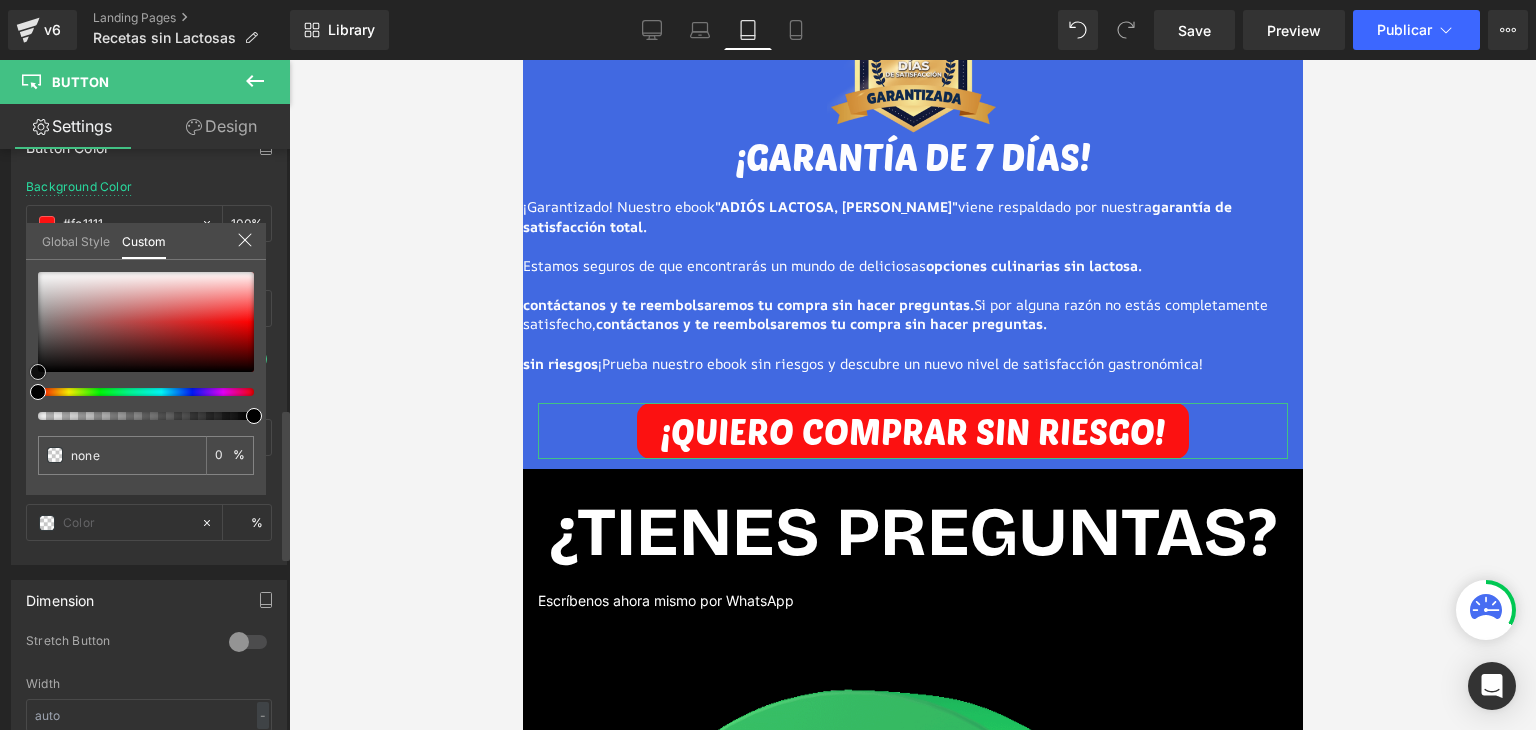 type on "#c43a3a" 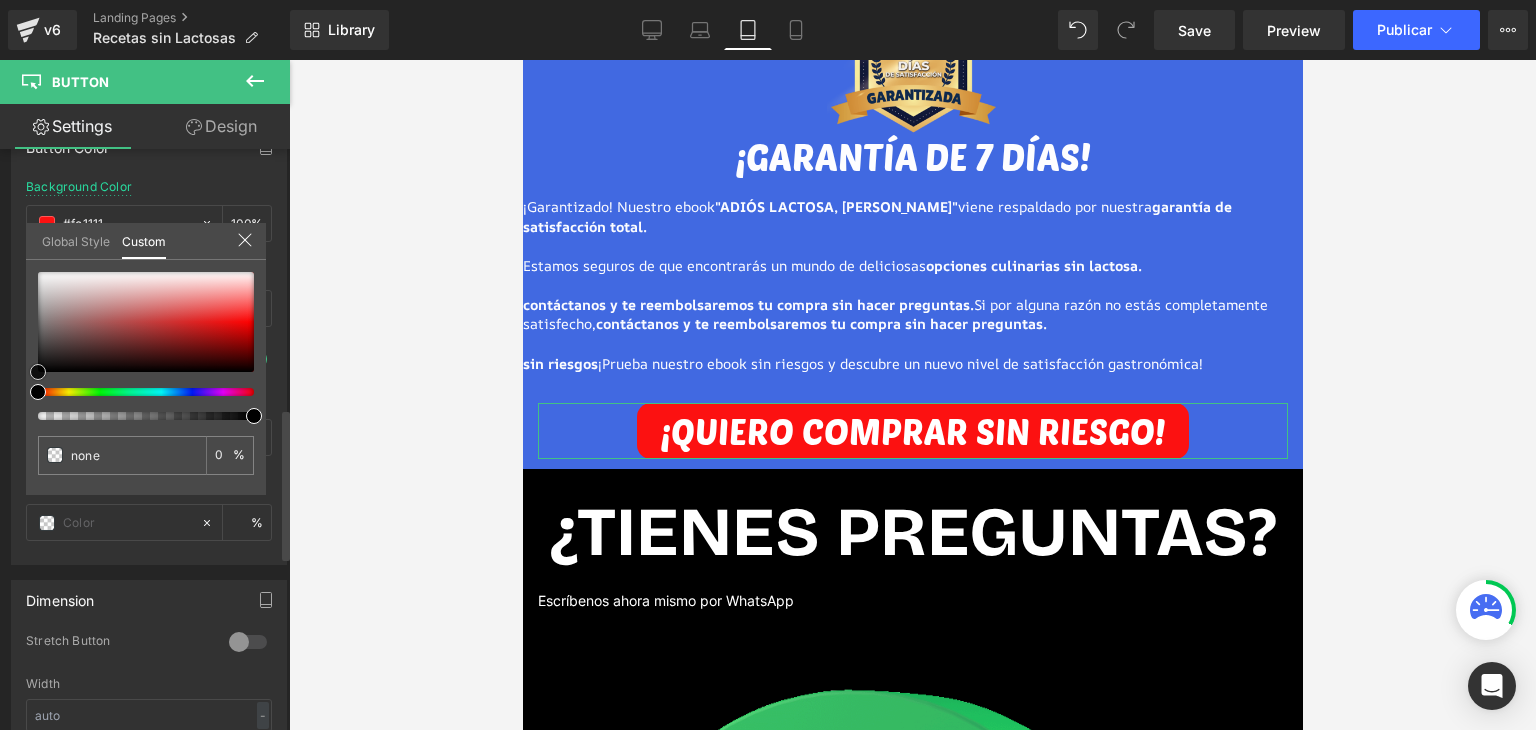 type on "100" 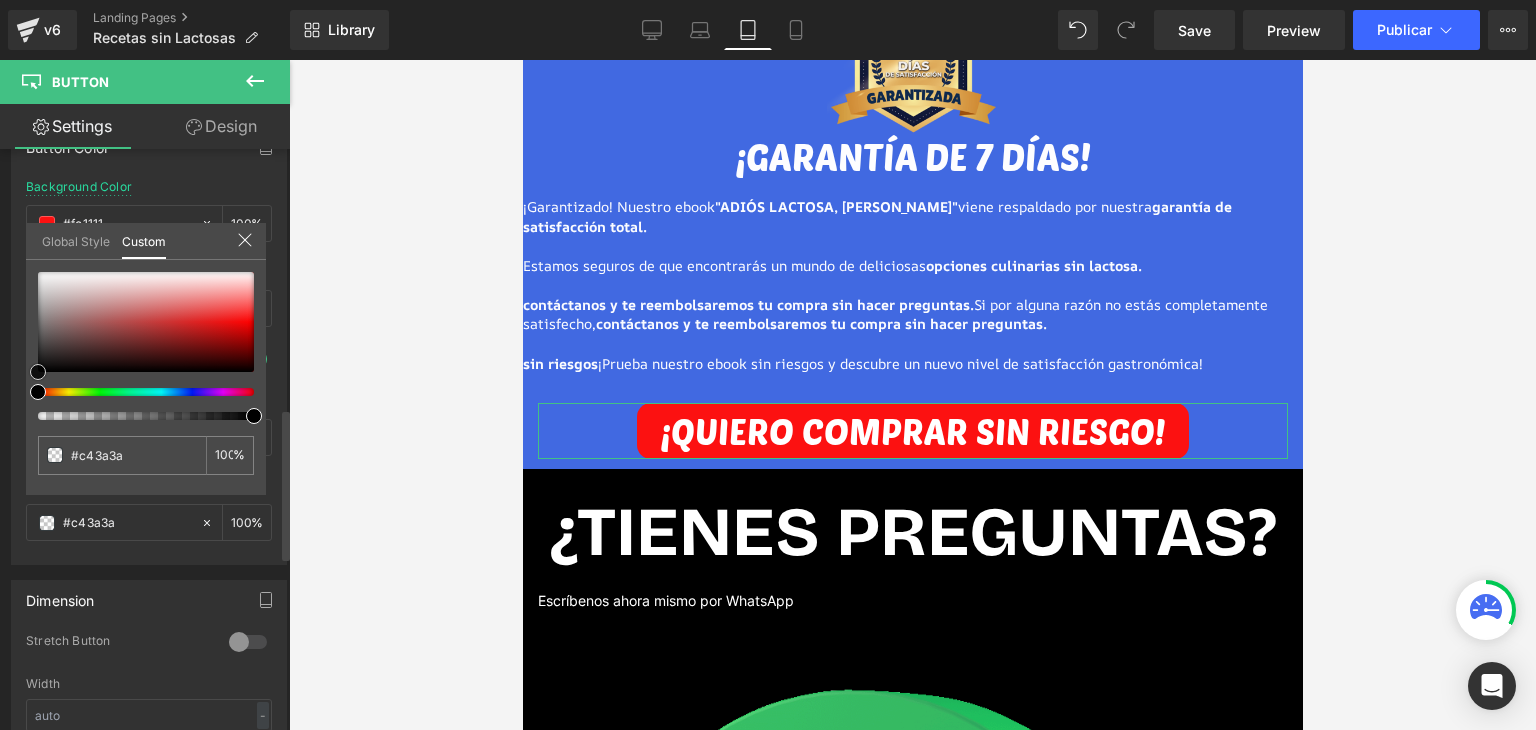 type on "#bc3838" 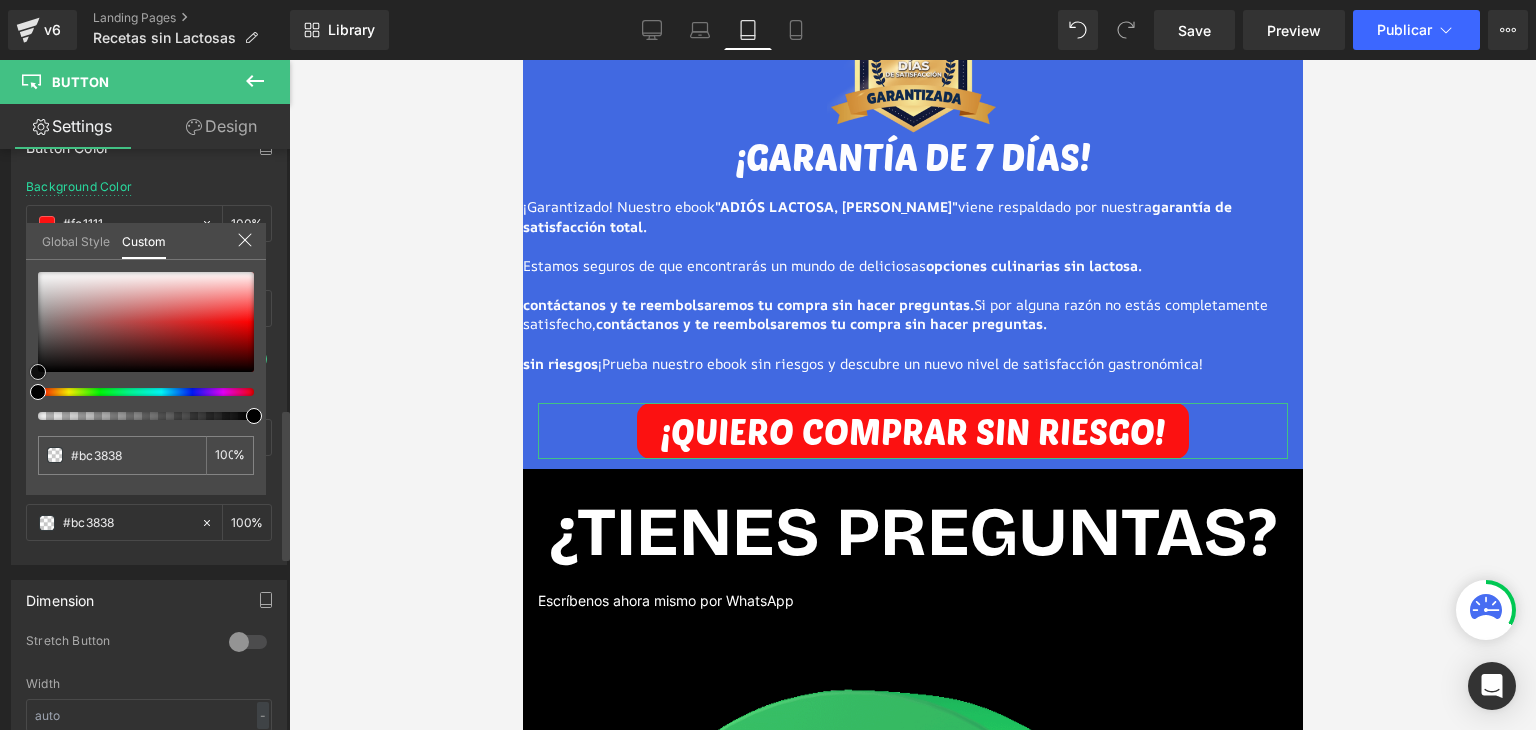 type on "#932e2e" 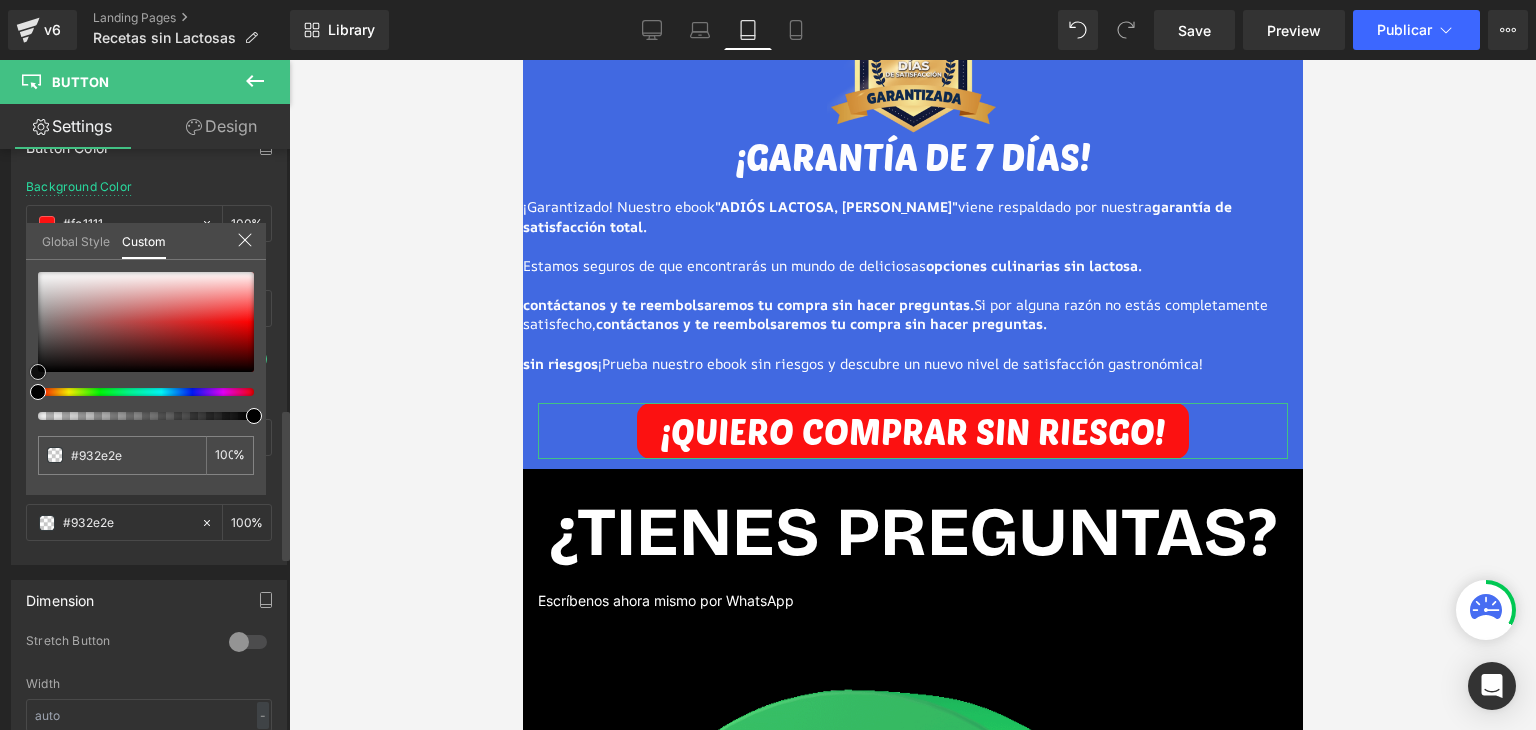 type on "#4f1b1b" 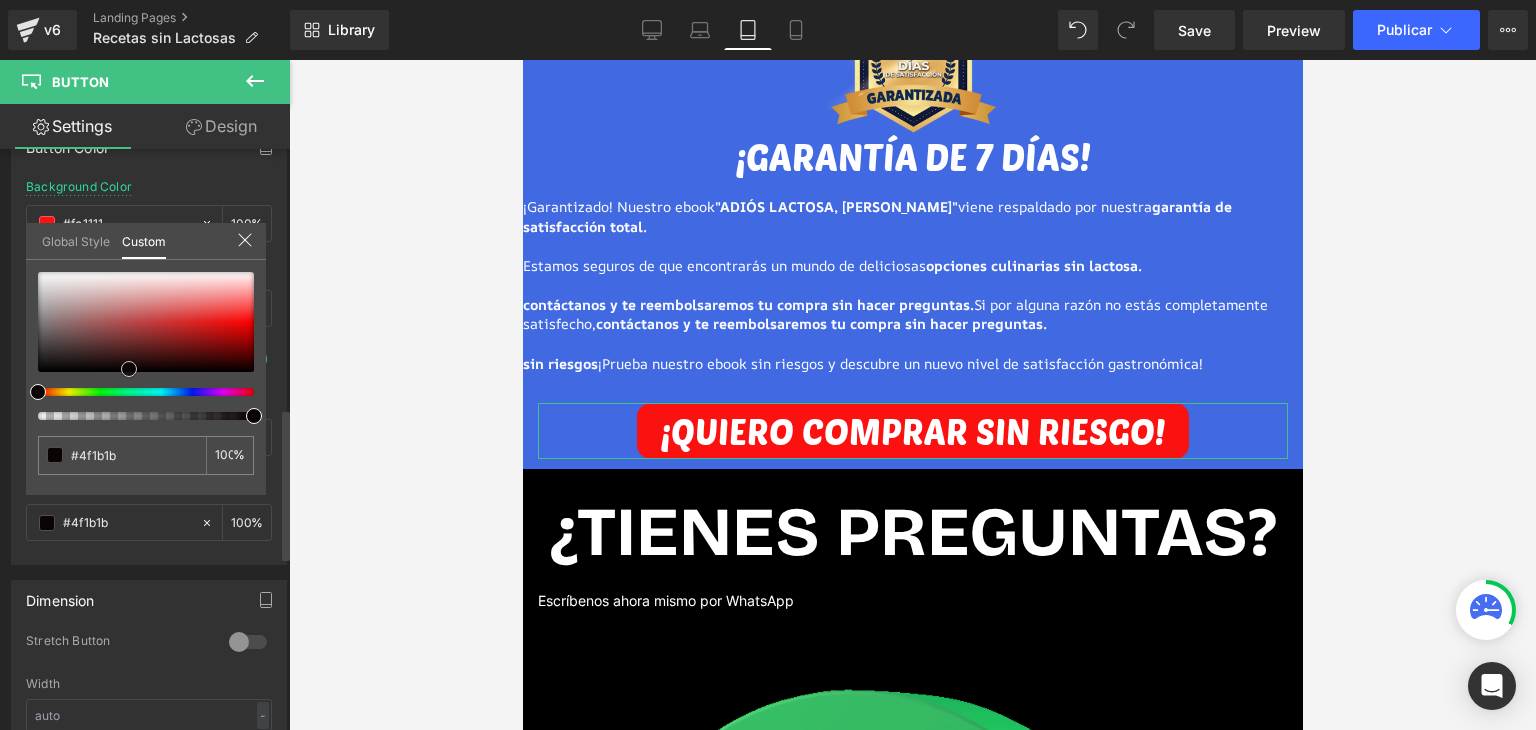 type on "#160808" 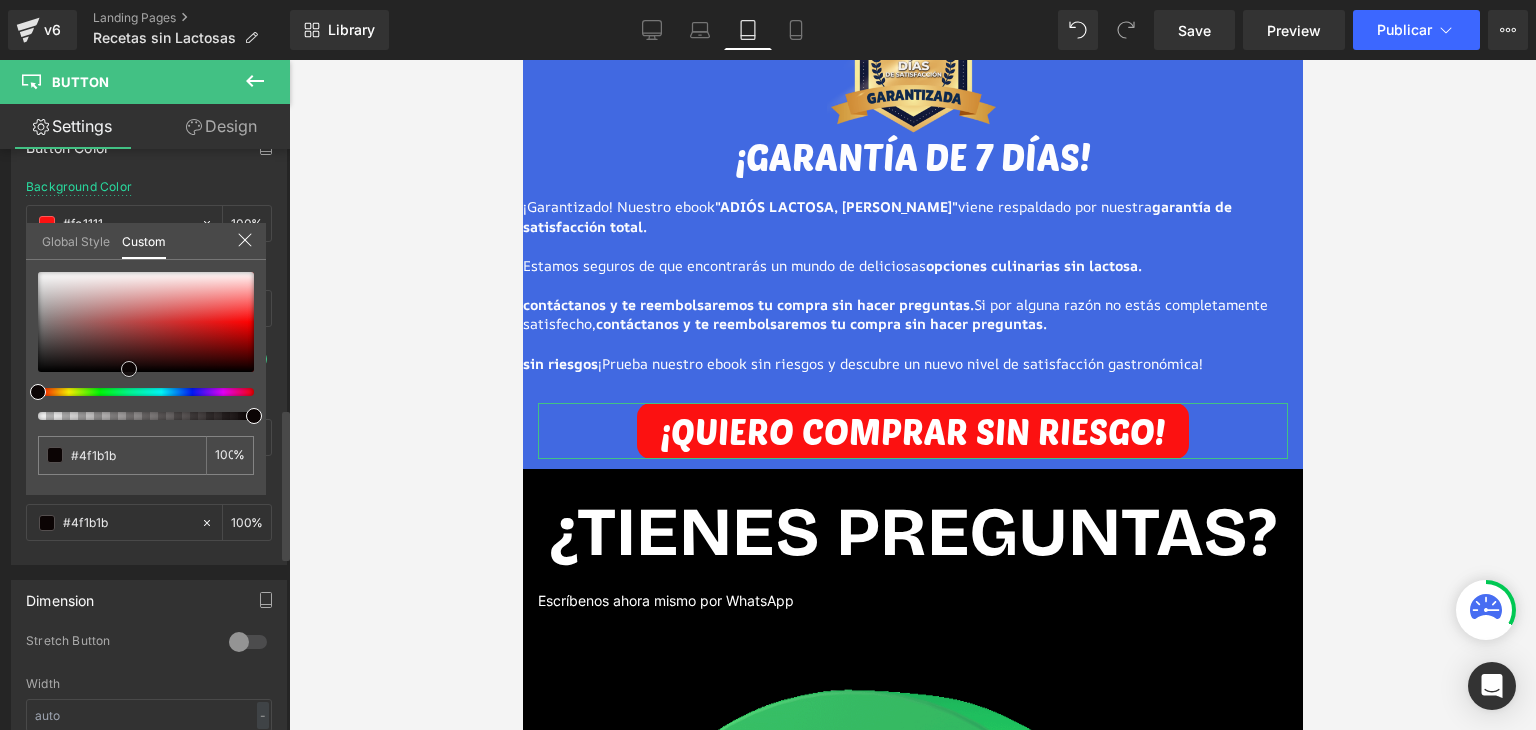 type on "#160808" 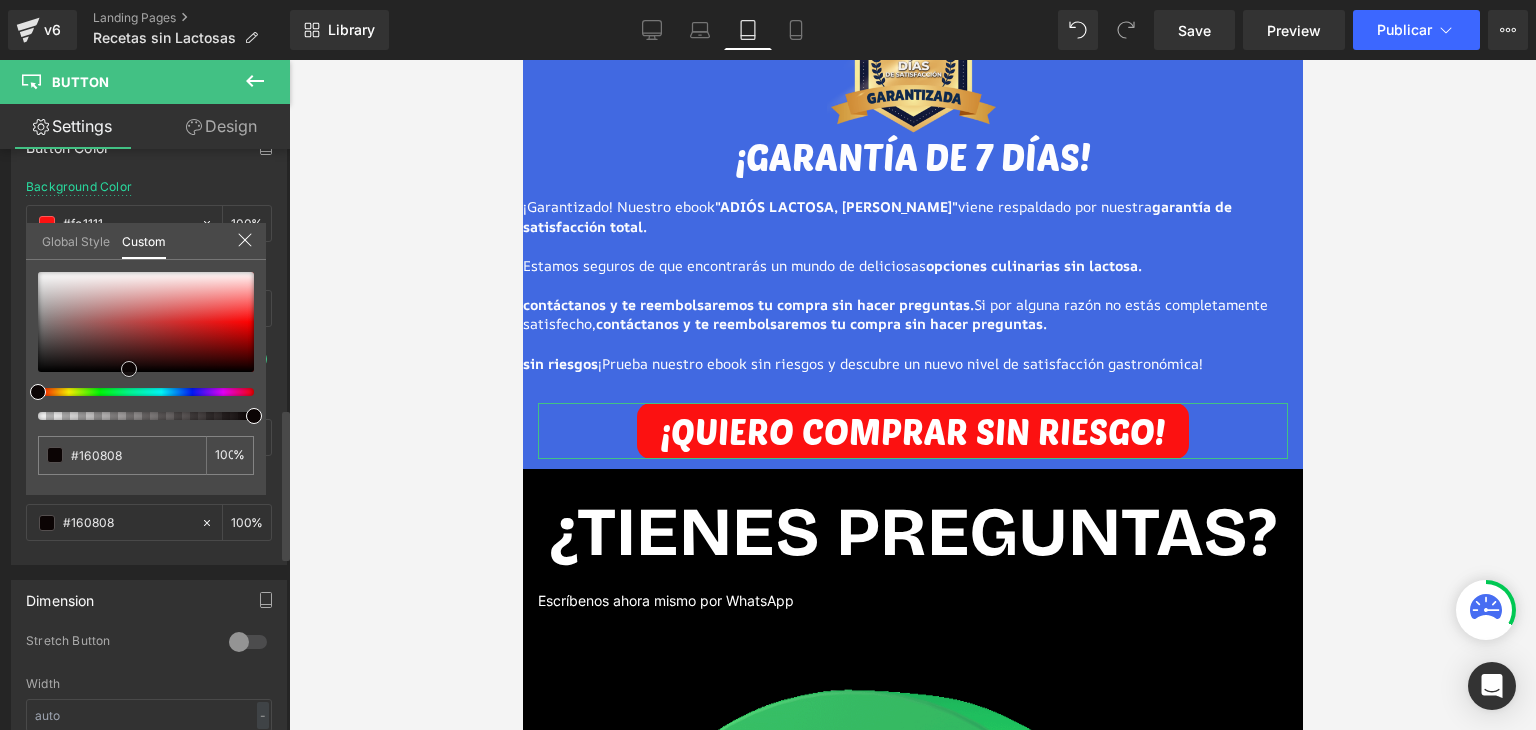 type on "#000000" 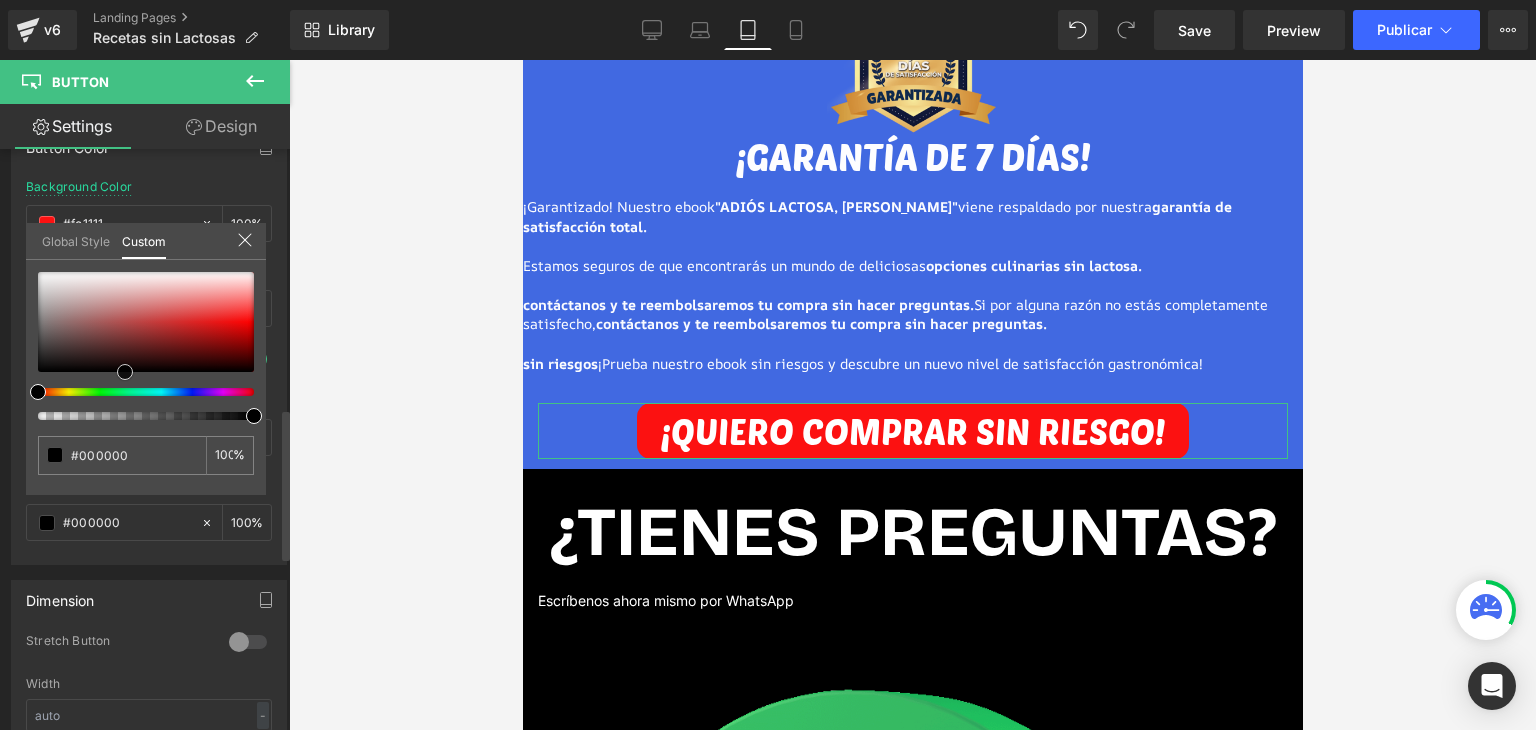 drag, startPoint x: 155, startPoint y: 321, endPoint x: 117, endPoint y: 406, distance: 93.10747 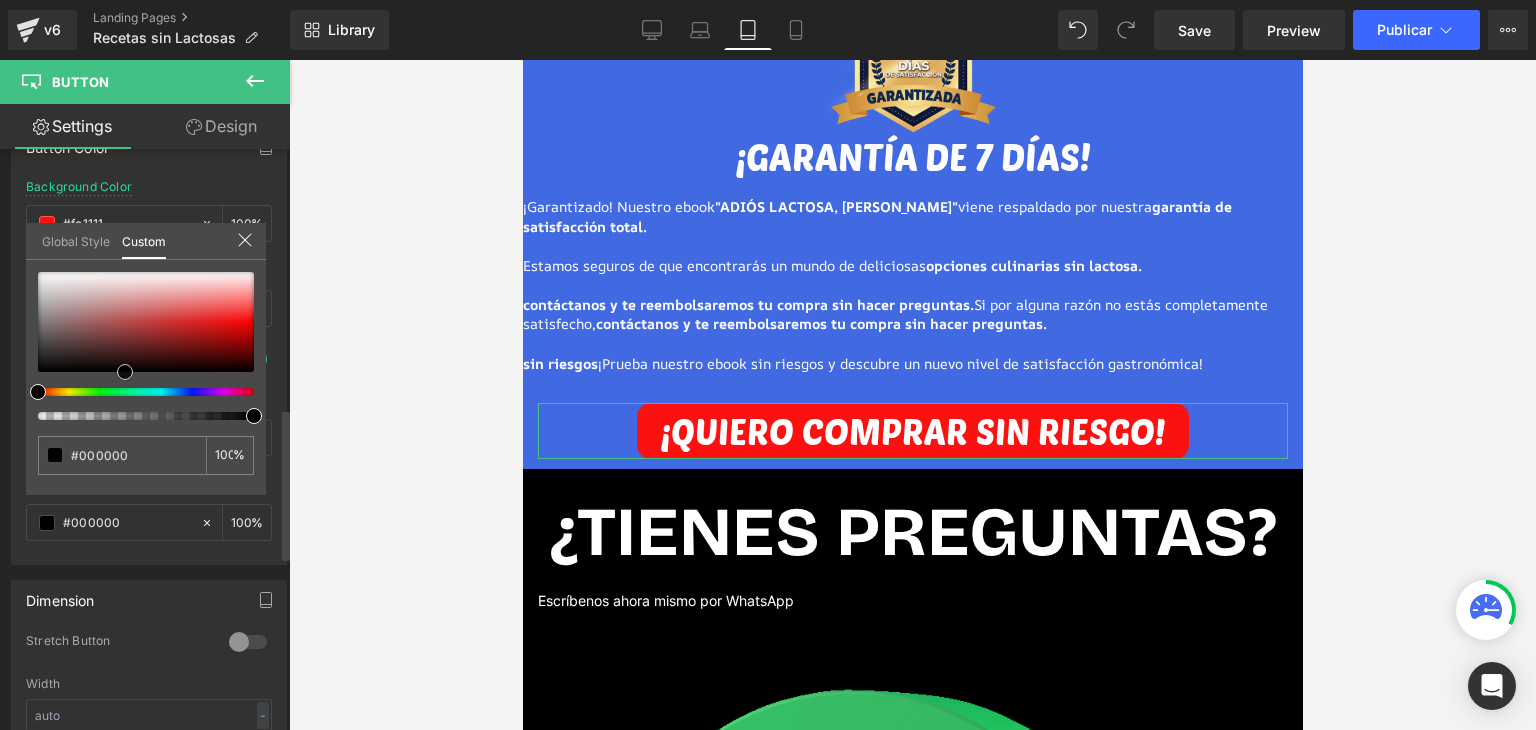 click at bounding box center [146, 346] 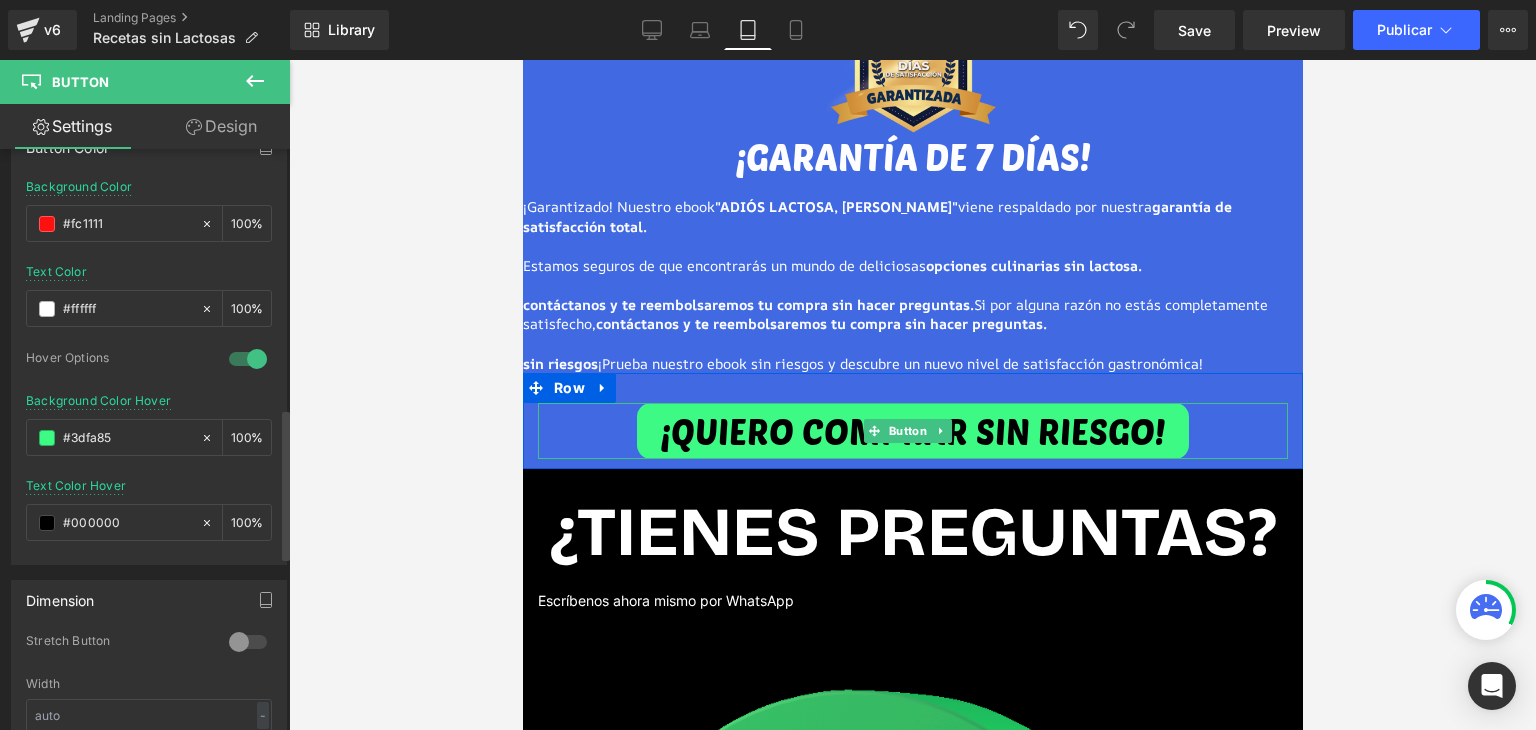 click on "ATENCIÓN: Quedan los últimos 4  accesos al Ebook el dia [PERSON_NAME][DATE] Heading
14 Min
47 Sec
Countdown Timer
Descubra ahora la única  forma comprobada para olvidarse  por completo  del malestar estomacal, gases o hinchazón  con +170 recetas sin lactosa ni gluten Heading         Image         ¡Las 170 delicias para hacer en casa que todo enemigo [PERSON_NAME] irritable y gases molestos debe conocer! Text Block
ESTE PRODUCTO  ES PARA TI SI...
Heading
Image
Eres  intolerante a la lactosa   y buscas opciones de comida deliciosa que  no te causen ningún tipo de malestar
Text Block
Image" at bounding box center (912, -2413) 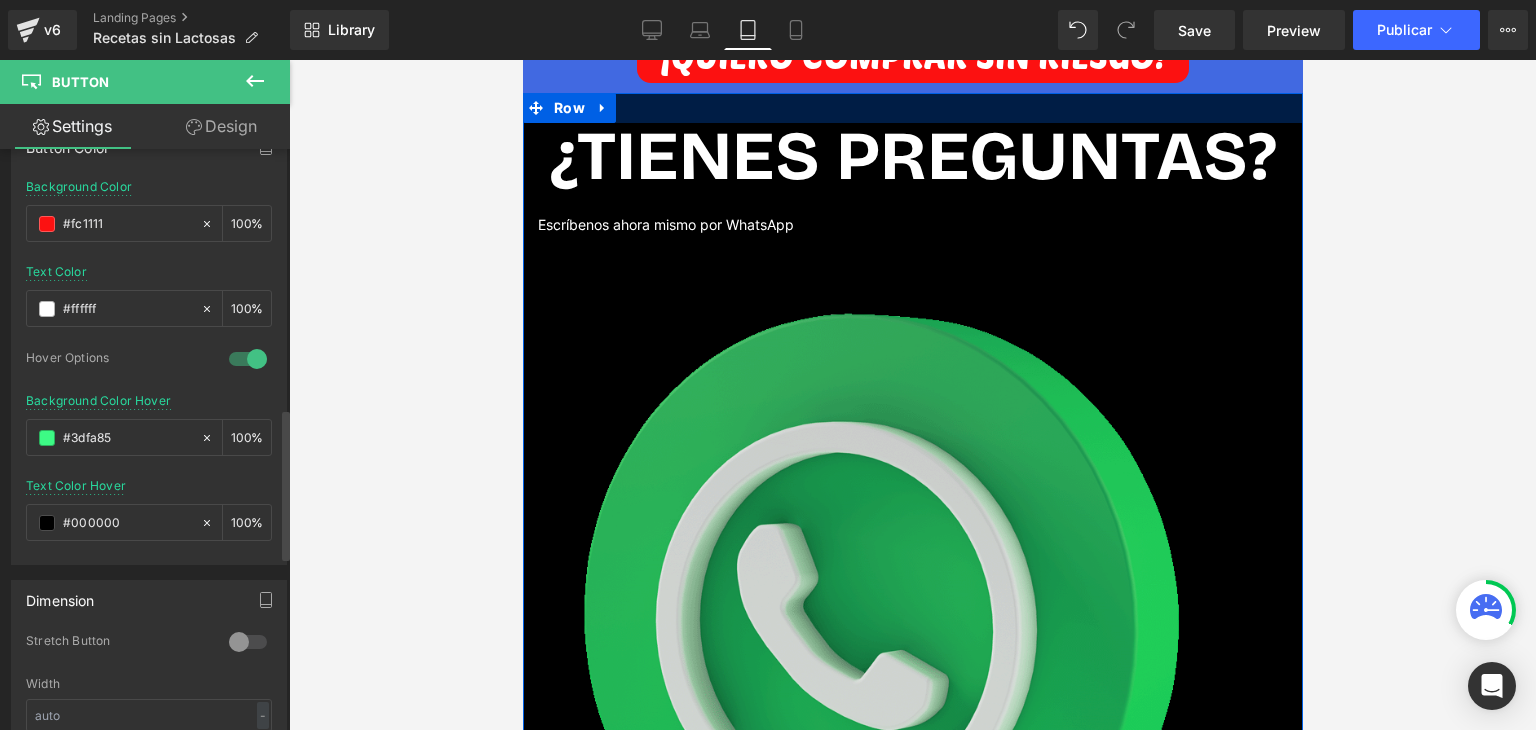 scroll, scrollTop: 7776, scrollLeft: 0, axis: vertical 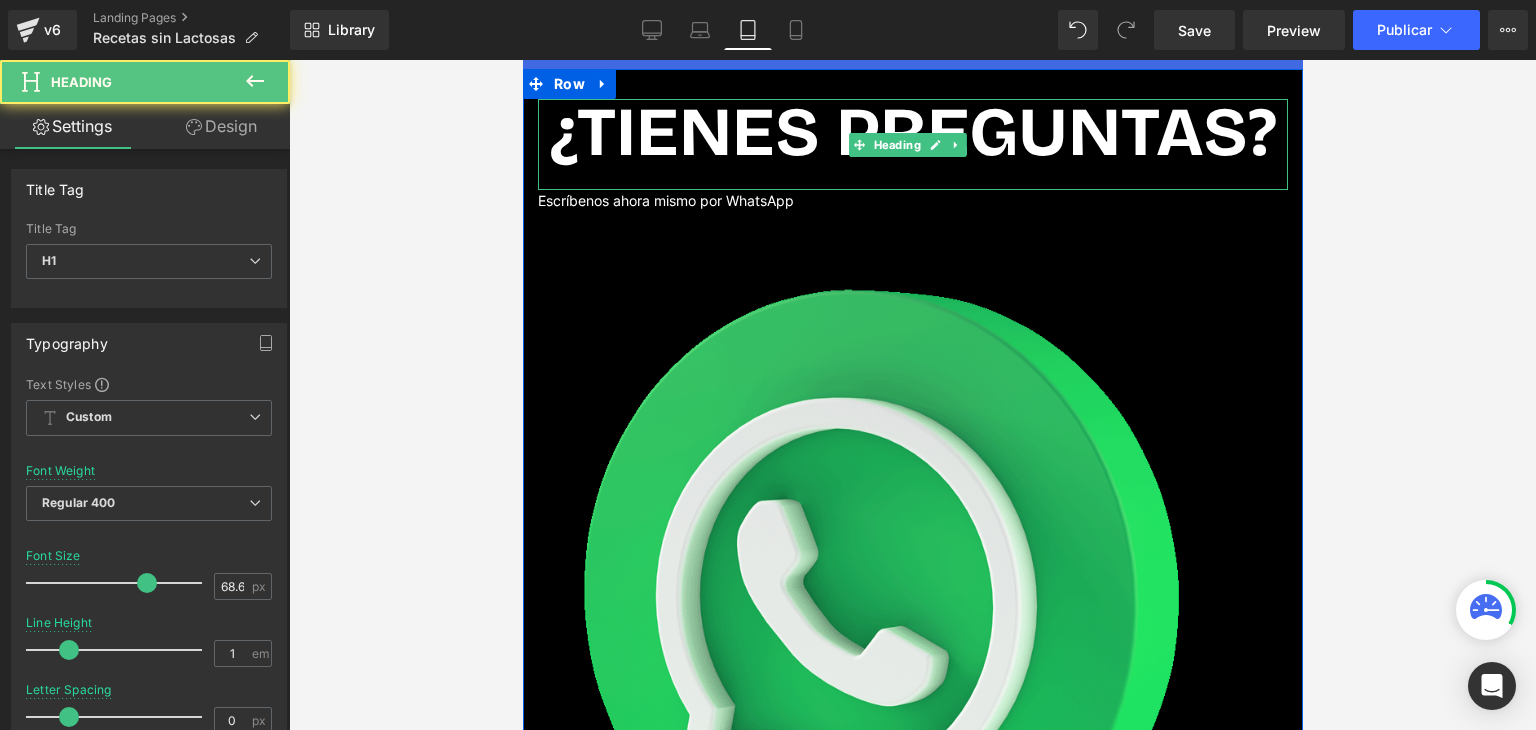 click on "¿TIENES PREGUNTAS?" at bounding box center [912, 132] 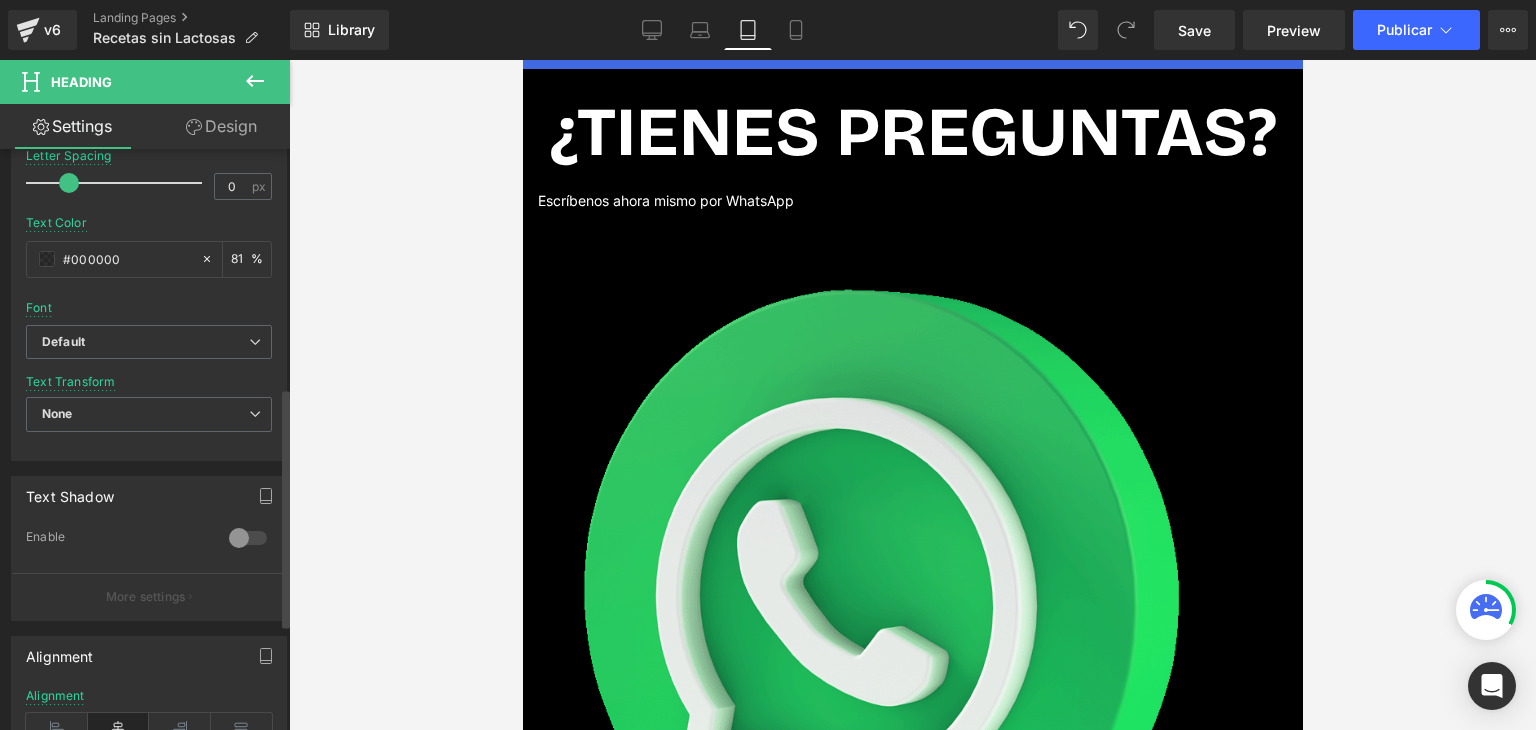 scroll, scrollTop: 600, scrollLeft: 0, axis: vertical 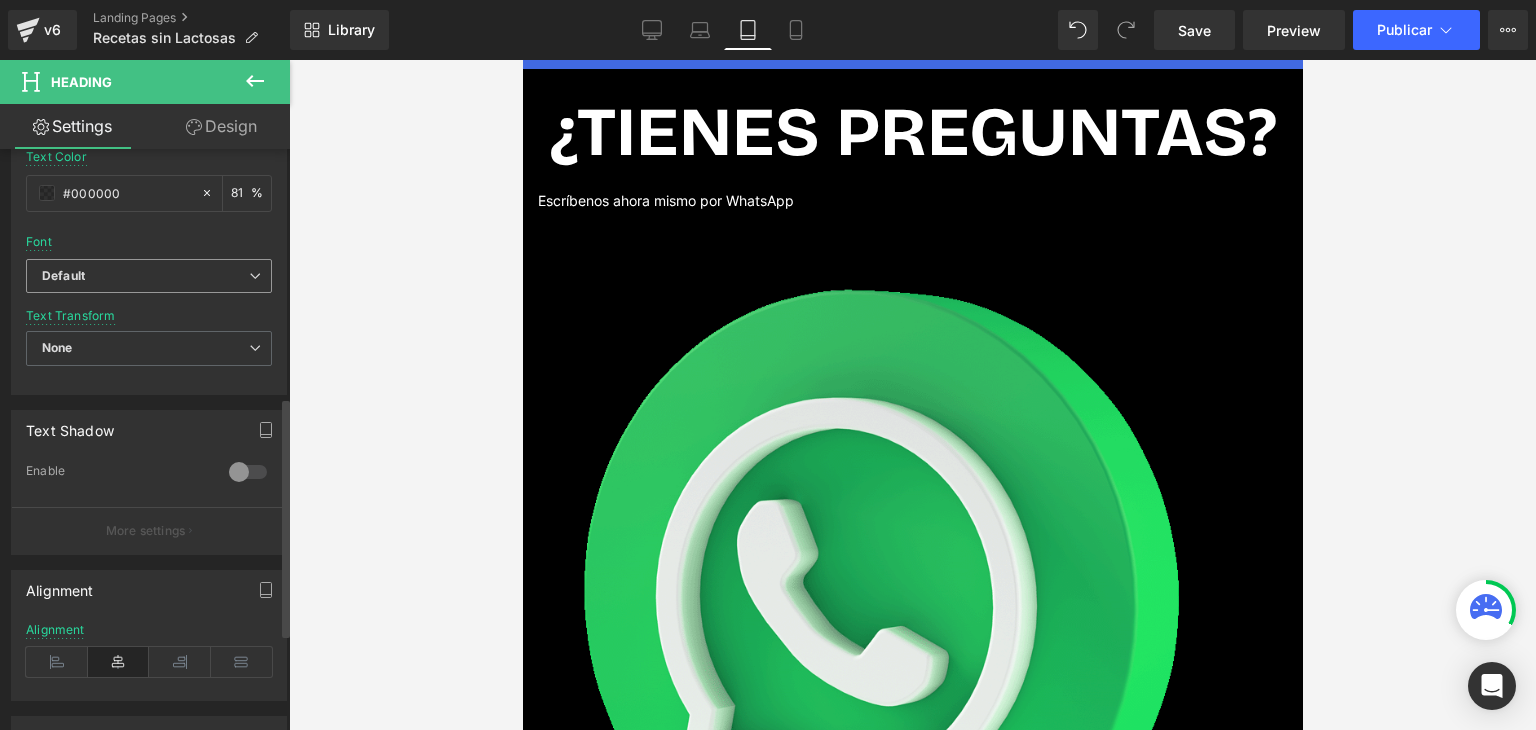 click on "Default" at bounding box center (149, 276) 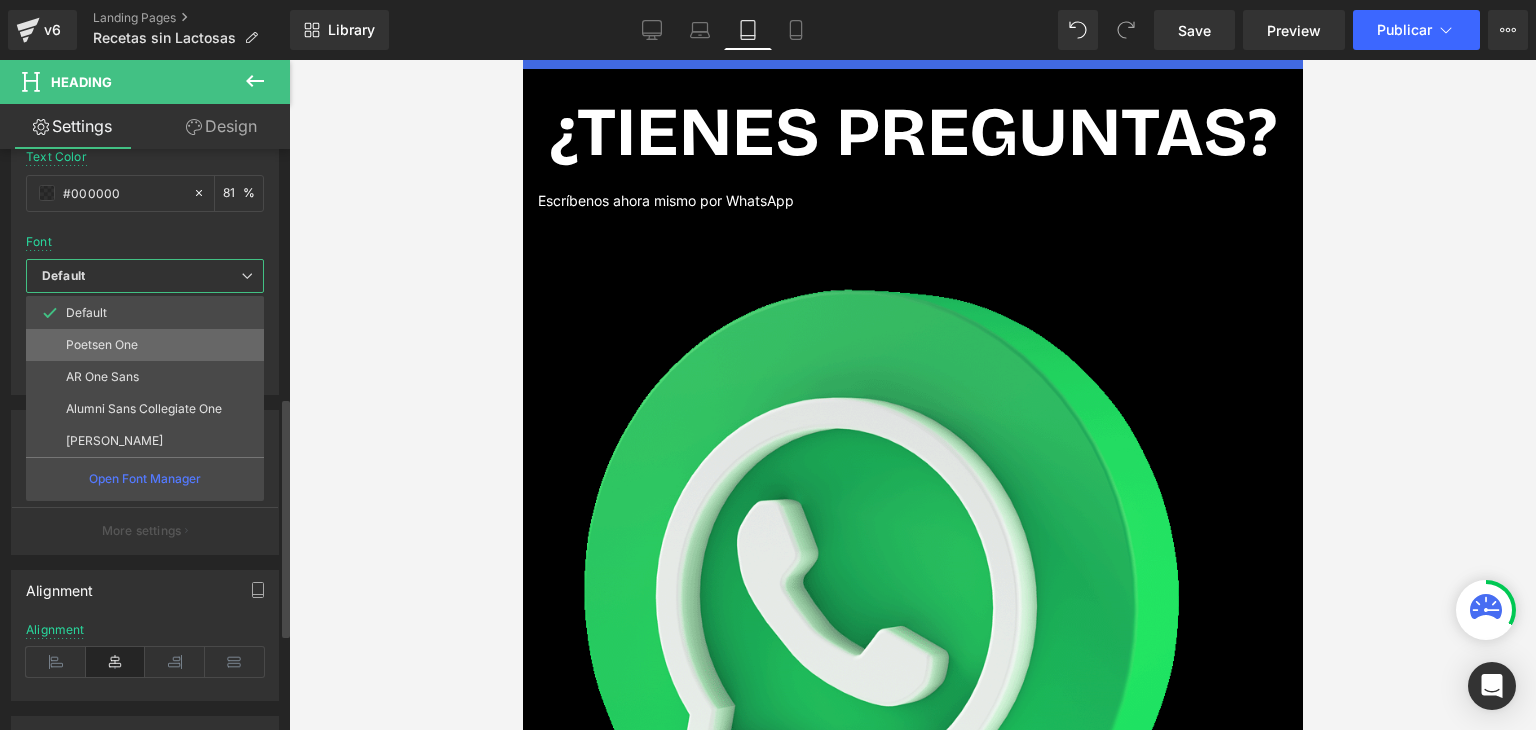 click on "Poetsen One" at bounding box center (102, 345) 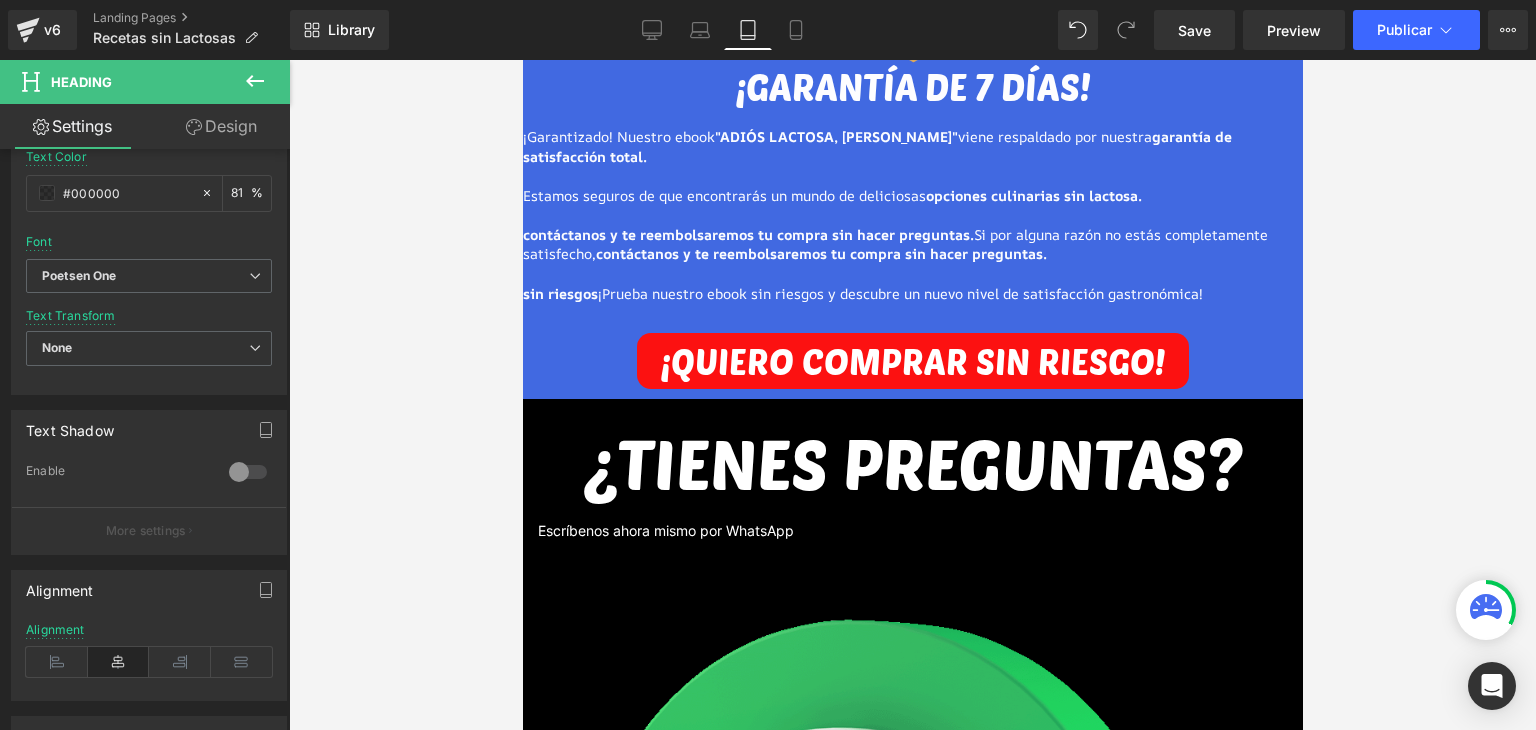 scroll, scrollTop: 7376, scrollLeft: 0, axis: vertical 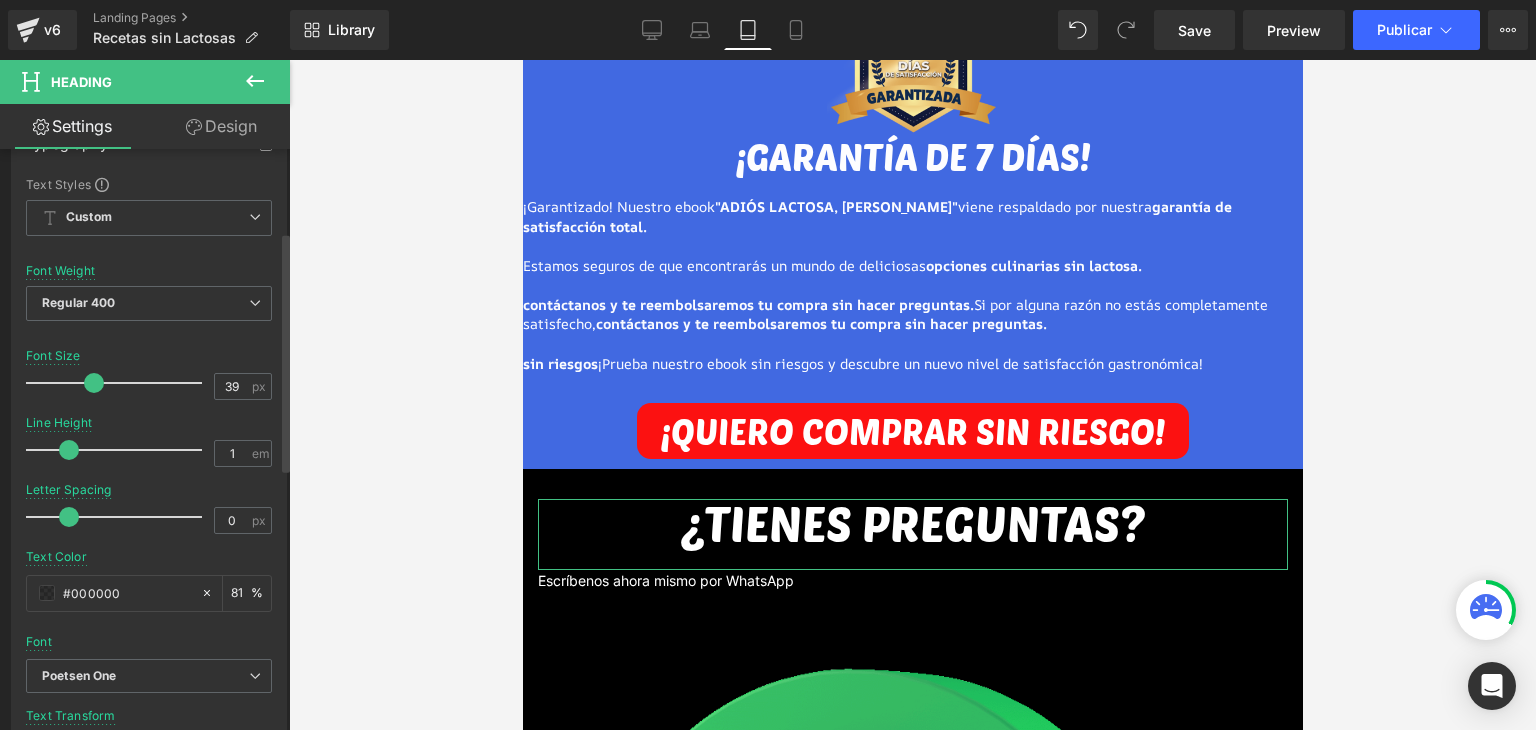 type on "38" 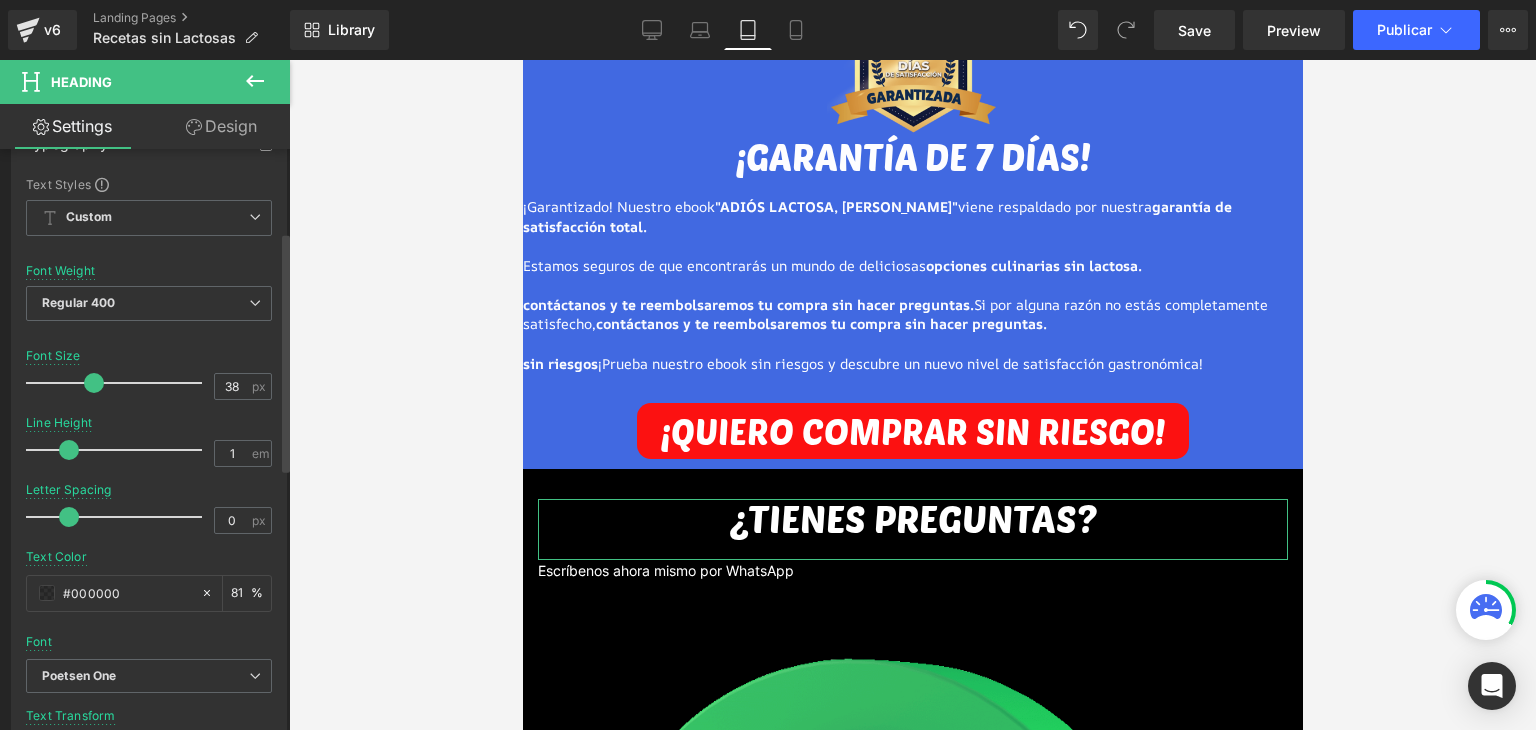drag, startPoint x: 140, startPoint y: 379, endPoint x: 88, endPoint y: 389, distance: 52.95281 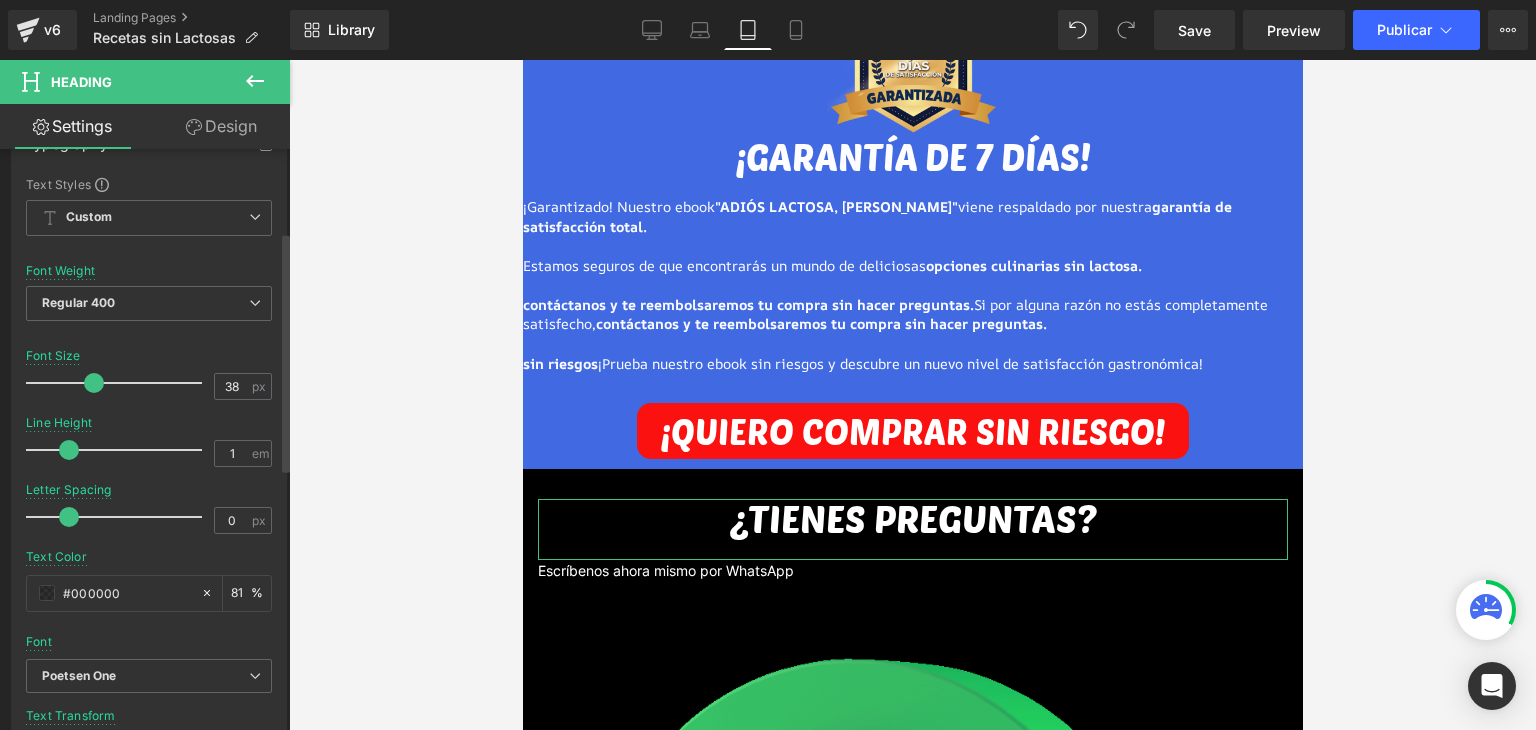 click at bounding box center [94, 383] 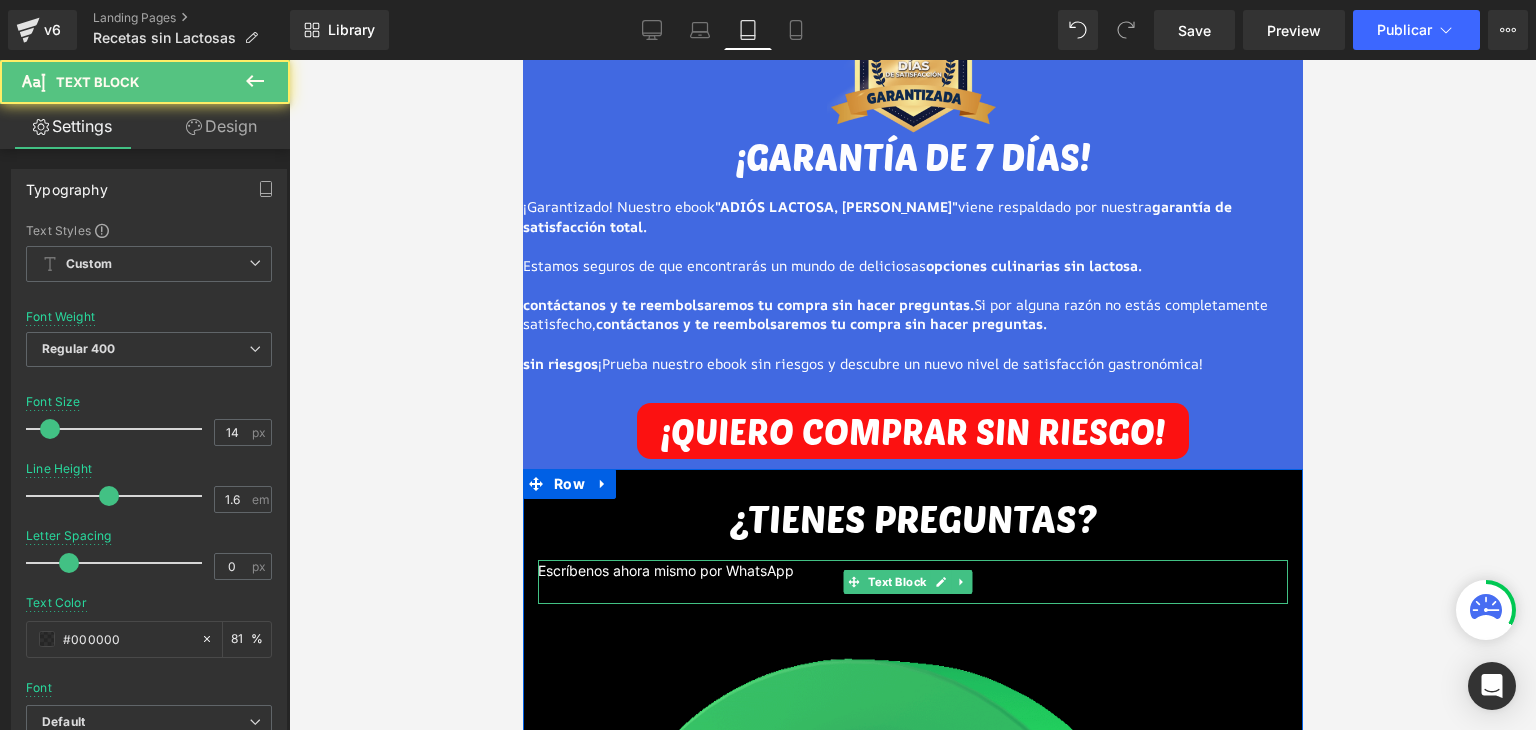 click on "Escríbenos ahora mismo por WhatsApp" at bounding box center [665, 570] 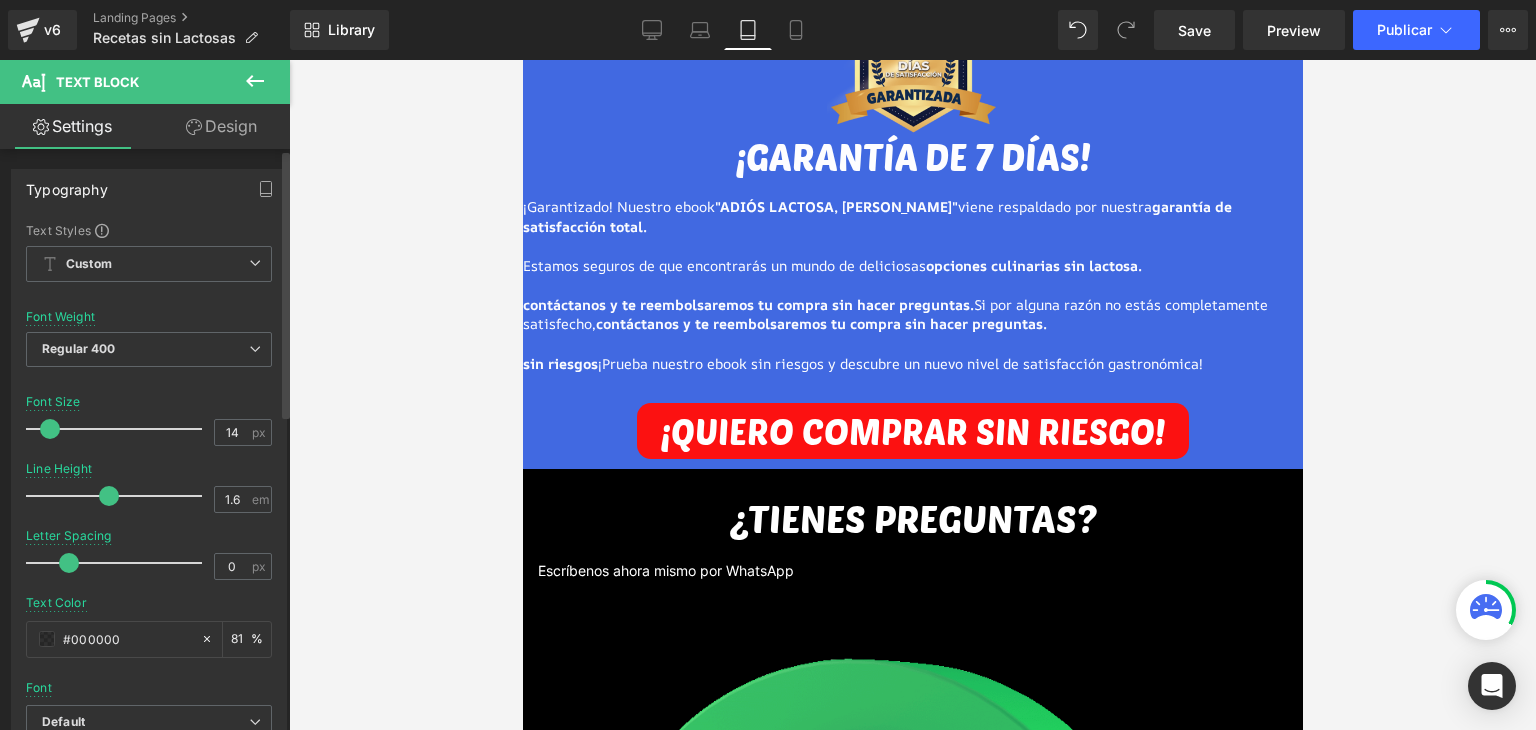 click at bounding box center (50, 429) 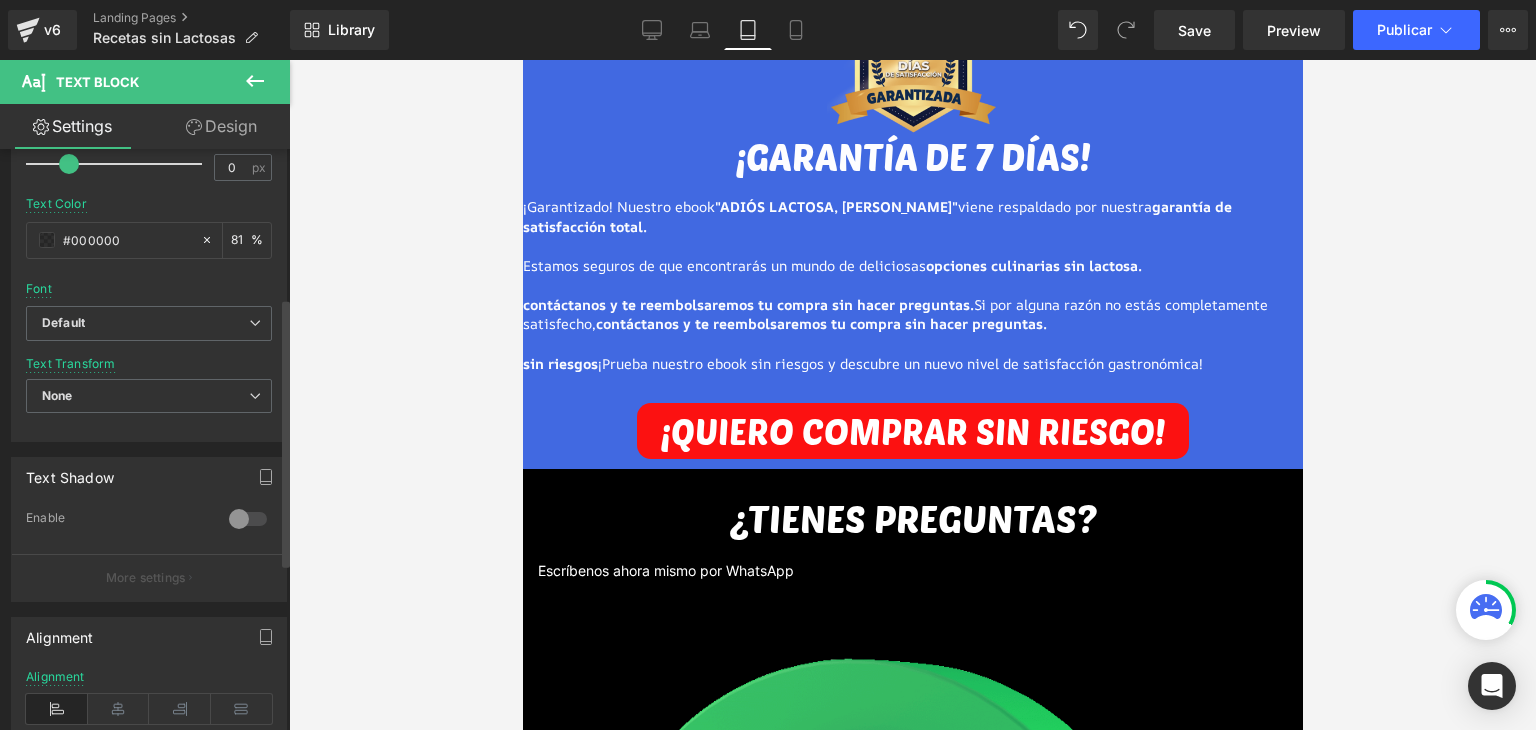 scroll, scrollTop: 400, scrollLeft: 0, axis: vertical 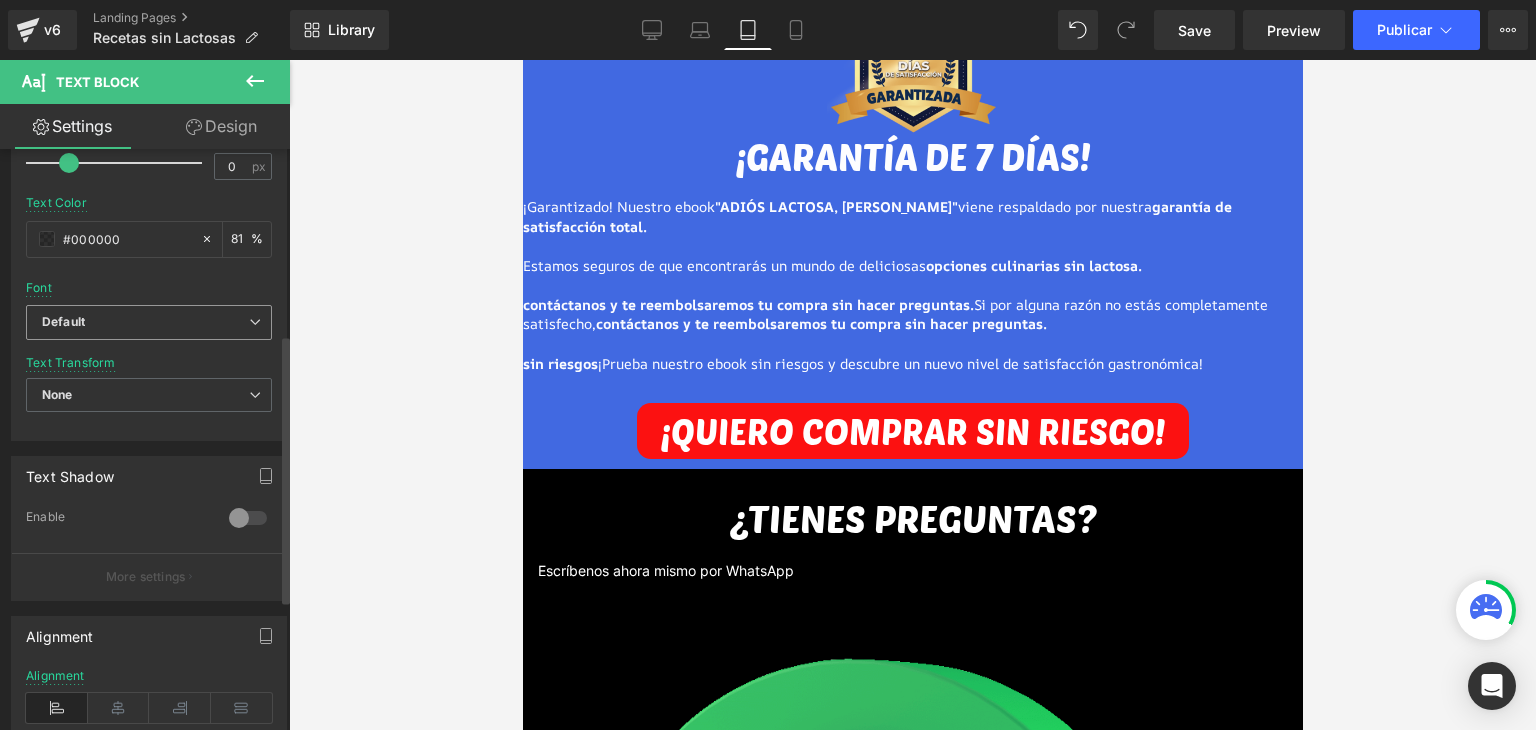 click on "Default" at bounding box center [149, 322] 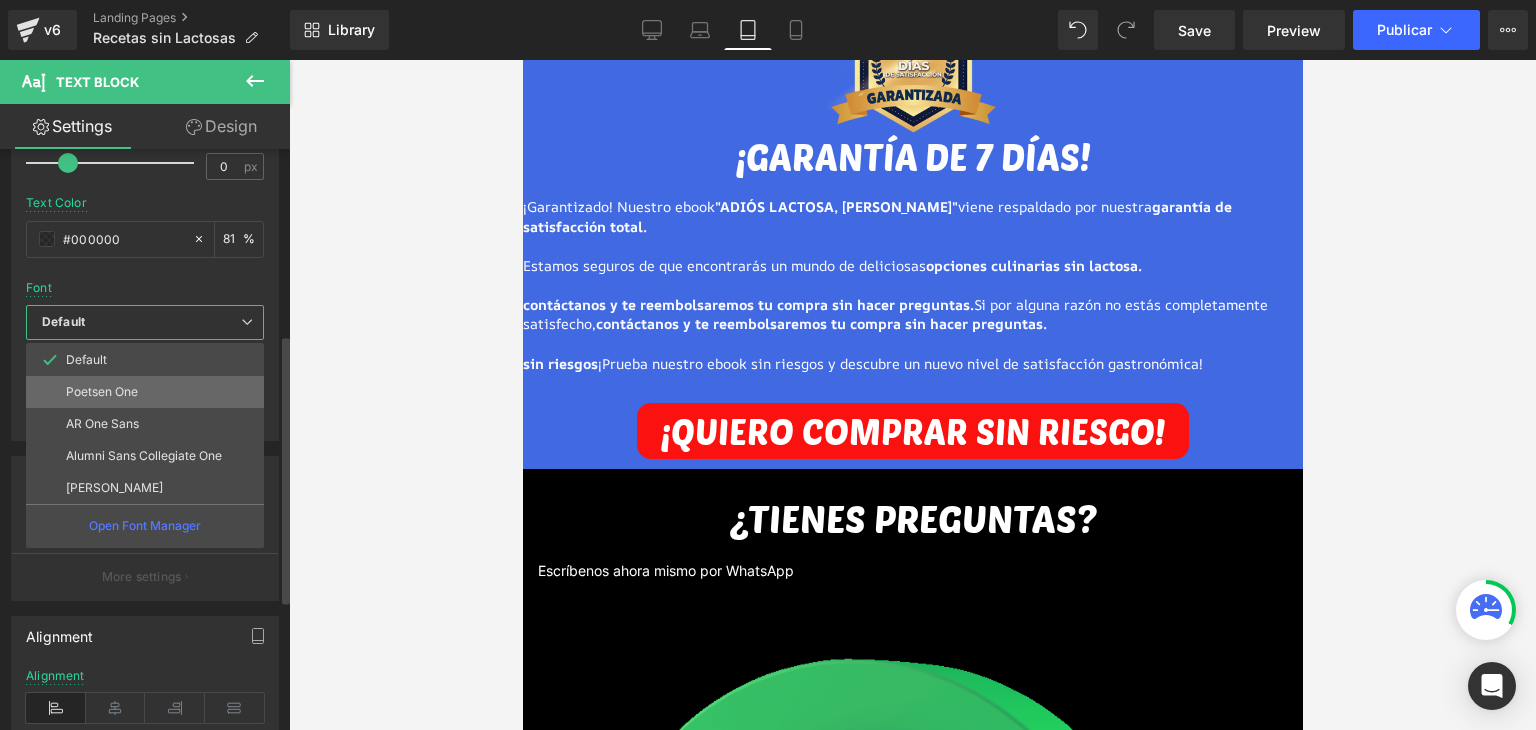 click on "Poetsen One" at bounding box center (102, 392) 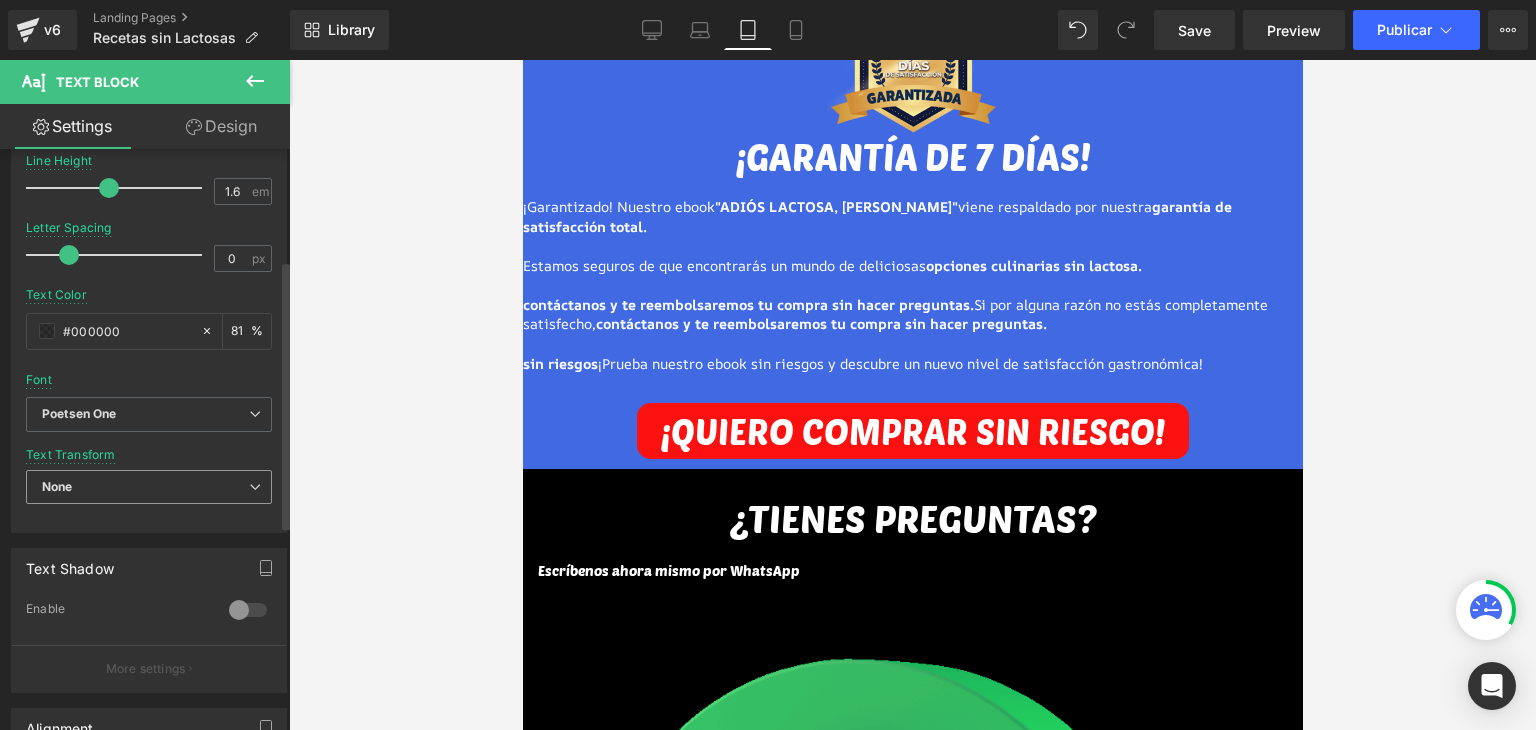 scroll, scrollTop: 200, scrollLeft: 0, axis: vertical 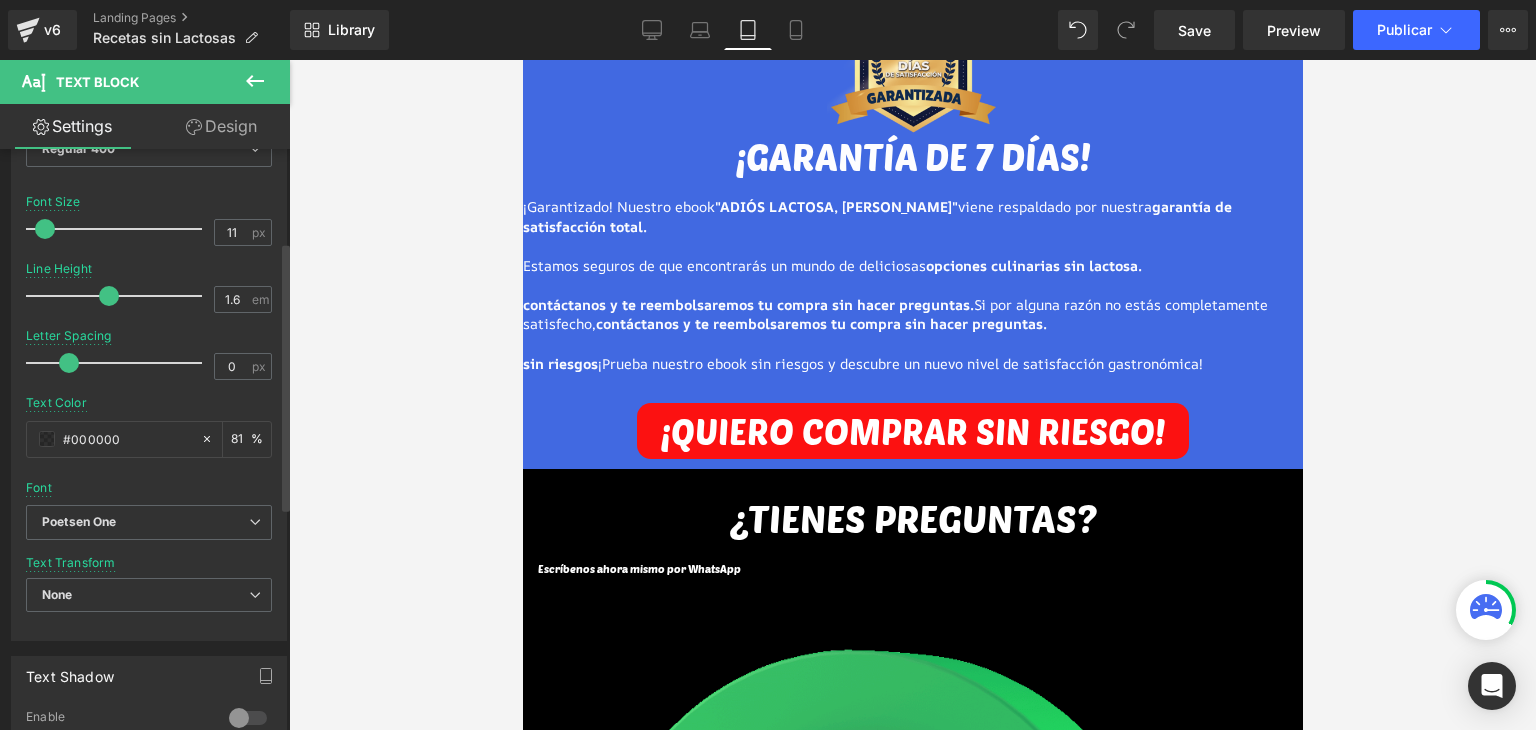 type on "12" 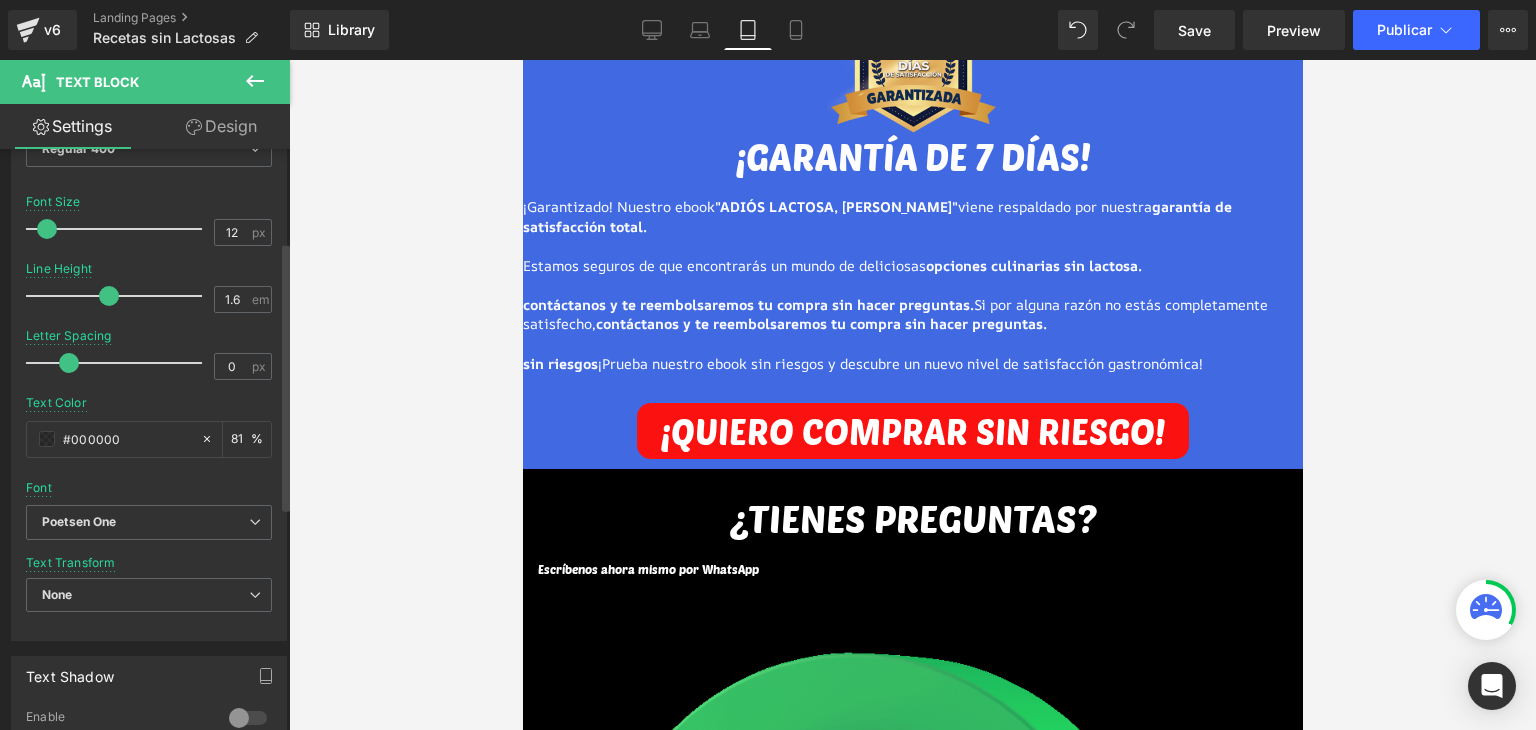 click at bounding box center [47, 229] 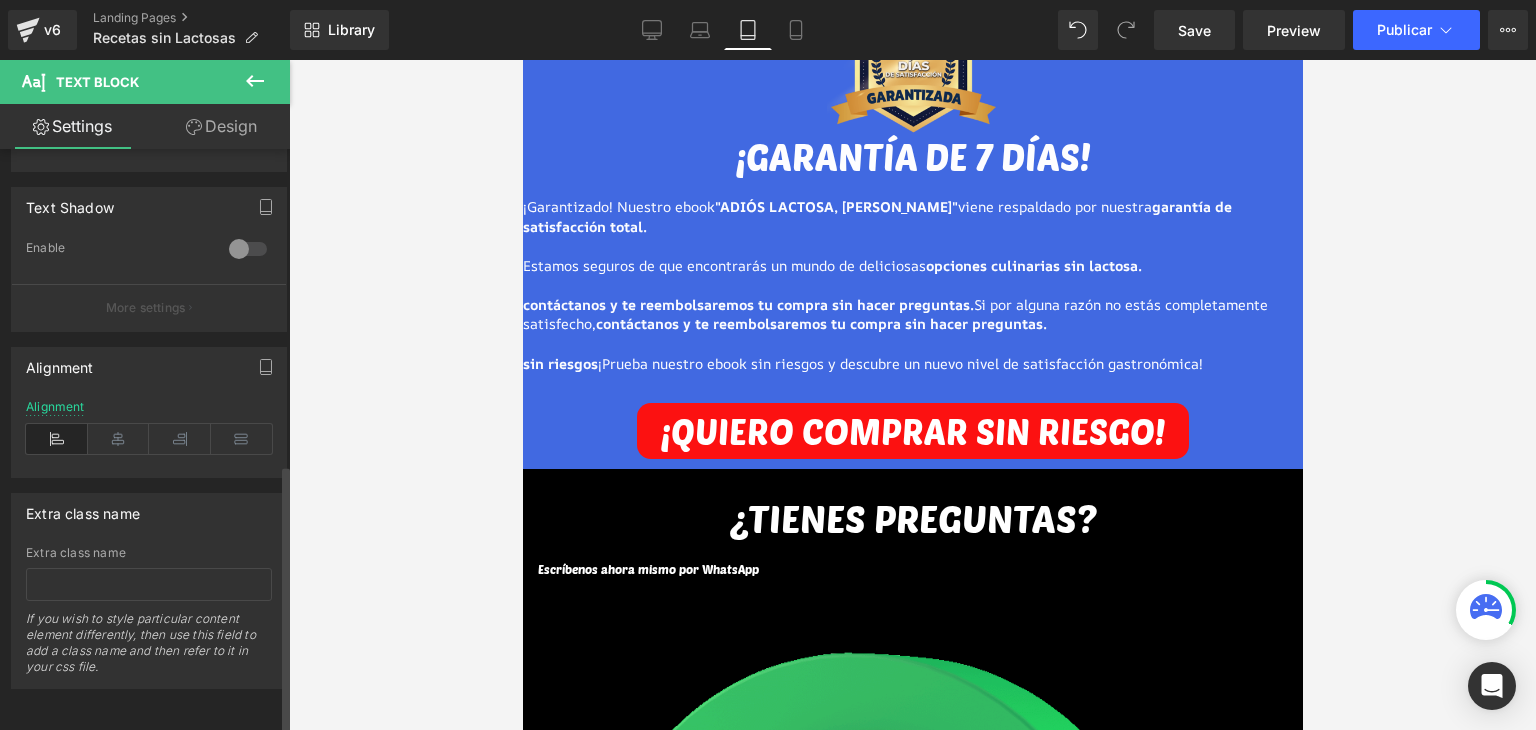 scroll, scrollTop: 480, scrollLeft: 0, axis: vertical 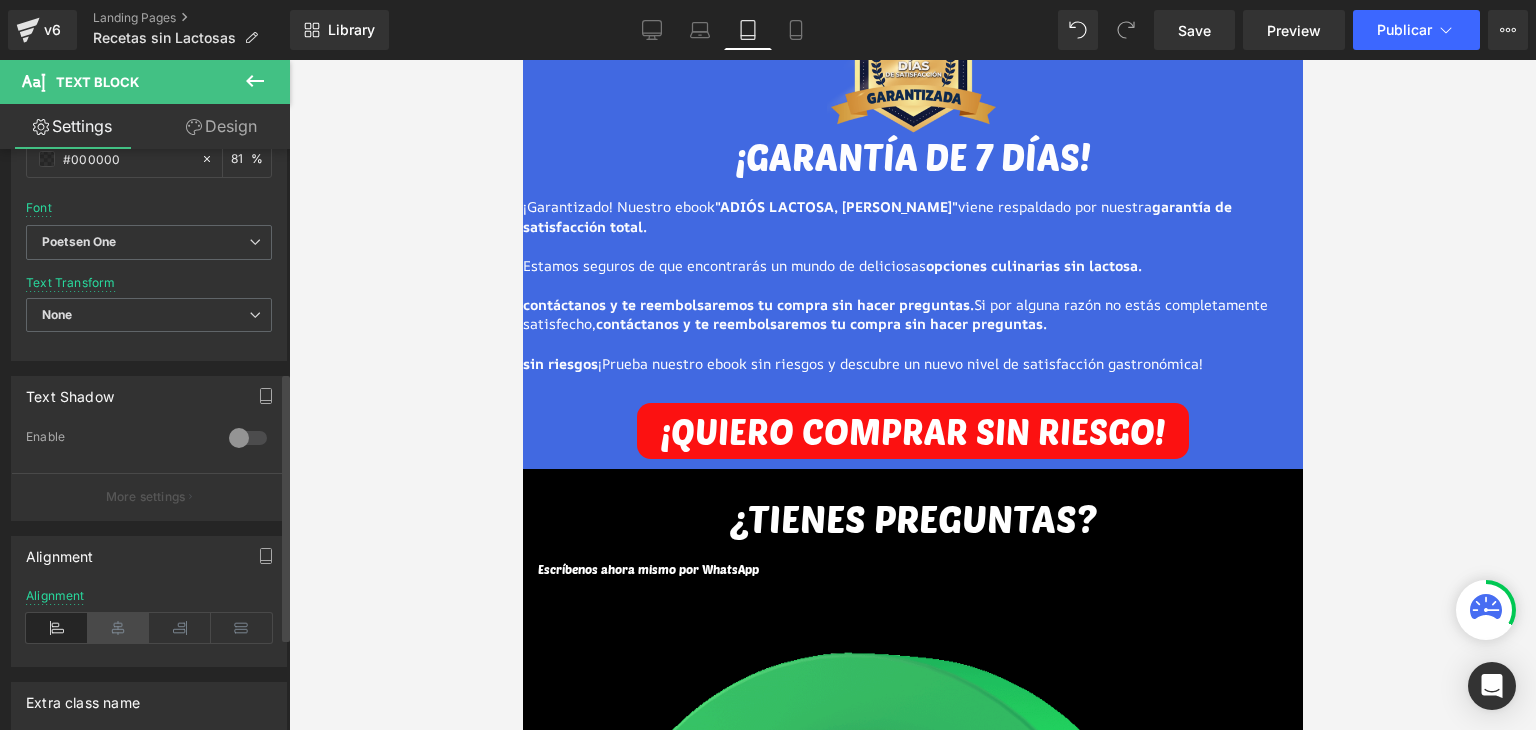 click at bounding box center [119, 628] 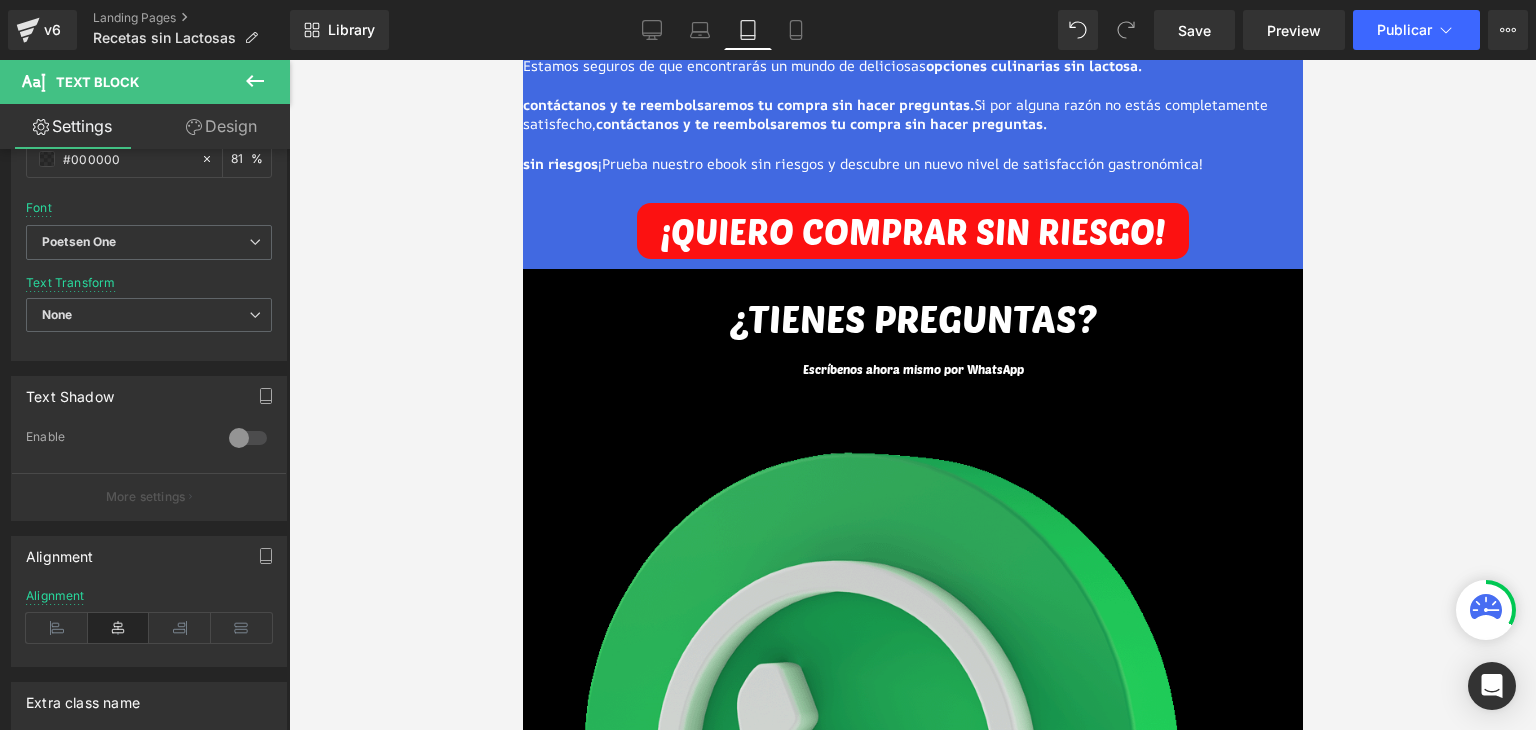 scroll, scrollTop: 7976, scrollLeft: 0, axis: vertical 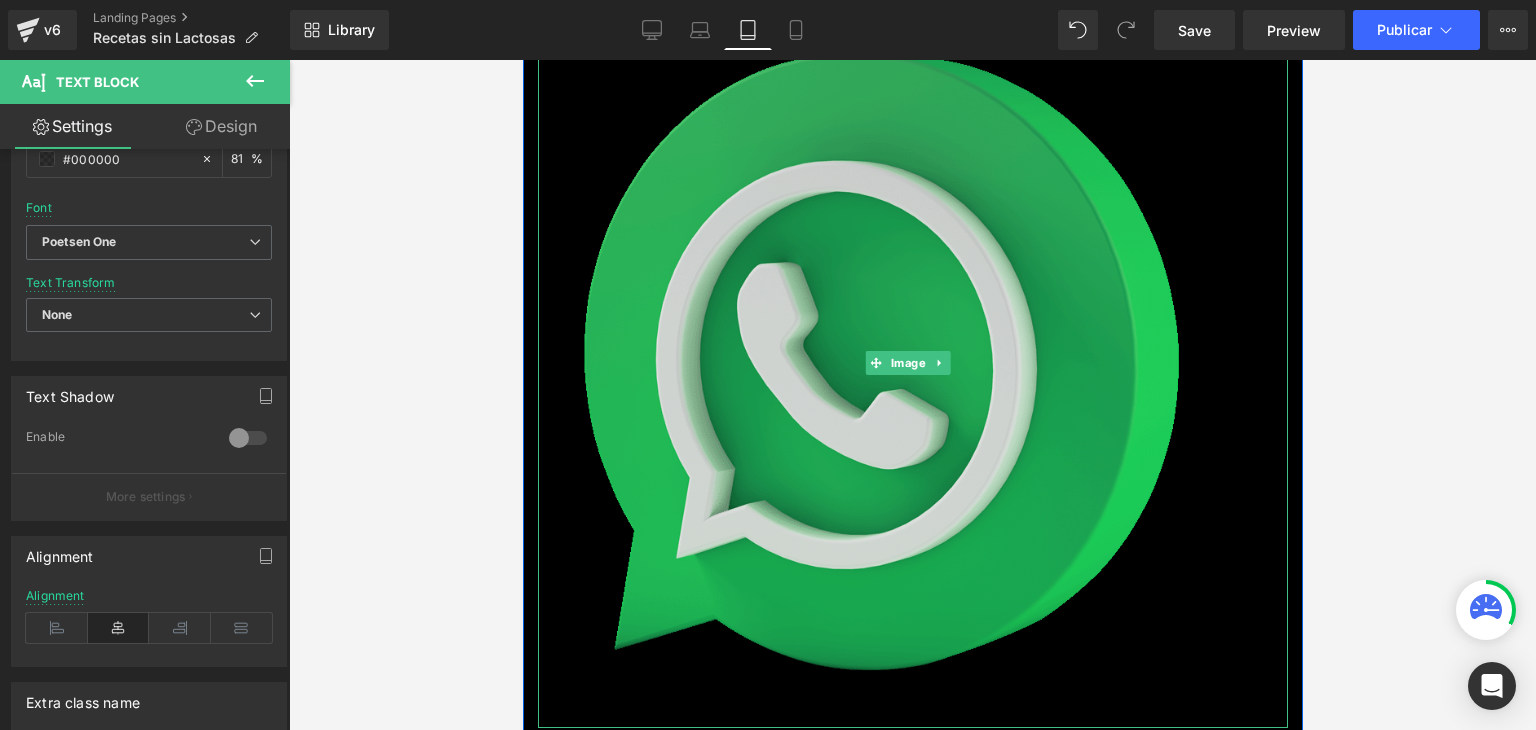 click at bounding box center [912, 363] 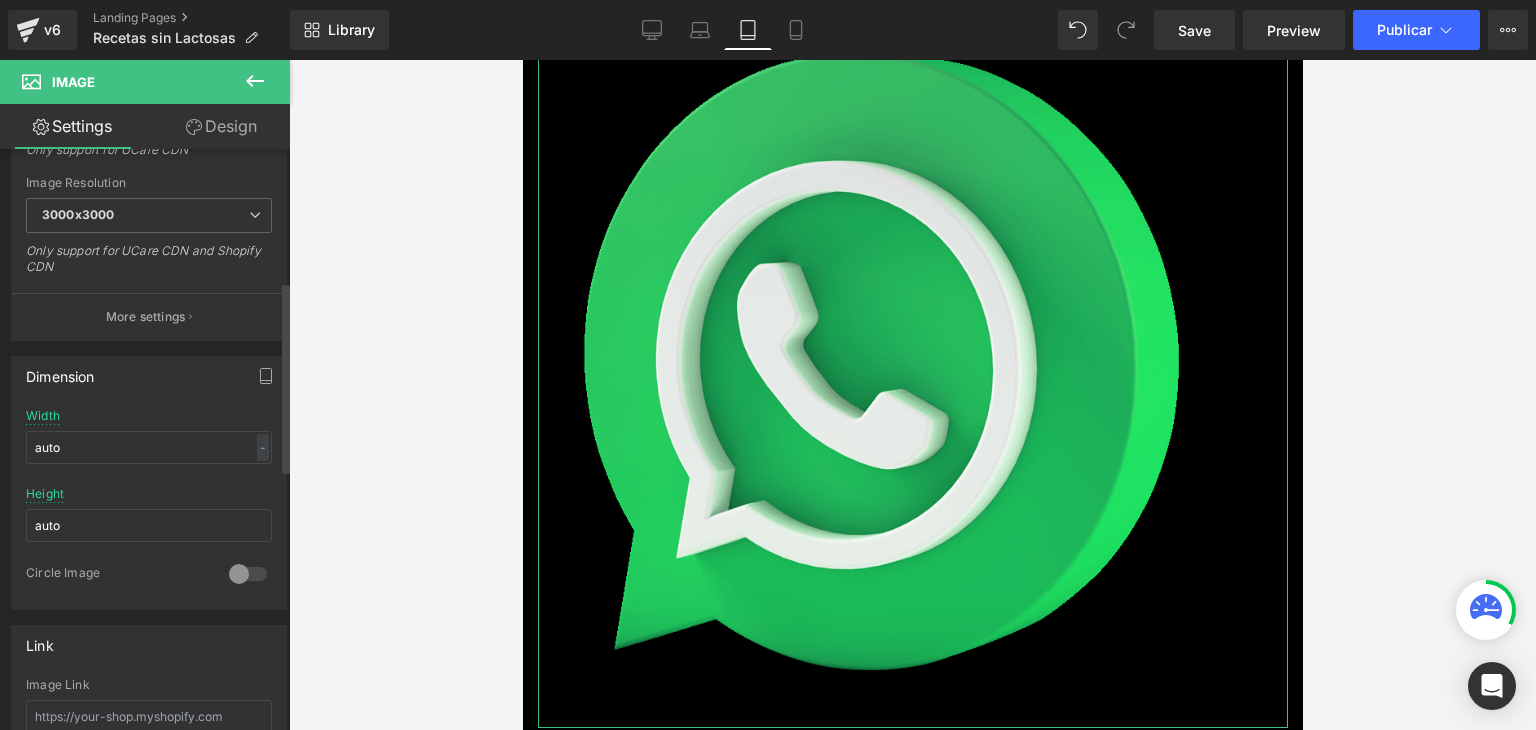 scroll, scrollTop: 400, scrollLeft: 0, axis: vertical 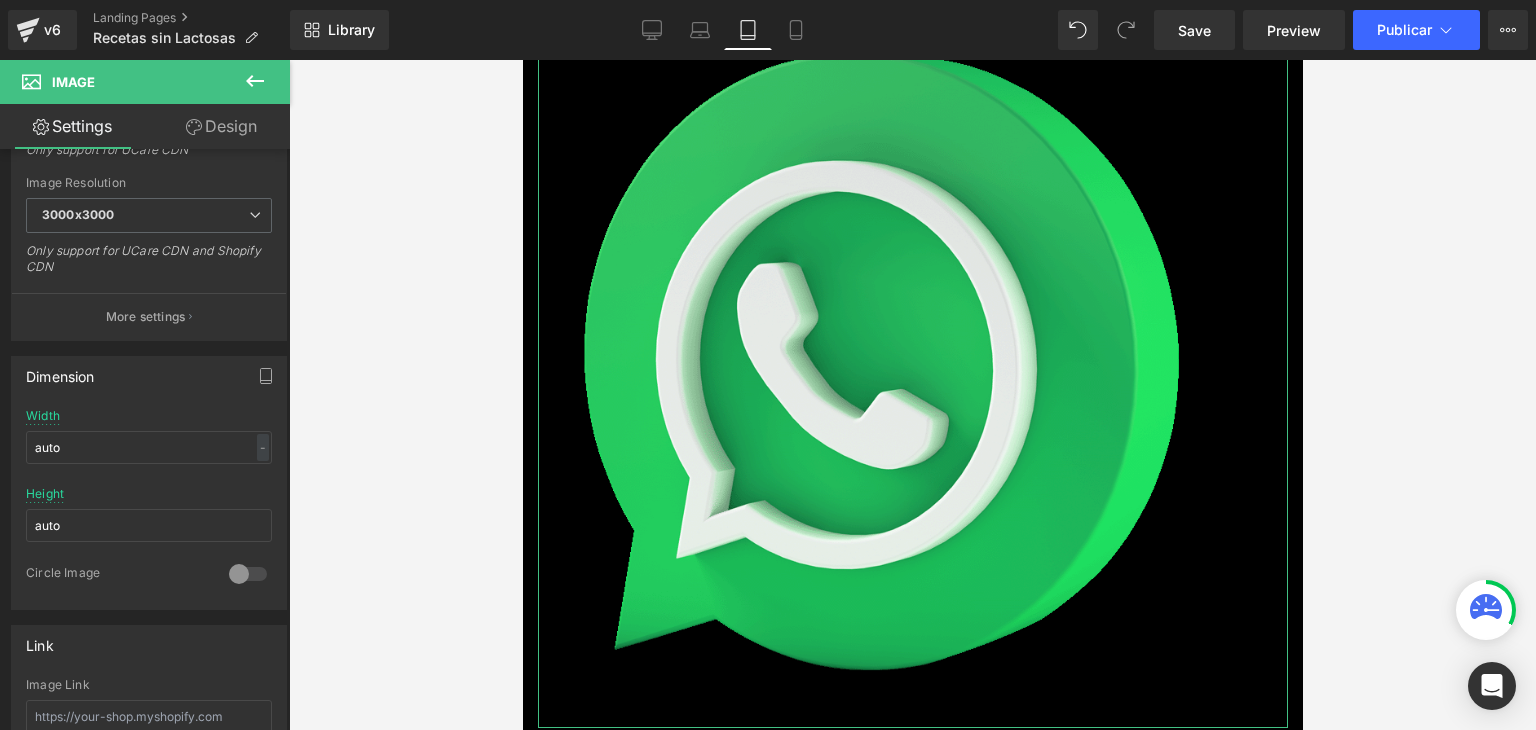 click on "Design" at bounding box center [221, 126] 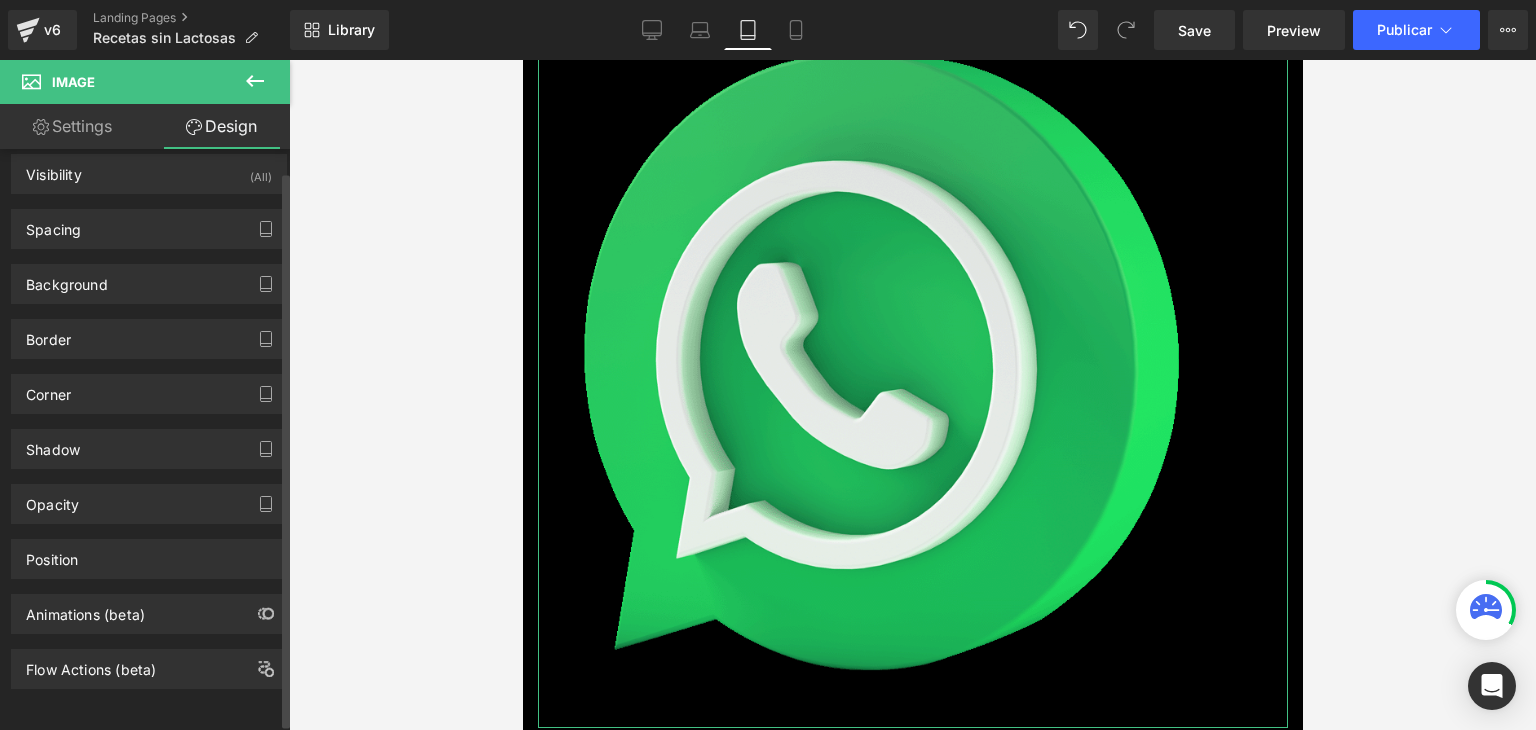 scroll, scrollTop: 26, scrollLeft: 0, axis: vertical 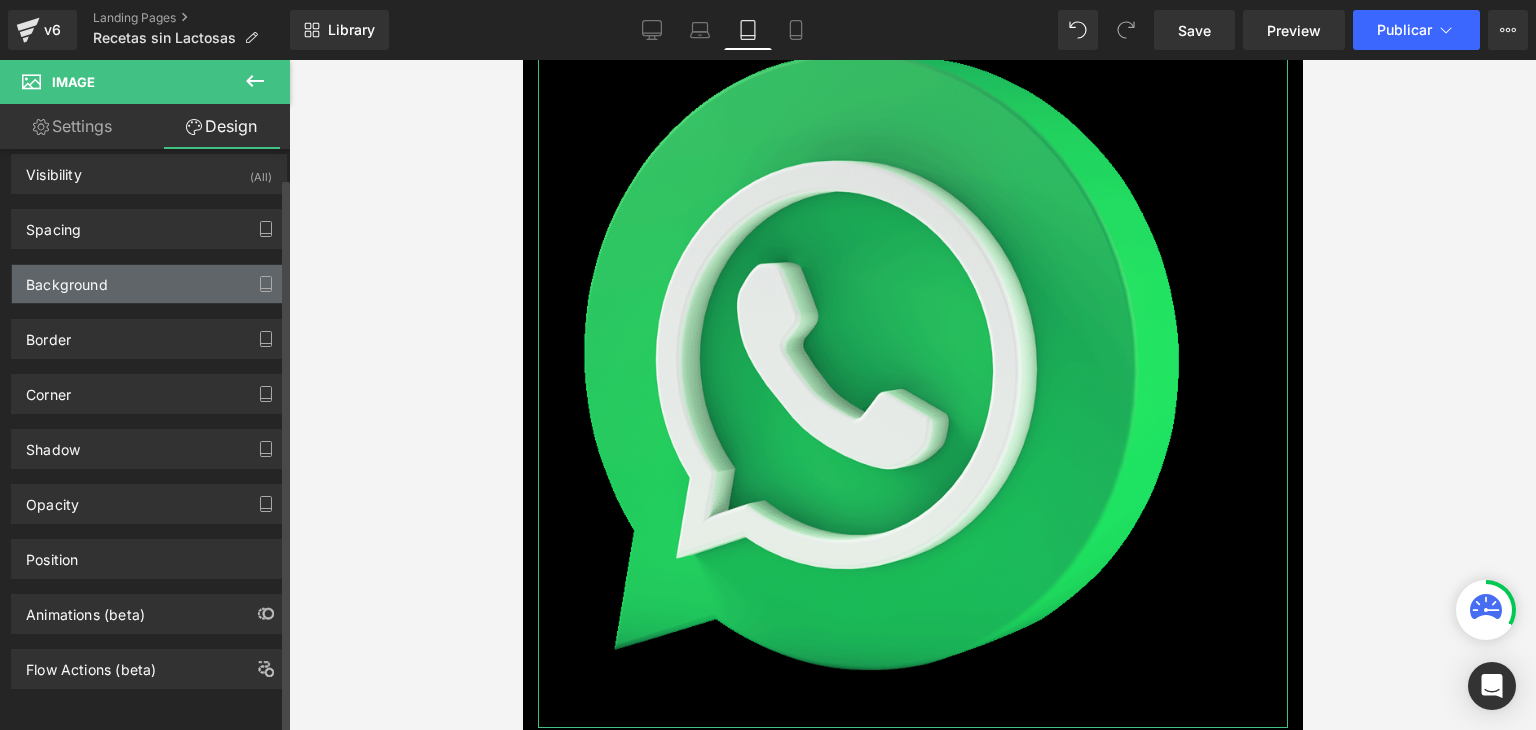 click on "Background" at bounding box center [149, 284] 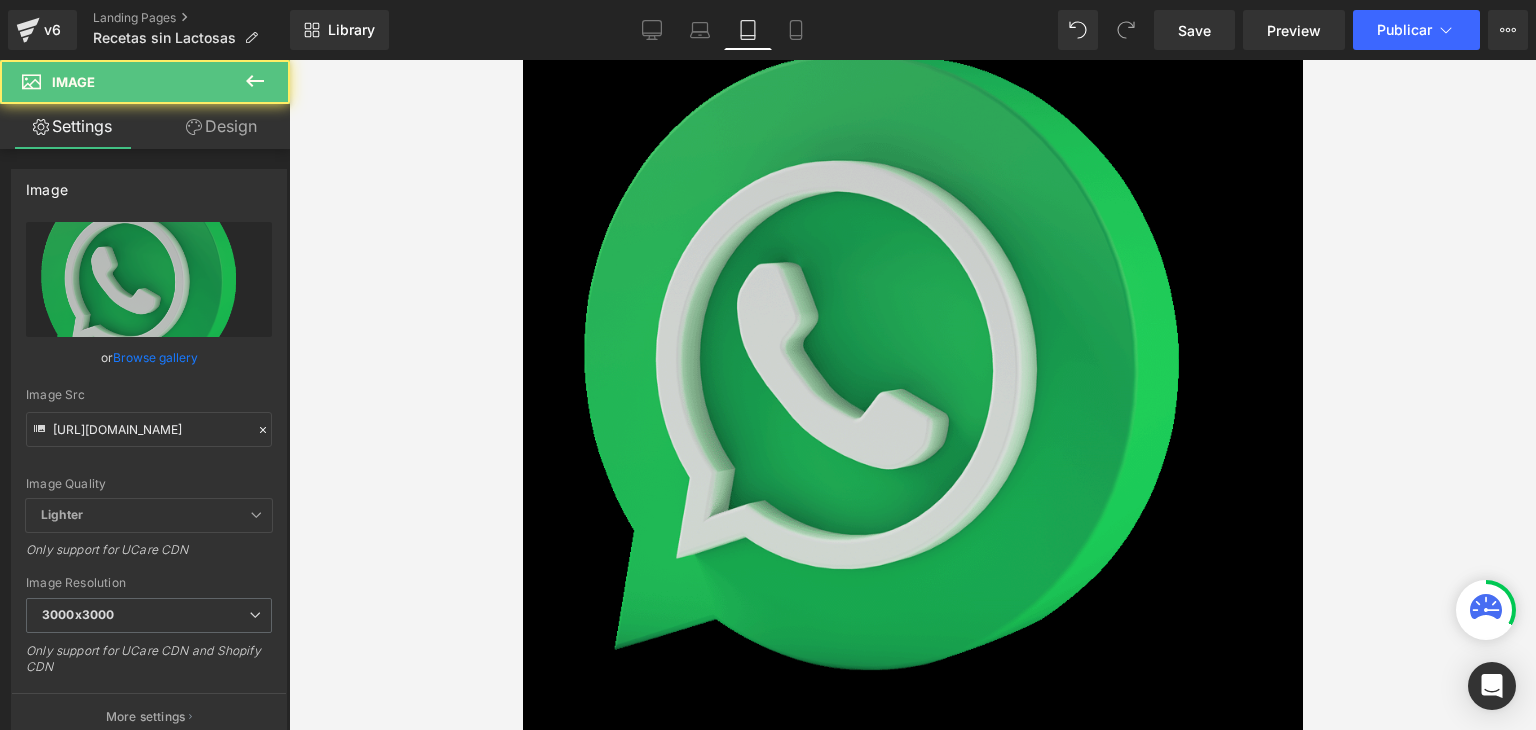 click at bounding box center [912, 363] 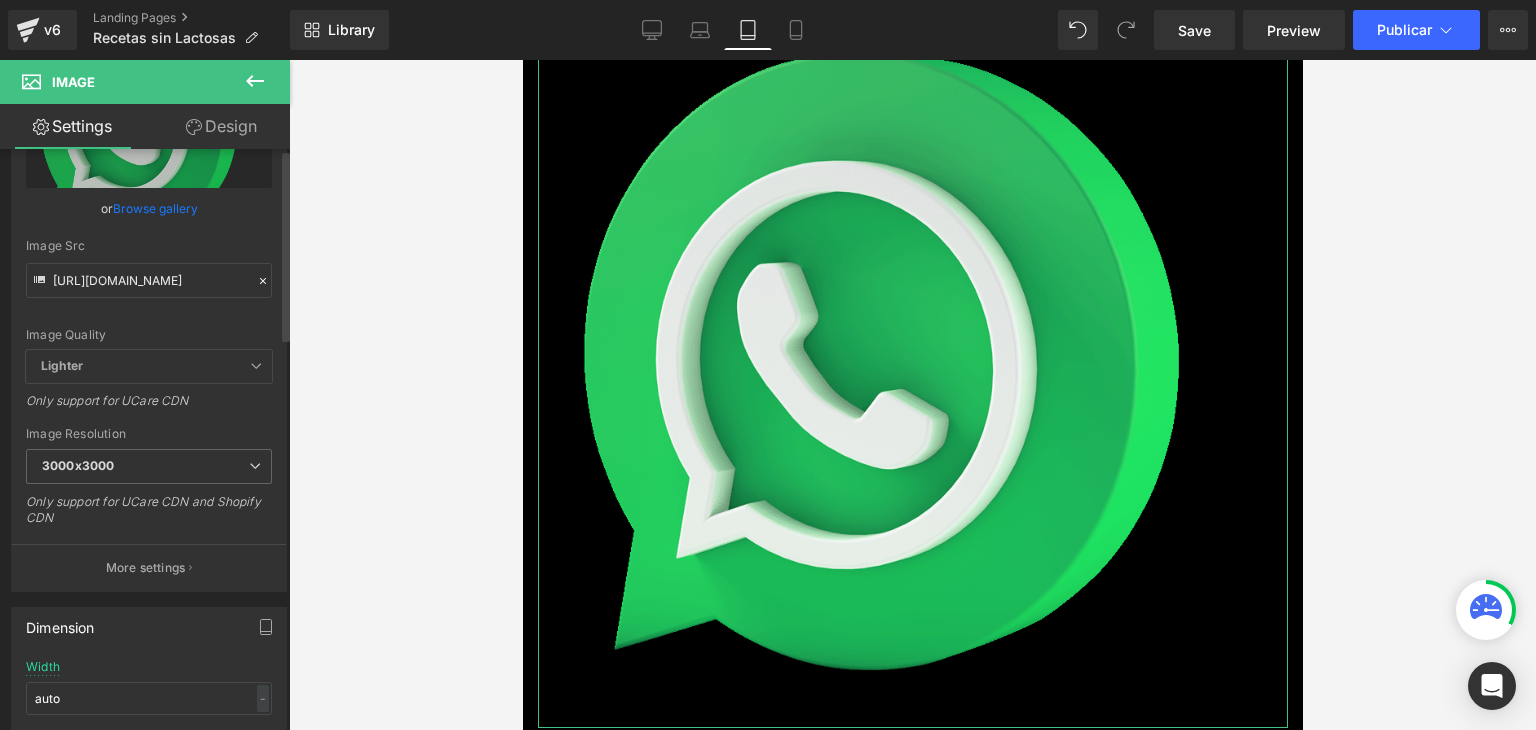 scroll, scrollTop: 400, scrollLeft: 0, axis: vertical 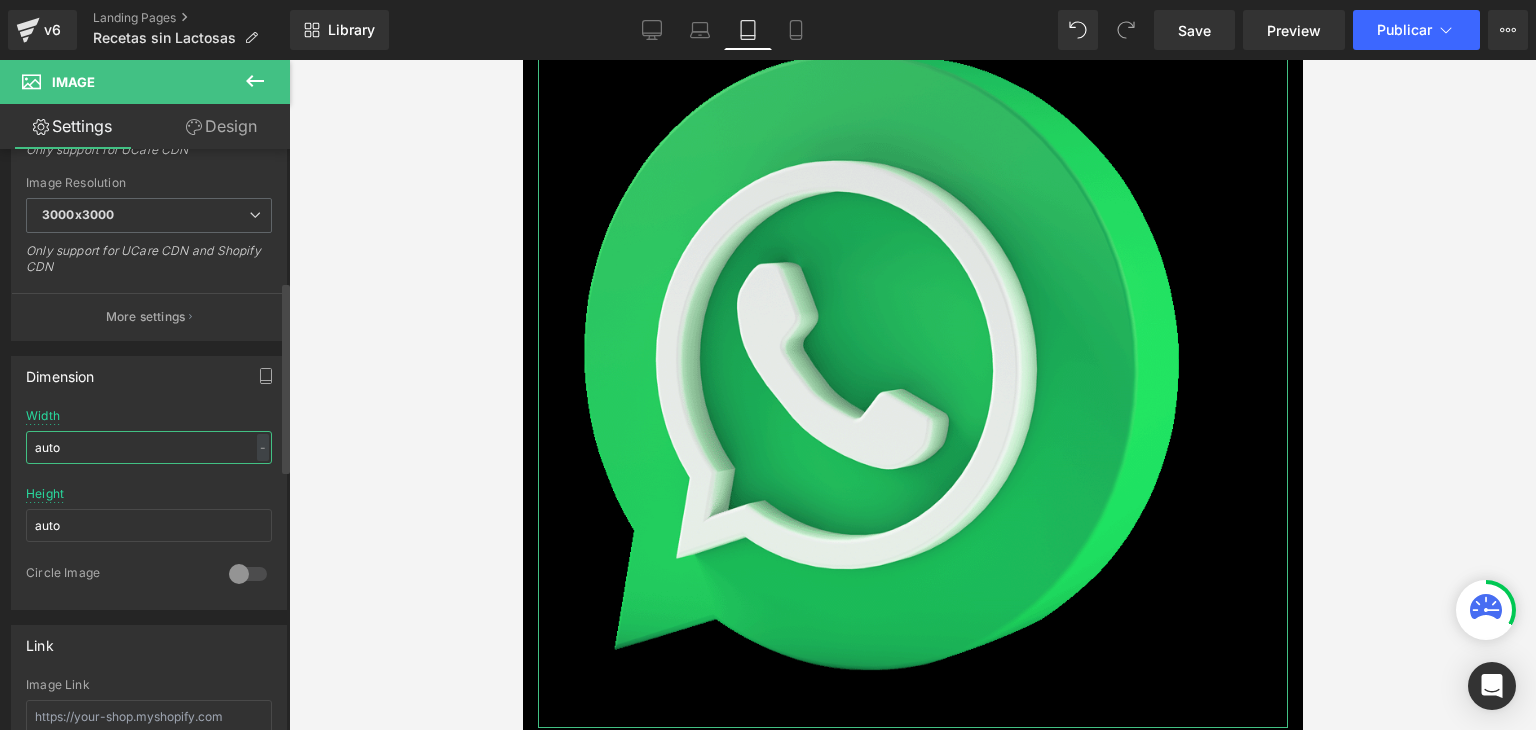 drag, startPoint x: 92, startPoint y: 435, endPoint x: 0, endPoint y: 426, distance: 92.43917 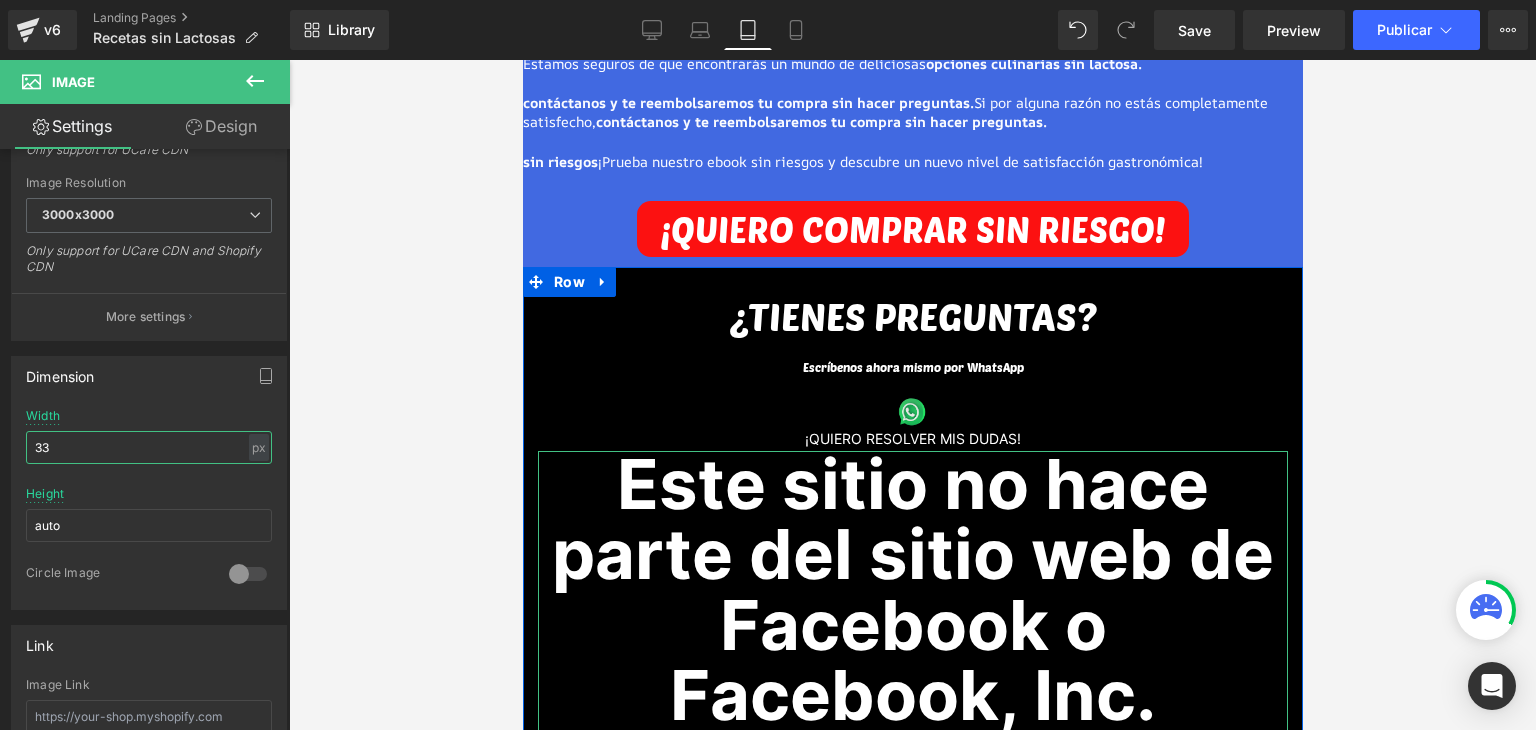 scroll, scrollTop: 7576, scrollLeft: 0, axis: vertical 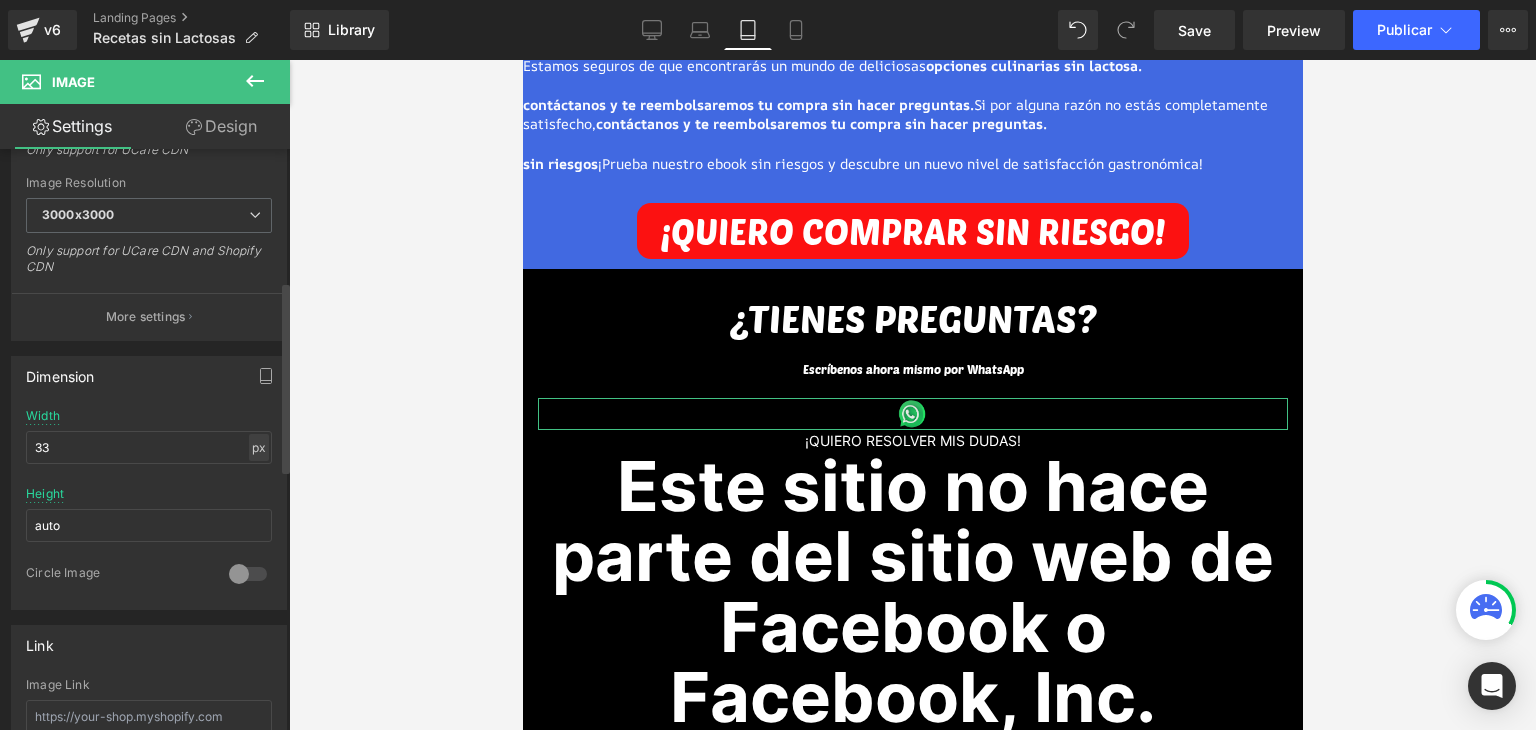 click on "px" at bounding box center [259, 447] 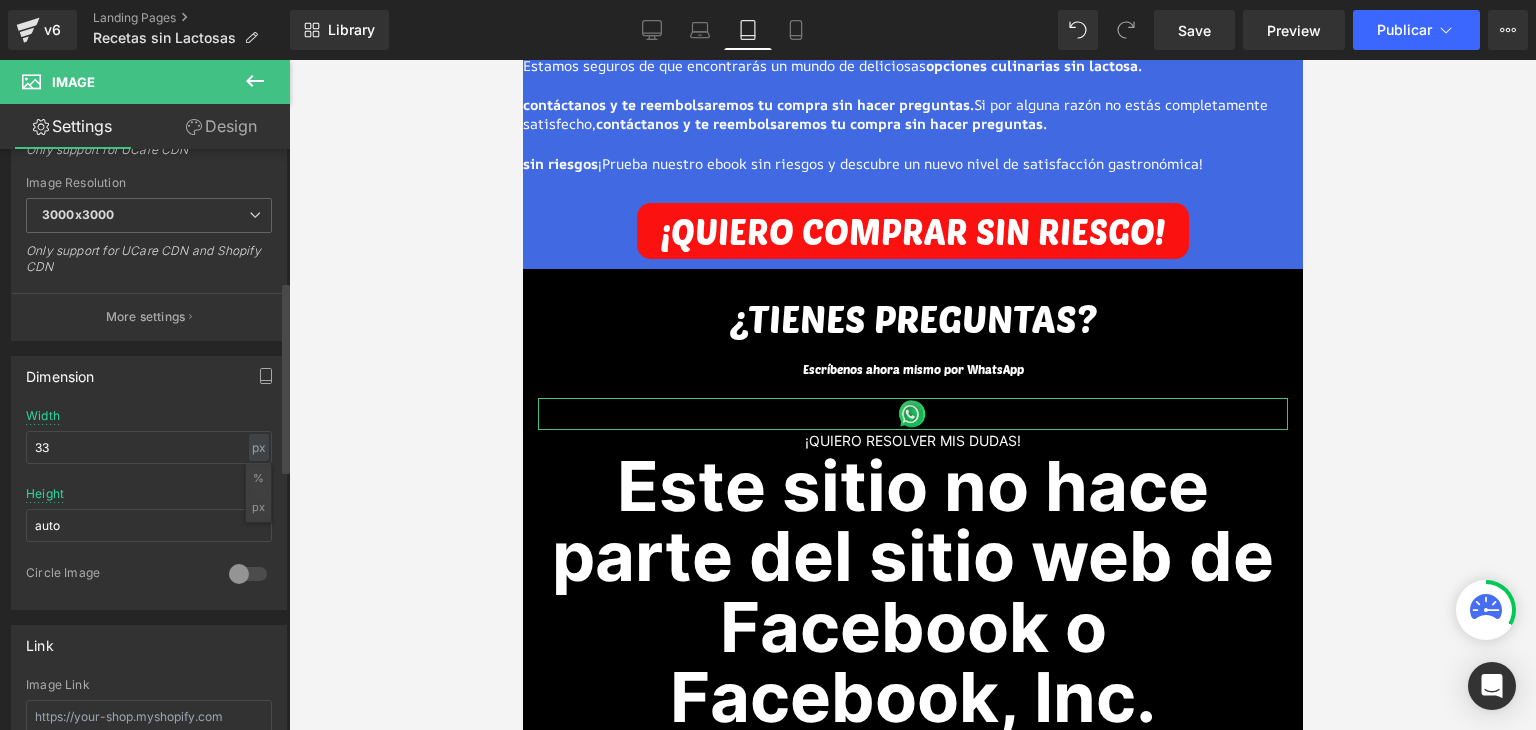 drag, startPoint x: 252, startPoint y: 479, endPoint x: 238, endPoint y: 475, distance: 14.56022 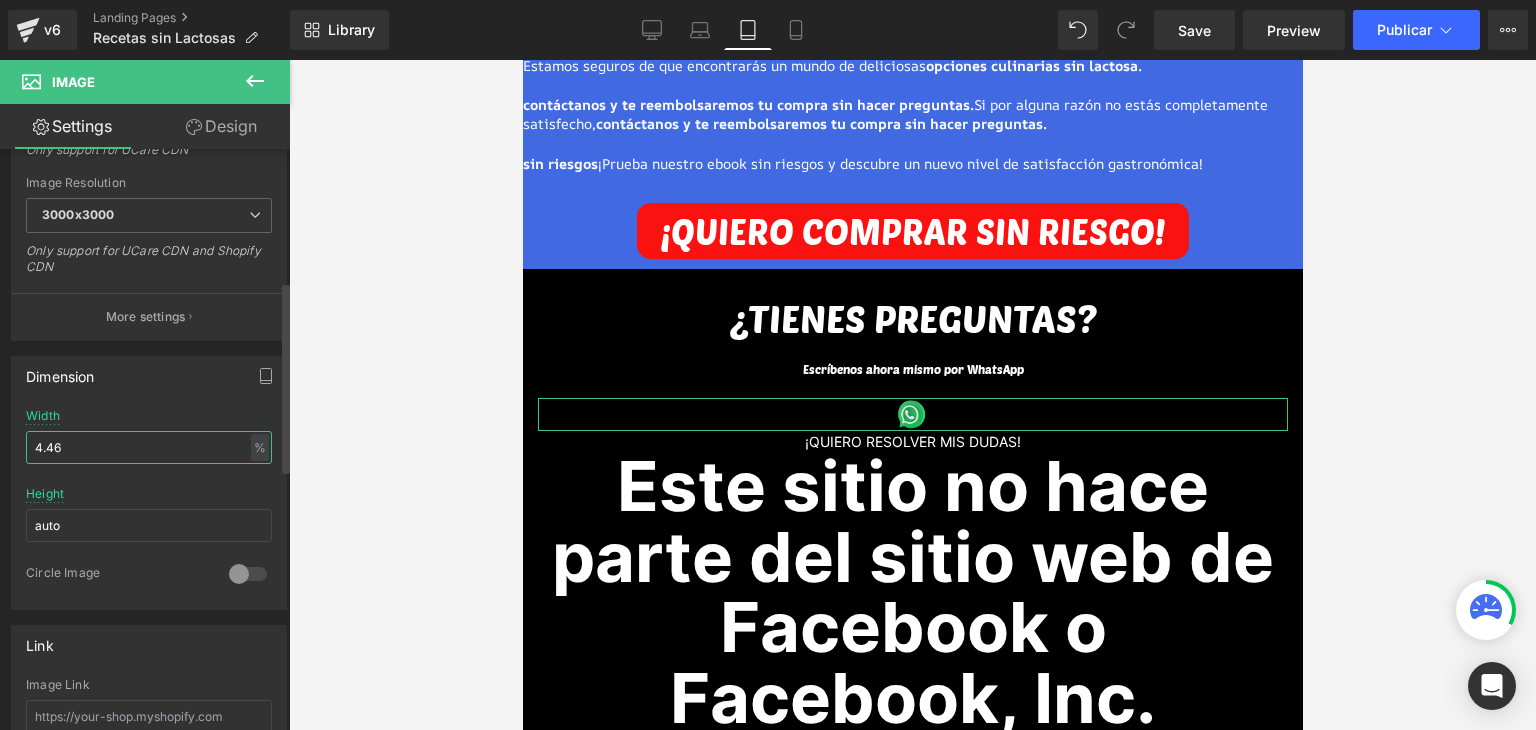 drag, startPoint x: 65, startPoint y: 449, endPoint x: 5, endPoint y: 450, distance: 60.00833 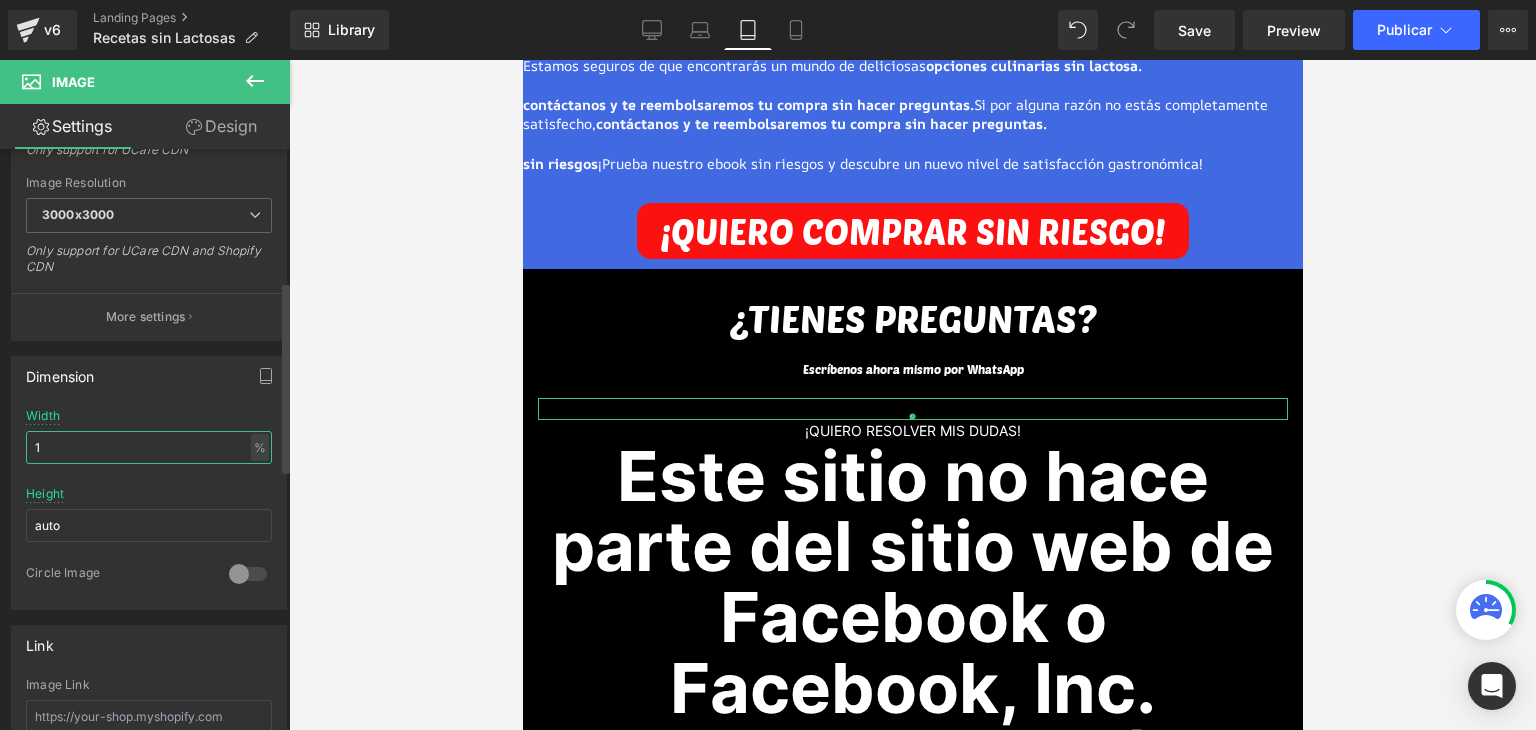 type on "11" 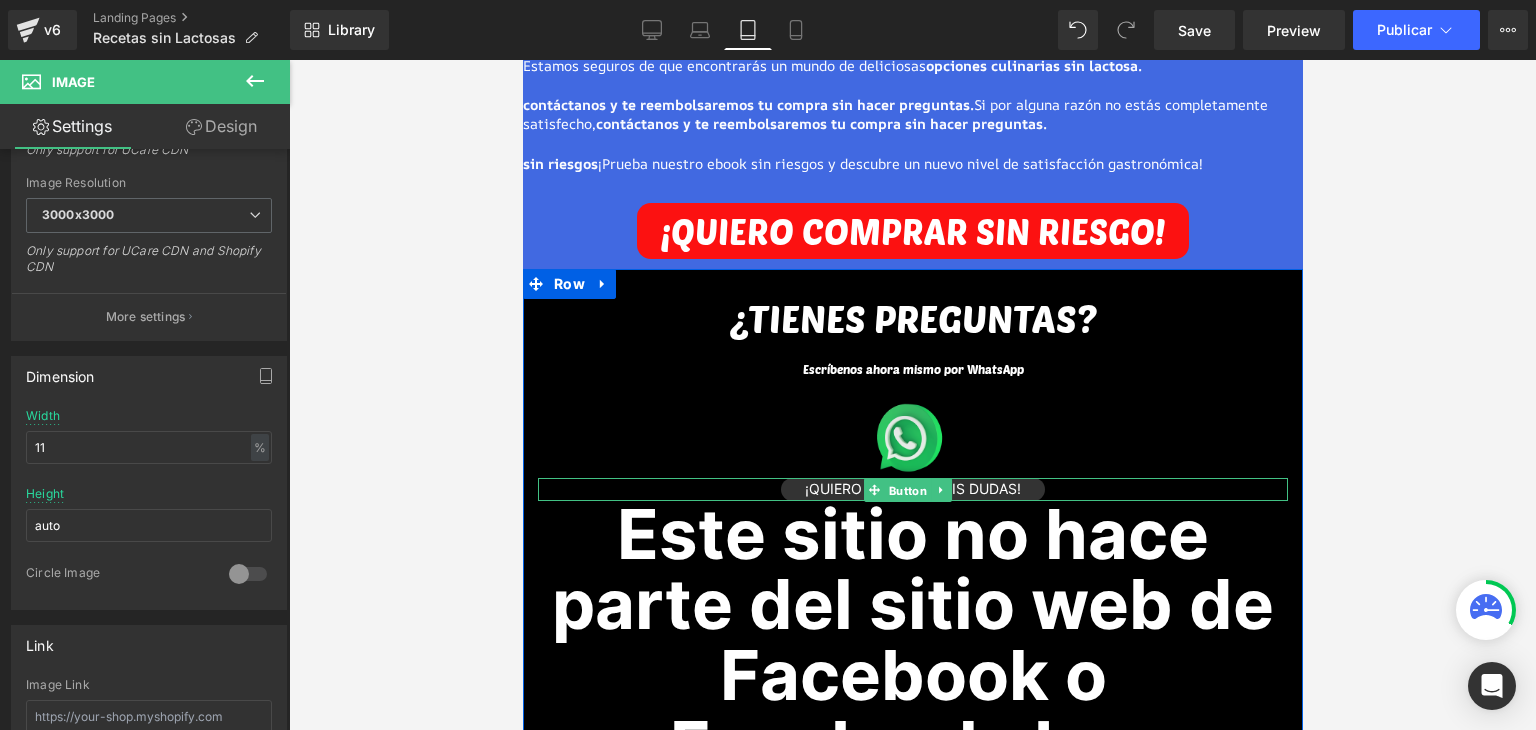 click on "Button" at bounding box center (907, 490) 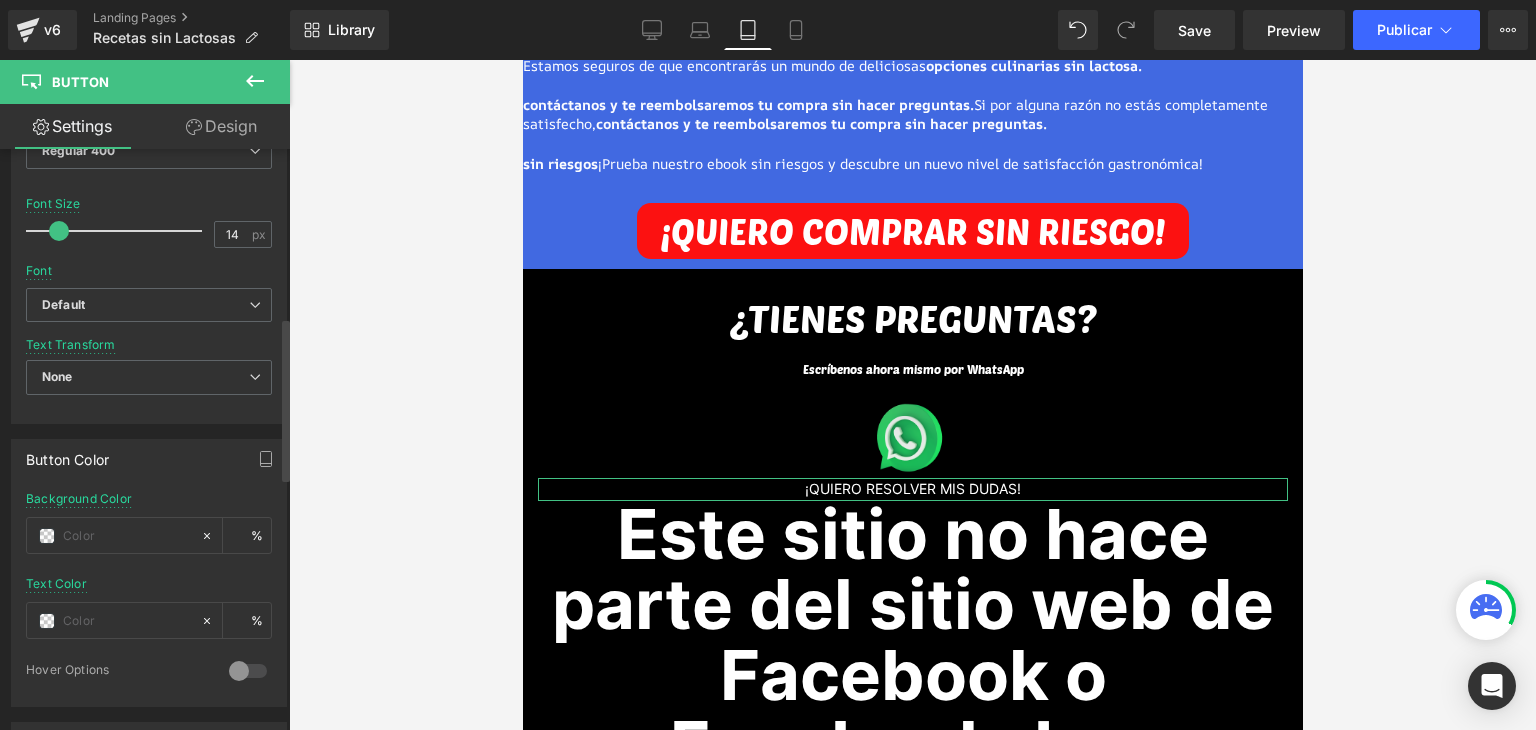 scroll, scrollTop: 800, scrollLeft: 0, axis: vertical 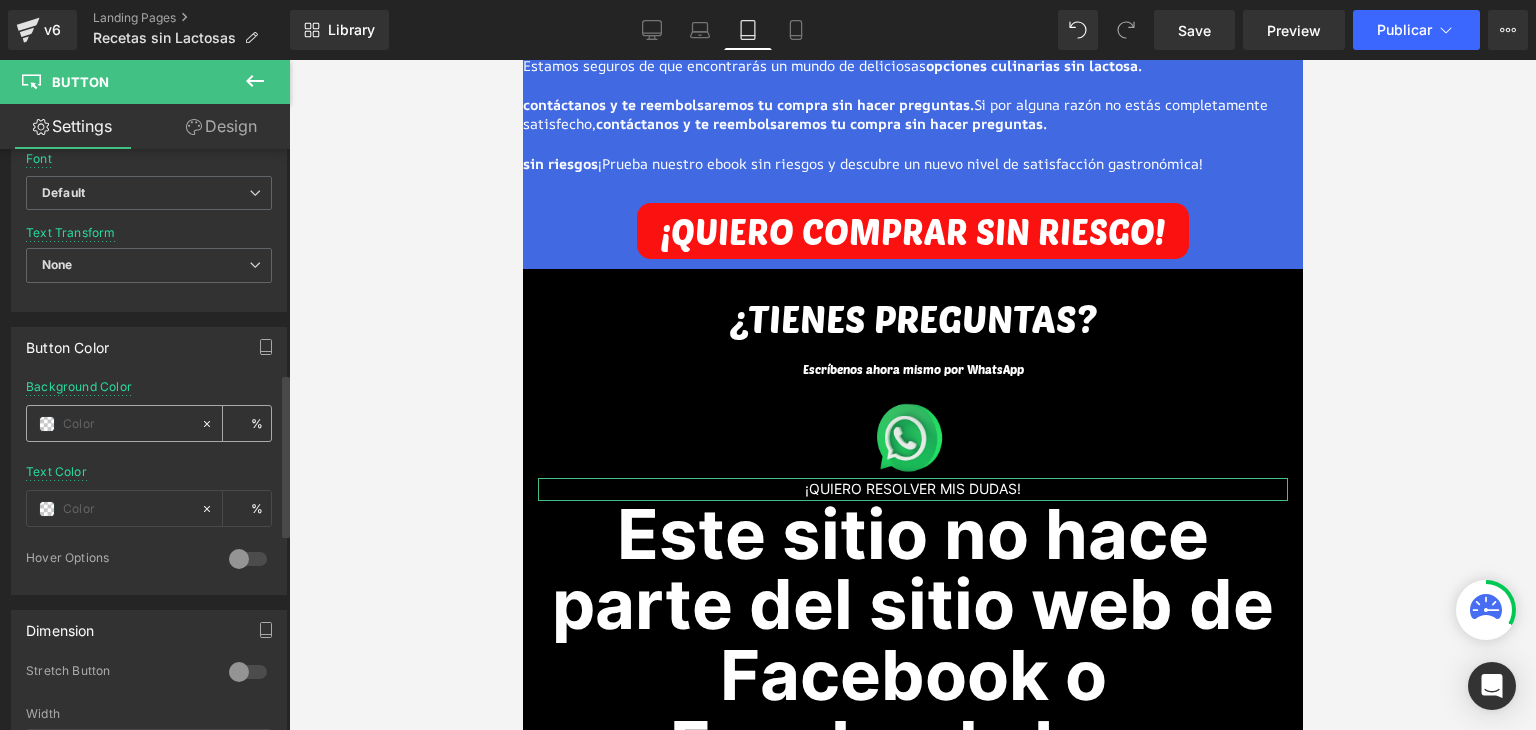 click at bounding box center (47, 424) 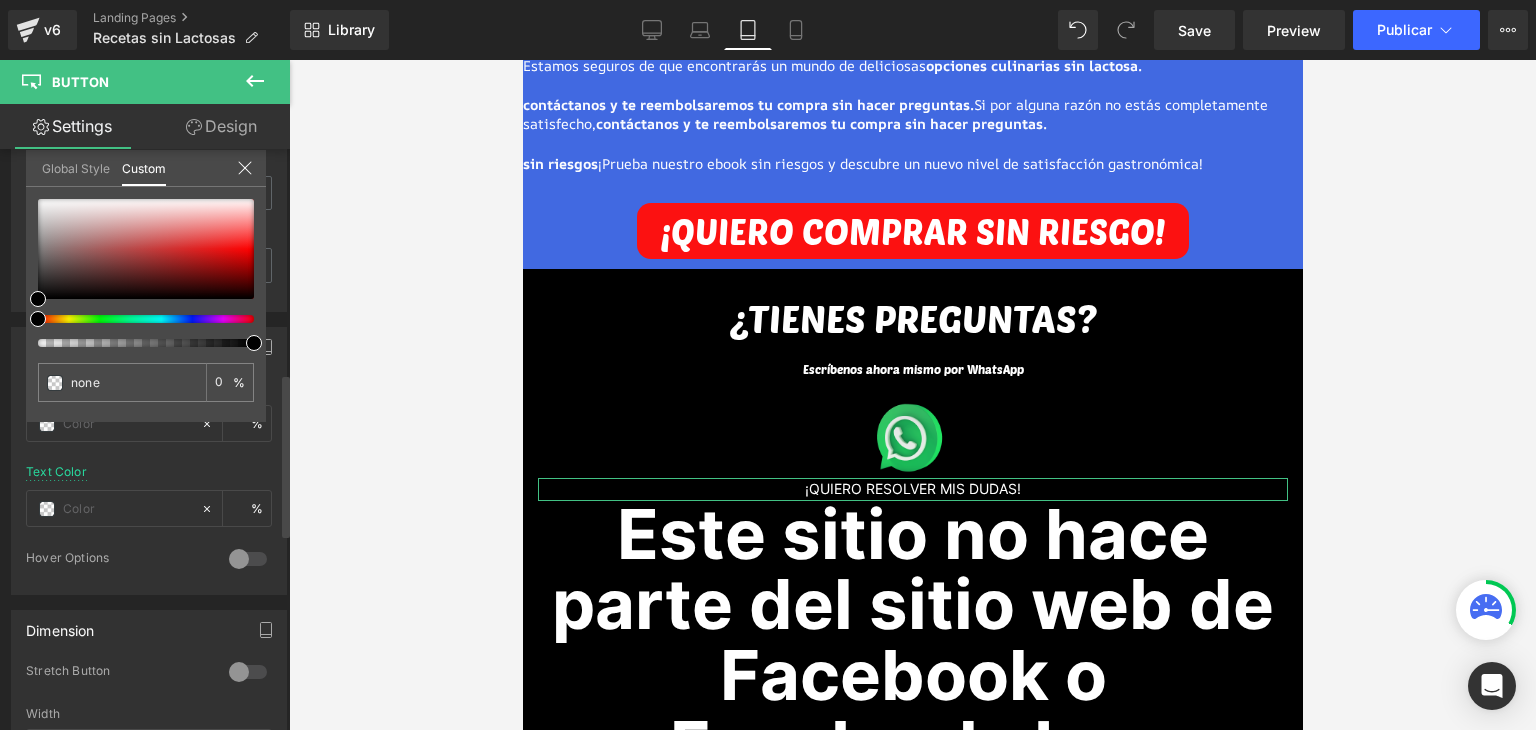 type on "#000000" 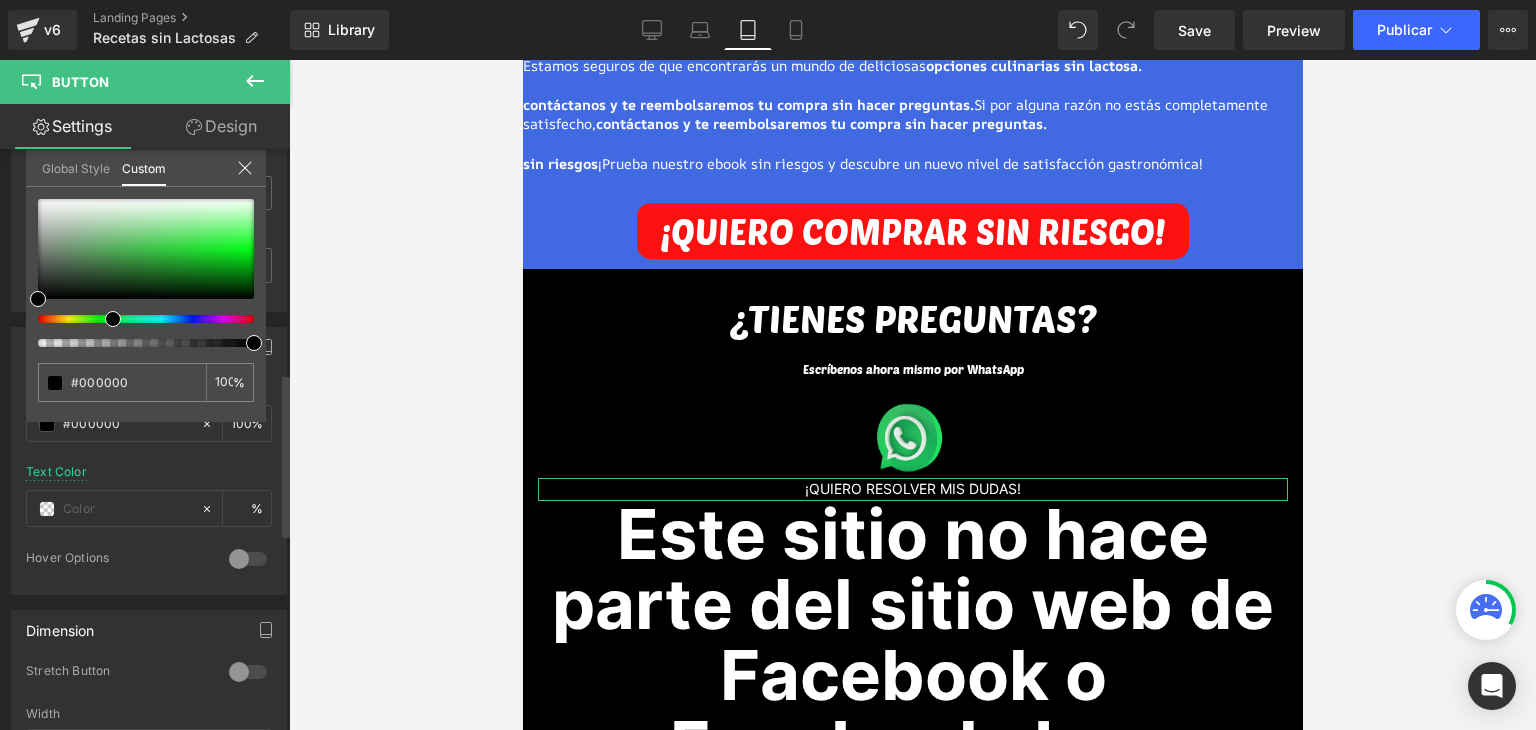 drag, startPoint x: 105, startPoint y: 321, endPoint x: 120, endPoint y: 311, distance: 18.027756 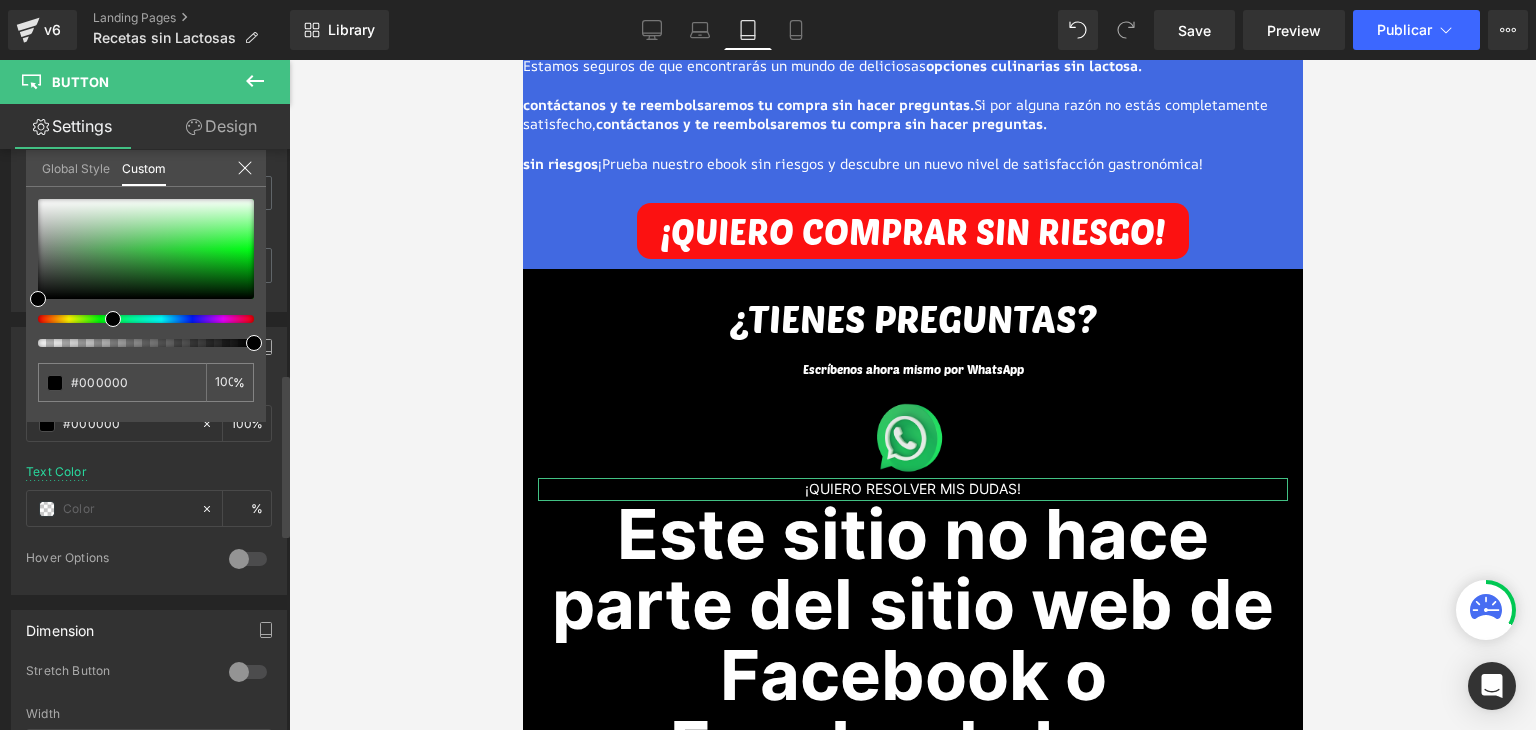click at bounding box center (138, 319) 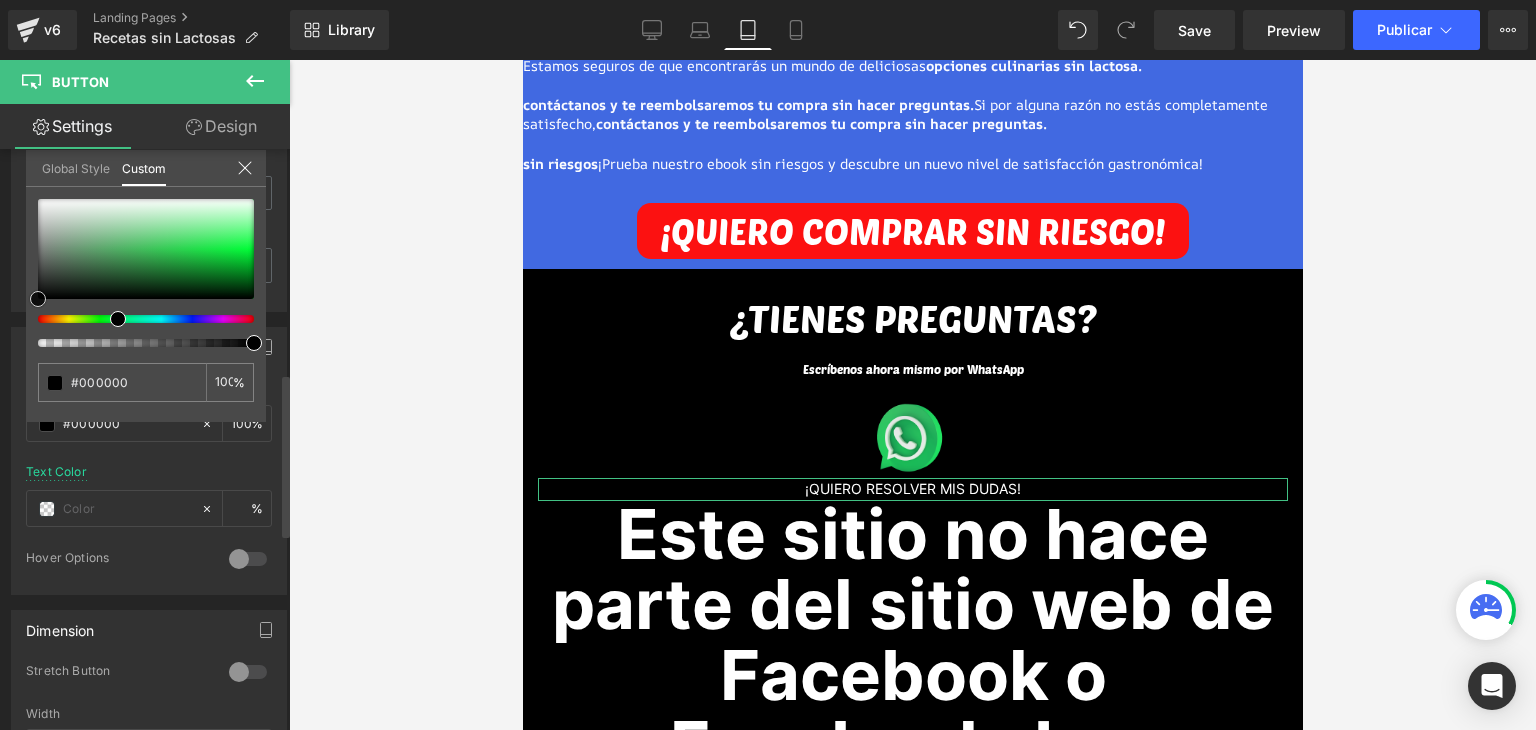 type on "#01ee34" 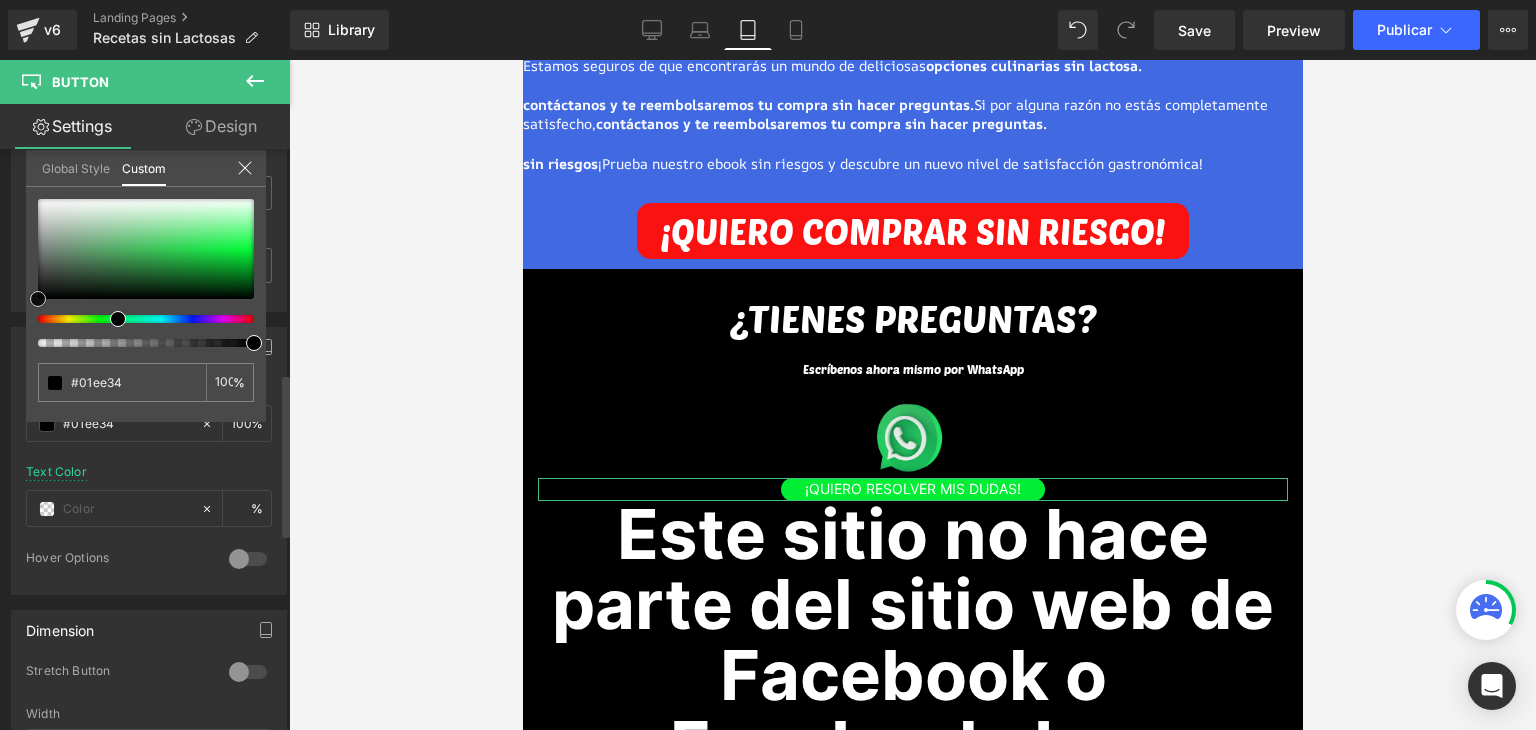 type on "#01f335" 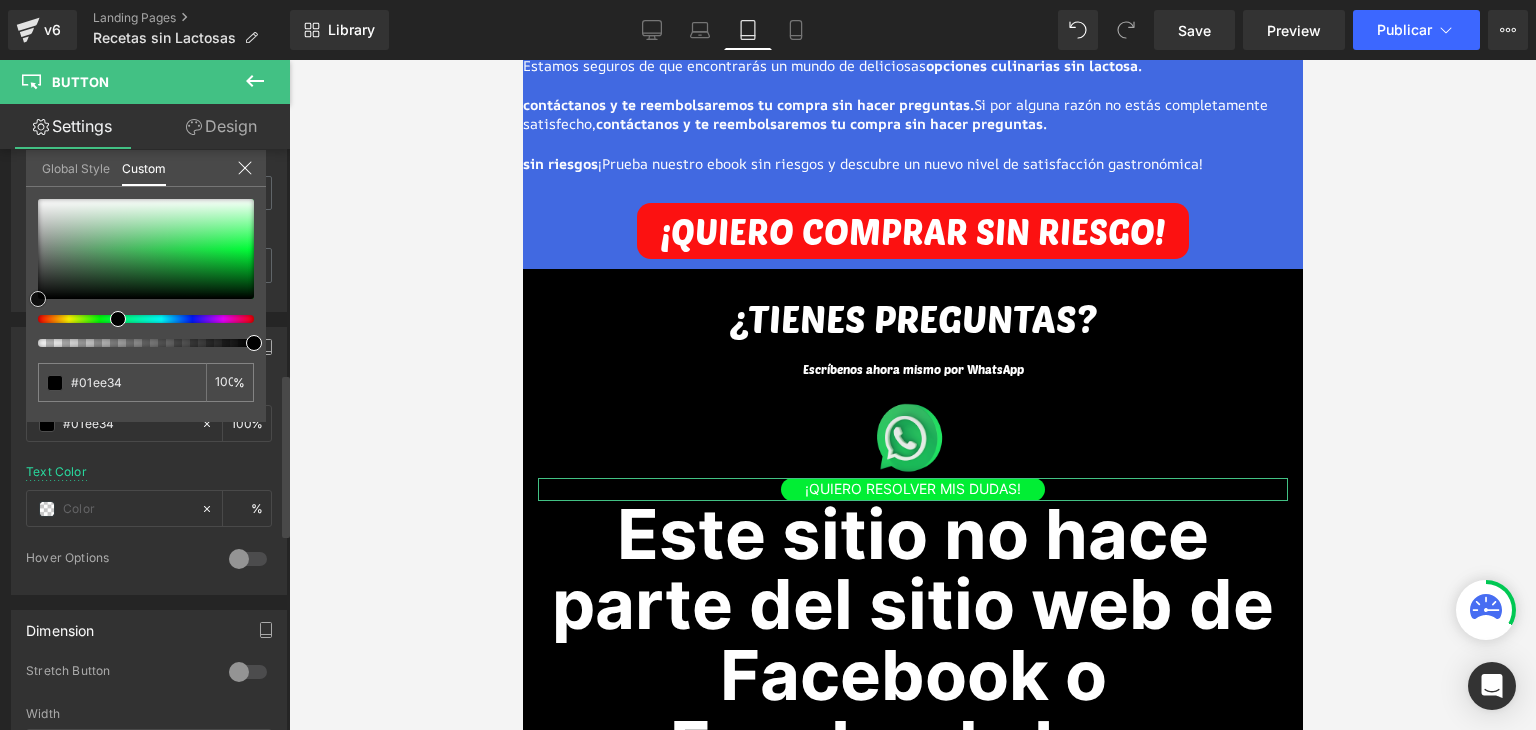 type on "#01f335" 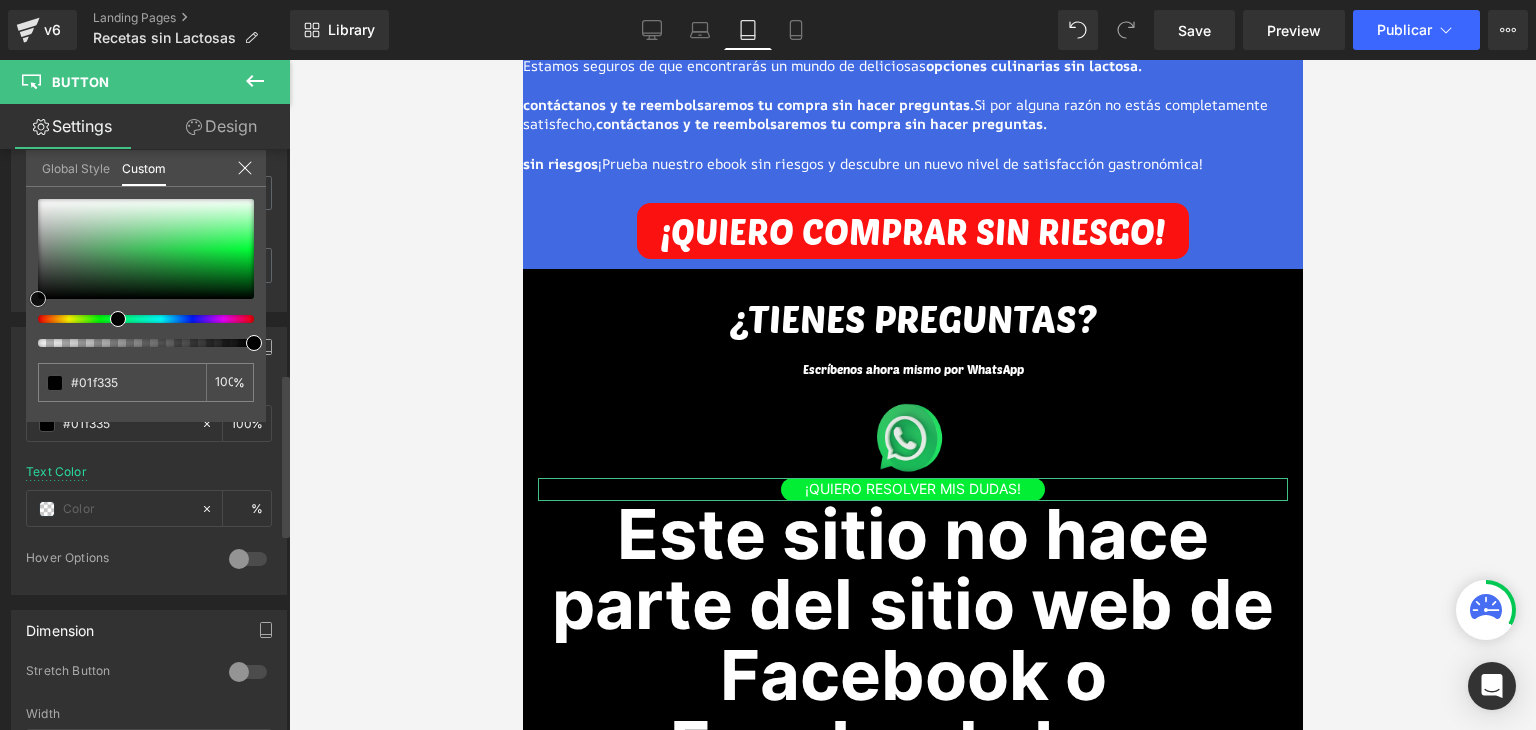 type on "#02f737" 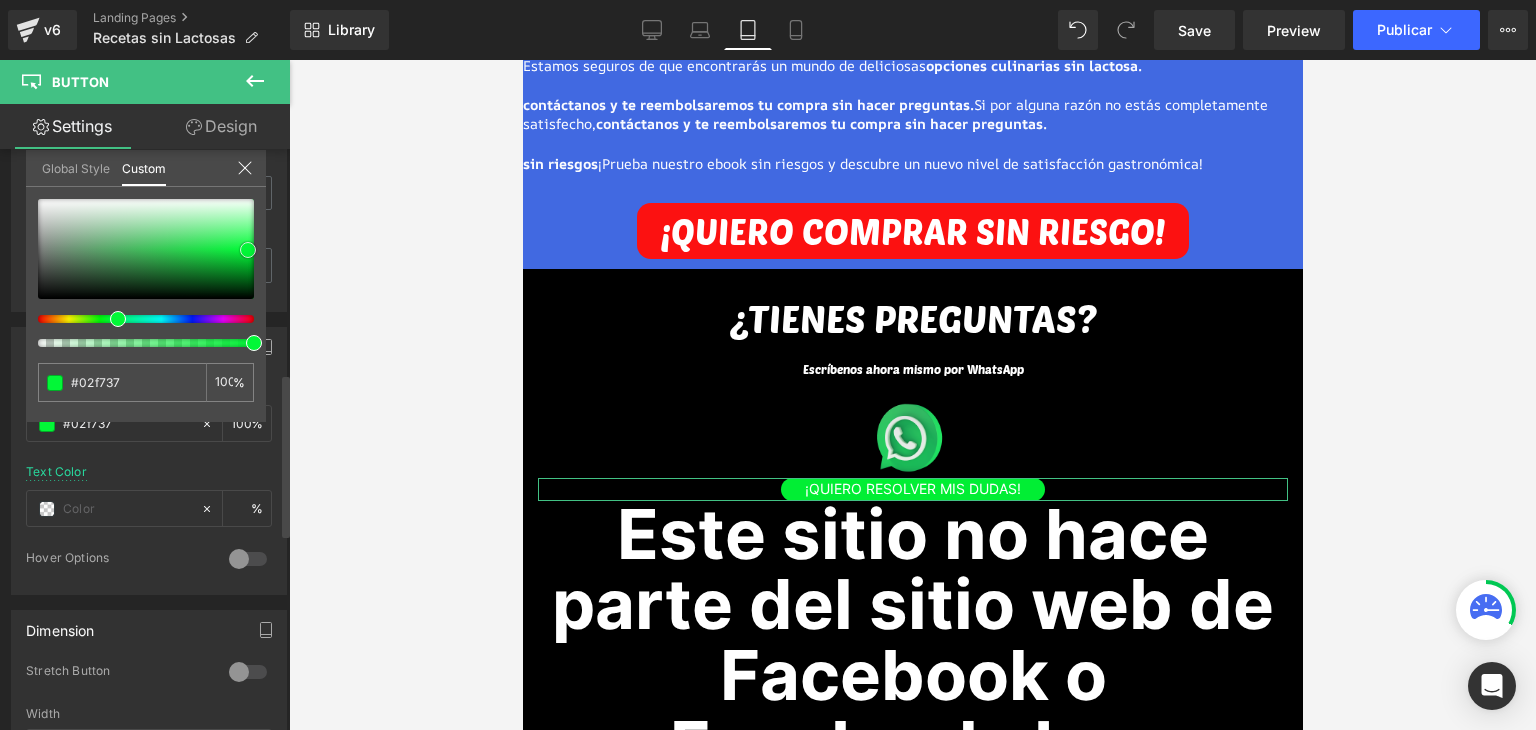 type on "#02fc38" 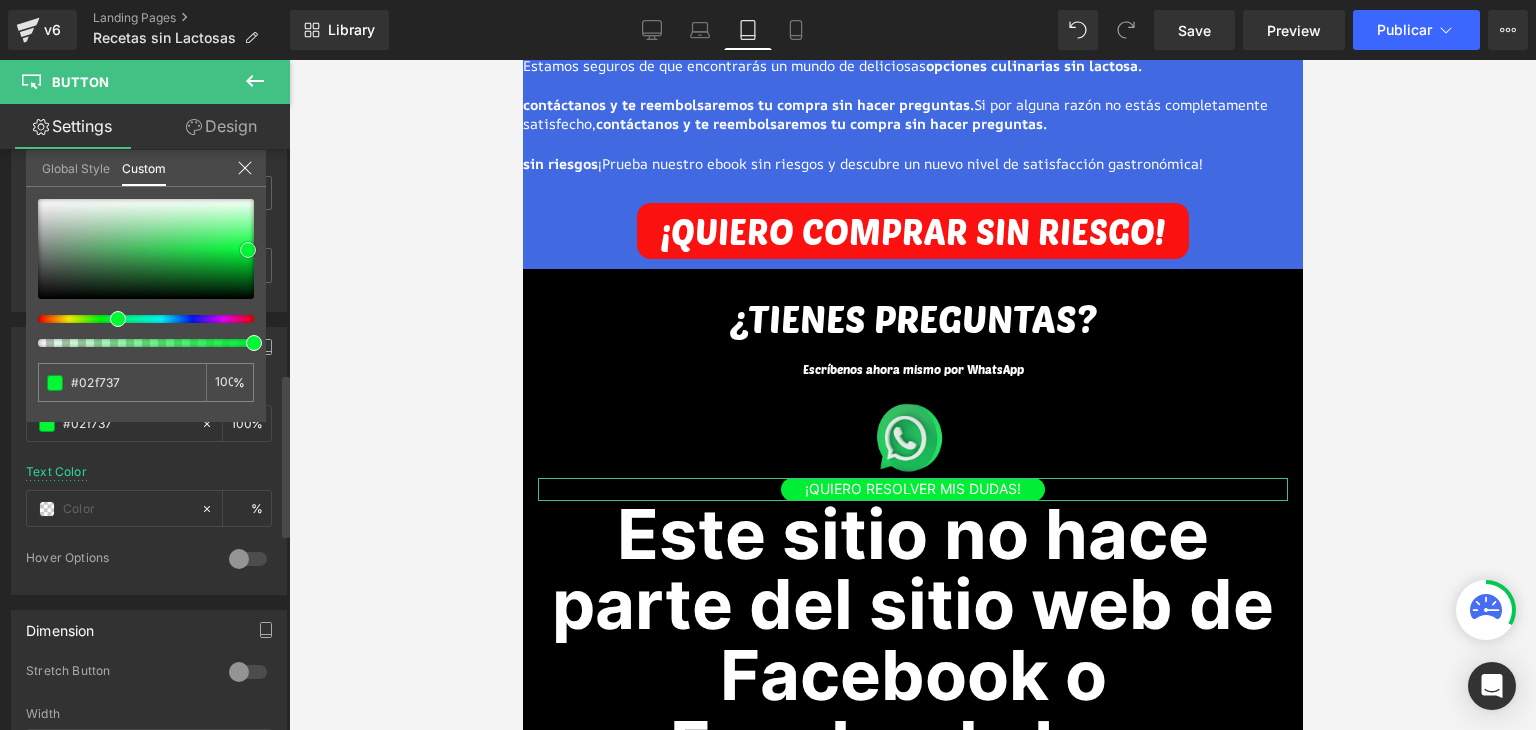 type on "#02fc38" 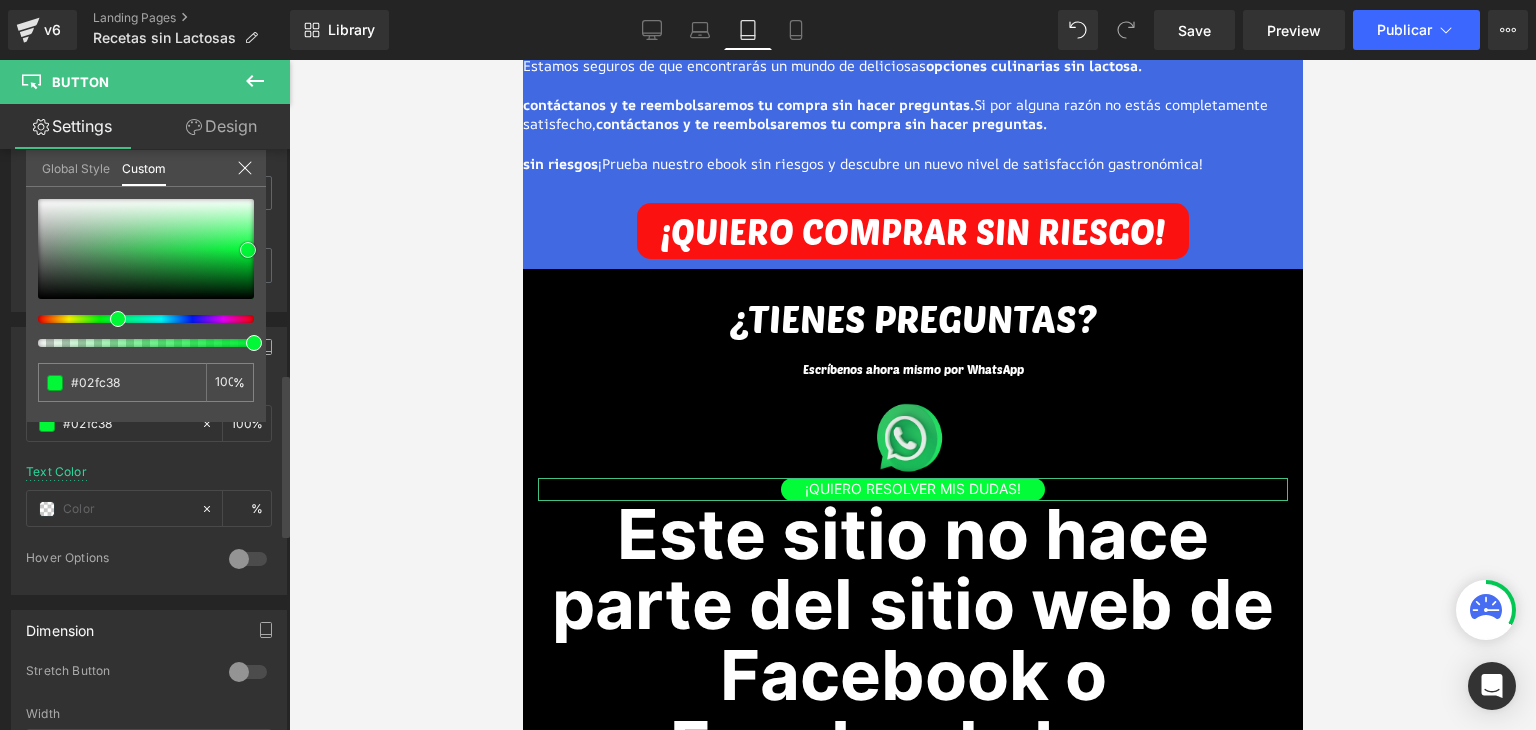 type on "#0dfb41" 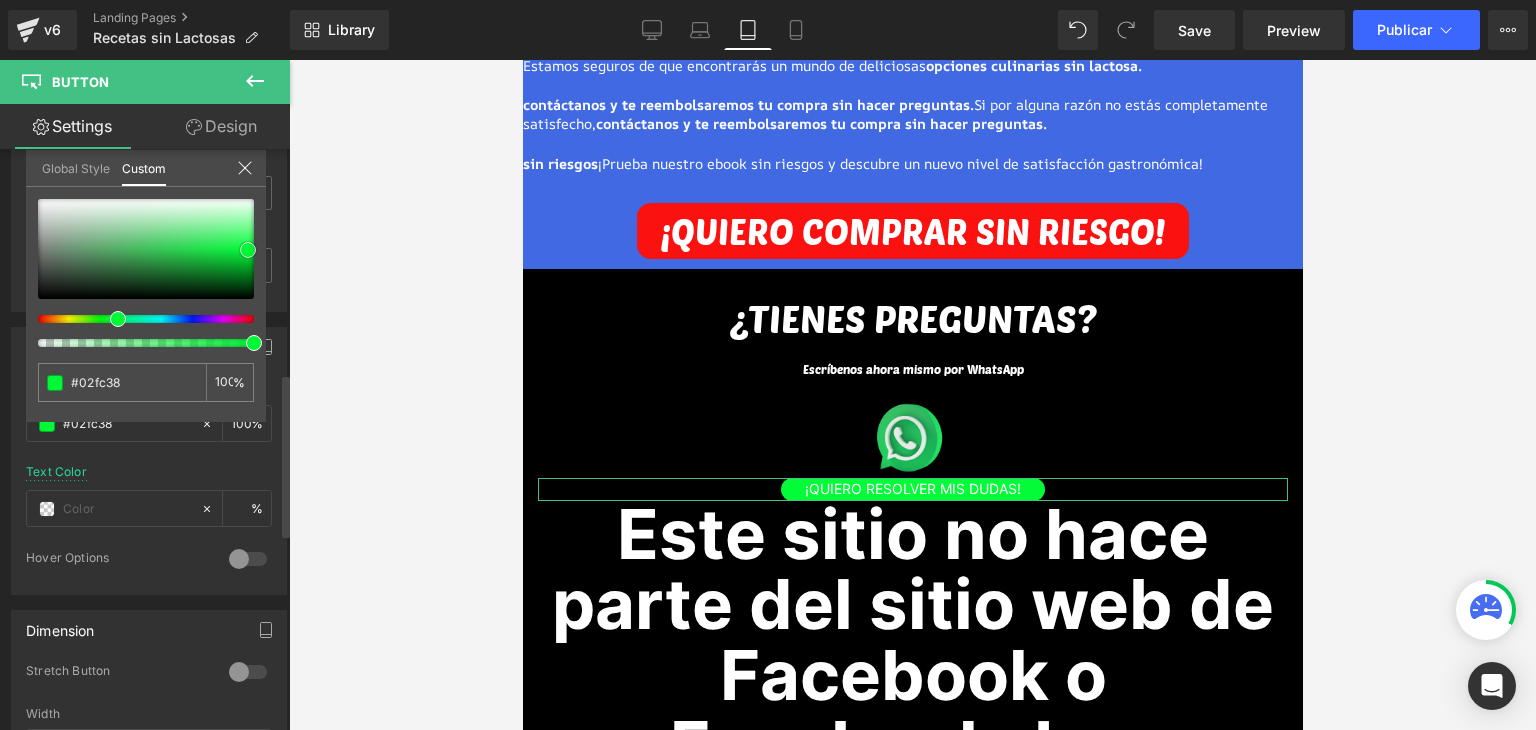 type on "#0dfb41" 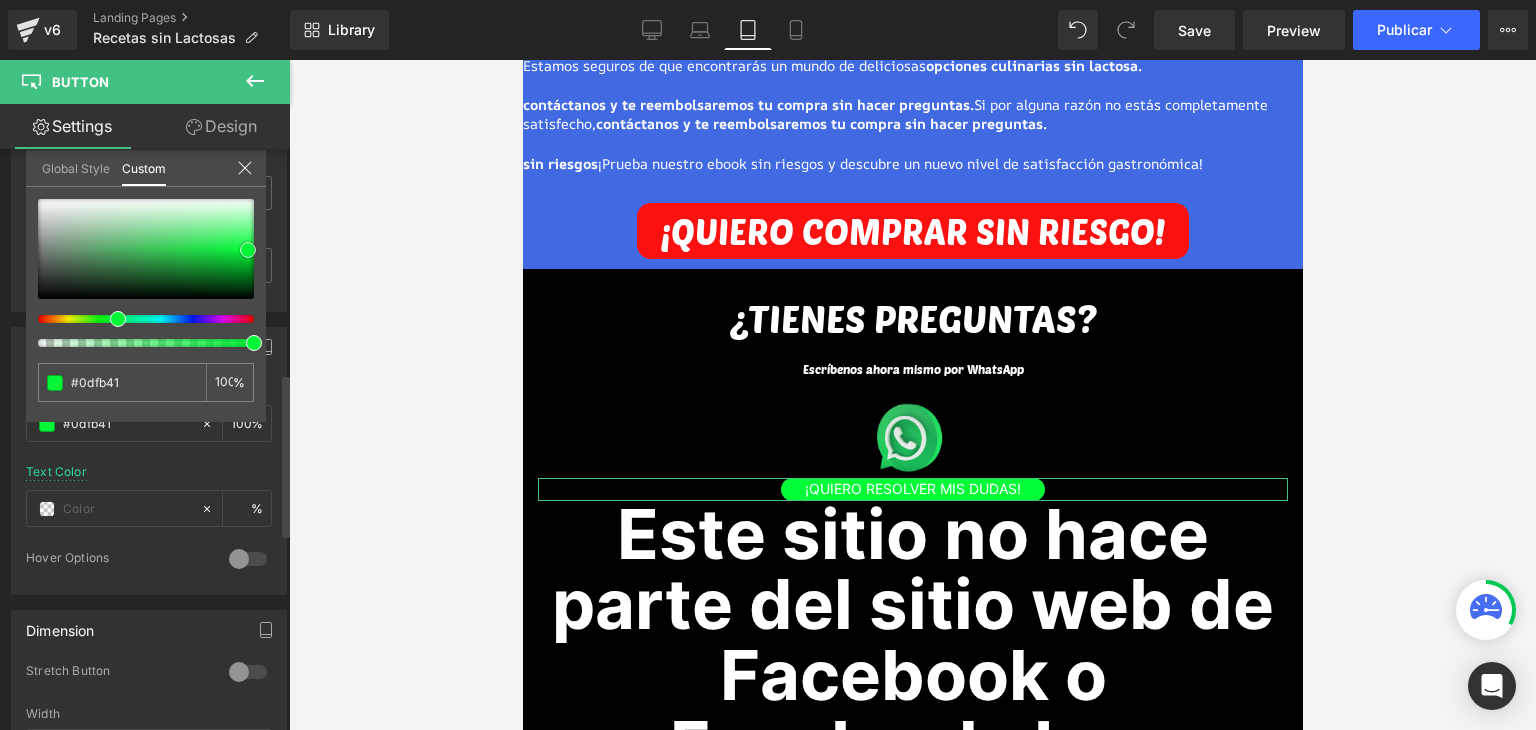 type on "#1cfb4d" 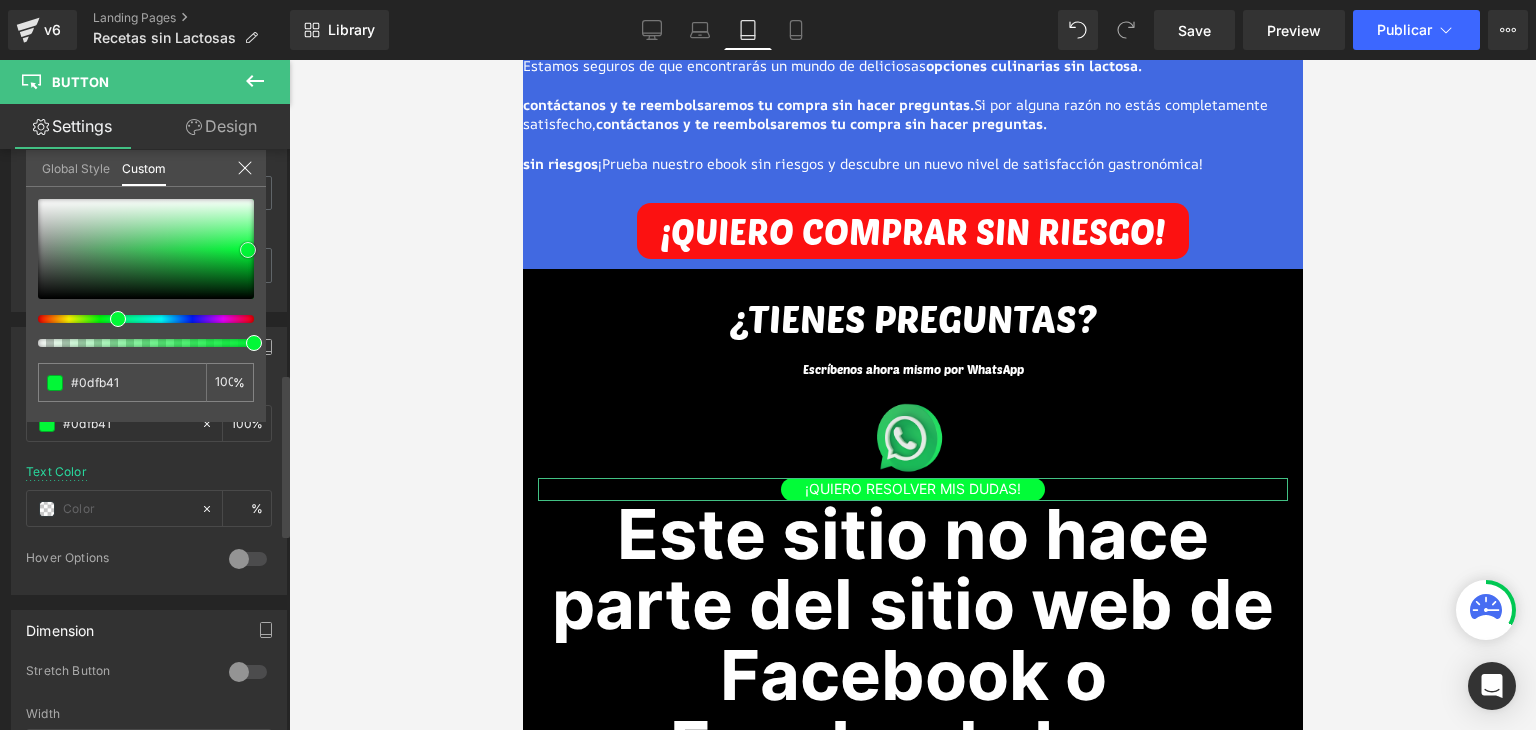 type on "#1cfb4d" 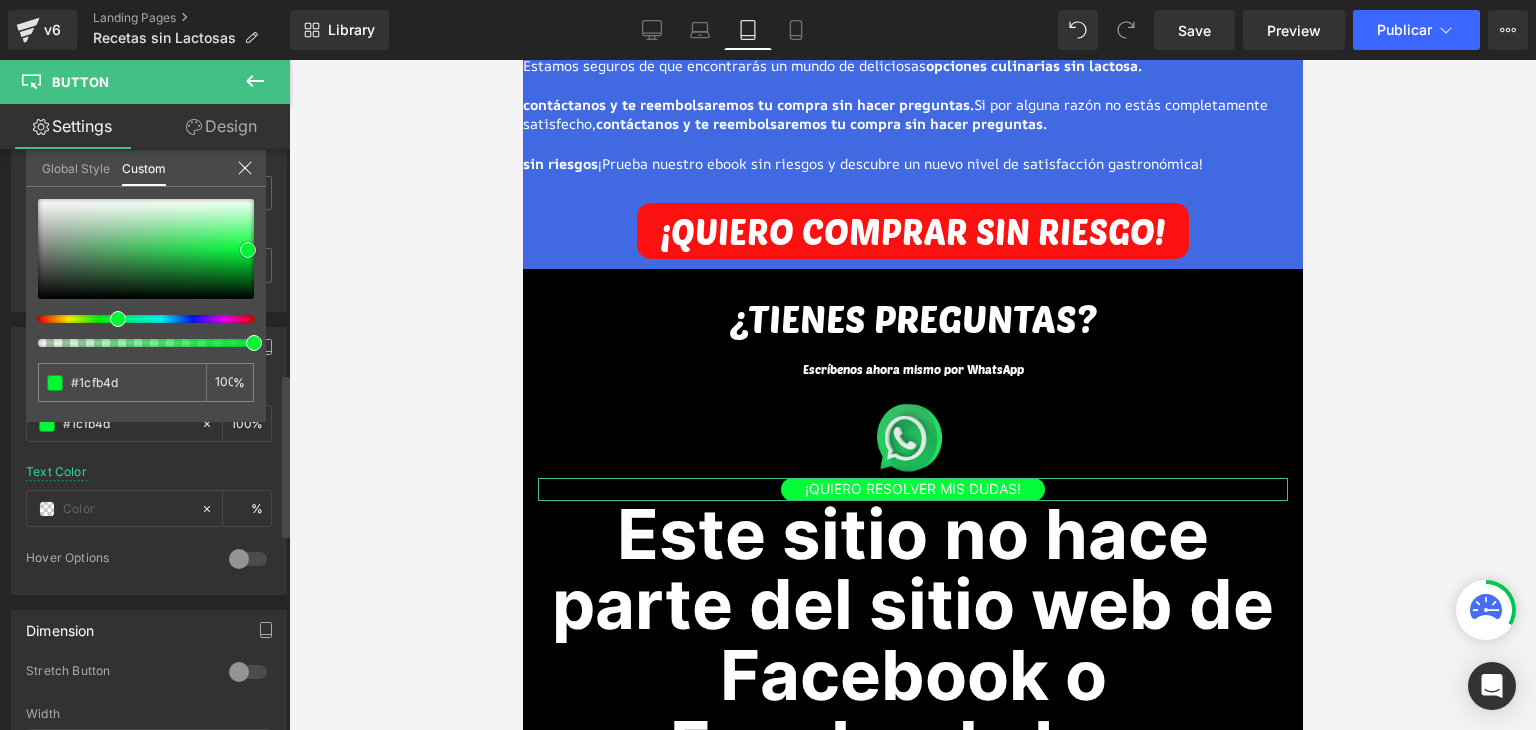 type on "#25fc54" 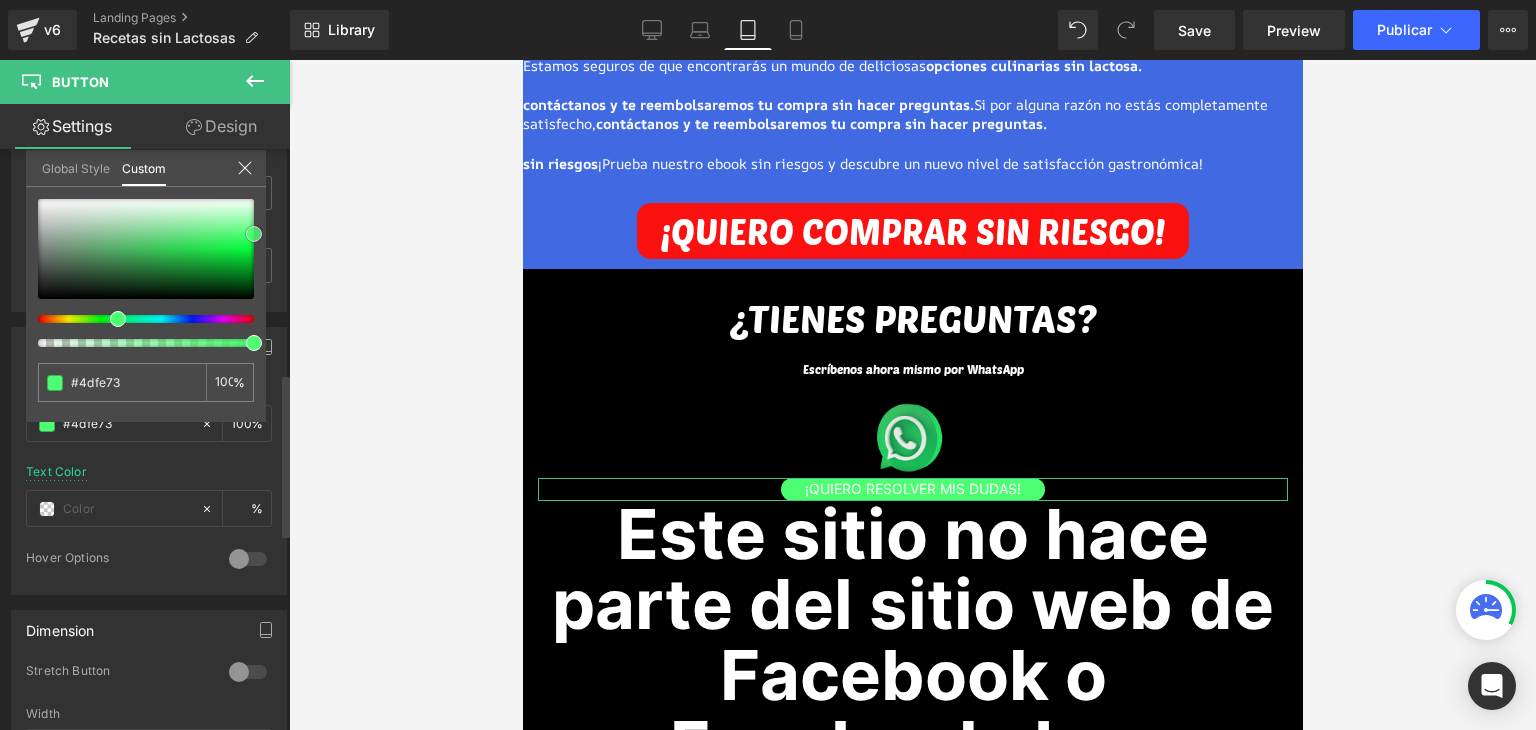 drag, startPoint x: 252, startPoint y: 251, endPoint x: 260, endPoint y: 233, distance: 19.697716 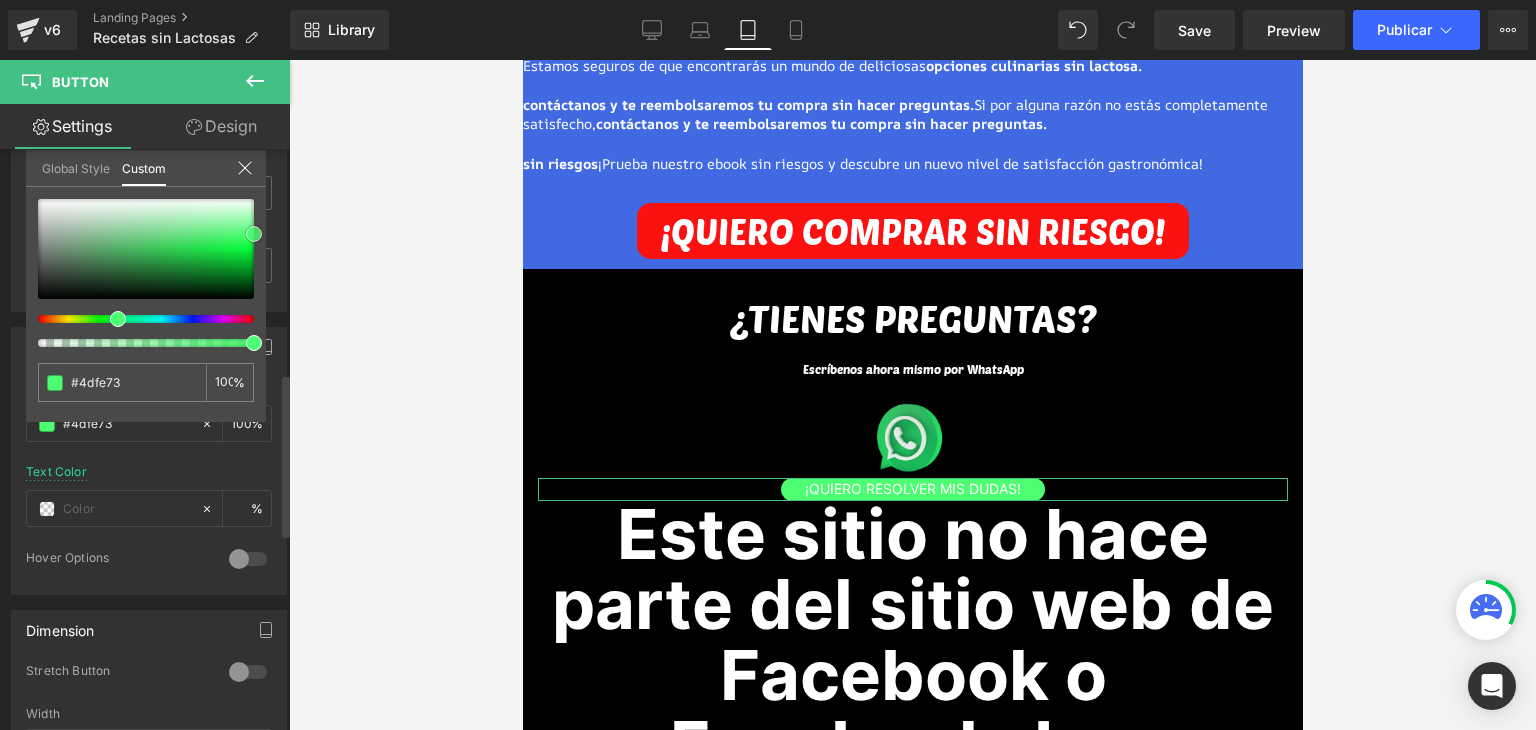 click at bounding box center [146, 249] 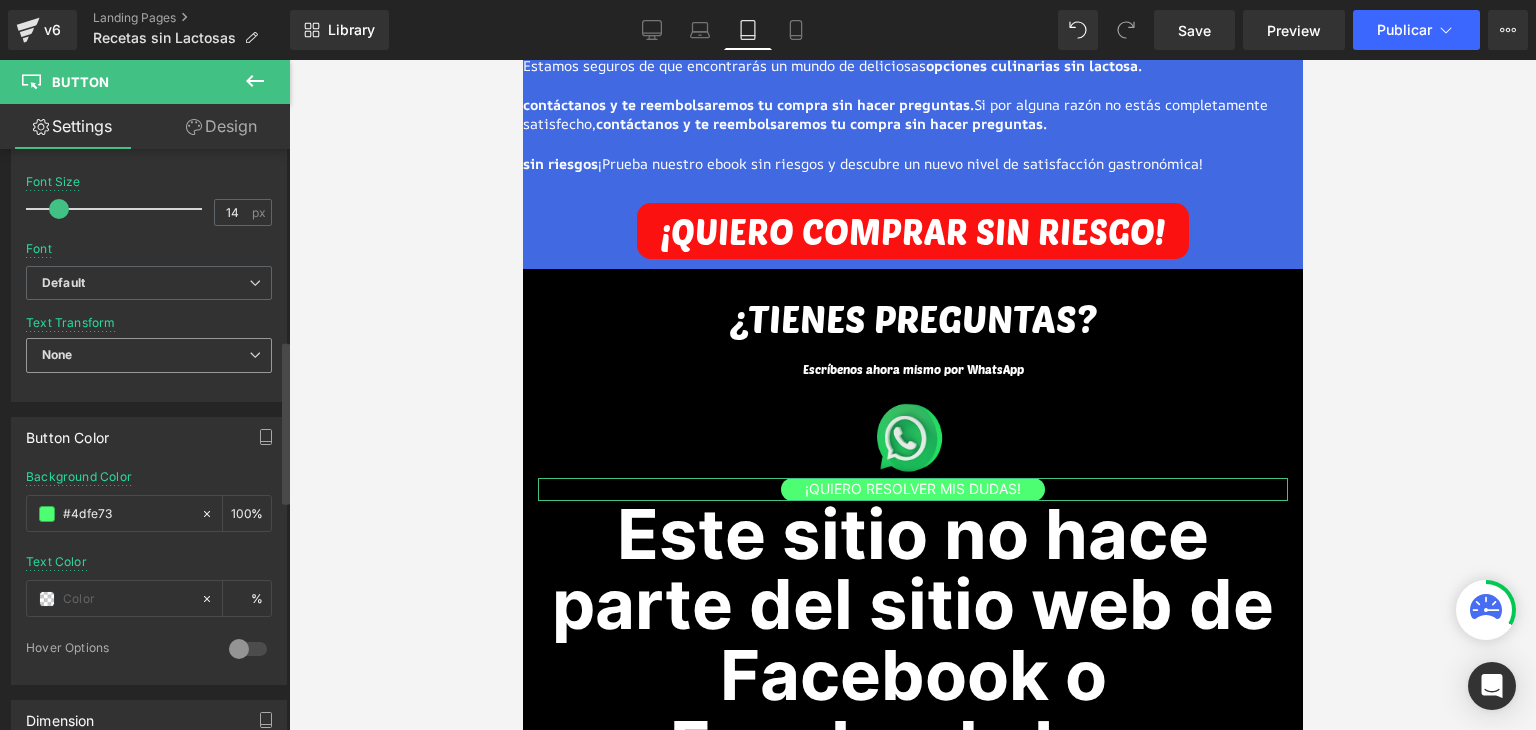 scroll, scrollTop: 600, scrollLeft: 0, axis: vertical 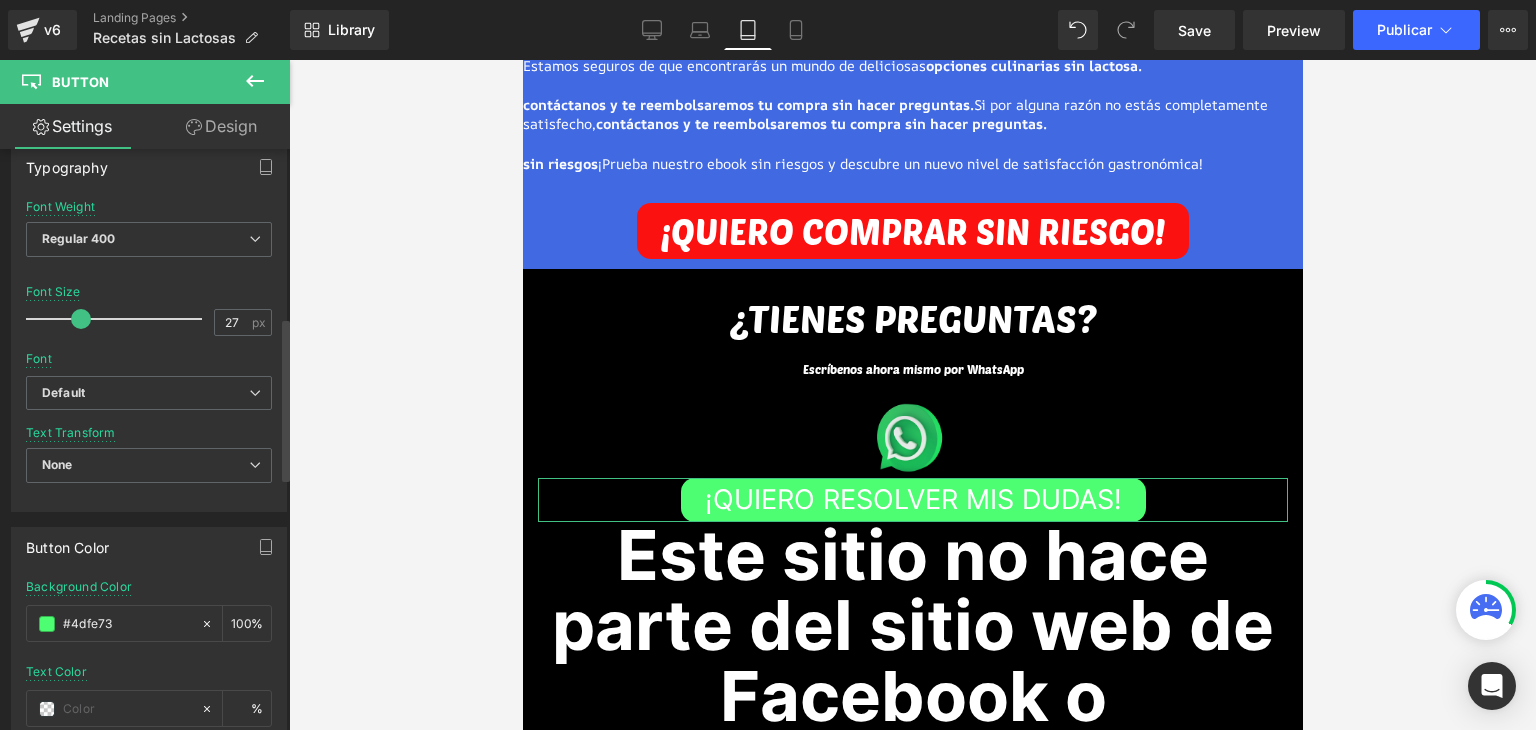 drag, startPoint x: 66, startPoint y: 318, endPoint x: 80, endPoint y: 316, distance: 14.142136 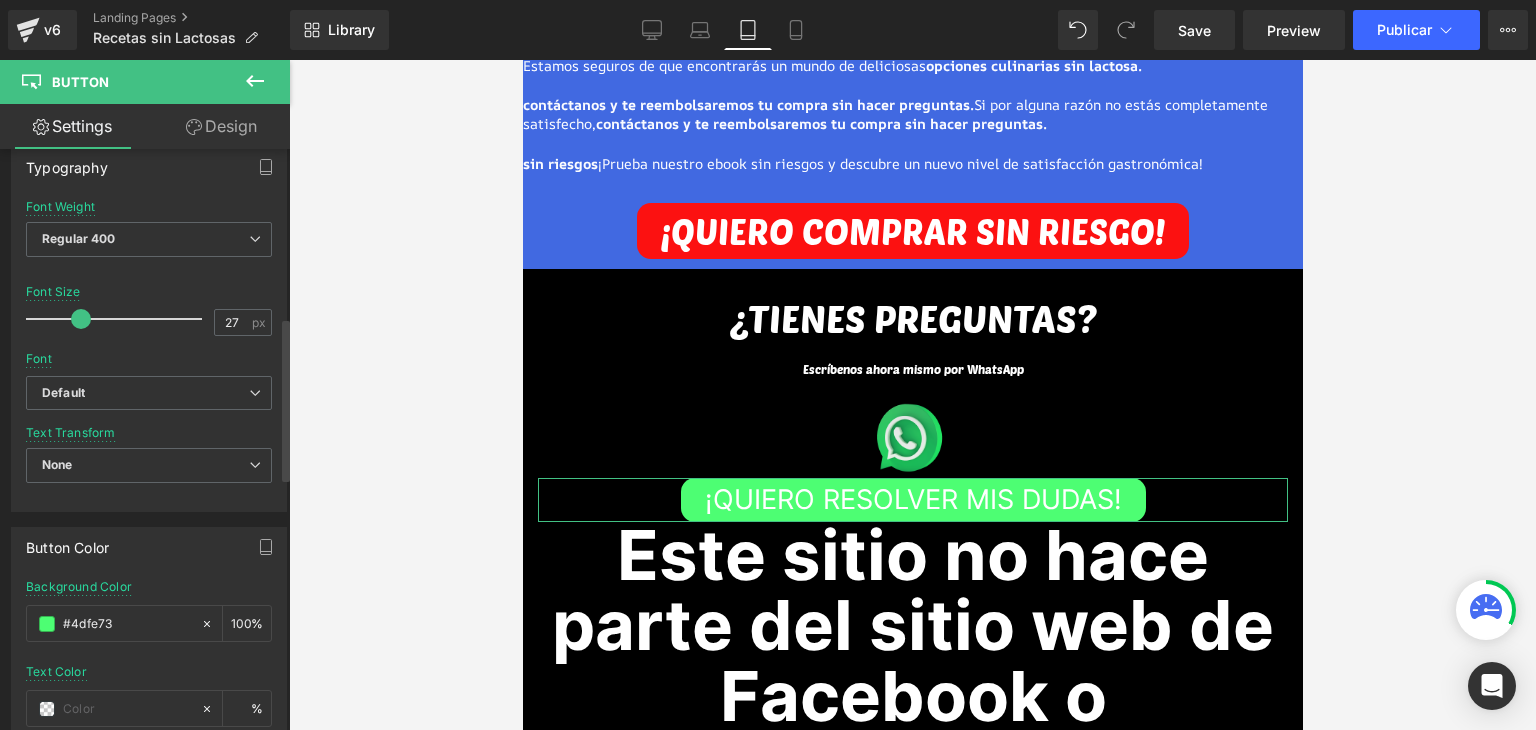 click at bounding box center (81, 319) 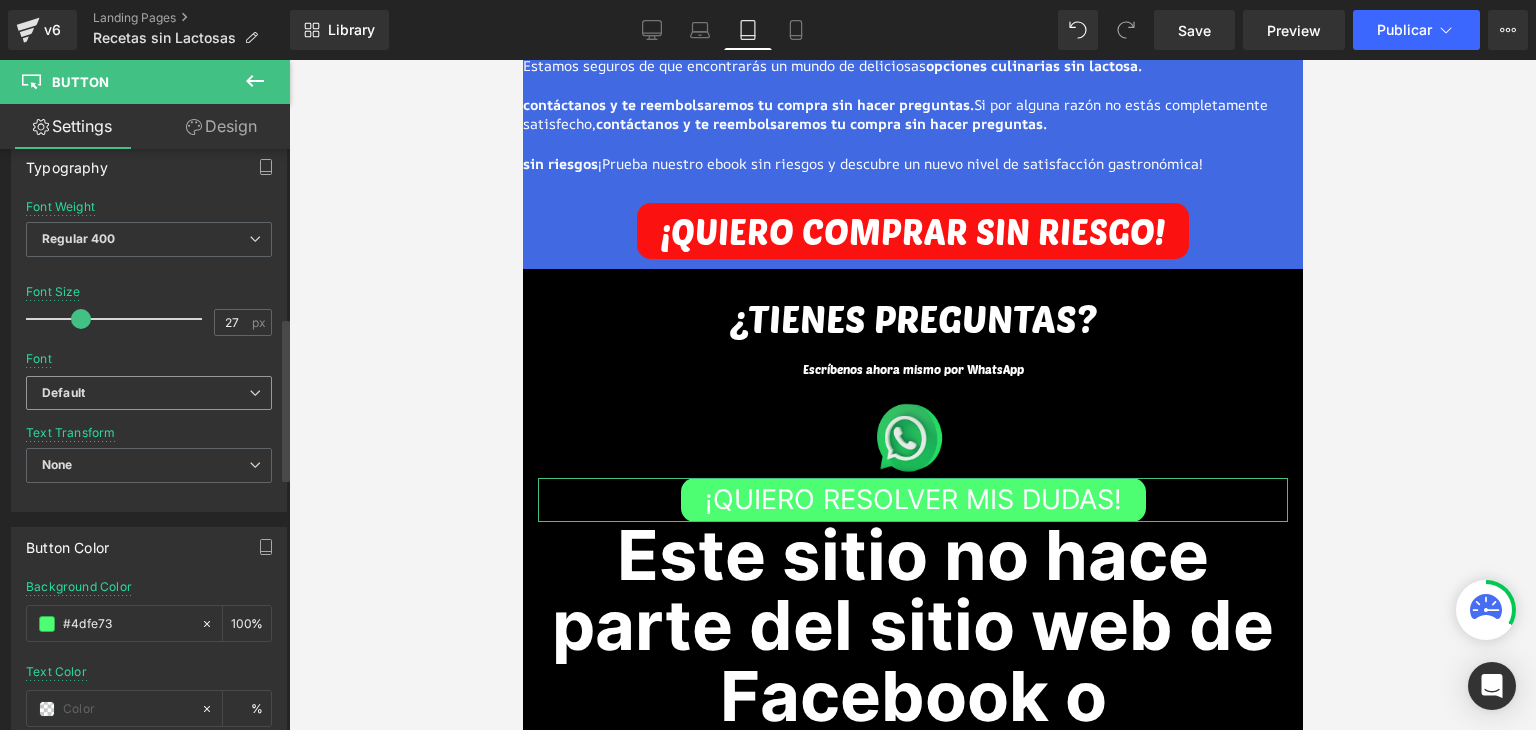 click on "Default" at bounding box center (149, 393) 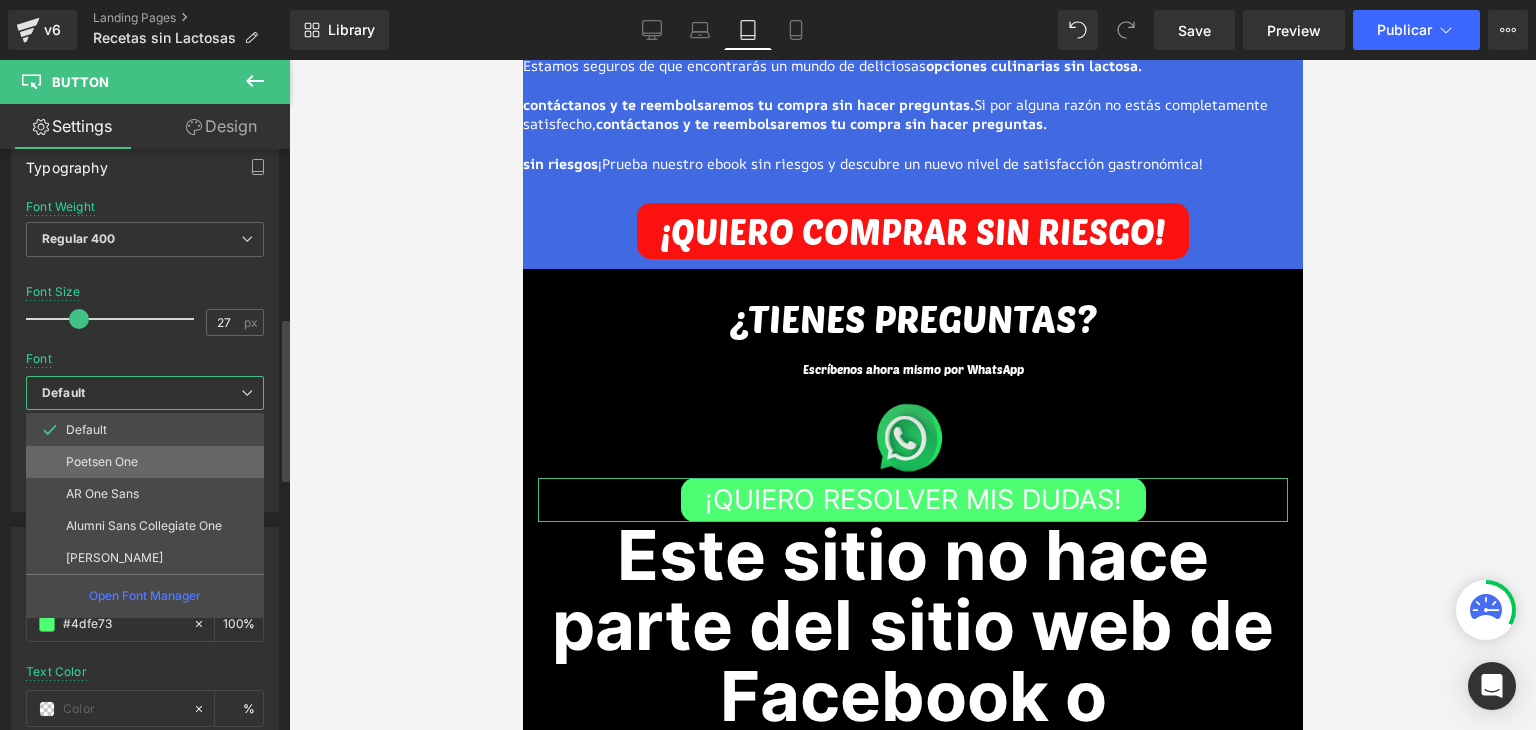 click on "Poetsen One" at bounding box center [102, 462] 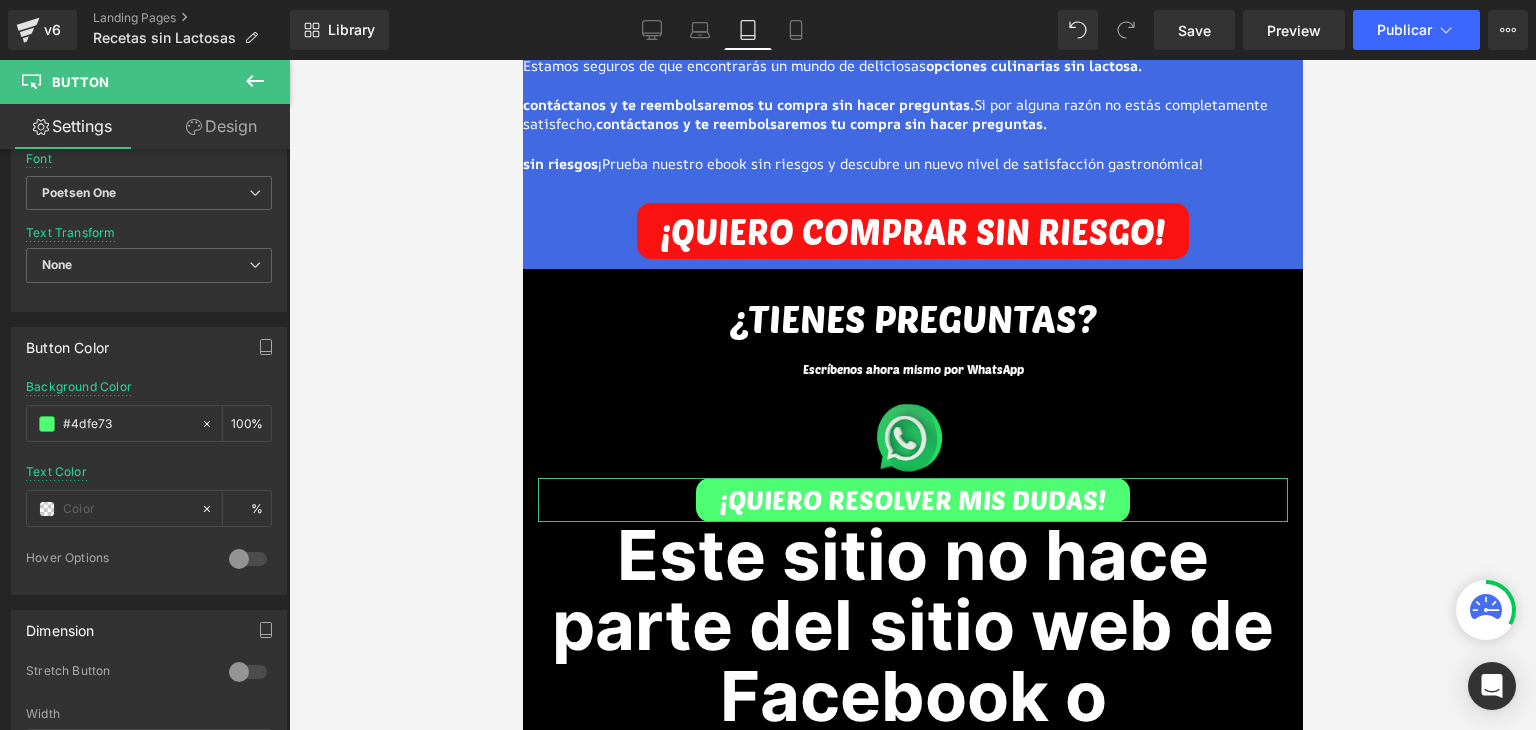 scroll, scrollTop: 1000, scrollLeft: 0, axis: vertical 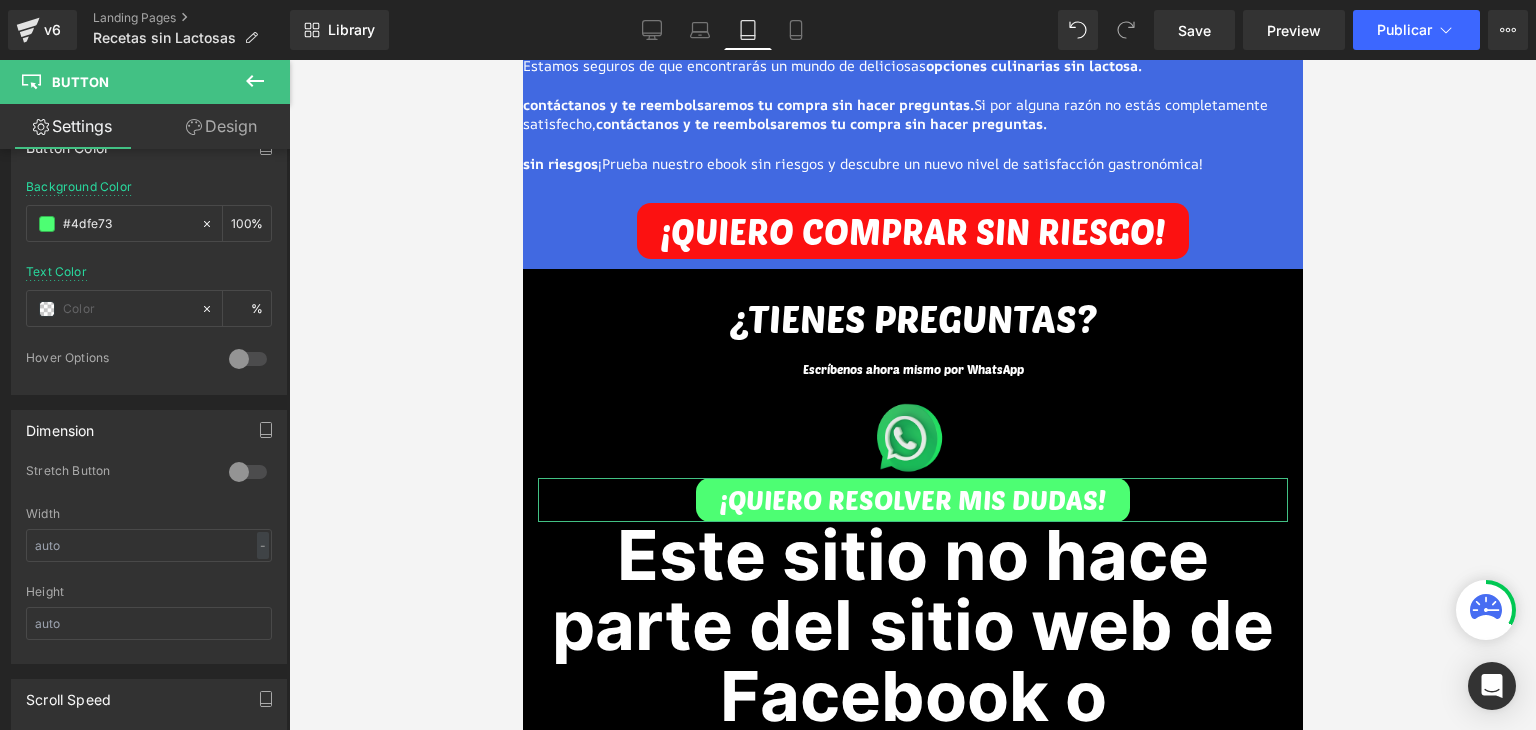 click on "Hover Options" at bounding box center [117, 360] 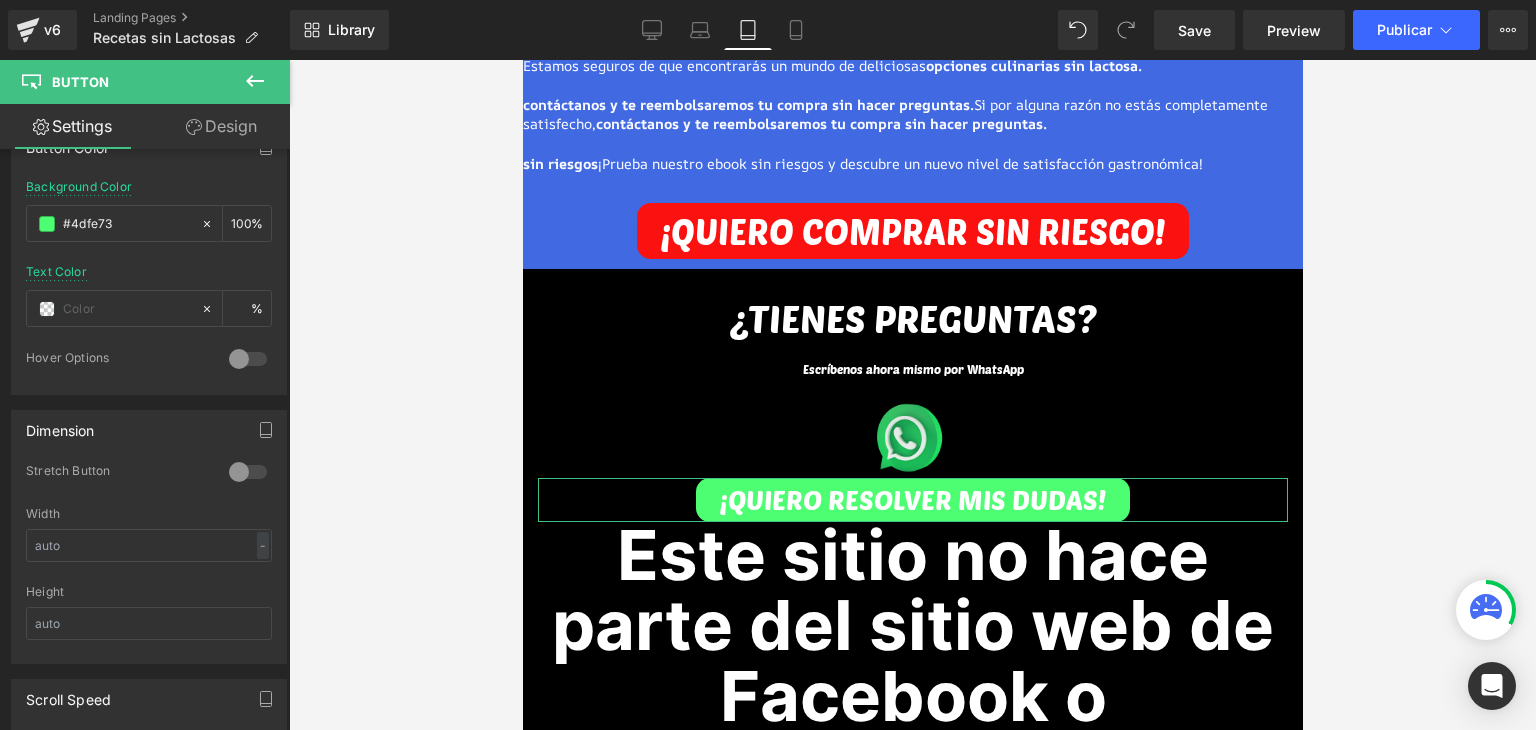 click at bounding box center [248, 359] 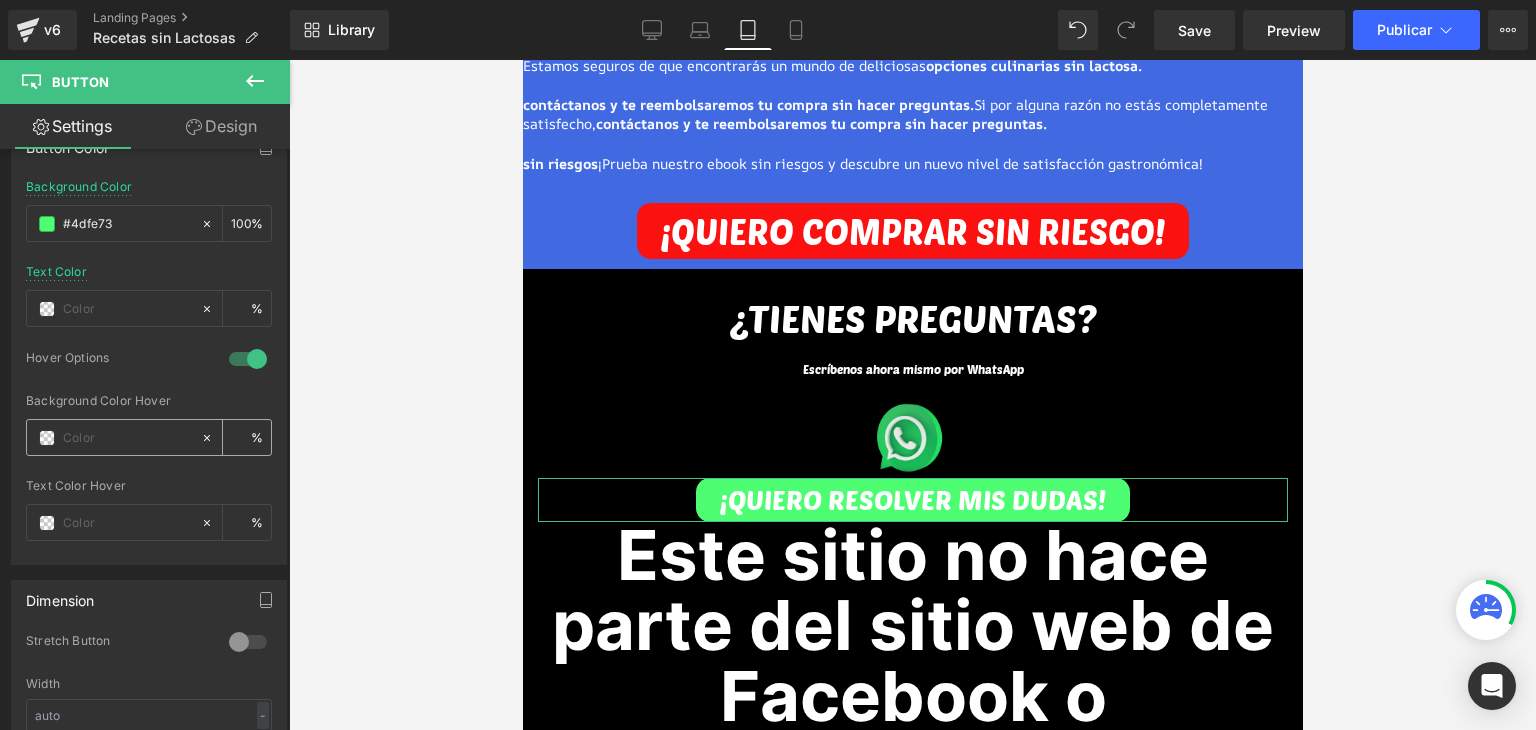 click at bounding box center [47, 438] 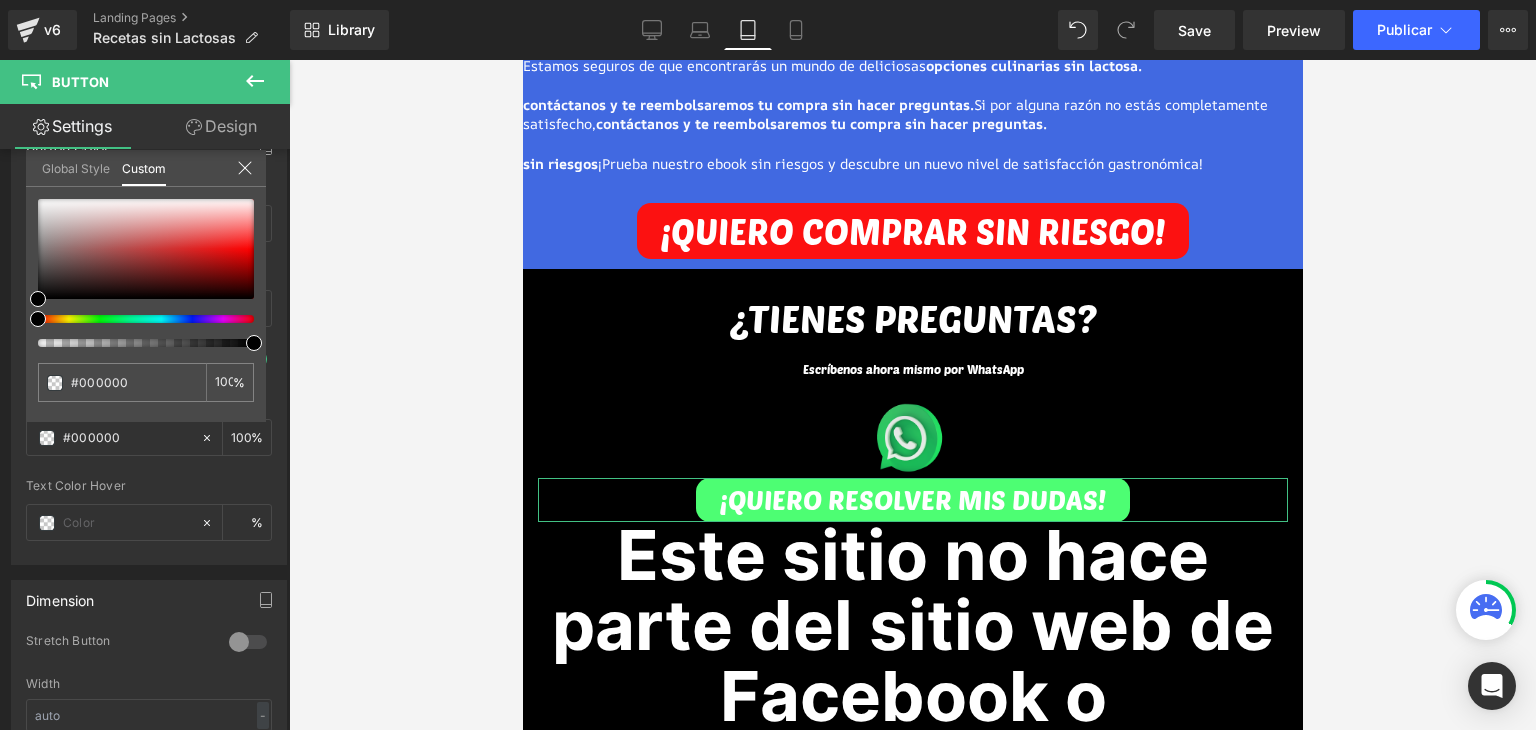 click at bounding box center (138, 319) 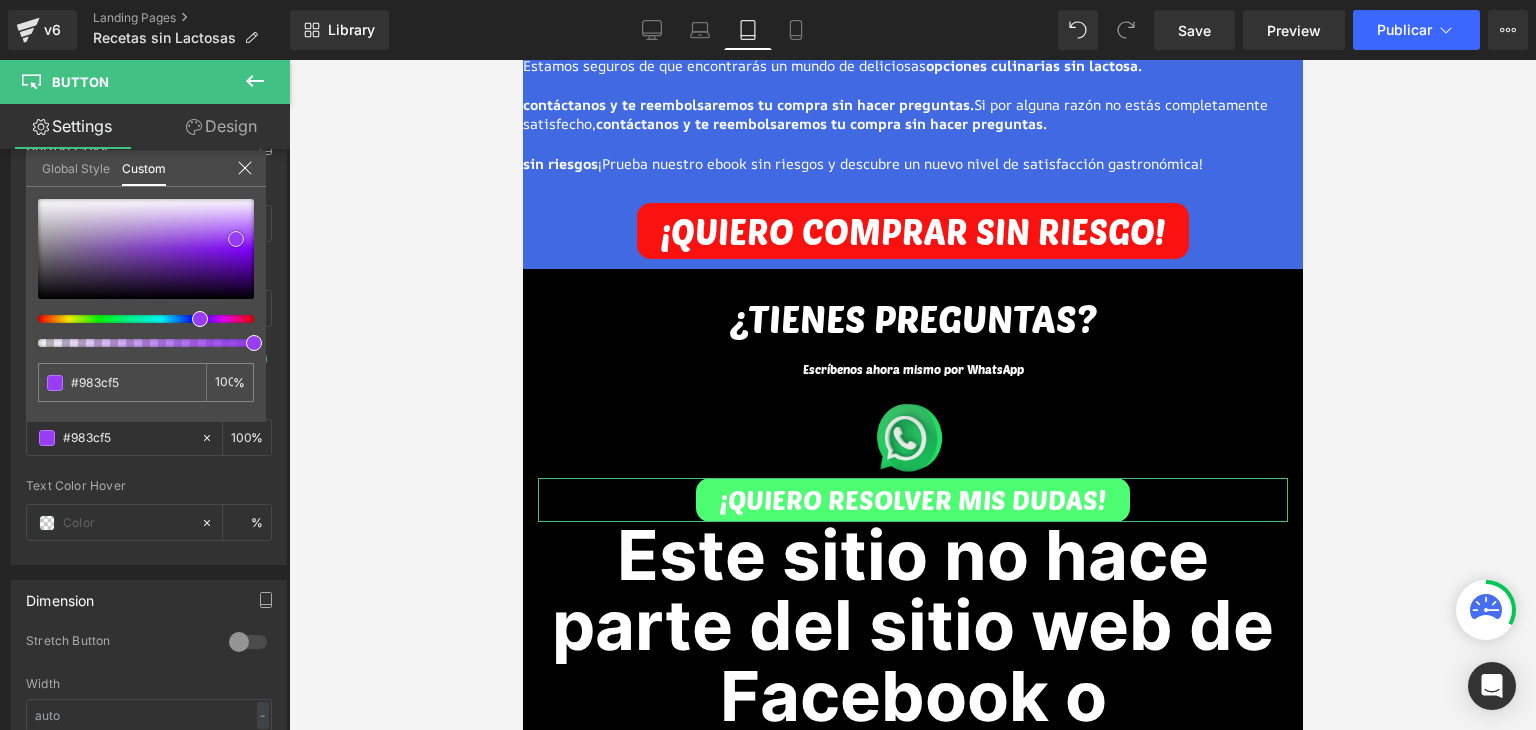 drag, startPoint x: 217, startPoint y: 248, endPoint x: 236, endPoint y: 238, distance: 21.470911 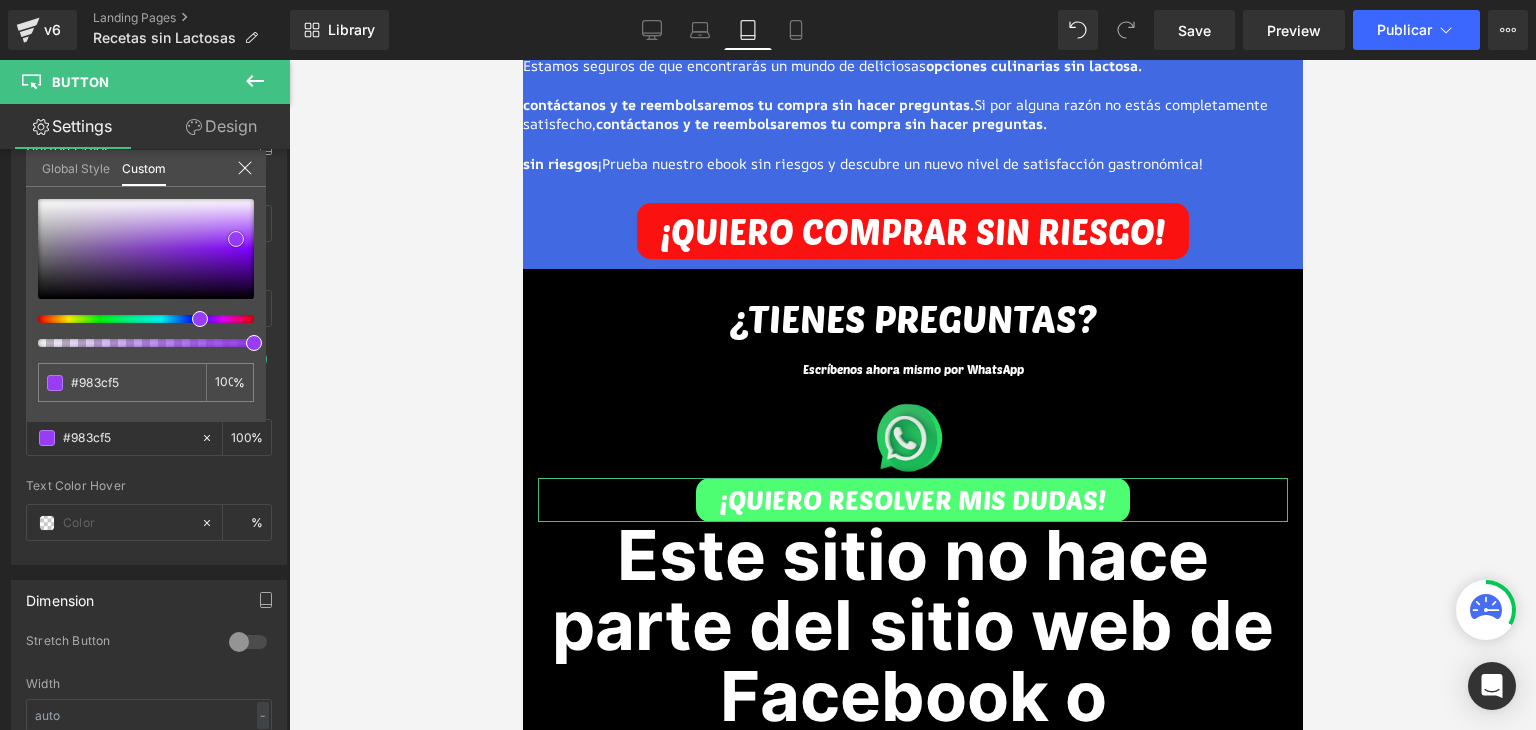 click at bounding box center (146, 249) 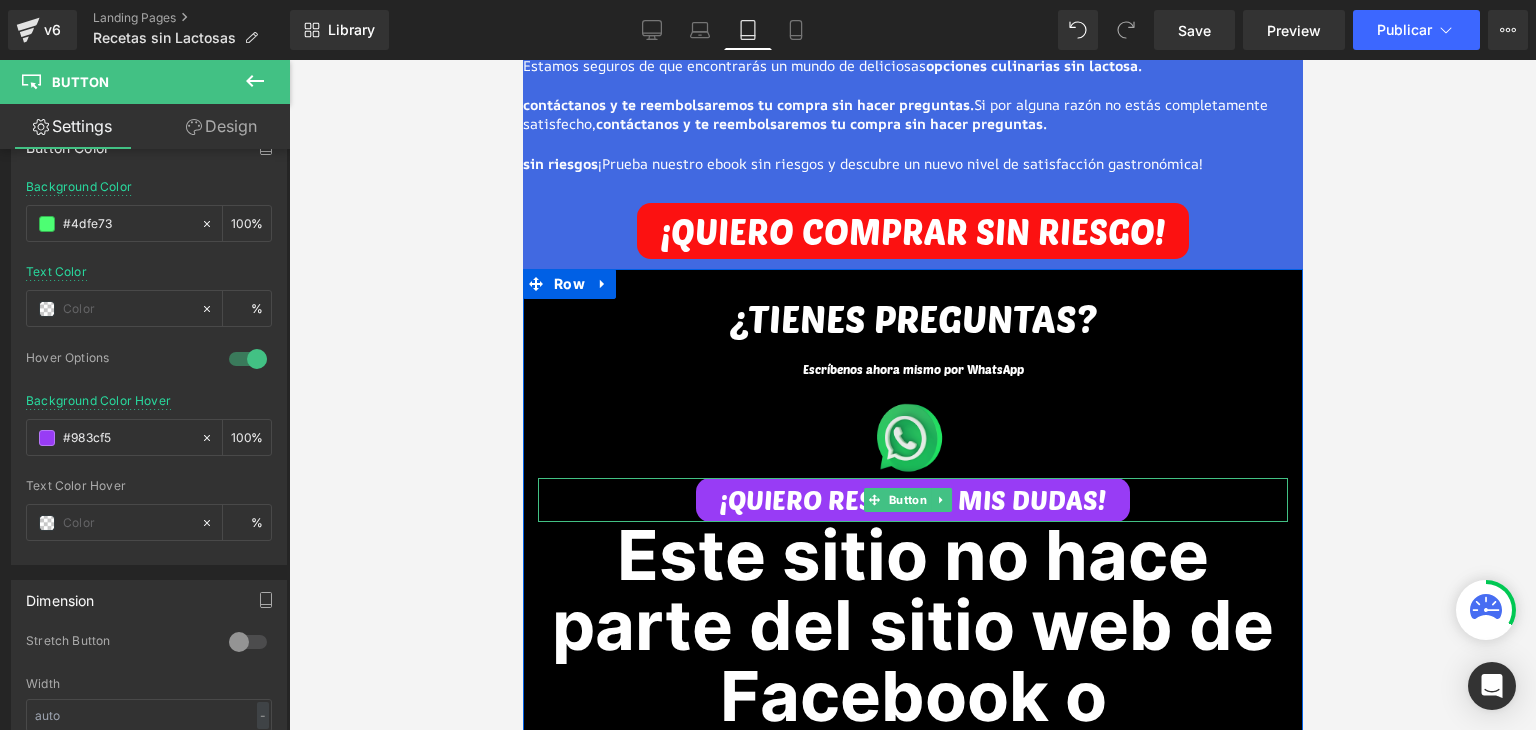 click on "ATENCIÓN: Quedan los últimos 4  accesos al Ebook el dia [PERSON_NAME][DATE] Heading
13 Min
43 Sec
Countdown Timer
Descubra ahora la única  forma comprobada para olvidarse  por completo  del malestar estomacal, gases o hinchazón  con +170 recetas sin lactosa ni gluten Heading         Image         ¡Las 170 delicias para hacer en casa que todo enemigo [PERSON_NAME] irritable y gases molestos debe conocer! Text Block
ESTE PRODUCTO  ES PARA TI SI...
Heading
Image
Eres  intolerante a la lactosa   y buscas opciones de comida deliciosa que  no te causen ningún tipo de malestar
Text Block
Image" at bounding box center [912, -2946] 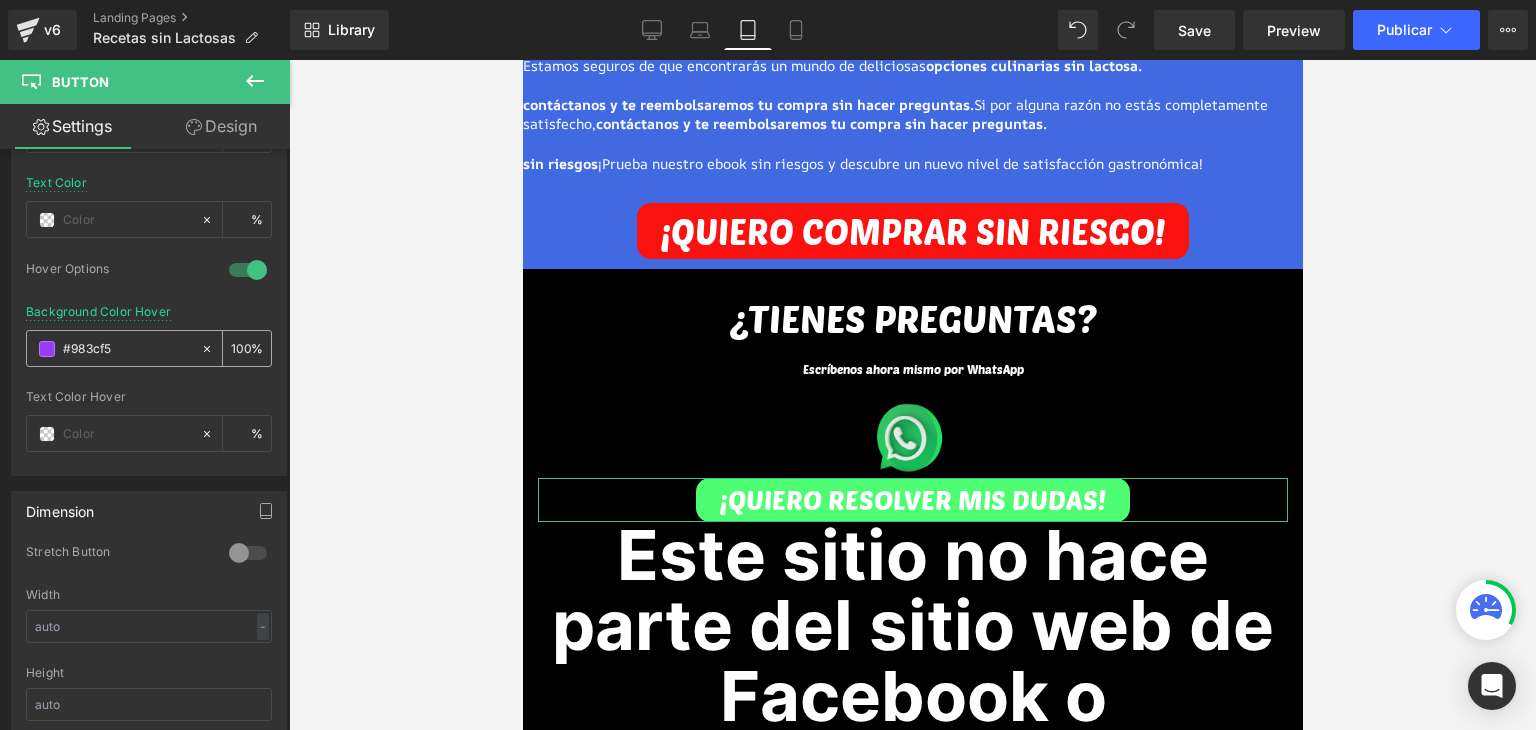 scroll, scrollTop: 1200, scrollLeft: 0, axis: vertical 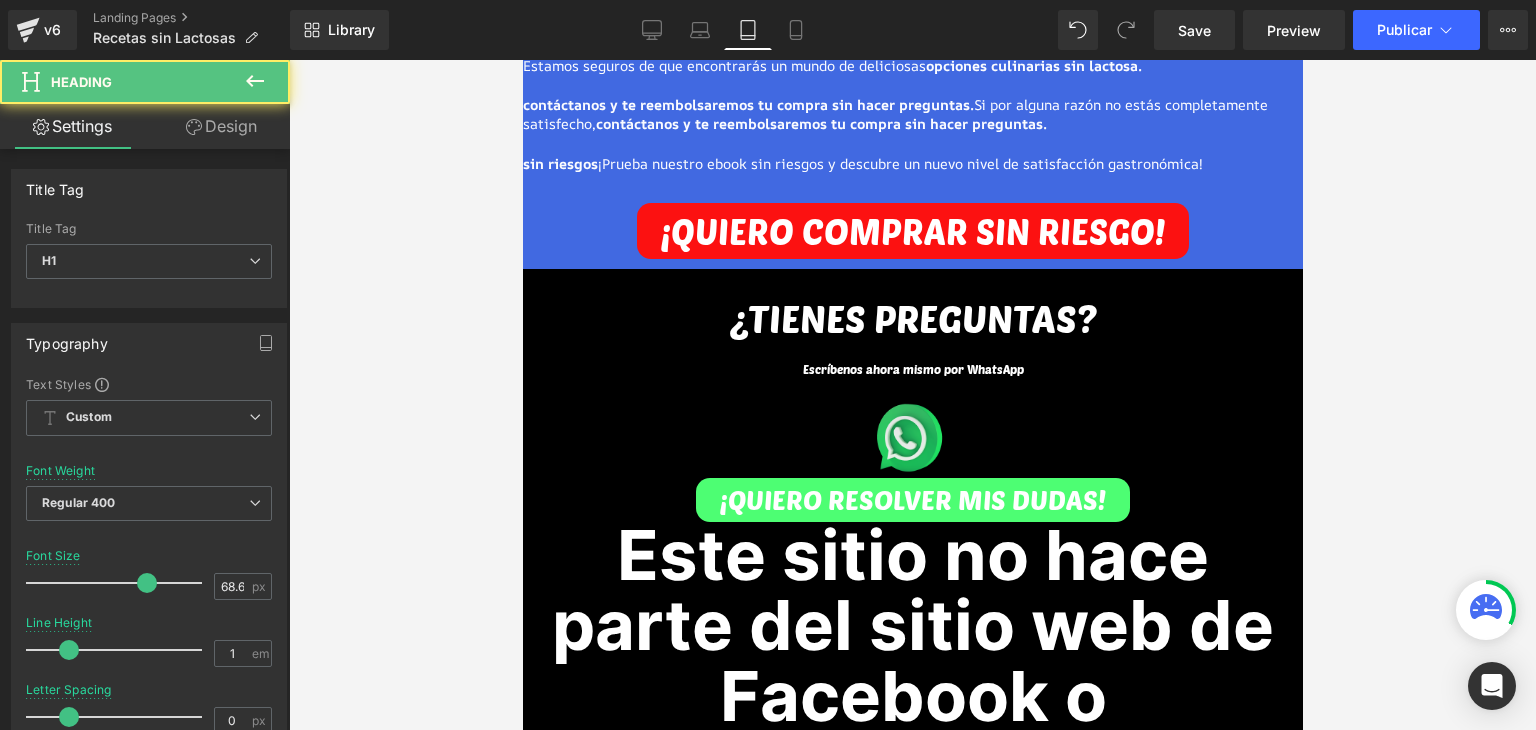 click on "Este sitio no hace parte del sitio web de Facebook o Facebook, Inc. Tampoco está respaldado por Facebook de ninguna manera. FACEBOOK es una marca registrada de FACEBOOK, Inc." at bounding box center (912, 908) 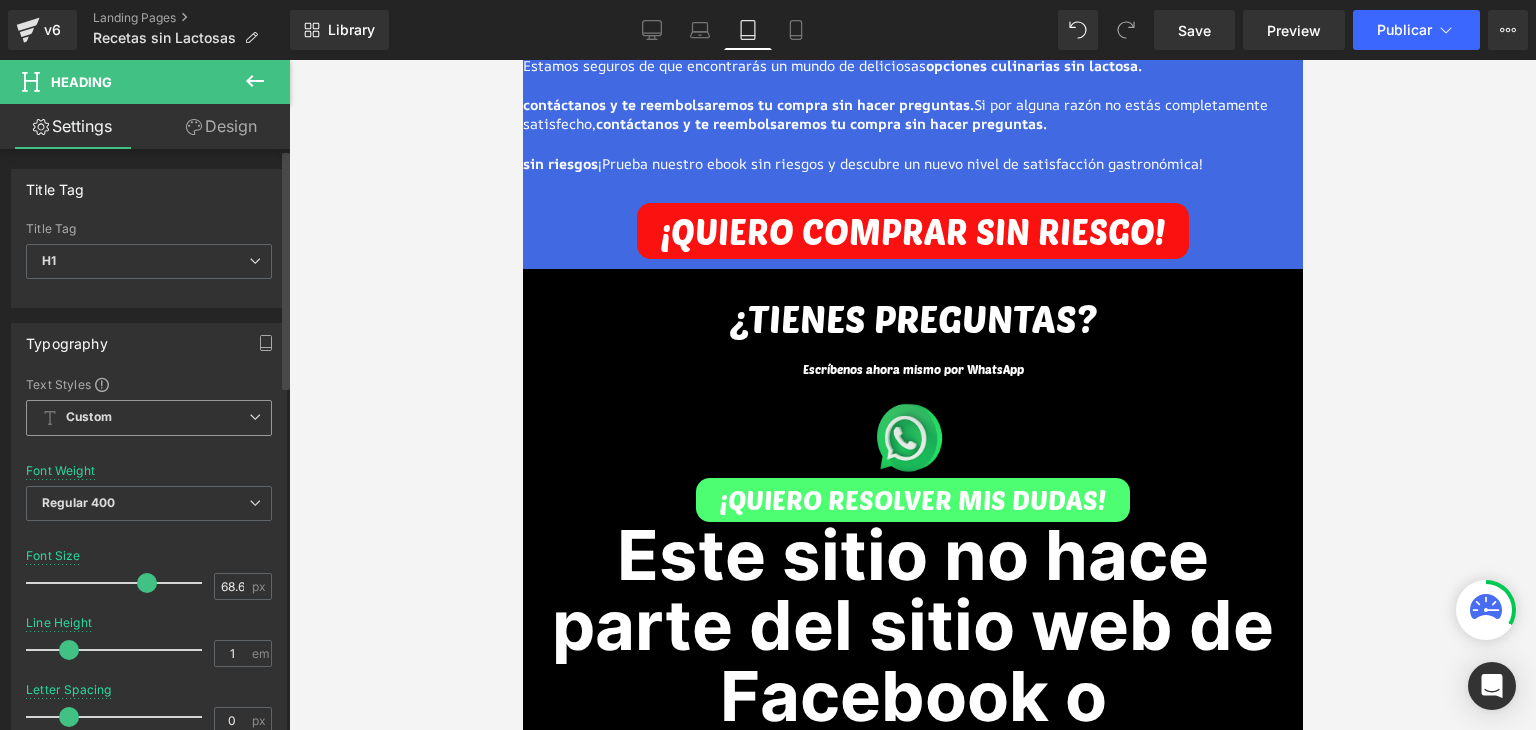 click on "Custom" at bounding box center [89, 417] 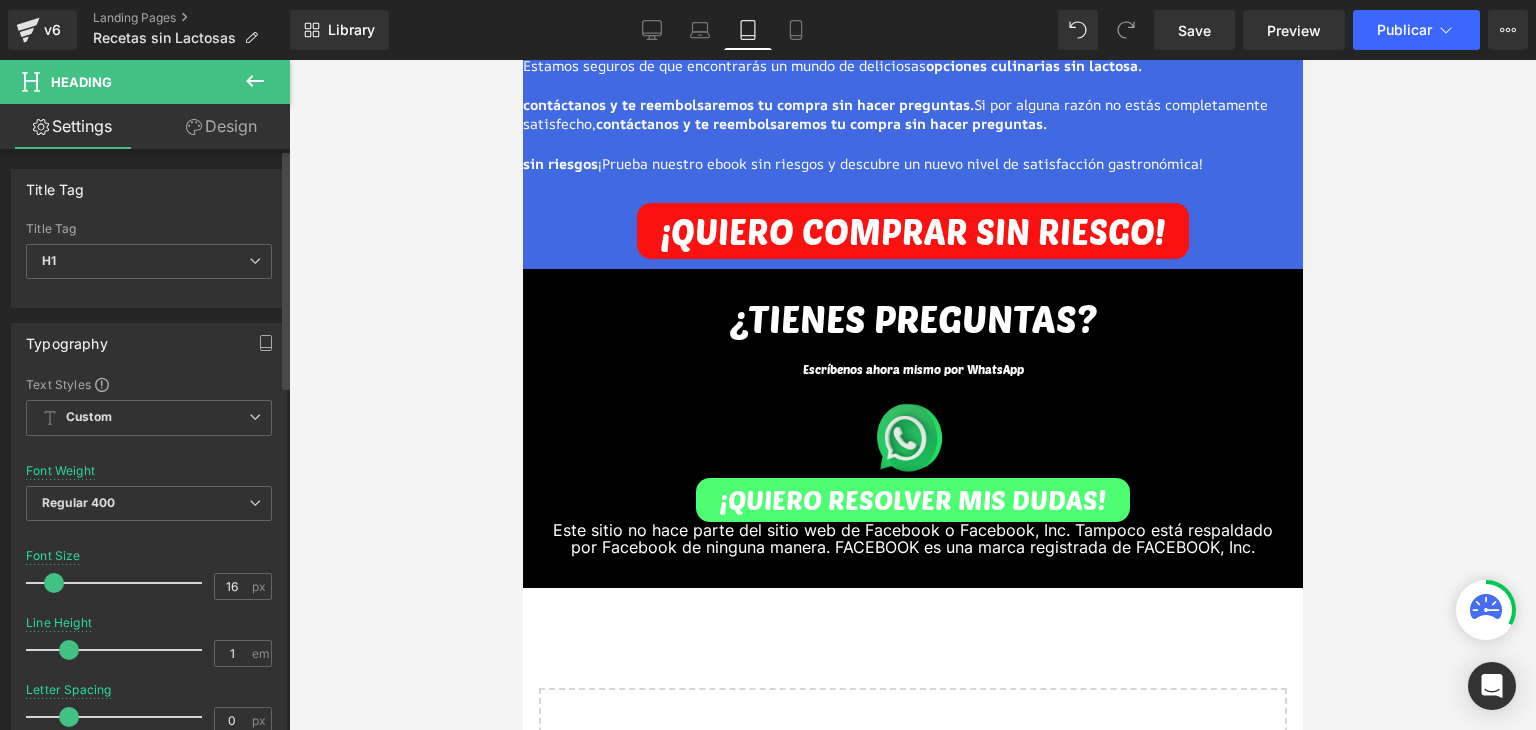 drag, startPoint x: 64, startPoint y: 571, endPoint x: 52, endPoint y: 571, distance: 12 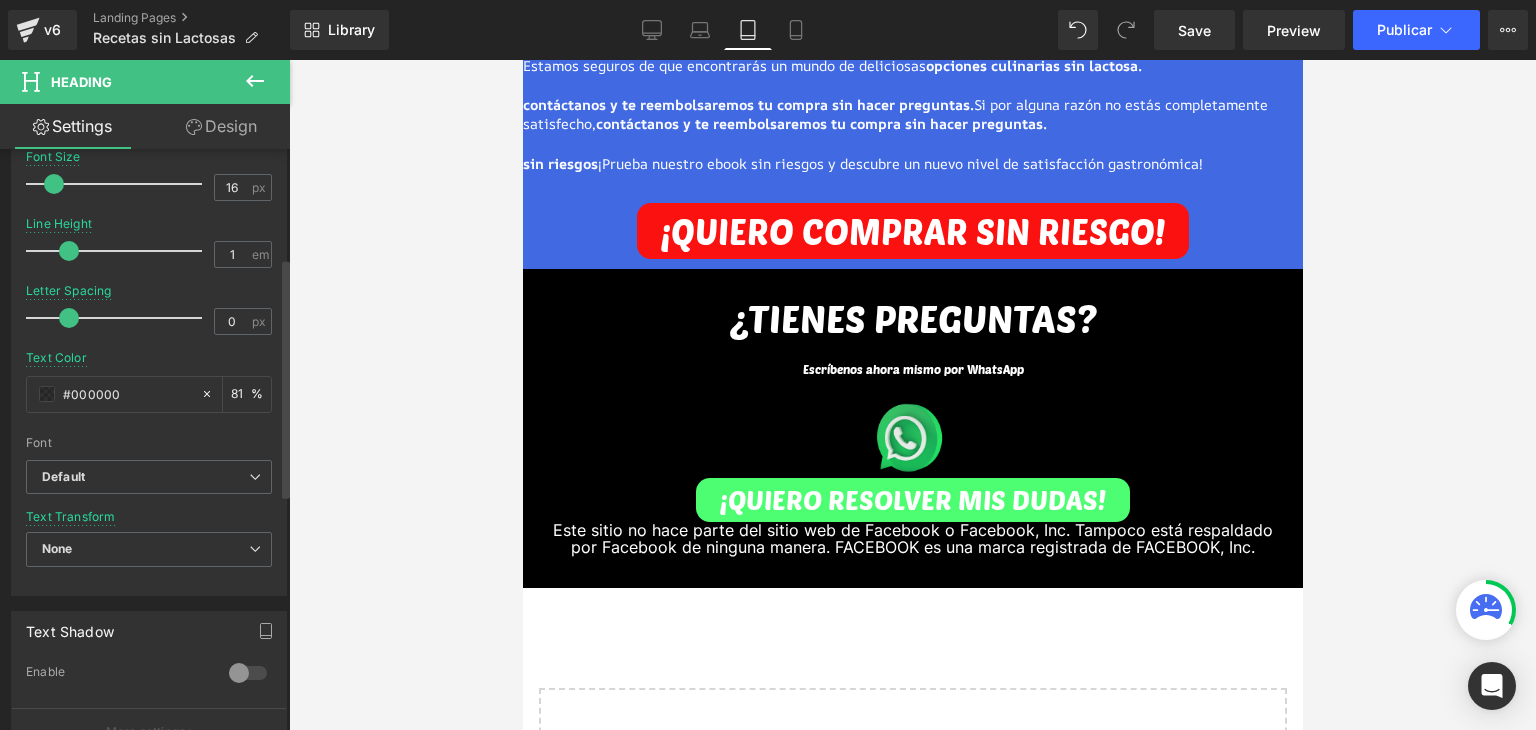 scroll, scrollTop: 400, scrollLeft: 0, axis: vertical 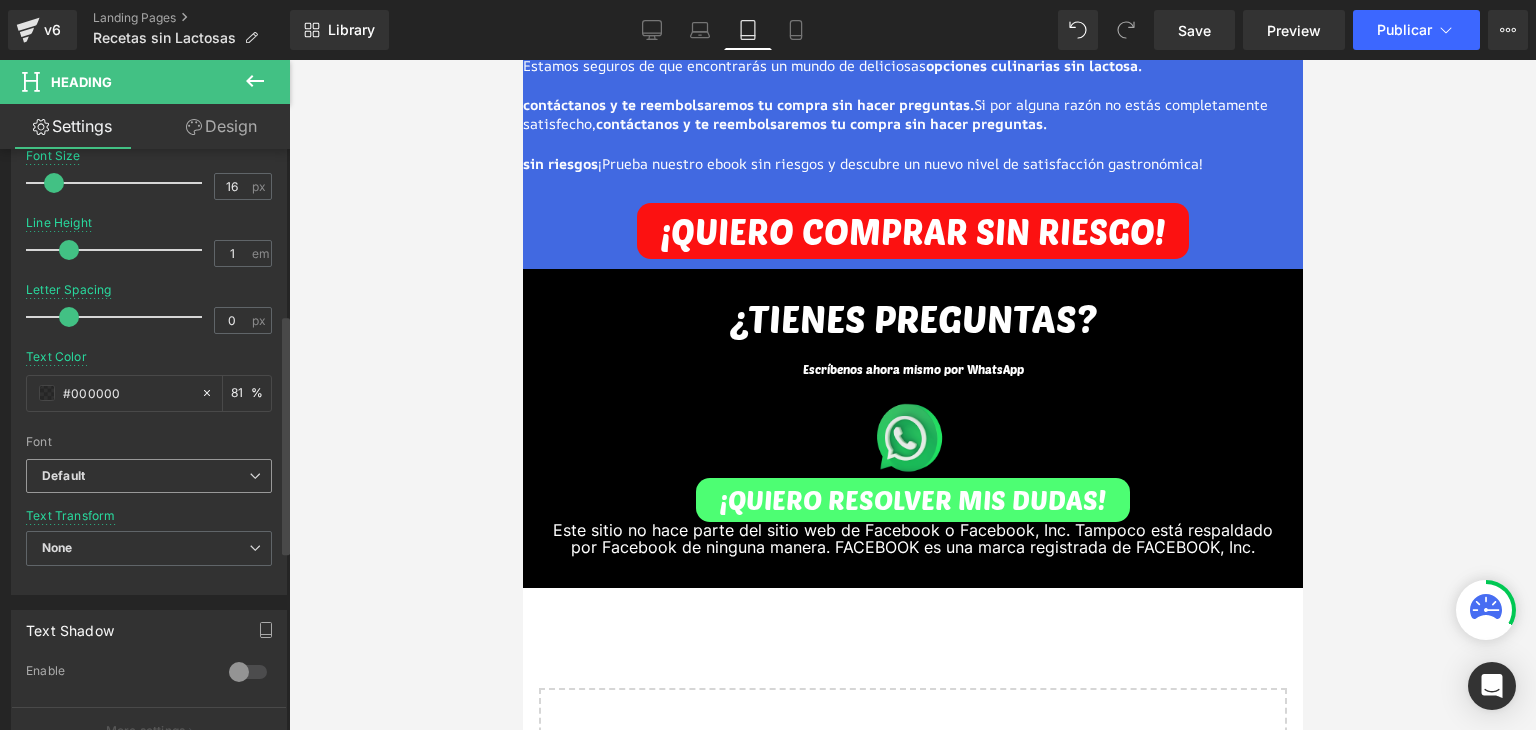click on "Default" at bounding box center [63, 476] 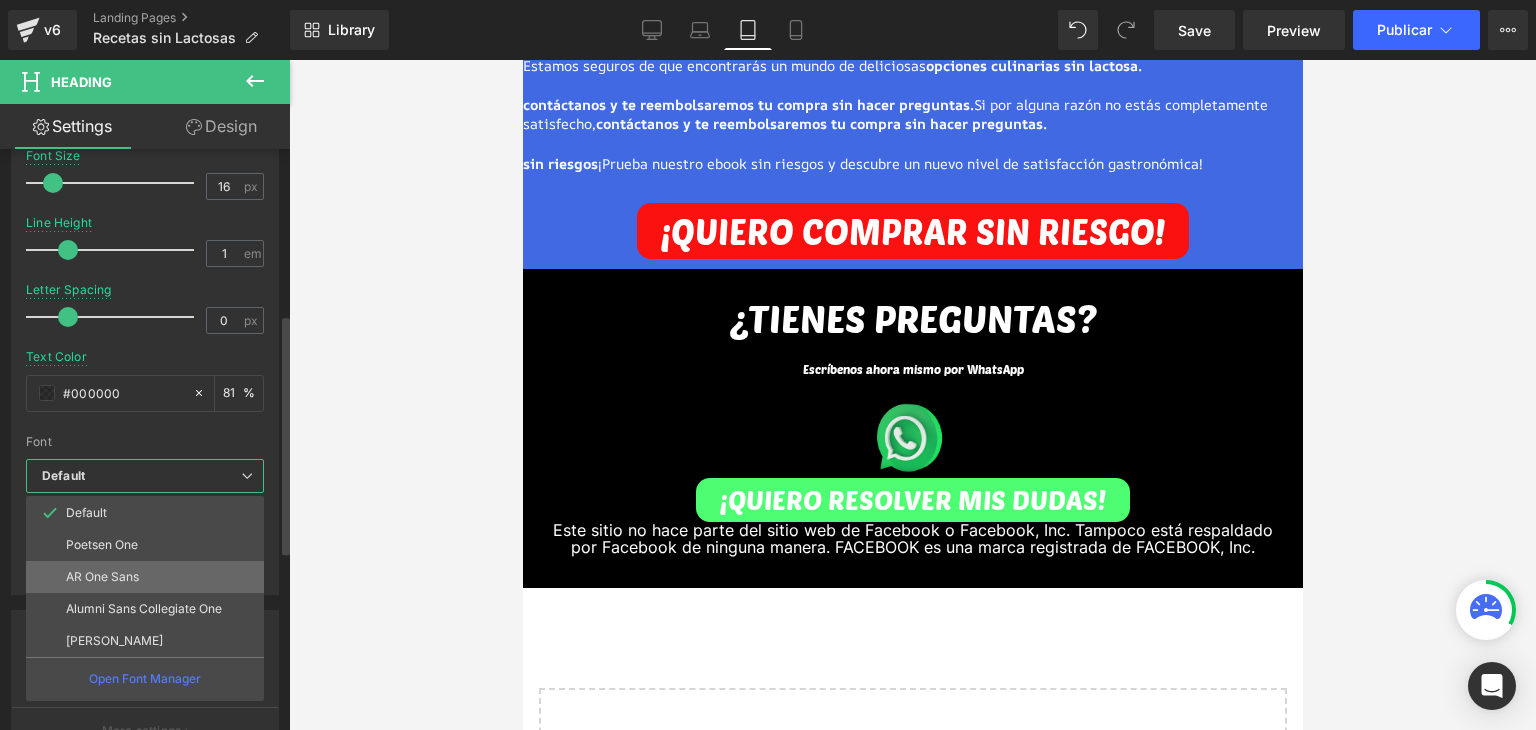 click on "AR One Sans" at bounding box center [102, 577] 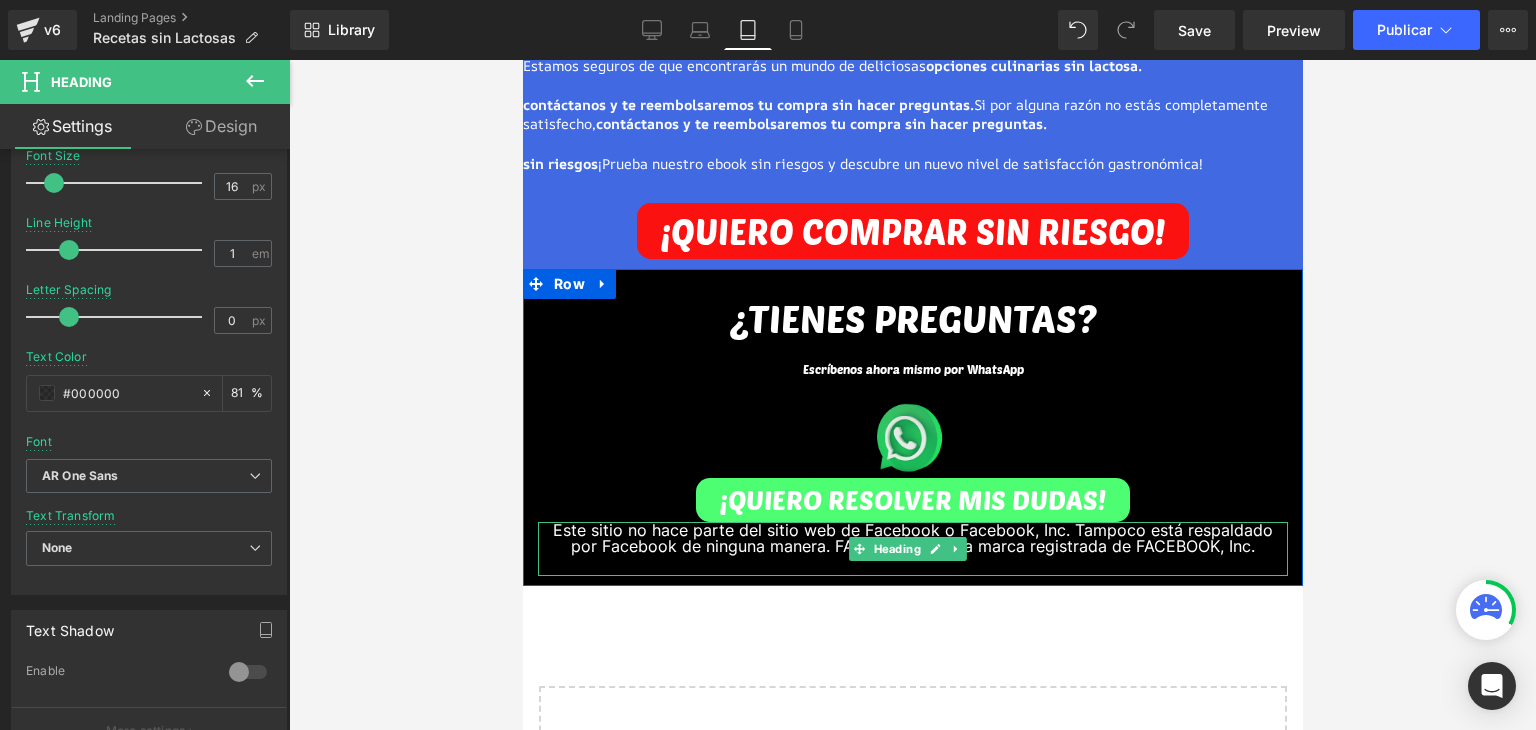 click on "Este sitio no hace parte del sitio web de Facebook o Facebook, Inc. Tampoco está respaldado por Facebook de ninguna manera. FACEBOOK es una marca registrada de FACEBOOK, Inc." at bounding box center [912, 538] 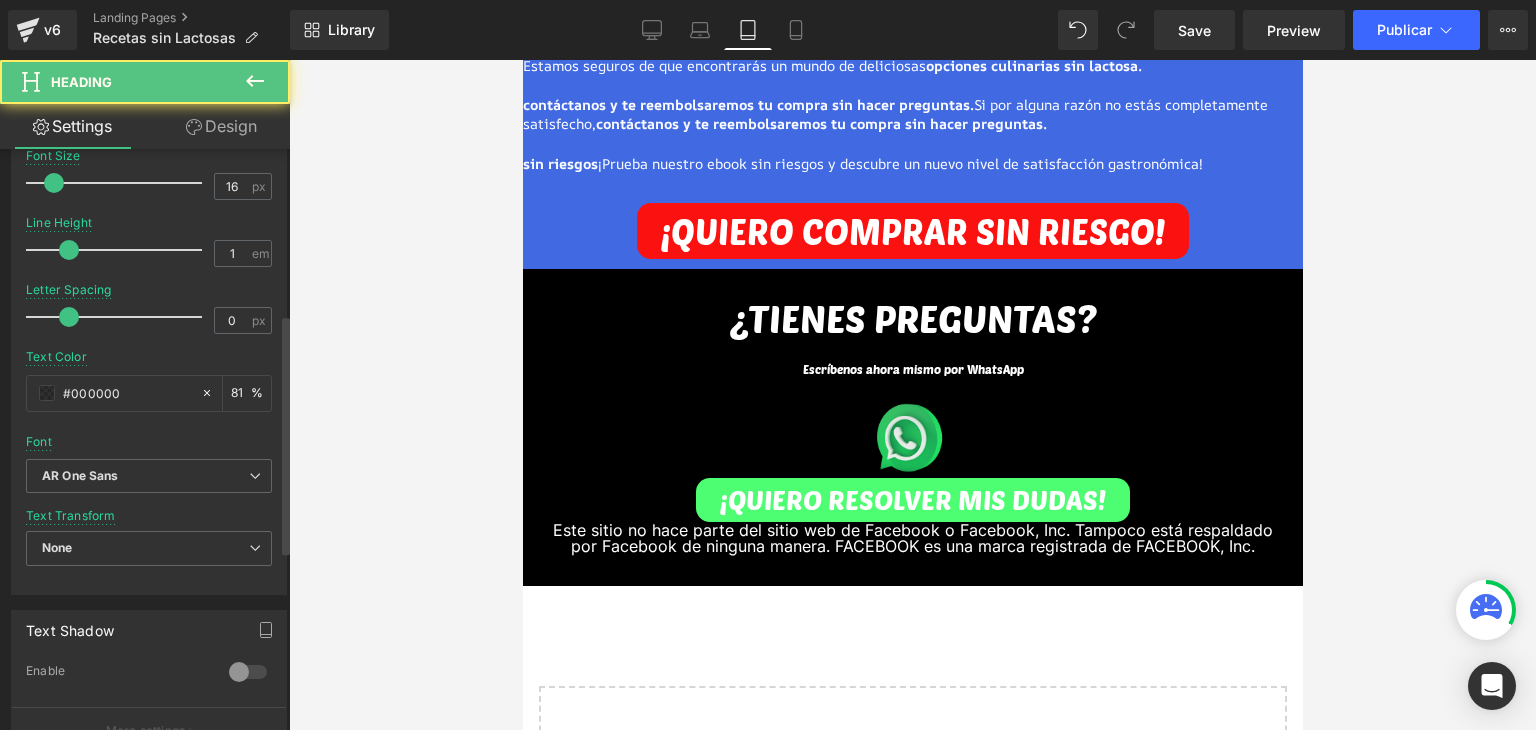 click on "Font
Default
Poetsen One
AR One Sans
Alumni Sans Collegiate One
[PERSON_NAME]
AR One Sans
Default
Poetsen One
AR One Sans
Alumni Sans Collegiate One
[PERSON_NAME]
Open Font Manager" at bounding box center (149, 217) 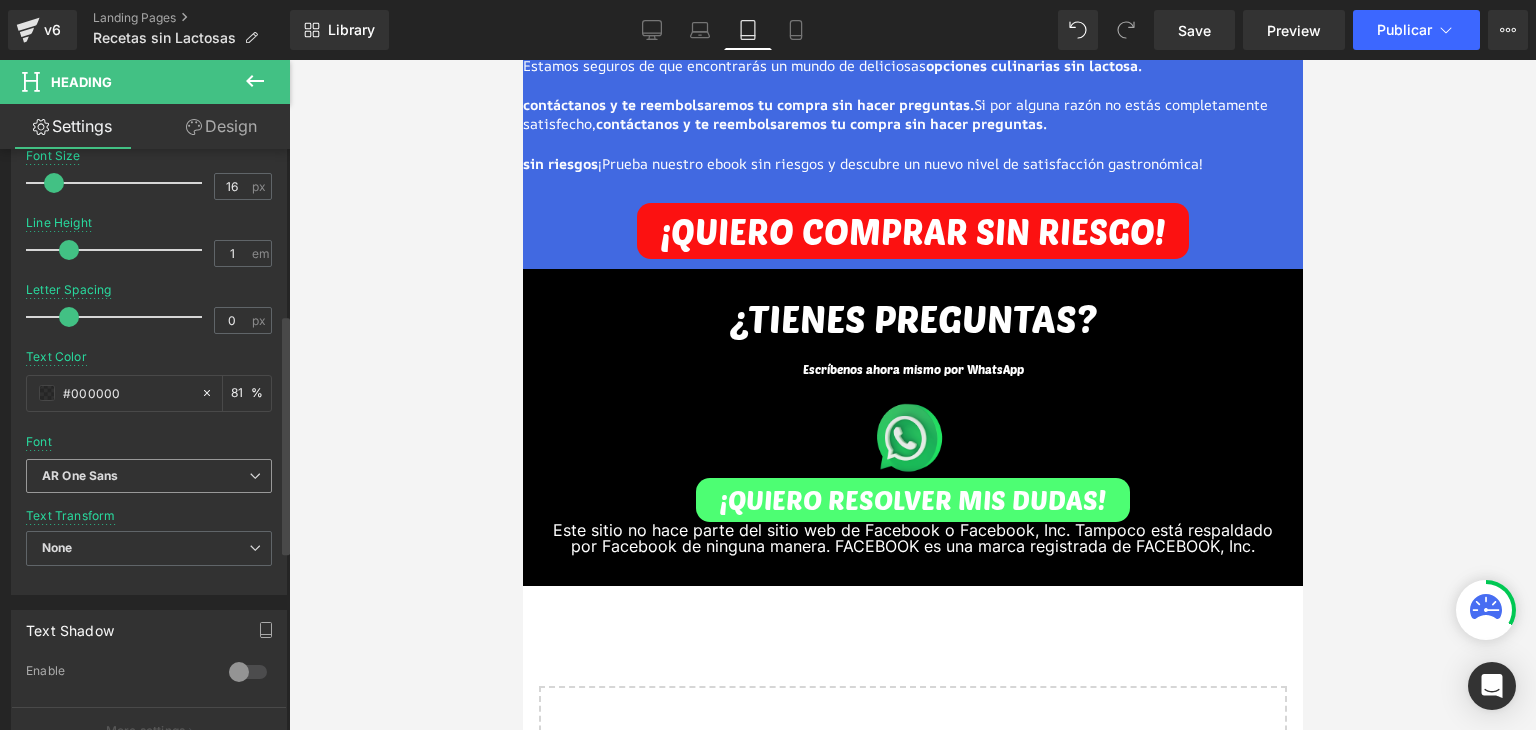 click on "AR One Sans" at bounding box center (80, 476) 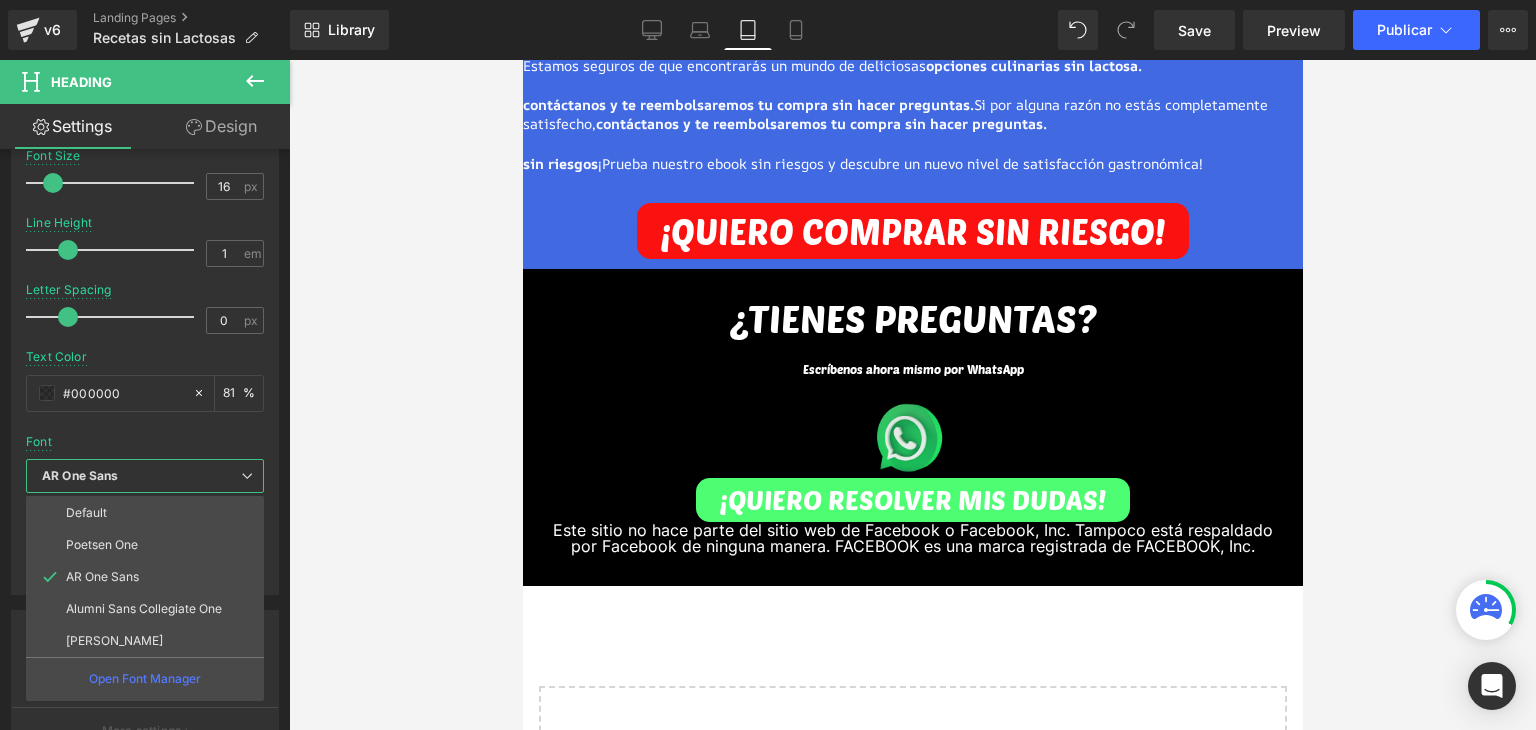 click on "ATENCIÓN: Quedan los últimos 4  accesos al Ebook el dia [PERSON_NAME][DATE] Heading
13 Min
30 Sec
Countdown Timer
Descubra ahora la única  forma comprobada para olvidarse  por completo  del malestar estomacal, gases o hinchazón  con +170 recetas sin lactosa ni gluten Heading         Image         ¡Las 170 delicias para hacer en casa que todo enemigo [PERSON_NAME] irritable y gases molestos debe conocer! Text Block
ESTE PRODUCTO  ES PARA TI SI...
Heading
Image
Eres  intolerante a la lactosa   y buscas opciones de comida deliciosa que  no te causen ningún tipo de malestar
Text Block
Image" at bounding box center (912, -3318) 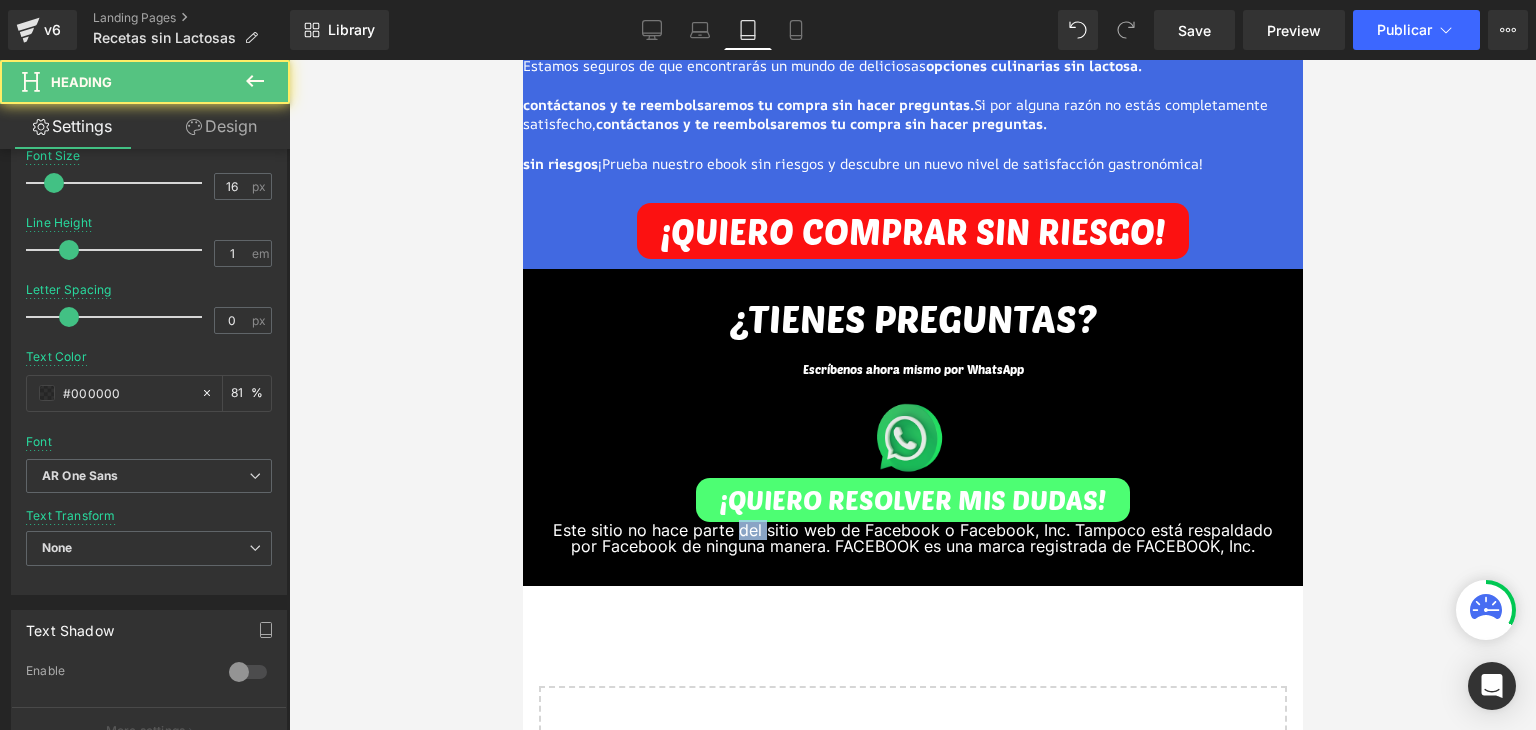 click on "Este sitio no hace parte del sitio web de Facebook o Facebook, Inc. Tampoco está respaldado por Facebook de ninguna manera. FACEBOOK es una marca registrada de FACEBOOK, Inc." at bounding box center (912, 538) 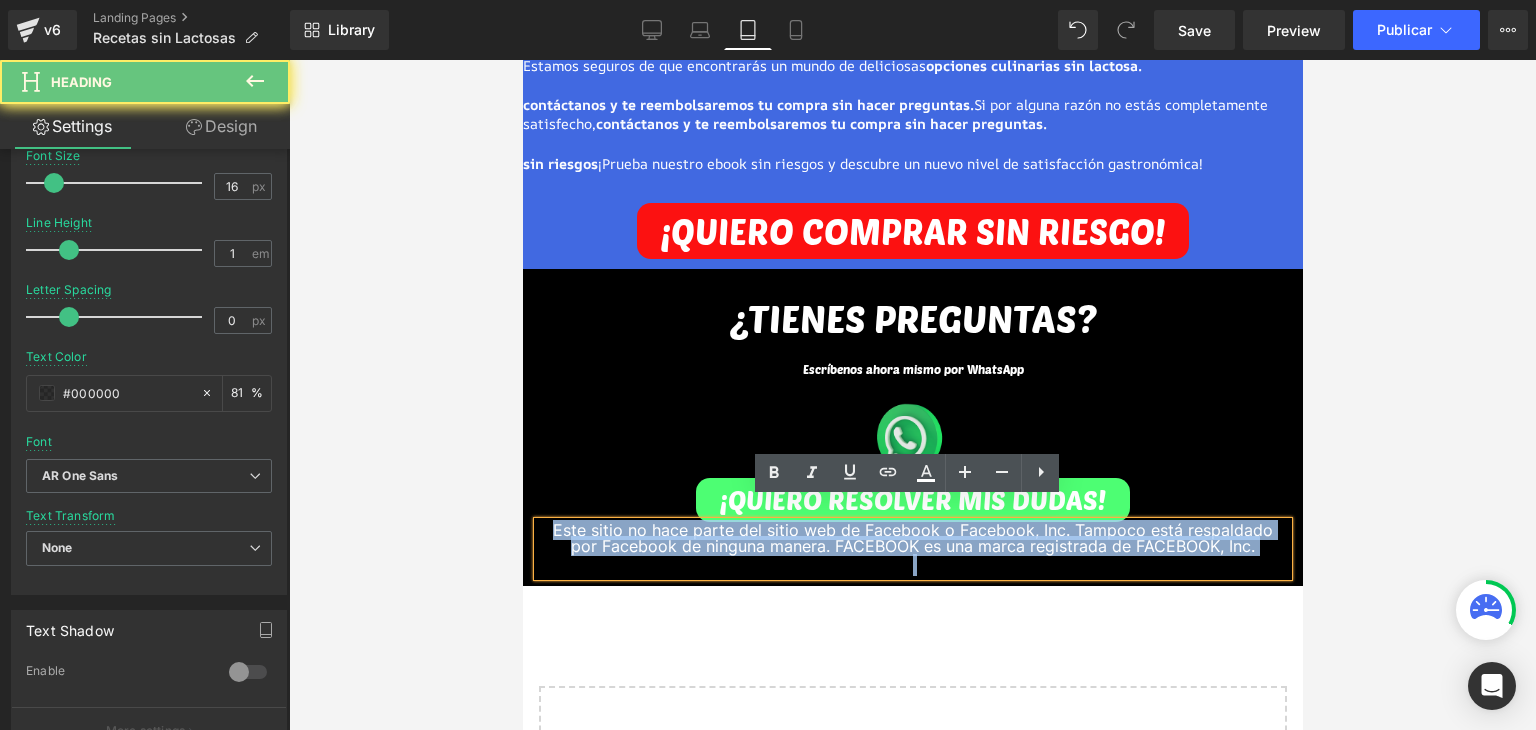 click on "Este sitio no hace parte del sitio web de Facebook o Facebook, Inc. Tampoco está respaldado por Facebook de ninguna manera. FACEBOOK es una marca registrada de FACEBOOK, Inc." at bounding box center [912, 538] 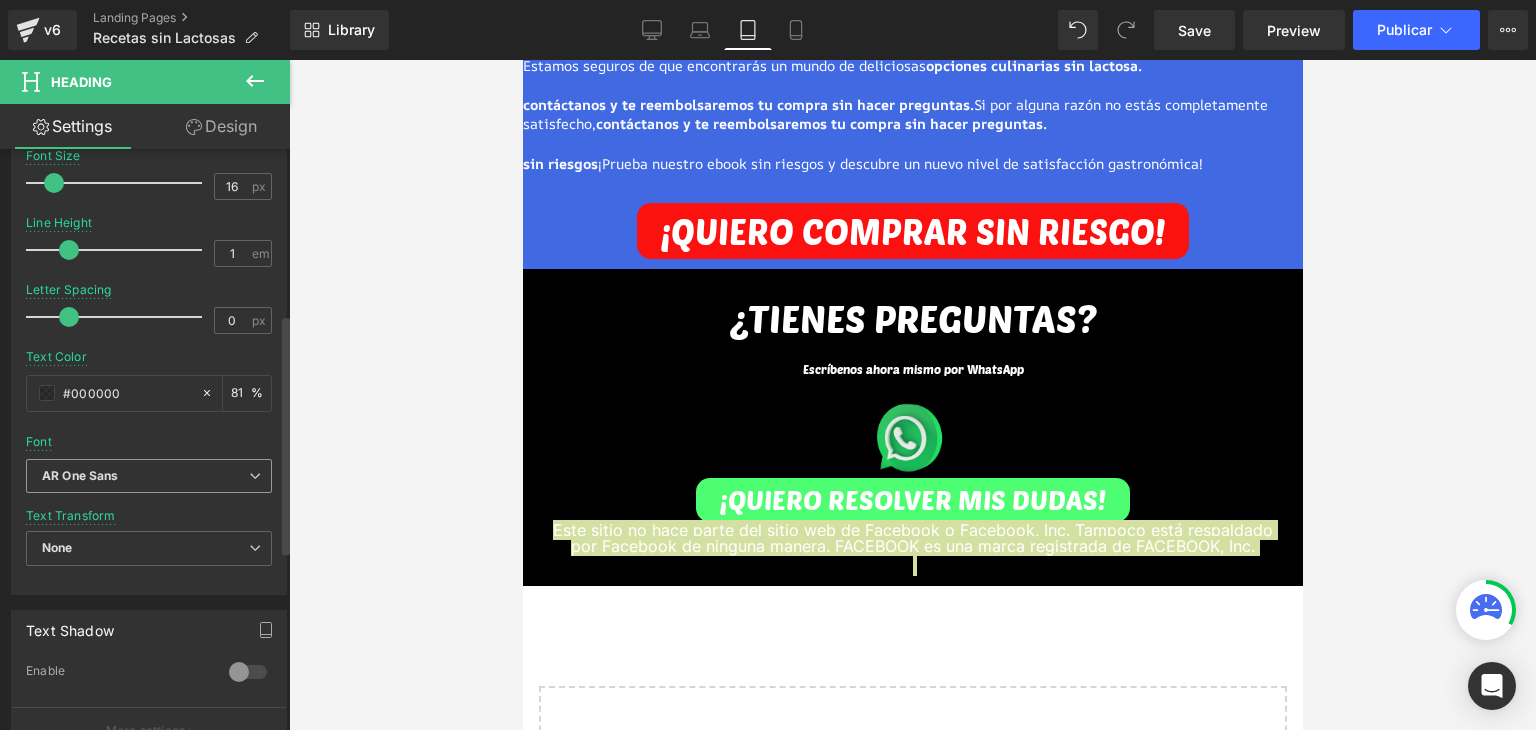 click on "AR One Sans" at bounding box center (149, 476) 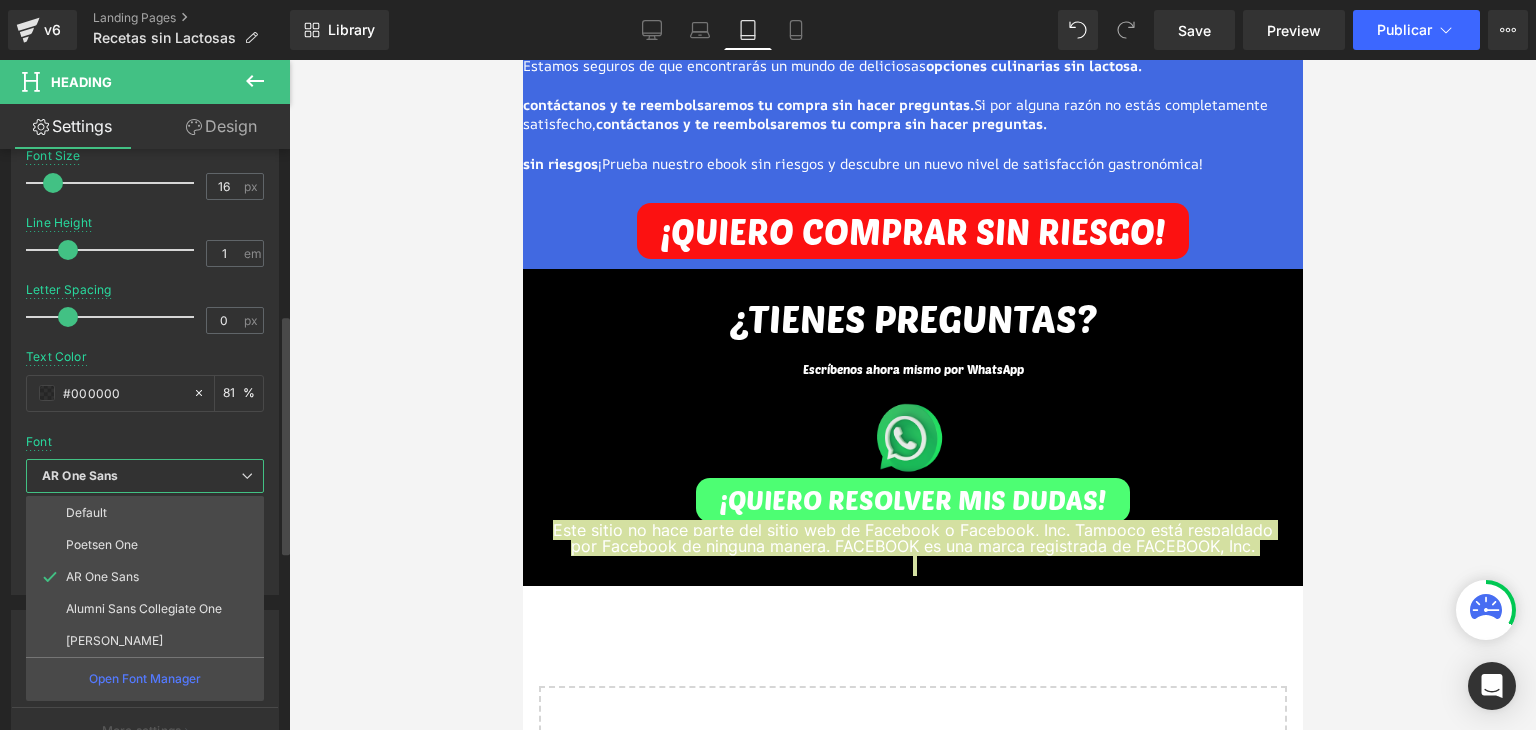 click on "Poetsen One" at bounding box center [145, 545] 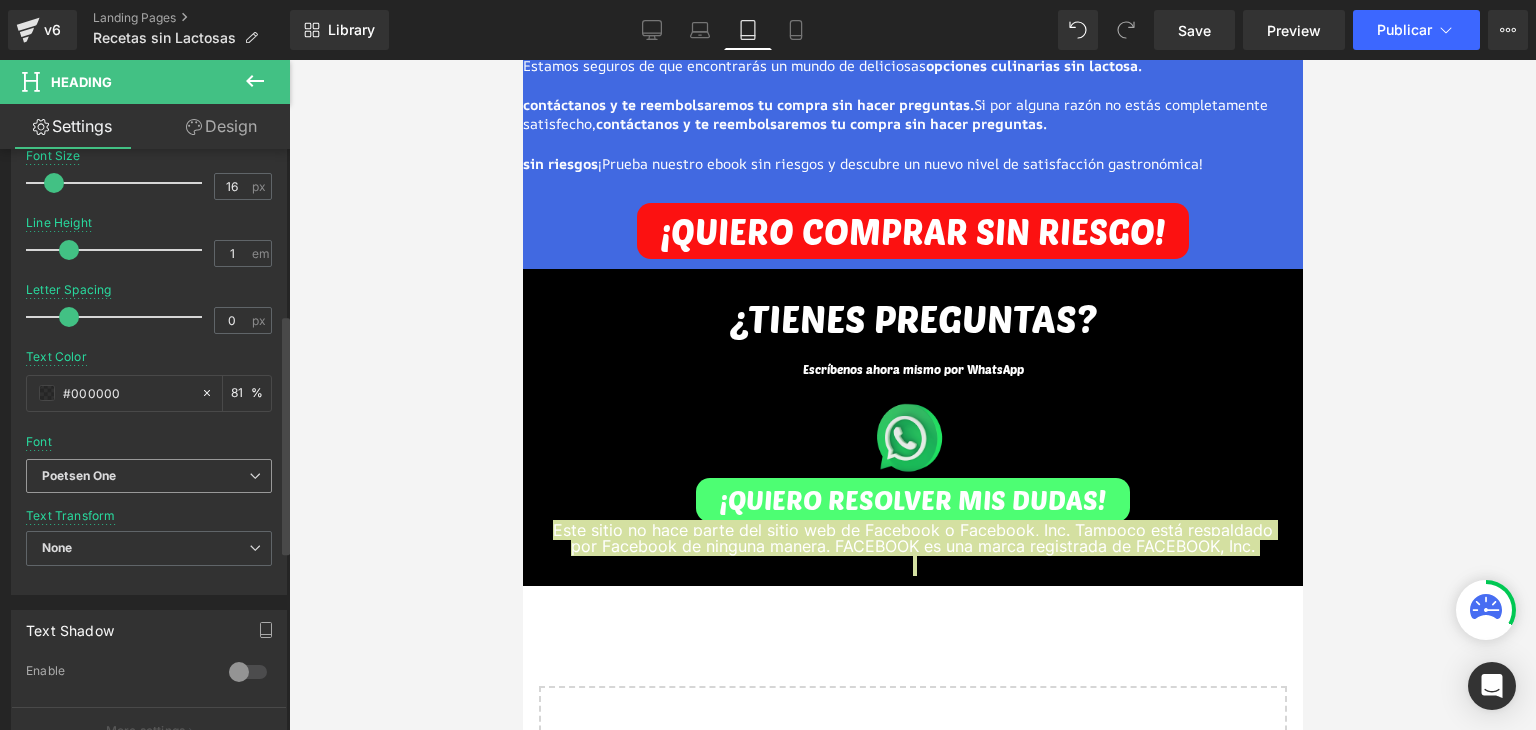 click on "Poetsen One" at bounding box center (145, 476) 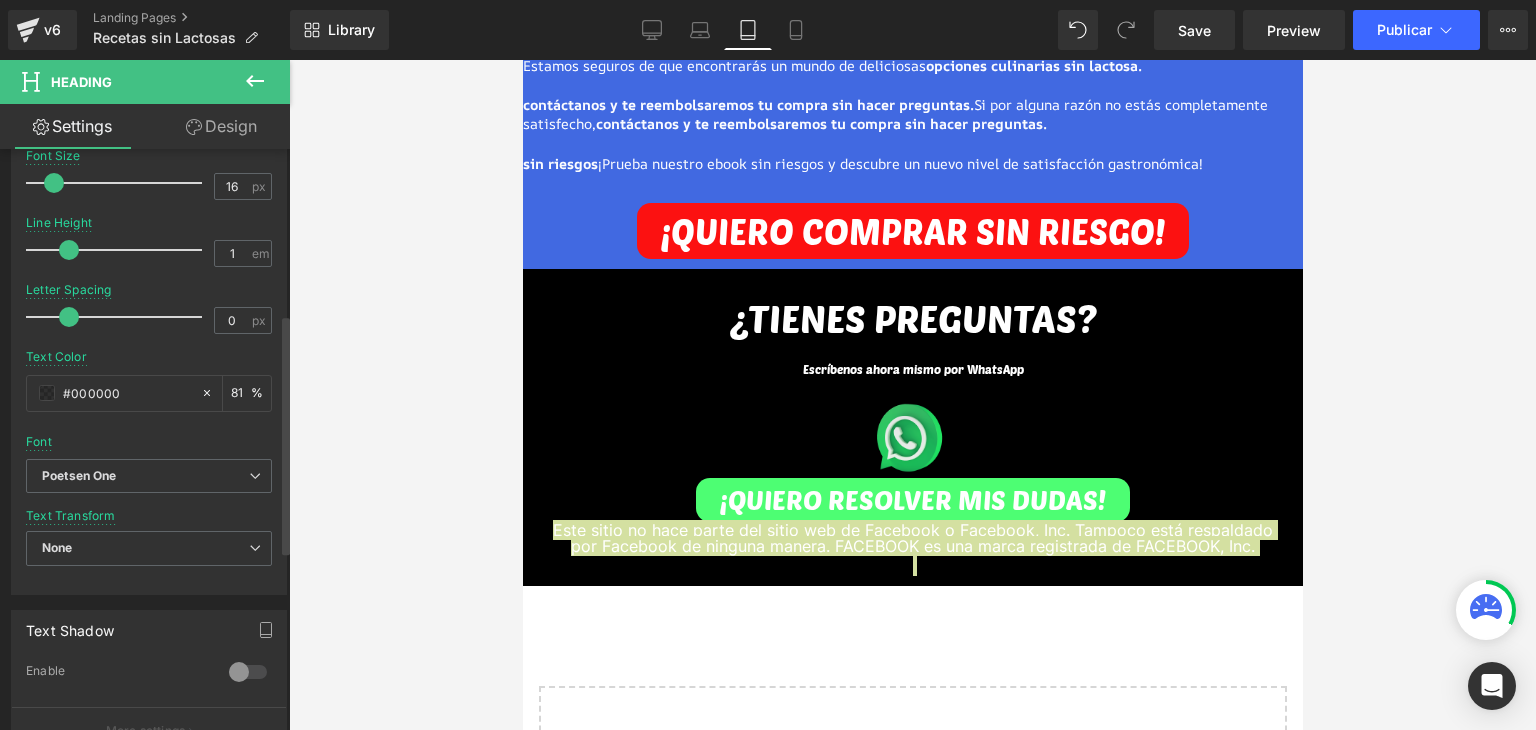 click on "Font
Default
Poetsen One
AR One Sans
Alumni Sans Collegiate One
[PERSON_NAME]
Poetsen One
Default
Poetsen One
AR One Sans
Alumni Sans Collegiate One
[PERSON_NAME]
Open Font Manager" at bounding box center (149, 217) 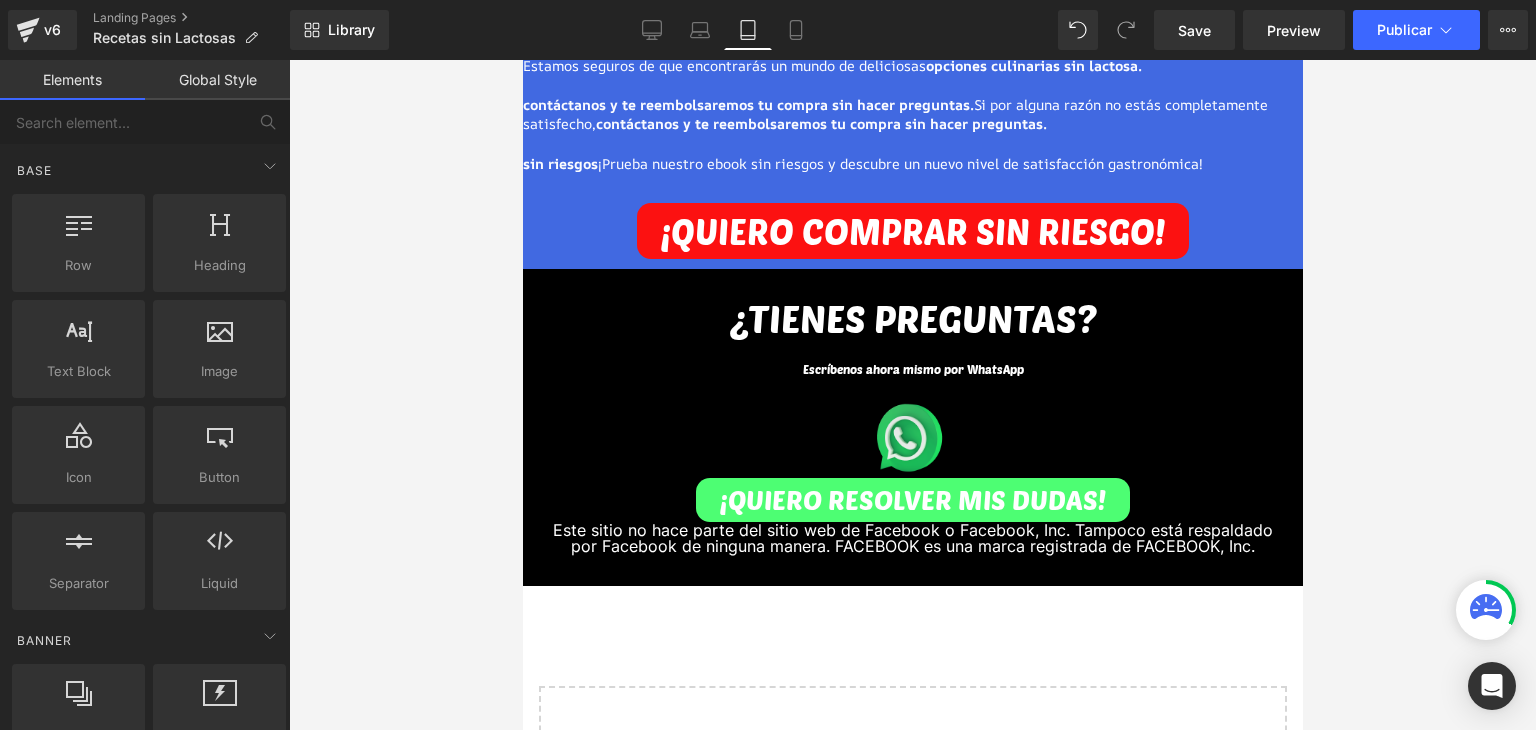 click on "ATENCIÓN: Quedan los últimos 4  accesos al Ebook el dia [PERSON_NAME][DATE] Heading
13 Min
26 Sec
Countdown Timer
Descubra ahora la única  forma comprobada para olvidarse  por completo  del malestar estomacal, gases o hinchazón  con +170 recetas sin lactosa ni gluten Heading         Image         ¡Las 170 delicias para hacer en casa que todo enemigo [PERSON_NAME] irritable y gases molestos debe conocer! Text Block
ESTE PRODUCTO  ES PARA TI SI...
Heading
Image
Eres  intolerante a la lactosa   y buscas opciones de comida deliciosa que  no te causen ningún tipo de malestar
Text Block
Image" at bounding box center (912, -3333) 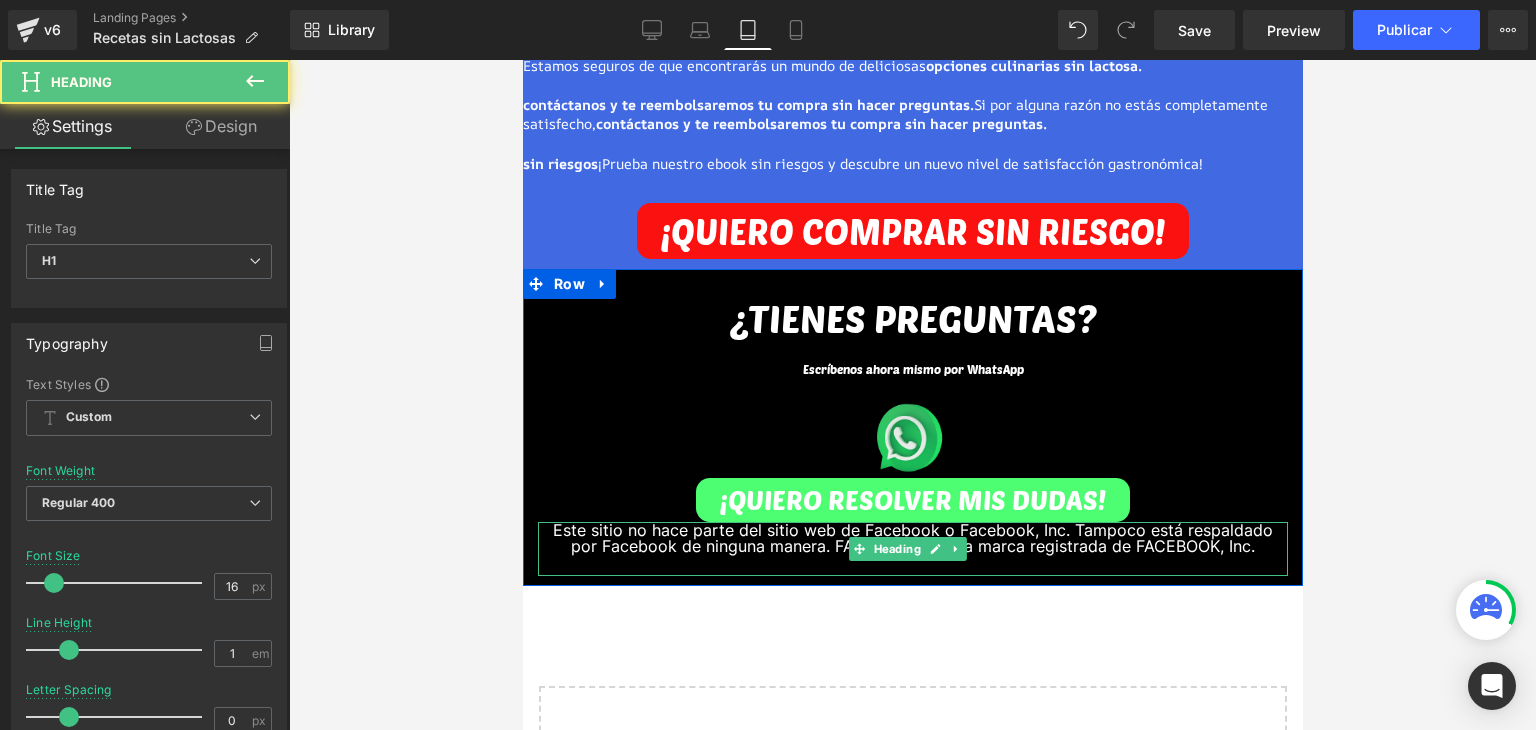 click on "Este sitio no hace parte del sitio web de Facebook o Facebook, Inc. Tampoco está respaldado por Facebook de ninguna manera. FACEBOOK es una marca registrada de FACEBOOK, Inc." at bounding box center (912, 538) 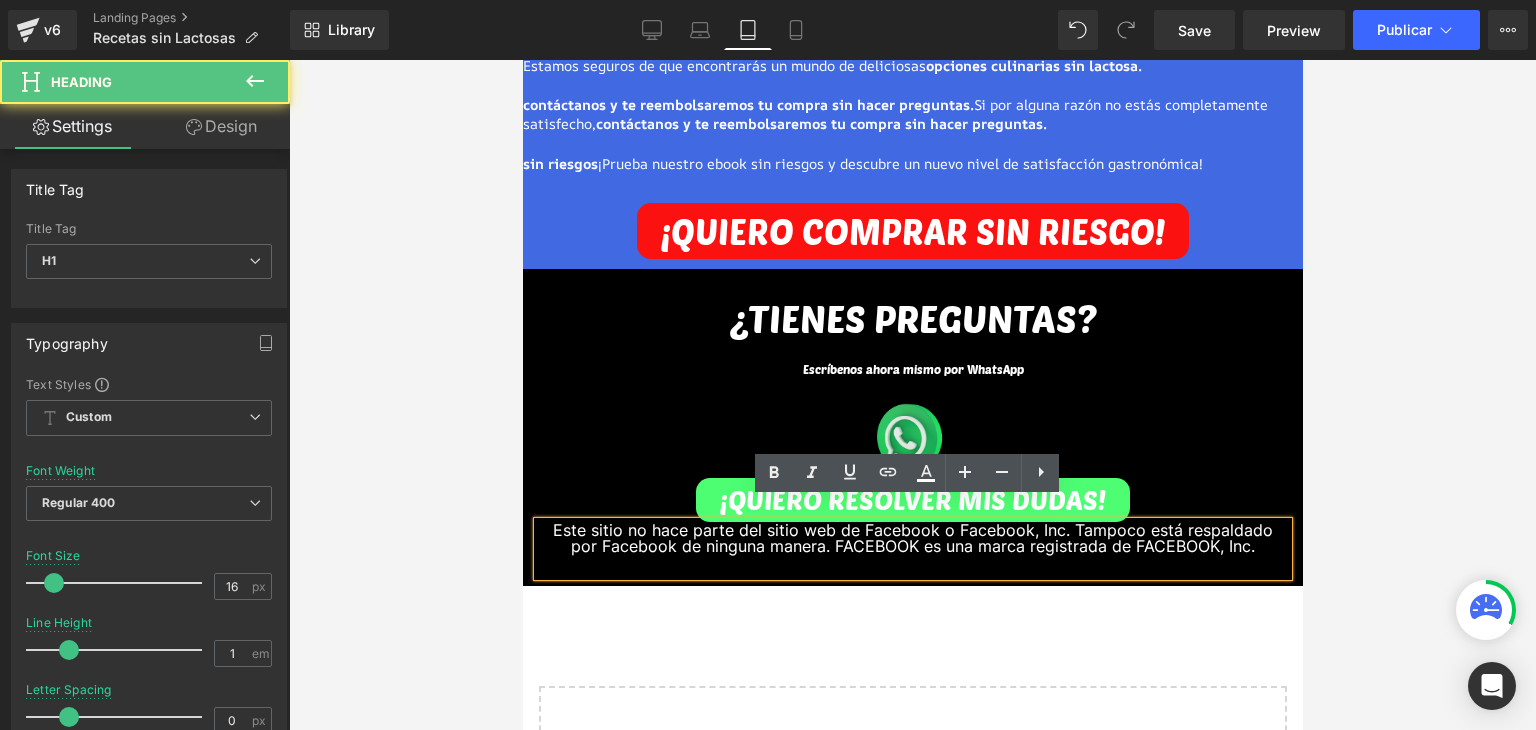 click on "Este sitio no hace parte del sitio web de Facebook o Facebook, Inc. Tampoco está respaldado por Facebook de ninguna manera. FACEBOOK es una marca registrada de FACEBOOK, Inc." at bounding box center [912, 538] 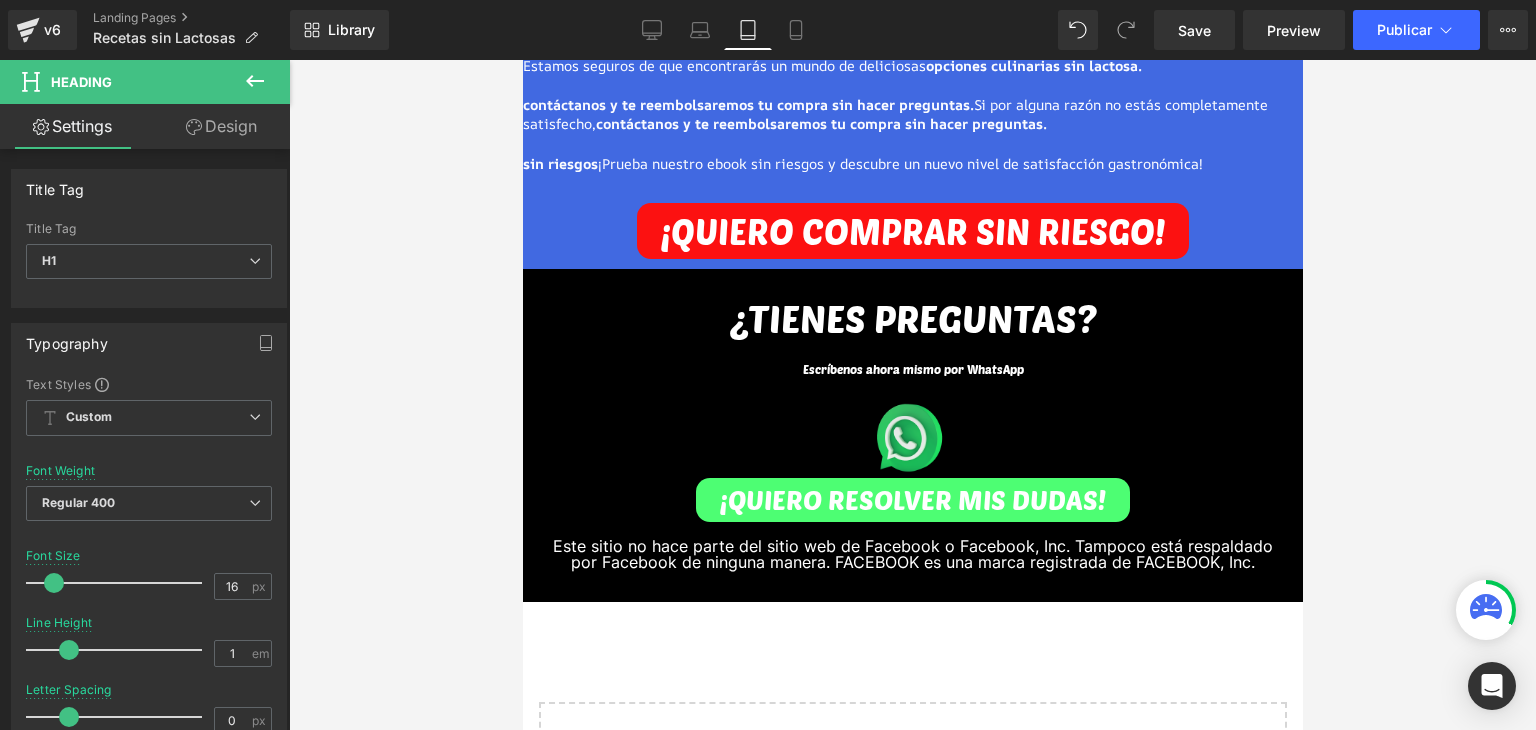 click at bounding box center [912, 395] 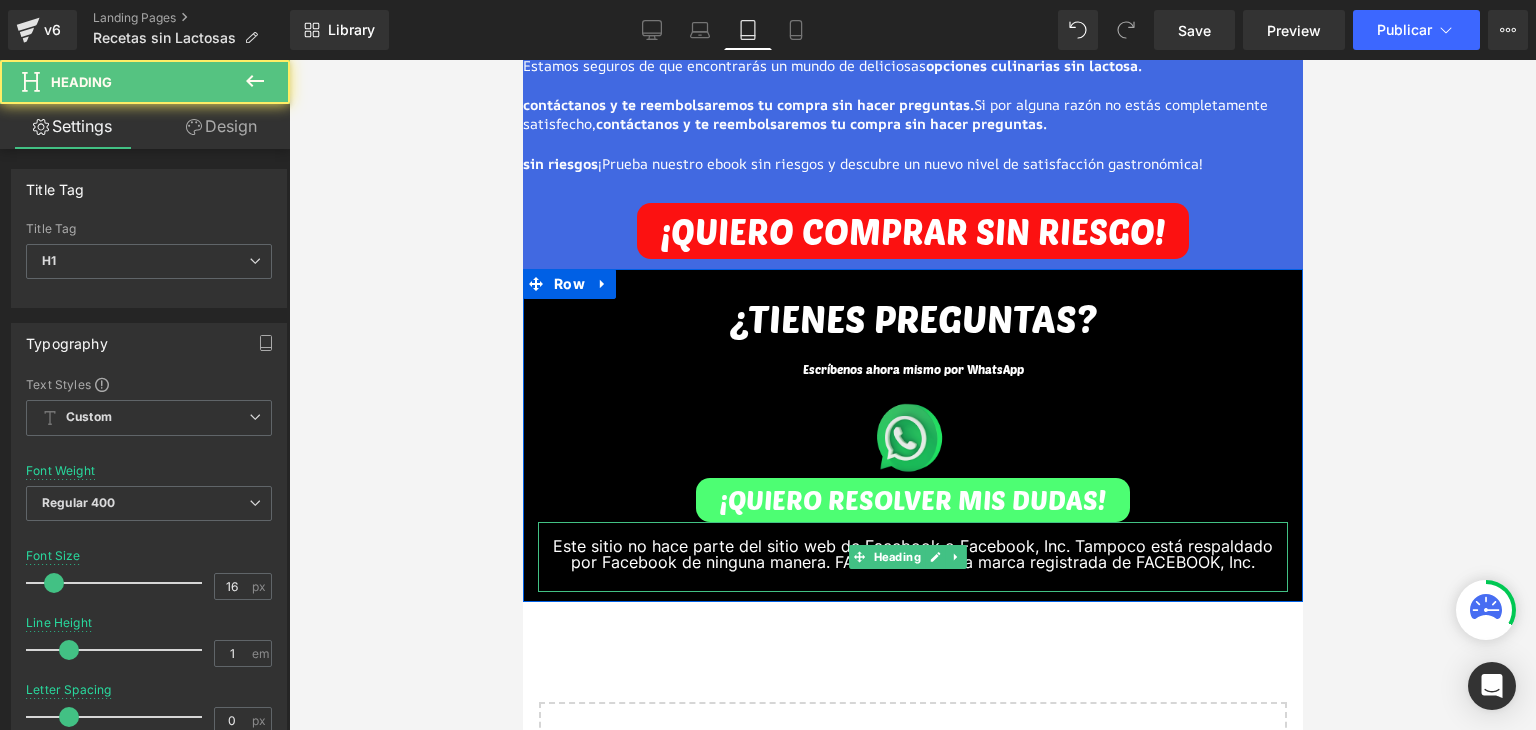 click on "Este sitio no hace parte del sitio web de Facebook o Facebook, Inc. Tampoco está respaldado por Facebook de ninguna manera. FACEBOOK es una marca registrada de FACEBOOK, Inc." at bounding box center (912, 554) 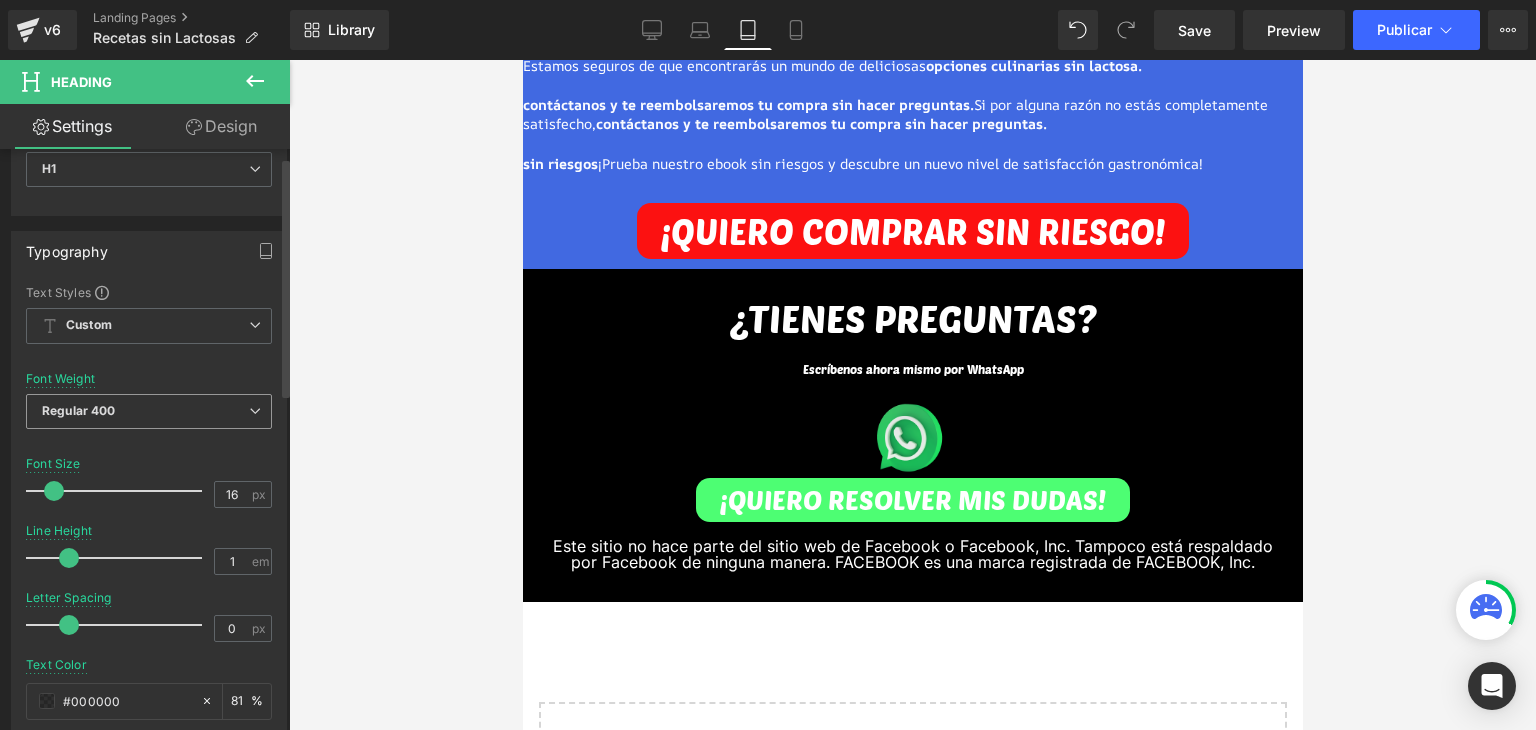 scroll, scrollTop: 400, scrollLeft: 0, axis: vertical 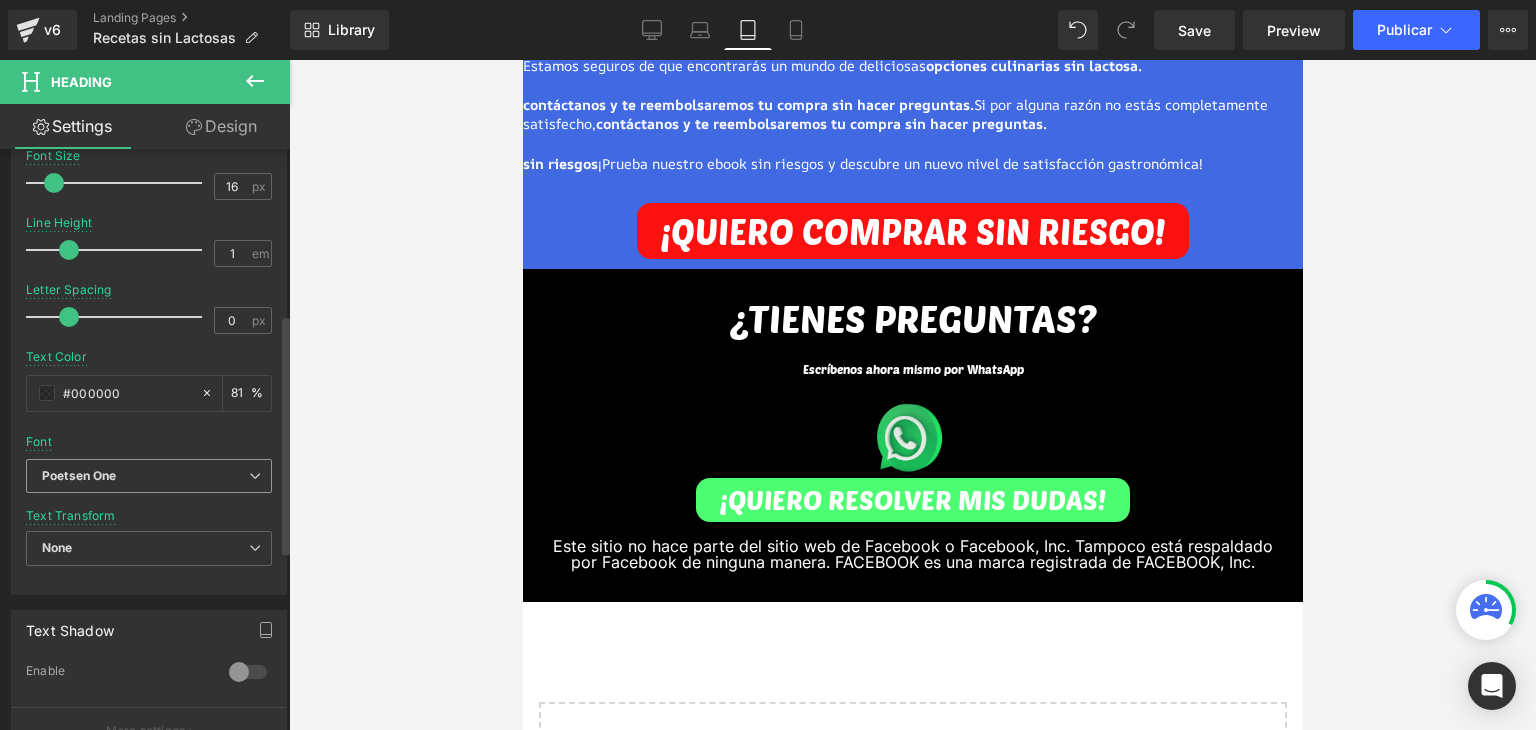 click on "Poetsen One" at bounding box center [79, 476] 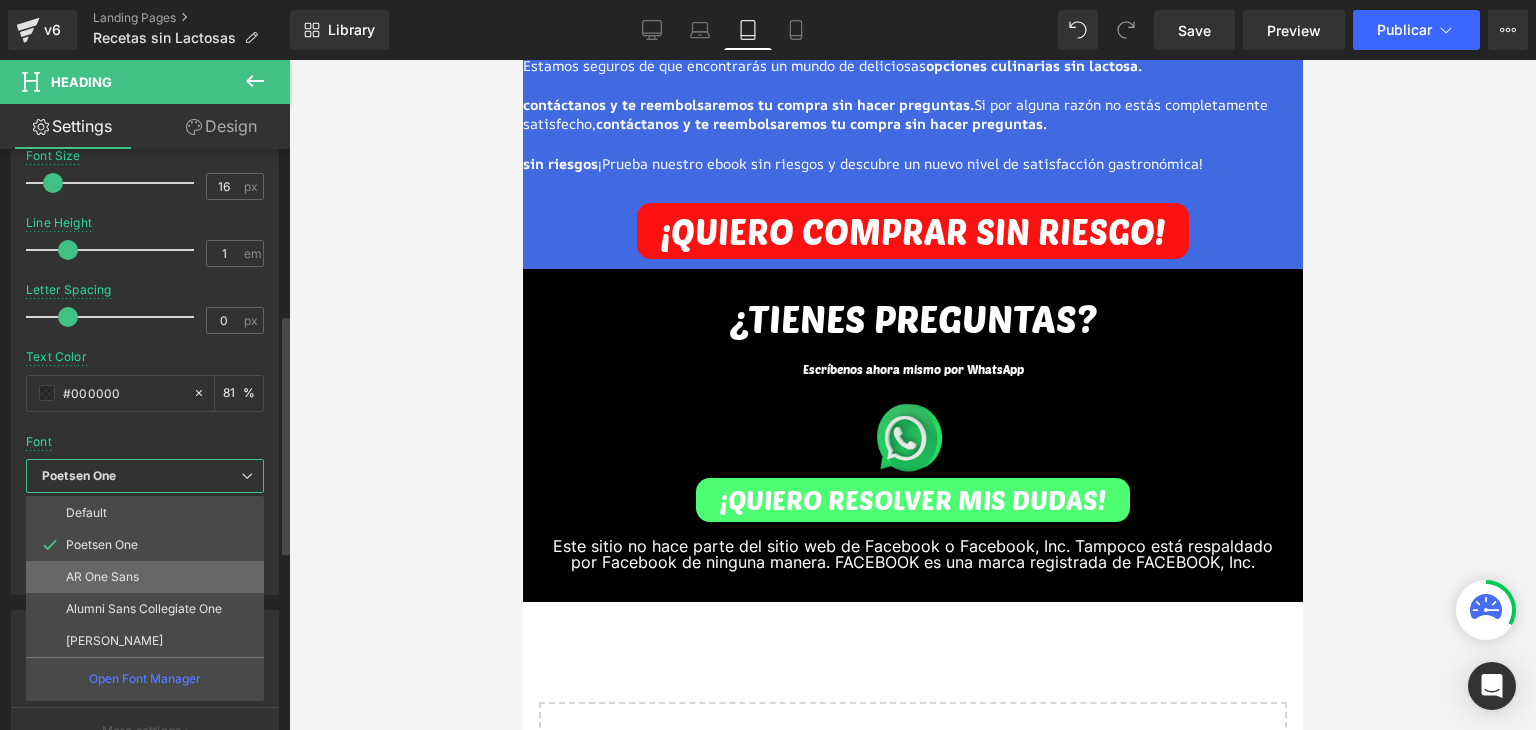 click on "AR One Sans" at bounding box center [102, 577] 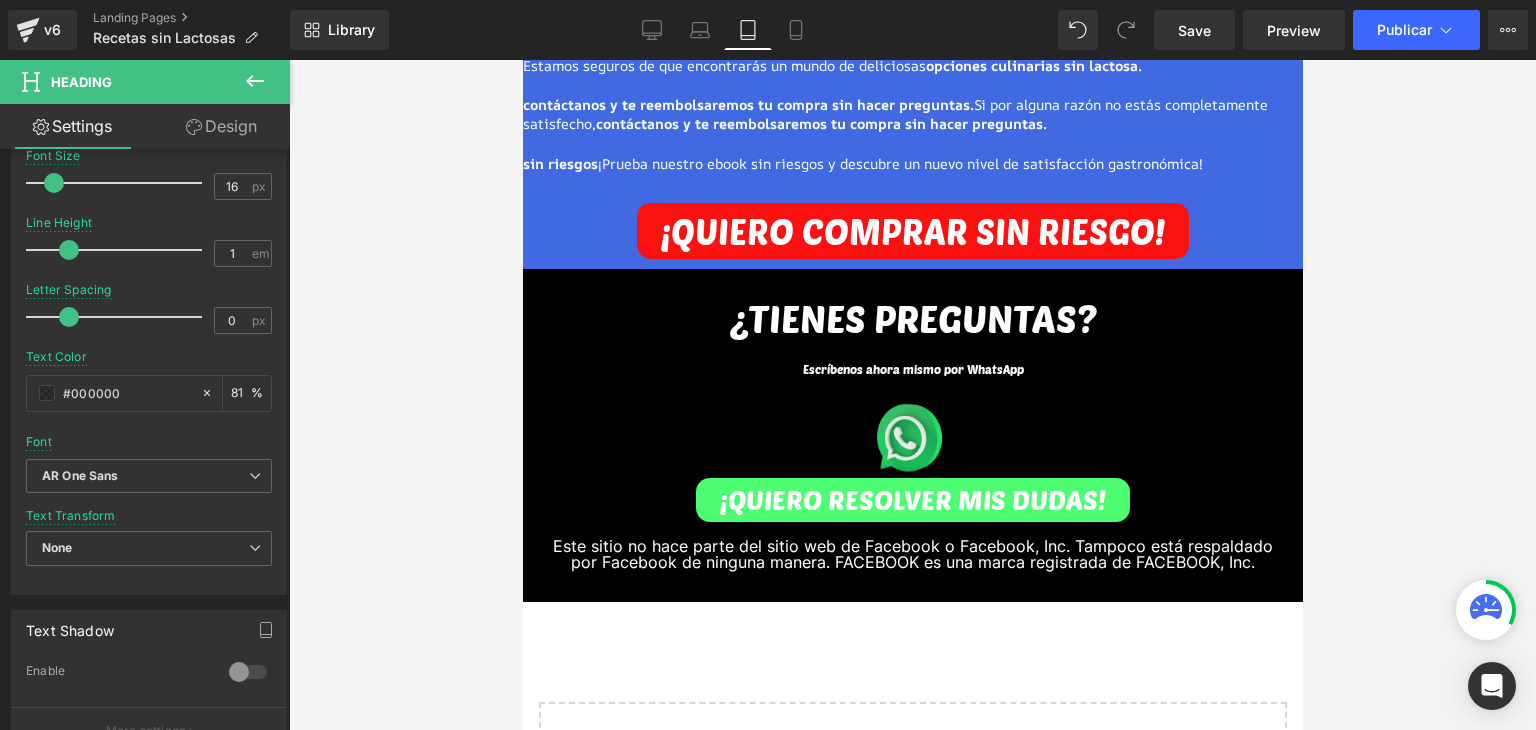 click at bounding box center (912, 395) 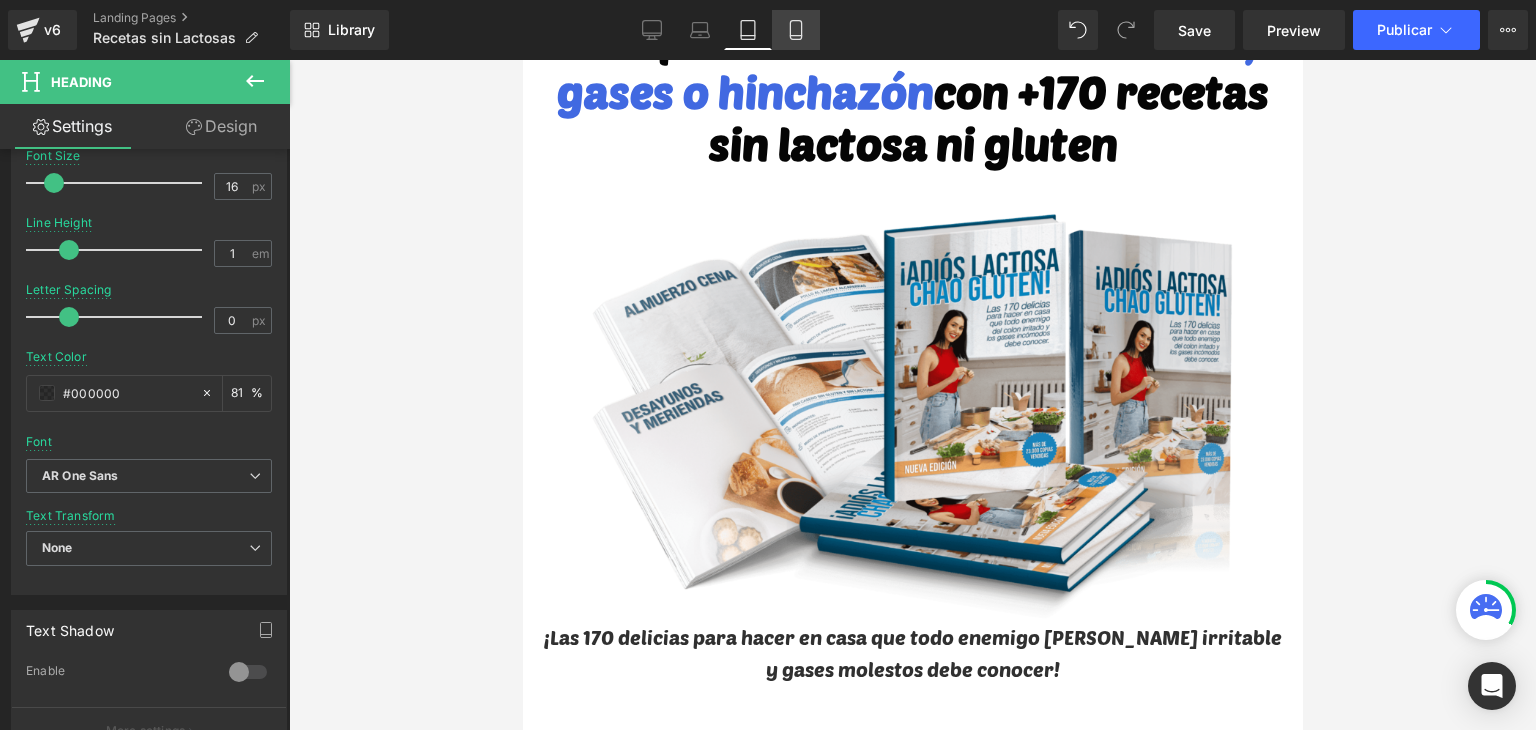 click on "Mobile" at bounding box center (796, 30) 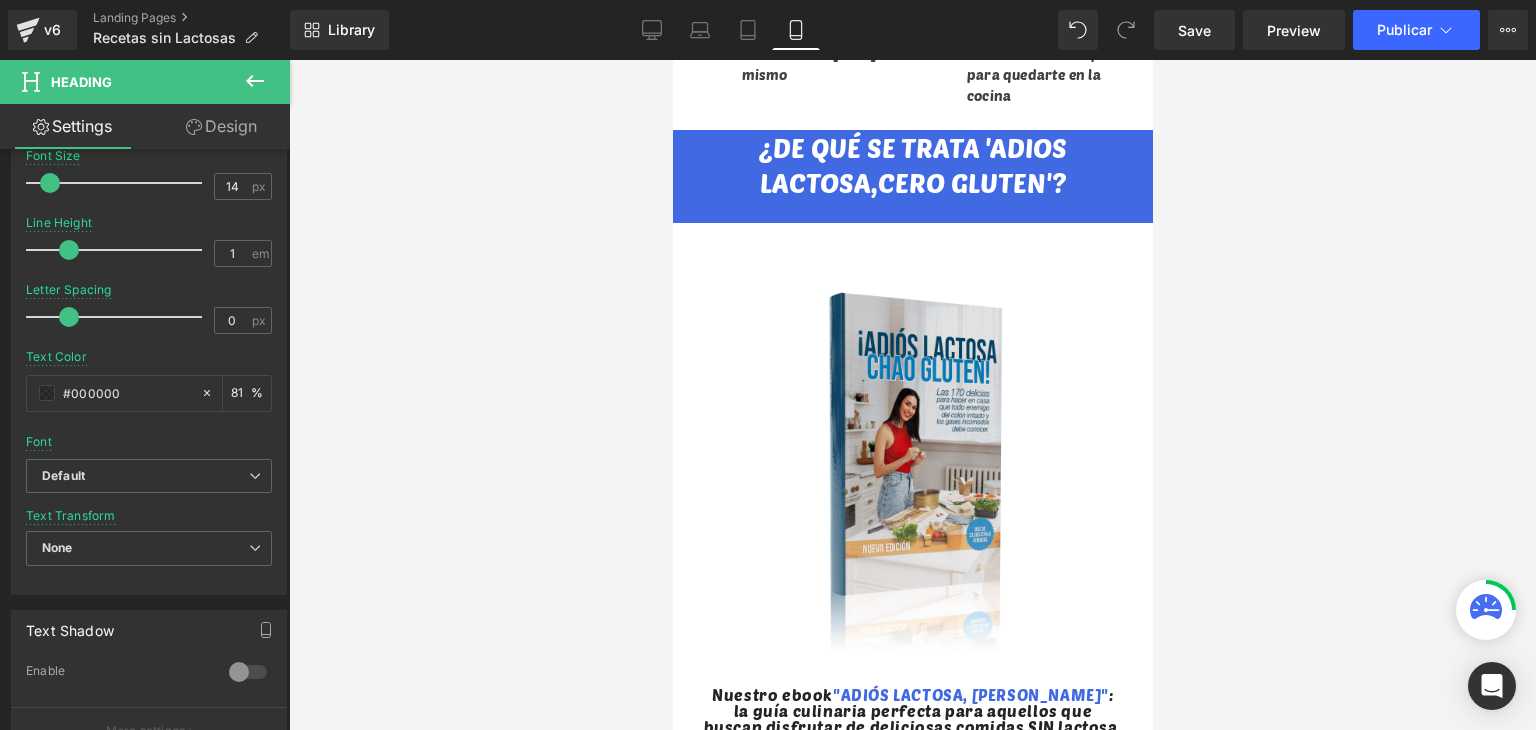 scroll, scrollTop: 1200, scrollLeft: 0, axis: vertical 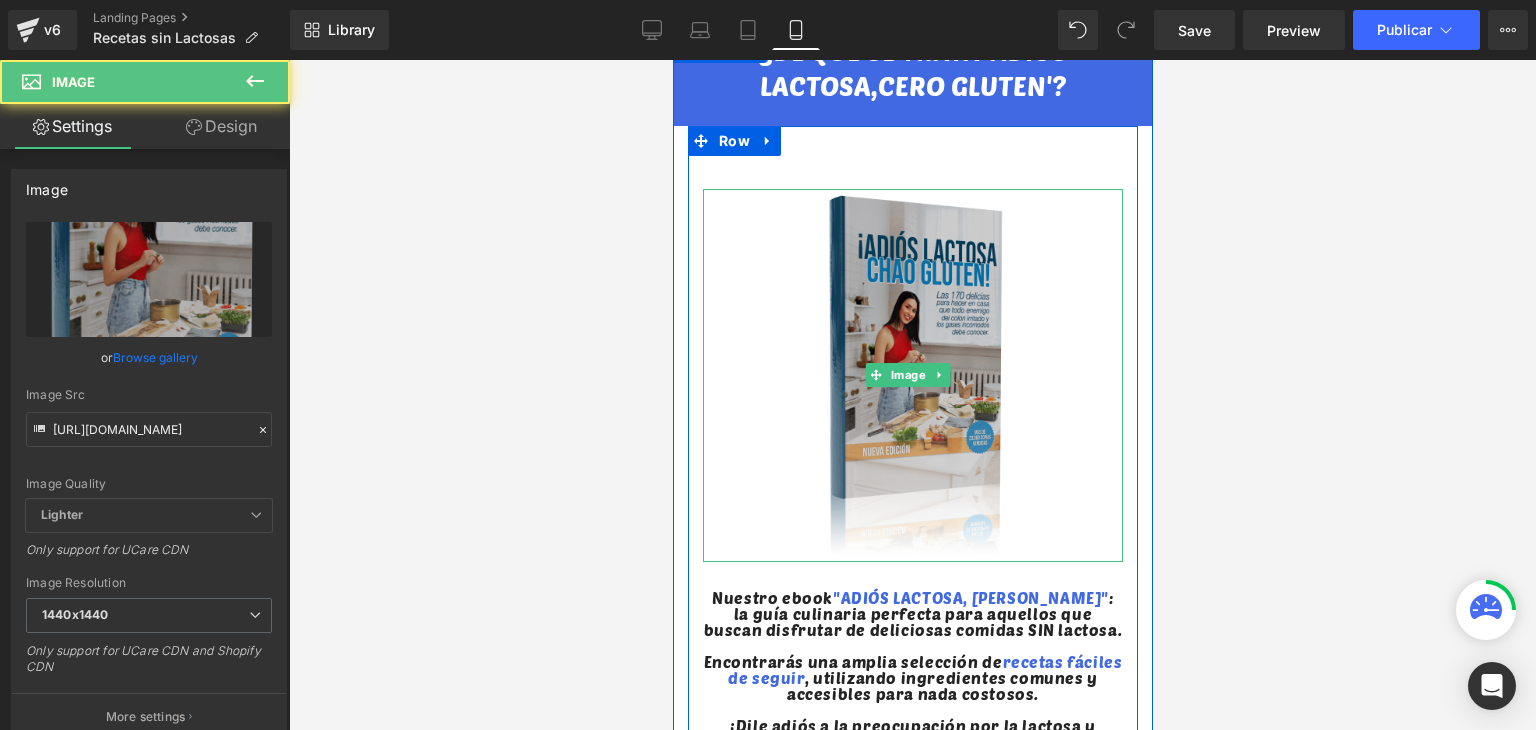 click at bounding box center (912, 375) 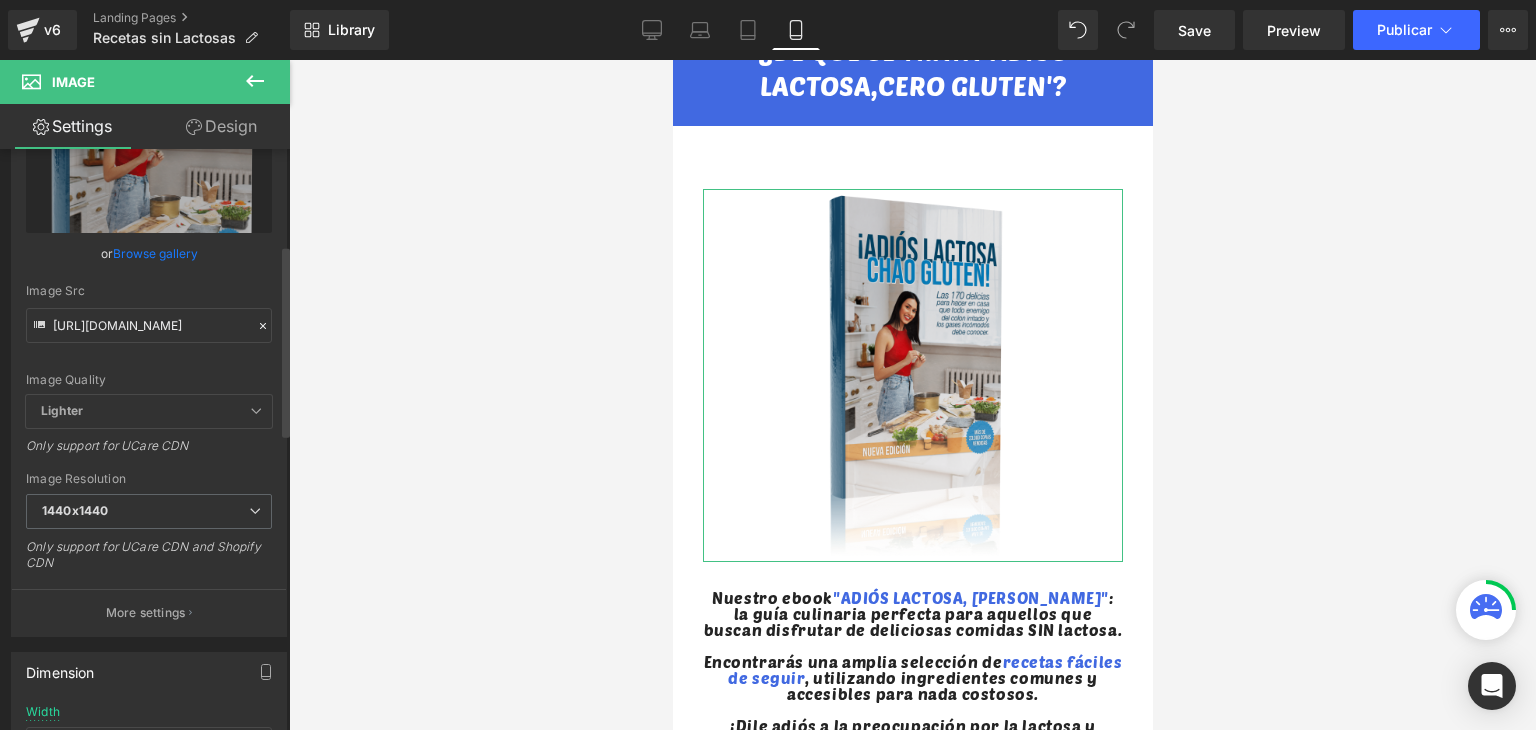 scroll, scrollTop: 400, scrollLeft: 0, axis: vertical 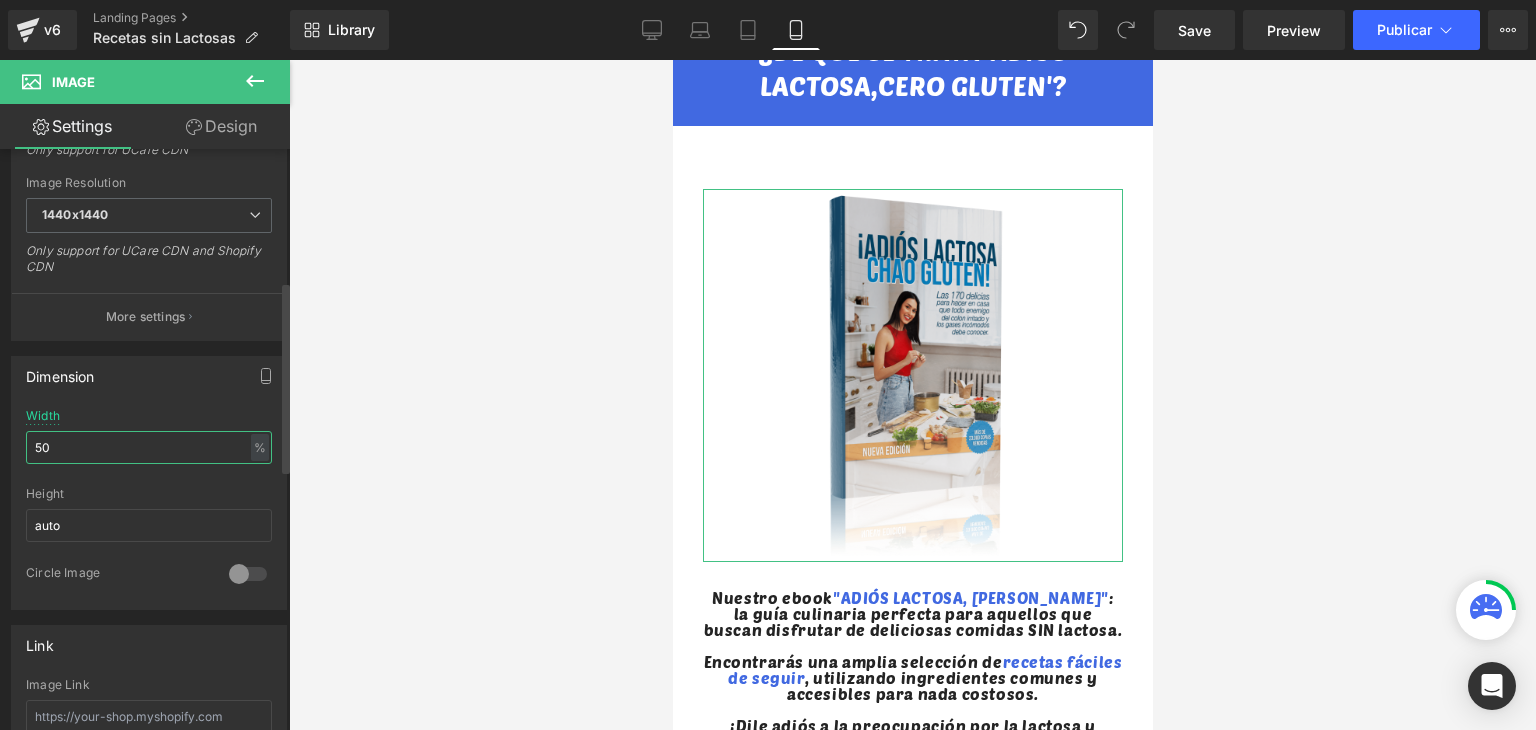 drag, startPoint x: 41, startPoint y: 453, endPoint x: 24, endPoint y: 453, distance: 17 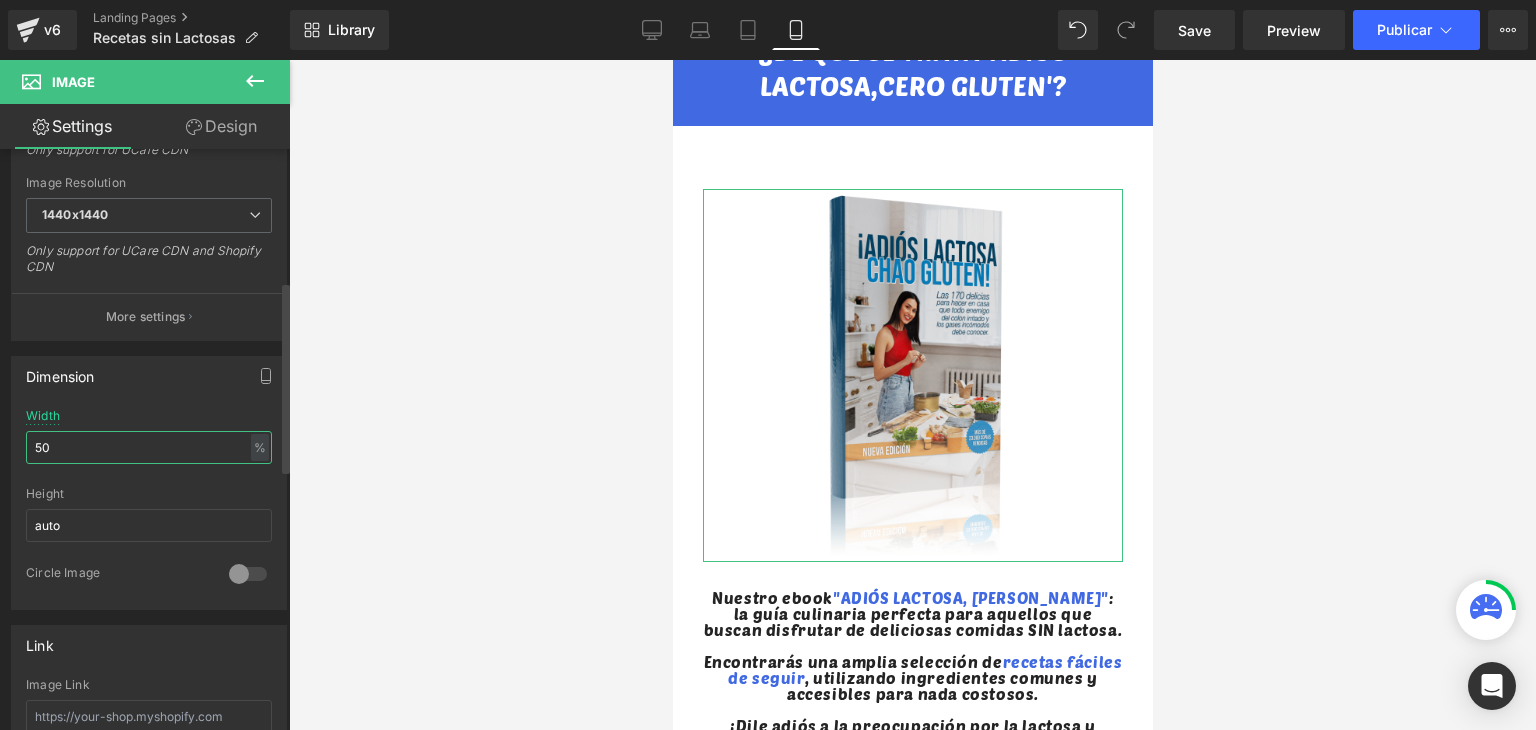 click on "50% Width 50 % % px auto Height auto 0 Circle Image" at bounding box center [149, 509] 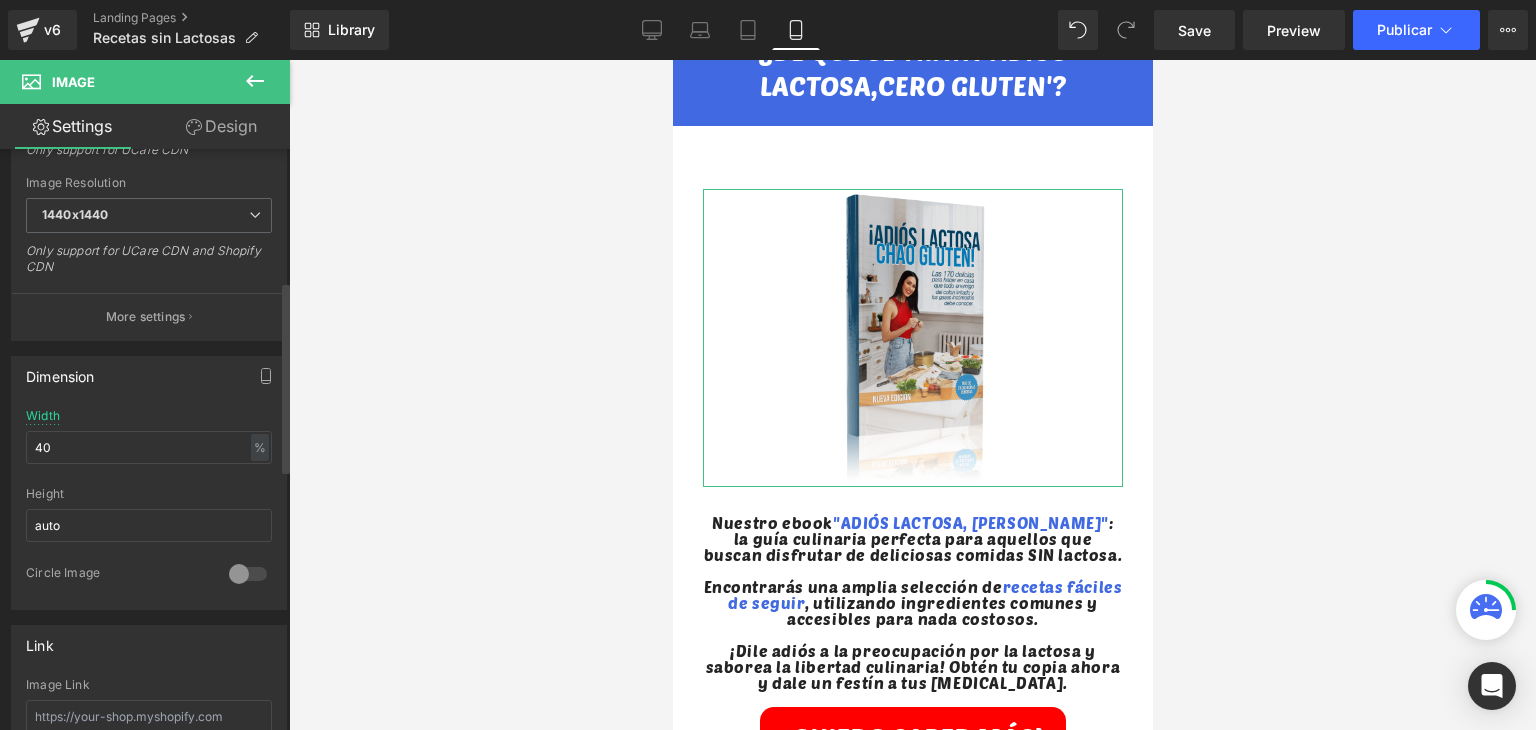 click on "Width 40 % % px" at bounding box center (149, 448) 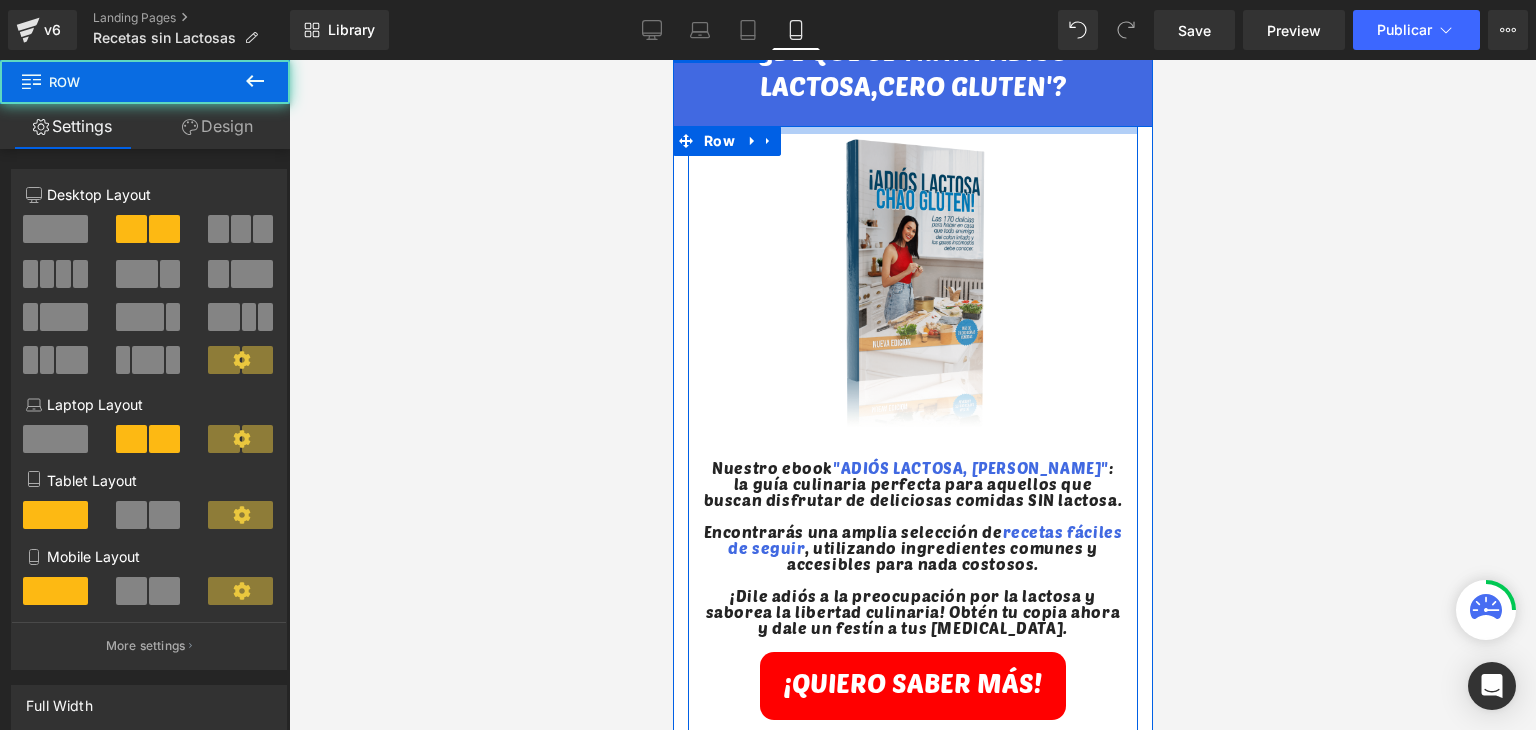 drag, startPoint x: 927, startPoint y: 176, endPoint x: 930, endPoint y: 118, distance: 58.077534 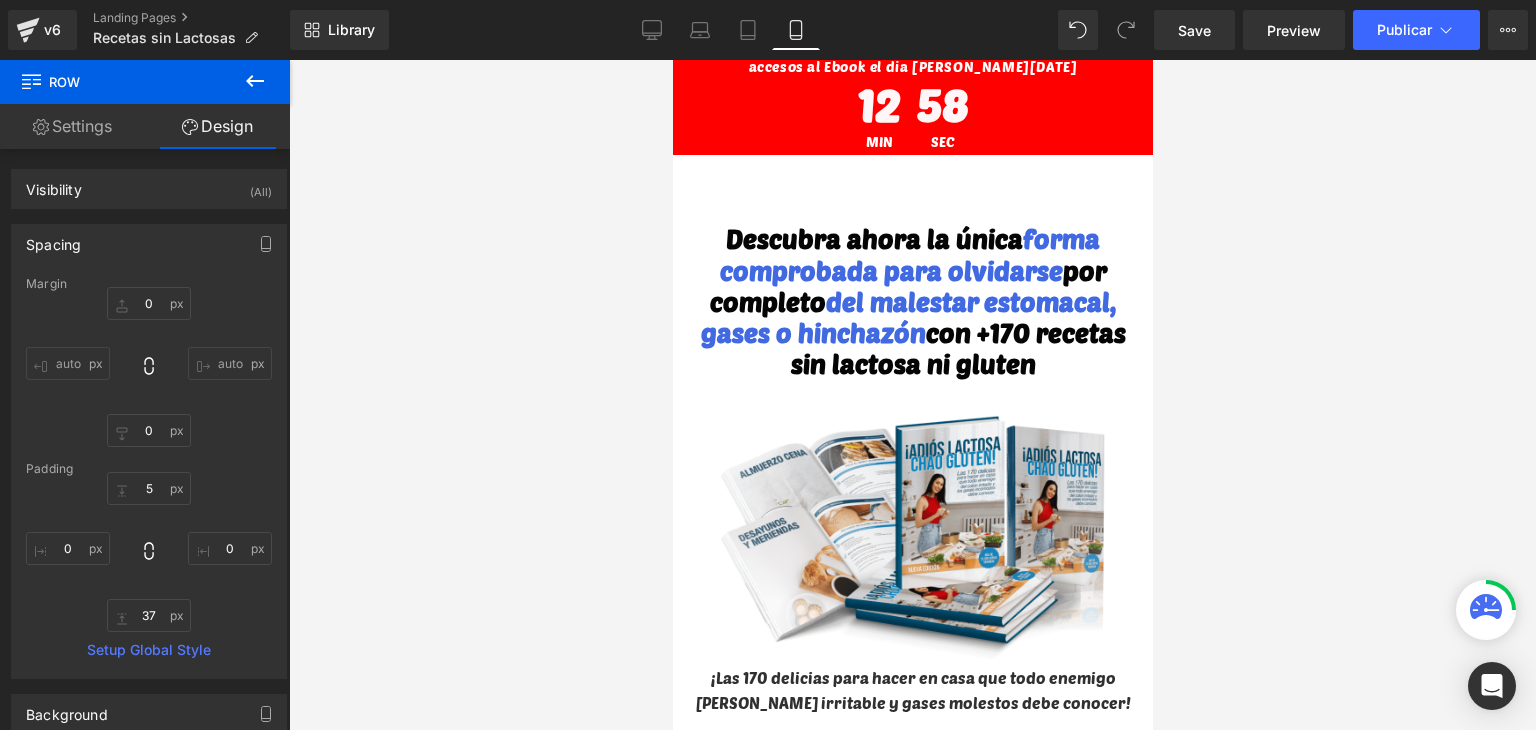 scroll, scrollTop: 0, scrollLeft: 0, axis: both 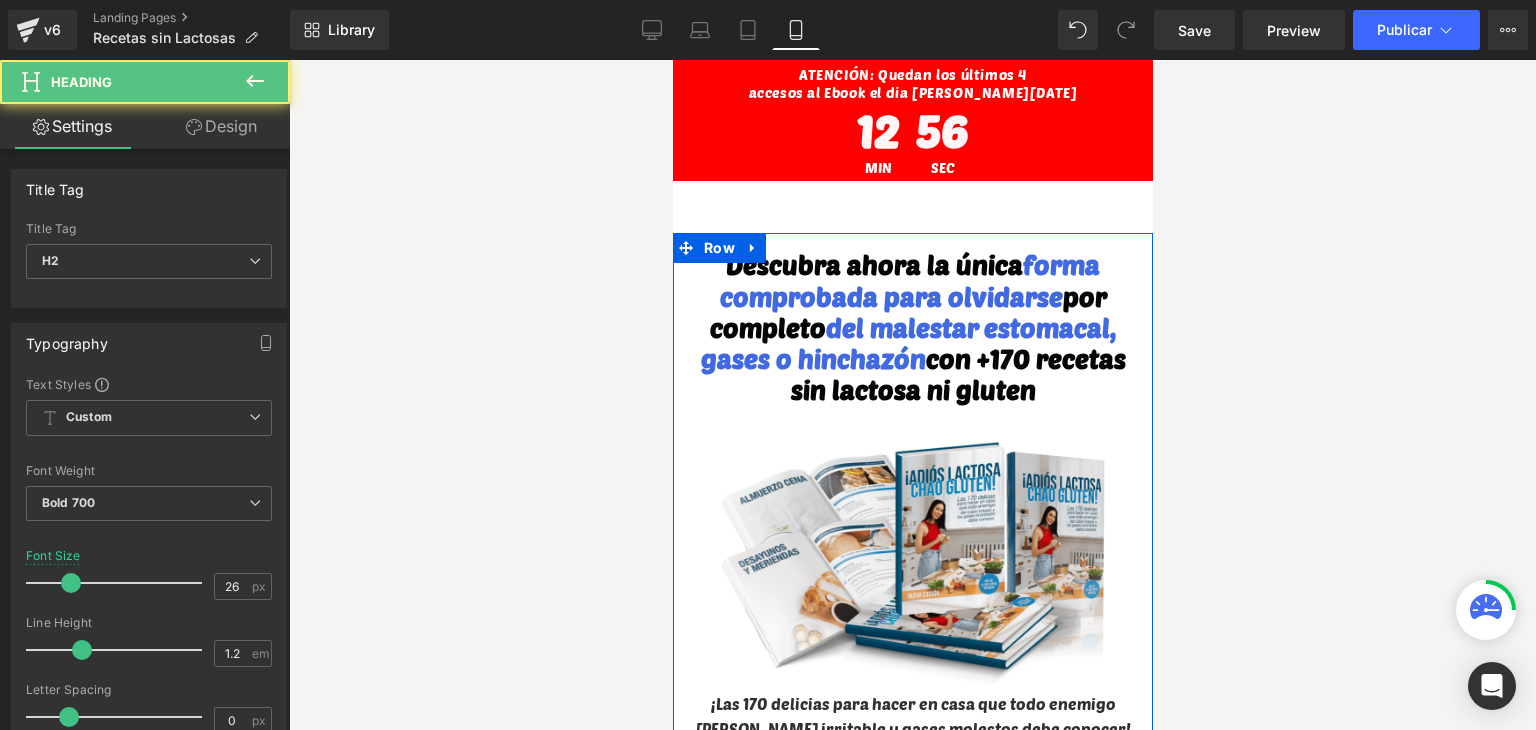 click on "Descubra ahora la única  forma comprobada para olvidarse  por completo  del malestar estomacal, gases o hinchazón  con +170 recetas sin lactosa ni gluten Heading         Image         ¡Las 170 delicias para hacer en casa que todo enemigo [PERSON_NAME] irritable y gases molestos debe conocer! Text Block
ESTE PRODUCTO  ES PARA TI SI...
Heading
Image
Eres  intolerante a la lactosa   y buscas opciones de comida deliciosa que  no te causen ningún tipo de malestar
Text Block
Image
Quieres iniciar una  dieta sin lácteos Text Block" at bounding box center [912, 733] 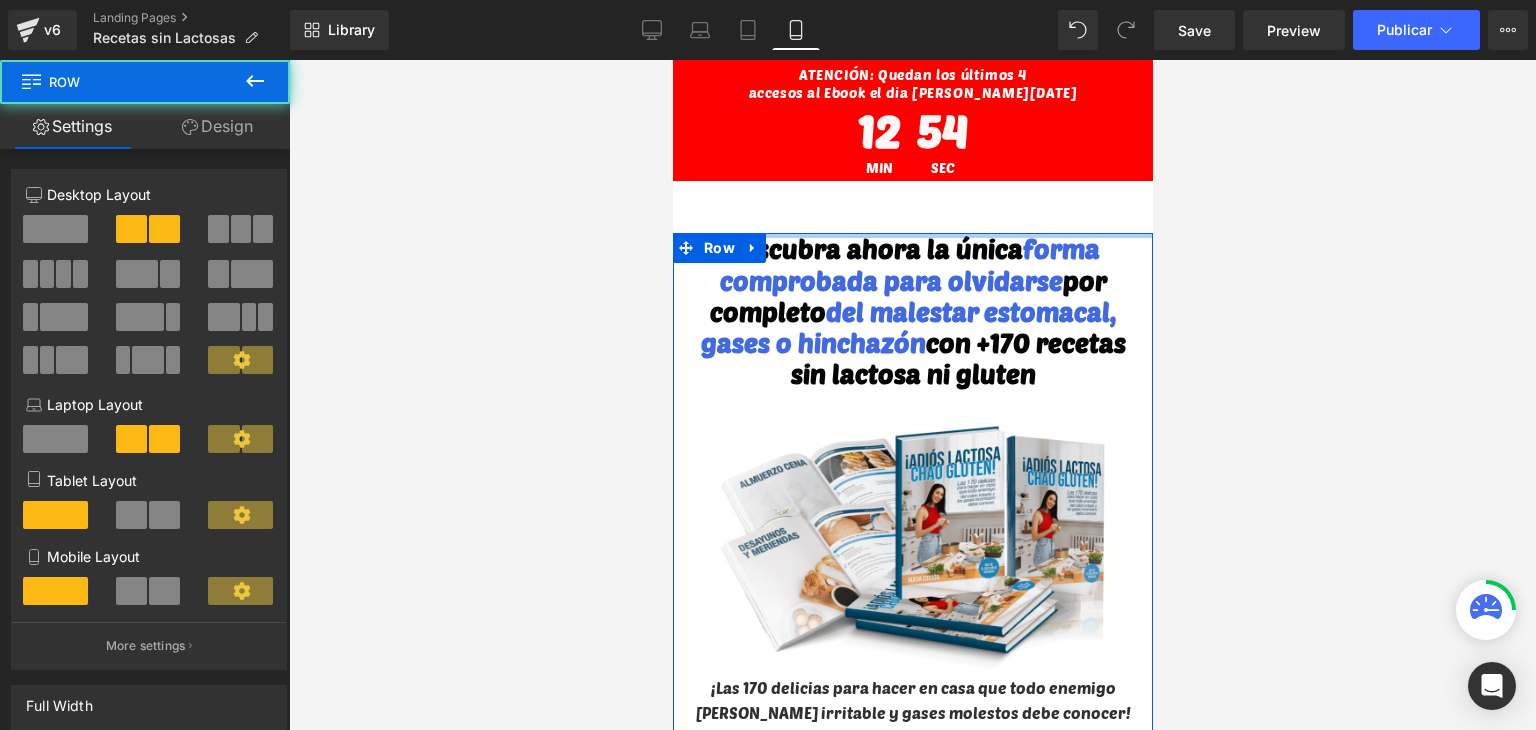 drag, startPoint x: 886, startPoint y: 235, endPoint x: 890, endPoint y: 193, distance: 42.190044 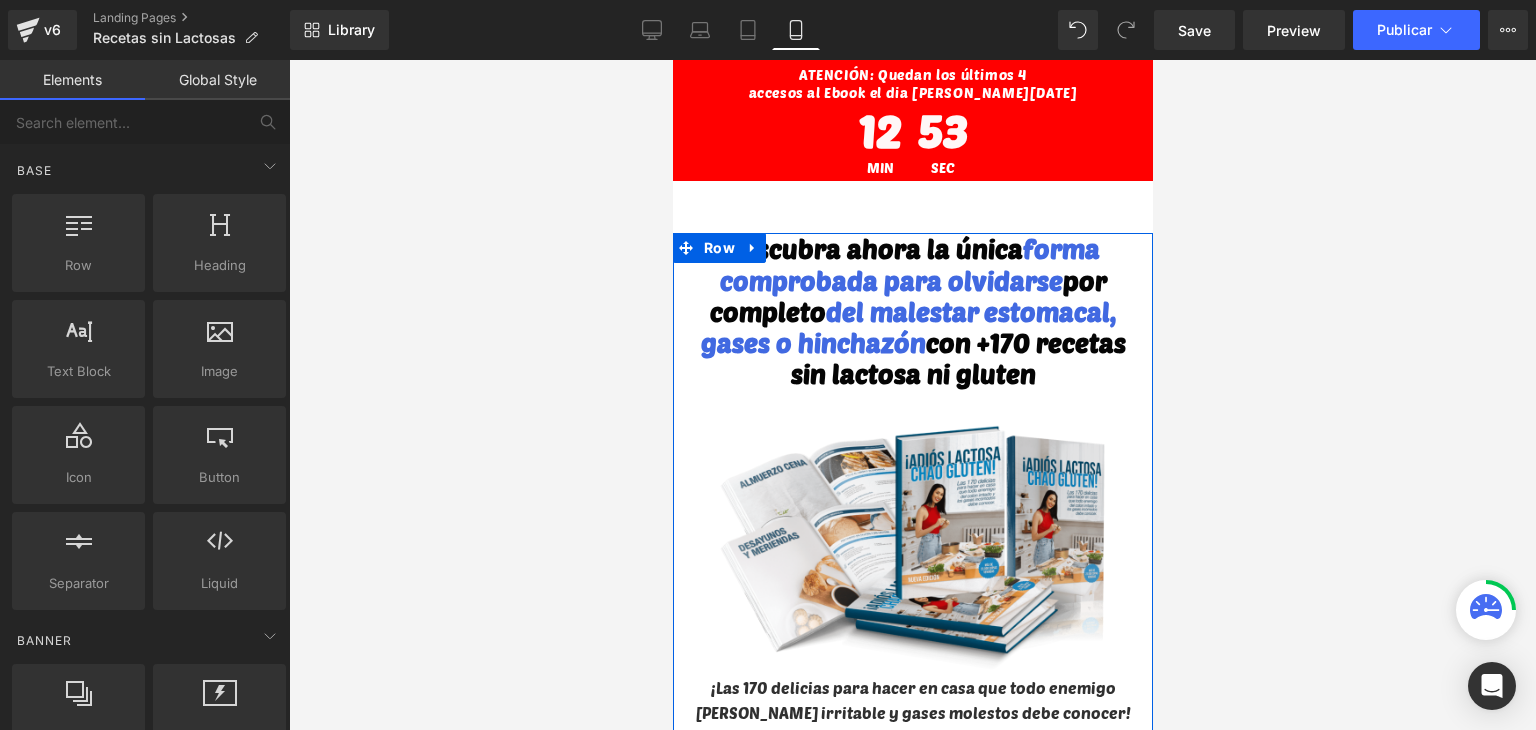 click on "ATENCIÓN: Quedan los últimos 4  accesos al Ebook el dia [PERSON_NAME][DATE] Heading
12 Min
53 Sec
Countdown Timer
Descubra ahora la única  forma comprobada para olvidarse  por completo  del malestar estomacal, gases o hinchazón  con +170 recetas sin lactosa ni gluten Heading         Image         ¡Las 170 delicias para hacer en casa que todo enemigo [PERSON_NAME] irritable y gases molestos debe conocer! Text Block
ESTE PRODUCTO  ES PARA TI SI...
Heading
Image
Eres  intolerante a la lactosa   y buscas opciones de comida deliciosa que  no te causen ningún tipo de malestar
Text Block
Image" at bounding box center [912, 4089] 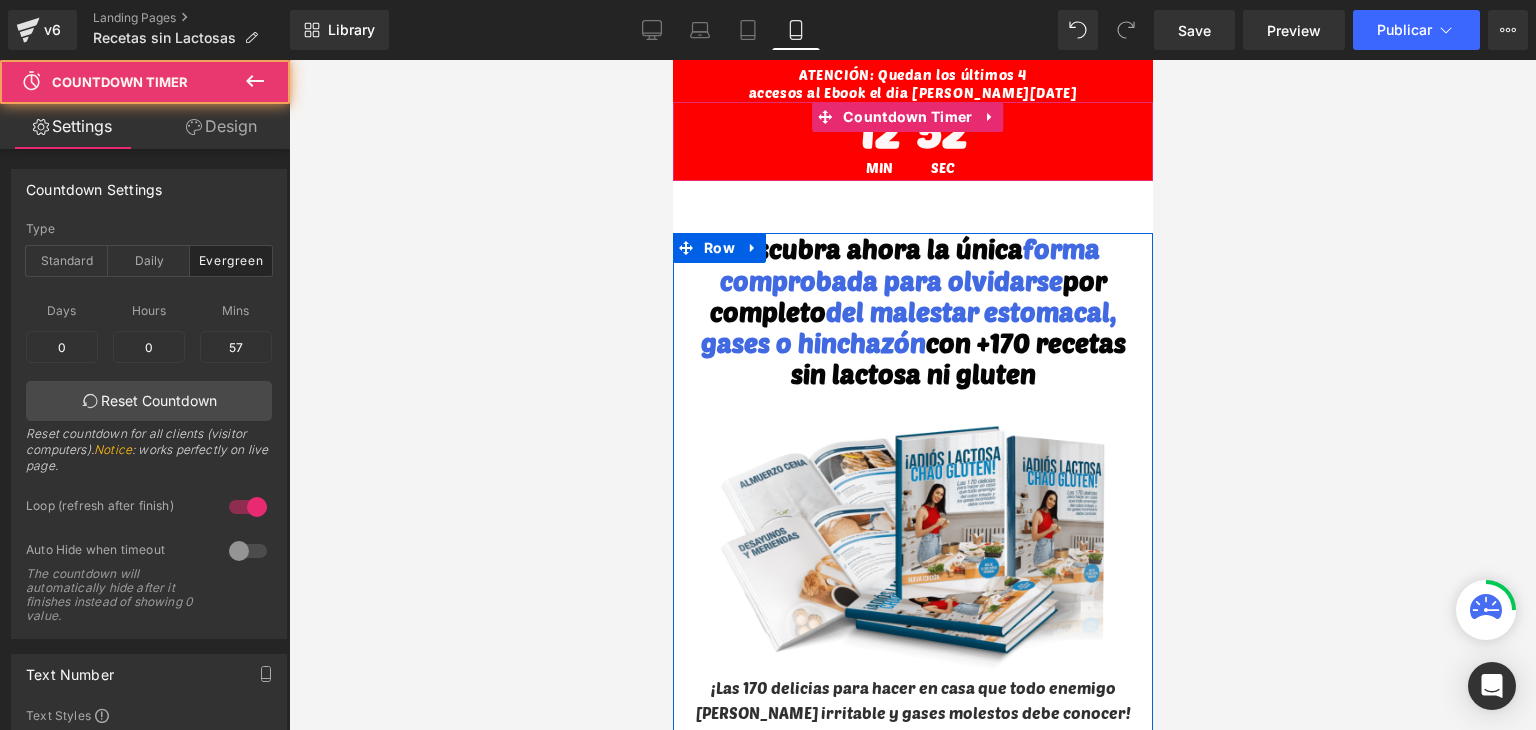 click on "52 Sec" at bounding box center [941, 141] 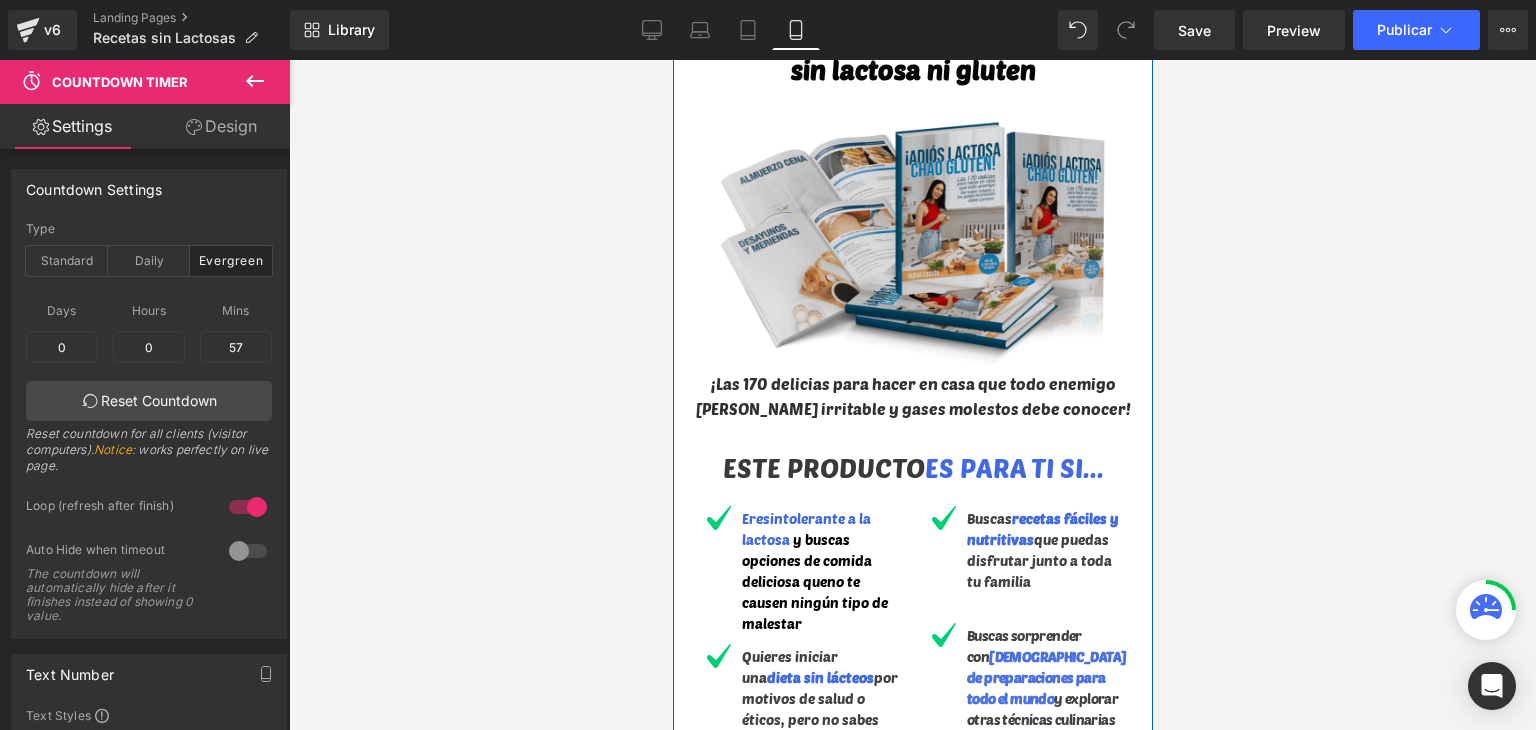 scroll, scrollTop: 400, scrollLeft: 0, axis: vertical 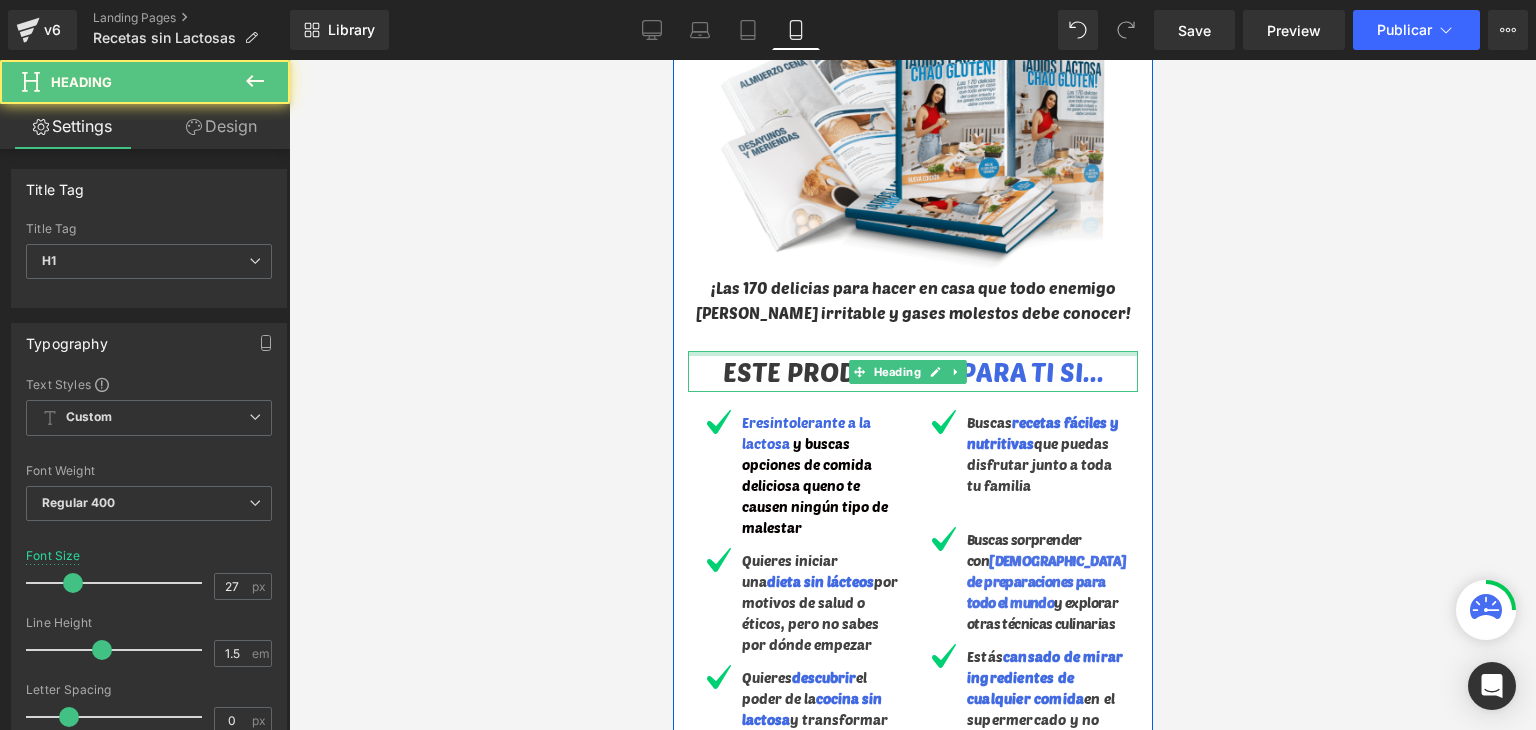 drag, startPoint x: 895, startPoint y: 345, endPoint x: 899, endPoint y: 324, distance: 21.377558 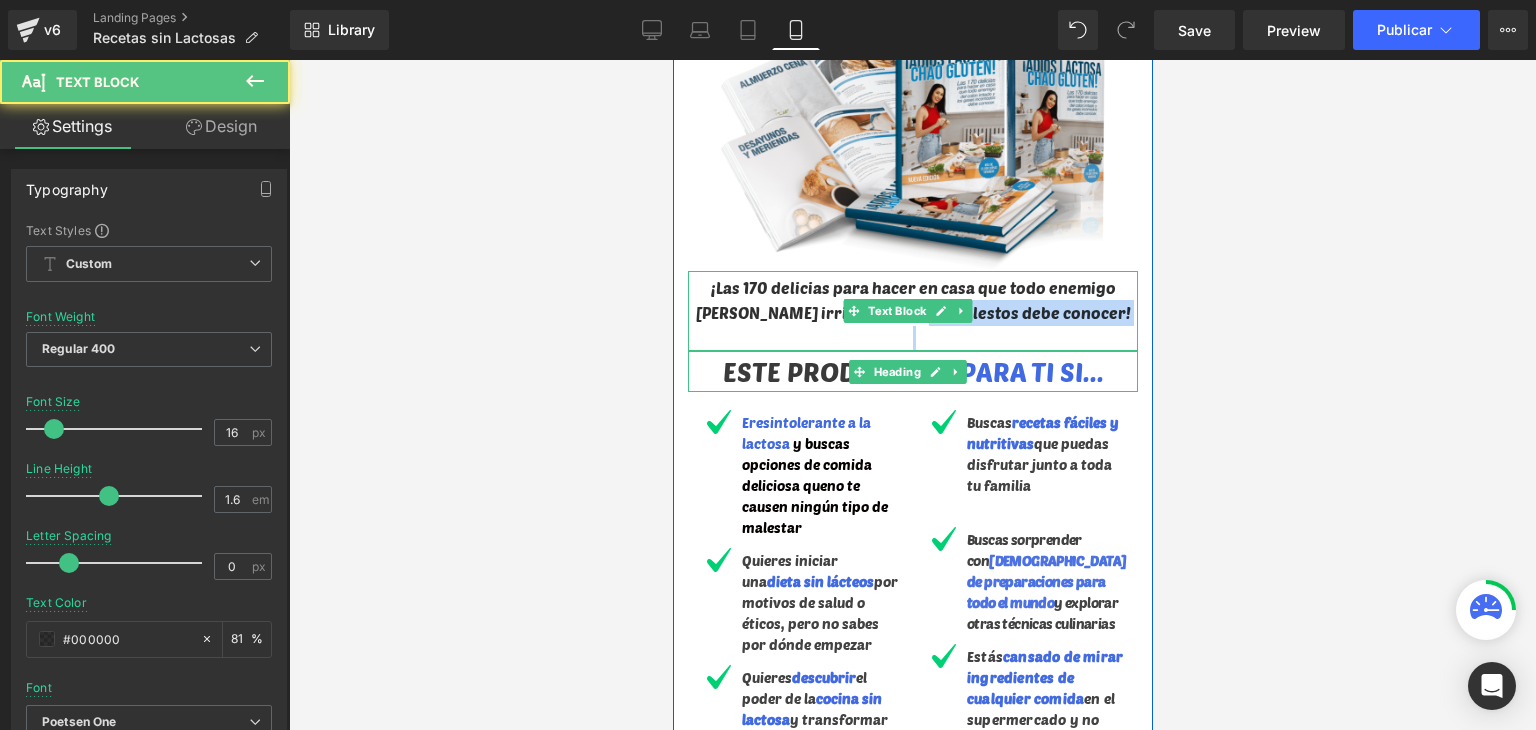 click on "¡Las 170 delicias para hacer en casa que todo enemigo [PERSON_NAME] irritable y gases molestos debe conocer!" at bounding box center [912, 311] 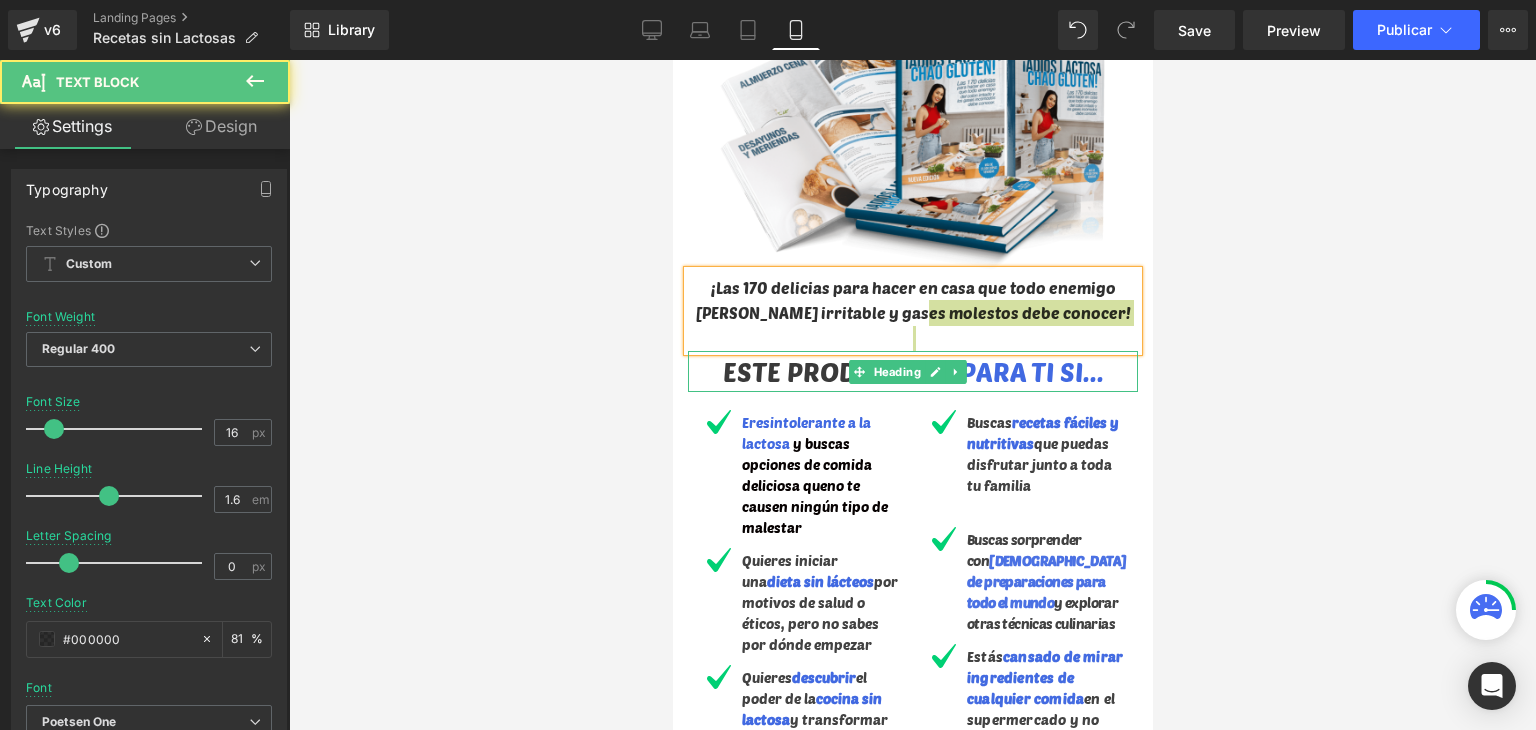 drag, startPoint x: 1184, startPoint y: 328, endPoint x: 1156, endPoint y: 327, distance: 28.01785 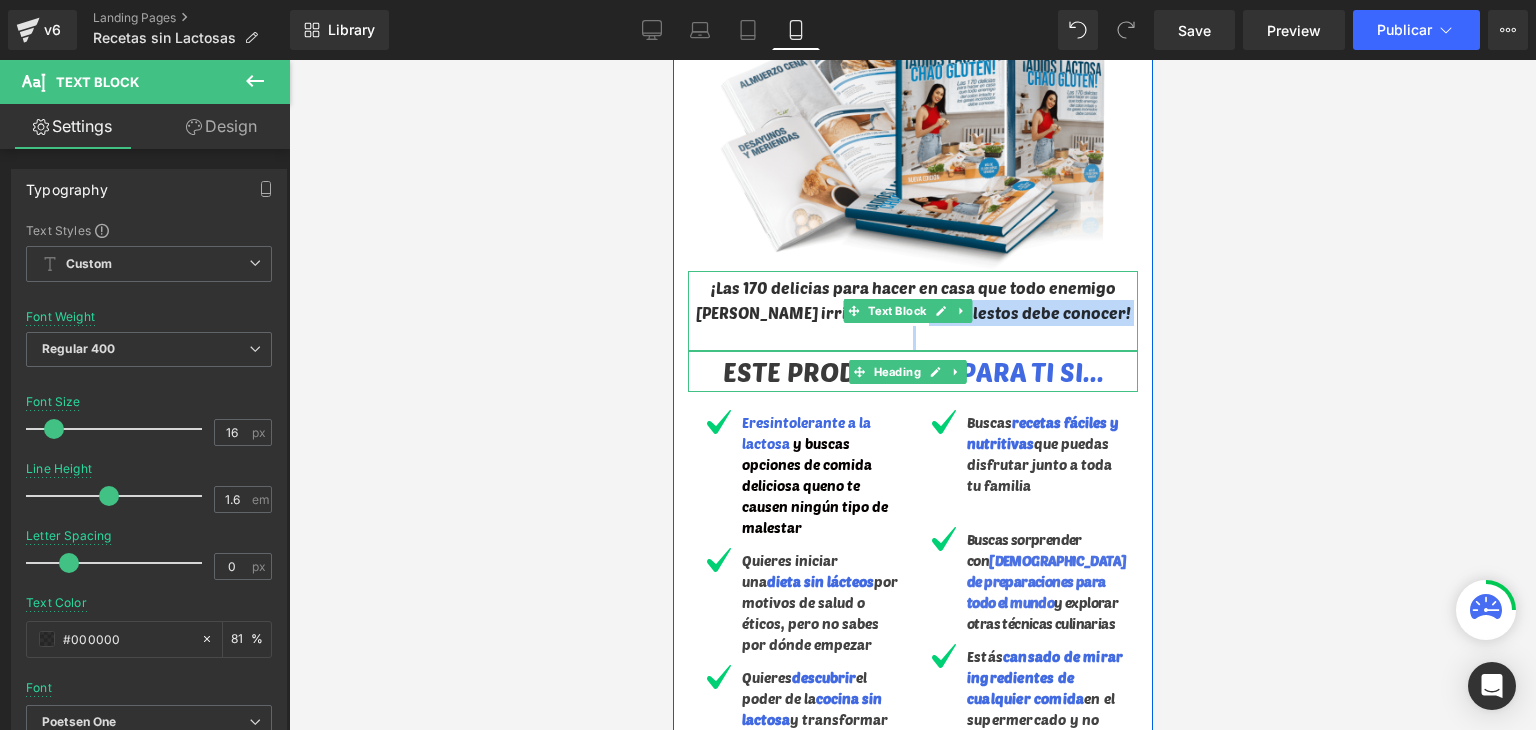 click at bounding box center (912, 339) 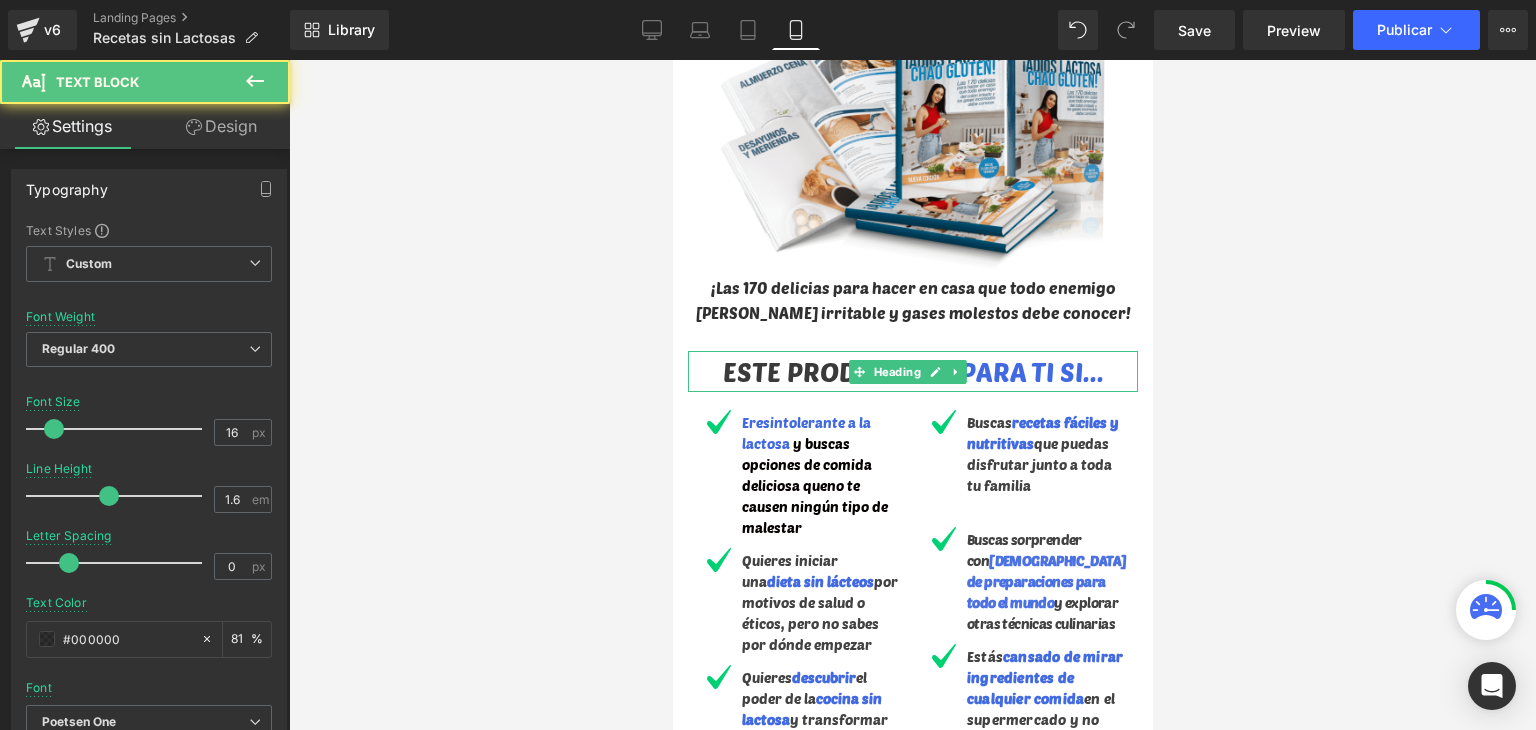 drag, startPoint x: 1241, startPoint y: 335, endPoint x: 1154, endPoint y: 338, distance: 87.05171 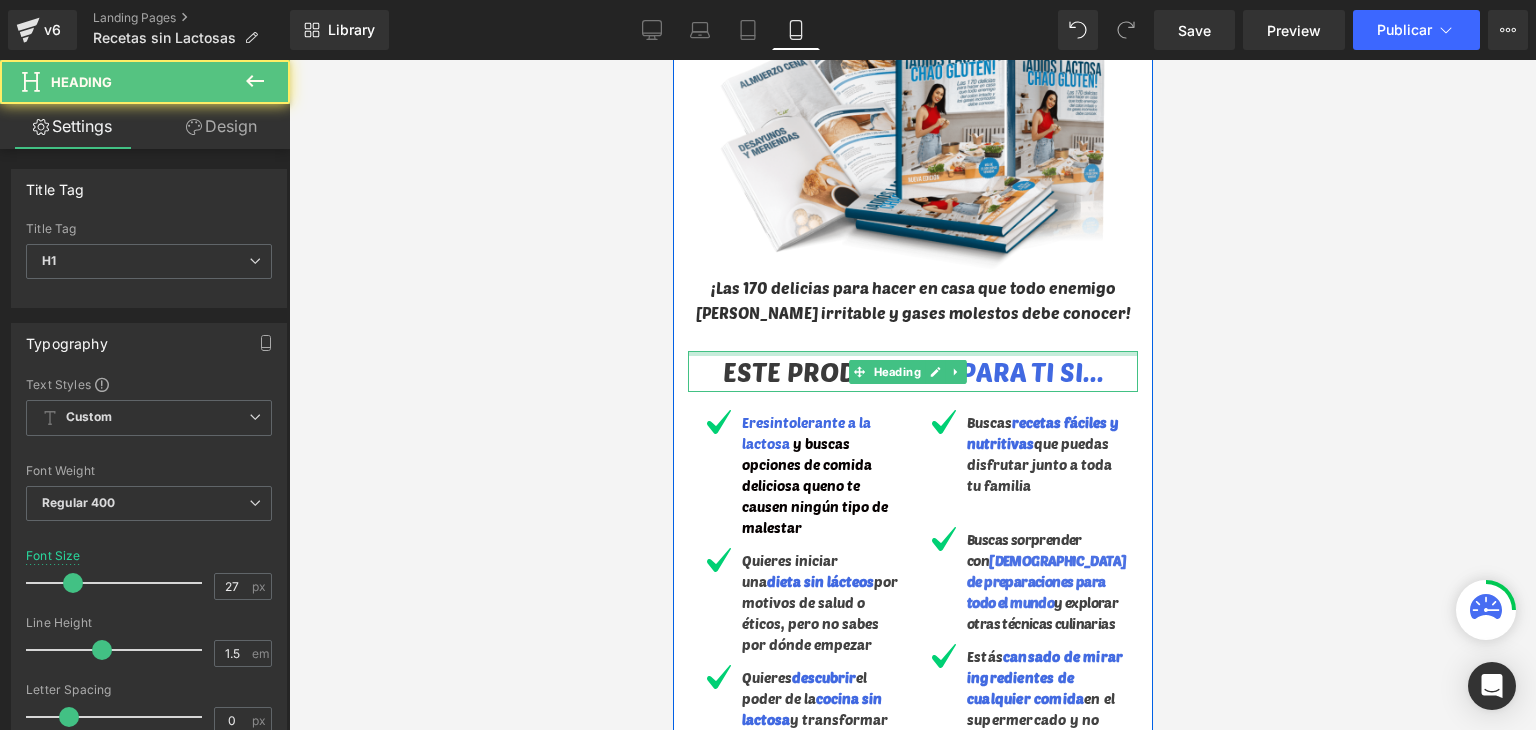 drag, startPoint x: 1085, startPoint y: 345, endPoint x: 1088, endPoint y: 335, distance: 10.440307 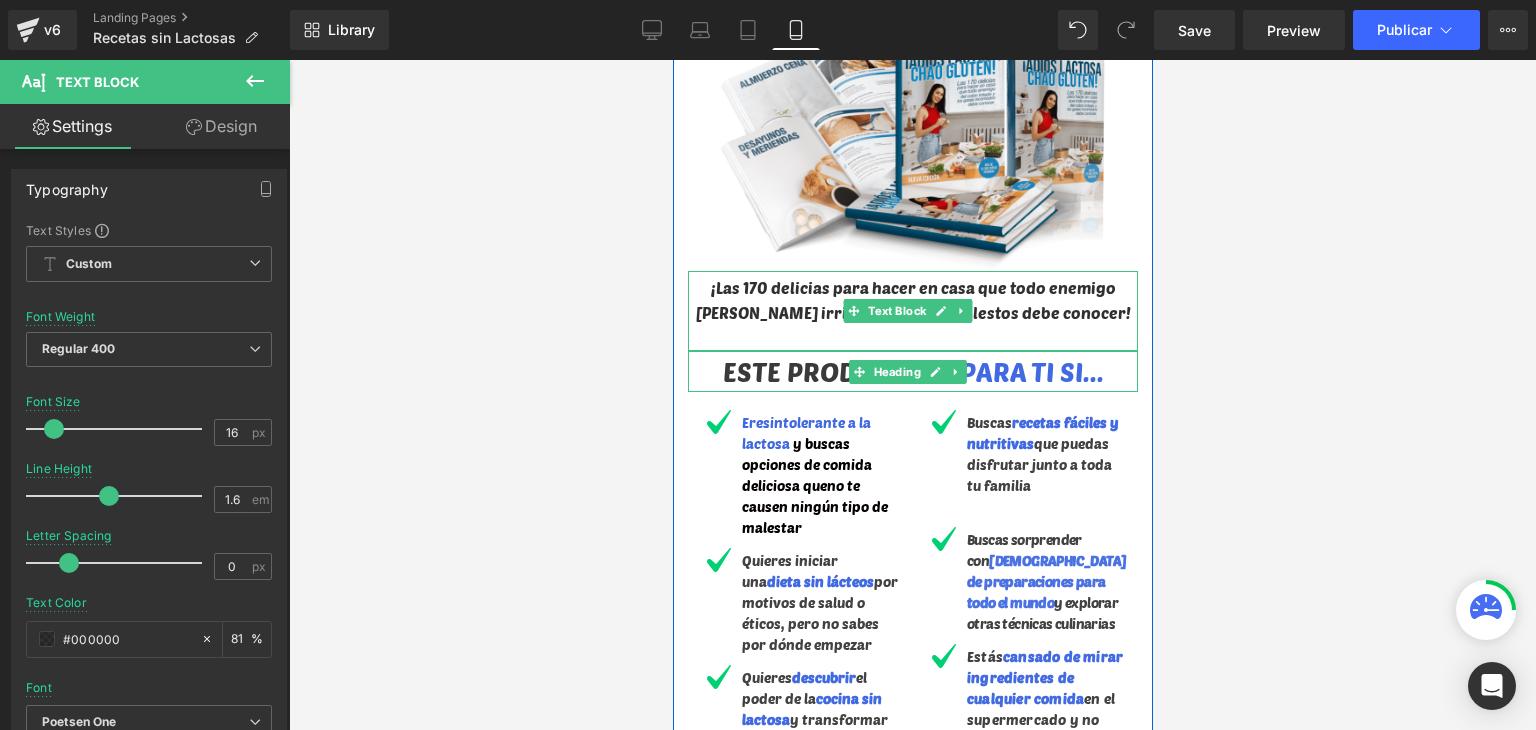 click at bounding box center [912, 339] 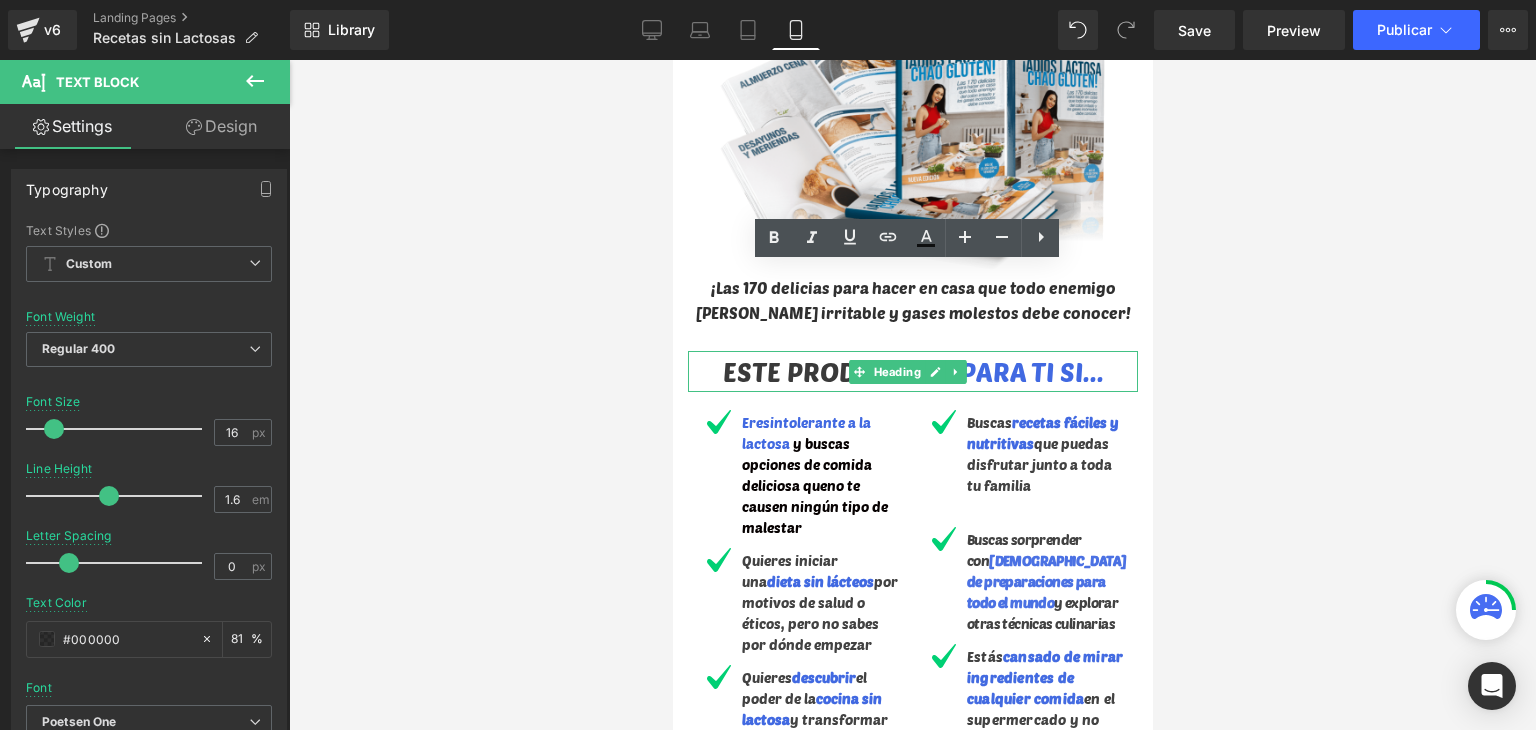 click at bounding box center (912, 395) 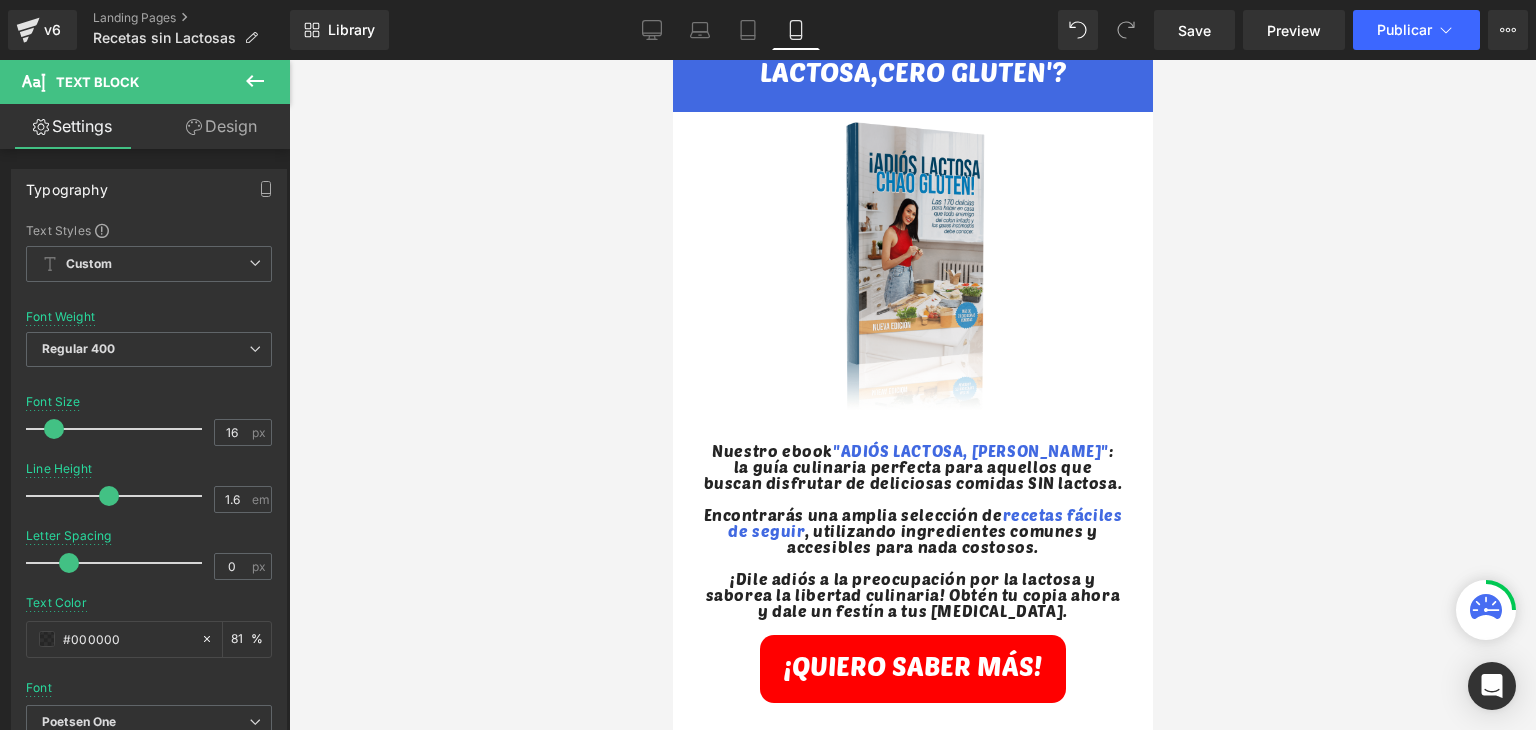 scroll, scrollTop: 1200, scrollLeft: 0, axis: vertical 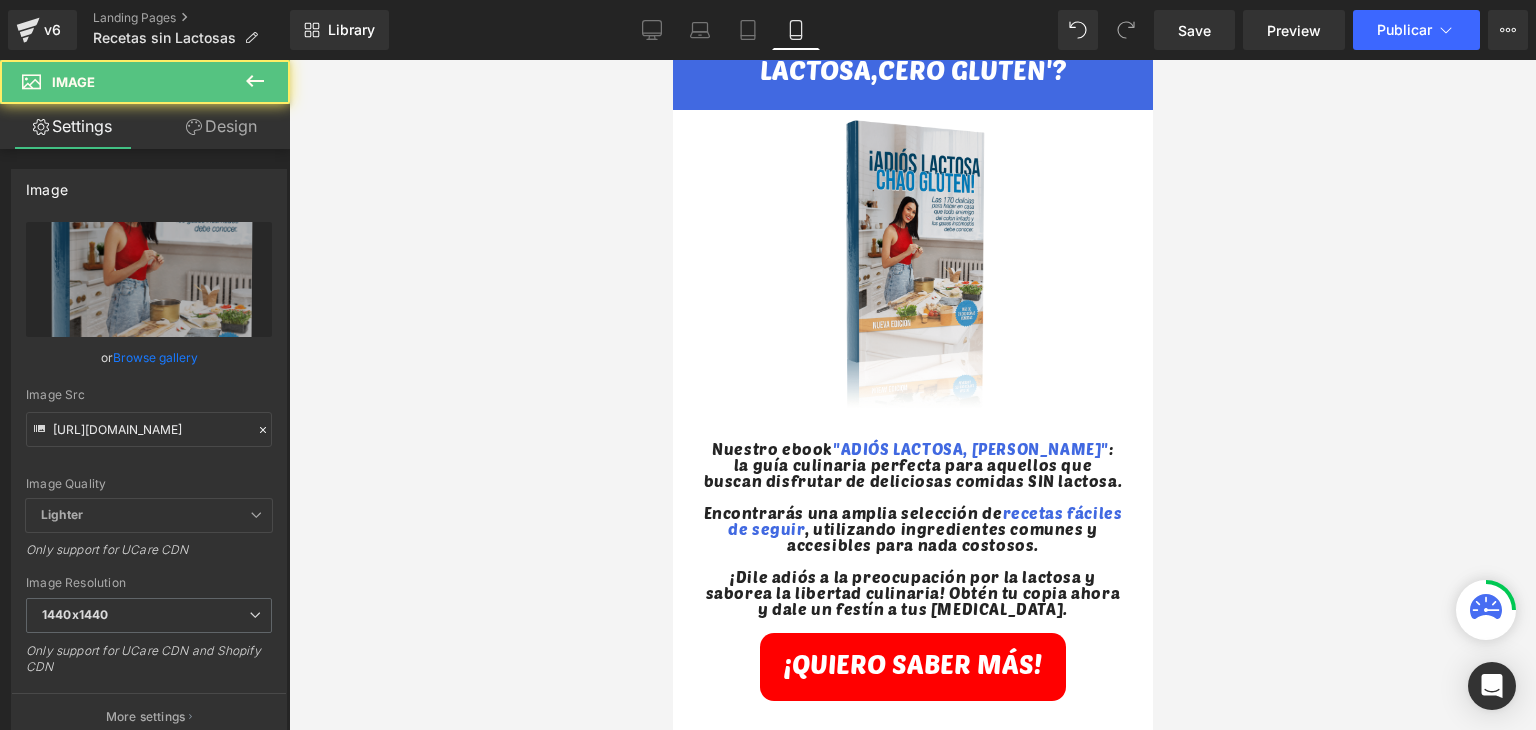 click at bounding box center [912, 264] 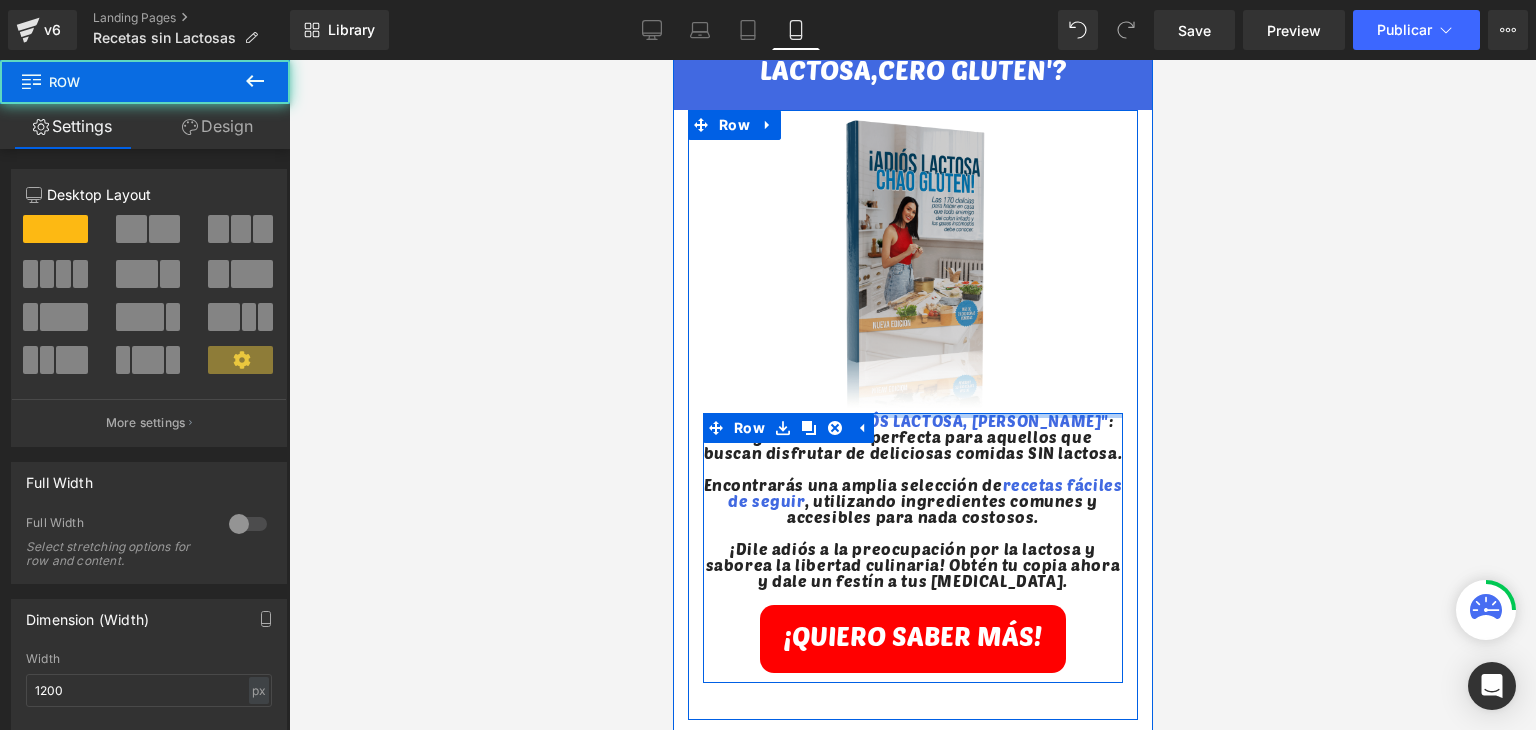 drag, startPoint x: 967, startPoint y: 419, endPoint x: 972, endPoint y: 388, distance: 31.400637 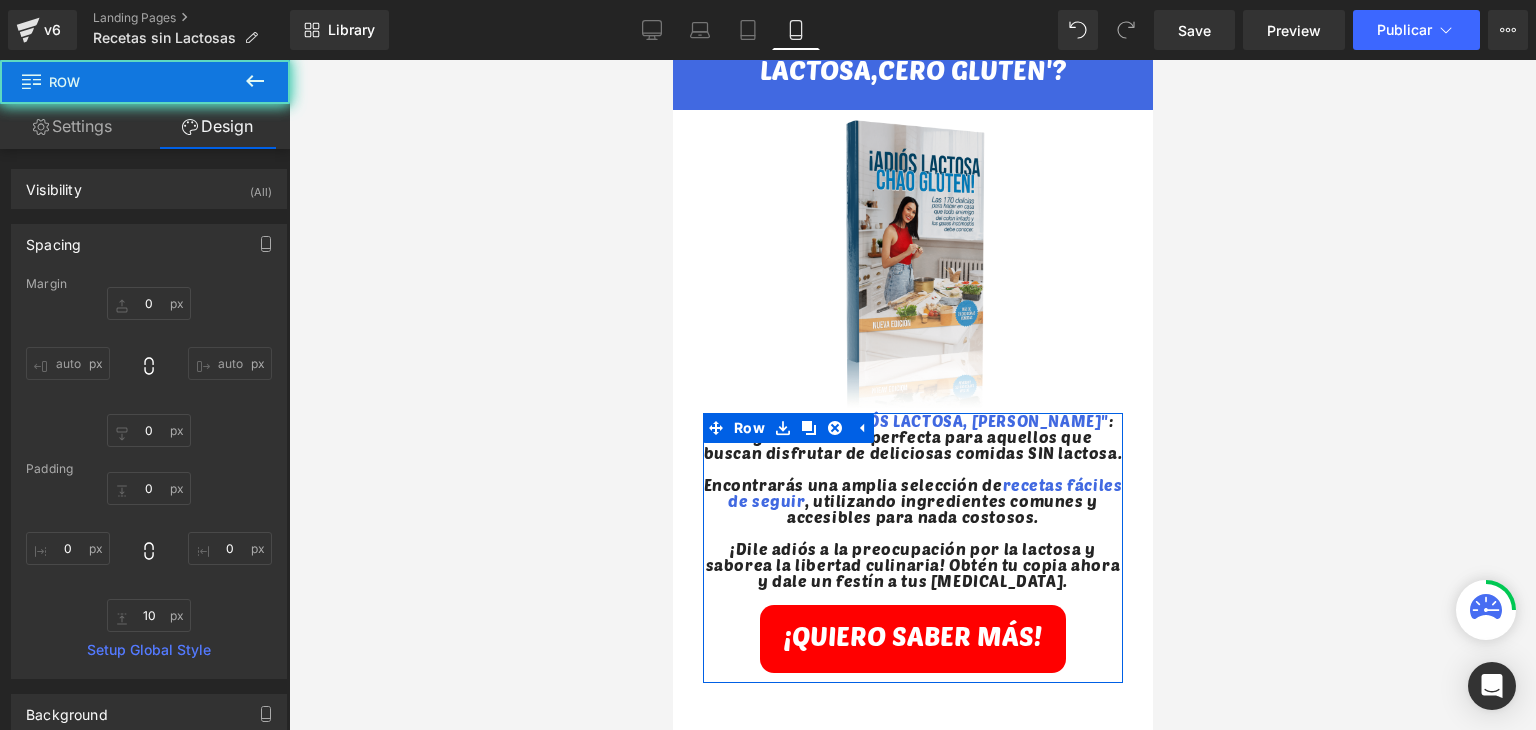 click at bounding box center (912, 395) 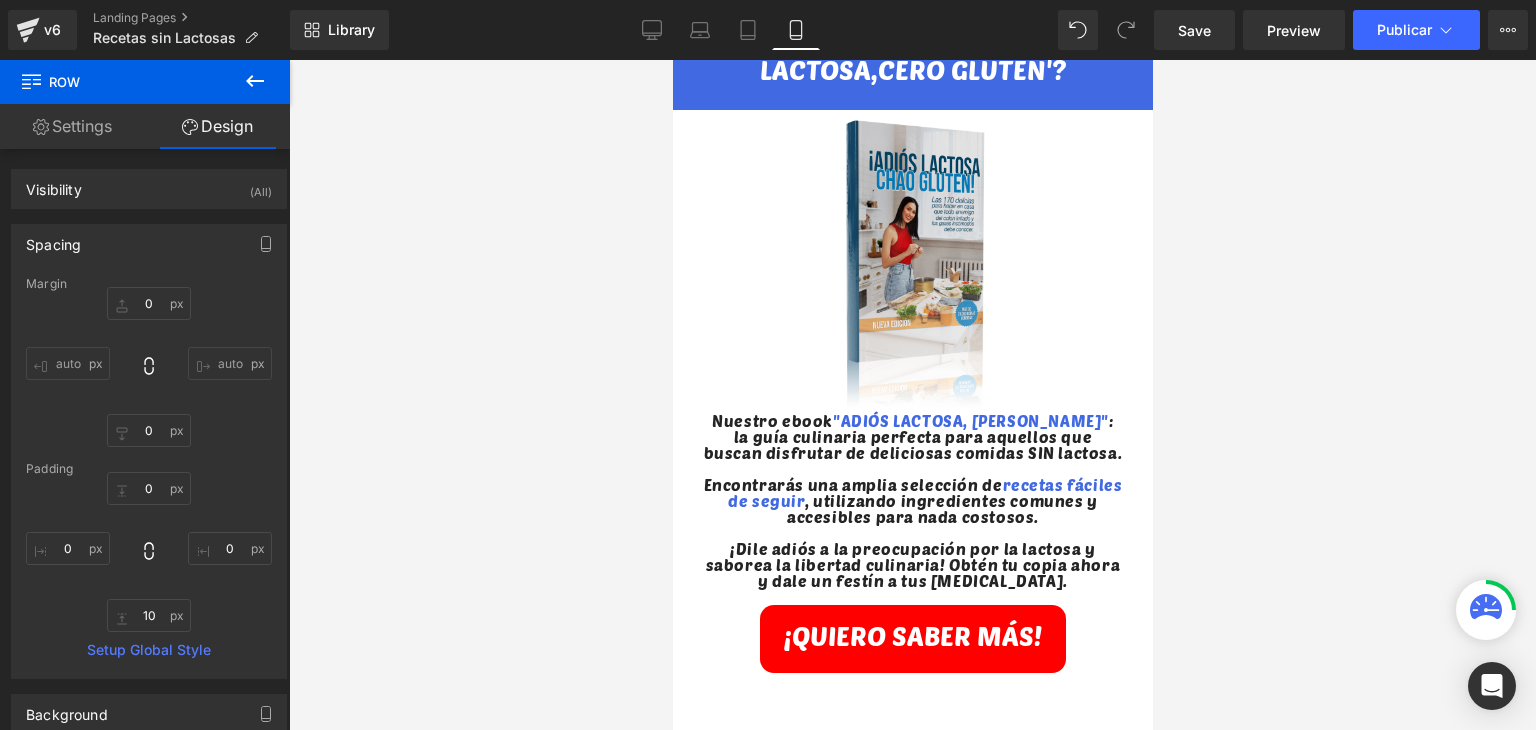 click at bounding box center (912, 395) 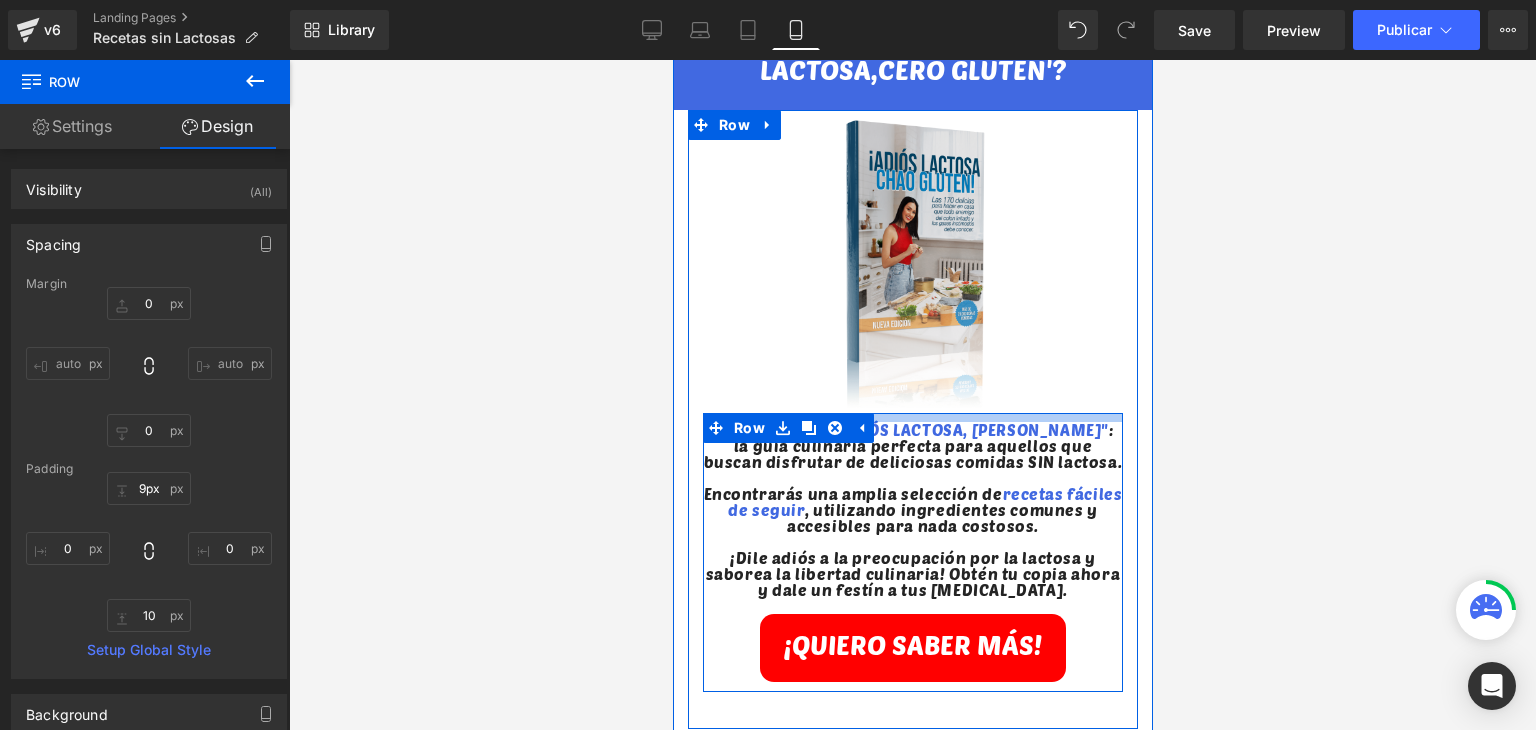 click on "Nuestro ebook  "ADIÓS LACTOSA, CHAO GLUTEN" : la guía culinaria perfecta para aquellos que buscan disfrutar de deliciosas comidas SIN lactosa. Encontrarás una amplia selección de  recetas fáciles de seguir , utilizando ingredientes comunes y accesibles para nada costosos. ¡Dile adiós a la preocupación por la lactosa y saborea la libertad culinaria! Obtén tu copia ahora y dale un festín a tus [MEDICAL_DATA]. Text Block                   ¡QUIERO SABER MÁS!          [GEOGRAPHIC_DATA]" at bounding box center [912, 552] 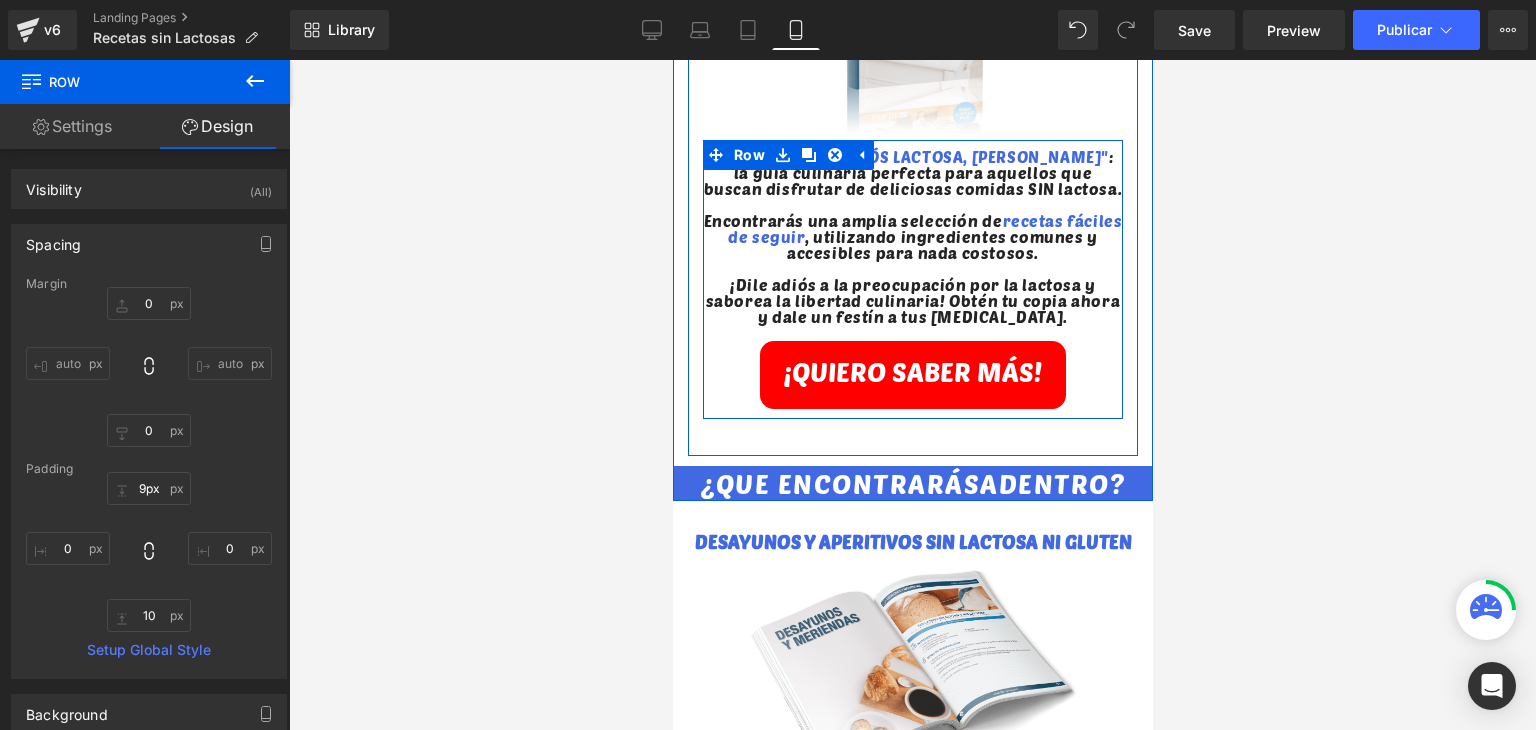 scroll, scrollTop: 1600, scrollLeft: 0, axis: vertical 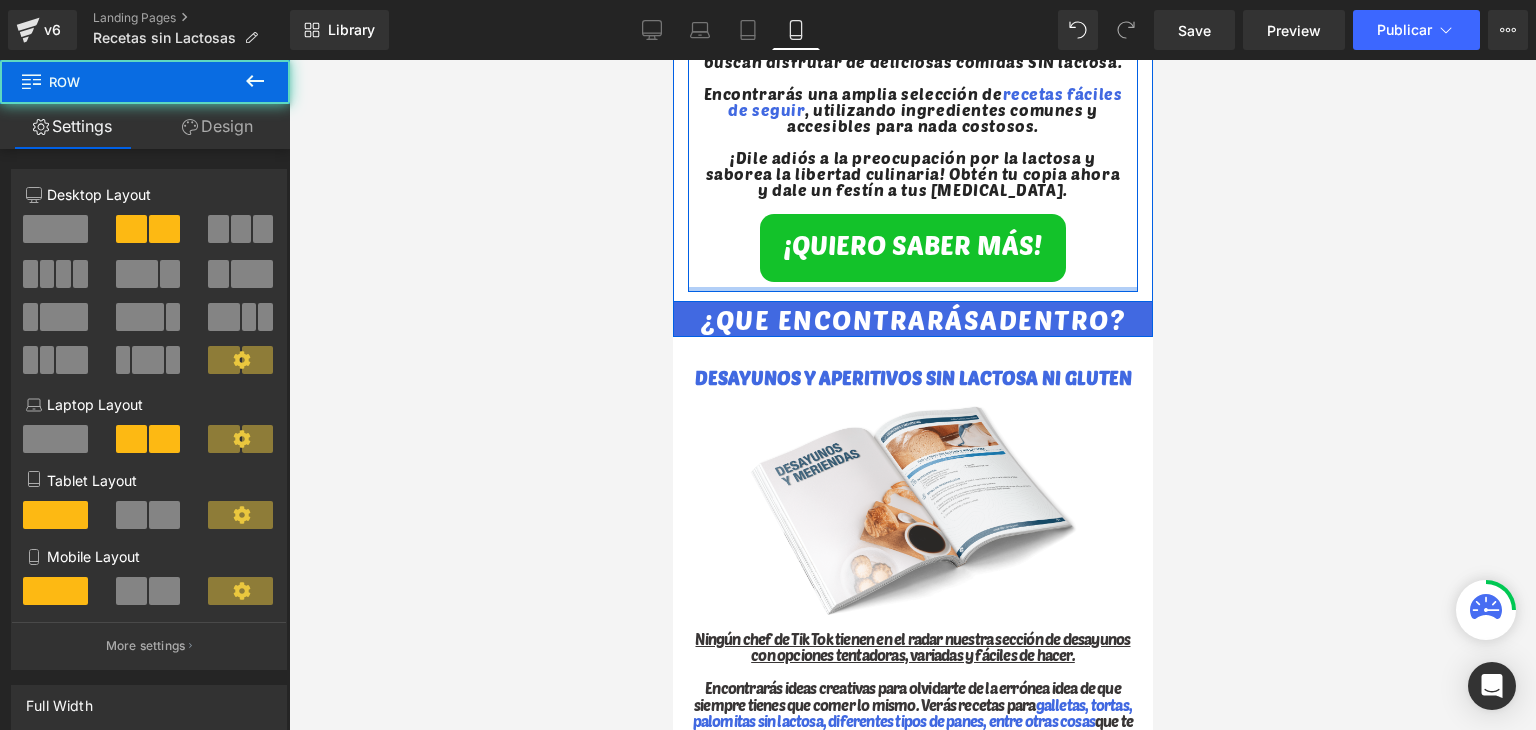 drag, startPoint x: 917, startPoint y: 303, endPoint x: 921, endPoint y: 263, distance: 40.1995 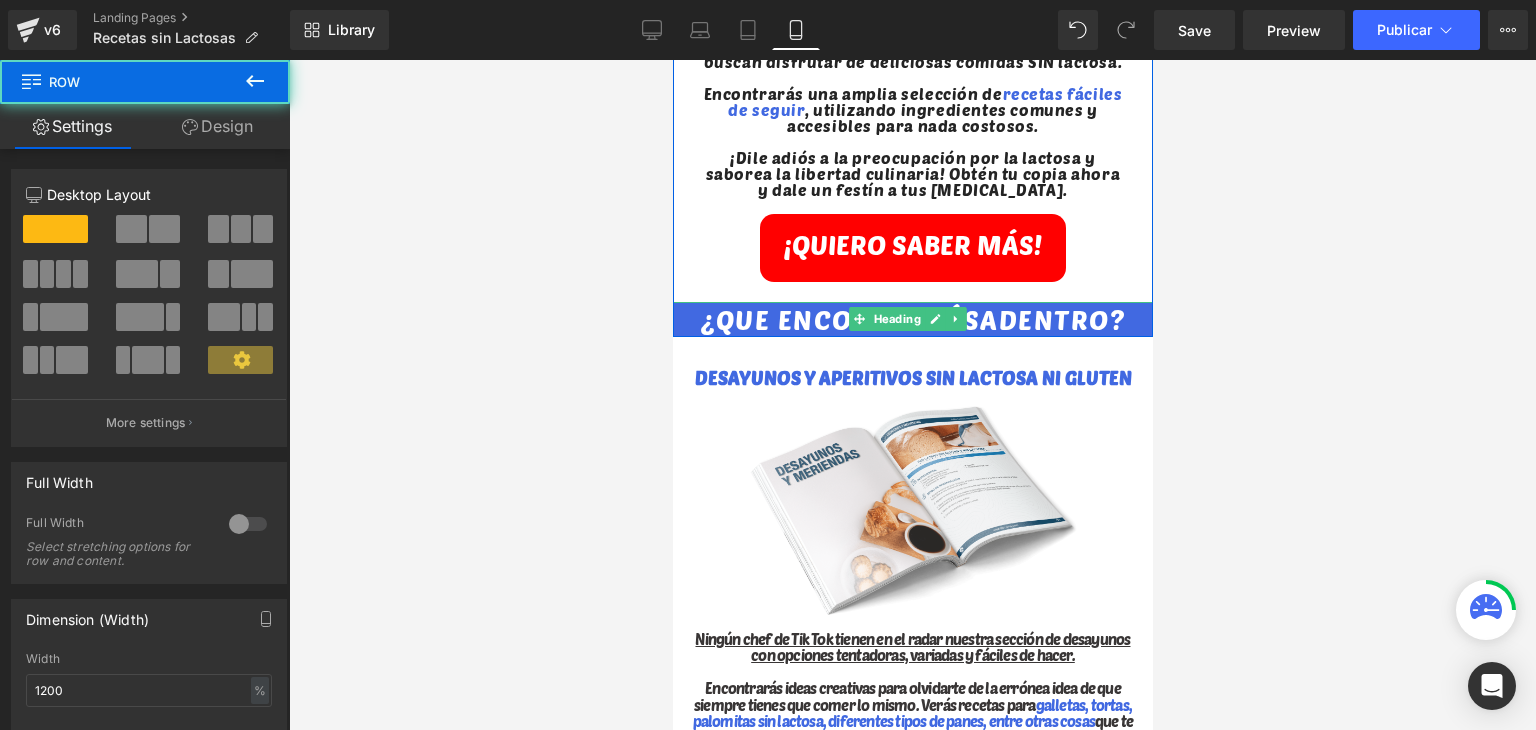 click on "ATENCIÓN: Quedan los últimos 4  accesos al Ebook el dia [PERSON_NAME][DATE] Heading
12 Min
23 Sec
Countdown Timer
Descubra ahora la única  forma comprobada para olvidarse  por completo  del malestar estomacal, gases o hinchazón  con +170 recetas sin lactosa ni gluten Heading         Image         ¡Las 170 delicias para hacer en casa que todo enemigo [PERSON_NAME] irritable y gases molestos debe conocer! Text Block
ESTE PRODUCTO  ES PARA TI SI...
Heading
Image
Eres  intolerante a la lactosa   y buscas opciones de comida deliciosa que  no te causen ningún tipo de malestar
Text Block
Image" at bounding box center [912, 2461] 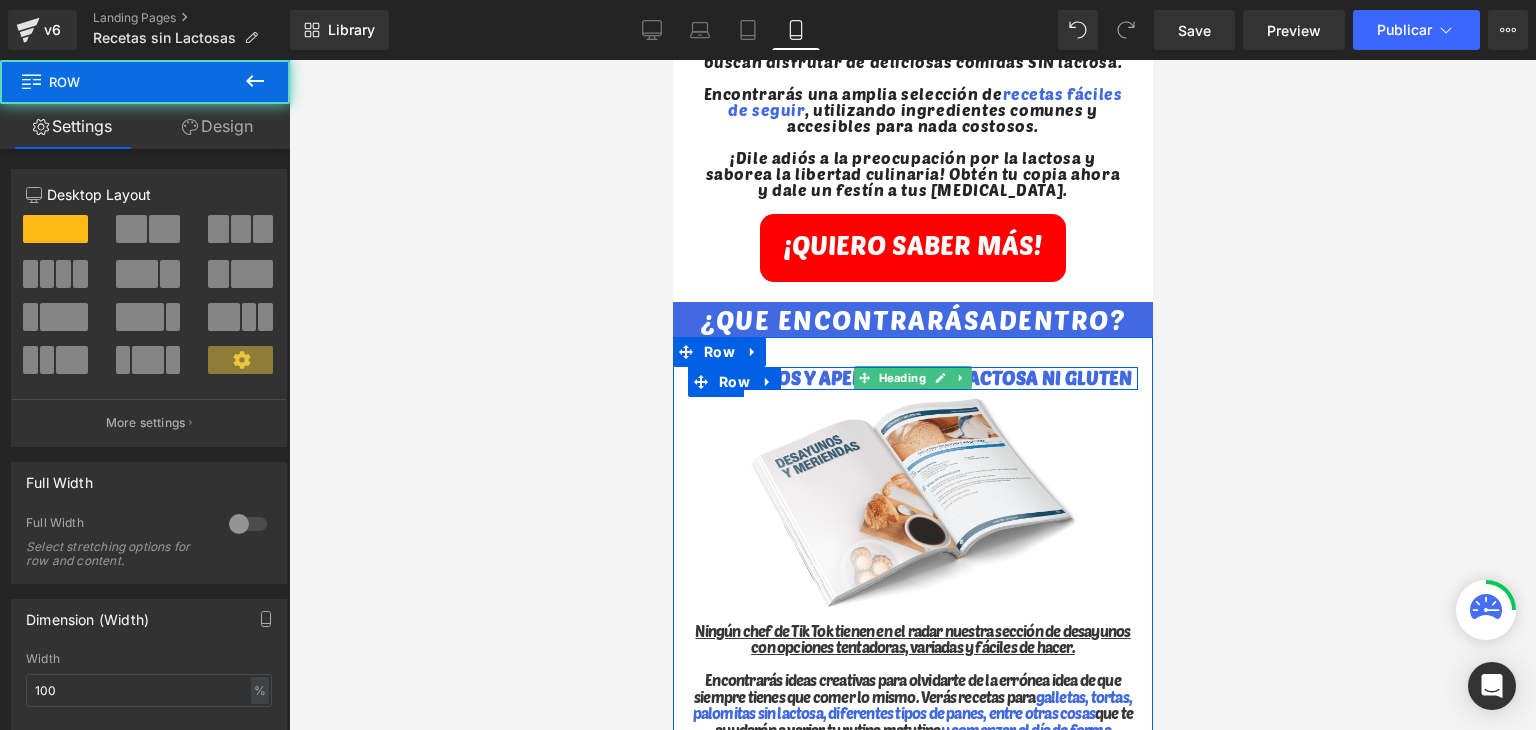 drag, startPoint x: 913, startPoint y: 383, endPoint x: 913, endPoint y: 364, distance: 19 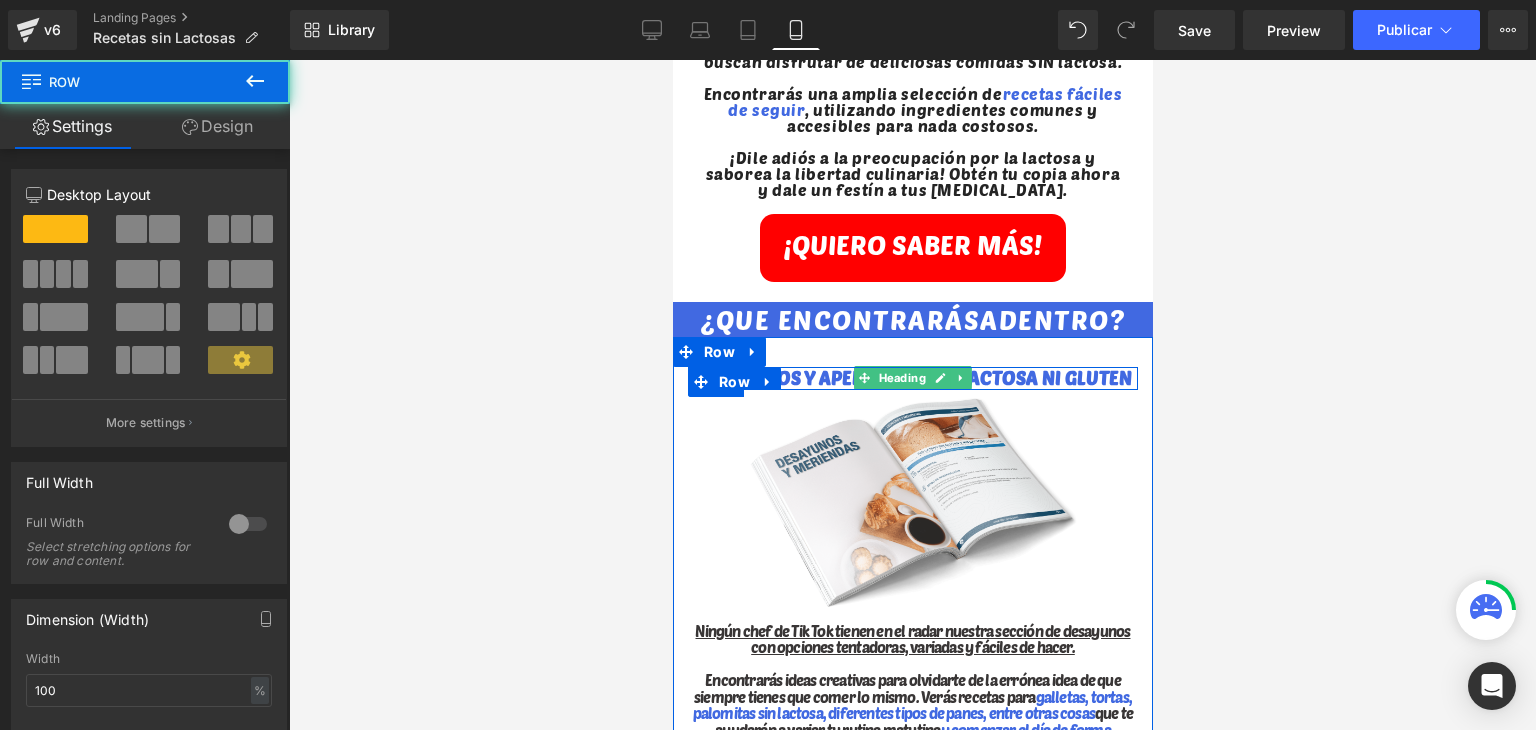 click on "DESAYUNOS Y APERITIVOS SIN LACTOSA NI GLUTEN Heading         Row" at bounding box center [912, 378] 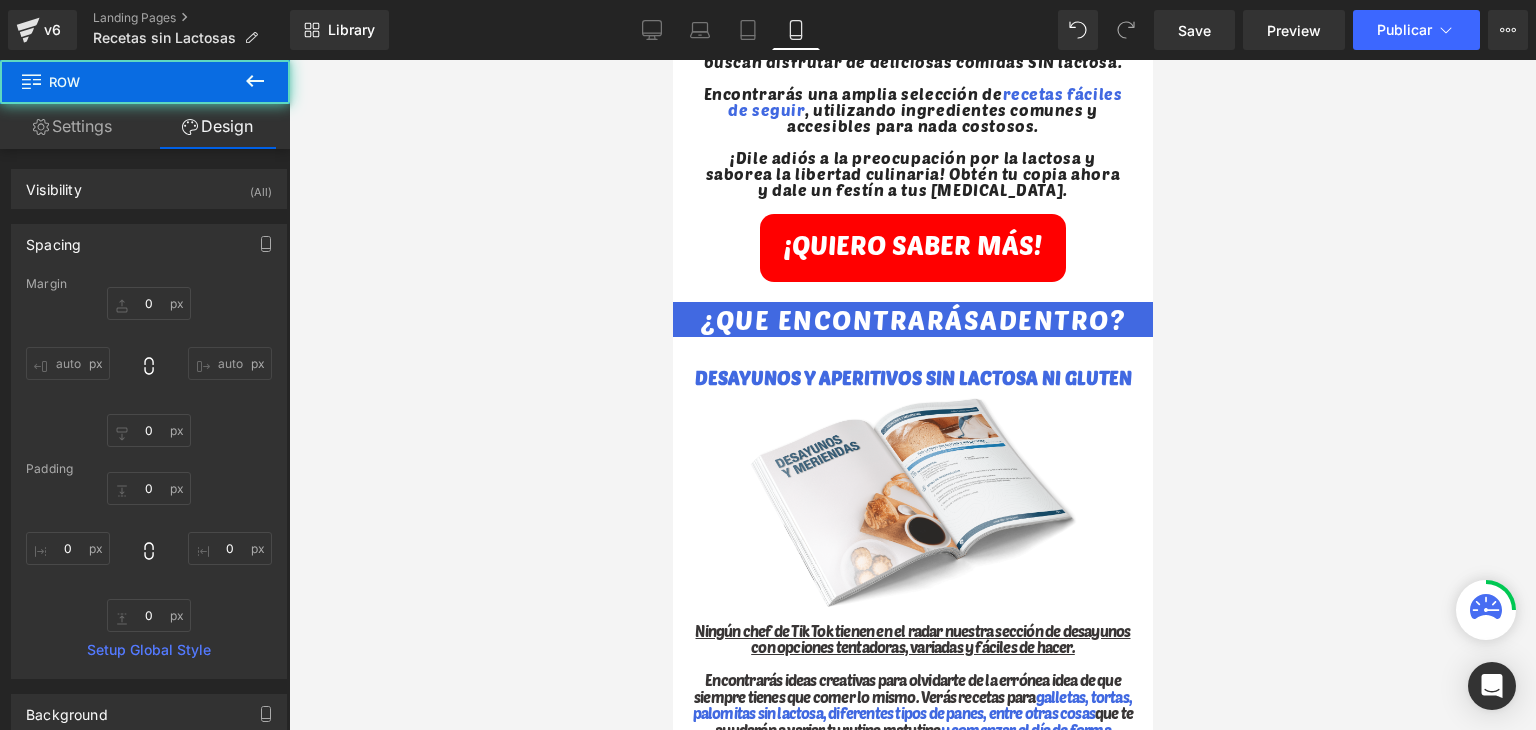 click at bounding box center (912, 395) 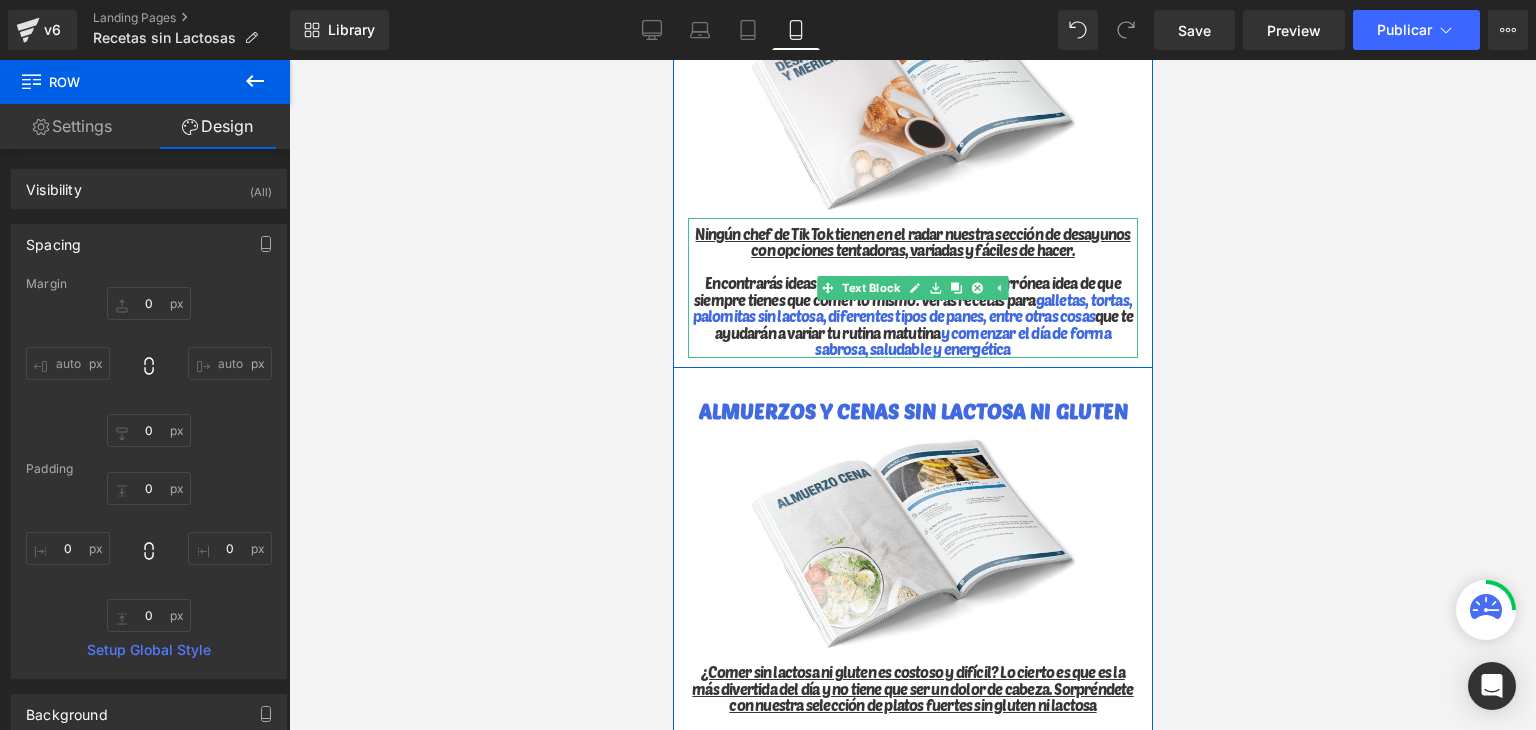 scroll, scrollTop: 2000, scrollLeft: 0, axis: vertical 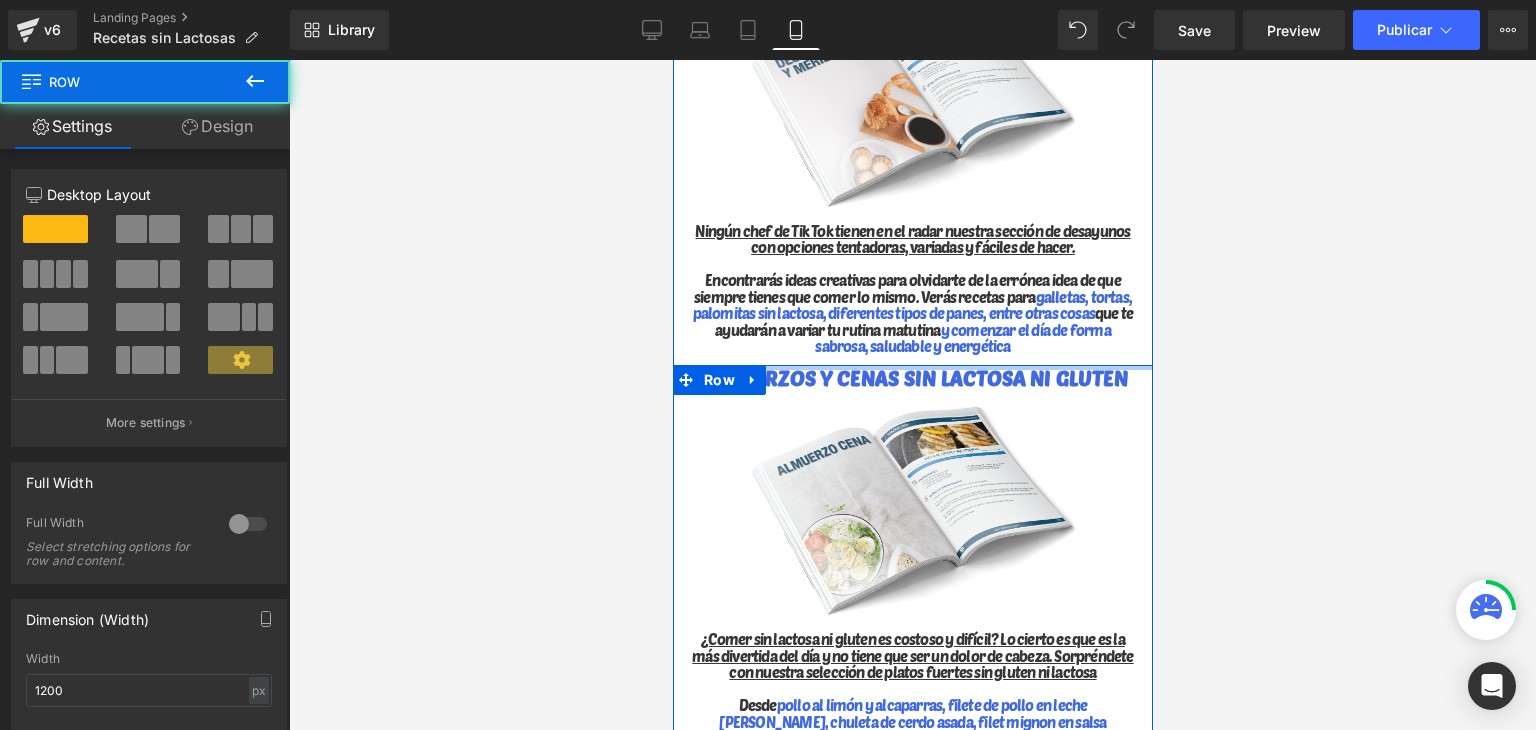drag, startPoint x: 884, startPoint y: 366, endPoint x: 886, endPoint y: 333, distance: 33.06055 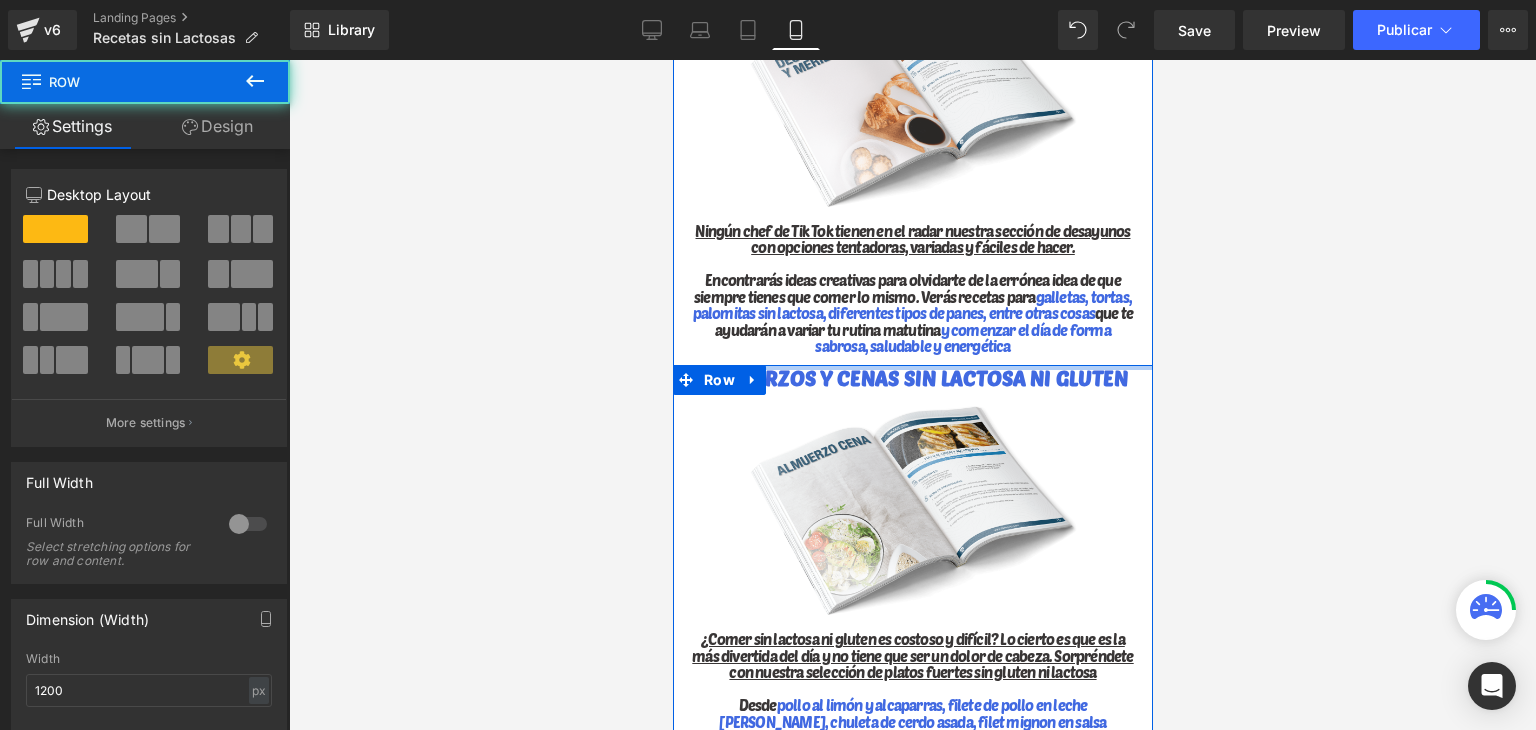 click on "DESAYUNOS Y APERITIVOS SIN LACTOSA NI GLUTEN Heading         Row         Image         Ningún chef de Tik Tok tienen en el radar nuestra sección de desayunos con opciones tentadoras, variadas y fáciles de hacer. Encontrarás ideas creativas para olvidarte de la errónea idea de que siempre tienes que comer lo mismo. Verás recetas para  galletas, tortas, palomitas sin lactosa, diferentes tipos de panes, entre otras cosas  que te ayudarán a variar tu rutina matutina  y comenzar el día de forma sabrosa, saludable y energética Text Block         Row         ALMUERZOS Y CENAS SIN LACTOSA NI GLUTEN Heading         Row         Image         ¿Comer sin lactosa ni gluten es costoso y difícil? Lo cierto es que es la más divertida del día y no tiene que ser un dolor de cabeza. Sorpréndete  con nuestra selección de platos fuertes sin gluten ni lactosa Desde  pollo al limón y alcaparras, filete de pollo en leche [PERSON_NAME], chuleta de cerdo asada, filet mignon en salsa chimichurri,  hasta,  , entre otras. Y  NO" at bounding box center [912, 900] 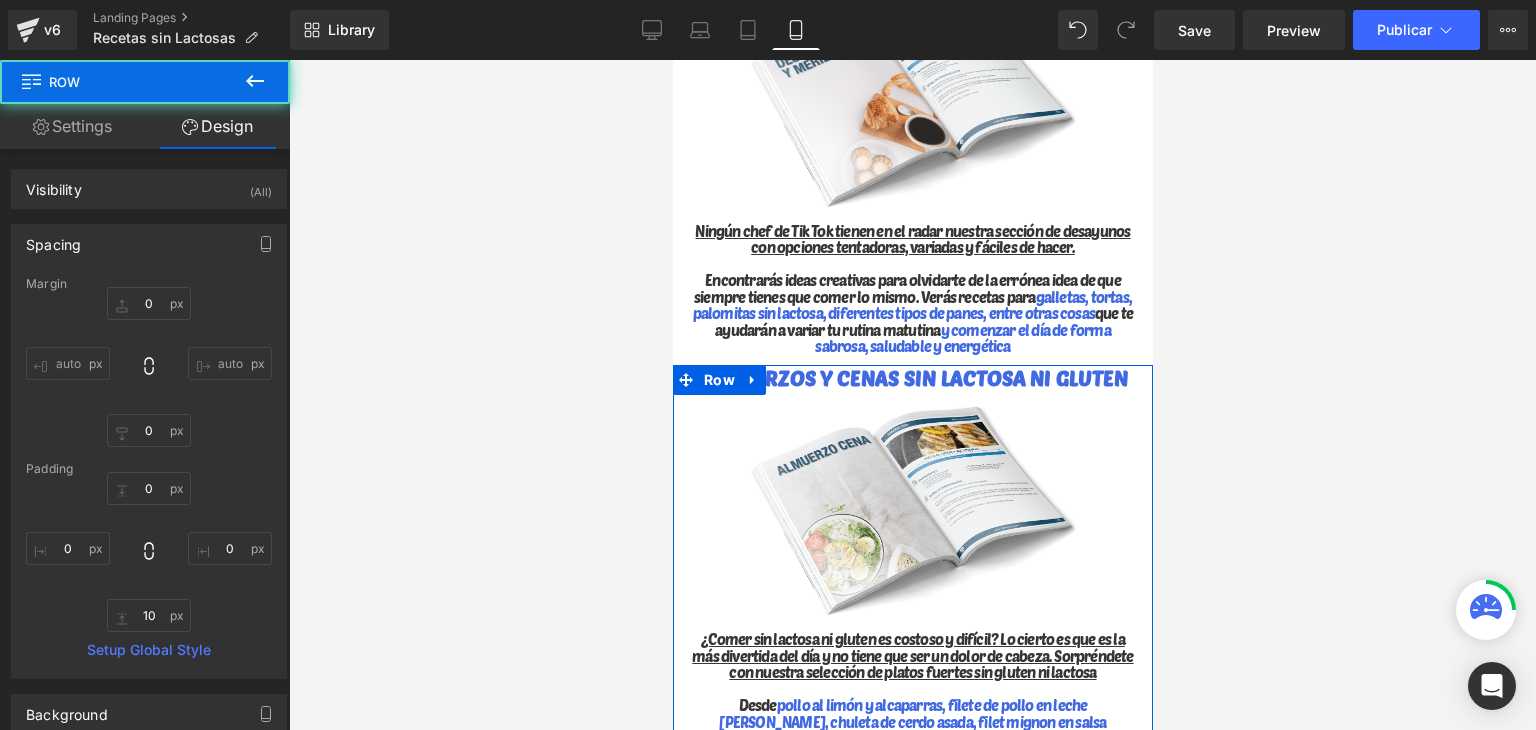 click at bounding box center (912, 395) 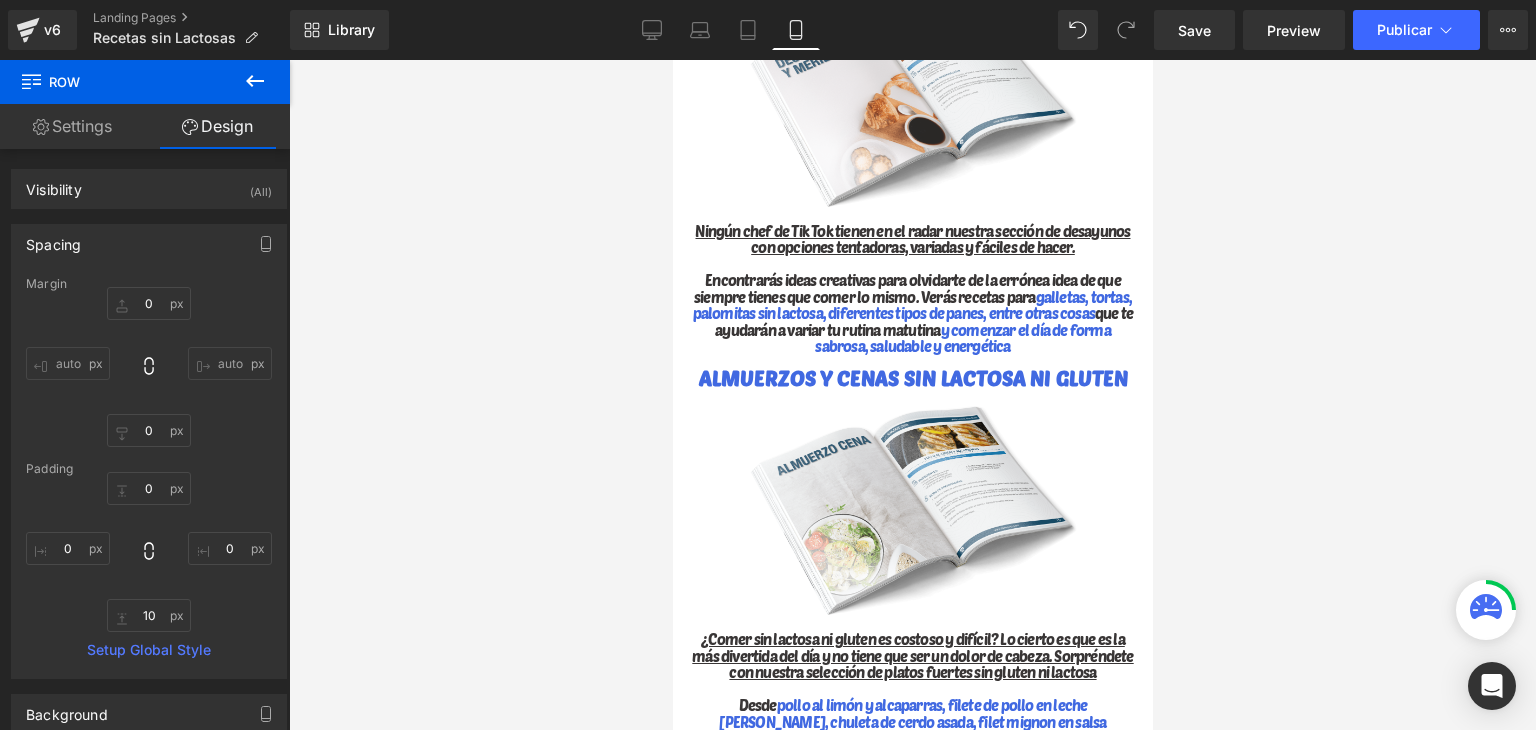 click at bounding box center [912, 395] 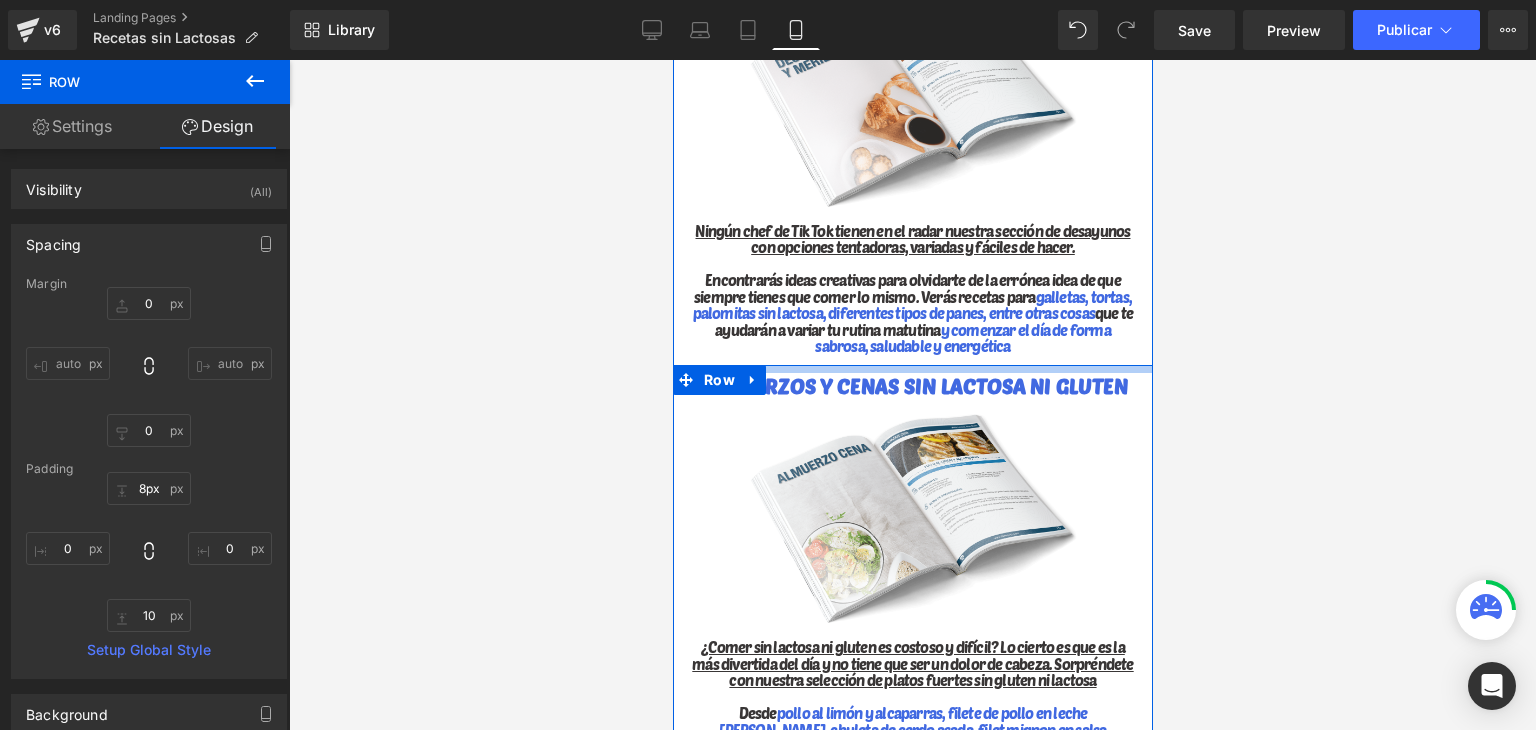 click on "ALMUERZOS Y CENAS SIN LACTOSA NI GLUTEN Heading         Row         Image         ¿Comer sin lactosa ni gluten es costoso y difícil? Lo cierto es que es la más divertida del día y no tiene que ser un dolor de cabeza. Sorpréndete  con nuestra selección de platos fuertes sin gluten ni lactosa Desde  pollo al limón y alcaparras, filete de pollo en leche [PERSON_NAME], chuleta de cerdo asada, filet mignon en salsa chimichurri,  hasta,  ensalada de rúcula con fresa, ceviche de mango, hamburguesas en salsa de tomate , entre otras. Y  NO  te puedes perder de nuestras  opciones vegetarianas, también variadas y con mucho sabor
Text Block         Row" at bounding box center (912, 589) 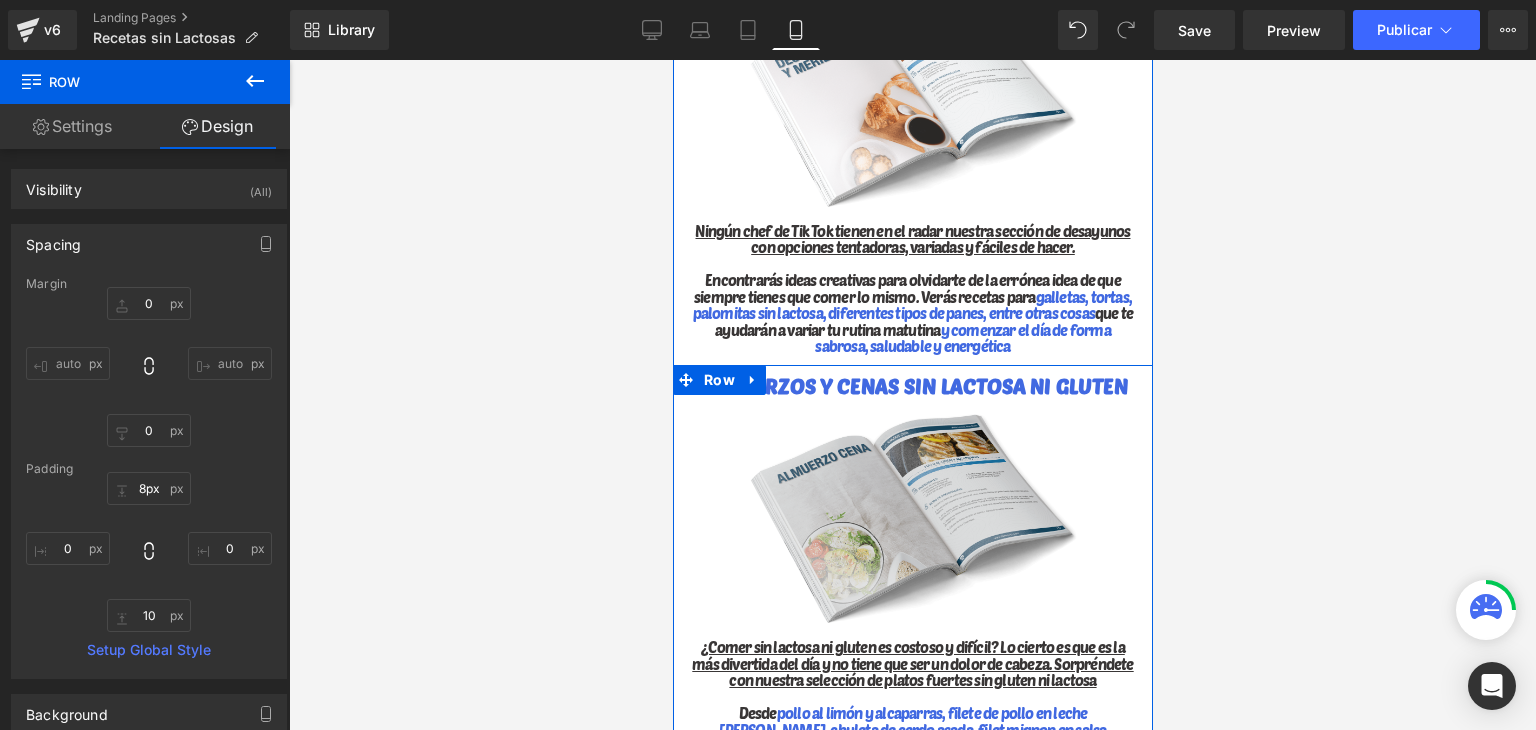 scroll, scrollTop: 2200, scrollLeft: 0, axis: vertical 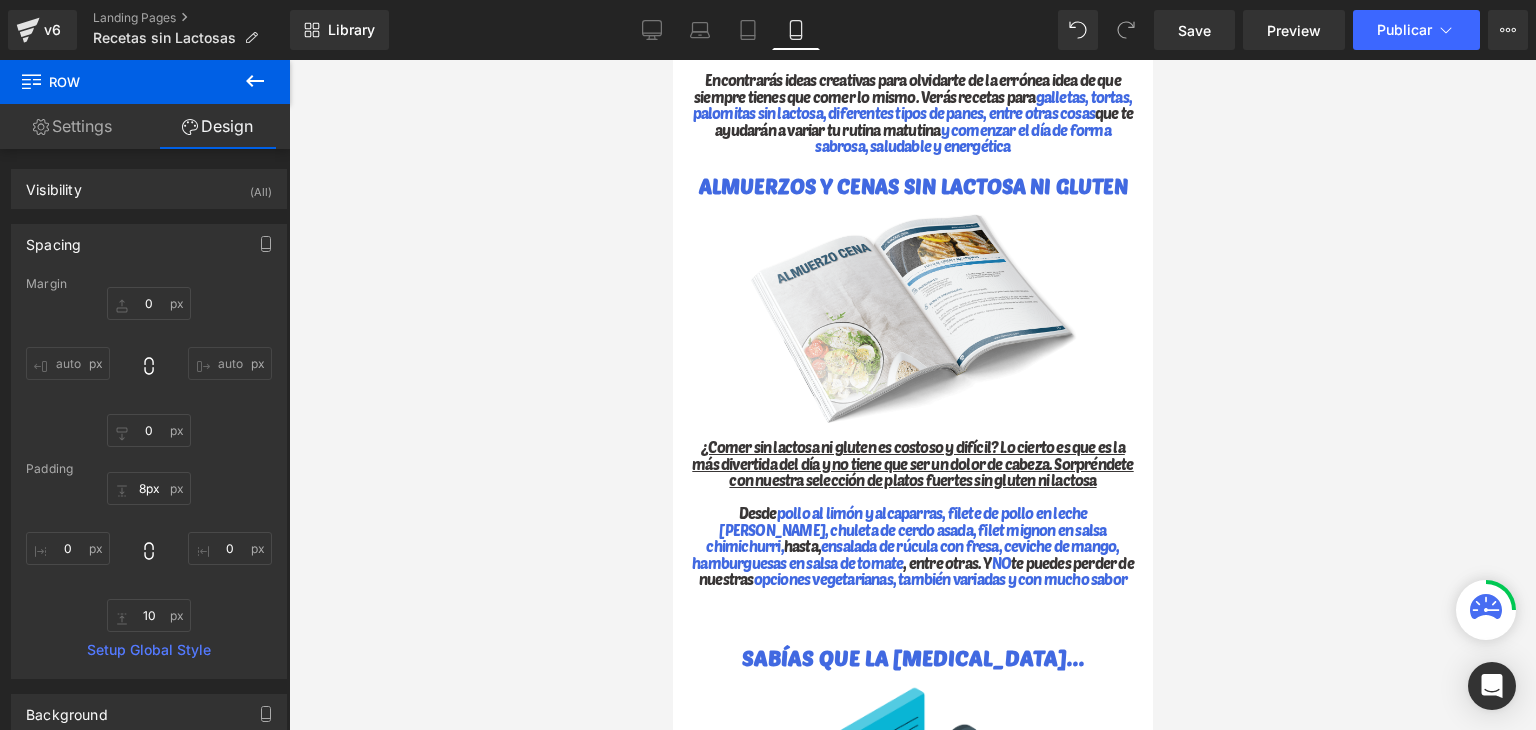 click at bounding box center (912, 395) 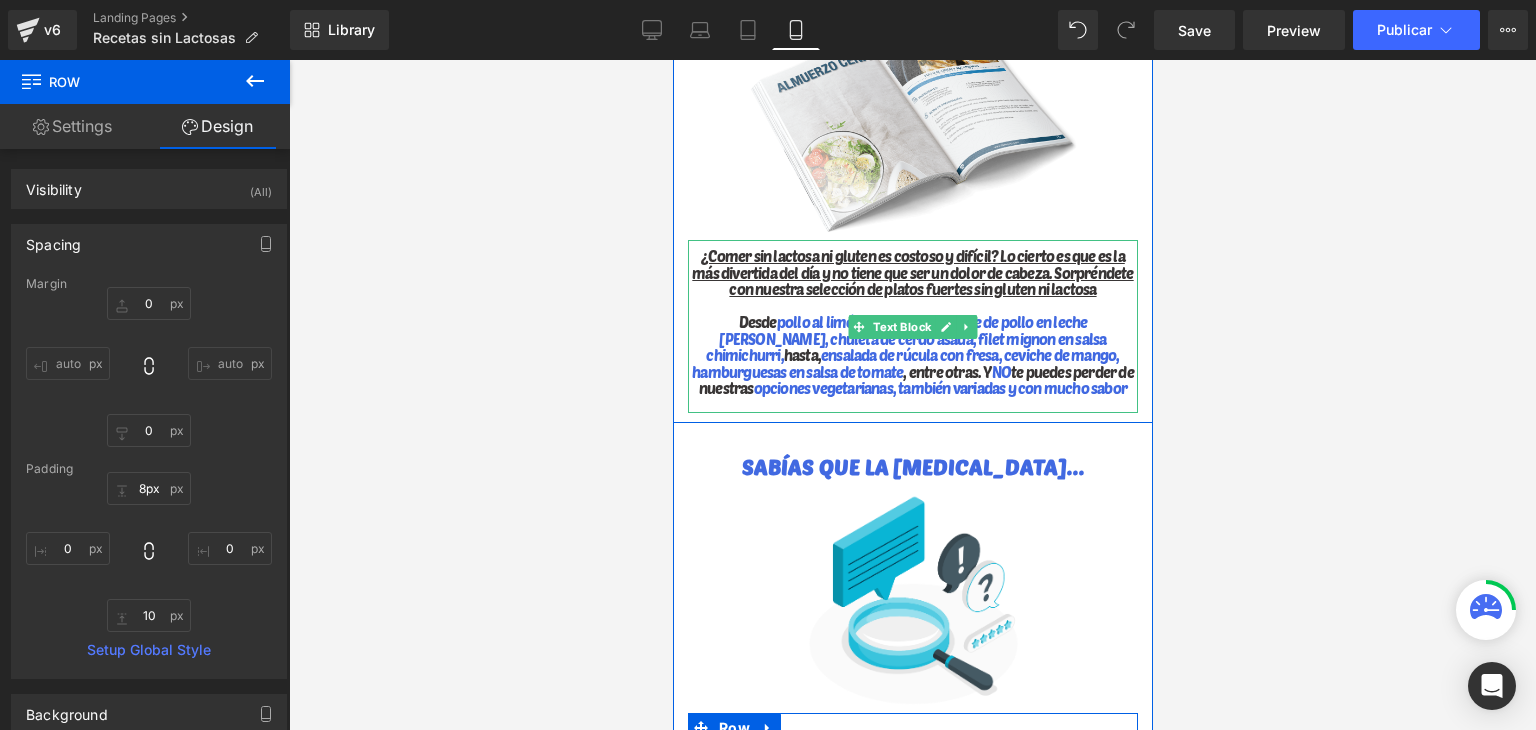 scroll, scrollTop: 2400, scrollLeft: 0, axis: vertical 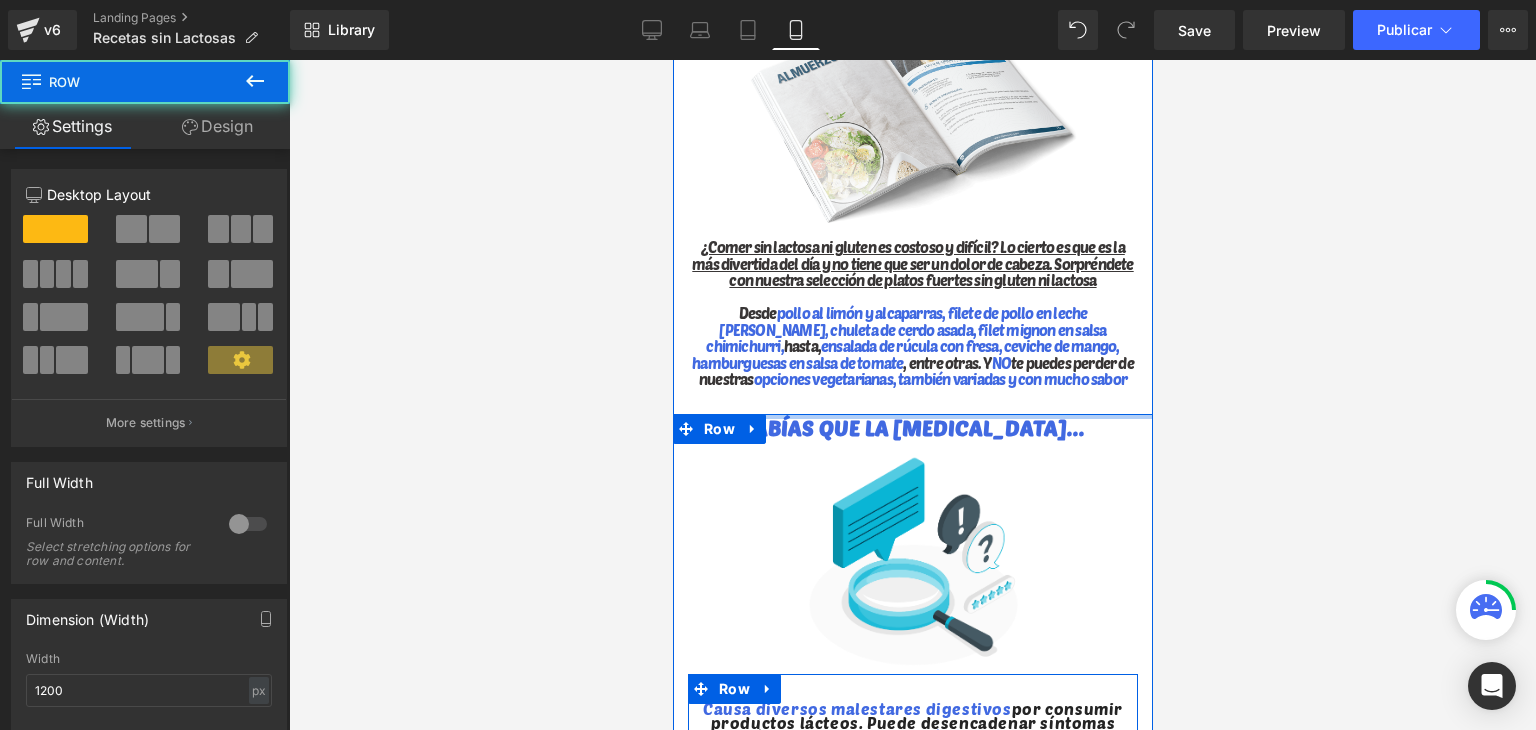 drag, startPoint x: 875, startPoint y: 401, endPoint x: 869, endPoint y: 346, distance: 55.326305 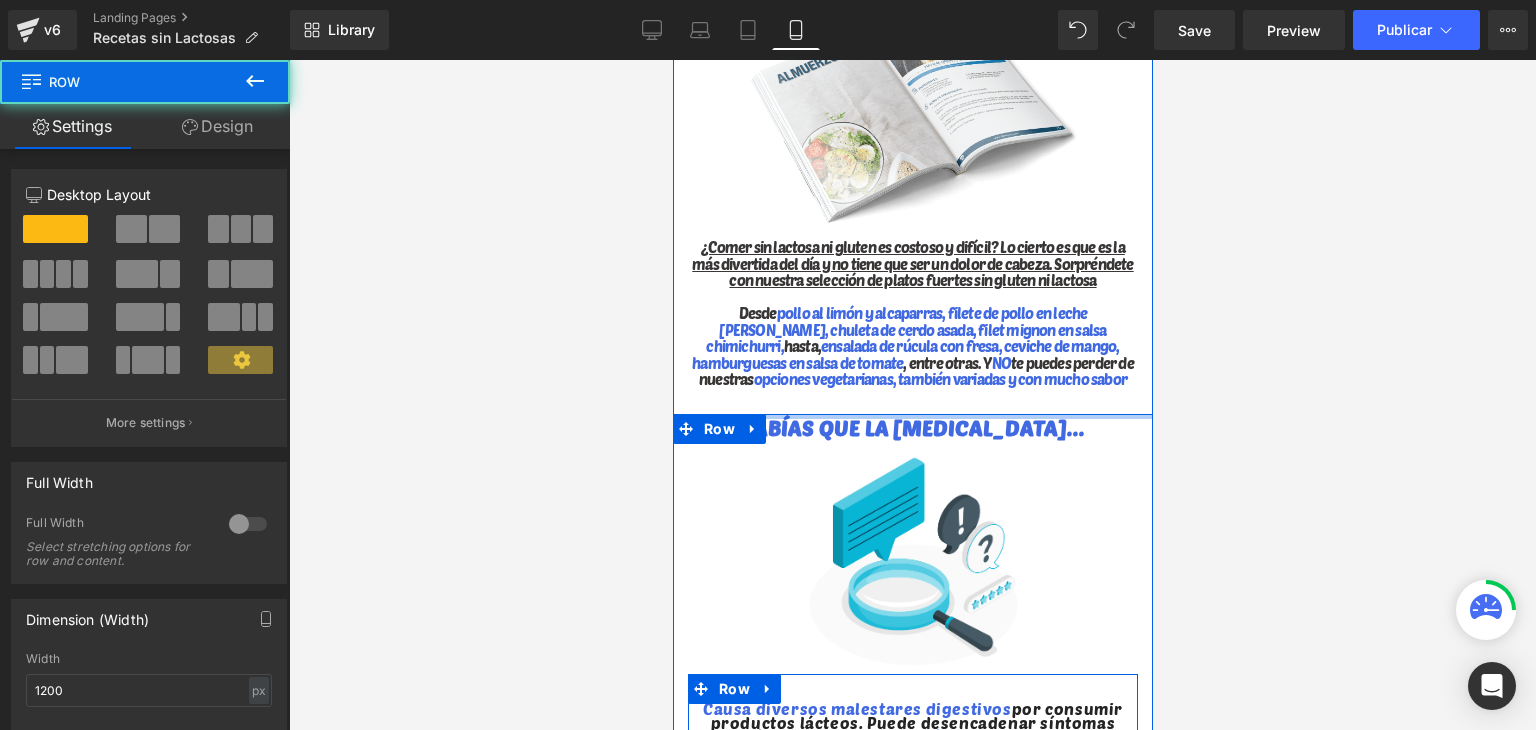click on "DESAYUNOS Y APERITIVOS SIN LACTOSA NI GLUTEN Heading         Row         Image         Ningún chef de Tik Tok tienen en el radar nuestra sección de desayunos con opciones tentadoras, variadas y fáciles de hacer. Encontrarás ideas creativas para olvidarte de la errónea idea de que siempre tienes que comer lo mismo. Verás recetas para  galletas, tortas, palomitas sin lactosa, diferentes tipos de panes, entre otras cosas  que te ayudarán a variar tu rutina matutina  y comenzar el día de forma sabrosa, saludable y energética Text Block         Row         ALMUERZOS Y CENAS SIN LACTOSA NI GLUTEN Heading         Row         Image         ¿Comer sin lactosa ni gluten es costoso y difícil? Lo cierto es que es la más divertida del día y no tiene que ser un dolor de cabeza. Sorpréndete  con nuestra selección de platos fuertes sin gluten ni lactosa Desde  pollo al limón y alcaparras, filete de pollo en leche [PERSON_NAME], chuleta de cerdo asada, filet mignon en salsa chimichurri,  hasta,  , entre otras. Y  NO" at bounding box center [912, 489] 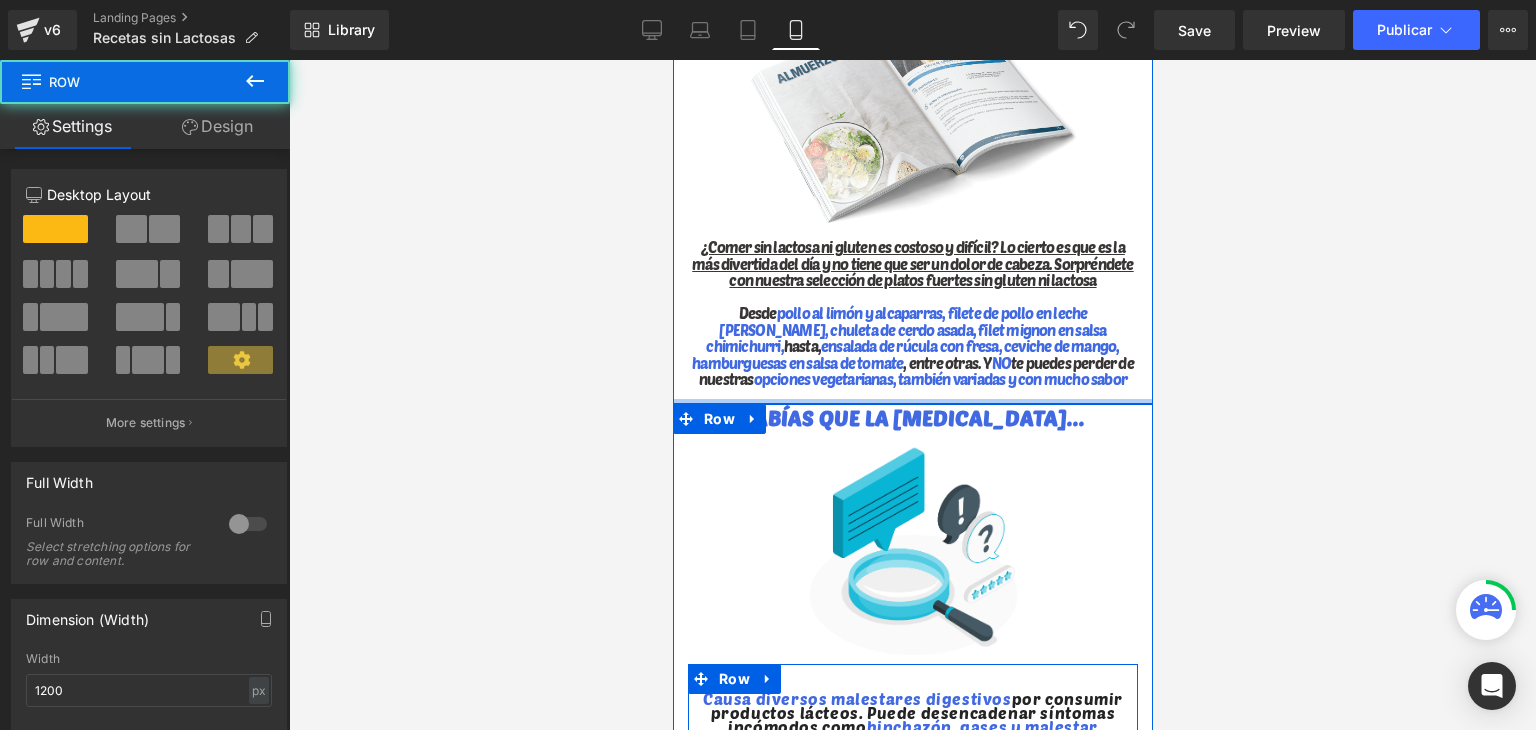 drag, startPoint x: 883, startPoint y: 391, endPoint x: 885, endPoint y: 377, distance: 14.142136 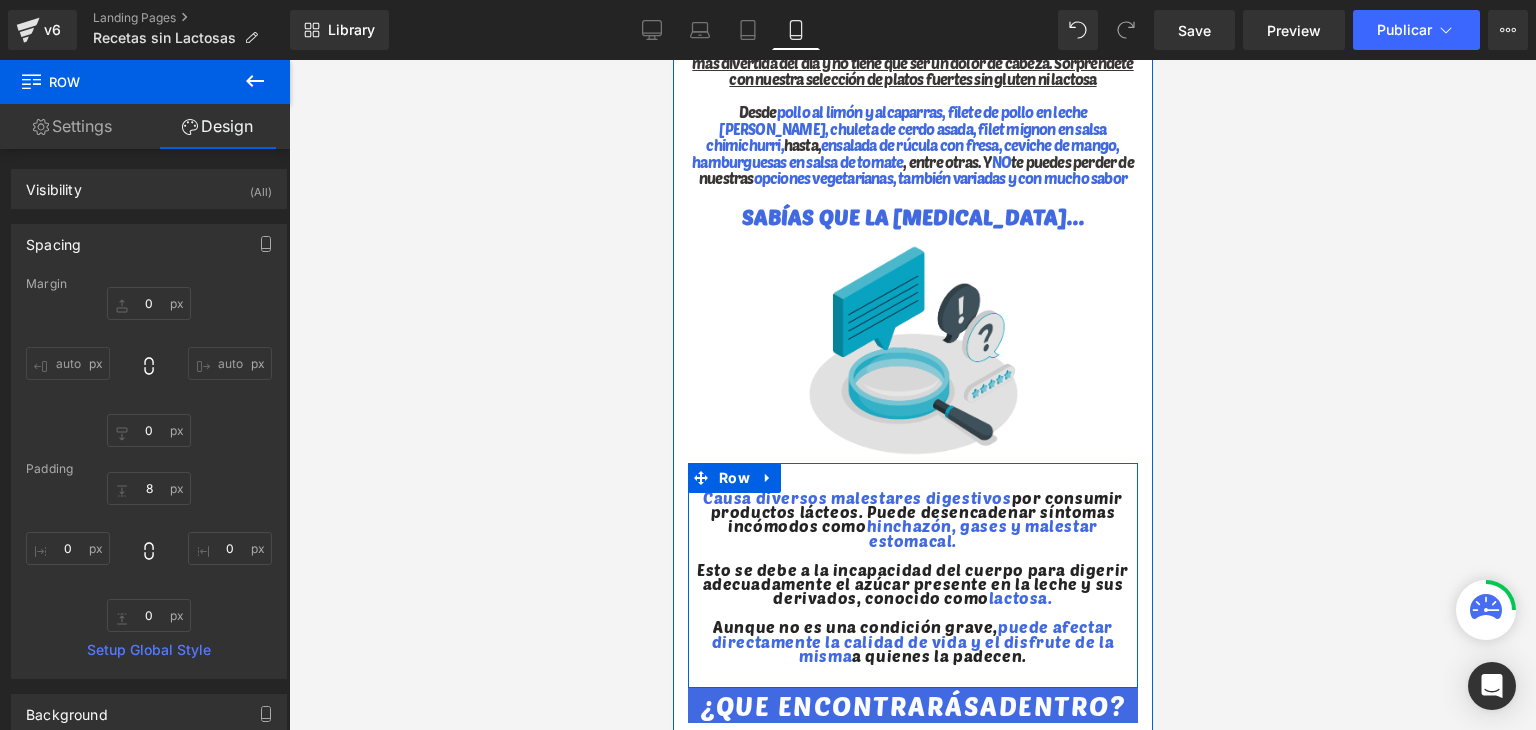 scroll, scrollTop: 2600, scrollLeft: 0, axis: vertical 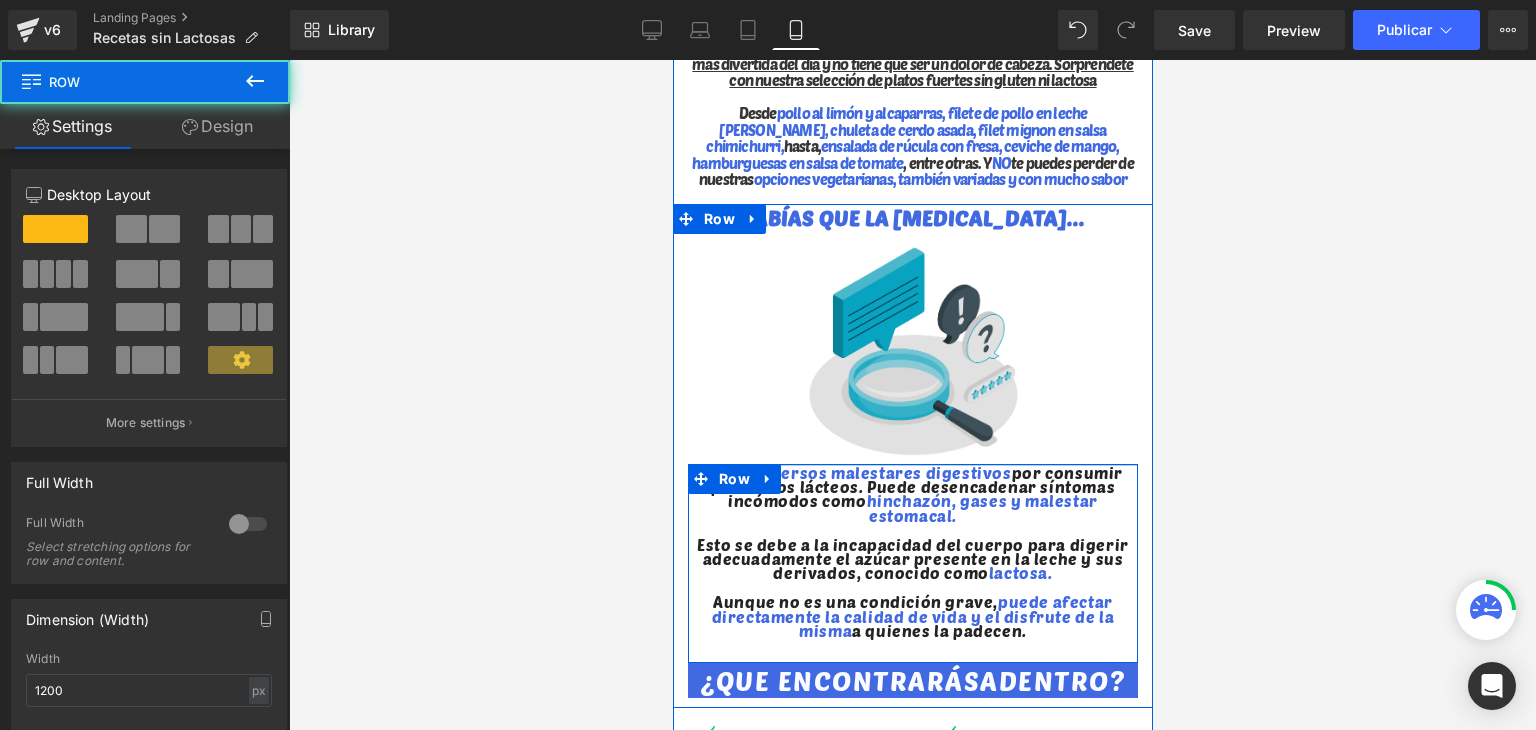drag, startPoint x: 920, startPoint y: 487, endPoint x: 921, endPoint y: 444, distance: 43.011627 